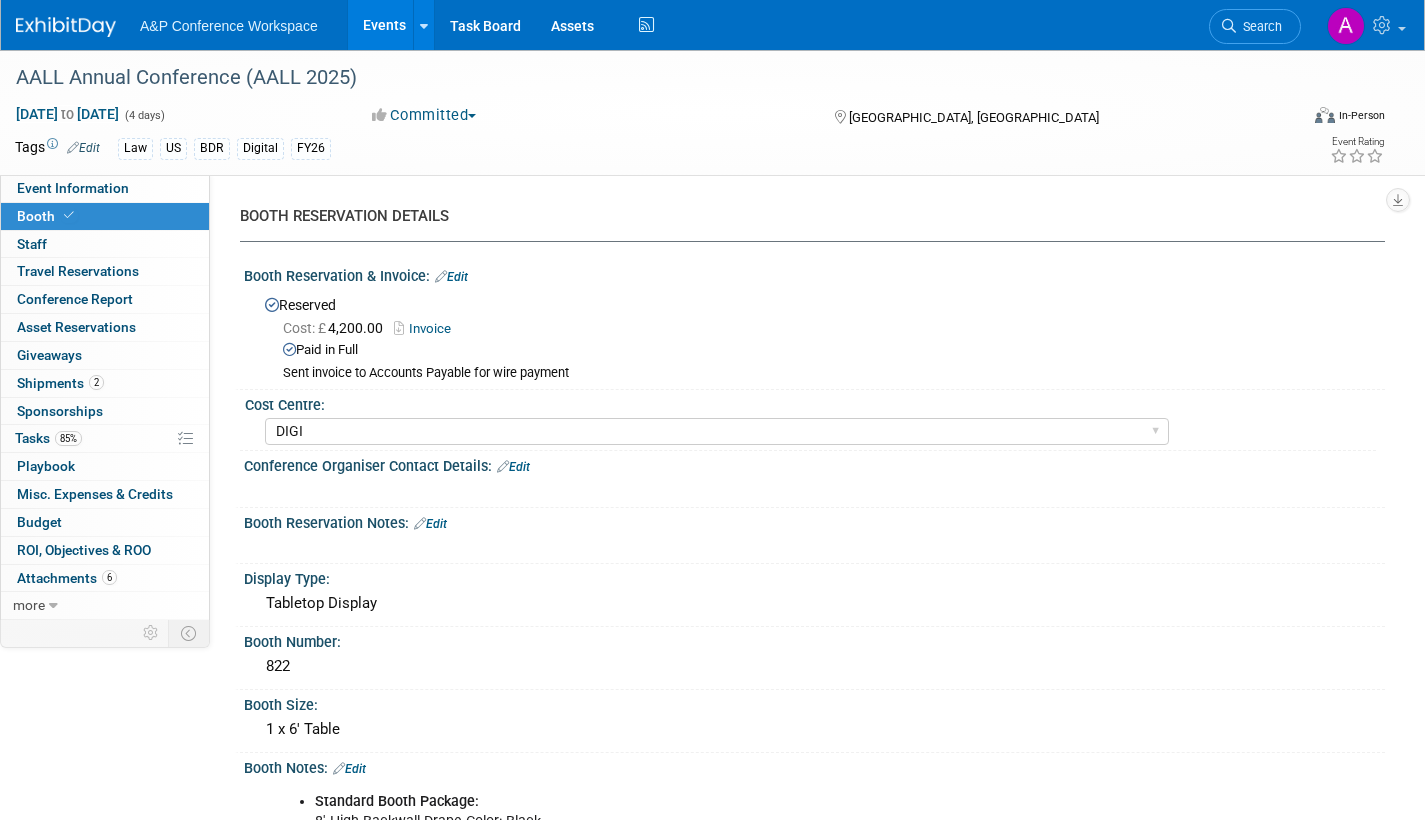 select on "DIGI" 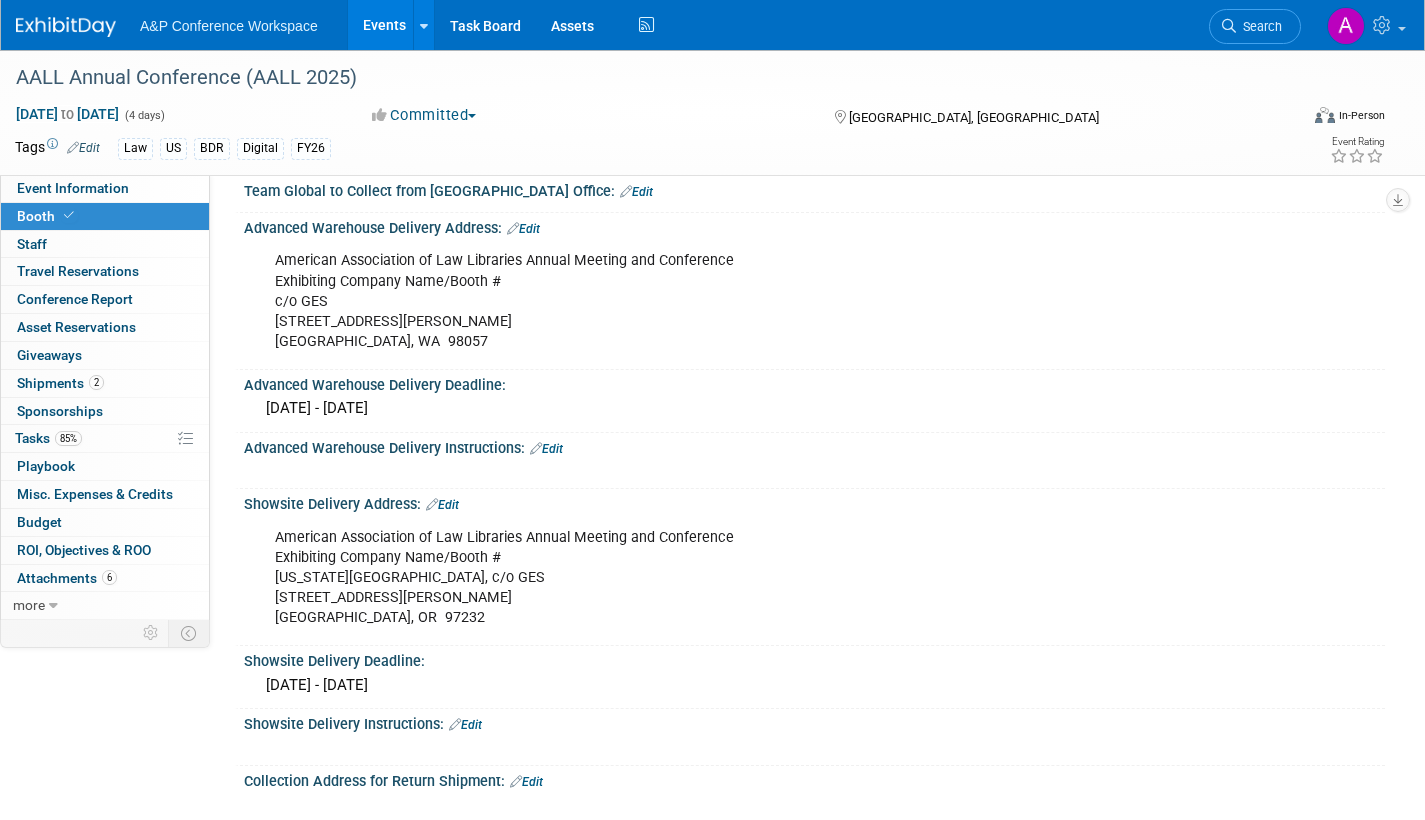 scroll, scrollTop: 0, scrollLeft: 0, axis: both 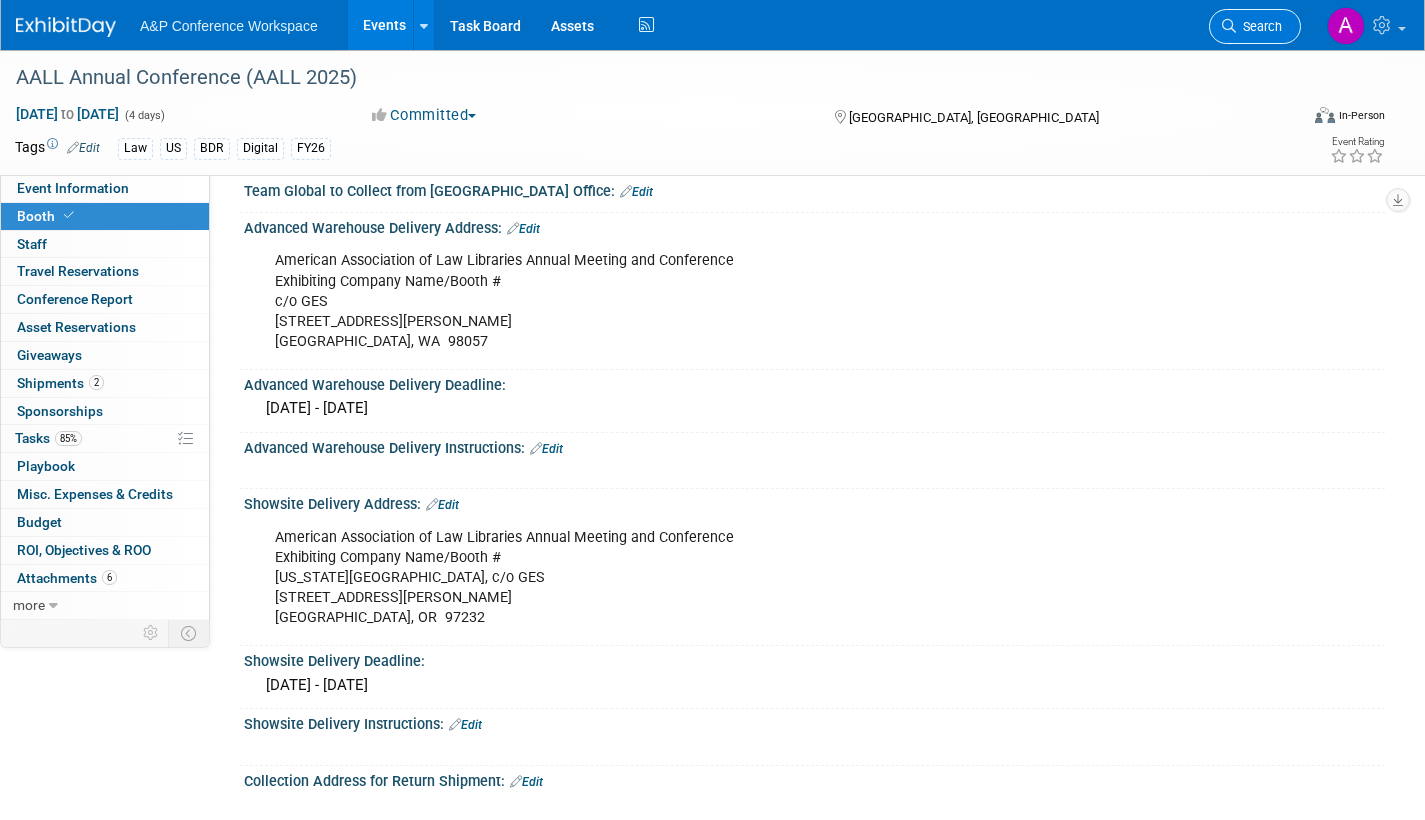 click on "Search" at bounding box center [1259, 26] 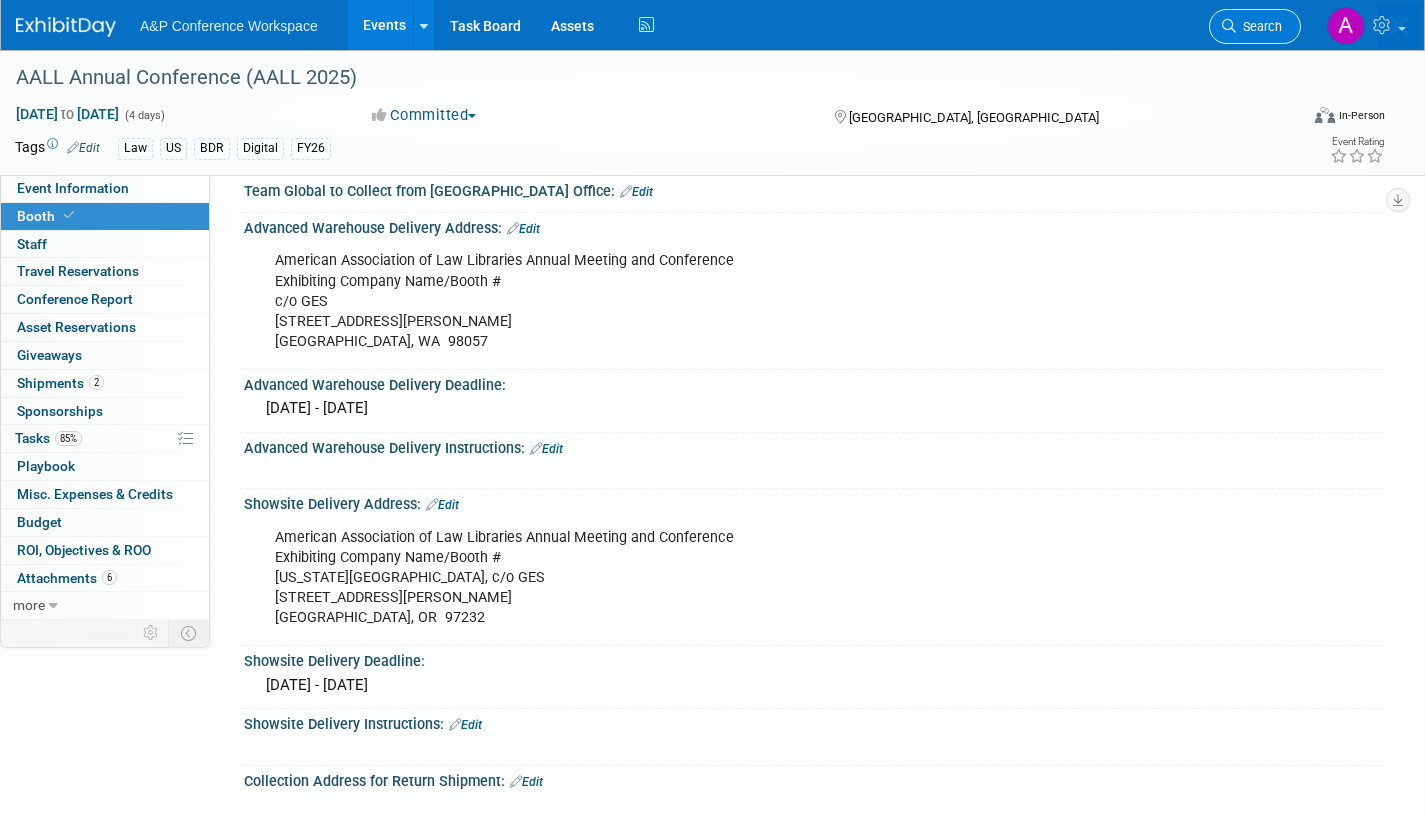 scroll, scrollTop: 0, scrollLeft: 0, axis: both 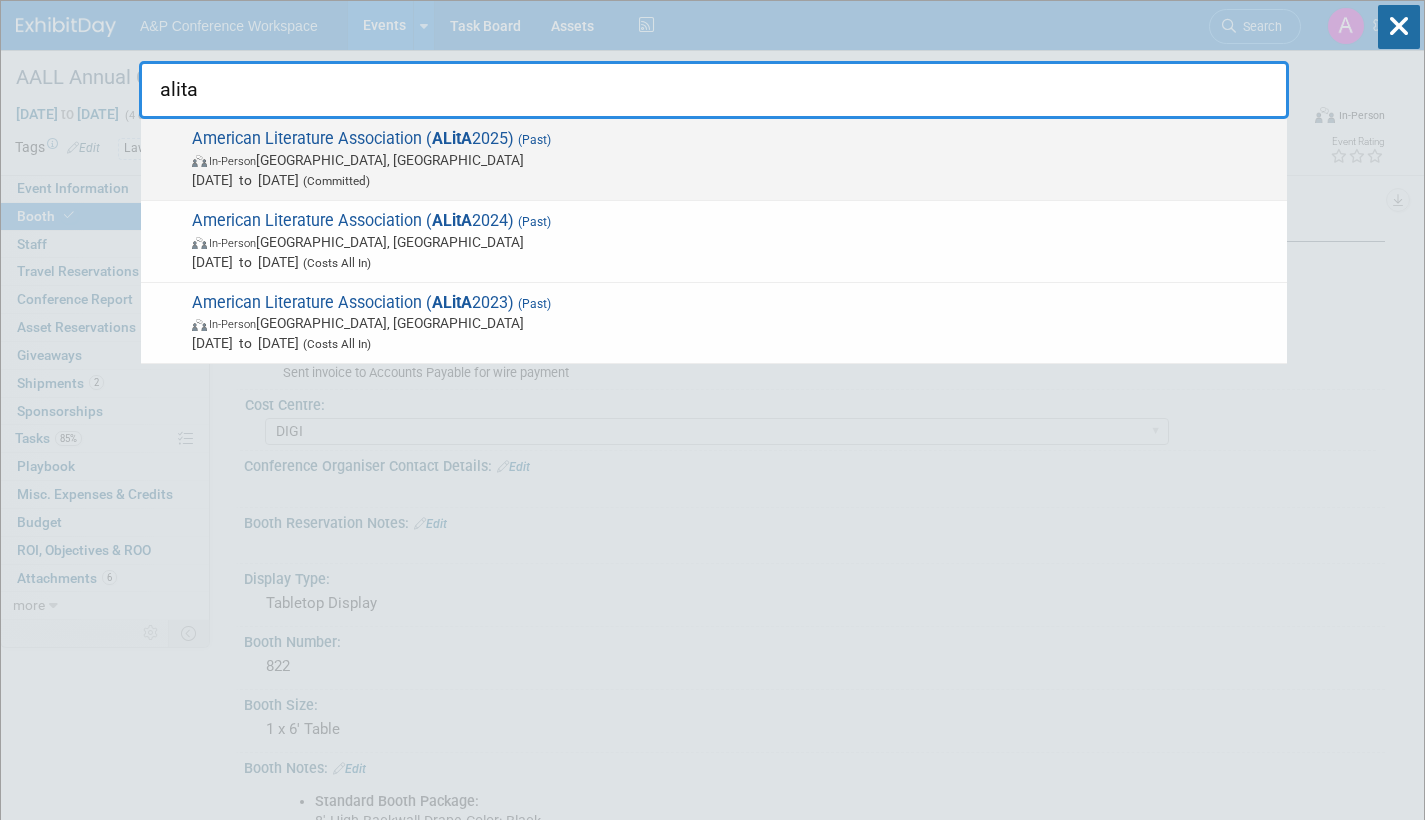type on "alita" 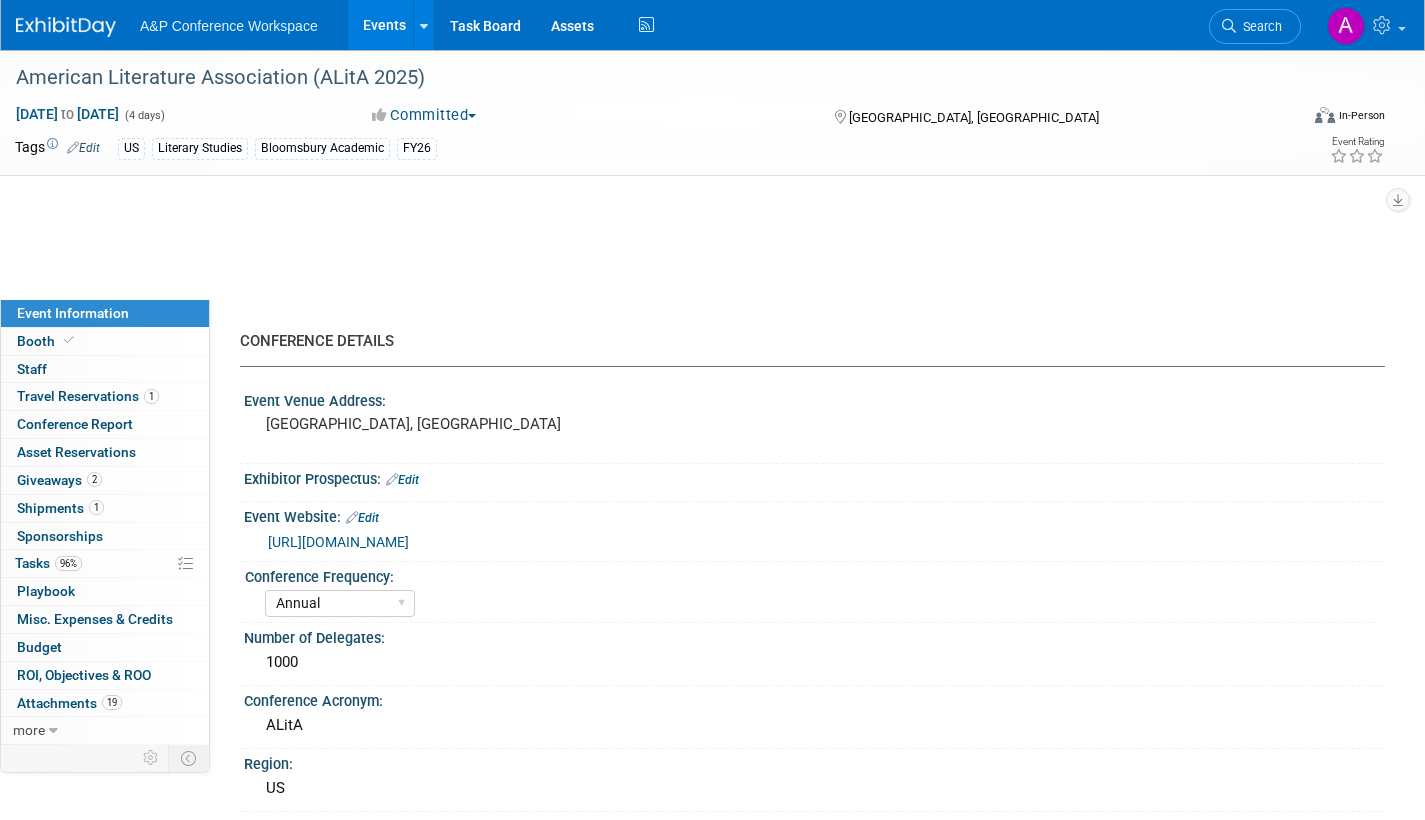 select on "Annual" 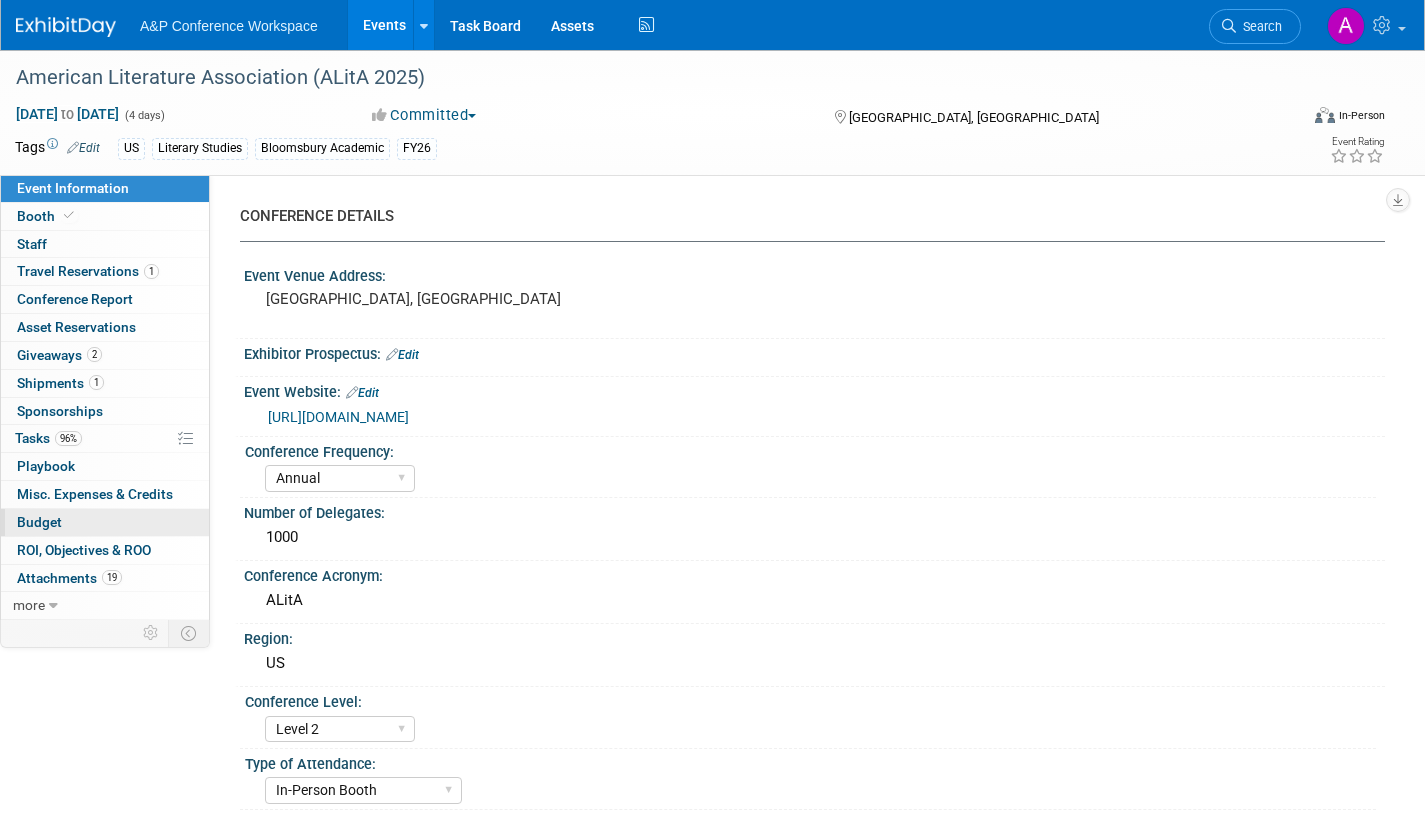 scroll, scrollTop: 0, scrollLeft: 0, axis: both 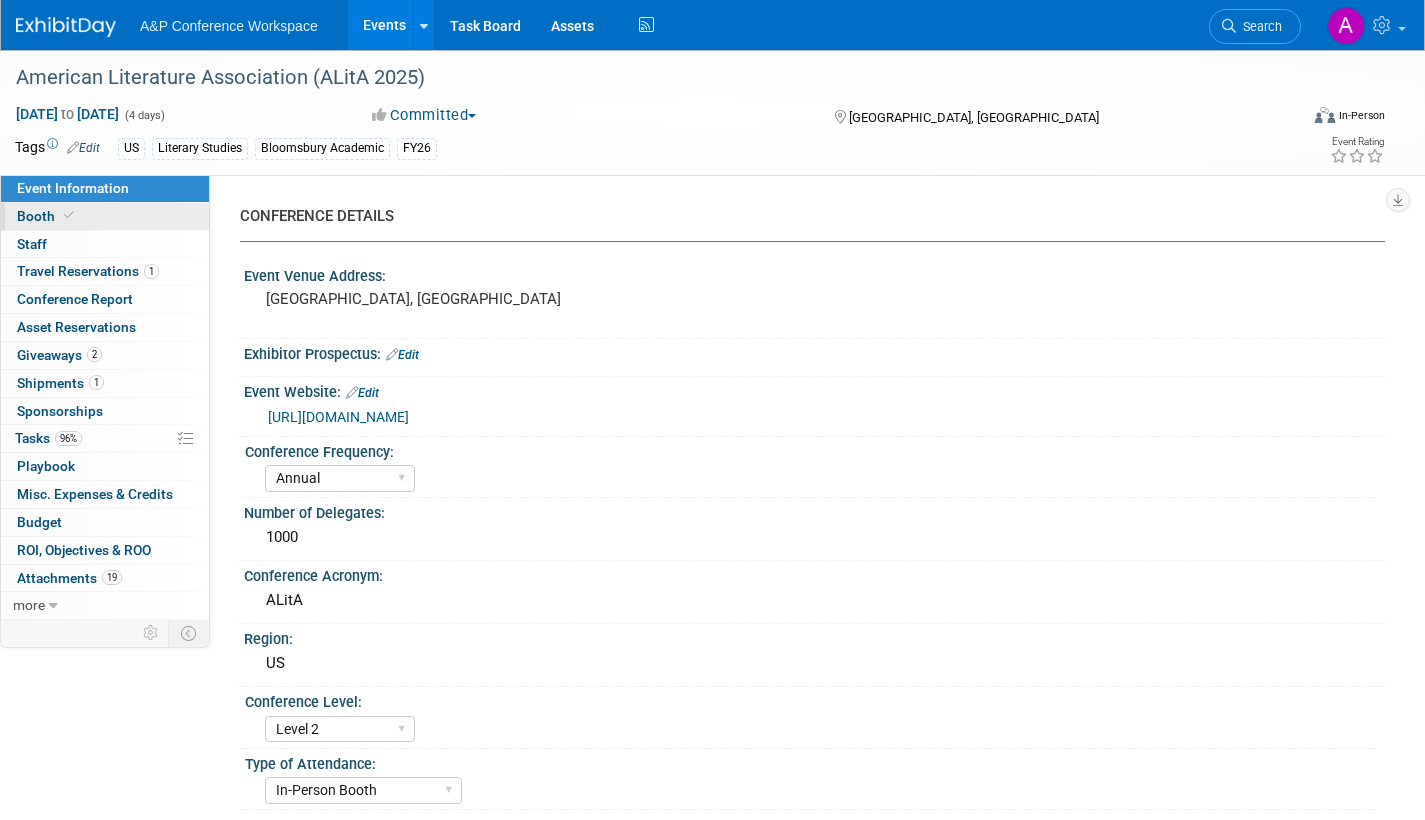 click on "Booth" at bounding box center (105, 216) 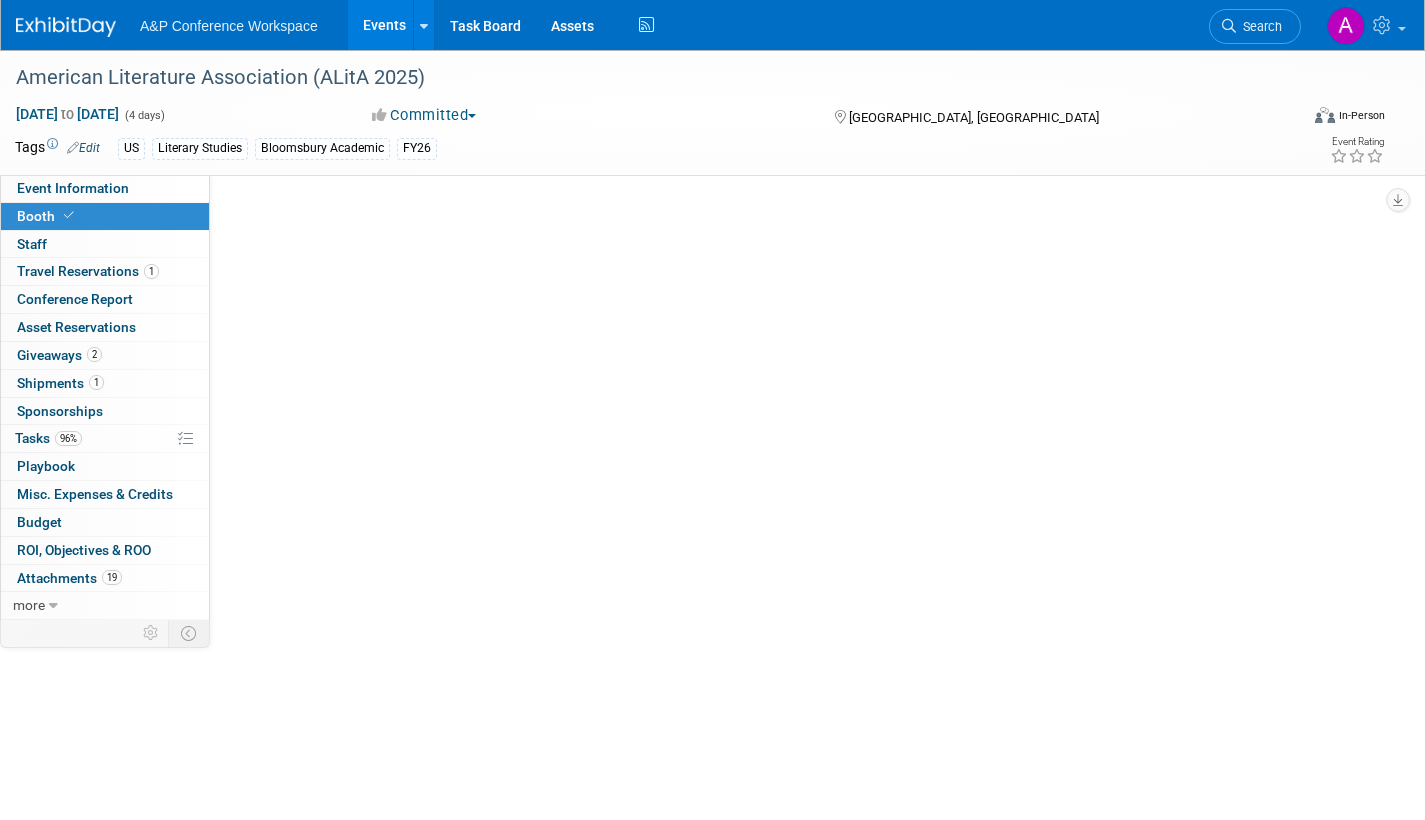 select on "CUAP" 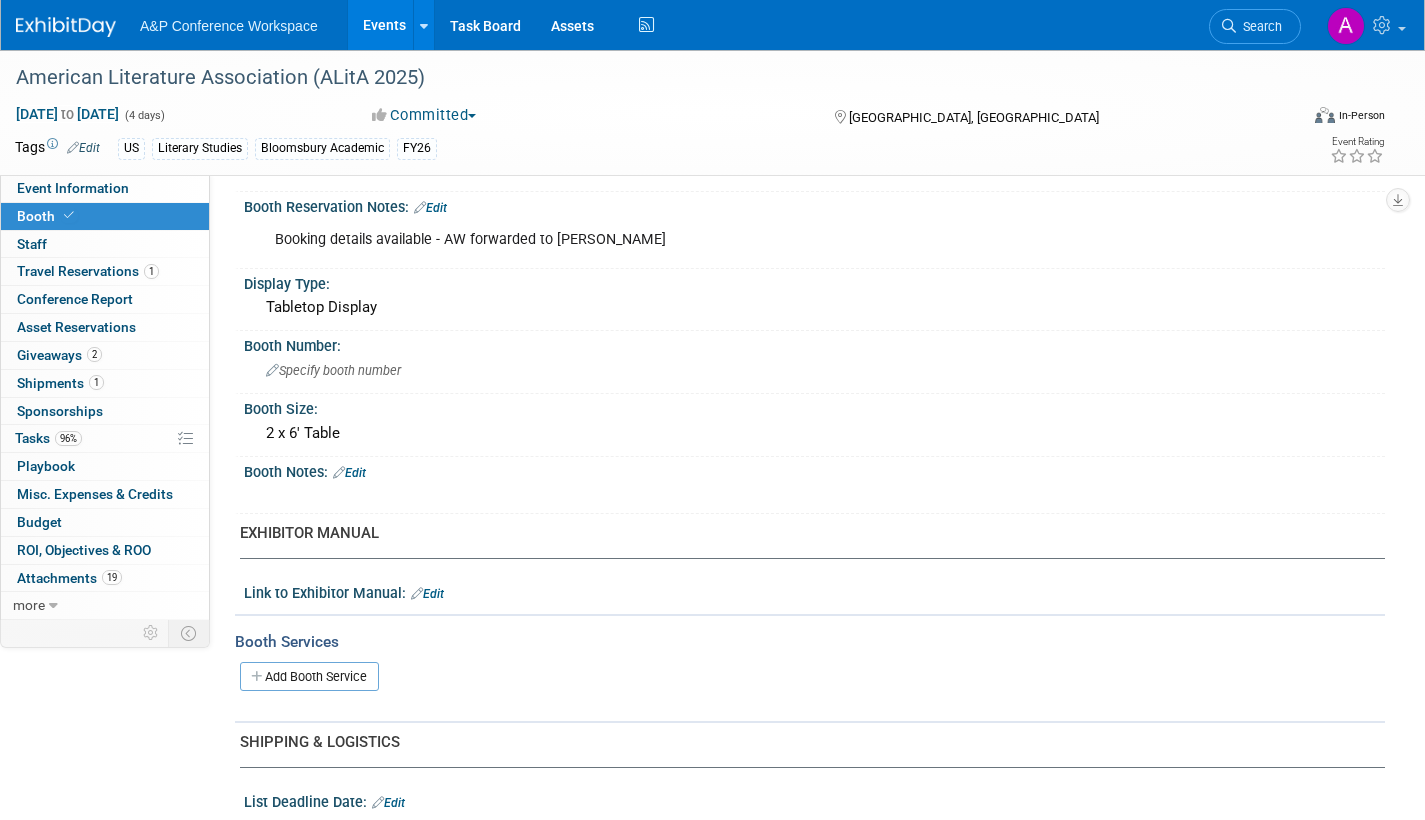 scroll, scrollTop: 0, scrollLeft: 0, axis: both 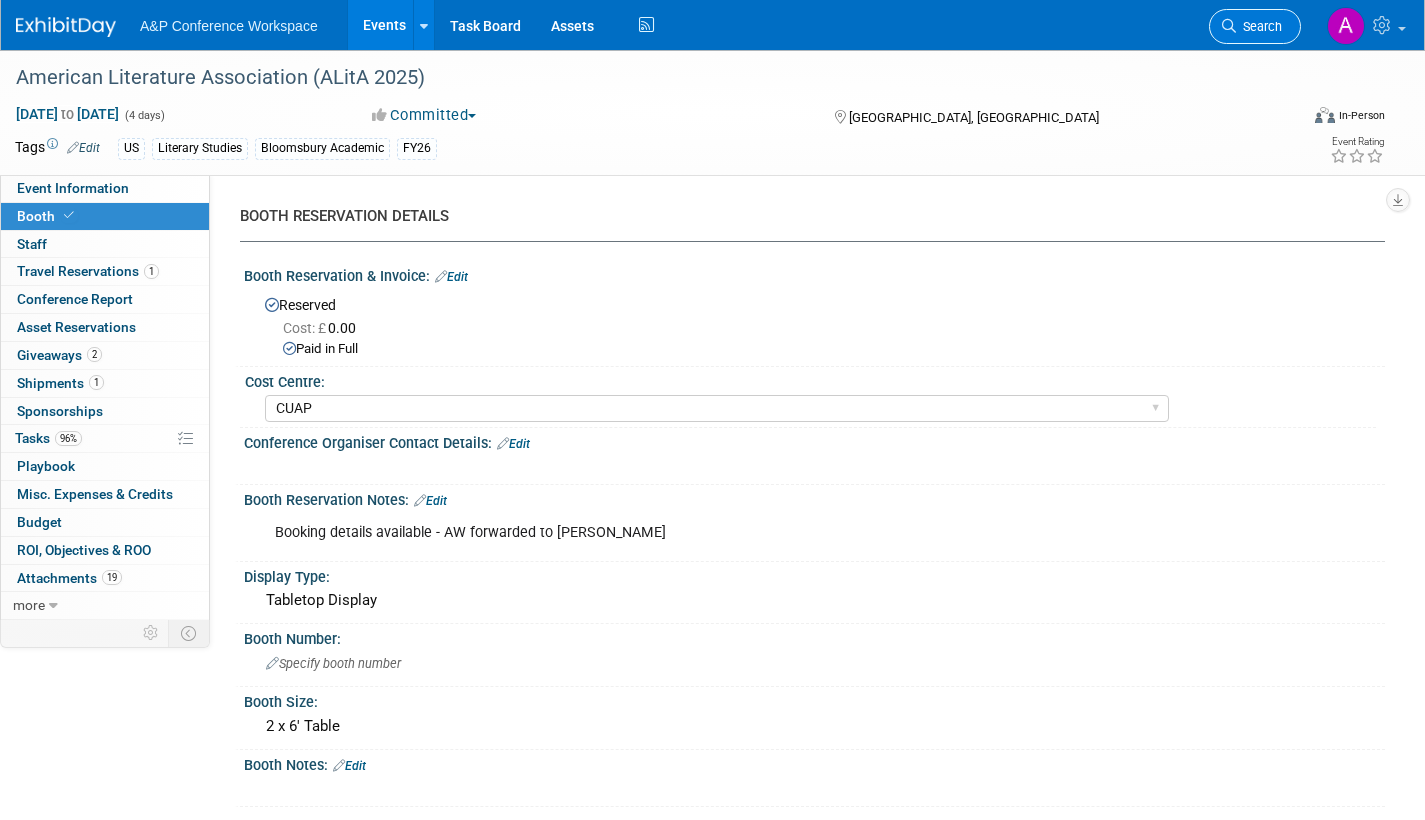 click on "Search" at bounding box center (1259, 26) 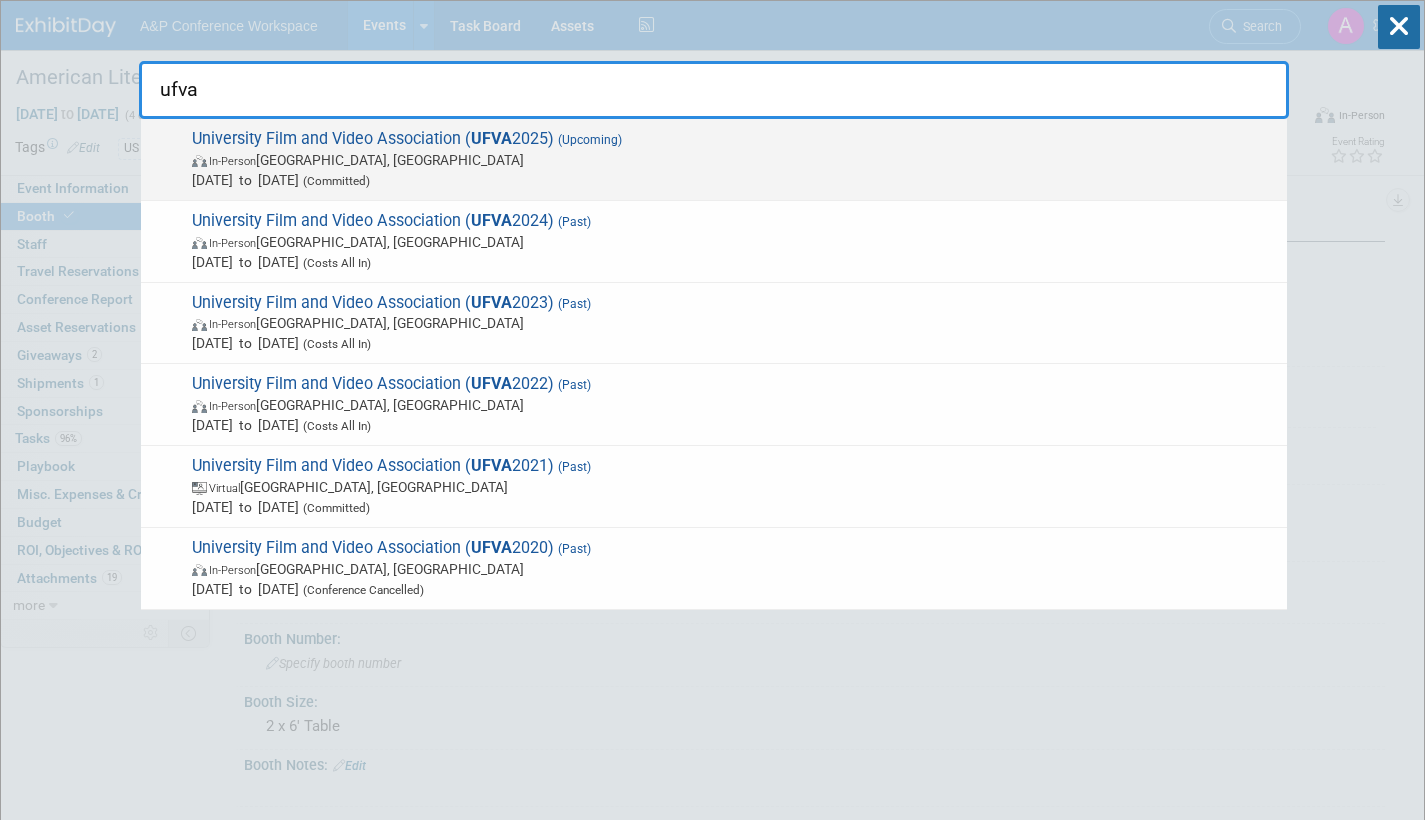 type on "ufva" 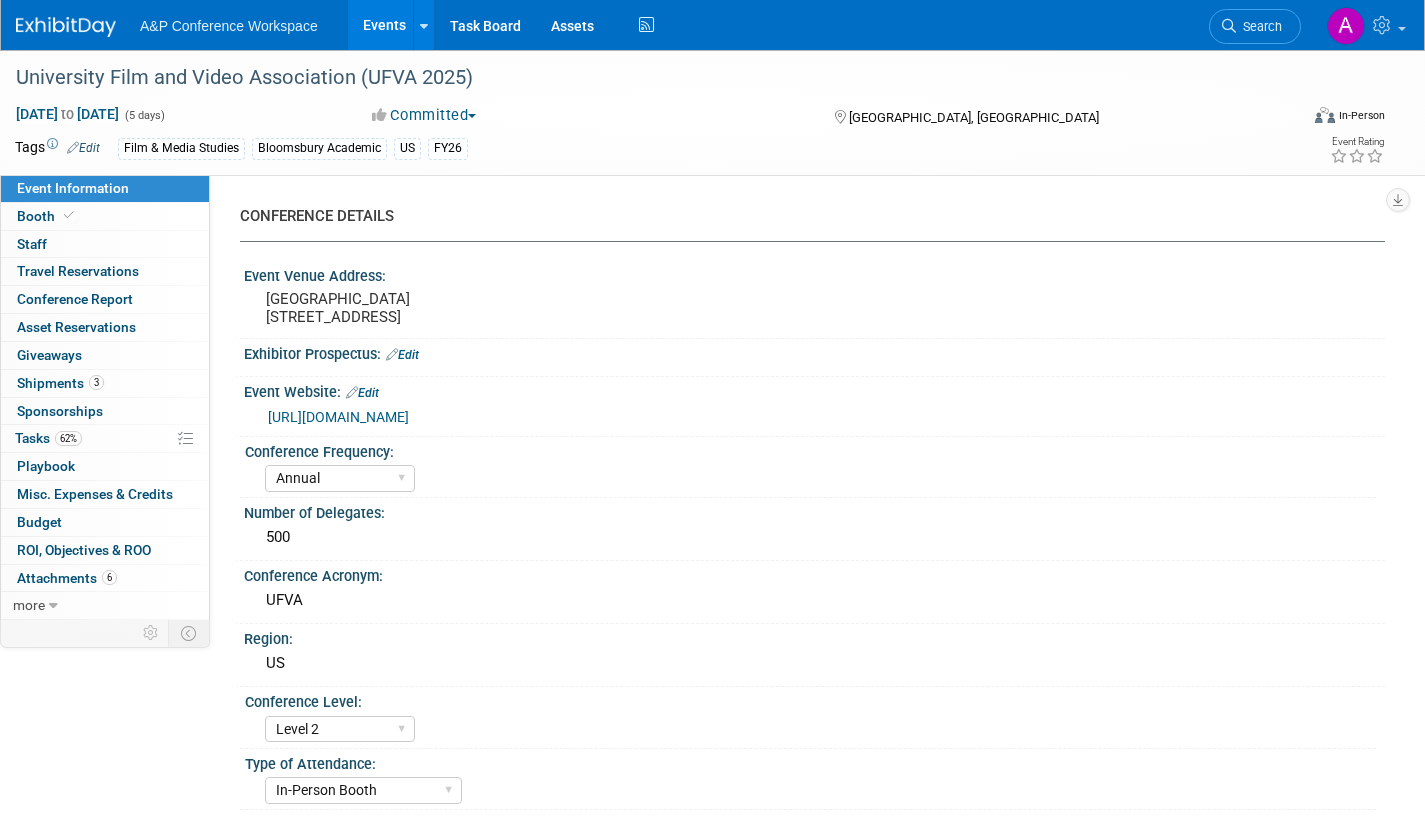 select on "Annual" 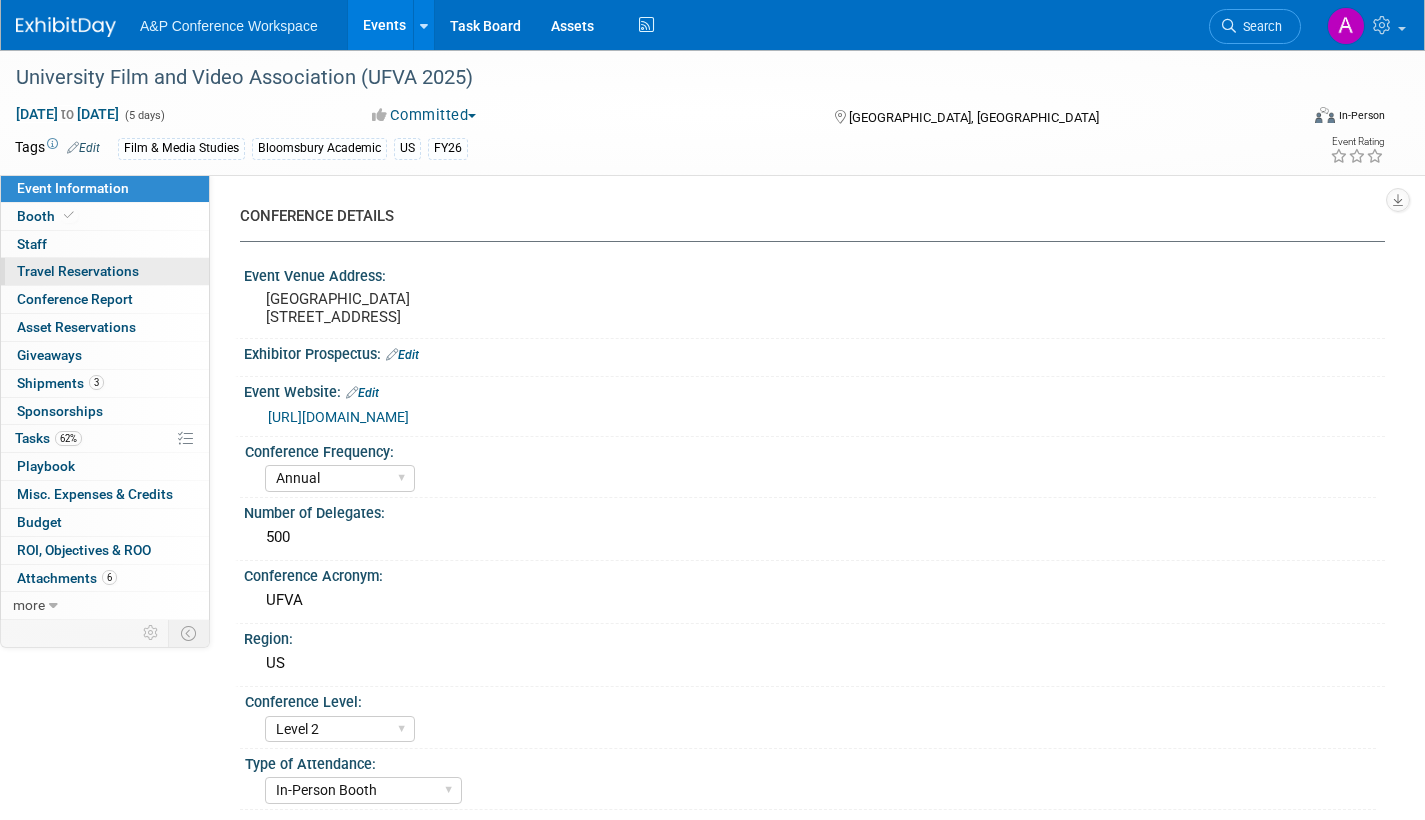 scroll, scrollTop: 0, scrollLeft: 0, axis: both 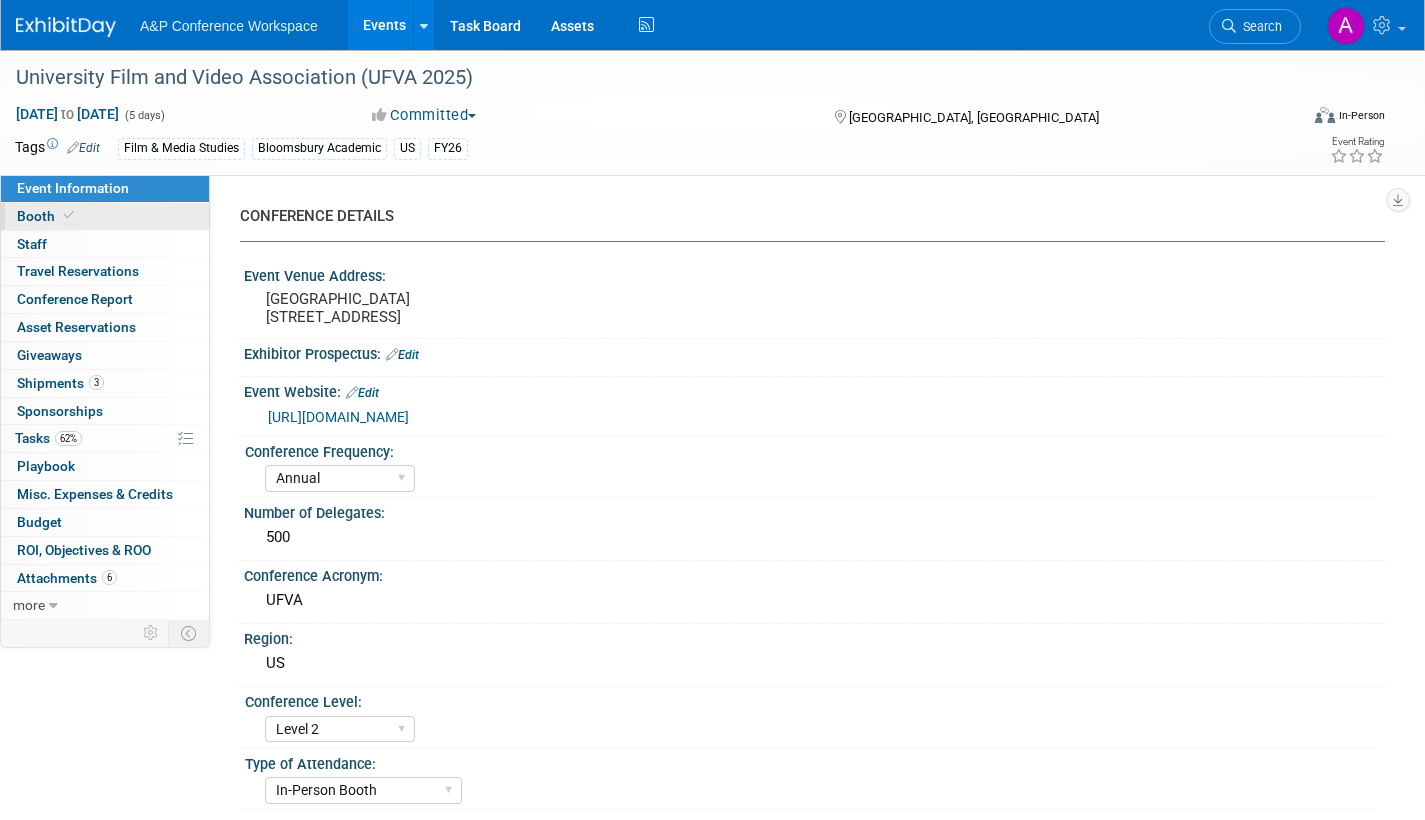 click on "Booth" at bounding box center (105, 216) 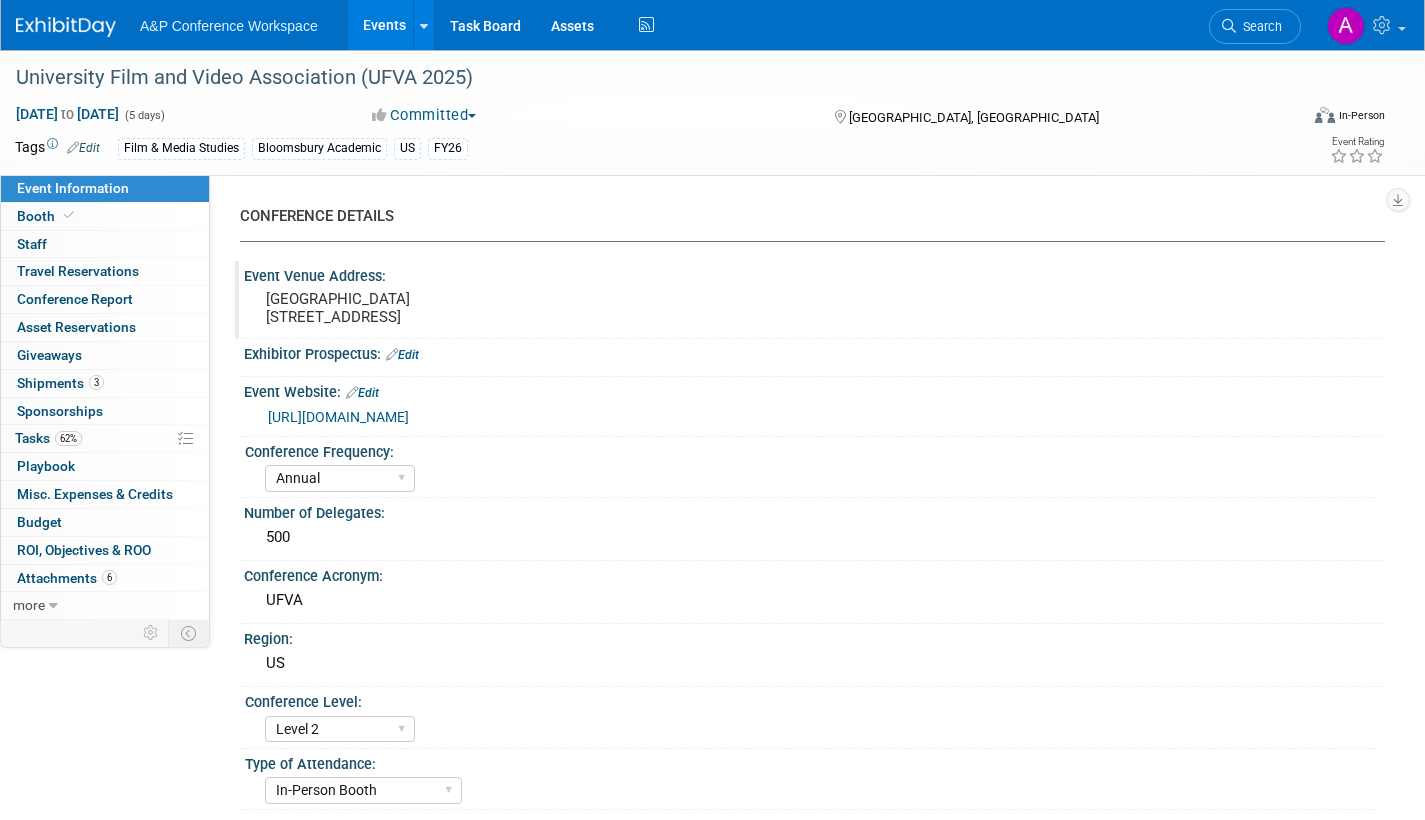 select on "CUAP" 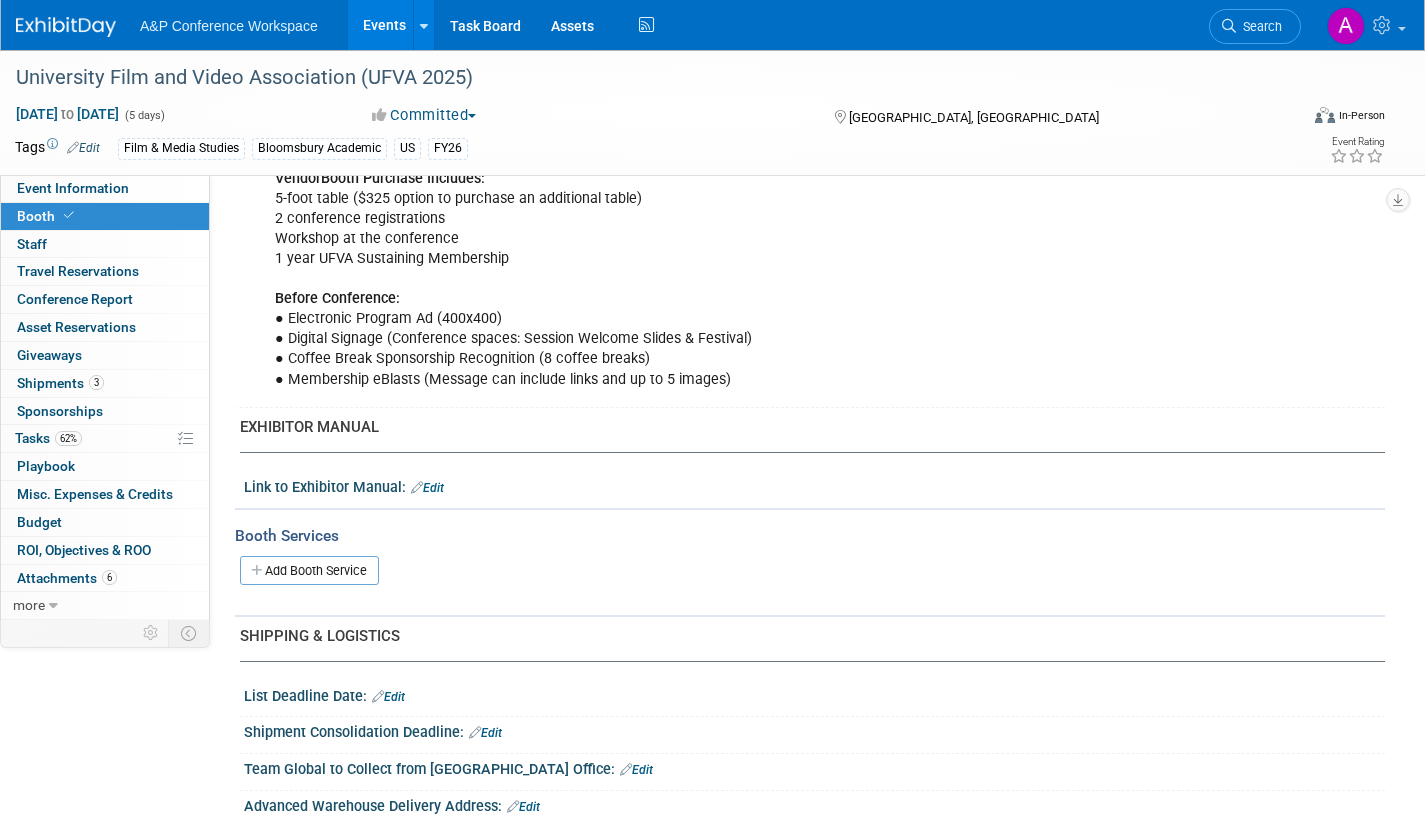 scroll, scrollTop: 0, scrollLeft: 0, axis: both 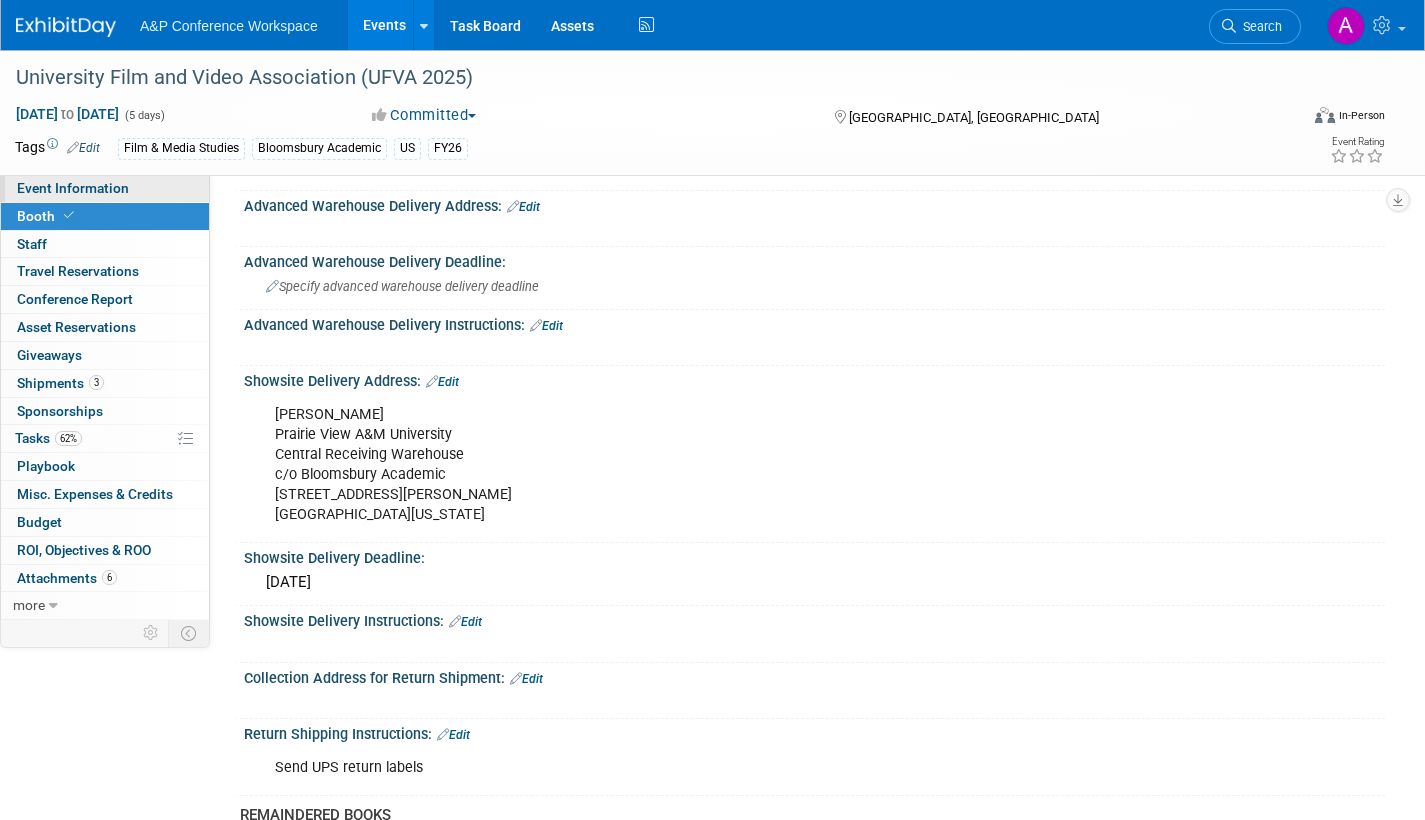 click on "Event Information" at bounding box center (105, 188) 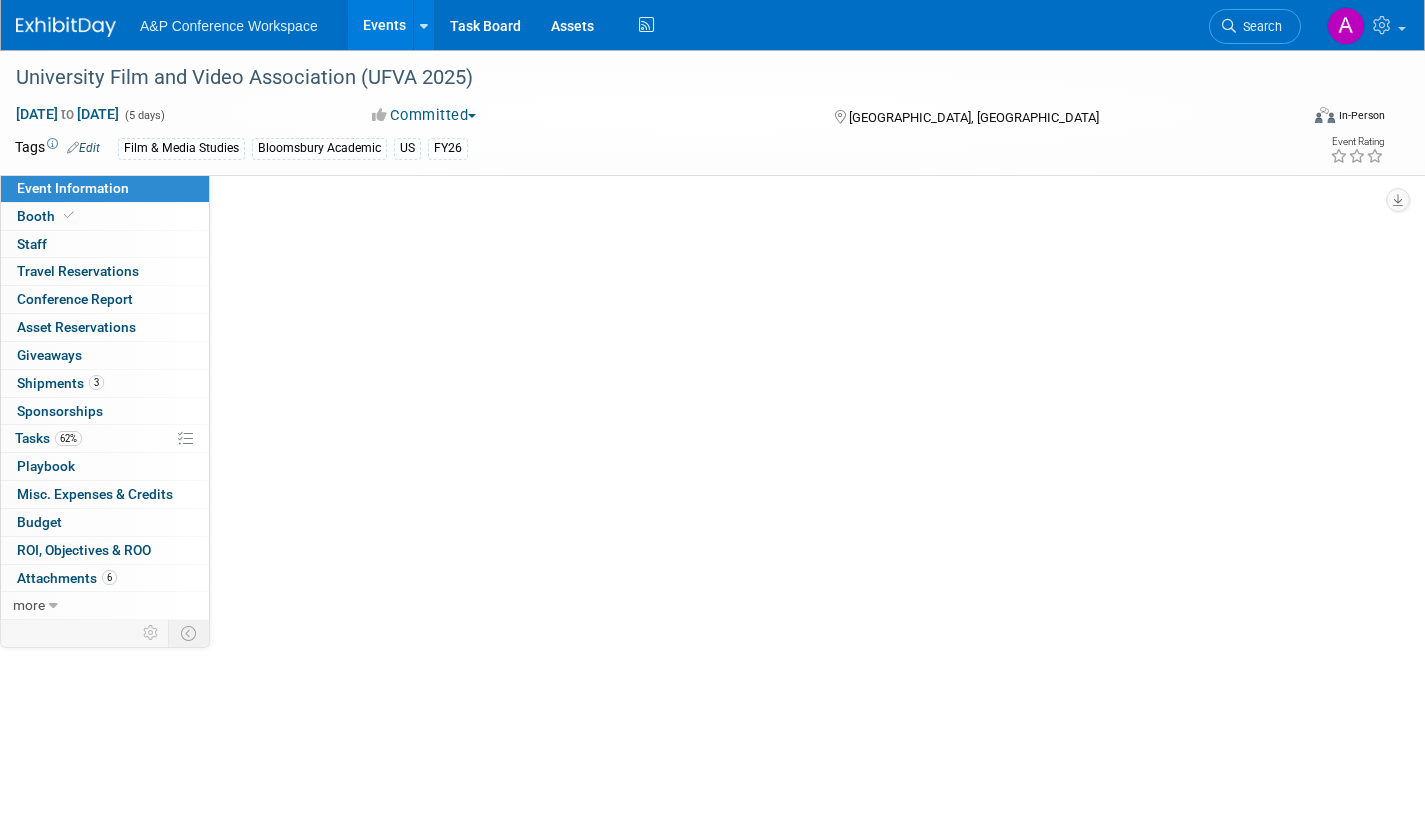 scroll, scrollTop: 0, scrollLeft: 0, axis: both 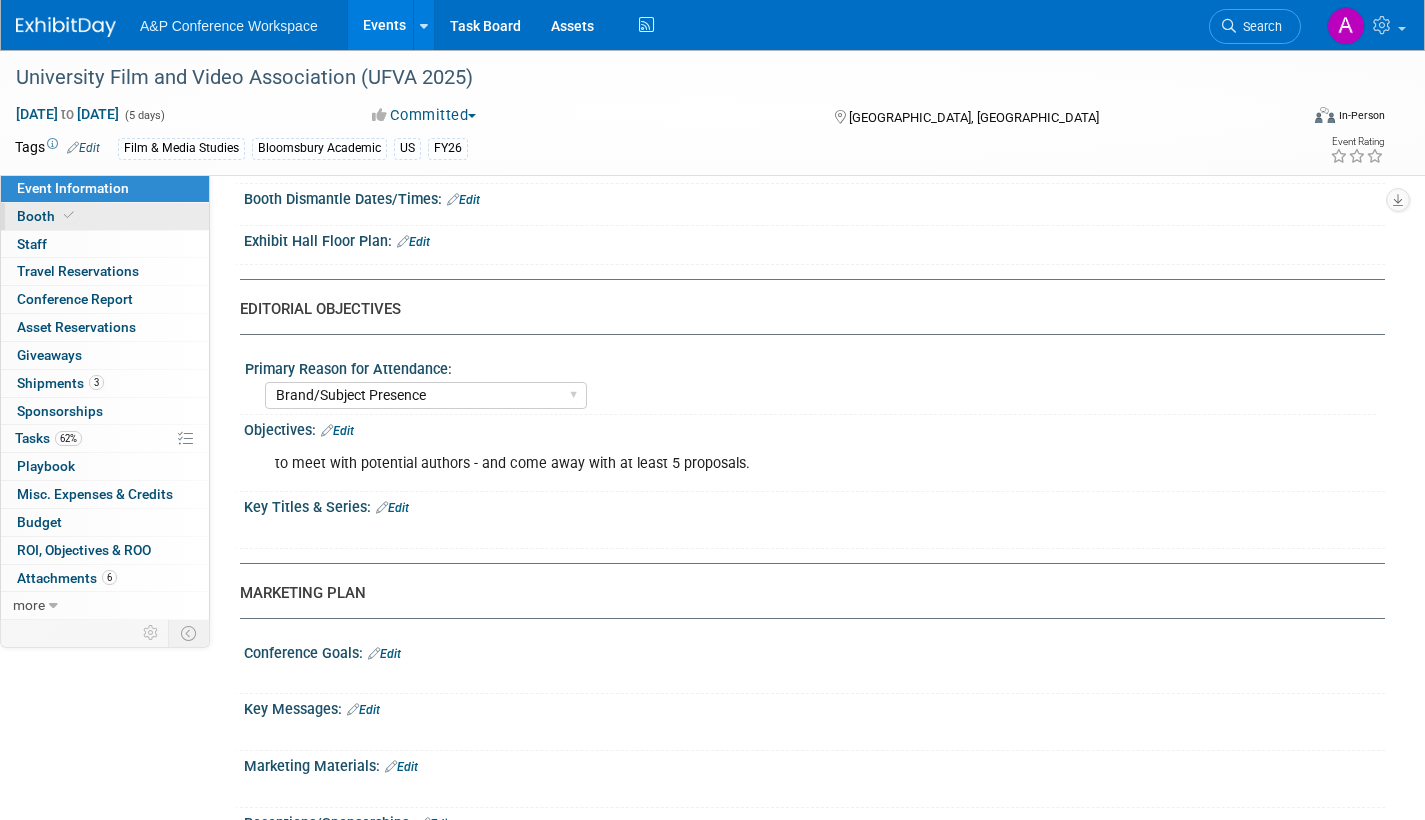 click on "Booth" at bounding box center (47, 216) 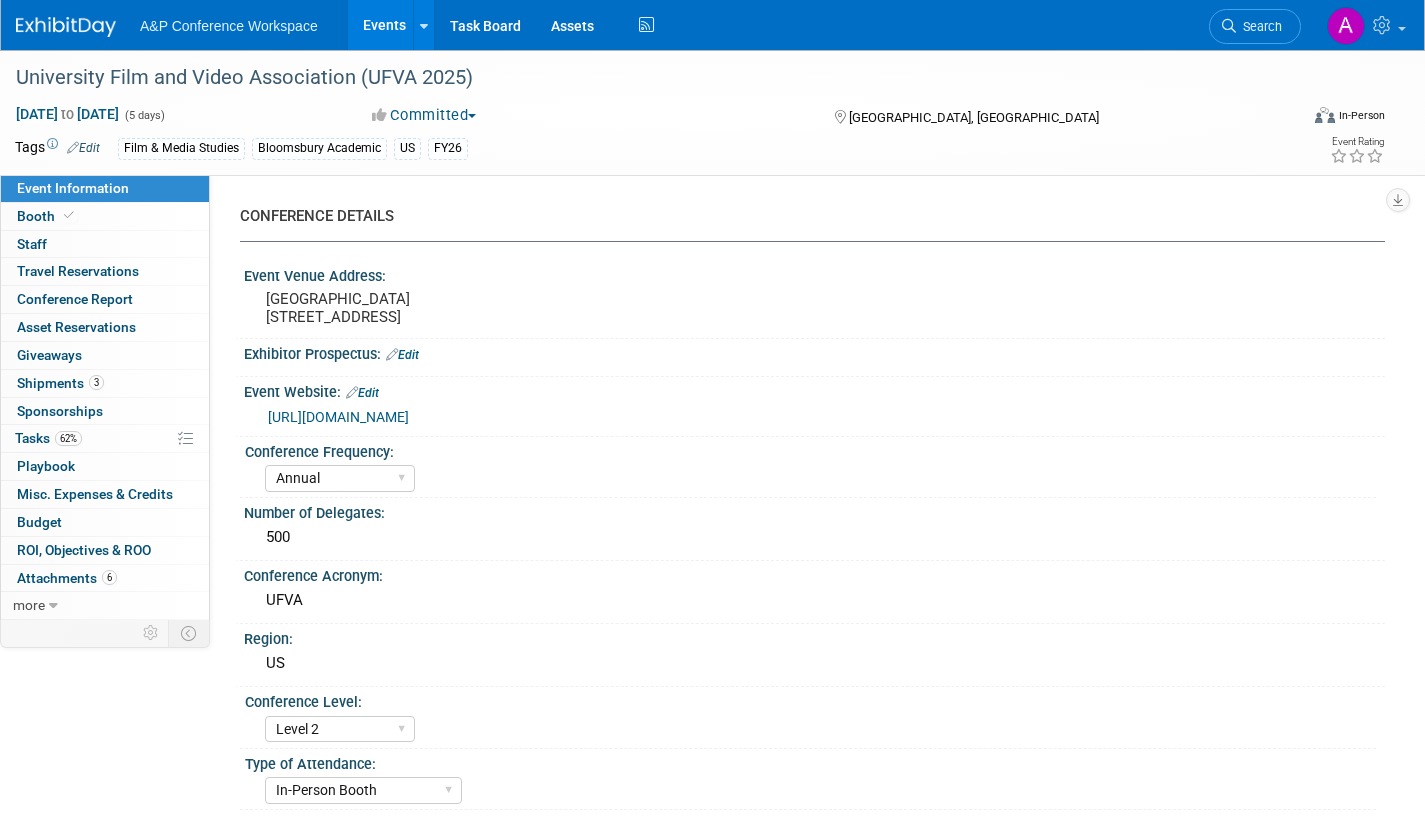 select on "CUAP" 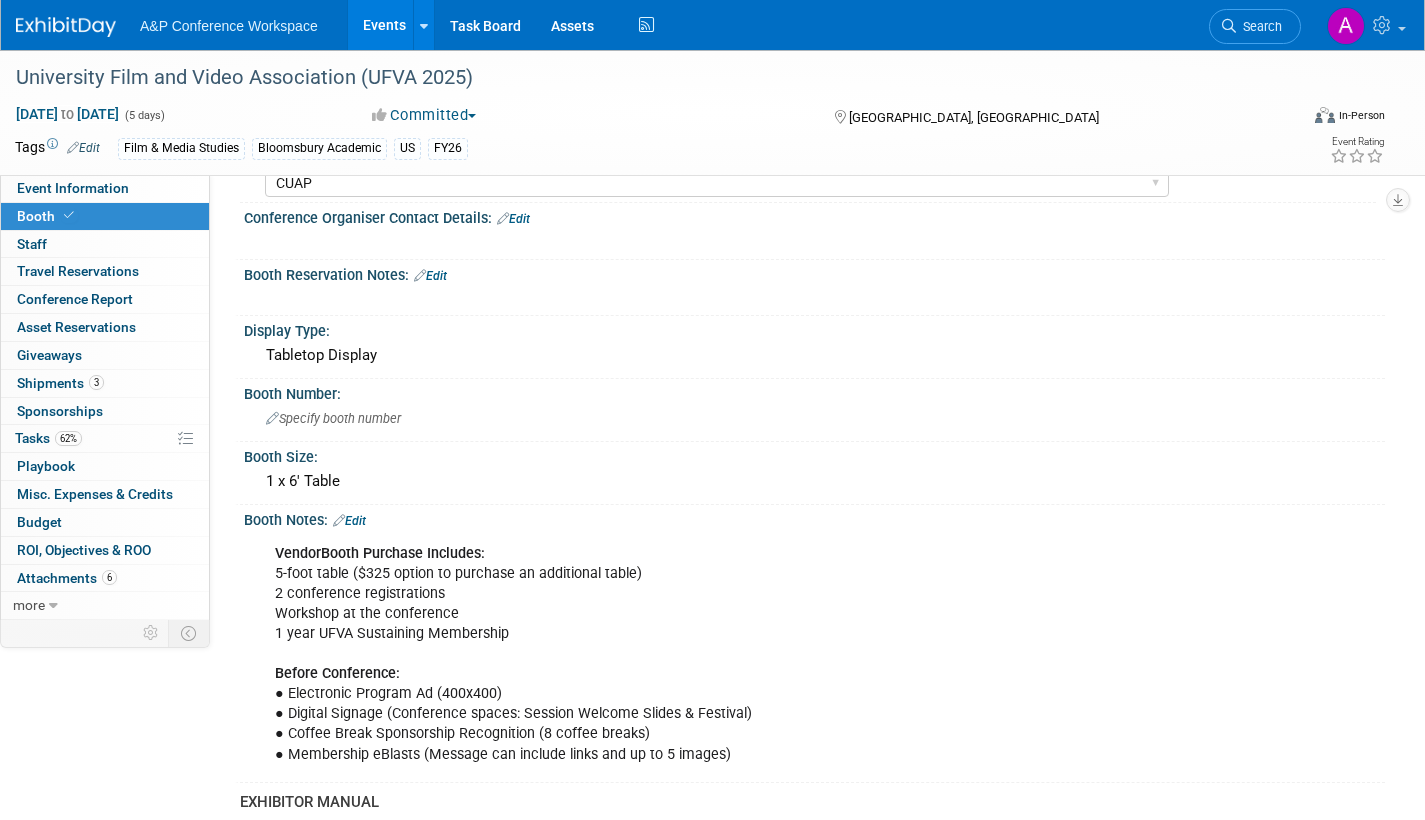 scroll, scrollTop: 200, scrollLeft: 0, axis: vertical 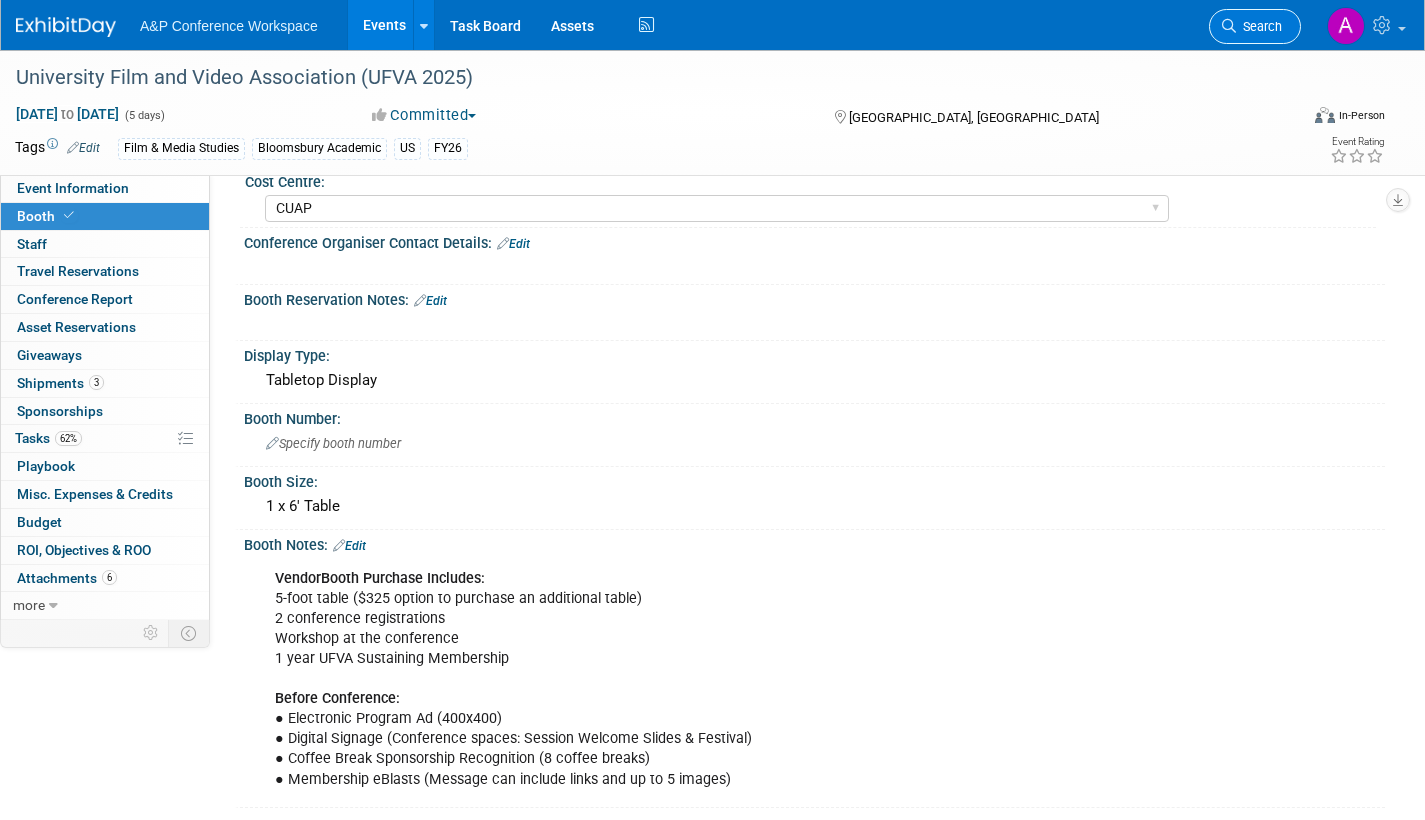 click on "Search" at bounding box center (1259, 26) 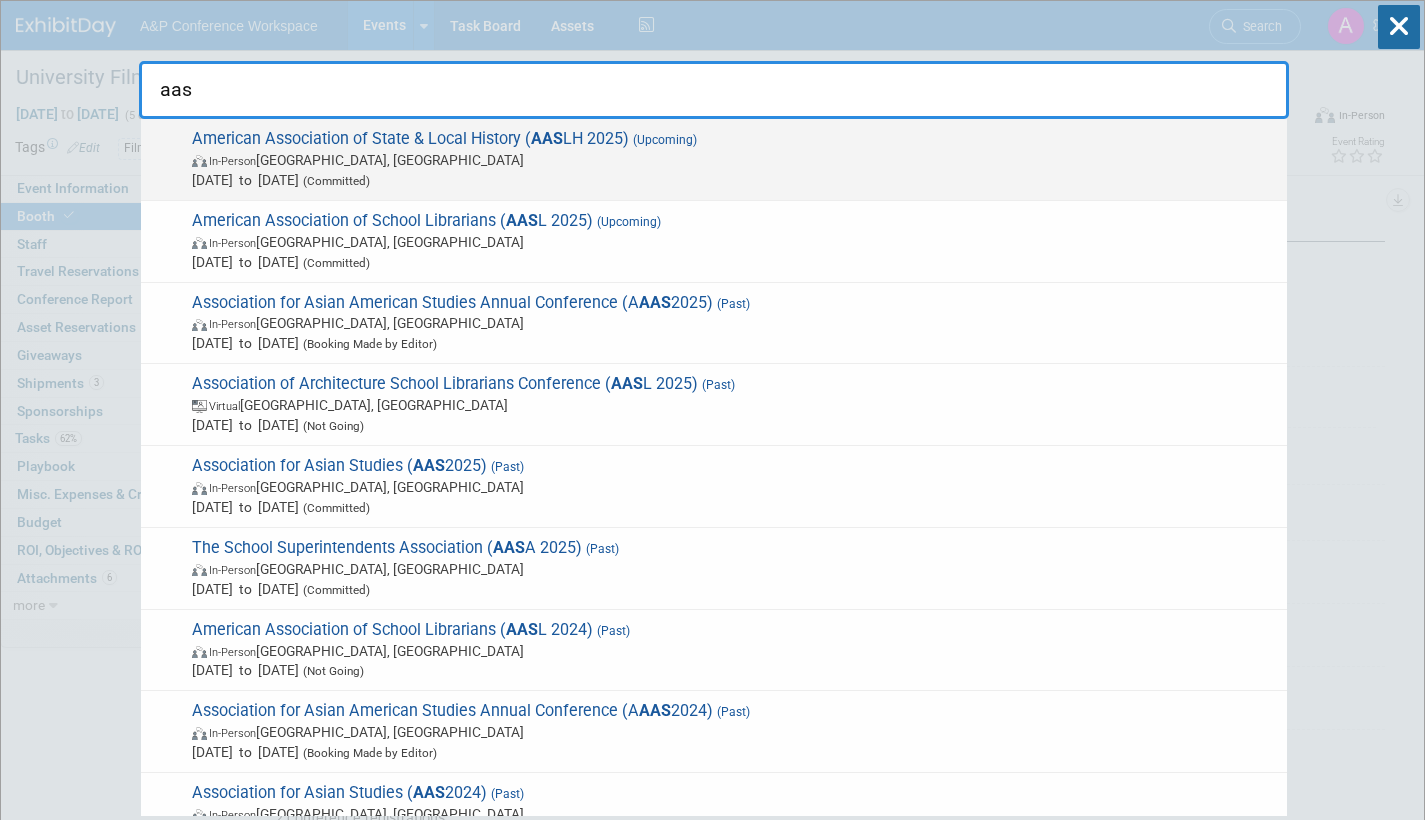 type on "aas" 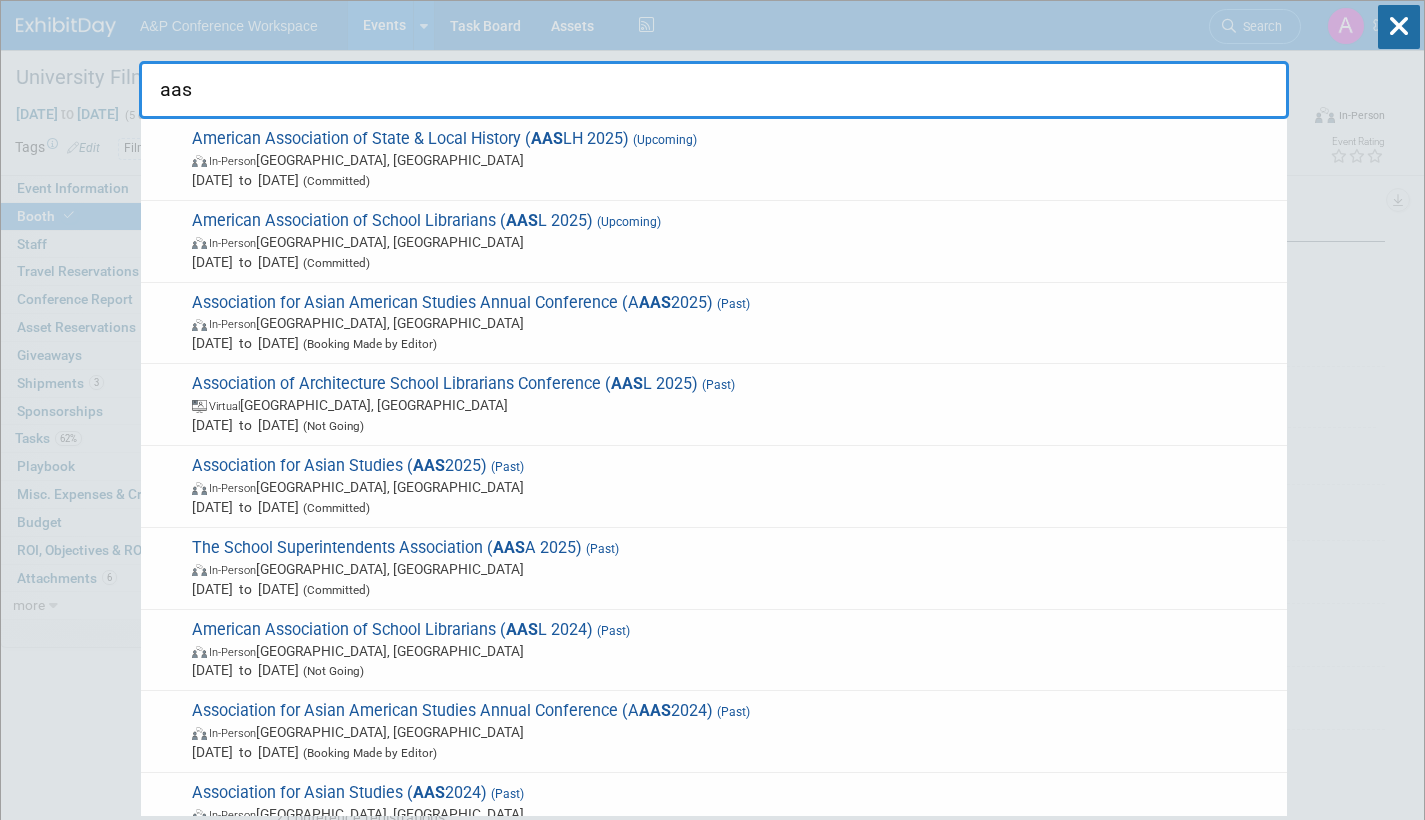 click on "In-Person     Cincinnati, OH" at bounding box center (734, 160) 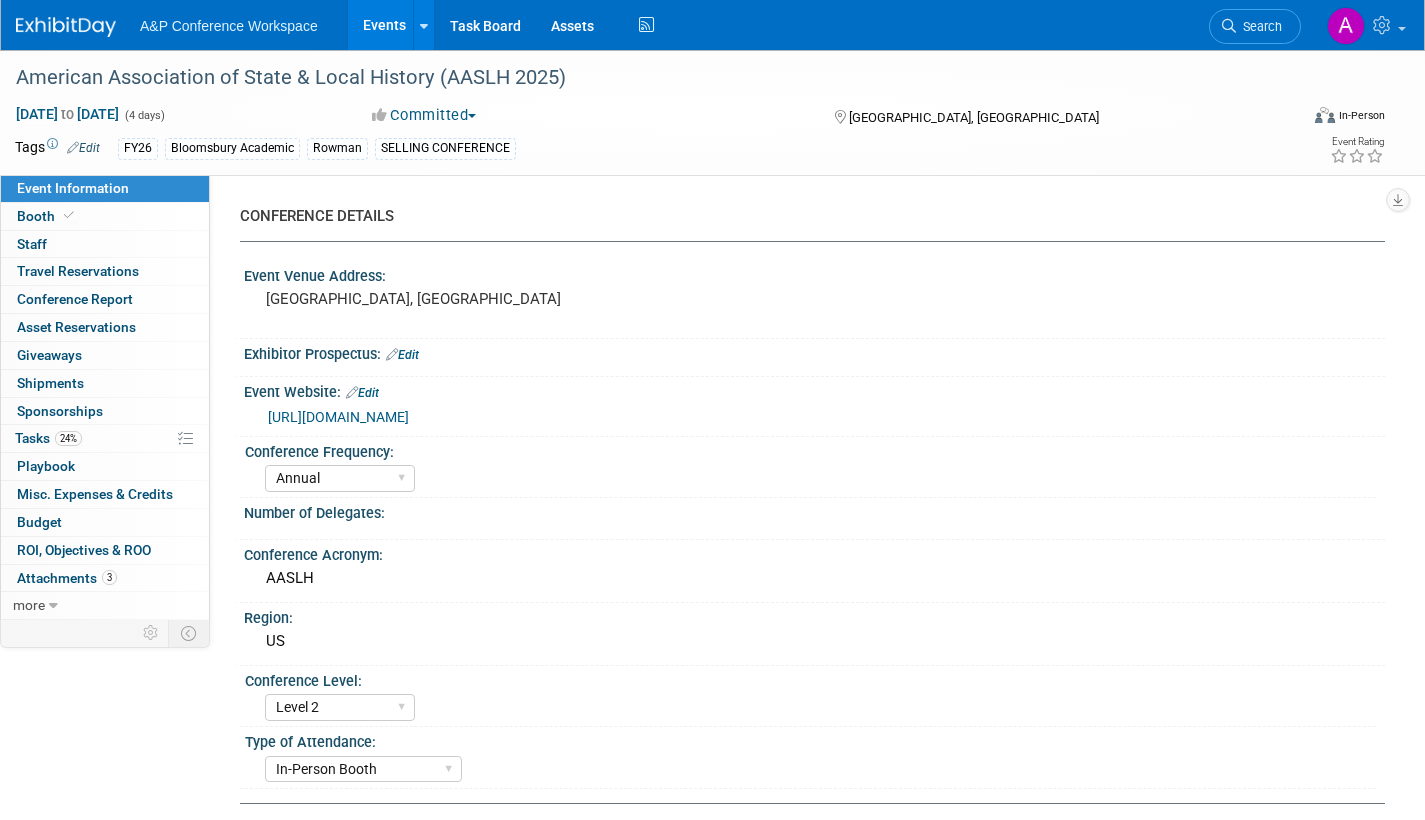 select on "Annual" 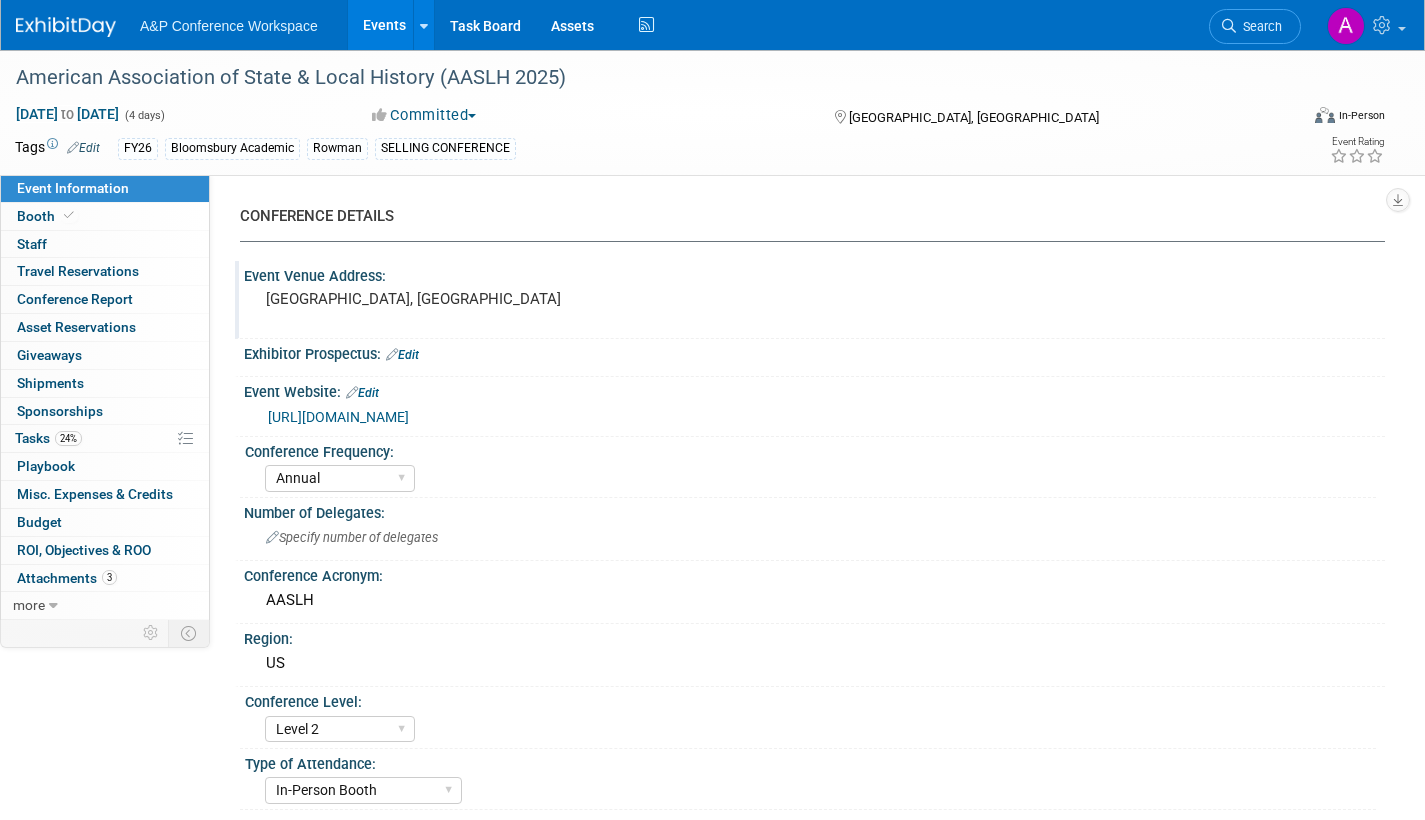 scroll, scrollTop: 0, scrollLeft: 0, axis: both 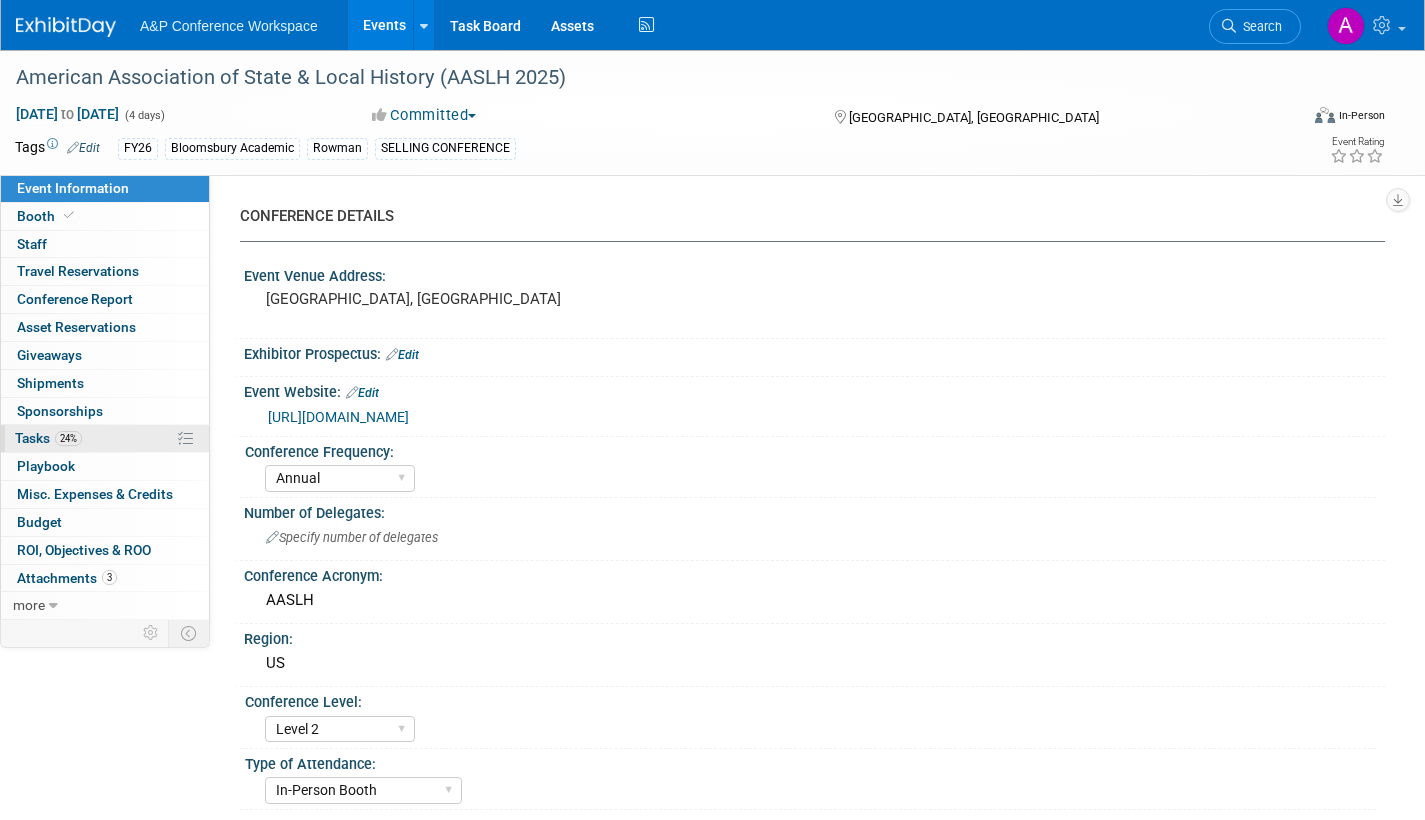 click on "Tasks 24%" at bounding box center [48, 438] 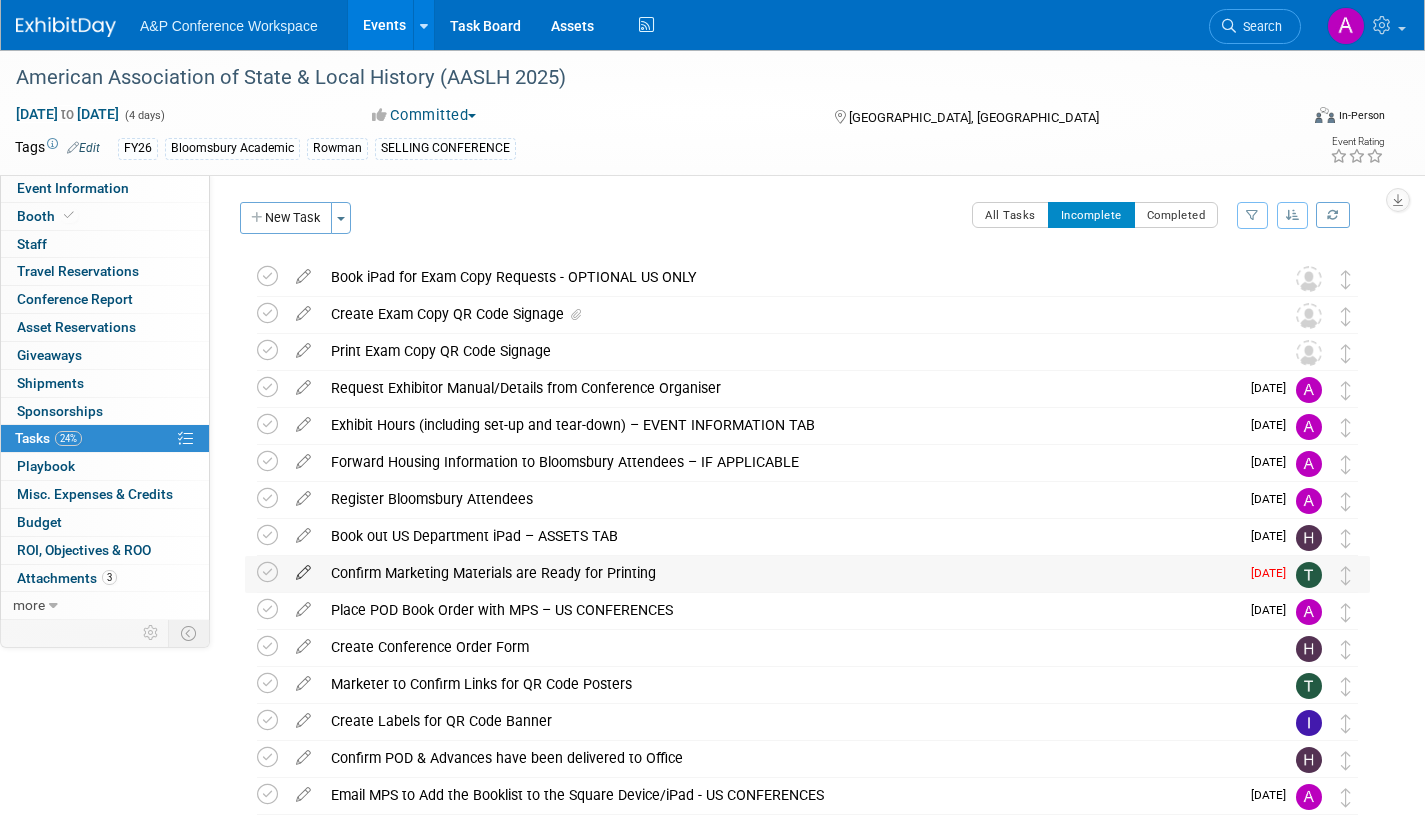 click at bounding box center [303, 568] 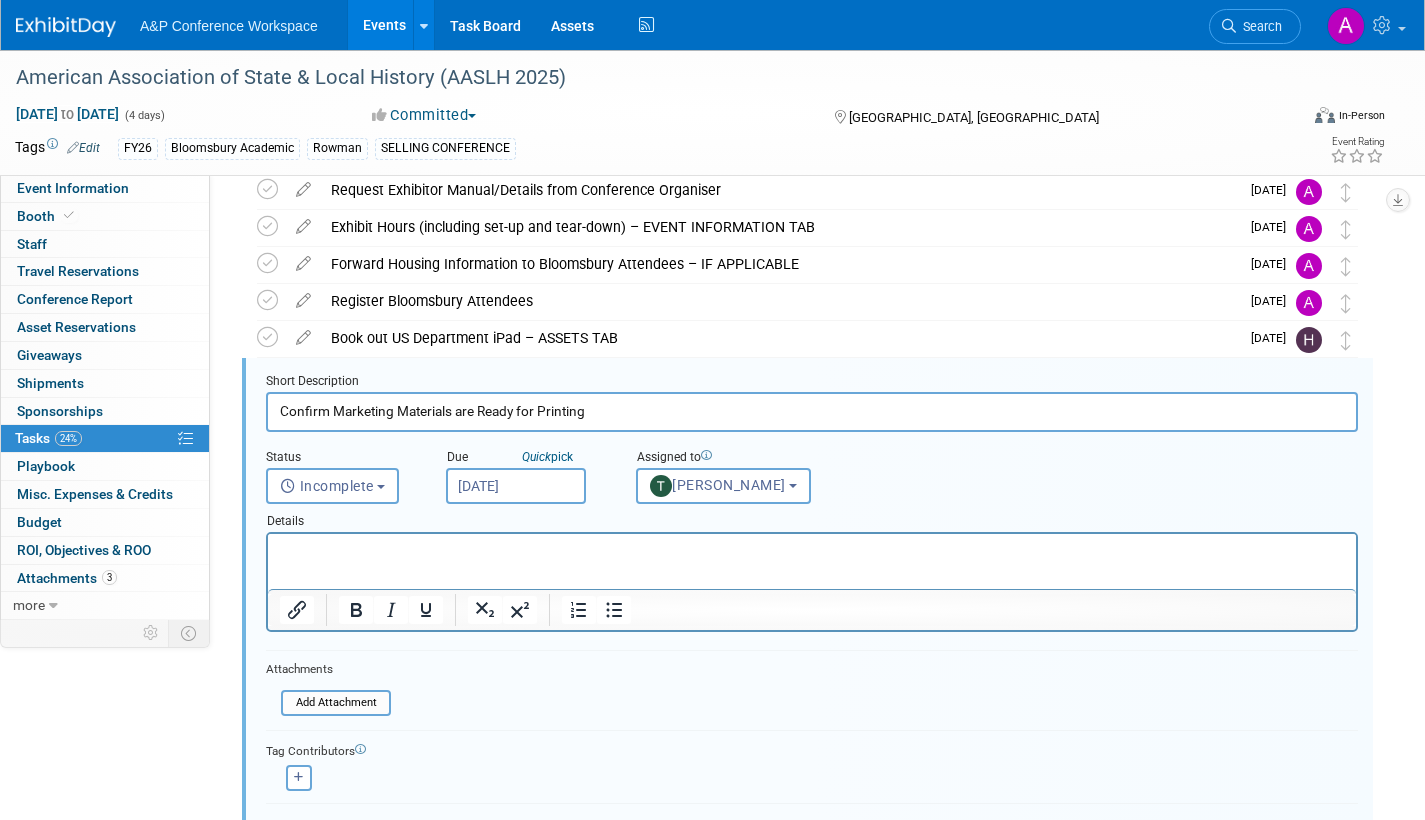 scroll, scrollTop: 0, scrollLeft: 0, axis: both 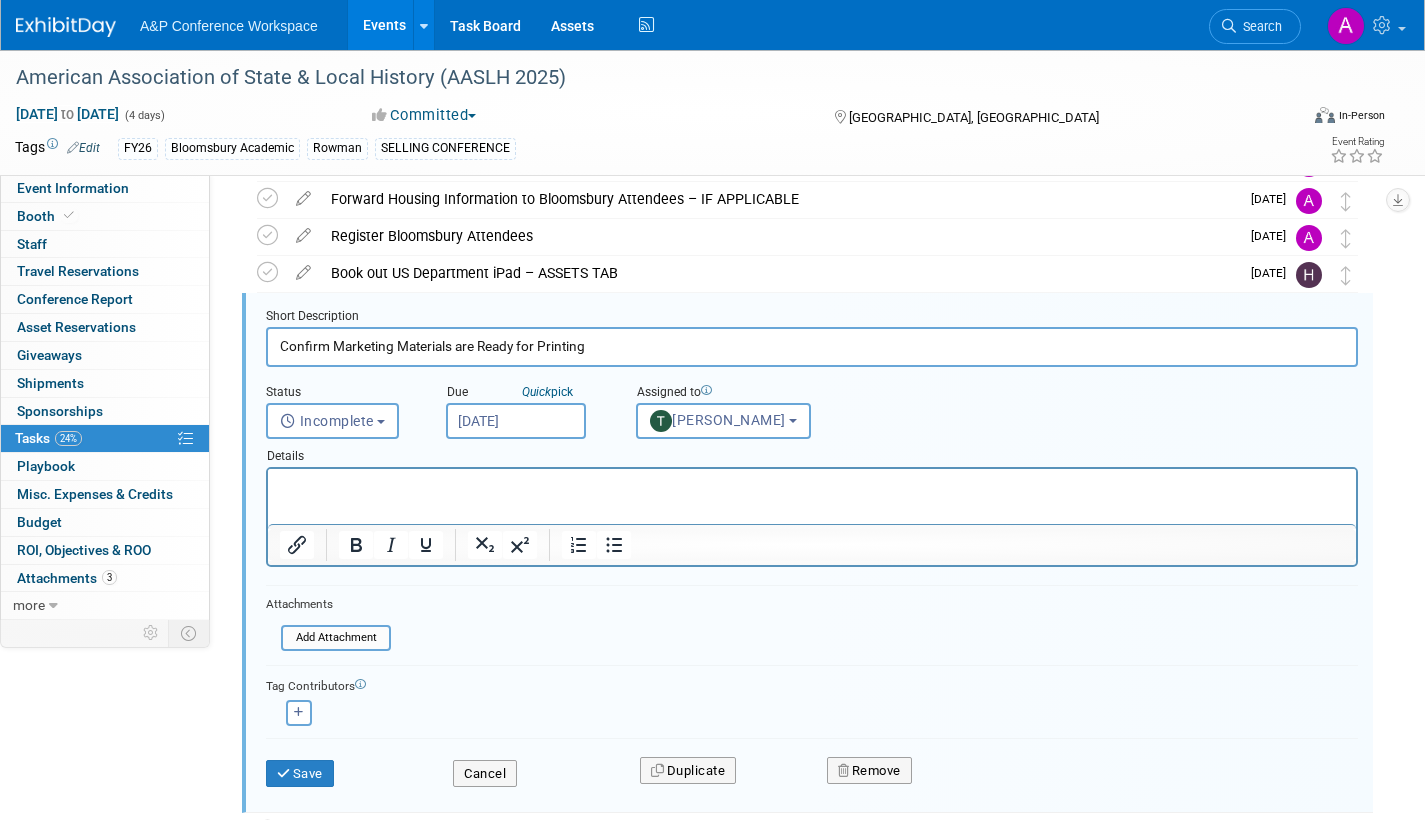 click on "Jul 10, 2025" at bounding box center [516, 421] 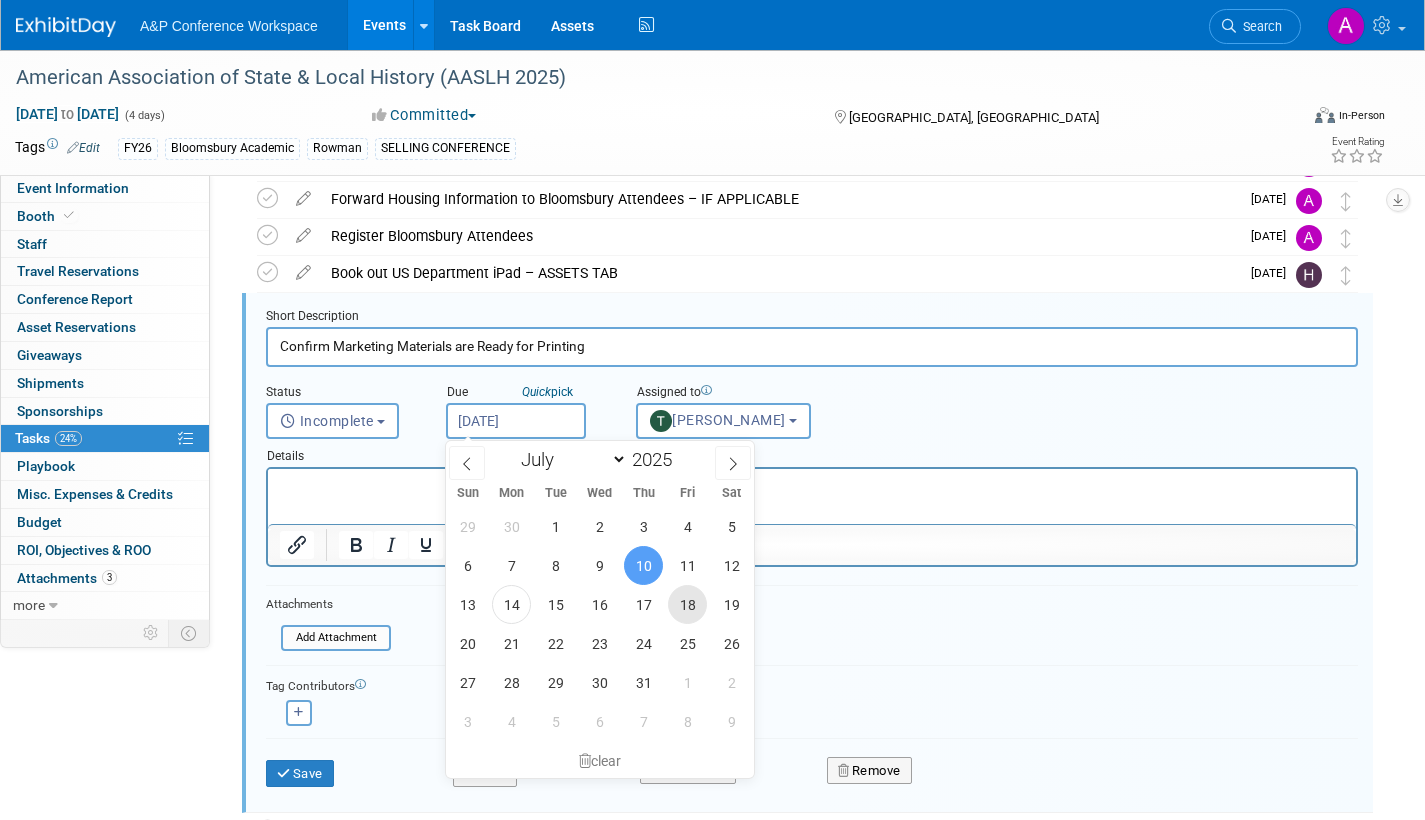 click on "18" at bounding box center [687, 604] 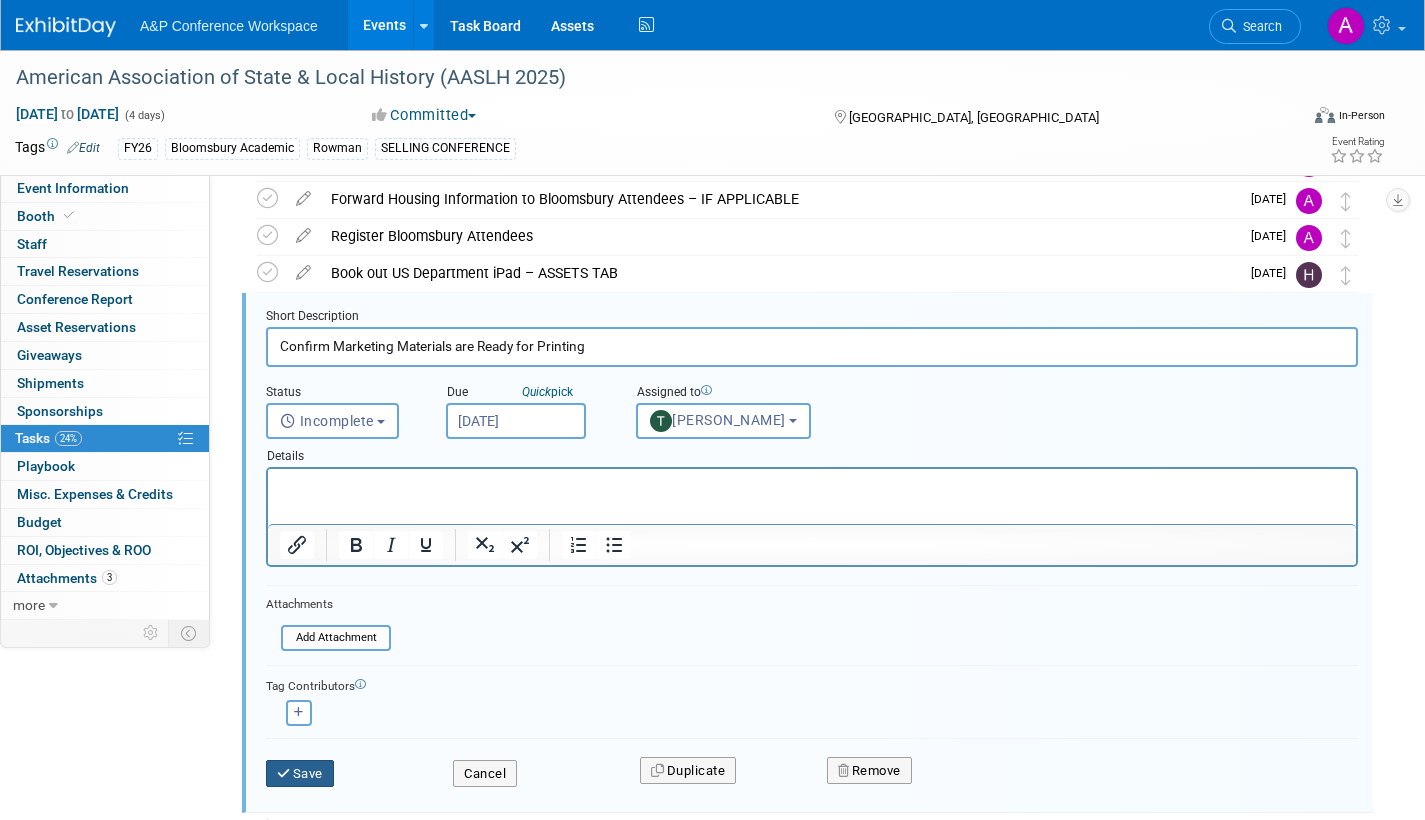 click on "Save" at bounding box center (300, 774) 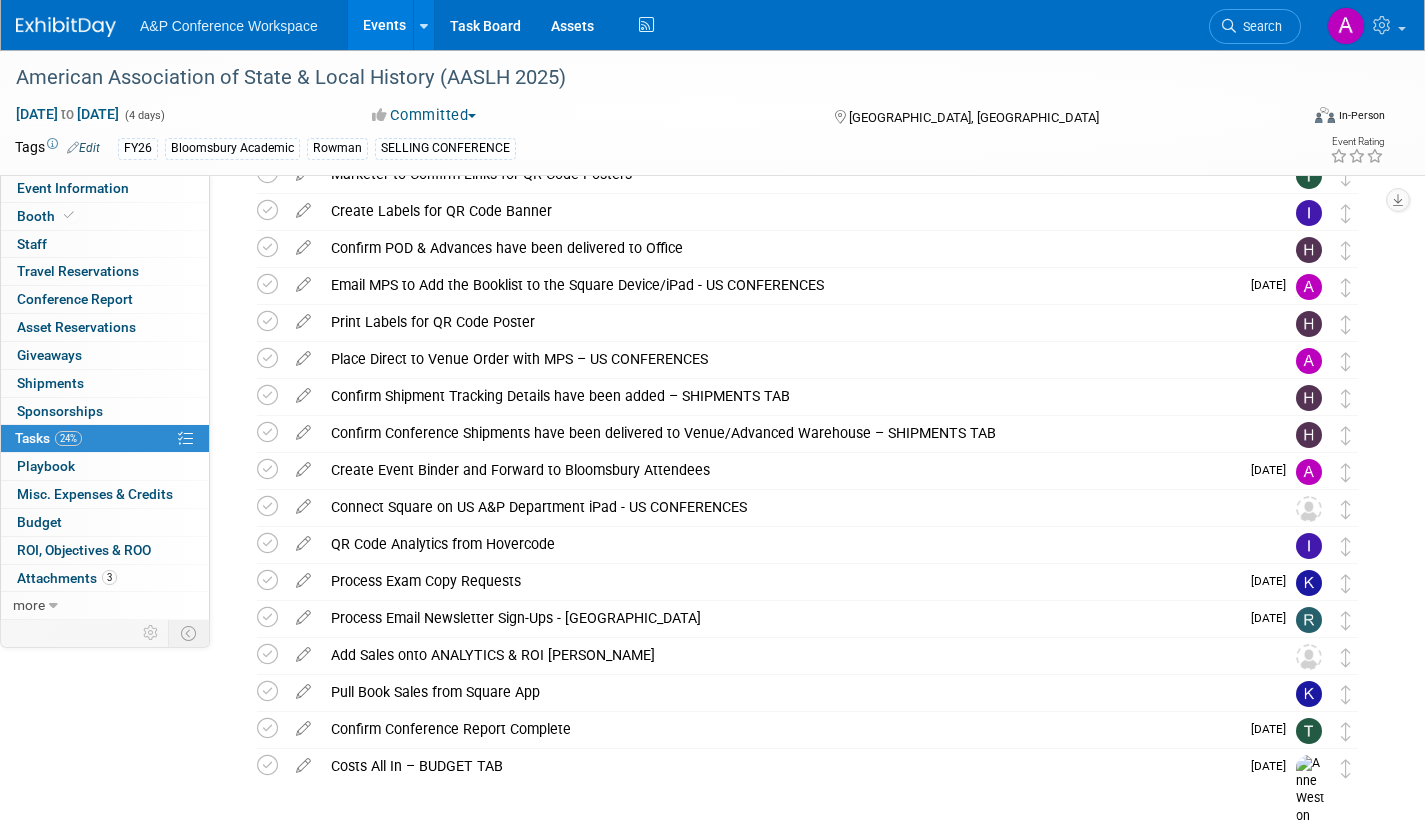 scroll, scrollTop: 0, scrollLeft: 0, axis: both 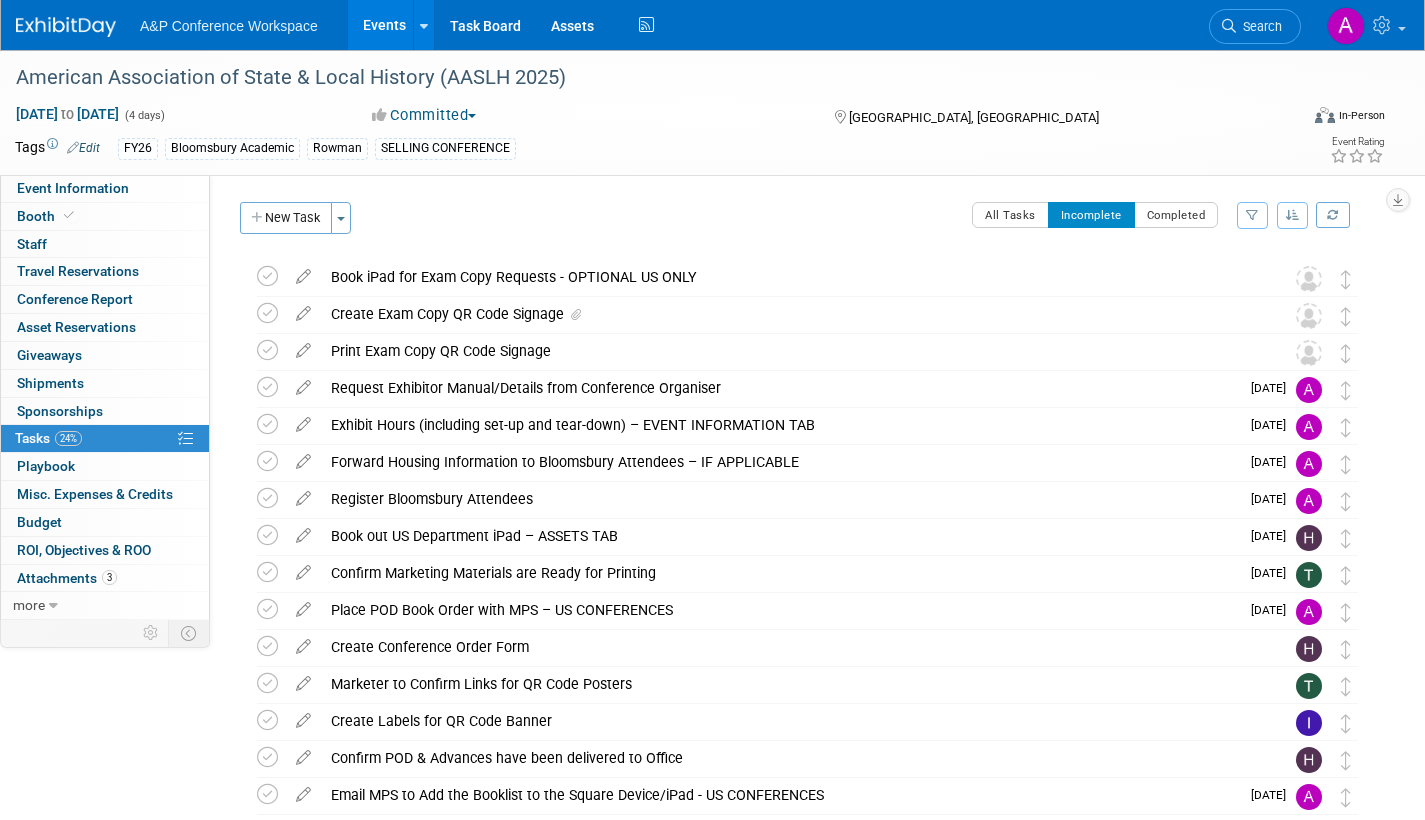 click at bounding box center [303, 309] 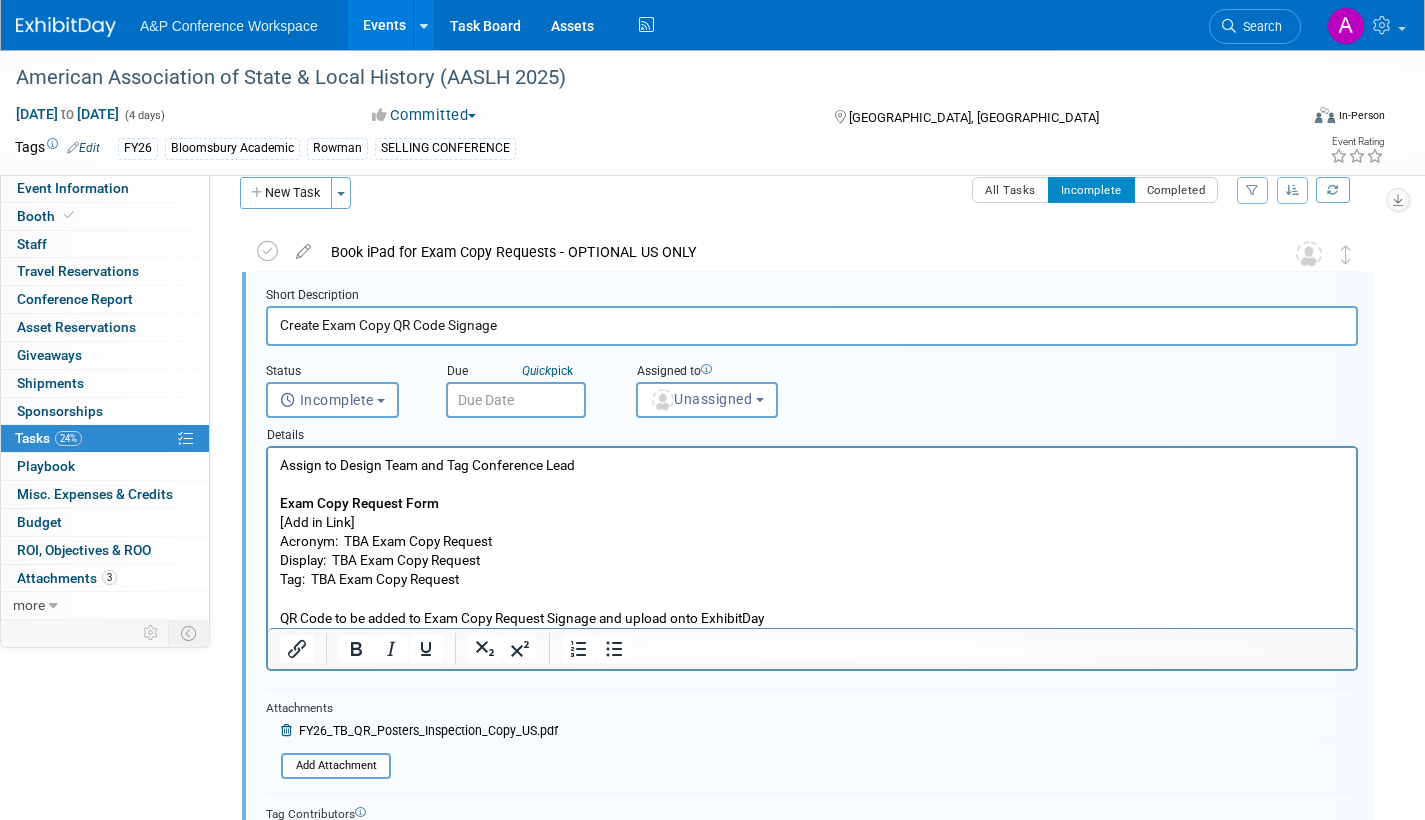 scroll, scrollTop: 4, scrollLeft: 0, axis: vertical 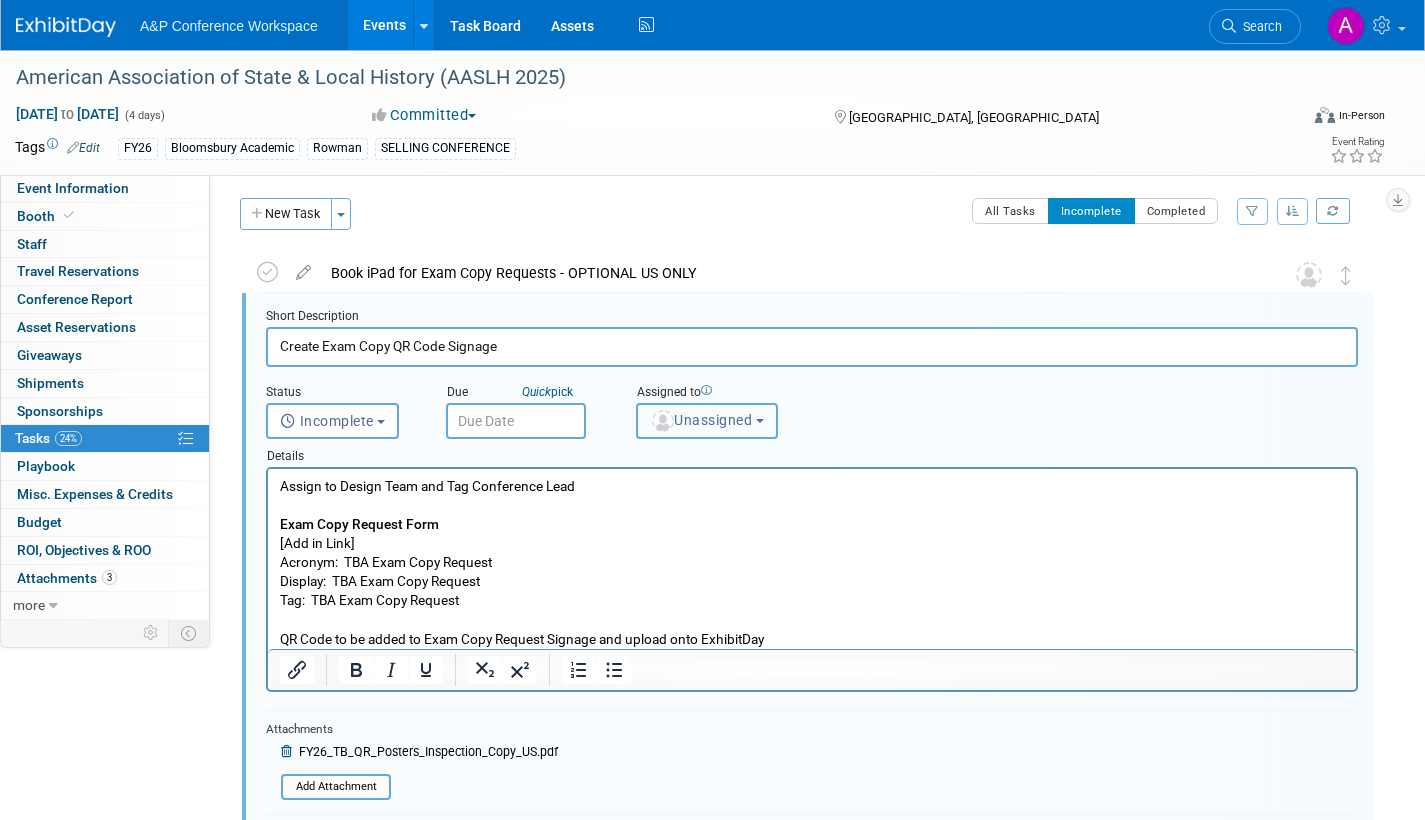 click on "Unassigned" at bounding box center [701, 420] 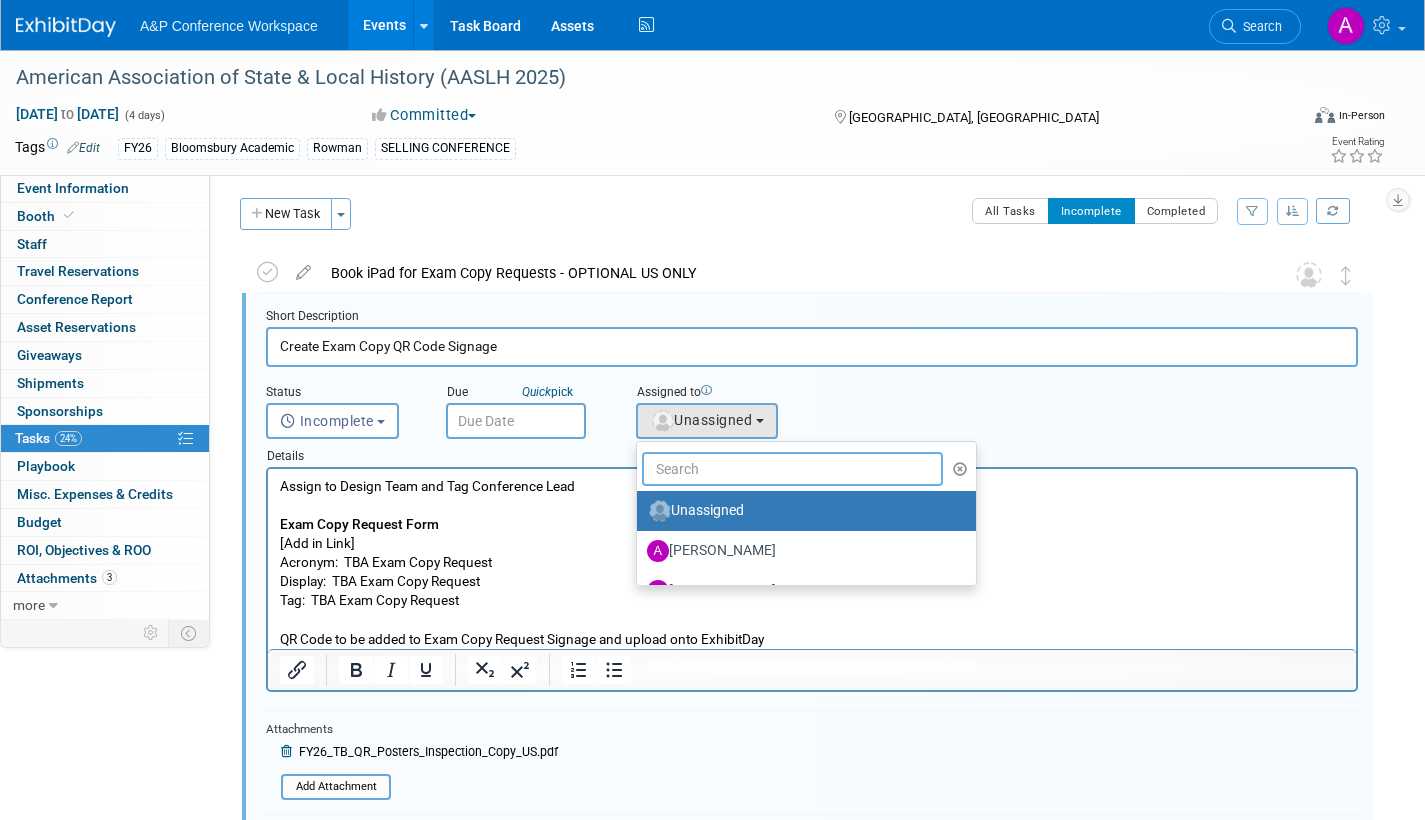 click at bounding box center (792, 469) 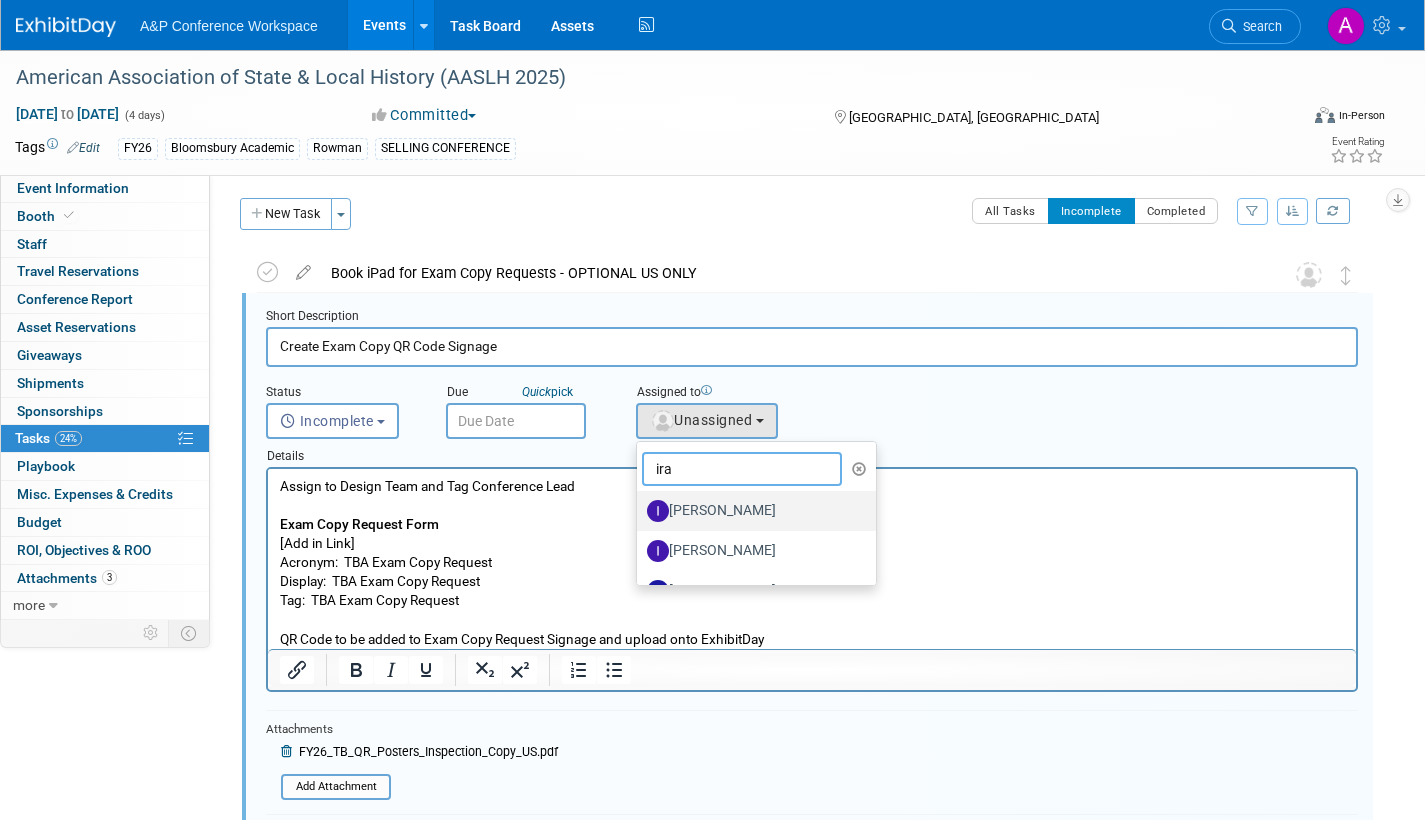 type on "ira" 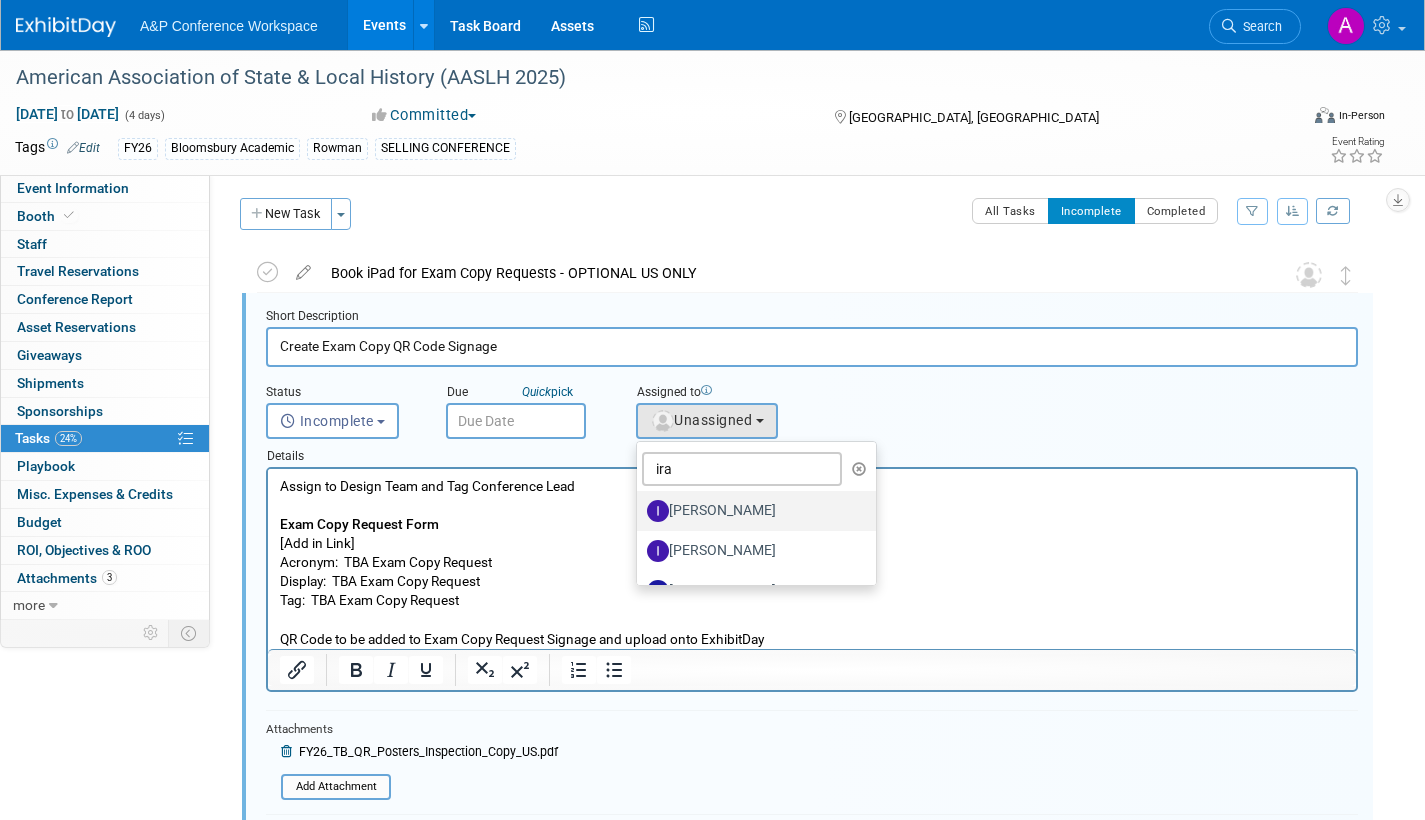 click on "[PERSON_NAME]" at bounding box center (751, 511) 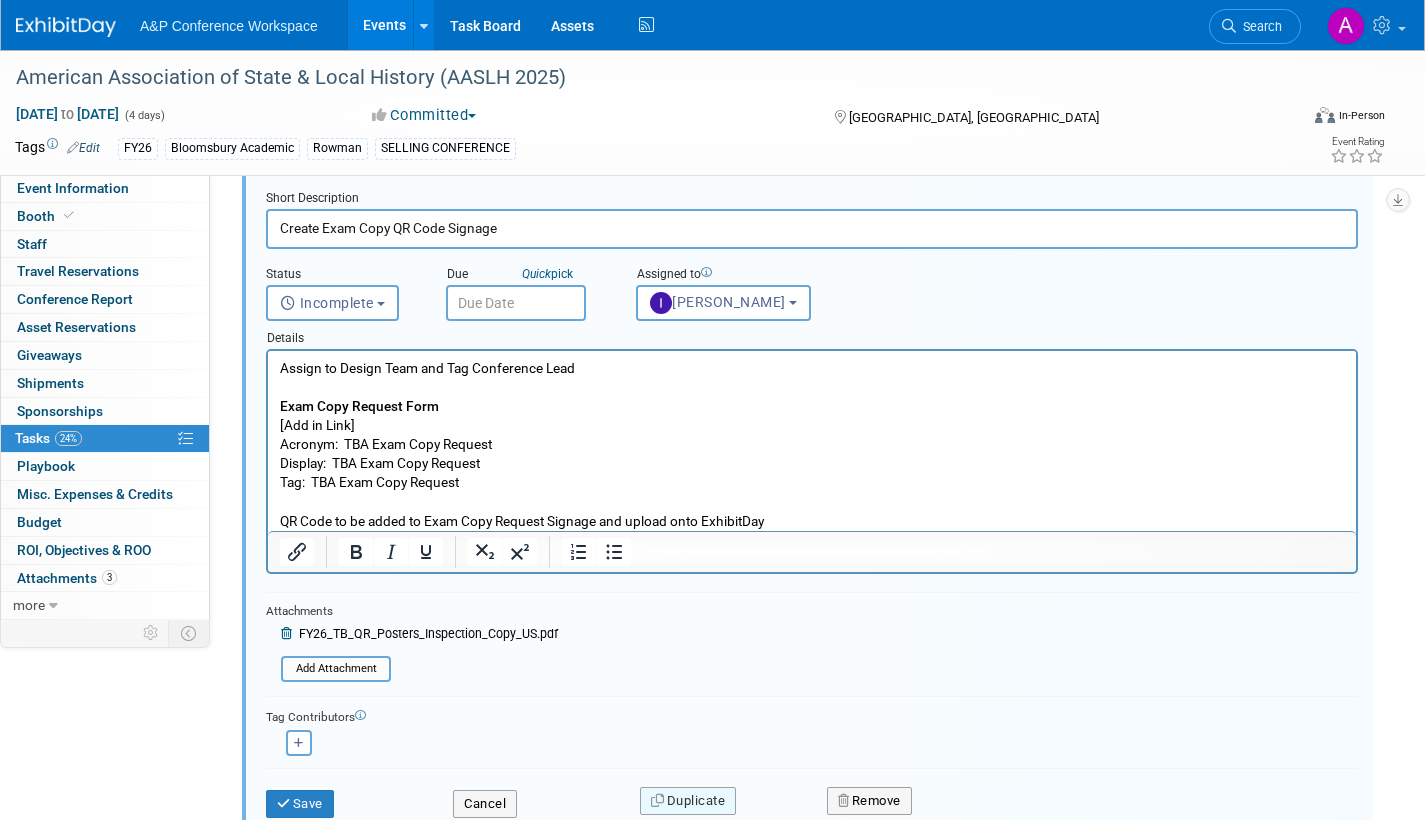scroll, scrollTop: 404, scrollLeft: 0, axis: vertical 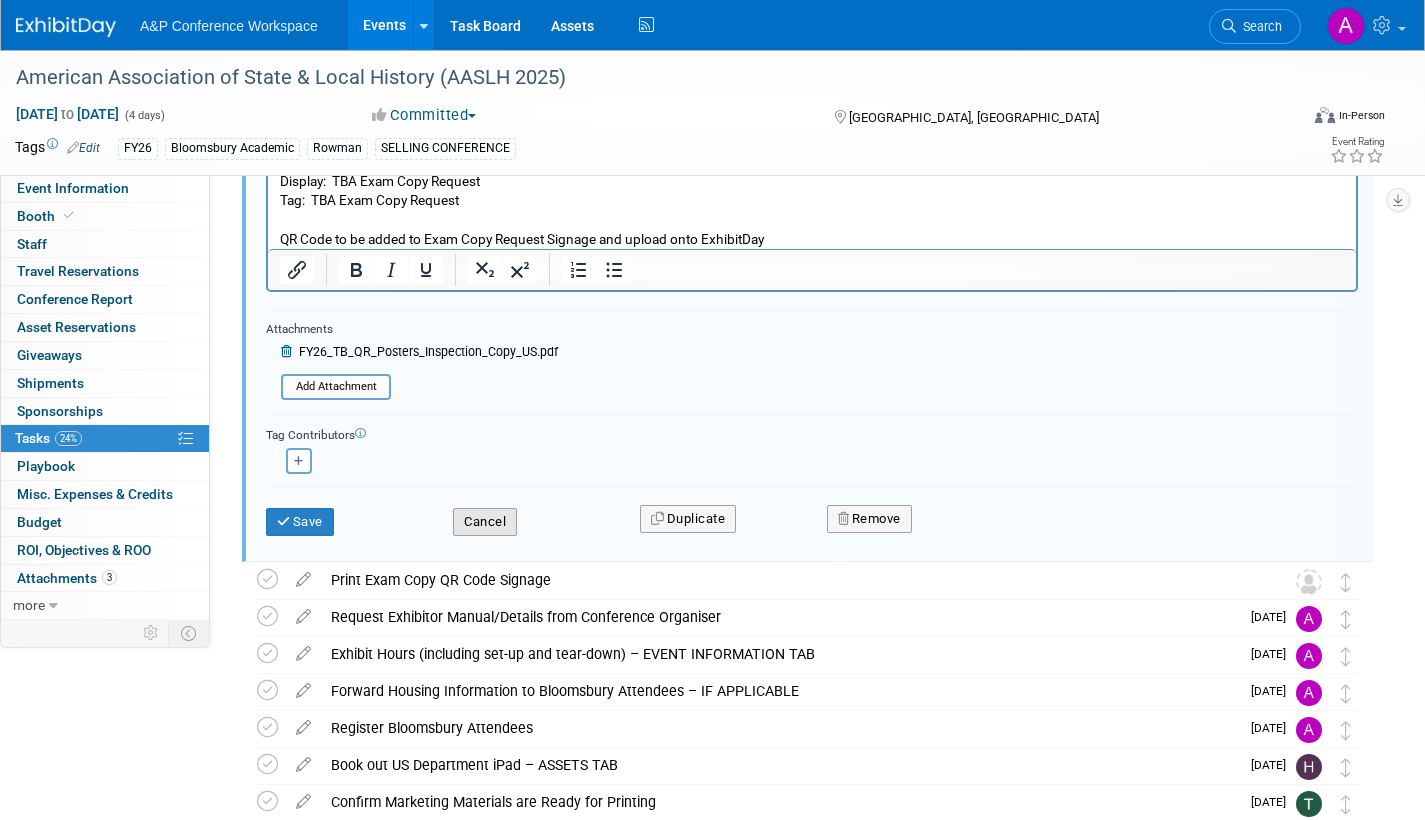 click on "Cancel" at bounding box center (485, 522) 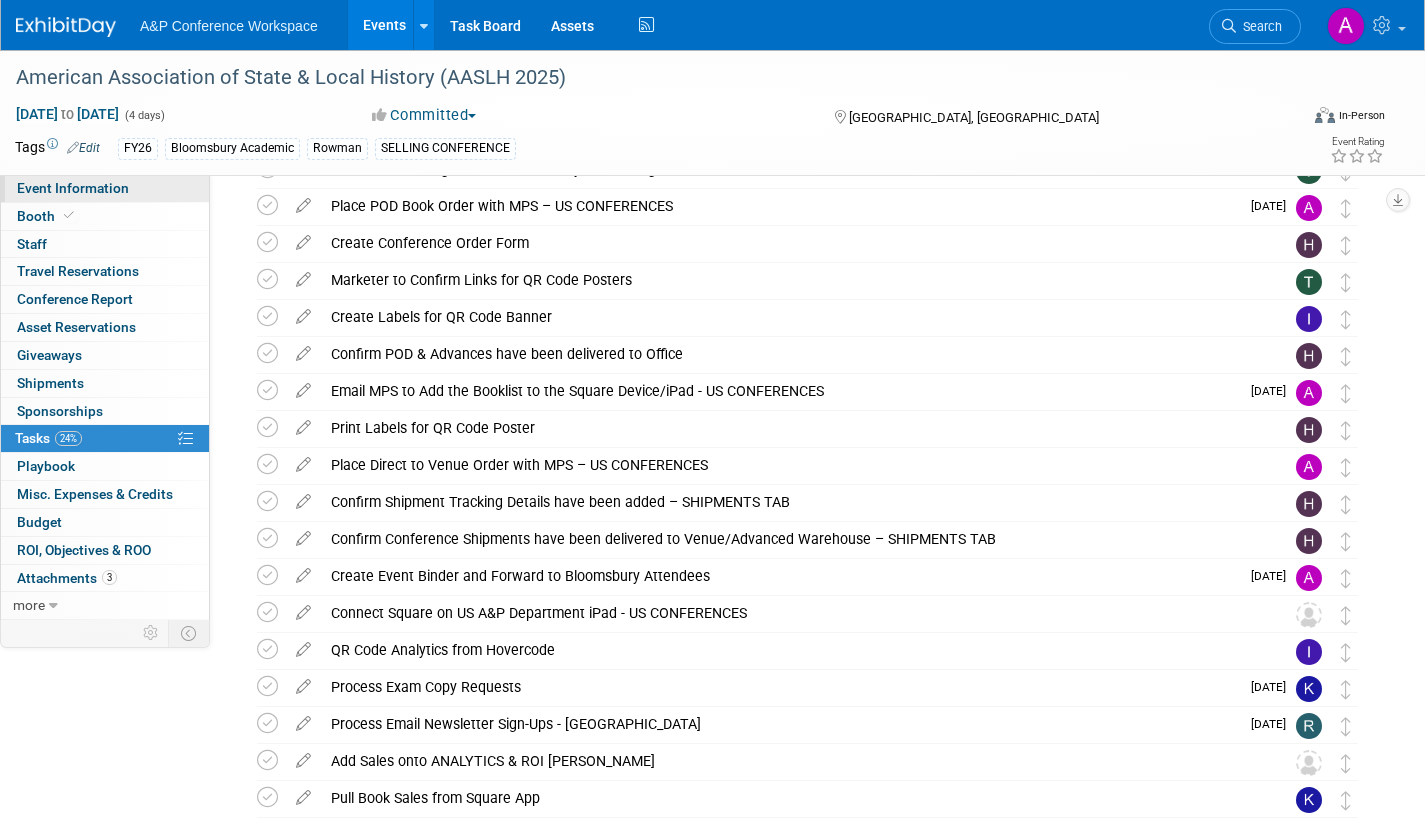 click on "Event Information" at bounding box center (73, 188) 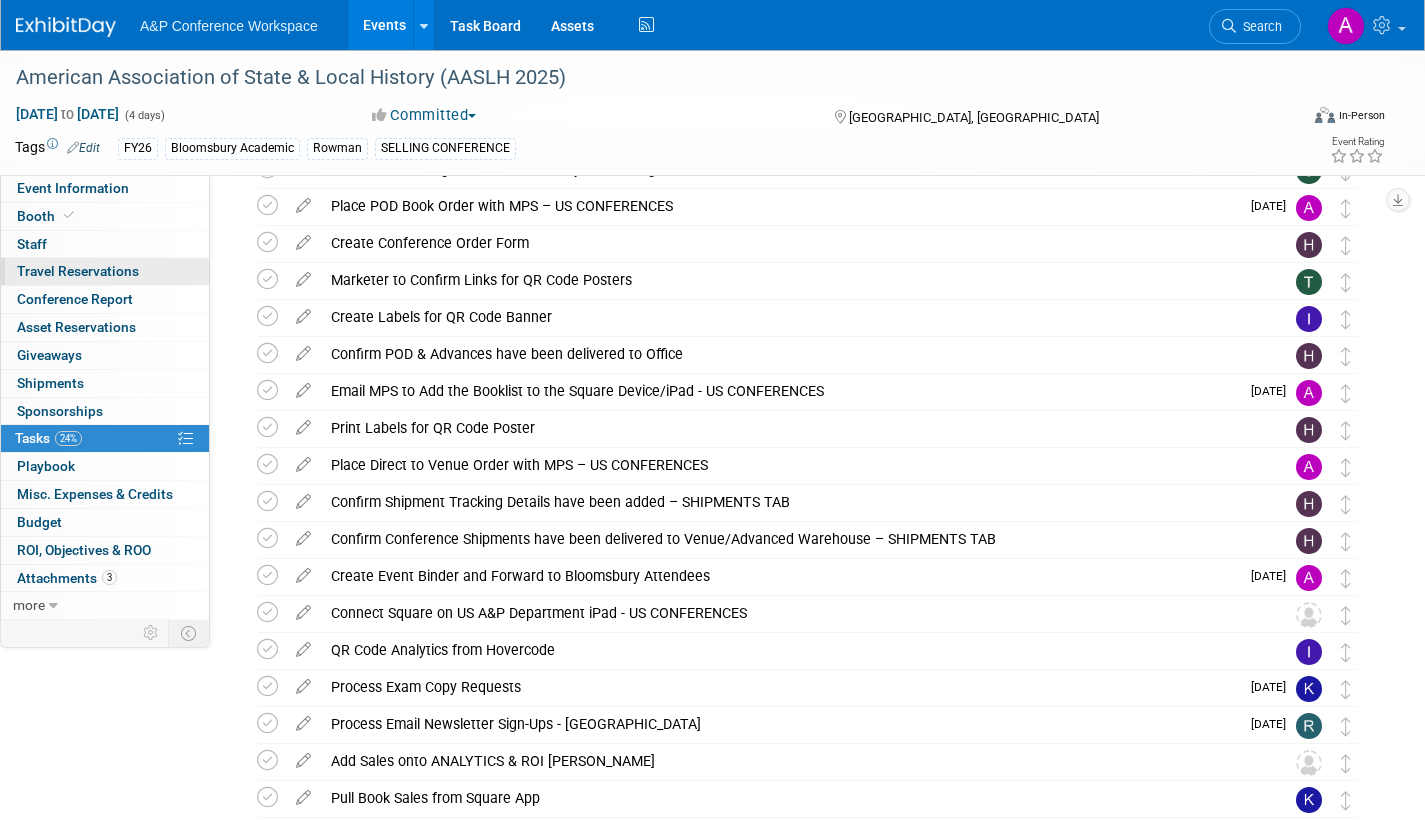 scroll, scrollTop: 0, scrollLeft: 0, axis: both 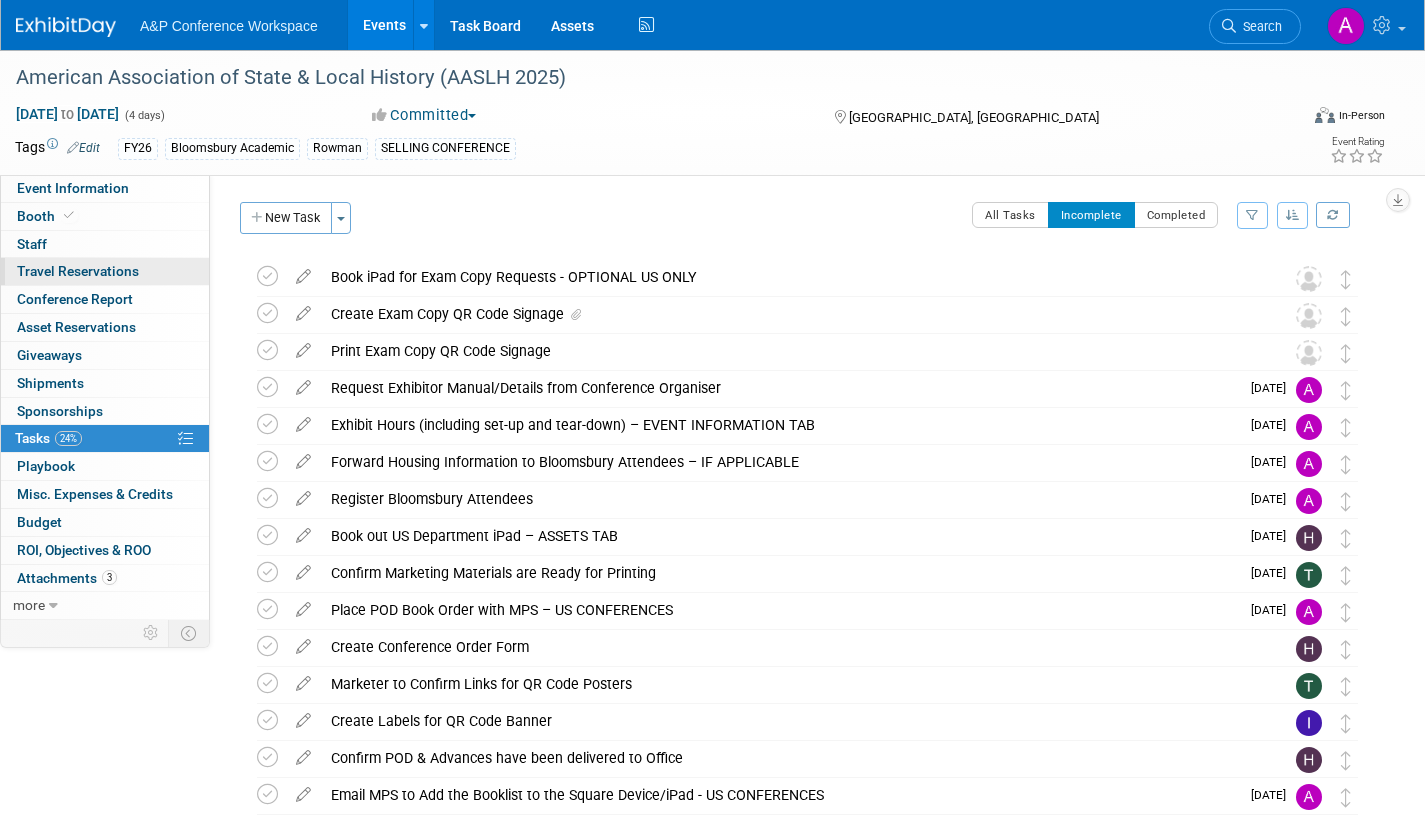 select on "Annual" 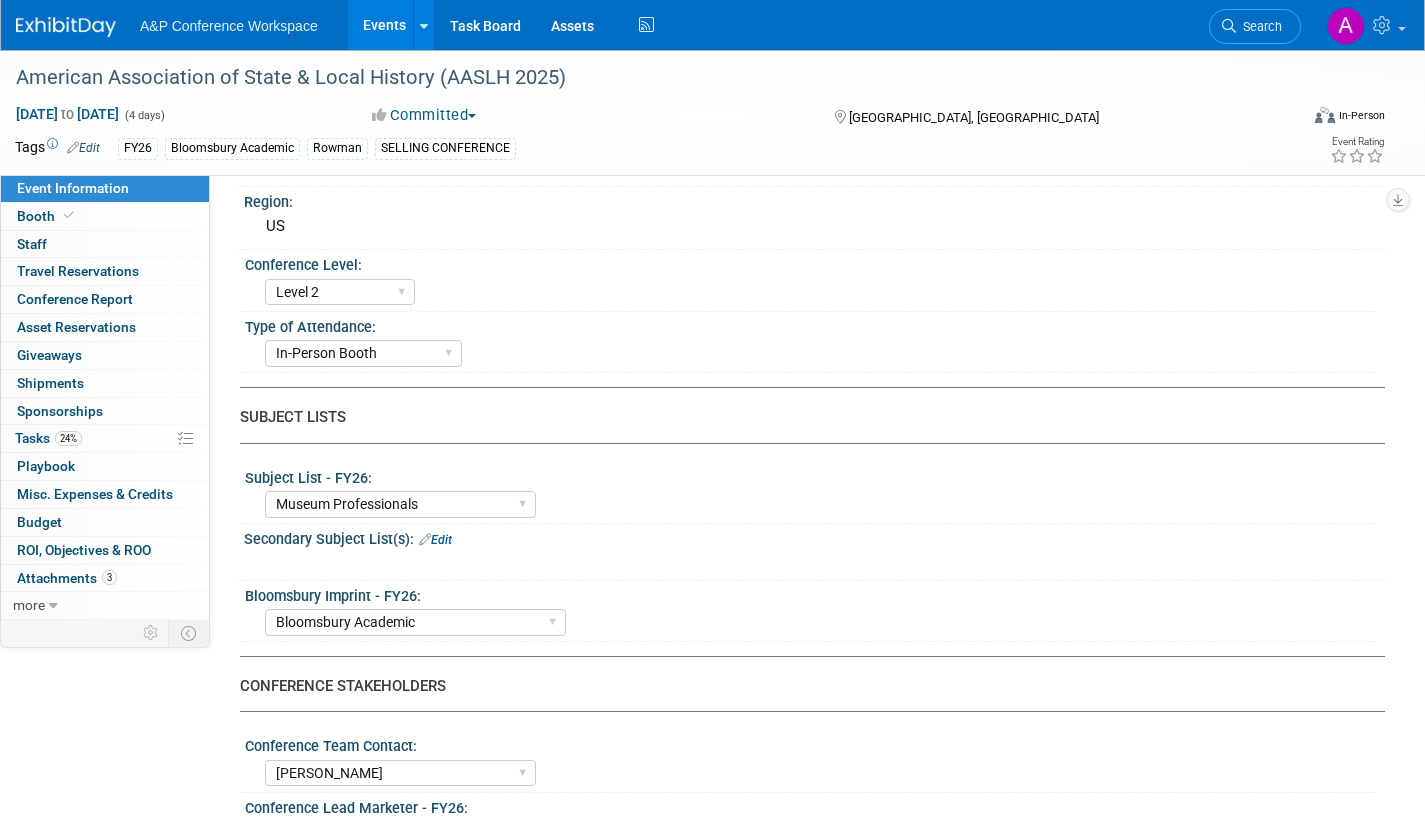 scroll, scrollTop: 100, scrollLeft: 0, axis: vertical 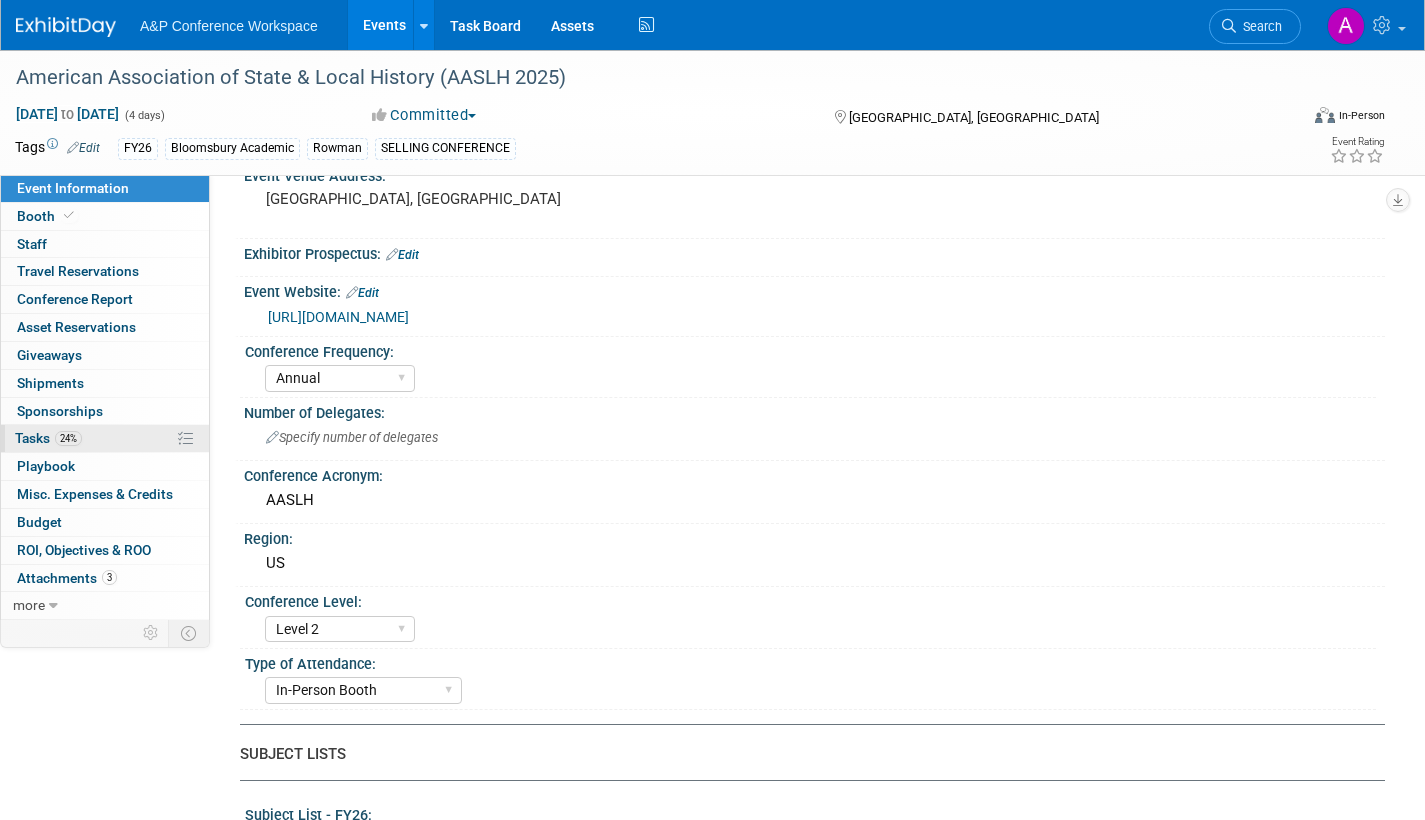 click on "Tasks 24%" at bounding box center [48, 438] 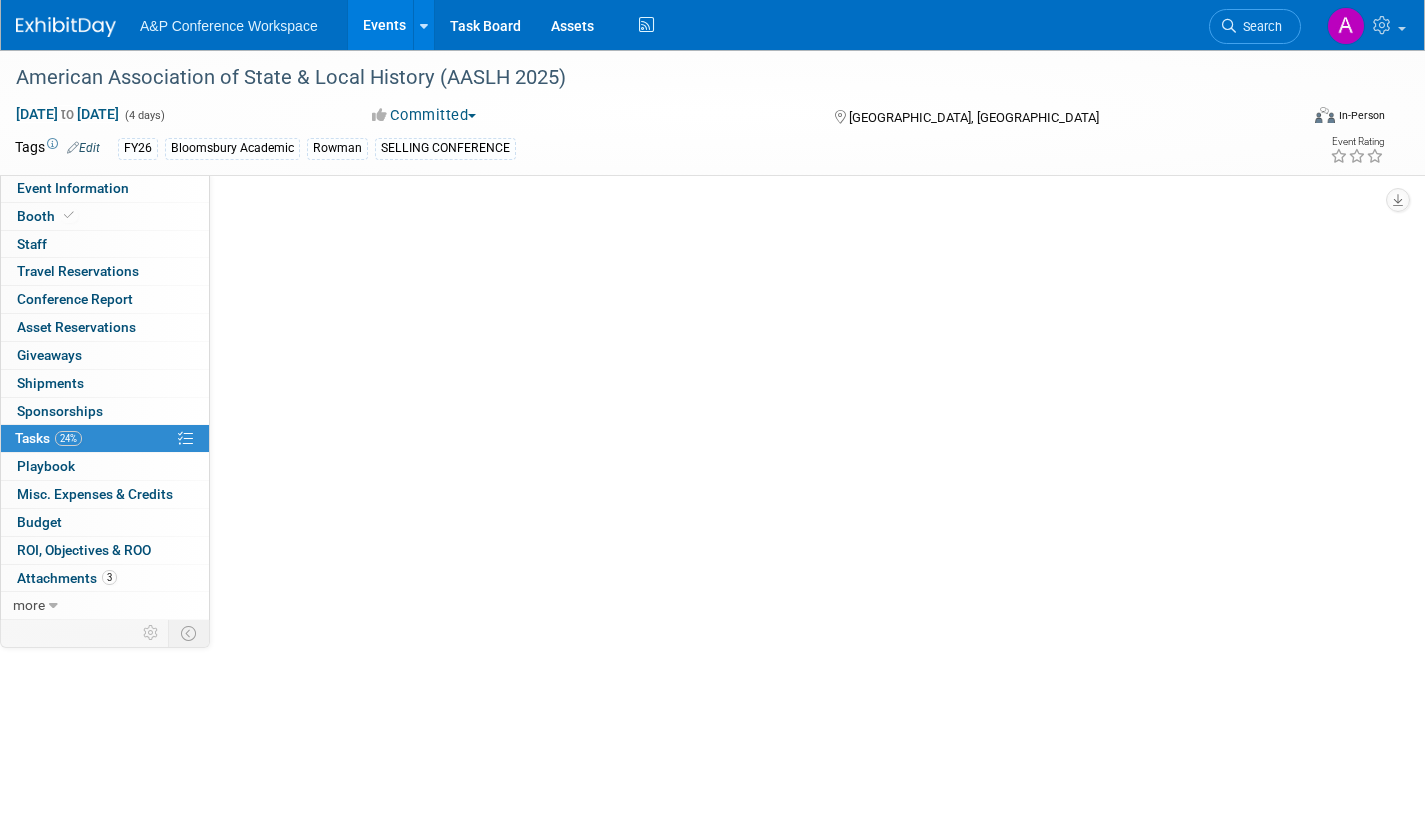 scroll, scrollTop: 0, scrollLeft: 0, axis: both 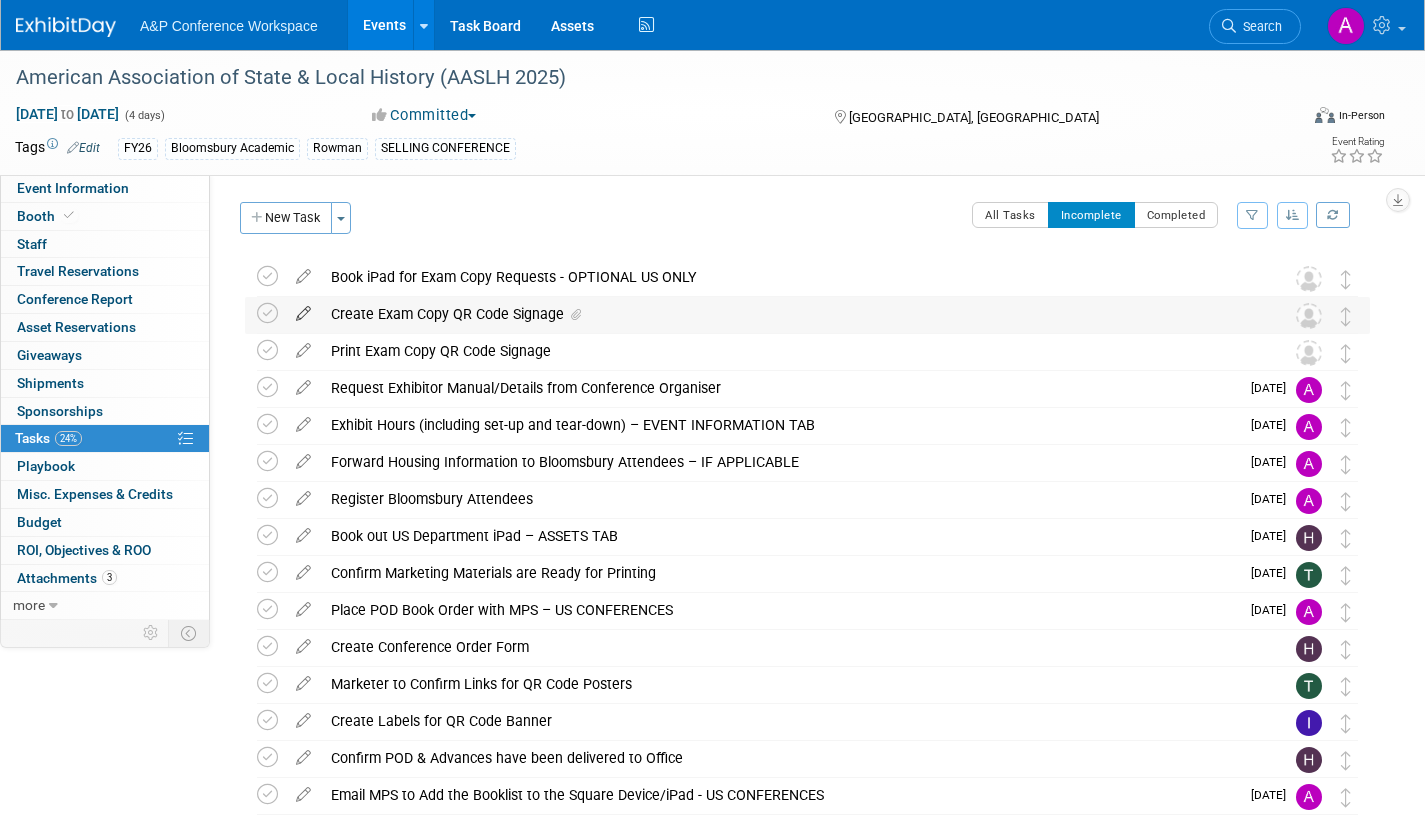 click at bounding box center (303, 309) 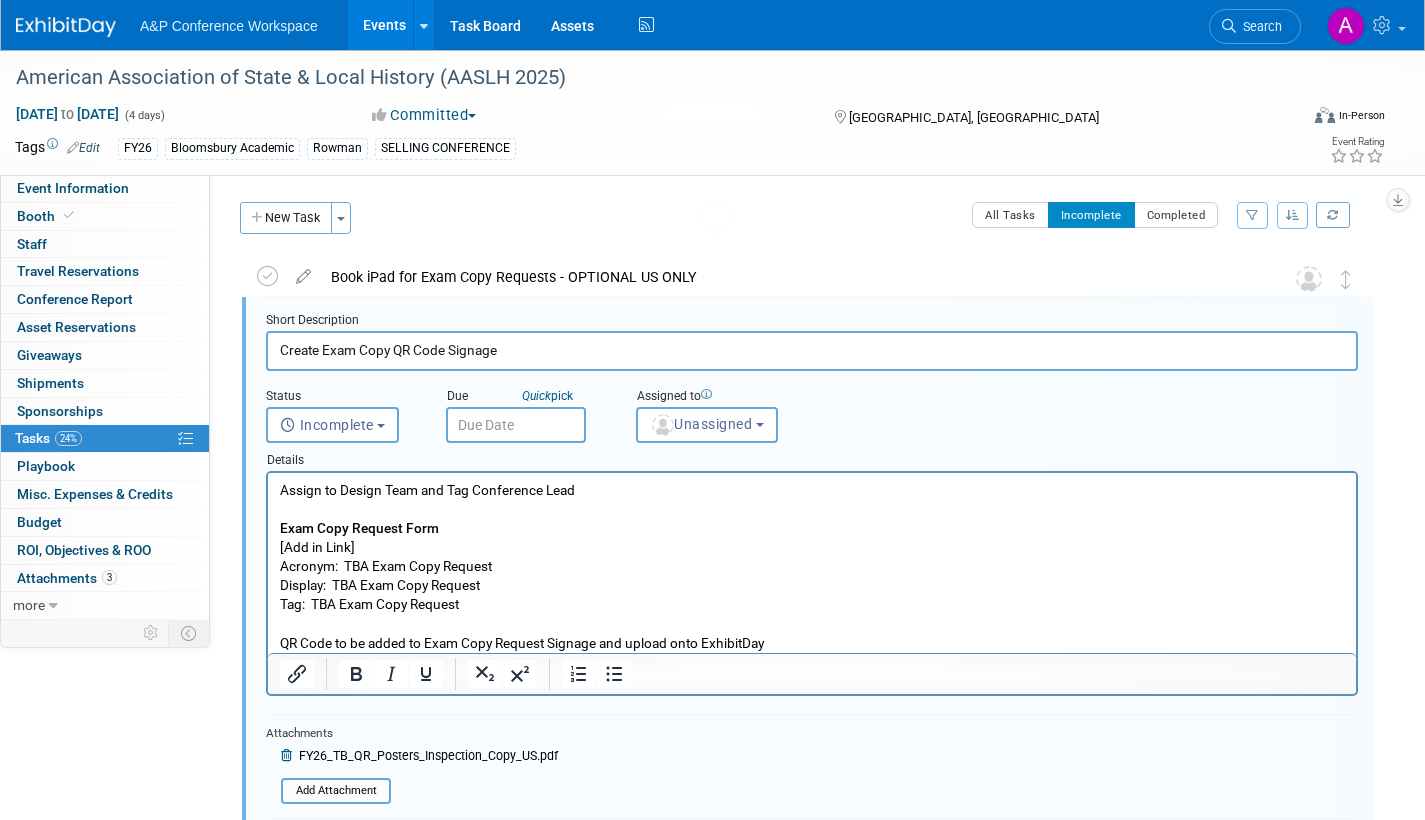scroll, scrollTop: 4, scrollLeft: 0, axis: vertical 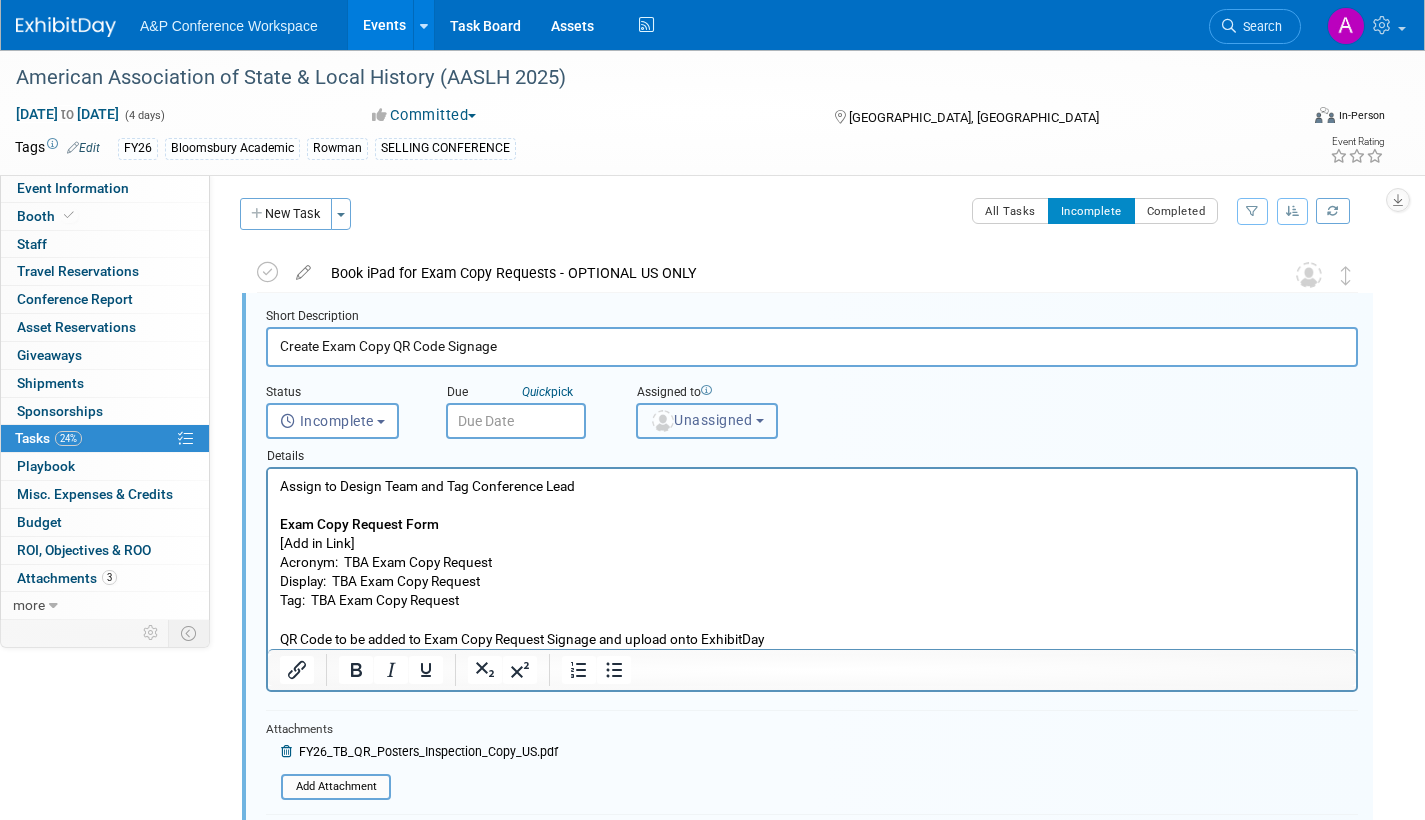 click on "Unassigned" at bounding box center (701, 420) 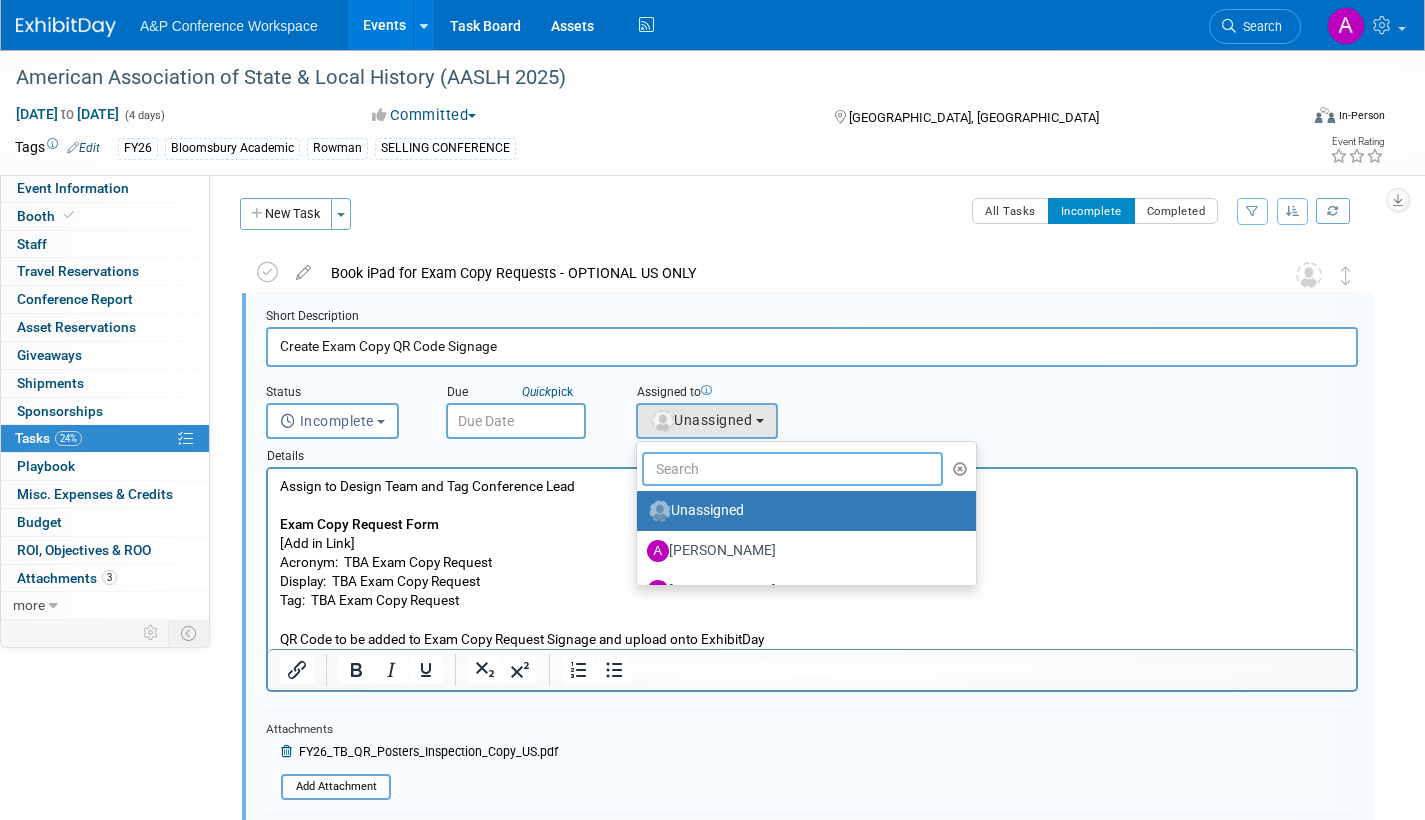 click at bounding box center [792, 469] 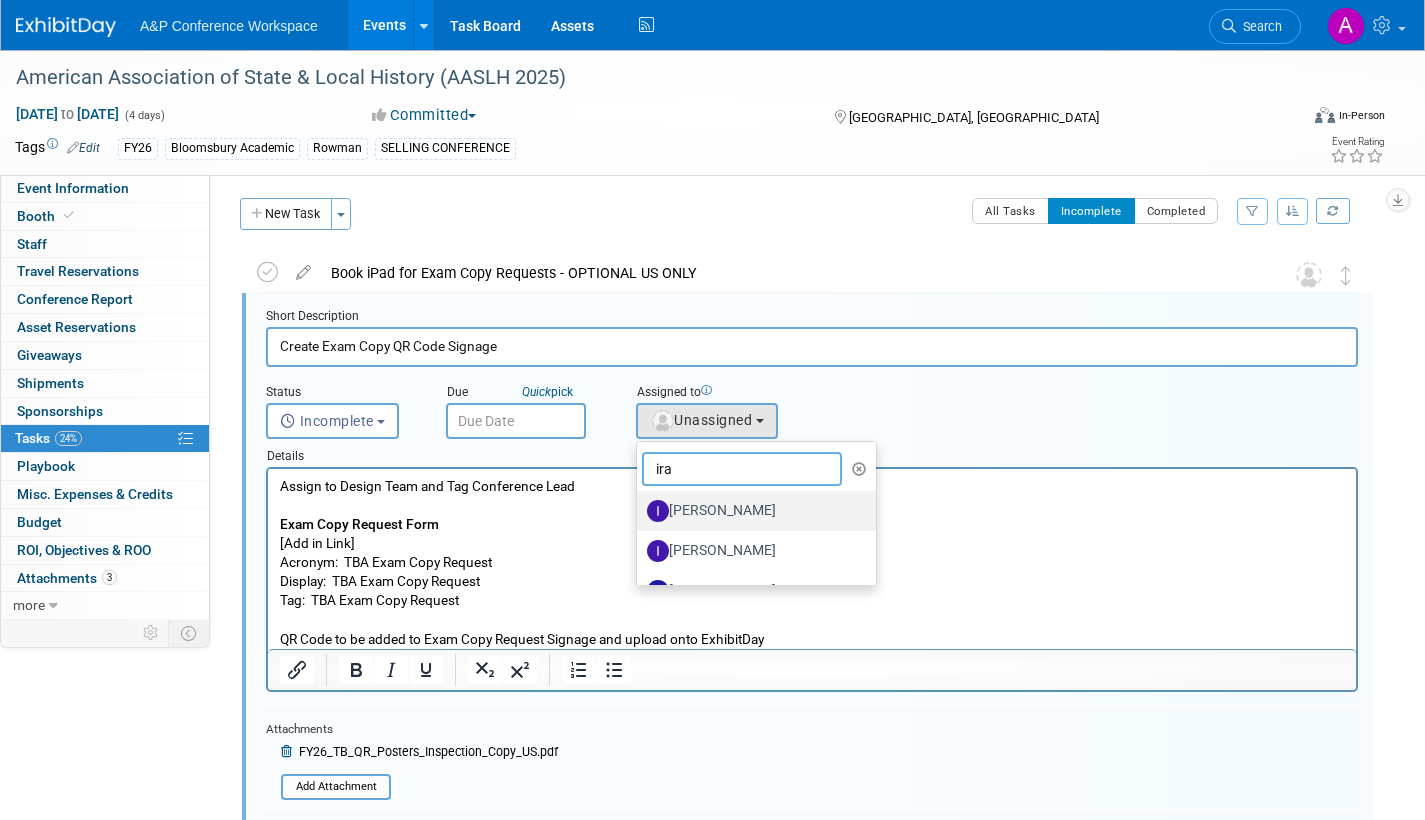 type on "ira" 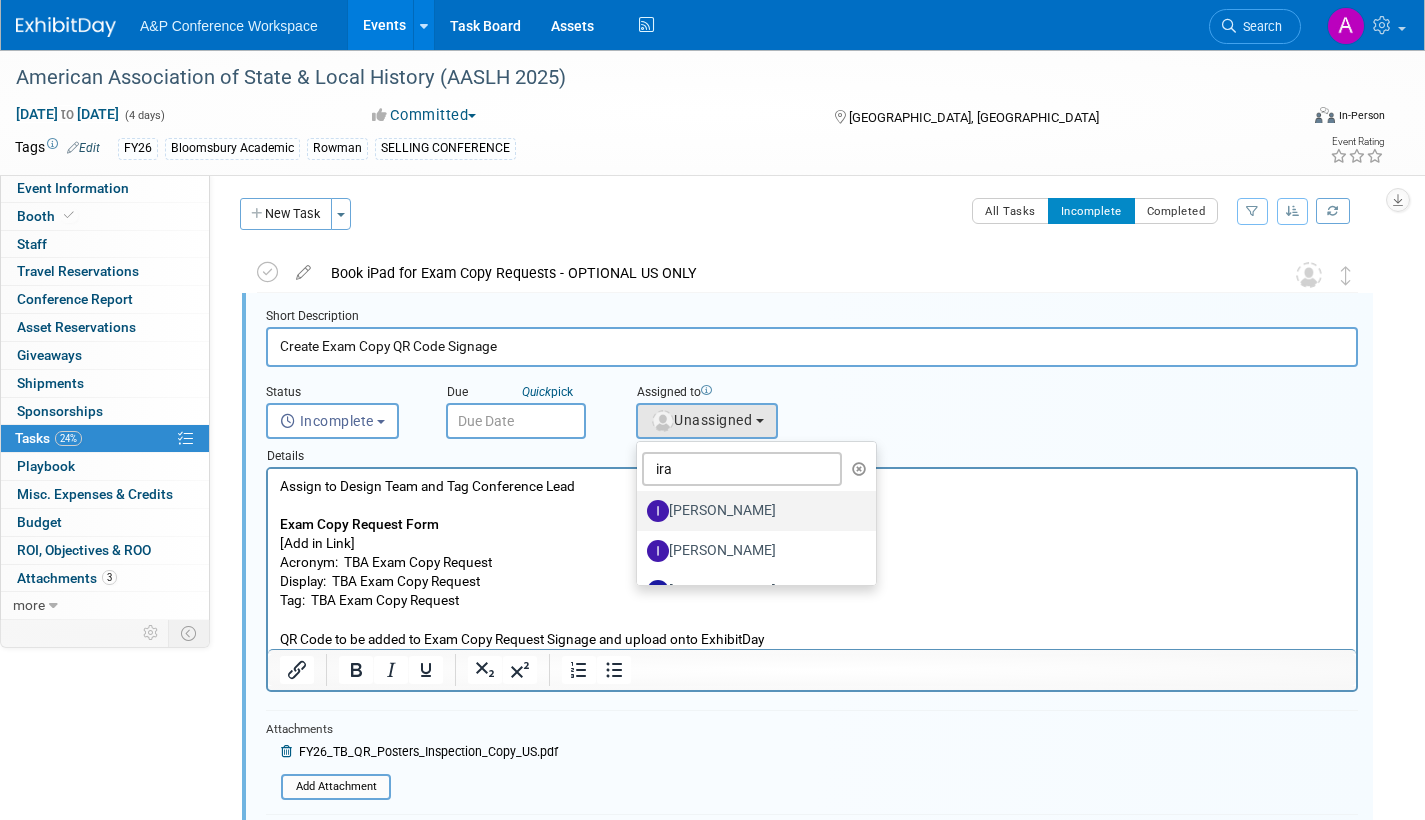 click on "[PERSON_NAME]" at bounding box center (751, 511) 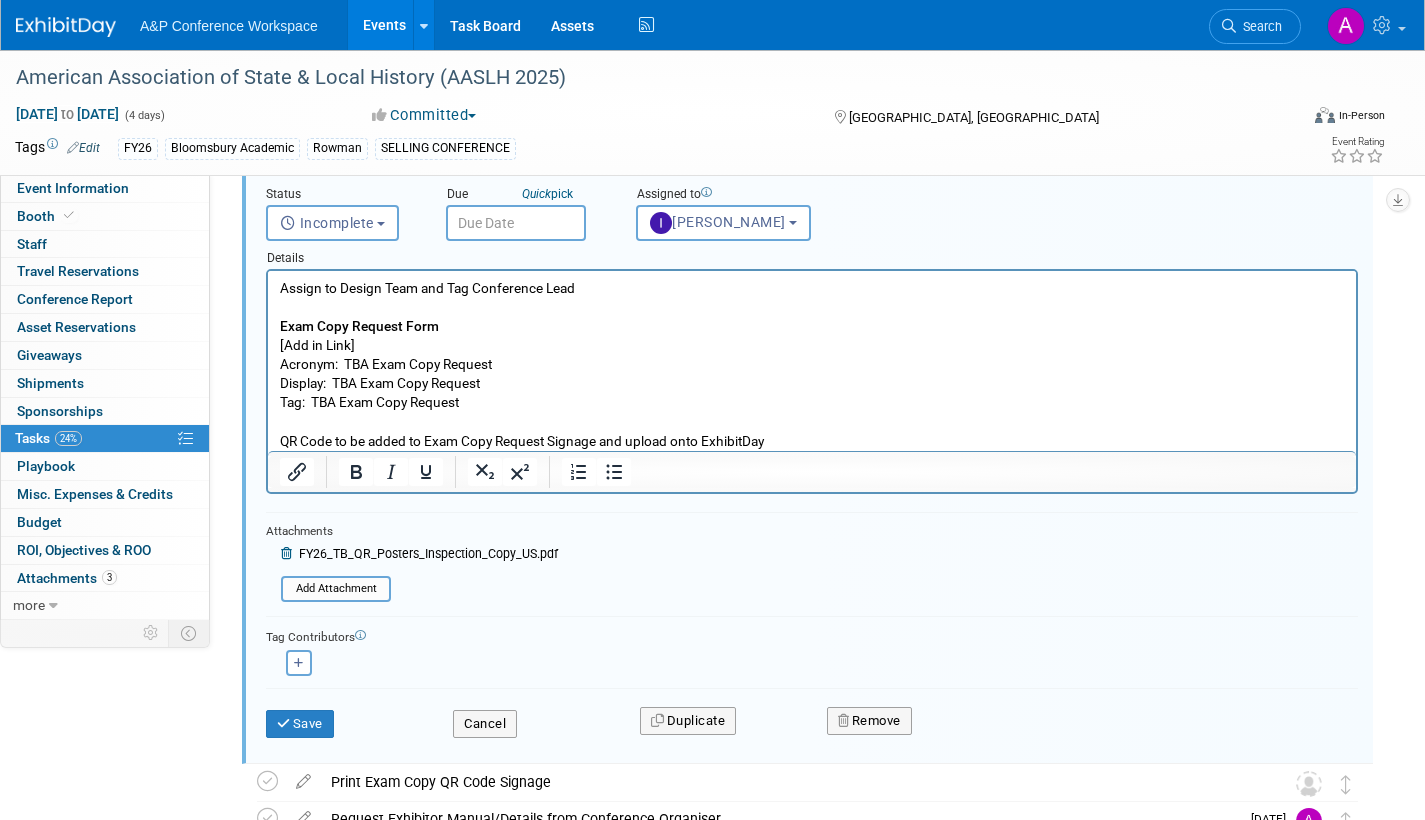 scroll, scrollTop: 204, scrollLeft: 0, axis: vertical 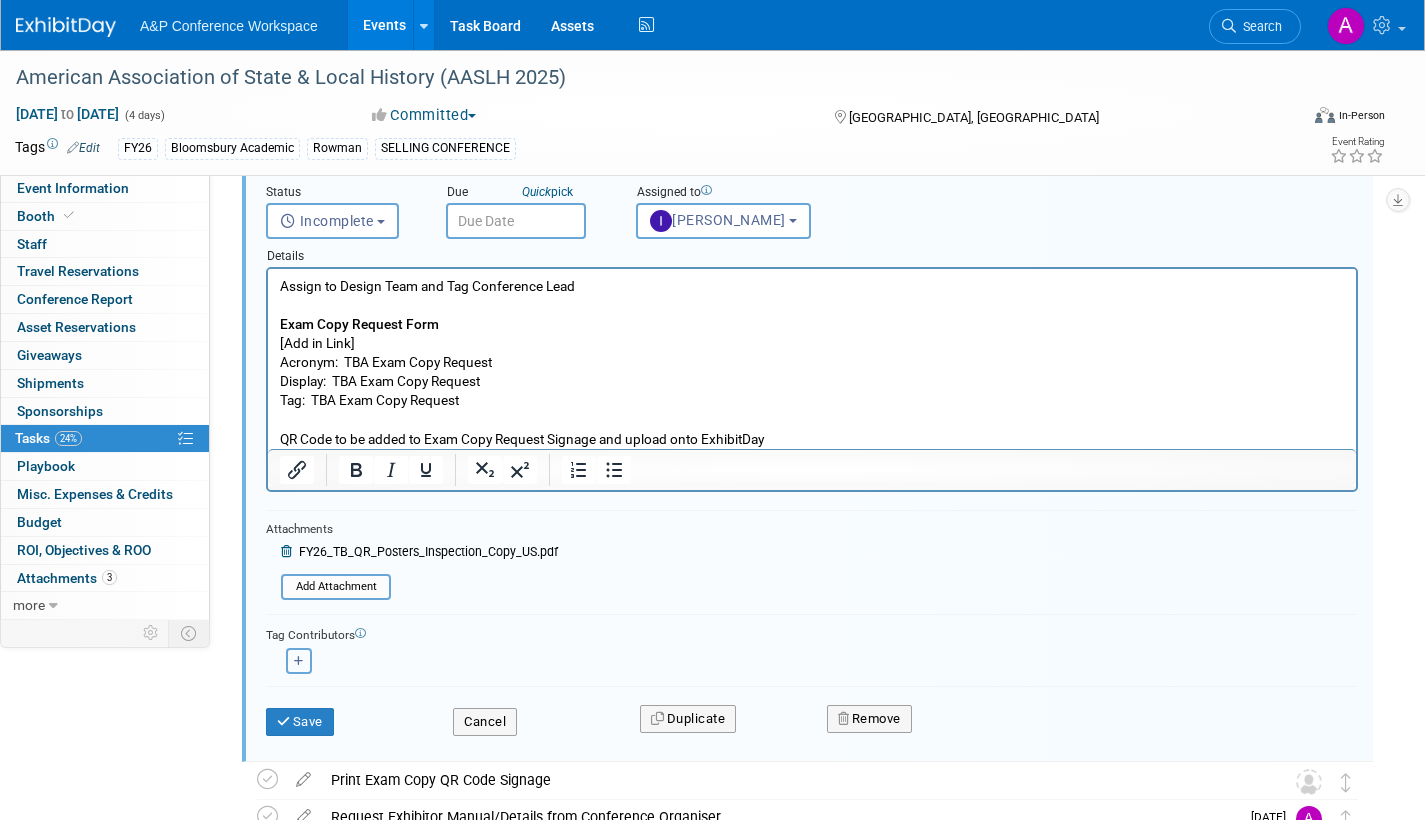 click at bounding box center (299, 661) 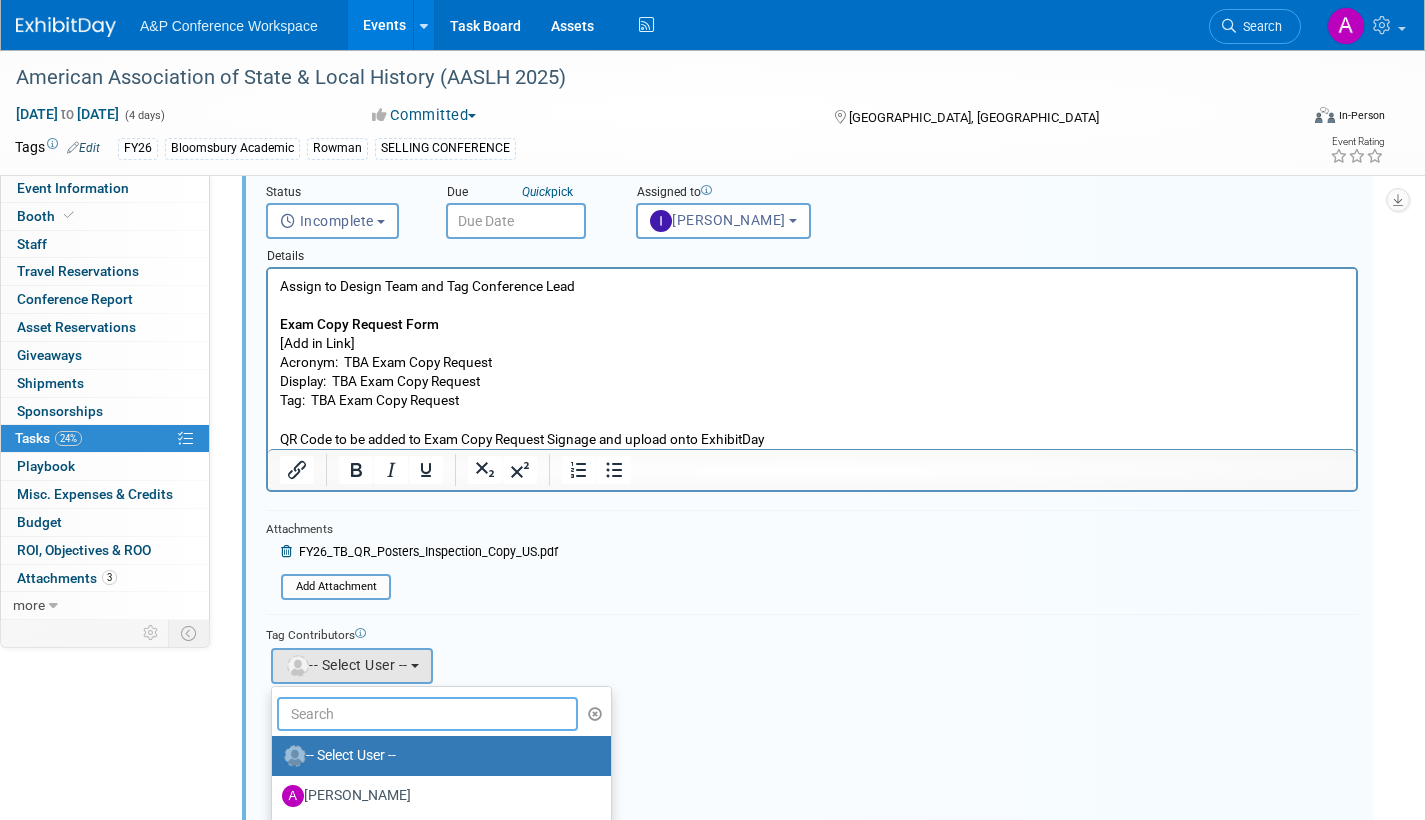 click at bounding box center [427, 714] 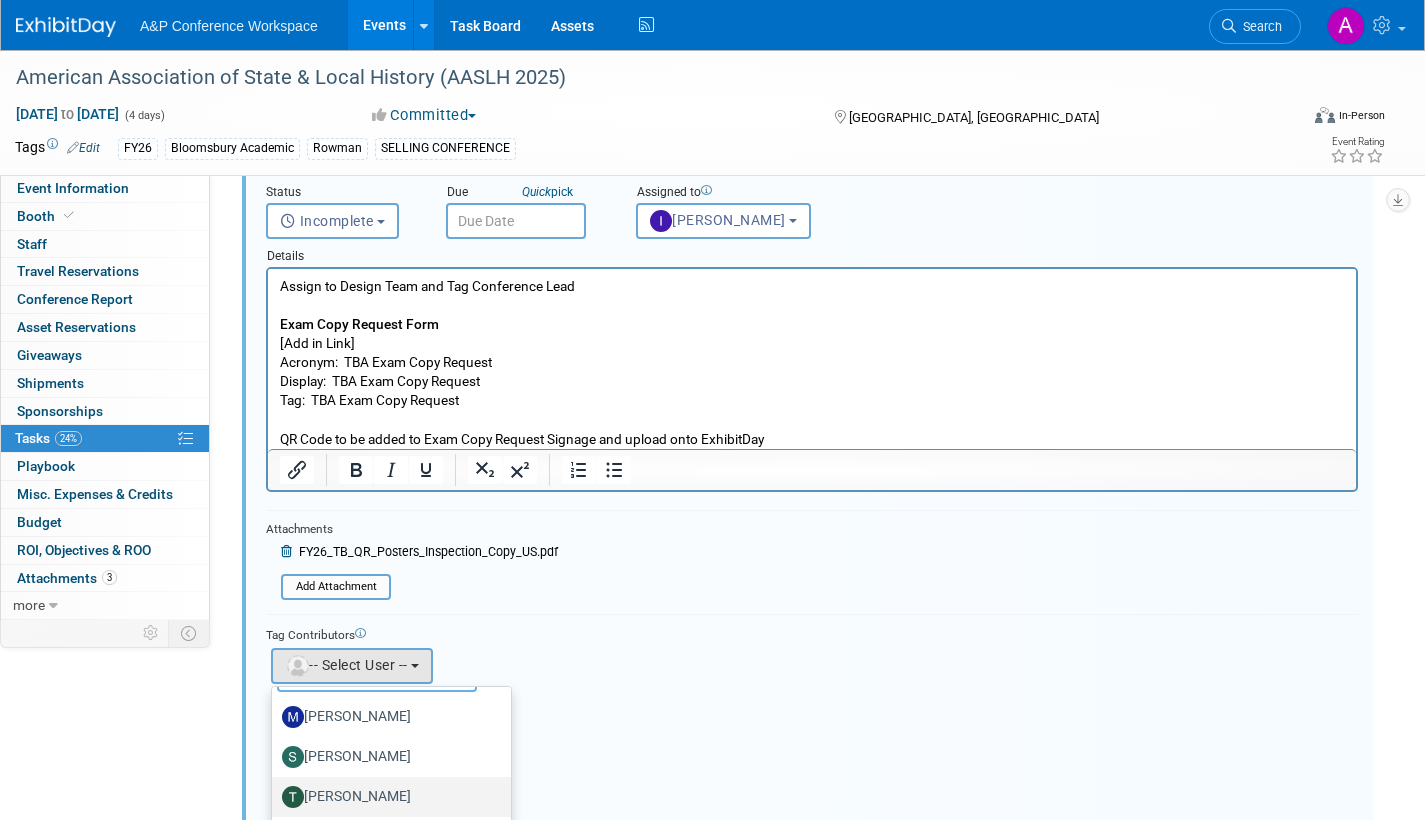 scroll, scrollTop: 71, scrollLeft: 0, axis: vertical 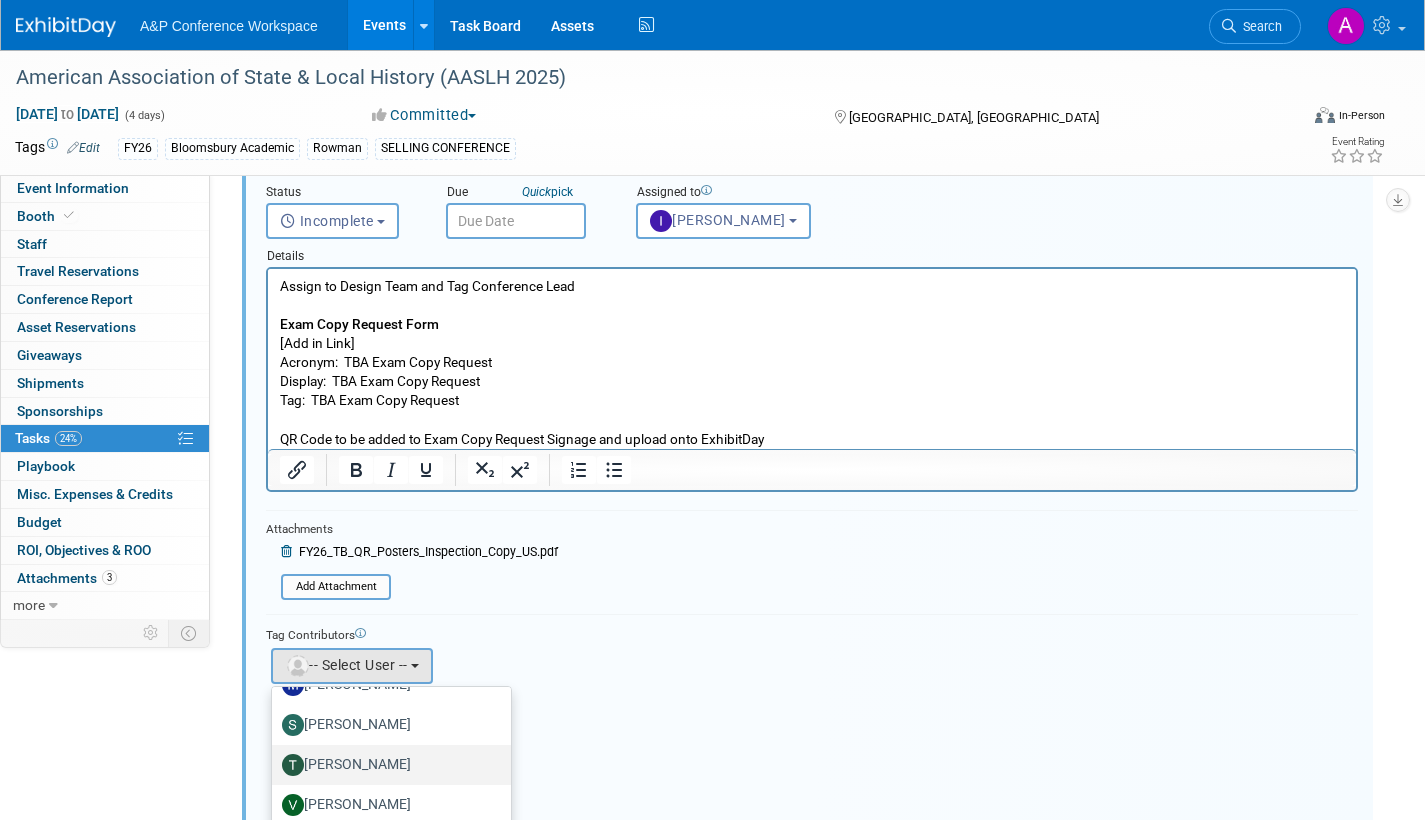 type on "tayl" 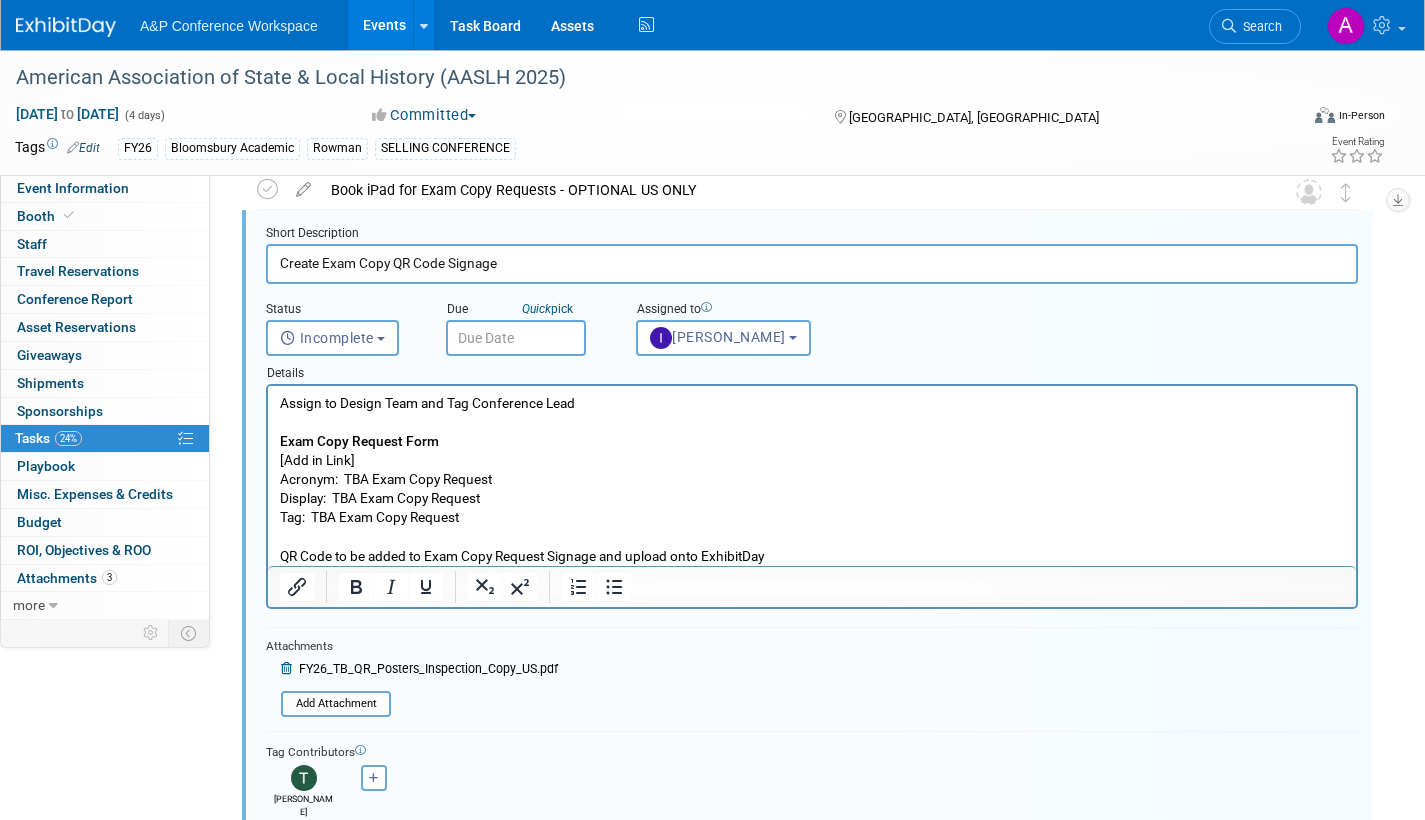 scroll, scrollTop: 4, scrollLeft: 0, axis: vertical 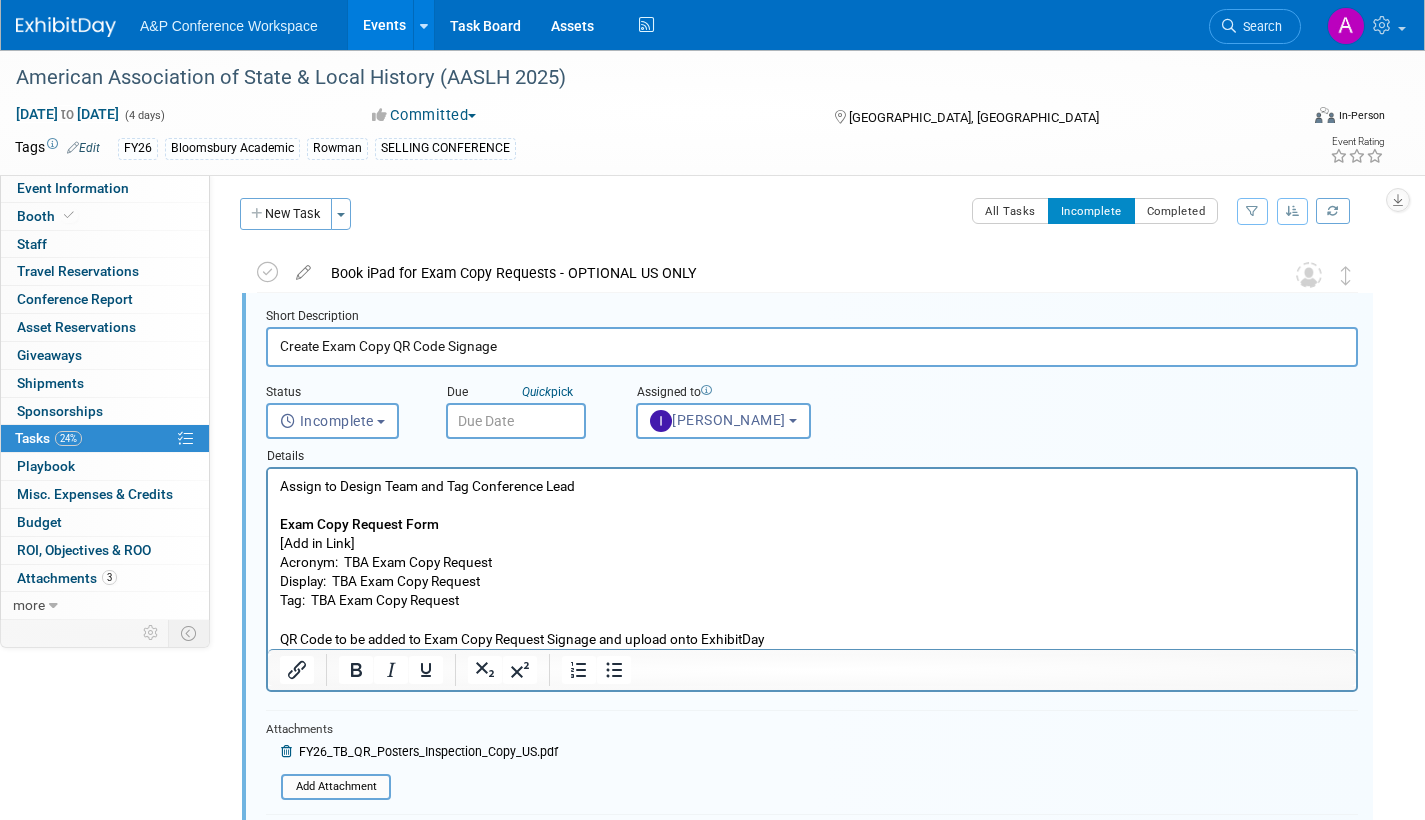 click at bounding box center (516, 421) 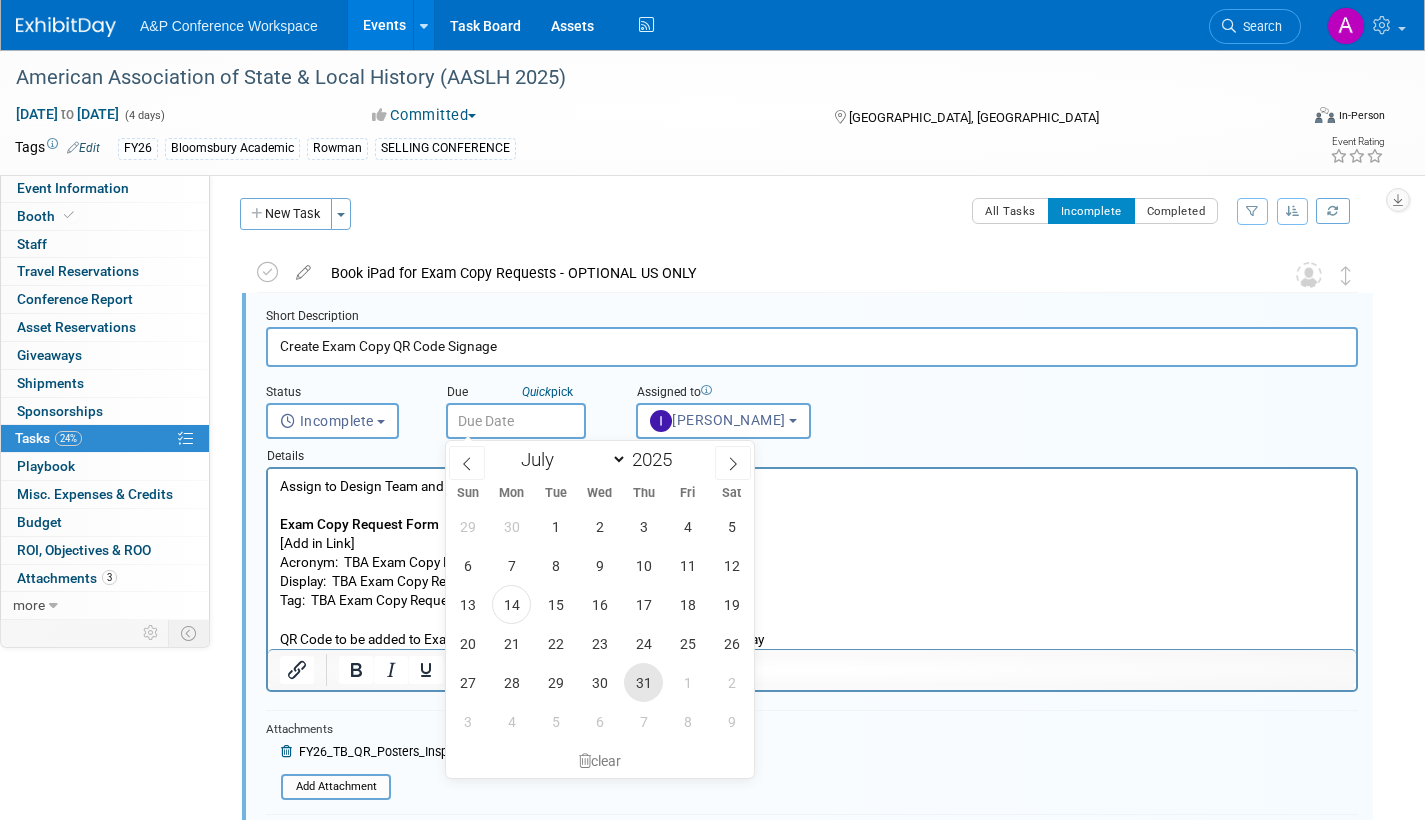 click on "31" at bounding box center [643, 682] 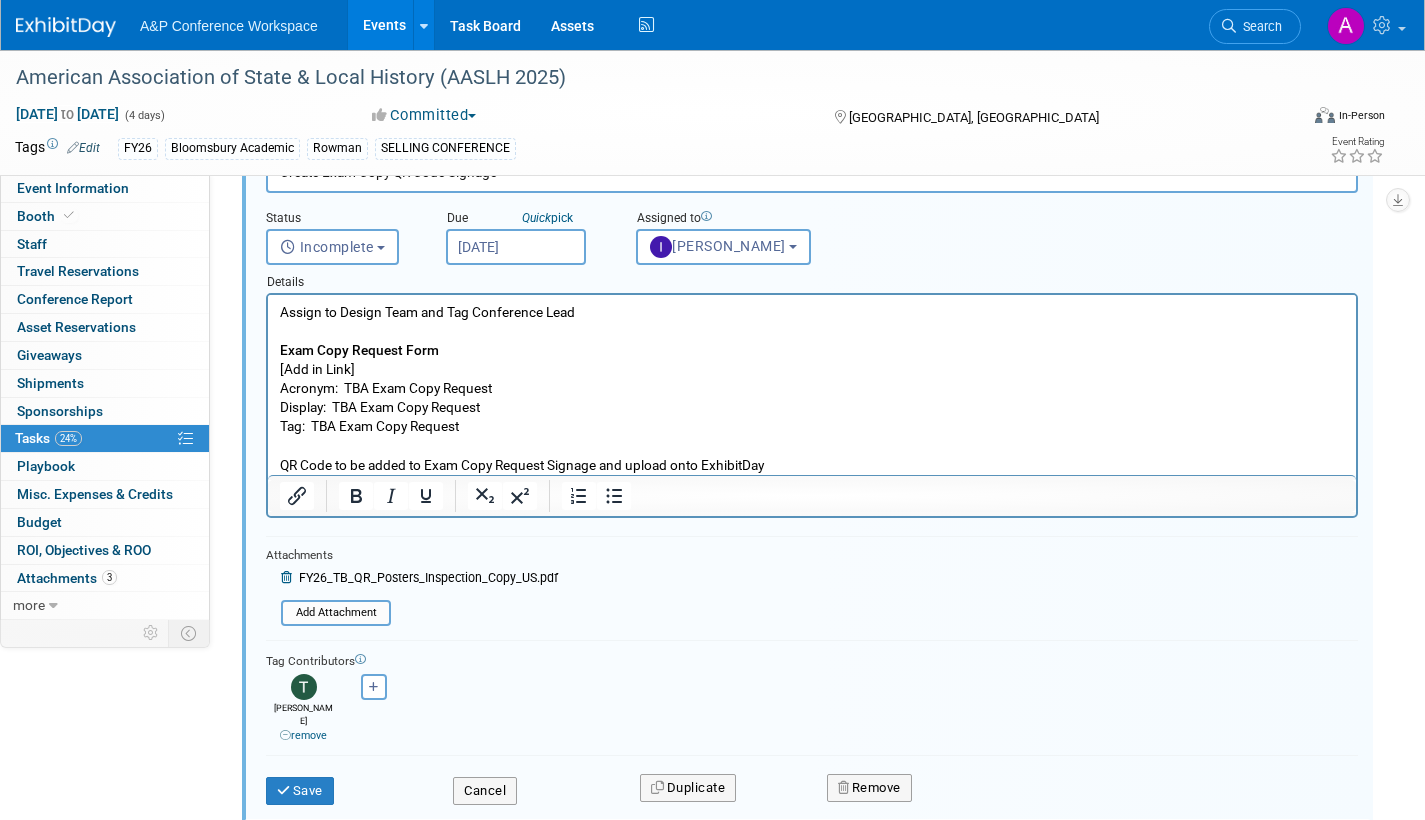 scroll, scrollTop: 304, scrollLeft: 0, axis: vertical 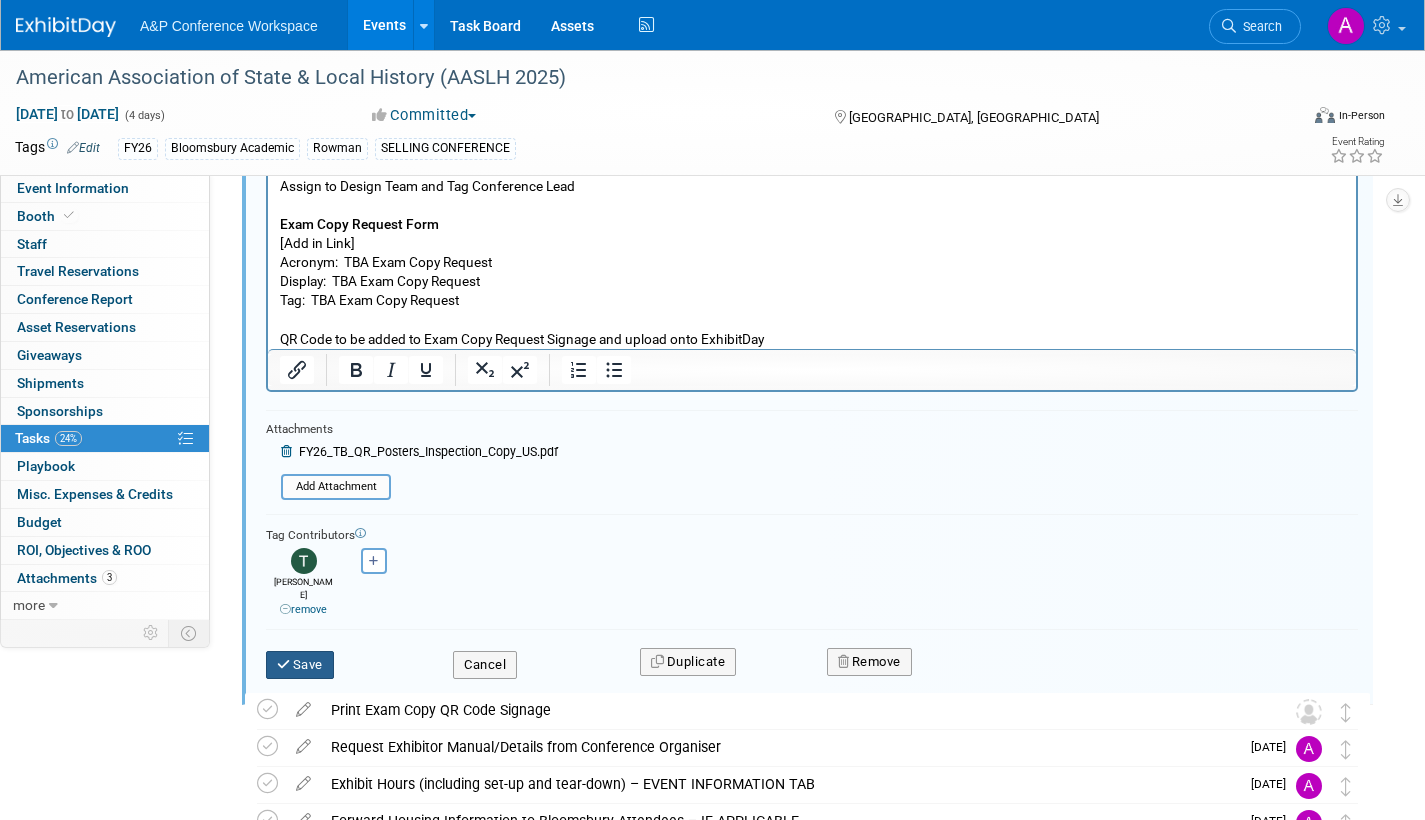 click on "Save" at bounding box center (300, 665) 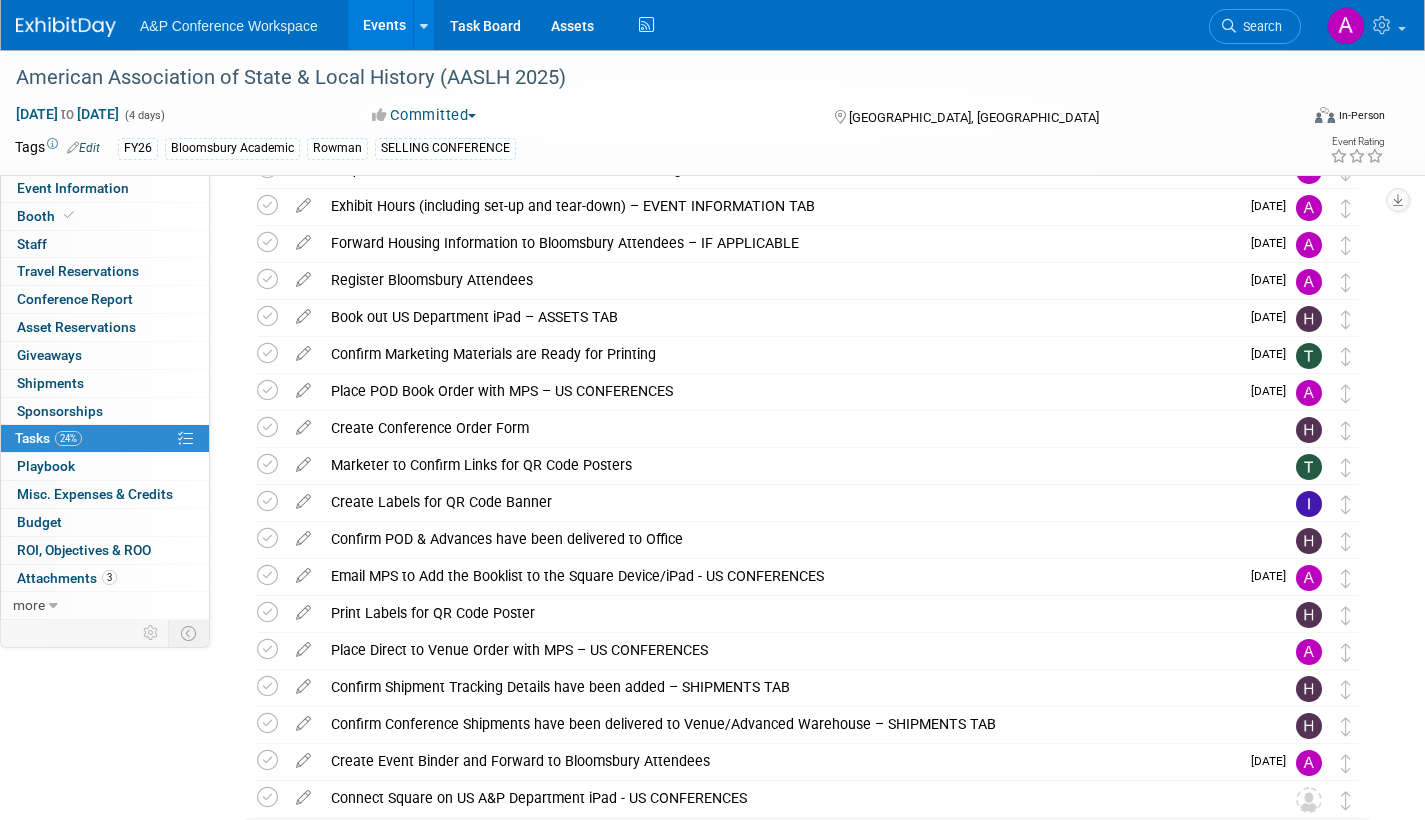 scroll, scrollTop: 198, scrollLeft: 0, axis: vertical 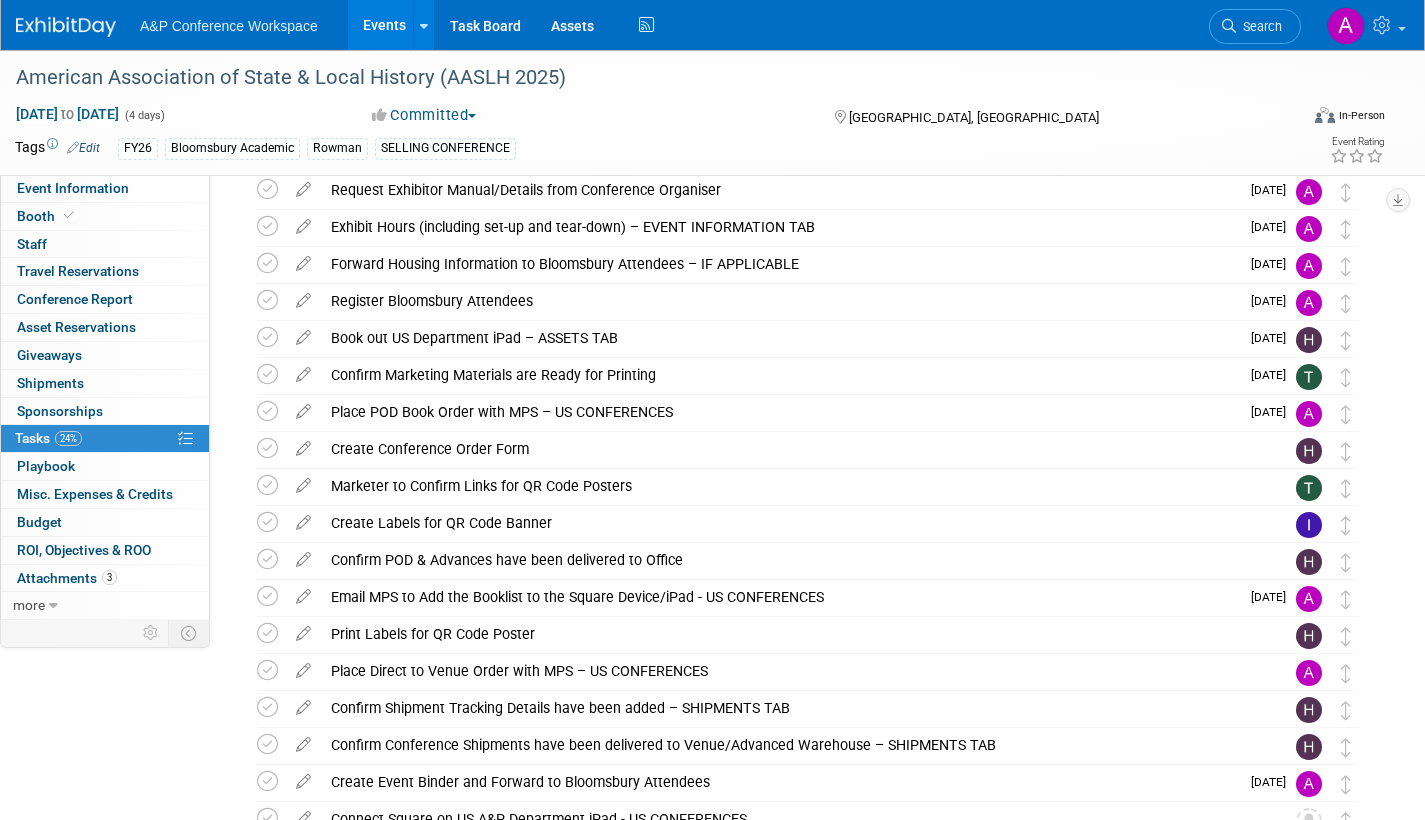 click at bounding box center (303, 444) 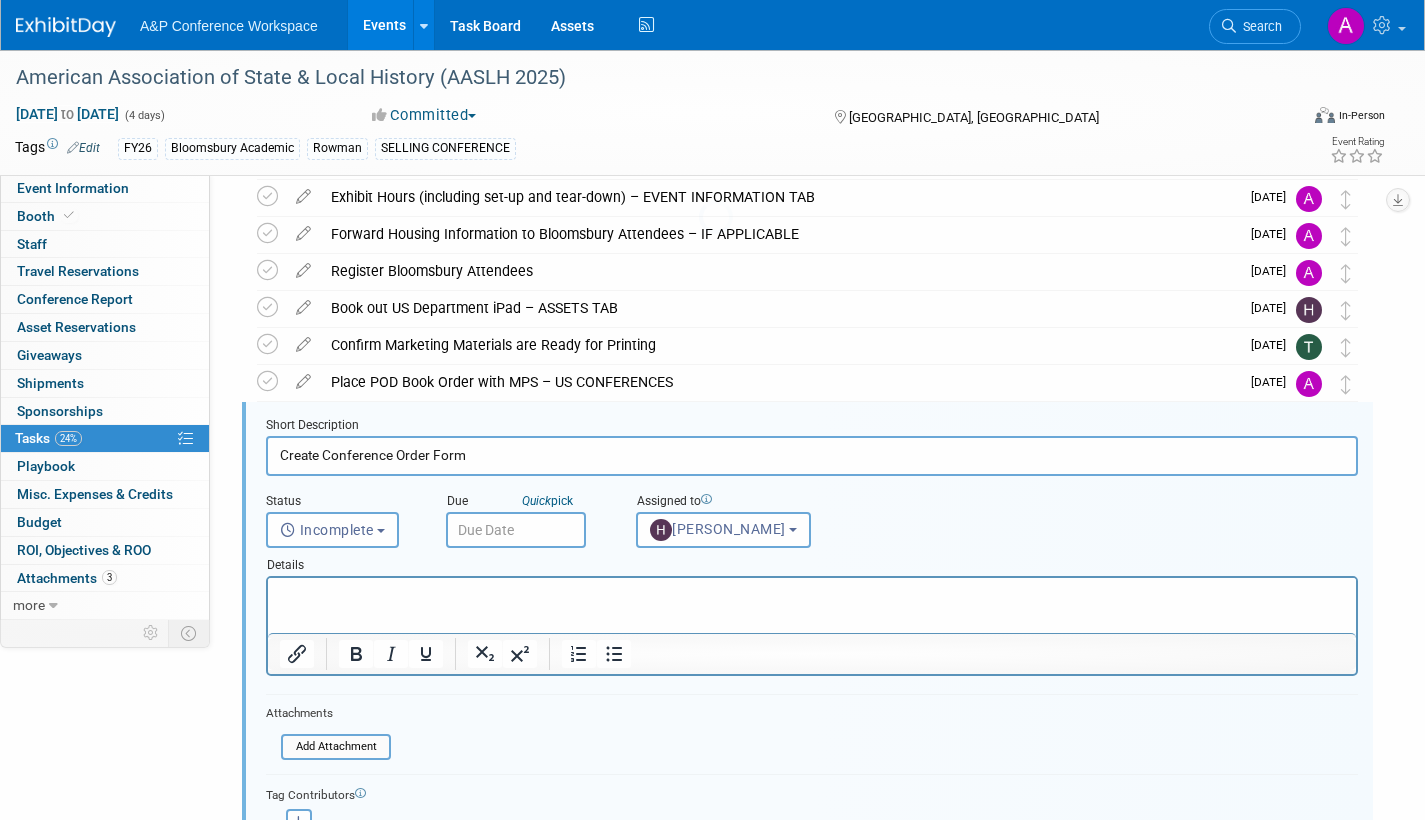 scroll, scrollTop: 337, scrollLeft: 0, axis: vertical 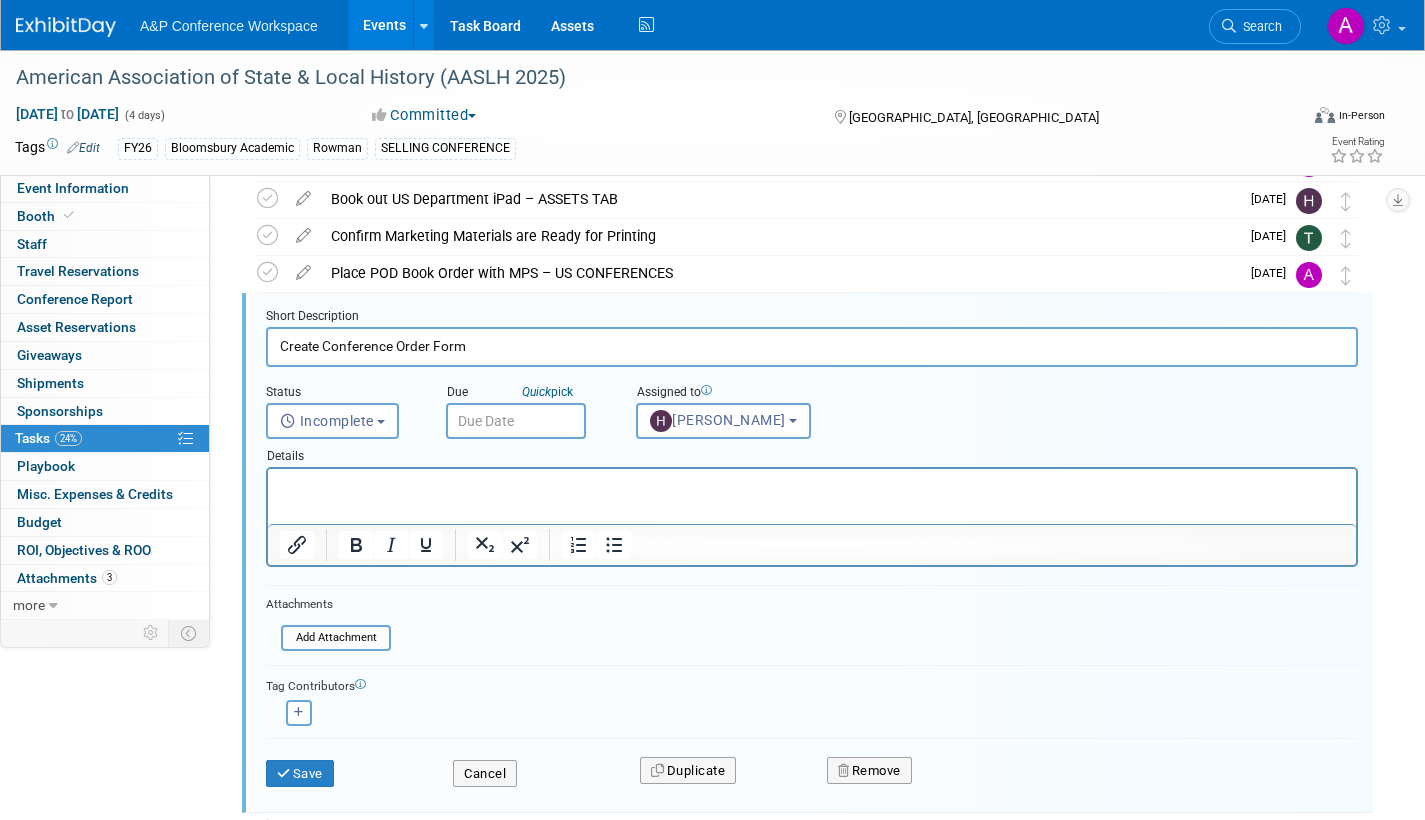 click at bounding box center [516, 421] 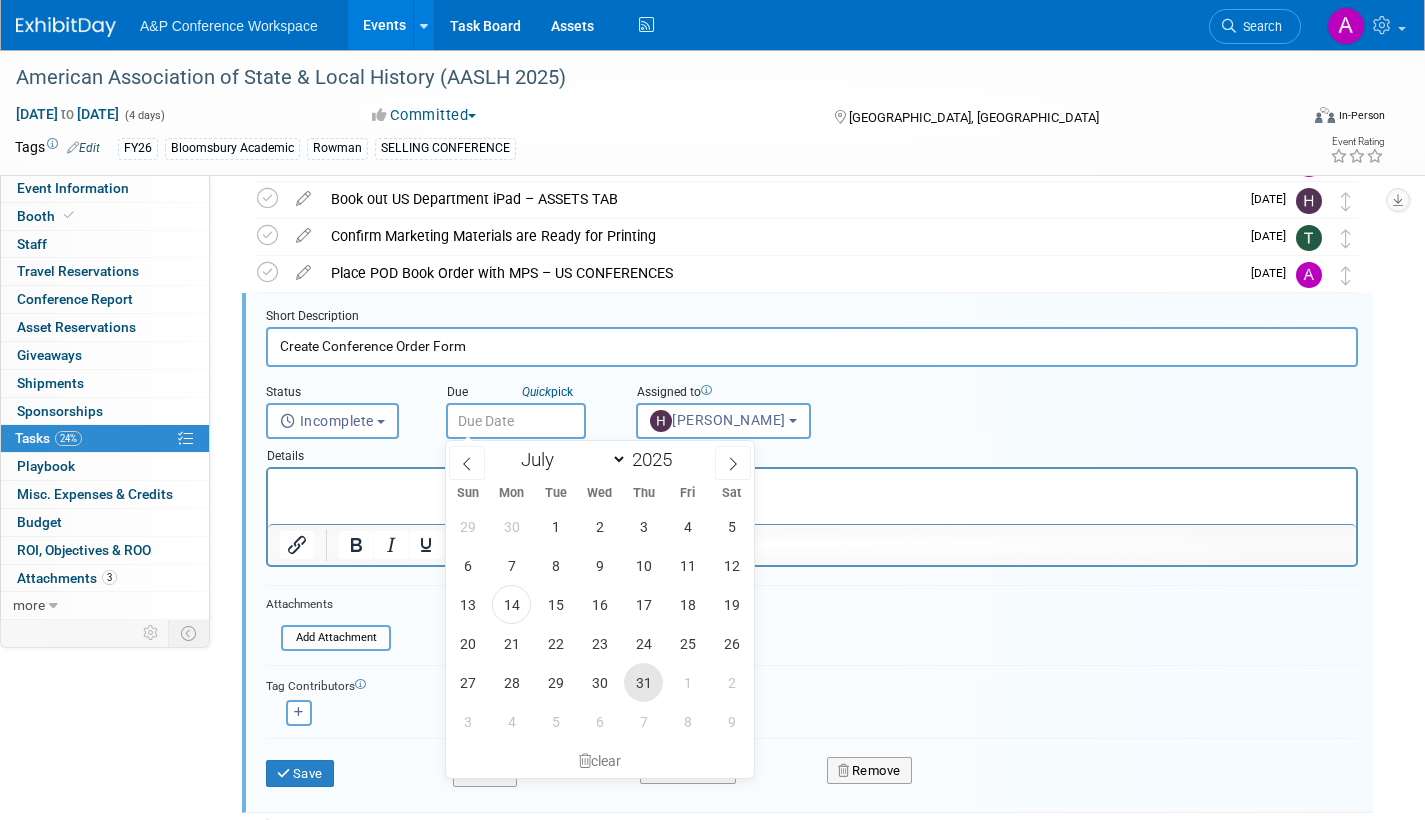 click on "31" at bounding box center (643, 682) 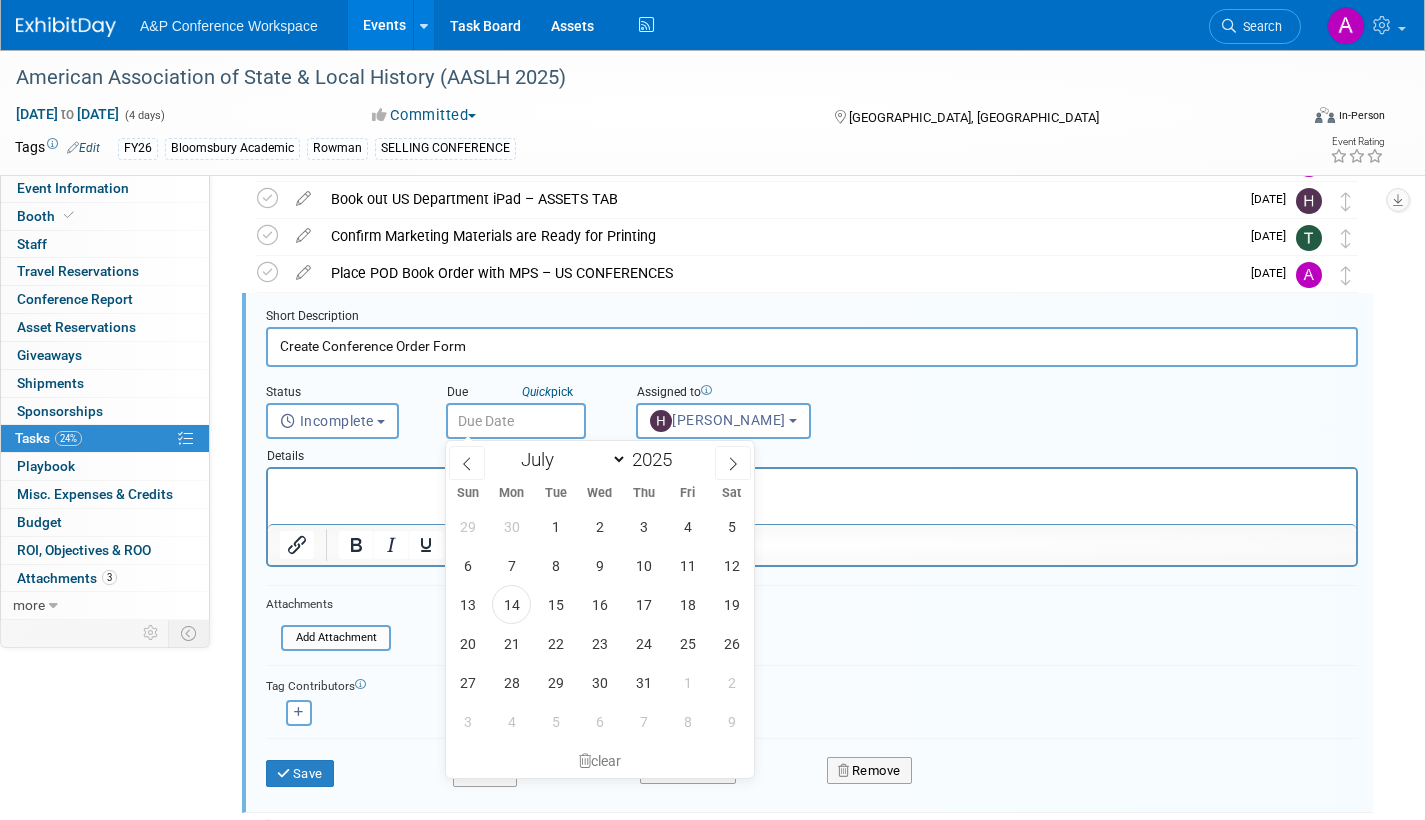 type on "Jul 31, 2025" 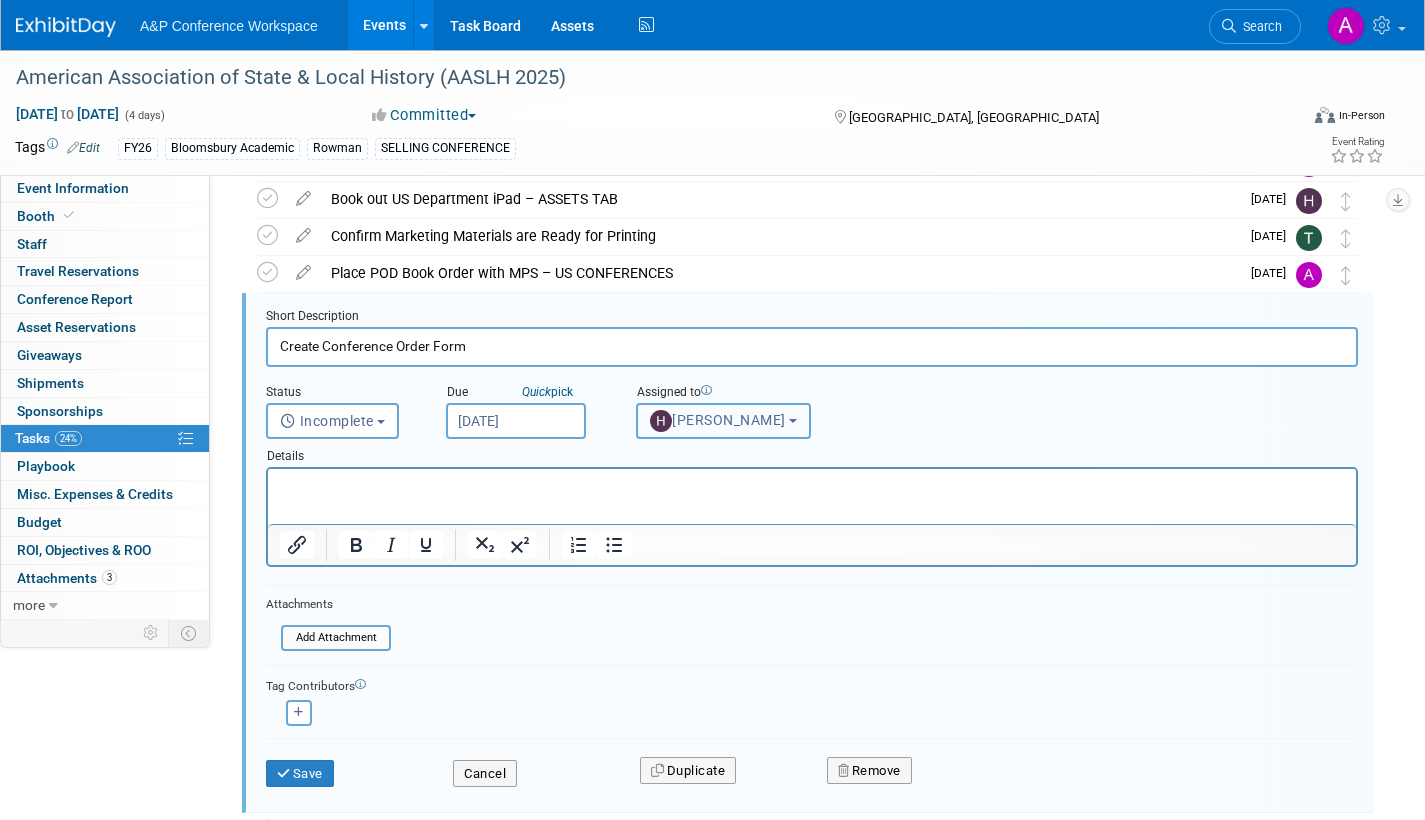 click on "[PERSON_NAME]" at bounding box center (718, 420) 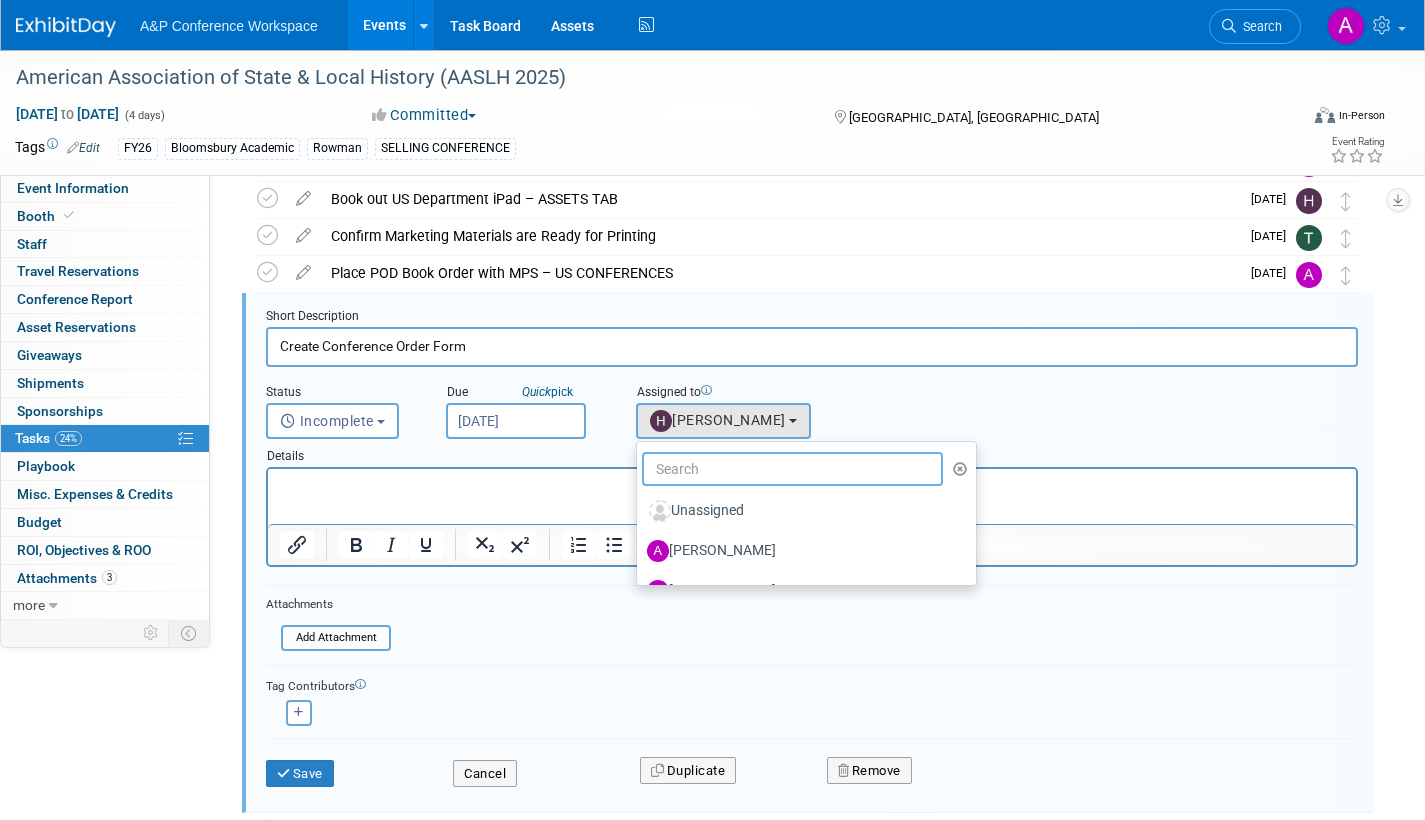 click at bounding box center [792, 469] 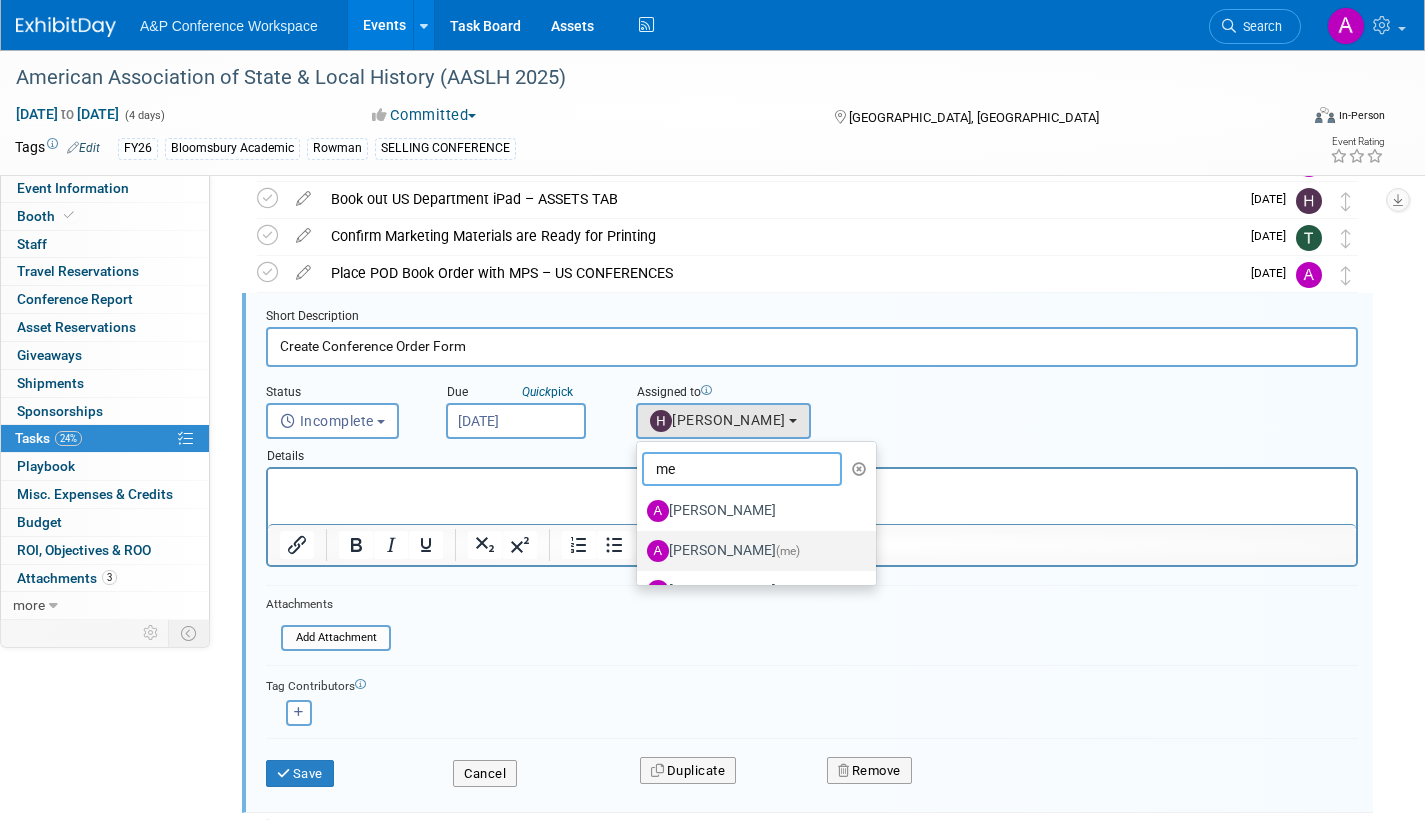 type on "me" 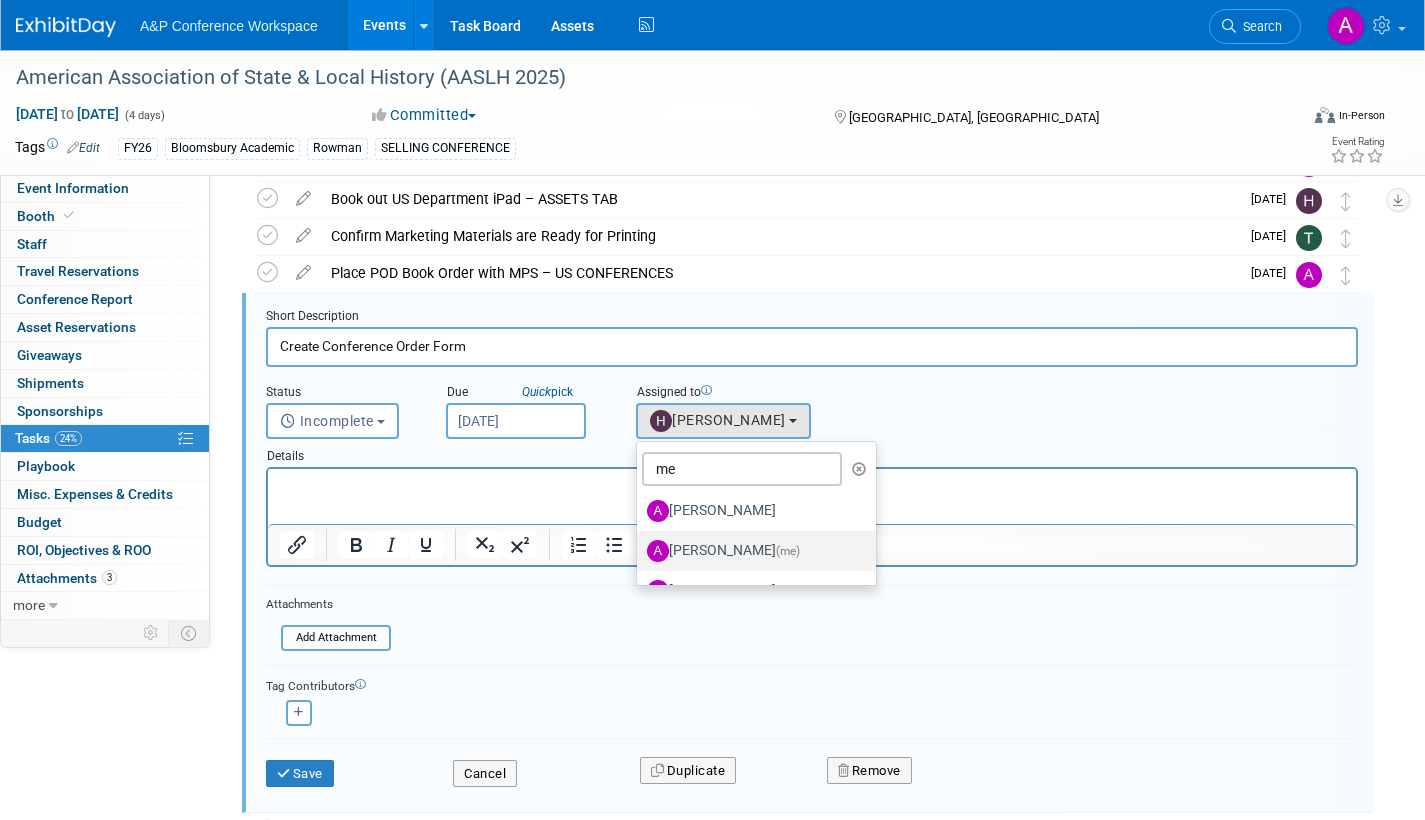 click on "Amanda Oney
(me)" at bounding box center [751, 551] 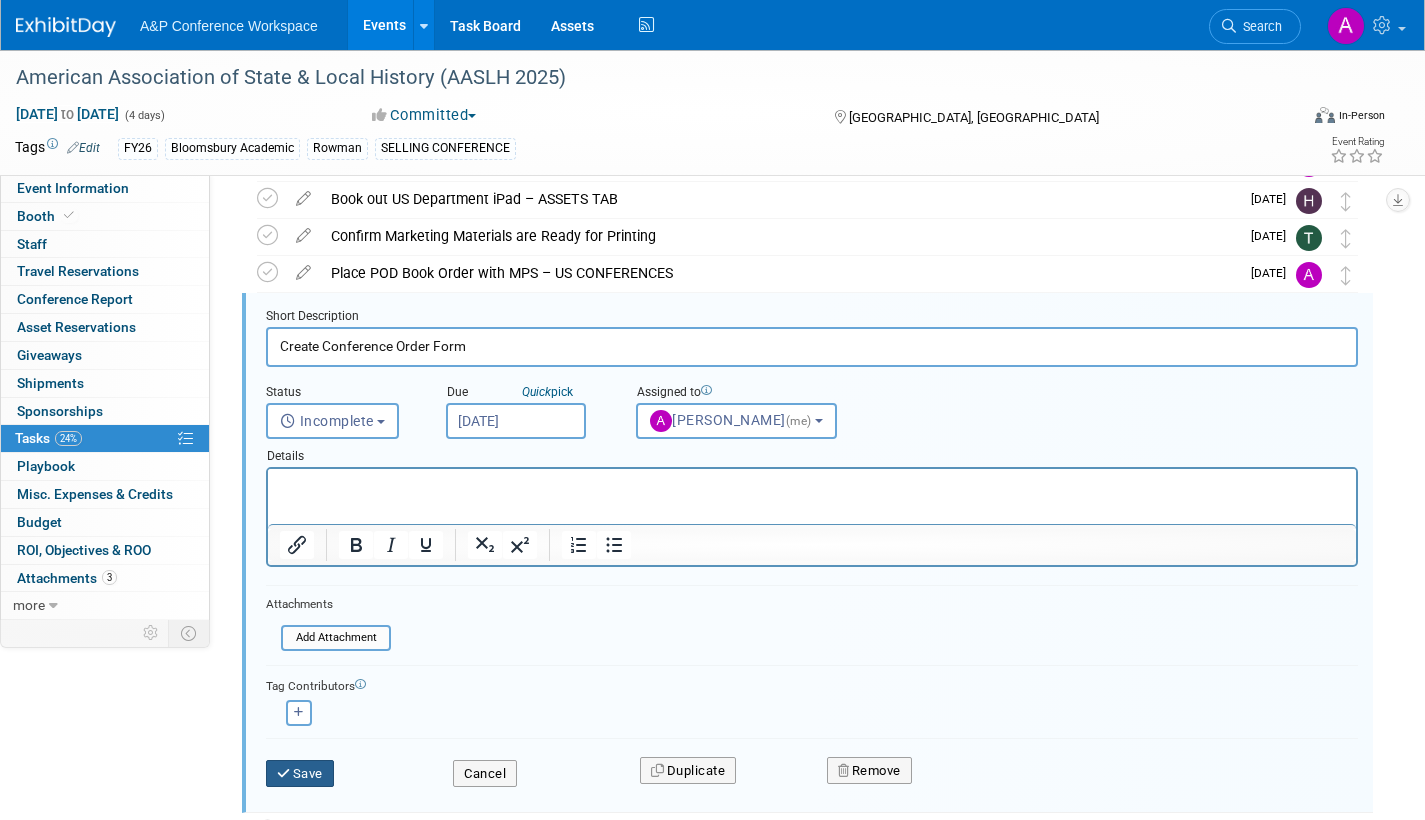 click on "Save" at bounding box center [300, 774] 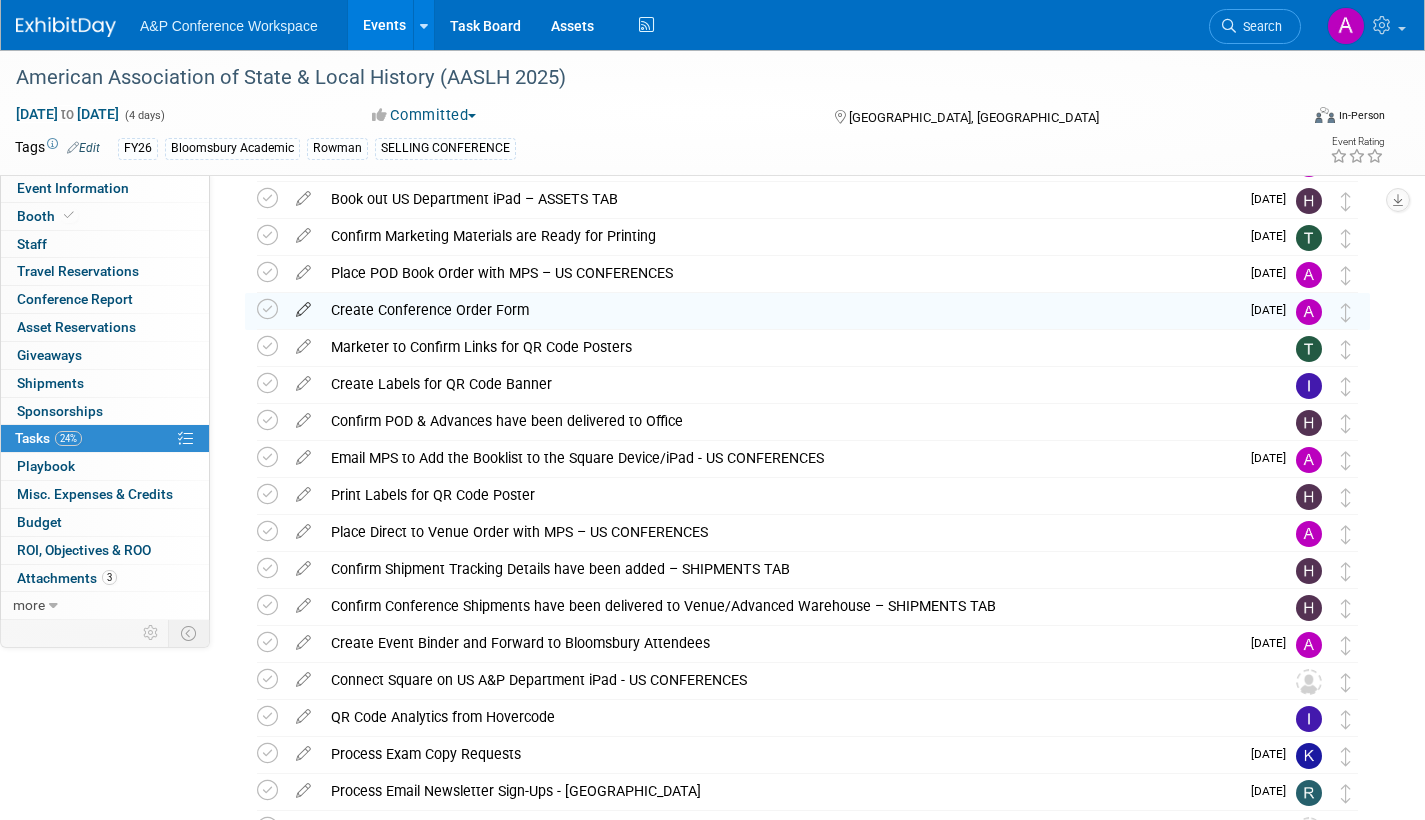click at bounding box center [303, 305] 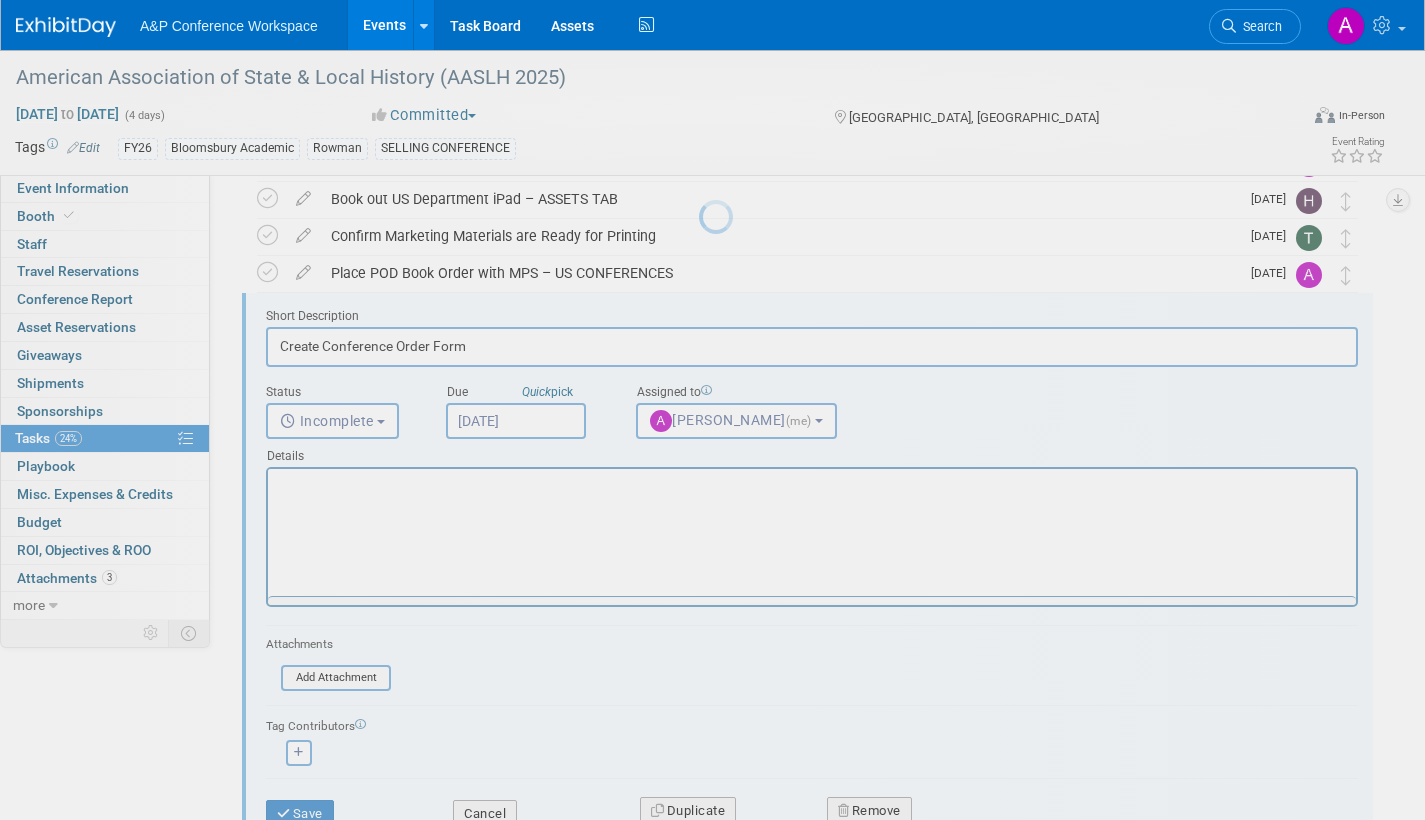 scroll, scrollTop: 0, scrollLeft: 0, axis: both 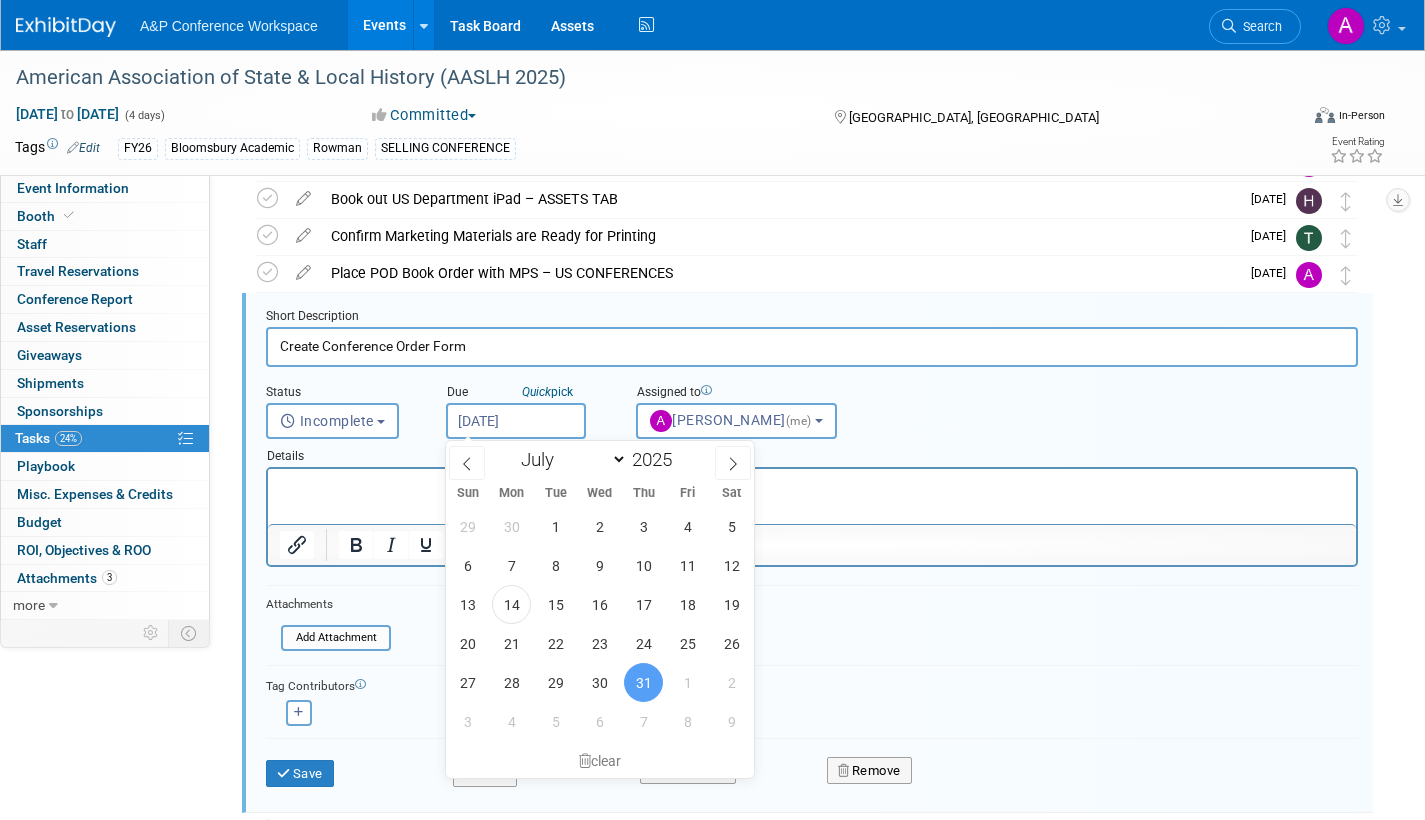 click on "Jul 31, 2025" at bounding box center (516, 421) 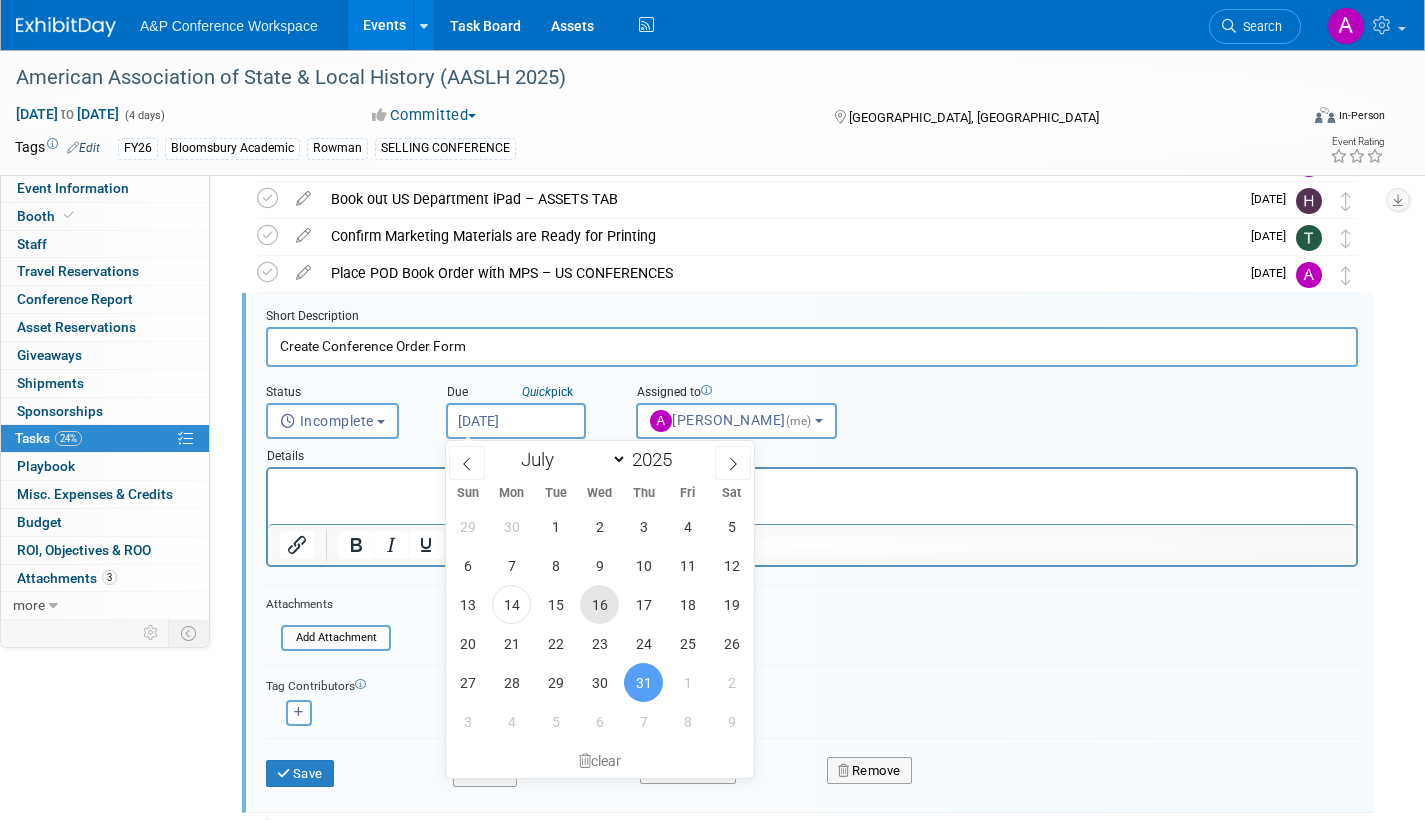 click on "16" at bounding box center [599, 604] 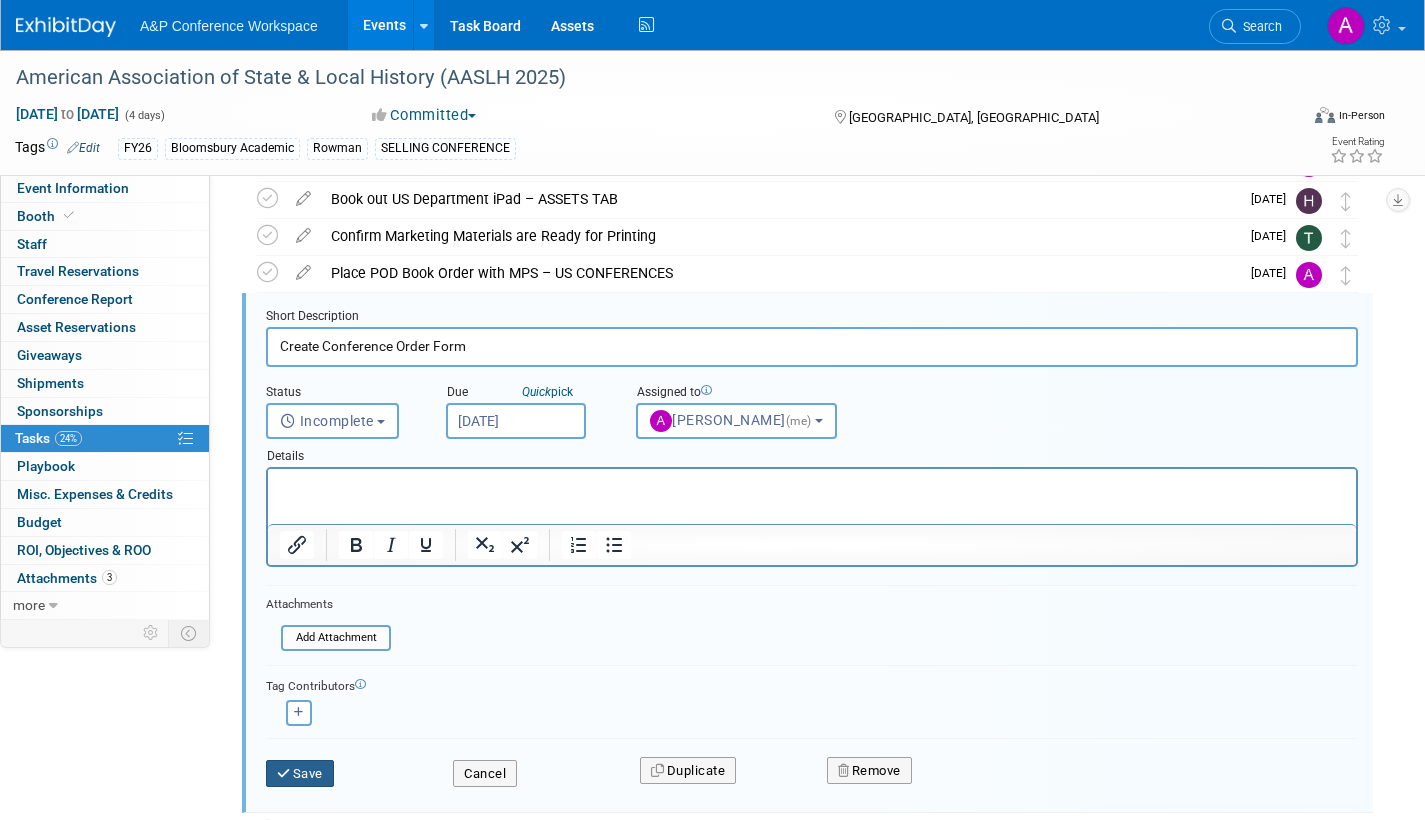 click on "Save" at bounding box center (300, 774) 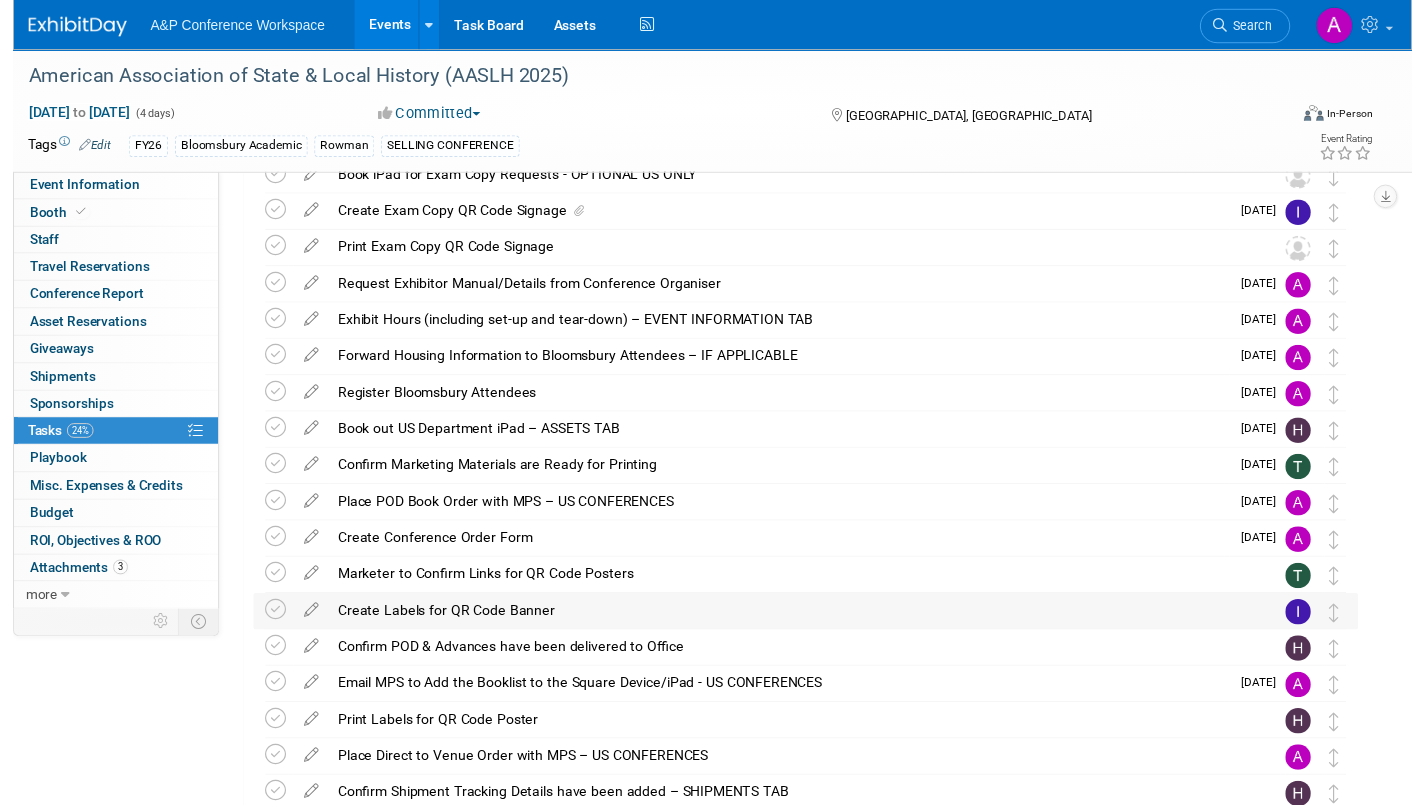 scroll, scrollTop: 200, scrollLeft: 0, axis: vertical 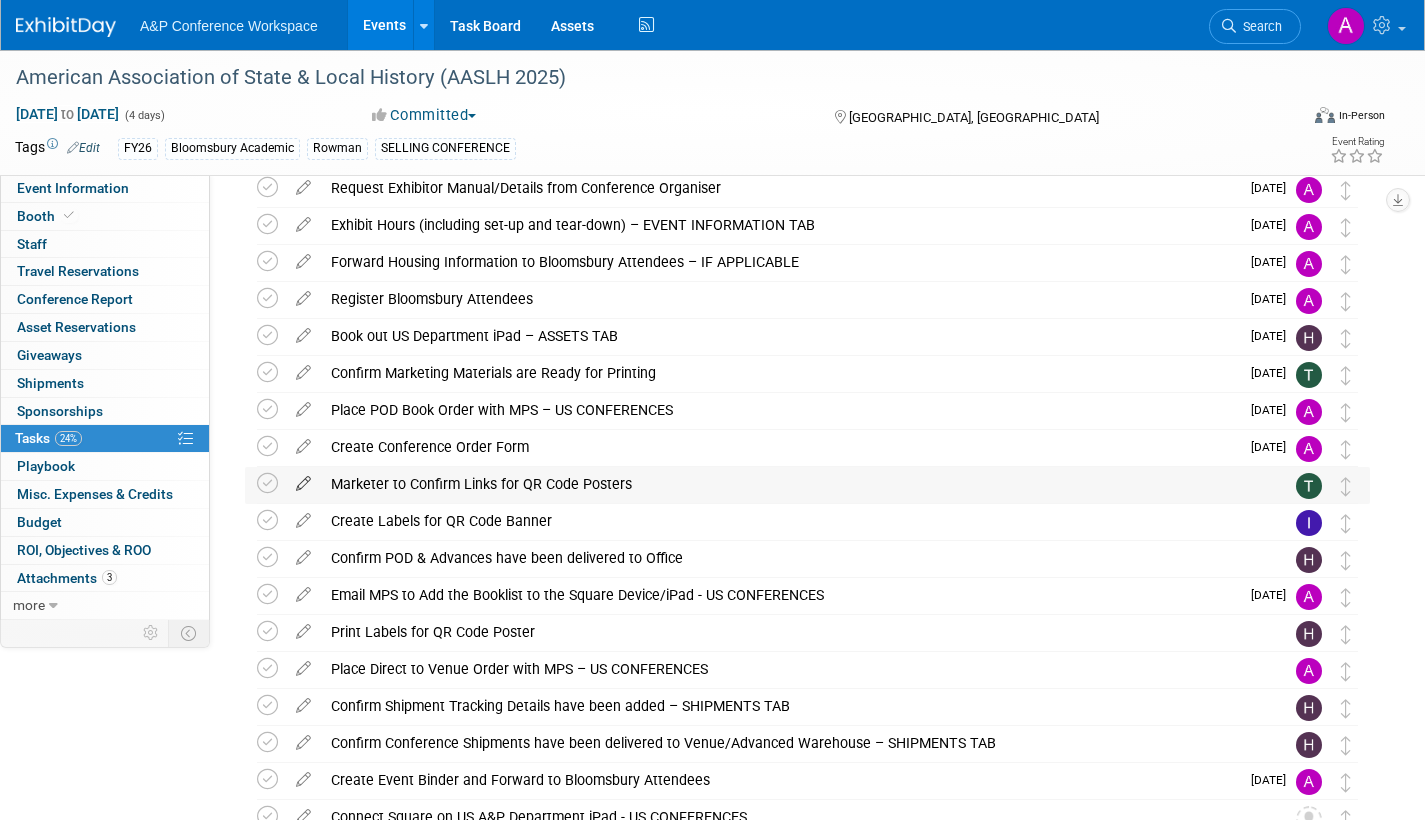 click at bounding box center [303, 479] 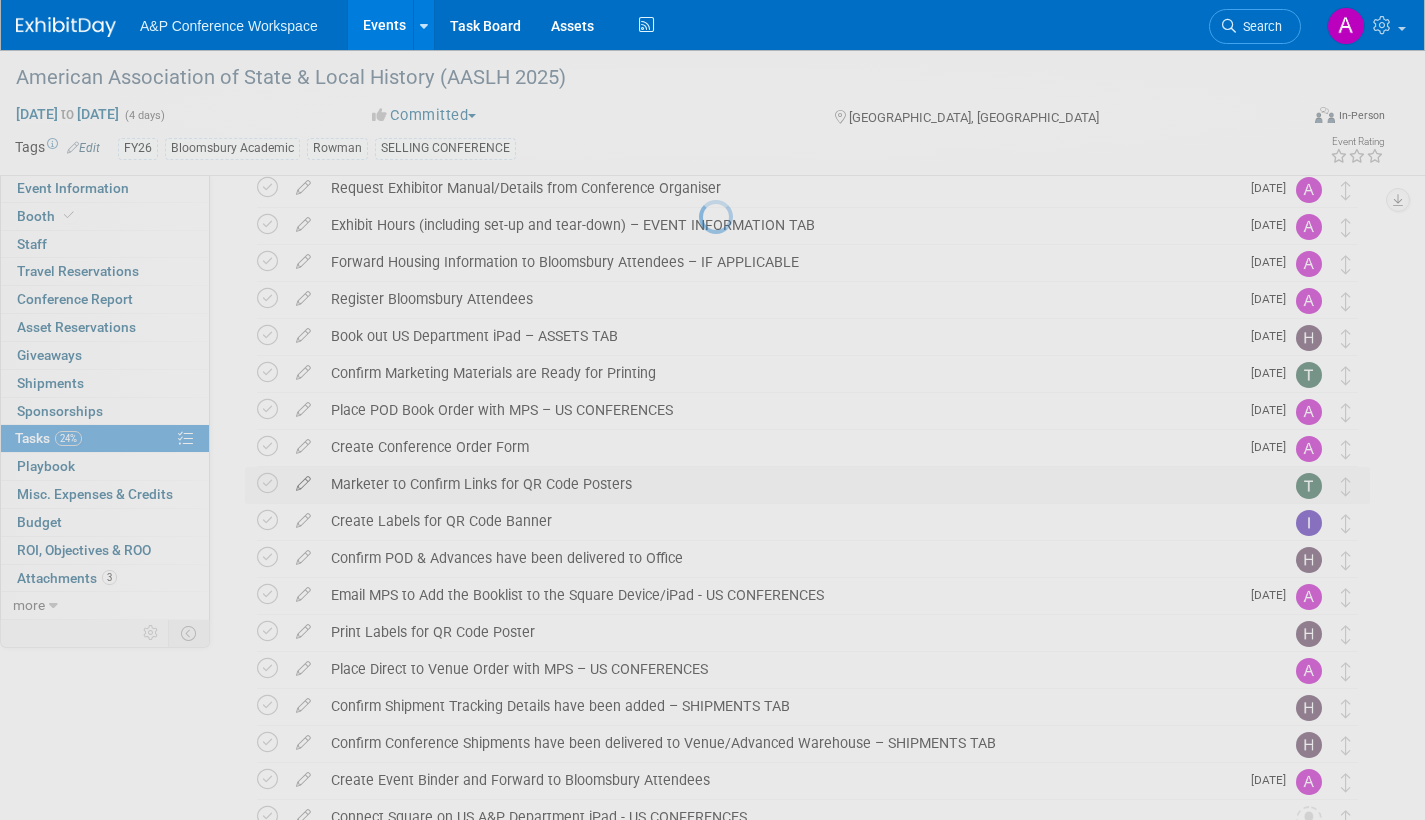 select on "6" 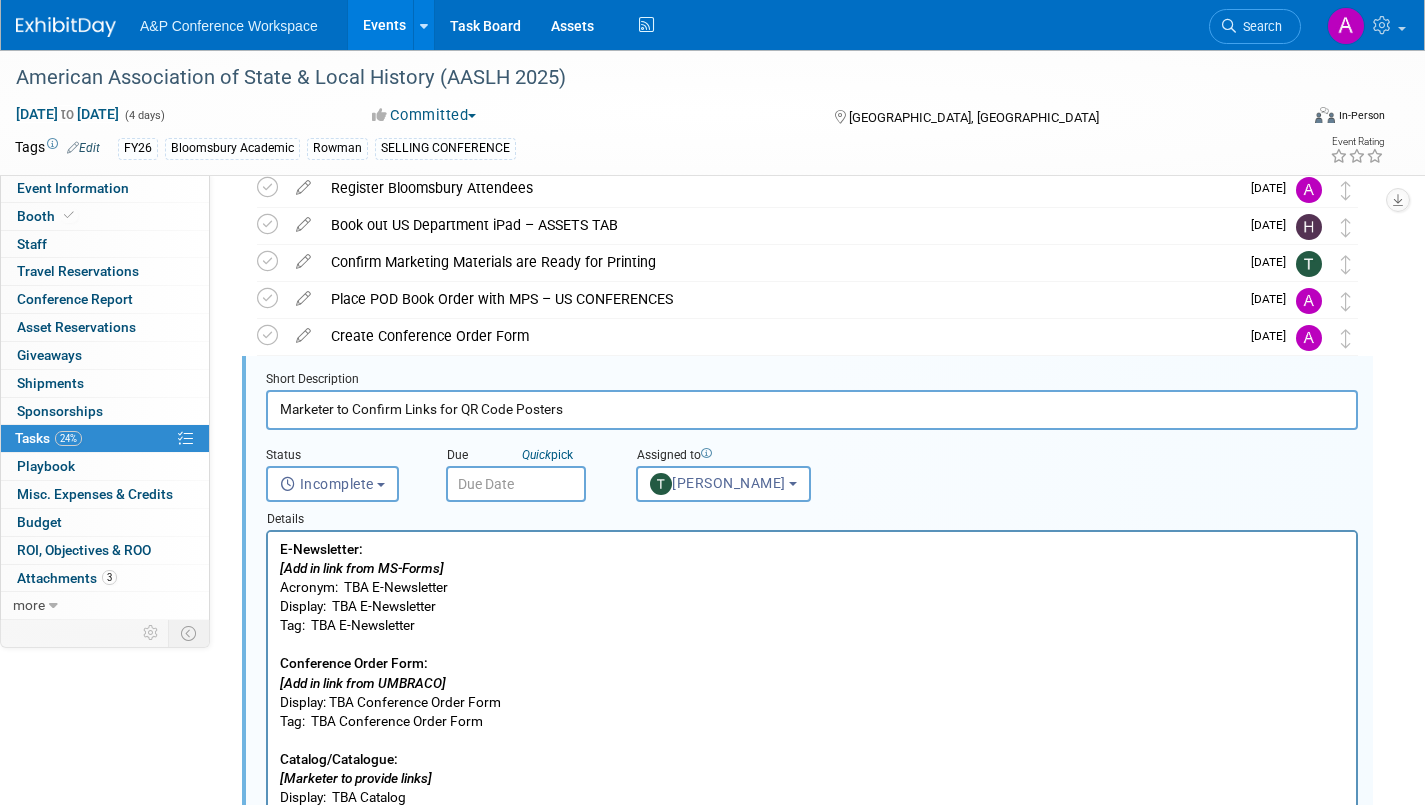 scroll, scrollTop: 374, scrollLeft: 0, axis: vertical 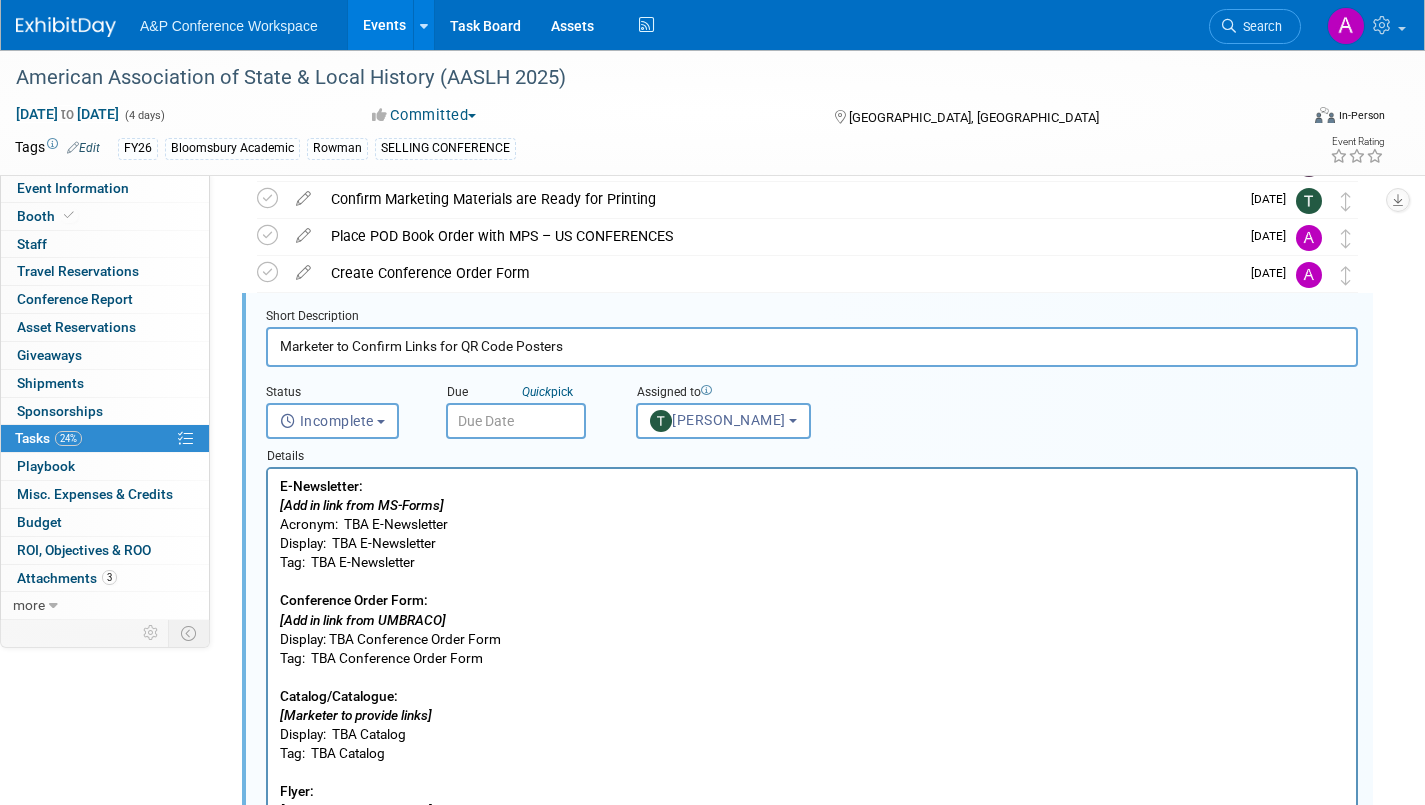 click at bounding box center [516, 421] 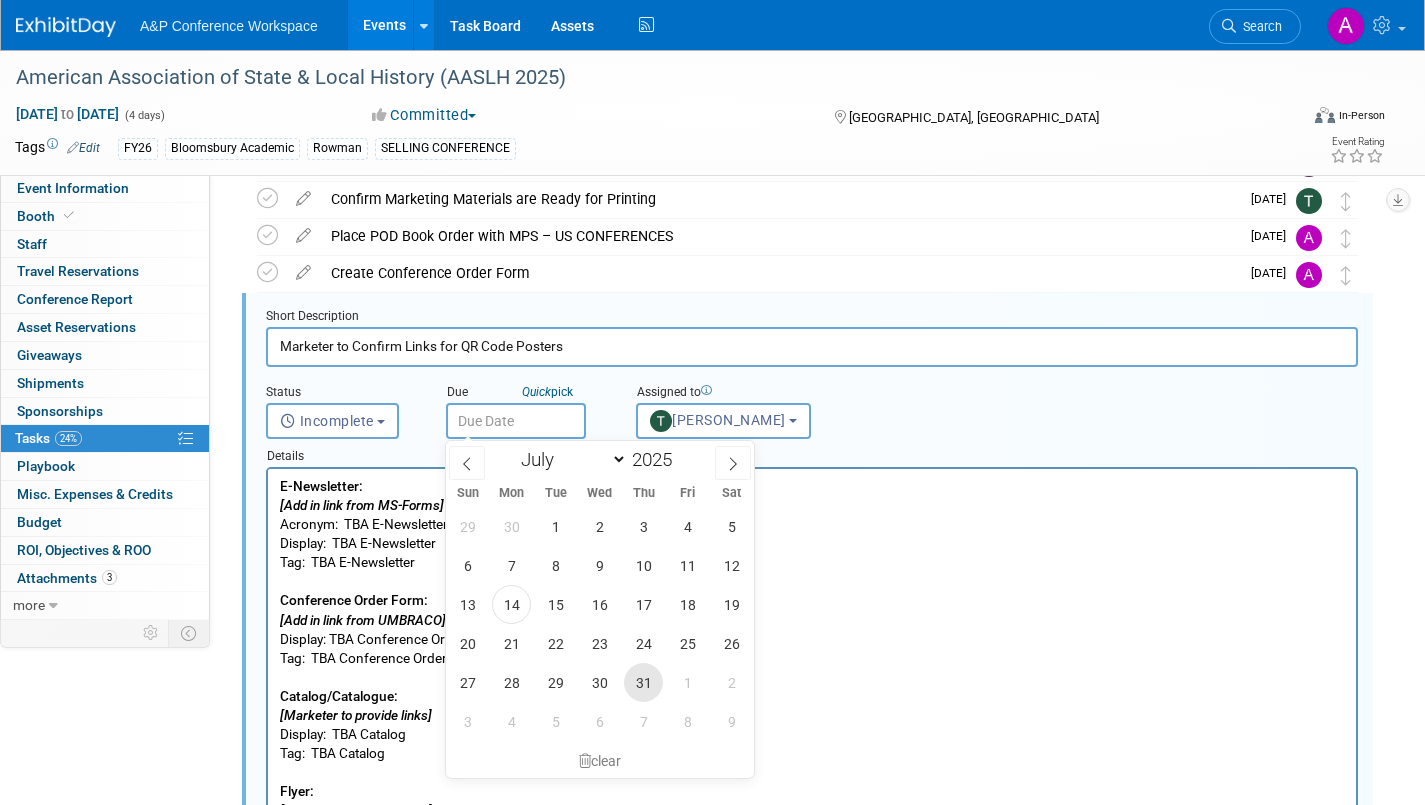click on "31" at bounding box center [643, 682] 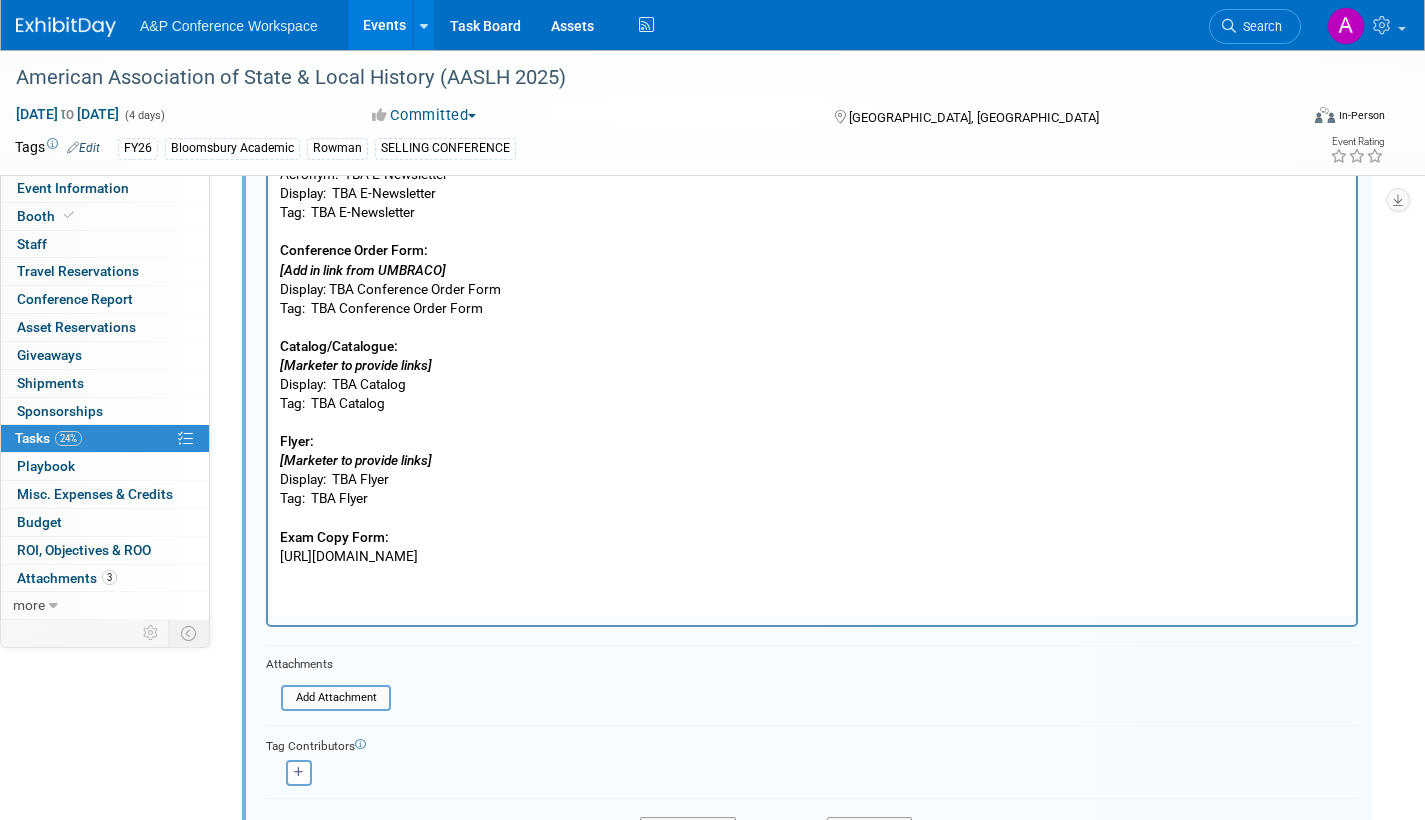 scroll, scrollTop: 774, scrollLeft: 0, axis: vertical 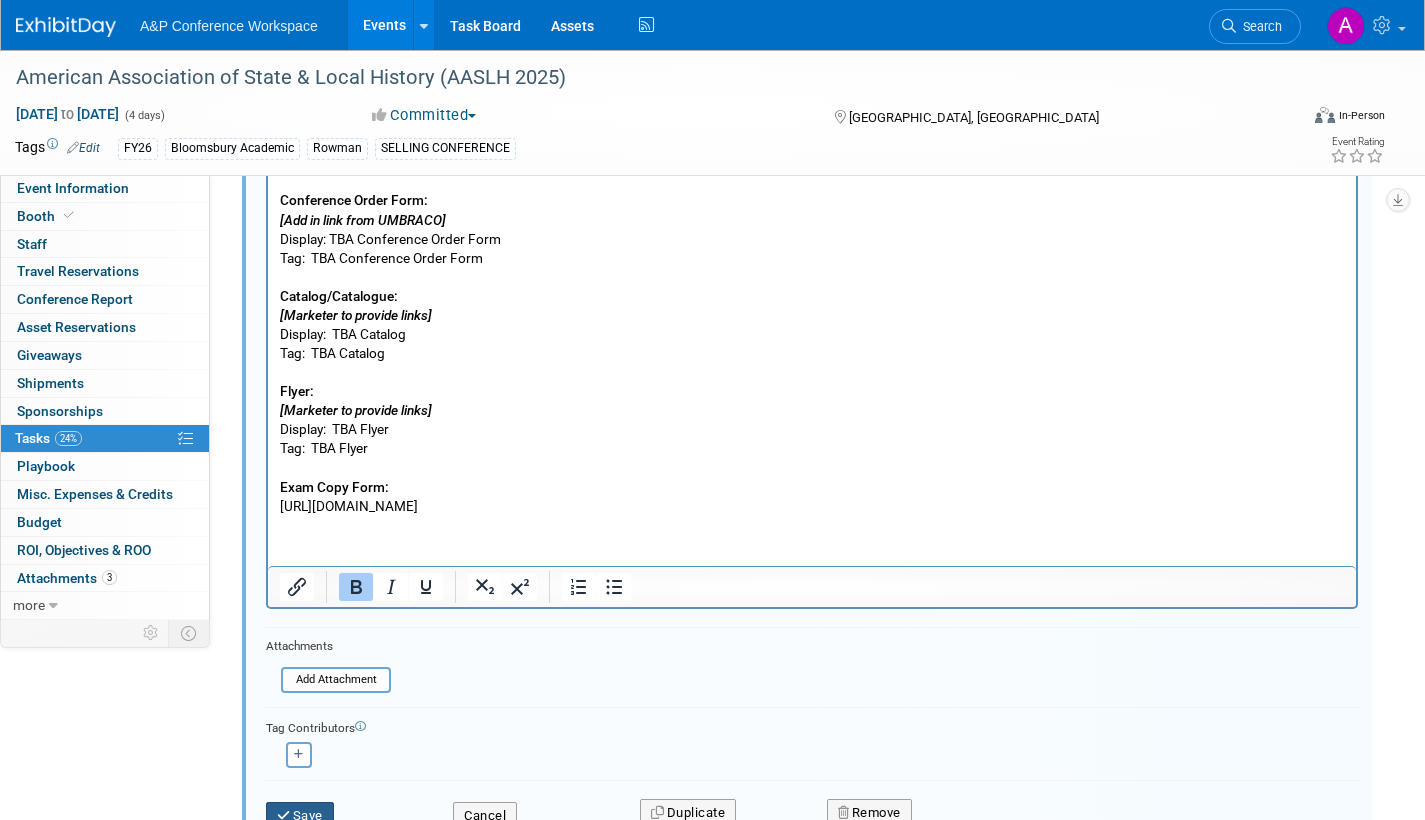 click on "Save" at bounding box center (300, 816) 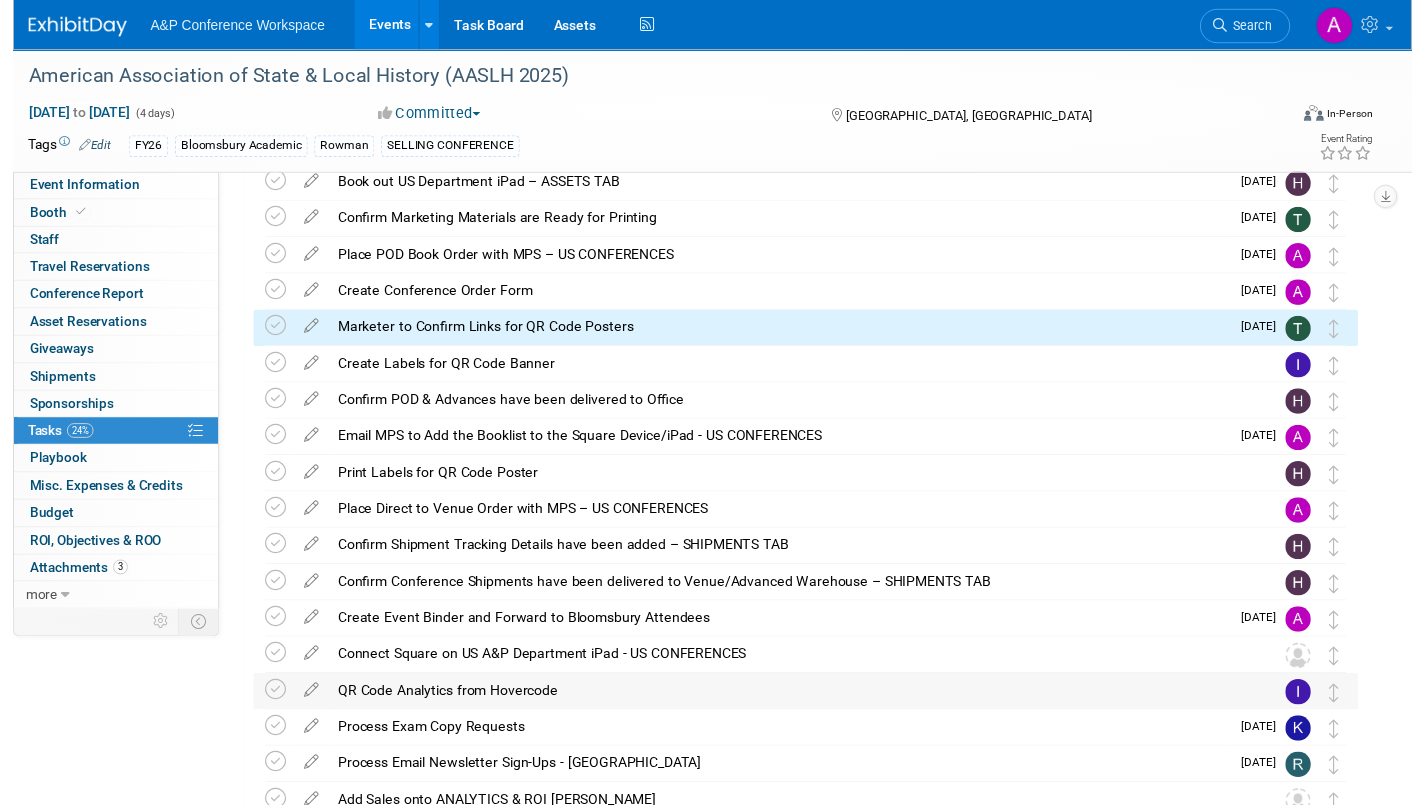 scroll, scrollTop: 298, scrollLeft: 0, axis: vertical 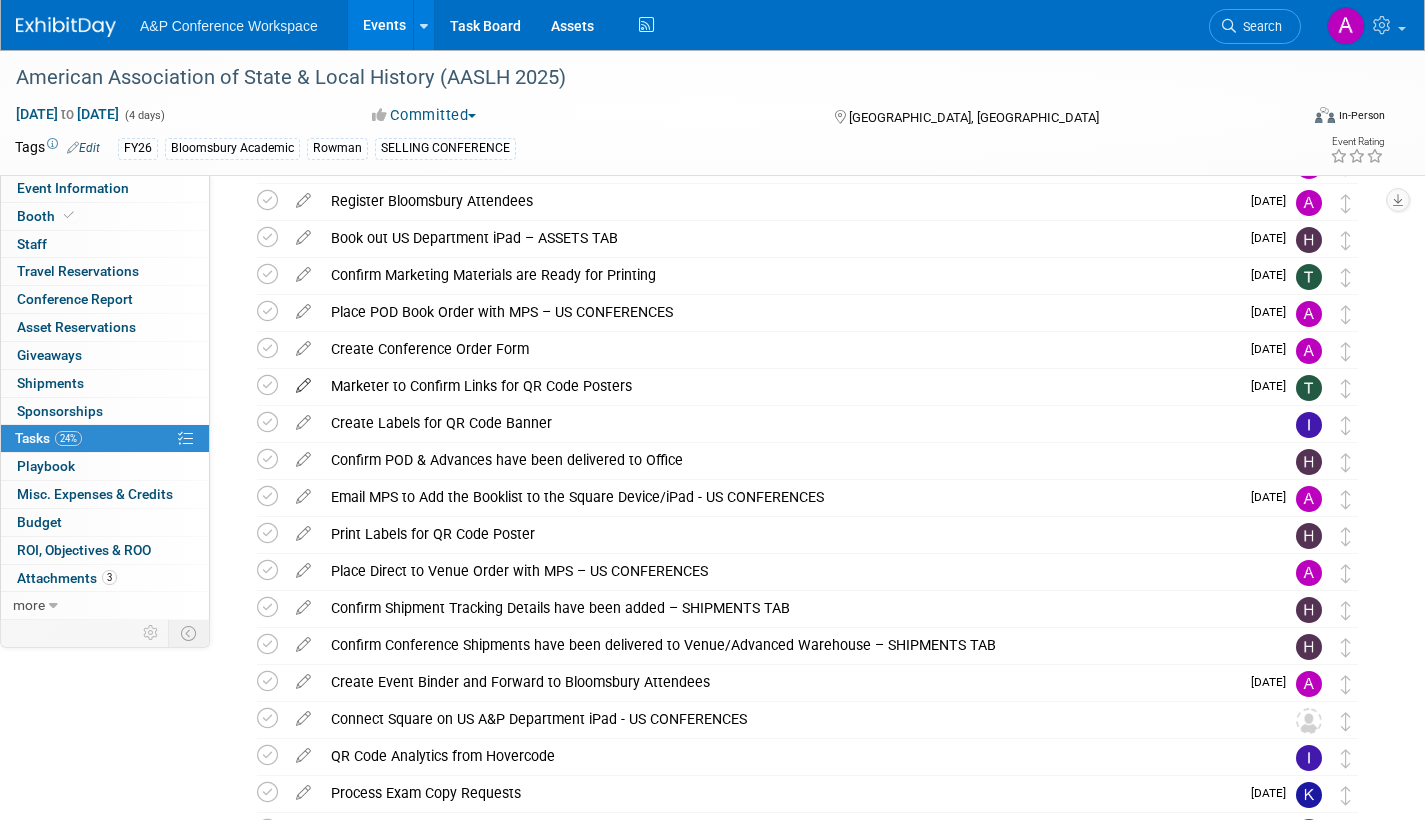 click at bounding box center [303, 381] 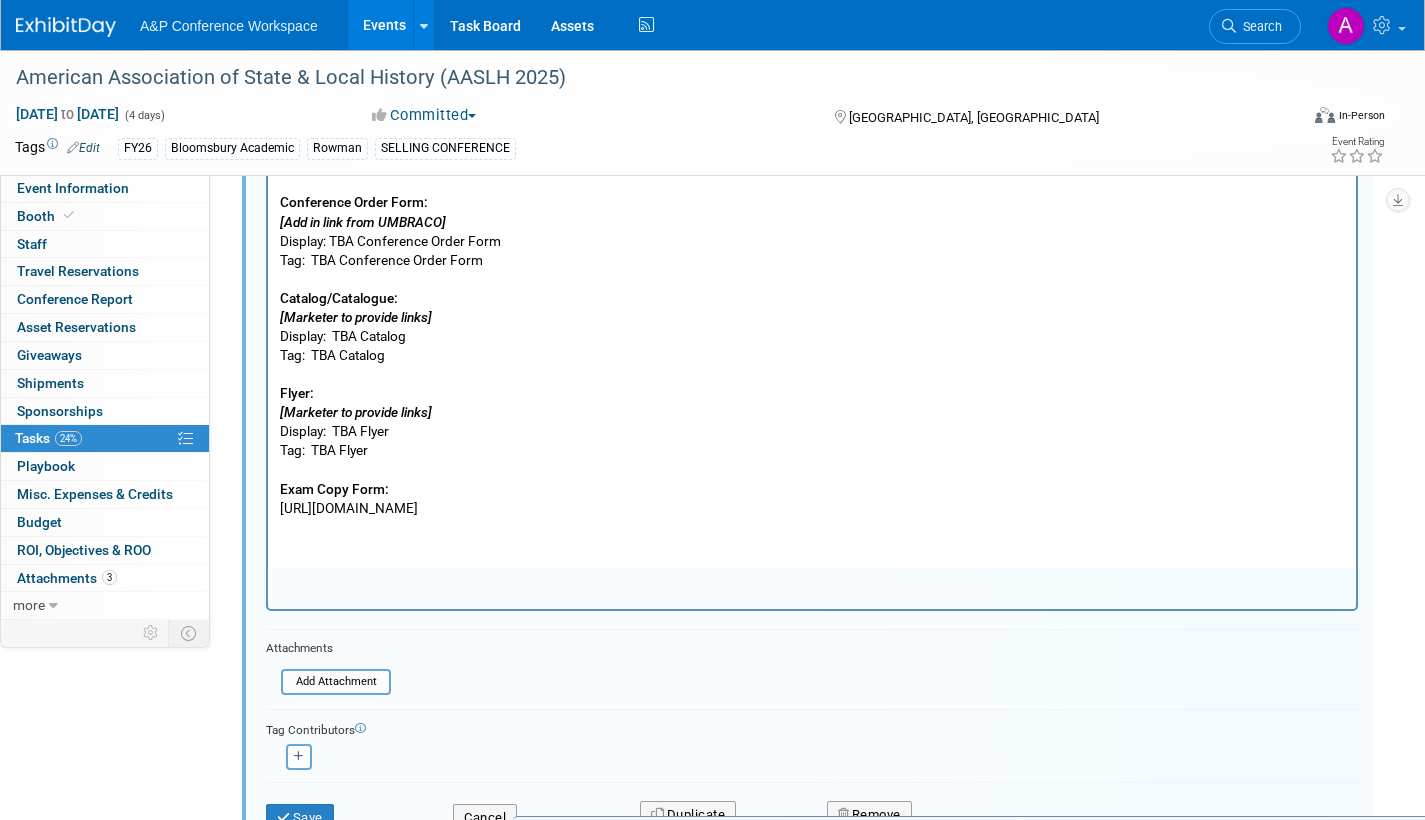 scroll, scrollTop: 774, scrollLeft: 0, axis: vertical 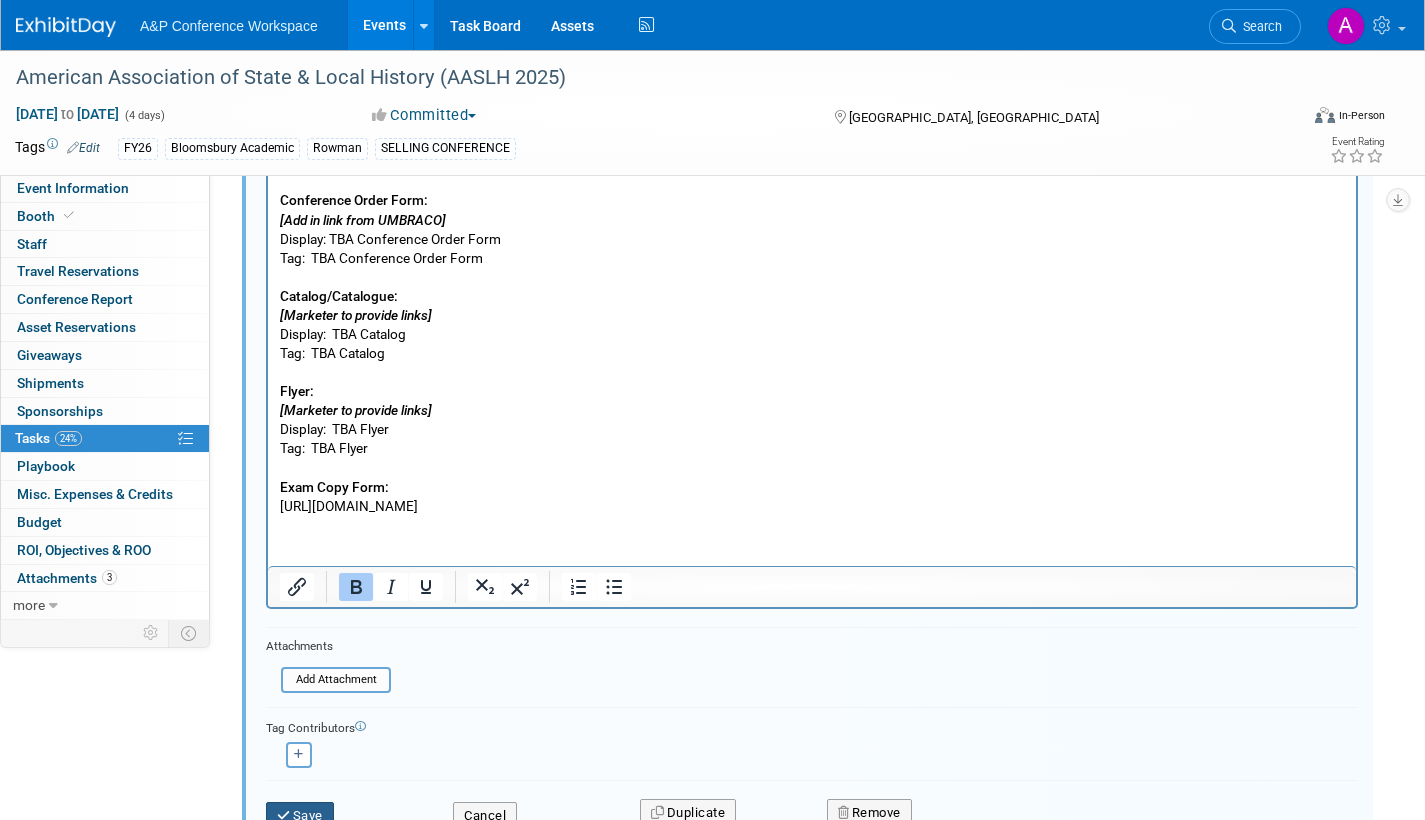 click on "Save" at bounding box center (300, 816) 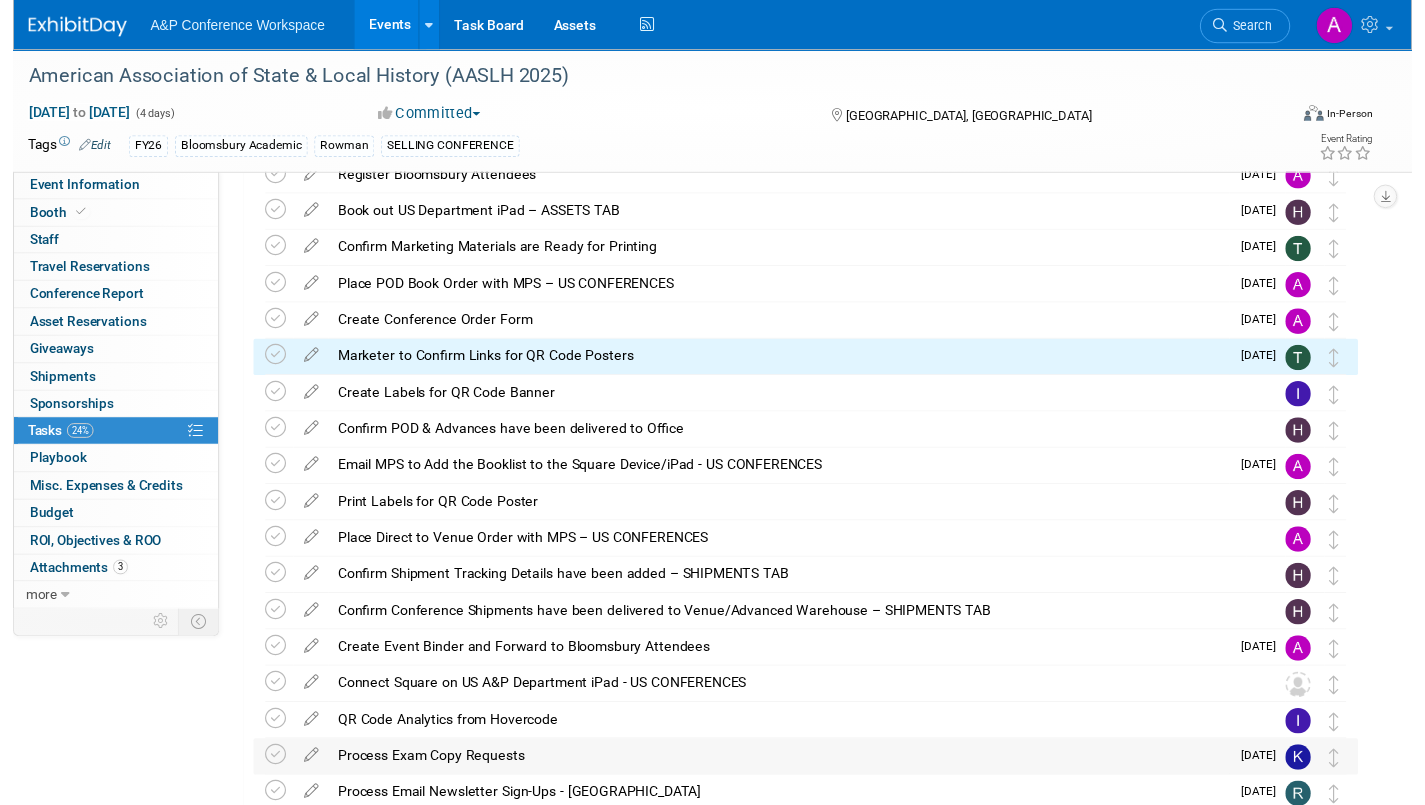 scroll, scrollTop: 298, scrollLeft: 0, axis: vertical 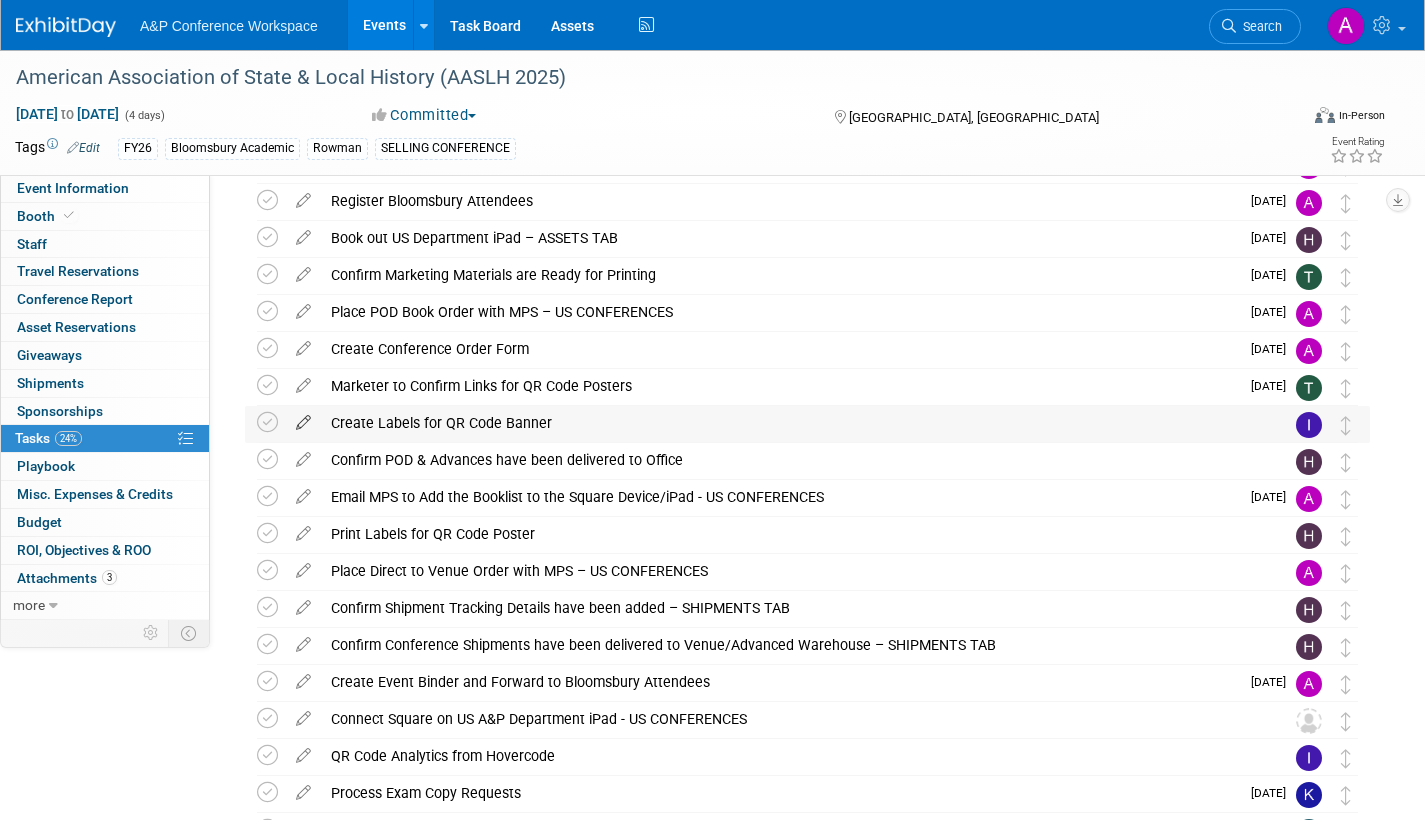 click at bounding box center (303, 418) 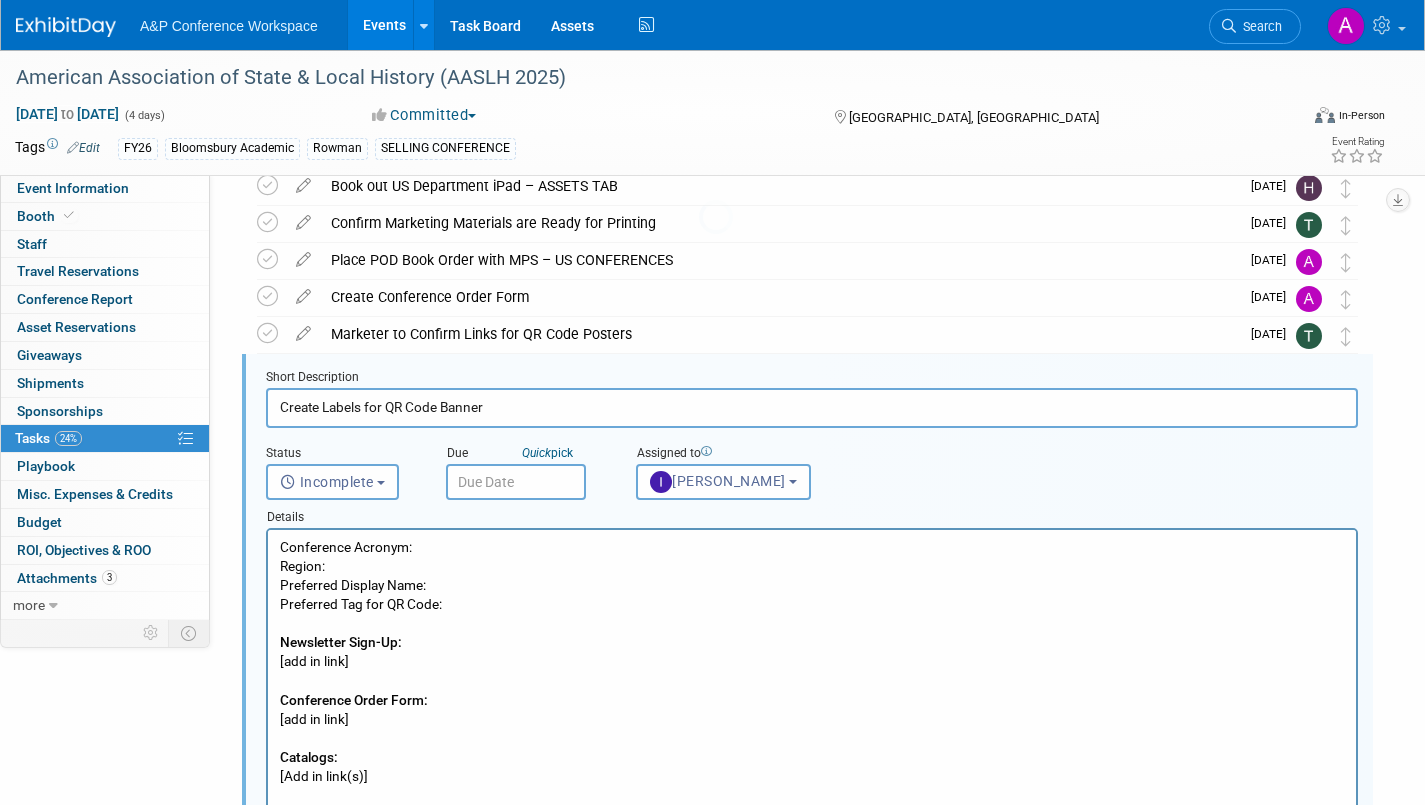 scroll, scrollTop: 411, scrollLeft: 0, axis: vertical 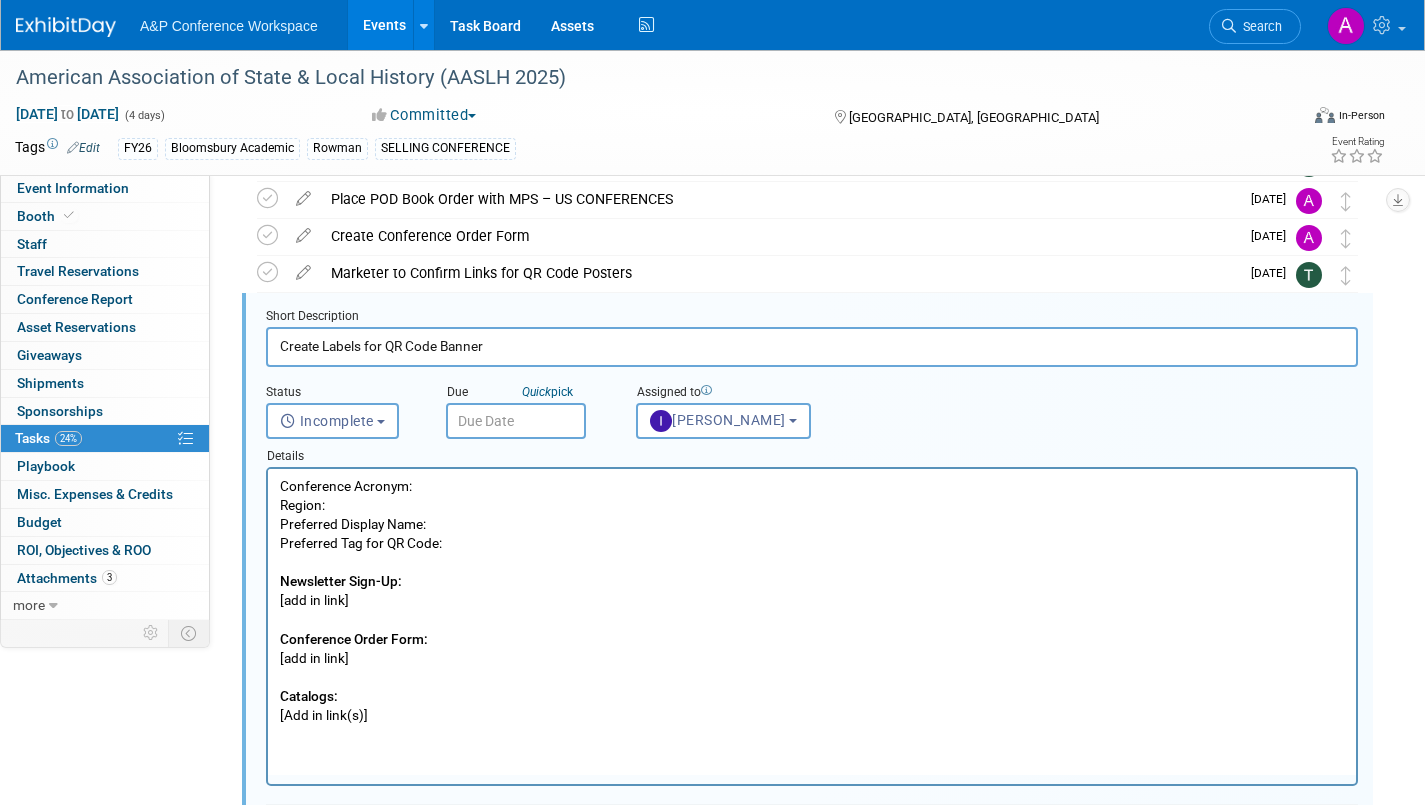 click at bounding box center (516, 421) 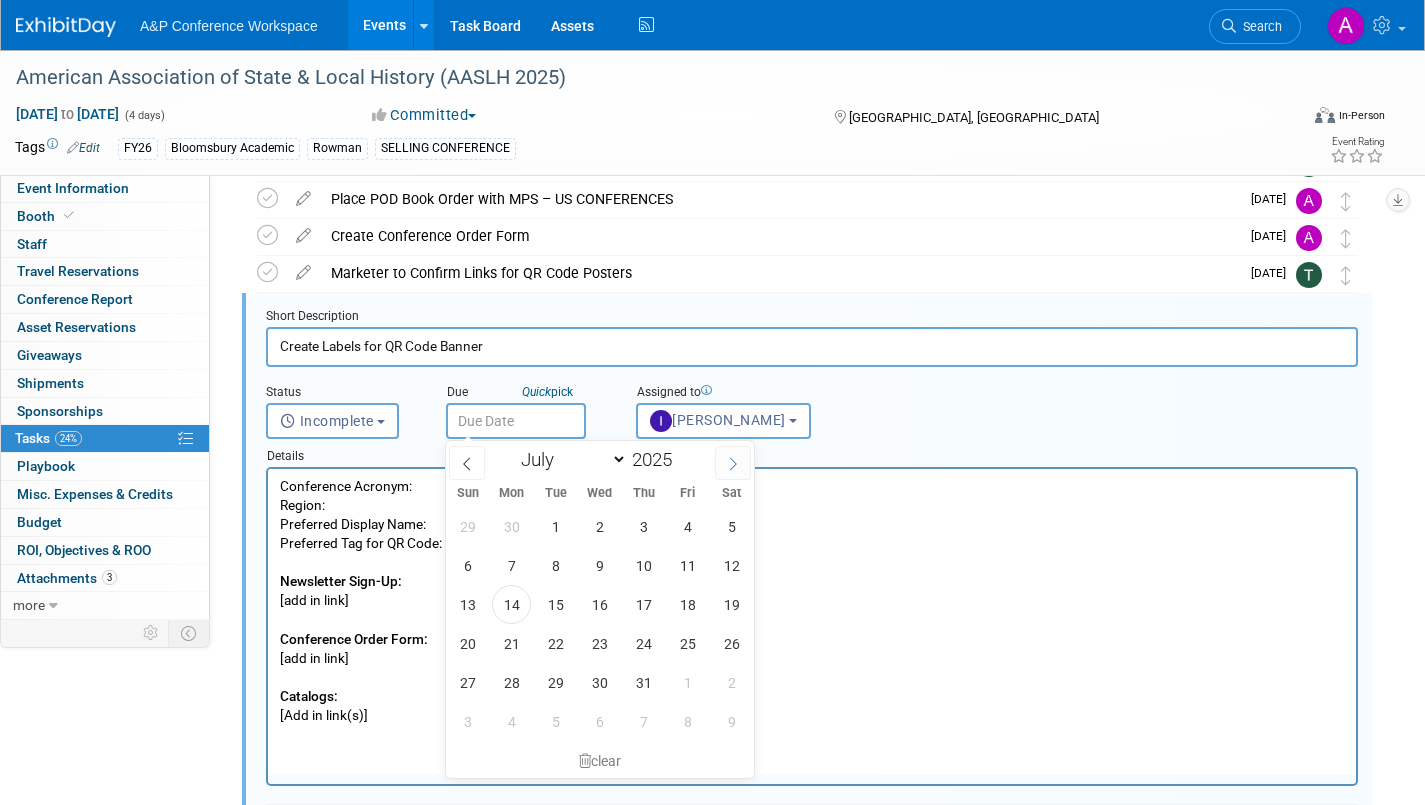 click 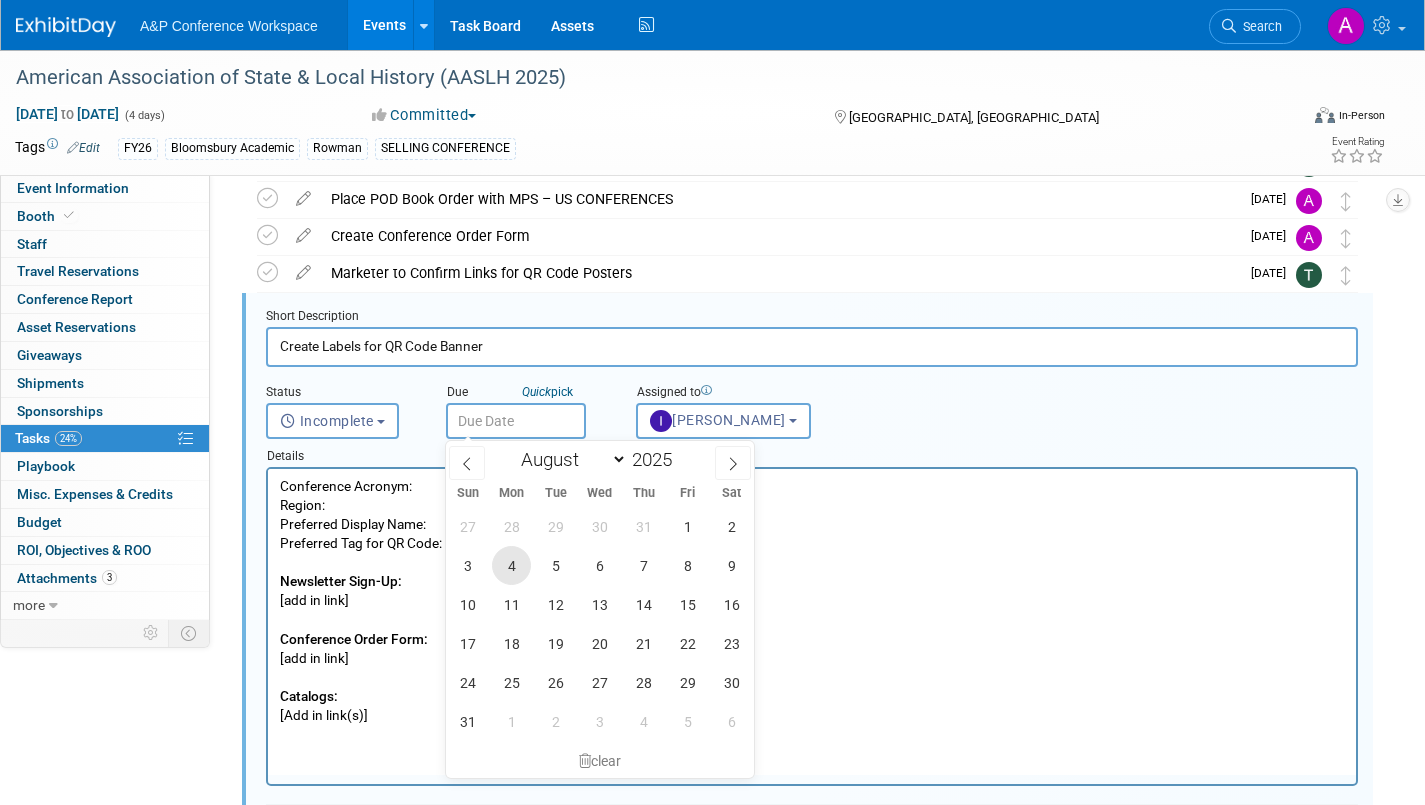 click on "4" at bounding box center (511, 565) 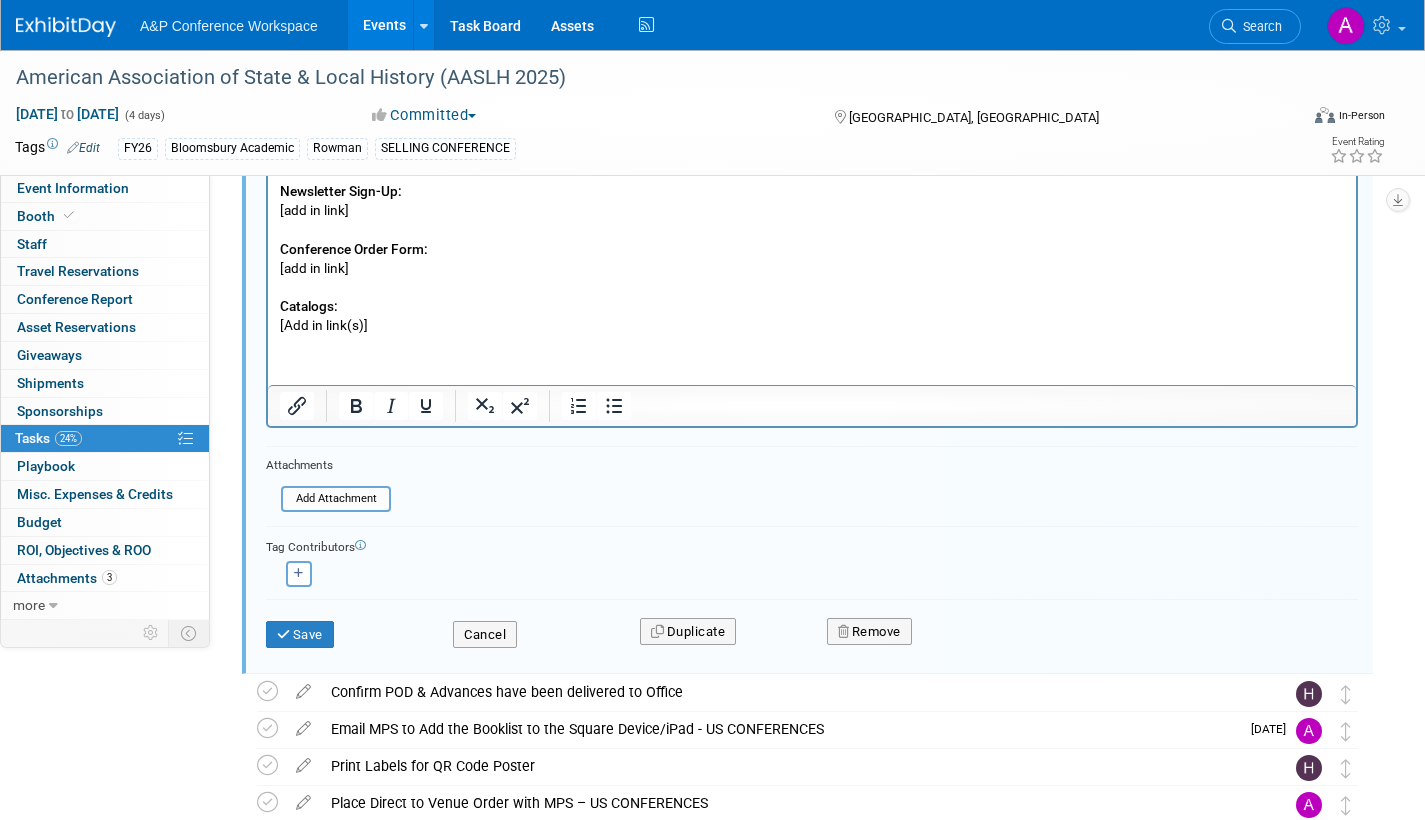 scroll, scrollTop: 811, scrollLeft: 0, axis: vertical 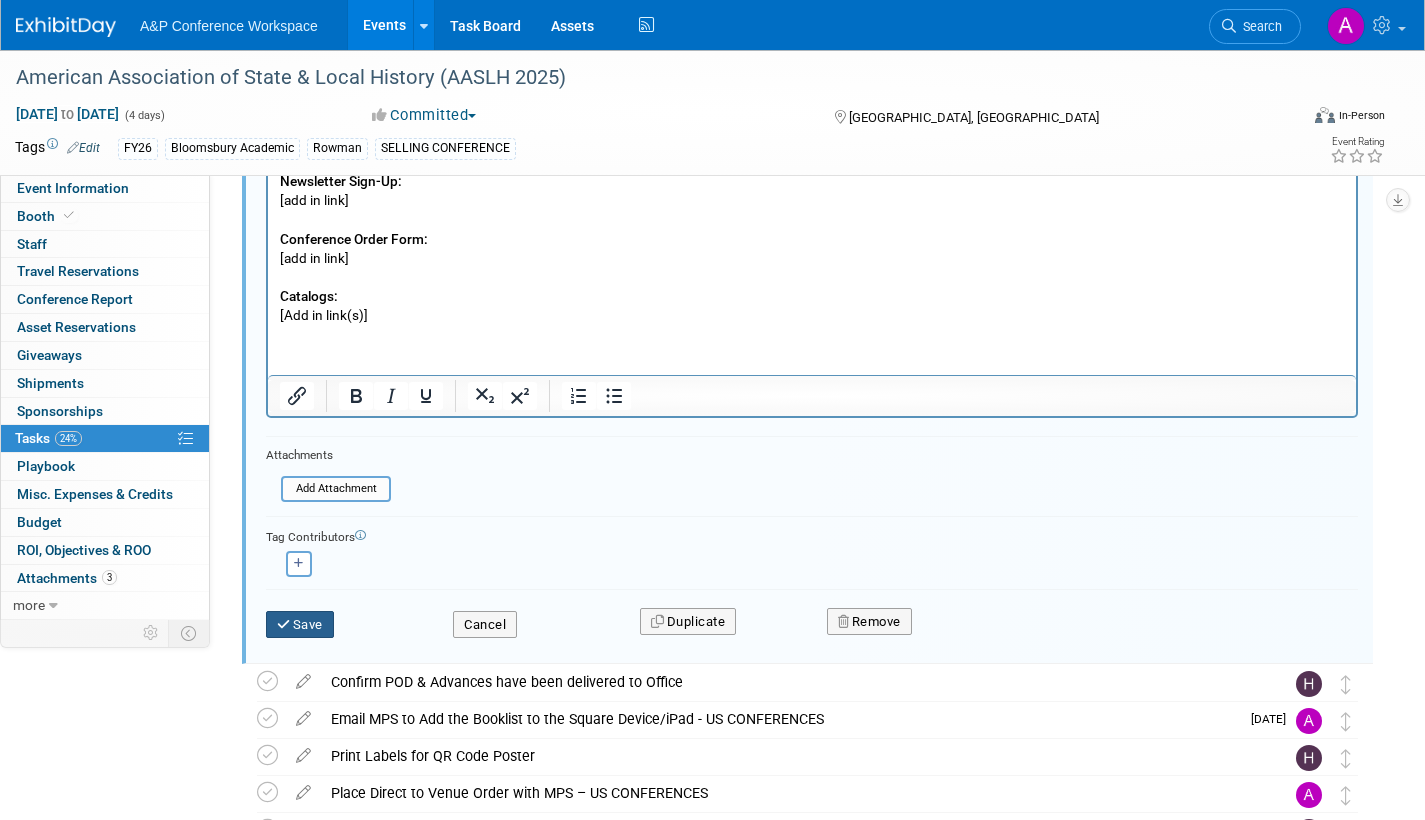 click on "Save" at bounding box center [300, 625] 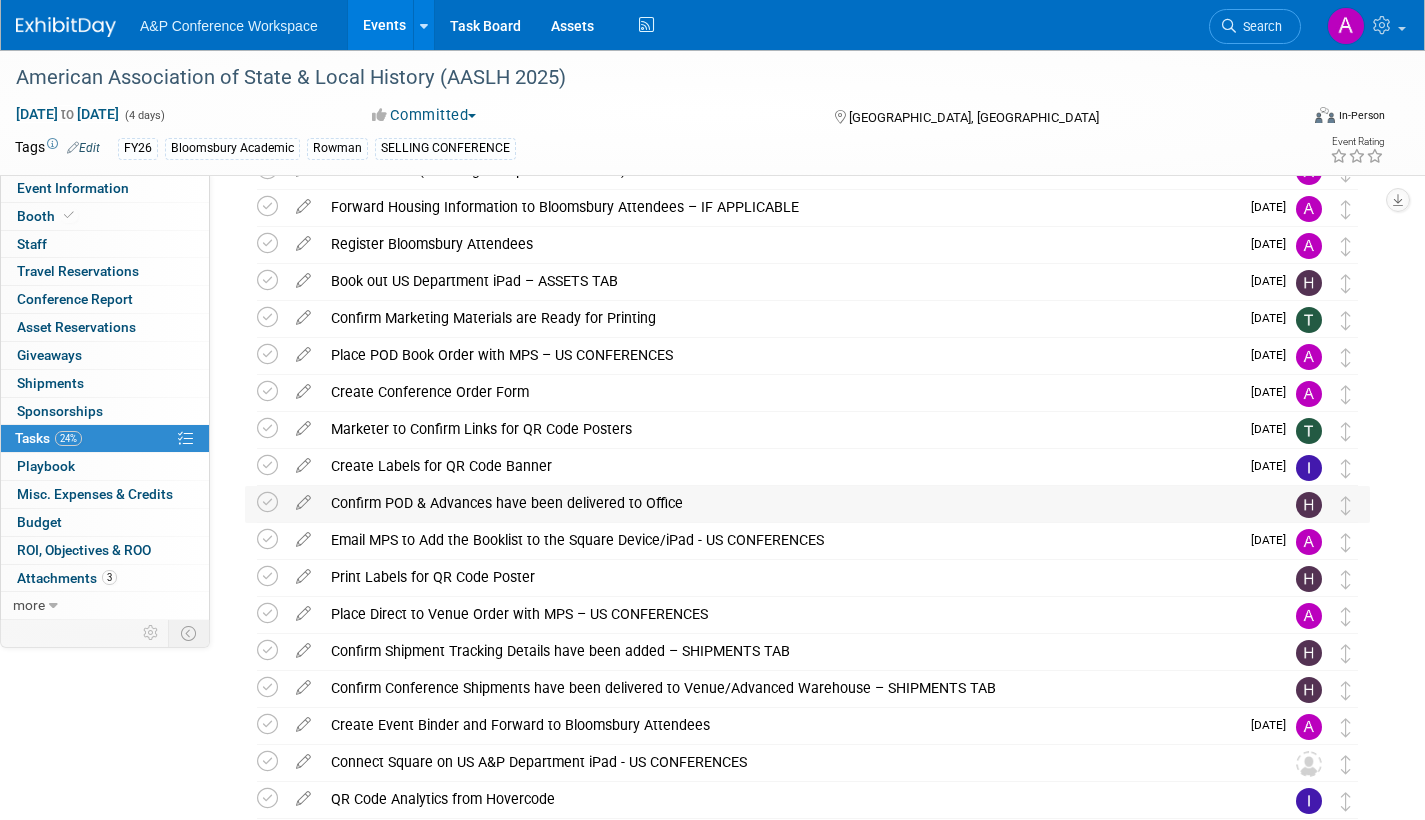 scroll, scrollTop: 300, scrollLeft: 0, axis: vertical 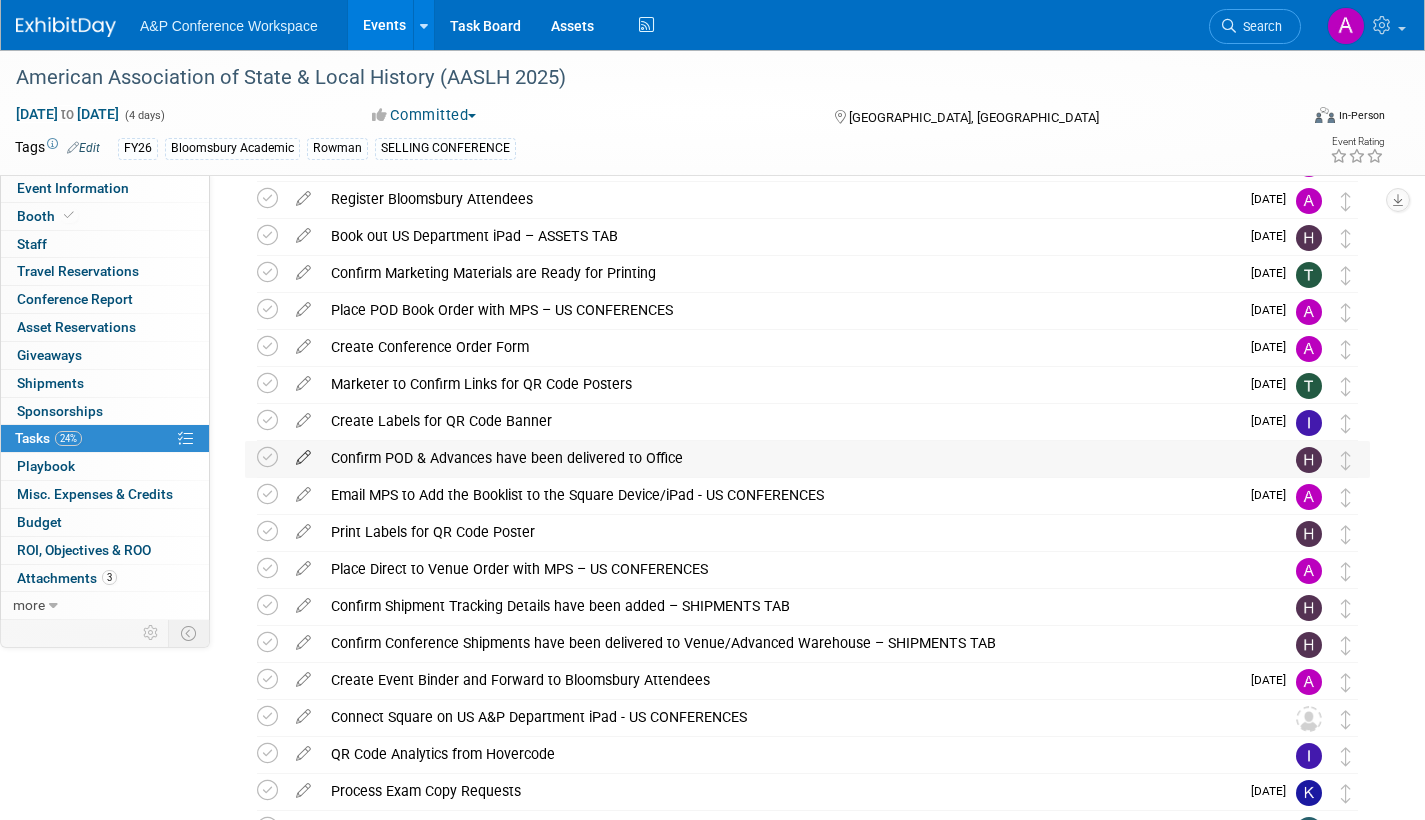 click at bounding box center [303, 453] 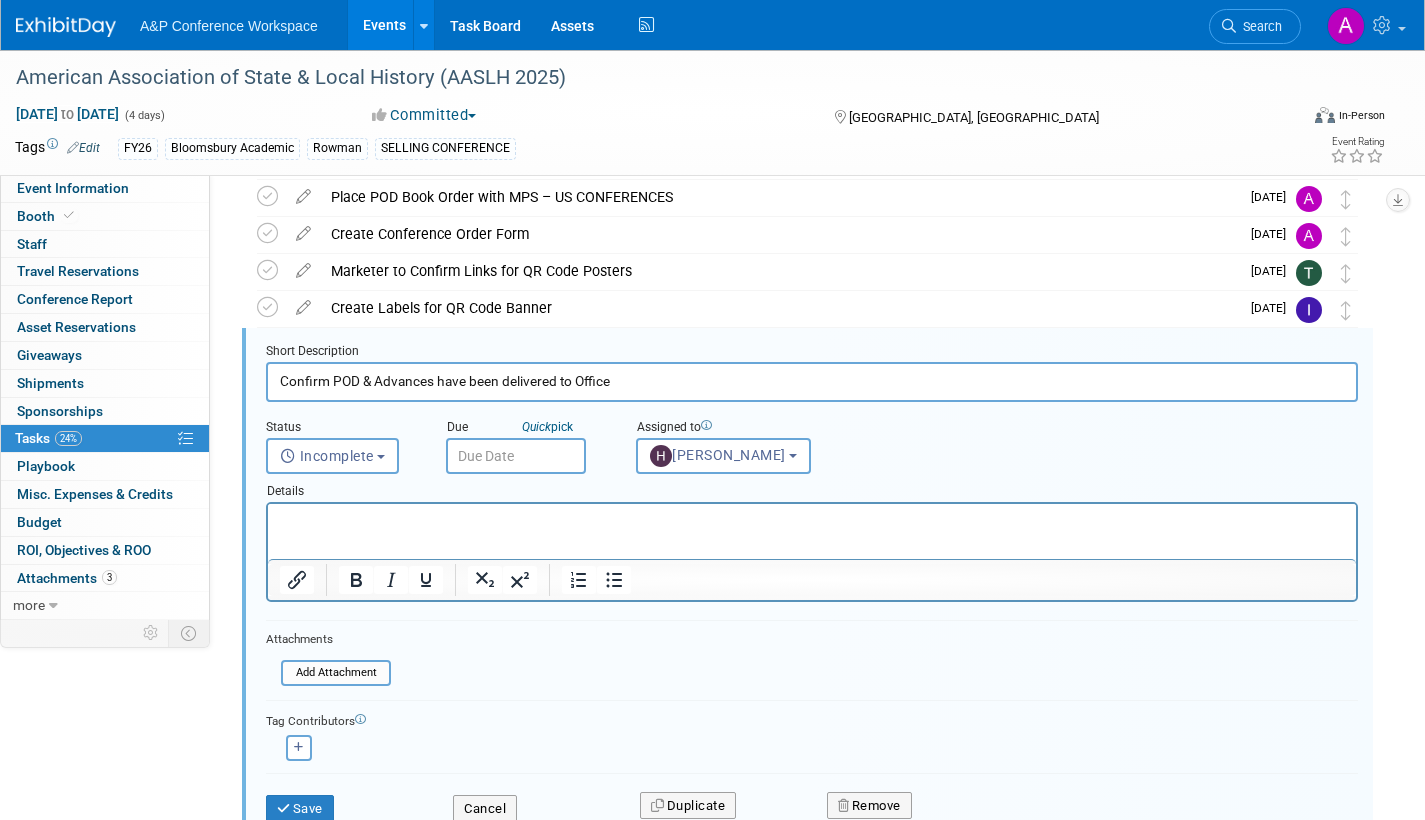 scroll, scrollTop: 448, scrollLeft: 0, axis: vertical 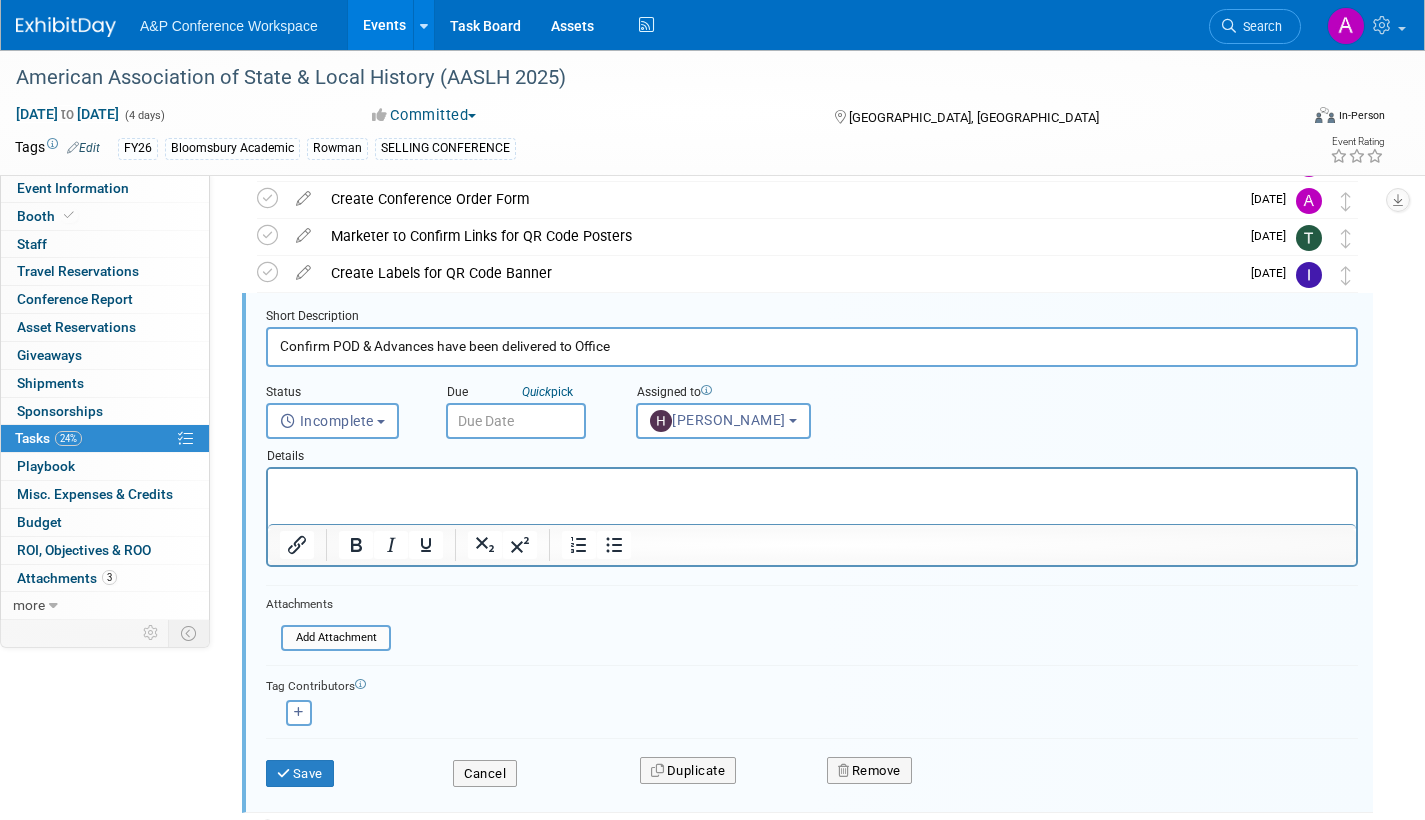 click at bounding box center (516, 421) 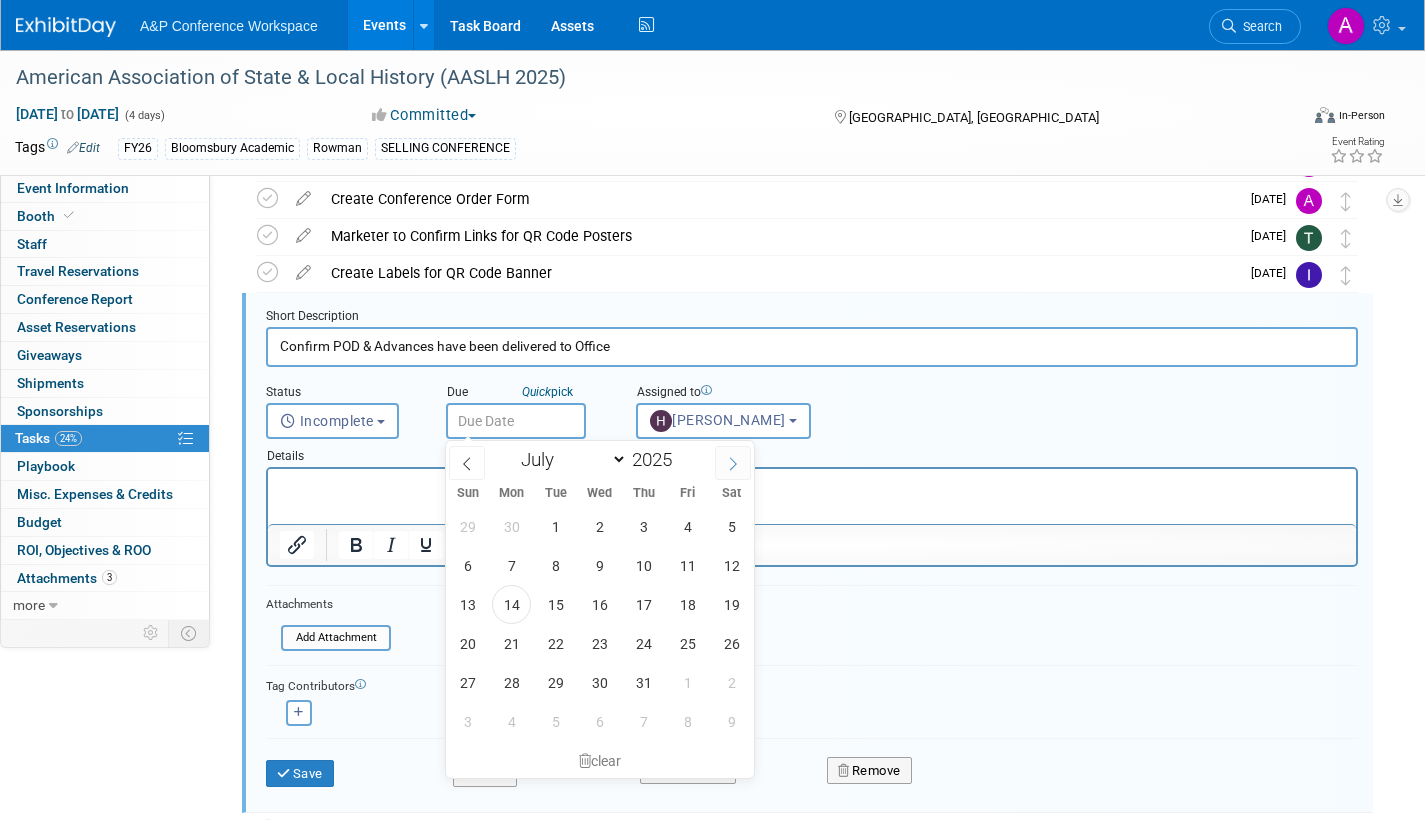 click 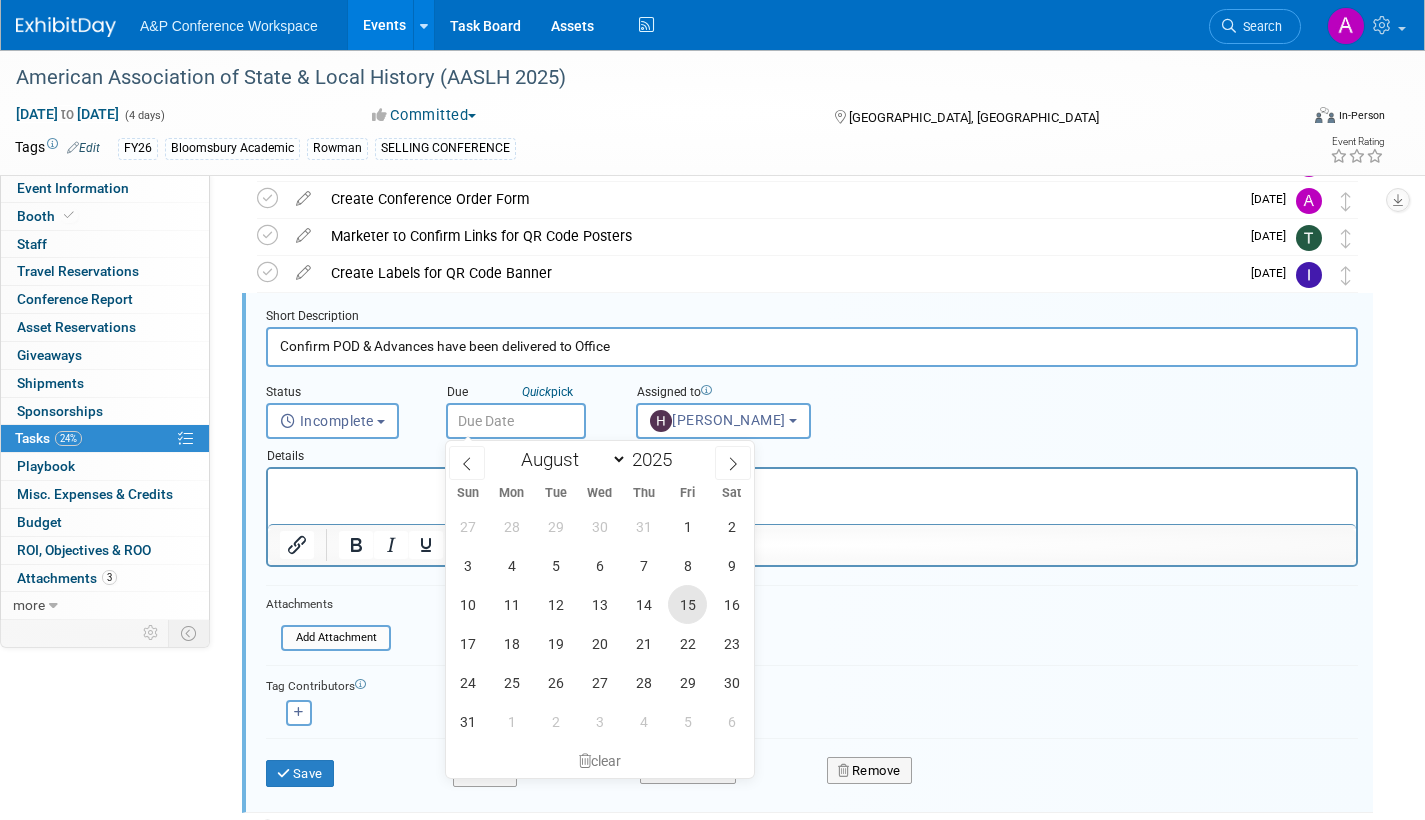 click on "15" at bounding box center [687, 604] 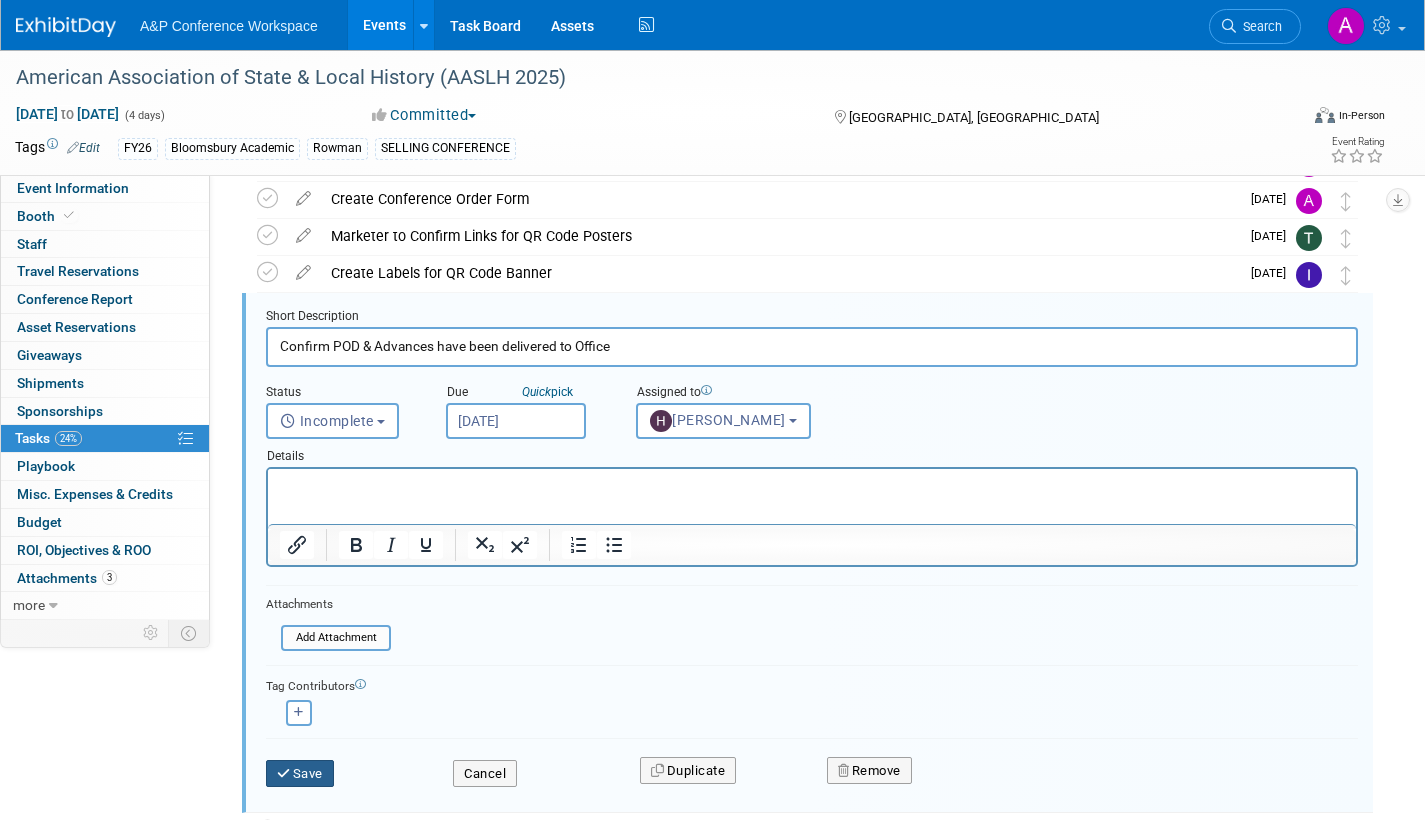 click on "Save" at bounding box center (300, 774) 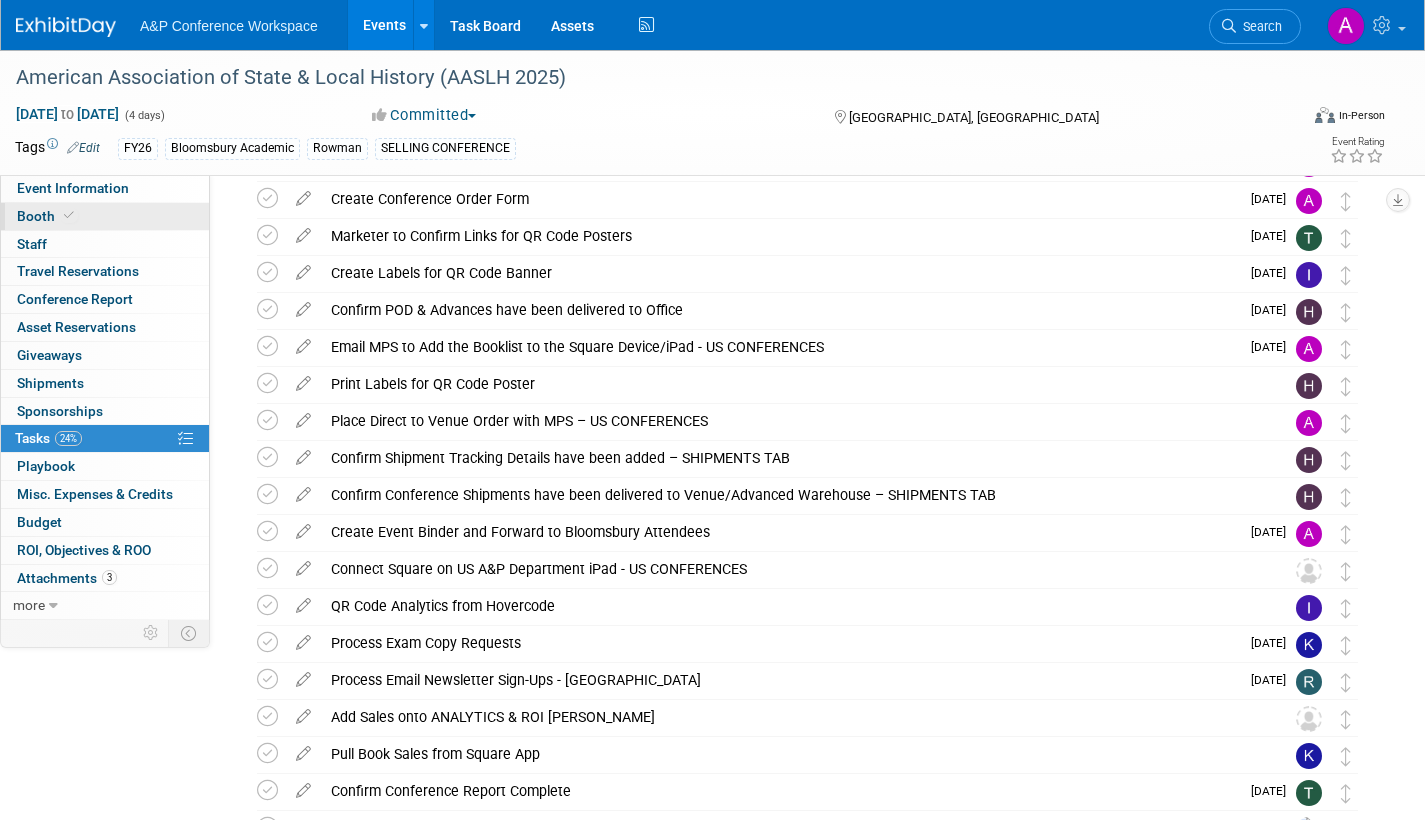 click on "Booth" at bounding box center (47, 216) 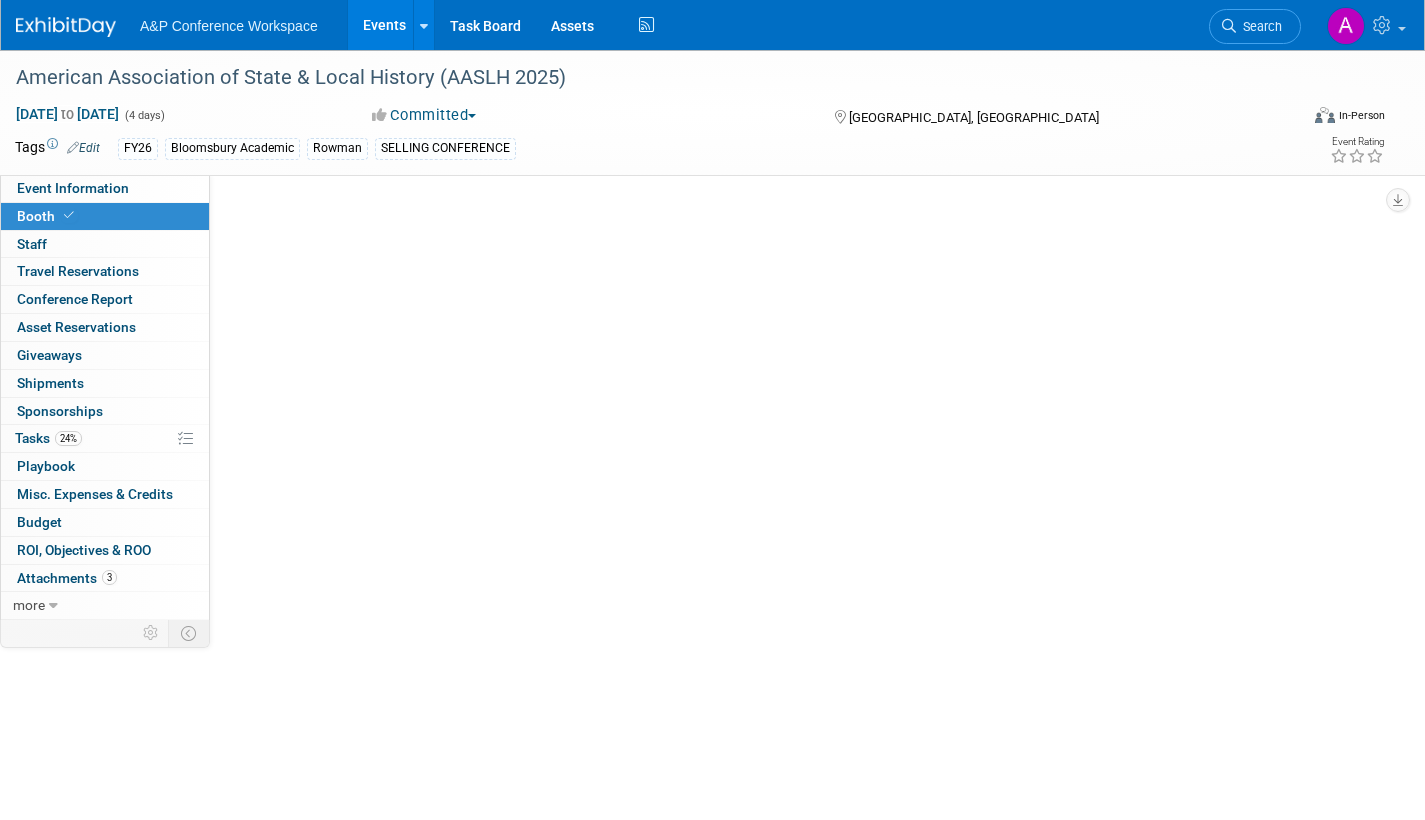 select on "RLKP" 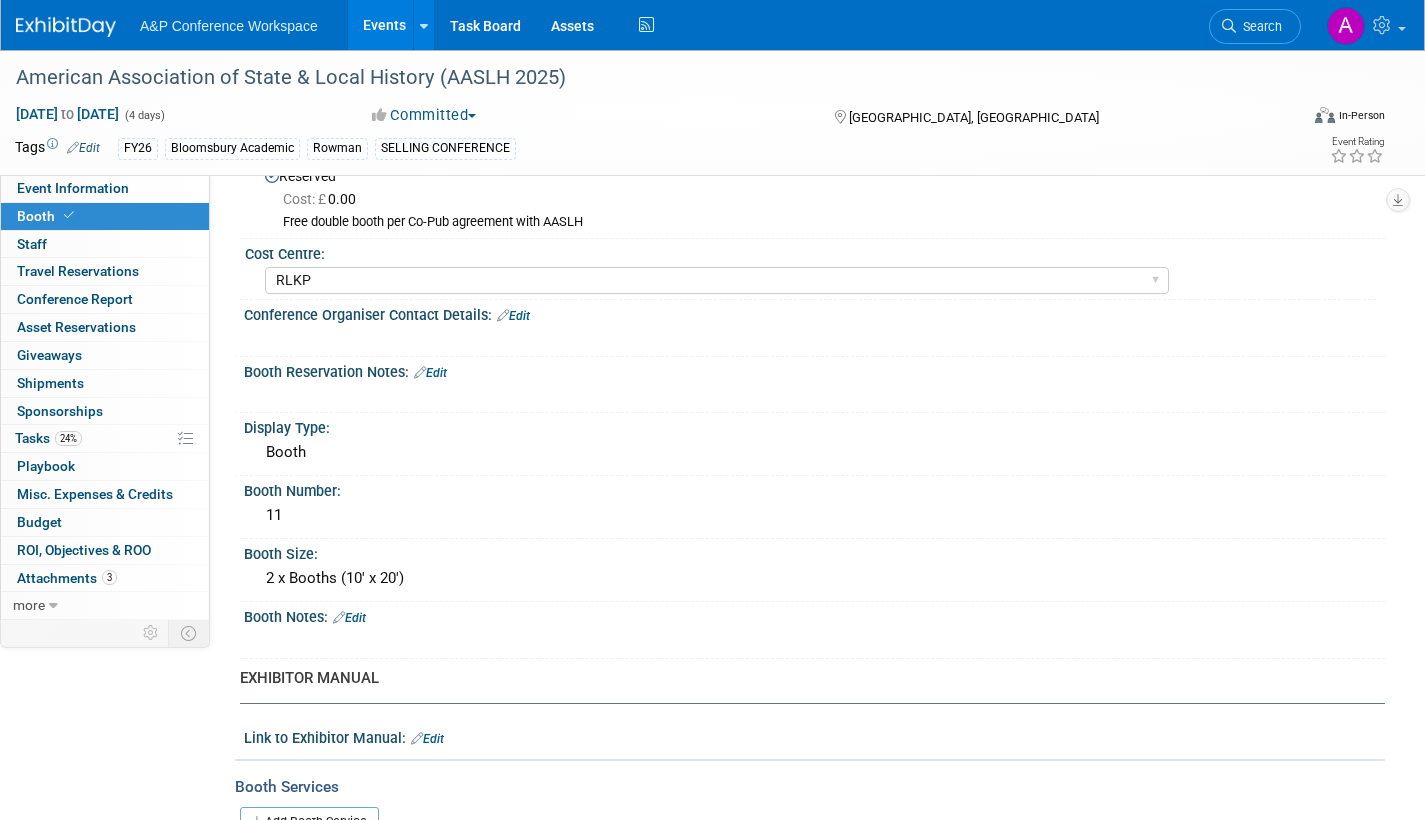 scroll, scrollTop: 0, scrollLeft: 0, axis: both 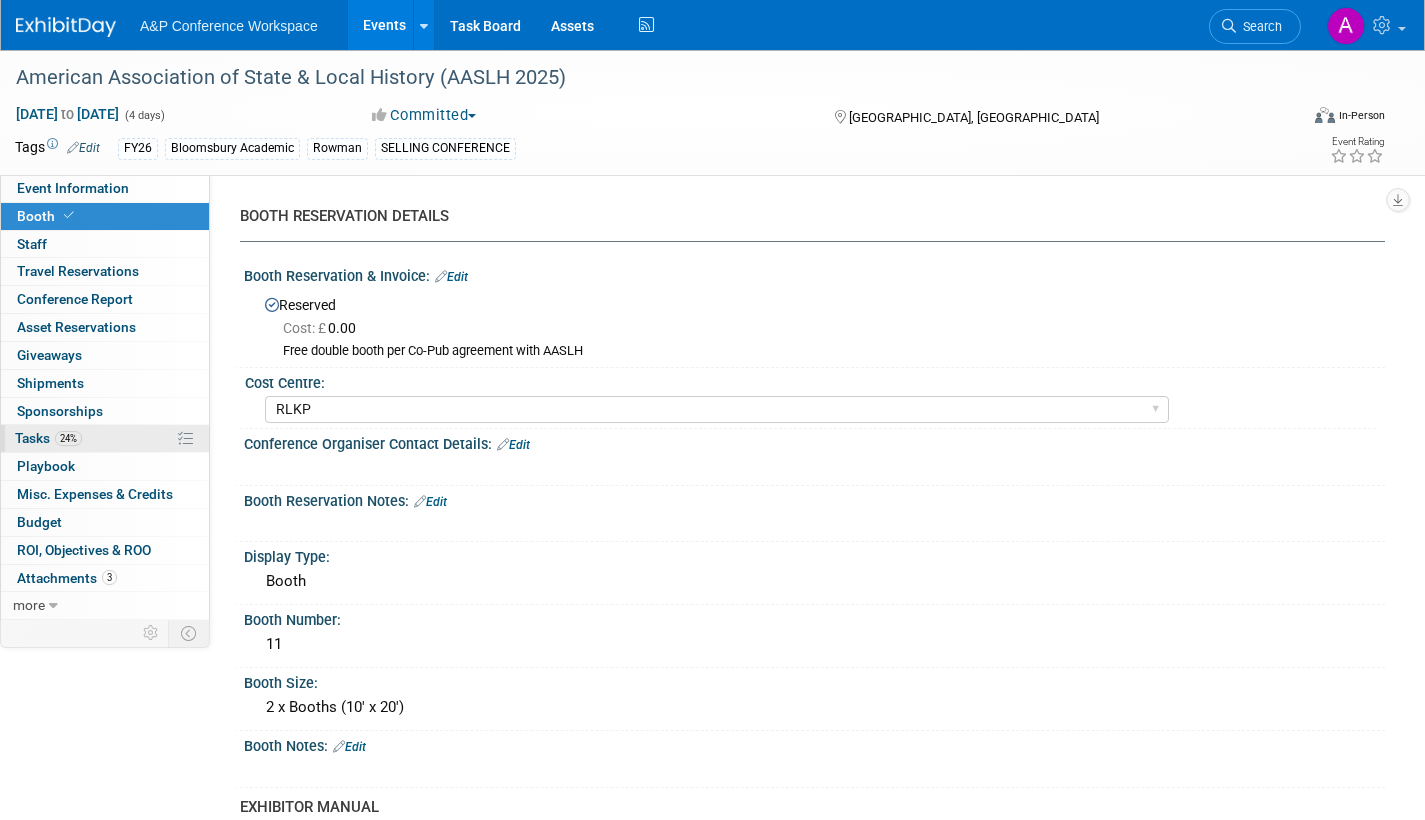 click on "Tasks 24%" at bounding box center [48, 438] 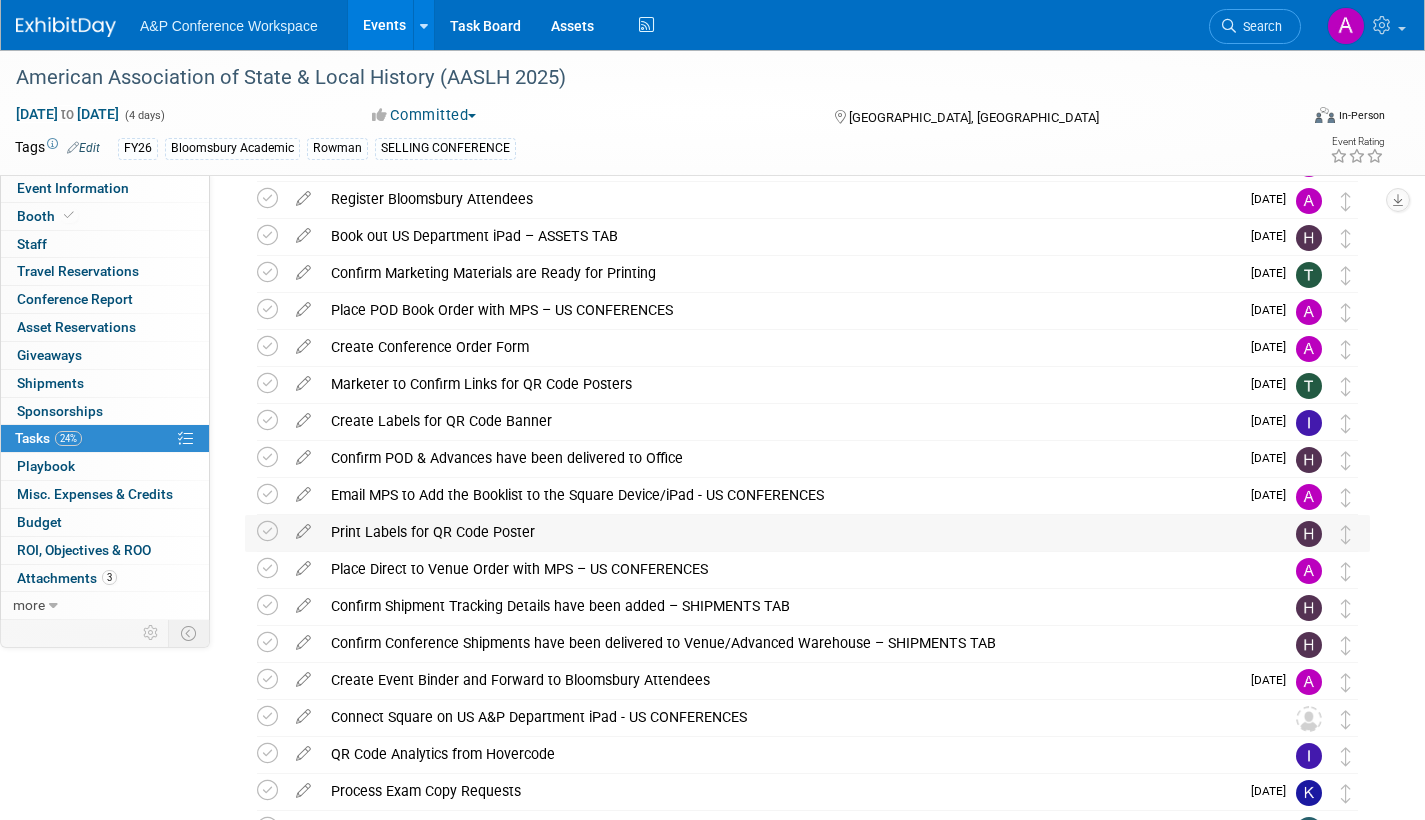scroll, scrollTop: 400, scrollLeft: 0, axis: vertical 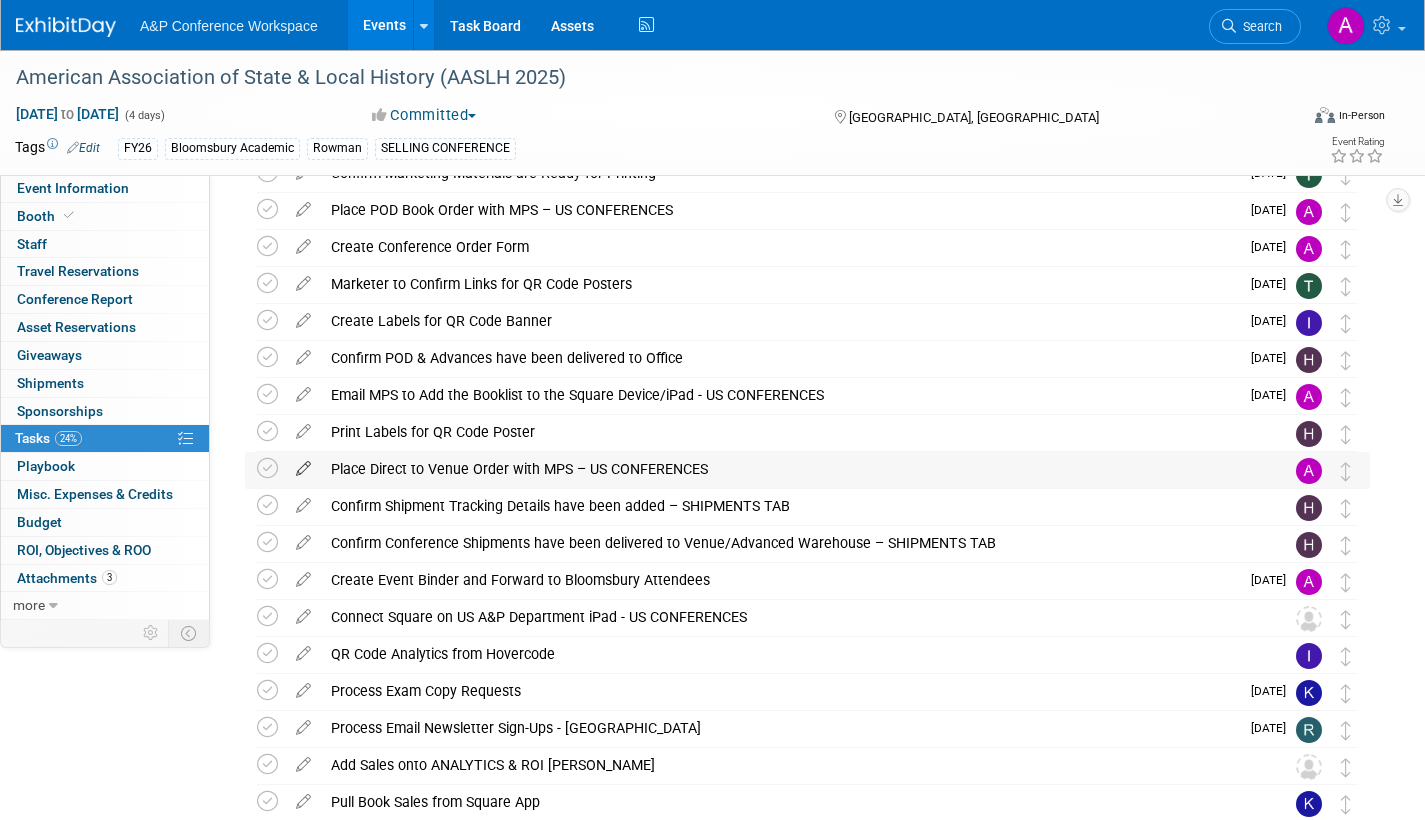 click at bounding box center [303, 464] 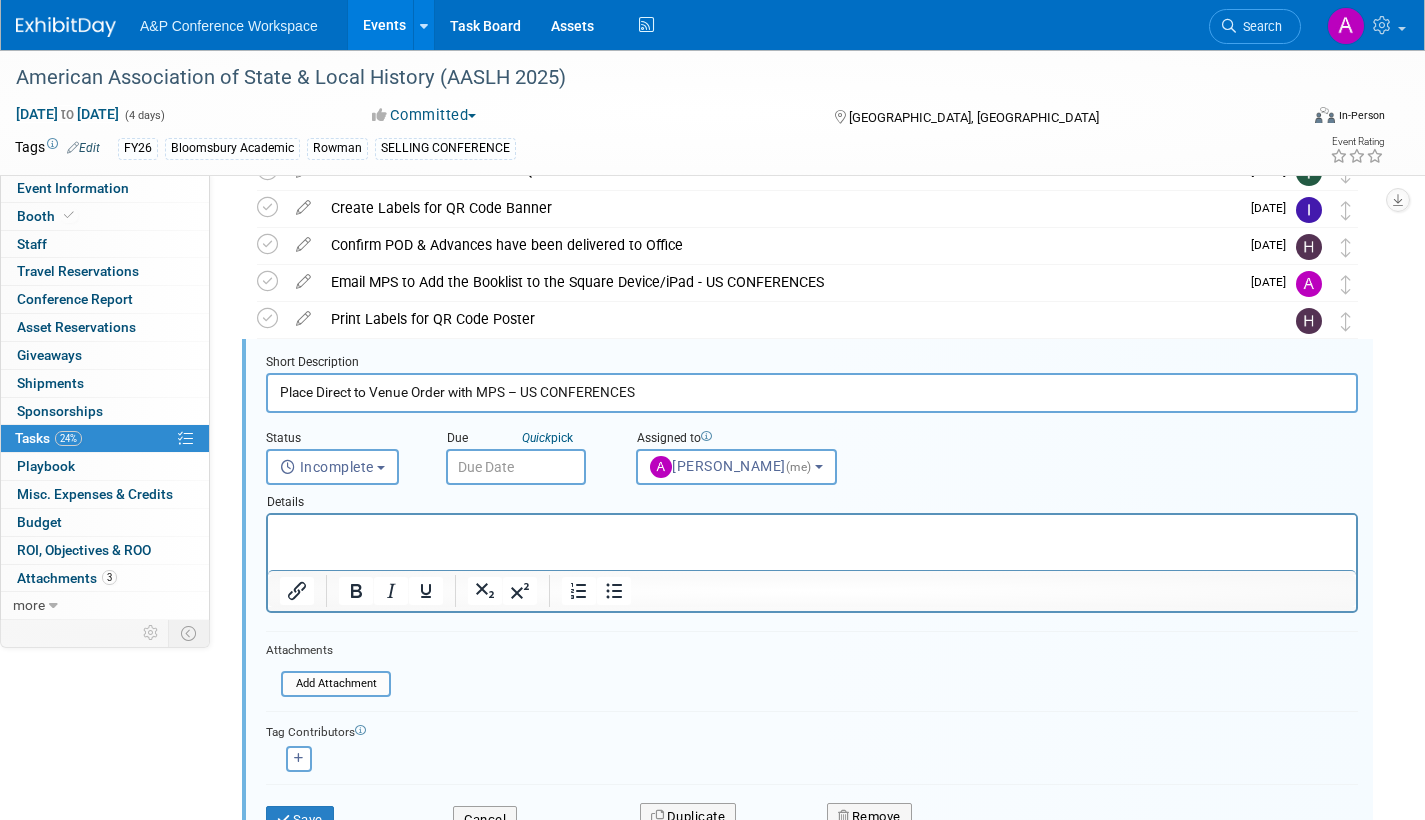 scroll, scrollTop: 559, scrollLeft: 0, axis: vertical 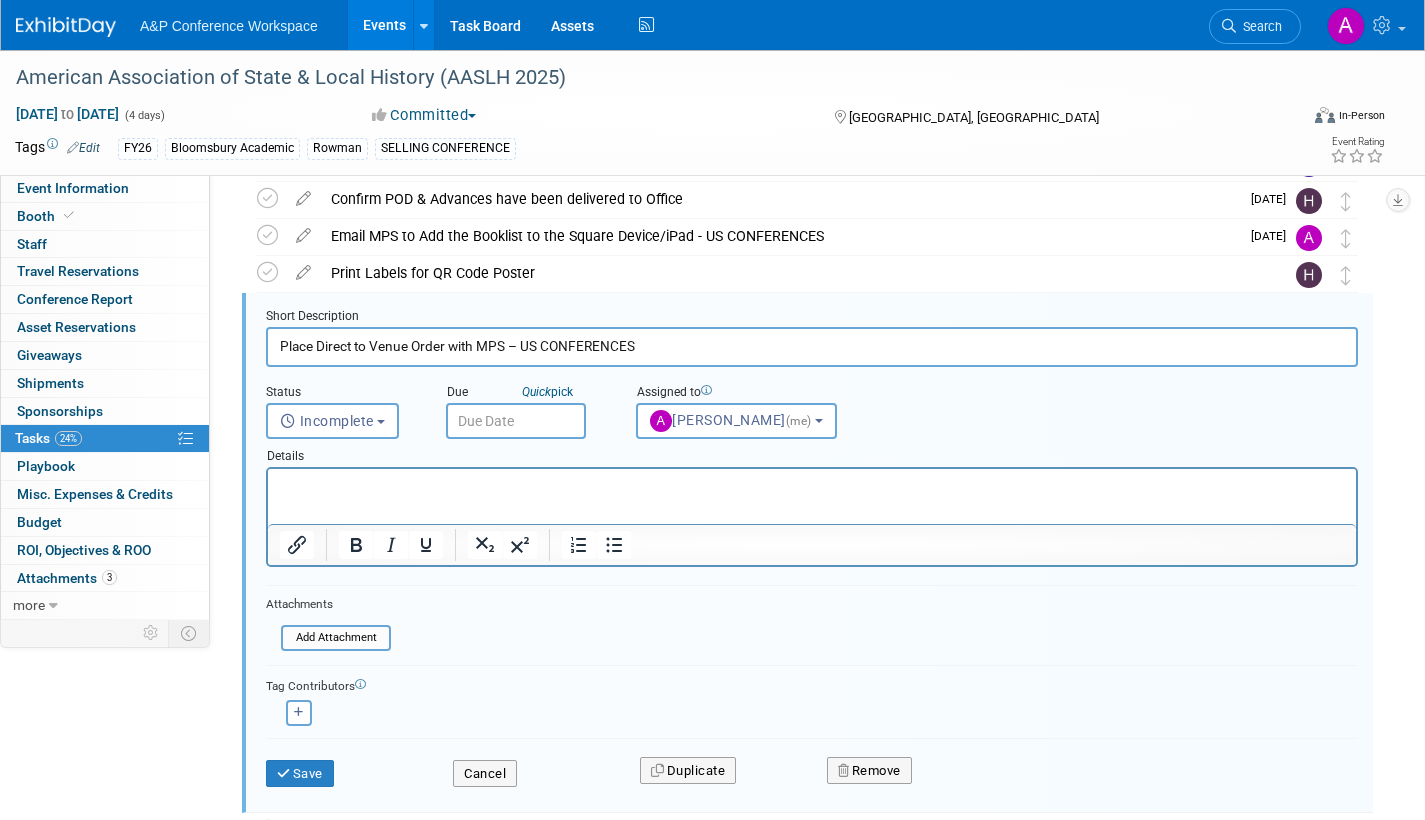 click at bounding box center (516, 421) 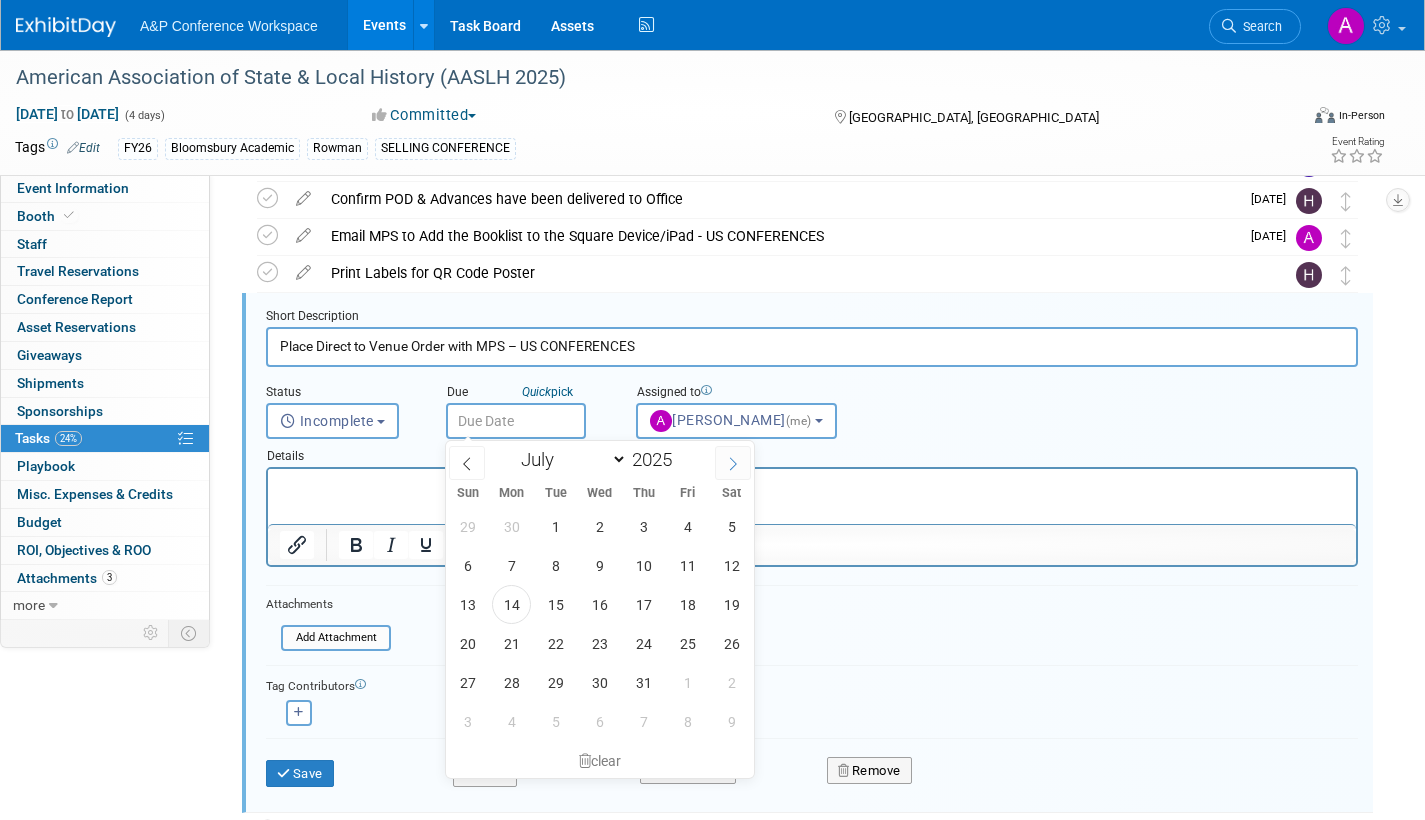 click 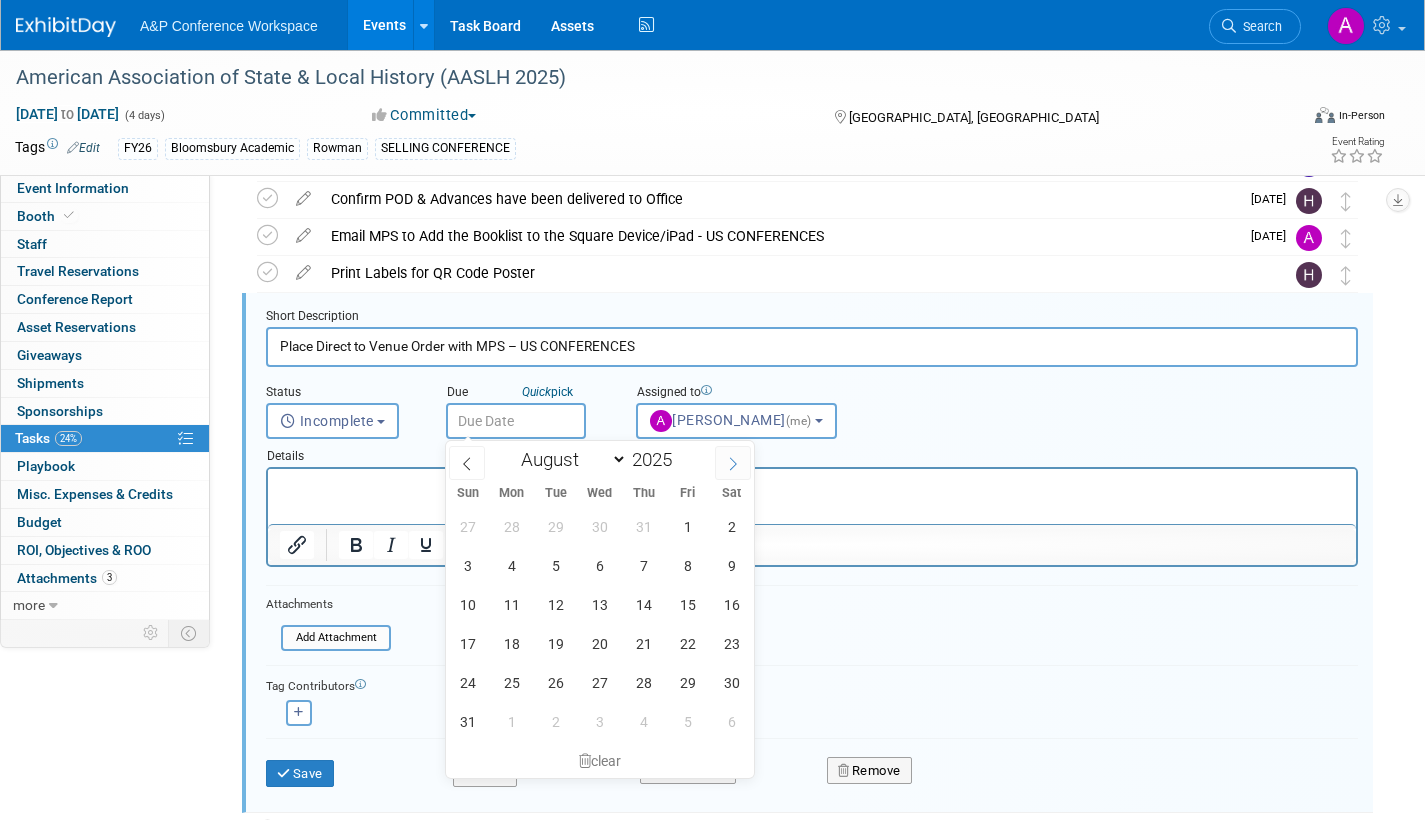 click 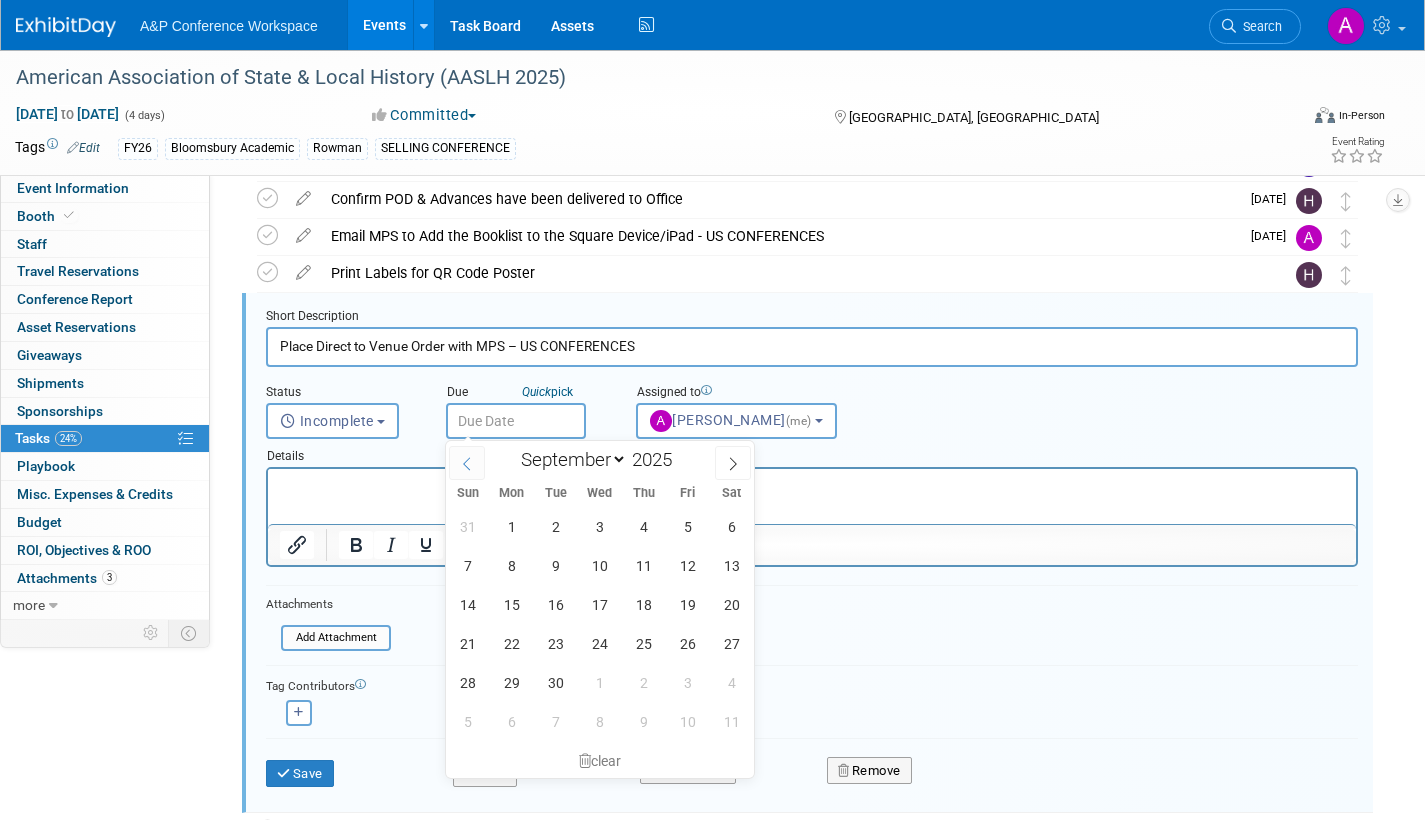 click 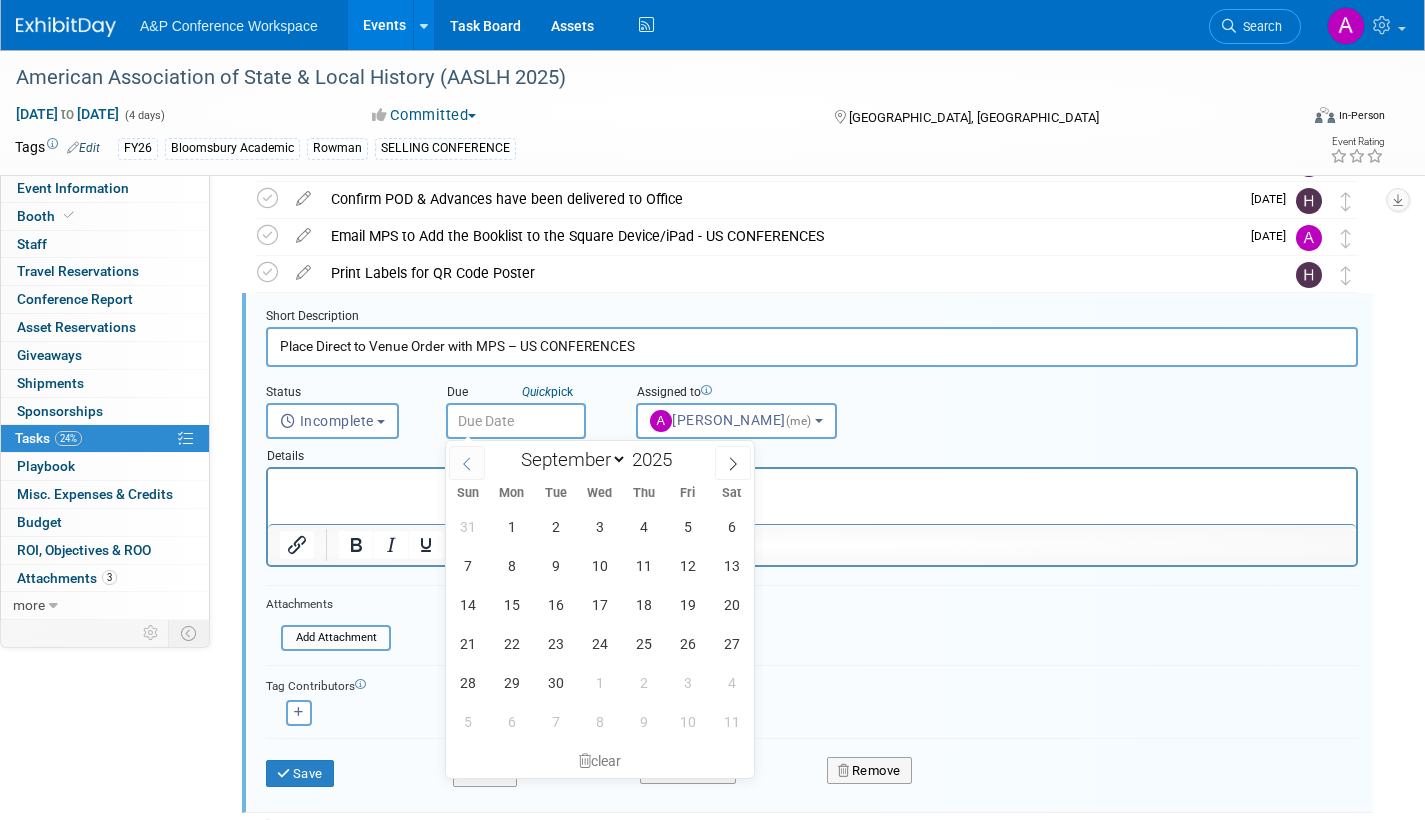 select on "7" 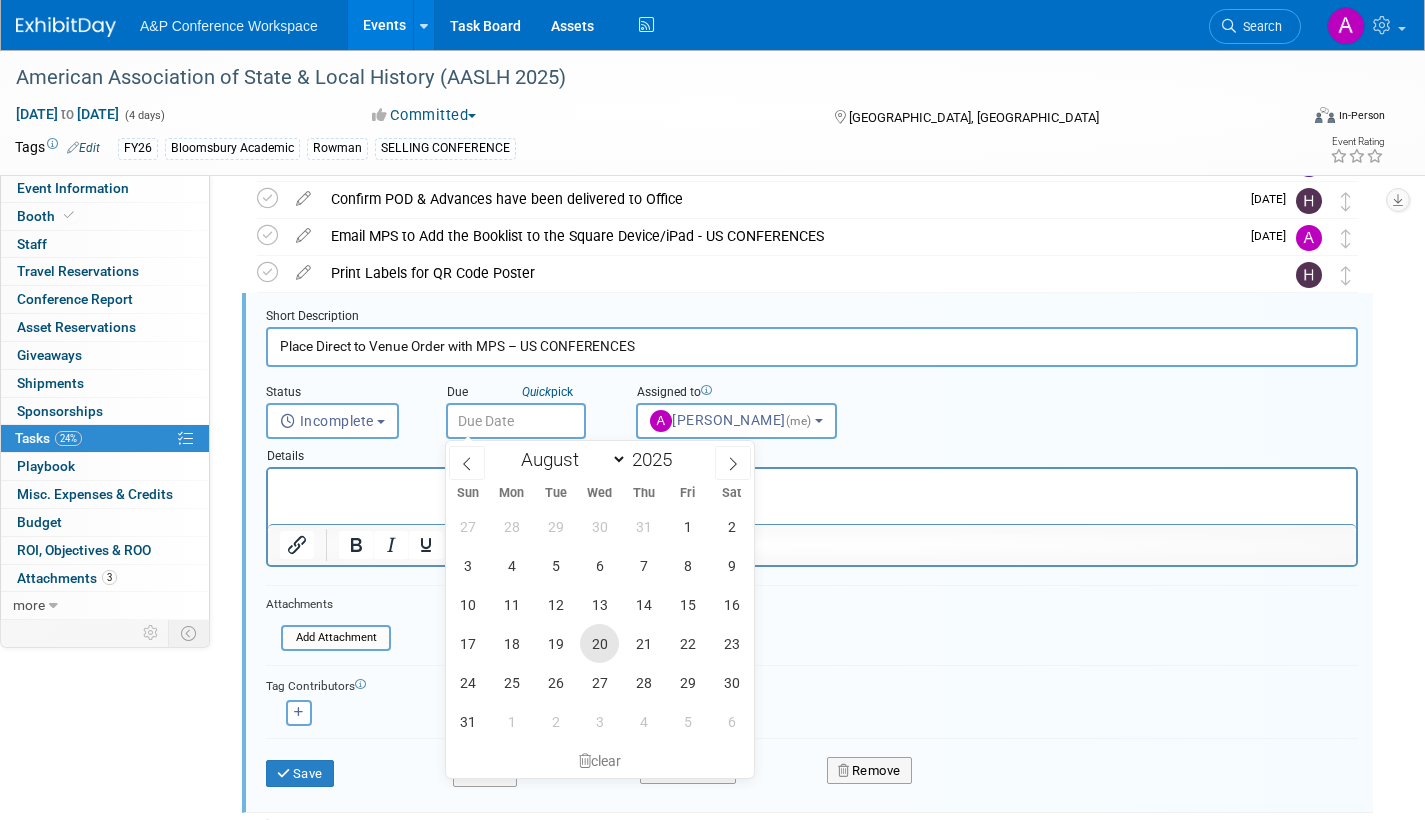 click on "20" at bounding box center [599, 643] 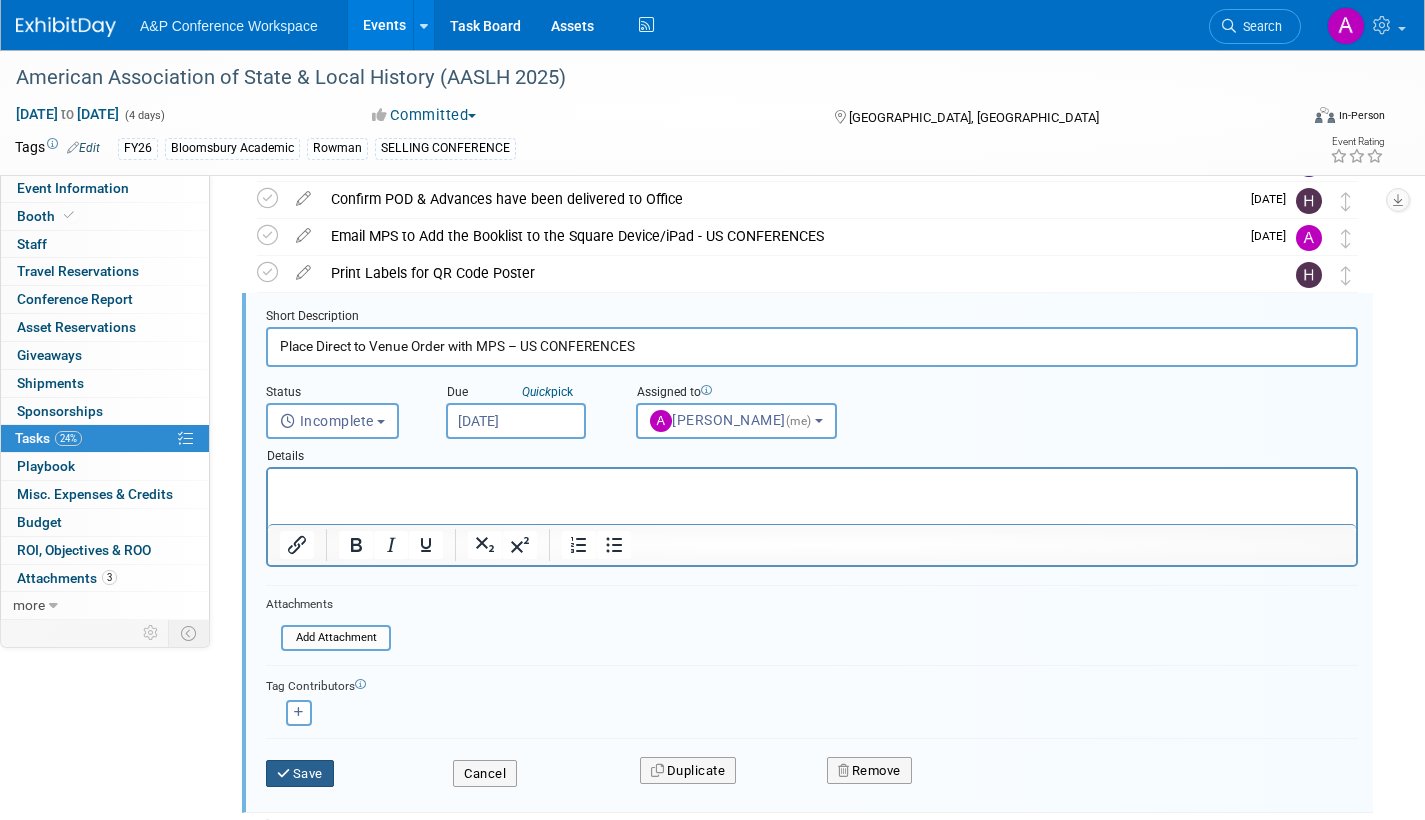 click on "Save" at bounding box center (300, 774) 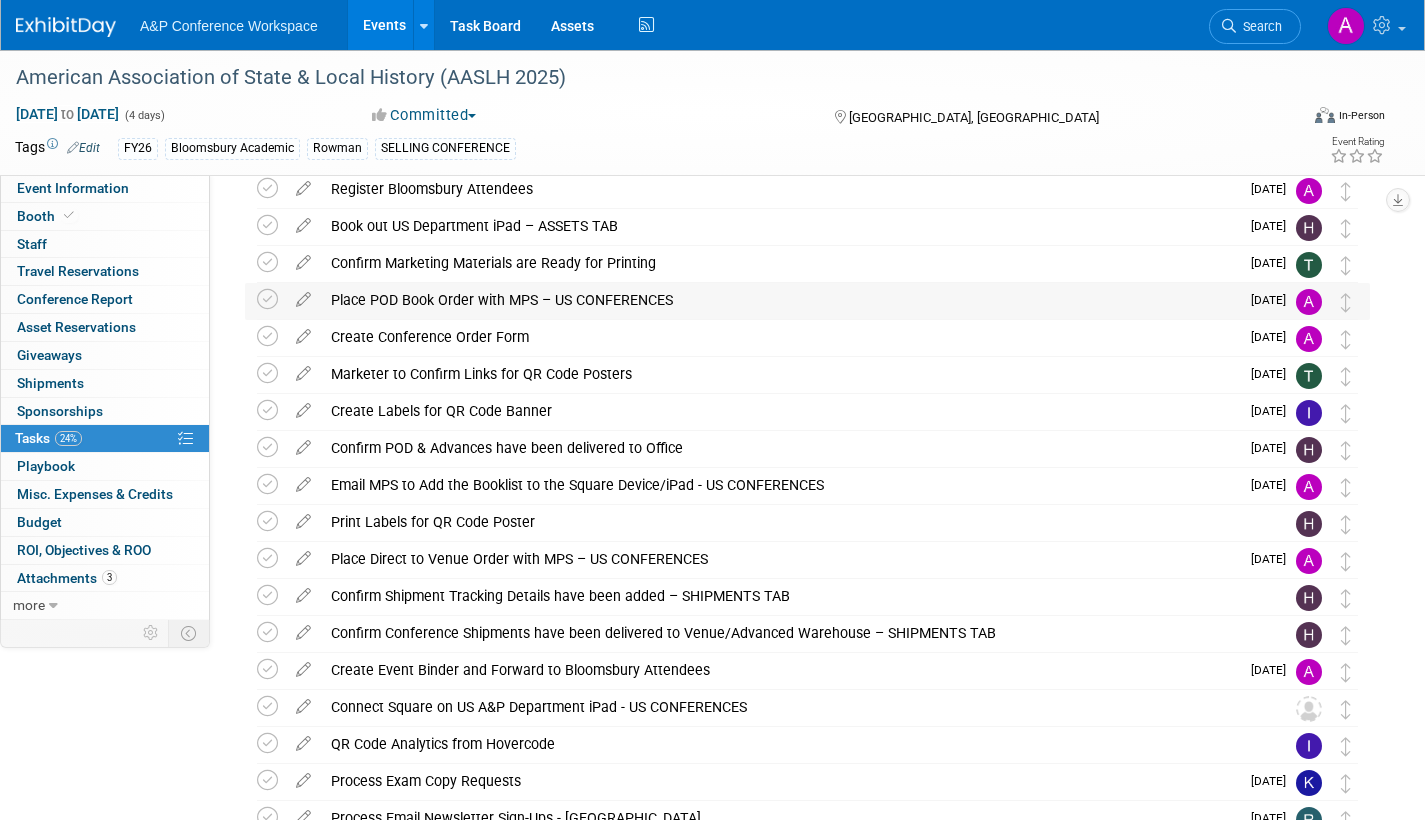 scroll, scrollTop: 0, scrollLeft: 0, axis: both 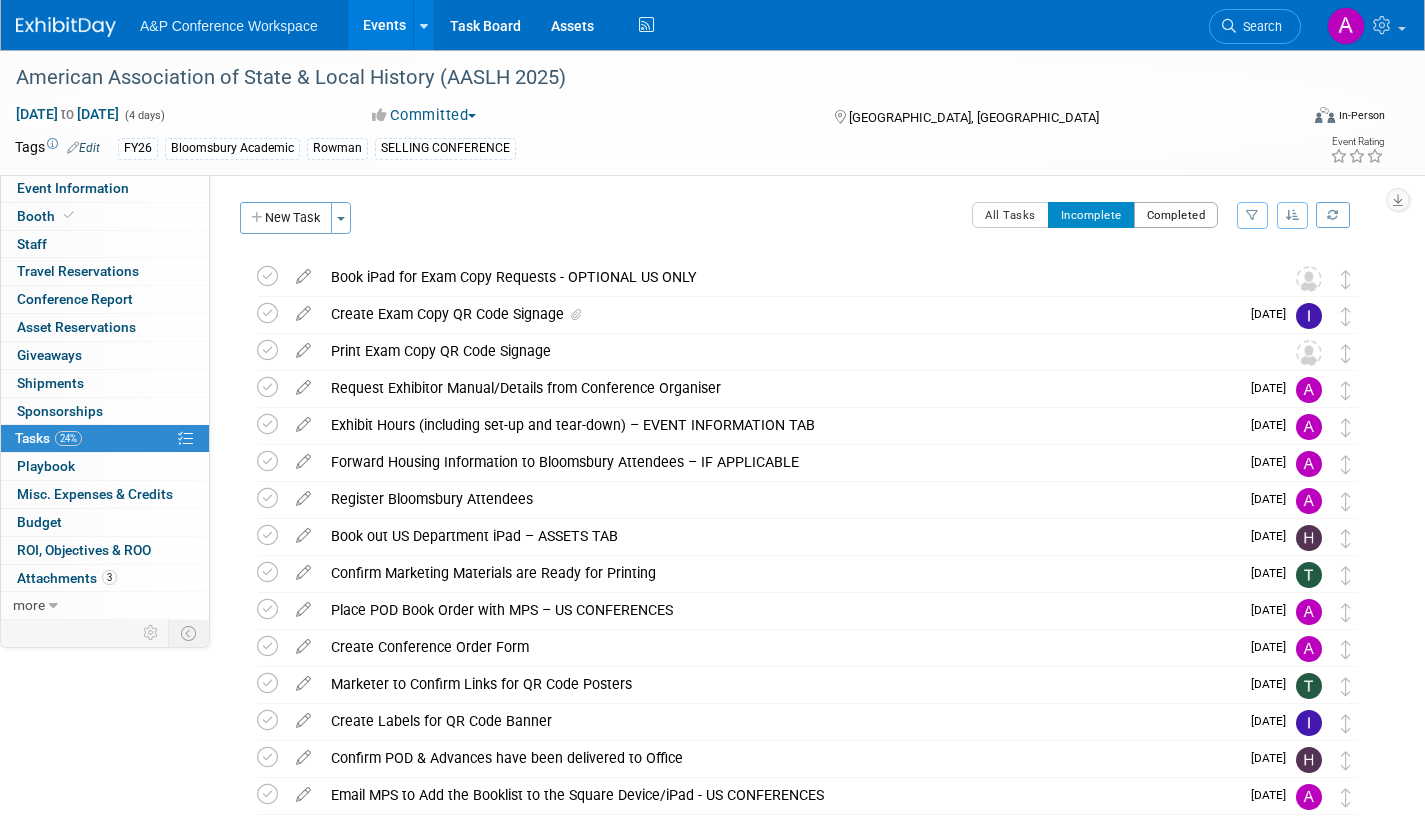 click on "Completed" at bounding box center (1176, 215) 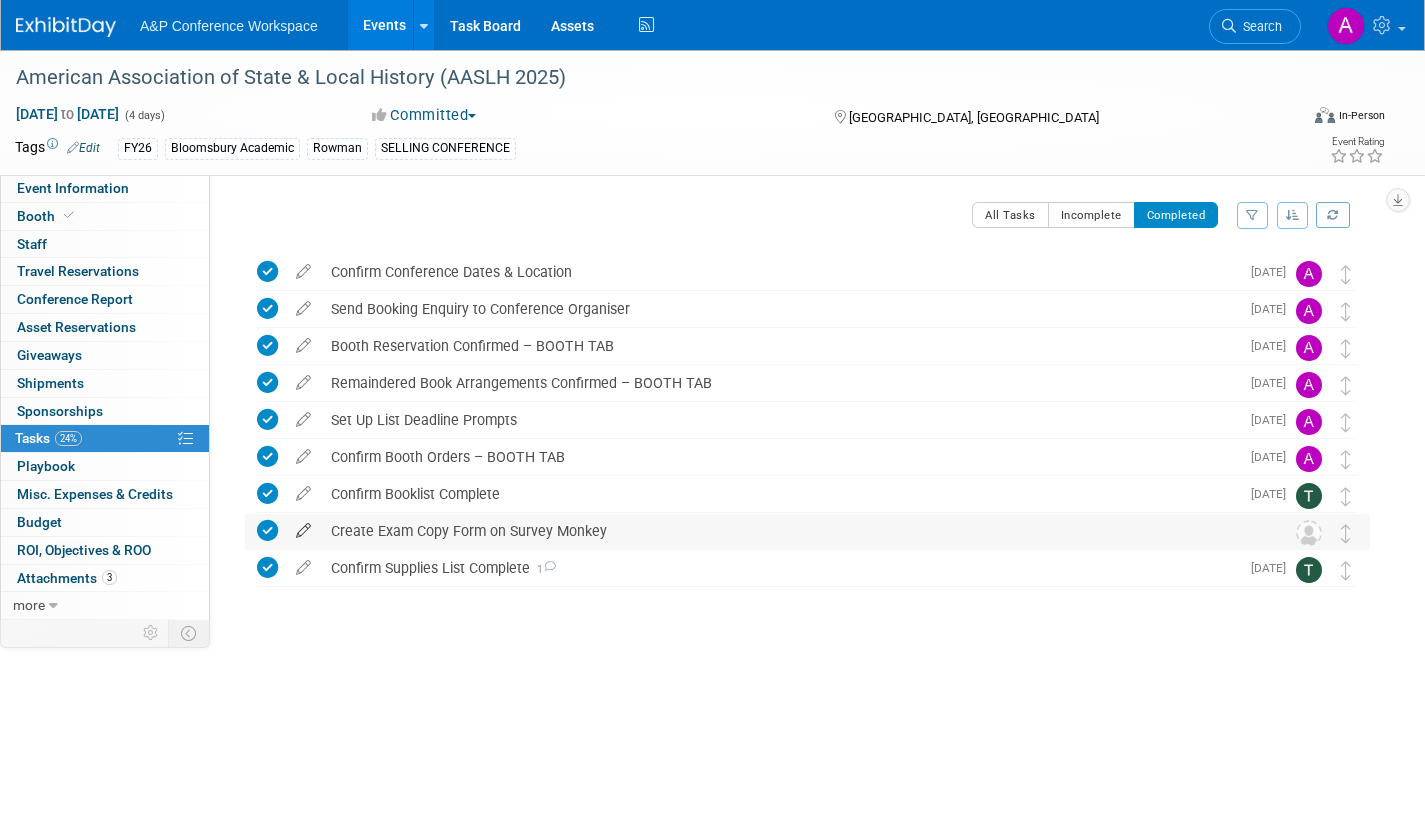 click at bounding box center (303, 526) 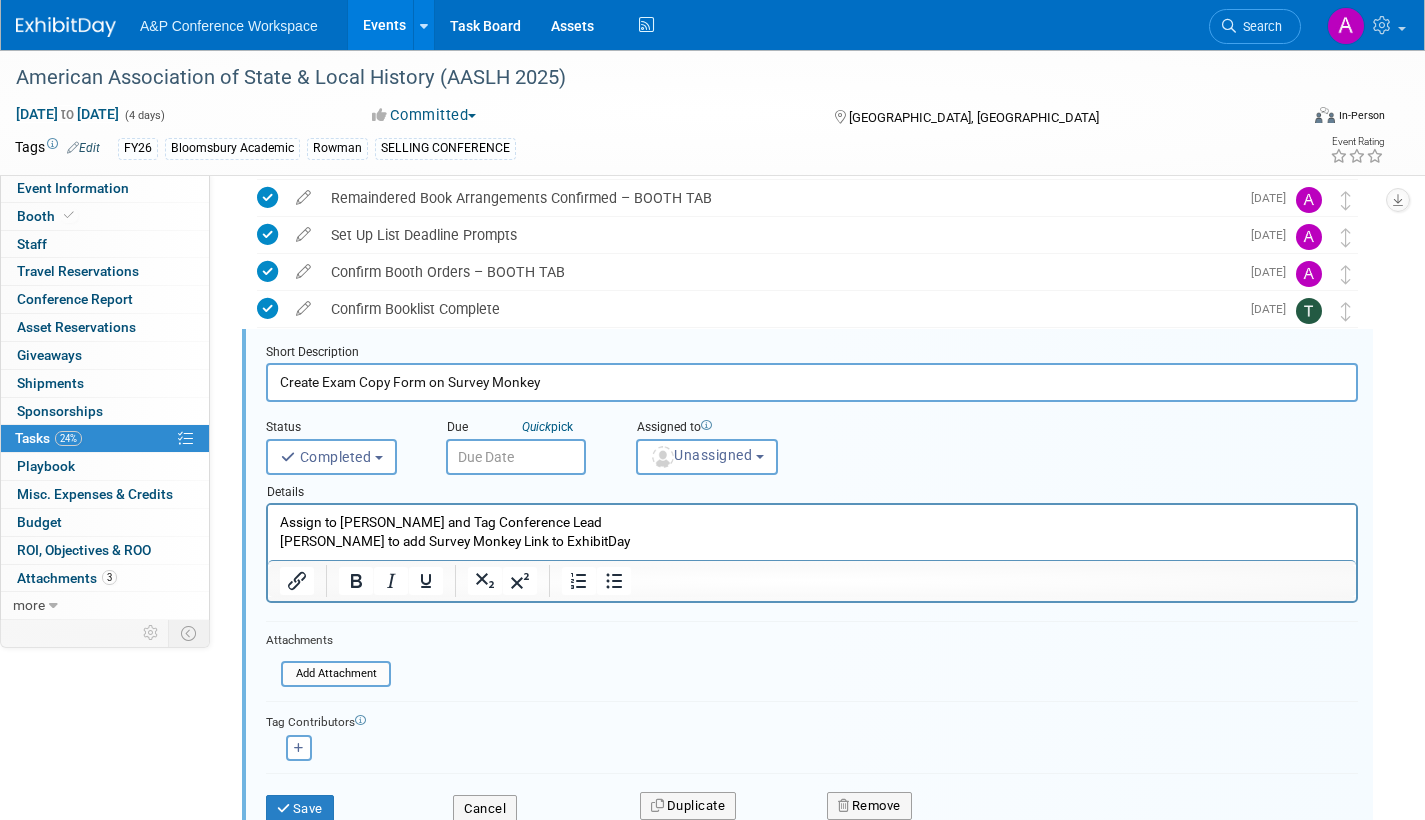 scroll, scrollTop: 221, scrollLeft: 0, axis: vertical 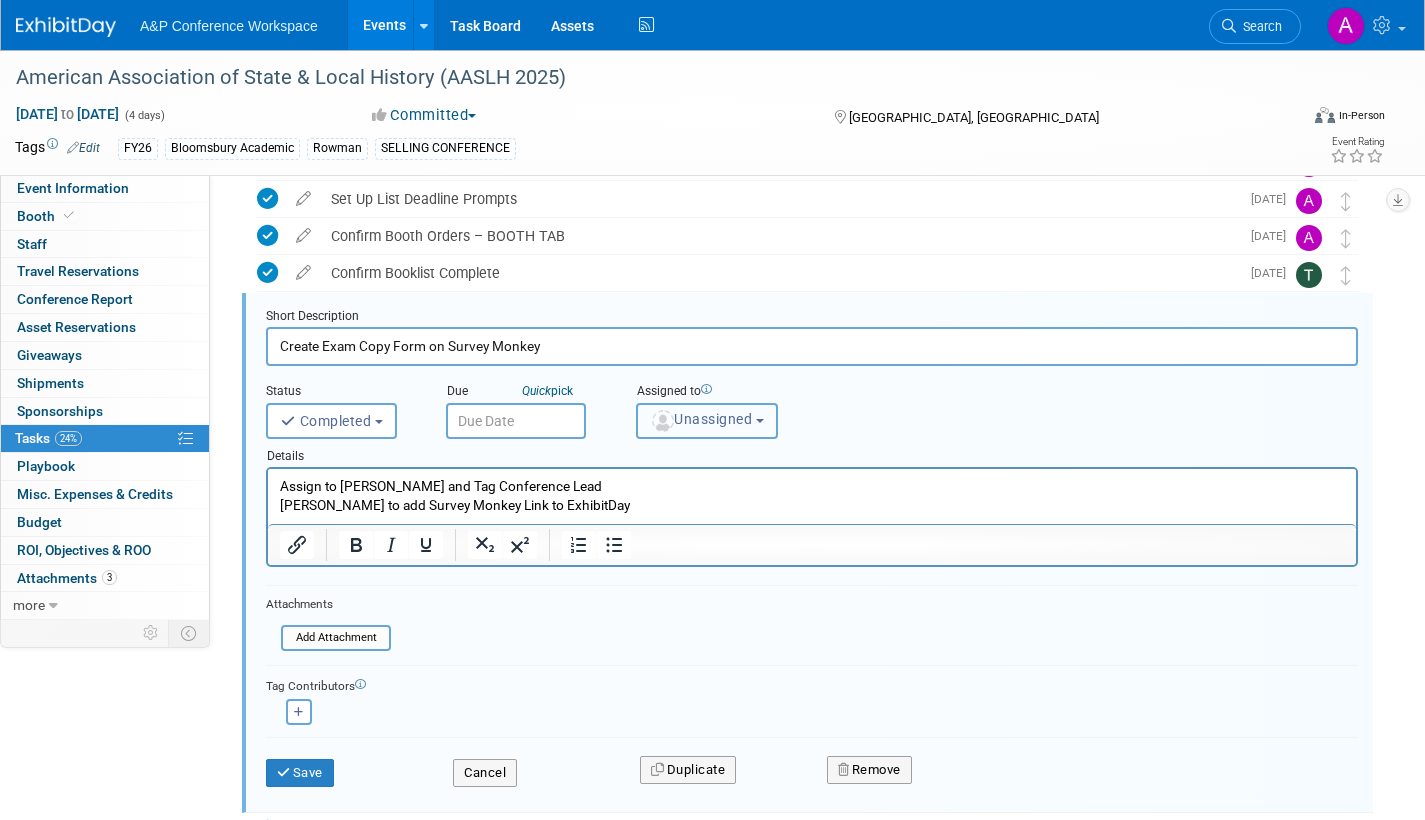 click on "Unassigned" at bounding box center (701, 419) 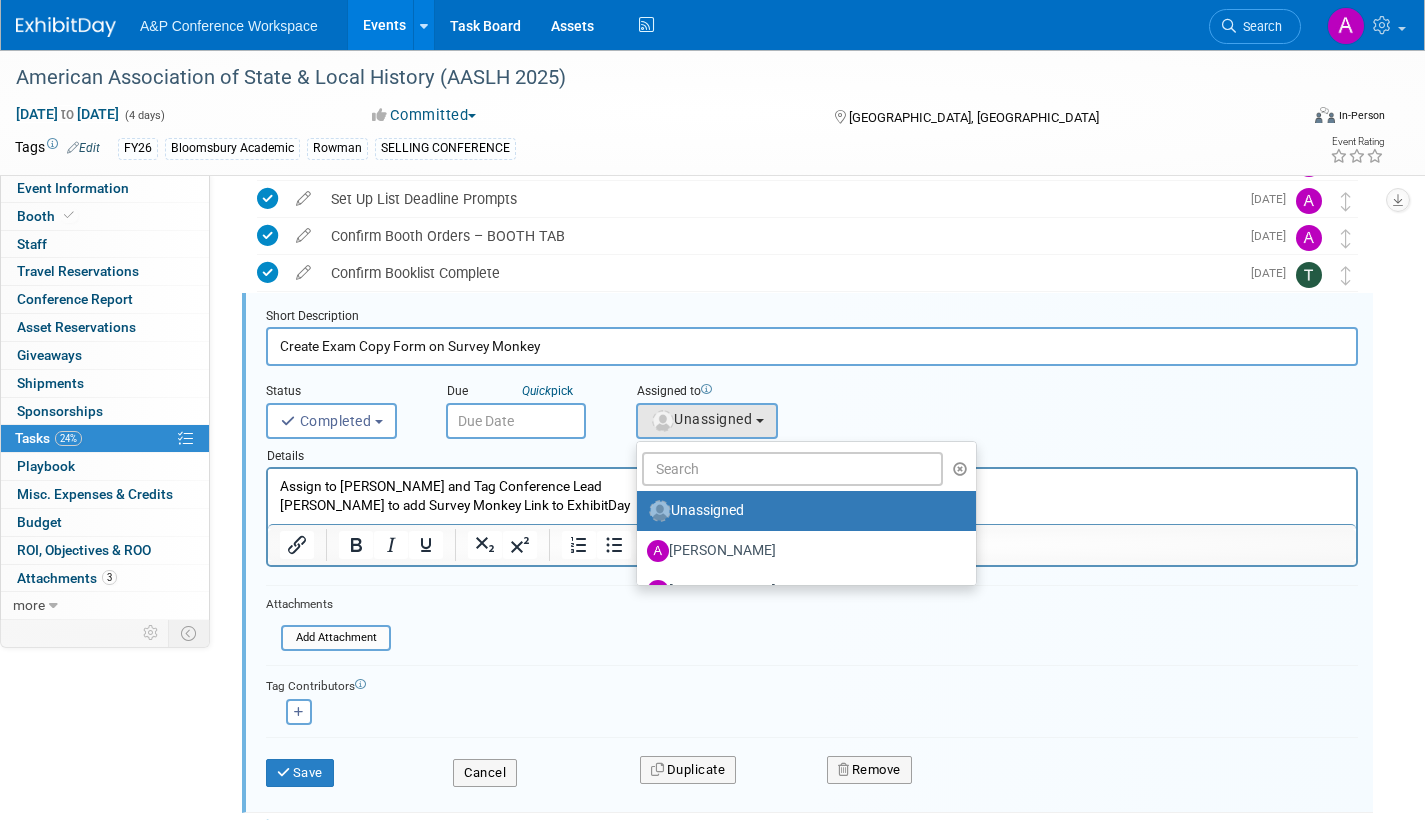 click on "Short Description
Create Exam Copy Form on Survey Monkey
Status
<i class="far fa-clock" style="padding: 6px 4px 6px 1px;"></i> Incomplete
<i class="fas fa-check" style="padding: 6px 4px 6px 1px;"></i> Completed
Completed      Incomplete    Completed
Quick  pick     X 1" at bounding box center (812, 557) 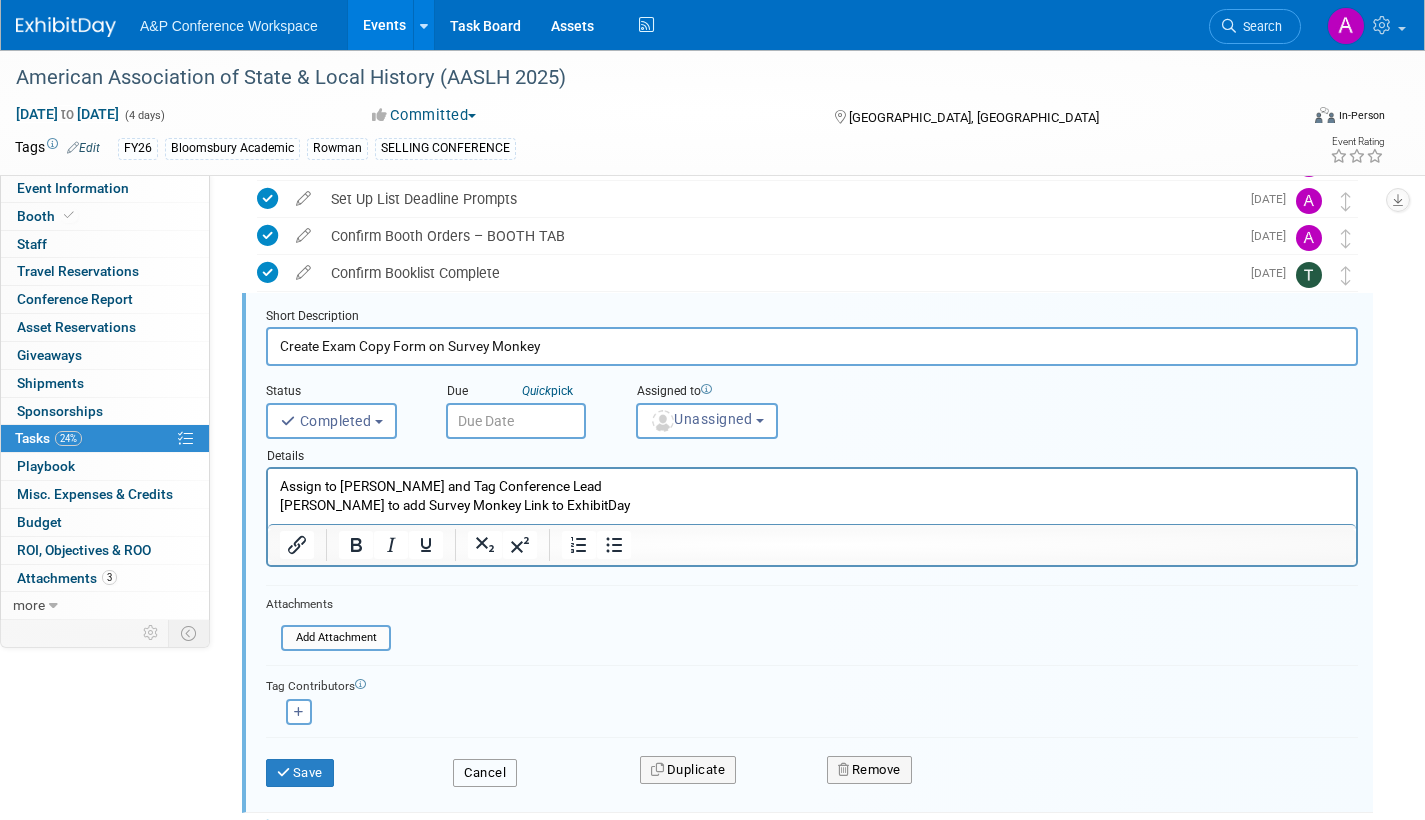 click on "Cancel" at bounding box center (485, 773) 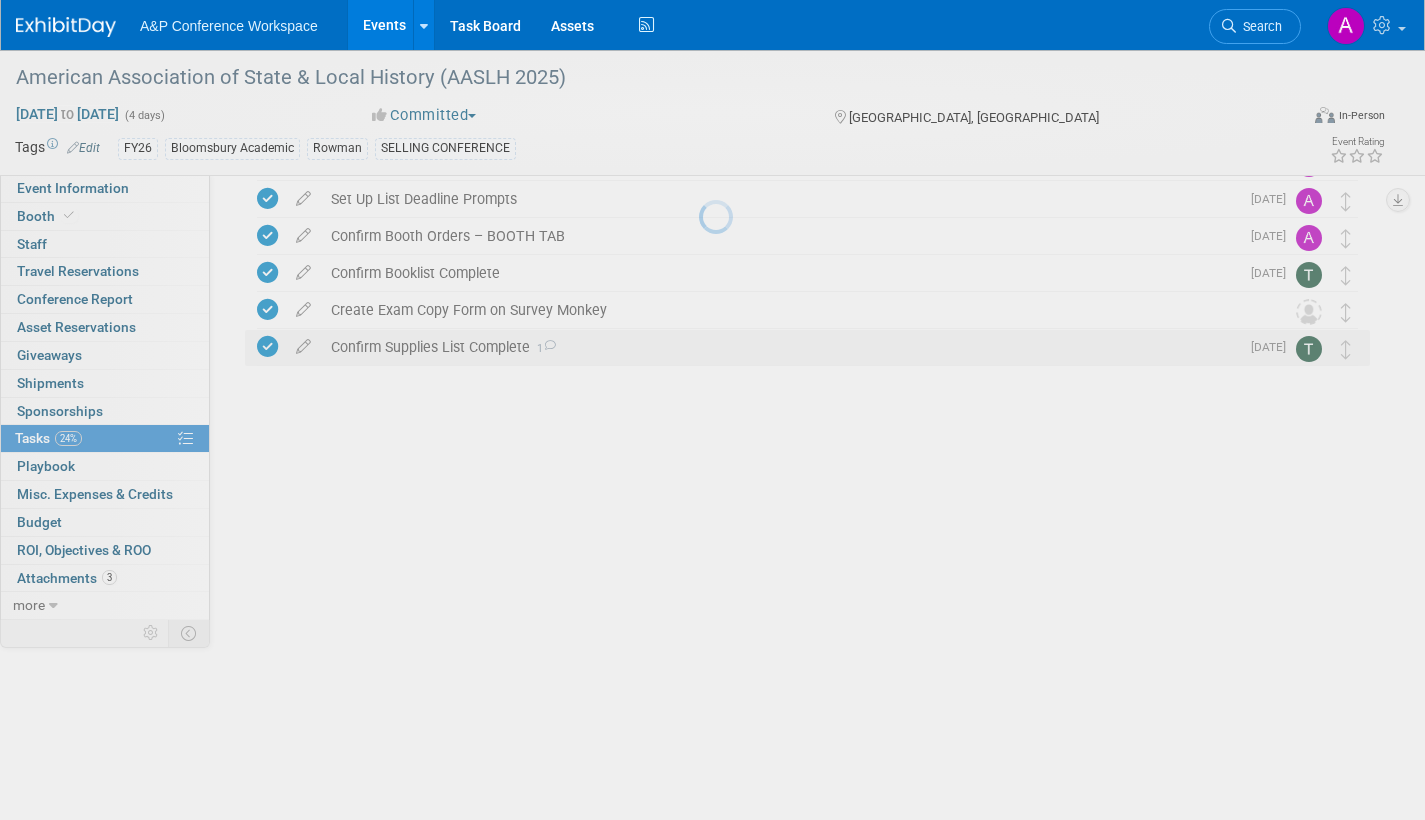 scroll, scrollTop: 0, scrollLeft: 0, axis: both 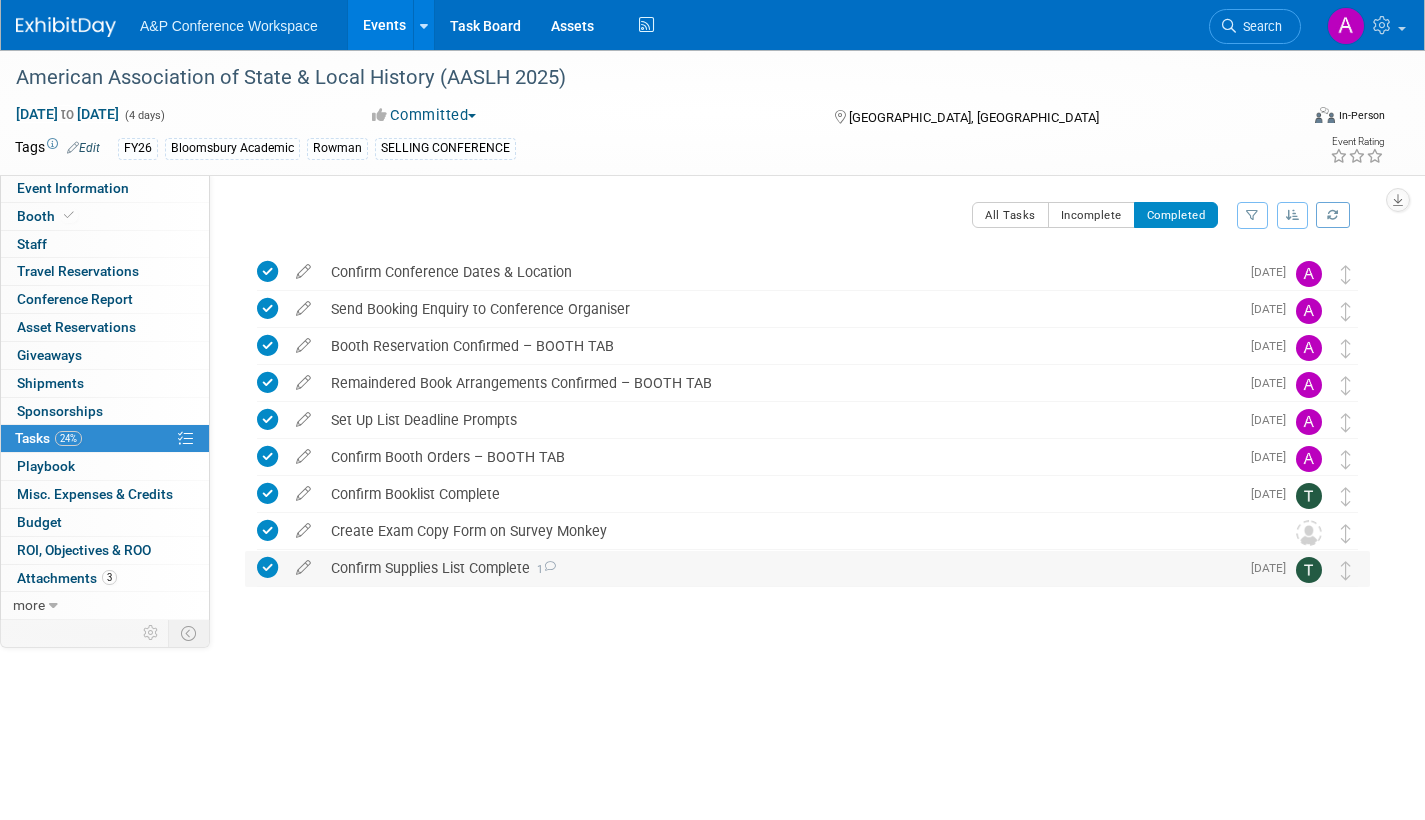 click on "1" at bounding box center (543, 569) 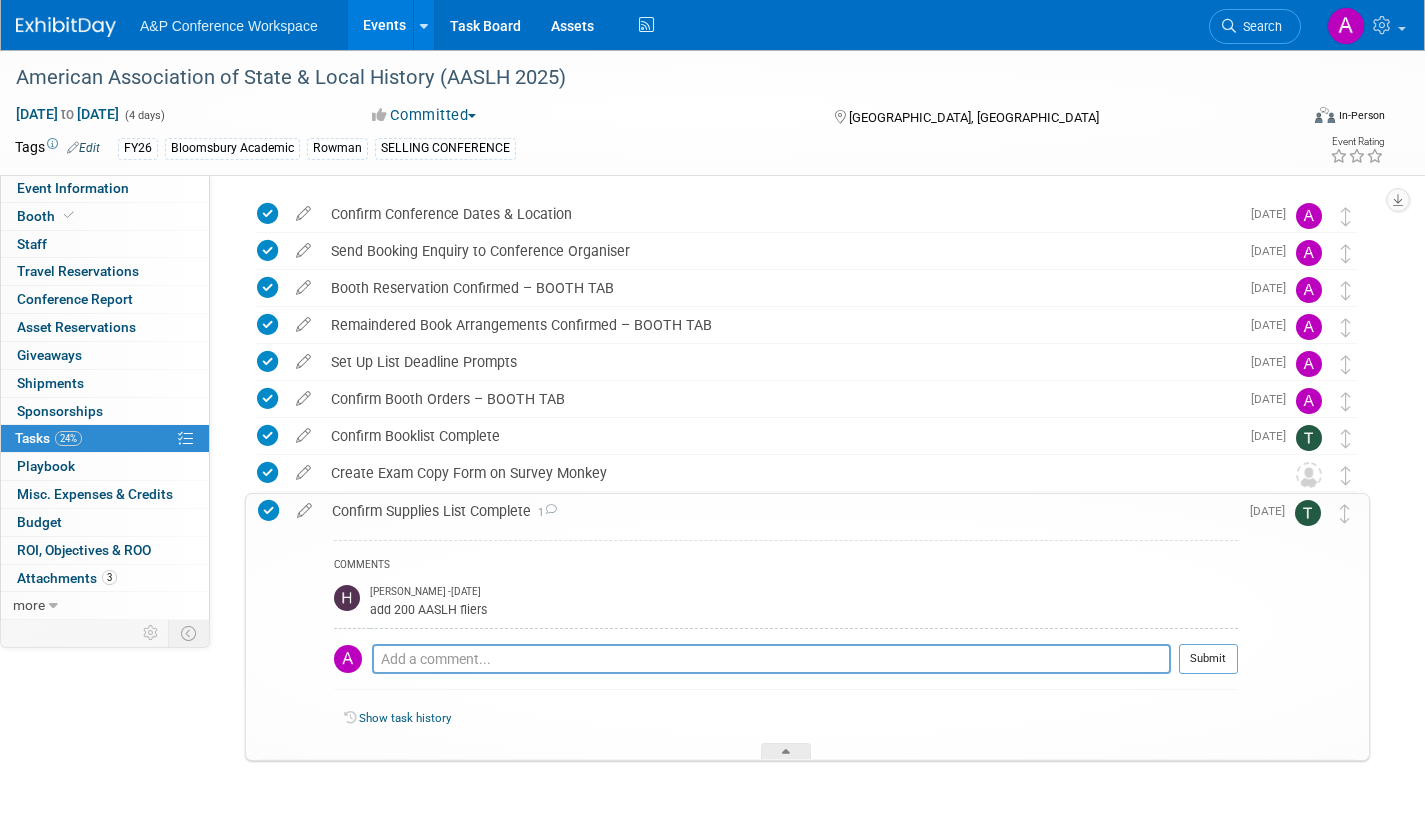 scroll, scrollTop: 0, scrollLeft: 0, axis: both 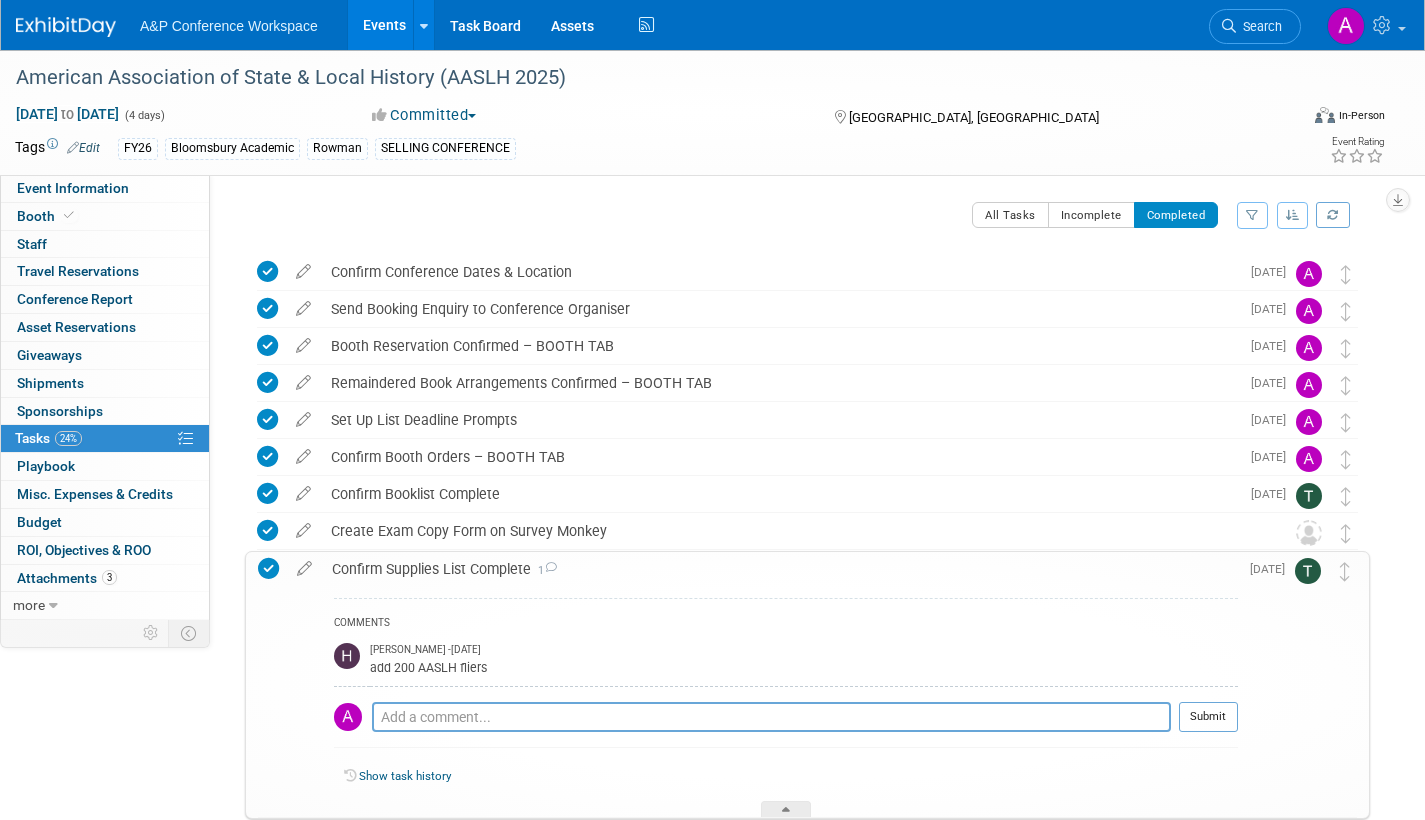 click on "1" at bounding box center [544, 570] 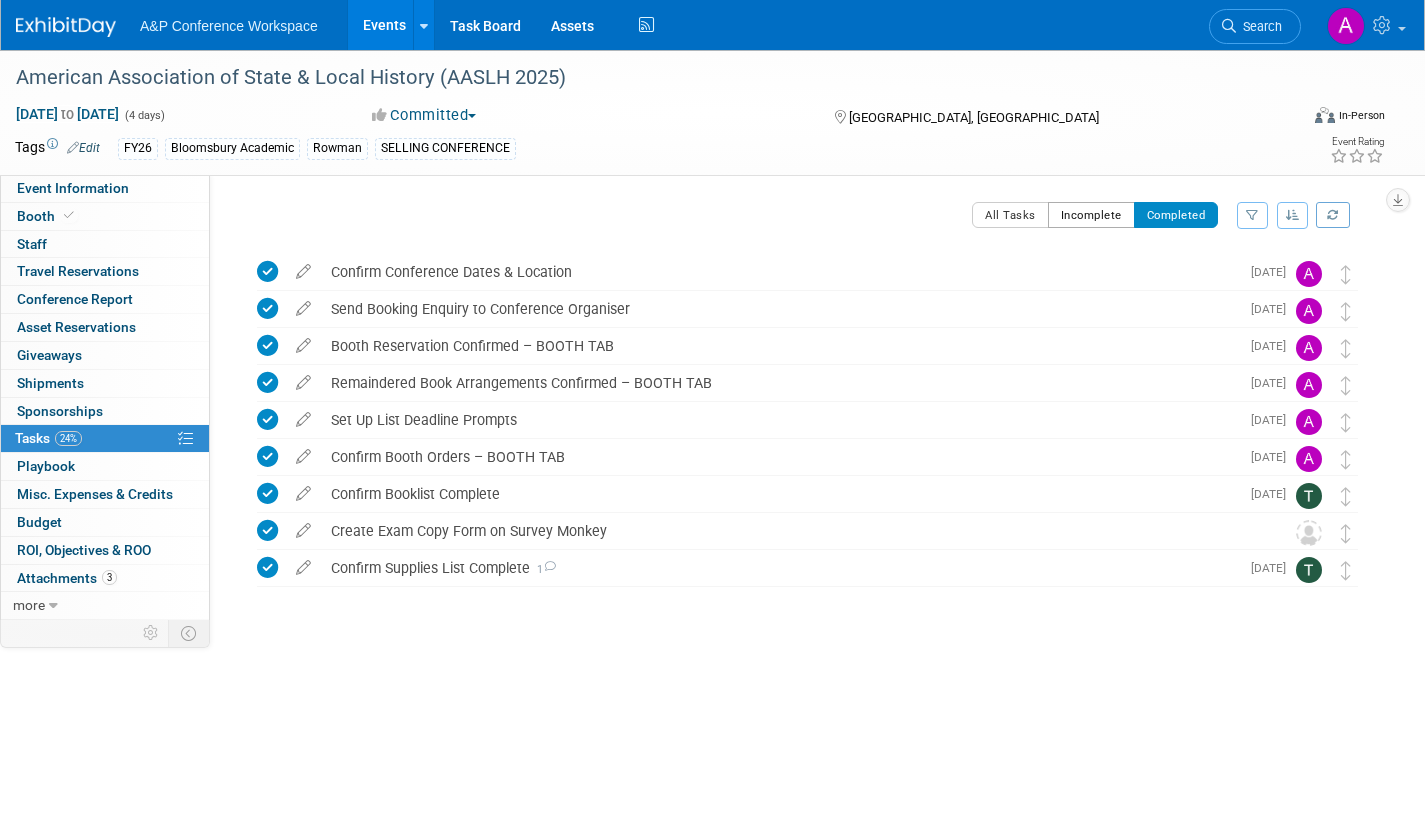 click on "Incomplete" at bounding box center [1091, 215] 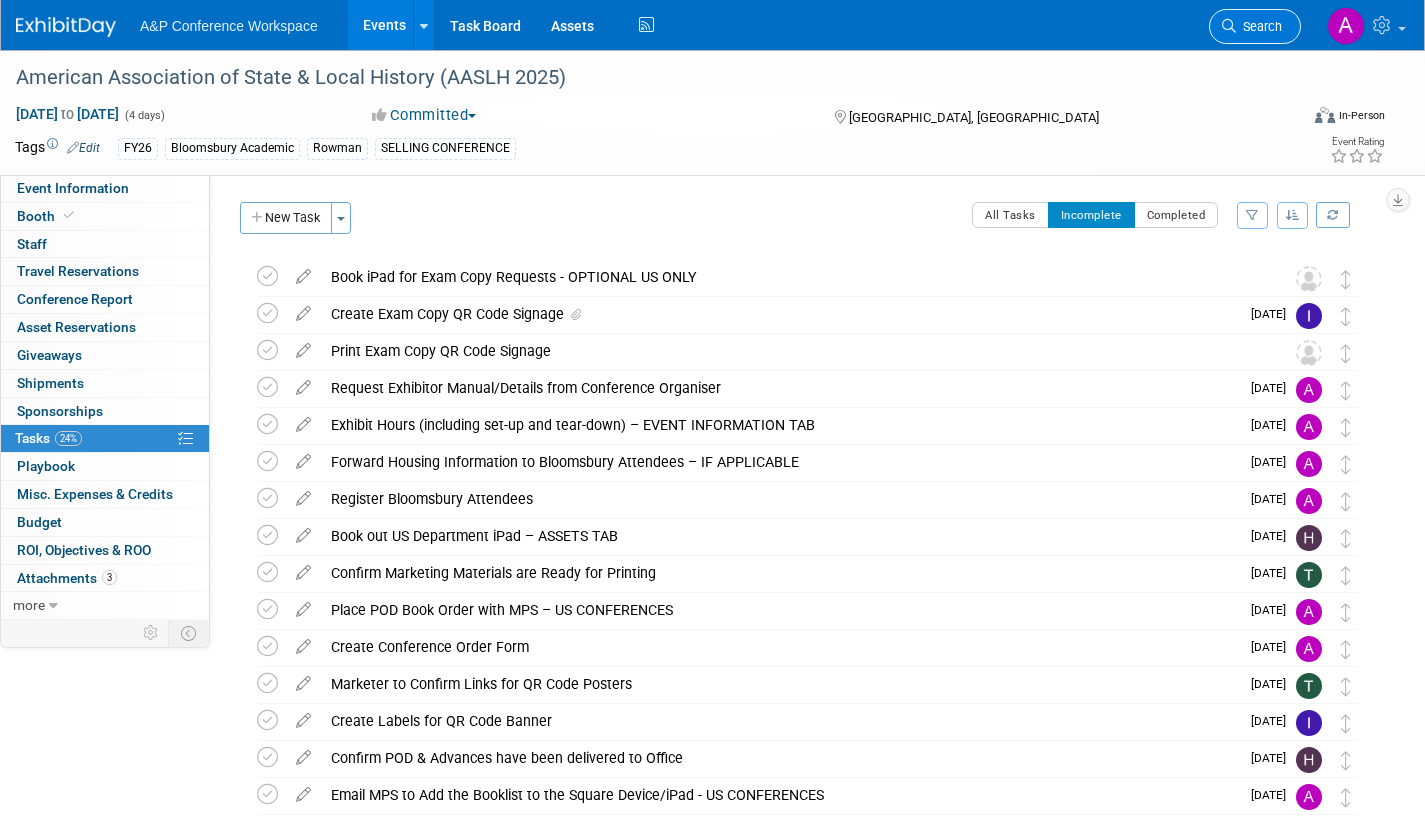 click on "Search" at bounding box center (1259, 26) 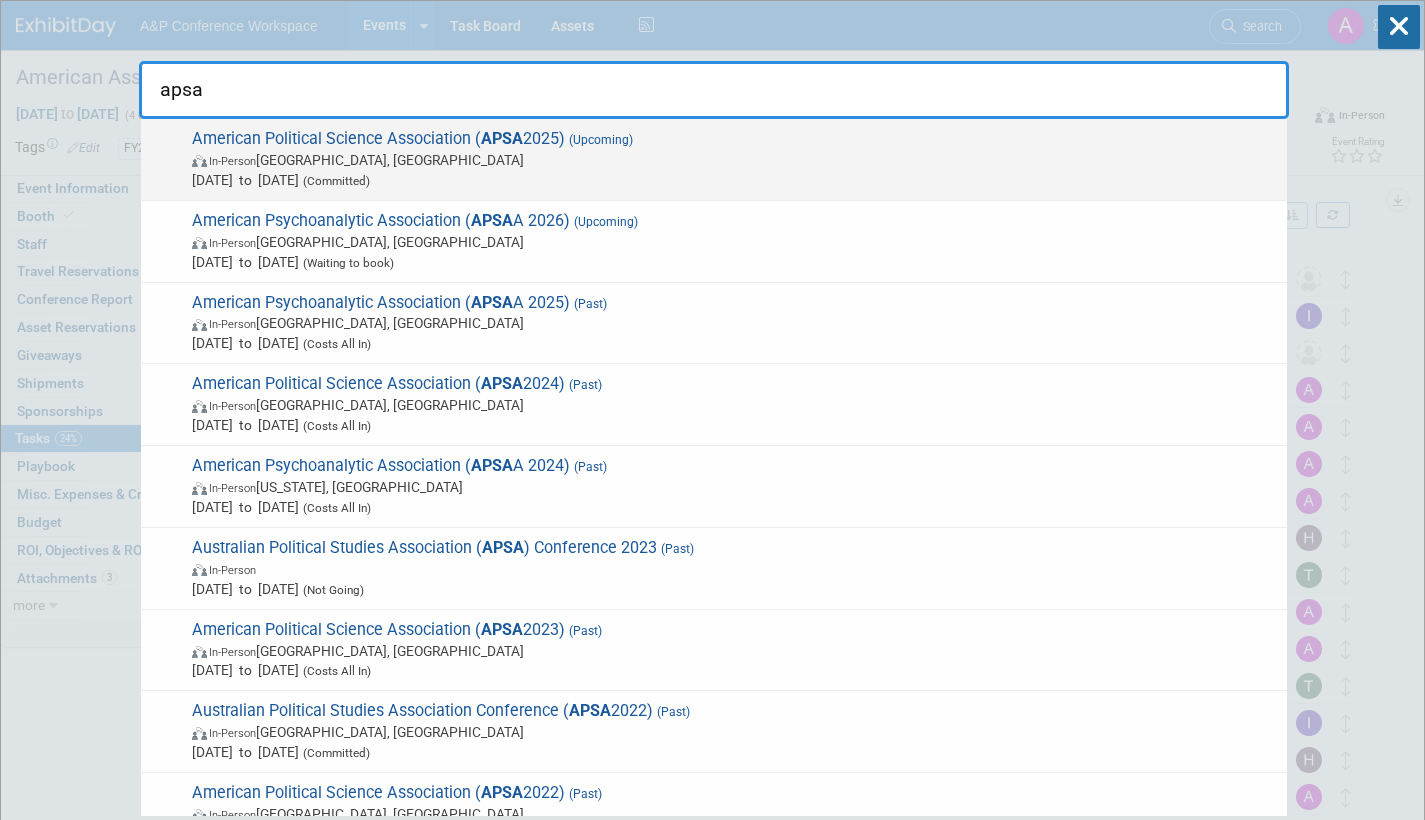 type on "apsa" 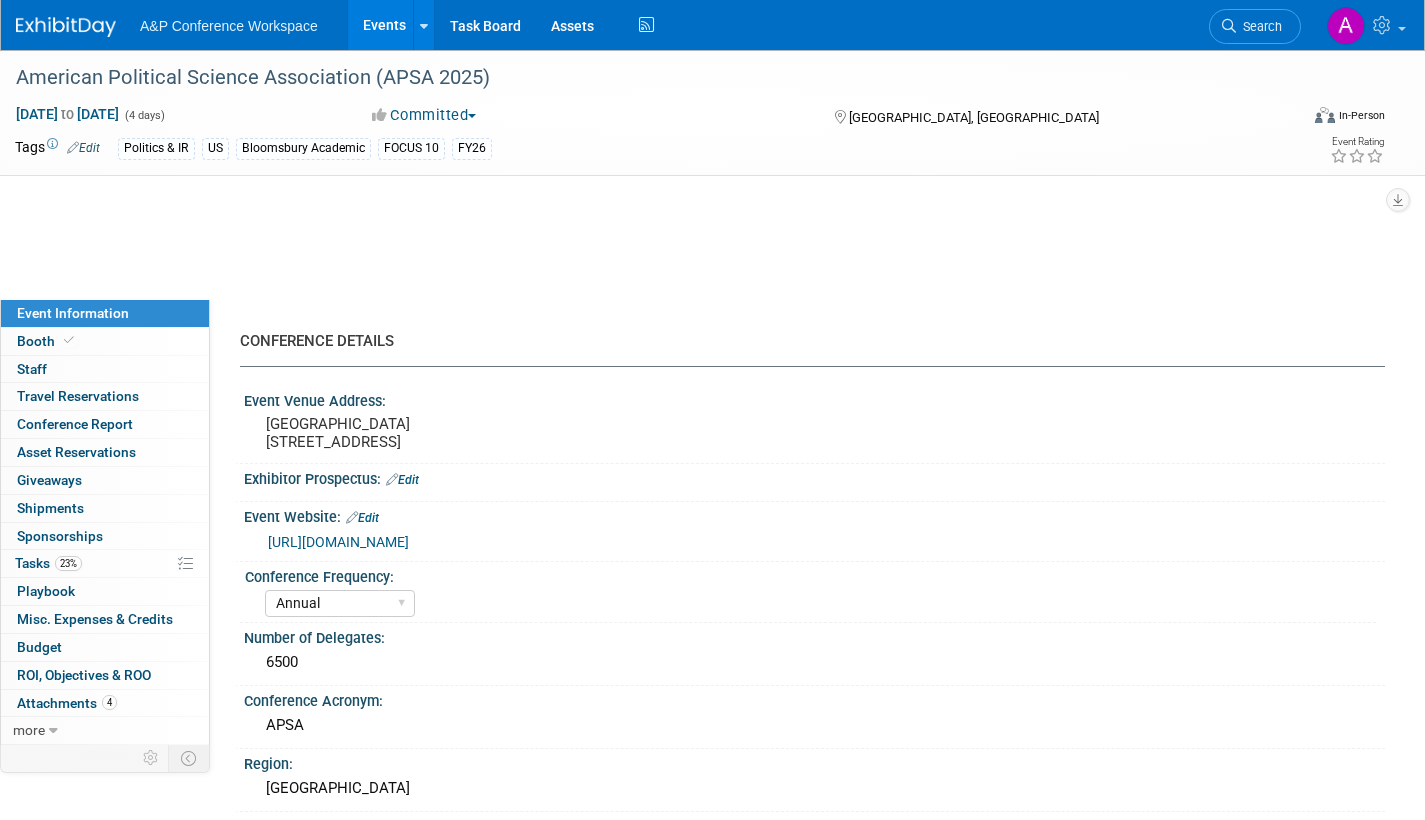 select on "Annual" 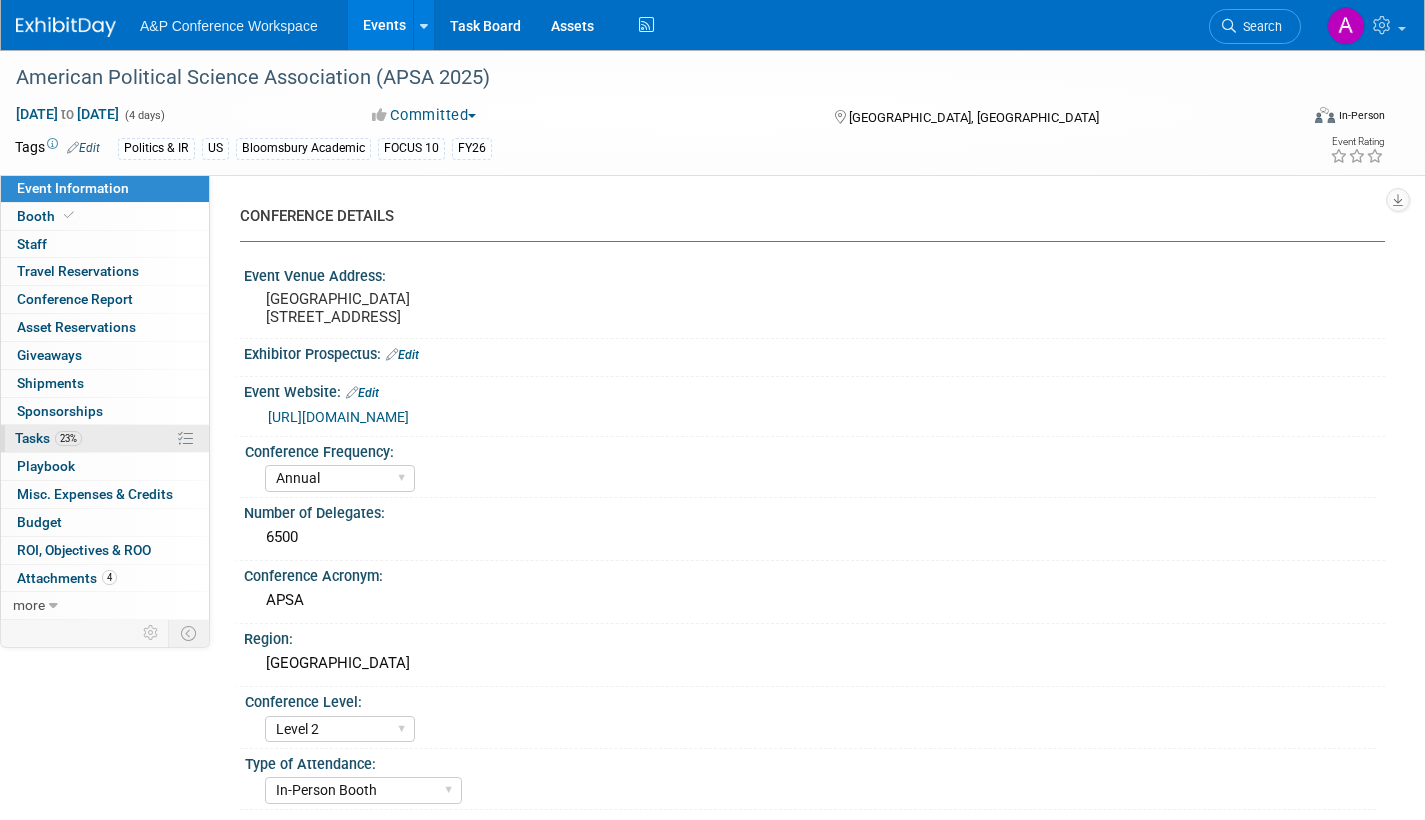 click on "Tasks 23%" at bounding box center (48, 438) 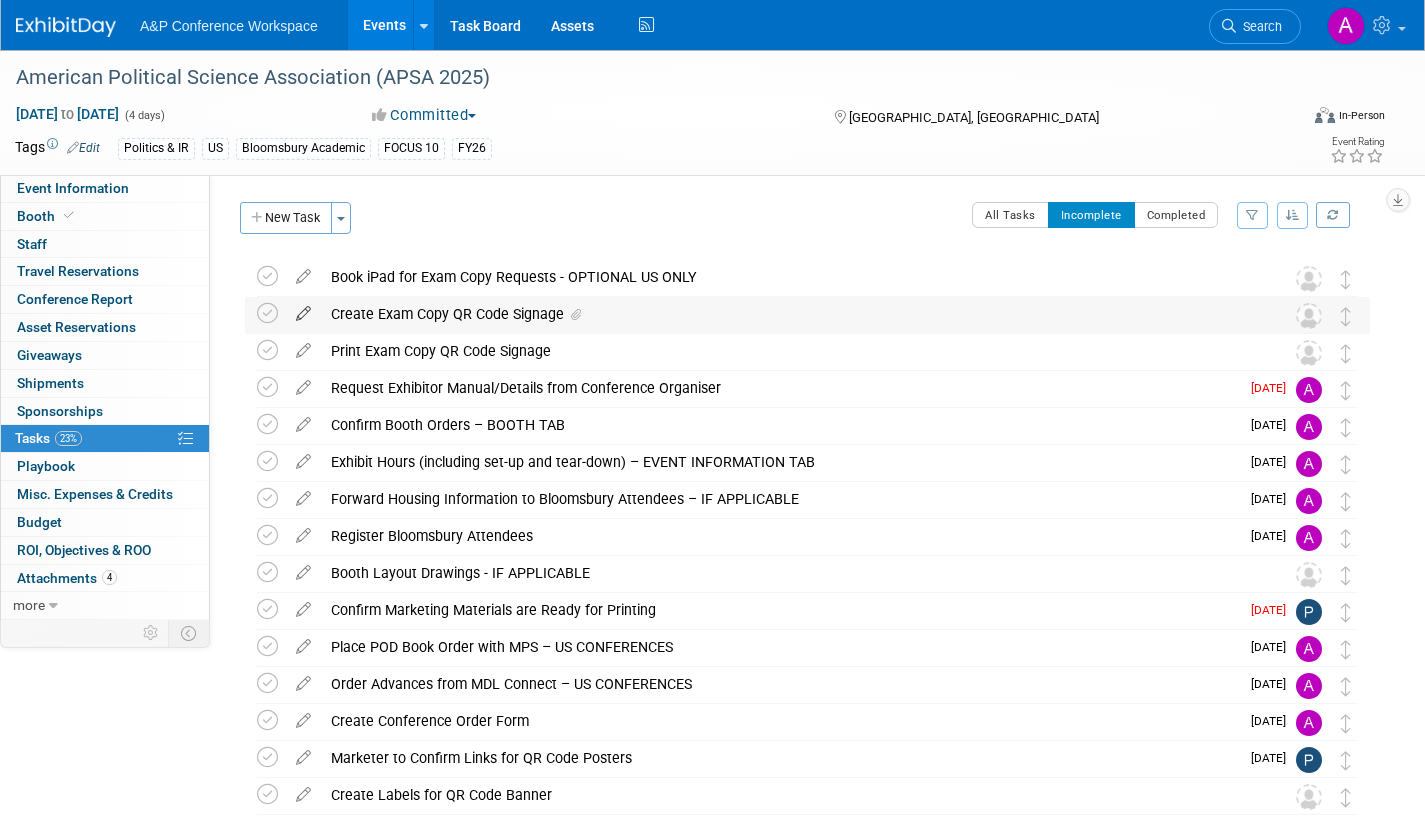 click at bounding box center (303, 309) 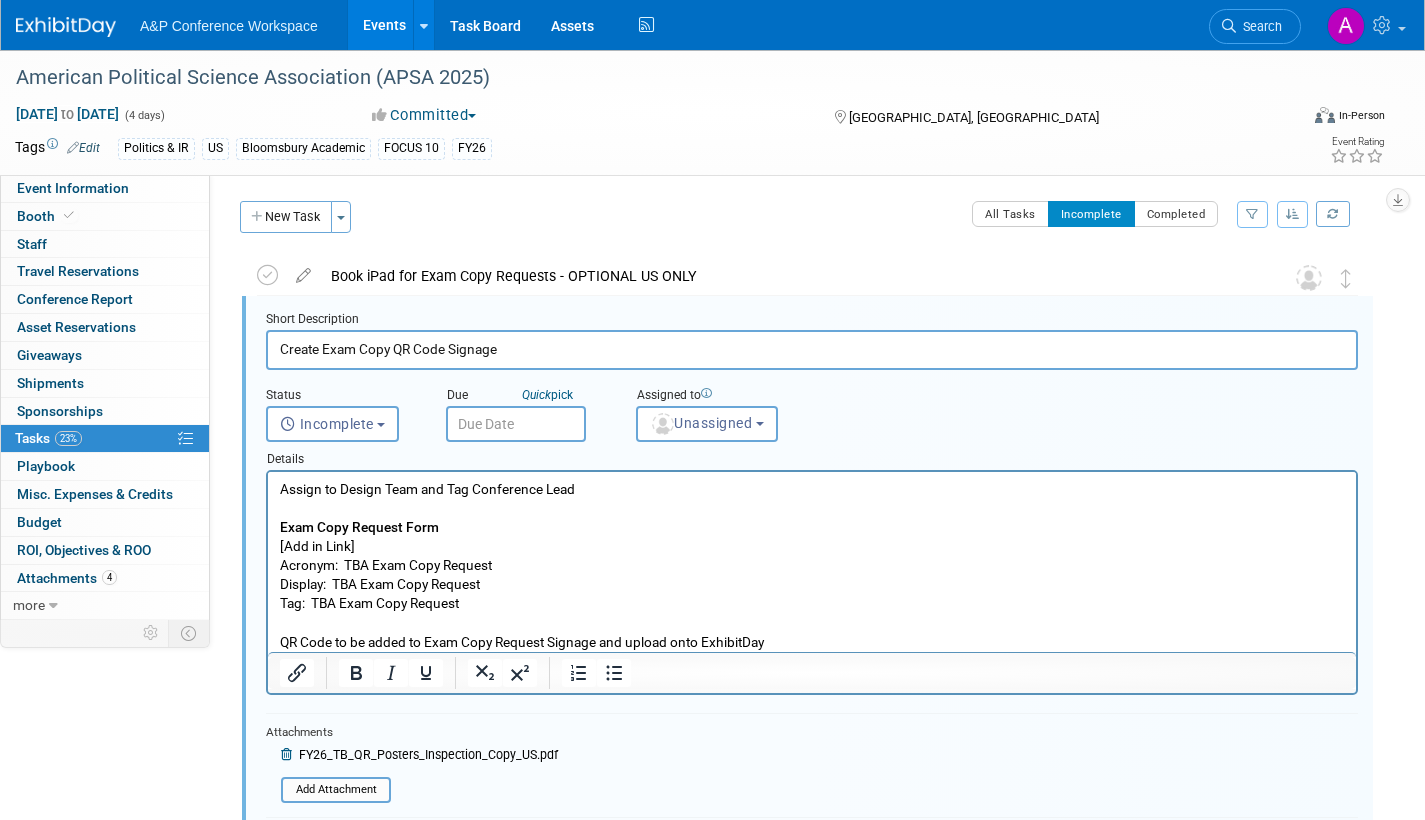 scroll, scrollTop: 0, scrollLeft: 0, axis: both 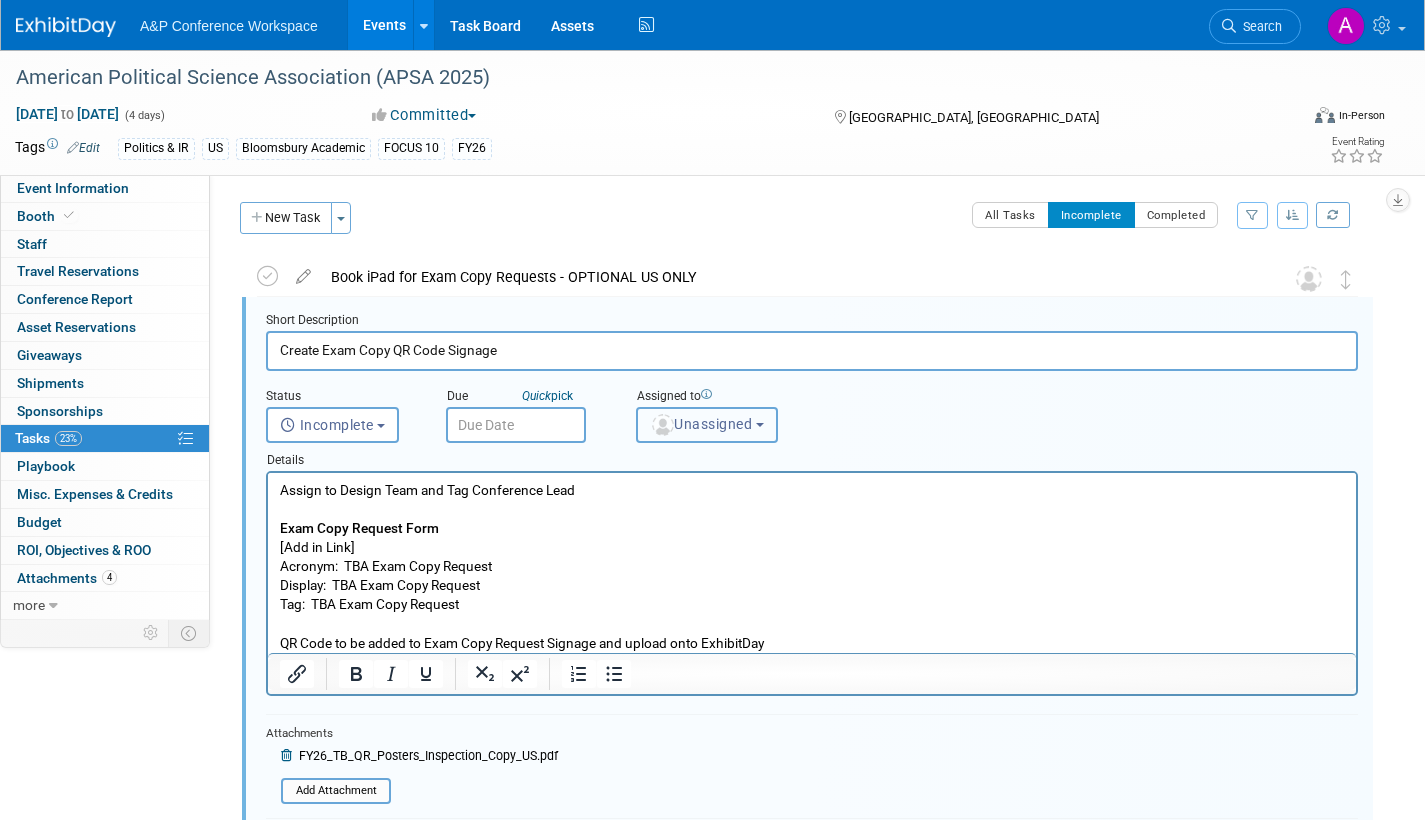 click on "Unassigned" at bounding box center [701, 424] 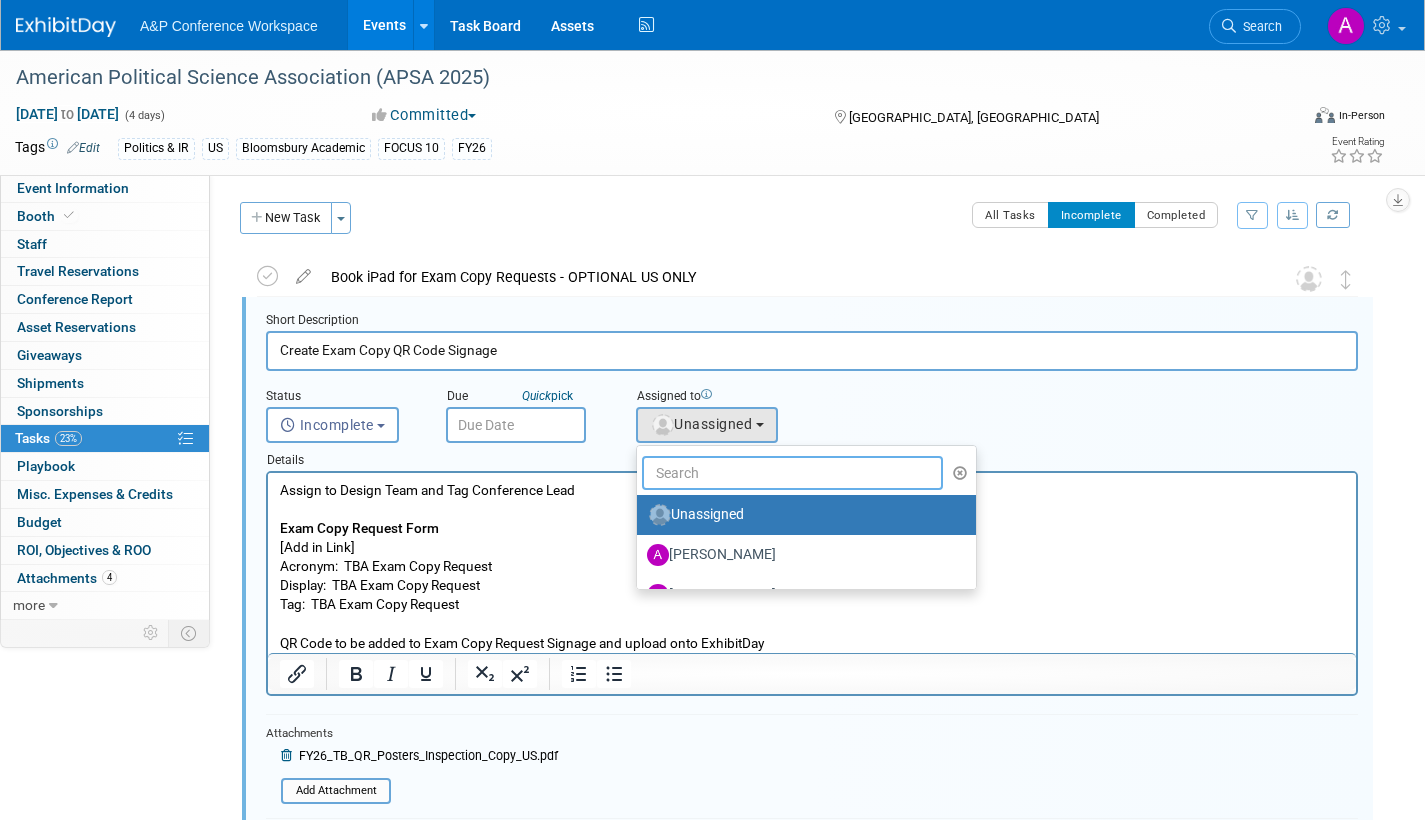 click at bounding box center (792, 473) 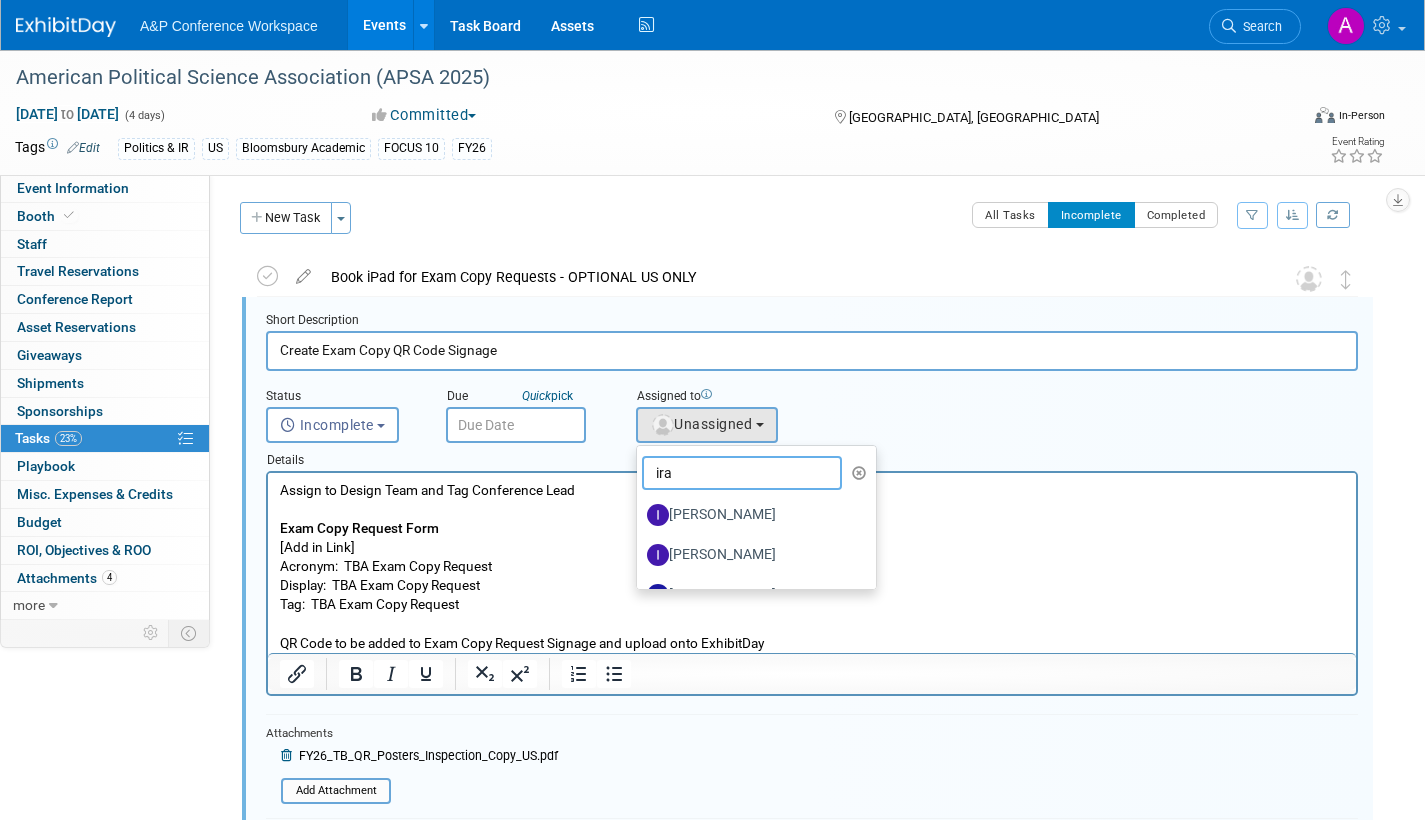 type on "ira" 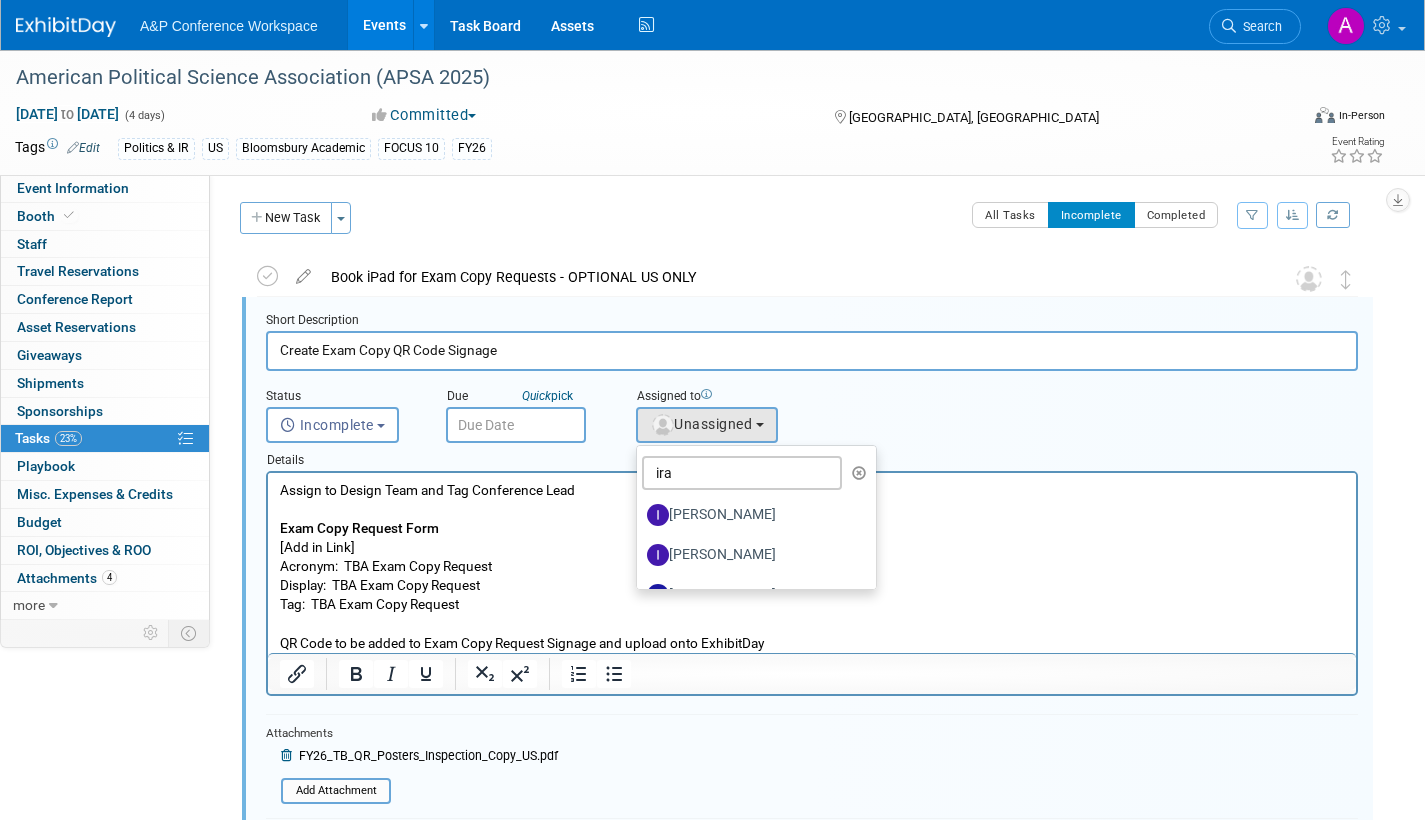 click on "Assign to Design Team and Tag Conference Lead Exam Copy Request Form [Add in Link] Acronym:  TBA Exam Copy Request Display:  TBA Exam Copy Request Tag:  TBA Exam Copy Request QR Code to be added to Exam Copy Request Signage and upload onto ExhibitDay" at bounding box center (812, 567) 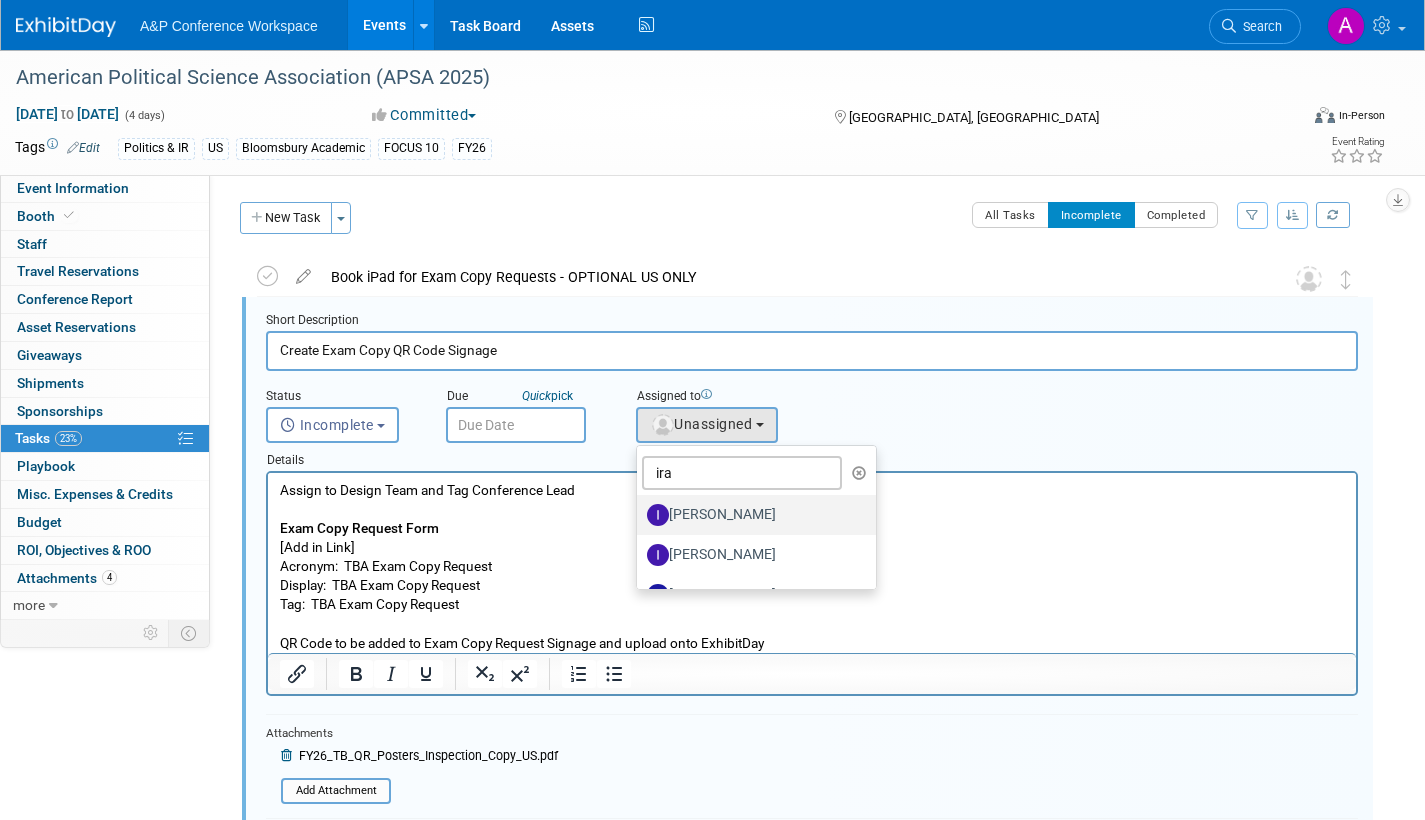 click on "[PERSON_NAME]" at bounding box center [751, 515] 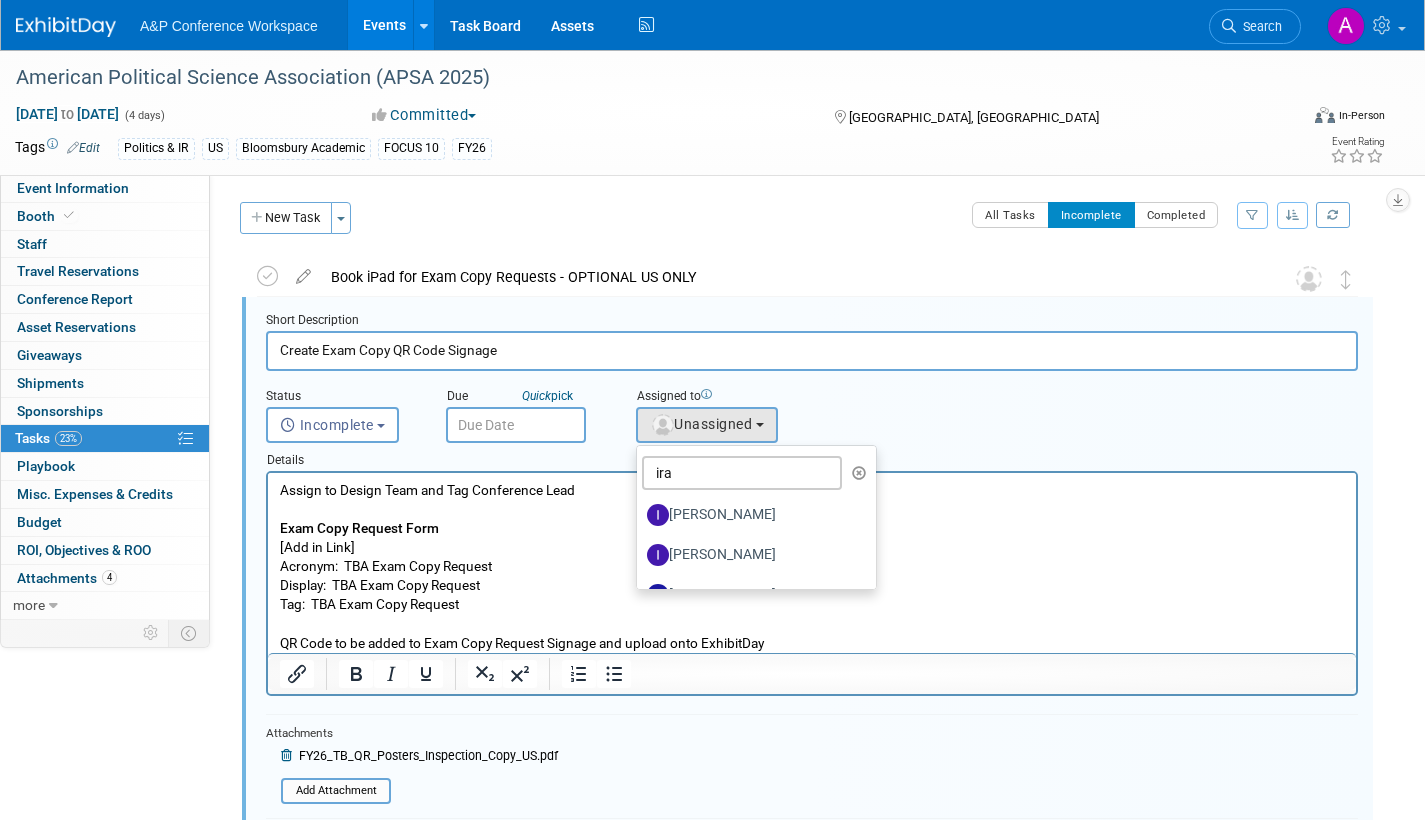 select on "7daf8937-b02b-49e8-8f1e-caf41908d837" 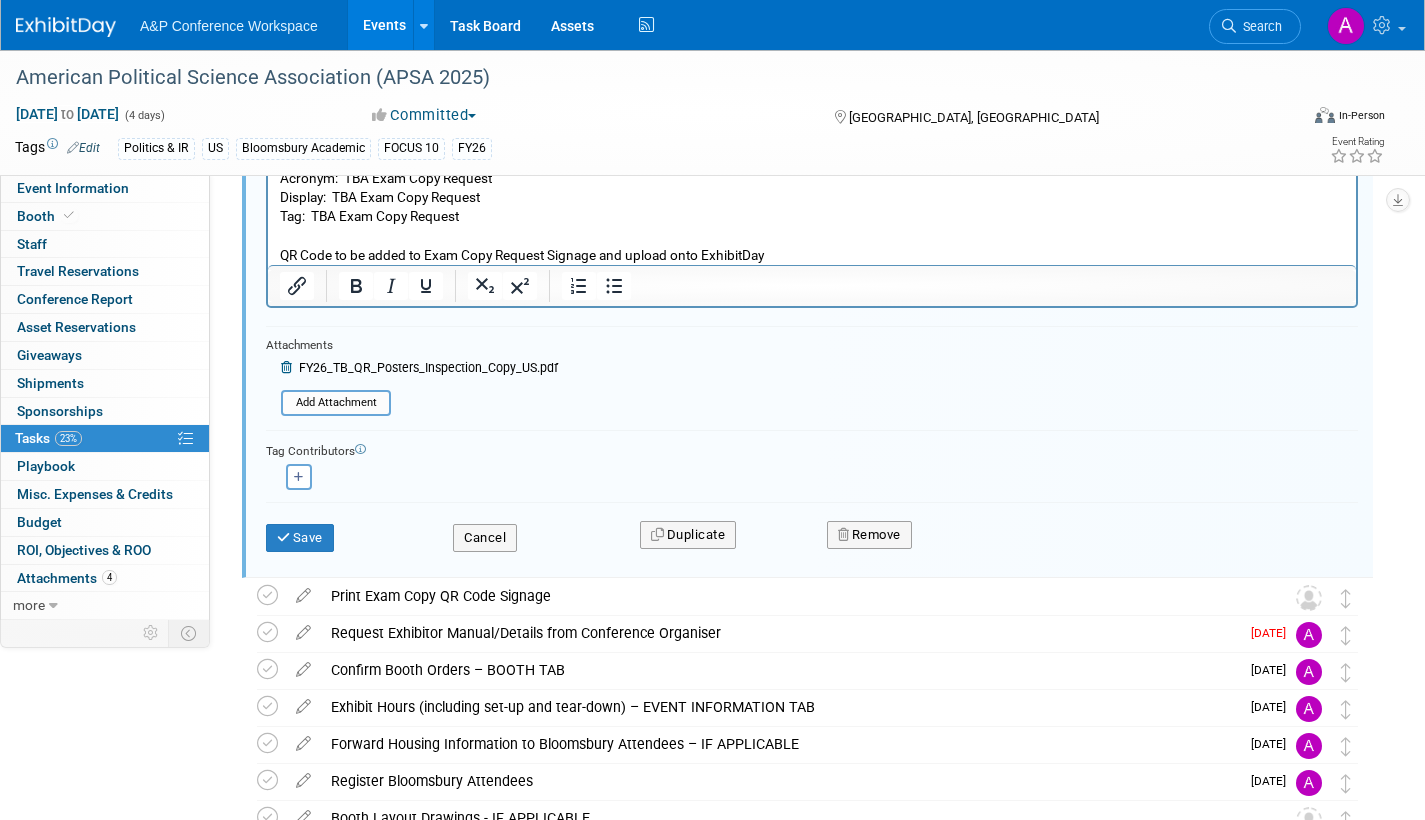 scroll, scrollTop: 400, scrollLeft: 0, axis: vertical 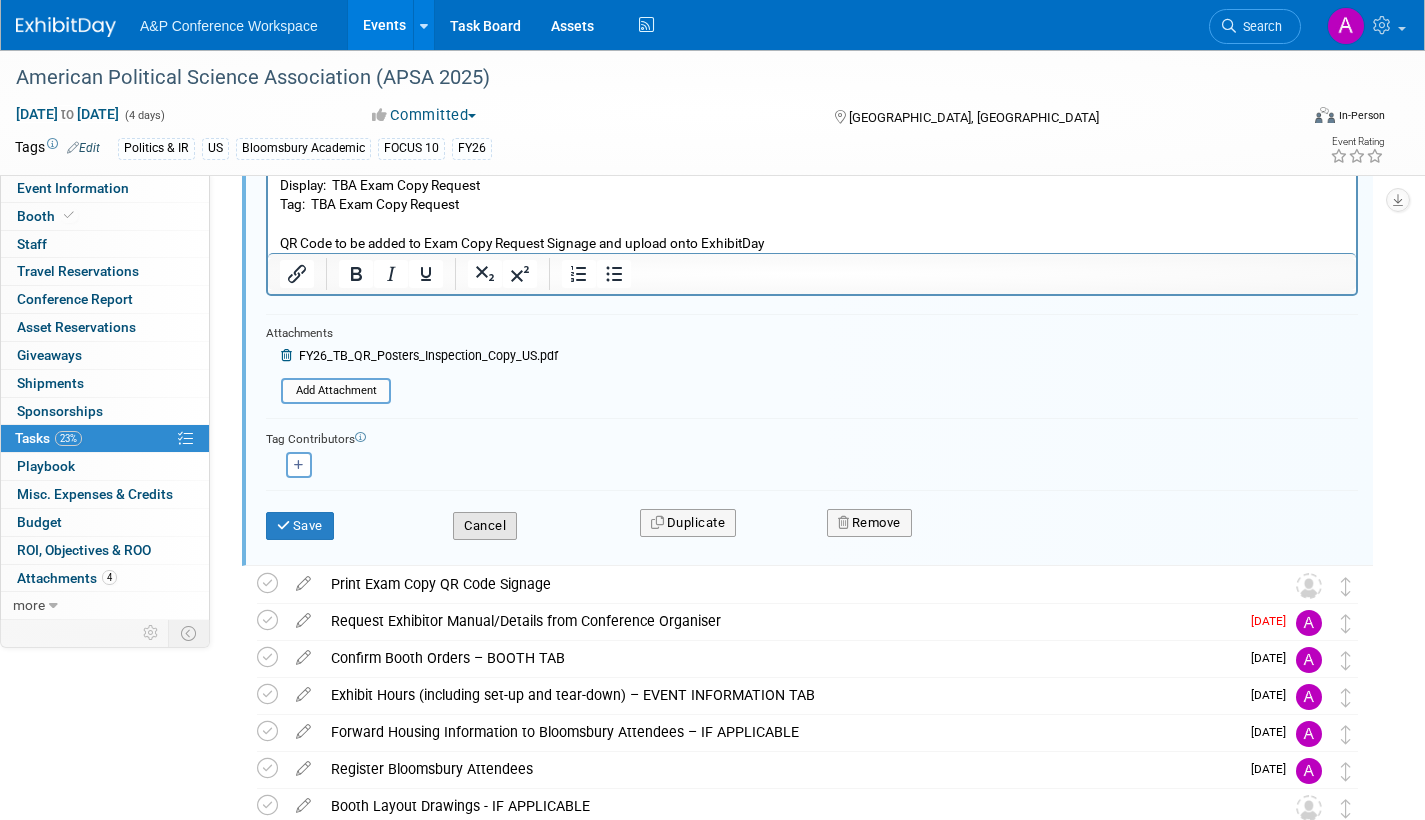 click on "Cancel" at bounding box center (485, 526) 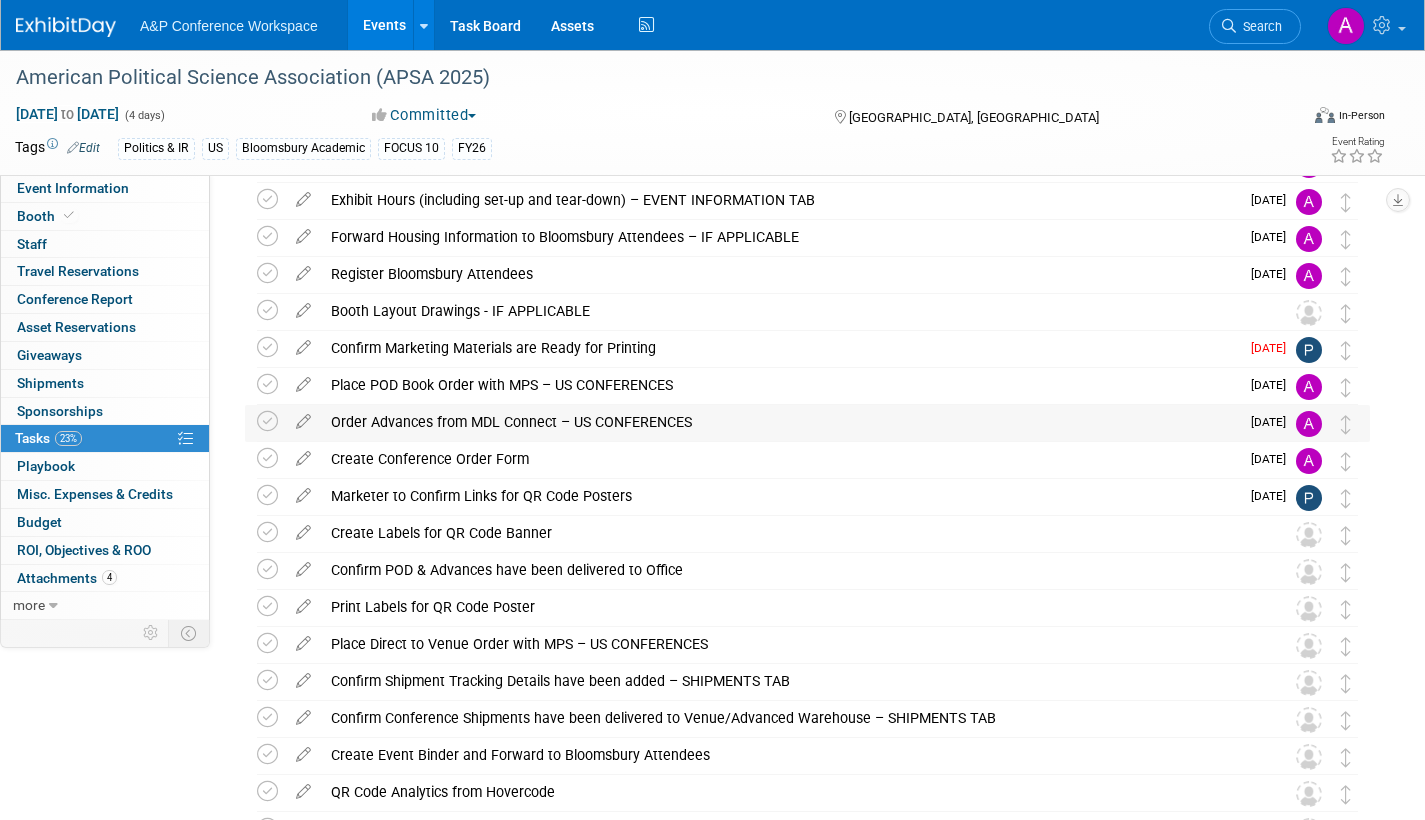 scroll, scrollTop: 0, scrollLeft: 0, axis: both 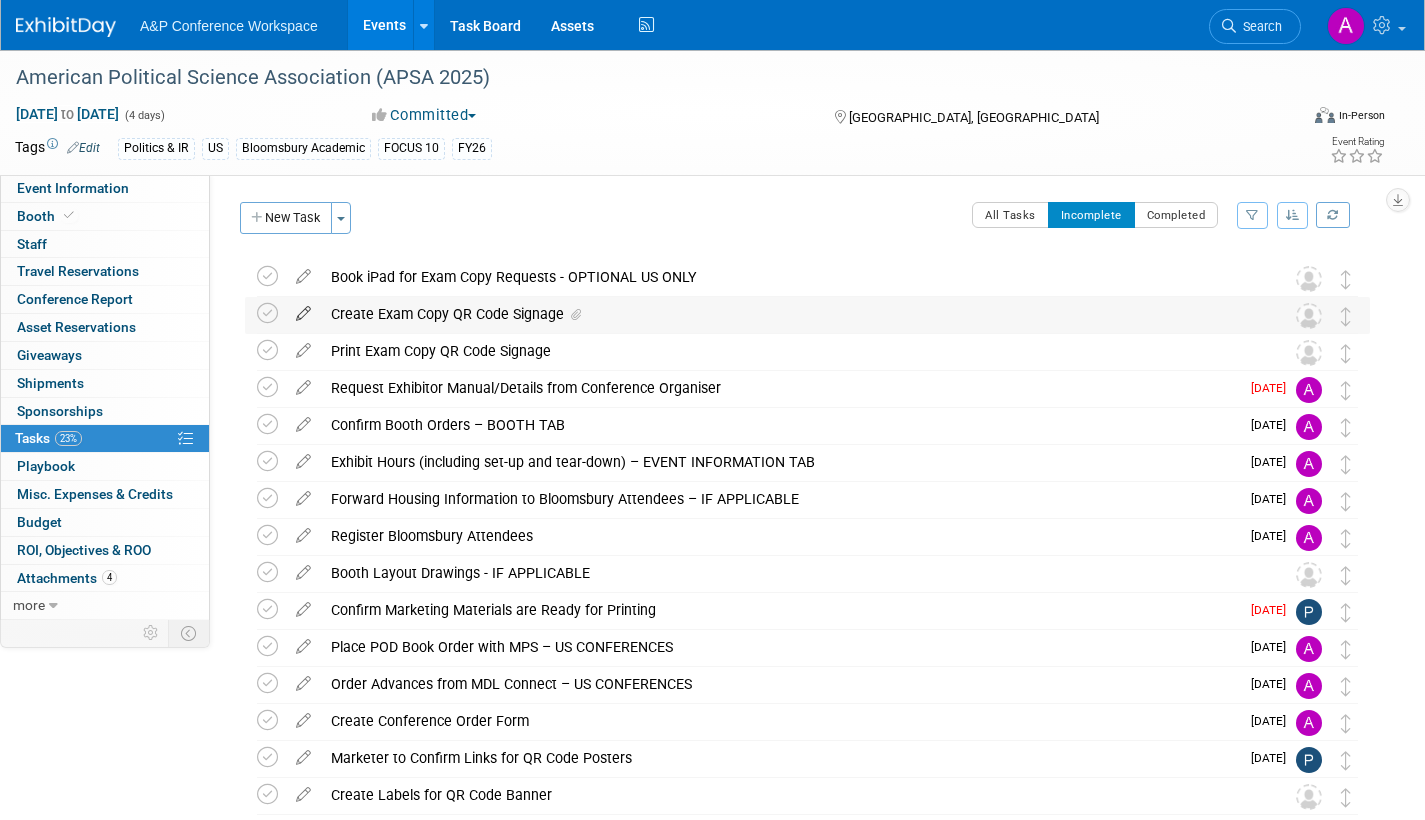 click at bounding box center [303, 309] 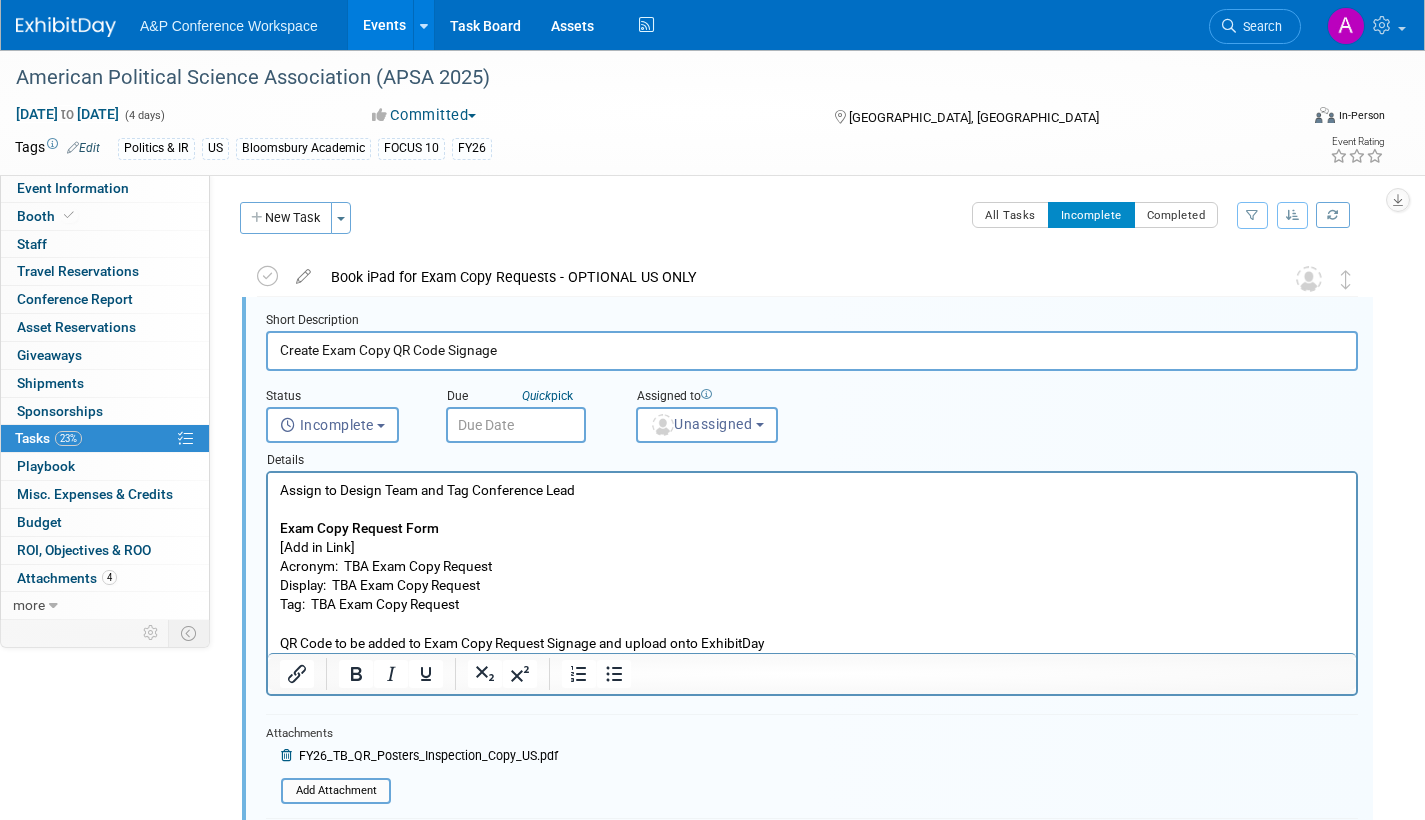 scroll, scrollTop: 4, scrollLeft: 0, axis: vertical 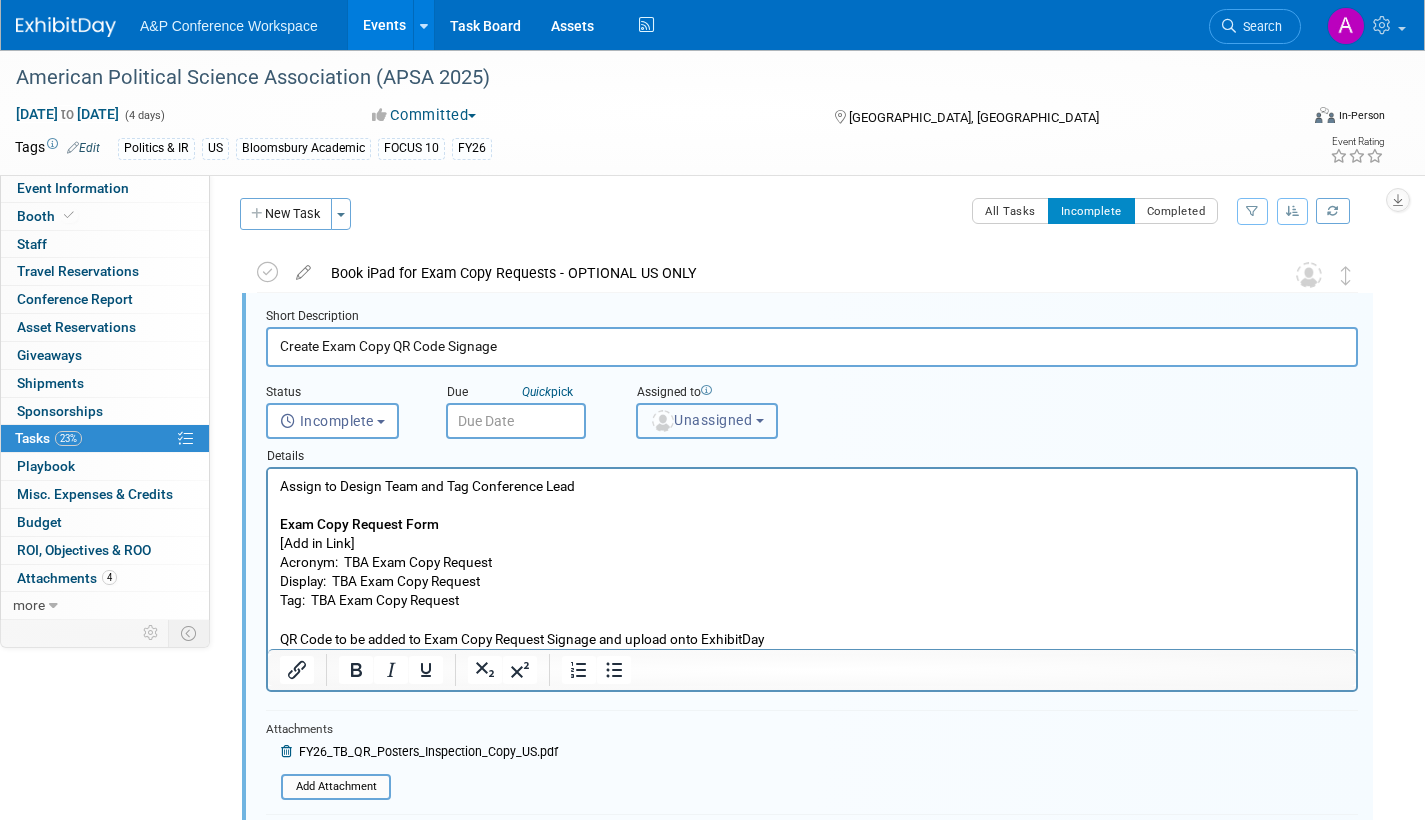 click on "Unassigned" at bounding box center [707, 421] 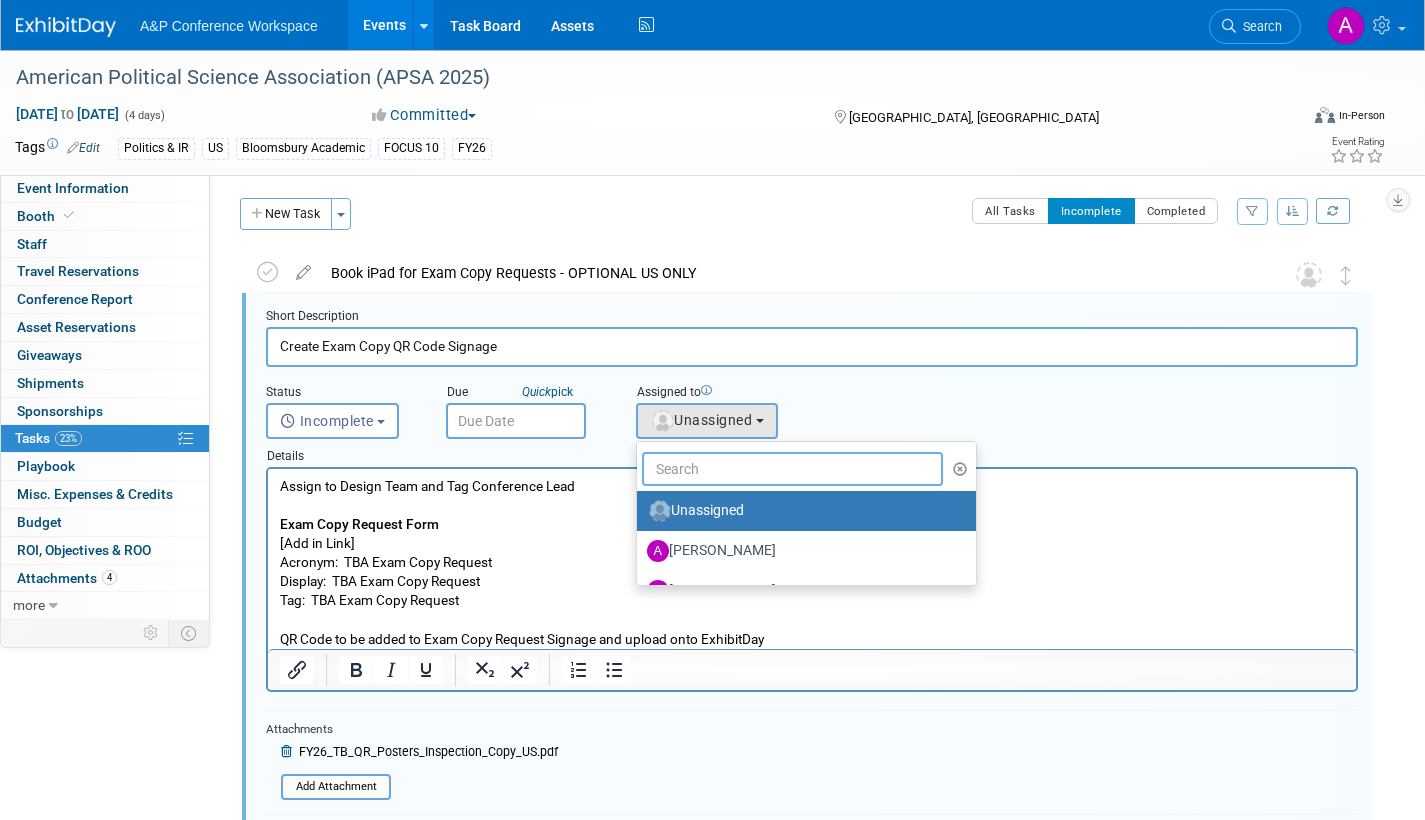 click at bounding box center [792, 469] 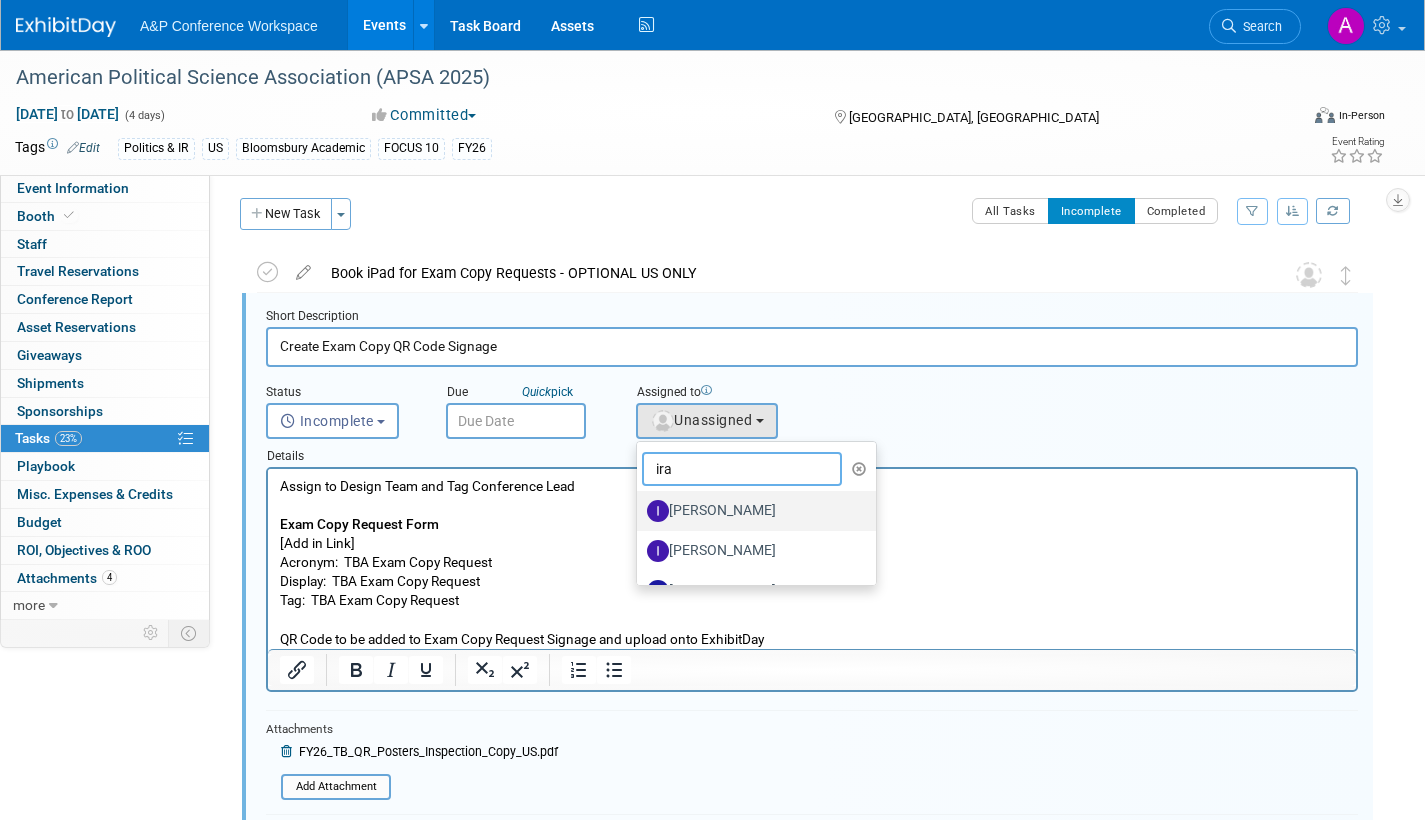 type on "ira" 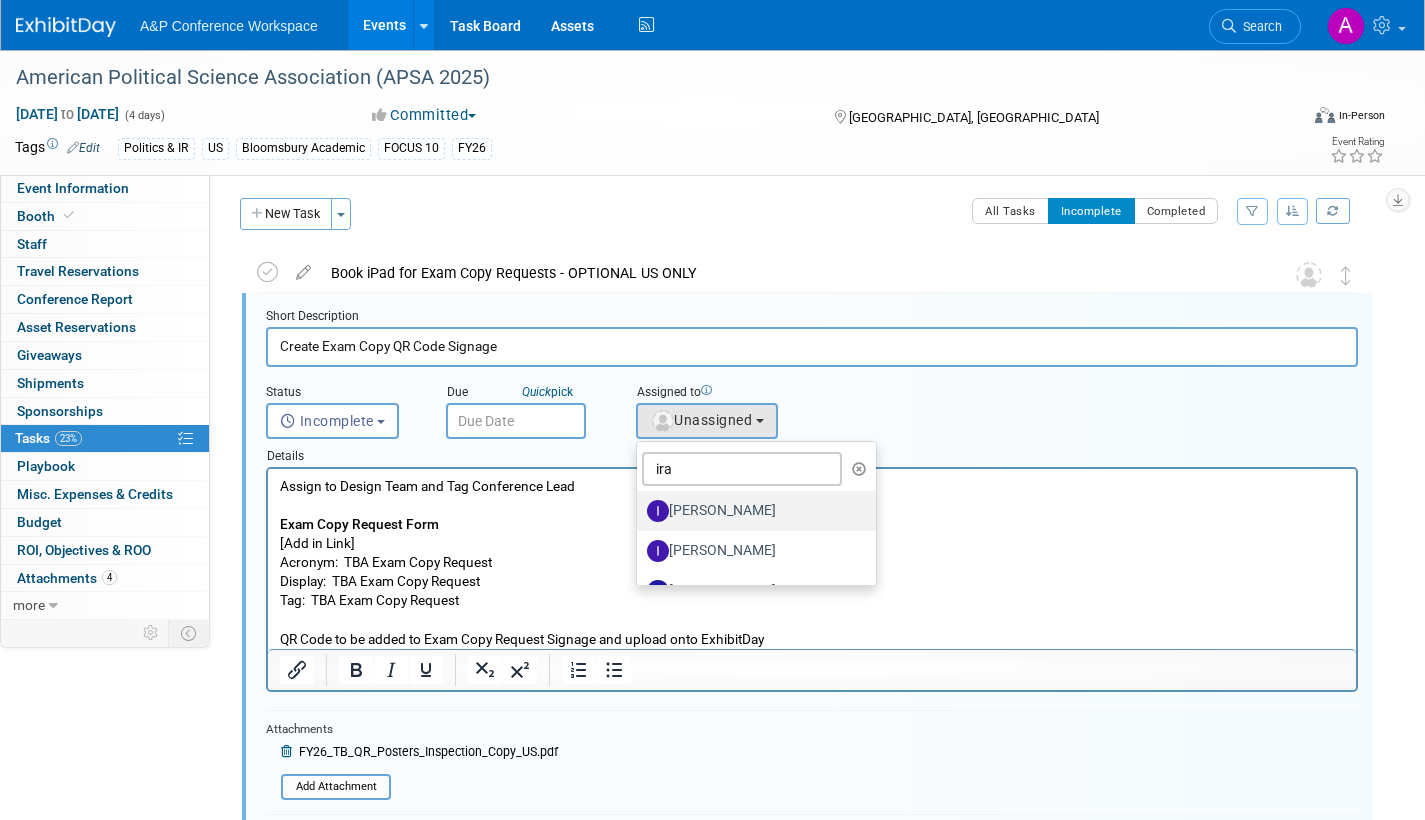 click on "[PERSON_NAME]" at bounding box center [751, 511] 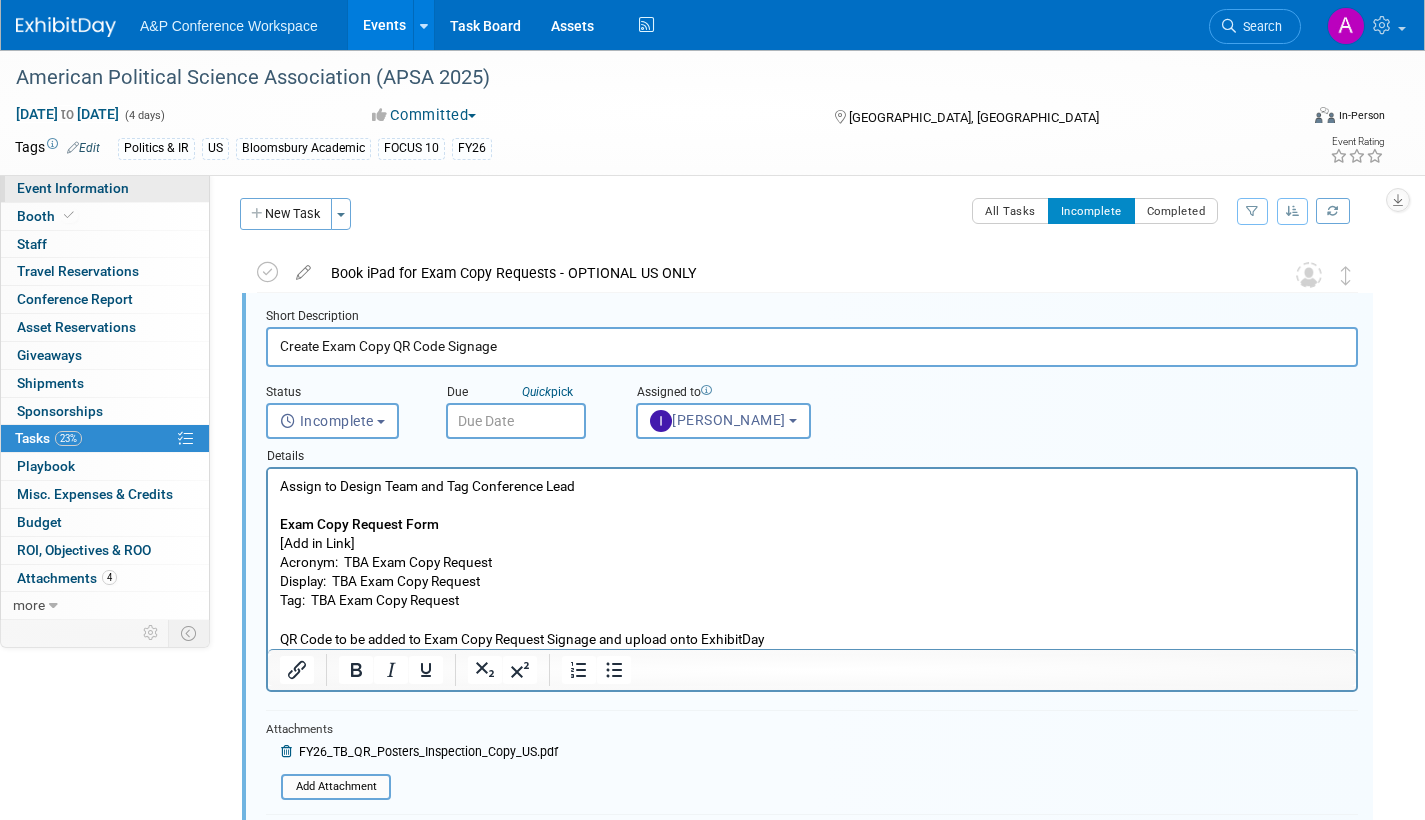 click on "Event Information" at bounding box center (73, 188) 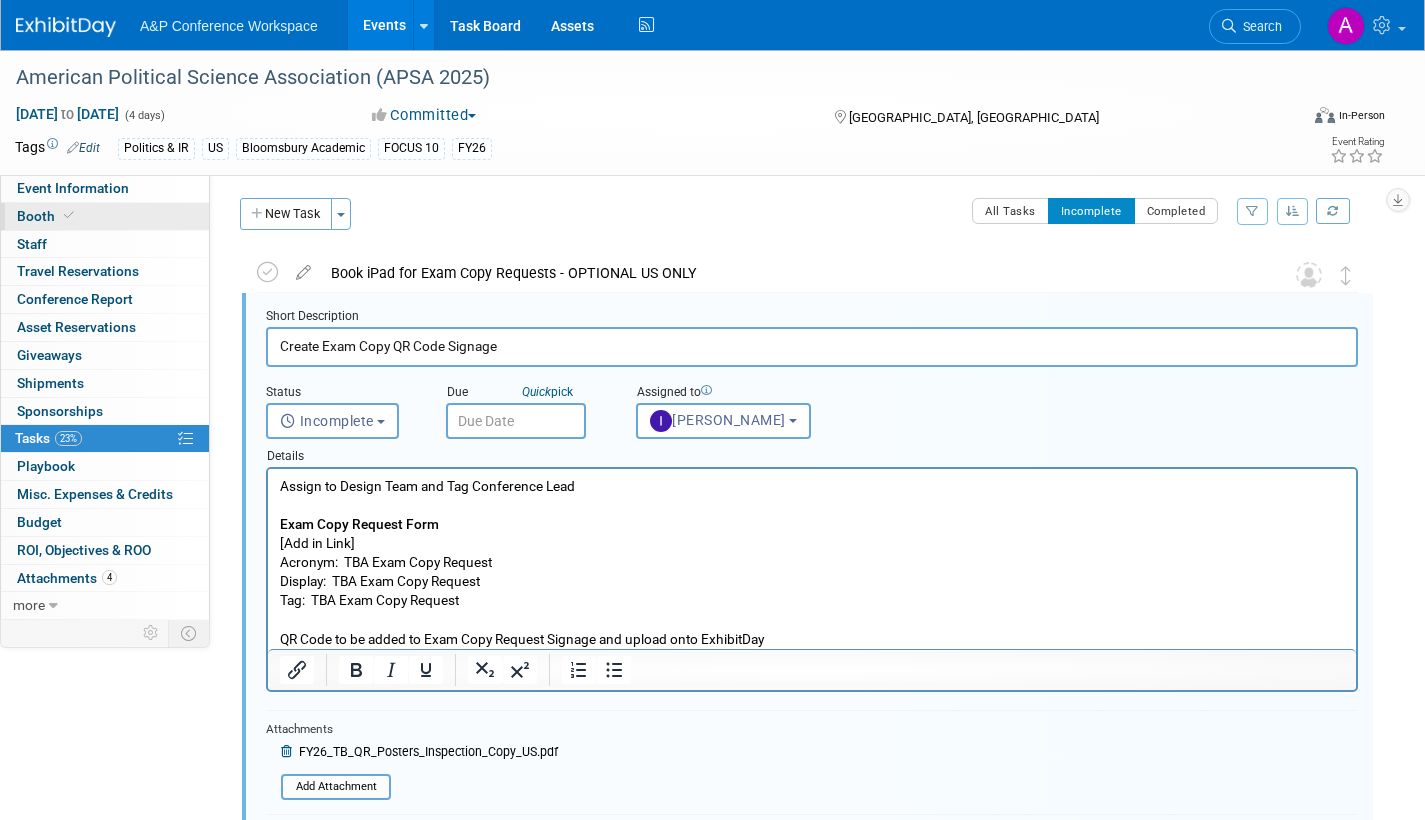 scroll, scrollTop: 0, scrollLeft: 0, axis: both 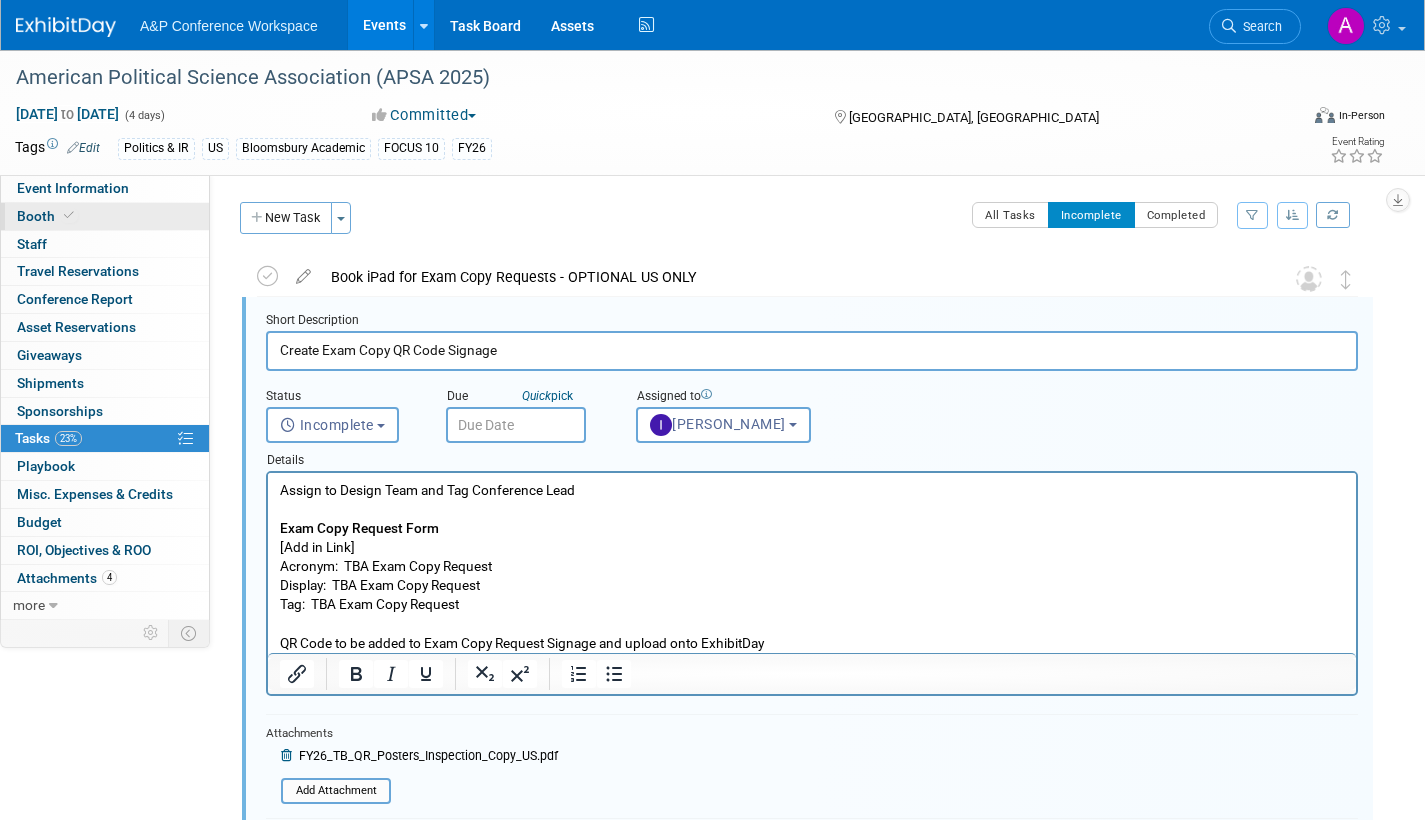 select on "Annual" 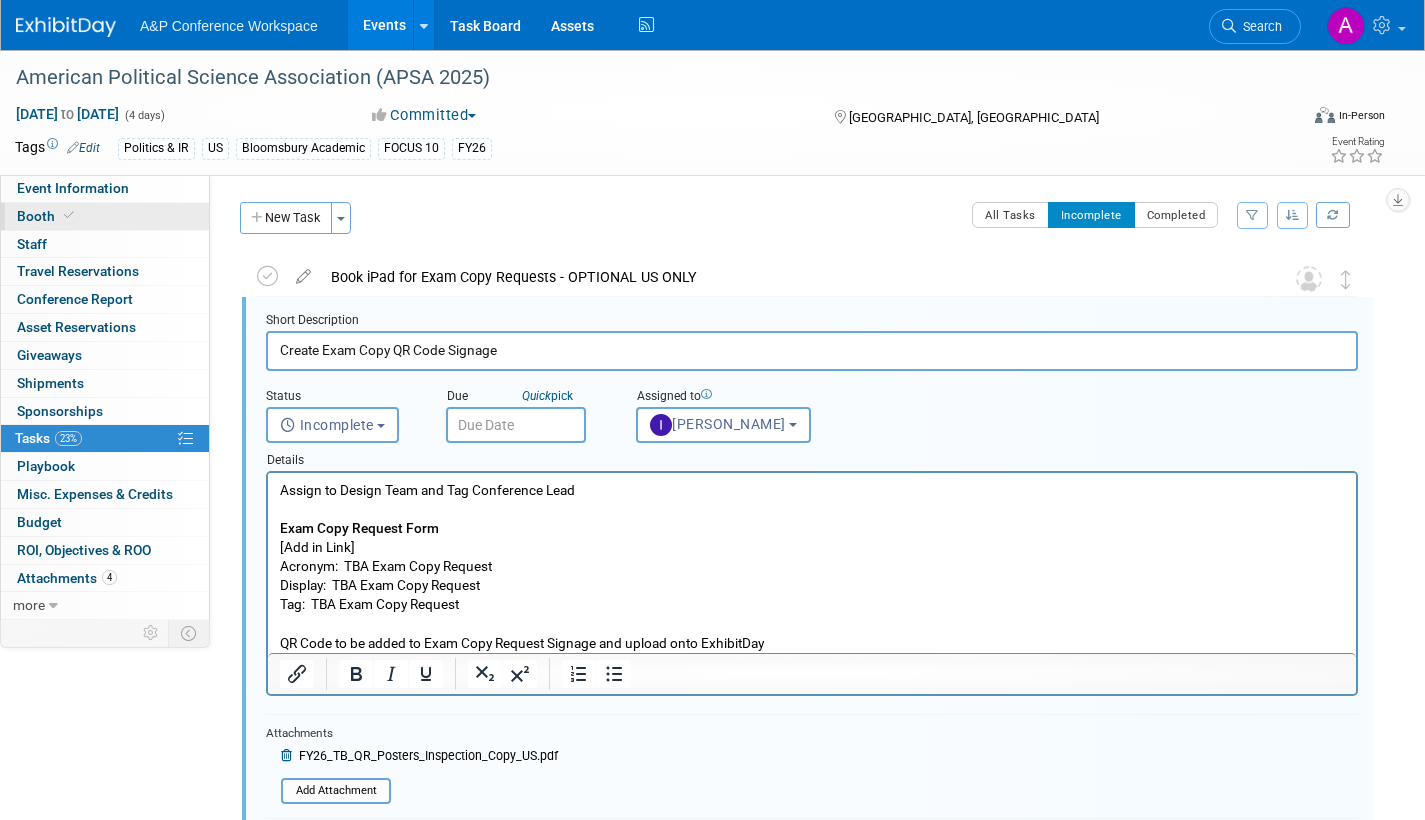 select on "Networking/Commissioning" 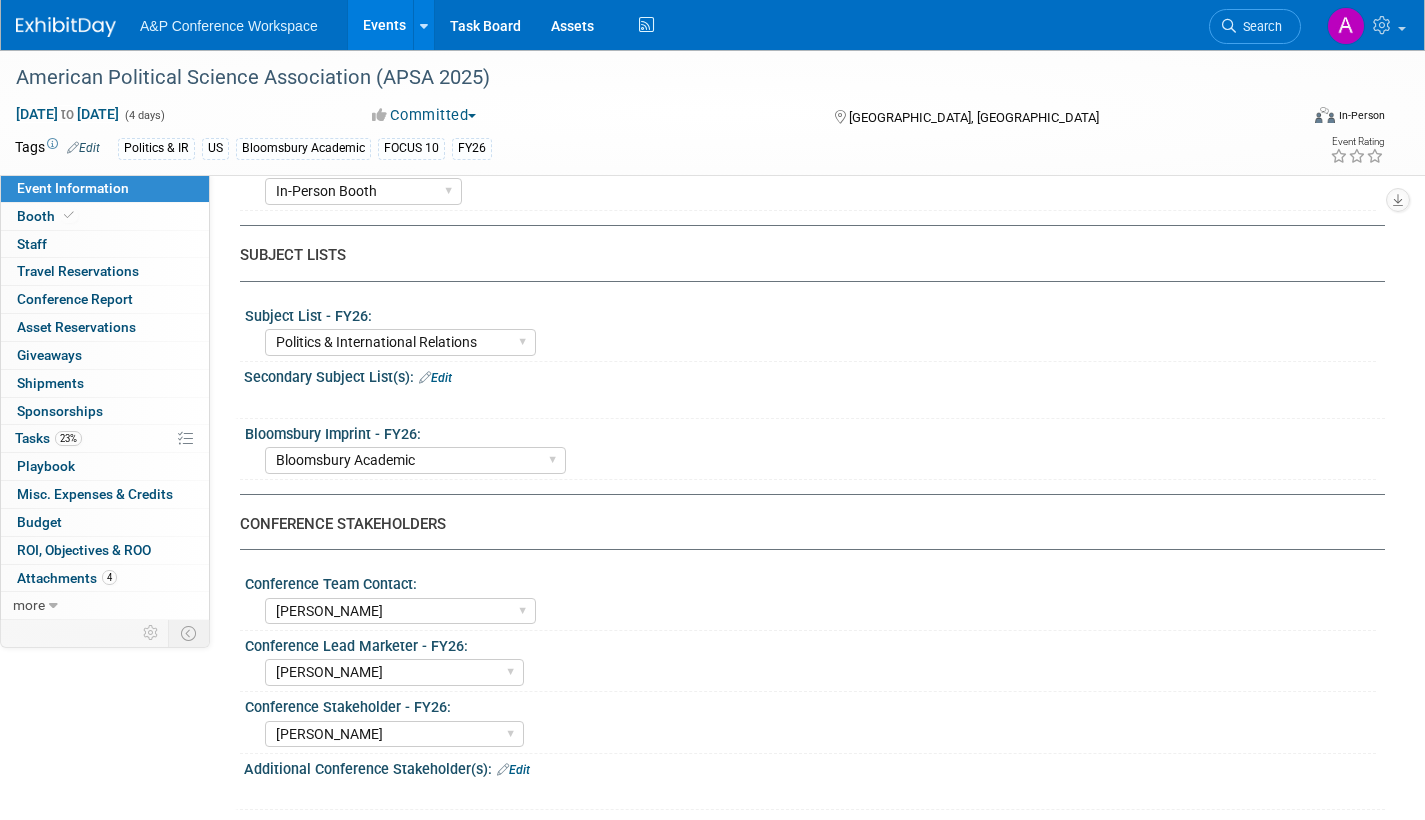 scroll, scrollTop: 600, scrollLeft: 0, axis: vertical 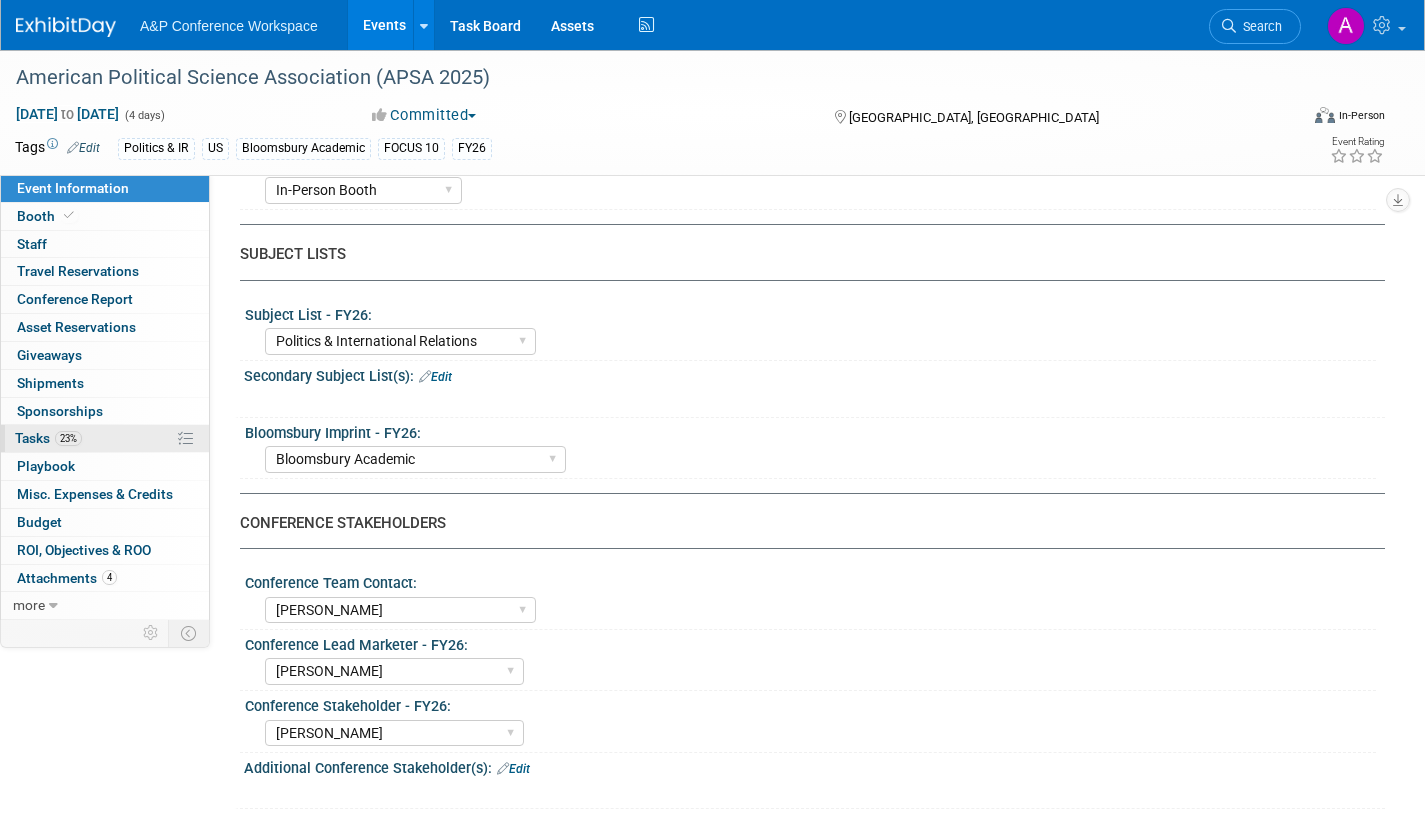 click on "Tasks 23%" at bounding box center [48, 438] 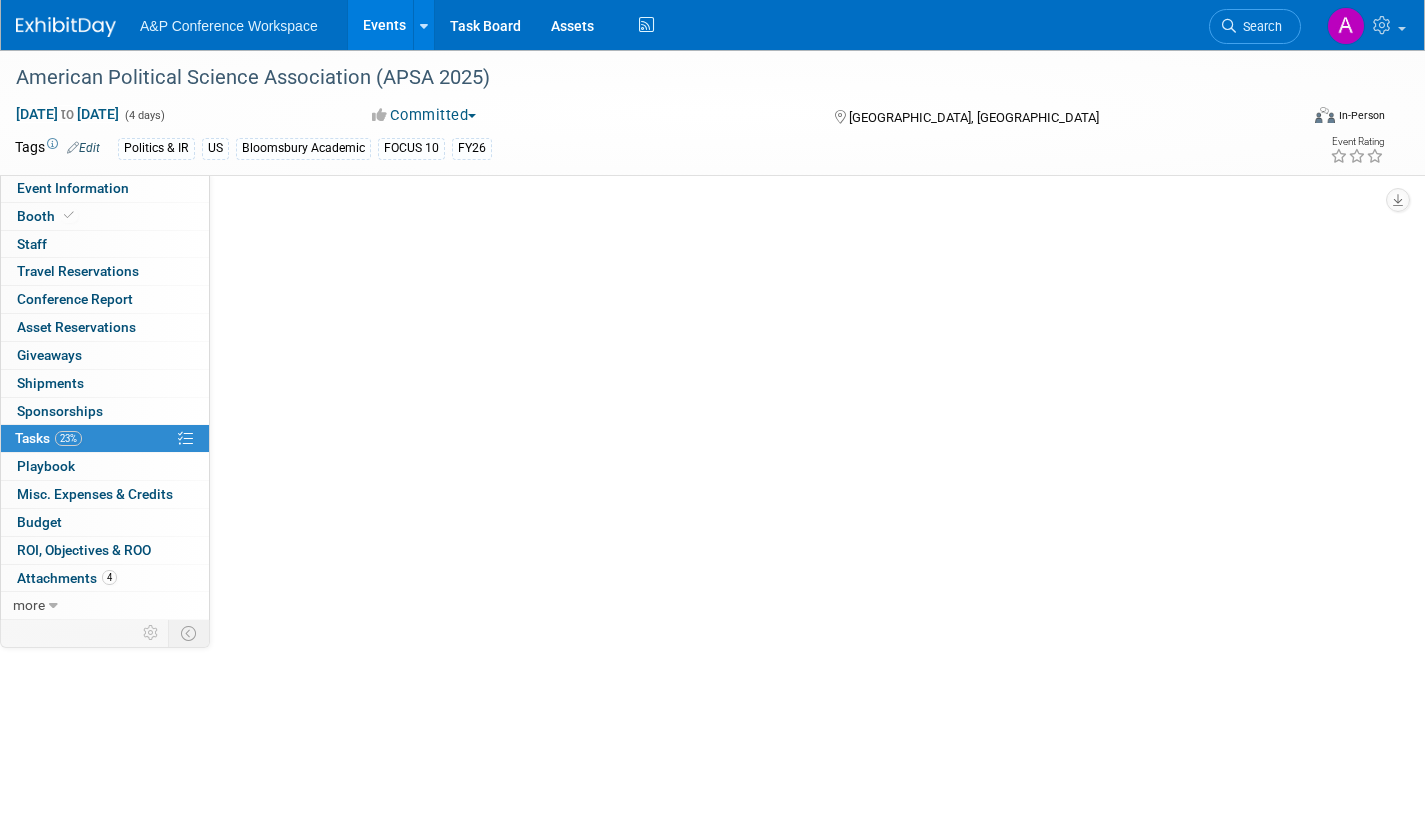 scroll, scrollTop: 0, scrollLeft: 0, axis: both 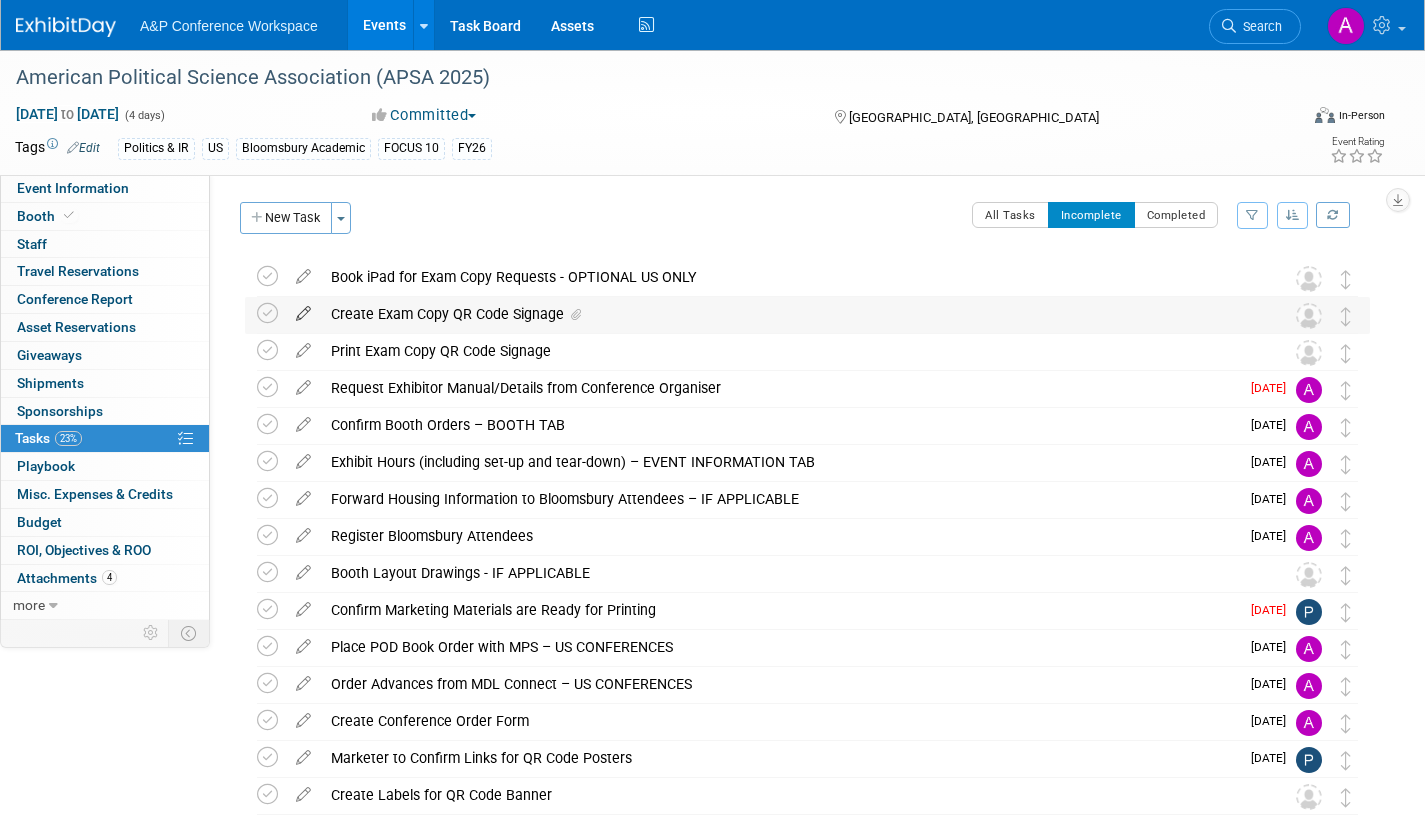 click at bounding box center (303, 309) 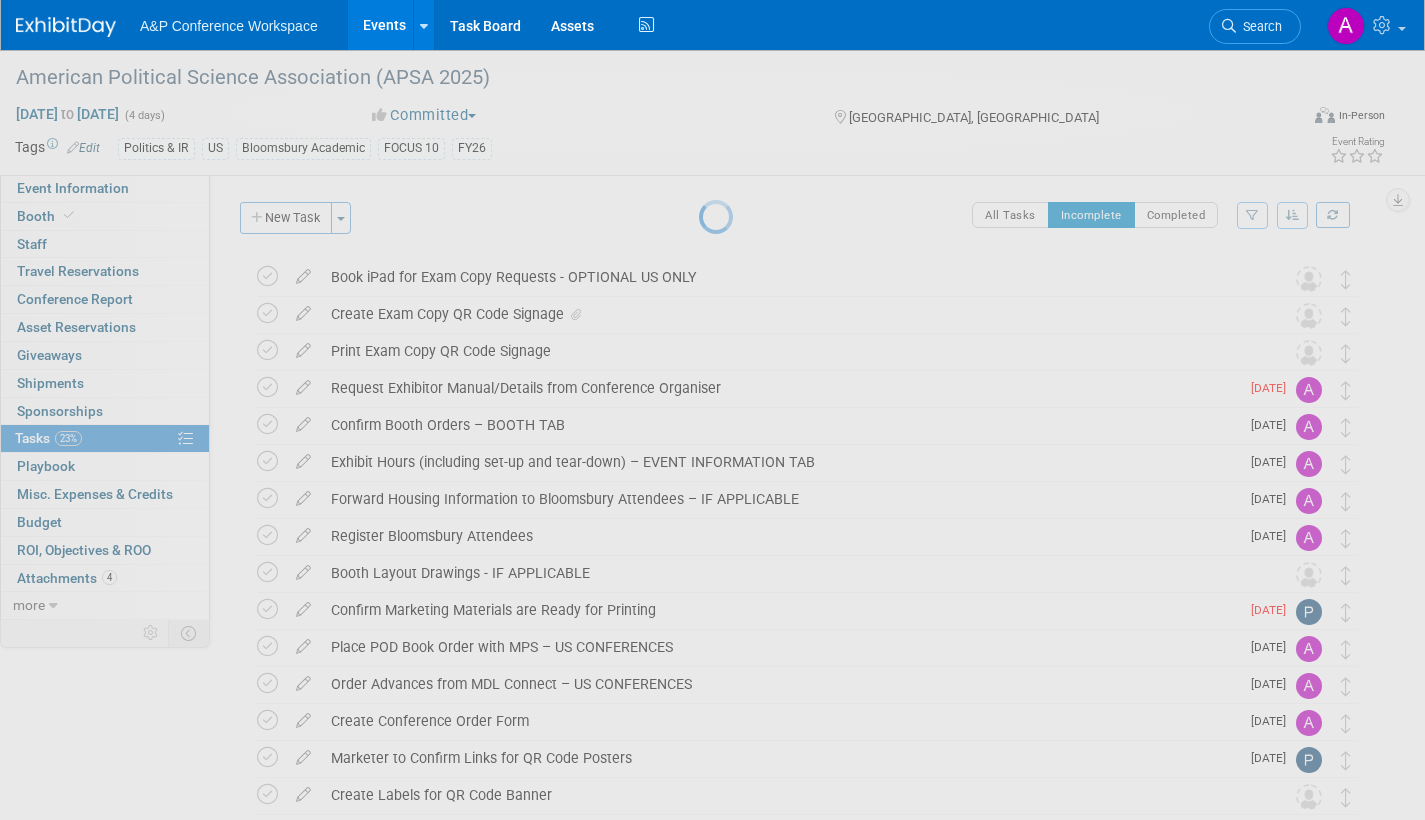 select on "70502f5a-e233-48a7-af51-1db25fd93eb2" 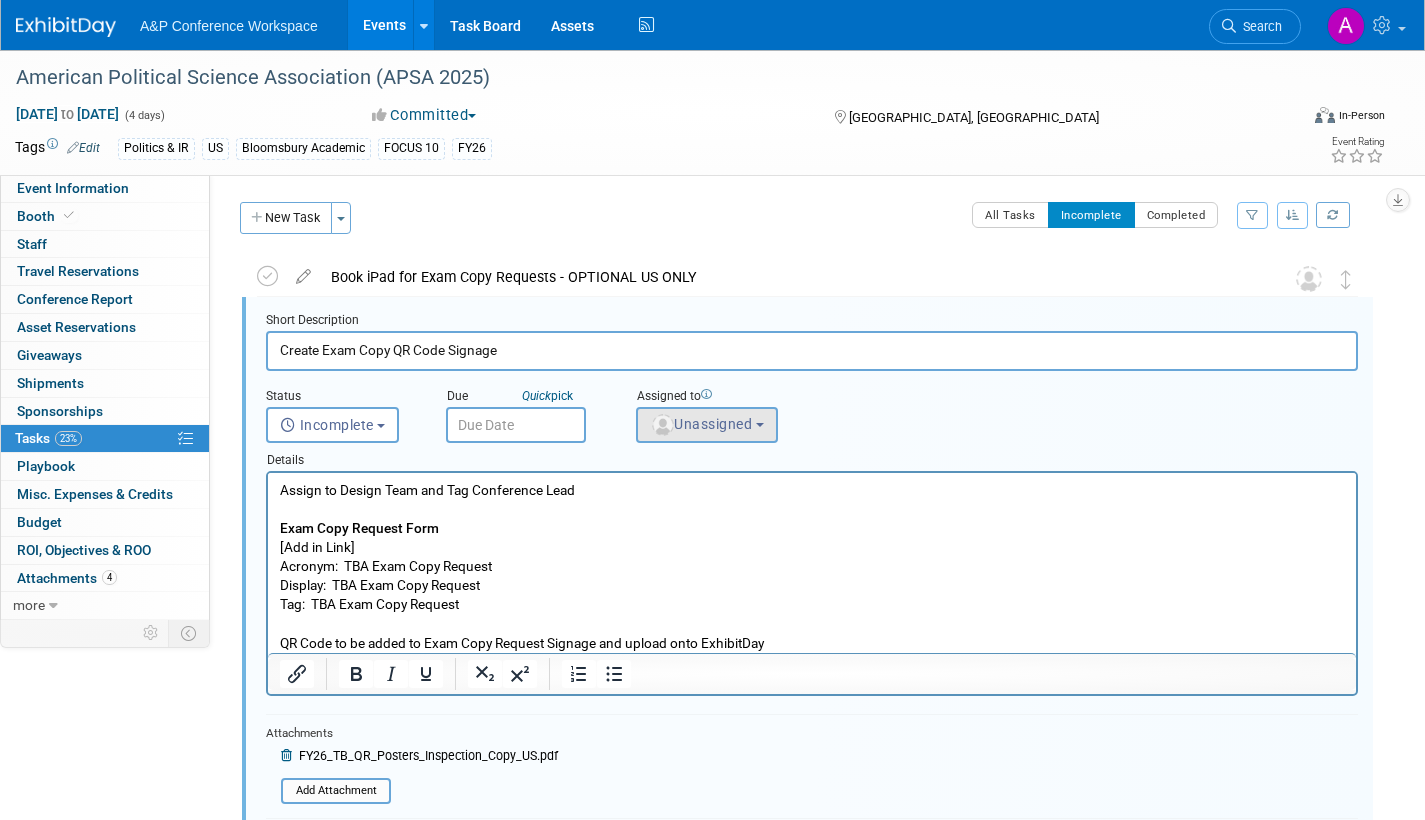 scroll, scrollTop: 4, scrollLeft: 0, axis: vertical 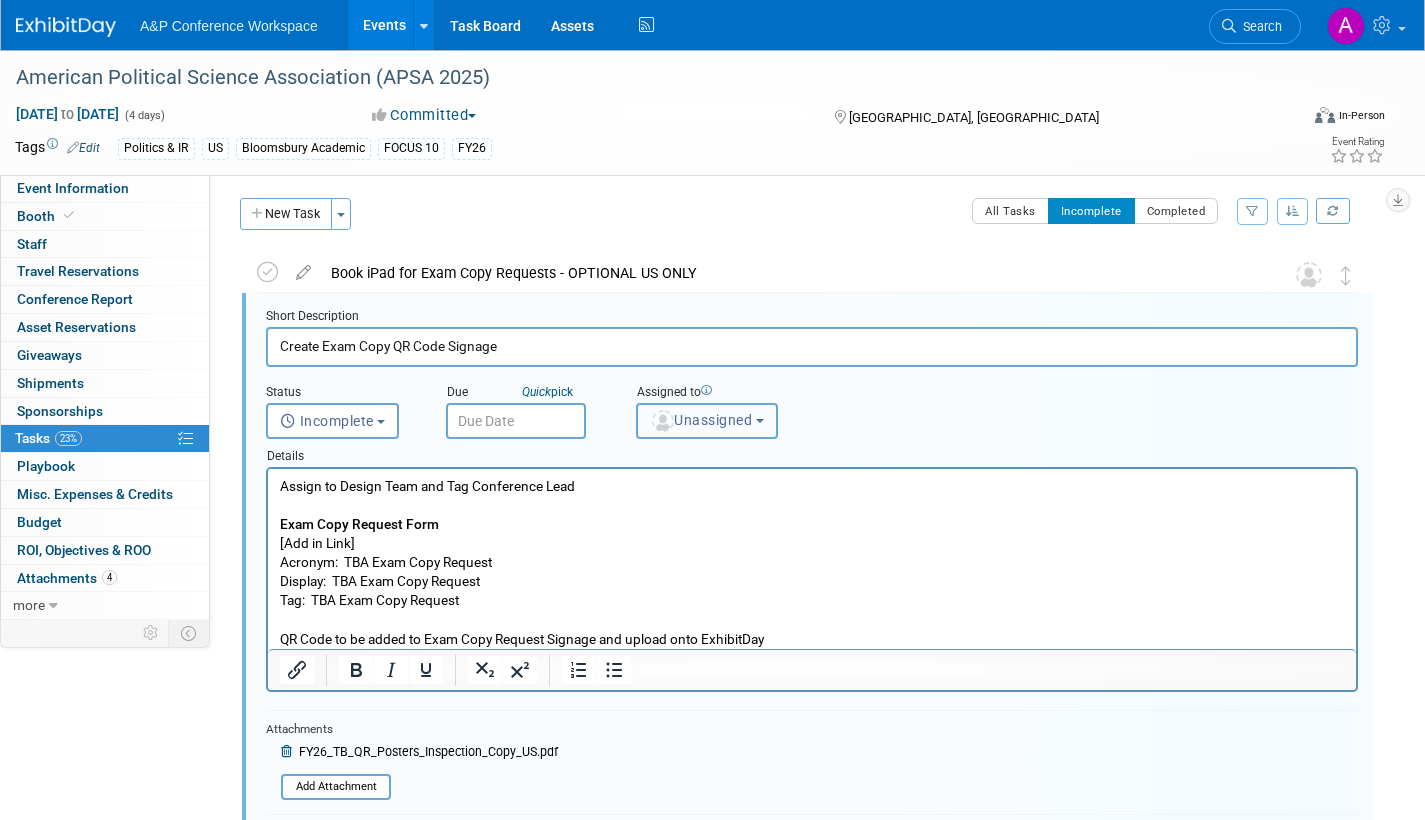 click on "Unassigned" at bounding box center [701, 420] 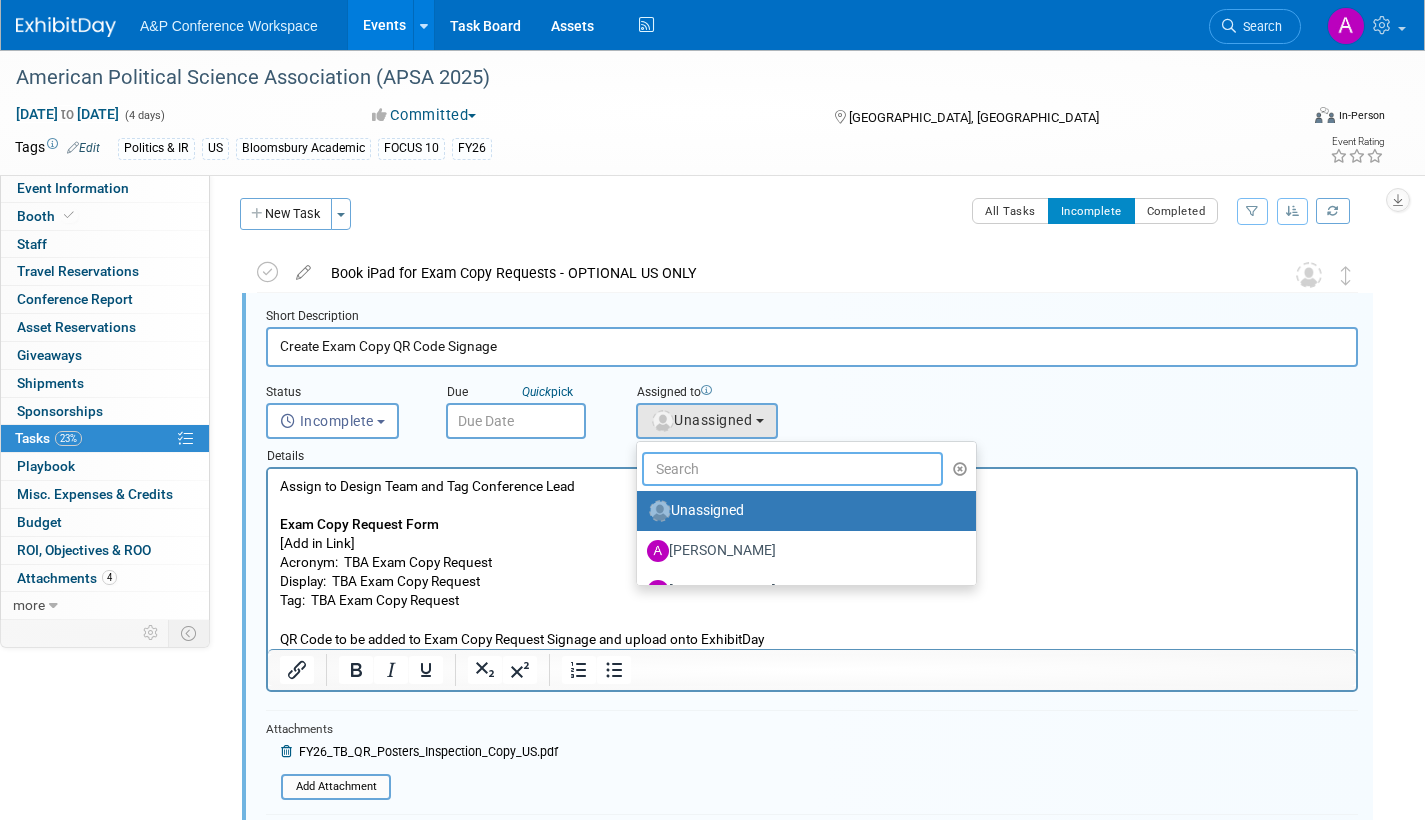 click at bounding box center [792, 469] 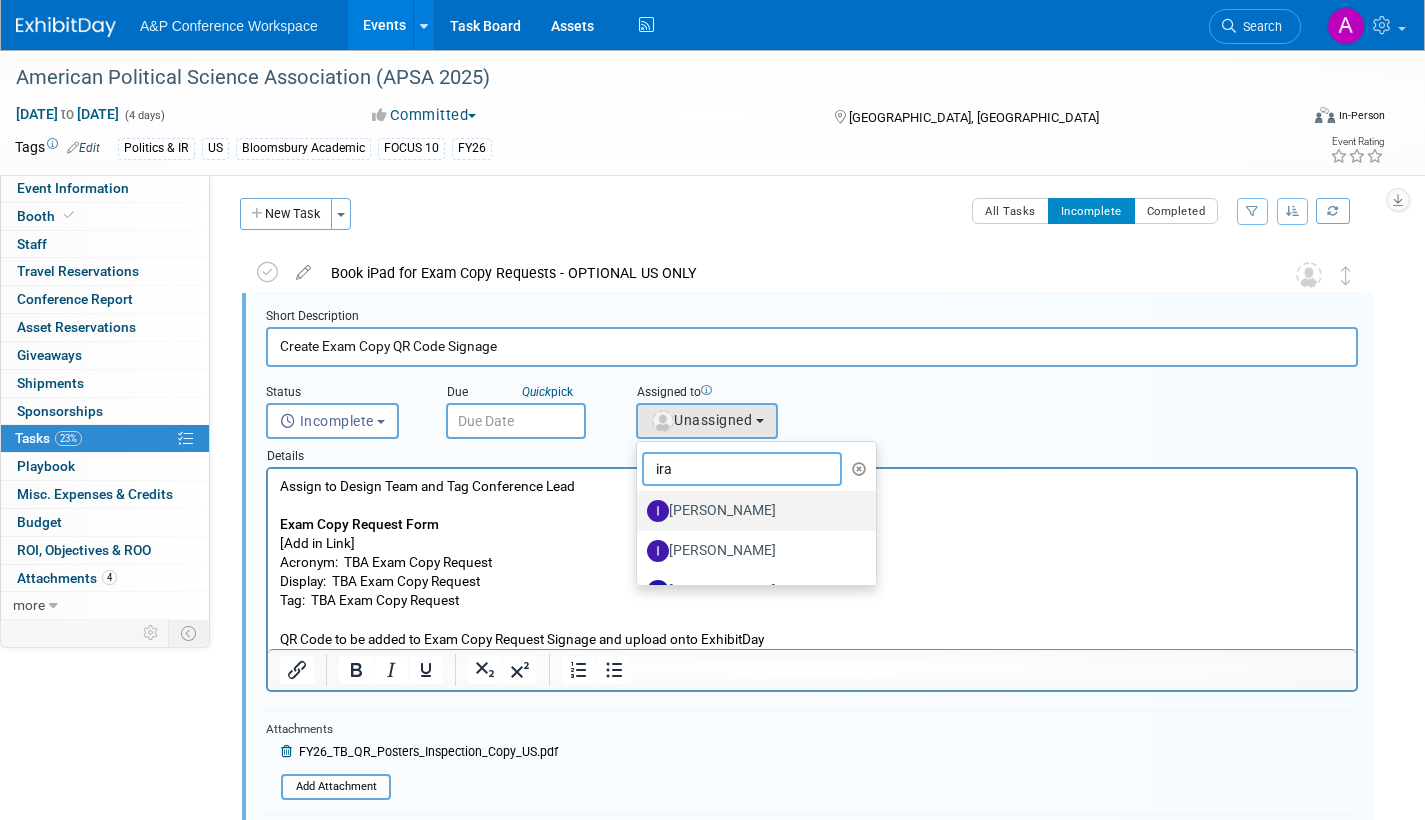type on "ira" 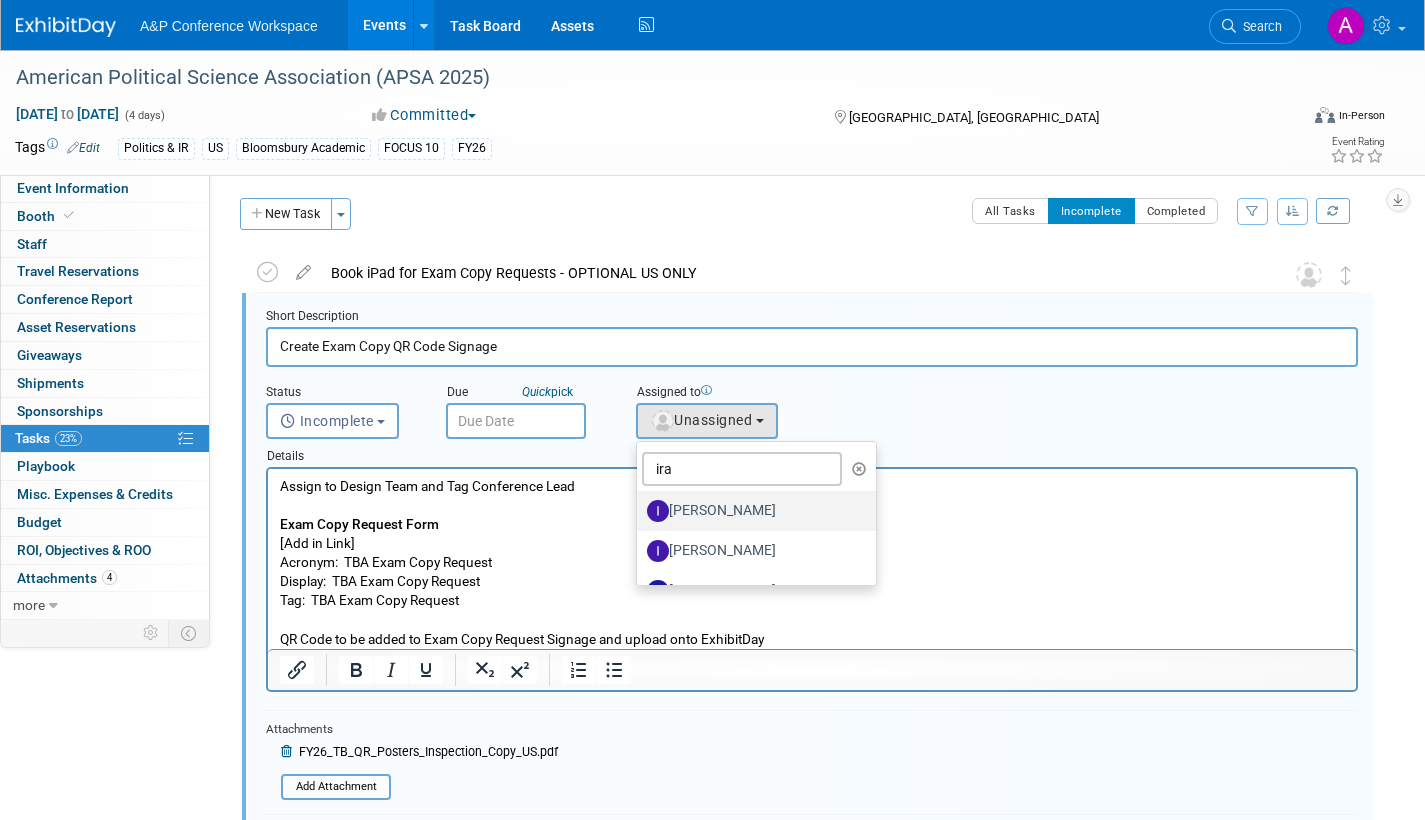 drag, startPoint x: 733, startPoint y: 513, endPoint x: 461, endPoint y: 37, distance: 548.2335 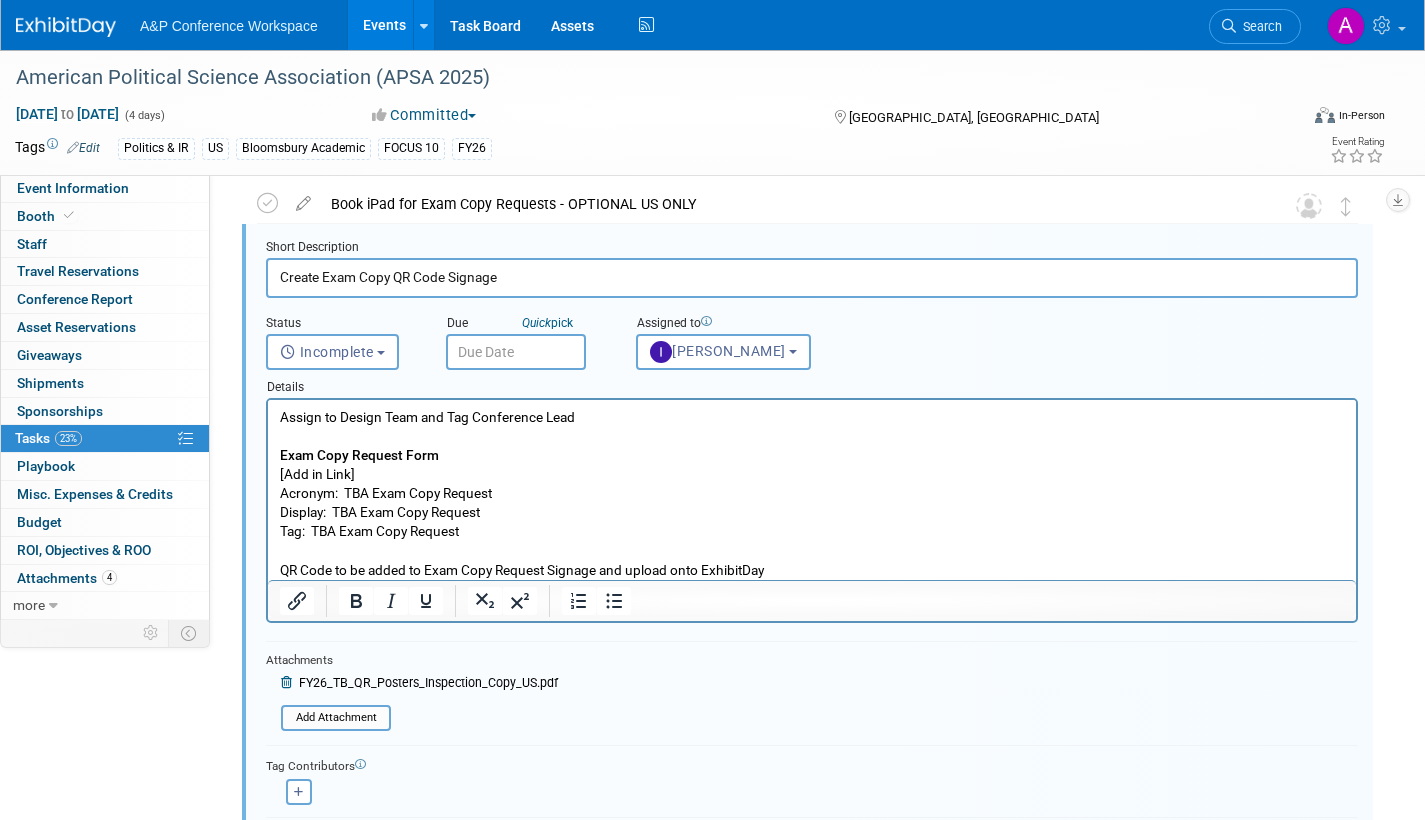 scroll, scrollTop: 204, scrollLeft: 0, axis: vertical 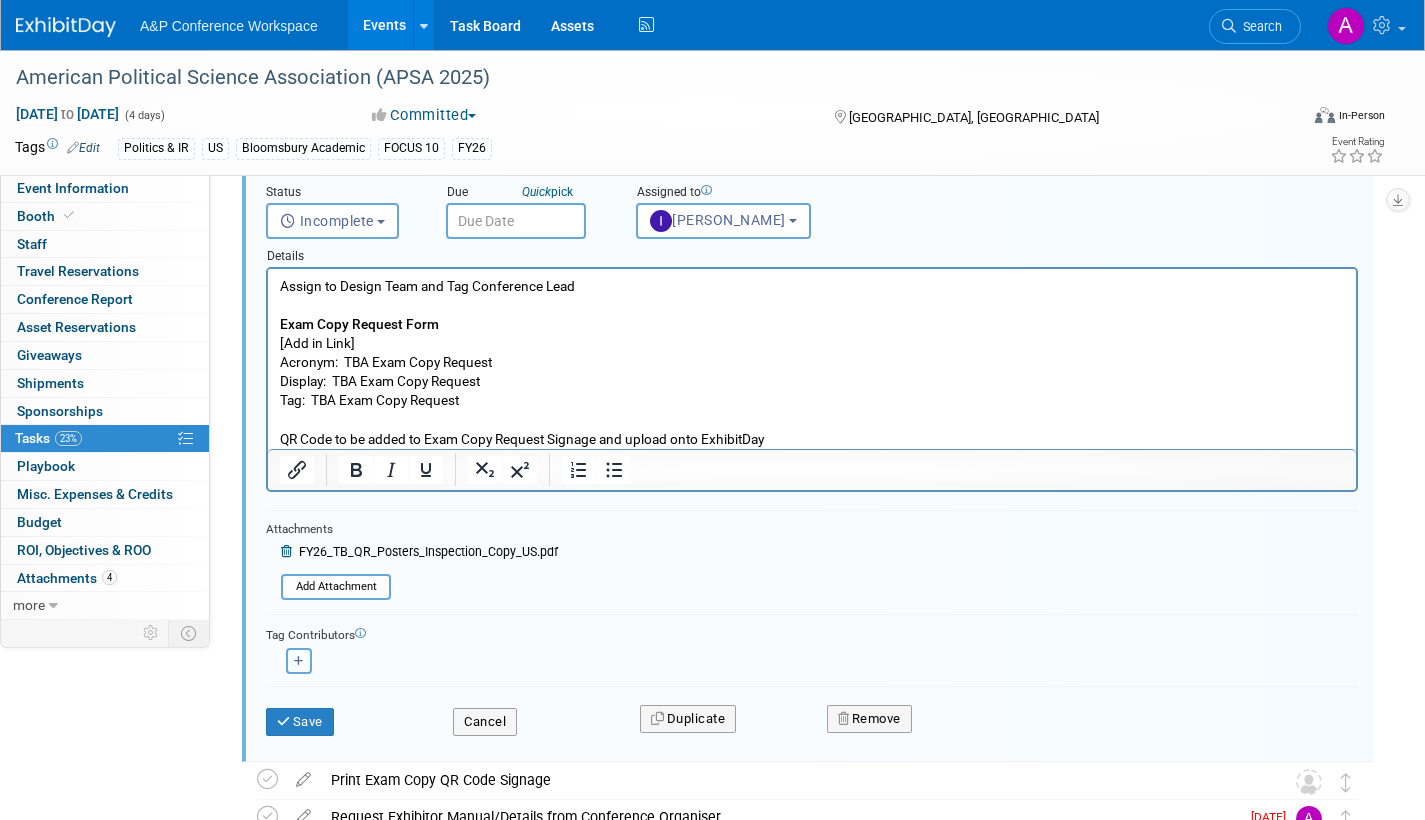 click at bounding box center [299, 661] 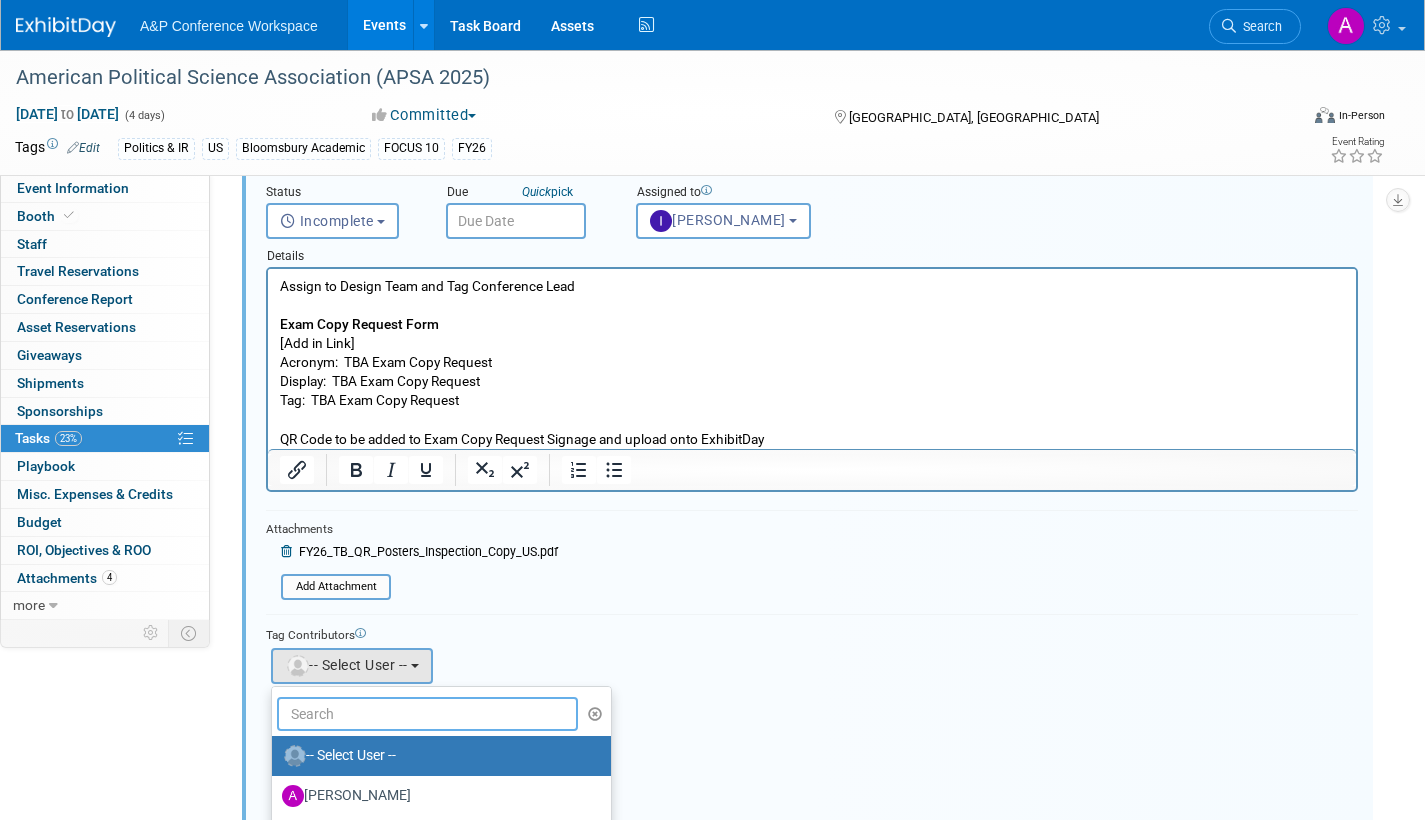click at bounding box center (427, 714) 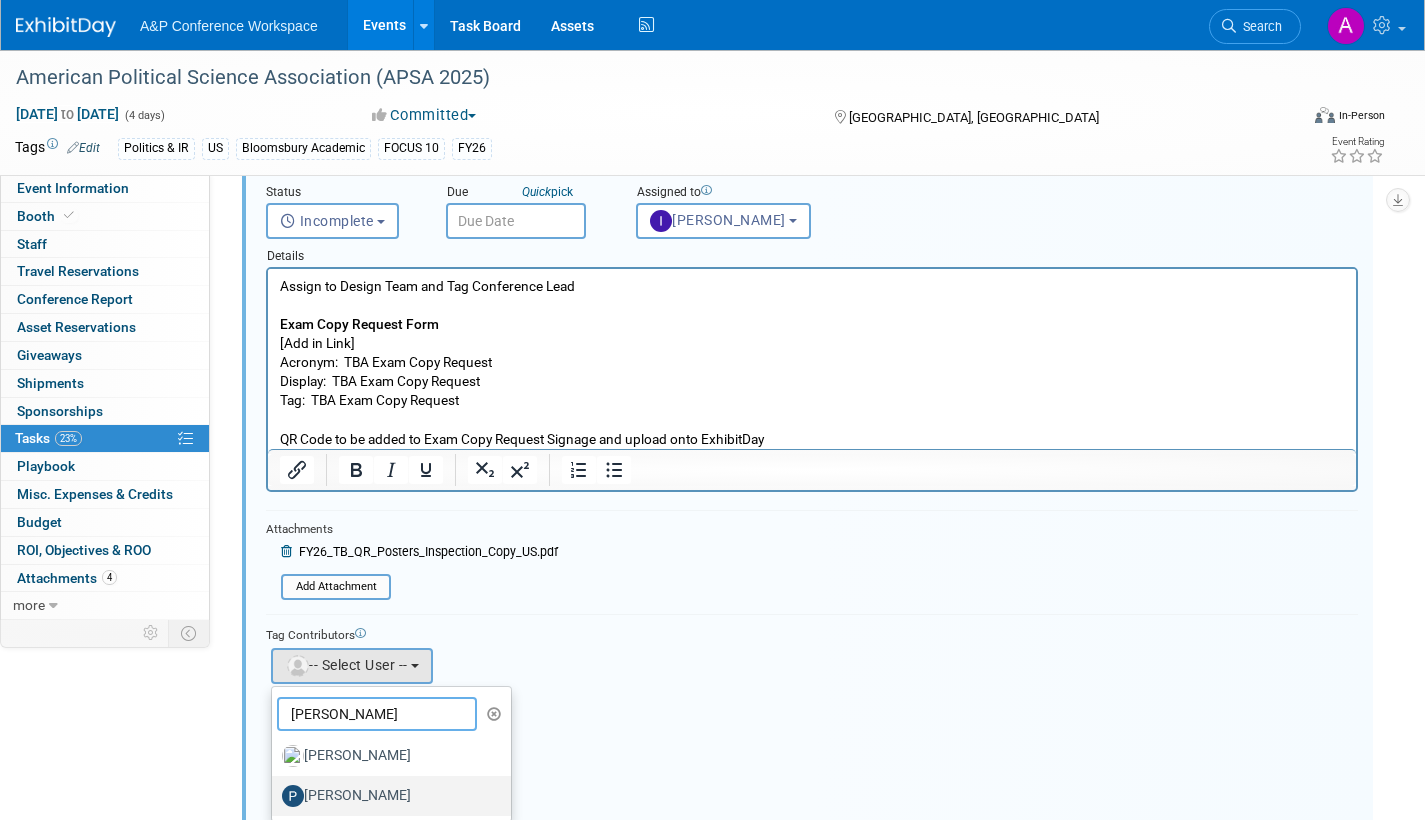 type on "paige" 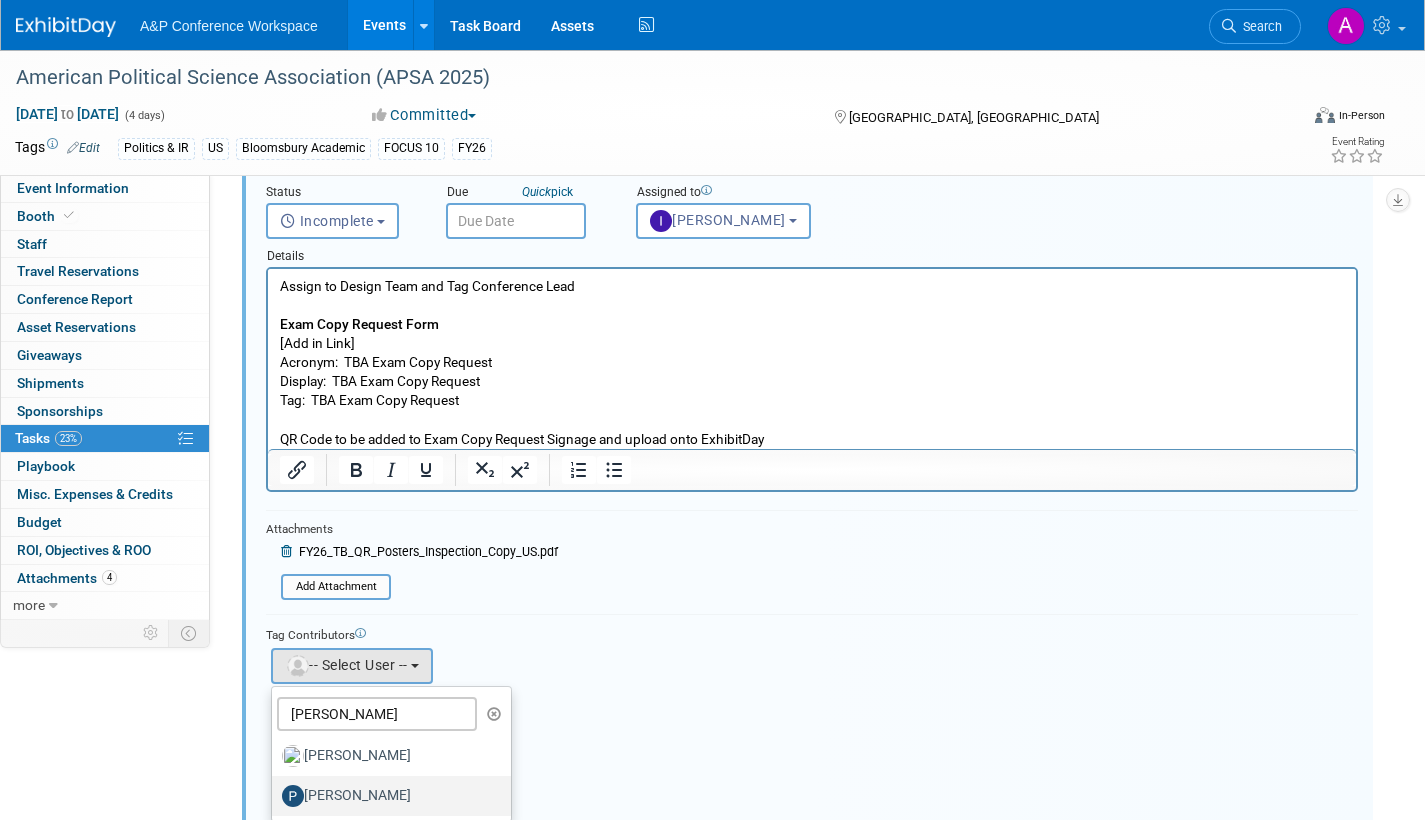 click on "[PERSON_NAME]" at bounding box center [386, 796] 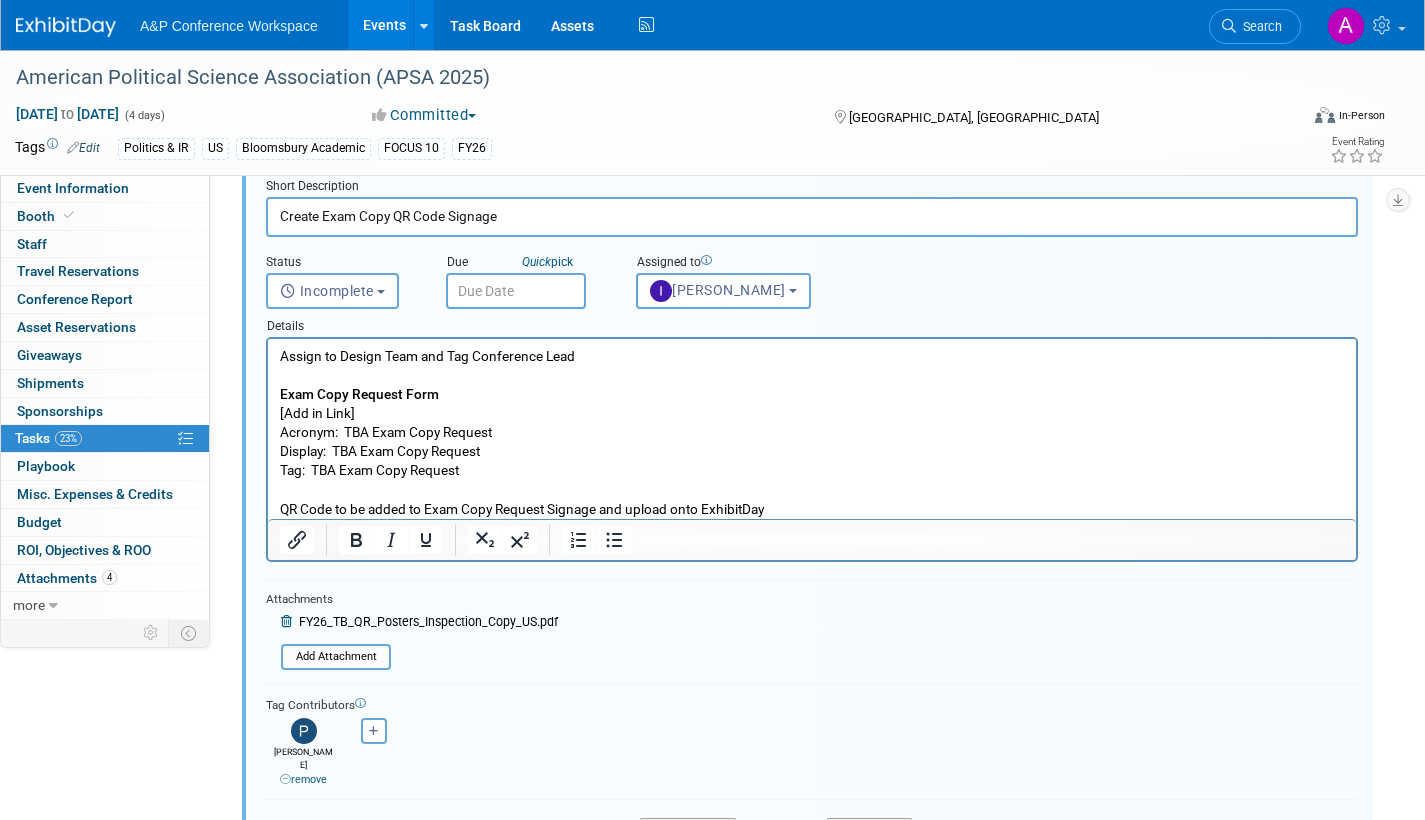 scroll, scrollTop: 4, scrollLeft: 0, axis: vertical 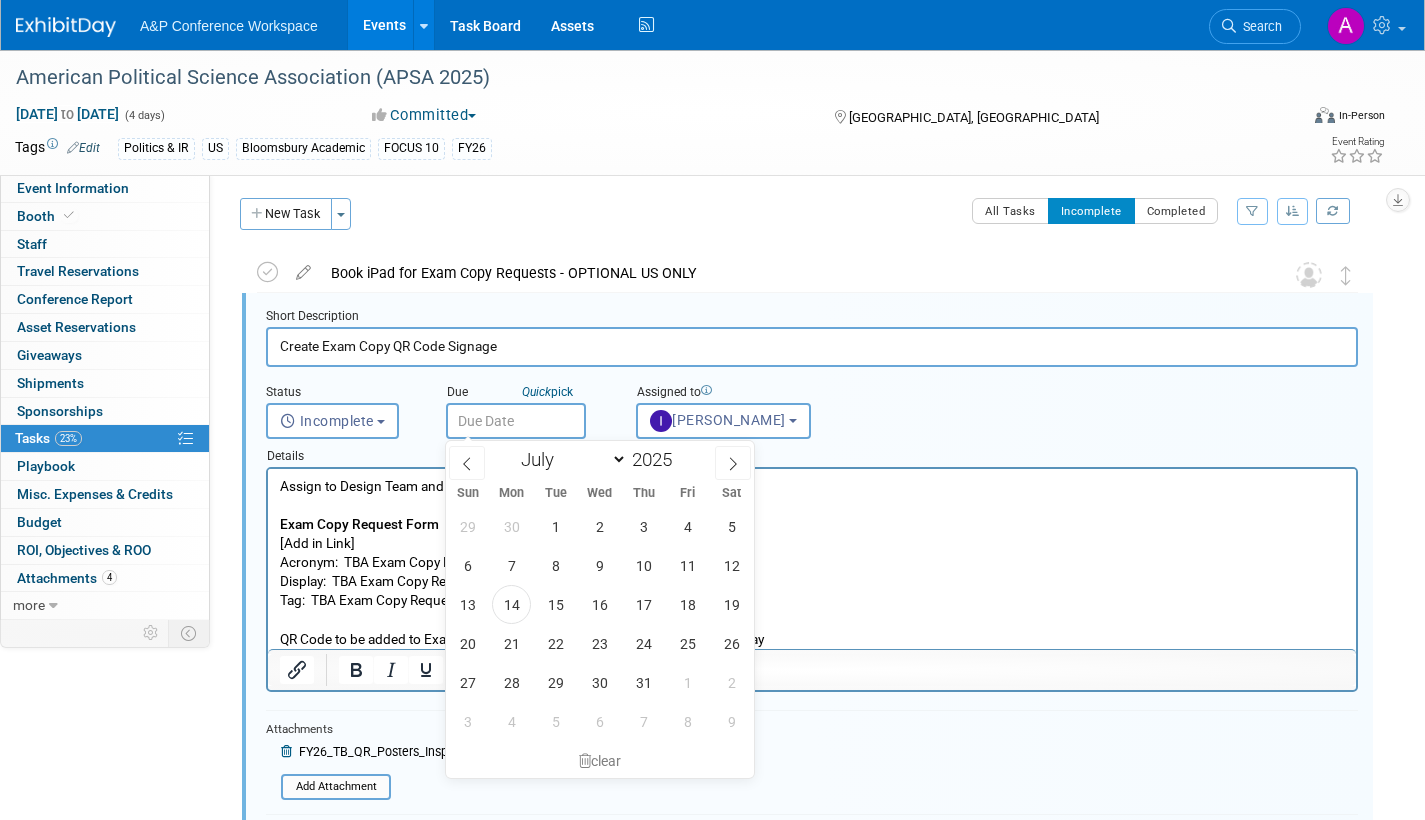 click at bounding box center [516, 421] 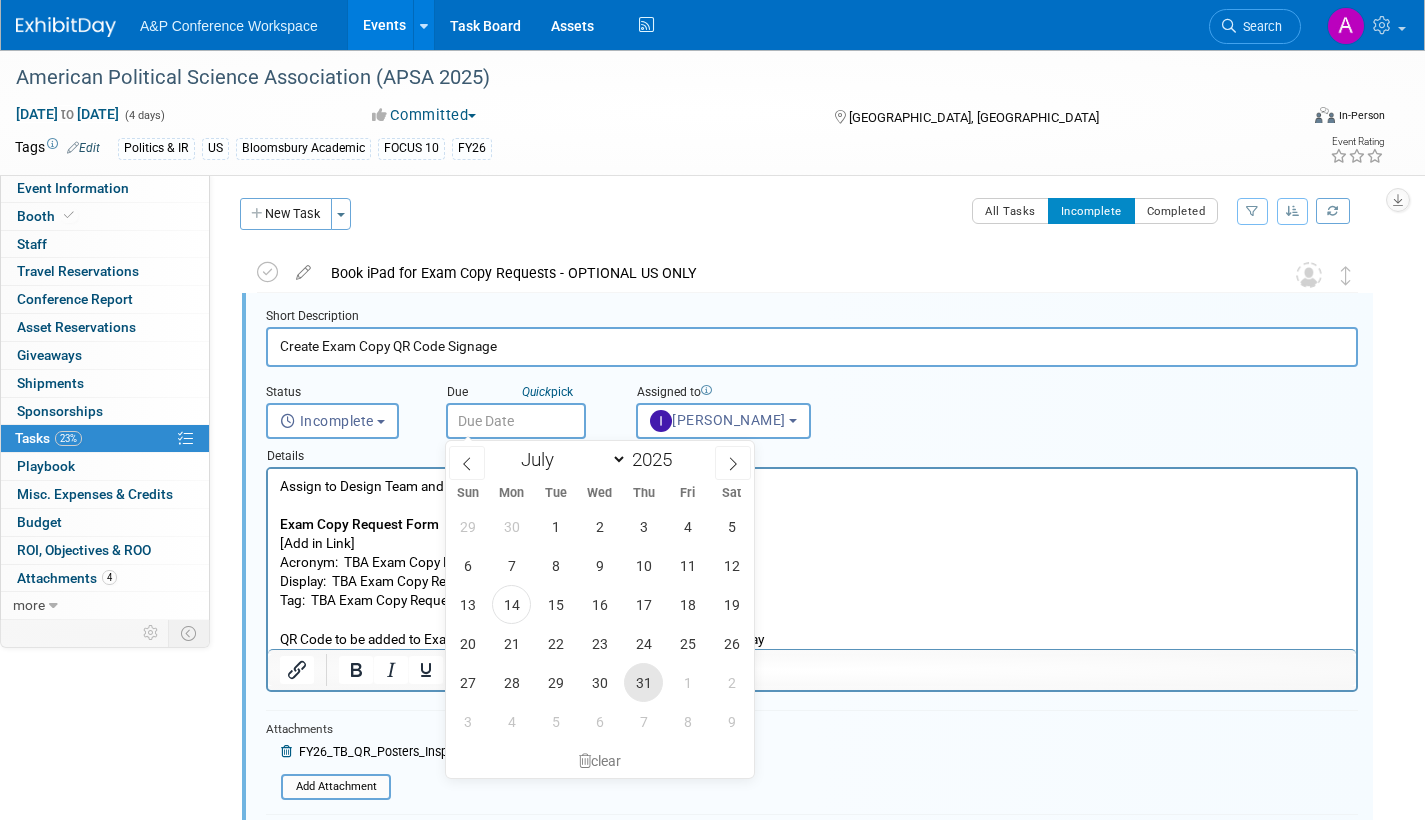 click on "31" at bounding box center (643, 682) 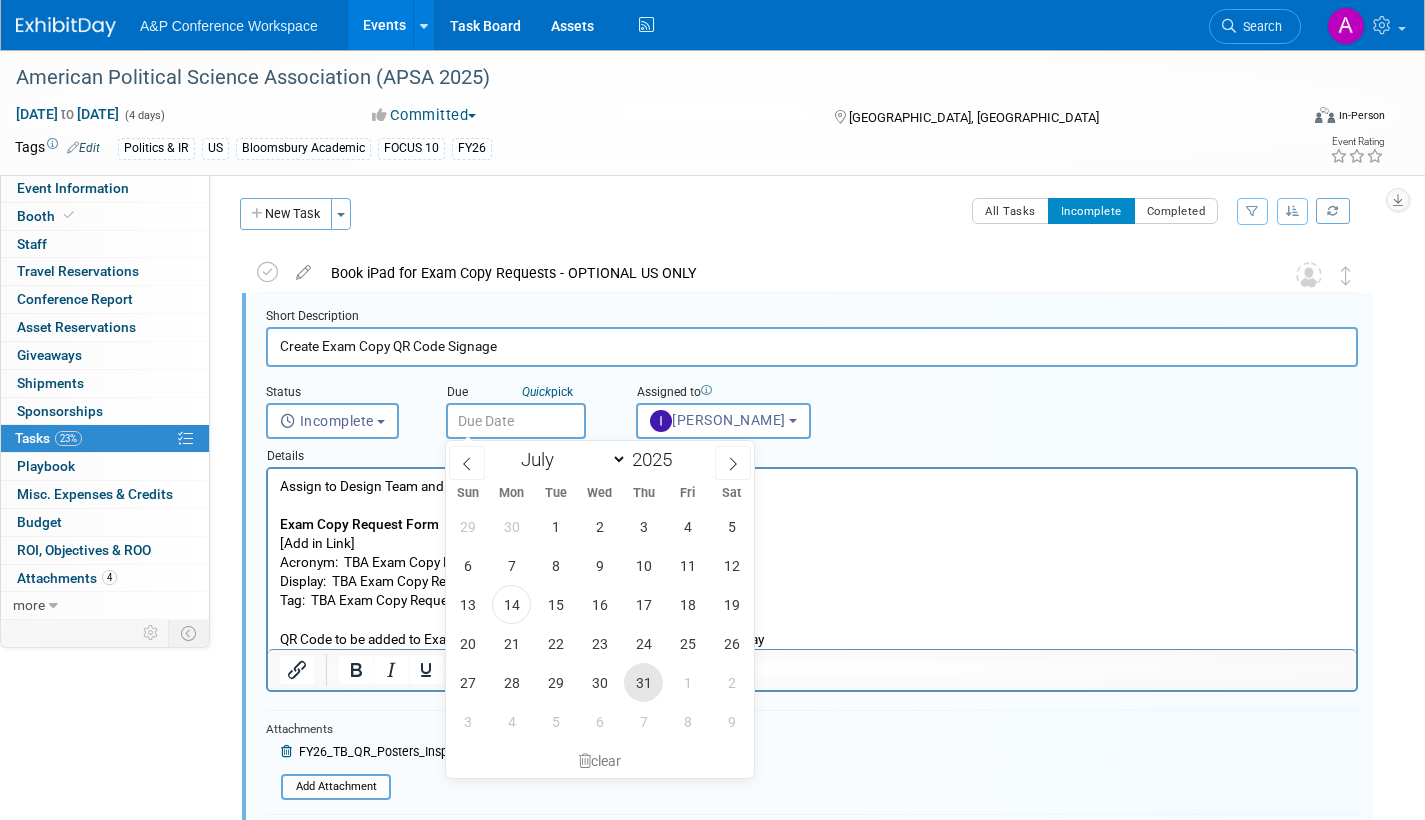 type on "Jul 31, 2025" 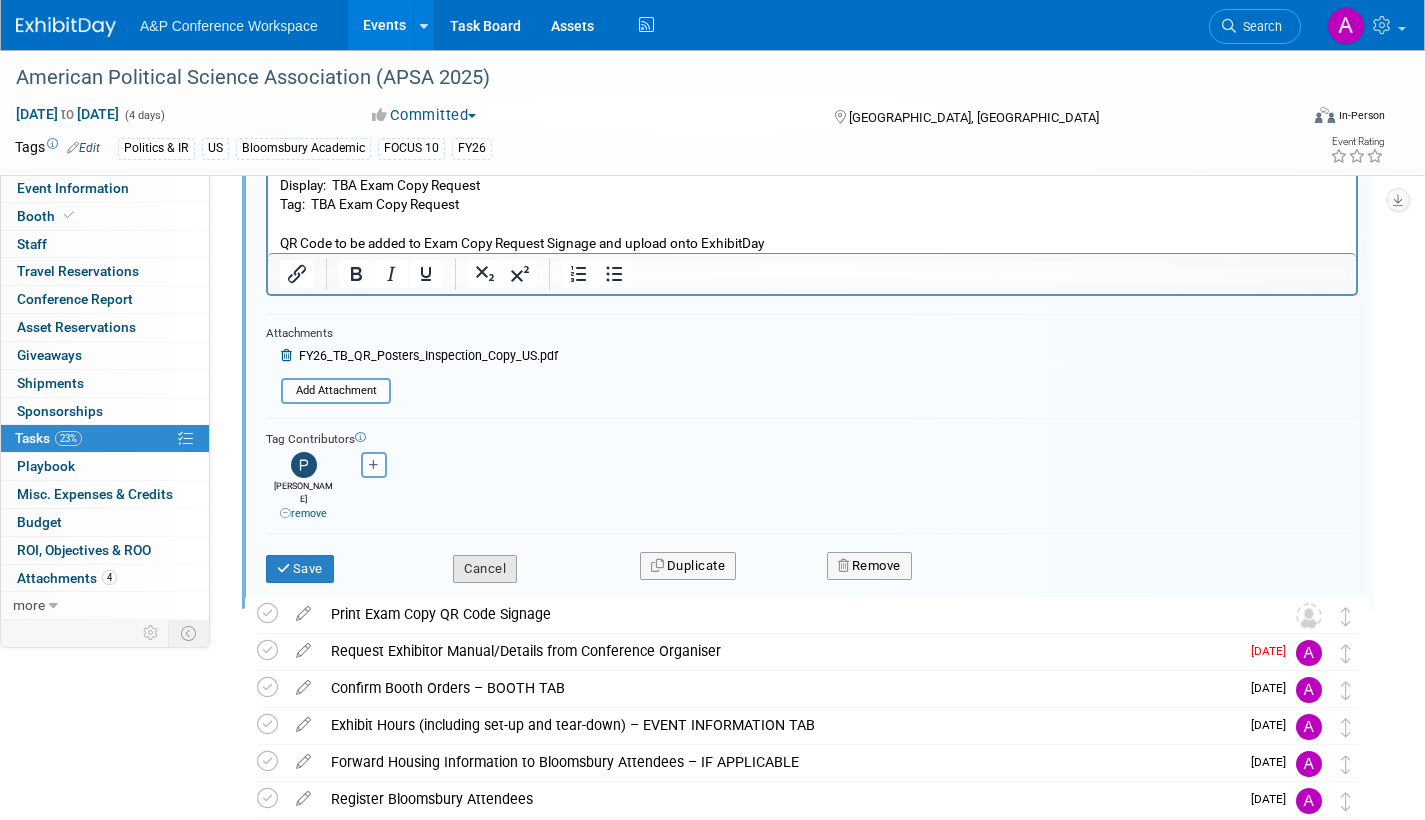 scroll, scrollTop: 404, scrollLeft: 0, axis: vertical 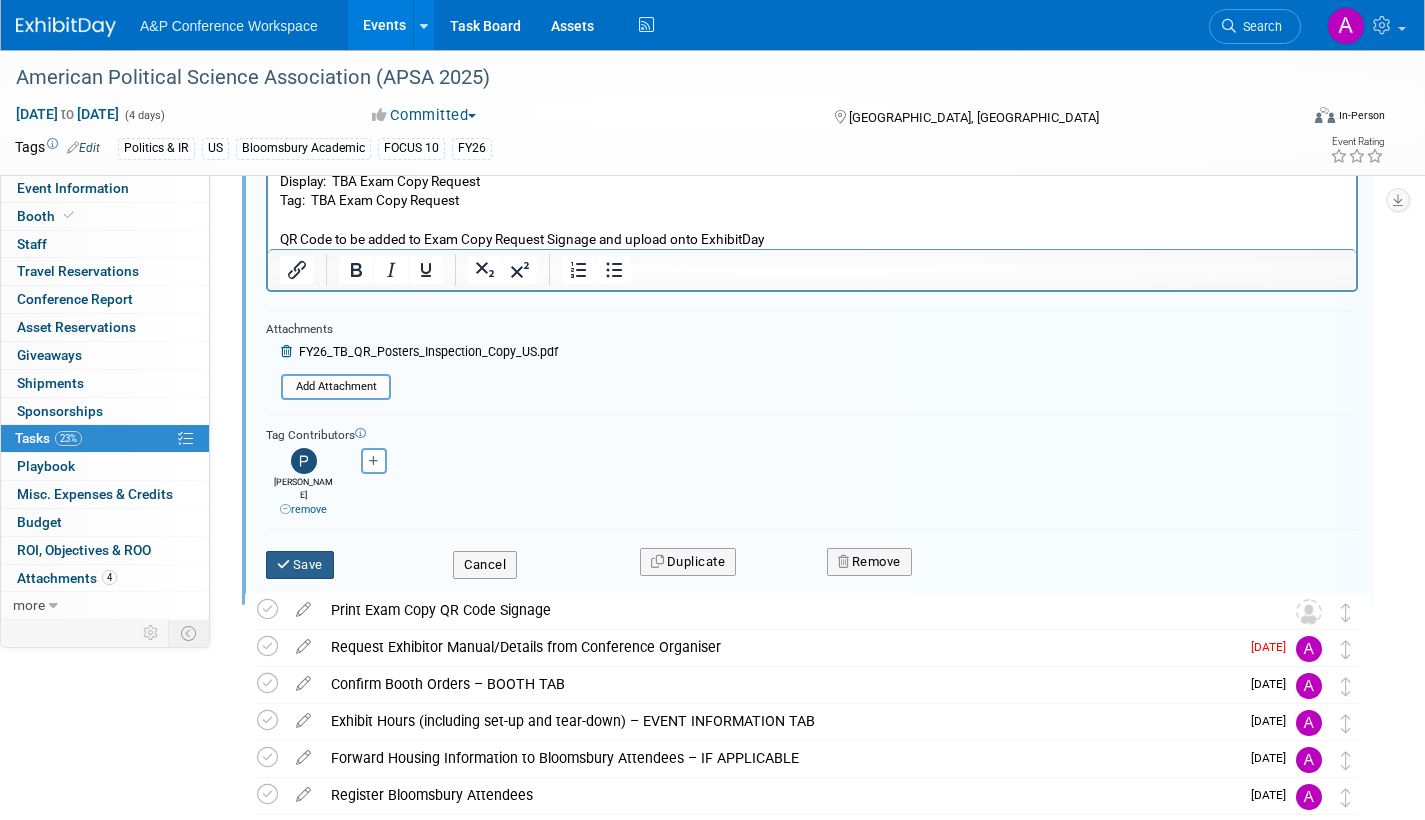 click on "Save" at bounding box center (300, 565) 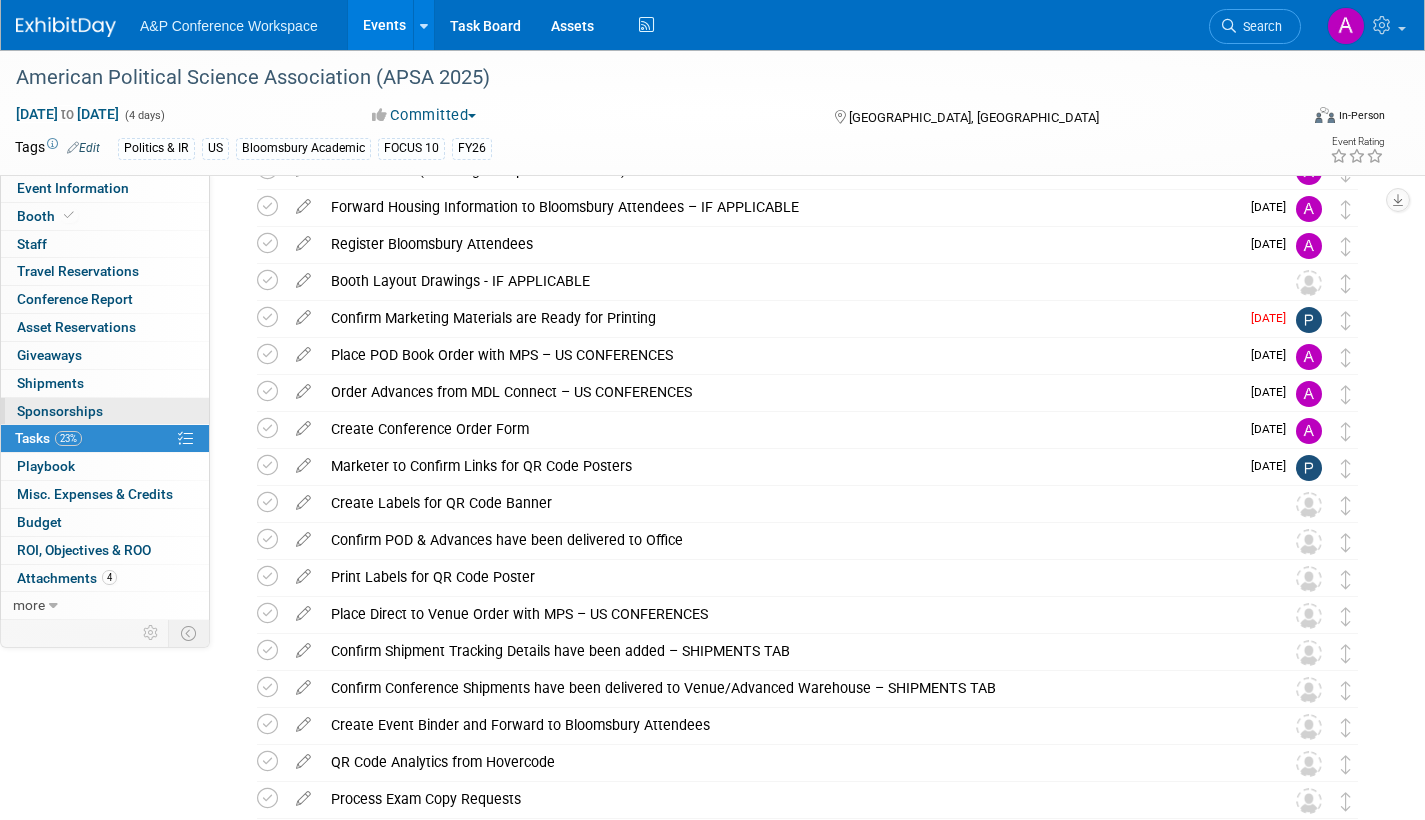 scroll, scrollTop: 104, scrollLeft: 0, axis: vertical 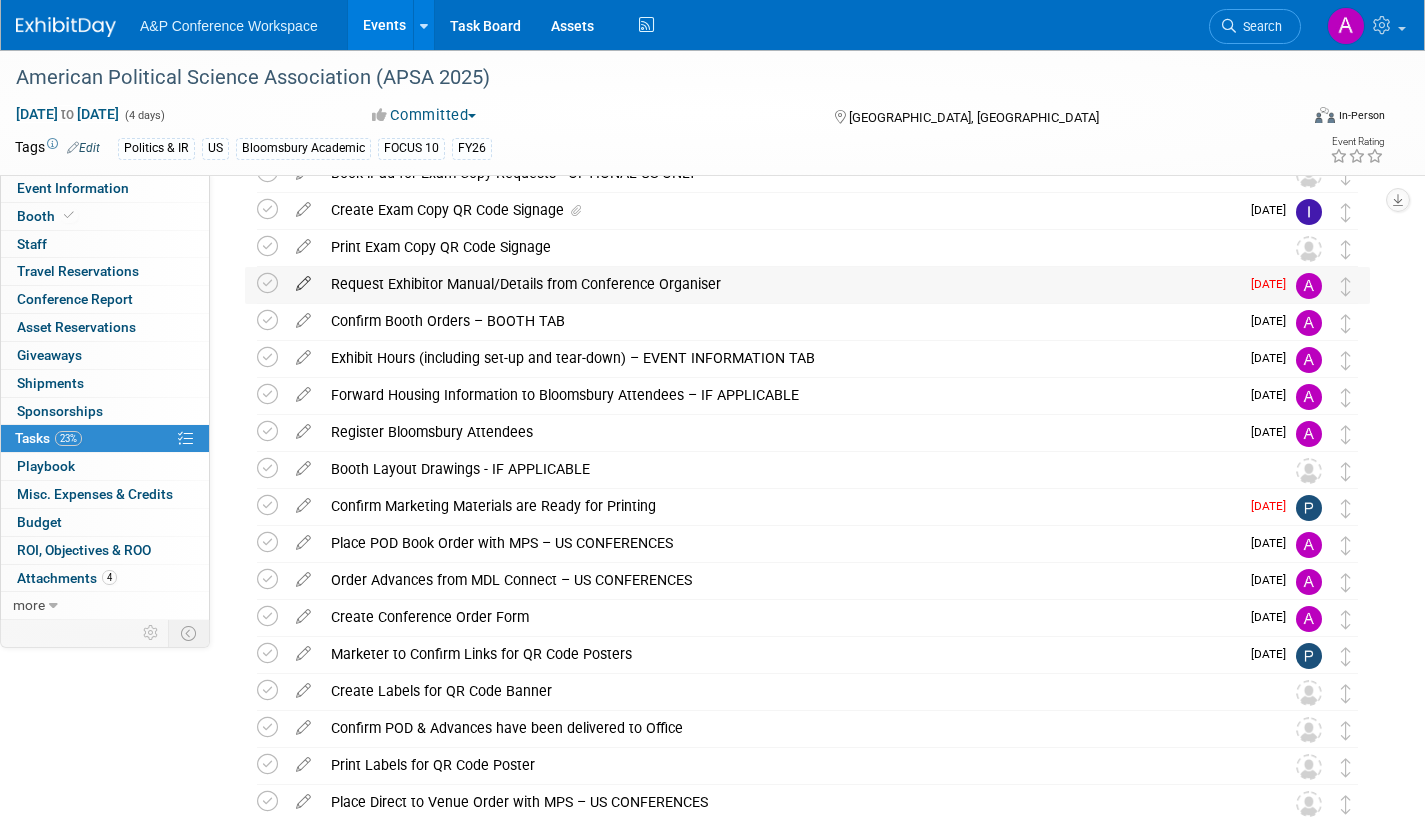 click at bounding box center (303, 279) 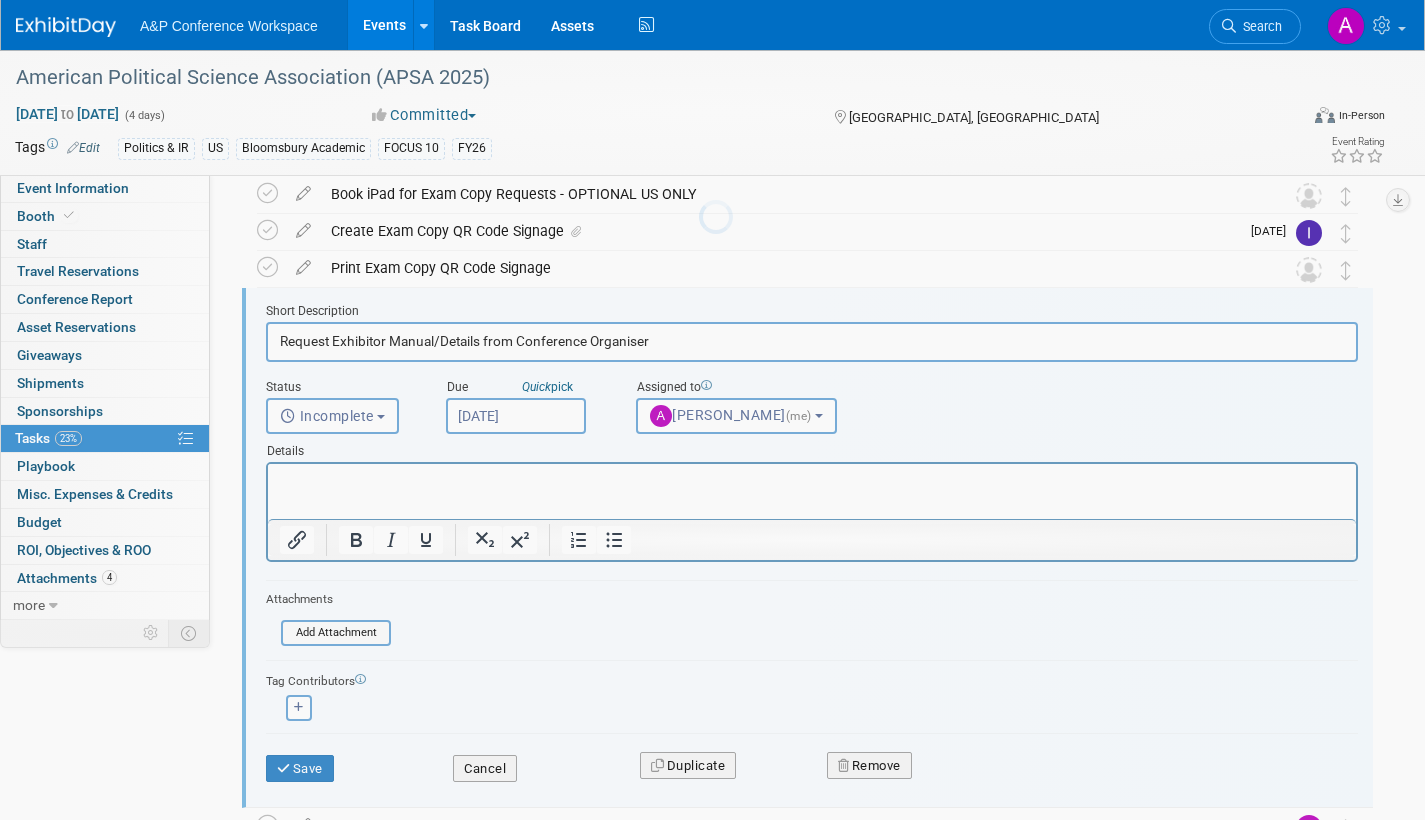 scroll, scrollTop: 78, scrollLeft: 0, axis: vertical 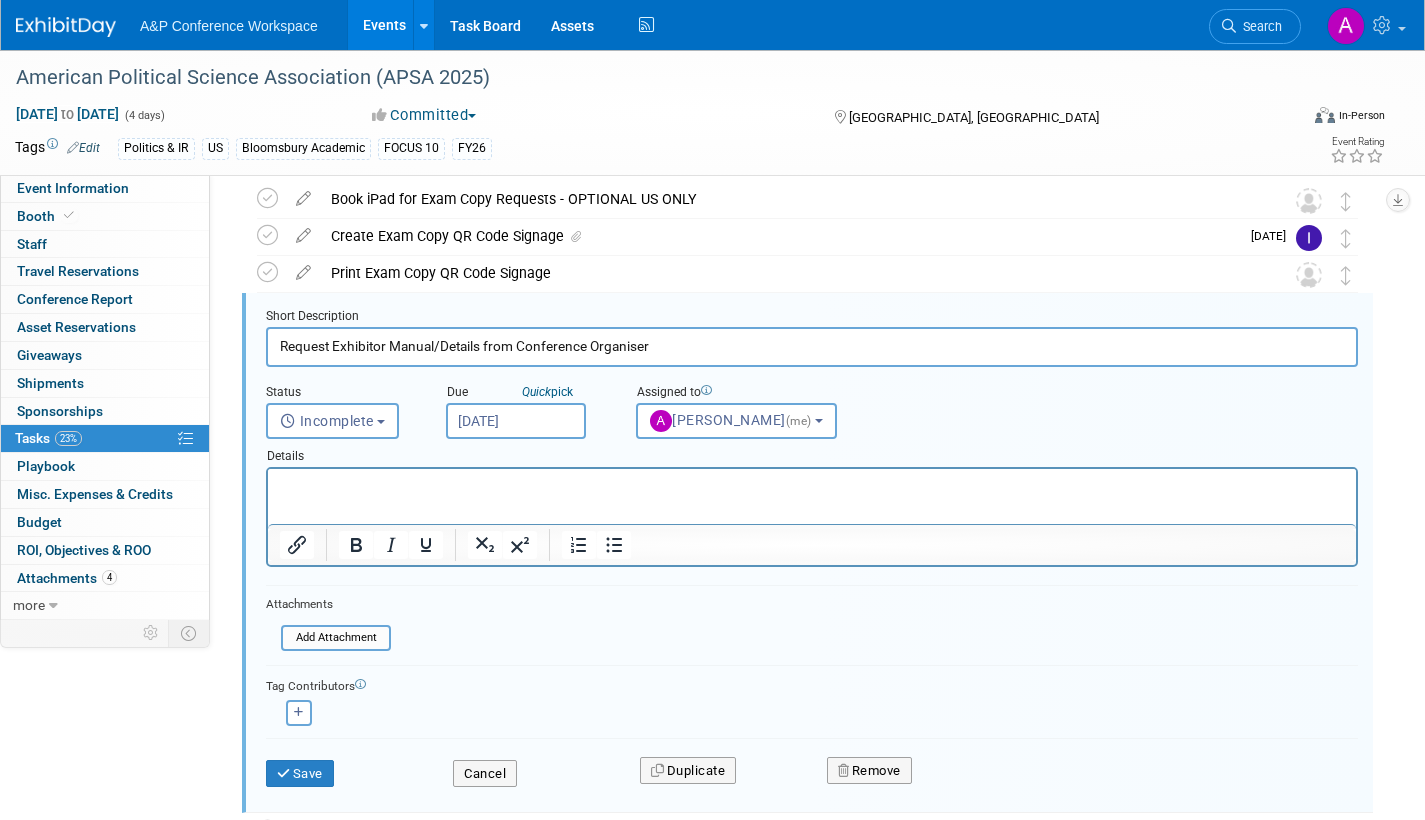click on "Jul 11, 2025" at bounding box center [516, 421] 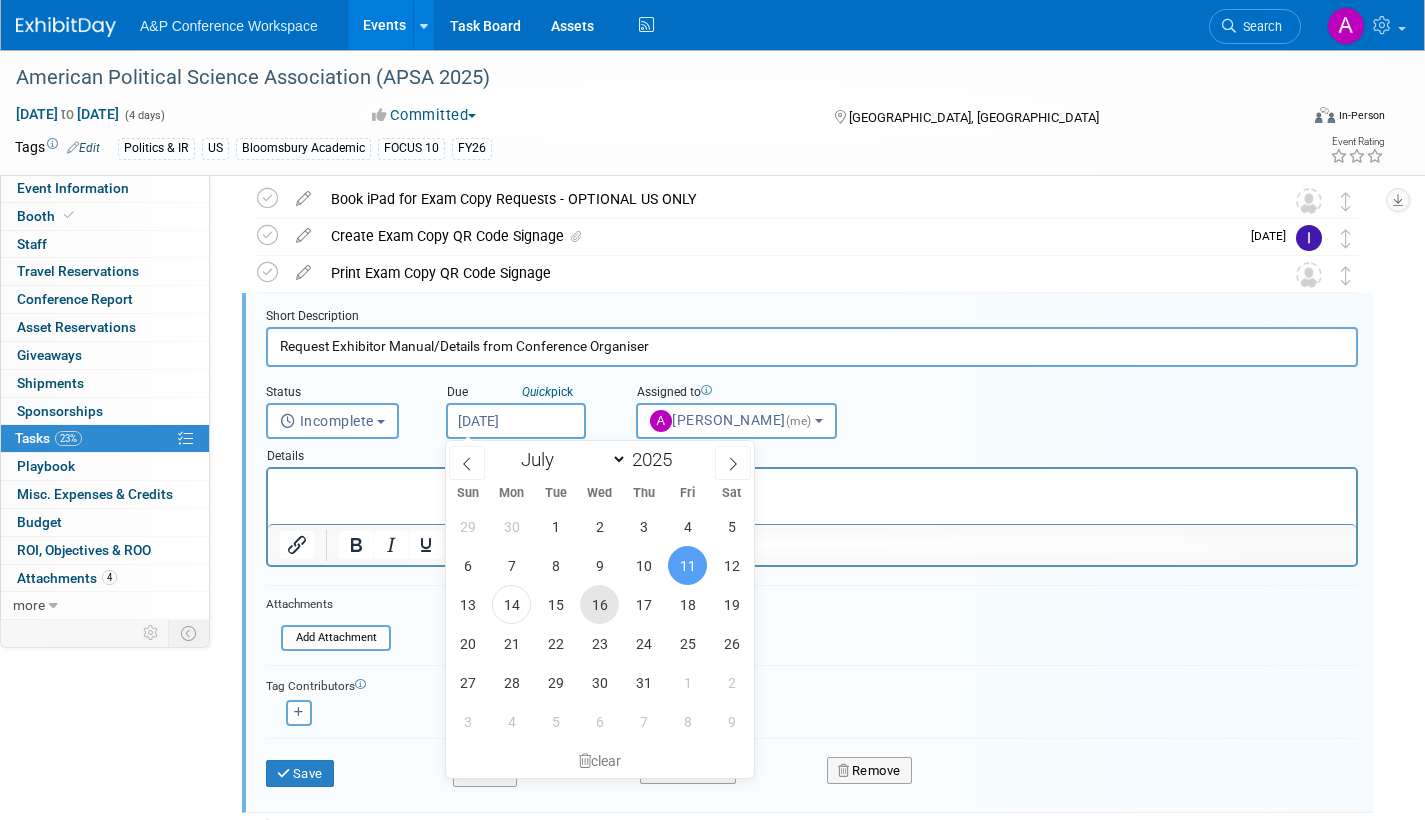 click on "16" at bounding box center [599, 604] 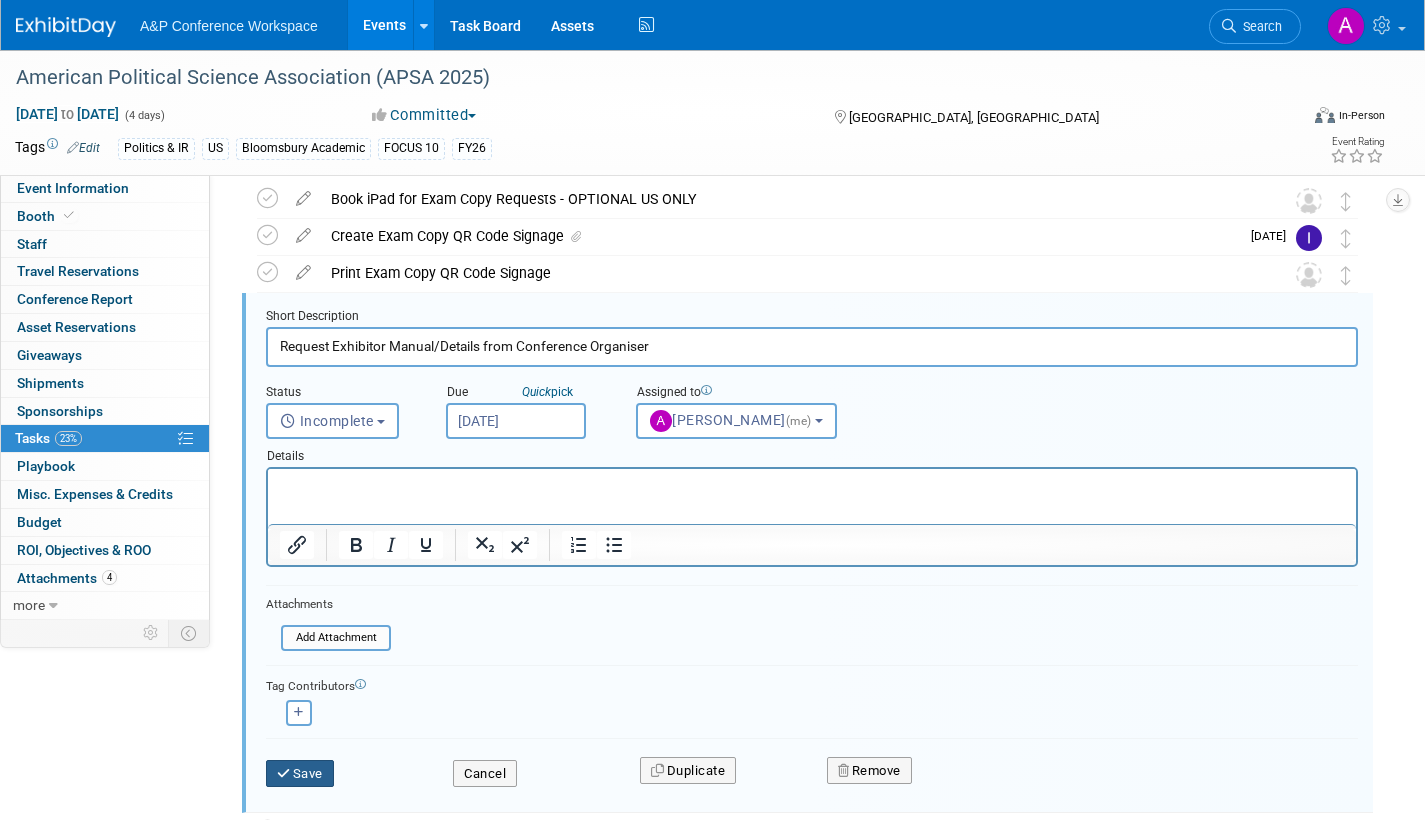 click on "Save" at bounding box center (300, 774) 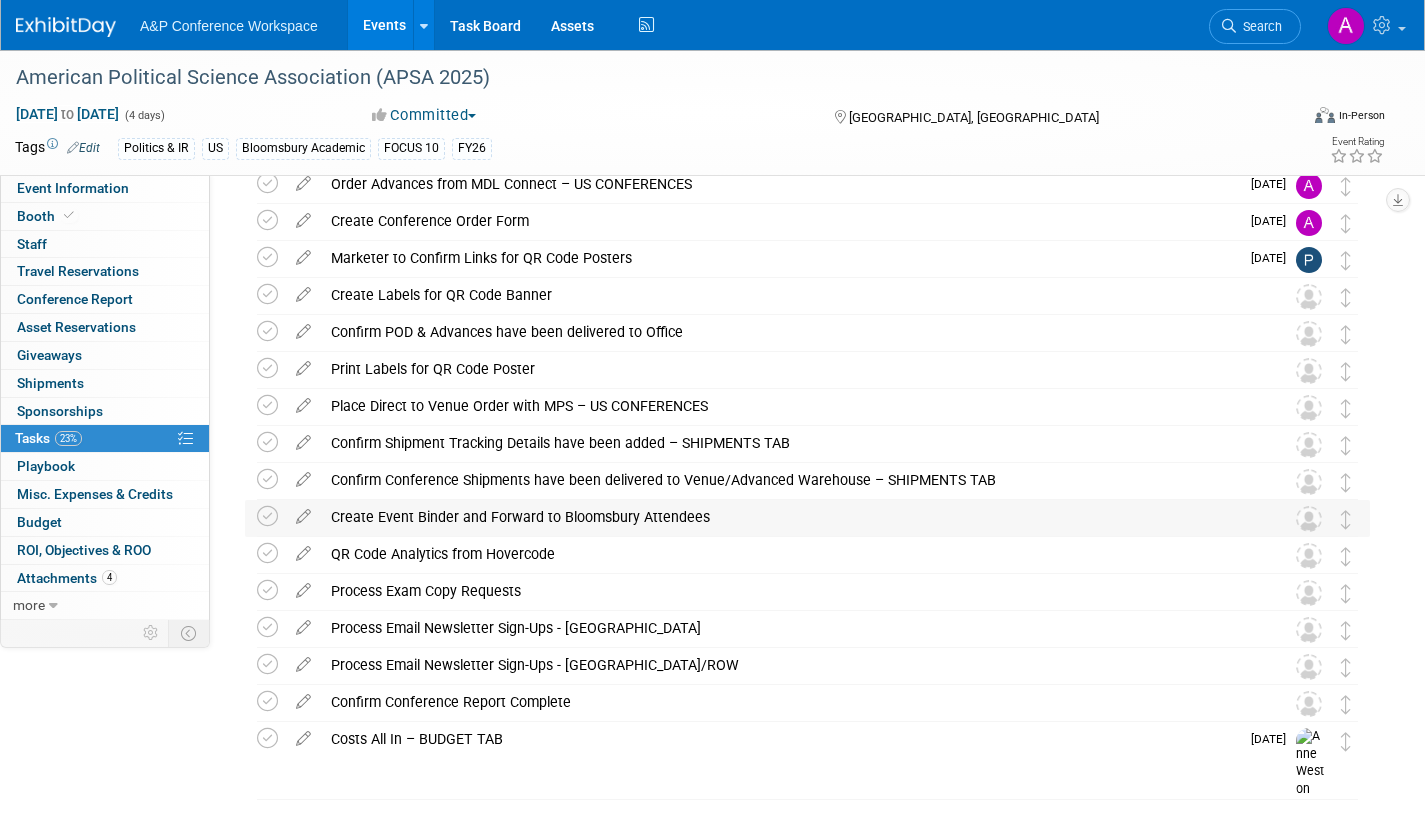 scroll, scrollTop: 0, scrollLeft: 0, axis: both 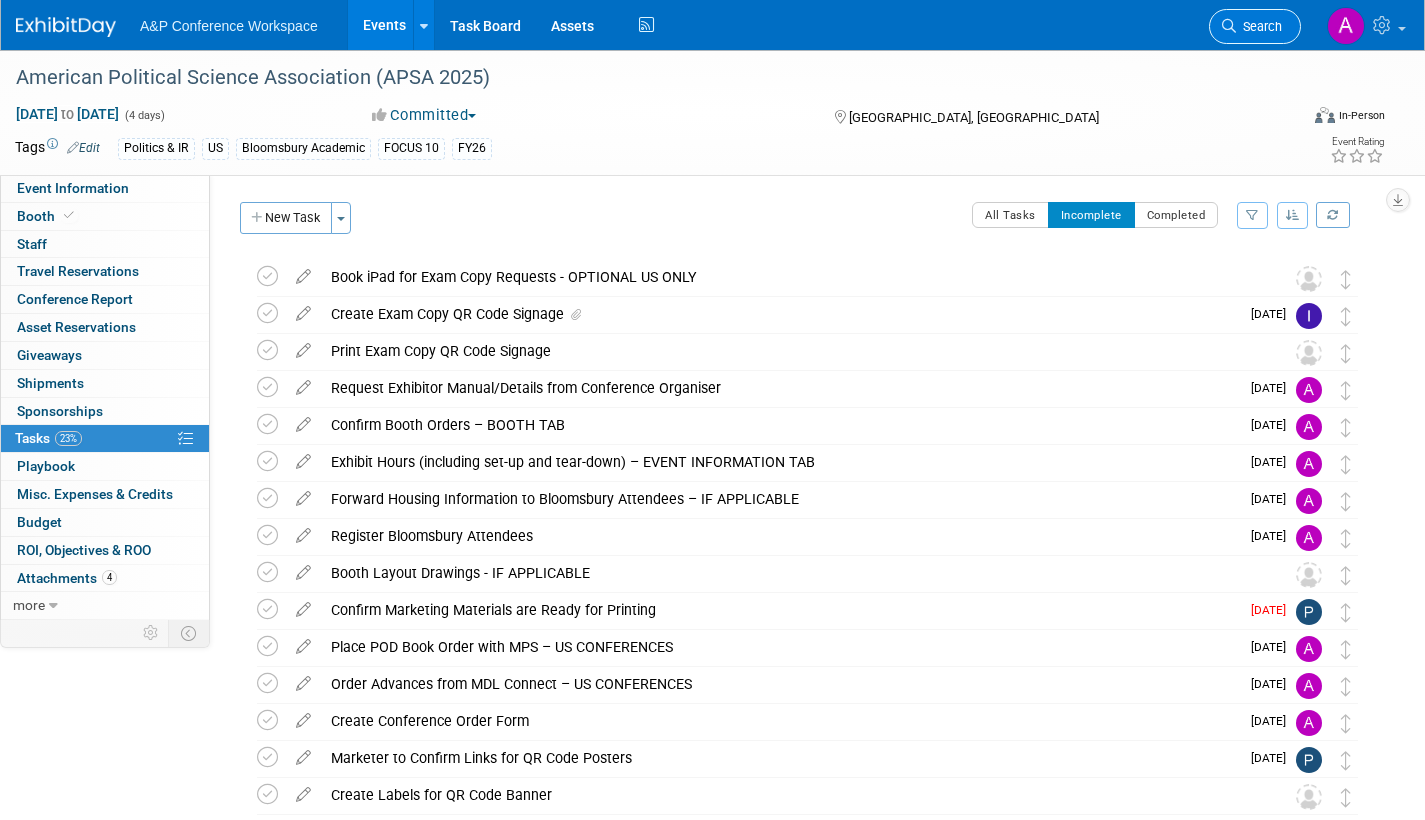 click on "Search" at bounding box center (1259, 26) 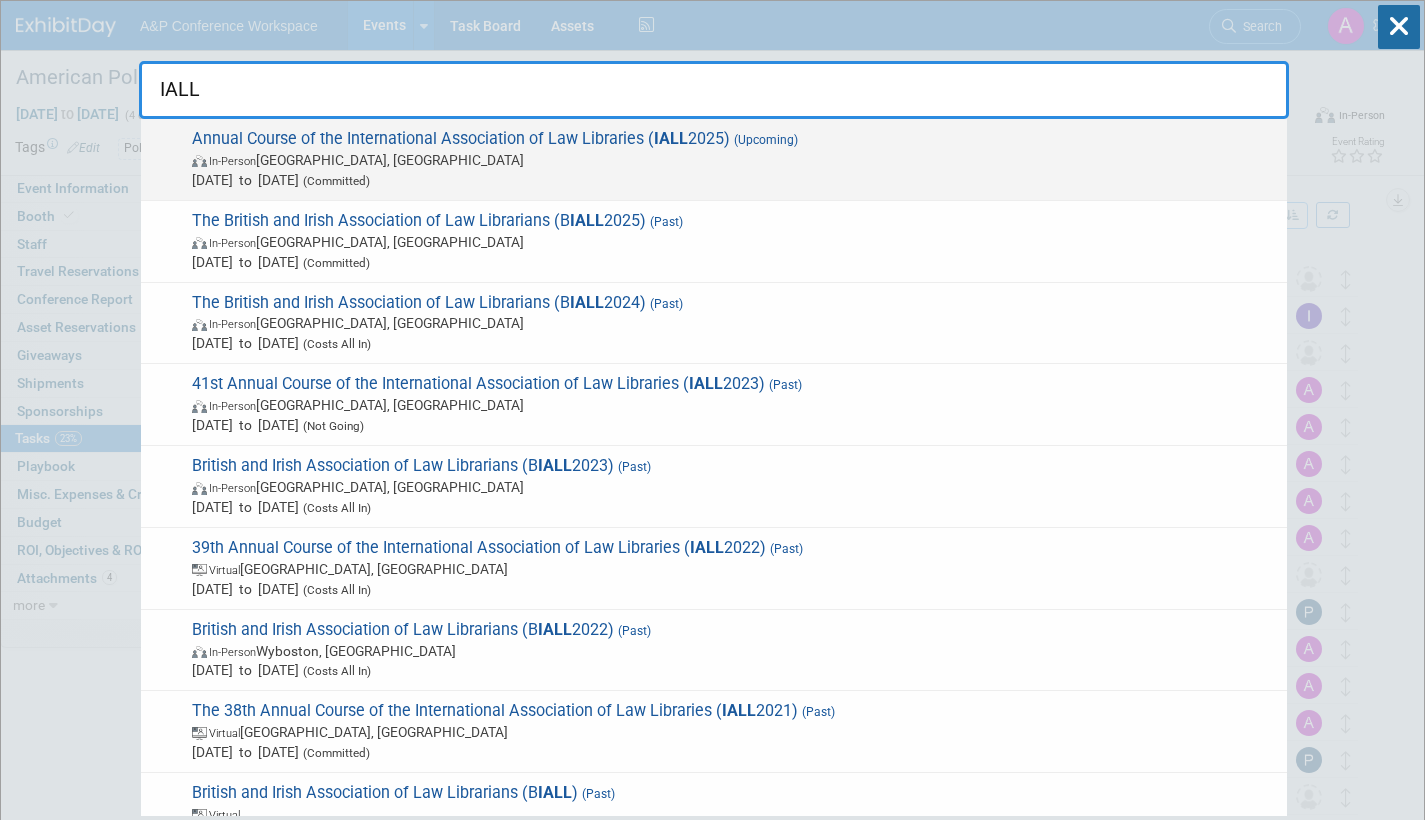type on "IALL" 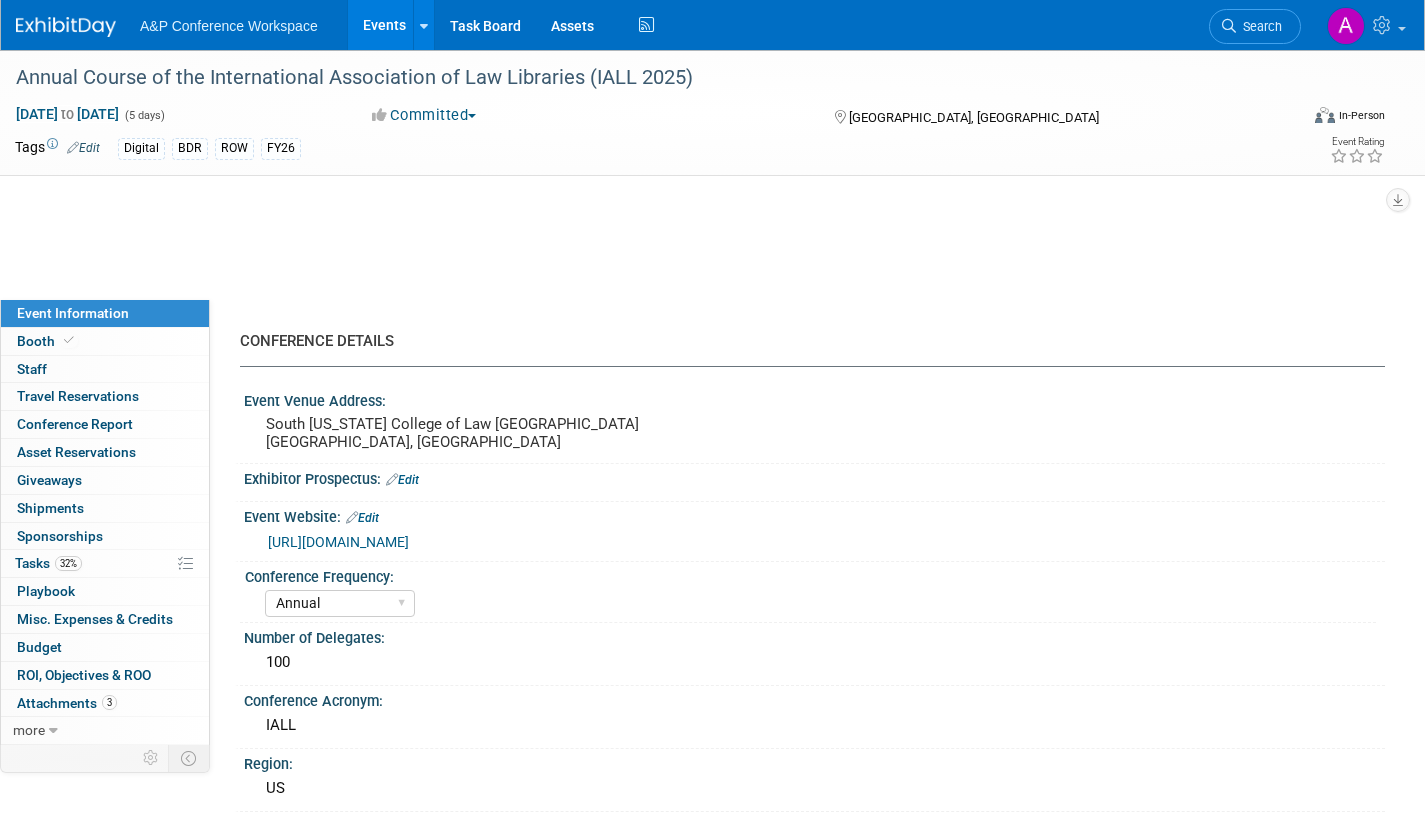 select on "Annual" 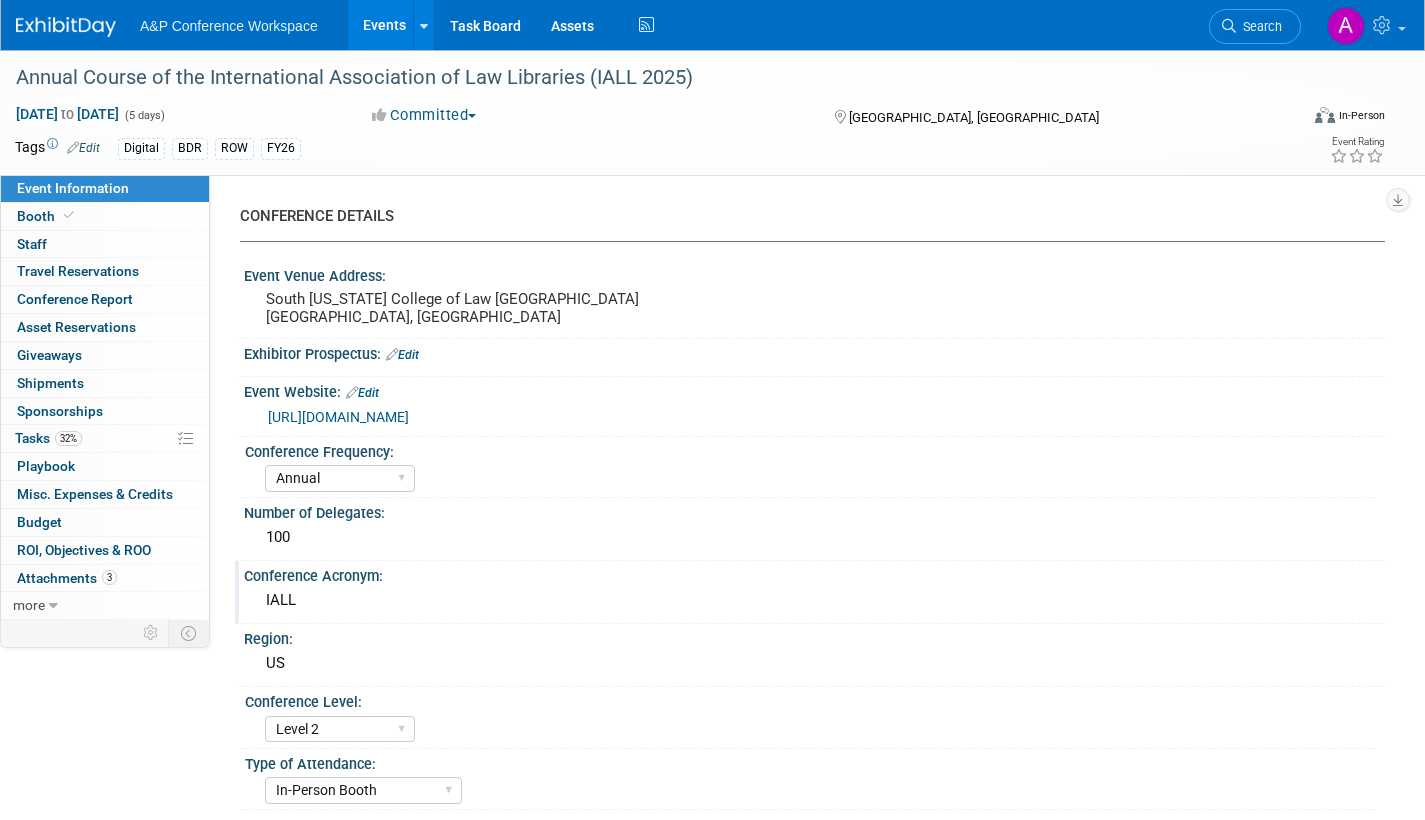 scroll, scrollTop: 0, scrollLeft: 0, axis: both 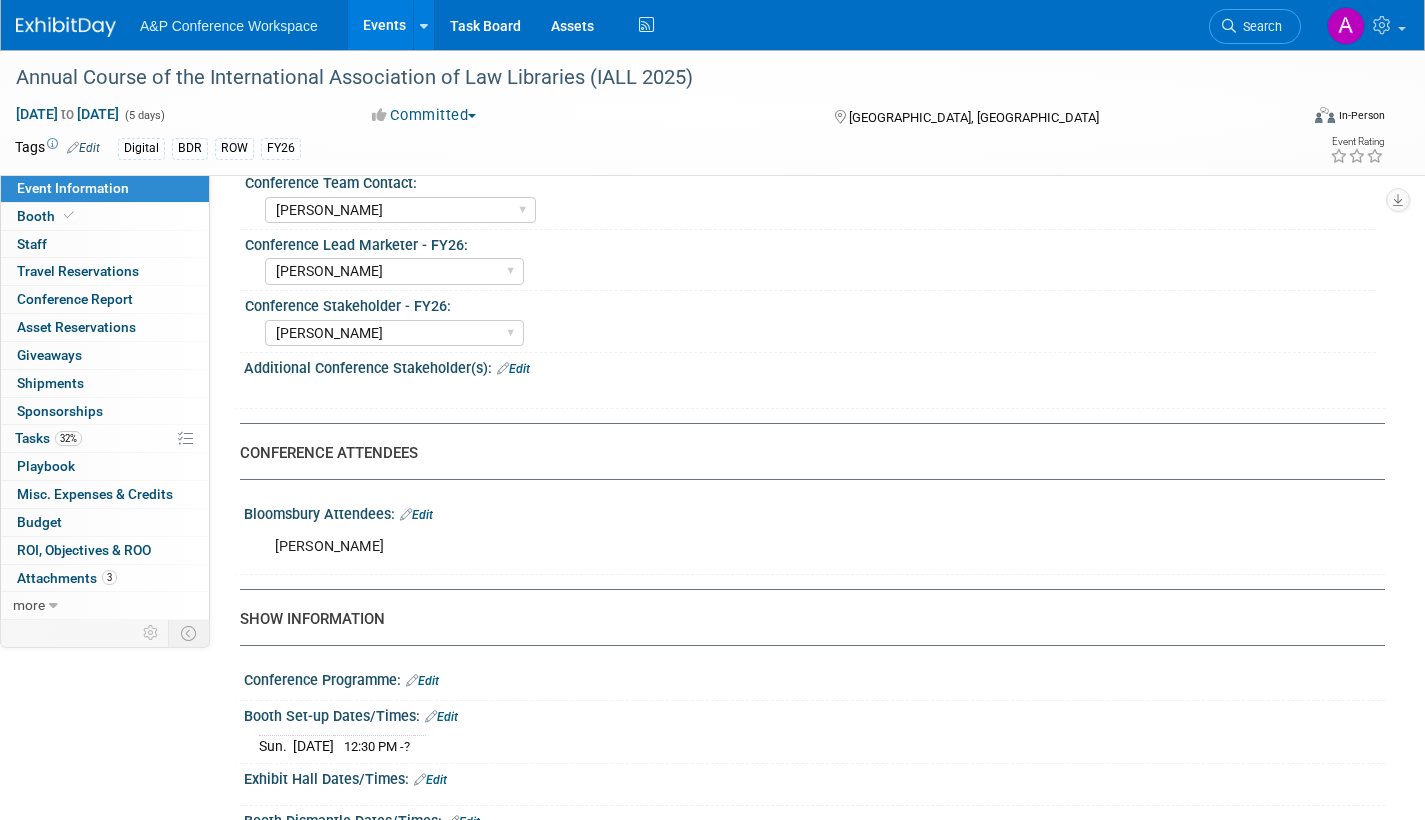click on "Edit" at bounding box center (416, 515) 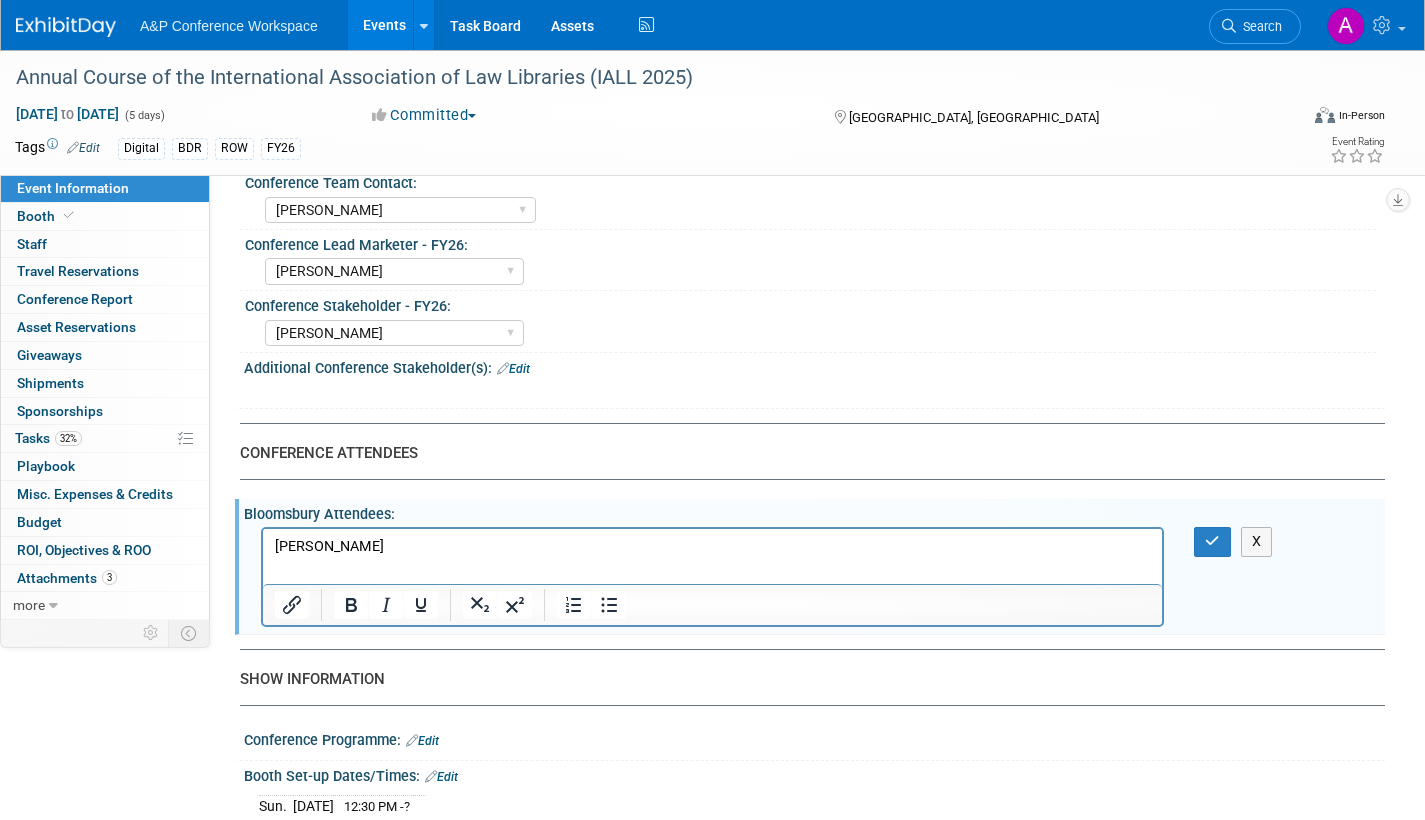 scroll, scrollTop: 0, scrollLeft: 0, axis: both 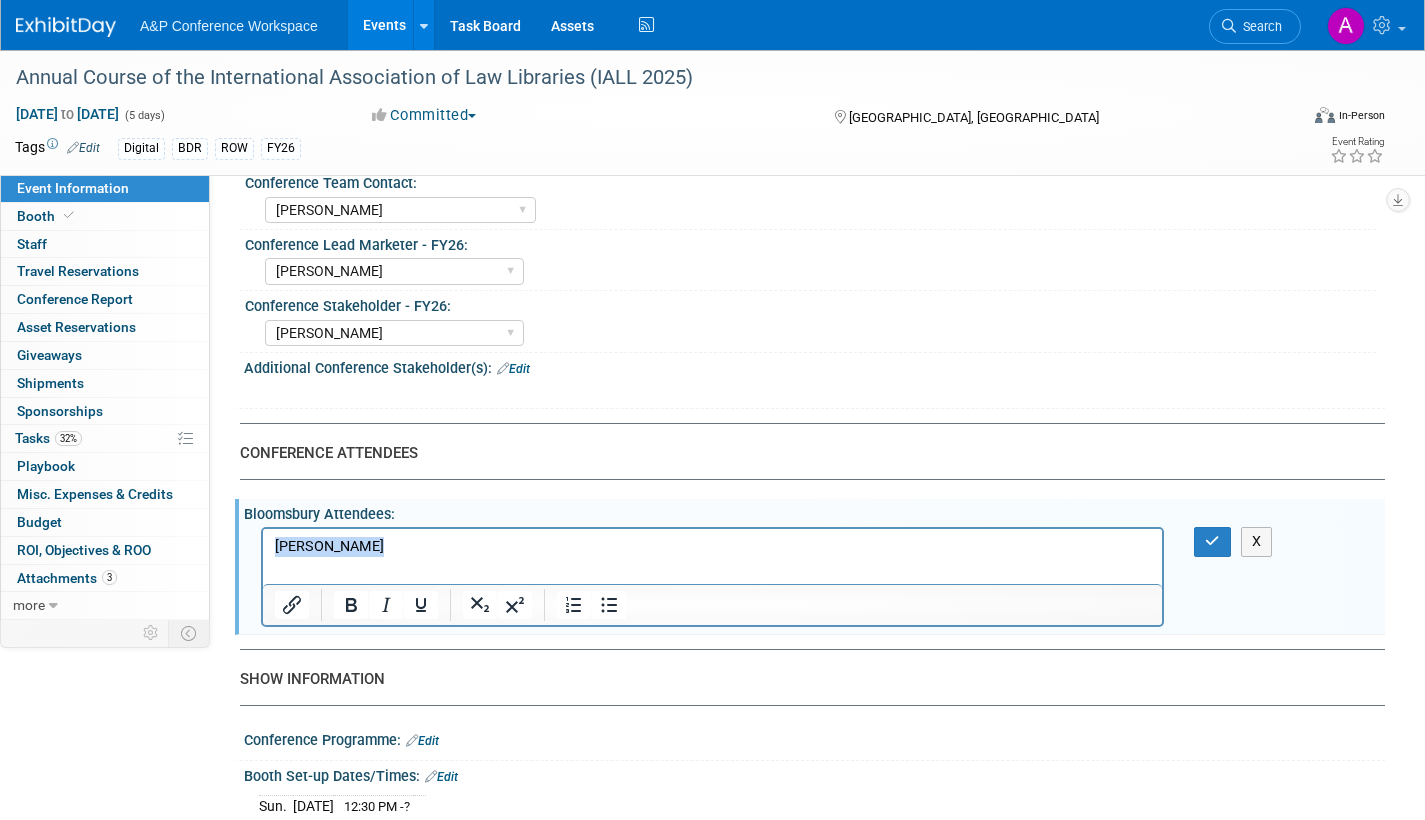drag, startPoint x: 379, startPoint y: 543, endPoint x: 389, endPoint y: 1067, distance: 524.0954 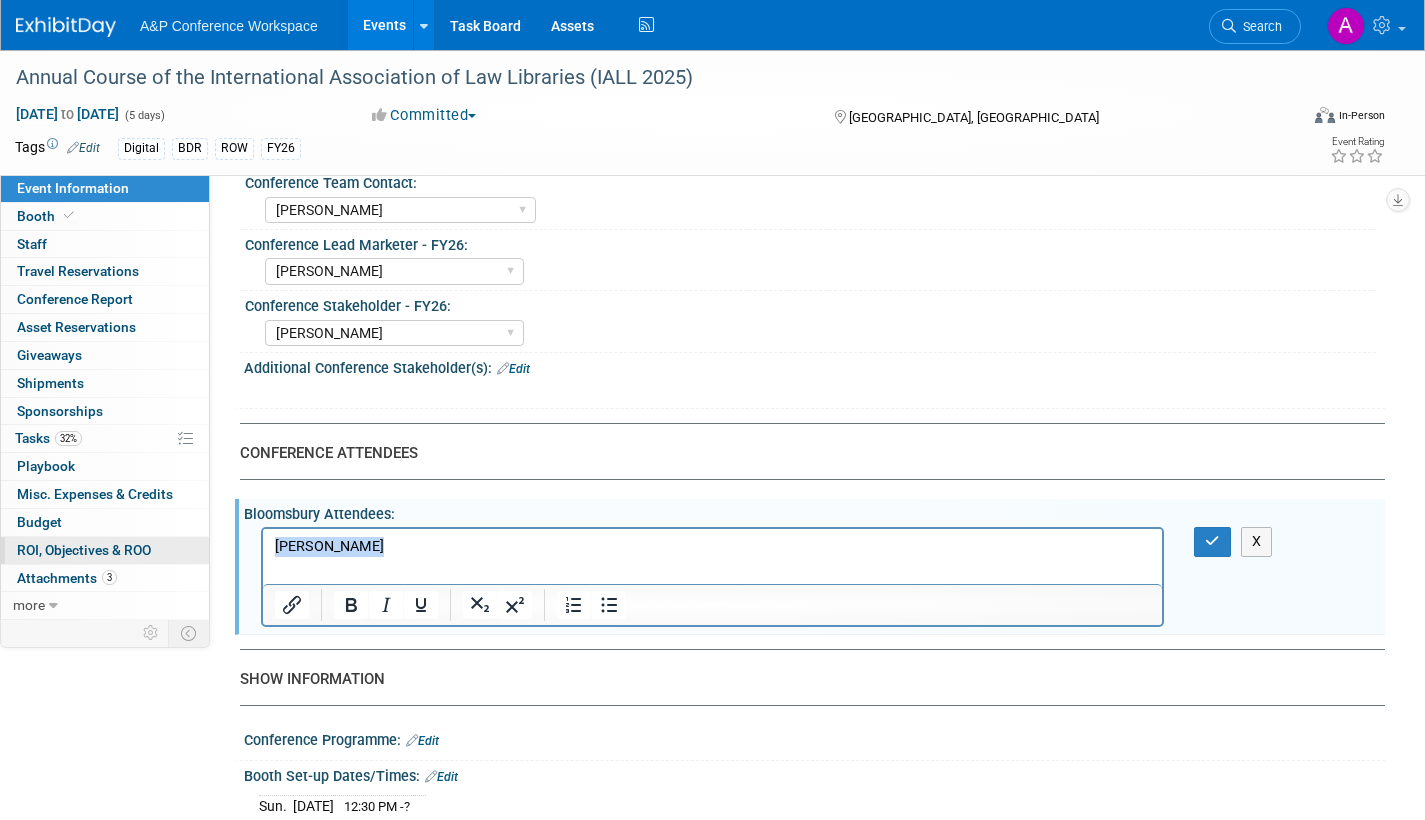 type 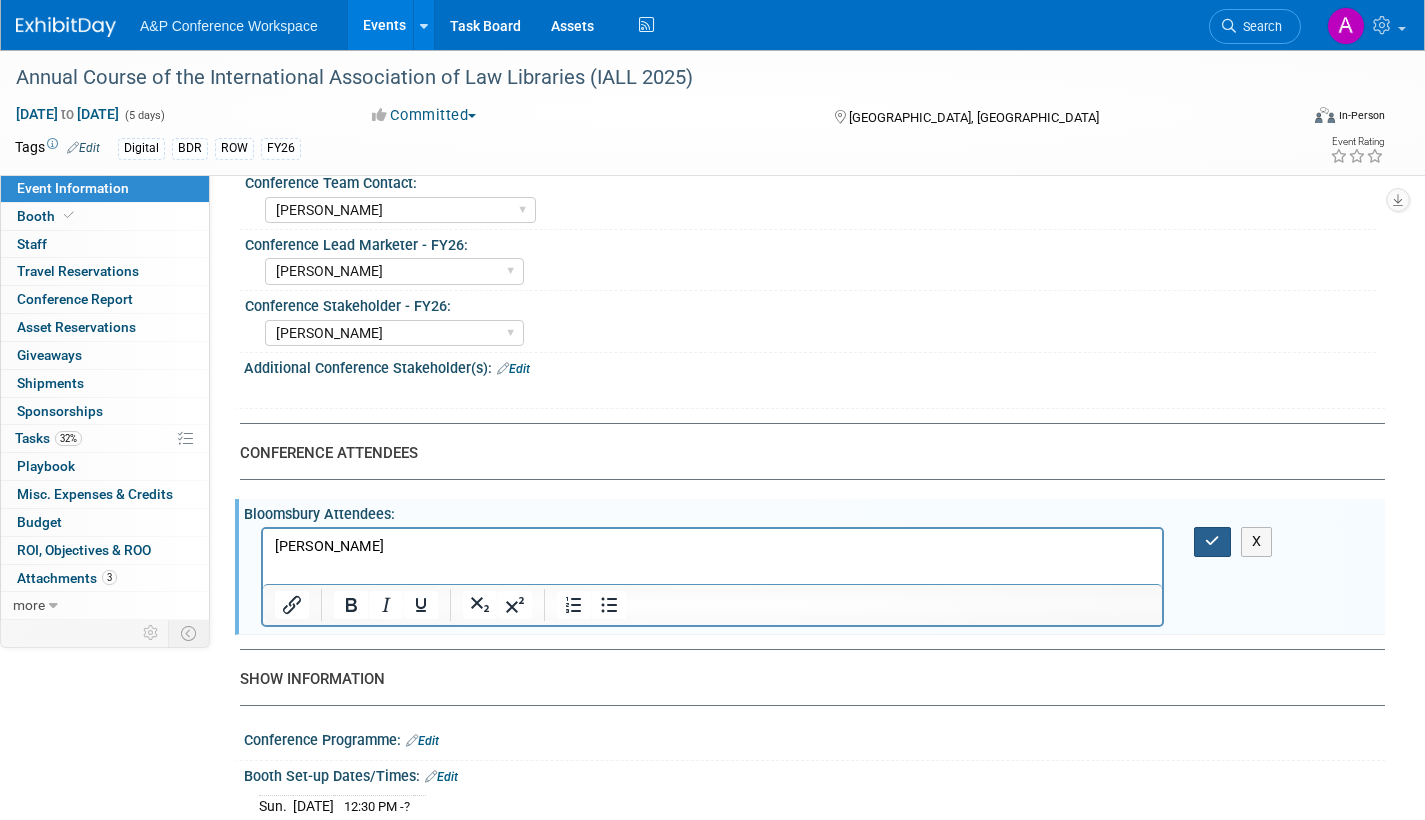 click at bounding box center (1212, 541) 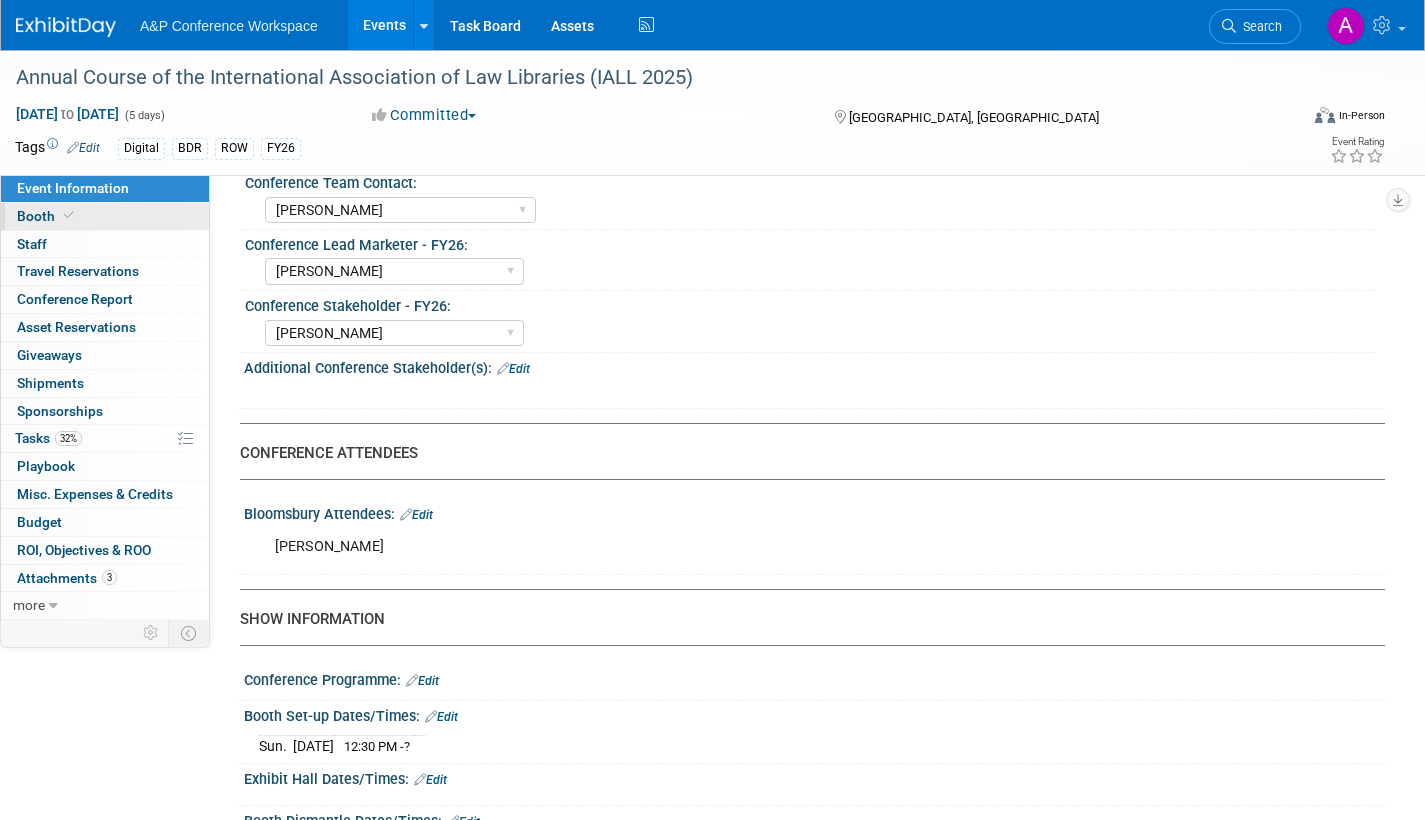 click on "Booth" at bounding box center [47, 216] 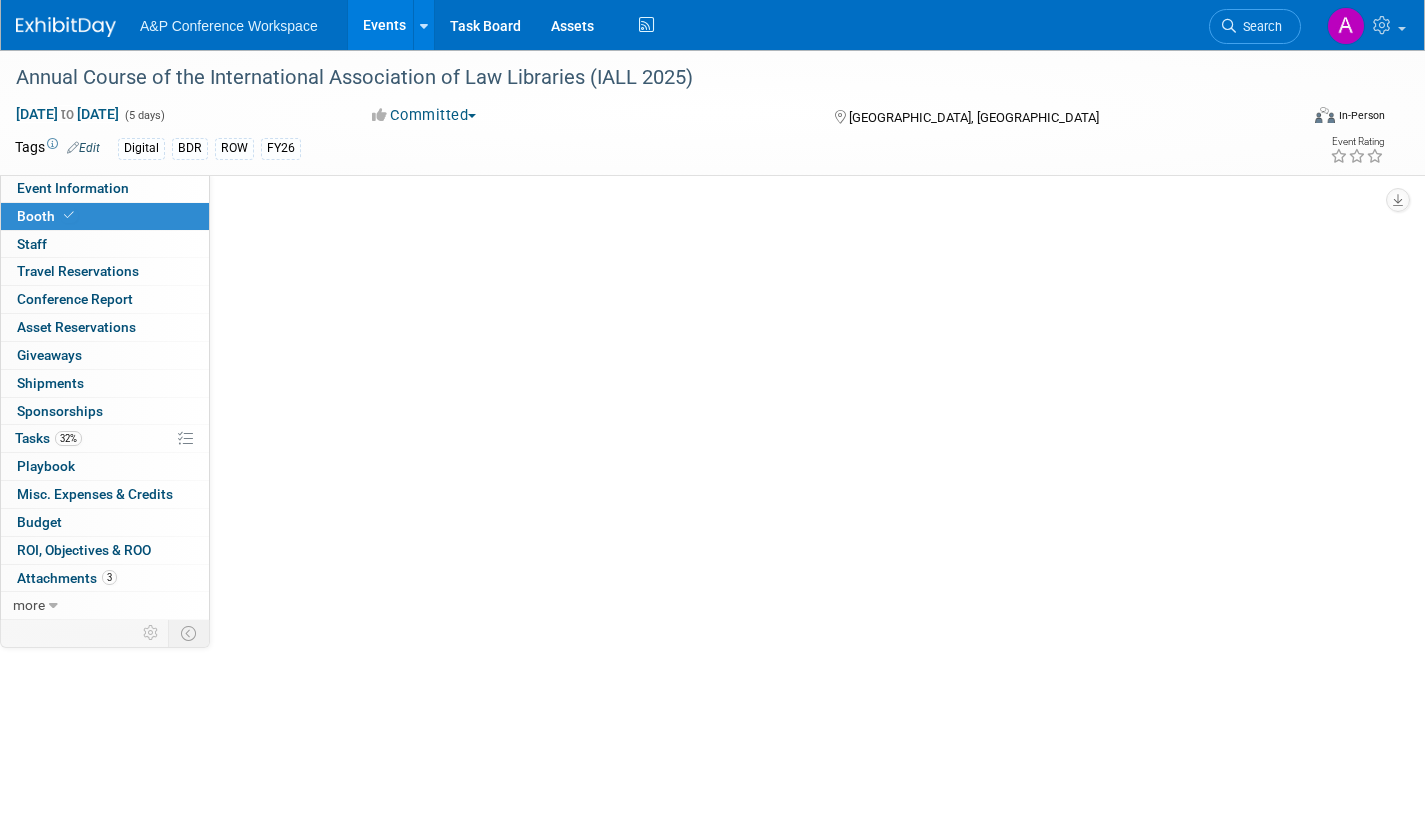 scroll, scrollTop: 0, scrollLeft: 0, axis: both 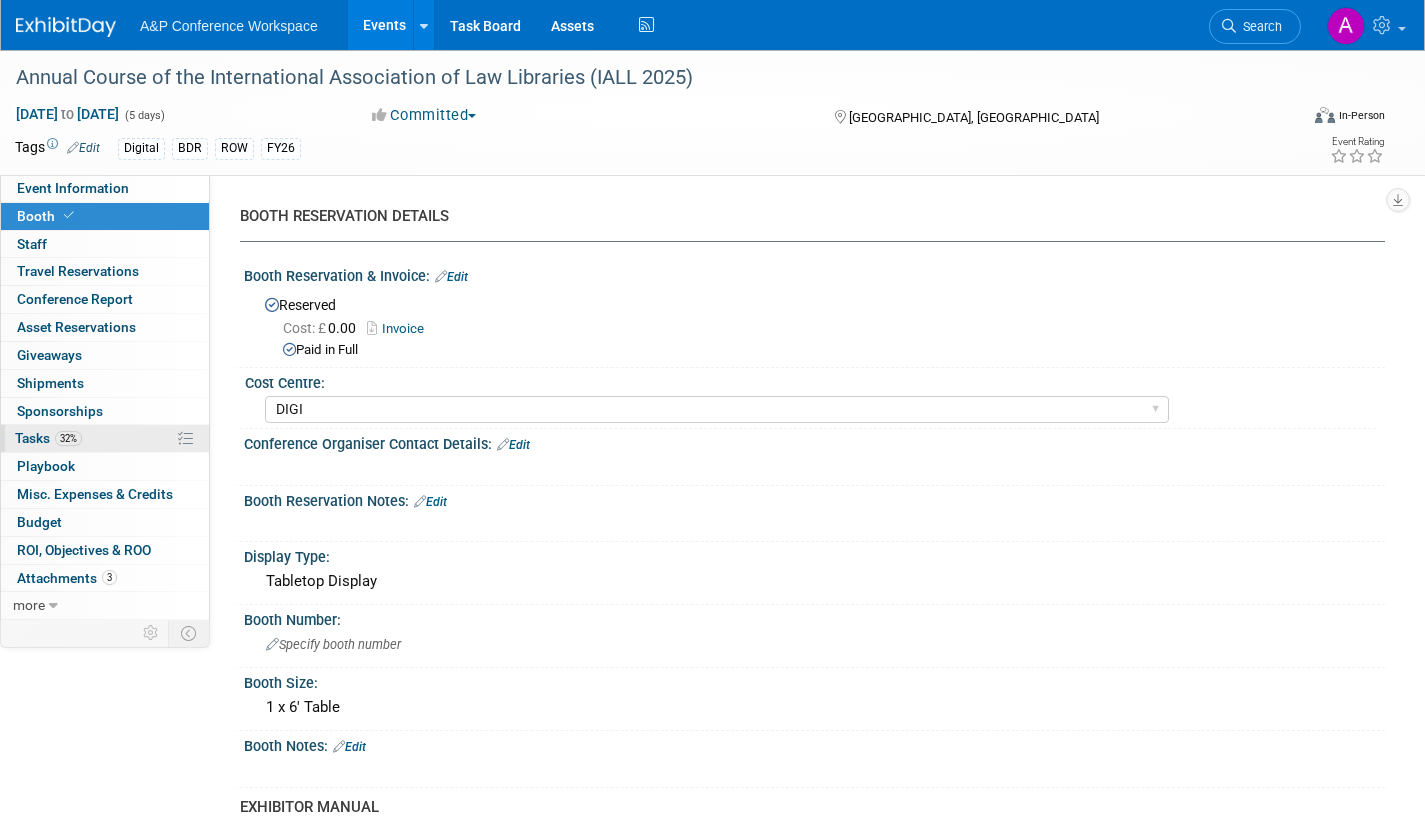 click on "Tasks 32%" at bounding box center [48, 438] 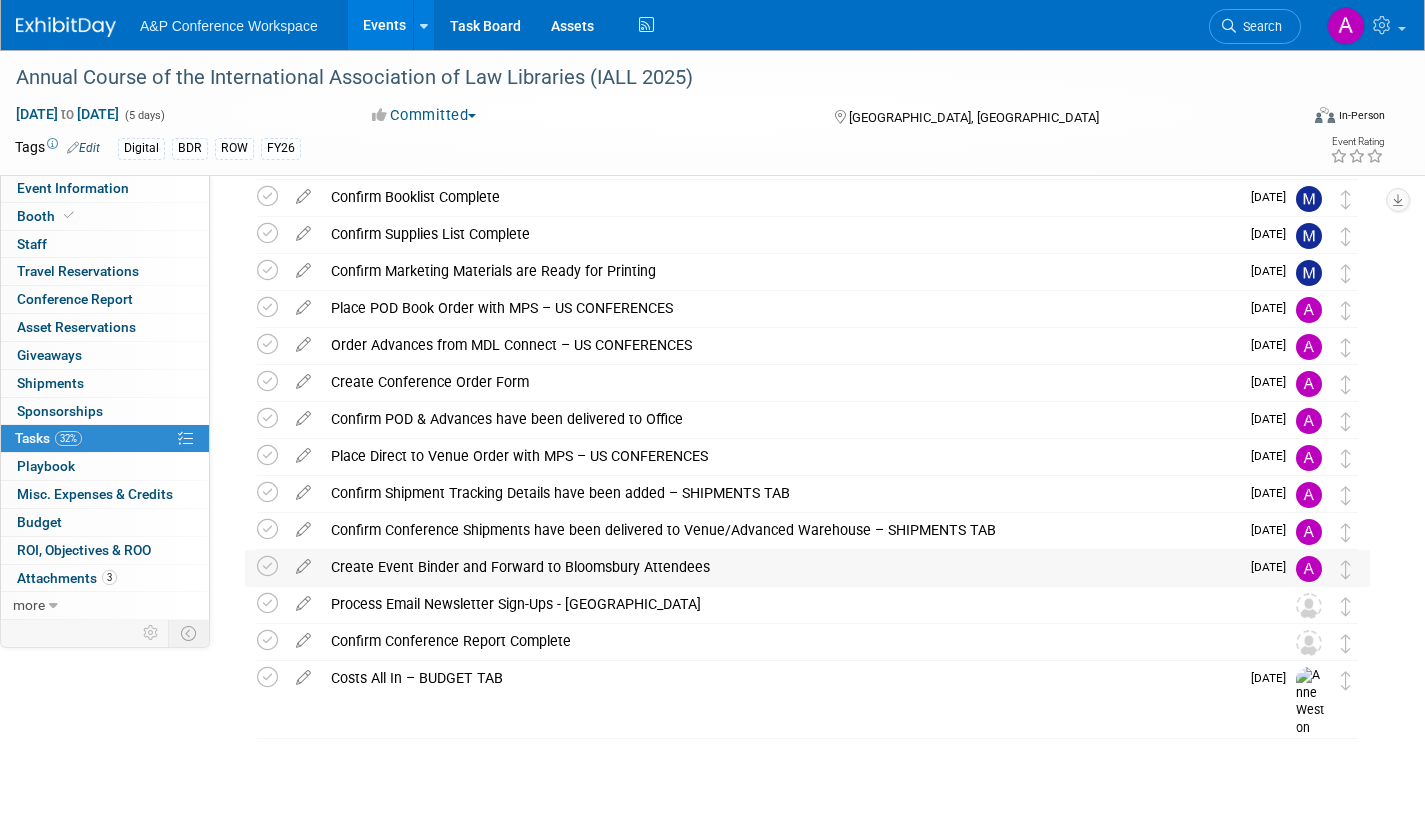 scroll, scrollTop: 0, scrollLeft: 0, axis: both 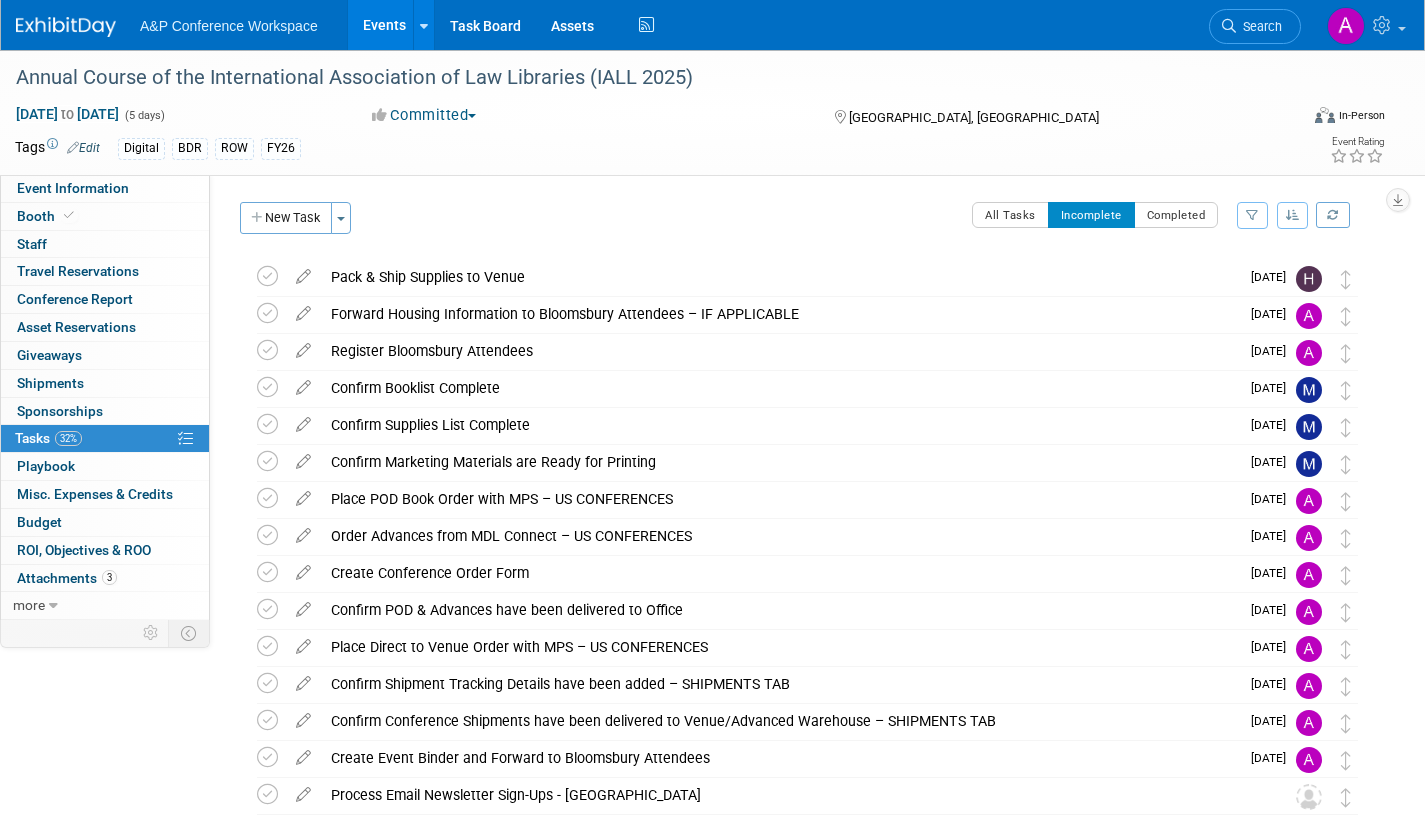 click on "Search" at bounding box center [1259, 26] 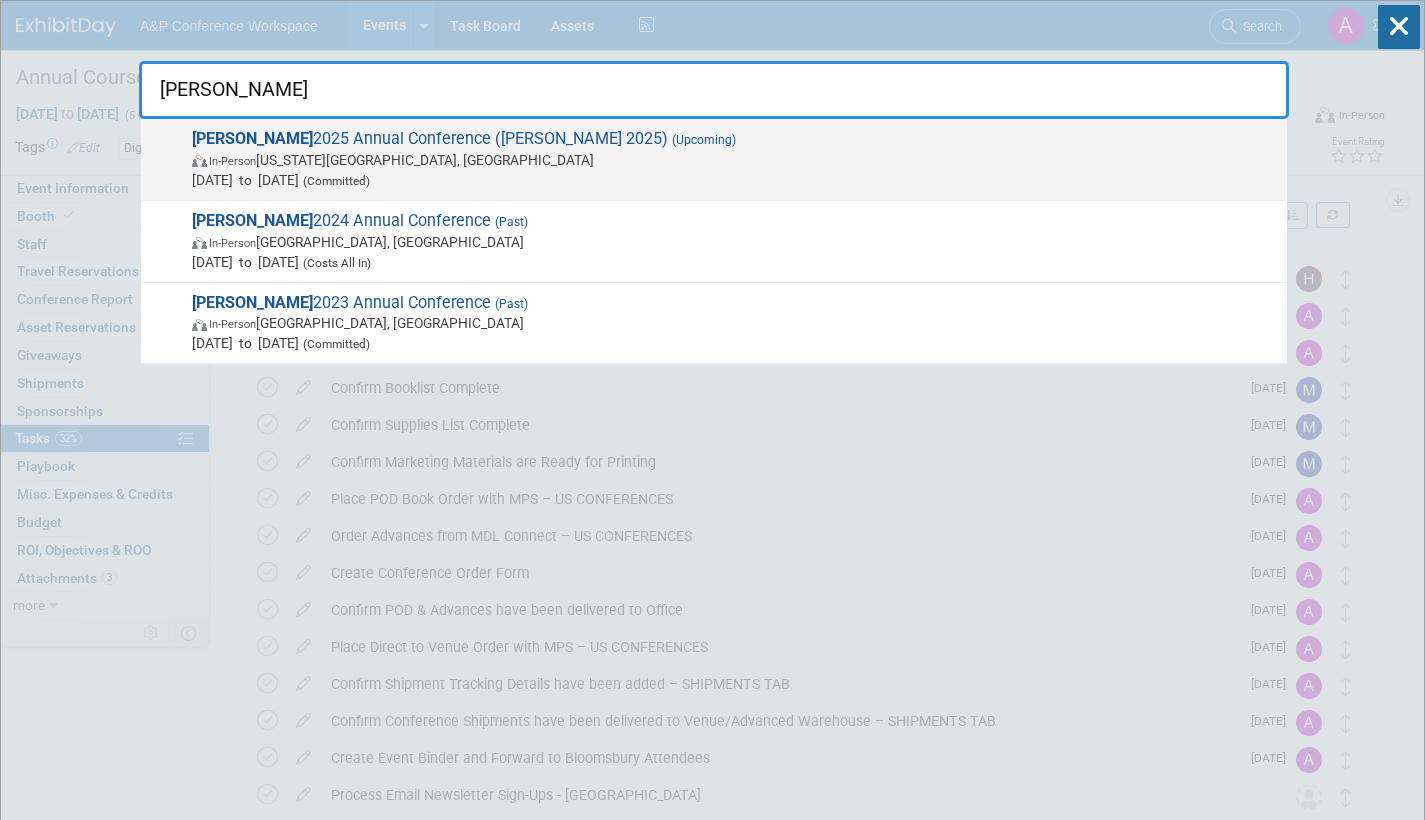 type on "alise" 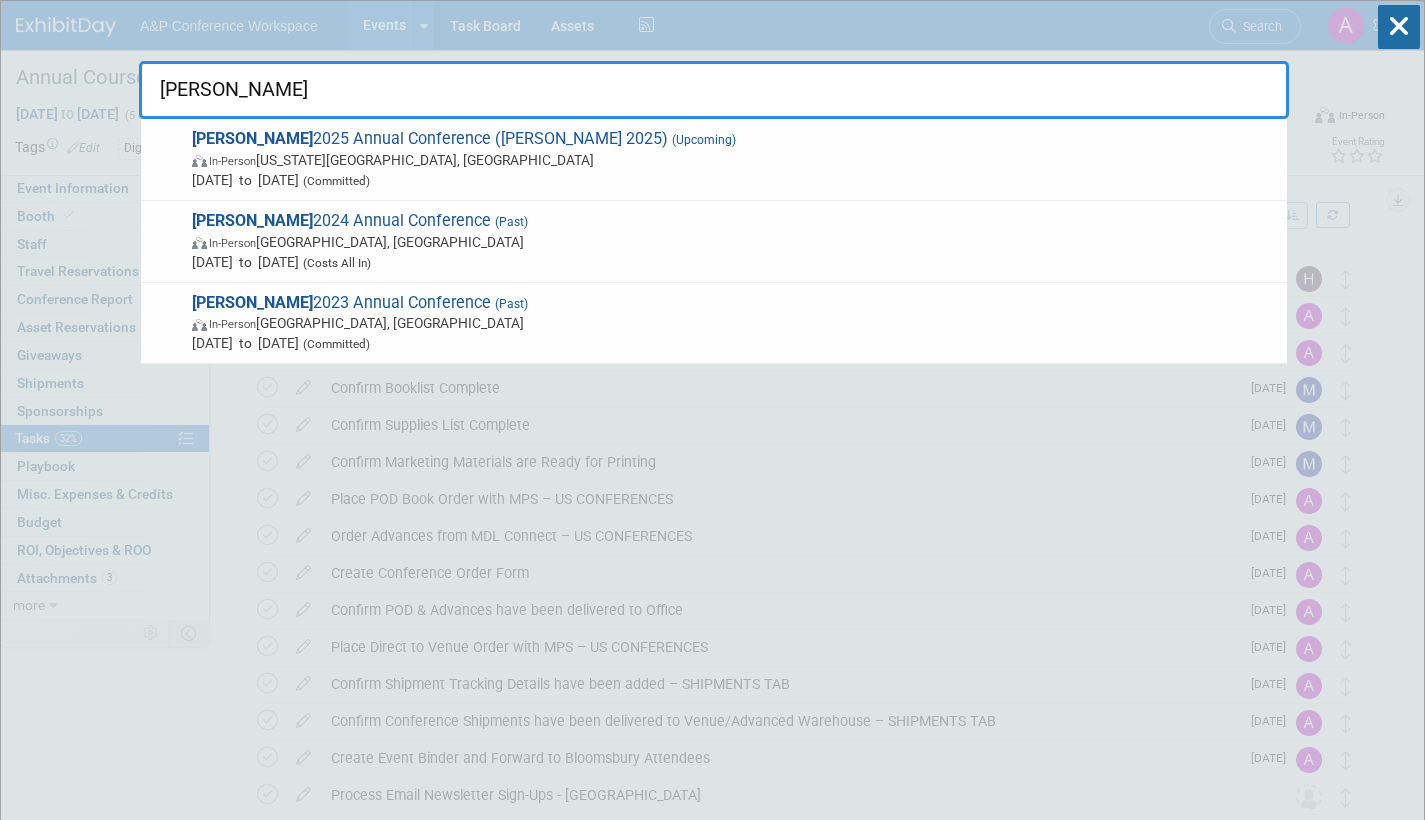 click on "In-Person     Kansas City, MO" at bounding box center [734, 160] 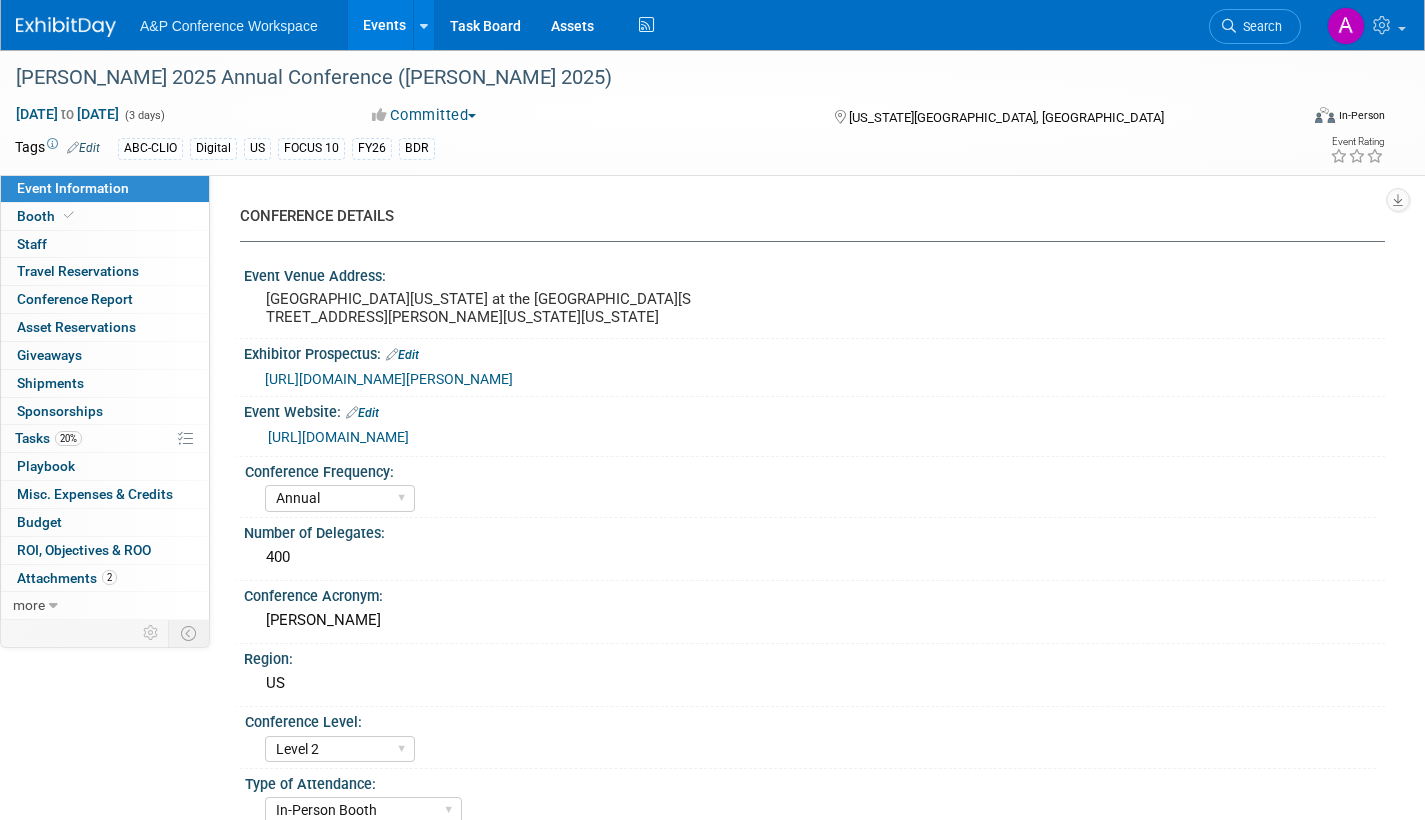 select on "Annual" 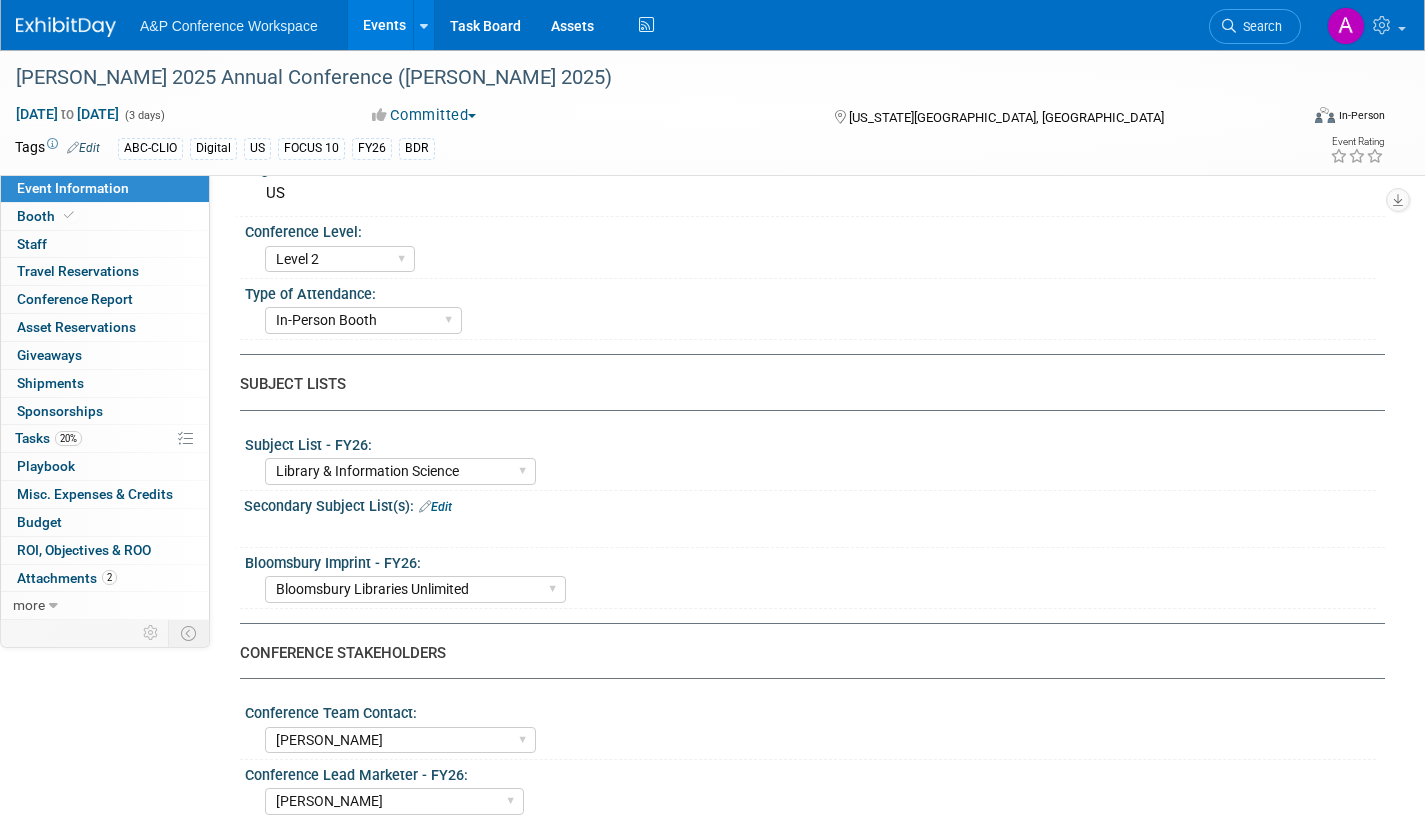scroll, scrollTop: 500, scrollLeft: 0, axis: vertical 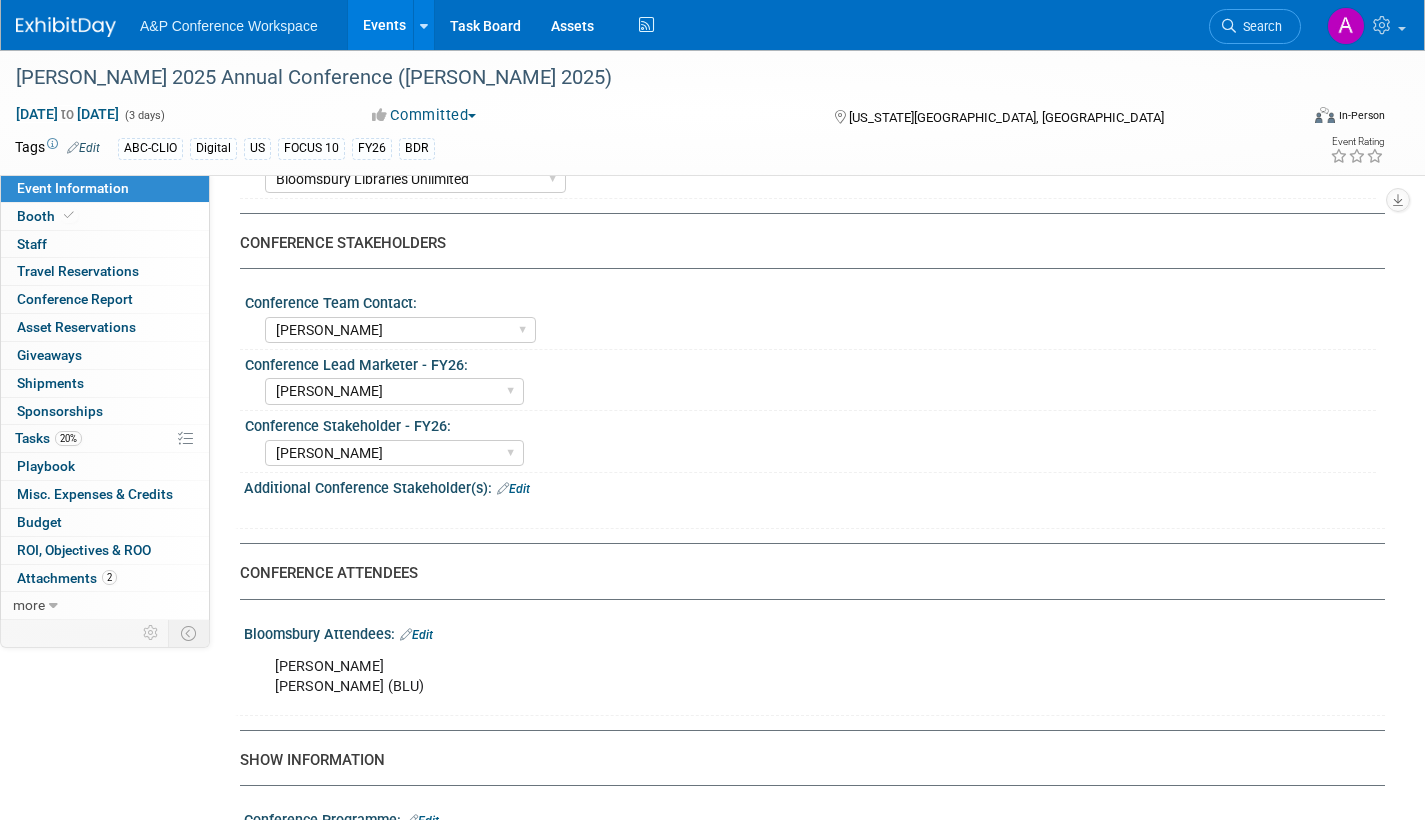 click on "Search" at bounding box center (1259, 26) 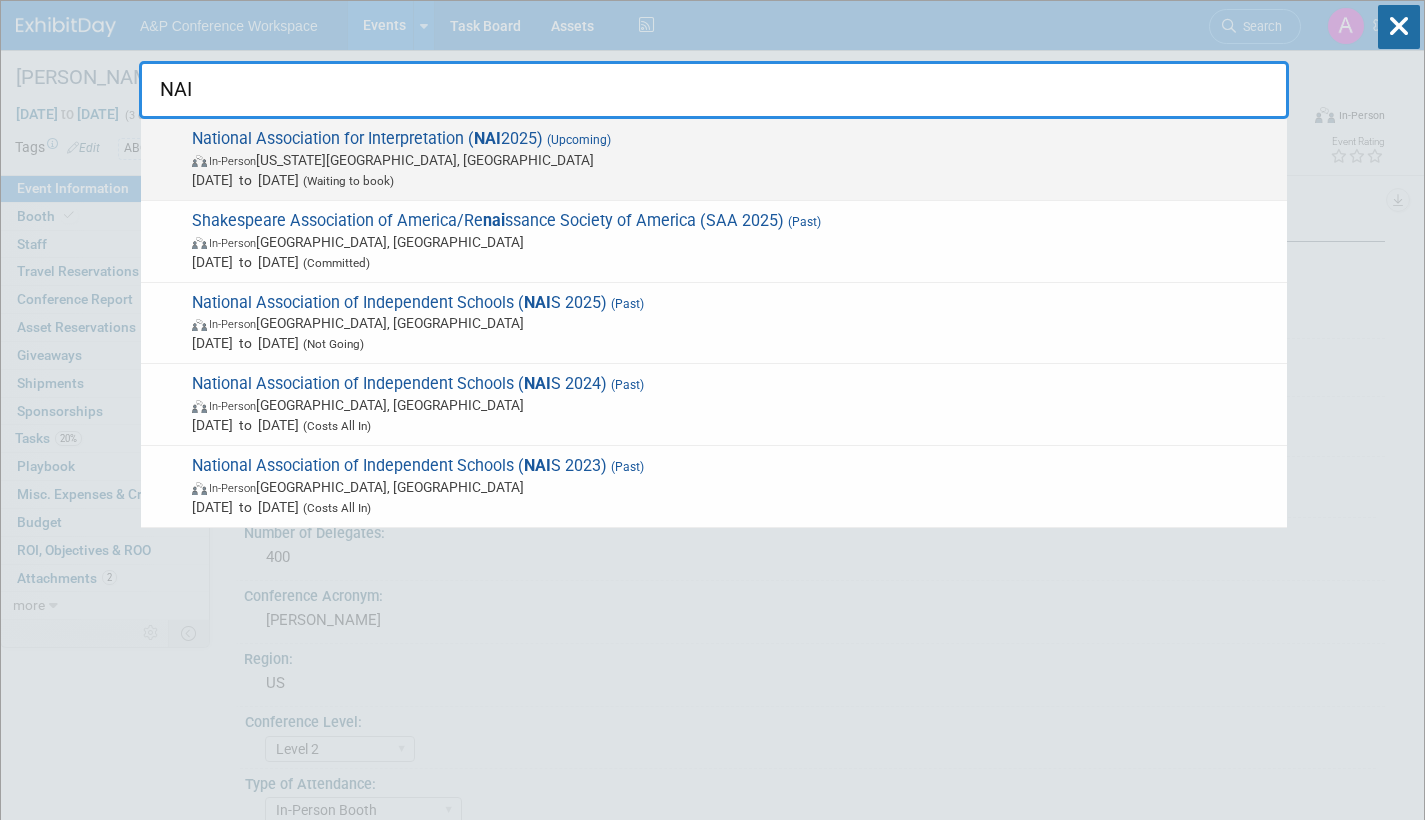 type on "NAI" 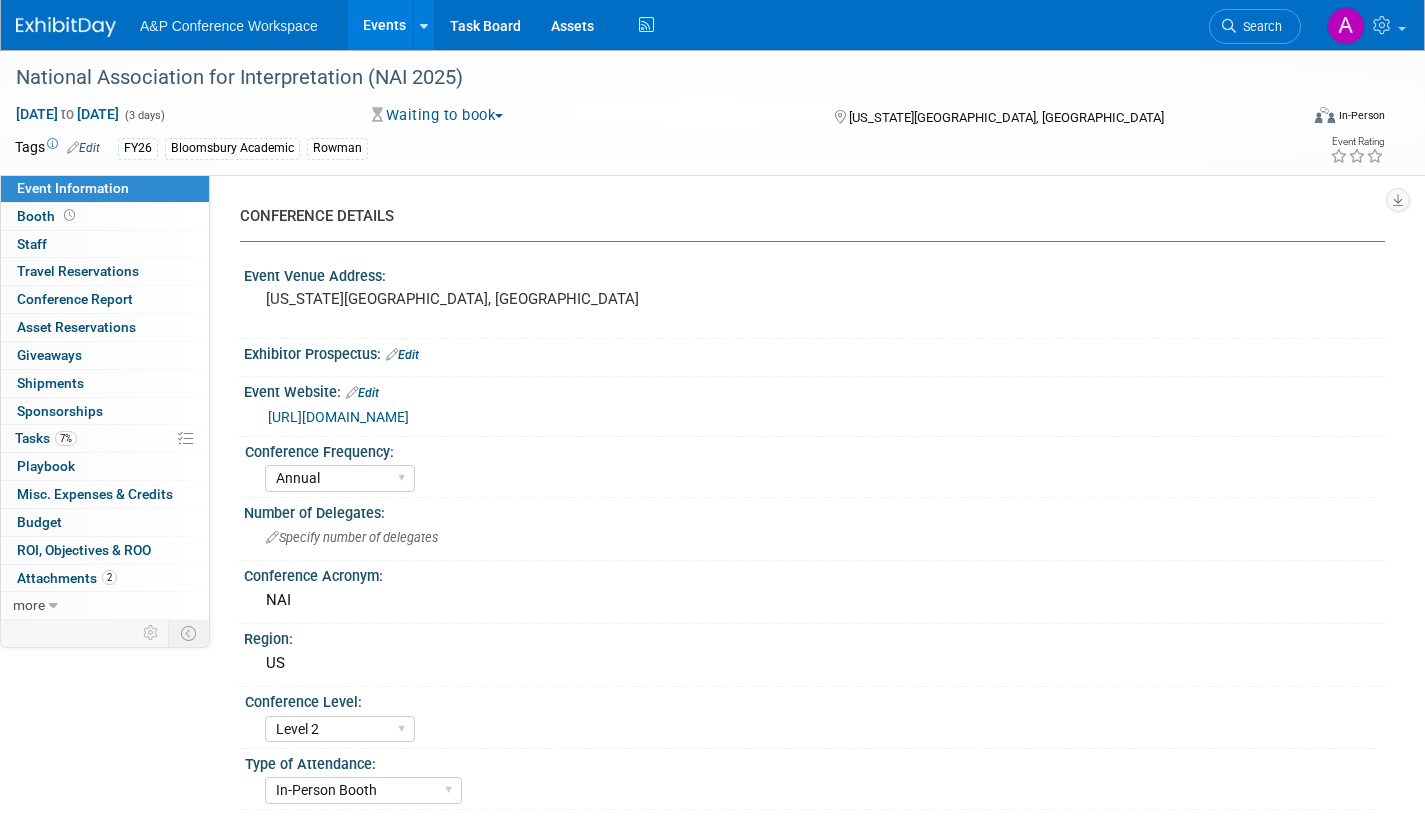 select on "Annual" 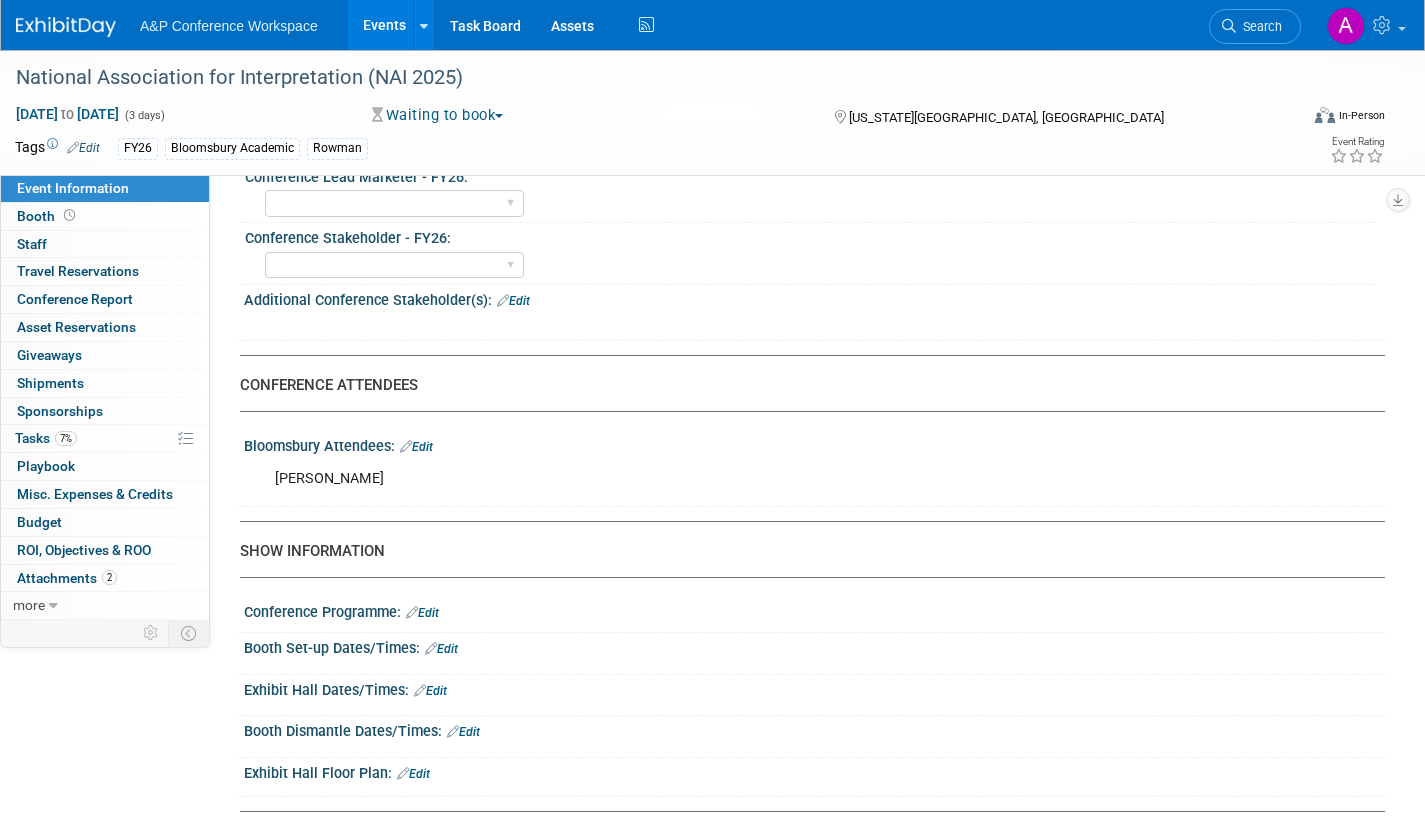 scroll, scrollTop: 1100, scrollLeft: 0, axis: vertical 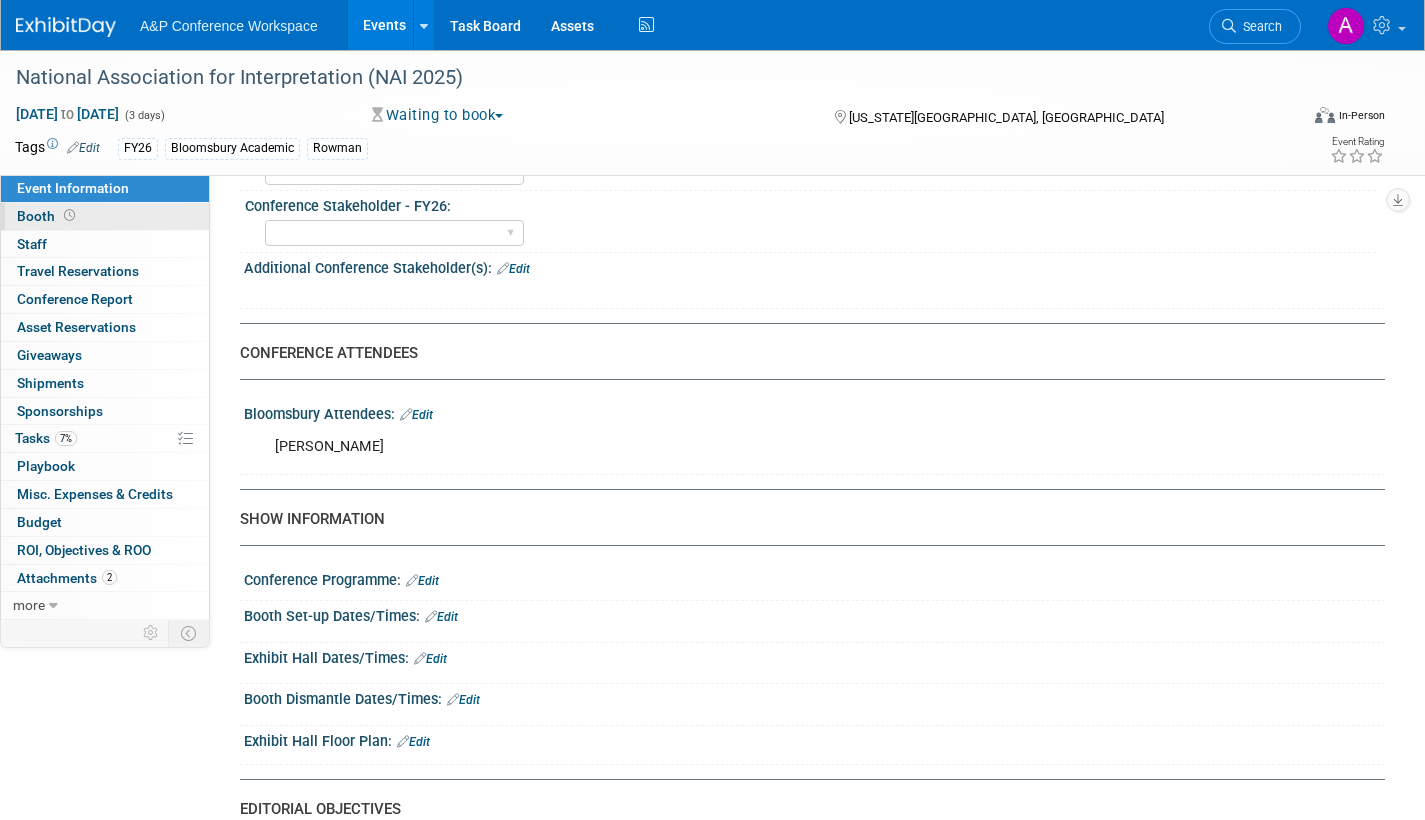 click on "Booth" at bounding box center [48, 216] 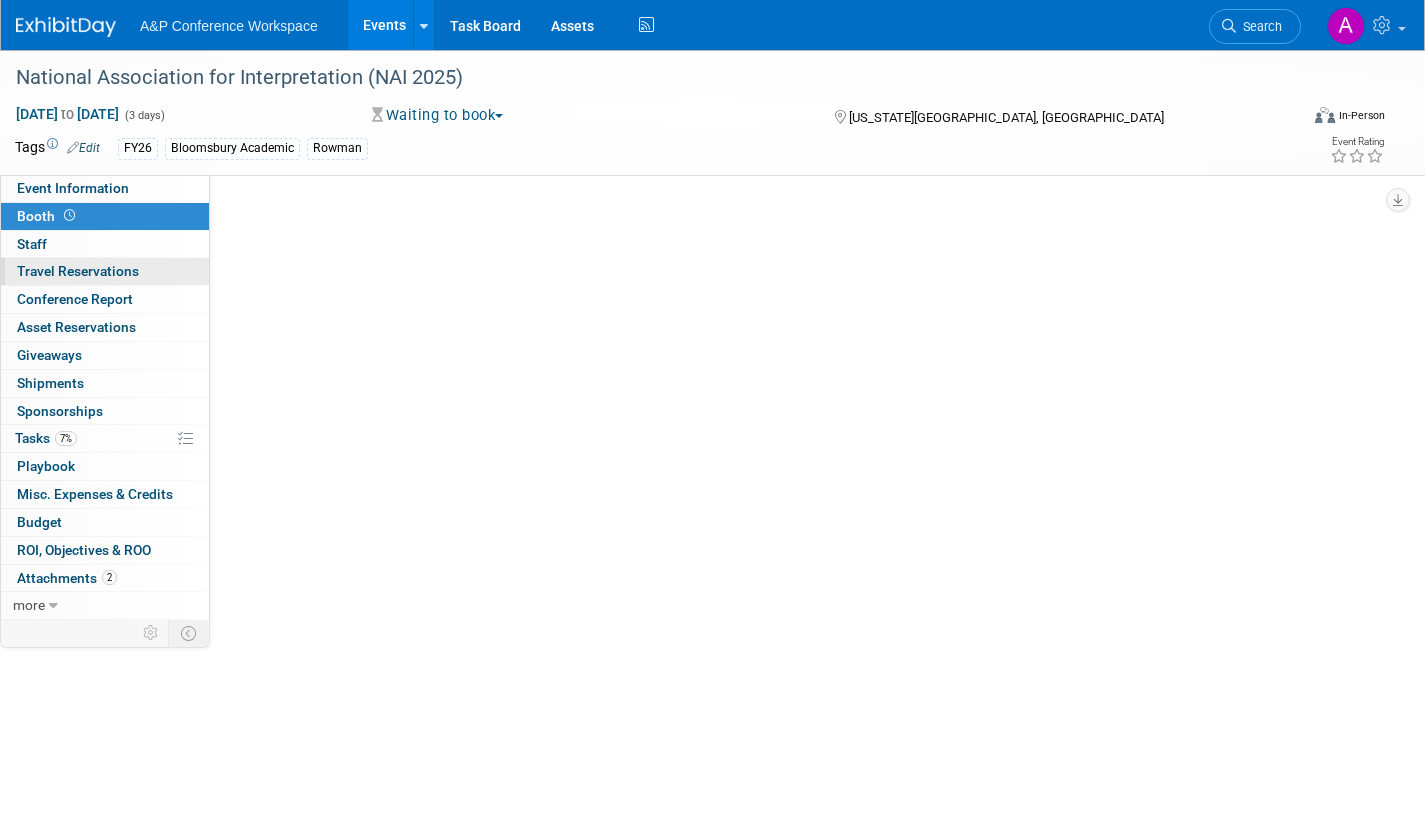 scroll, scrollTop: 0, scrollLeft: 0, axis: both 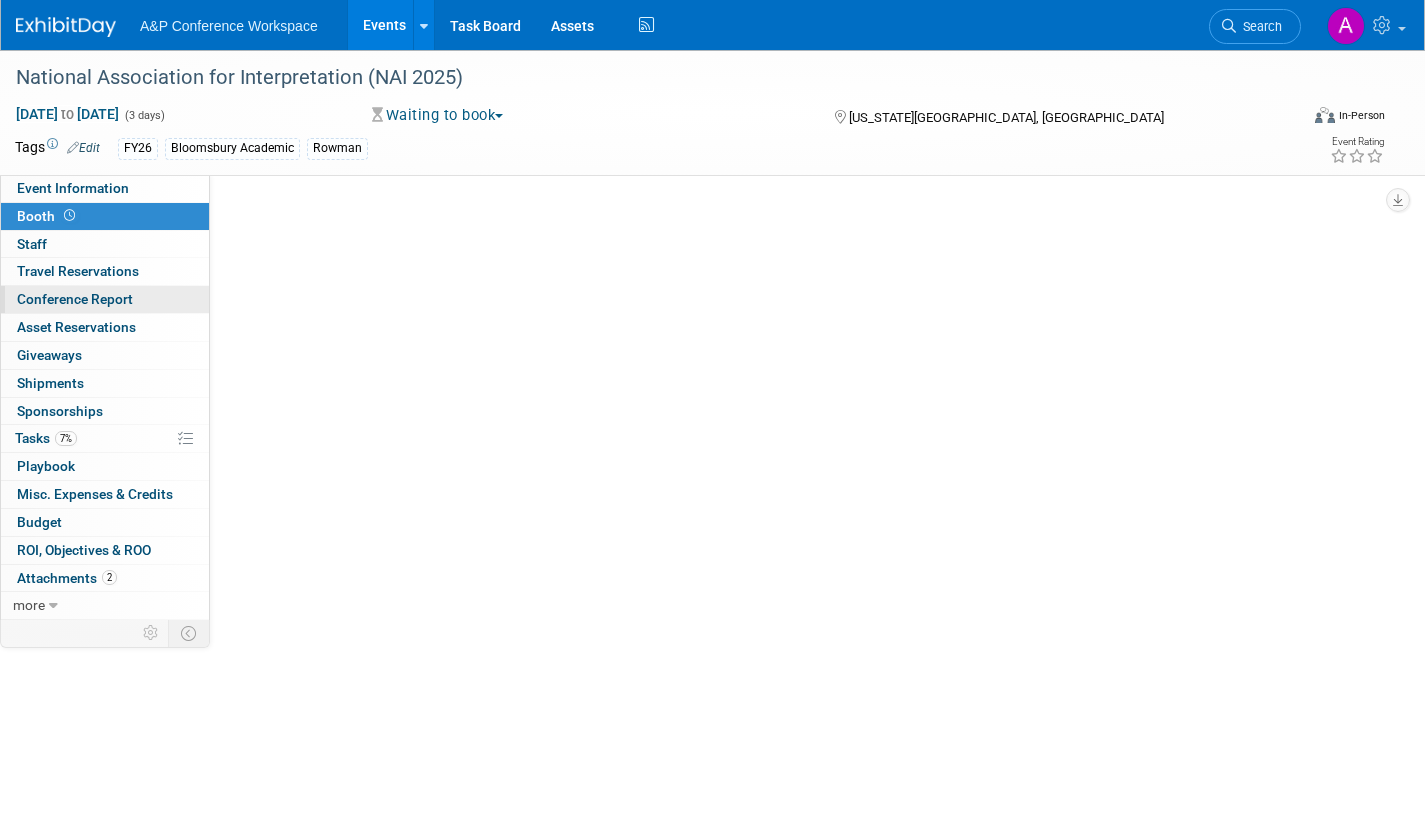 select on "RLKP" 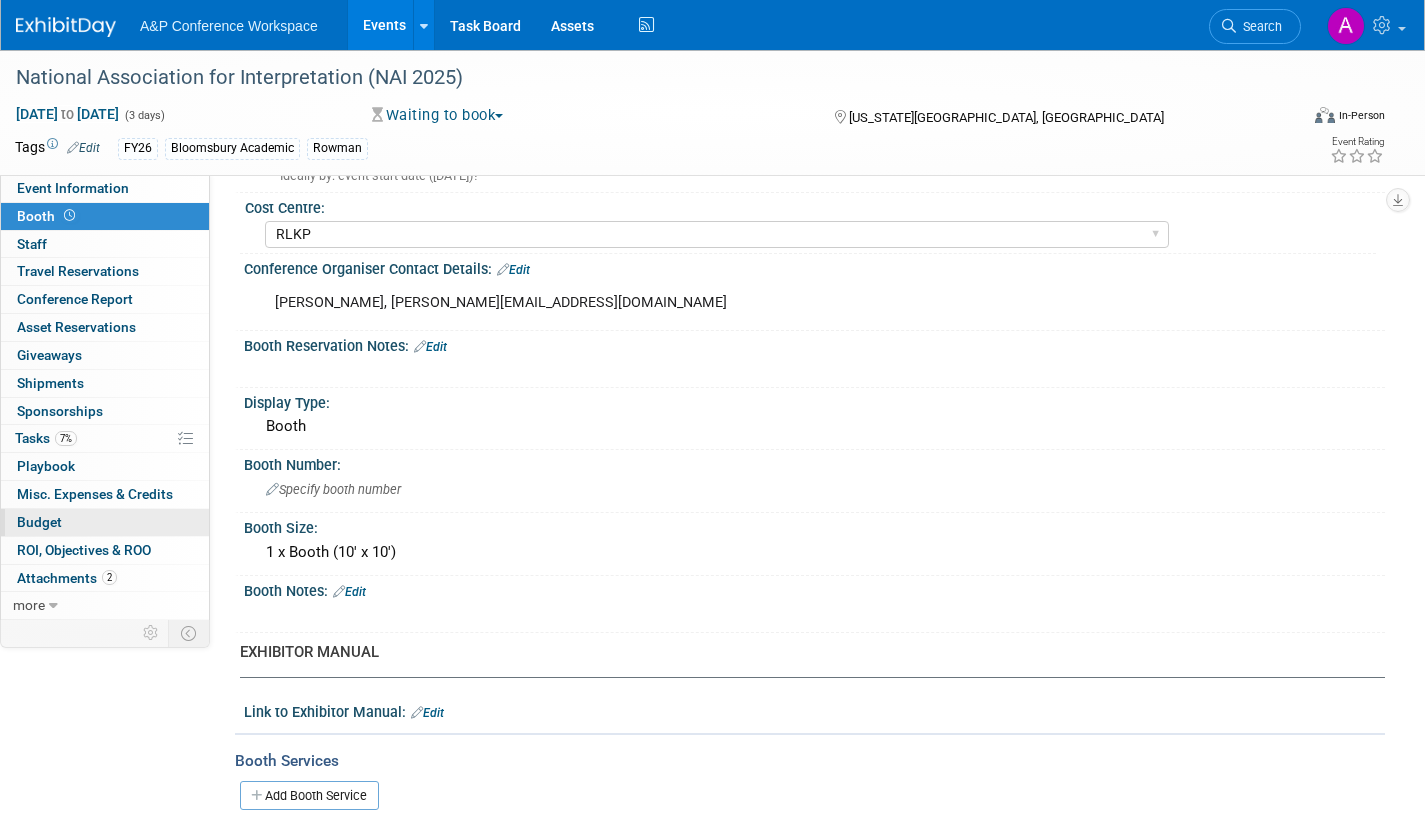 scroll, scrollTop: 0, scrollLeft: 0, axis: both 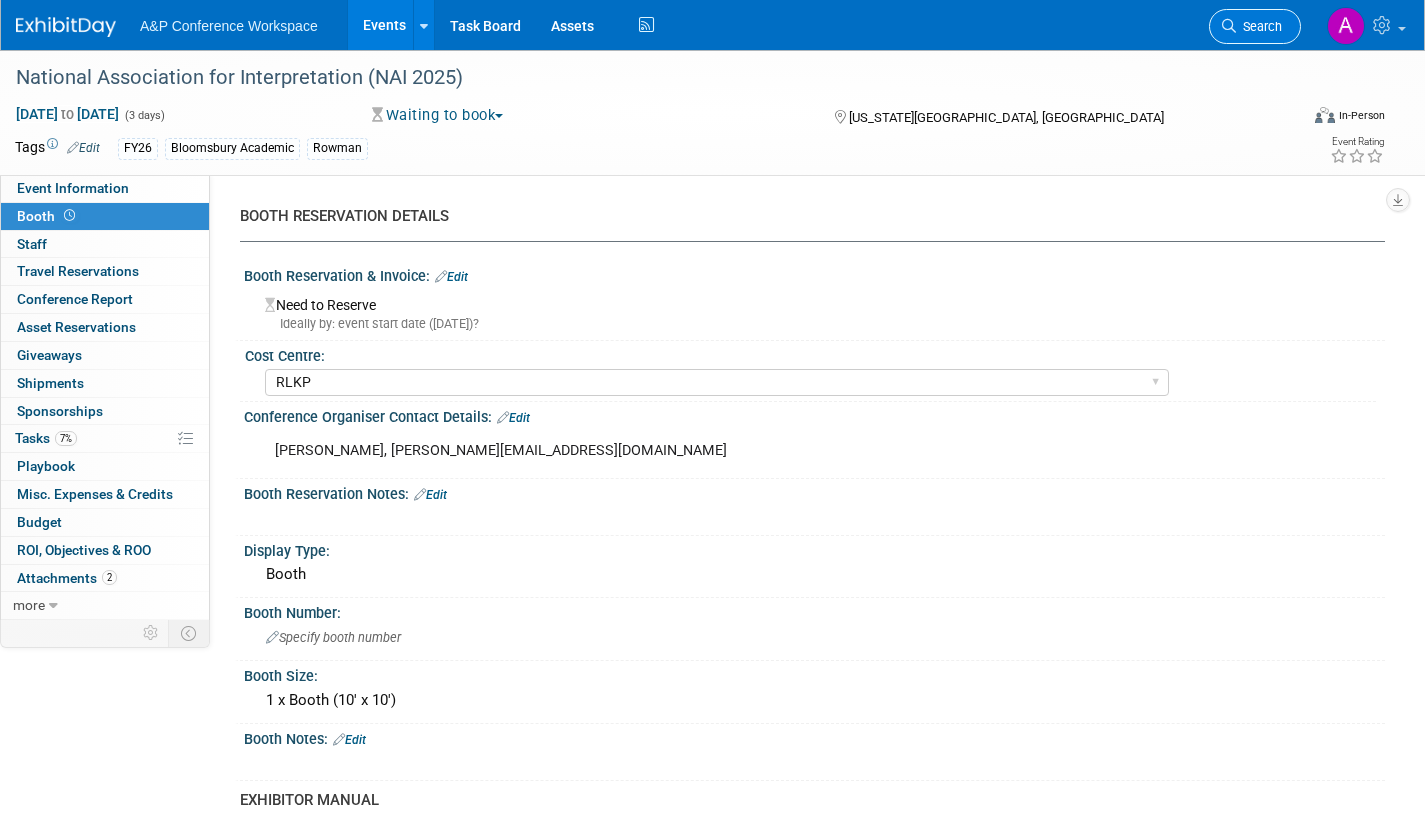 click on "Search" at bounding box center (1259, 26) 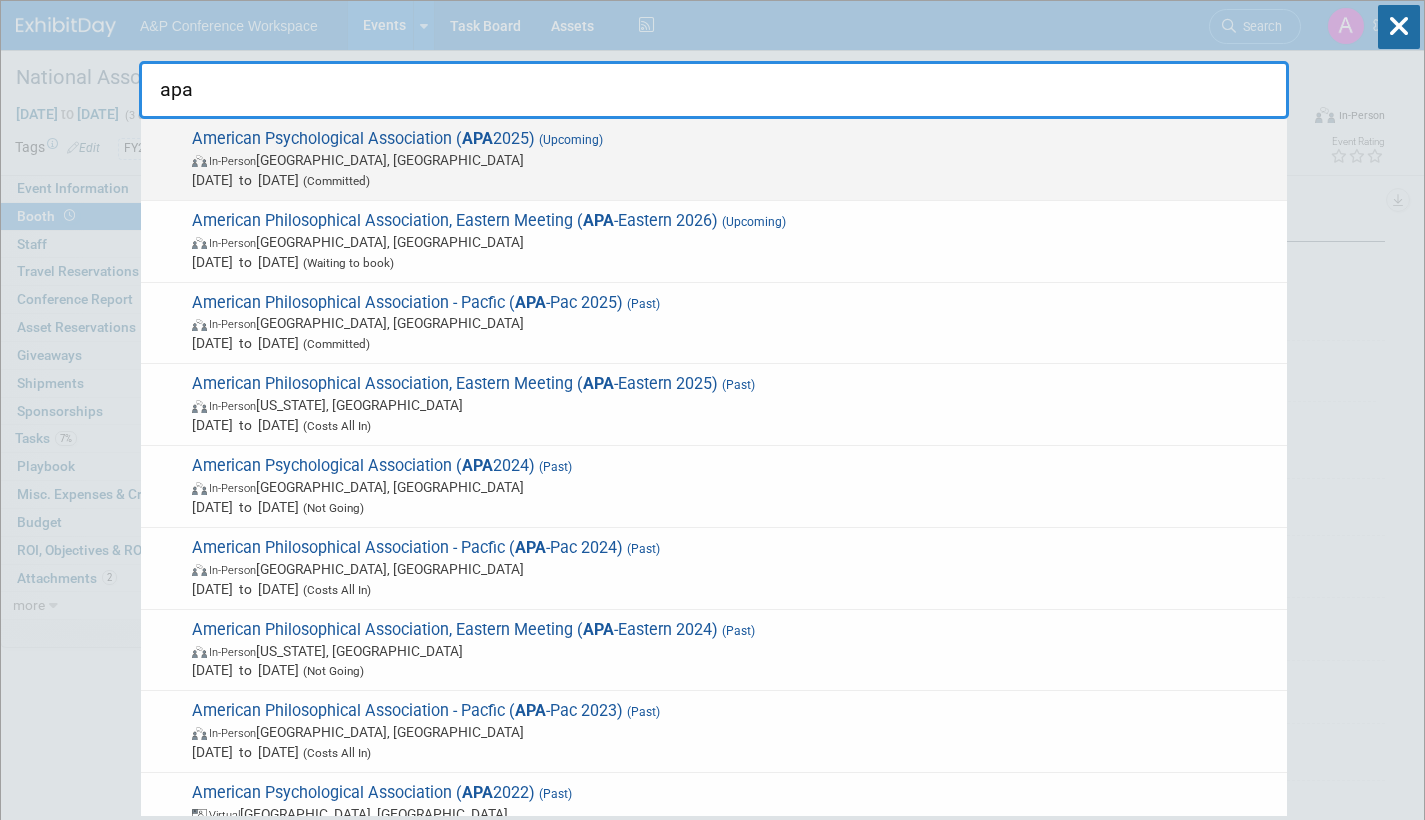 type on "apa" 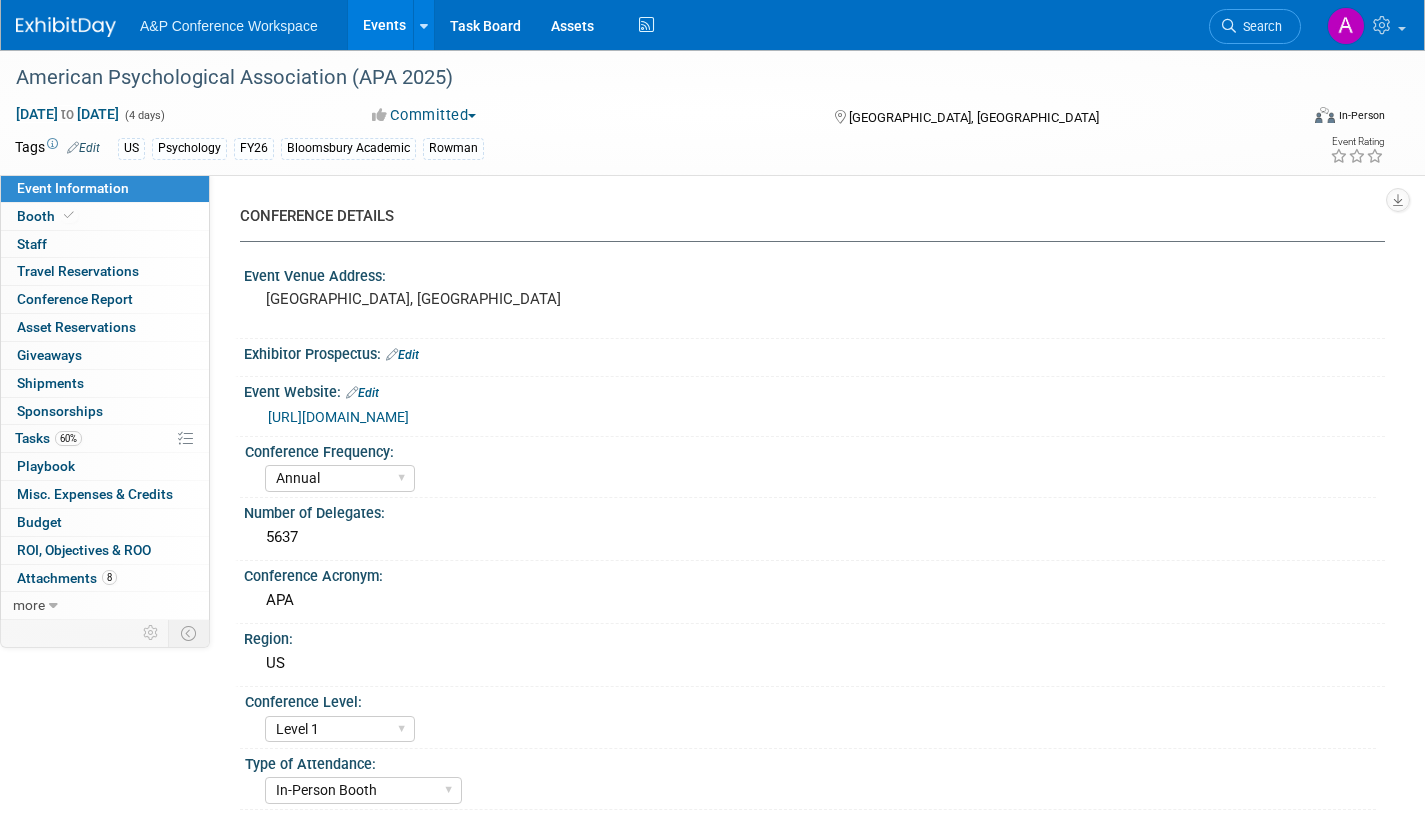 select on "Annual" 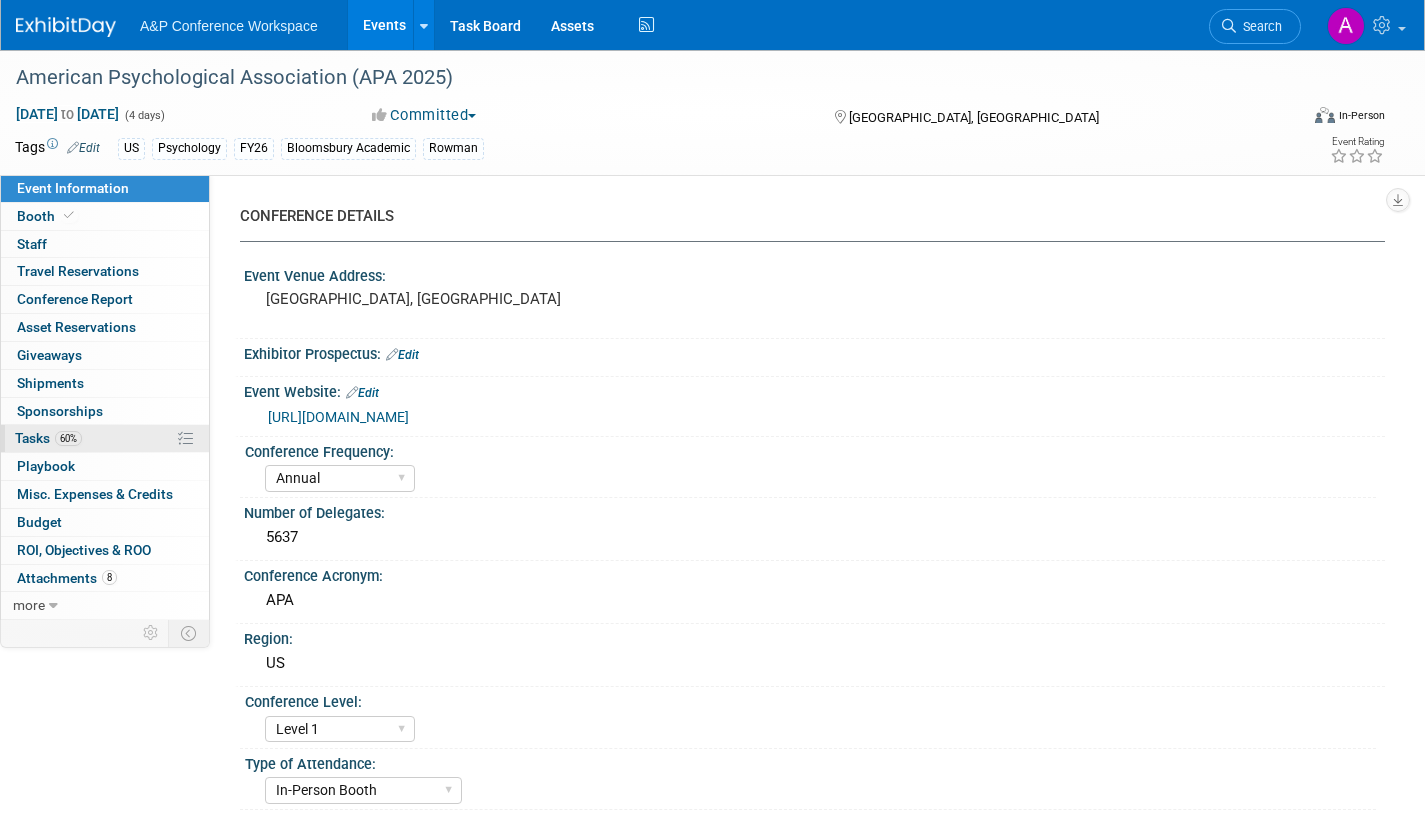 scroll, scrollTop: 0, scrollLeft: 0, axis: both 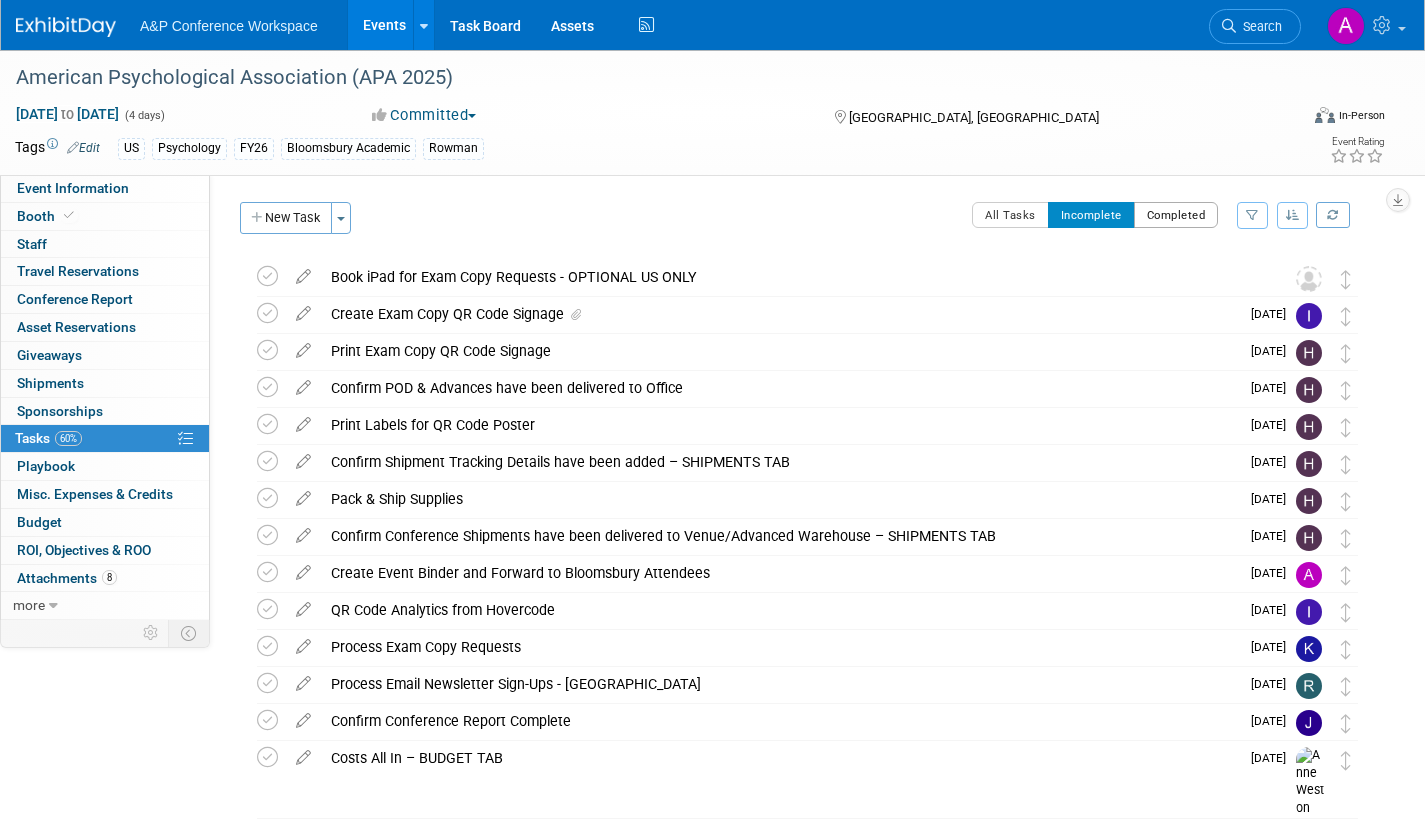click on "Completed" at bounding box center (1176, 215) 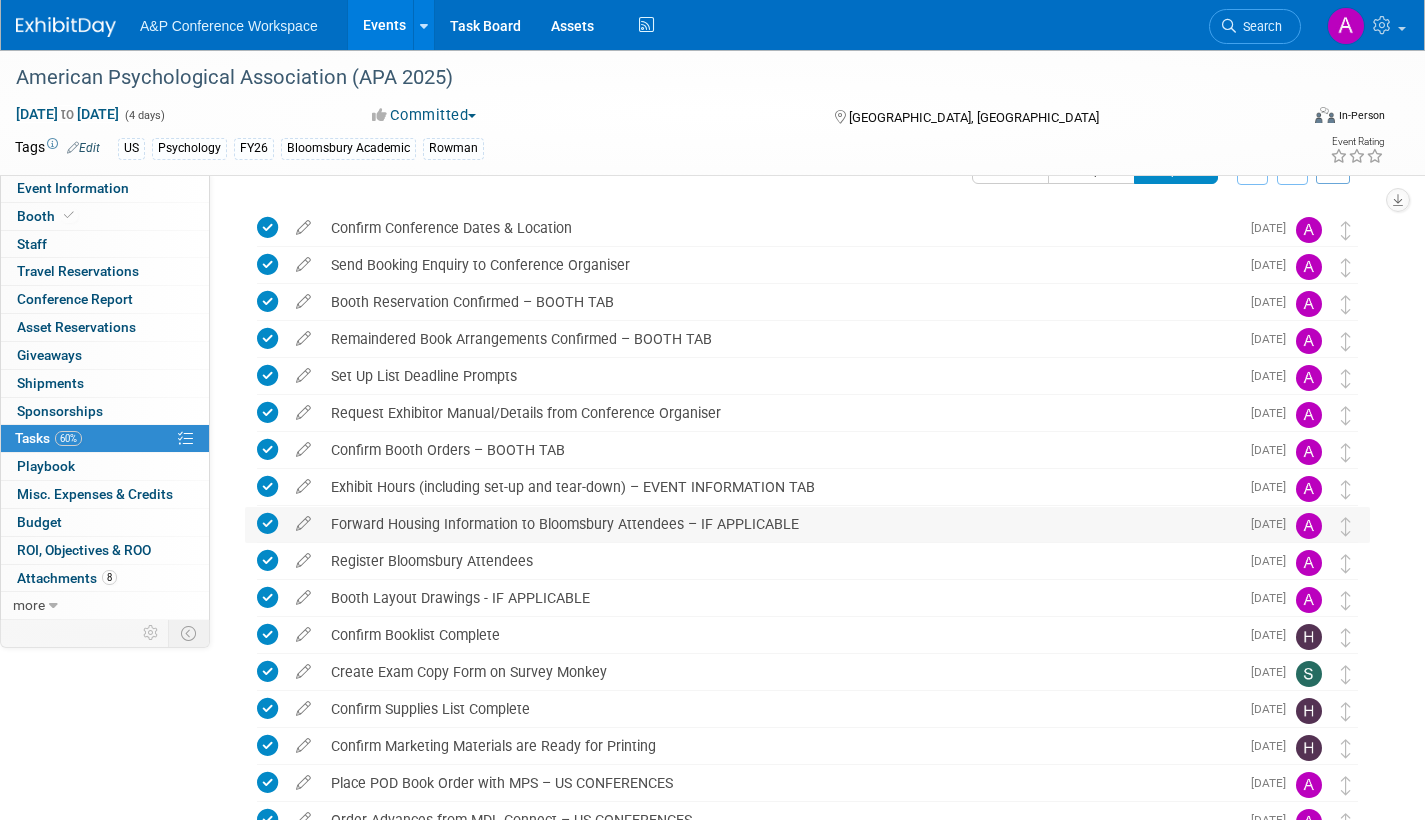 scroll, scrollTop: 0, scrollLeft: 0, axis: both 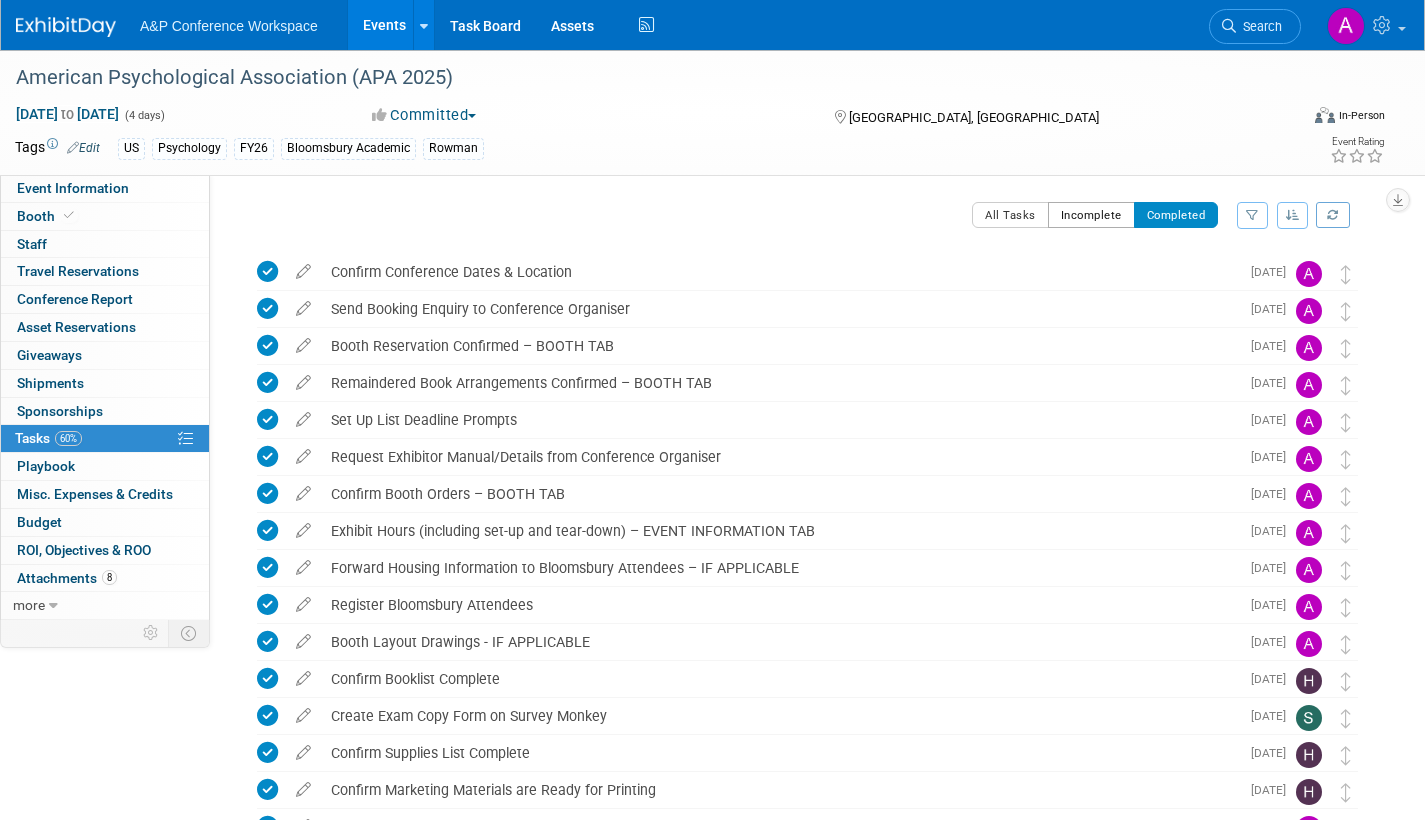 click on "Incomplete" at bounding box center (1091, 215) 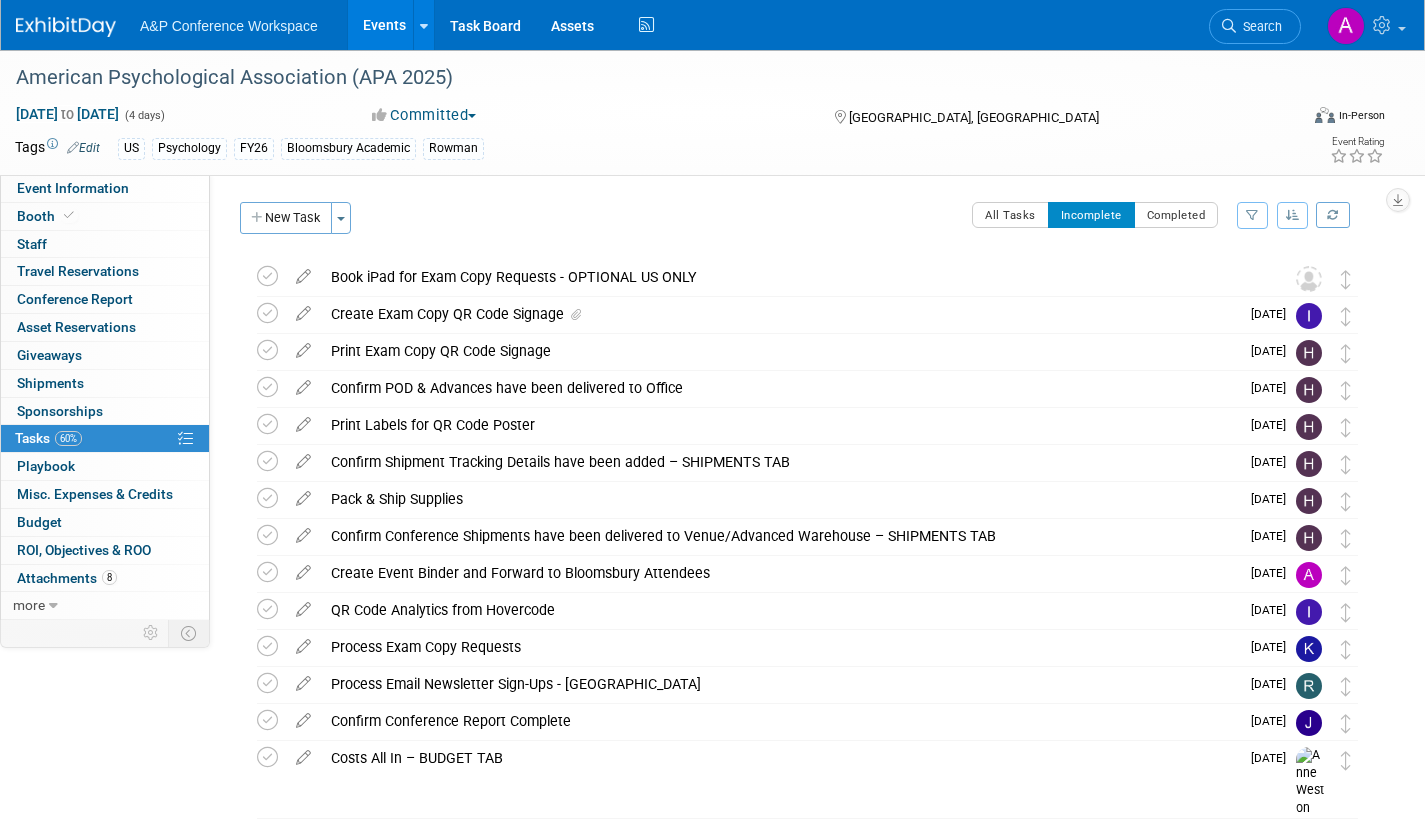 drag, startPoint x: 1247, startPoint y: 26, endPoint x: 1257, endPoint y: 19, distance: 12.206555 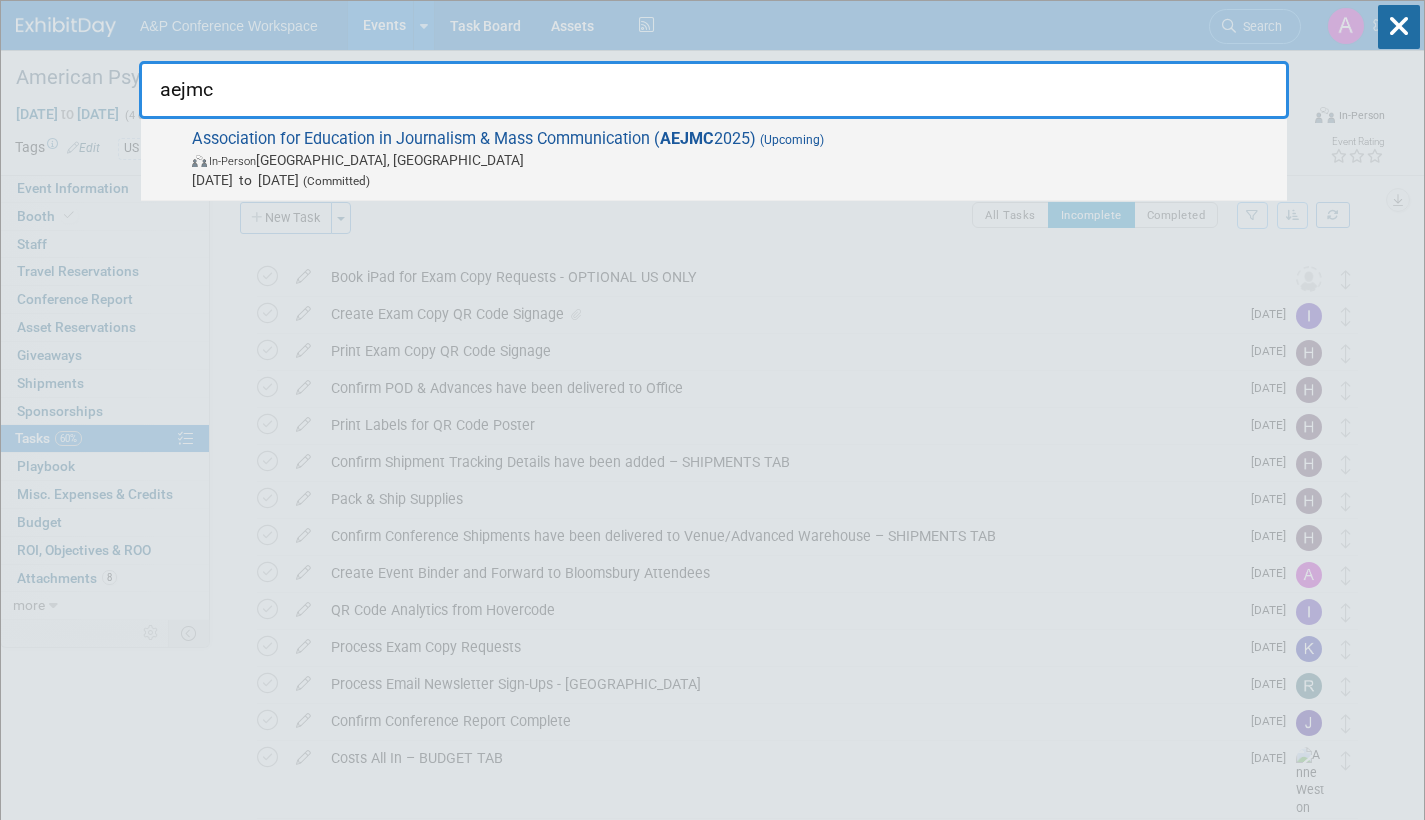 type on "aejmc" 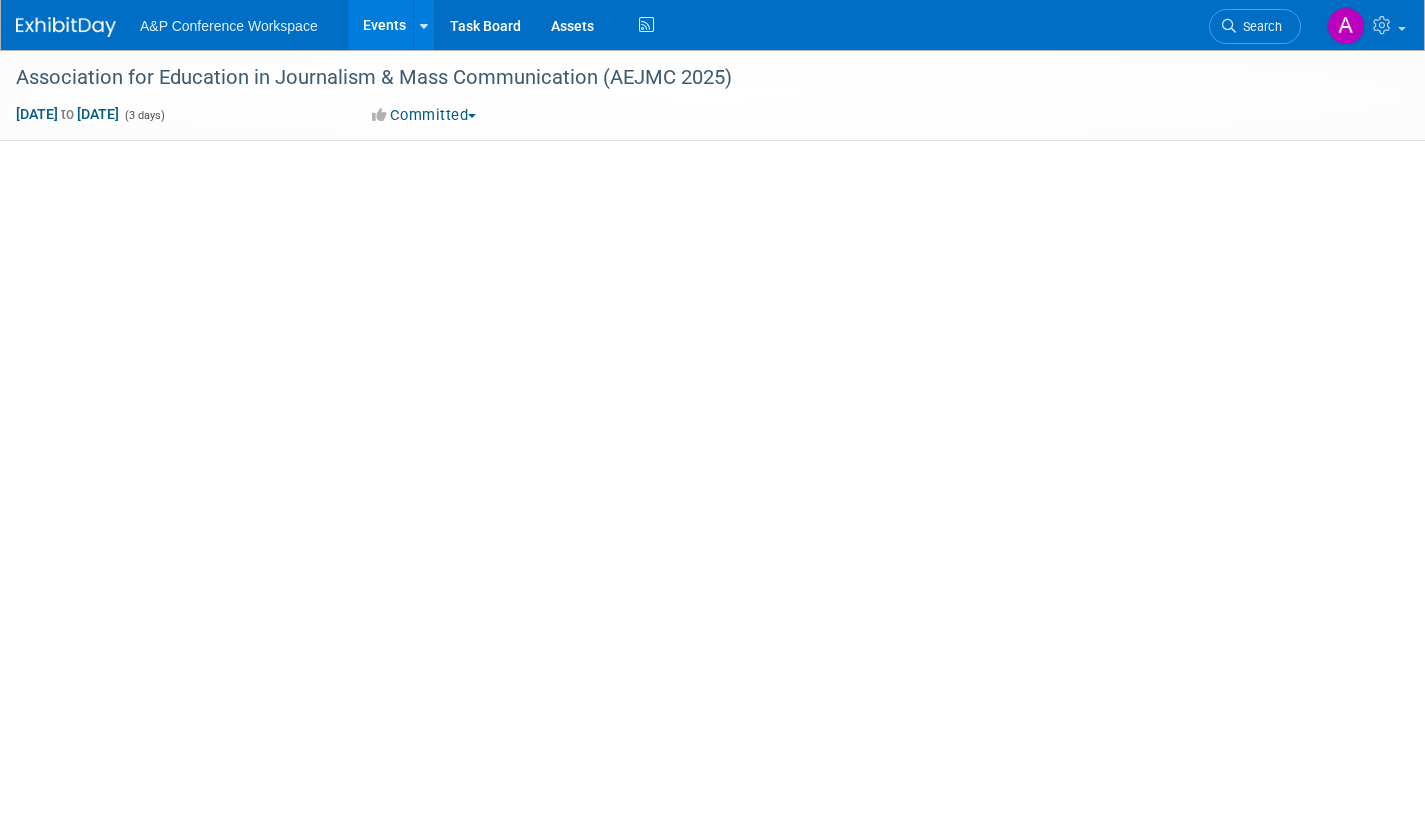 scroll, scrollTop: 0, scrollLeft: 0, axis: both 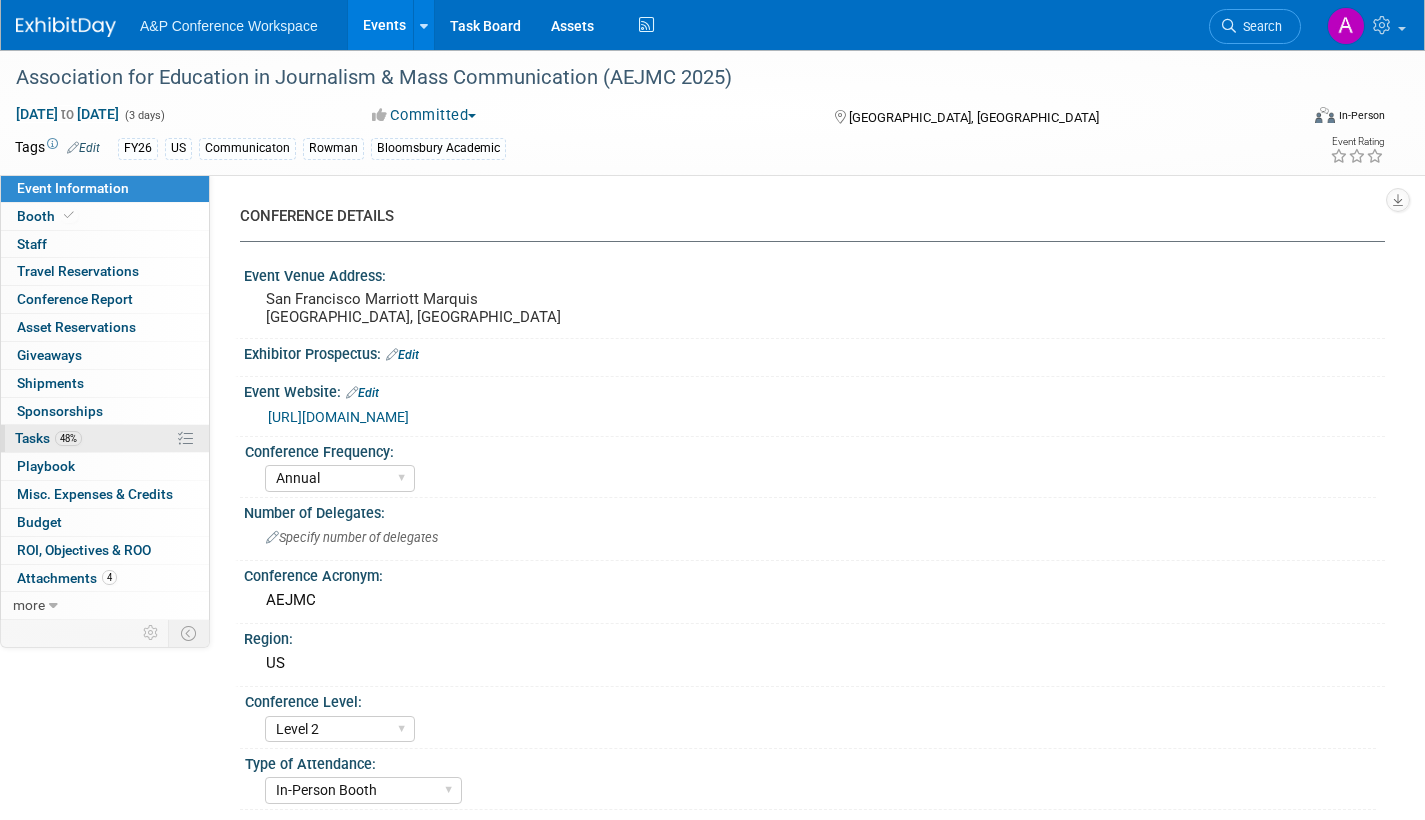click on "Tasks 48%" at bounding box center (48, 438) 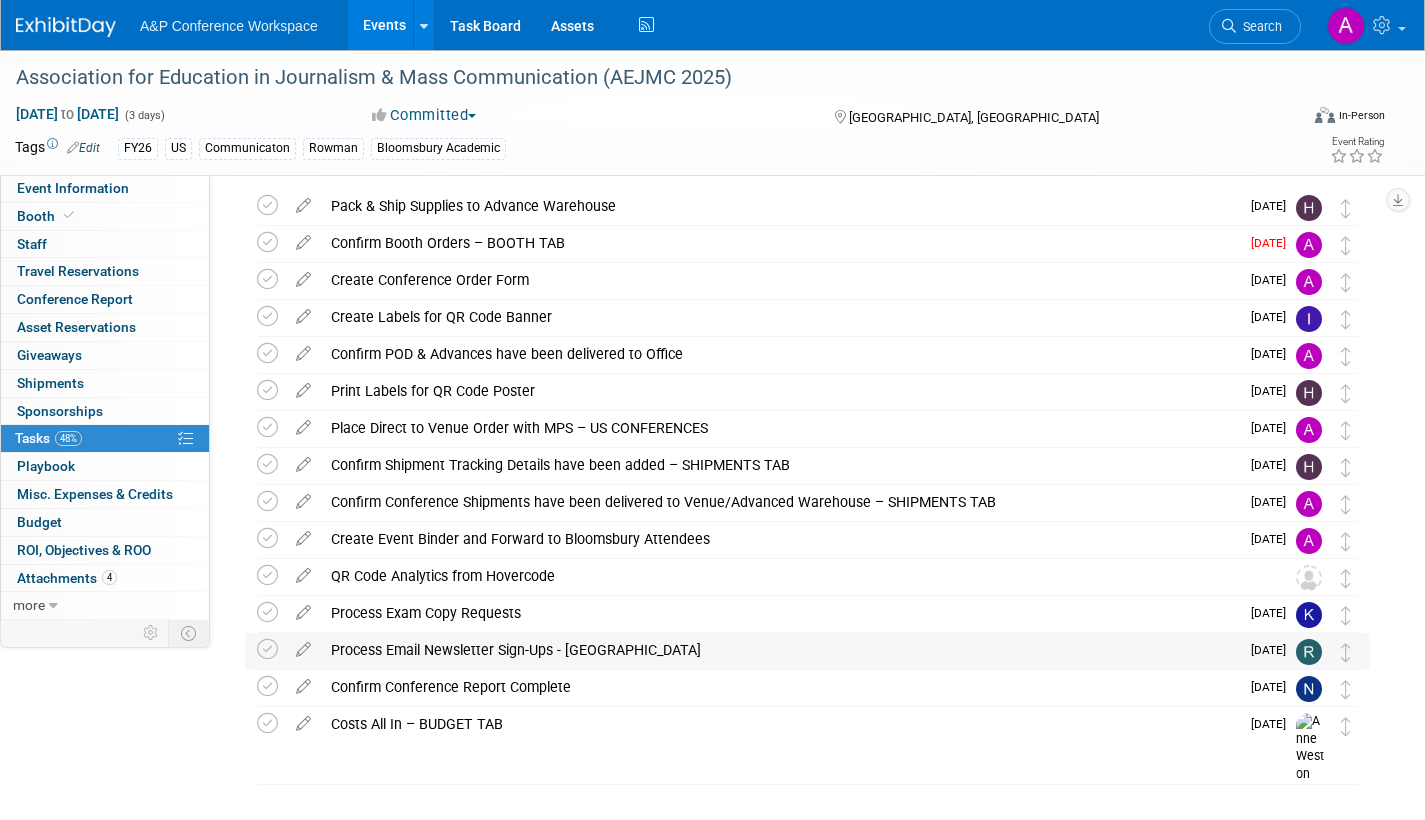 scroll, scrollTop: 0, scrollLeft: 0, axis: both 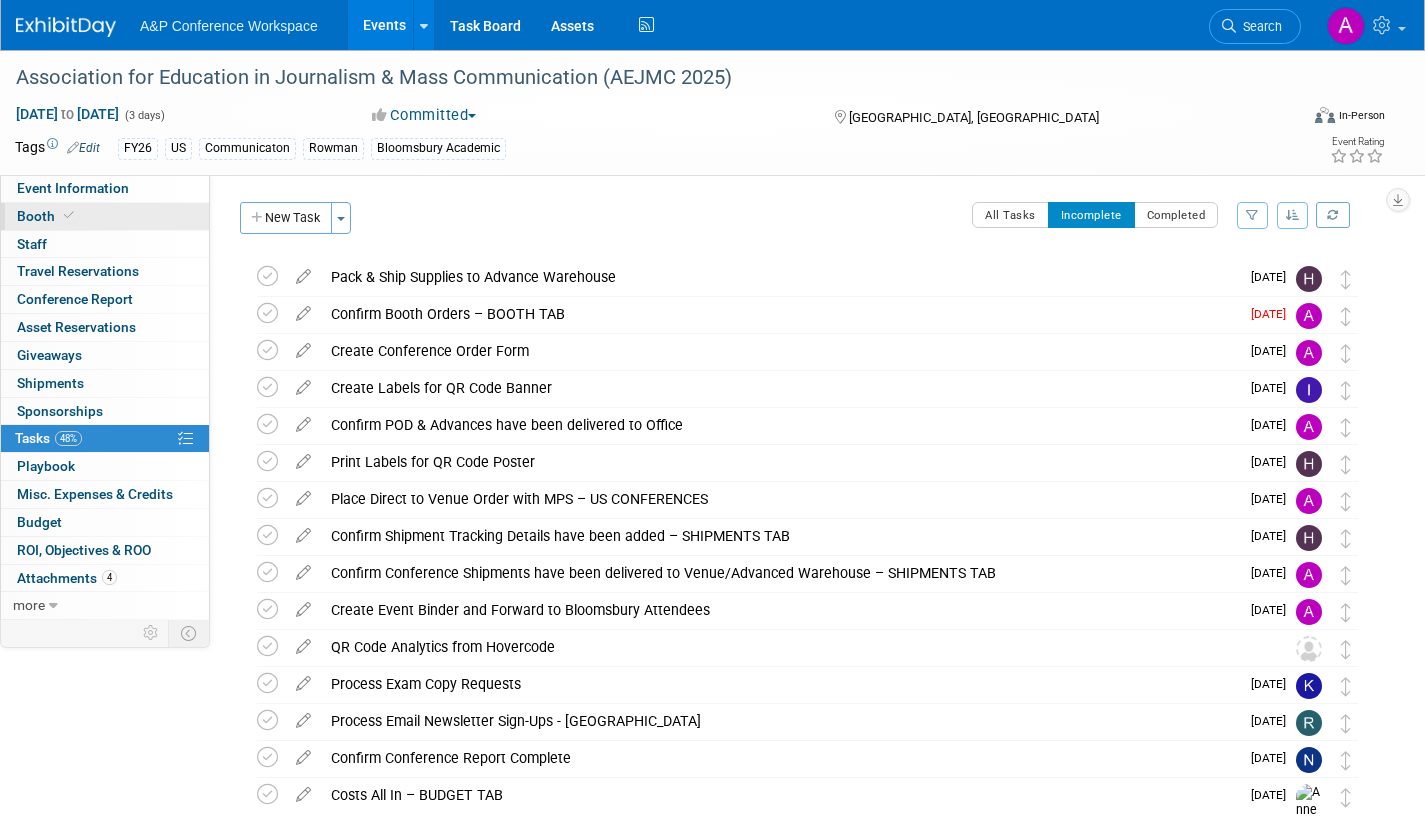 click on "Booth" at bounding box center (47, 216) 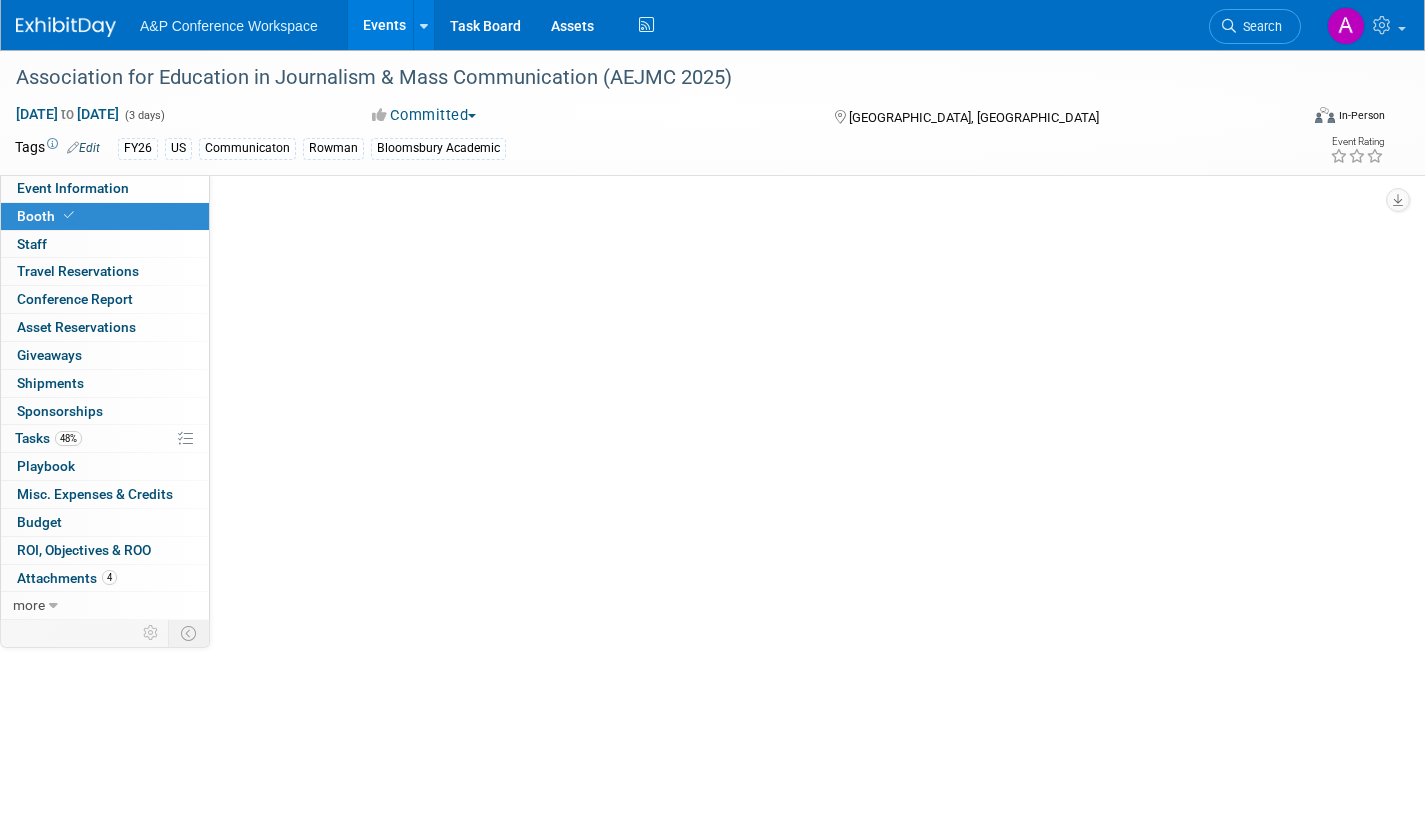 select on "RLKP" 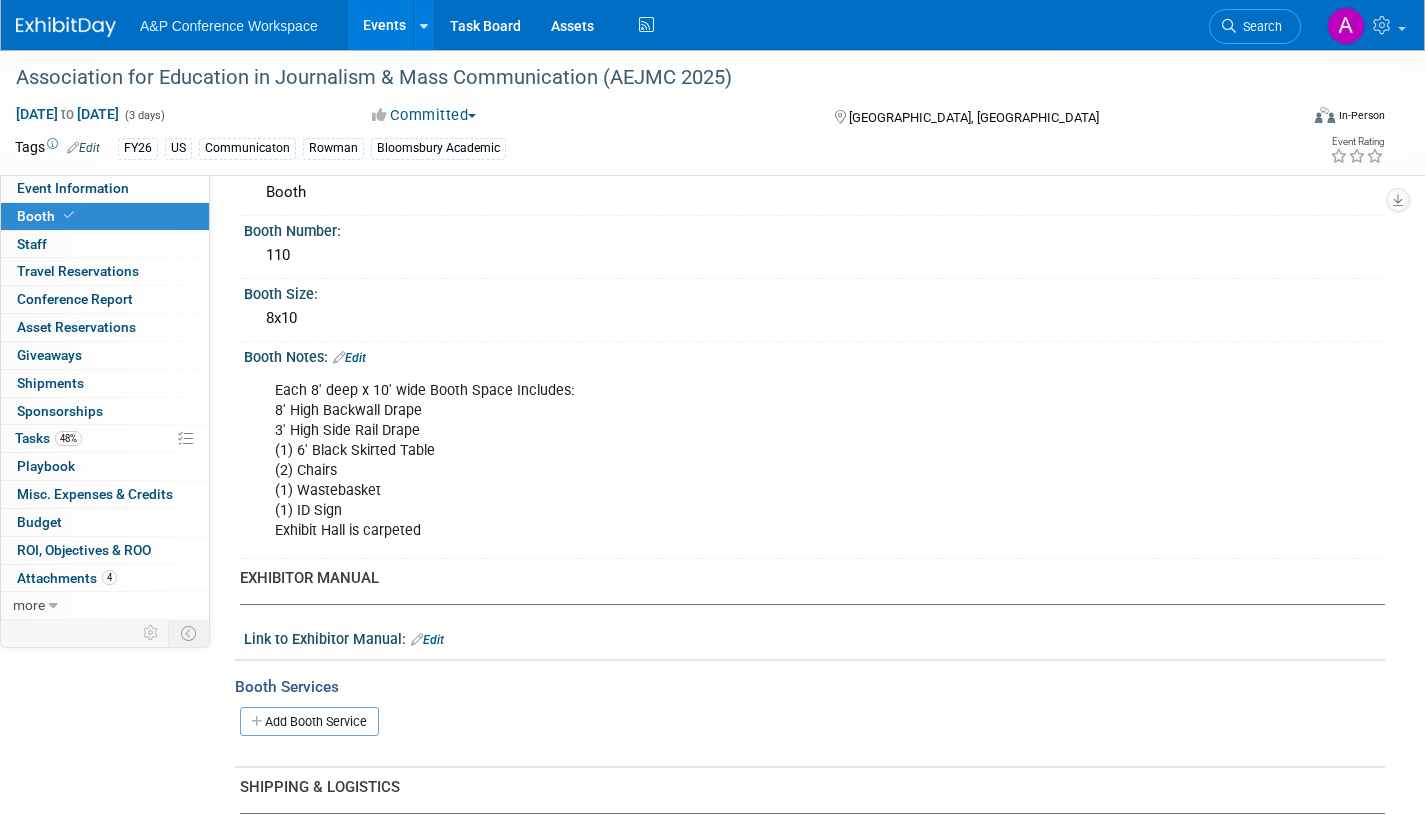 scroll, scrollTop: 200, scrollLeft: 0, axis: vertical 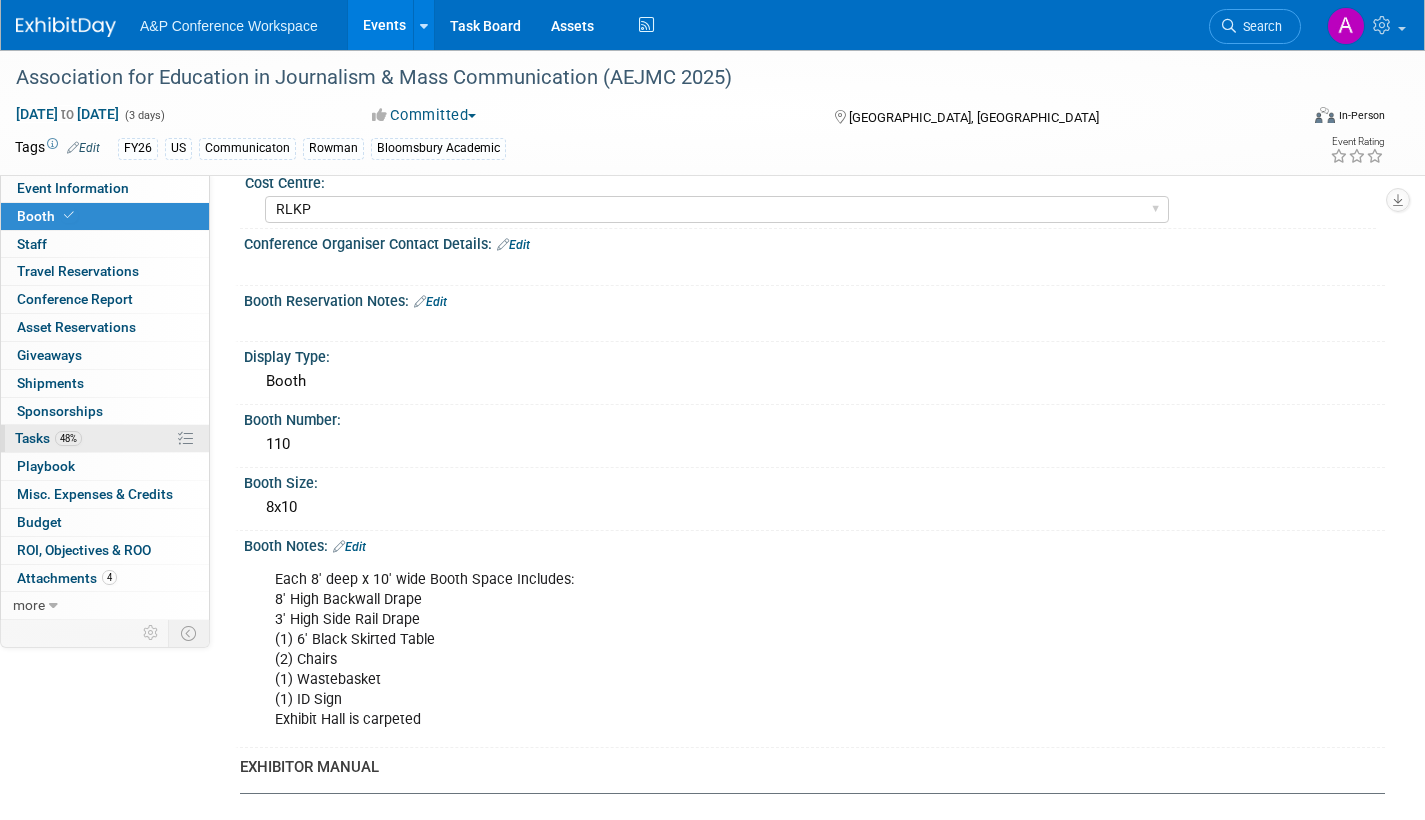 click on "Tasks 48%" at bounding box center (48, 438) 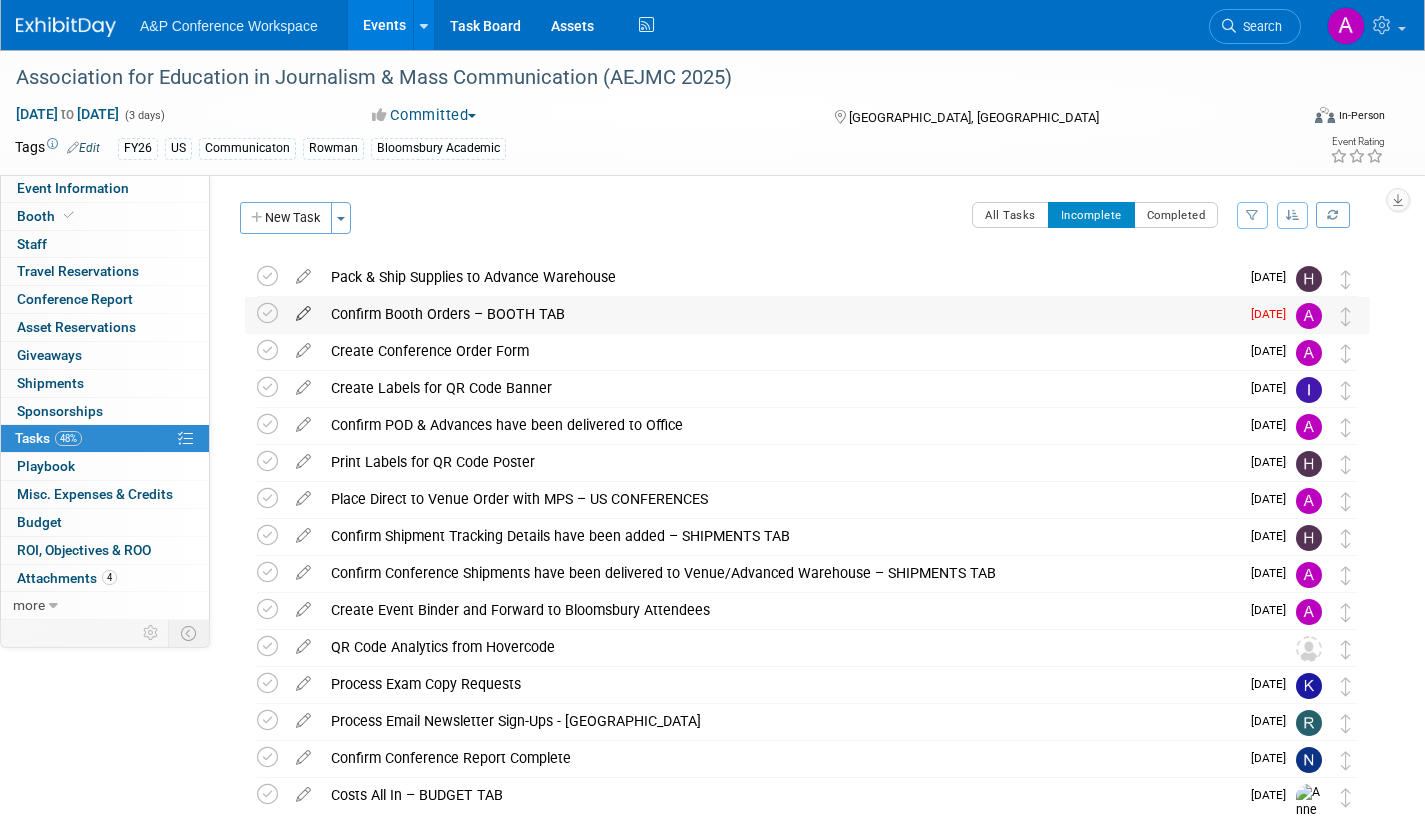 click at bounding box center (303, 309) 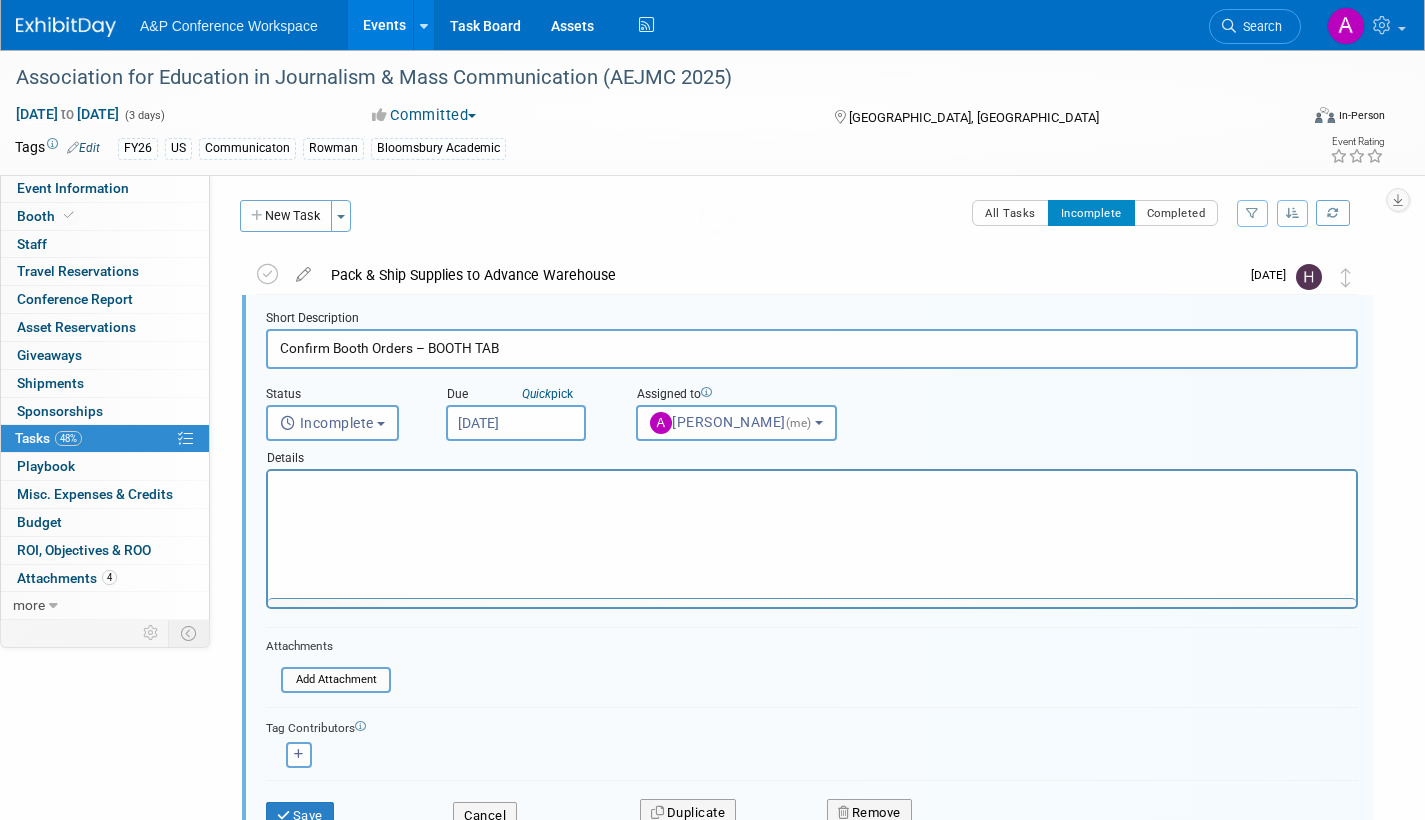 scroll, scrollTop: 0, scrollLeft: 0, axis: both 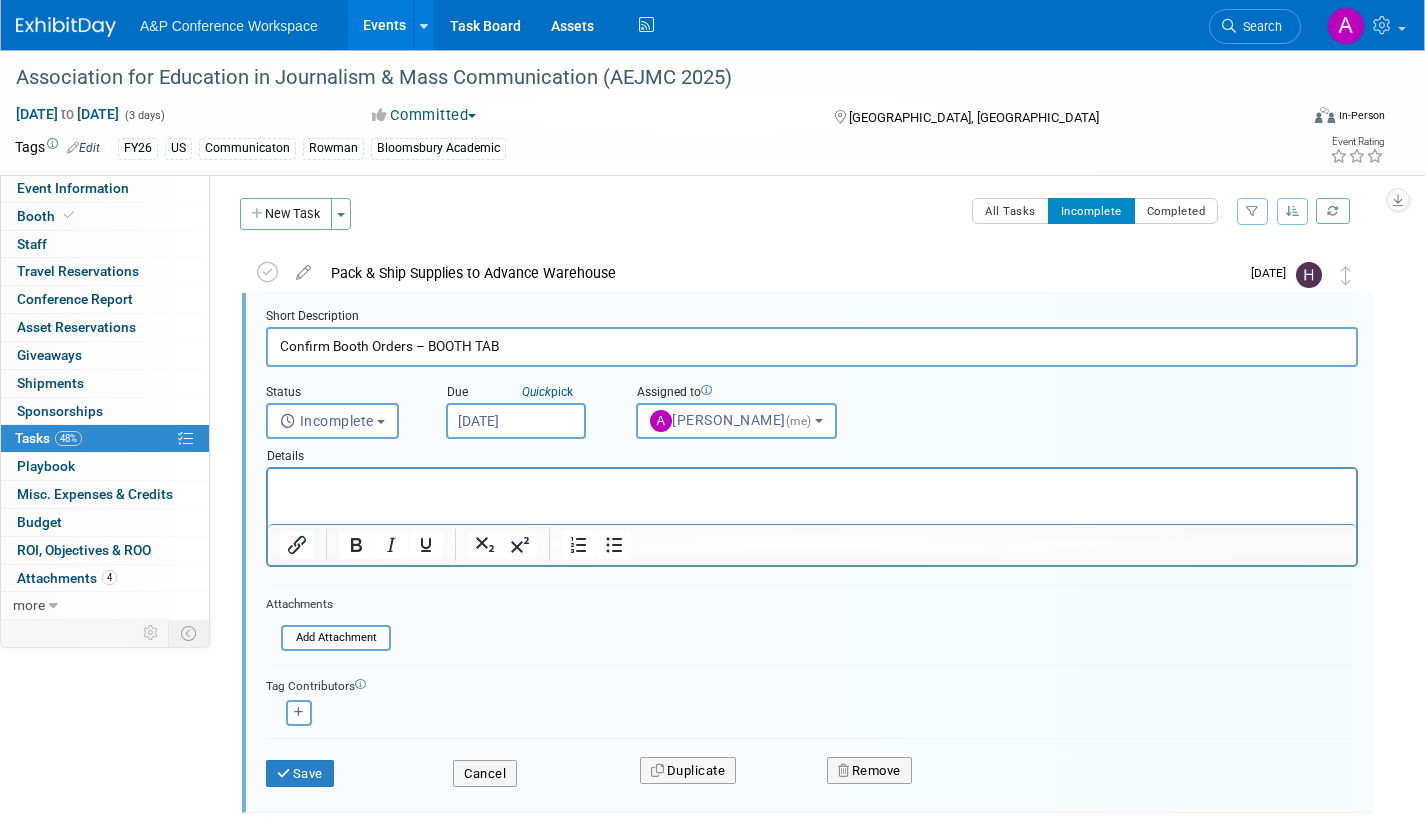 click on "Jul 14, 2025" at bounding box center [516, 421] 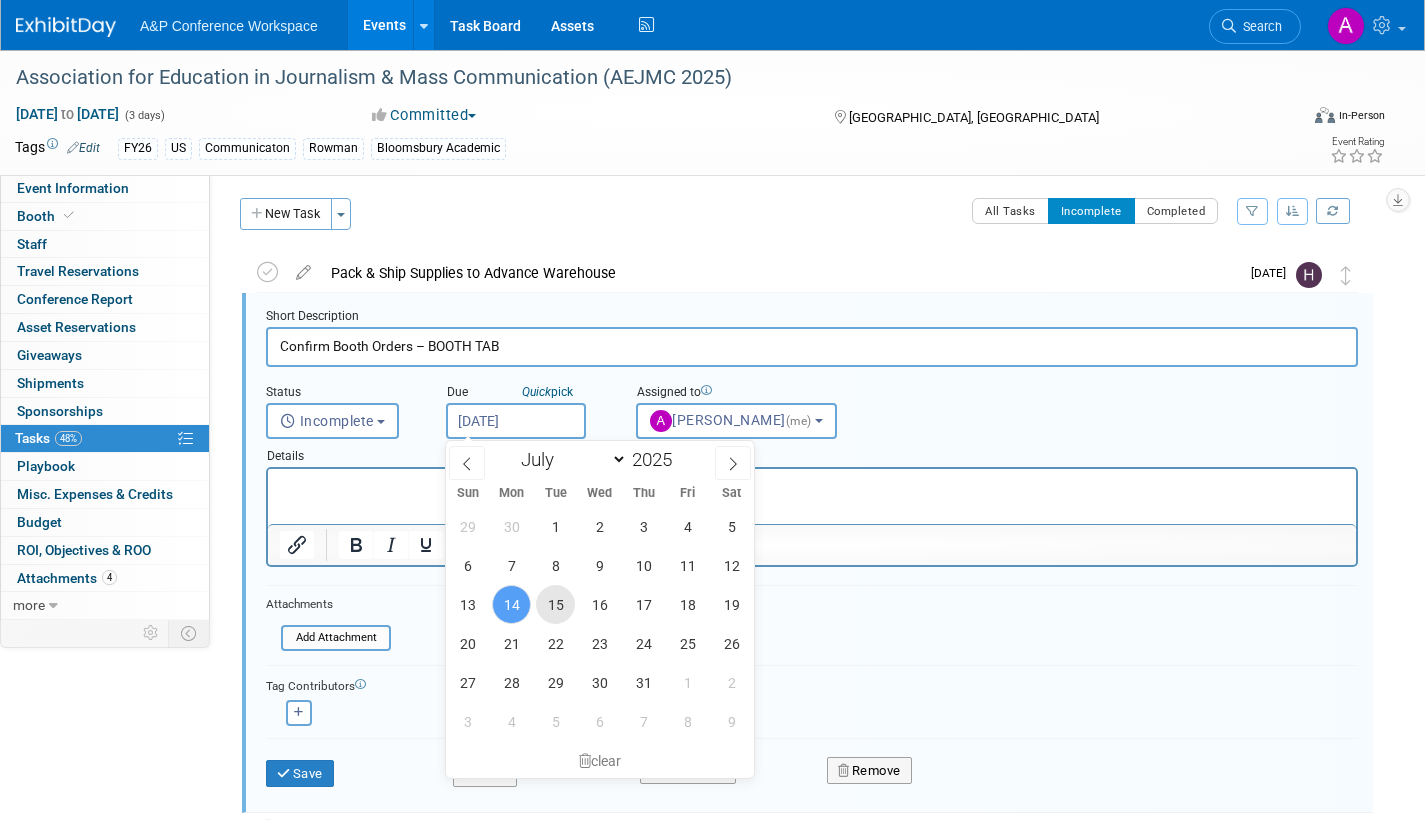 click on "15" at bounding box center (555, 604) 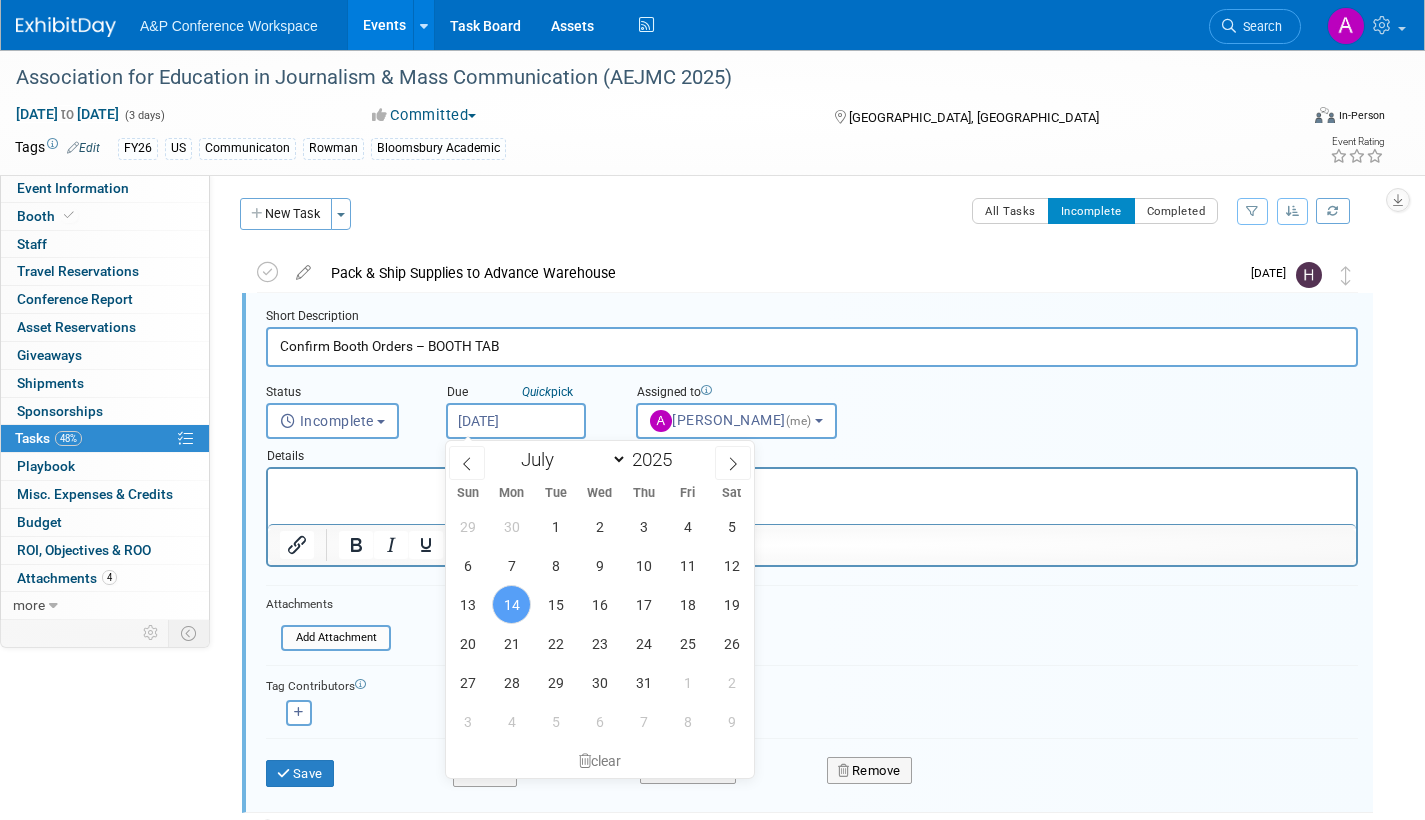 type on "Jul 15, 2025" 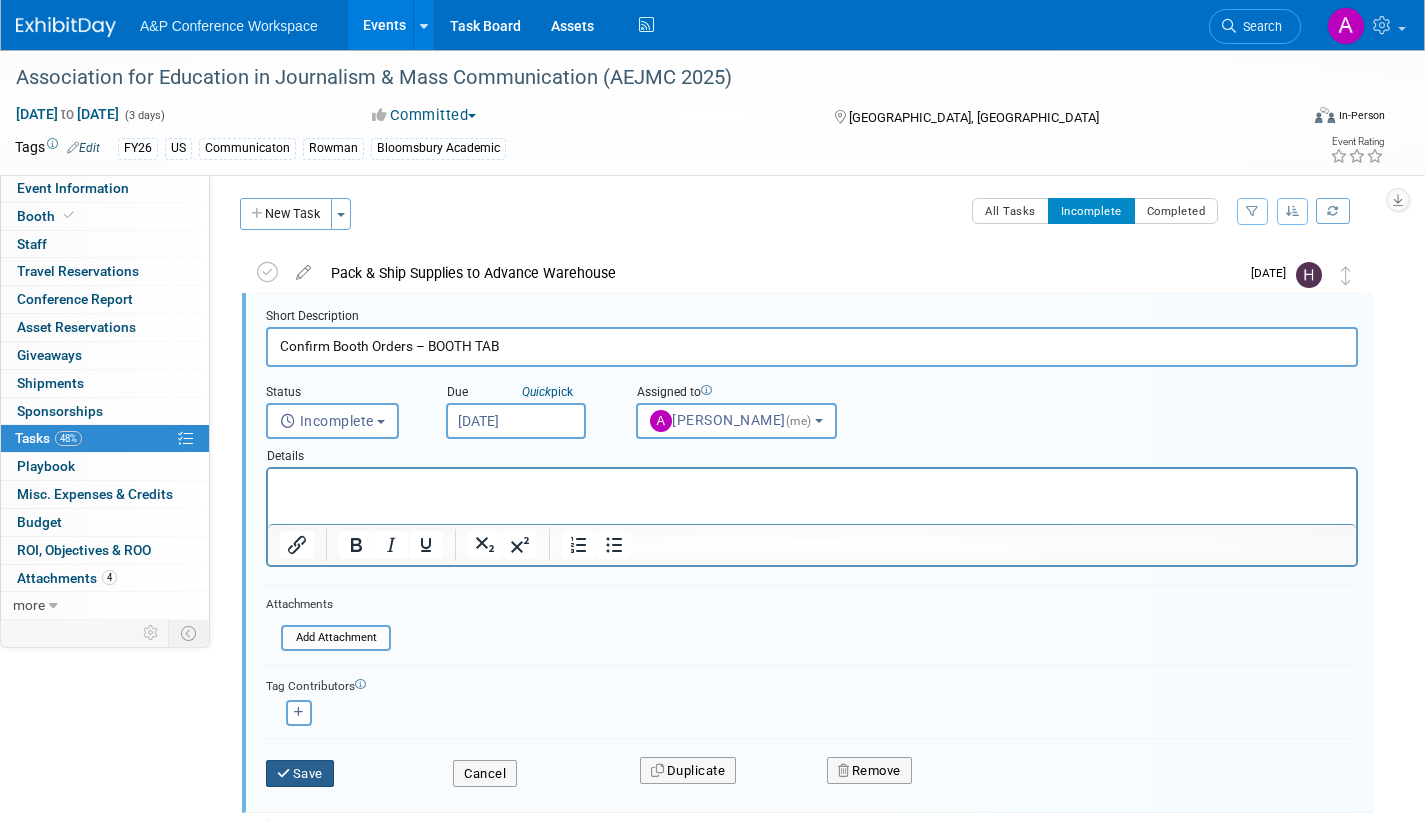 click on "Save" at bounding box center (300, 774) 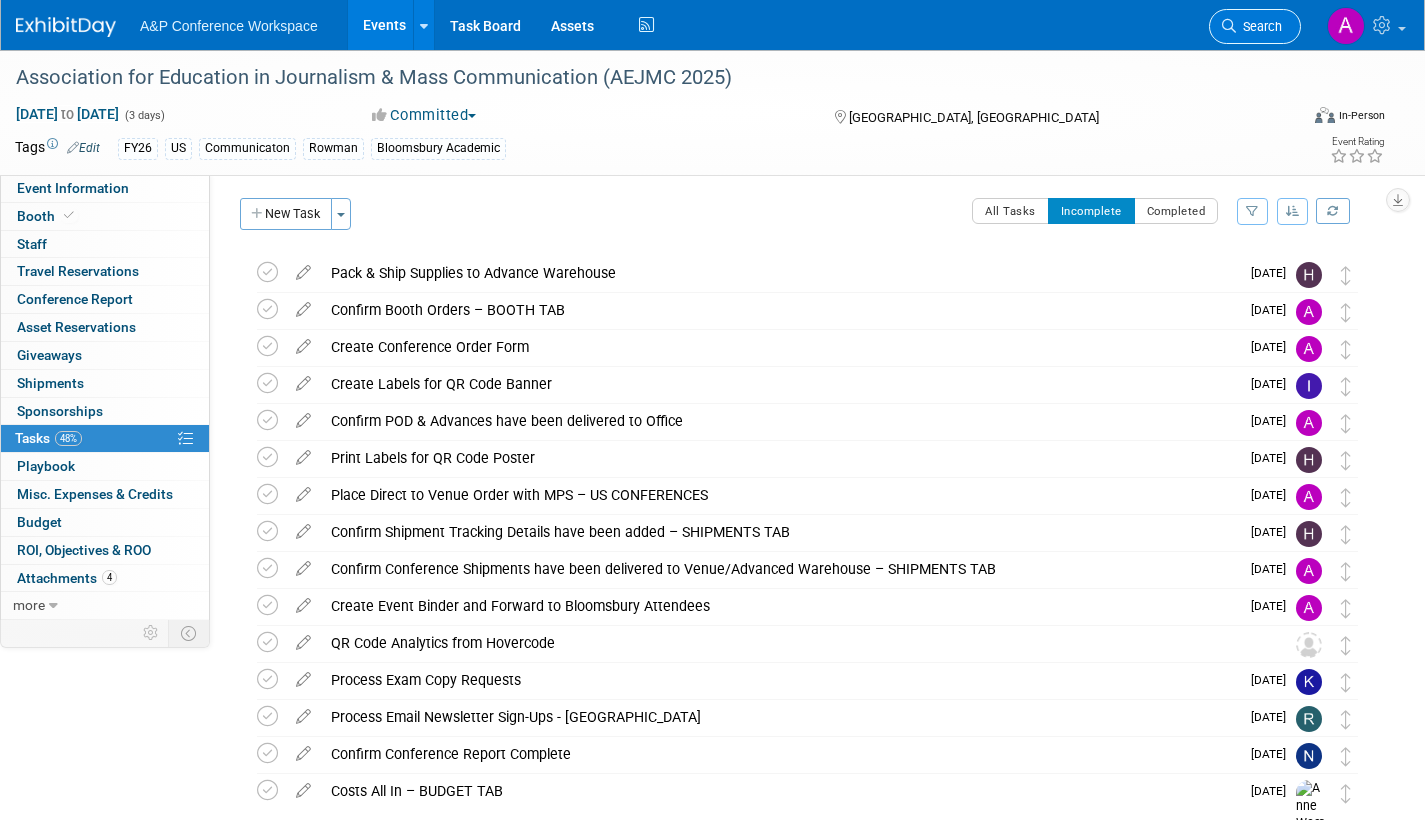click on "Search" at bounding box center [1259, 26] 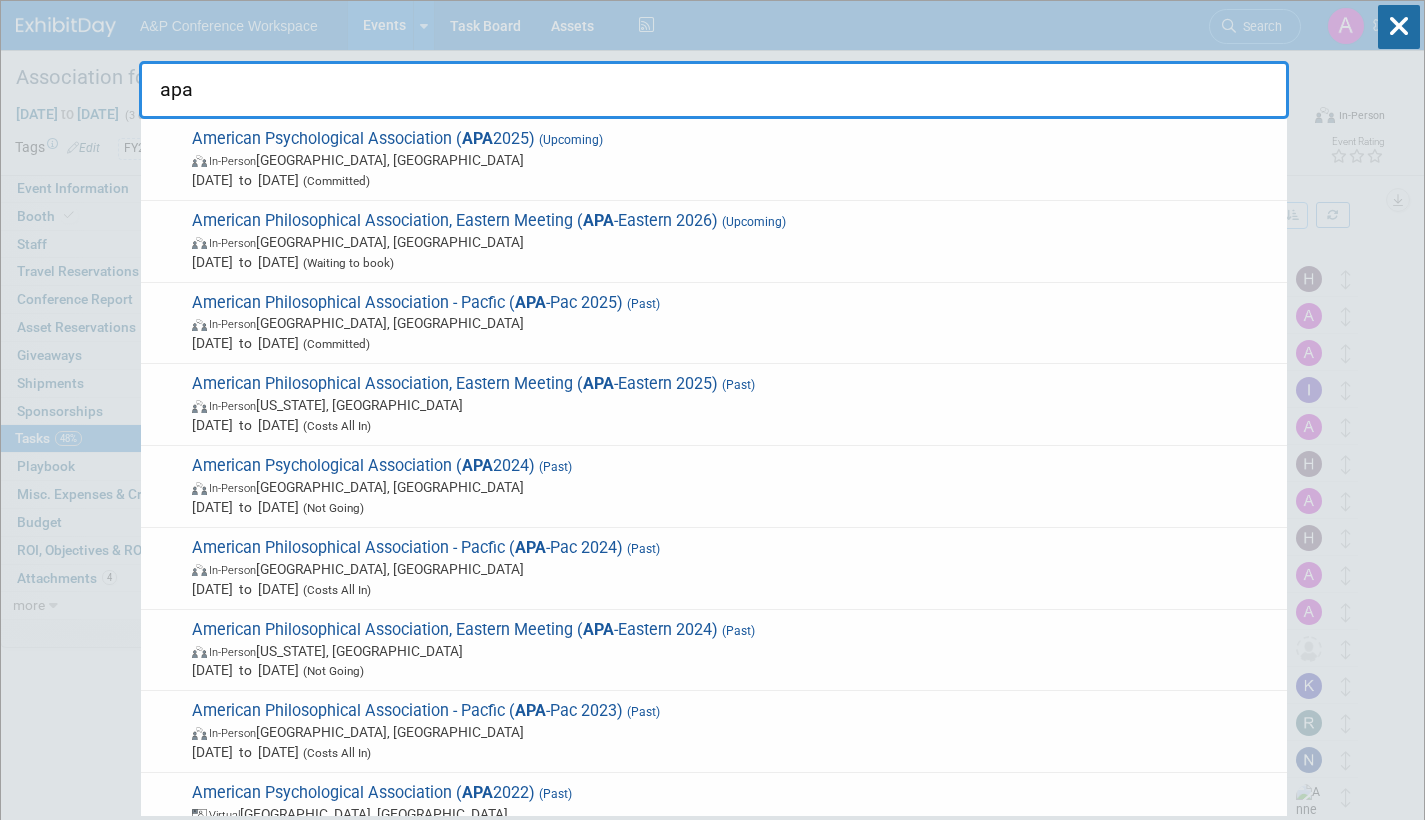 type on "apa" 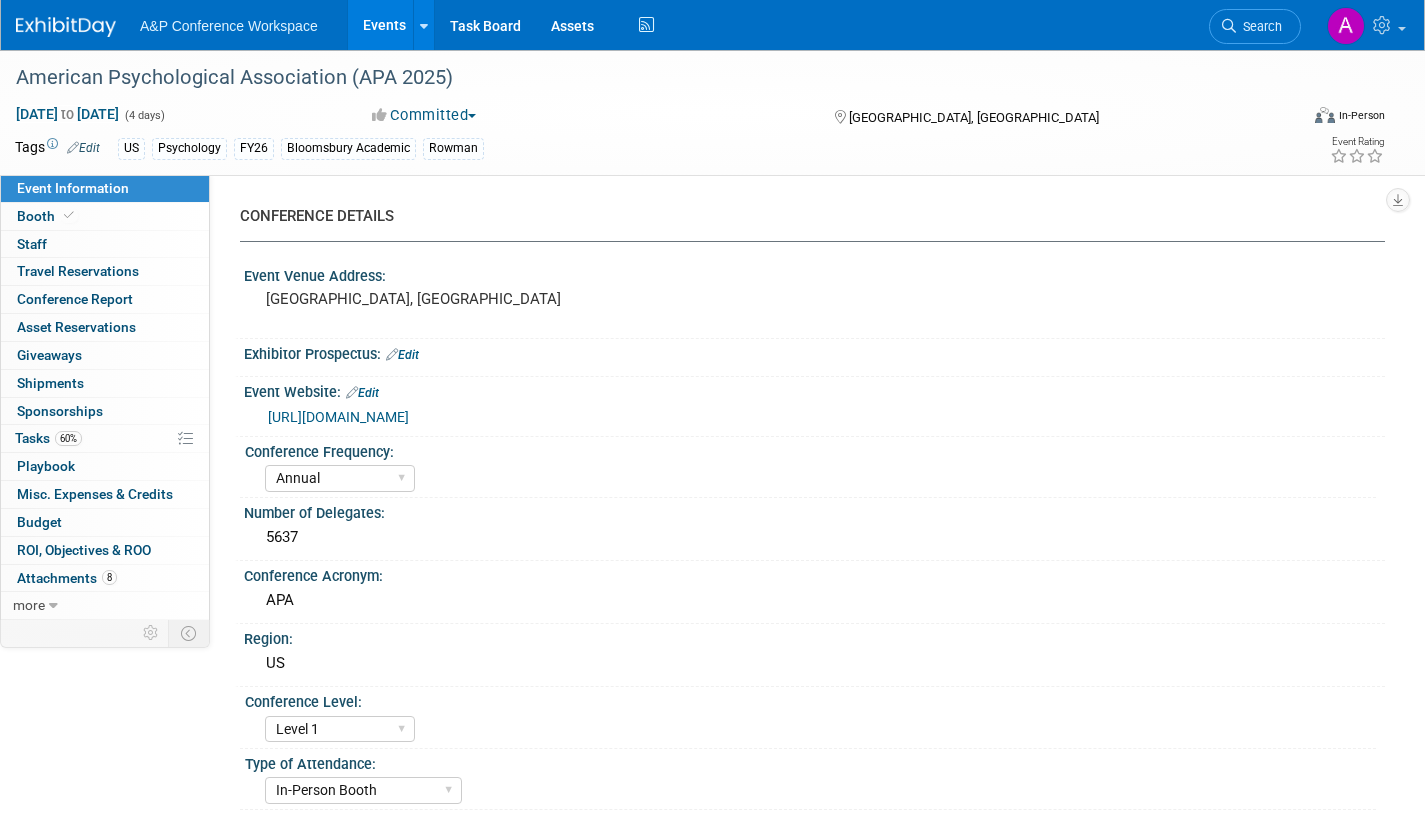 select on "Annual" 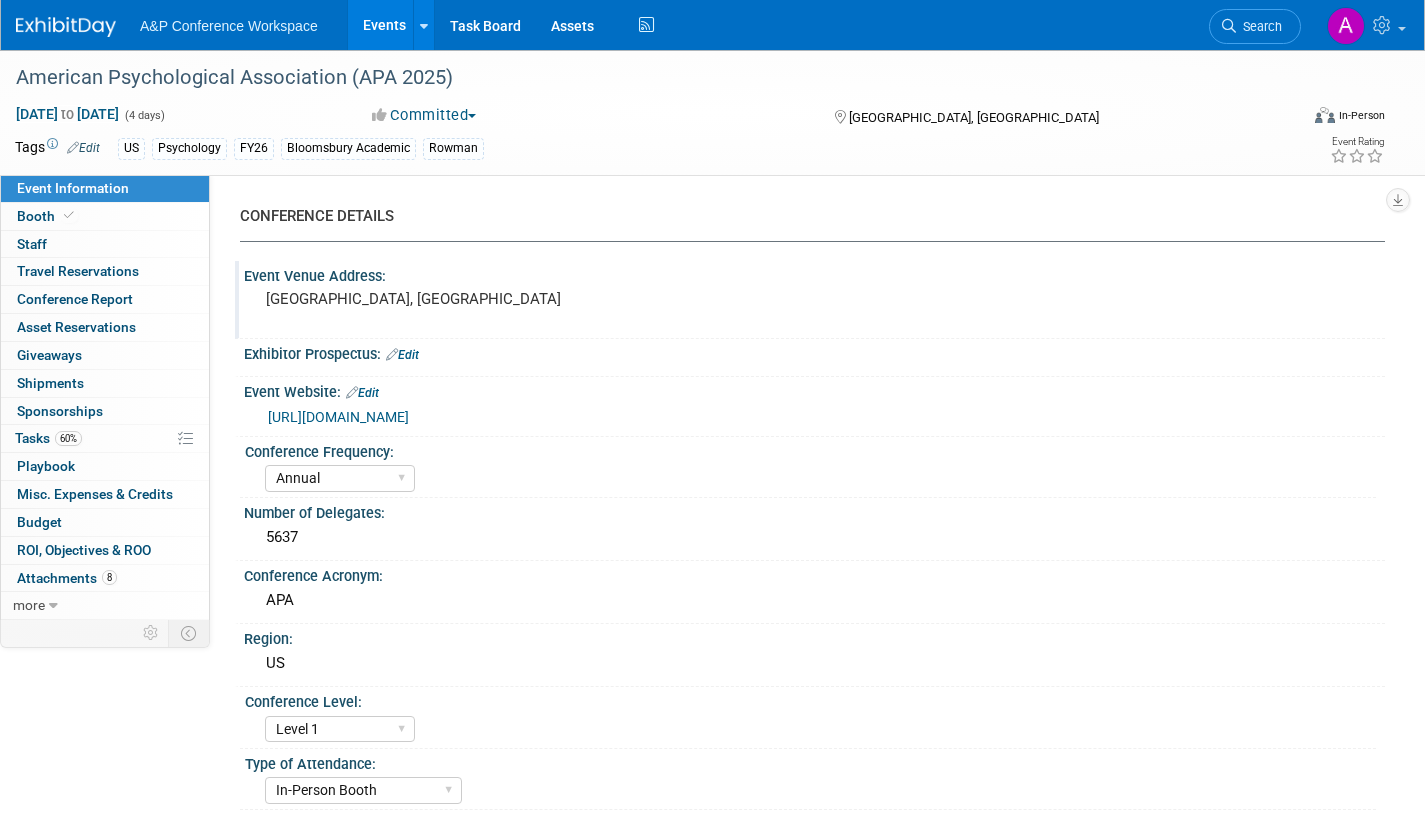 scroll, scrollTop: 0, scrollLeft: 0, axis: both 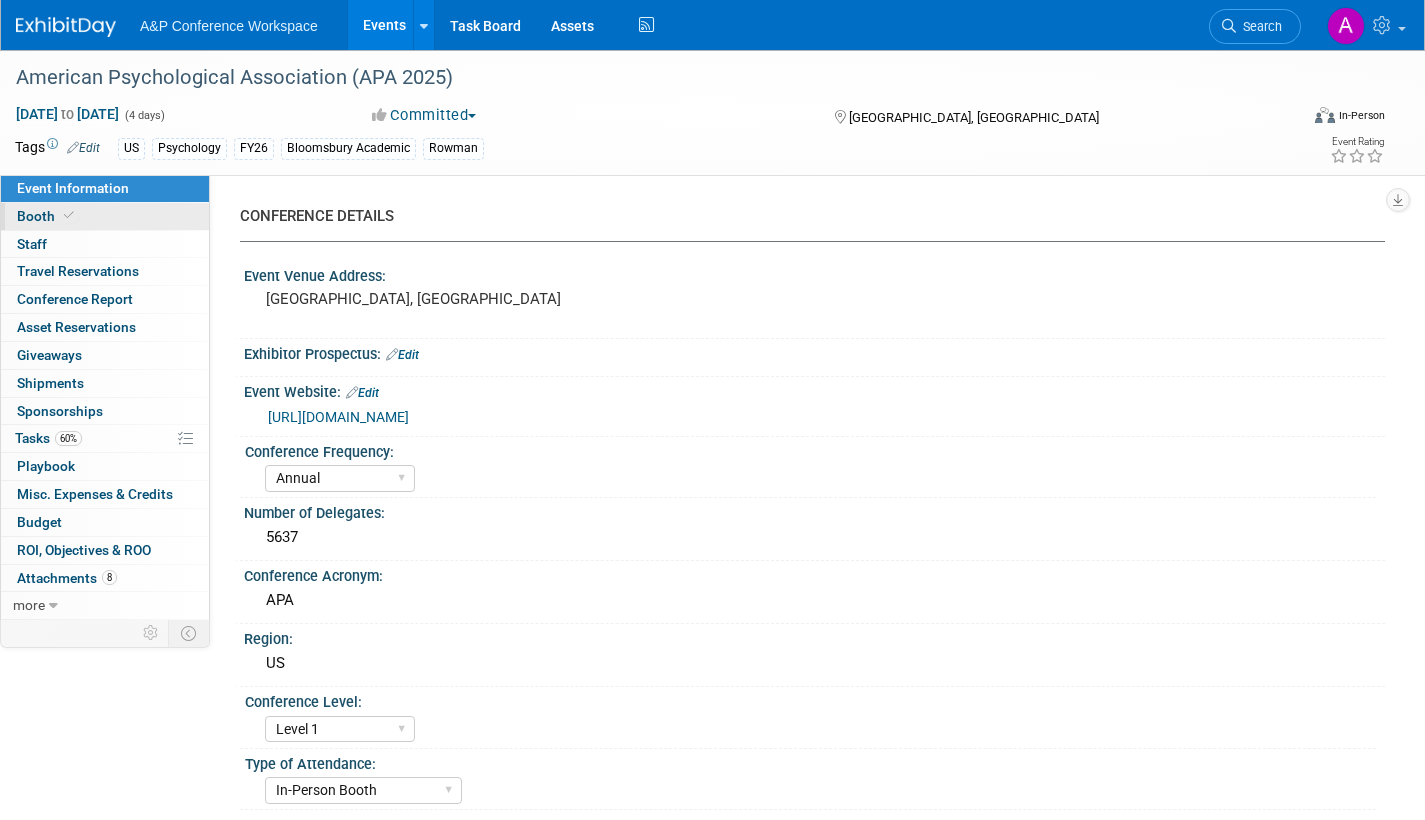 drag, startPoint x: 170, startPoint y: 204, endPoint x: 188, endPoint y: 221, distance: 24.758837 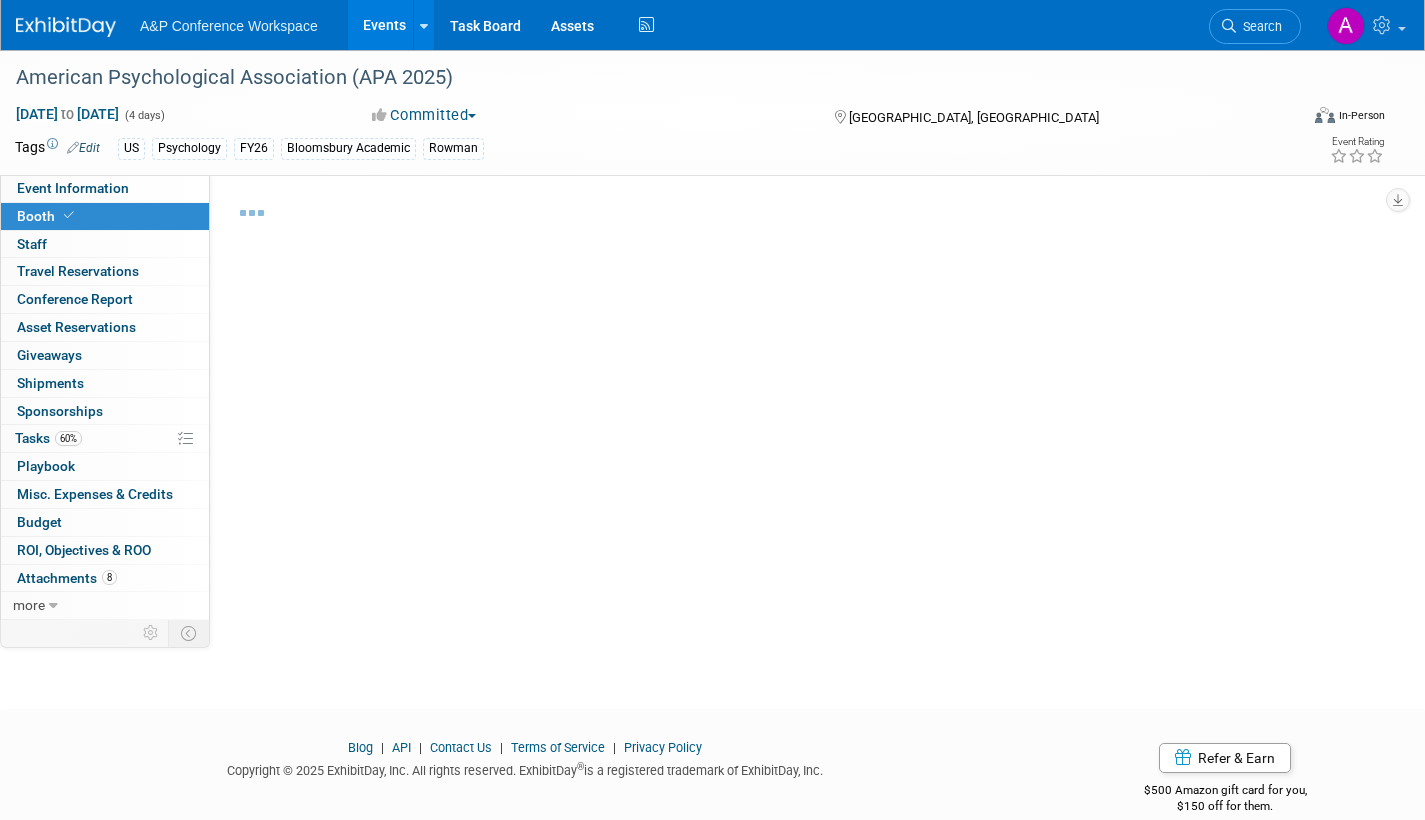 select on "CUAP" 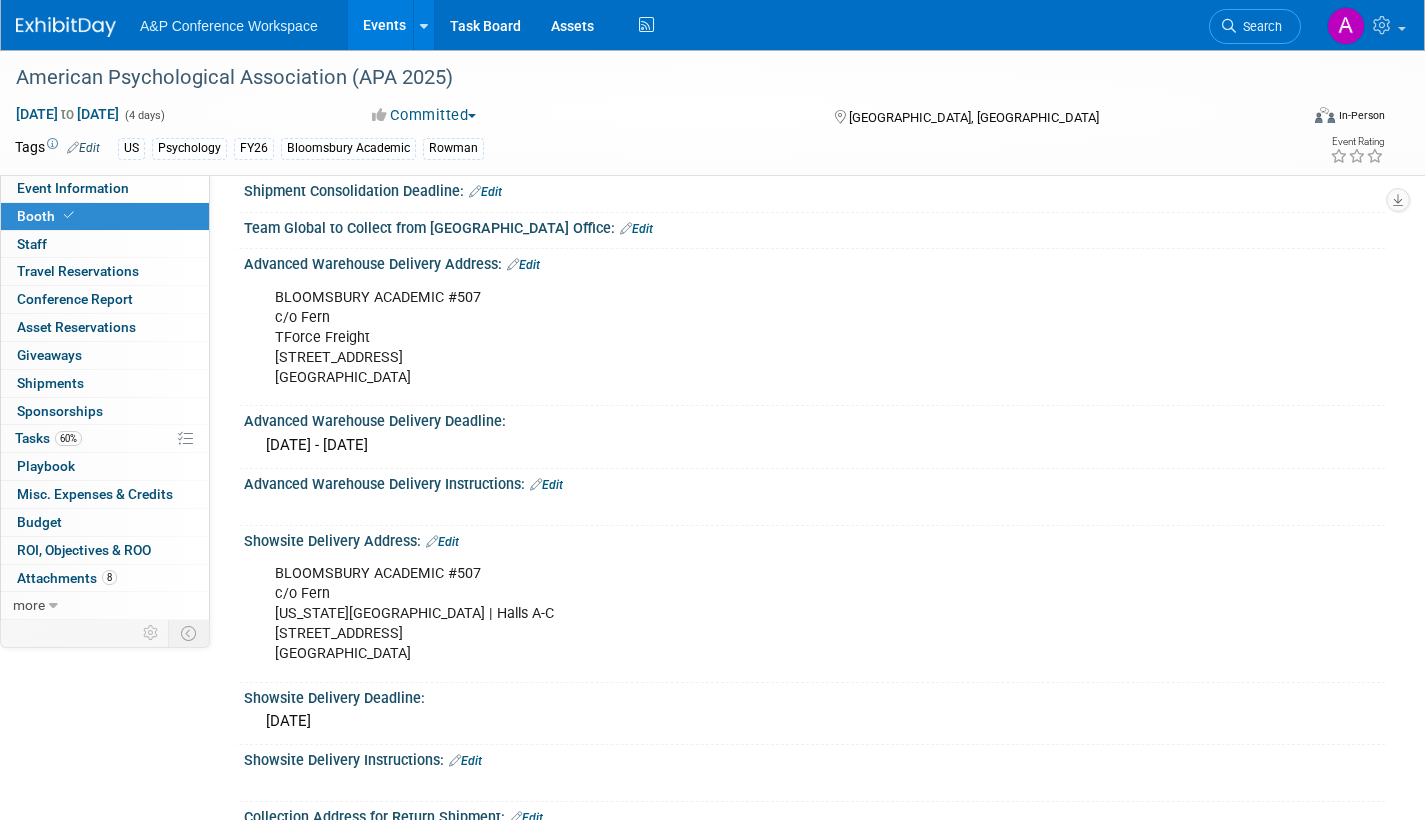 scroll, scrollTop: 1100, scrollLeft: 0, axis: vertical 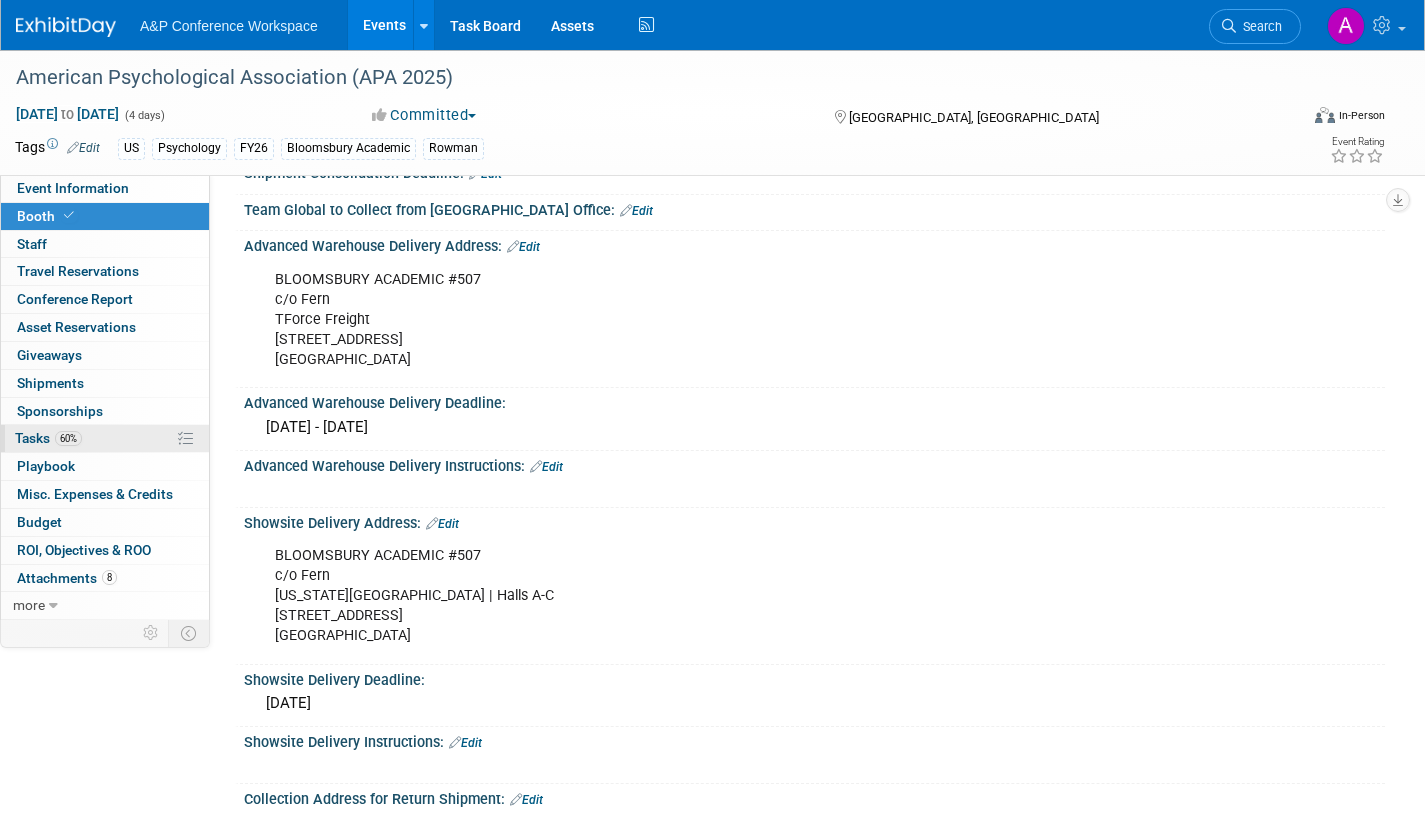 click on "Tasks 60%" at bounding box center [48, 438] 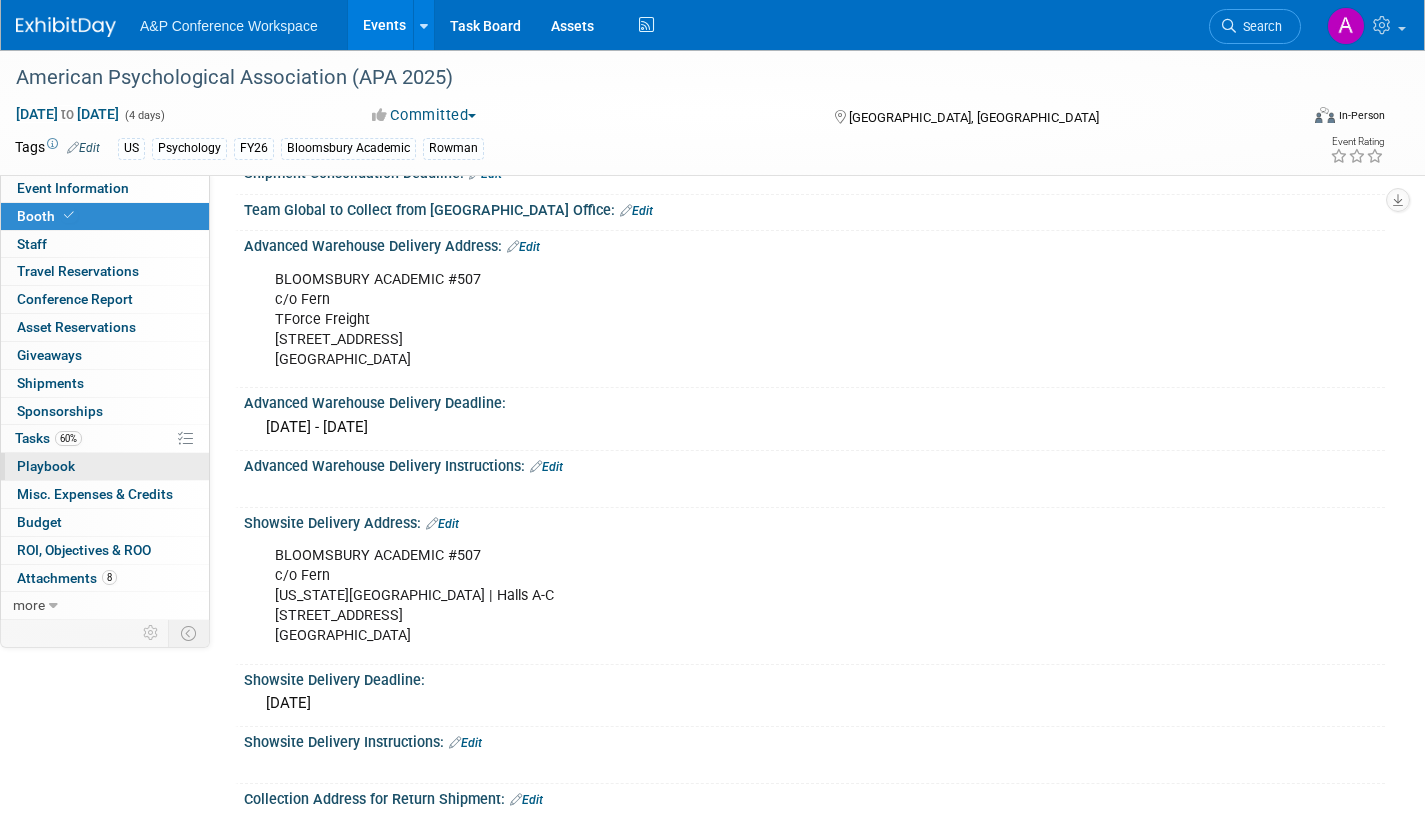 scroll, scrollTop: 0, scrollLeft: 0, axis: both 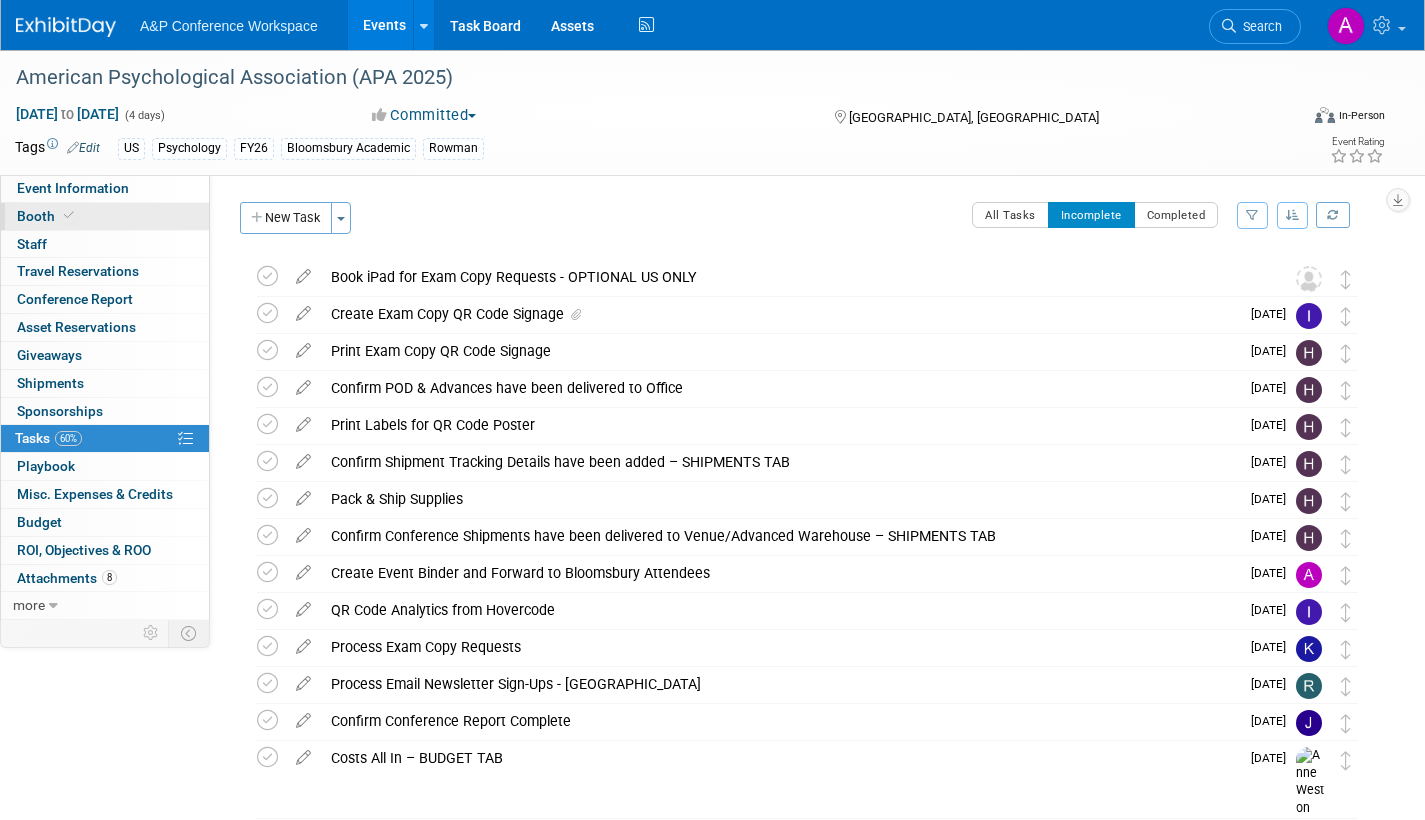 click on "Booth" at bounding box center [47, 216] 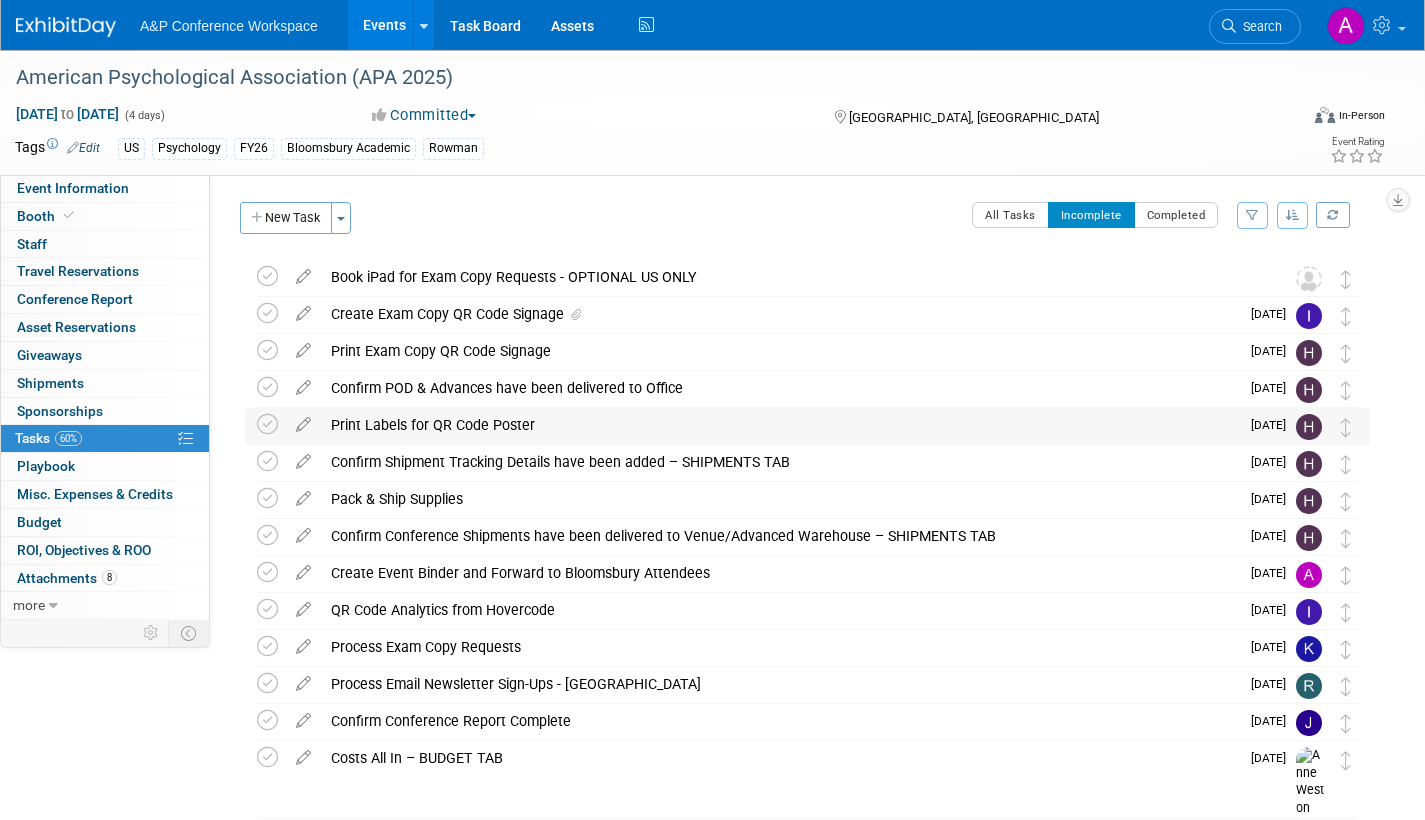 select on "CUAP" 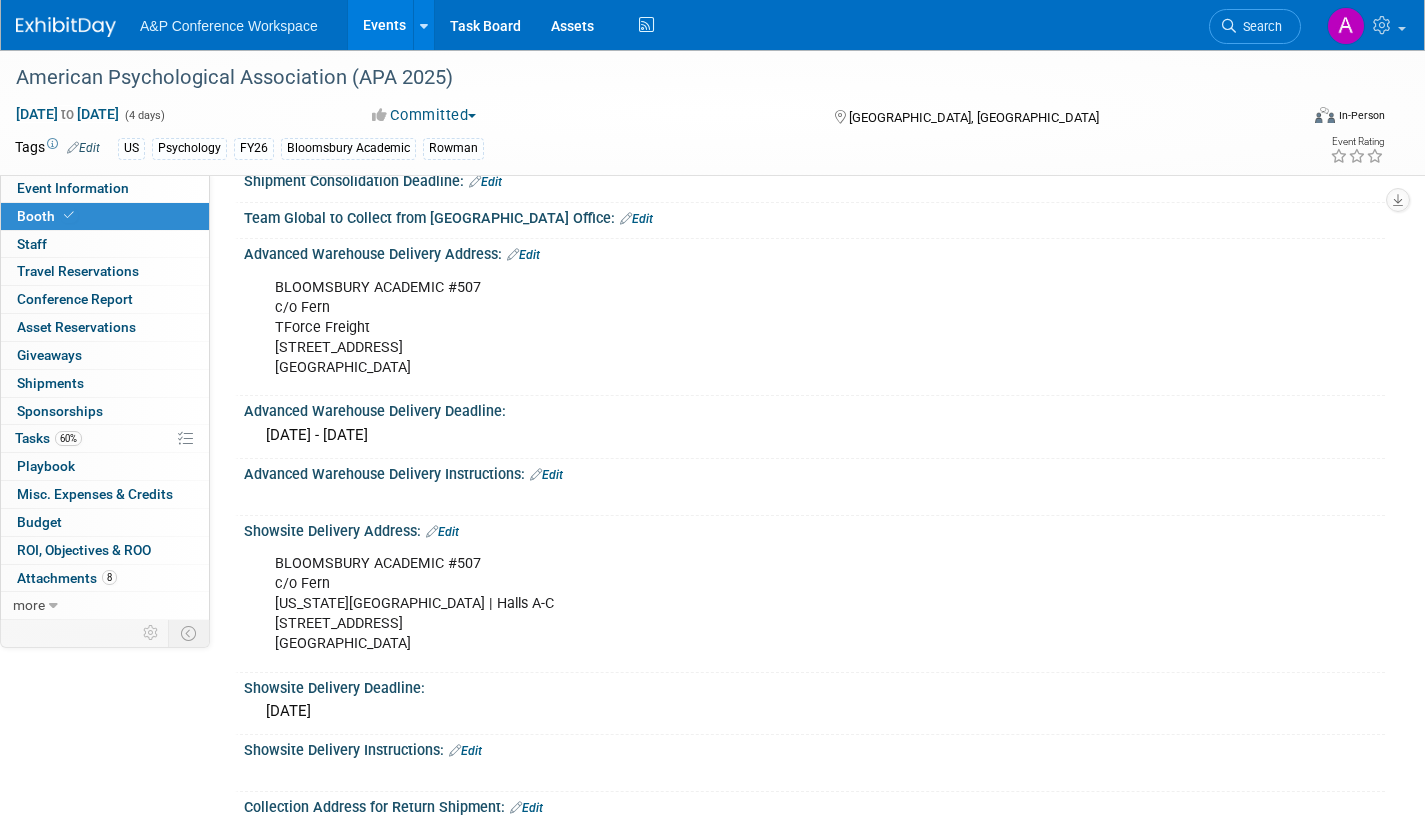 scroll, scrollTop: 1100, scrollLeft: 0, axis: vertical 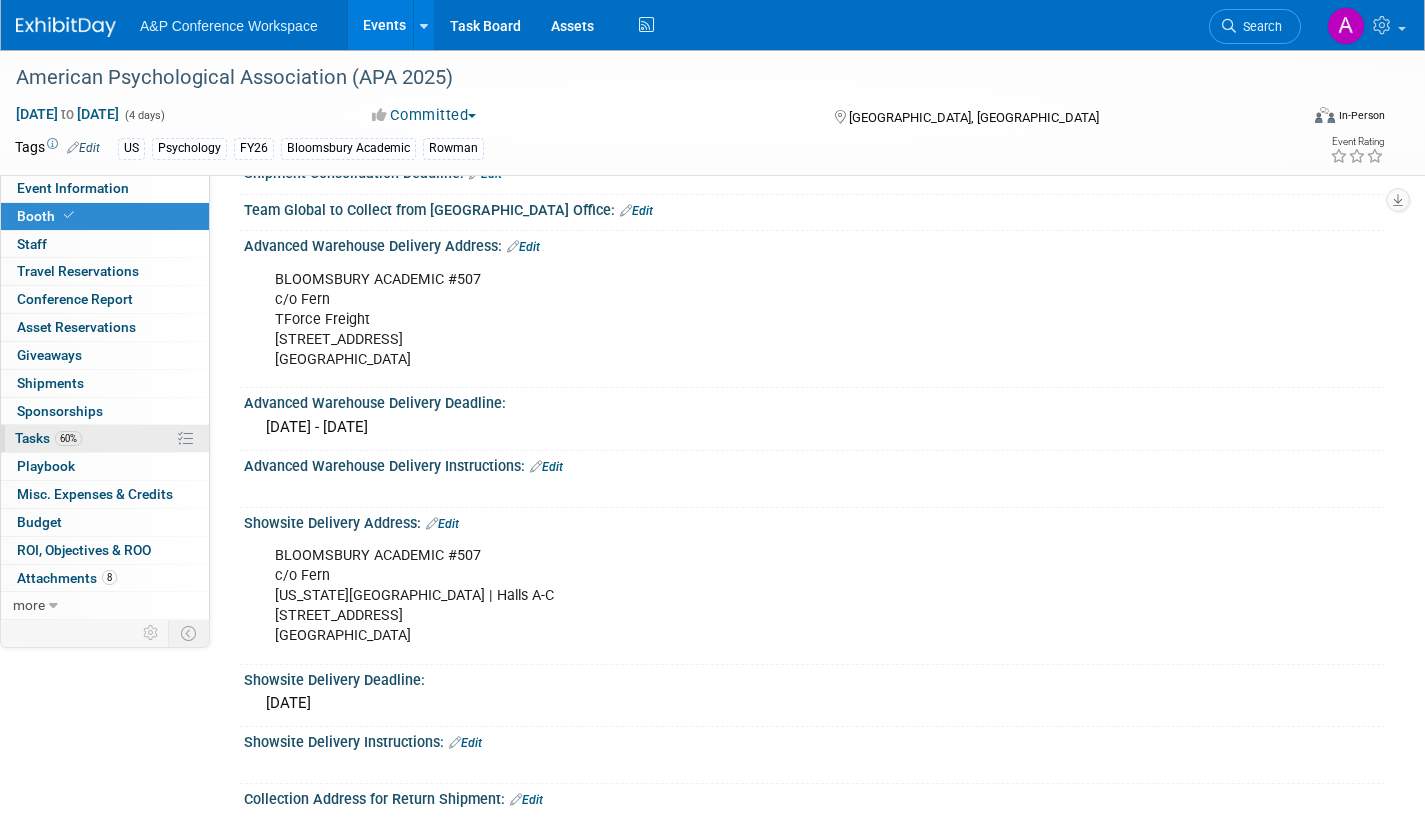 click on "Tasks 60%" at bounding box center (48, 438) 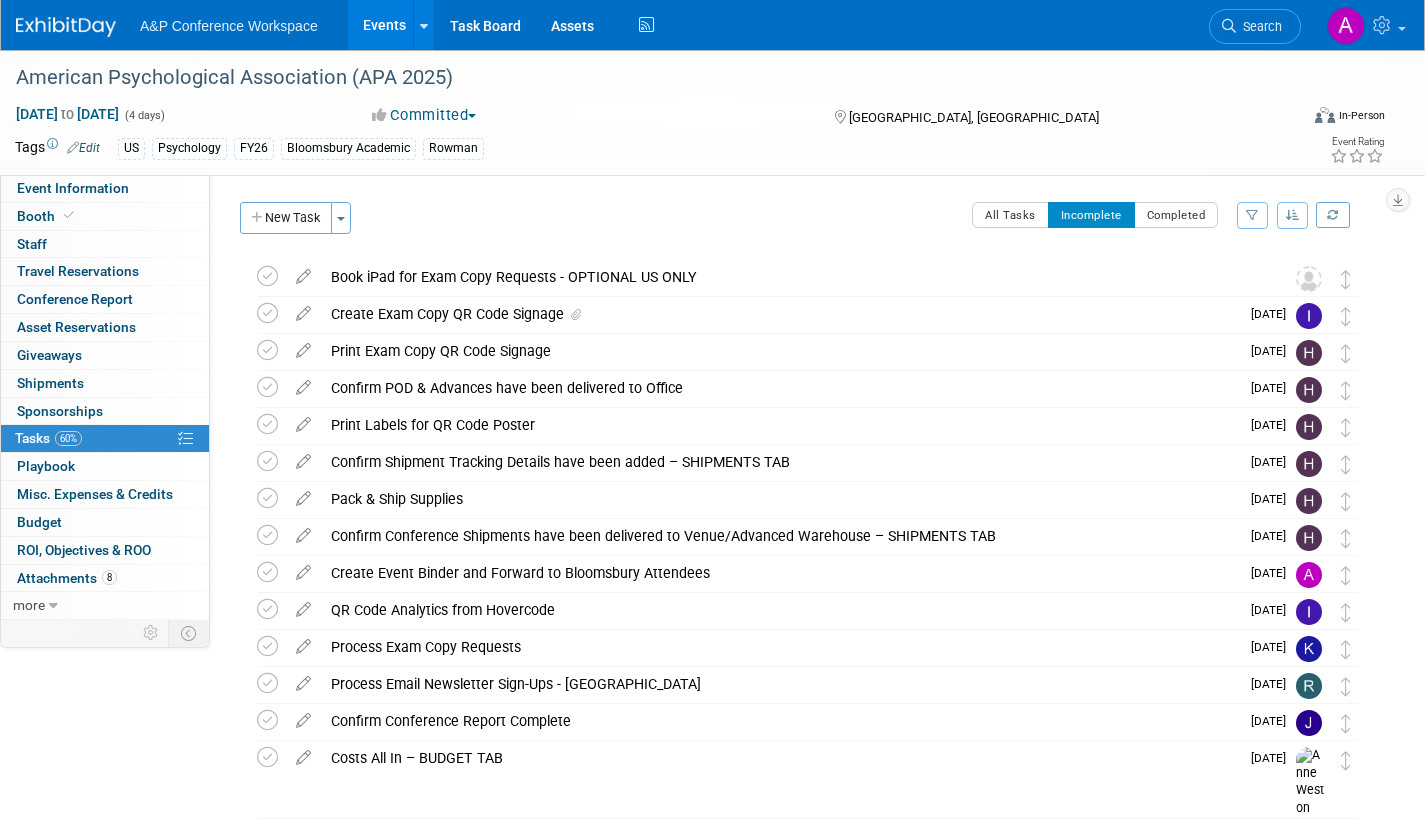 click on "Search" at bounding box center [1259, 26] 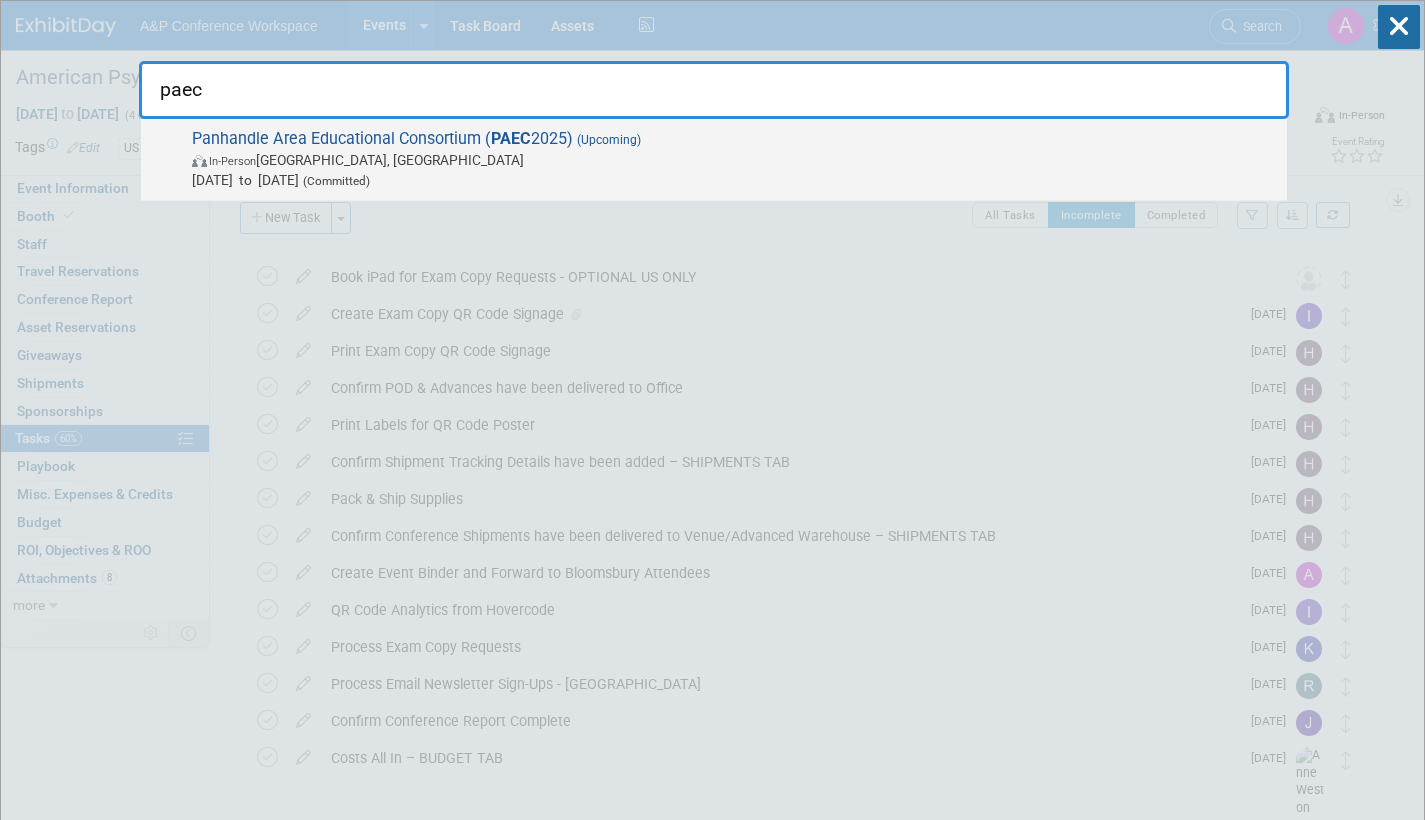 type on "paec" 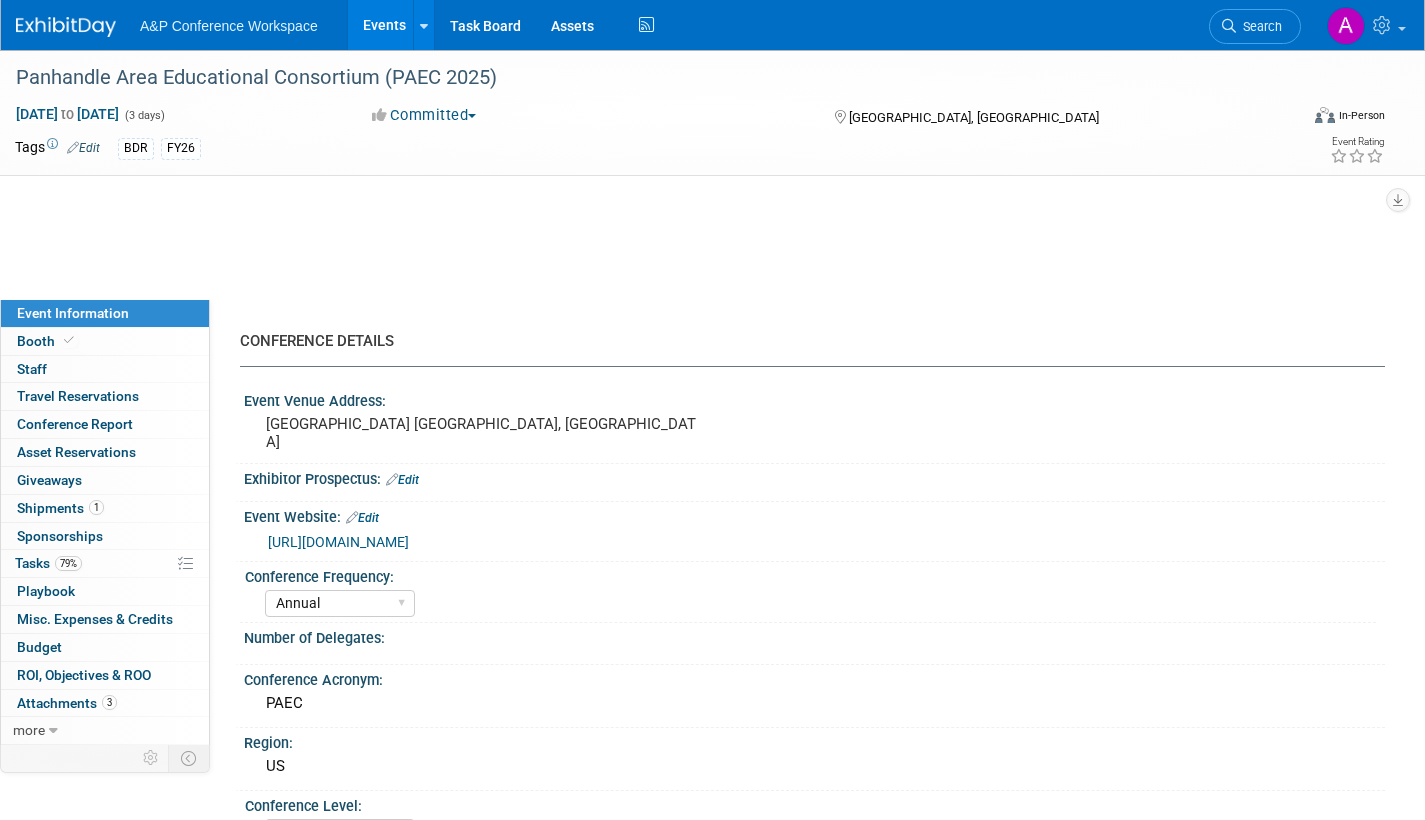 select on "Annual" 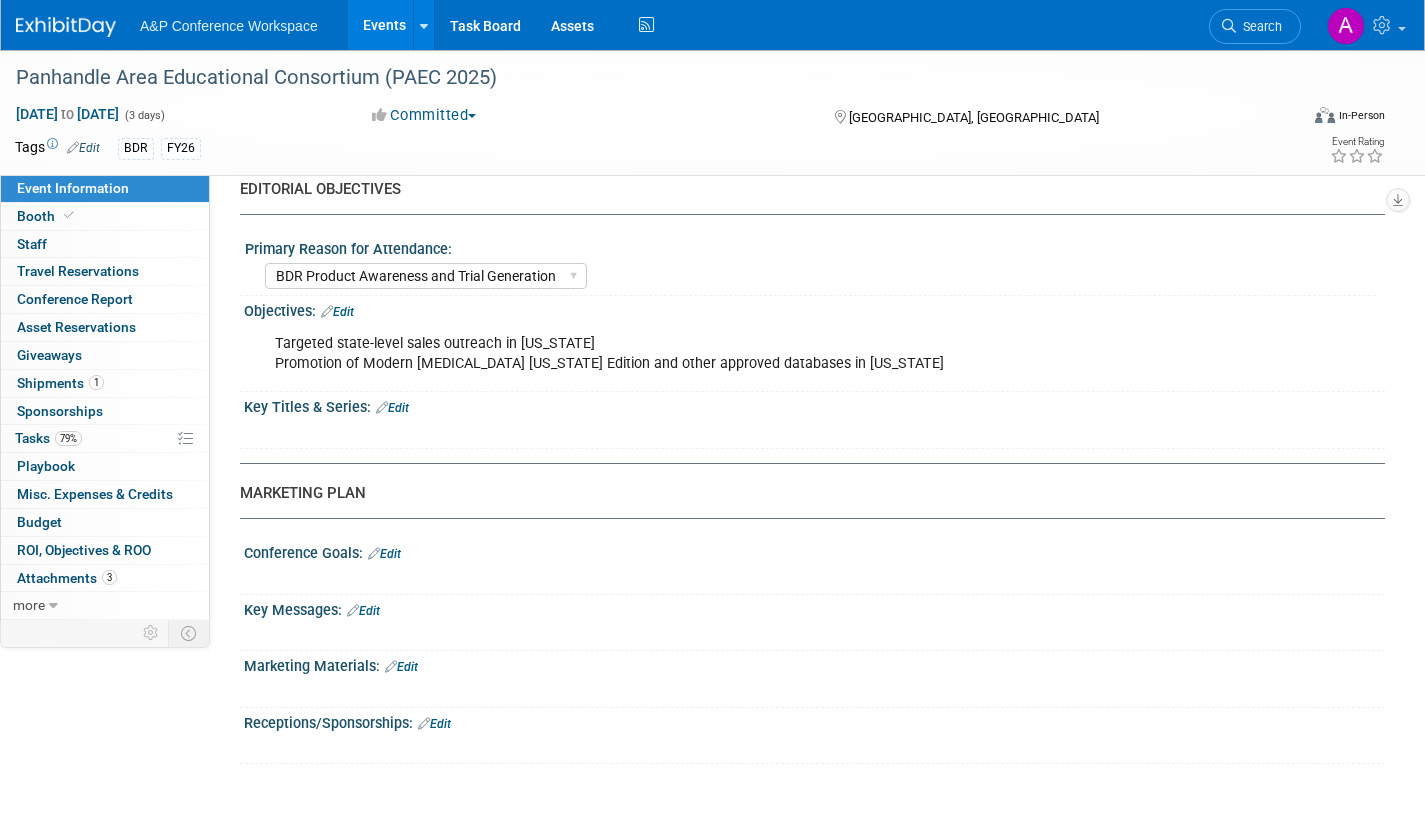 scroll, scrollTop: 1941, scrollLeft: 0, axis: vertical 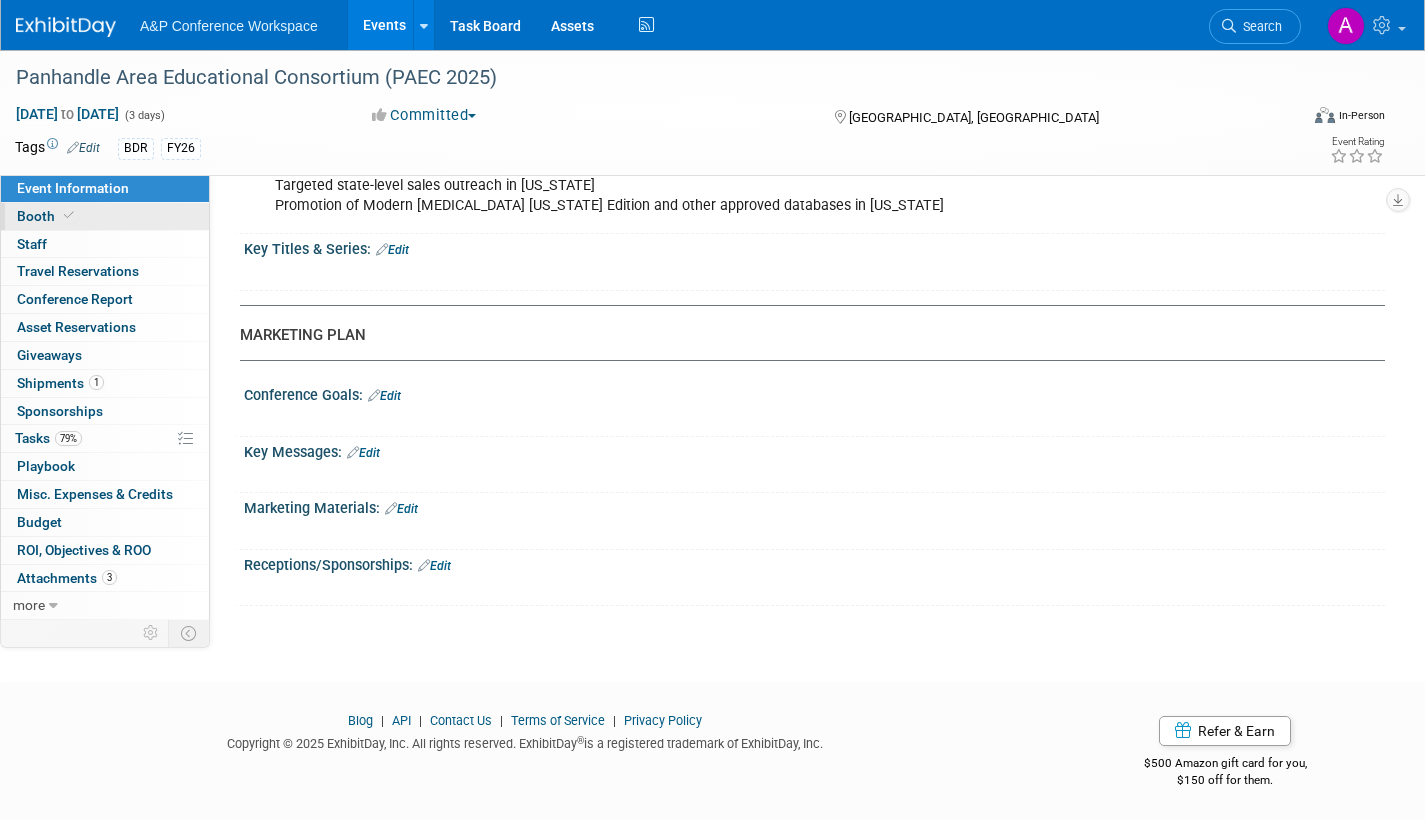 click on "Booth" at bounding box center [47, 216] 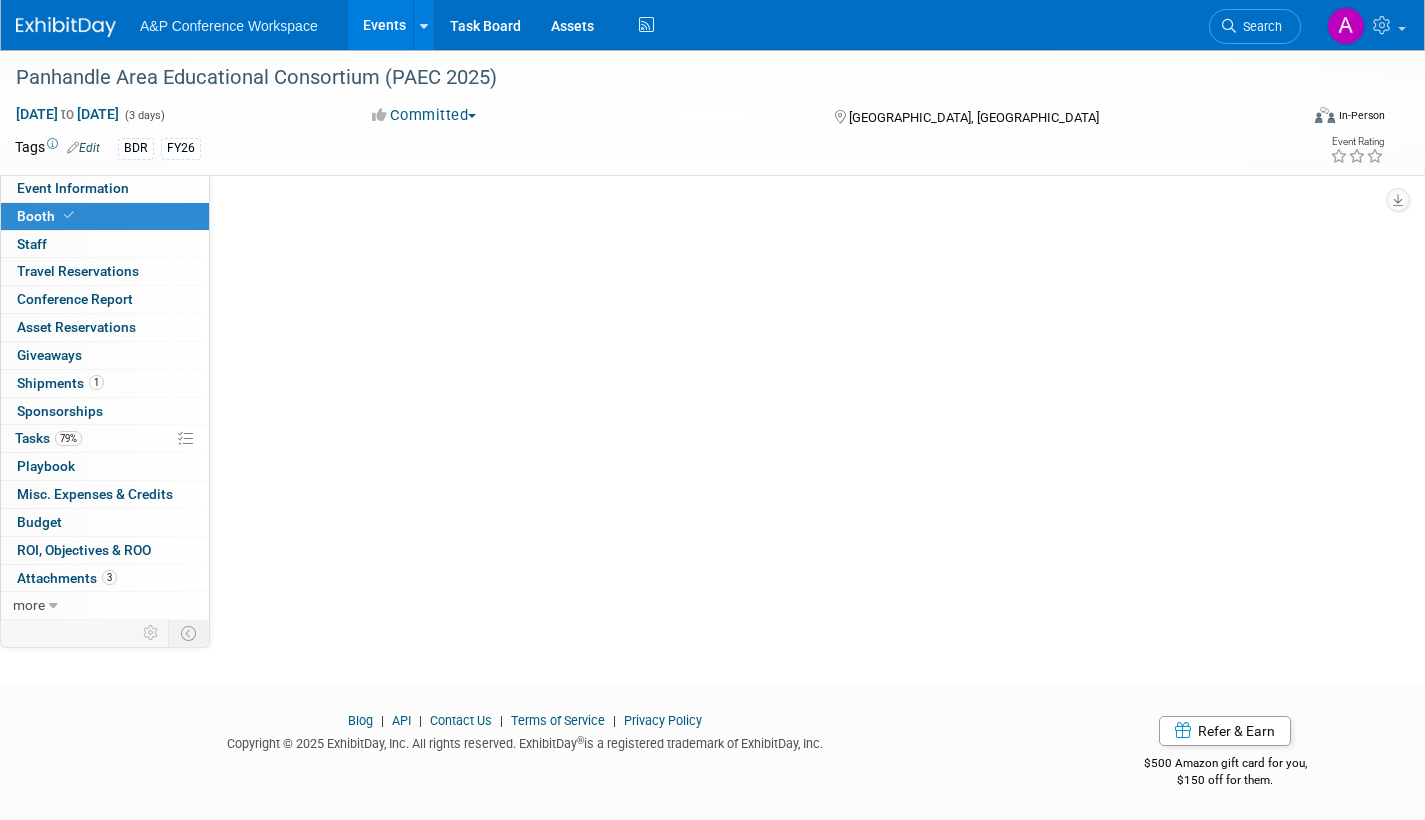 scroll, scrollTop: 0, scrollLeft: 0, axis: both 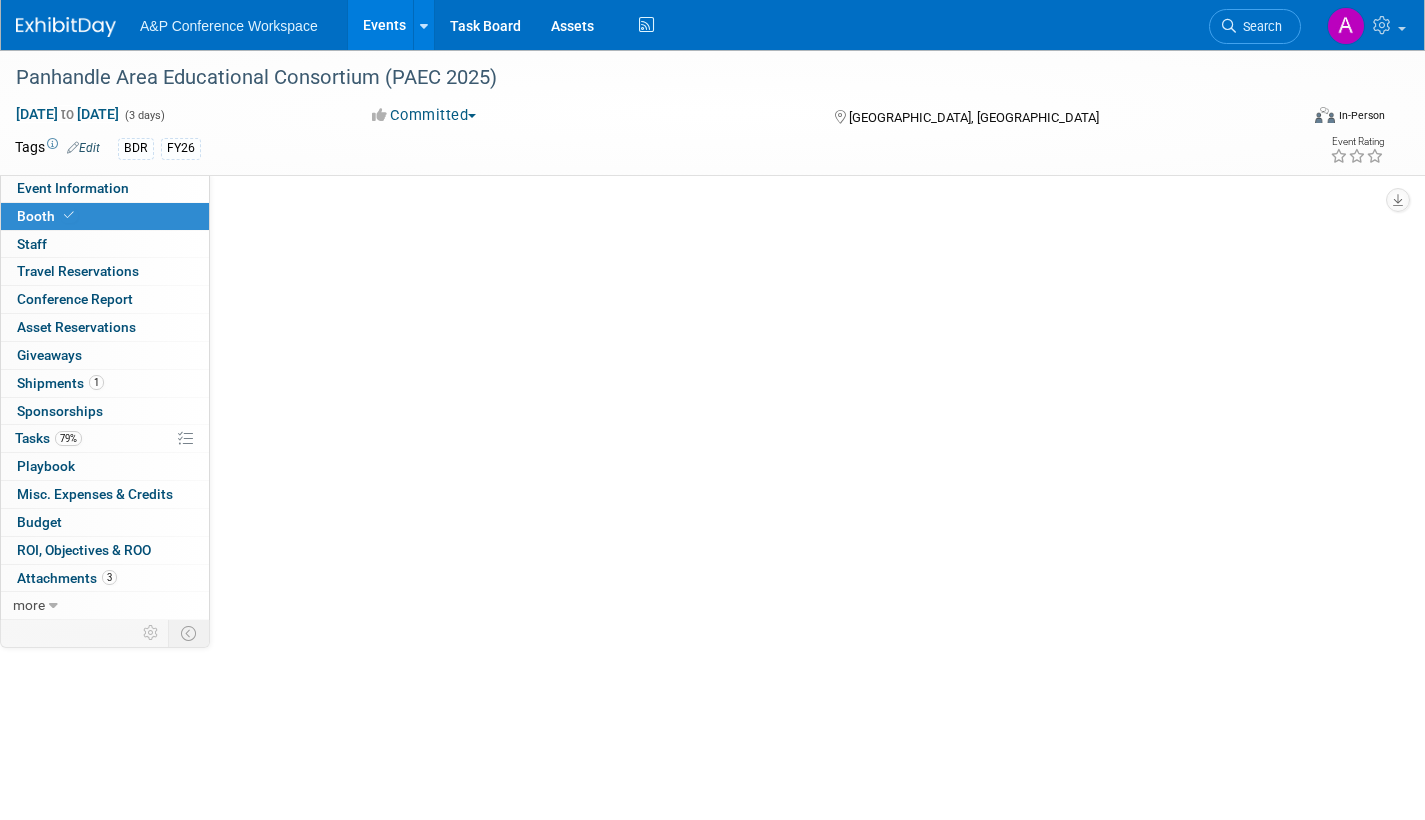 select on "CLDC - Digital/BDR" 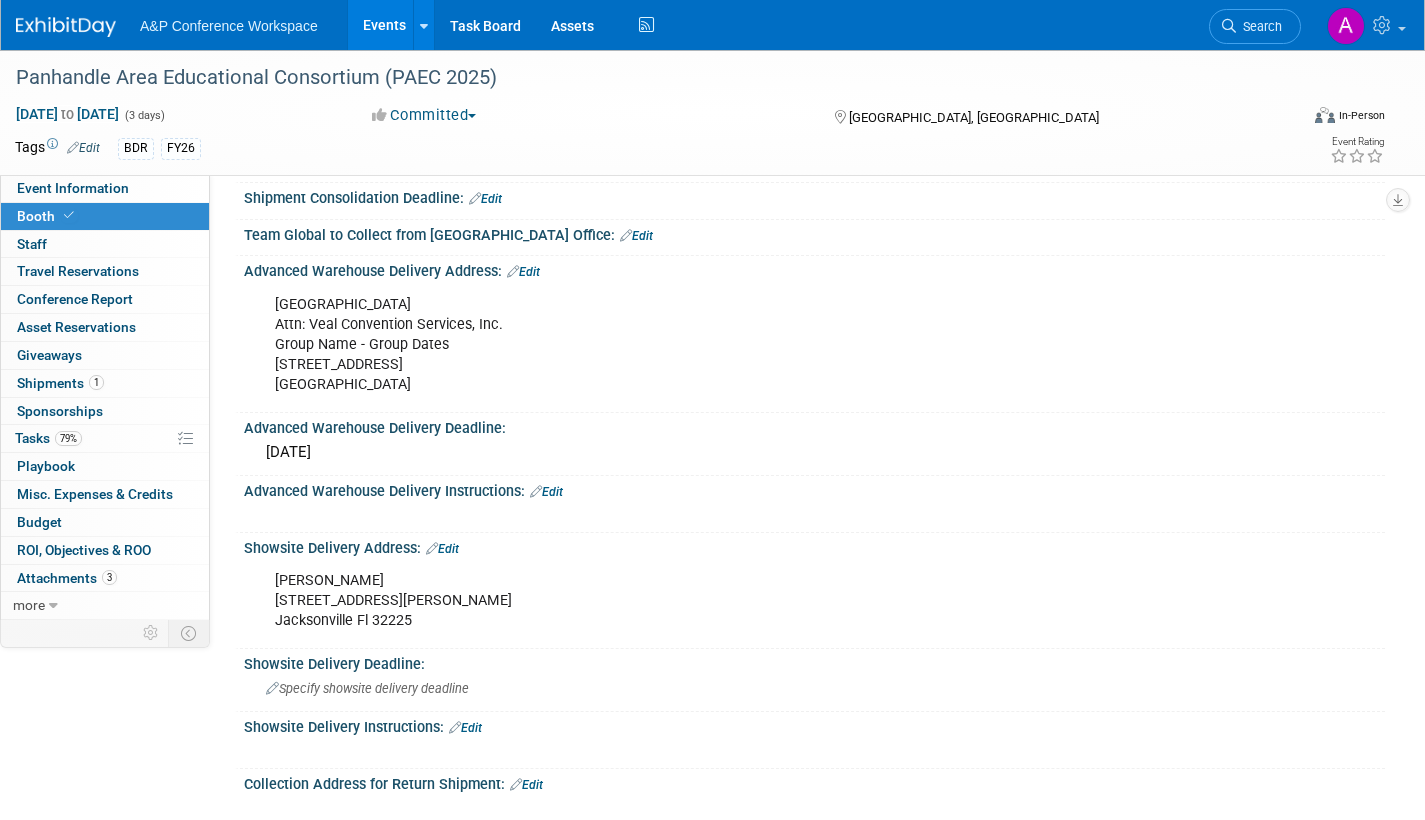 scroll, scrollTop: 1300, scrollLeft: 0, axis: vertical 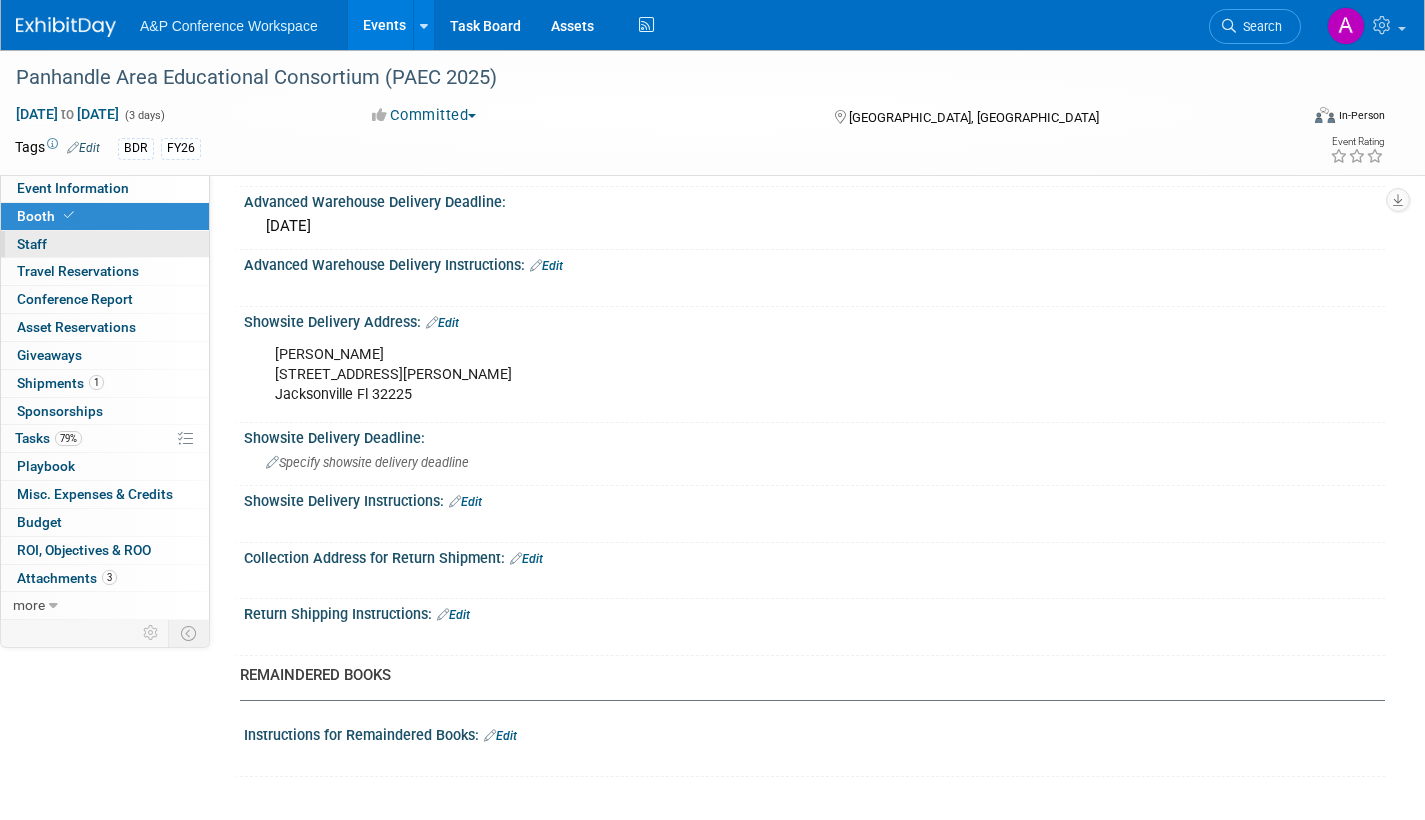 click on "0
Staff 0" at bounding box center [105, 244] 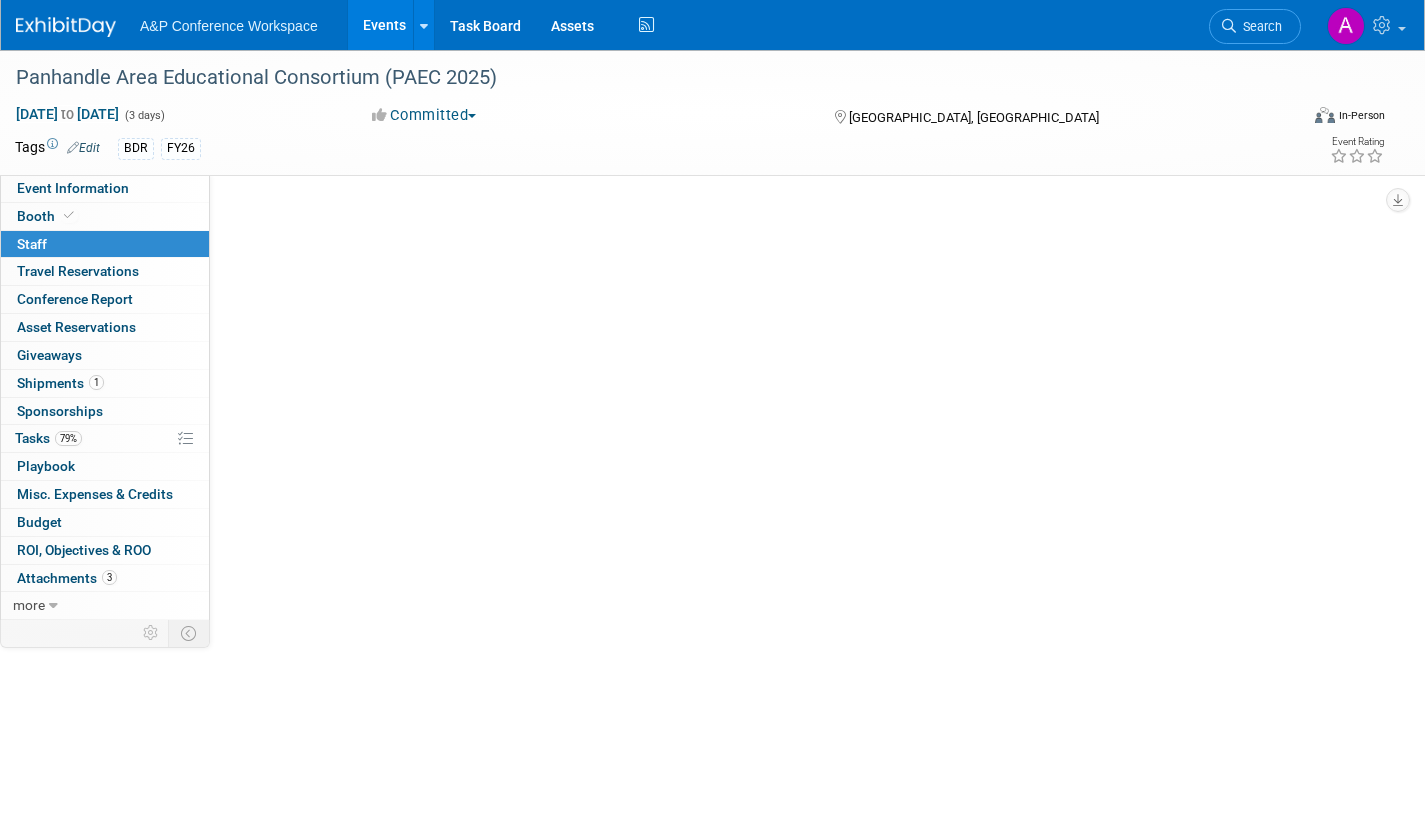 scroll, scrollTop: 0, scrollLeft: 0, axis: both 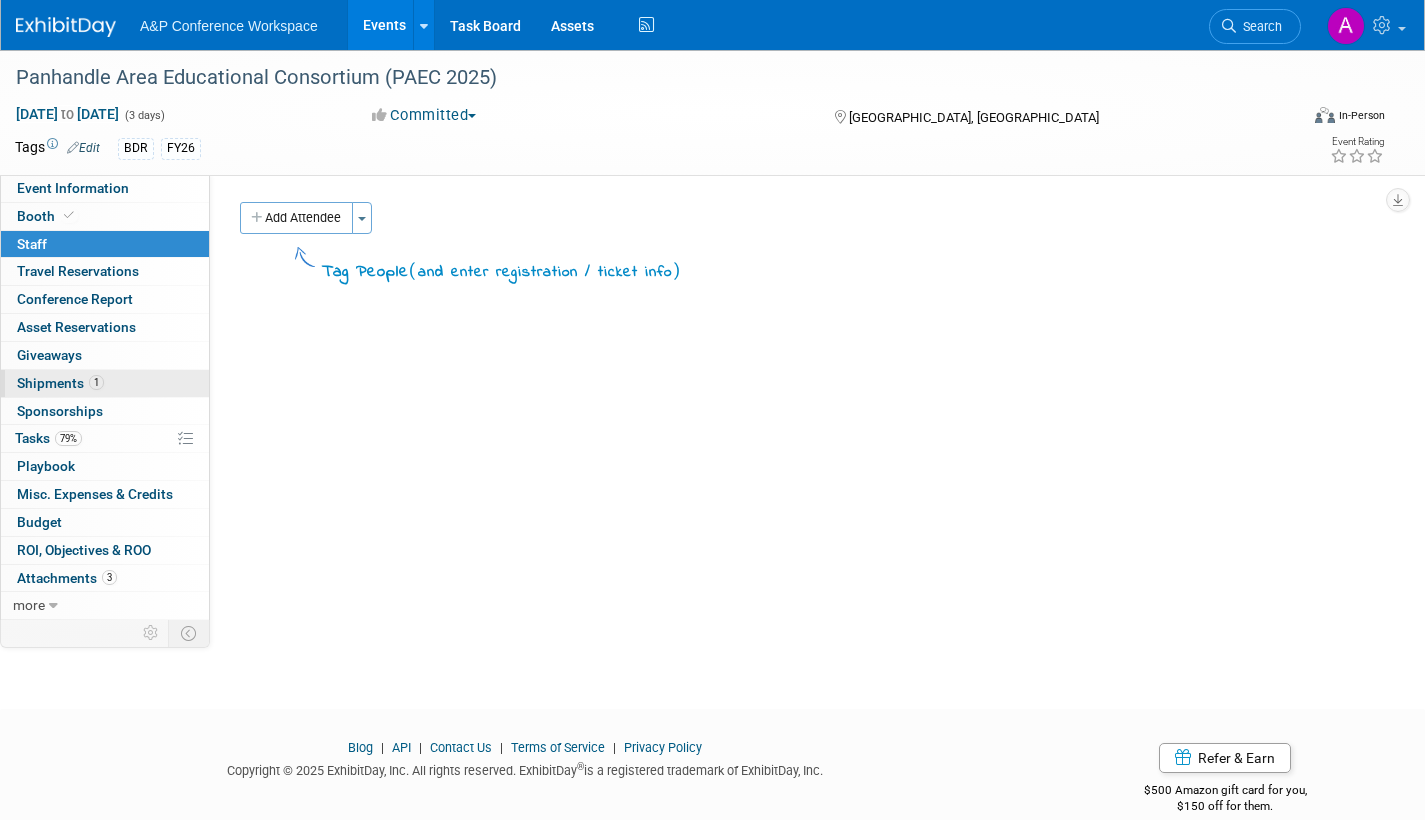 click on "Shipments 1" at bounding box center (60, 383) 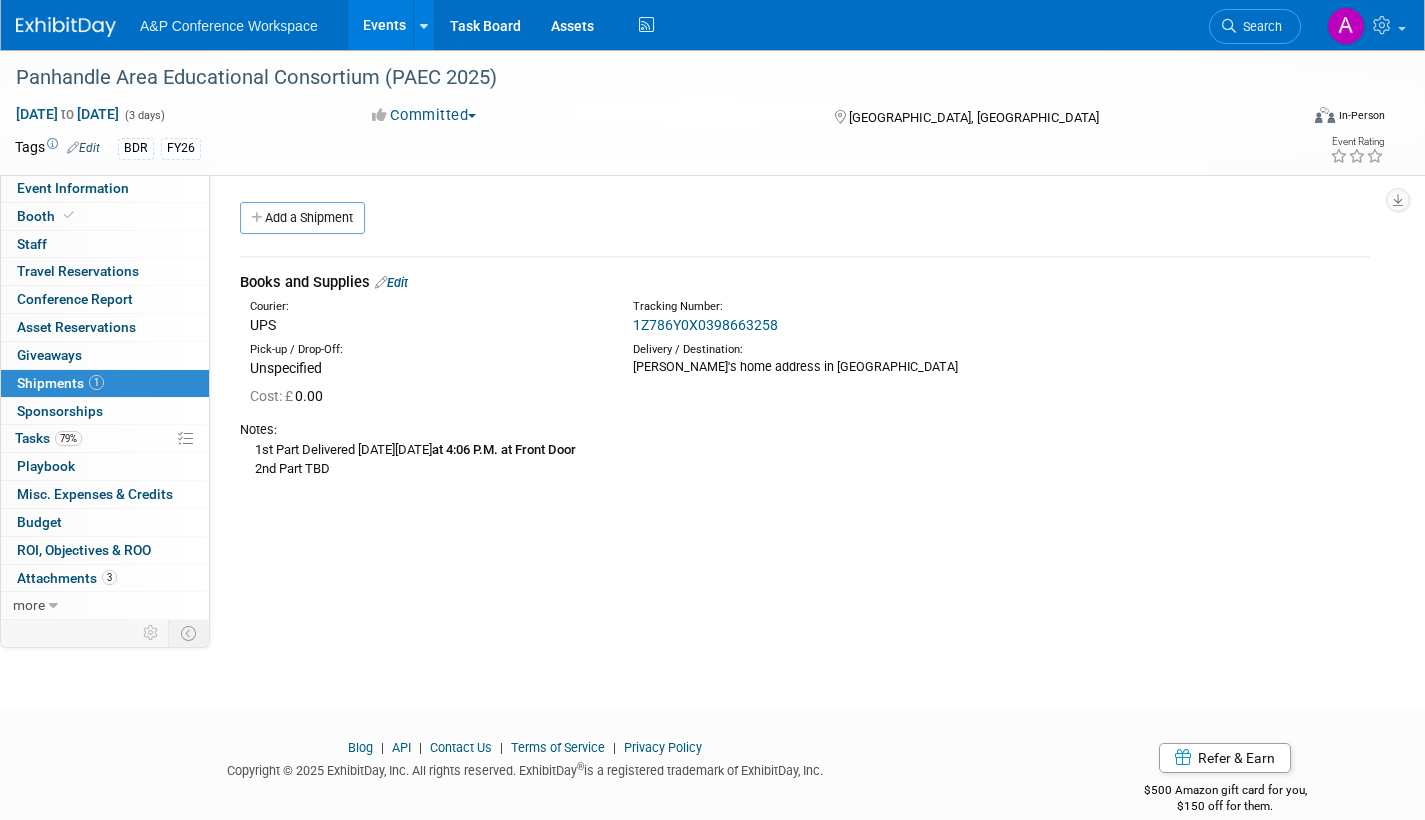 click on "Edit" at bounding box center [391, 282] 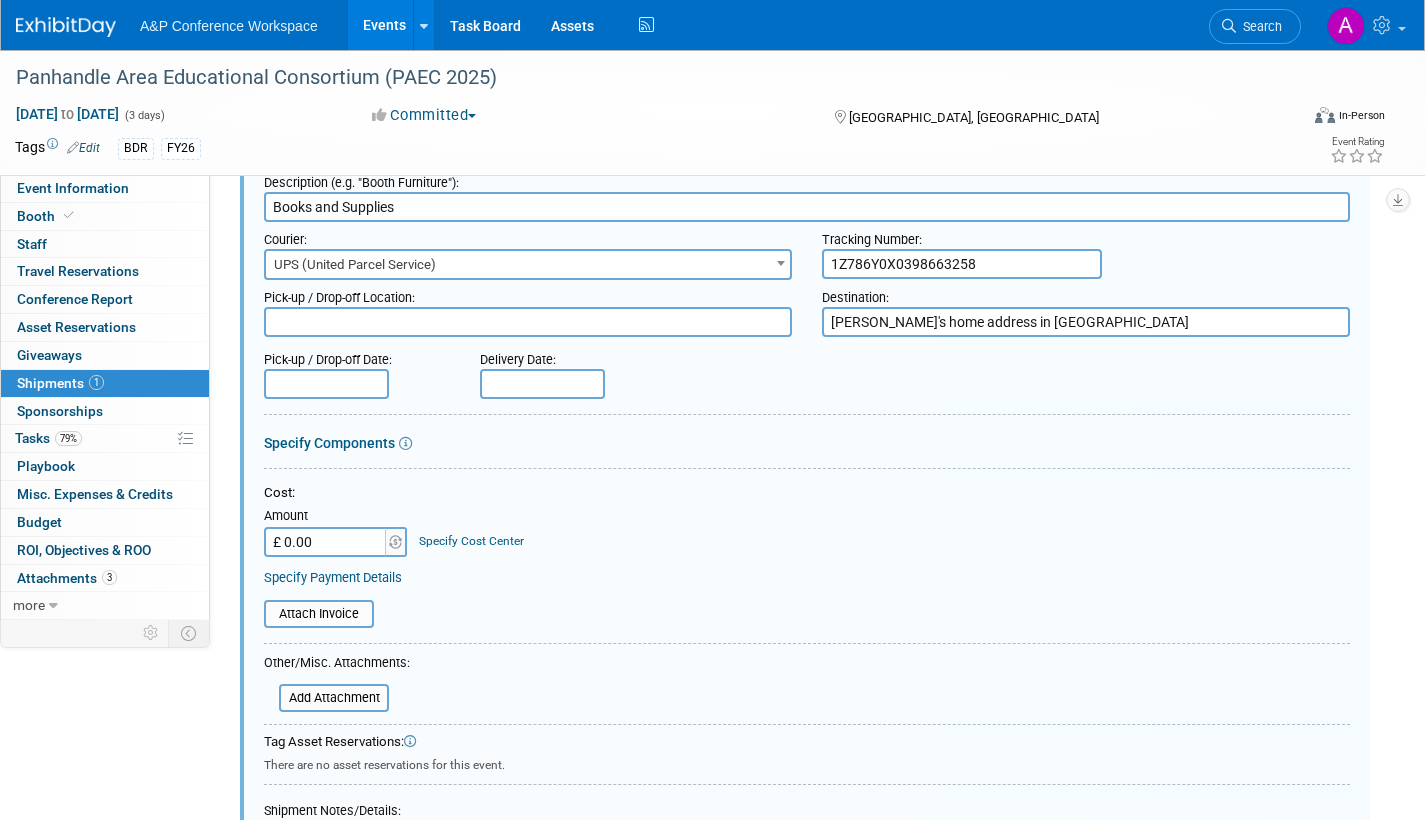 scroll, scrollTop: 330, scrollLeft: 0, axis: vertical 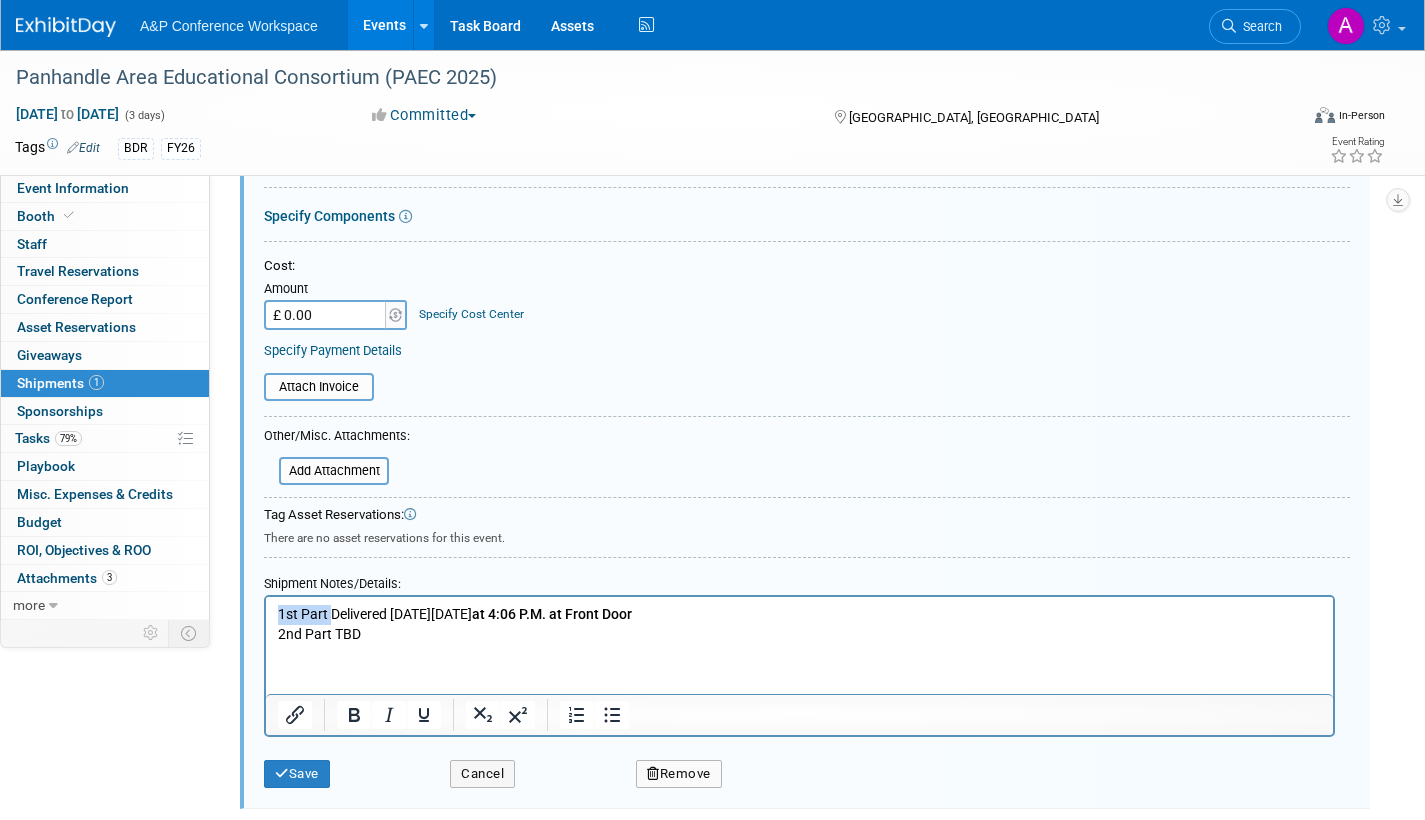 drag, startPoint x: 331, startPoint y: 612, endPoint x: 213, endPoint y: 622, distance: 118.42297 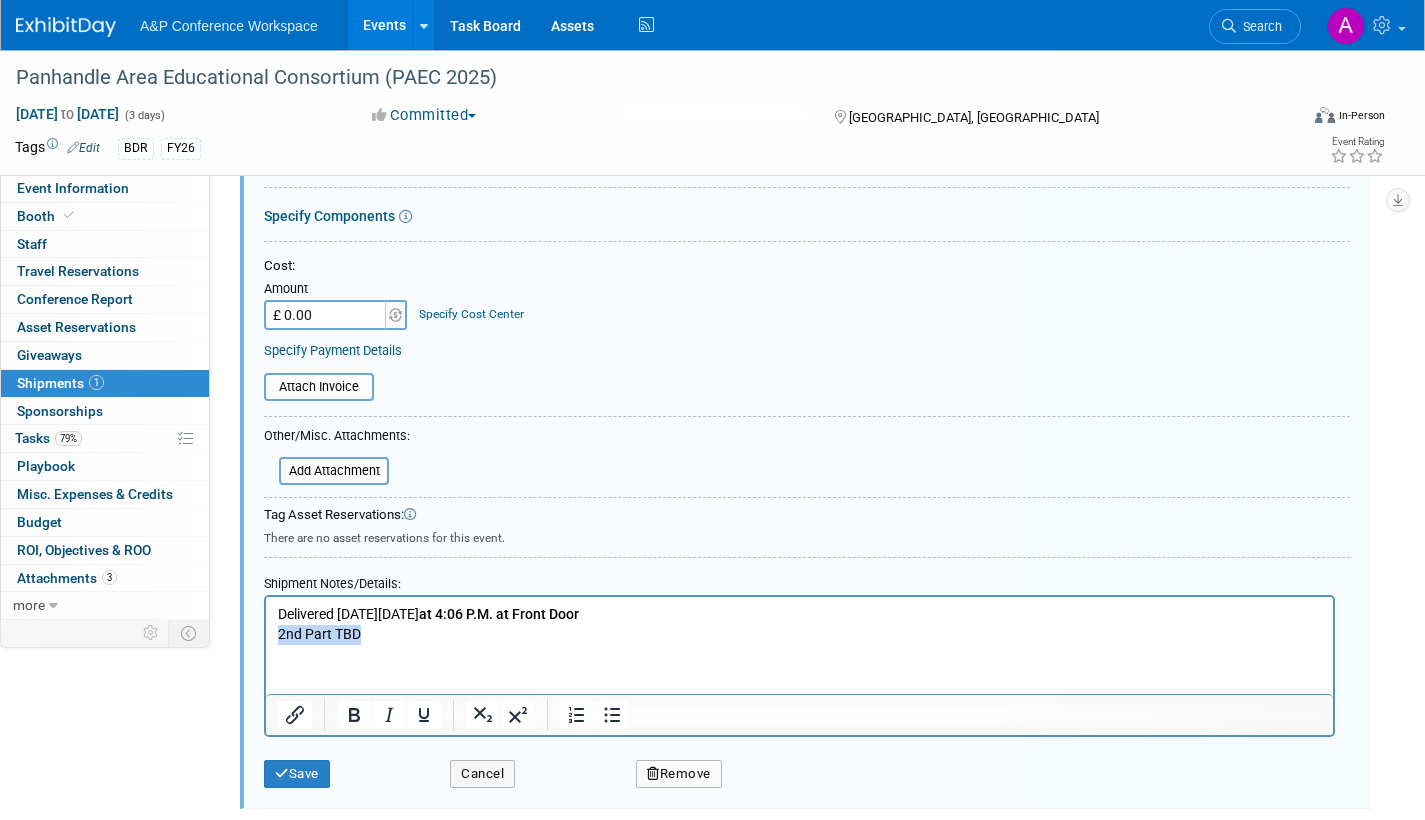 drag, startPoint x: 364, startPoint y: 629, endPoint x: 514, endPoint y: 1218, distance: 607.8001 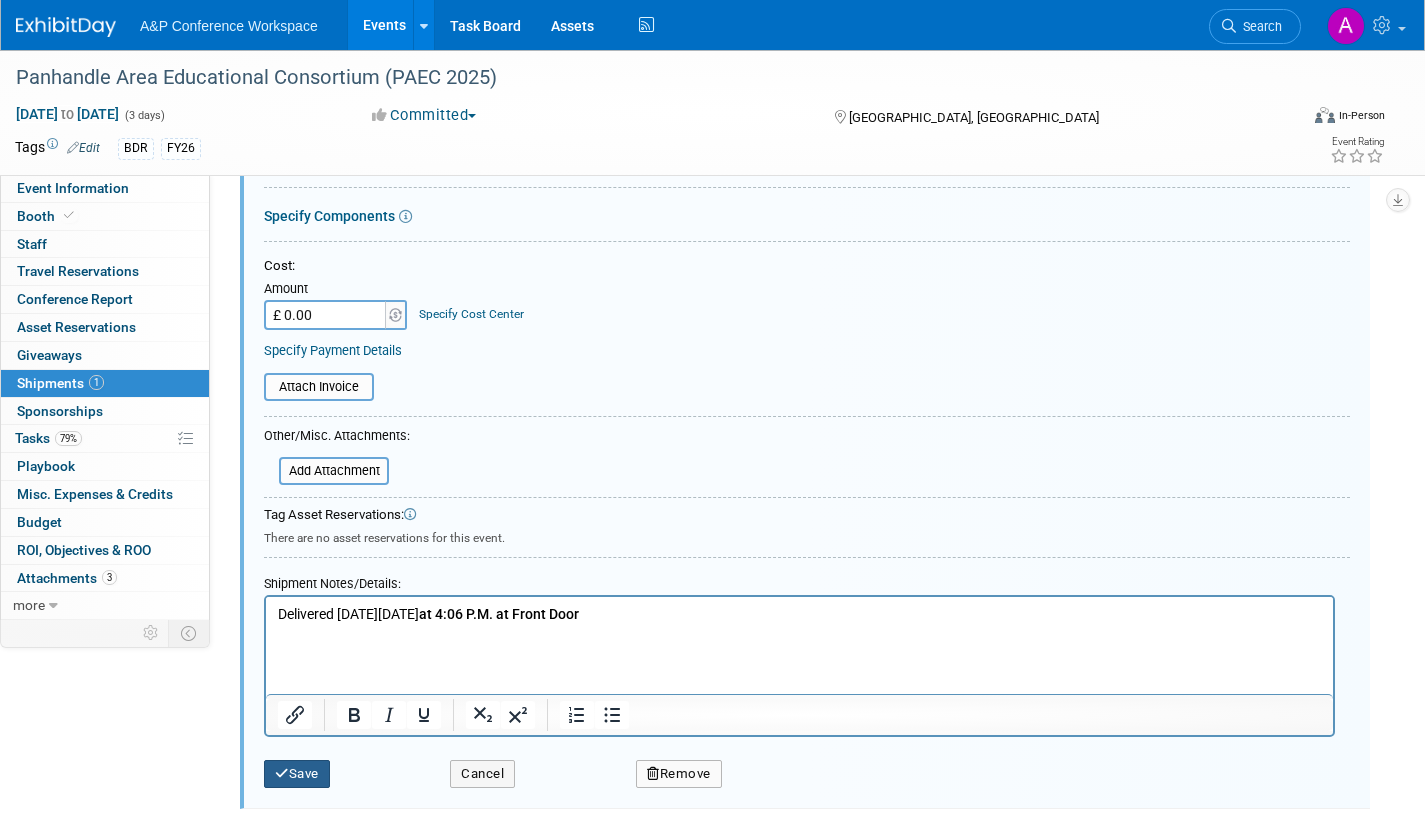 click on "Save" at bounding box center [297, 774] 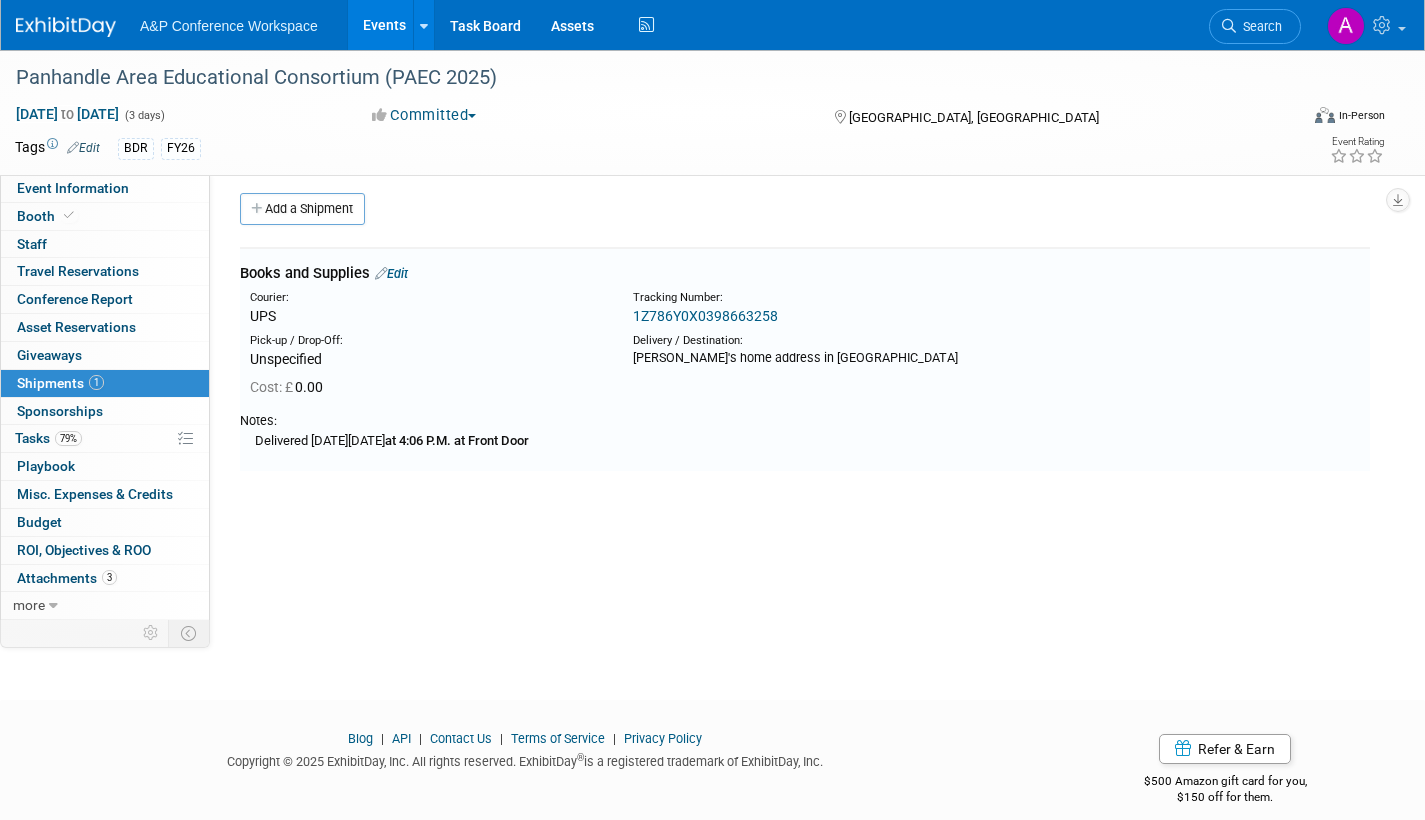 scroll, scrollTop: 0, scrollLeft: 0, axis: both 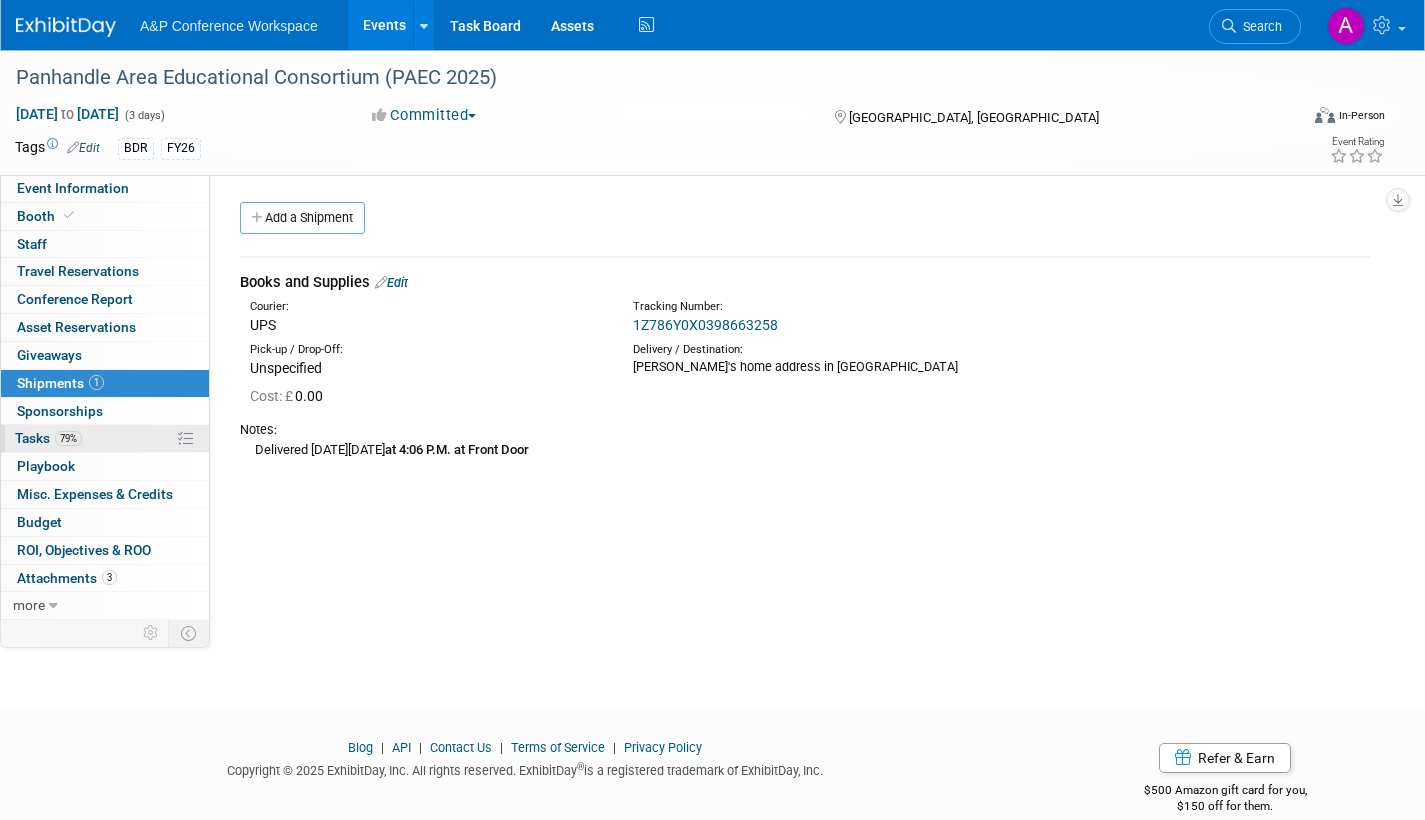 click on "Tasks 79%" at bounding box center [48, 438] 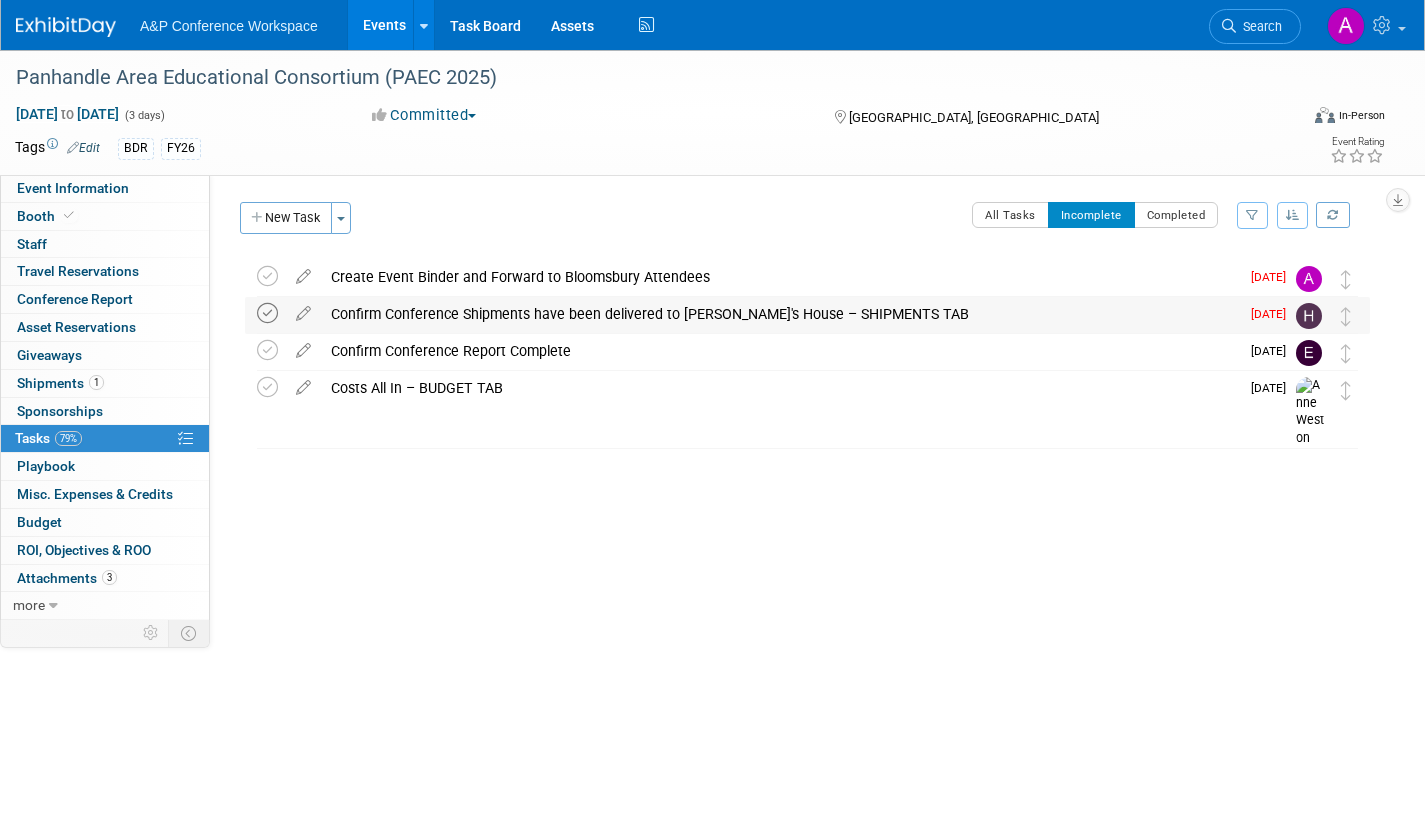 click at bounding box center (267, 313) 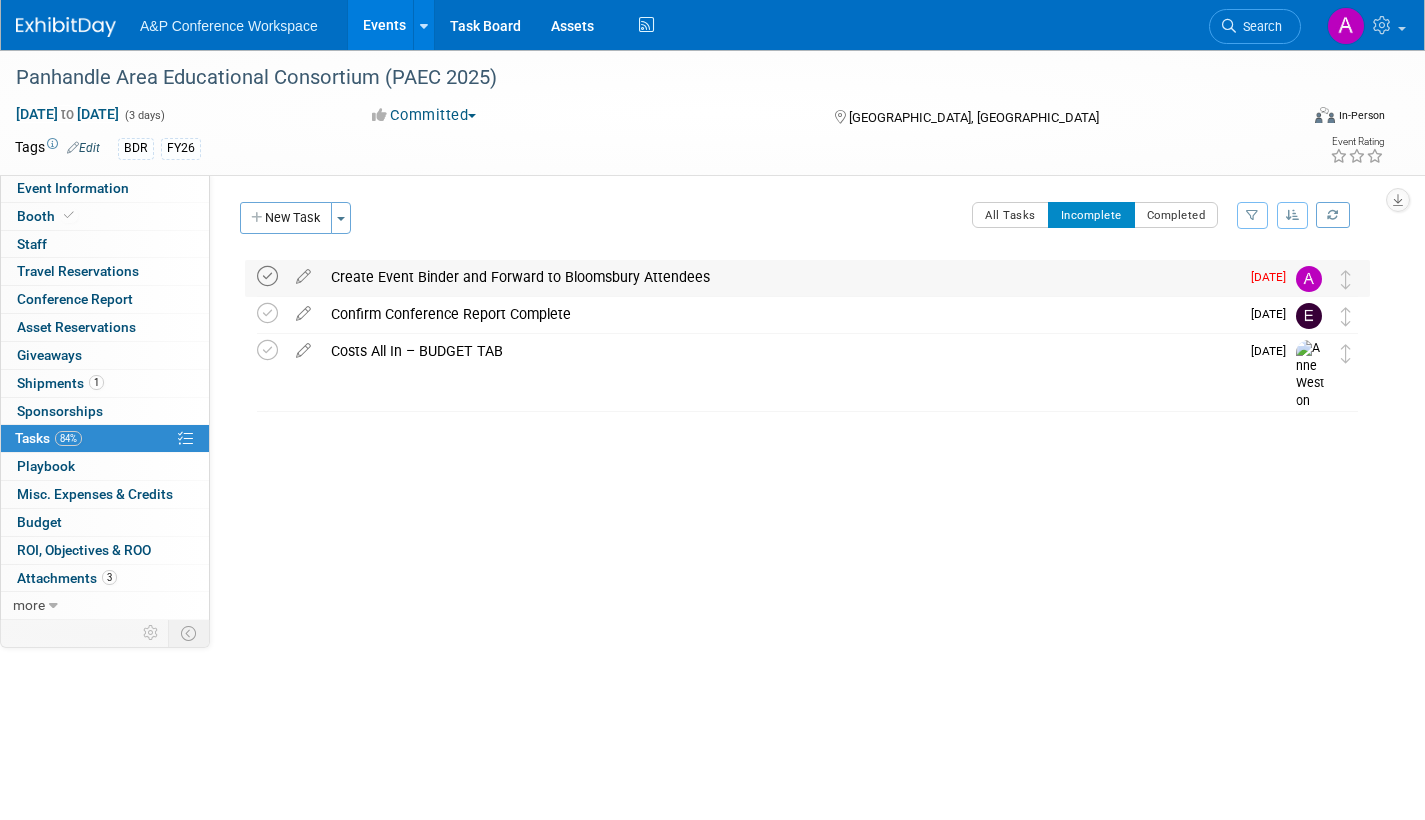 click at bounding box center (267, 276) 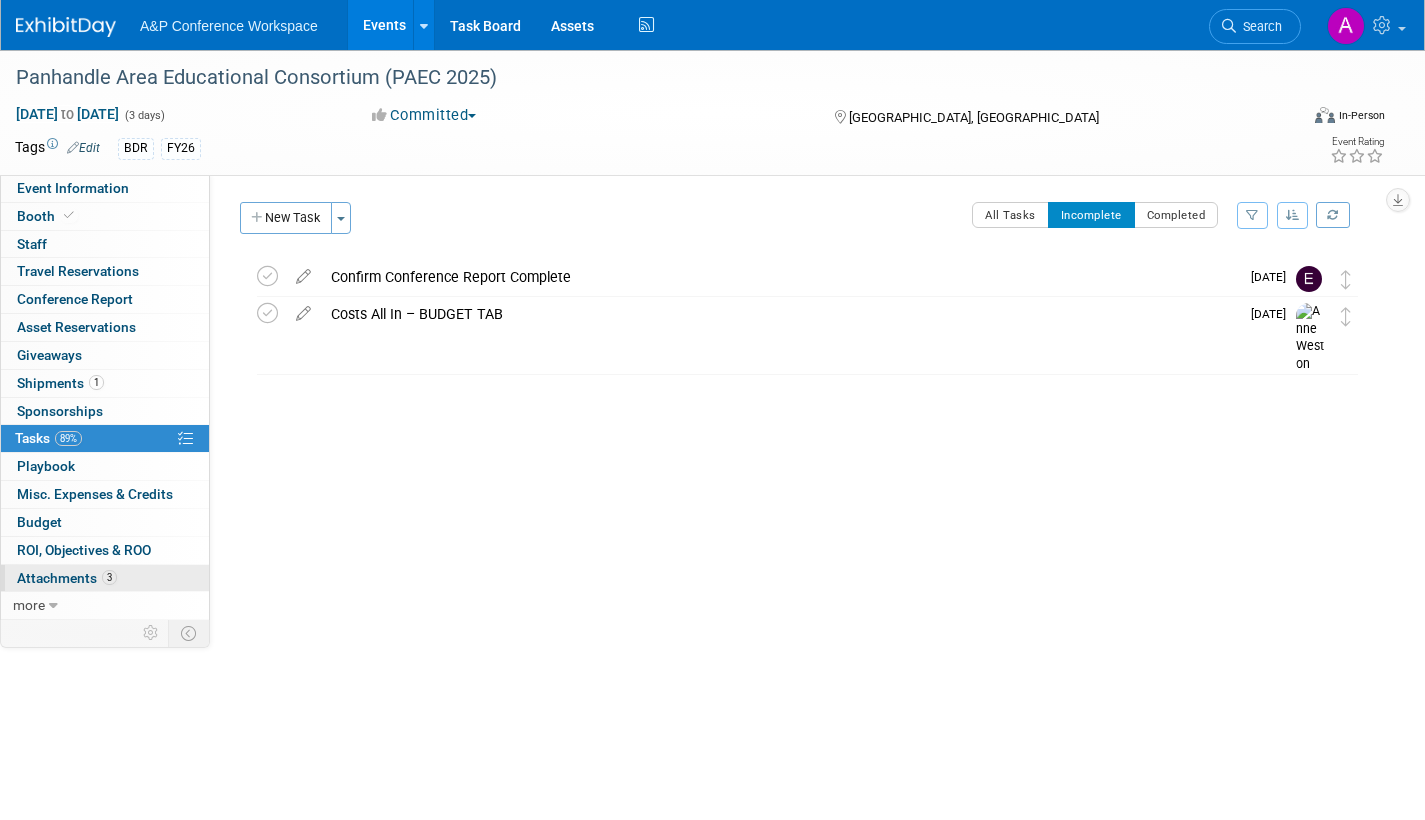 click on "Attachments 3" at bounding box center (67, 578) 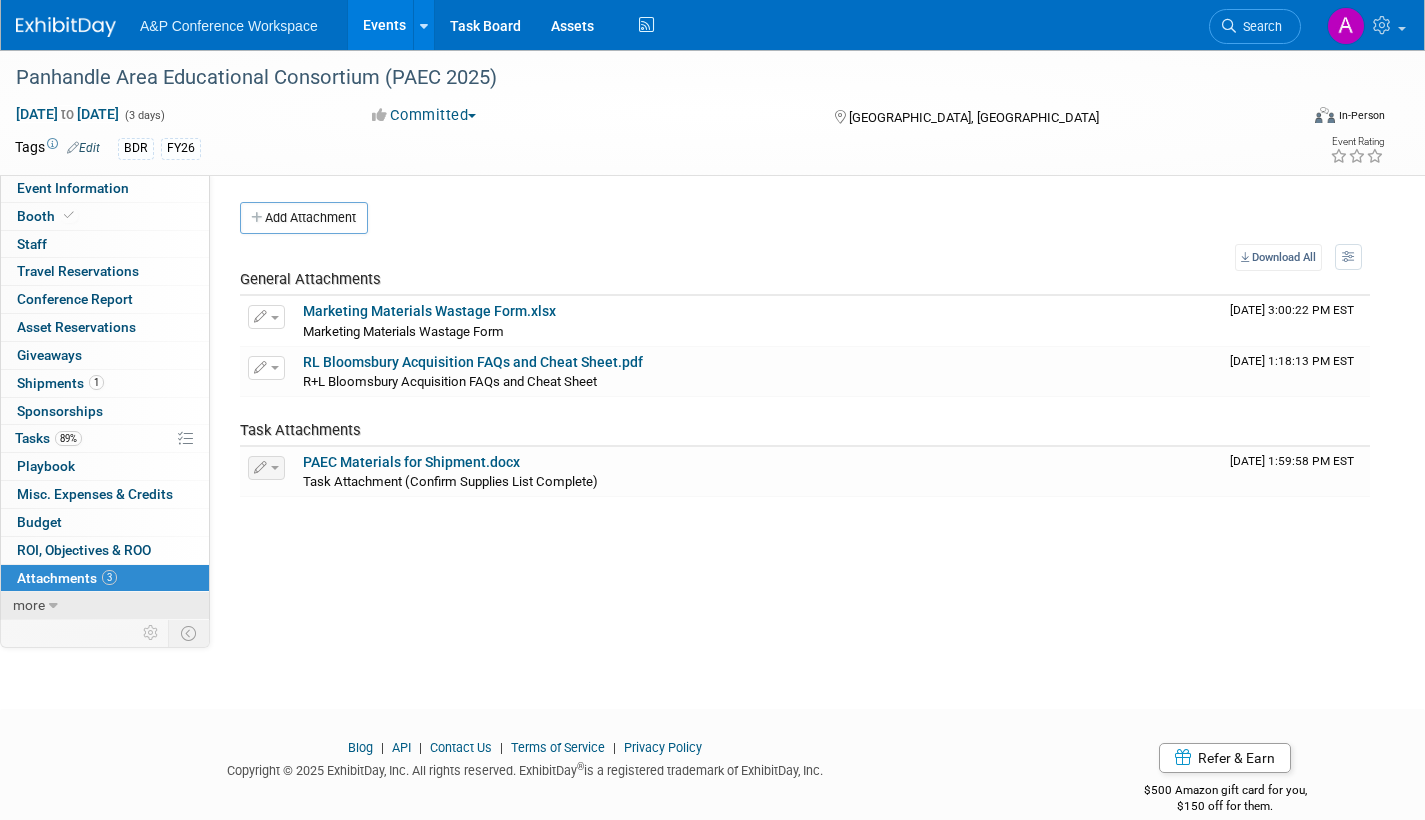 click on "more" at bounding box center [29, 605] 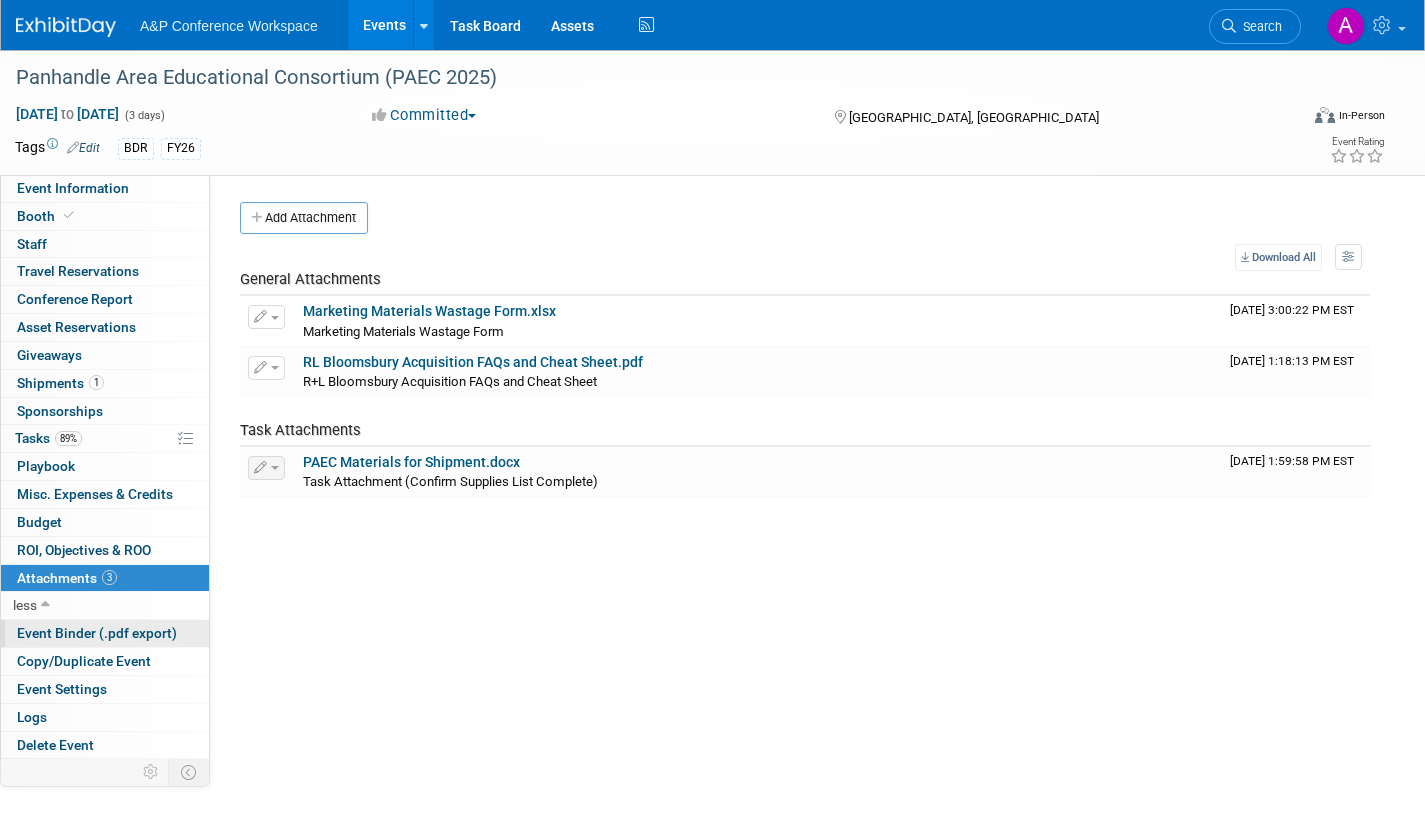 click on "Event Binder (.pdf export)" at bounding box center (97, 633) 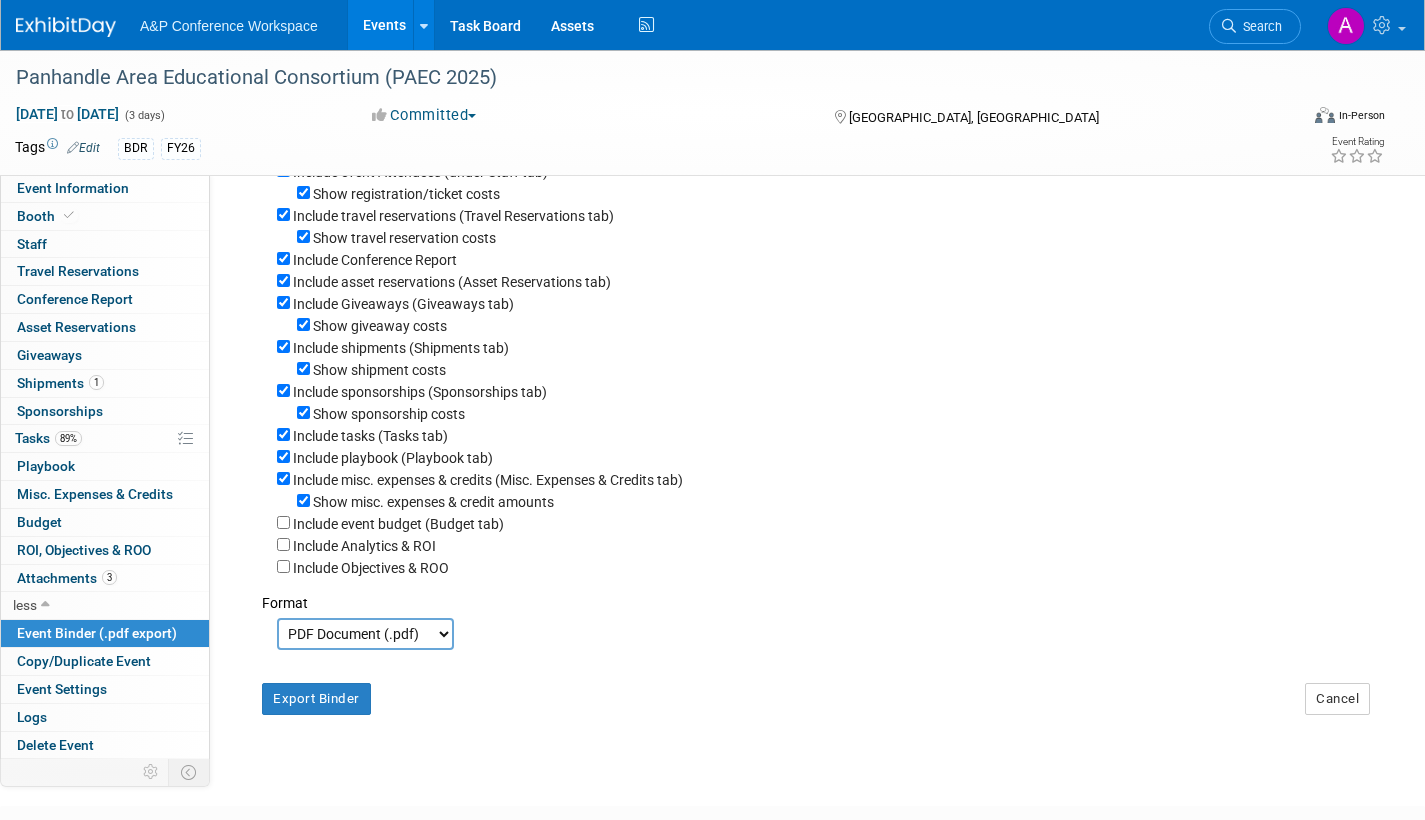 scroll, scrollTop: 389, scrollLeft: 0, axis: vertical 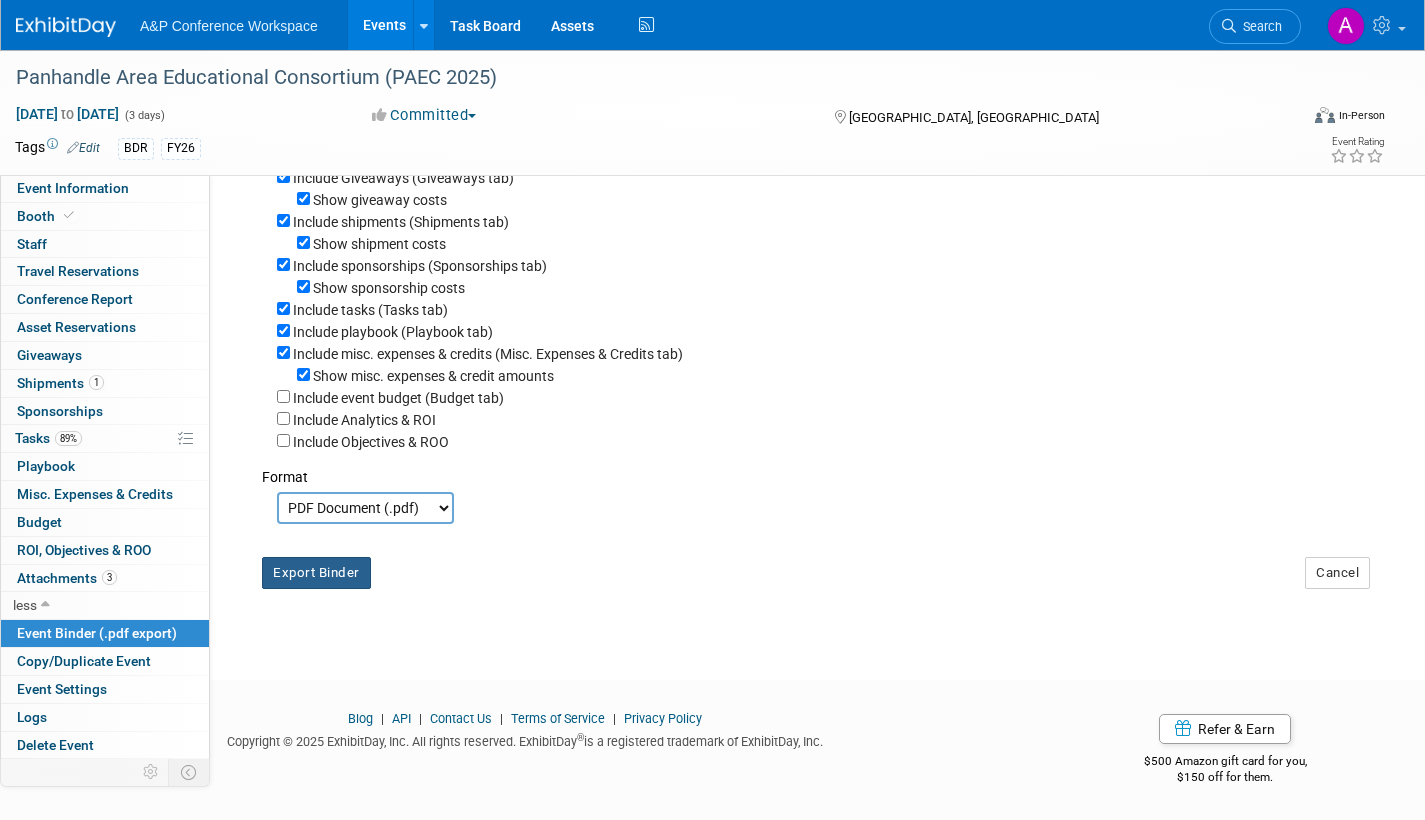 click on "Export Binder" at bounding box center [316, 573] 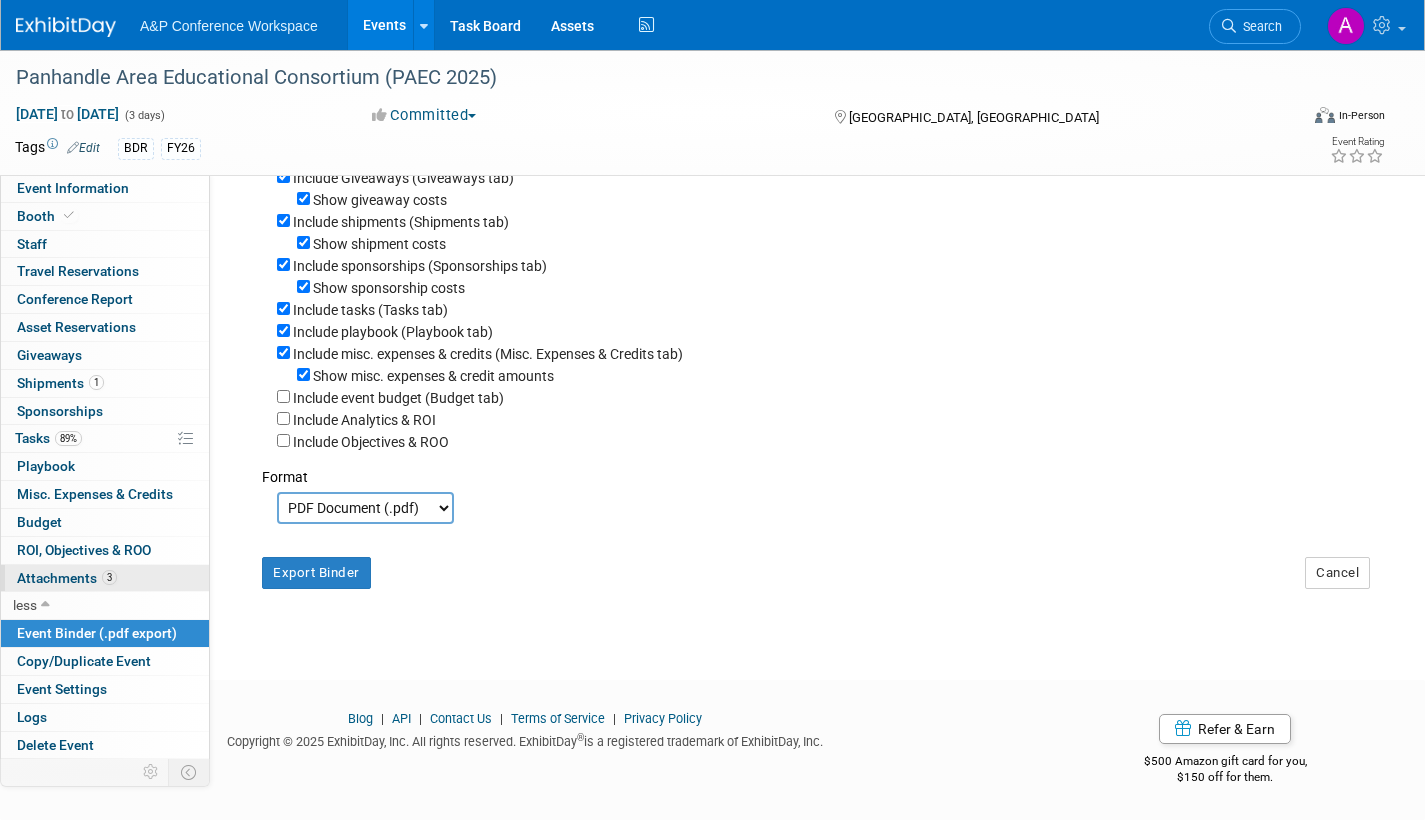 click on "3
Attachments 3" at bounding box center [105, 578] 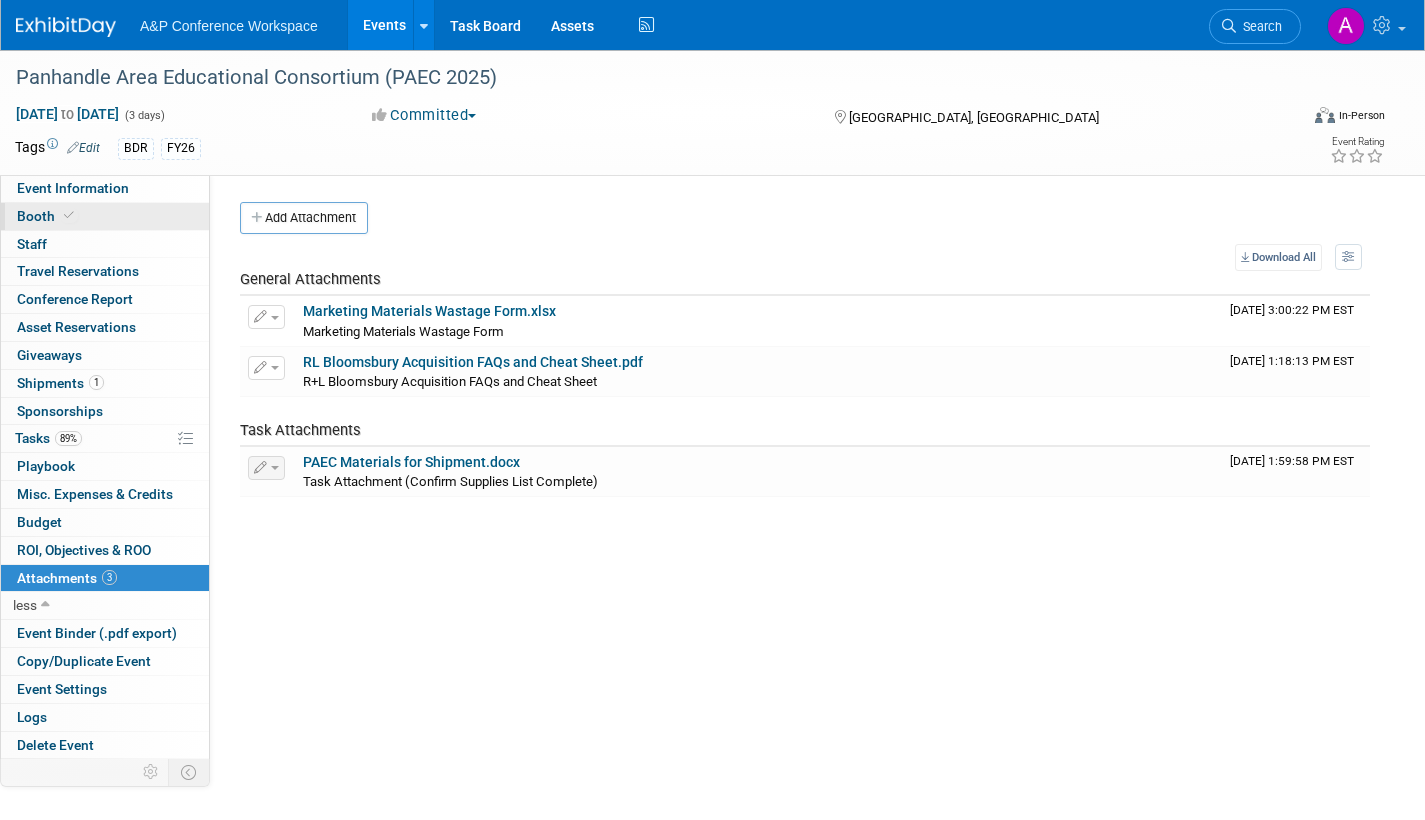 click on "Booth" at bounding box center [47, 216] 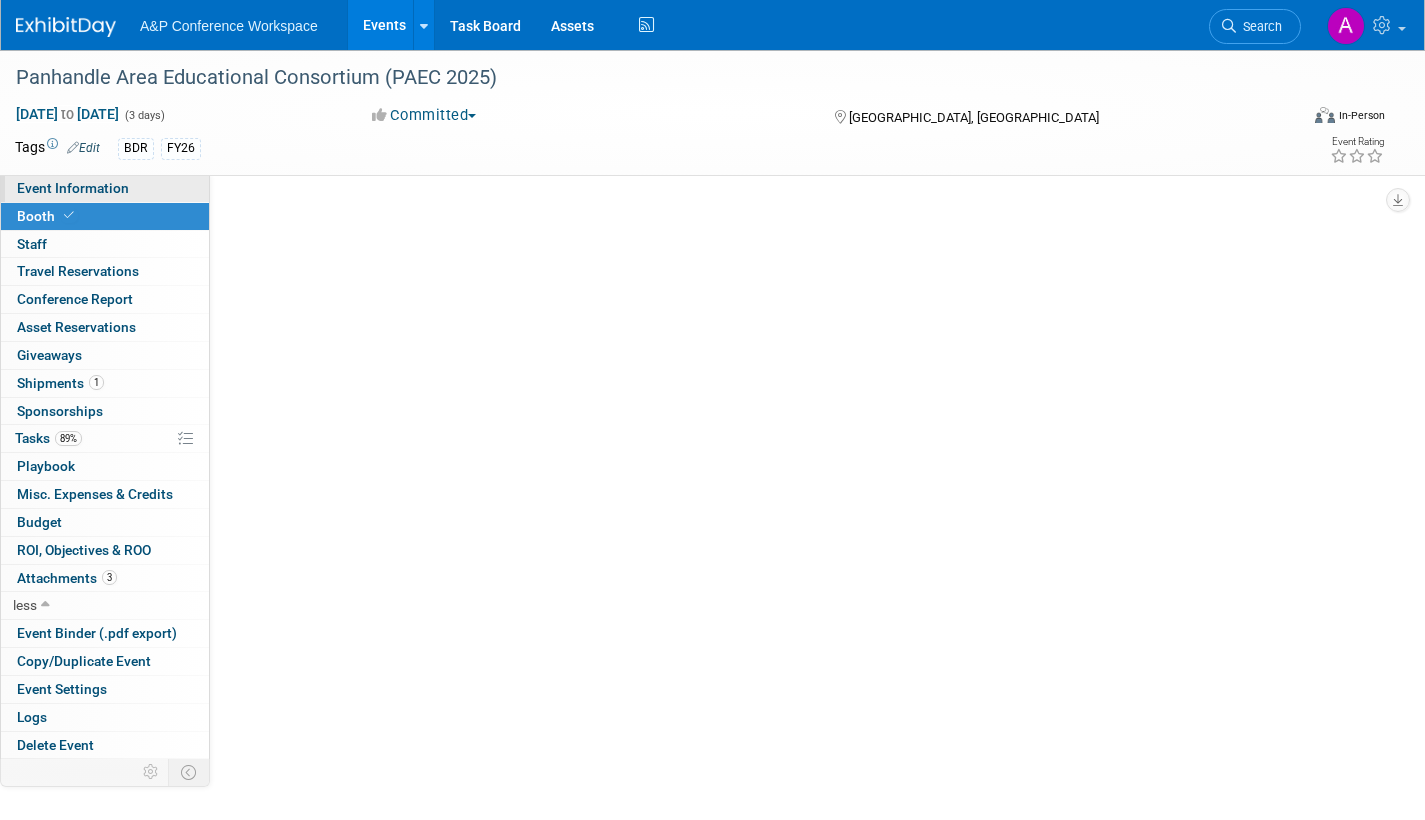 select on "CLDC - Digital/BDR" 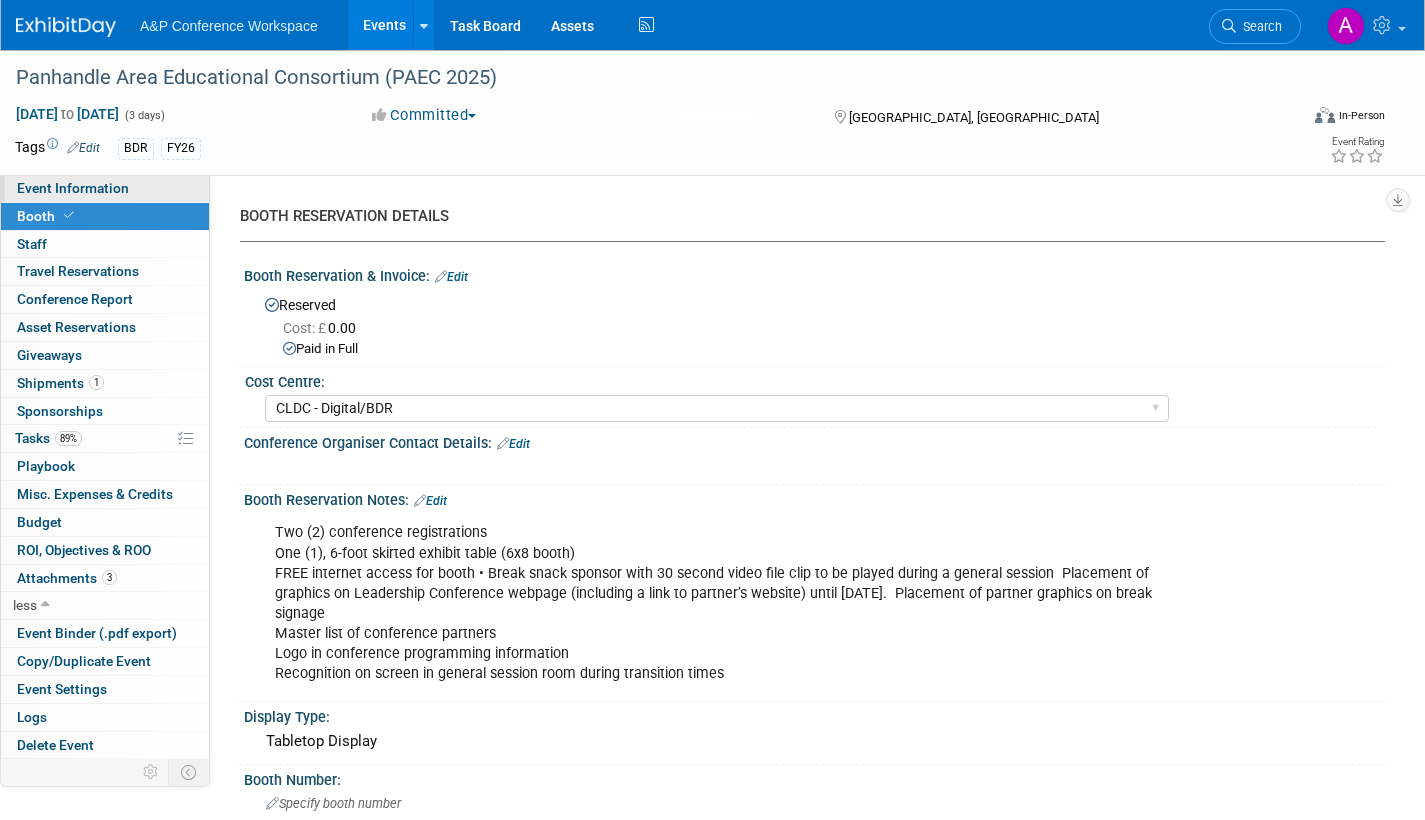 click on "Event Information" at bounding box center [73, 188] 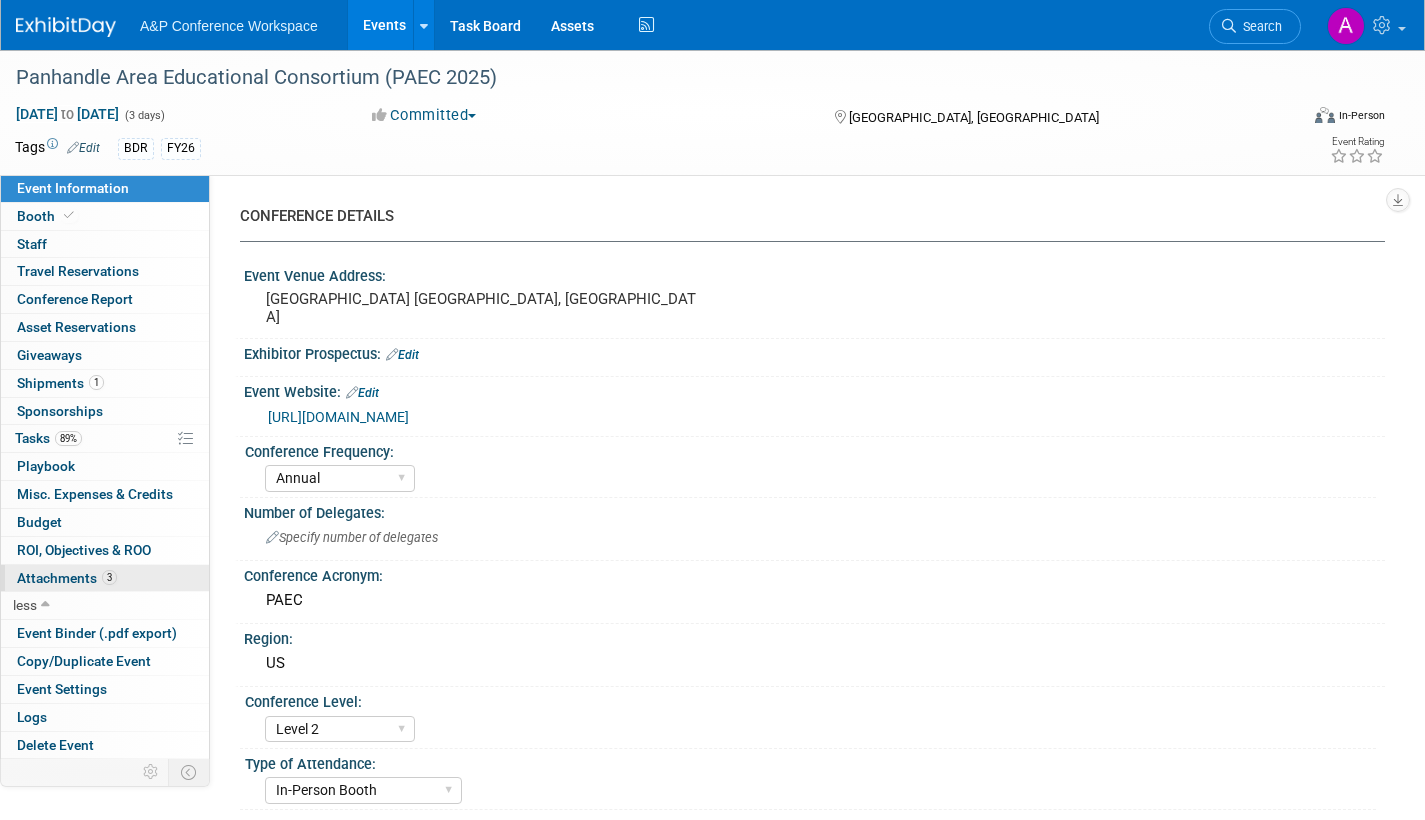 click on "Attachments 3" at bounding box center (67, 578) 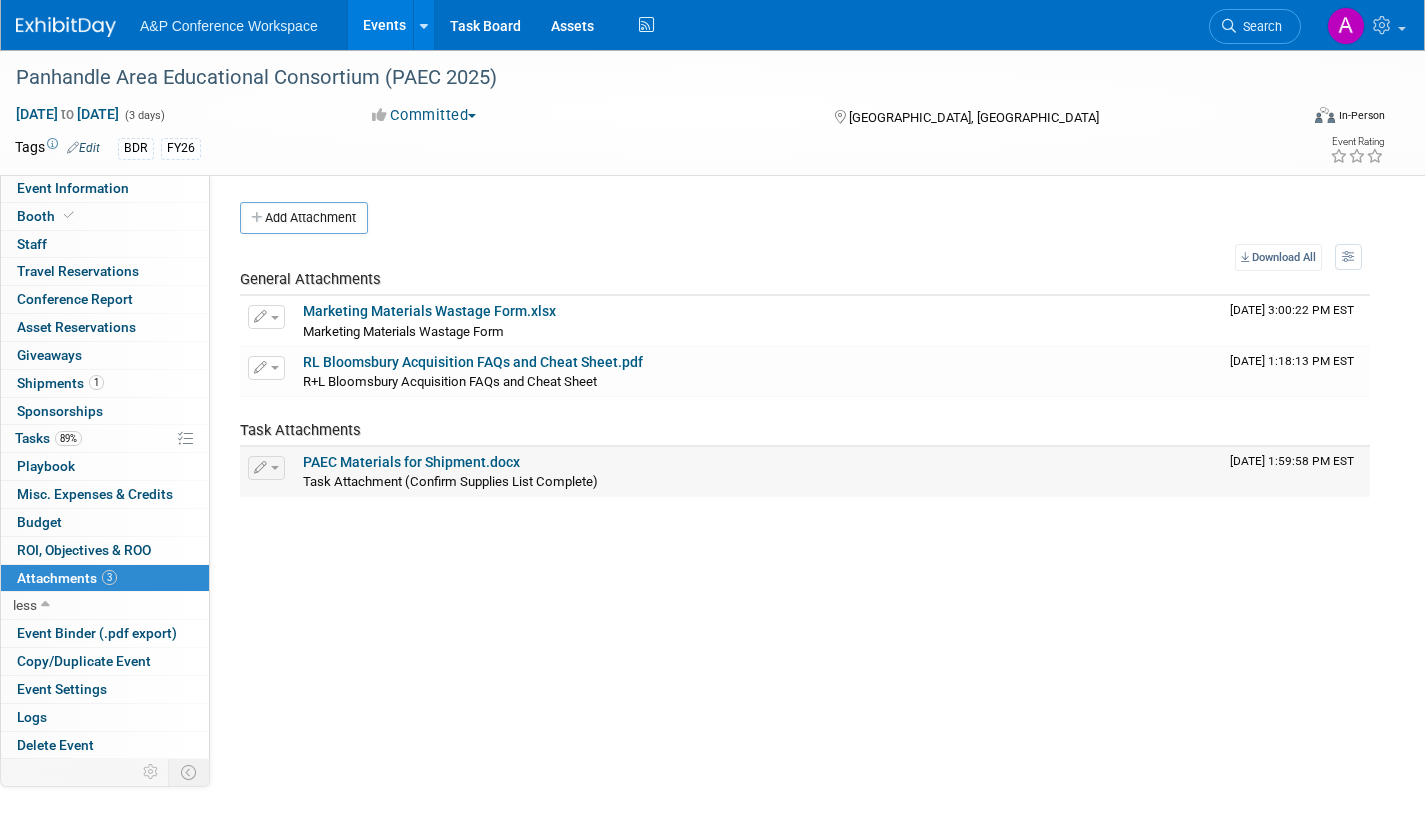 click on "PAEC Materials for Shipment.docx" at bounding box center (411, 462) 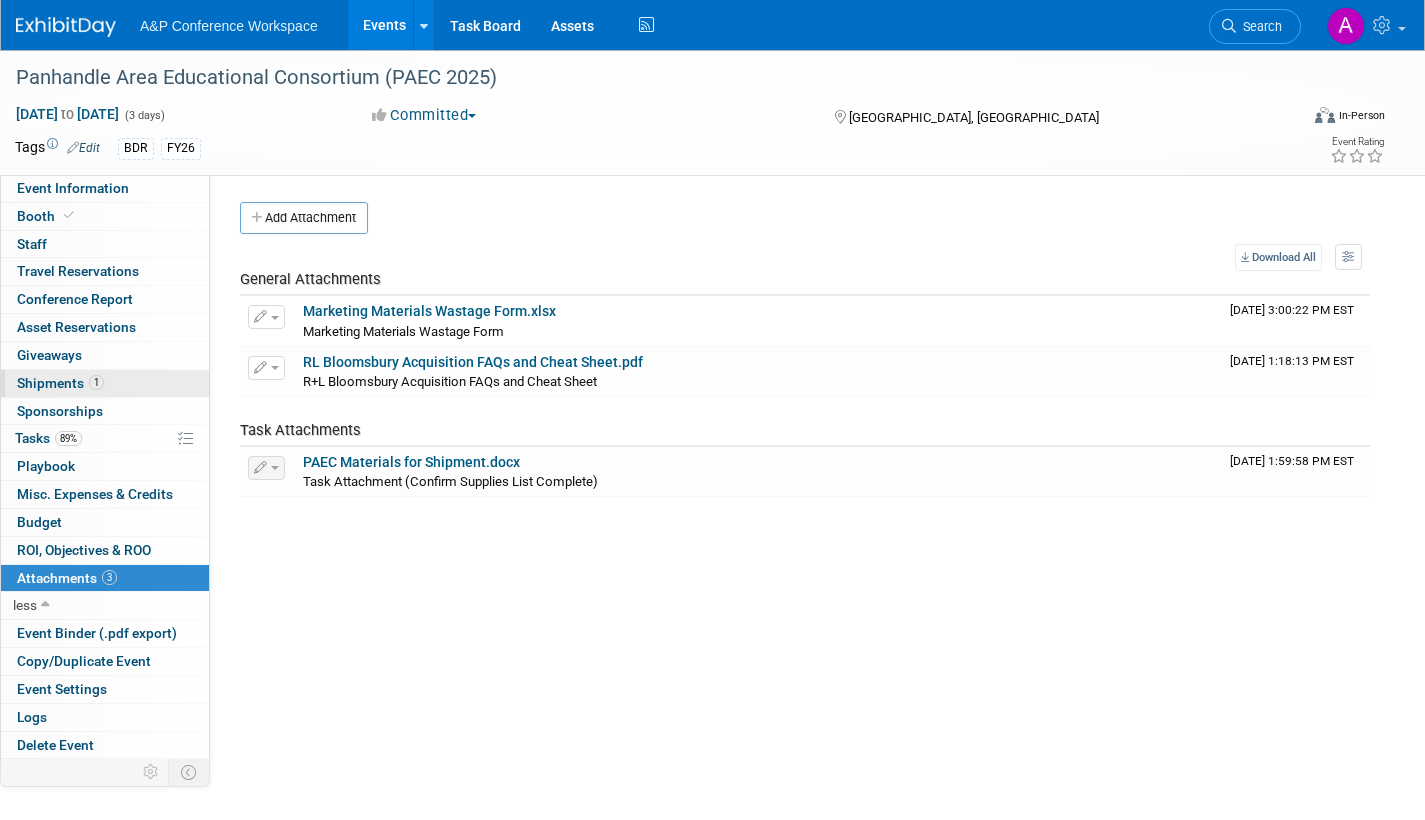 click on "Shipments 1" at bounding box center [60, 383] 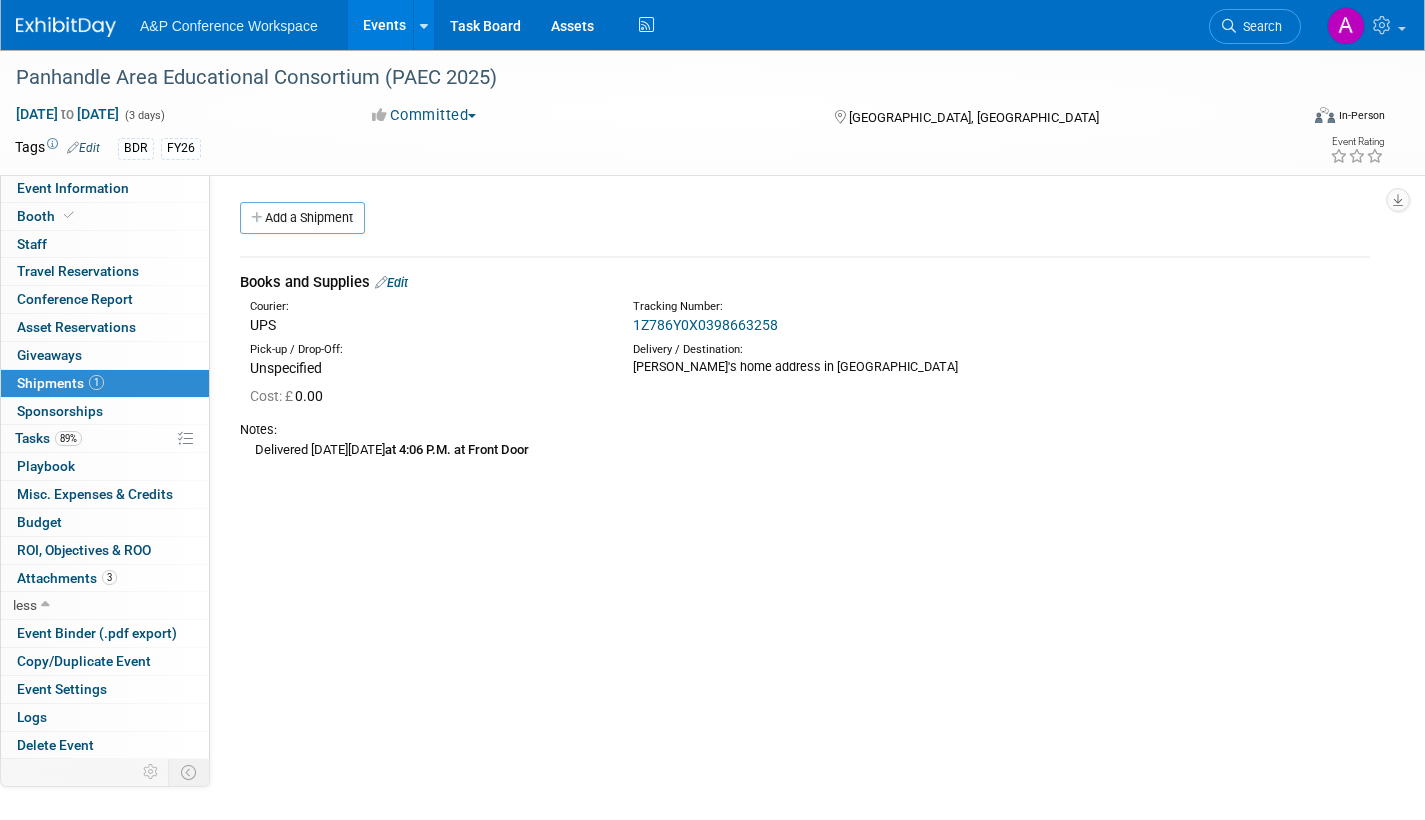 drag, startPoint x: 785, startPoint y: 322, endPoint x: 634, endPoint y: 330, distance: 151.21178 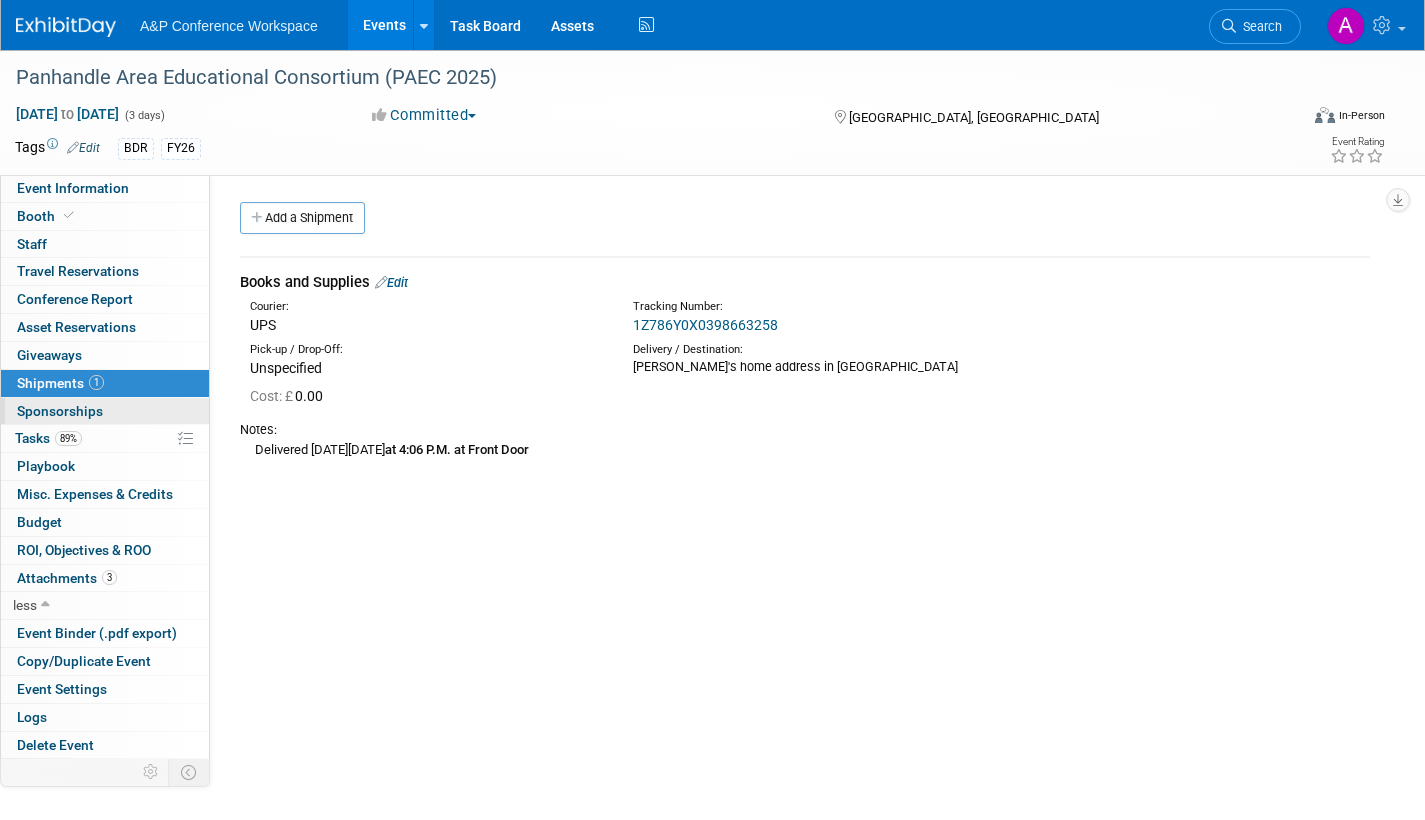 copy on "1Z786Y0X0398663258" 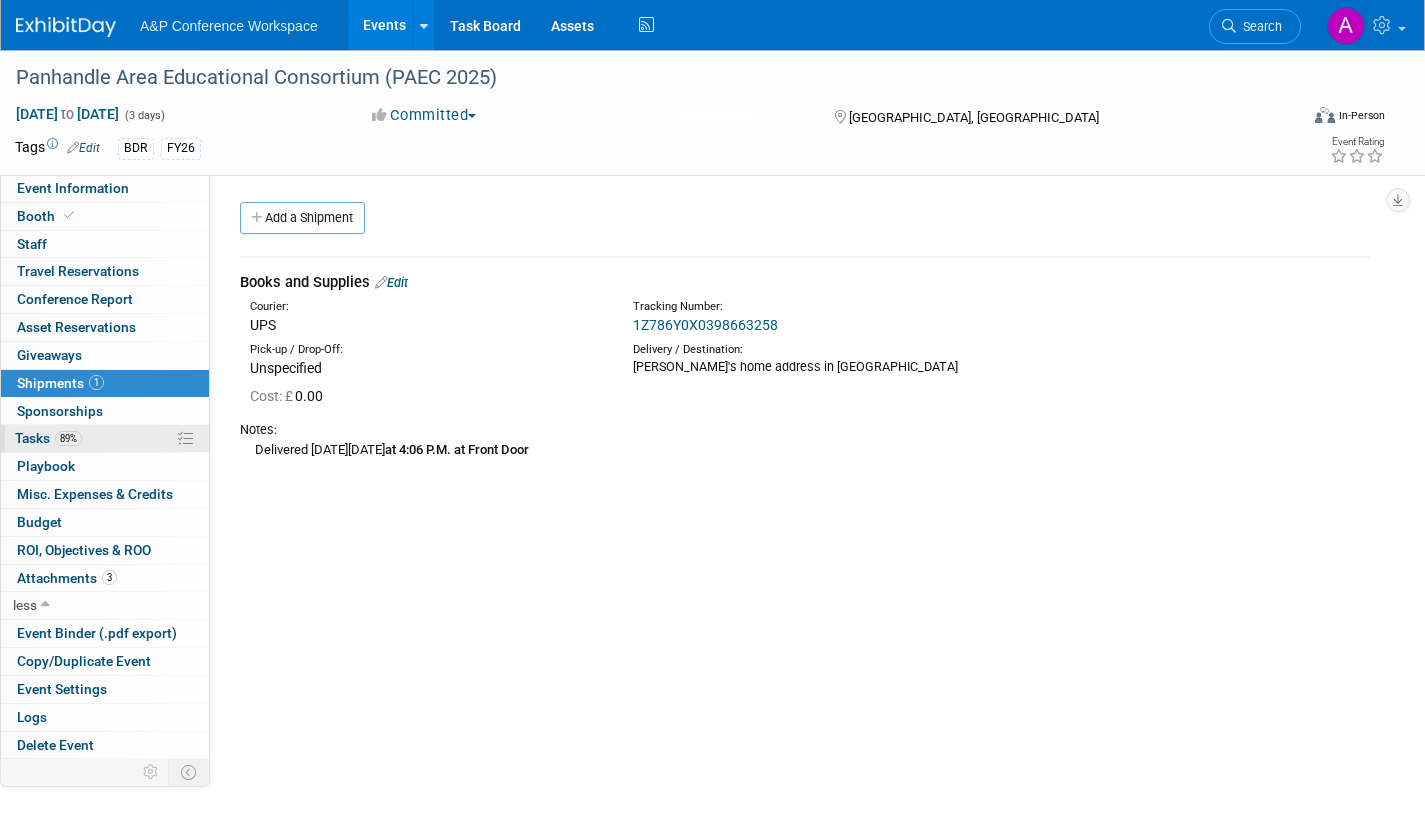 click on "Tasks 89%" at bounding box center (48, 438) 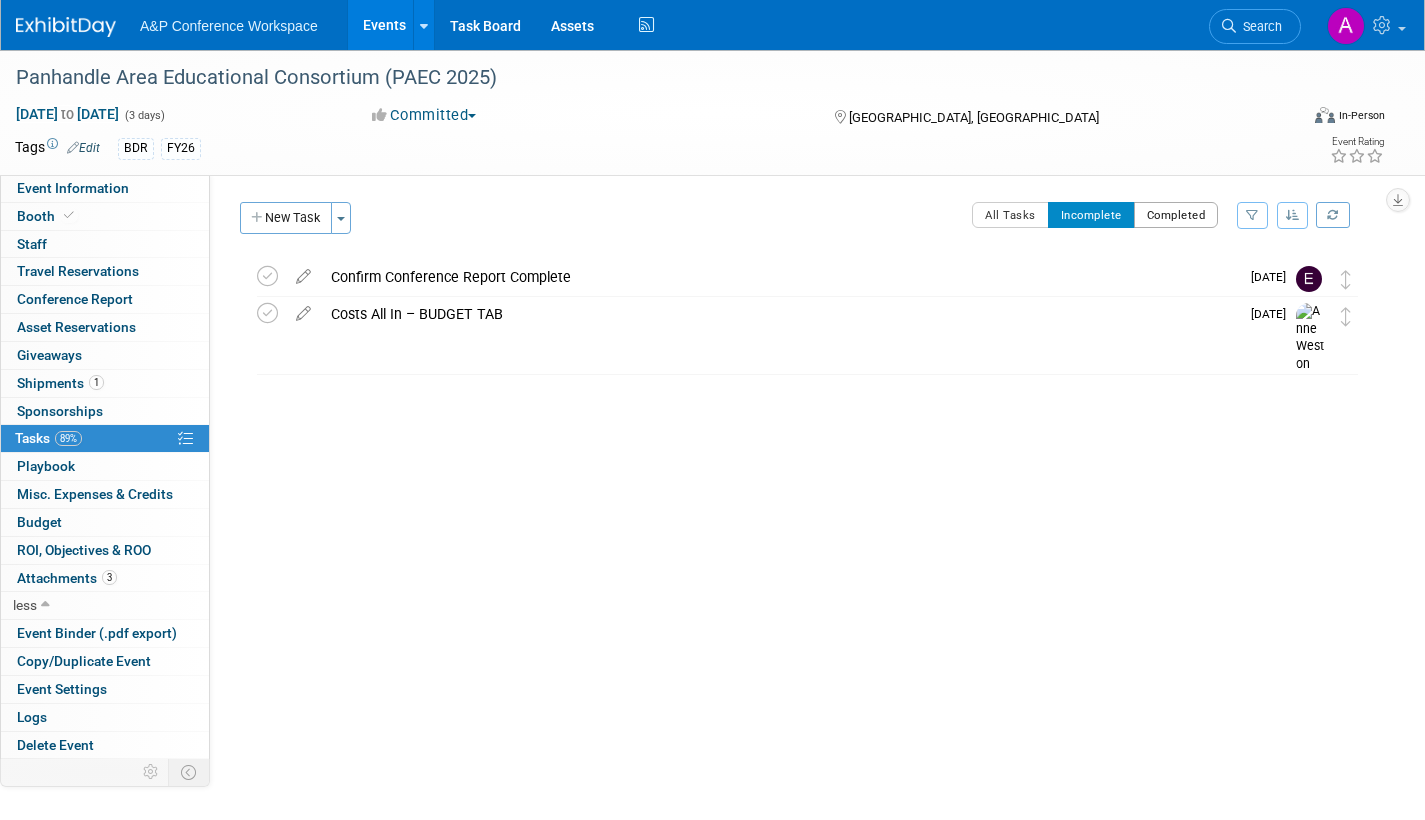 click on "Completed" at bounding box center [1176, 215] 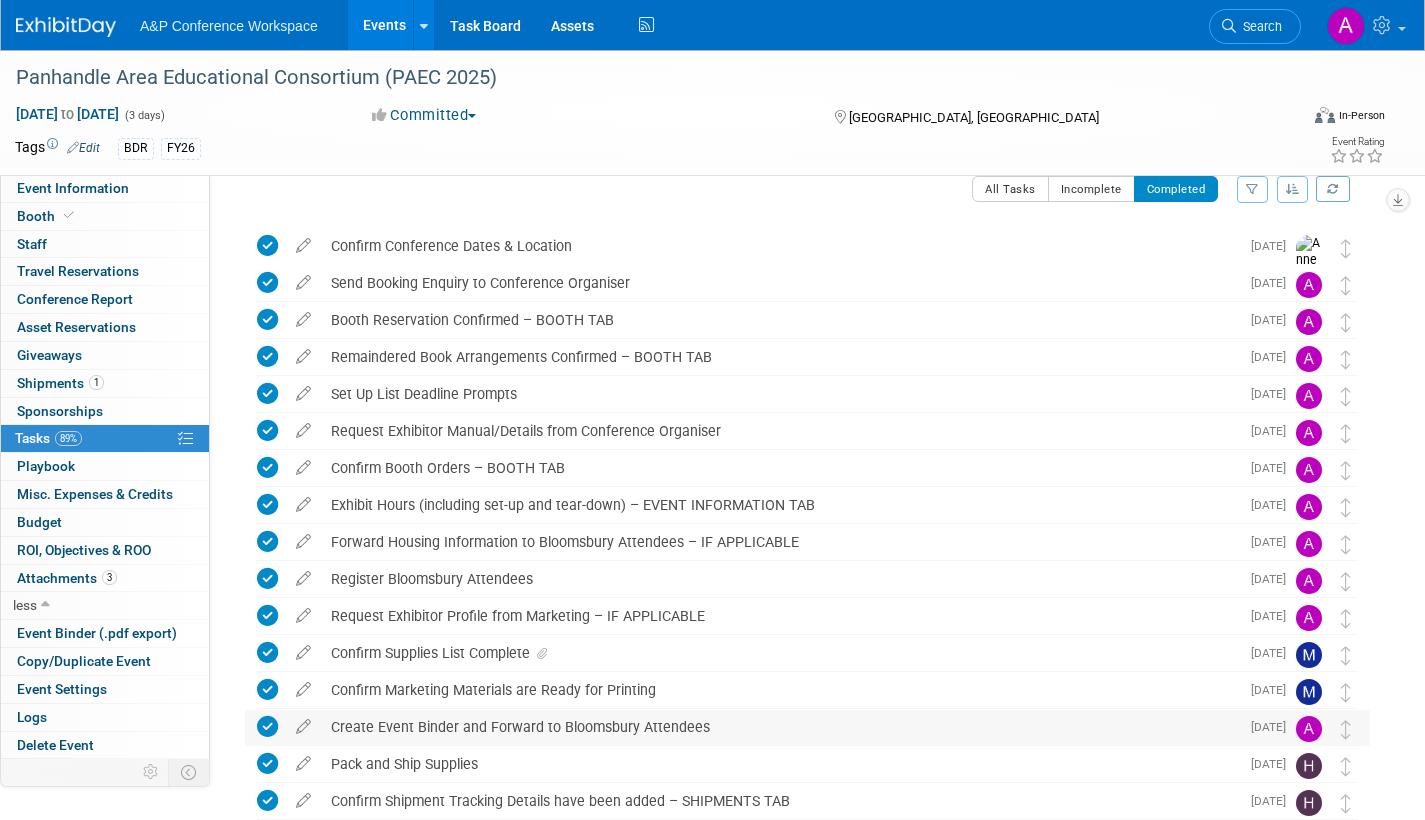 scroll, scrollTop: 0, scrollLeft: 0, axis: both 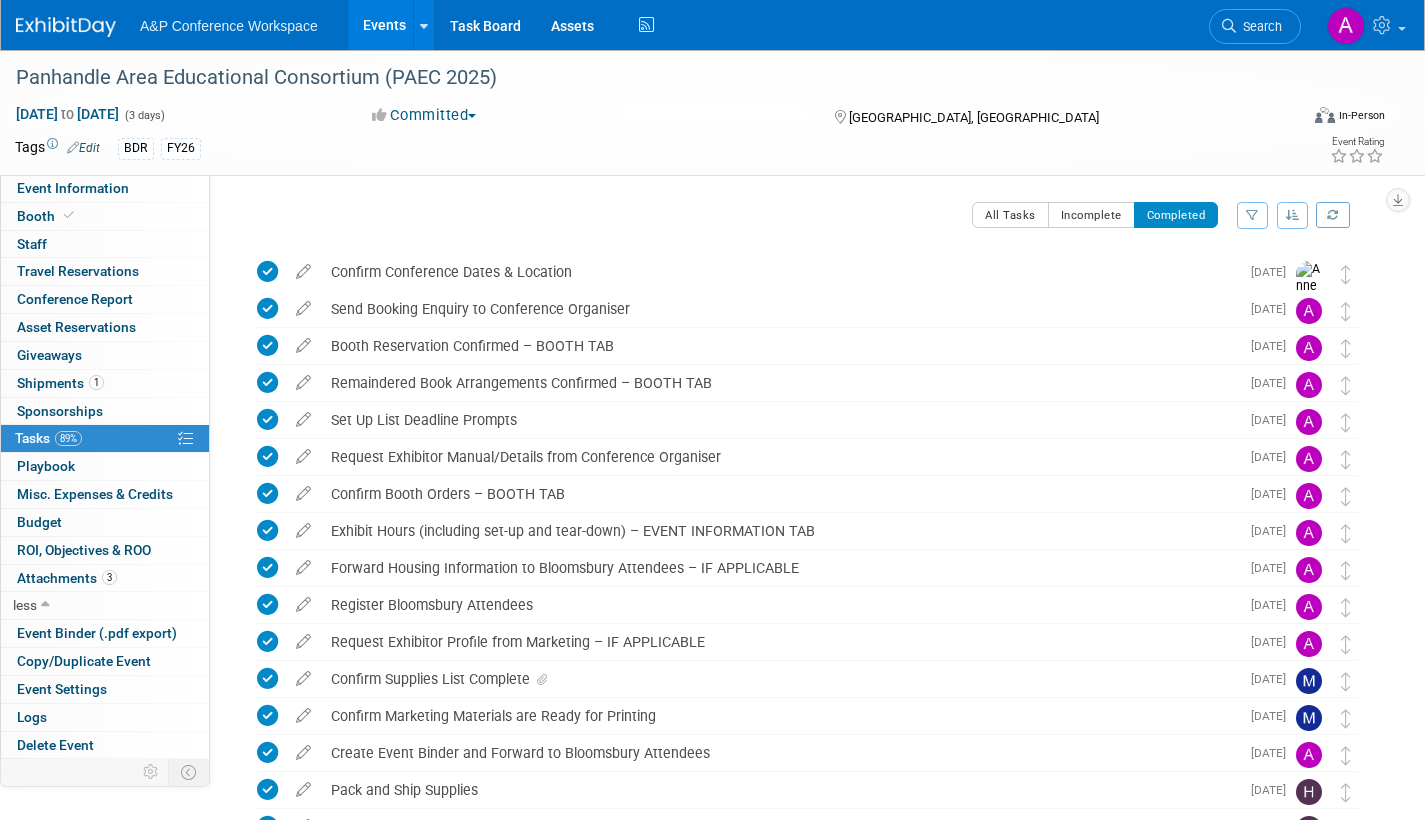 click on "Search" at bounding box center [1259, 26] 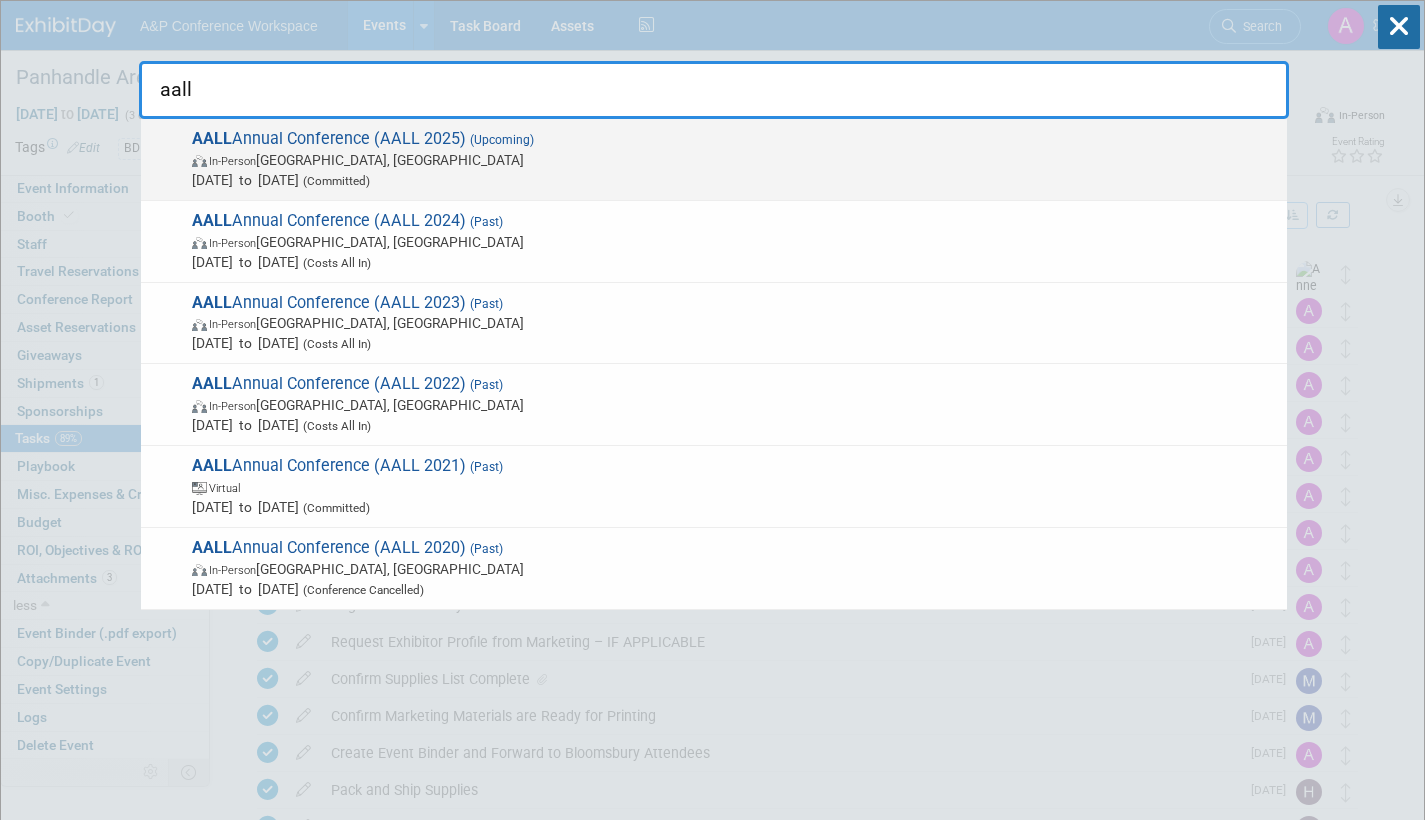 type on "aall" 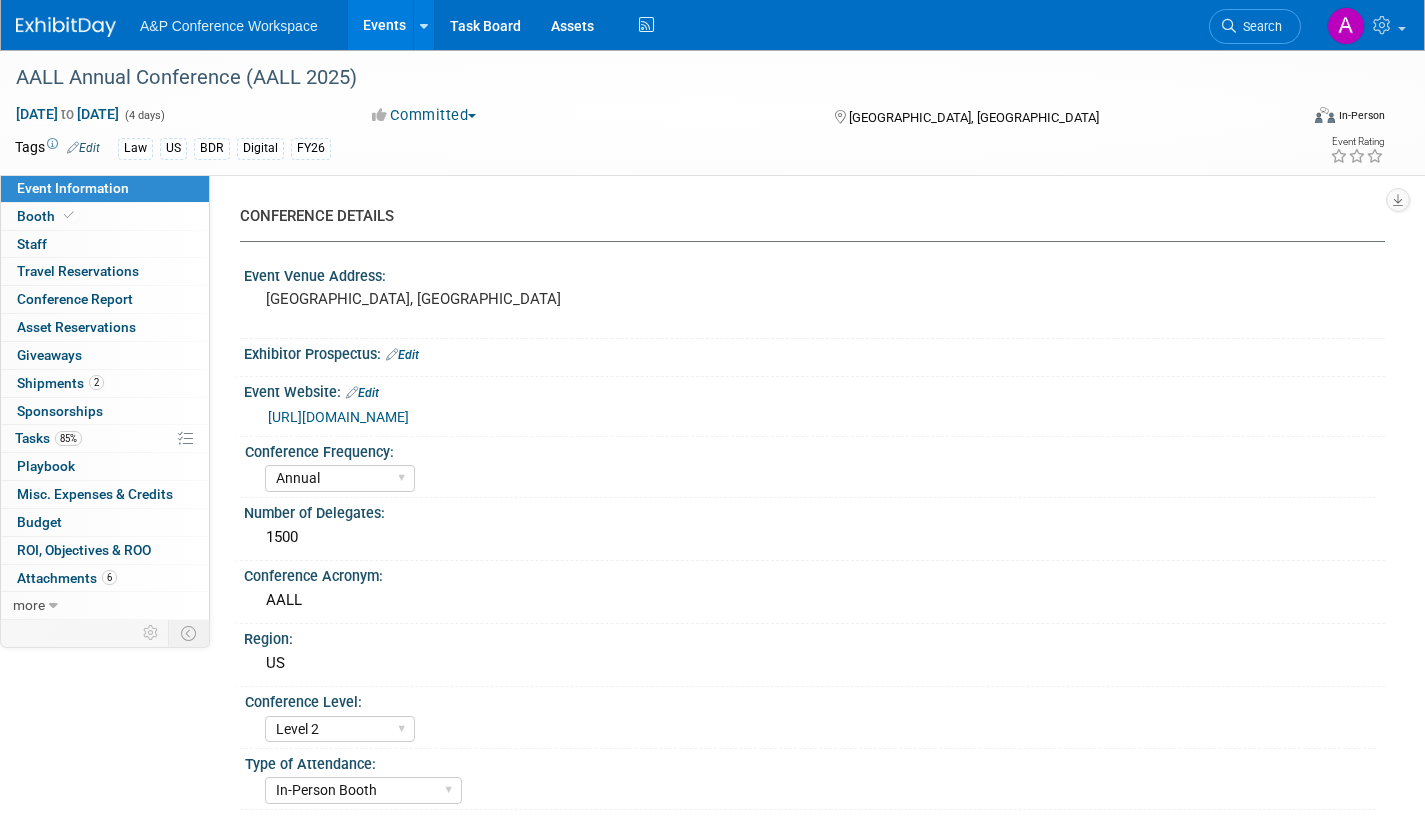 select on "Annual" 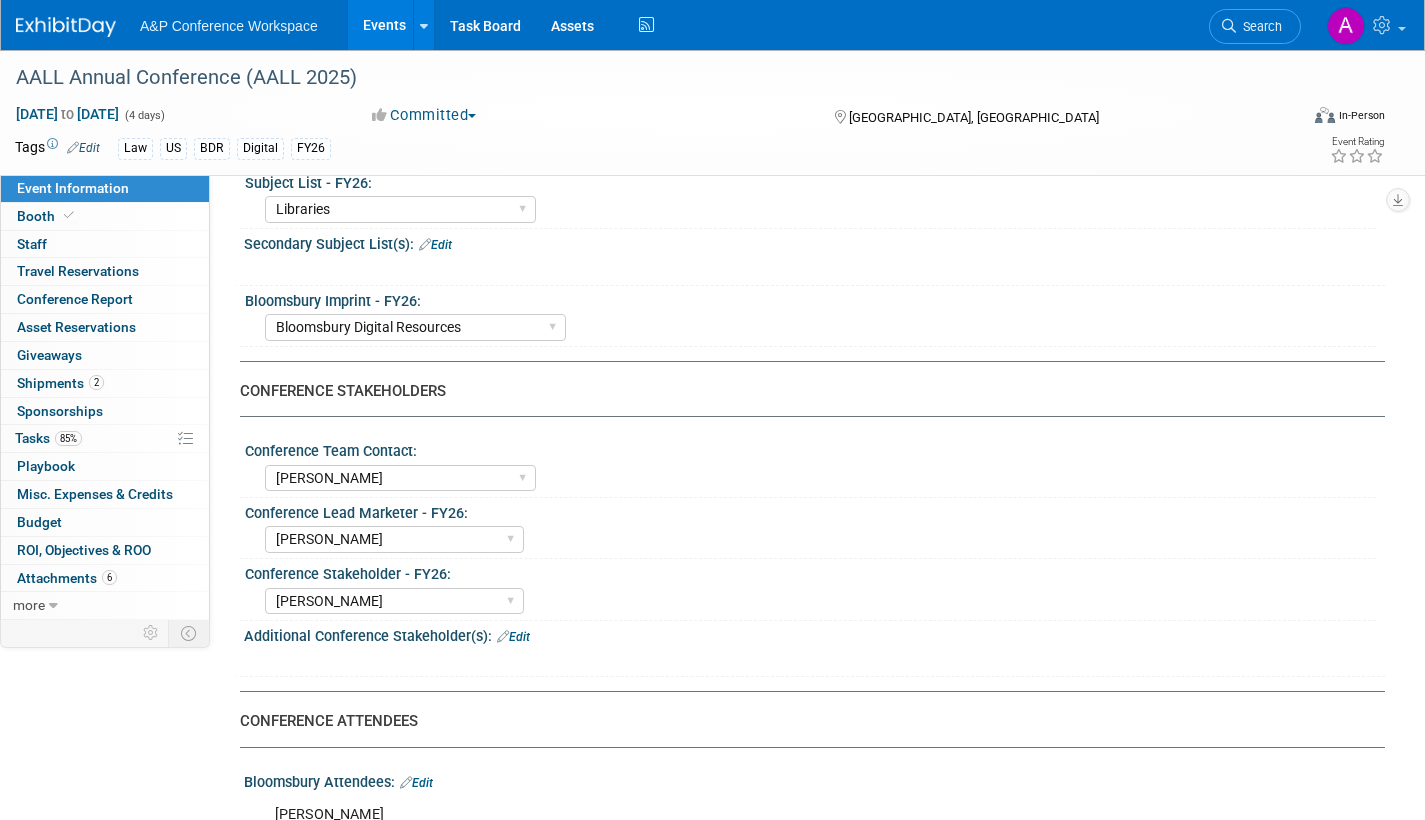 scroll, scrollTop: 400, scrollLeft: 0, axis: vertical 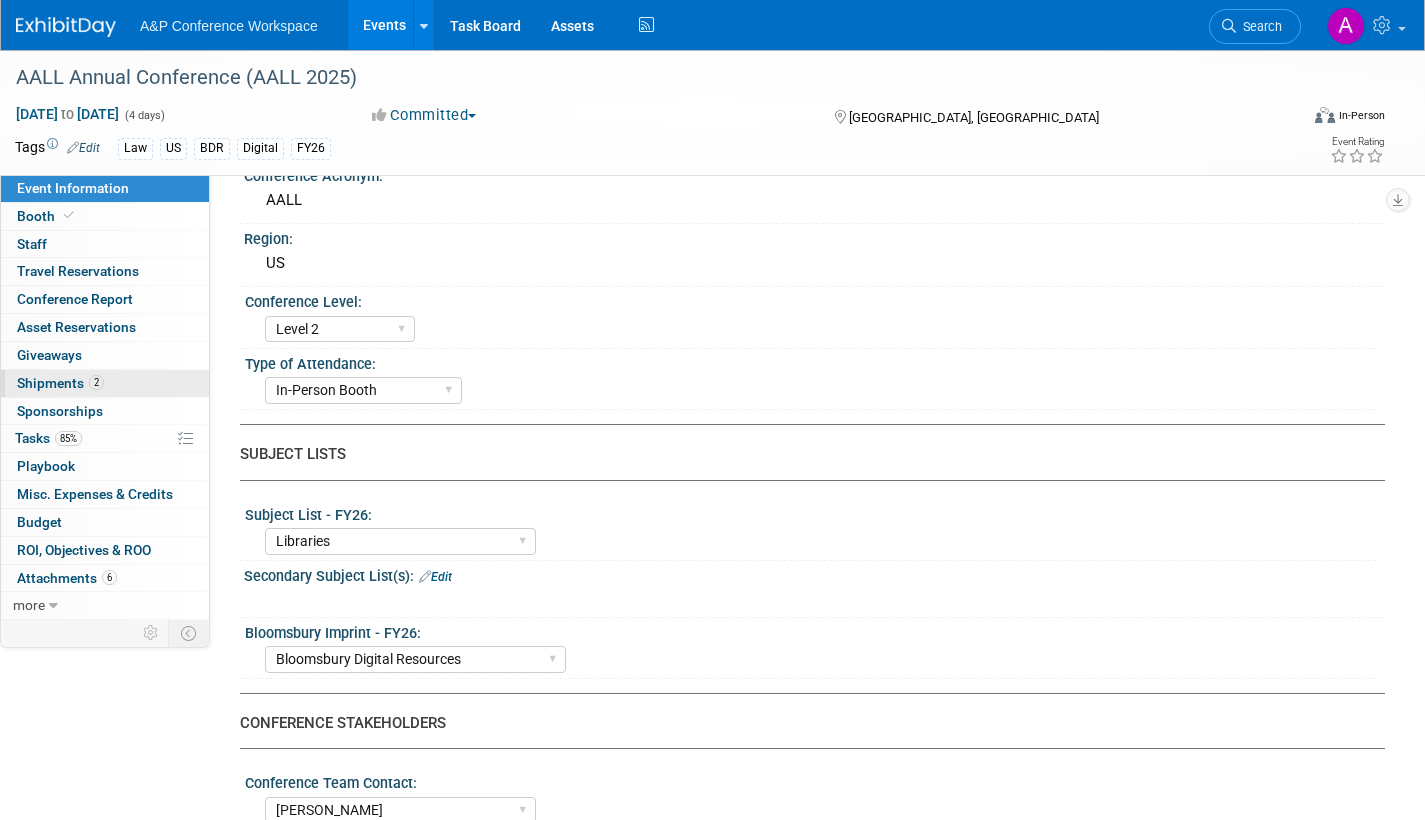 click on "Shipments 2" at bounding box center [60, 383] 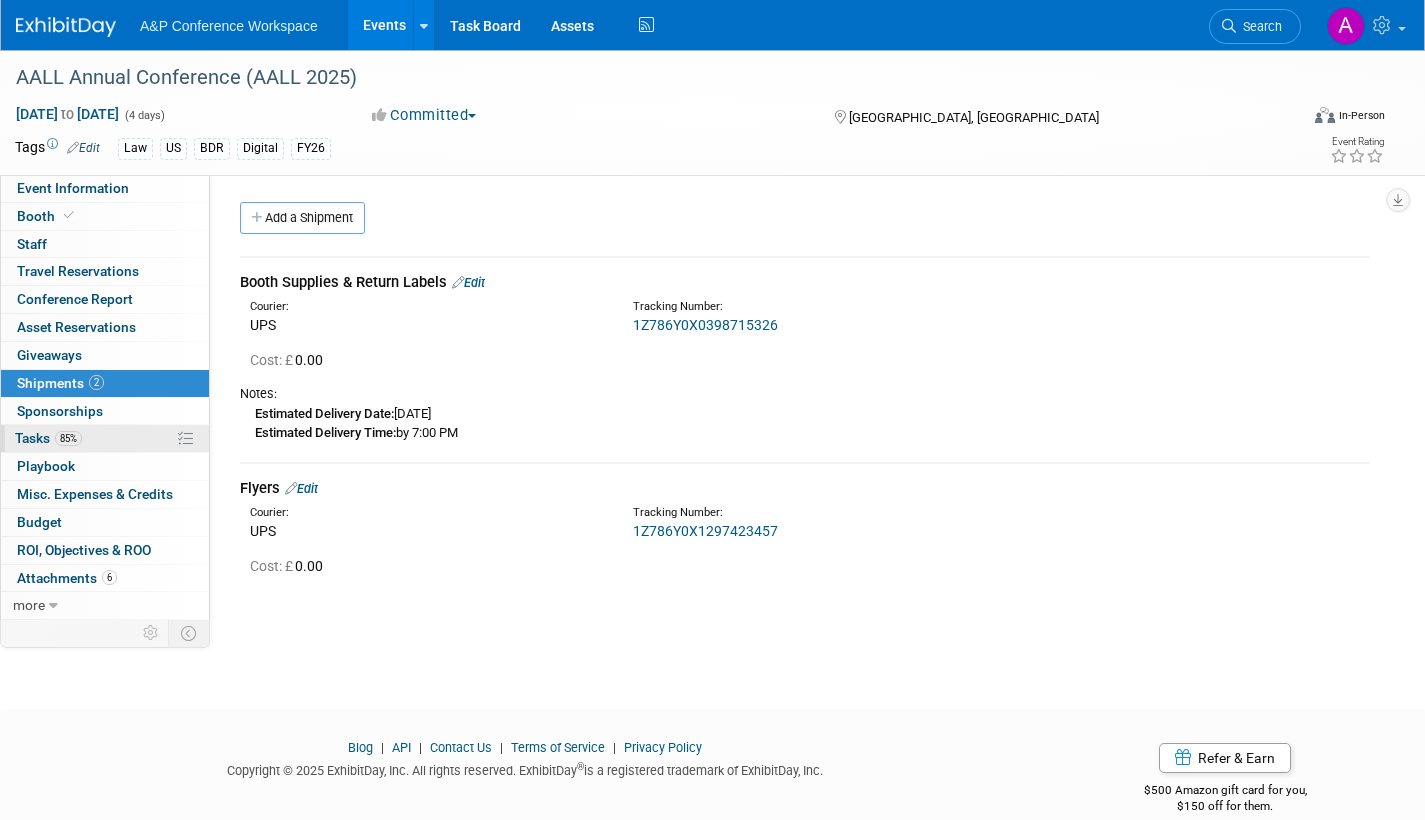 click on "Tasks 85%" at bounding box center [48, 438] 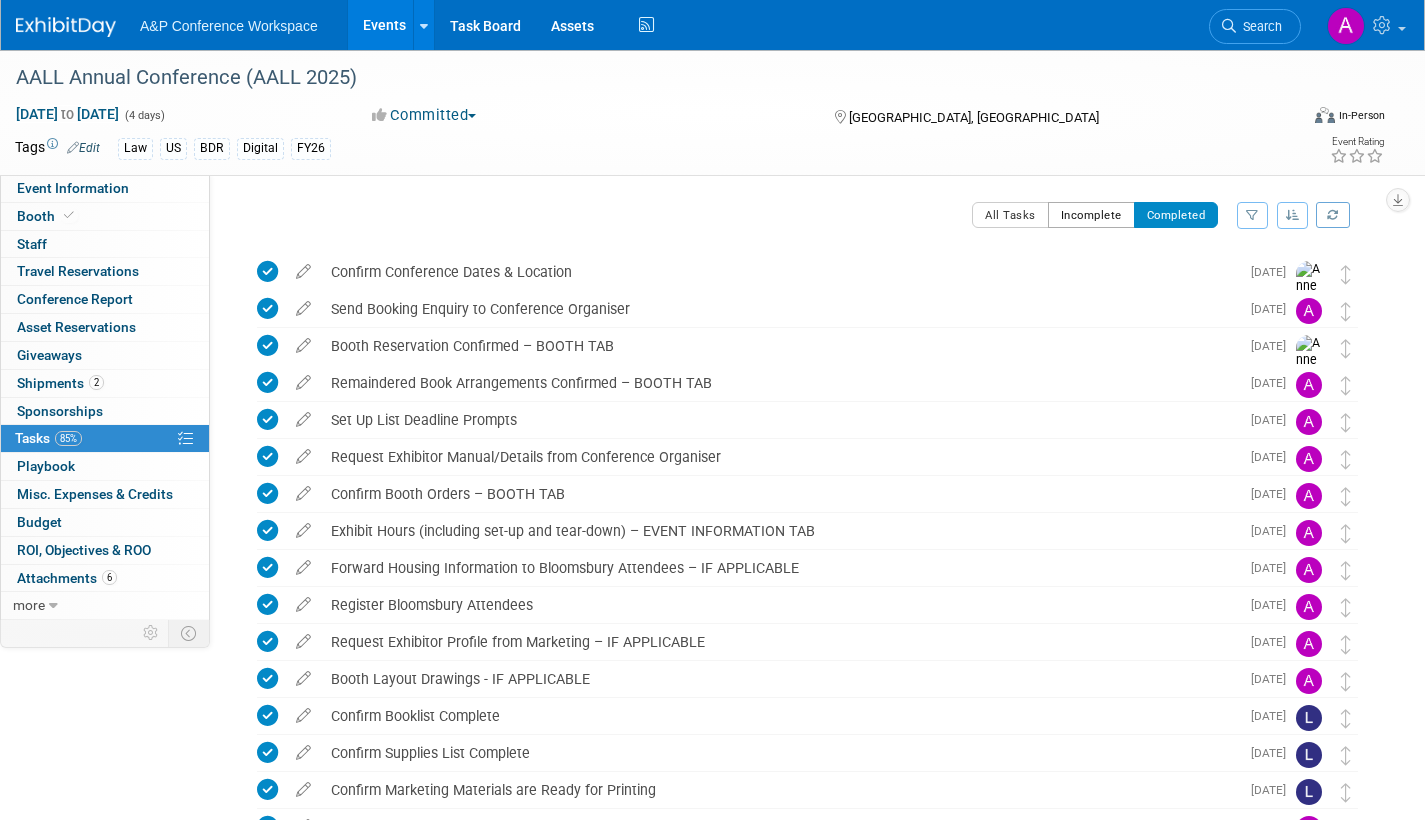 click on "Incomplete" at bounding box center [1091, 215] 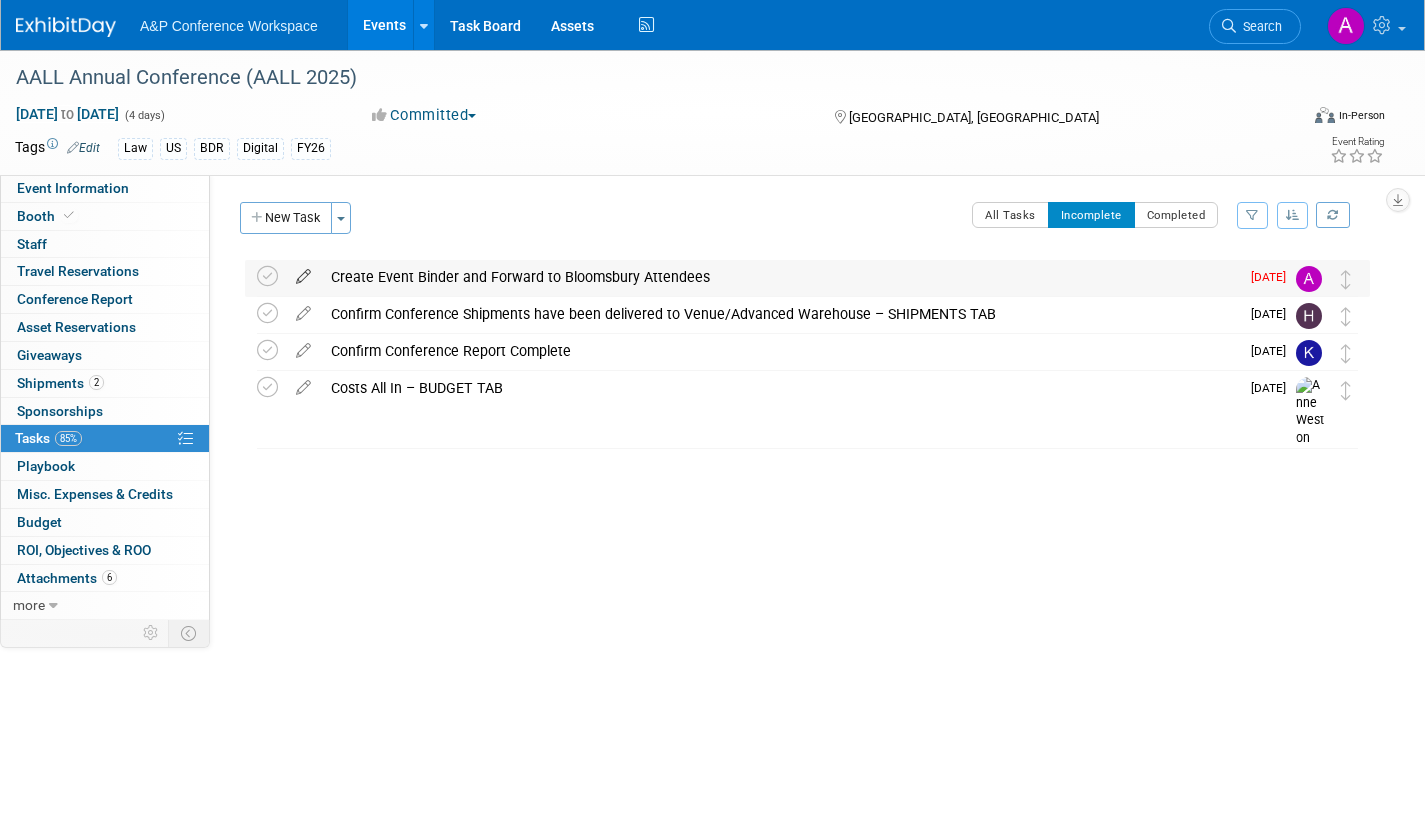 click at bounding box center [303, 272] 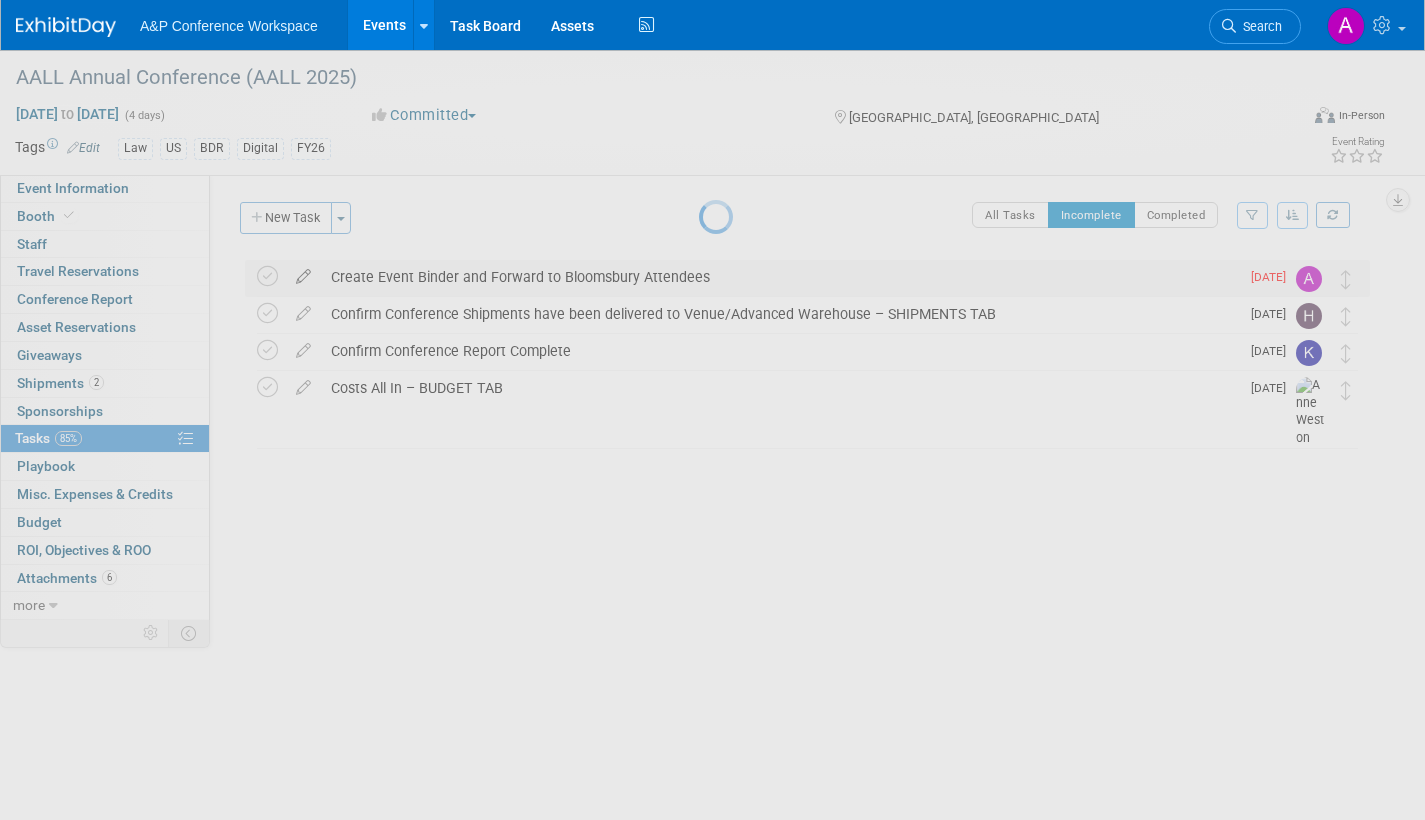 select on "6" 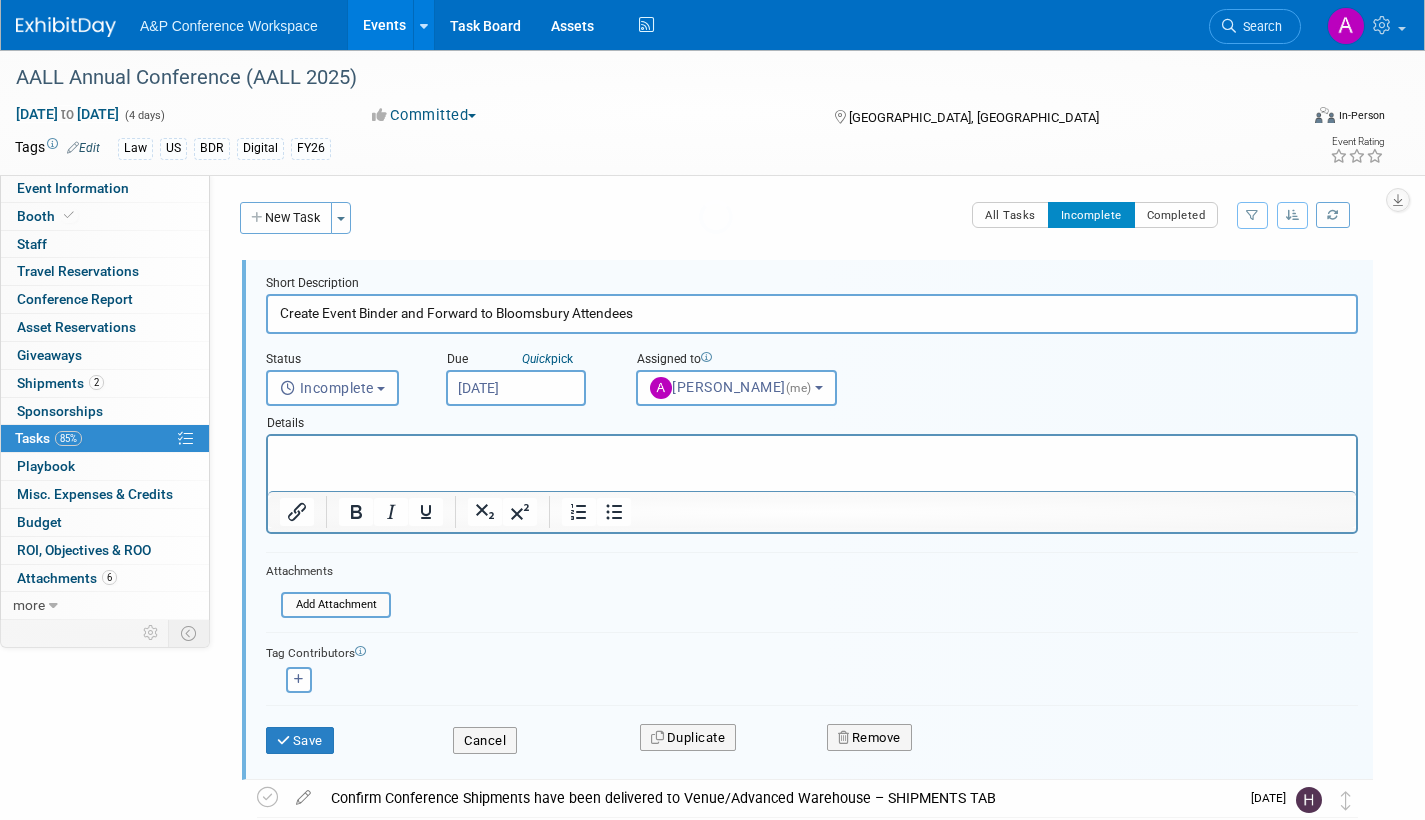 scroll, scrollTop: 0, scrollLeft: 0, axis: both 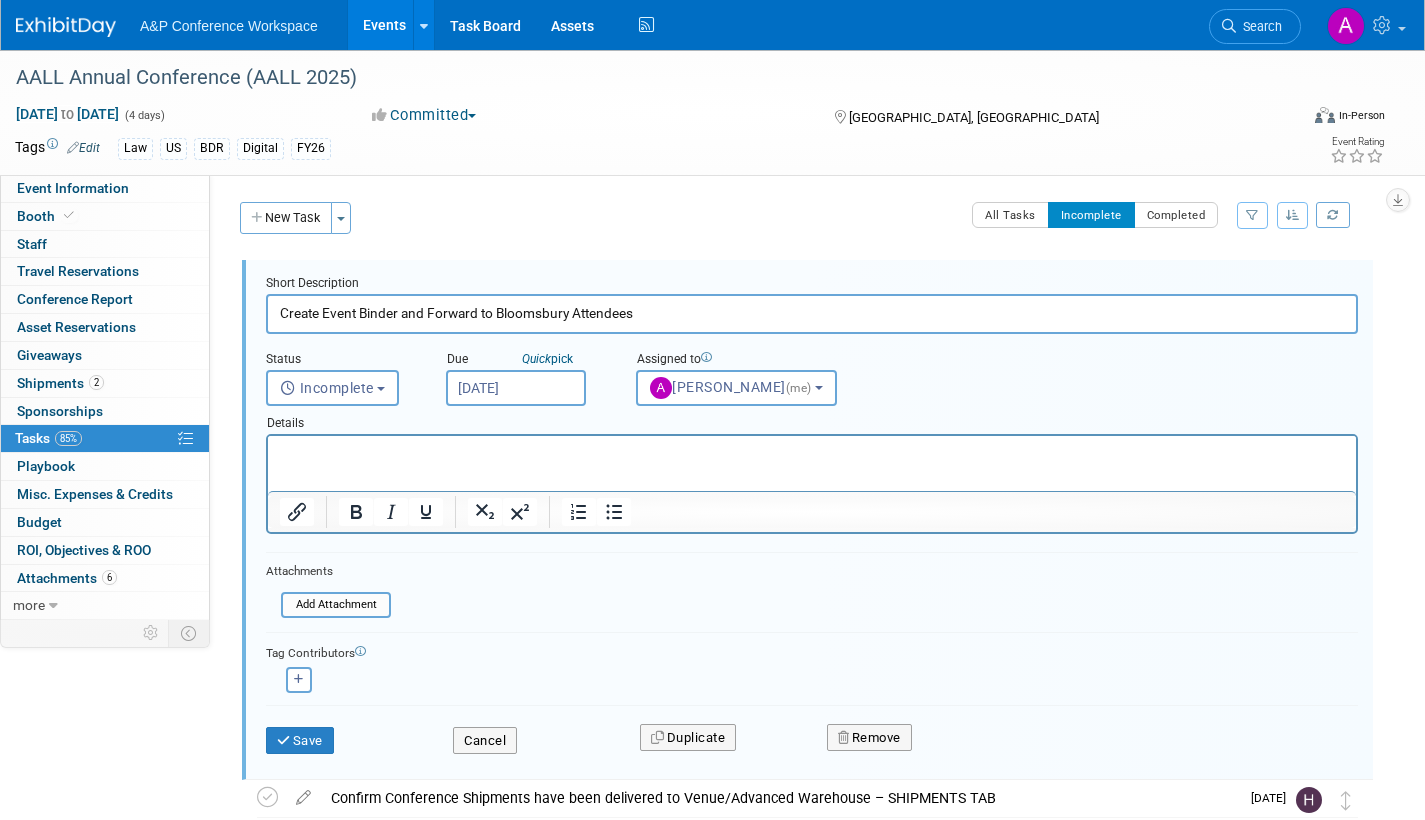 click on "[DATE]" at bounding box center [516, 388] 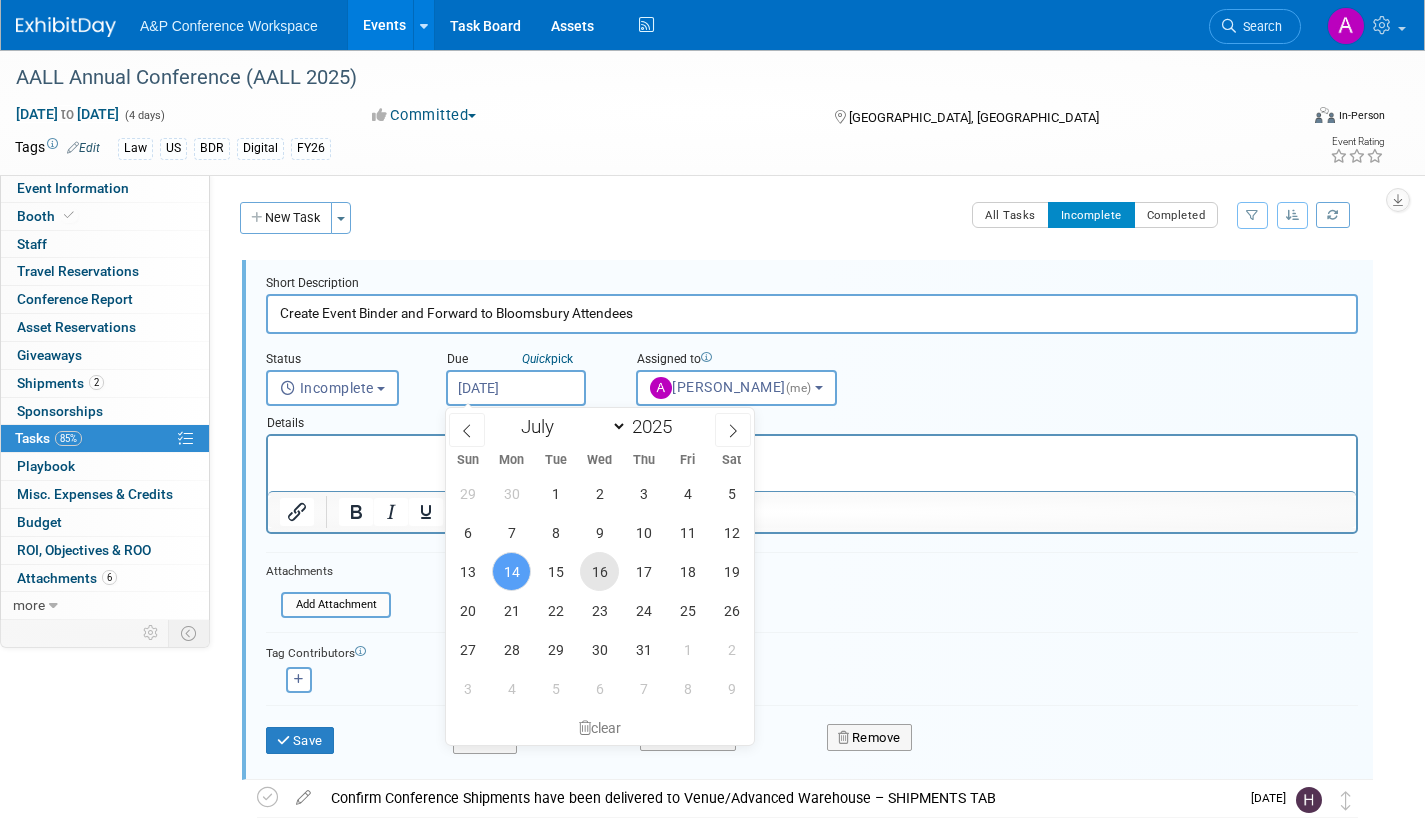 click on "16" at bounding box center (599, 571) 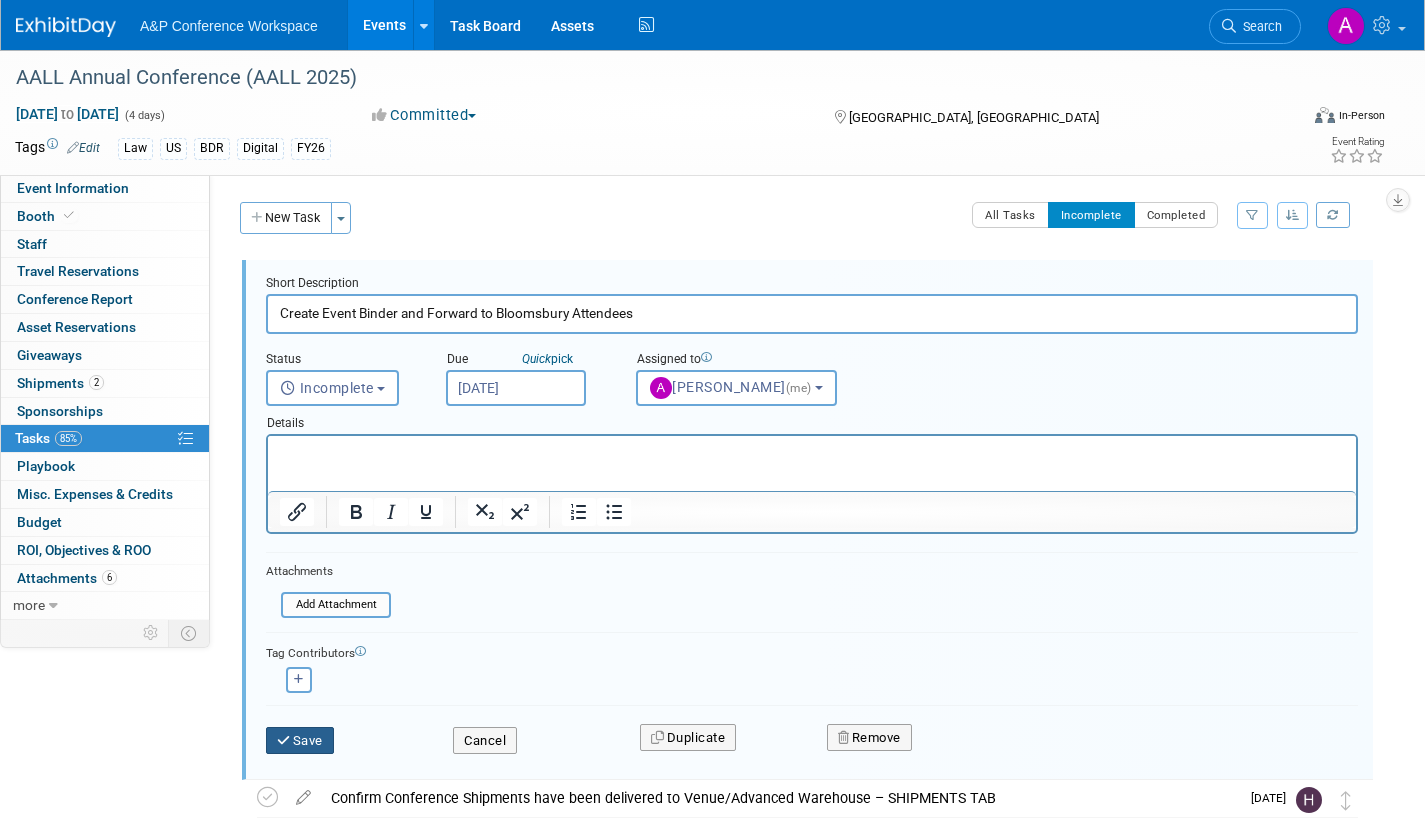 click on "Save" at bounding box center [300, 741] 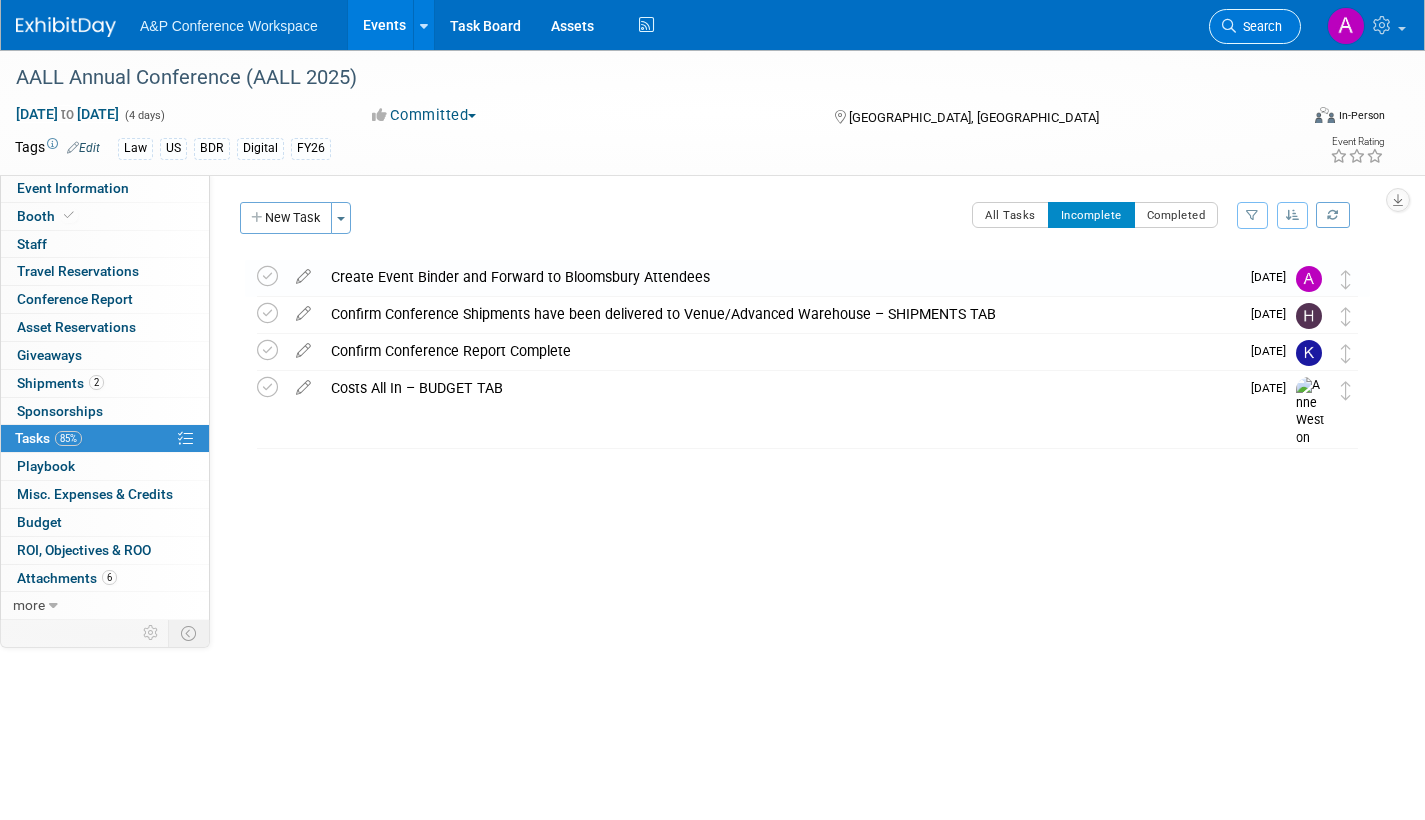 click on "Search" at bounding box center (1259, 26) 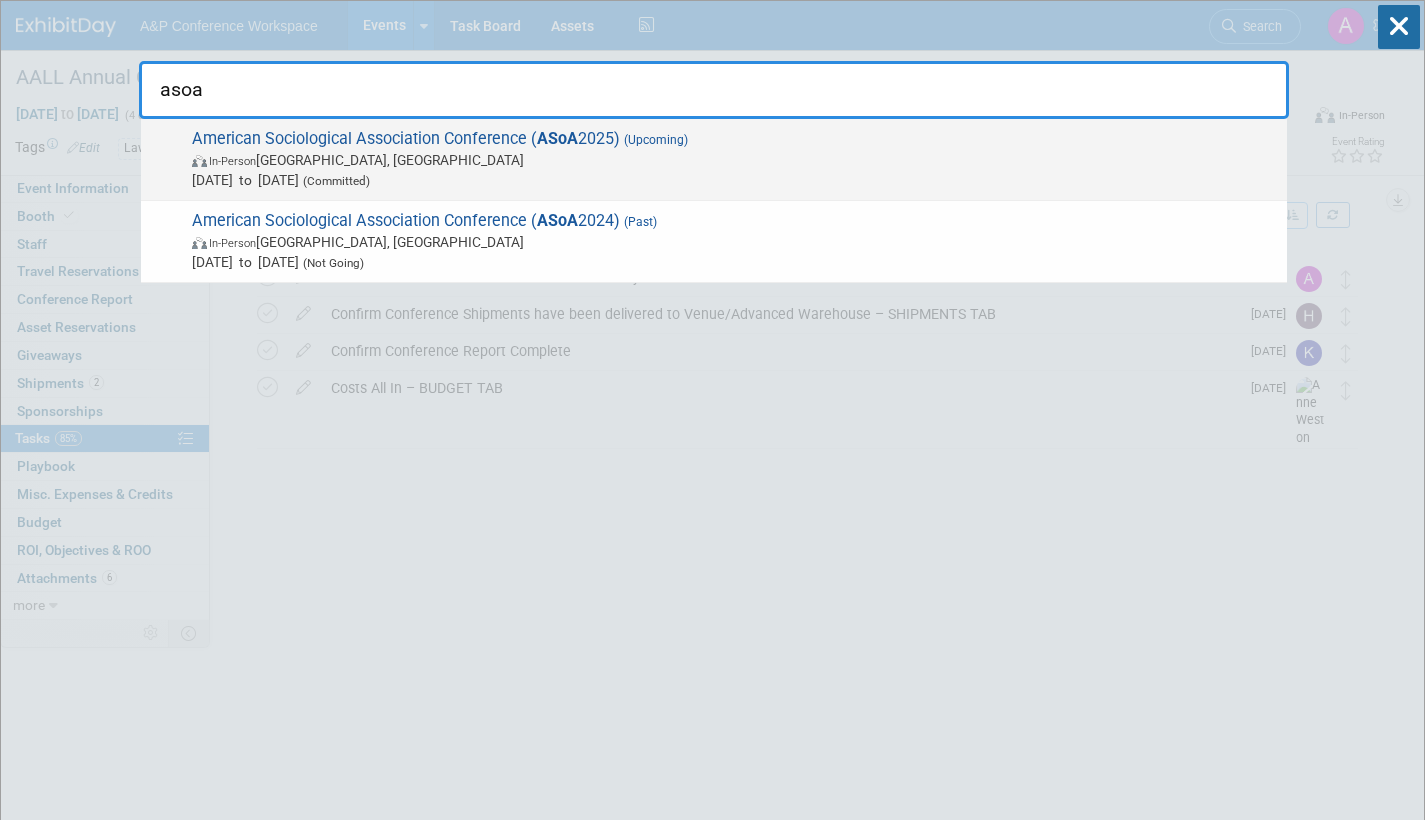 type on "asoa" 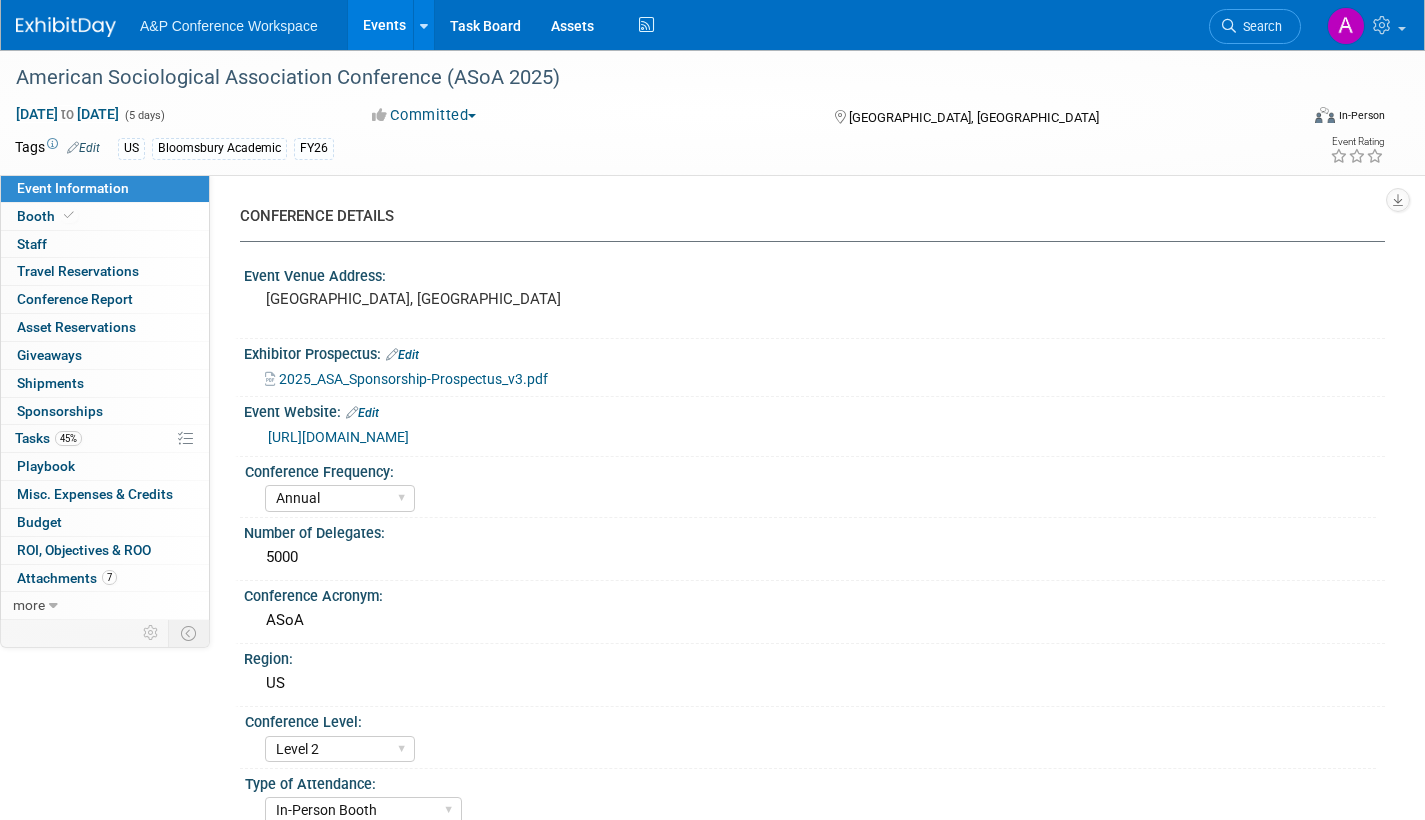 select on "Annual" 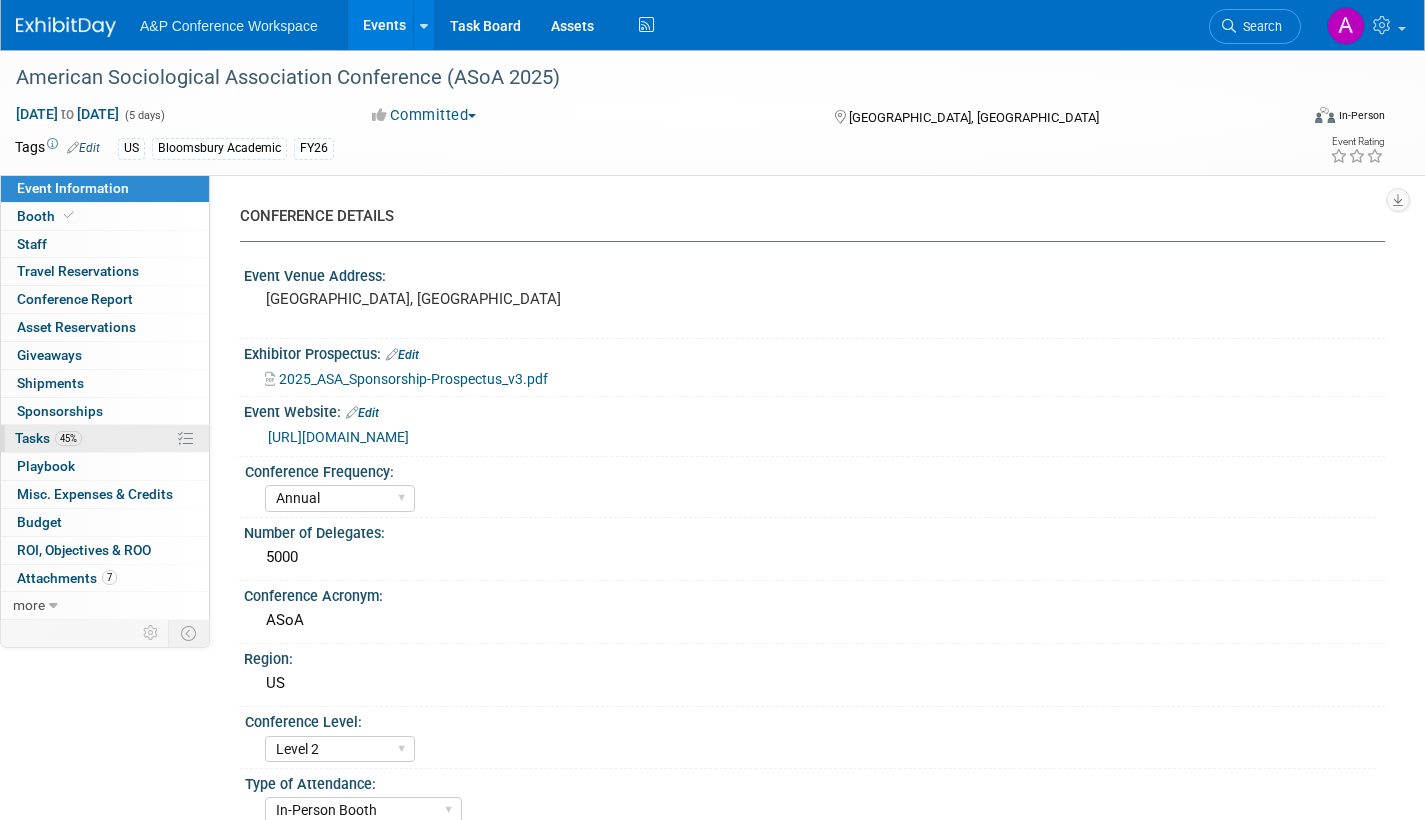 click on "Tasks 45%" at bounding box center [48, 438] 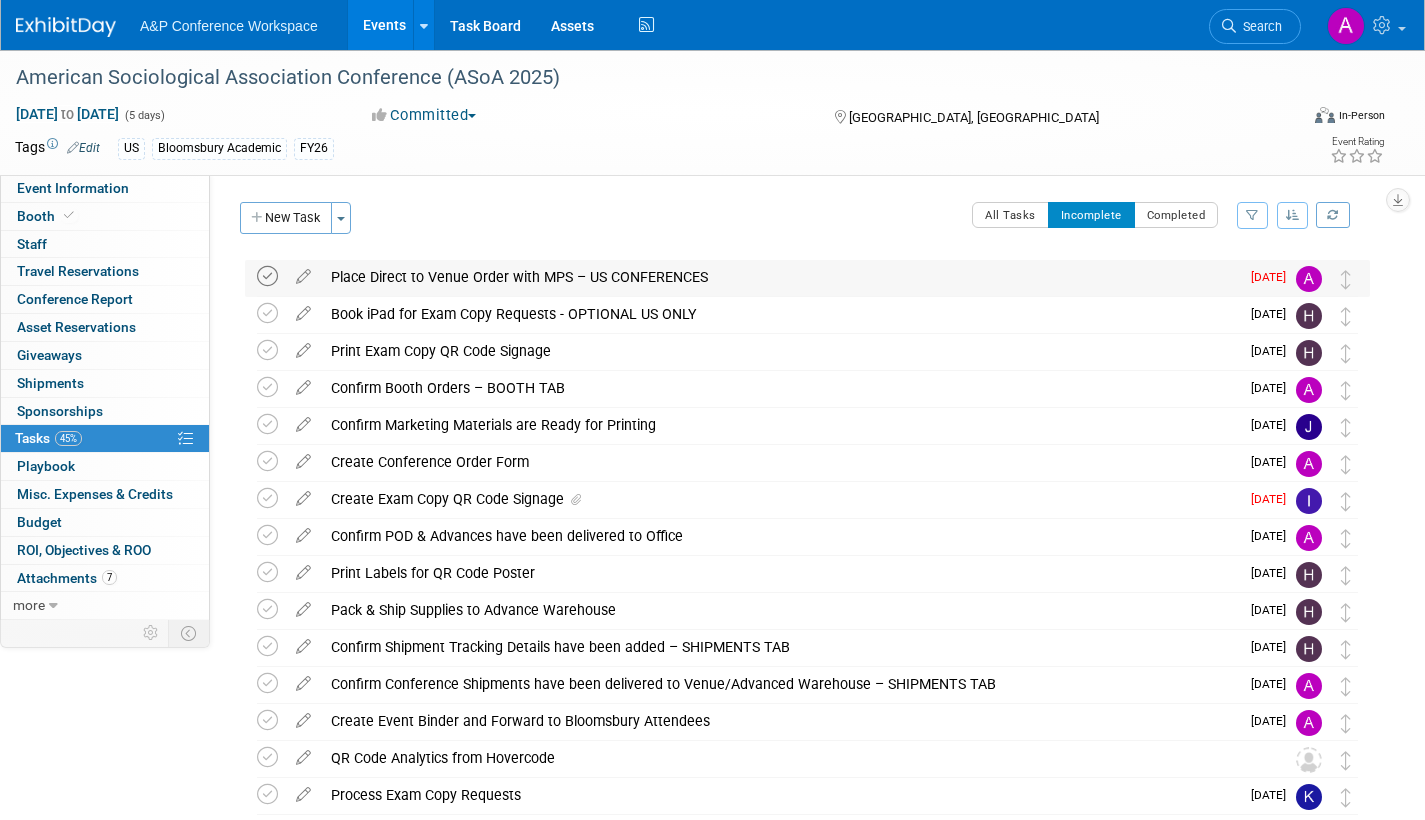 click at bounding box center (267, 276) 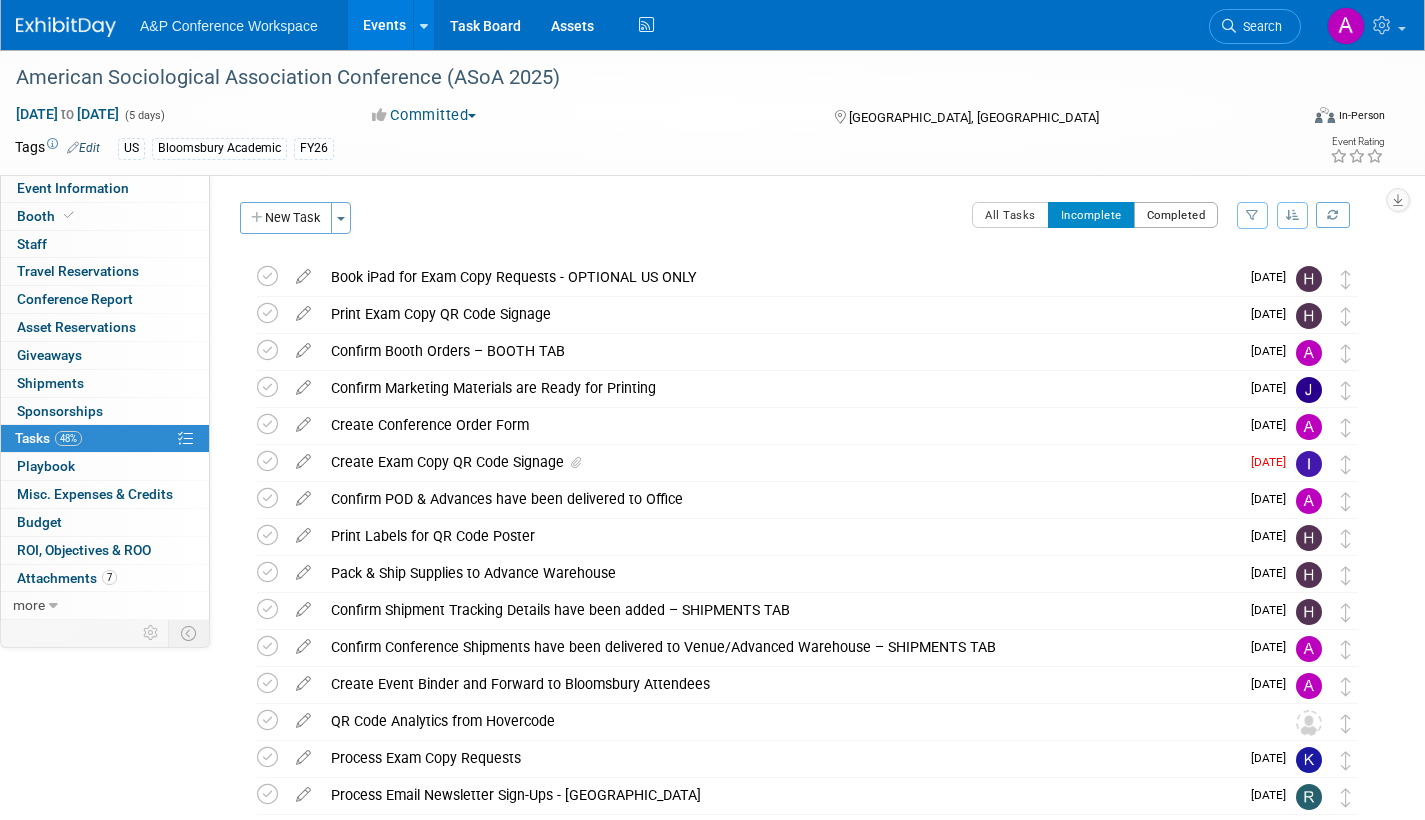 click on "Completed" at bounding box center [1176, 215] 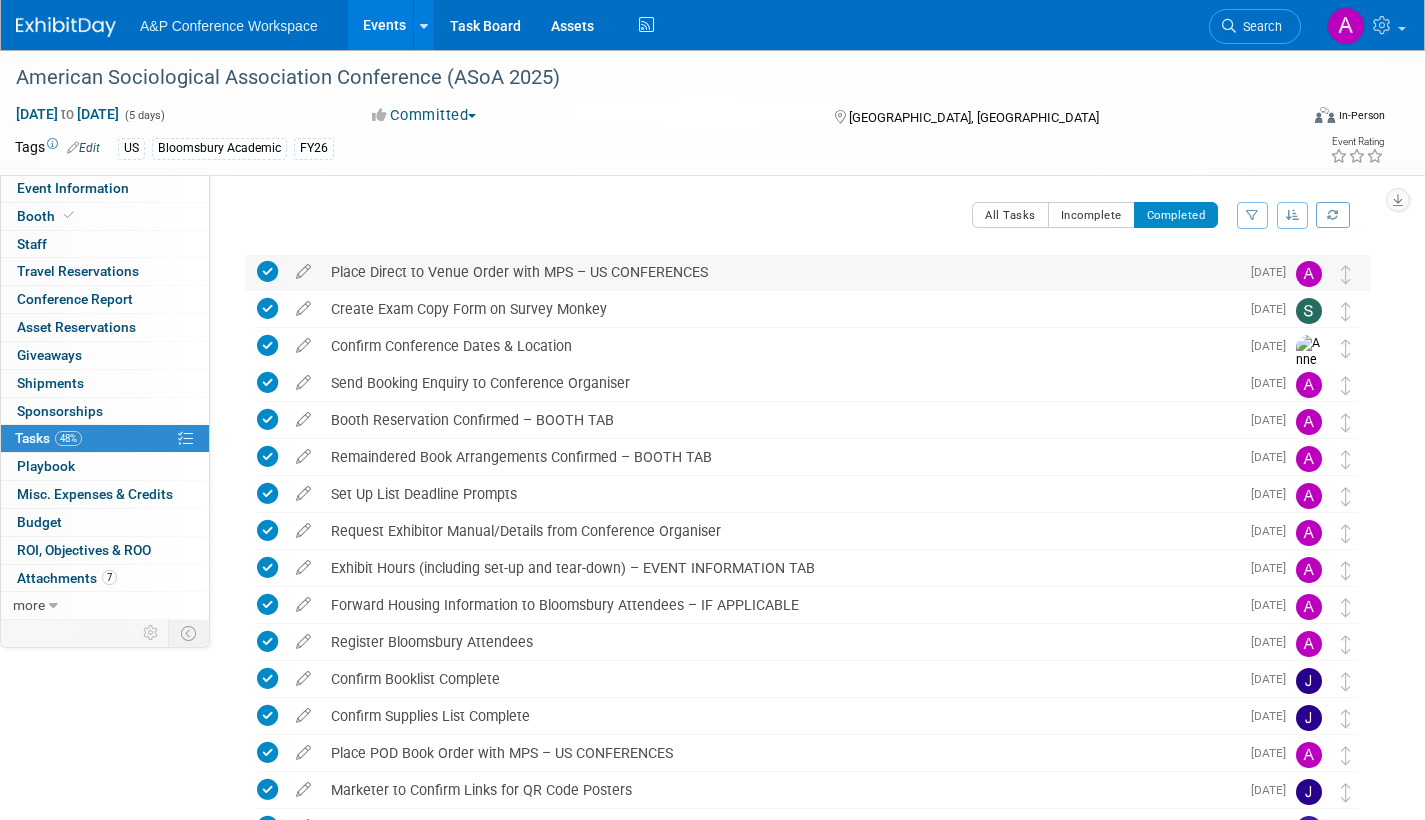 click at bounding box center [267, 271] 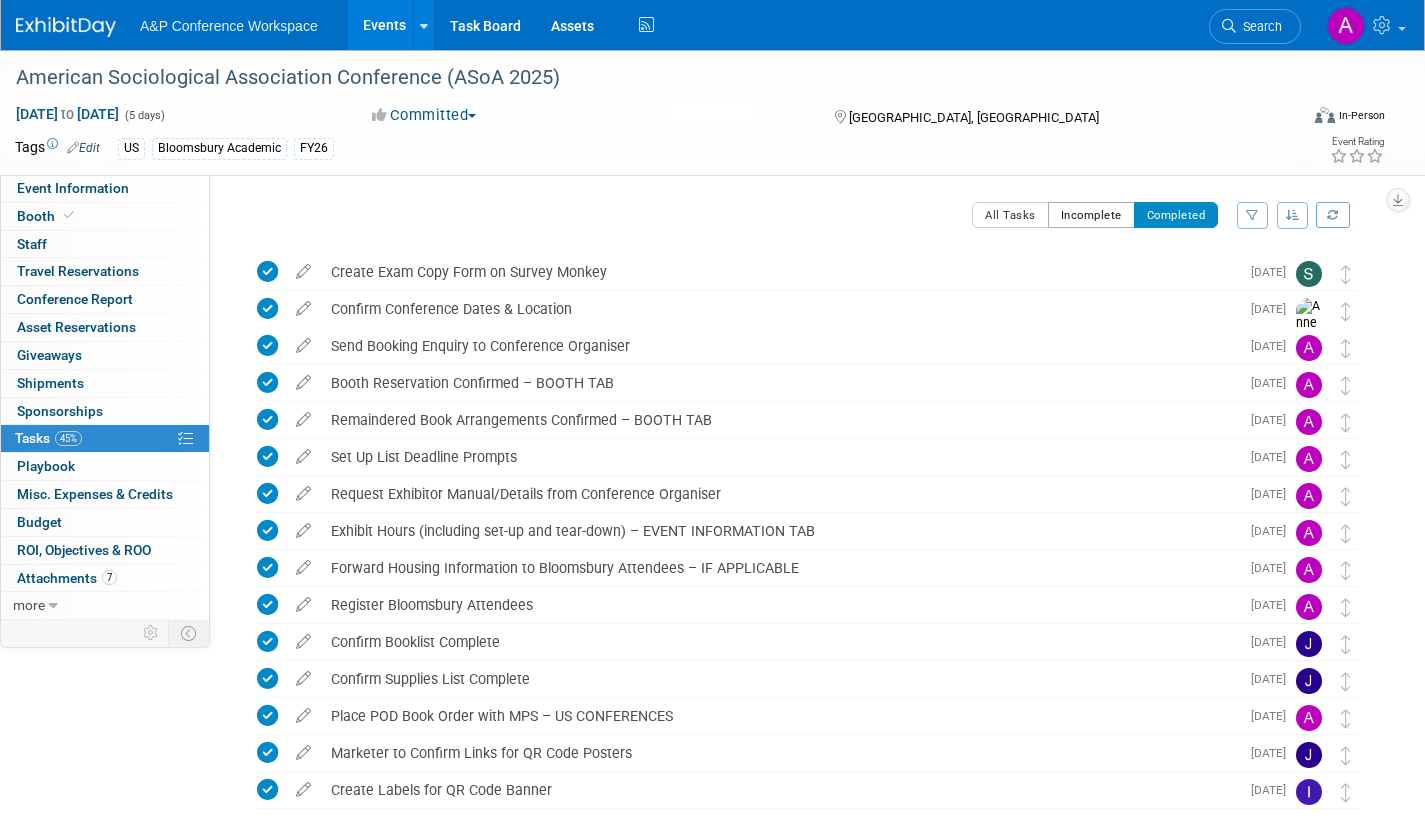 click on "Incomplete" at bounding box center [1091, 215] 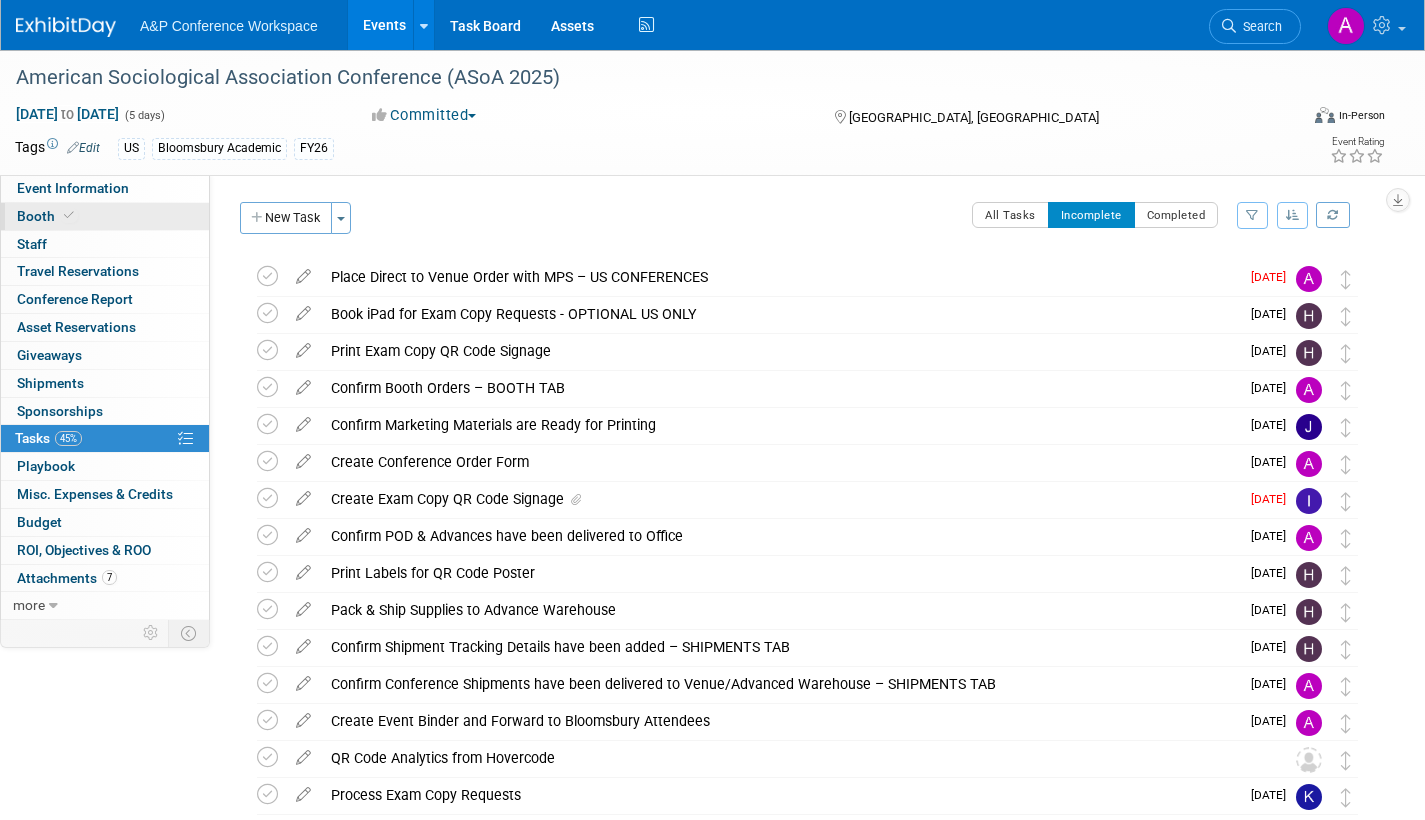click on "Booth" at bounding box center (105, 216) 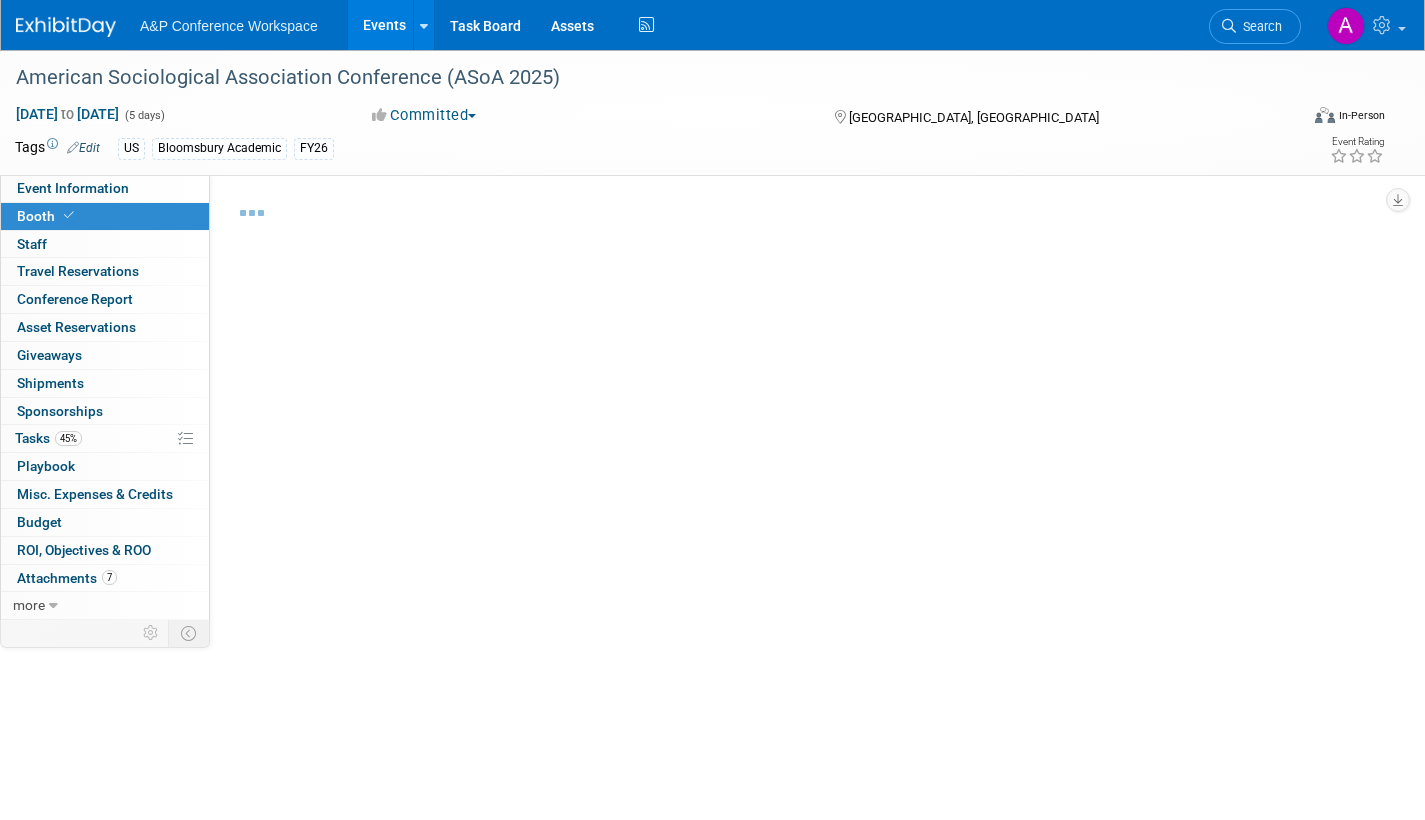 select on "CUAP" 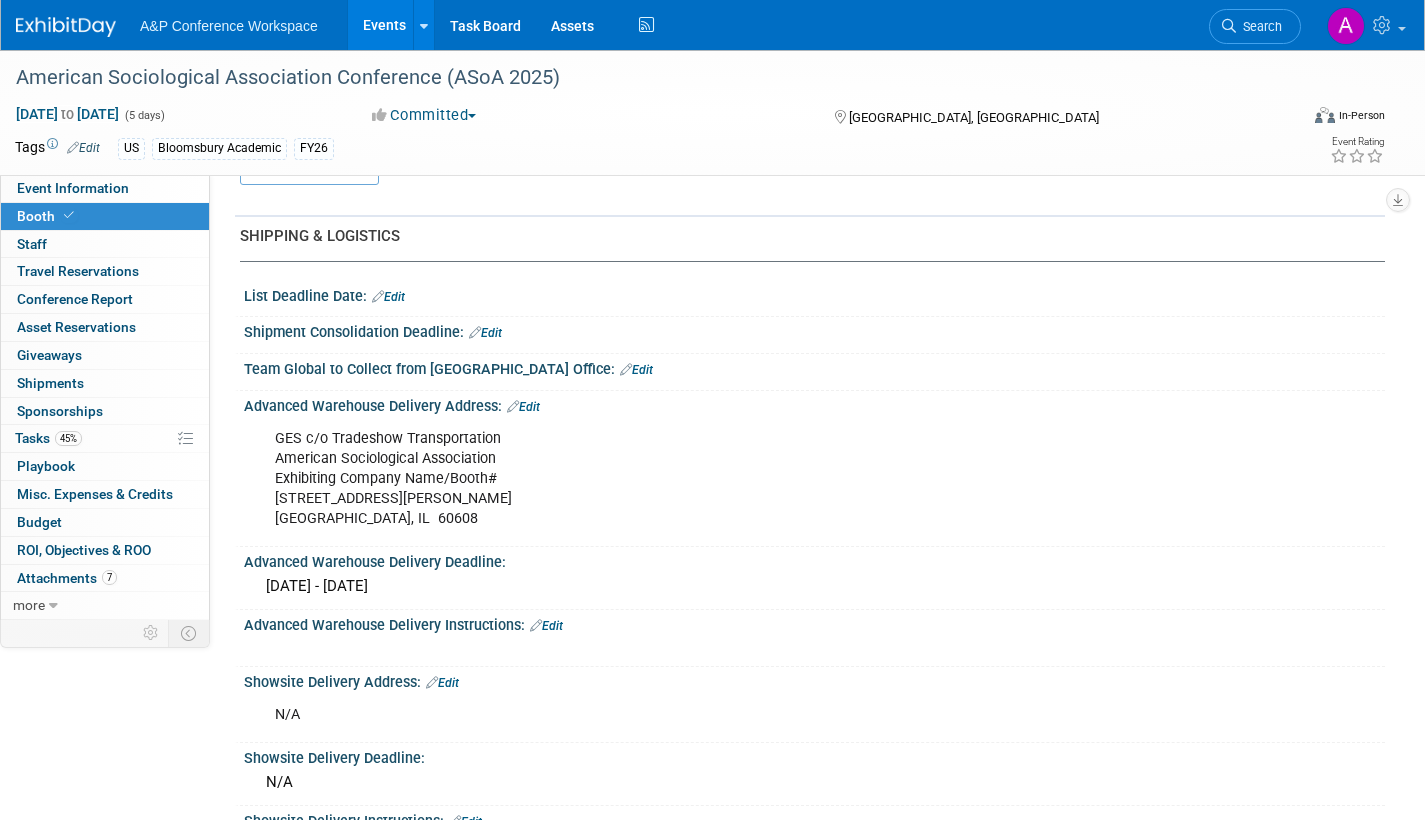 scroll, scrollTop: 1000, scrollLeft: 0, axis: vertical 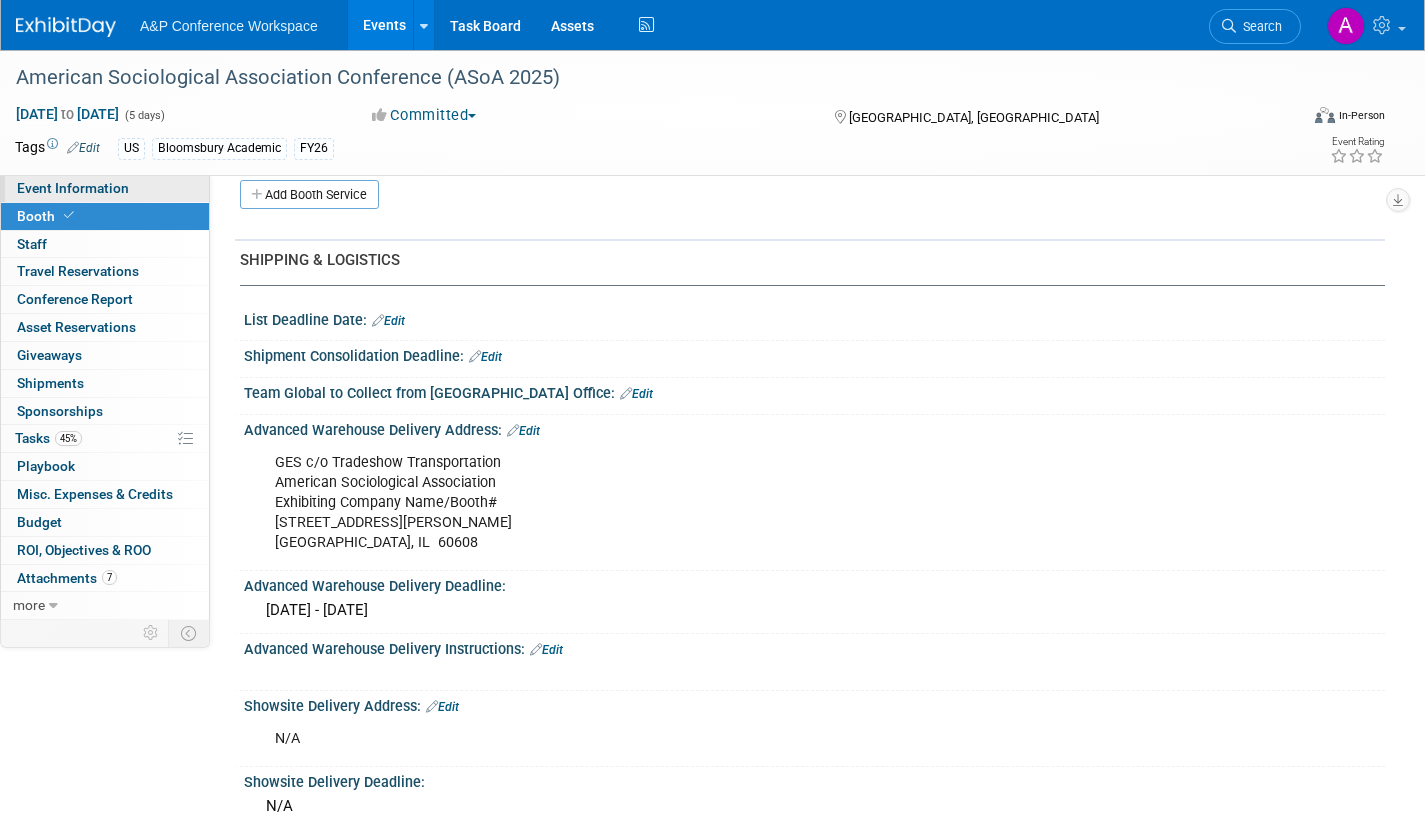 click on "Event Information" at bounding box center [73, 188] 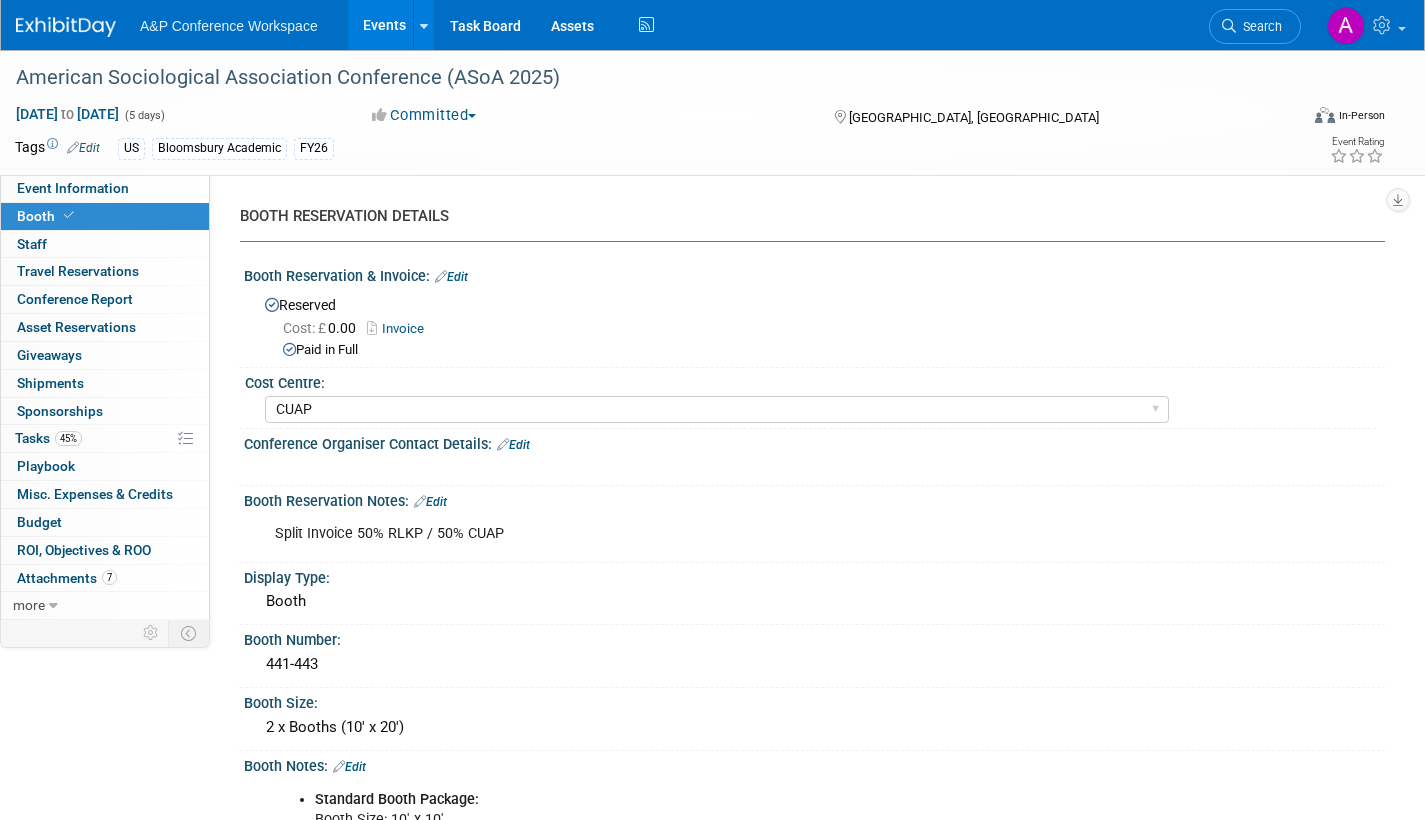 select on "Annual" 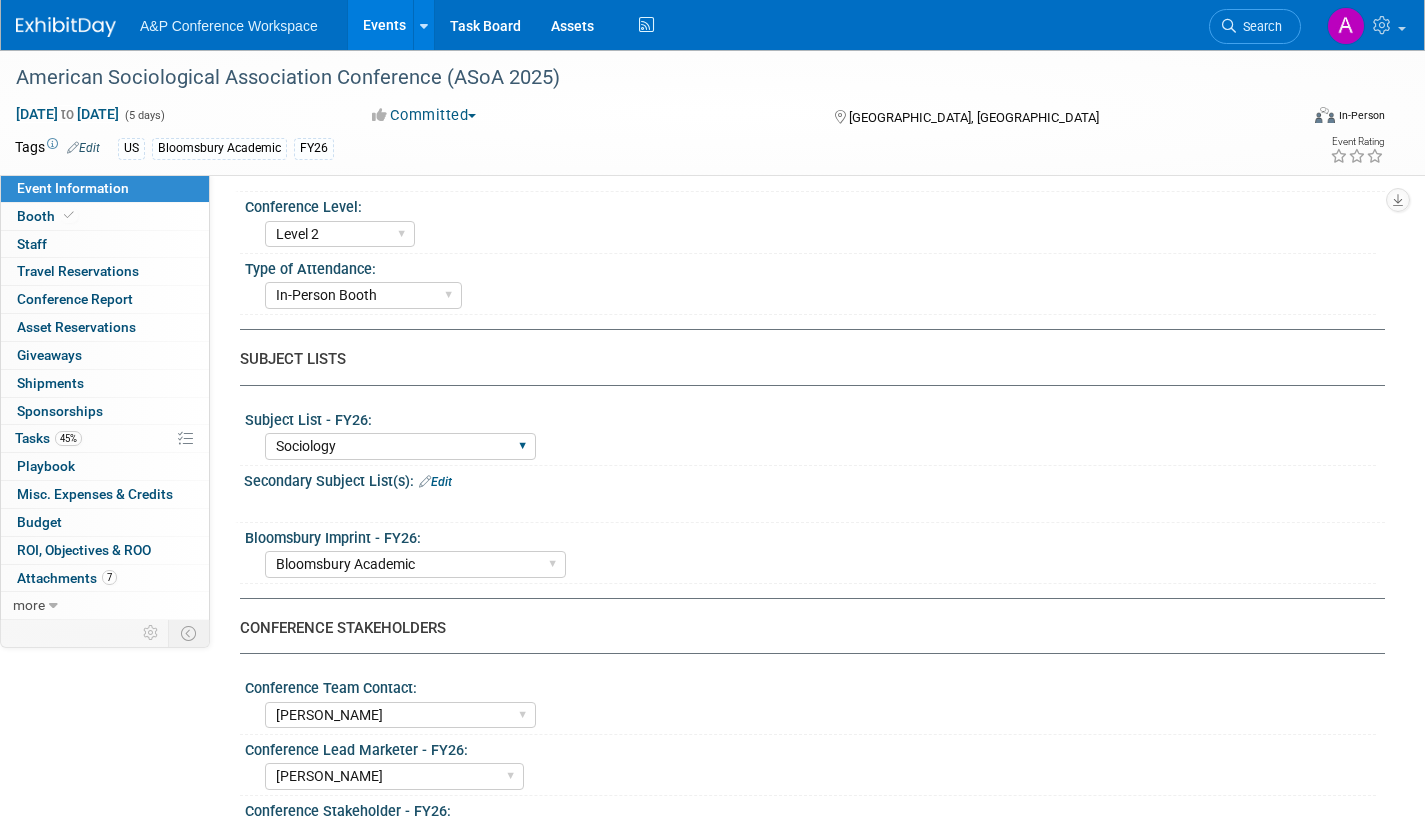 scroll, scrollTop: 700, scrollLeft: 0, axis: vertical 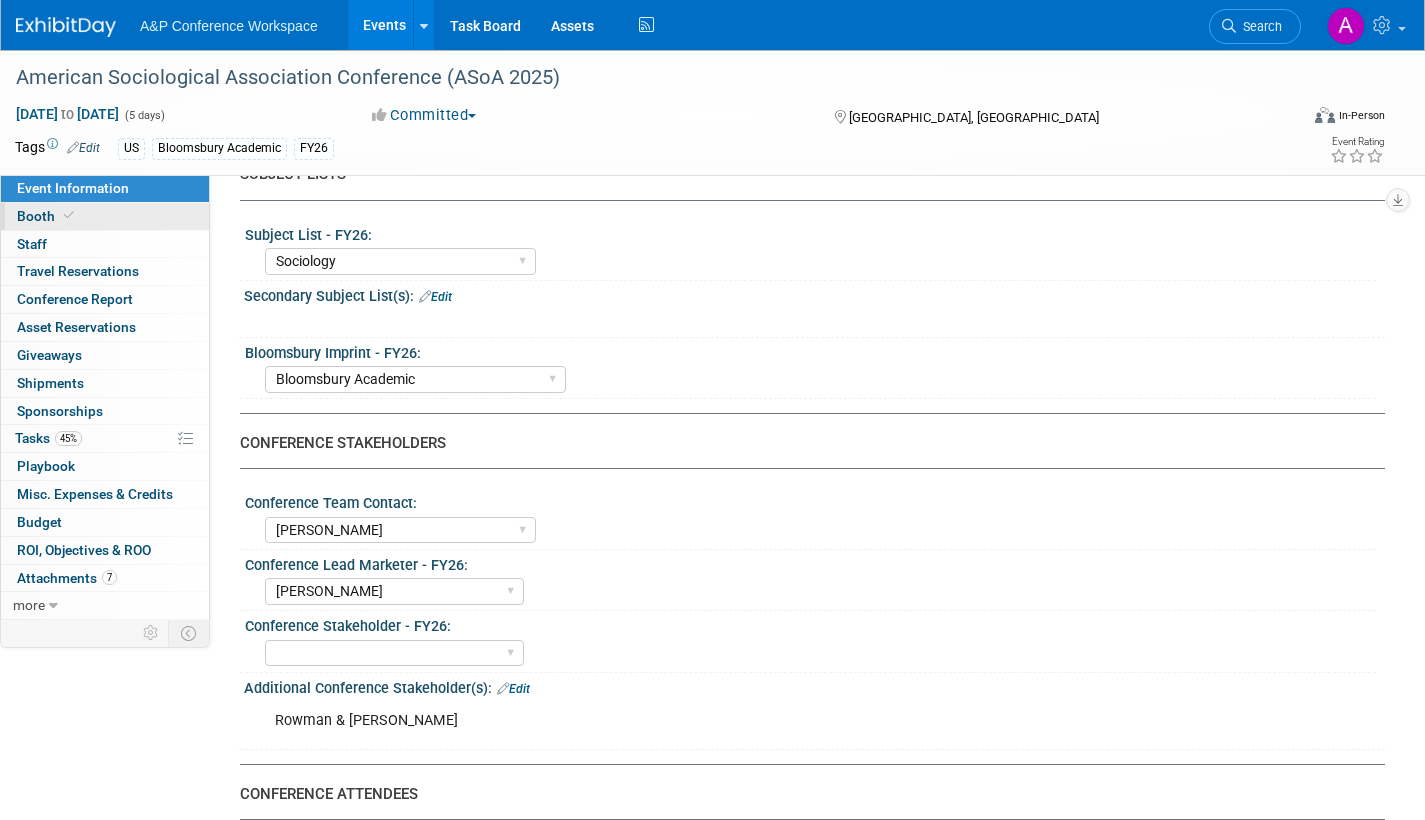click on "Booth" at bounding box center [47, 216] 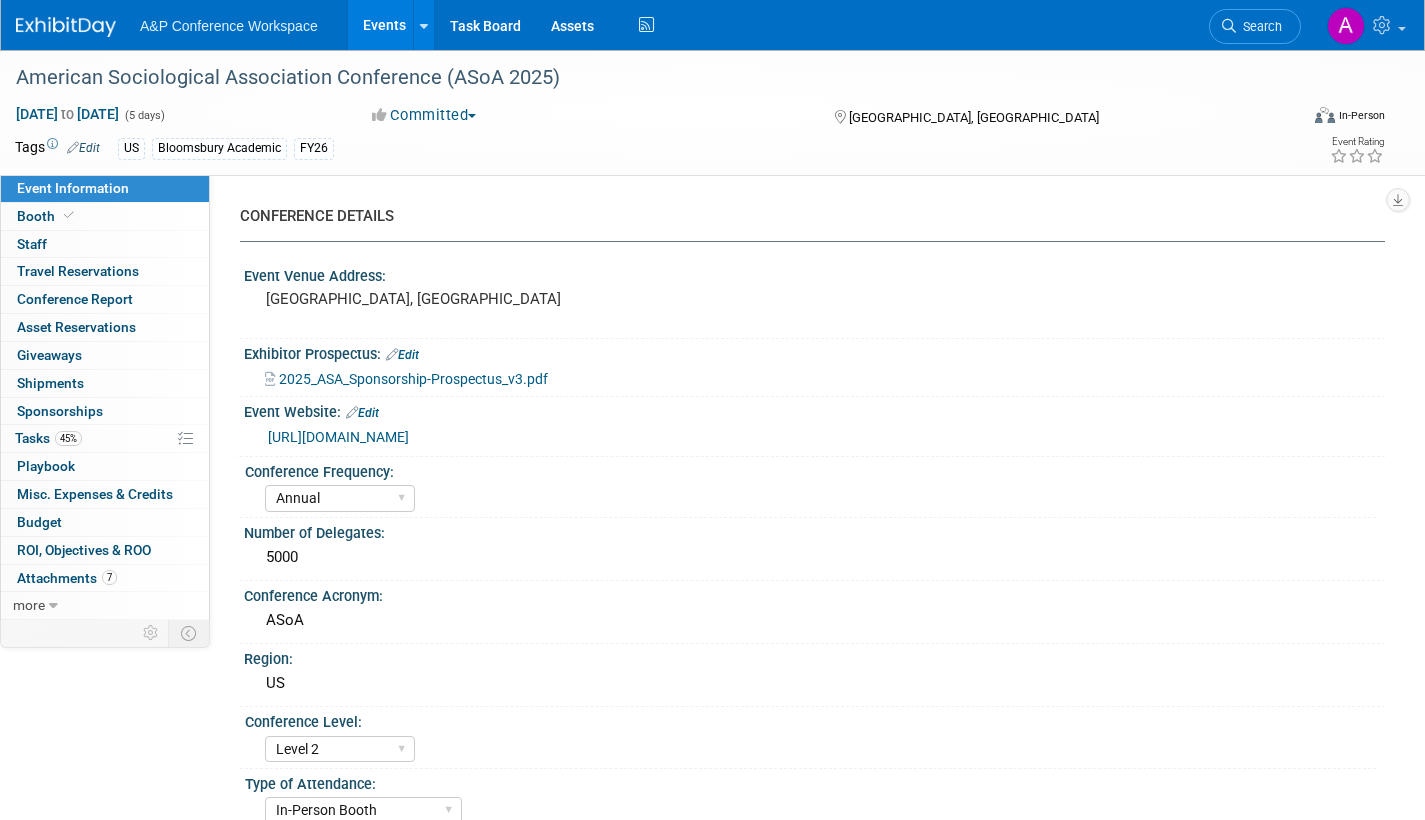 select on "CUAP" 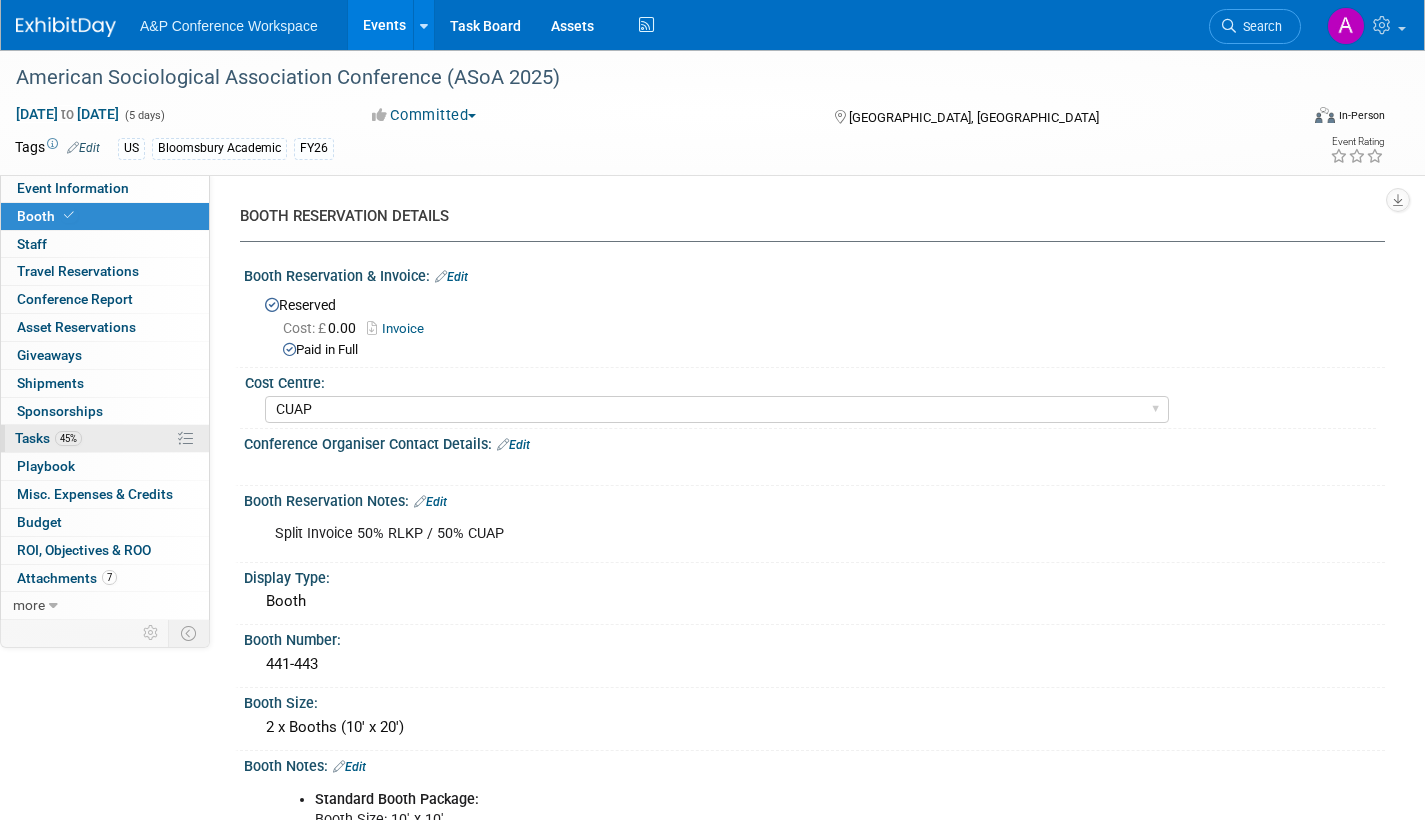 click on "Tasks 45%" at bounding box center (48, 438) 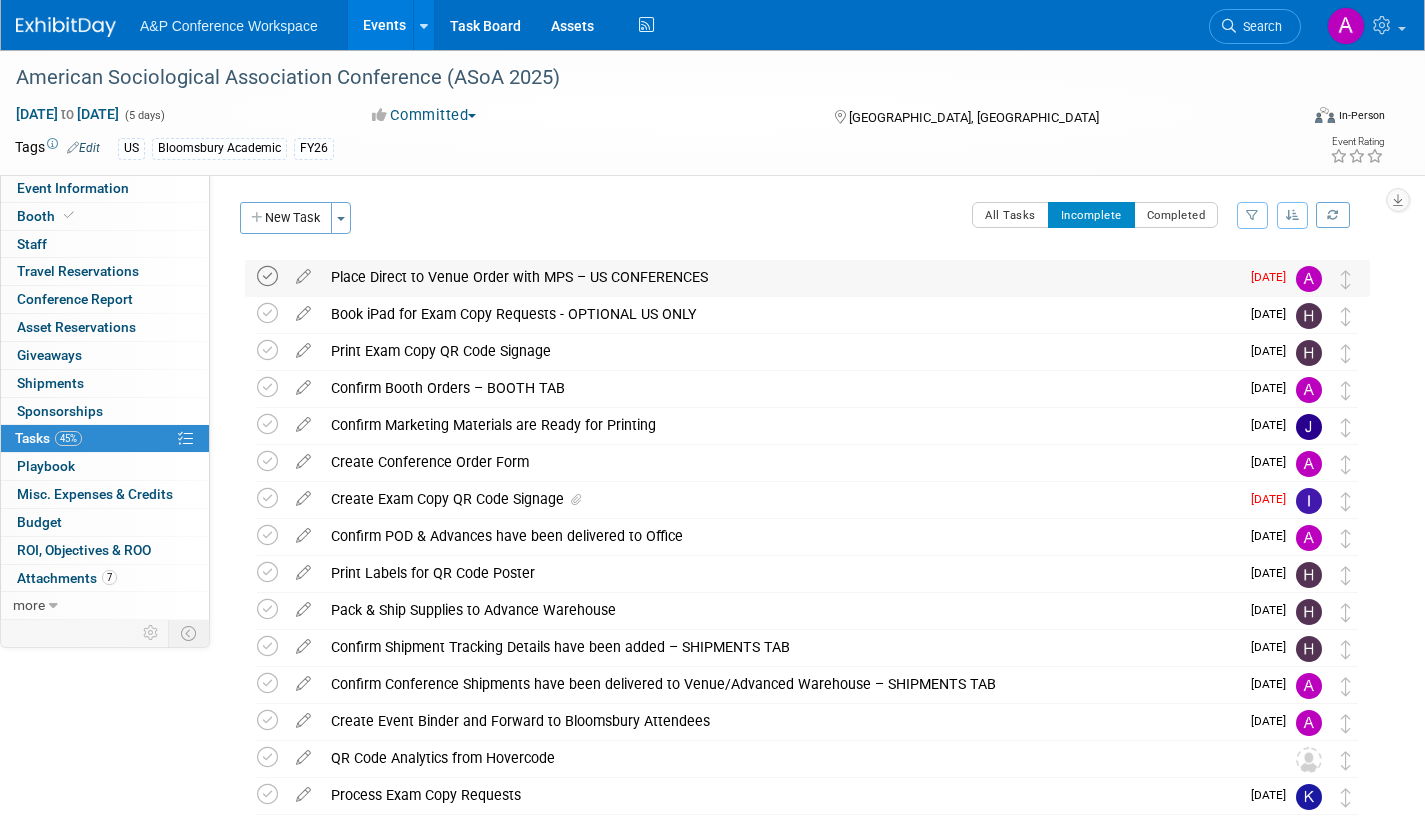 click at bounding box center (267, 276) 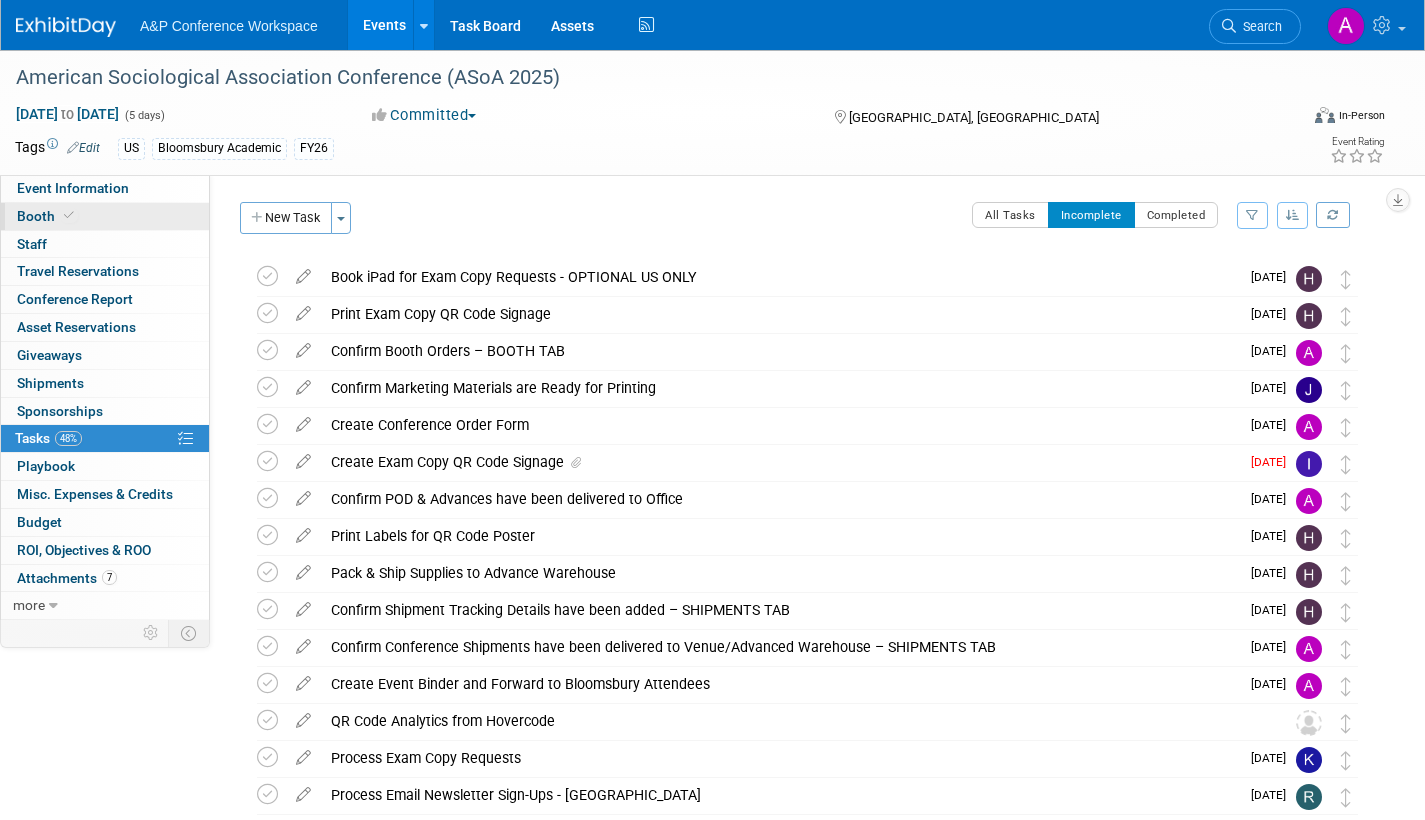 click on "Booth" at bounding box center (47, 216) 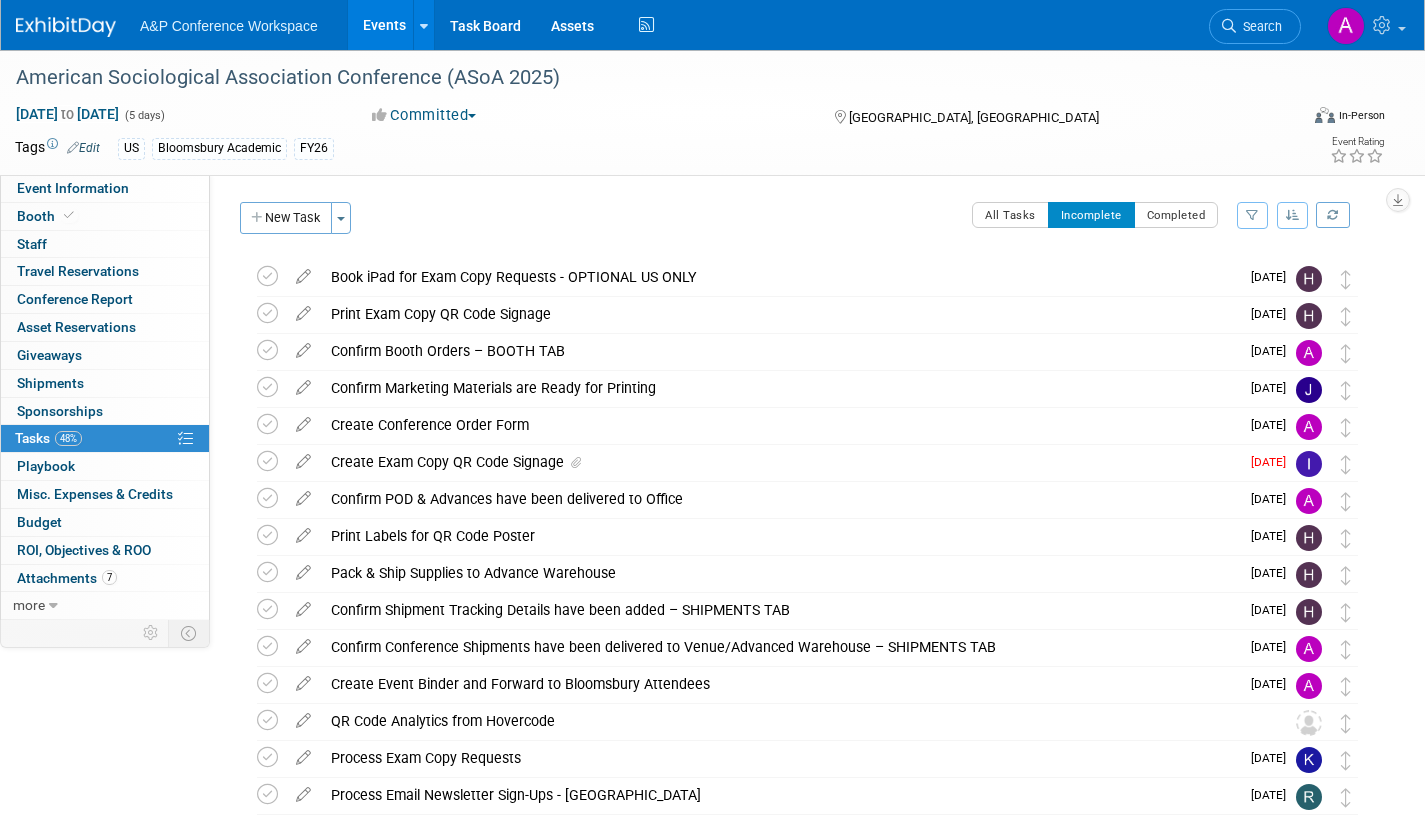 select on "CUAP" 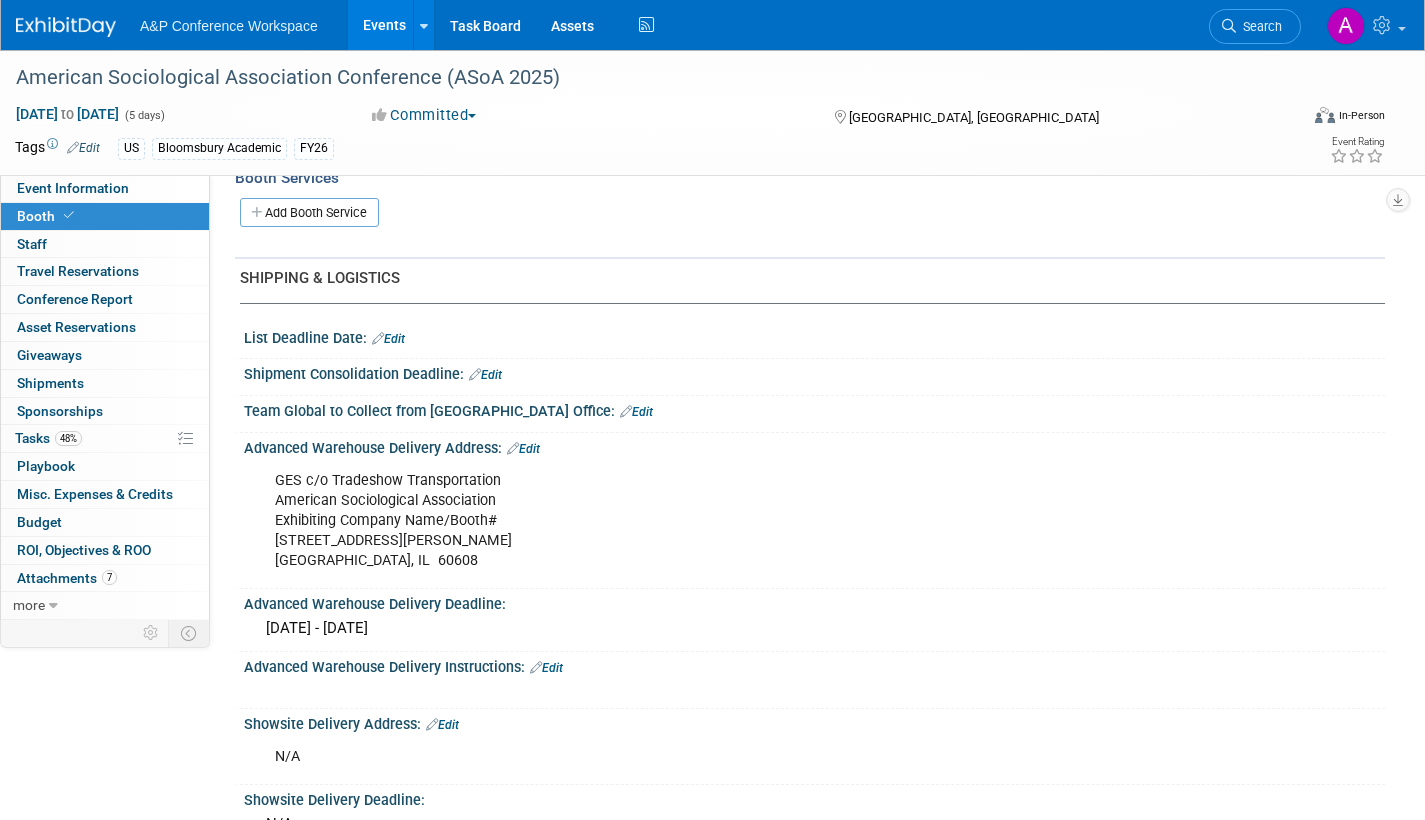 scroll, scrollTop: 1000, scrollLeft: 0, axis: vertical 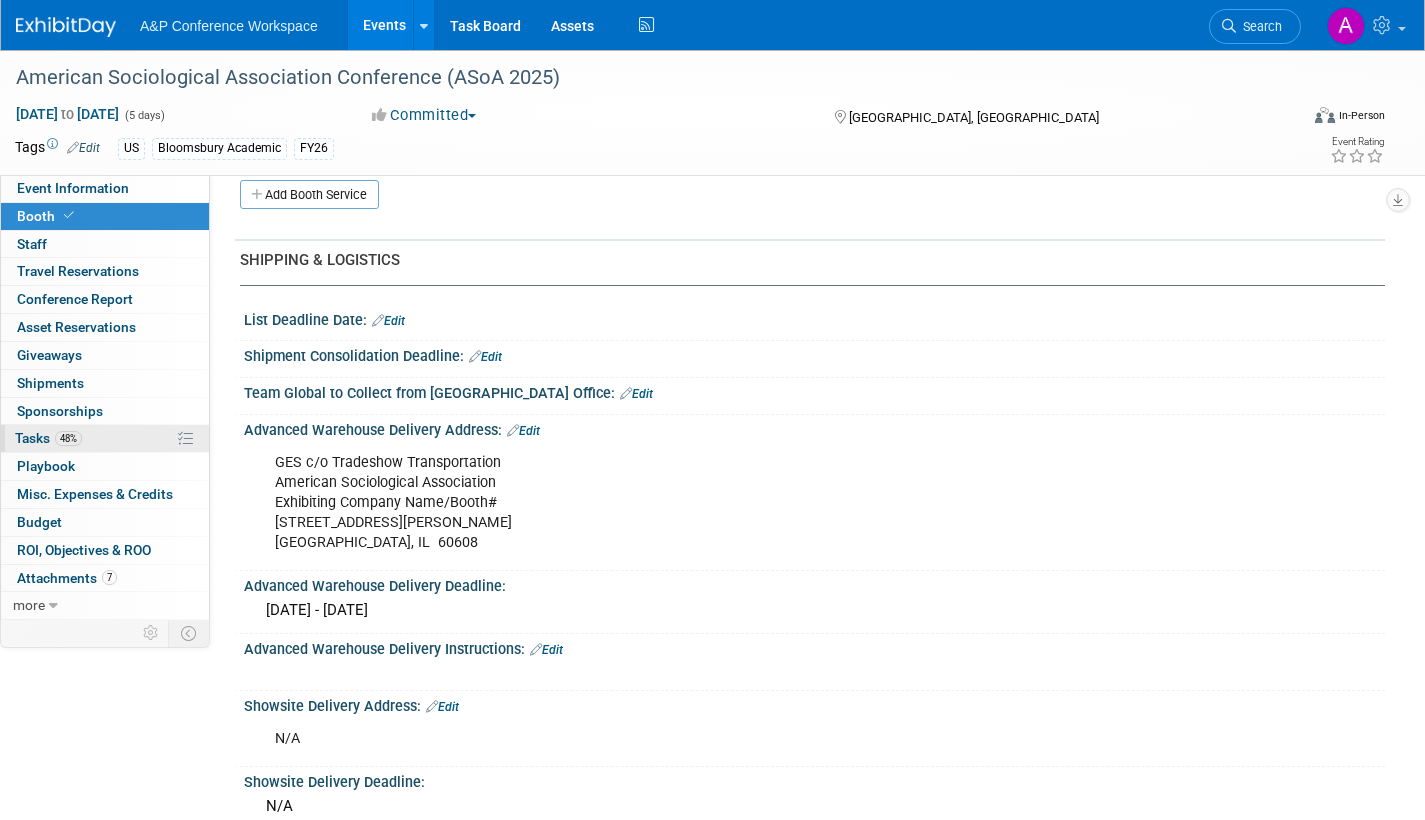 click on "Tasks 48%" at bounding box center [48, 438] 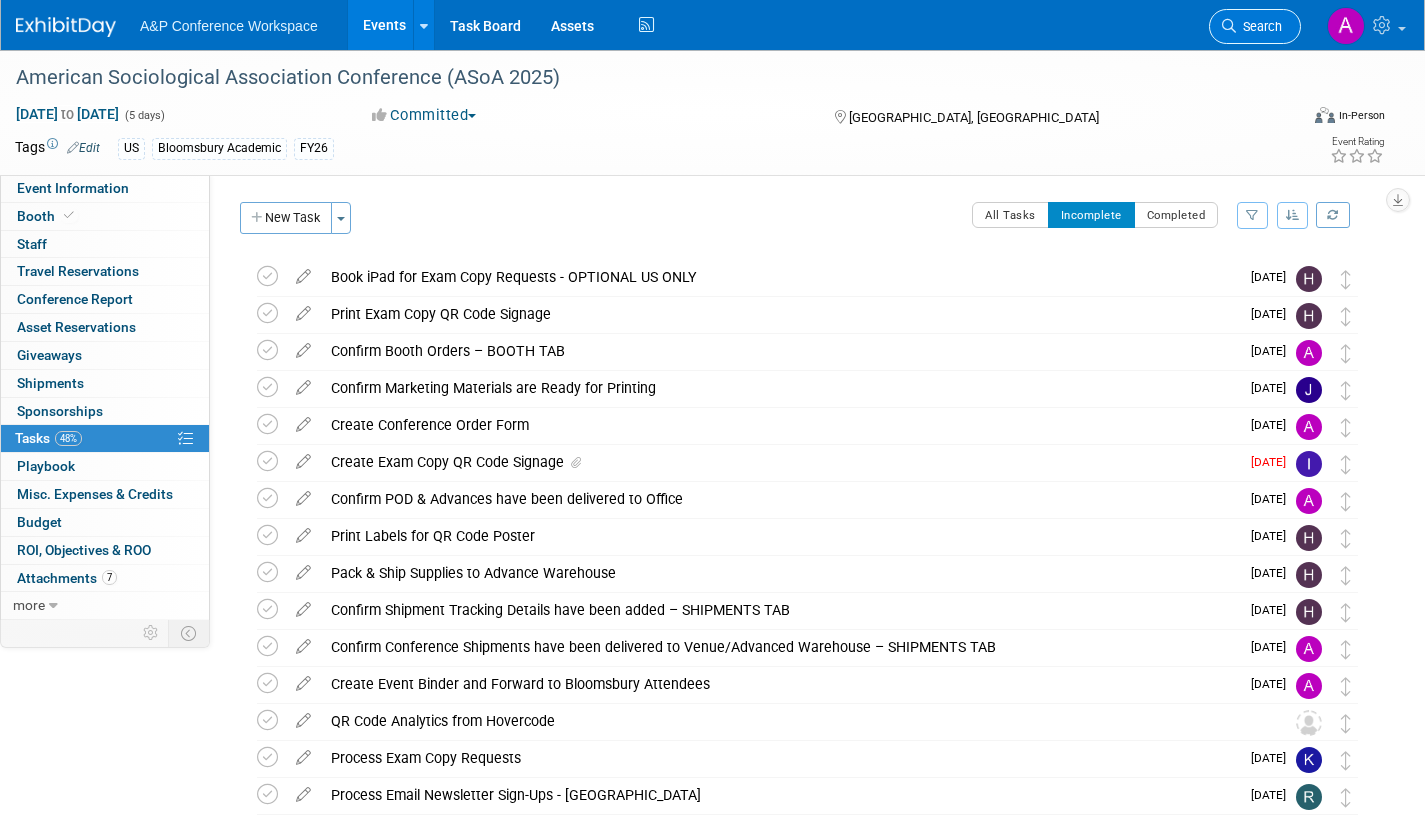 click at bounding box center [1229, 26] 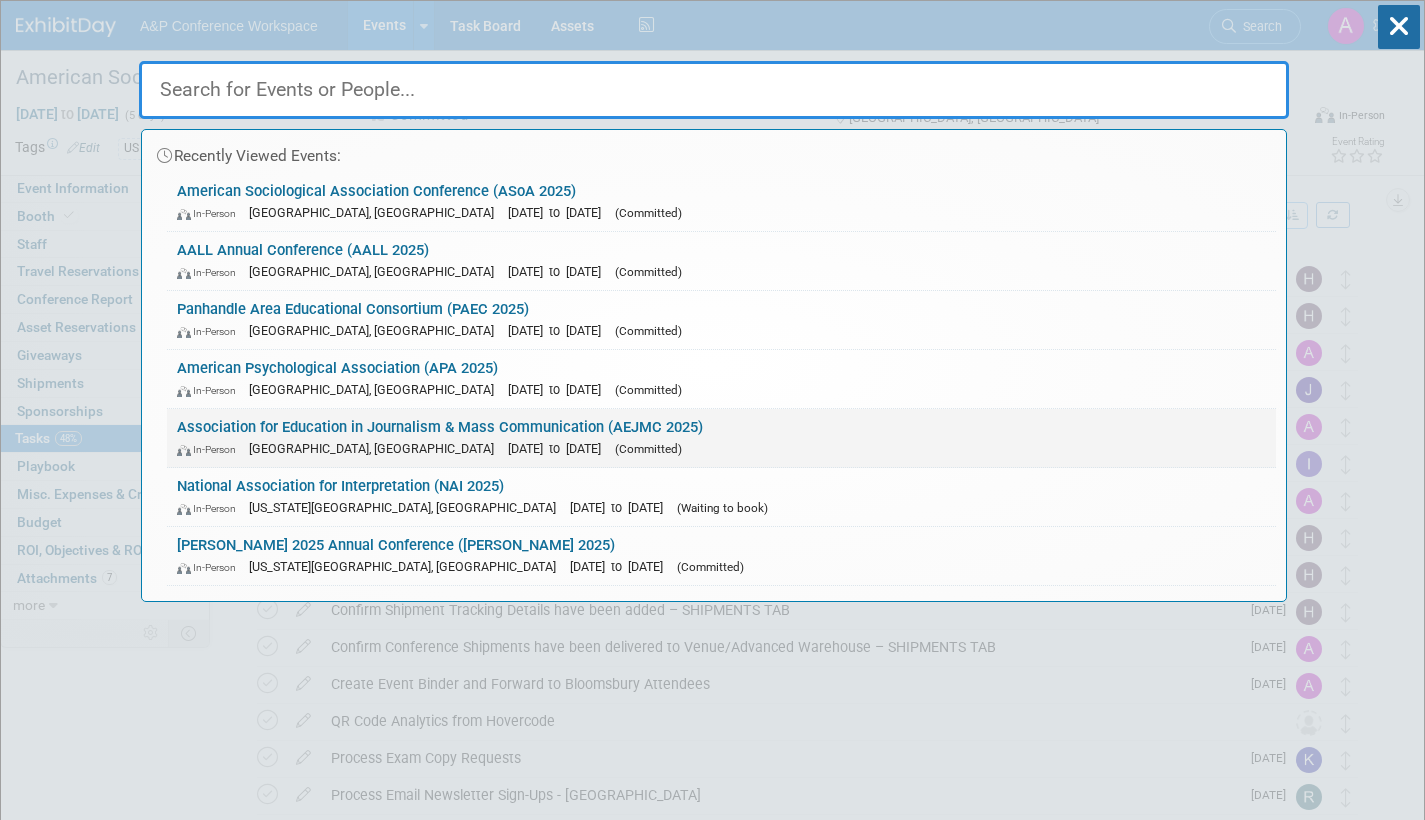 click on "In-Person
San Francisco, CA
Aug 8, 2025  to  Aug 10, 2025
(Committed)" at bounding box center (721, 448) 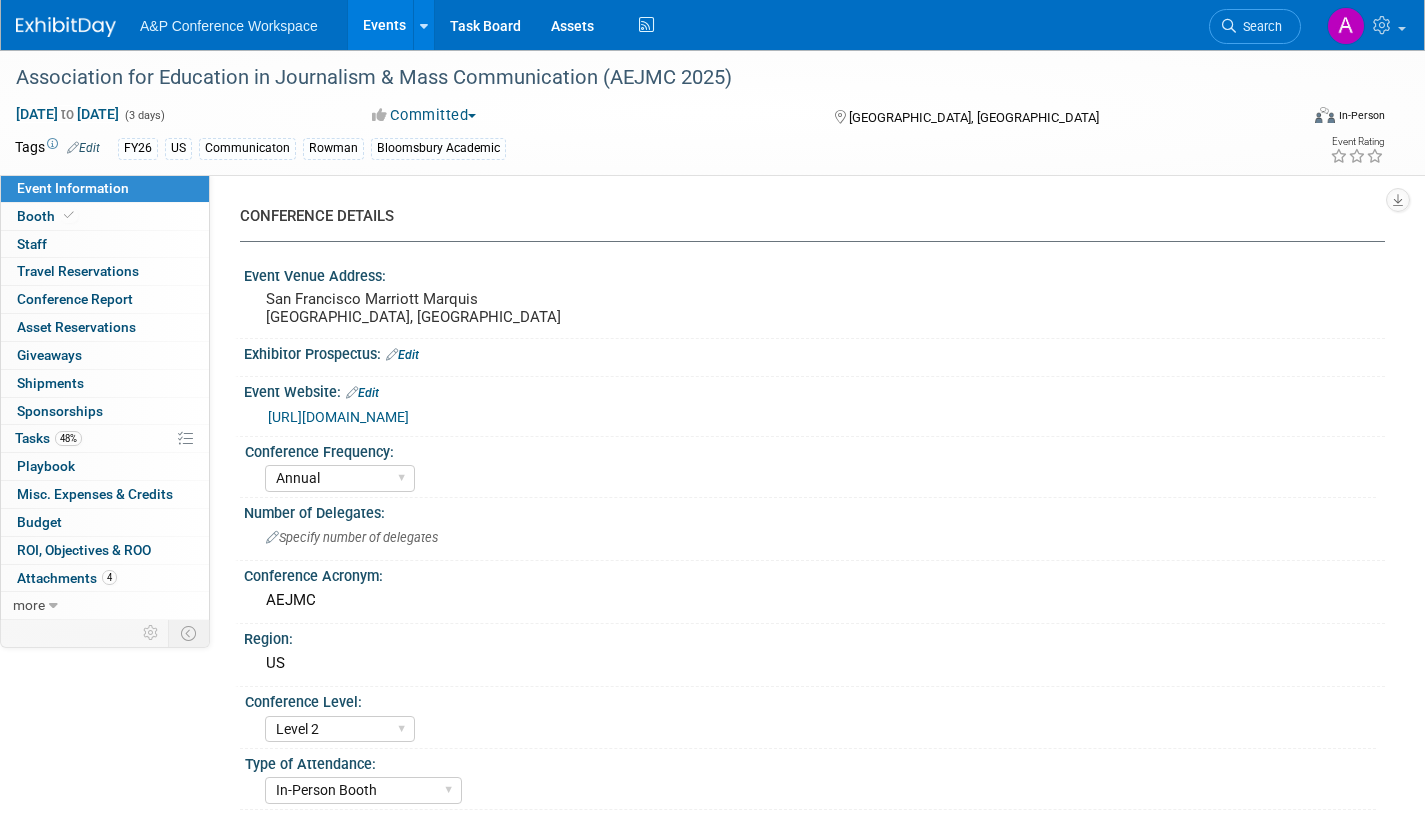 select on "Annual" 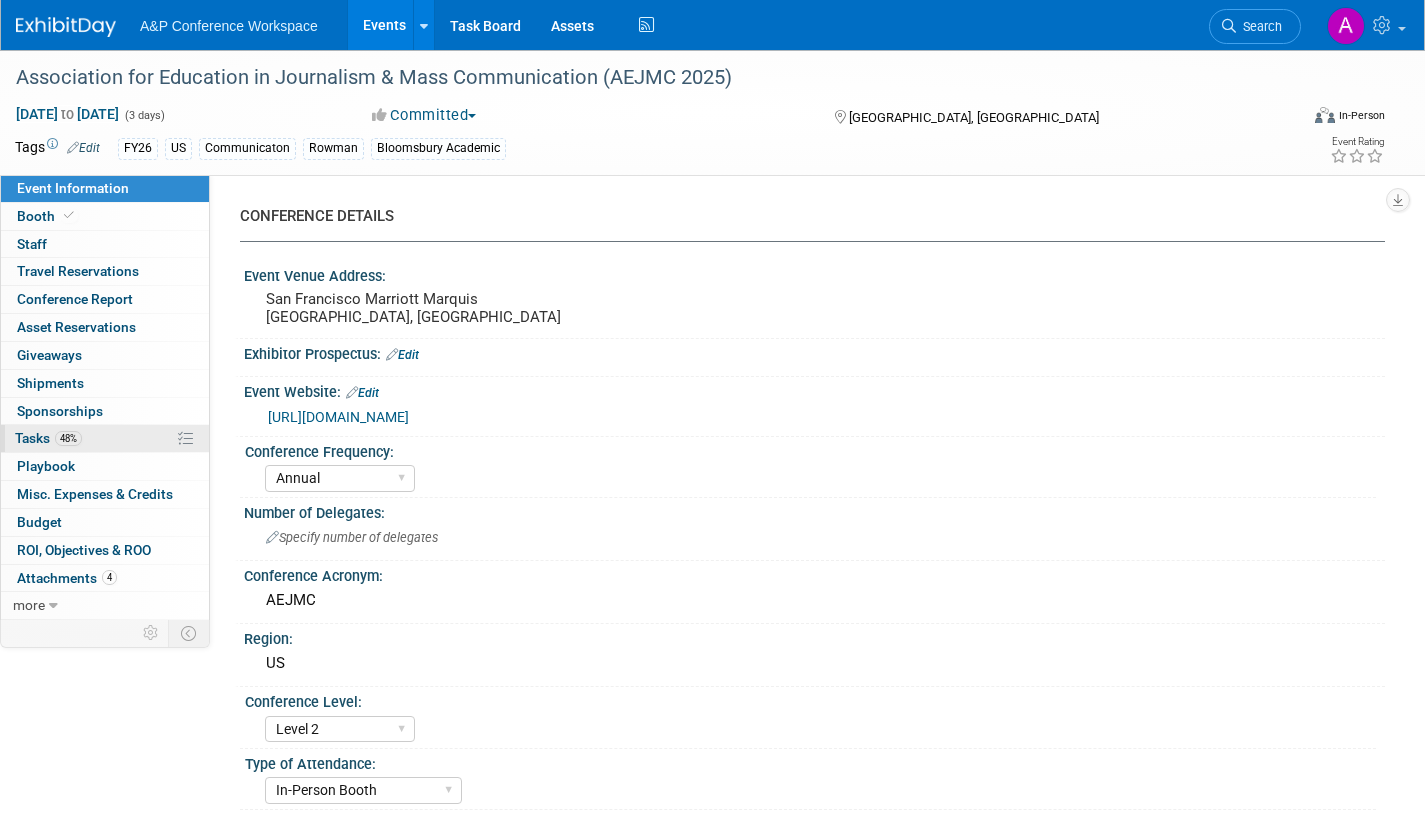 scroll, scrollTop: 0, scrollLeft: 0, axis: both 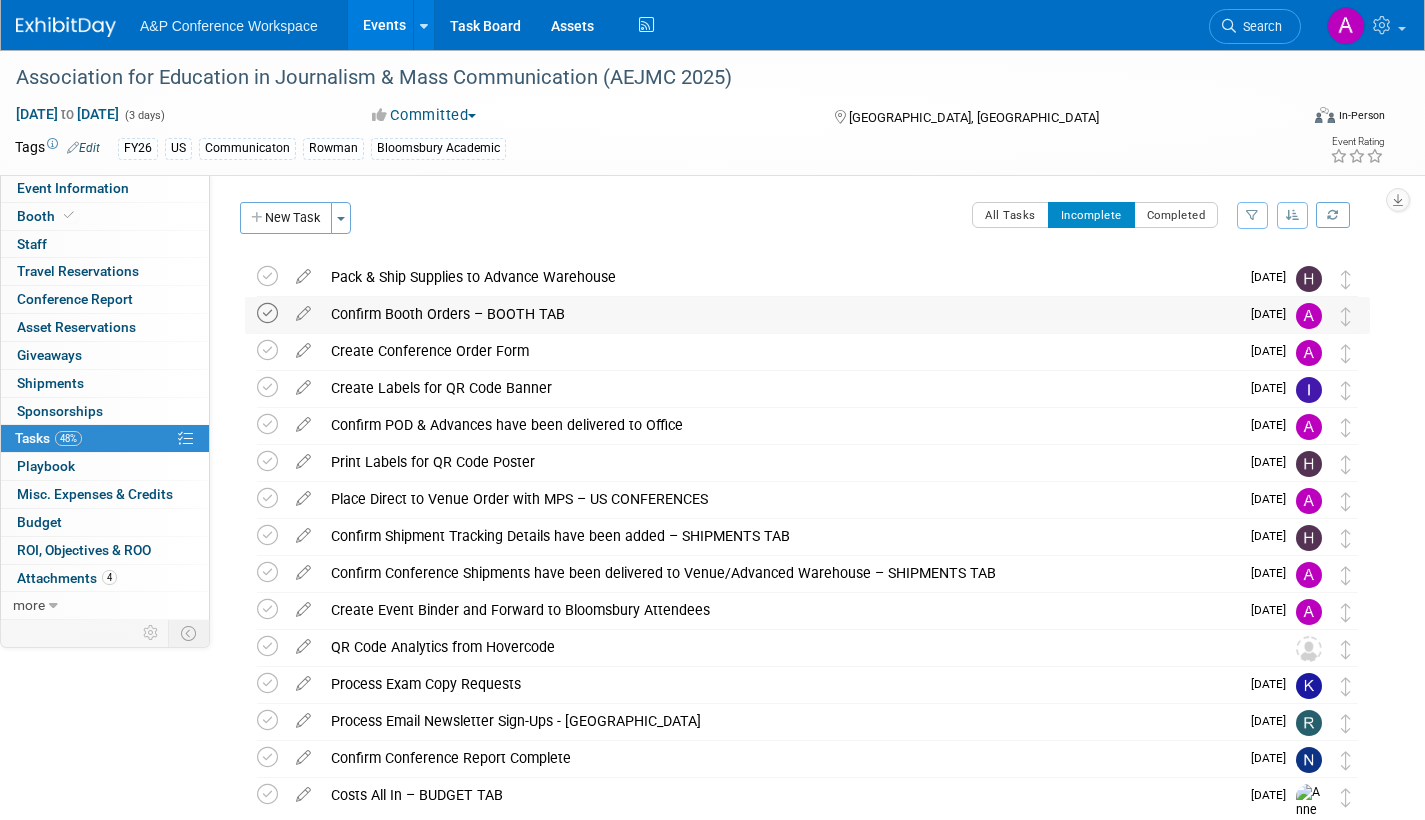 click at bounding box center (267, 313) 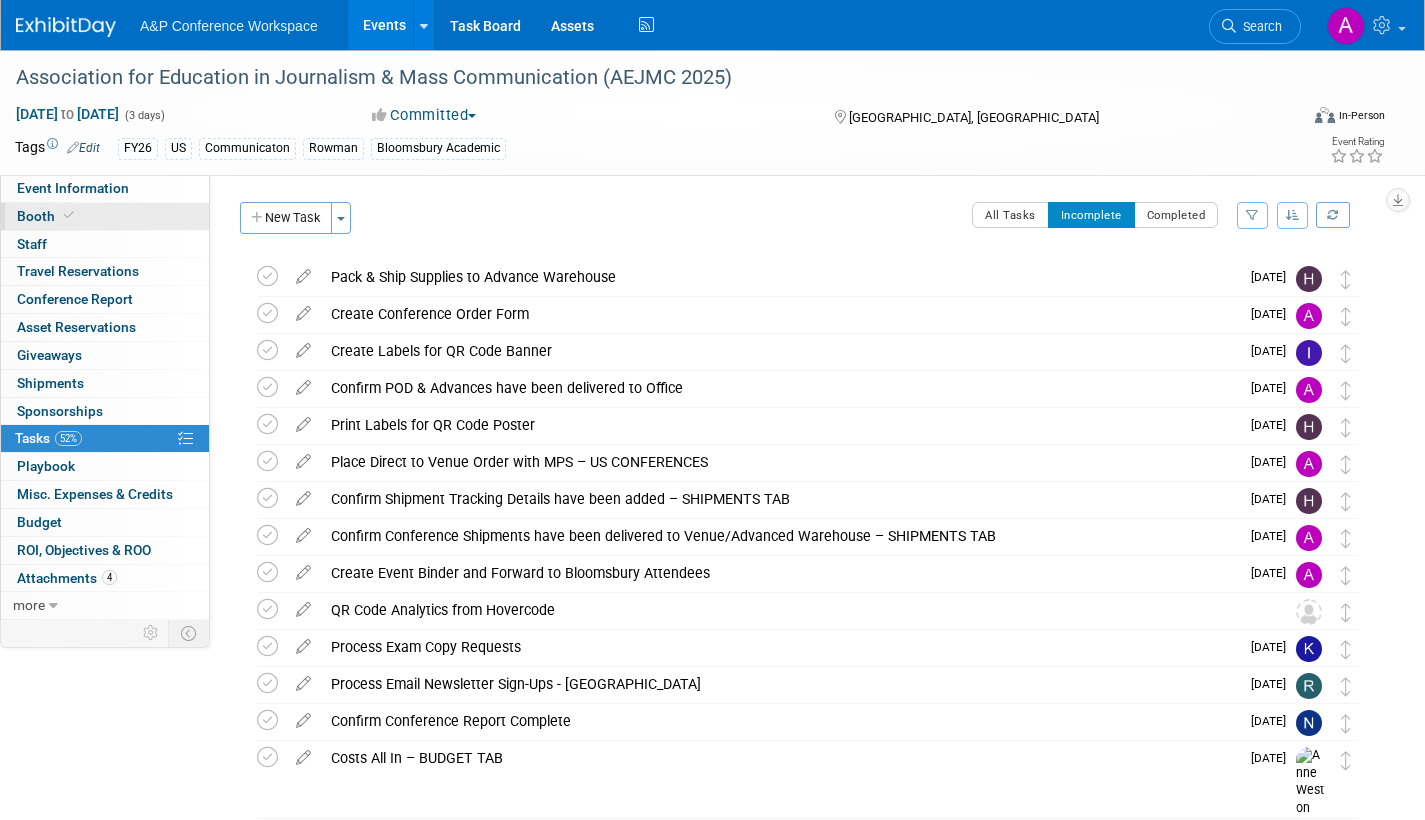 click on "Booth" at bounding box center (47, 216) 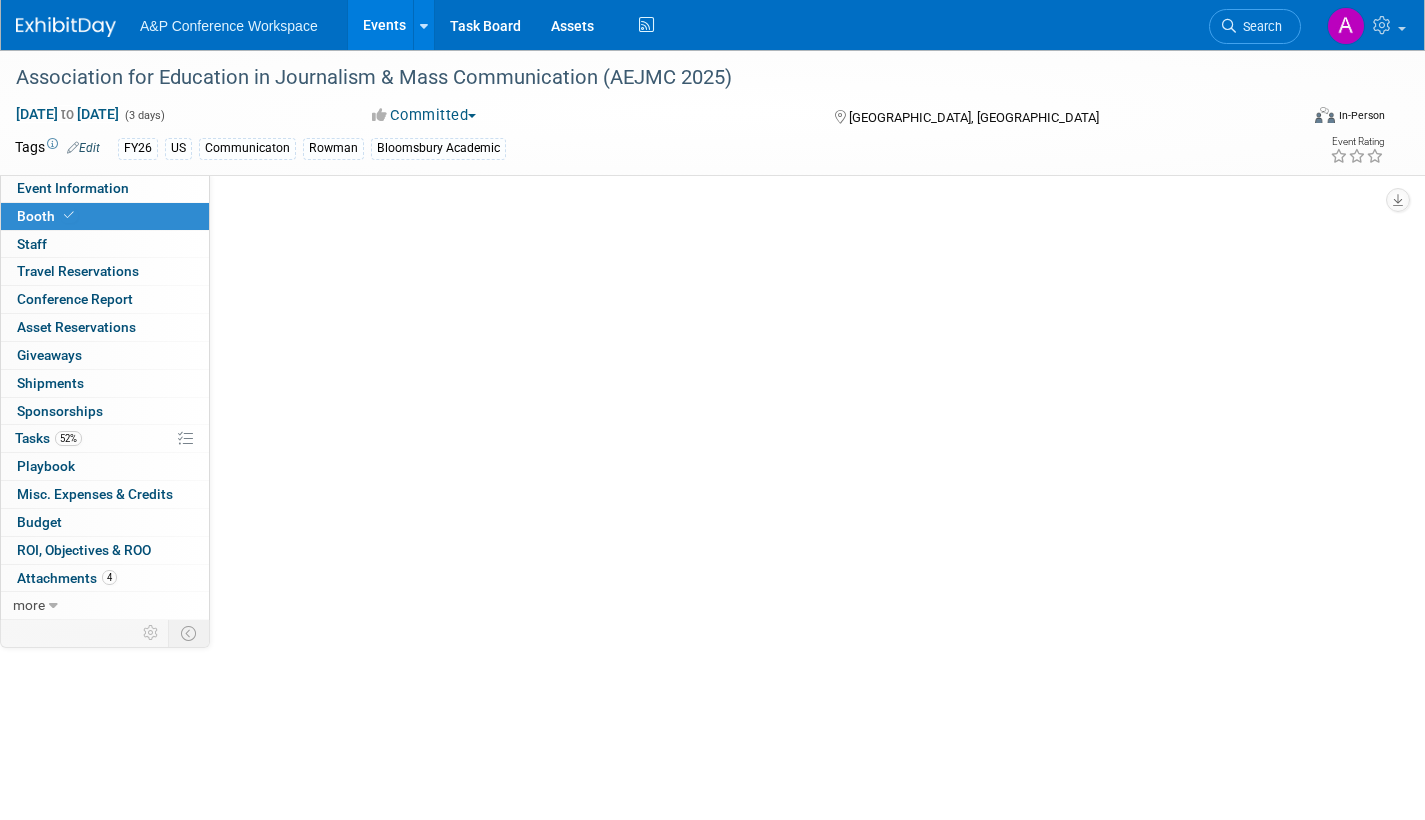 select on "RLKP" 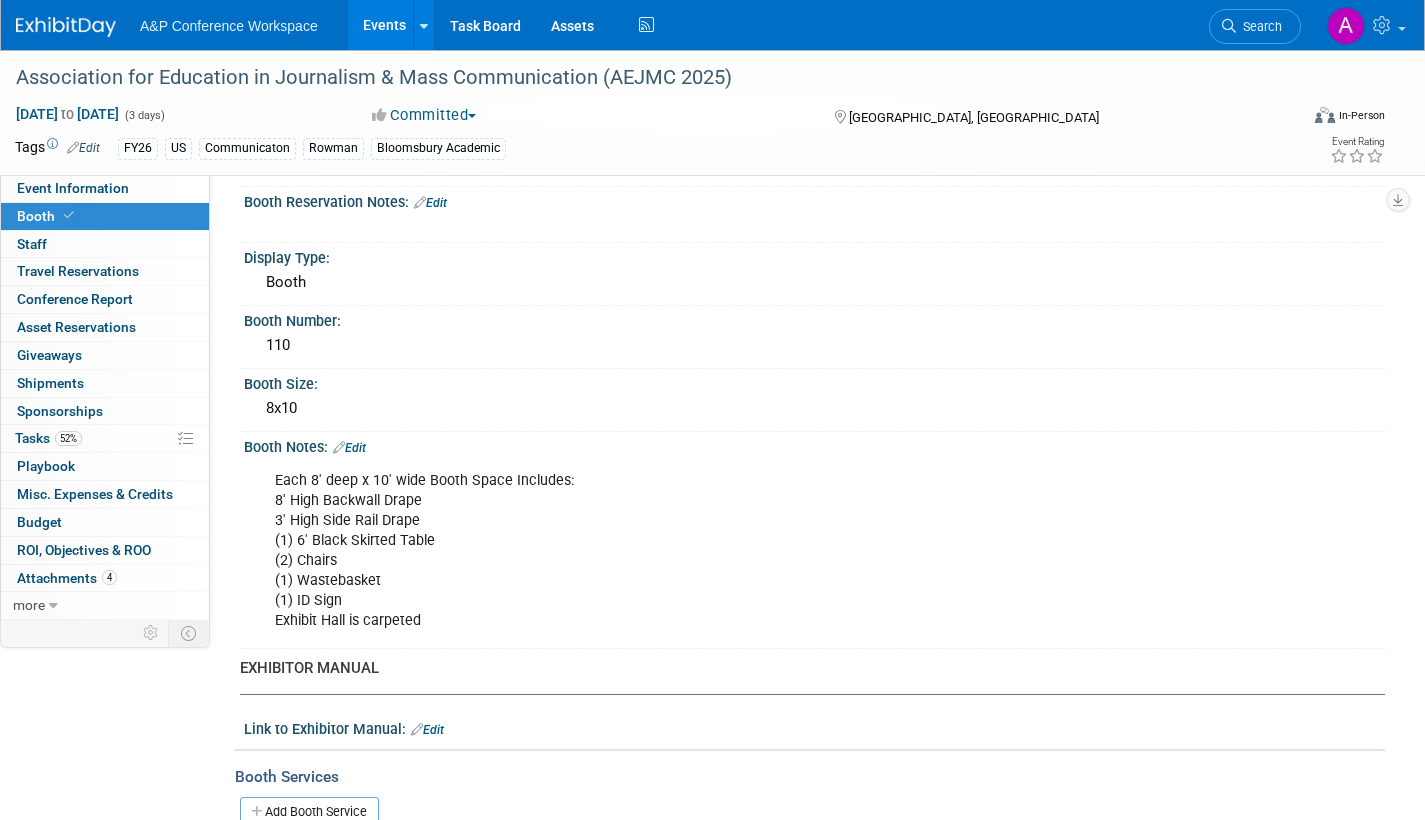 scroll, scrollTop: 300, scrollLeft: 0, axis: vertical 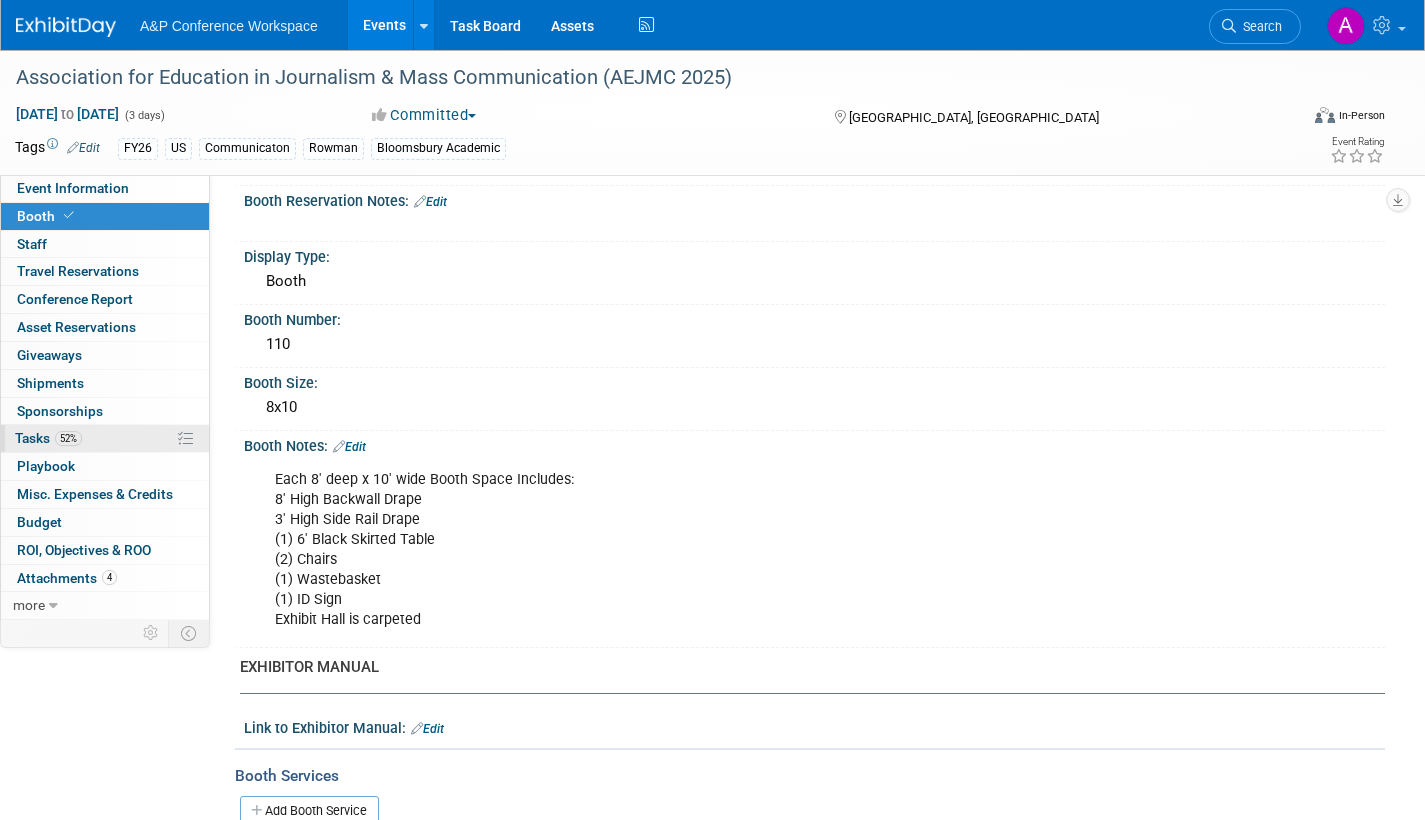 click on "Tasks 52%" at bounding box center [48, 438] 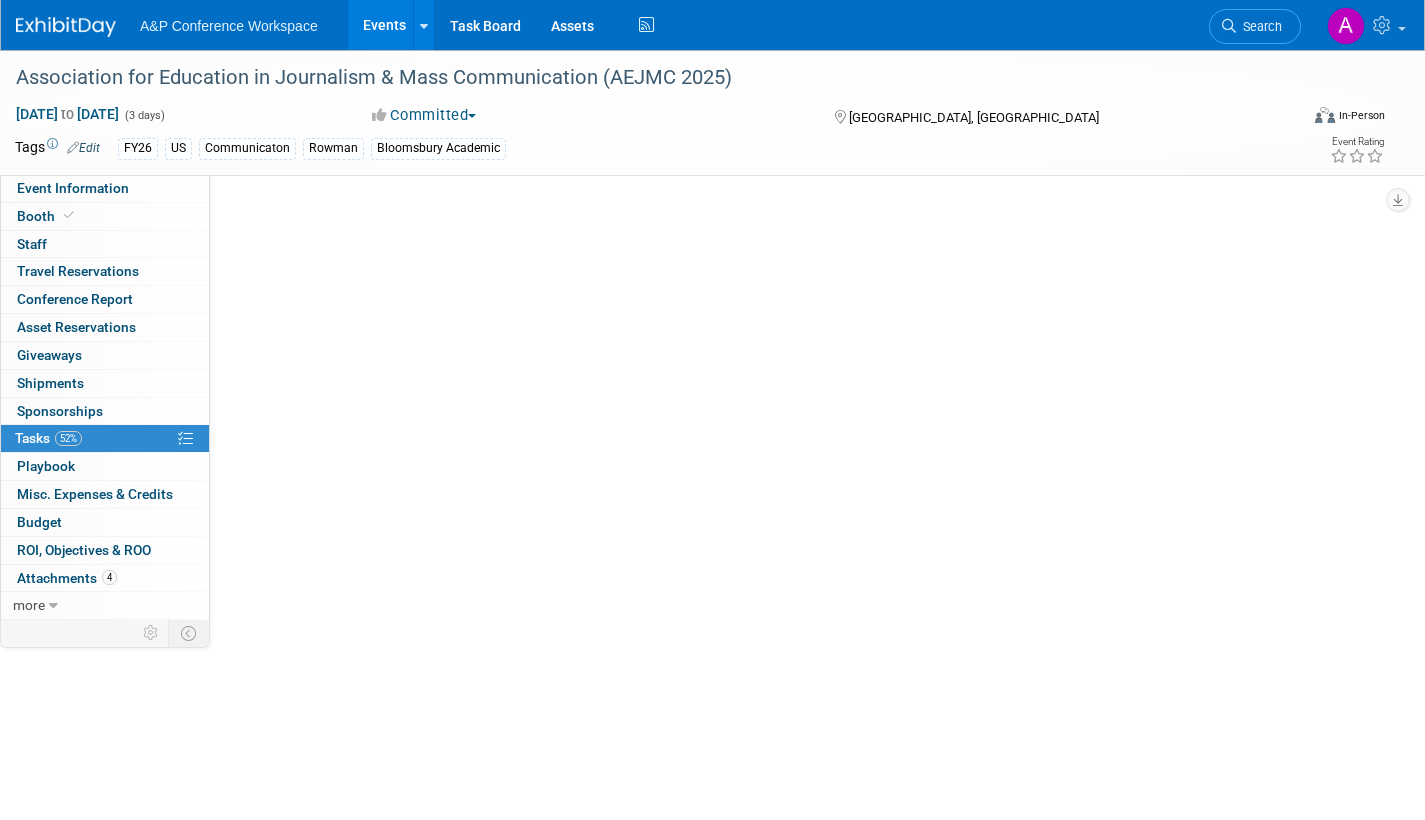 scroll, scrollTop: 0, scrollLeft: 0, axis: both 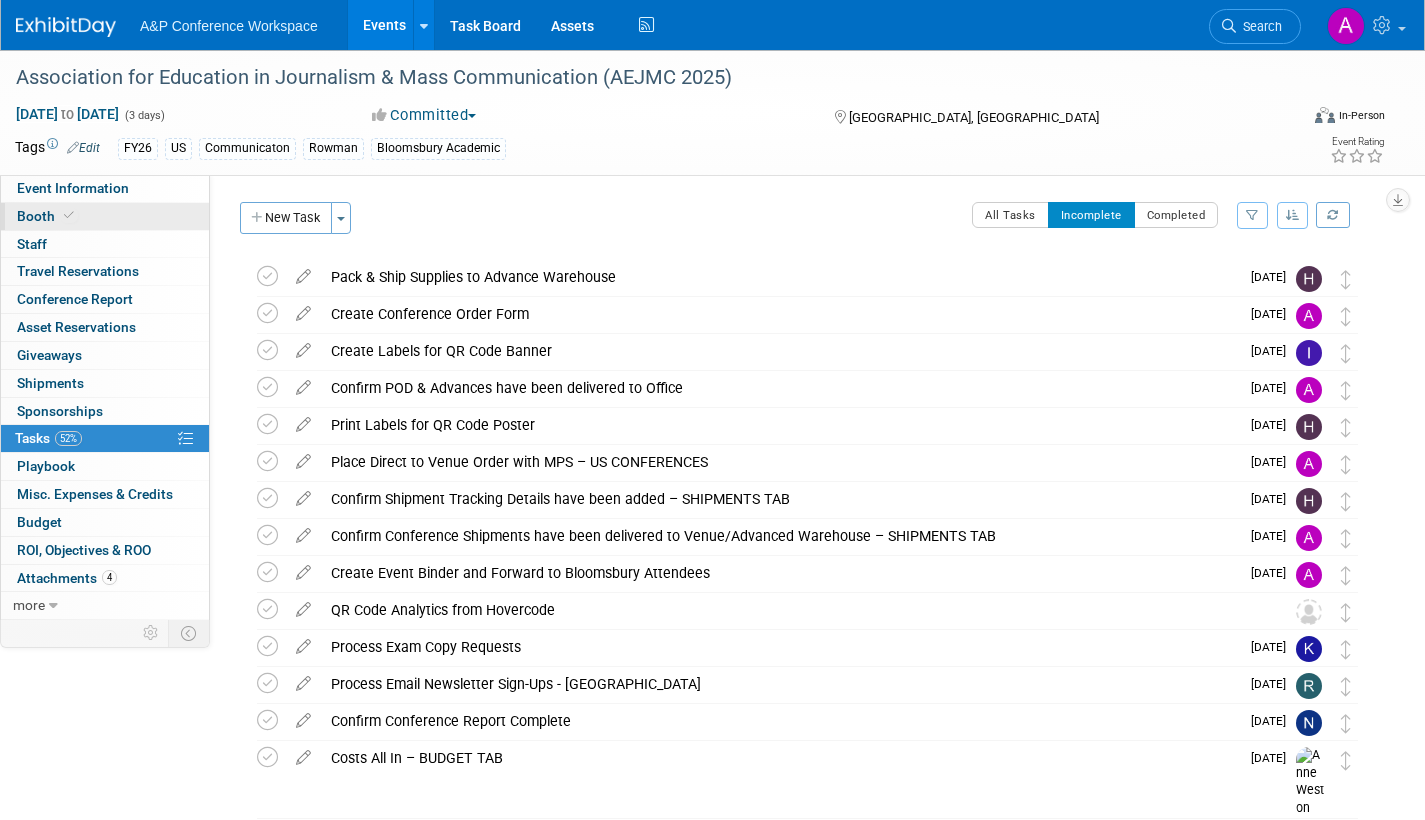 click on "Booth" at bounding box center [47, 216] 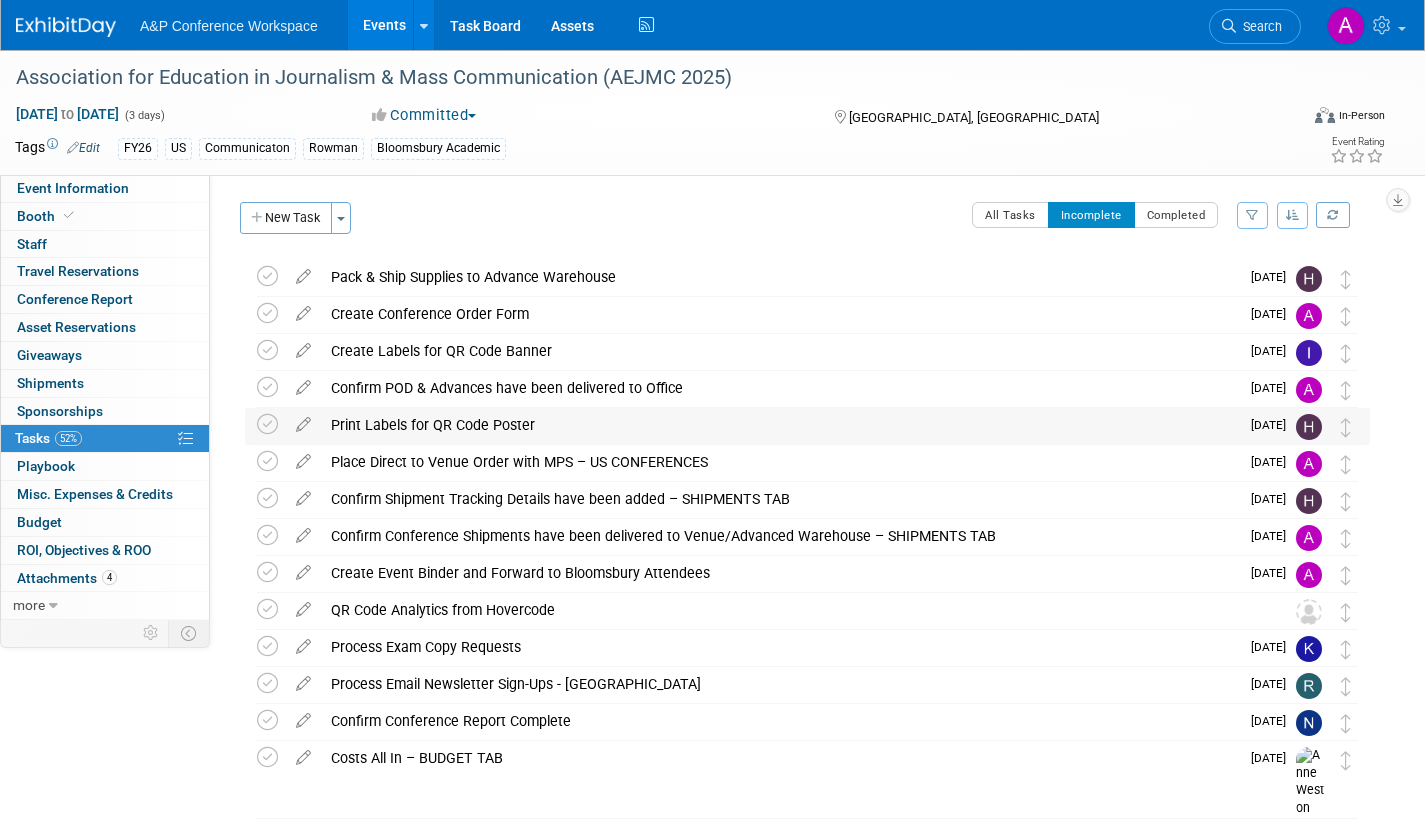 select on "RLKP" 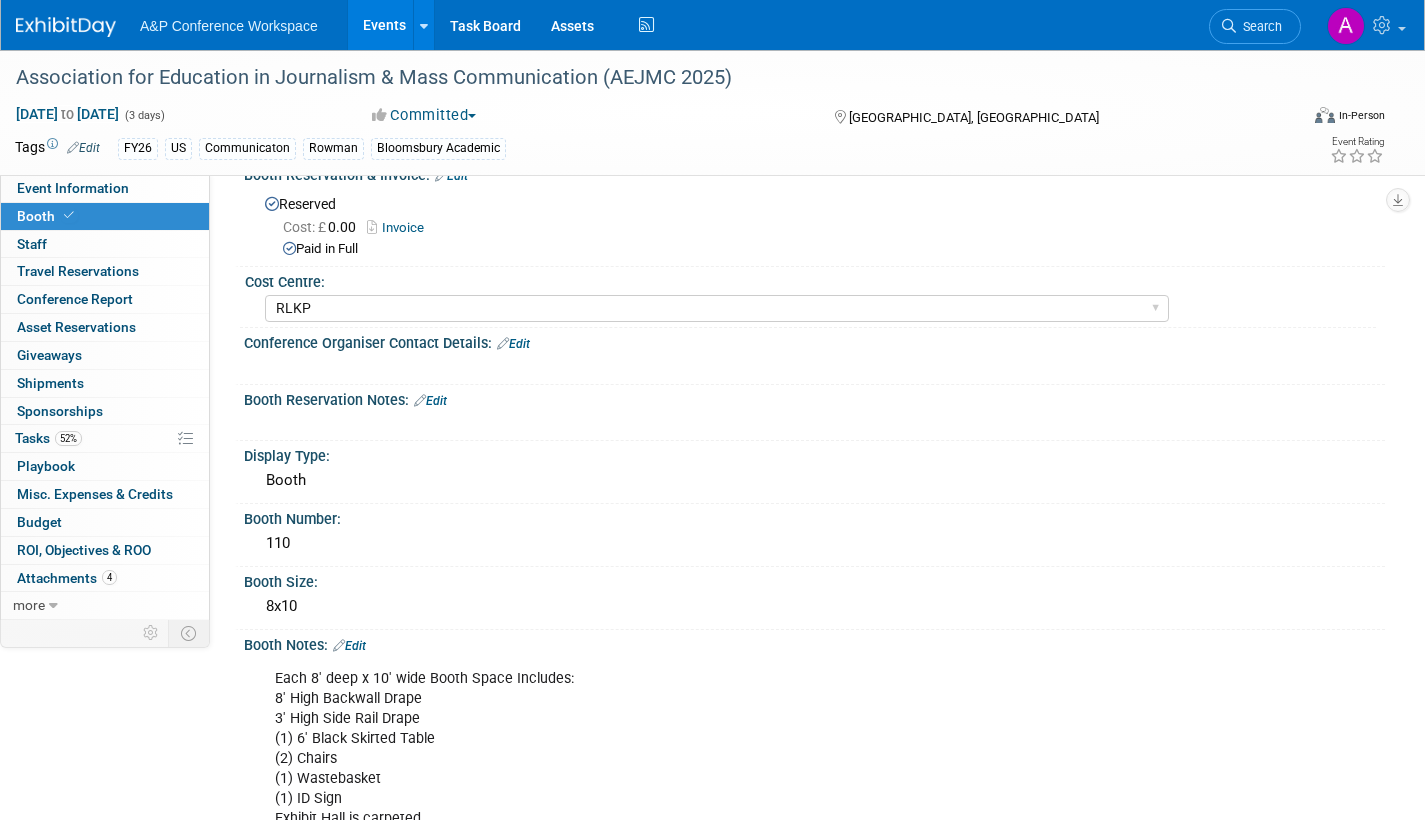 scroll, scrollTop: 100, scrollLeft: 0, axis: vertical 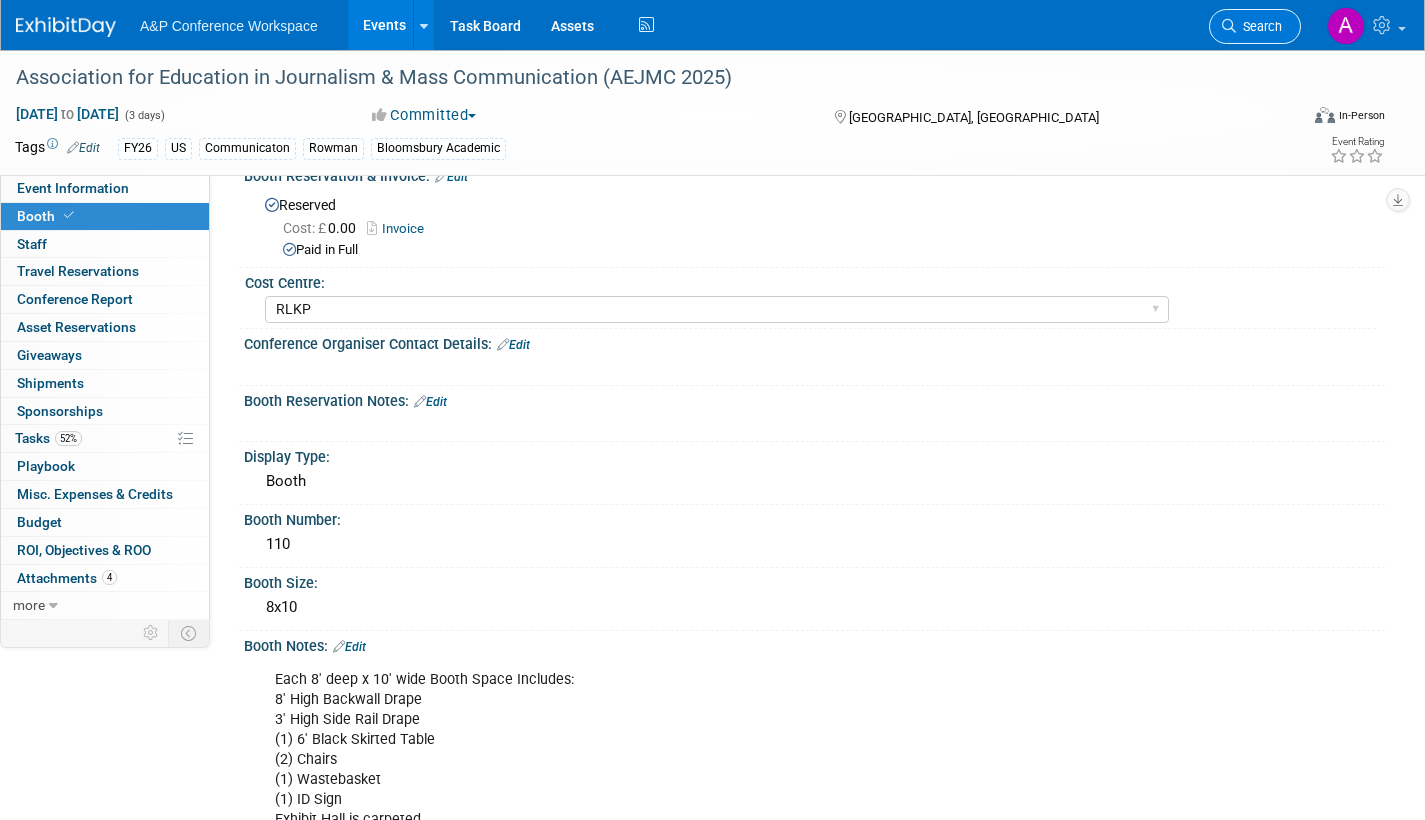 click on "Search" at bounding box center (1259, 26) 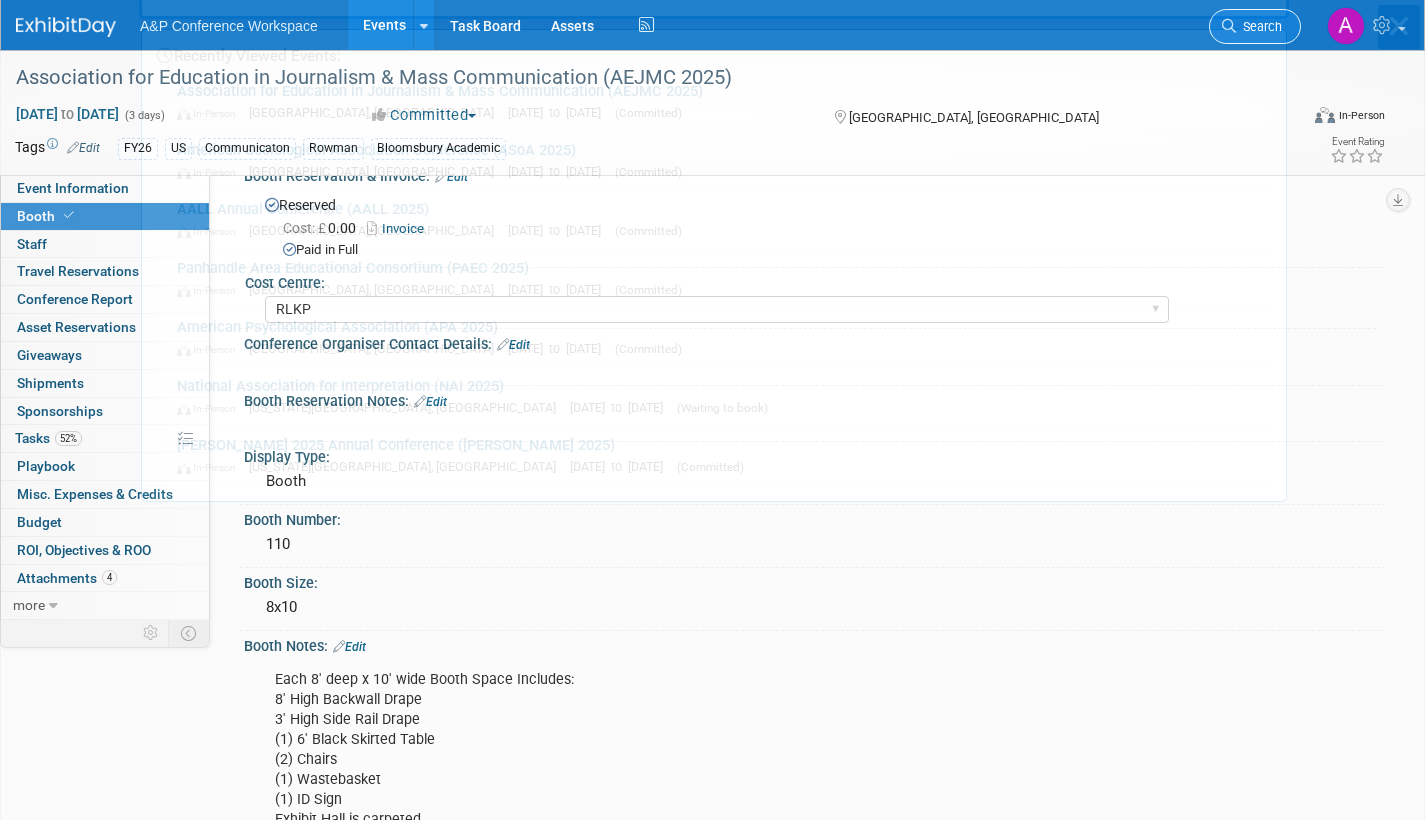 scroll, scrollTop: 0, scrollLeft: 0, axis: both 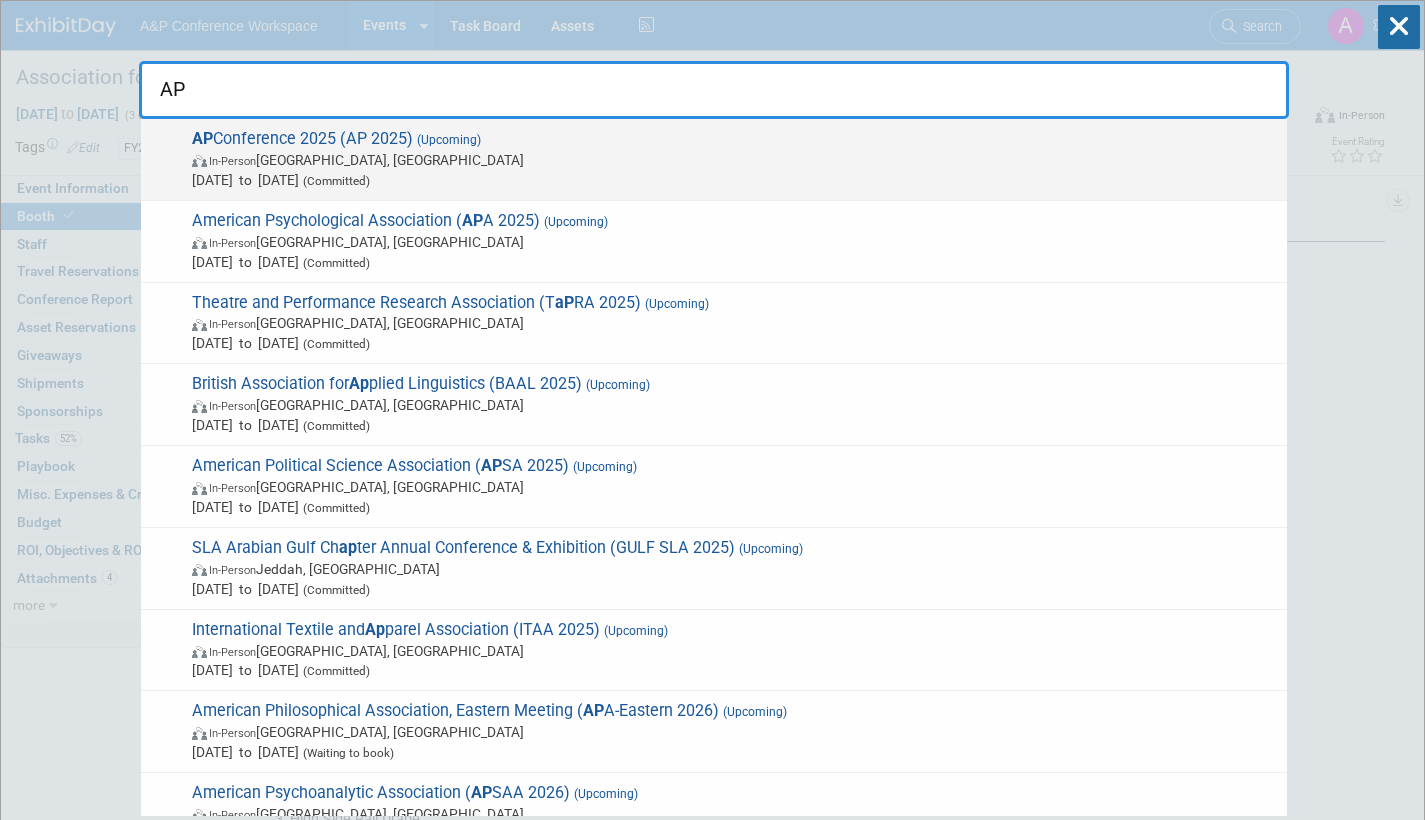 type on "AP" 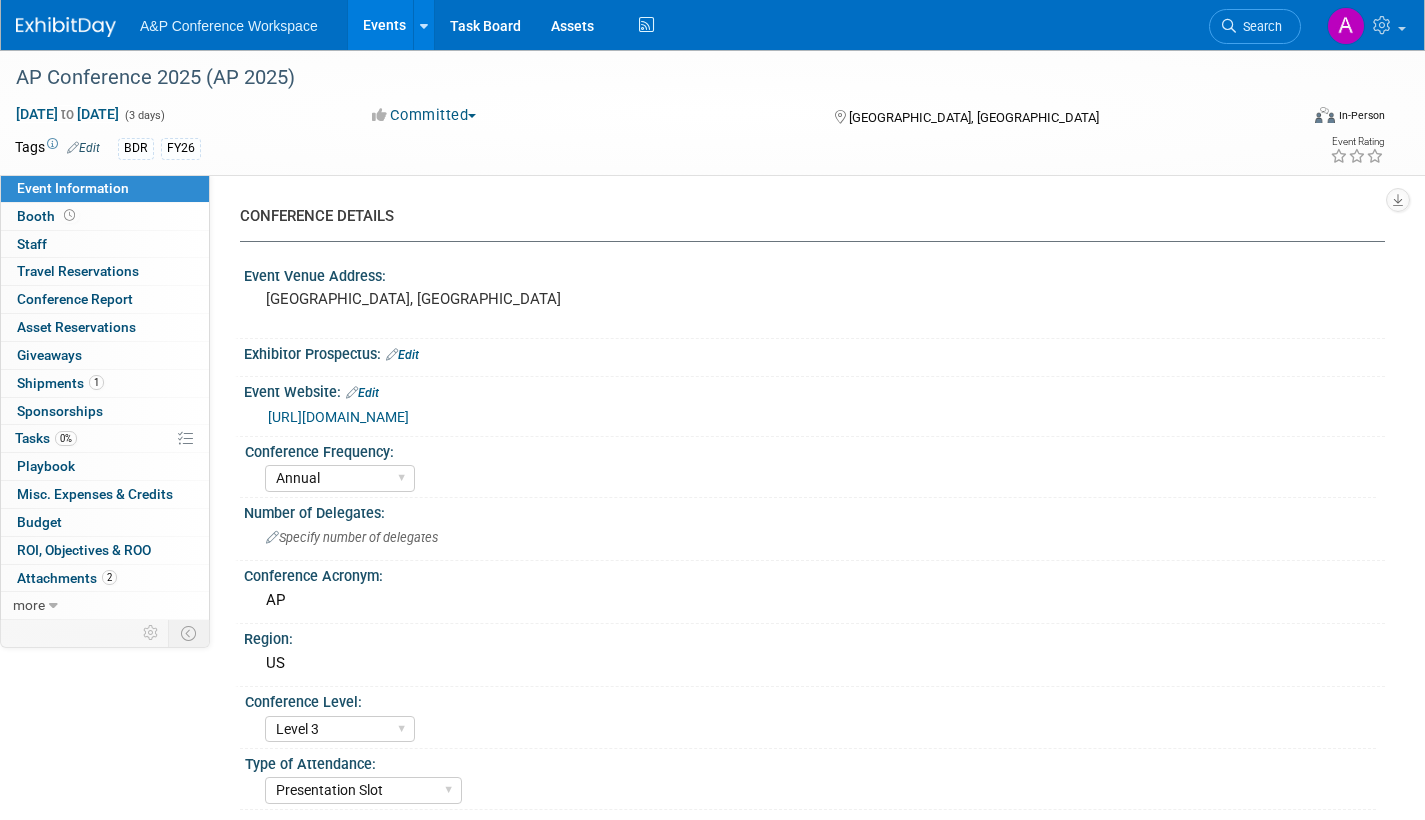 select on "Annual" 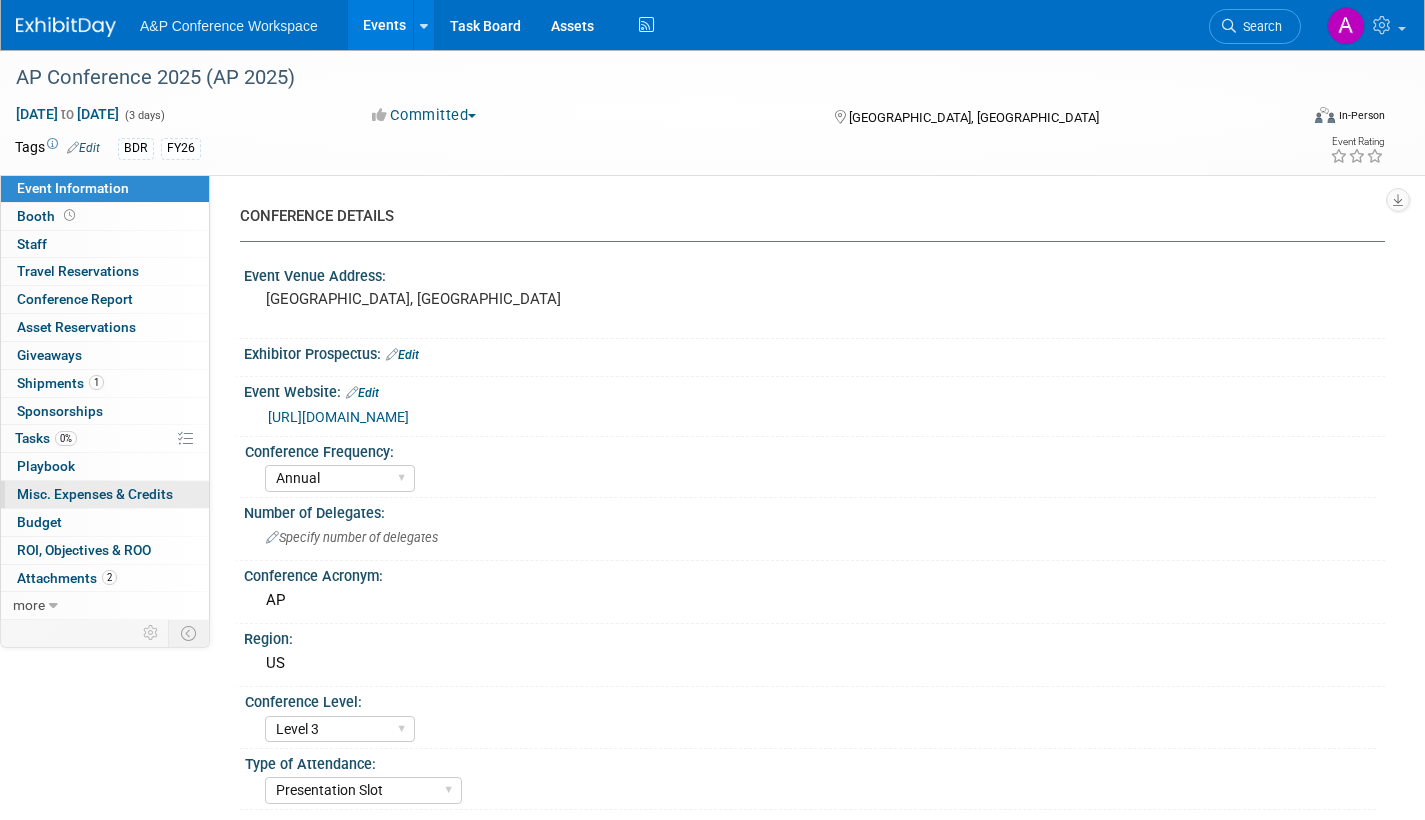 scroll, scrollTop: 0, scrollLeft: 0, axis: both 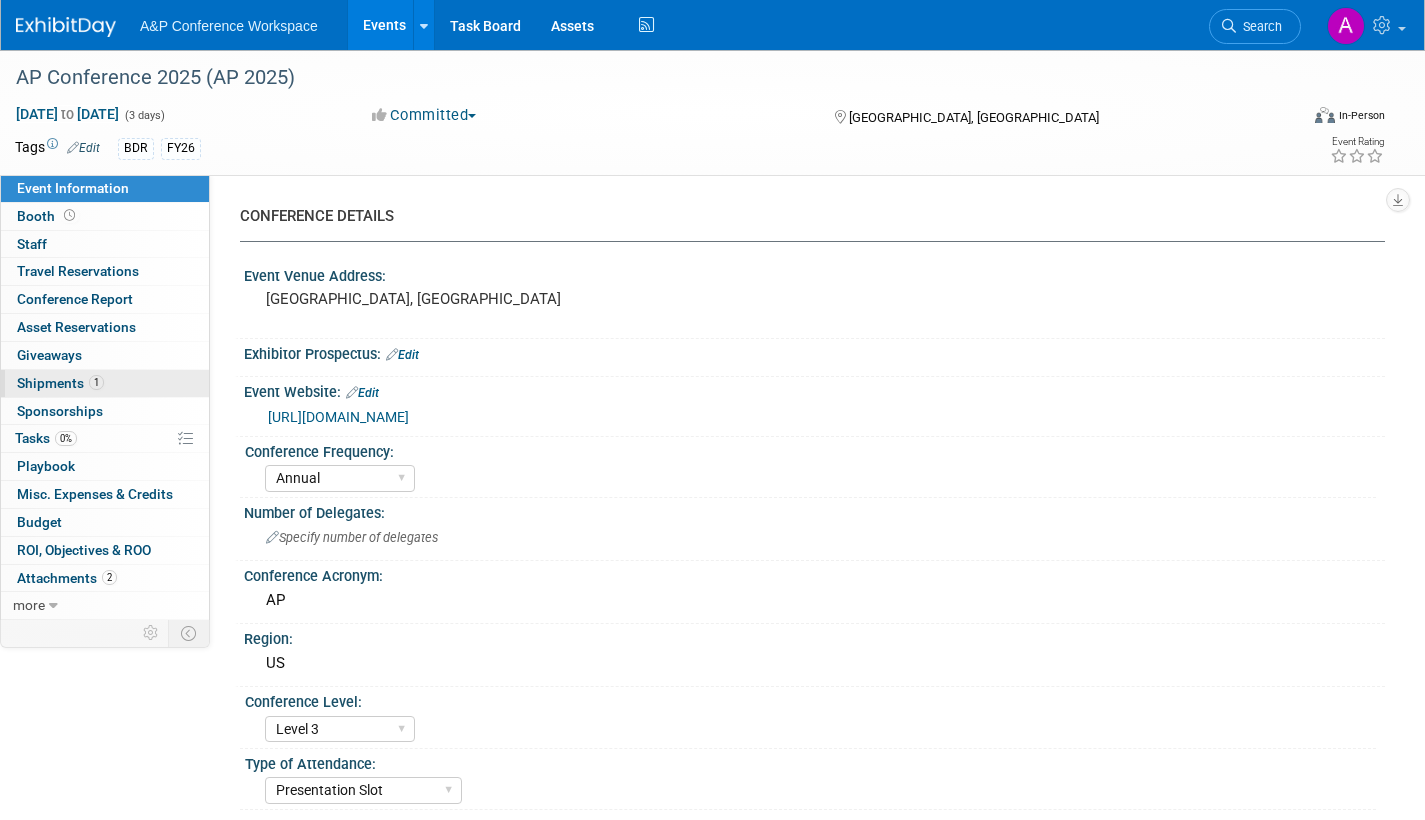 click on "Shipments 1" at bounding box center (60, 383) 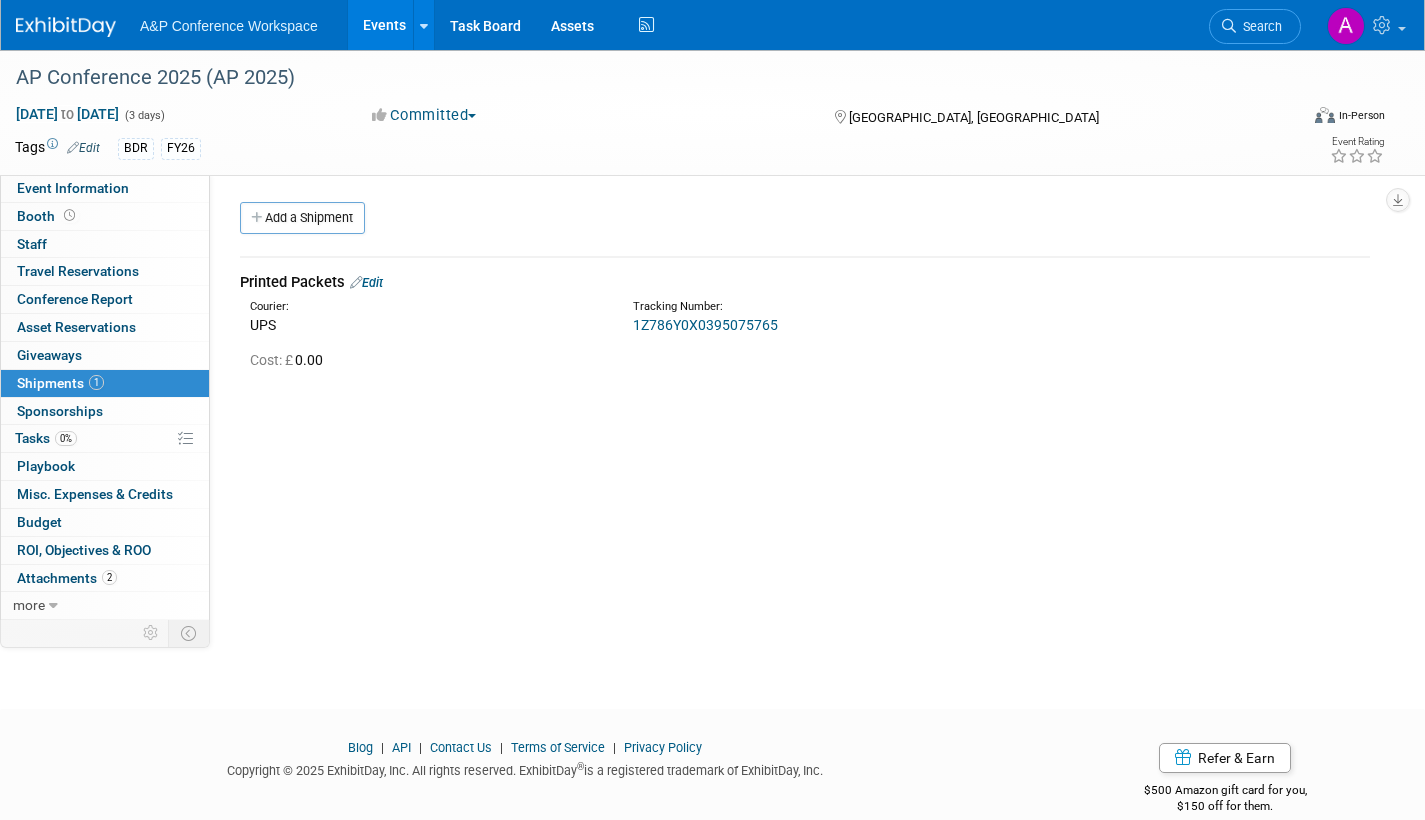 click on "1Z786Y0X0395075765" at bounding box center (705, 325) 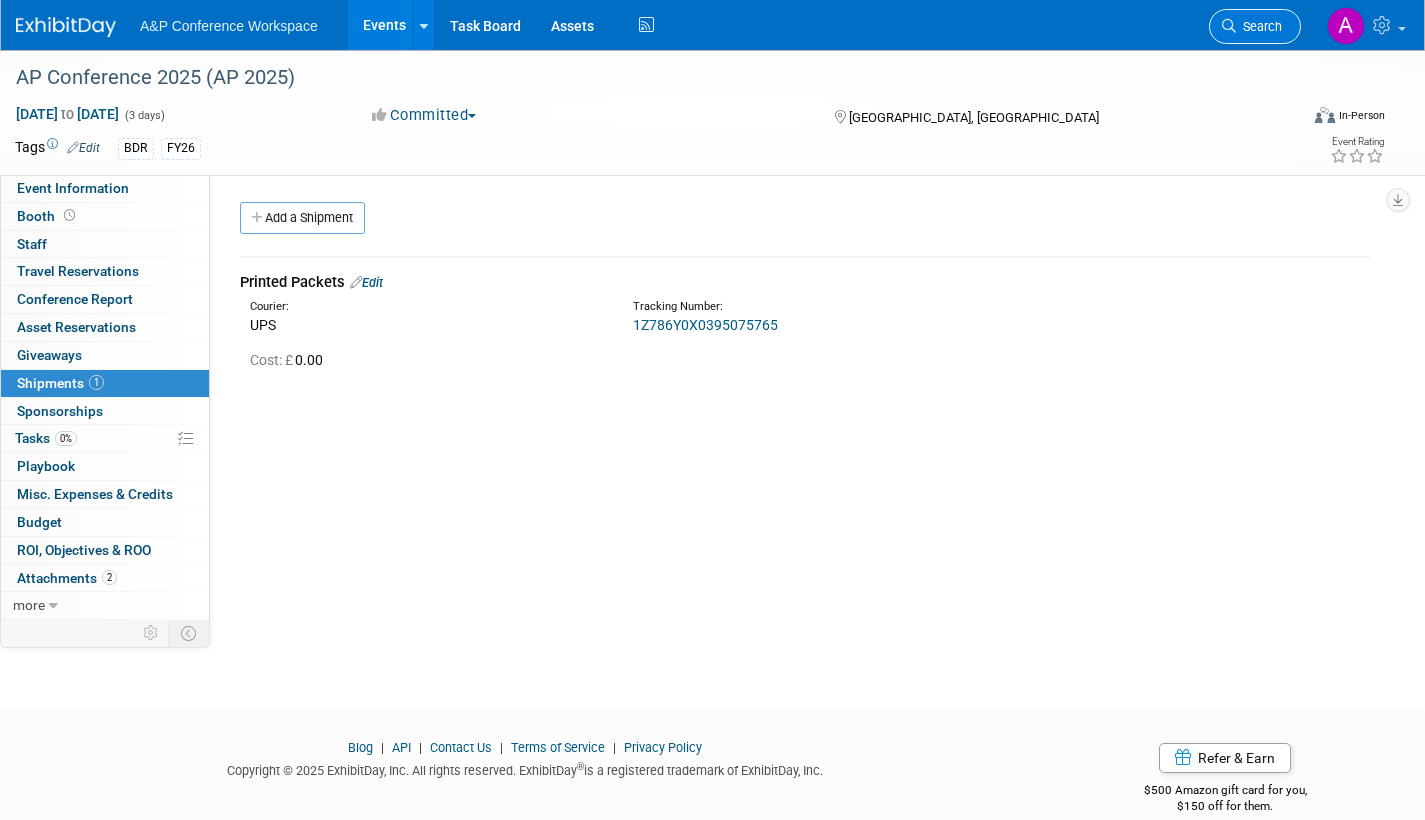 click on "Search" at bounding box center (1259, 26) 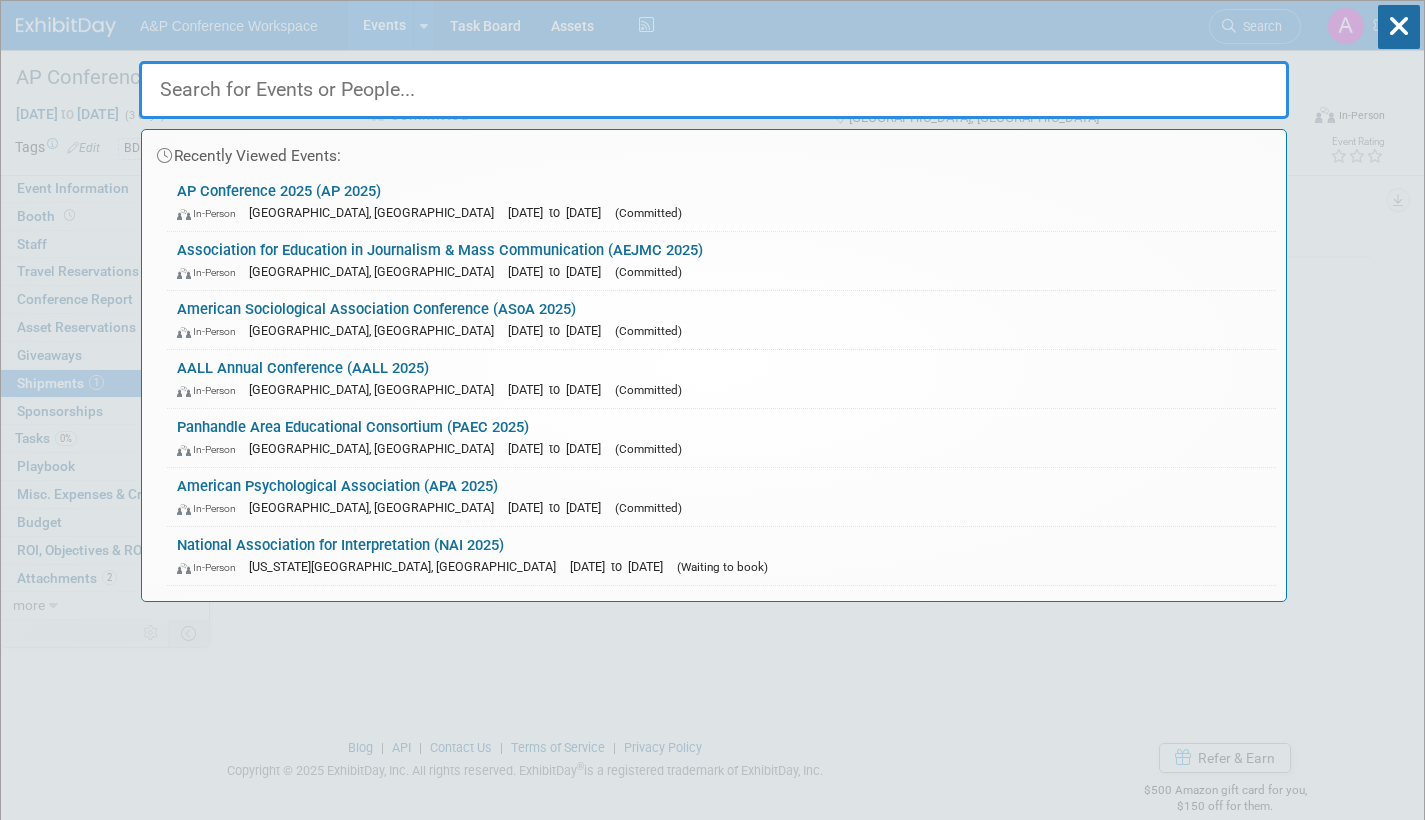 click on "Association for Education in Journalism & Mass Communication (AEJMC 2025)
In-Person
[GEOGRAPHIC_DATA], [GEOGRAPHIC_DATA]
[DATE]  to  [DATE]
(Committed)" at bounding box center (721, 261) 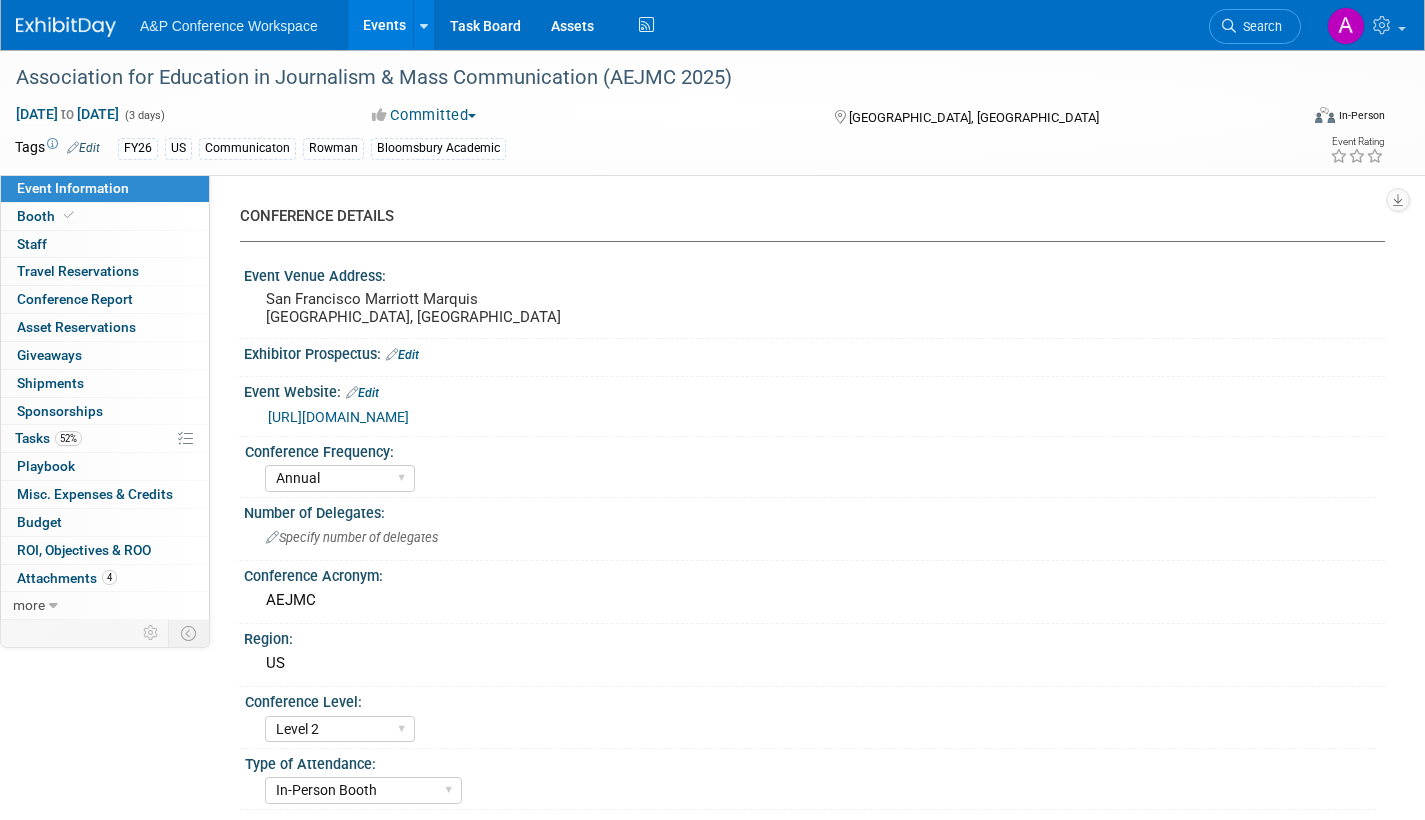 select on "Annual" 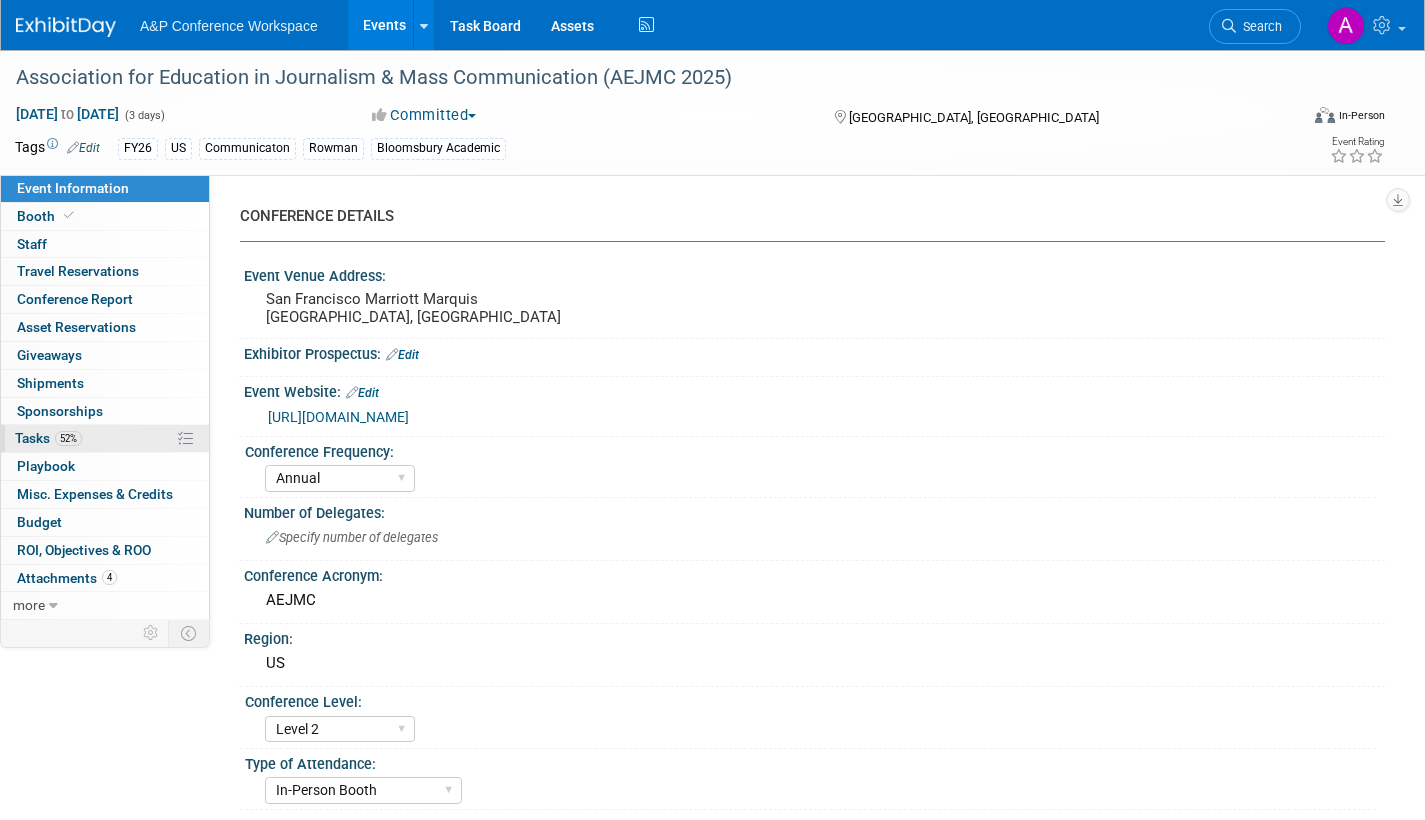 click on "Tasks 52%" at bounding box center [48, 438] 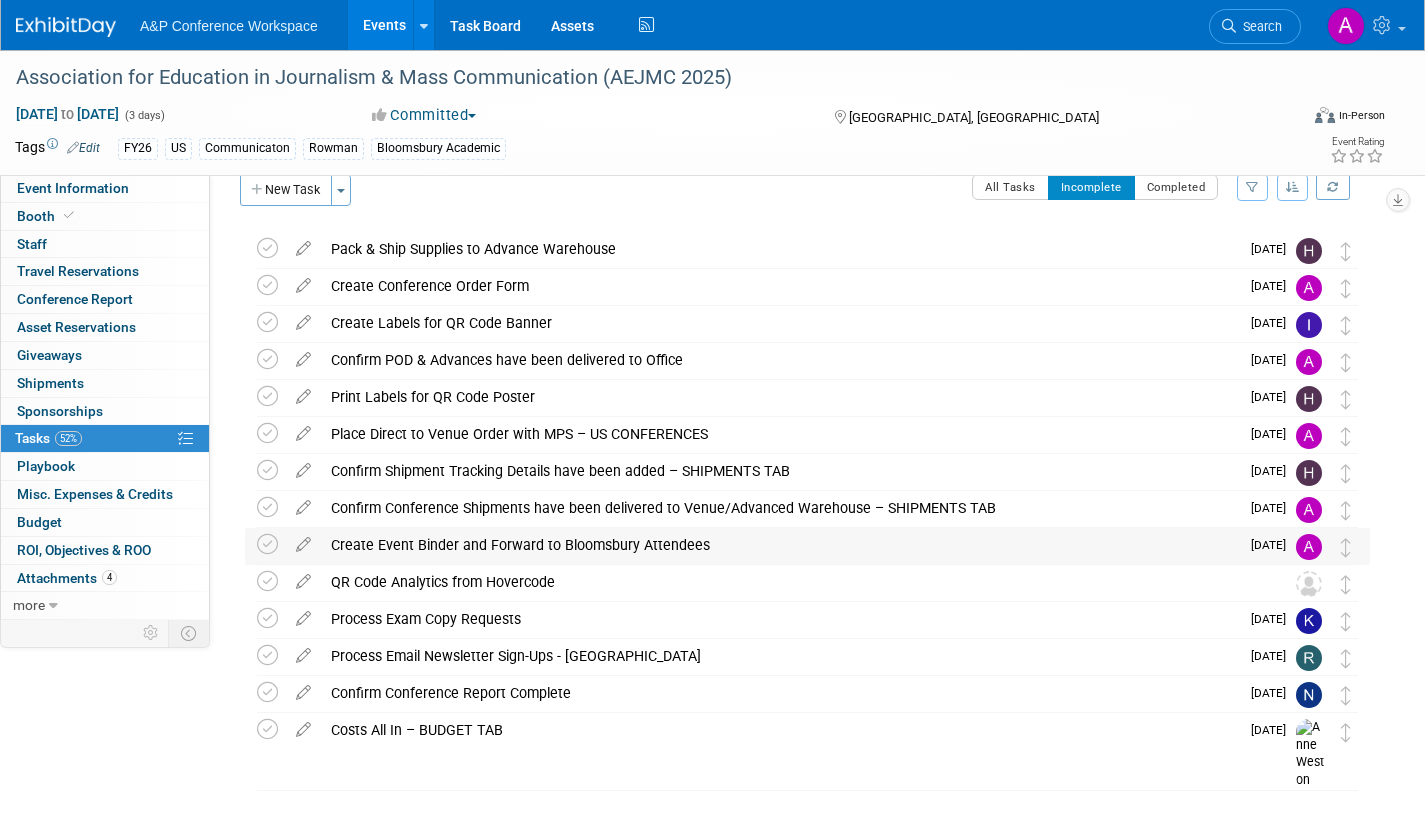 scroll, scrollTop: 0, scrollLeft: 0, axis: both 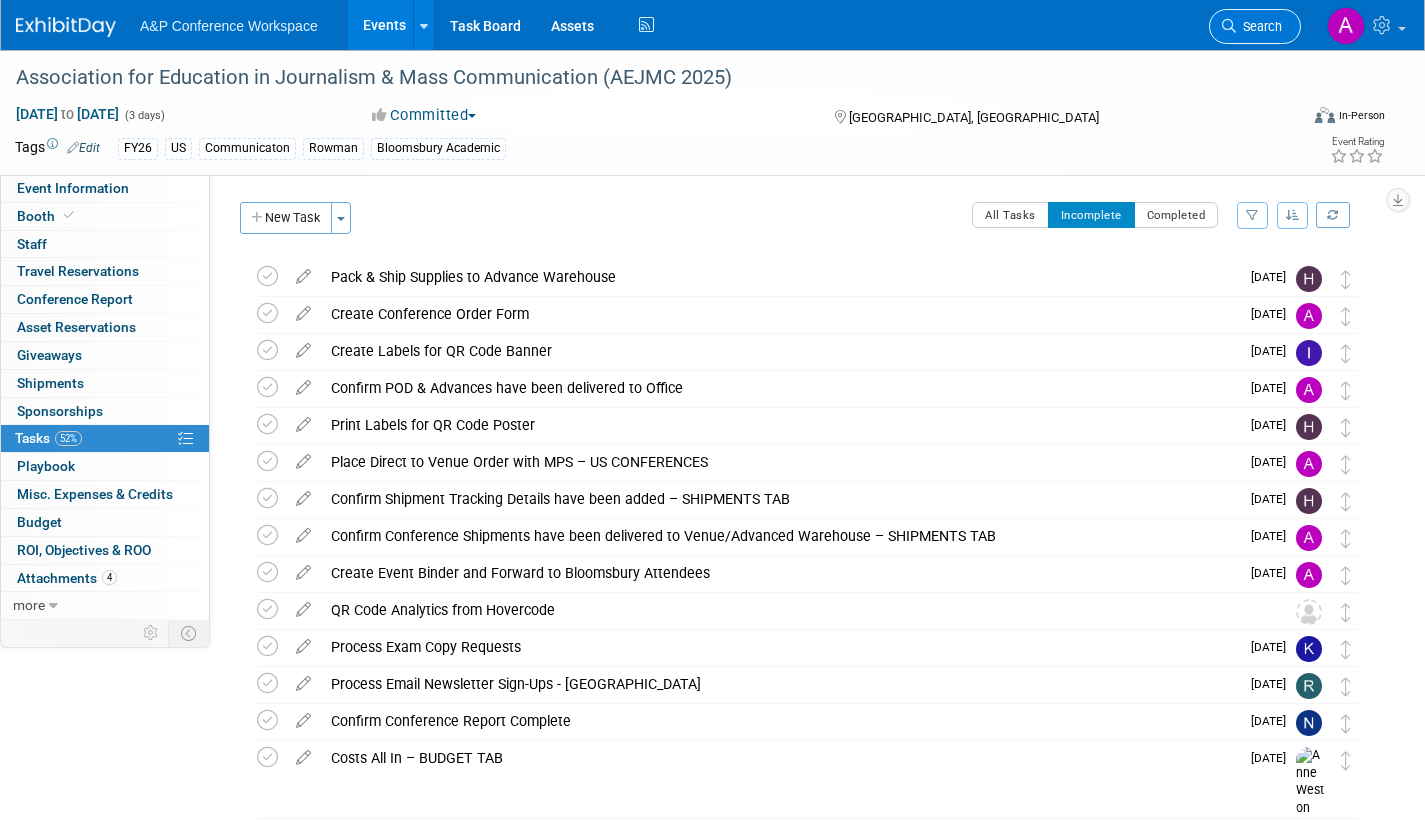 click on "Search" at bounding box center (1259, 26) 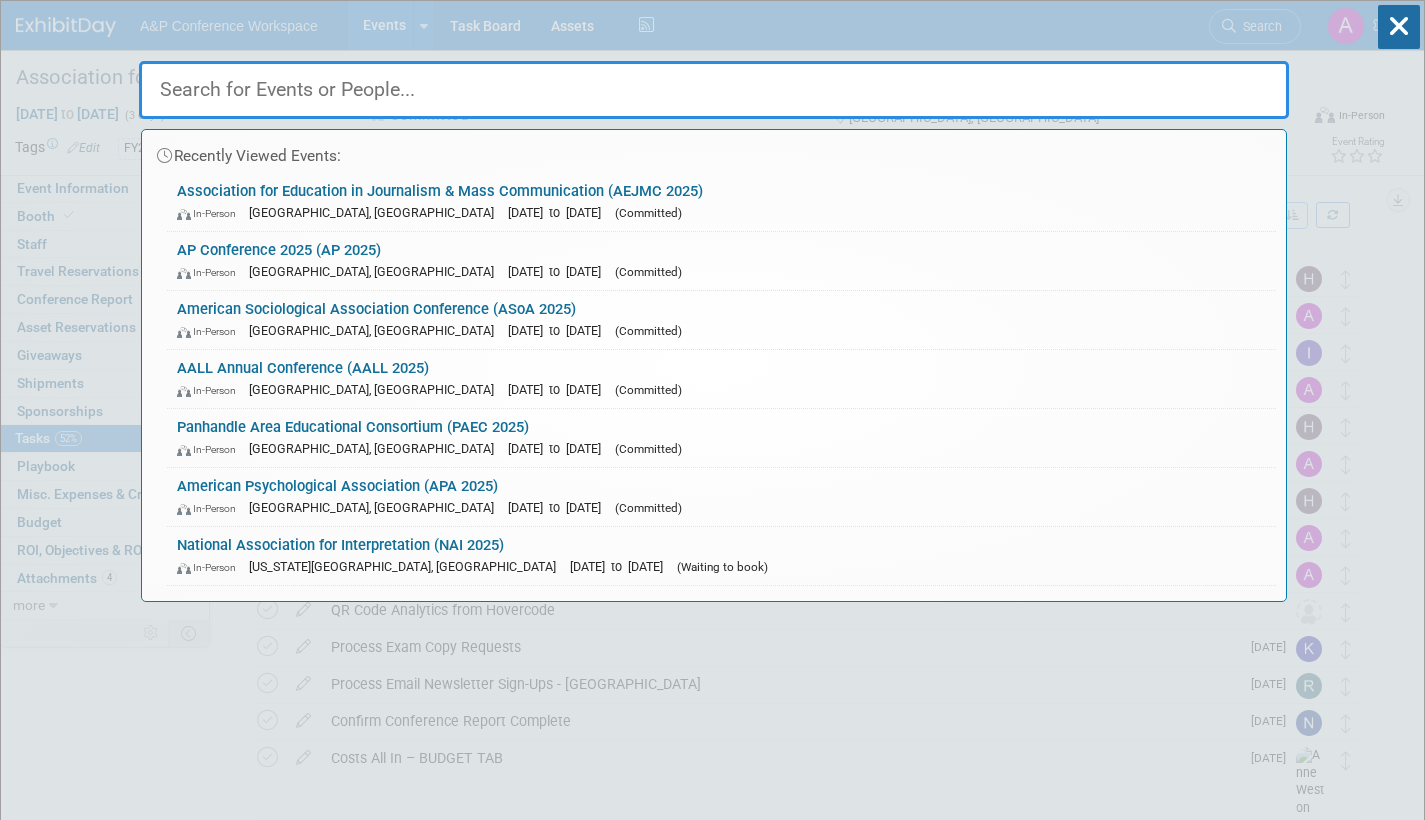 drag, startPoint x: 403, startPoint y: 390, endPoint x: 387, endPoint y: 390, distance: 16 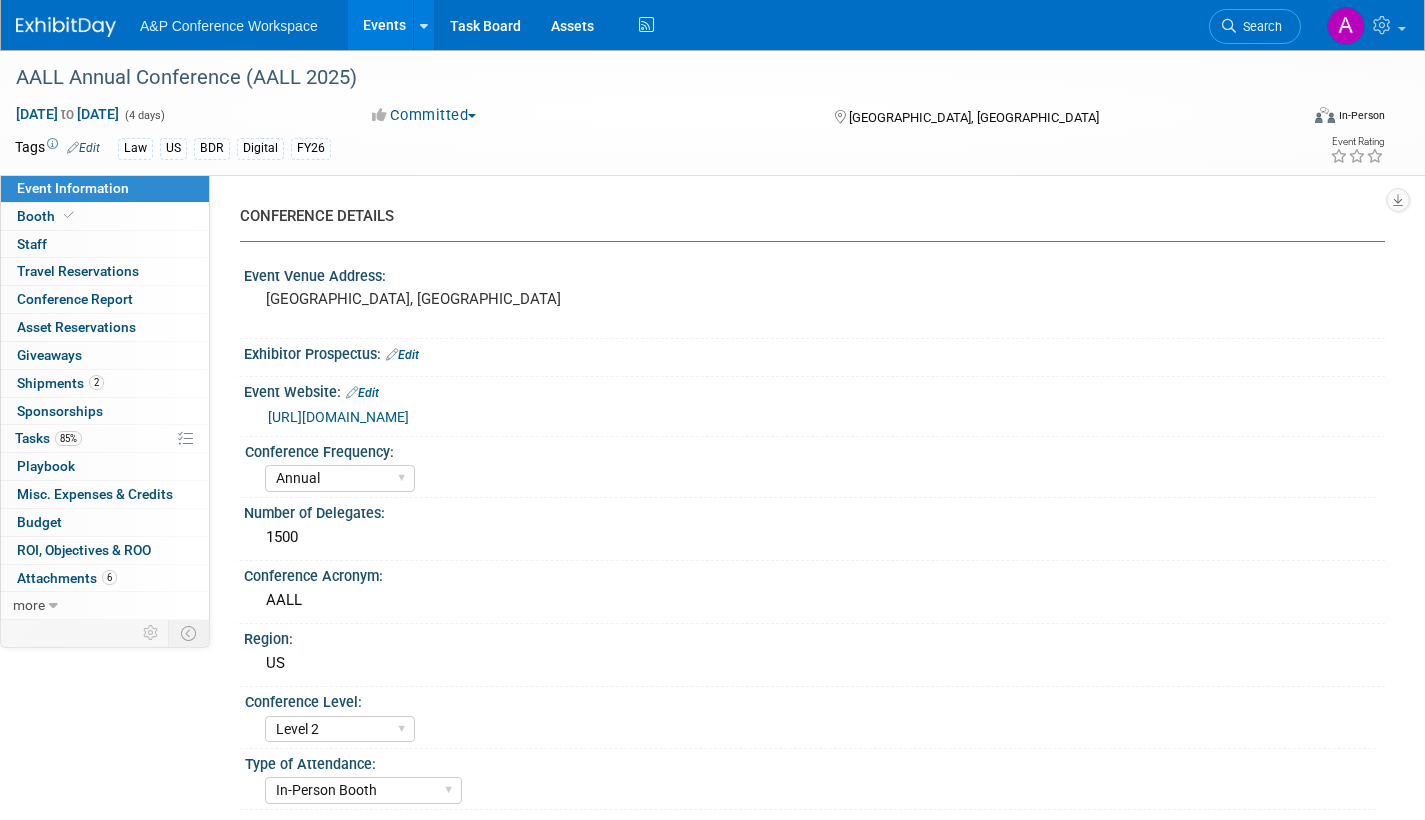 select on "Annual" 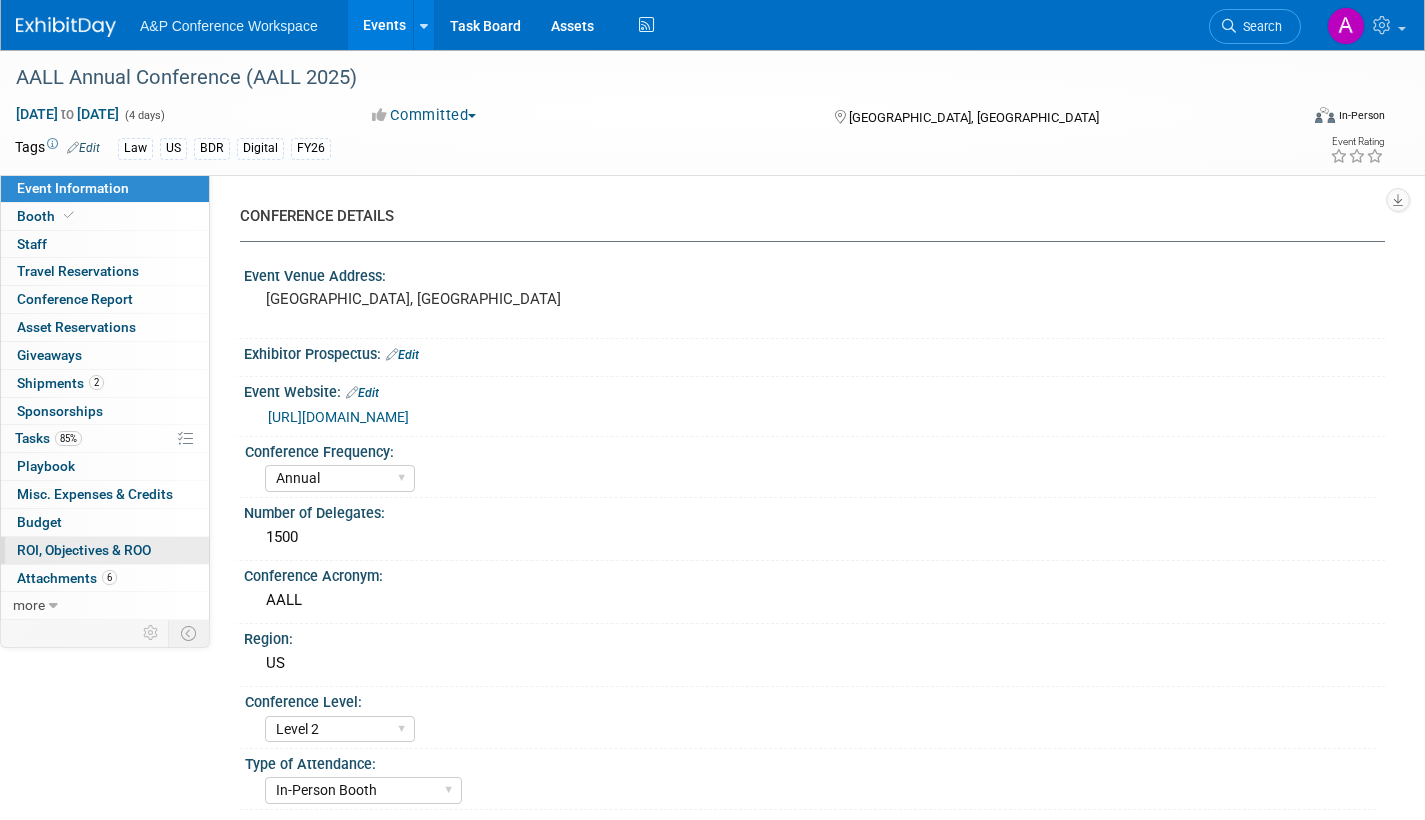 scroll, scrollTop: 0, scrollLeft: 0, axis: both 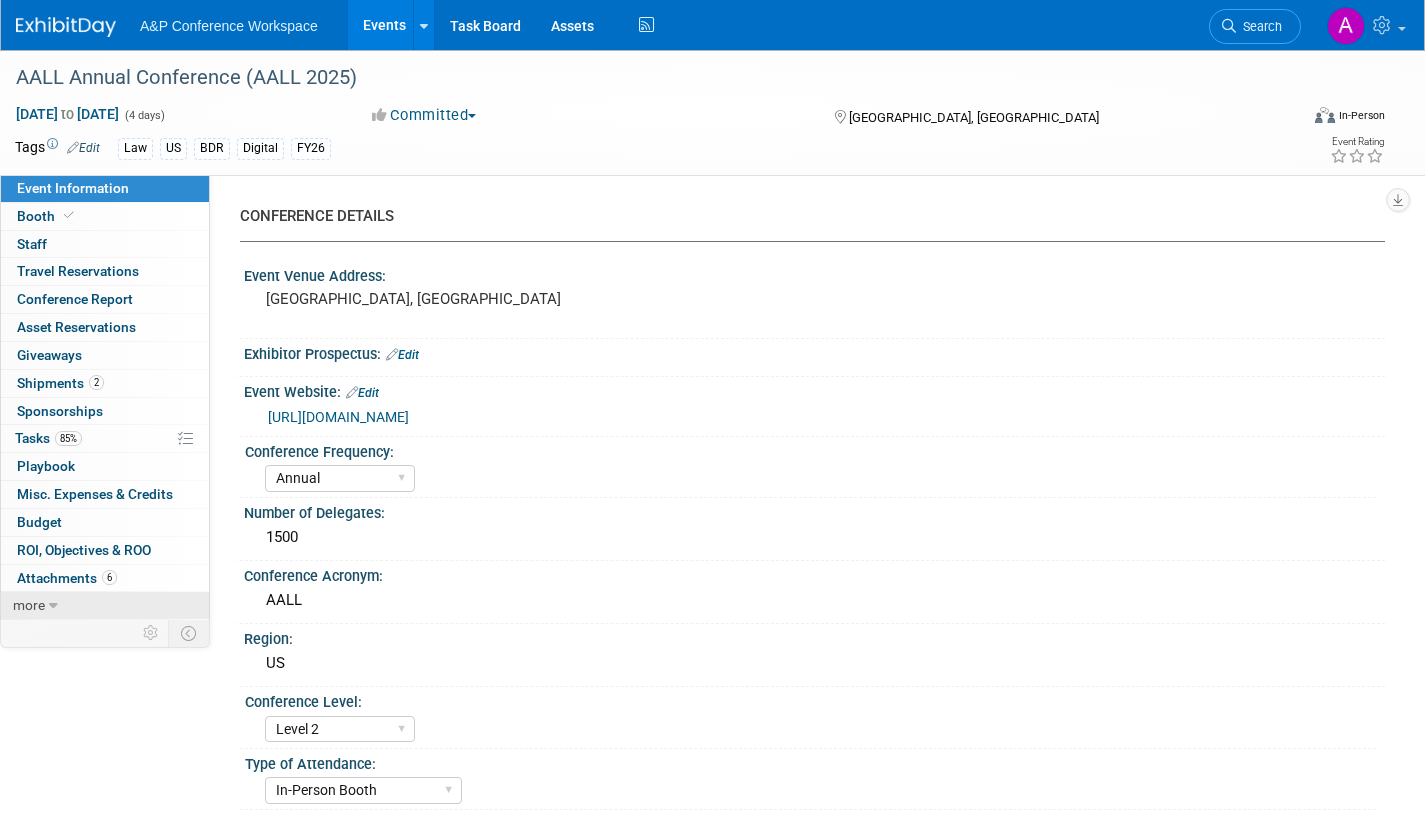 drag, startPoint x: 38, startPoint y: 571, endPoint x: 132, endPoint y: 599, distance: 98.0816 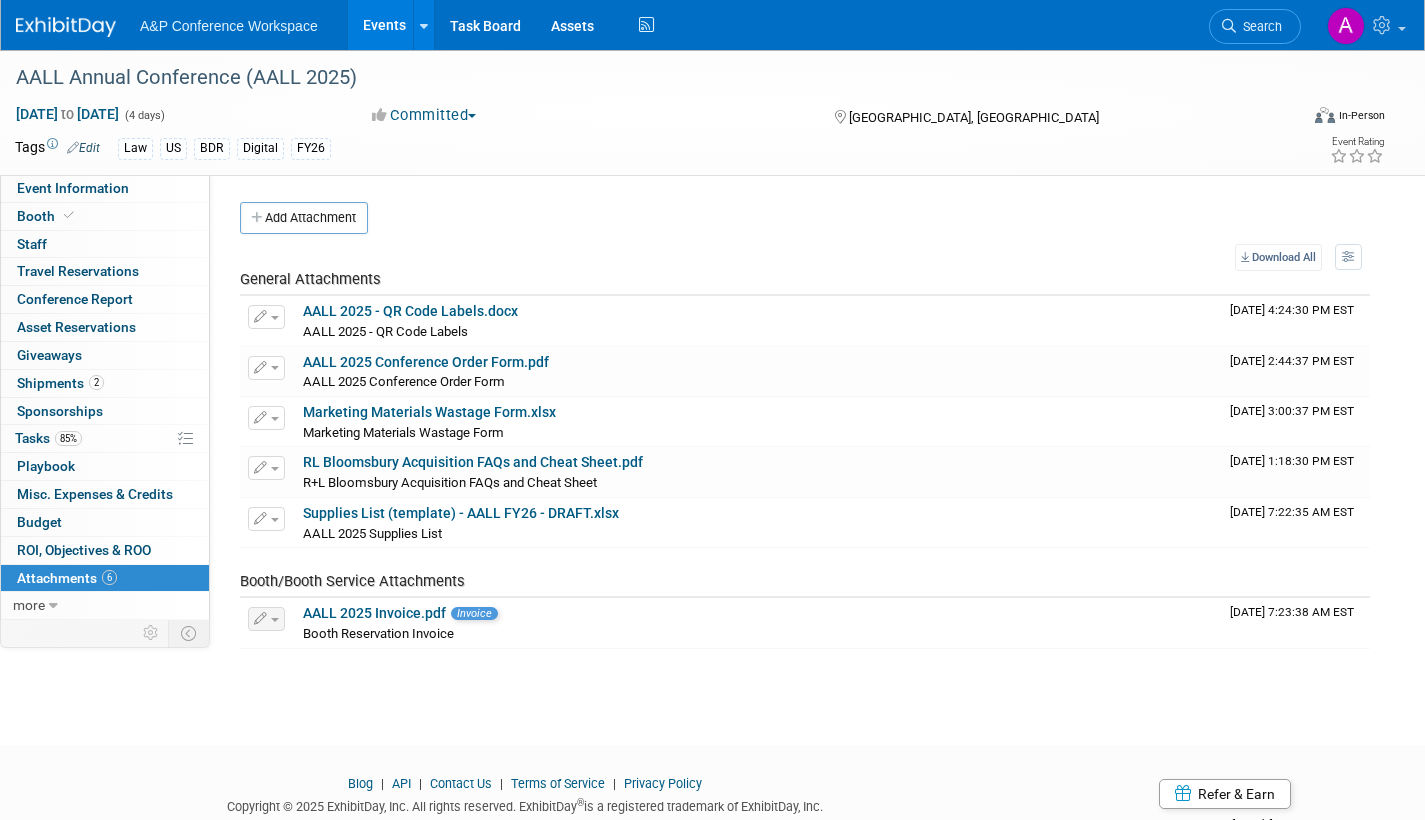 scroll, scrollTop: 0, scrollLeft: 0, axis: both 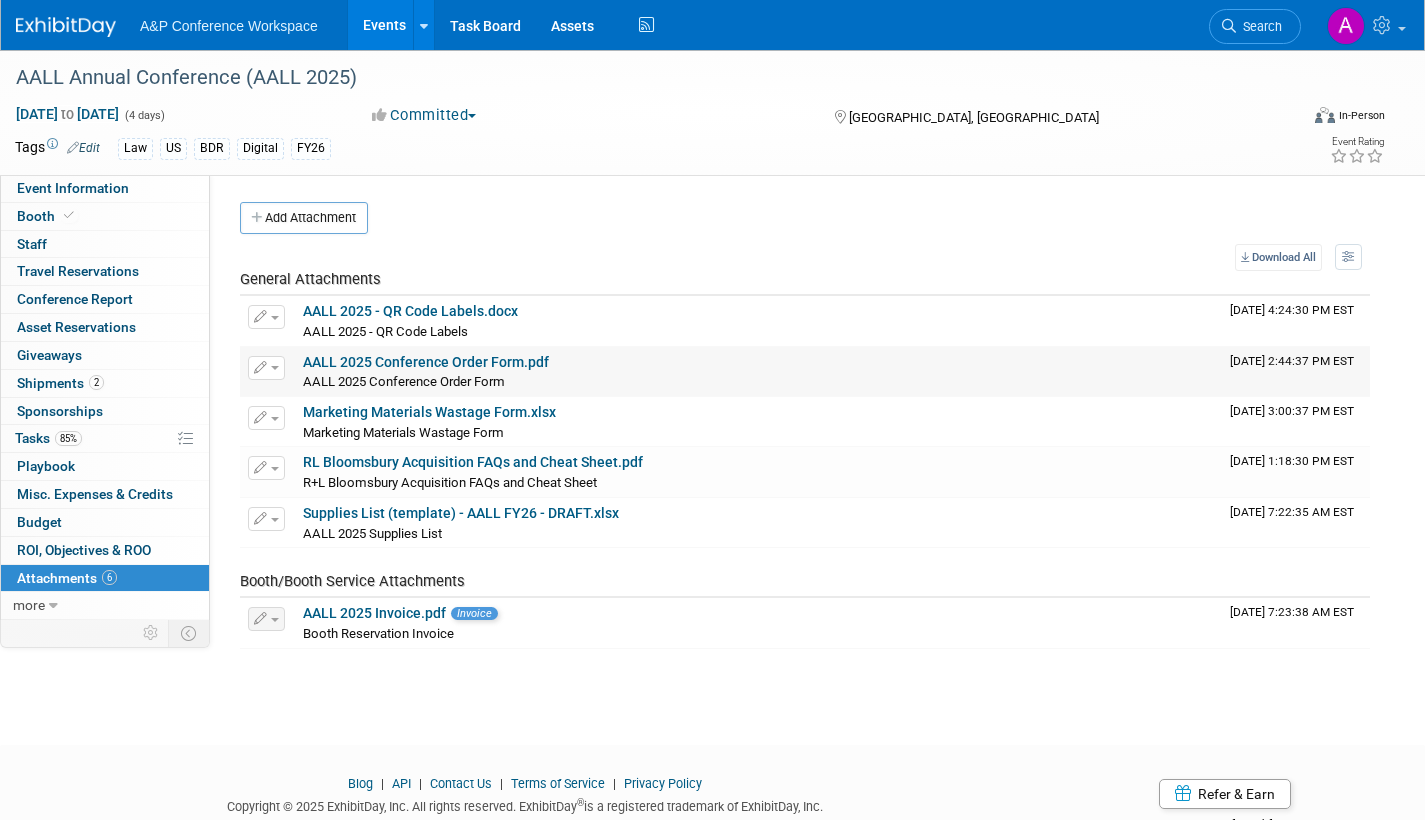 click on "AALL 2025 Conference Order Form.pdf" at bounding box center (426, 362) 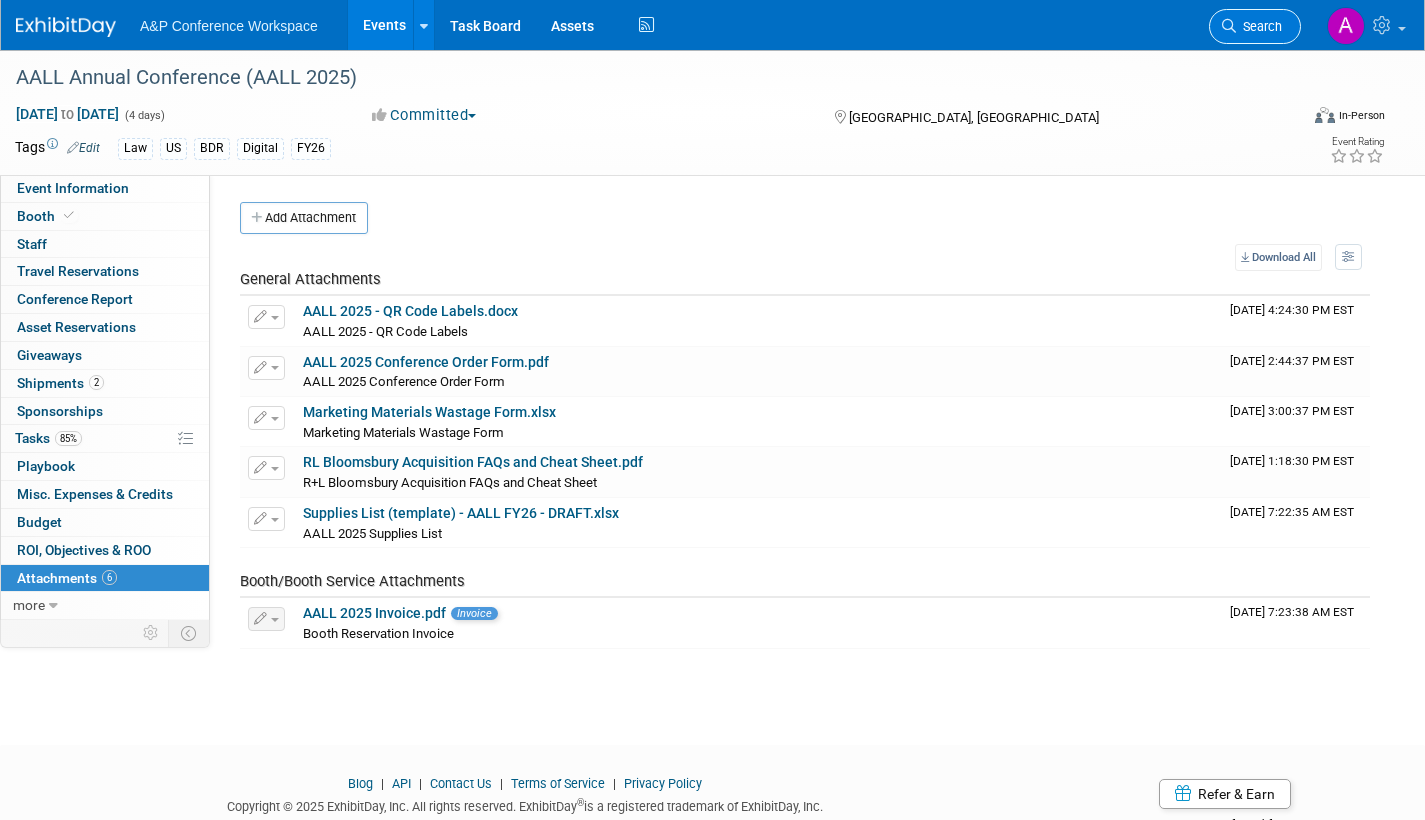 click on "Search" at bounding box center (1259, 26) 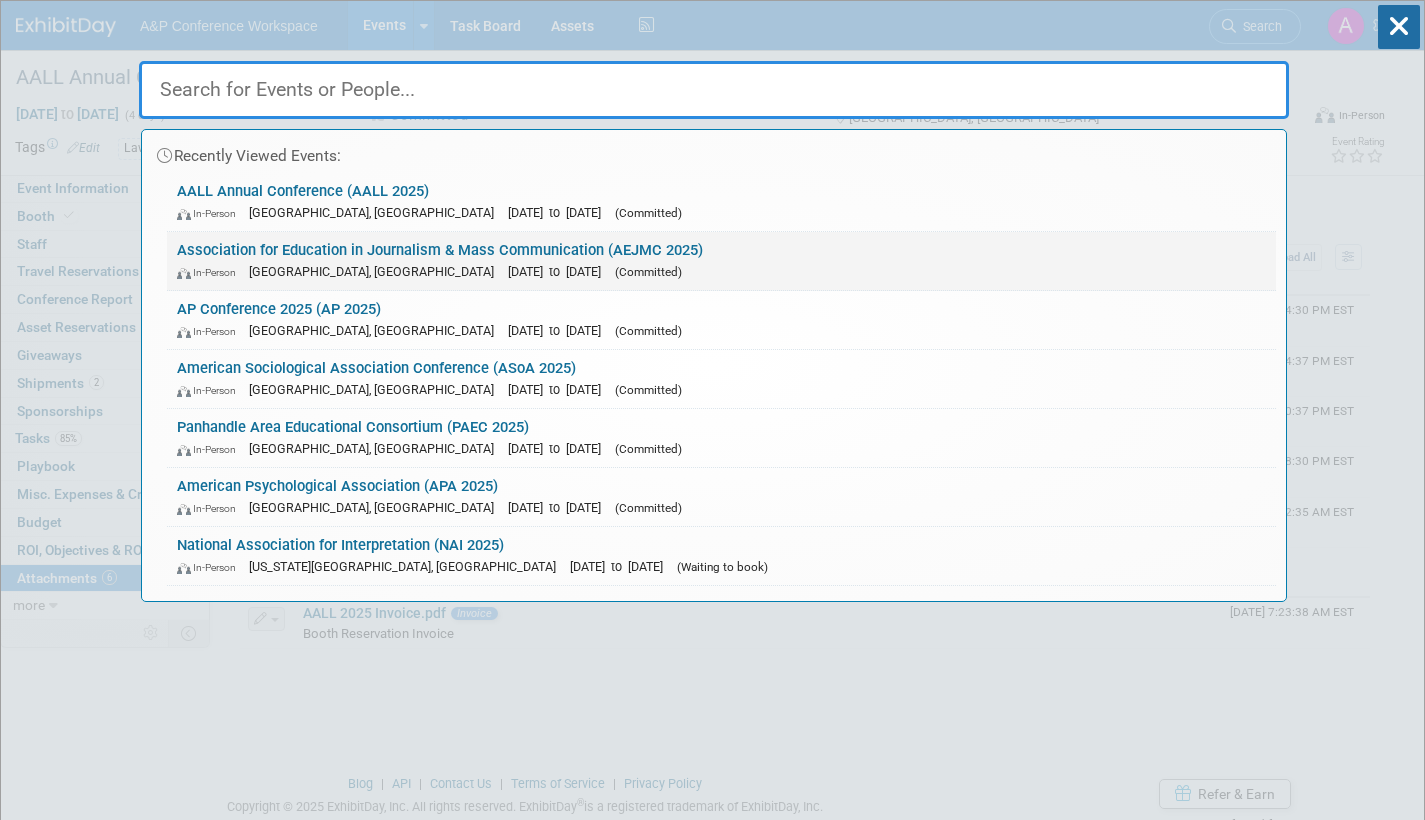 click on "Association for Education in Journalism & Mass Communication (AEJMC 2025)
In-Person
San Francisco, CA
Aug 8, 2025  to  Aug 10, 2025
(Committed)" at bounding box center (721, 261) 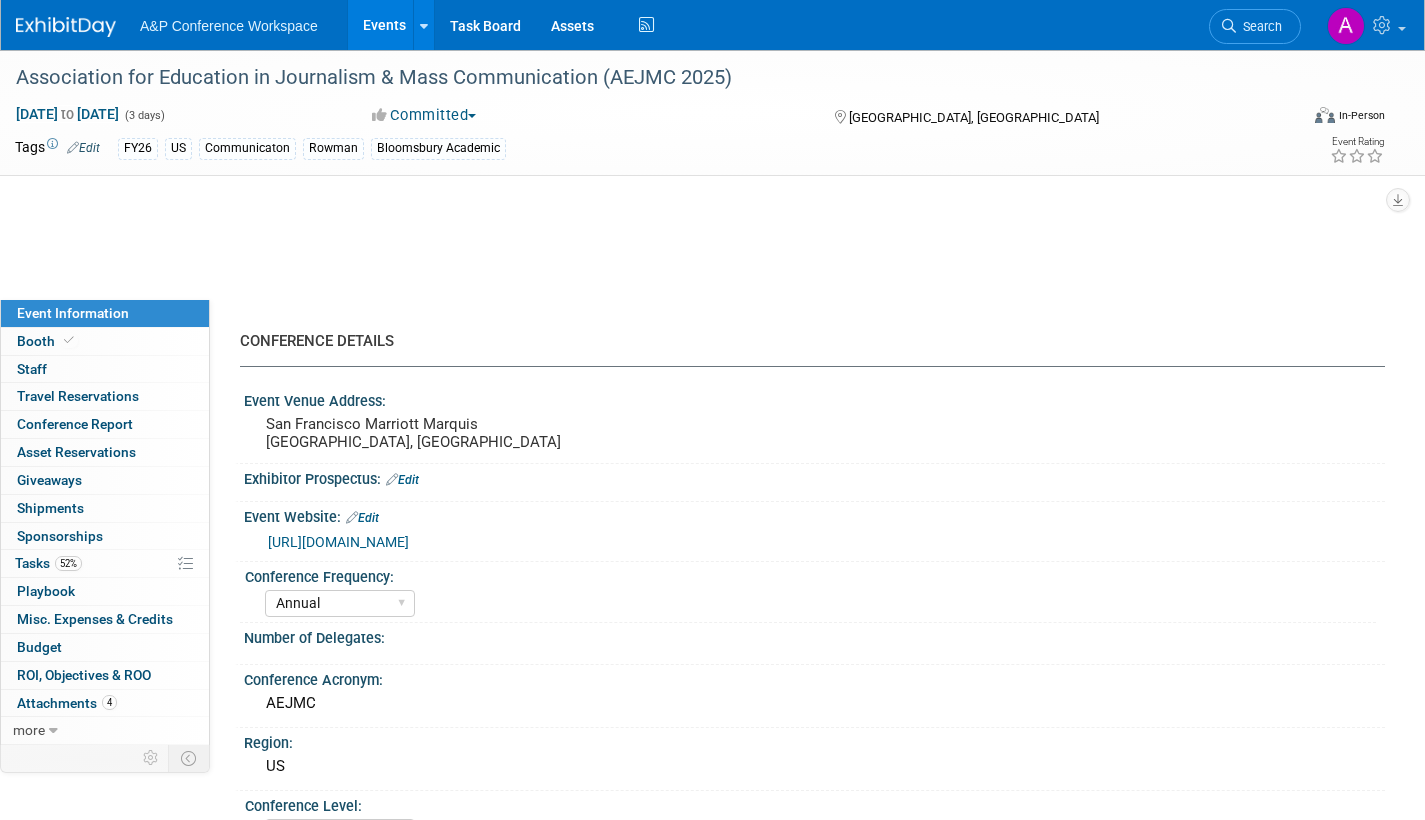 select on "Annual" 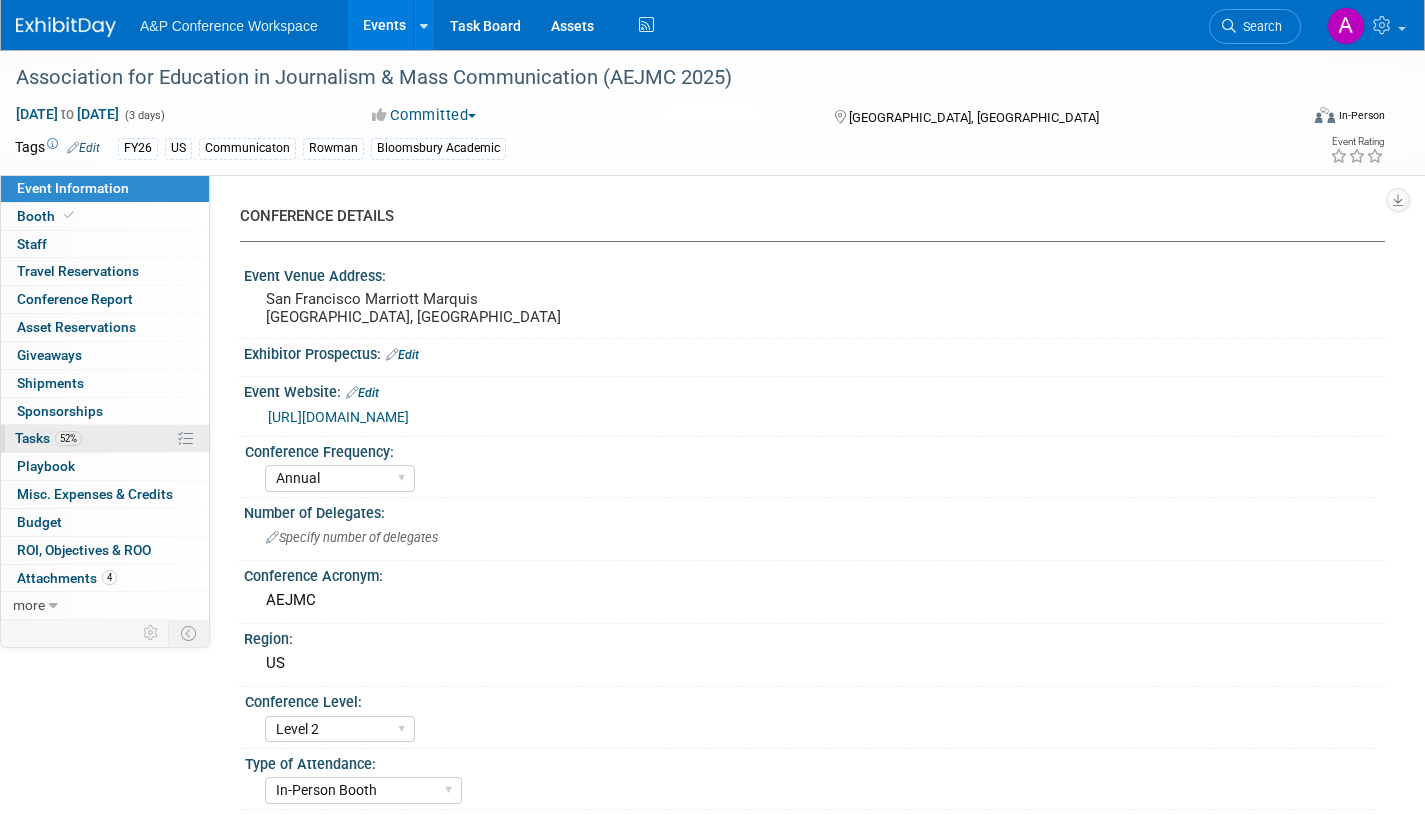 click on "Tasks 52%" at bounding box center [48, 438] 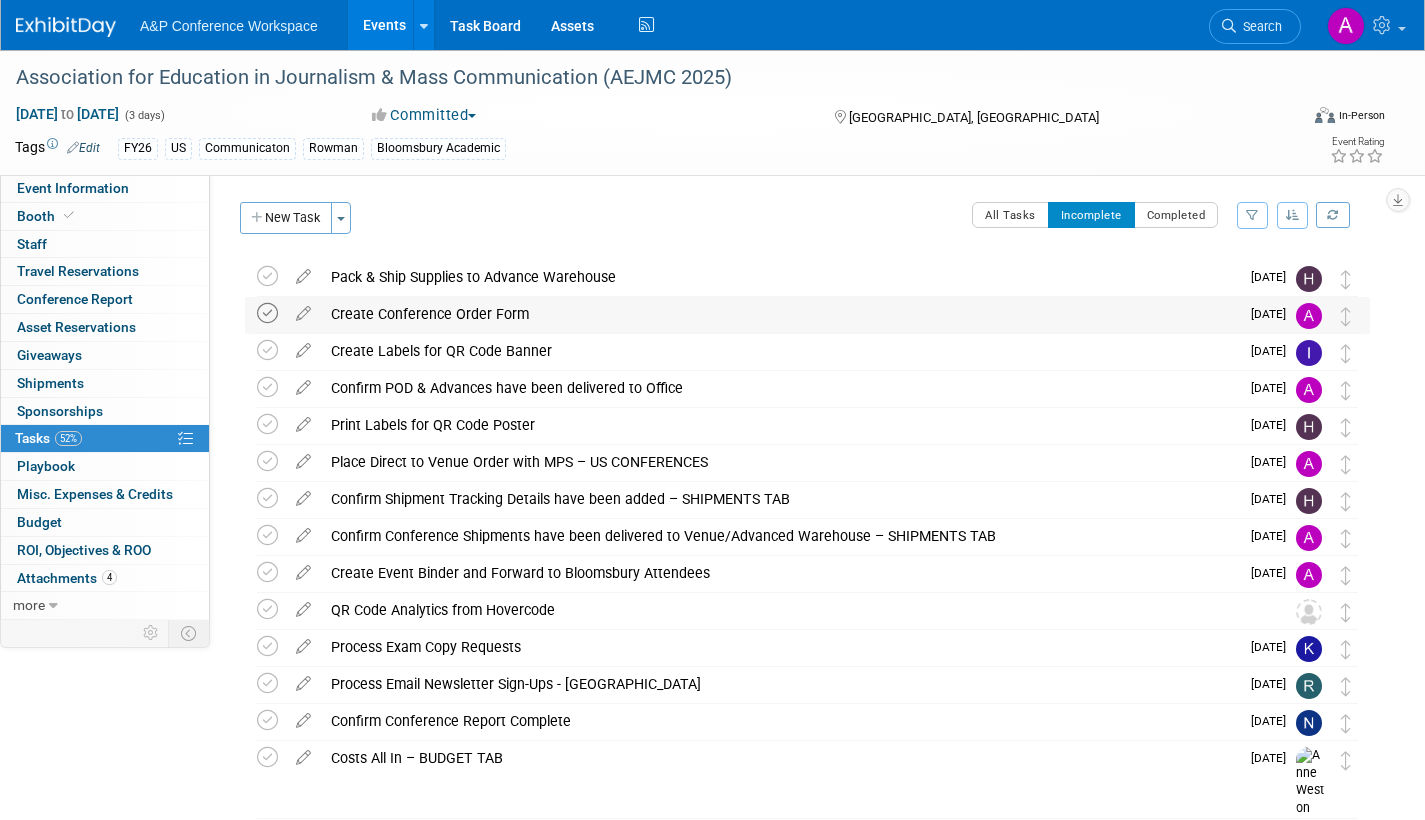 click at bounding box center [267, 313] 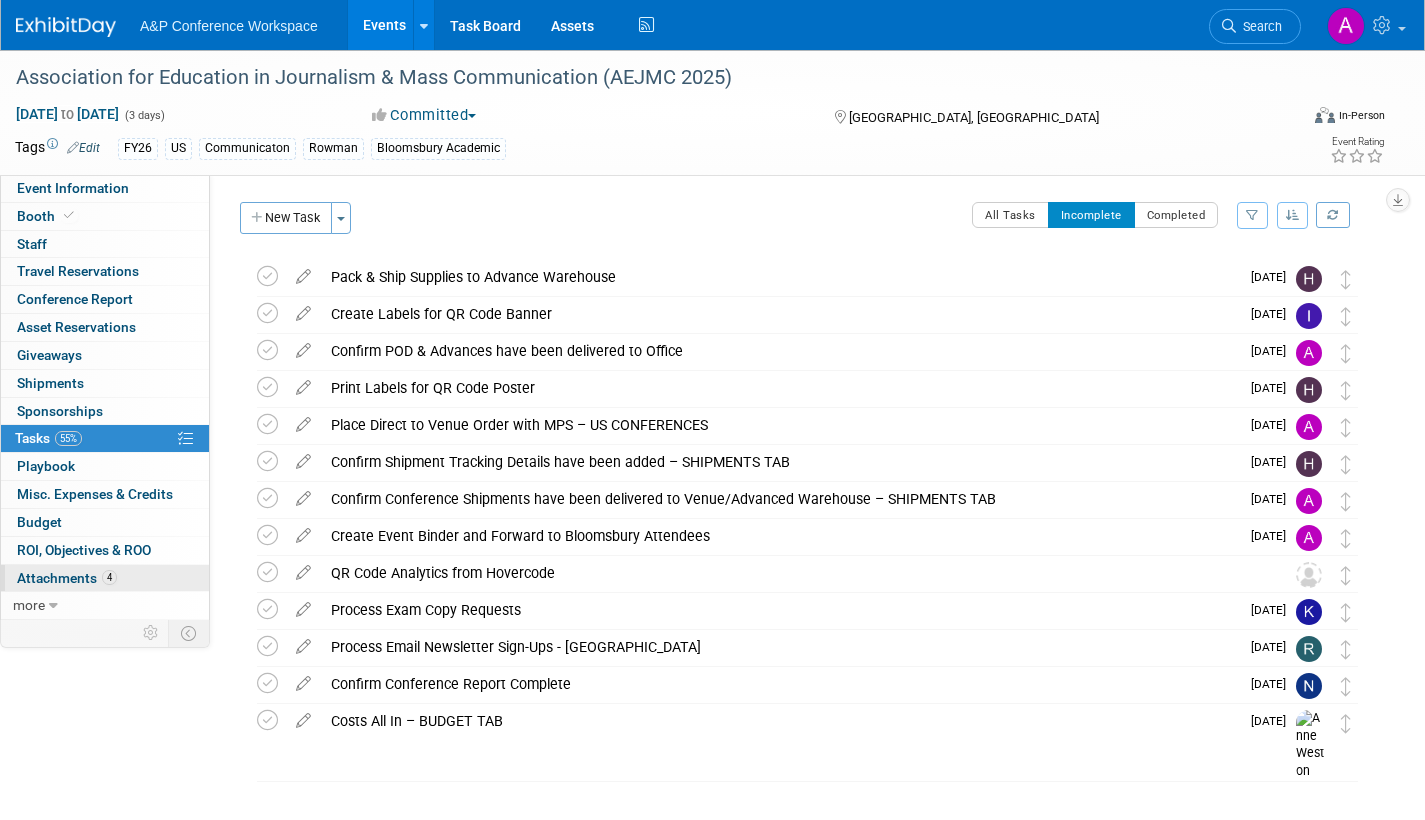 click on "Attachments 4" at bounding box center (67, 578) 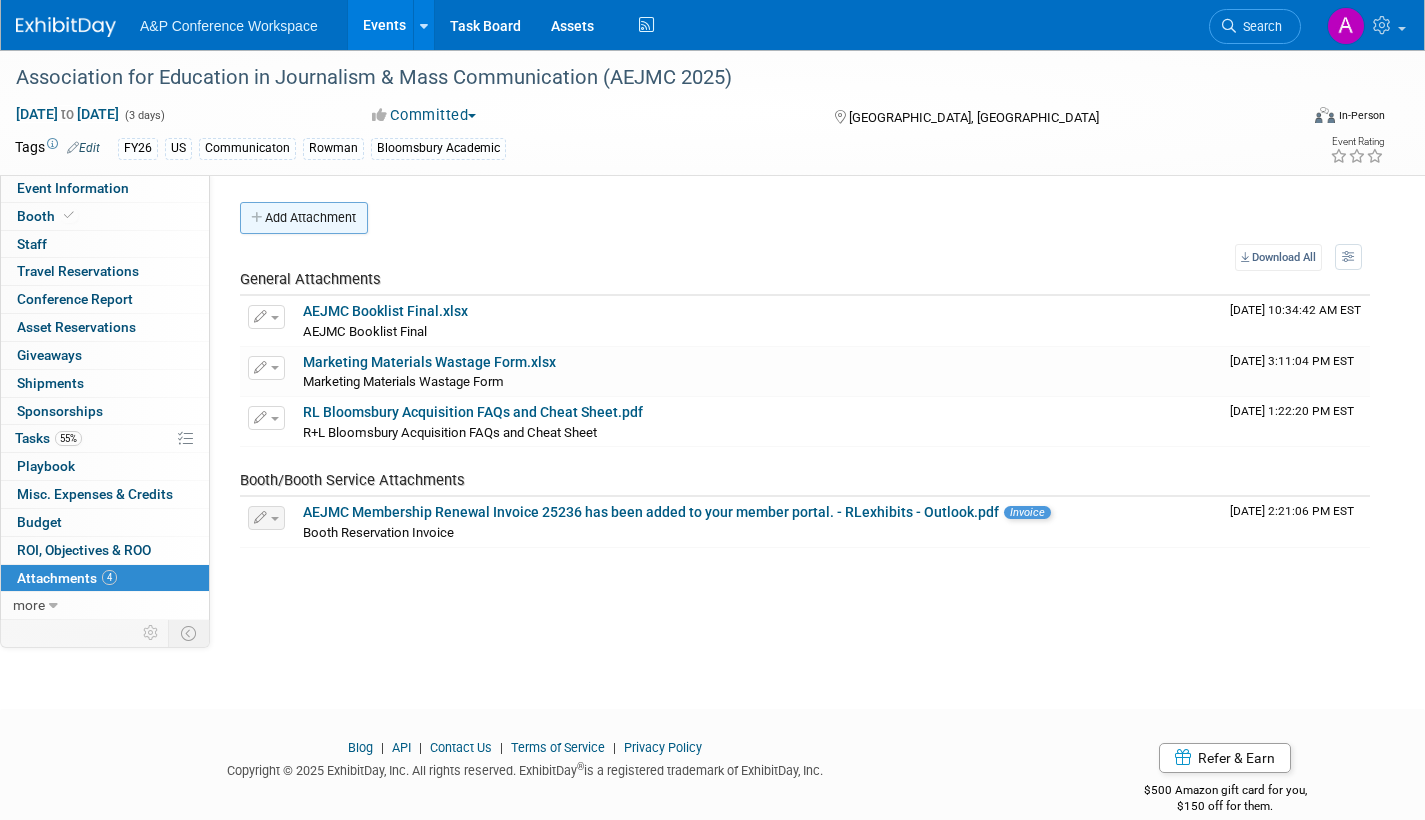 click on "Add Attachment" at bounding box center (304, 218) 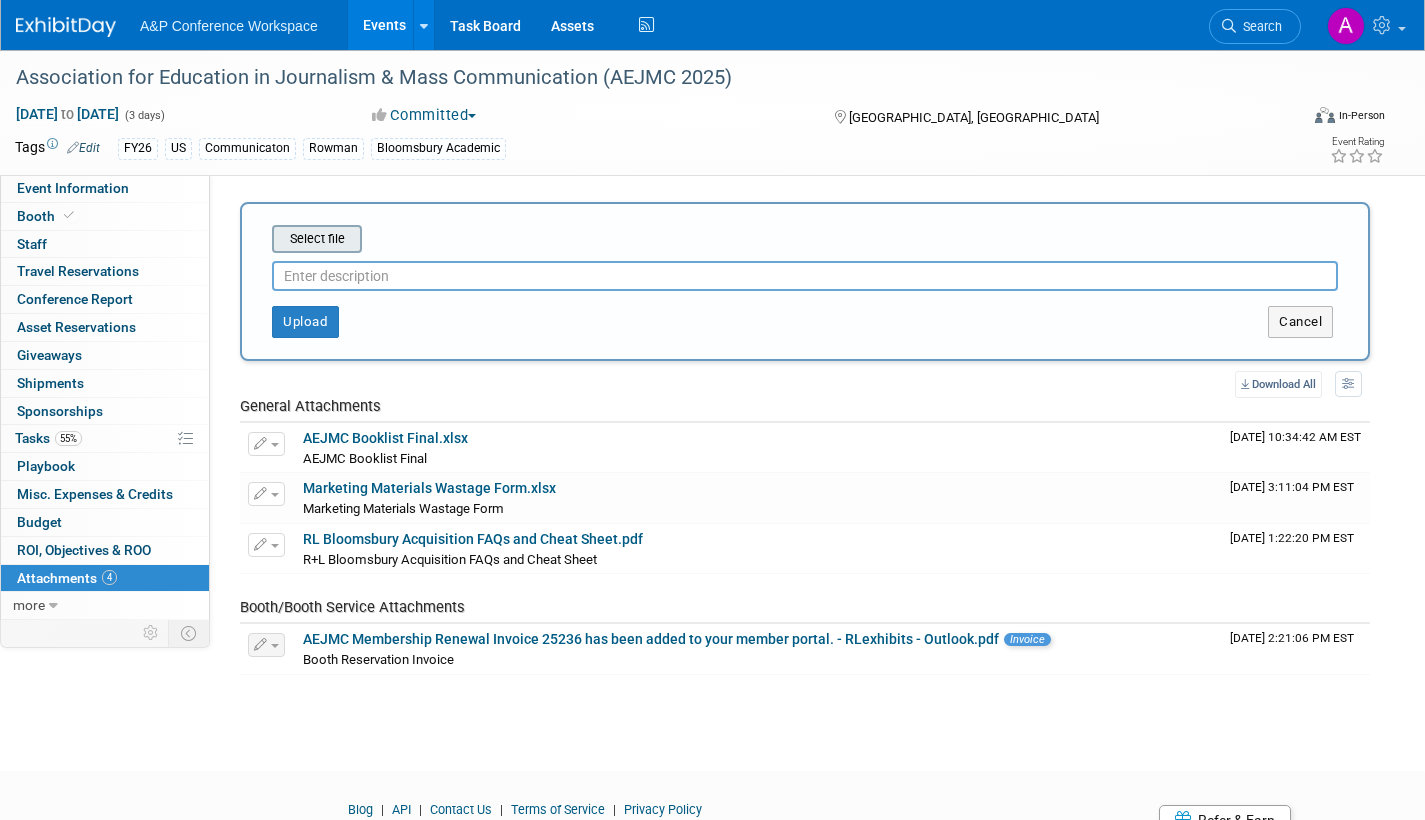 click at bounding box center [241, 239] 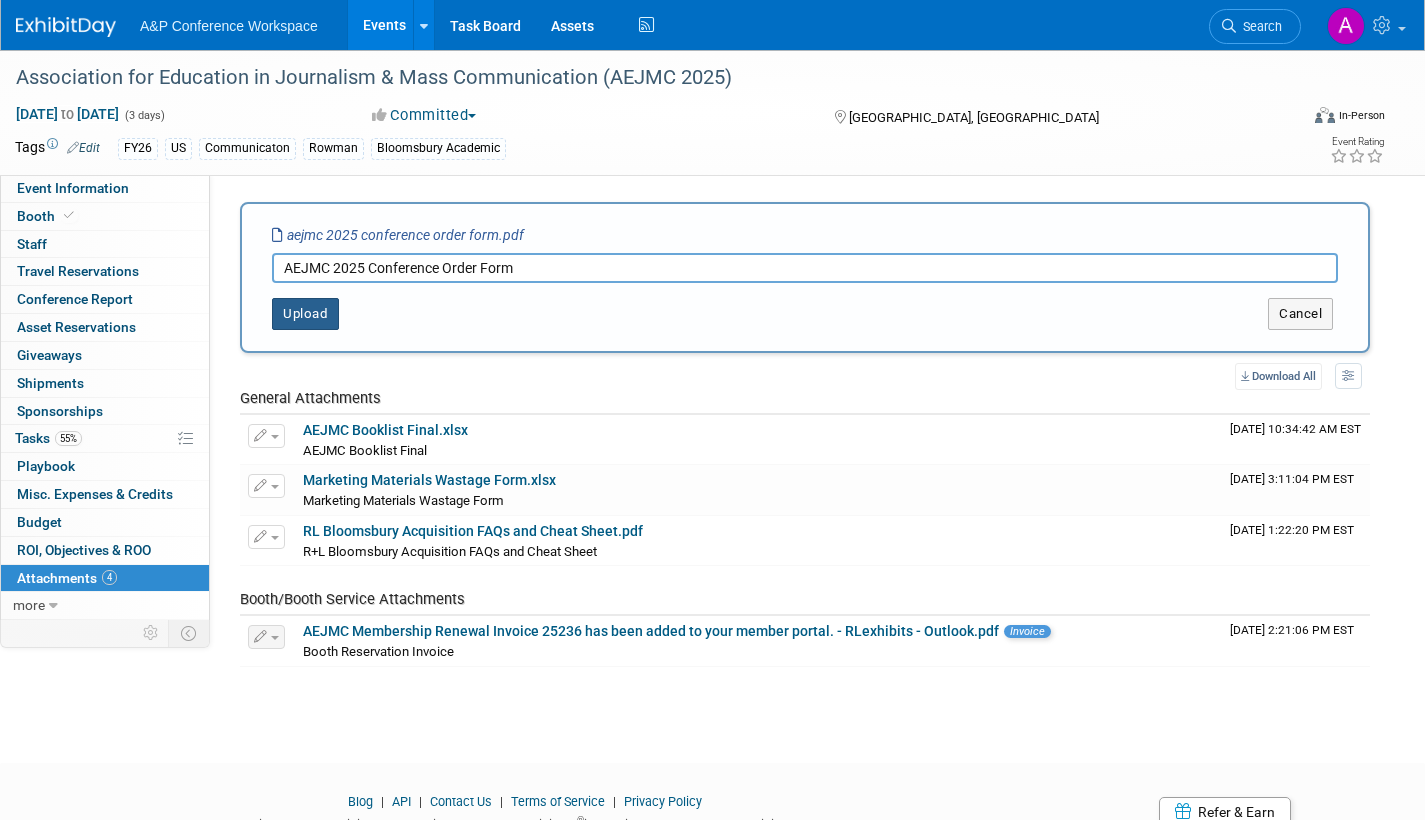 type on "AEJMC 2025 Conference Order Form" 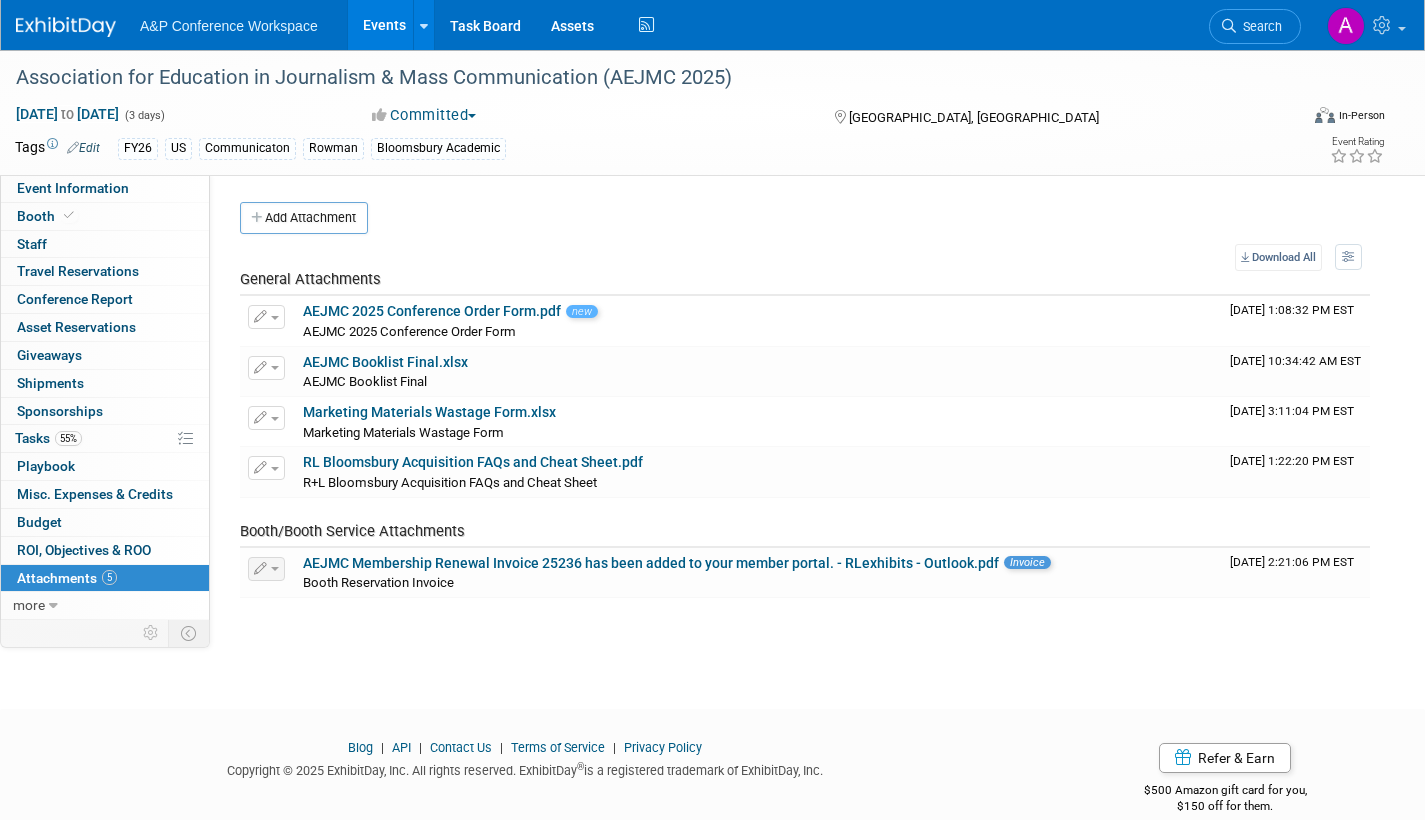 click on "Search" at bounding box center (1259, 26) 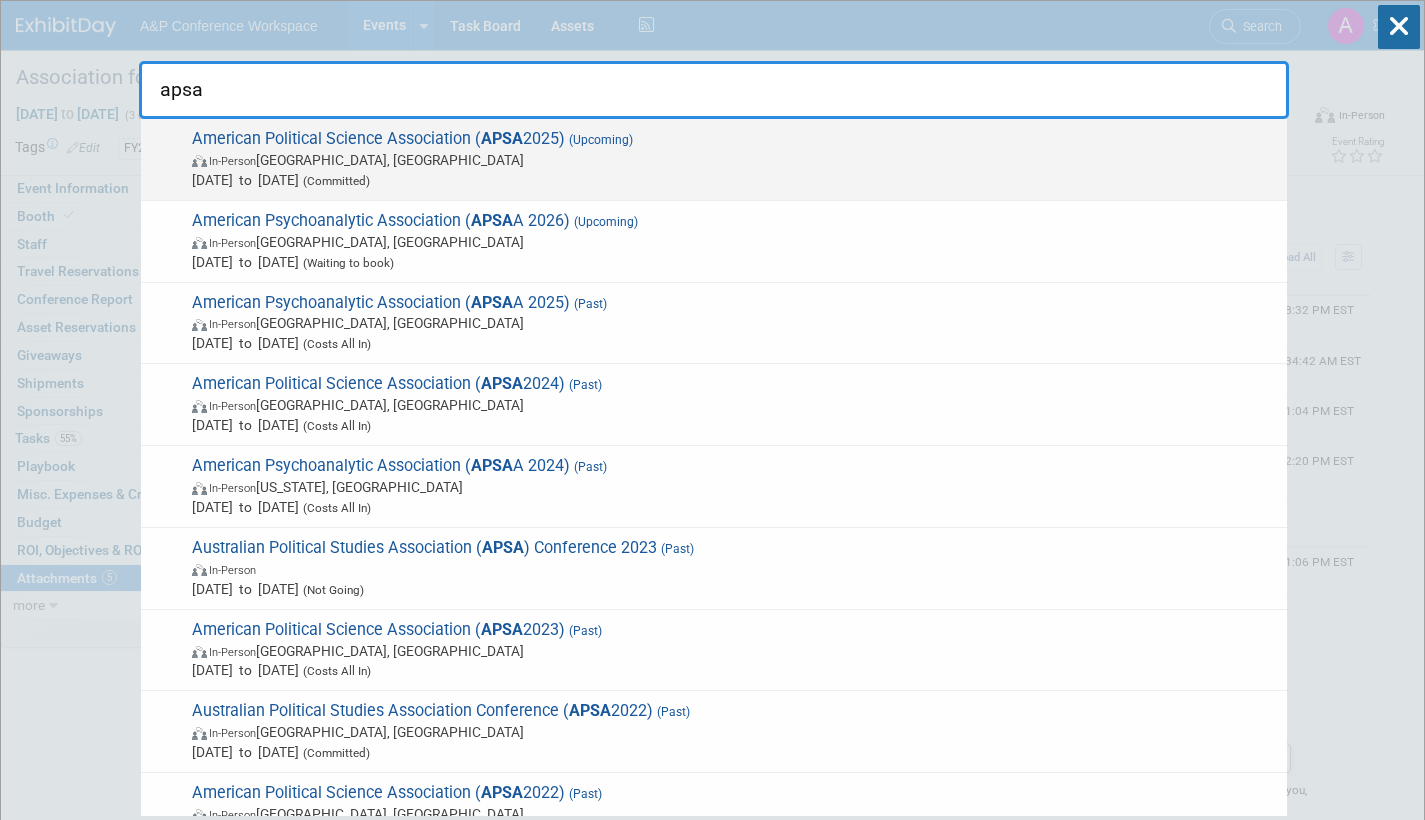 type on "apsa" 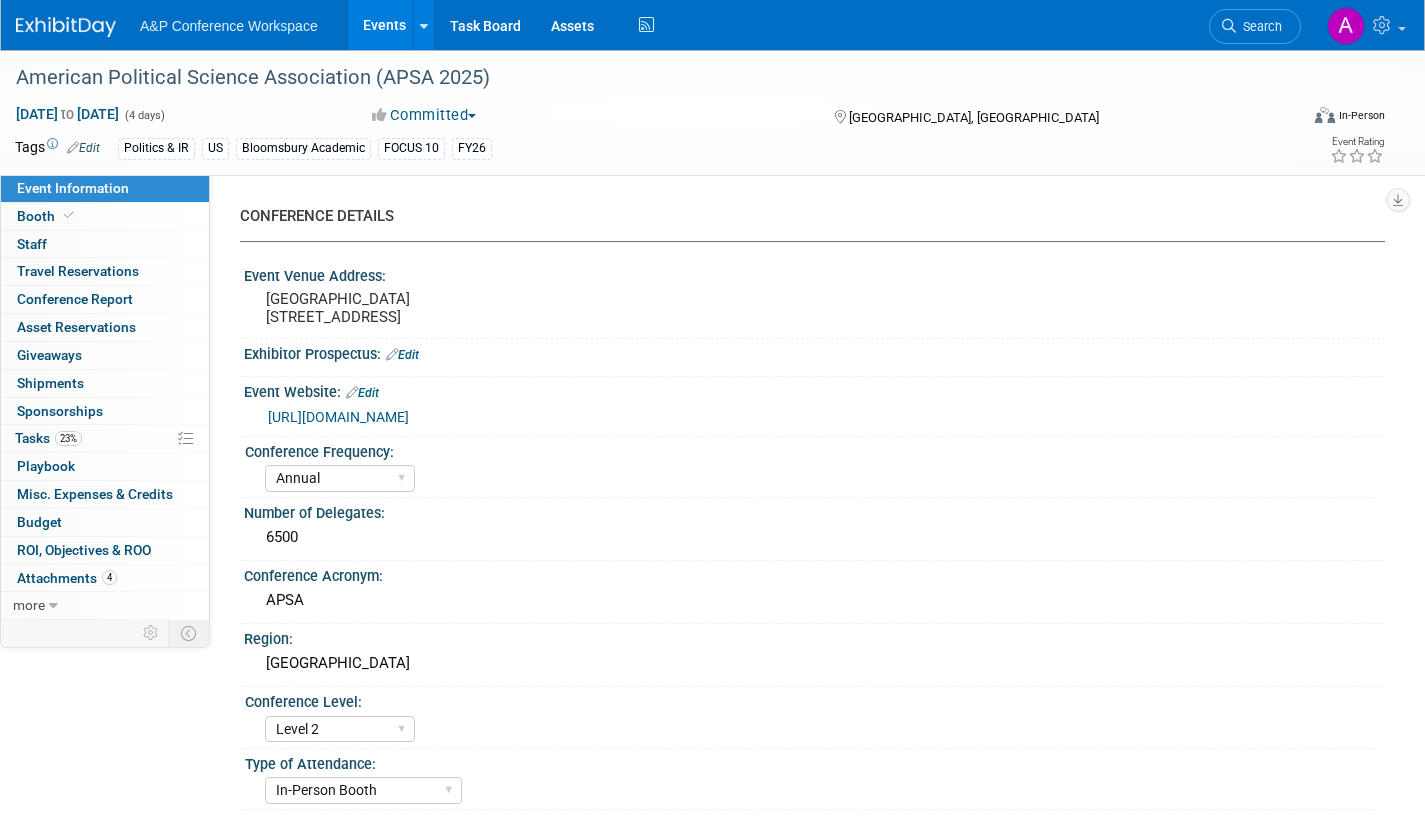 select on "Annual" 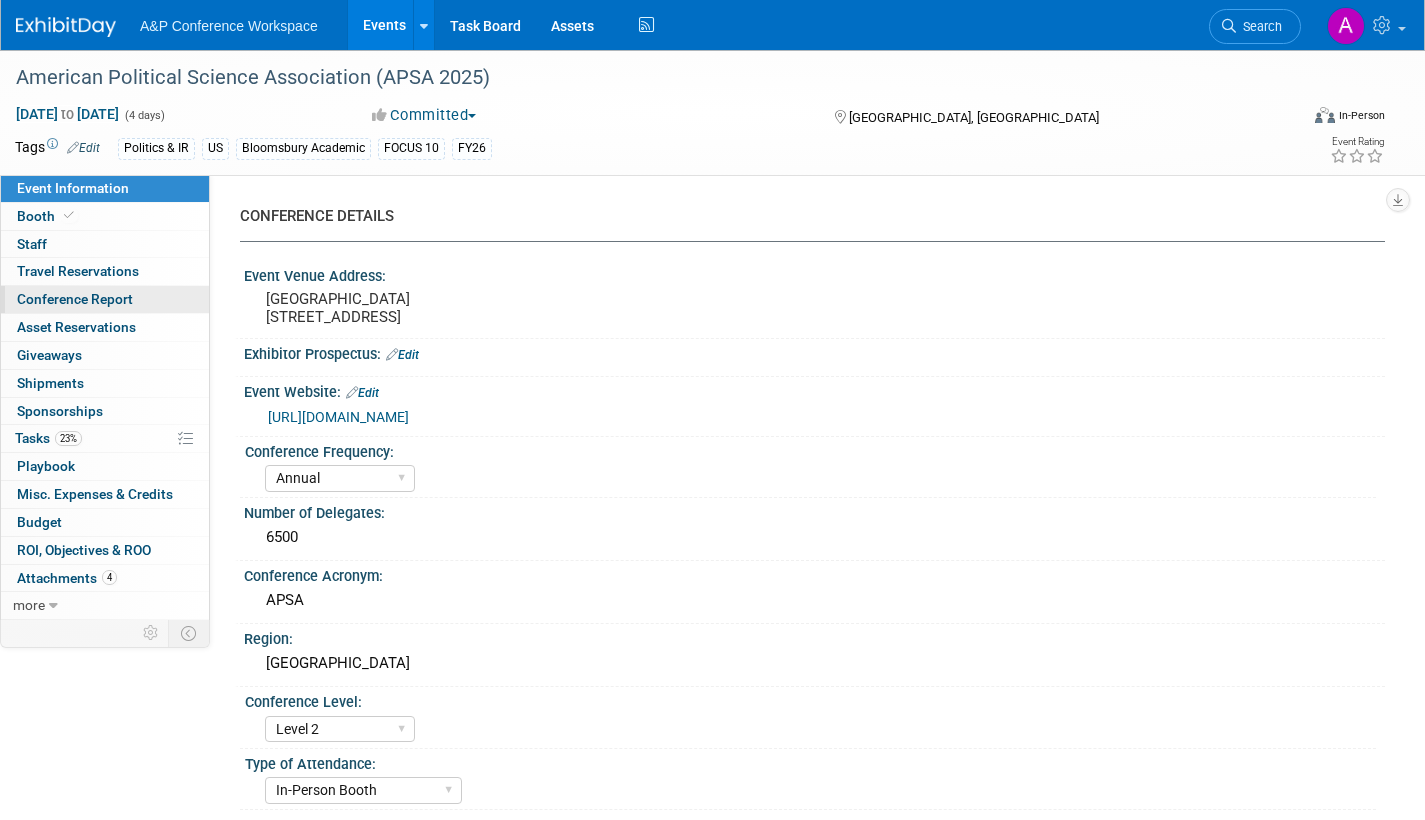 scroll, scrollTop: 0, scrollLeft: 0, axis: both 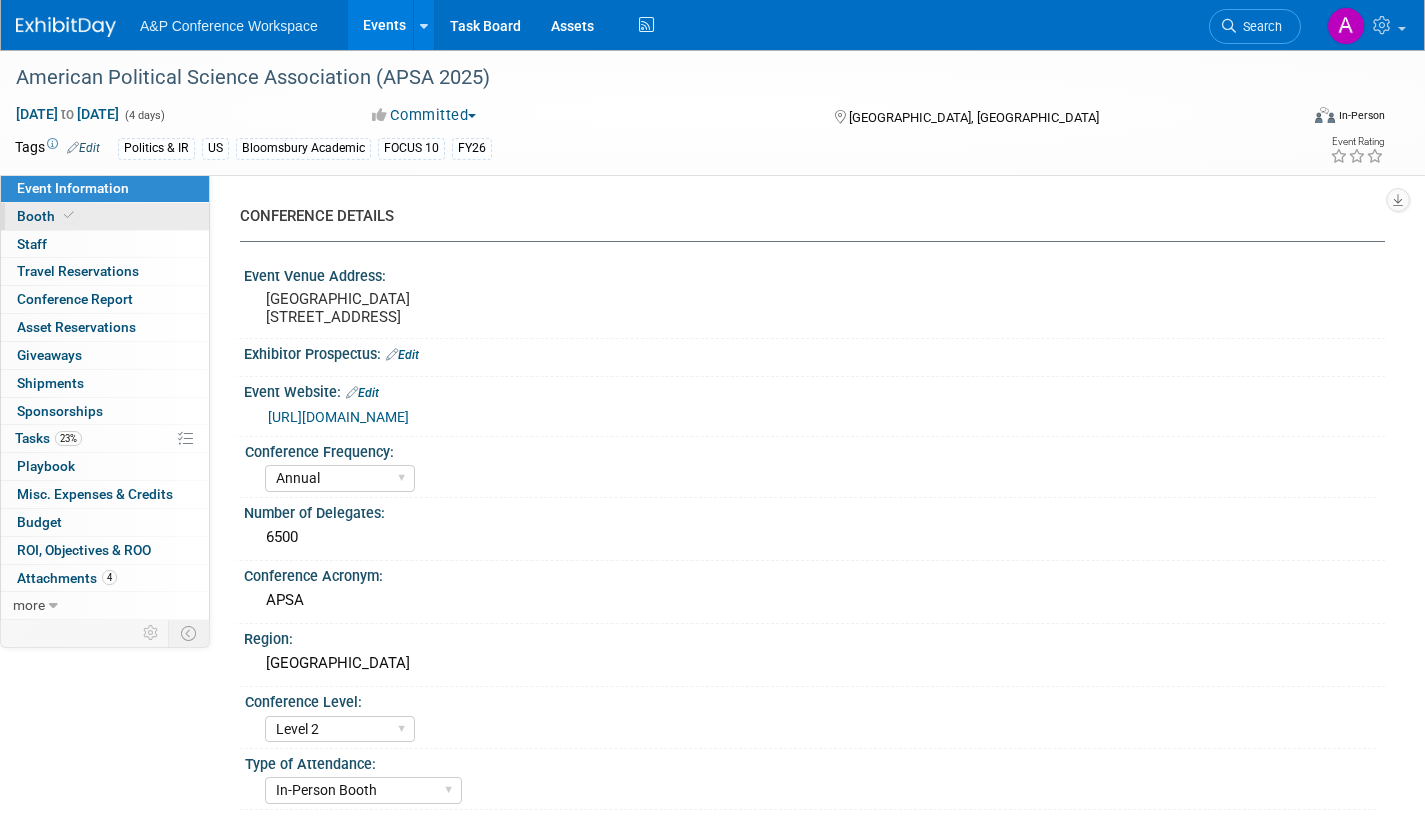 click on "Booth" at bounding box center (47, 216) 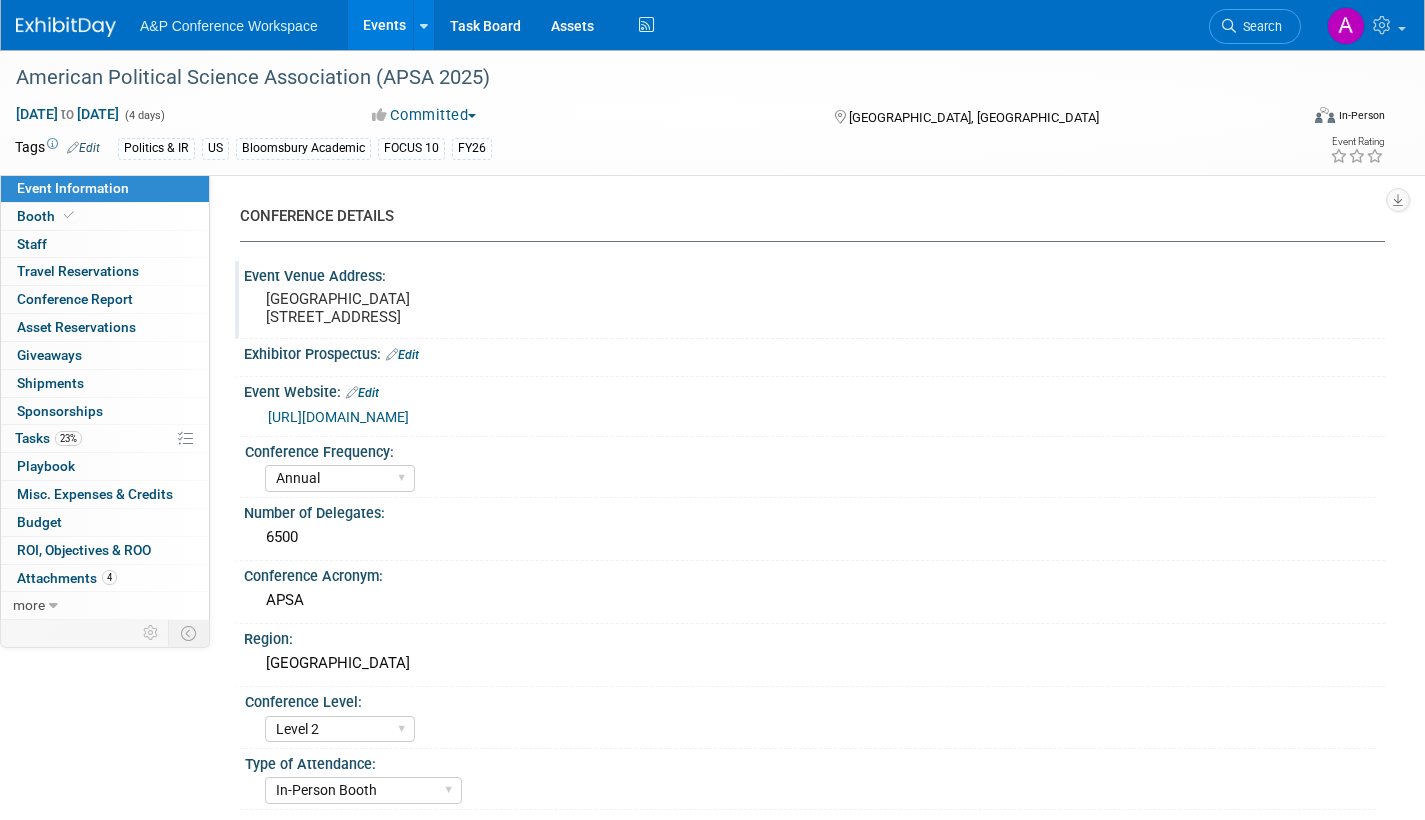 select on "CUAP" 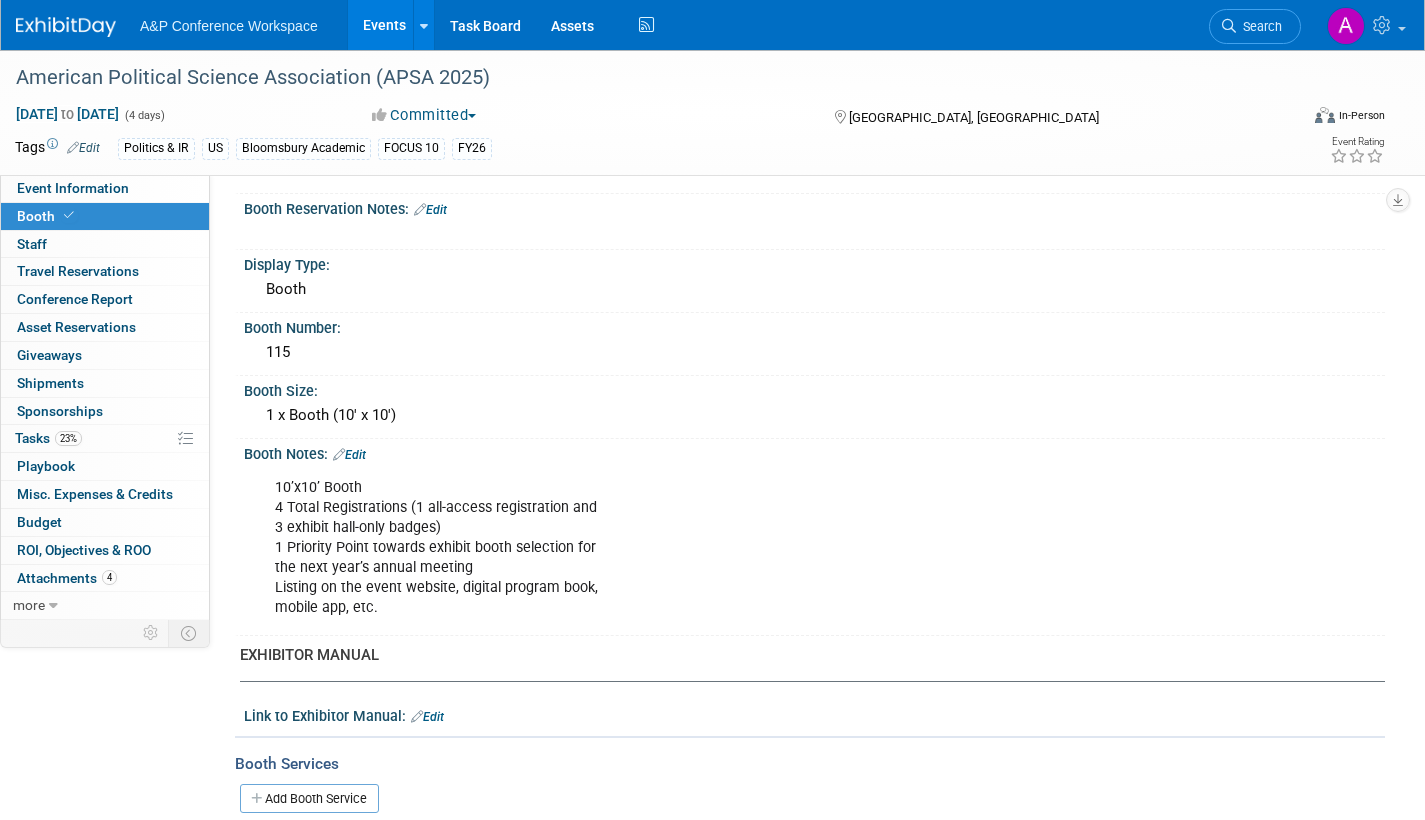 scroll, scrollTop: 300, scrollLeft: 0, axis: vertical 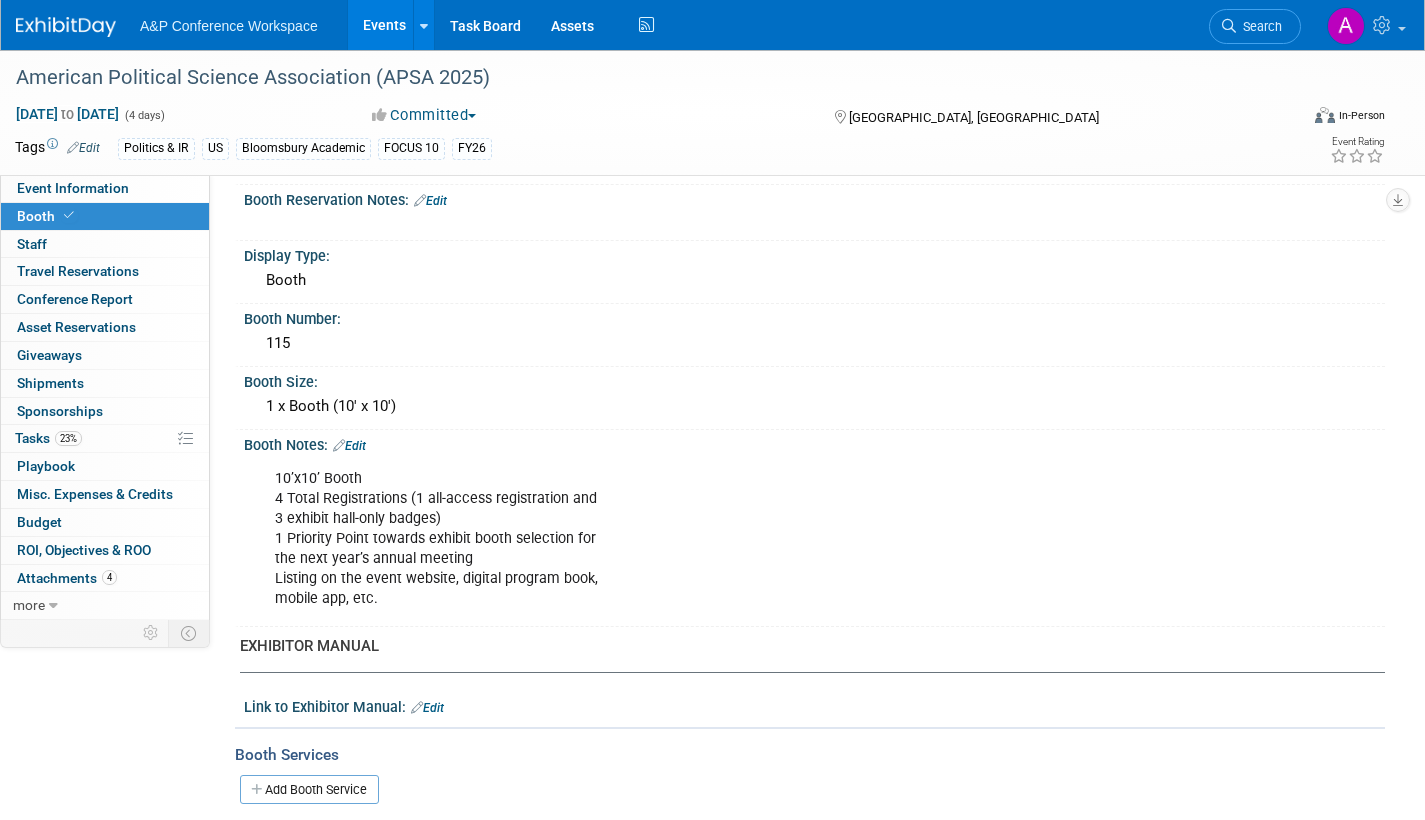 click on "Edit" at bounding box center [349, 446] 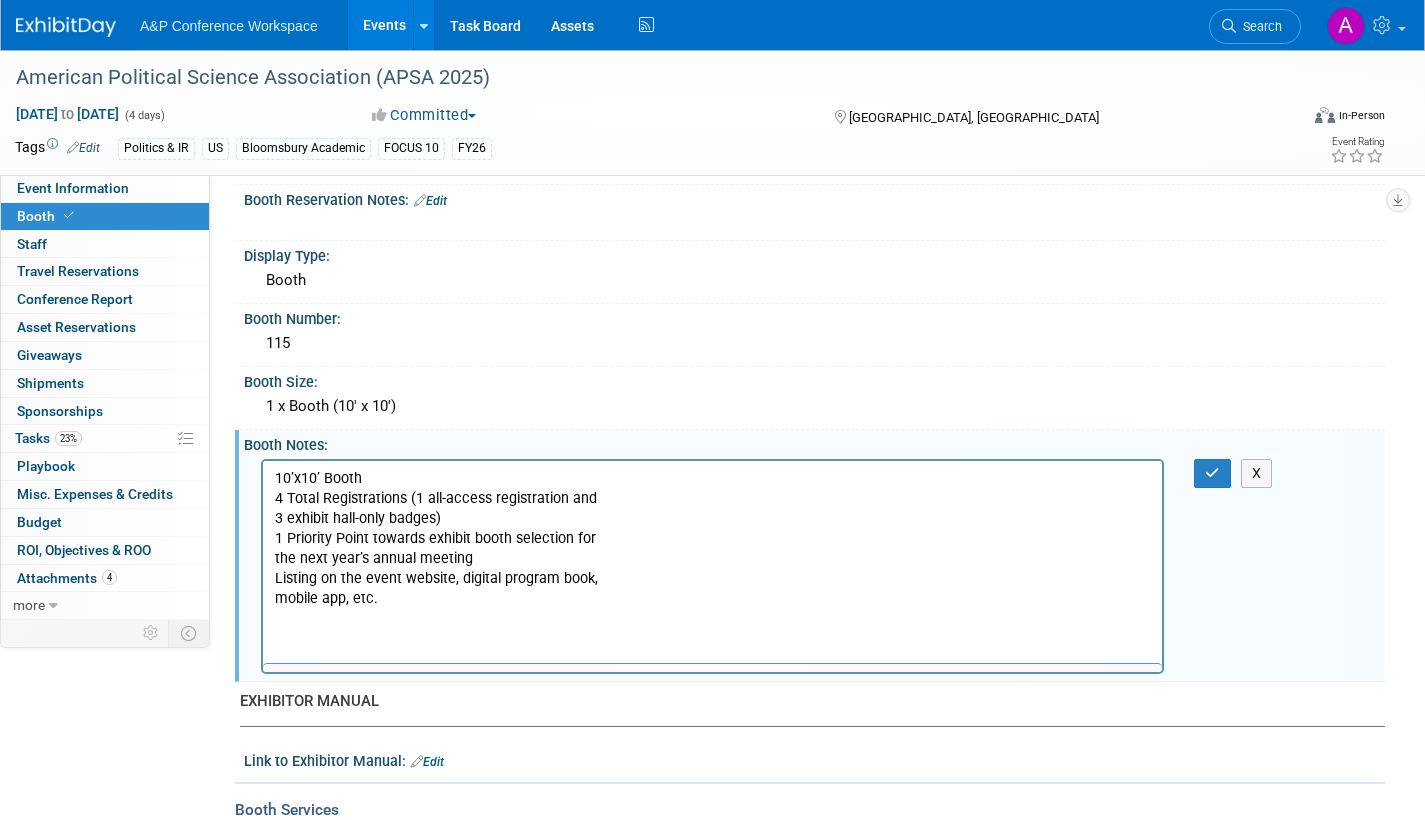 scroll, scrollTop: 0, scrollLeft: 0, axis: both 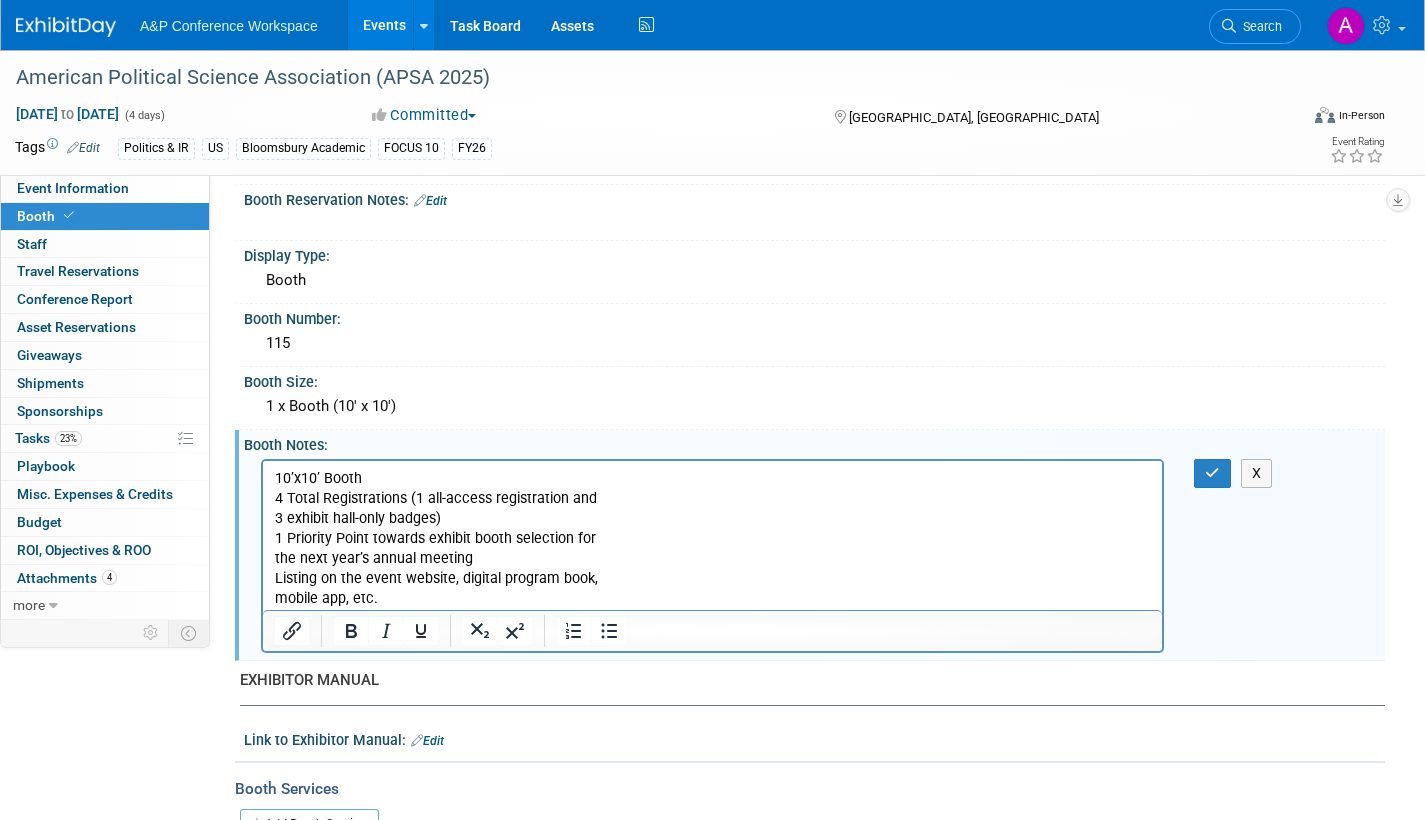 click on "10’x10’ Booth 4 Total Registrations (1 all-access registration and 3 exhibit hall-only badges) 1 Priority Point towards exhibit booth selection for the next year’s annual meeting Listing on the event website, digital program book, mobile app, etc." at bounding box center (713, 538) 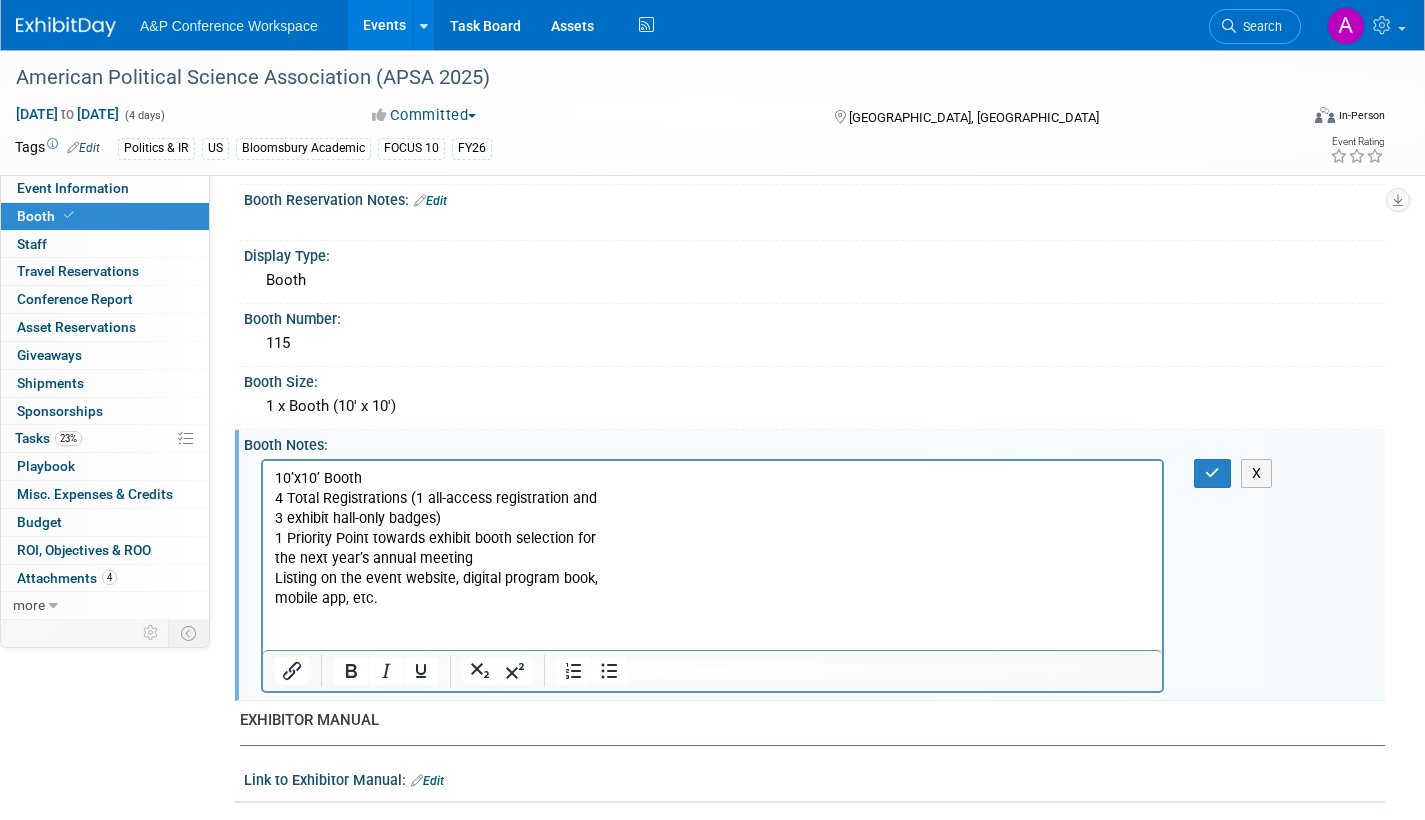 type 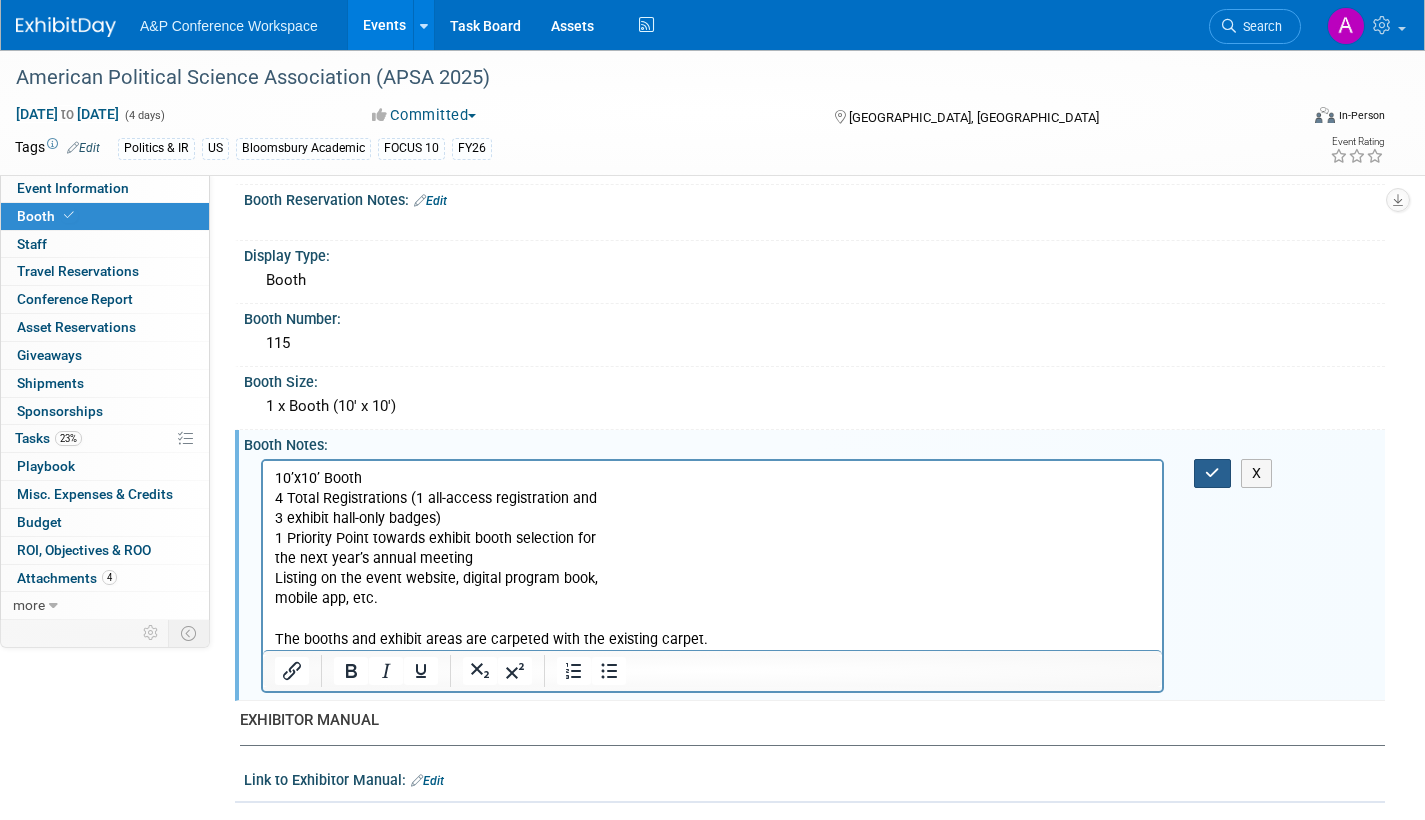 click at bounding box center [1212, 473] 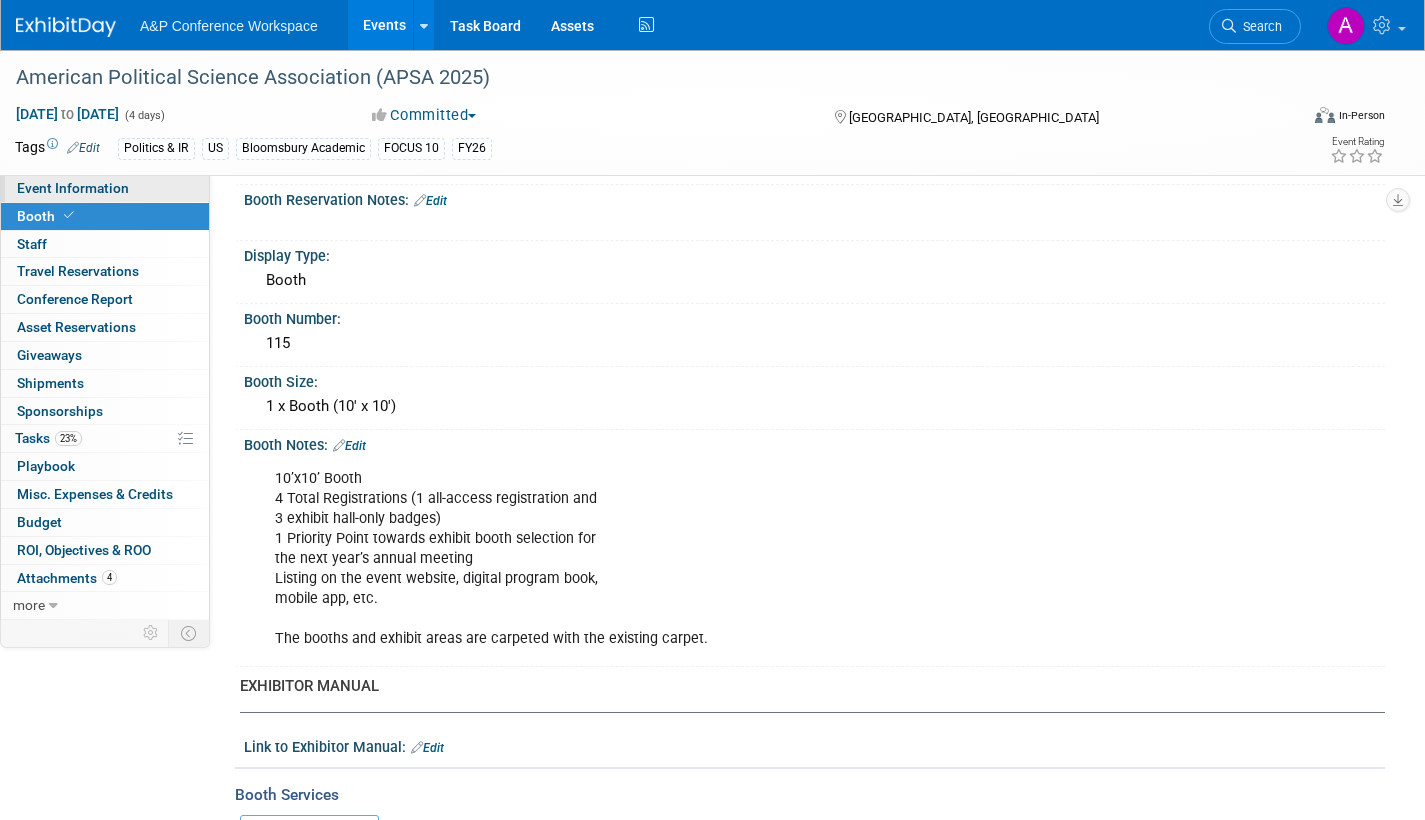 click on "Event Information" at bounding box center [105, 188] 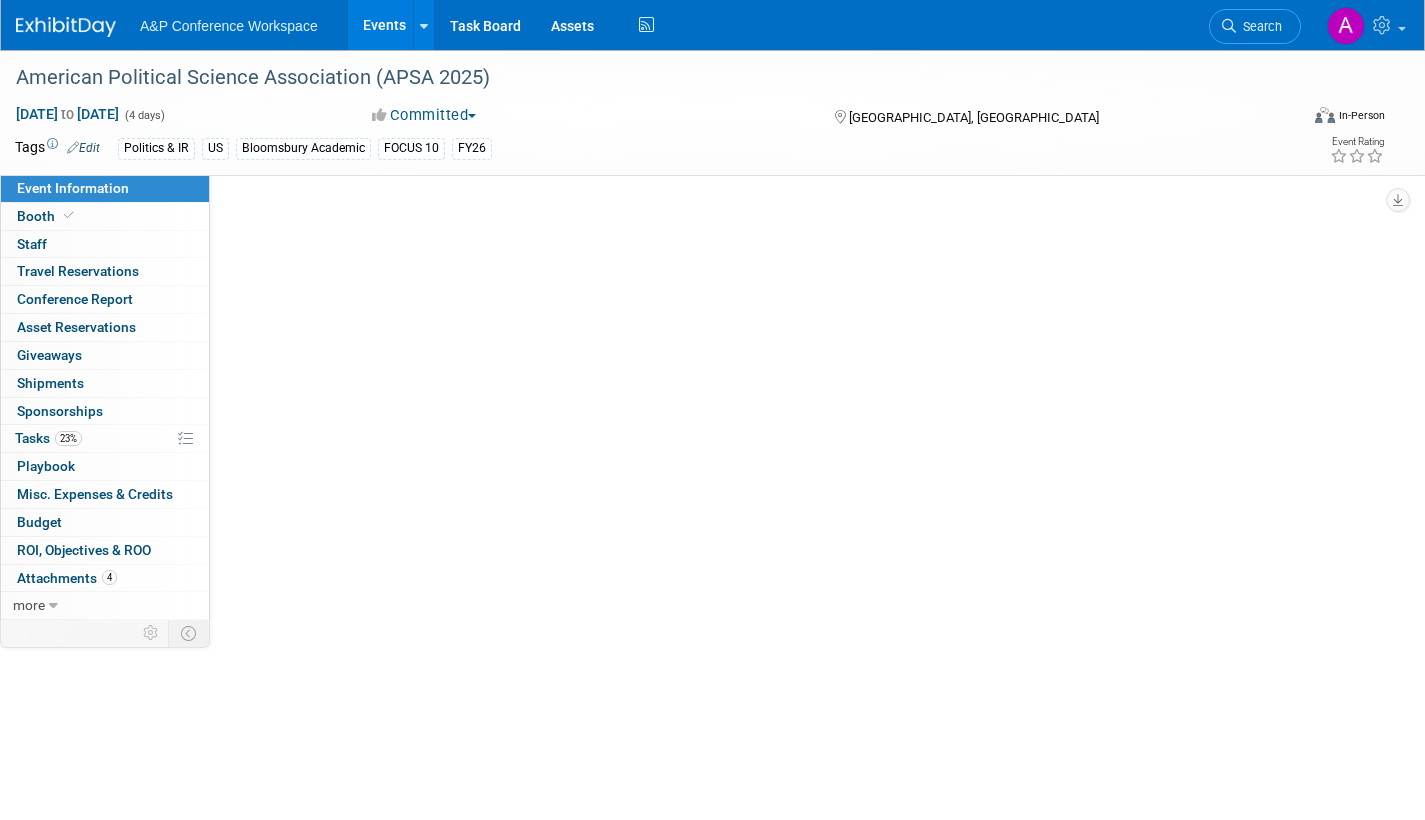 scroll, scrollTop: 0, scrollLeft: 0, axis: both 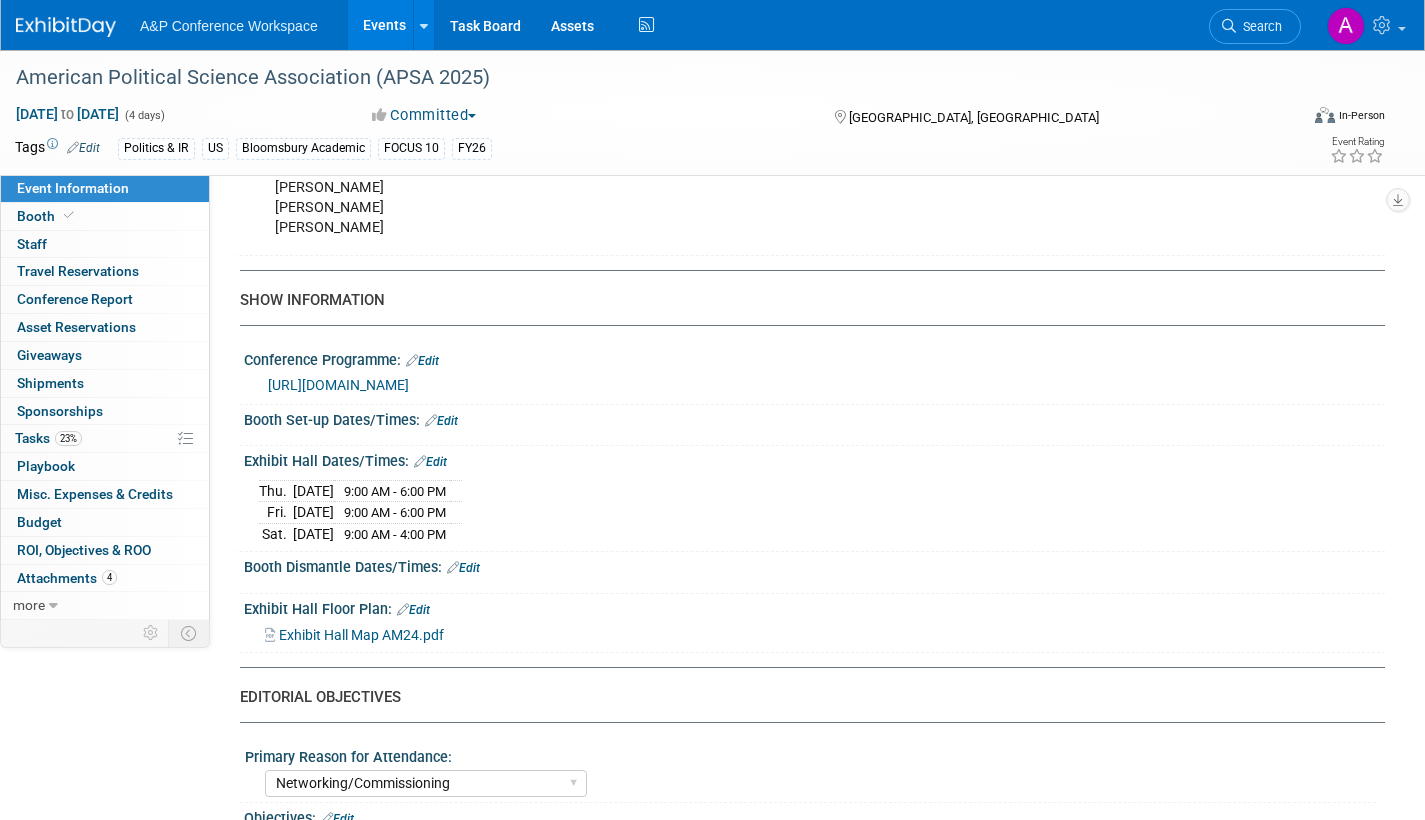 click on "Edit" at bounding box center (441, 421) 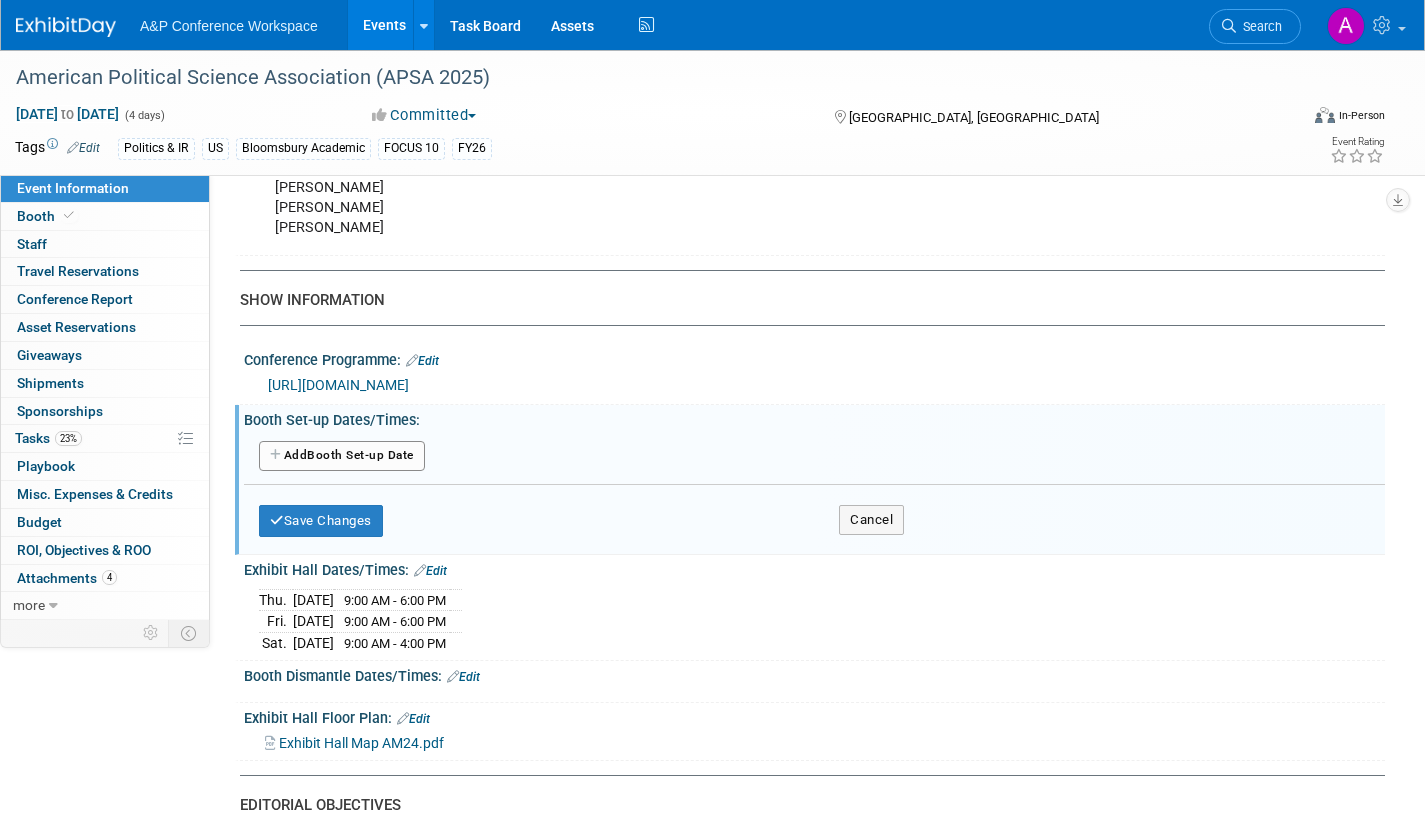 click on "Add  Another  Booth Set-up Date" at bounding box center [342, 456] 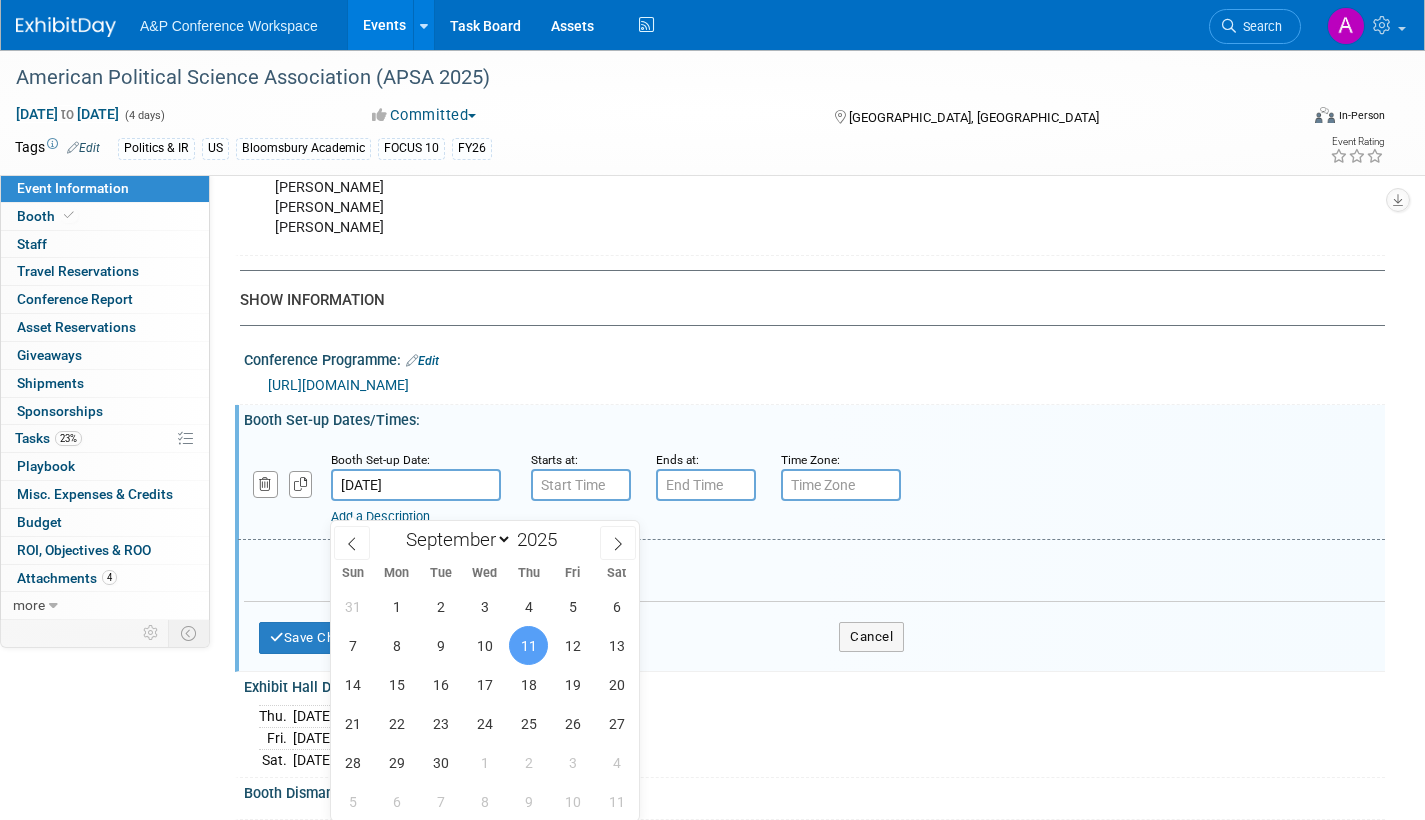 click on "Sep 11, 2025" at bounding box center [416, 485] 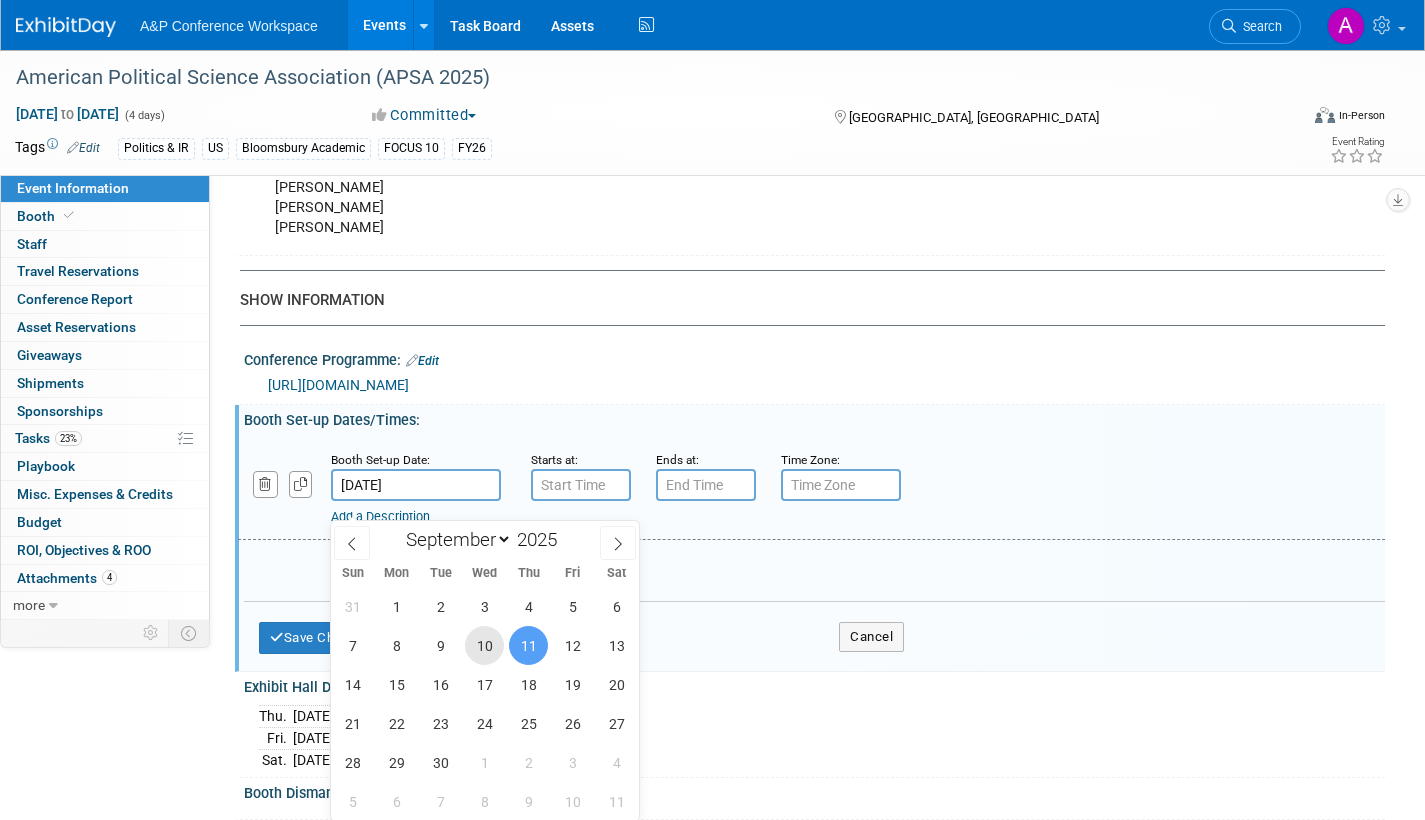 click on "10" at bounding box center (484, 645) 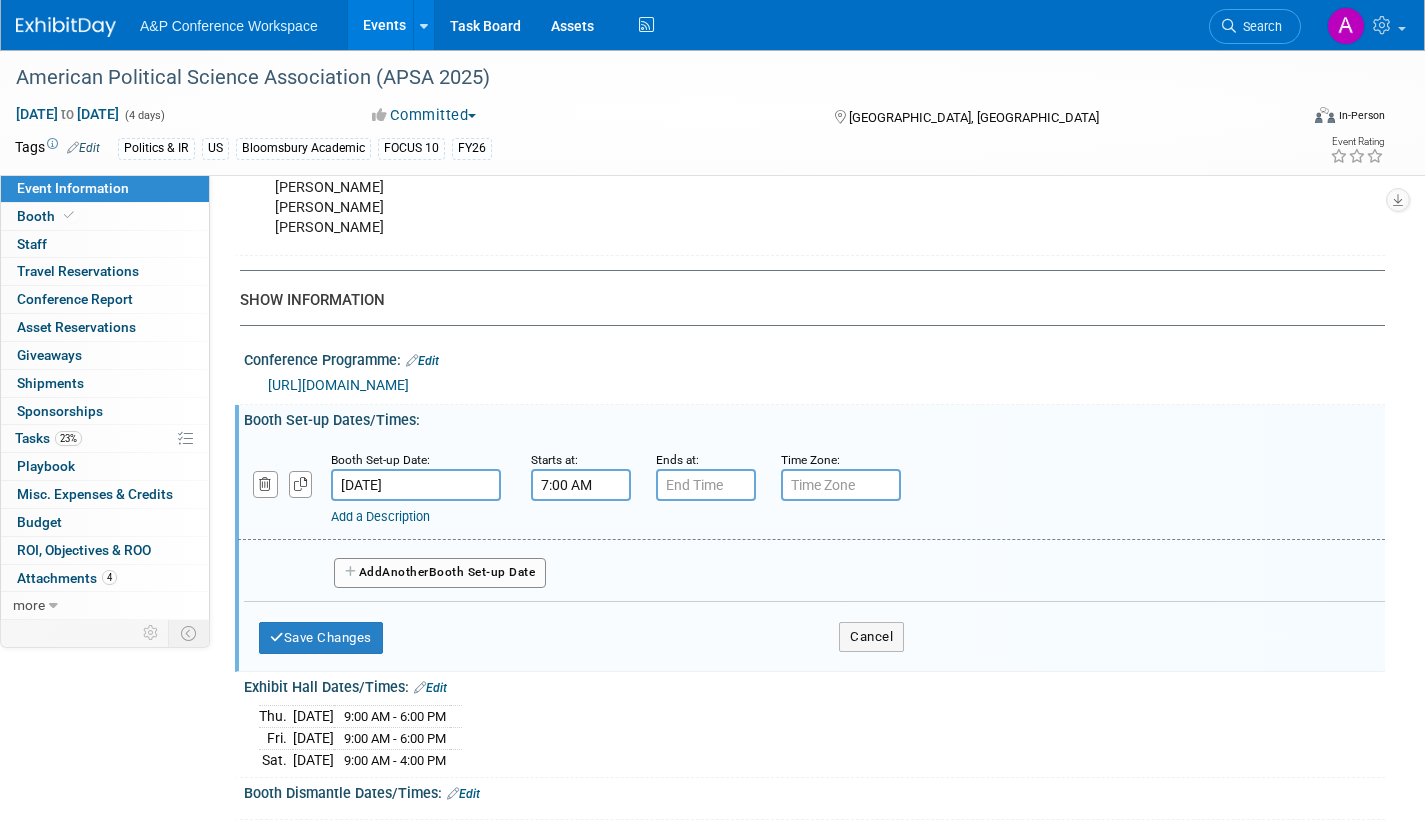 click on "7:00 AM" at bounding box center [581, 485] 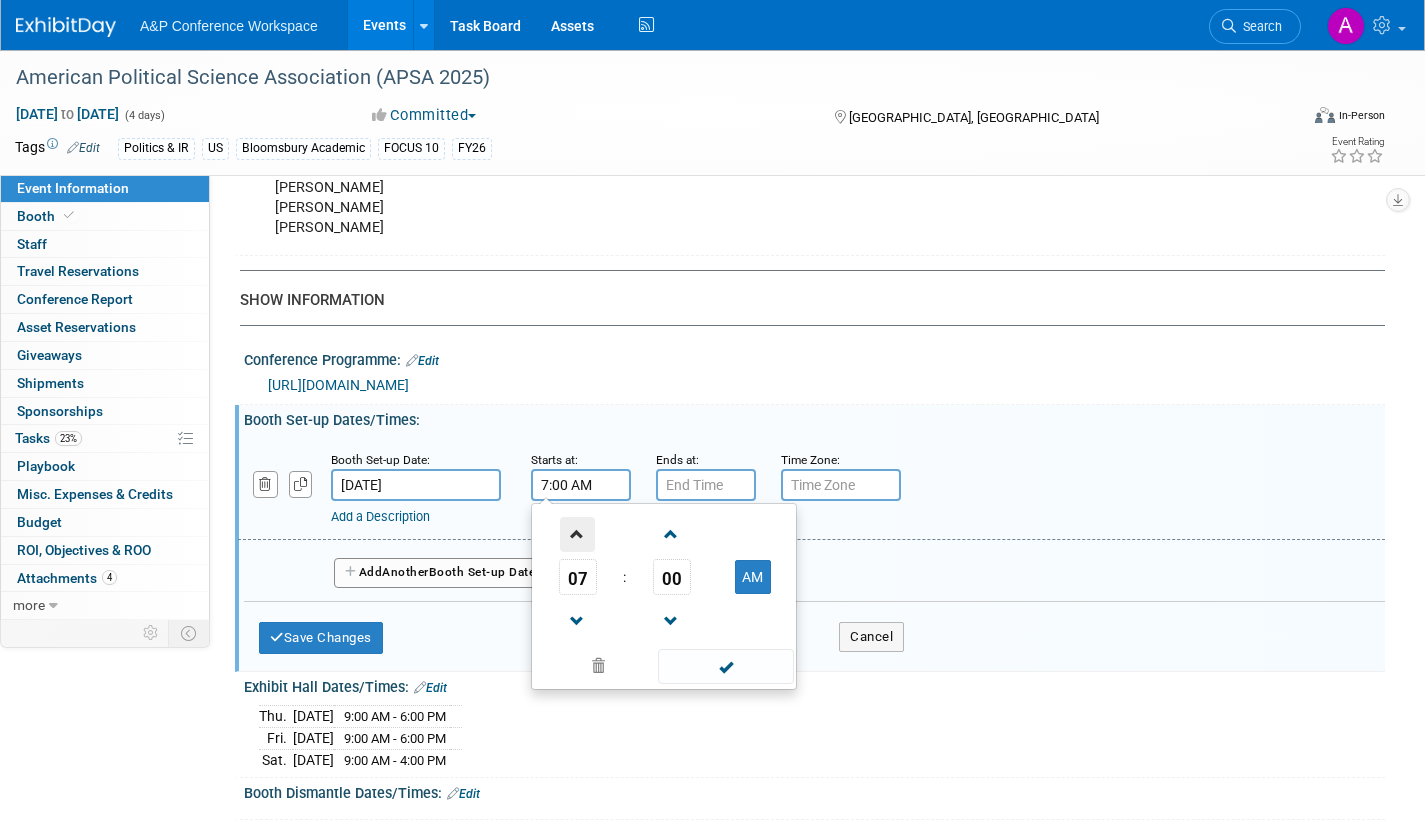 click at bounding box center [577, 534] 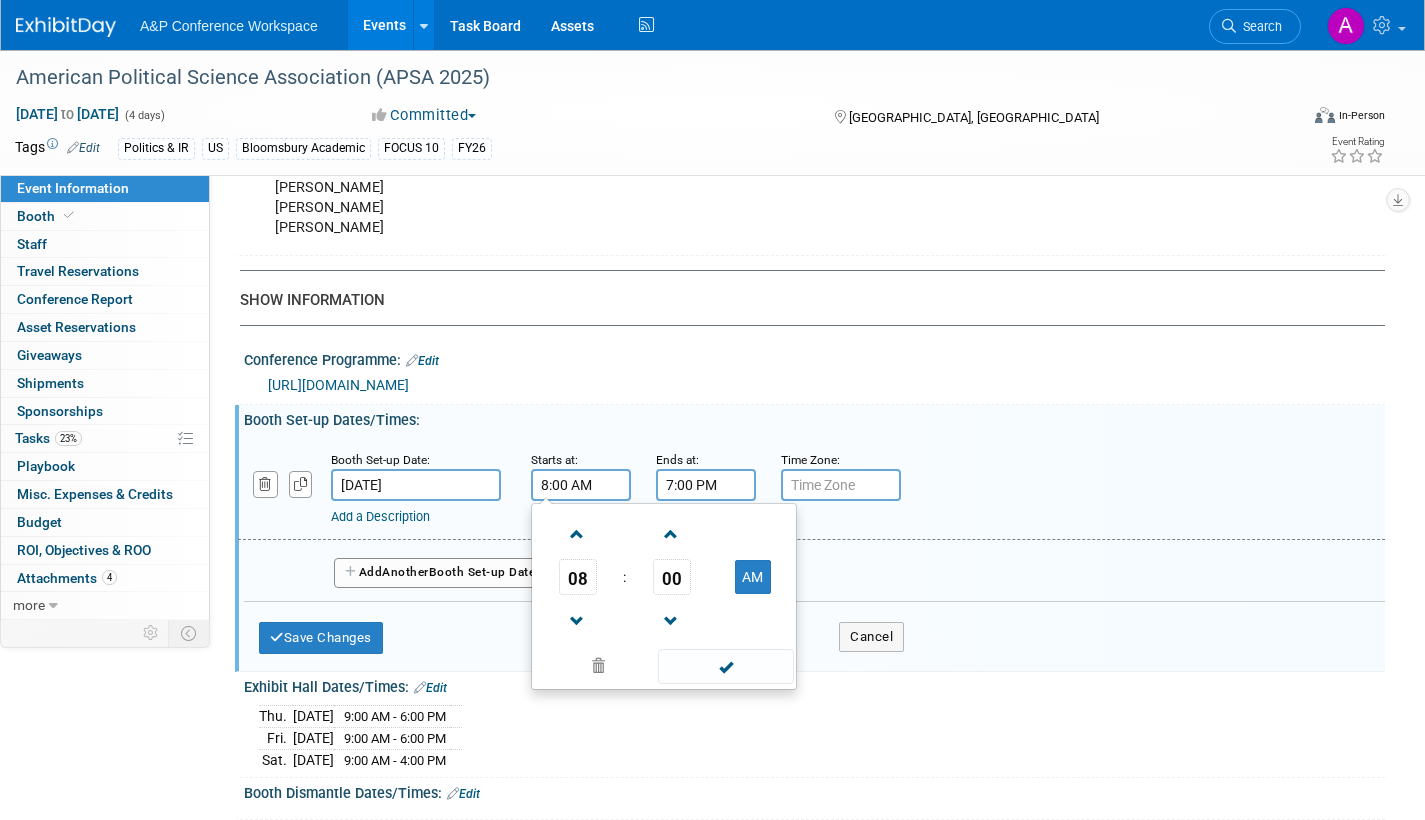 click on "7:00 PM" at bounding box center [706, 485] 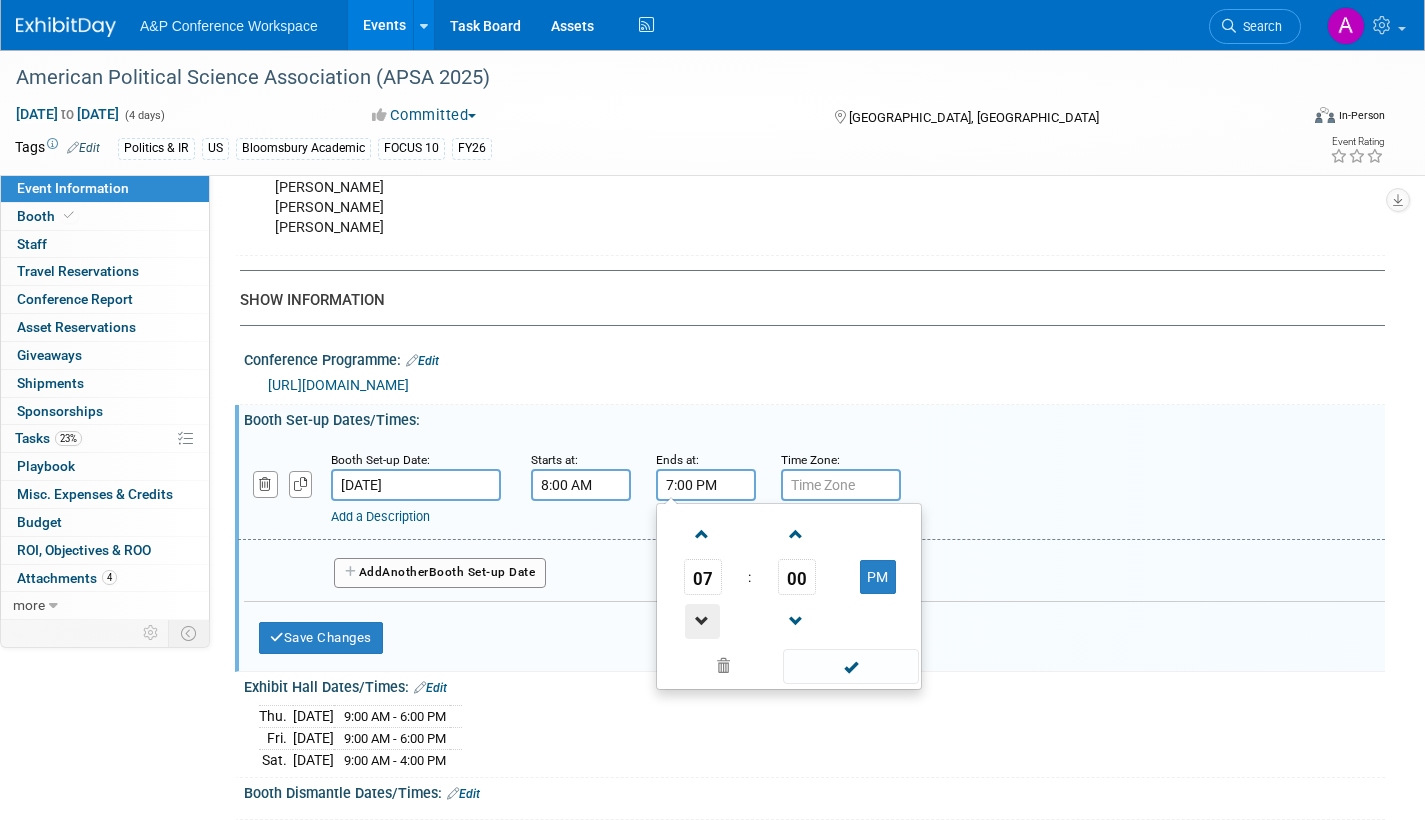 click at bounding box center (702, 621) 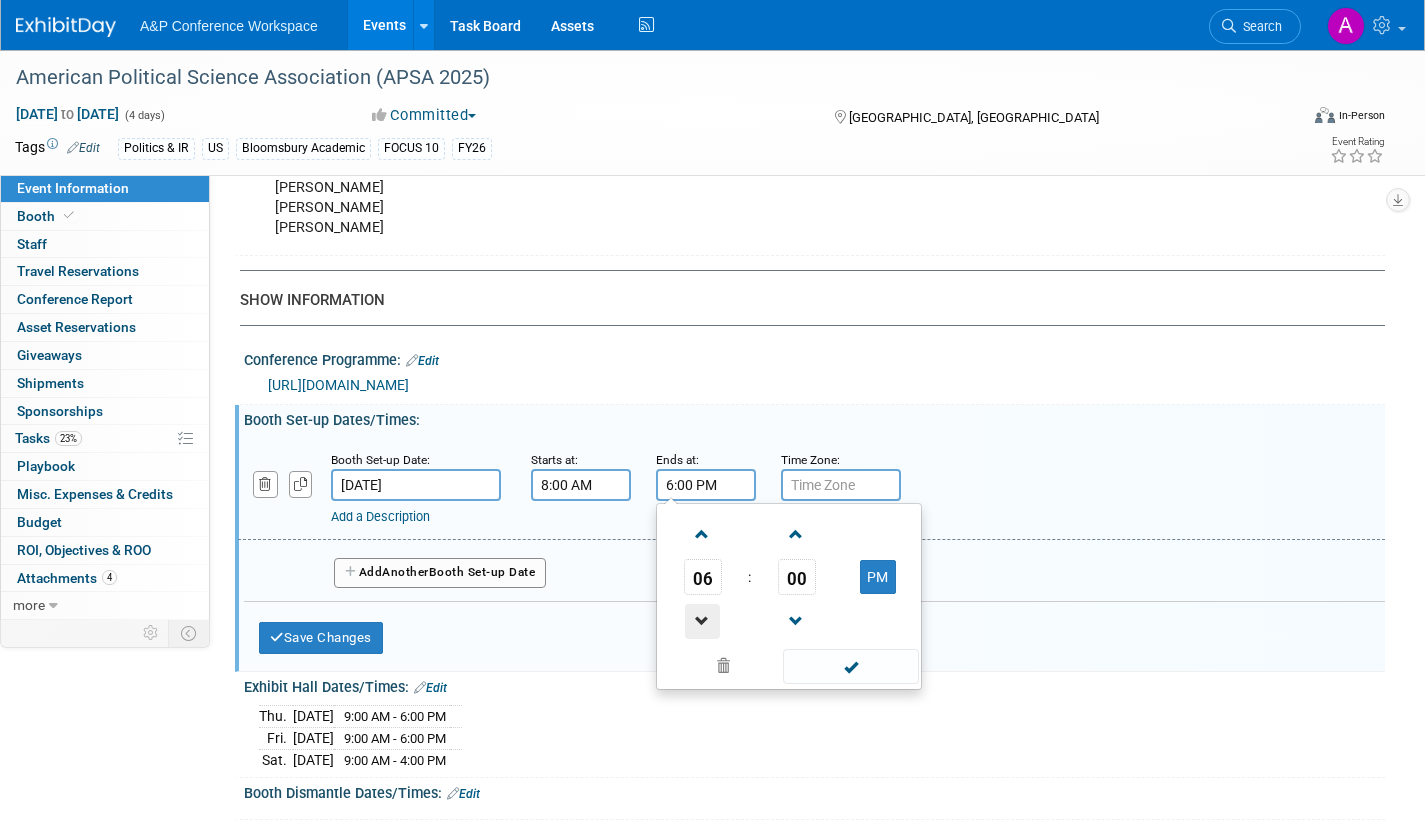 click at bounding box center (702, 621) 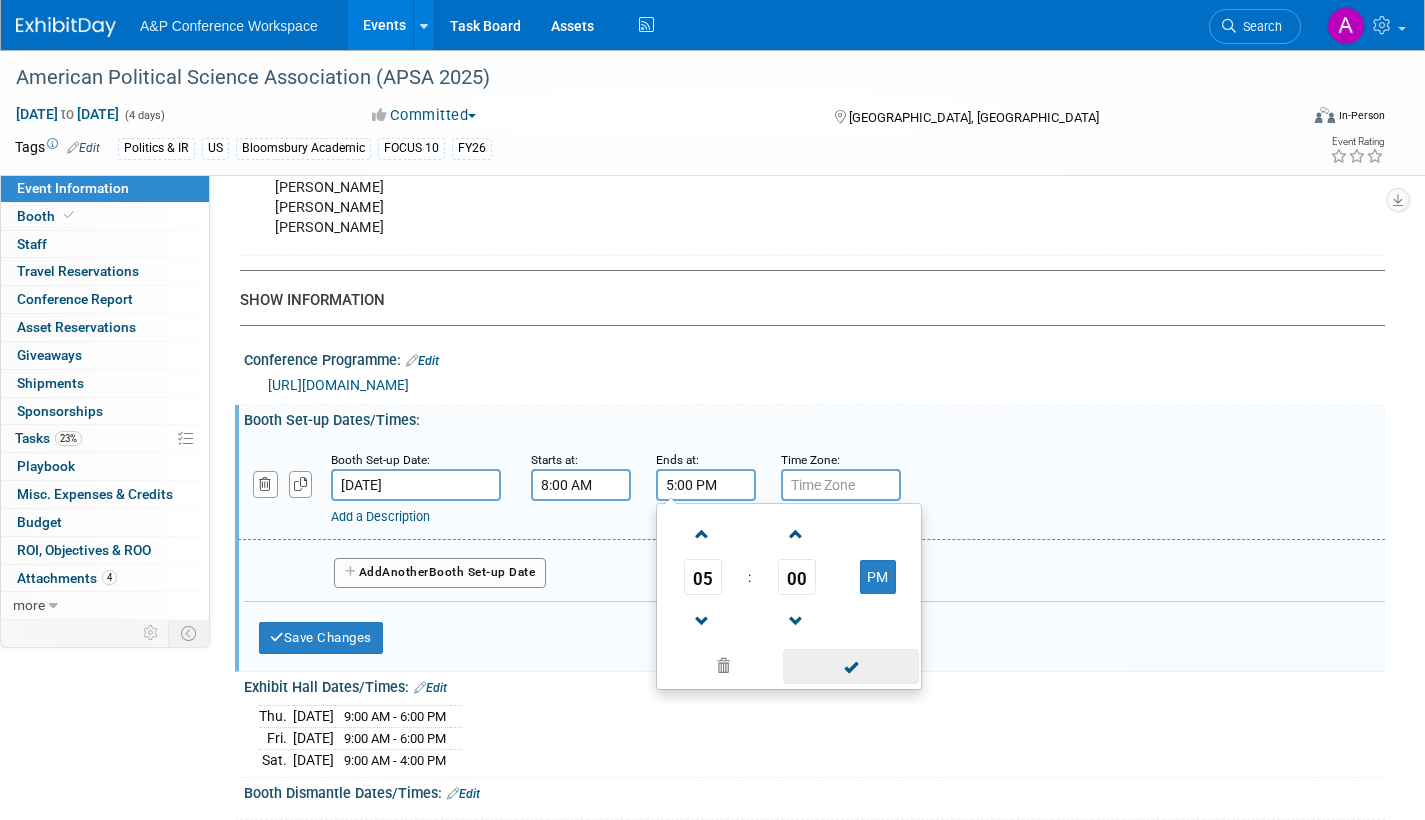 click at bounding box center [850, 666] 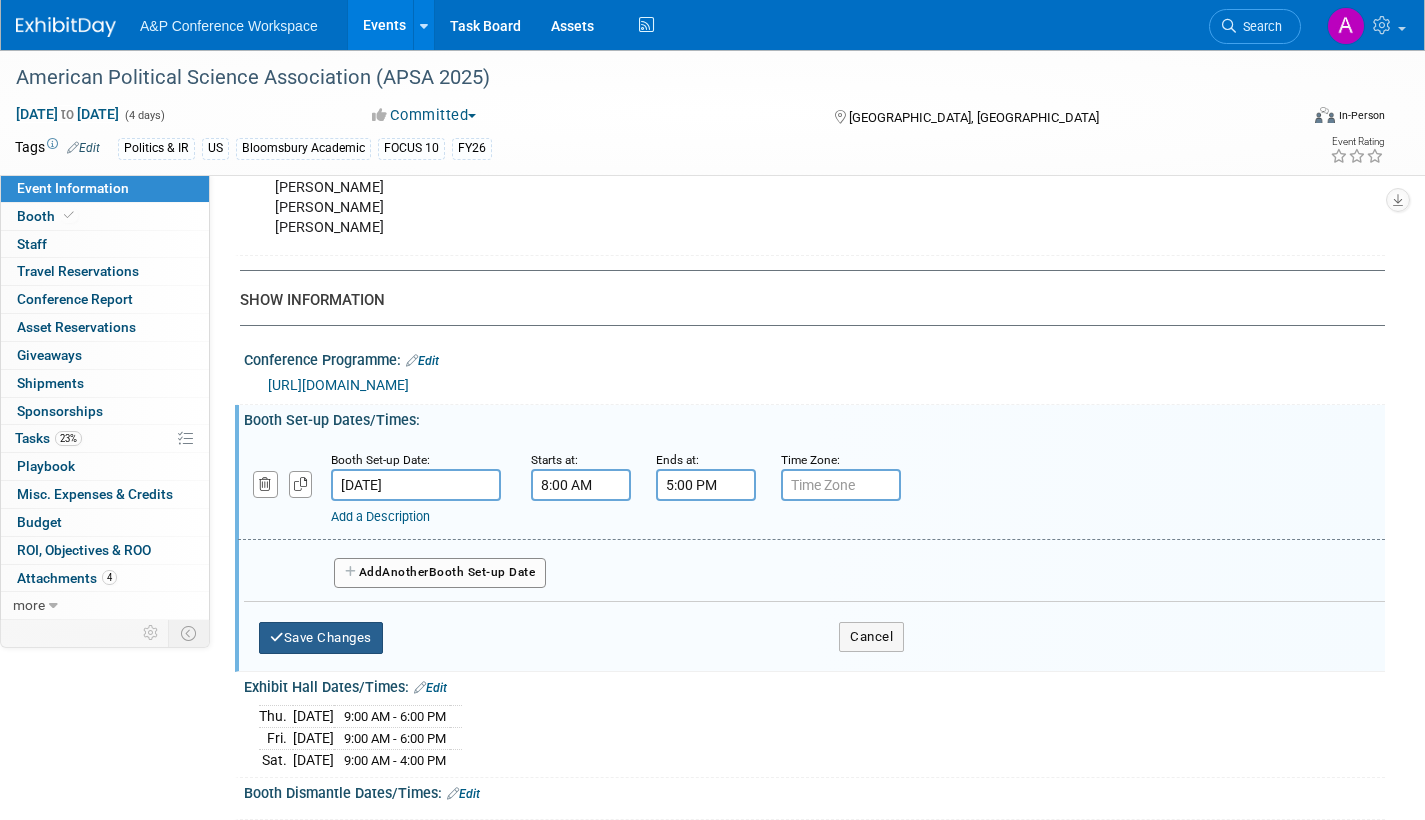 click on "Save Changes" at bounding box center (321, 638) 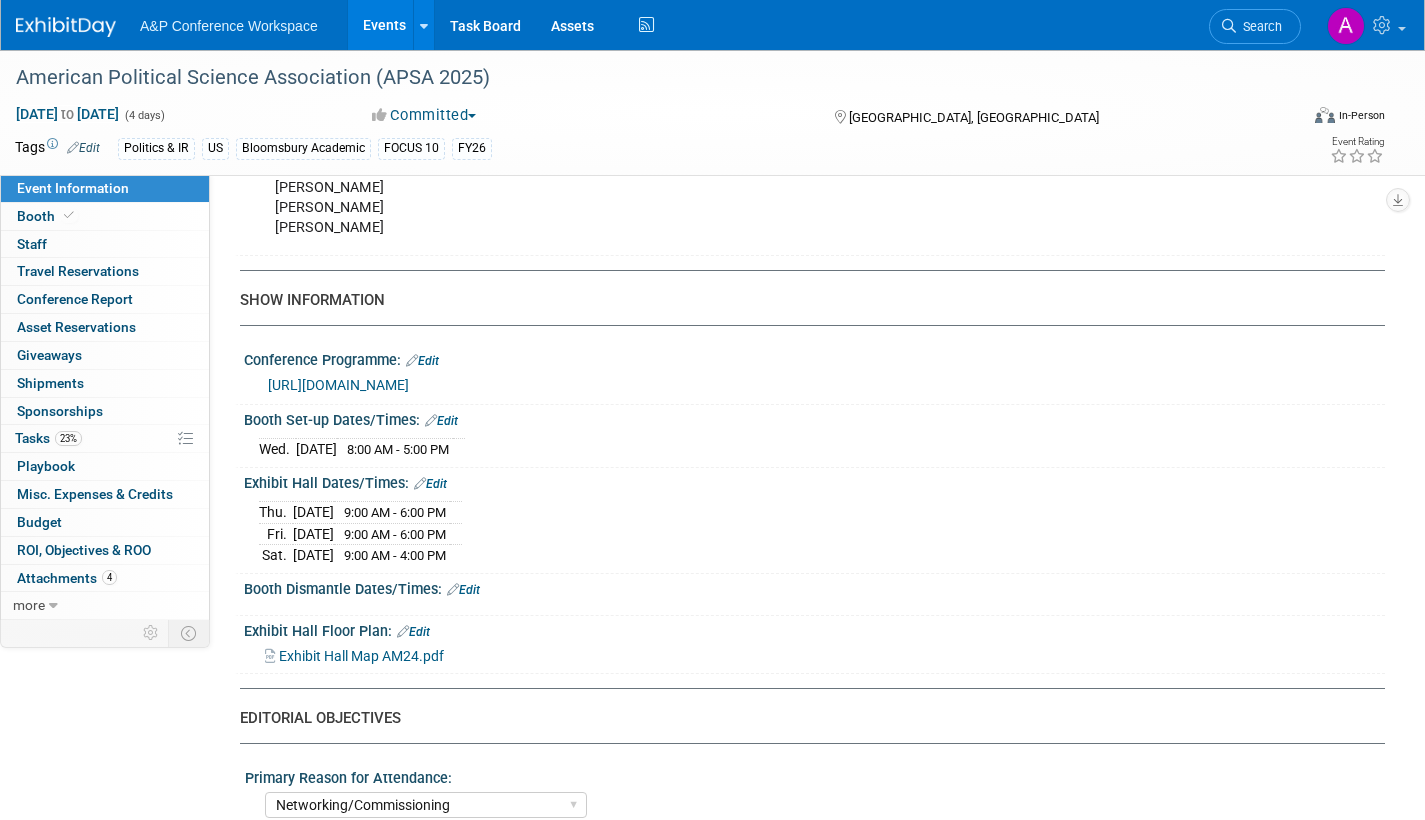 click on "Edit" at bounding box center (463, 590) 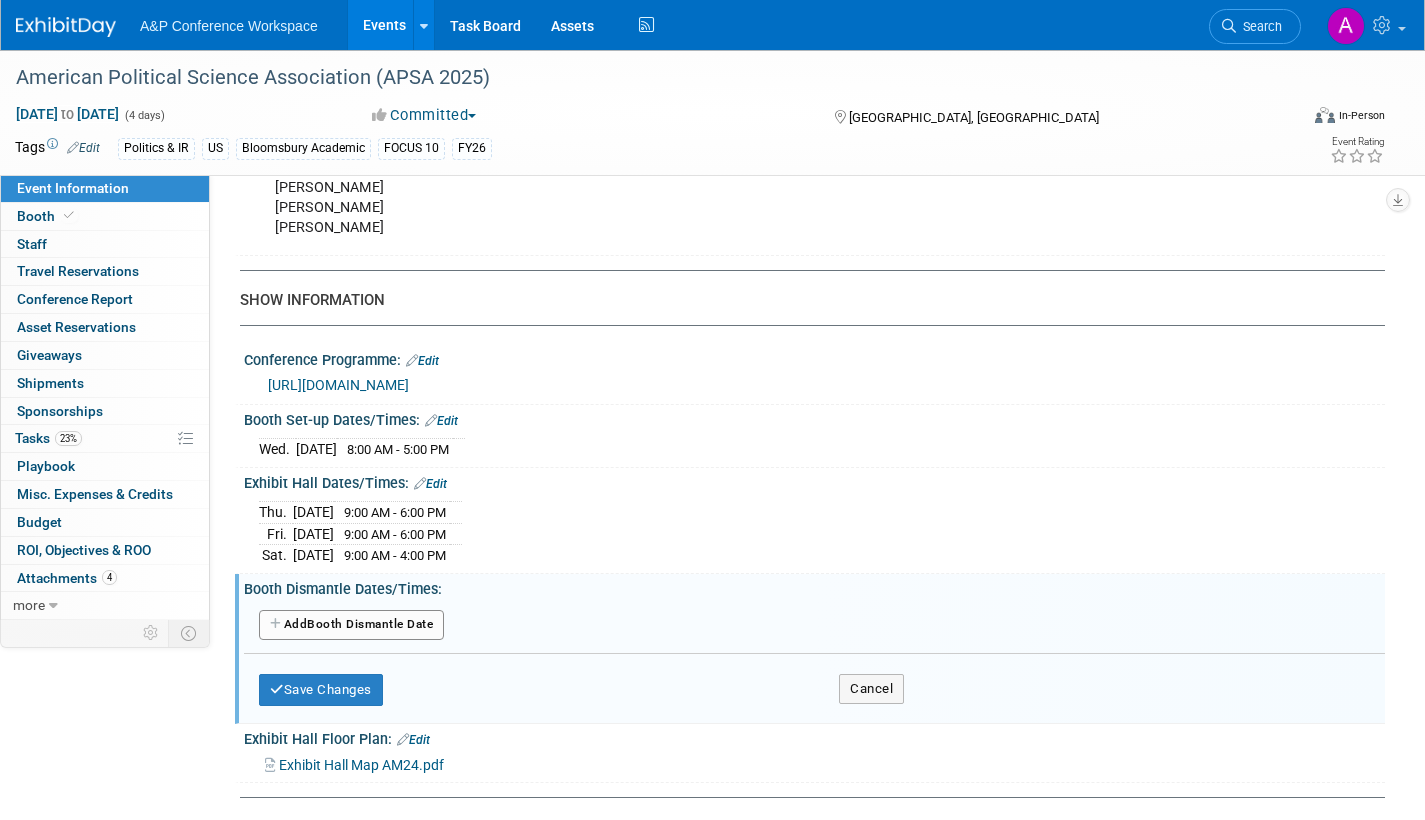 click on "Add  Another  Booth Dismantle Date" at bounding box center (351, 625) 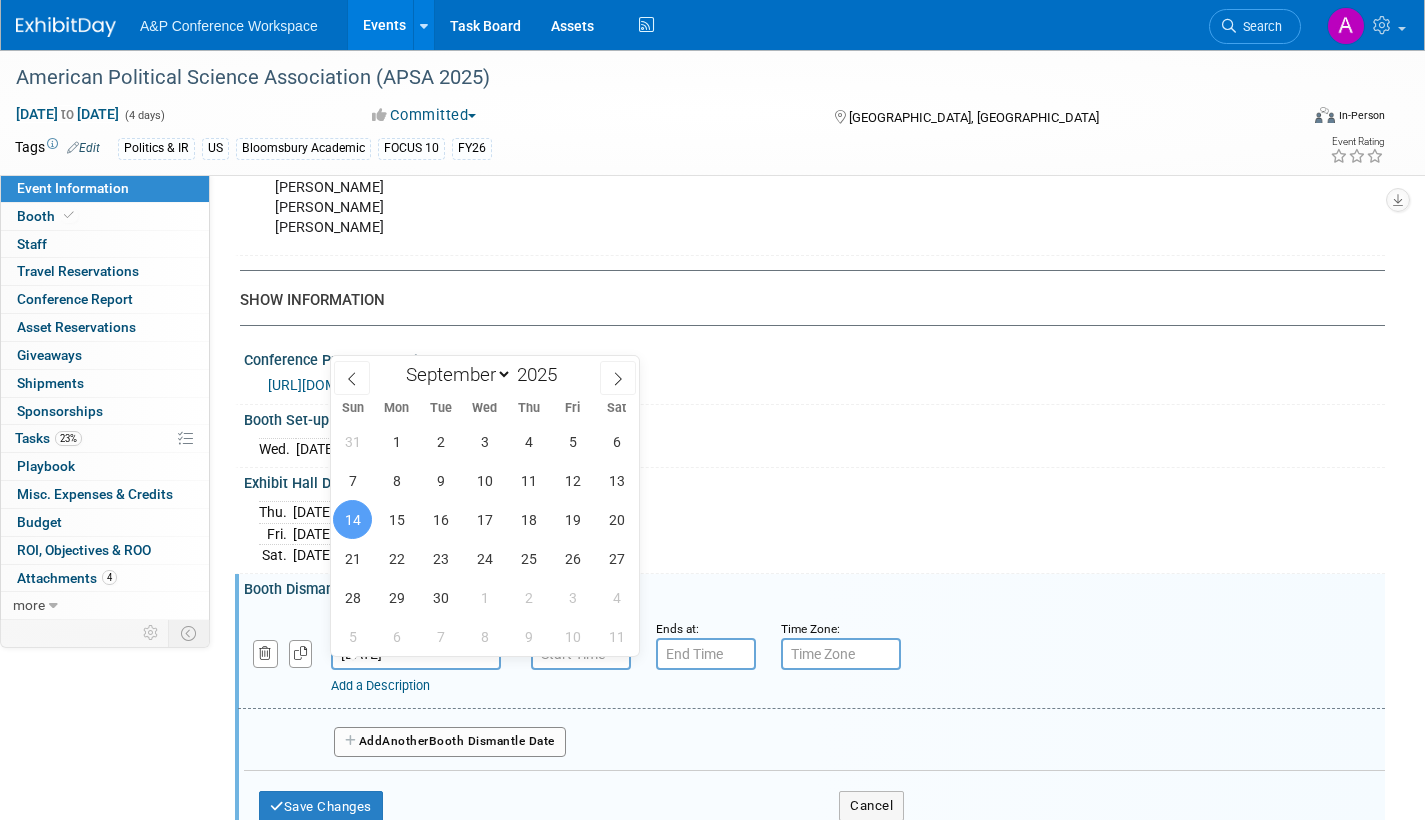 click on "Sep 14, 2025" at bounding box center [416, 654] 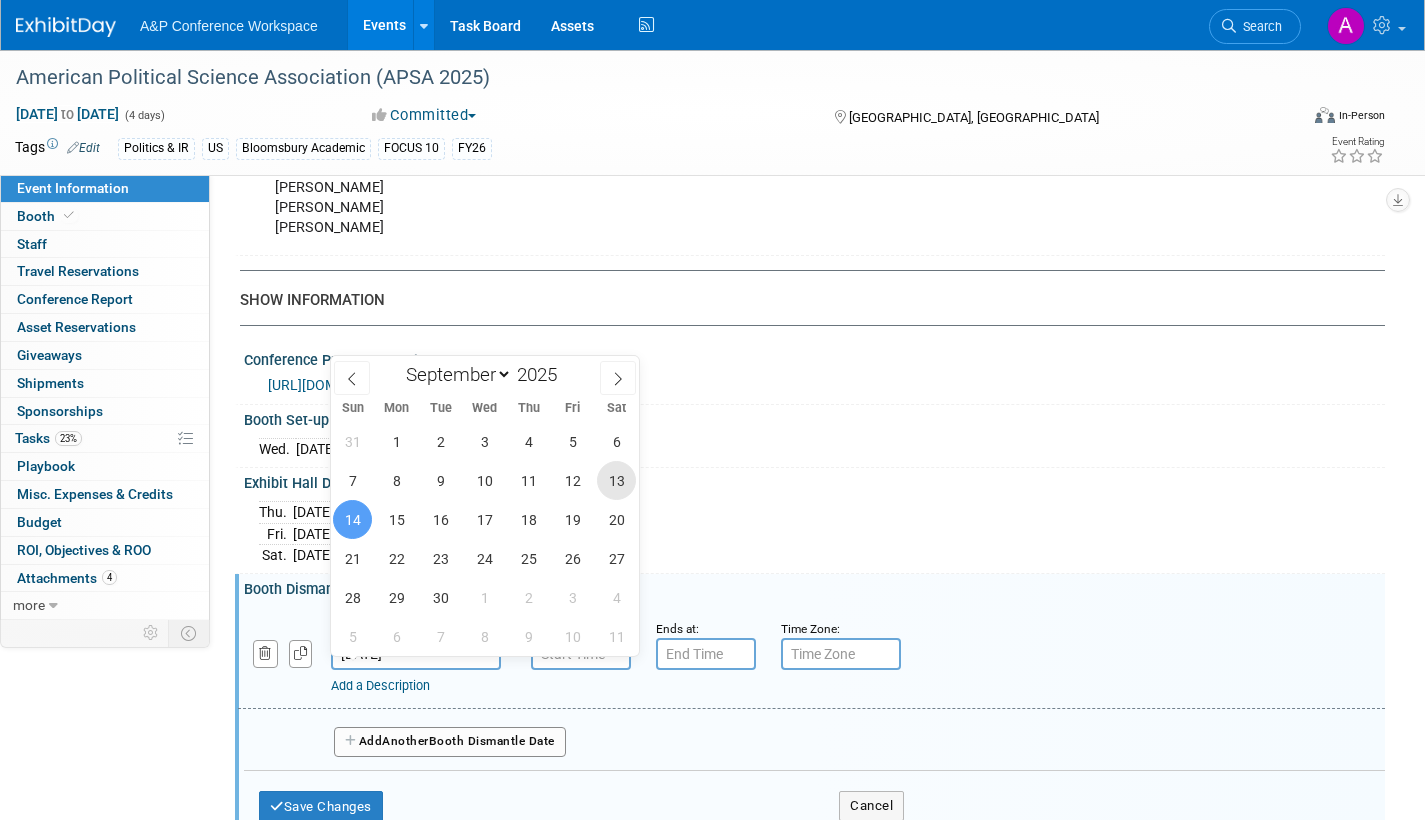 click on "13" at bounding box center (616, 480) 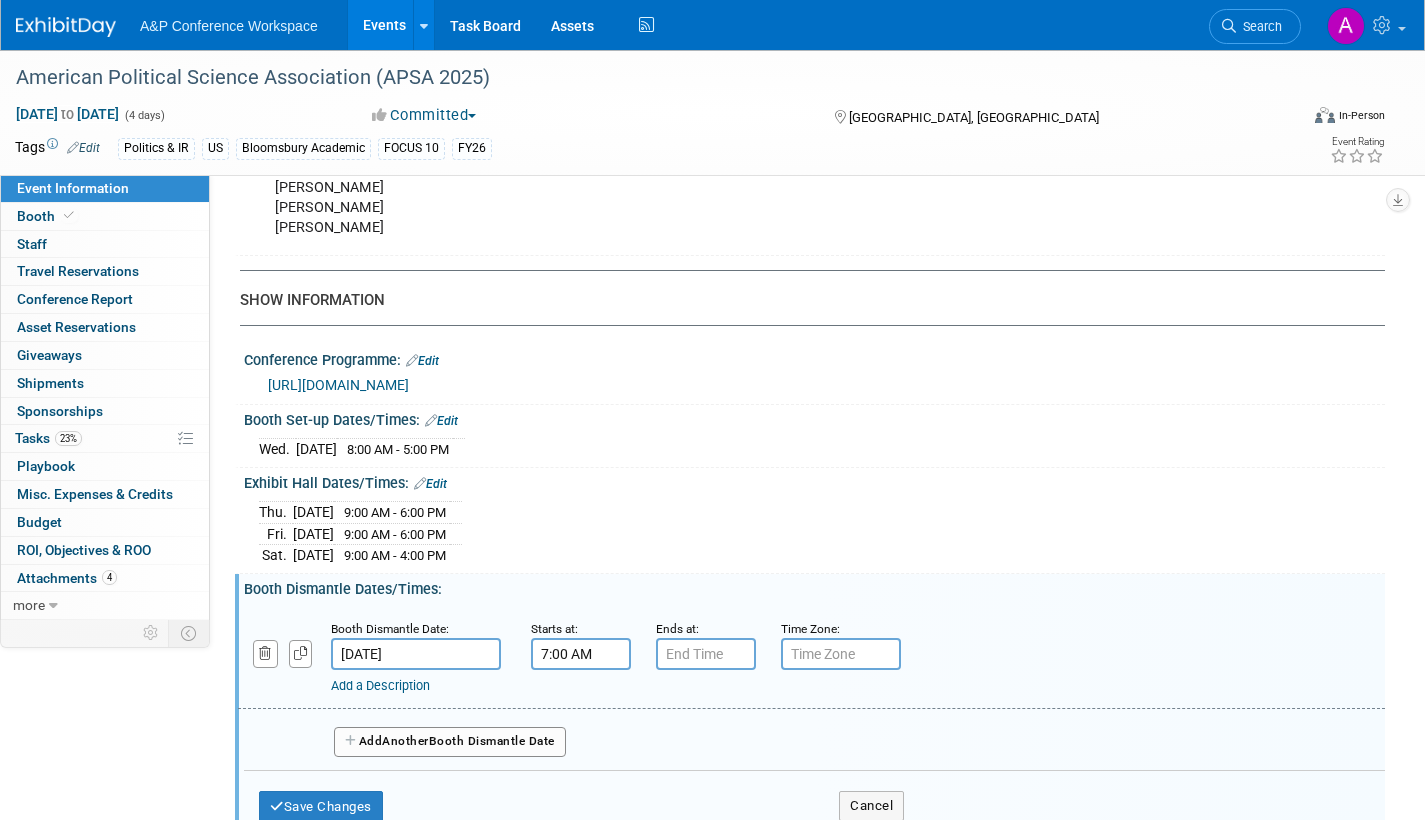 click on "7:00 AM" at bounding box center [581, 654] 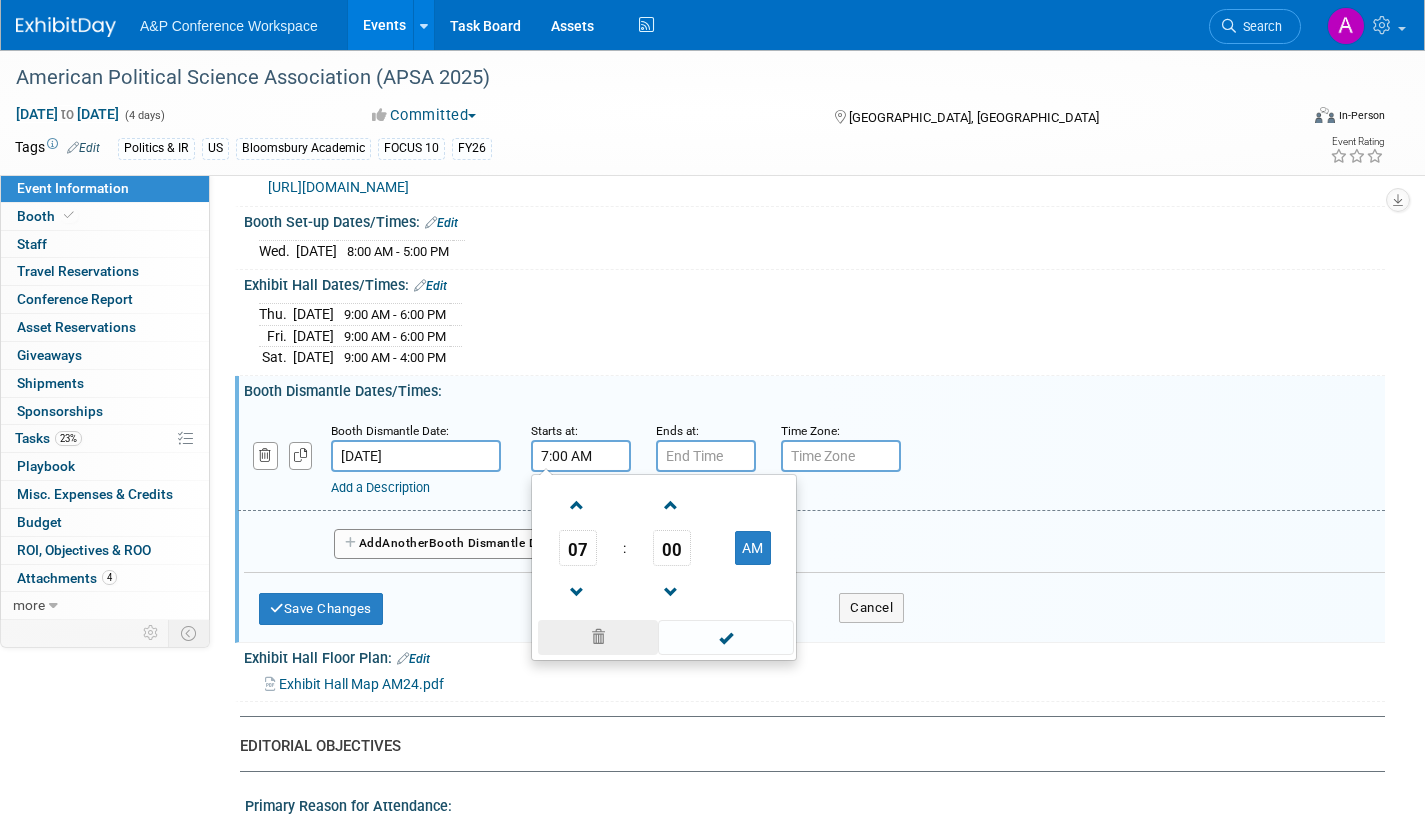 scroll, scrollTop: 1600, scrollLeft: 0, axis: vertical 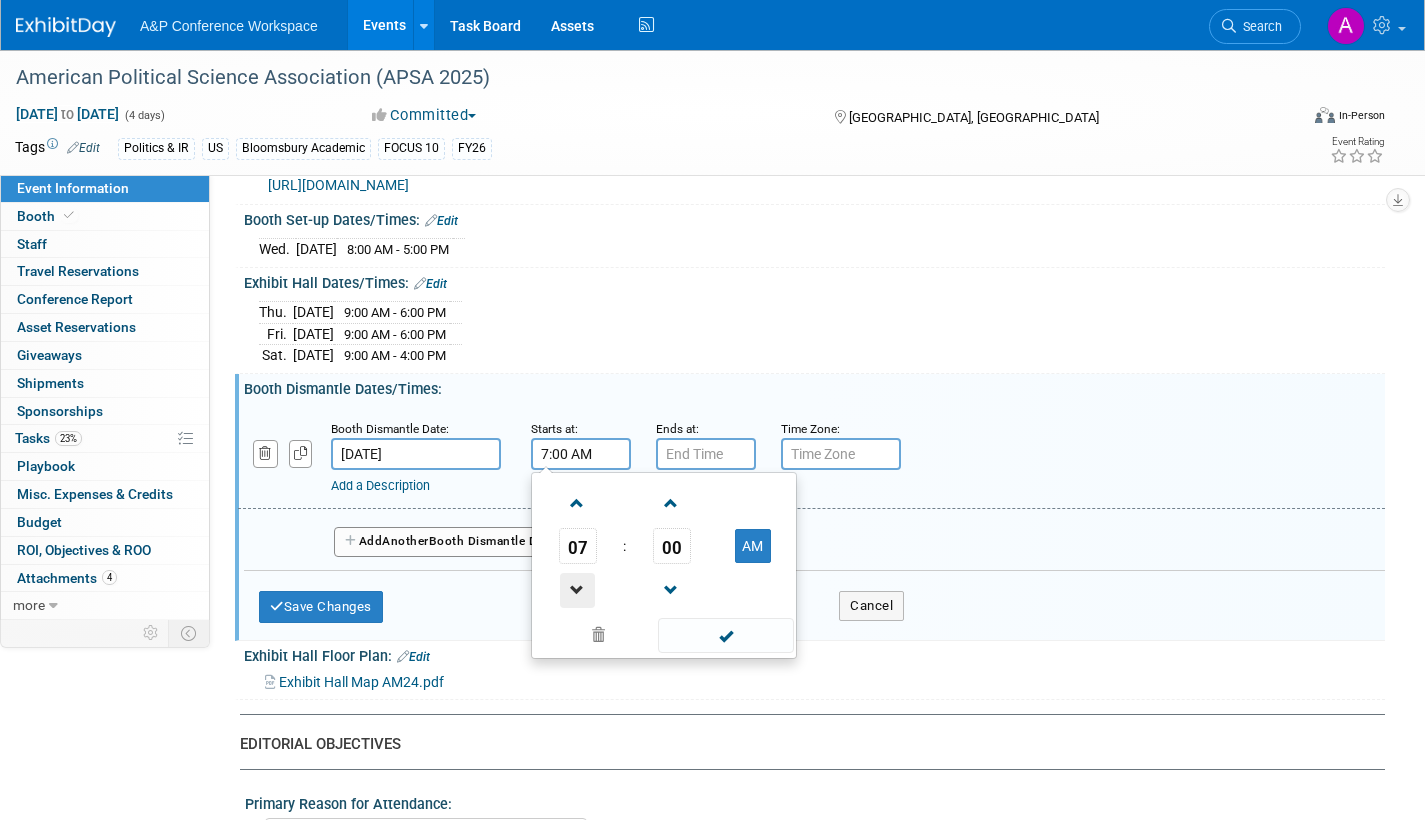click at bounding box center (577, 590) 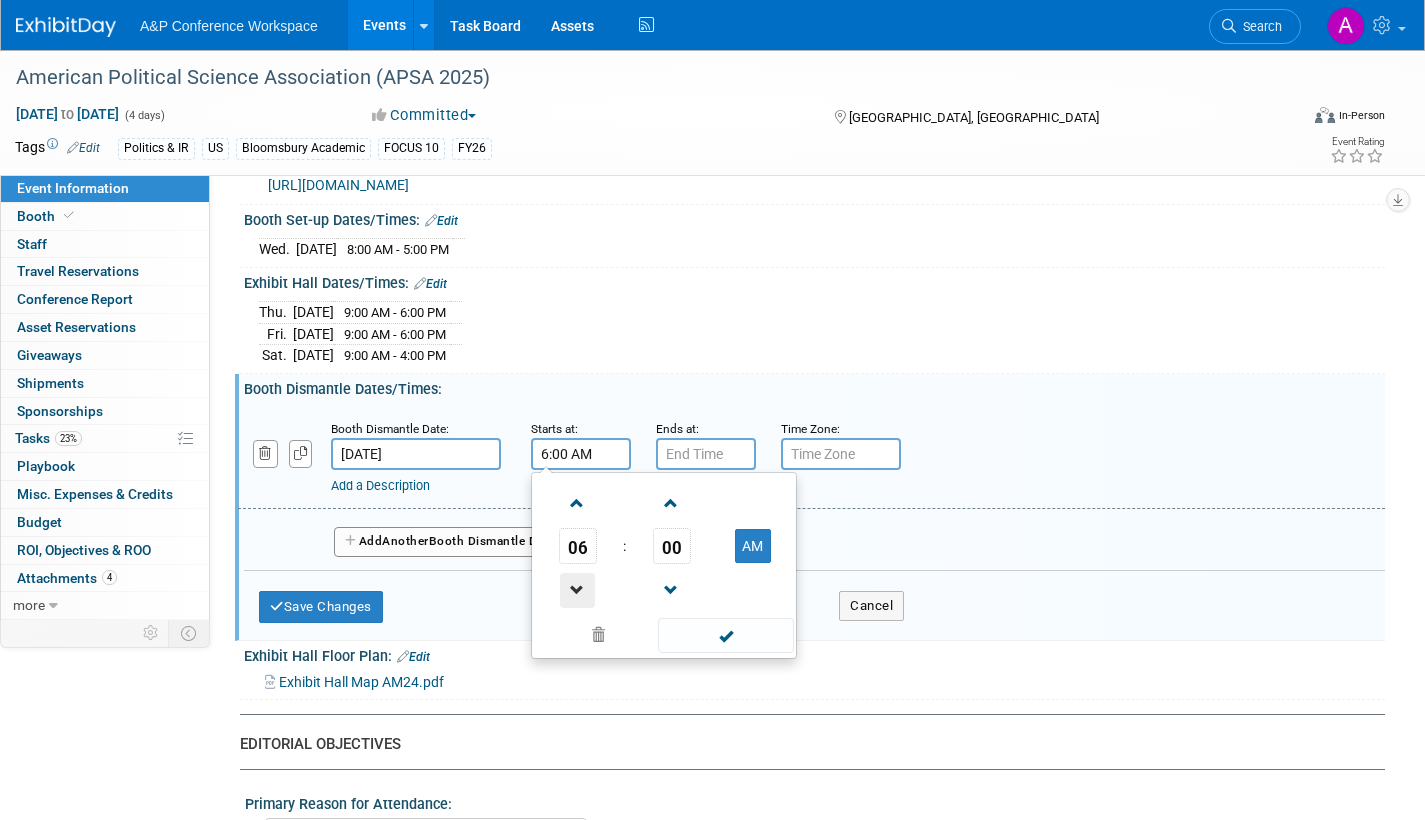 click at bounding box center (577, 590) 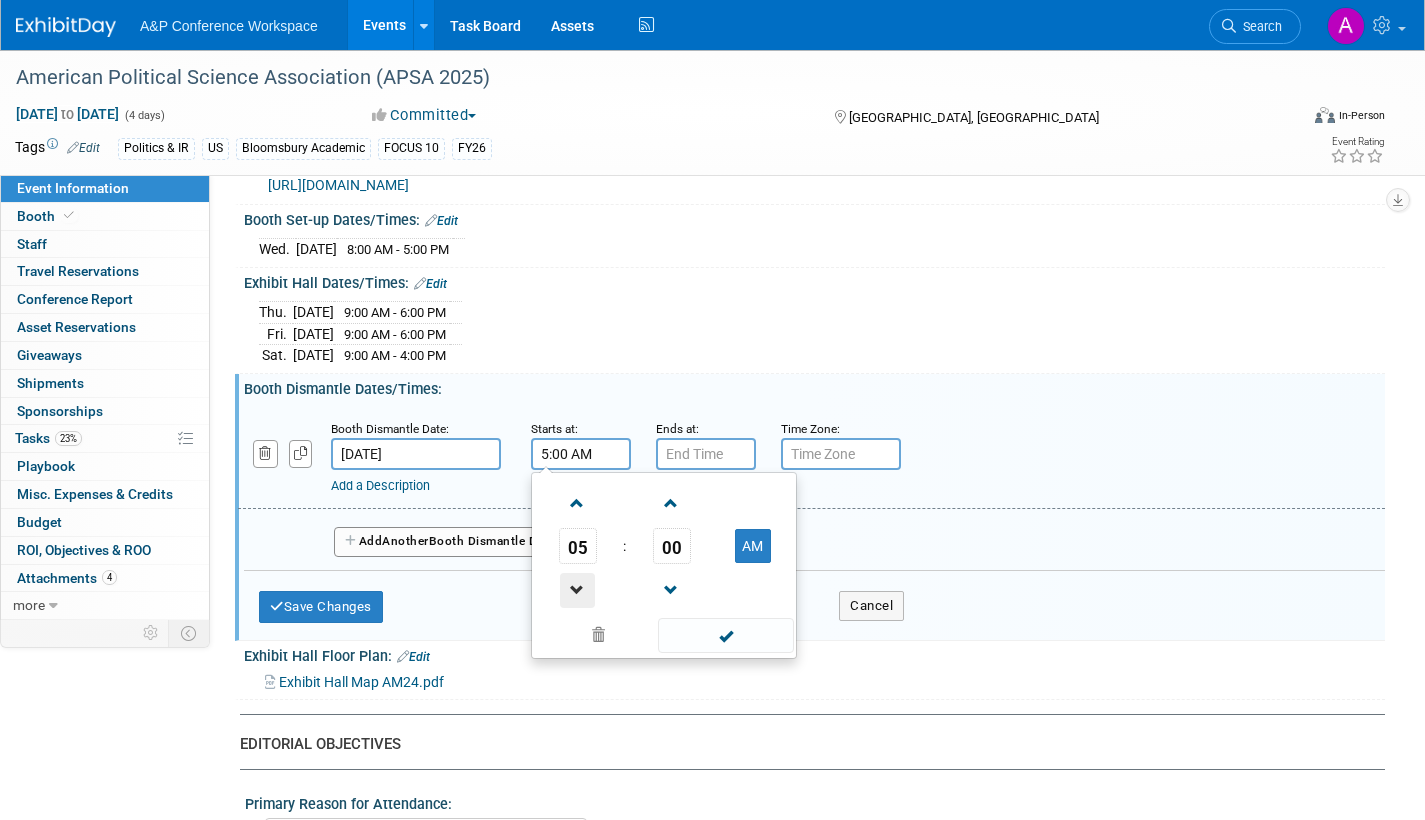 click at bounding box center (577, 590) 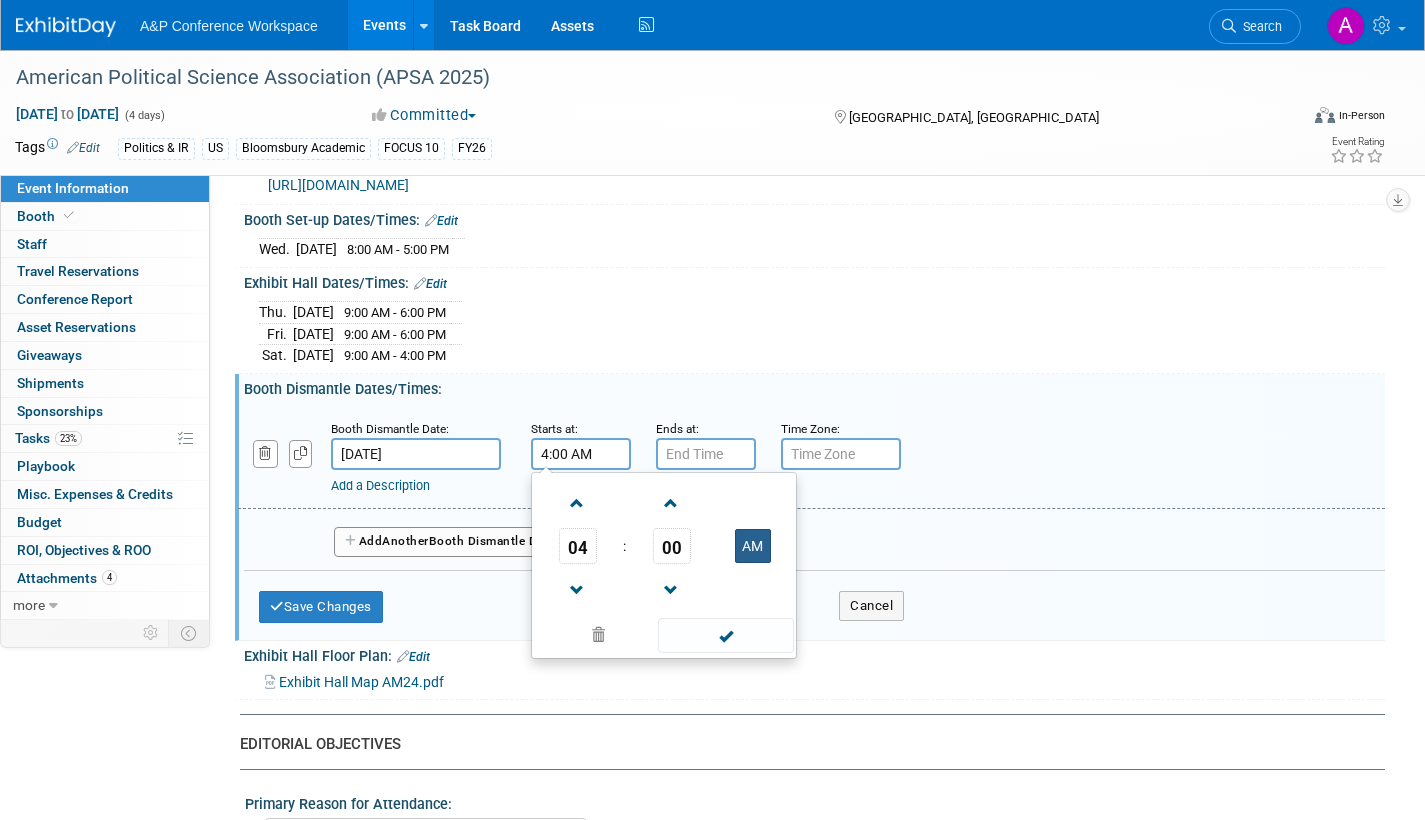 click on "AM" at bounding box center [753, 546] 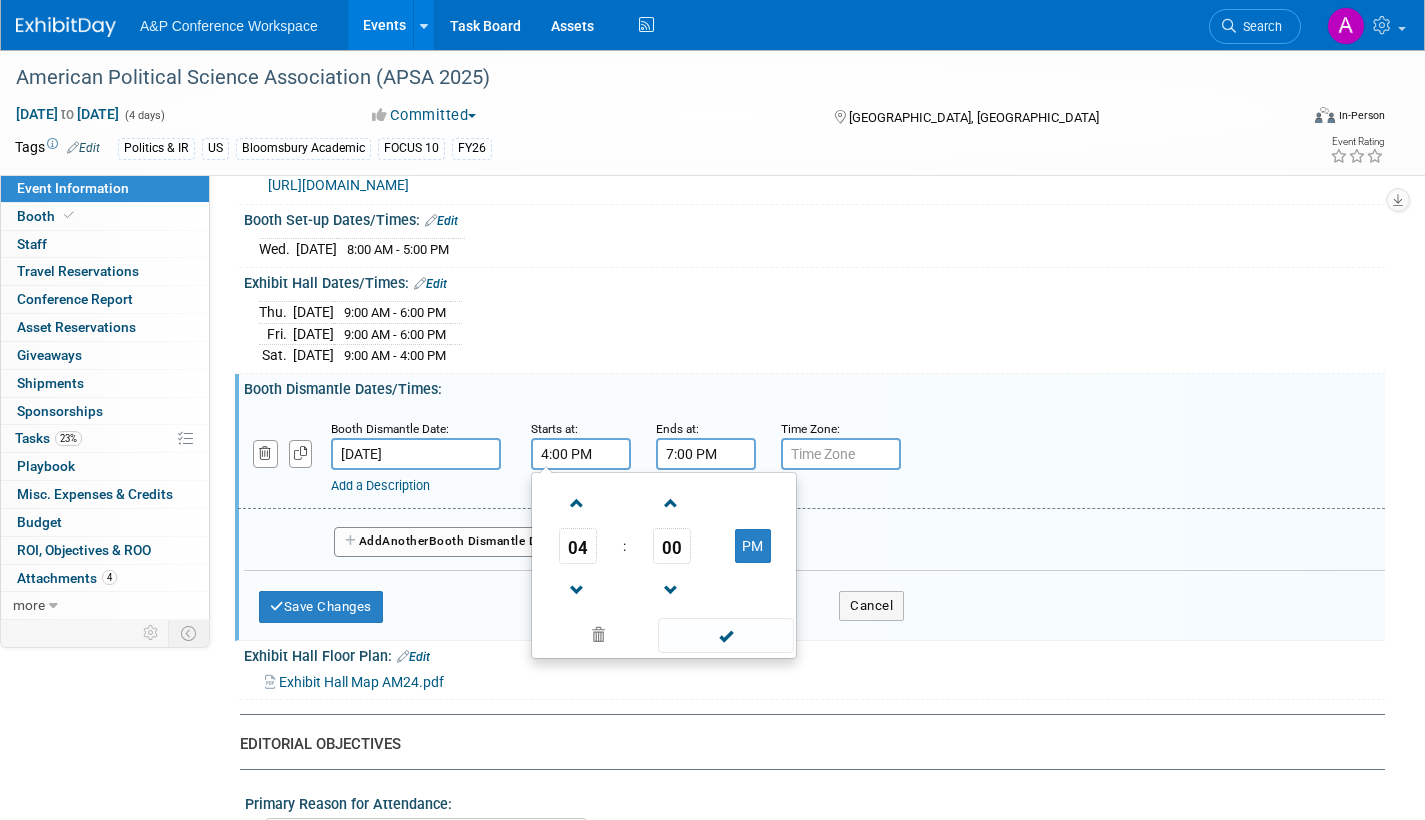 click on "7:00 PM" at bounding box center (706, 454) 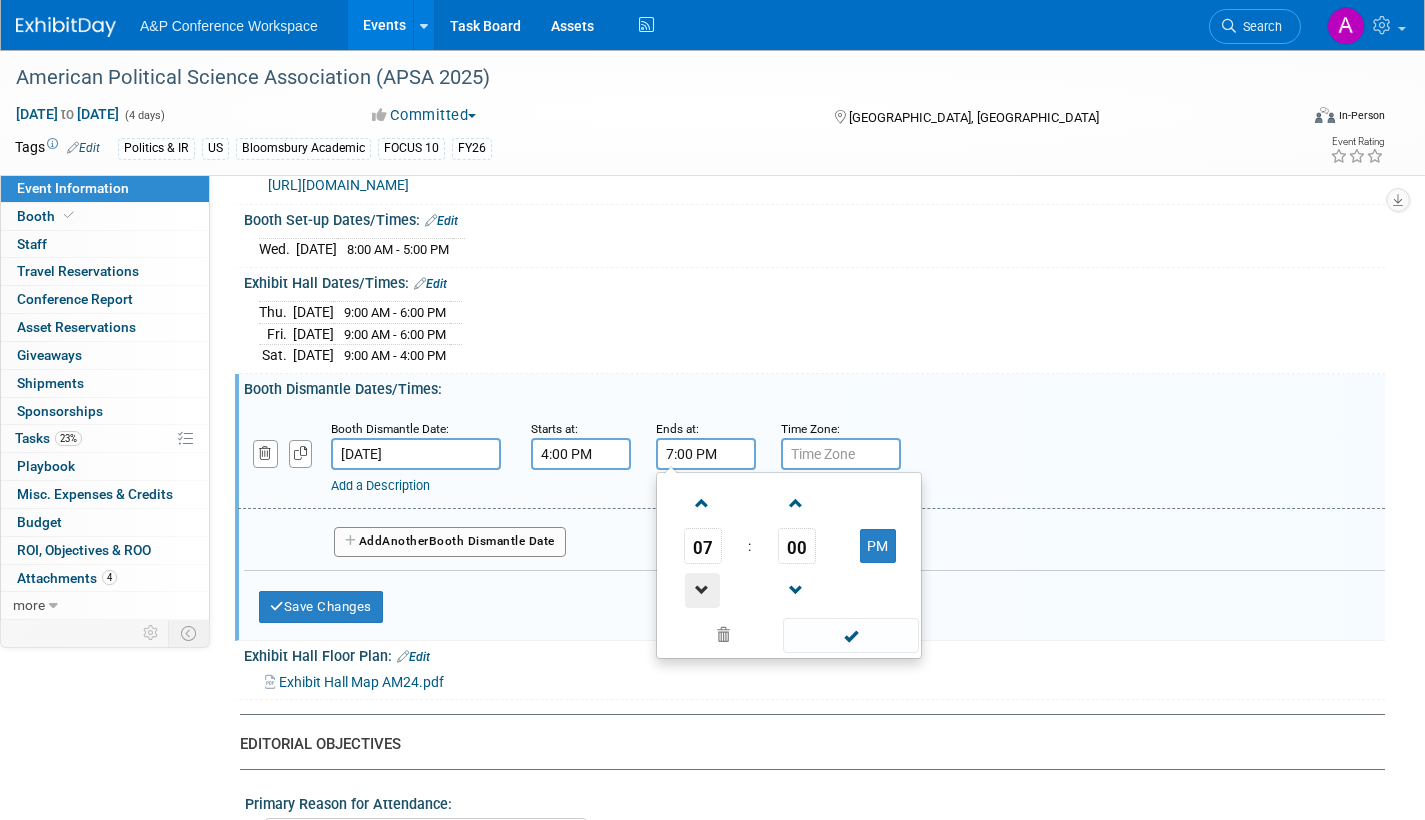 click at bounding box center [702, 590] 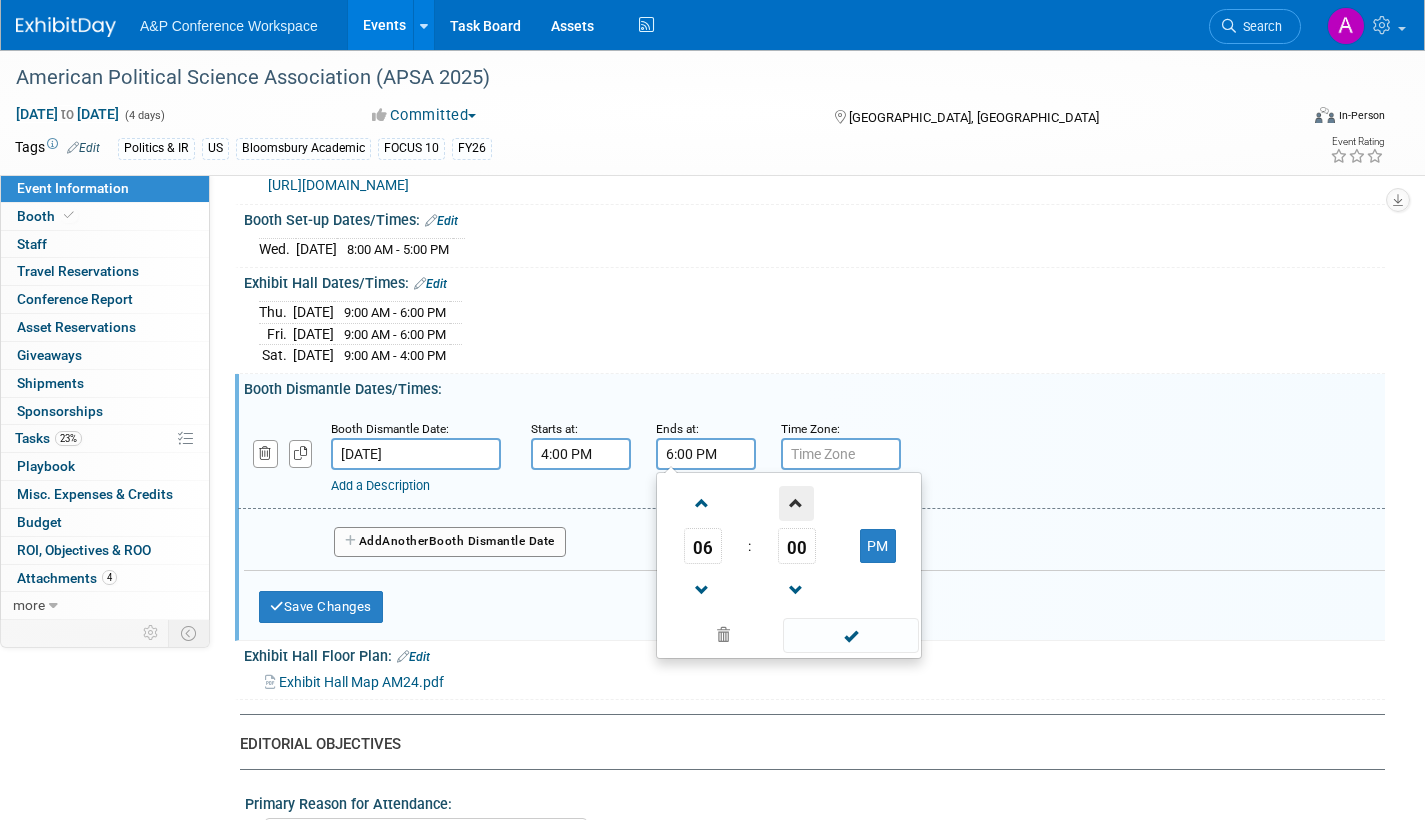 click at bounding box center [796, 503] 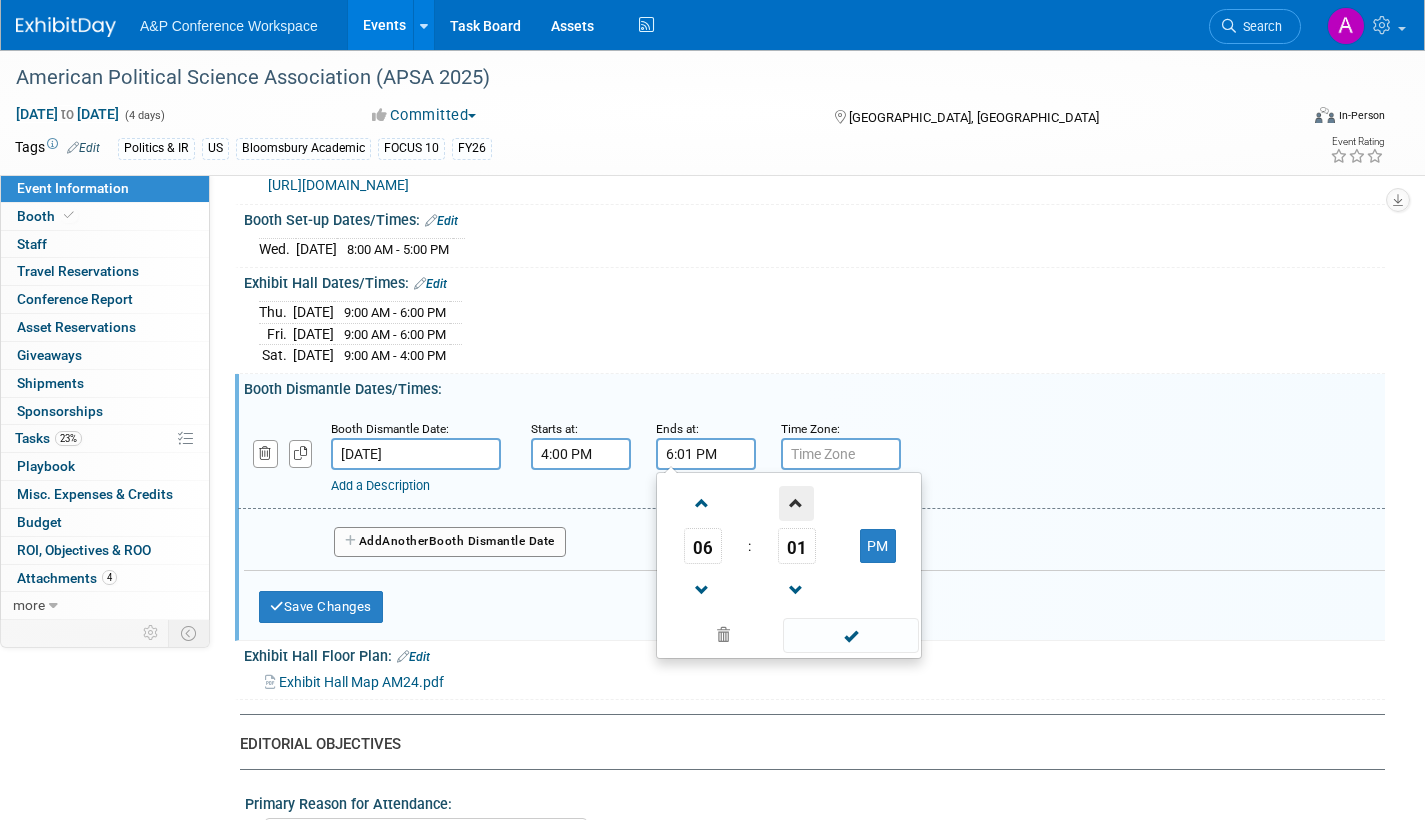 click at bounding box center [796, 503] 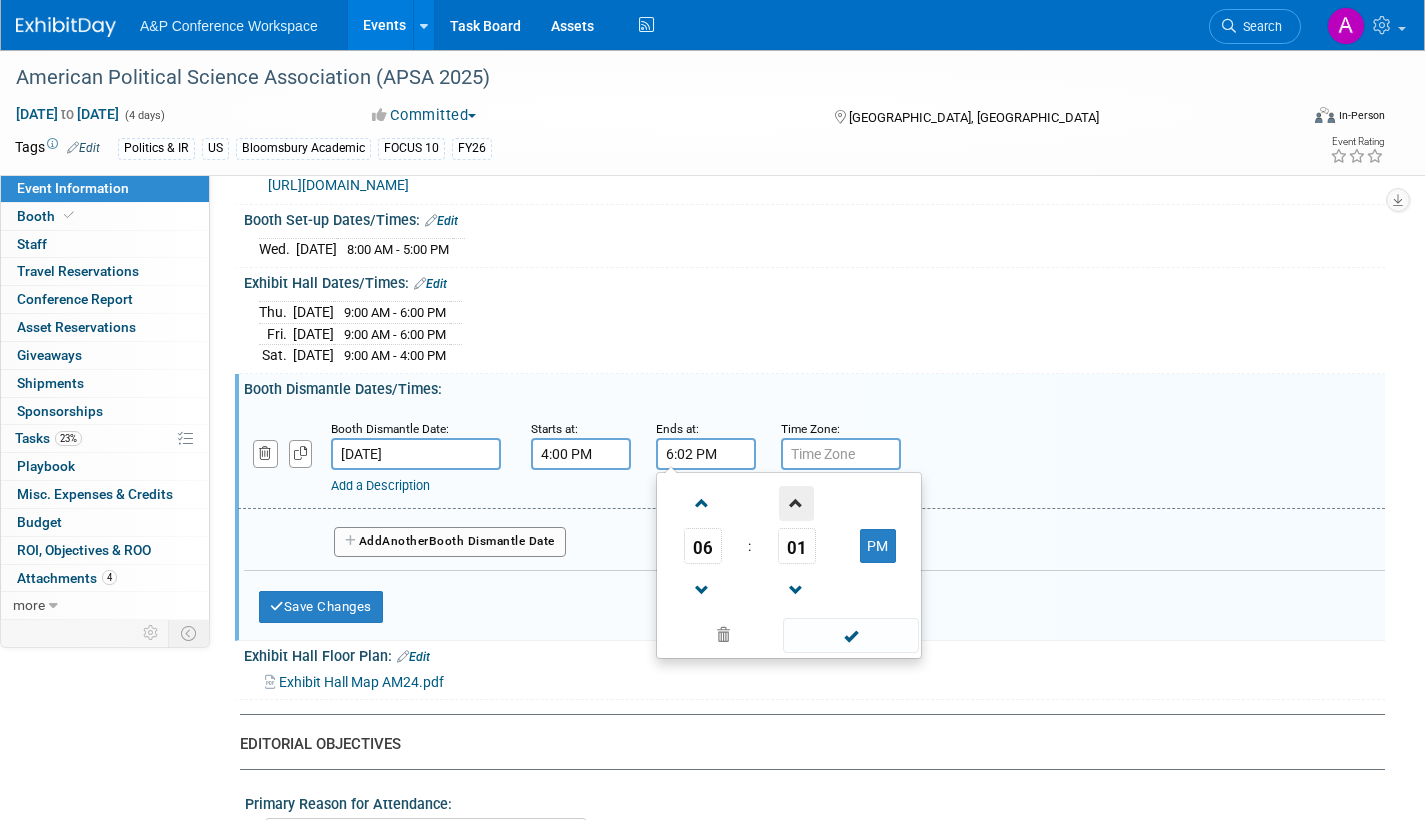 click at bounding box center (796, 503) 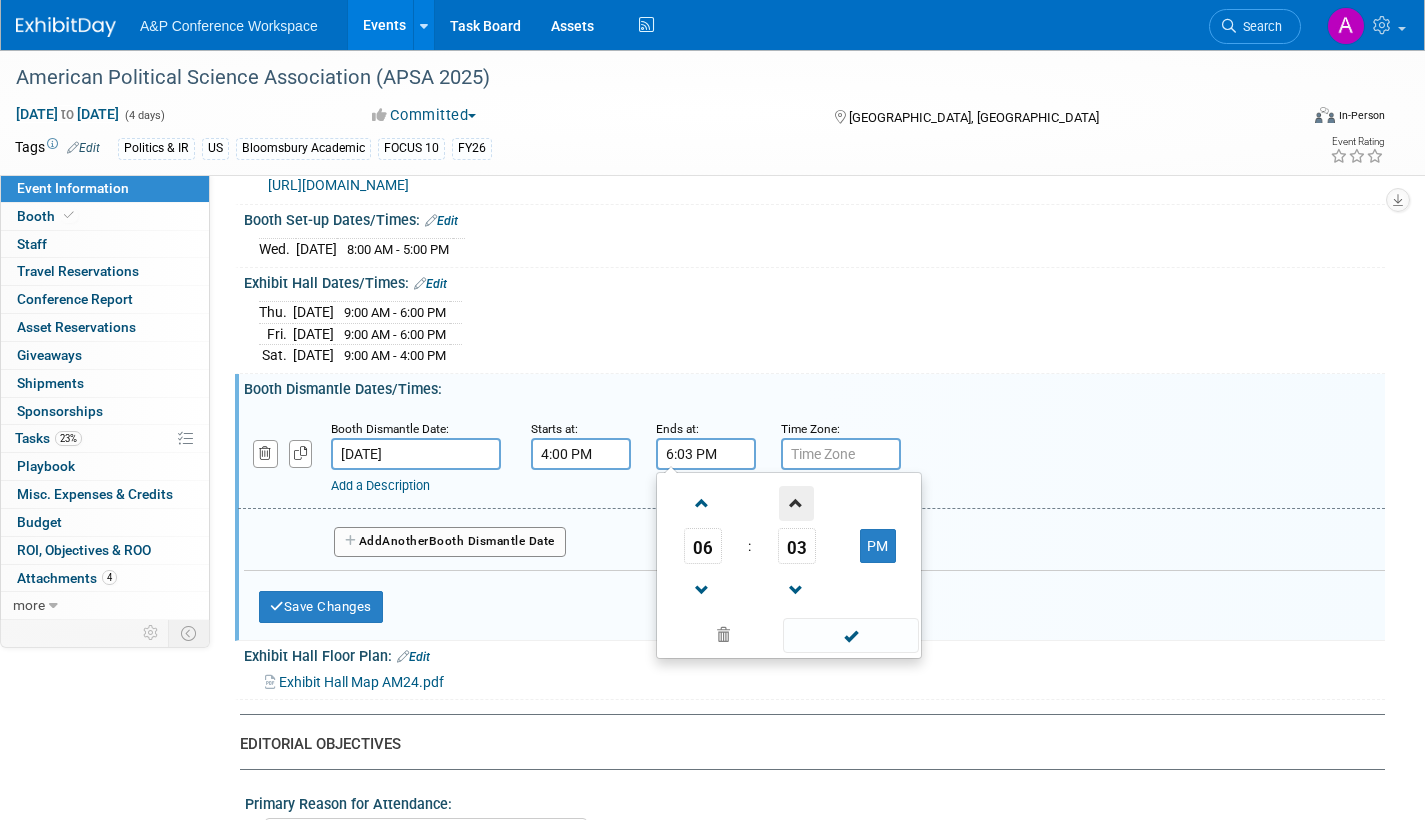 click at bounding box center (796, 503) 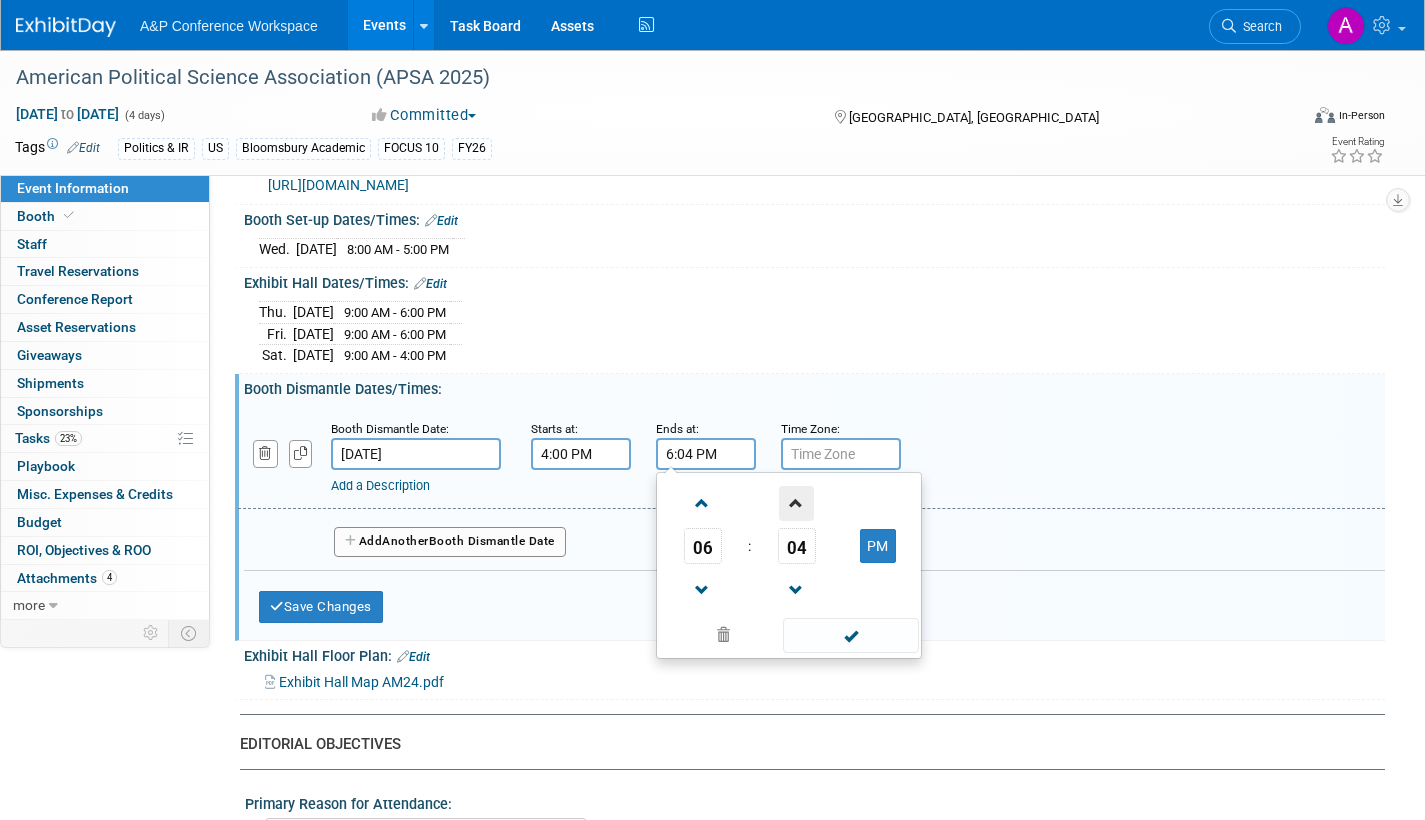 click at bounding box center (796, 503) 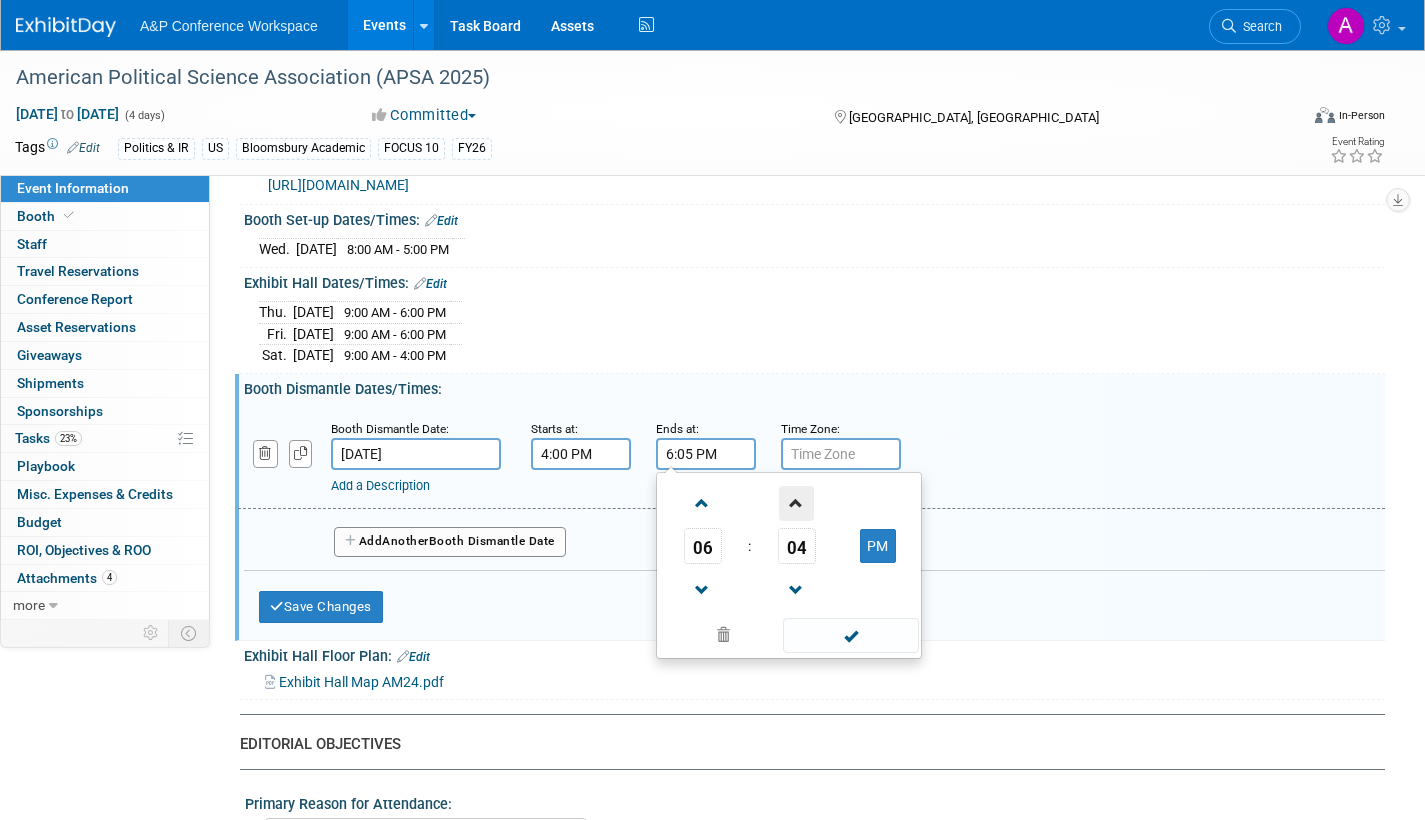 click at bounding box center [796, 503] 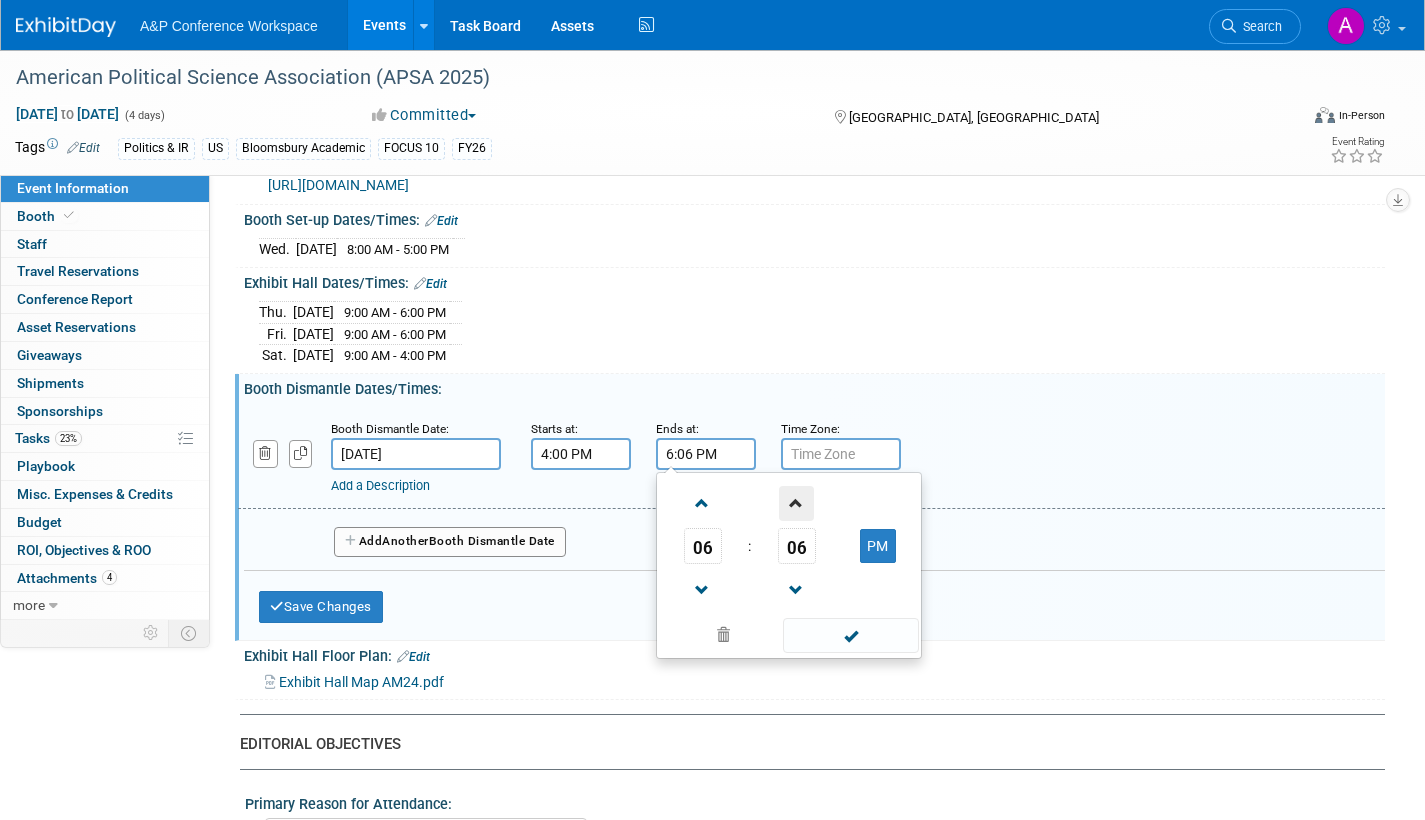 click at bounding box center [796, 503] 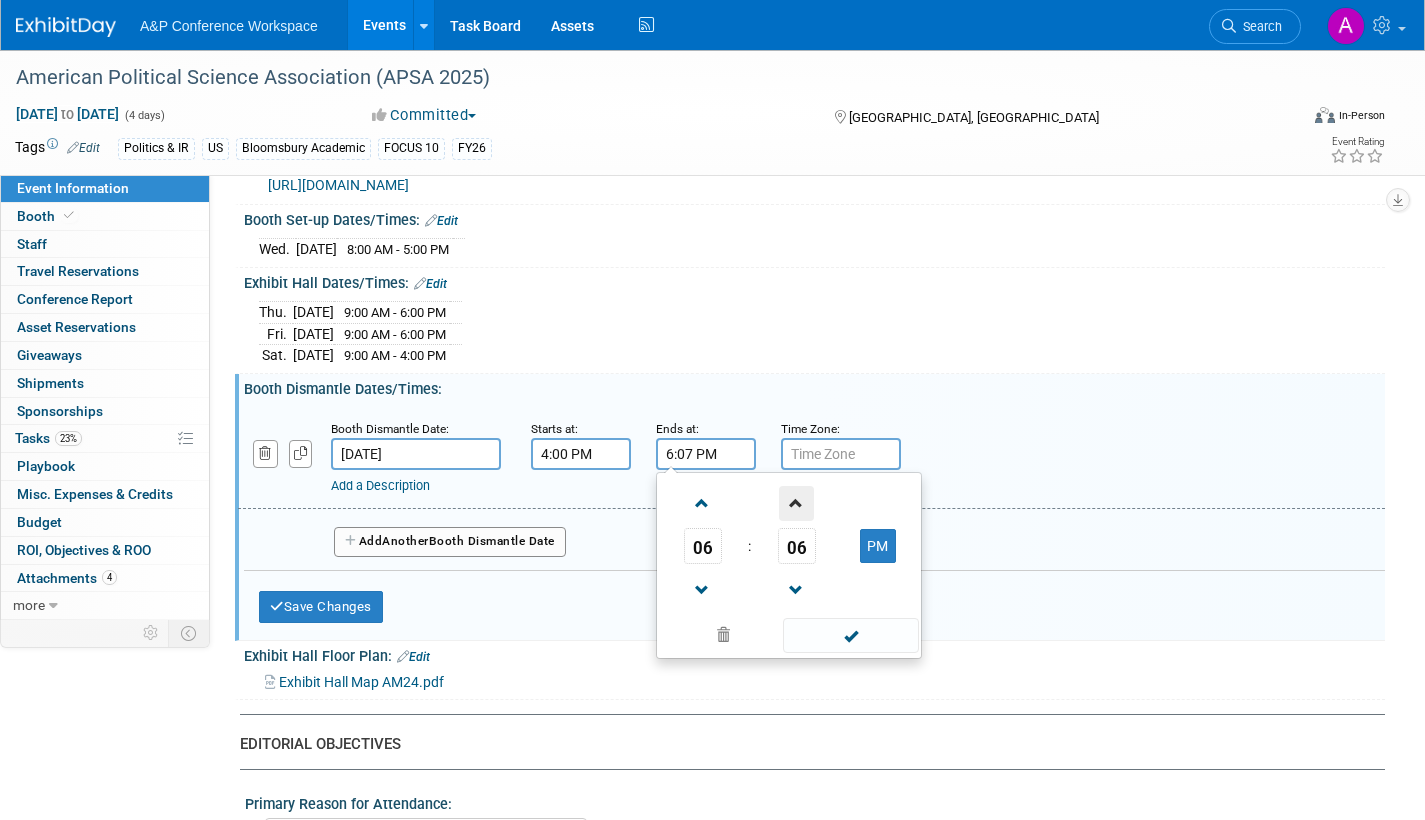 click at bounding box center [796, 503] 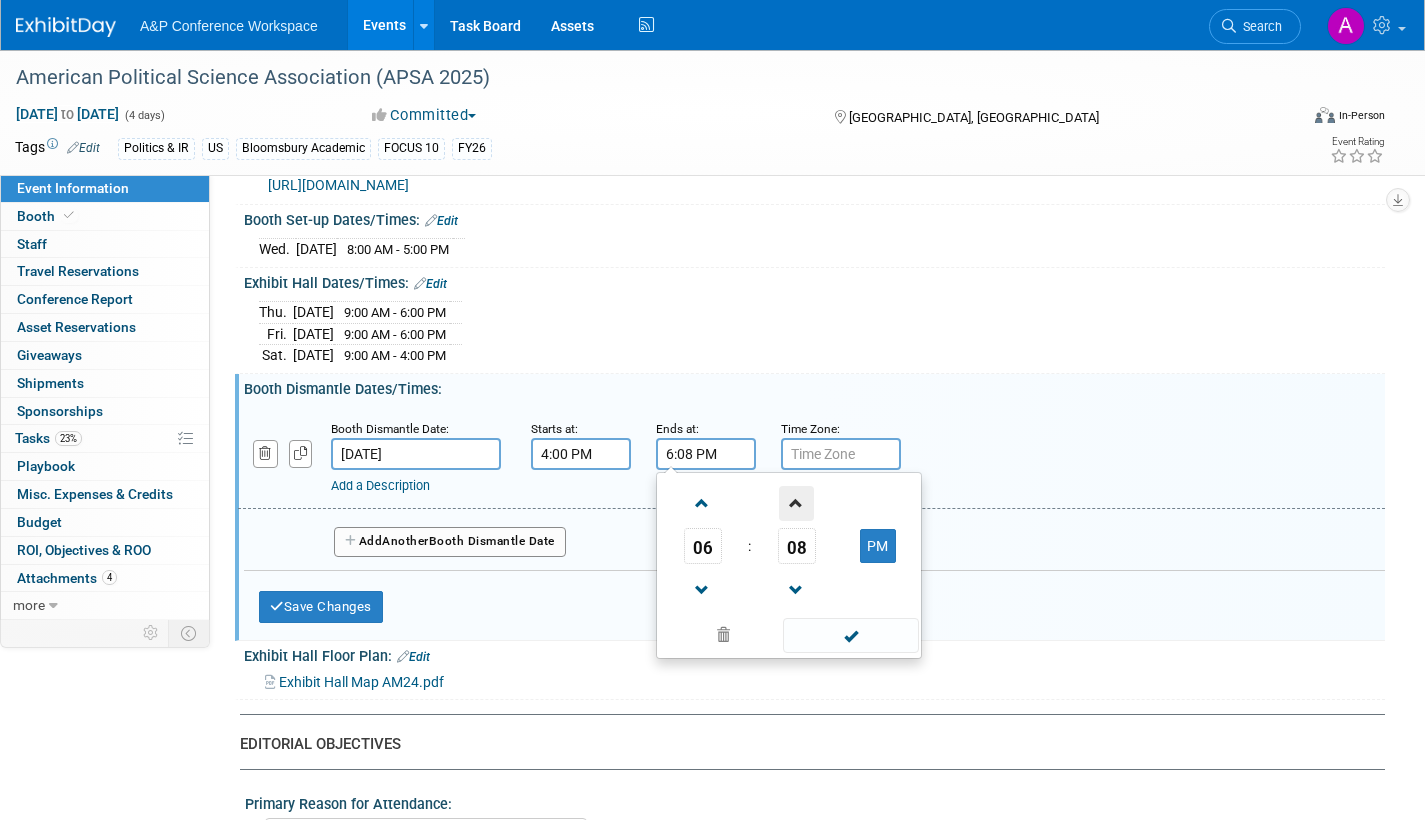 click at bounding box center [796, 503] 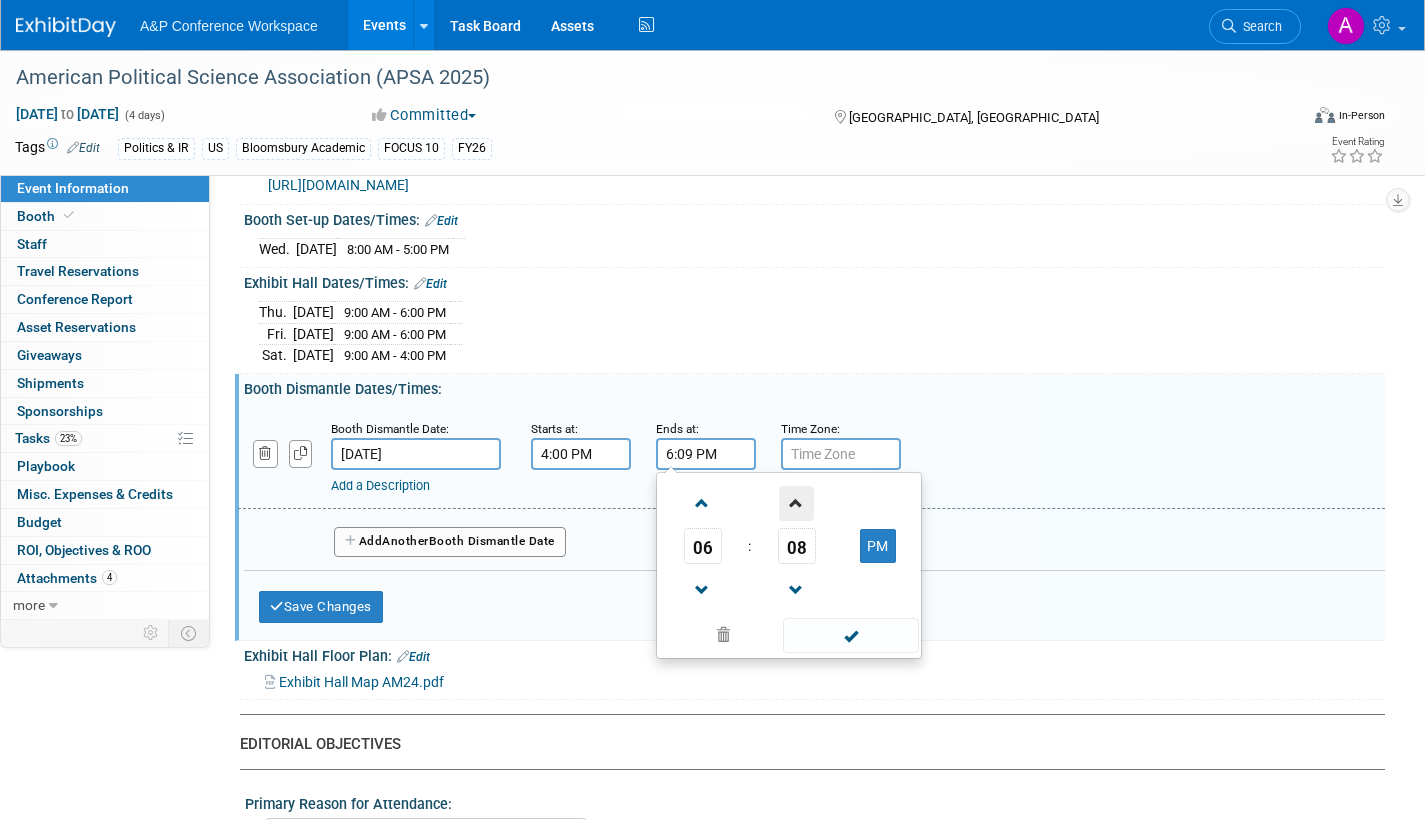 click at bounding box center (796, 503) 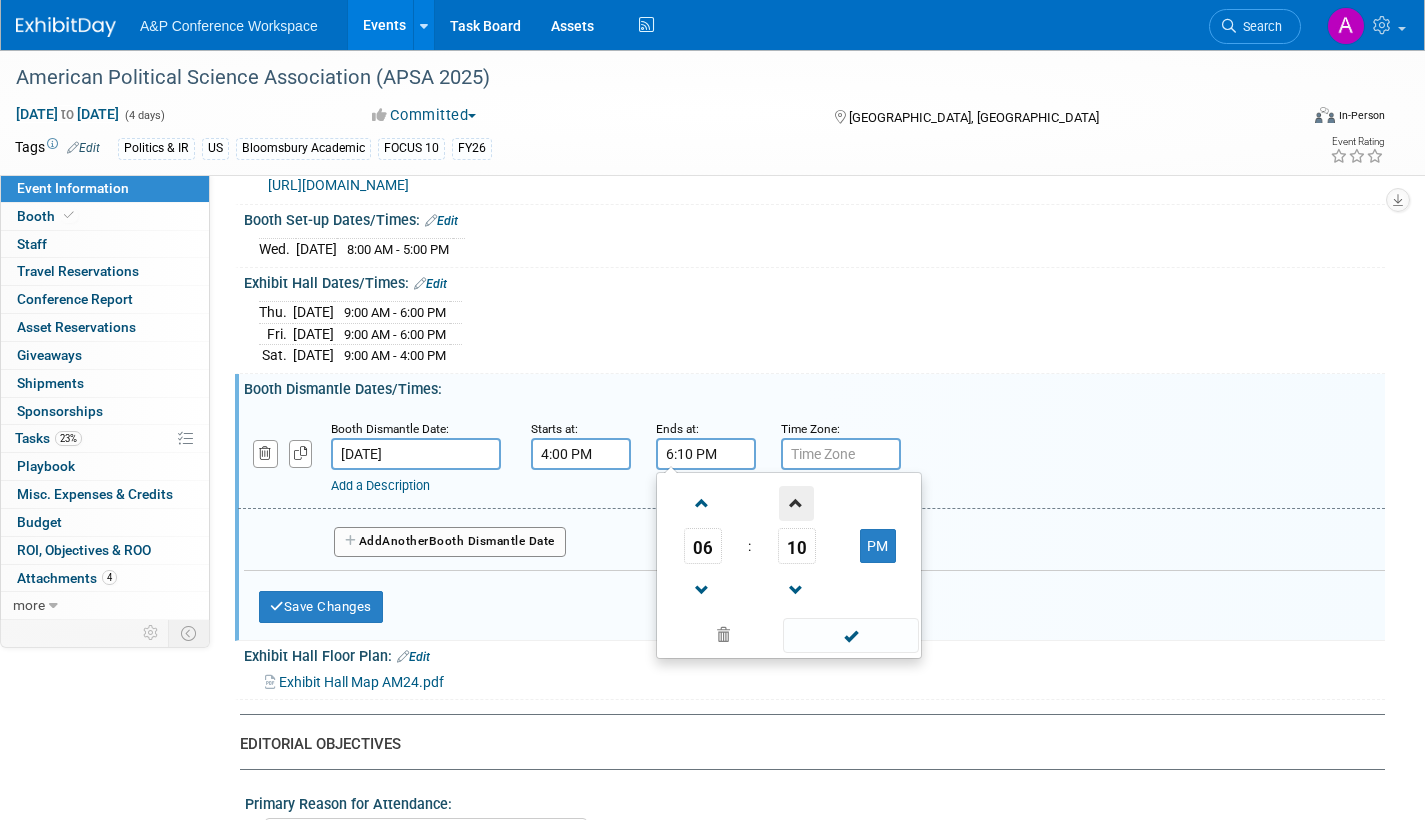 click at bounding box center (796, 503) 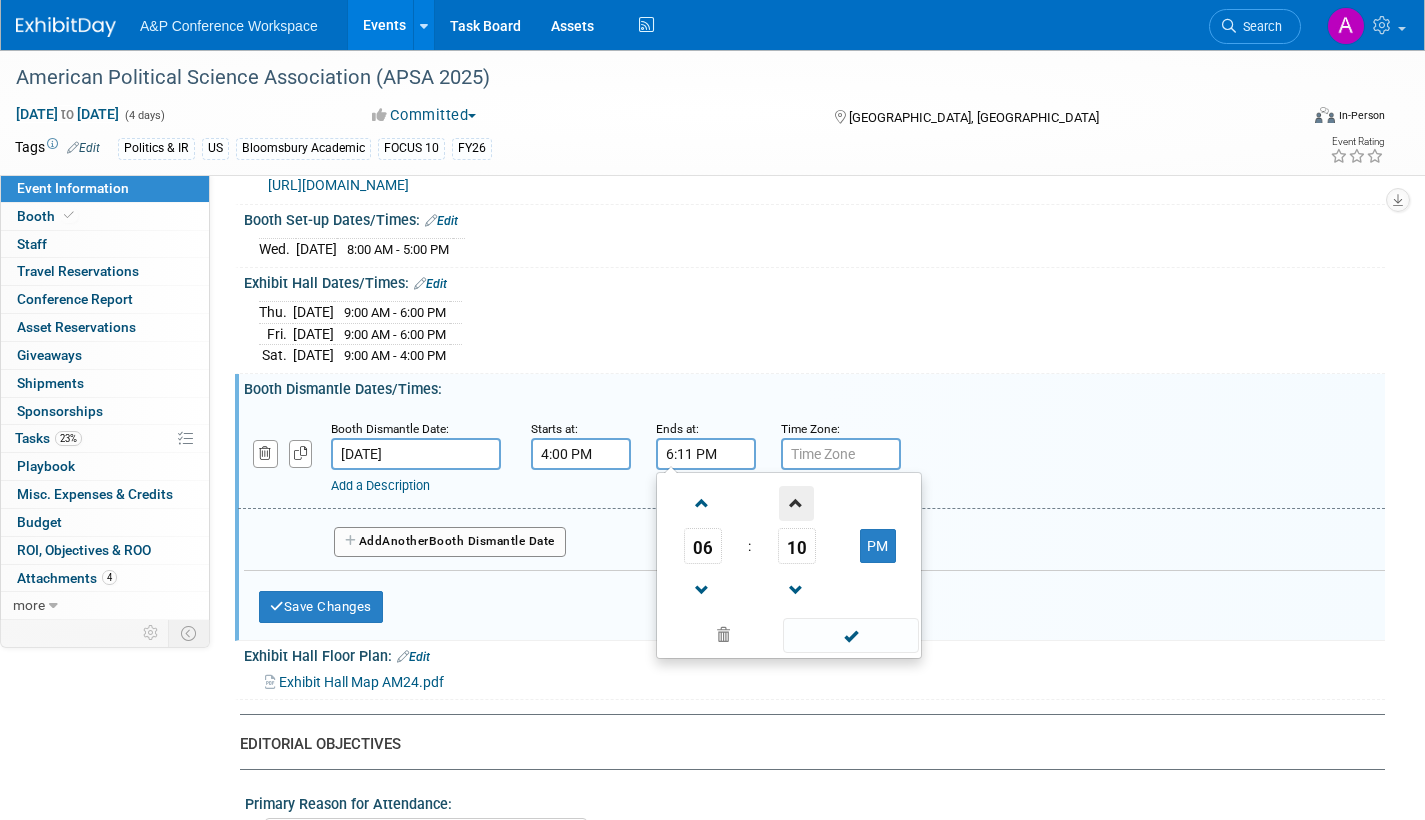 click at bounding box center [796, 503] 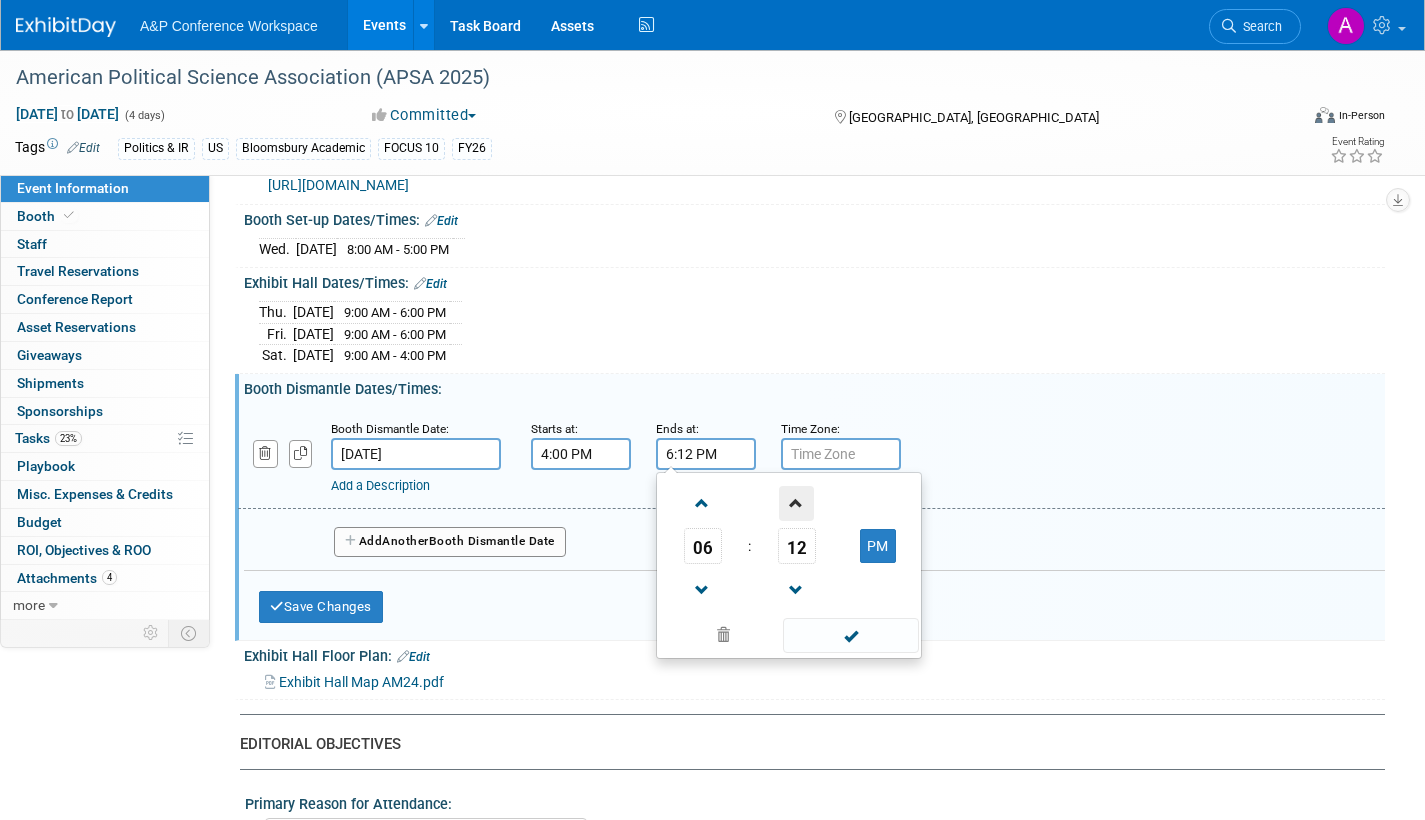 click at bounding box center (796, 503) 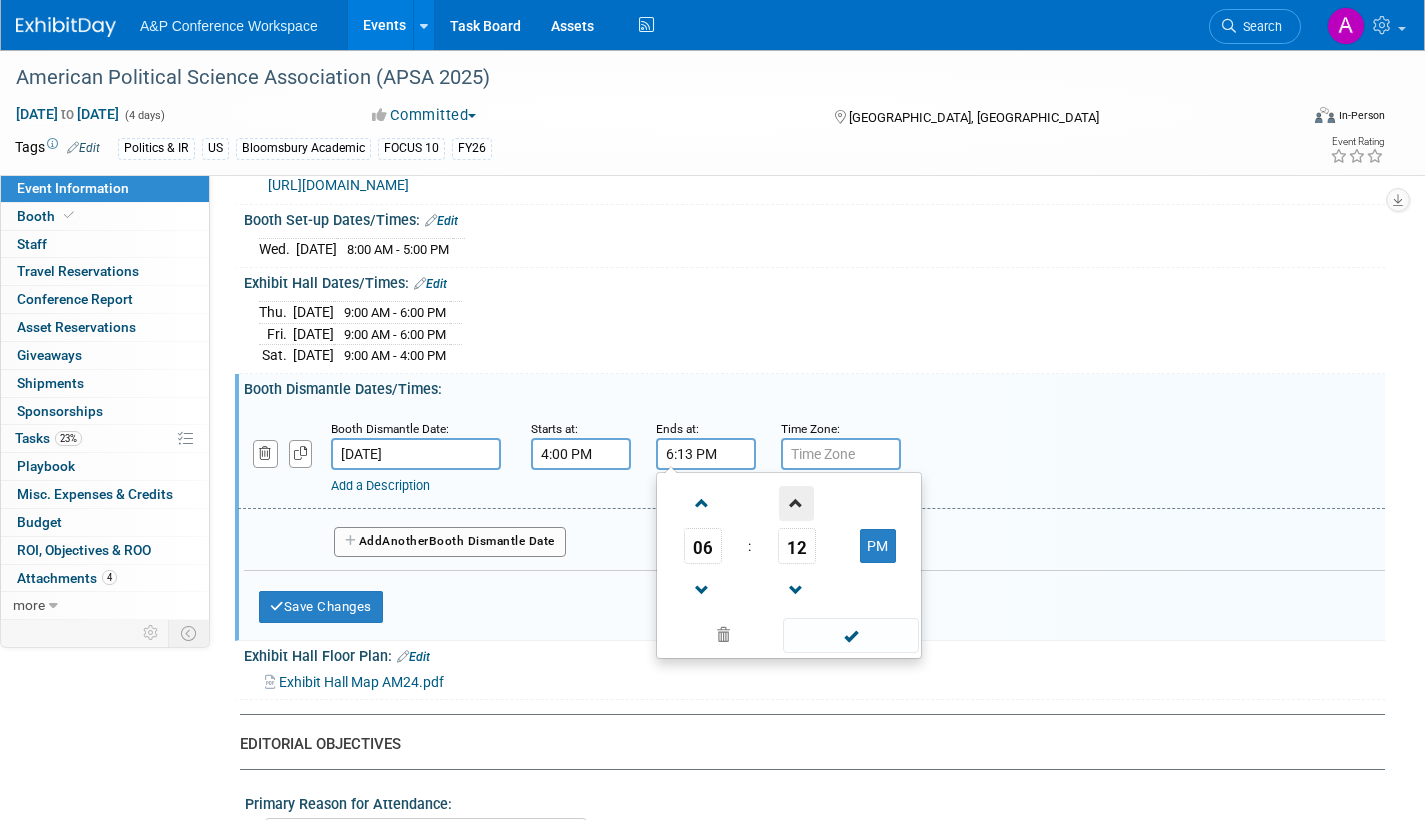 click at bounding box center (796, 503) 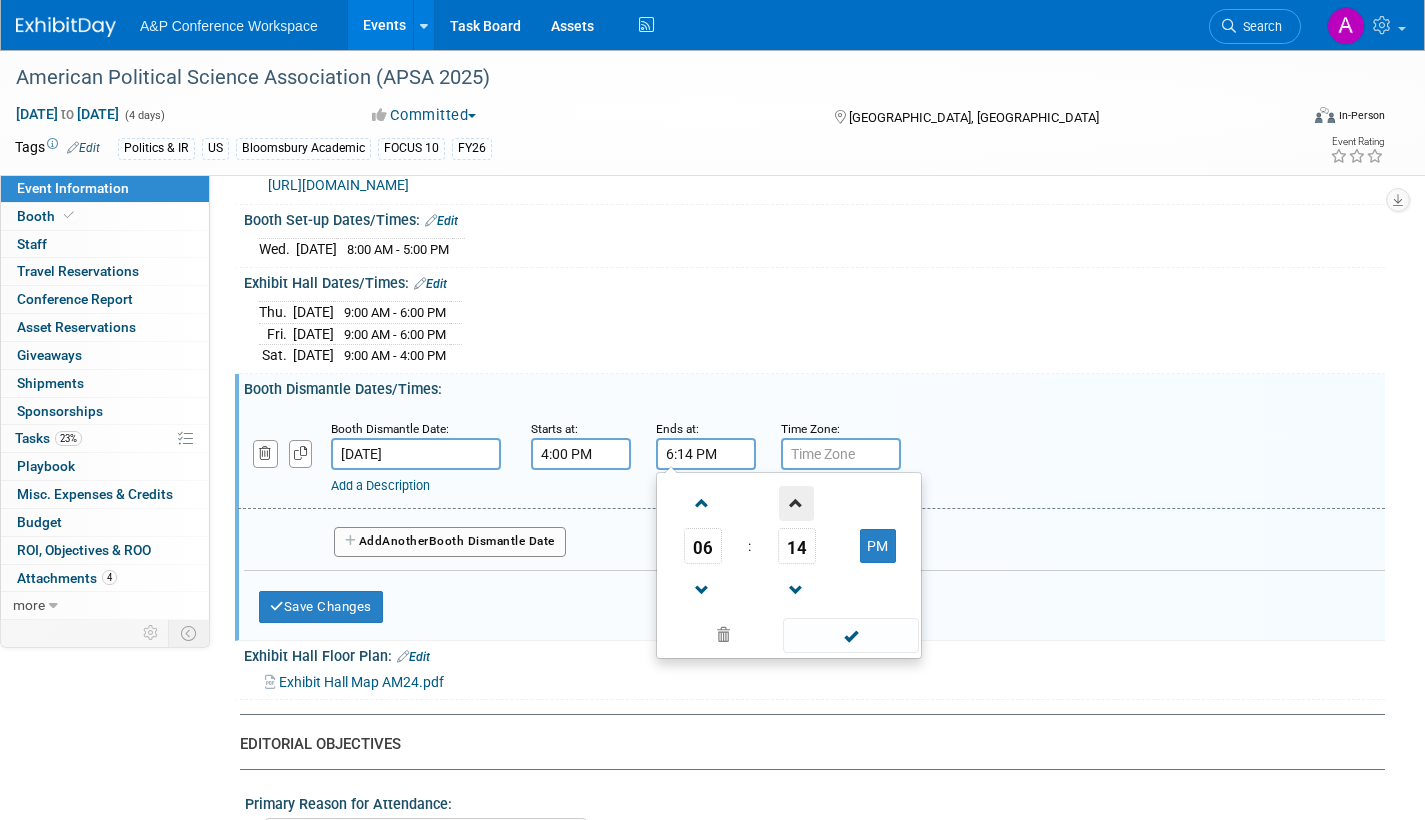 click at bounding box center [796, 503] 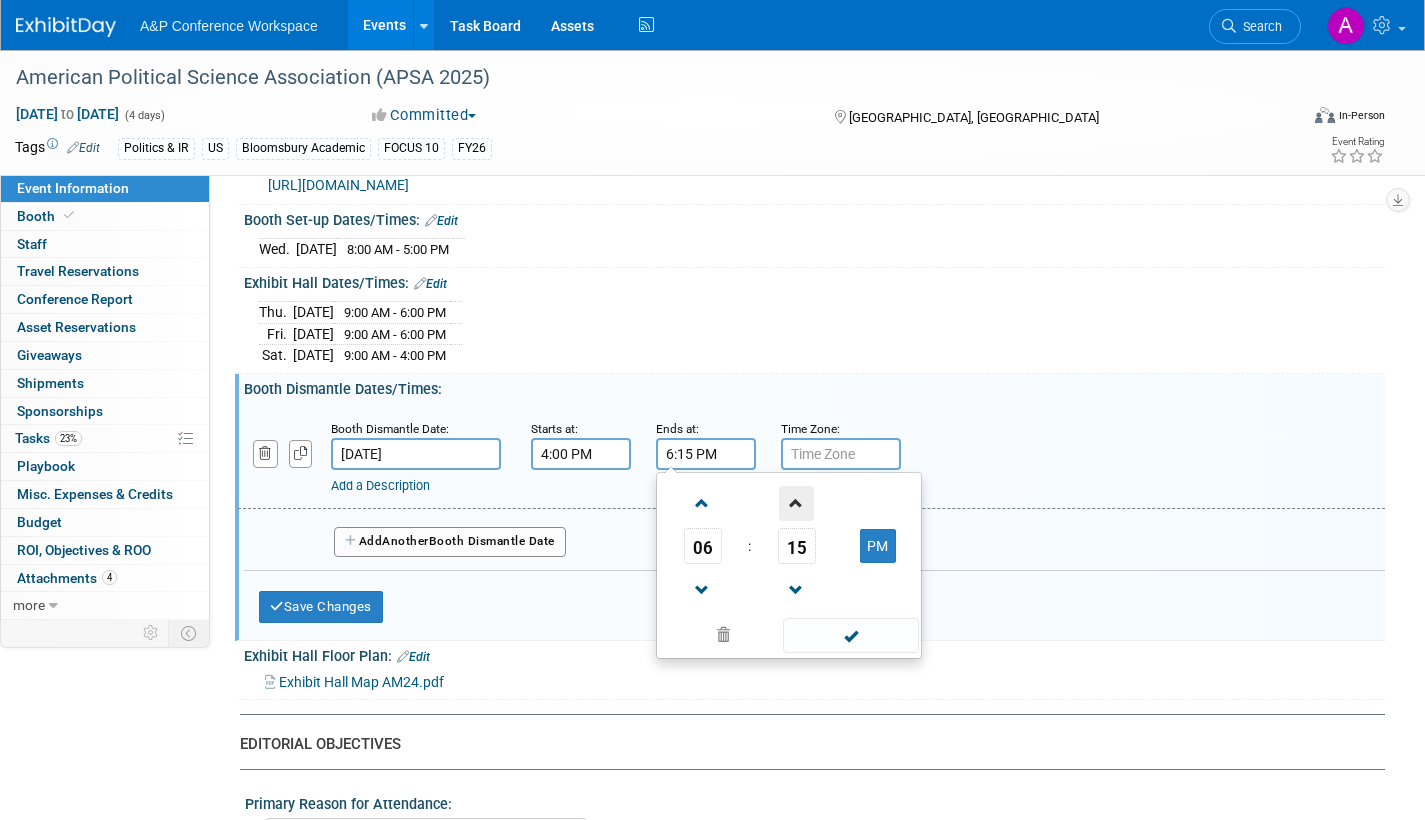 click at bounding box center [796, 503] 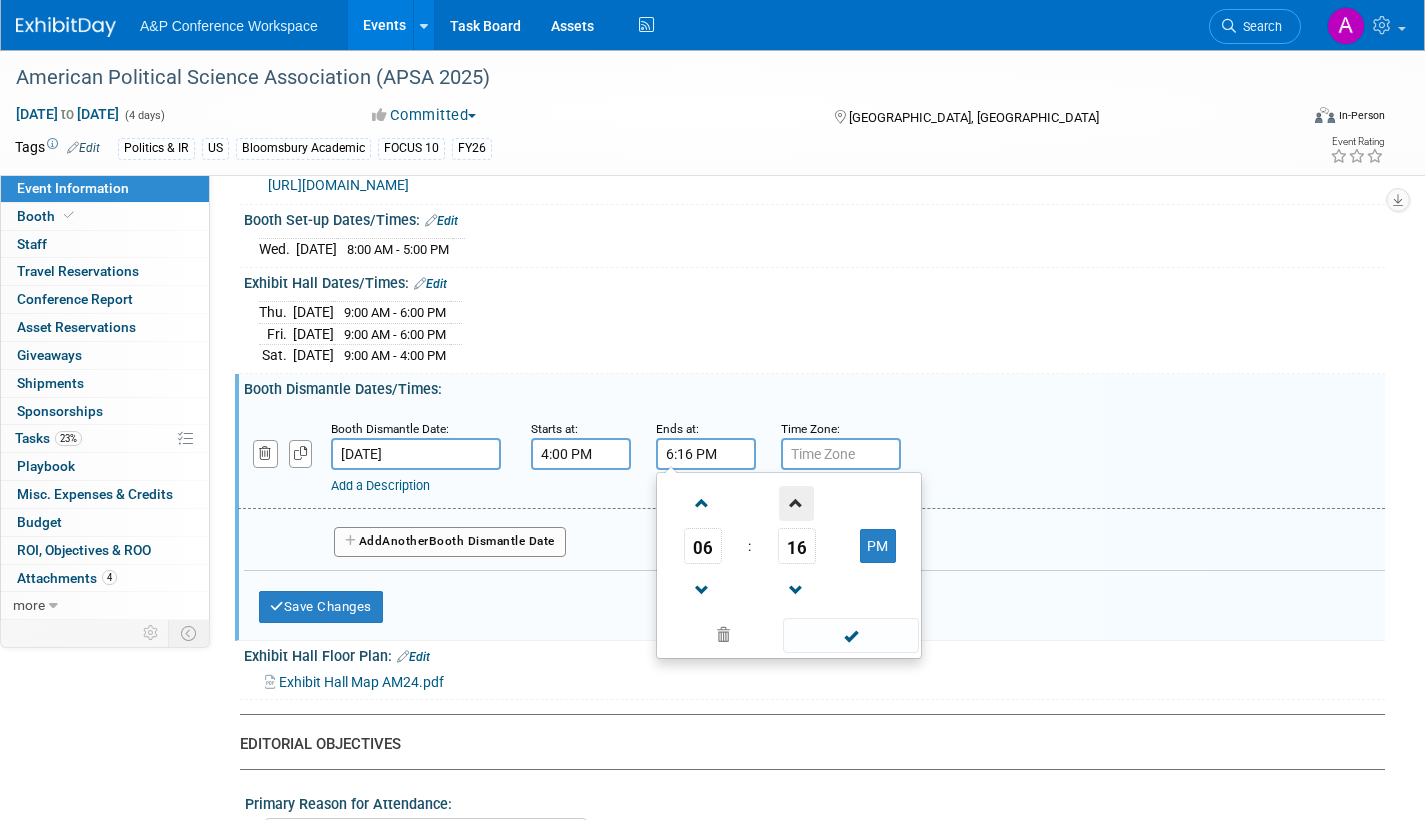 click at bounding box center [796, 503] 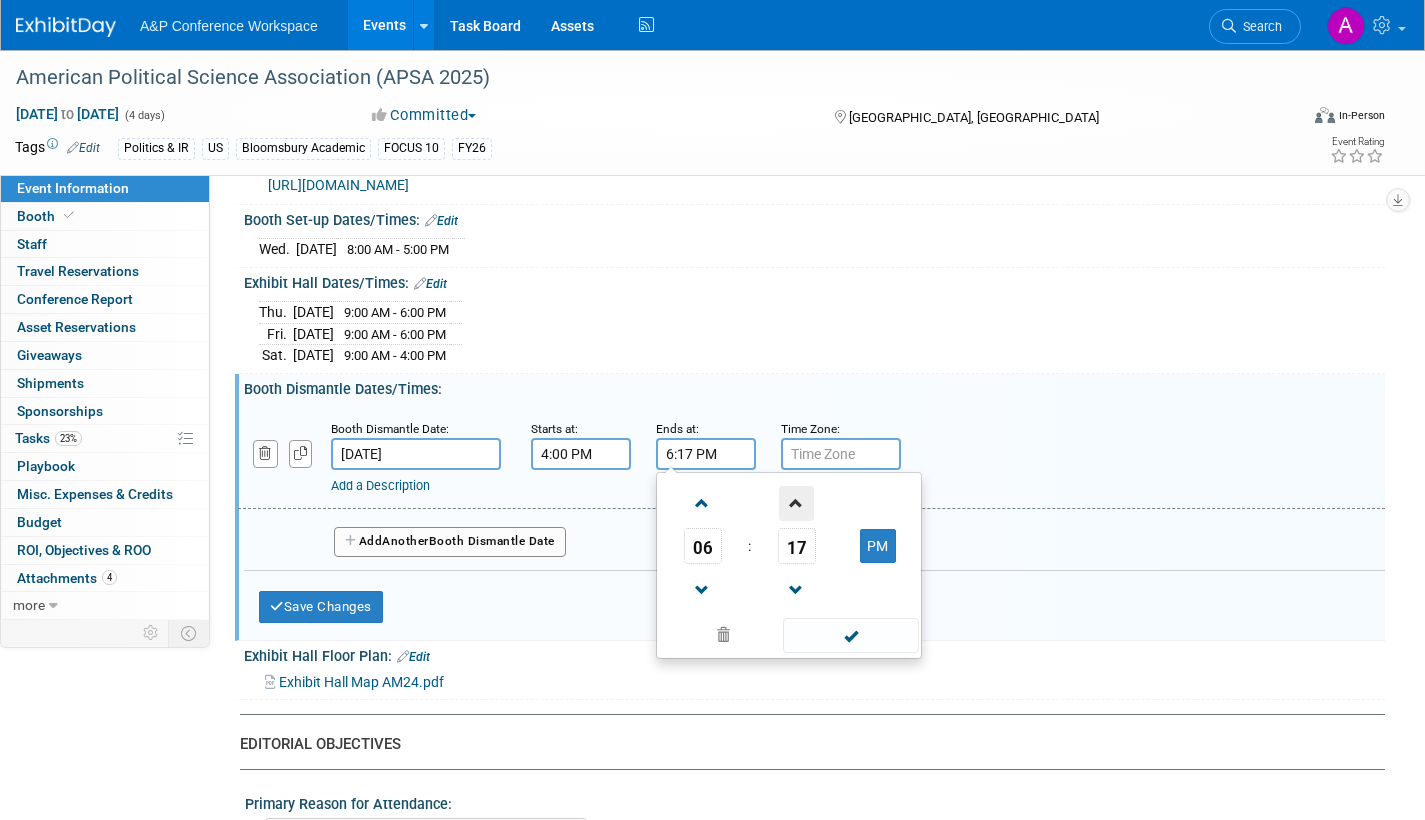 click at bounding box center [796, 503] 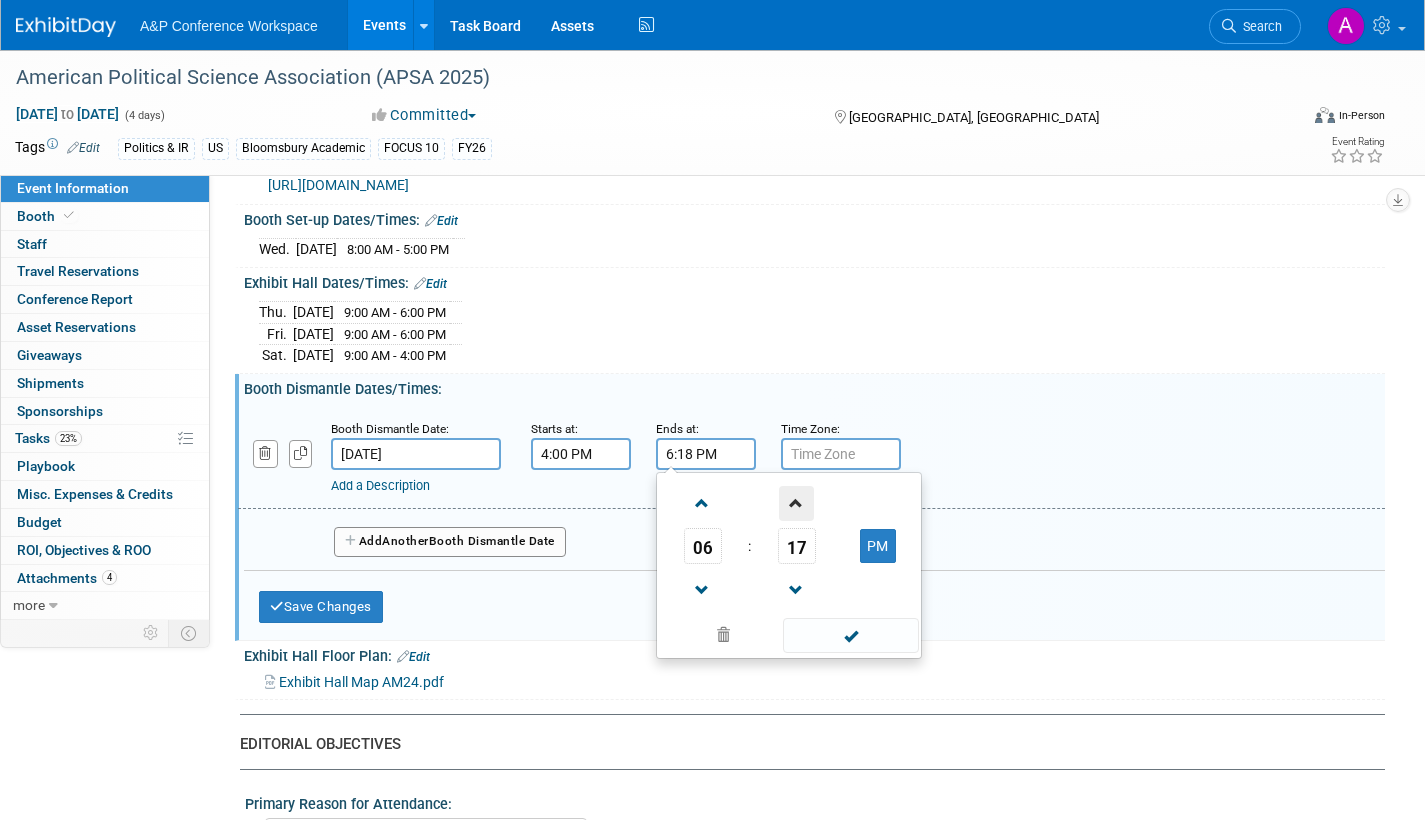 click at bounding box center [796, 503] 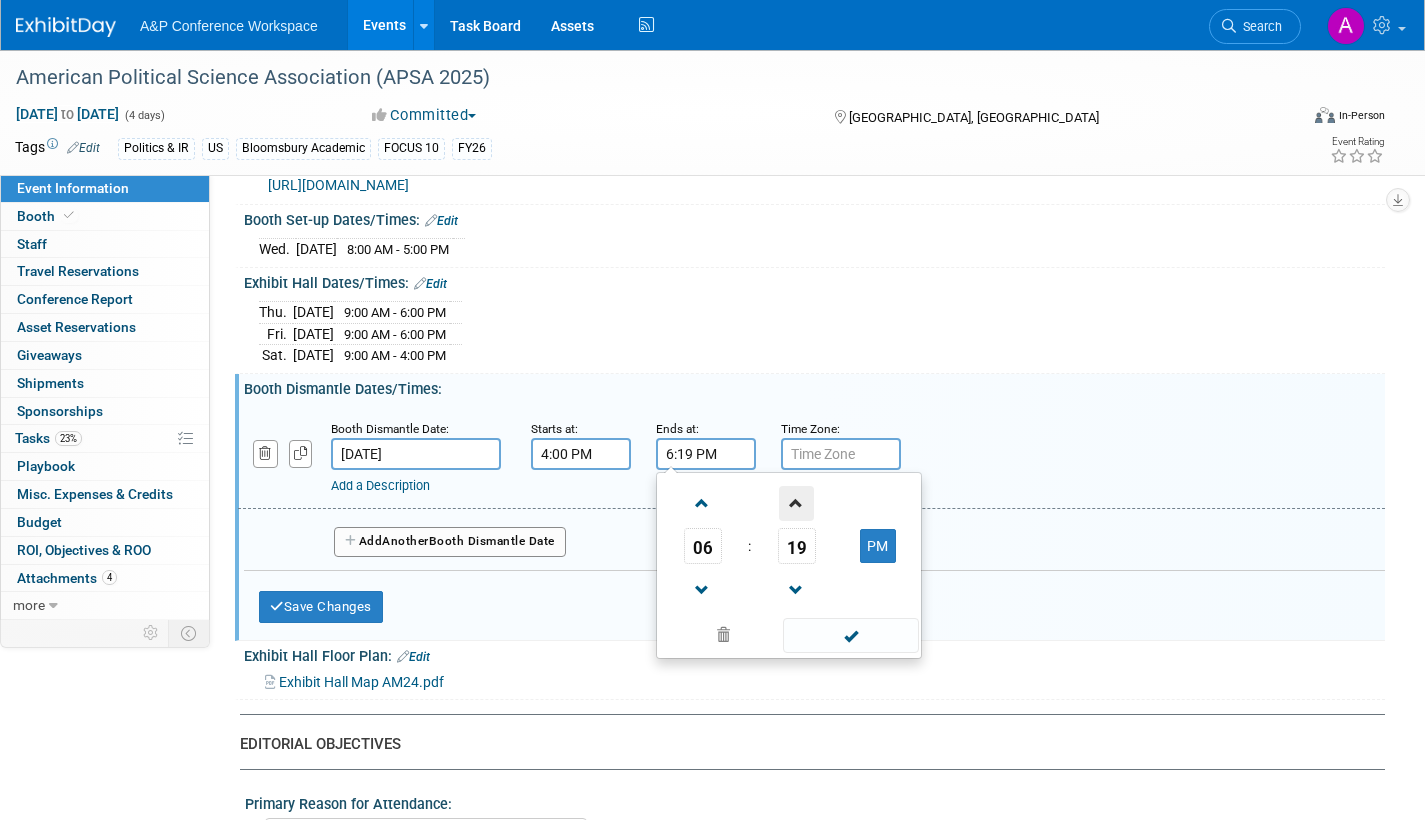 click at bounding box center [796, 503] 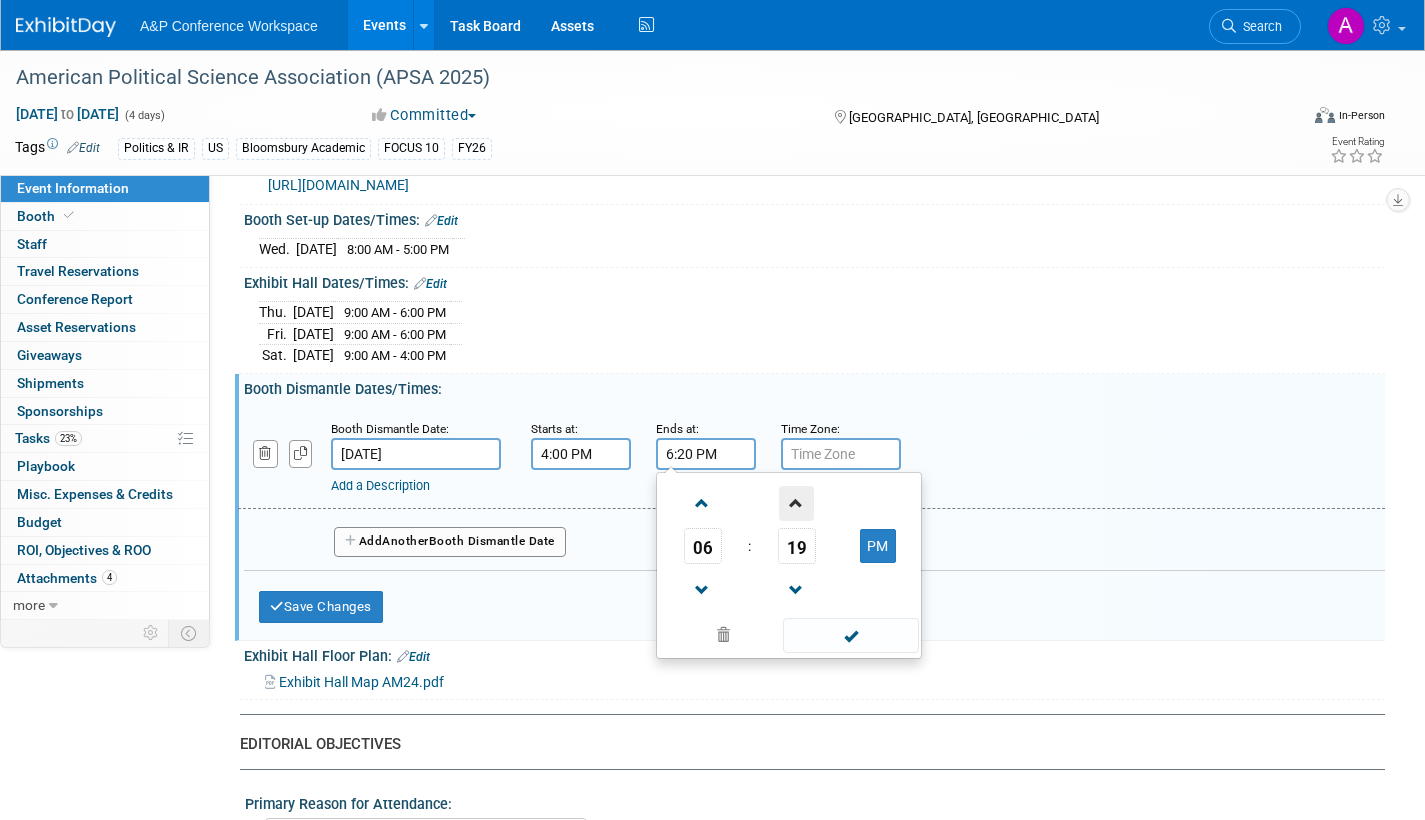 click at bounding box center (796, 503) 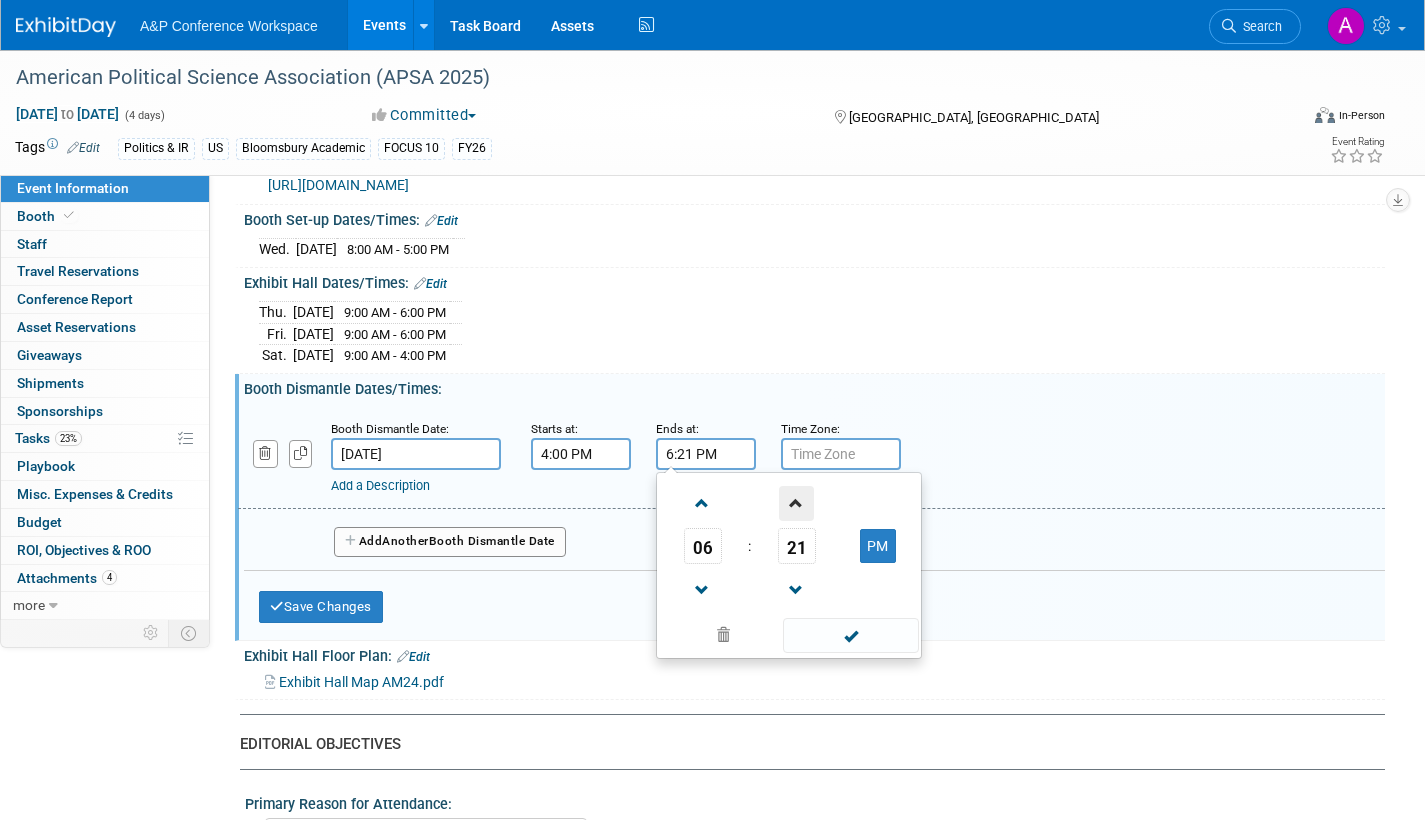 click at bounding box center (796, 503) 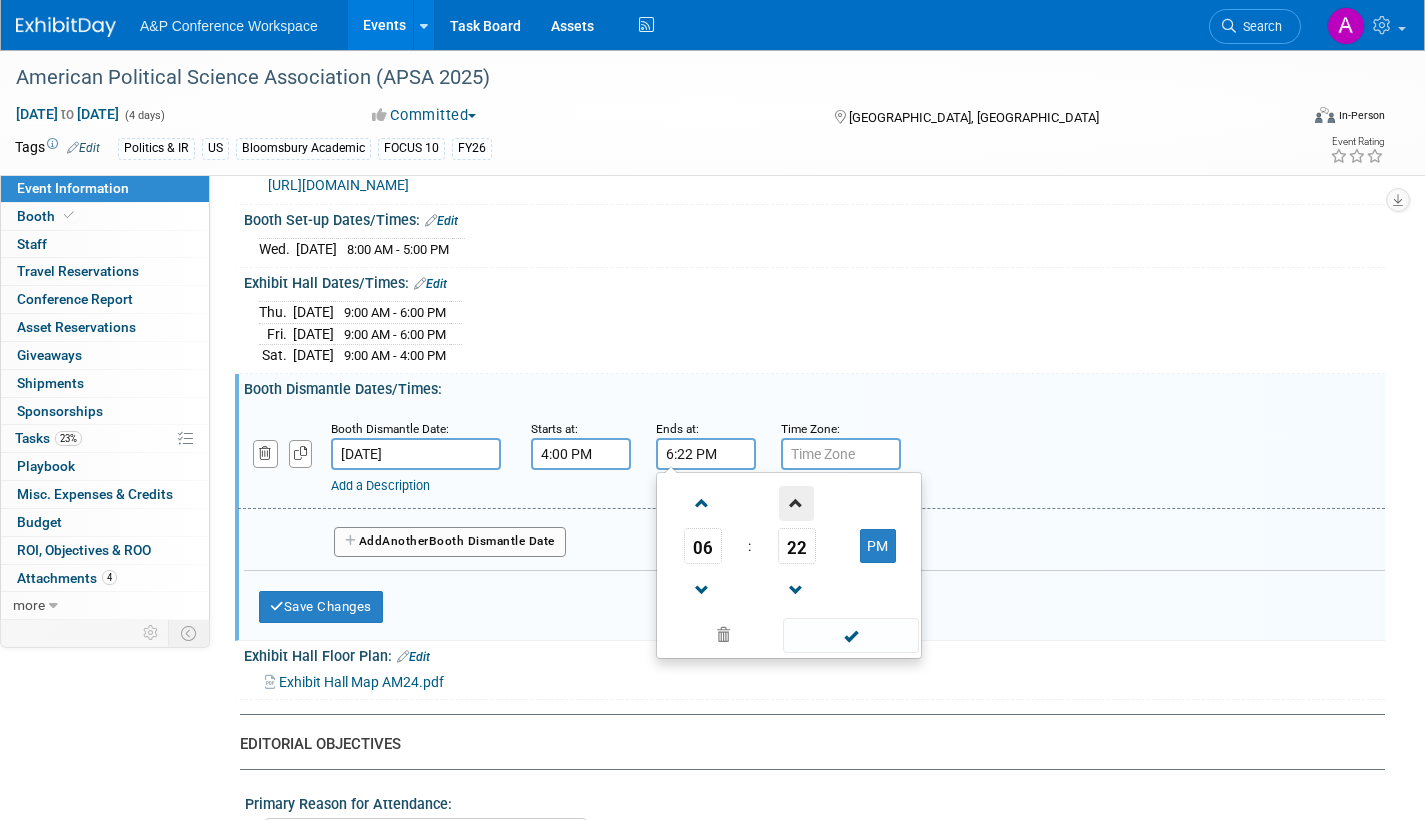 click at bounding box center (796, 503) 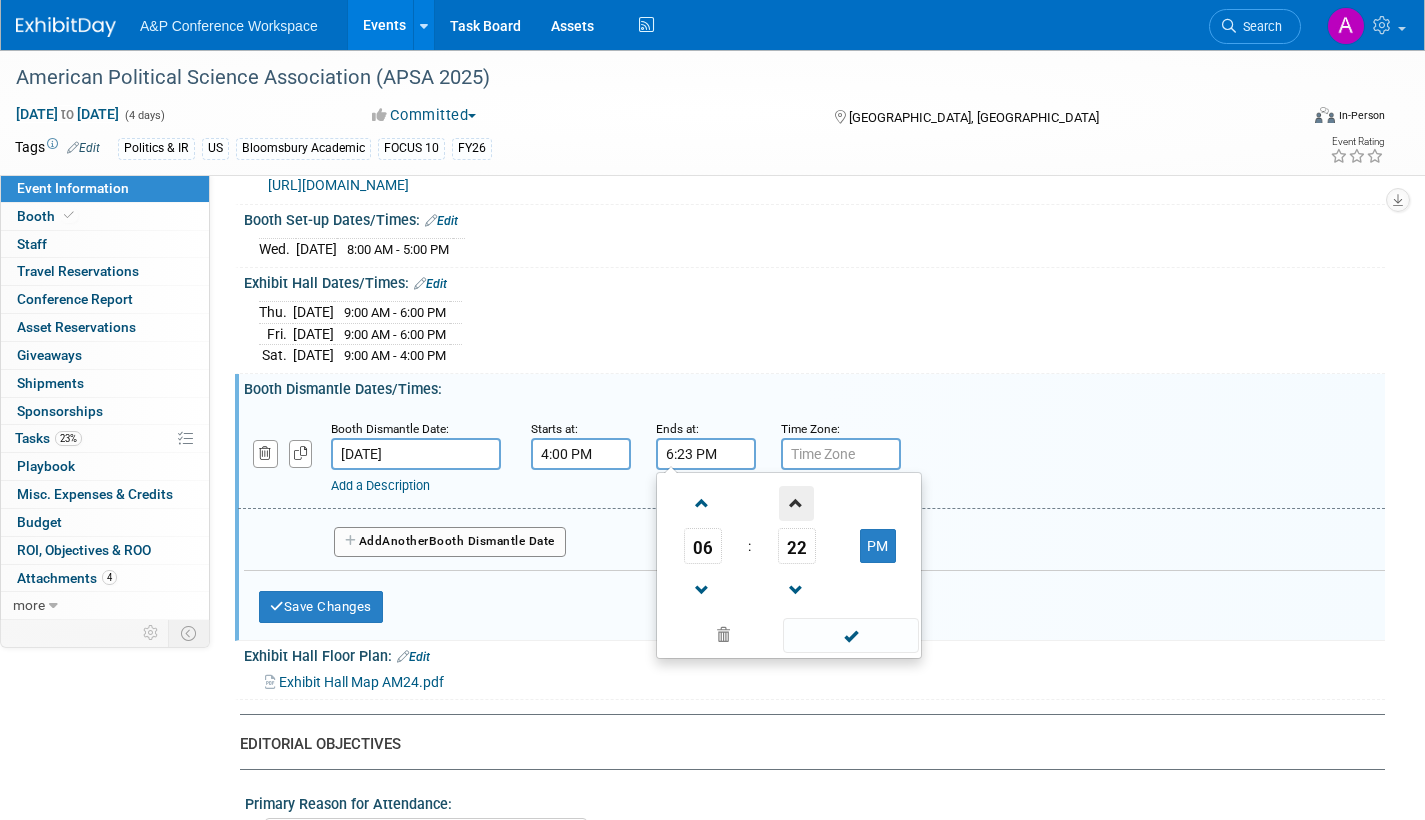 click at bounding box center (796, 503) 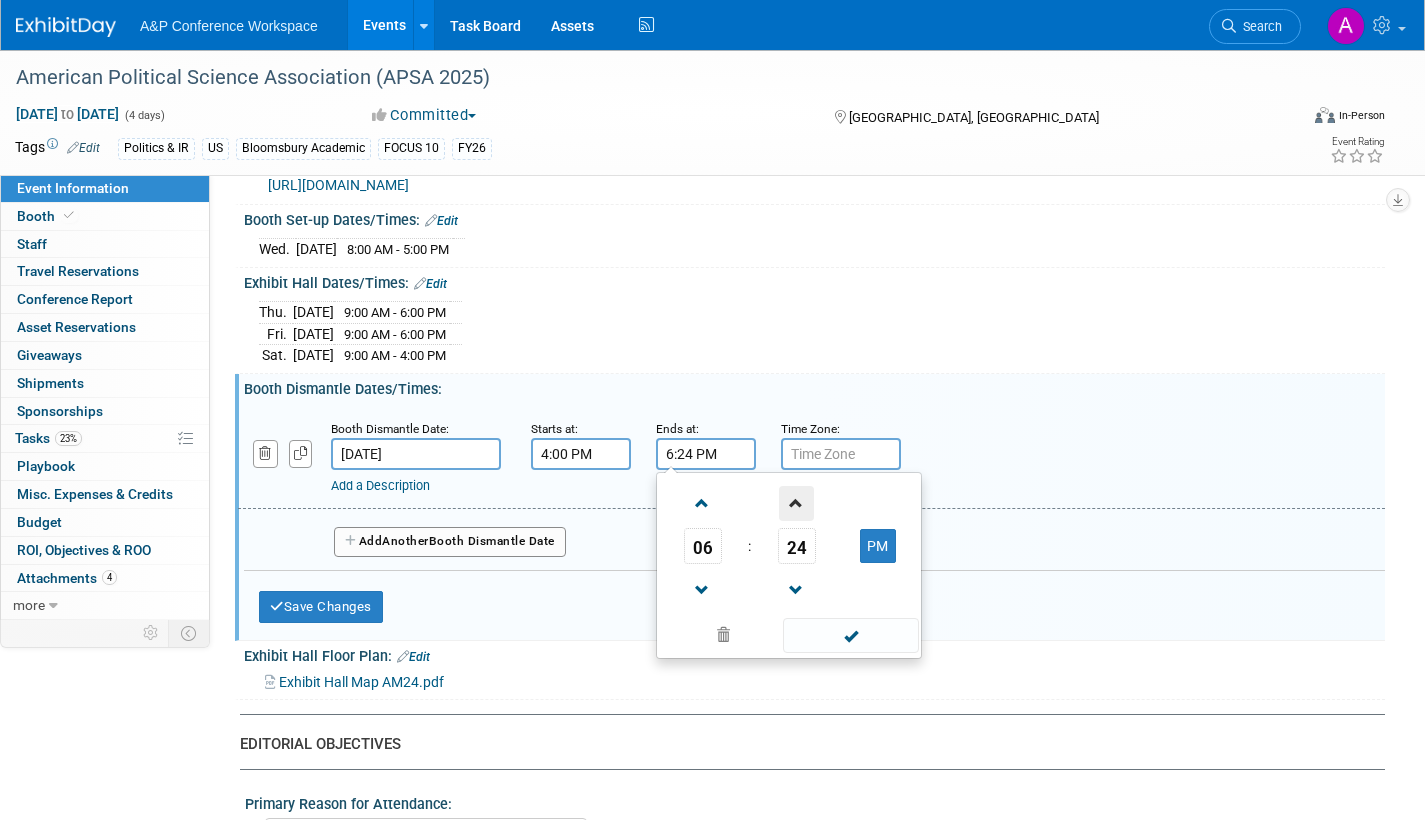 click at bounding box center [796, 503] 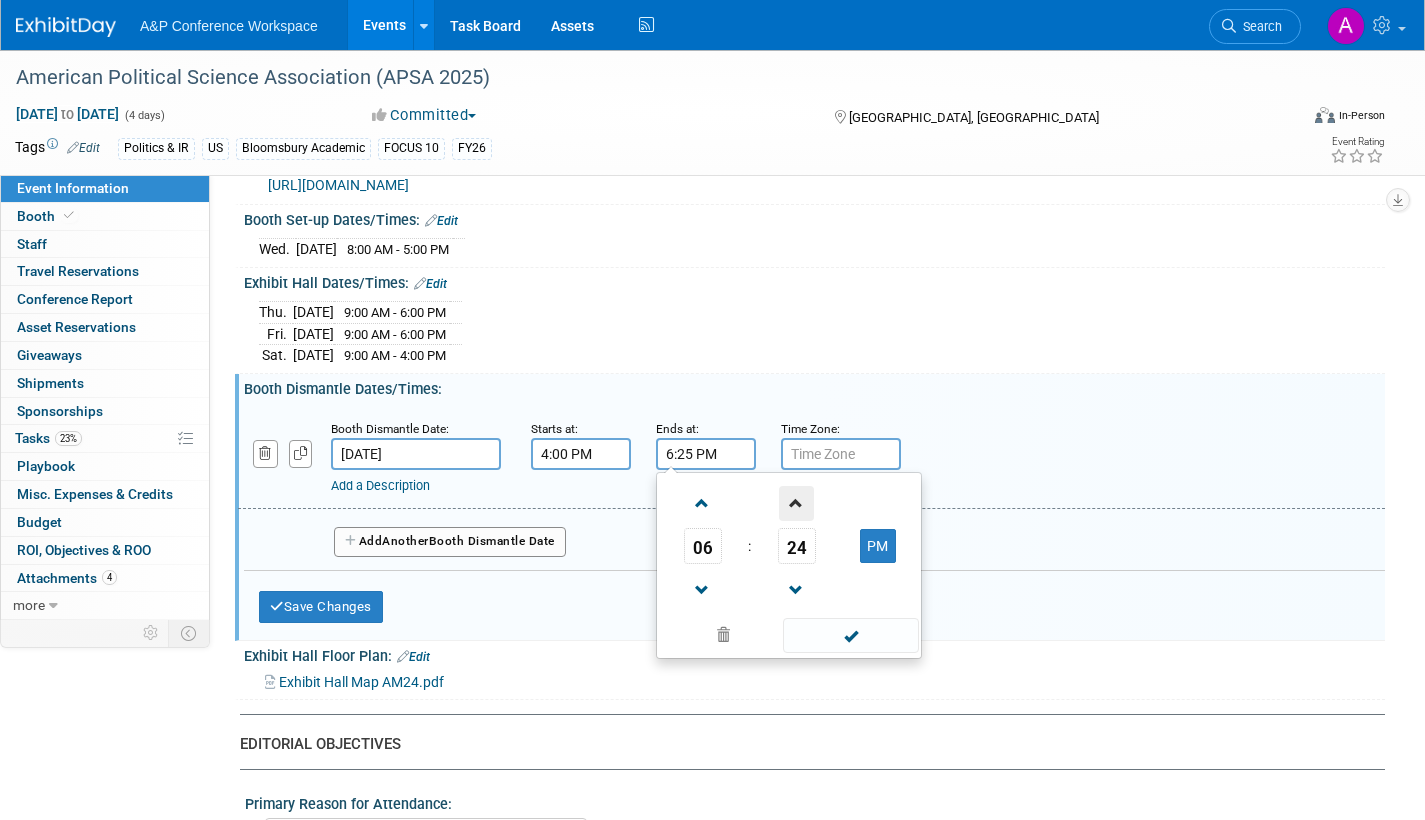 click at bounding box center [796, 503] 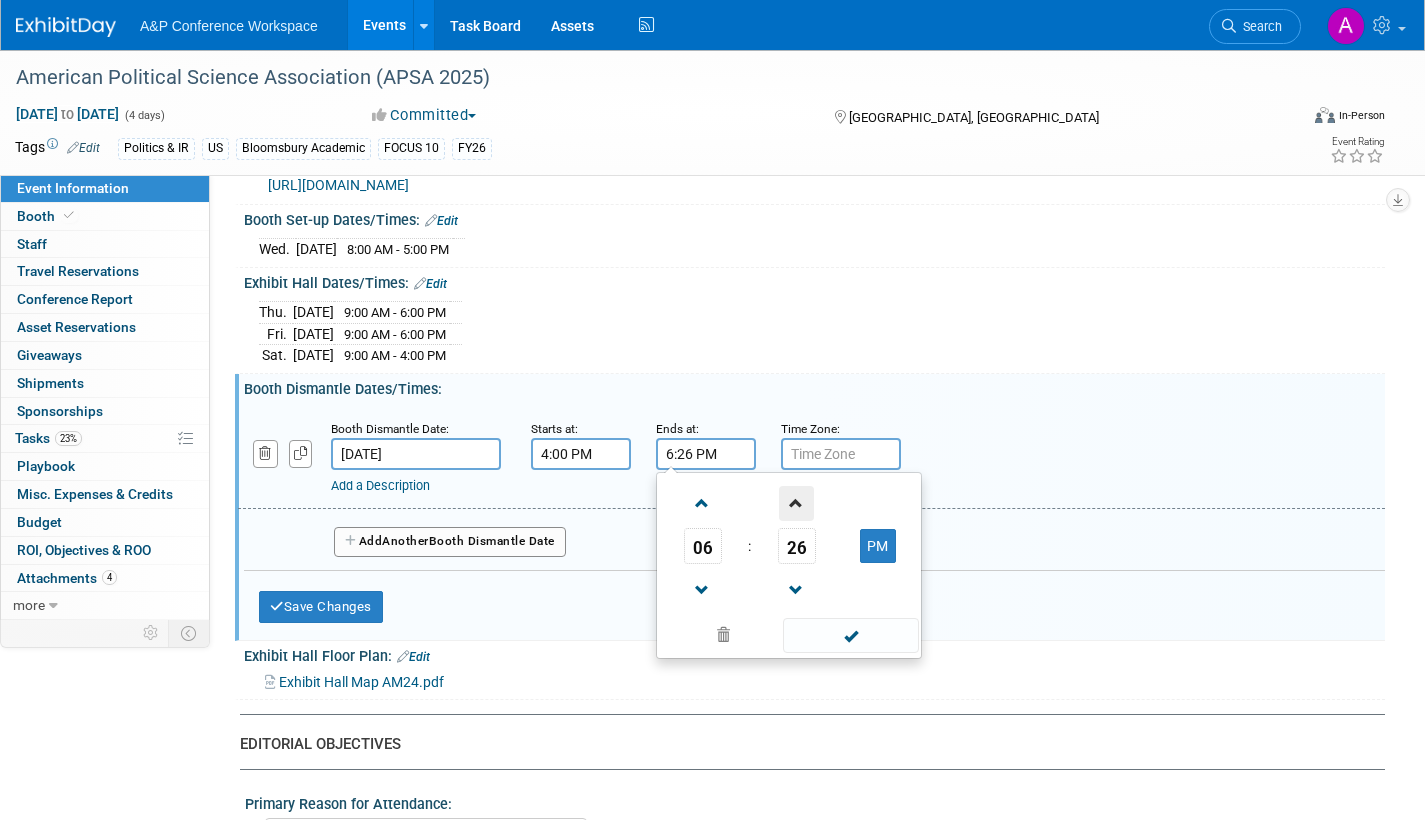 click at bounding box center (796, 503) 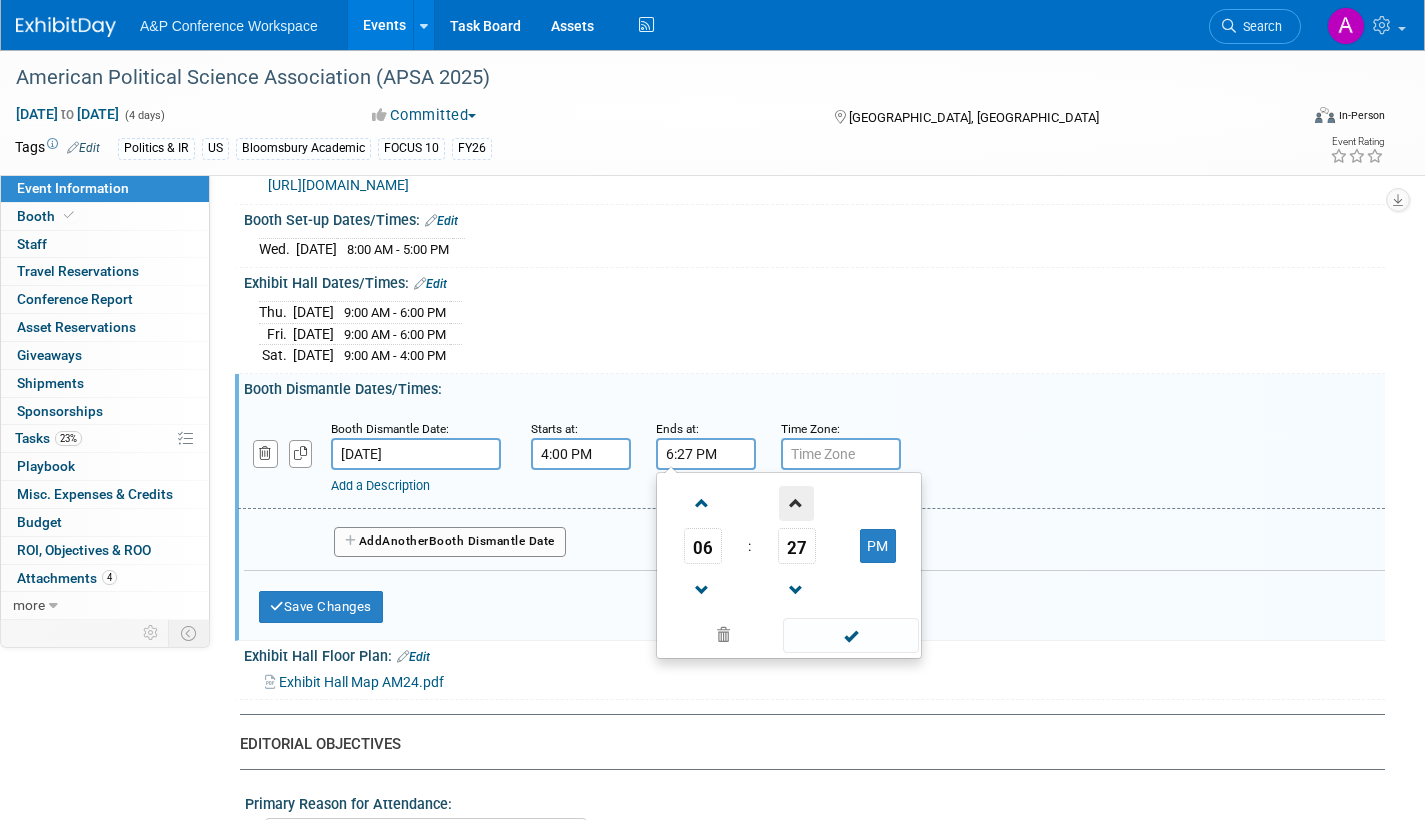 click at bounding box center [796, 503] 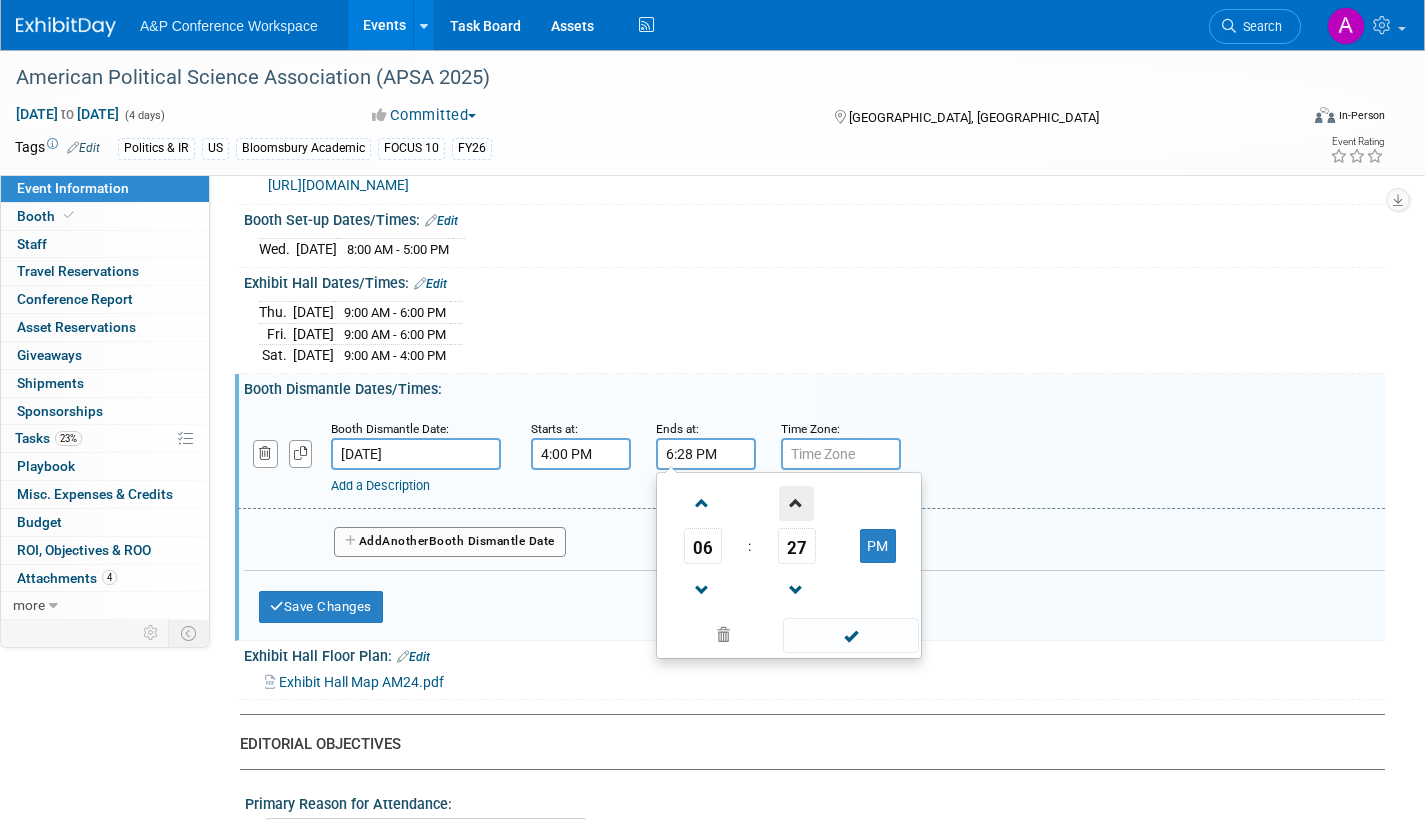 click at bounding box center [796, 503] 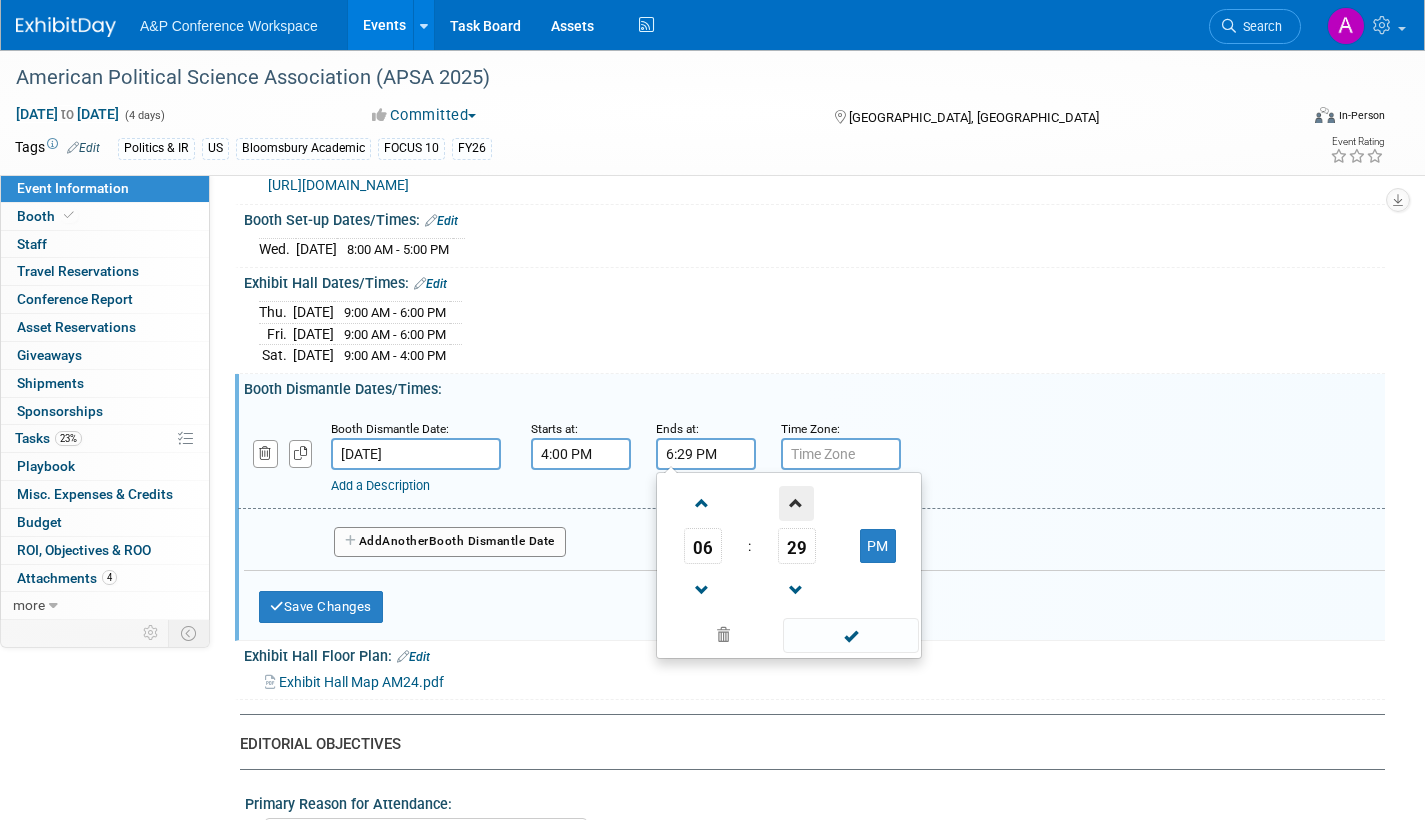 click at bounding box center [796, 503] 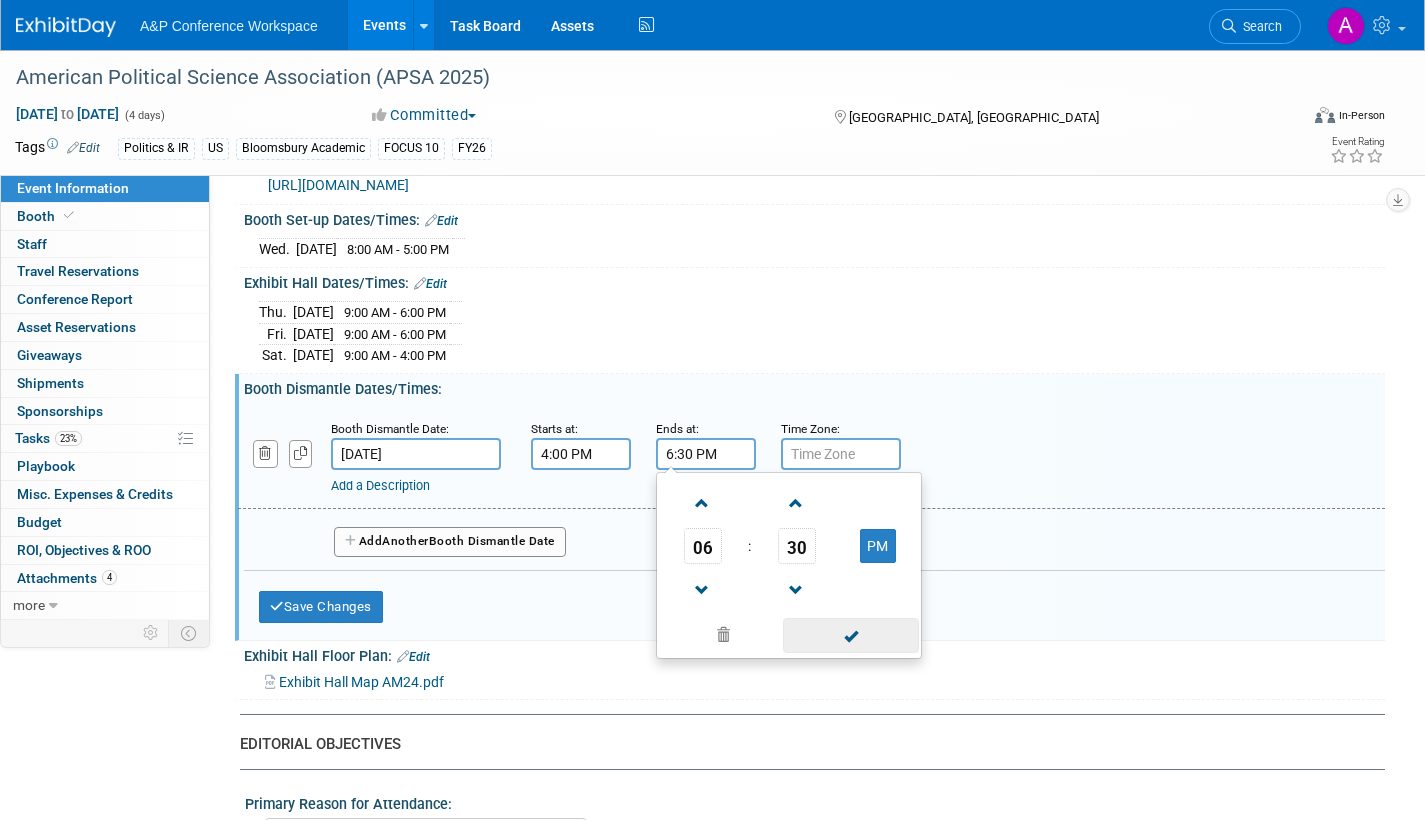 click at bounding box center [850, 635] 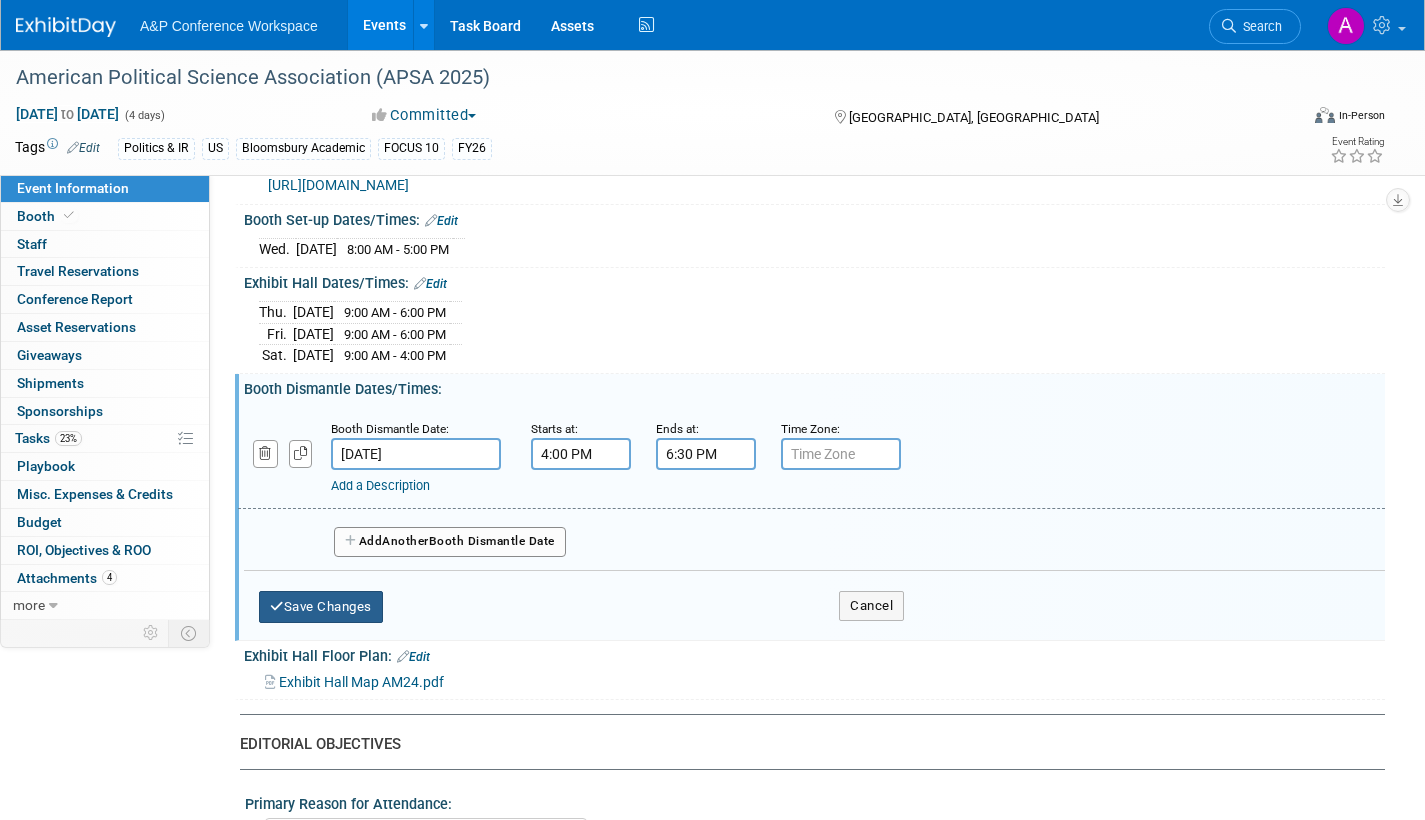 click on "Save Changes" at bounding box center [321, 607] 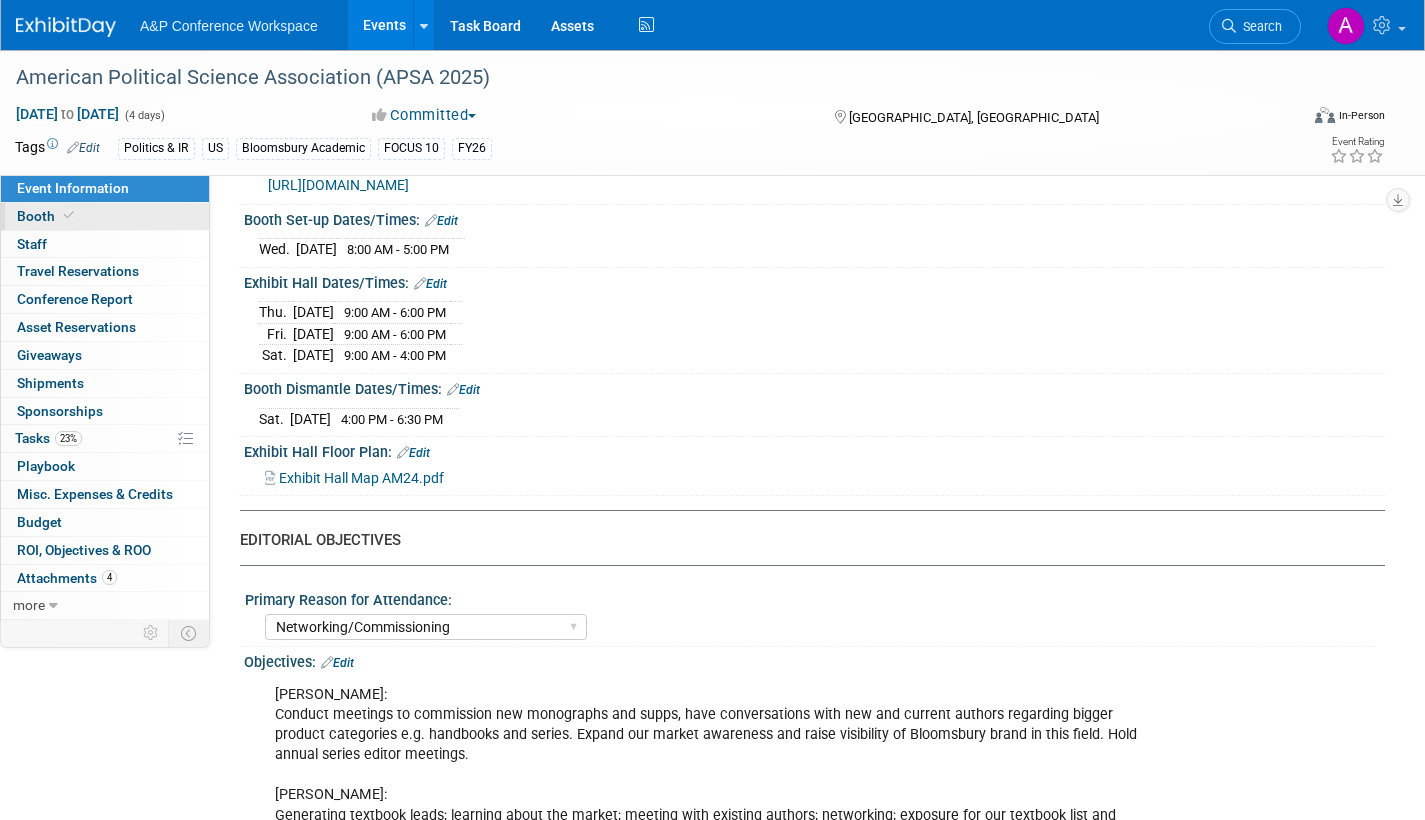 click on "Booth" at bounding box center [47, 216] 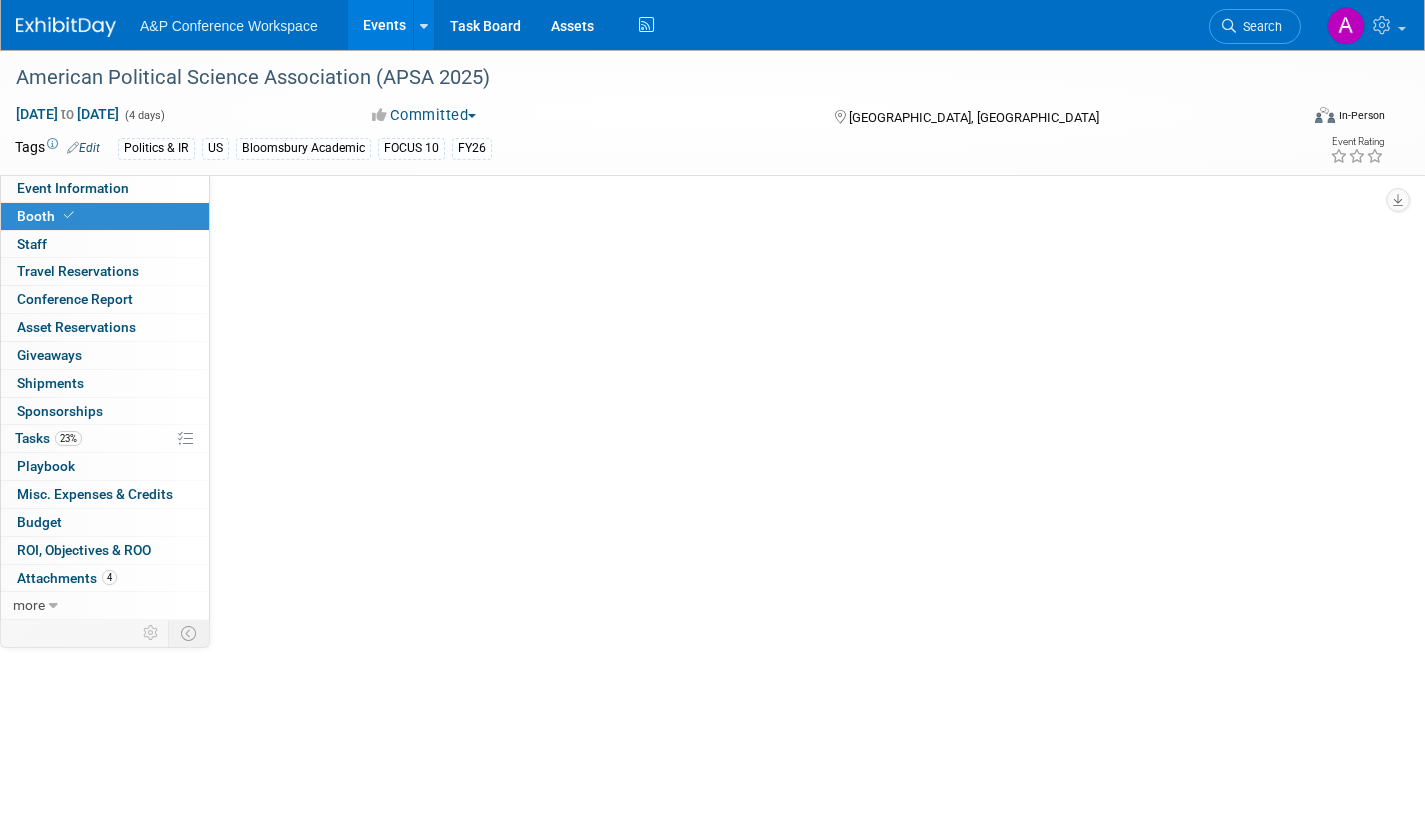 scroll, scrollTop: 0, scrollLeft: 0, axis: both 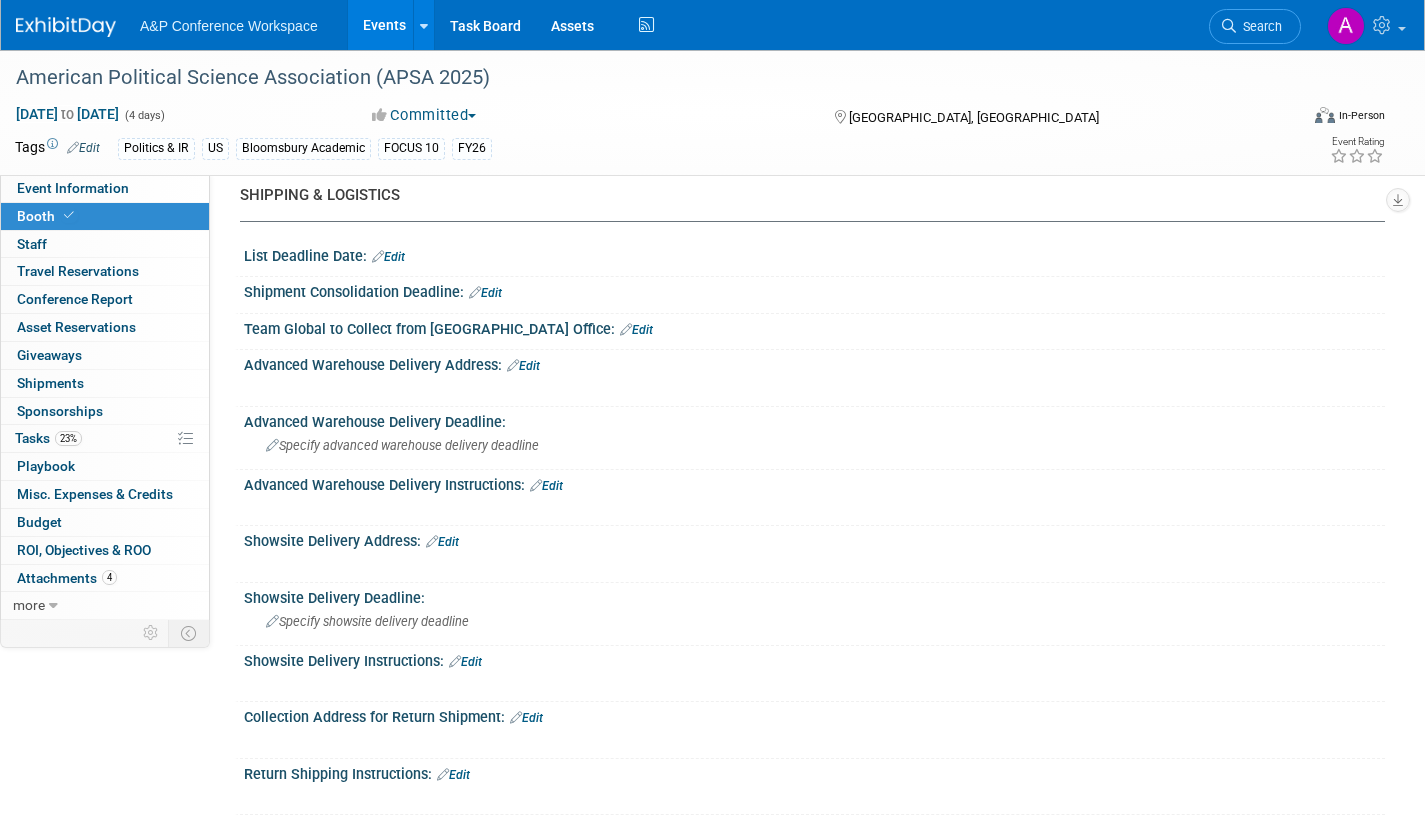 click on "Edit" at bounding box center [523, 366] 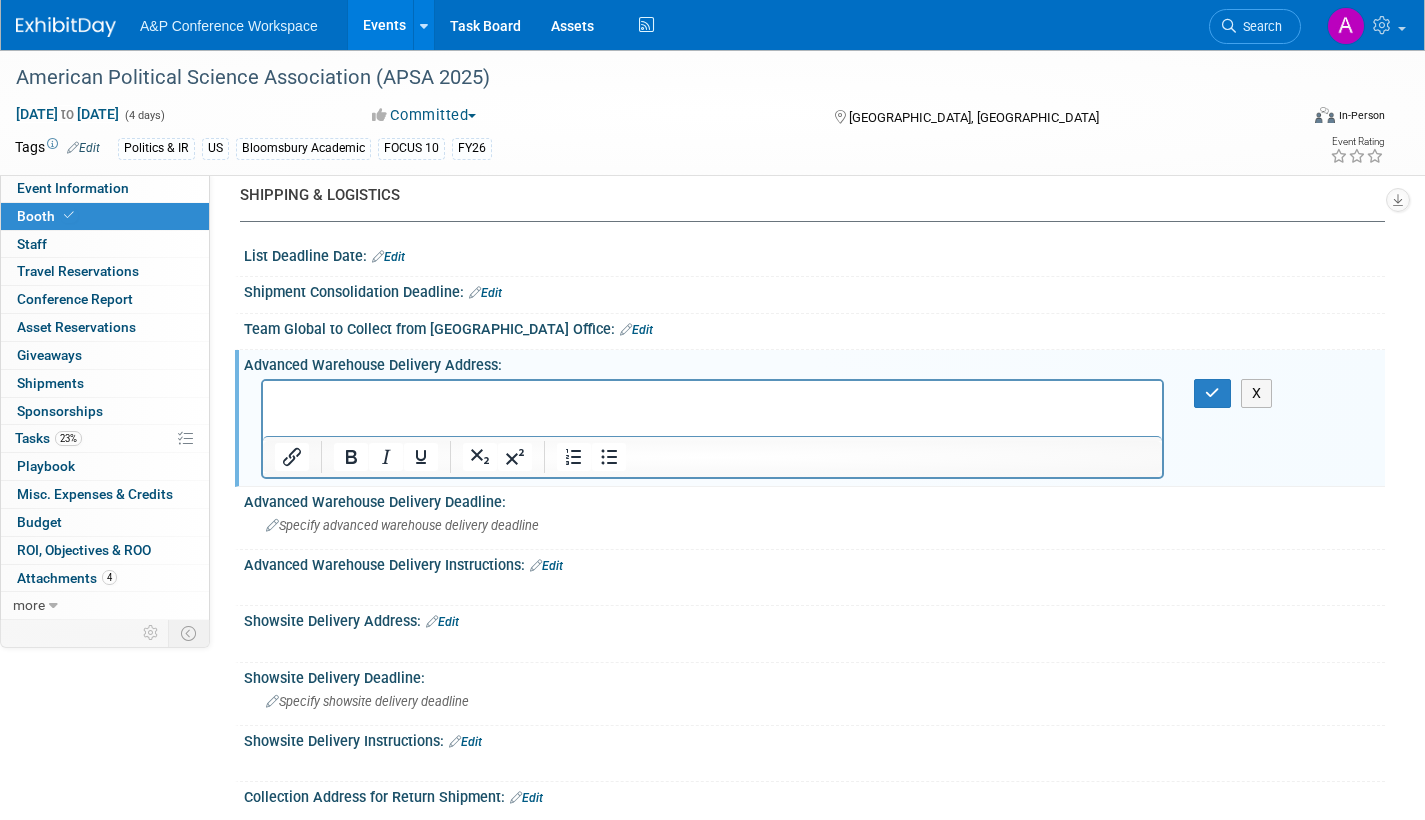 scroll, scrollTop: 0, scrollLeft: 0, axis: both 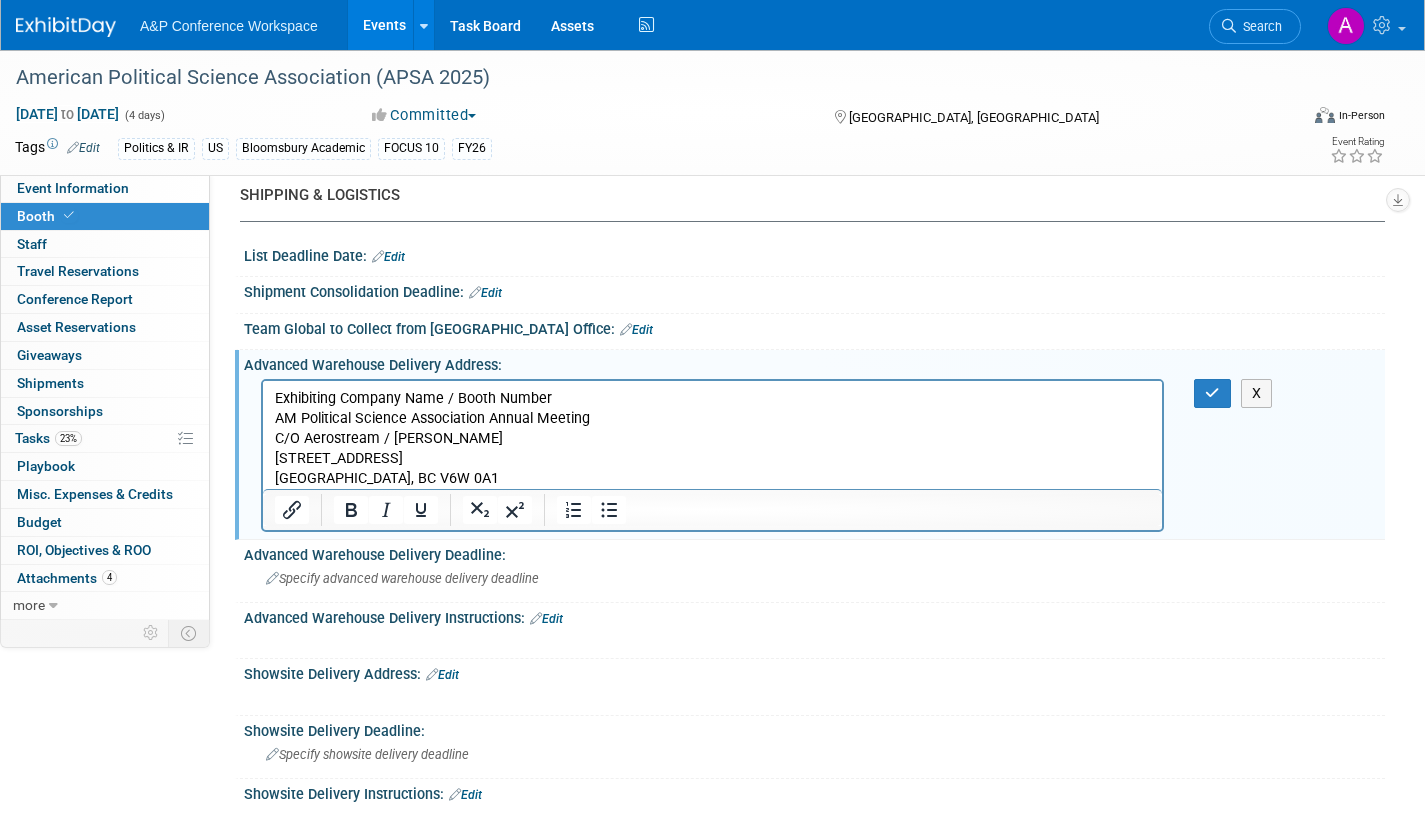 click on "Exhibiting Company Name / Booth Number AM Political Science Association Annual Meeting C/O Aerostream / Freeman 18391 McCartney Way Richmond, BC V6W 0A1" at bounding box center [713, 438] 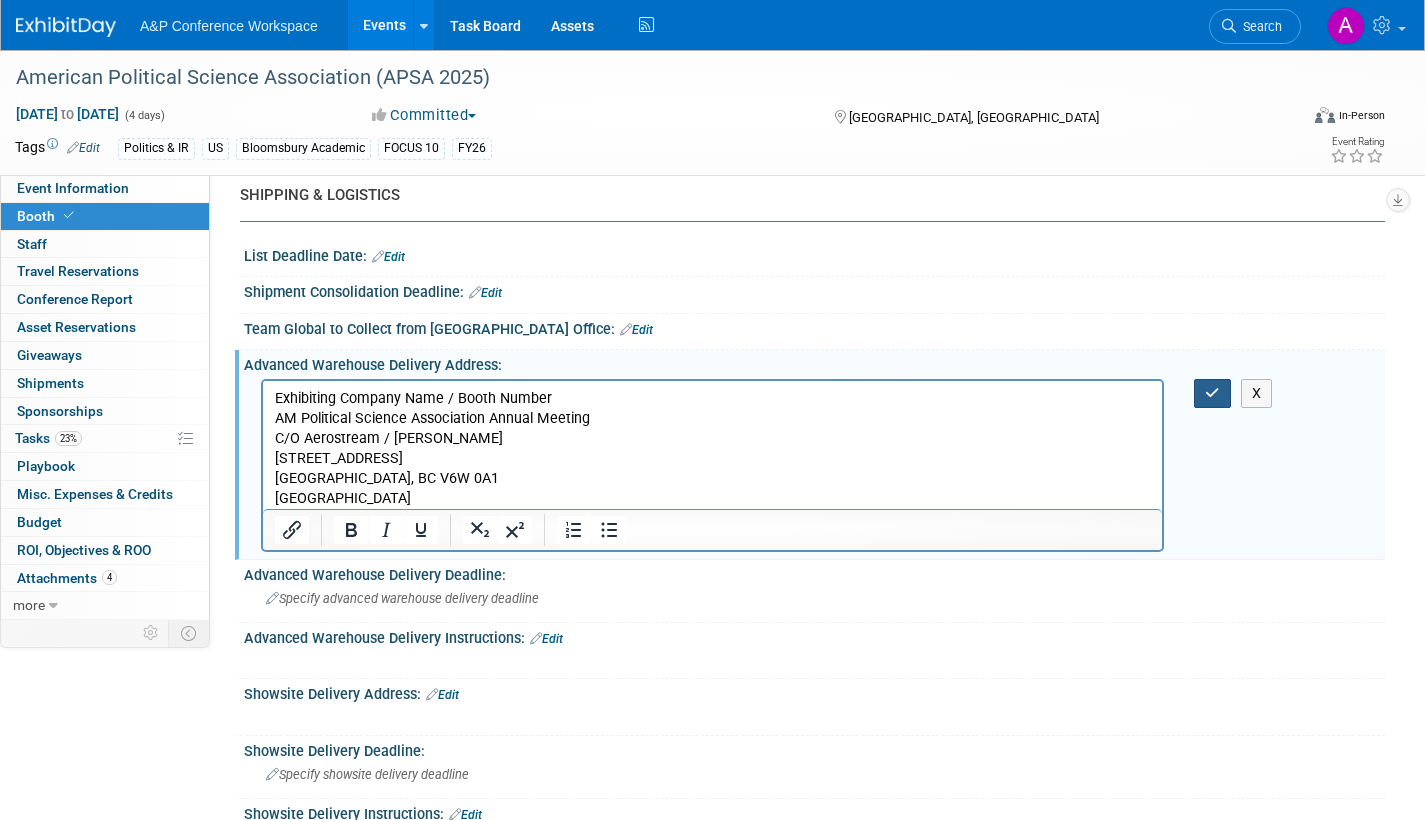 click at bounding box center [1212, 393] 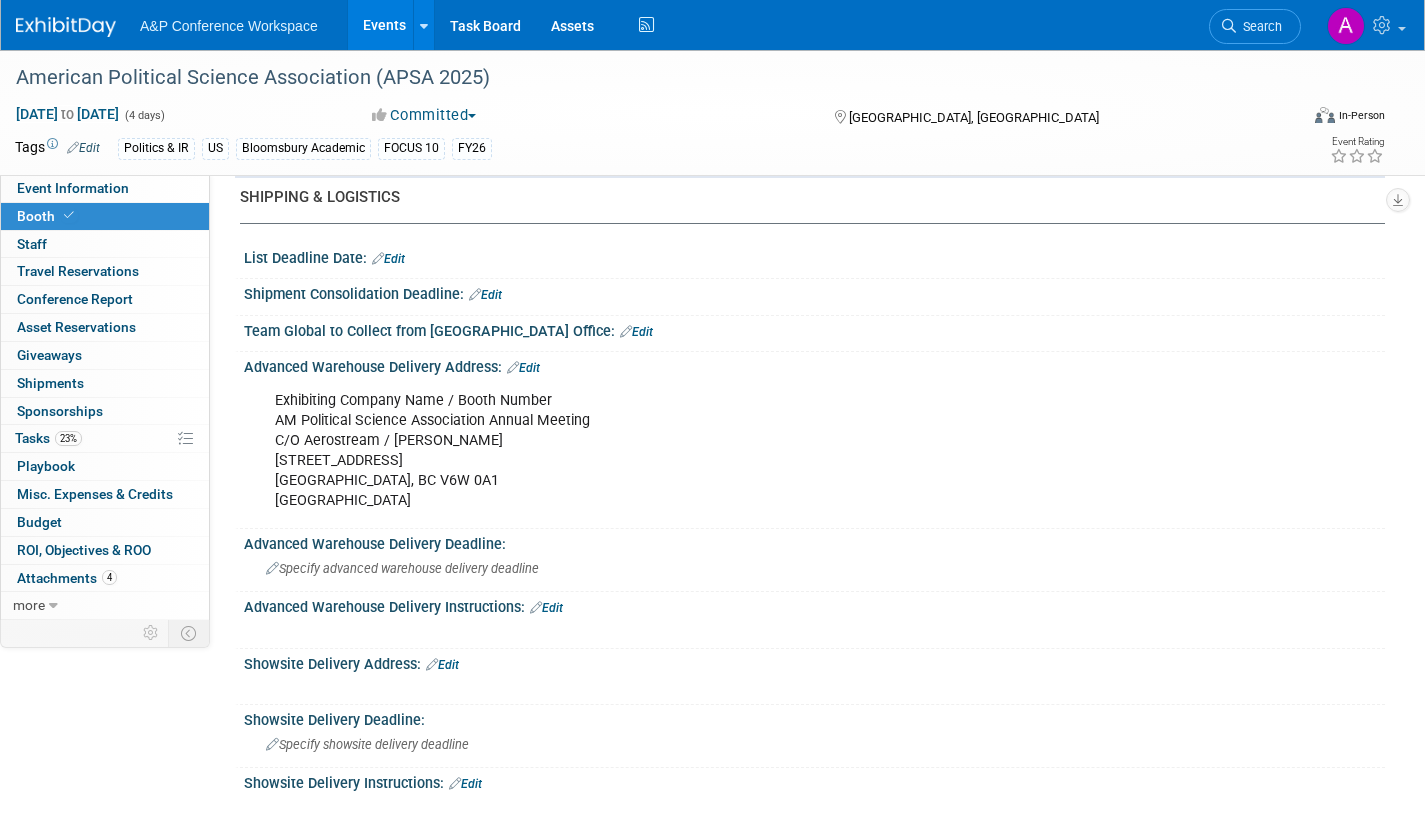 scroll, scrollTop: 1000, scrollLeft: 0, axis: vertical 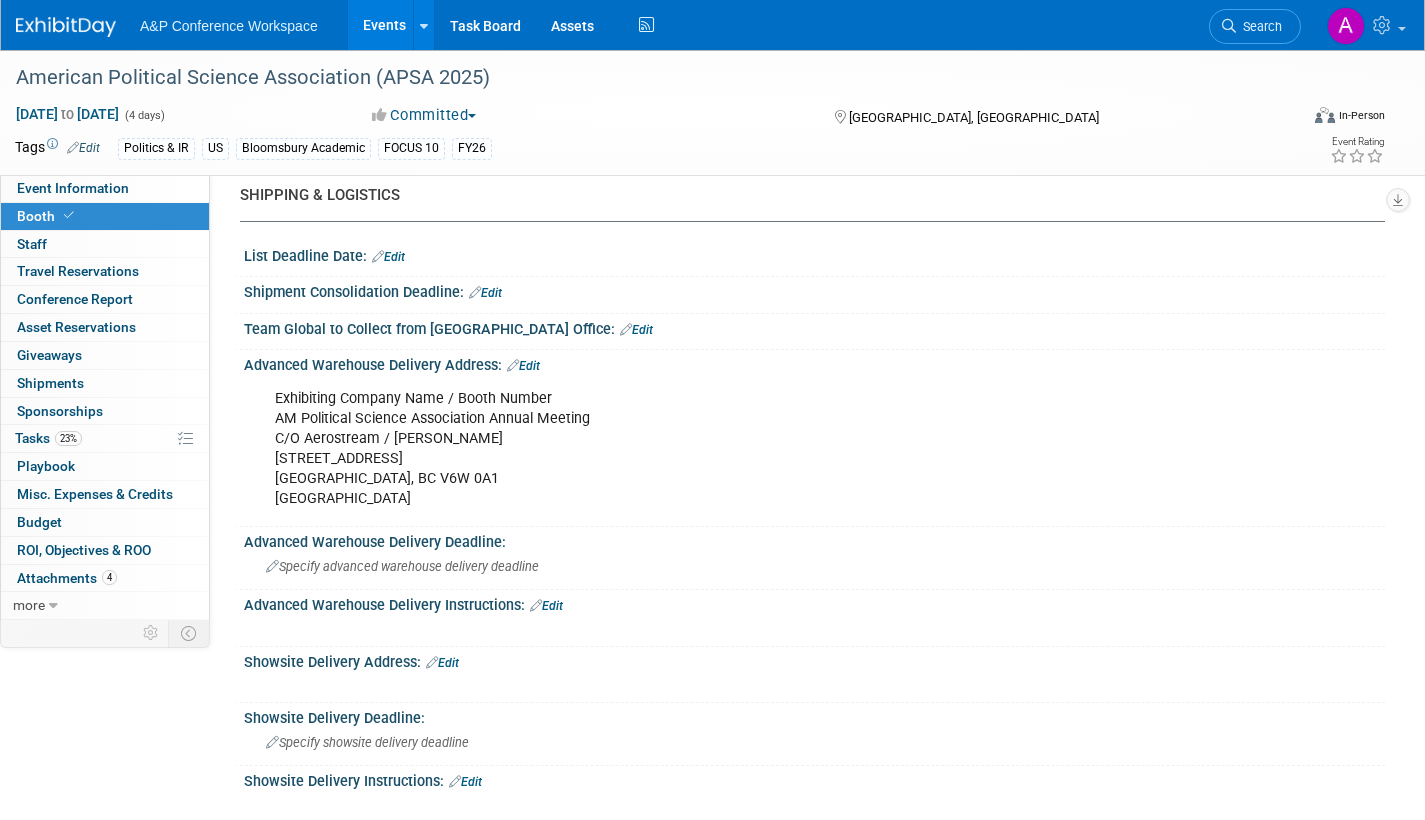 click on "Edit" at bounding box center [523, 366] 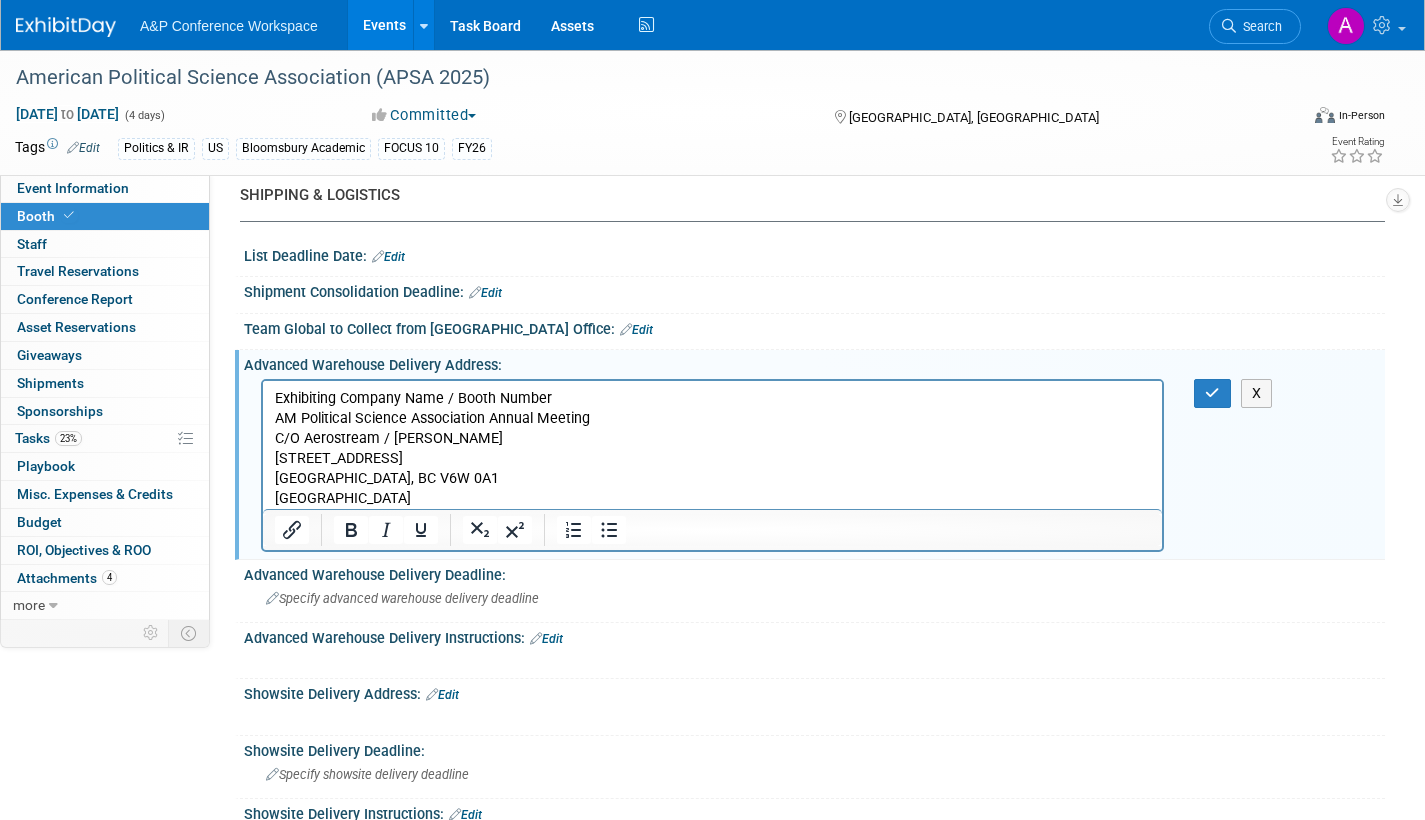 scroll, scrollTop: 0, scrollLeft: 0, axis: both 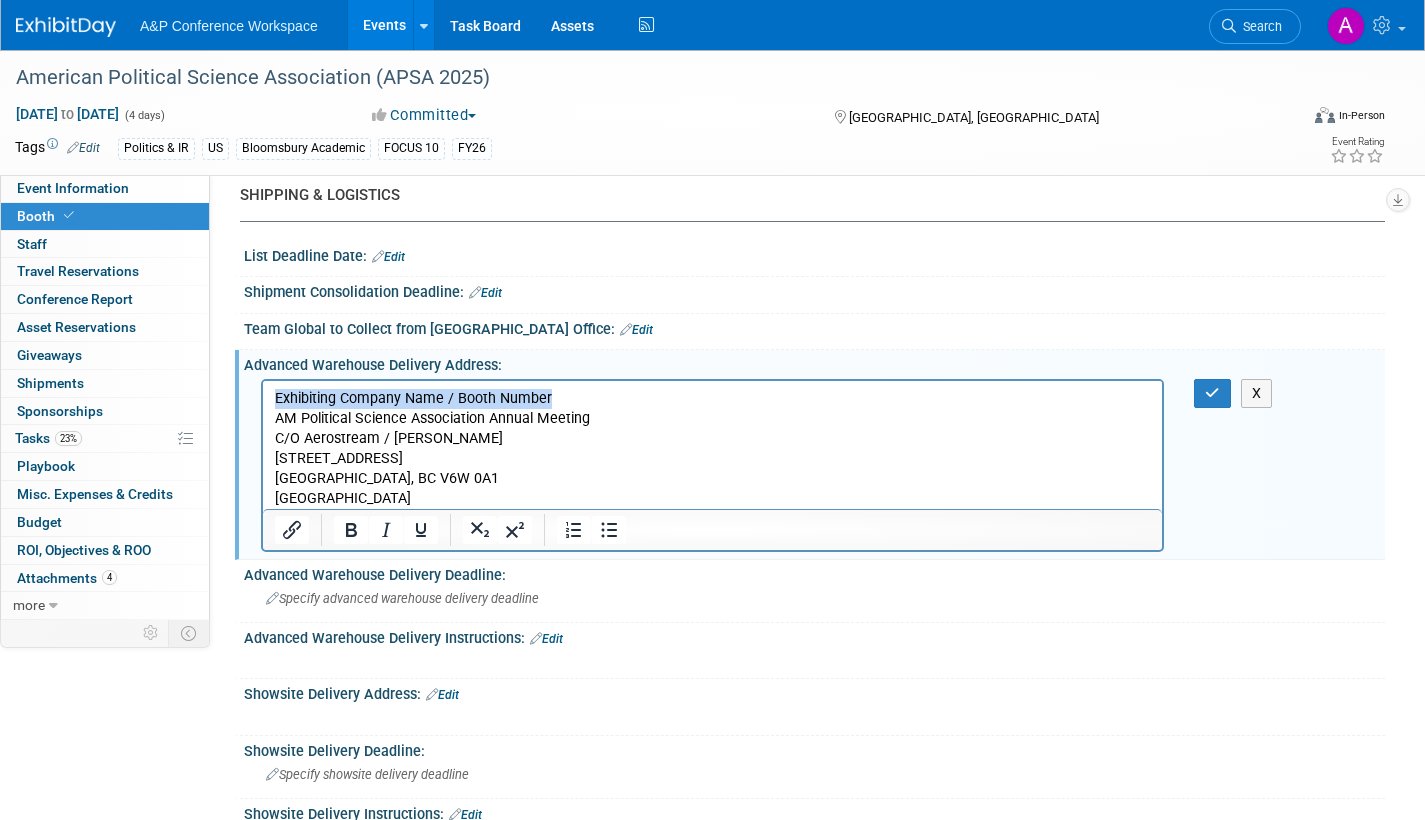 drag, startPoint x: 561, startPoint y: 395, endPoint x: 273, endPoint y: 403, distance: 288.11108 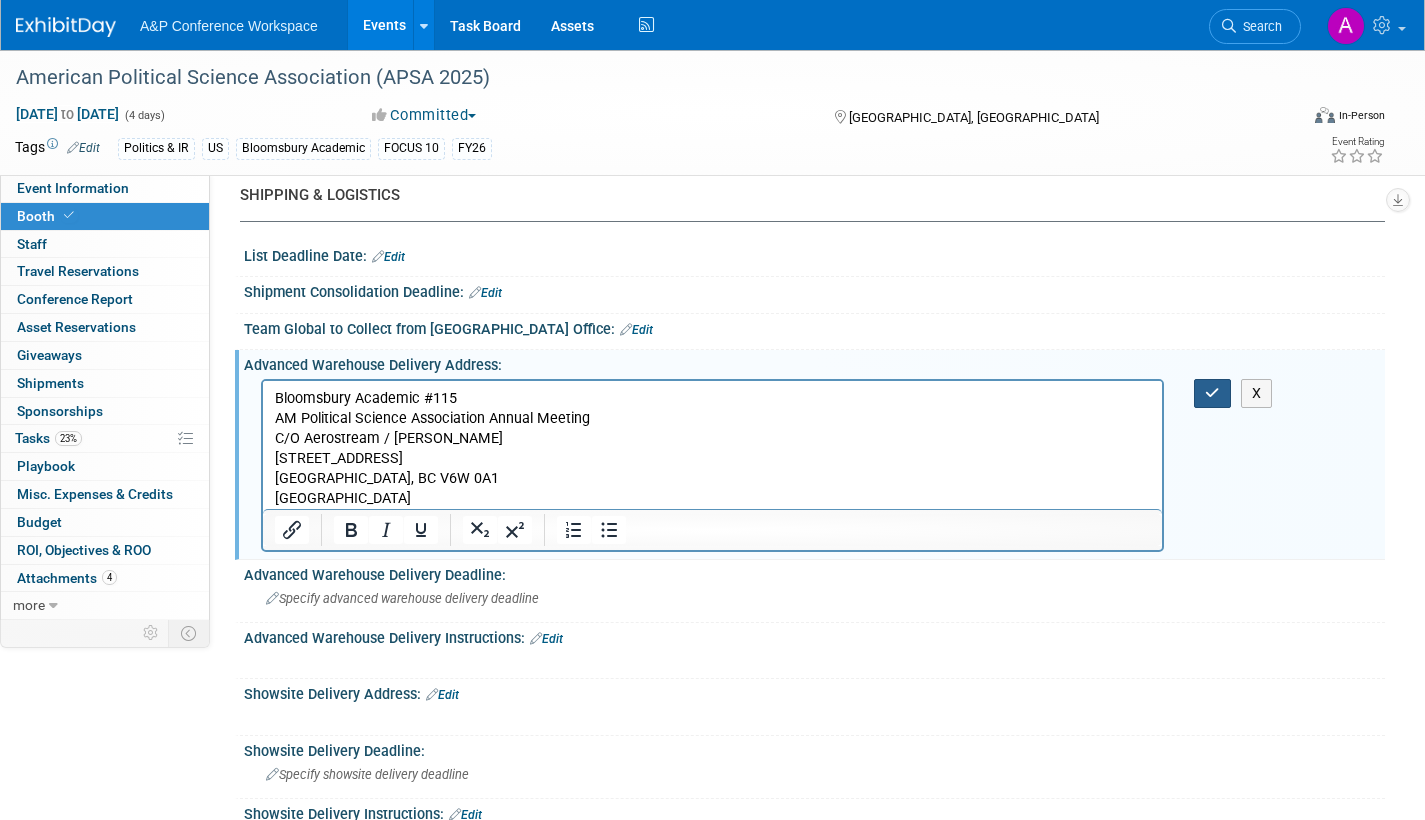 click at bounding box center (1212, 393) 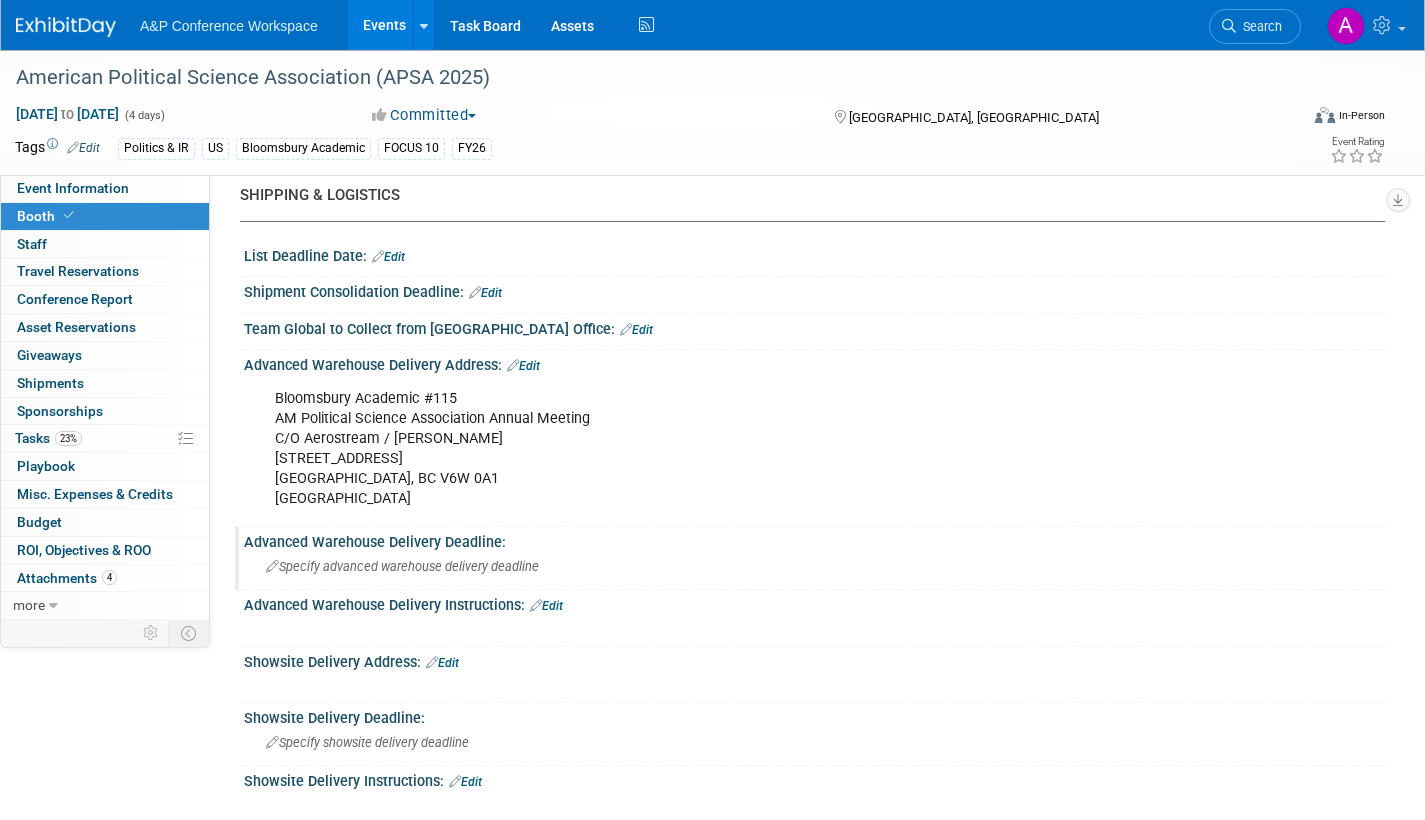 click on "Specify advanced warehouse delivery deadline" at bounding box center [402, 566] 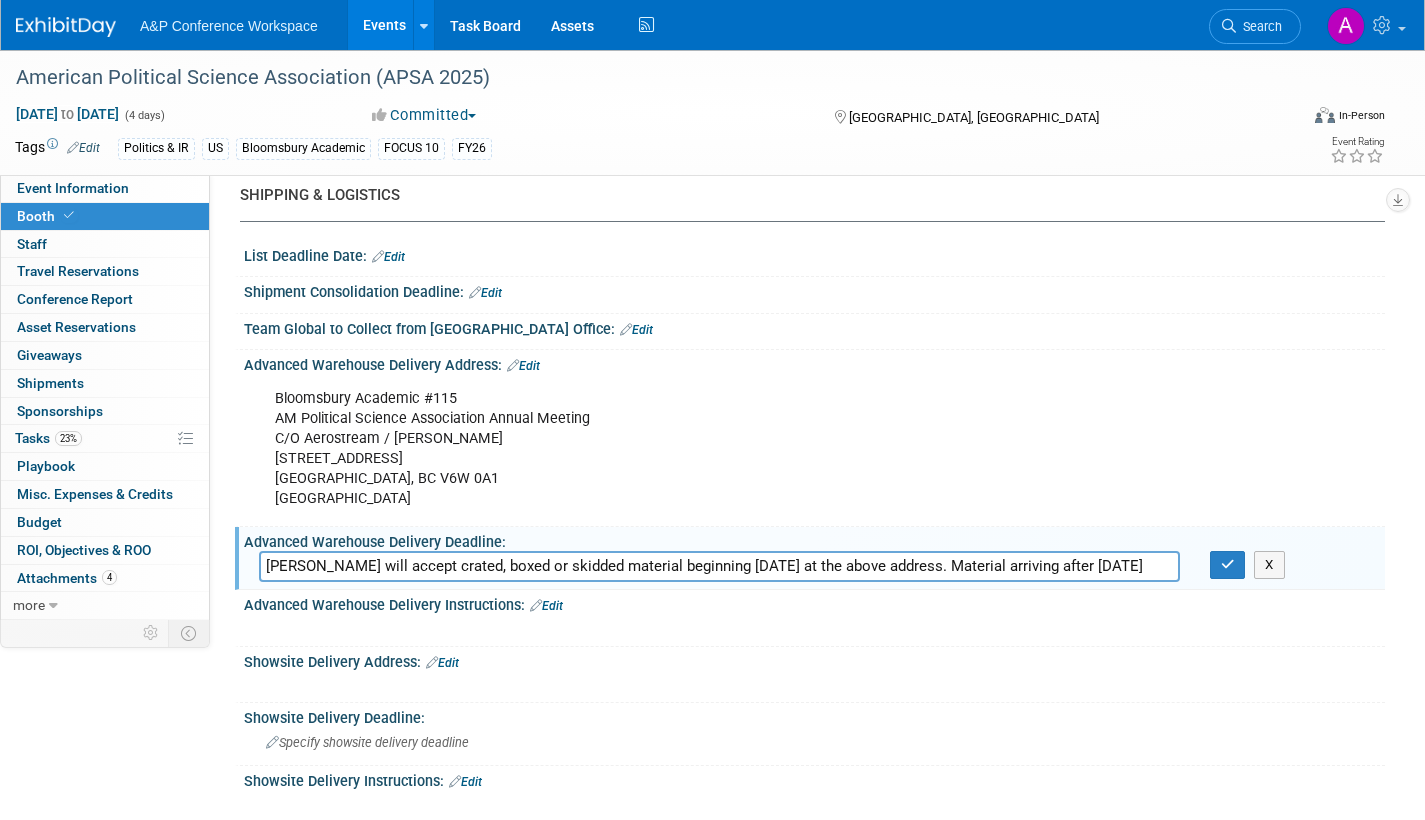 scroll, scrollTop: 0, scrollLeft: 63, axis: horizontal 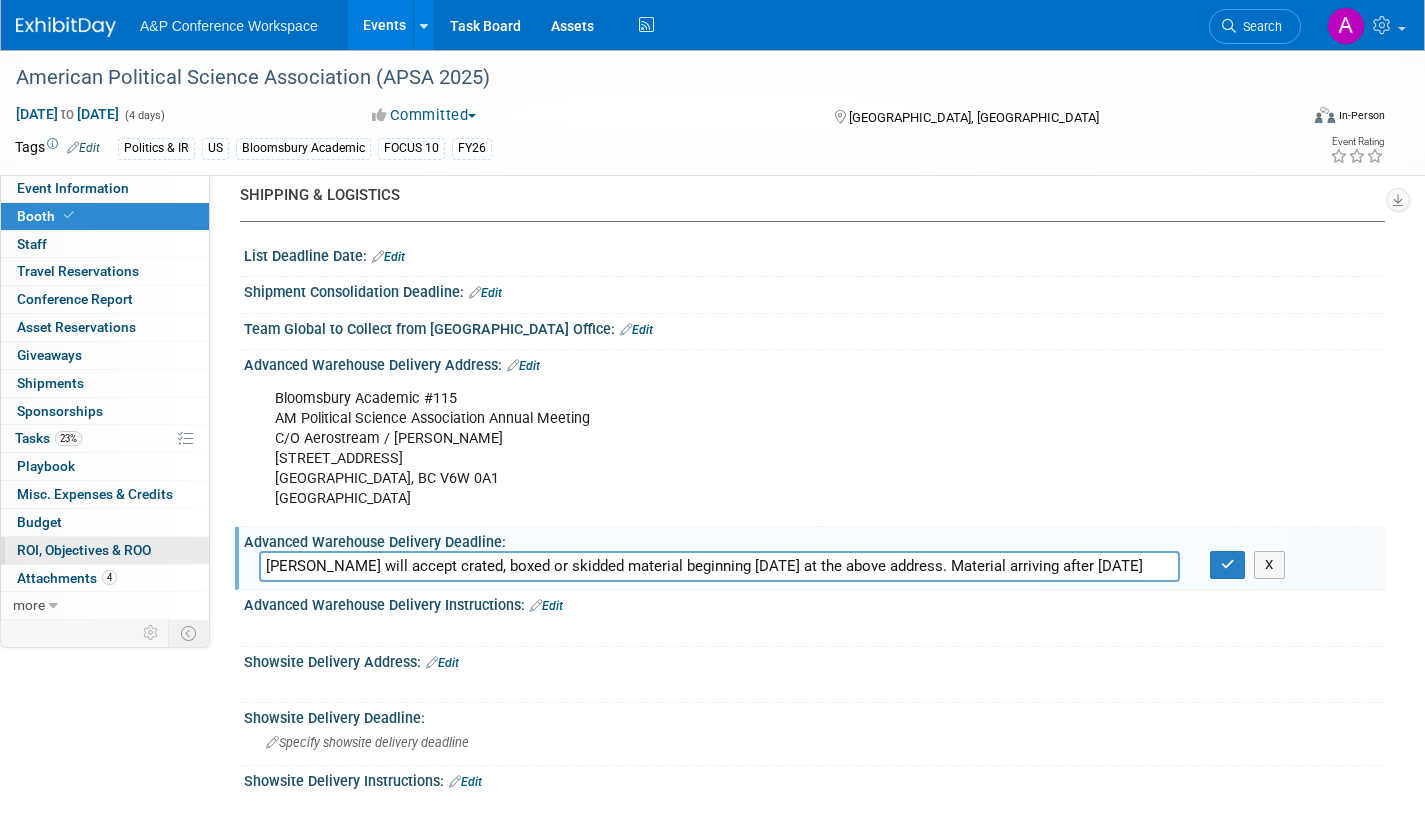 drag, startPoint x: 636, startPoint y: 566, endPoint x: 81, endPoint y: 555, distance: 555.109 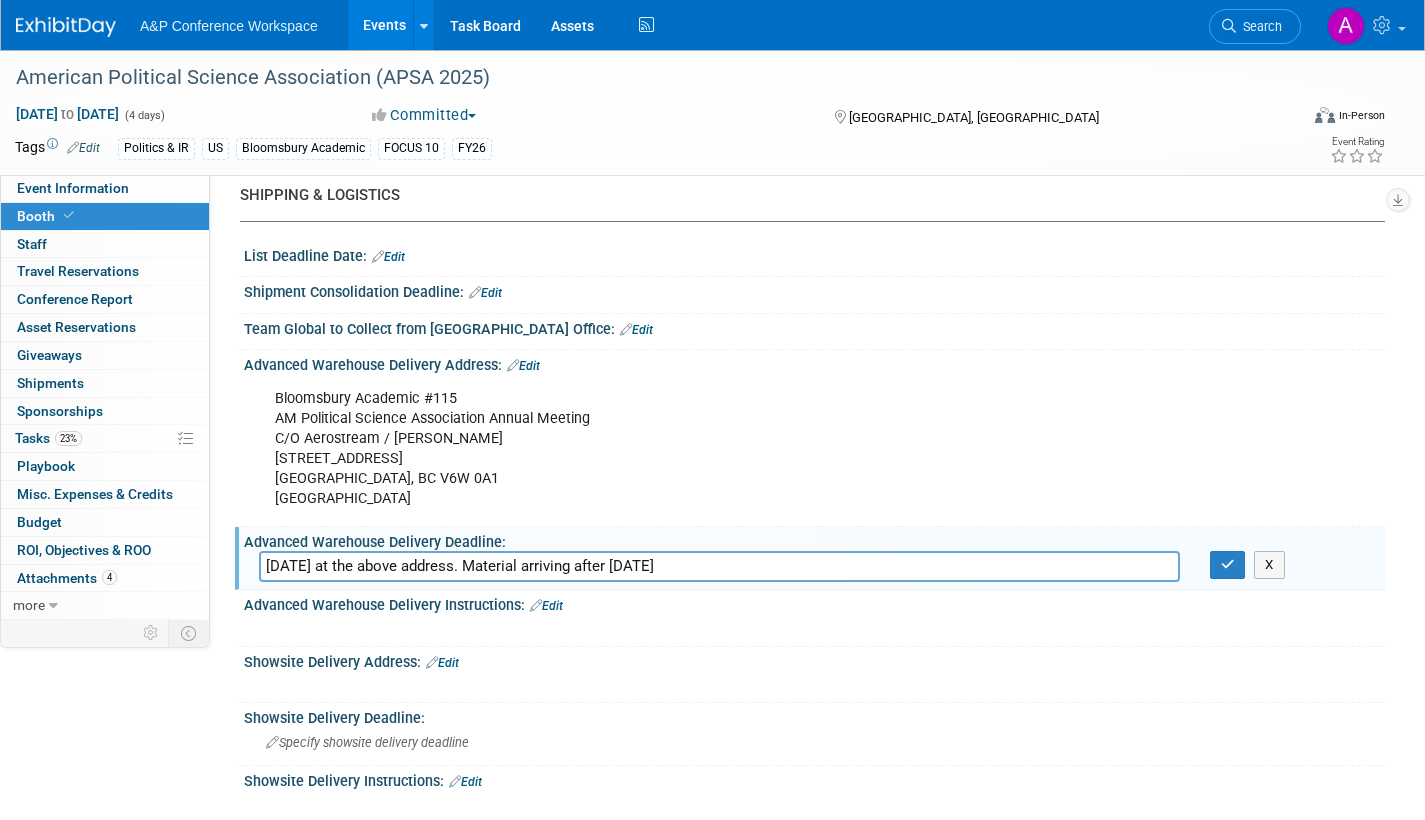 drag, startPoint x: 667, startPoint y: 565, endPoint x: 397, endPoint y: 541, distance: 271.06458 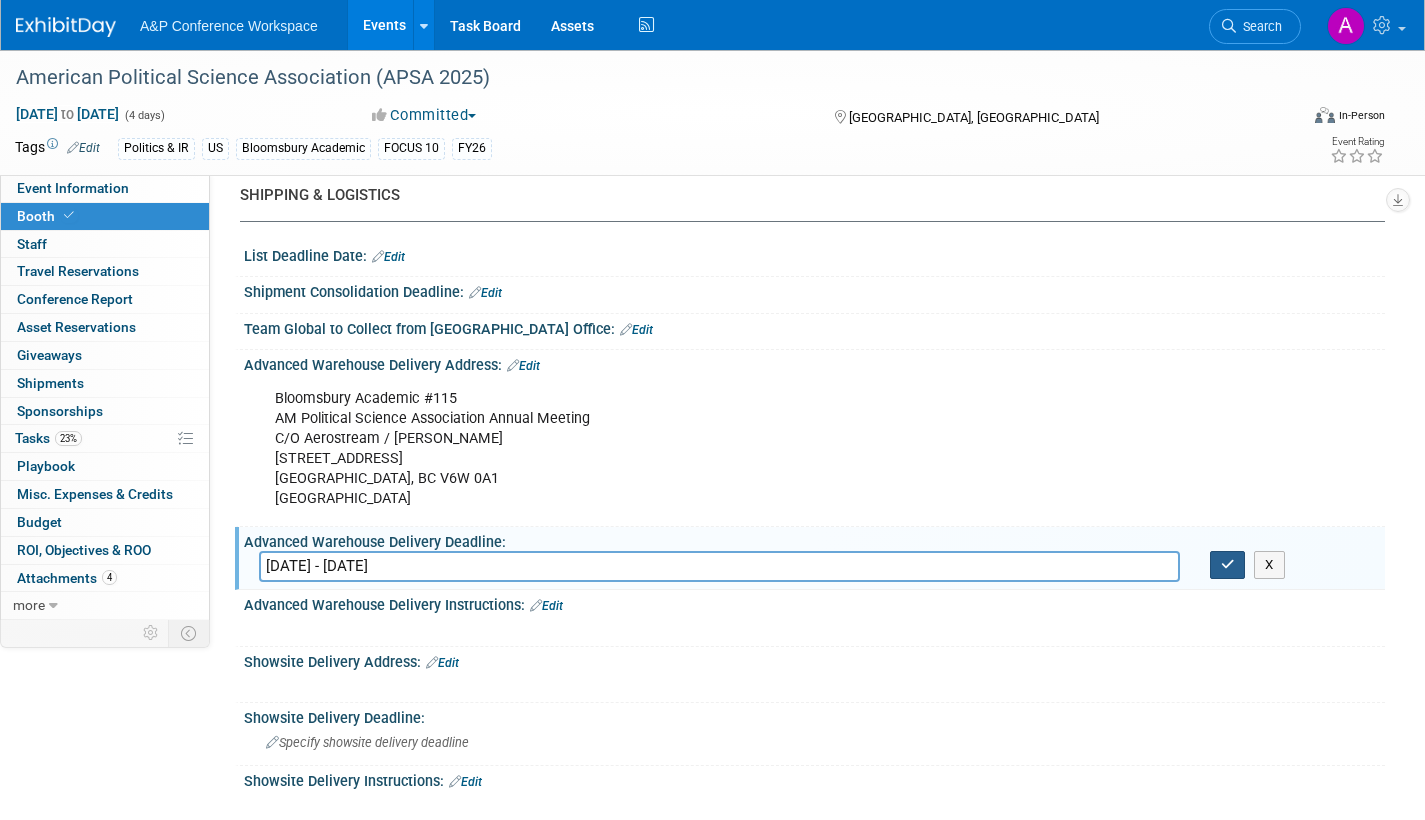 type on "August 11, 2025 - September 03, 2025" 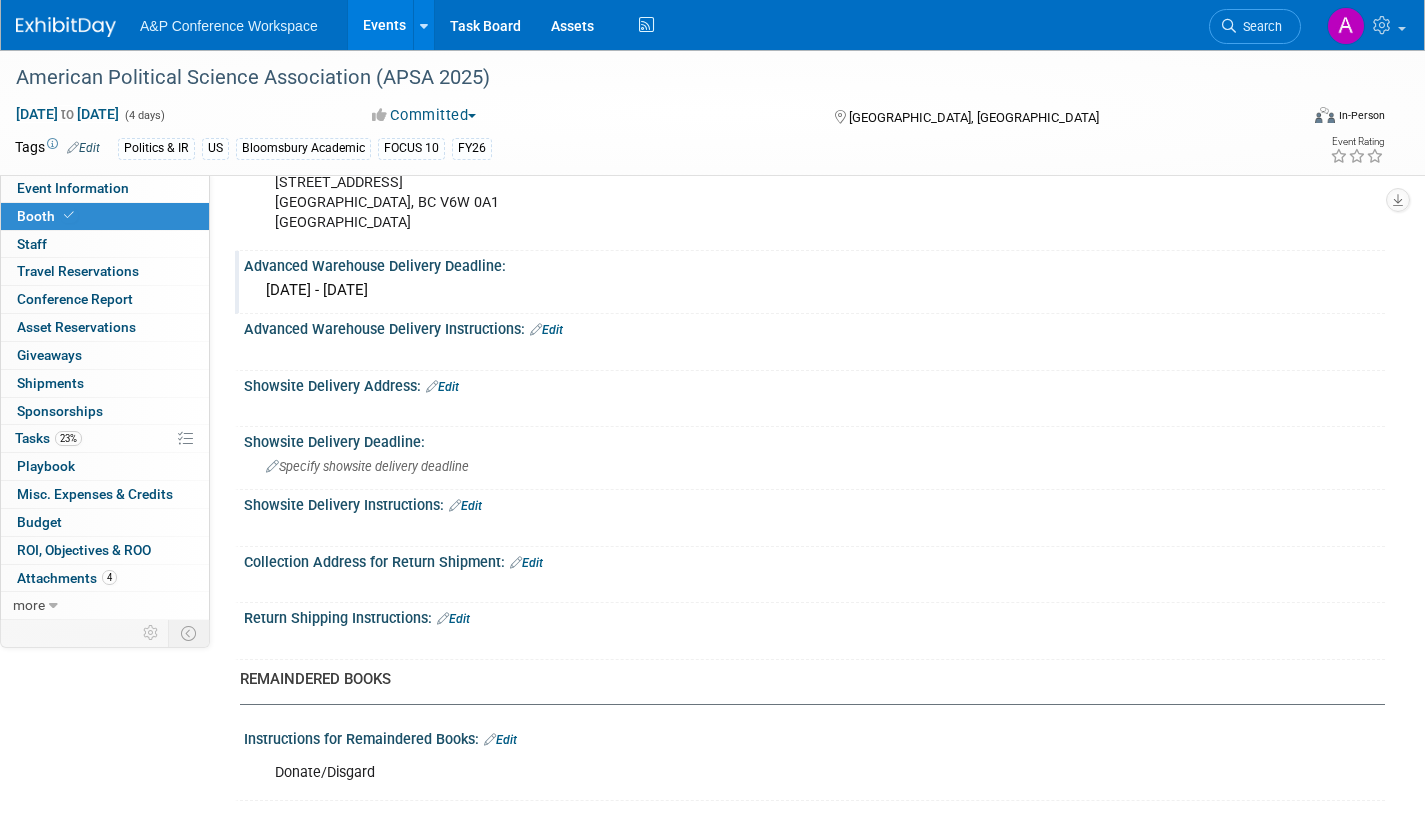 scroll, scrollTop: 1300, scrollLeft: 0, axis: vertical 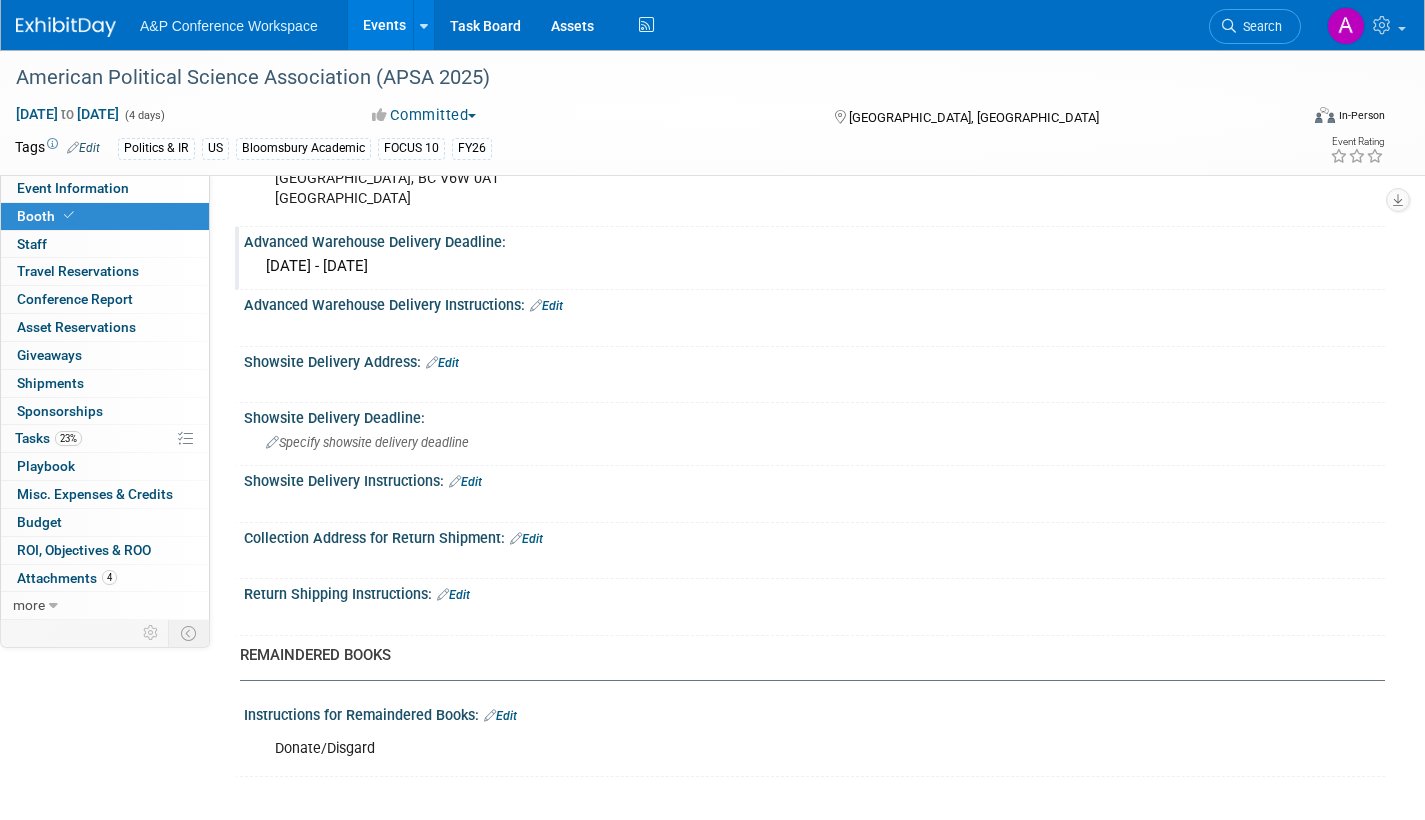 click on "Edit" at bounding box center [442, 363] 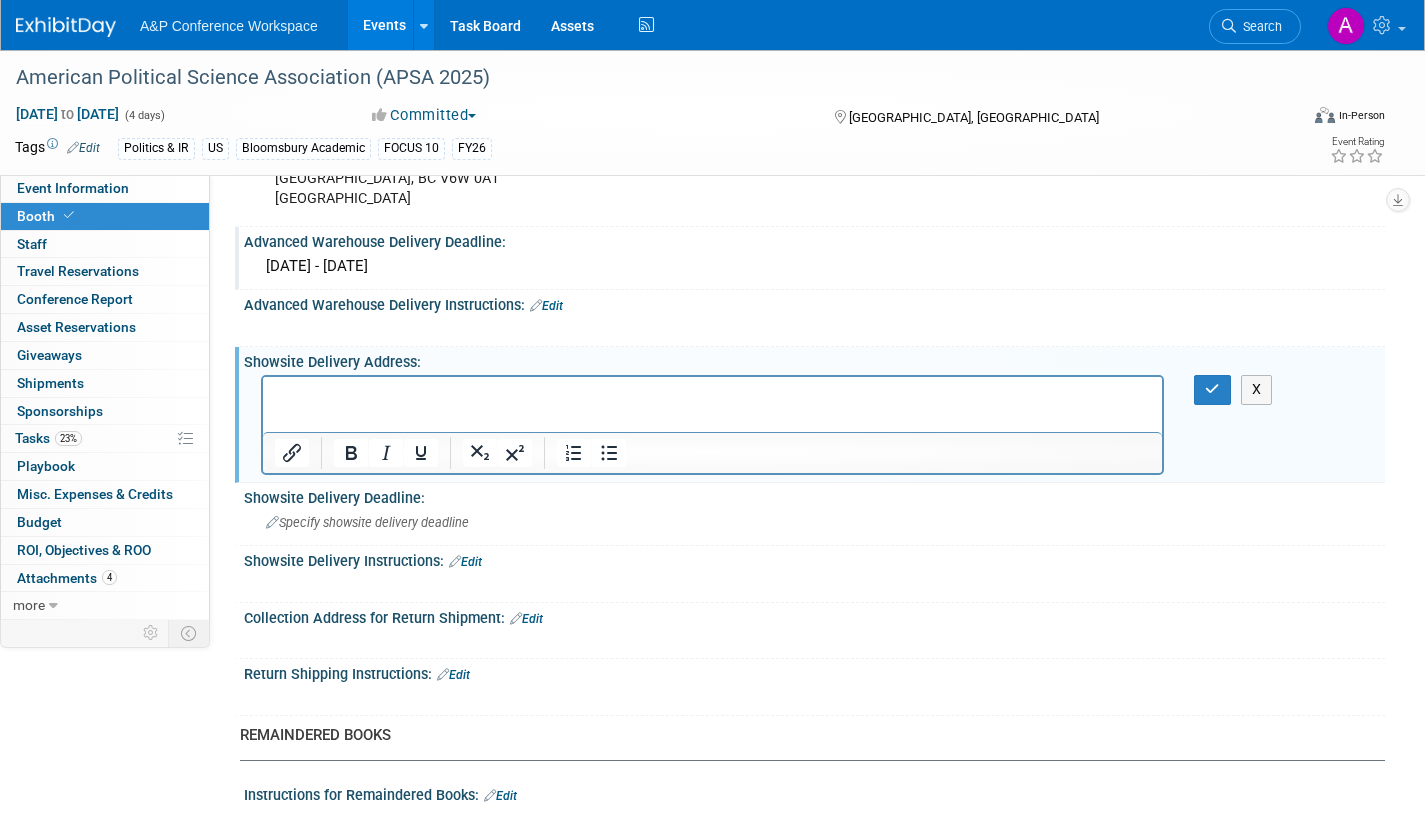 scroll, scrollTop: 0, scrollLeft: 0, axis: both 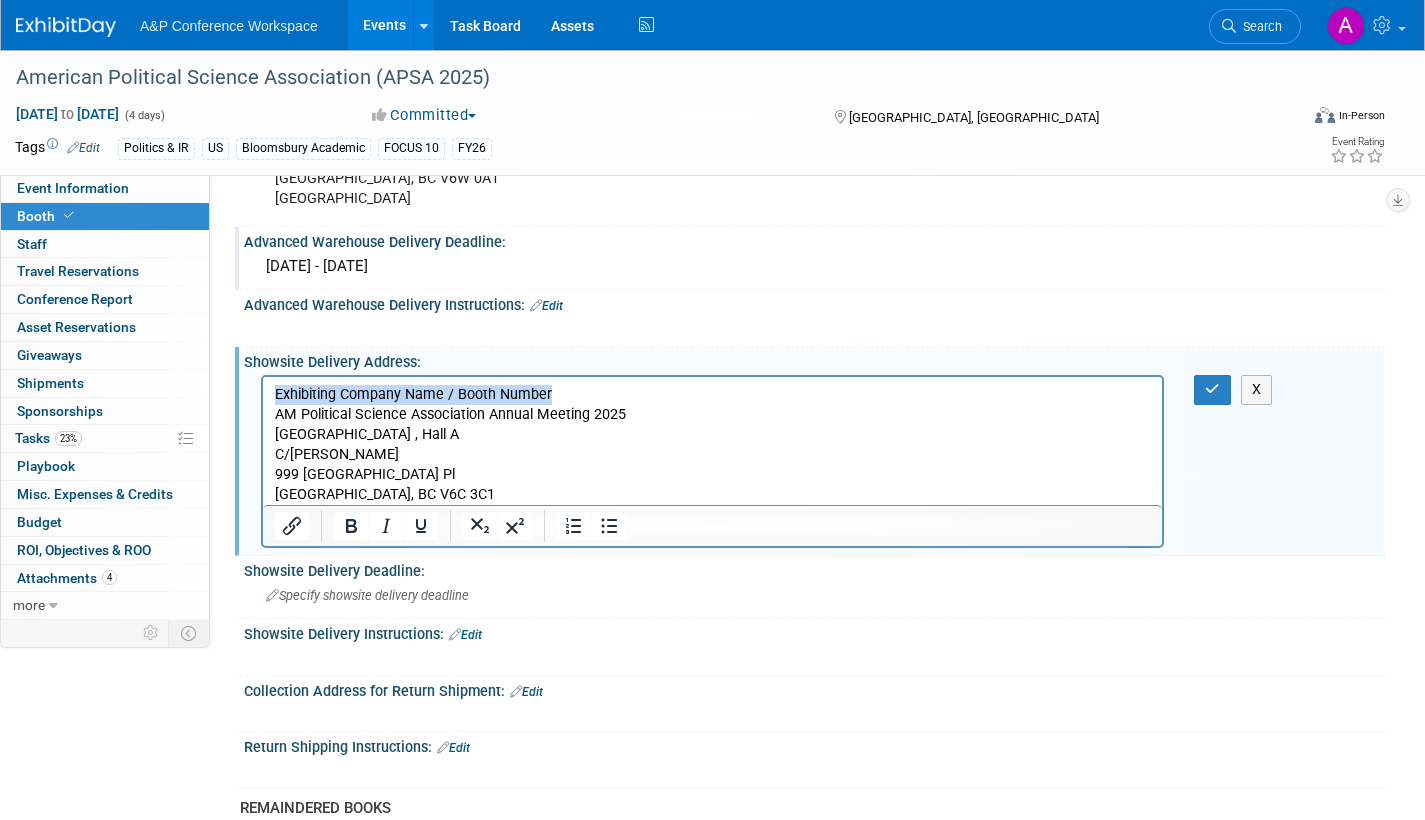 drag, startPoint x: 493, startPoint y: 393, endPoint x: 279, endPoint y: 389, distance: 214.03738 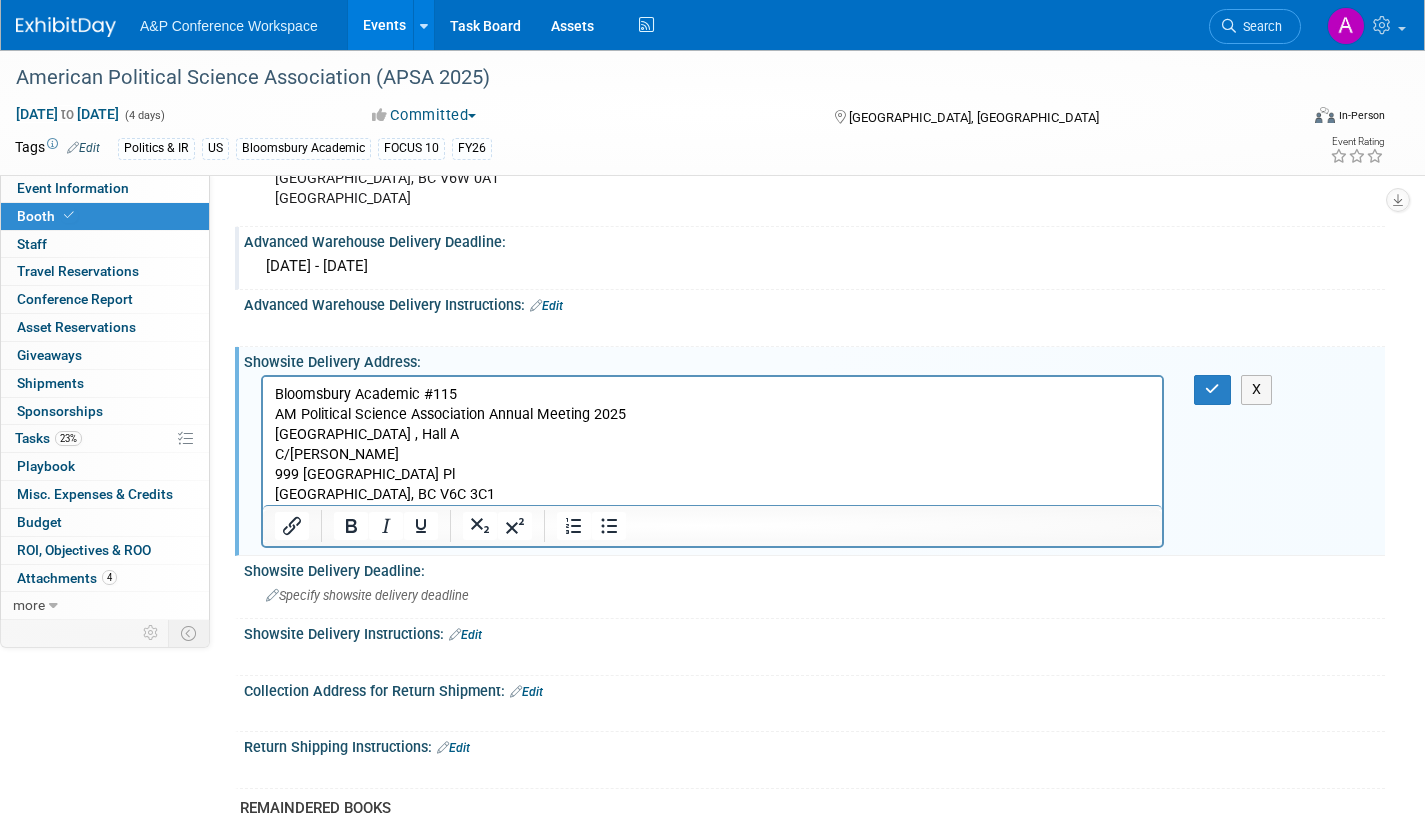 click on "Bloomsbury Academic #115 AM Political Science Association Annual Meeting 2025 Vancouver Convention Centre East , Hall A C/O Freeman 999 Canada Pl Vancouver, BC V6C 3C1" at bounding box center [713, 445] 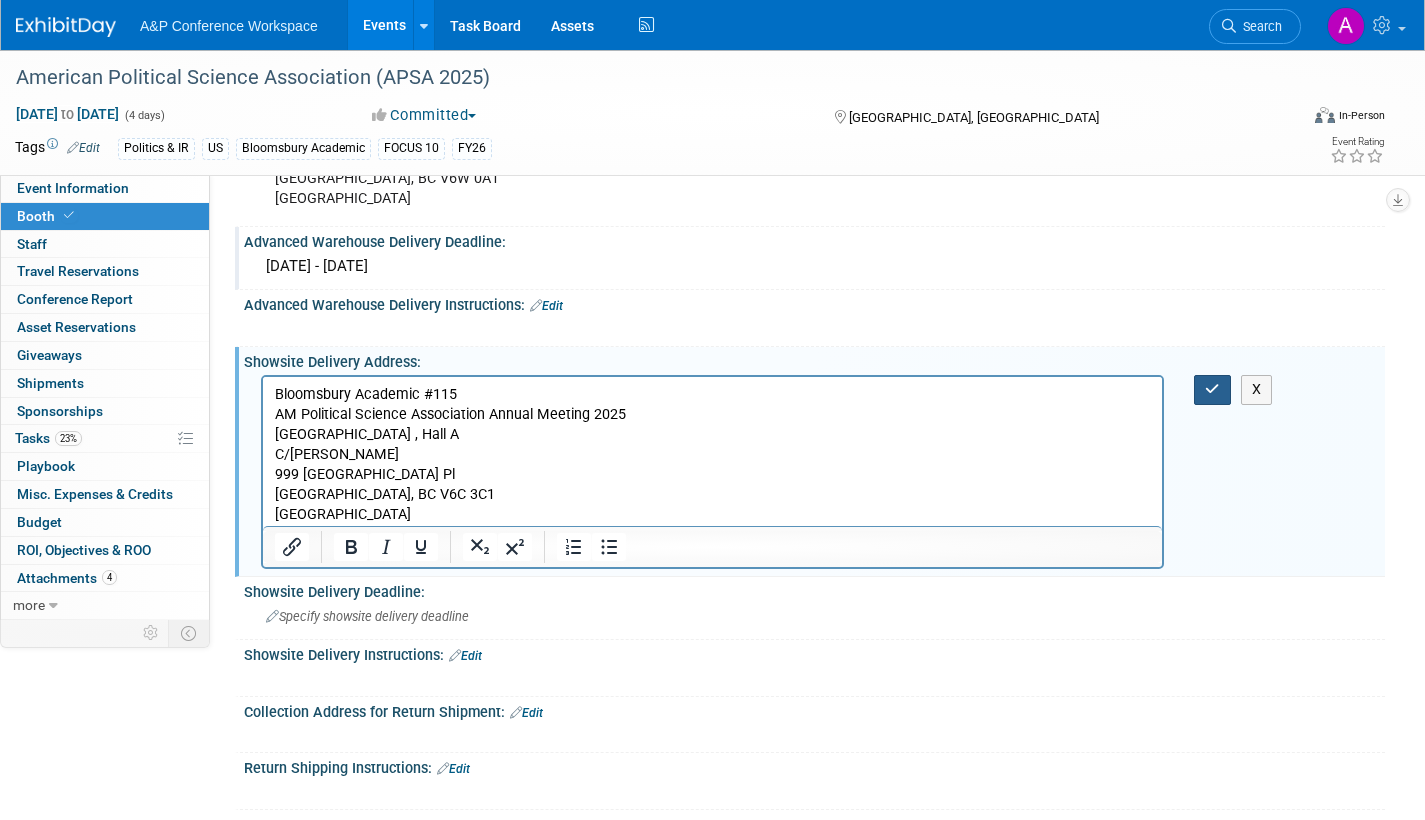 click at bounding box center (1212, 389) 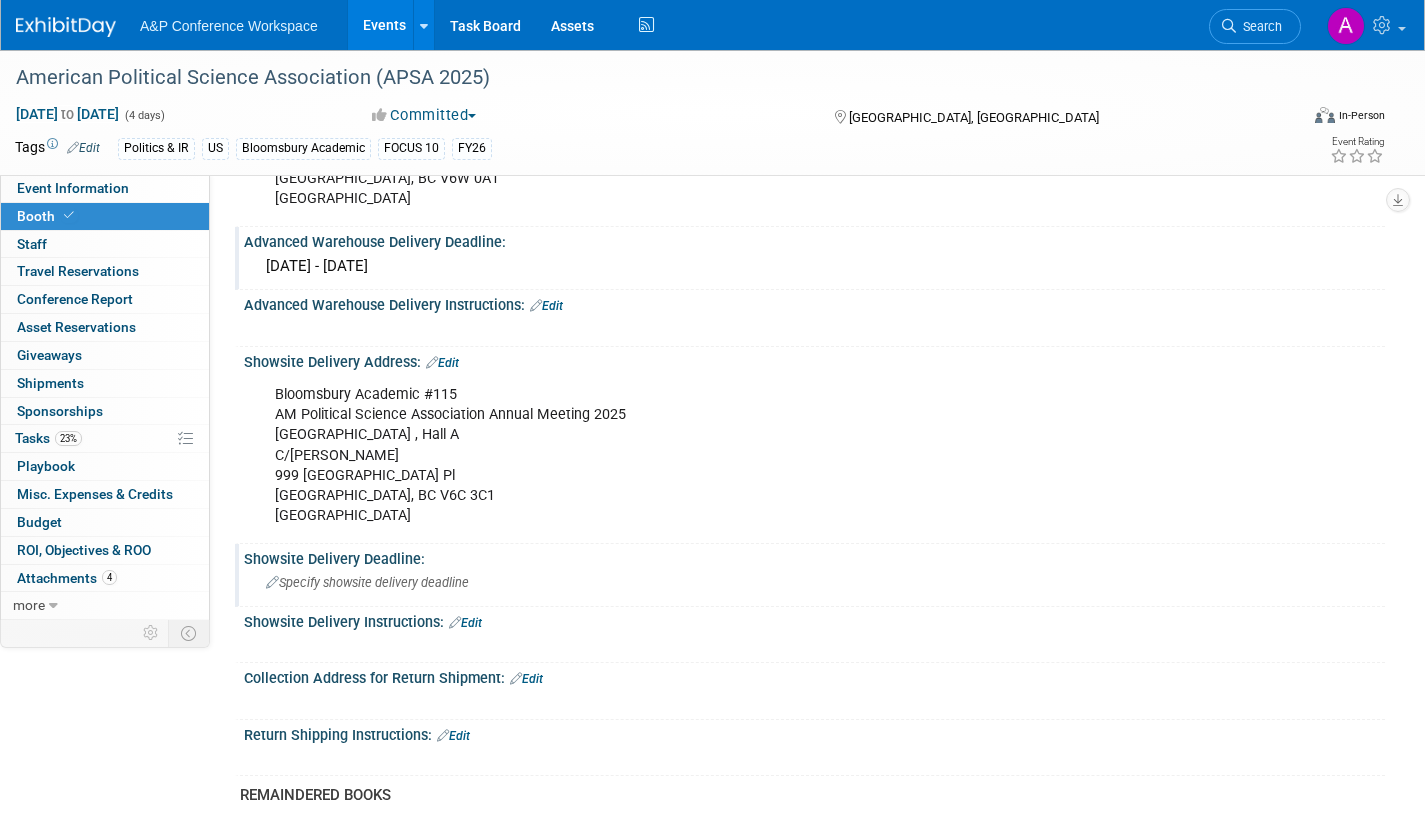 click on "Specify showsite delivery deadline" at bounding box center (367, 582) 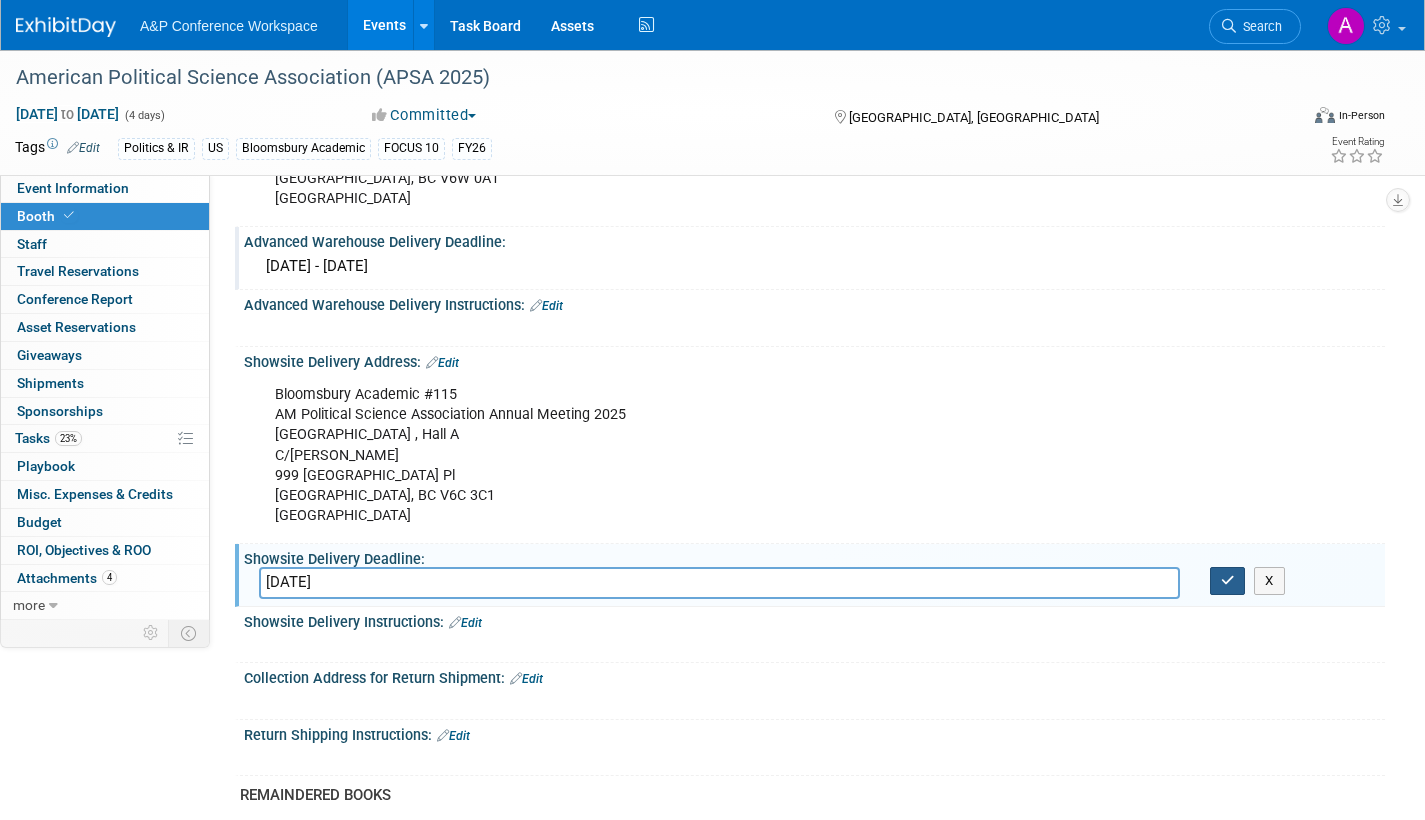 type on "September 10, 2025" 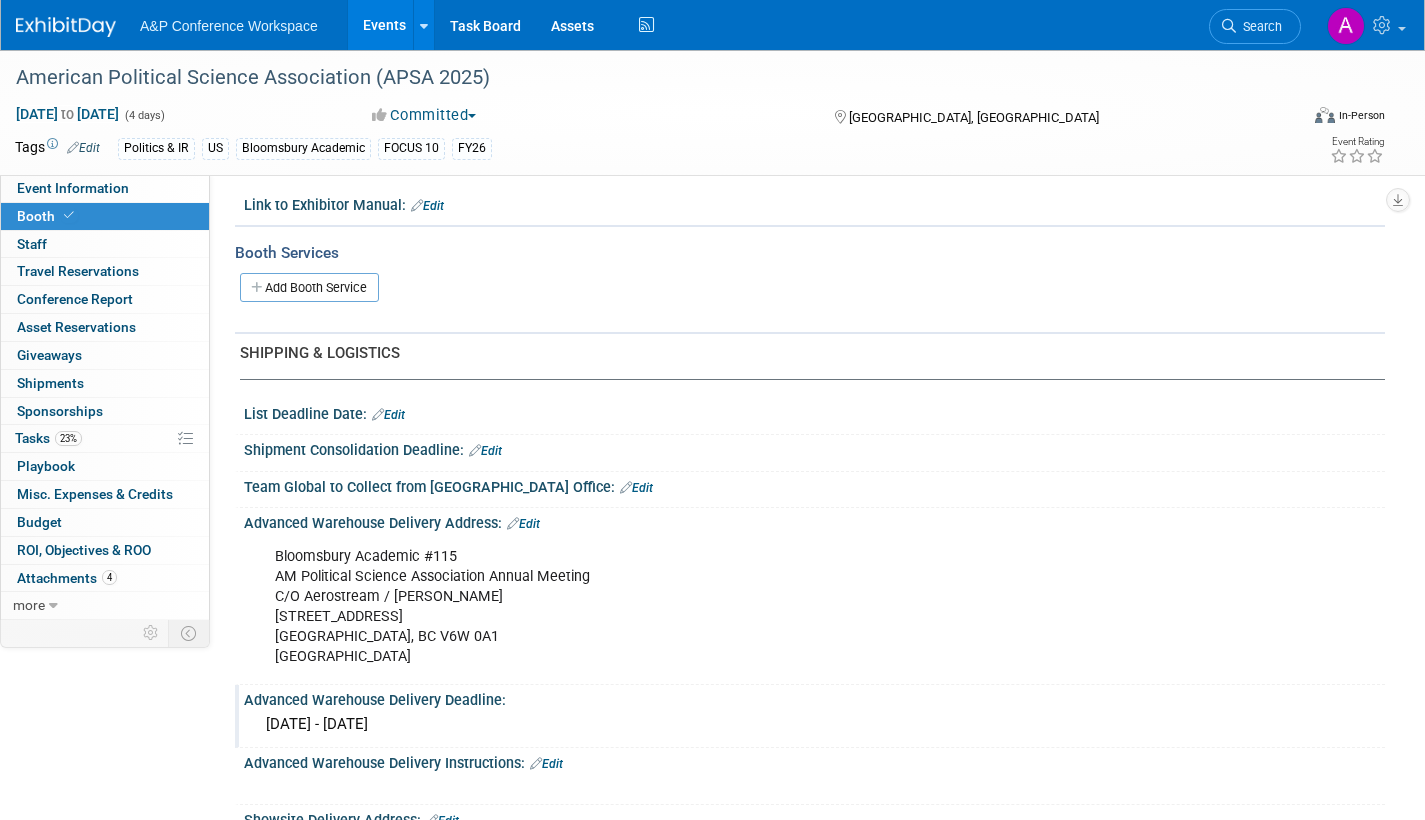 scroll, scrollTop: 1300, scrollLeft: 0, axis: vertical 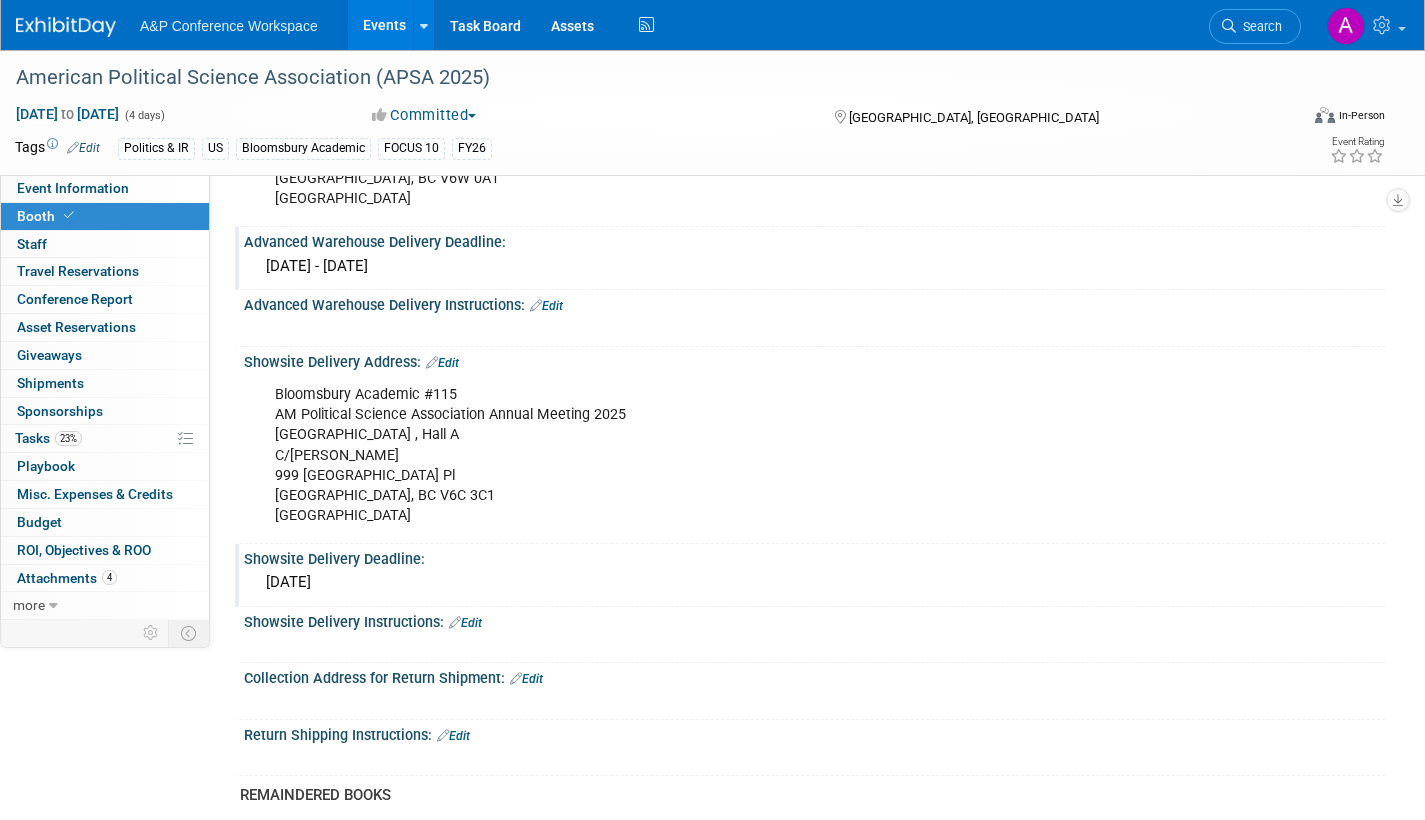 drag, startPoint x: 148, startPoint y: 185, endPoint x: 167, endPoint y: 223, distance: 42.48529 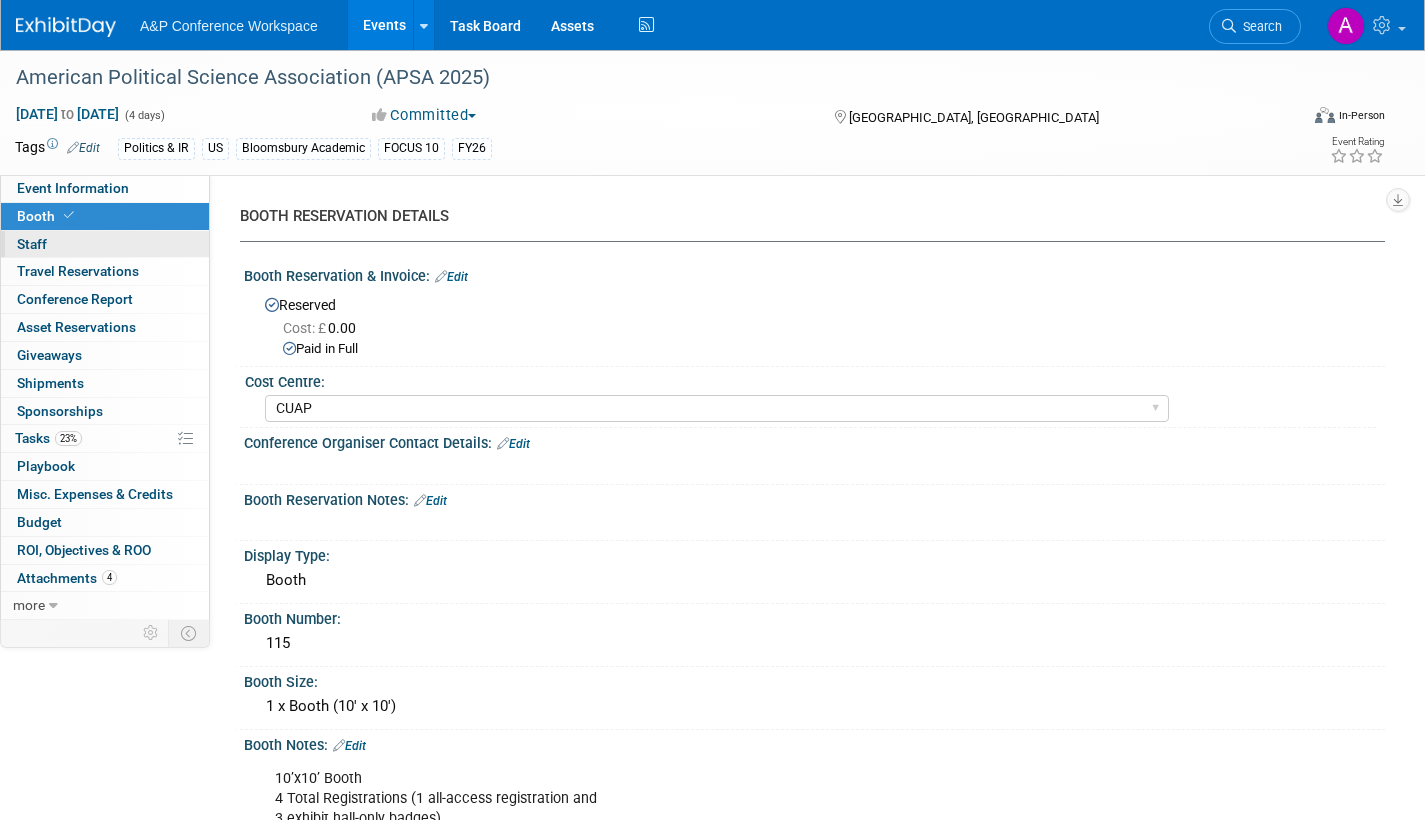 select on "Annual" 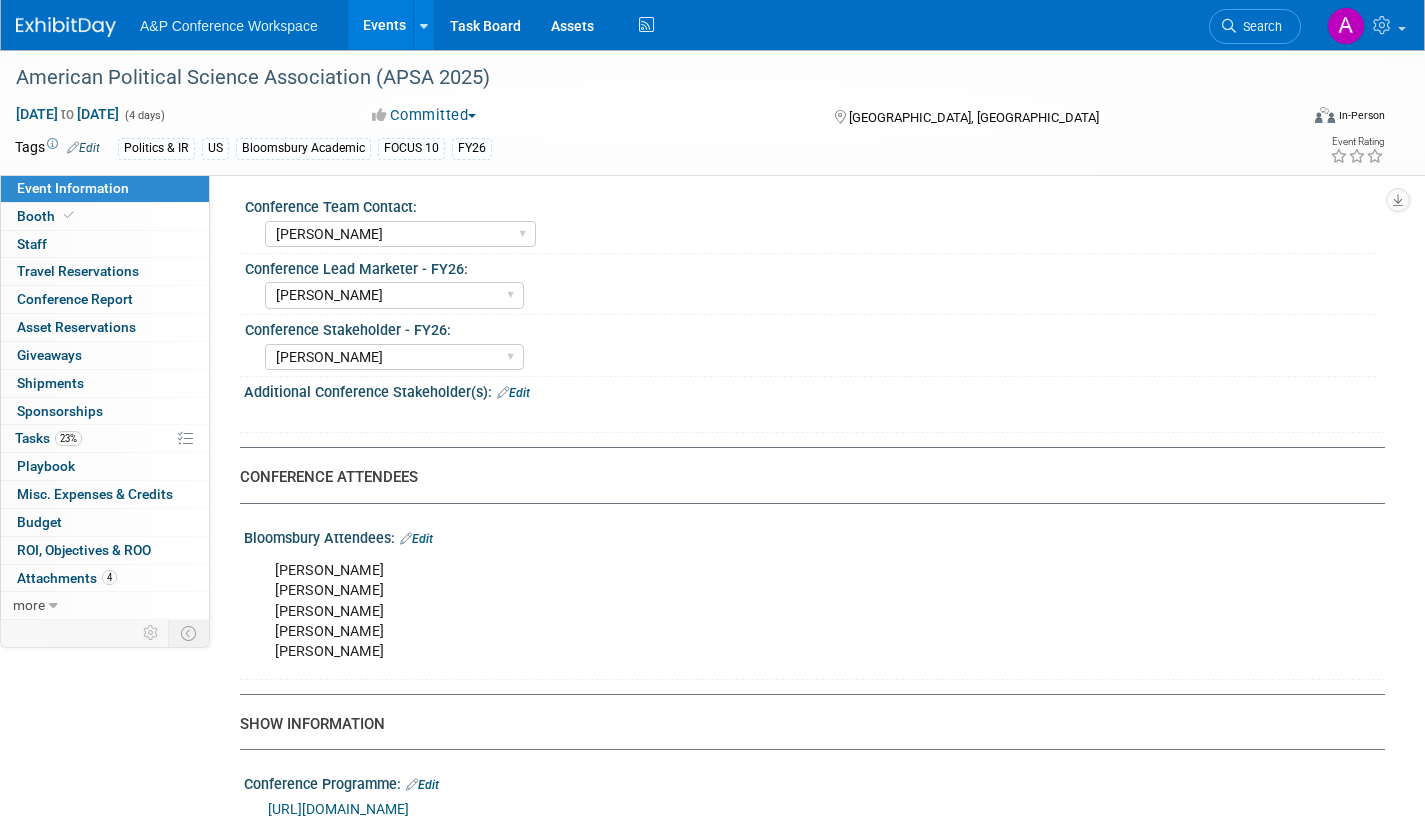 scroll, scrollTop: 700, scrollLeft: 0, axis: vertical 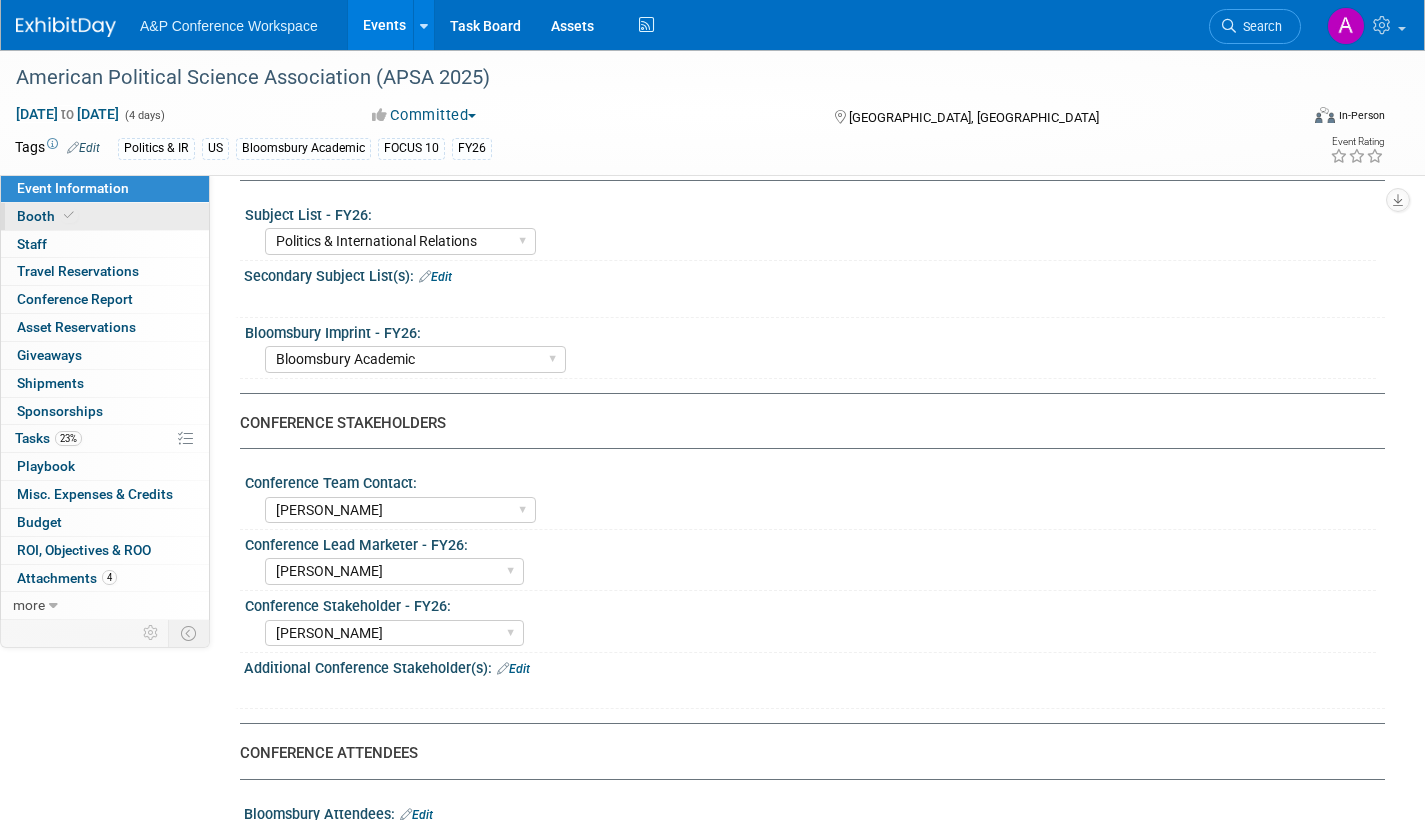 click on "Booth" at bounding box center [47, 216] 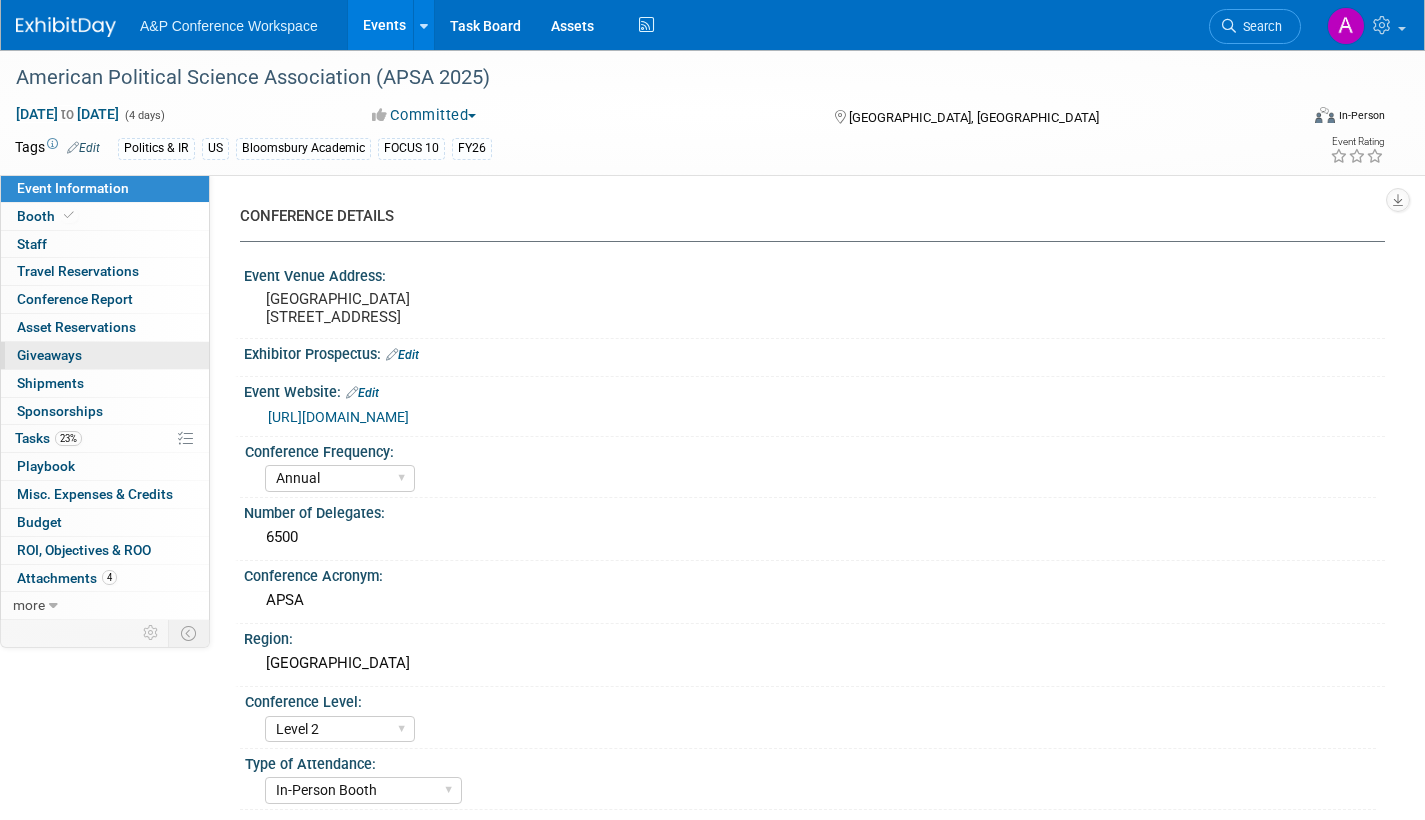 select on "CUAP" 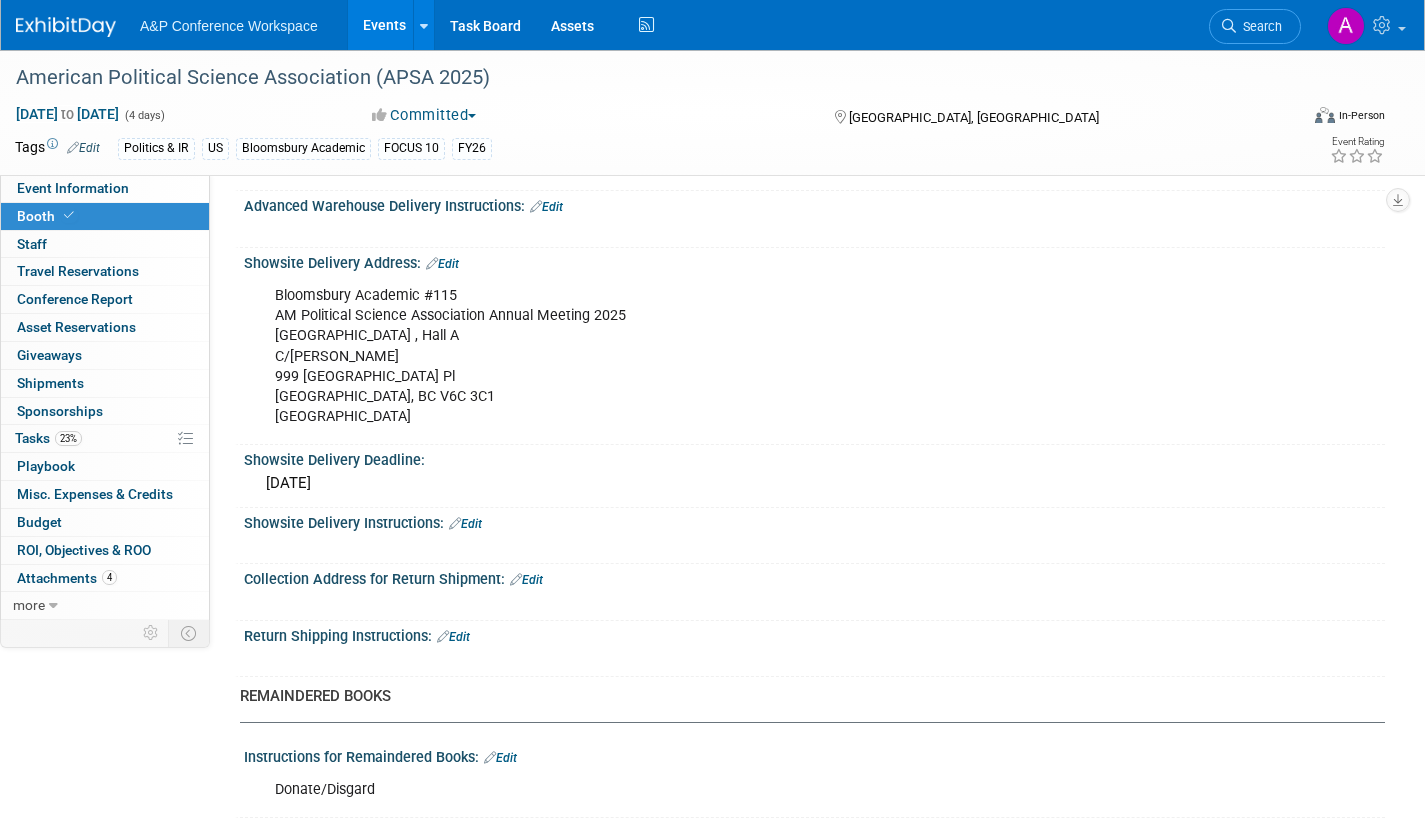 scroll, scrollTop: 1400, scrollLeft: 0, axis: vertical 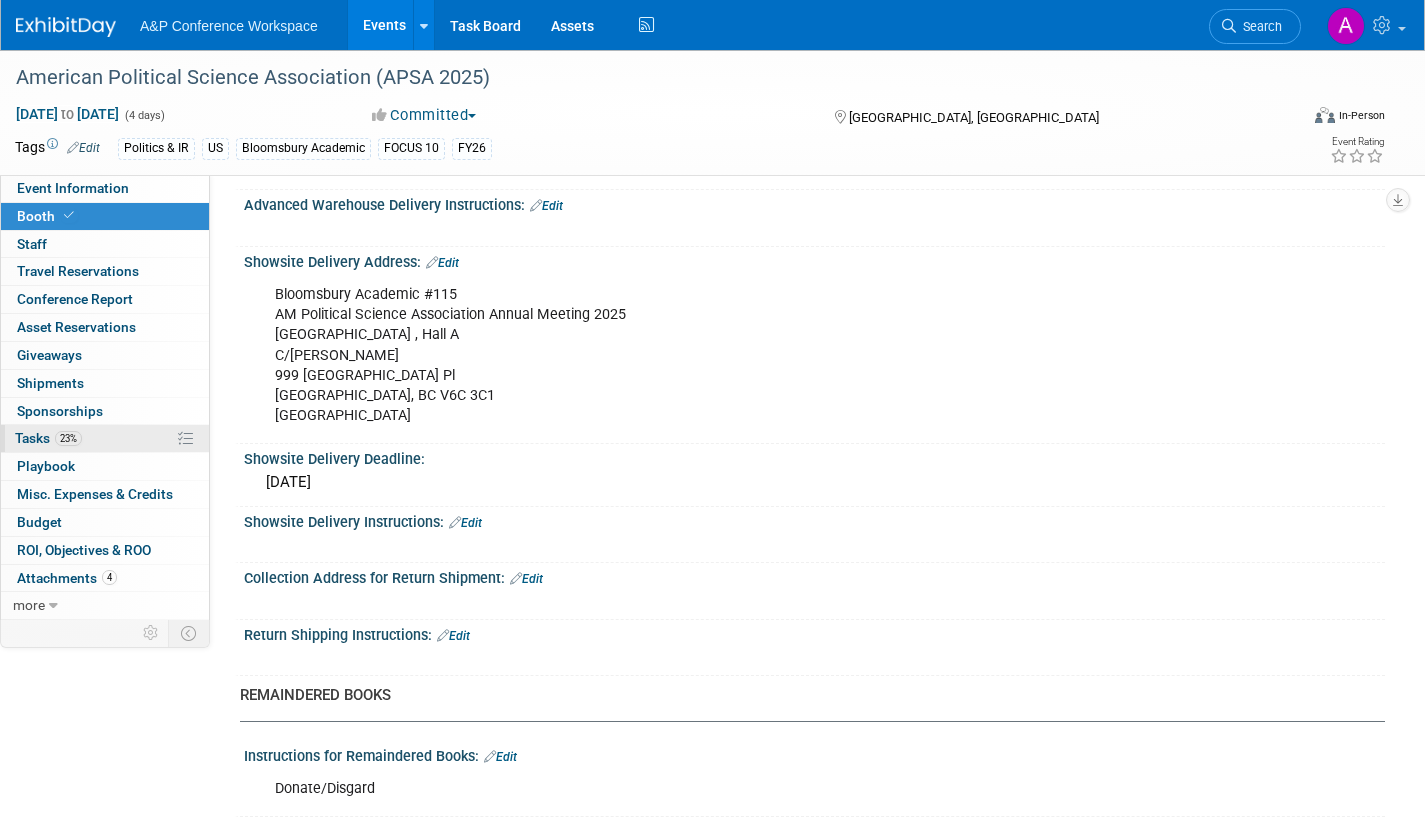 click on "Tasks 23%" at bounding box center [48, 438] 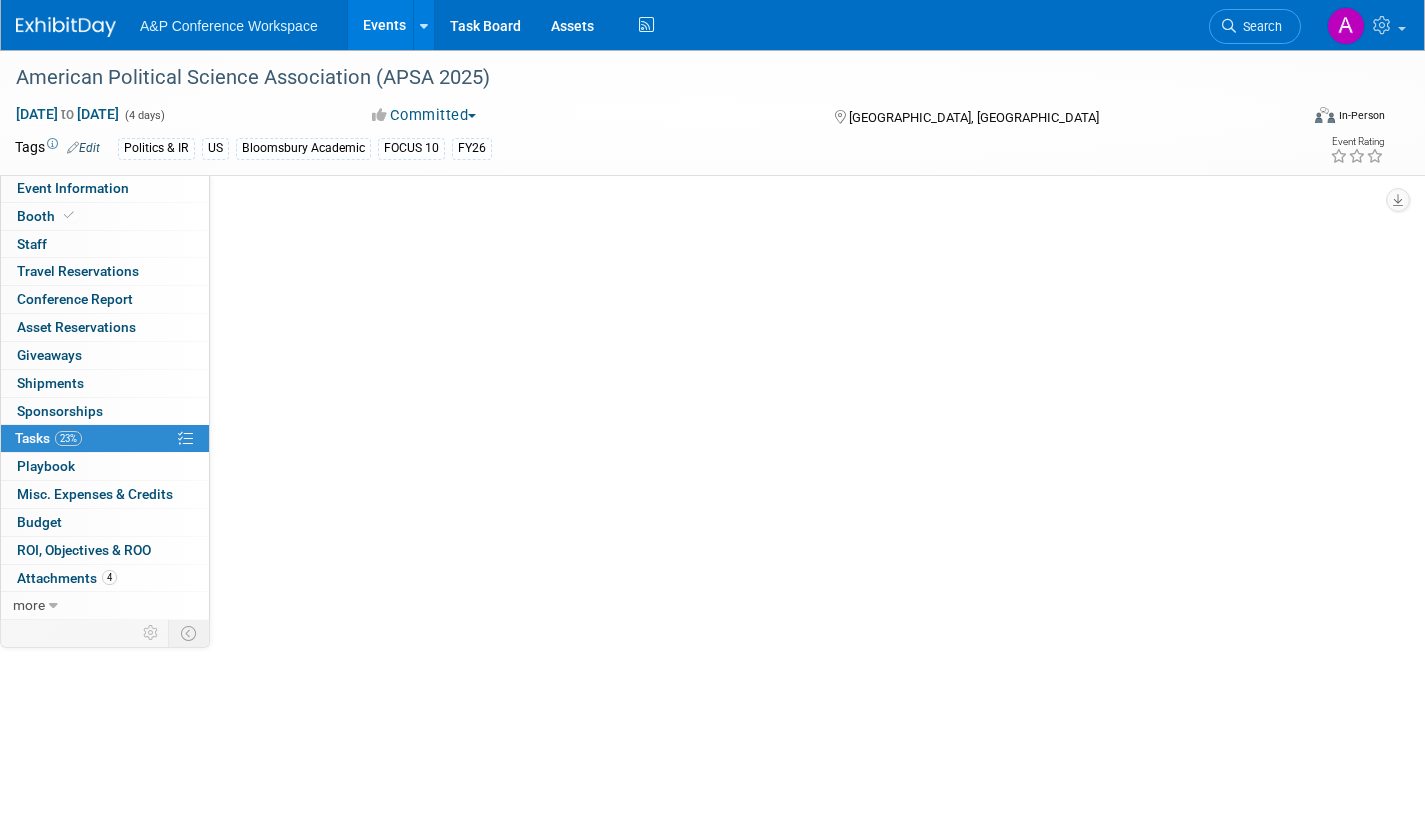 scroll, scrollTop: 0, scrollLeft: 0, axis: both 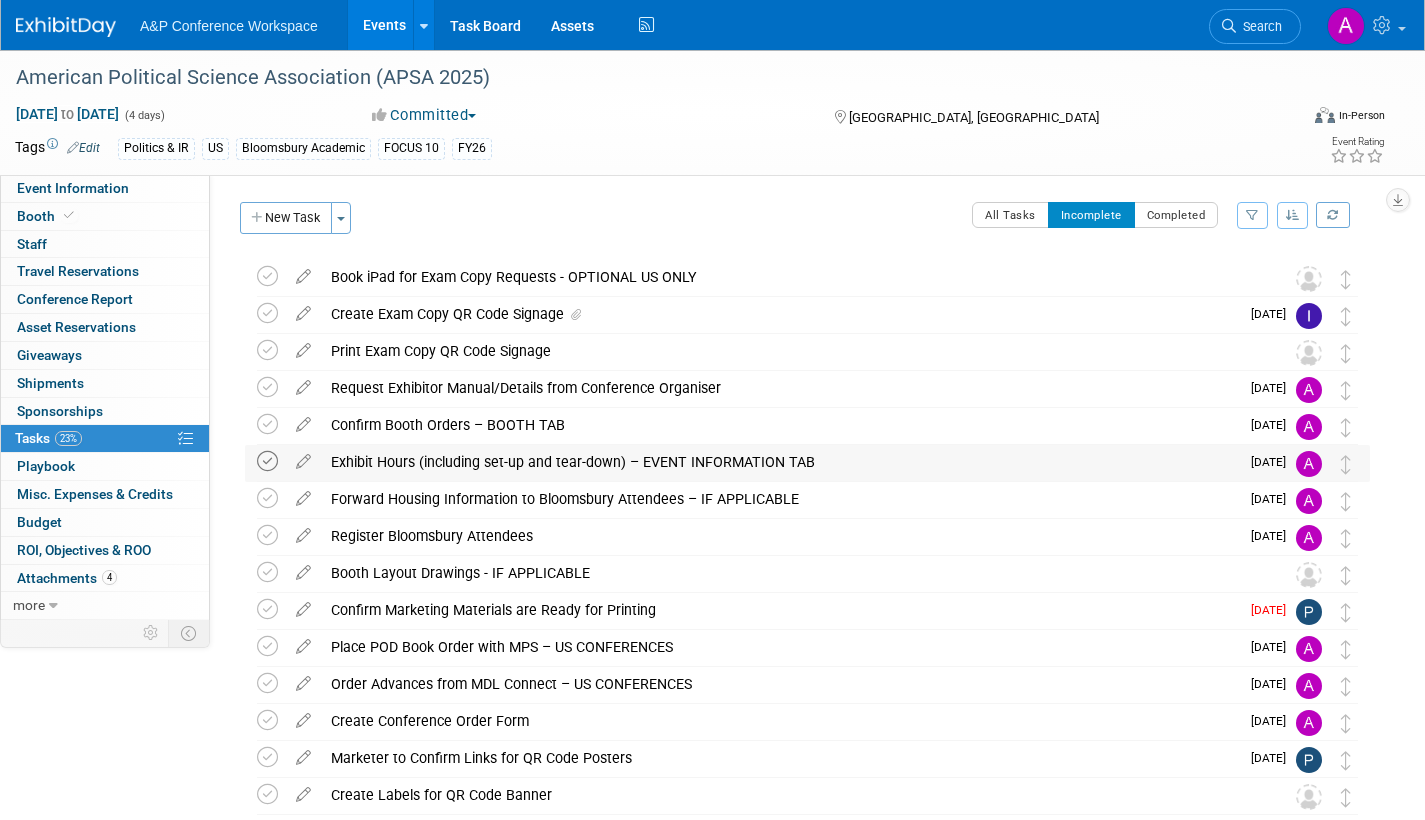 click at bounding box center [267, 461] 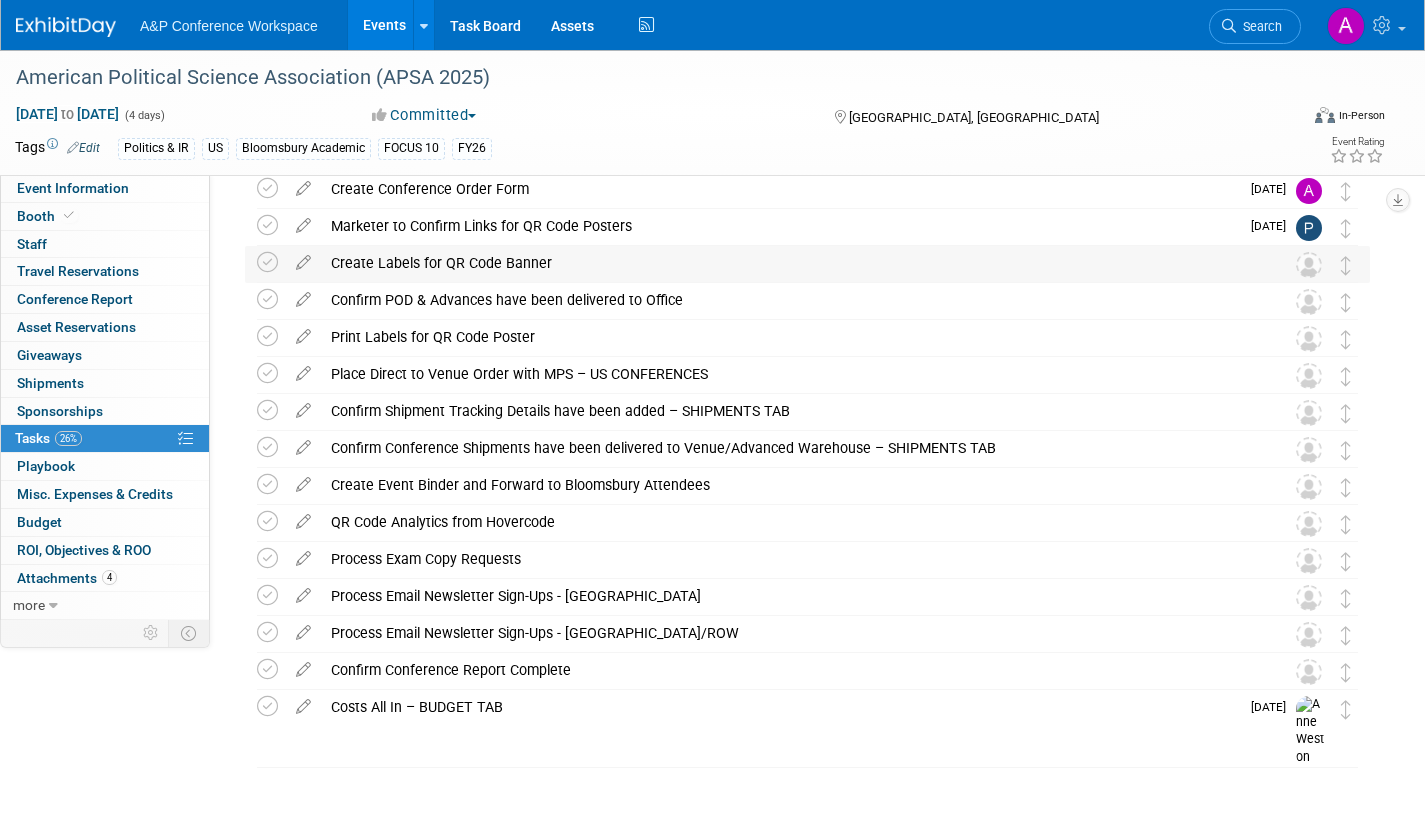 scroll, scrollTop: 524, scrollLeft: 0, axis: vertical 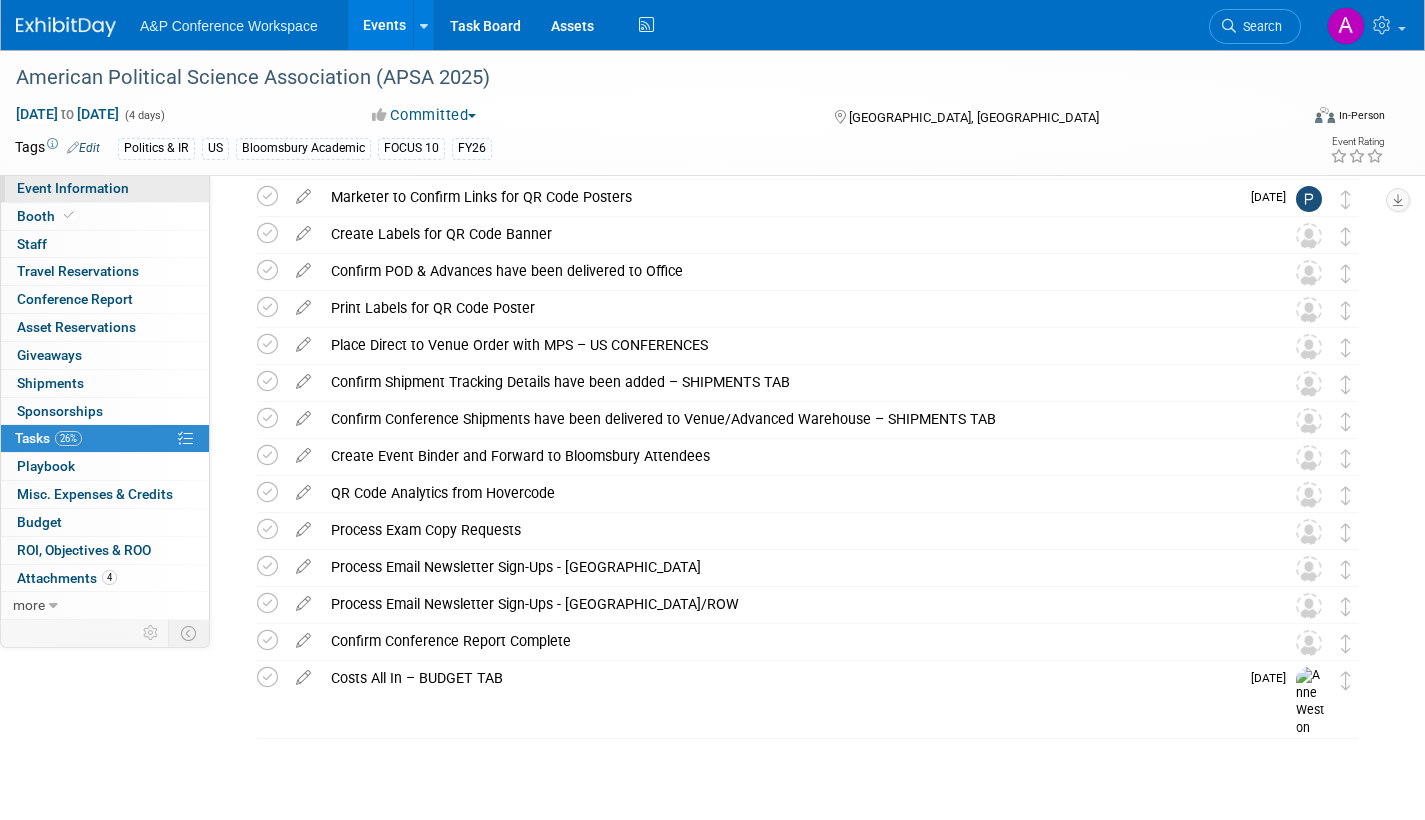 click on "Event Information" at bounding box center [73, 188] 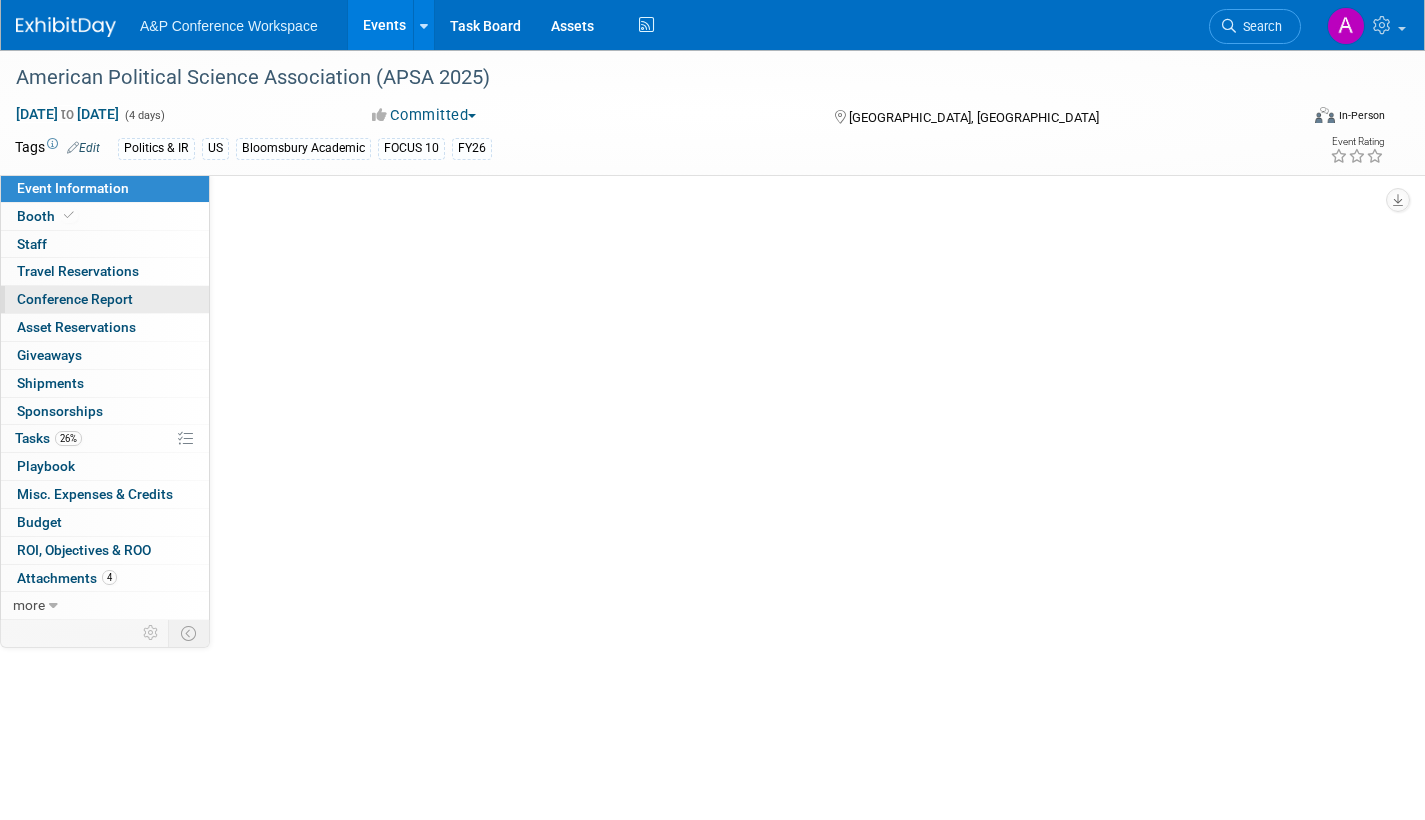 scroll, scrollTop: 0, scrollLeft: 0, axis: both 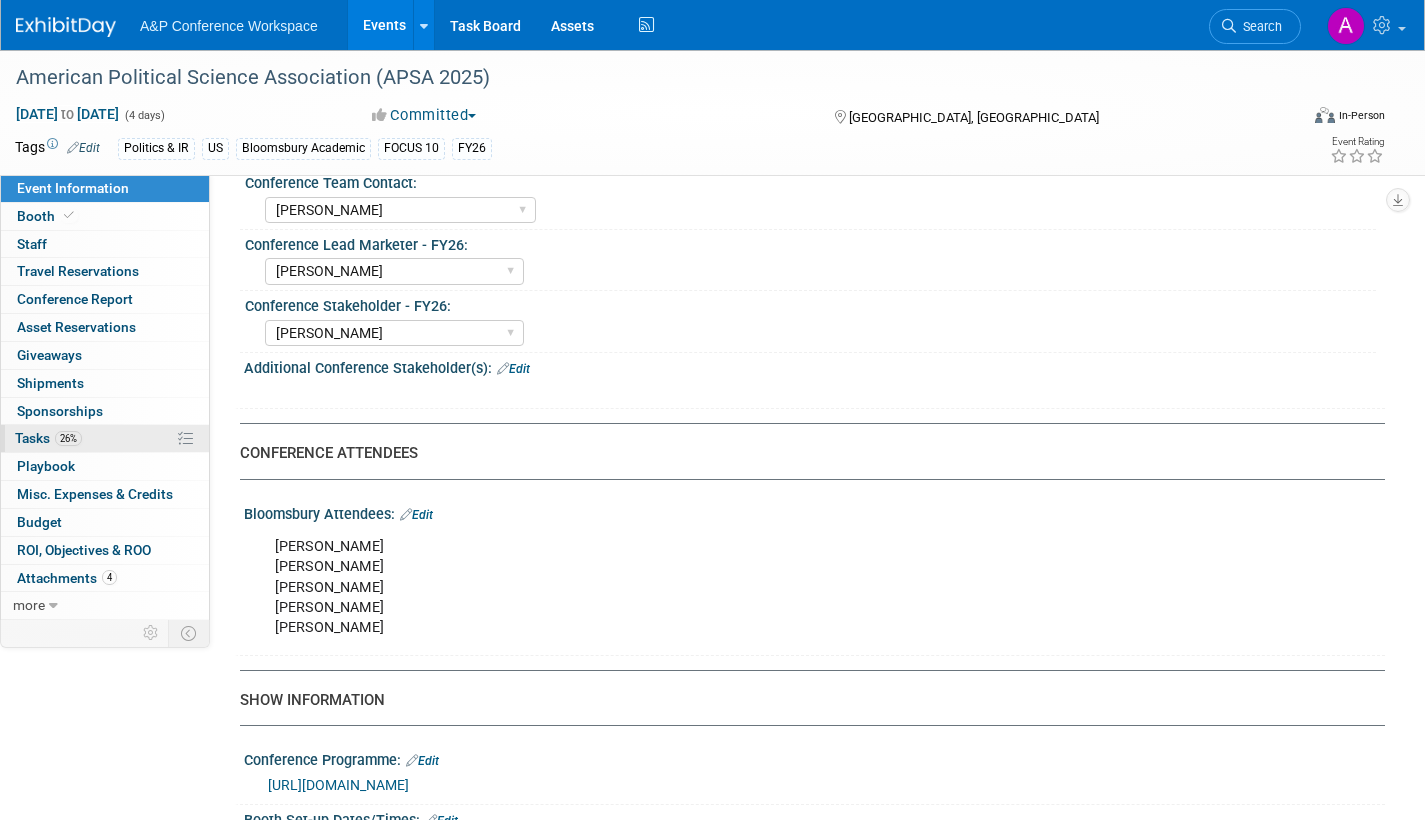 click on "Tasks 26%" at bounding box center (48, 438) 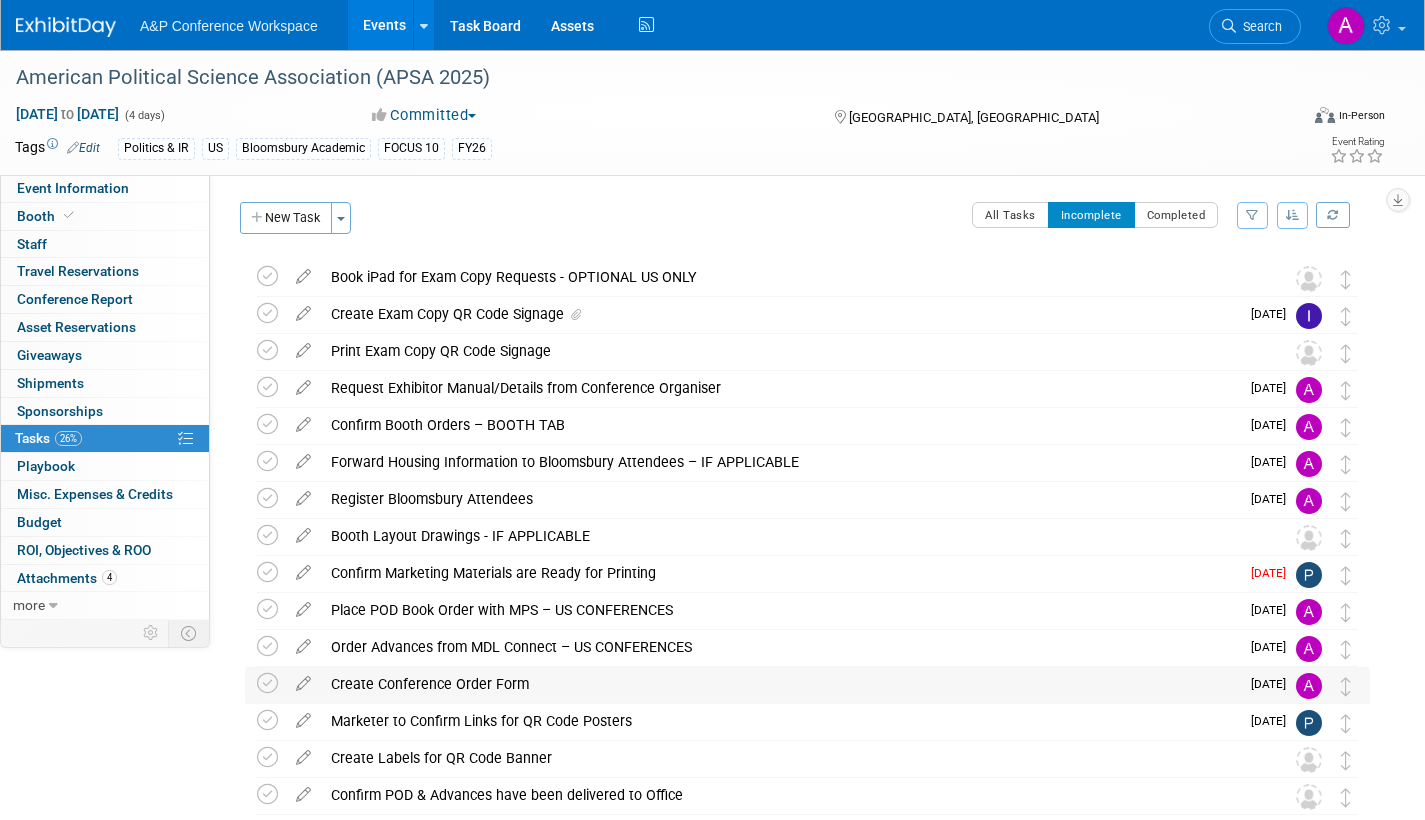 scroll, scrollTop: 500, scrollLeft: 0, axis: vertical 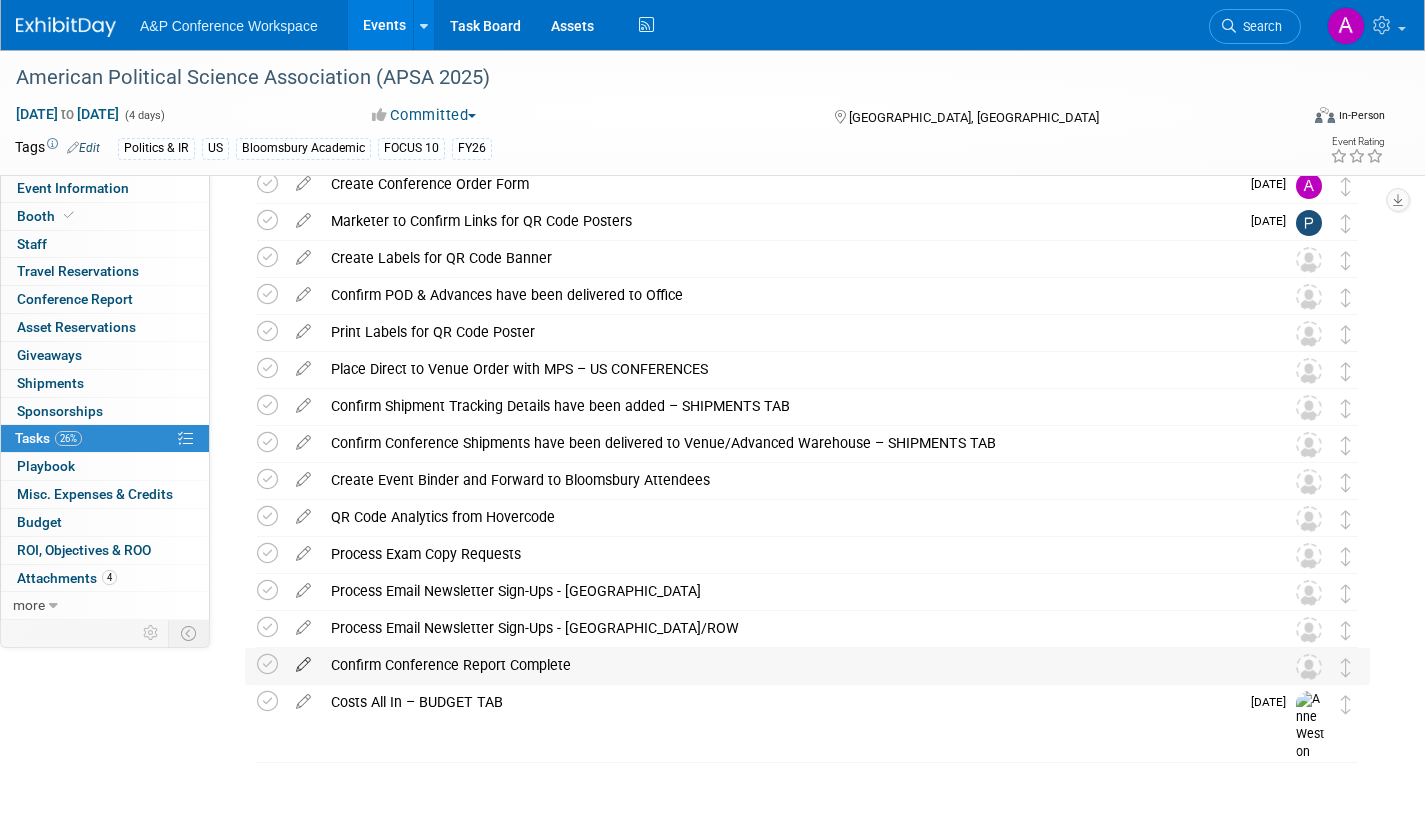 click at bounding box center [303, 660] 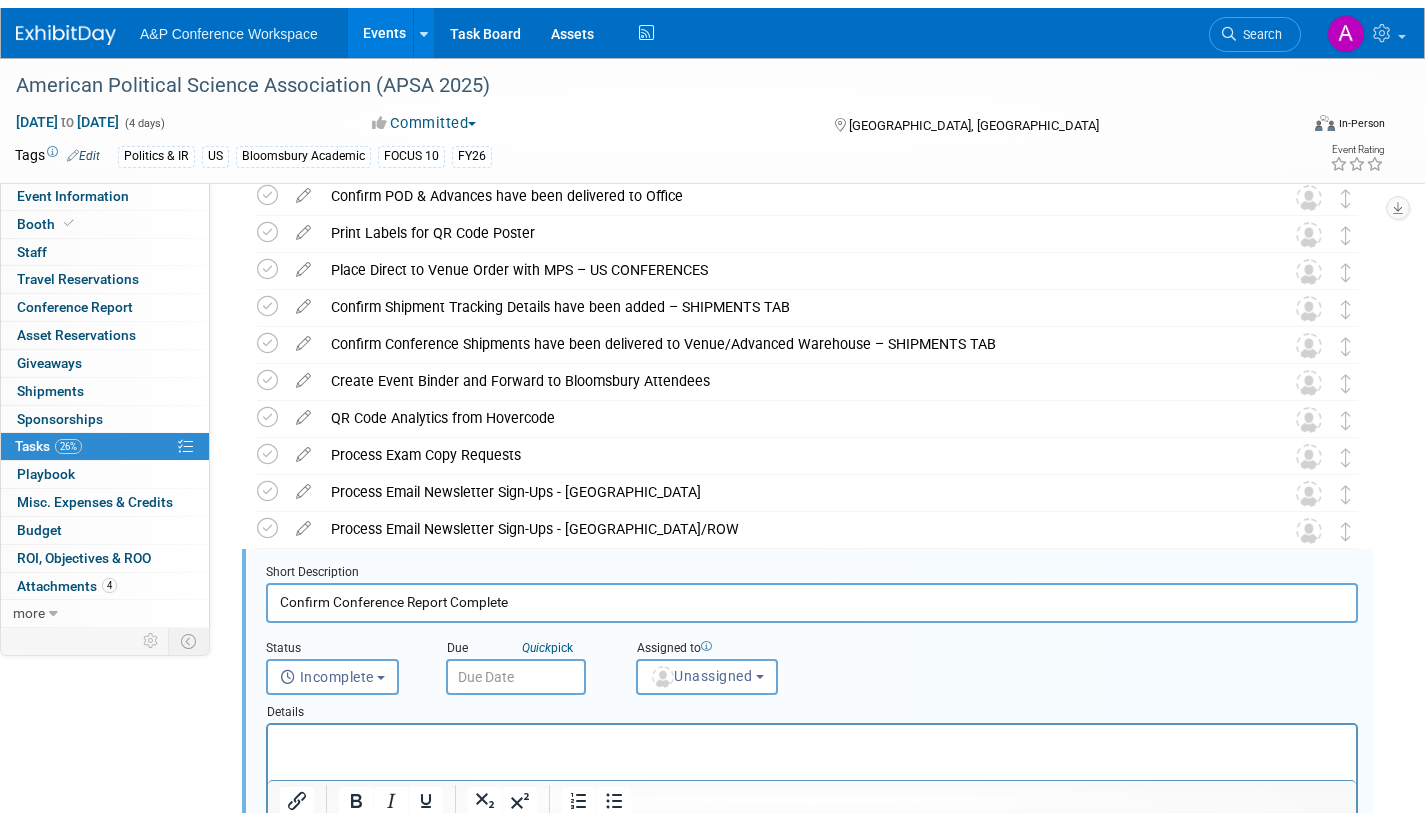 scroll, scrollTop: 855, scrollLeft: 0, axis: vertical 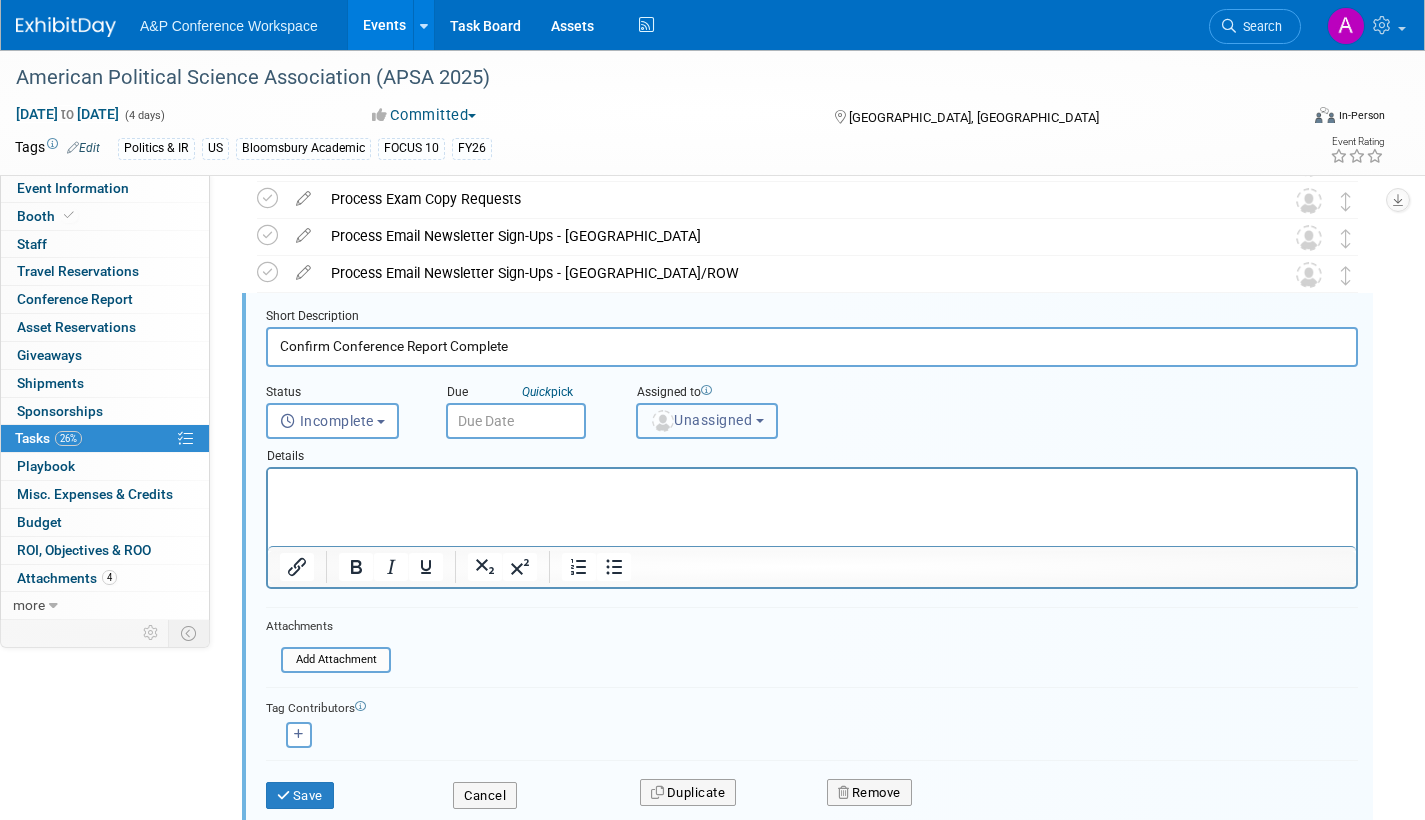 click on "Unassigned" at bounding box center (701, 420) 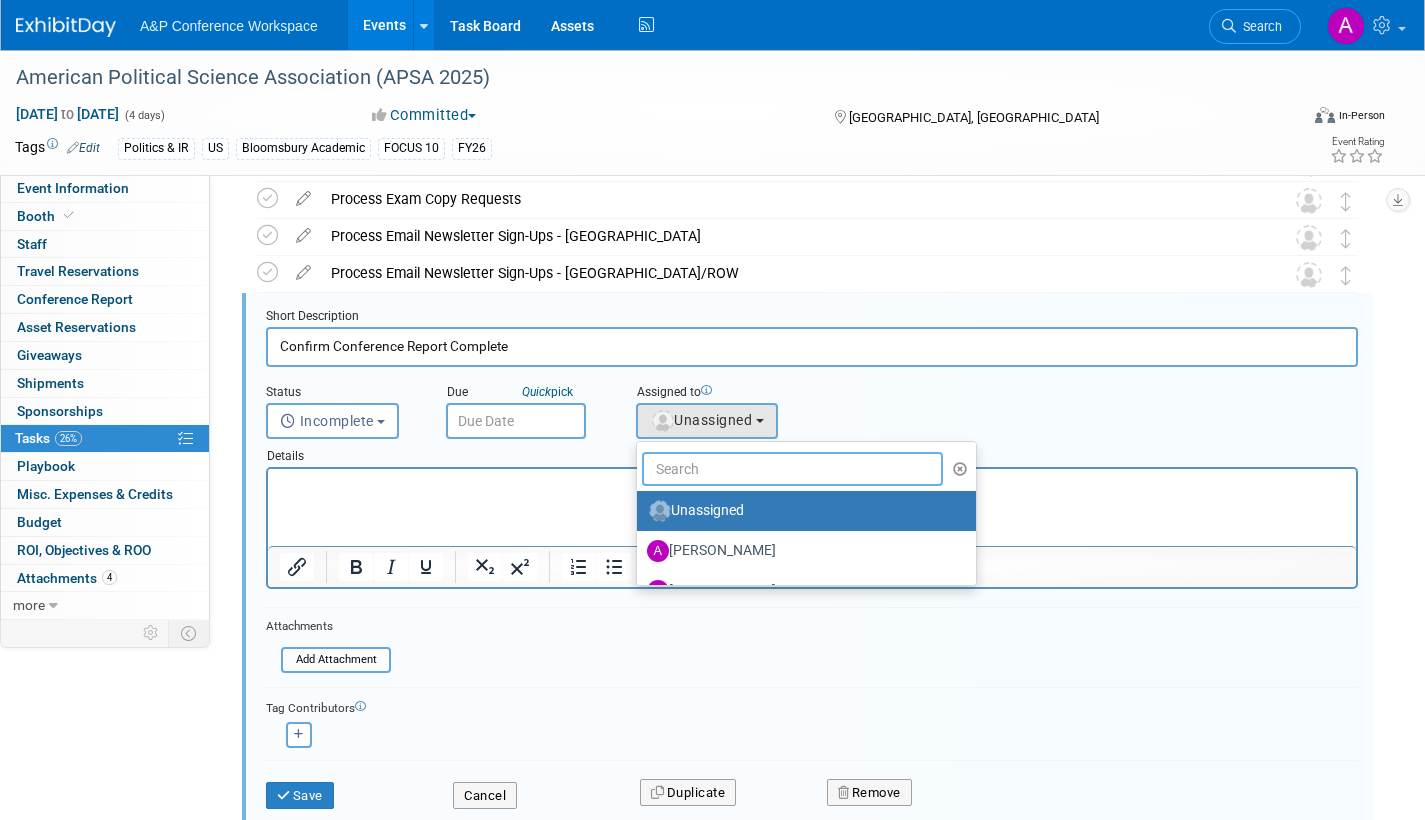 click at bounding box center [792, 469] 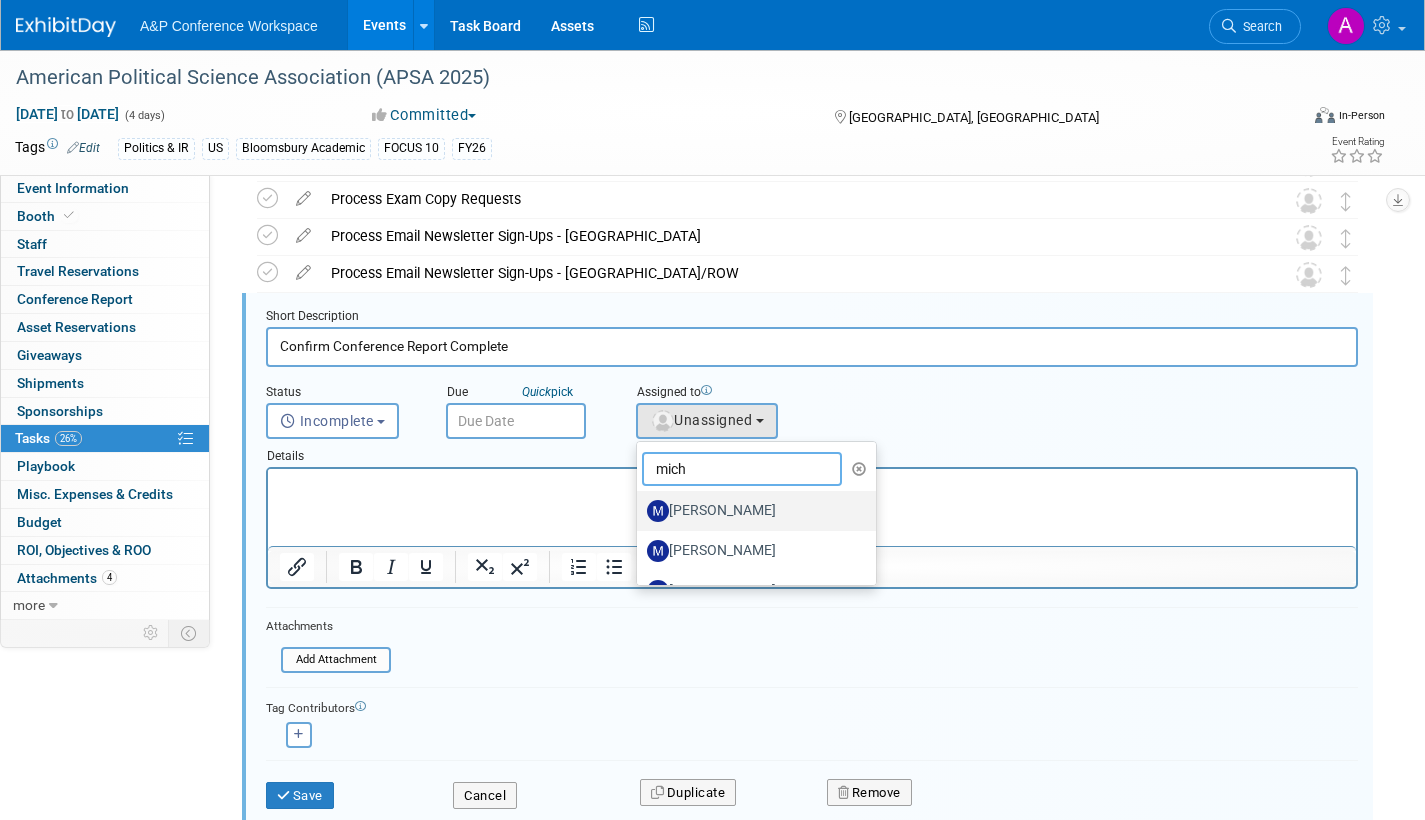 type on "mich" 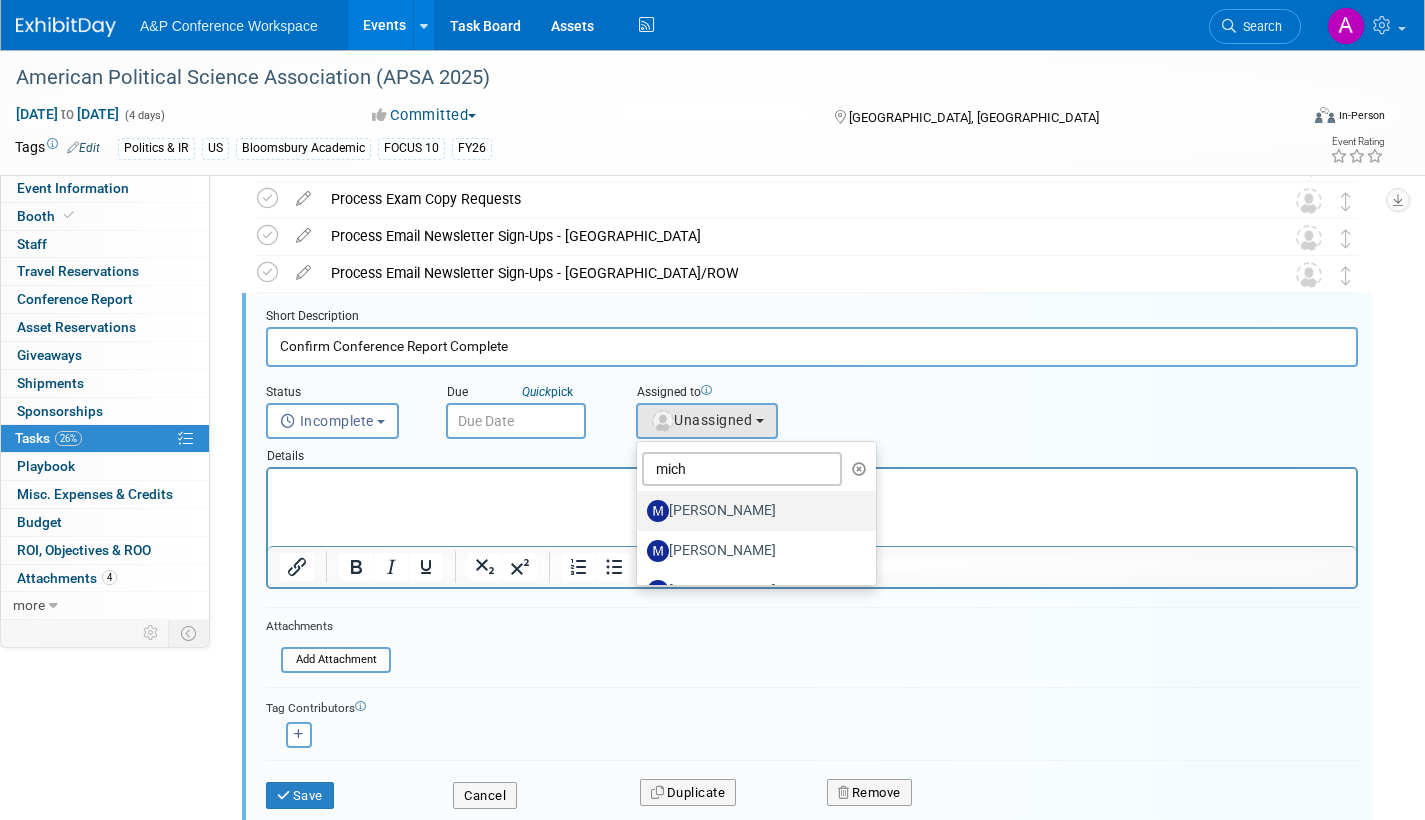 click on "[PERSON_NAME]" at bounding box center [751, 511] 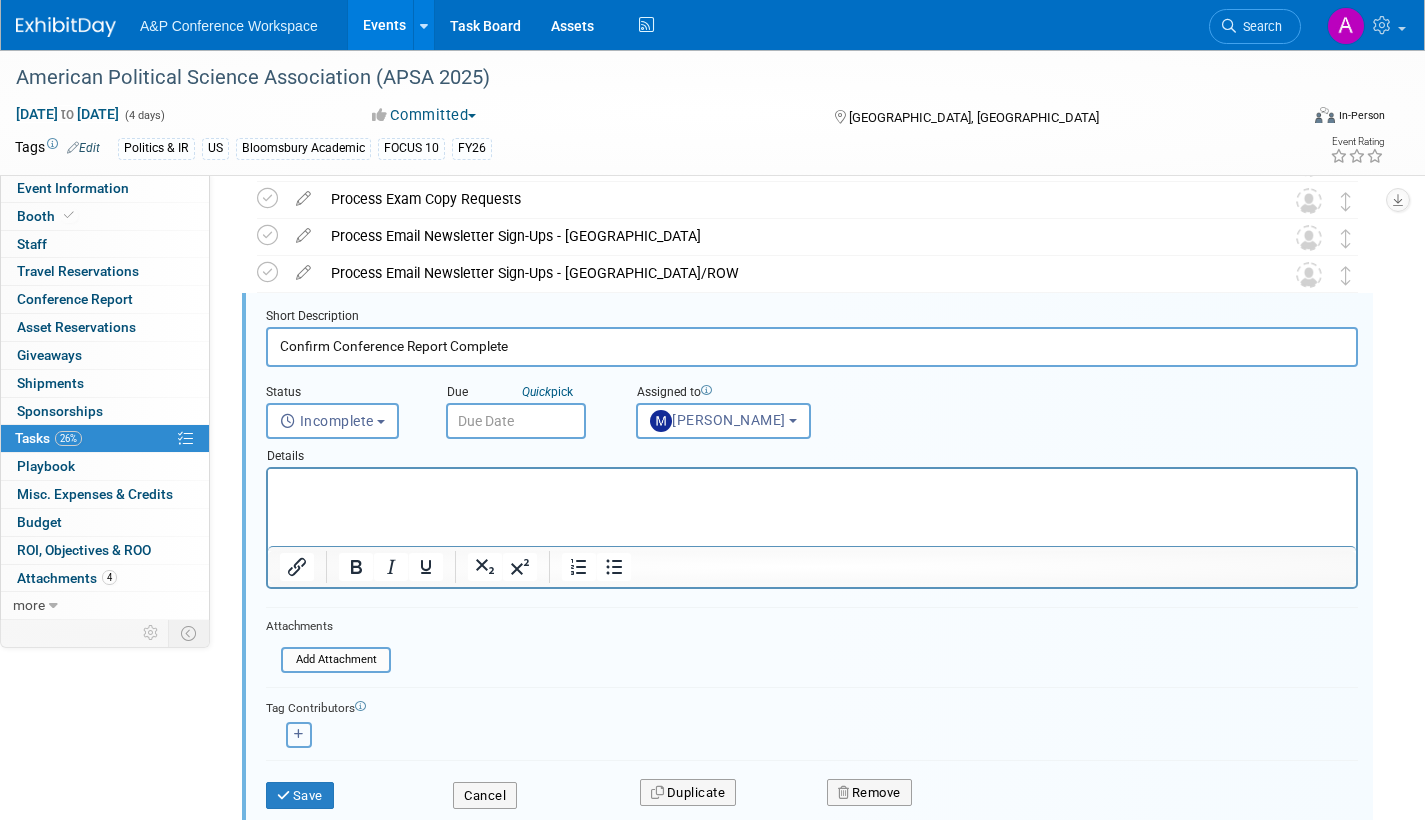 click at bounding box center [299, 734] 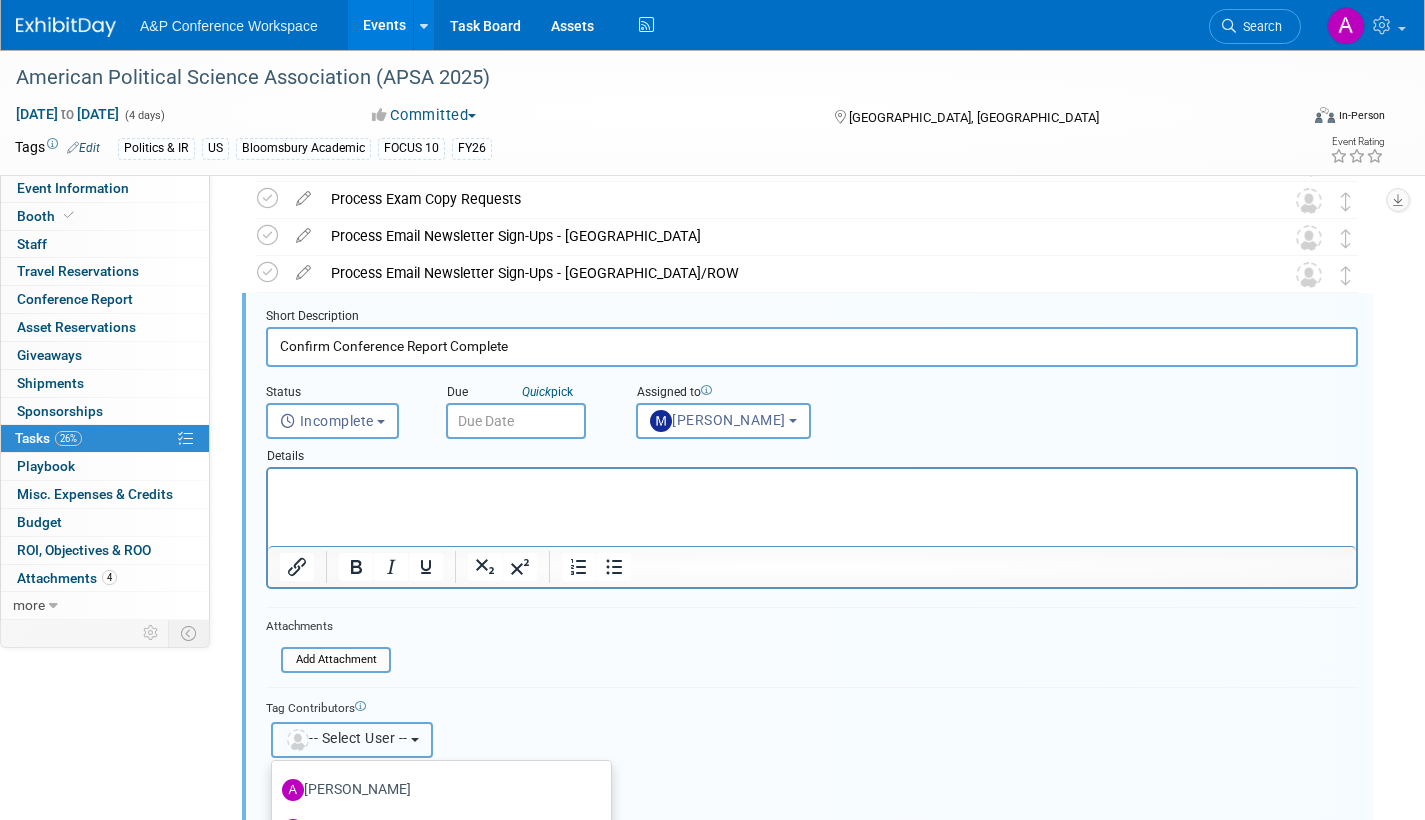 scroll, scrollTop: 0, scrollLeft: 0, axis: both 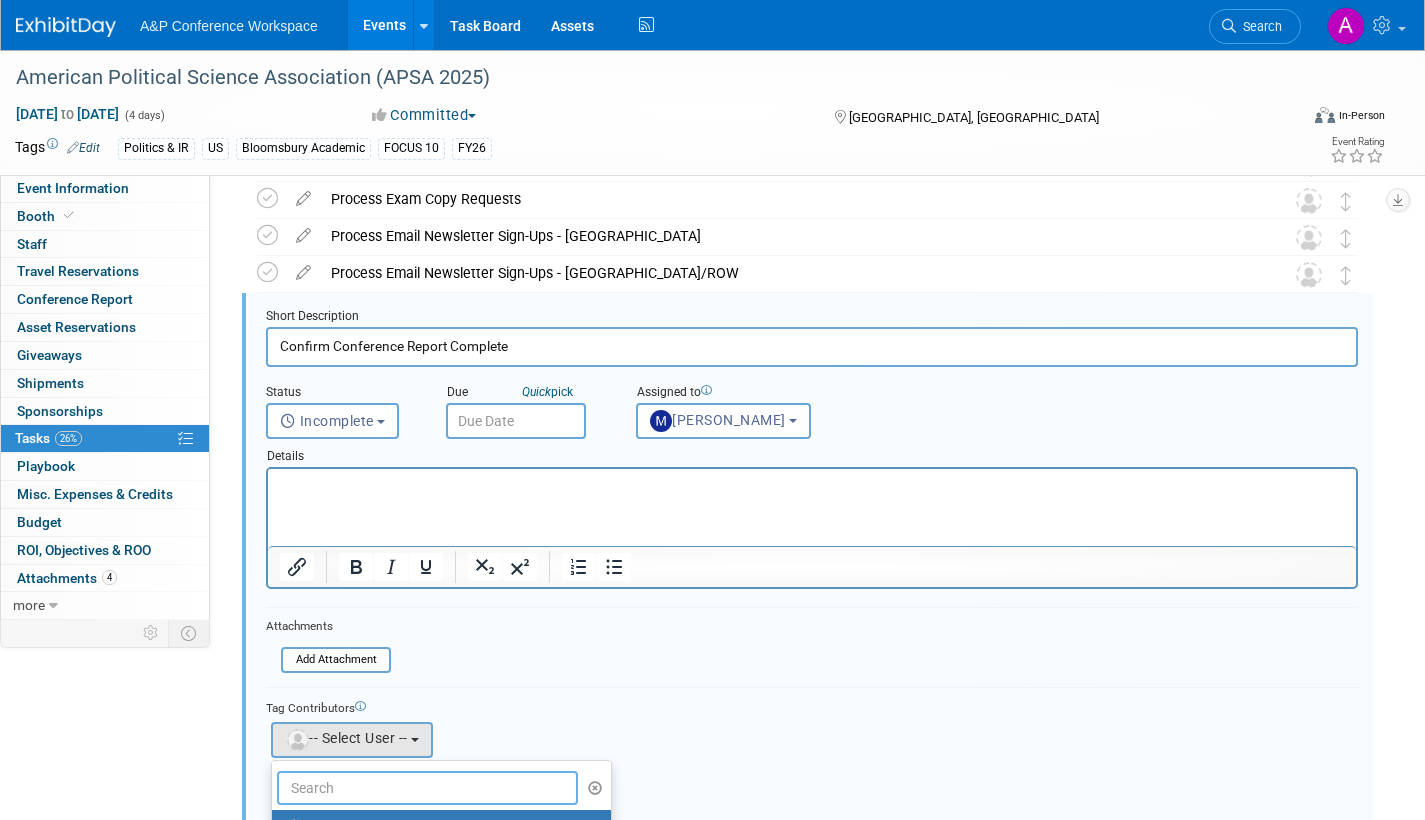 click at bounding box center (427, 788) 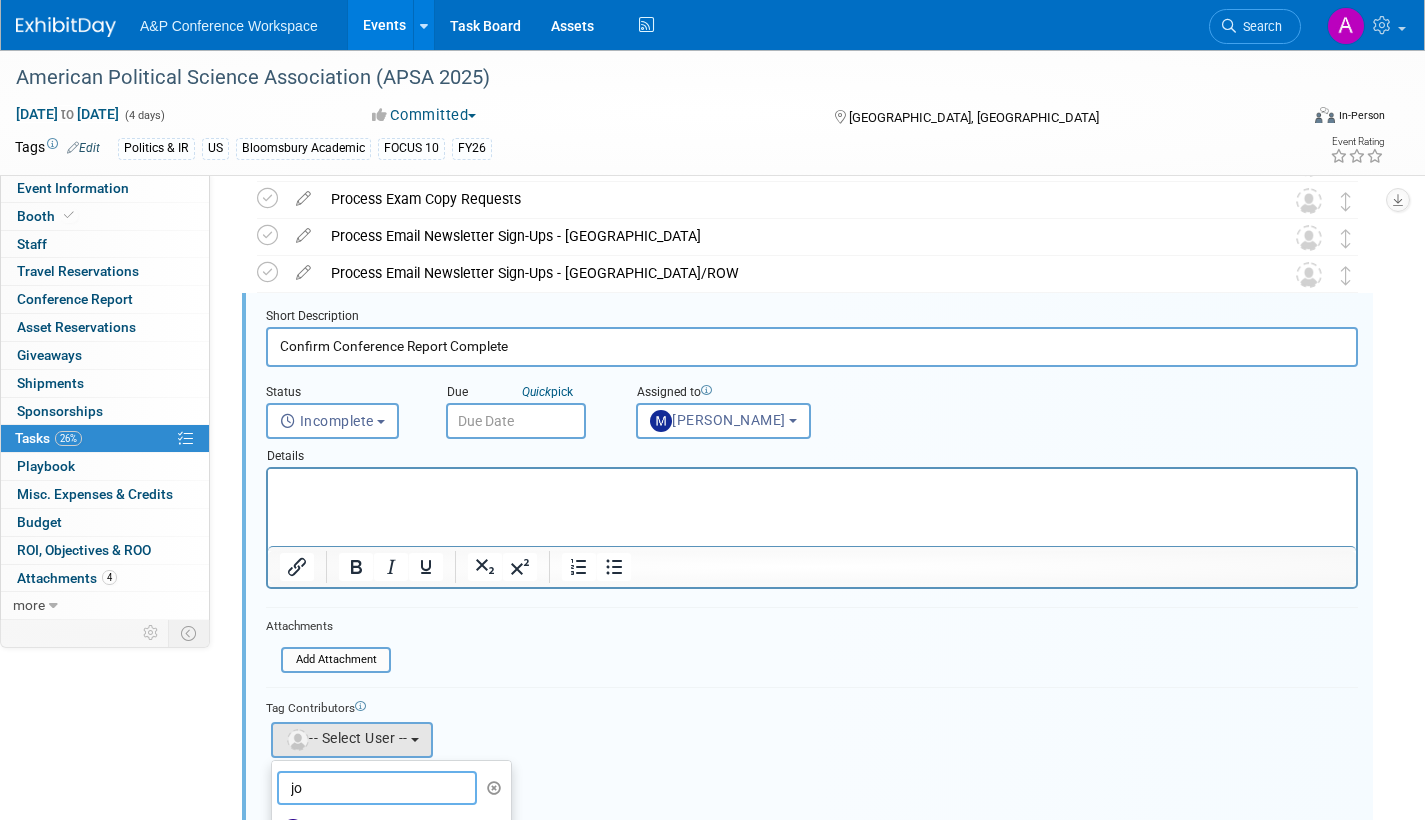 scroll, scrollTop: 1155, scrollLeft: 0, axis: vertical 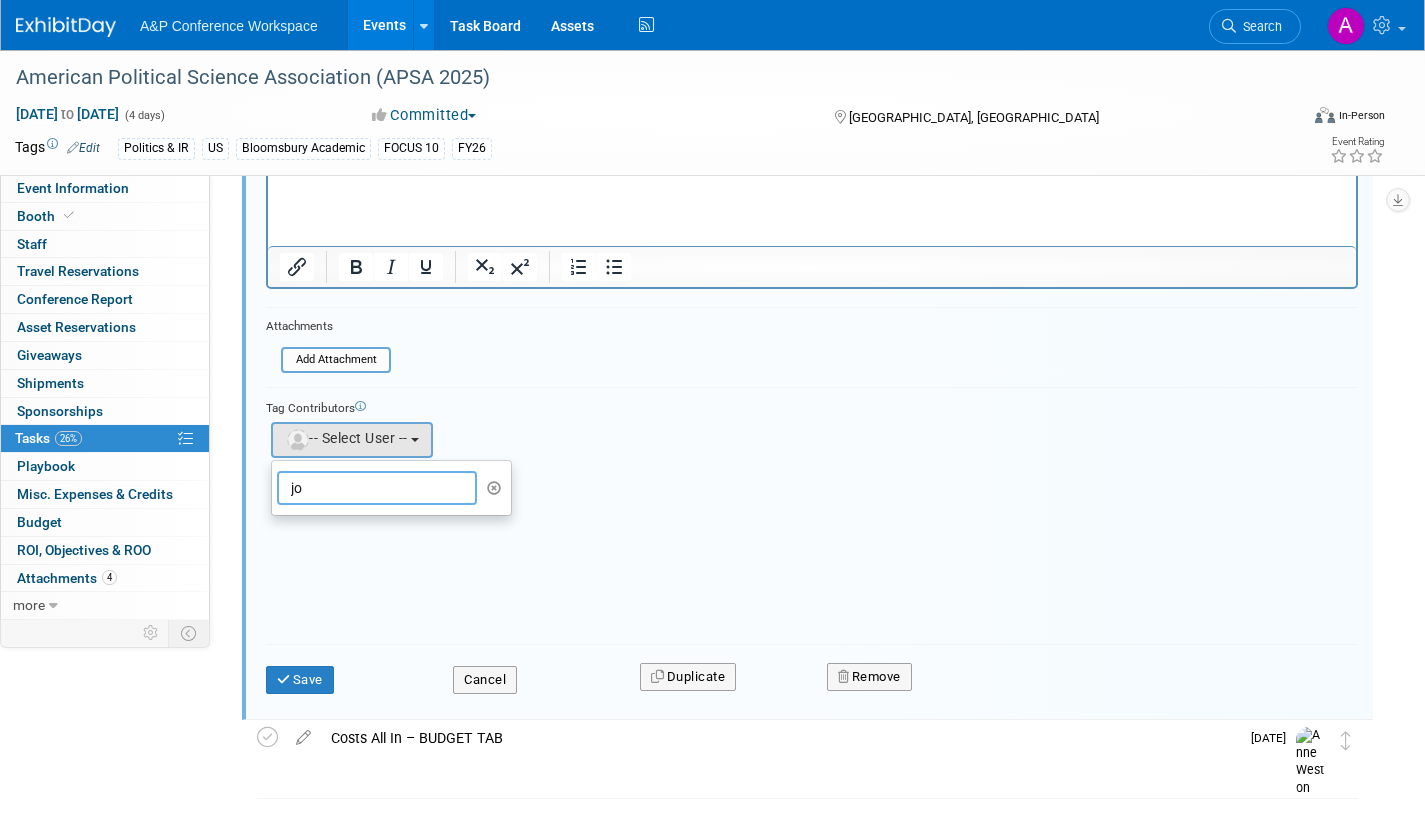 type on "j" 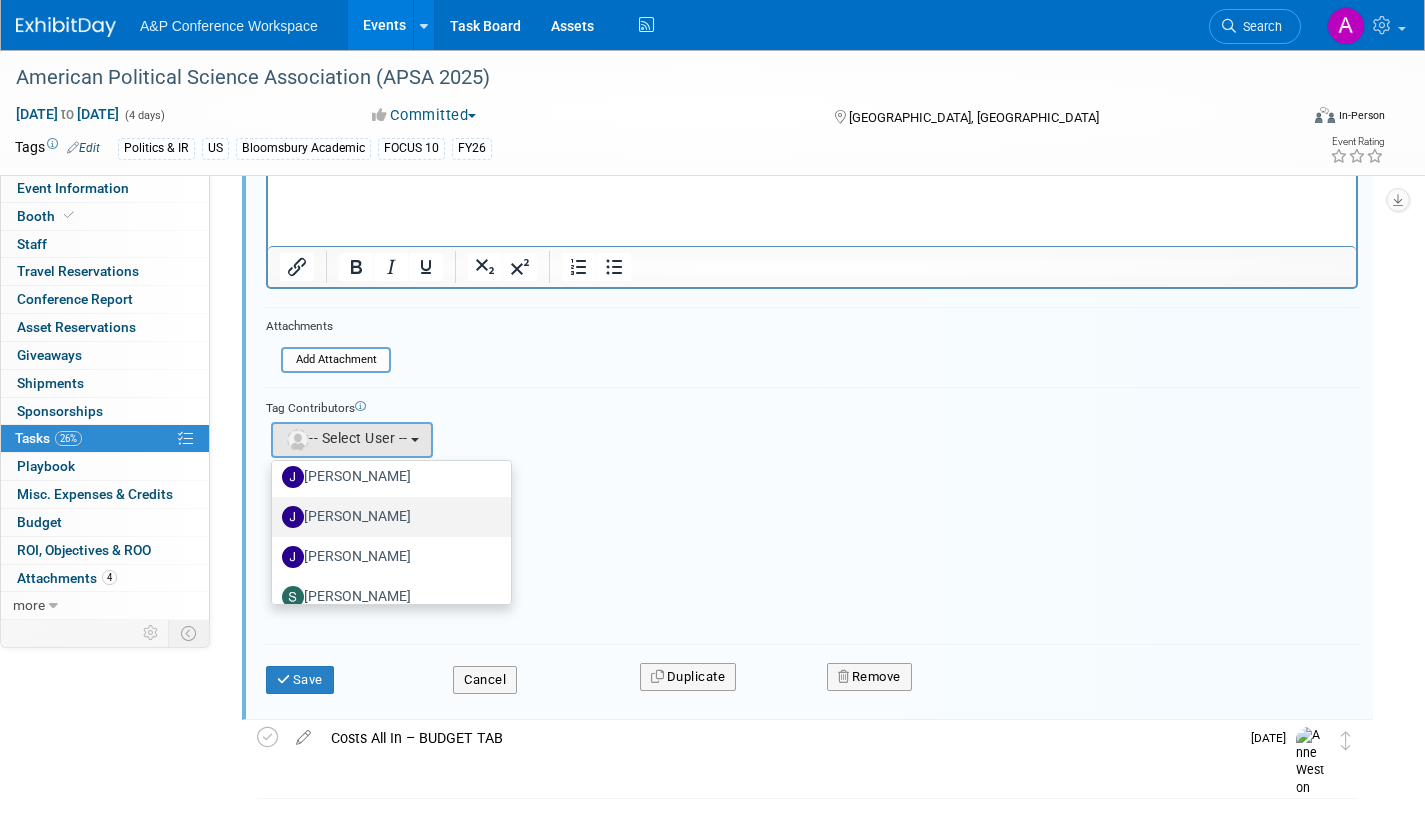 scroll, scrollTop: 151, scrollLeft: 0, axis: vertical 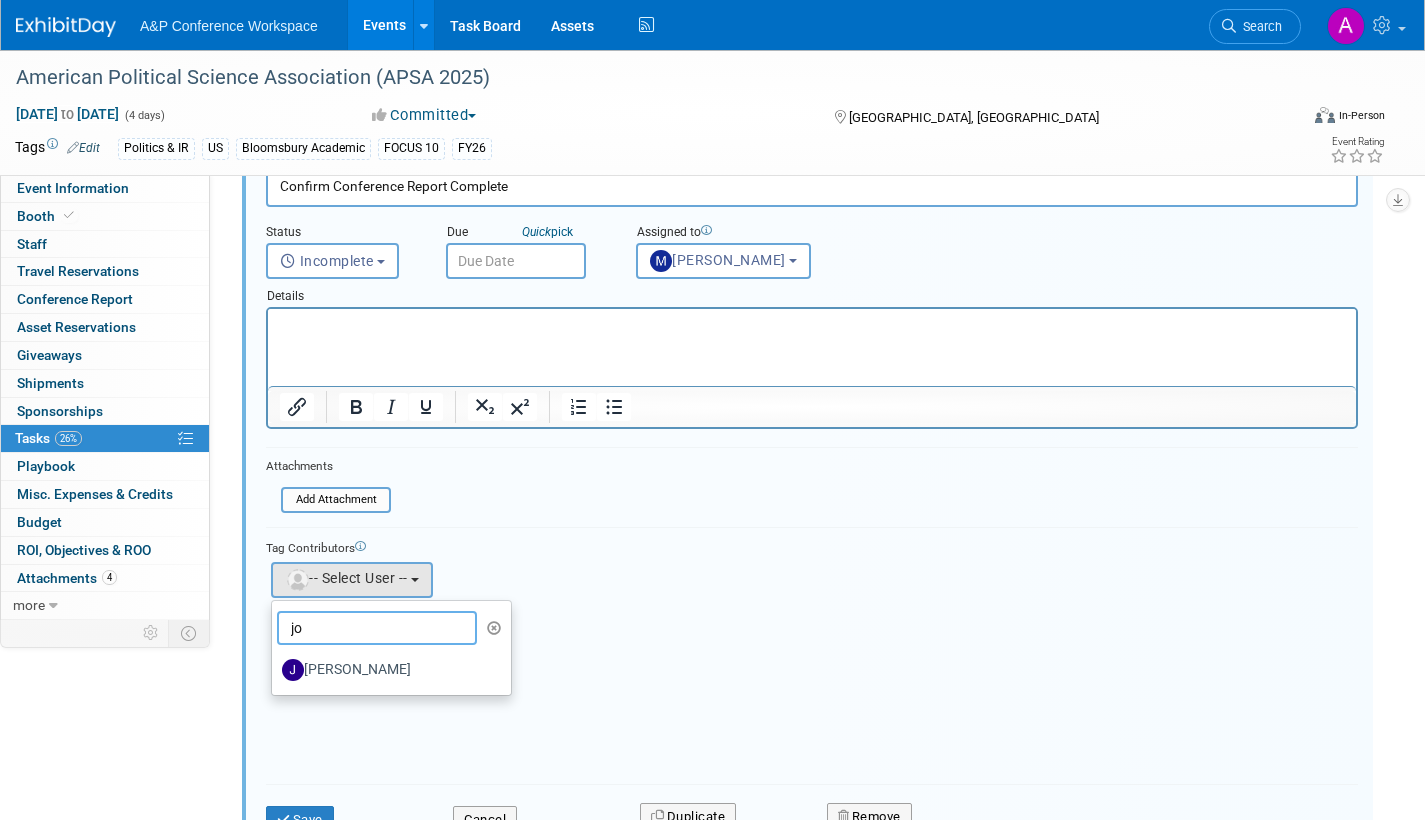 type on "j" 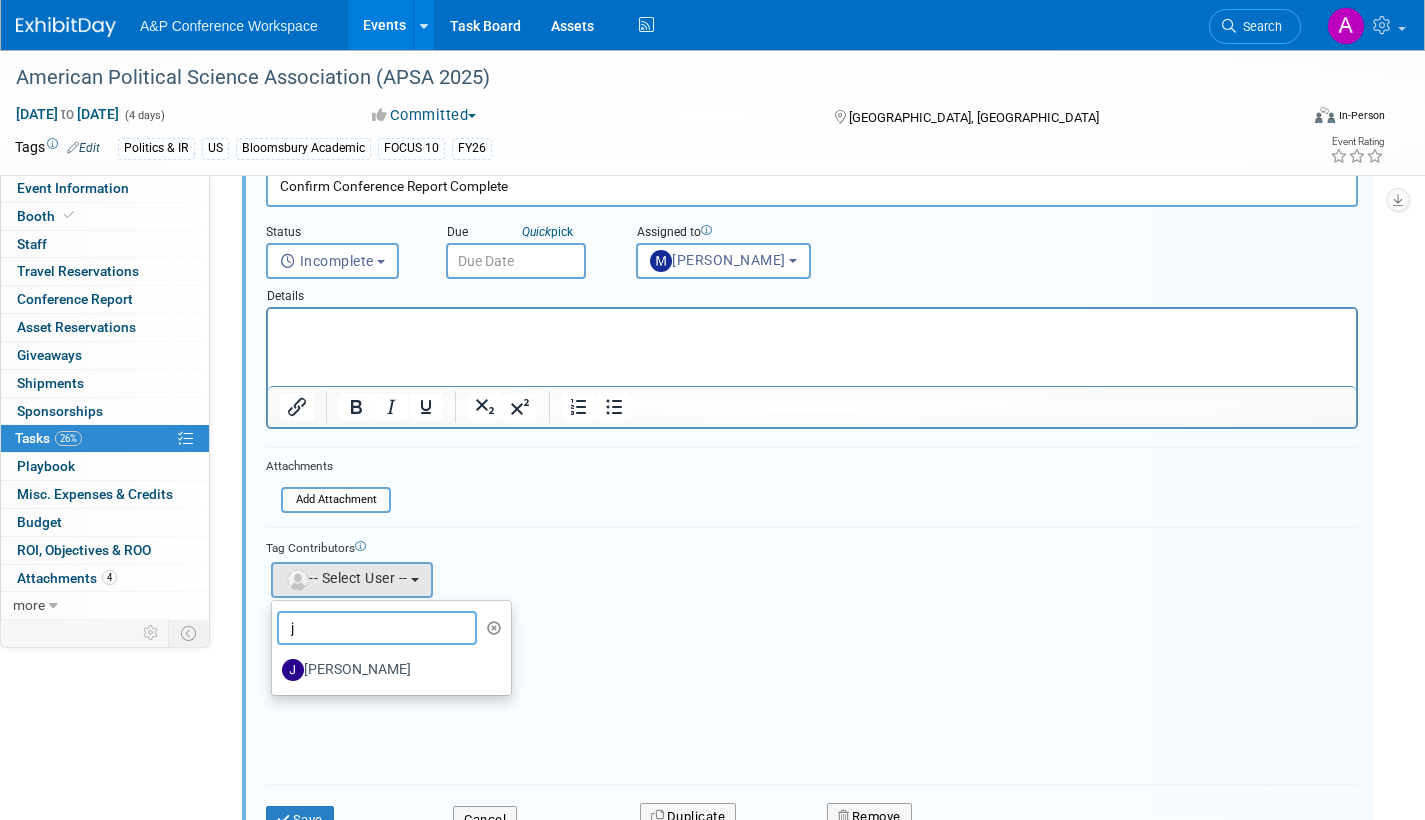 type 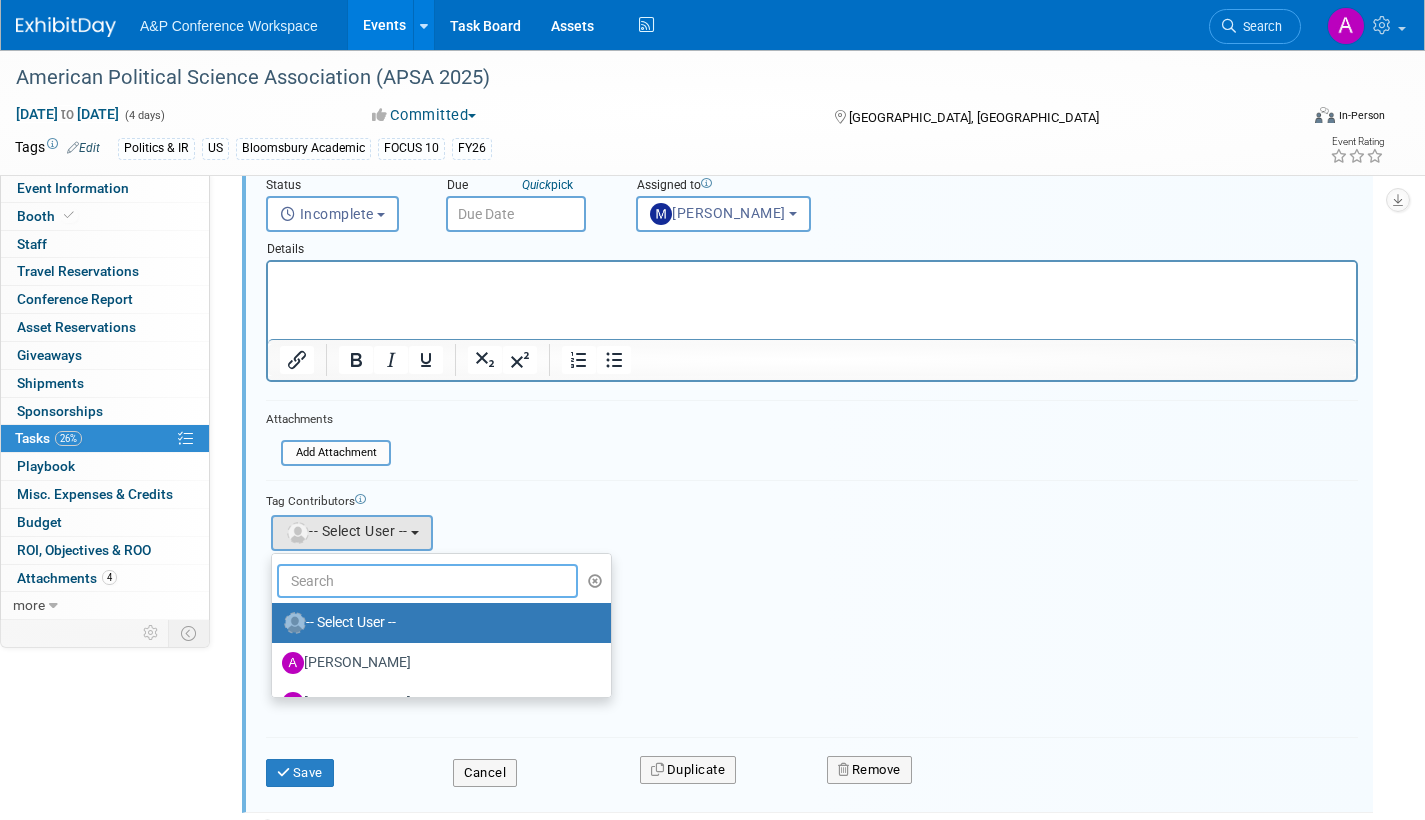scroll, scrollTop: 1015, scrollLeft: 0, axis: vertical 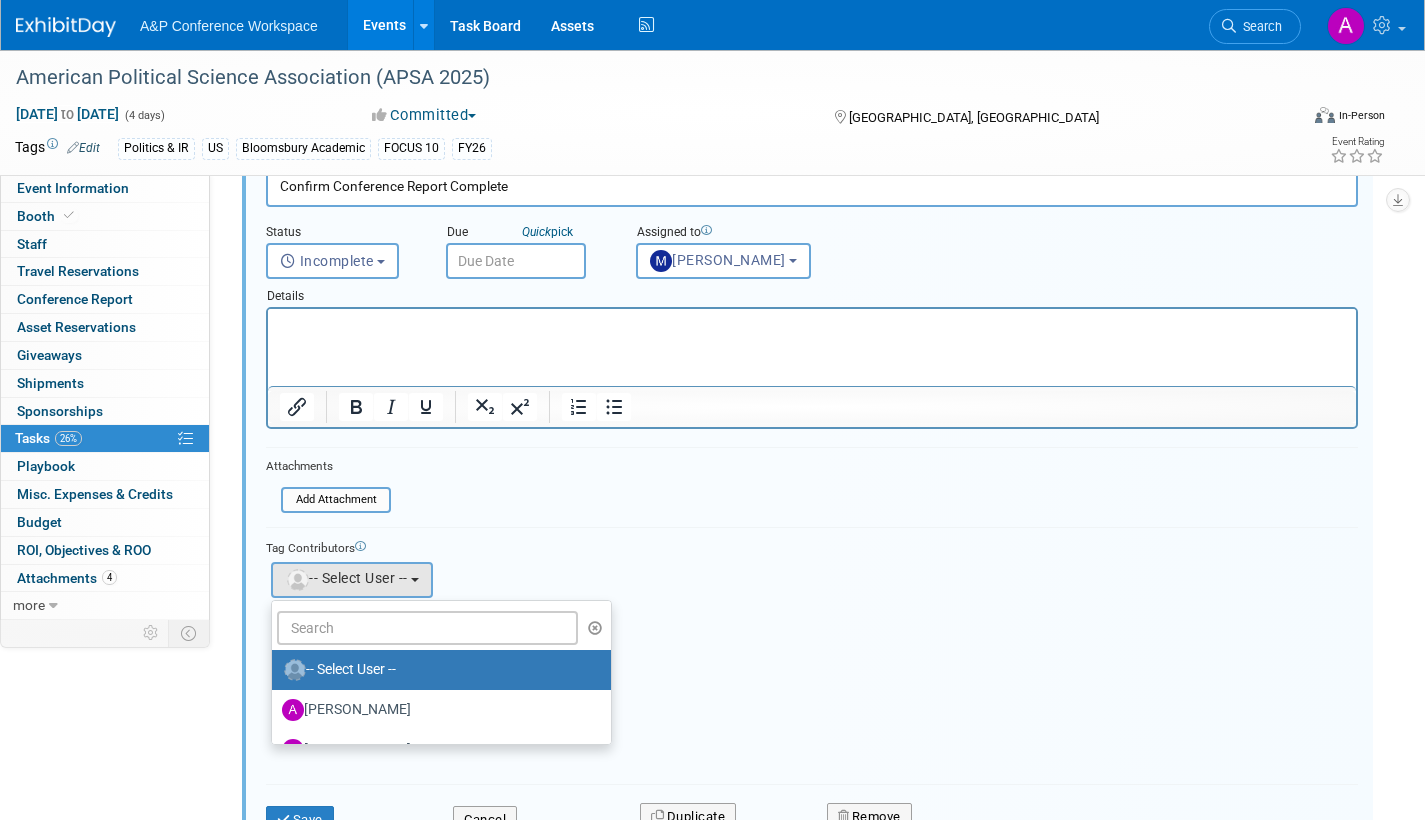 click at bounding box center [516, 261] 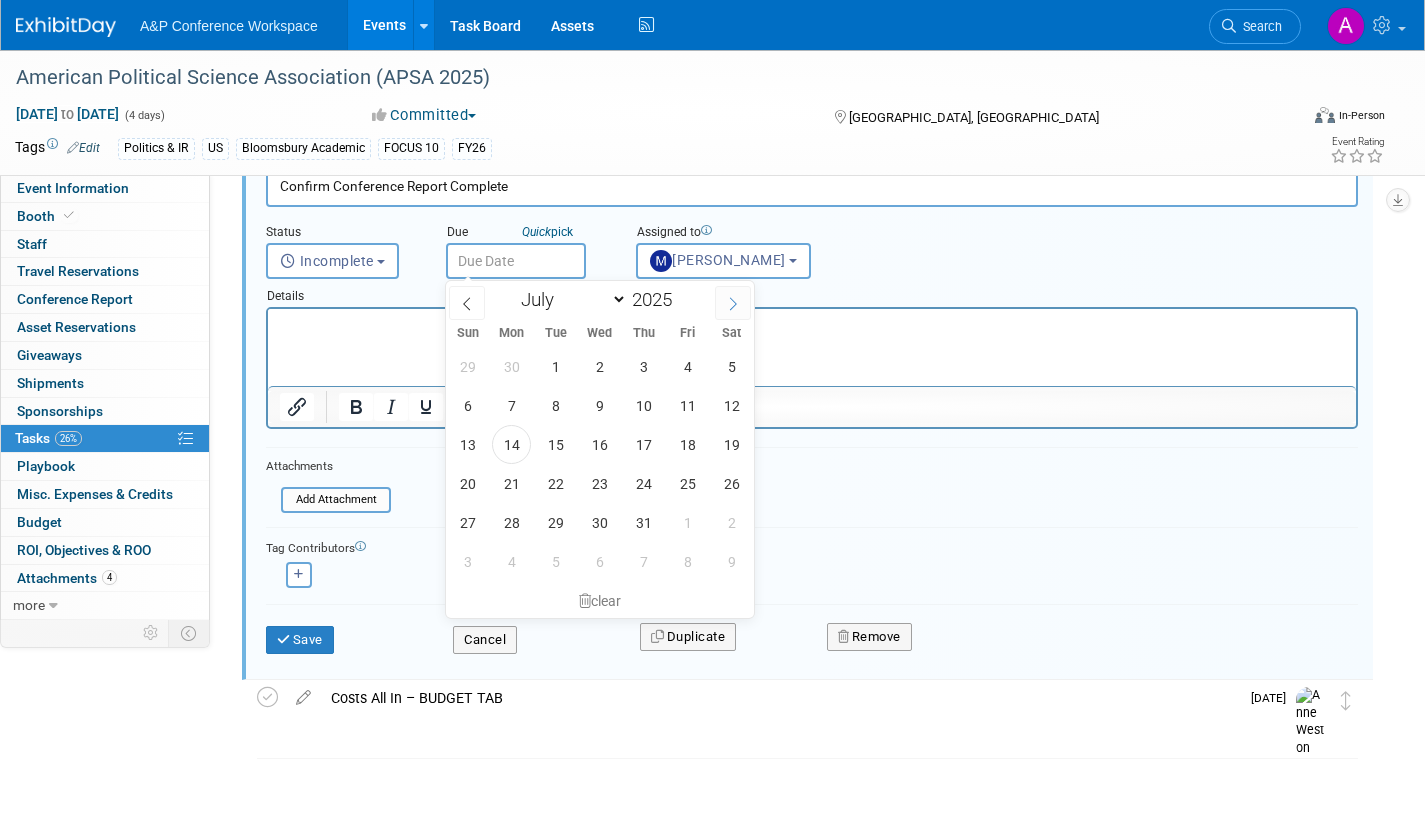 click 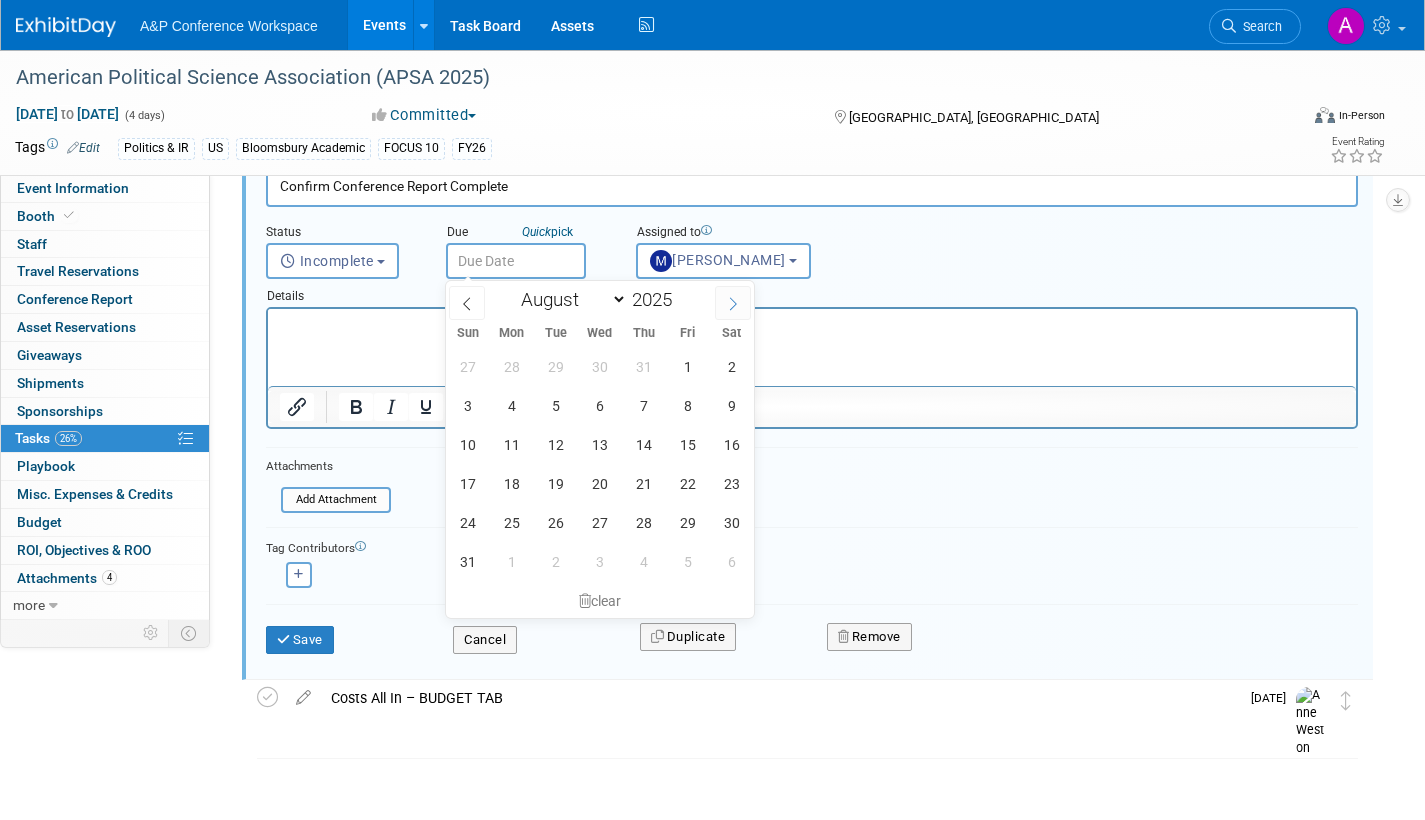 click 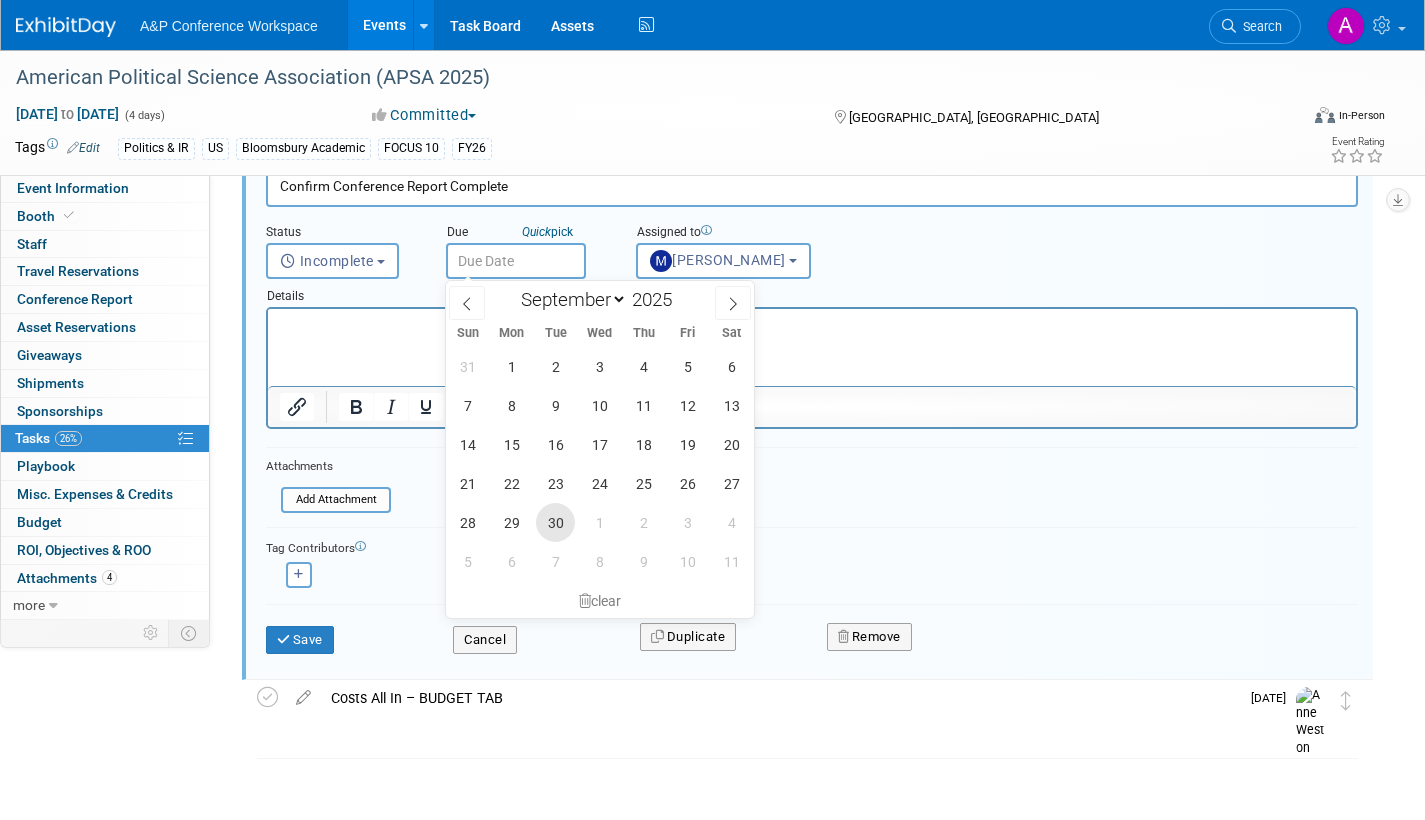 click on "30" at bounding box center [555, 522] 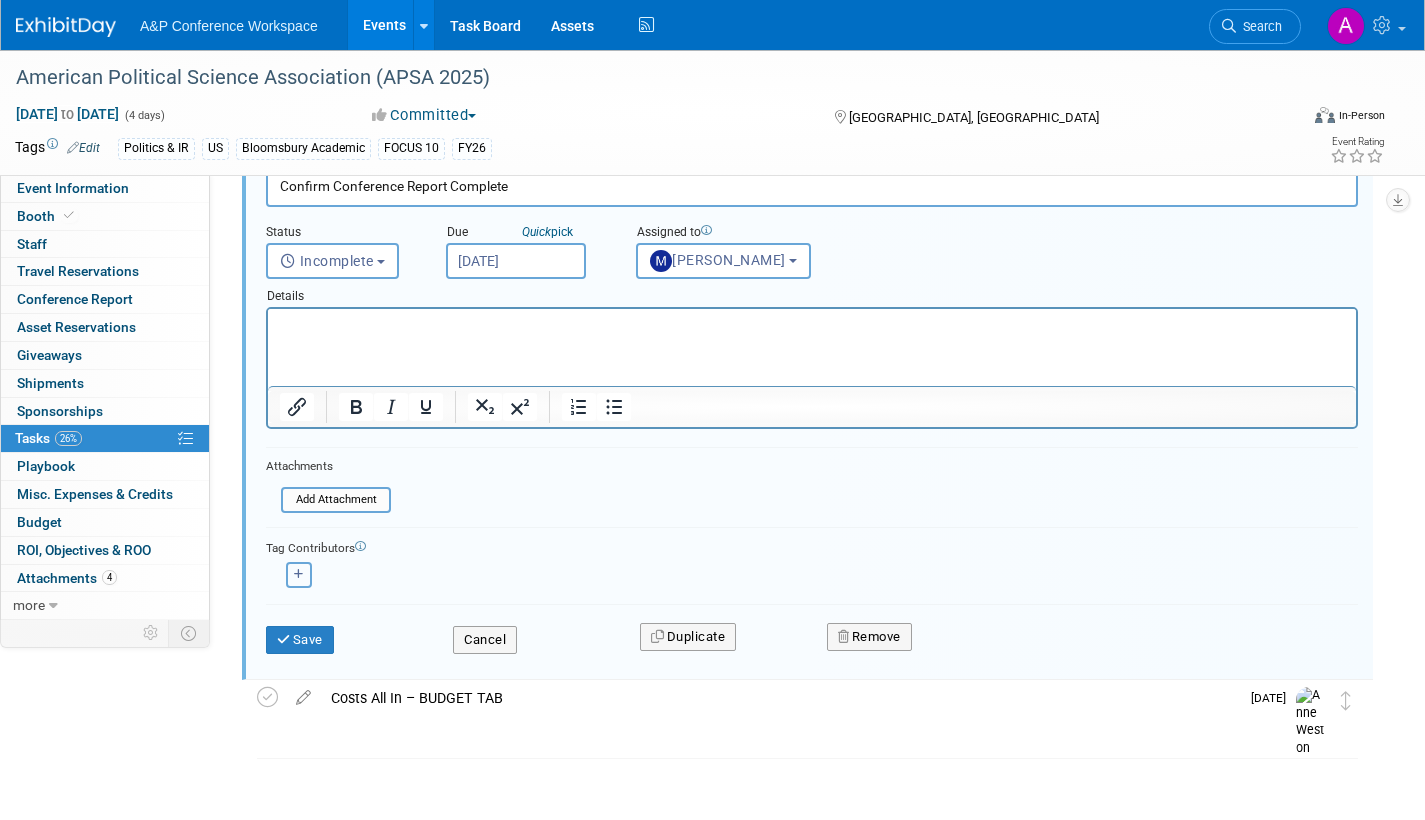 click at bounding box center [299, 574] 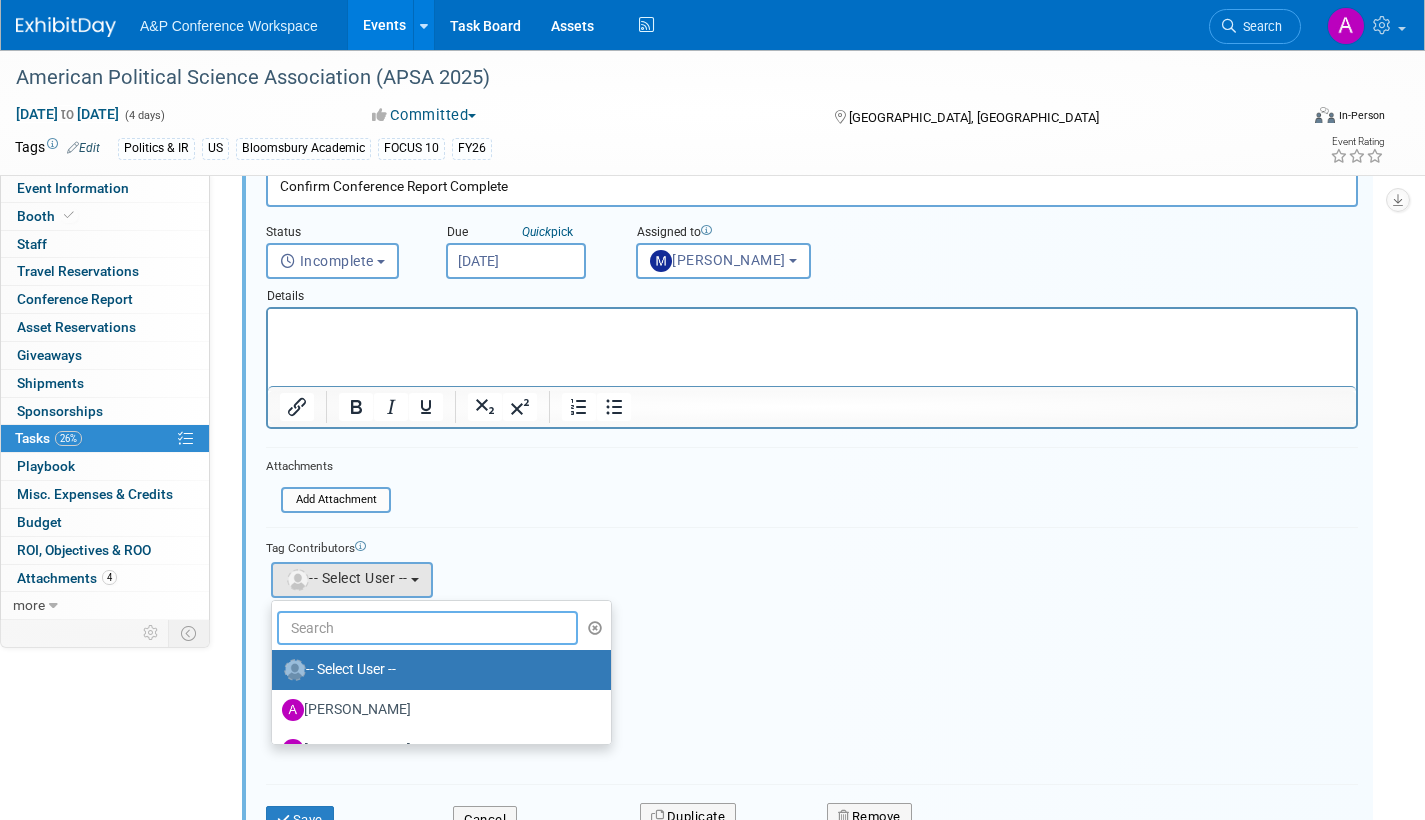 click at bounding box center (427, 628) 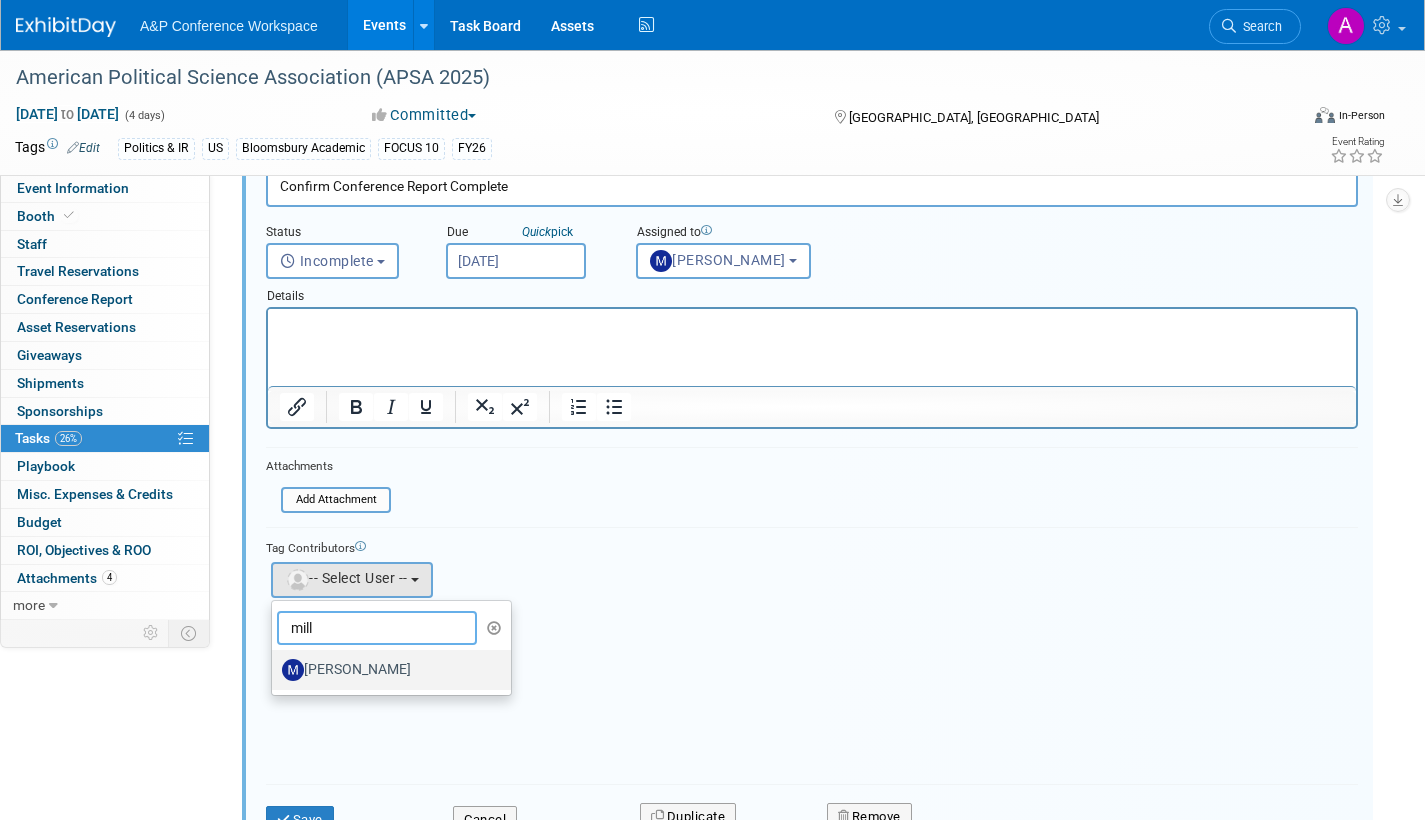 type on "mill" 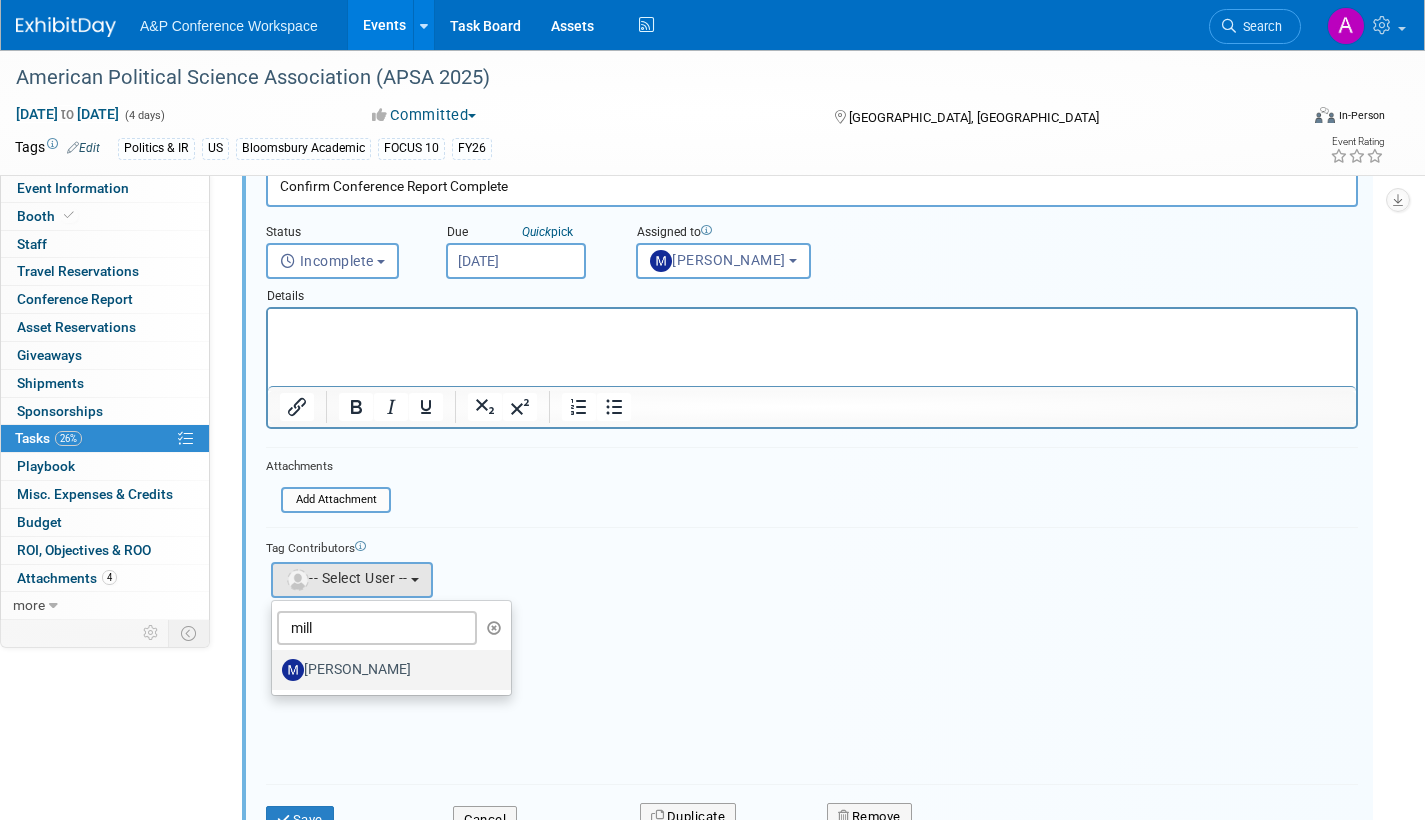 click on "[PERSON_NAME]" at bounding box center (386, 670) 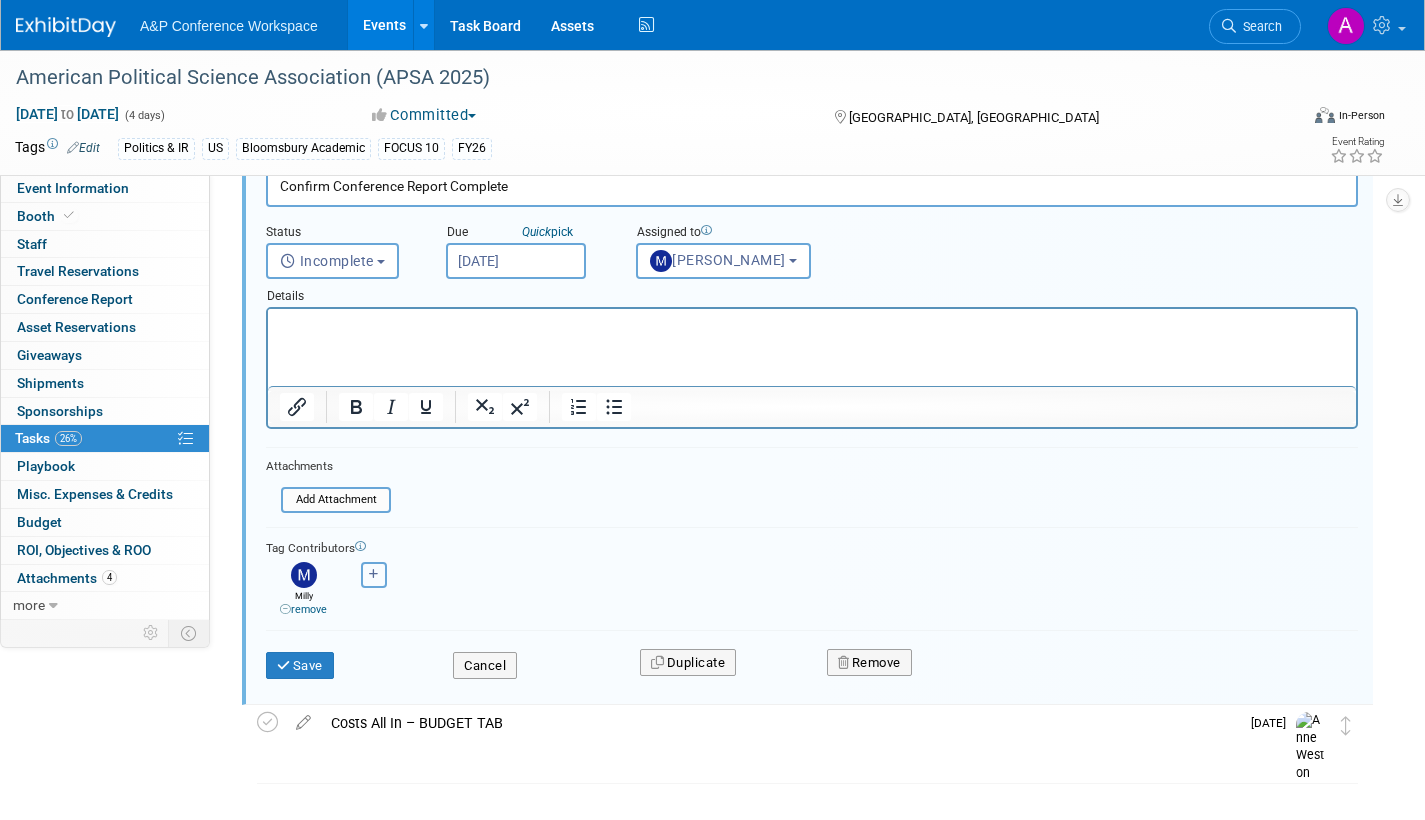 click at bounding box center [374, 574] 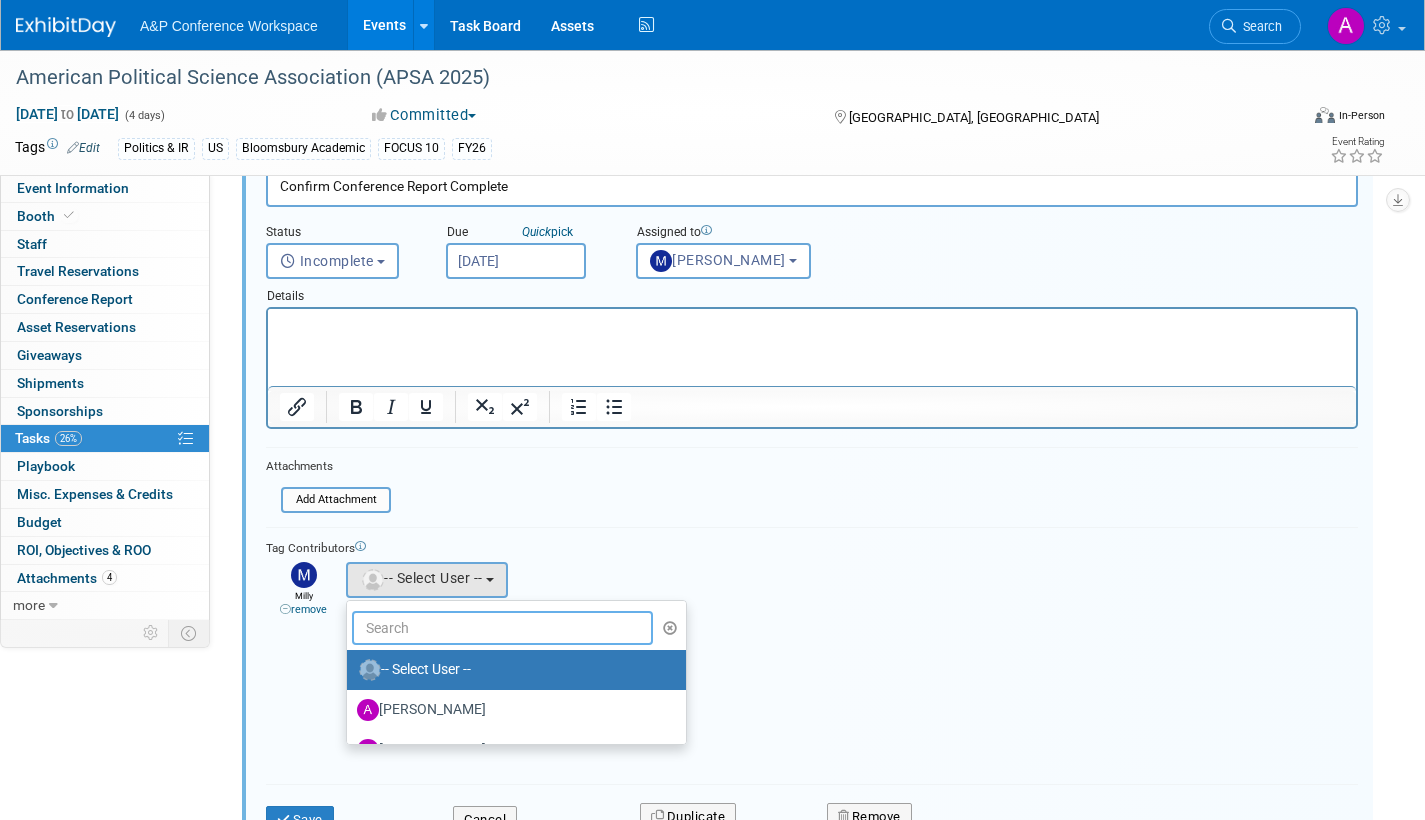 click at bounding box center [502, 628] 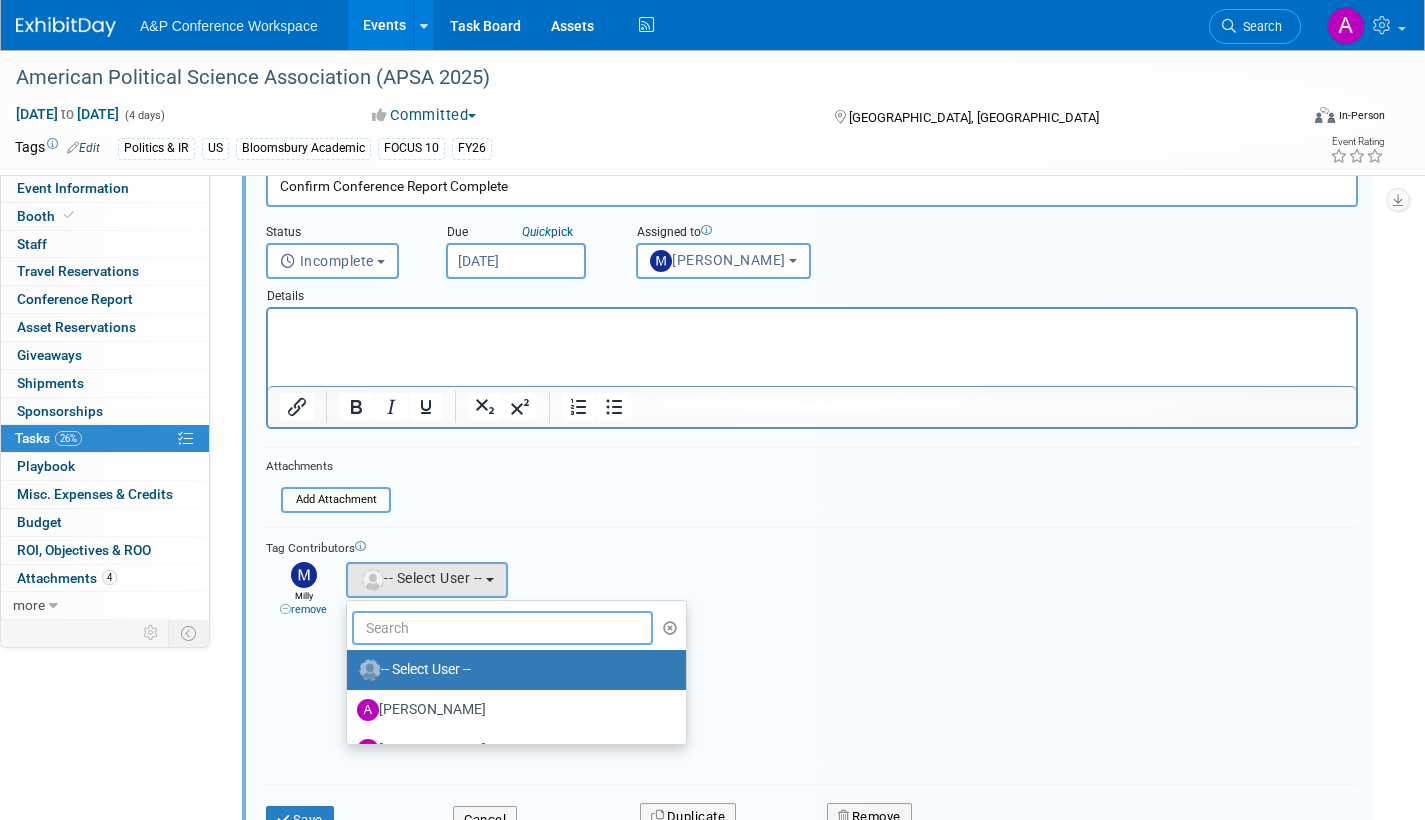 type on "j" 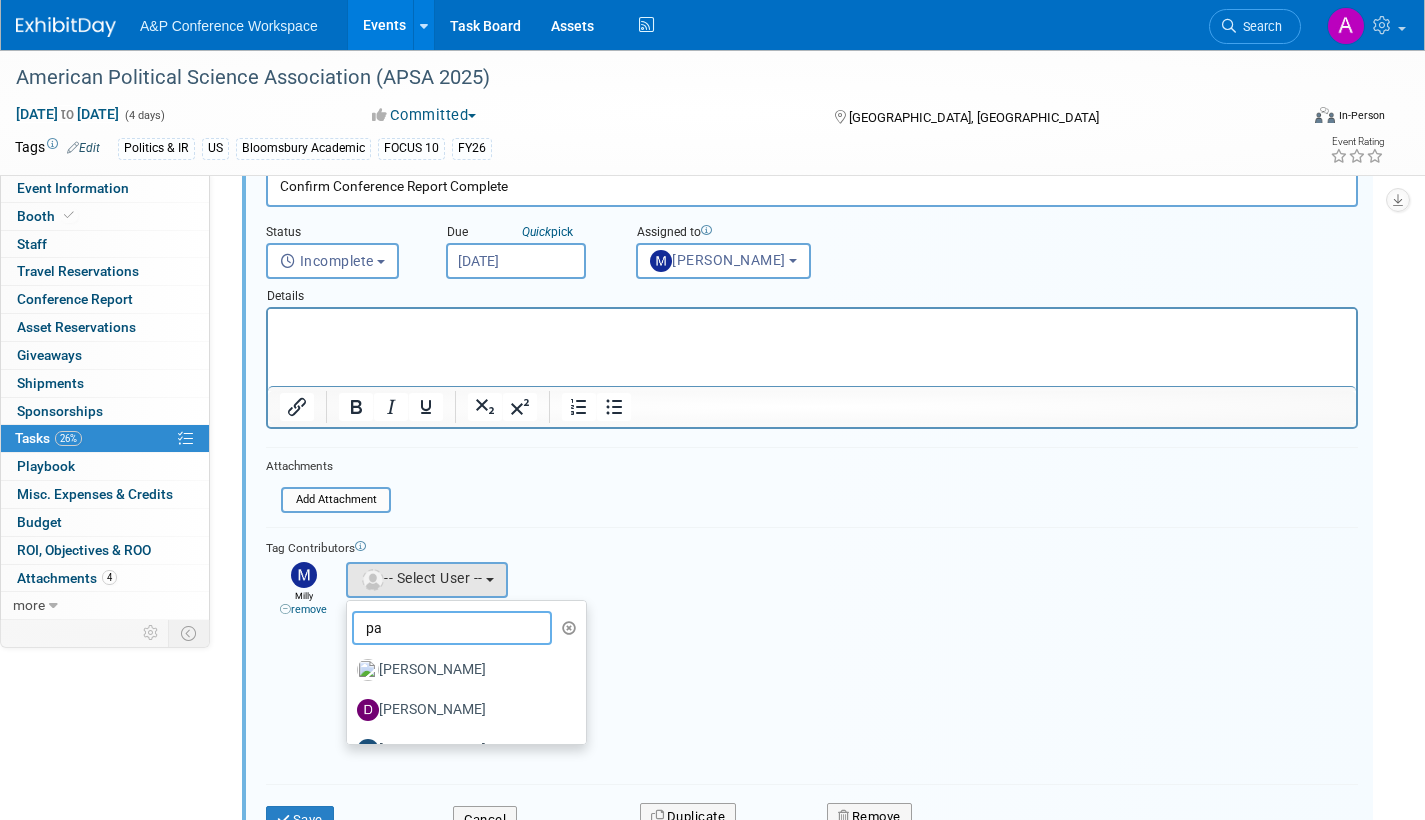type on "p" 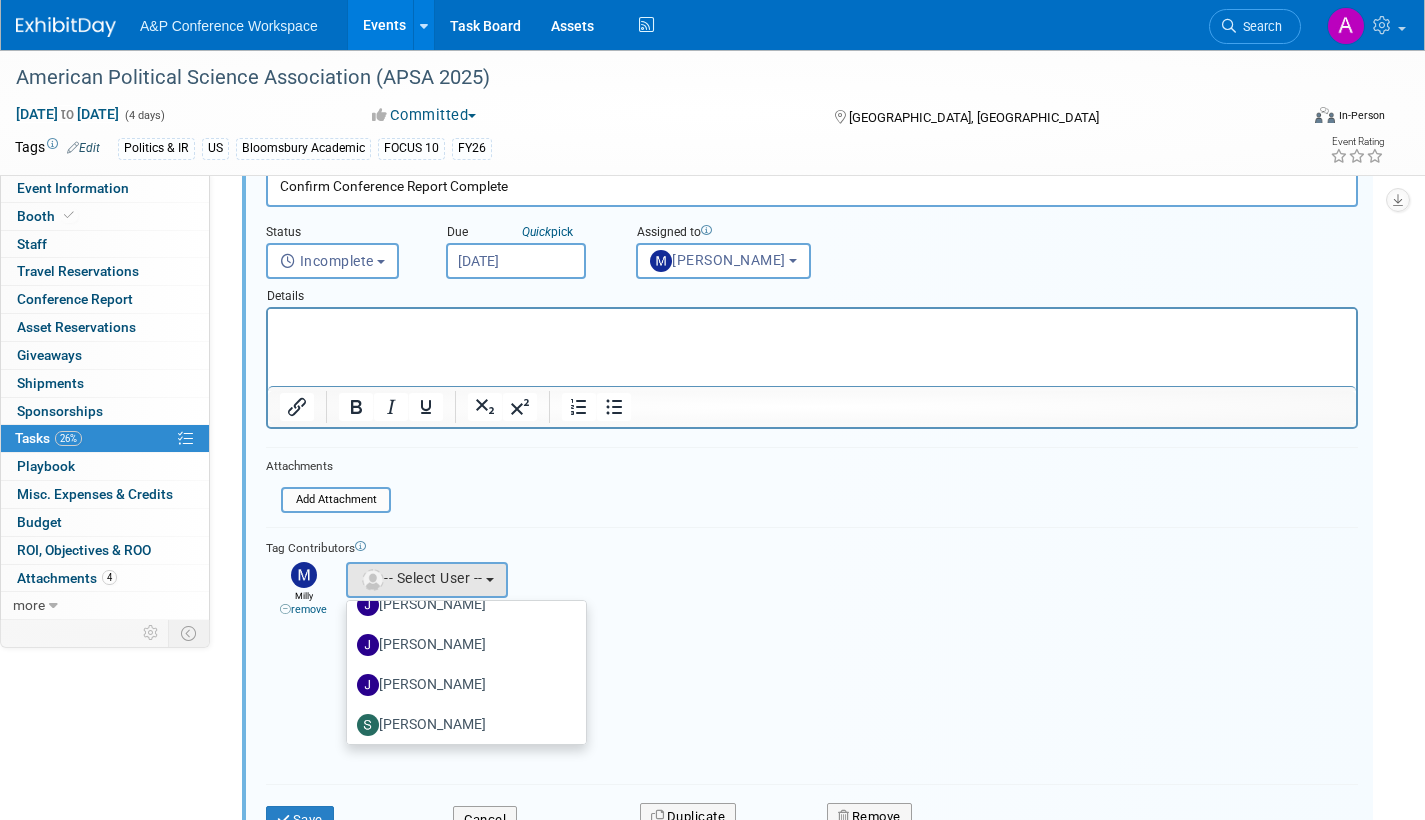 scroll, scrollTop: 151, scrollLeft: 0, axis: vertical 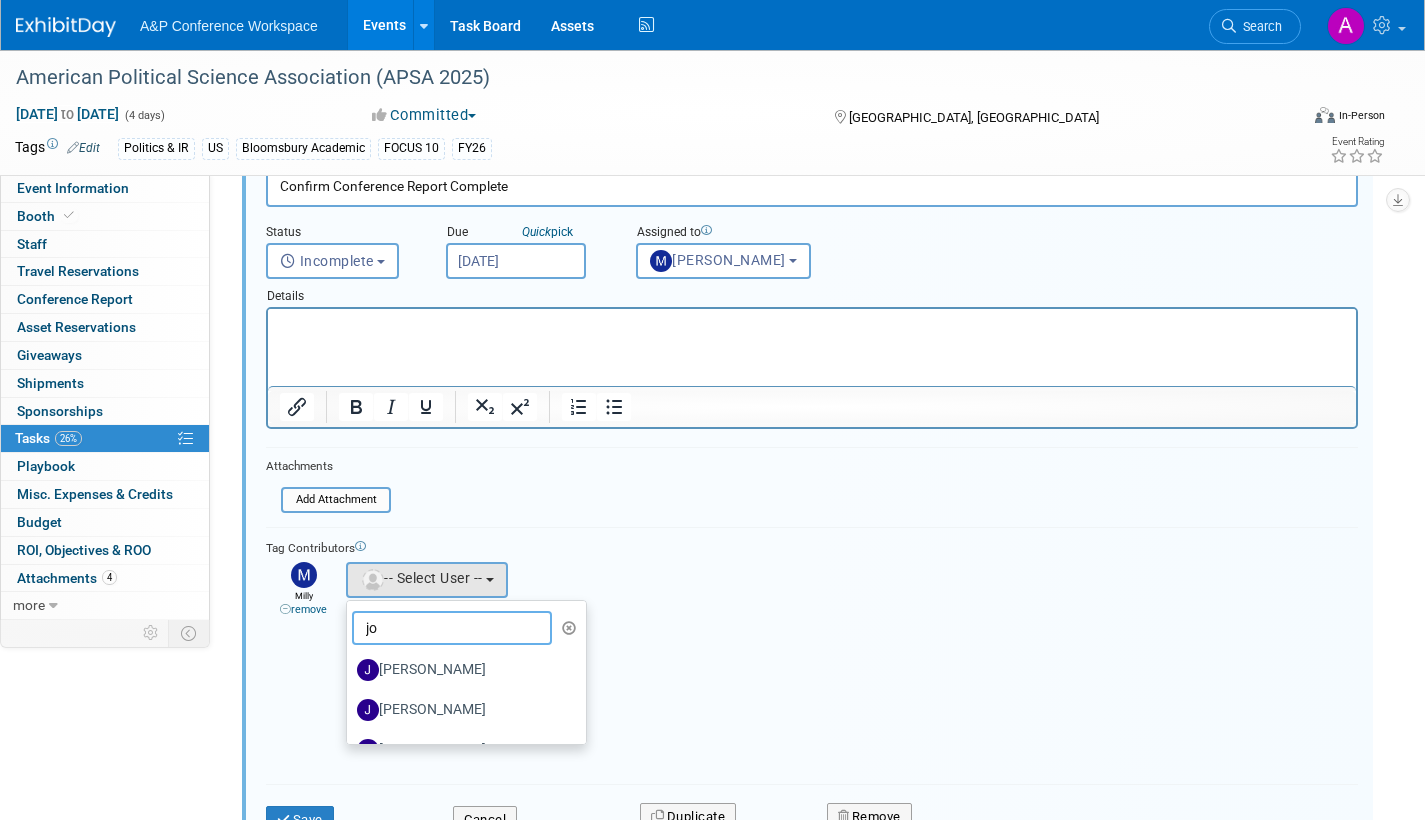 type on "jo" 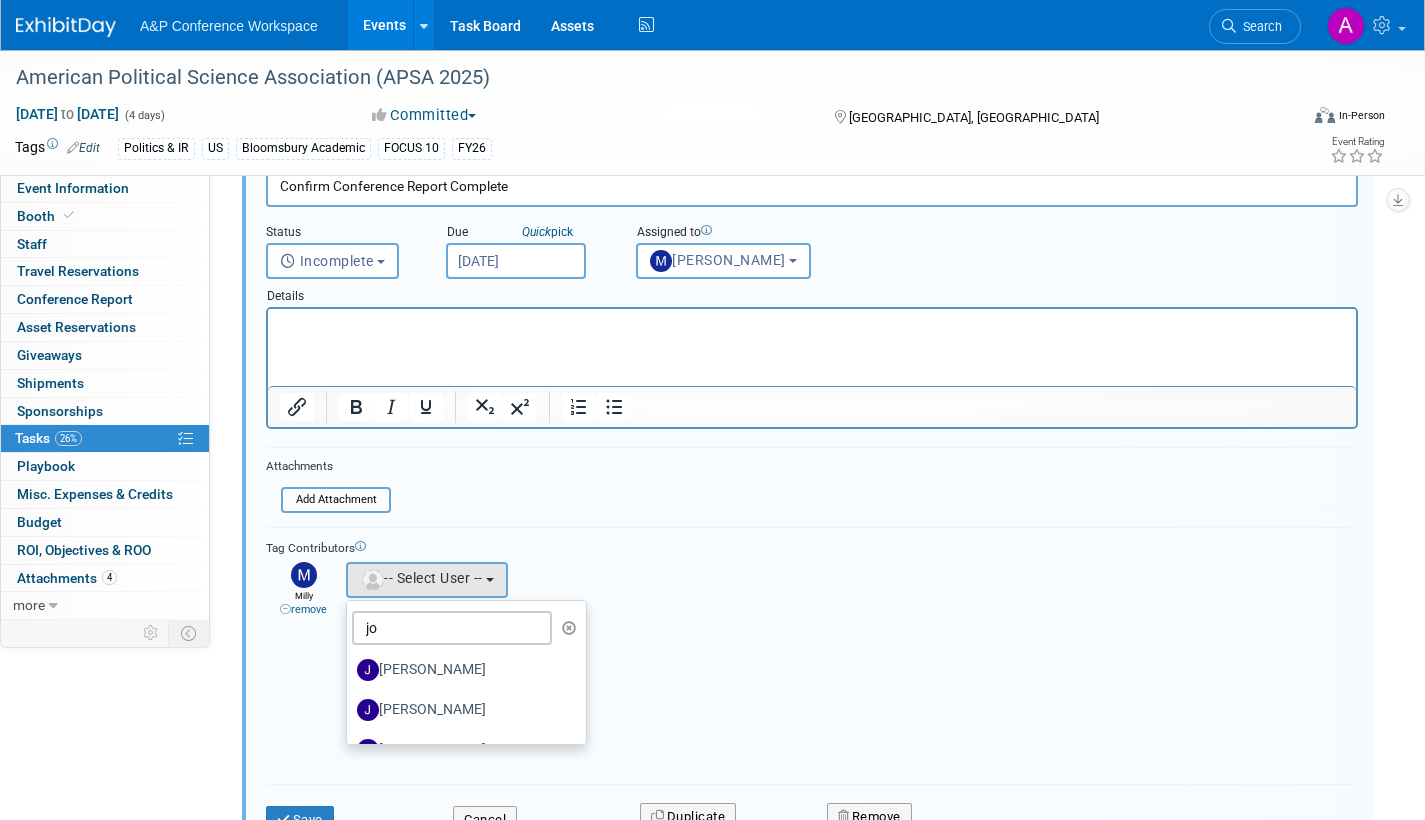 drag, startPoint x: 724, startPoint y: 564, endPoint x: 684, endPoint y: 573, distance: 41 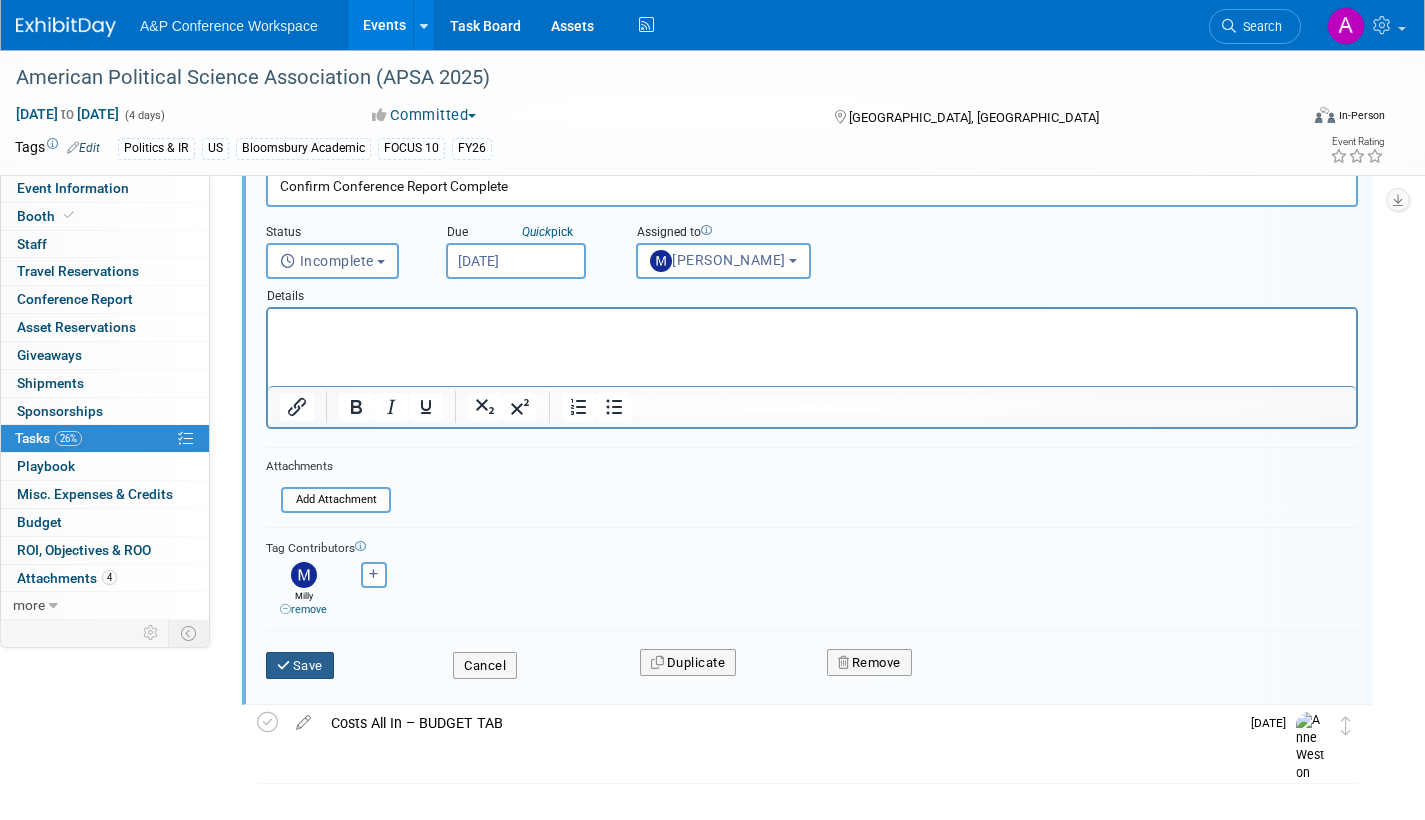 click on "Save" at bounding box center (300, 666) 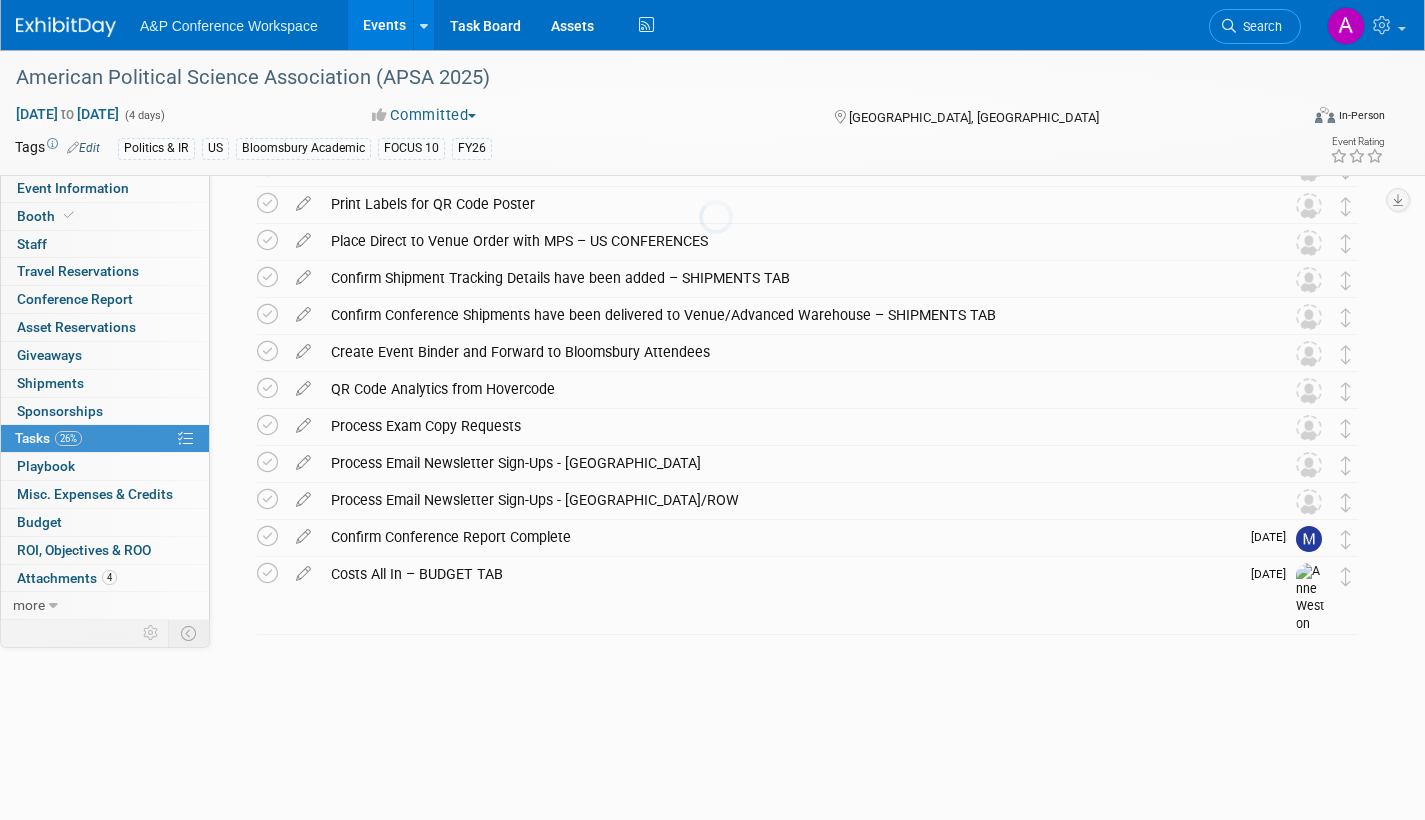 scroll, scrollTop: 524, scrollLeft: 0, axis: vertical 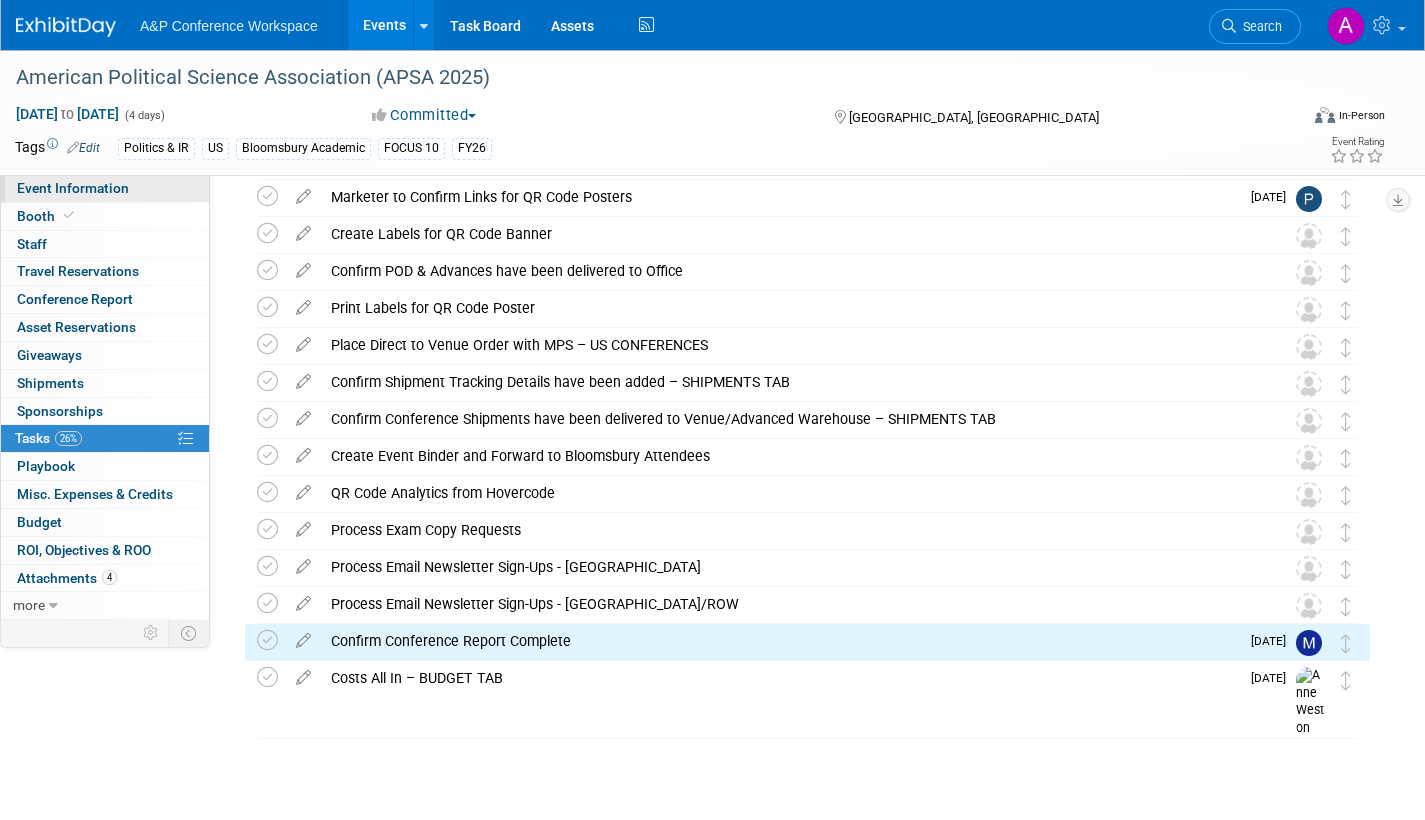 click on "Event Information" at bounding box center [73, 188] 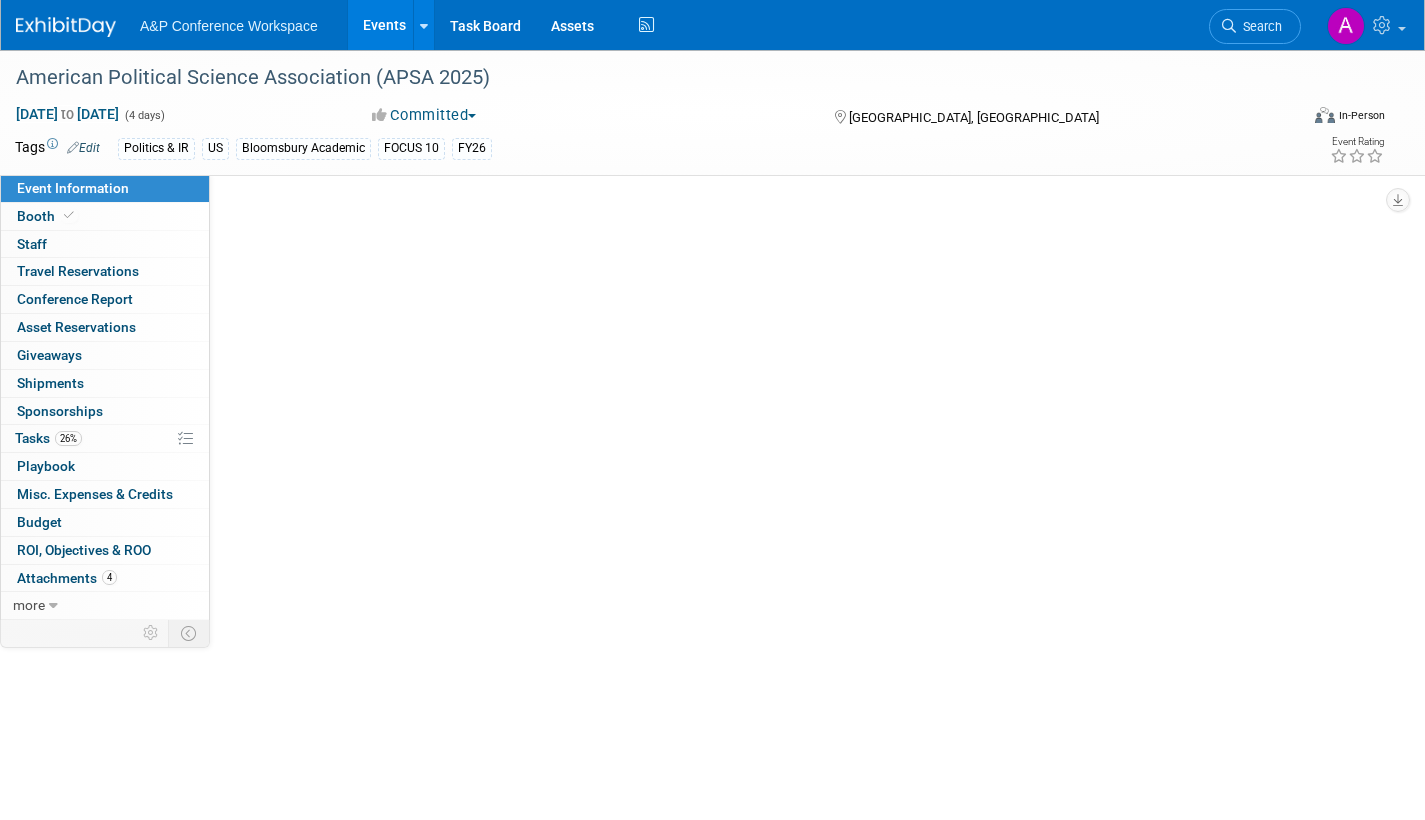 scroll, scrollTop: 0, scrollLeft: 0, axis: both 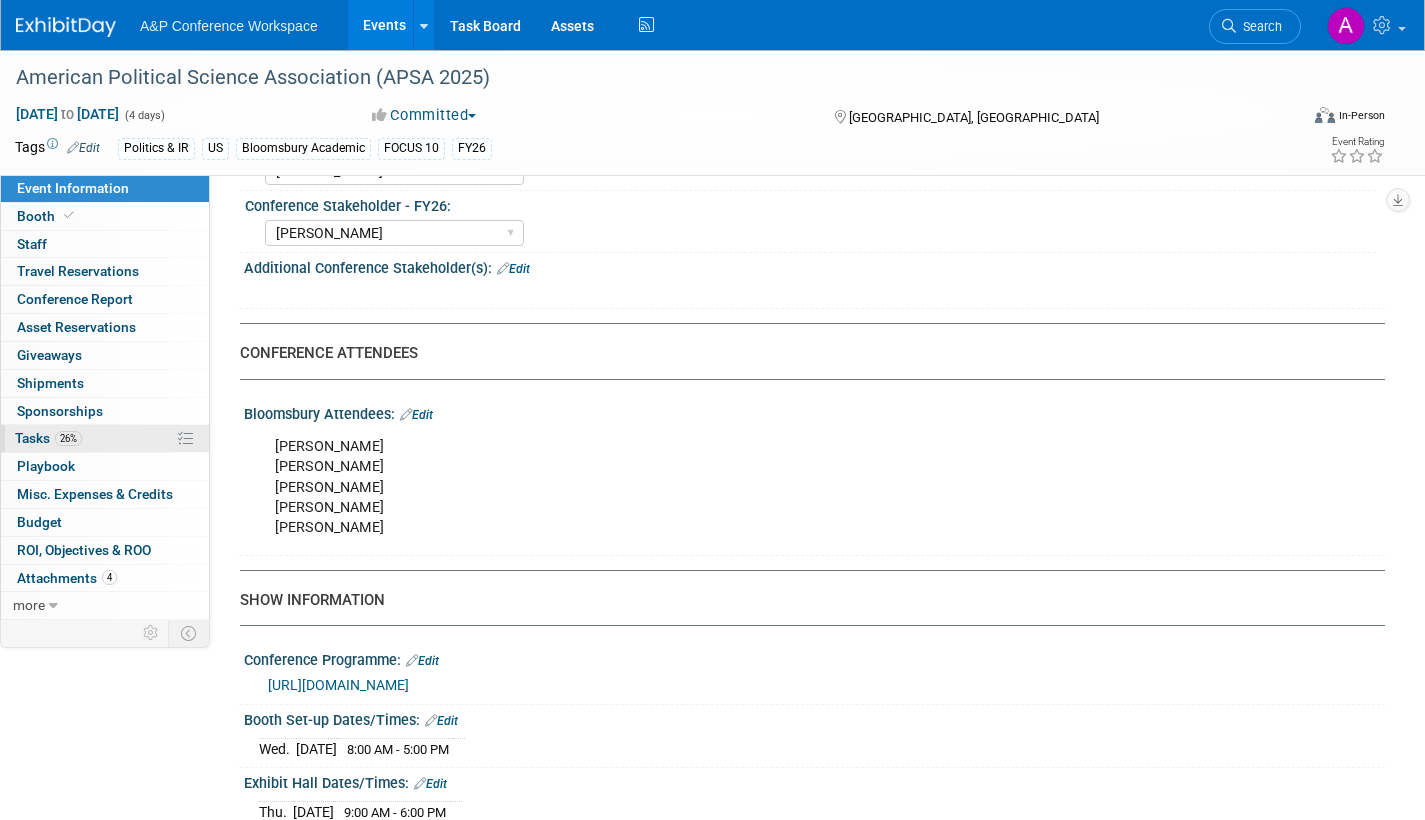 click on "Tasks 26%" at bounding box center (48, 438) 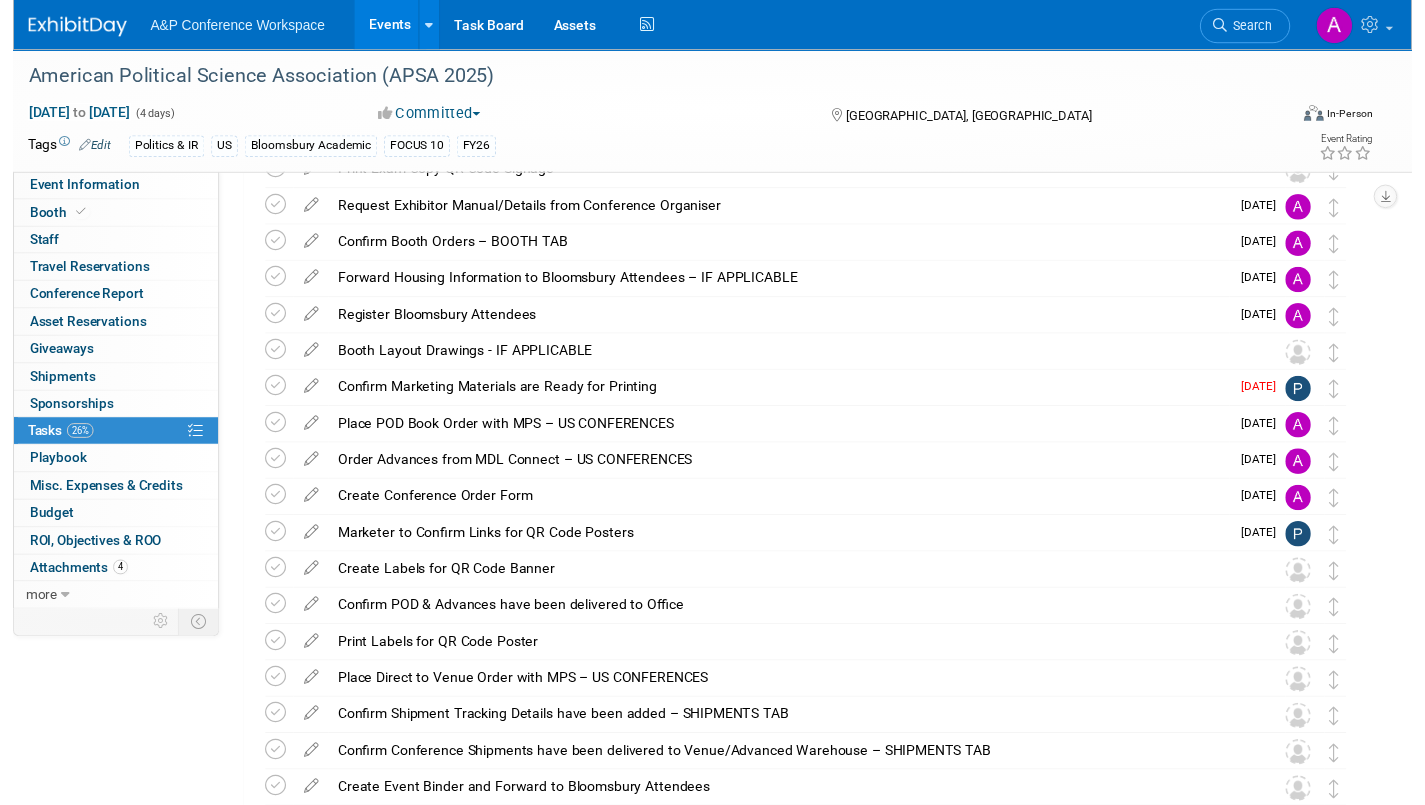 scroll, scrollTop: 500, scrollLeft: 0, axis: vertical 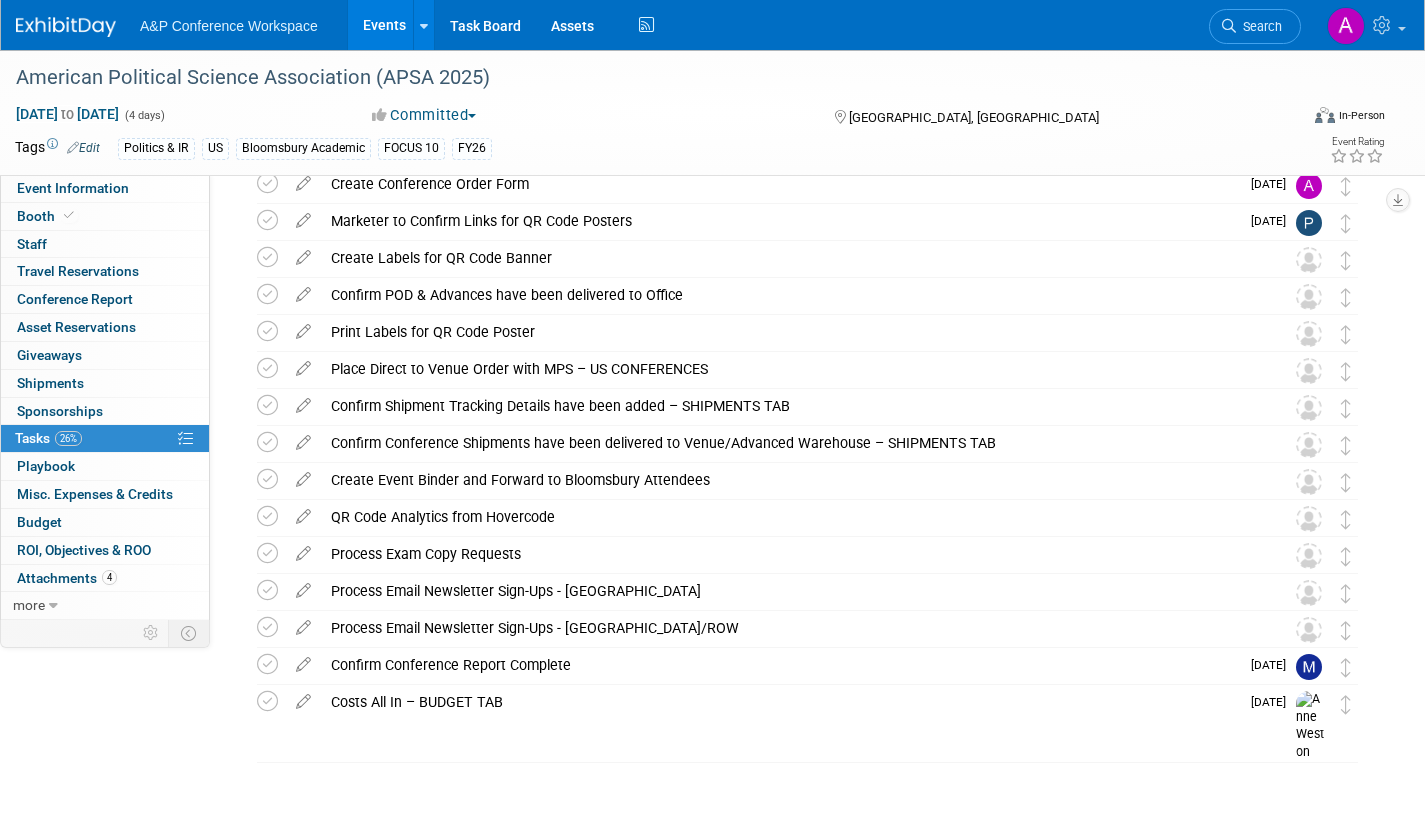 click at bounding box center [303, 660] 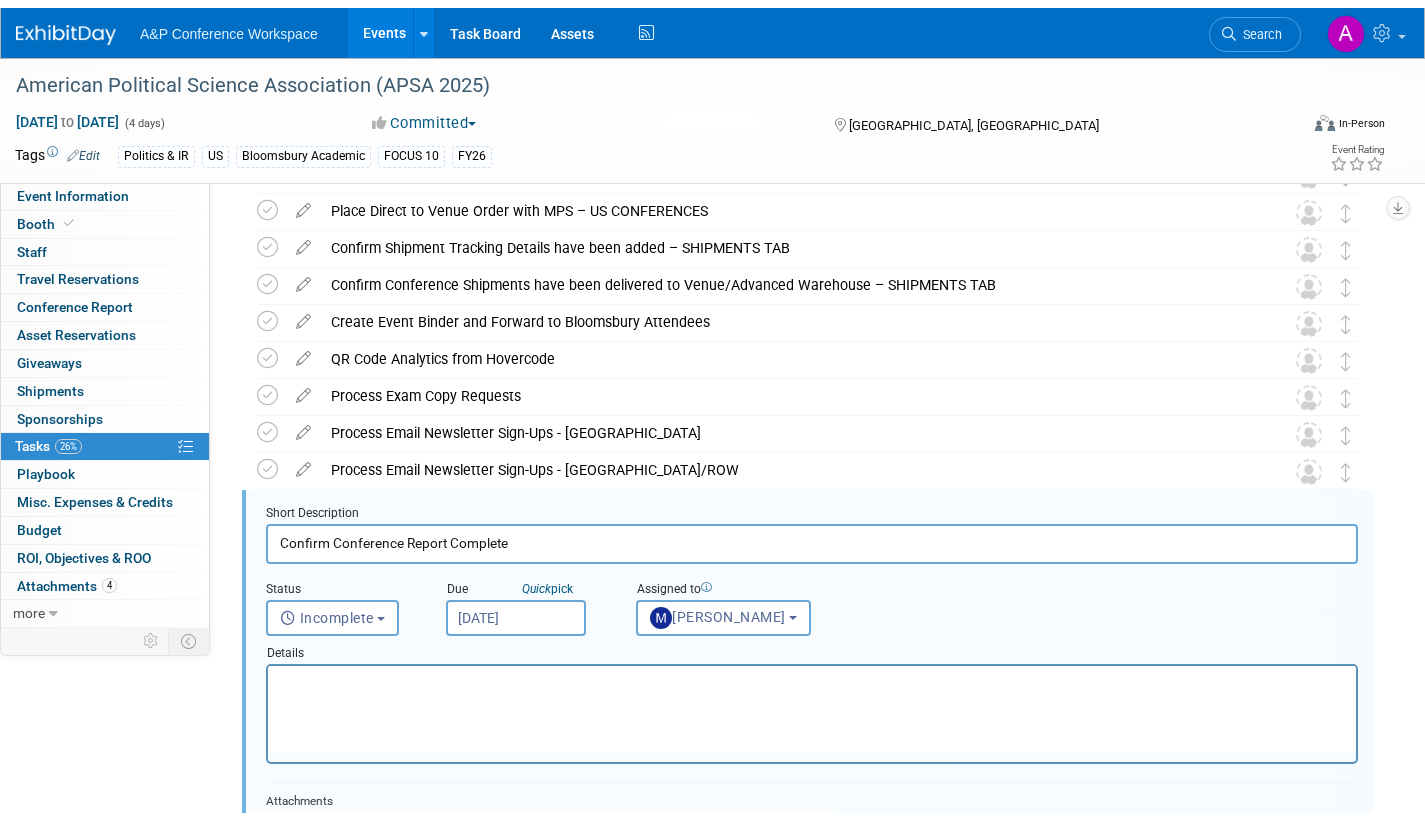 scroll, scrollTop: 855, scrollLeft: 0, axis: vertical 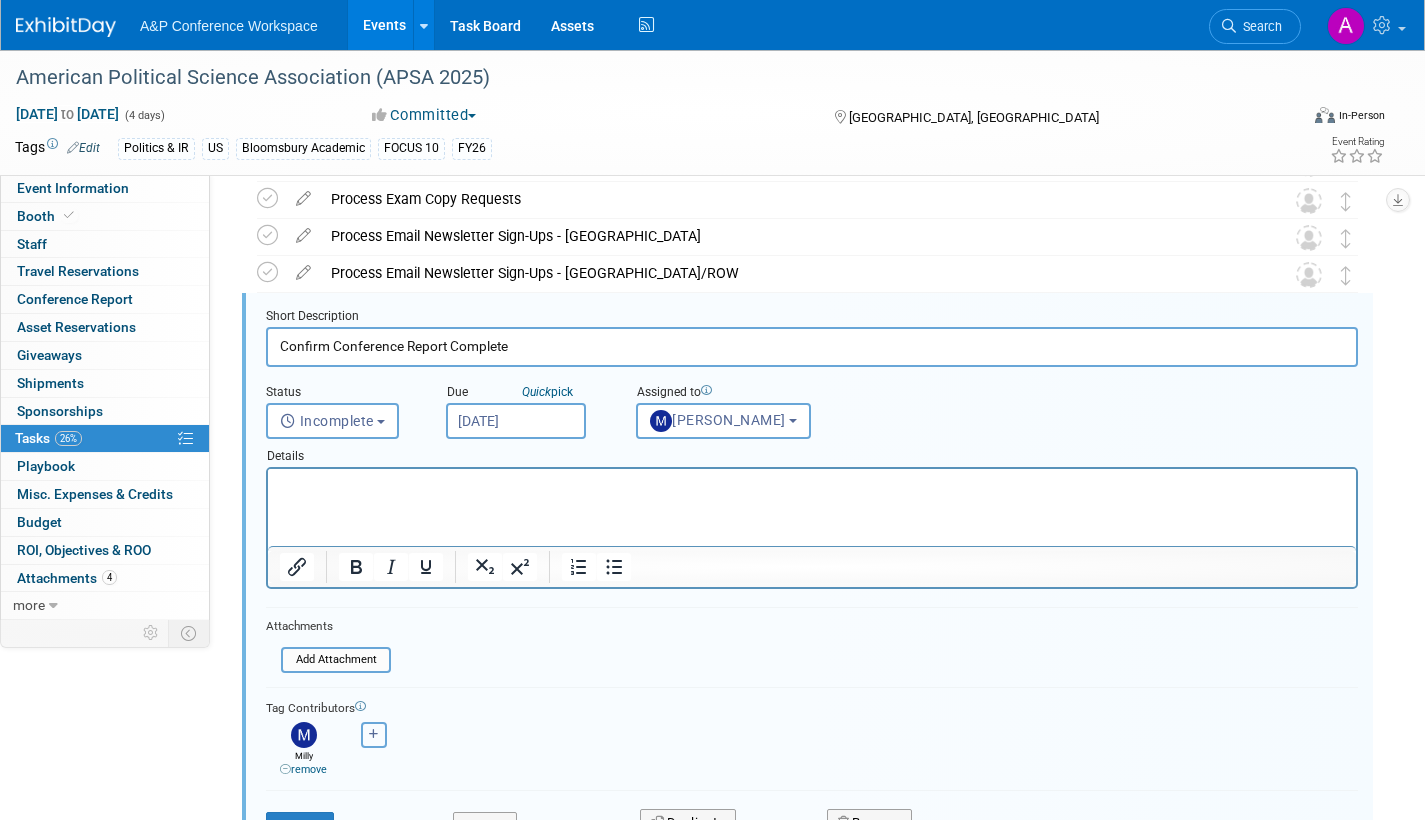 click at bounding box center (374, 734) 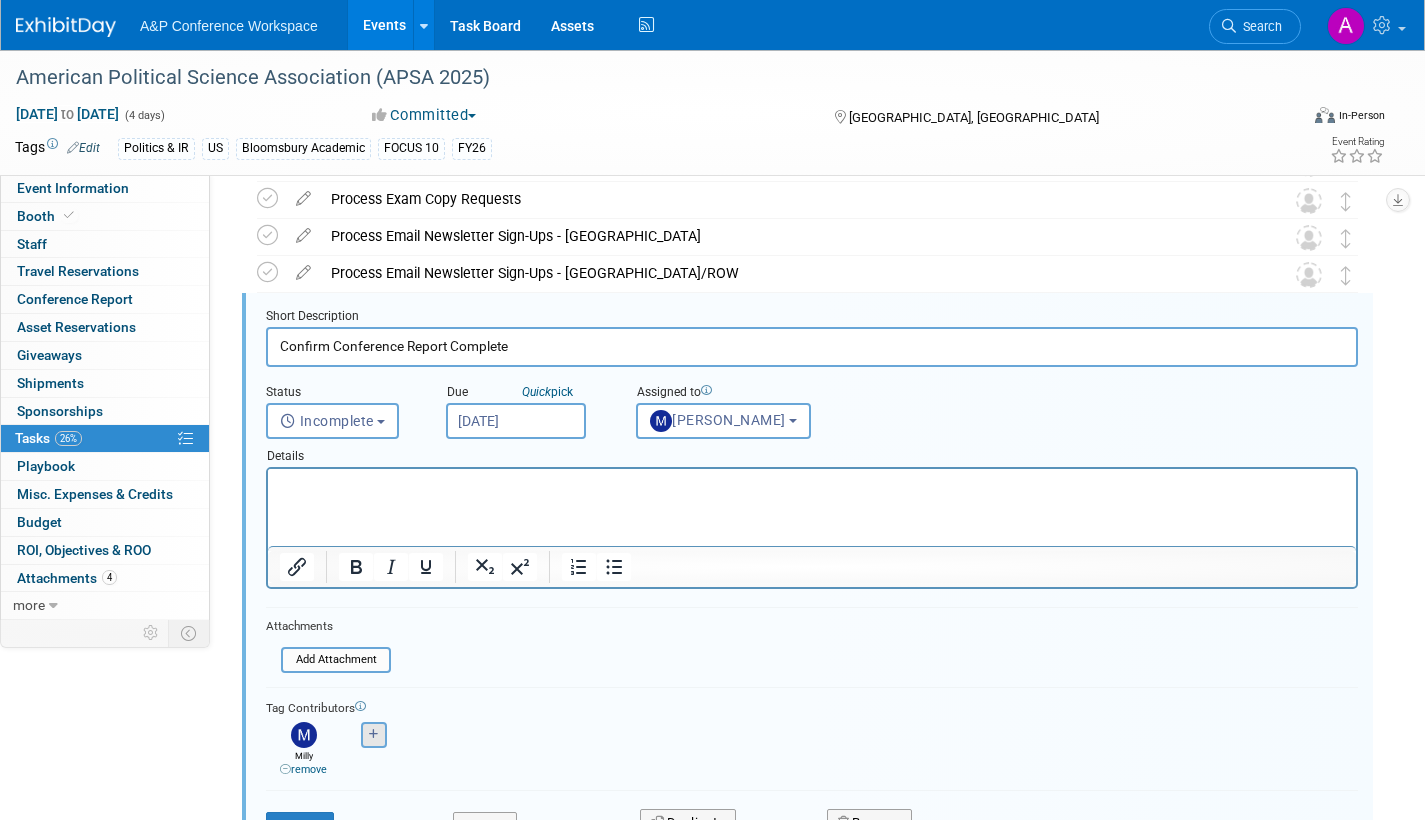 select 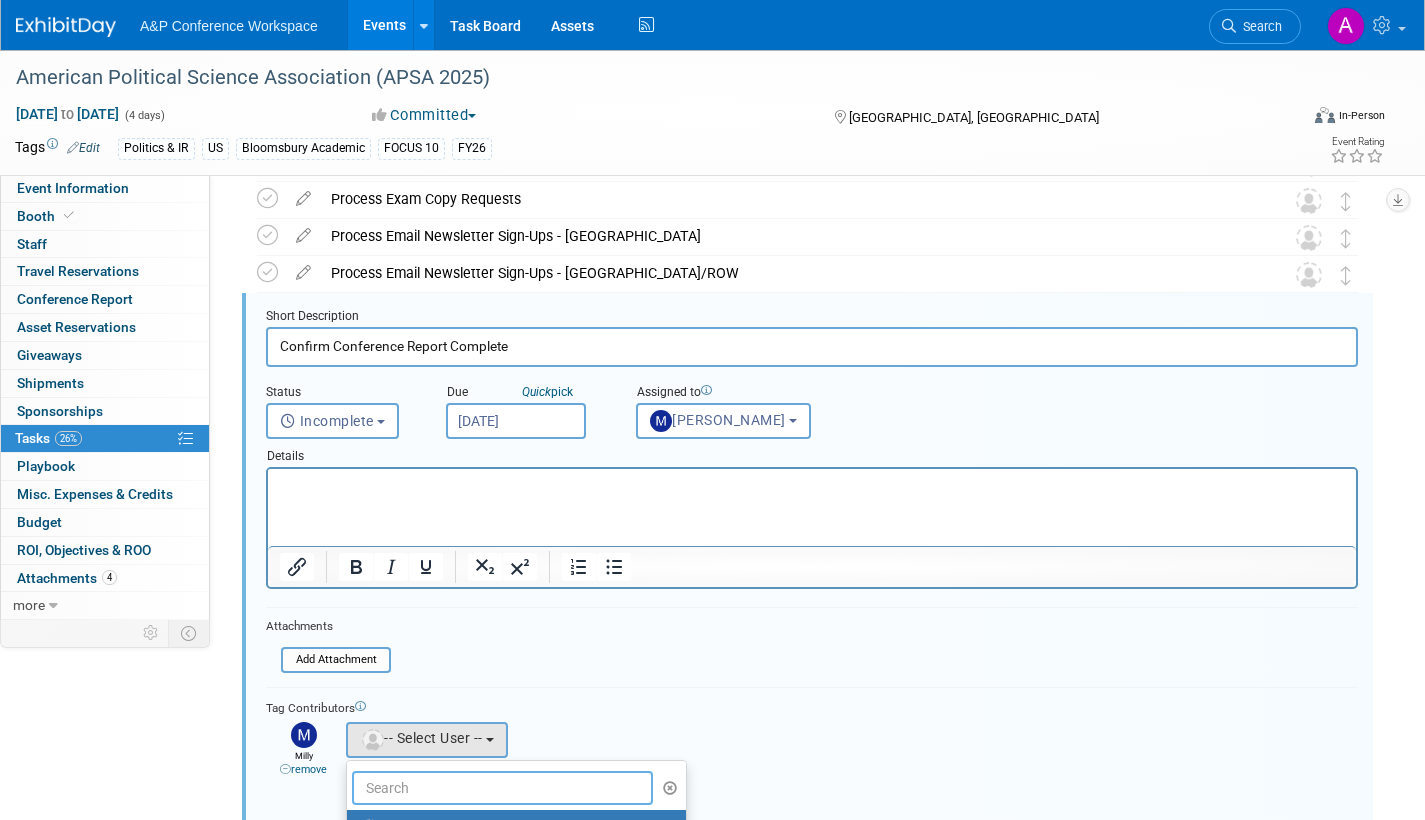 click at bounding box center [502, 788] 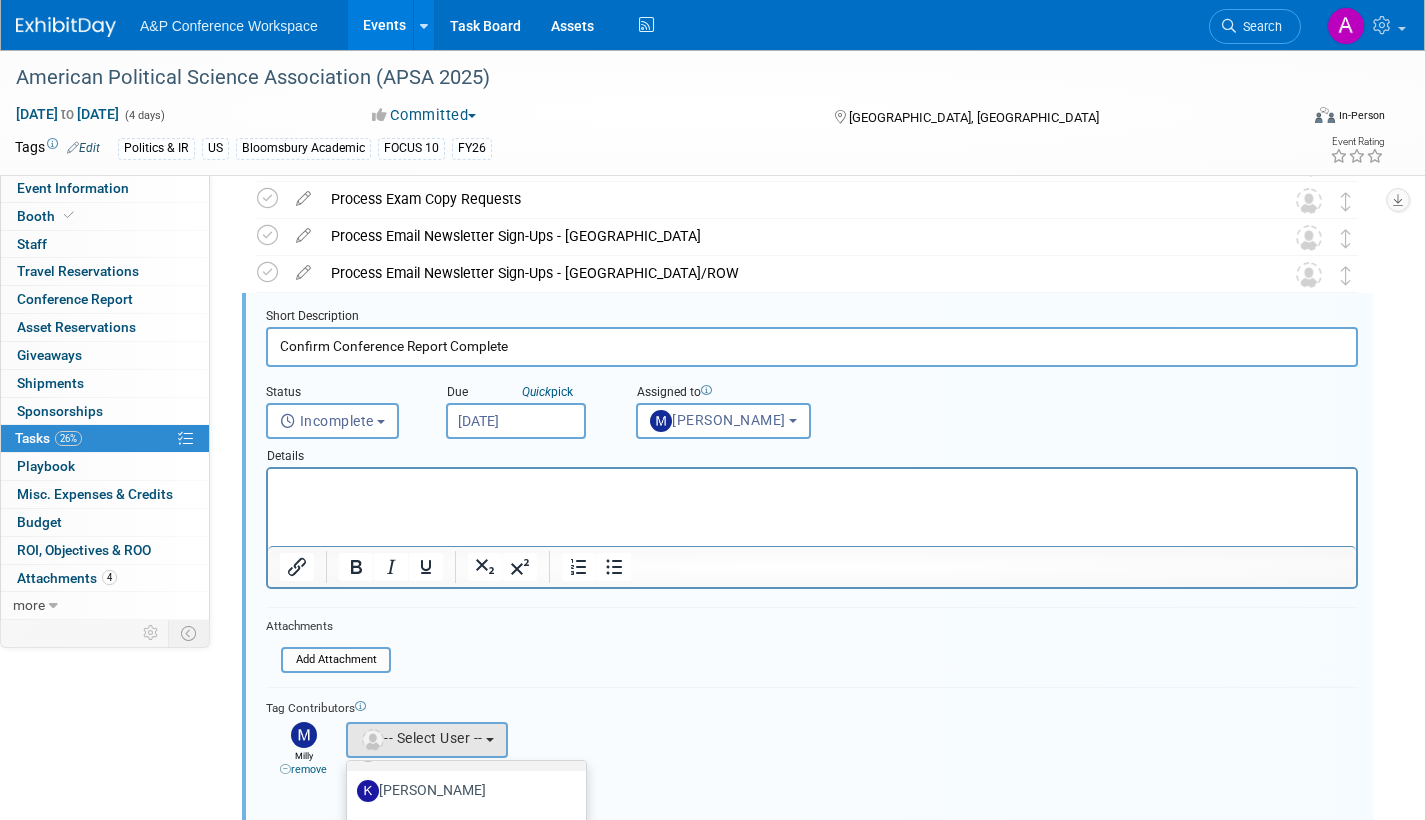 scroll, scrollTop: 200, scrollLeft: 0, axis: vertical 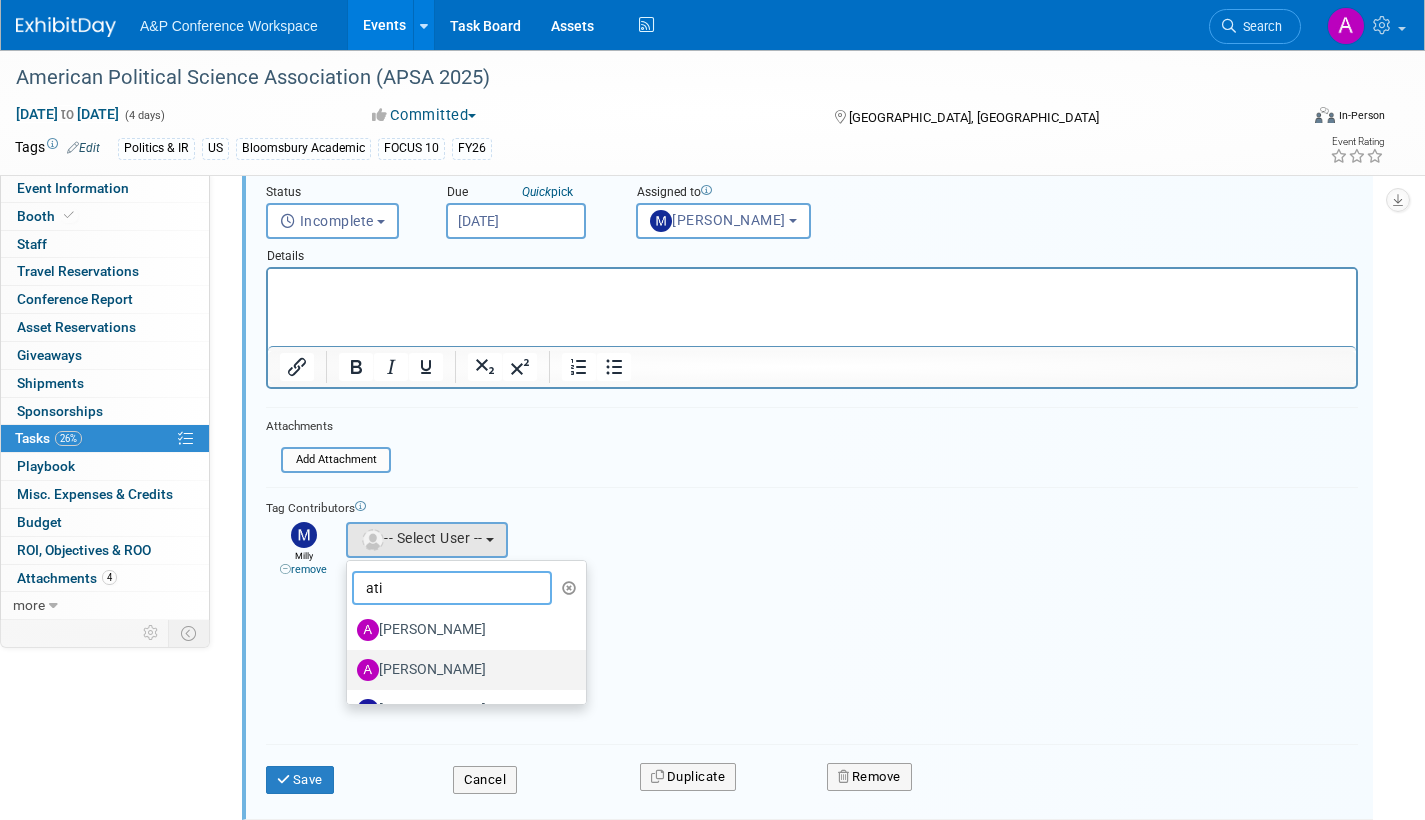 type on "ati" 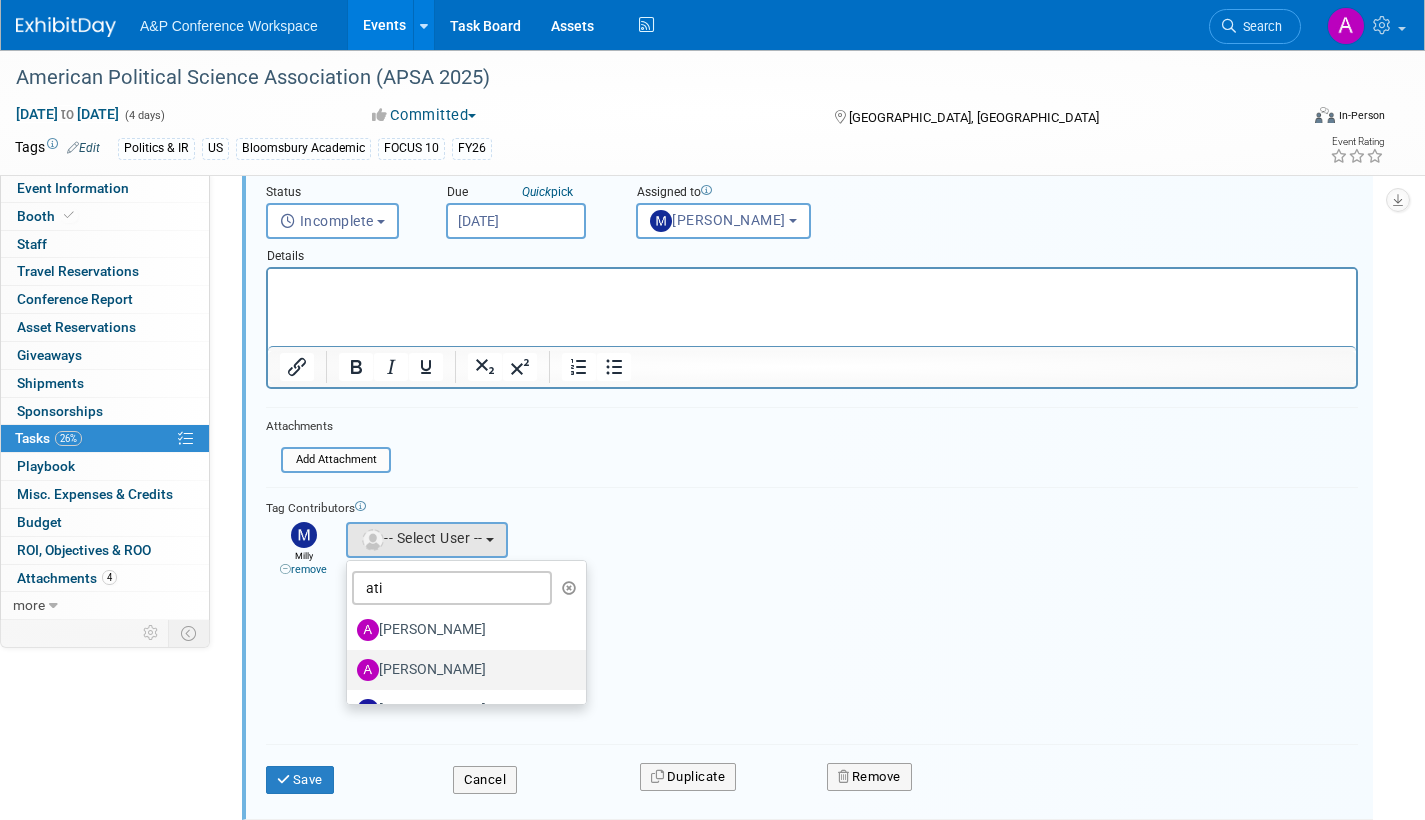 click on "[PERSON_NAME]" at bounding box center (461, 670) 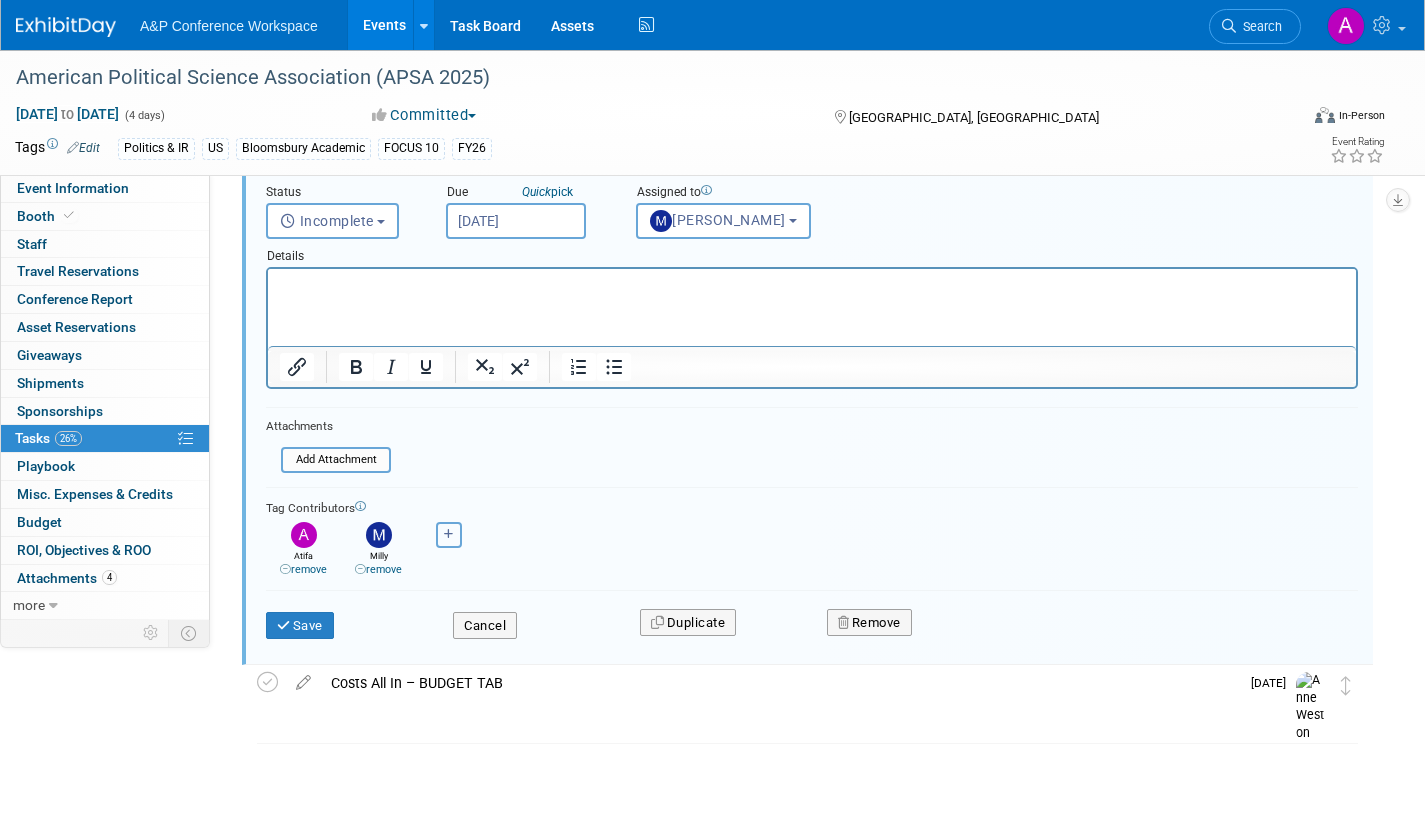 click at bounding box center [449, 534] 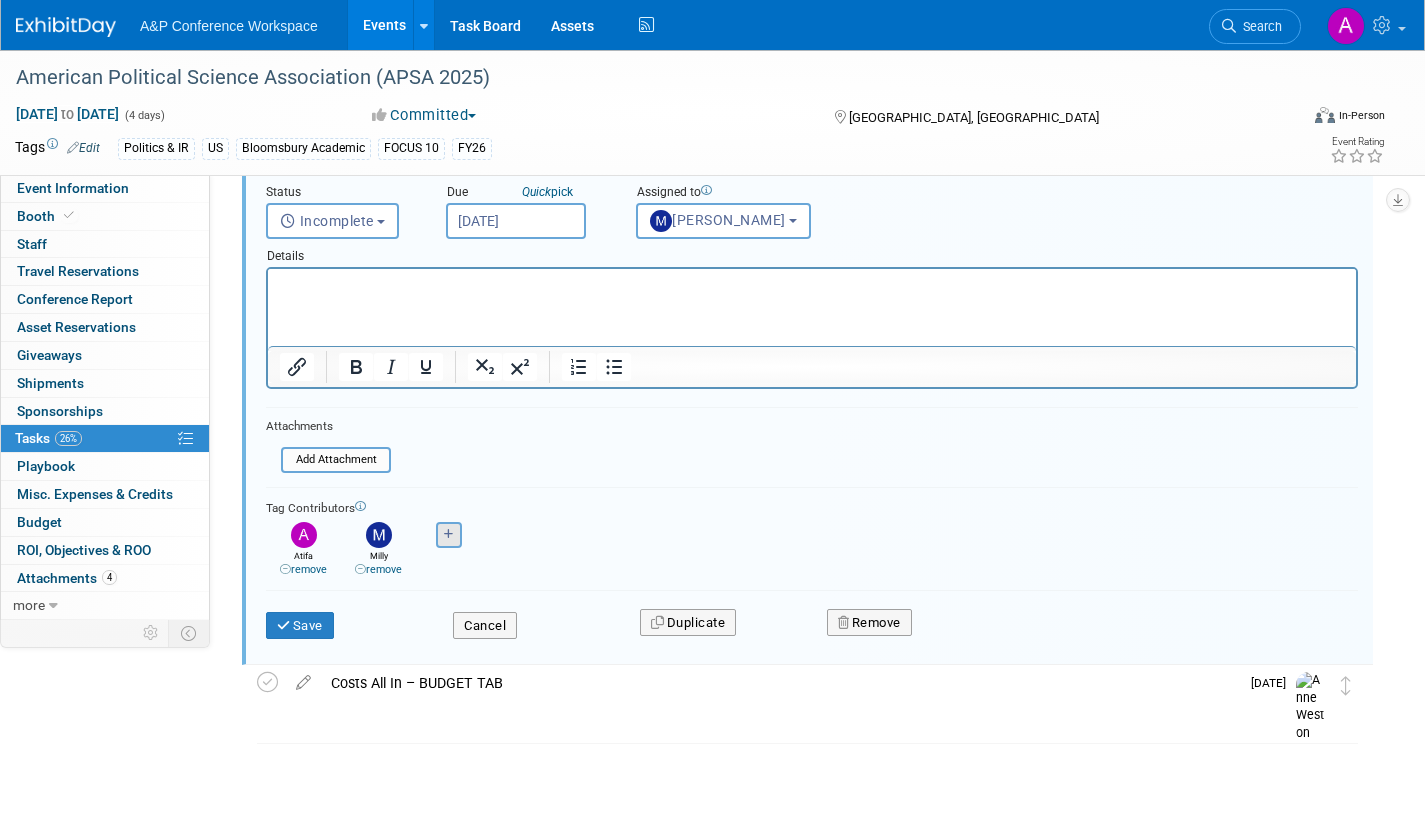 select 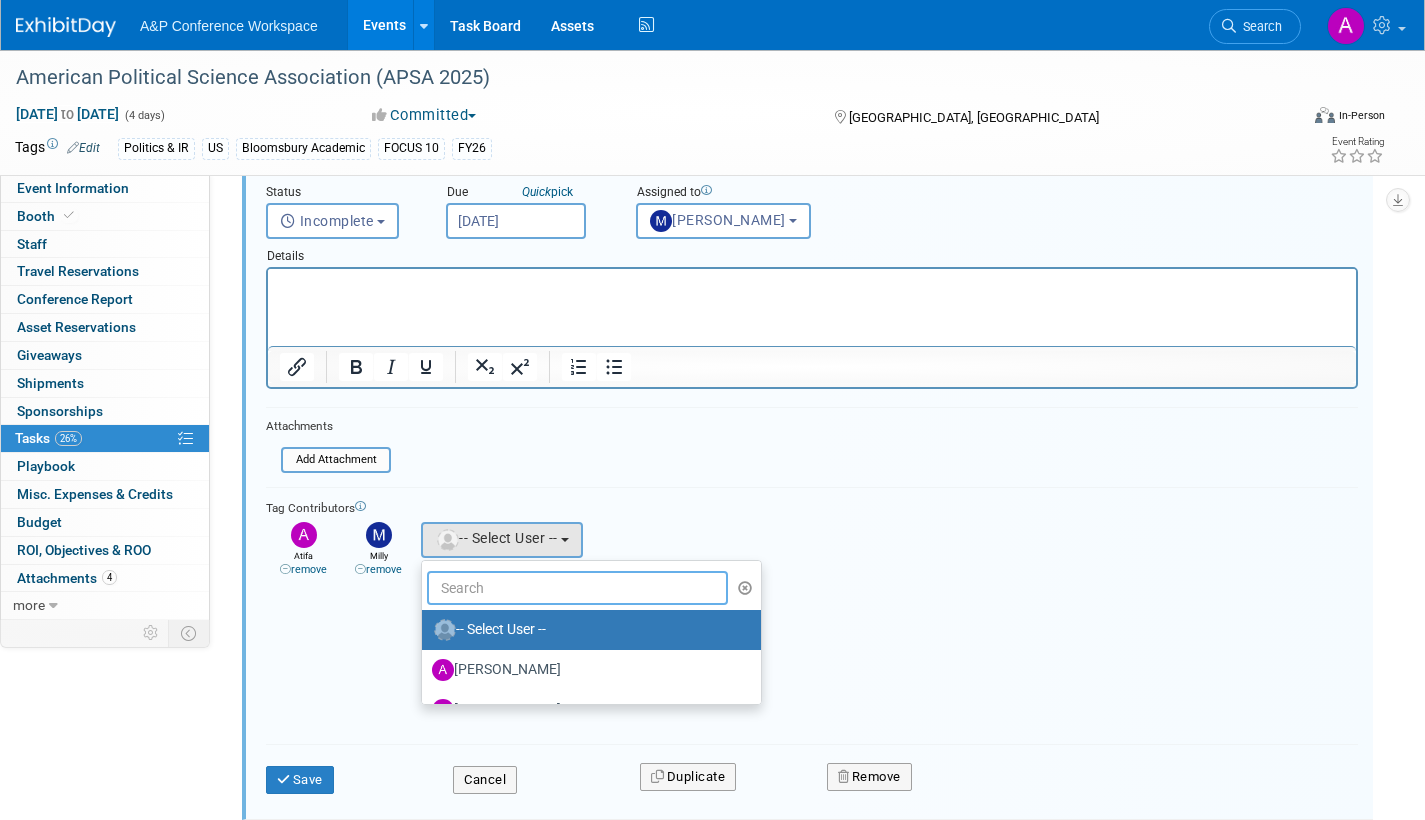 click at bounding box center (577, 588) 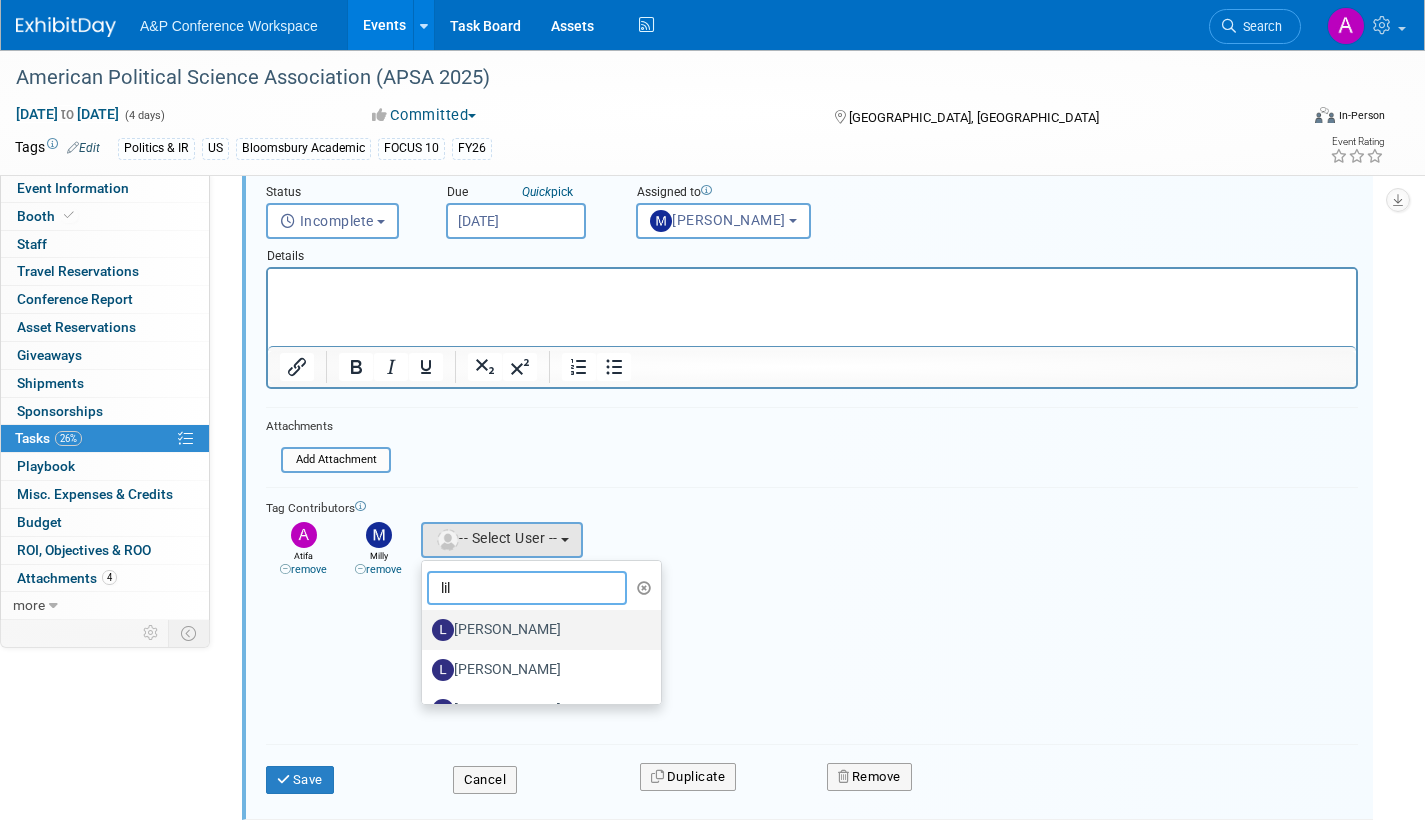 type on "lil" 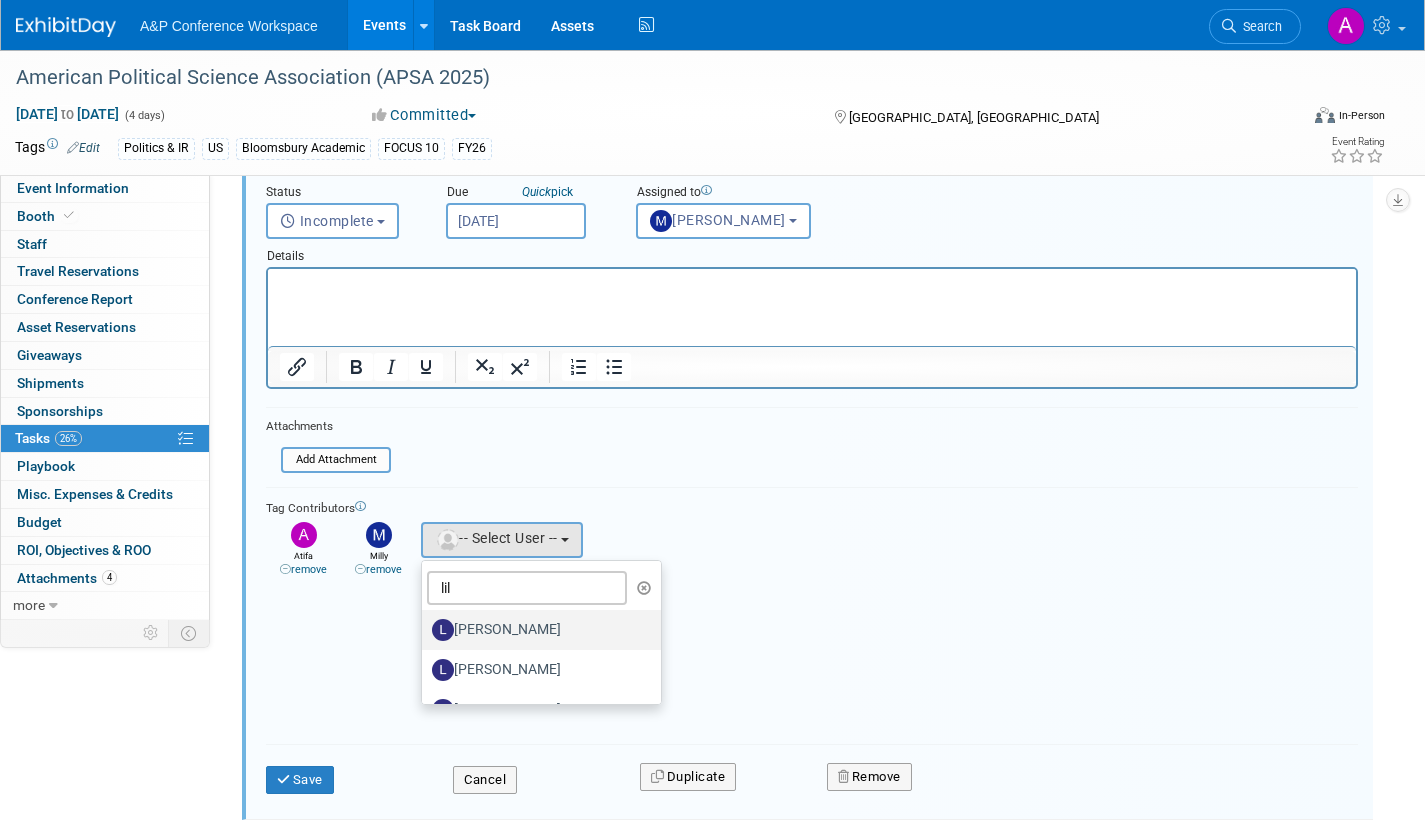 click on "[PERSON_NAME]" at bounding box center (536, 630) 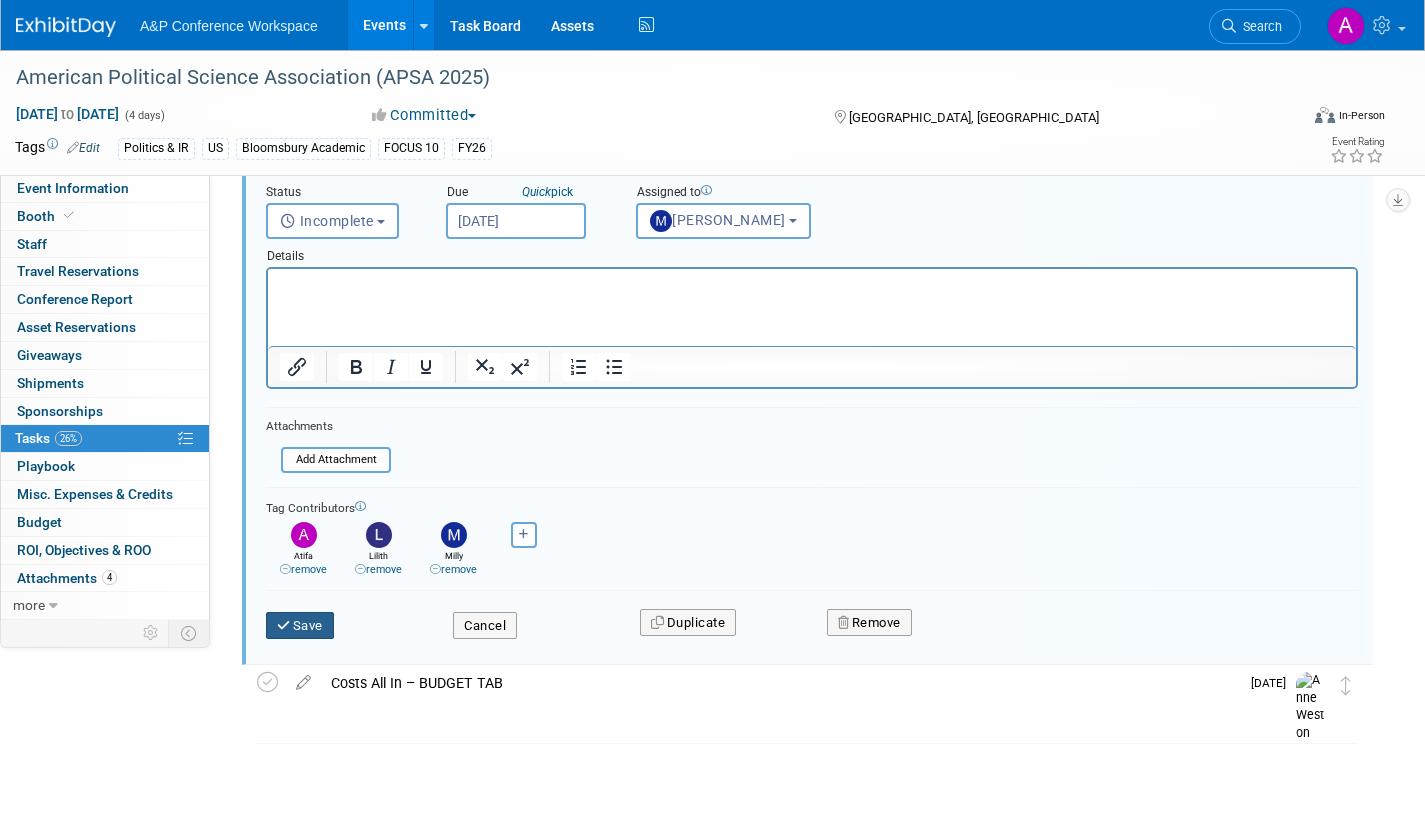 click at bounding box center (285, 625) 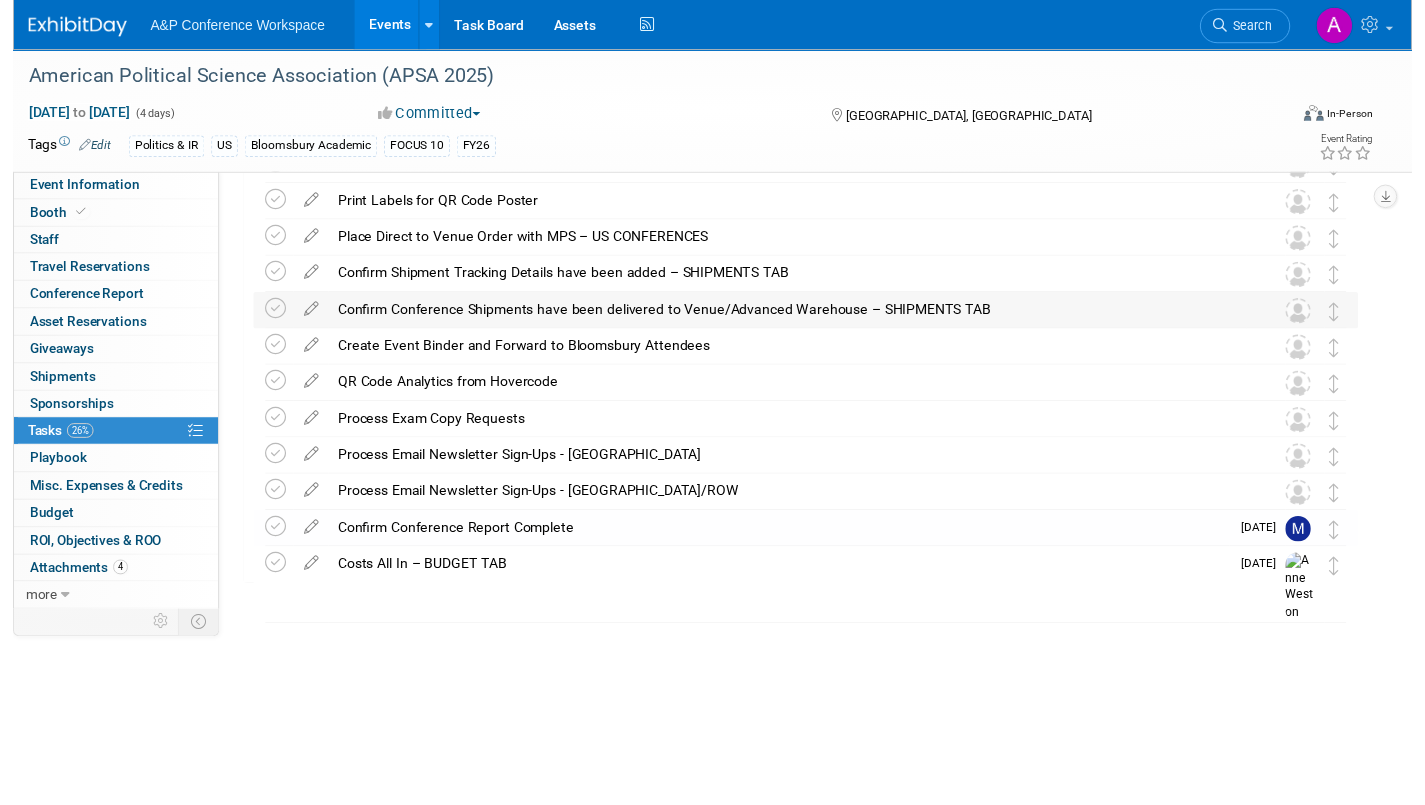 scroll, scrollTop: 524, scrollLeft: 0, axis: vertical 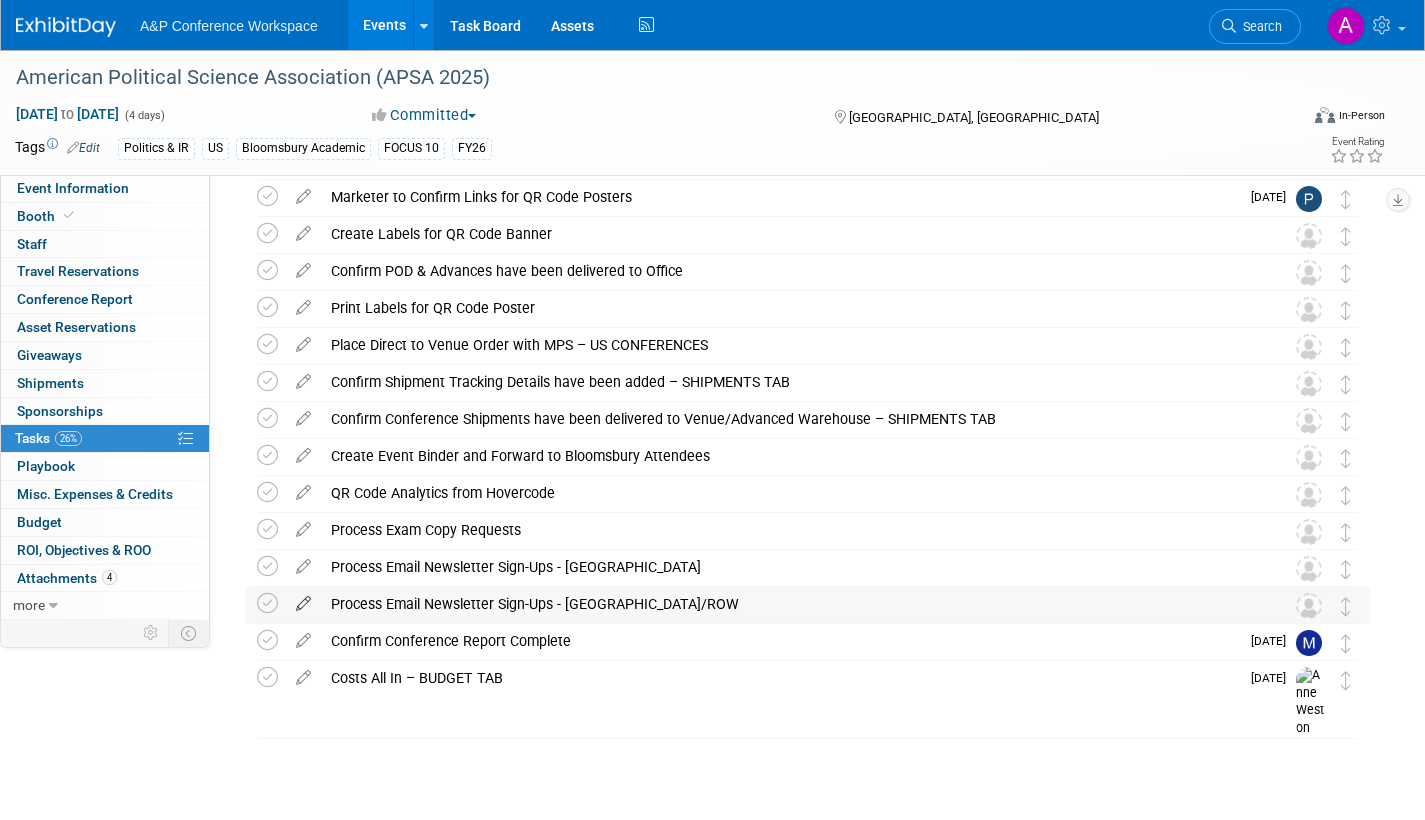 click at bounding box center (303, 599) 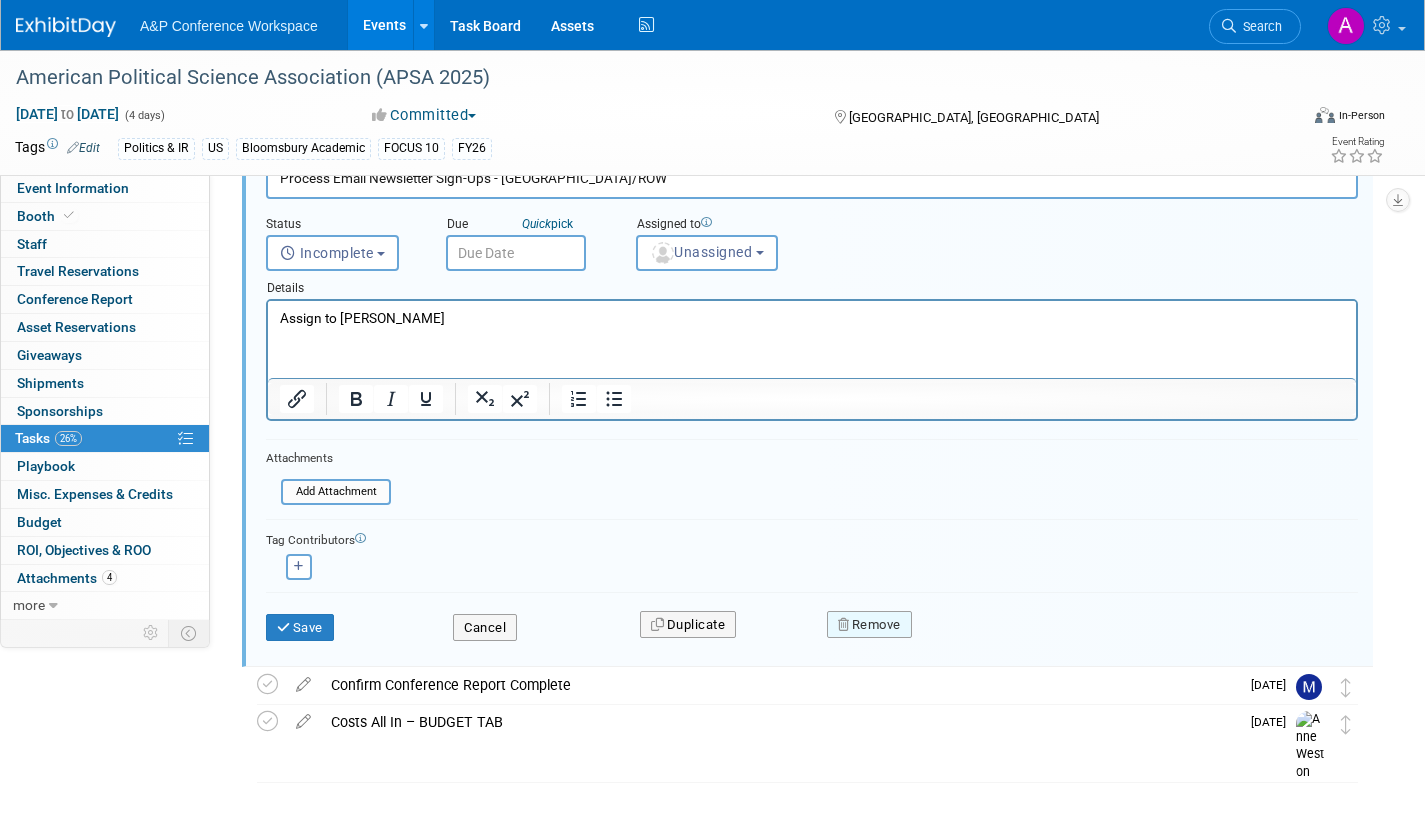 scroll, scrollTop: 1030, scrollLeft: 0, axis: vertical 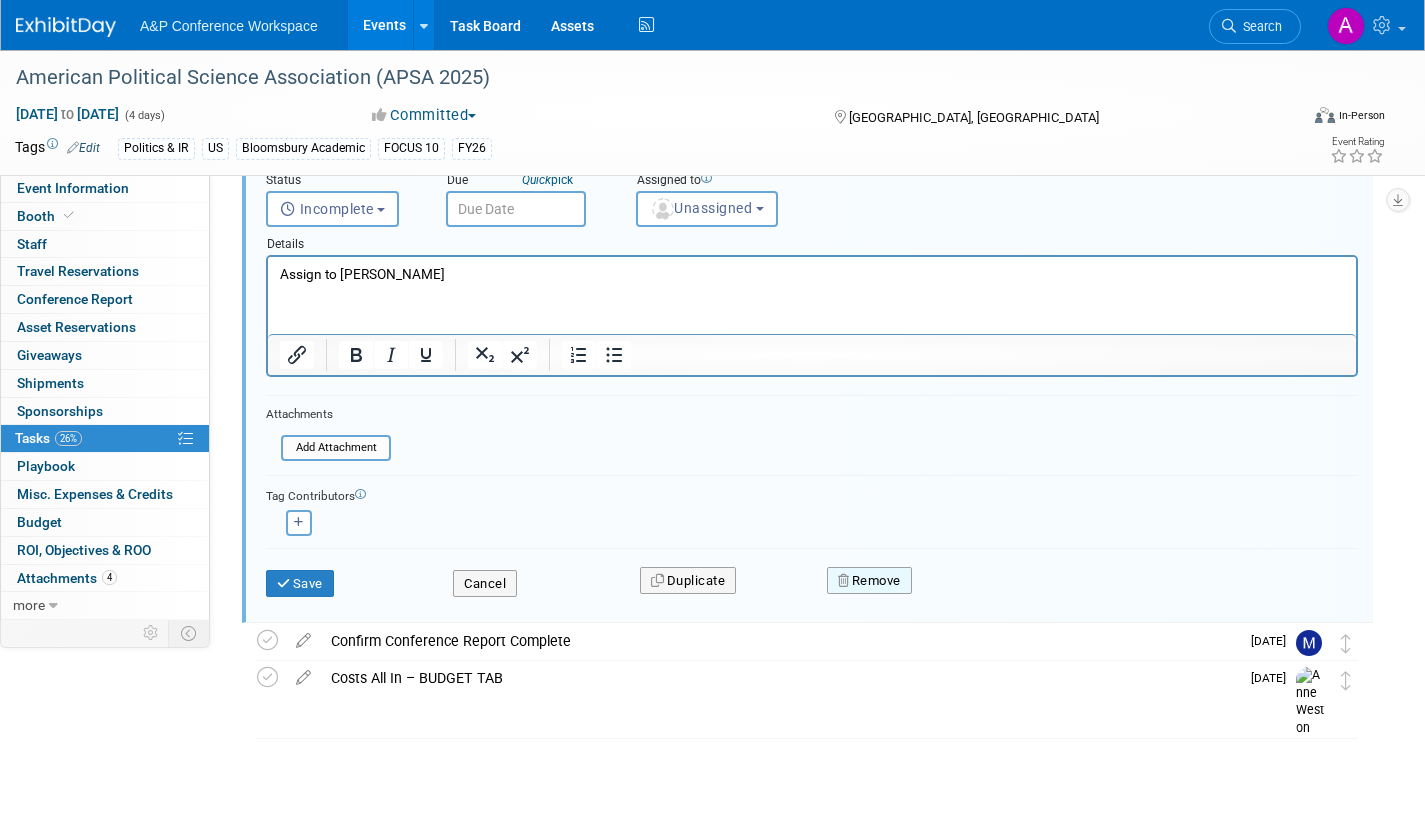 click on "Remove" at bounding box center (869, 581) 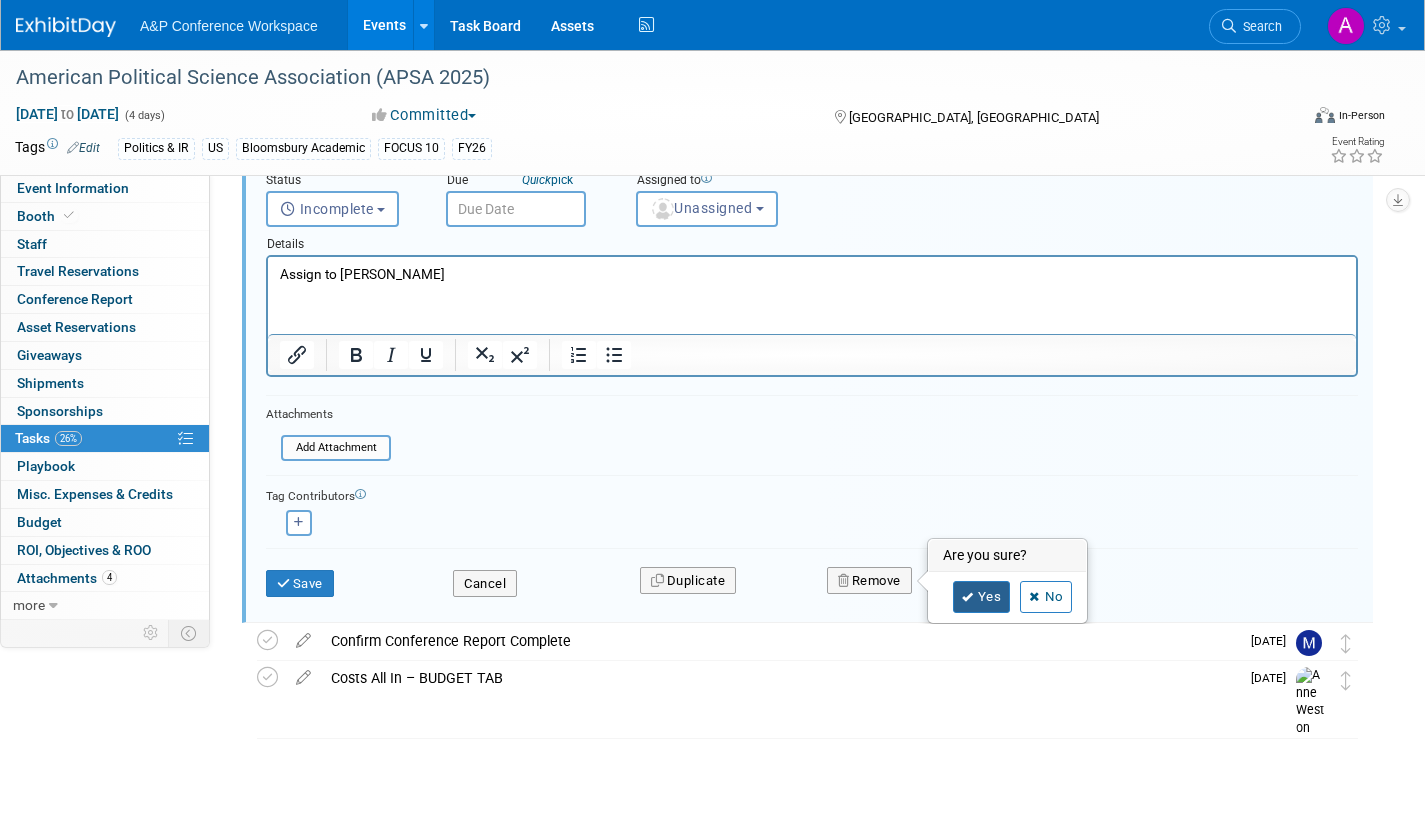 click on "Yes" at bounding box center (982, 597) 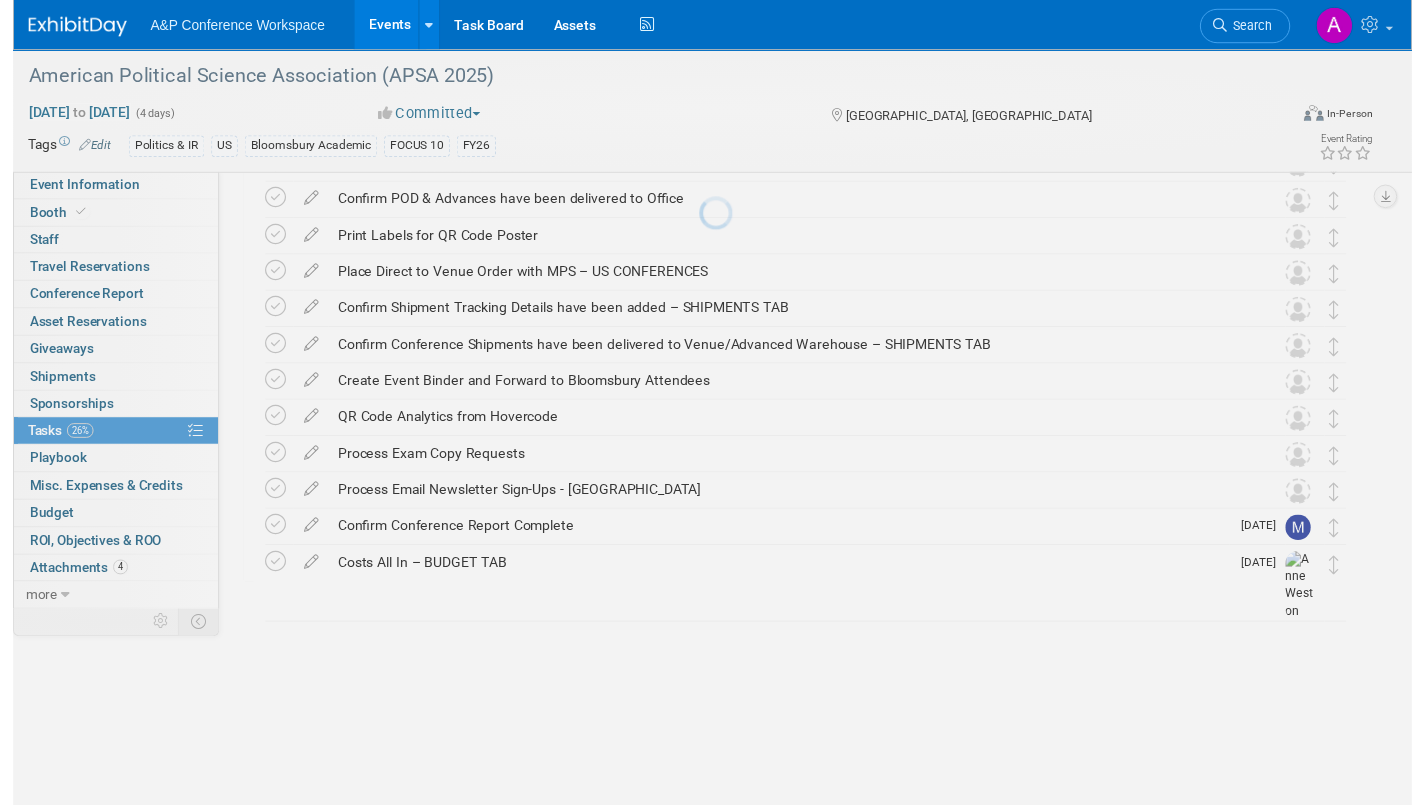 scroll, scrollTop: 487, scrollLeft: 0, axis: vertical 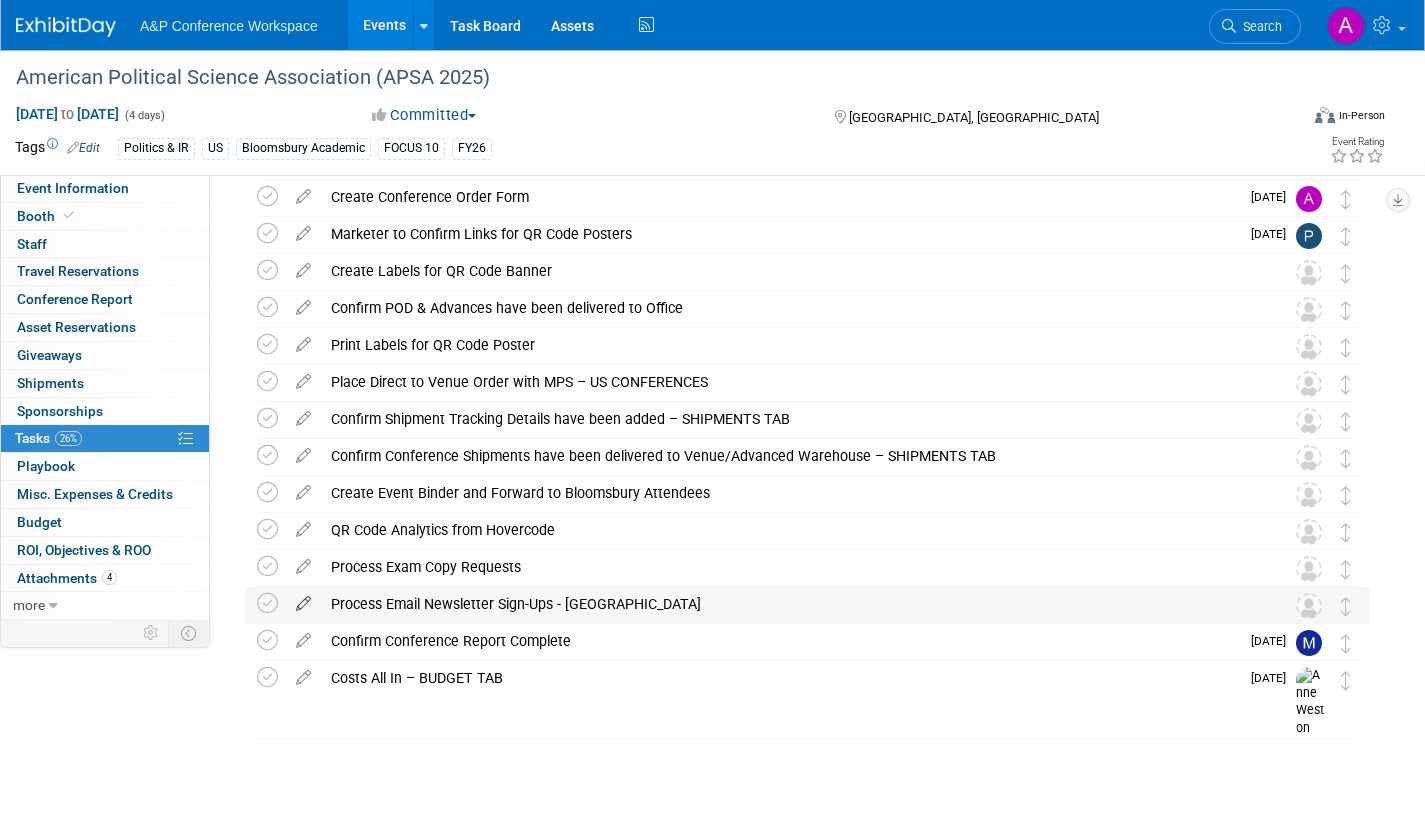 click at bounding box center [303, 599] 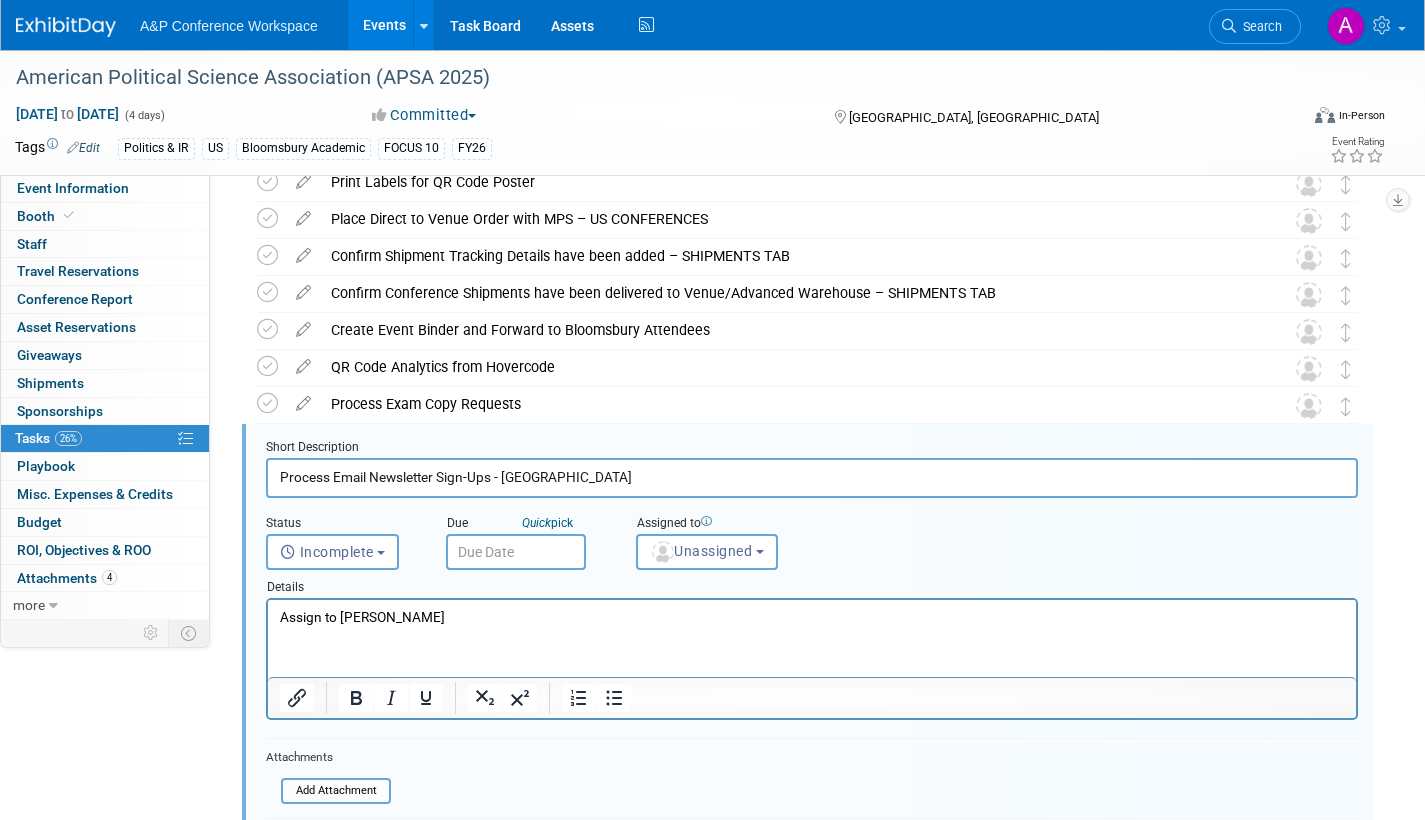scroll, scrollTop: 781, scrollLeft: 0, axis: vertical 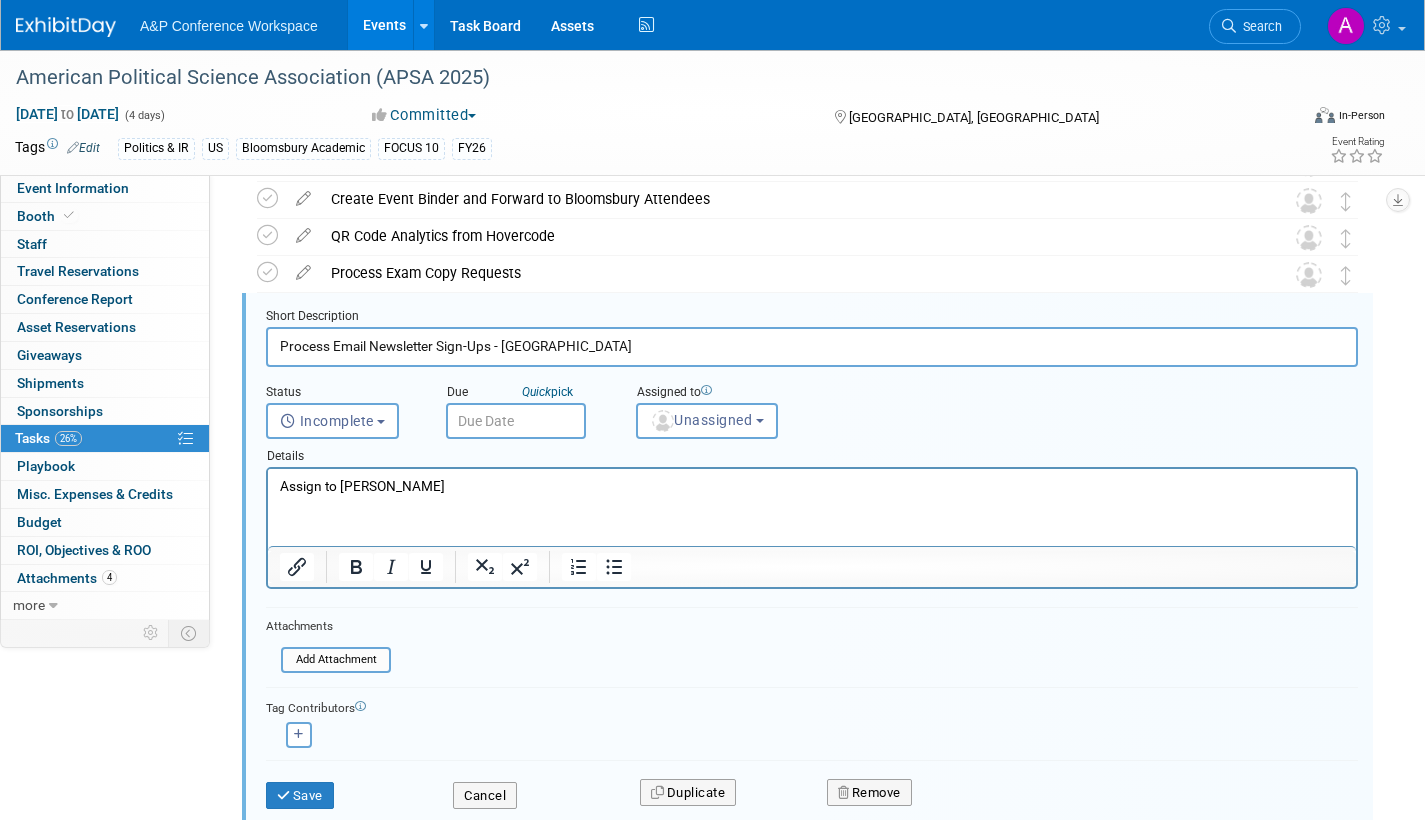 click on "Assign to Brittany Bender" at bounding box center (812, 486) 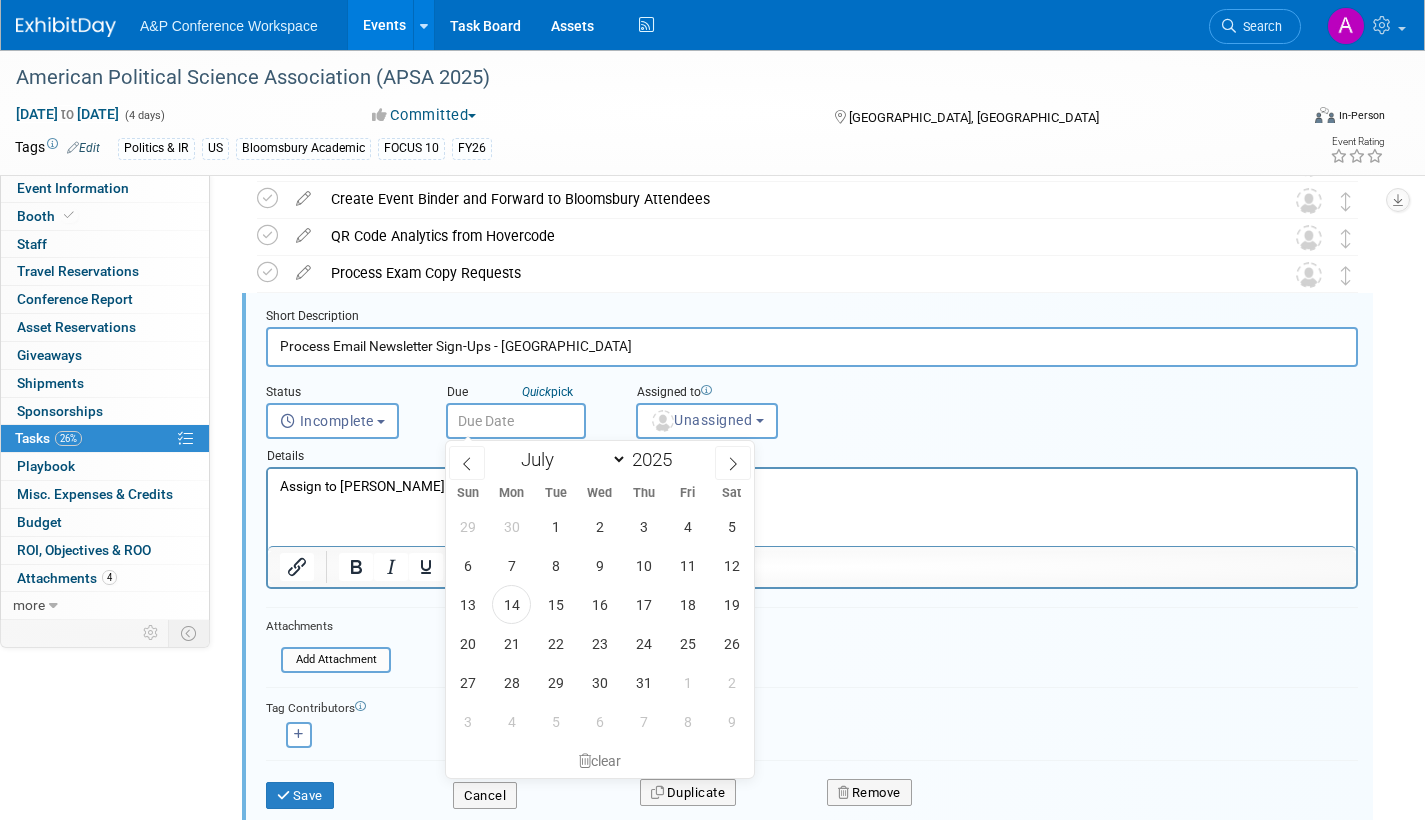 click at bounding box center [516, 421] 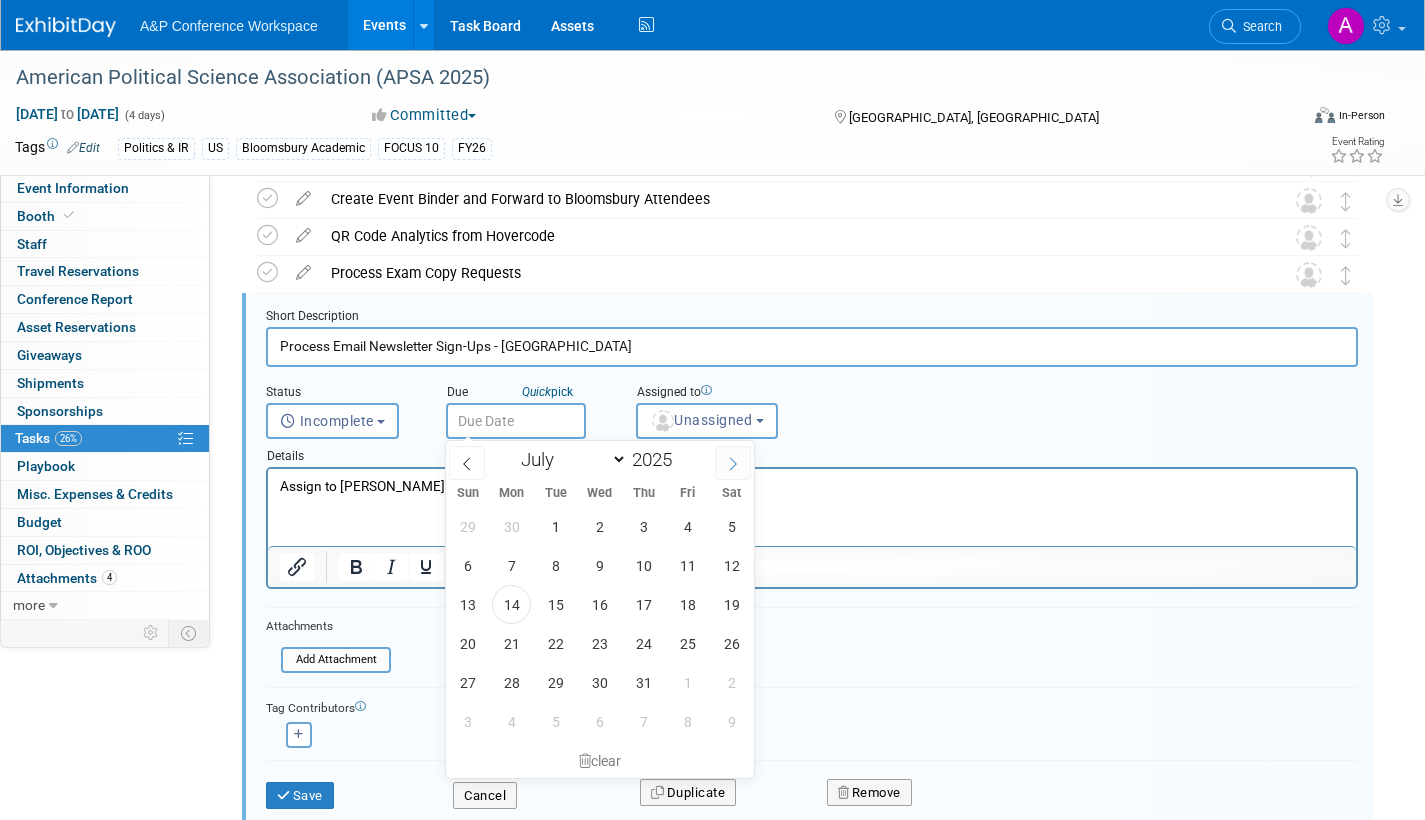 click 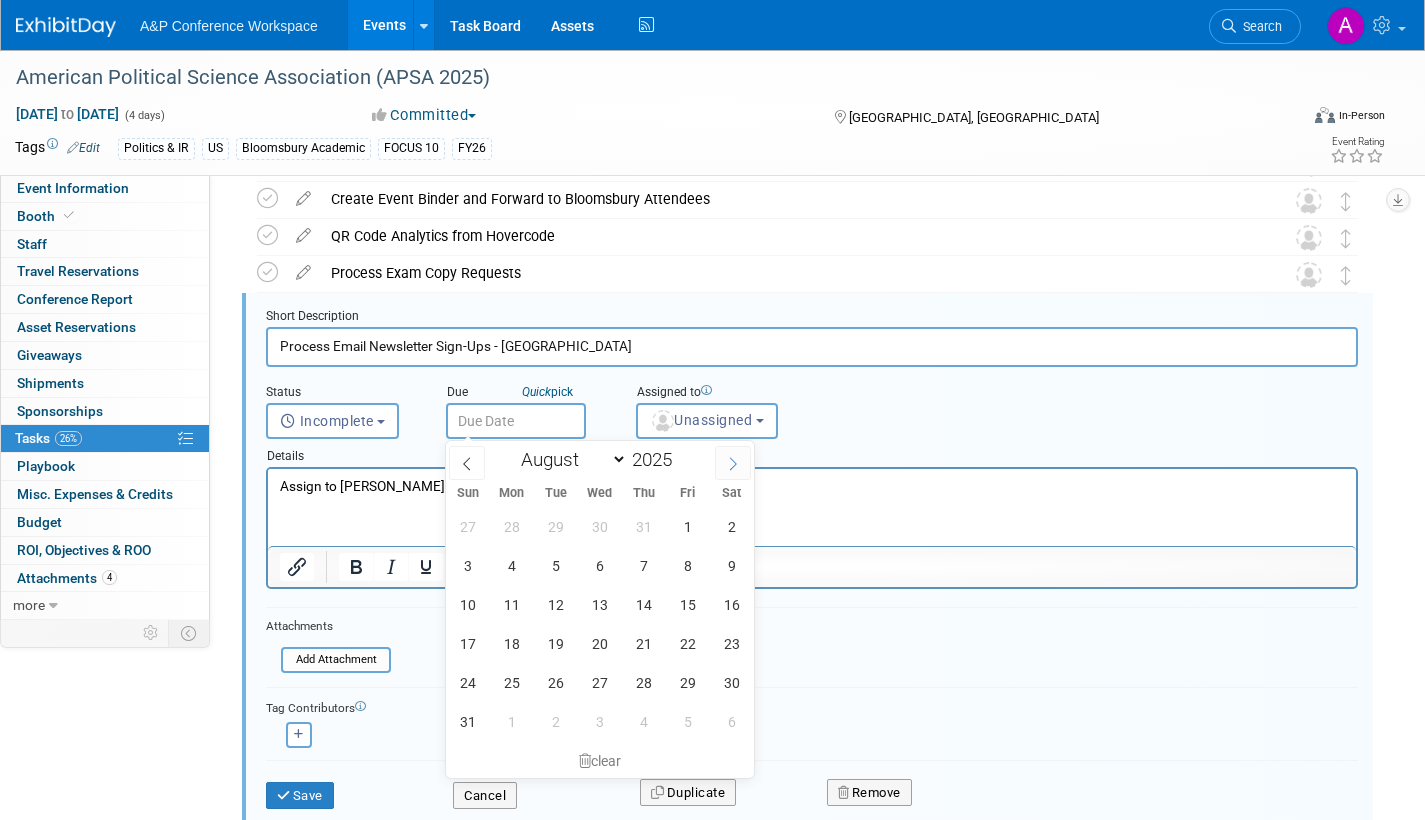 click 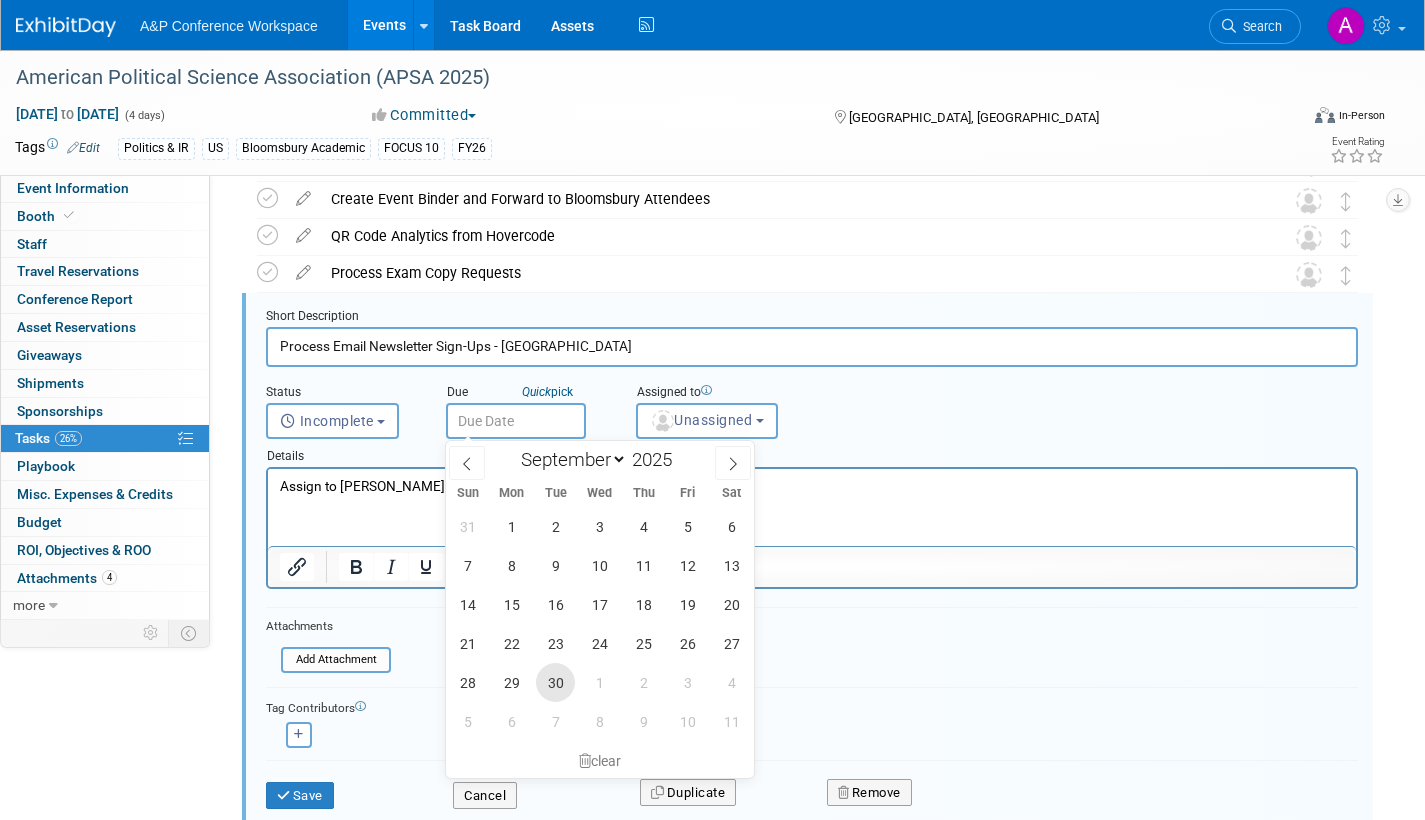 drag, startPoint x: 554, startPoint y: 683, endPoint x: 582, endPoint y: 664, distance: 33.83785 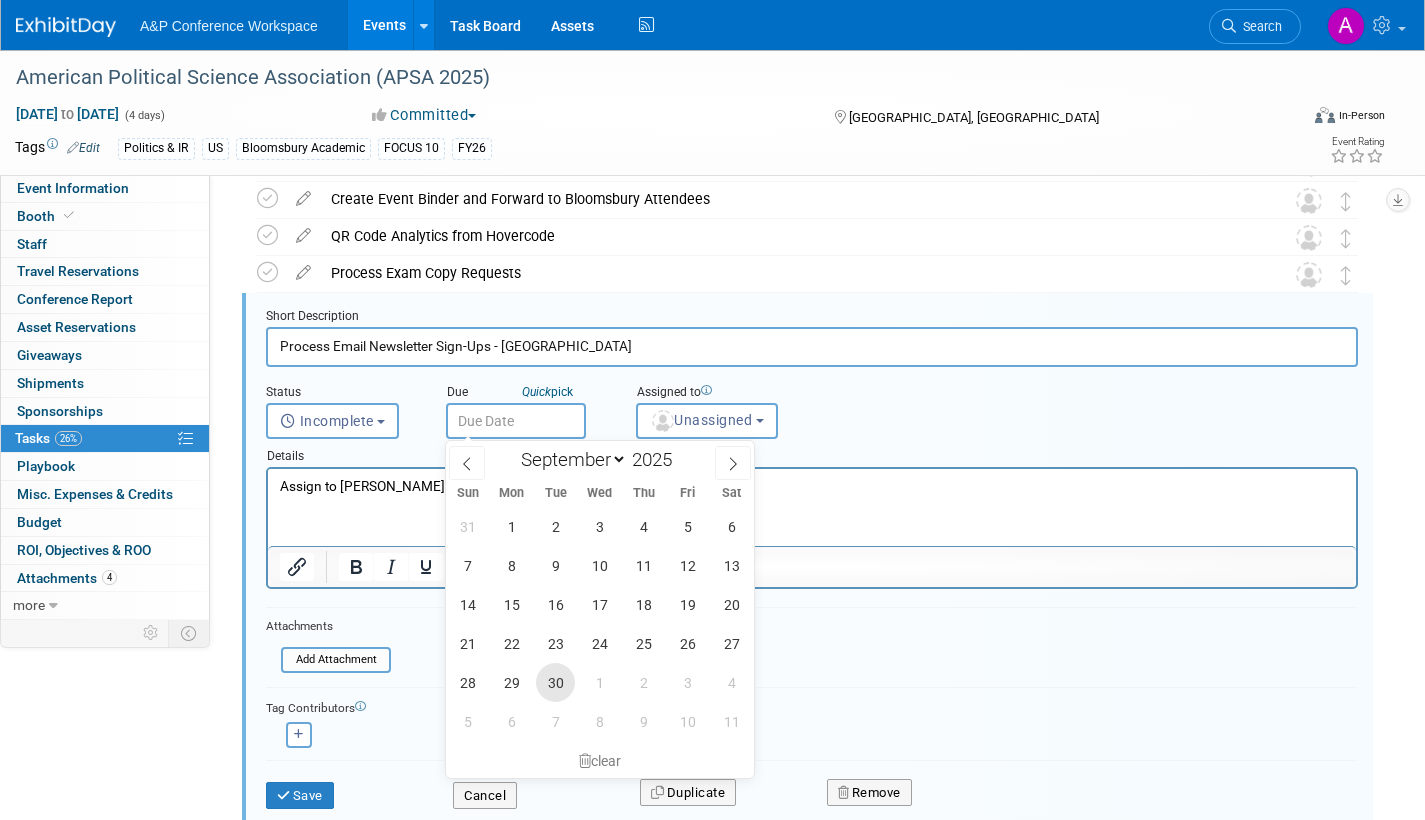 click on "30" at bounding box center [555, 682] 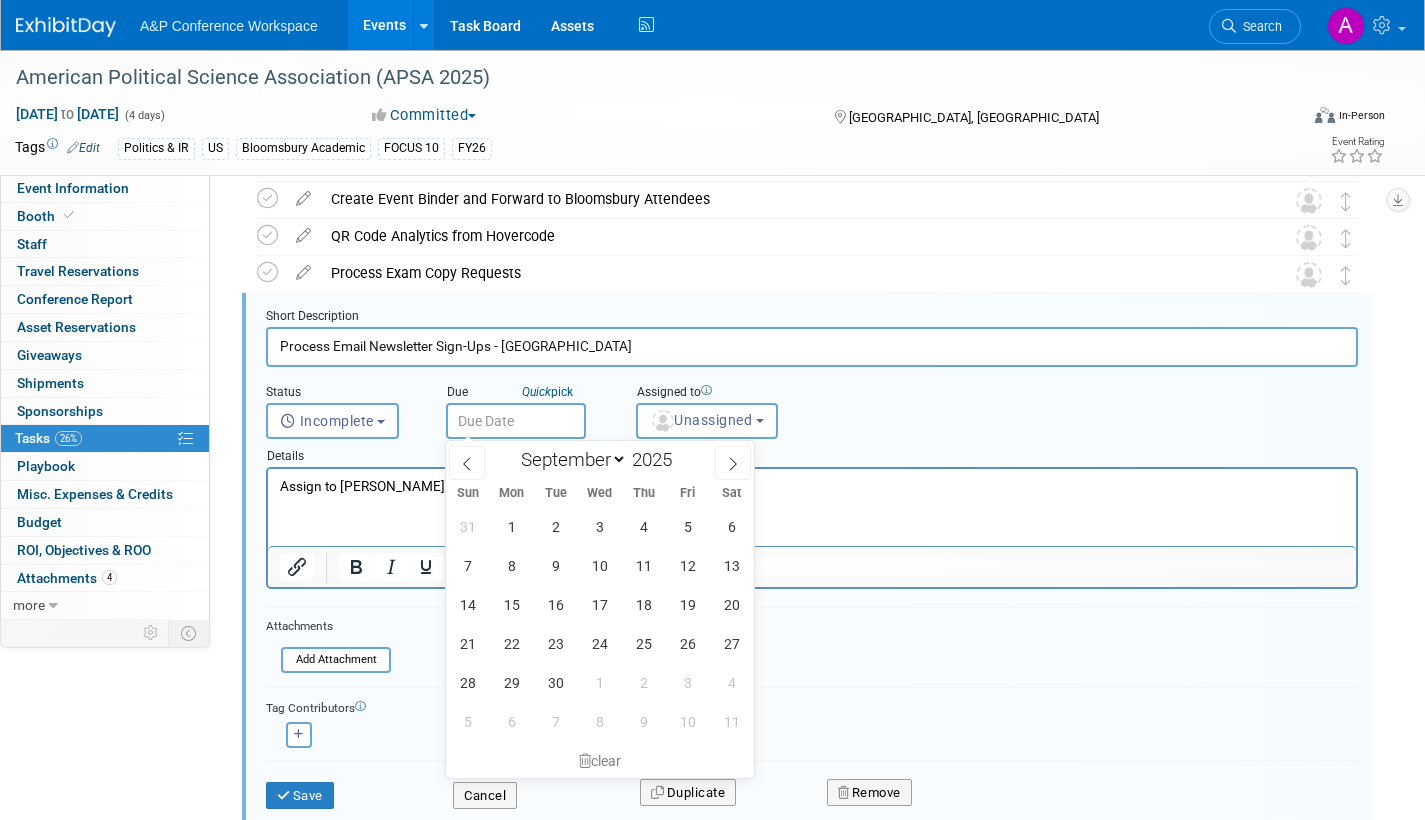 type on "Sep 30, 2025" 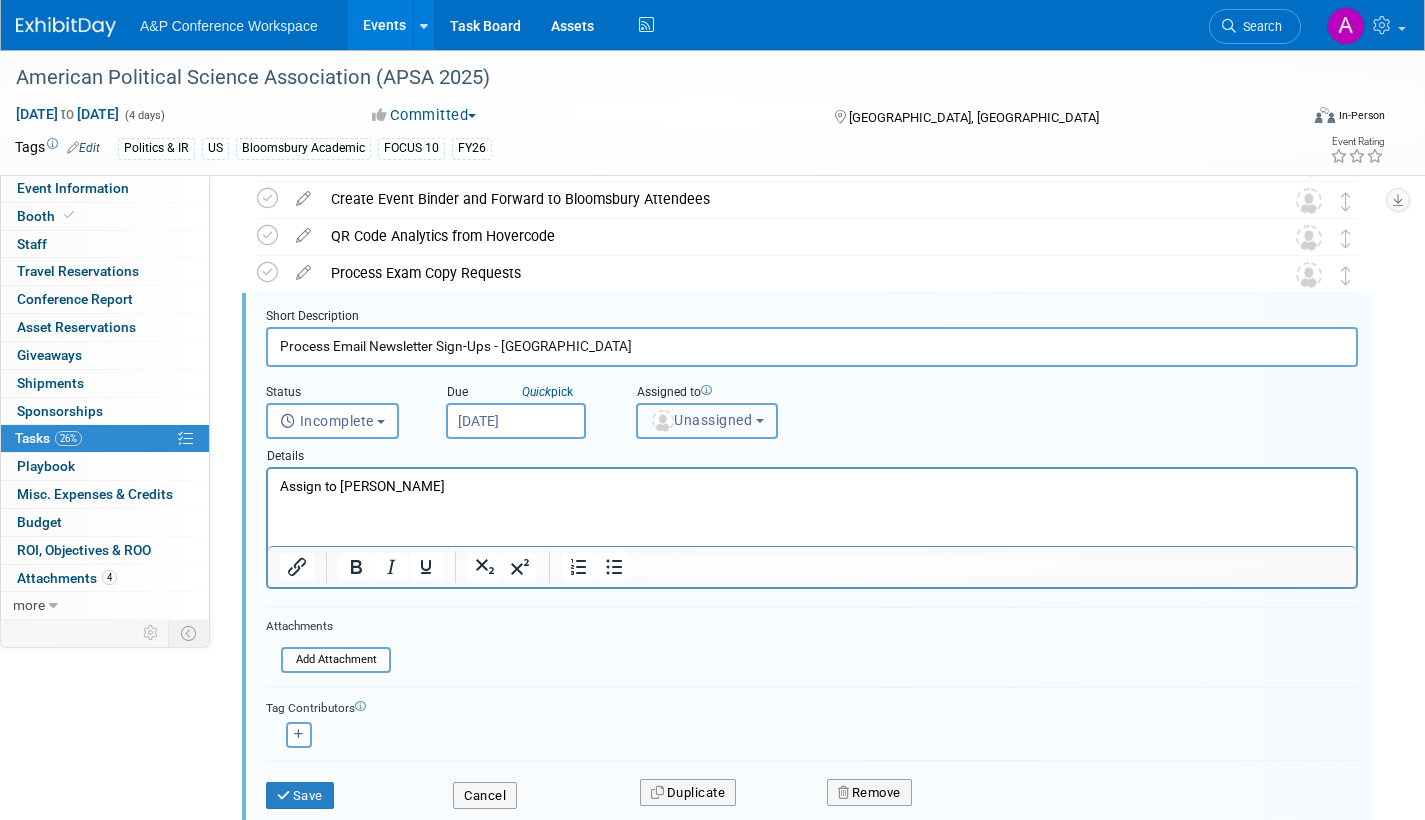 click on "Unassigned" at bounding box center (701, 420) 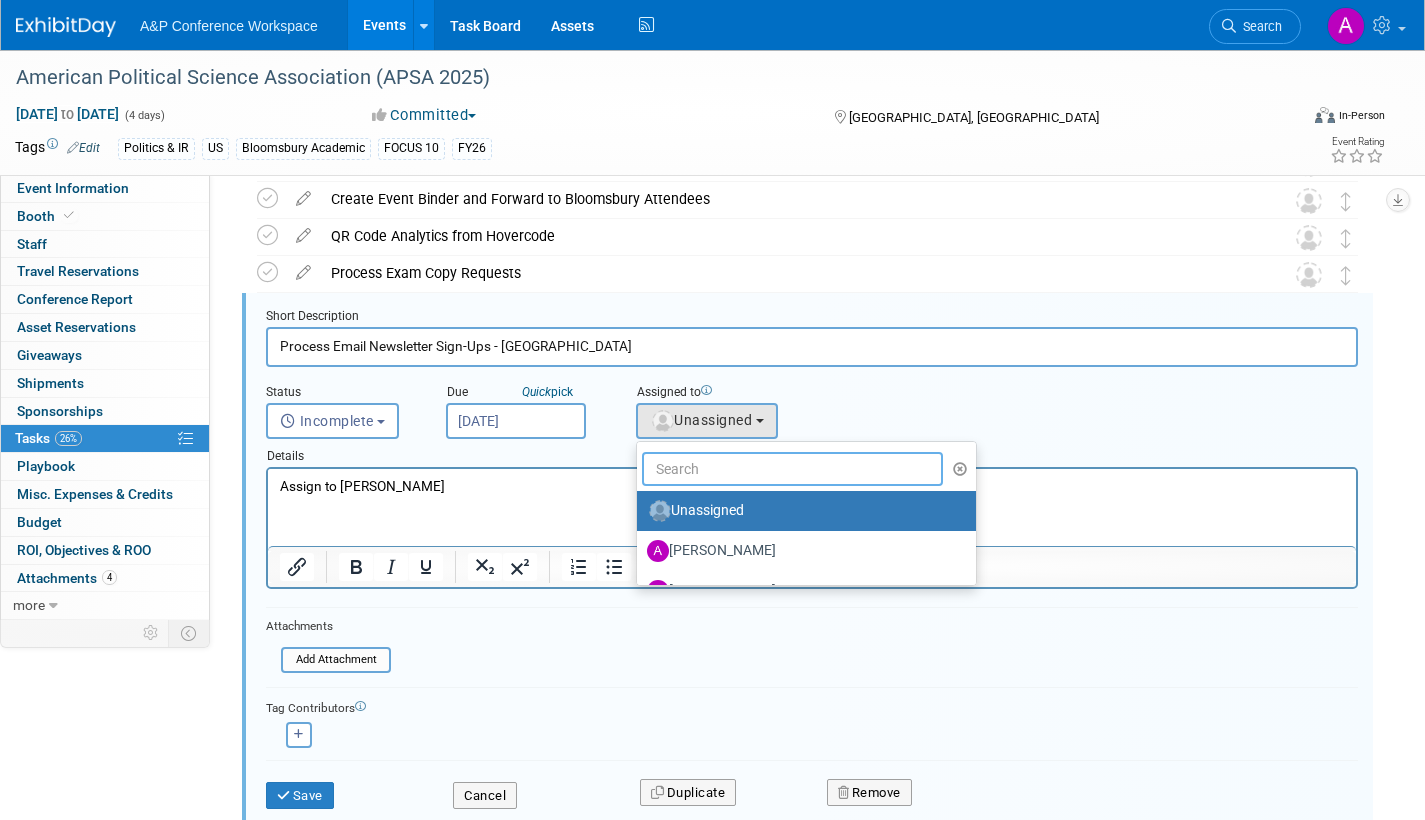 click at bounding box center (792, 469) 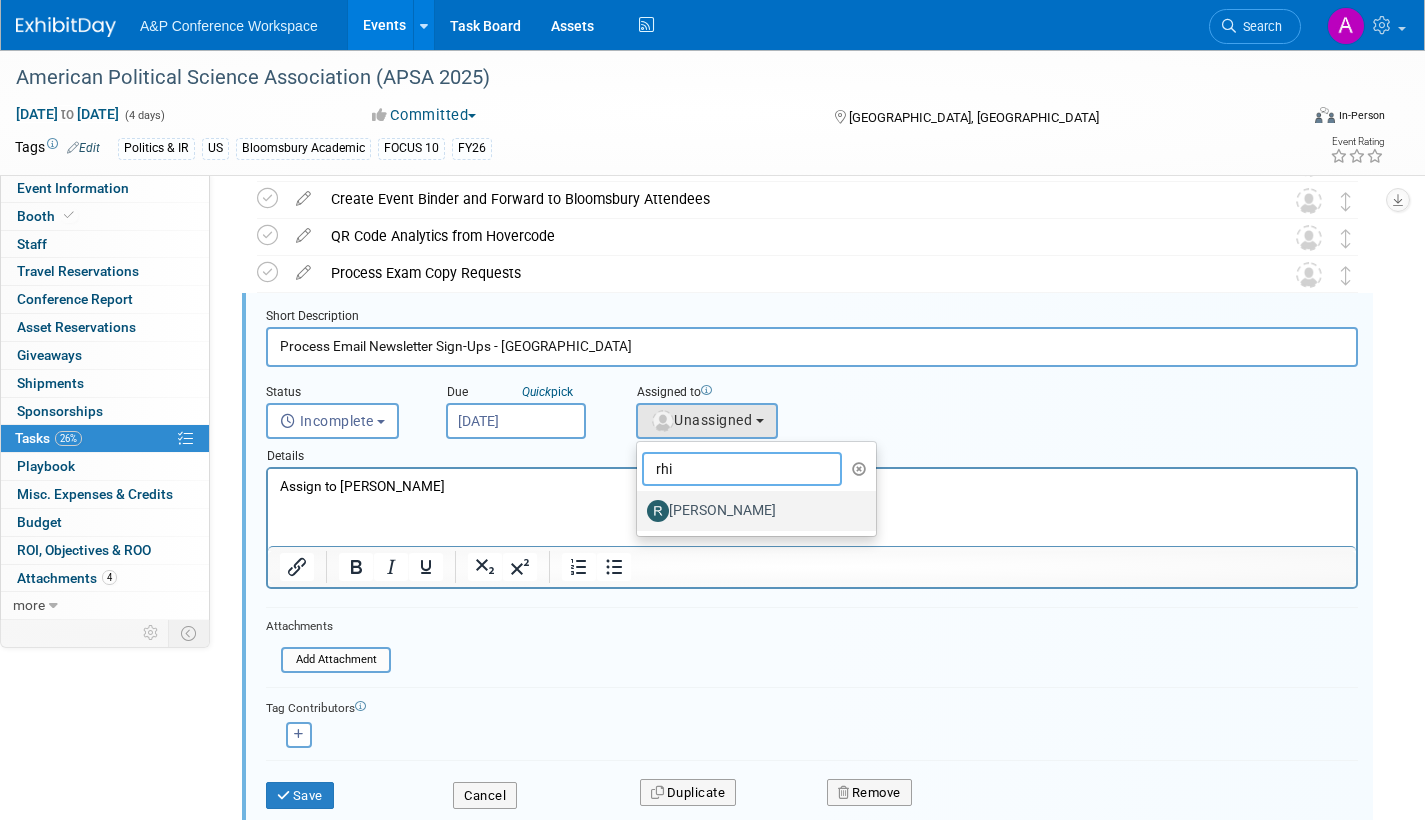 type on "rhi" 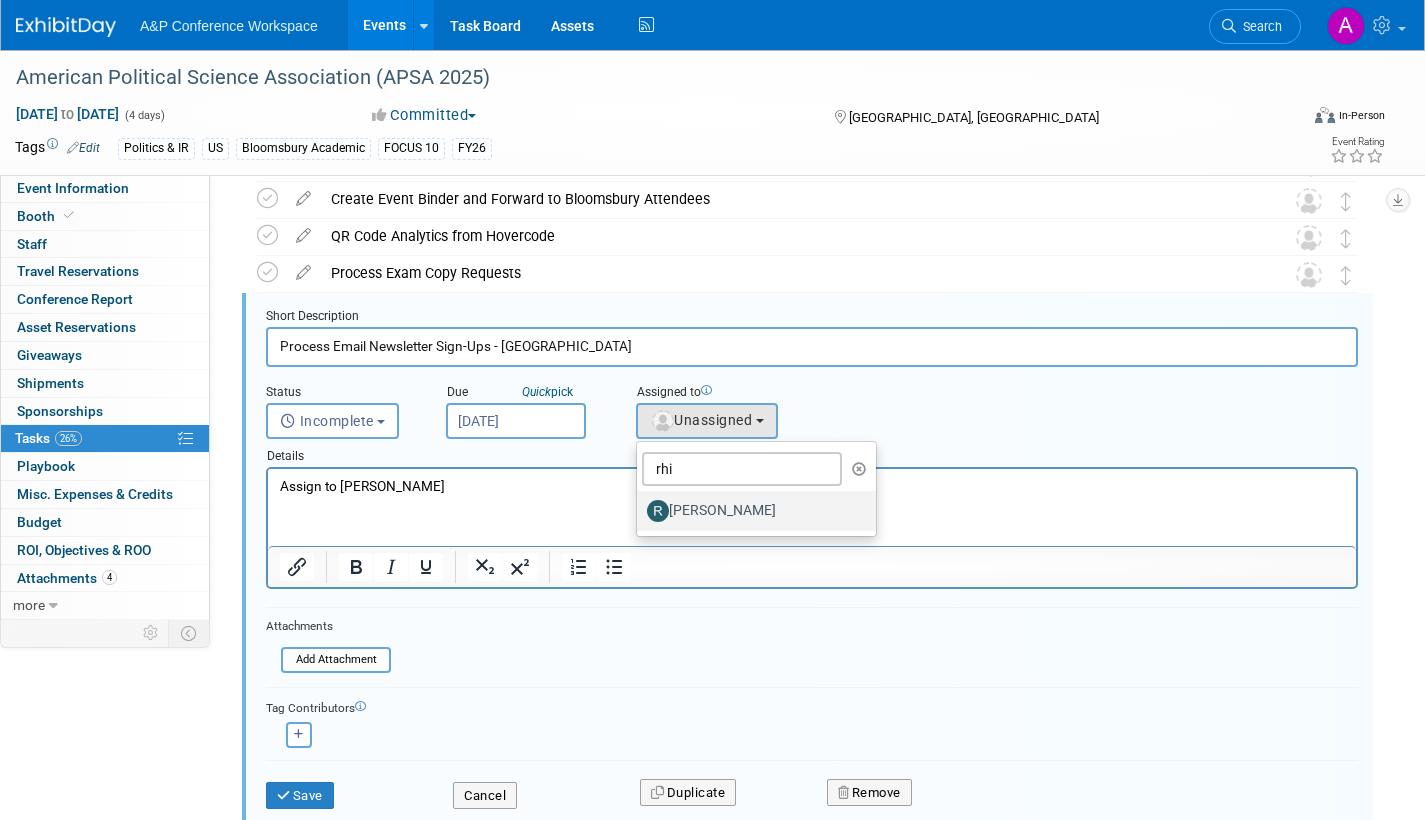 drag, startPoint x: 723, startPoint y: 506, endPoint x: 536, endPoint y: 596, distance: 207.53072 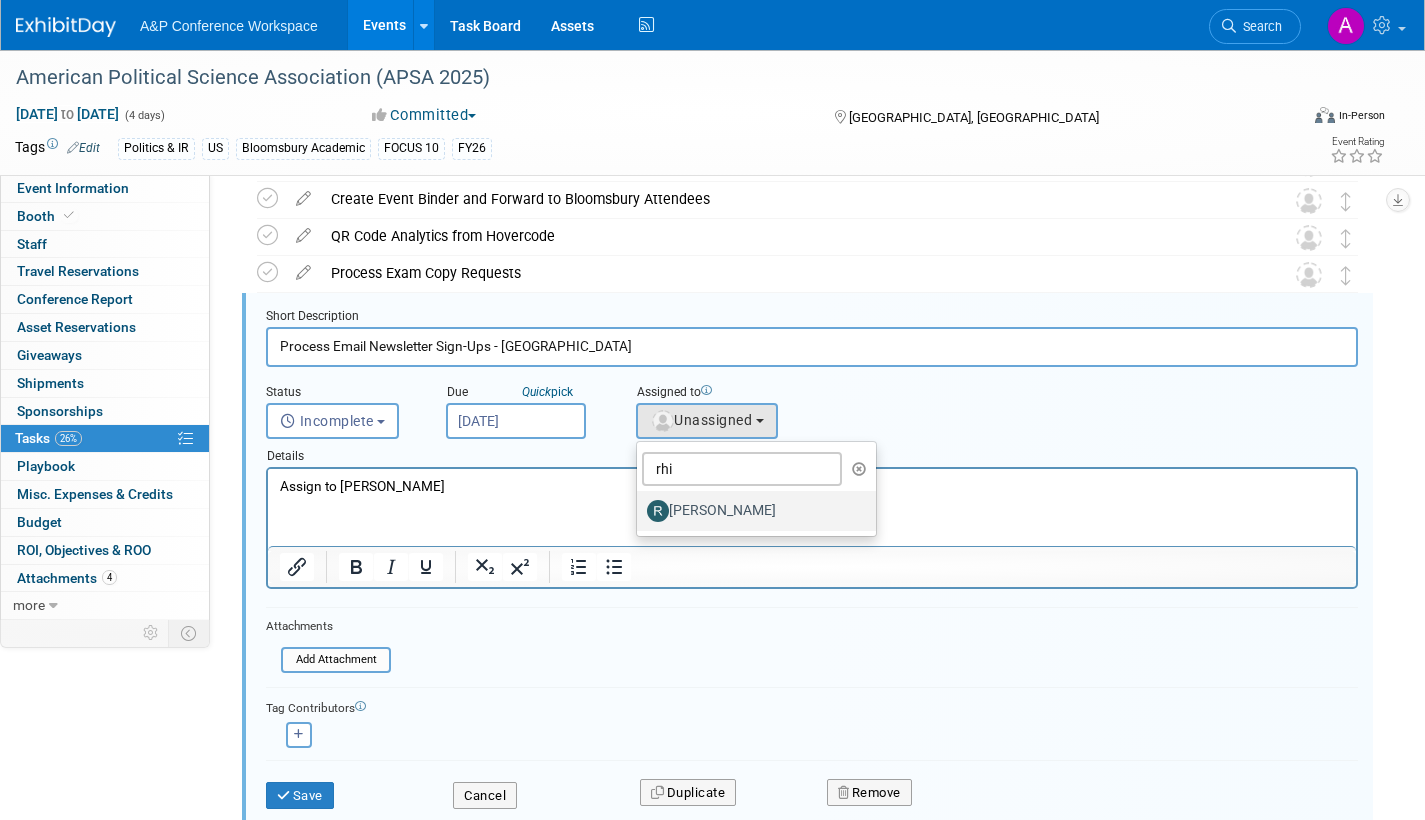 click on "[PERSON_NAME]" at bounding box center (751, 511) 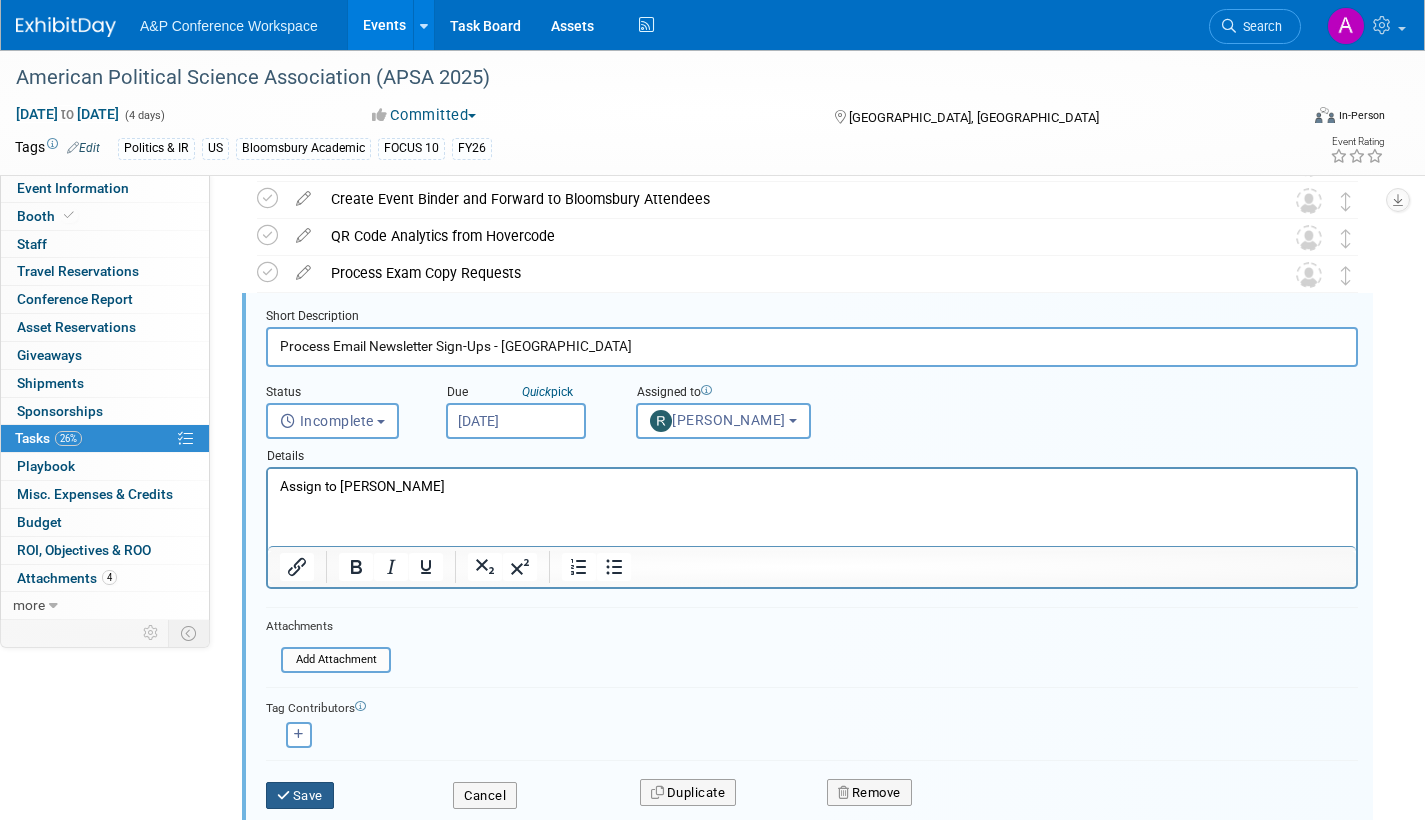 click on "Save" at bounding box center (300, 796) 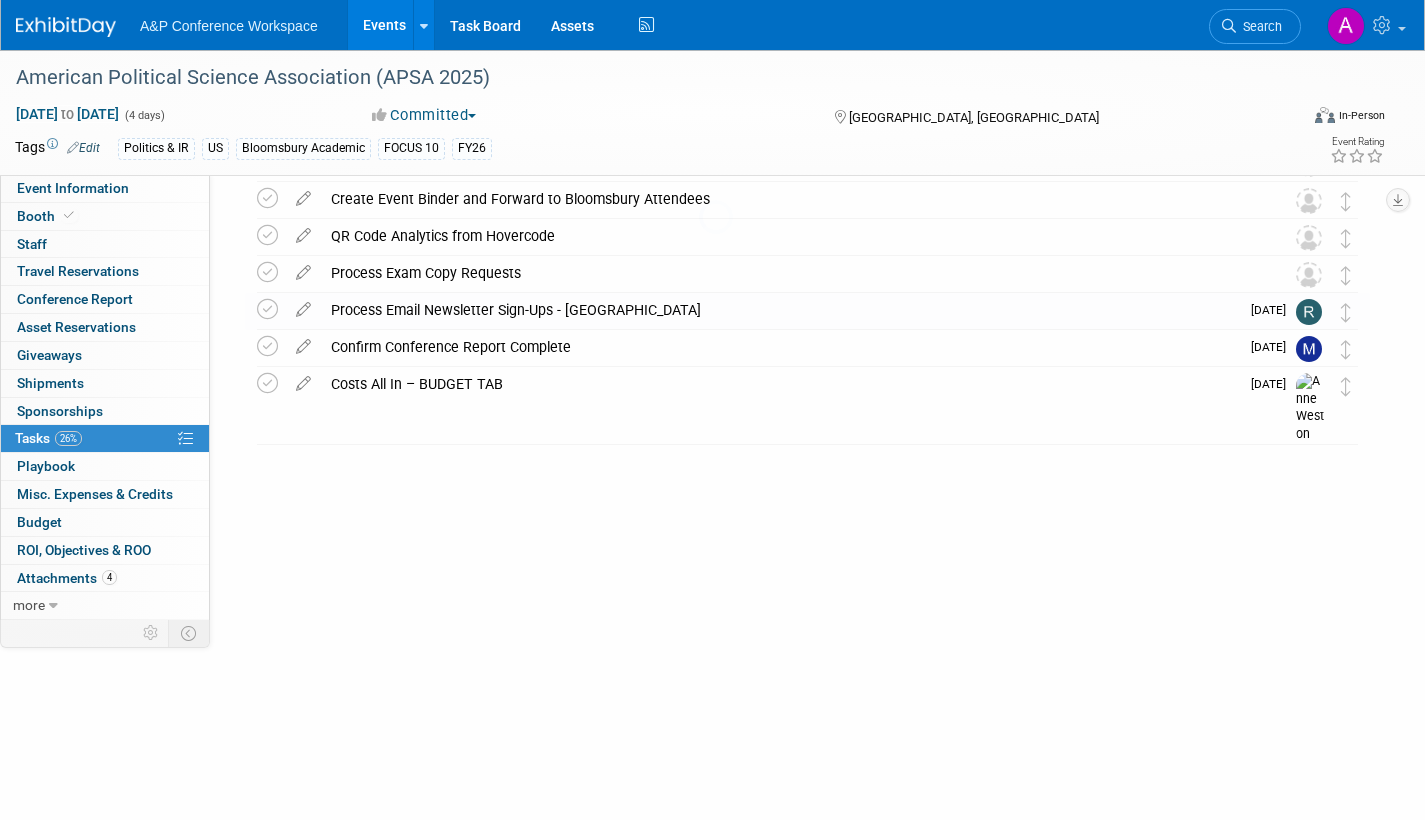 scroll, scrollTop: 487, scrollLeft: 0, axis: vertical 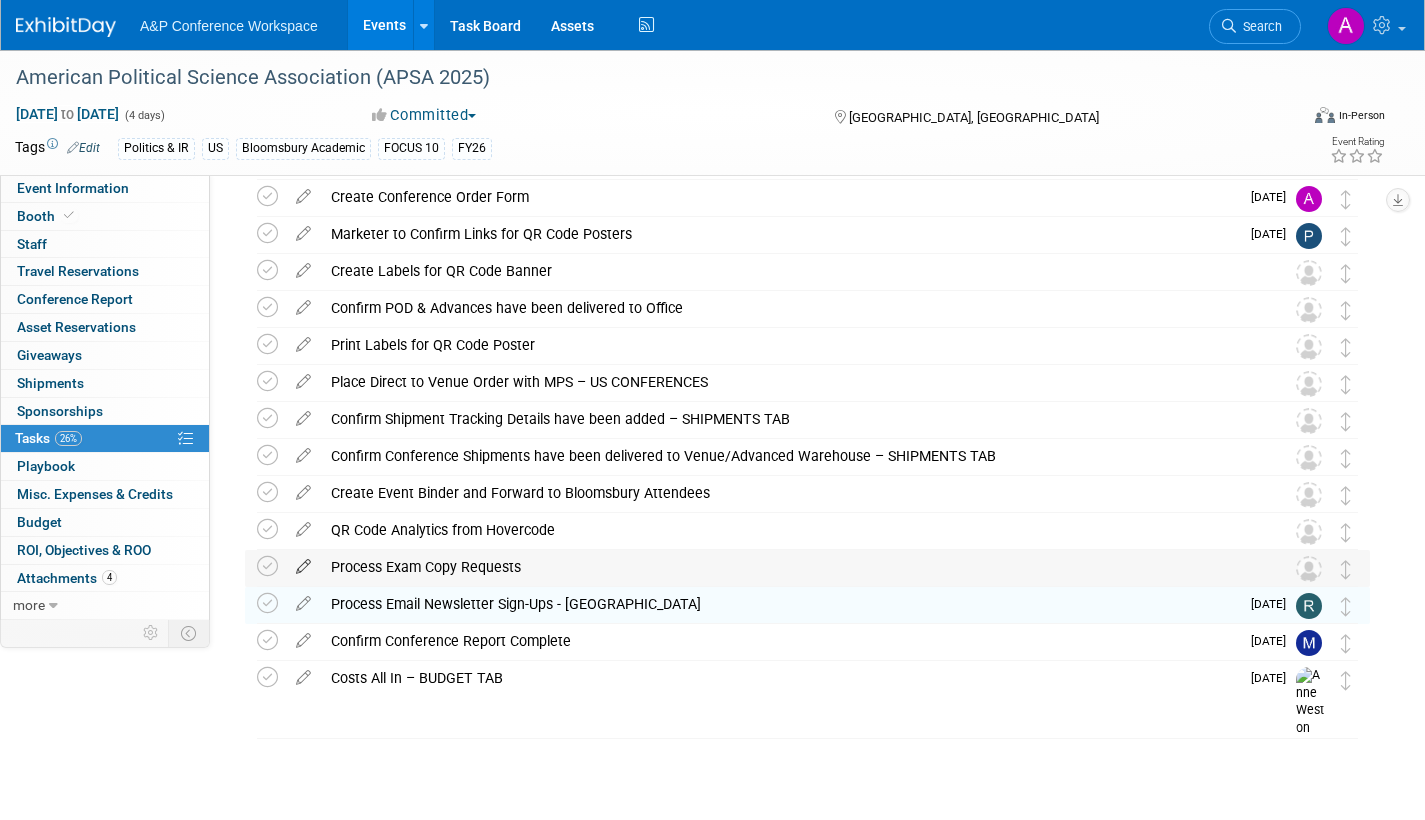click at bounding box center (303, 562) 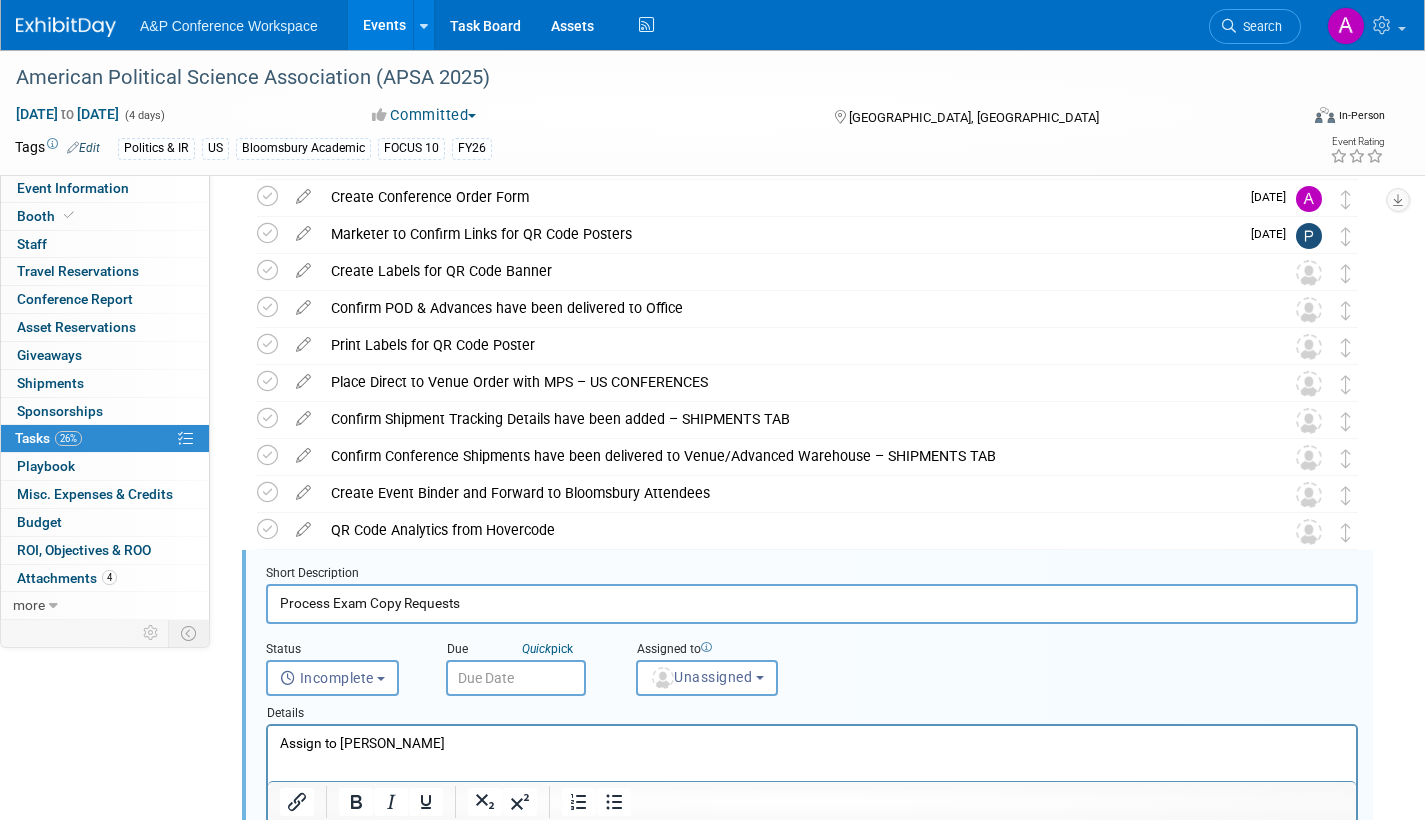 scroll, scrollTop: 744, scrollLeft: 0, axis: vertical 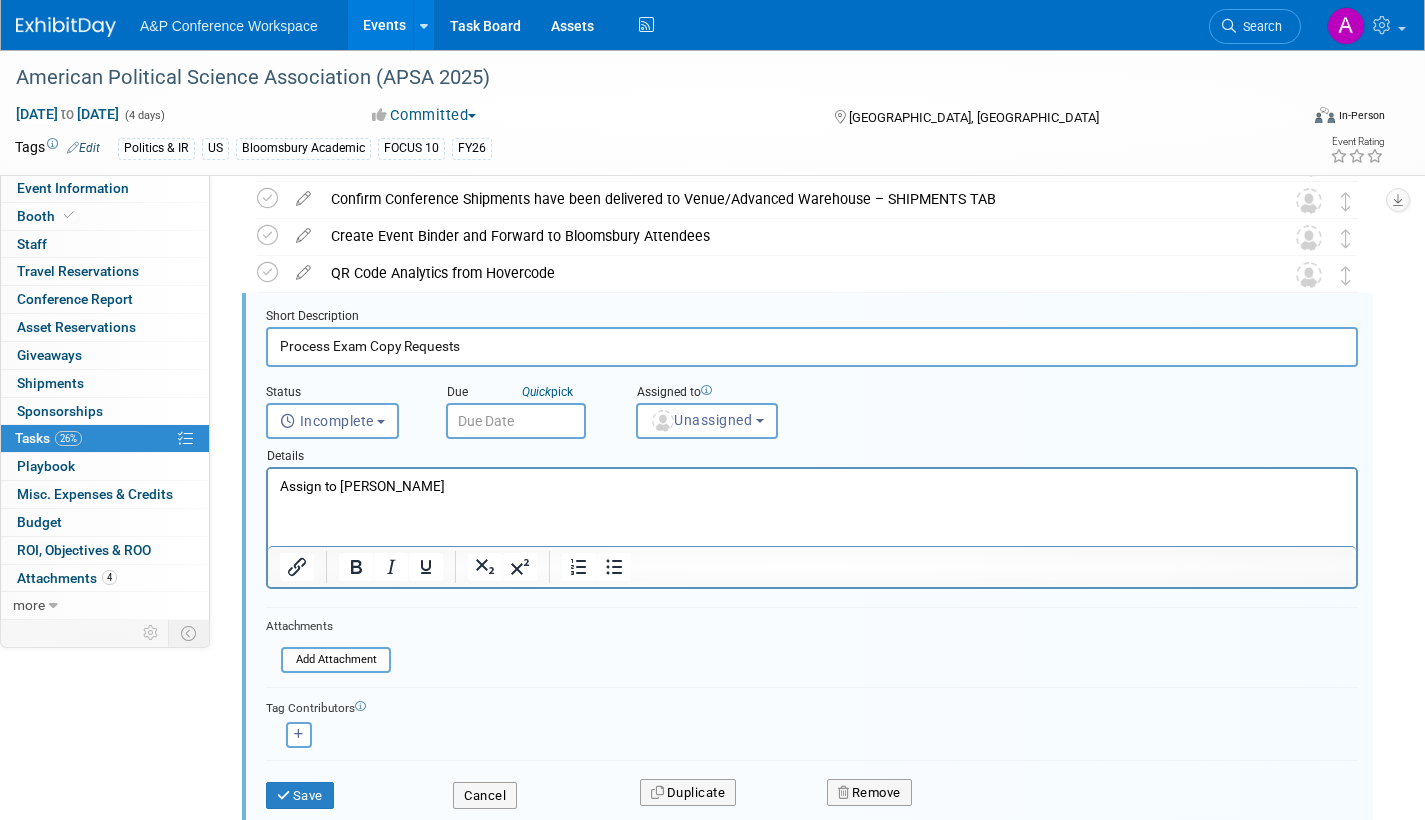 click at bounding box center [516, 421] 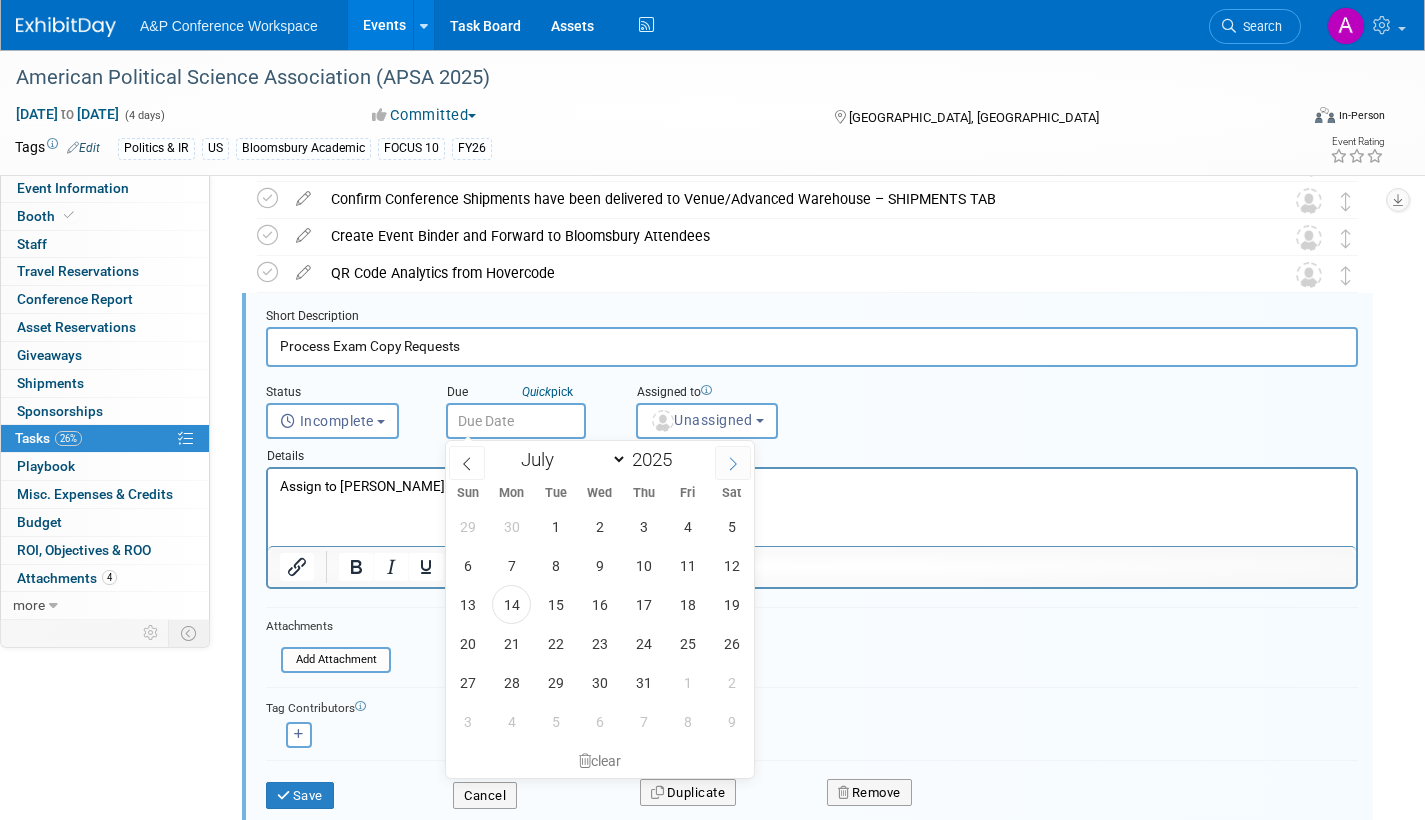 click 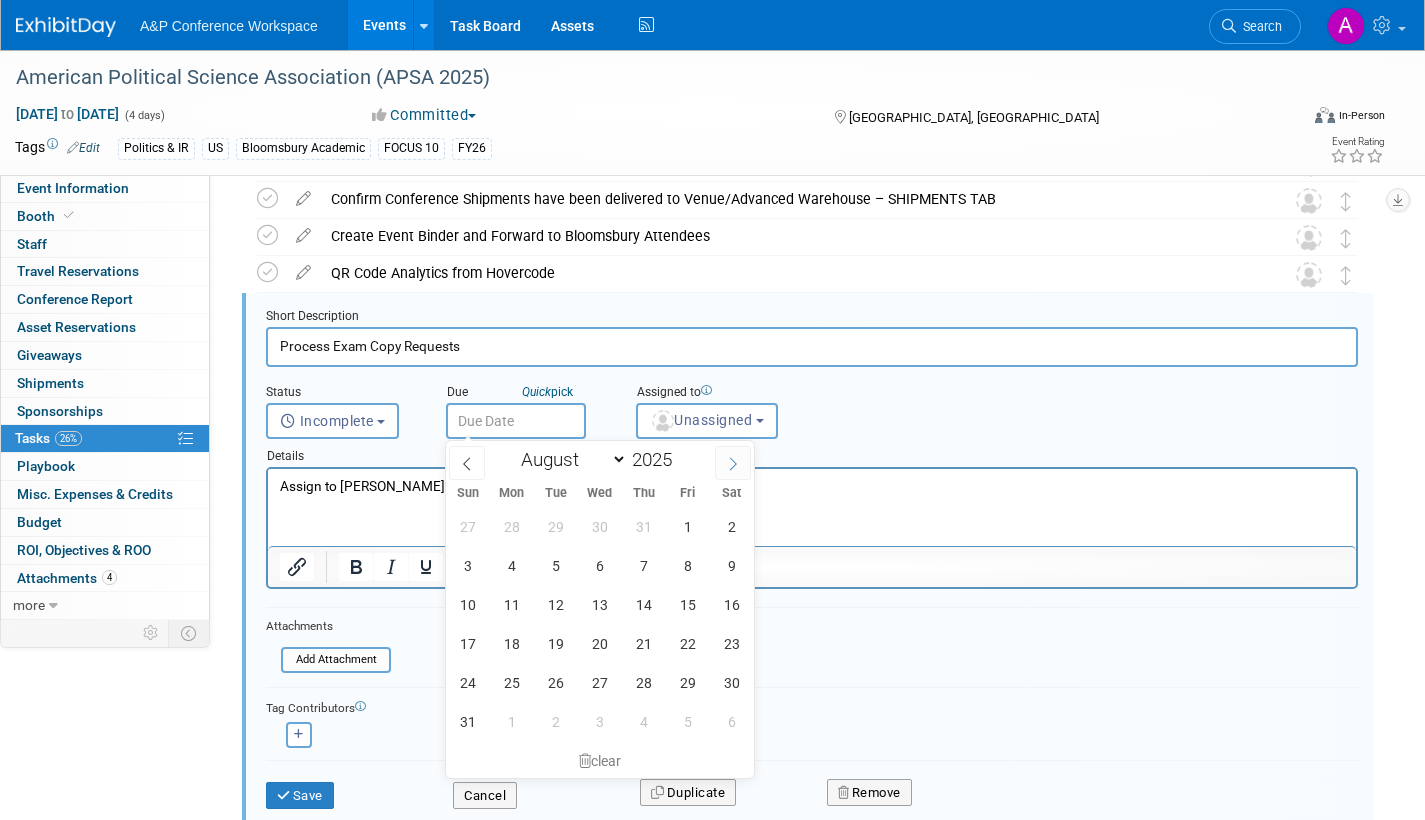 click 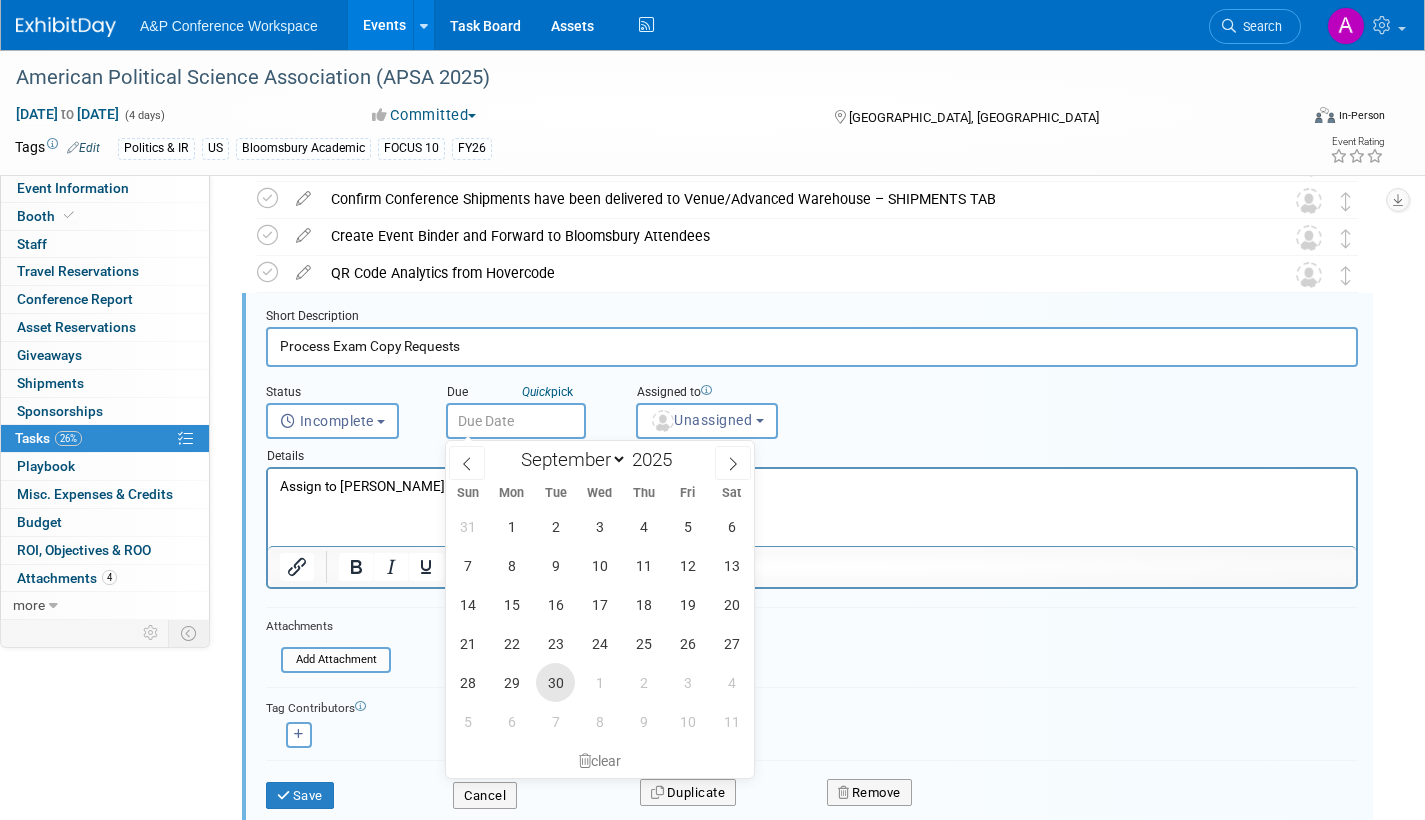drag, startPoint x: 559, startPoint y: 677, endPoint x: 657, endPoint y: 550, distance: 160.41508 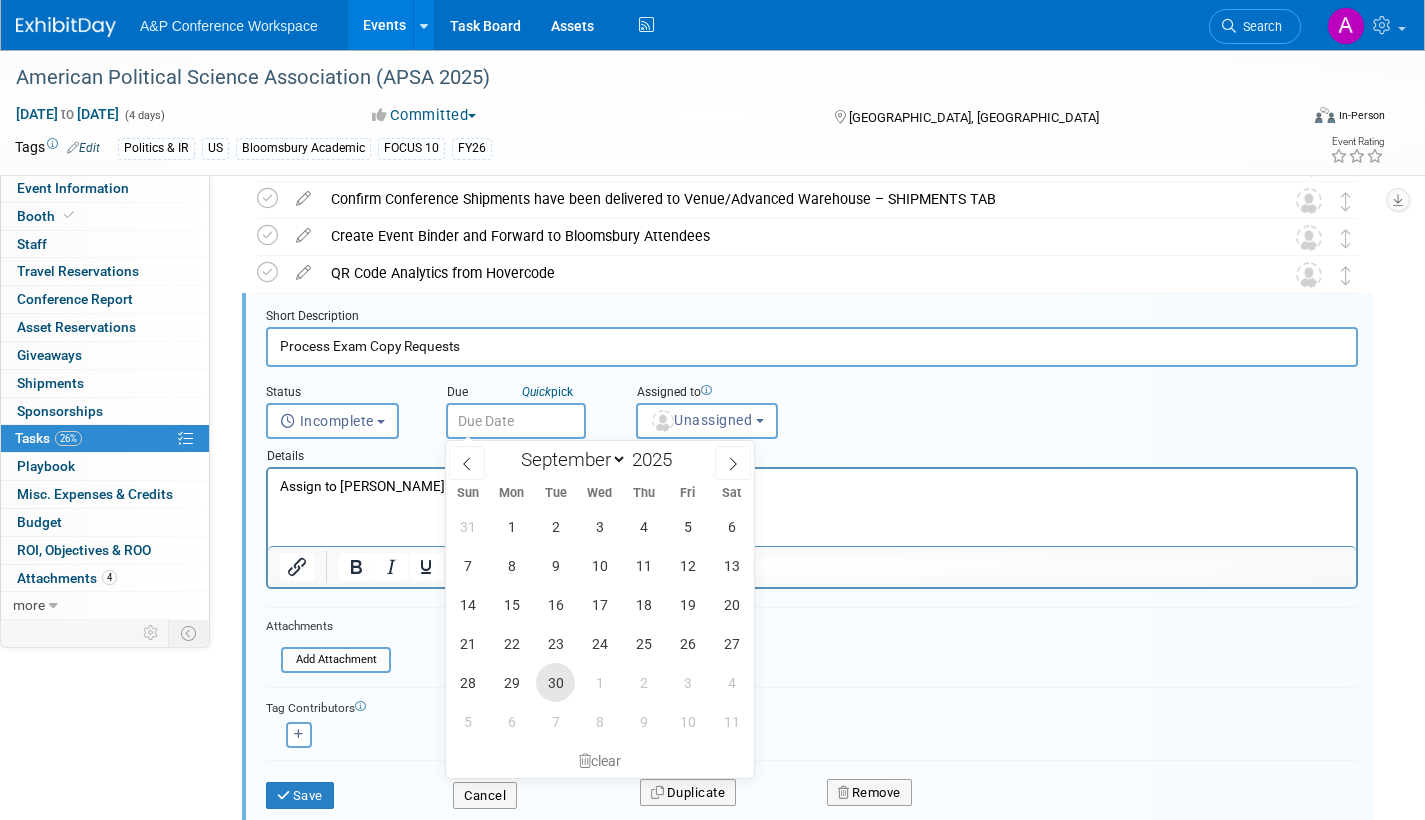 click on "30" at bounding box center [555, 682] 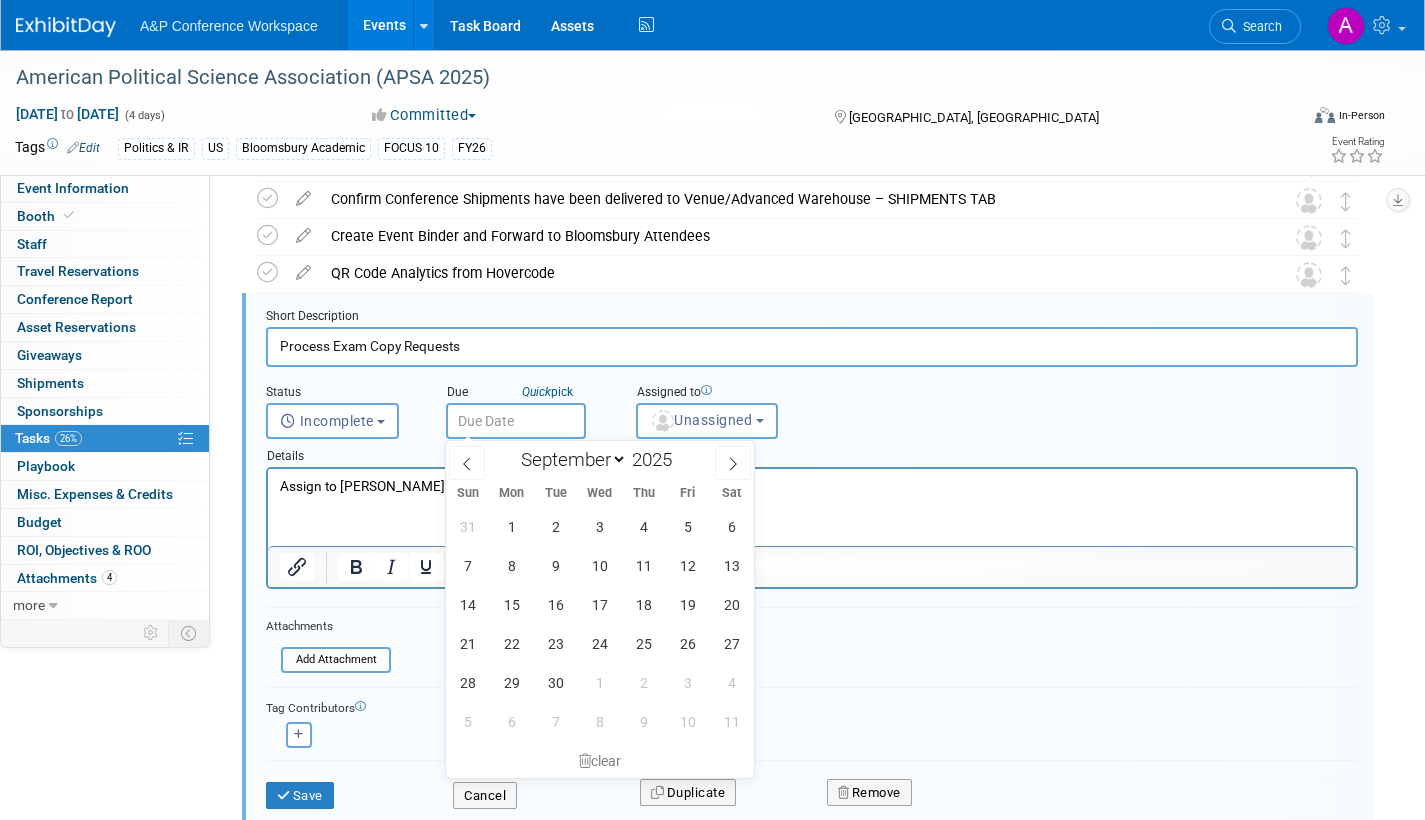 type on "Sep 30, 2025" 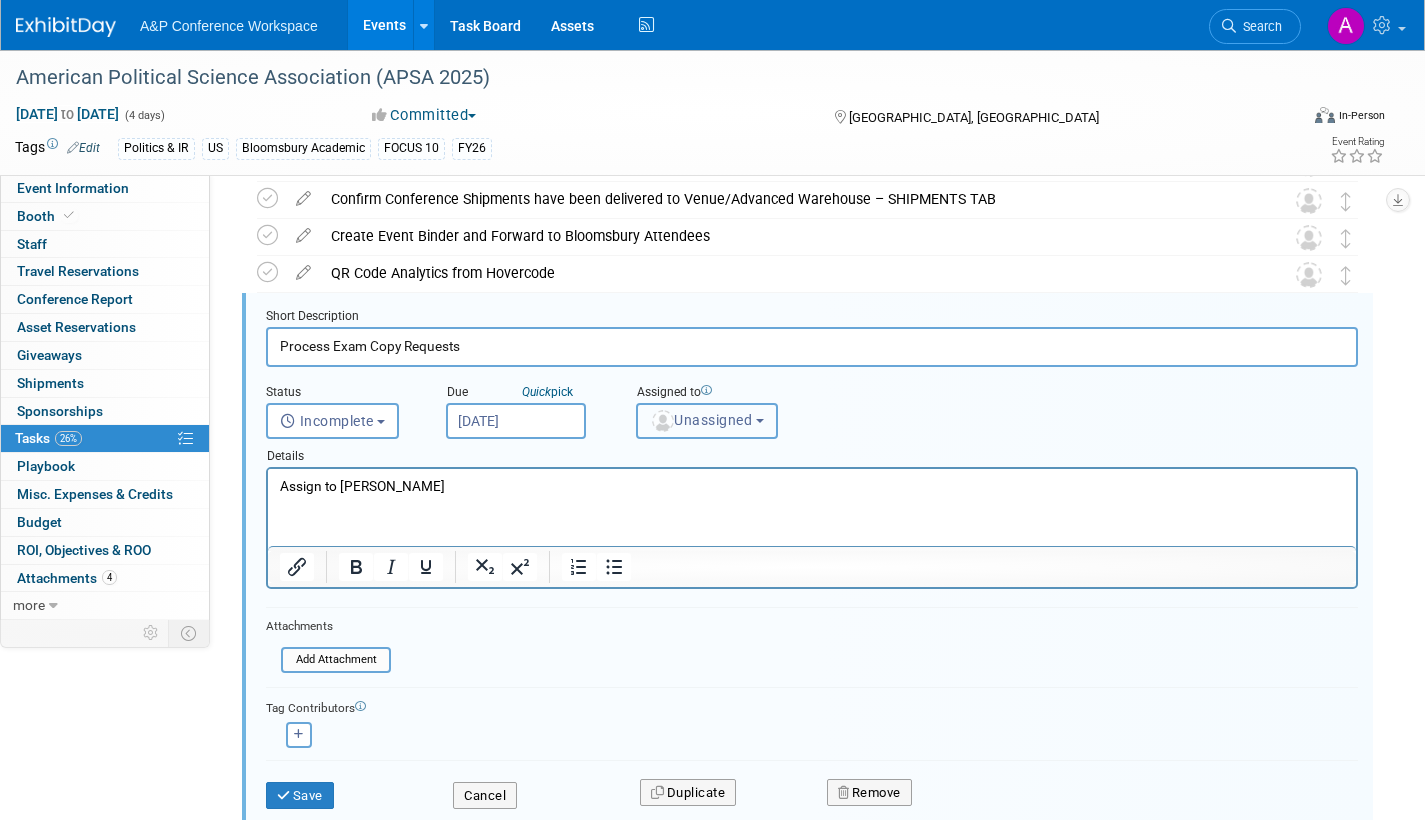 click on "Unassigned" at bounding box center [701, 420] 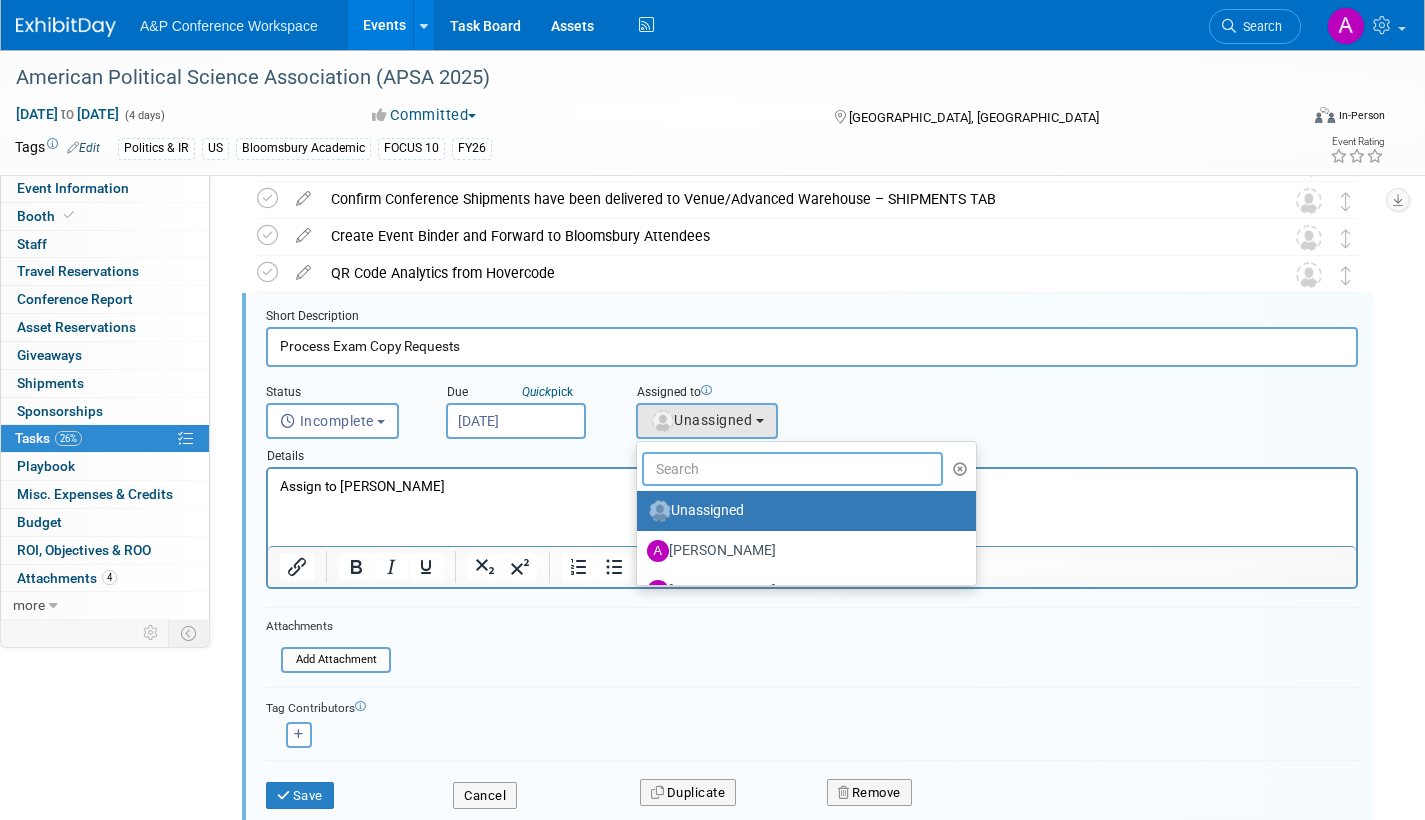 click at bounding box center [792, 469] 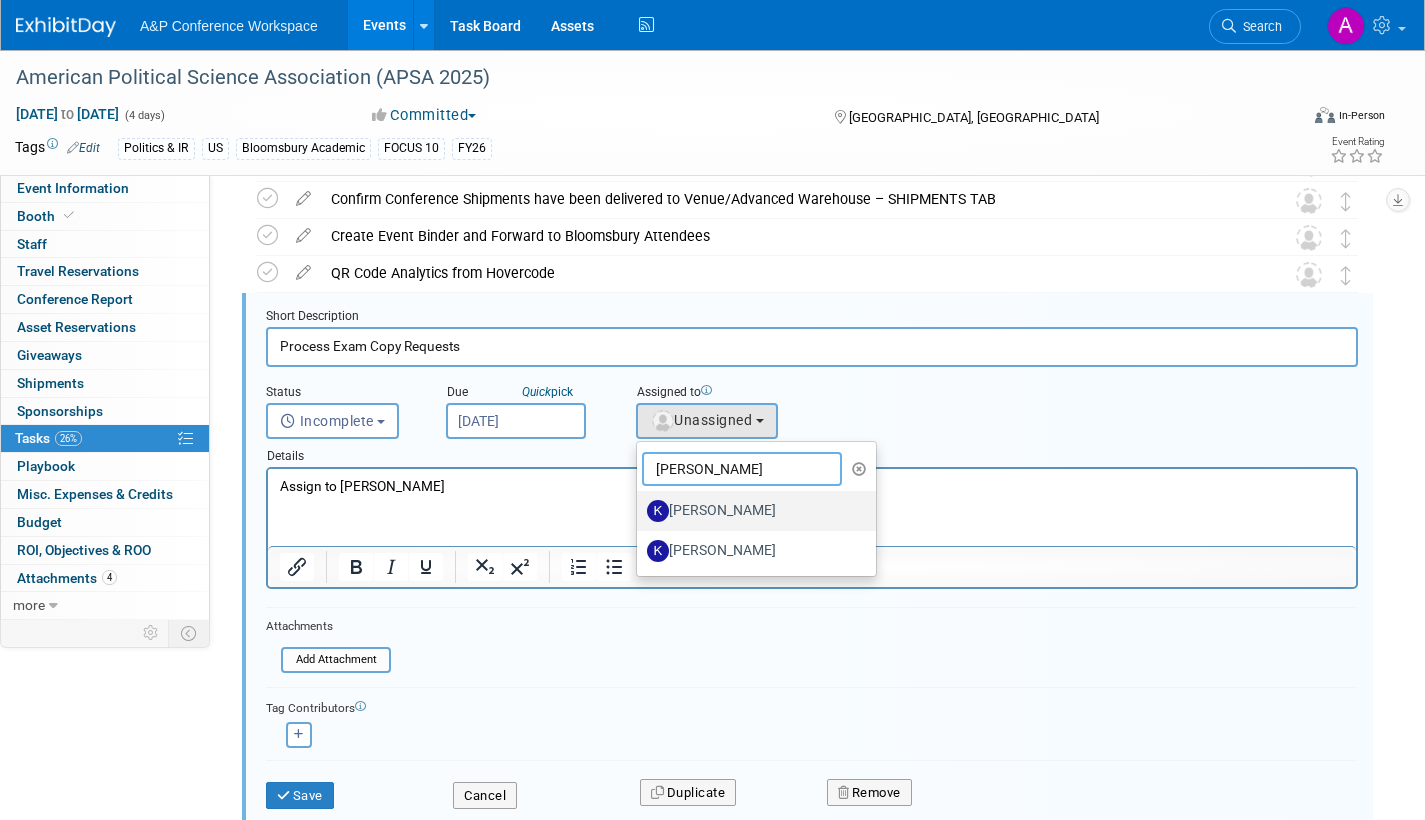 type on "kate" 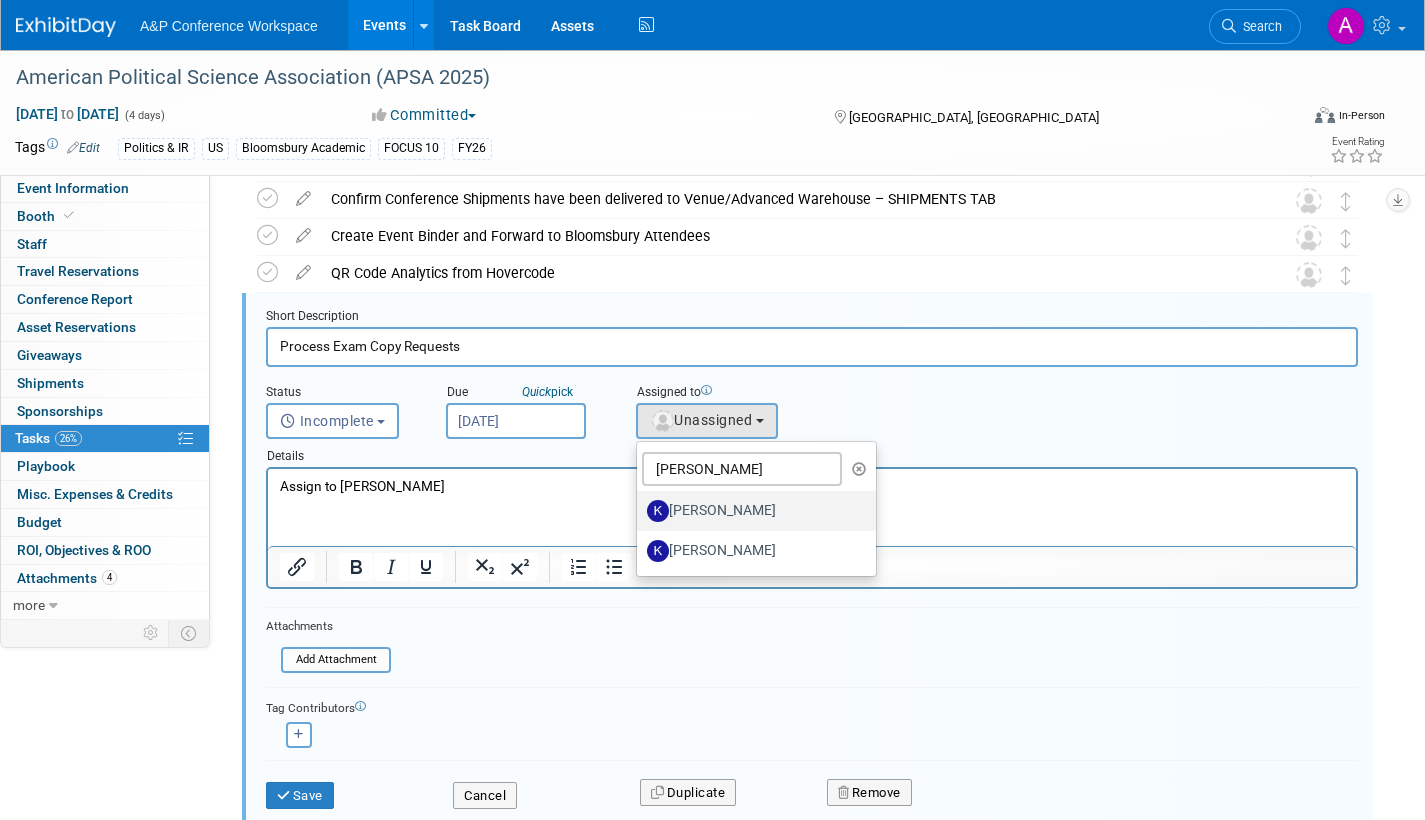 drag, startPoint x: 699, startPoint y: 505, endPoint x: 576, endPoint y: 606, distance: 159.154 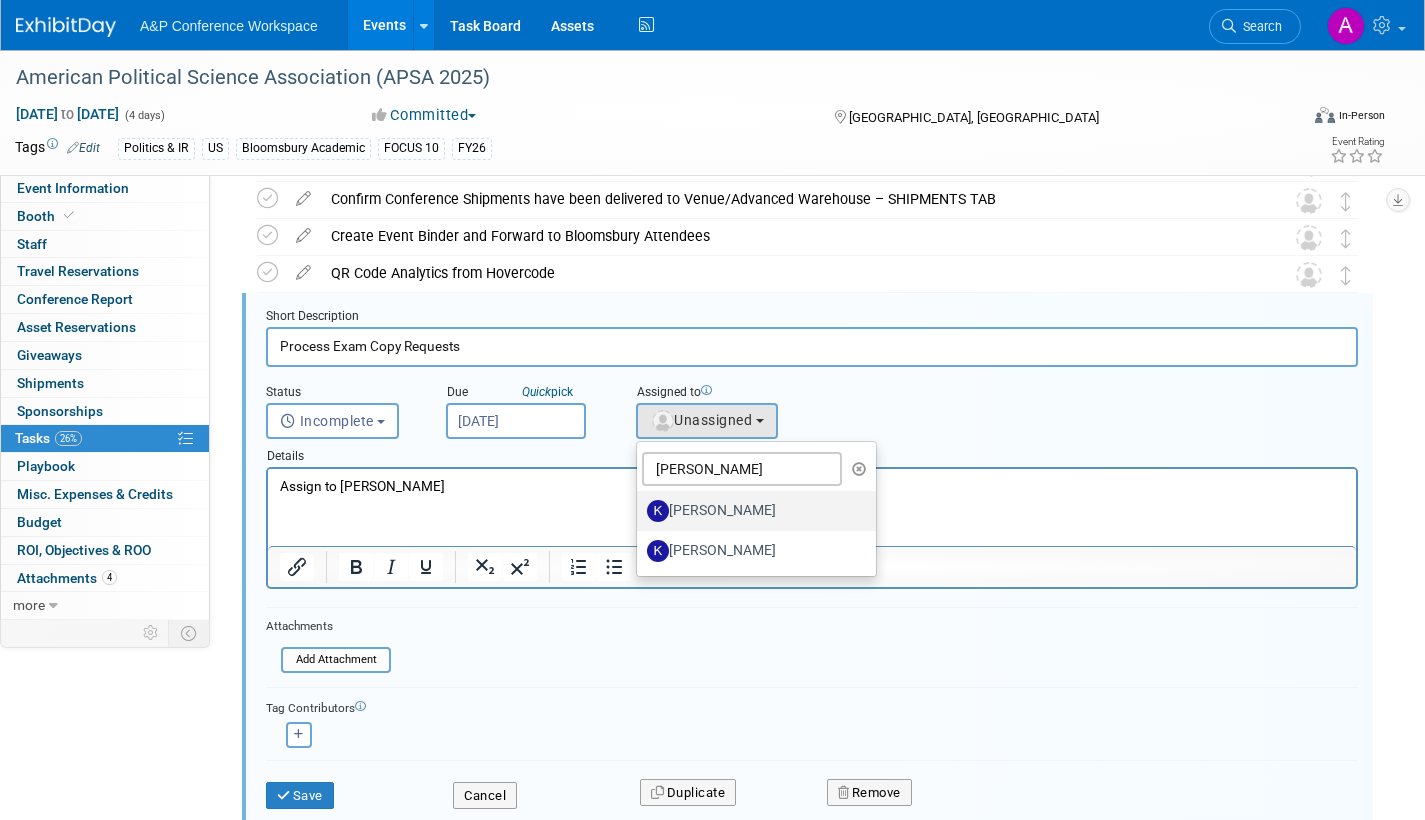 click on "[PERSON_NAME]" at bounding box center (751, 511) 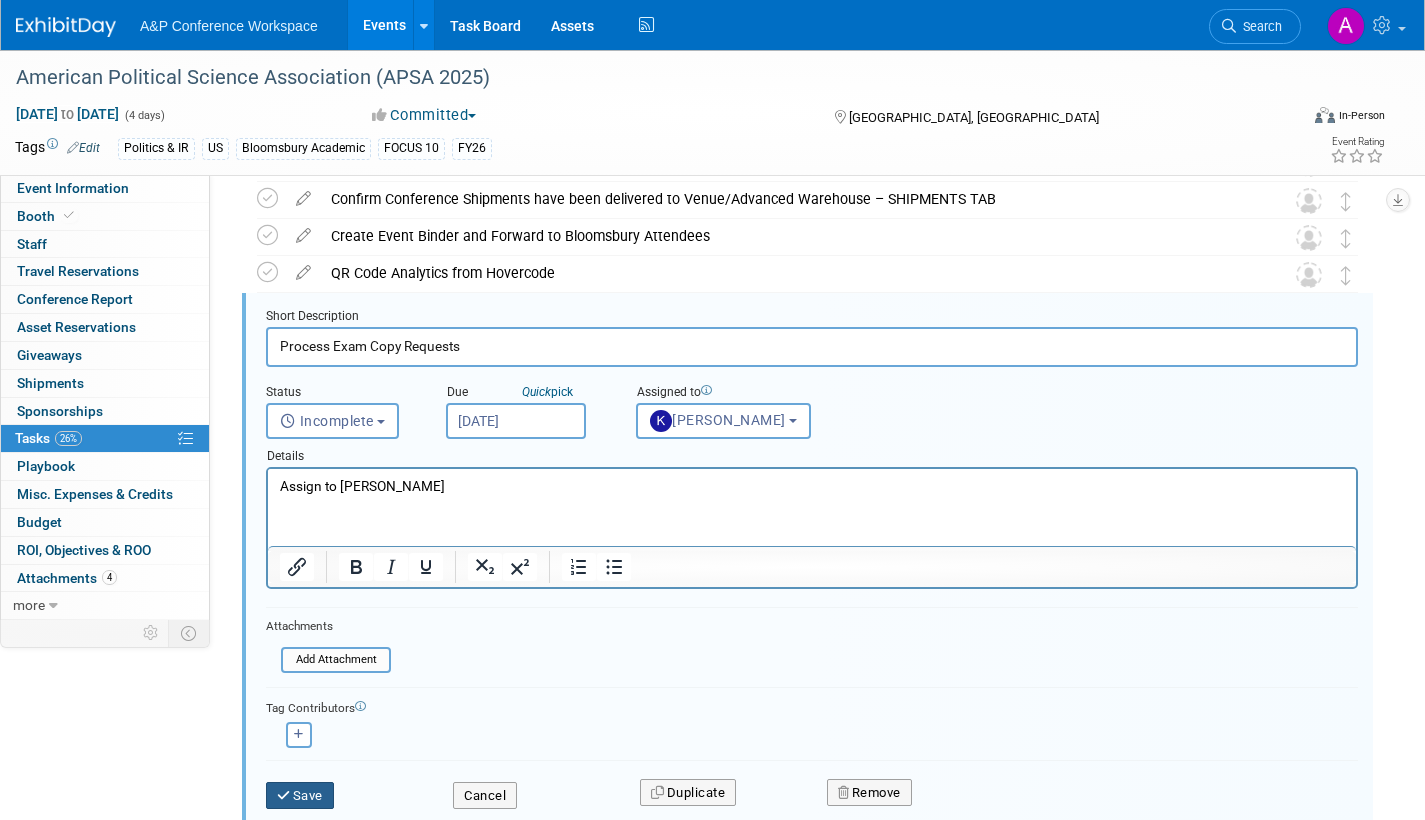 click on "Save" at bounding box center [300, 796] 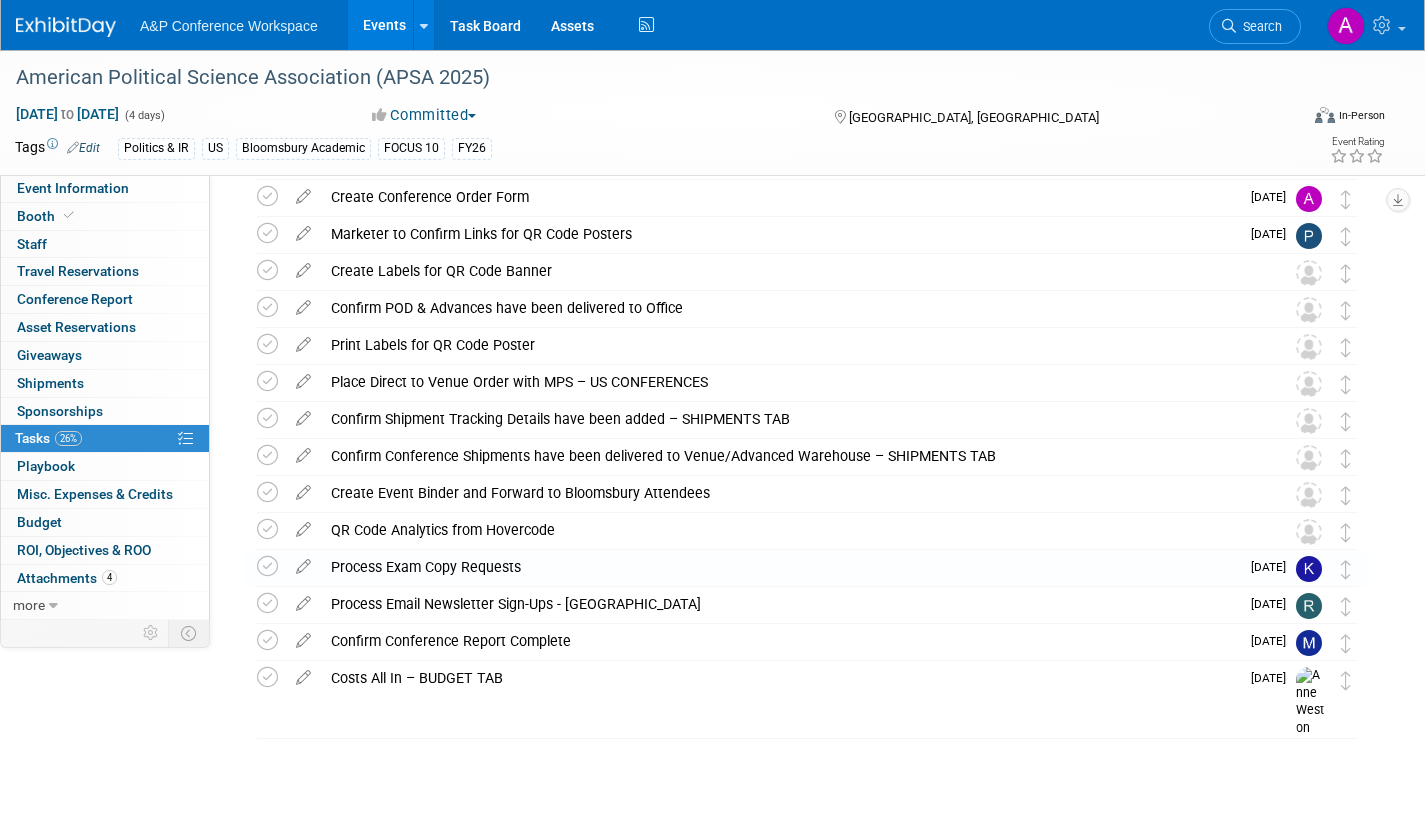 scroll, scrollTop: 487, scrollLeft: 0, axis: vertical 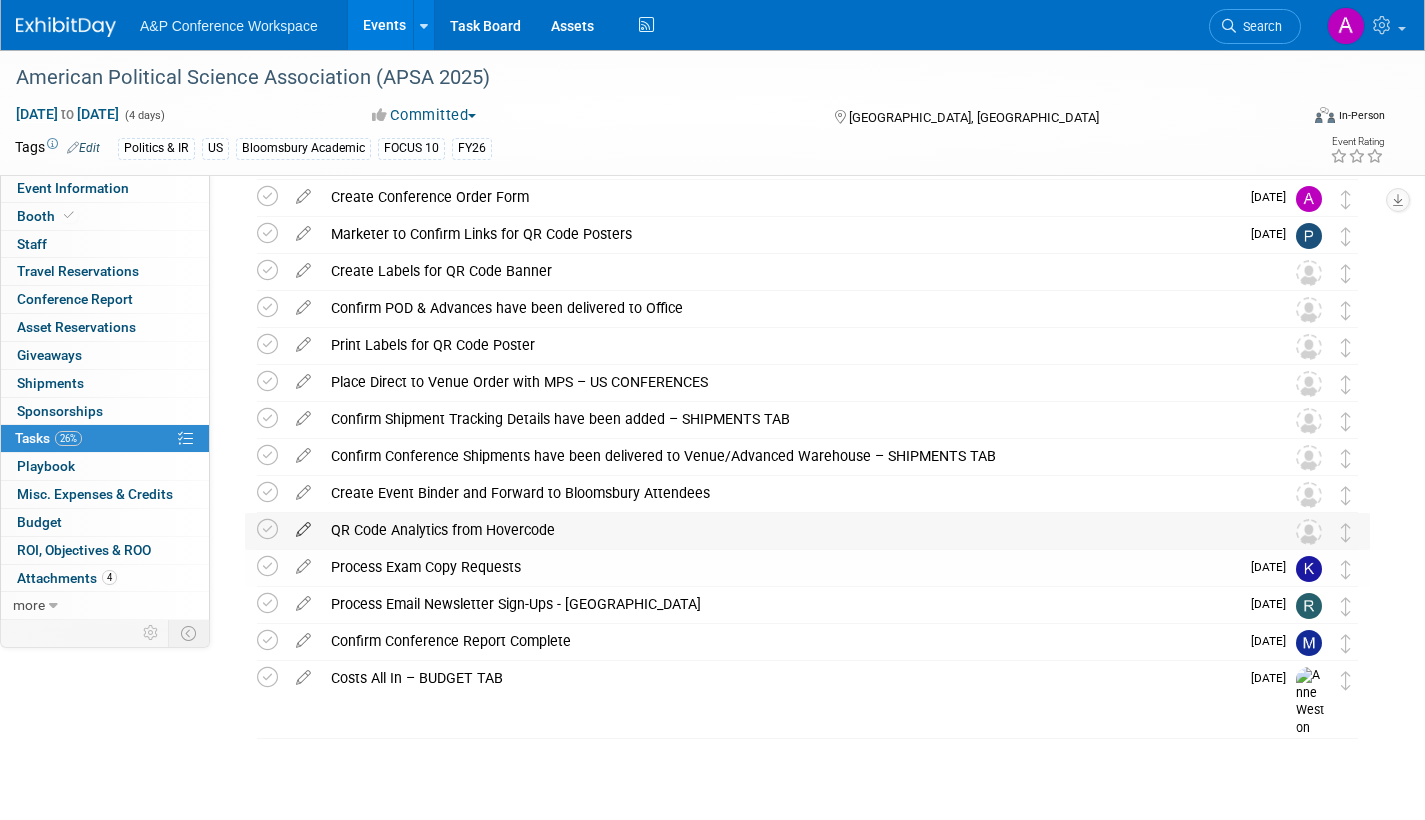 click at bounding box center [303, 525] 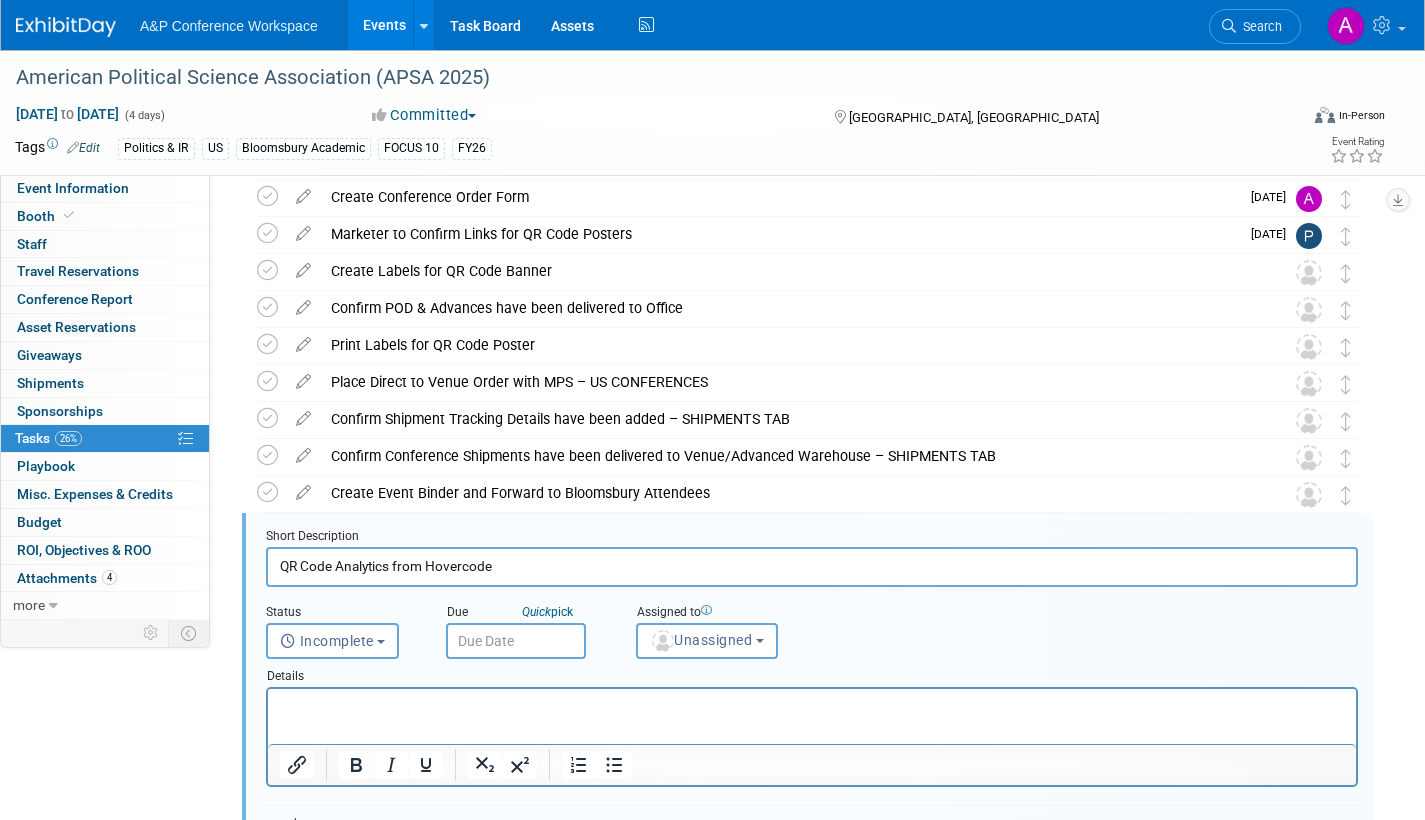 scroll, scrollTop: 707, scrollLeft: 0, axis: vertical 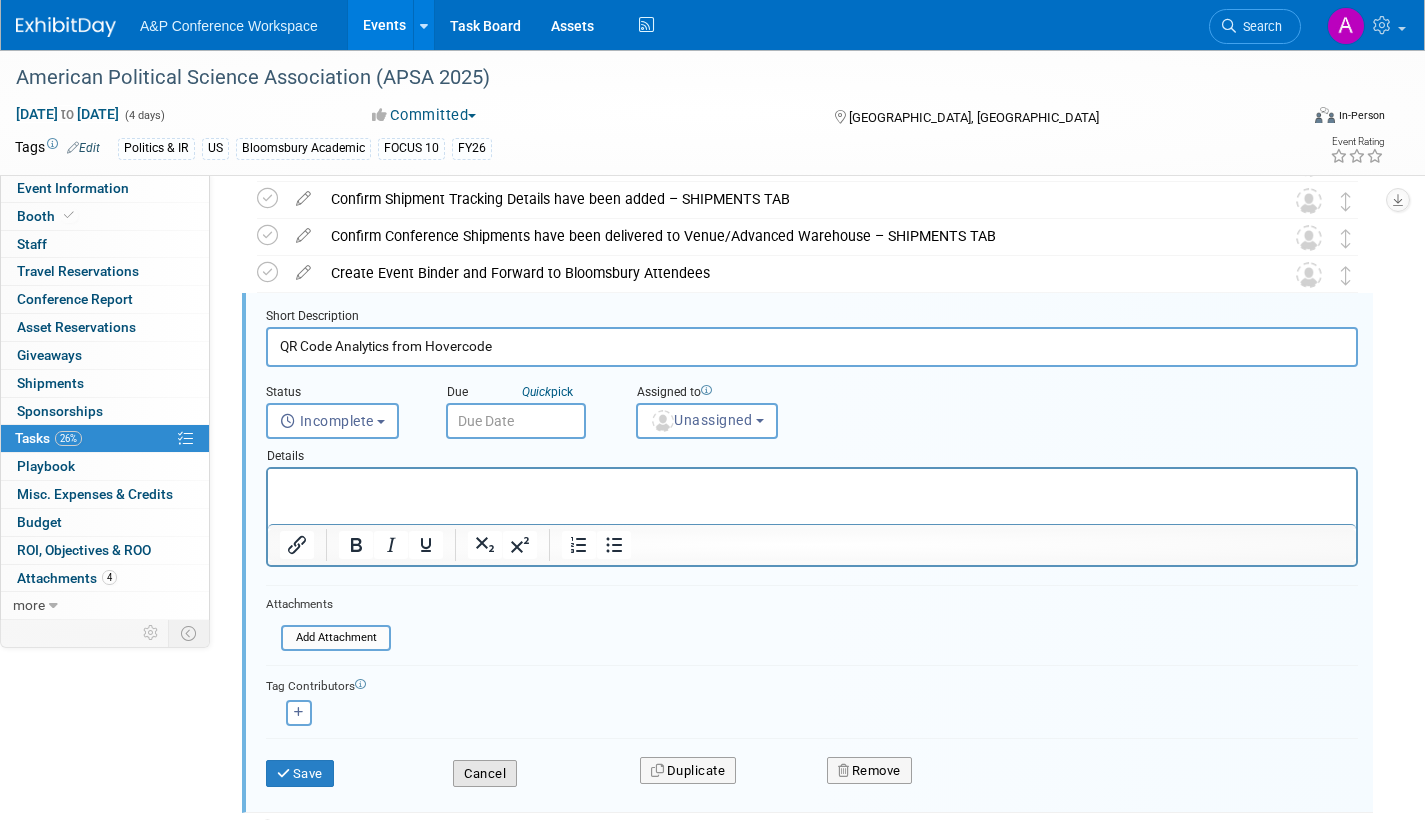click on "Cancel" at bounding box center (485, 774) 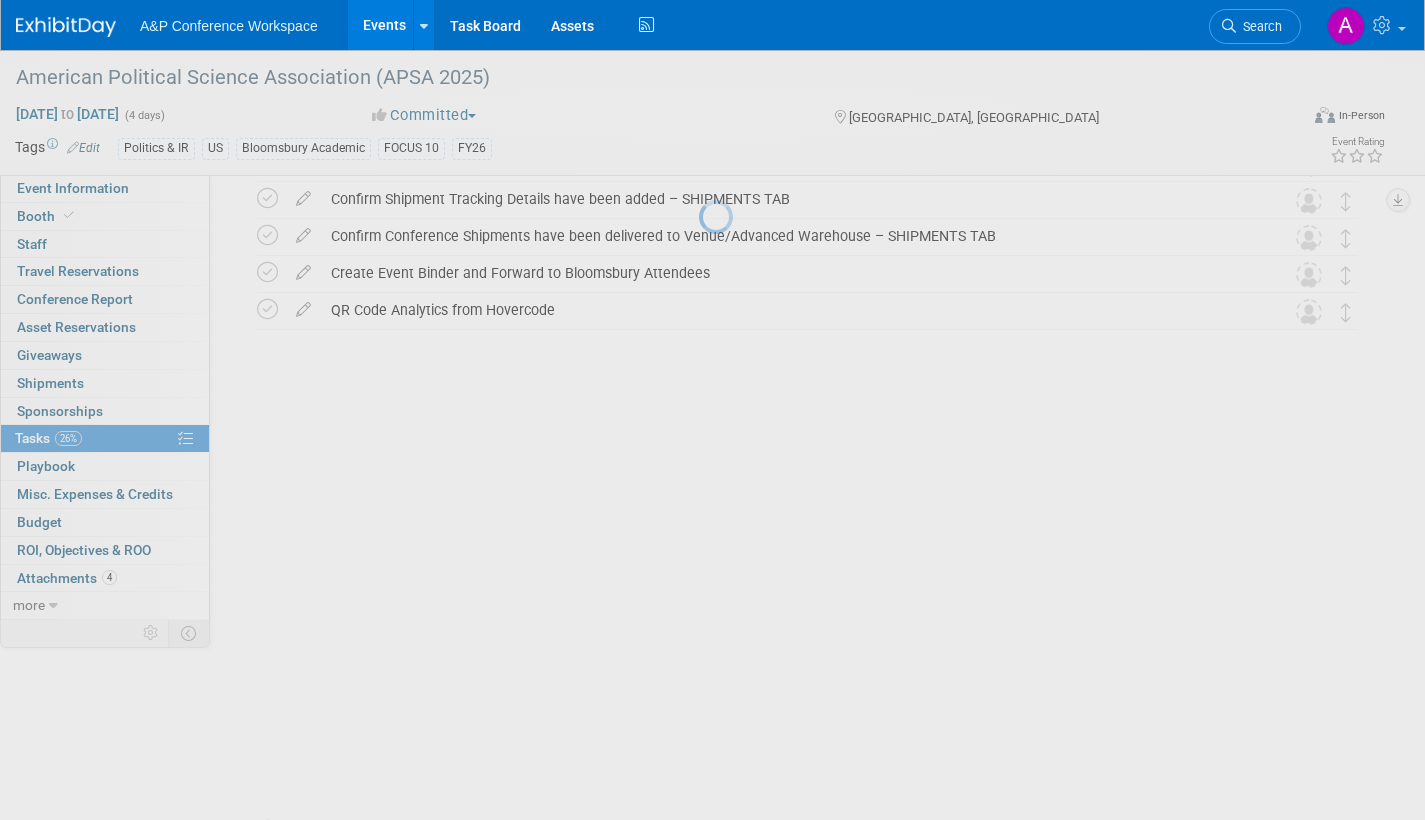 scroll, scrollTop: 487, scrollLeft: 0, axis: vertical 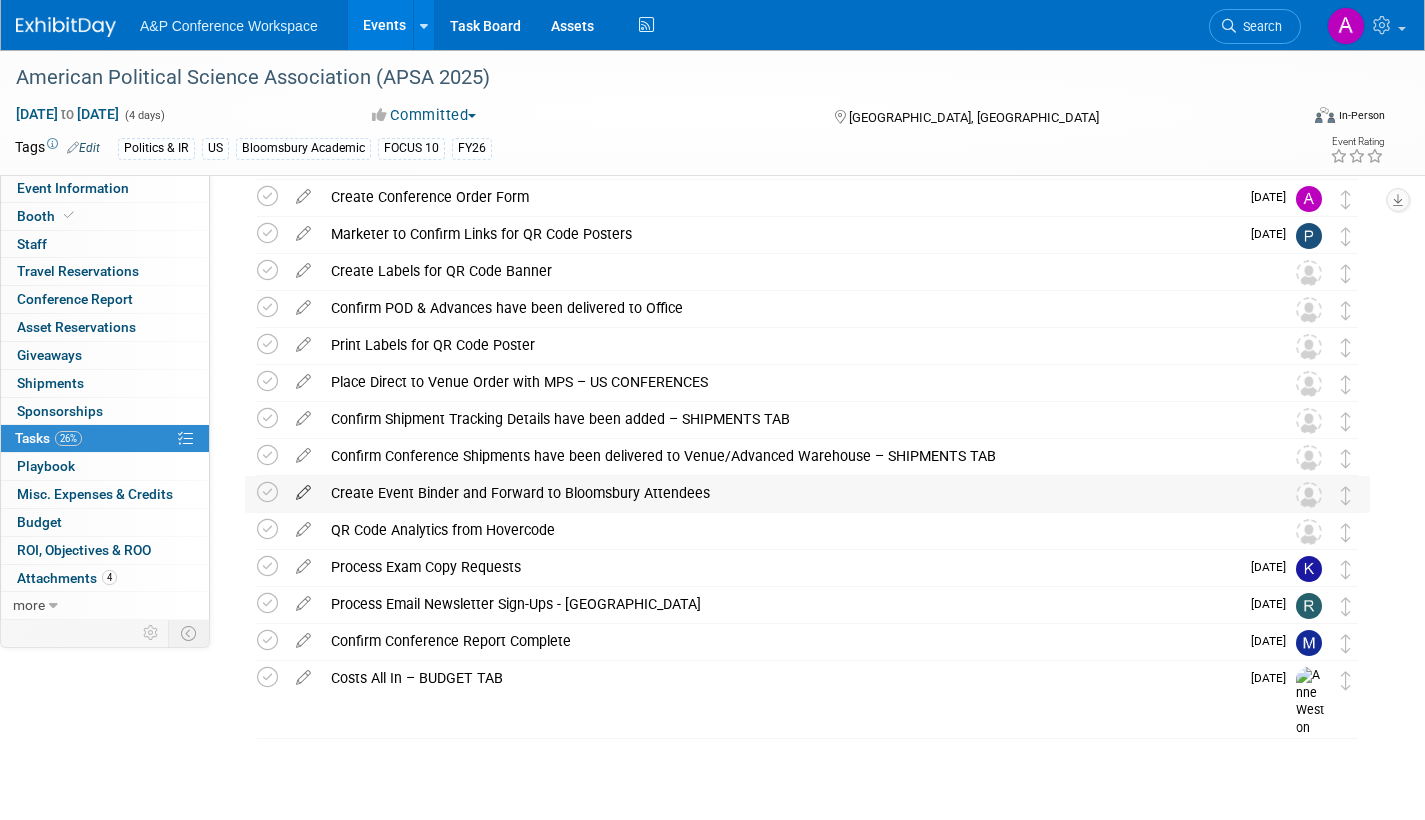 click at bounding box center [303, 488] 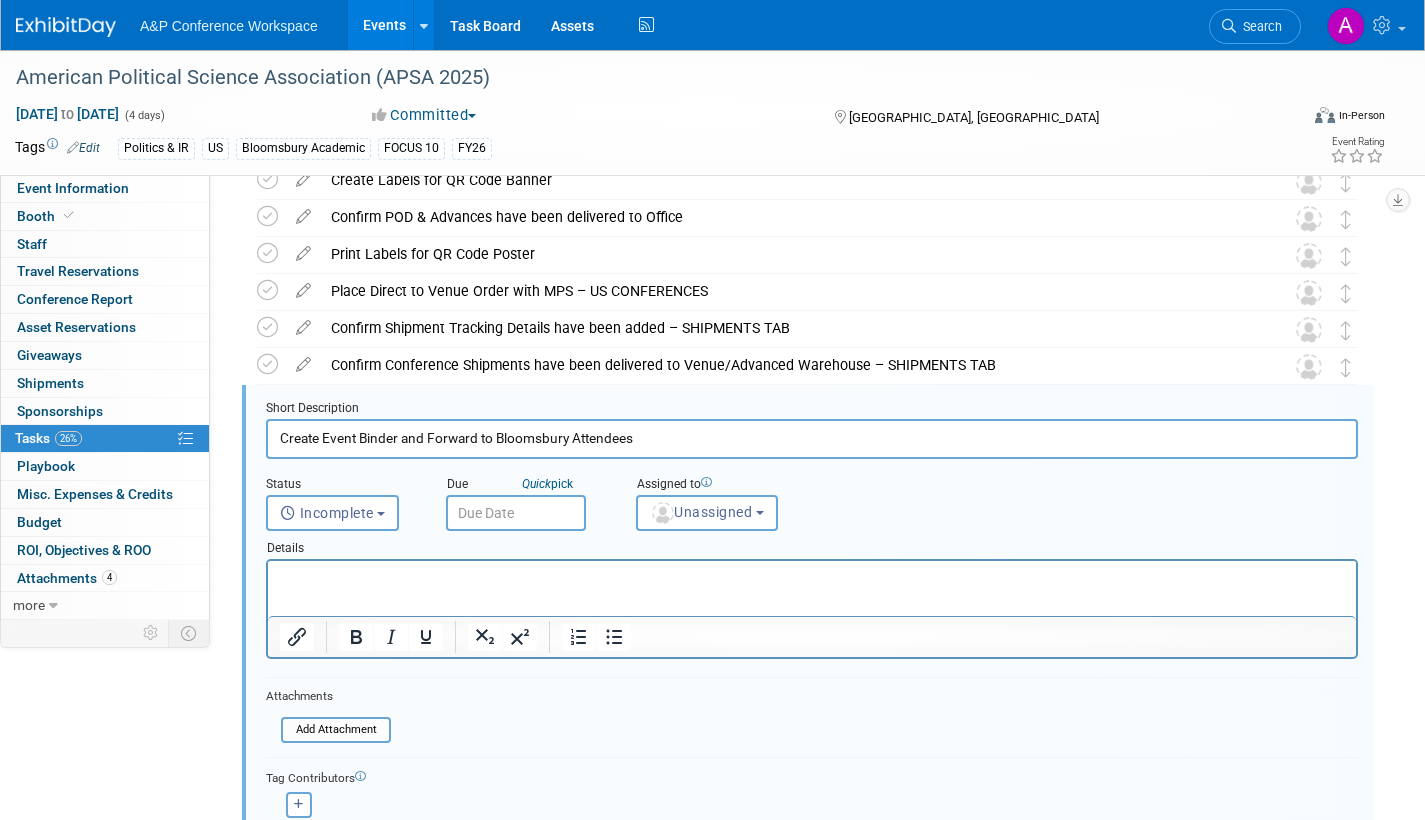scroll, scrollTop: 670, scrollLeft: 0, axis: vertical 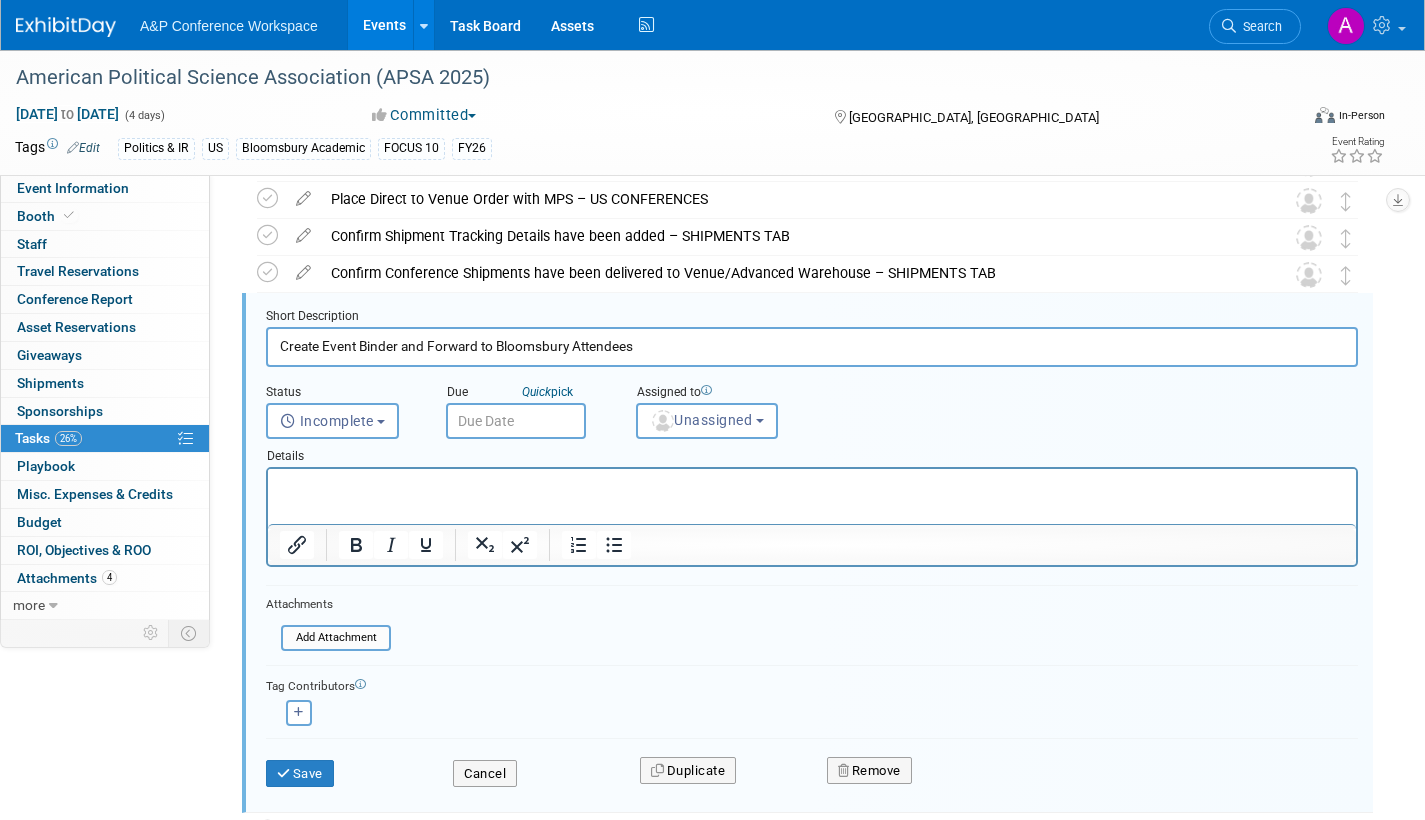 click at bounding box center [516, 421] 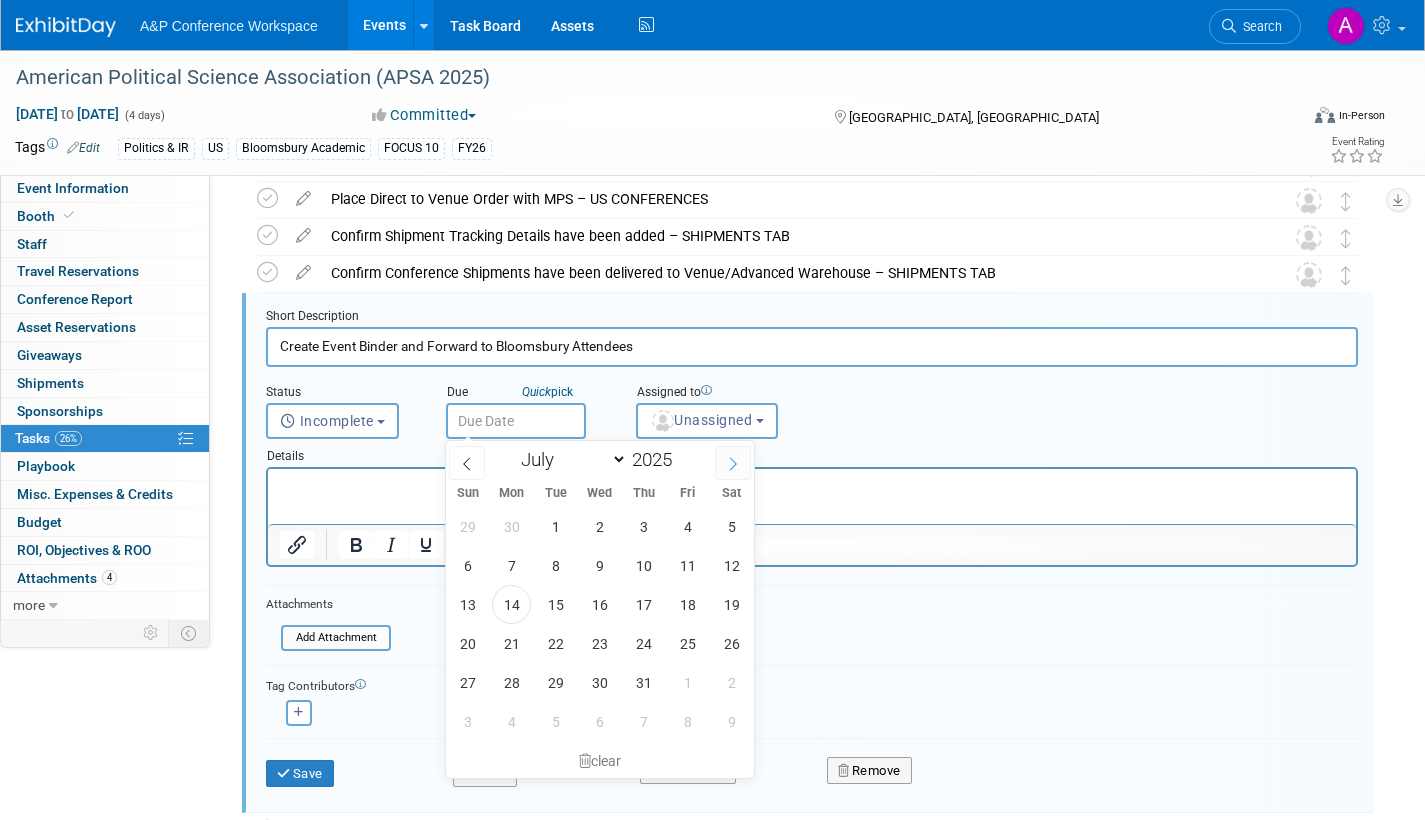 click 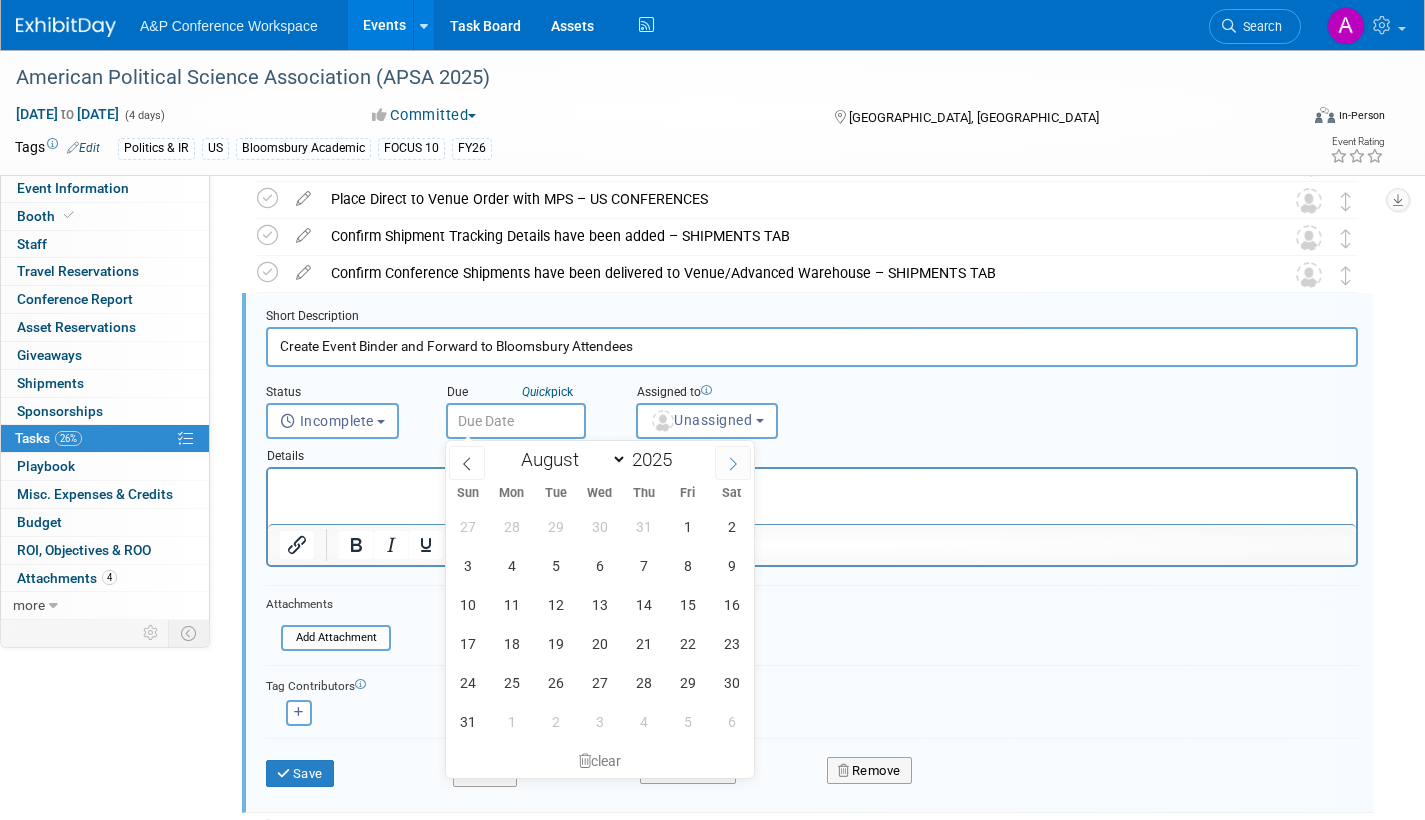 click 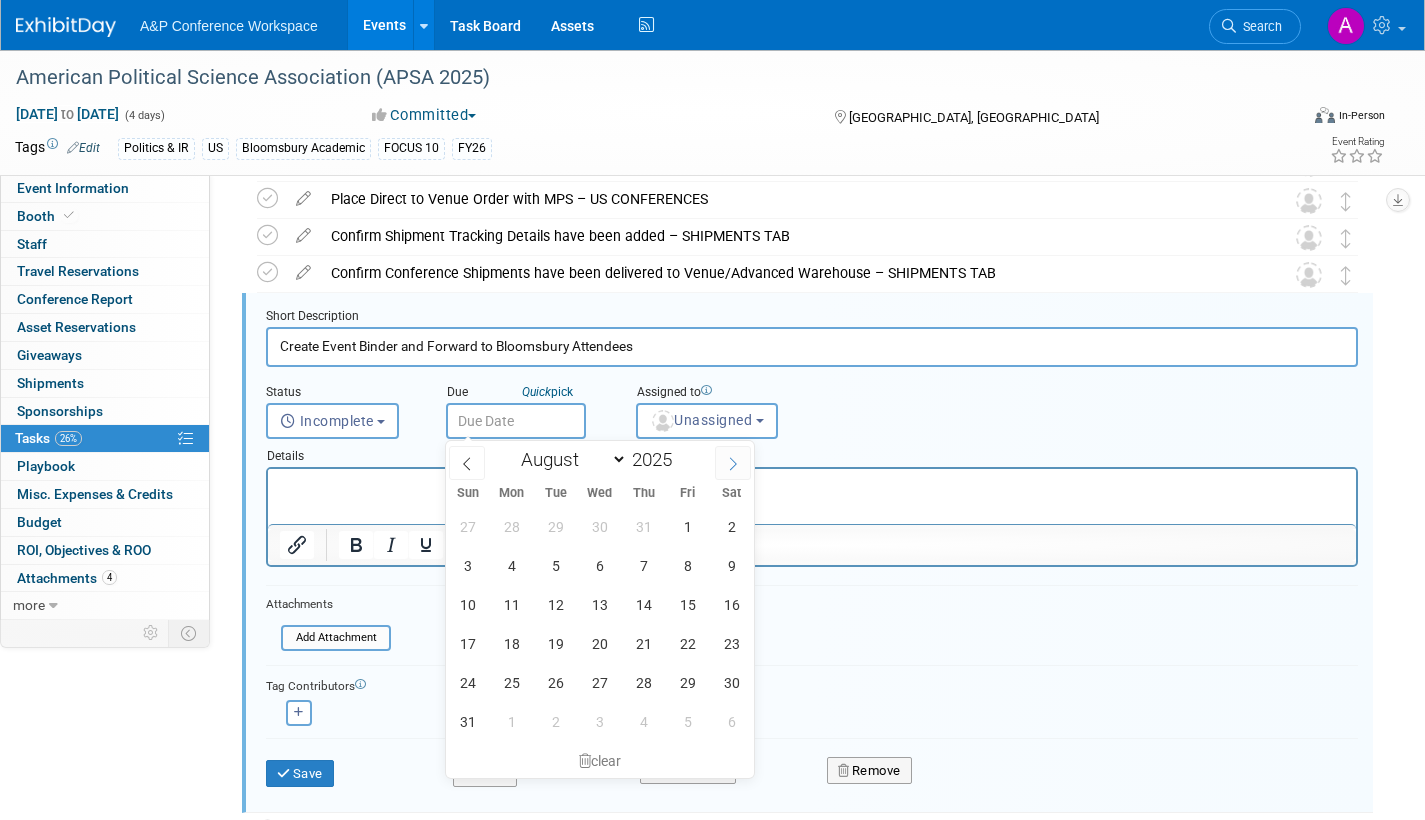 select on "8" 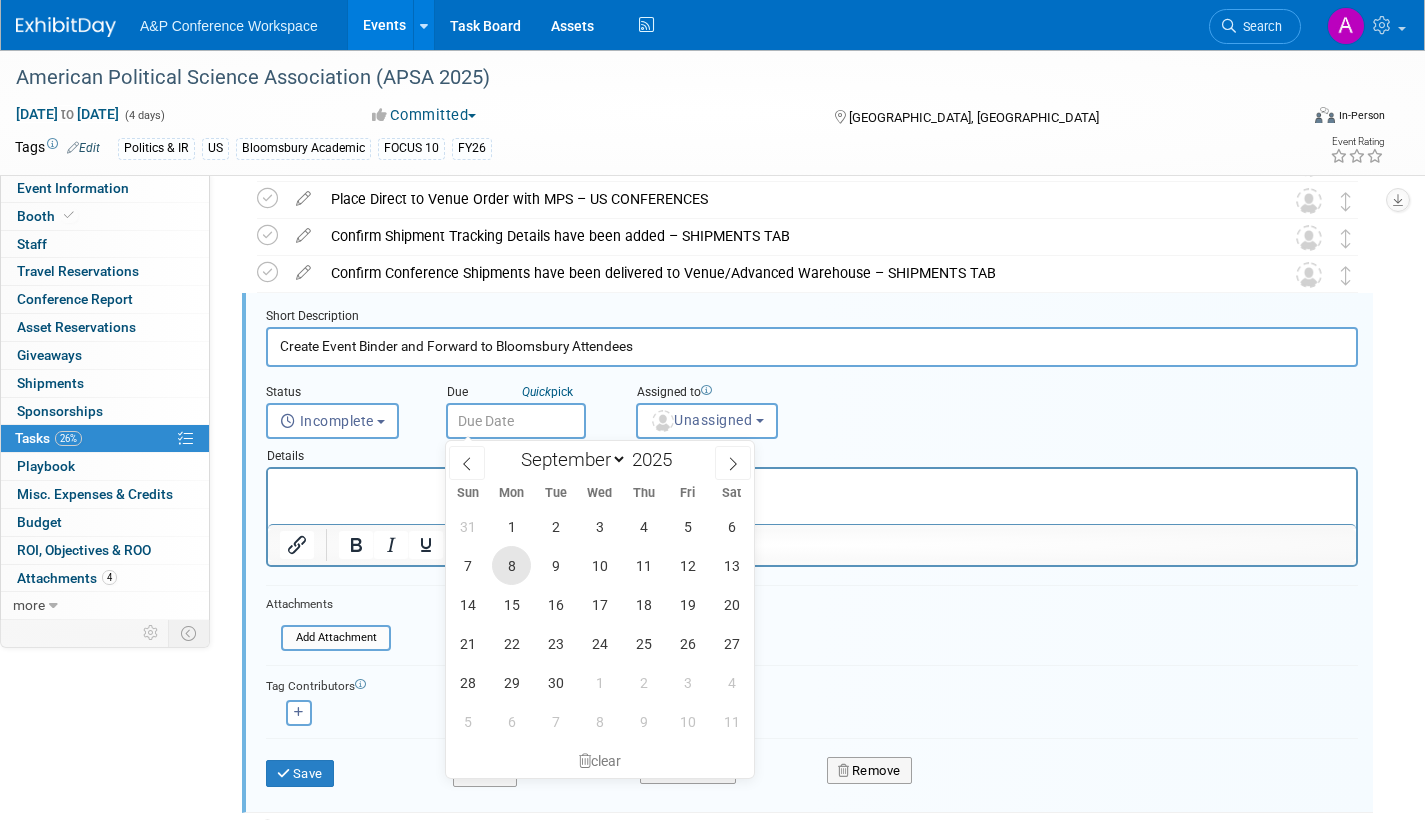 click on "8" at bounding box center (511, 565) 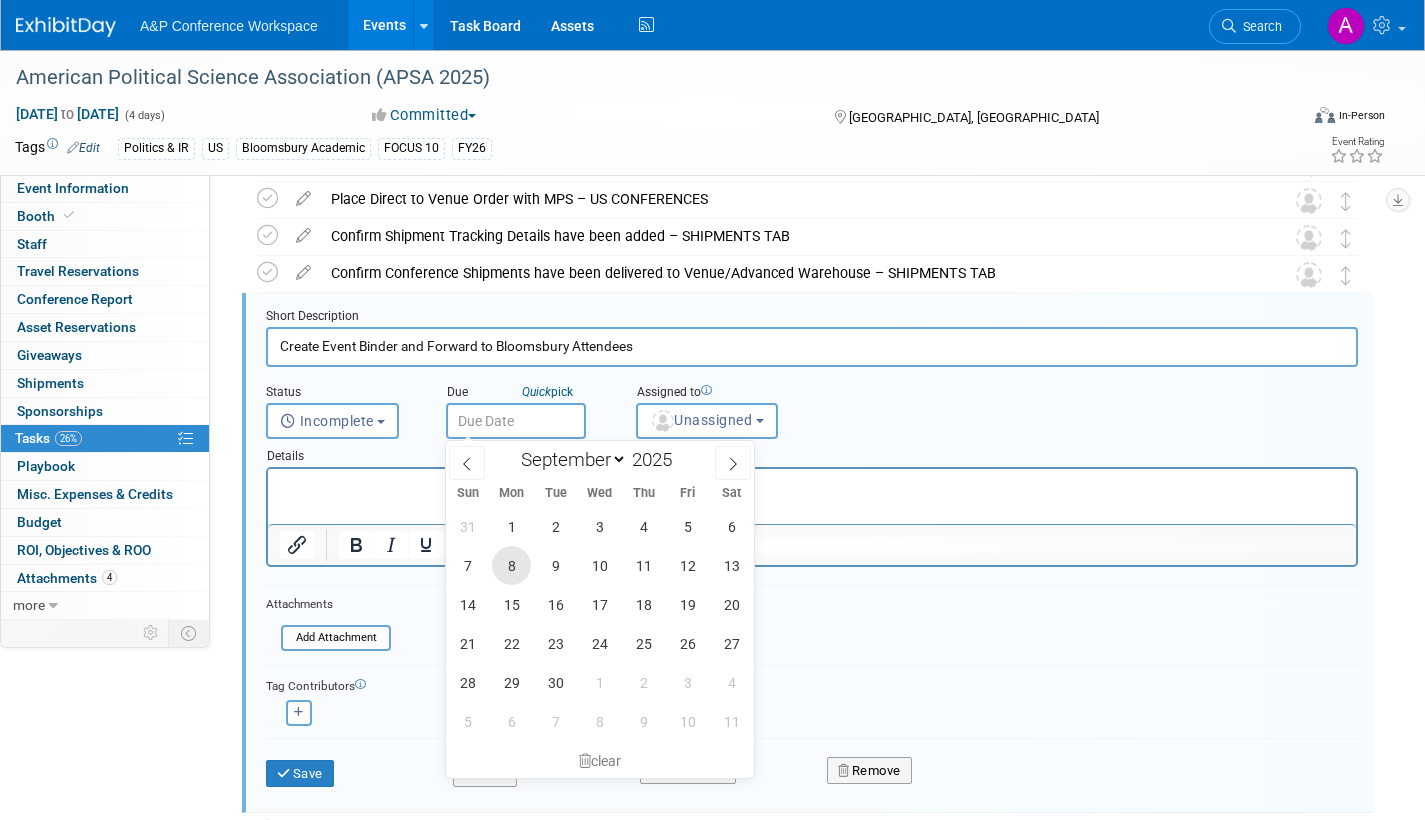 type on "Sep 8, 2025" 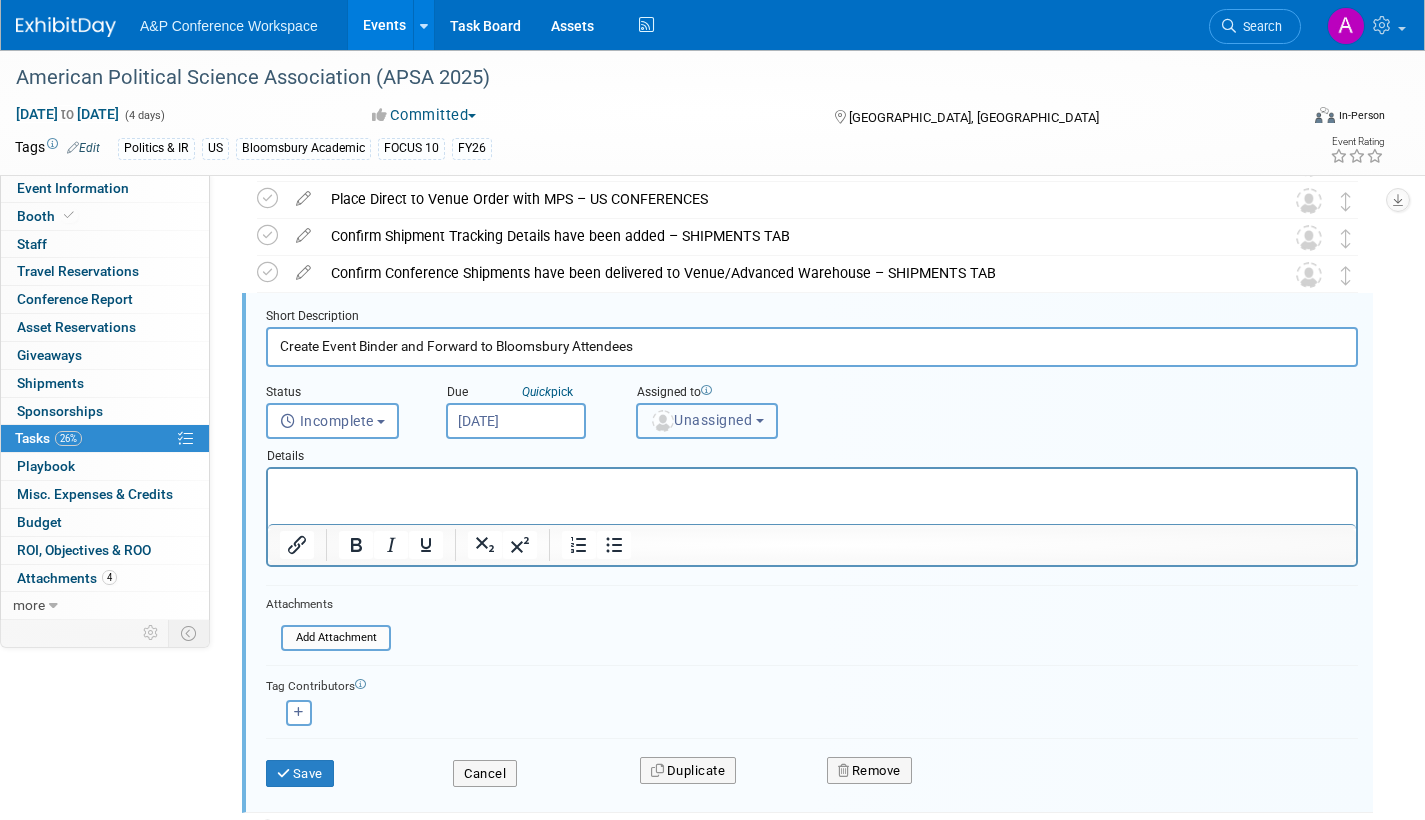 click on "Unassigned" at bounding box center [701, 420] 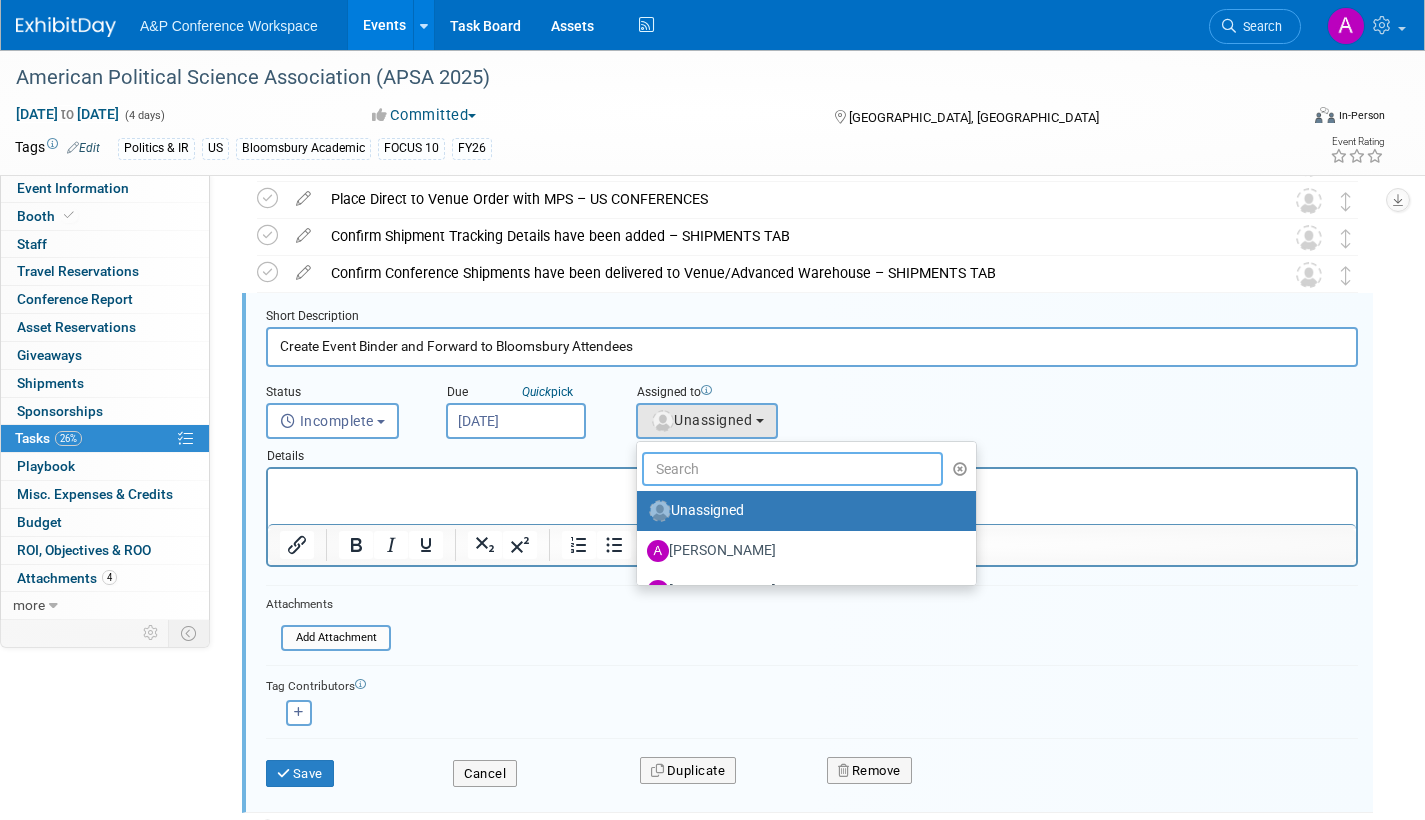 click at bounding box center [792, 469] 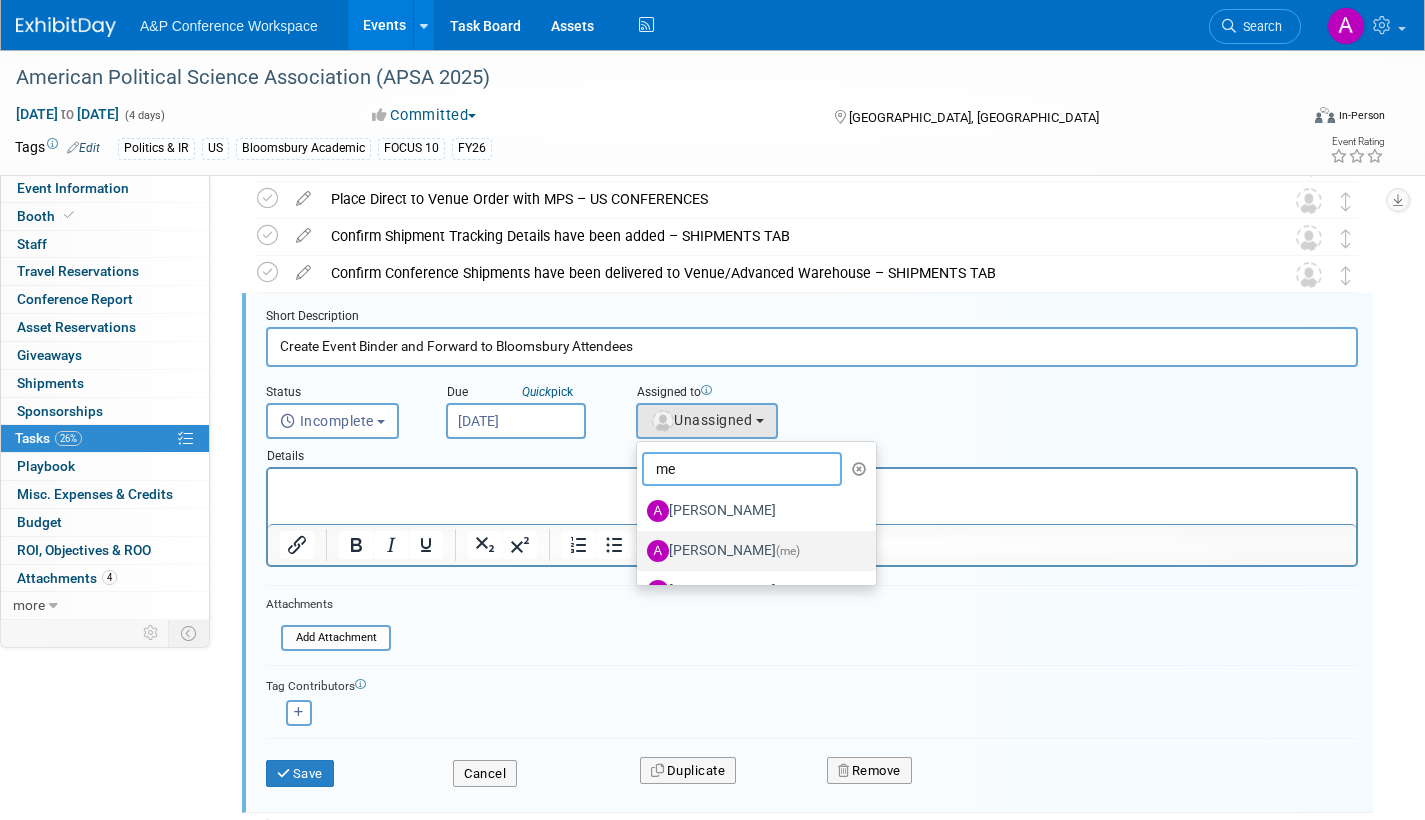 type on "me" 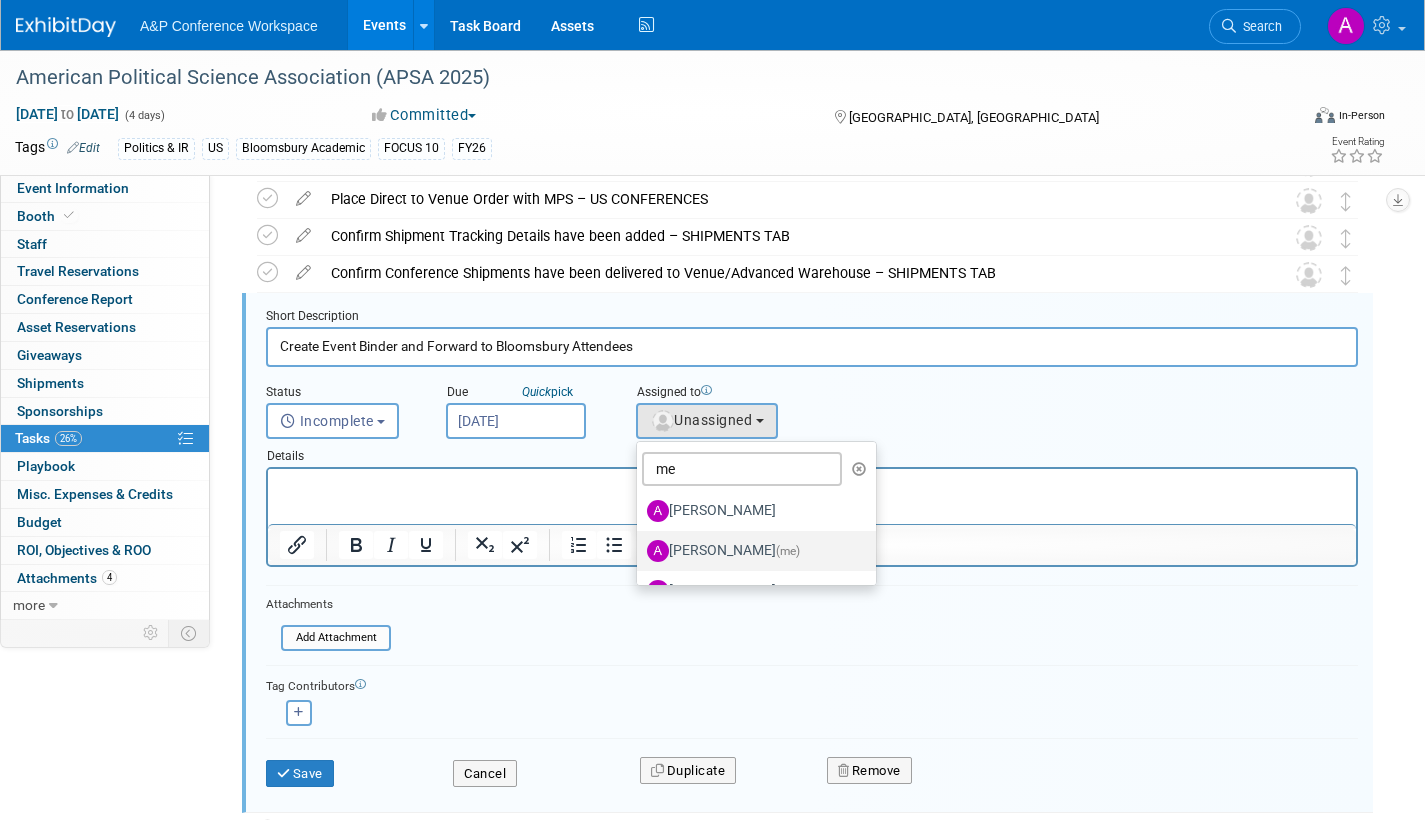 click on "Amanda Oney
(me)" at bounding box center (751, 551) 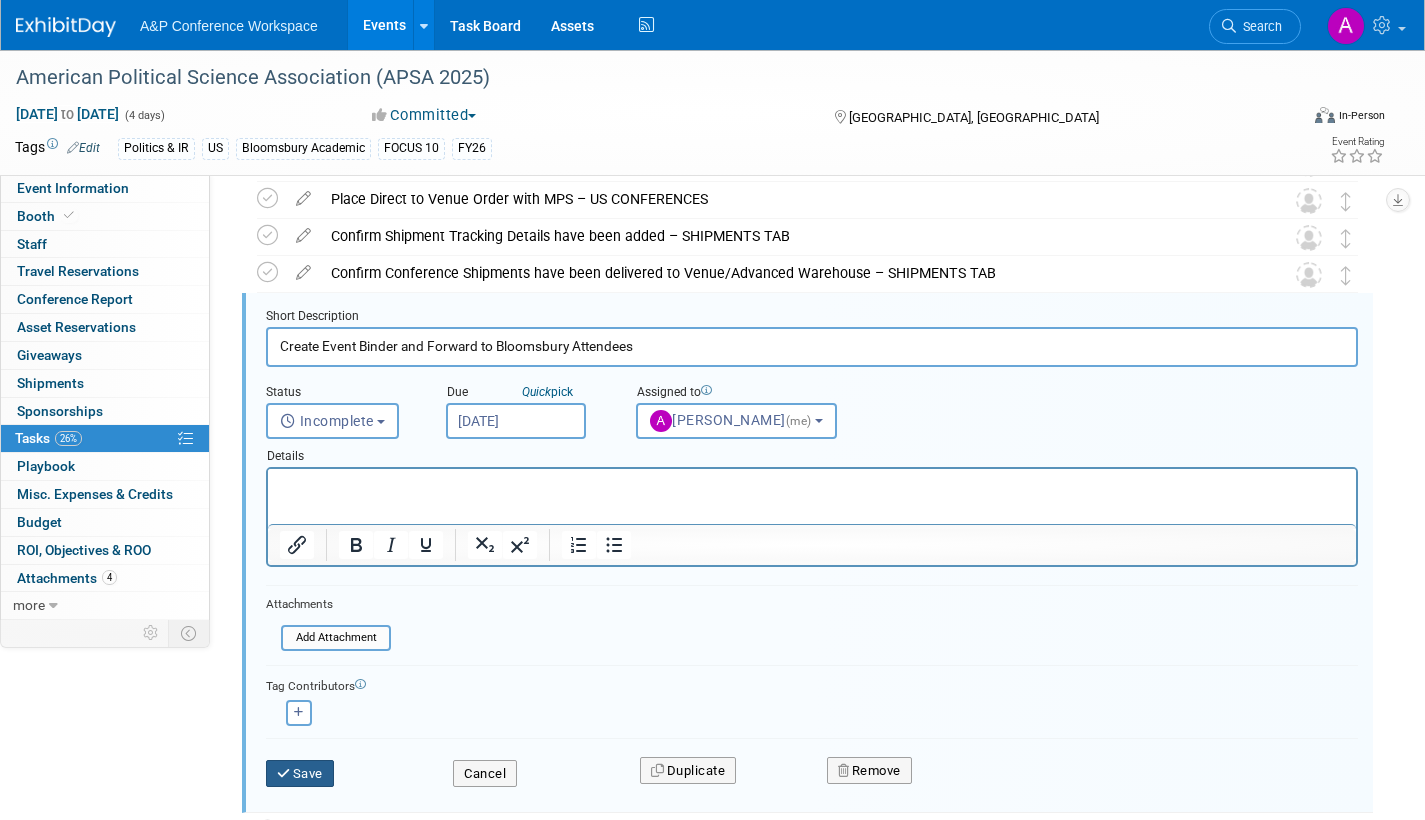 click on "Save" at bounding box center [300, 774] 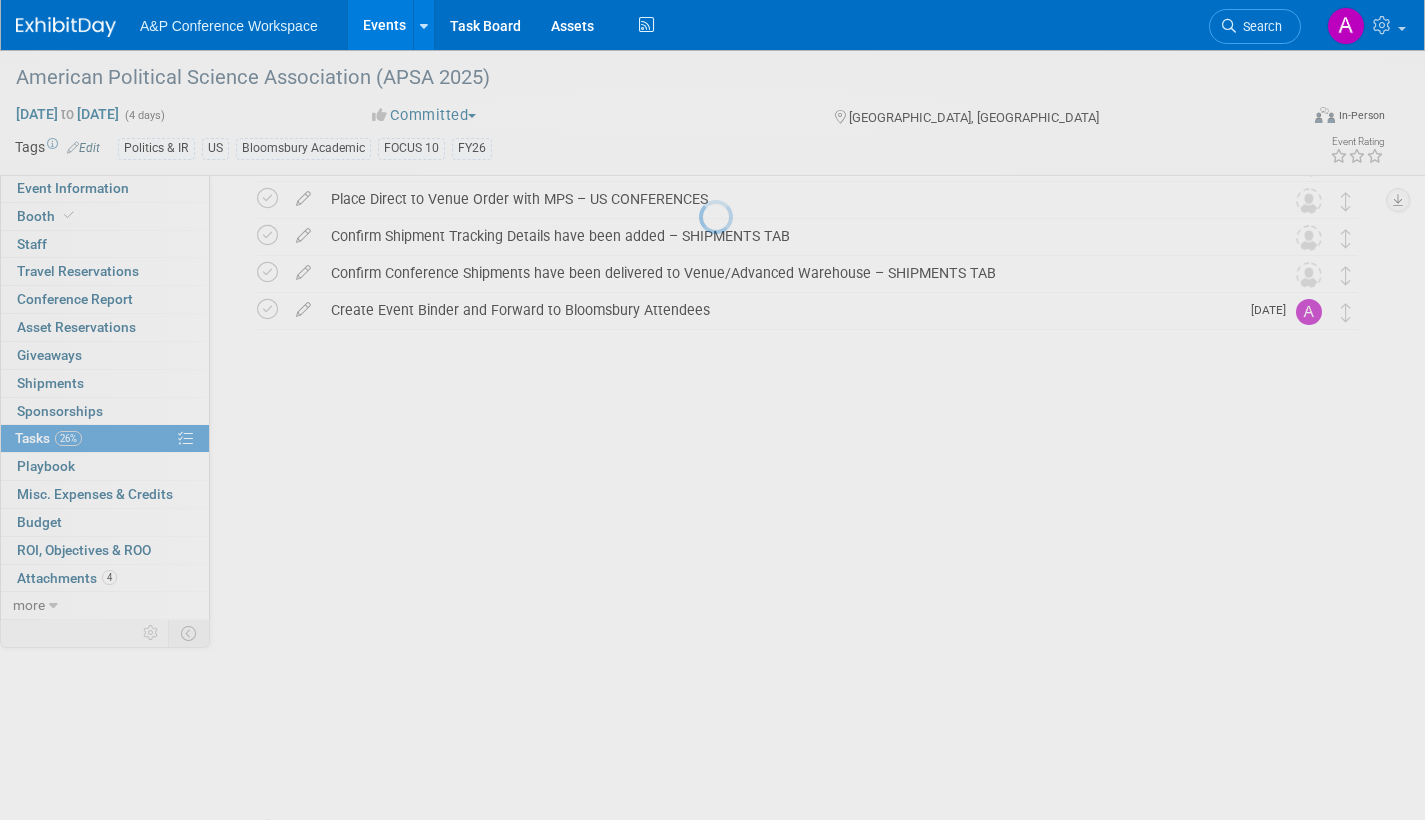 scroll, scrollTop: 487, scrollLeft: 0, axis: vertical 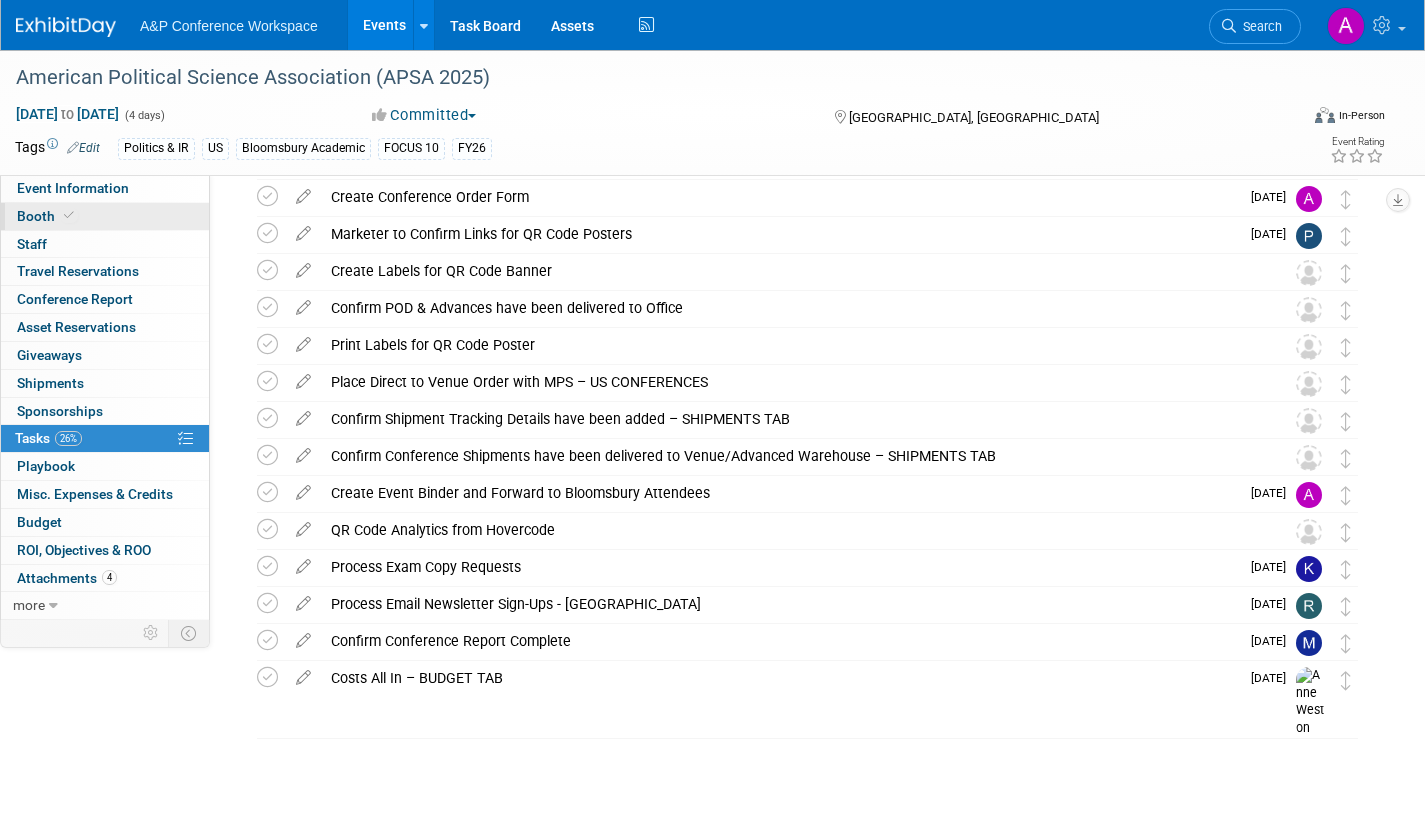 click on "Booth" at bounding box center (105, 216) 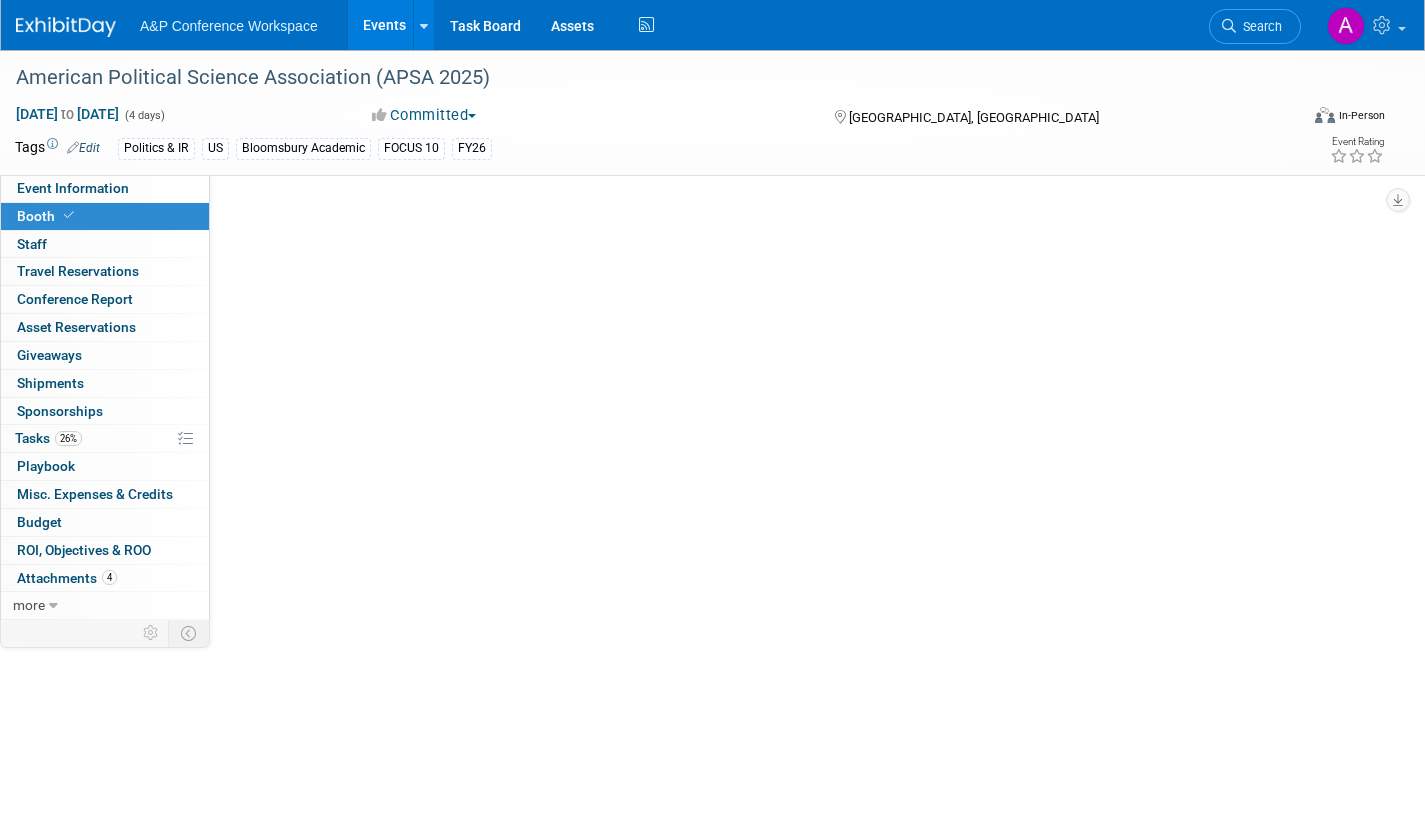 scroll, scrollTop: 0, scrollLeft: 0, axis: both 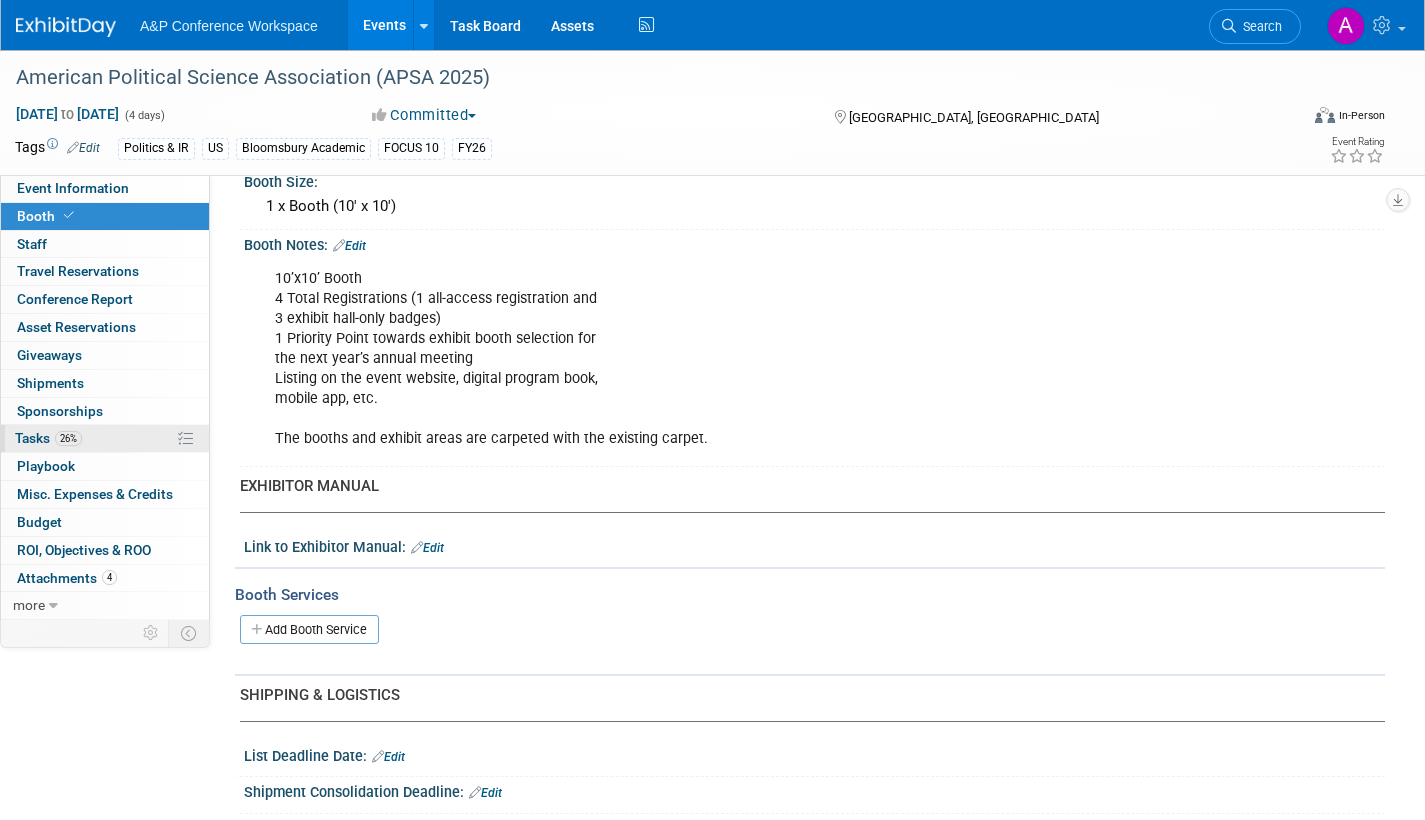 click on "26%
Tasks 26%" at bounding box center (105, 438) 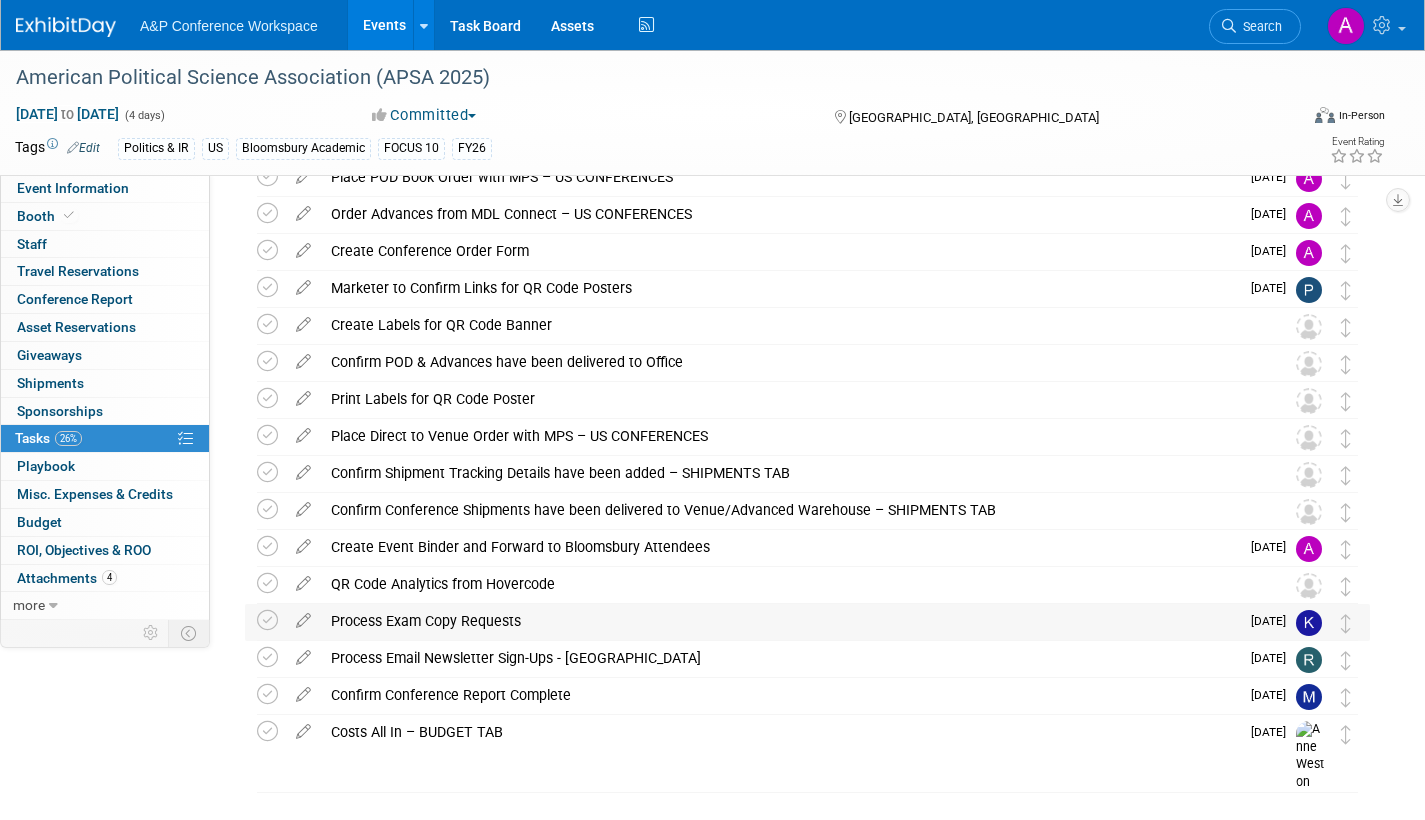 scroll, scrollTop: 487, scrollLeft: 0, axis: vertical 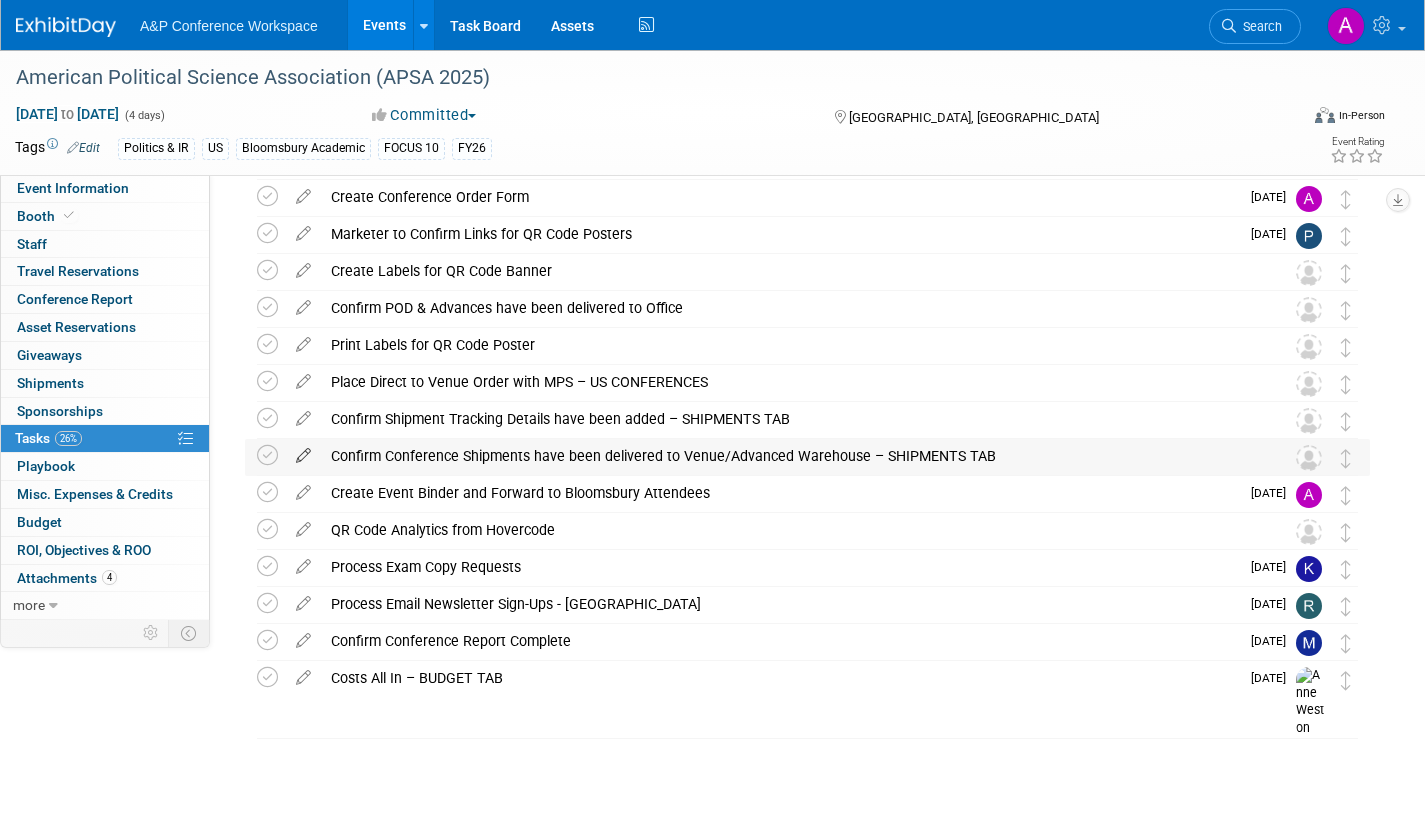 click at bounding box center [303, 451] 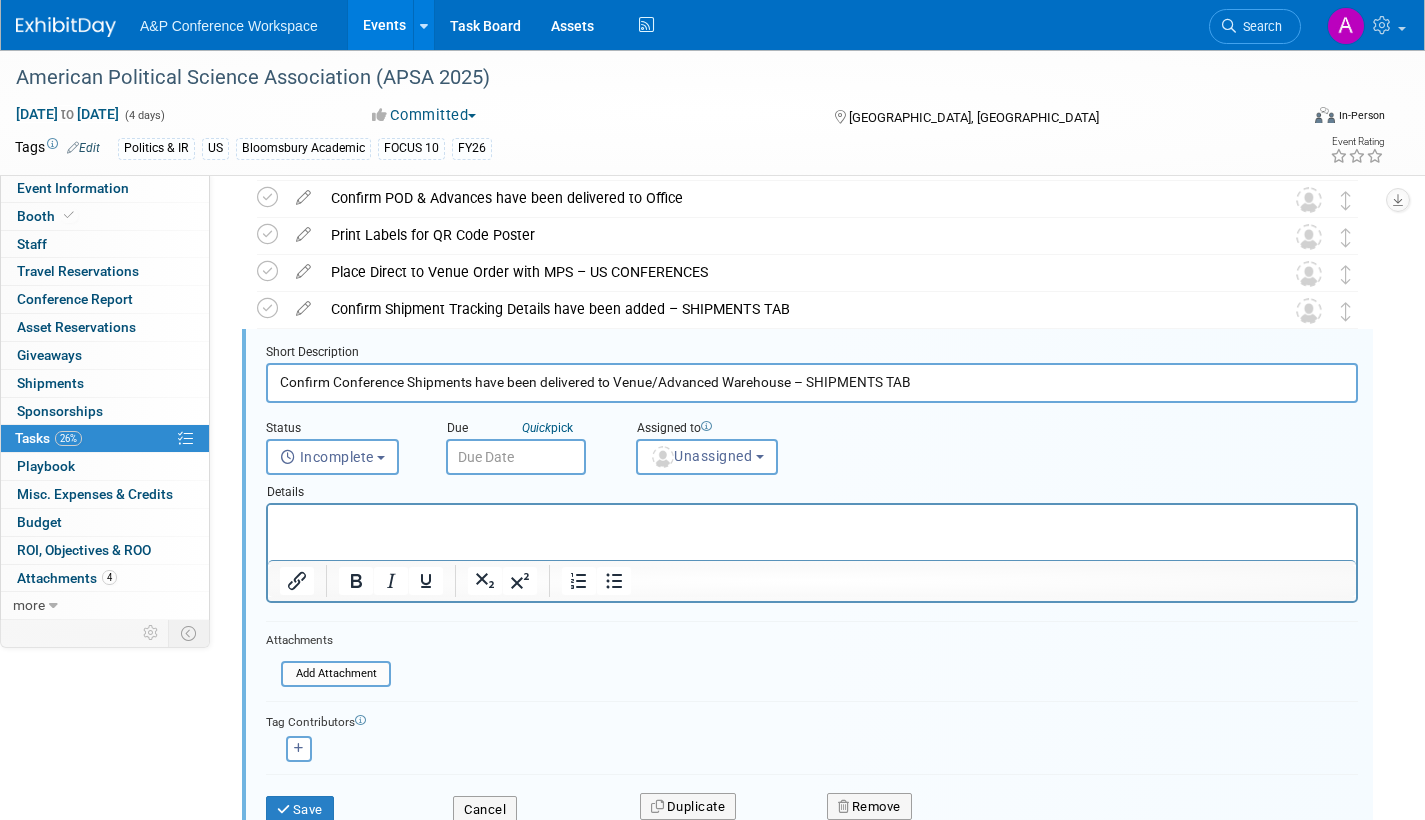 scroll, scrollTop: 633, scrollLeft: 0, axis: vertical 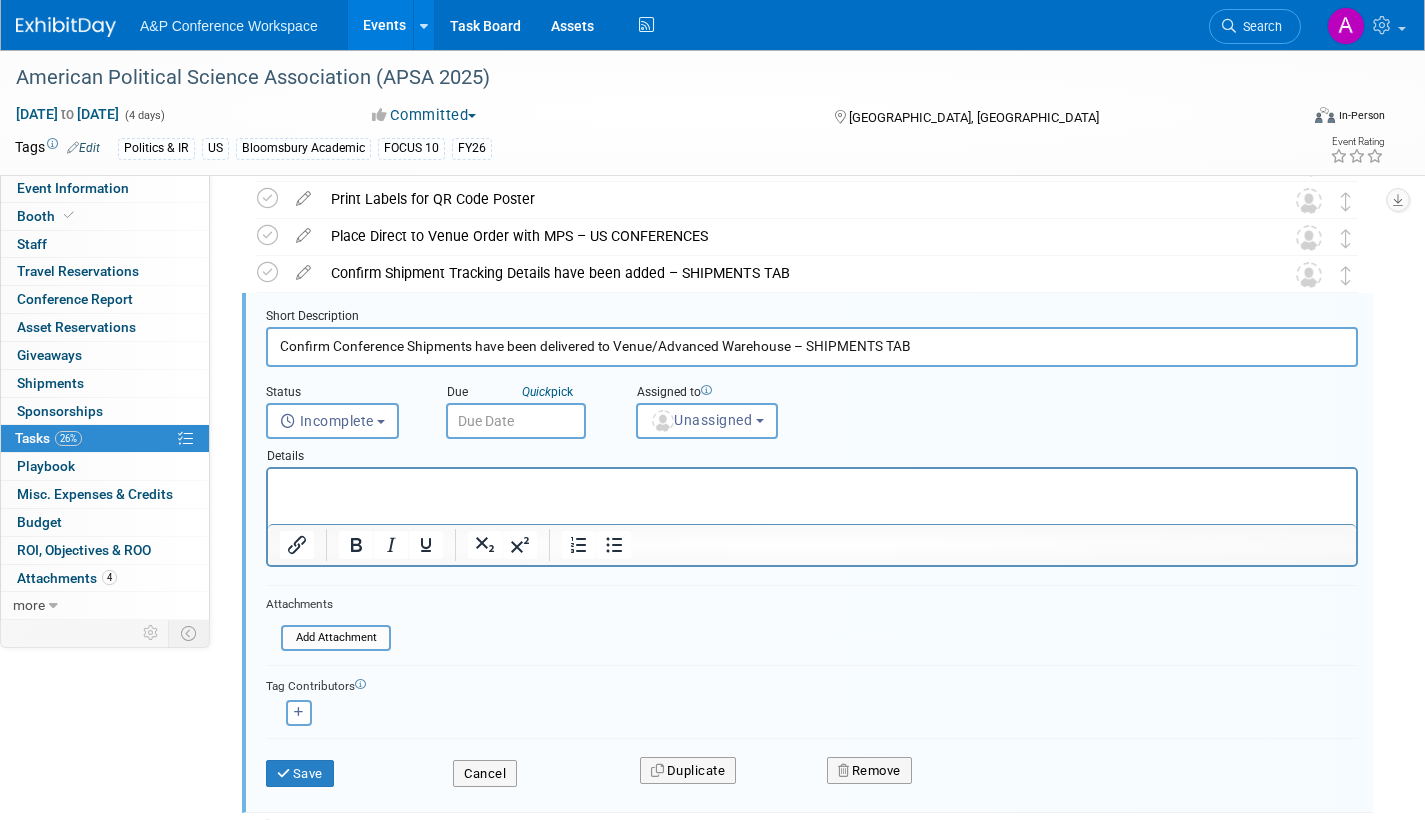 click at bounding box center (516, 421) 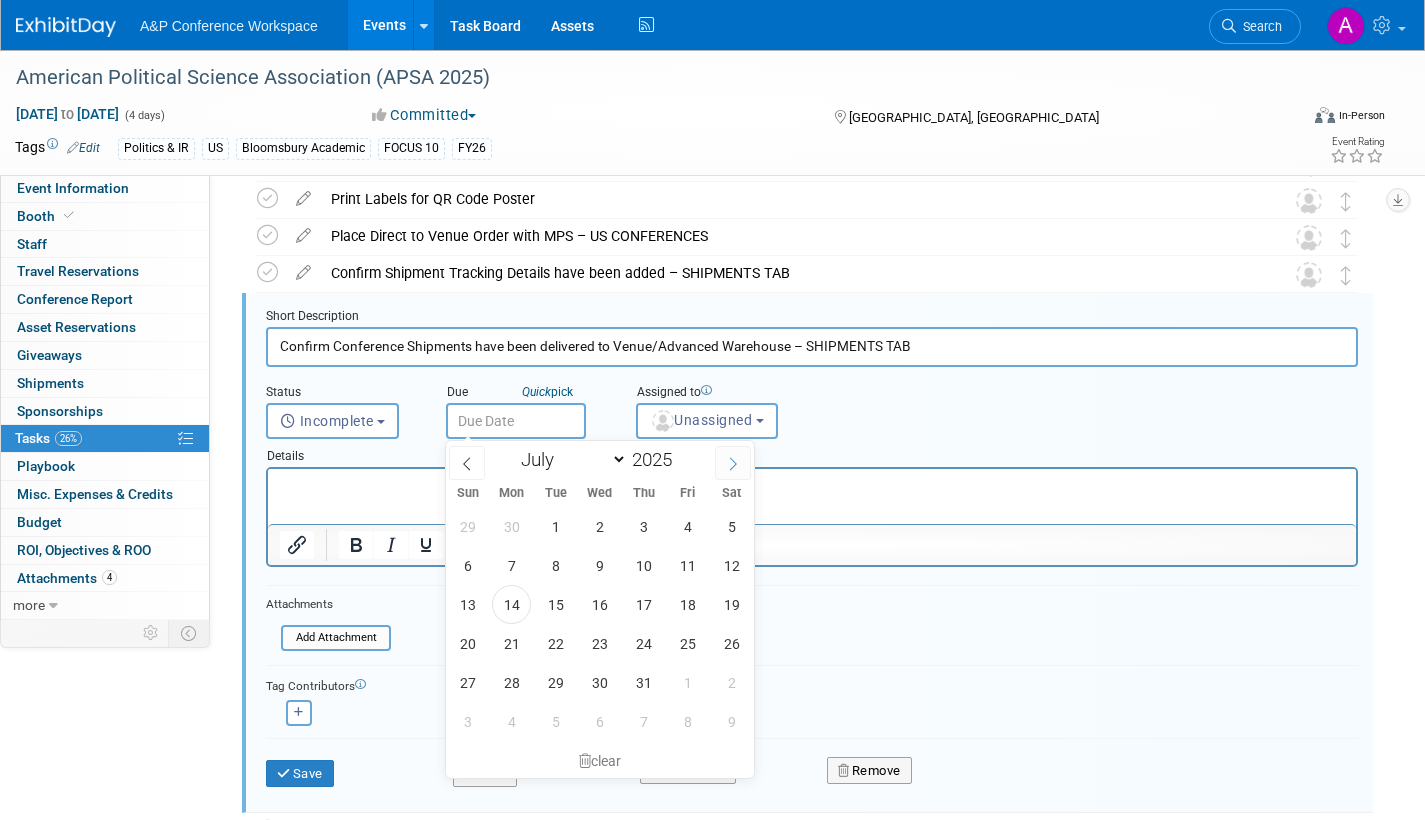 click 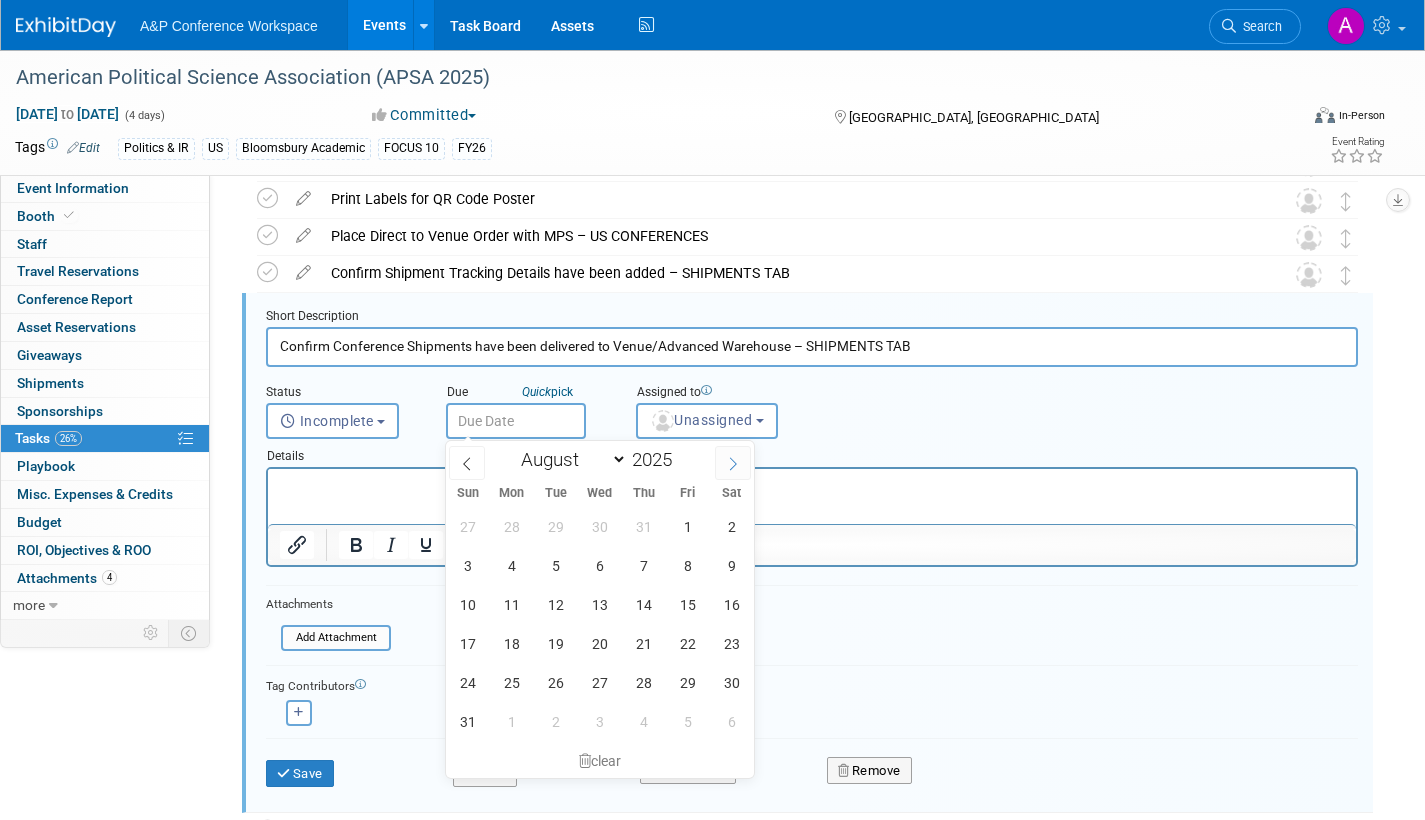 click 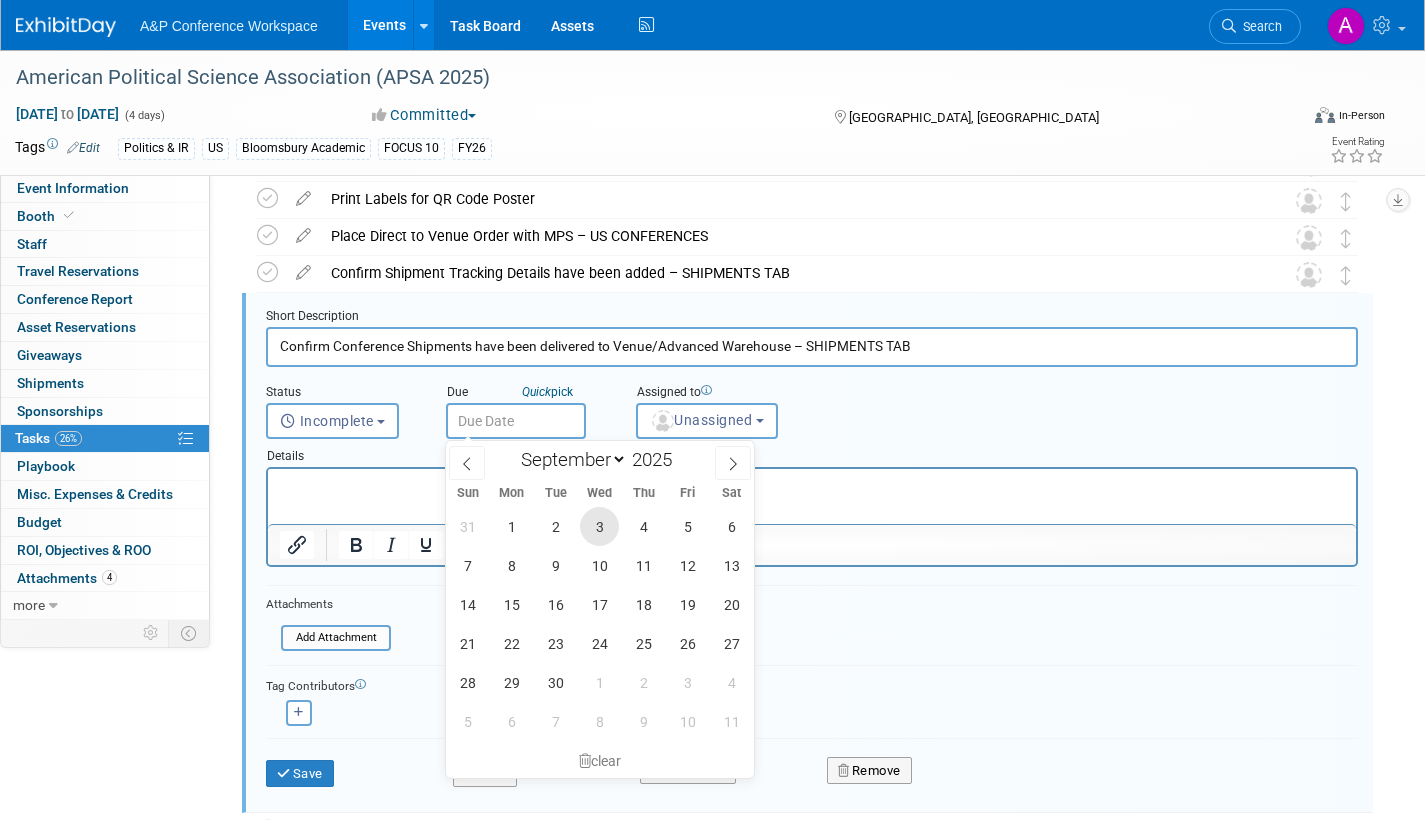 click on "3" at bounding box center (599, 526) 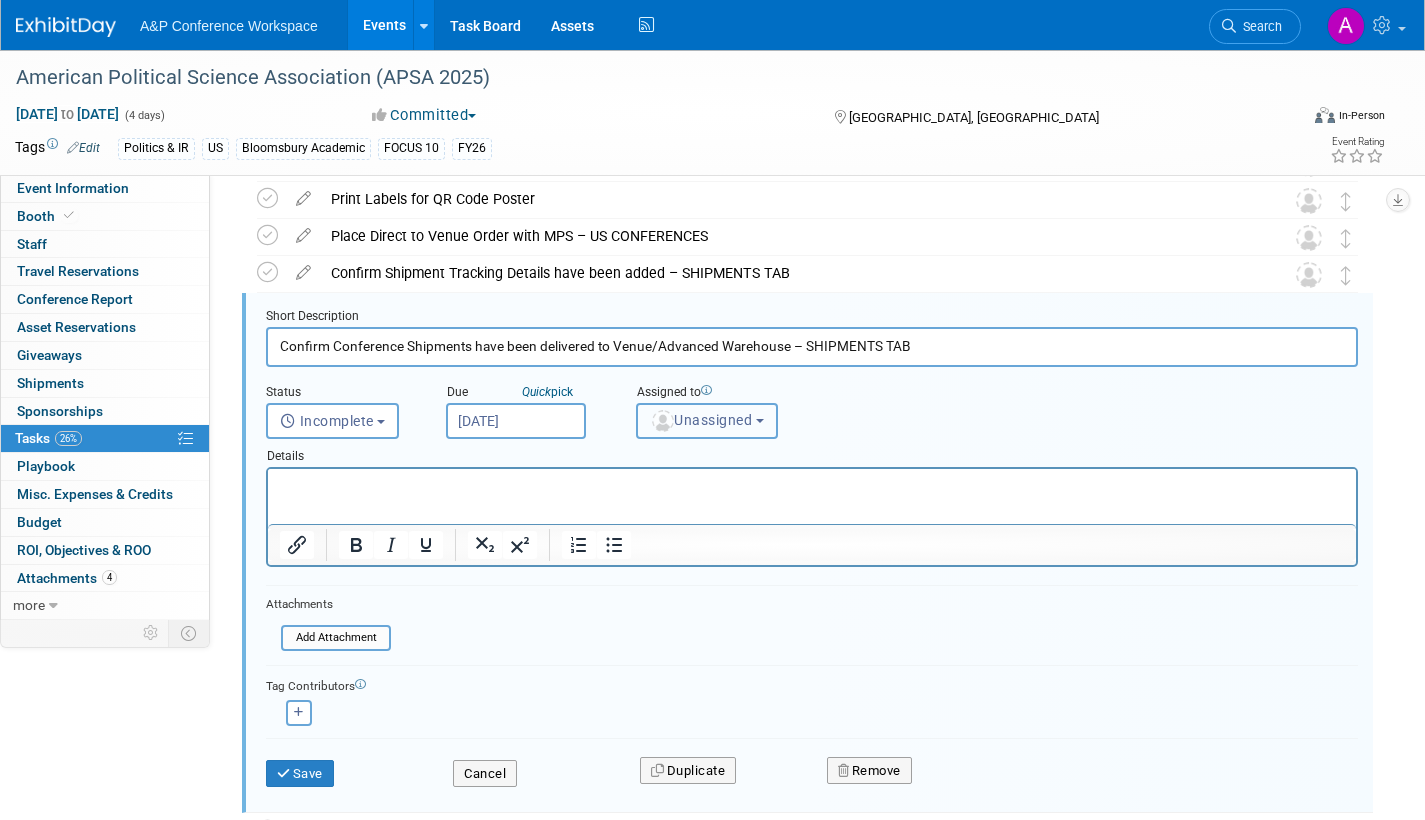 click on "Unassigned" at bounding box center [701, 420] 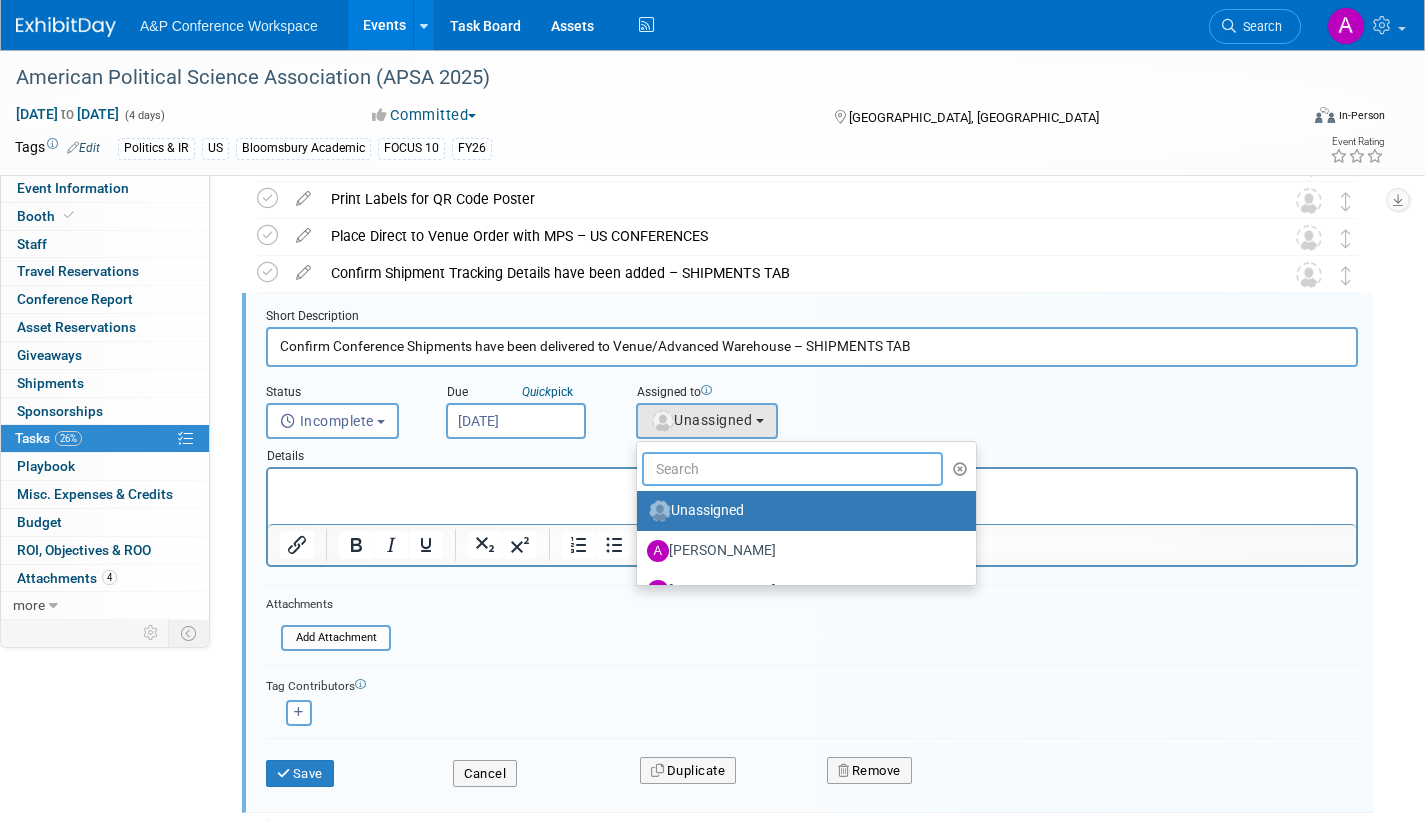 click at bounding box center (792, 469) 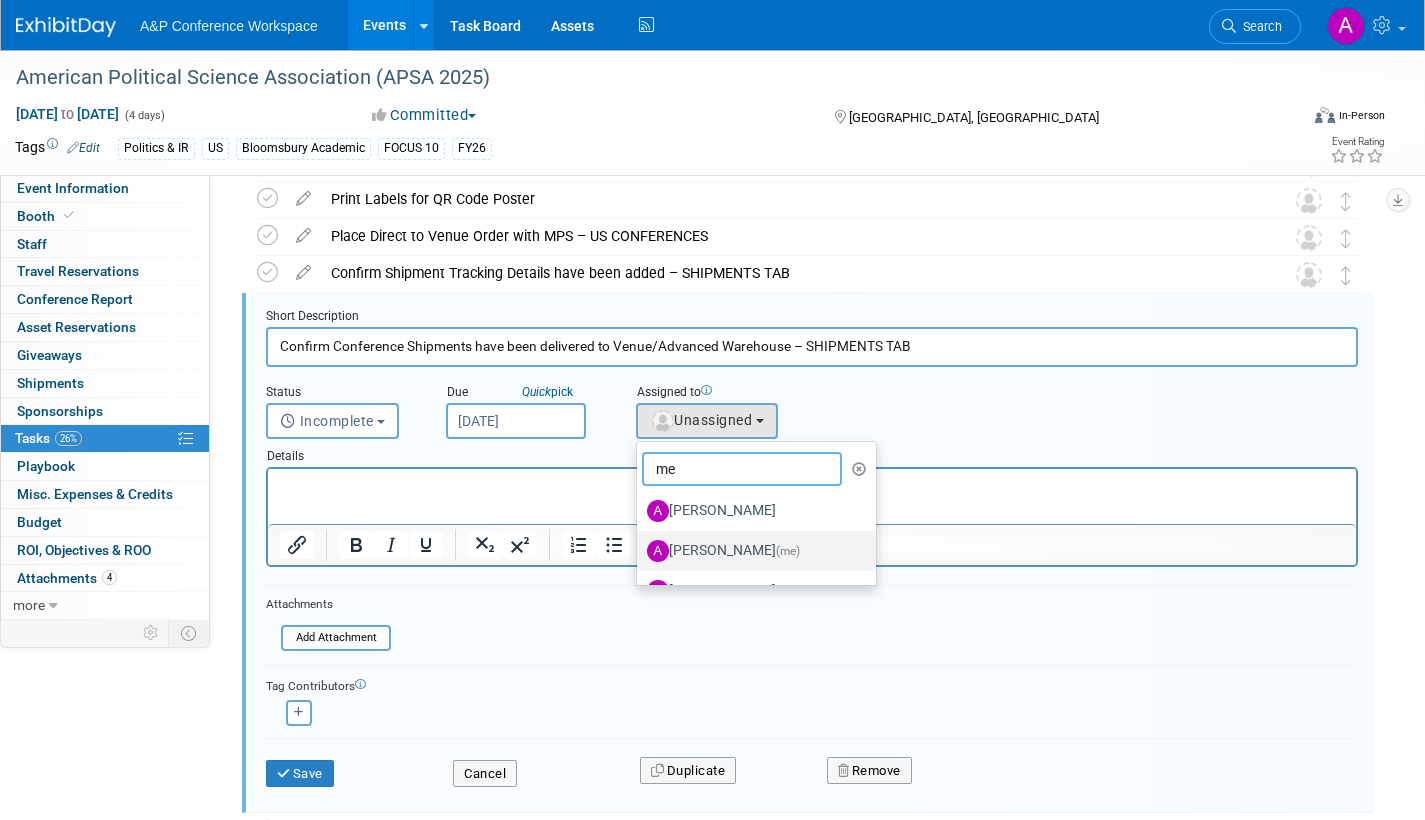 type on "me" 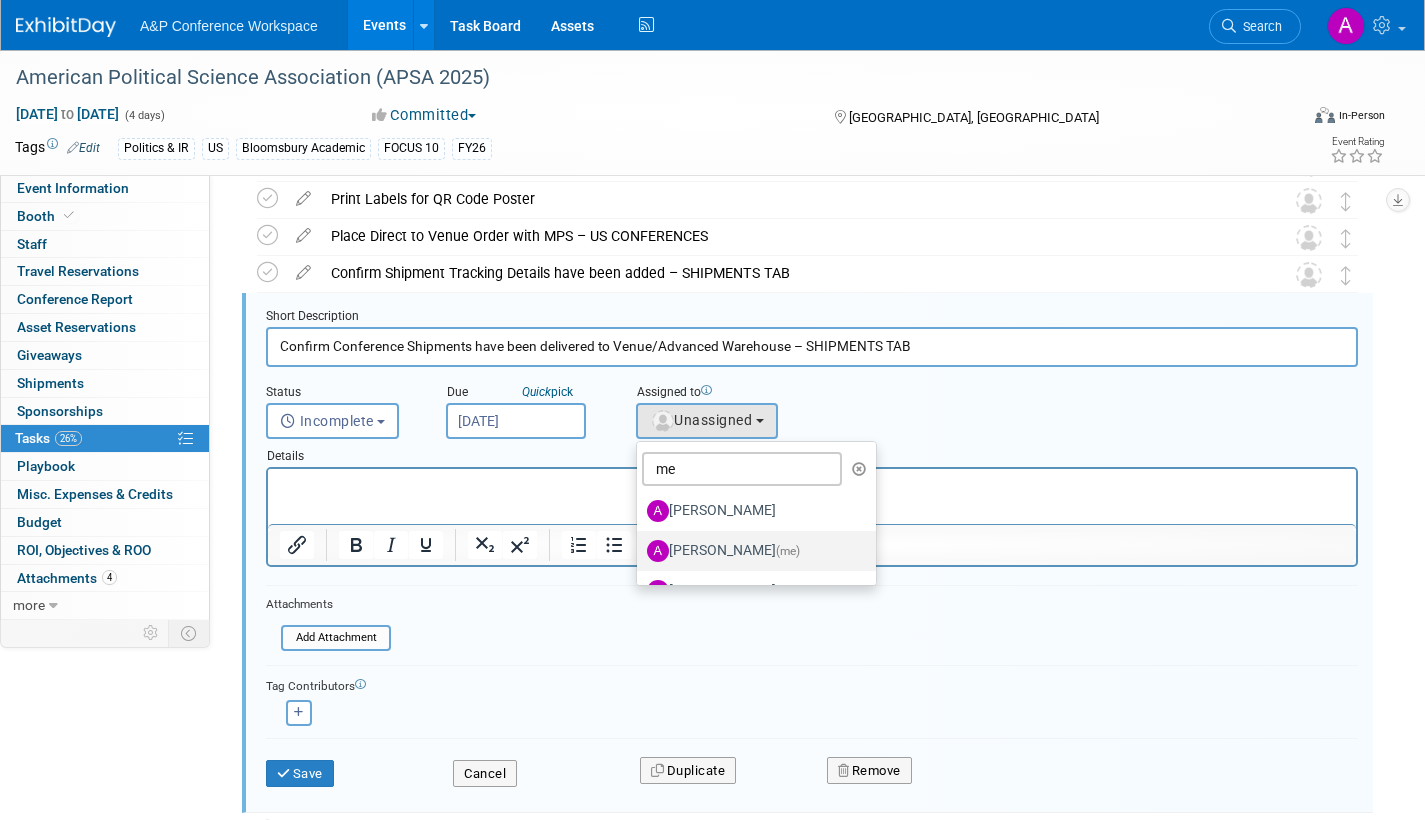 click on "Amanda Oney
(me)" at bounding box center [751, 551] 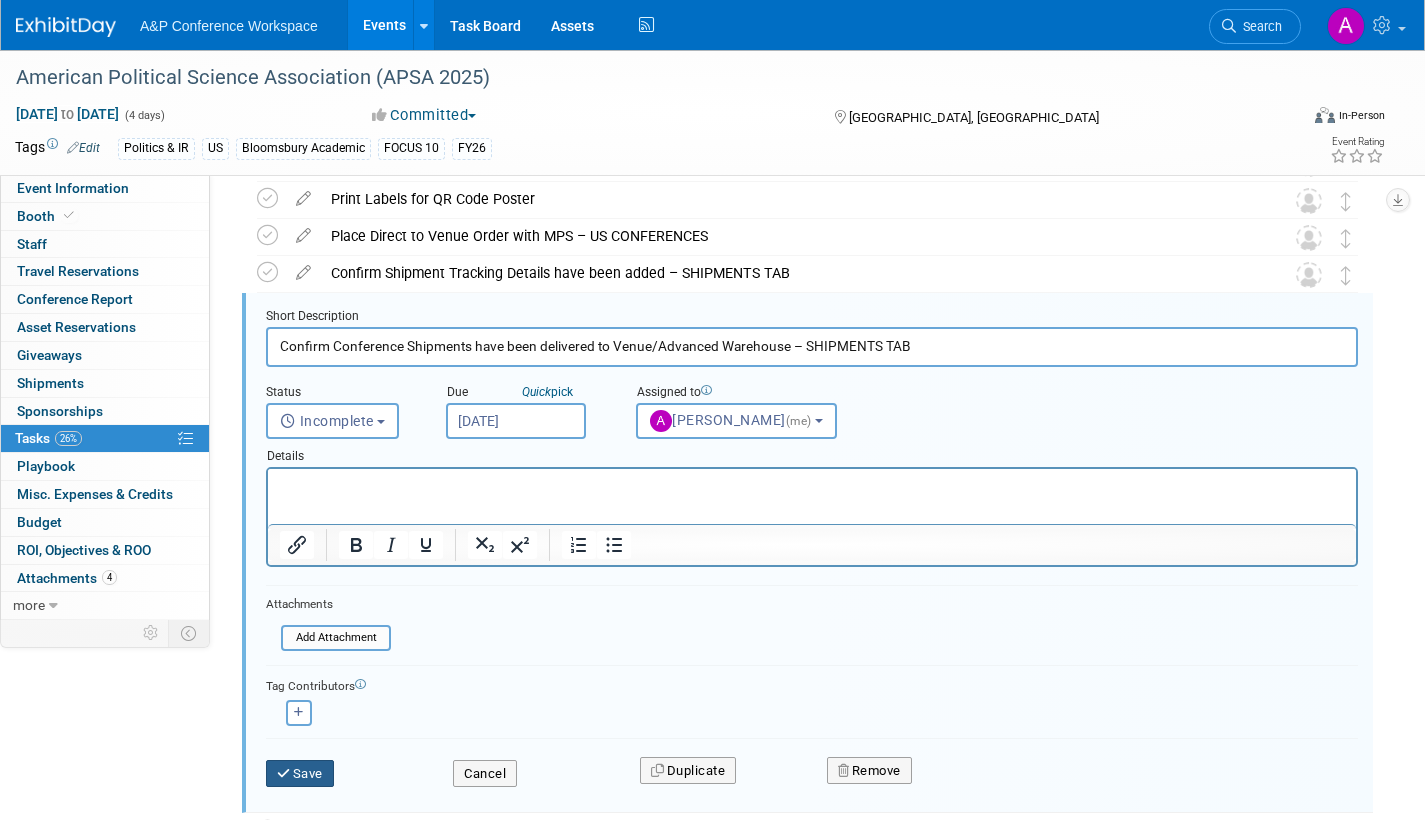 click on "Save" at bounding box center (300, 774) 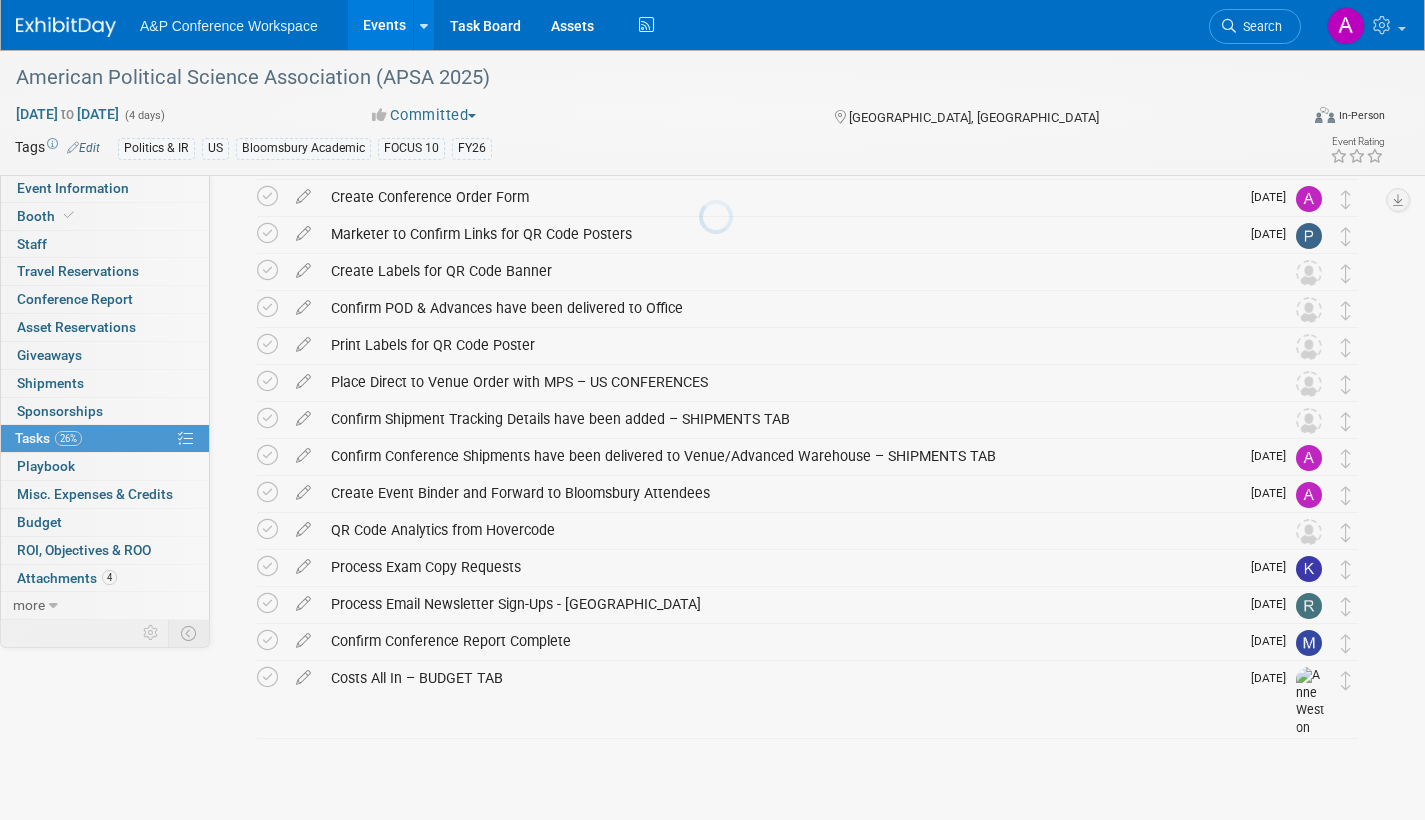 scroll, scrollTop: 487, scrollLeft: 0, axis: vertical 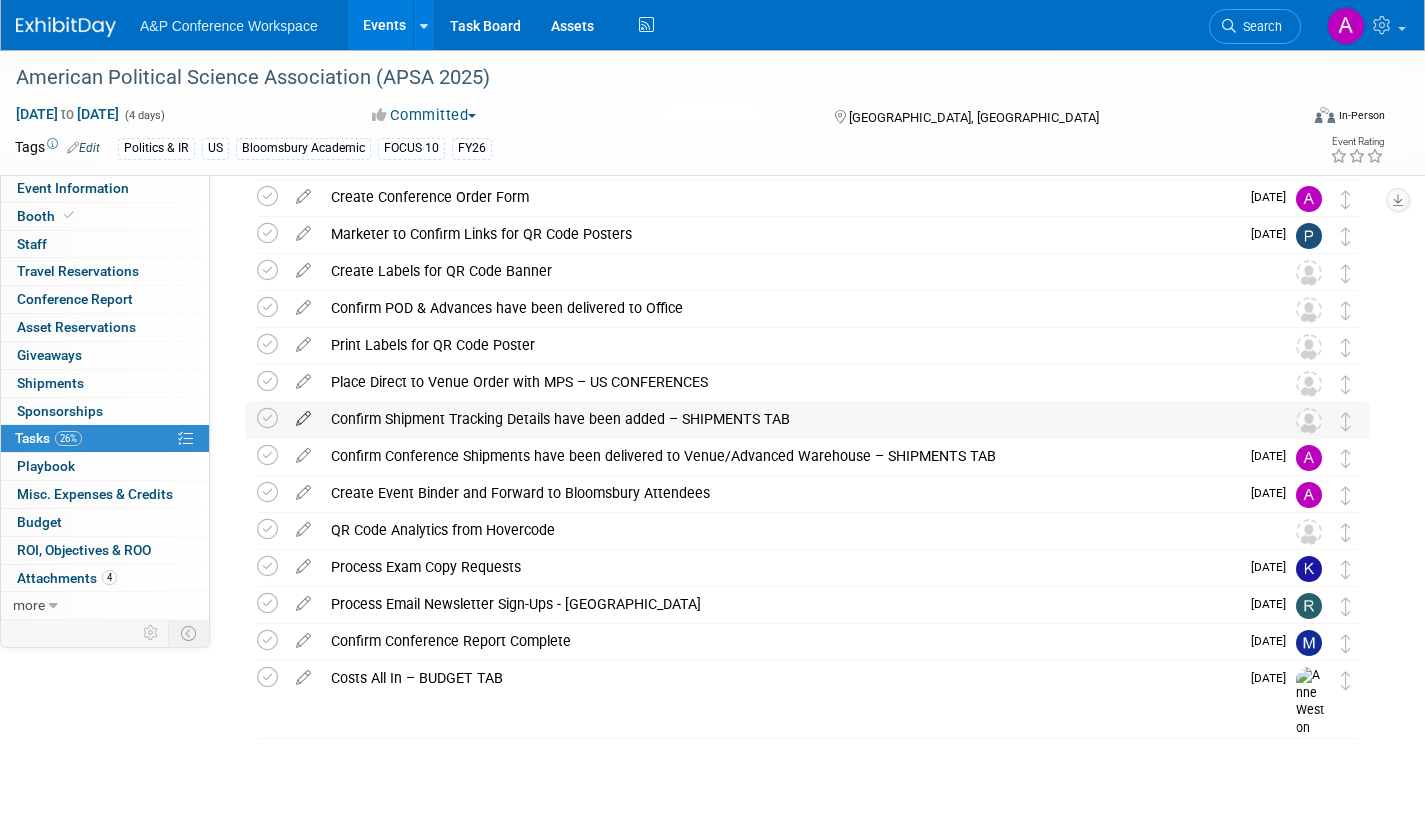 click at bounding box center (303, 414) 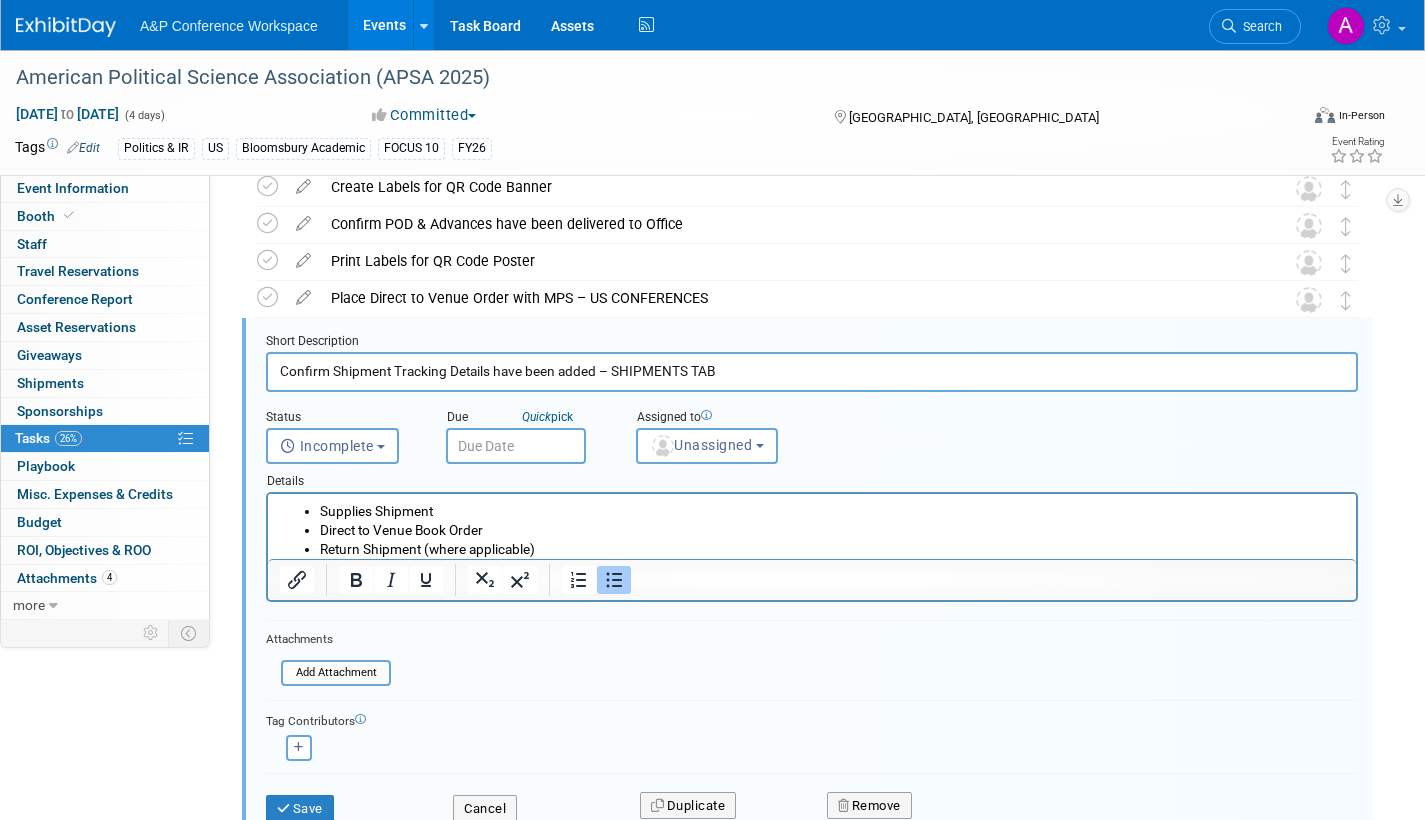 scroll, scrollTop: 596, scrollLeft: 0, axis: vertical 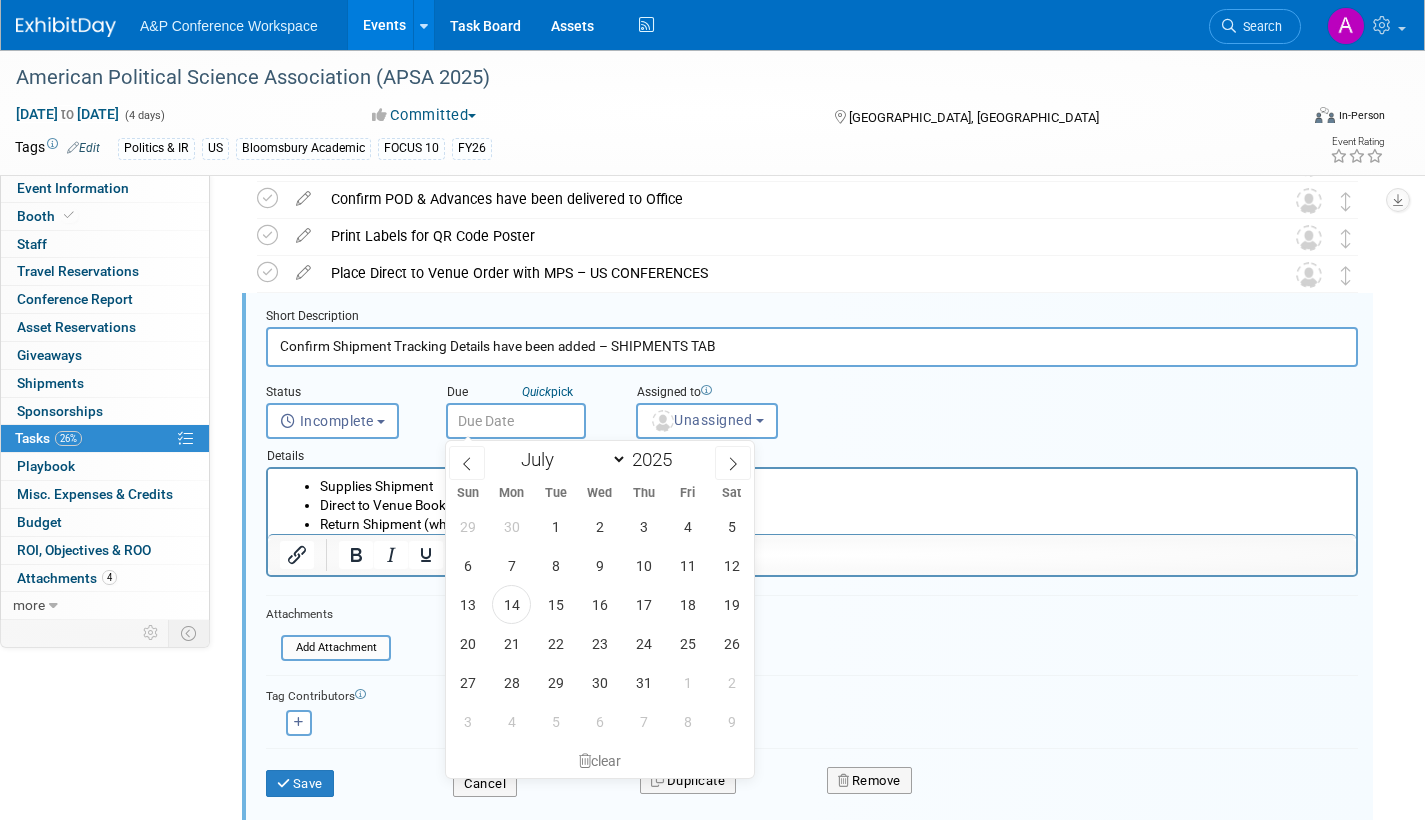 click at bounding box center [516, 421] 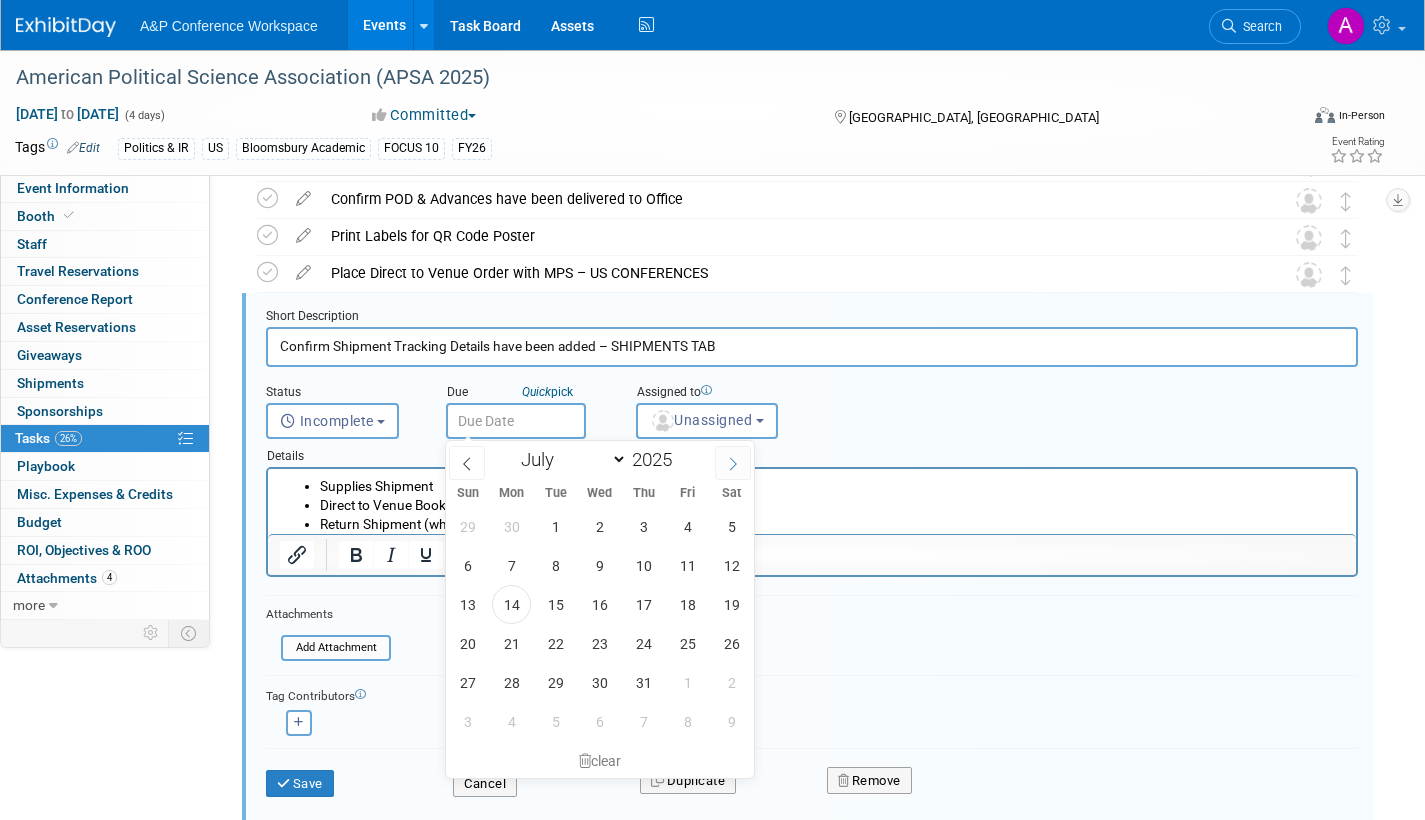 click 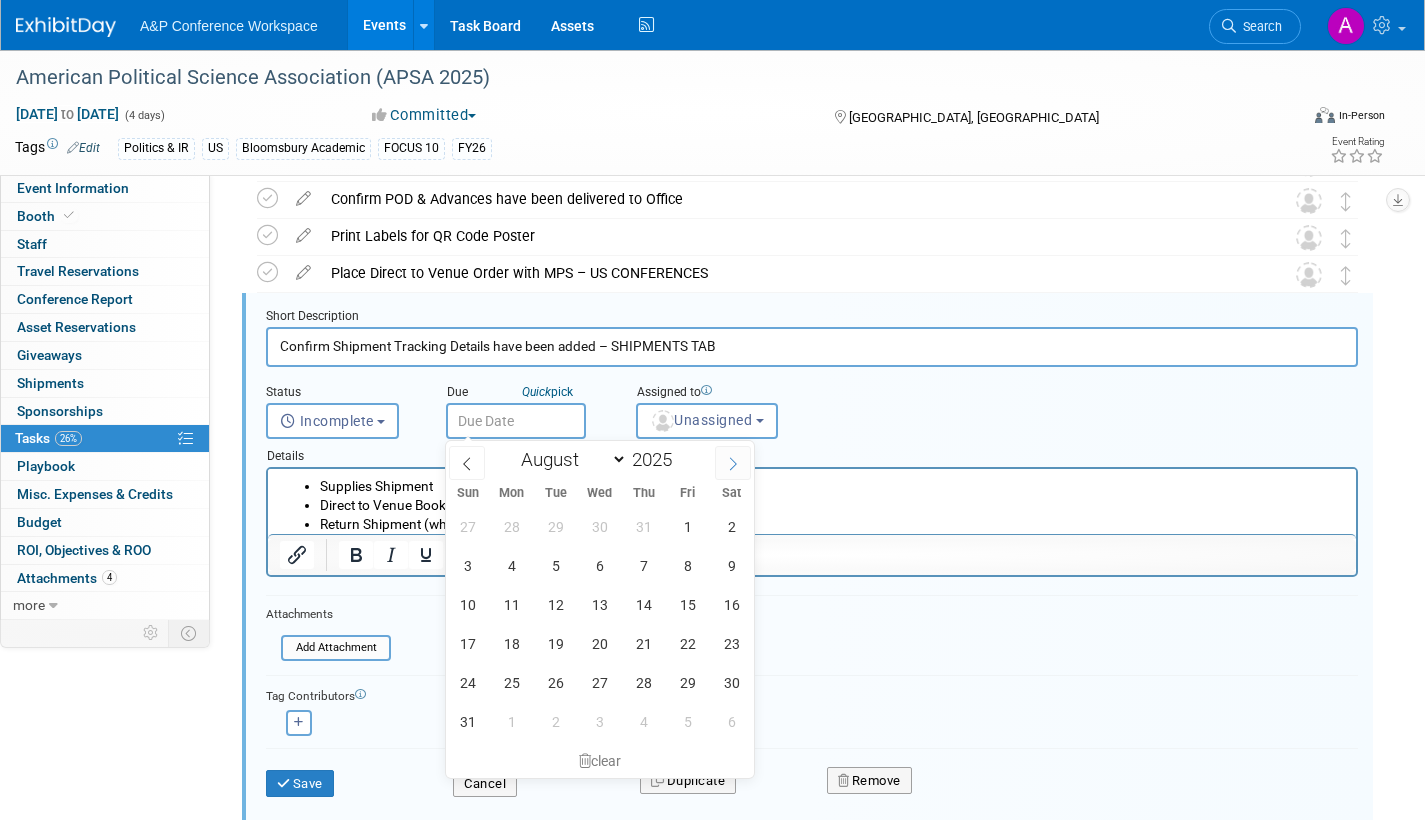 click 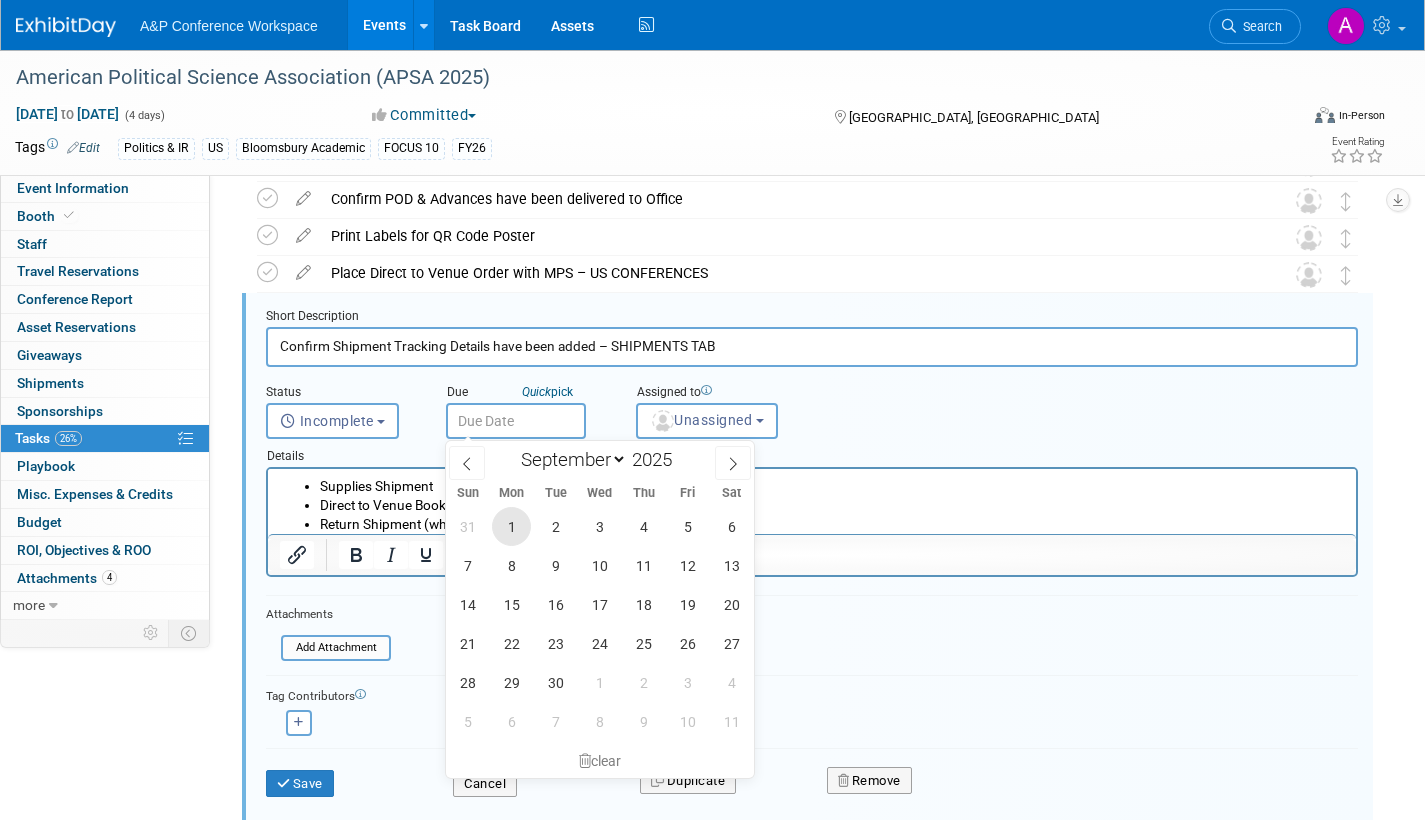 click on "1" at bounding box center [511, 526] 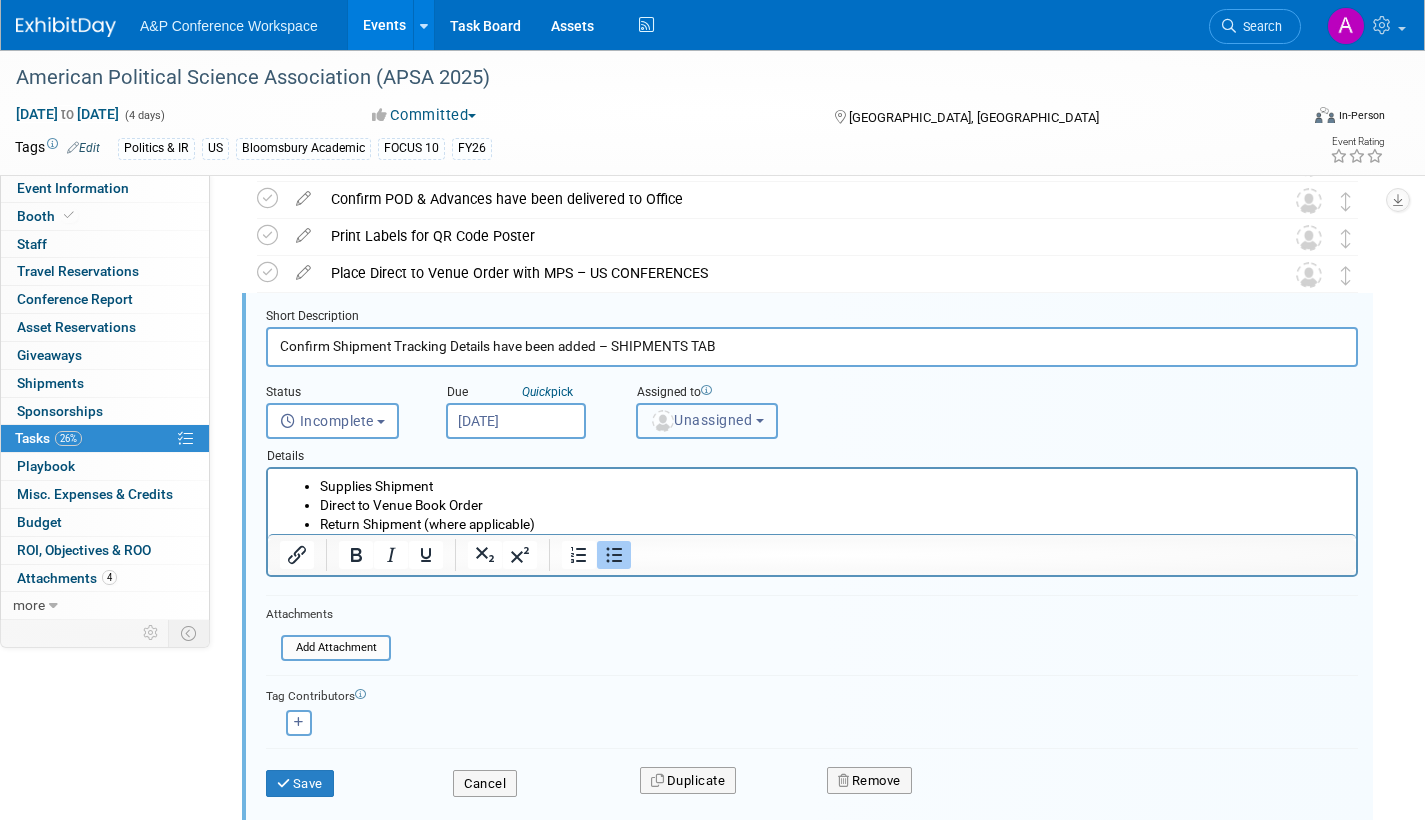 drag, startPoint x: 671, startPoint y: 416, endPoint x: 690, endPoint y: 450, distance: 38.948685 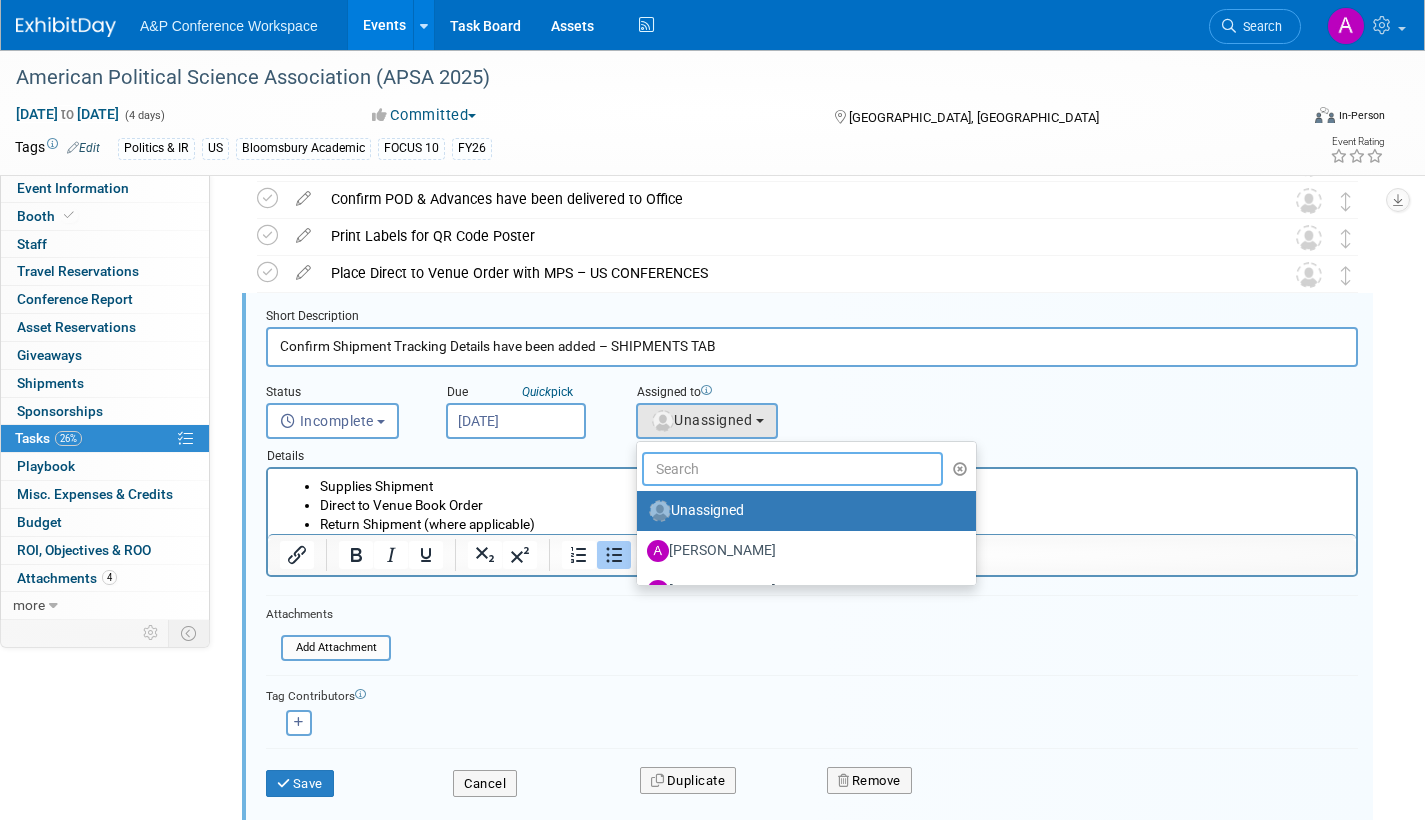 click at bounding box center (792, 469) 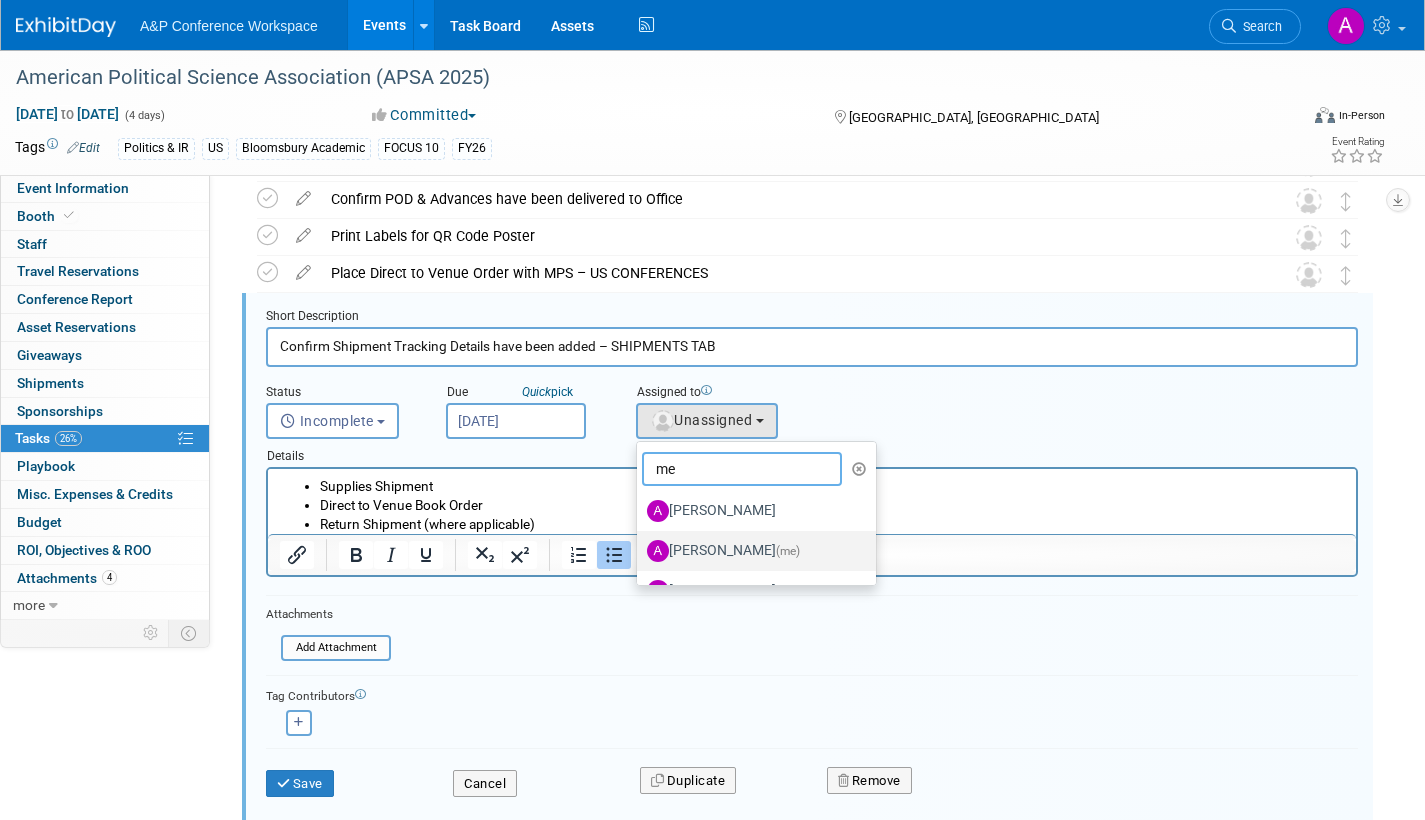 type on "me" 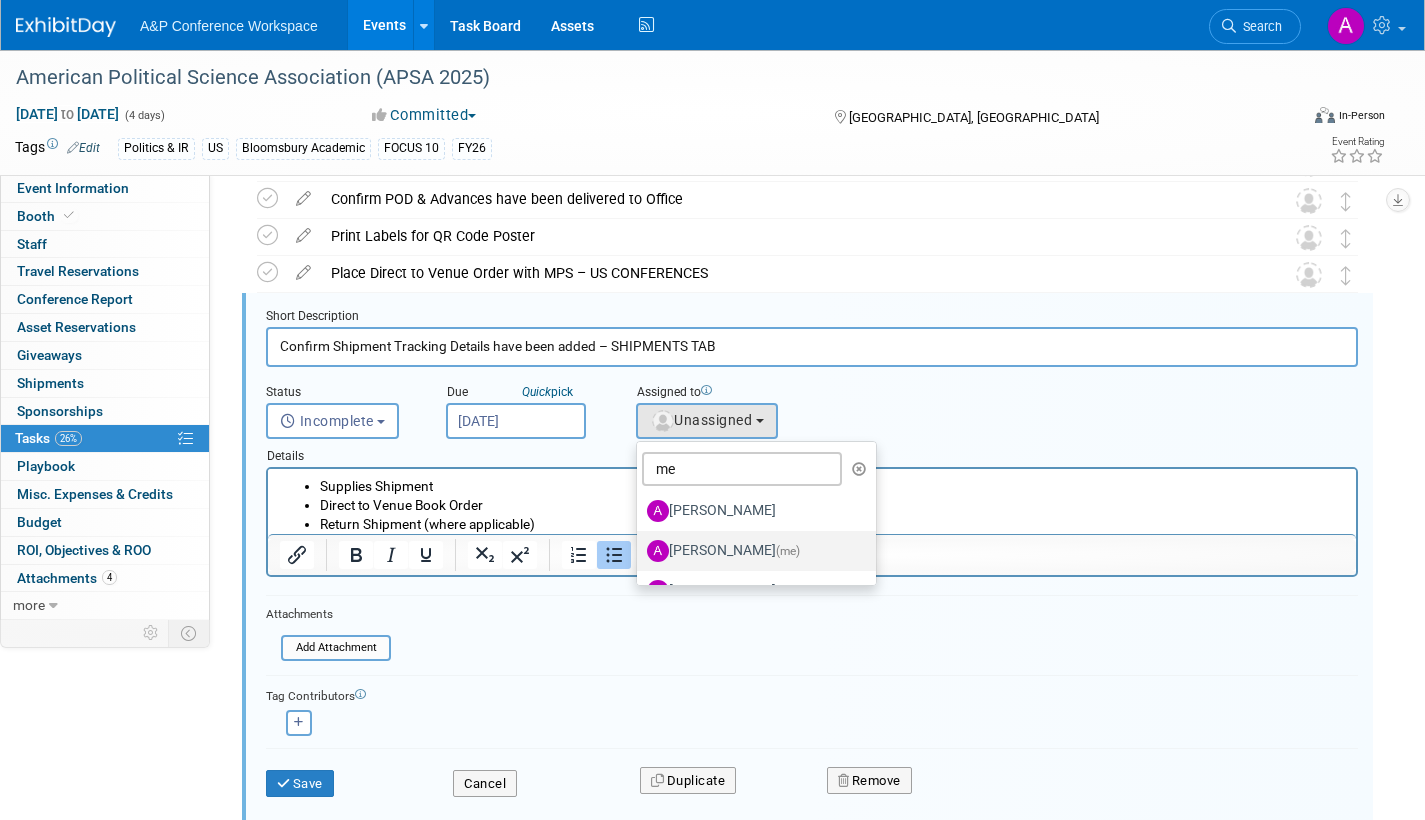 click on "Amanda Oney
(me)" at bounding box center [751, 551] 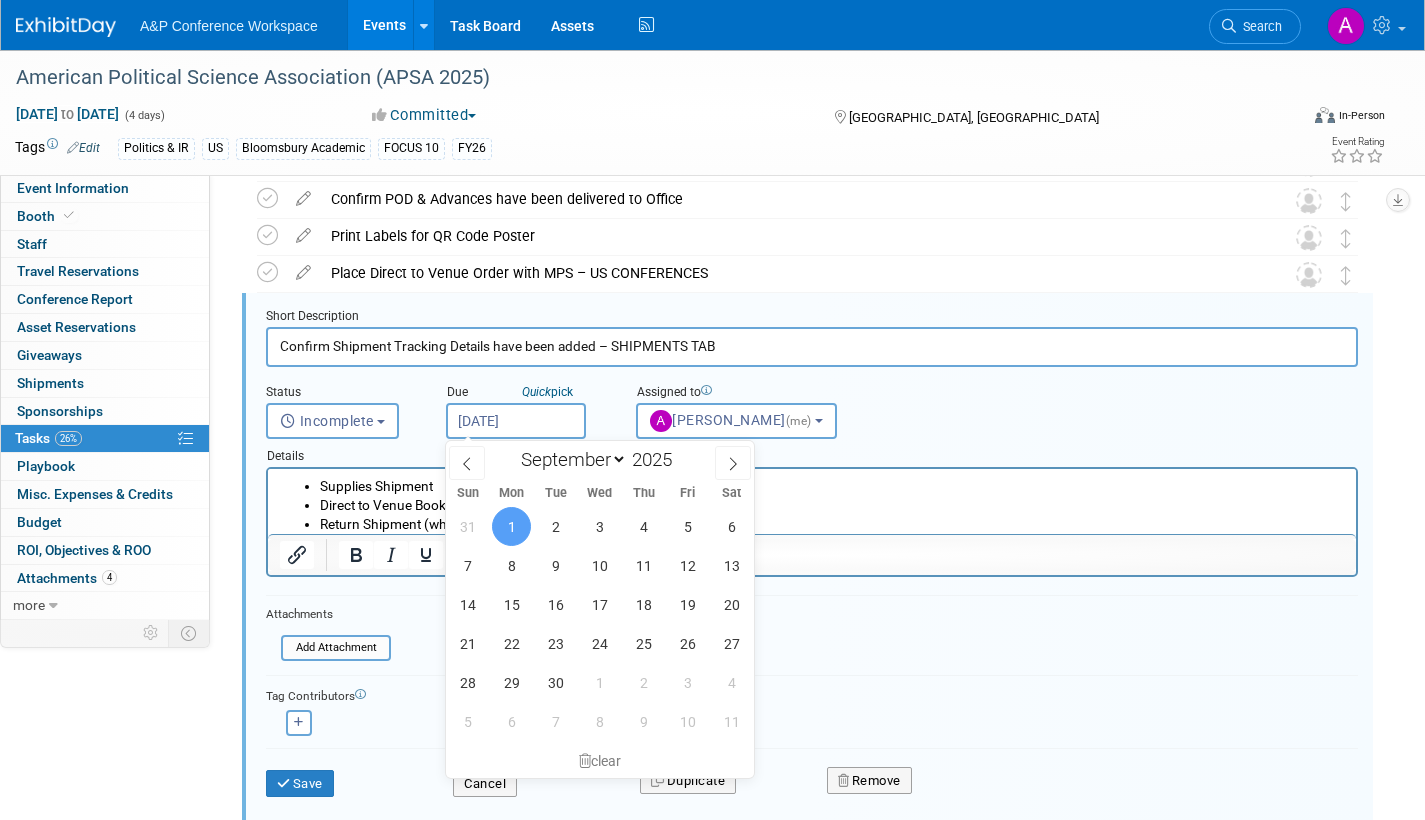 click on "Sep 1, 2025" at bounding box center (516, 421) 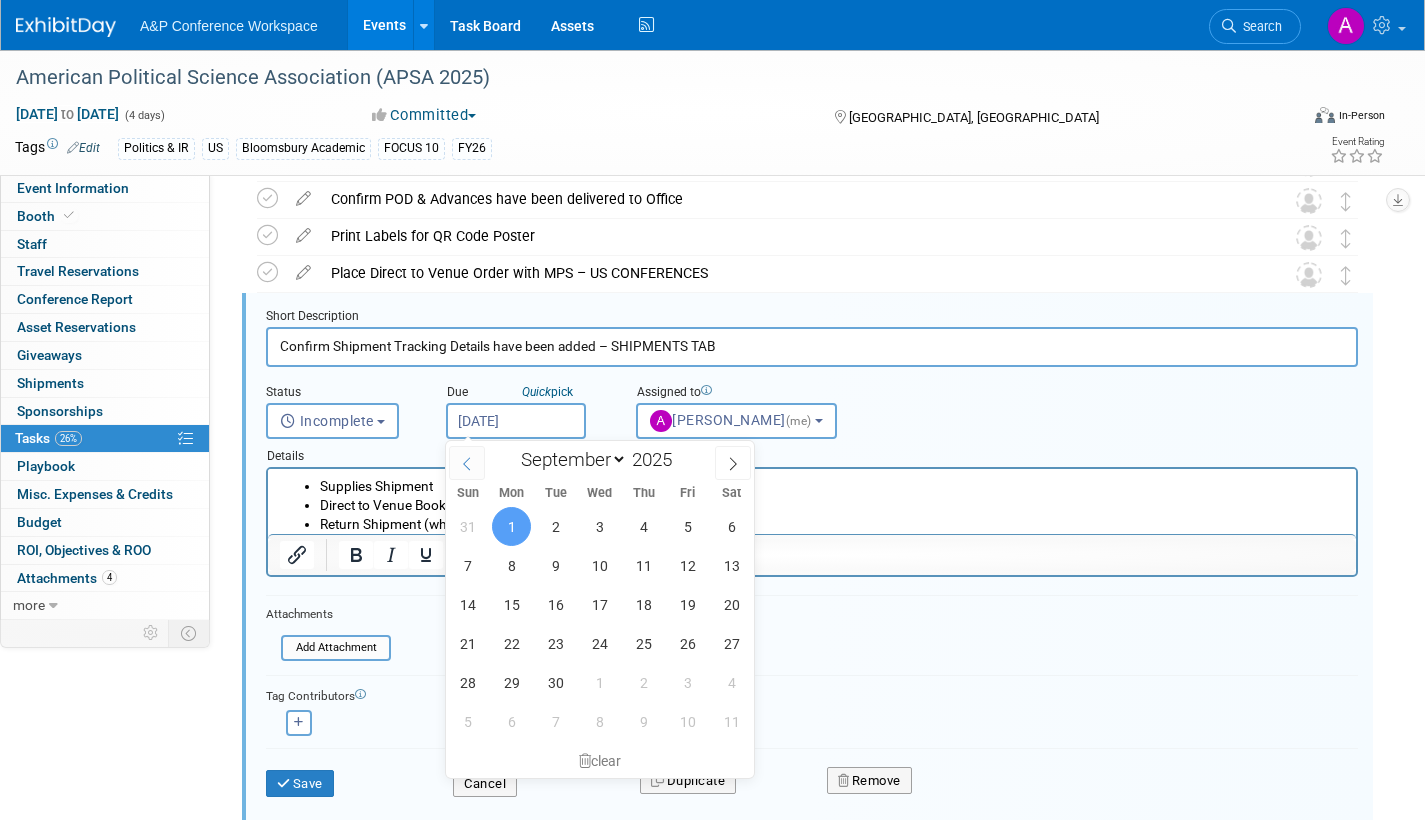 click 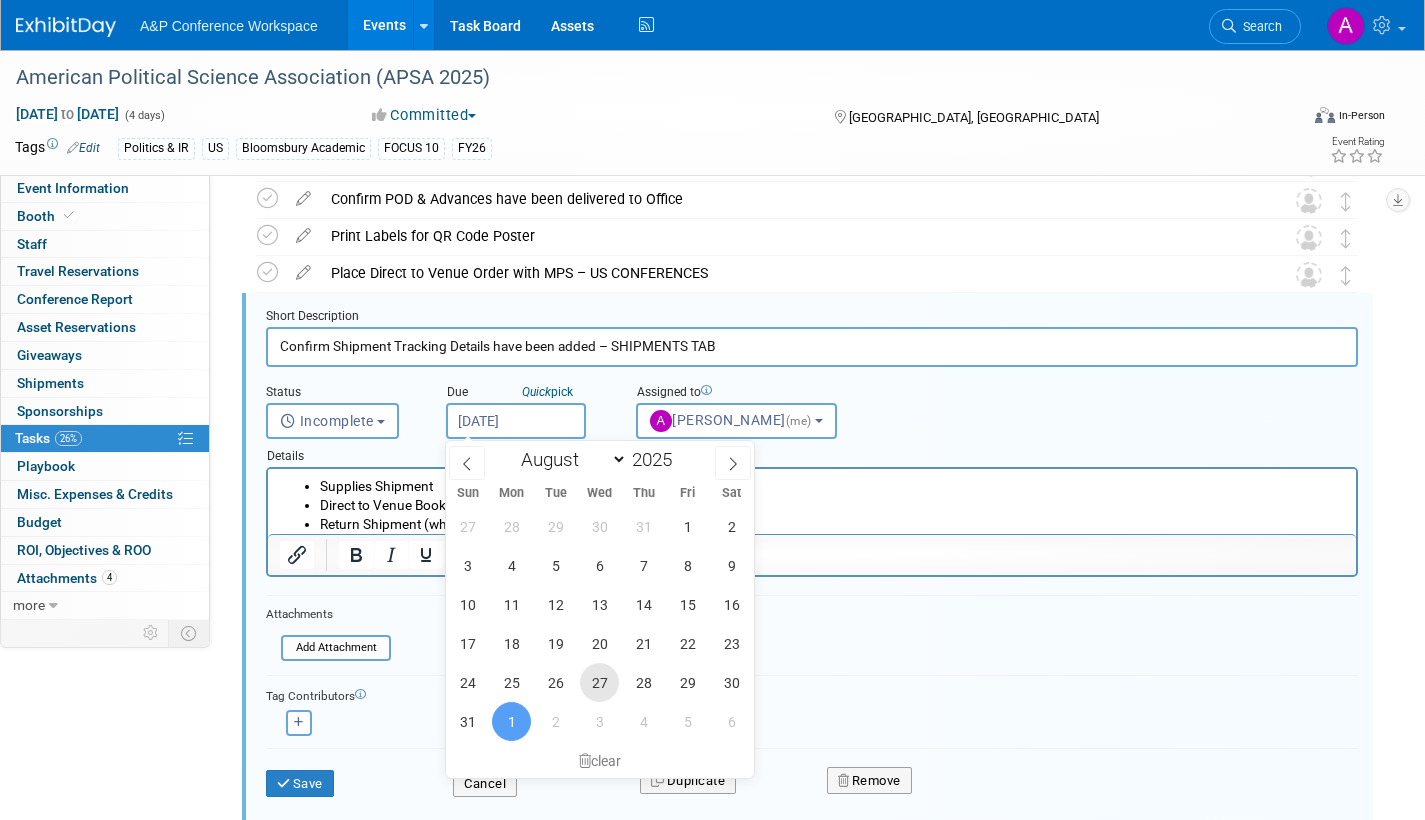 click on "27" at bounding box center (599, 682) 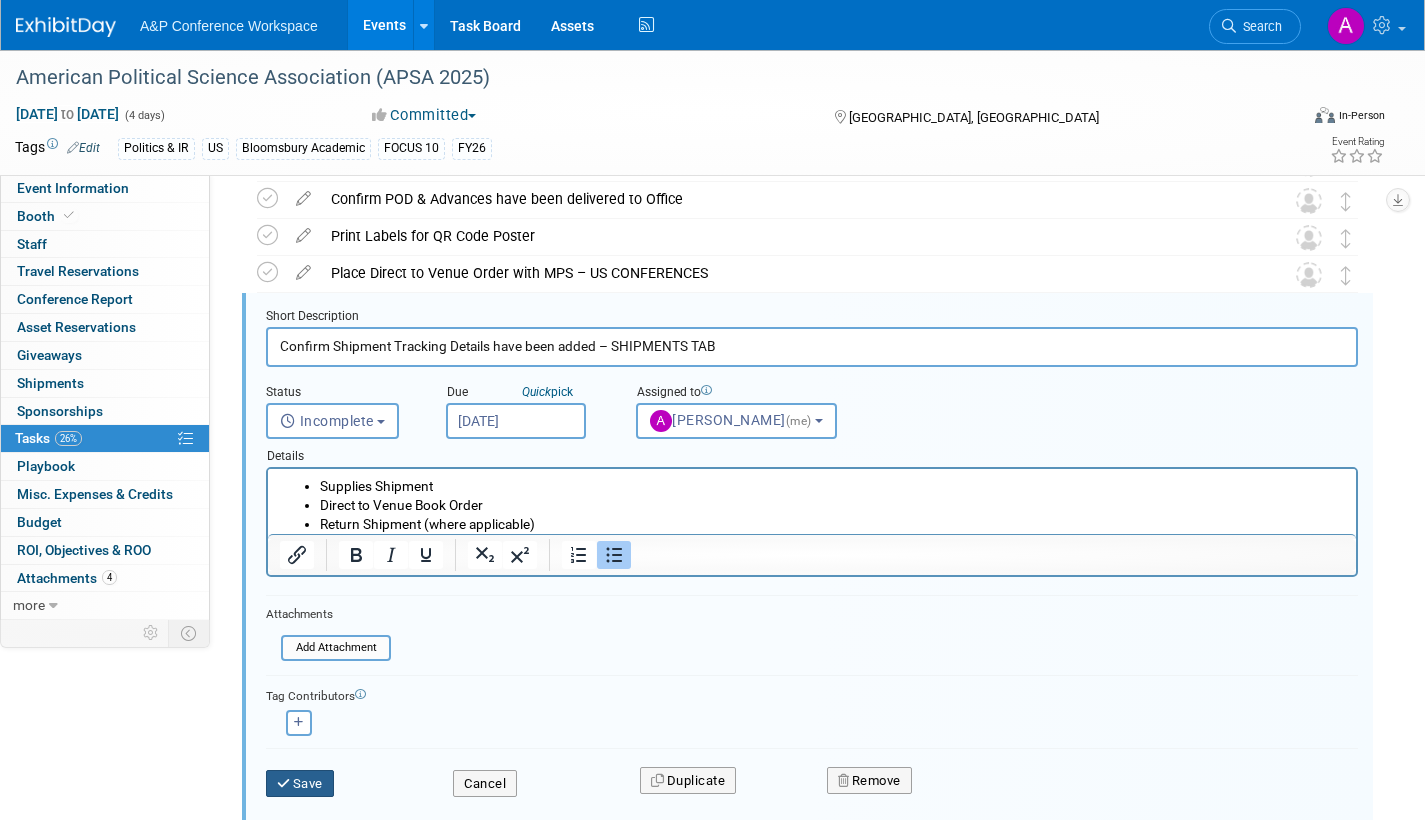 click on "Save" at bounding box center [300, 784] 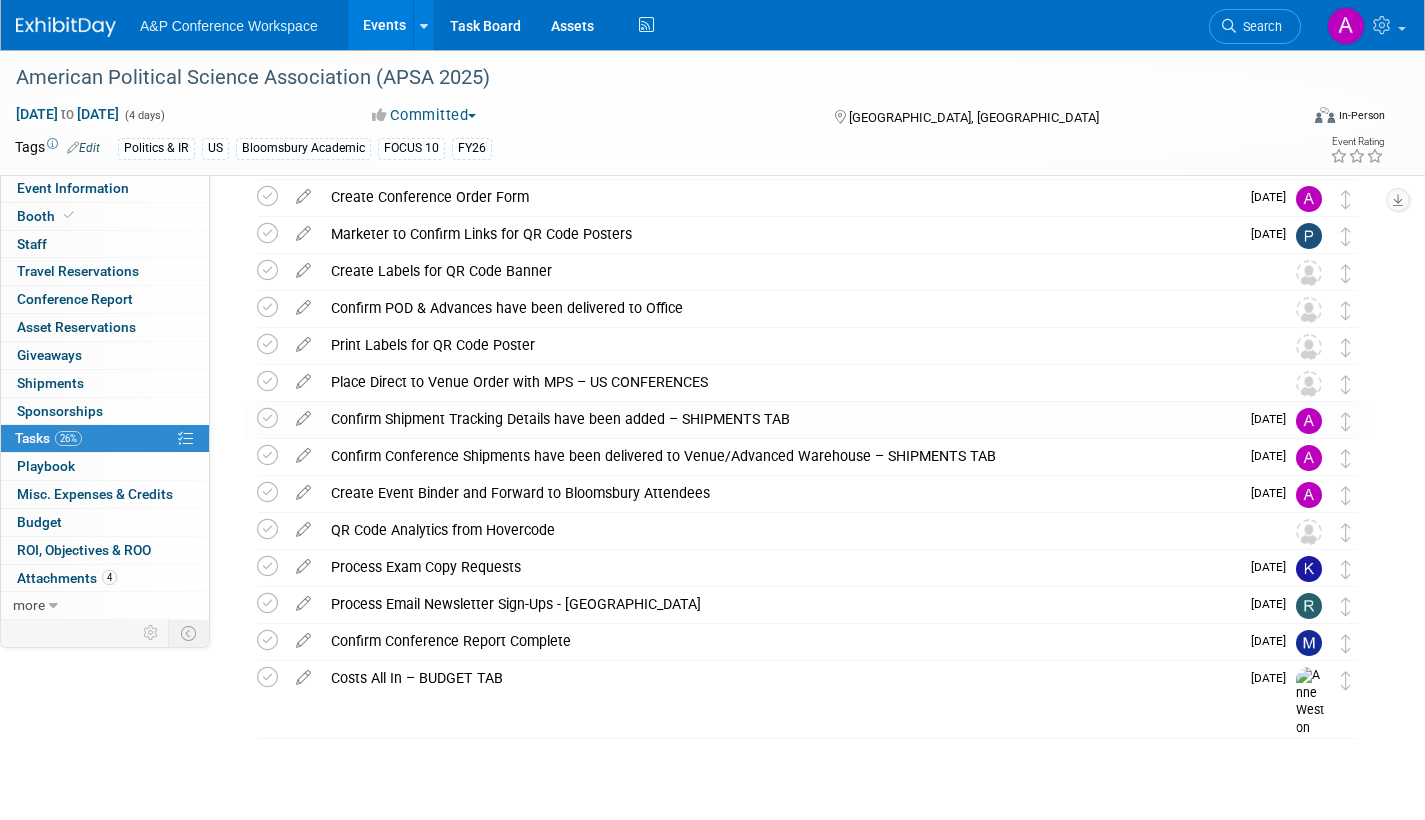 scroll, scrollTop: 487, scrollLeft: 0, axis: vertical 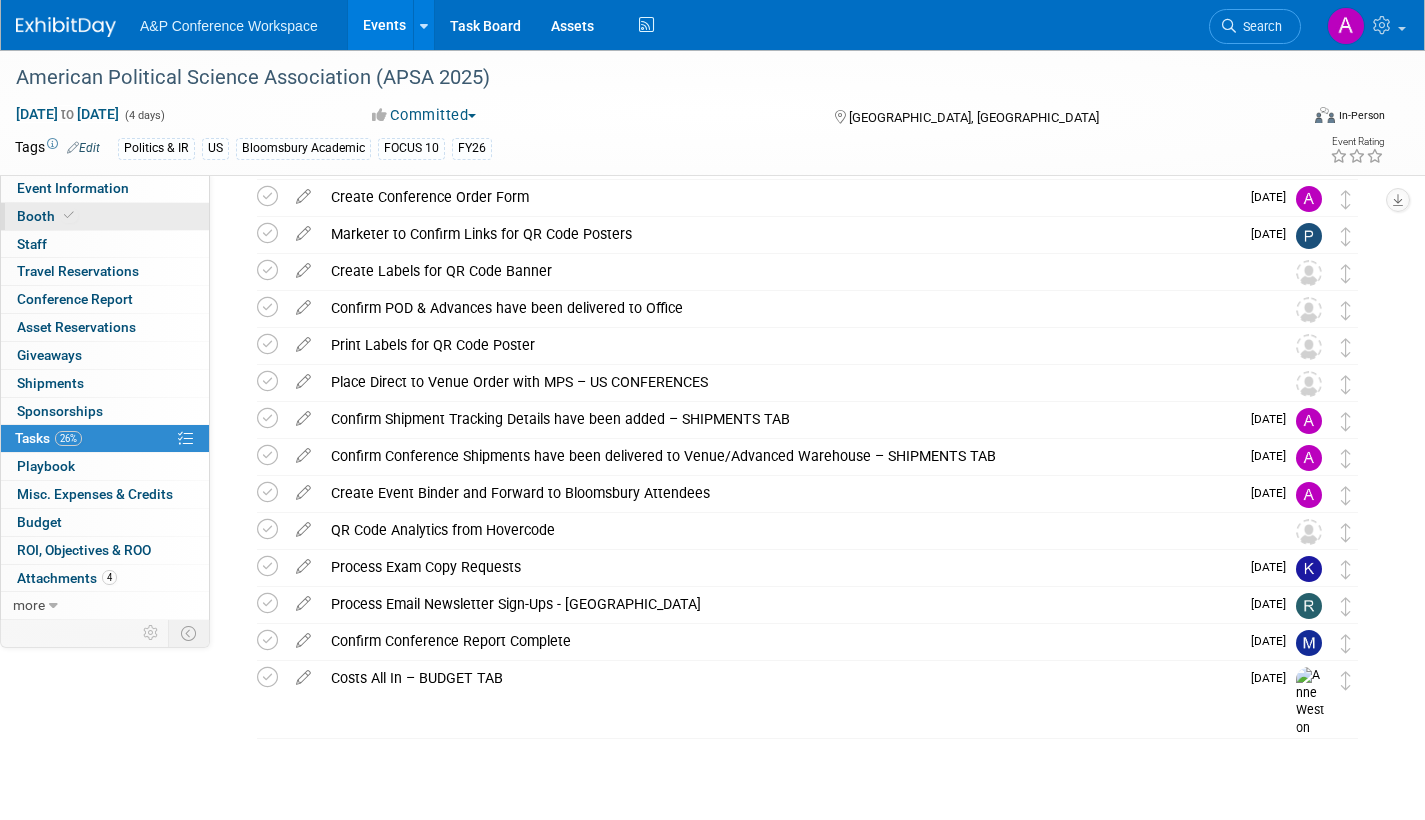 click on "Booth" at bounding box center [47, 216] 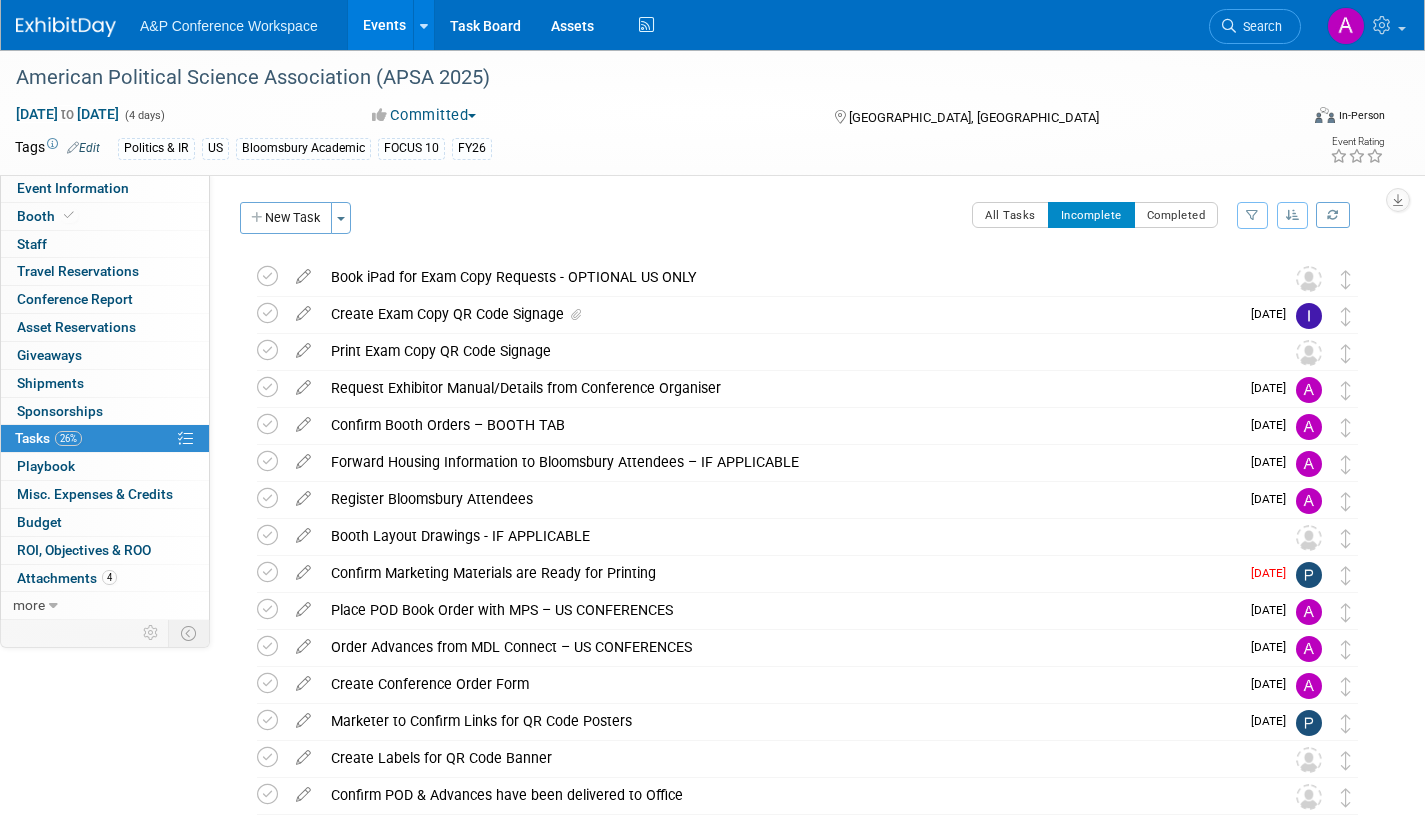 select on "CUAP" 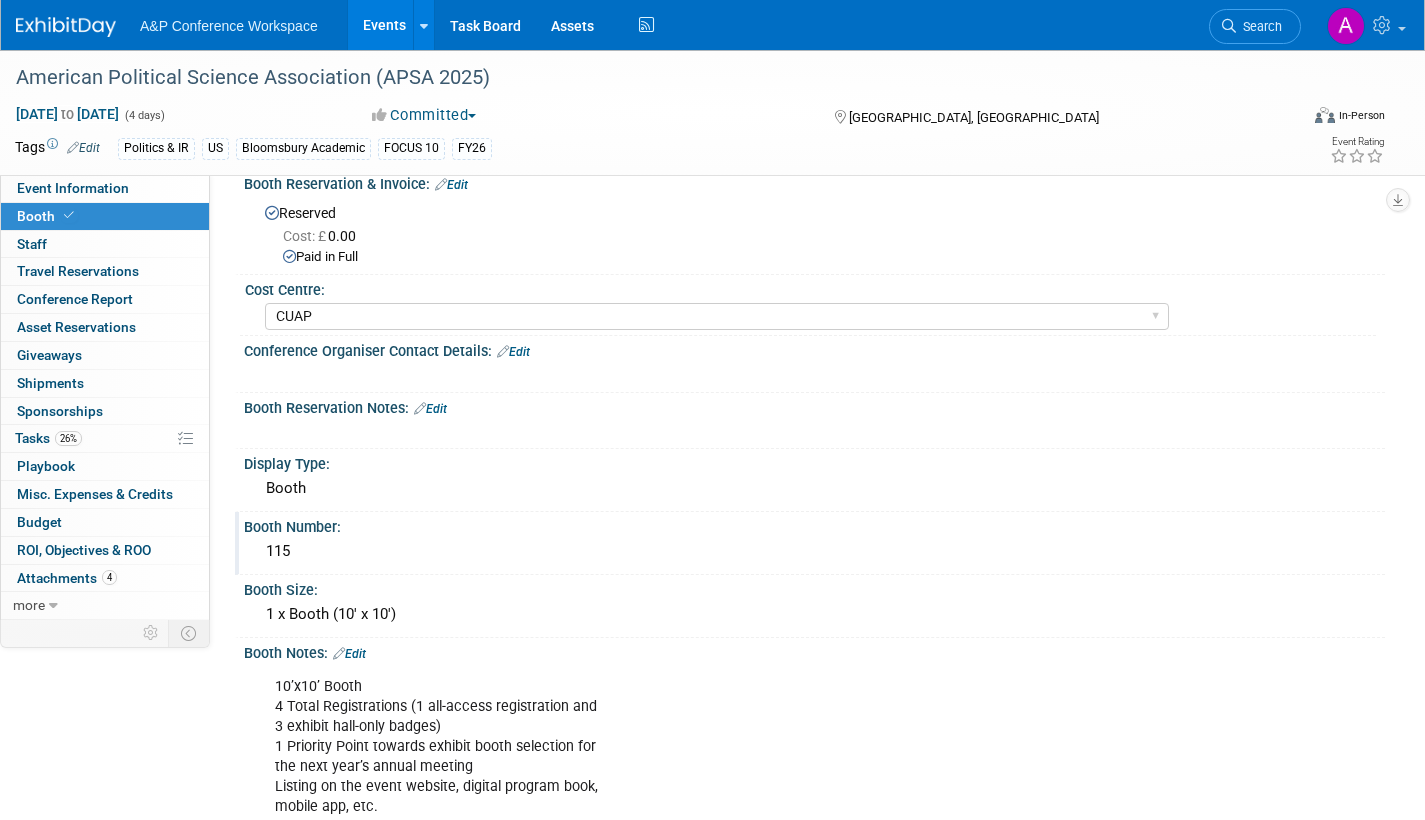 scroll, scrollTop: 0, scrollLeft: 0, axis: both 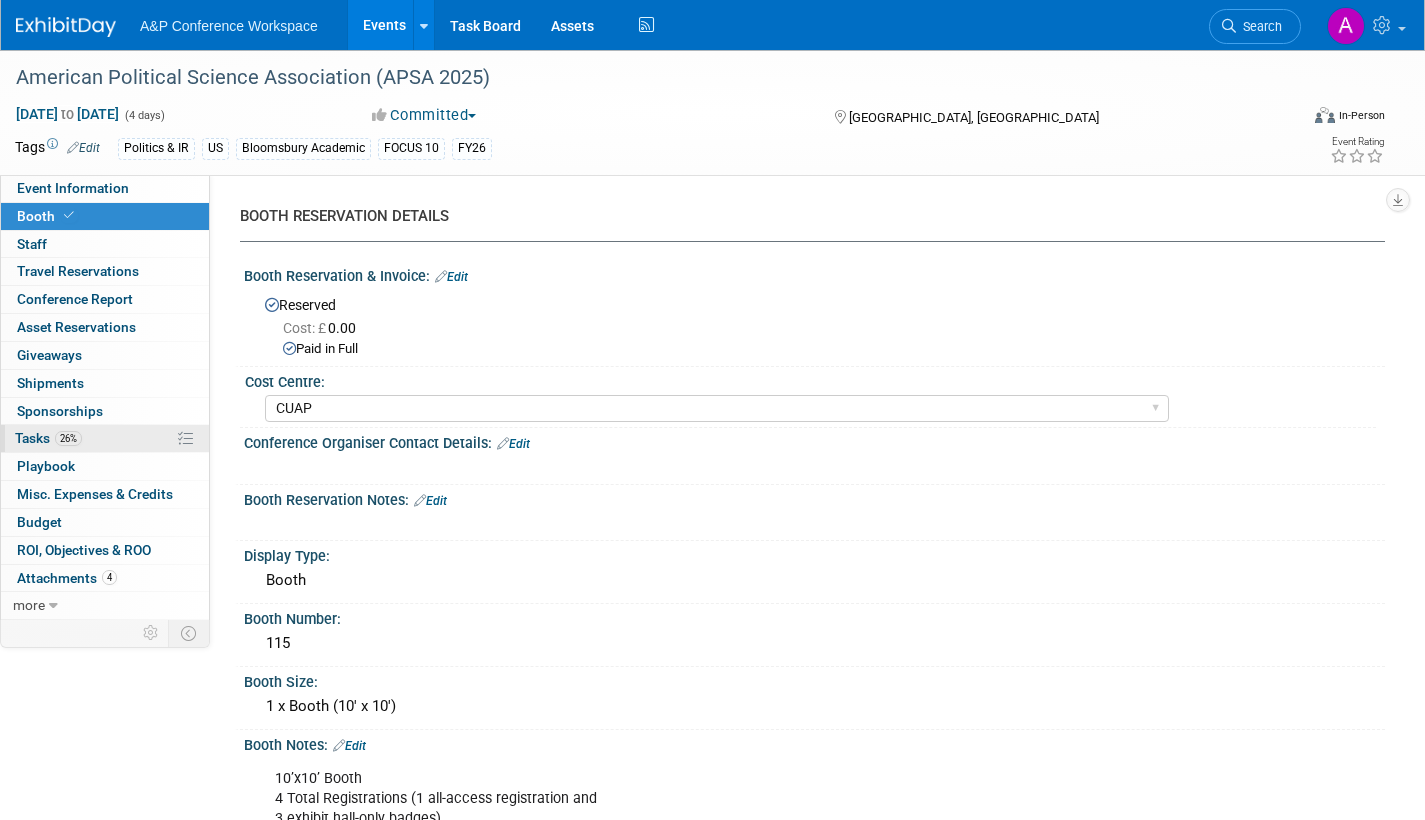 click on "Tasks 26%" at bounding box center [48, 438] 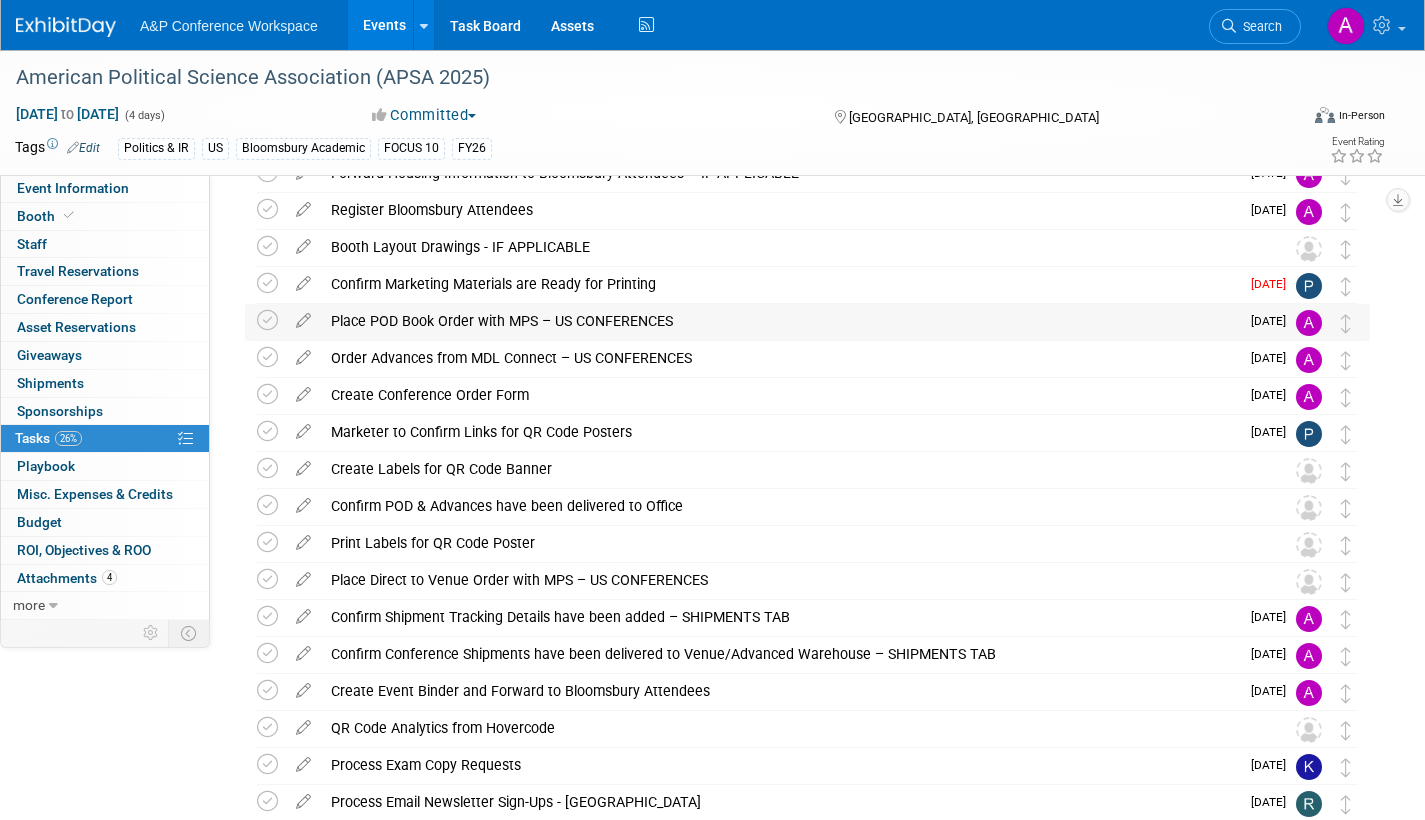 scroll, scrollTop: 0, scrollLeft: 0, axis: both 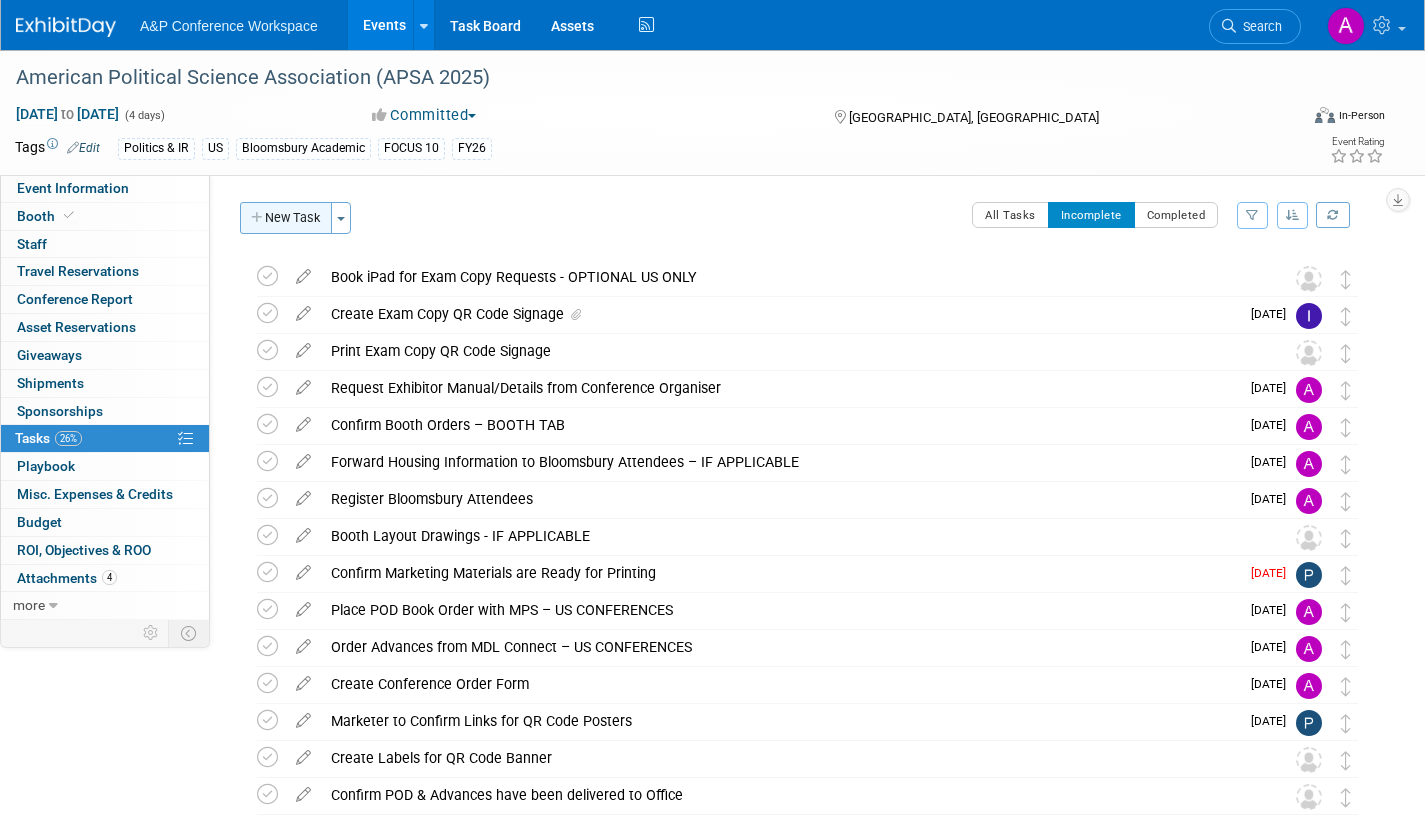 click on "New Task" at bounding box center (286, 218) 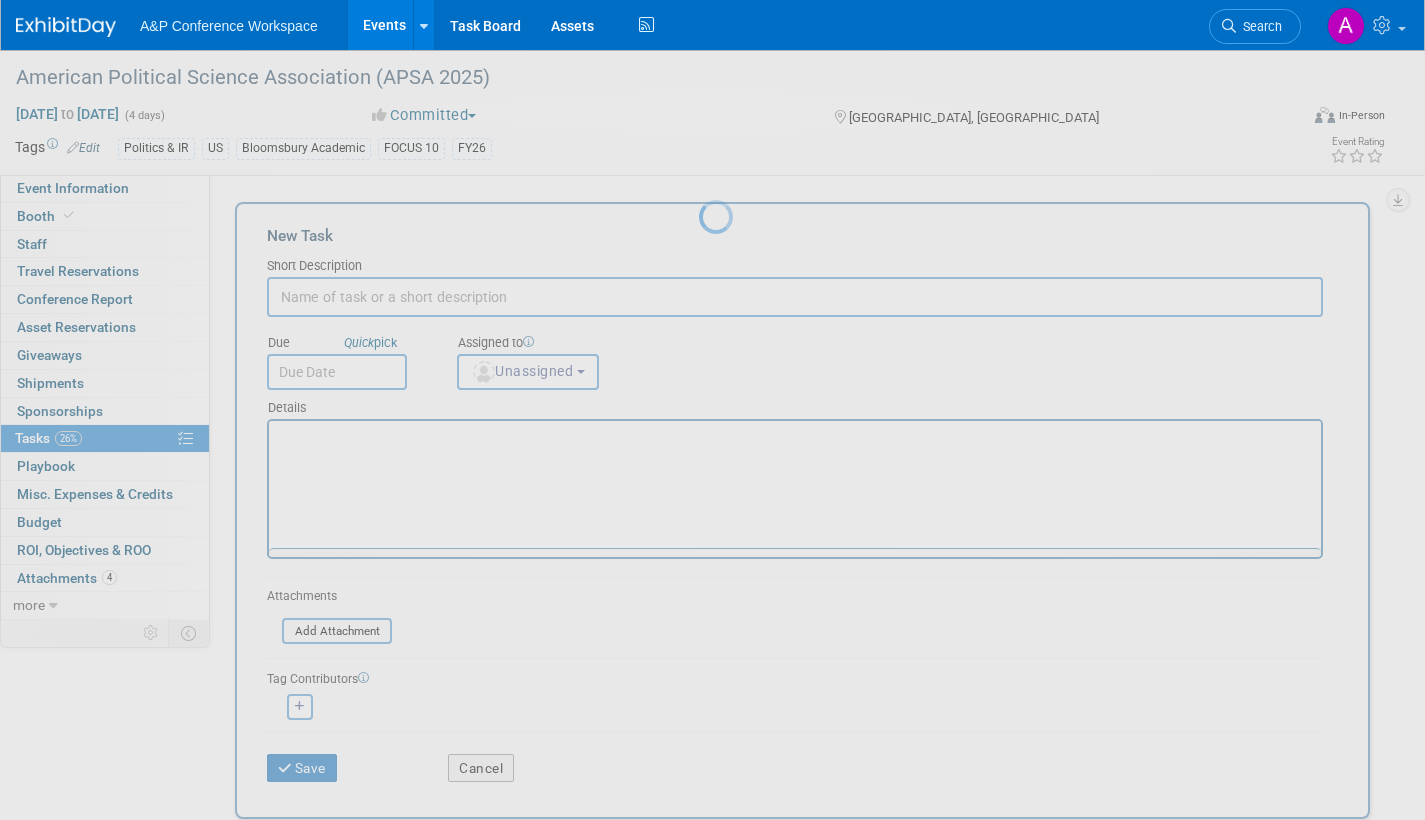 scroll, scrollTop: 0, scrollLeft: 0, axis: both 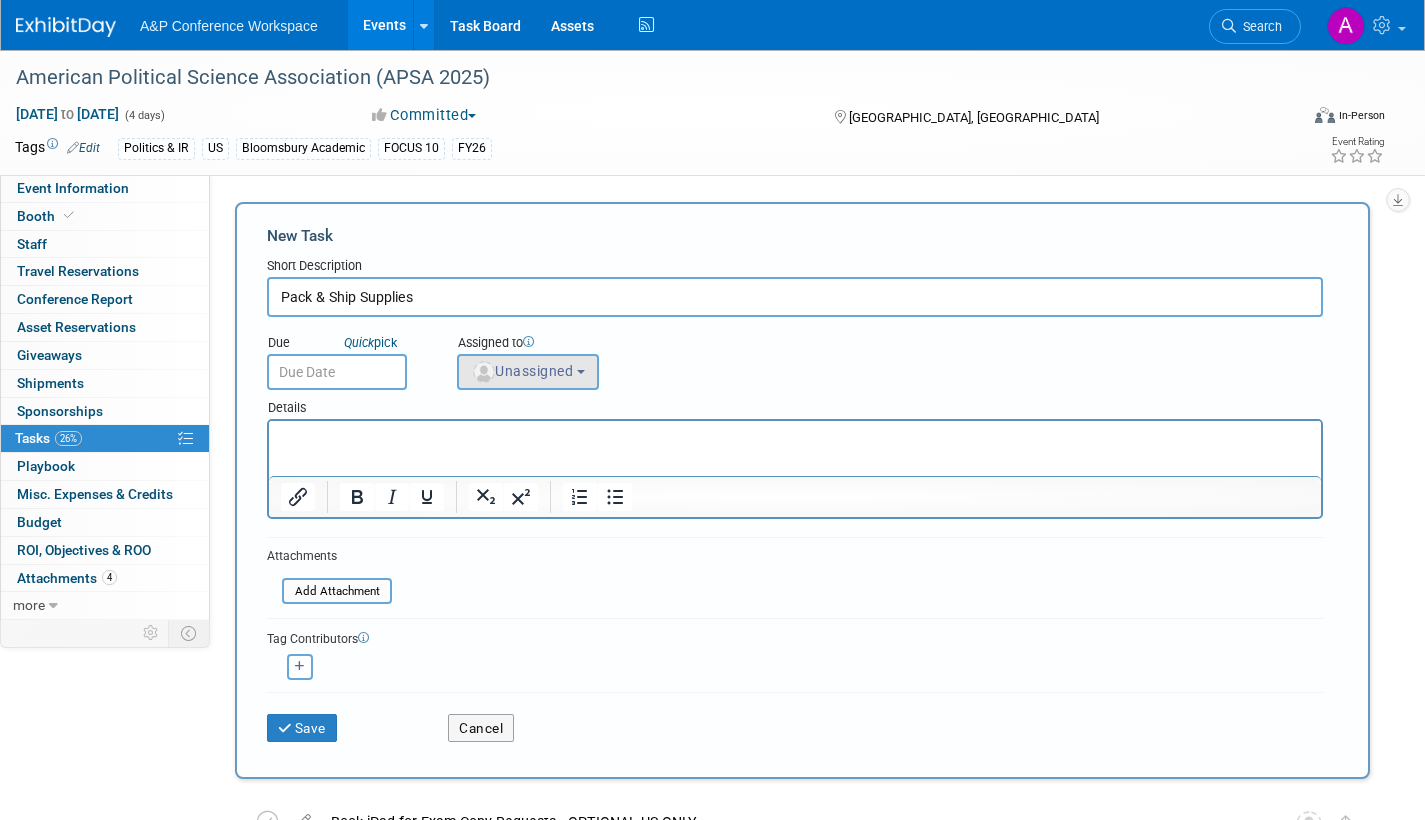 type on "Pack & Ship Supplies" 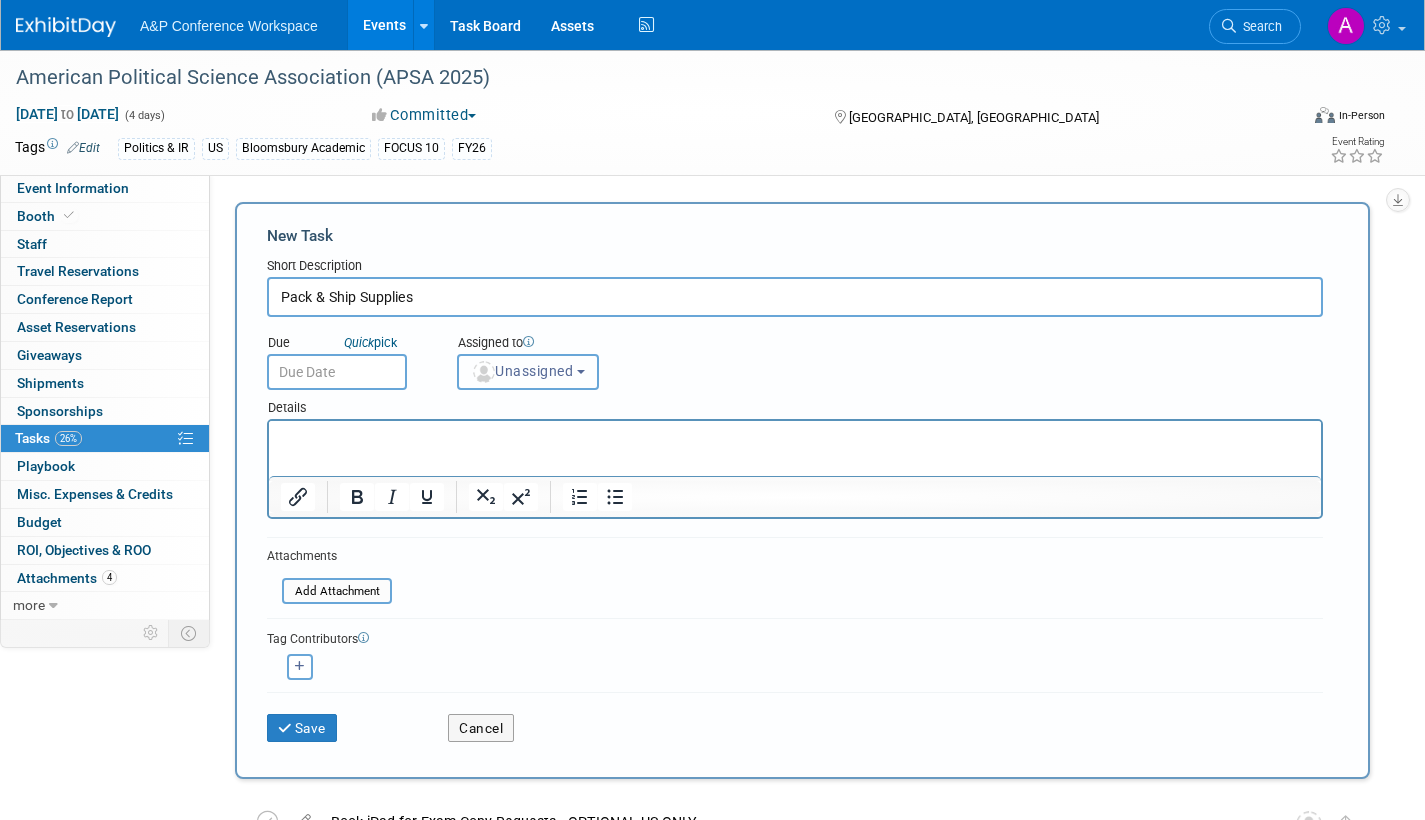 click on "Unassigned" at bounding box center [528, 372] 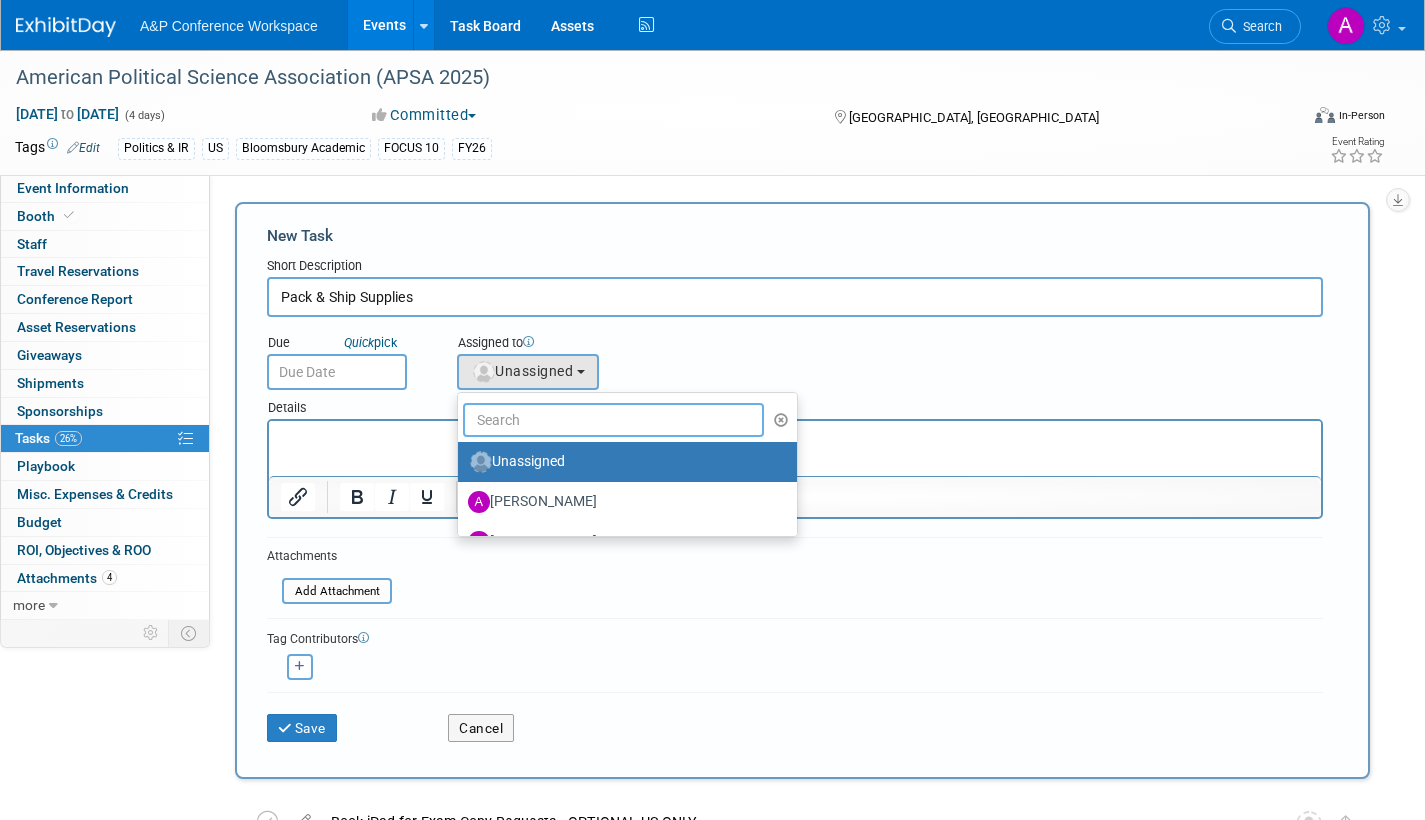 click at bounding box center (613, 420) 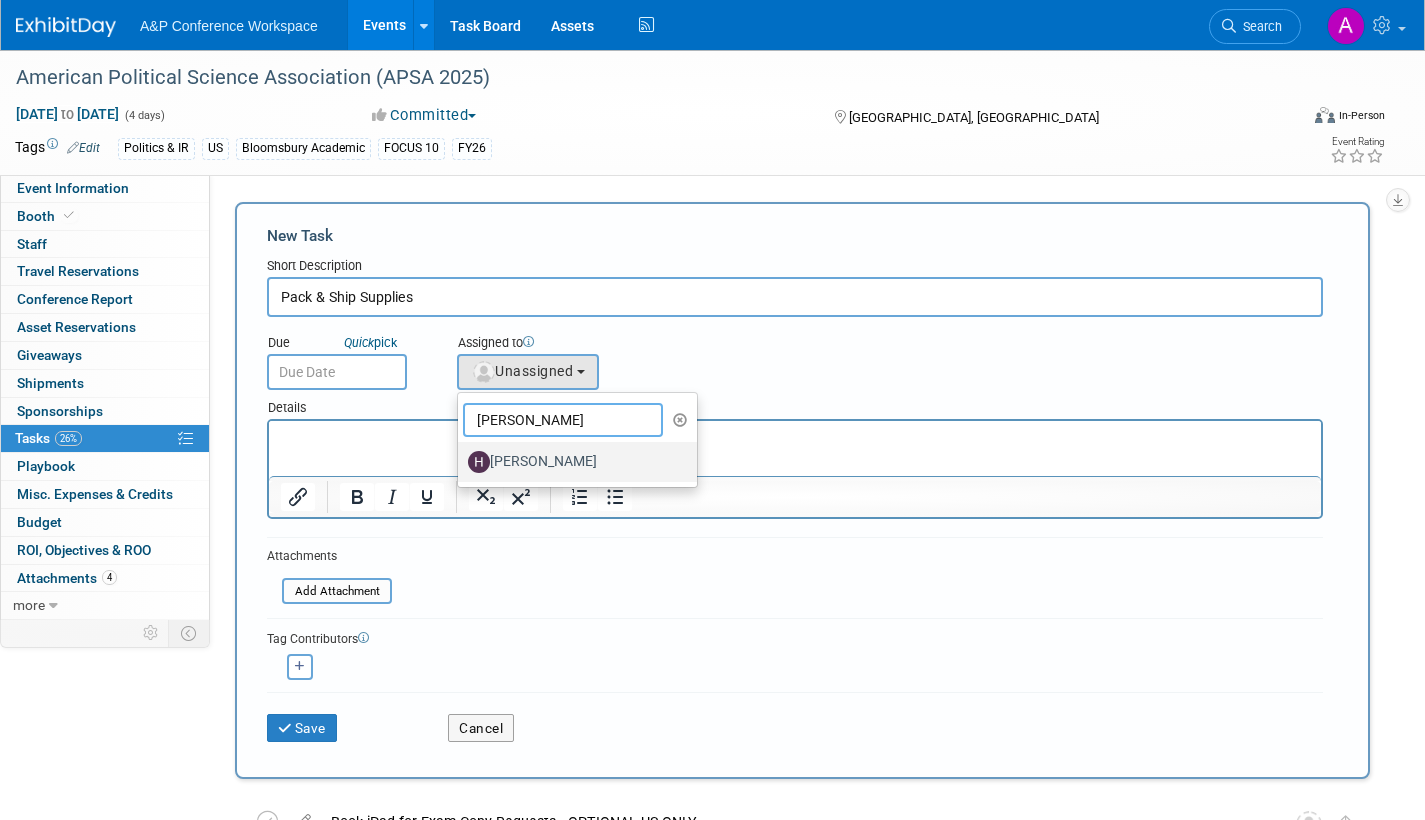type on "hann" 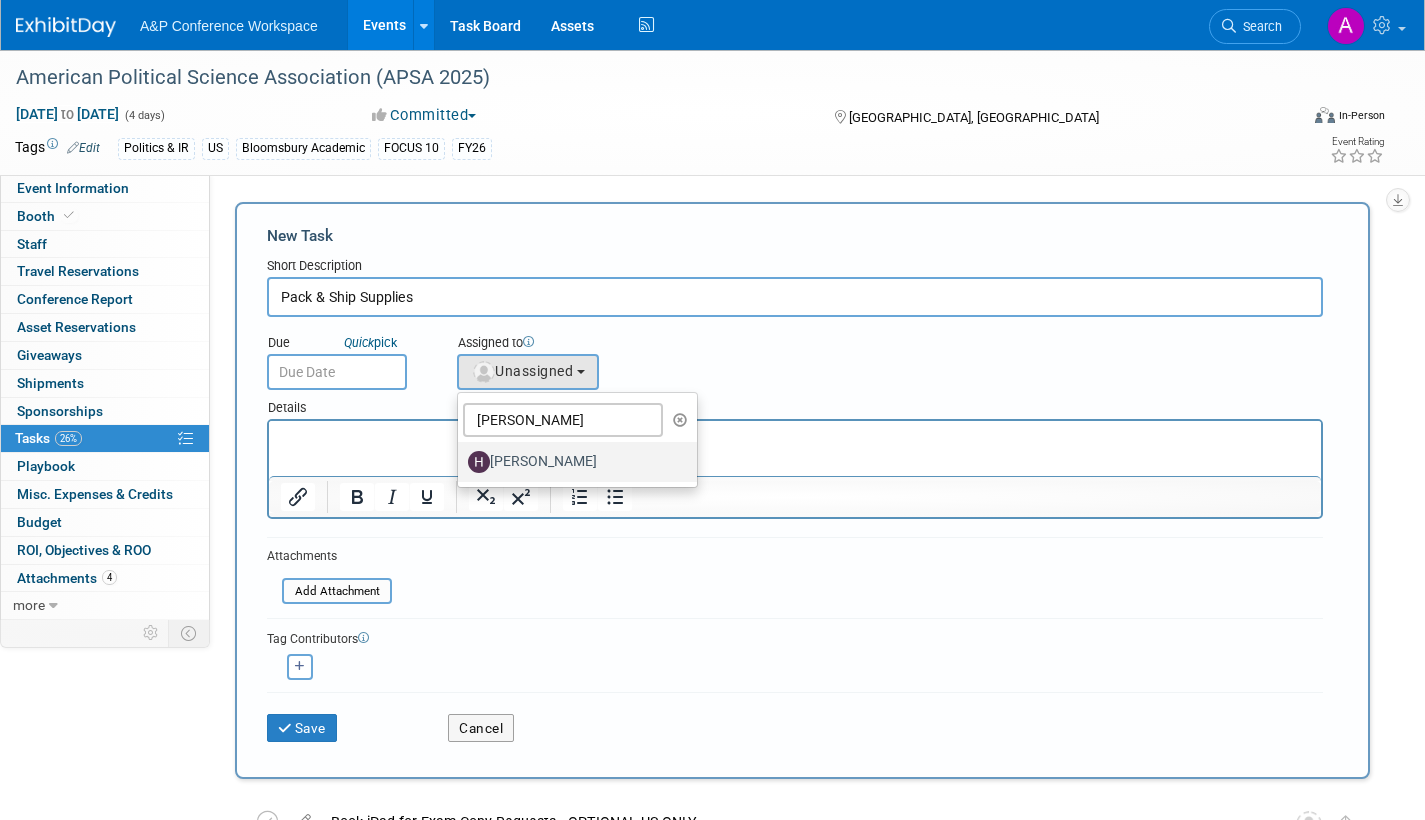 drag, startPoint x: 509, startPoint y: 464, endPoint x: 240, endPoint y: 43, distance: 499.60184 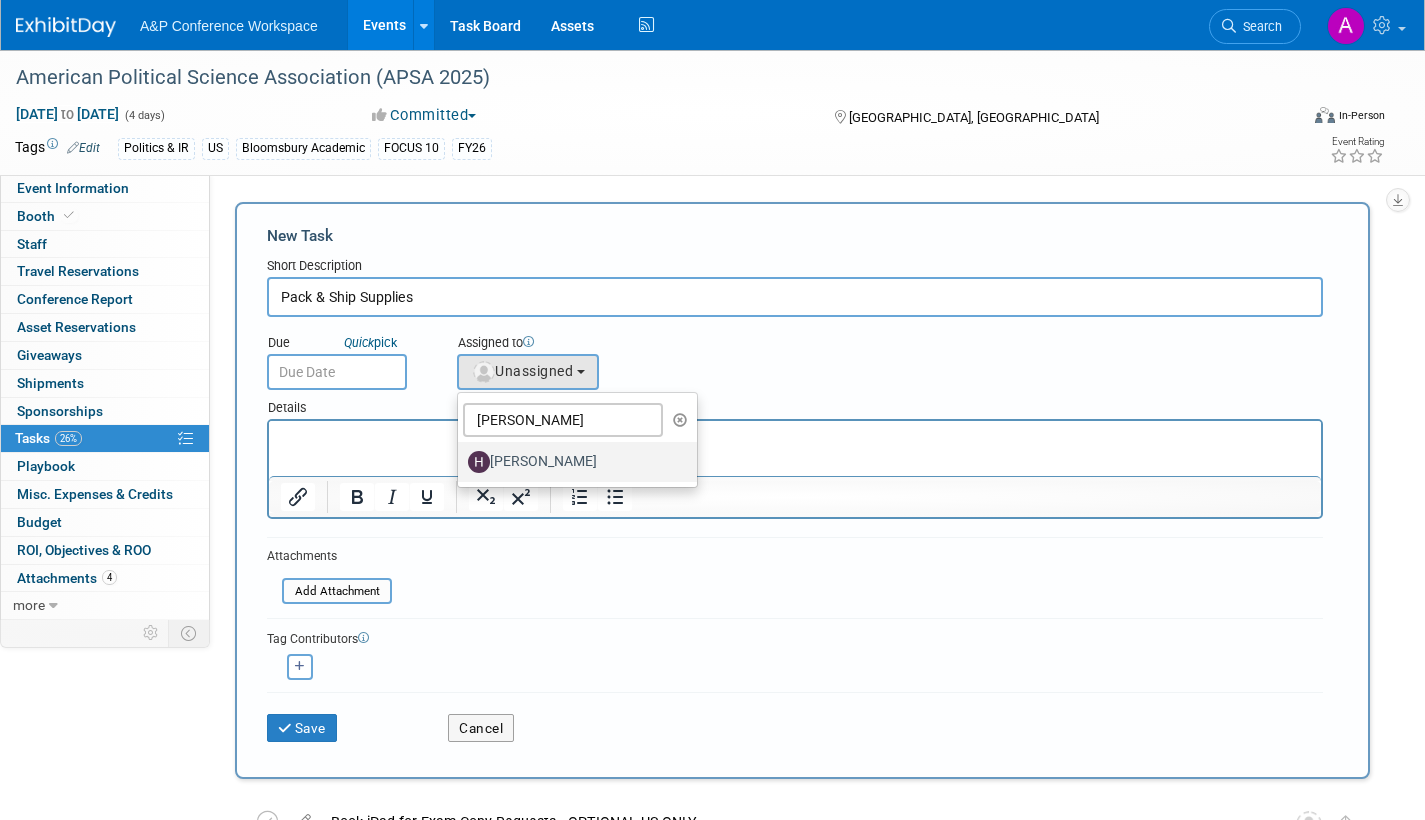click on "[PERSON_NAME]" at bounding box center (454, 459) 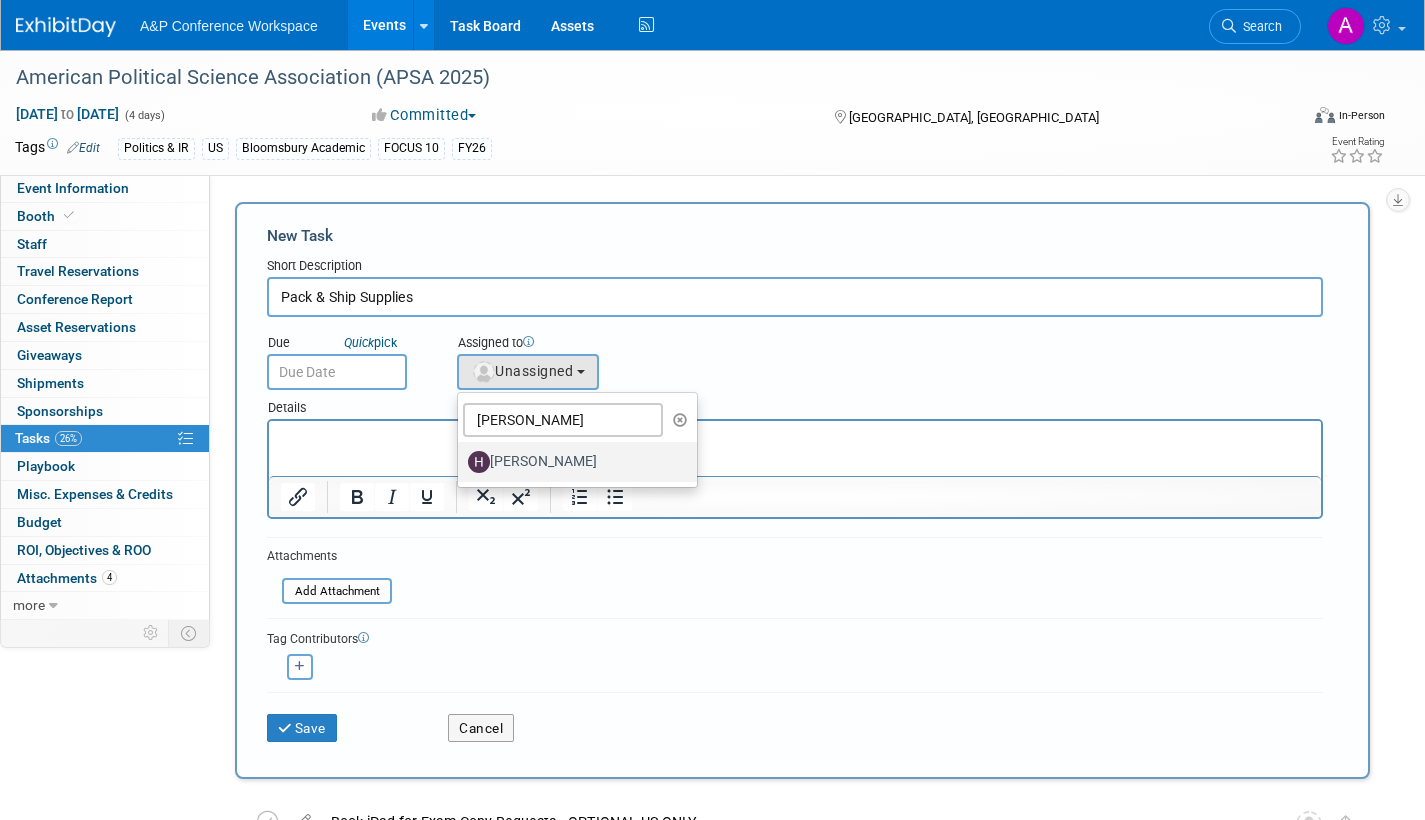 select on "f47d5110-dff9-4952-99f5-c640fdae2d00" 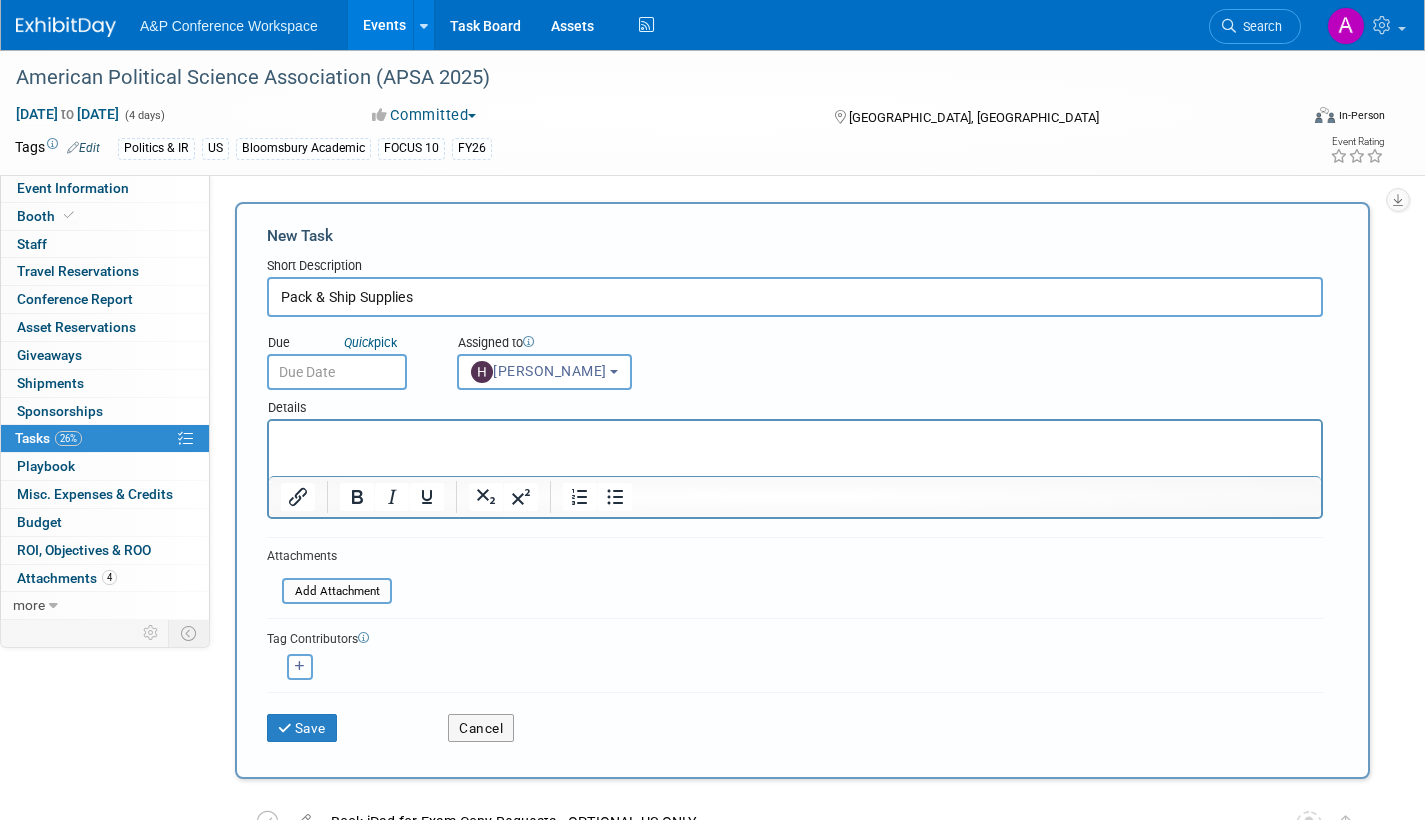 click at bounding box center [337, 372] 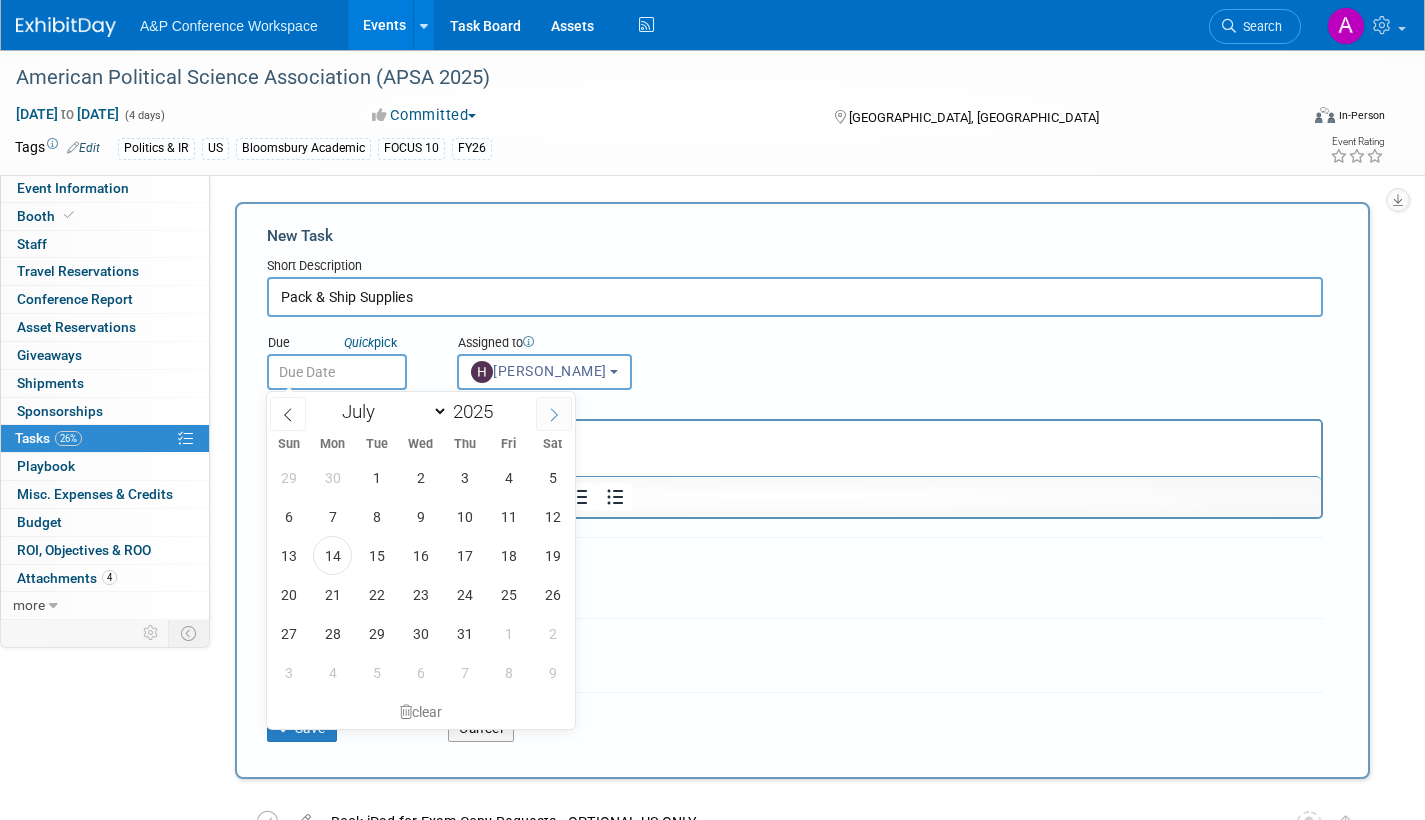 click 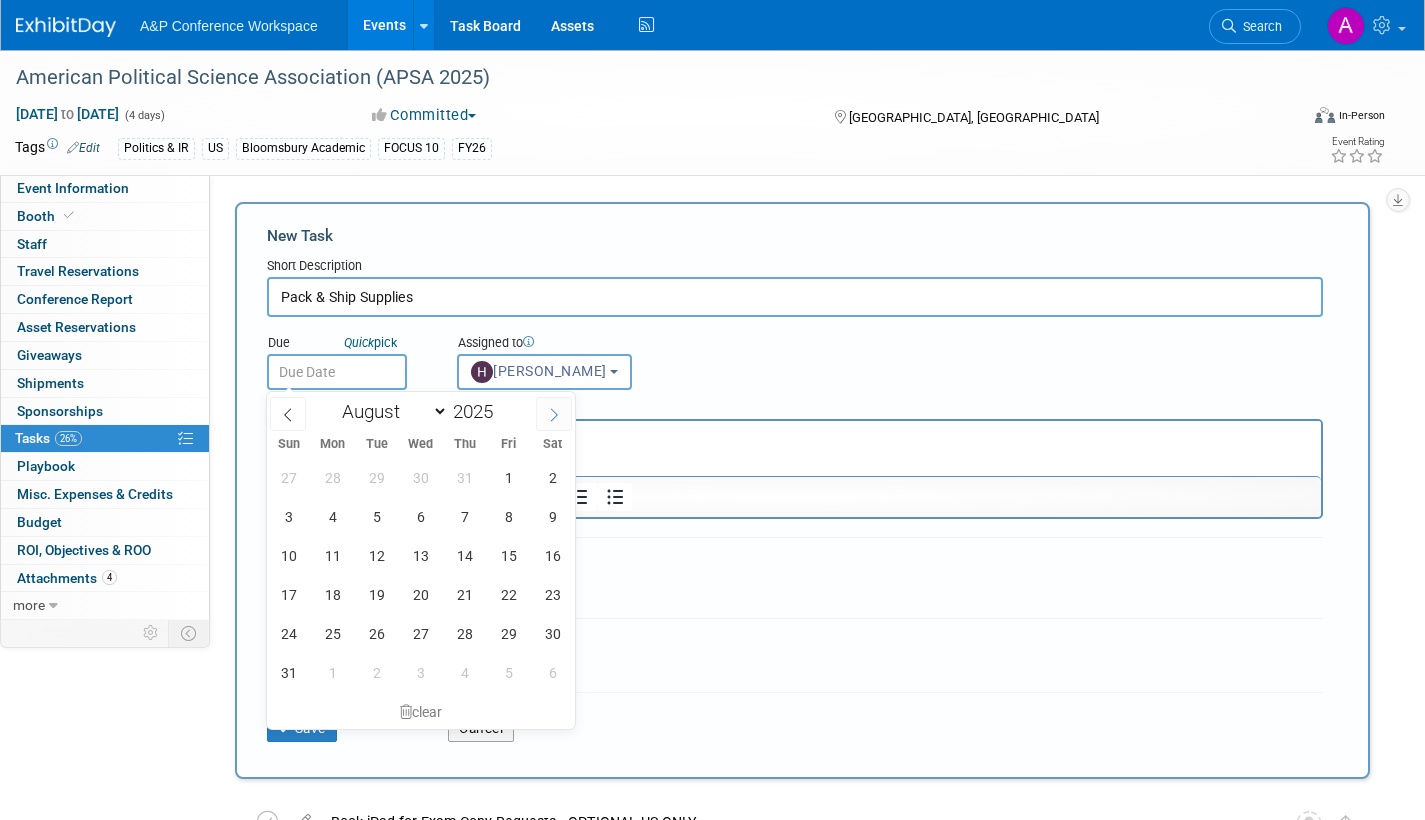 click 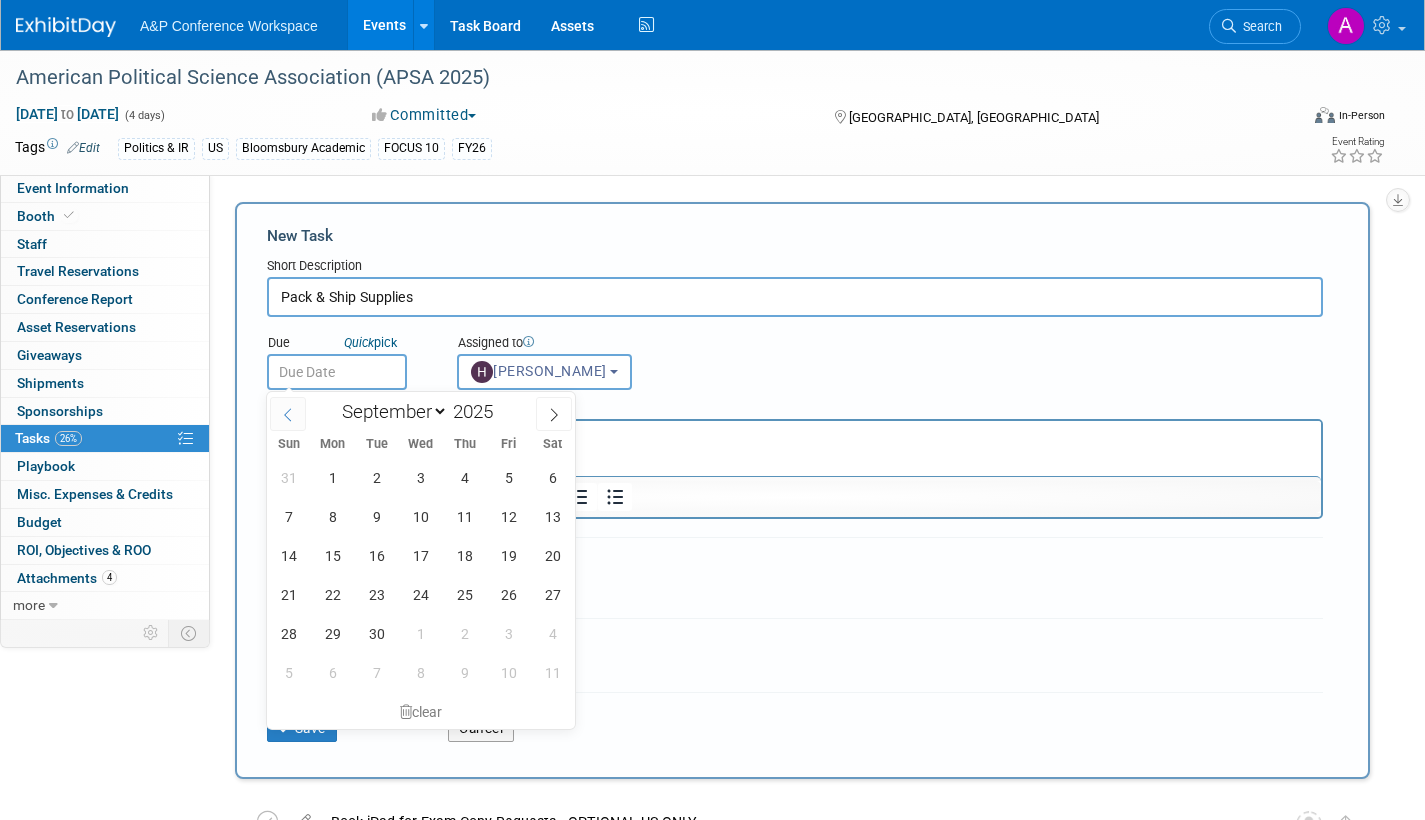 click 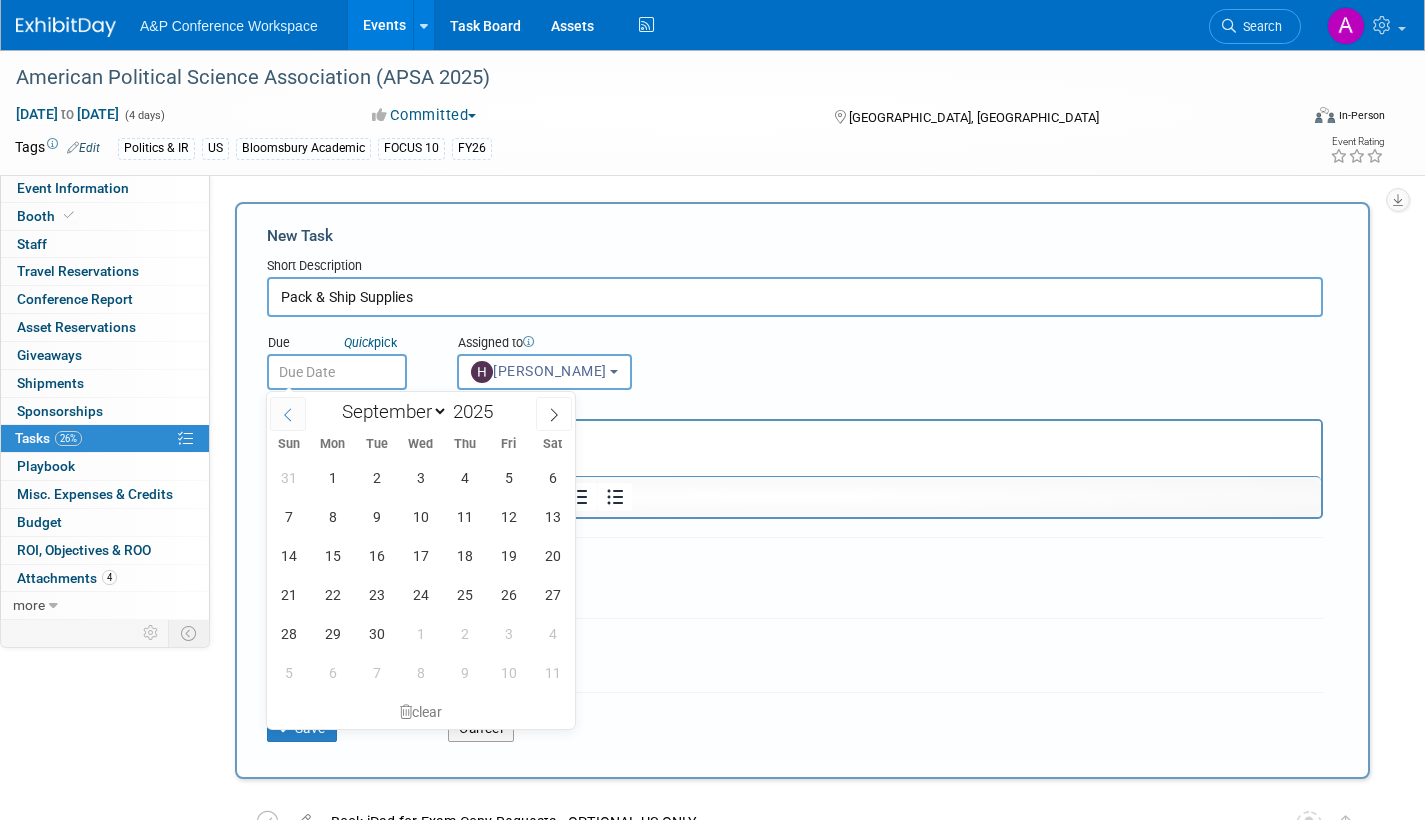 select on "7" 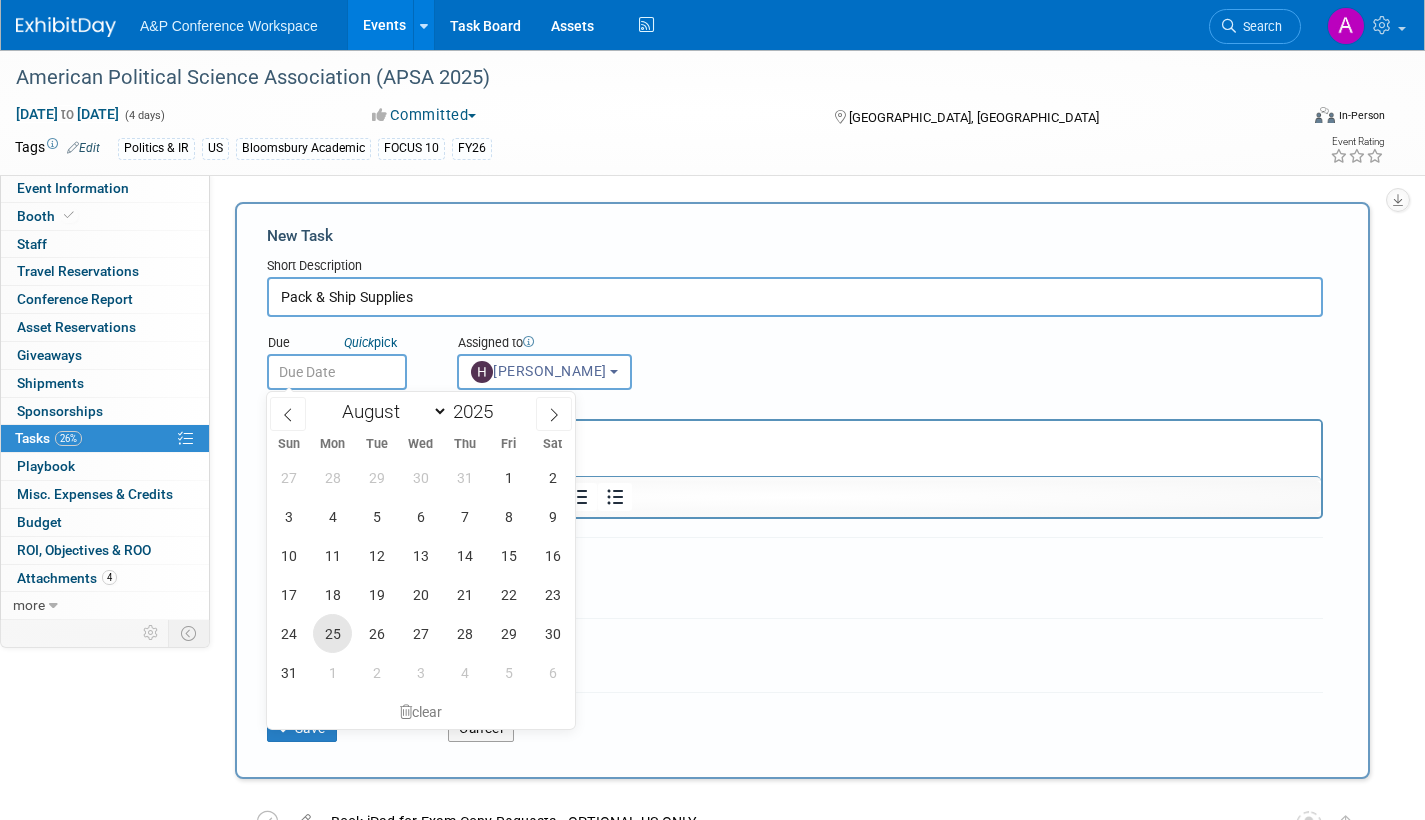 click on "25" at bounding box center (332, 633) 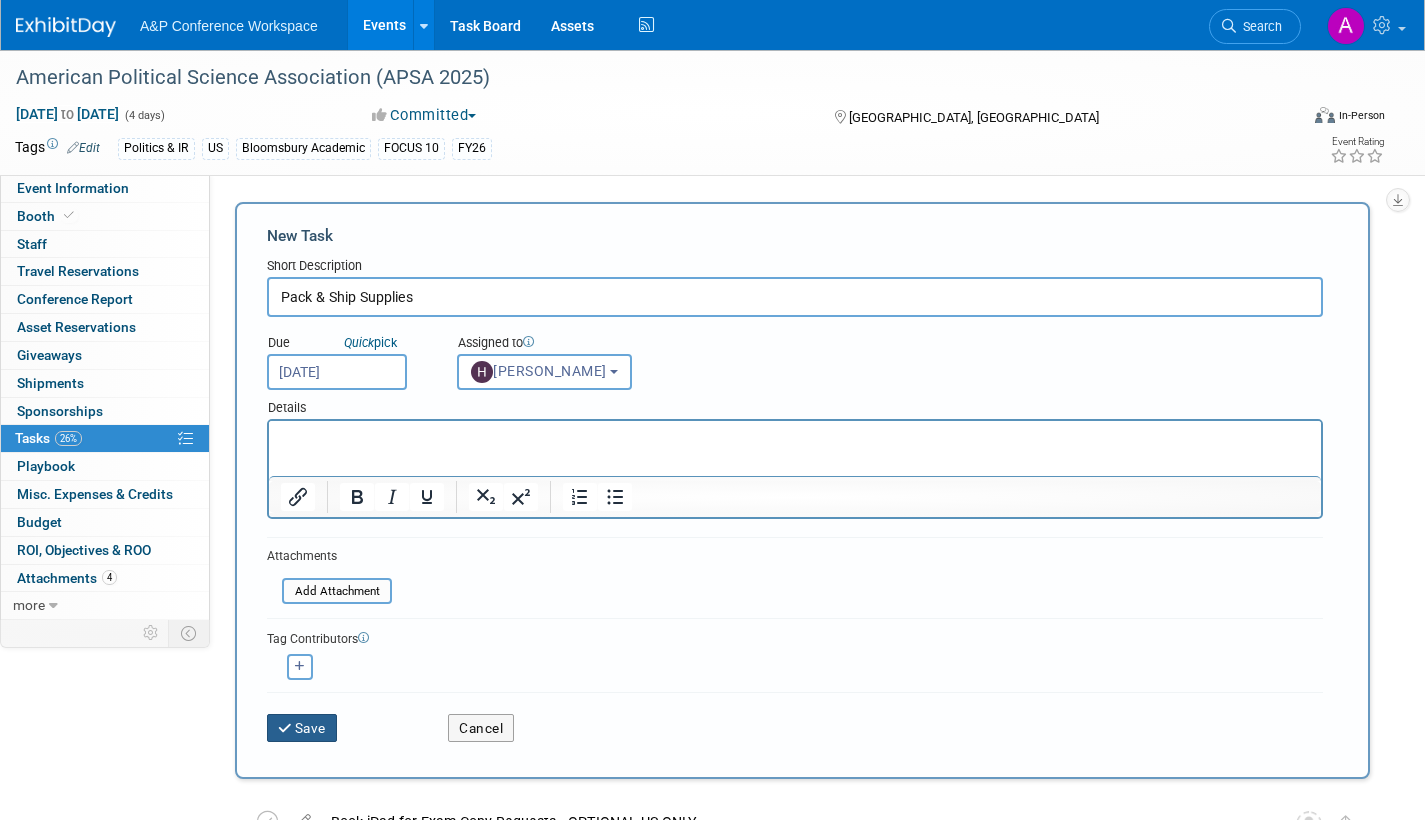 click on "Save" at bounding box center (302, 728) 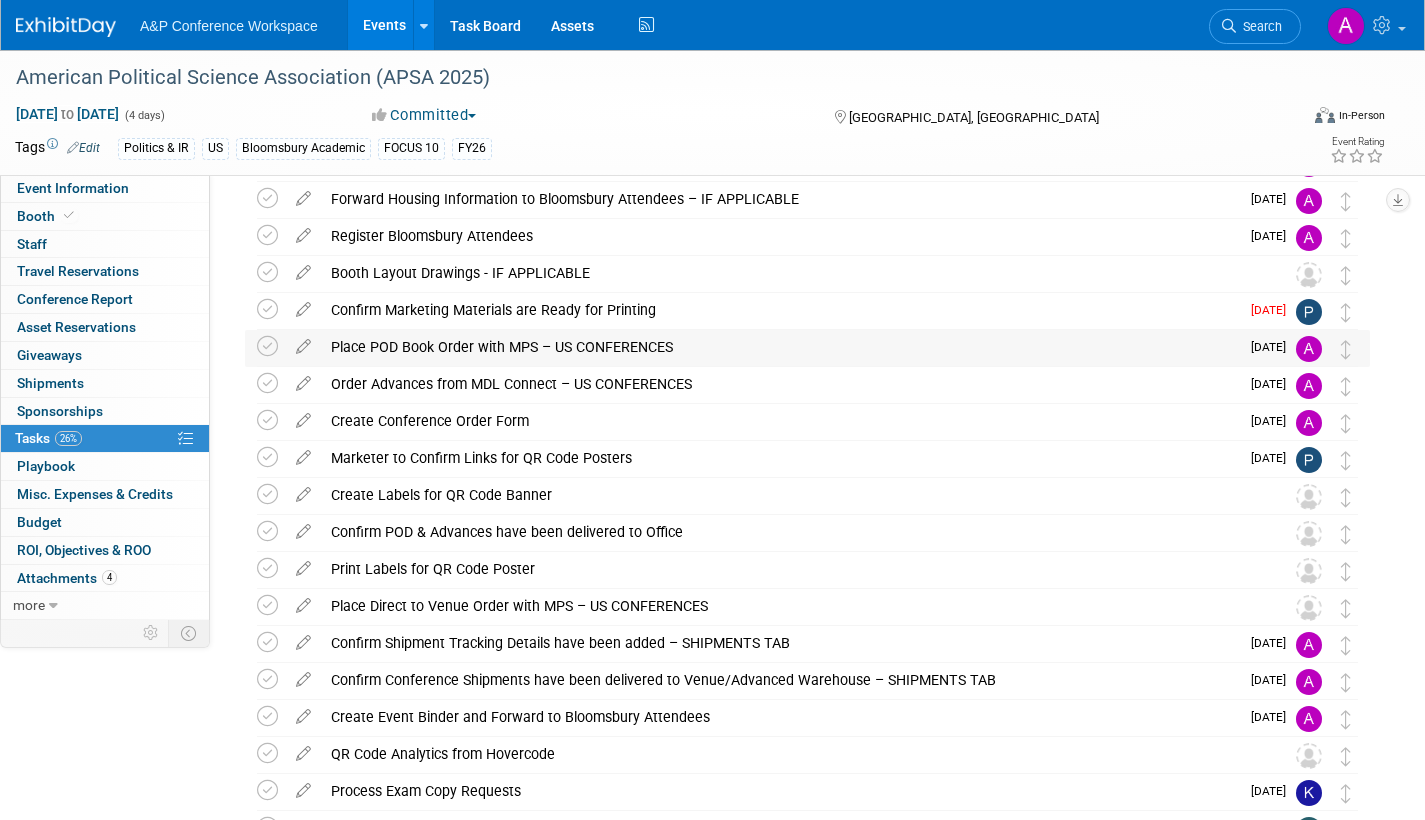 scroll, scrollTop: 400, scrollLeft: 0, axis: vertical 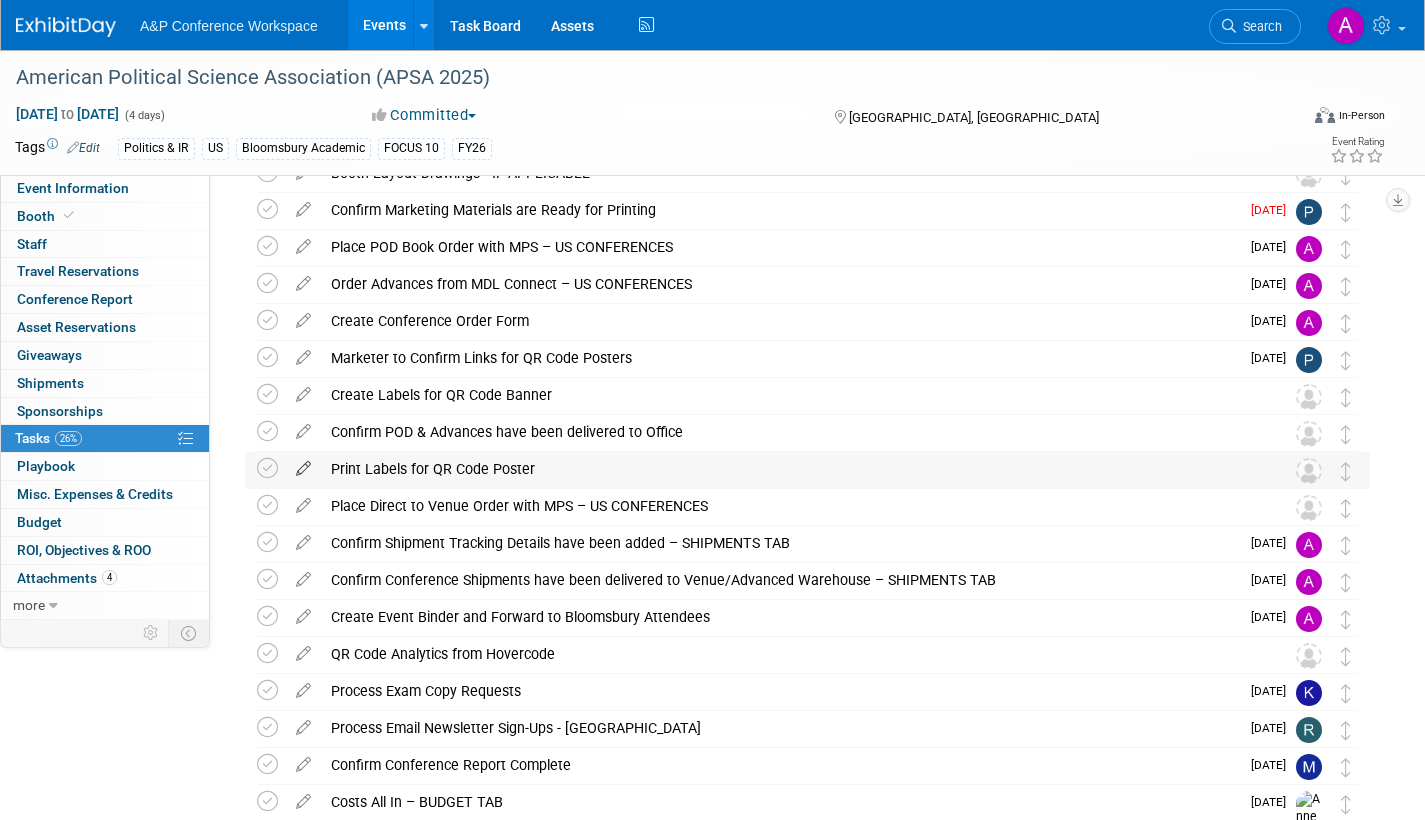 click at bounding box center [303, 464] 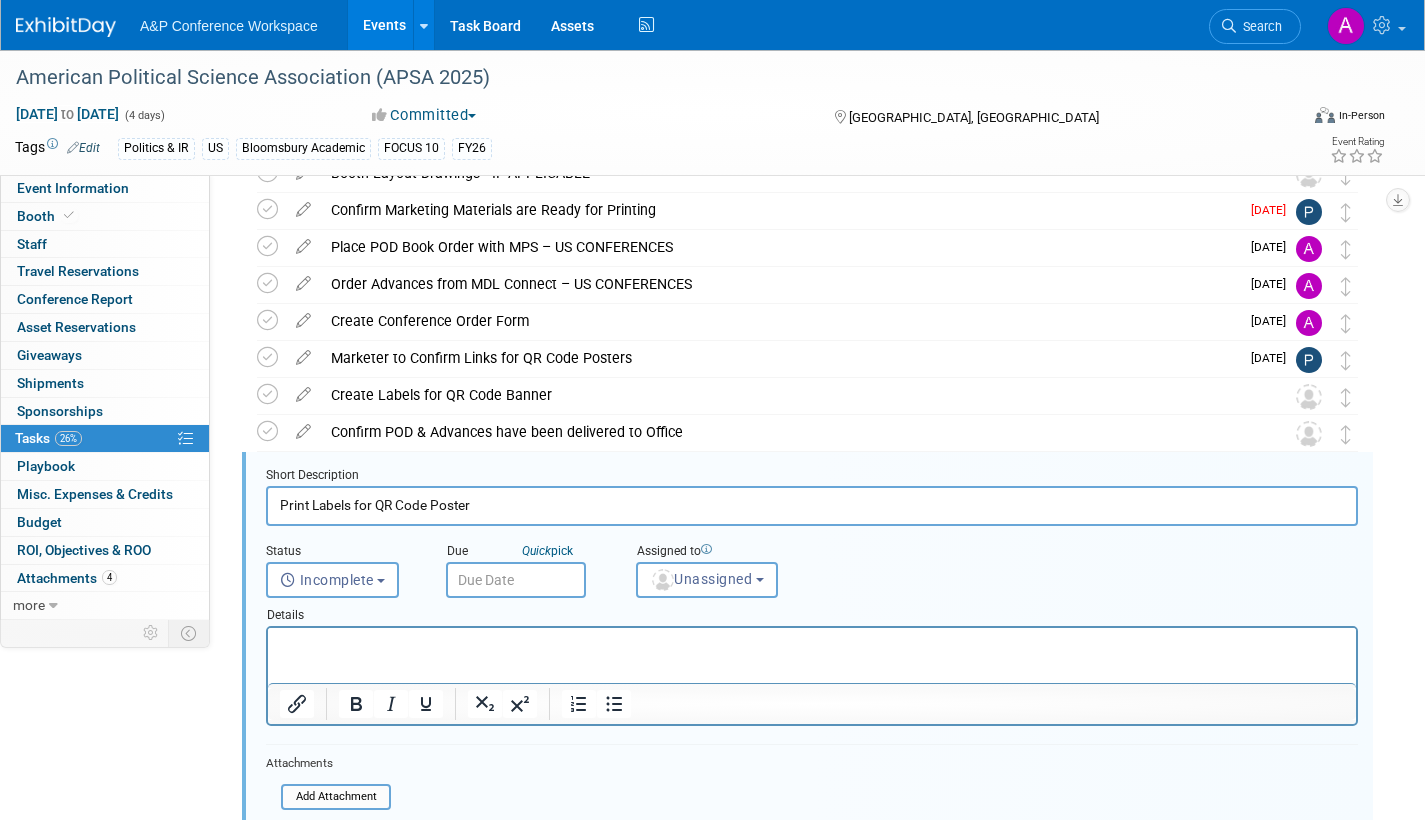 scroll, scrollTop: 559, scrollLeft: 0, axis: vertical 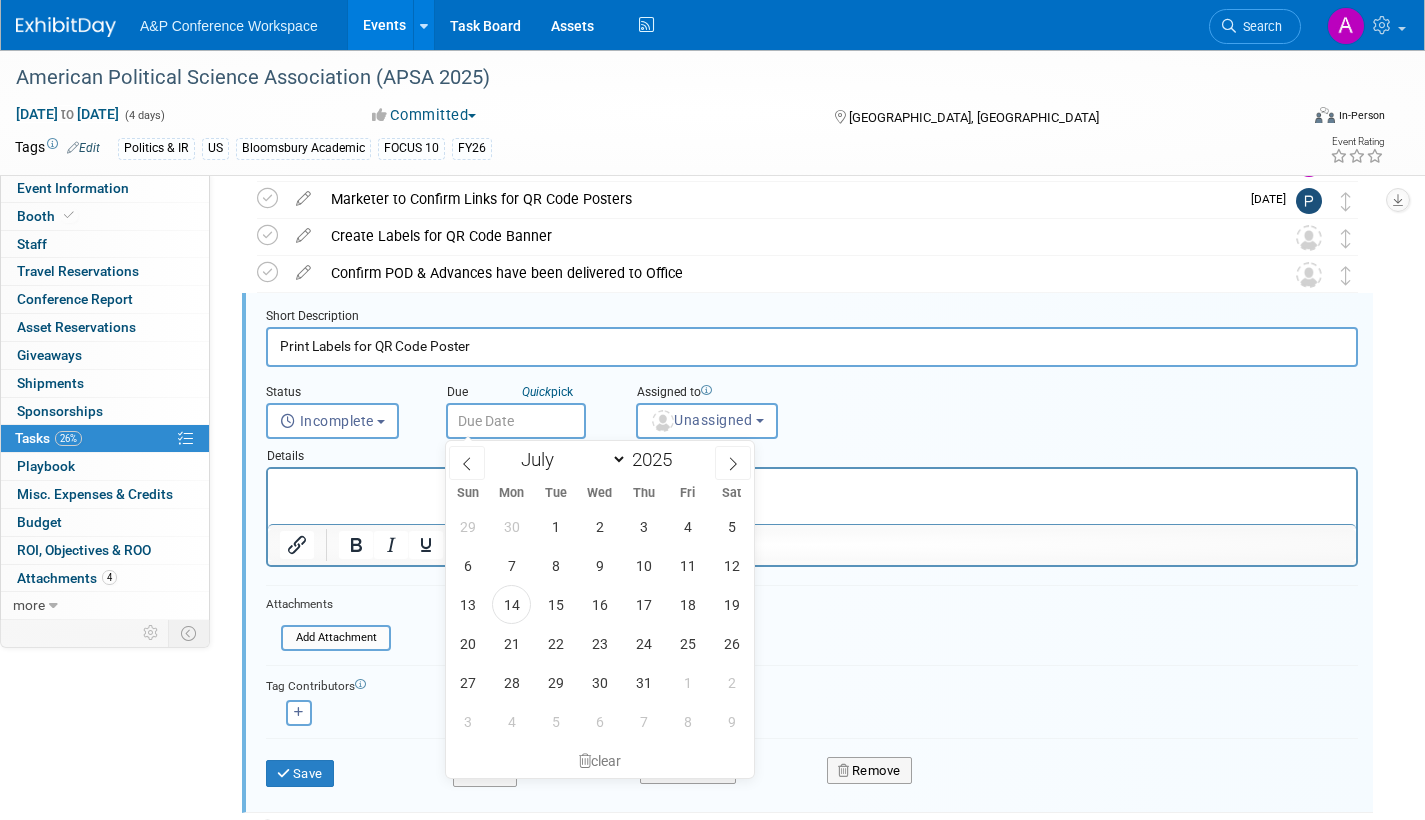 click at bounding box center [516, 421] 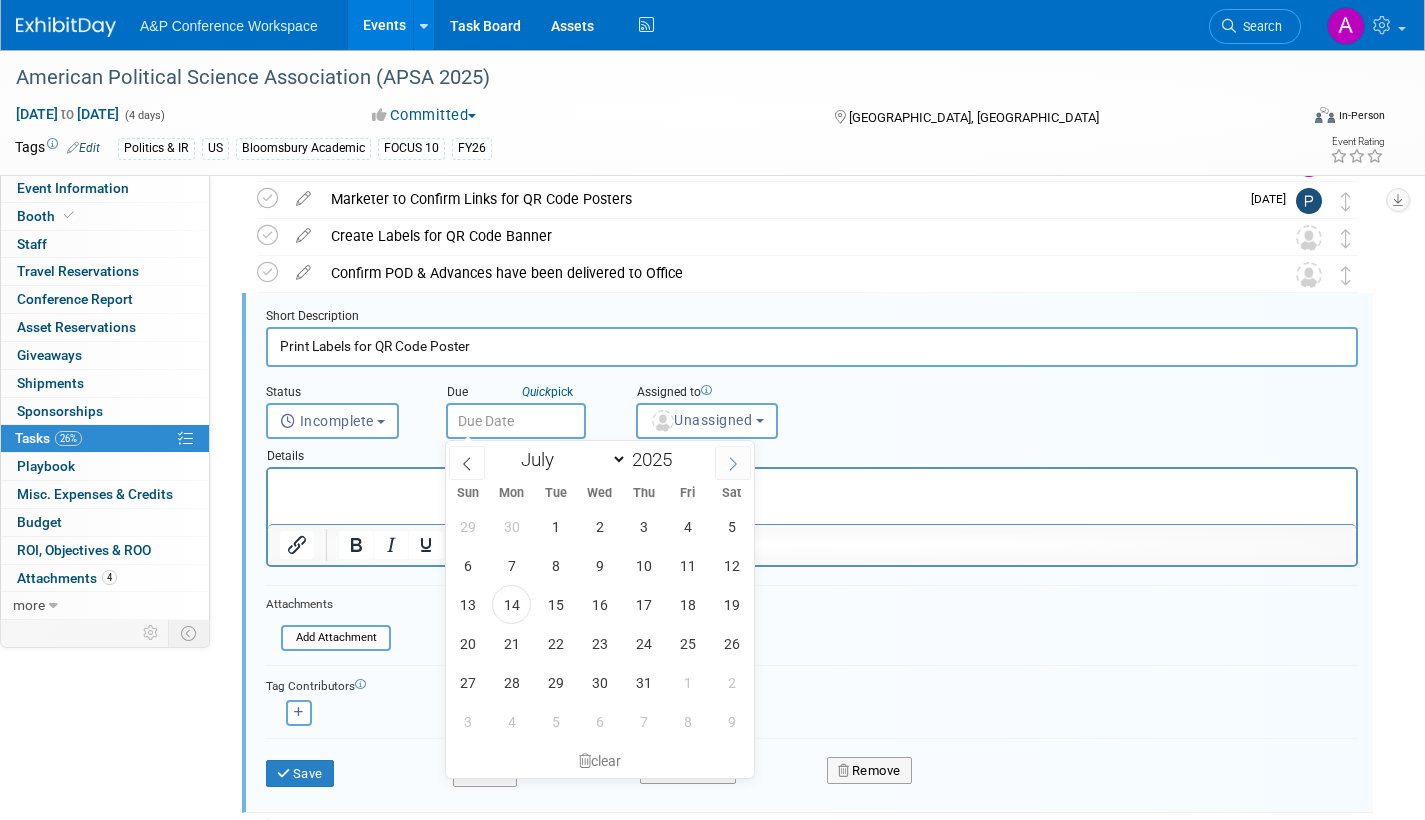 click 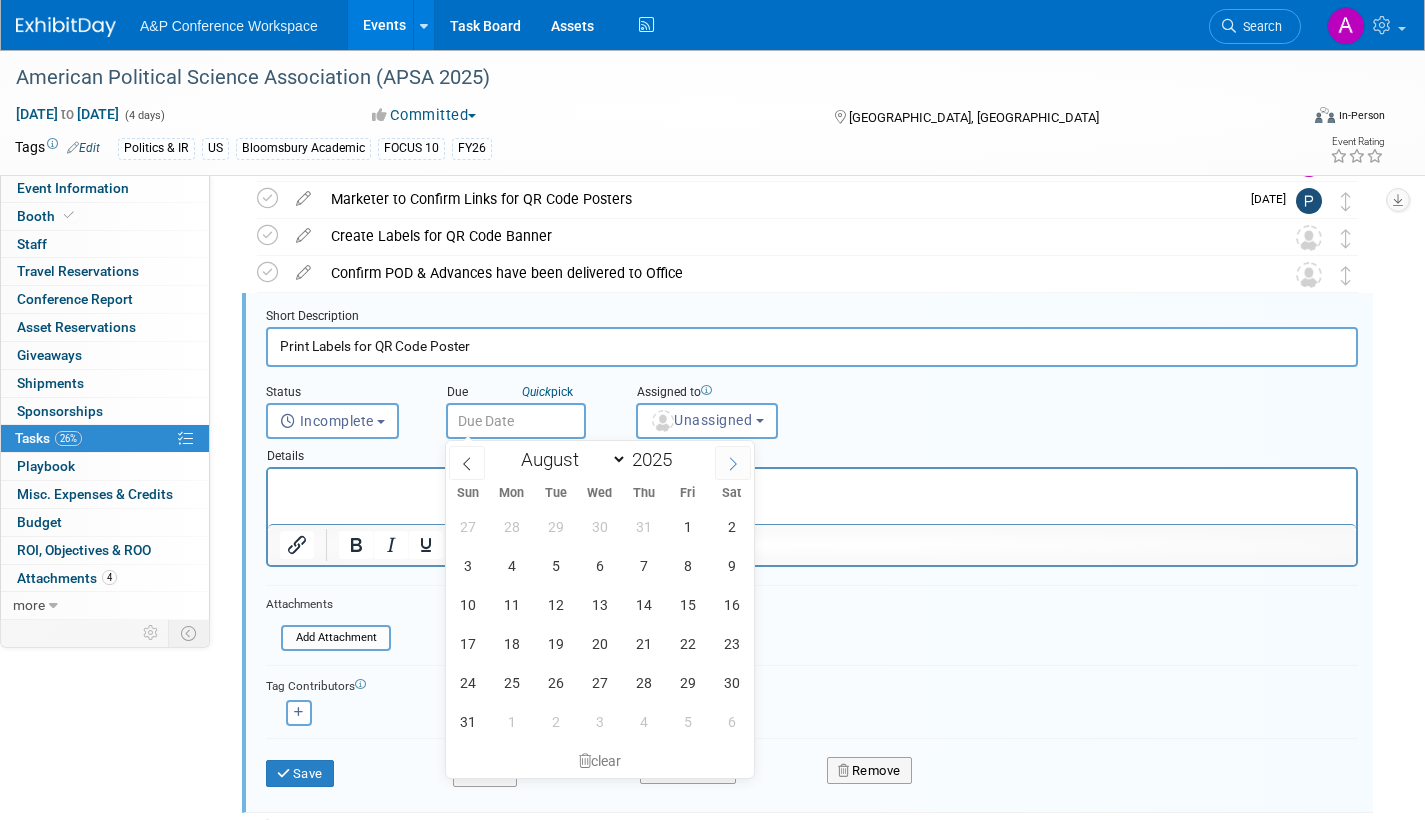 click 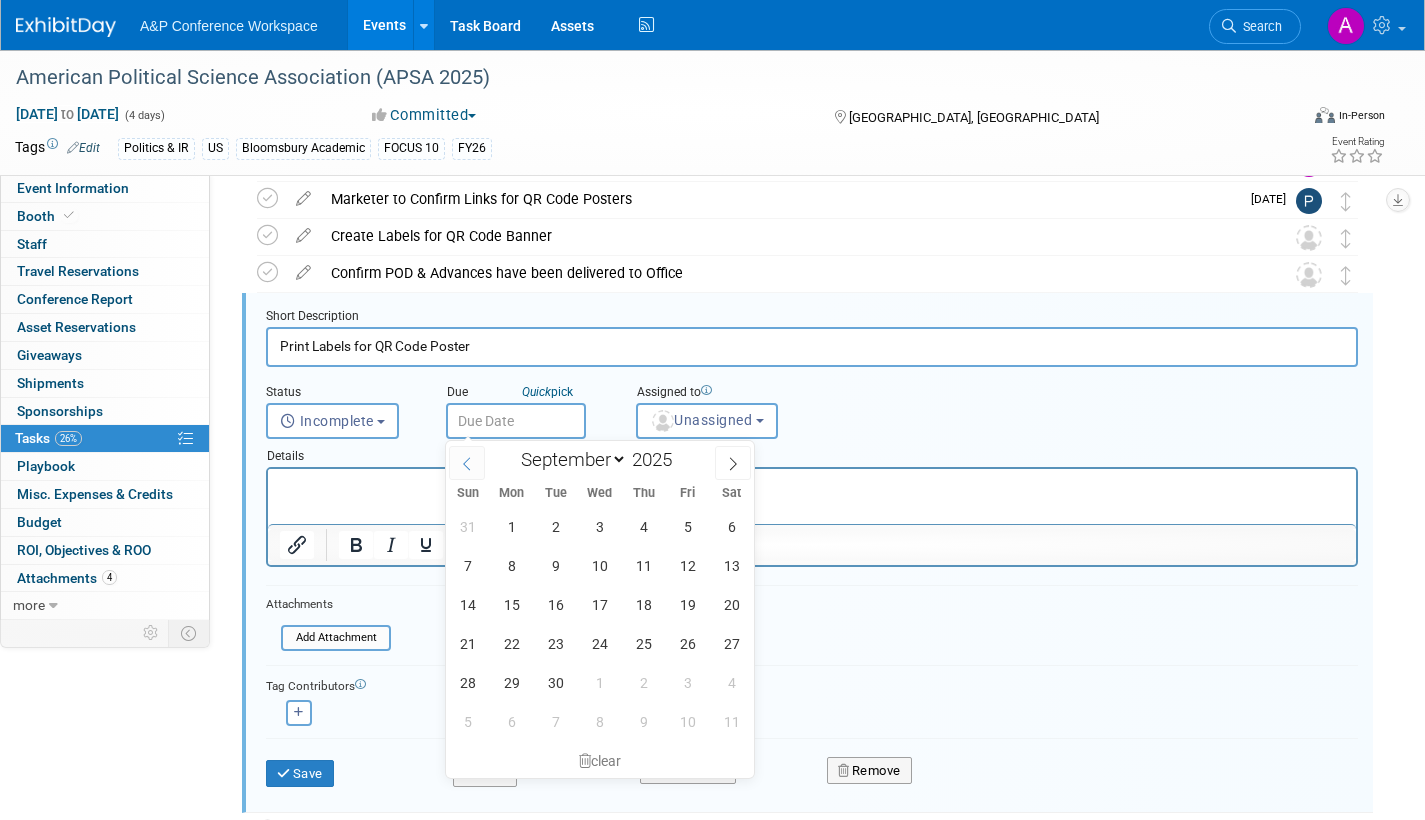 click 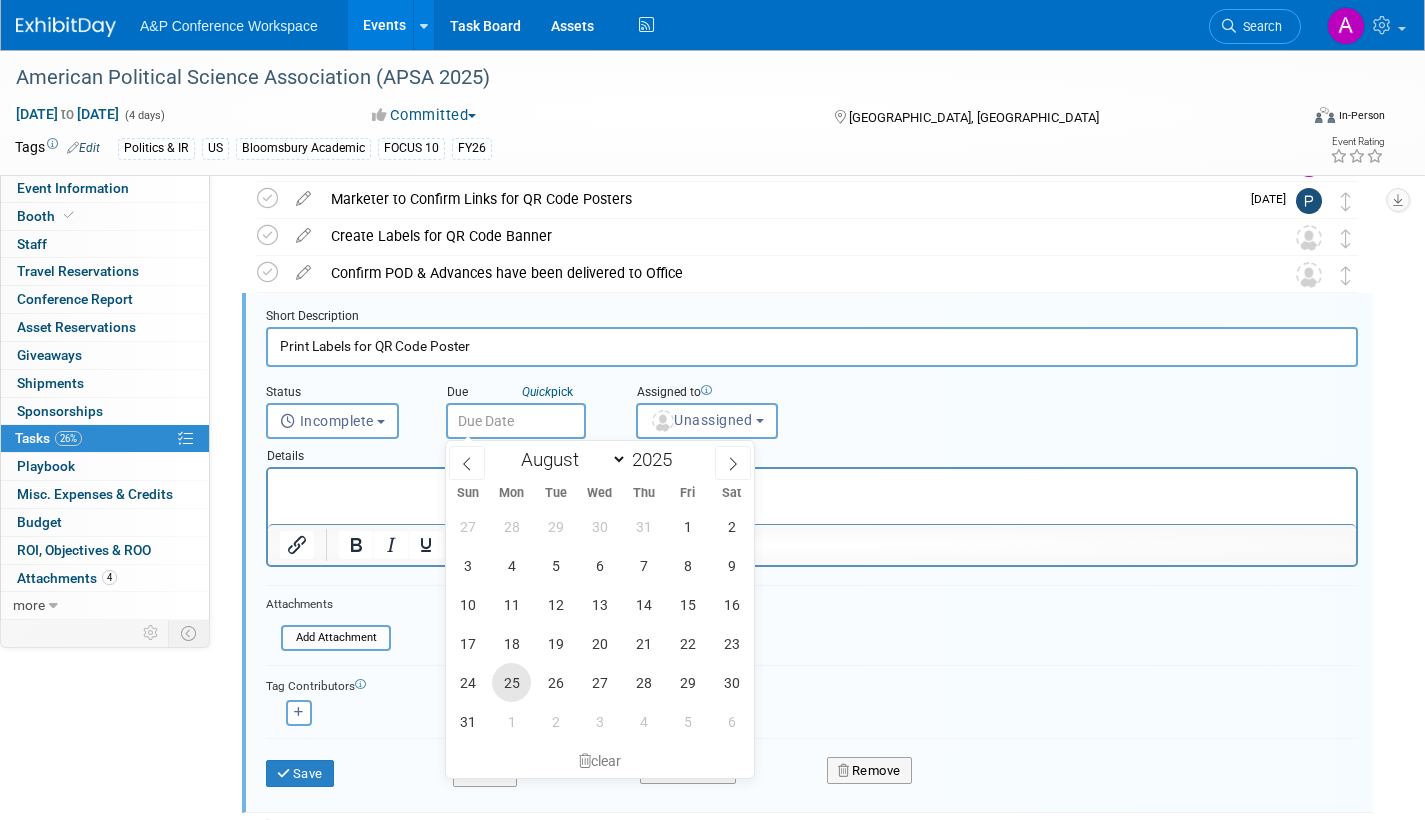 click on "25" at bounding box center (511, 682) 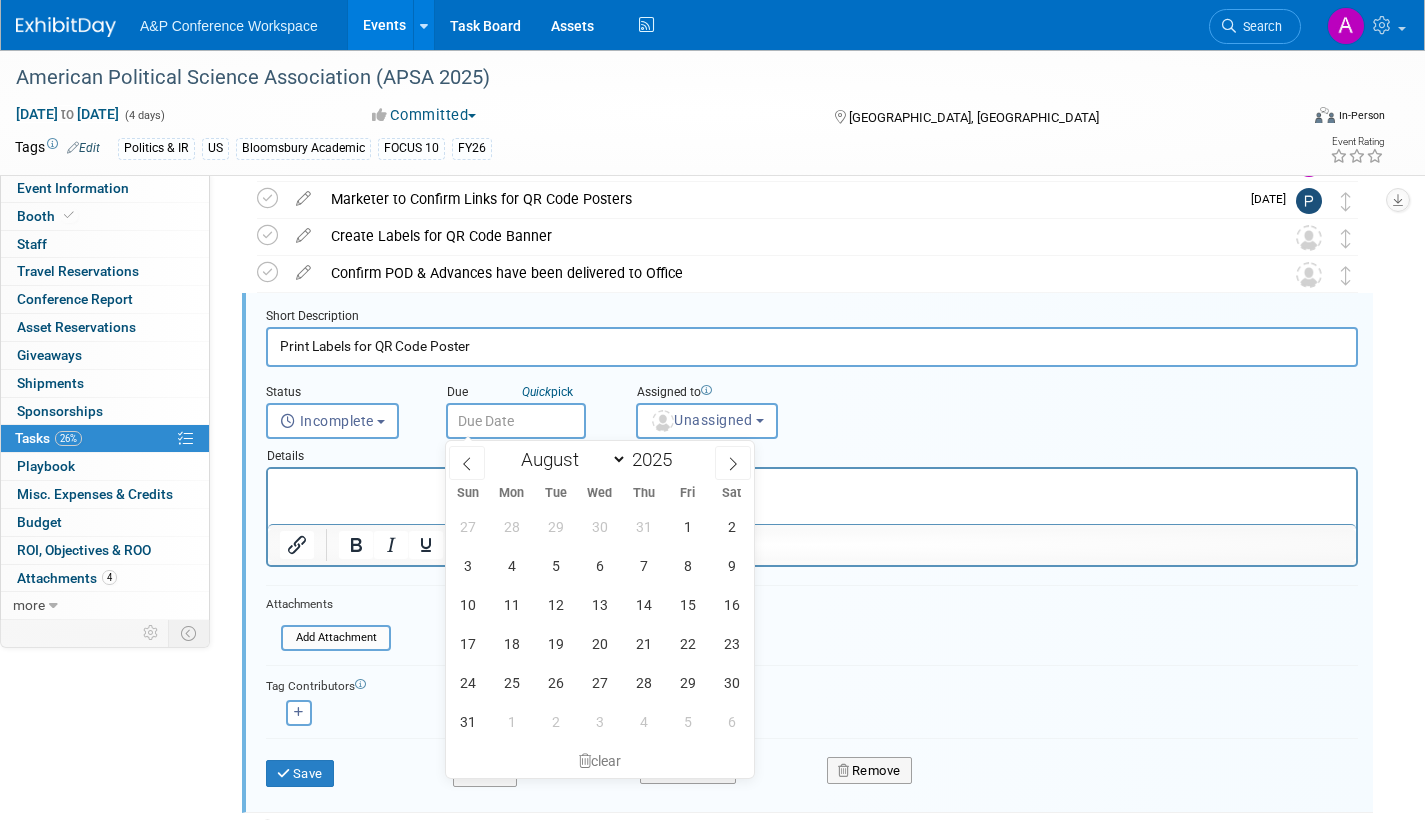type on "Aug 25, 2025" 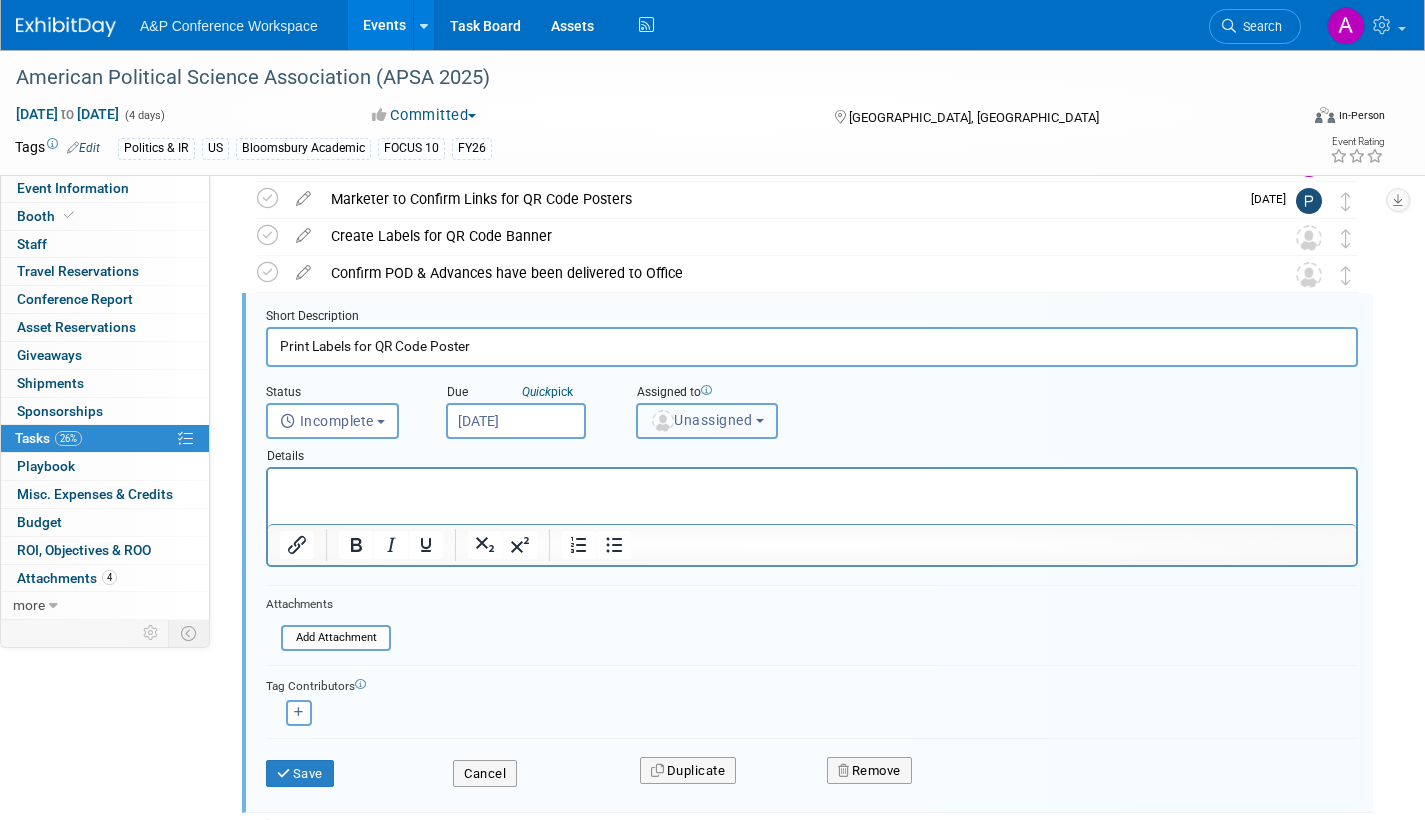 click on "Unassigned" at bounding box center [701, 420] 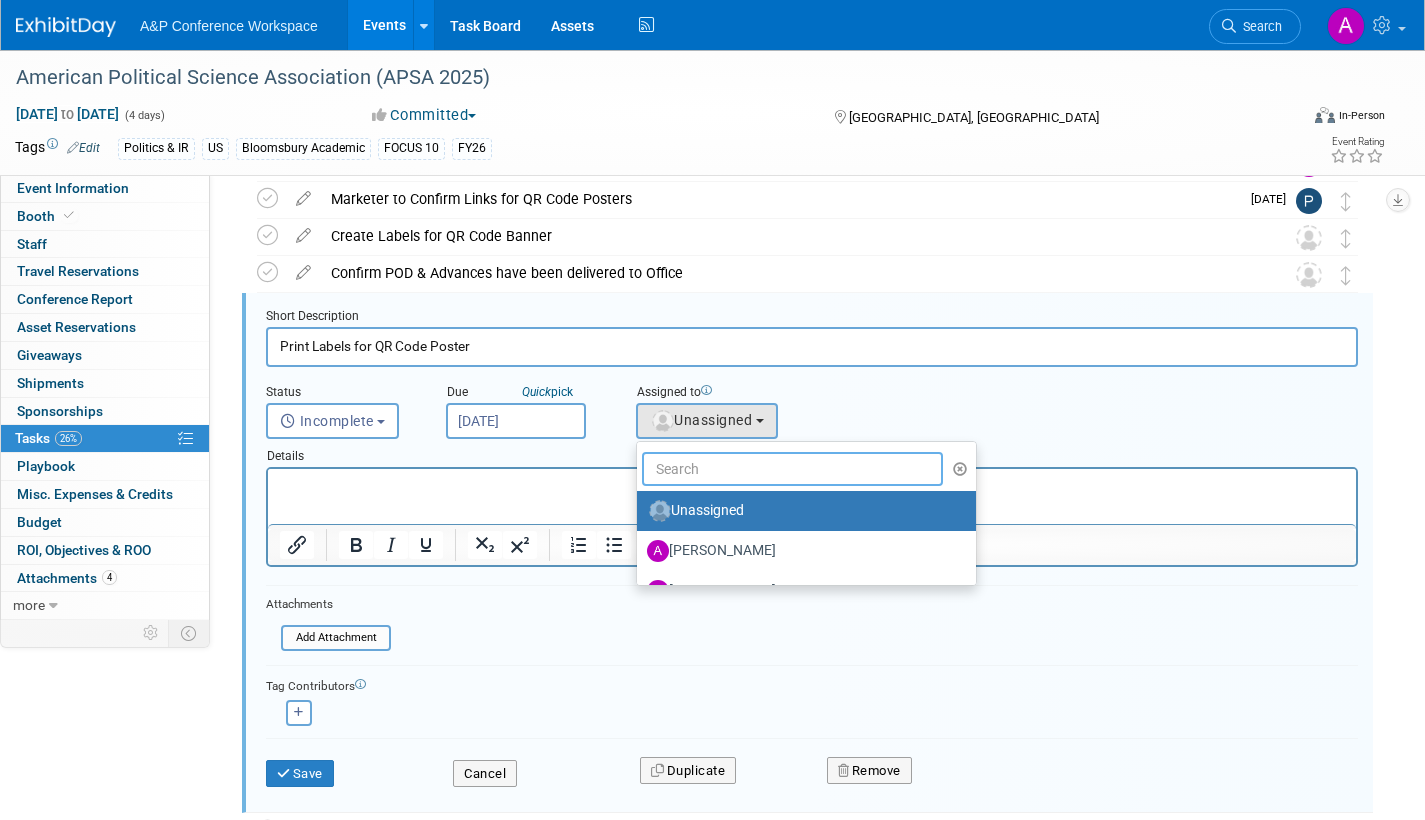 click at bounding box center [792, 469] 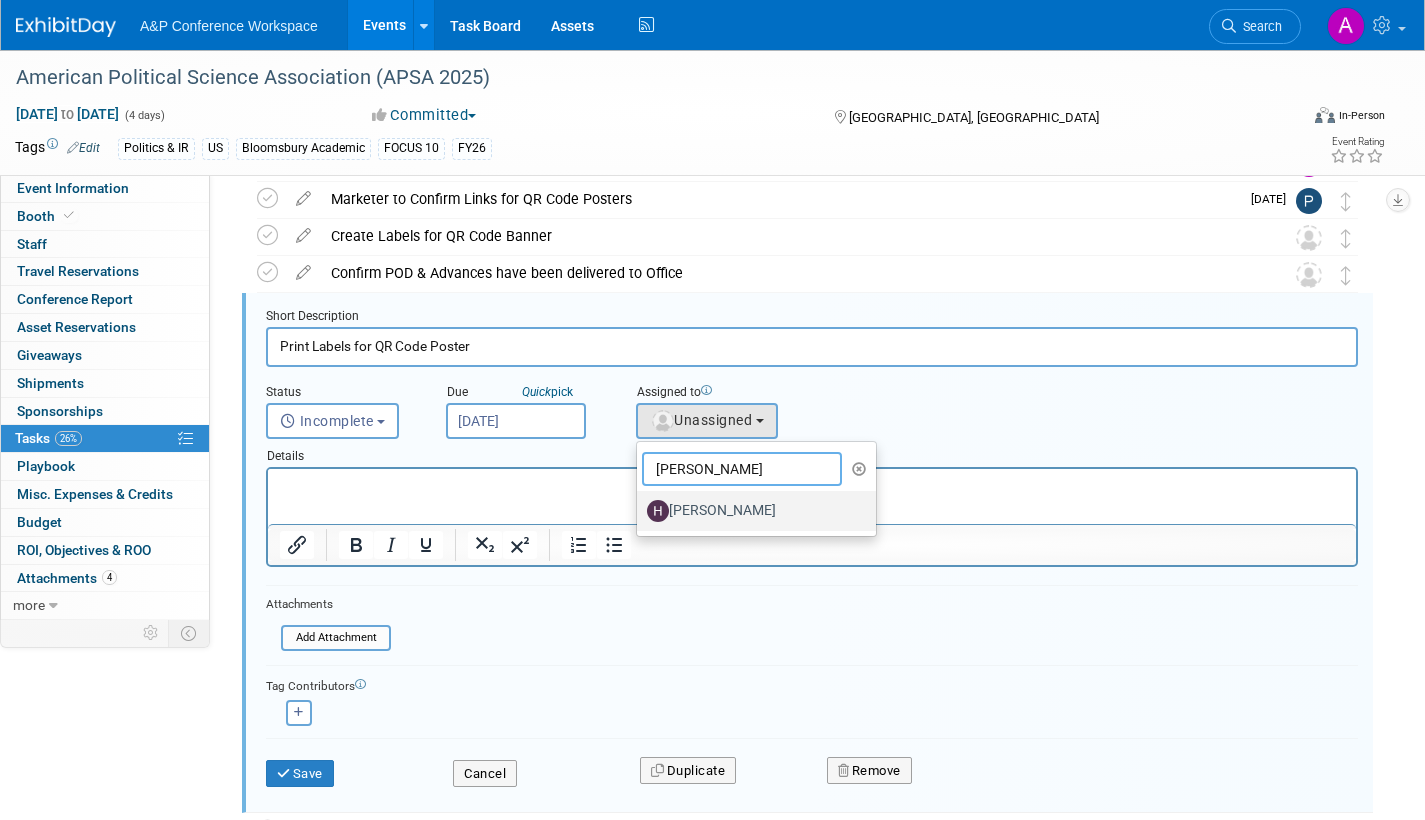 type on "hann" 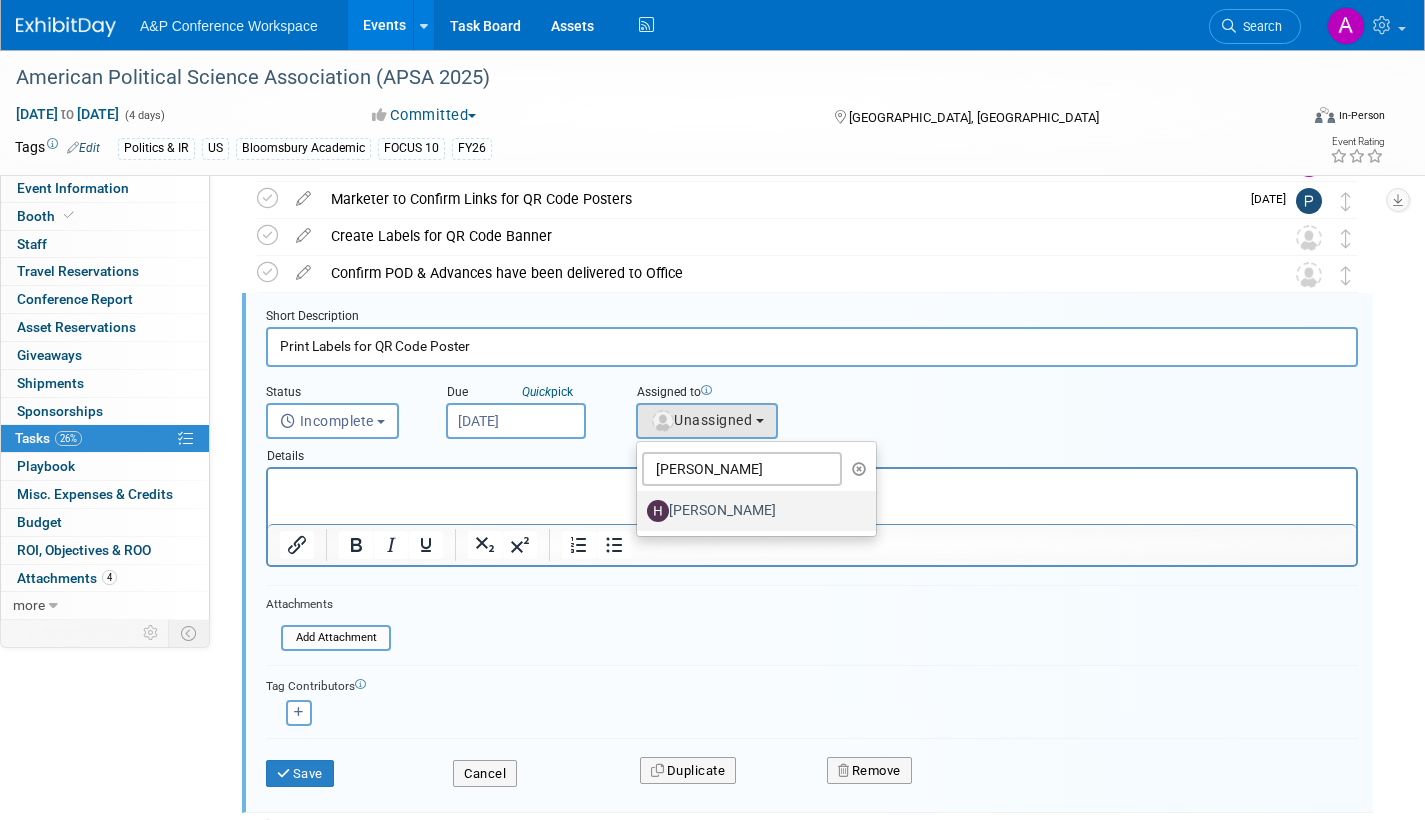 drag, startPoint x: 413, startPoint y: 47, endPoint x: 649, endPoint y: 537, distance: 543.87134 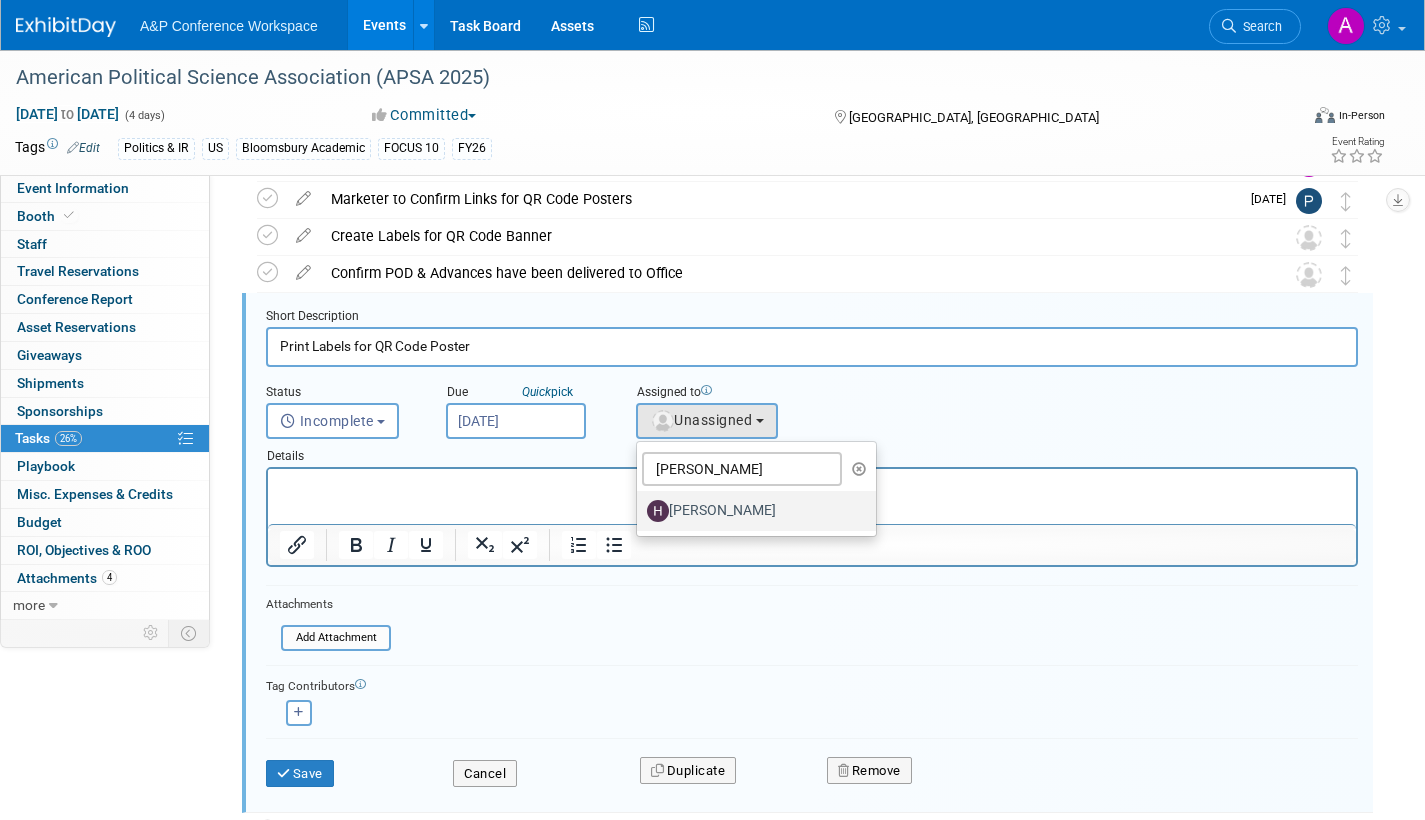 click on "[PERSON_NAME]" at bounding box center [751, 511] 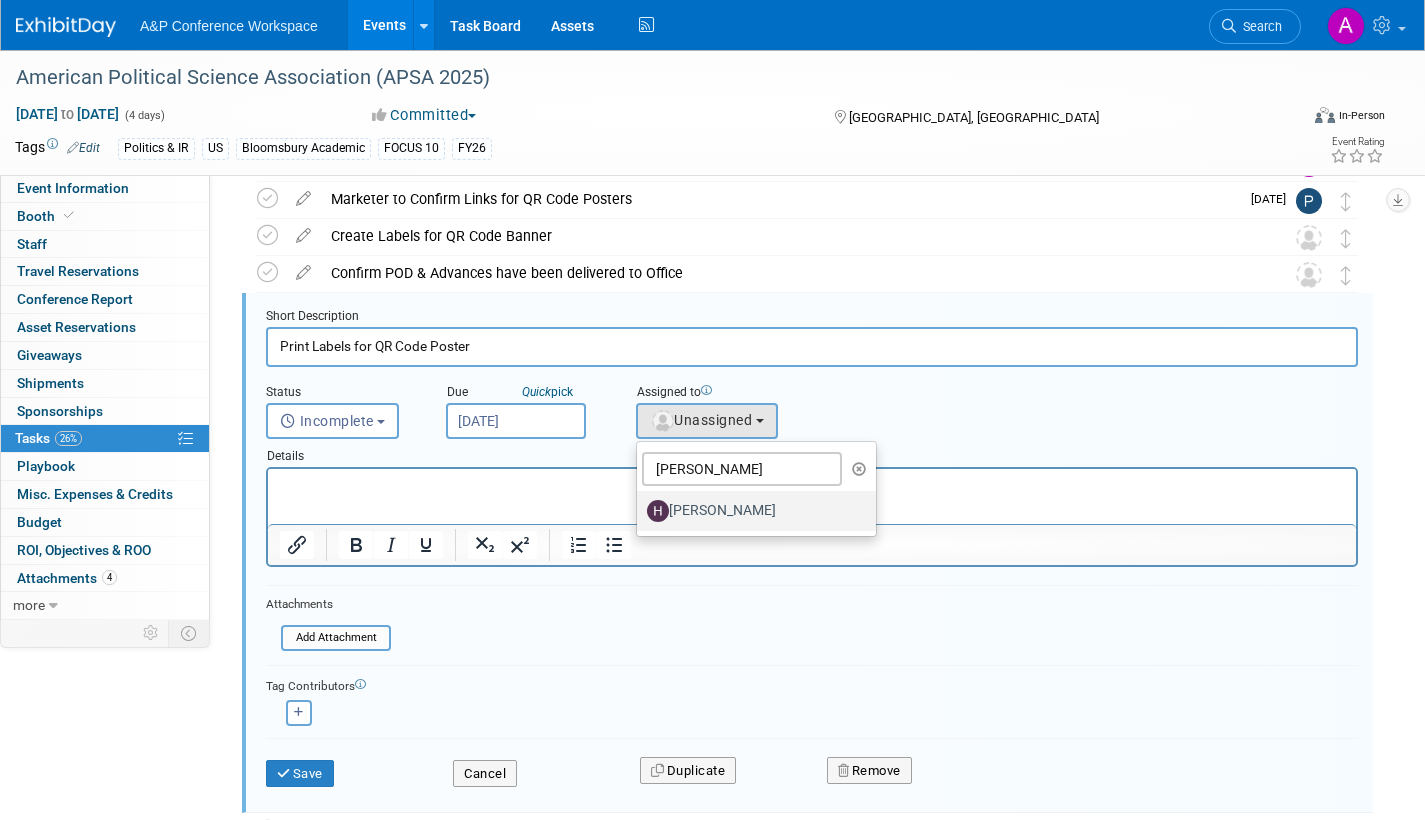 select on "f47d5110-dff9-4952-99f5-c640fdae2d00" 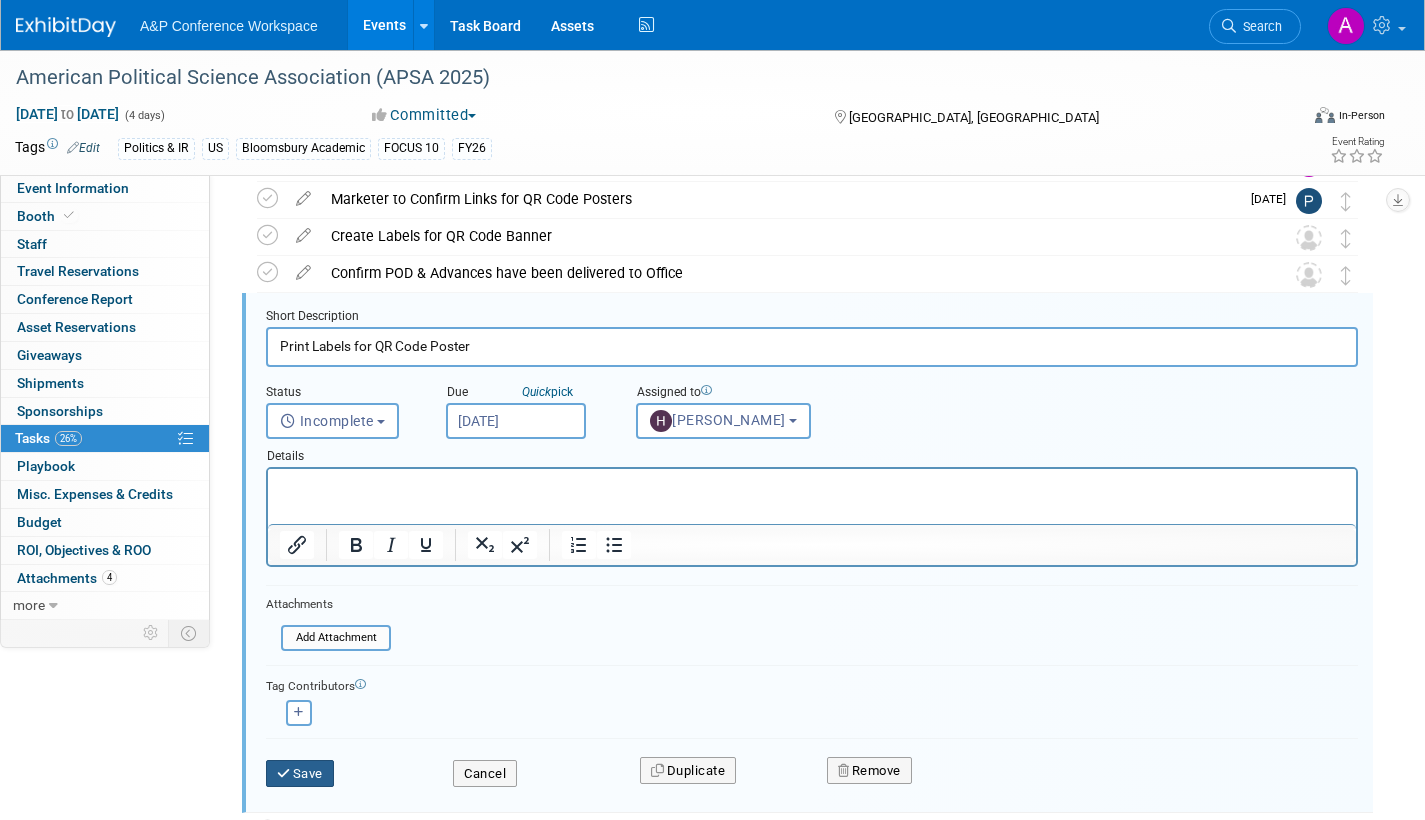 click at bounding box center [285, 773] 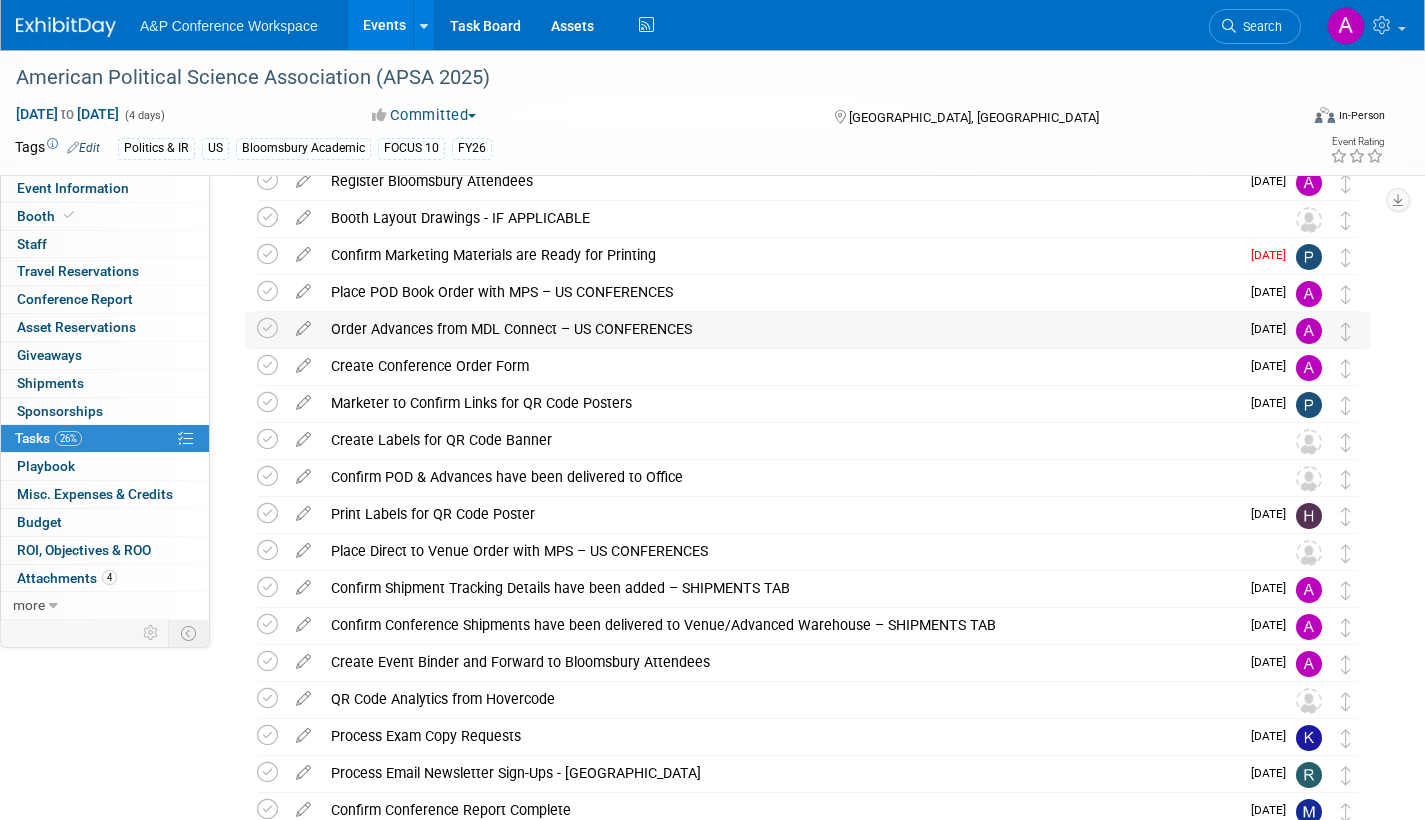 scroll, scrollTop: 400, scrollLeft: 0, axis: vertical 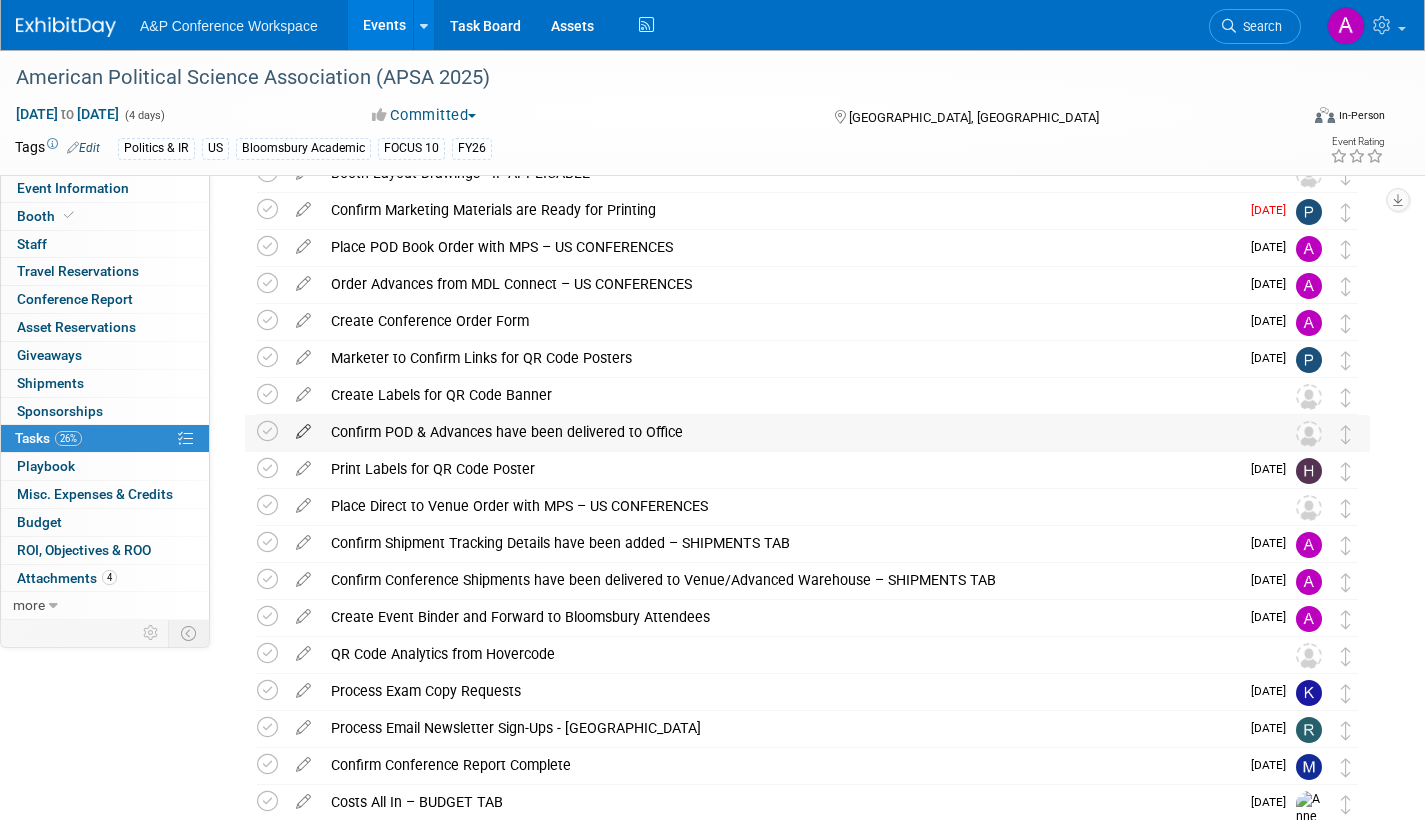 click at bounding box center (303, 427) 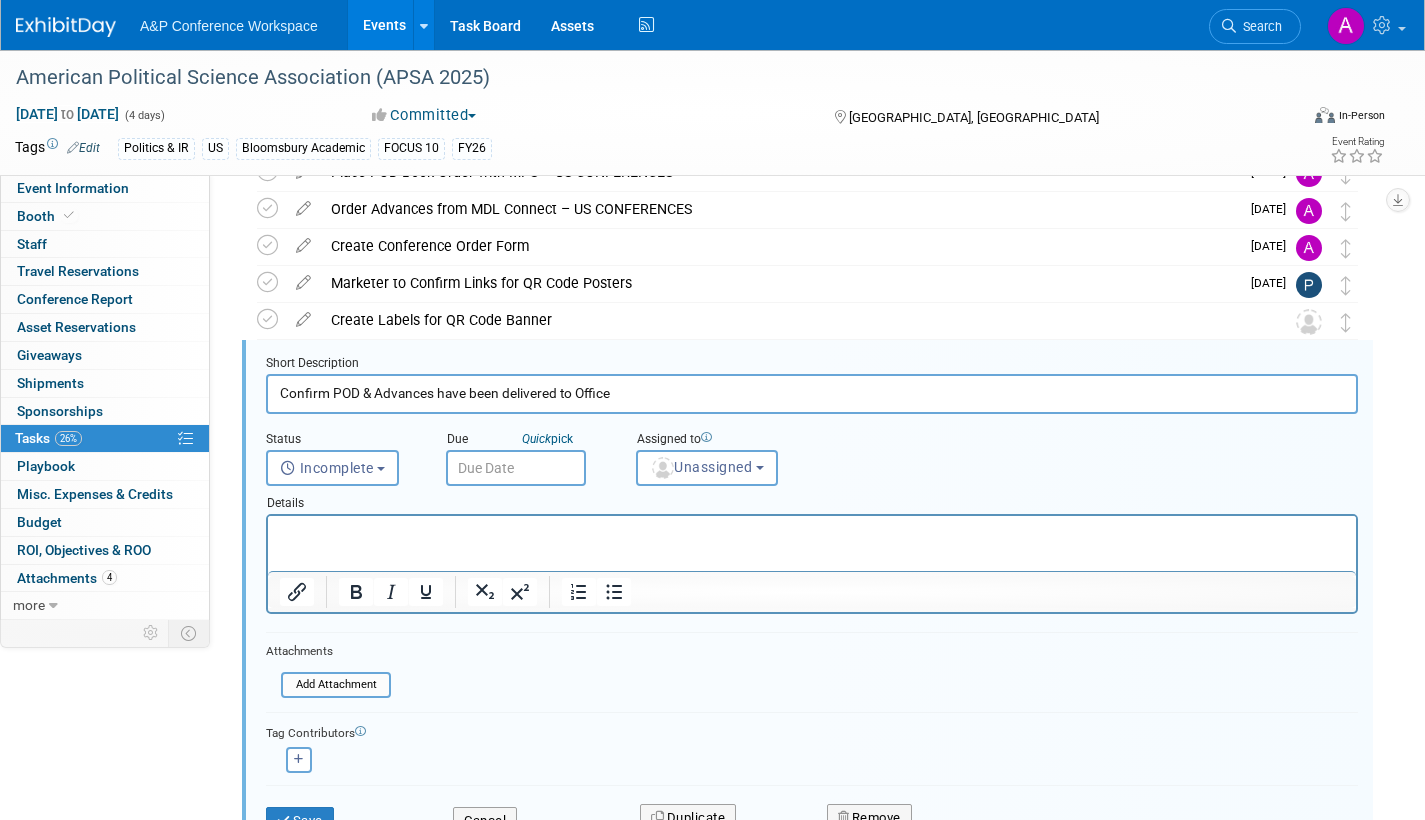 scroll, scrollTop: 522, scrollLeft: 0, axis: vertical 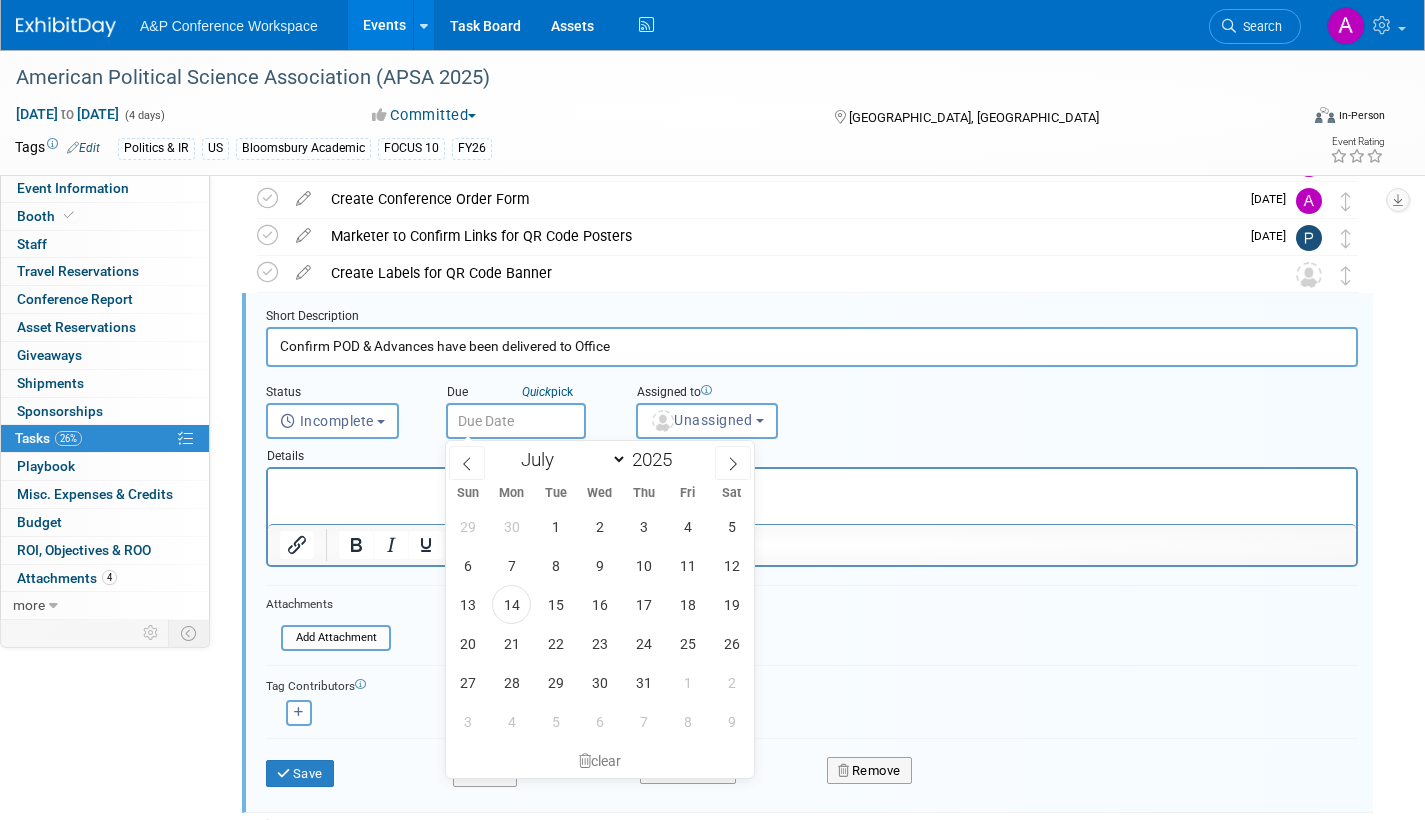 click at bounding box center (516, 421) 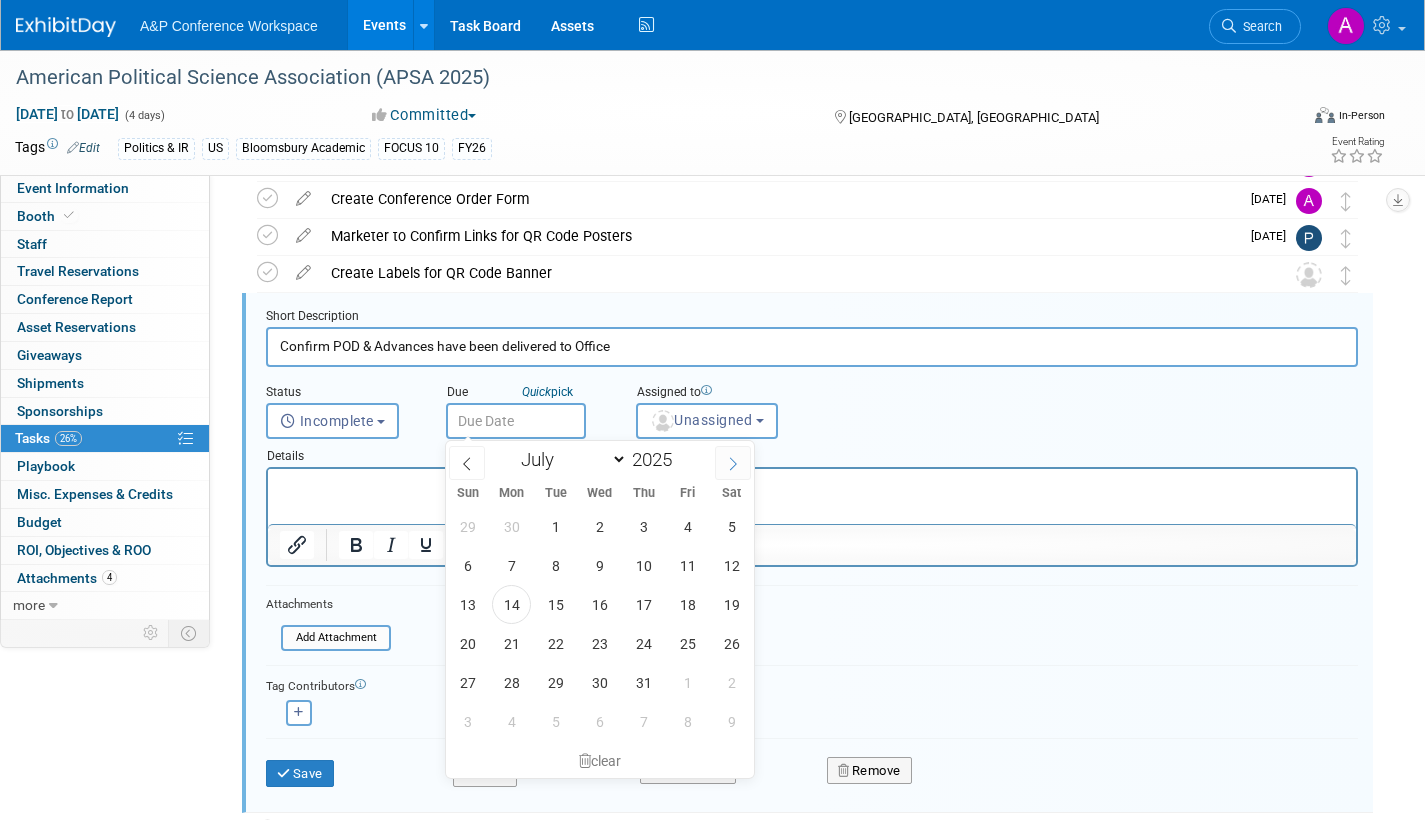 click 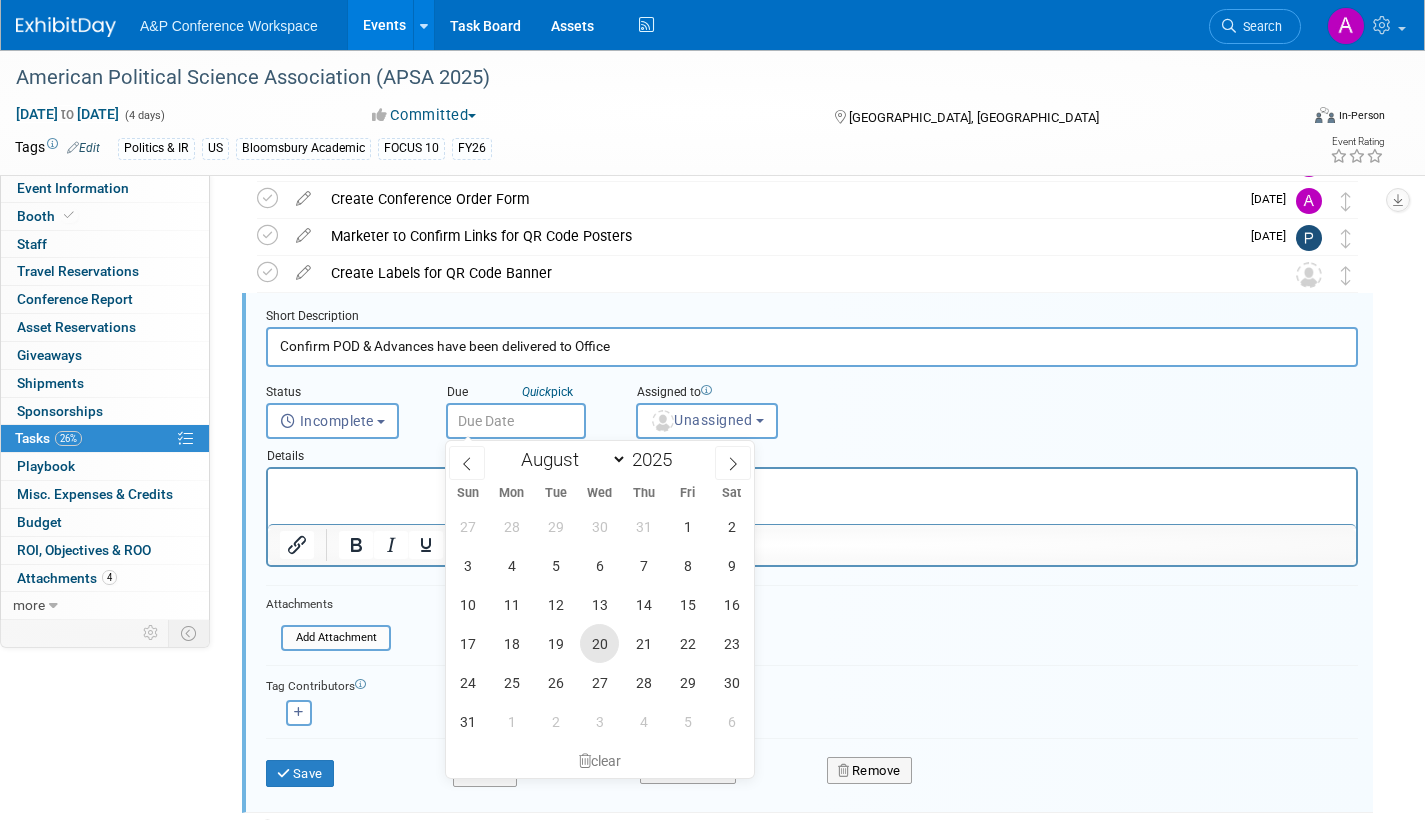 click on "20" at bounding box center [599, 643] 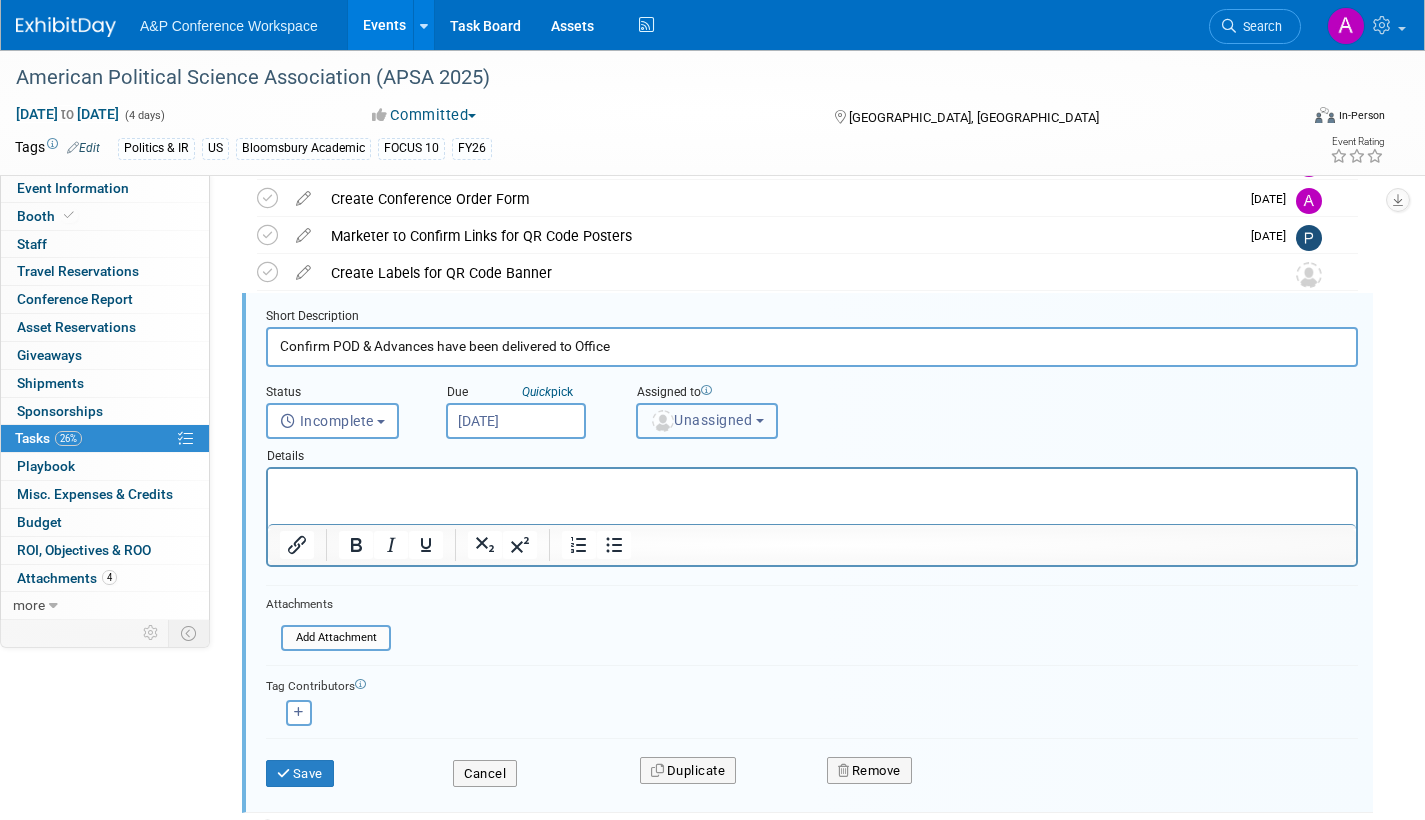 click on "Unassigned" at bounding box center (701, 420) 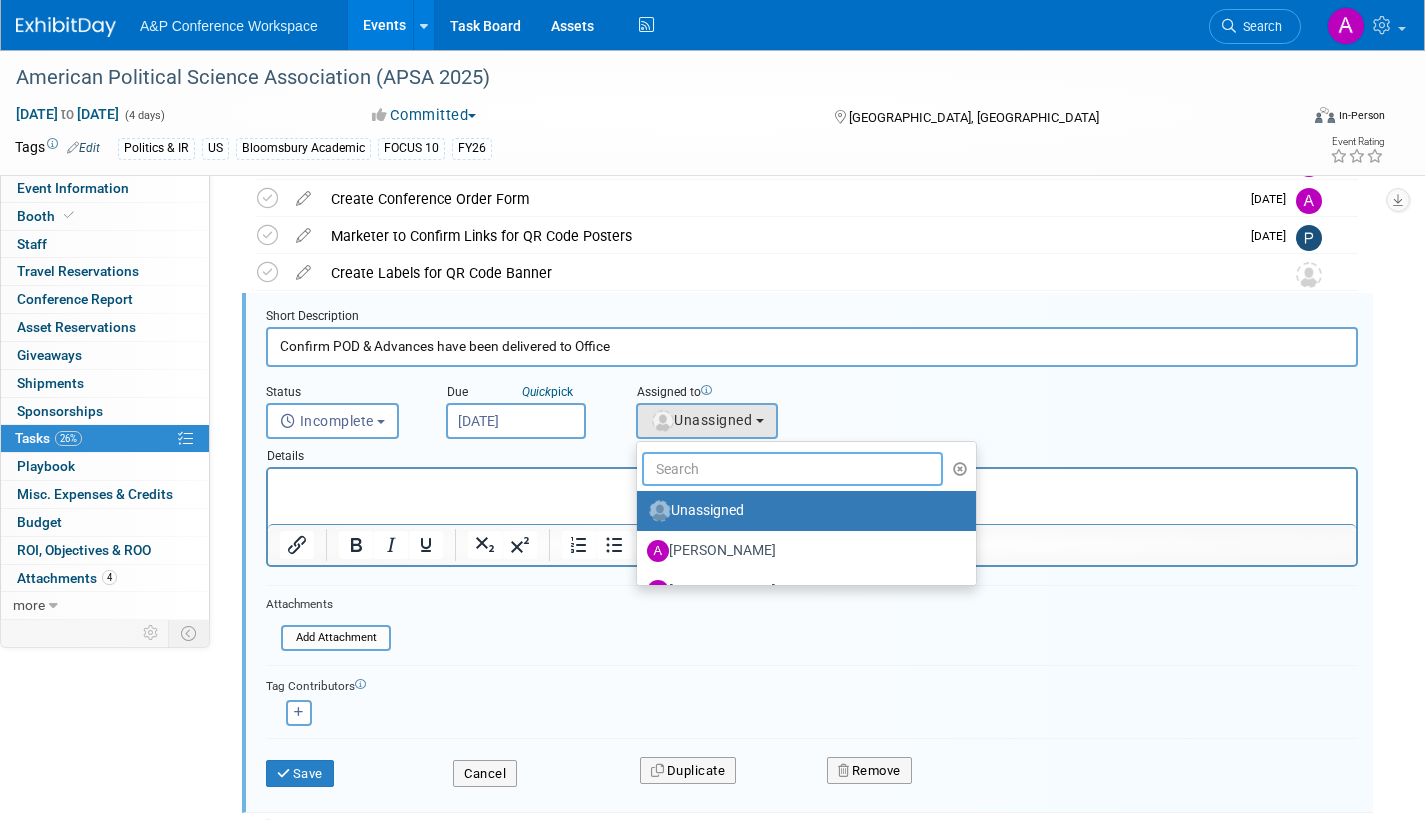 click at bounding box center (792, 469) 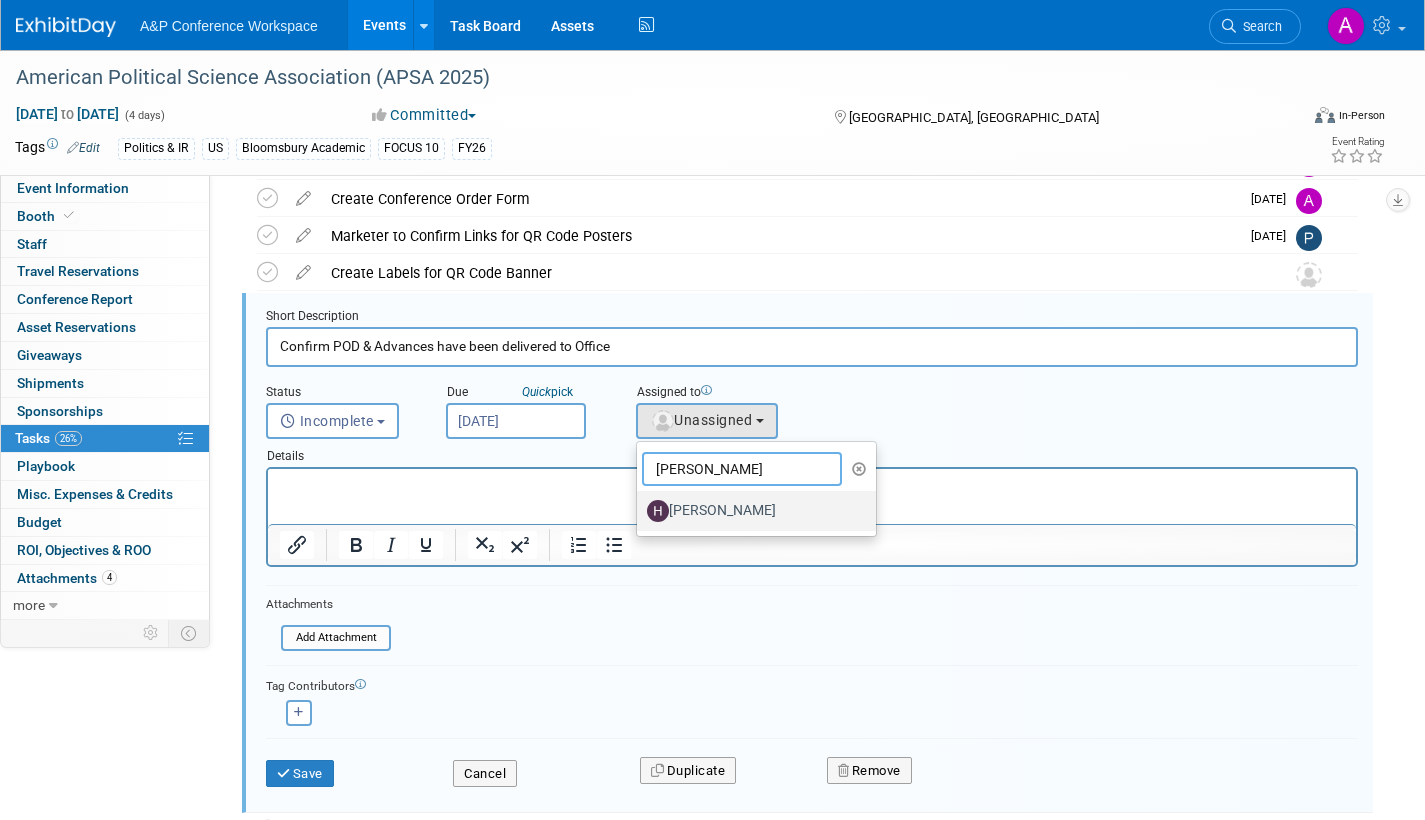 type on "hanna" 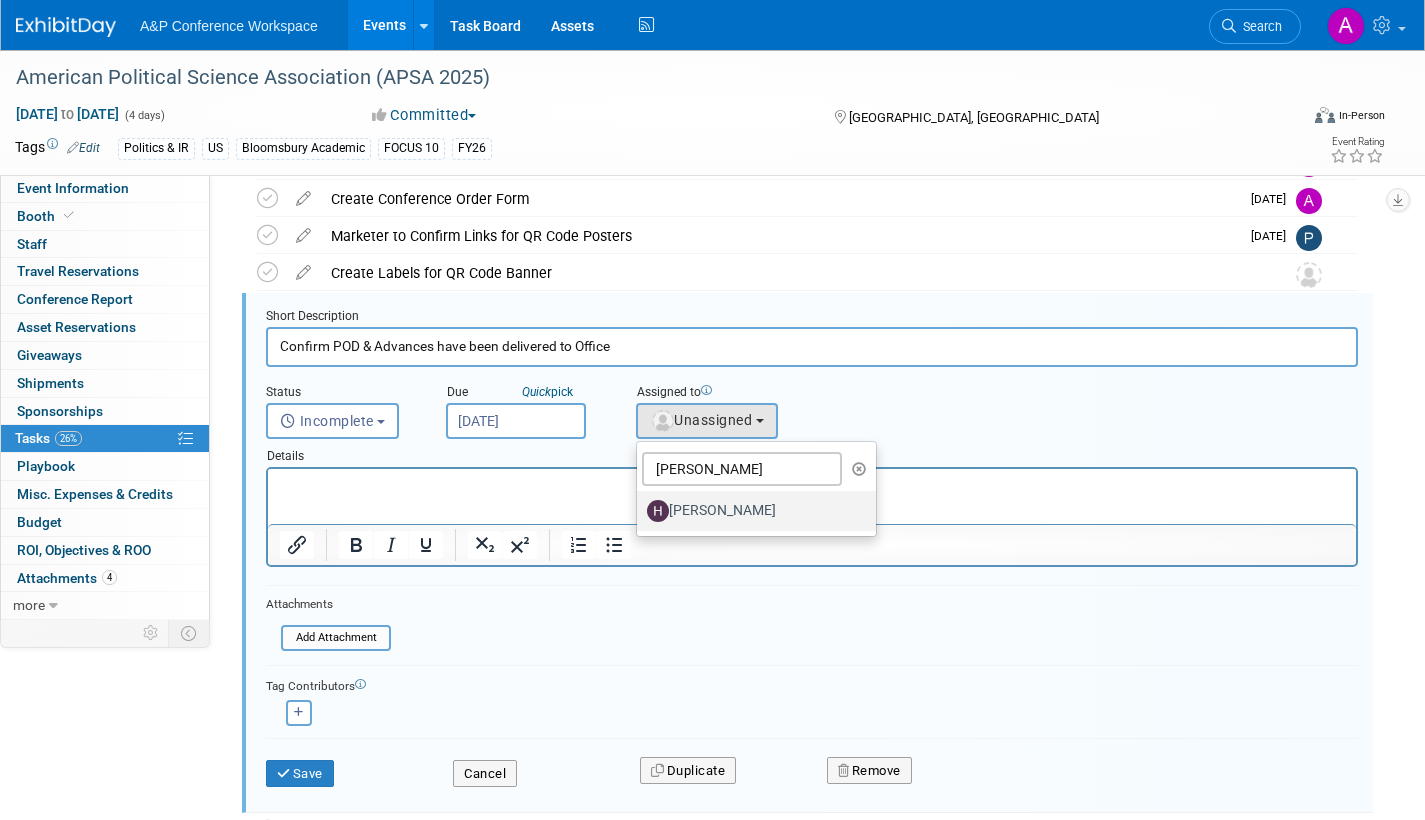 click on "[PERSON_NAME]" at bounding box center [751, 511] 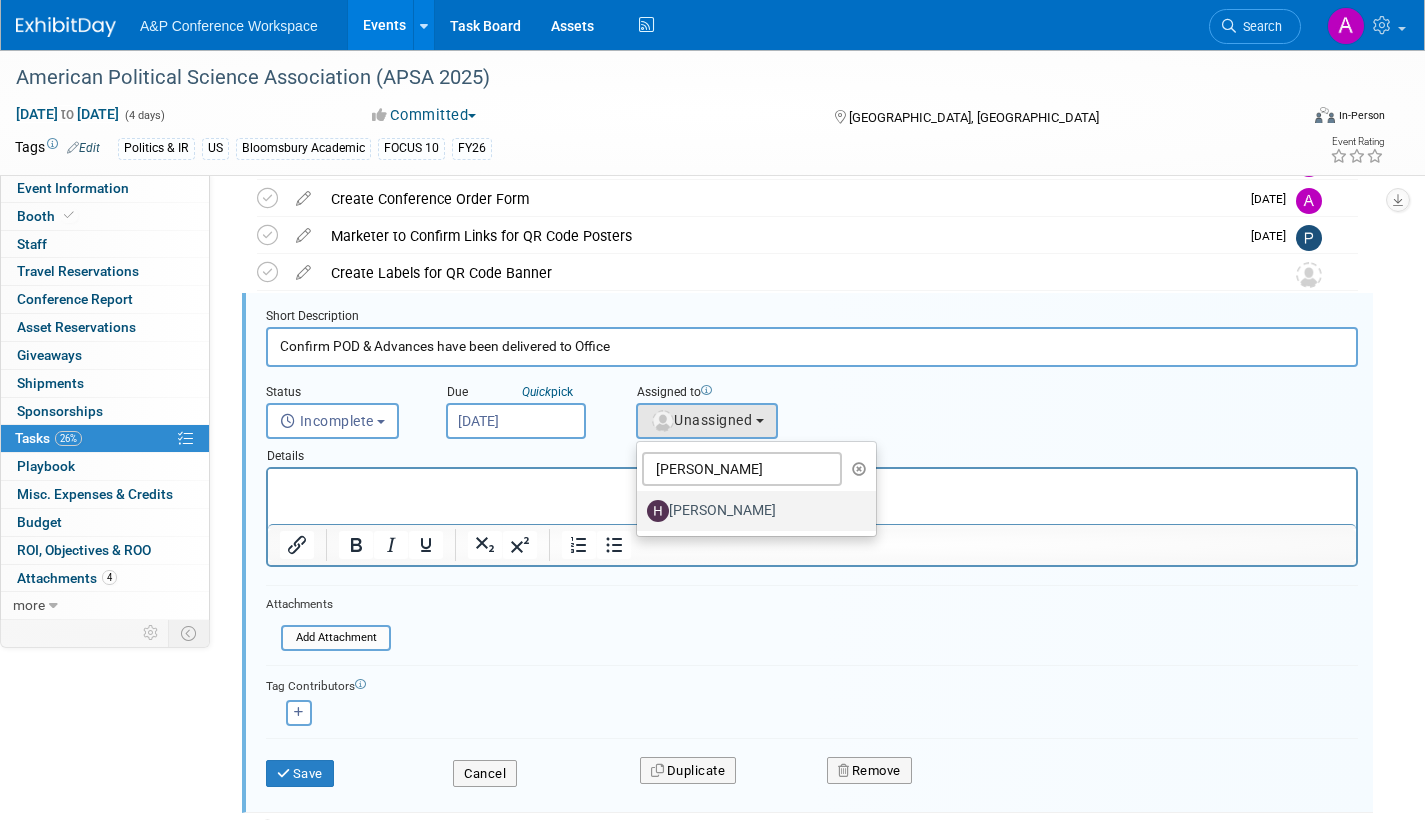 select on "f47d5110-dff9-4952-99f5-c640fdae2d00" 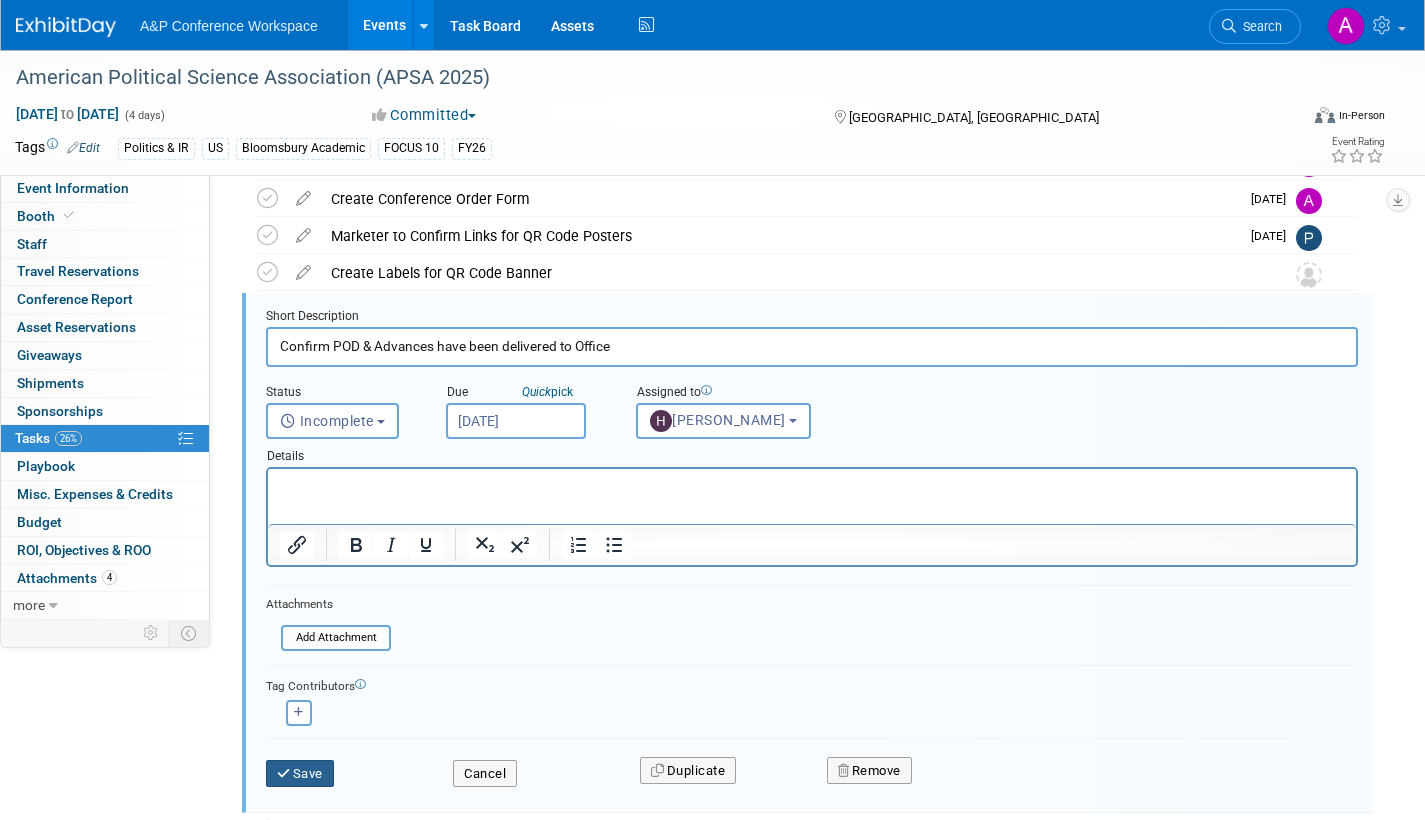 click on "Save" at bounding box center (300, 774) 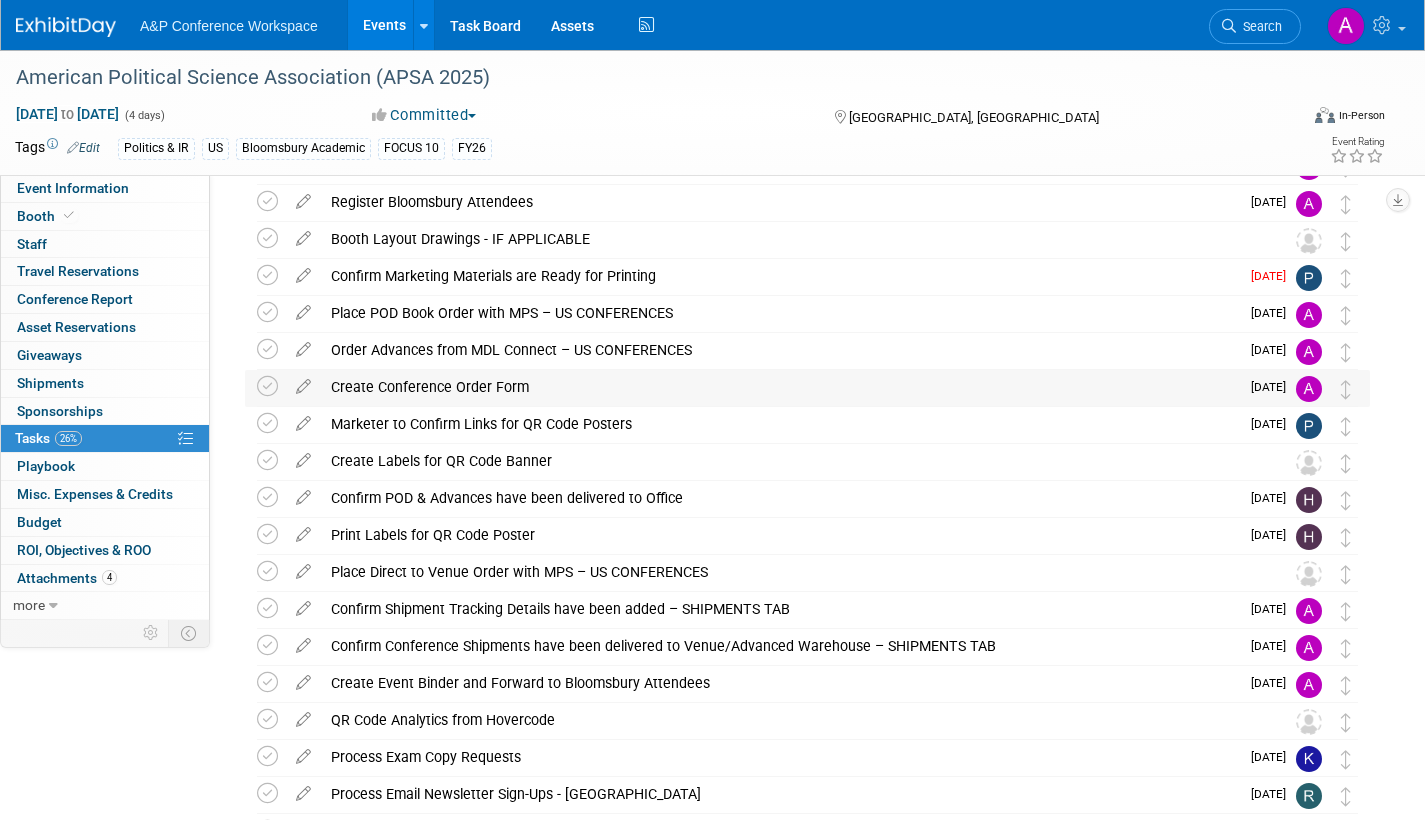 scroll, scrollTop: 81, scrollLeft: 0, axis: vertical 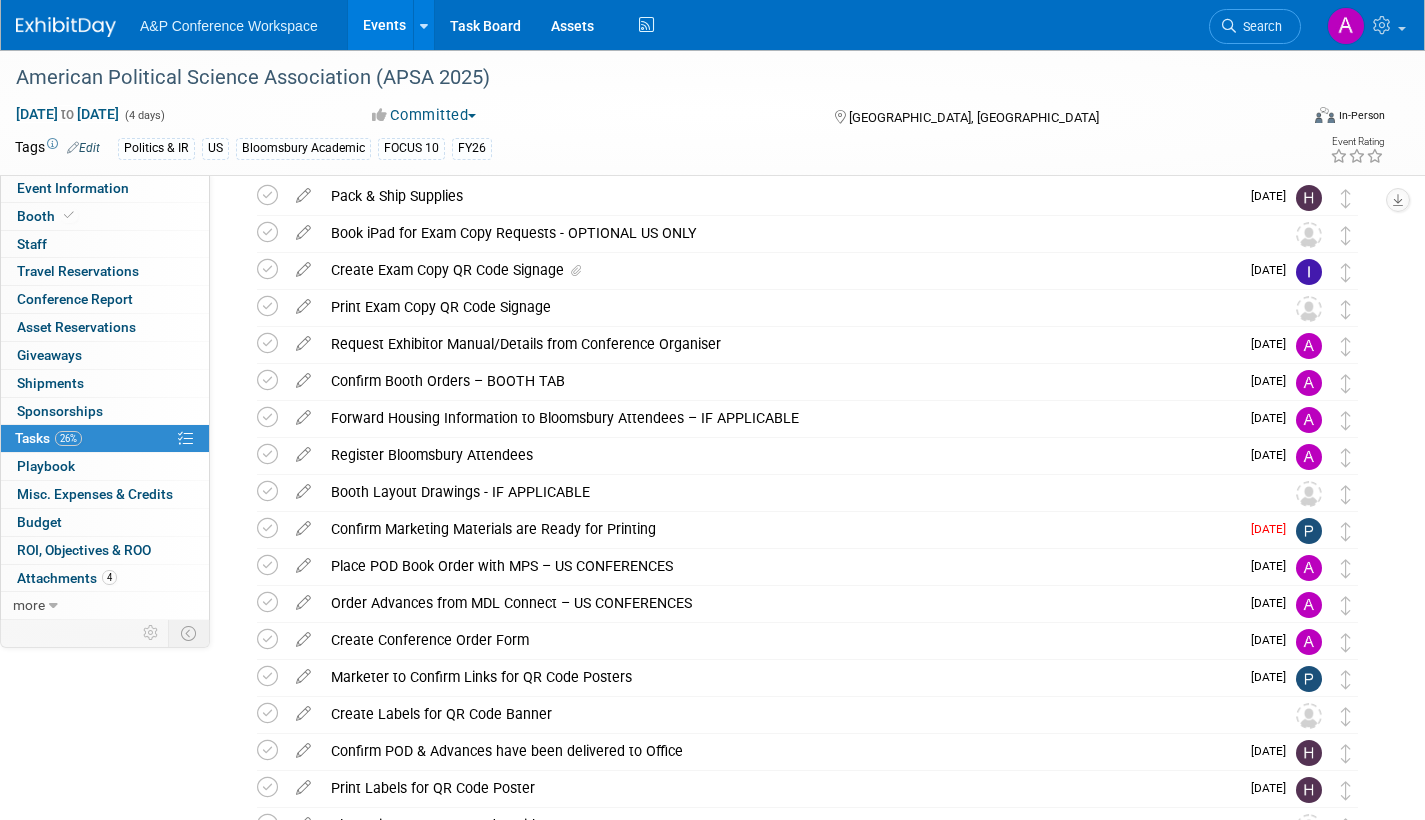 click at bounding box center [303, 450] 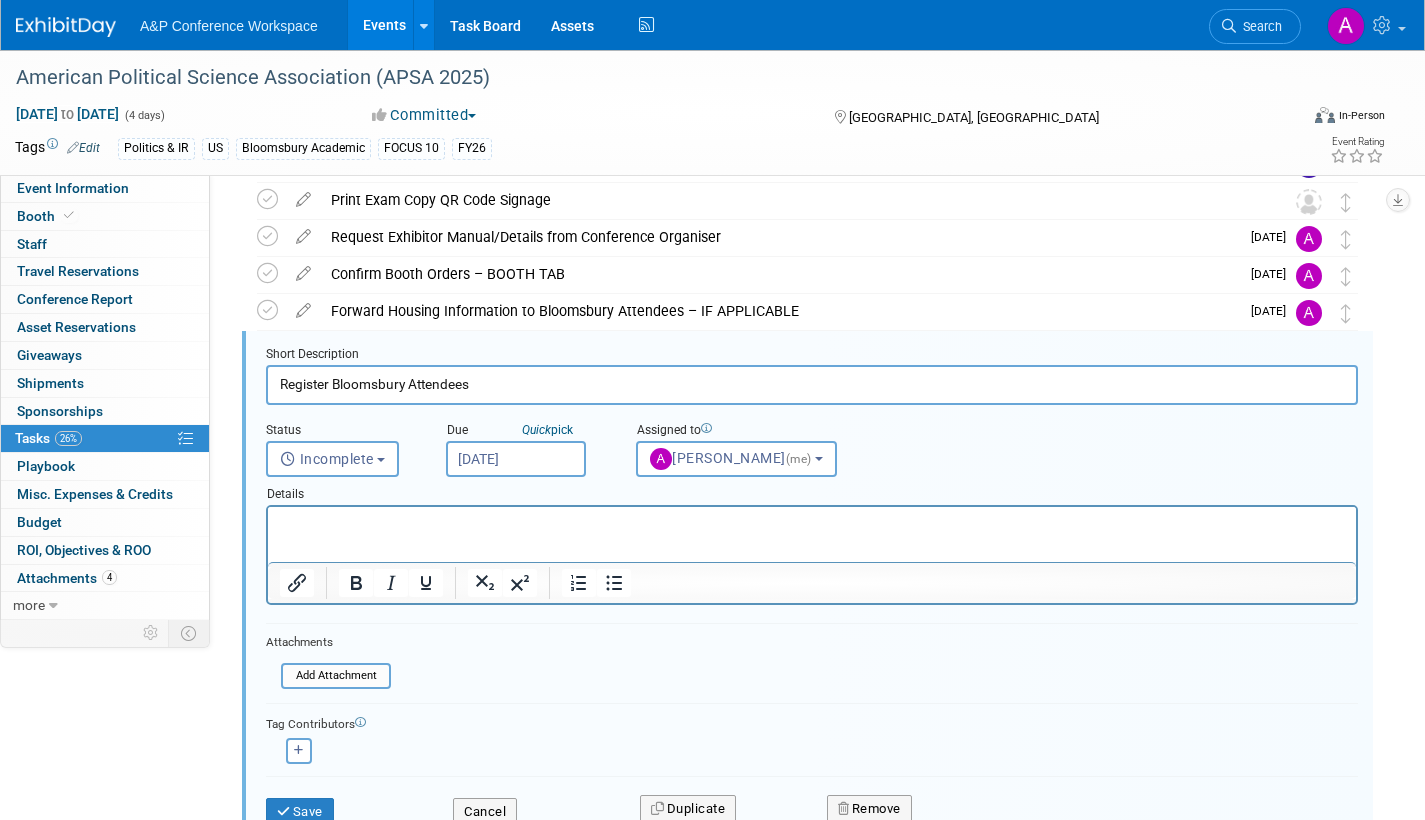 scroll, scrollTop: 226, scrollLeft: 0, axis: vertical 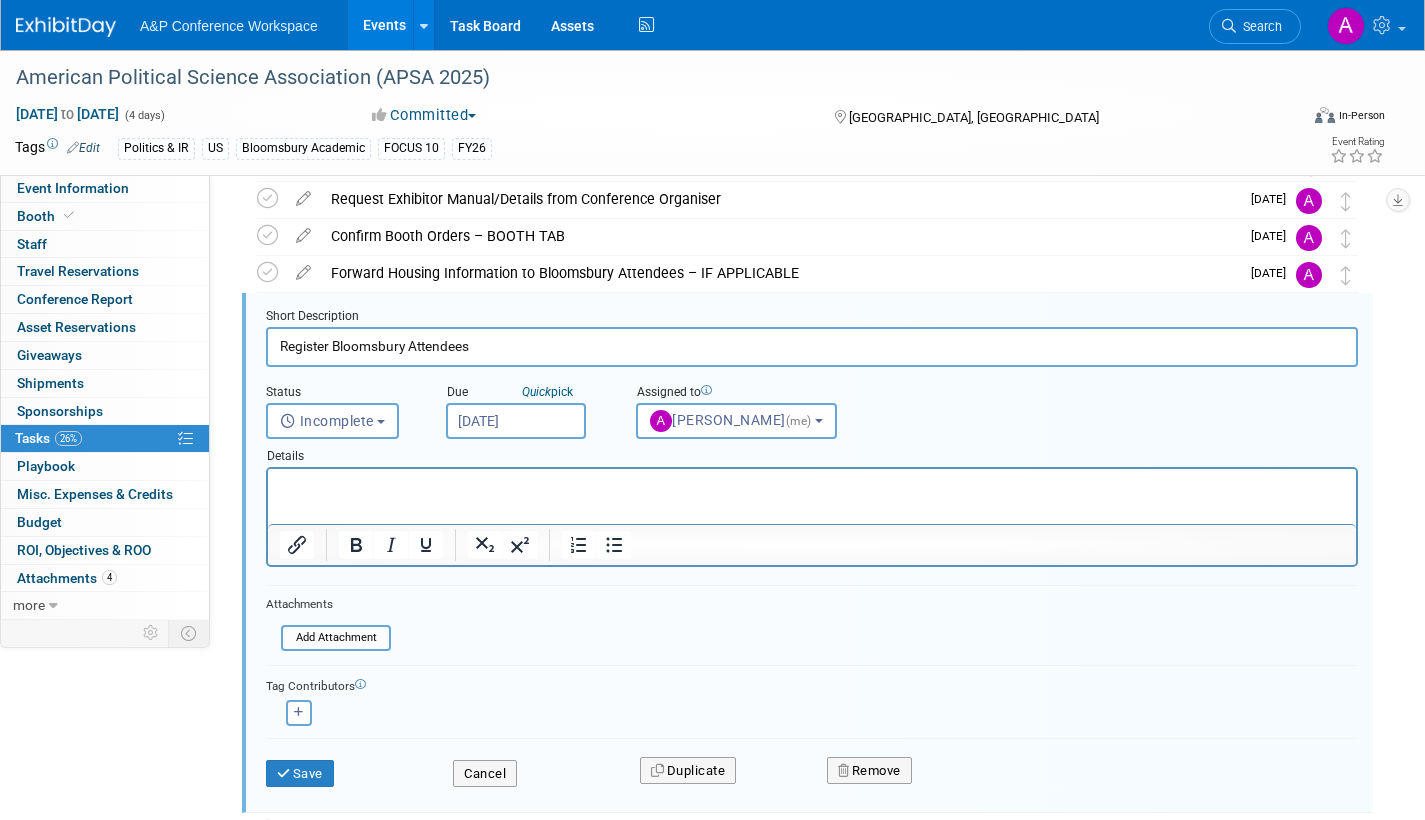 click on "Jul 30, 2025" at bounding box center (516, 421) 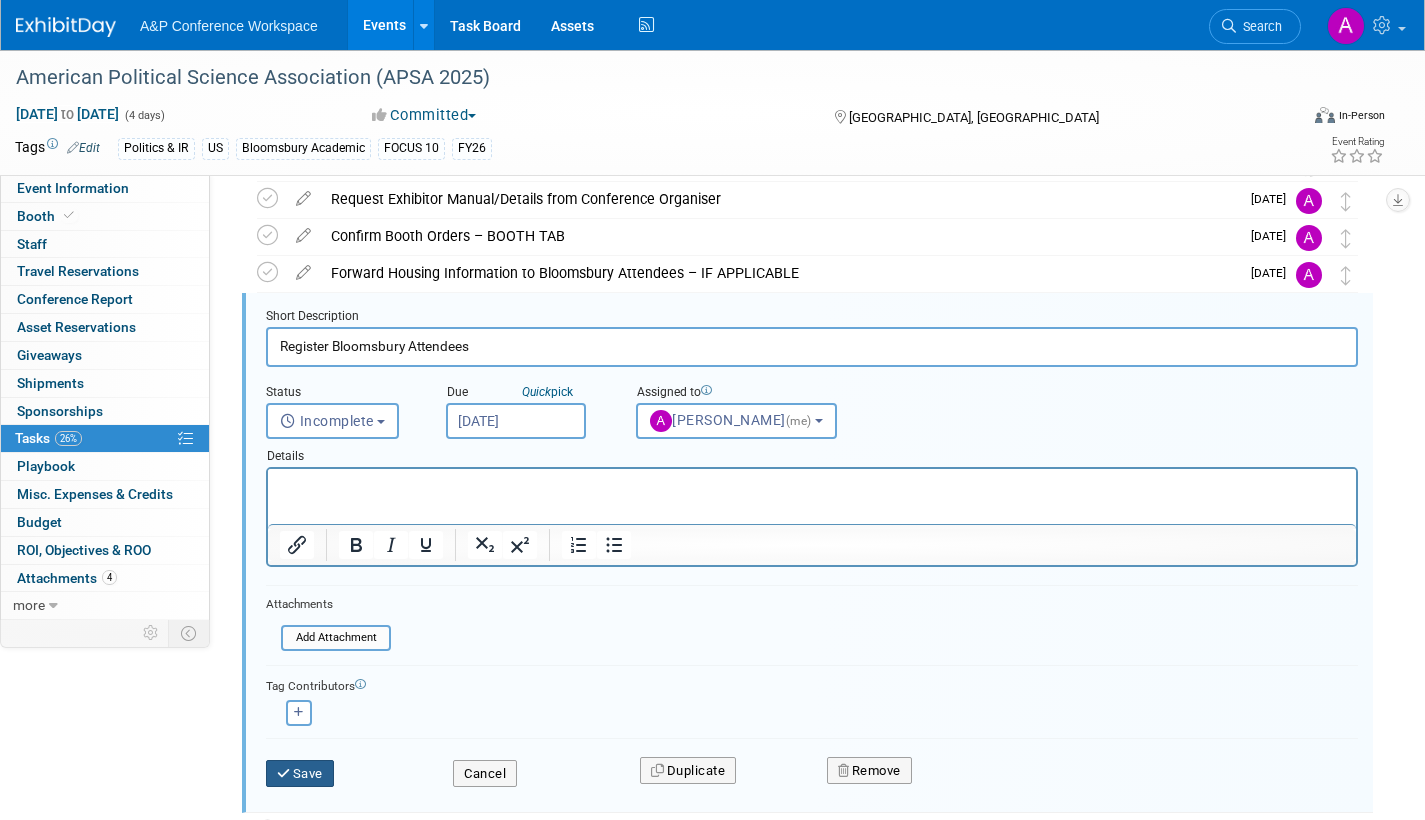click on "Save" at bounding box center (300, 774) 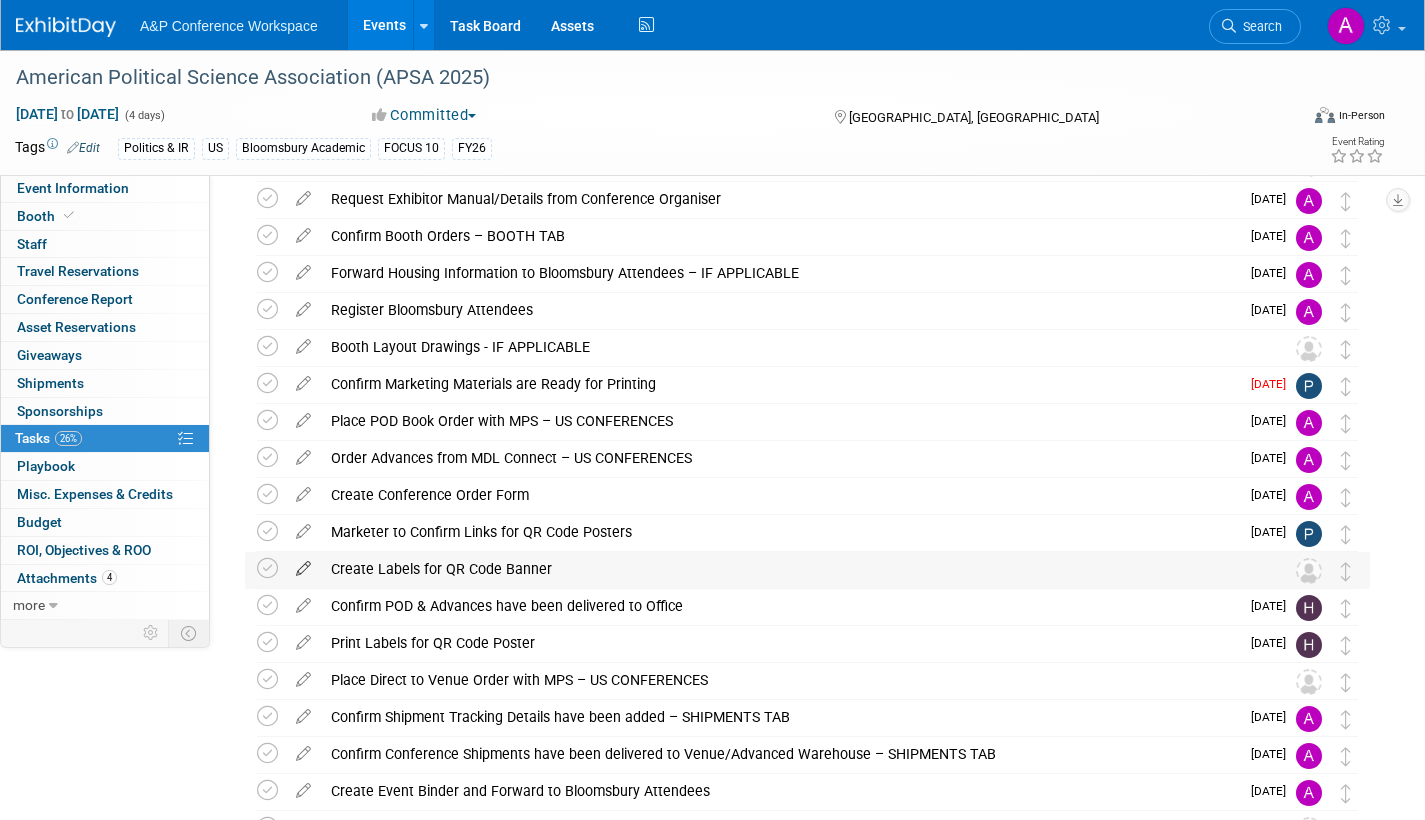 click at bounding box center (303, 564) 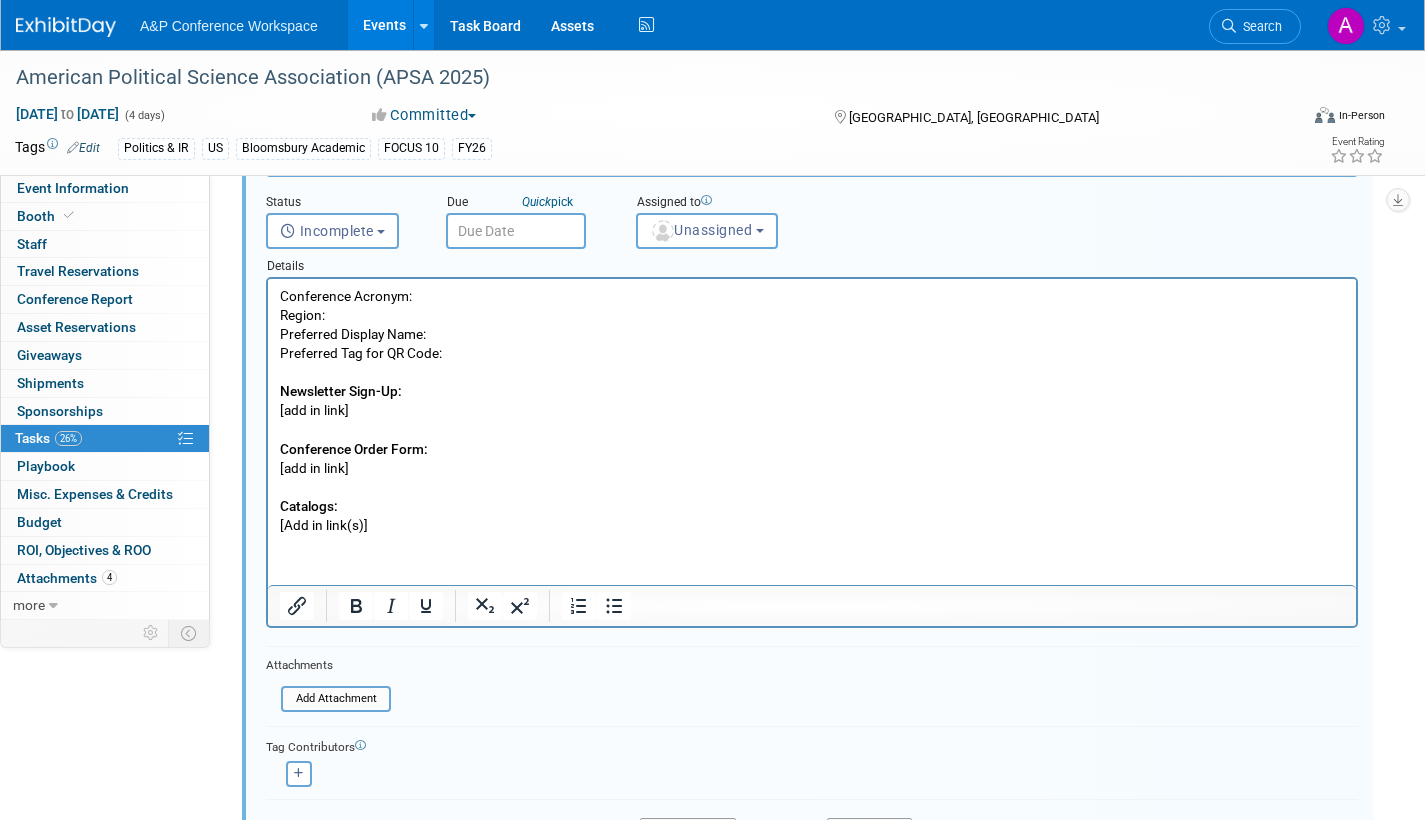 scroll, scrollTop: 485, scrollLeft: 0, axis: vertical 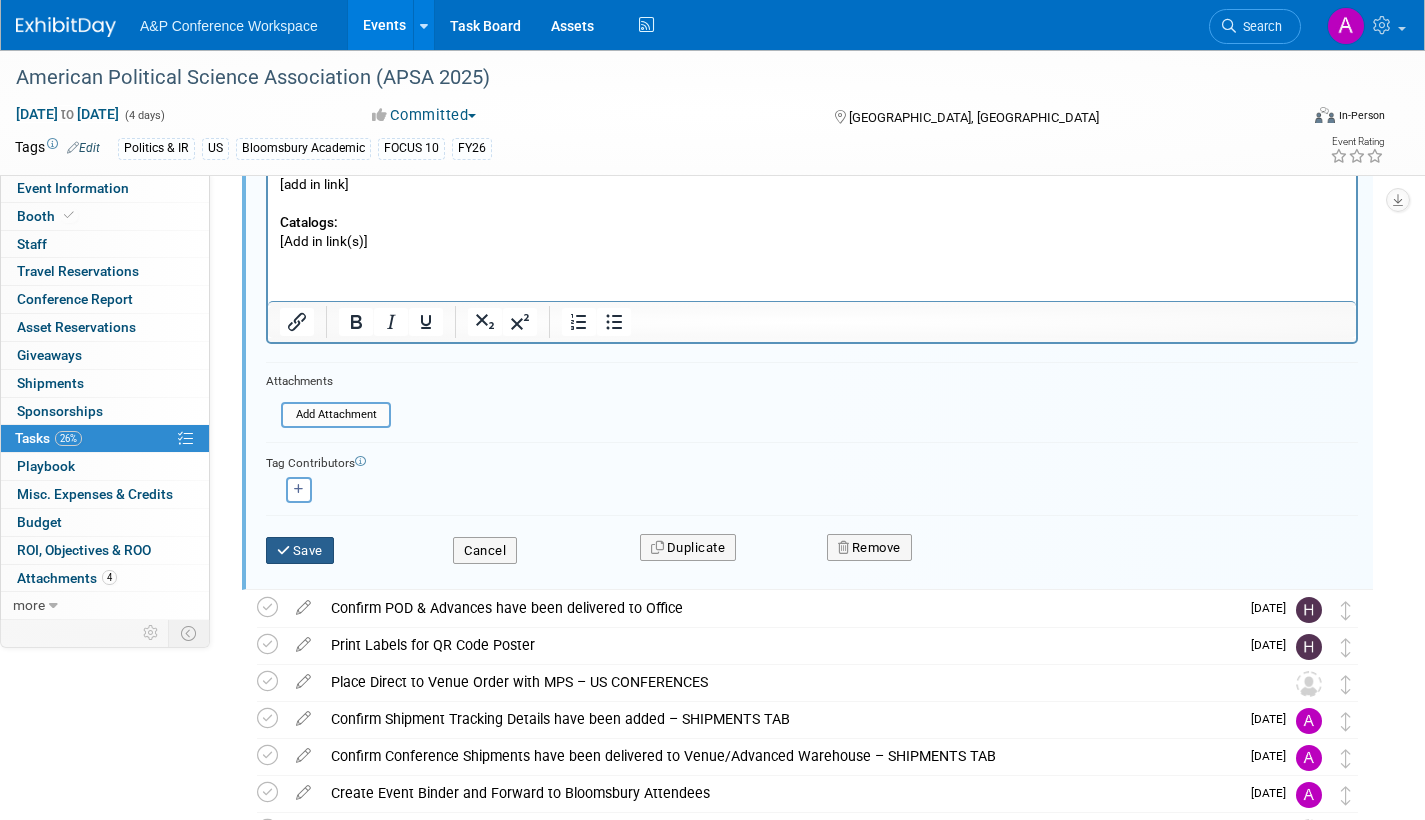 click on "Save" at bounding box center (300, 551) 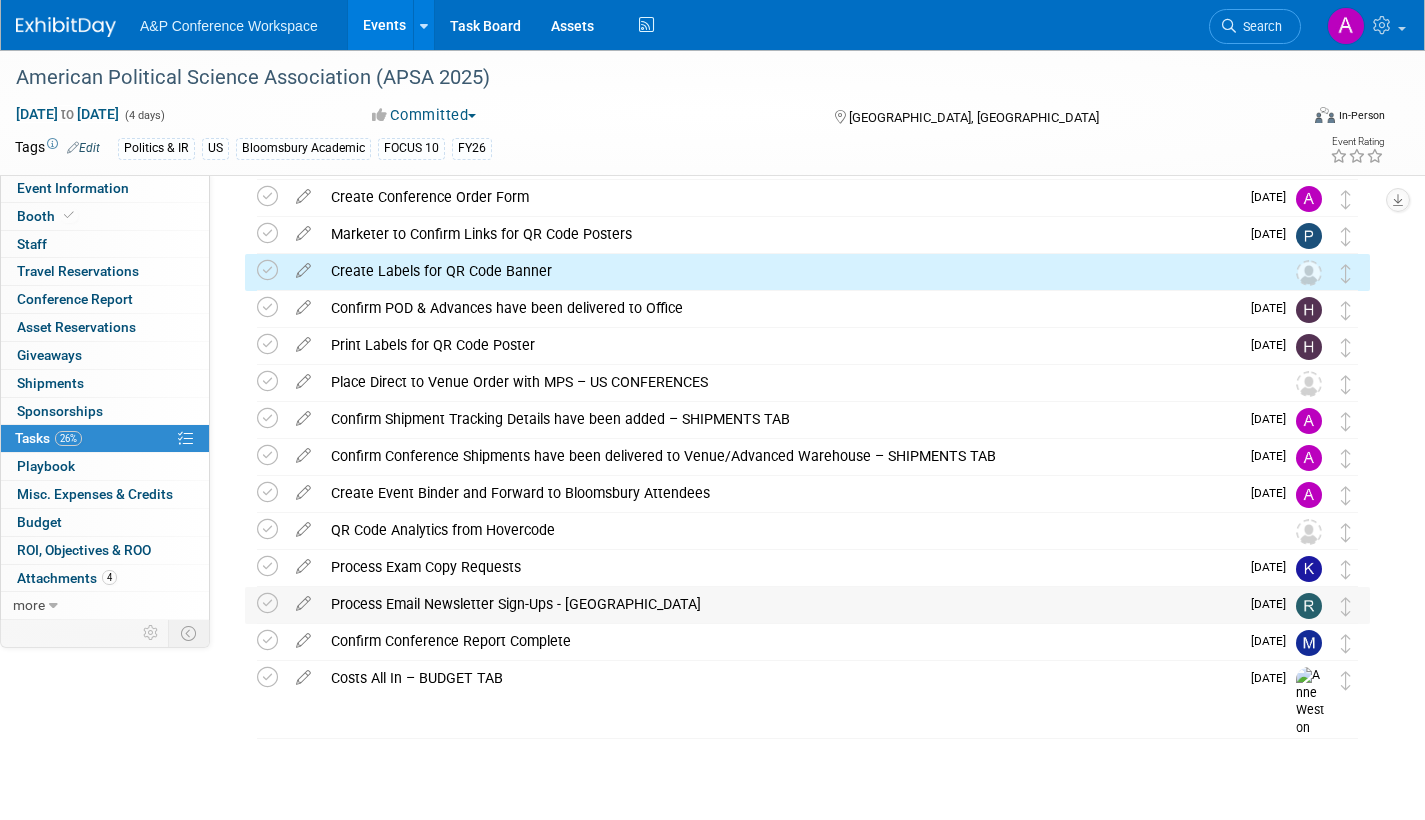 scroll, scrollTop: 324, scrollLeft: 0, axis: vertical 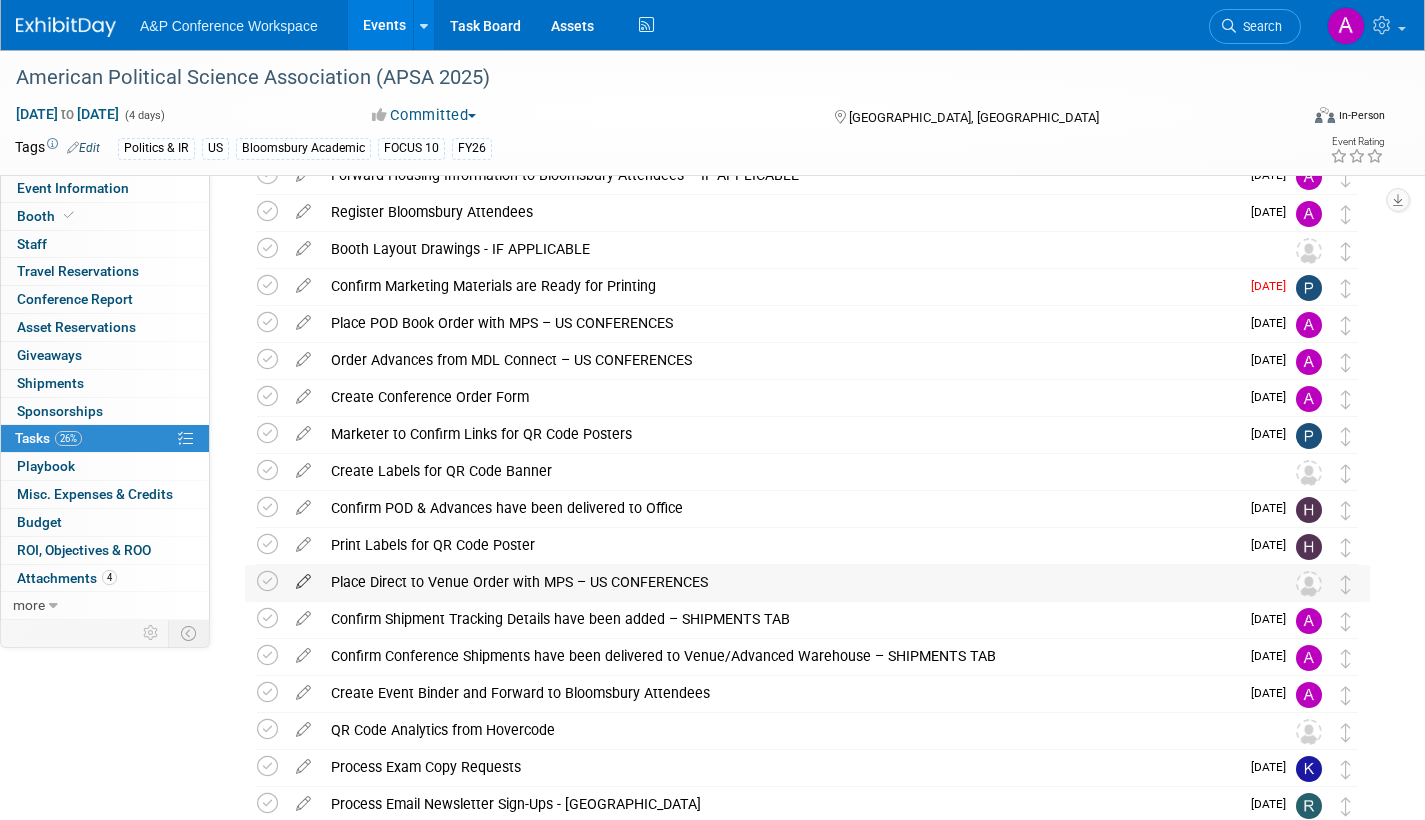 click at bounding box center [303, 577] 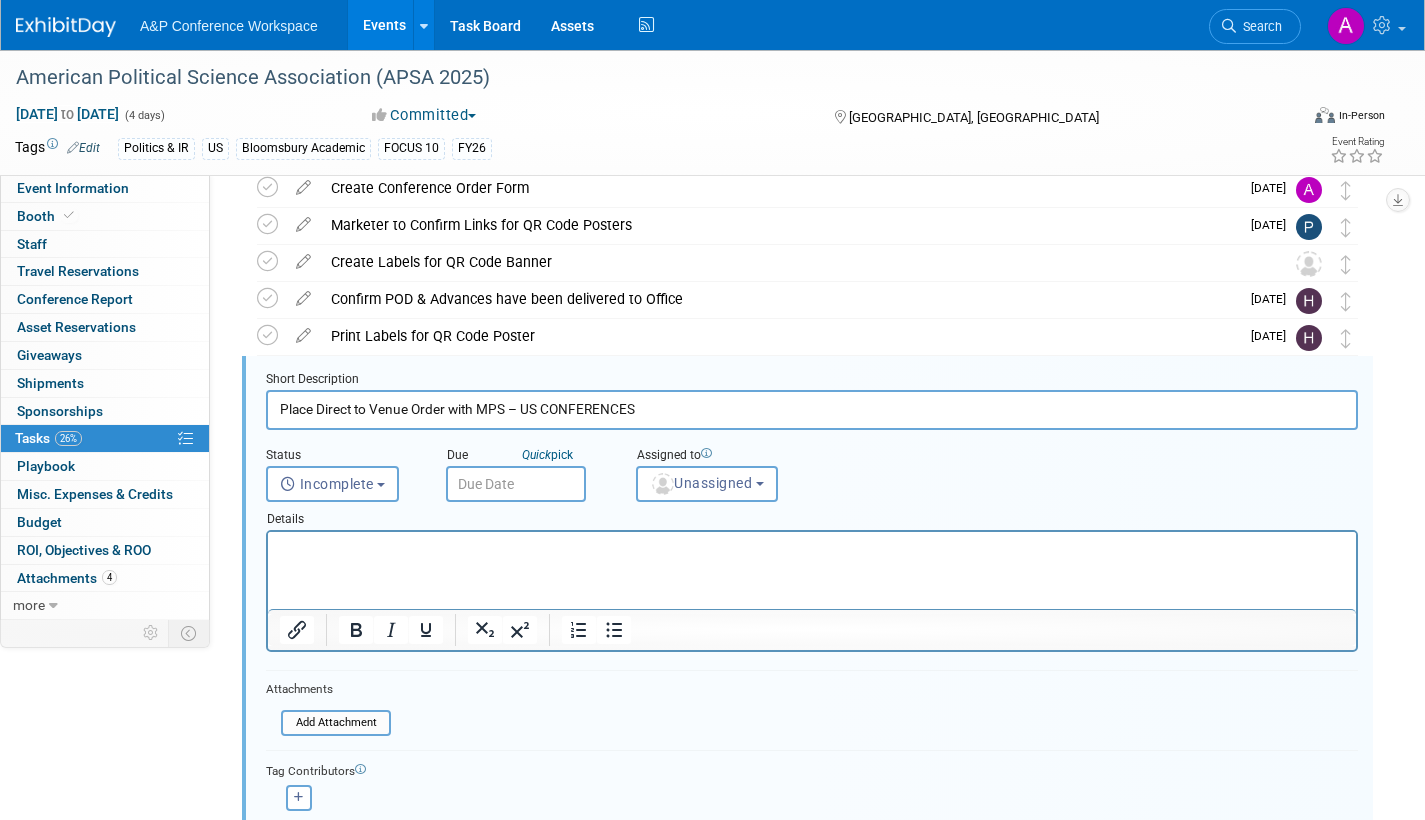 scroll, scrollTop: 596, scrollLeft: 0, axis: vertical 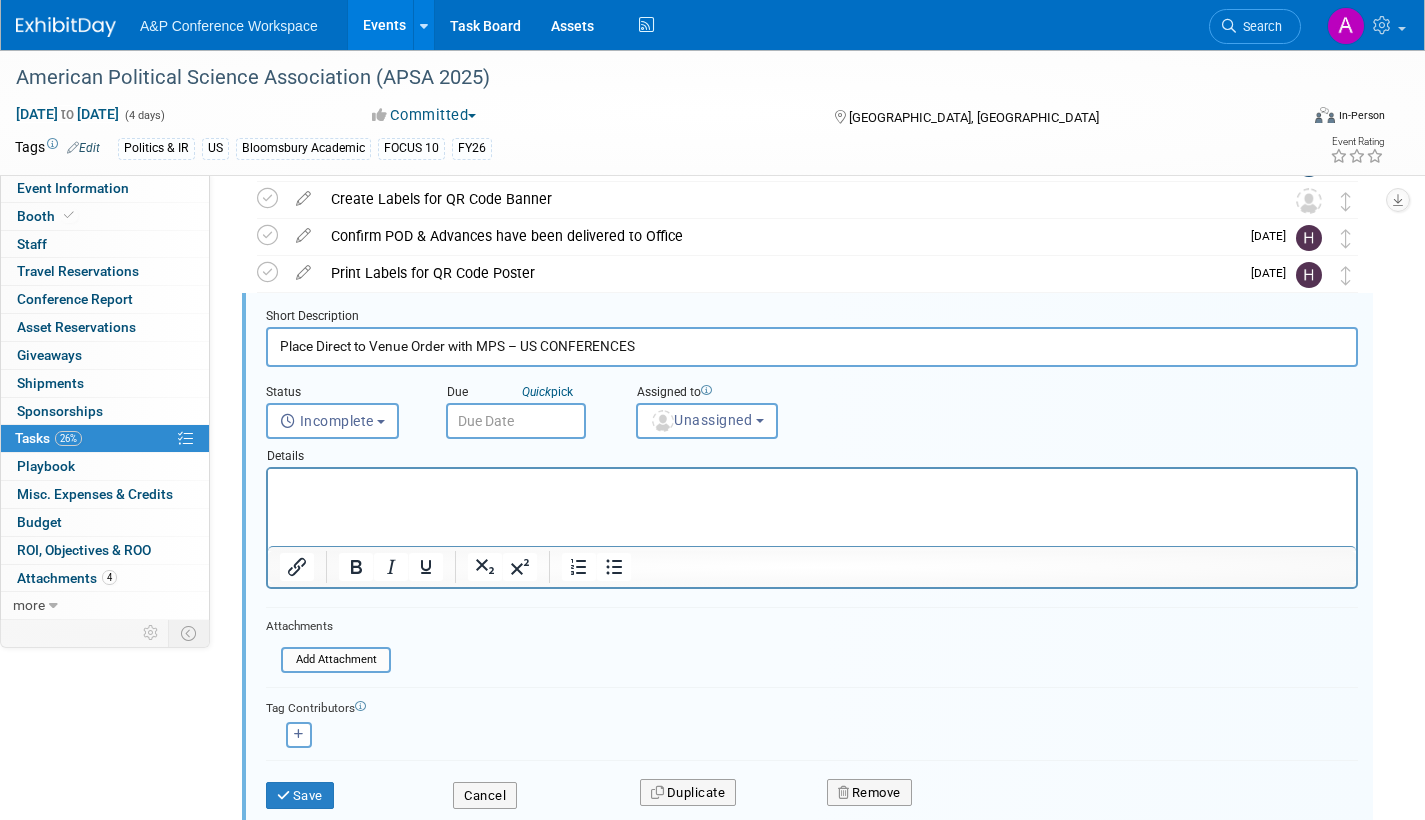 click at bounding box center (516, 421) 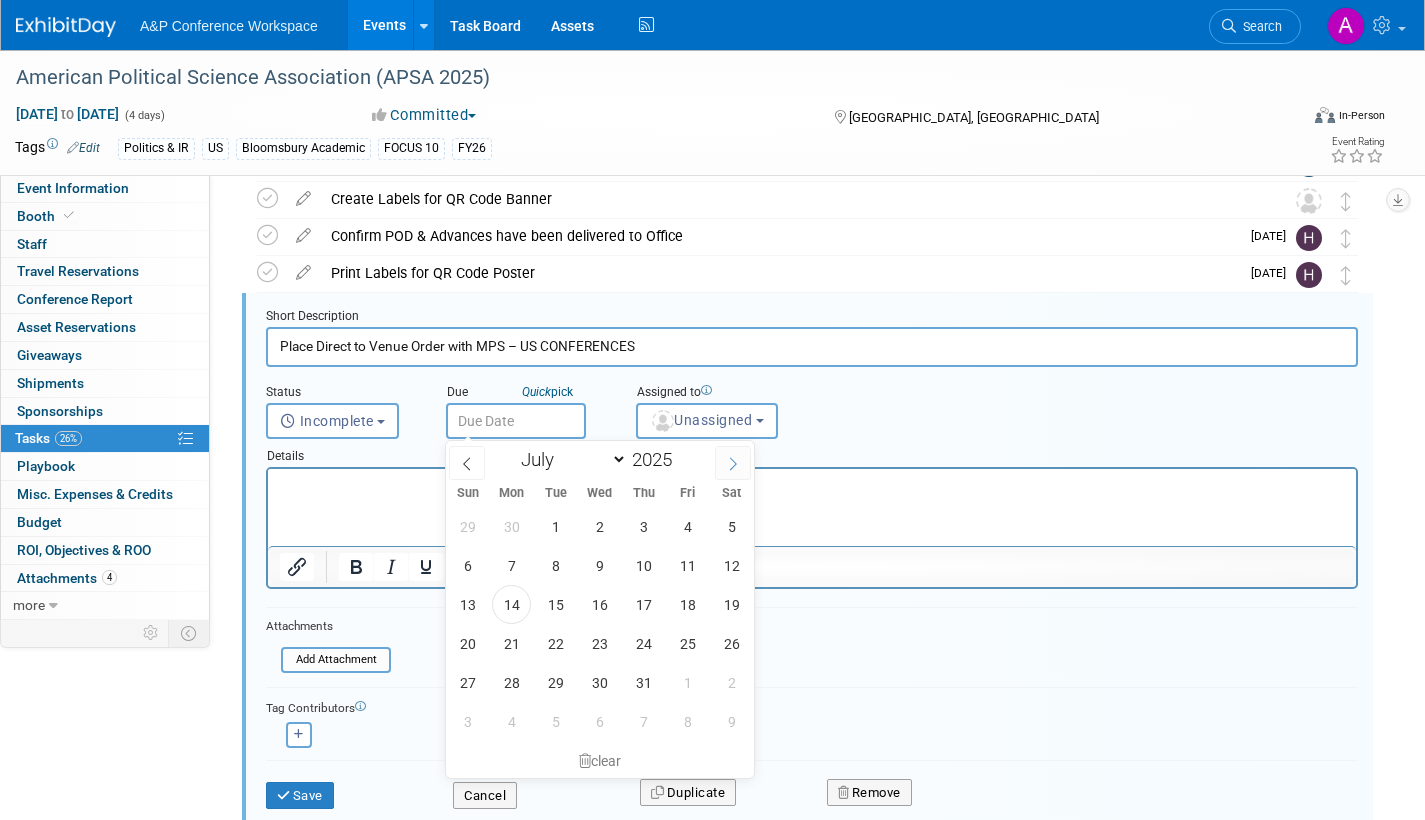 click 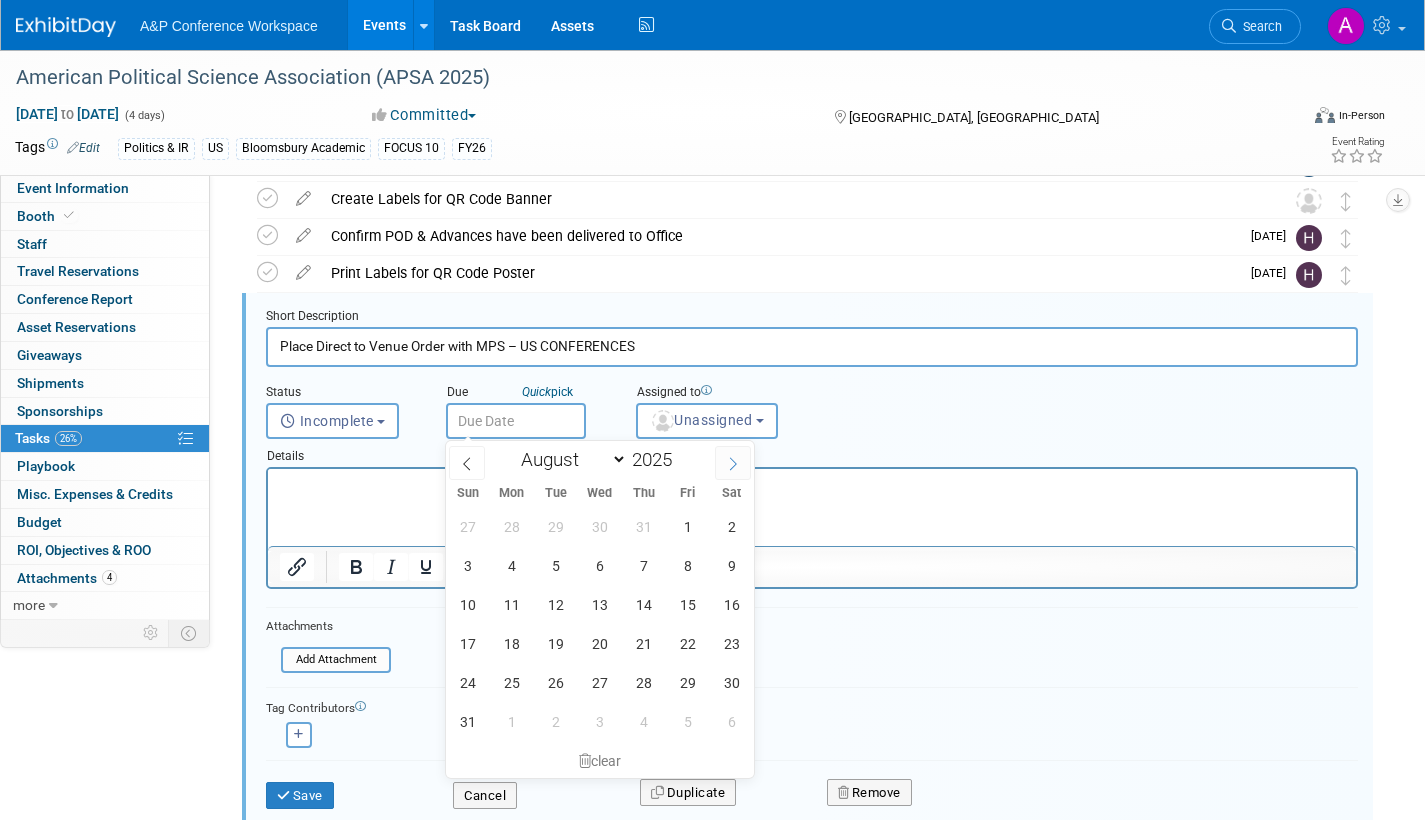 click 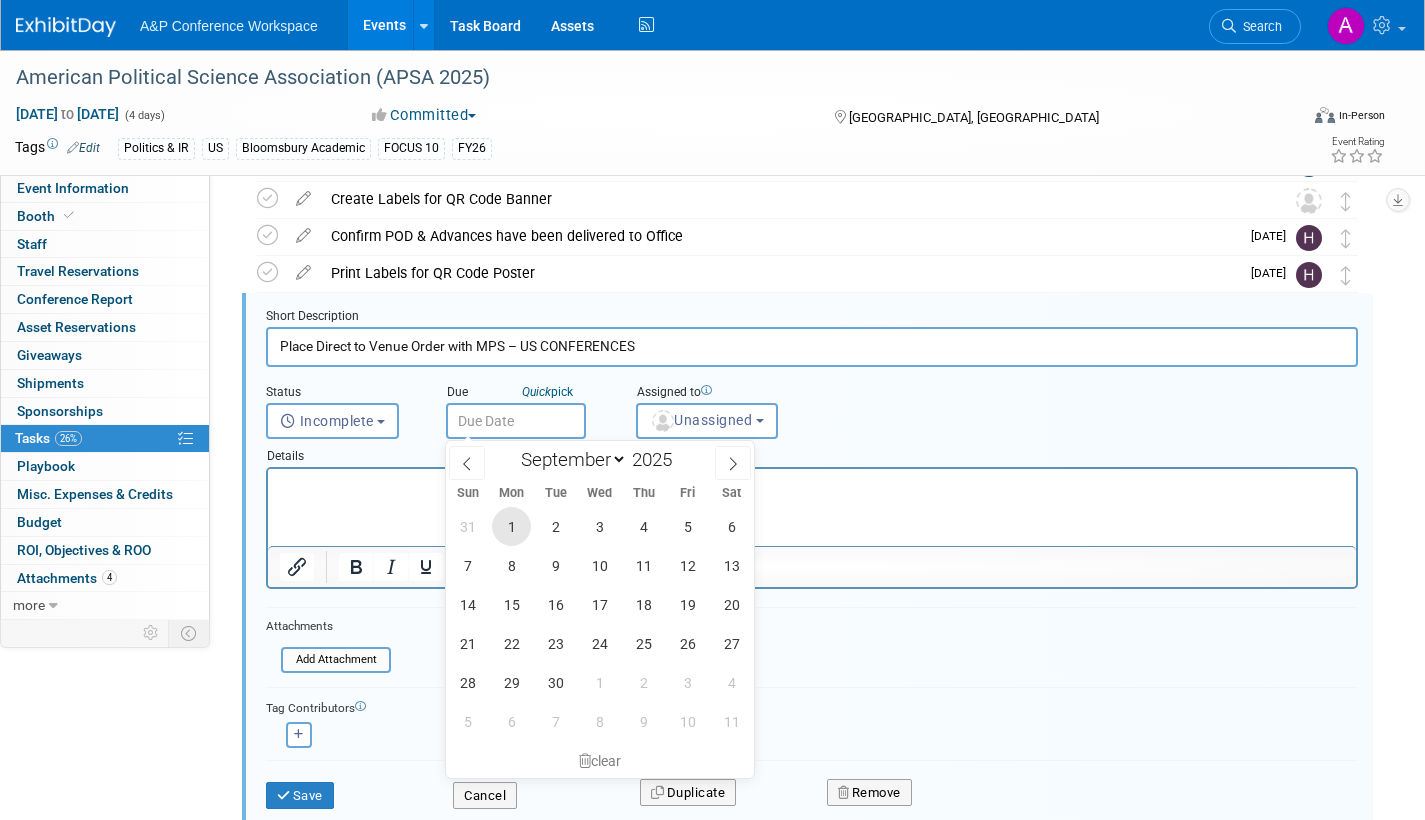 click on "1" at bounding box center [511, 526] 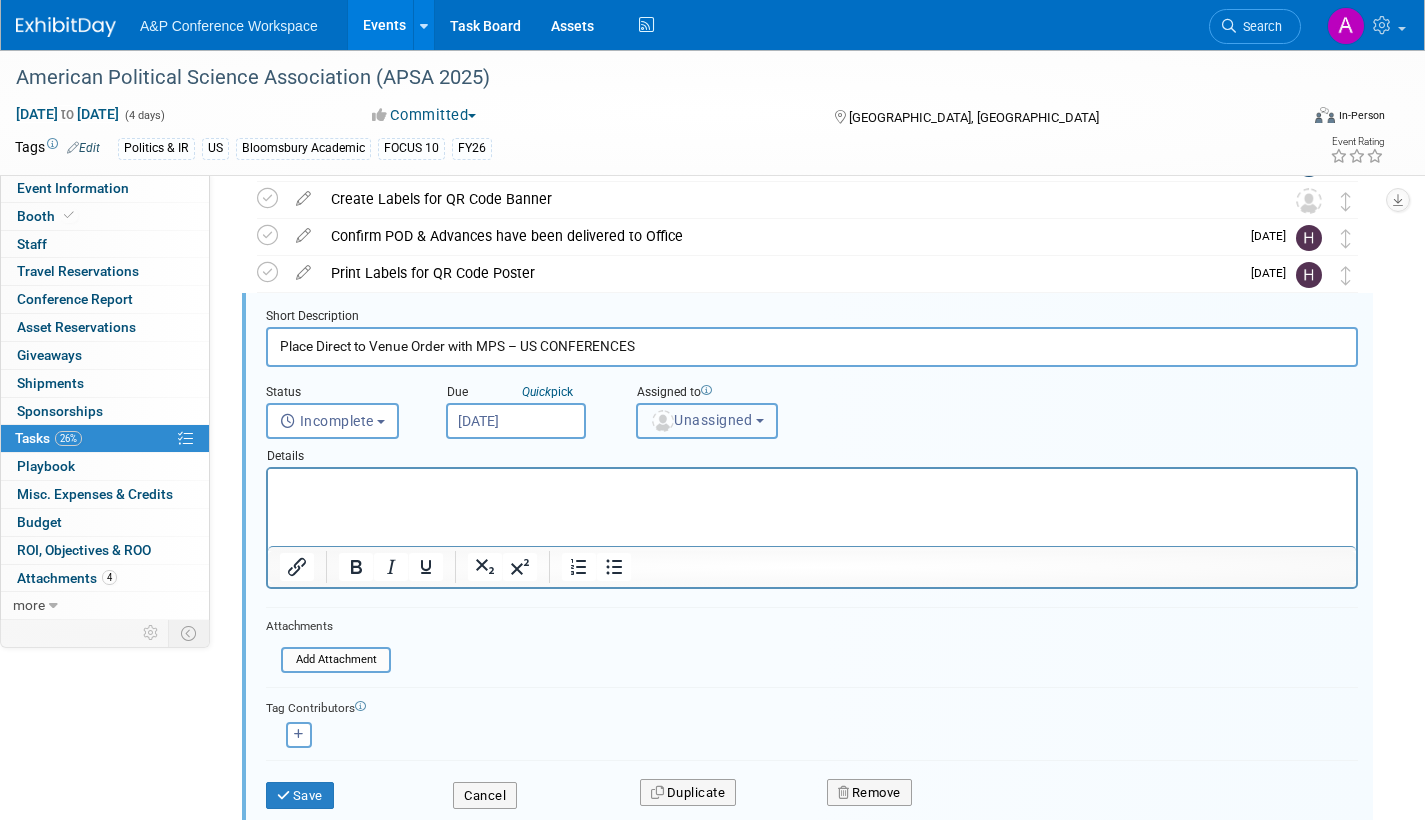 drag, startPoint x: 698, startPoint y: 422, endPoint x: 710, endPoint y: 442, distance: 23.323807 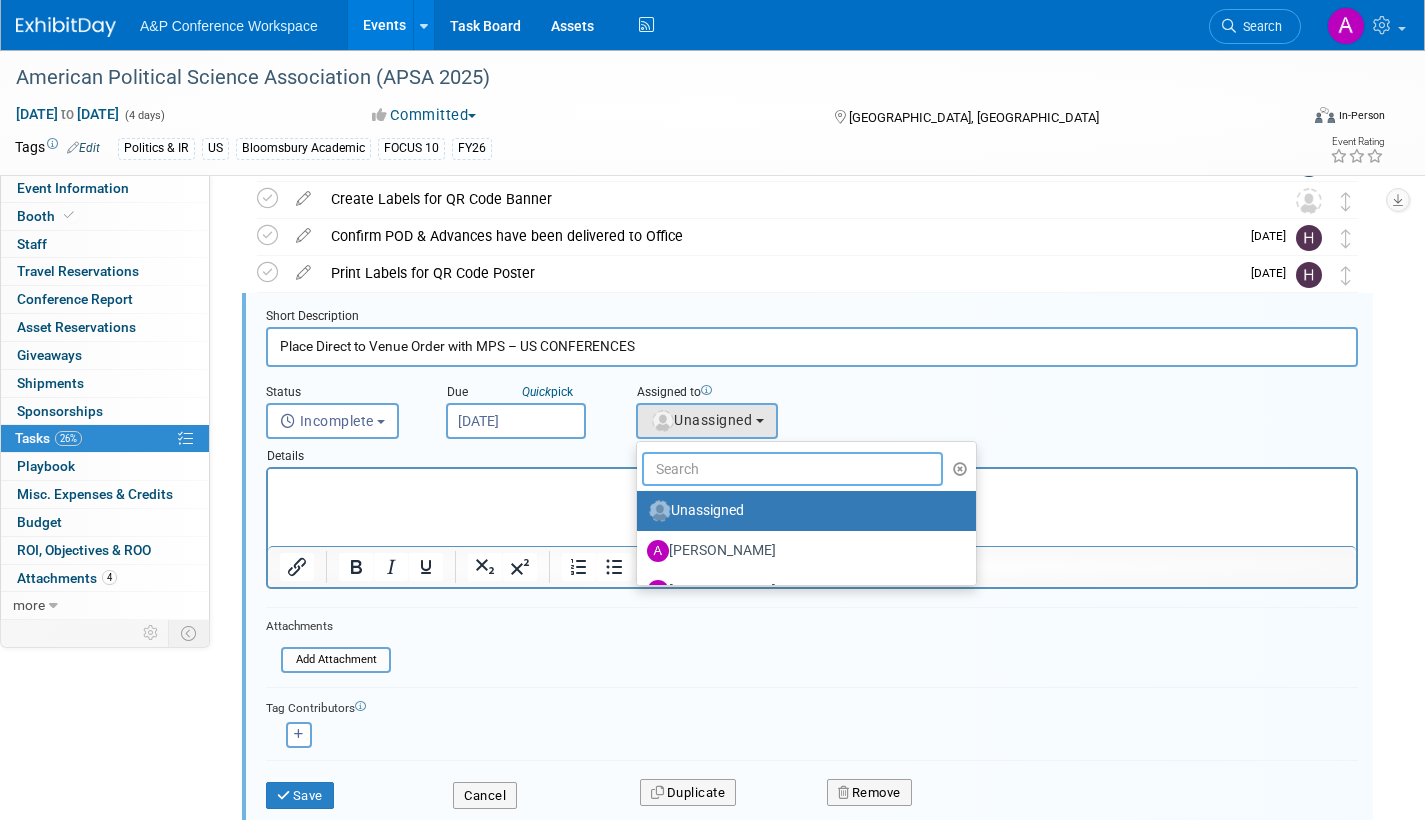 click at bounding box center (792, 469) 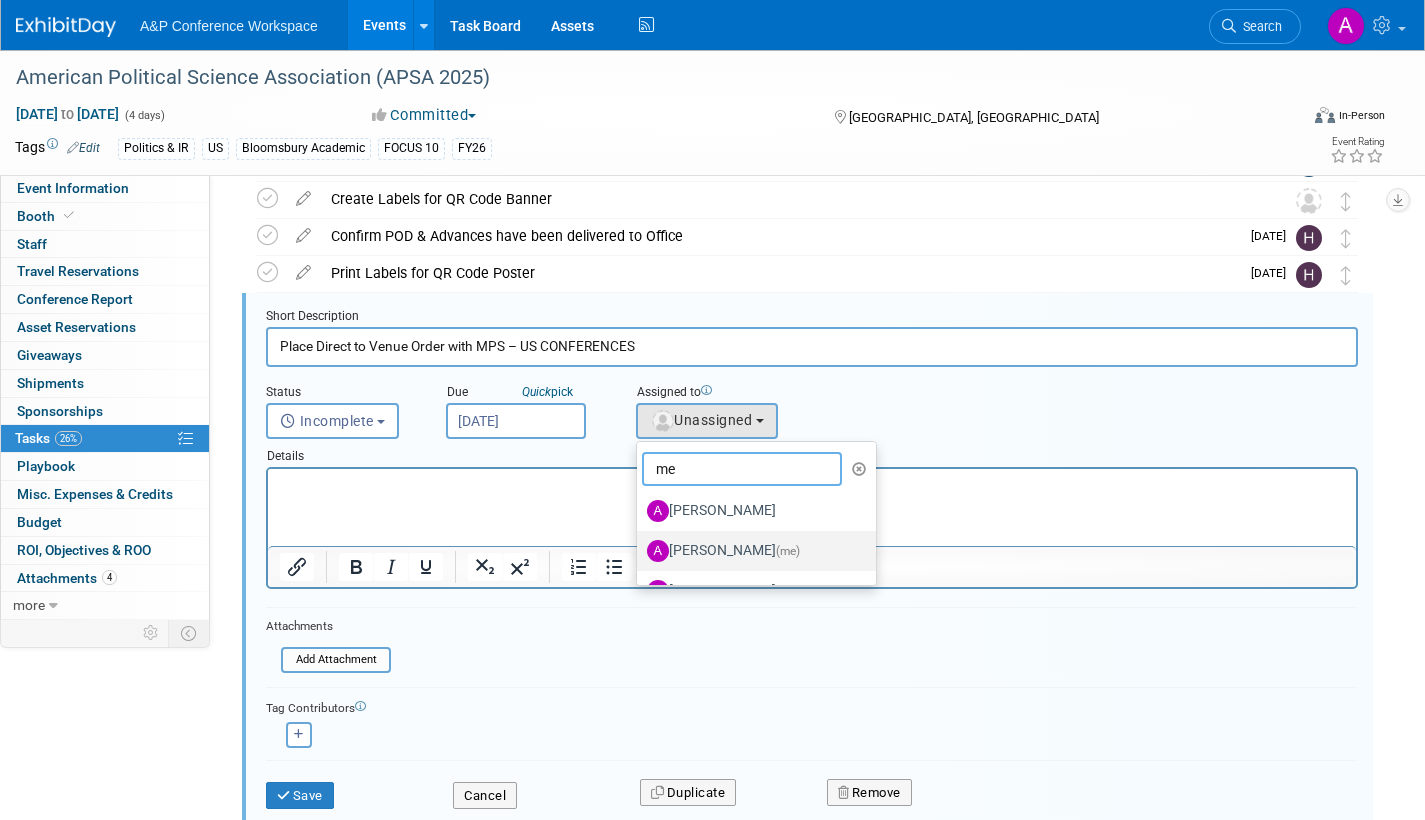 type on "me" 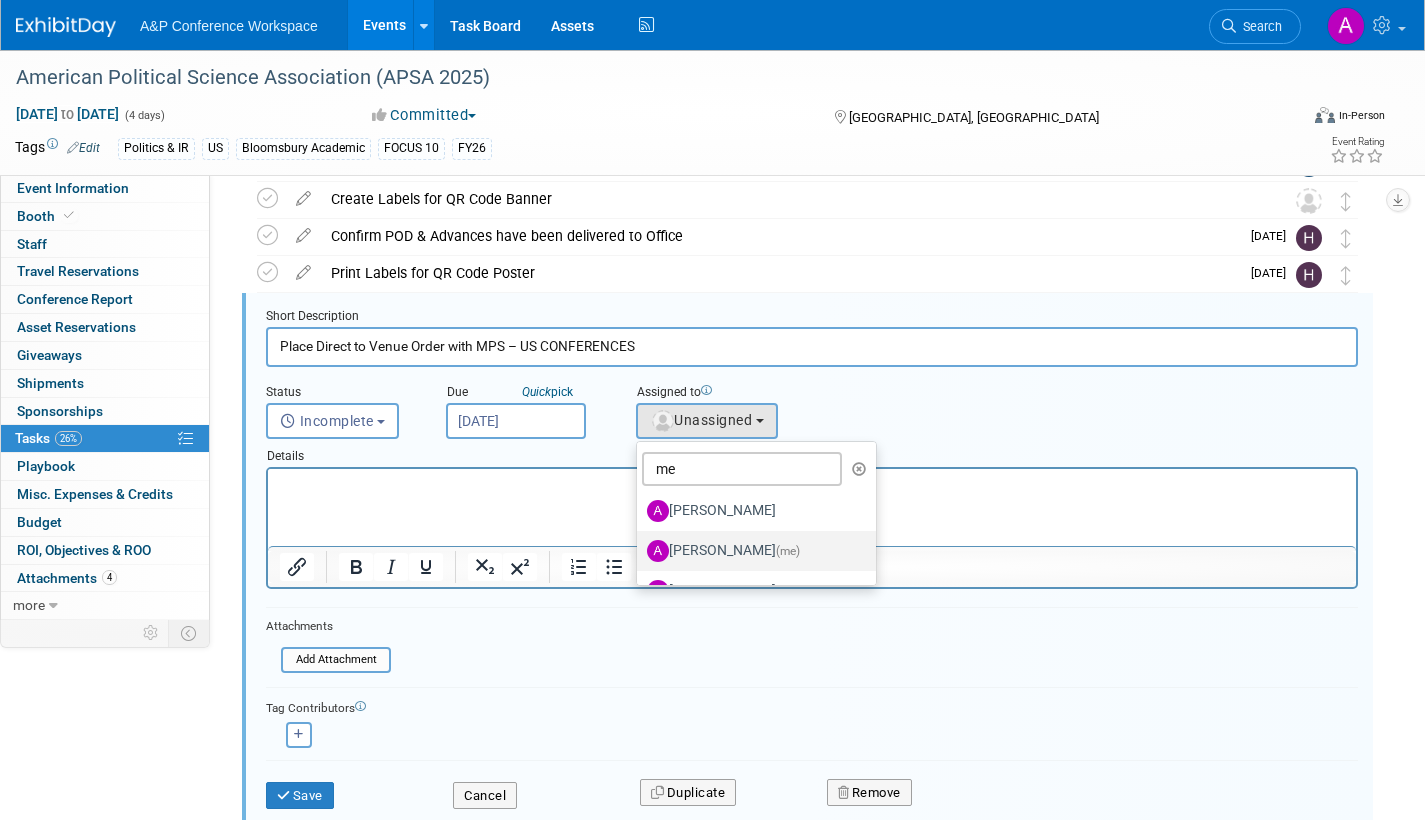 click on "Amanda Oney
(me)" at bounding box center (751, 551) 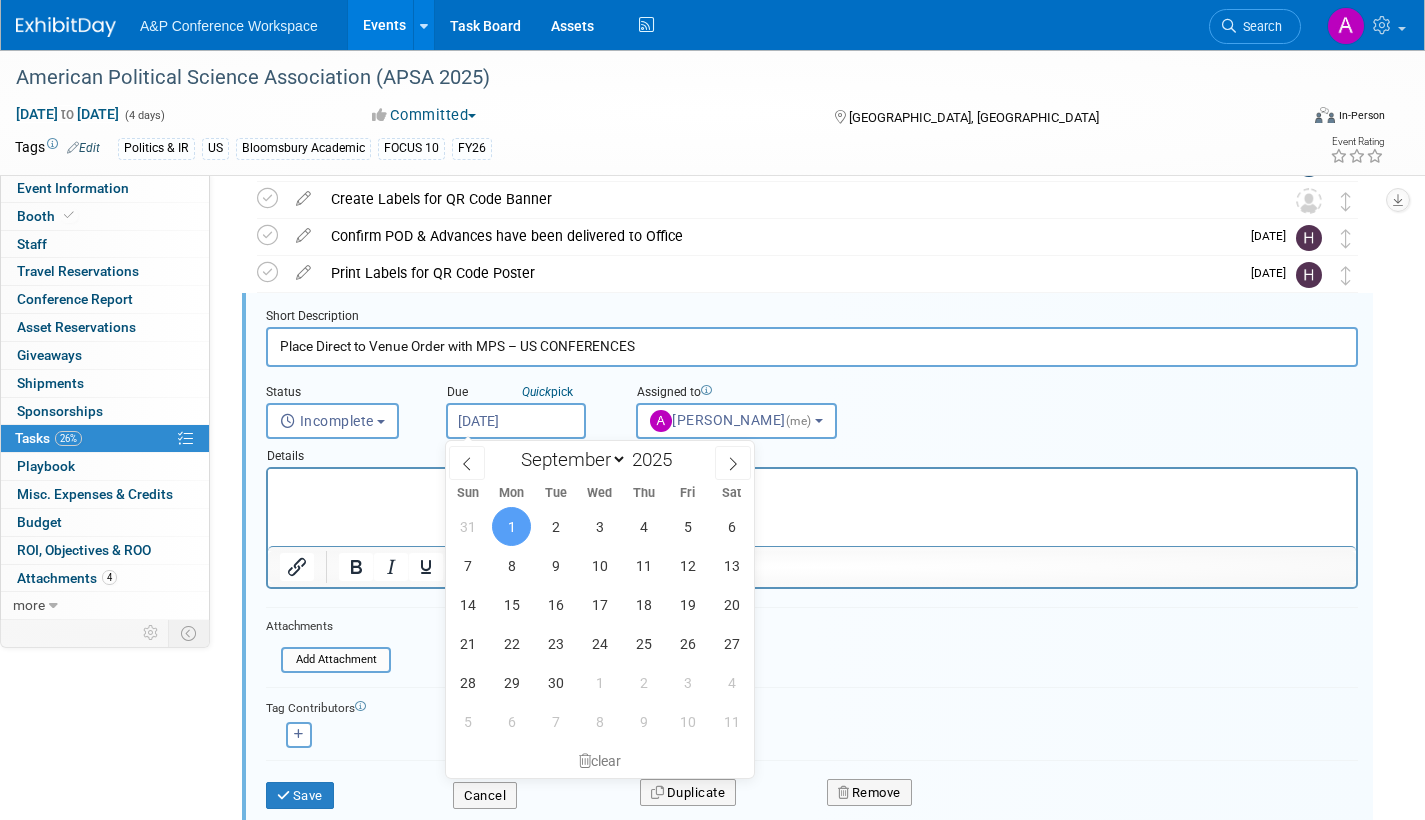 click on "Sep 1, 2025" at bounding box center (516, 421) 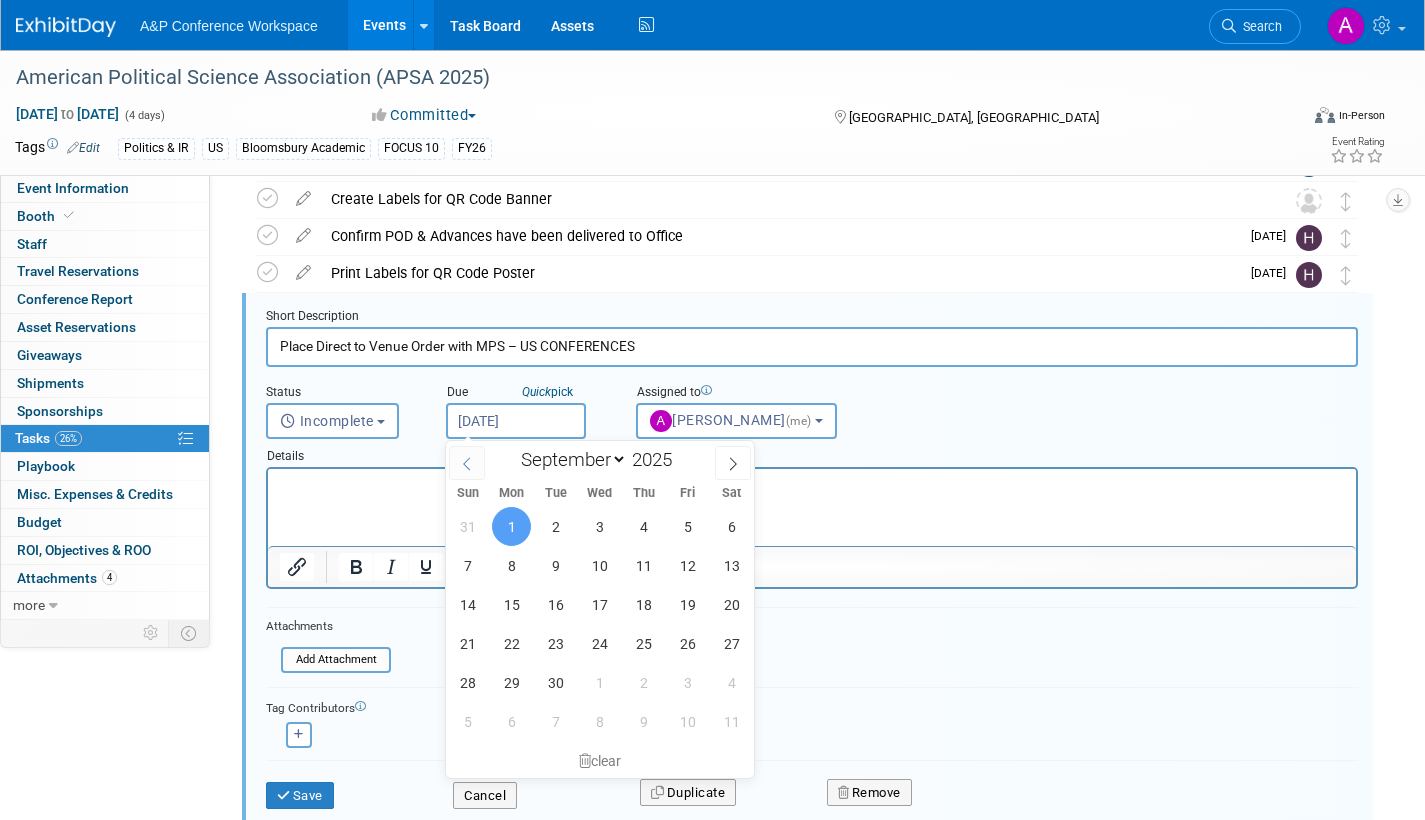 click 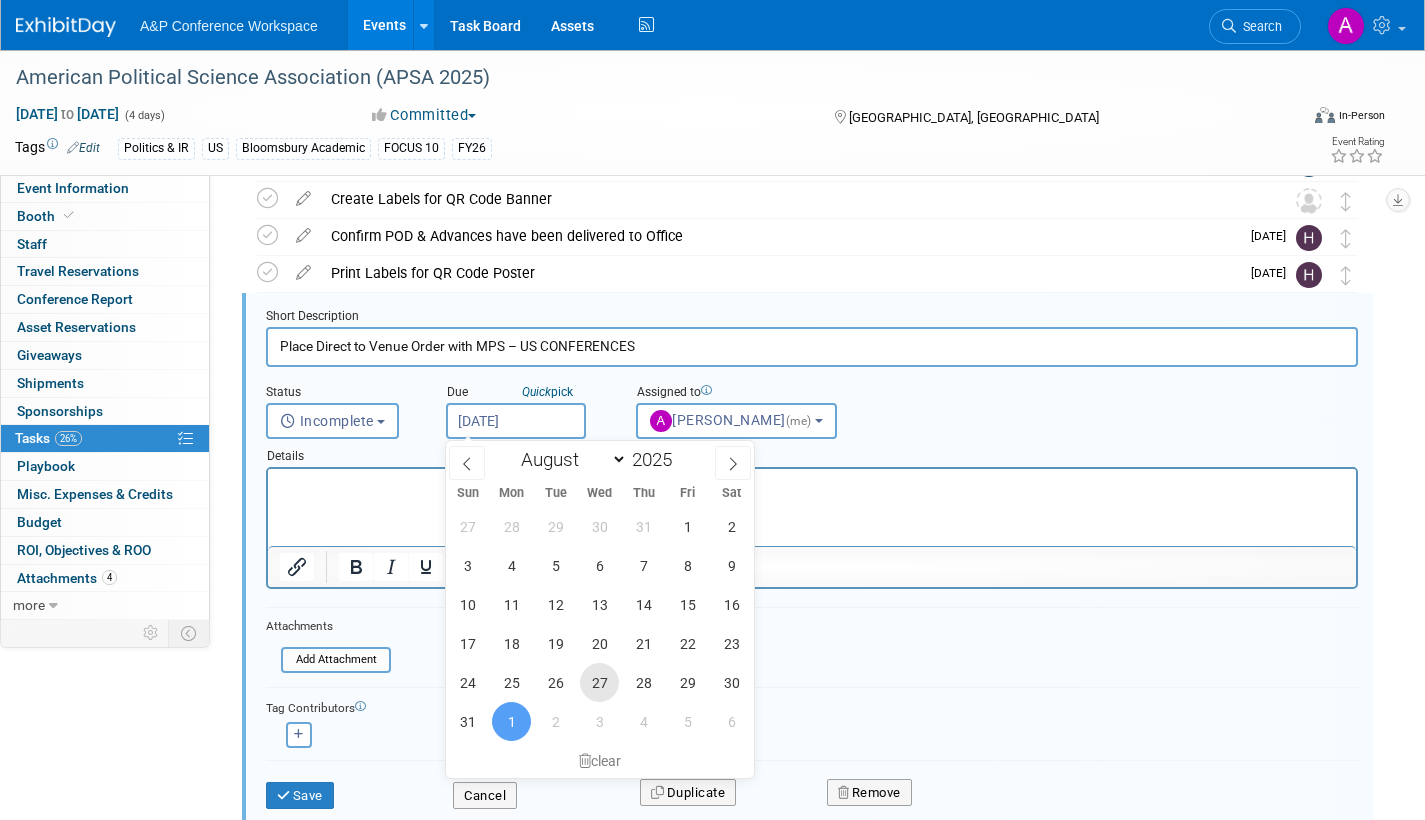 click on "27" at bounding box center (599, 682) 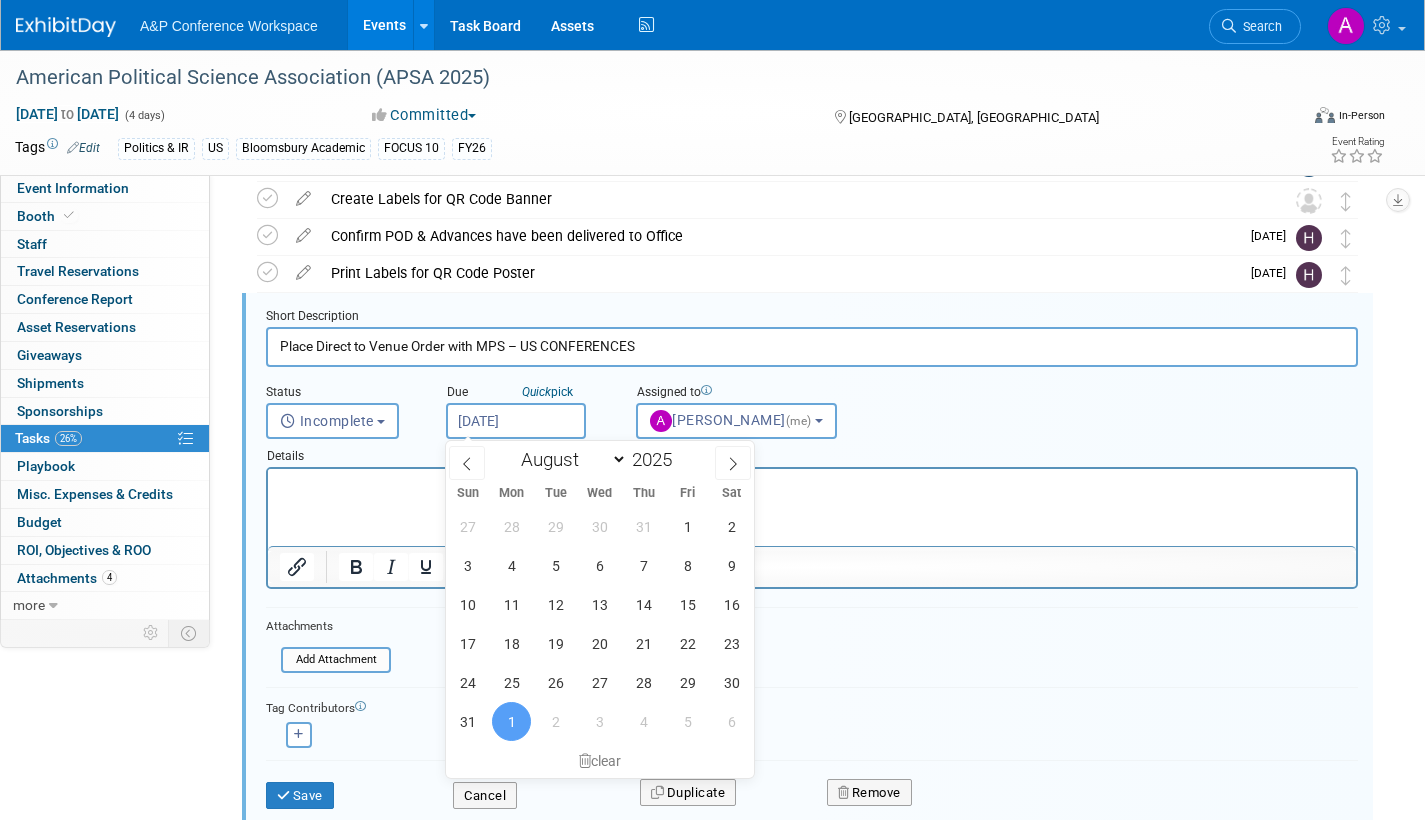 type on "Aug 27, 2025" 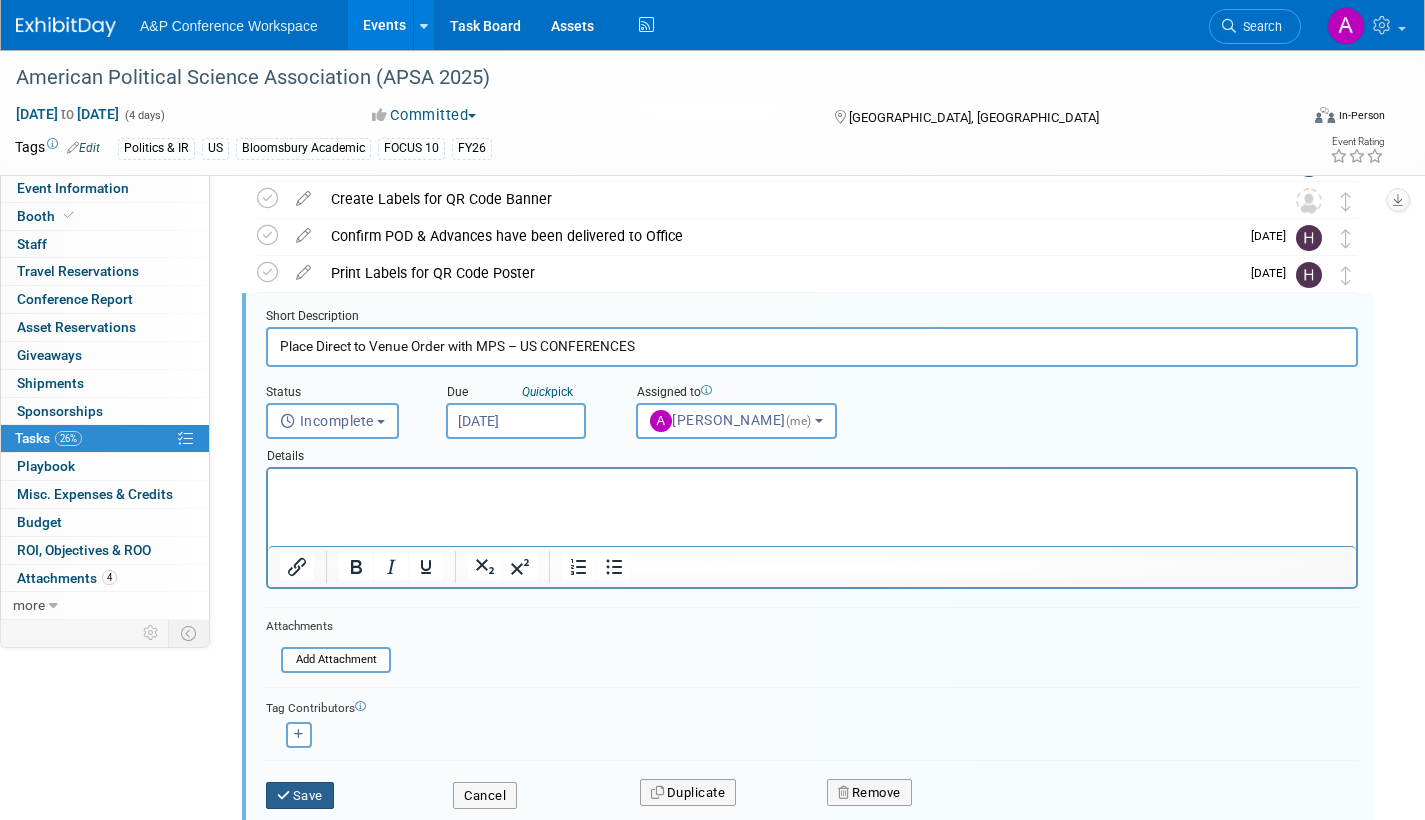 click on "Save" at bounding box center [300, 796] 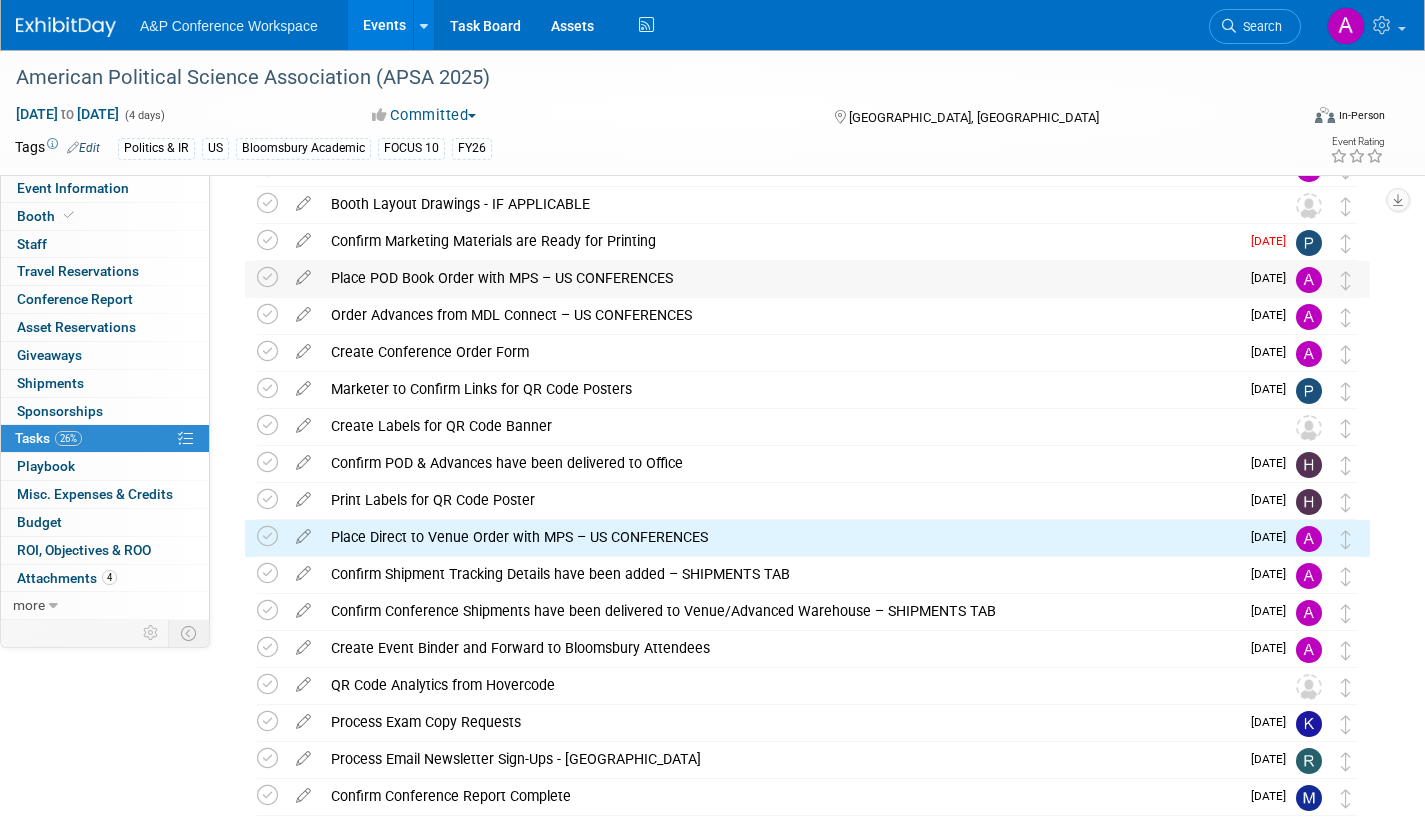 scroll, scrollTop: 24, scrollLeft: 0, axis: vertical 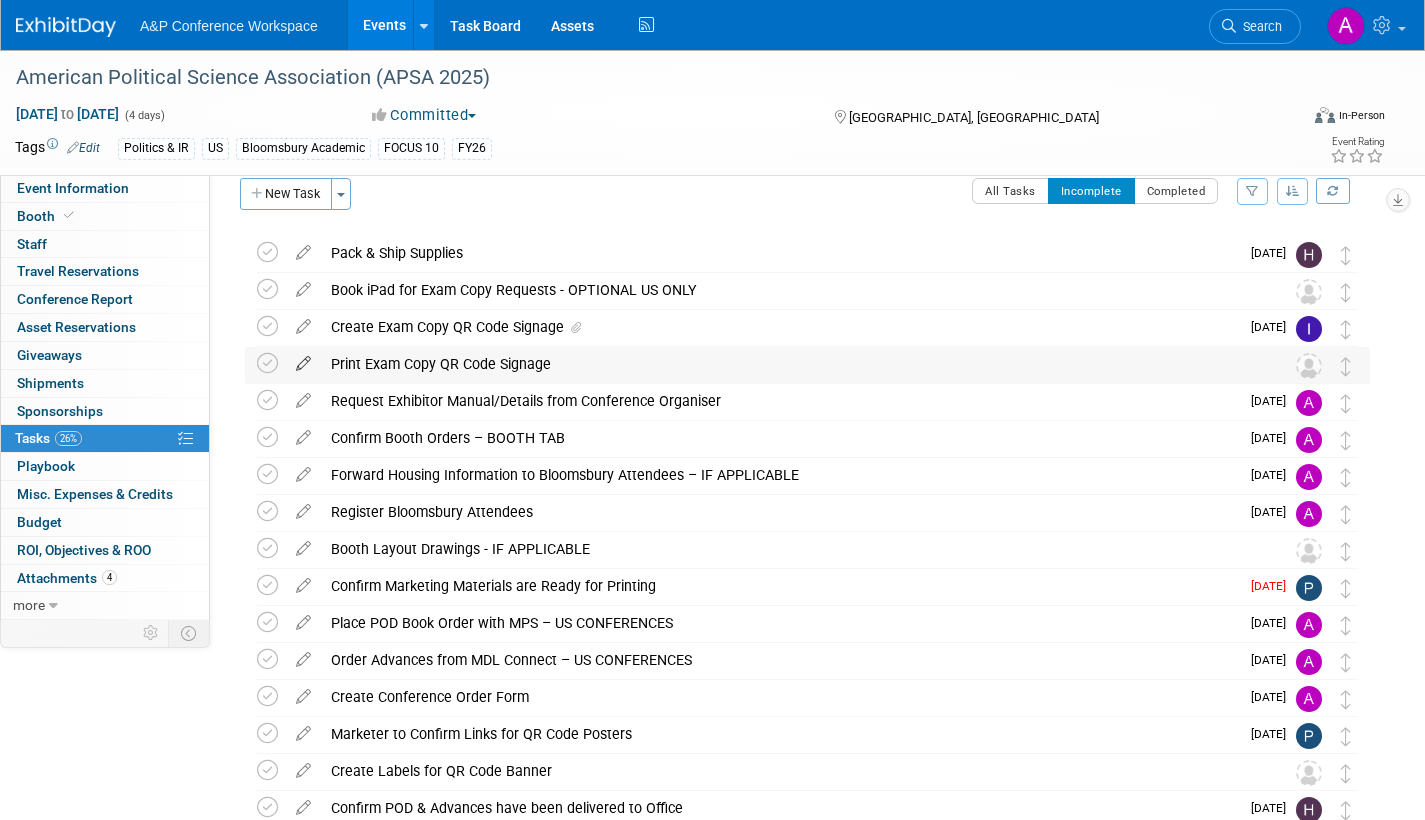 click at bounding box center (303, 359) 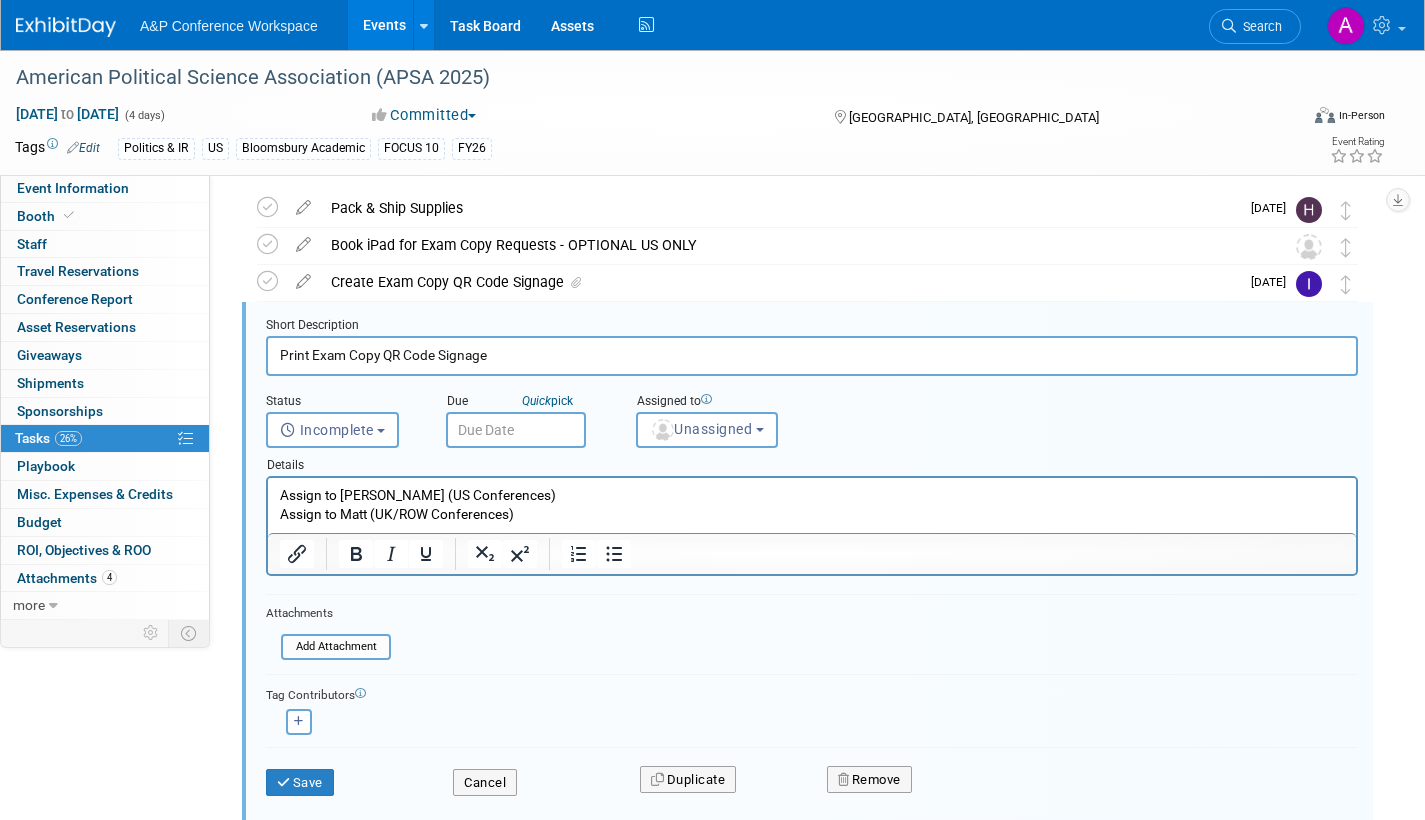 scroll, scrollTop: 78, scrollLeft: 0, axis: vertical 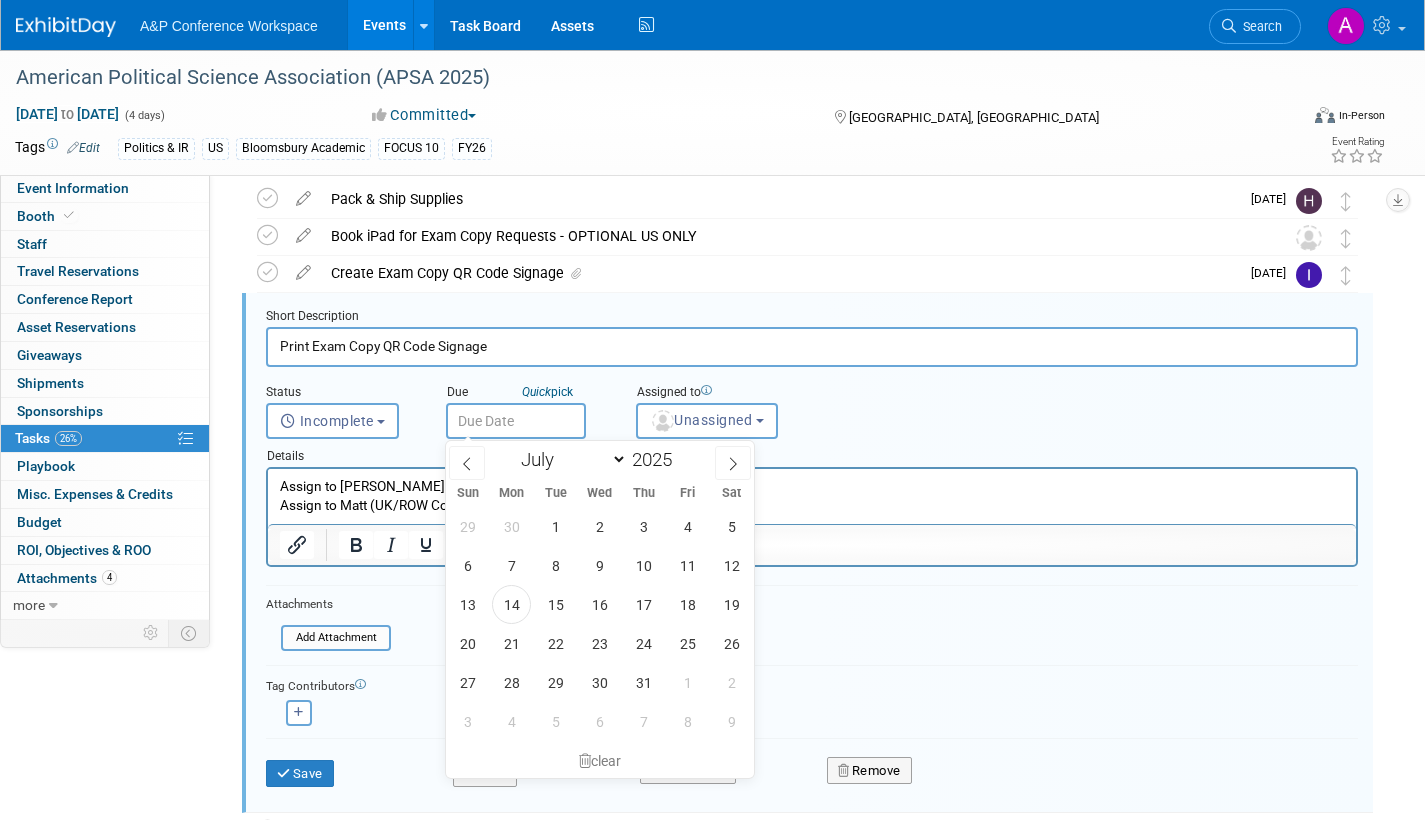 click at bounding box center (516, 421) 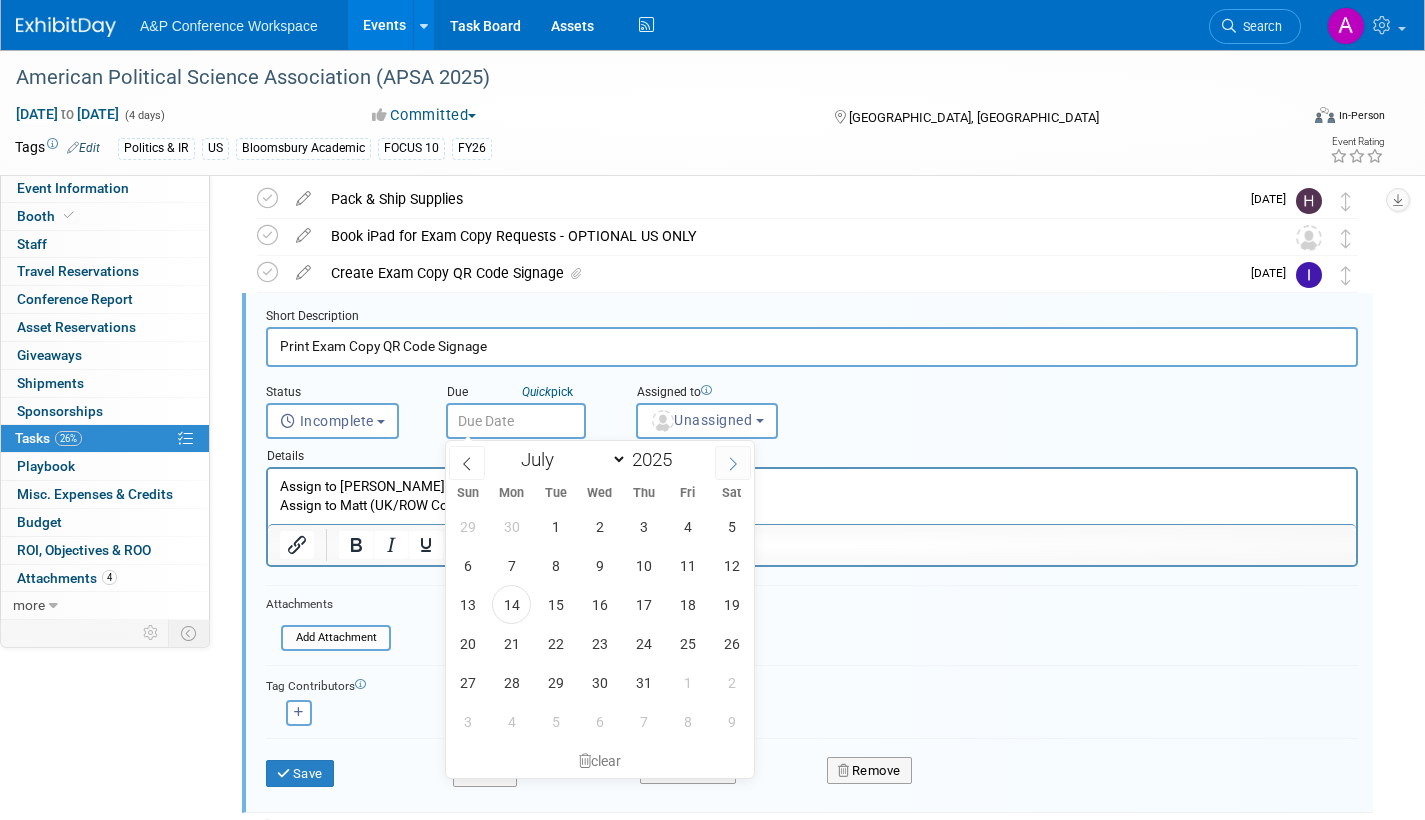 click 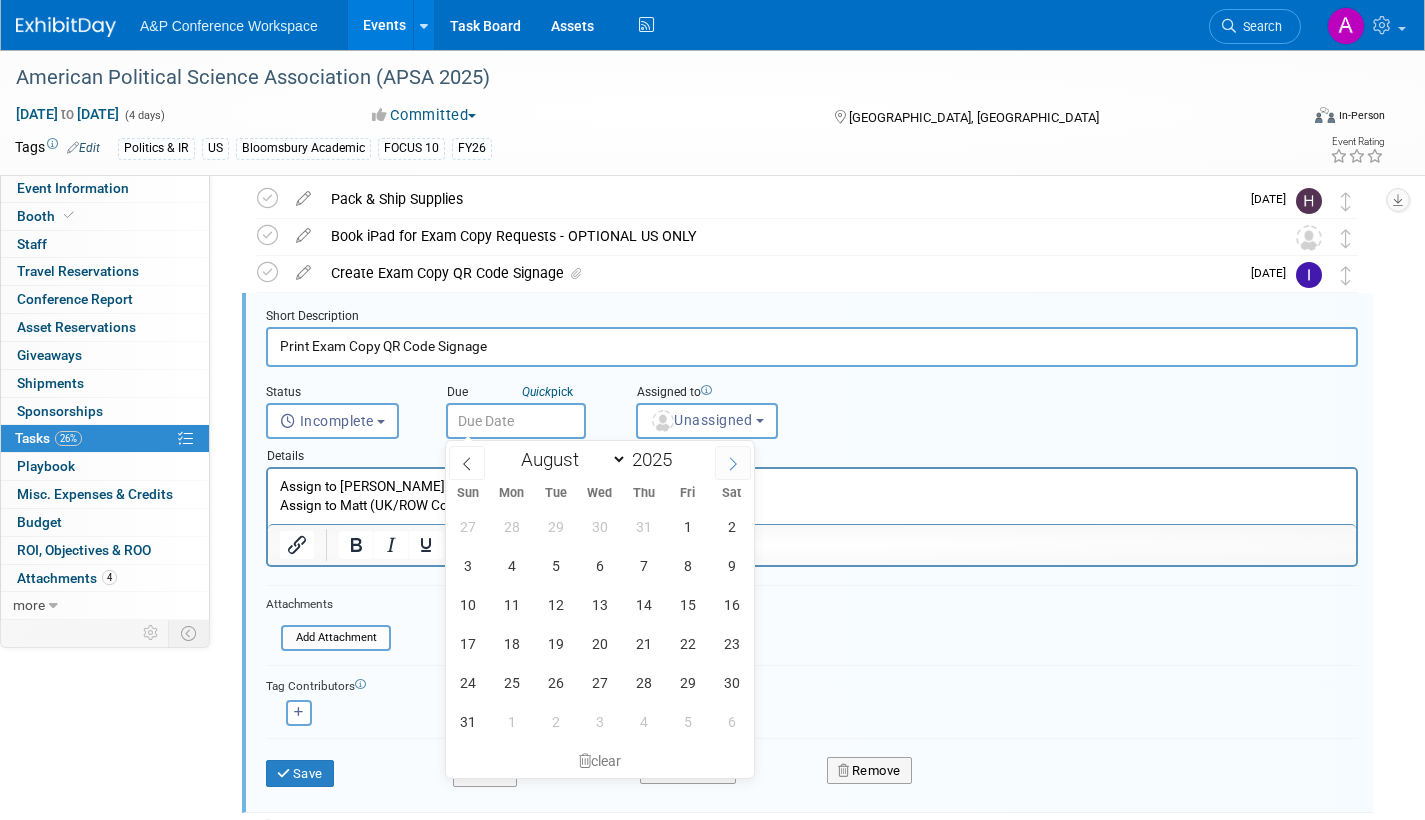 click 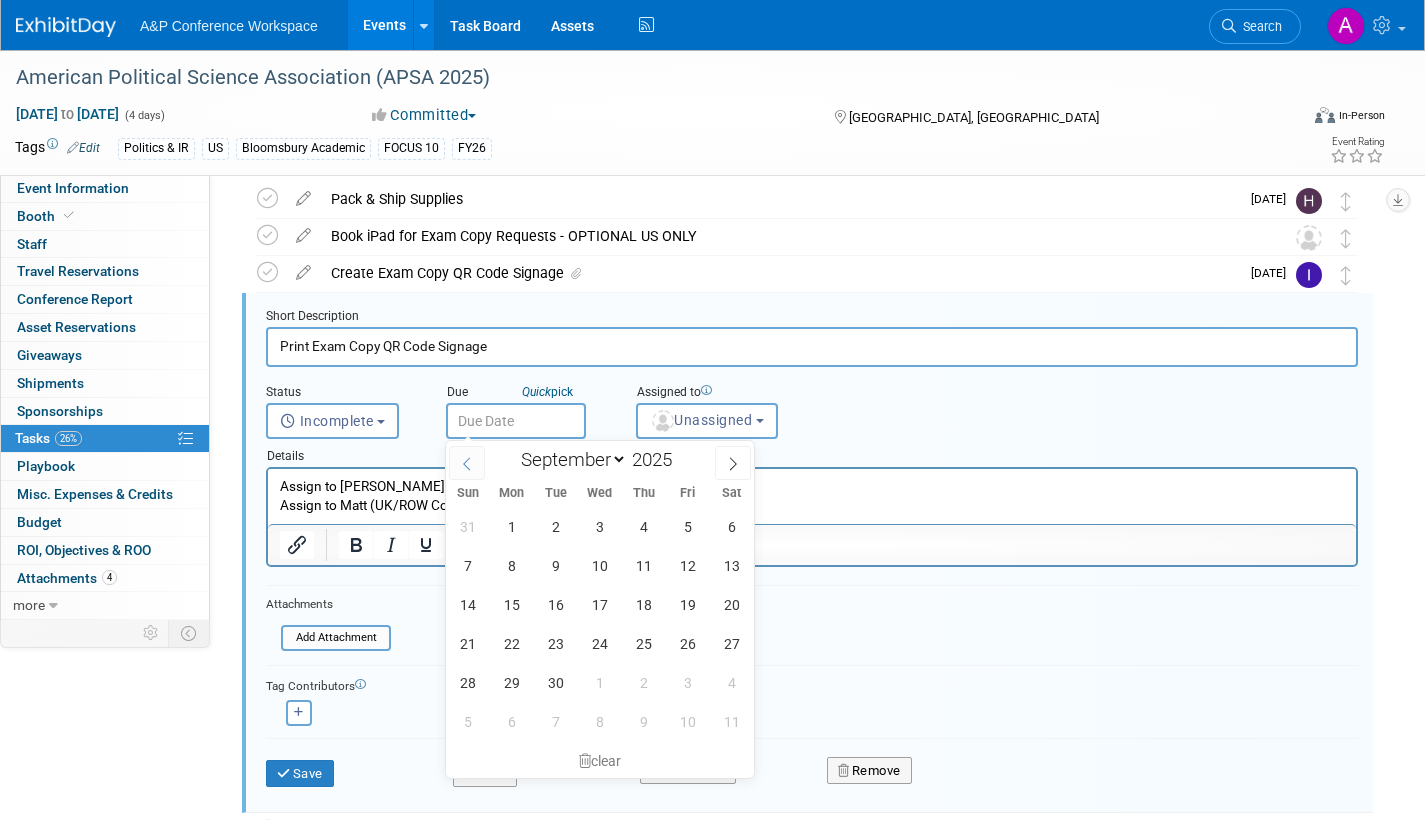 click 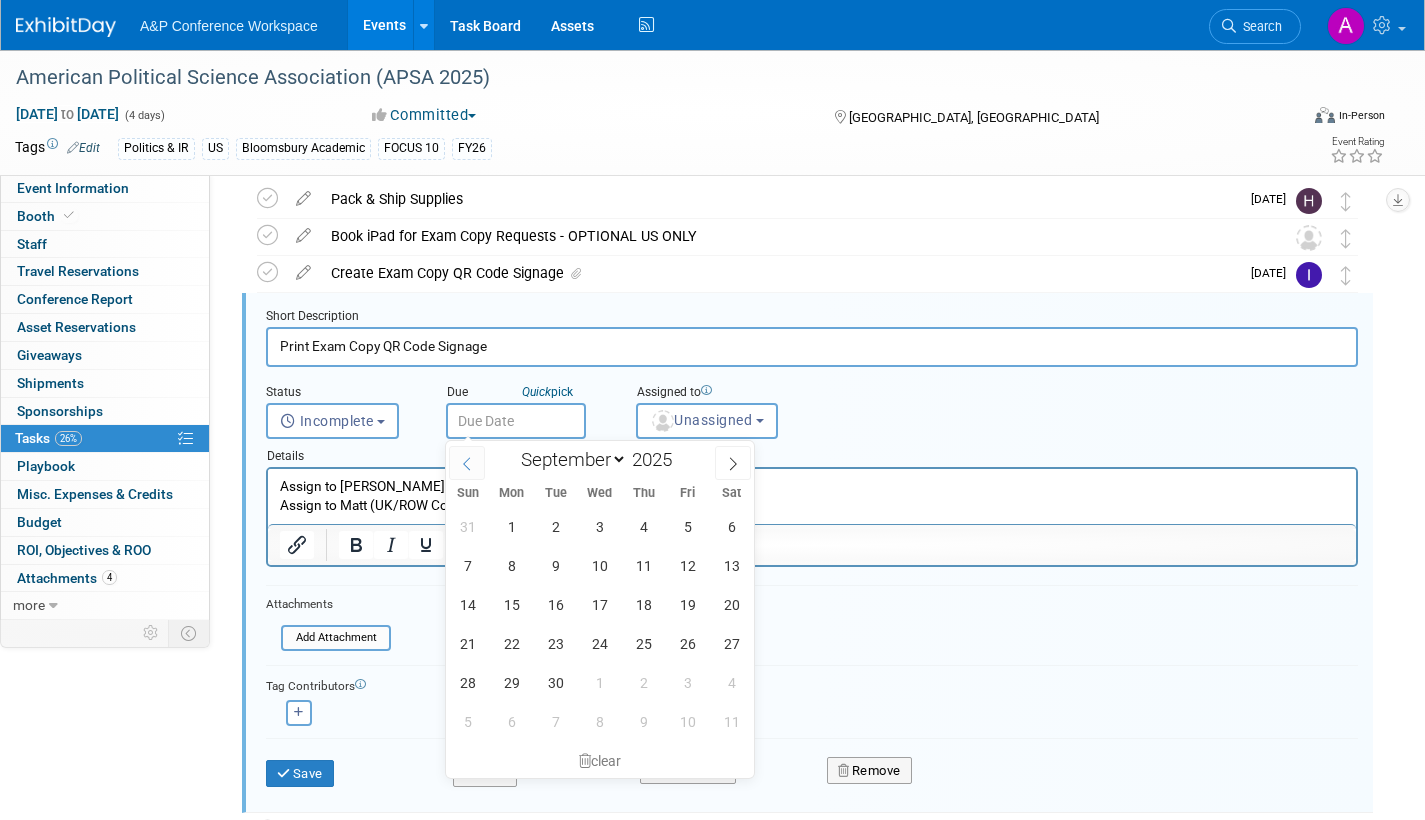 select on "7" 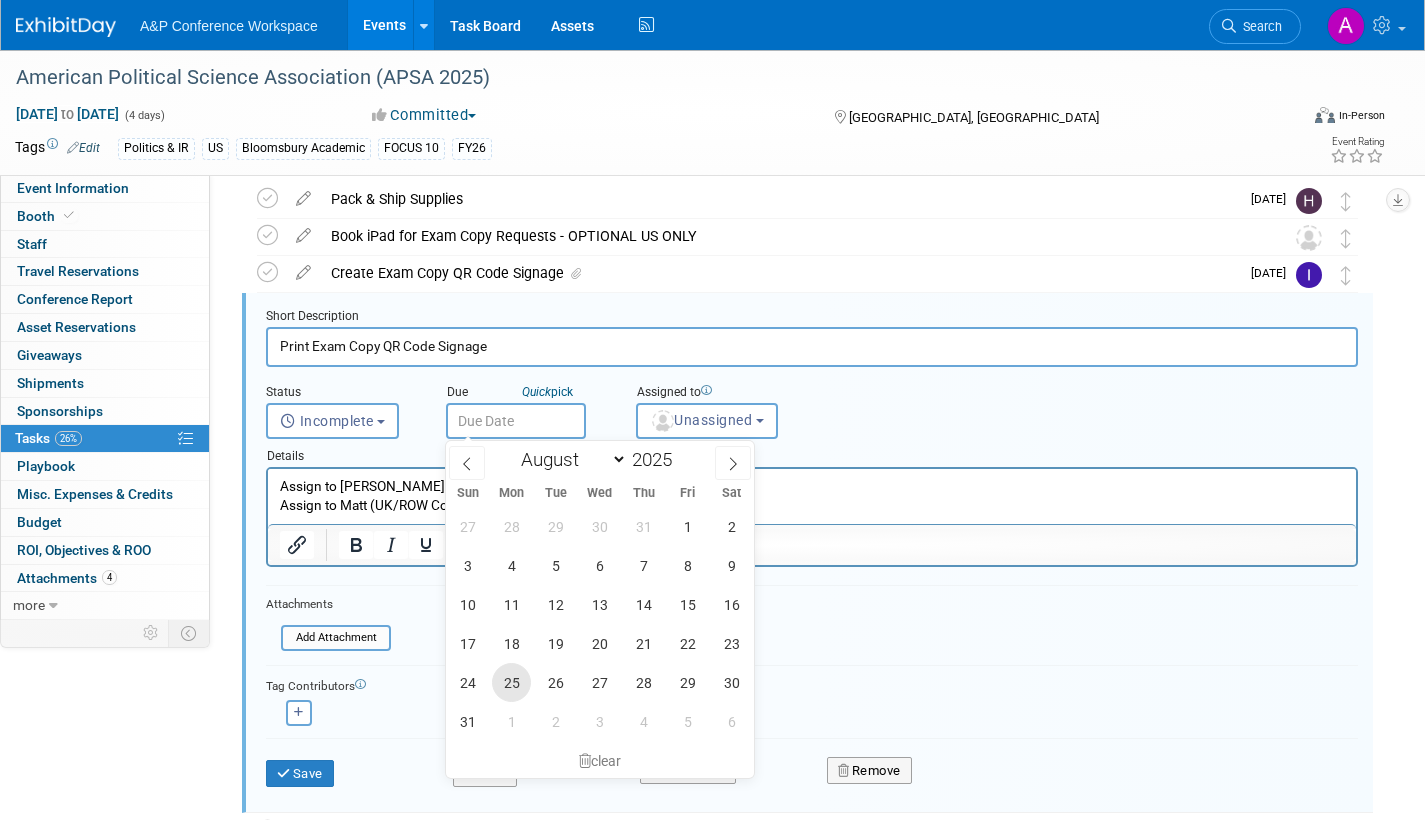 click on "25" at bounding box center [511, 682] 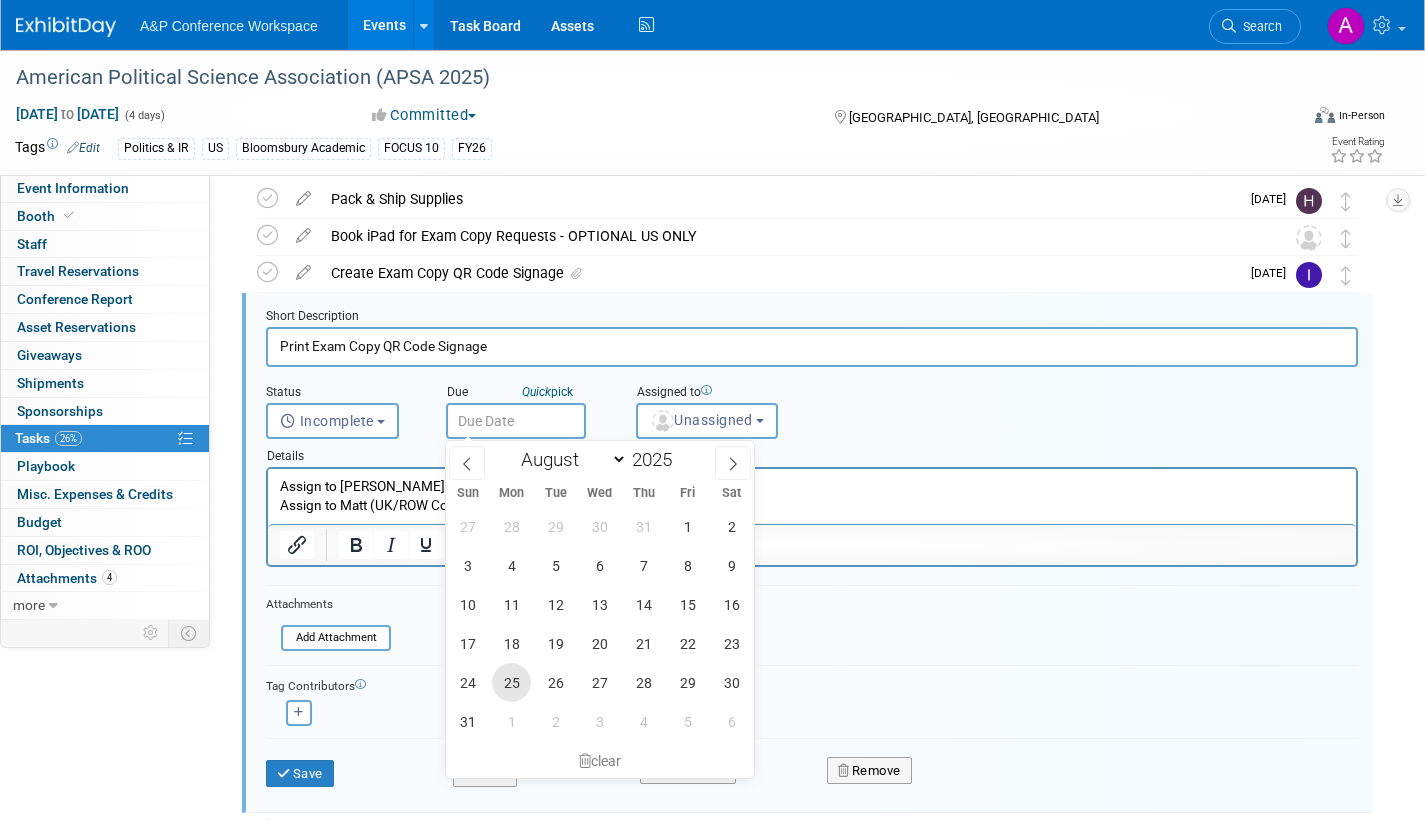type on "Aug 25, 2025" 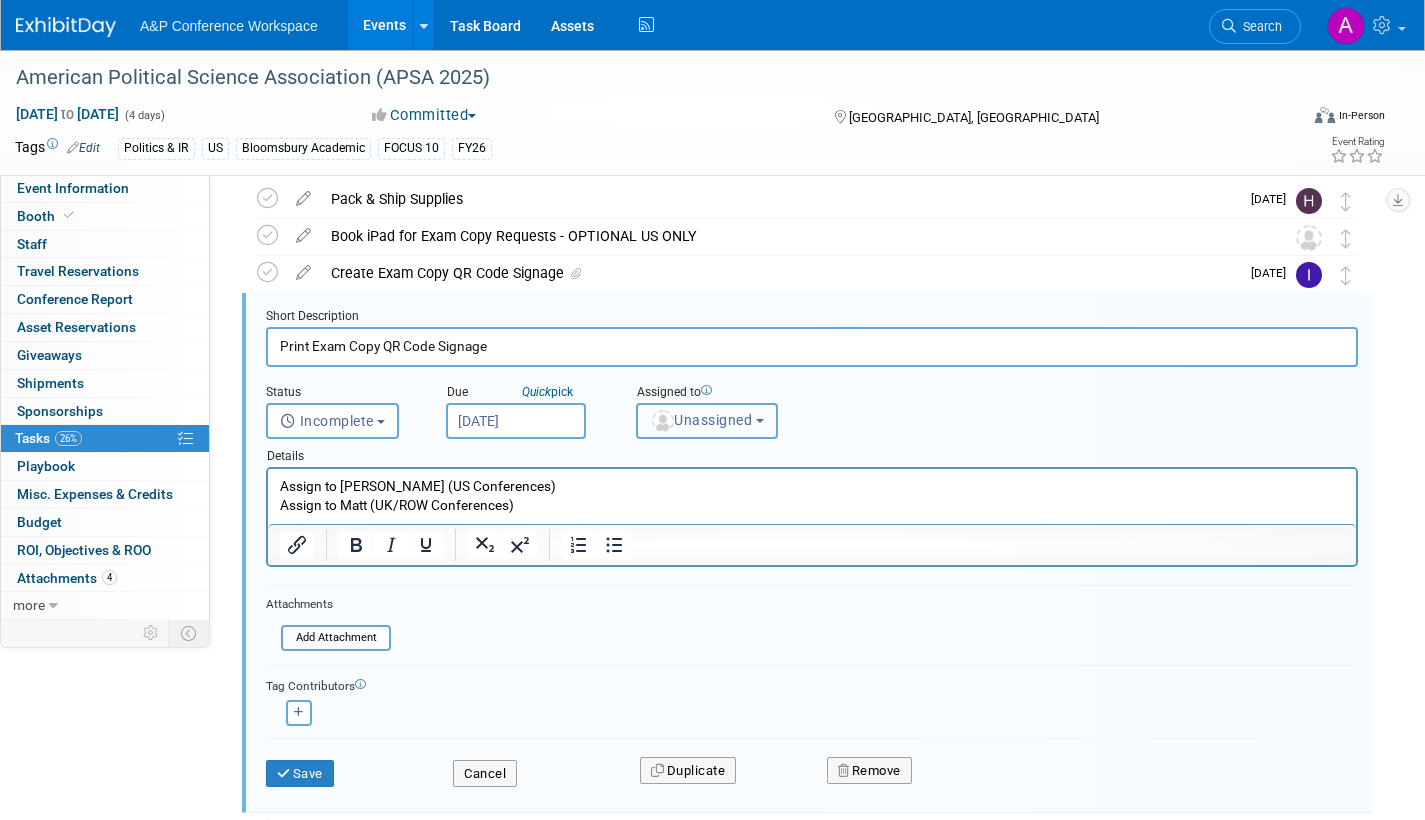 click on "Unassigned" at bounding box center (701, 420) 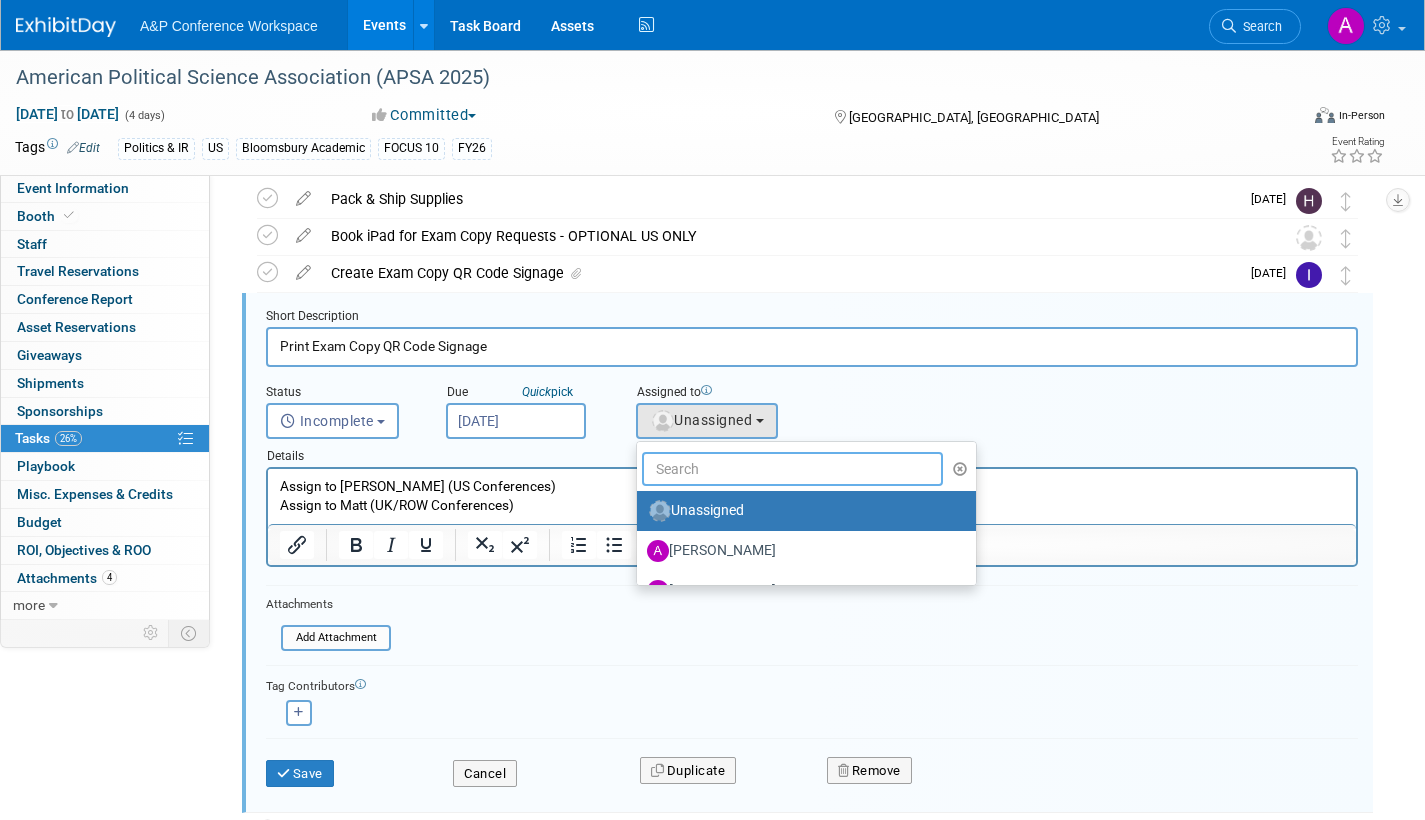 click at bounding box center (792, 469) 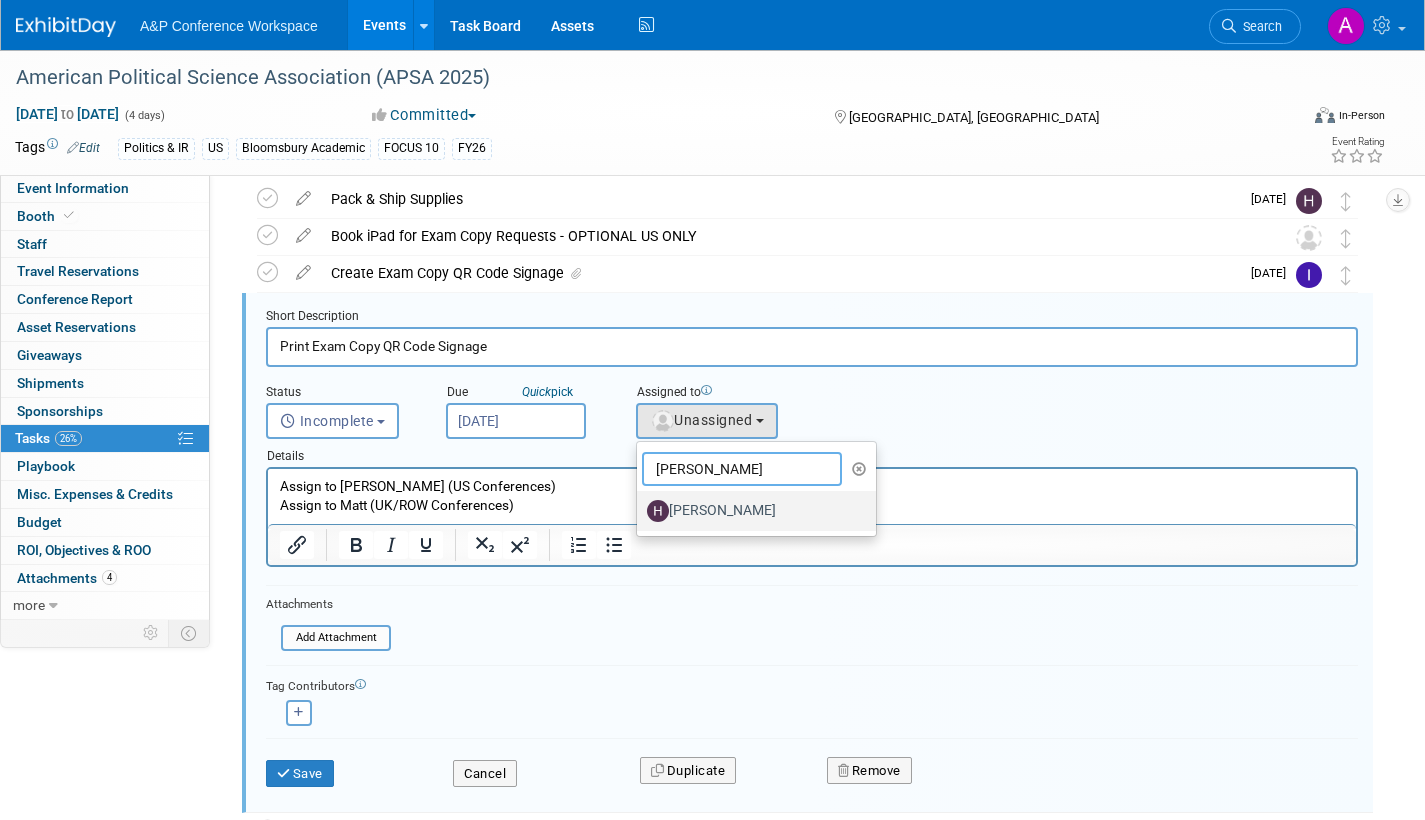 type on "hann" 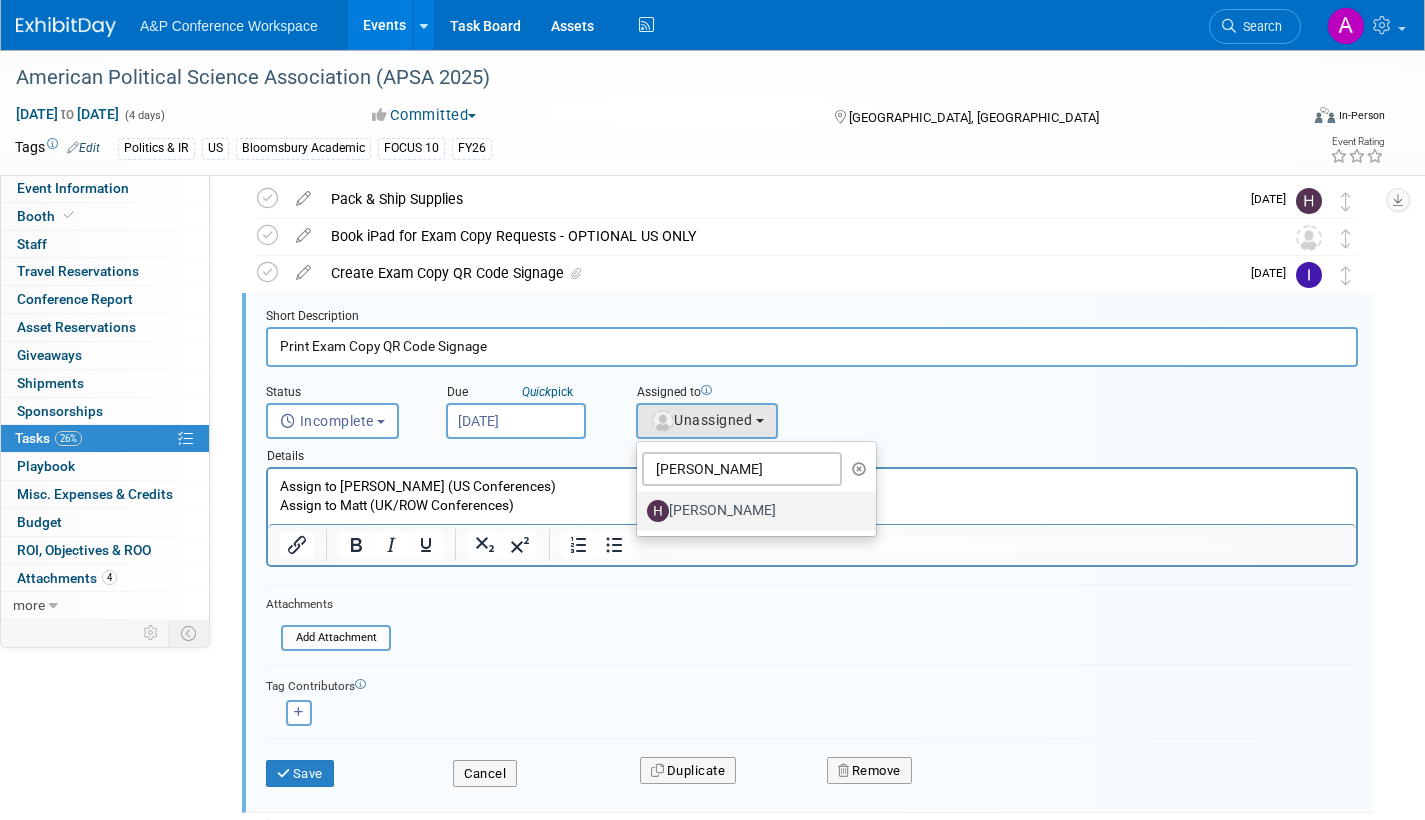 click on "[PERSON_NAME]" at bounding box center (751, 511) 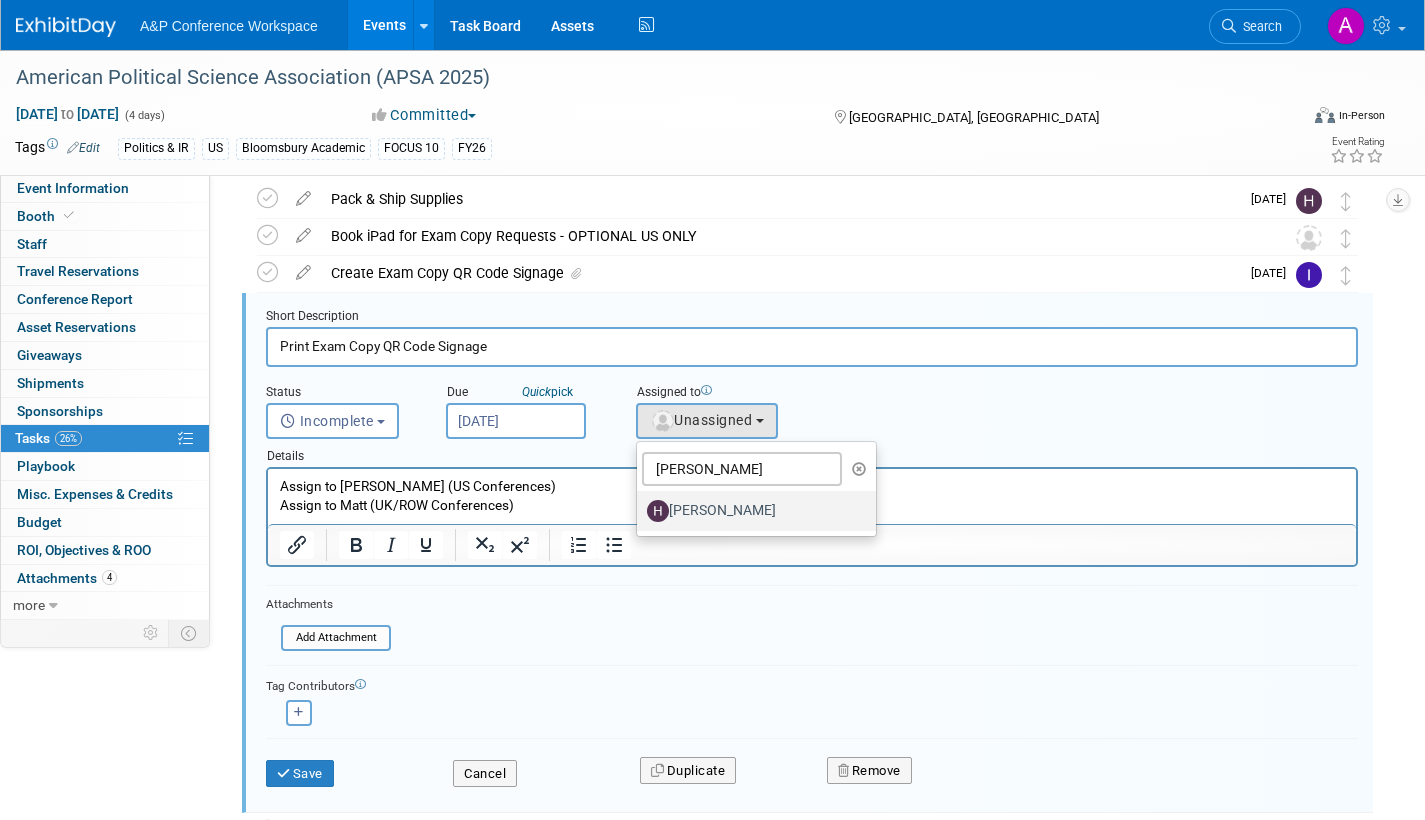 click on "[PERSON_NAME]" at bounding box center (633, 508) 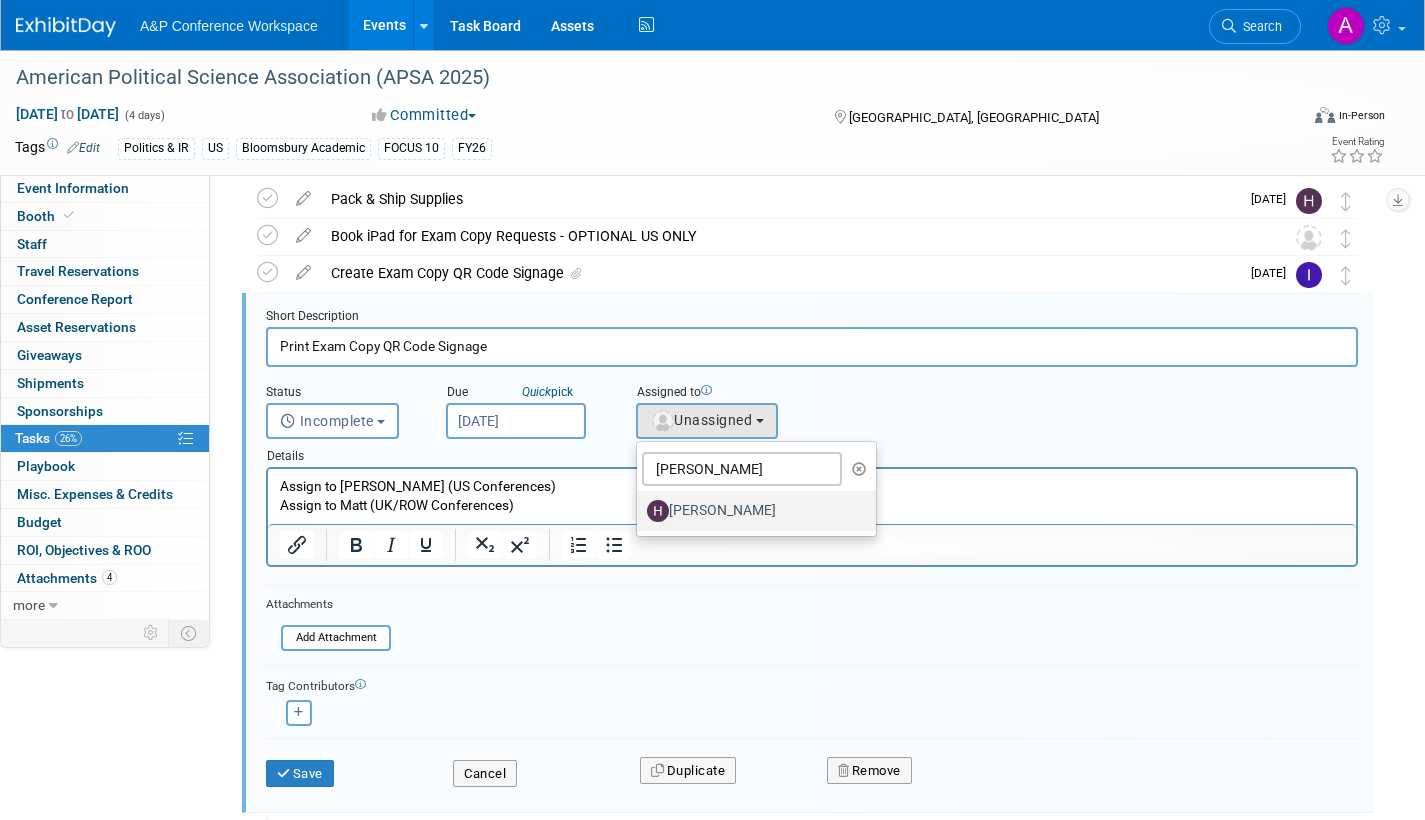 select on "f47d5110-dff9-4952-99f5-c640fdae2d00" 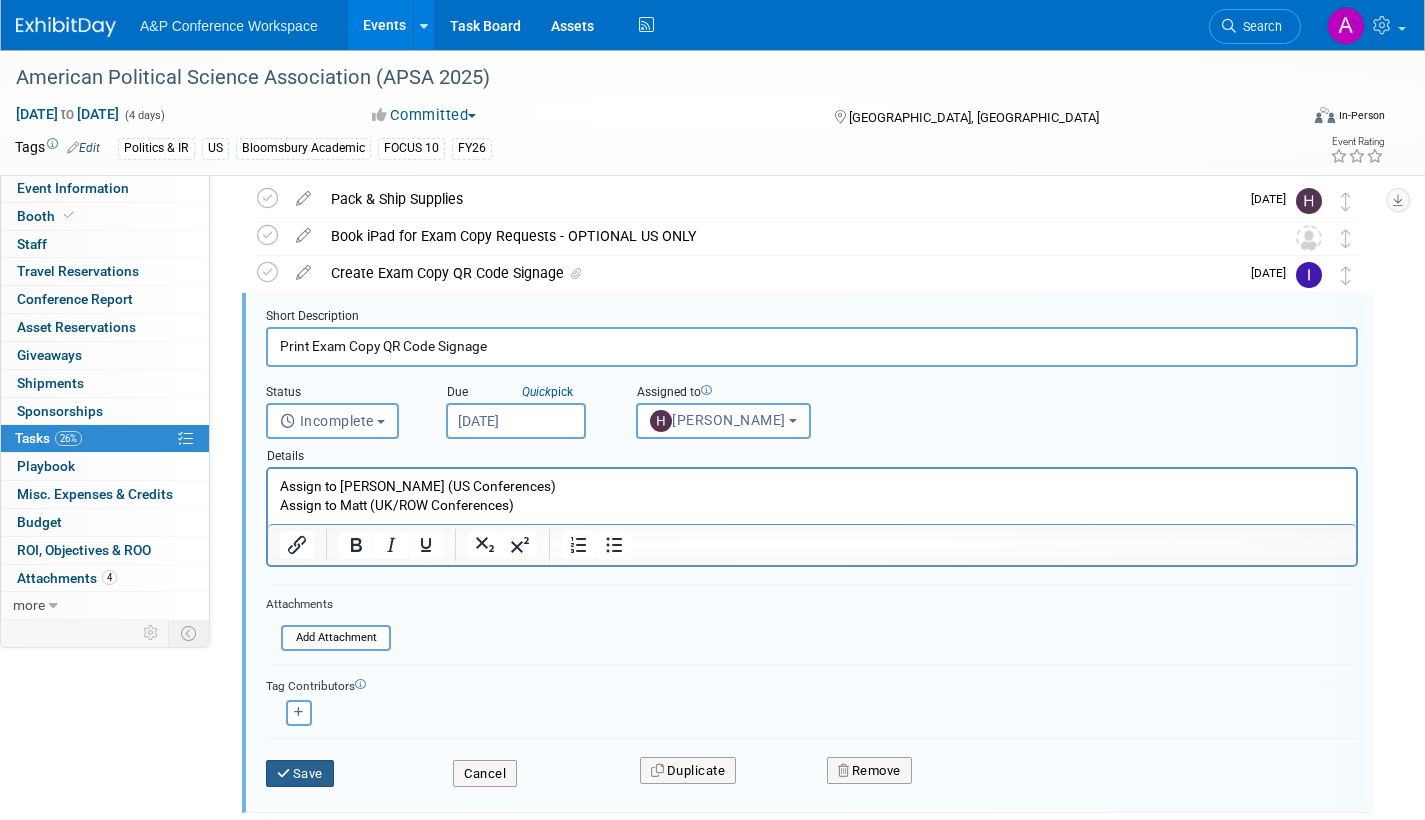 click at bounding box center (285, 773) 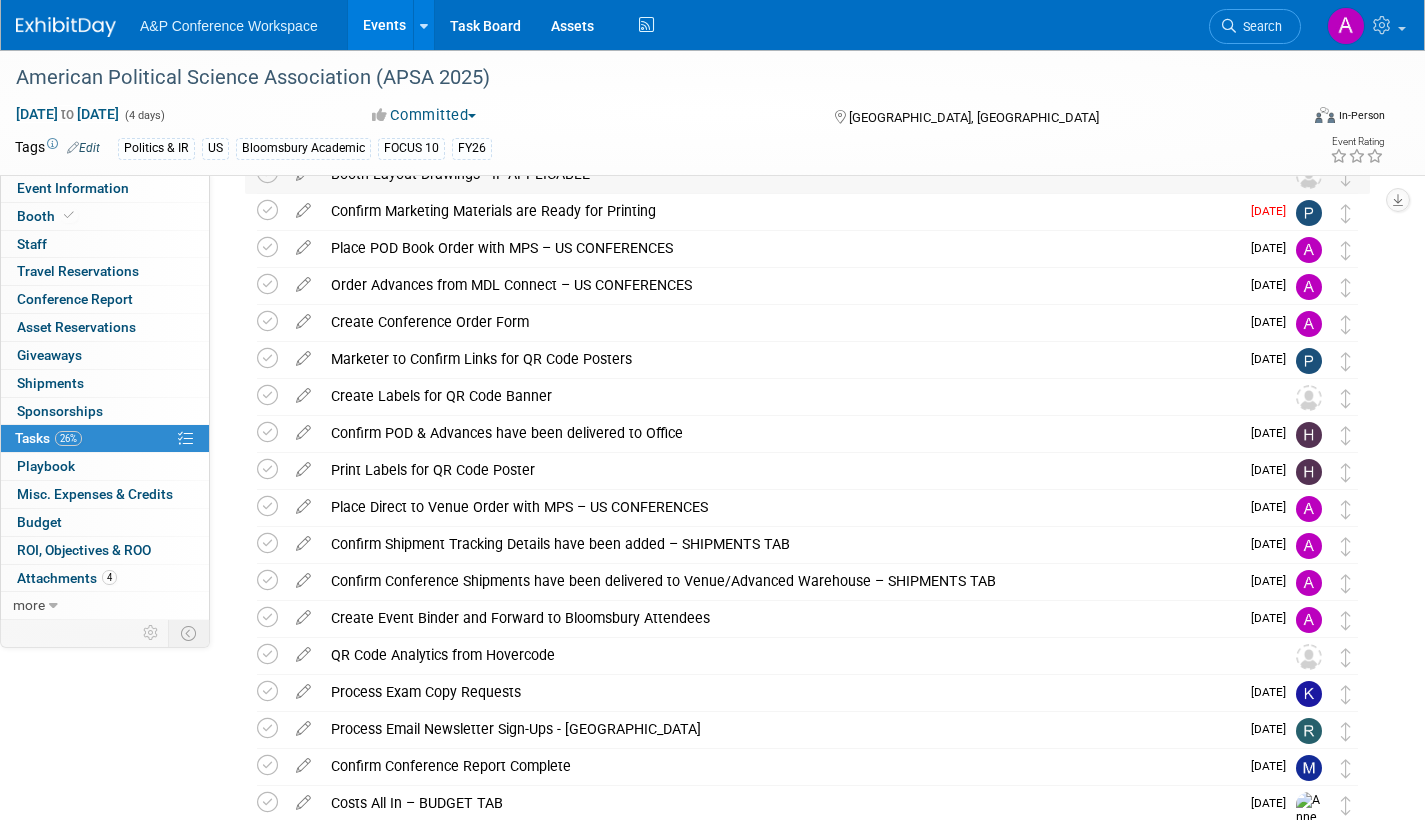 scroll, scrollTop: 400, scrollLeft: 0, axis: vertical 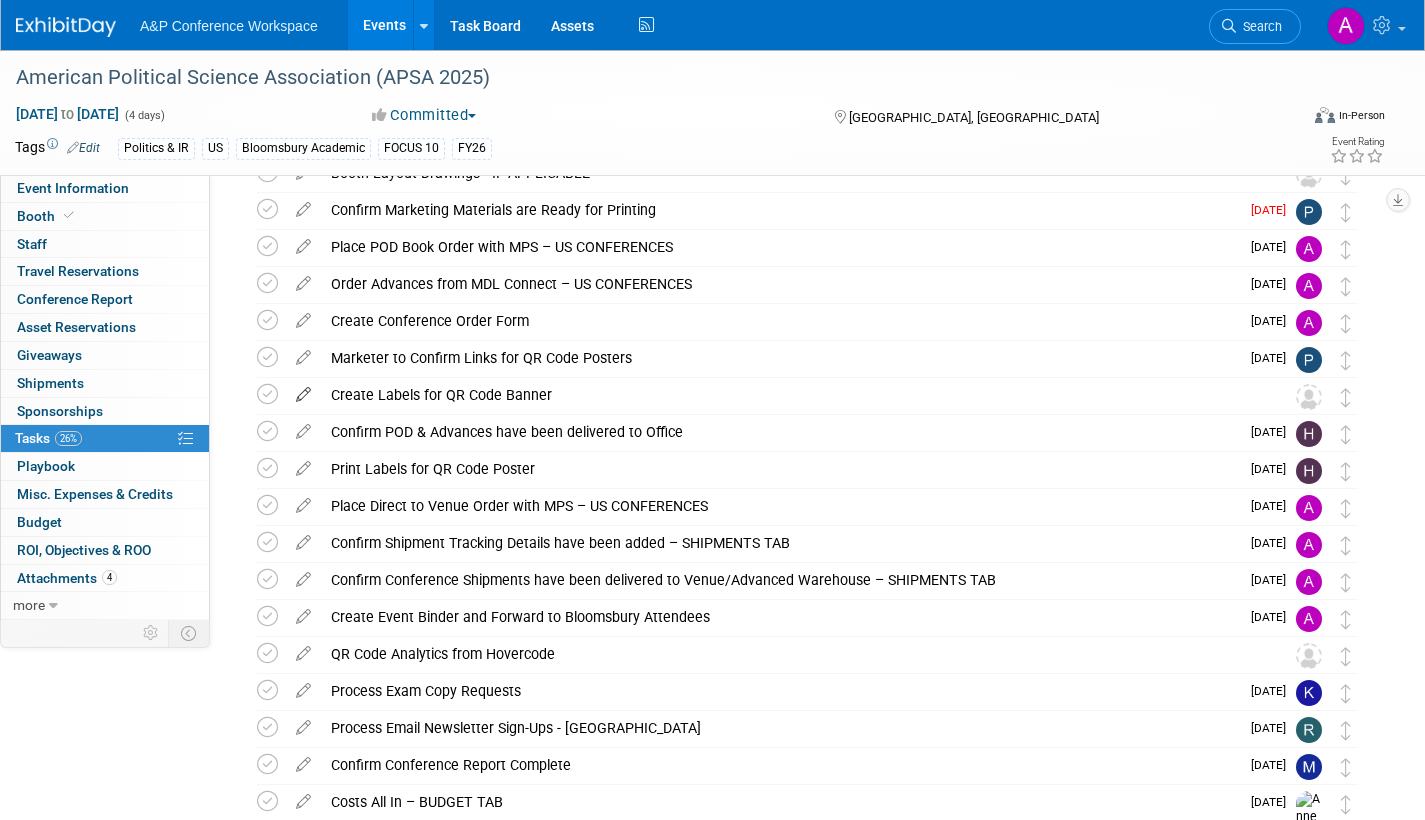 click at bounding box center (303, 390) 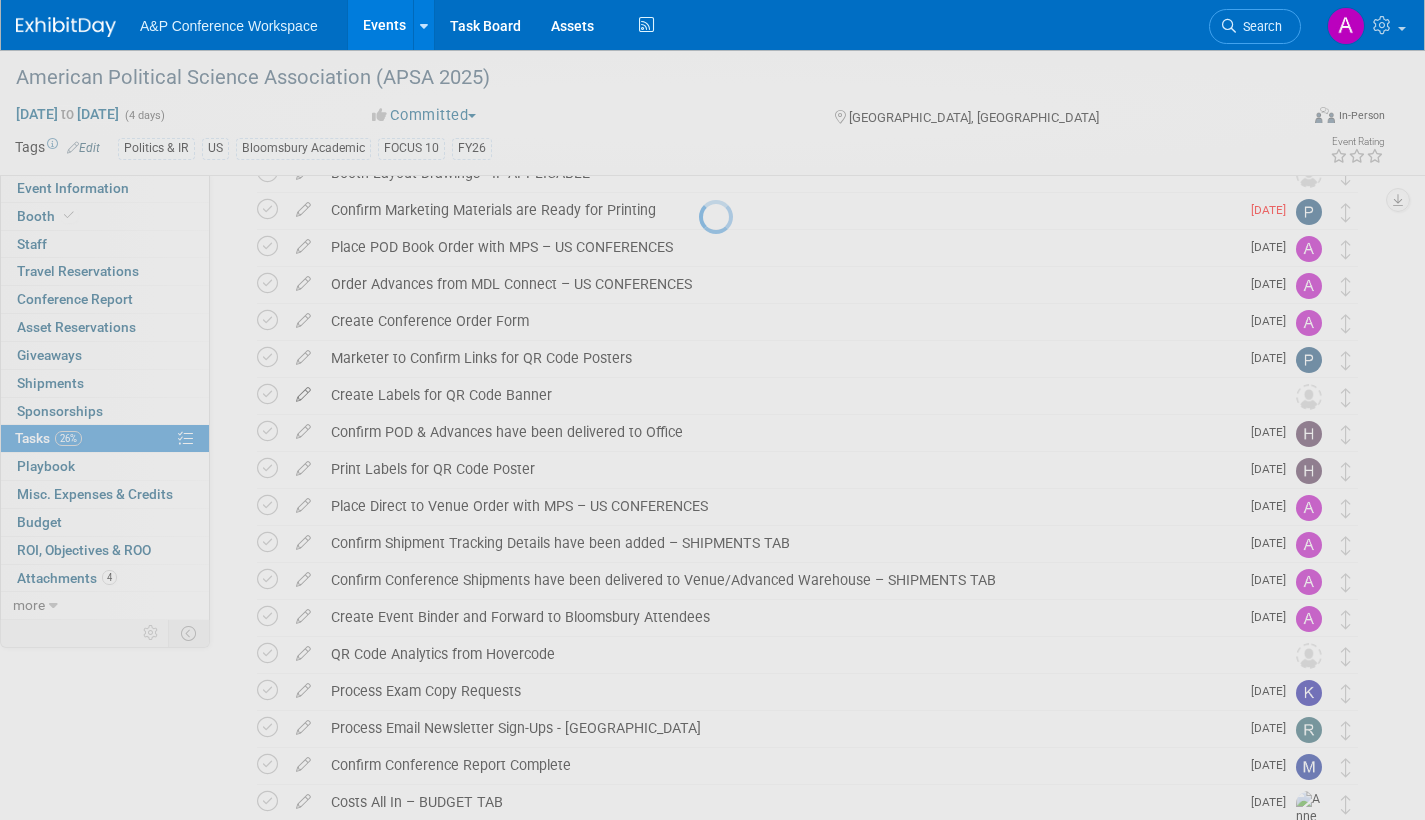 select on "6" 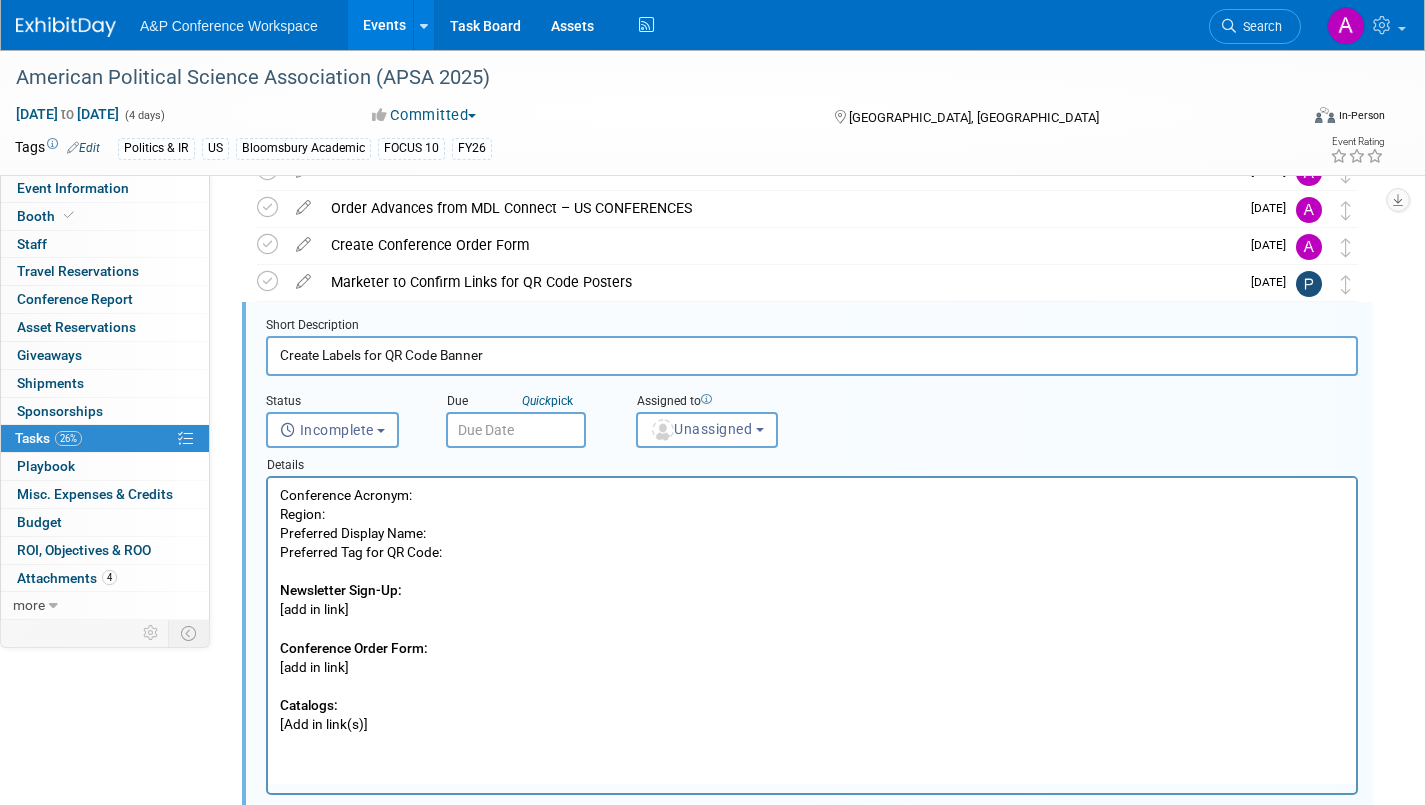 scroll, scrollTop: 0, scrollLeft: 0, axis: both 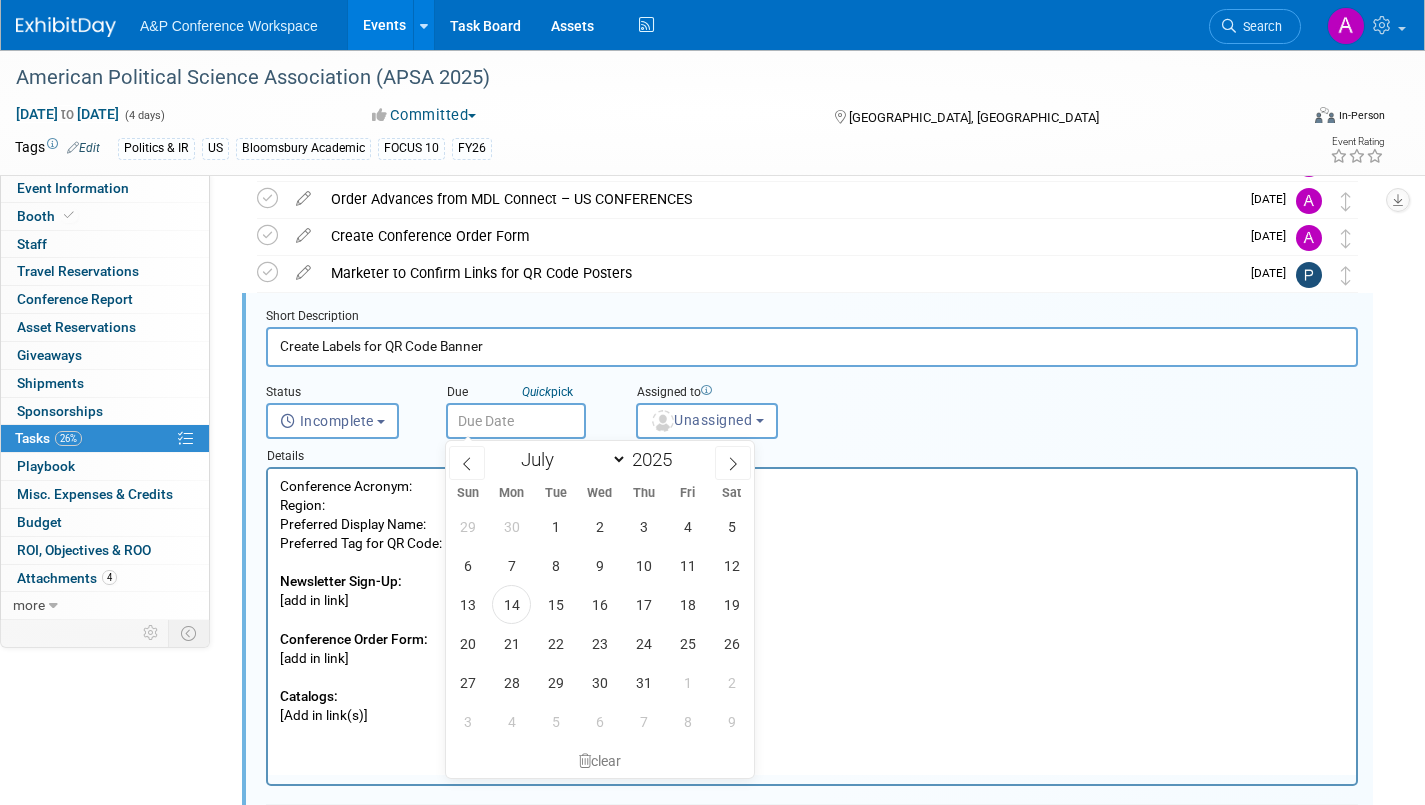 click at bounding box center (516, 421) 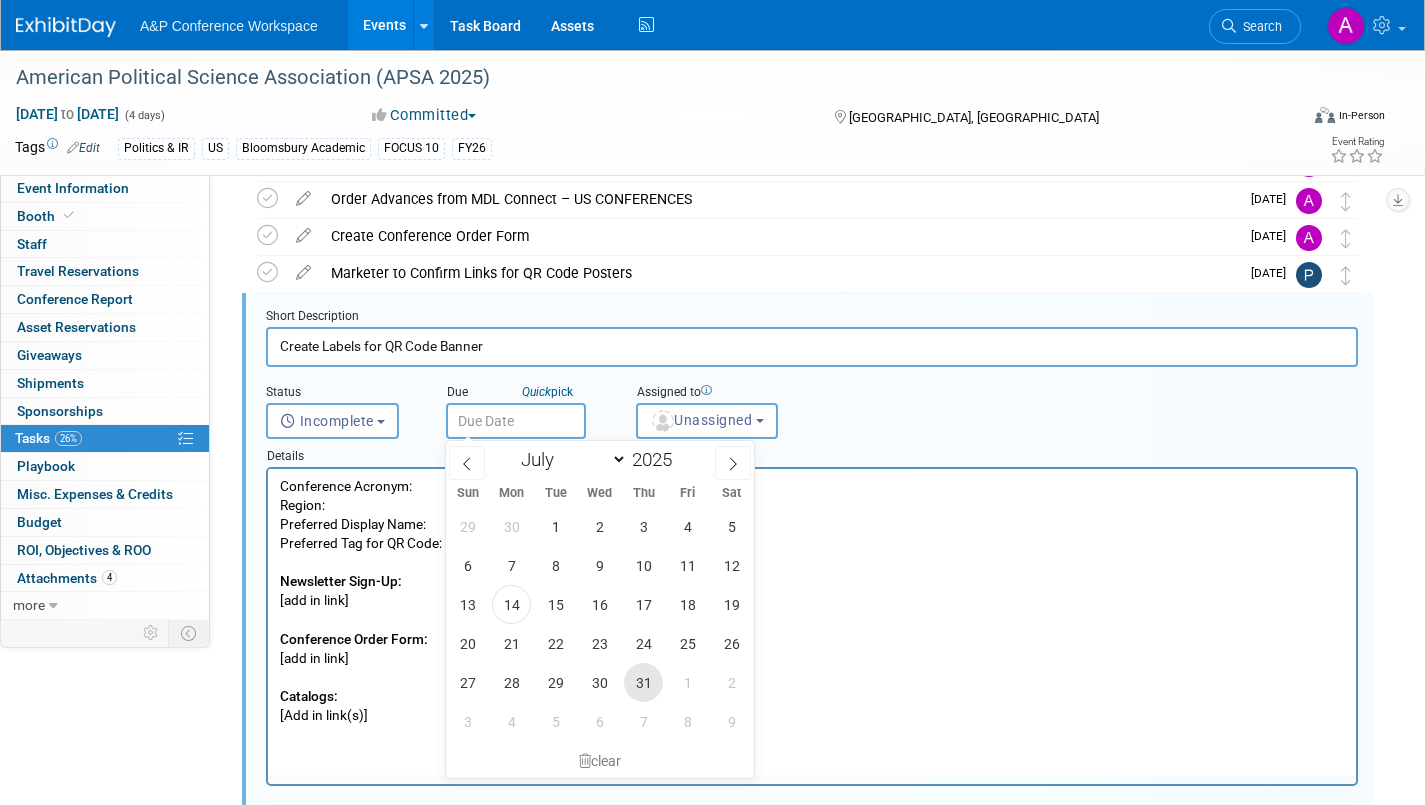 click on "31" at bounding box center (643, 682) 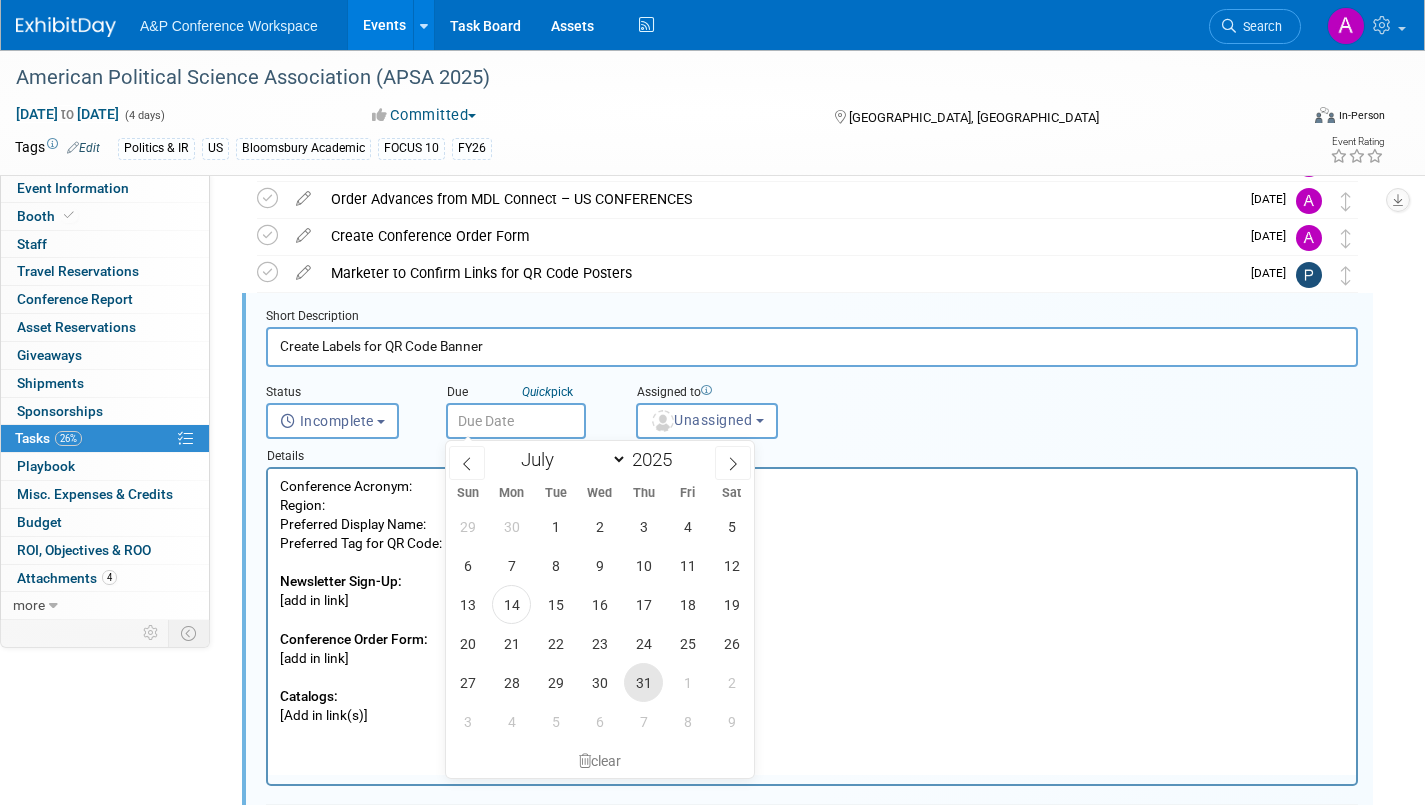 type on "Jul 31, 2025" 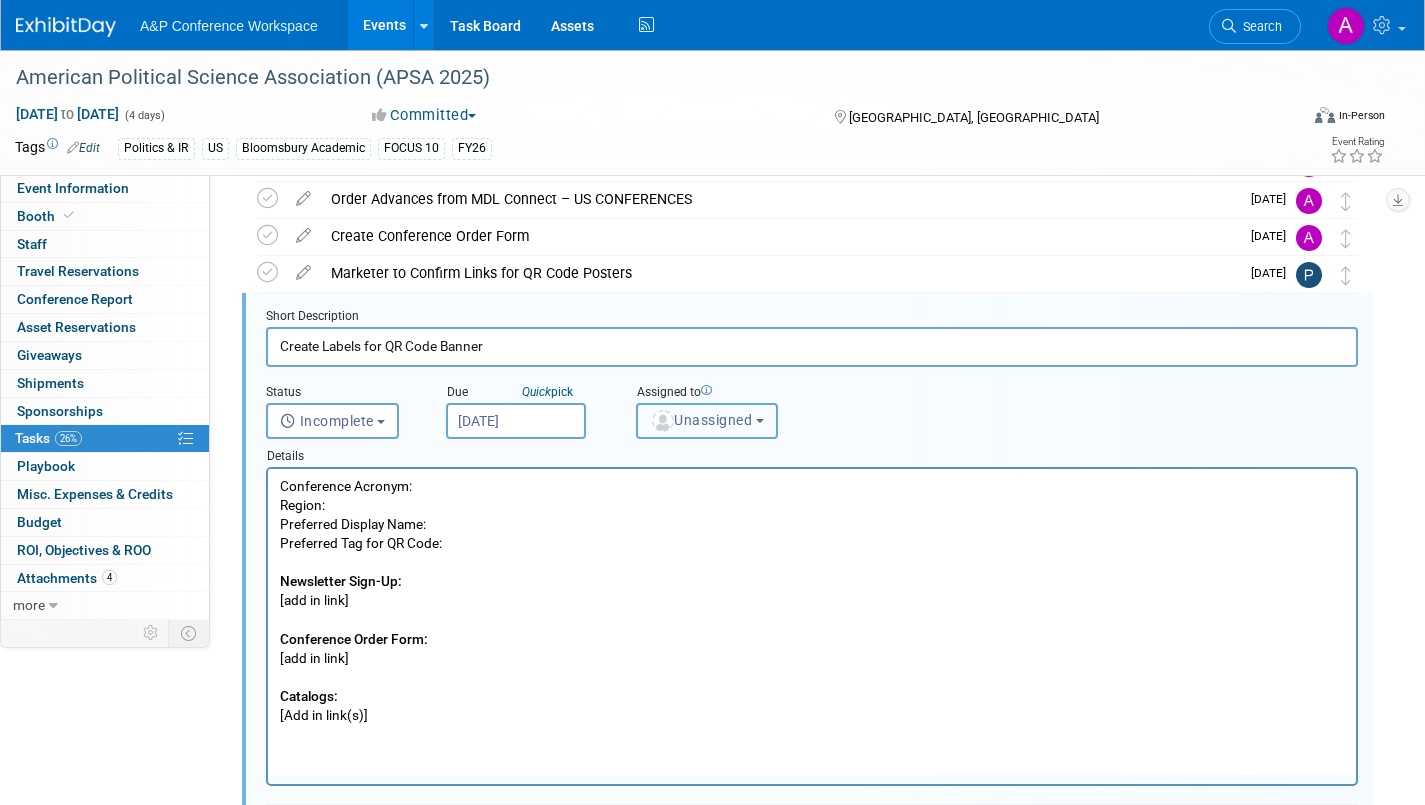 click on "Unassigned" at bounding box center [707, 421] 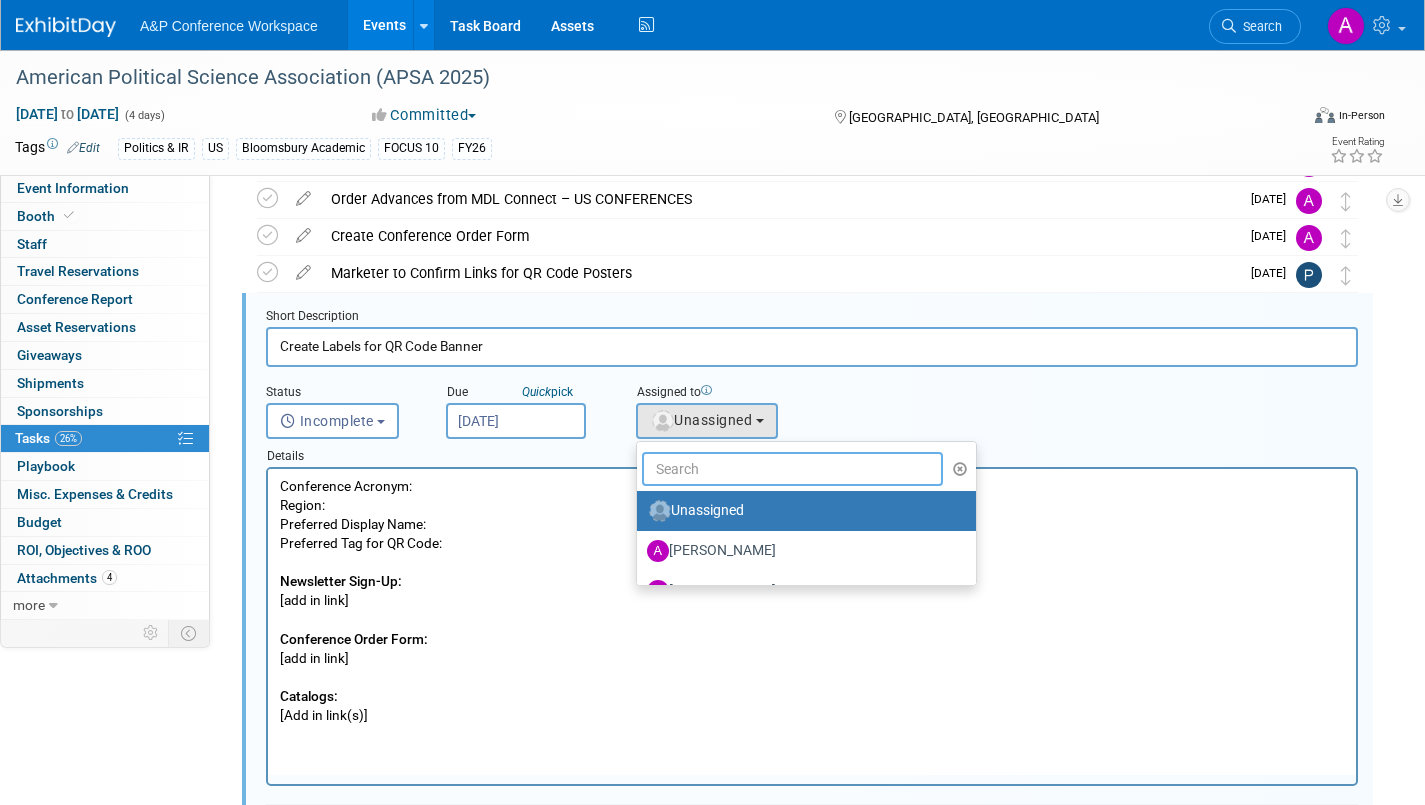 click at bounding box center (792, 469) 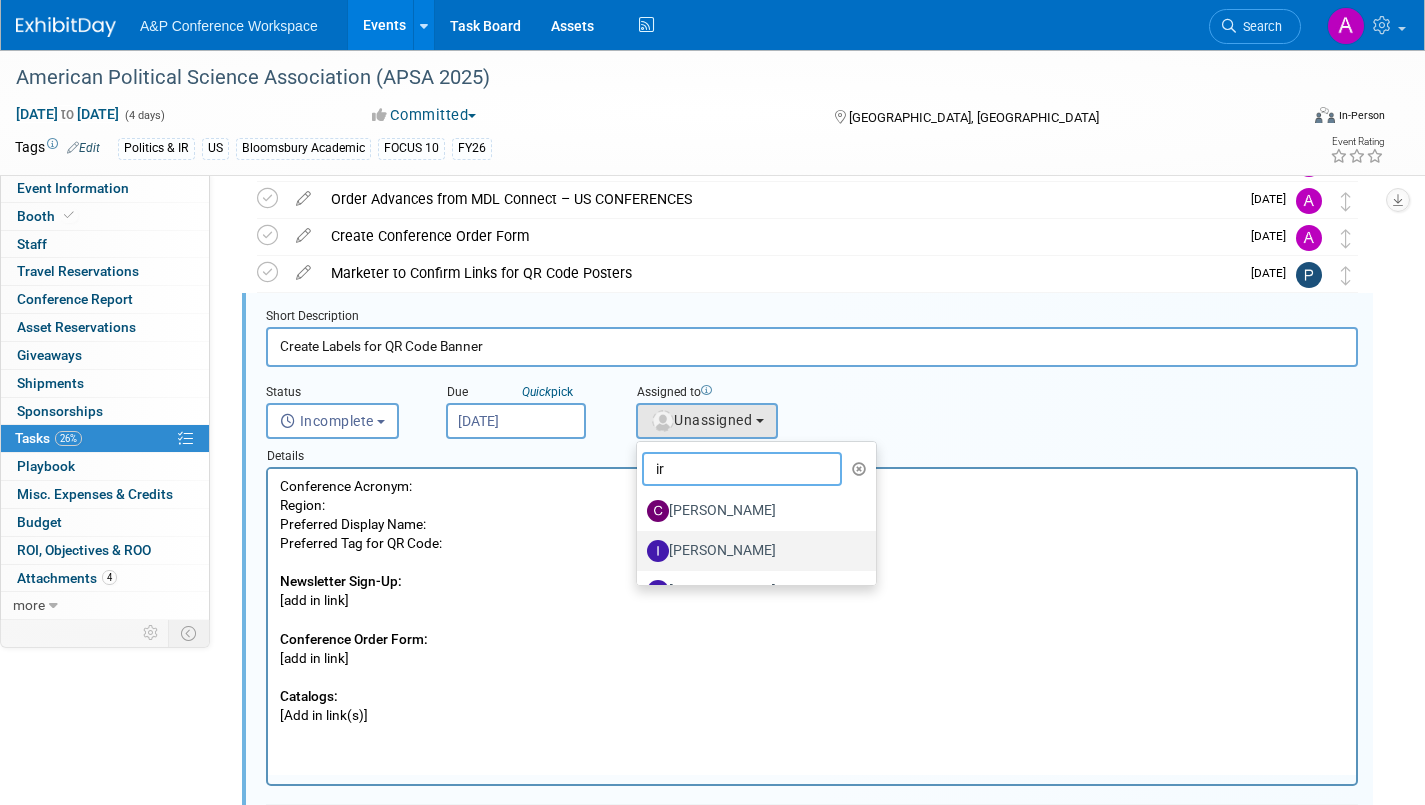 type on "ir" 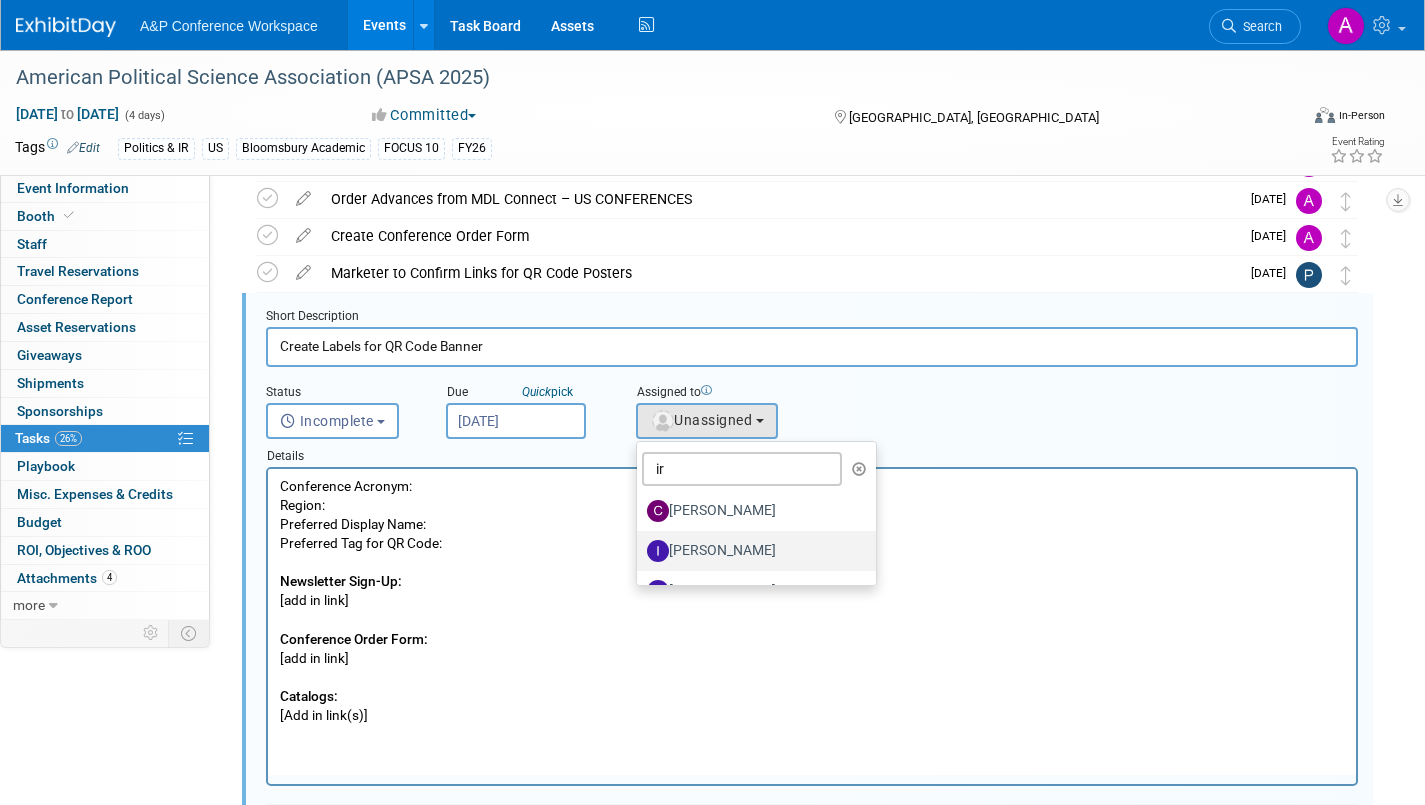 click on "[PERSON_NAME]" at bounding box center (751, 551) 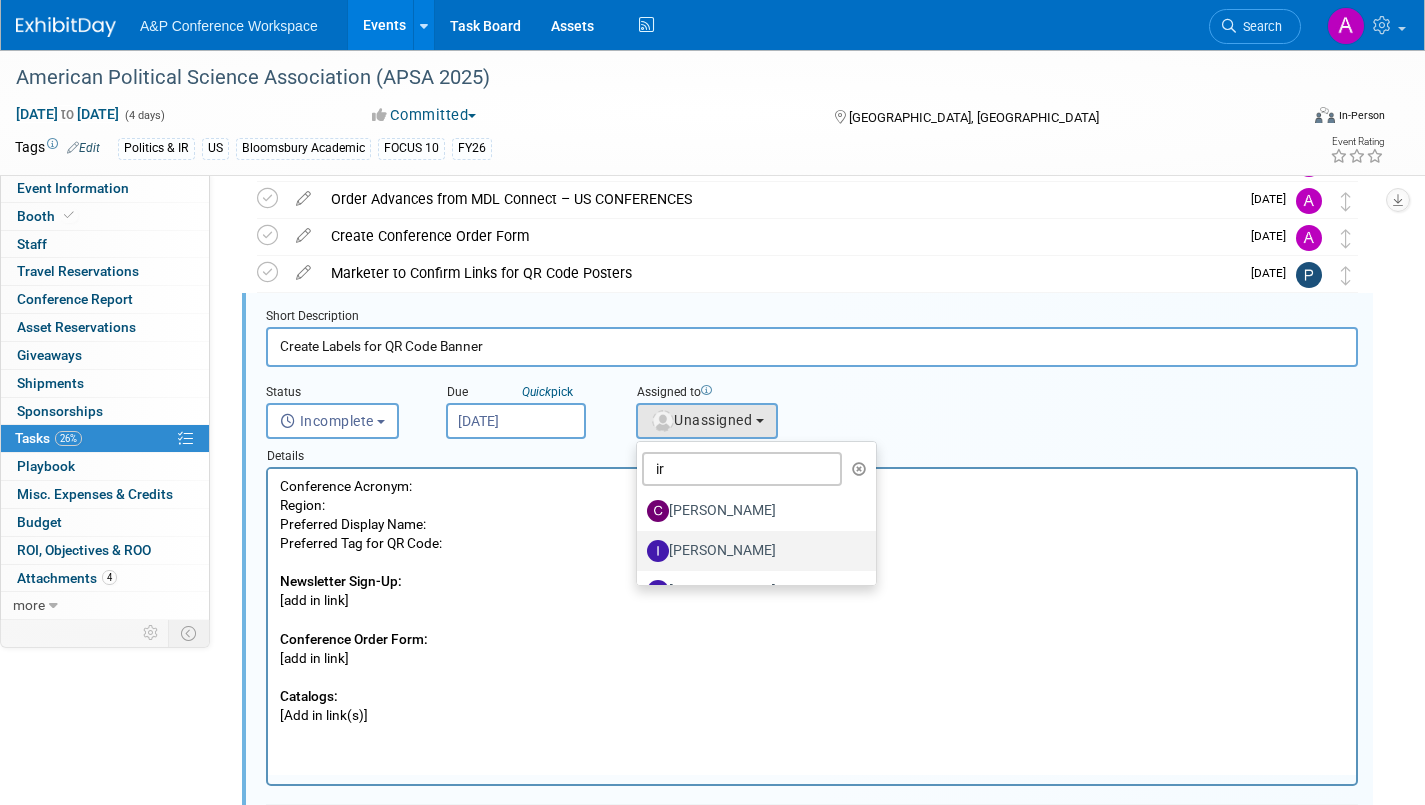 click on "[PERSON_NAME]" at bounding box center [633, 548] 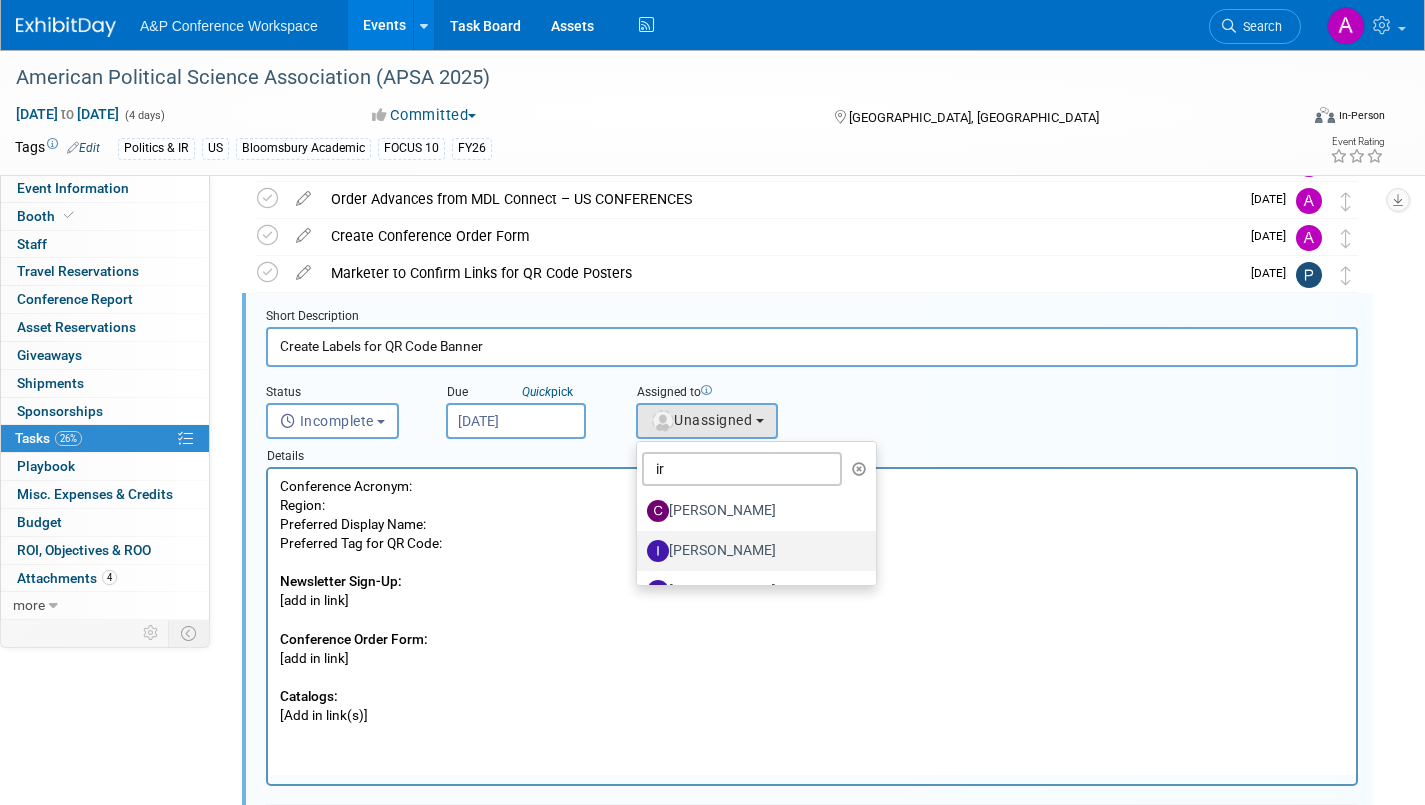 select on "7daf8937-b02b-49e8-8f1e-caf41908d837" 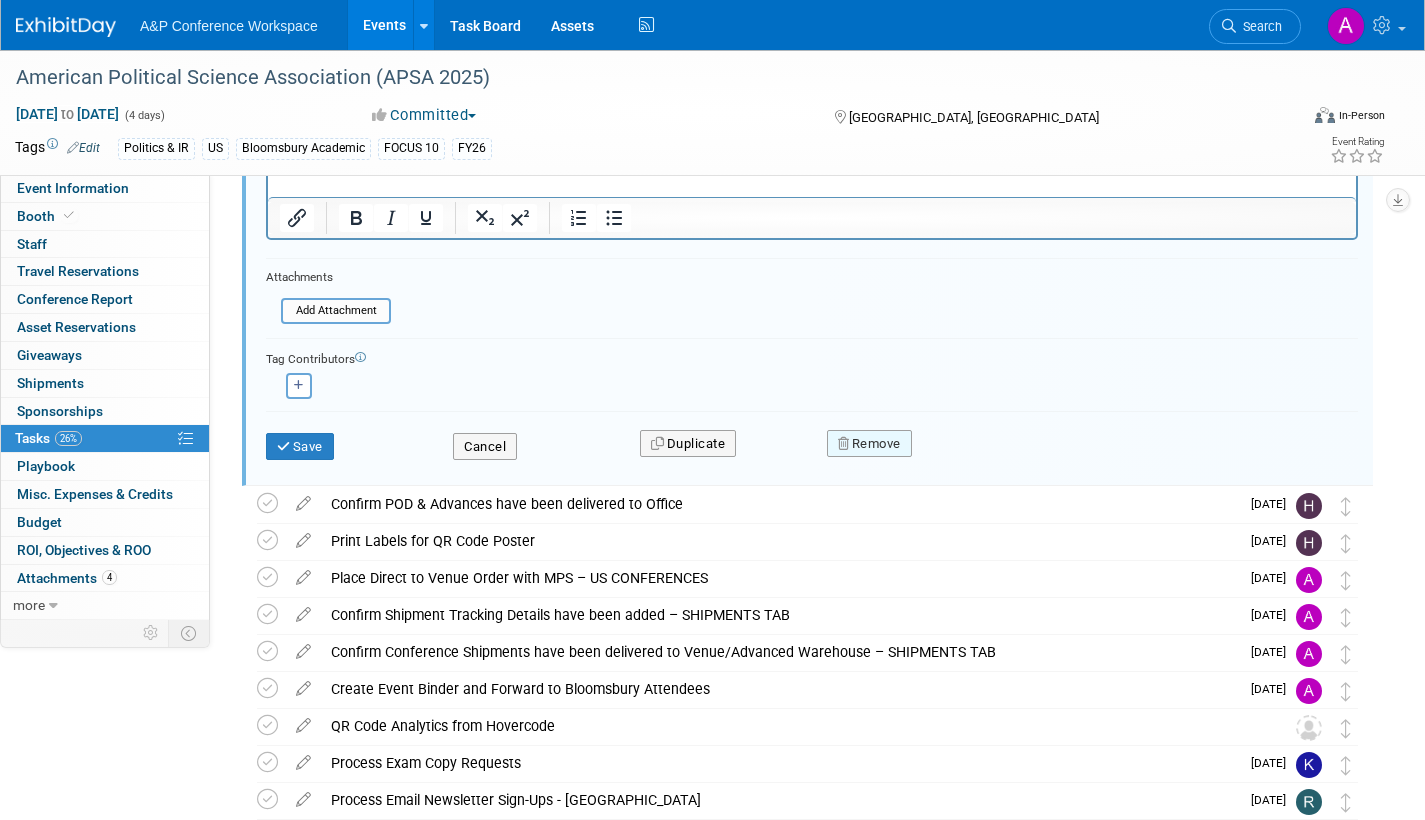 scroll, scrollTop: 1085, scrollLeft: 0, axis: vertical 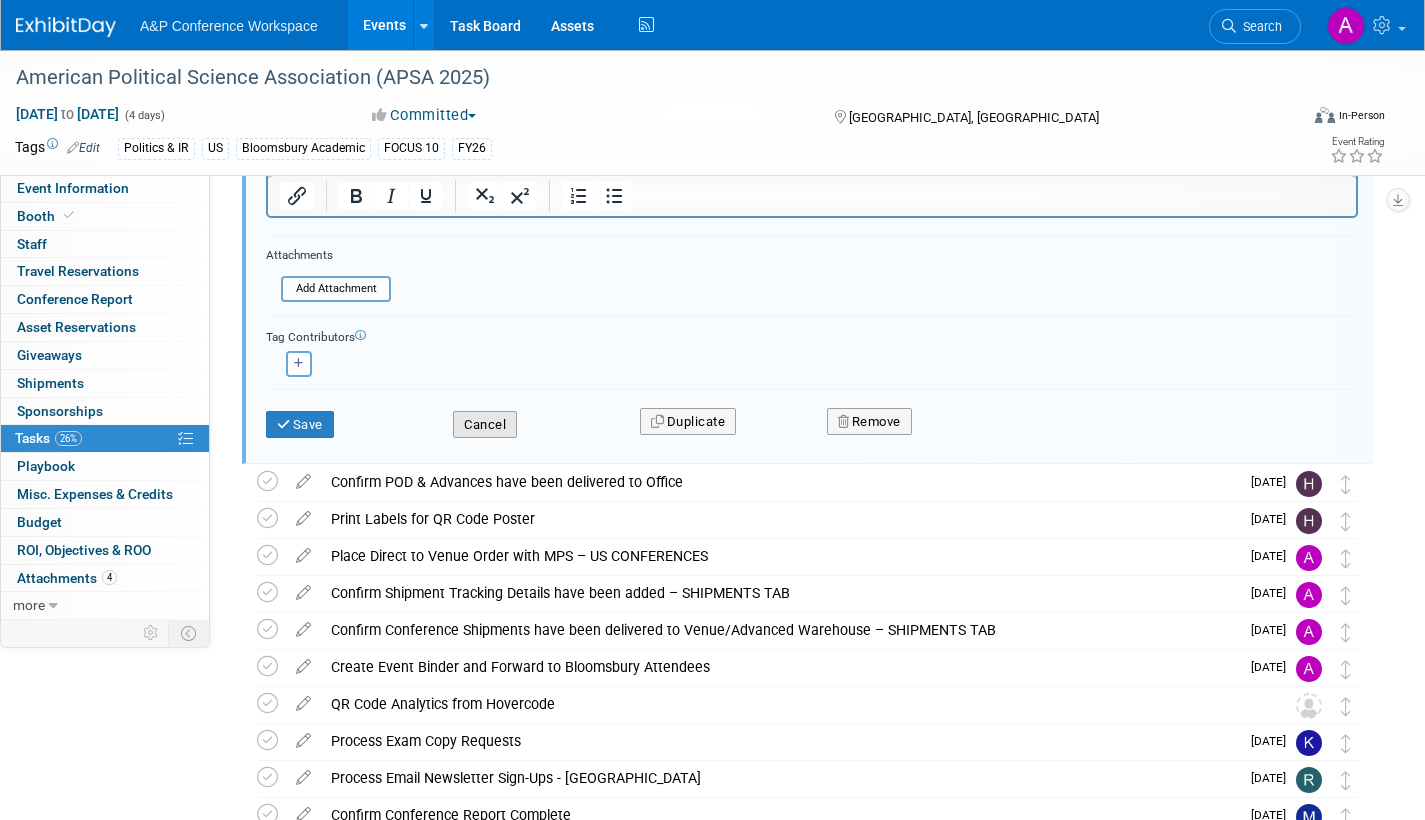 click on "Cancel" at bounding box center (485, 425) 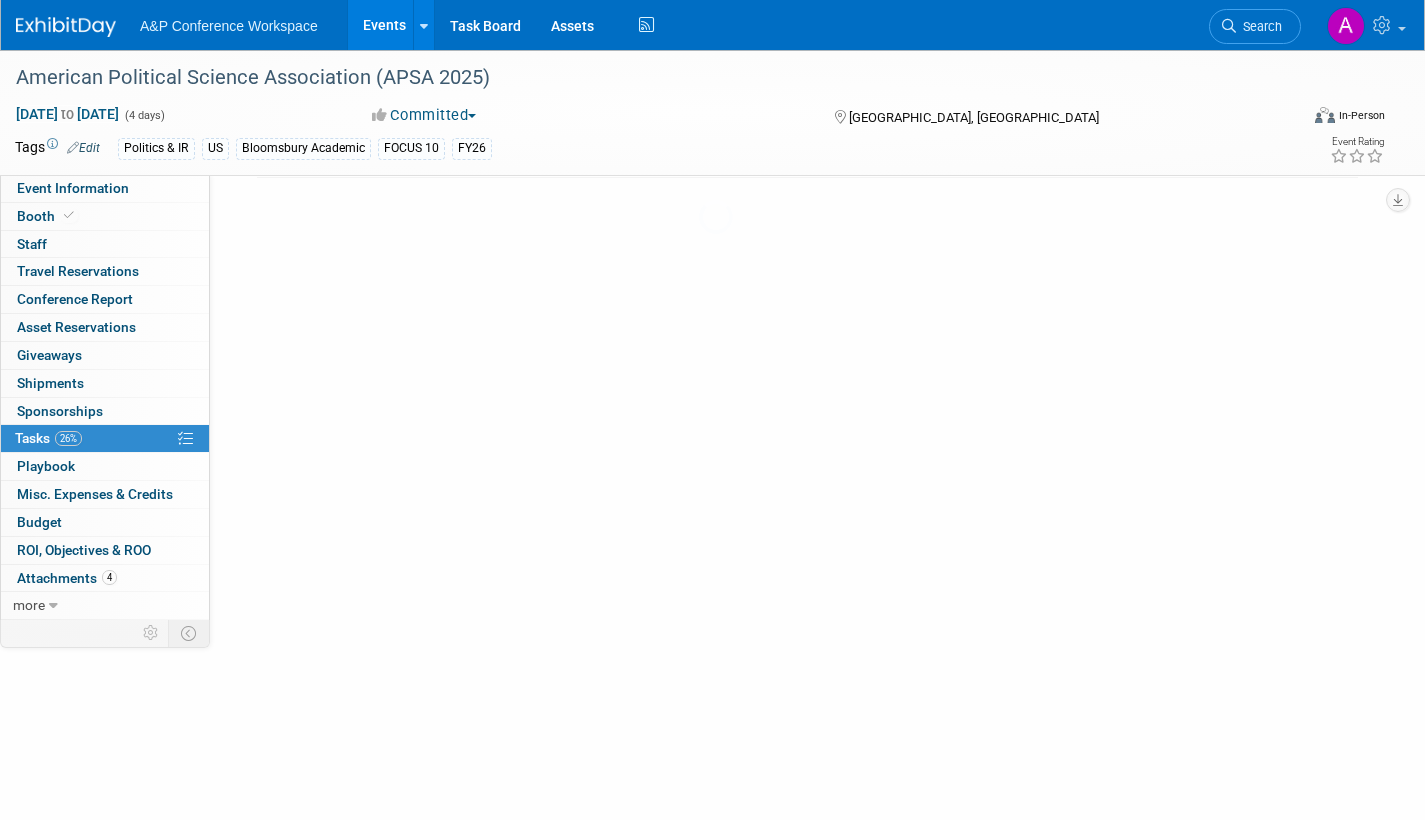 scroll, scrollTop: 524, scrollLeft: 0, axis: vertical 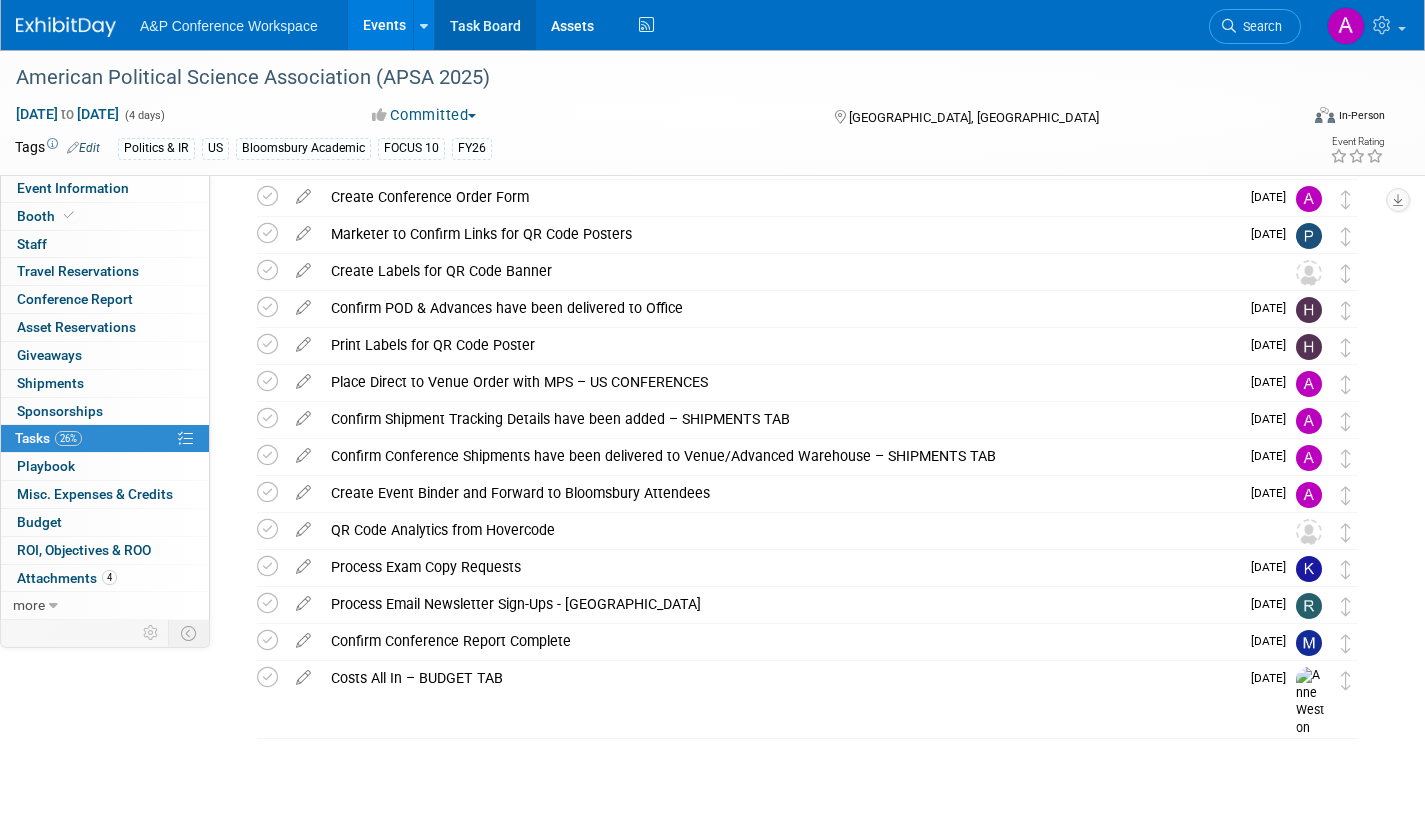 click on "Task Board" at bounding box center [485, 25] 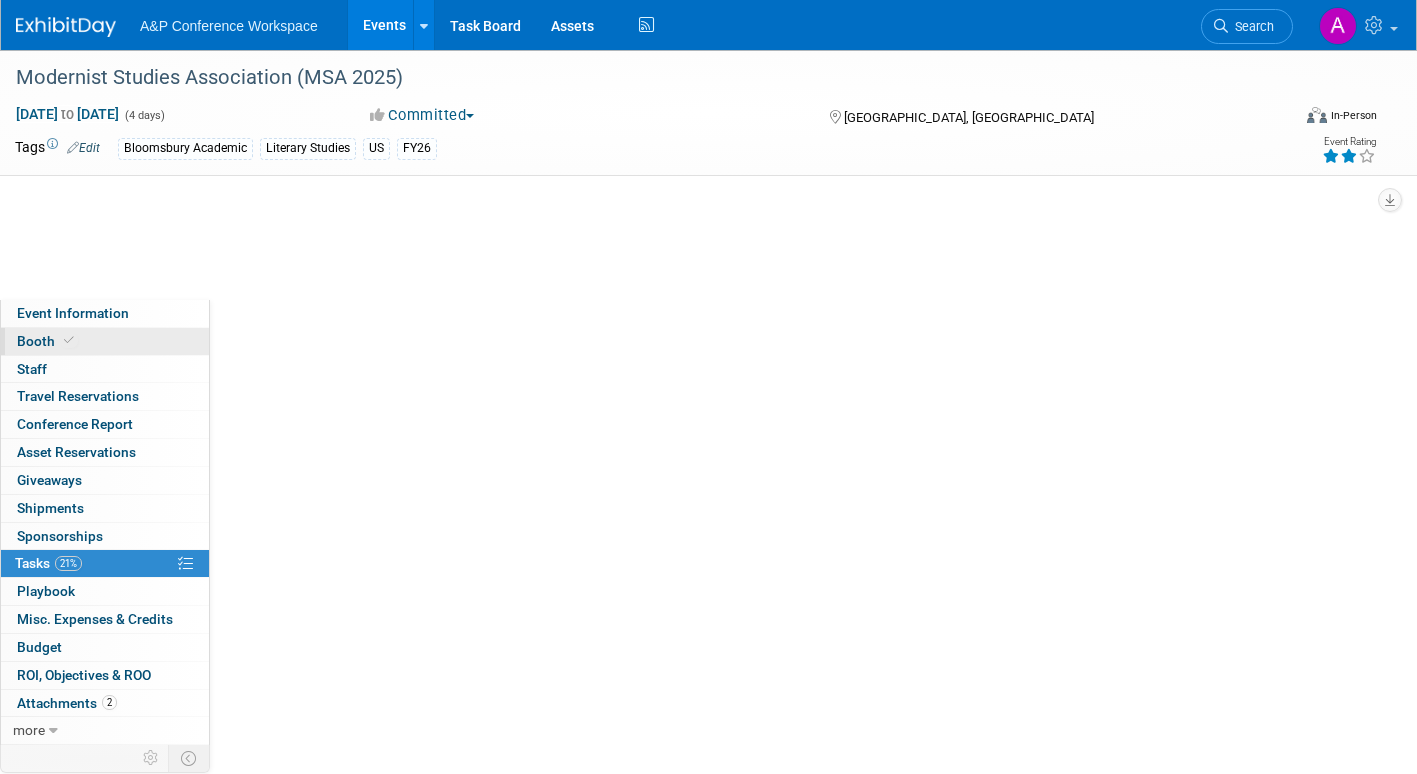 scroll, scrollTop: 0, scrollLeft: 0, axis: both 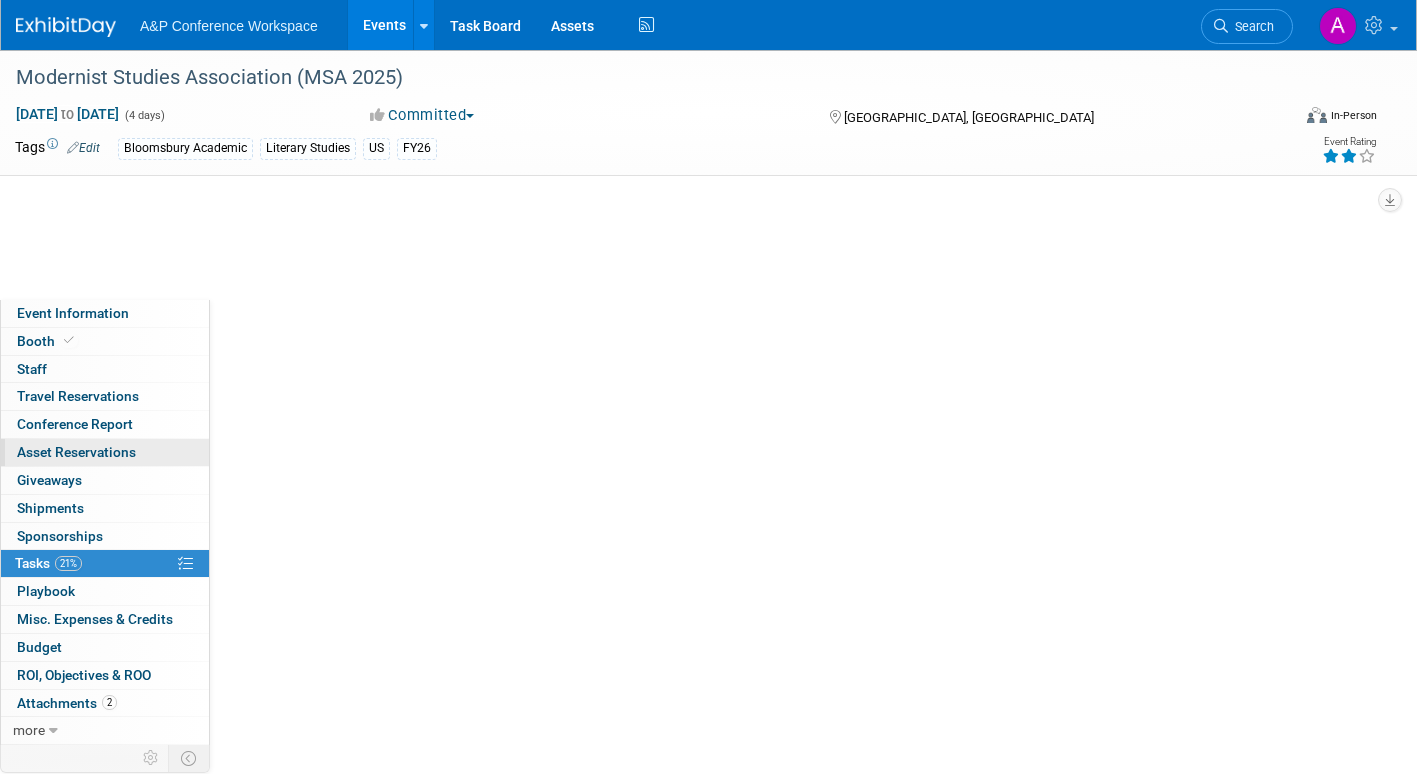 select on "CUAP" 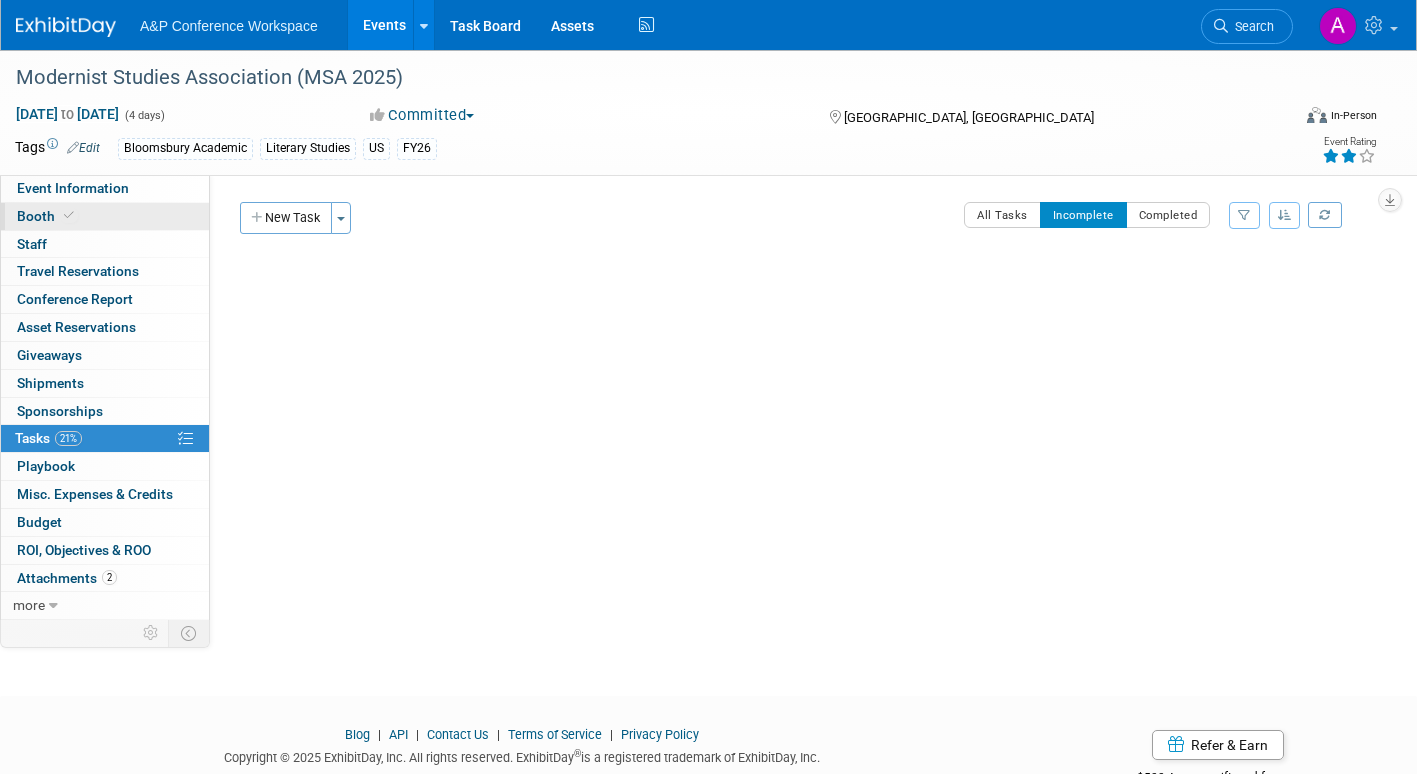 click on "Booth" at bounding box center (47, 216) 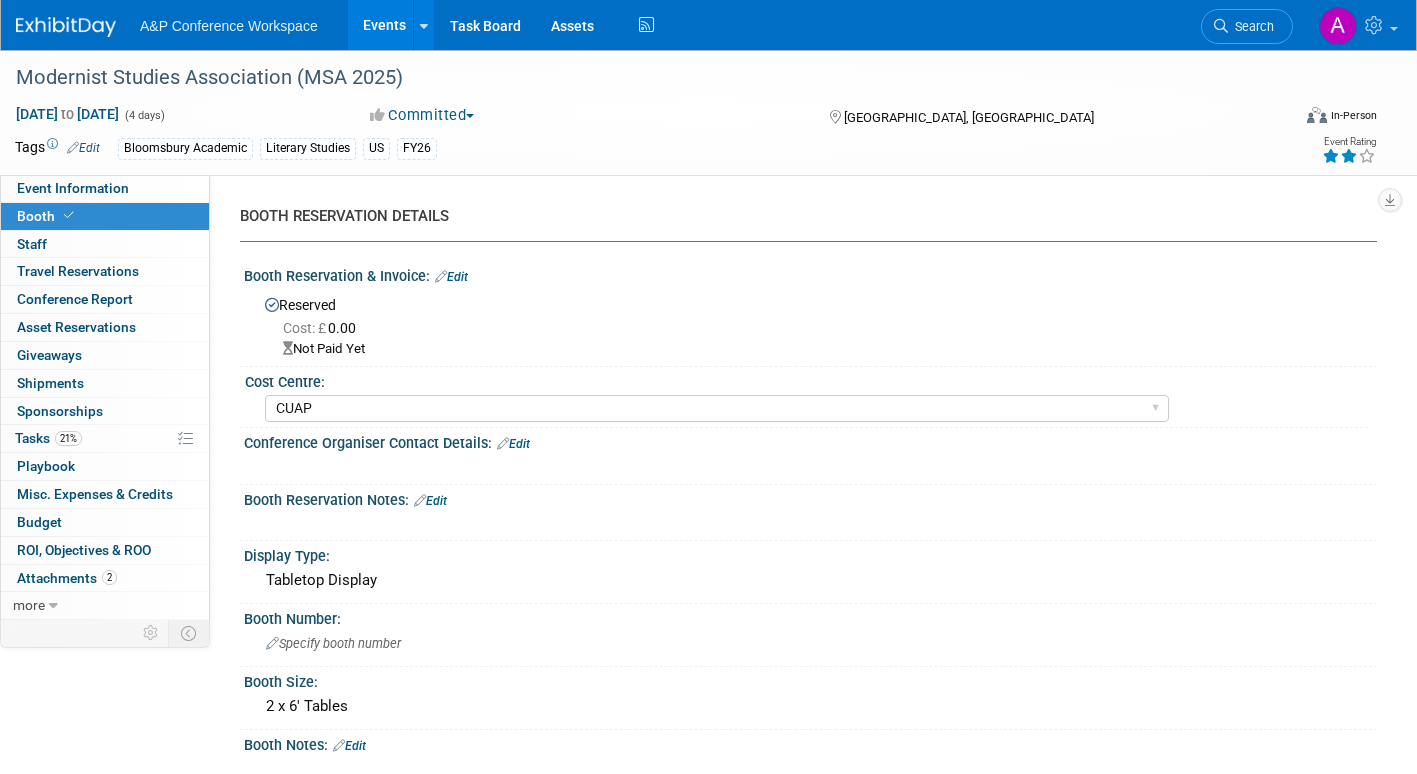 scroll, scrollTop: 0, scrollLeft: 0, axis: both 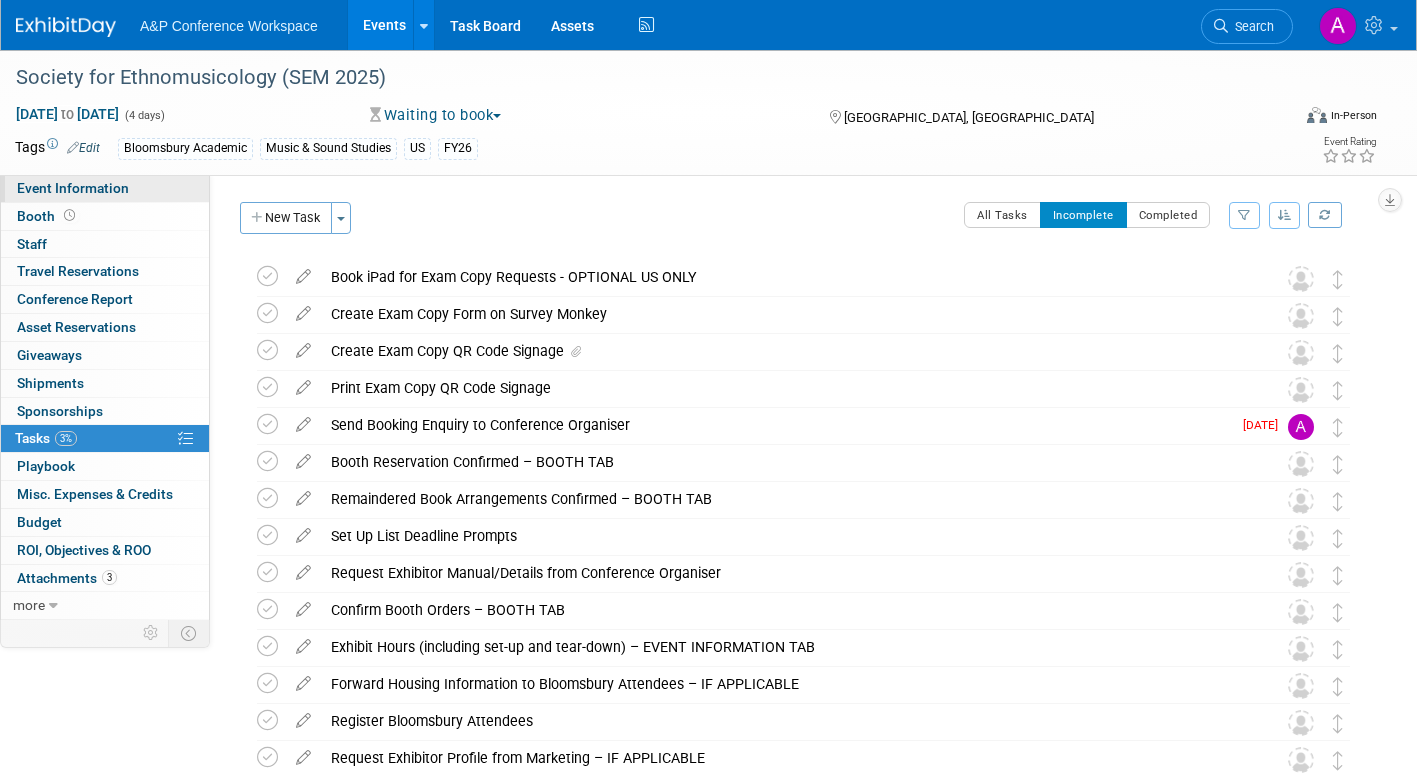 click on "Event Information" at bounding box center [73, 188] 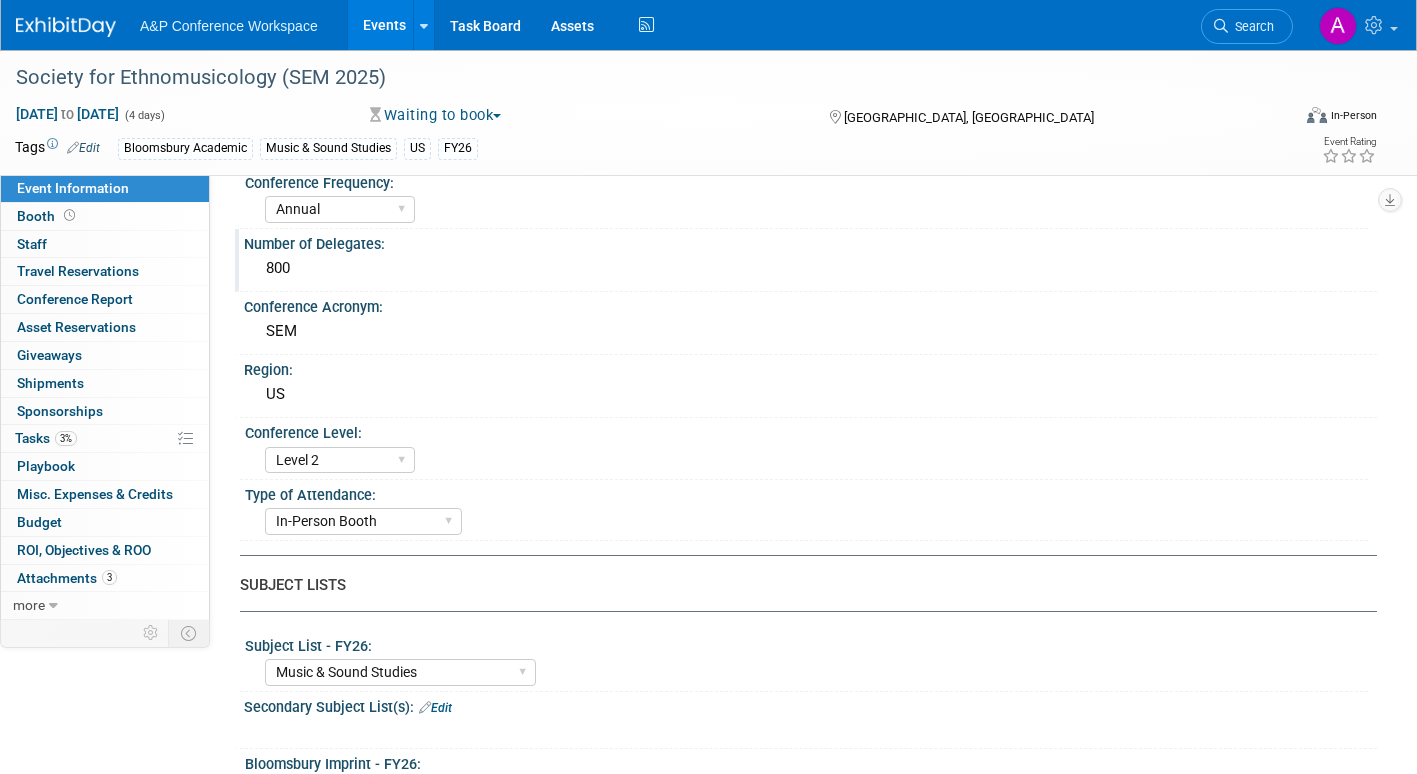 scroll, scrollTop: 0, scrollLeft: 0, axis: both 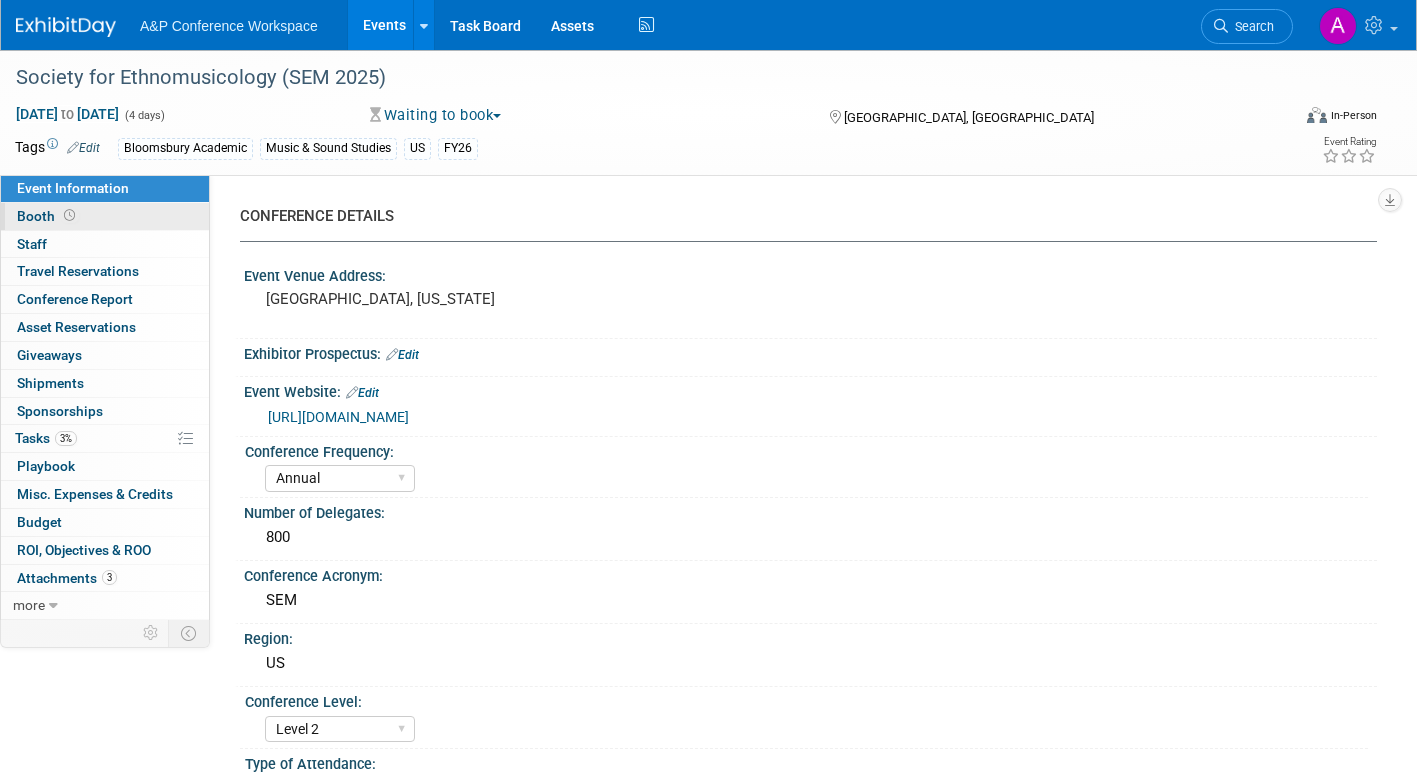 click on "Booth" at bounding box center (48, 216) 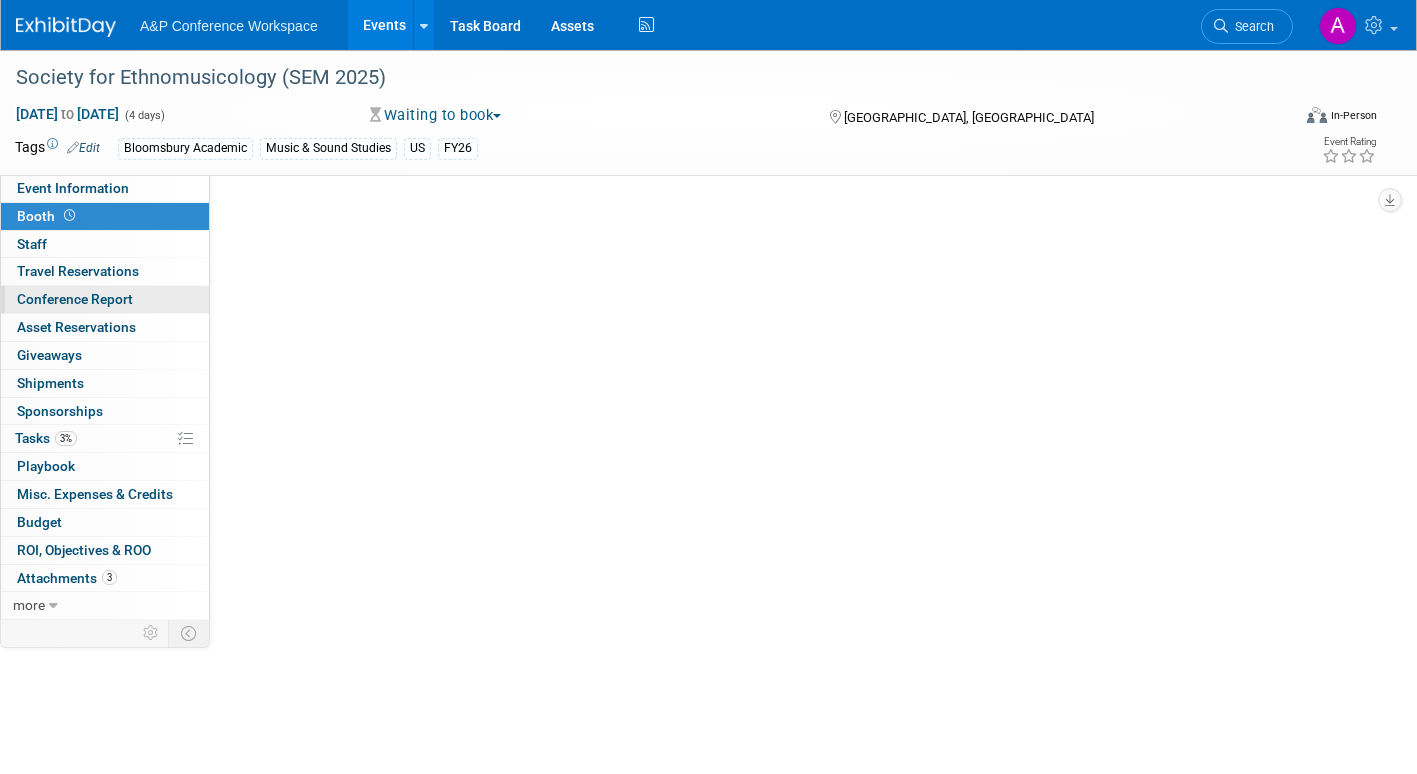 select on "CUAP" 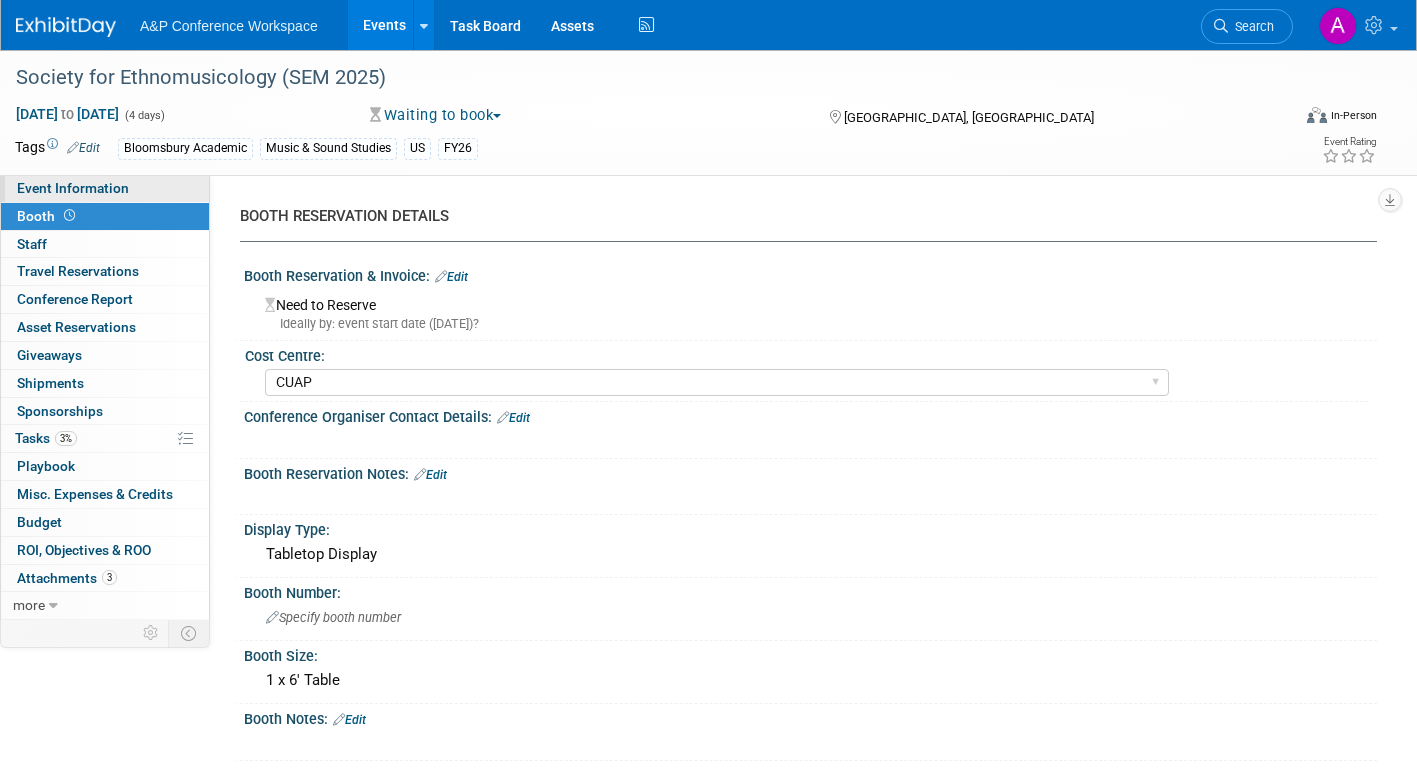 click on "Event Information" at bounding box center (73, 188) 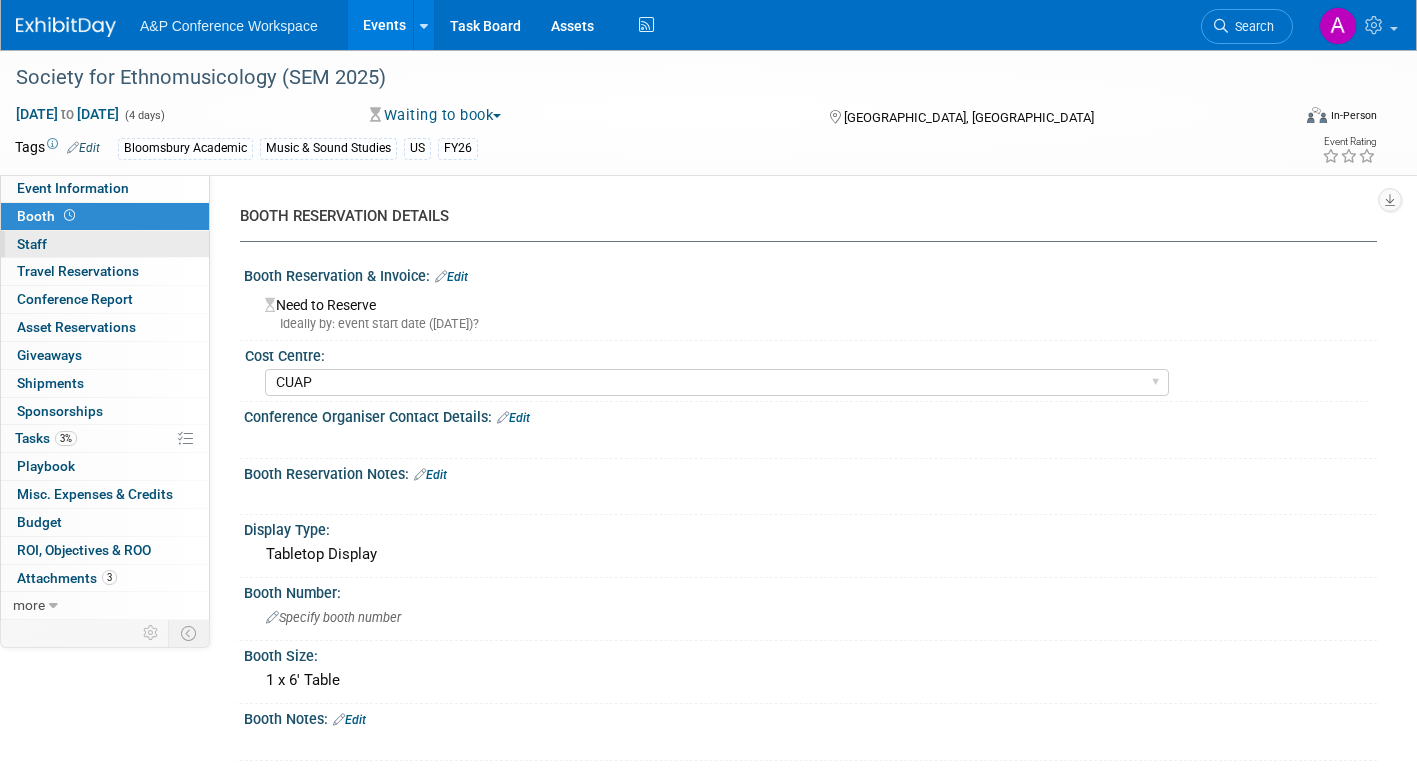 select on "Annual" 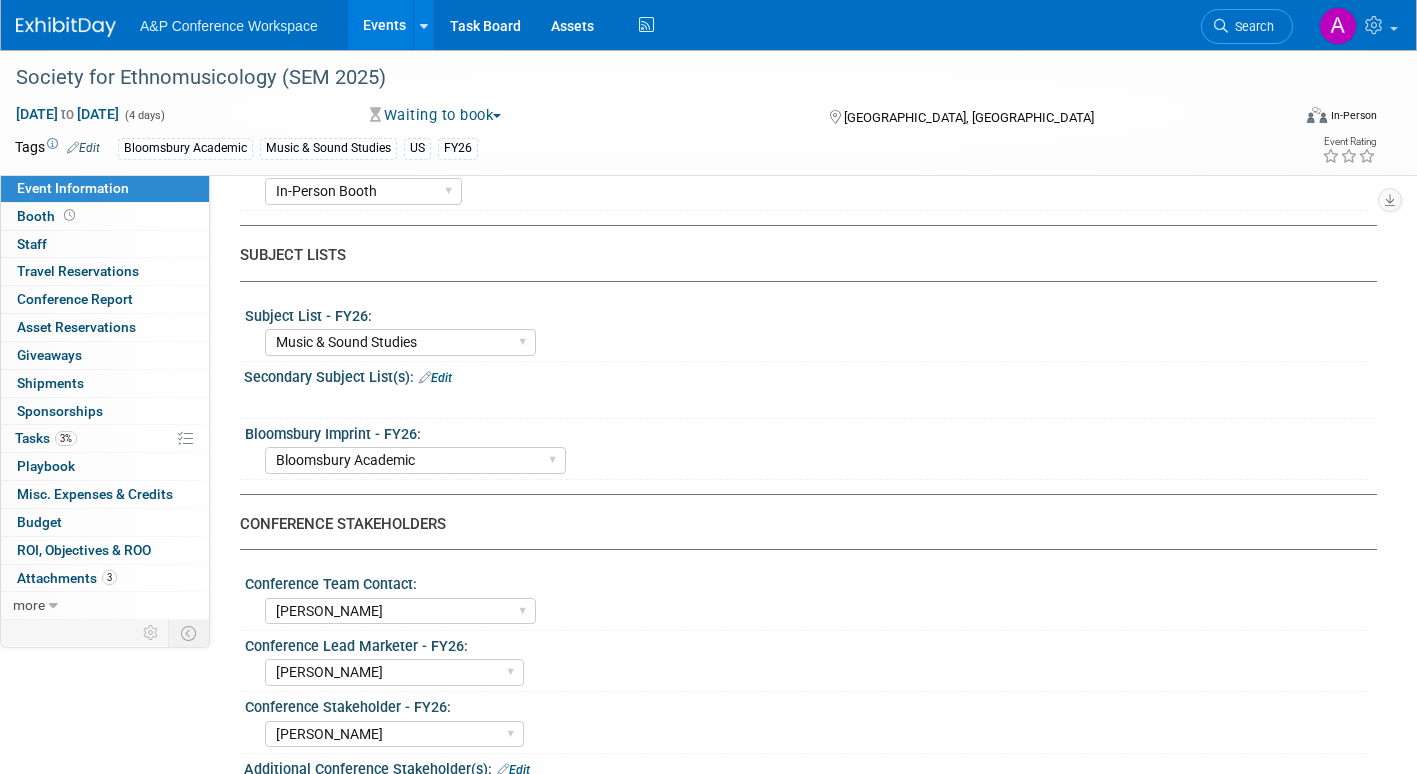 scroll, scrollTop: 600, scrollLeft: 0, axis: vertical 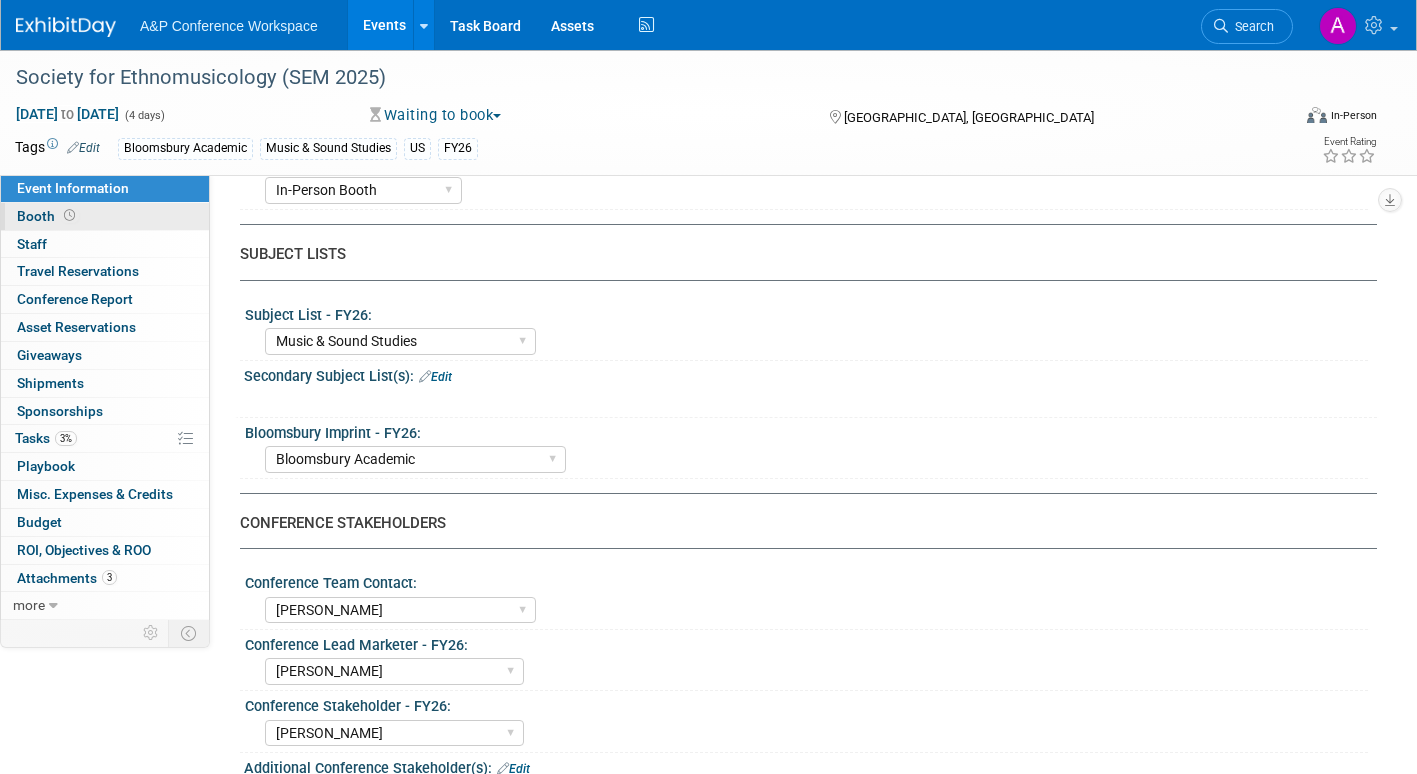 click at bounding box center [69, 215] 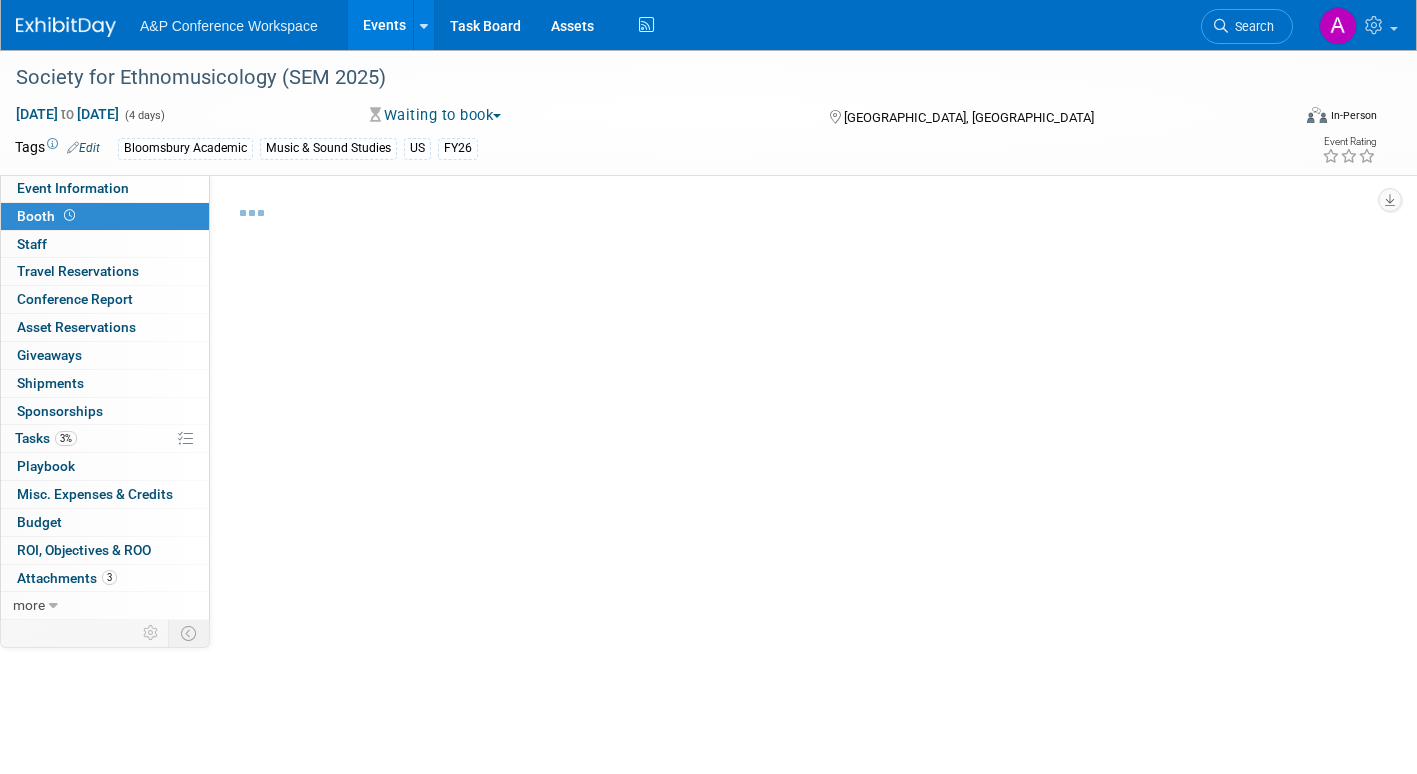 select on "CUAP" 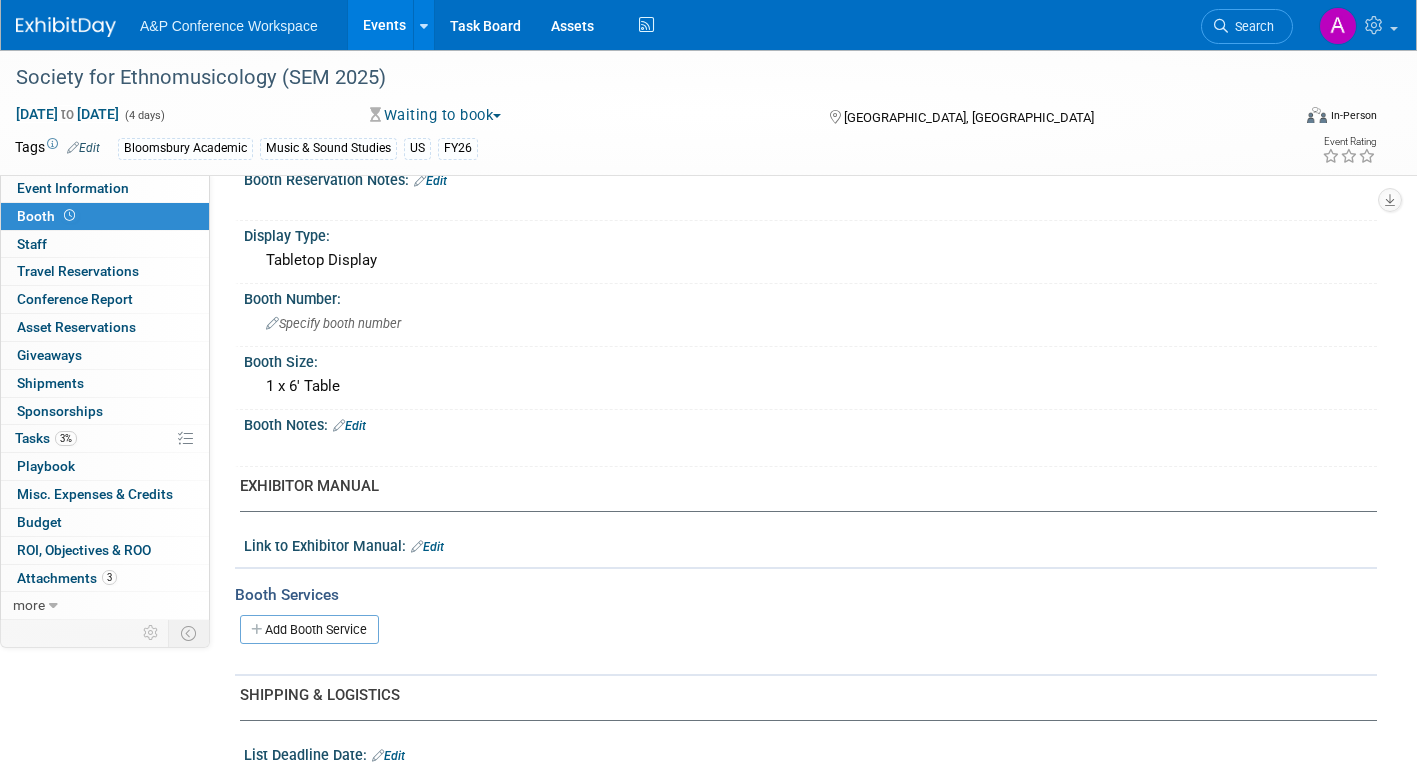 scroll, scrollTop: 300, scrollLeft: 0, axis: vertical 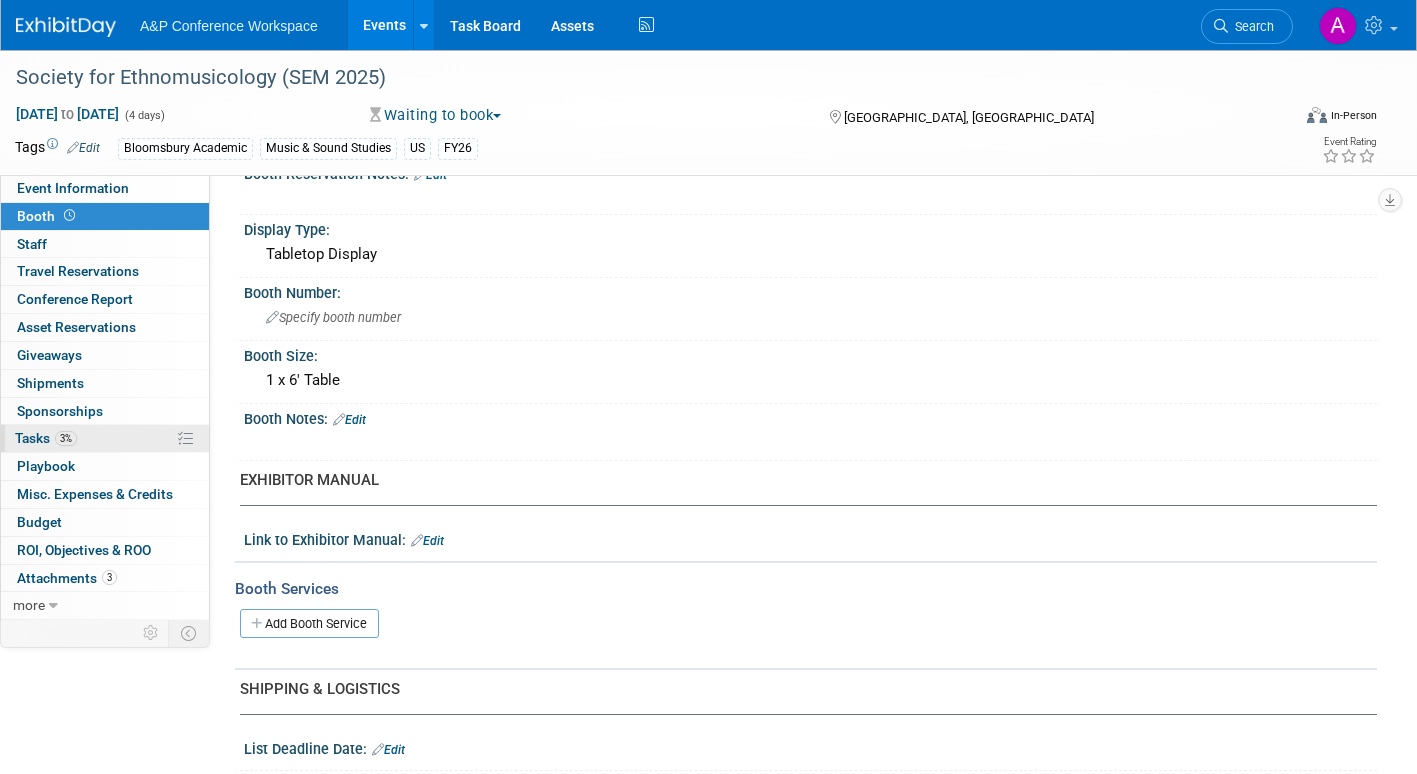 click on "Tasks 3%" at bounding box center (46, 438) 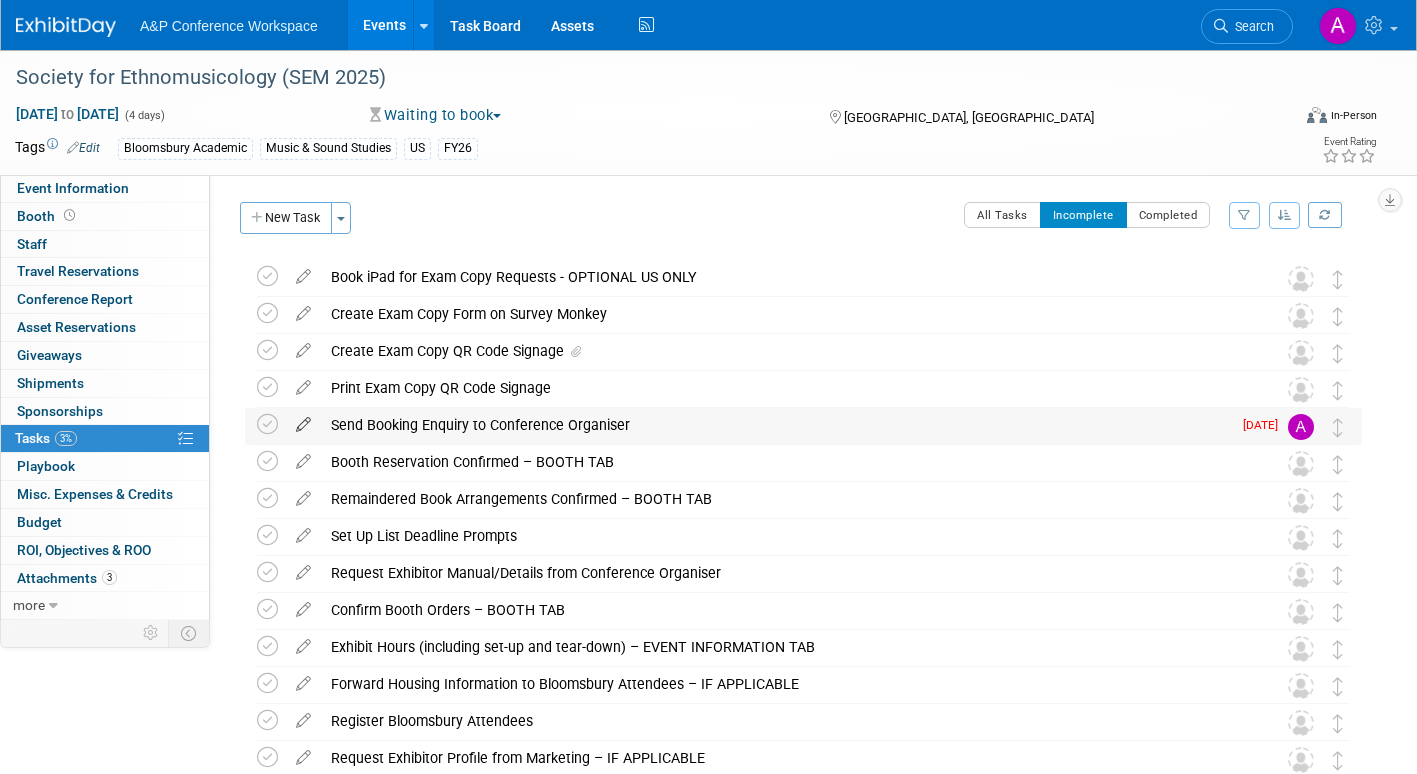 click at bounding box center [303, 420] 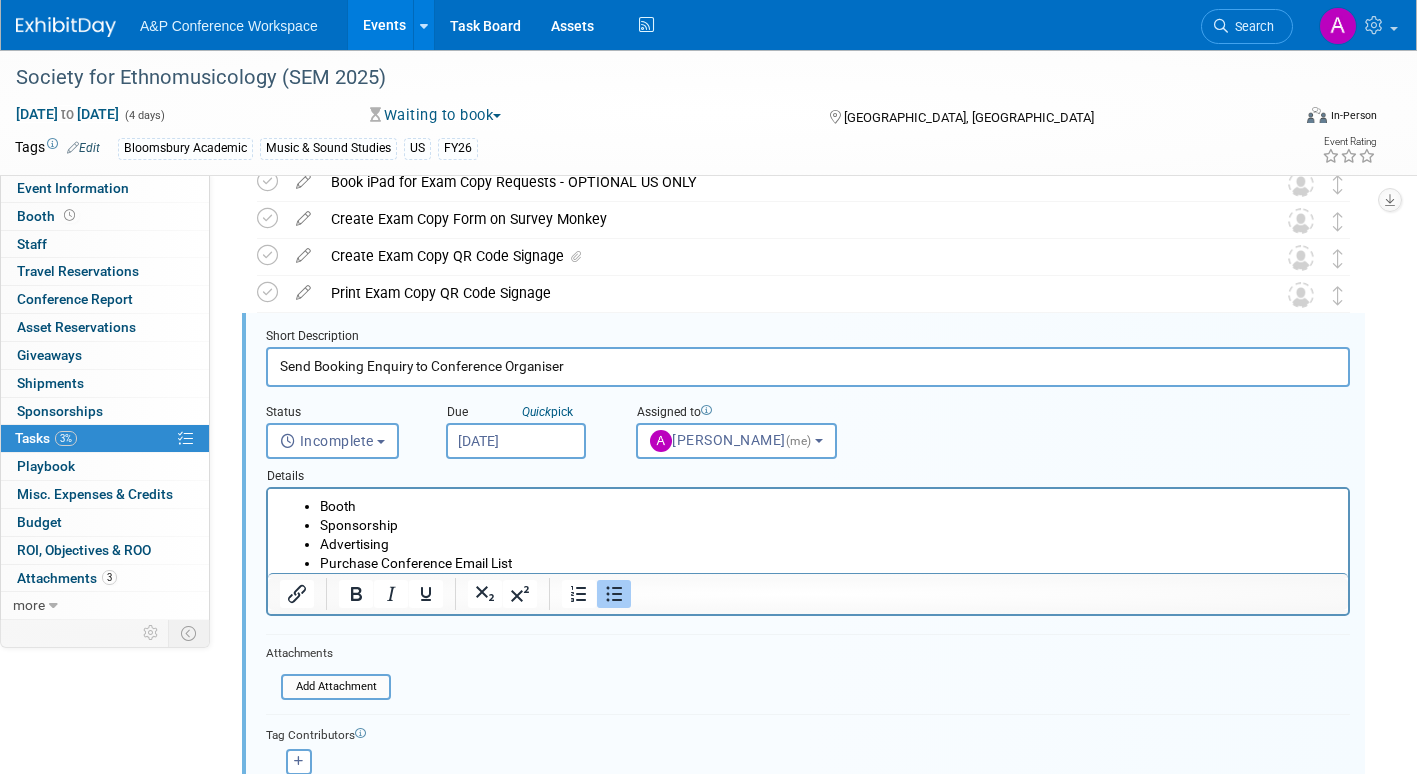 scroll, scrollTop: 0, scrollLeft: 0, axis: both 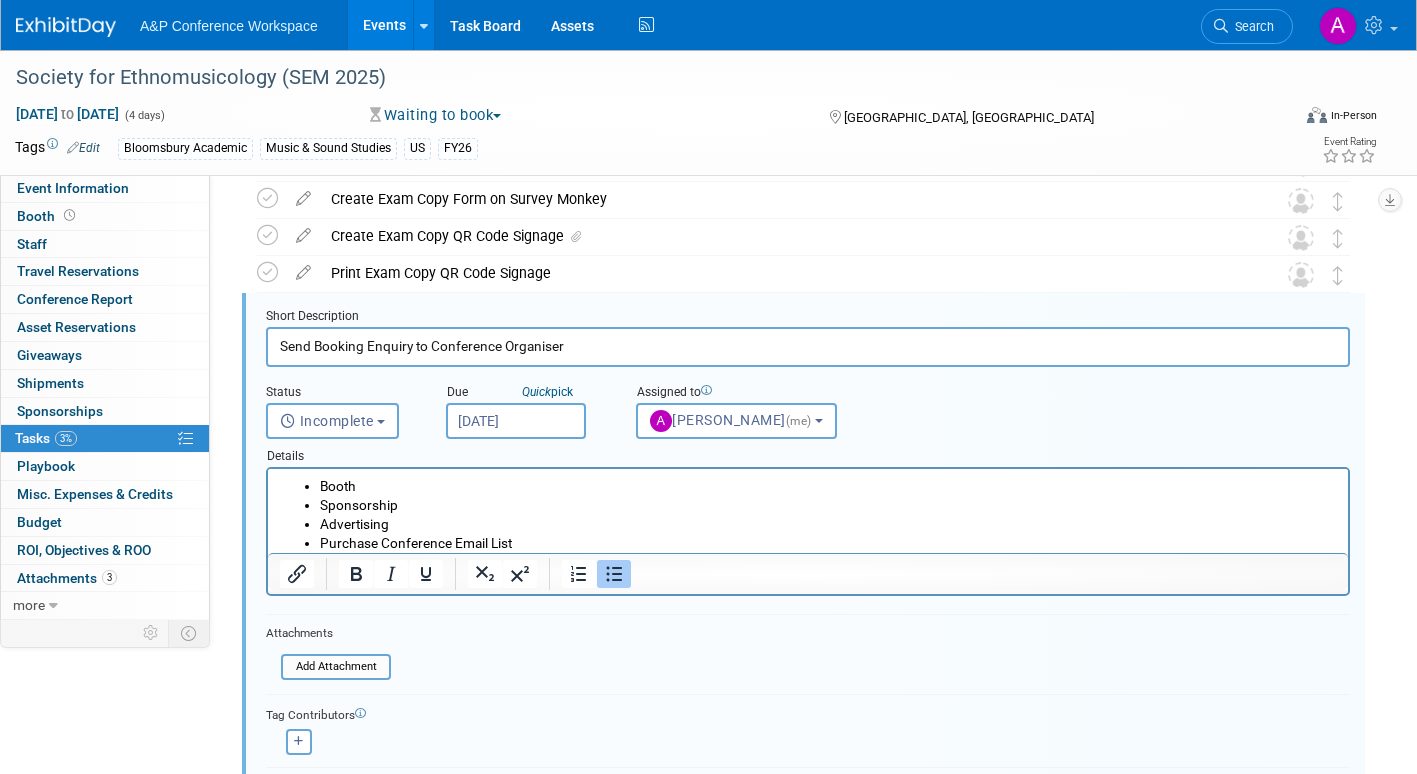 click on "[DATE]" at bounding box center (516, 421) 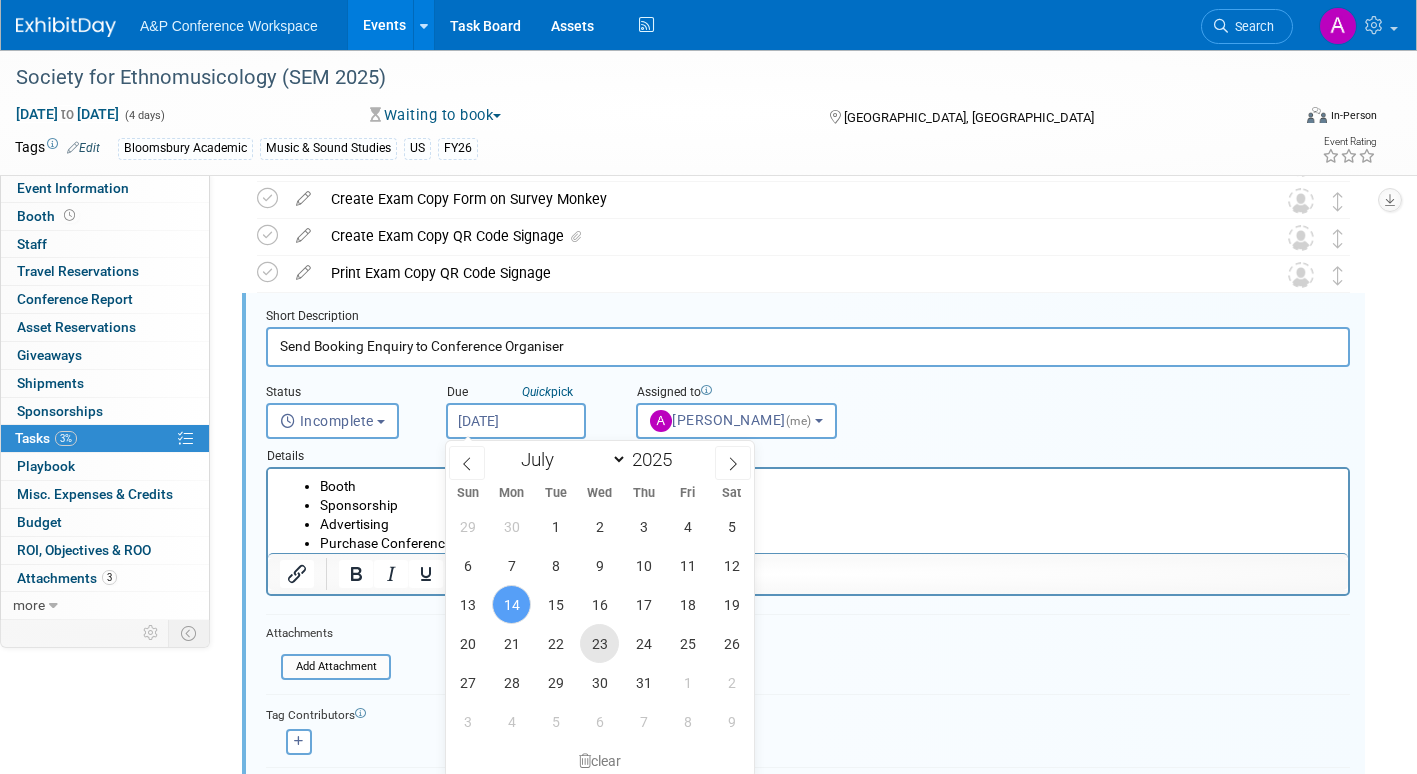 click on "23" at bounding box center (599, 643) 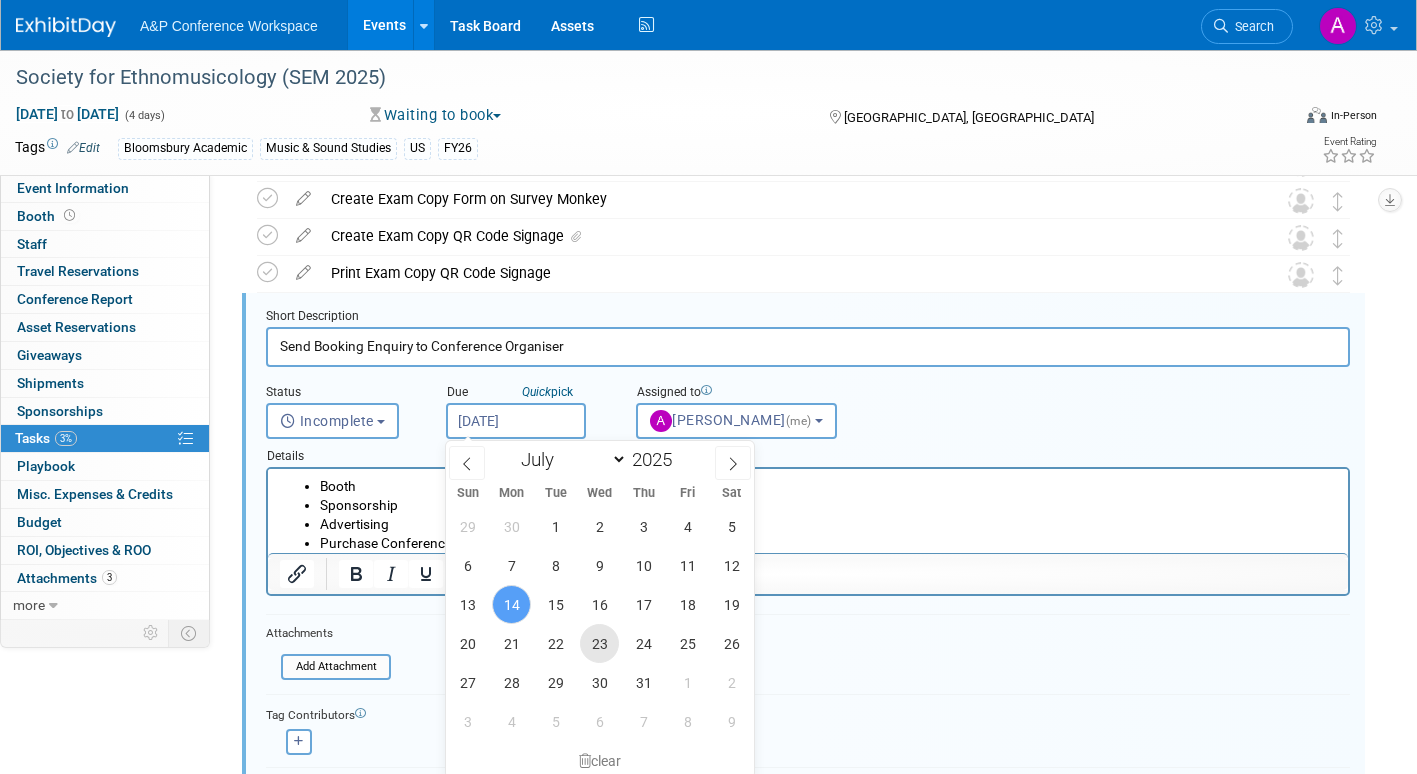 type on "[DATE]" 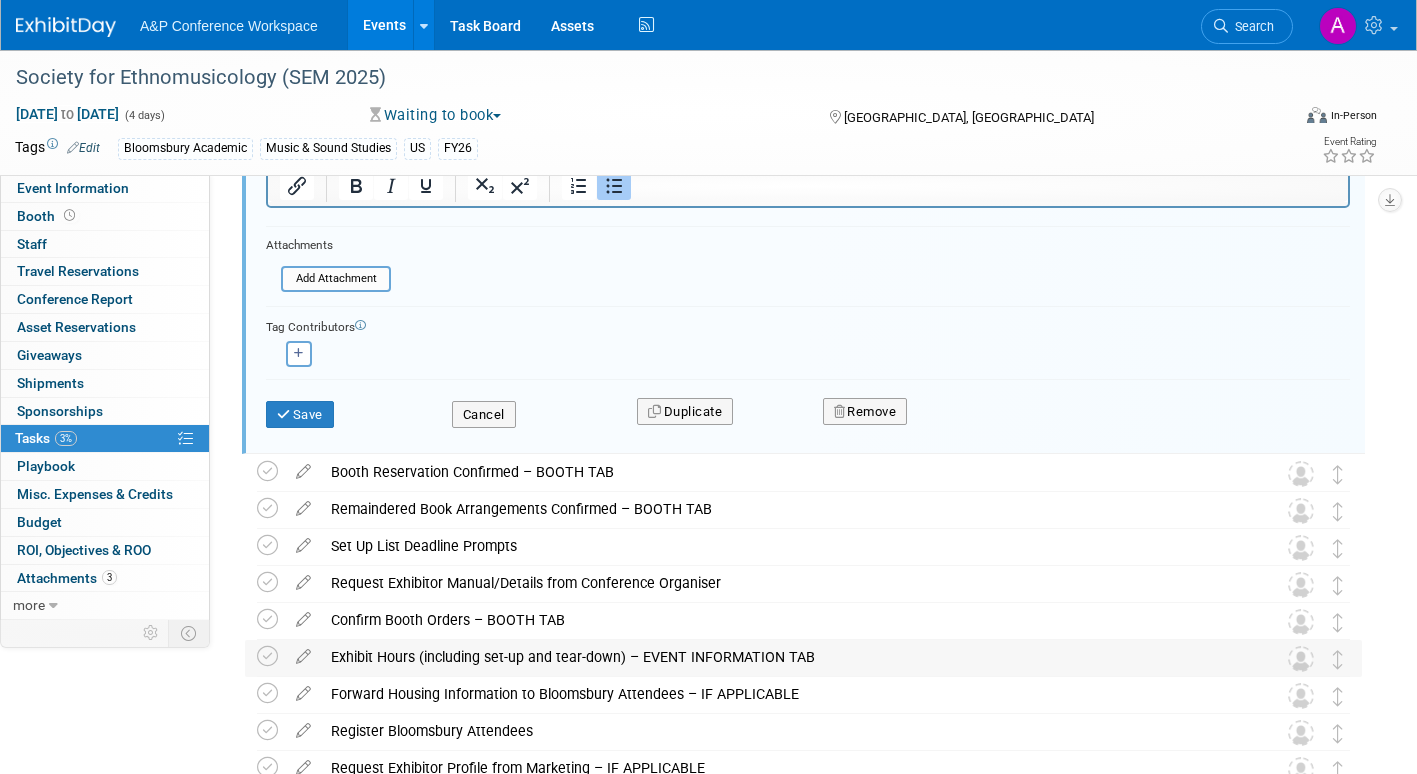 scroll, scrollTop: 515, scrollLeft: 0, axis: vertical 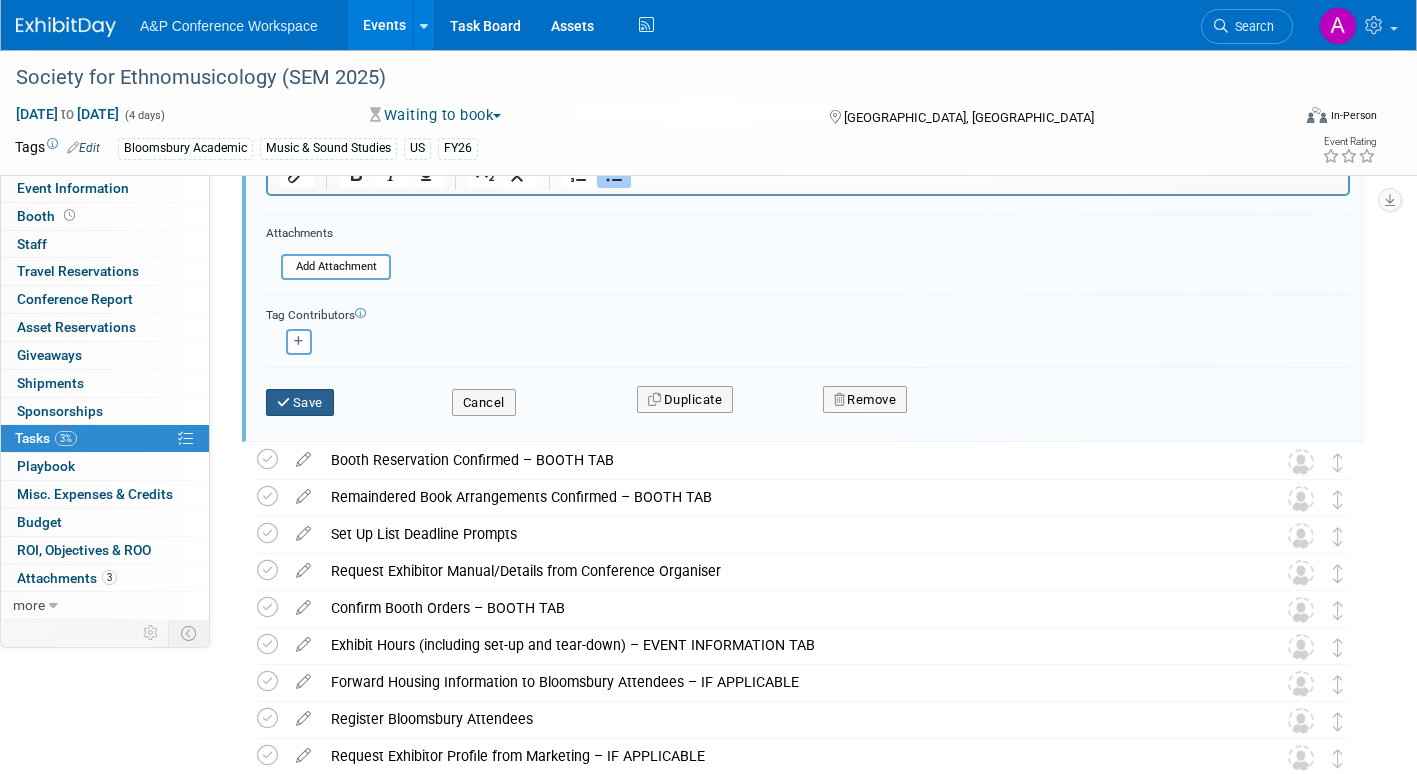 click on "Save" at bounding box center [300, 403] 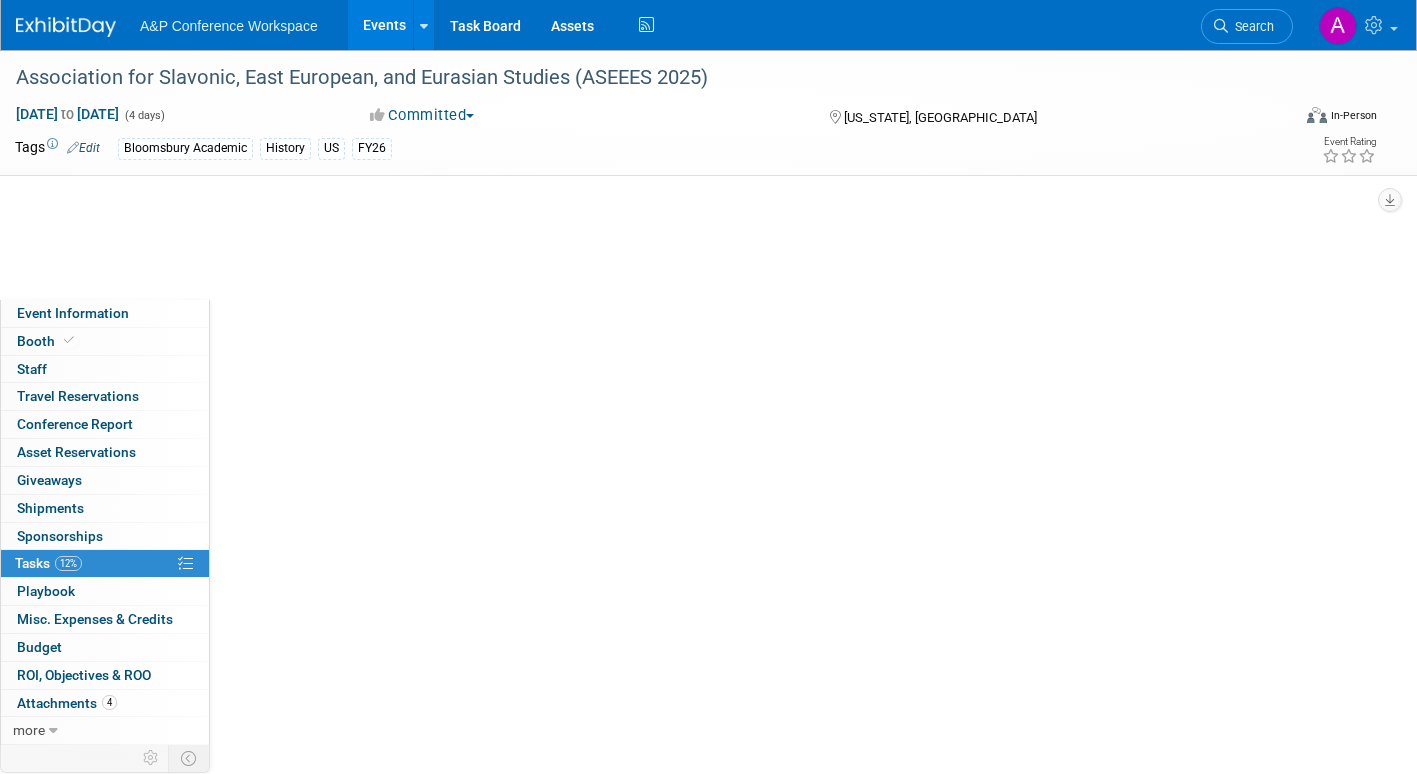 scroll, scrollTop: 0, scrollLeft: 0, axis: both 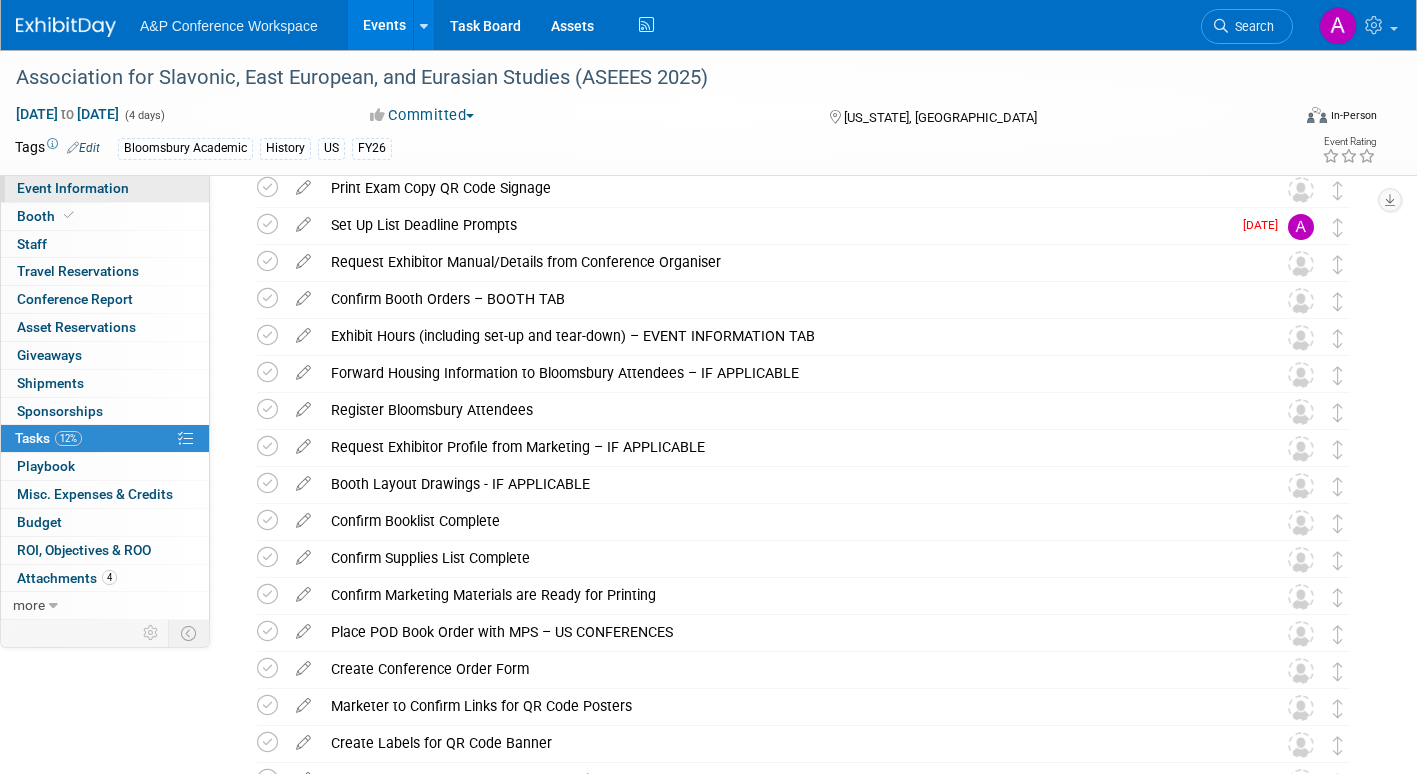 click on "Event Information" at bounding box center (73, 188) 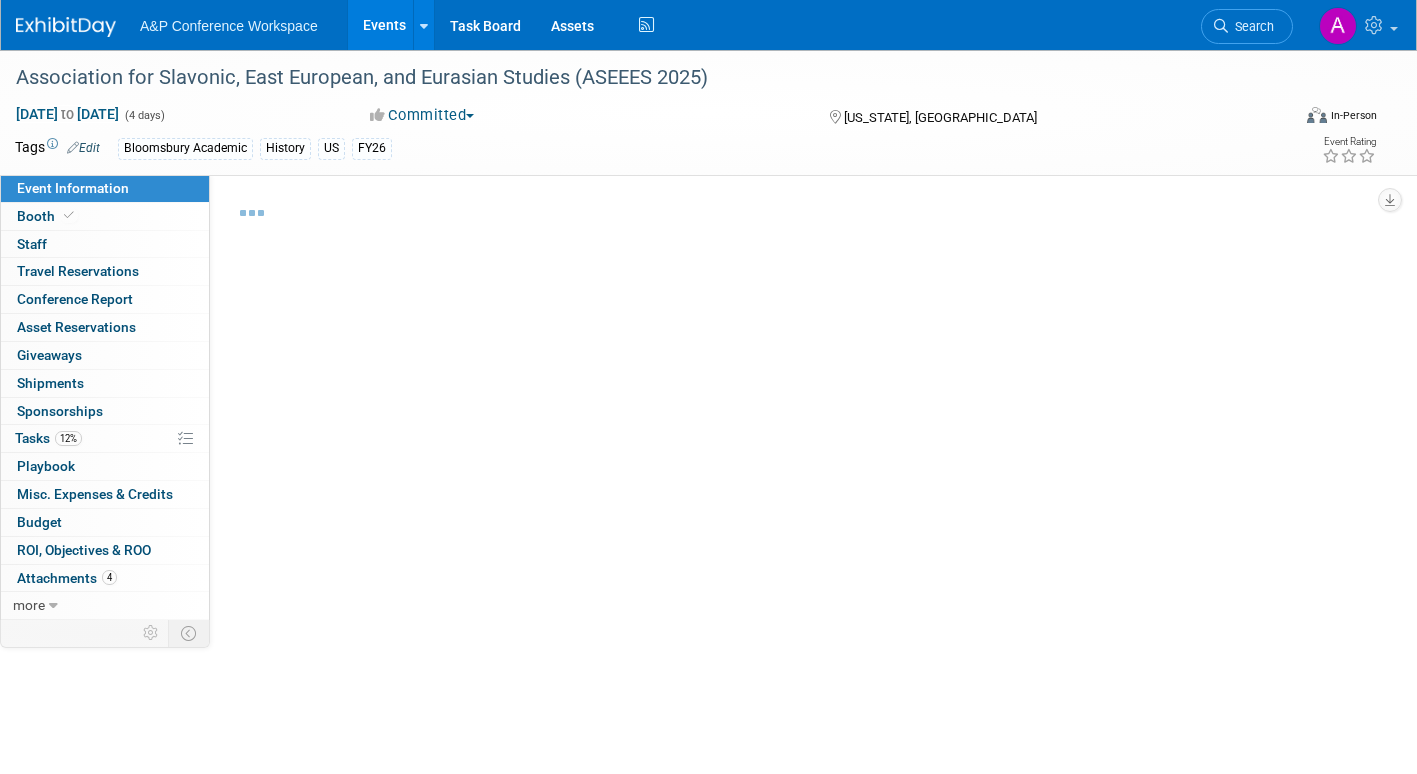 select on "Annual" 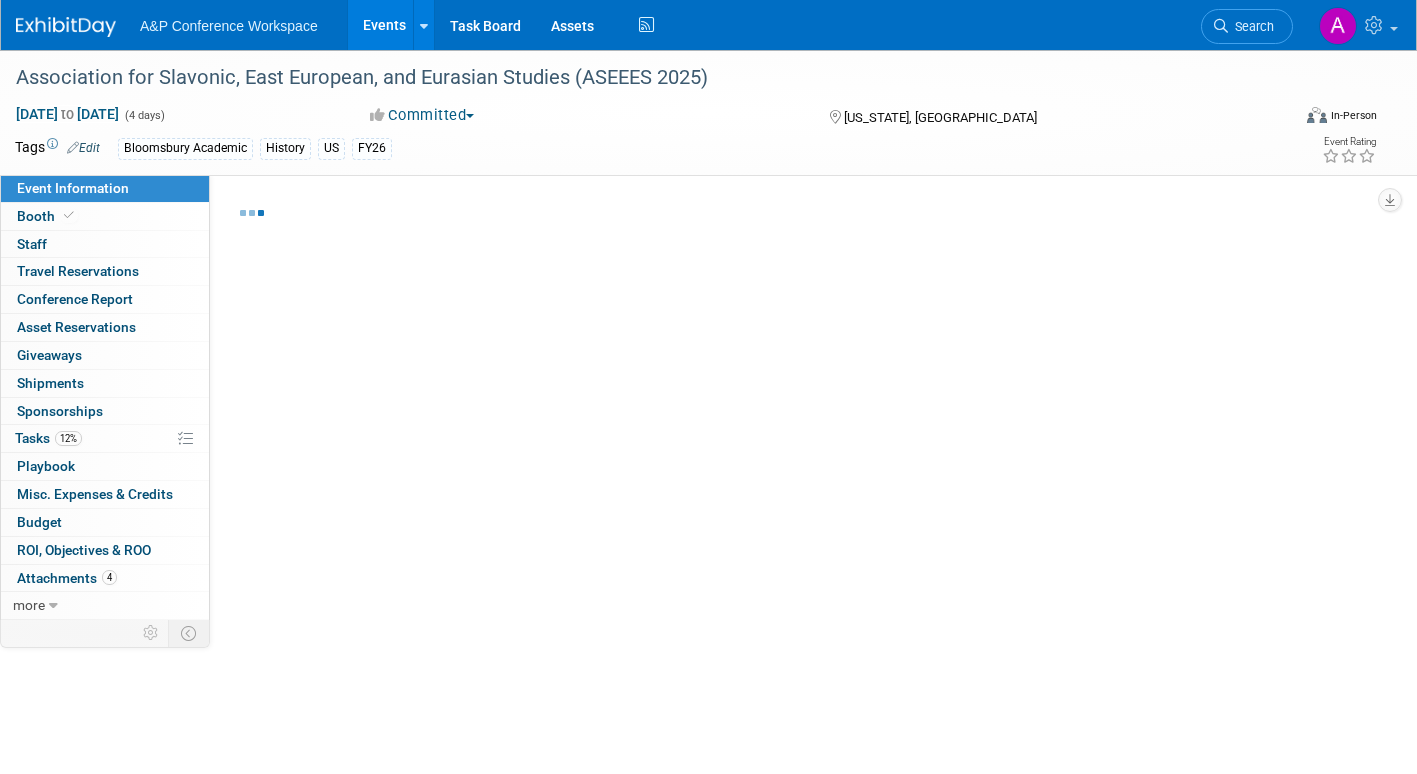 select on "Level 2" 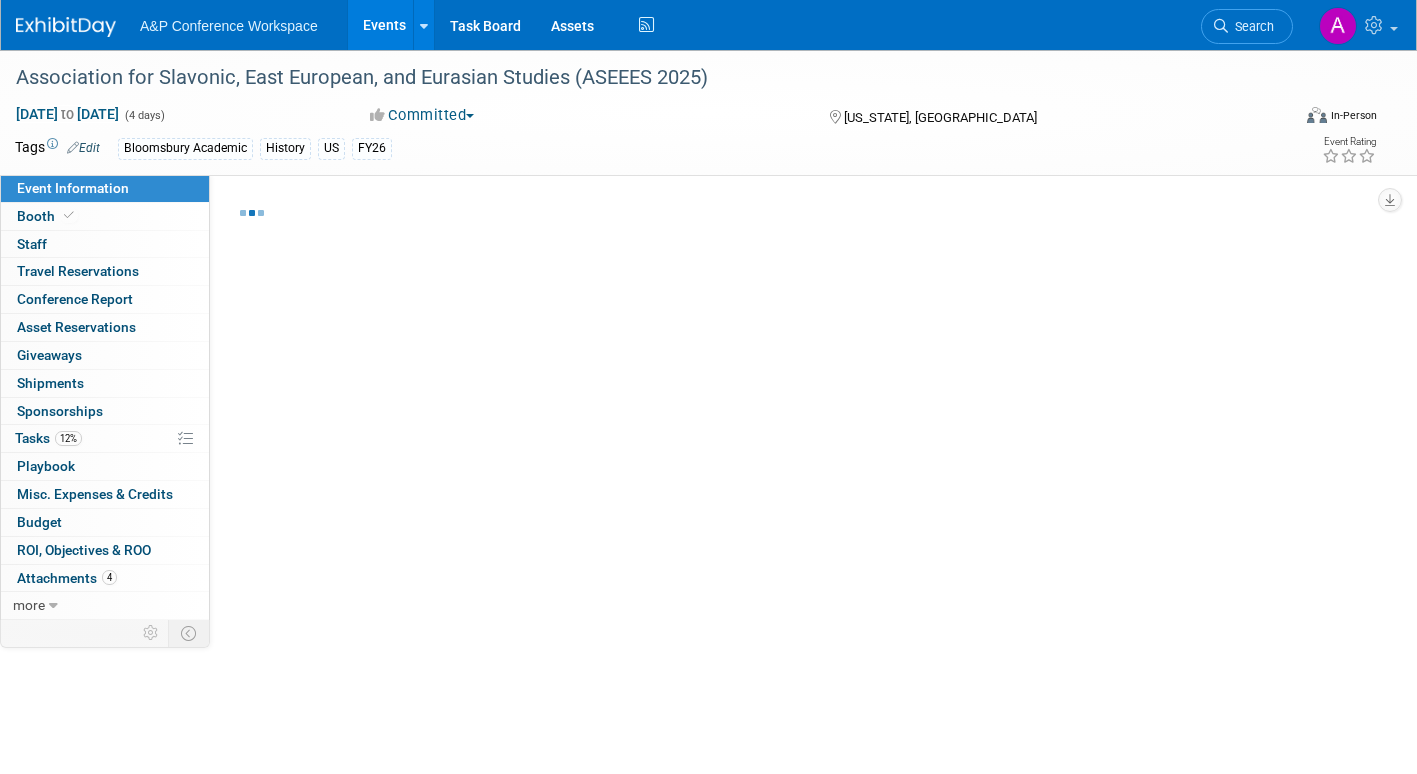 select on "In-Person Booth" 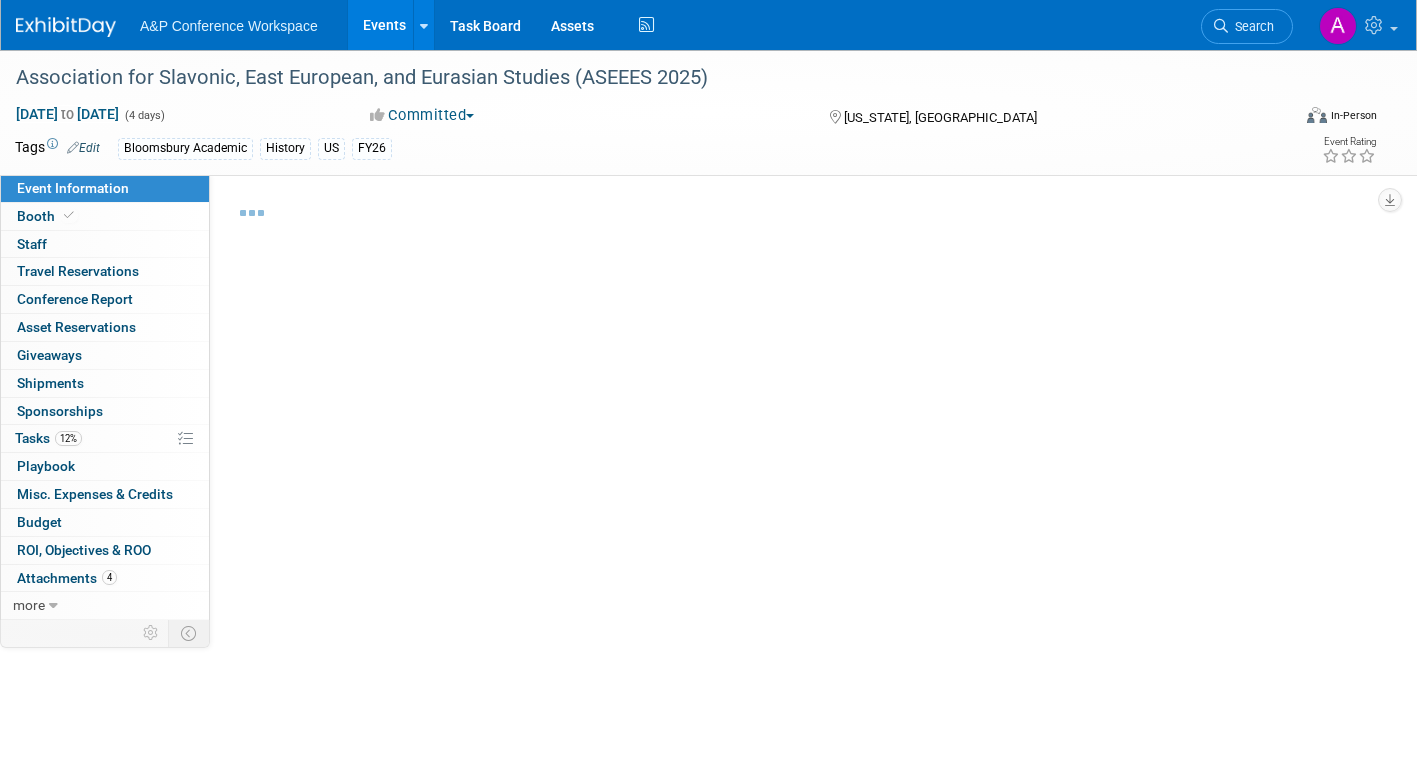 select on "Bloomsbury Academic" 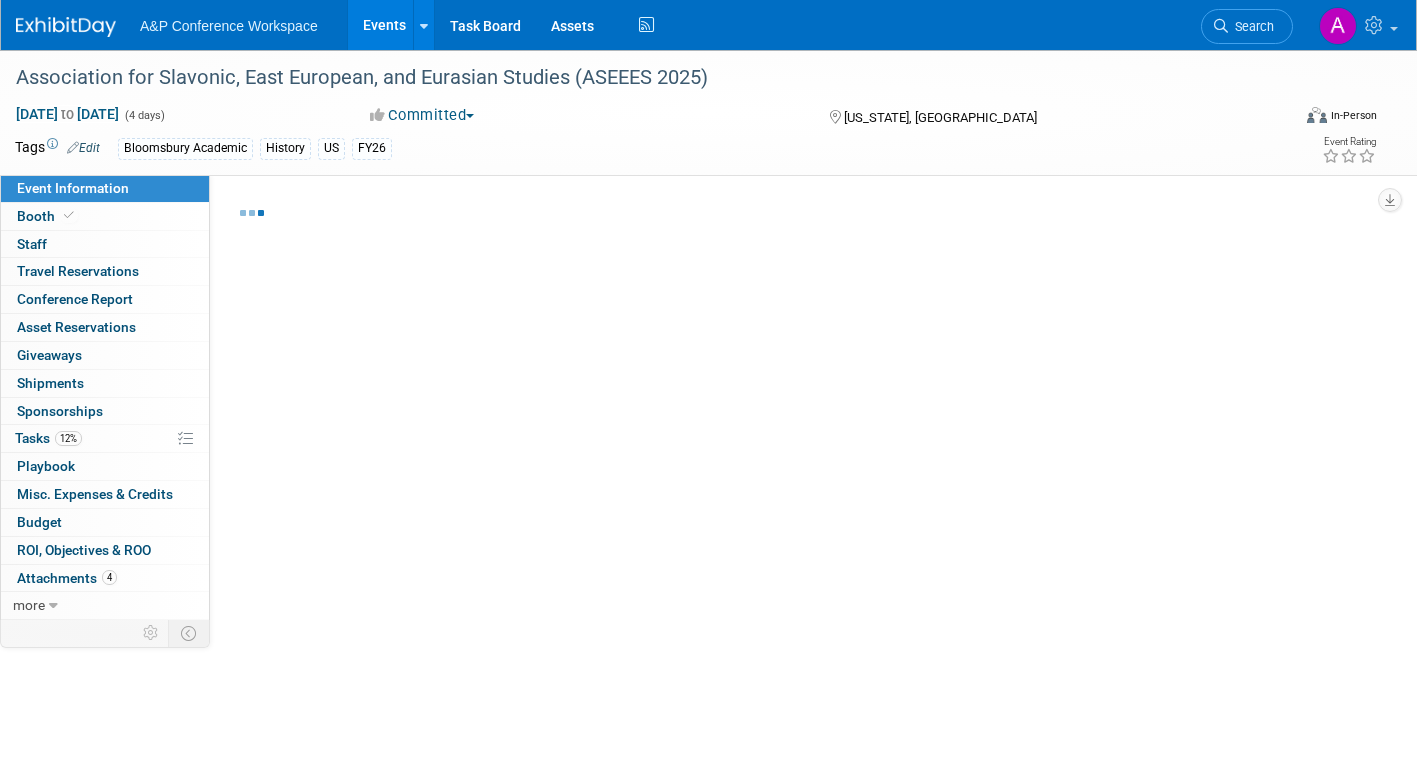 select on "[PERSON_NAME]" 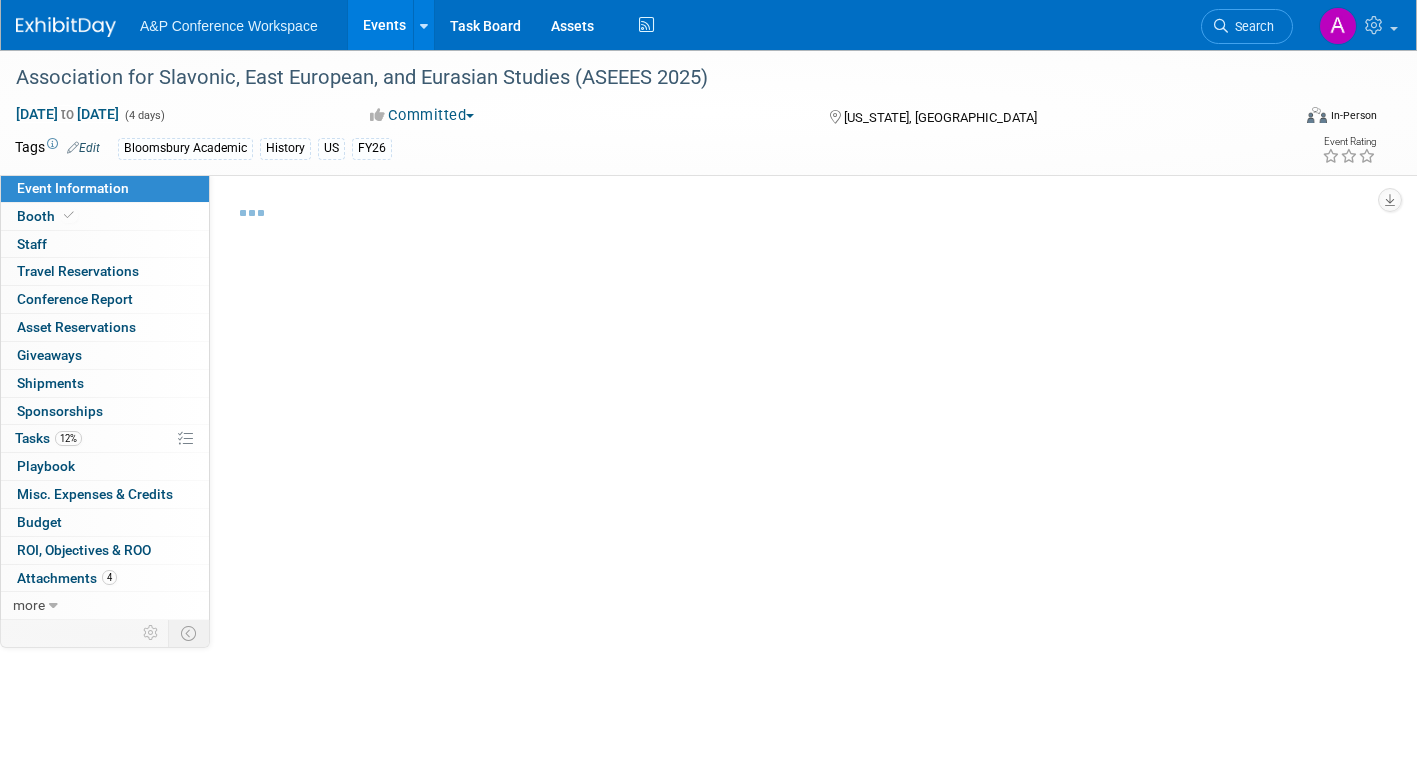 select on "[PERSON_NAME]" 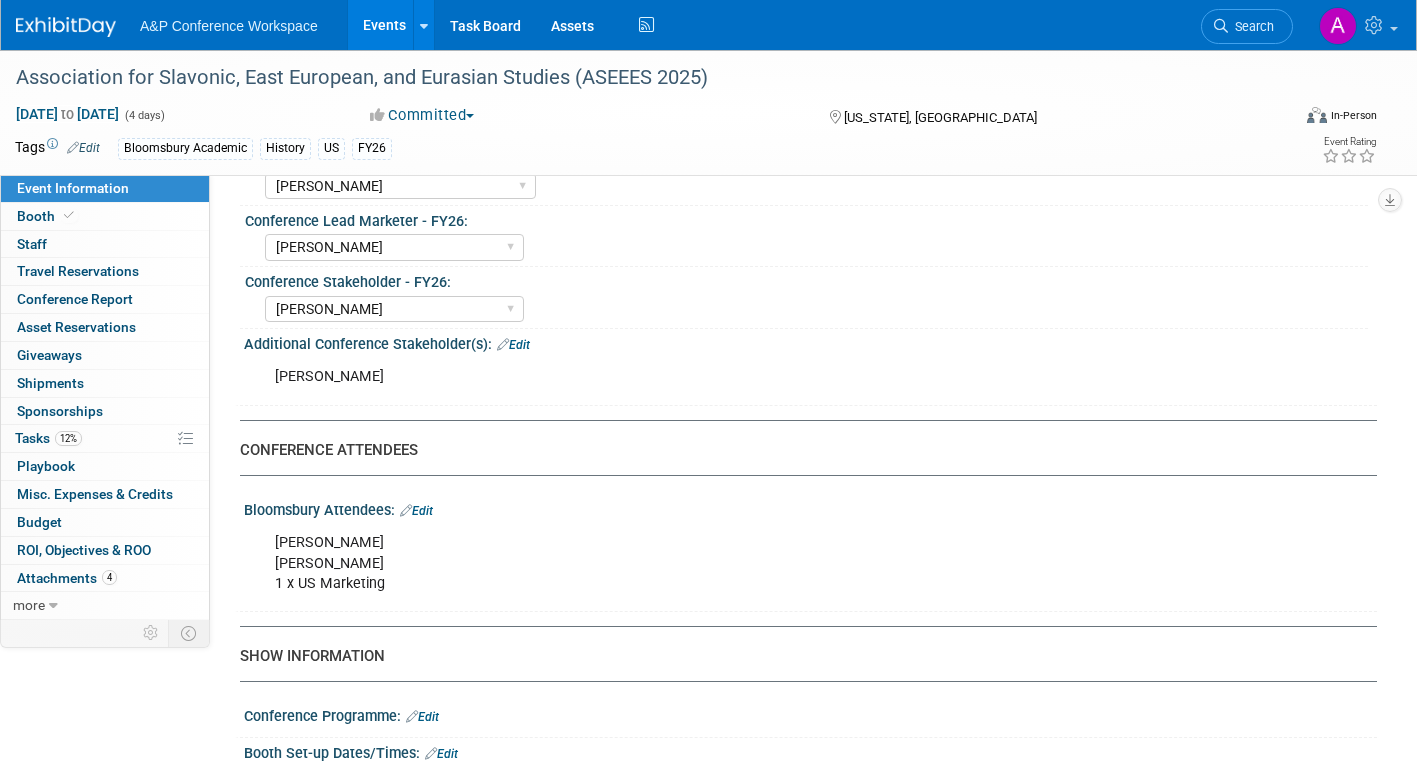 scroll, scrollTop: 1000, scrollLeft: 0, axis: vertical 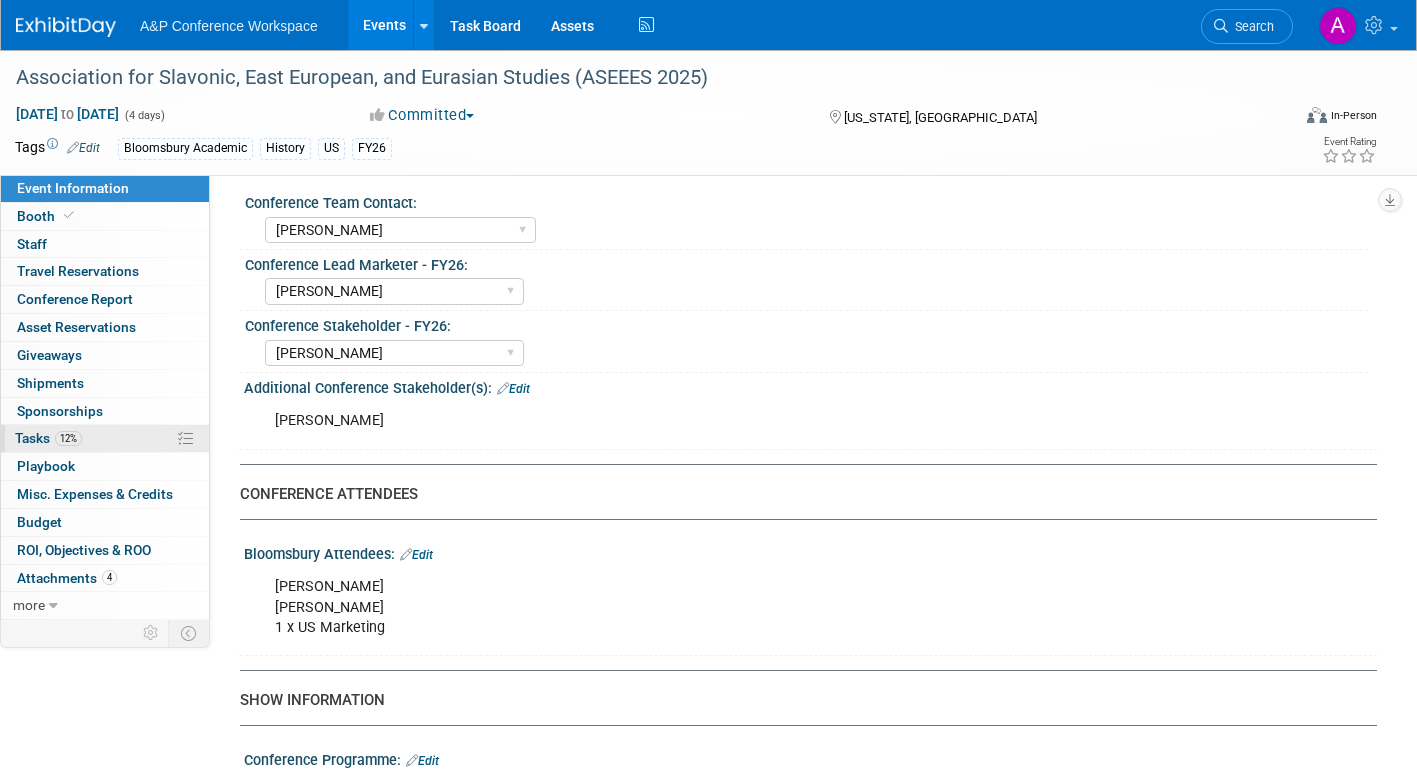click on "Tasks 12%" at bounding box center (48, 438) 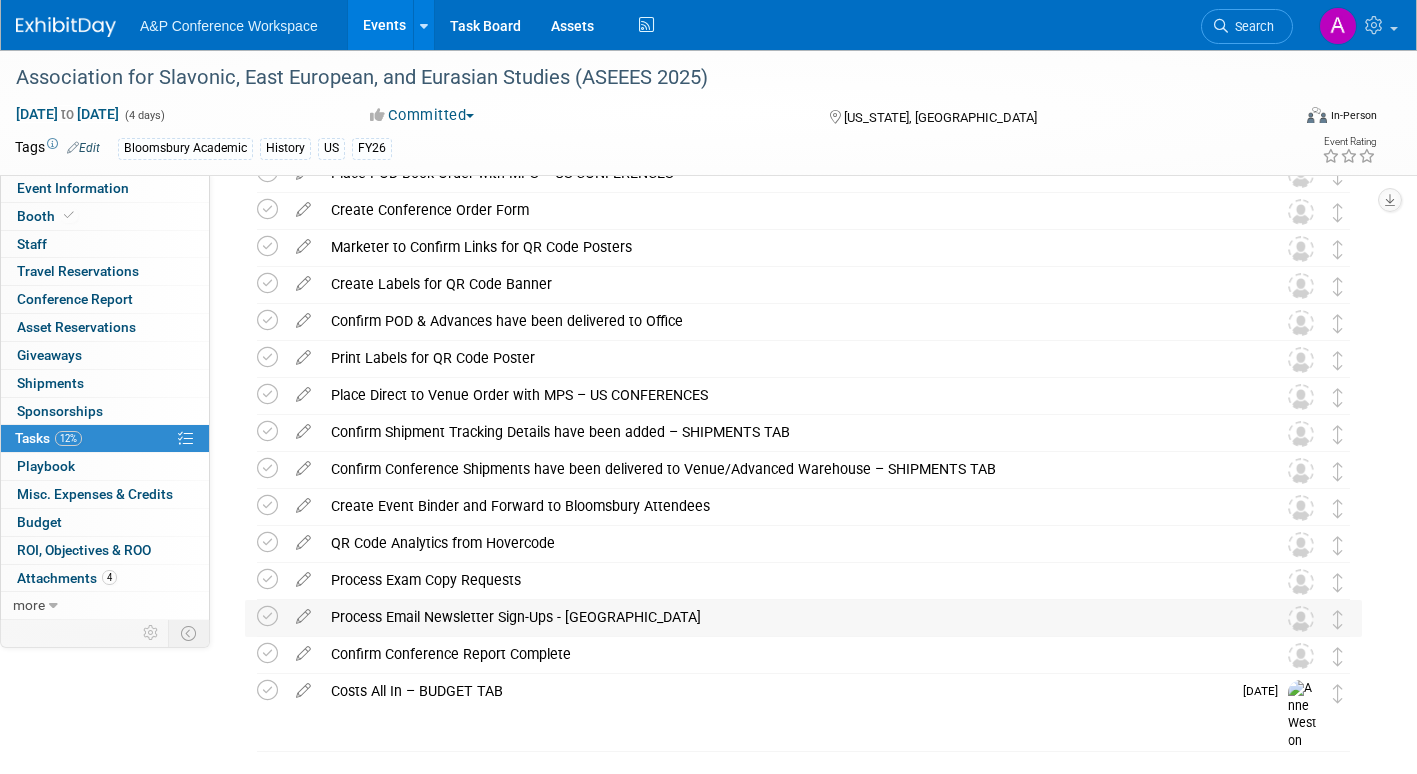scroll, scrollTop: 718, scrollLeft: 0, axis: vertical 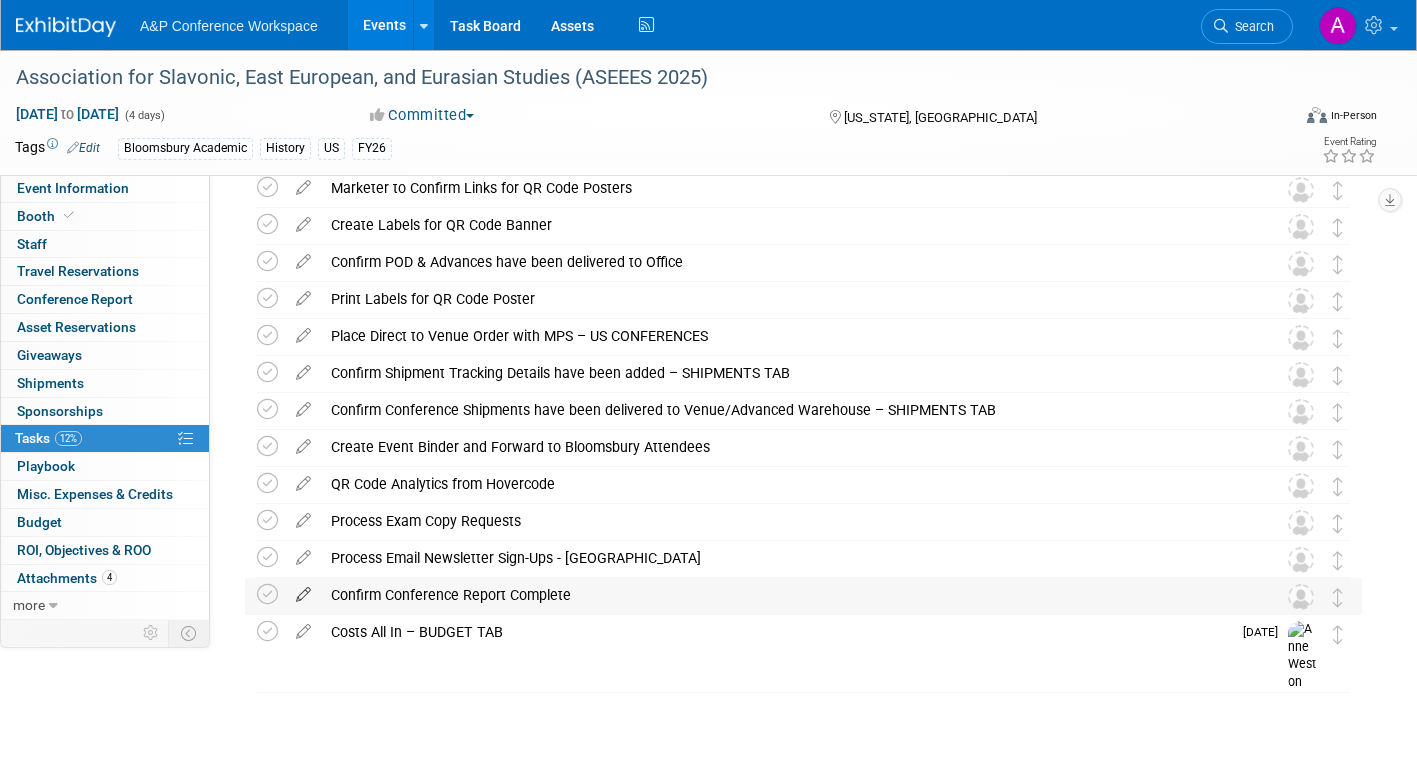 click at bounding box center (303, 590) 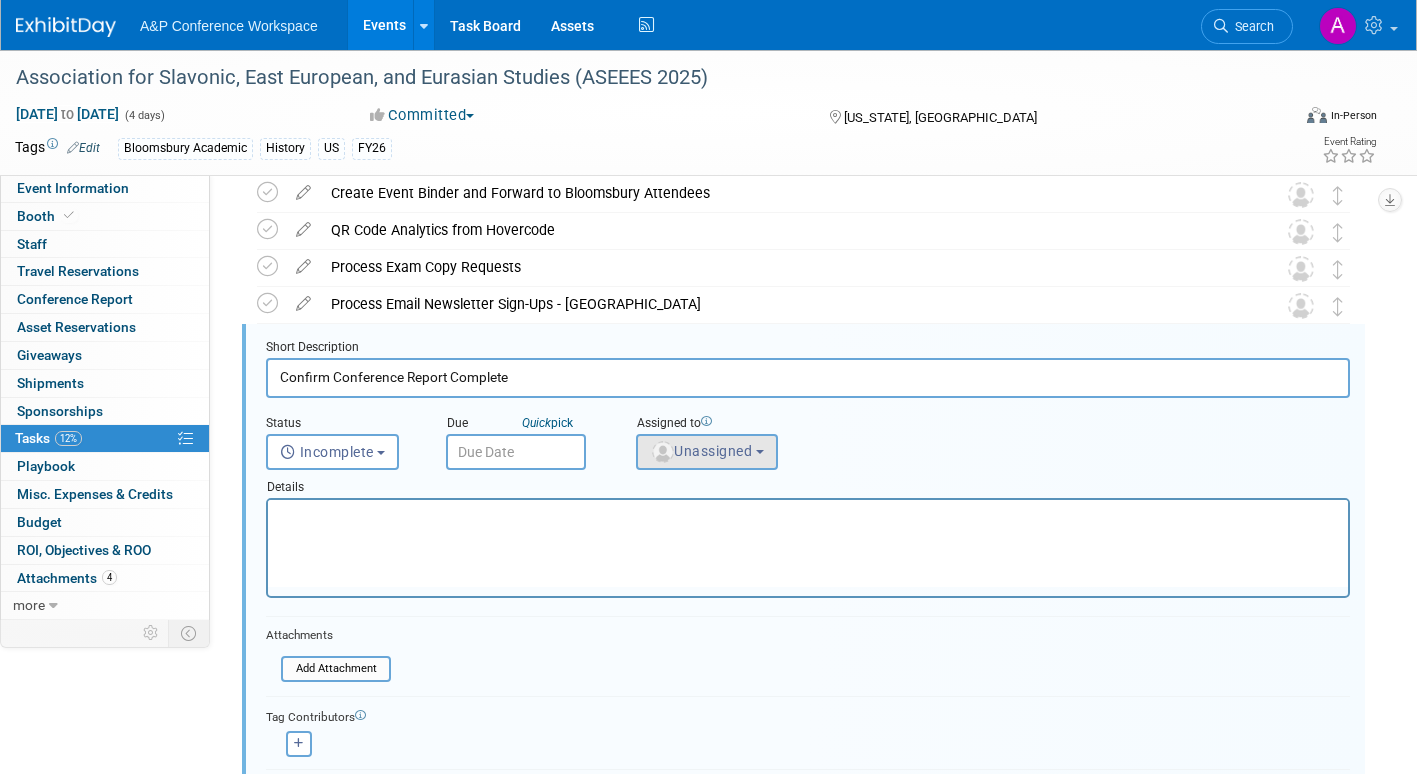 scroll, scrollTop: 0, scrollLeft: 0, axis: both 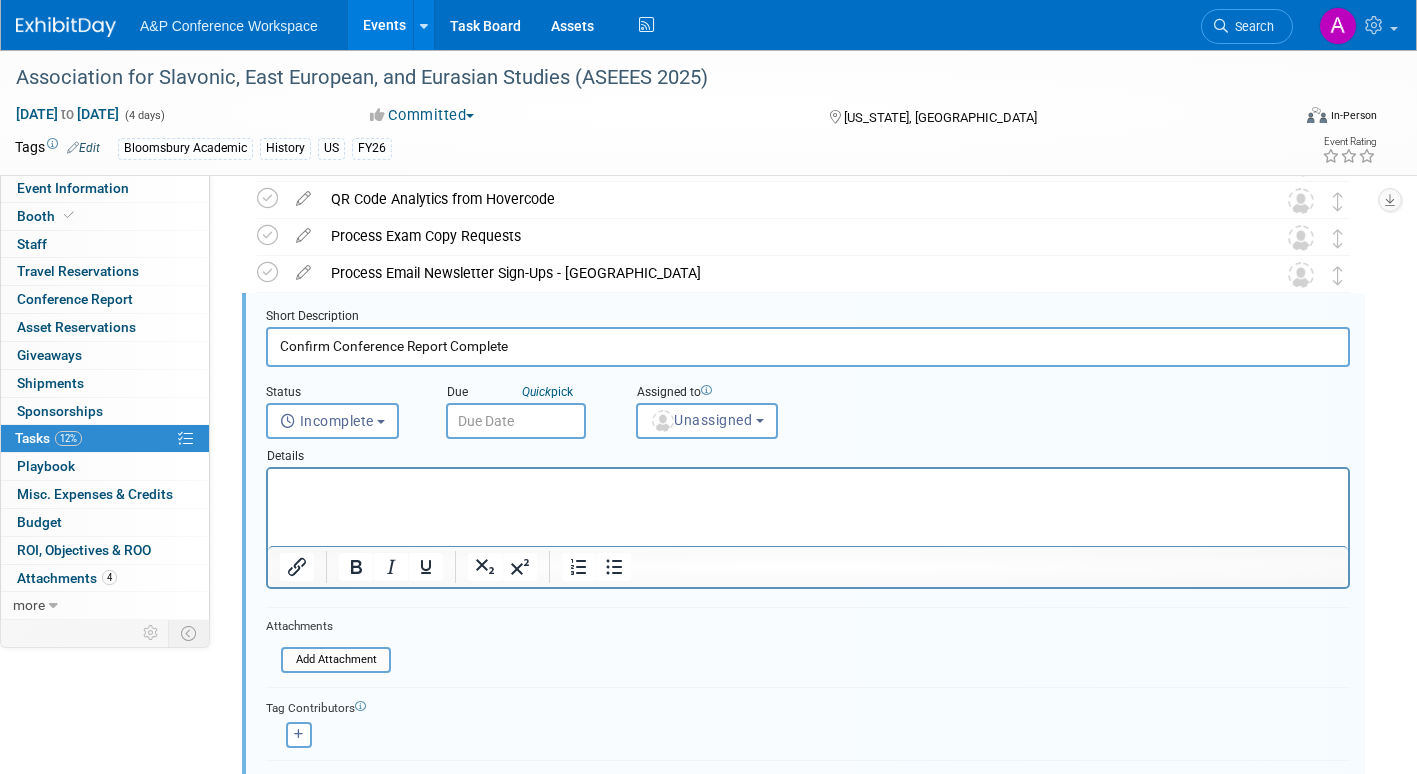 click at bounding box center [516, 421] 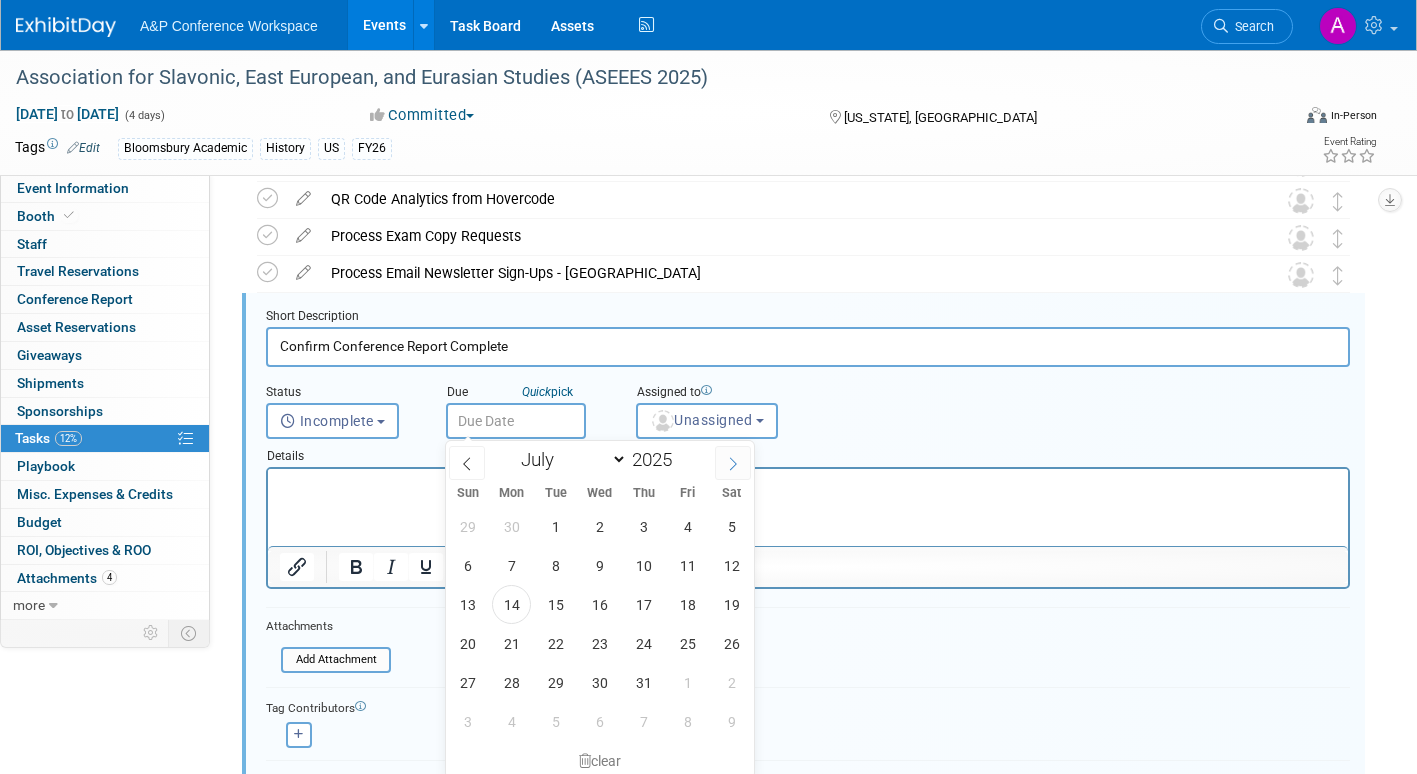 click at bounding box center [733, 463] 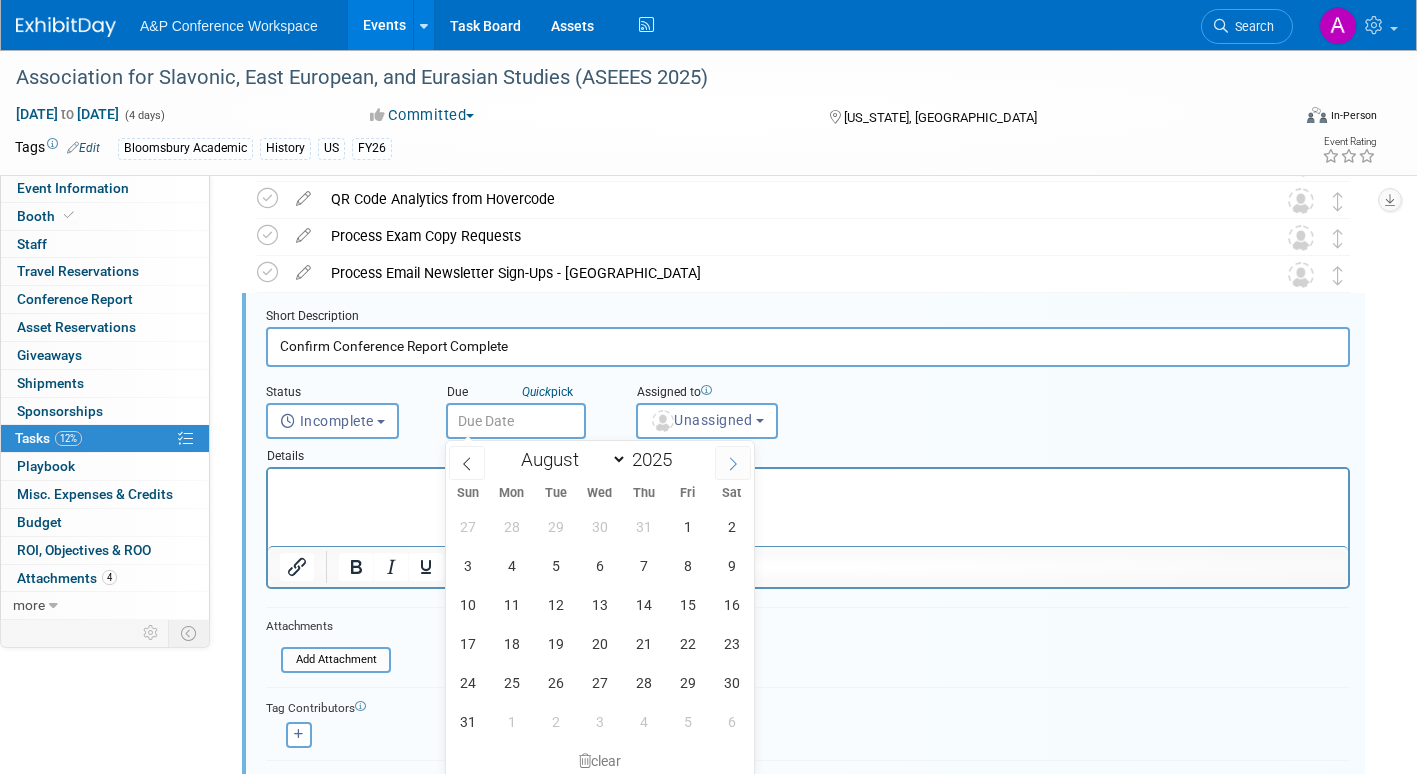 click at bounding box center [733, 463] 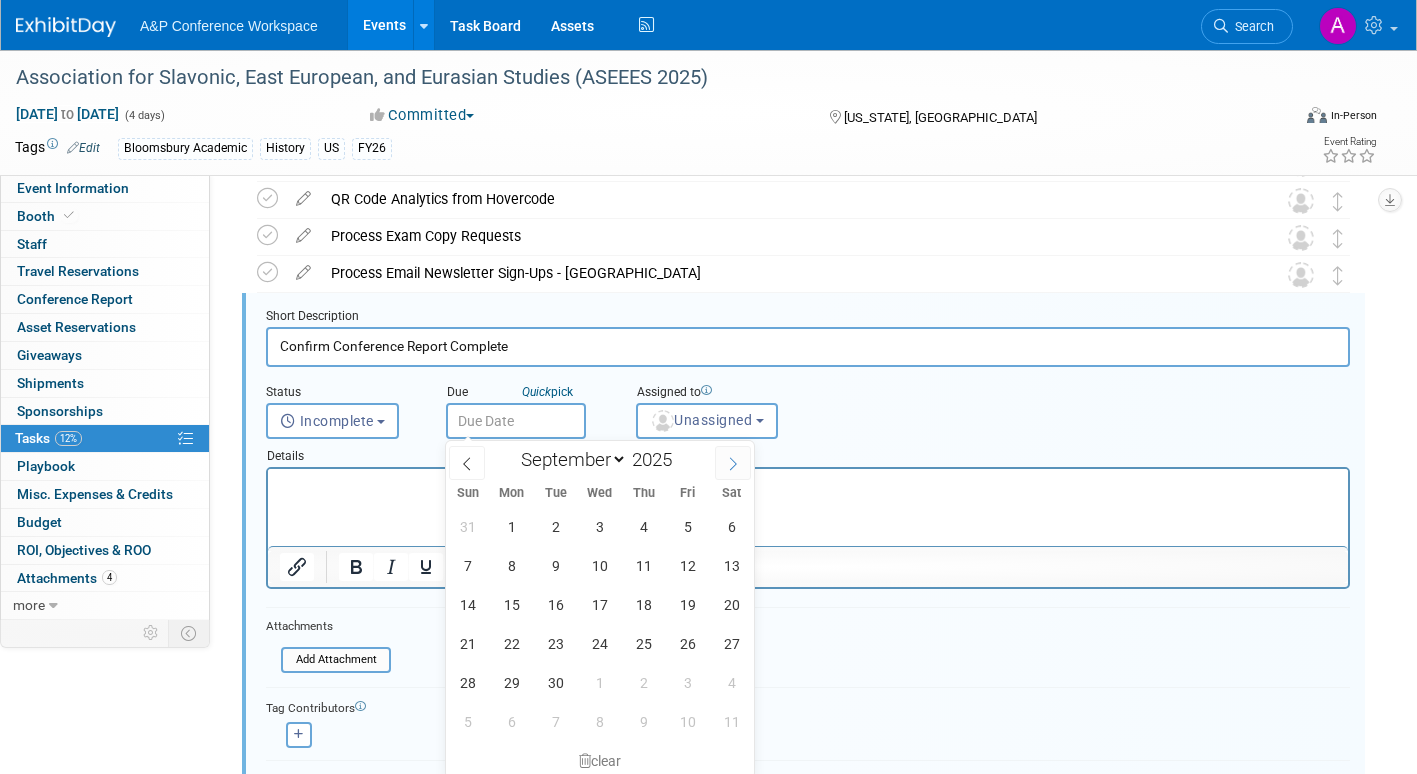 click at bounding box center [733, 463] 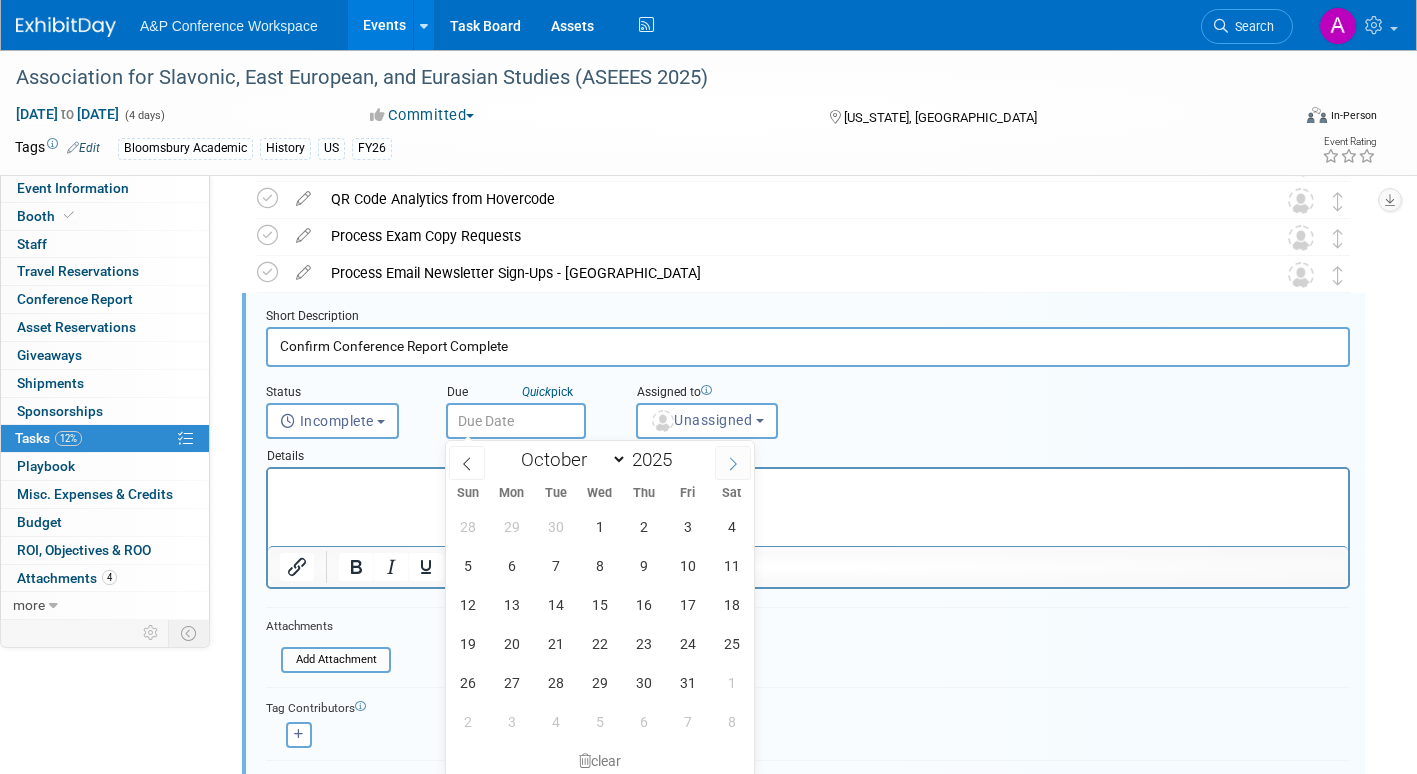 click 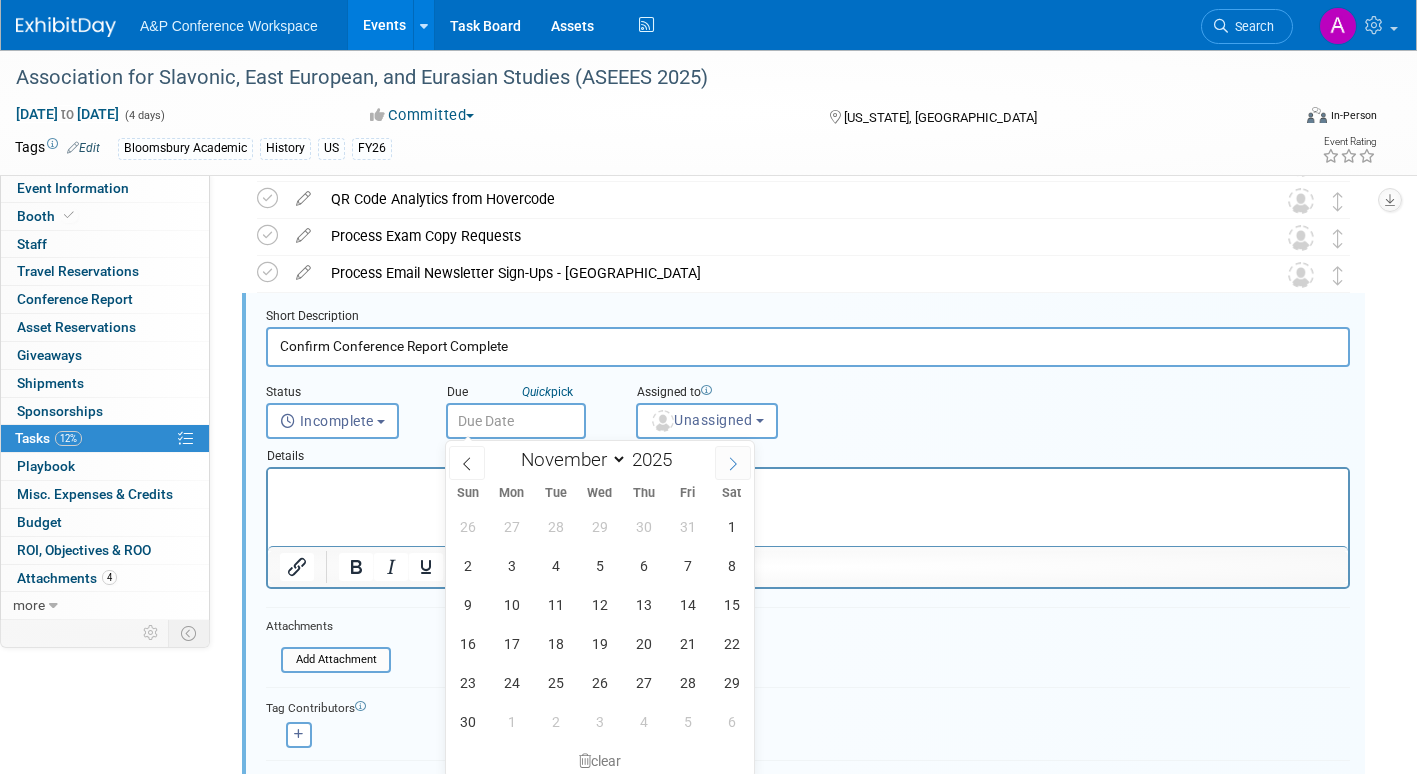 click 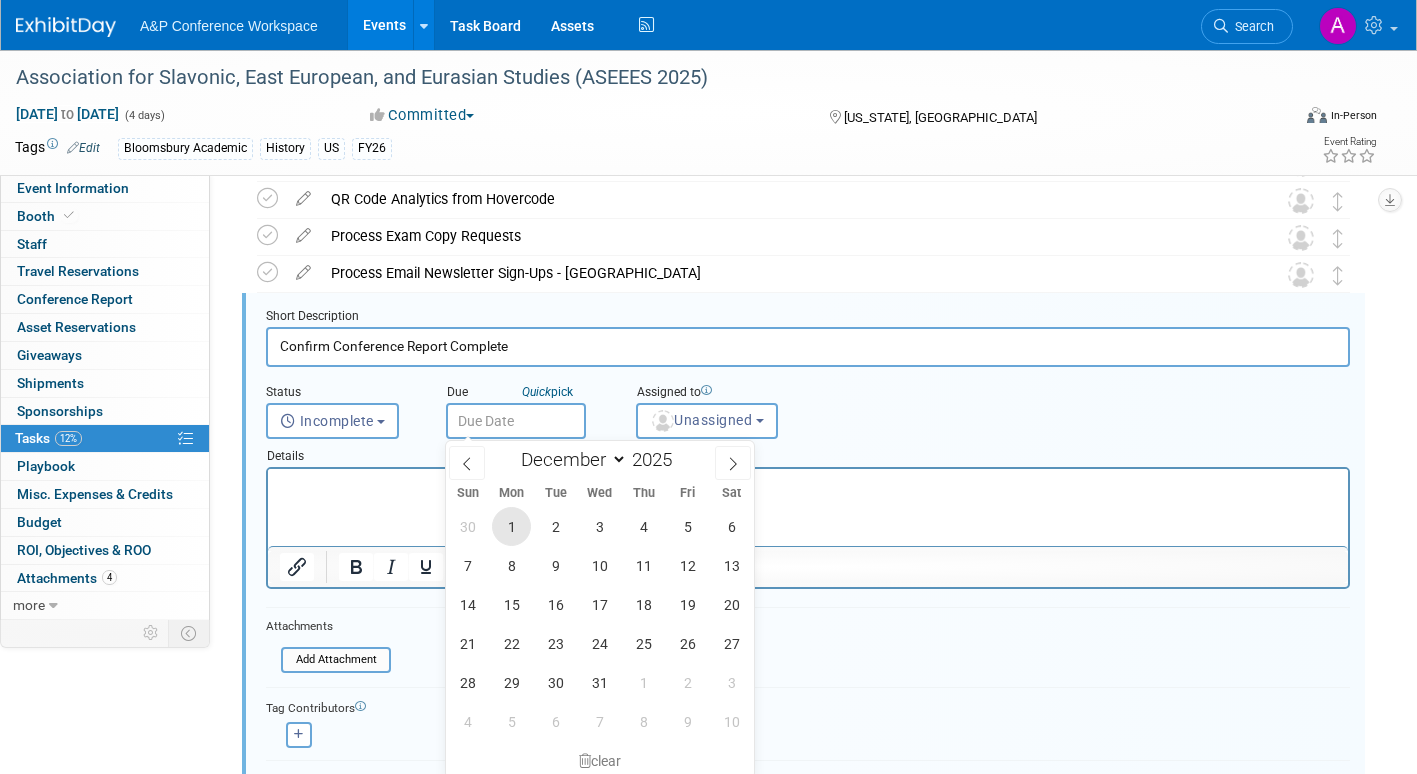 click on "1" at bounding box center [511, 526] 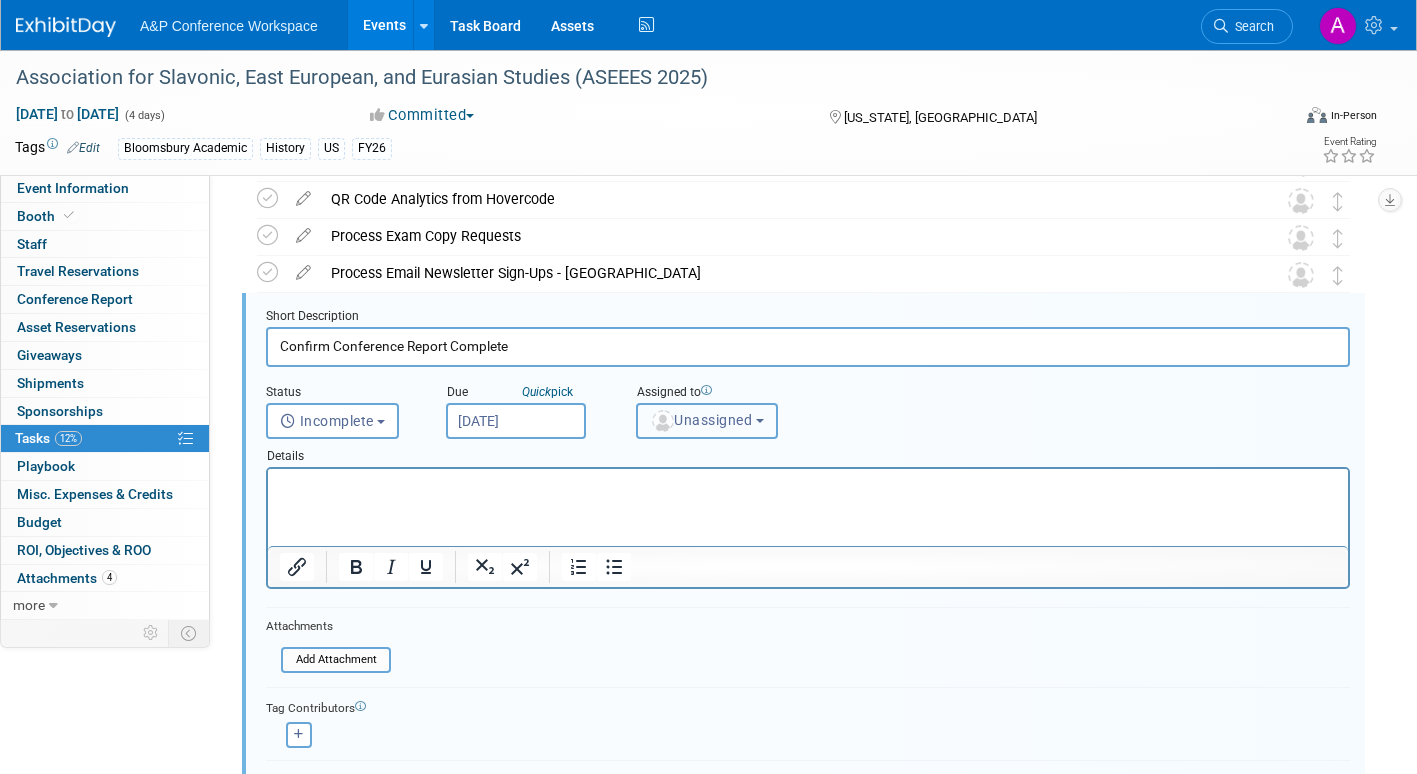 click on "Unassigned" at bounding box center (701, 420) 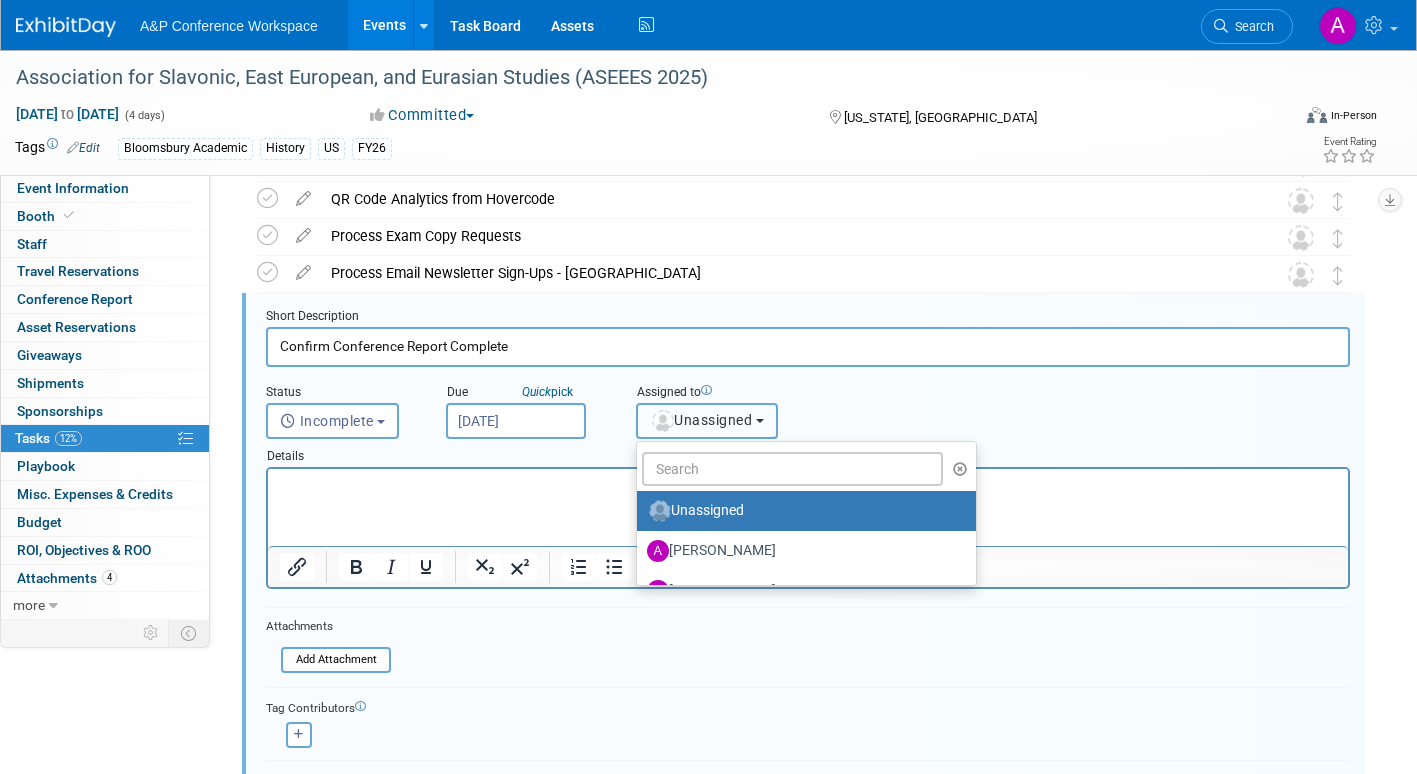 type 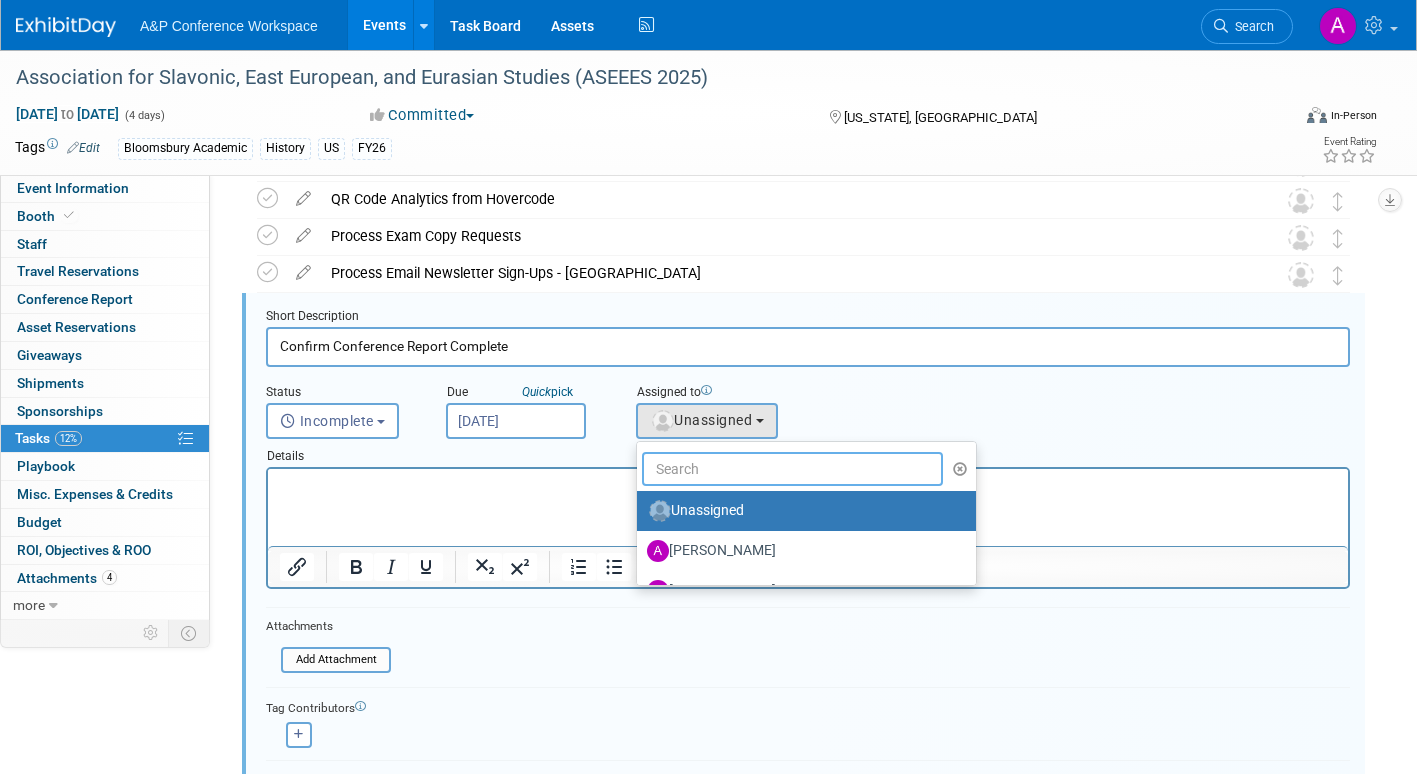 click at bounding box center (792, 469) 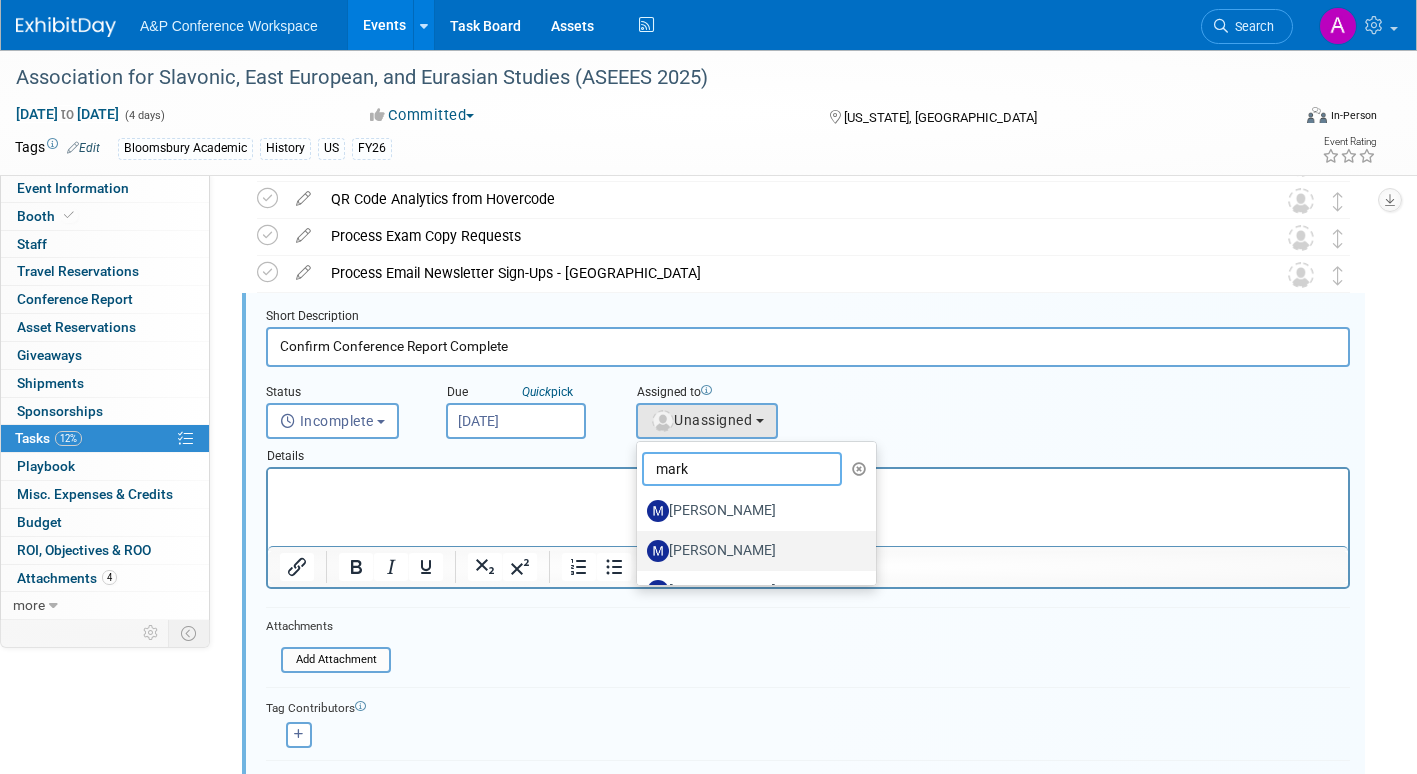 type on "mark" 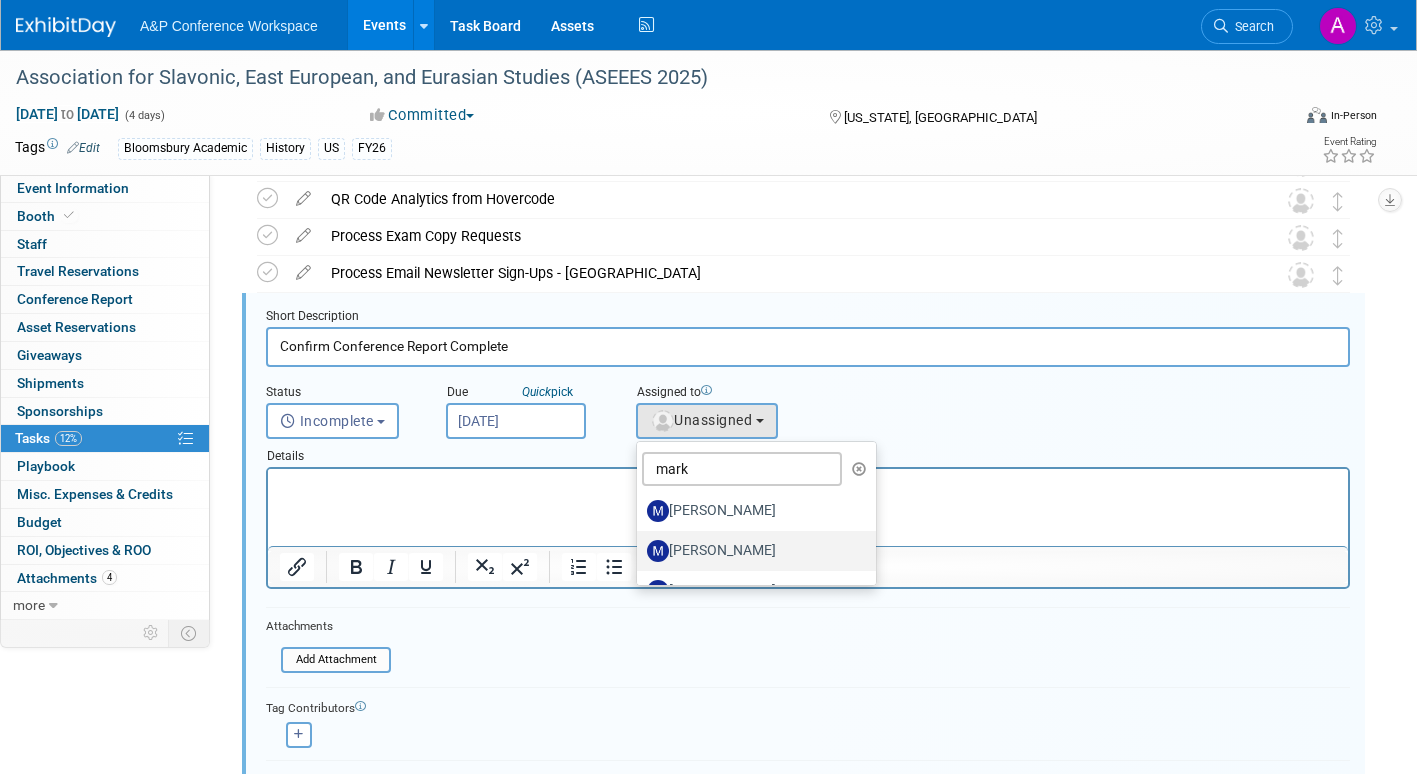 click on "[PERSON_NAME]" at bounding box center [751, 551] 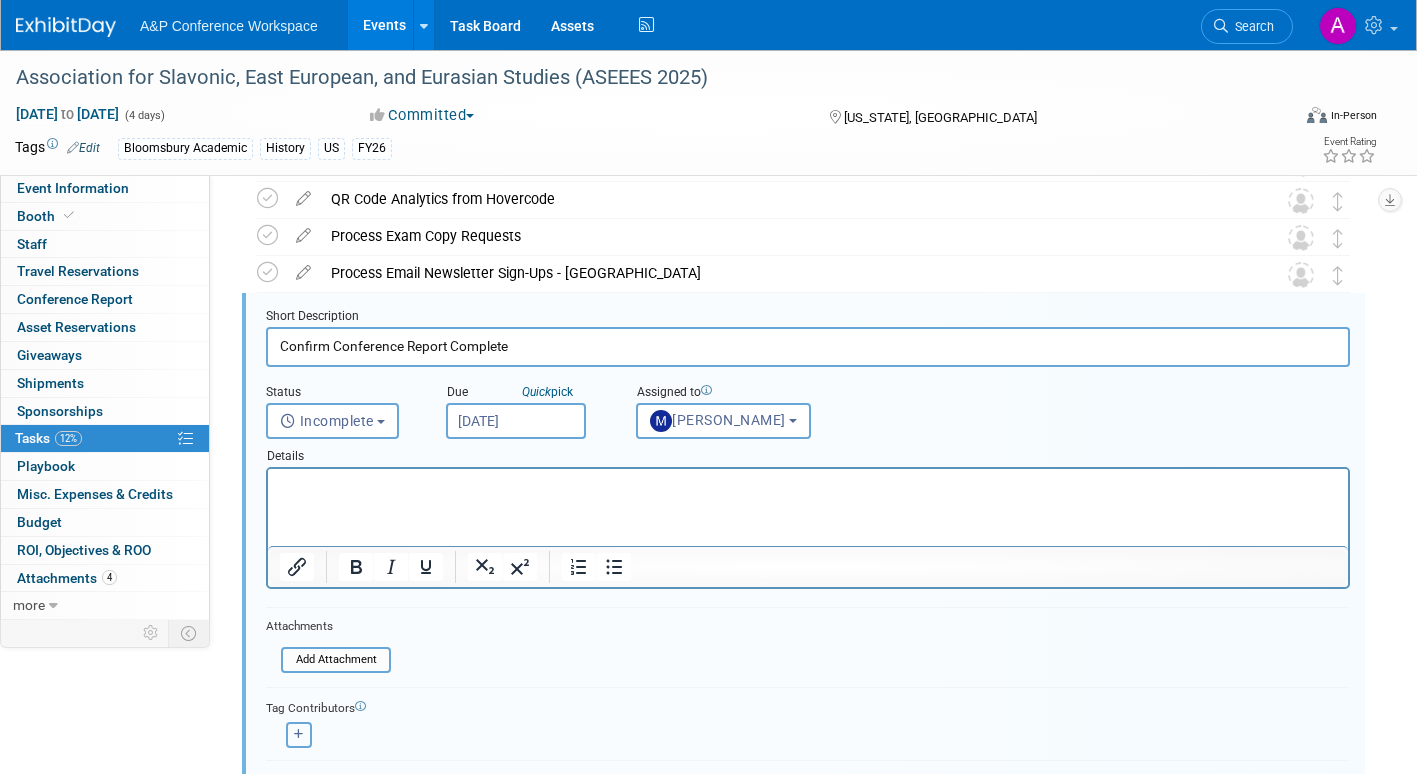 click at bounding box center [299, 734] 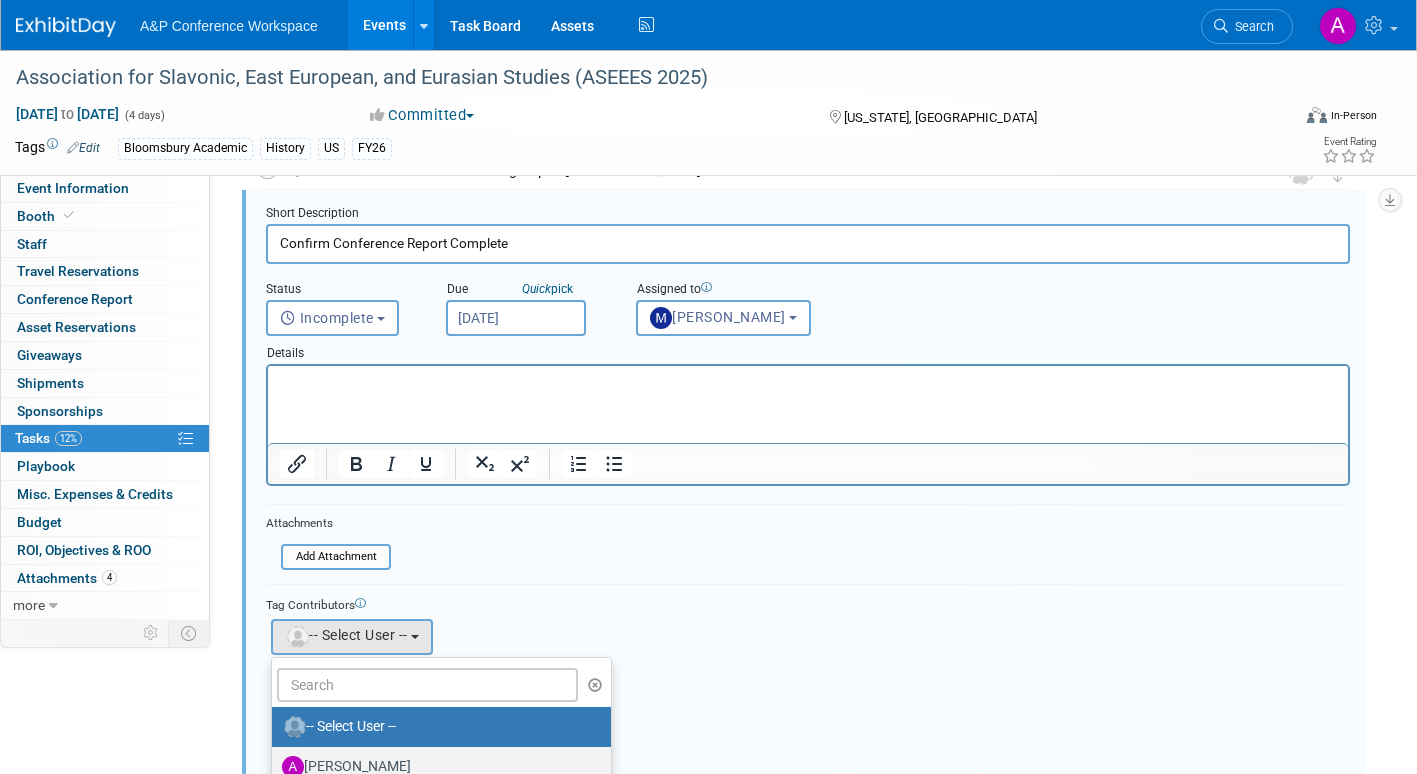 scroll, scrollTop: 1203, scrollLeft: 0, axis: vertical 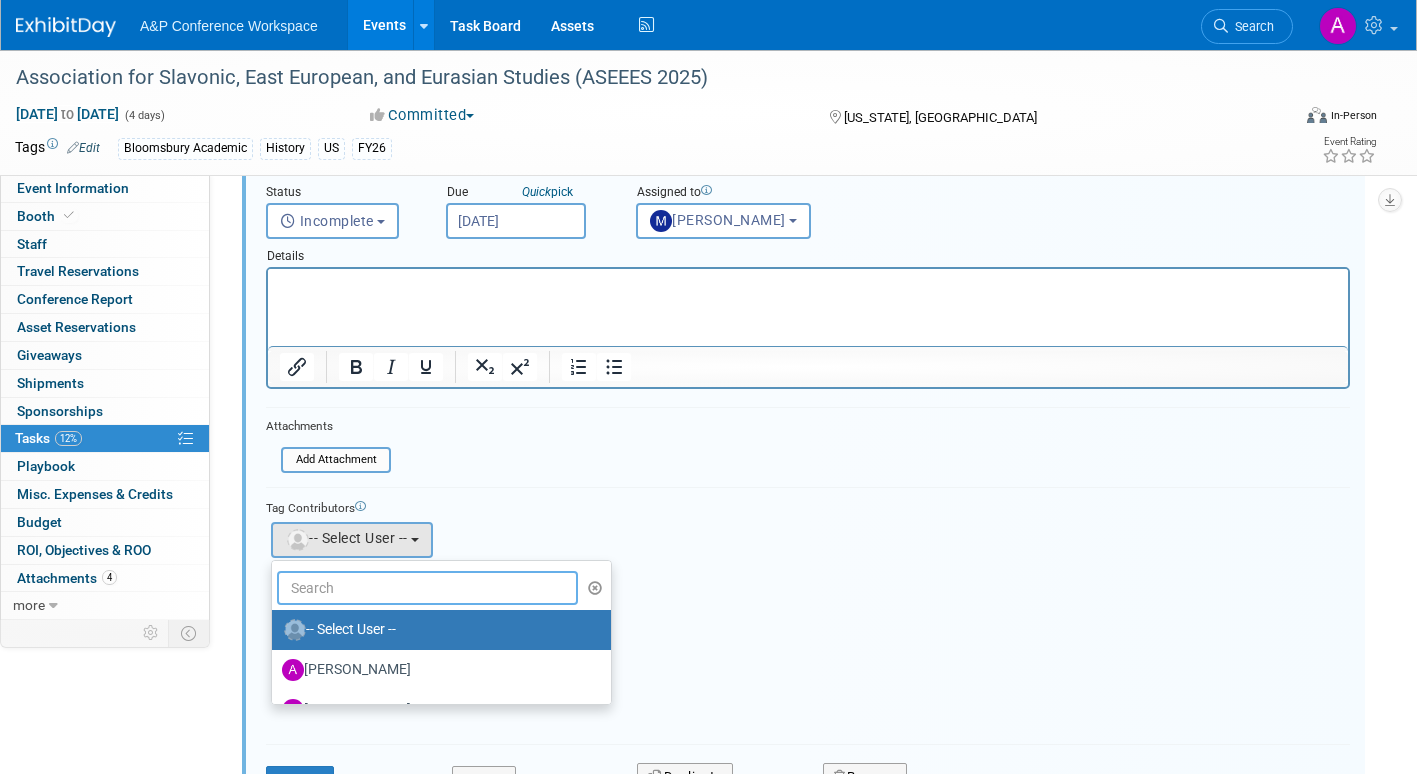 click at bounding box center (427, 588) 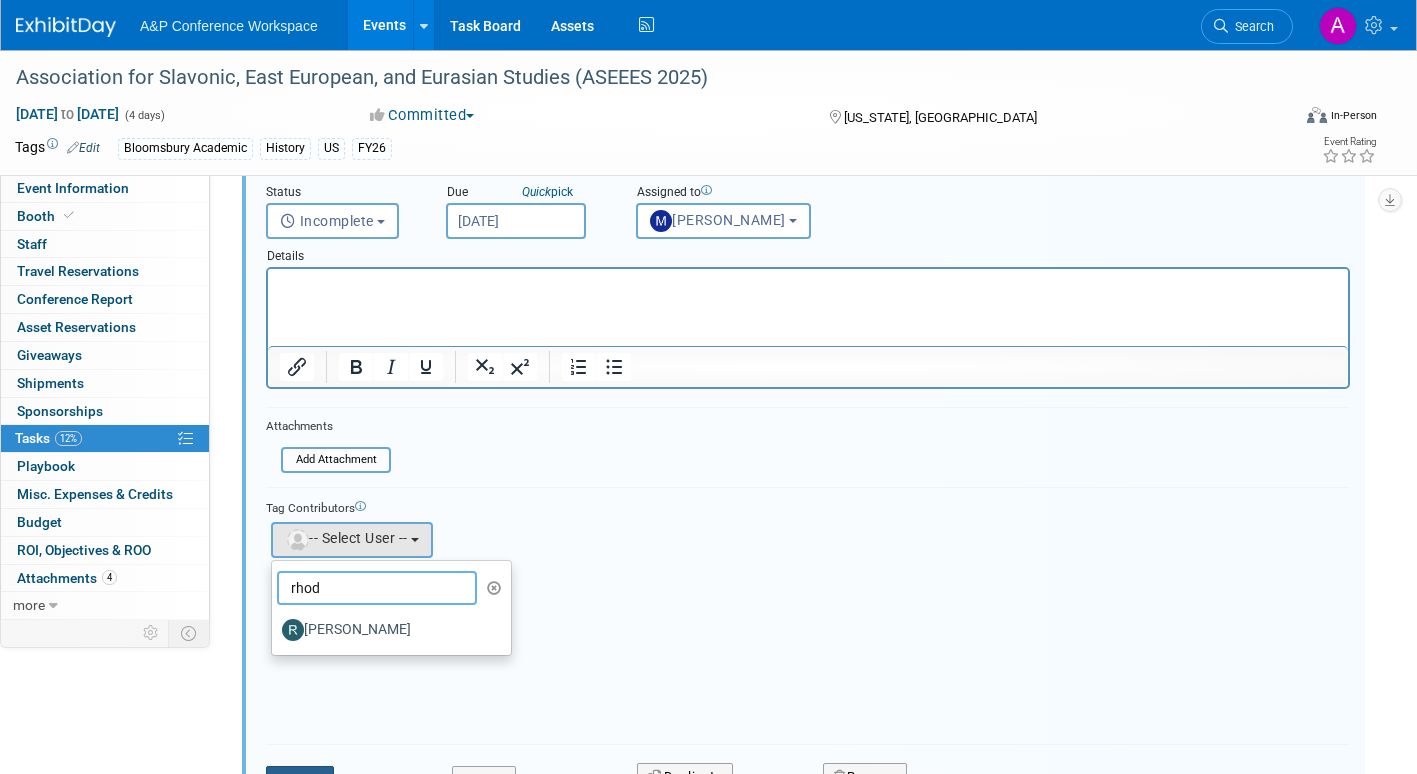 type on "rhod" 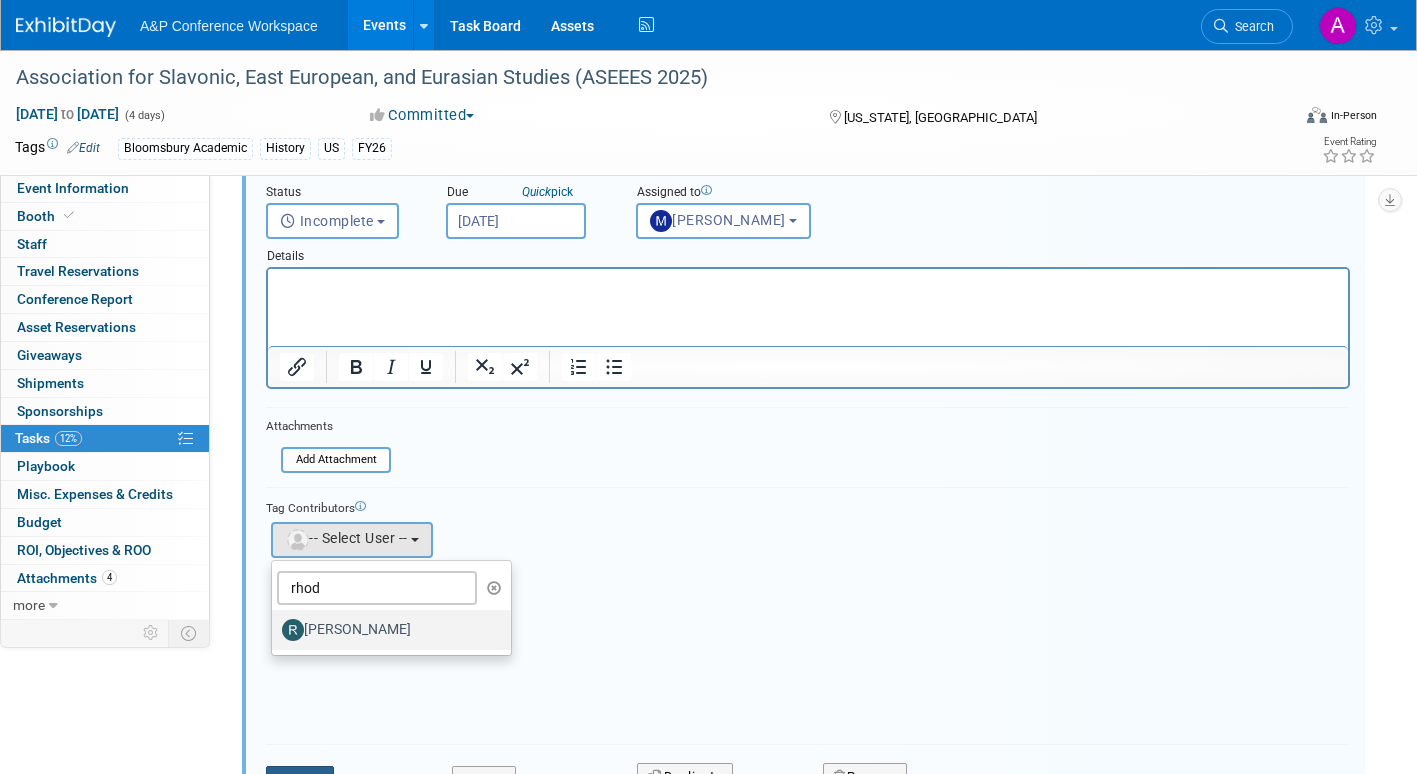 click on "[PERSON_NAME]" at bounding box center [386, 630] 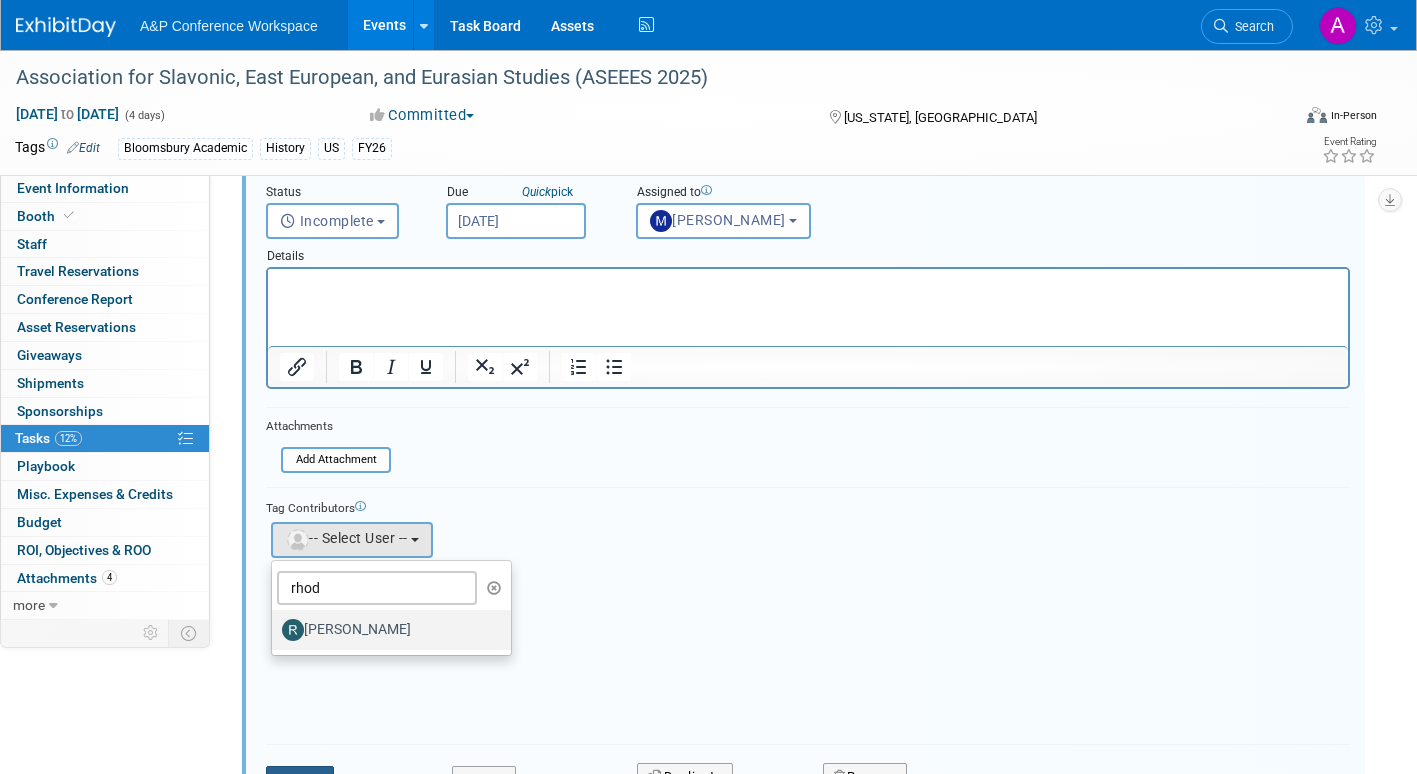 click on "[PERSON_NAME]" at bounding box center [268, 627] 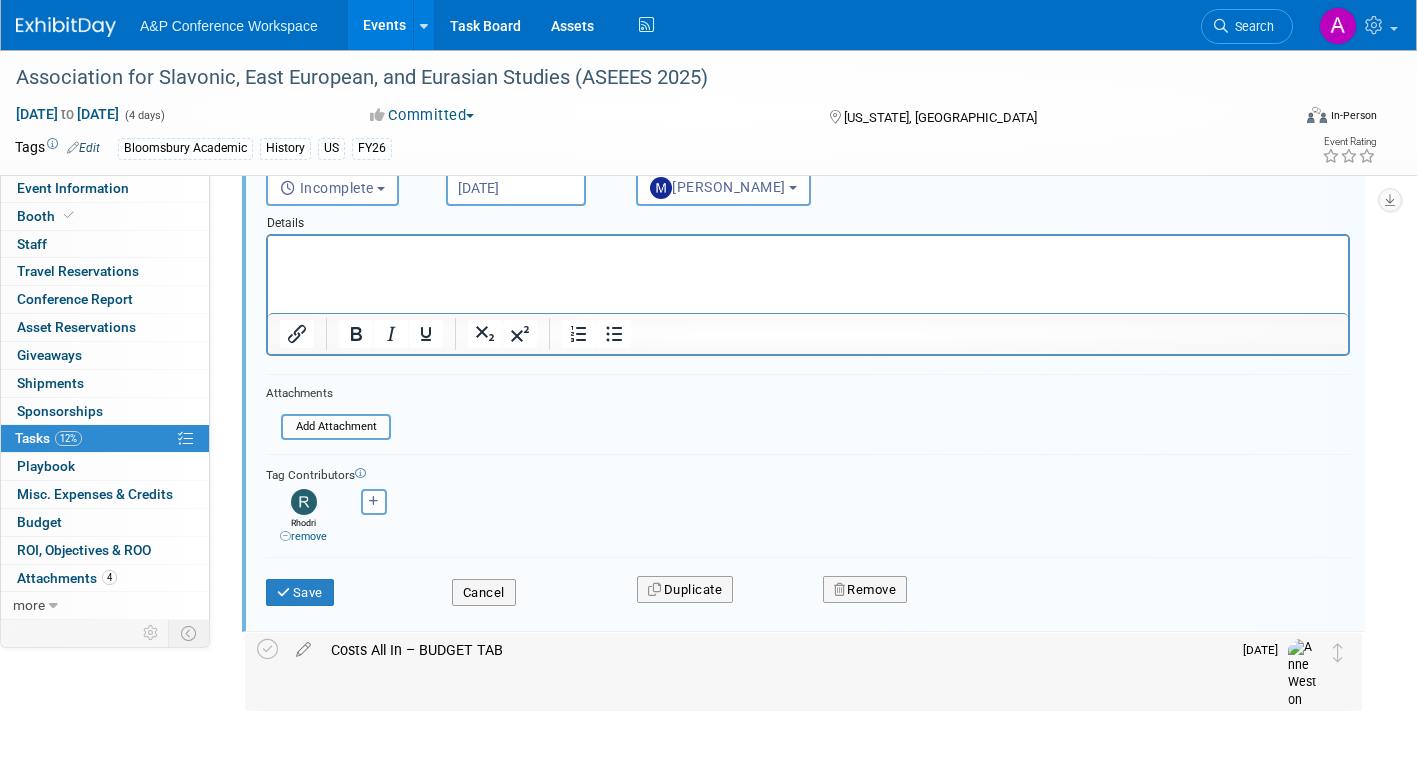 scroll, scrollTop: 1254, scrollLeft: 0, axis: vertical 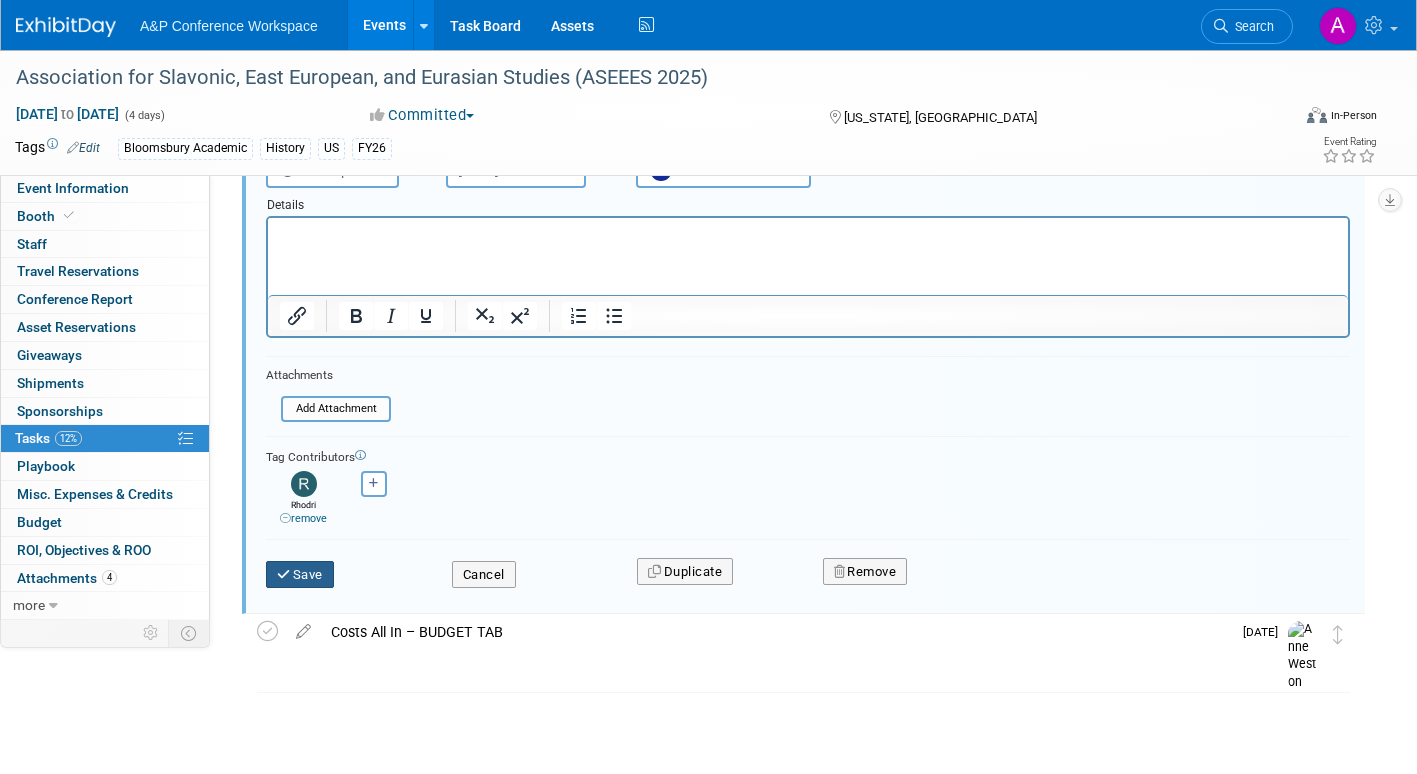 click on "Save" at bounding box center (300, 575) 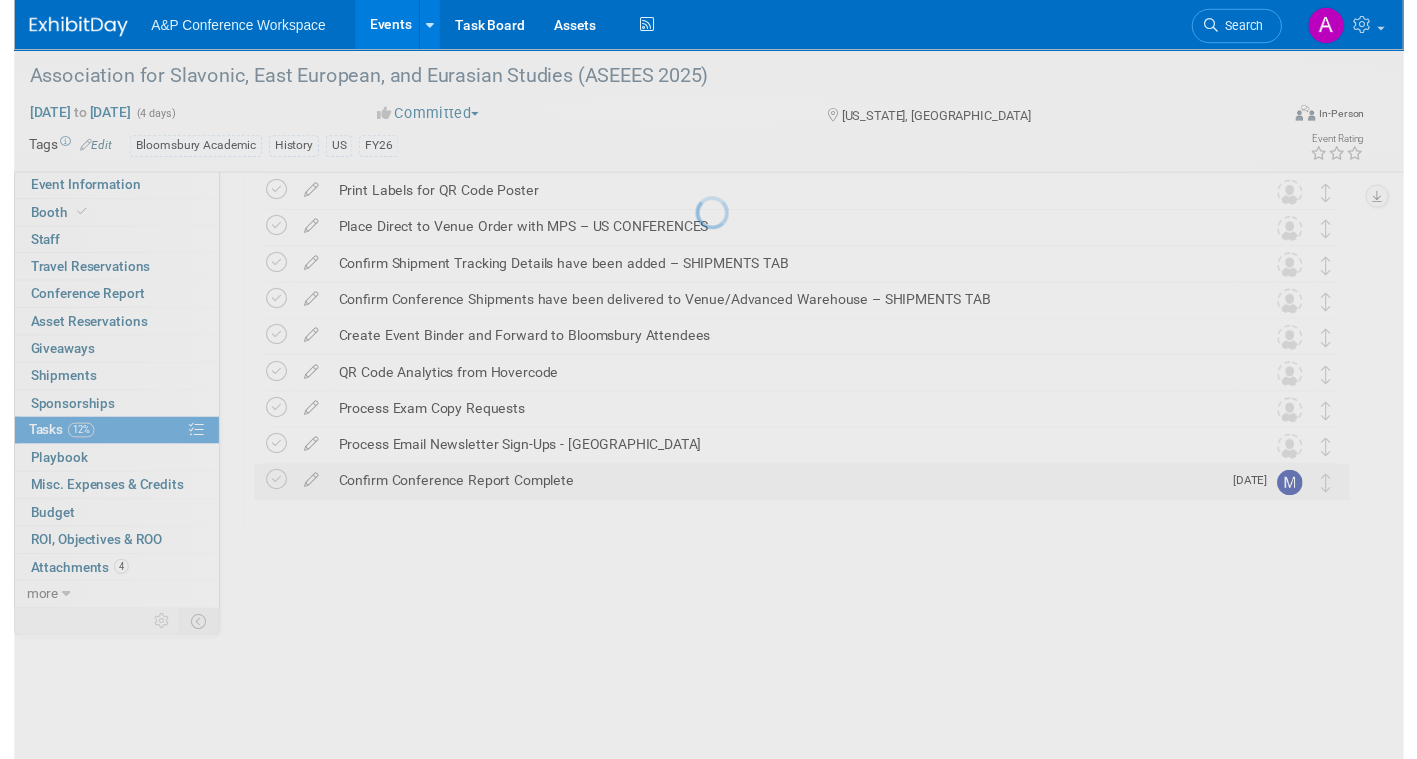 scroll, scrollTop: 718, scrollLeft: 0, axis: vertical 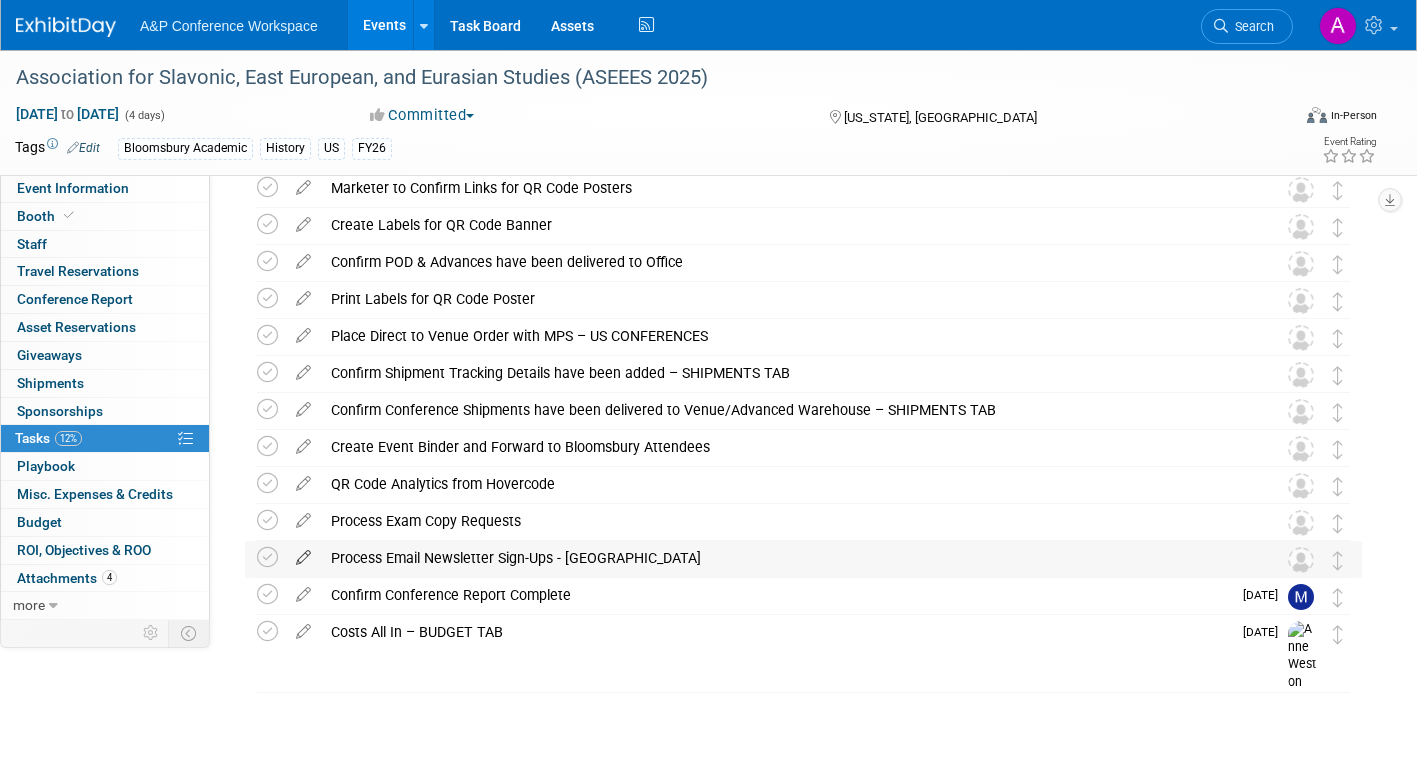 click at bounding box center (303, 553) 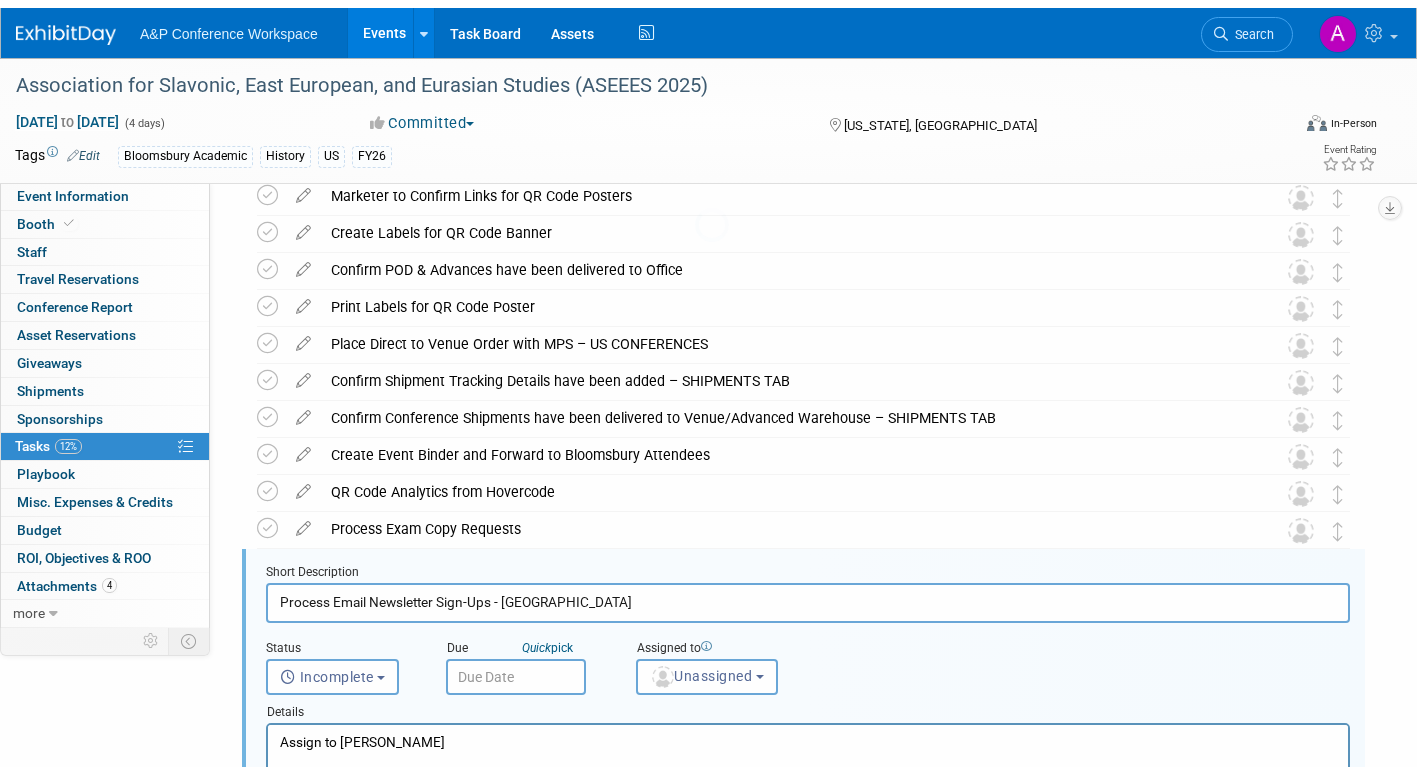 scroll, scrollTop: 966, scrollLeft: 0, axis: vertical 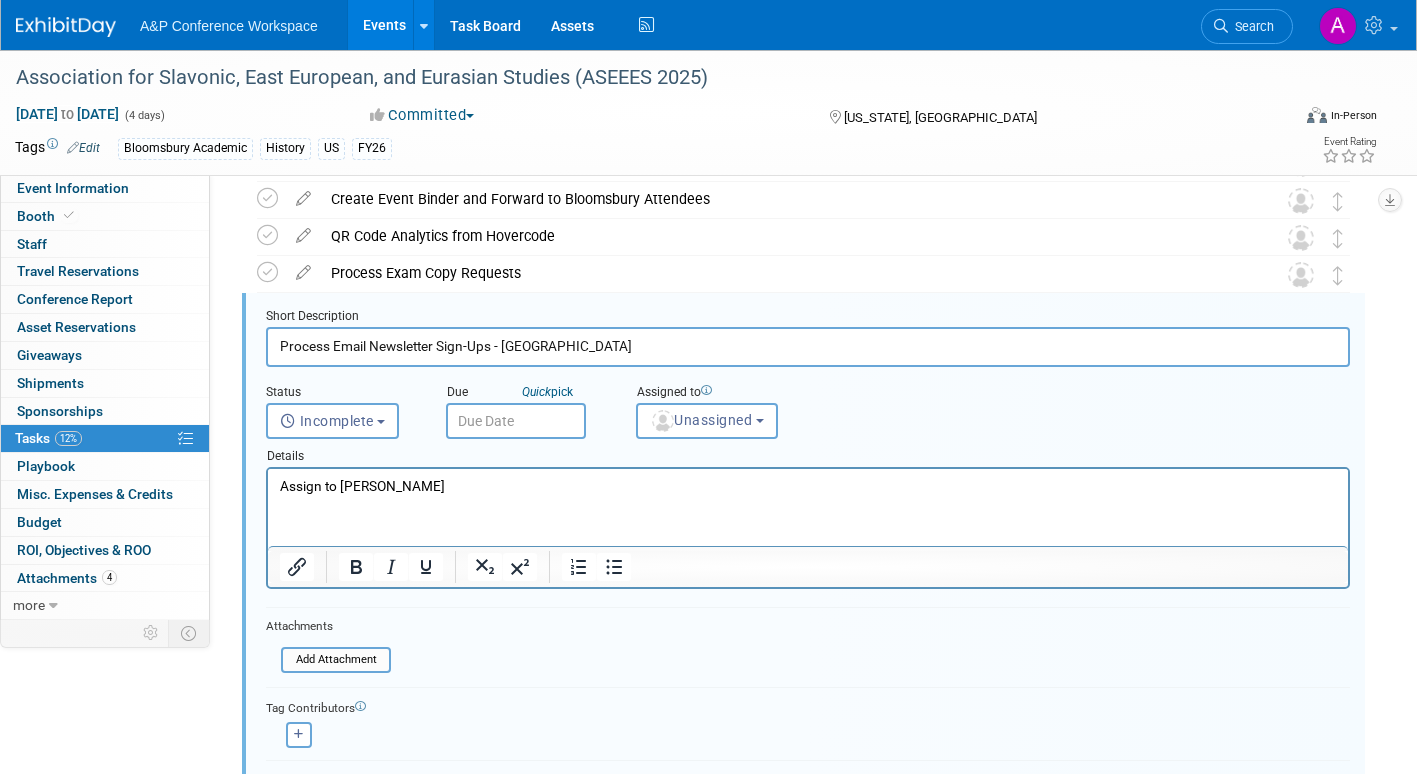 click on "Assign to Brittany Bender" at bounding box center (808, 486) 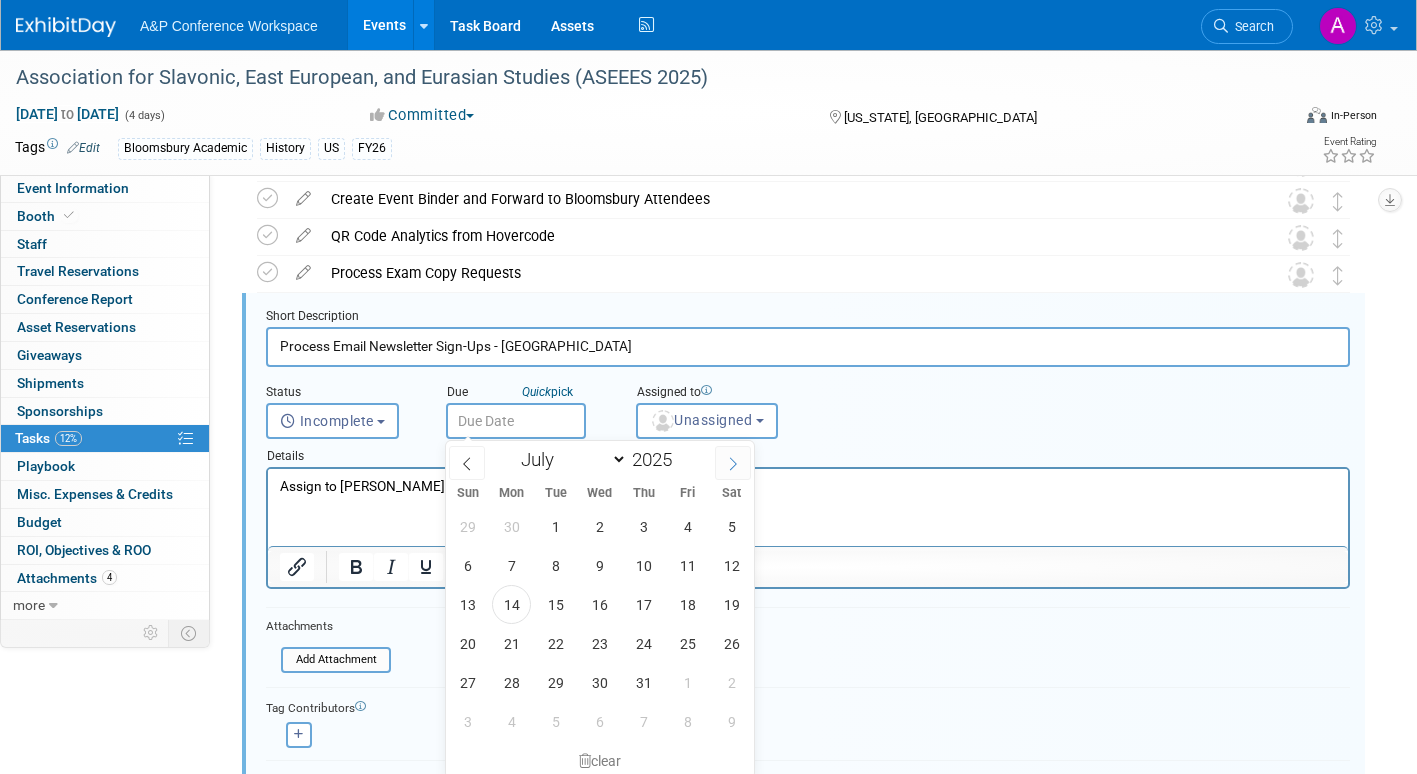 click 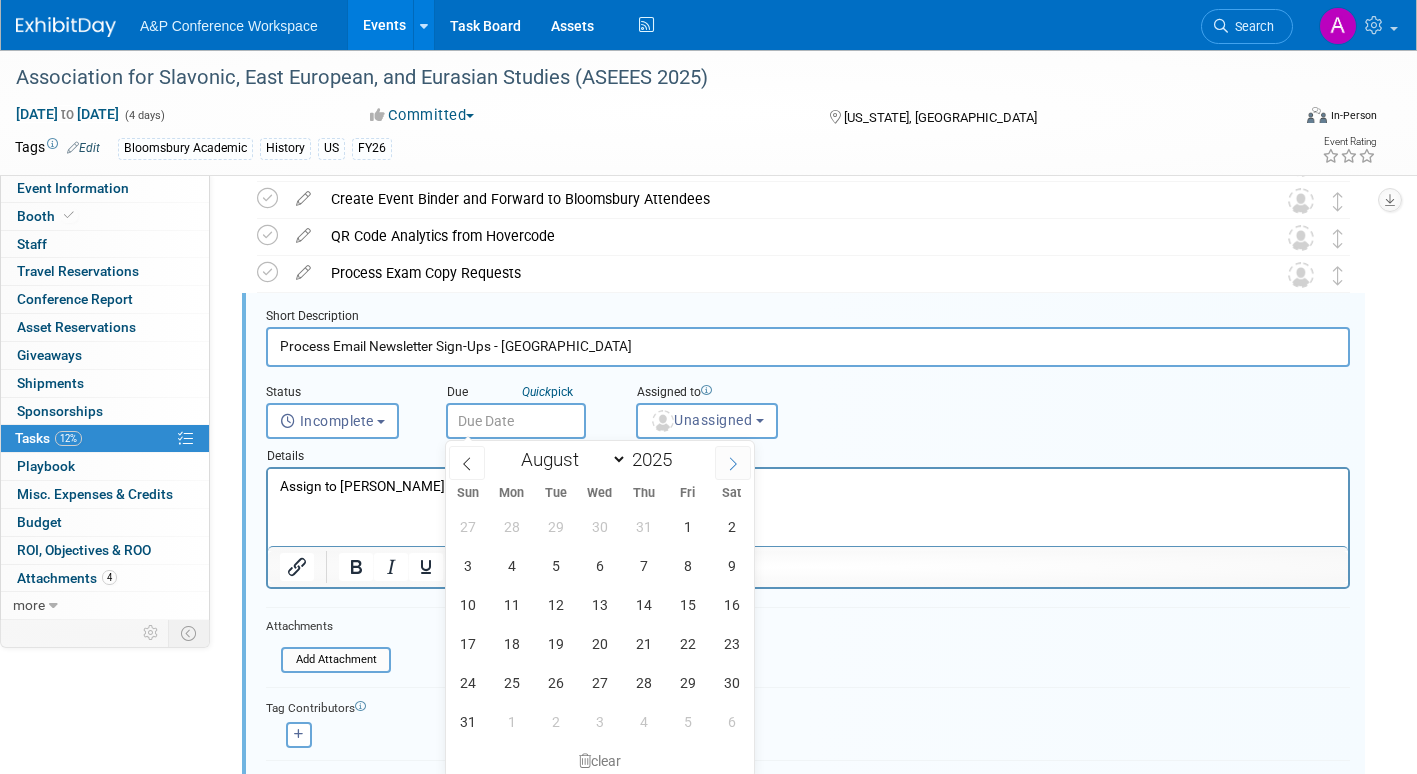 click 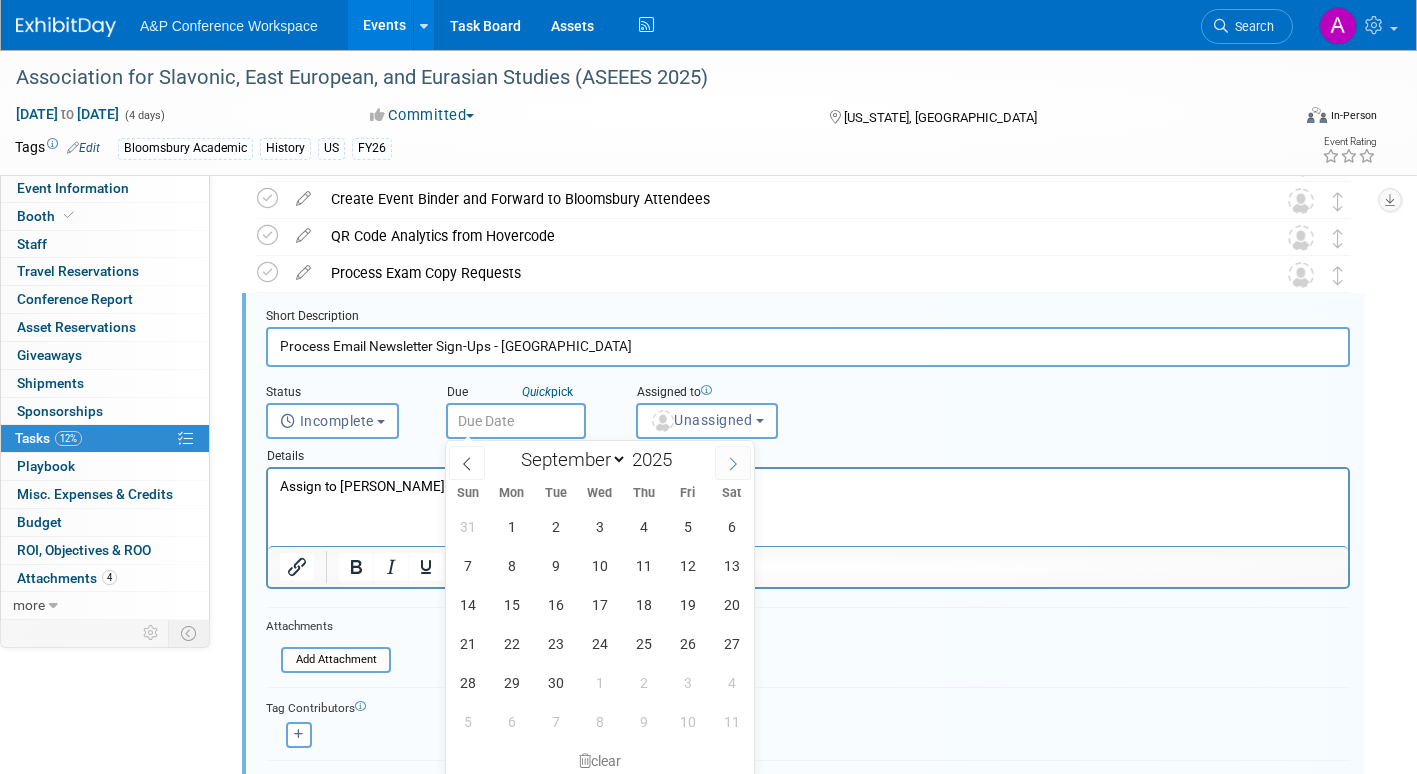 click 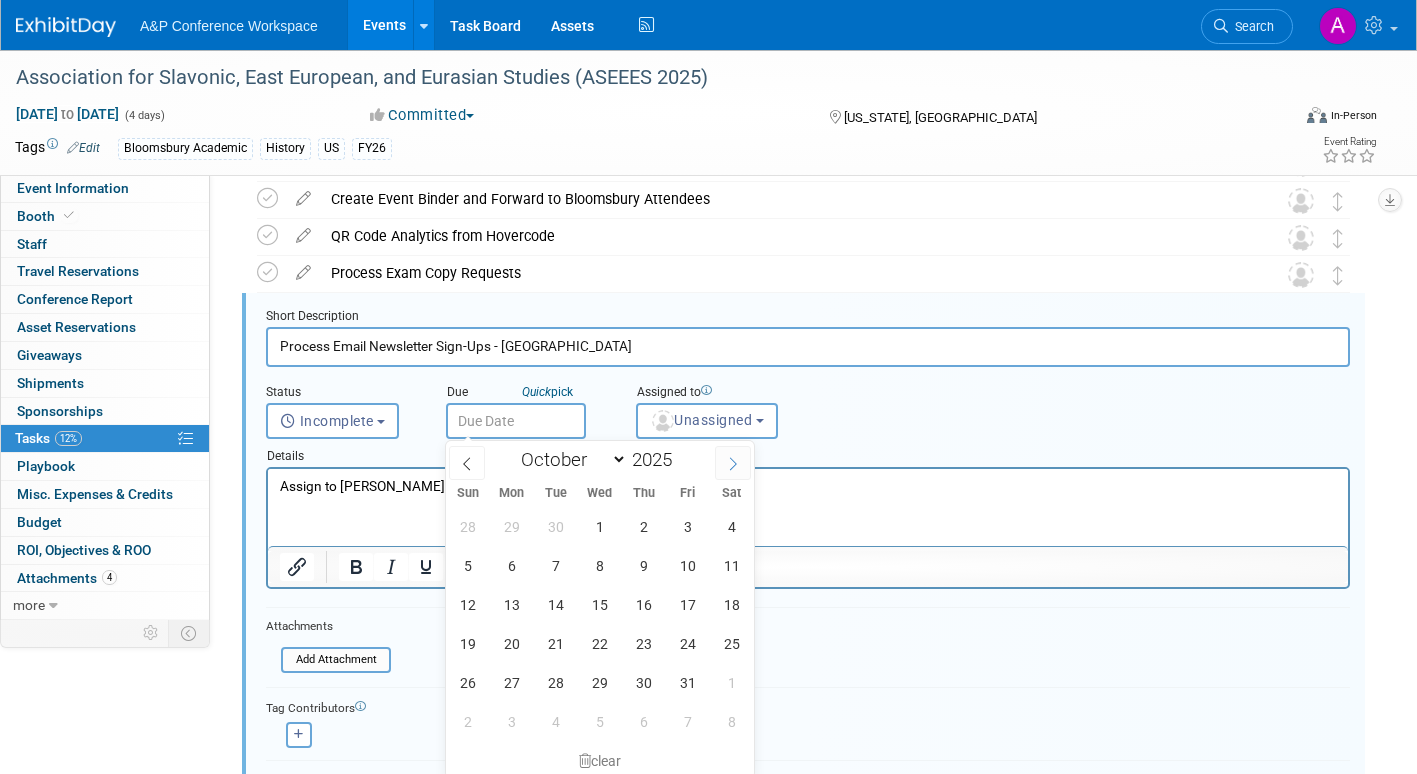 click 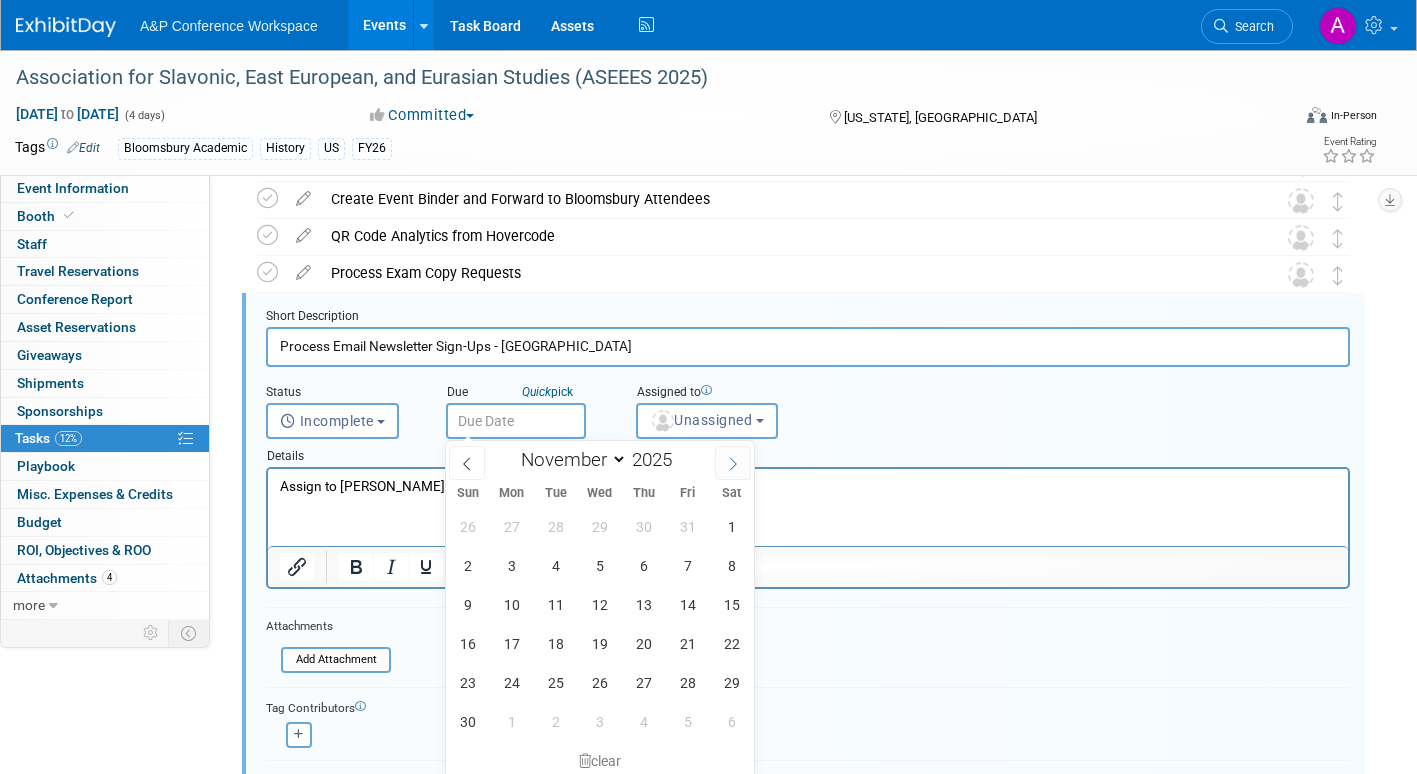 click 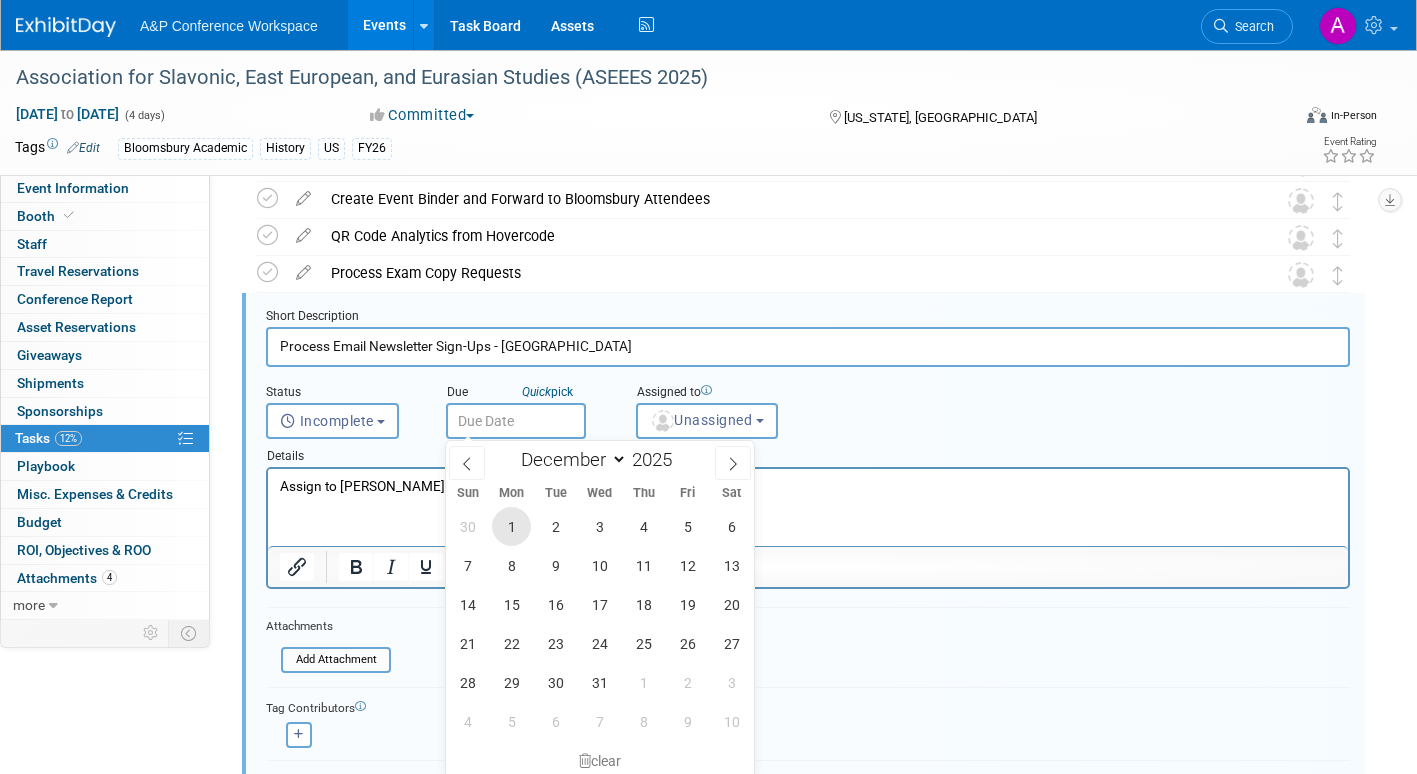 click on "1" at bounding box center (511, 526) 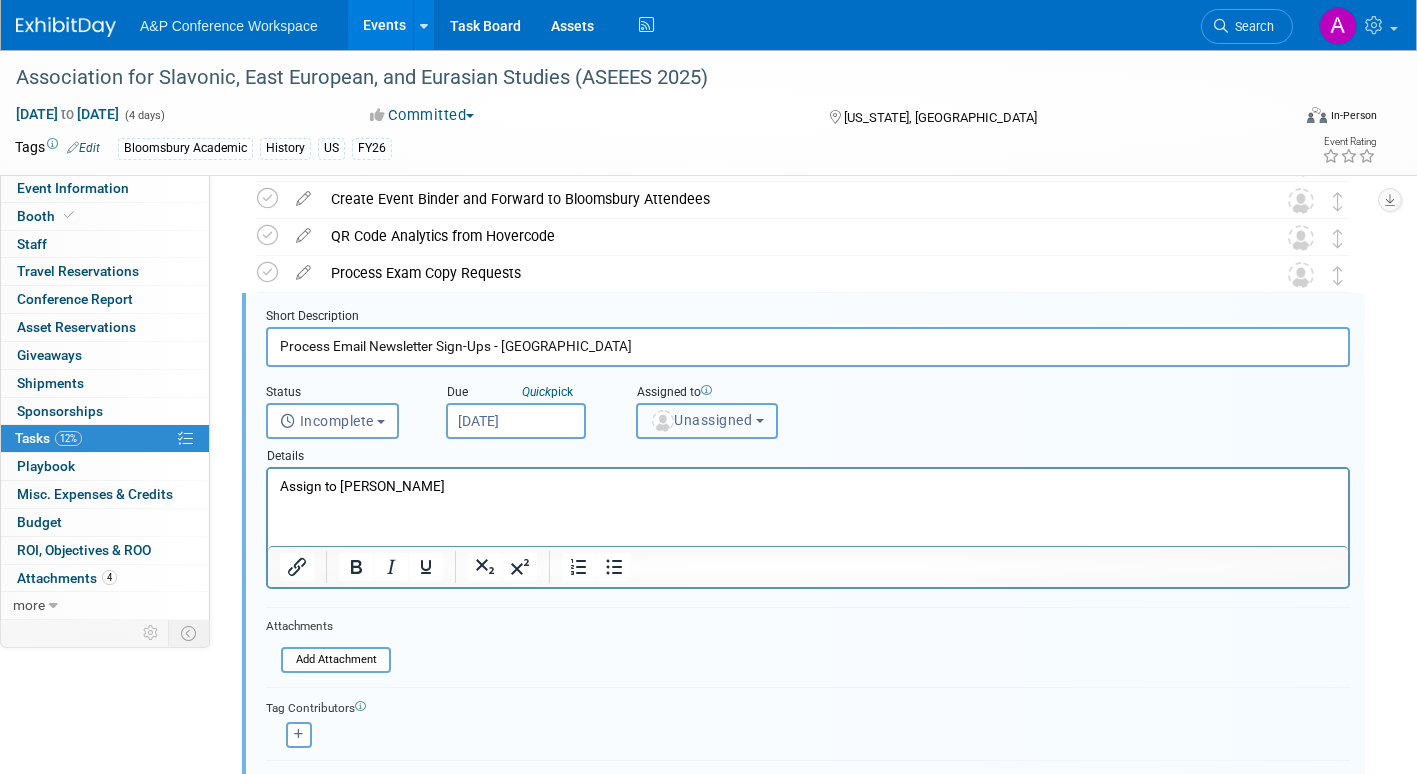 click on "Unassigned" at bounding box center [701, 420] 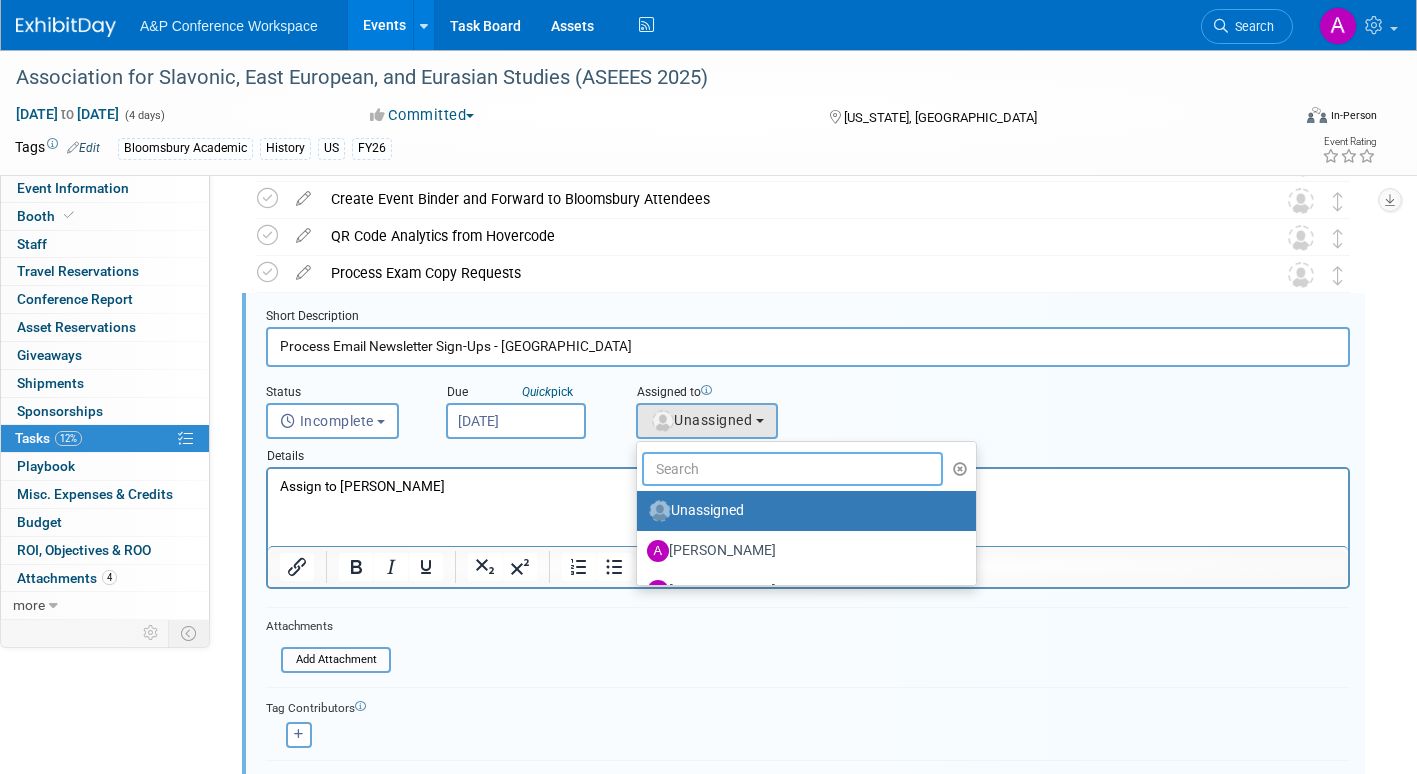 click at bounding box center (792, 469) 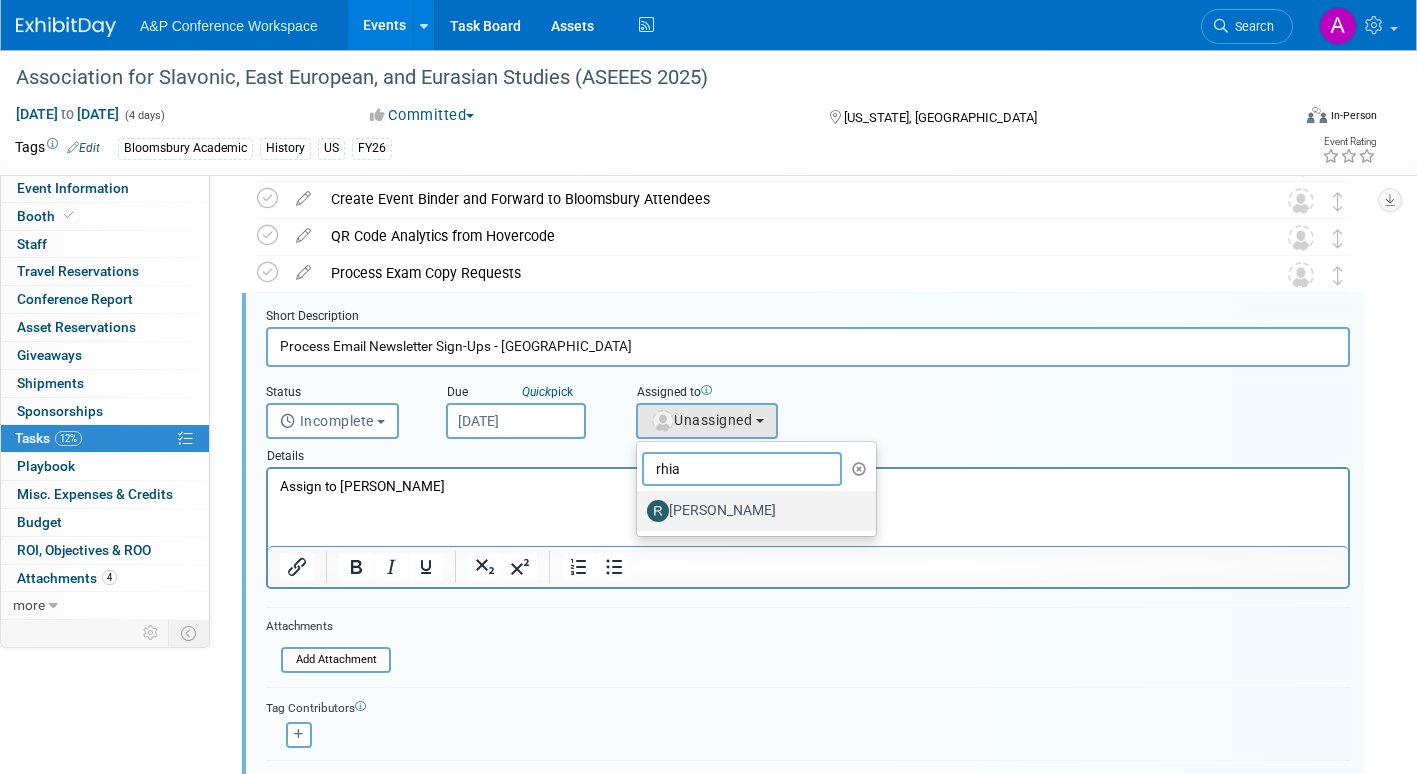 type on "rhia" 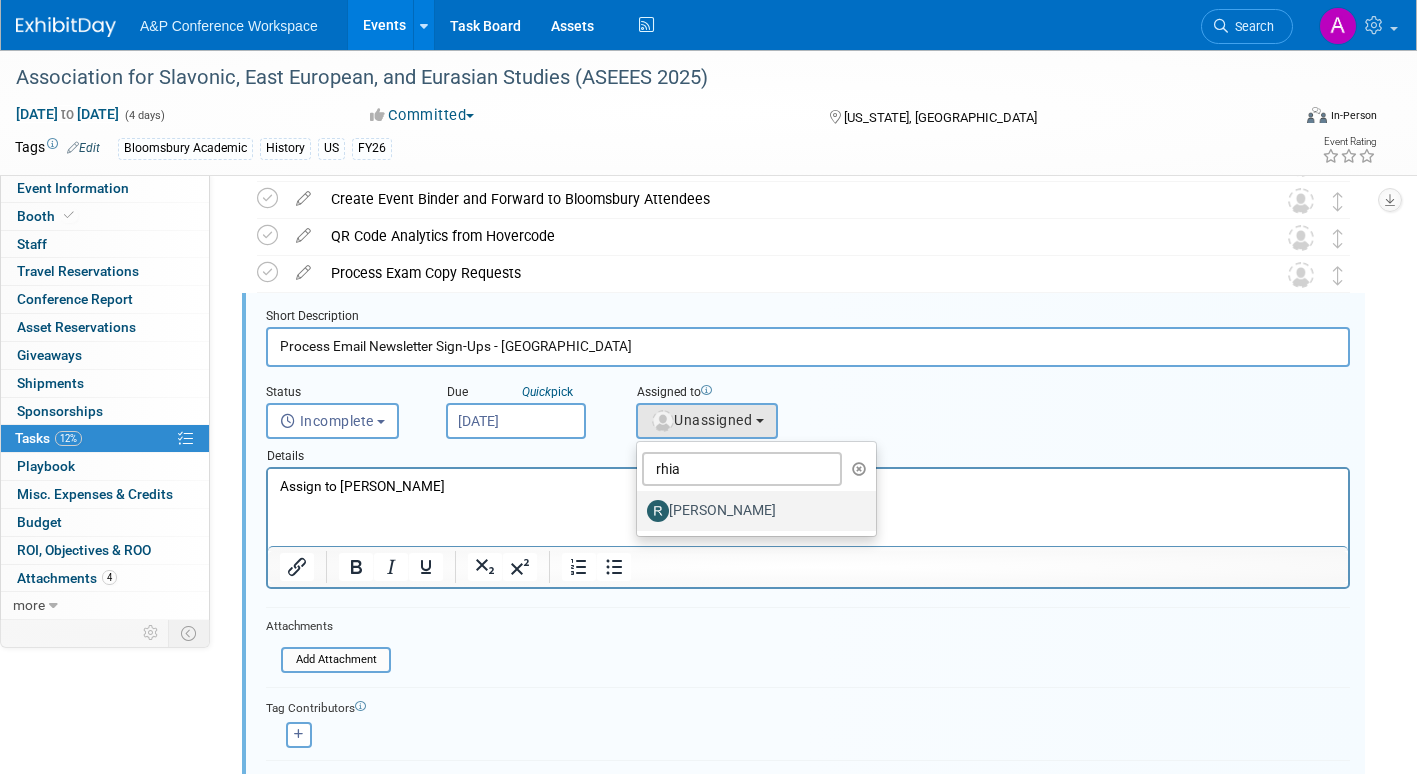 drag, startPoint x: 715, startPoint y: 509, endPoint x: 444, endPoint y: 38, distance: 543.39856 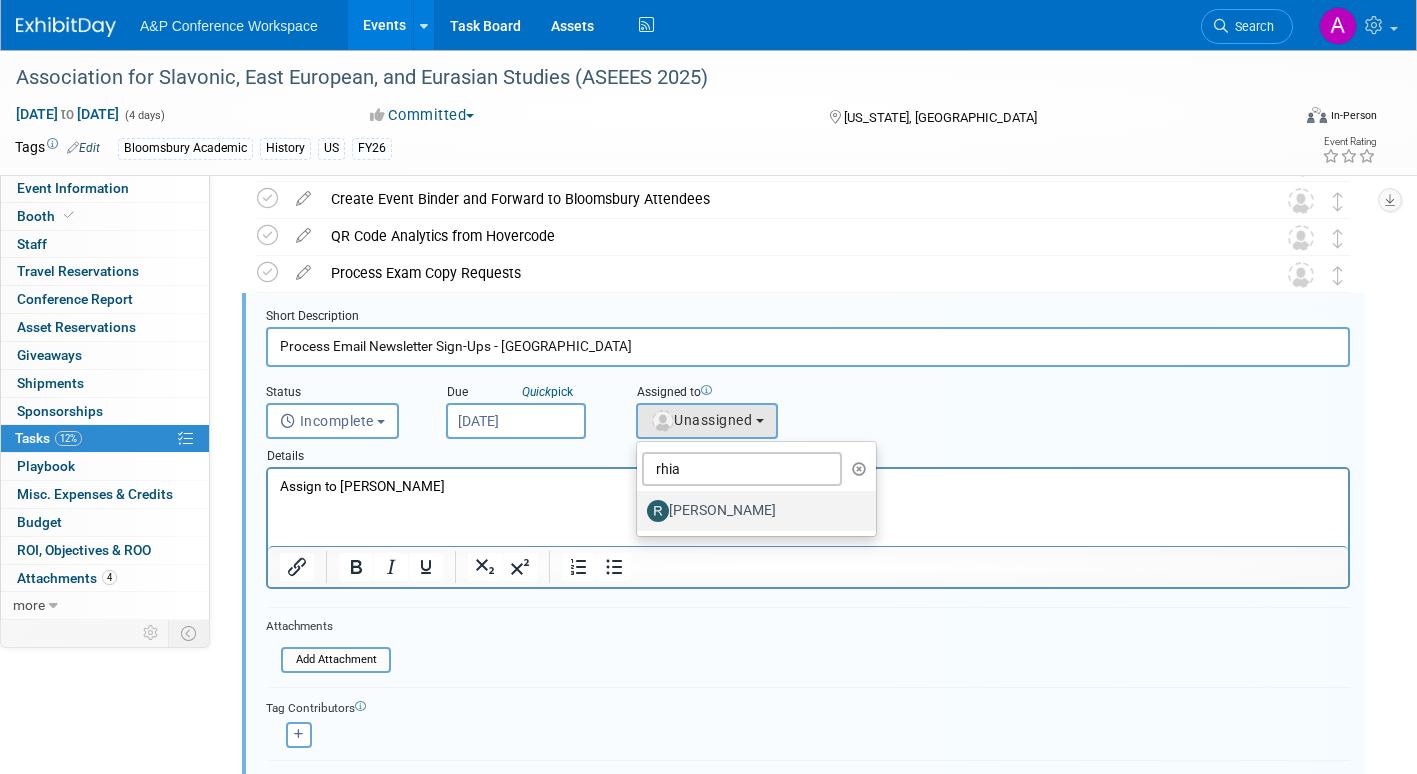 click on "[PERSON_NAME]" at bounding box center [751, 511] 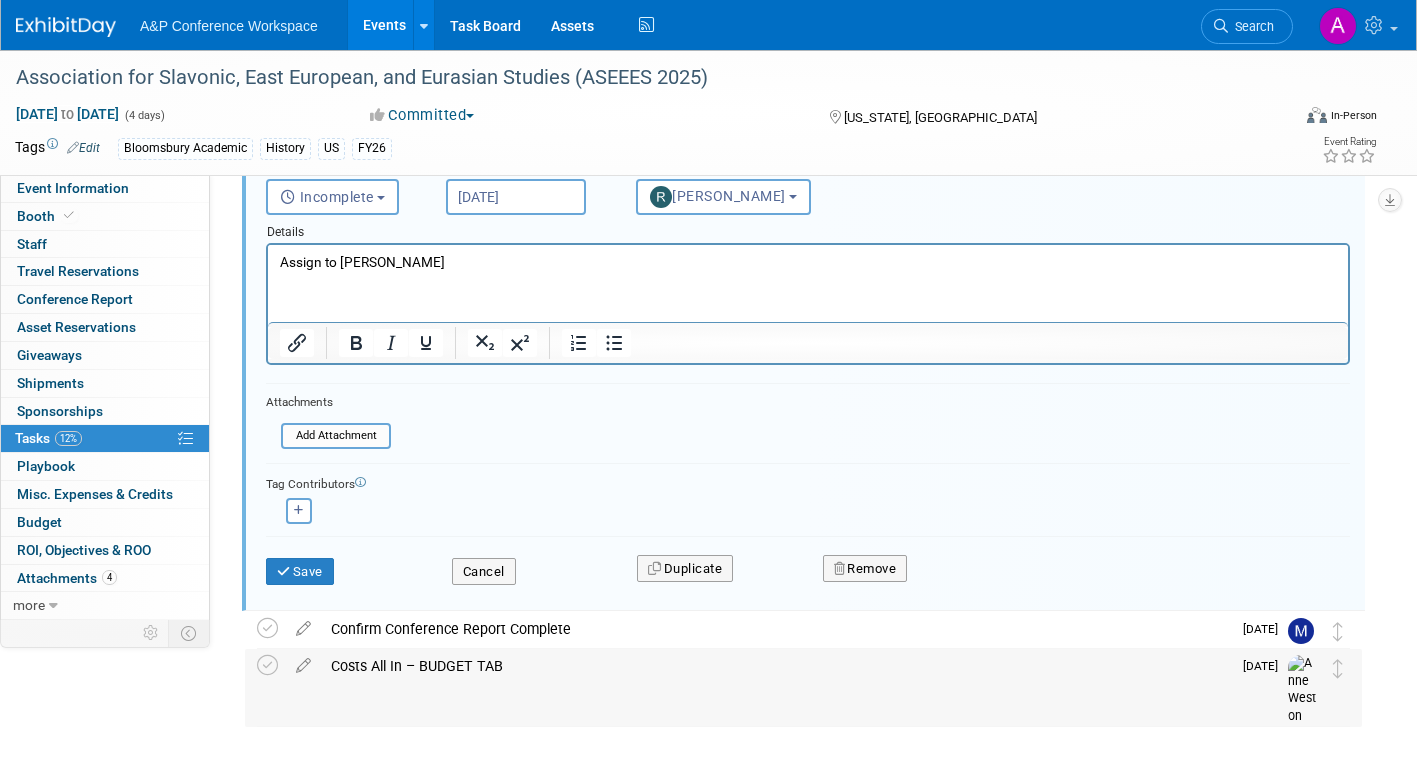 scroll, scrollTop: 1224, scrollLeft: 0, axis: vertical 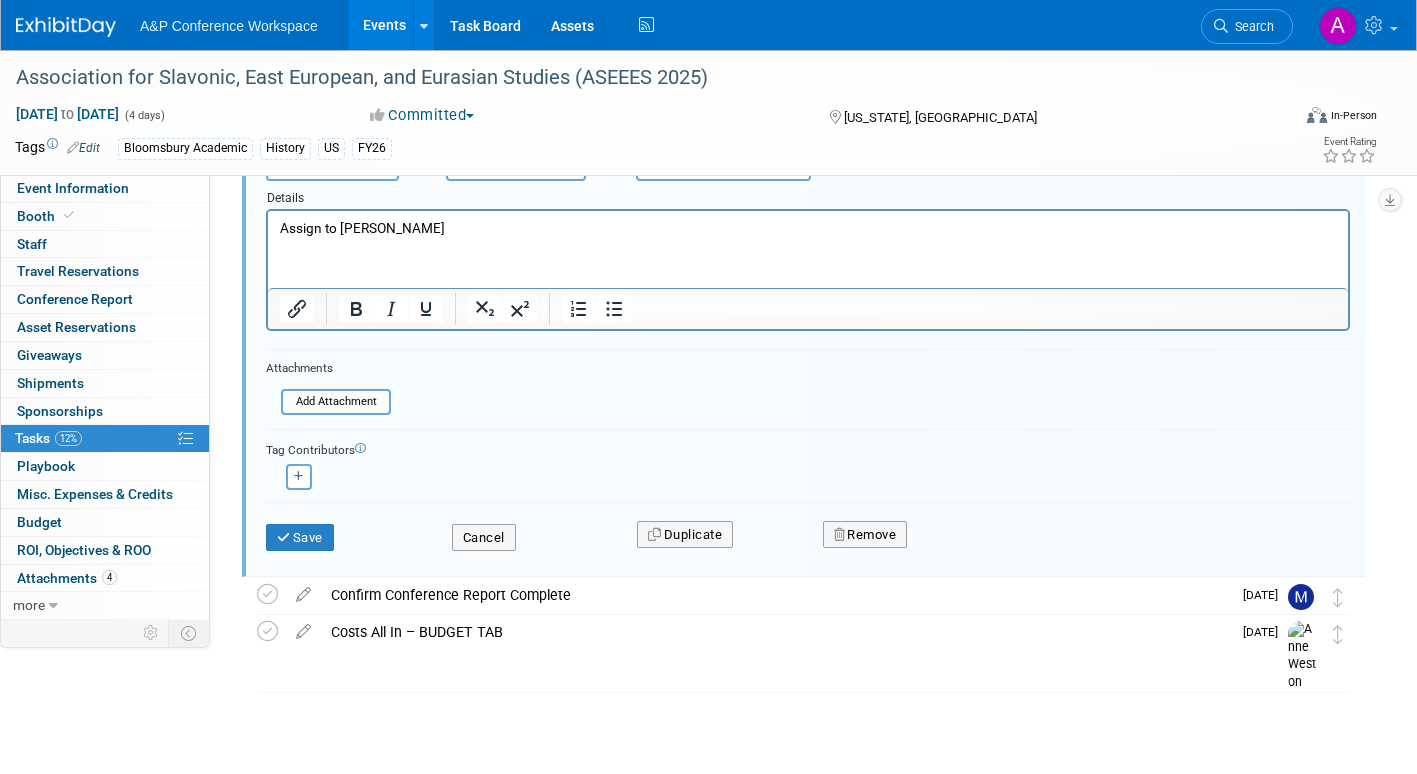 click on "Save" at bounding box center [344, 531] 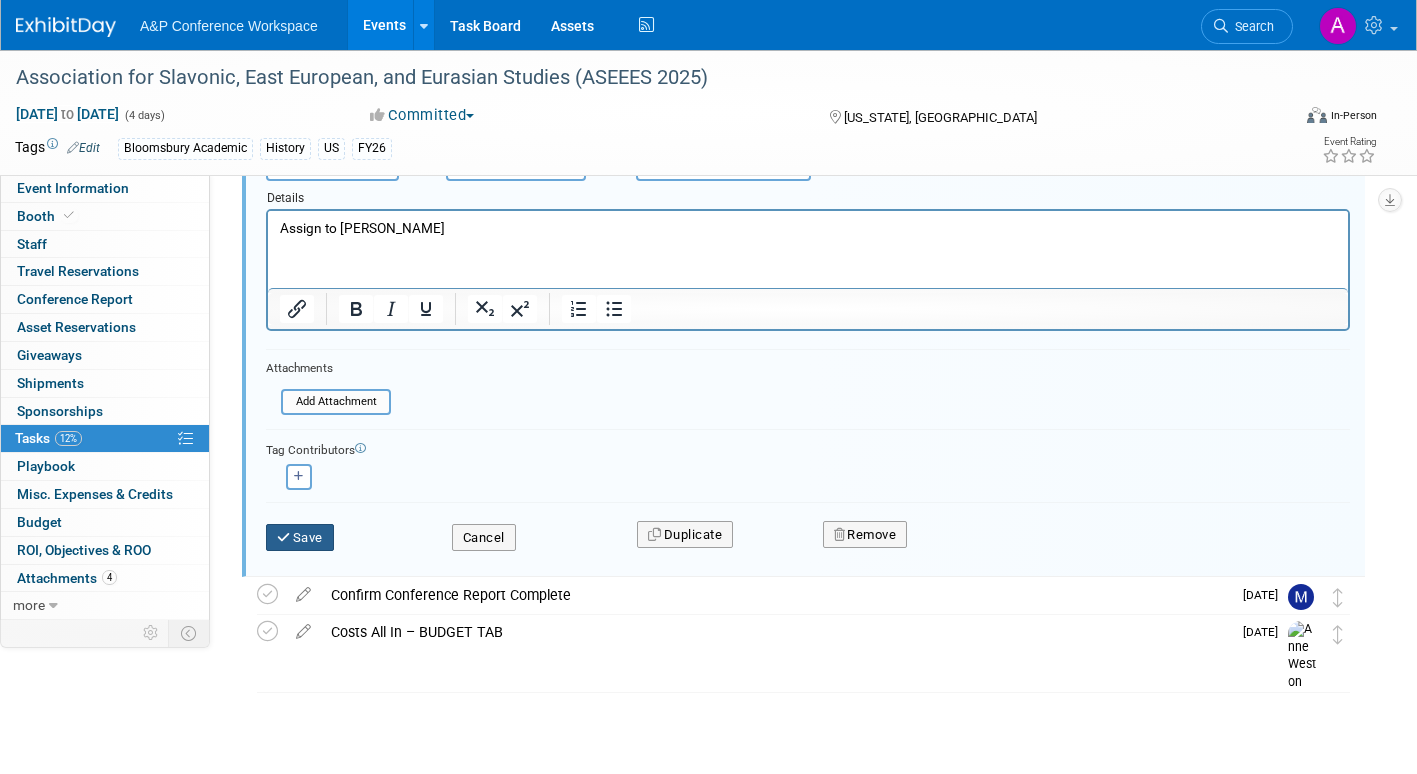 click on "Save" at bounding box center (300, 538) 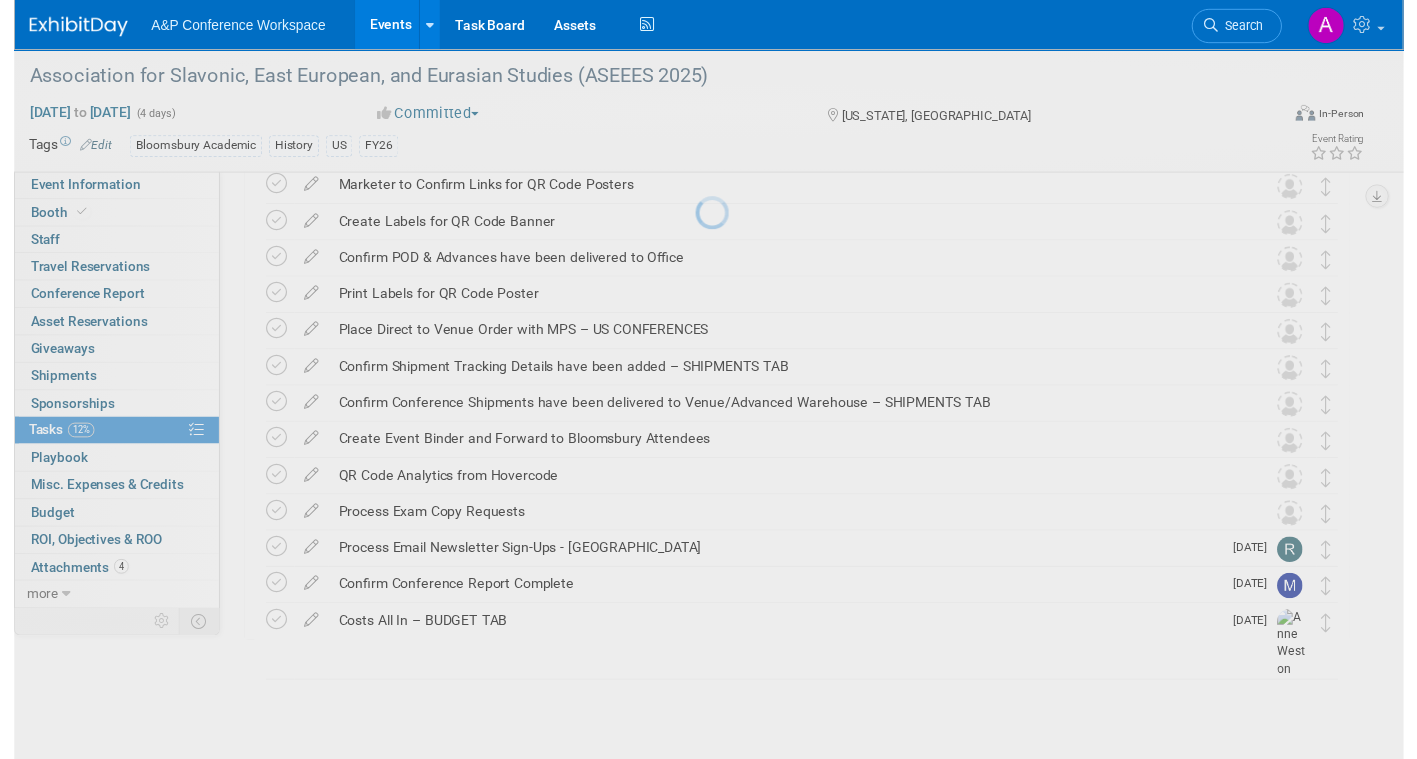 scroll, scrollTop: 718, scrollLeft: 0, axis: vertical 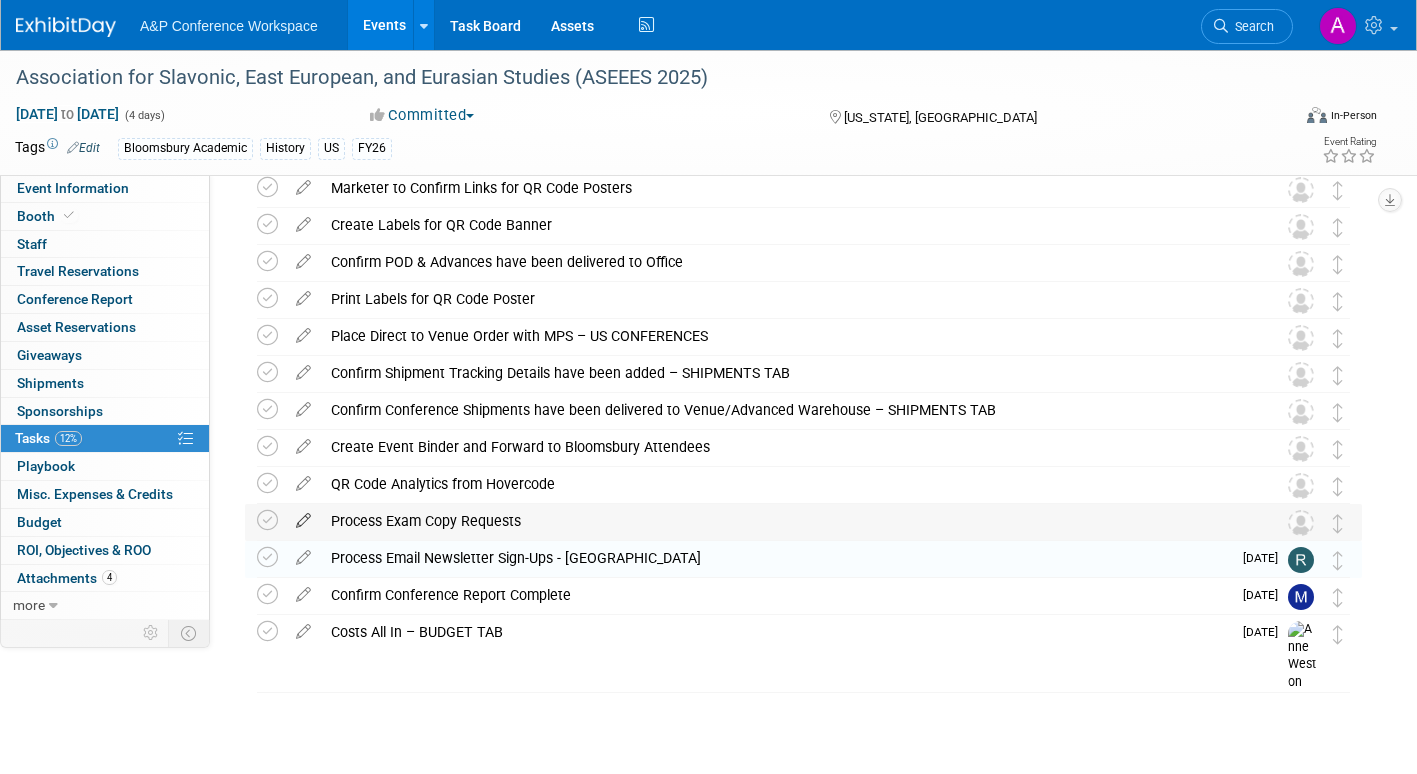 click at bounding box center (303, 516) 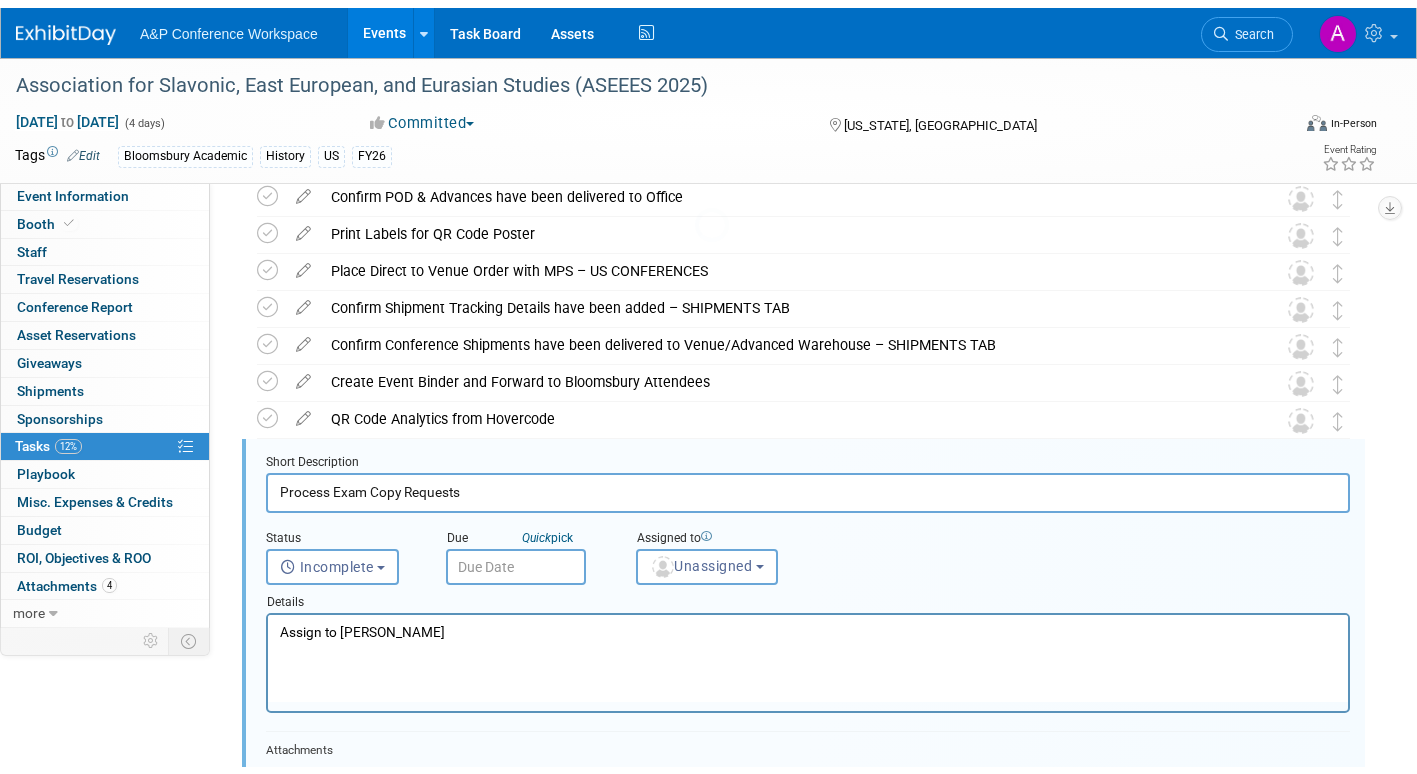 scroll, scrollTop: 929, scrollLeft: 0, axis: vertical 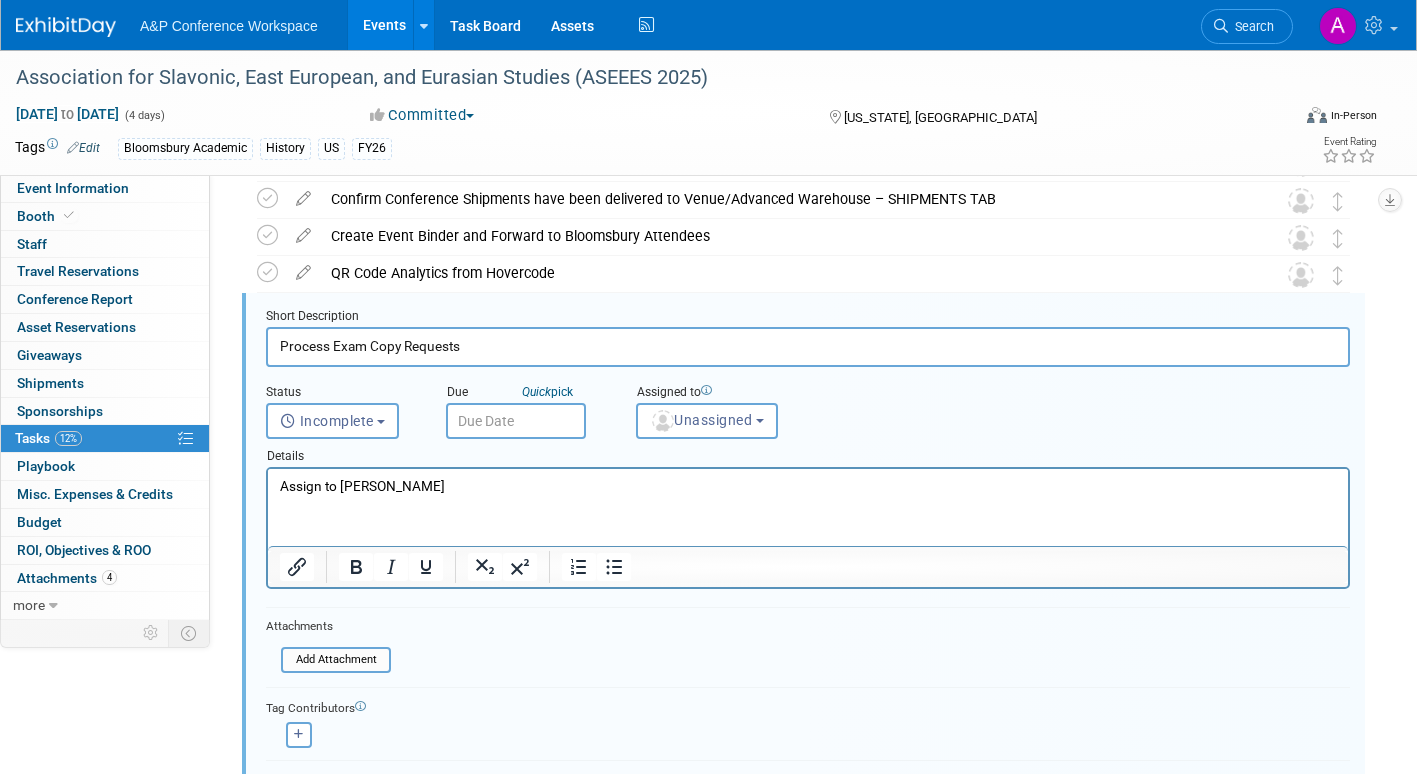 click at bounding box center (516, 421) 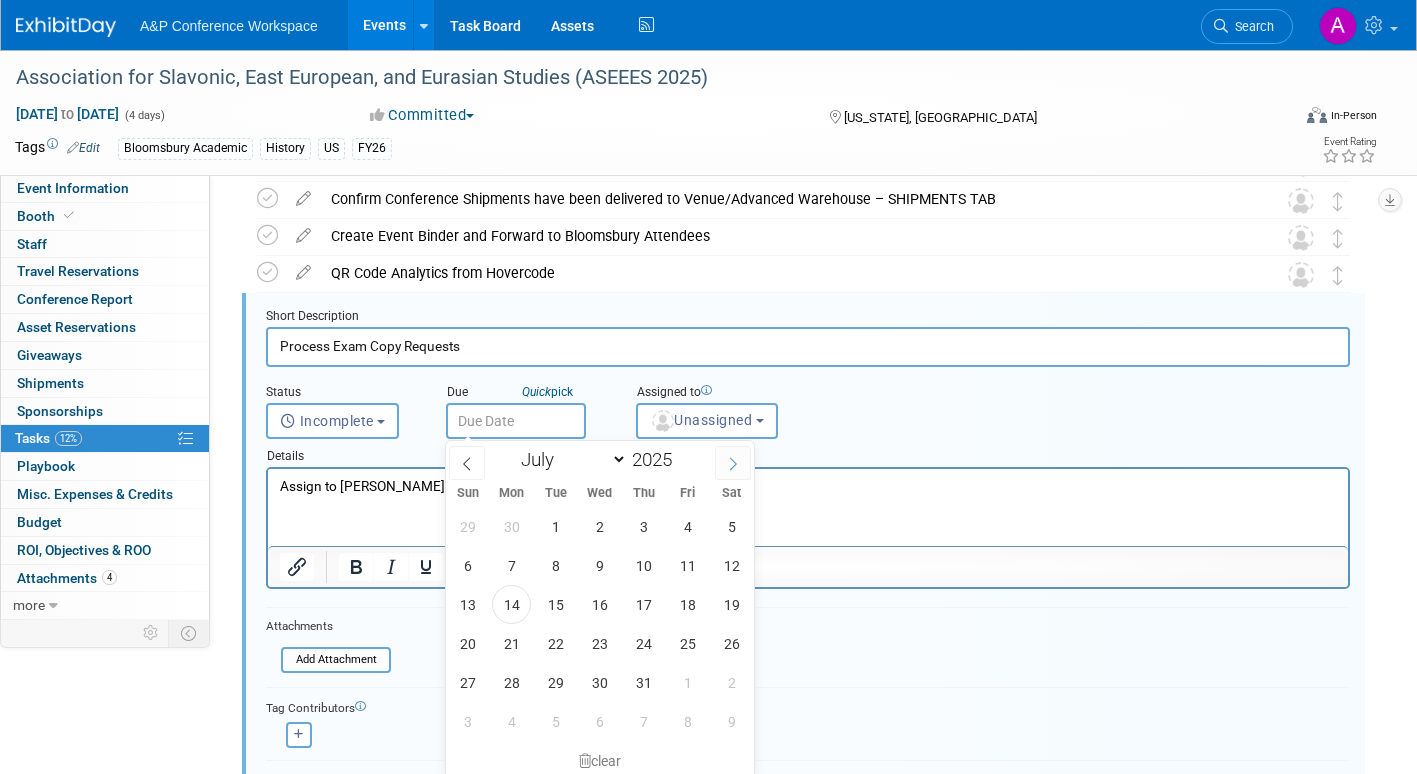 click 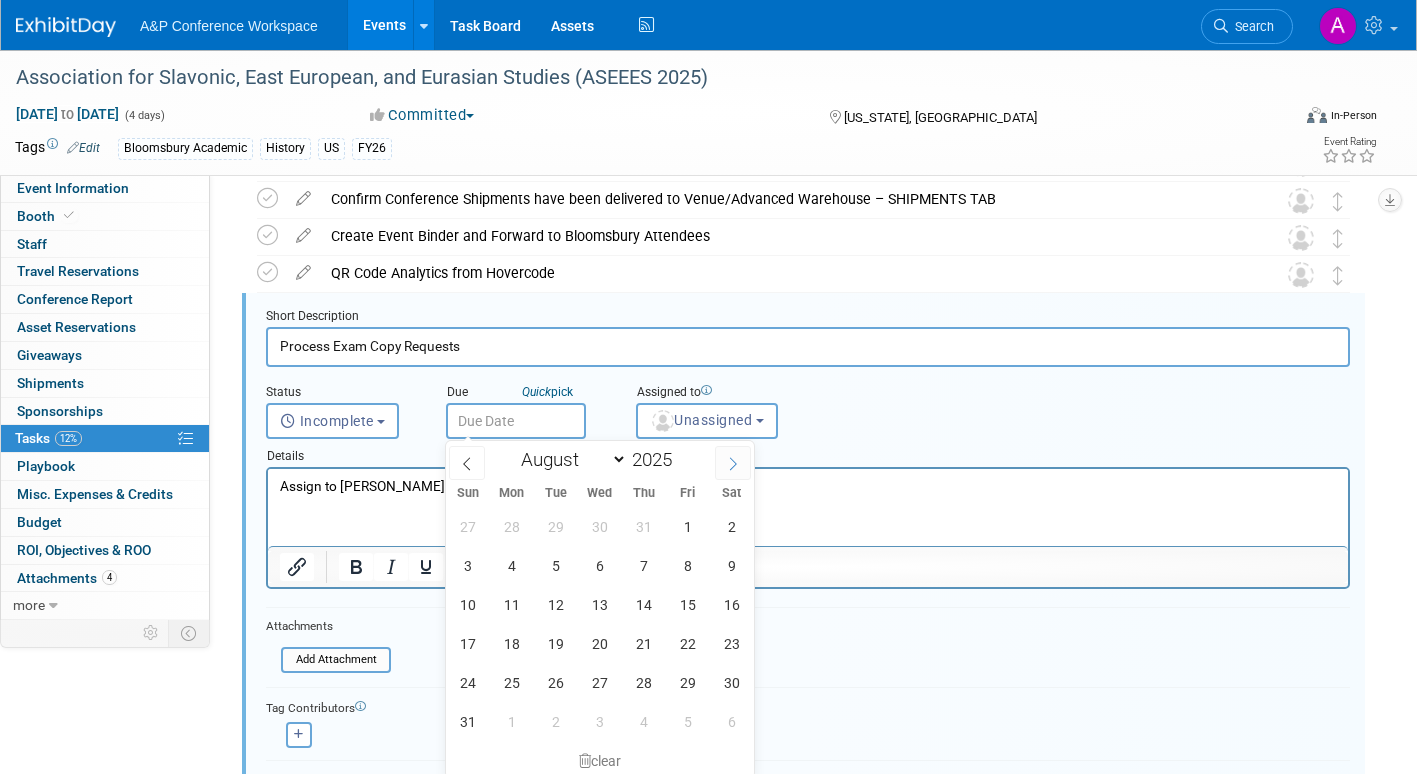click 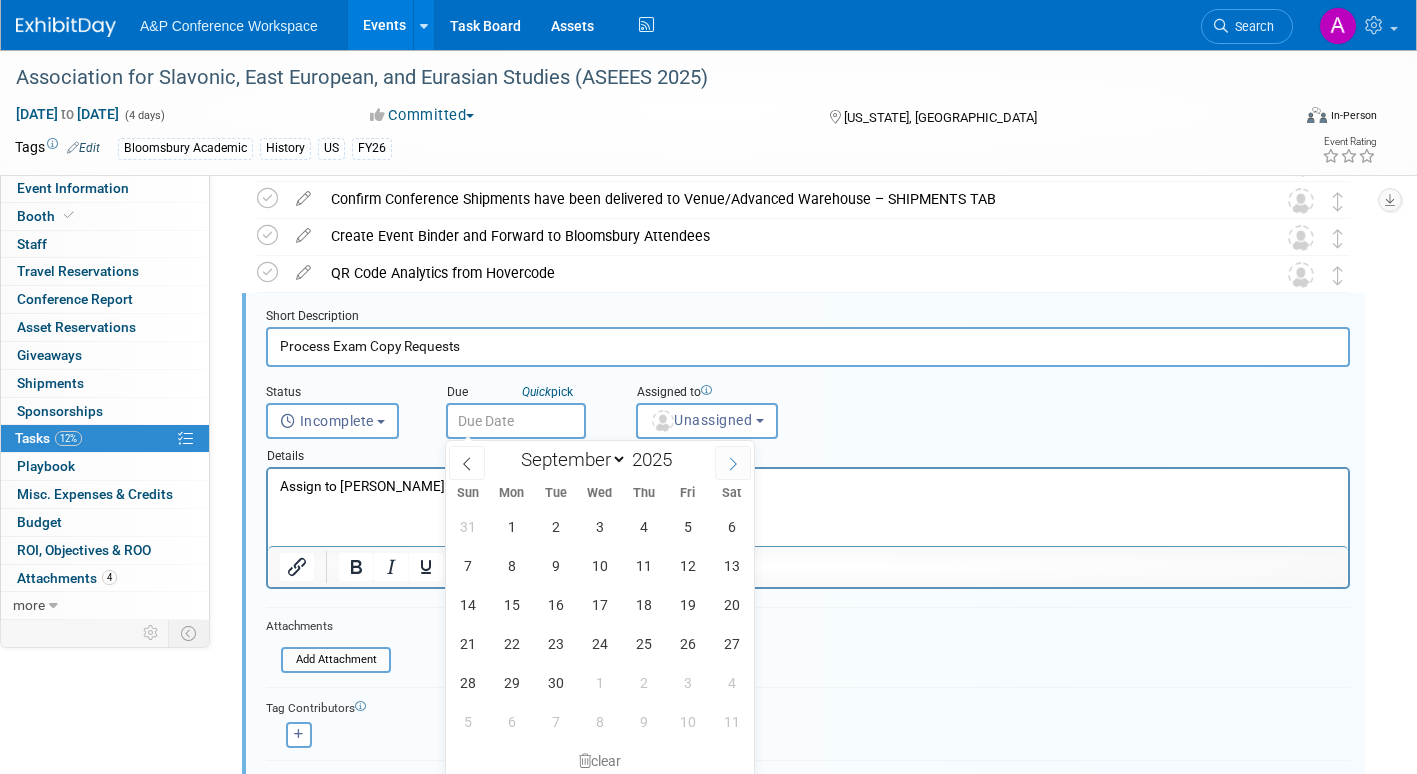 click 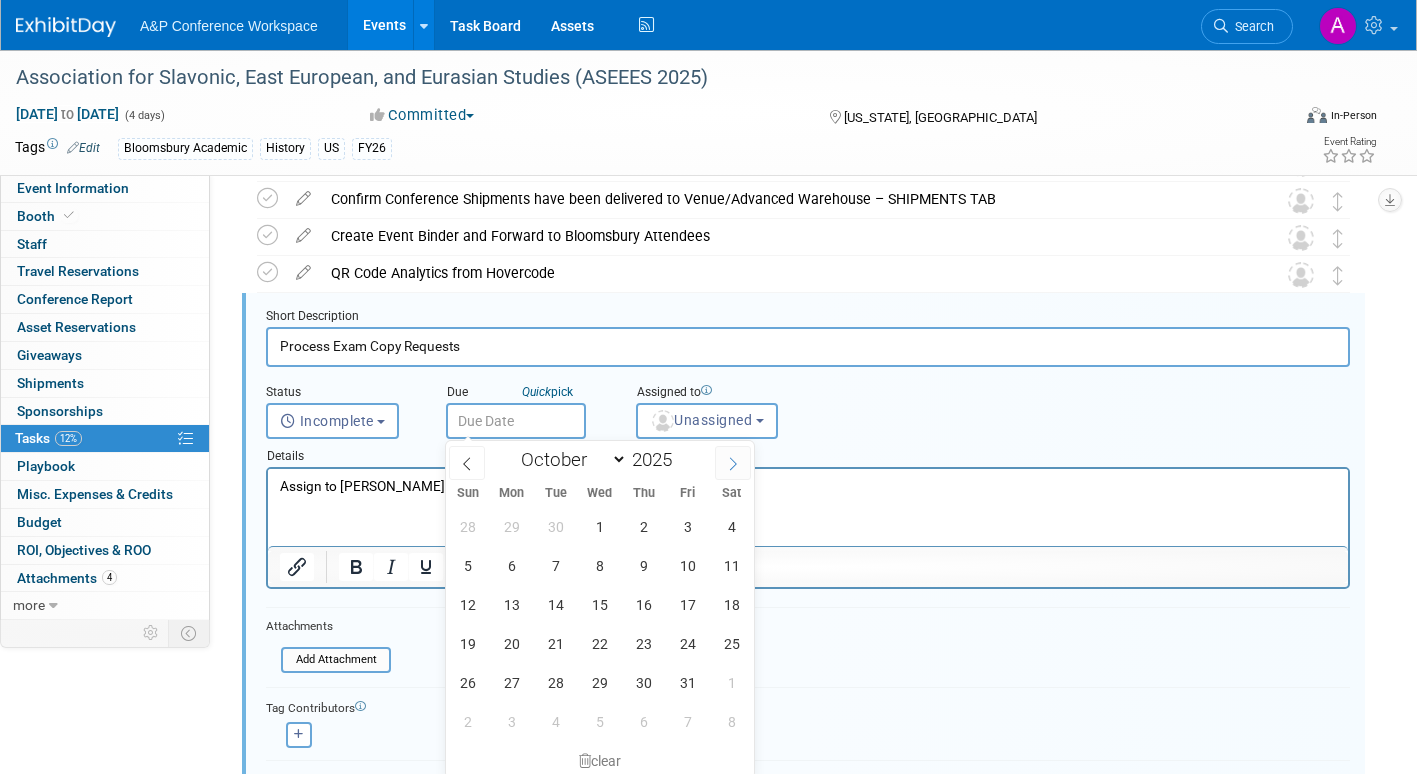click 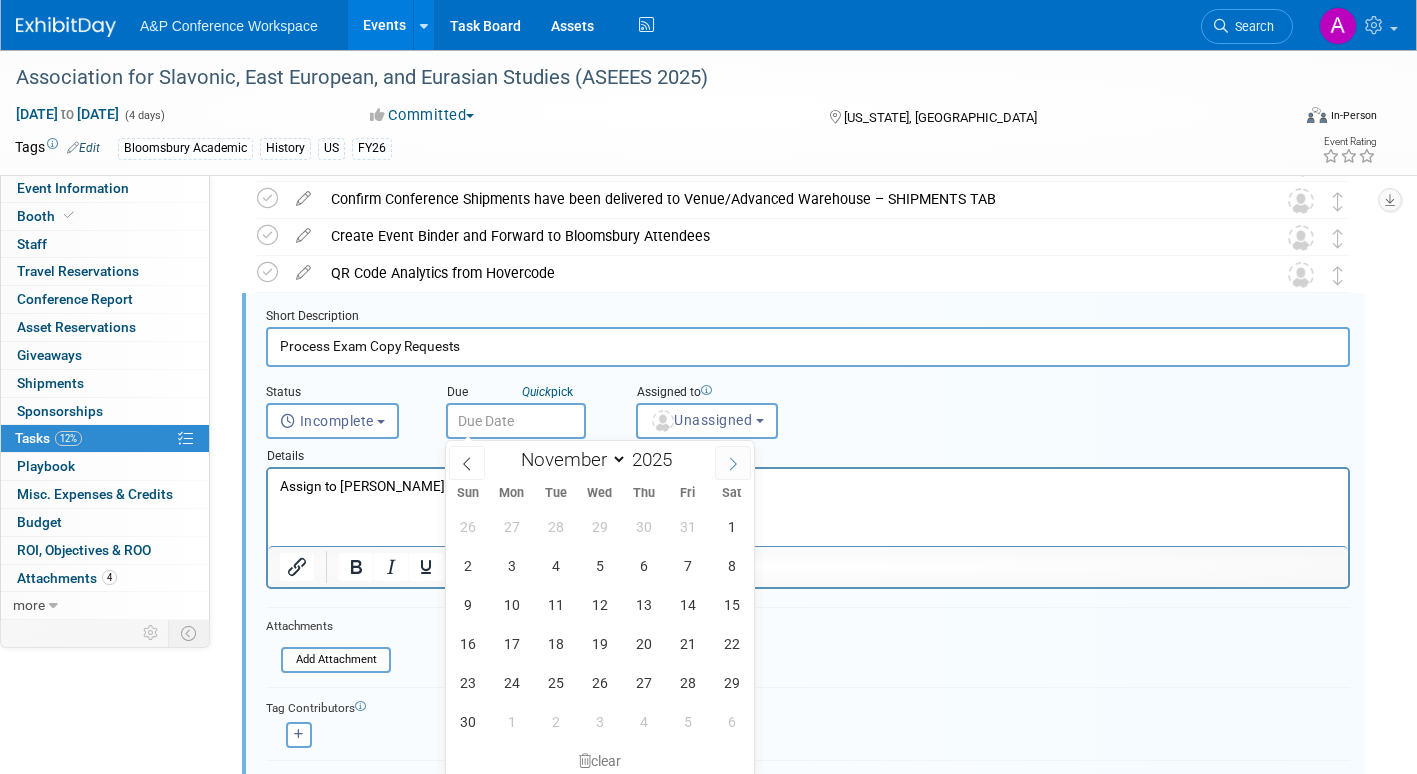 click 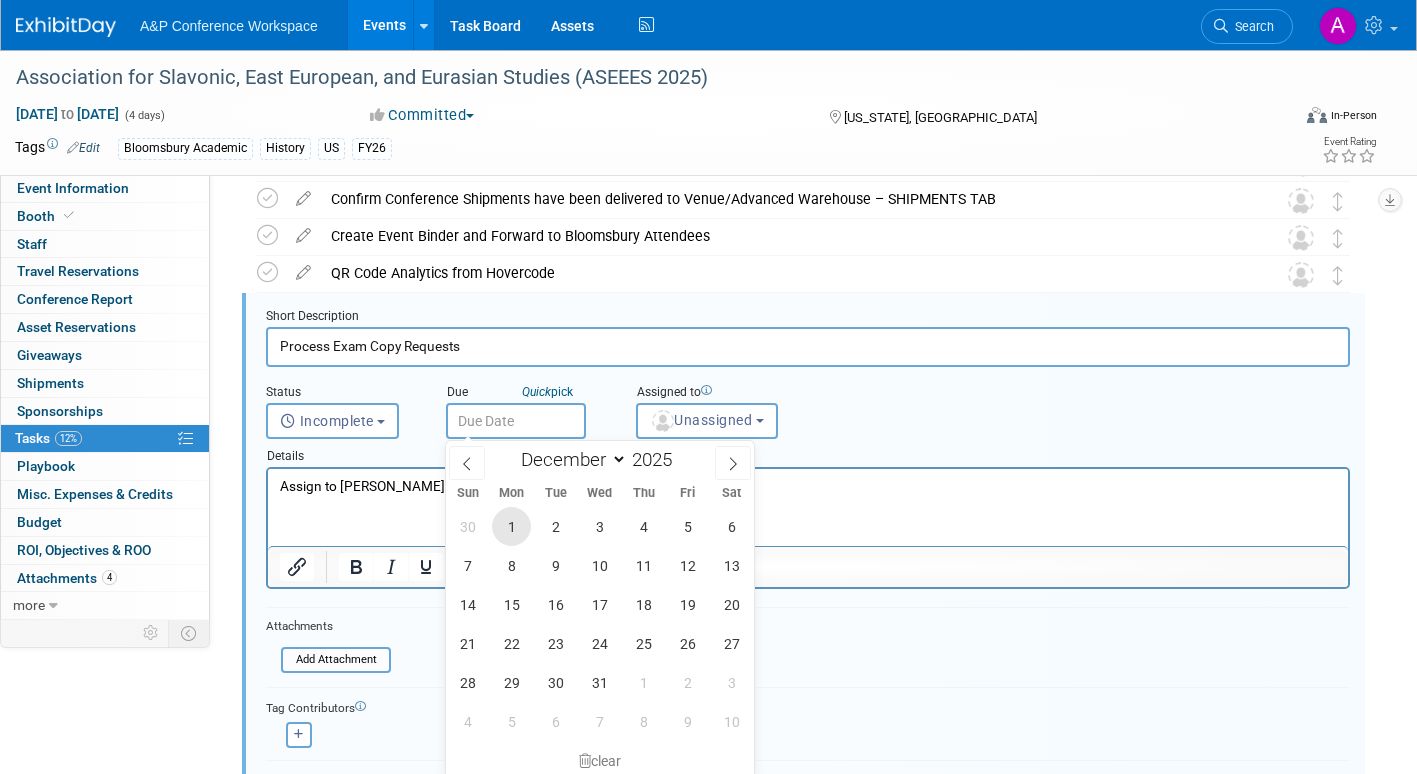 drag, startPoint x: 511, startPoint y: 523, endPoint x: 370, endPoint y: 4, distance: 537.81226 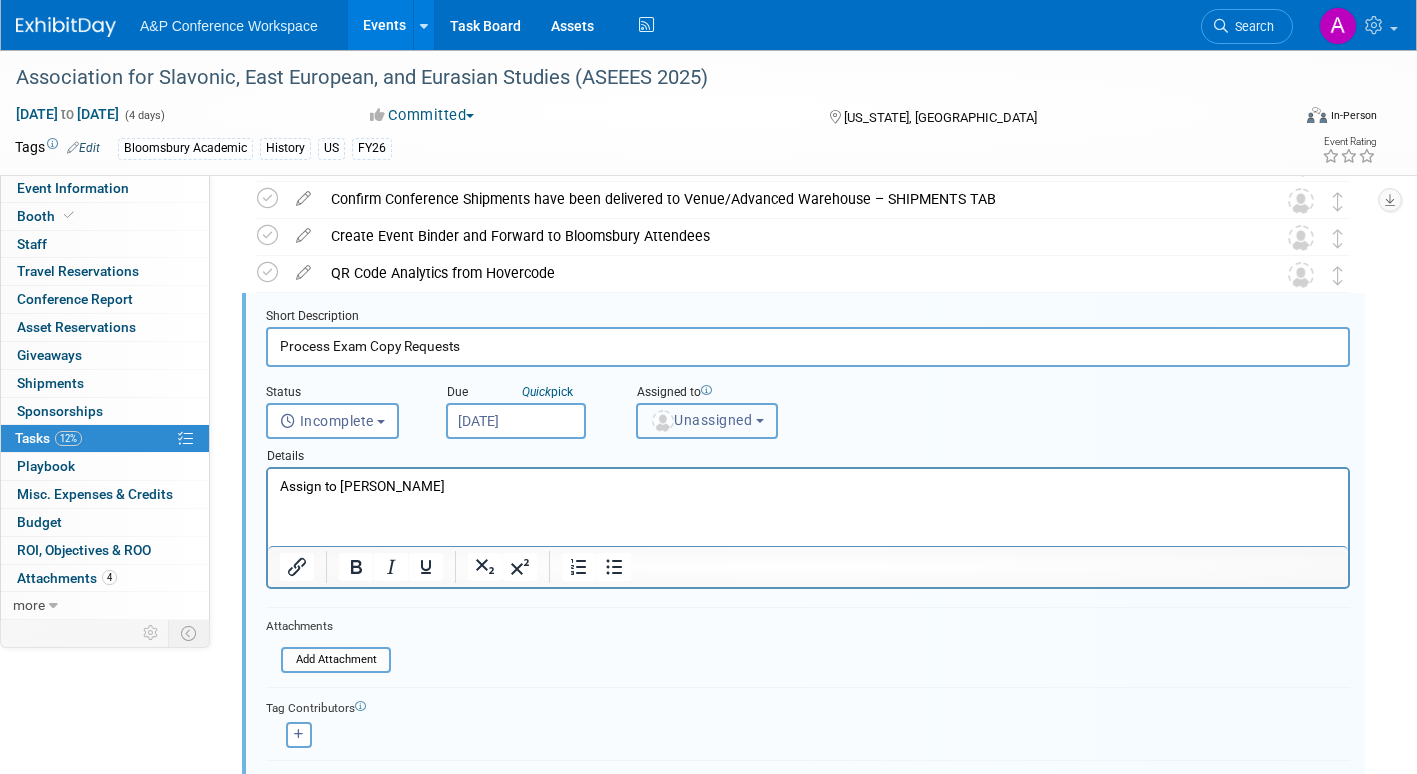 click on "Unassigned" at bounding box center [701, 420] 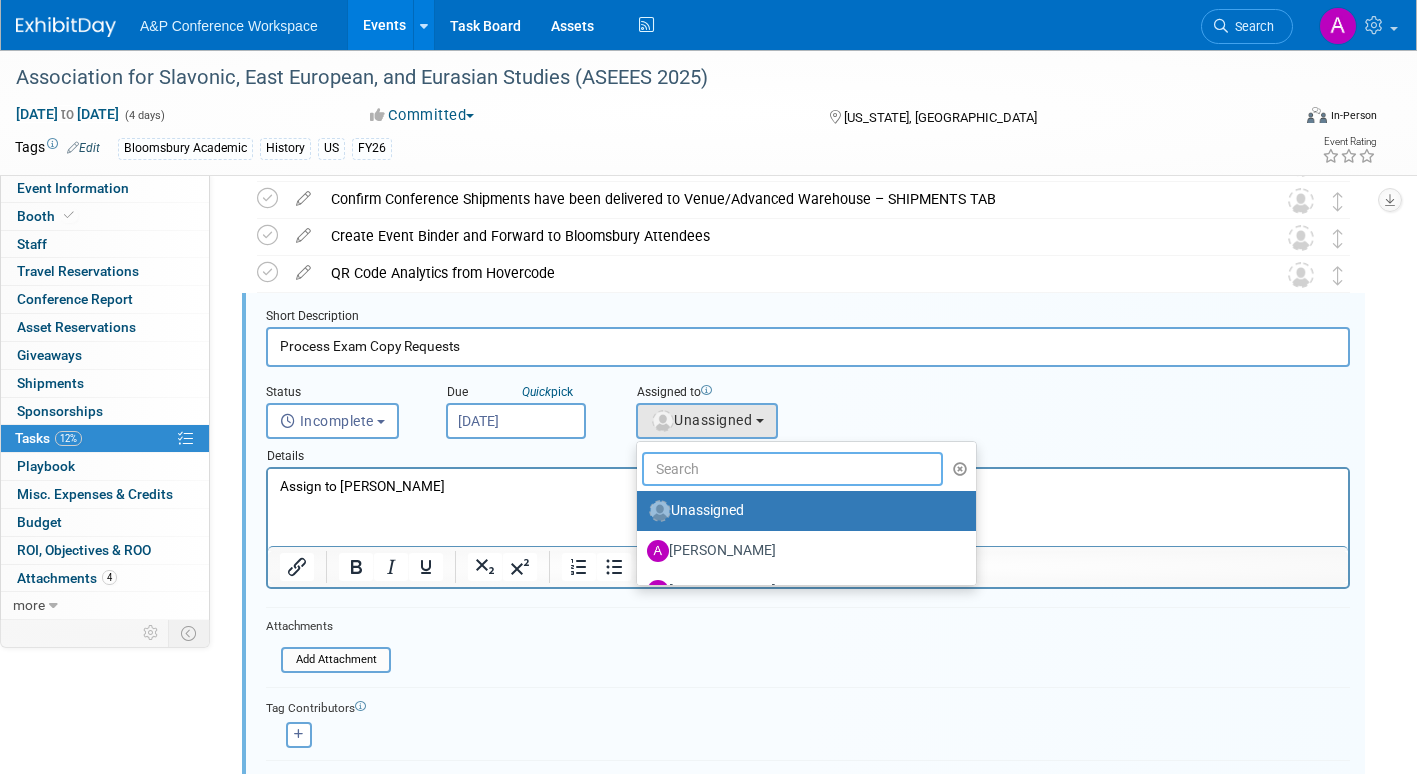 click at bounding box center (792, 469) 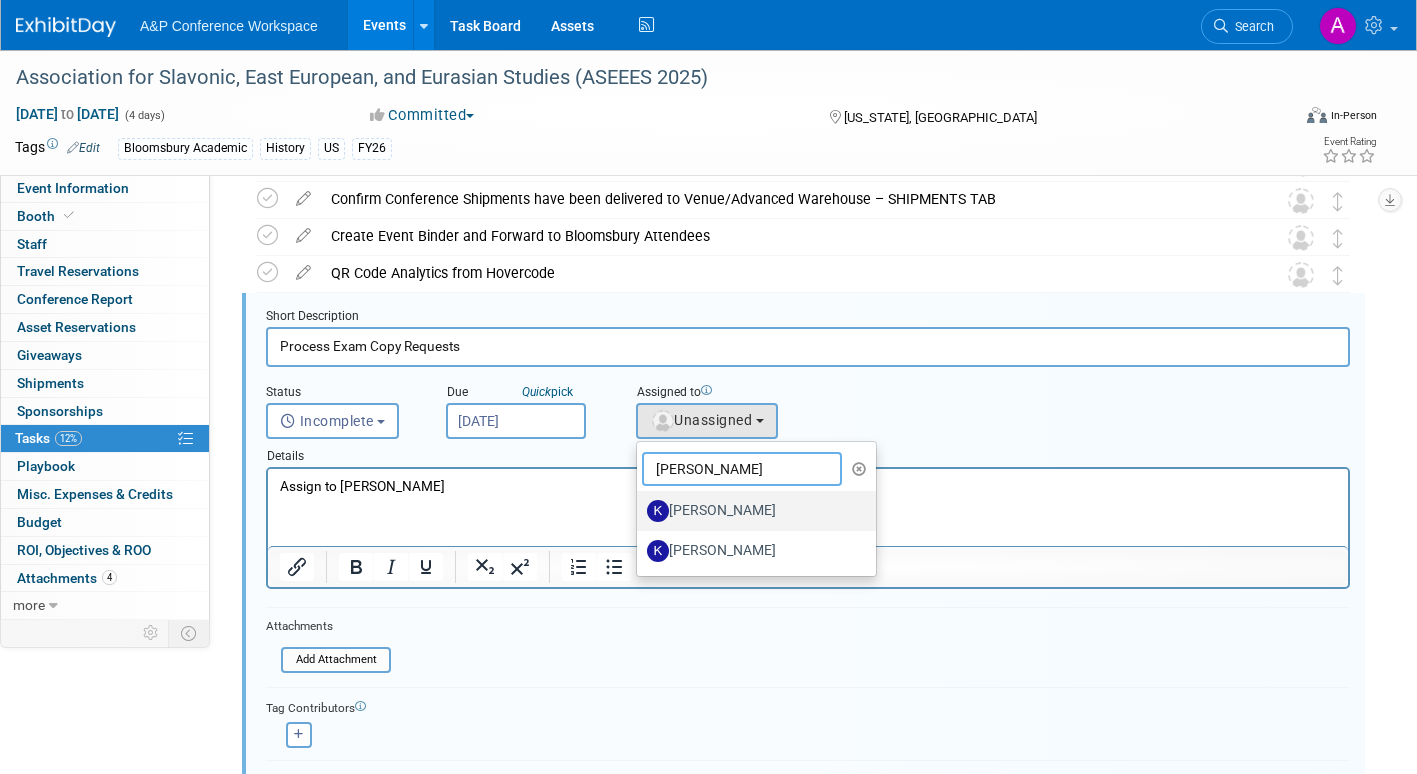 type on "kate" 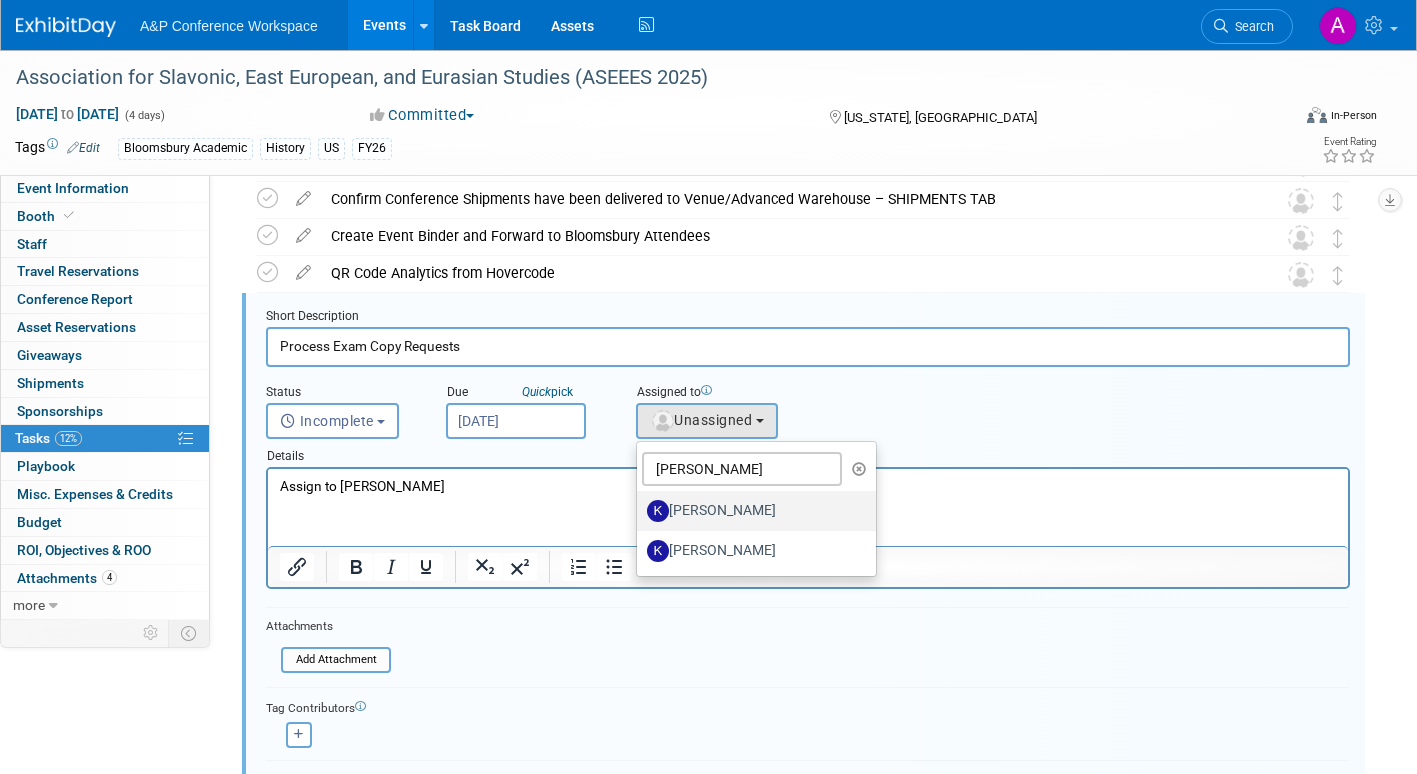 click on "[PERSON_NAME]" at bounding box center (751, 511) 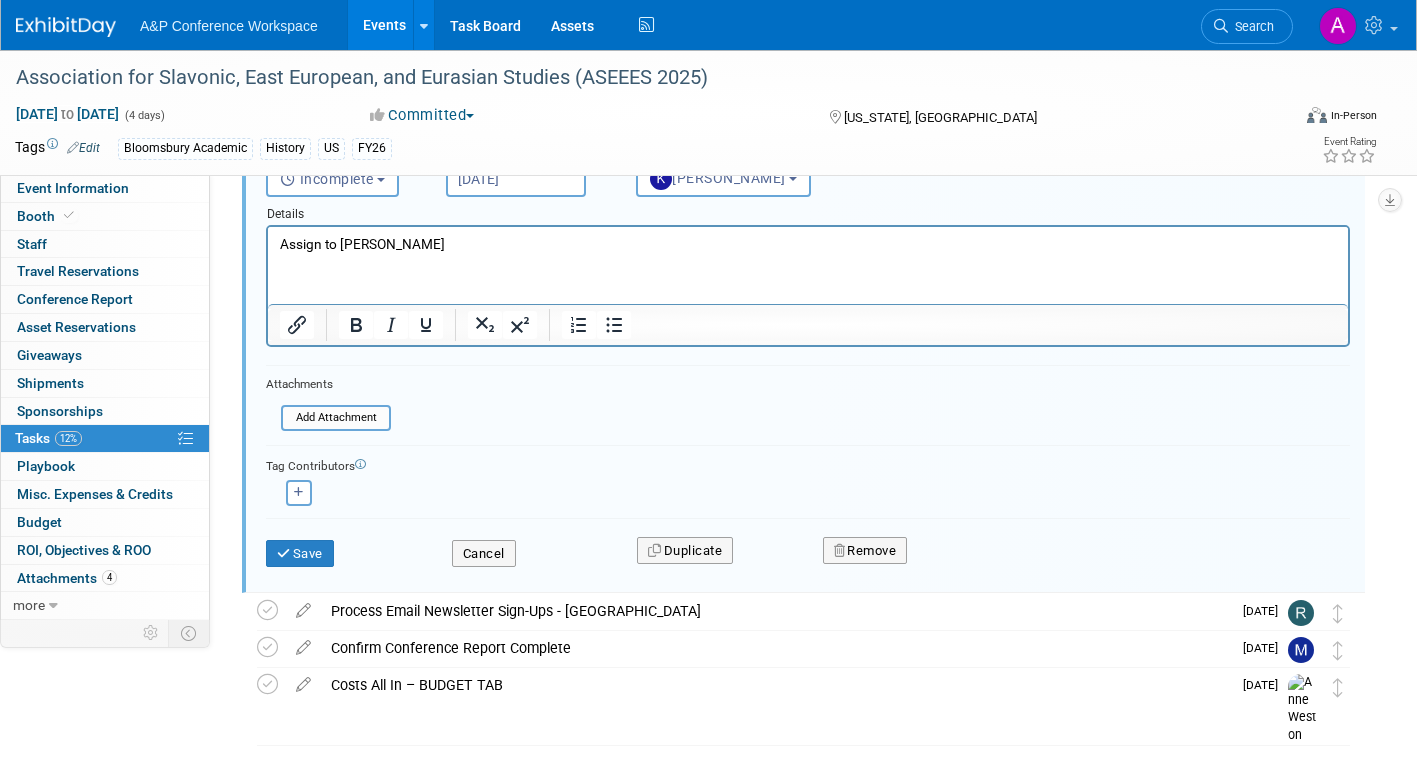 scroll, scrollTop: 1224, scrollLeft: 0, axis: vertical 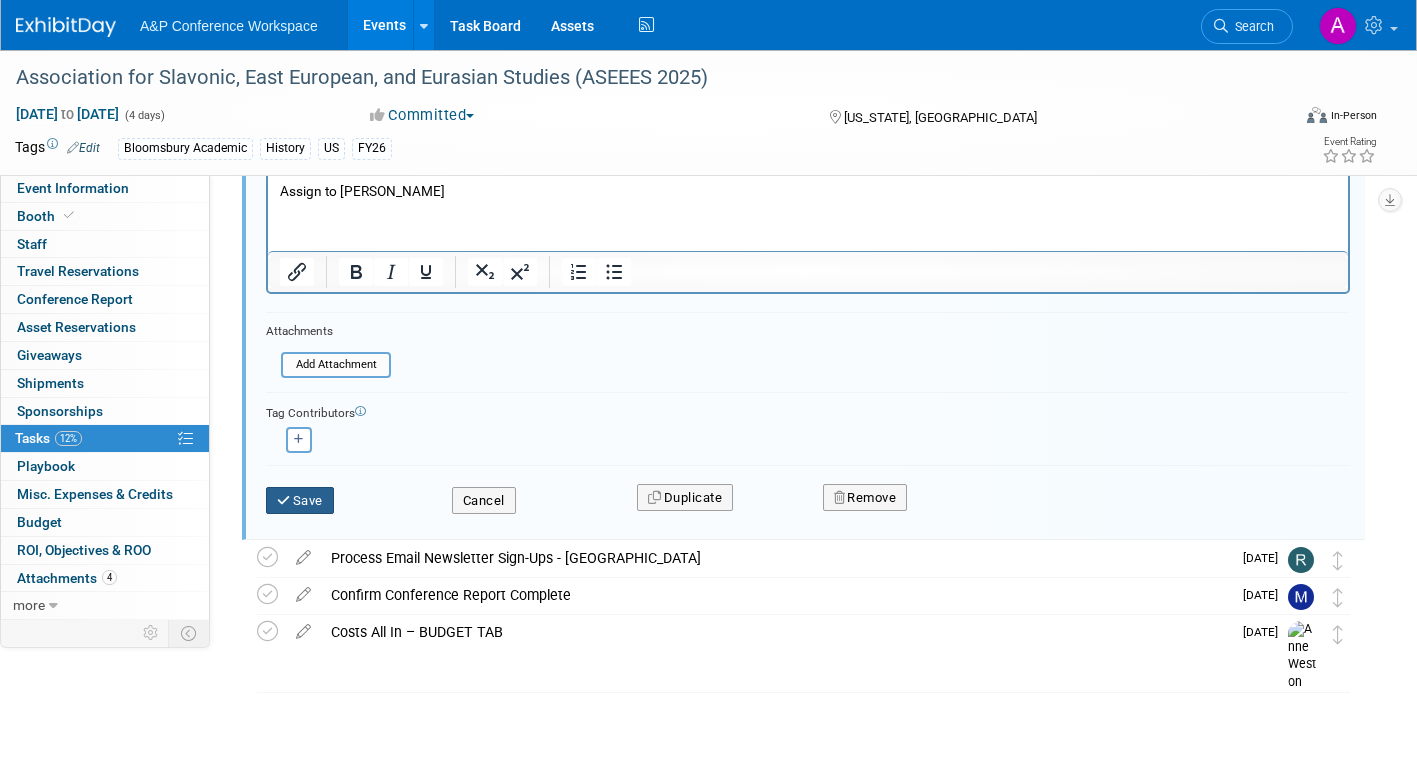 click on "Save" at bounding box center [300, 501] 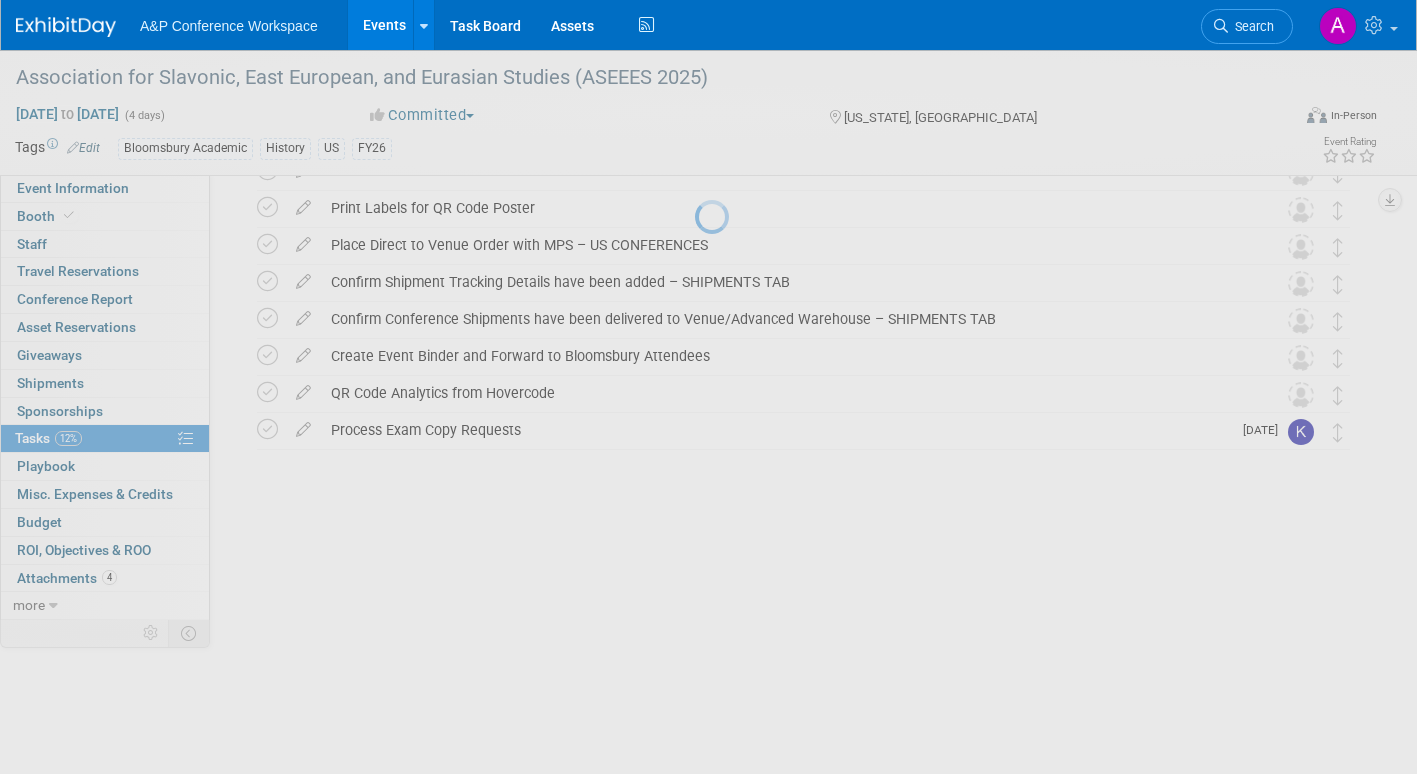 scroll, scrollTop: 718, scrollLeft: 0, axis: vertical 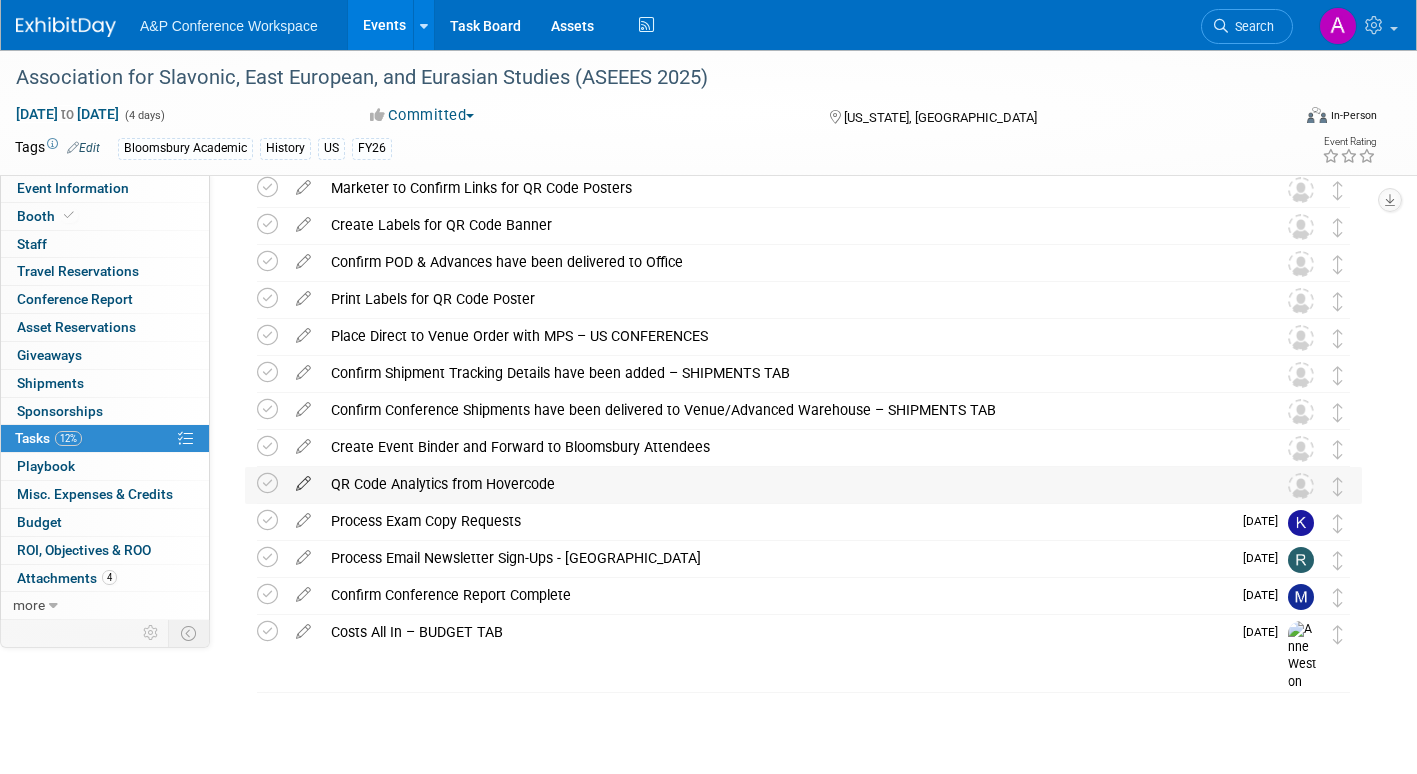 click at bounding box center [303, 479] 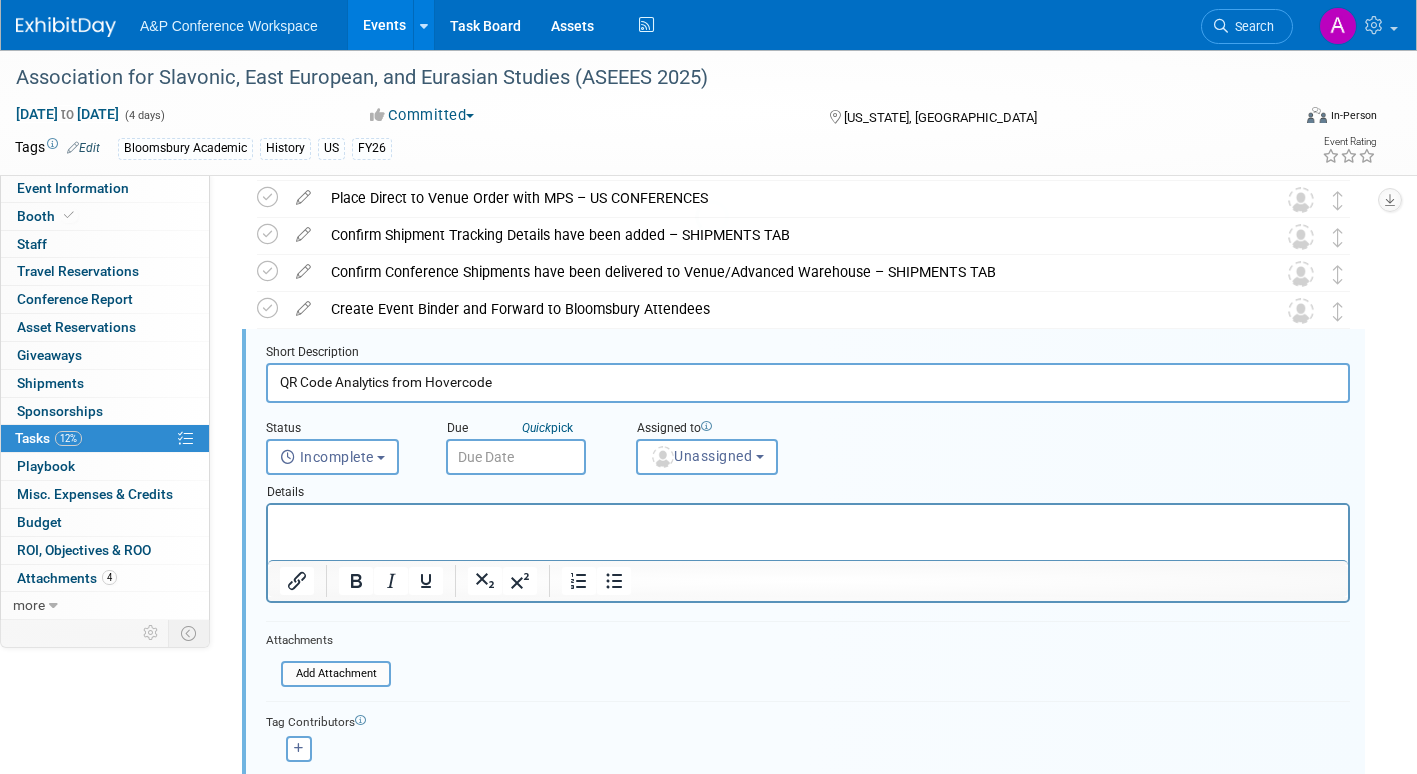 scroll, scrollTop: 892, scrollLeft: 0, axis: vertical 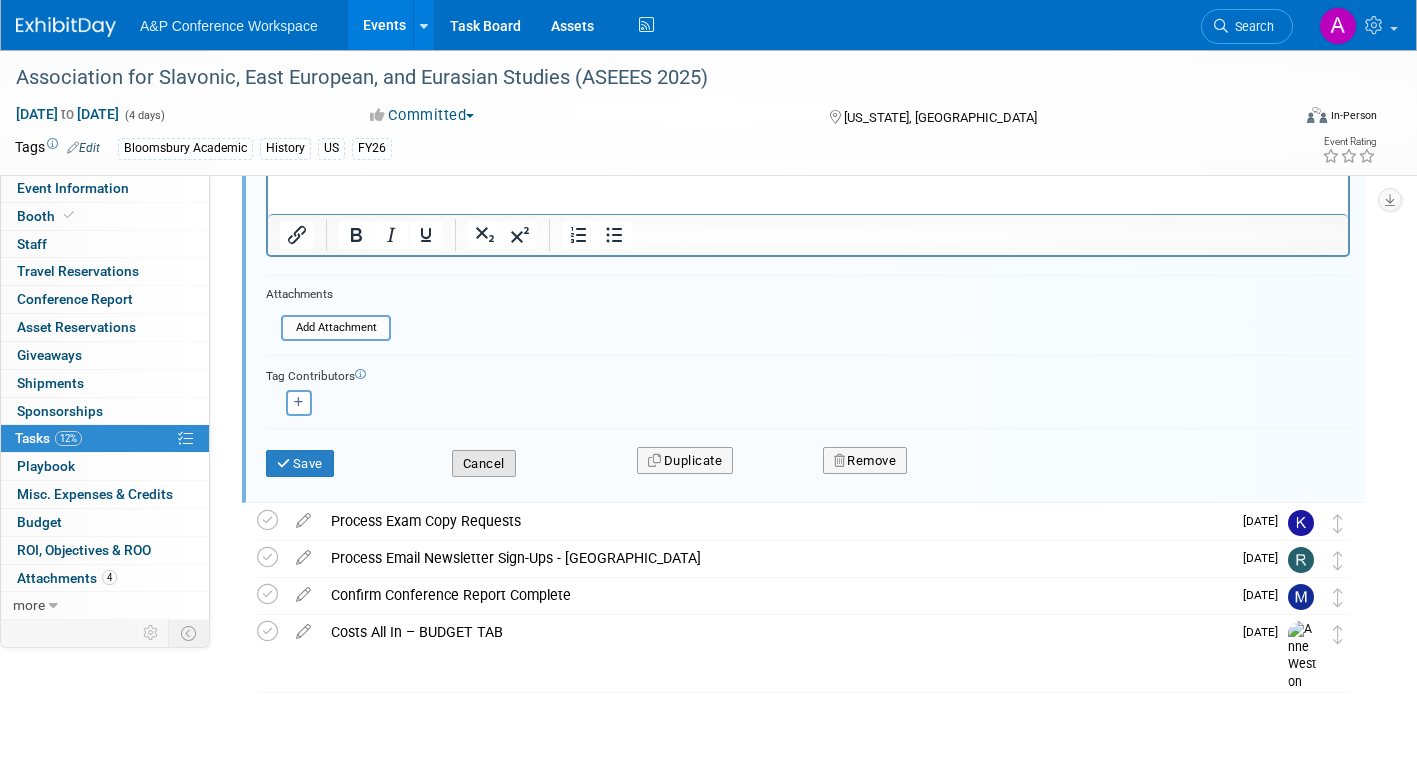 click on "Cancel" at bounding box center (484, 464) 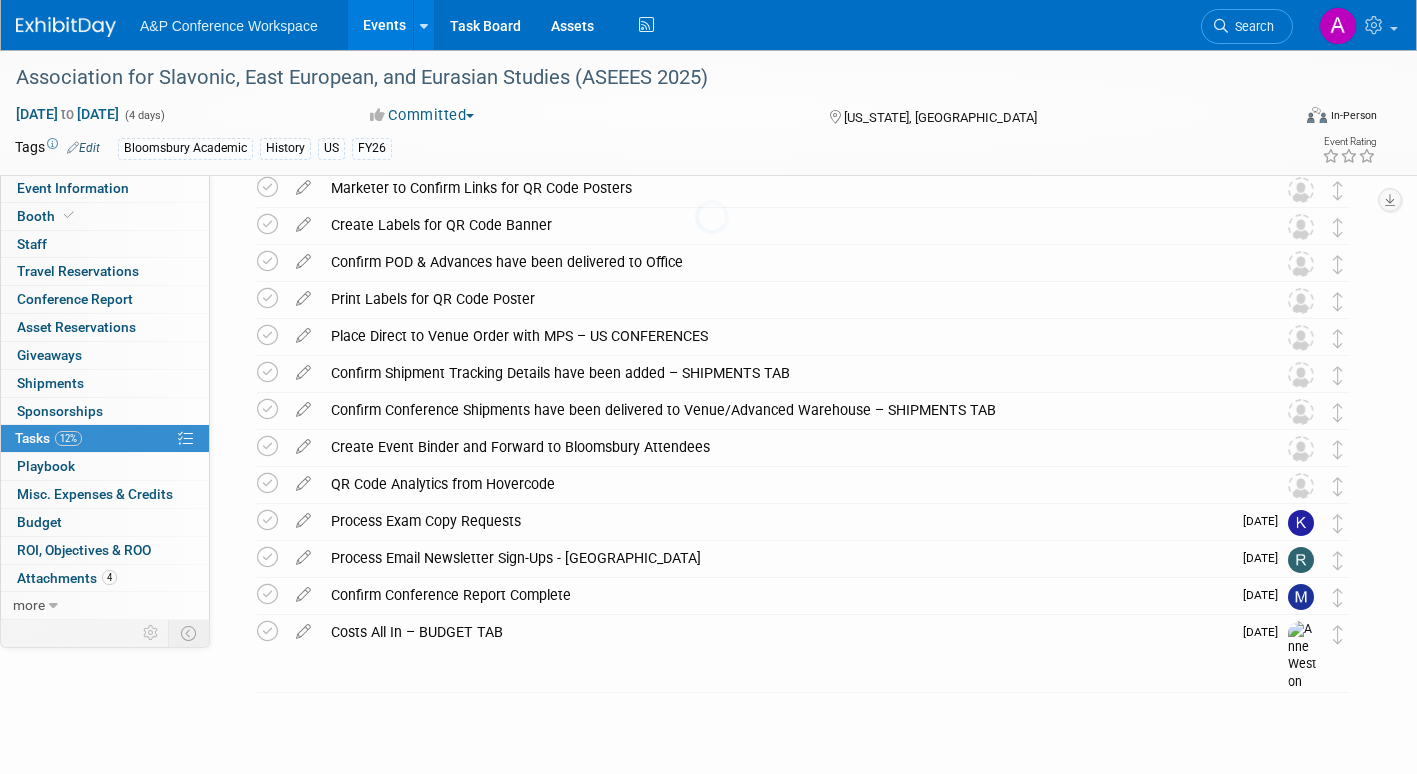 scroll, scrollTop: 718, scrollLeft: 0, axis: vertical 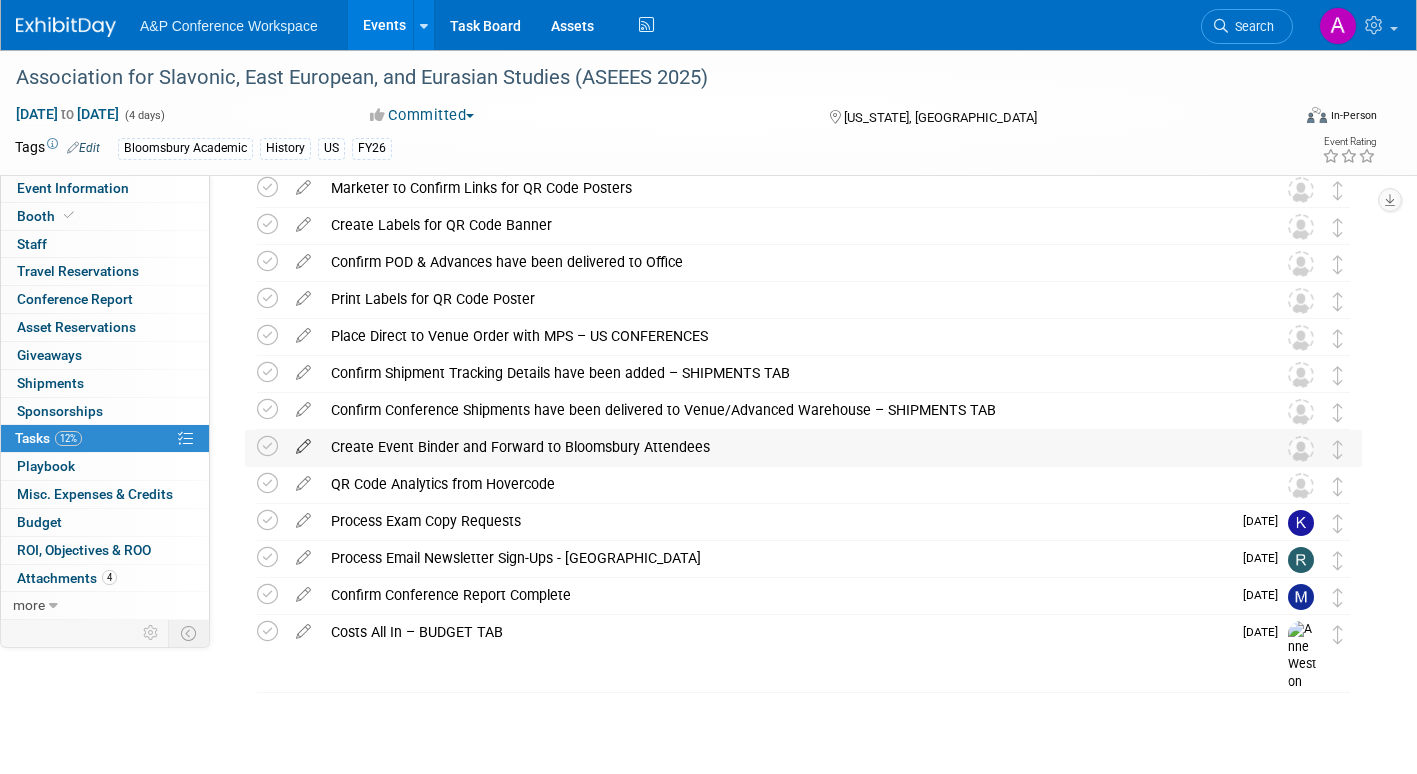 click at bounding box center [303, 442] 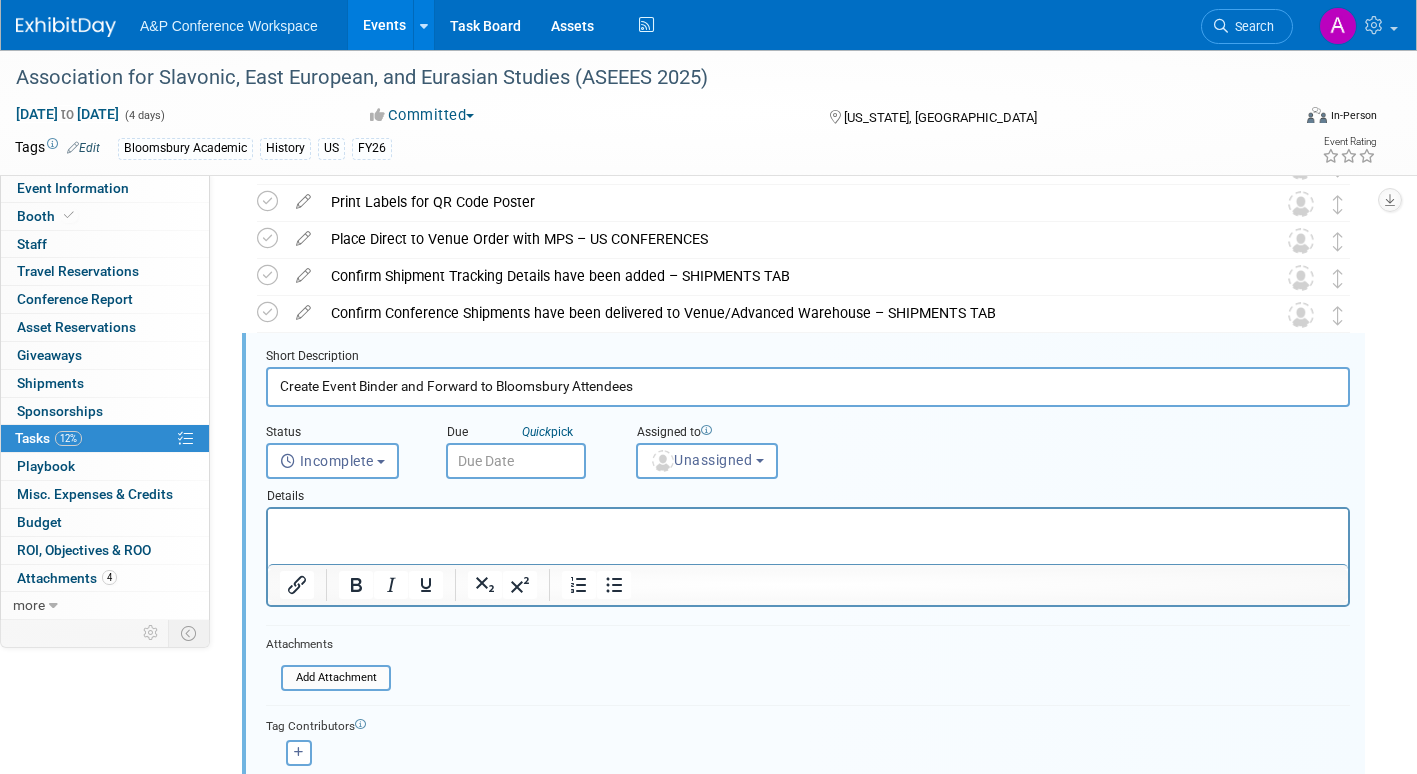scroll, scrollTop: 855, scrollLeft: 0, axis: vertical 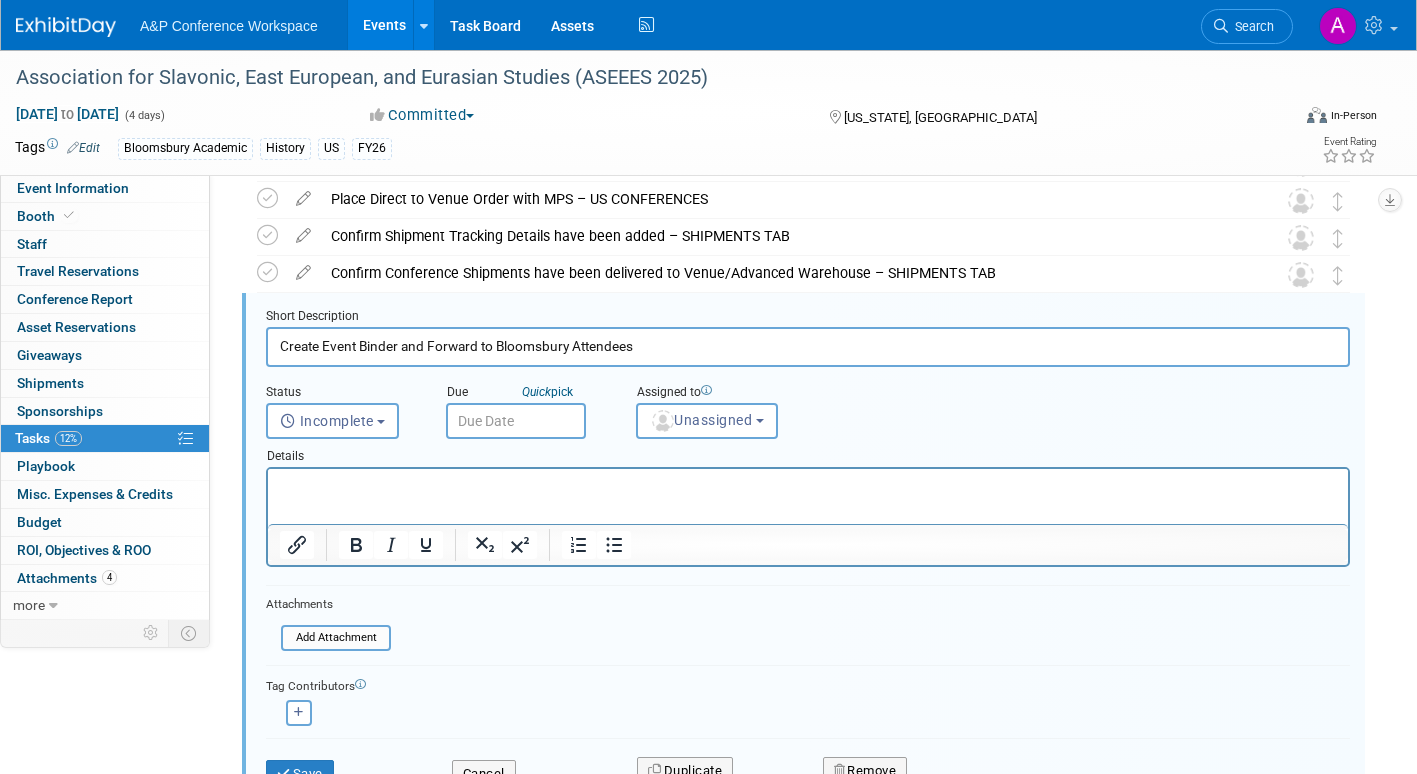click at bounding box center (516, 421) 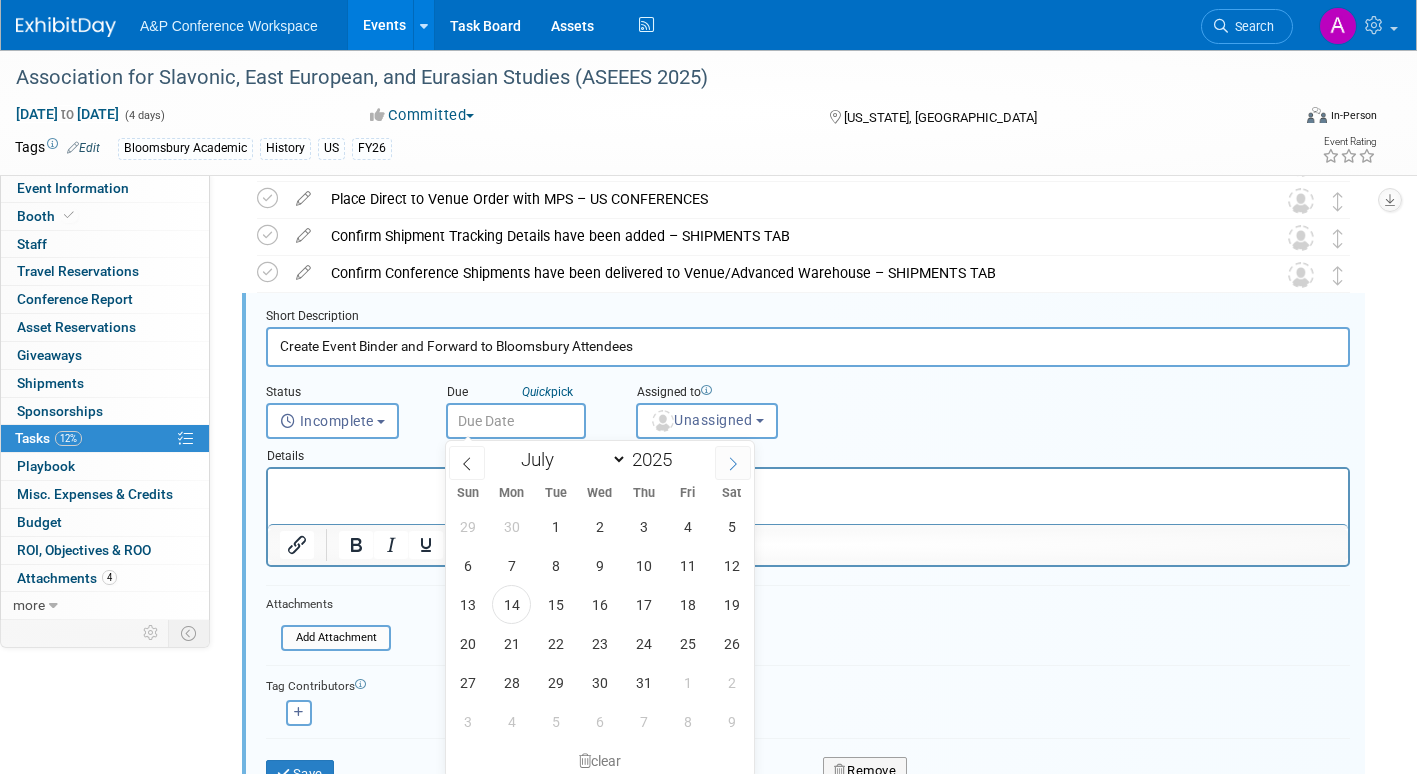 click 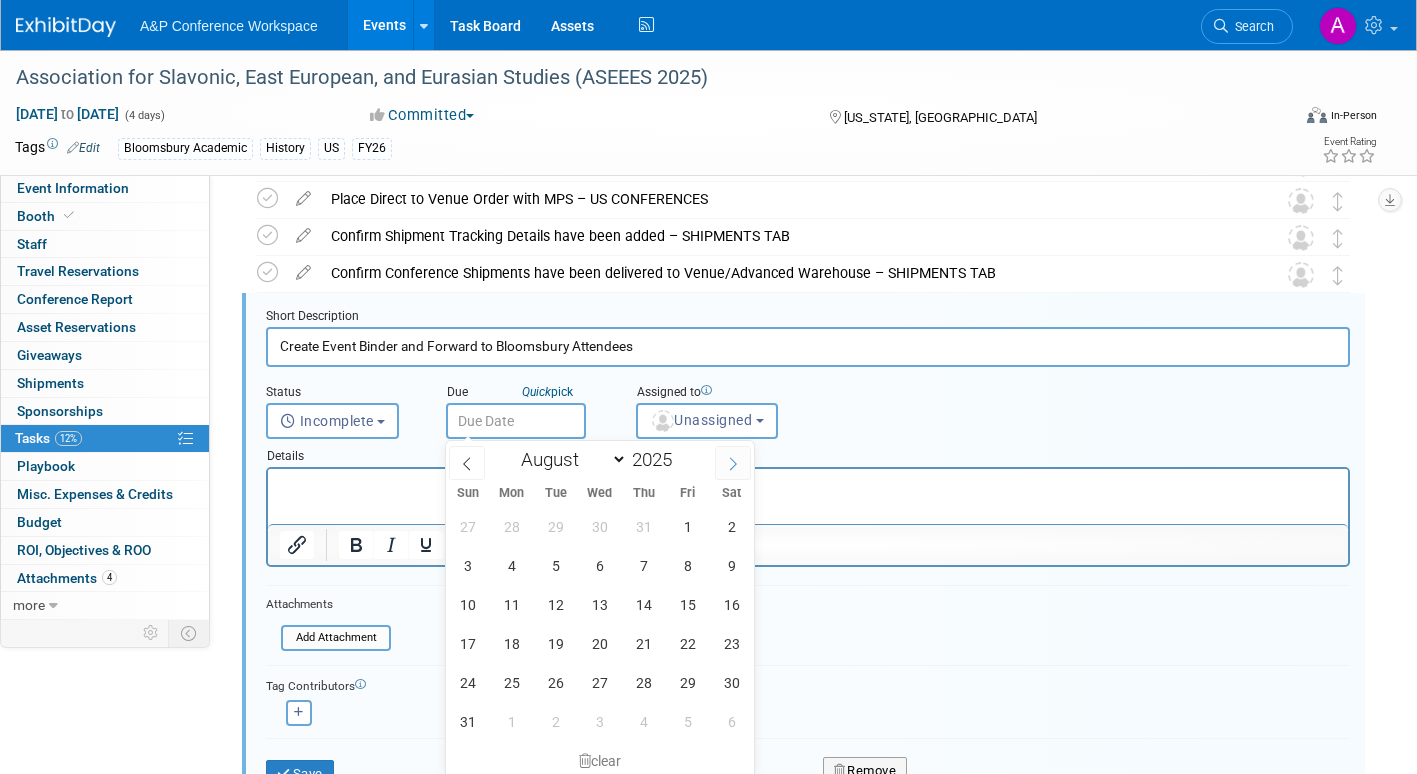 click 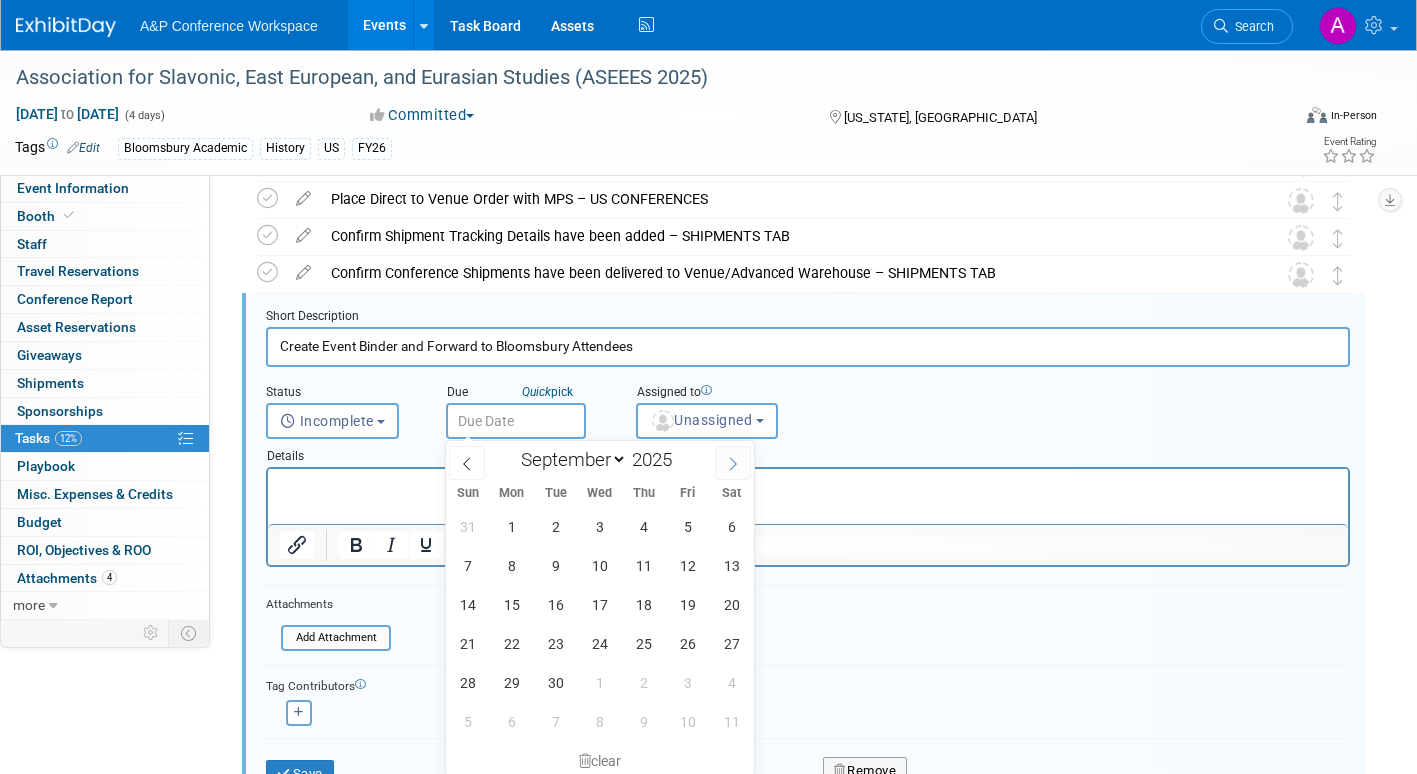 click 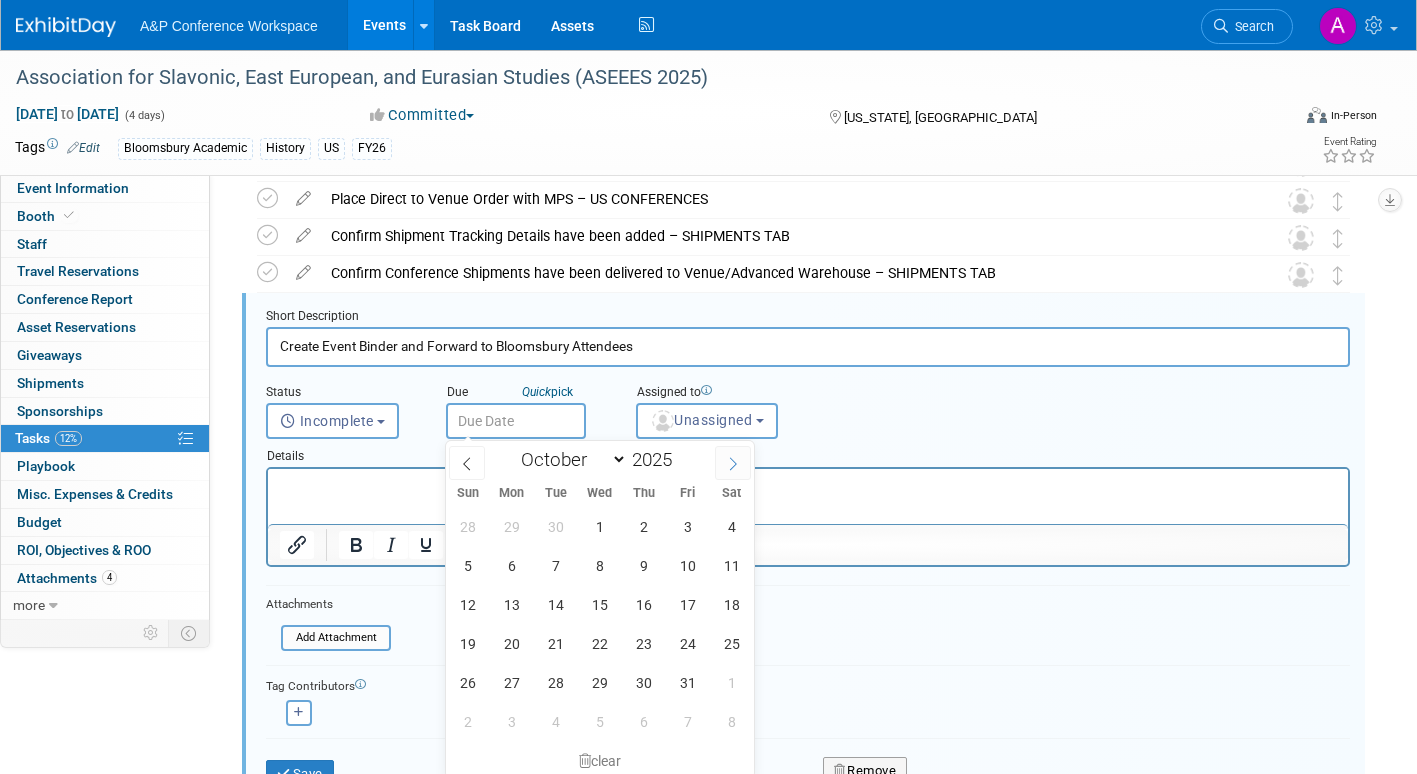 click 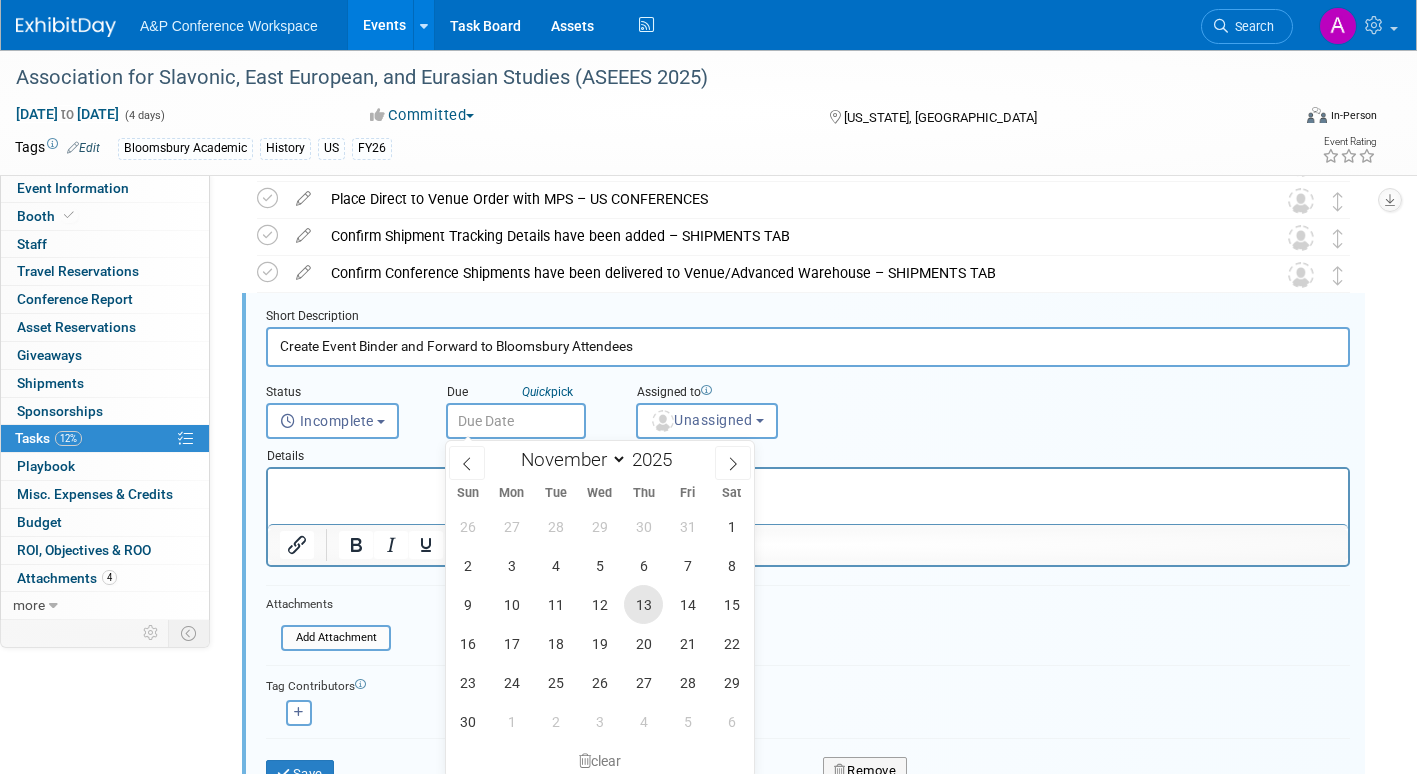 drag, startPoint x: 643, startPoint y: 604, endPoint x: 663, endPoint y: 571, distance: 38.587563 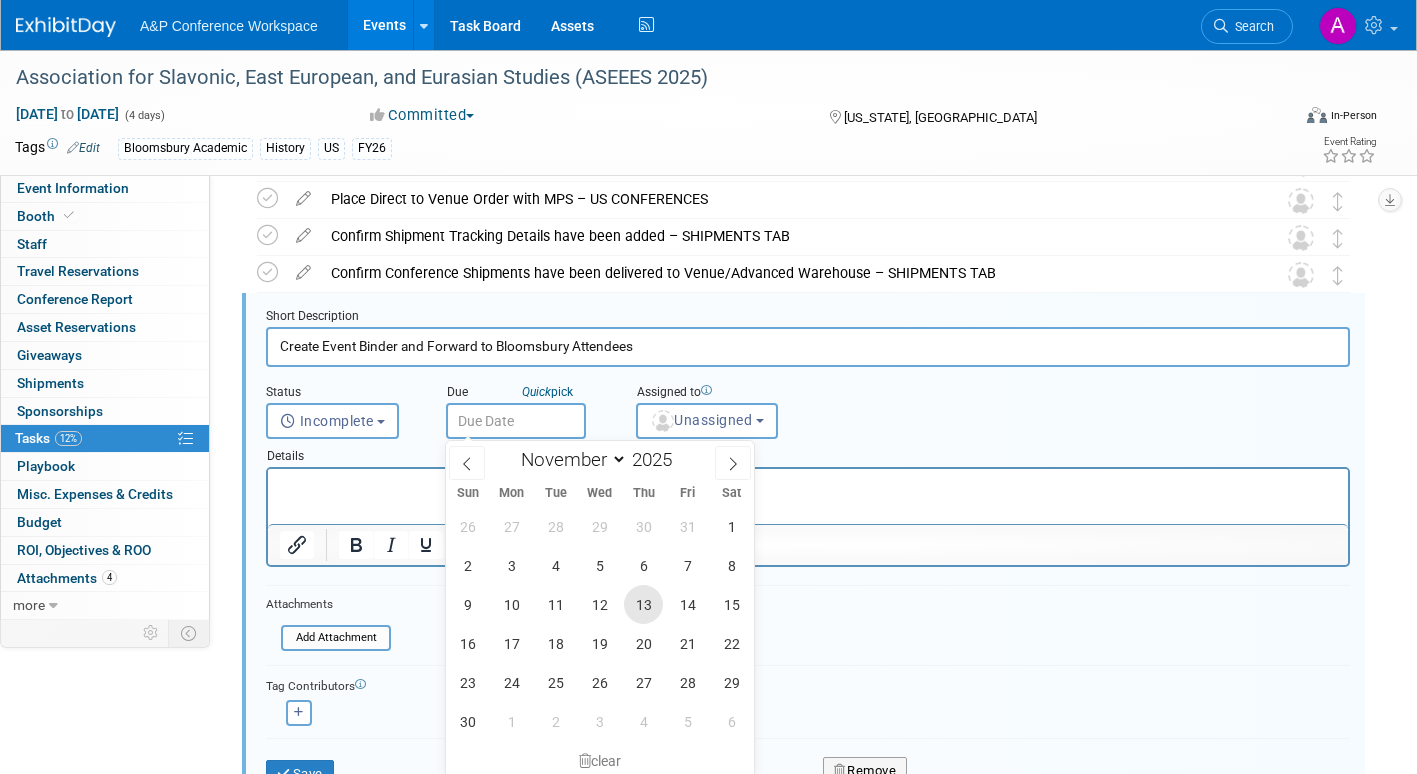 click on "13" at bounding box center [643, 604] 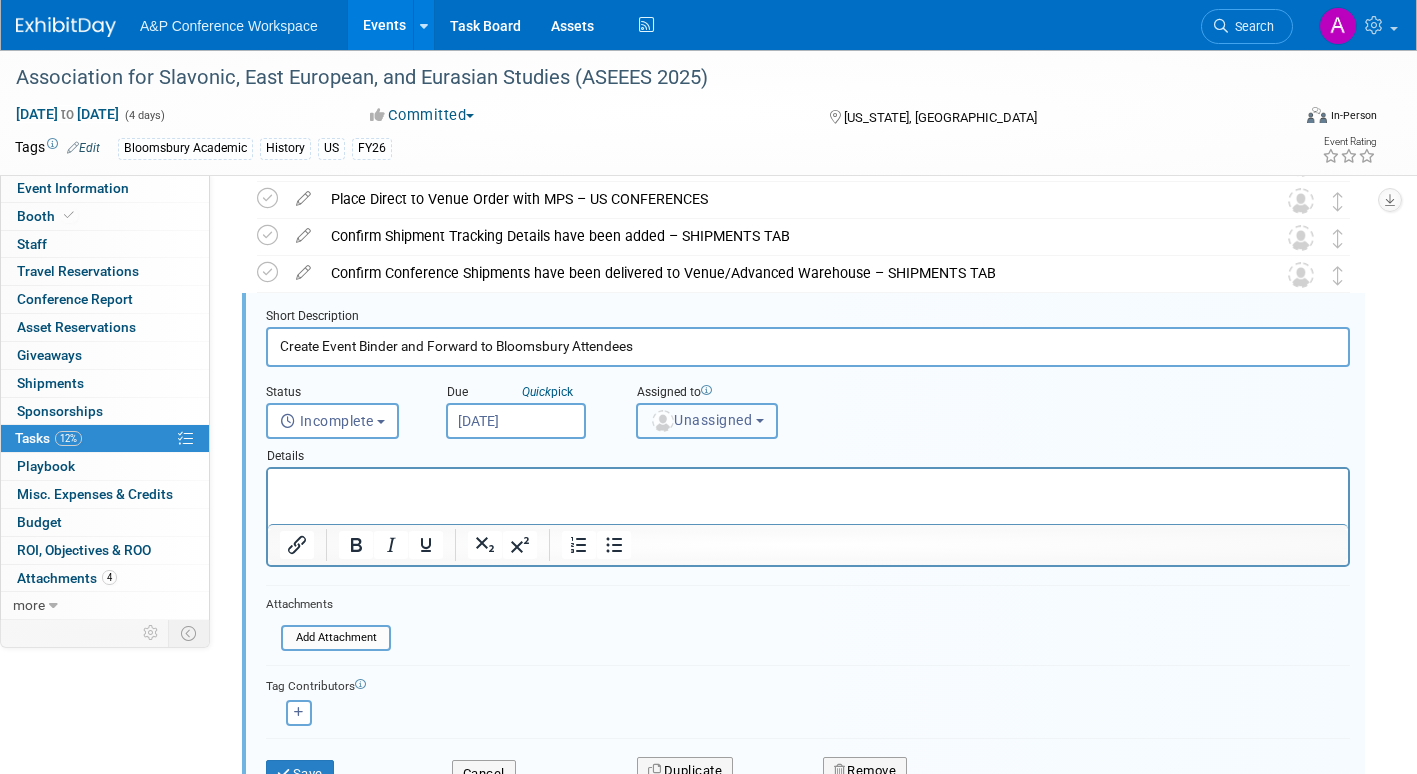 click on "Unassigned" at bounding box center [701, 420] 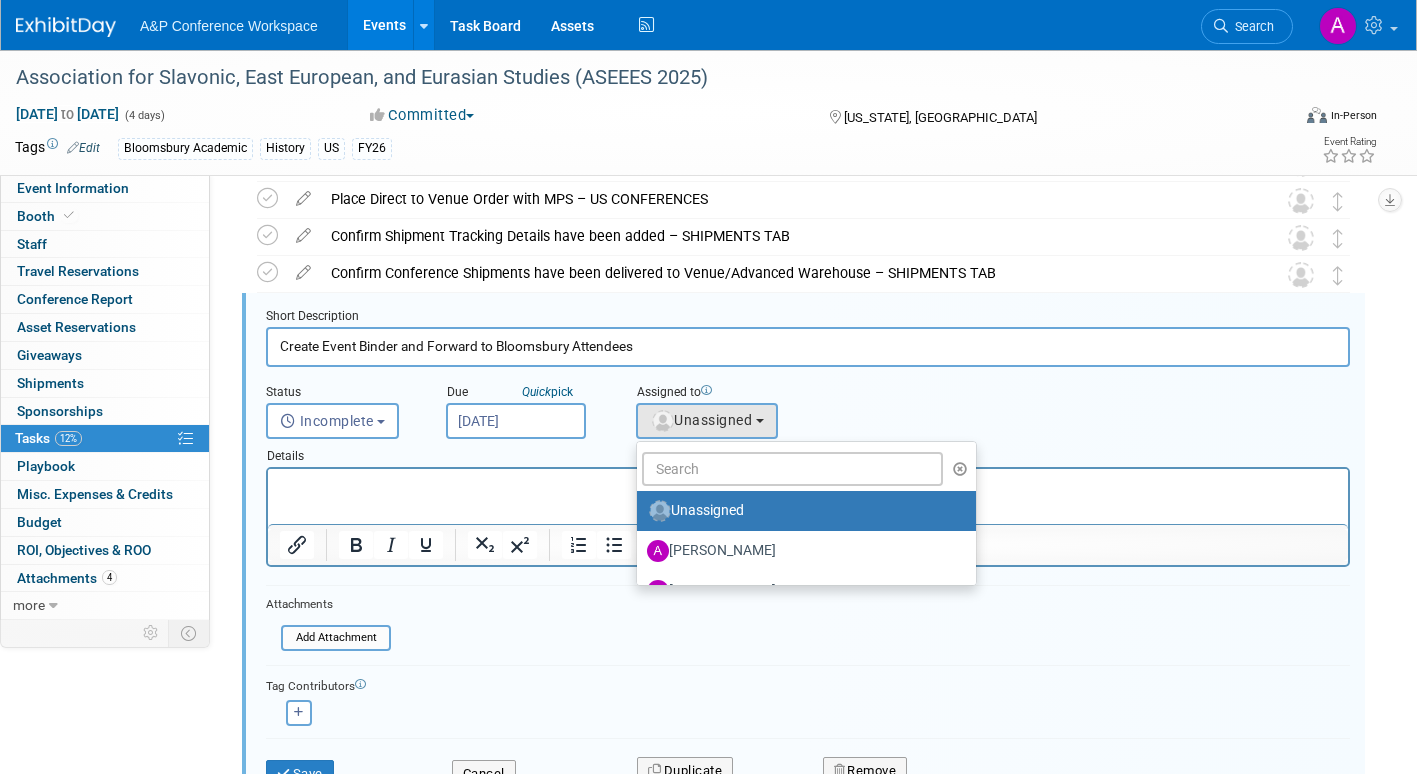 click on "Nov 13, 2025" at bounding box center (516, 421) 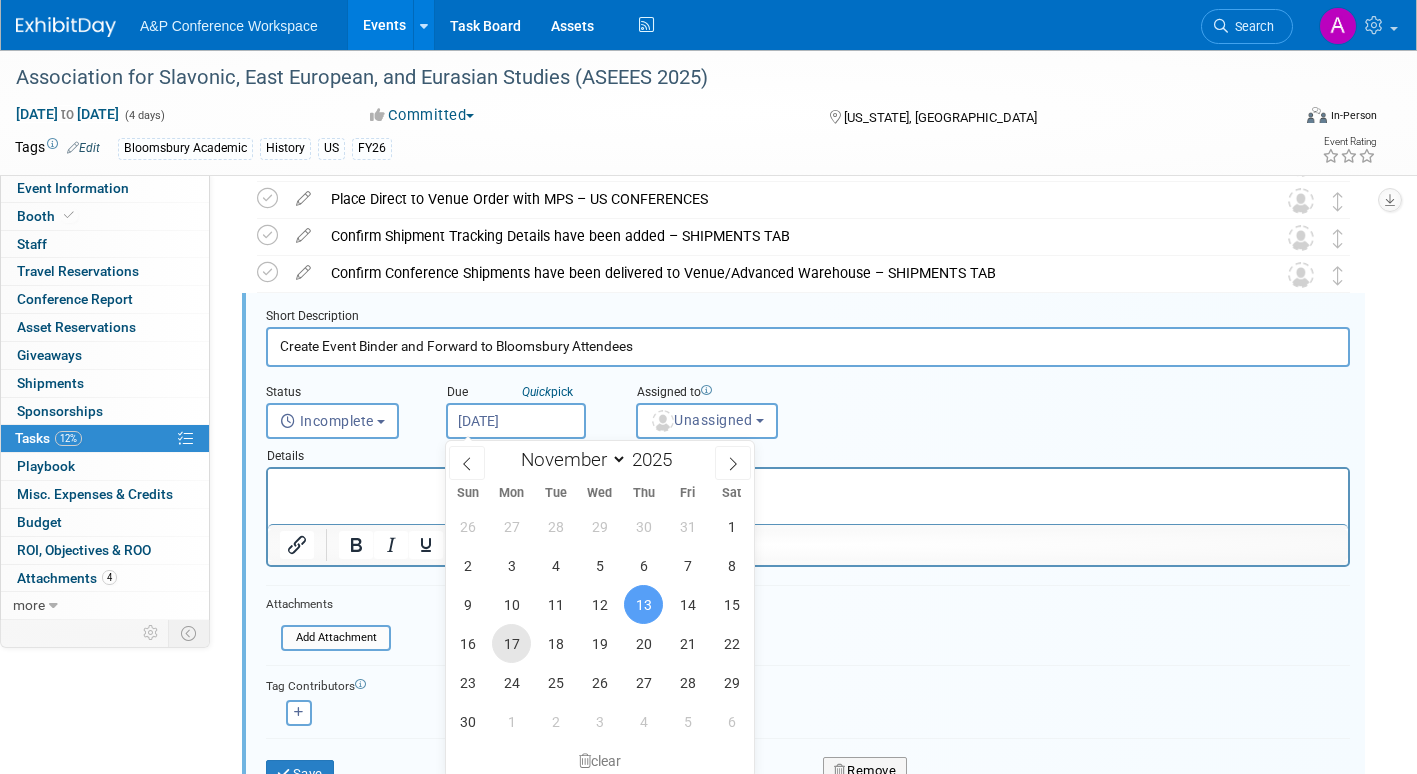 click on "17" at bounding box center [511, 643] 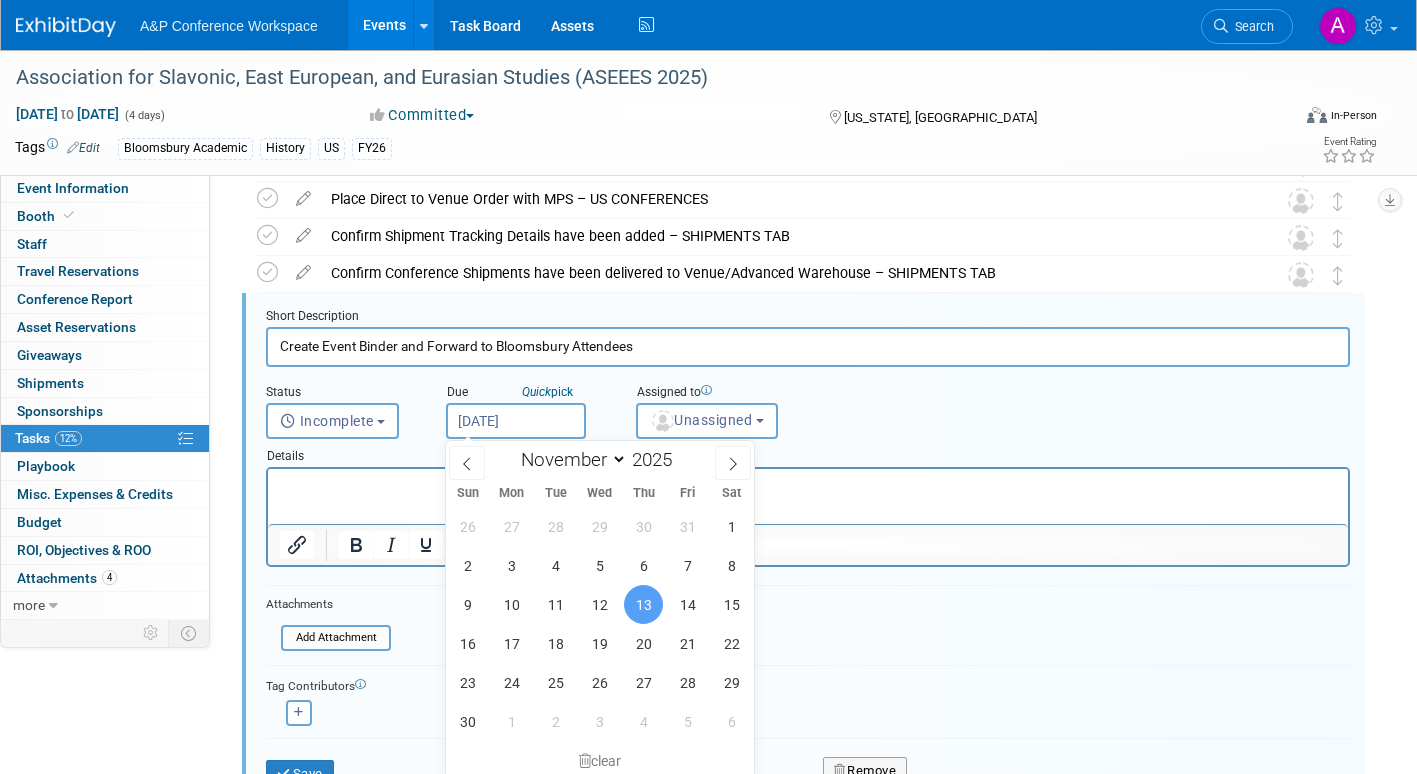 type on "Nov 17, 2025" 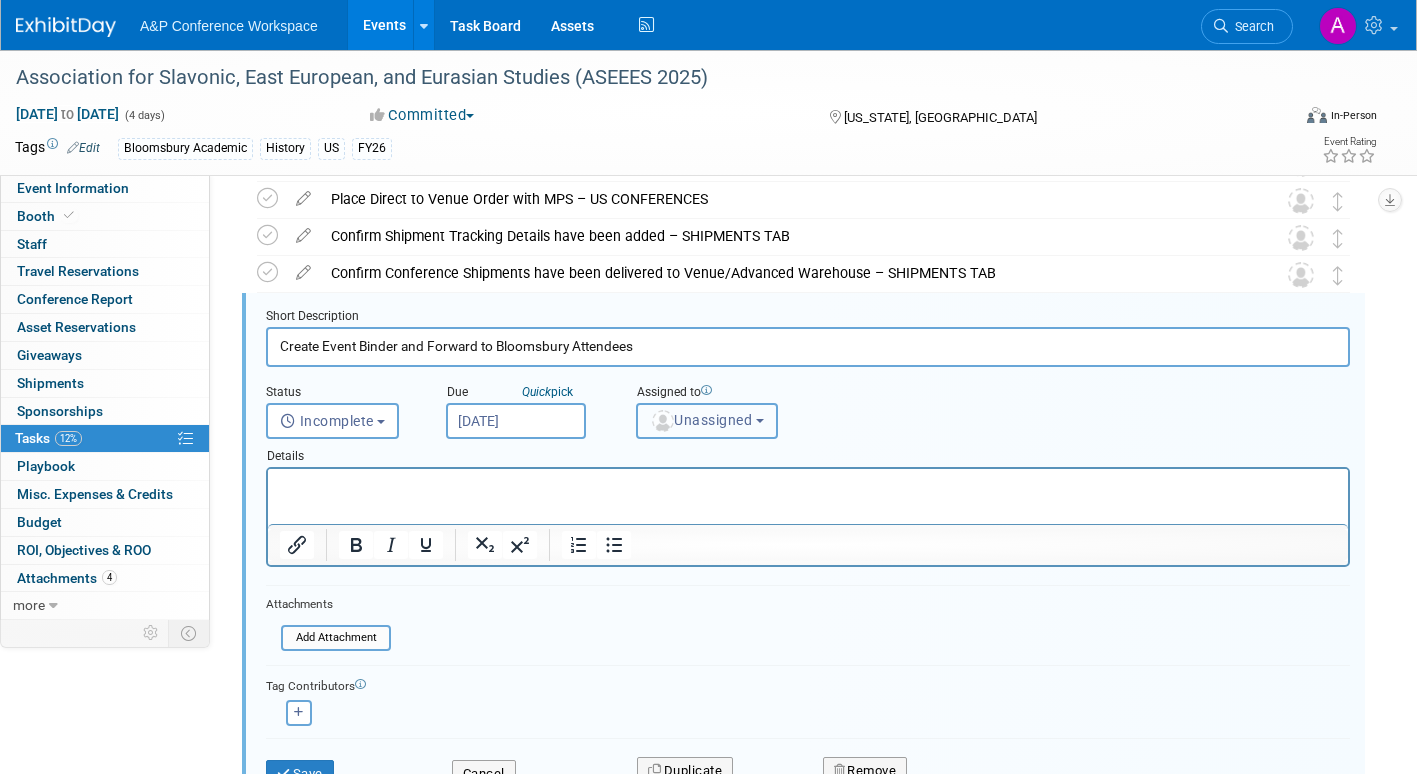 drag, startPoint x: 709, startPoint y: 413, endPoint x: 711, endPoint y: 430, distance: 17.117243 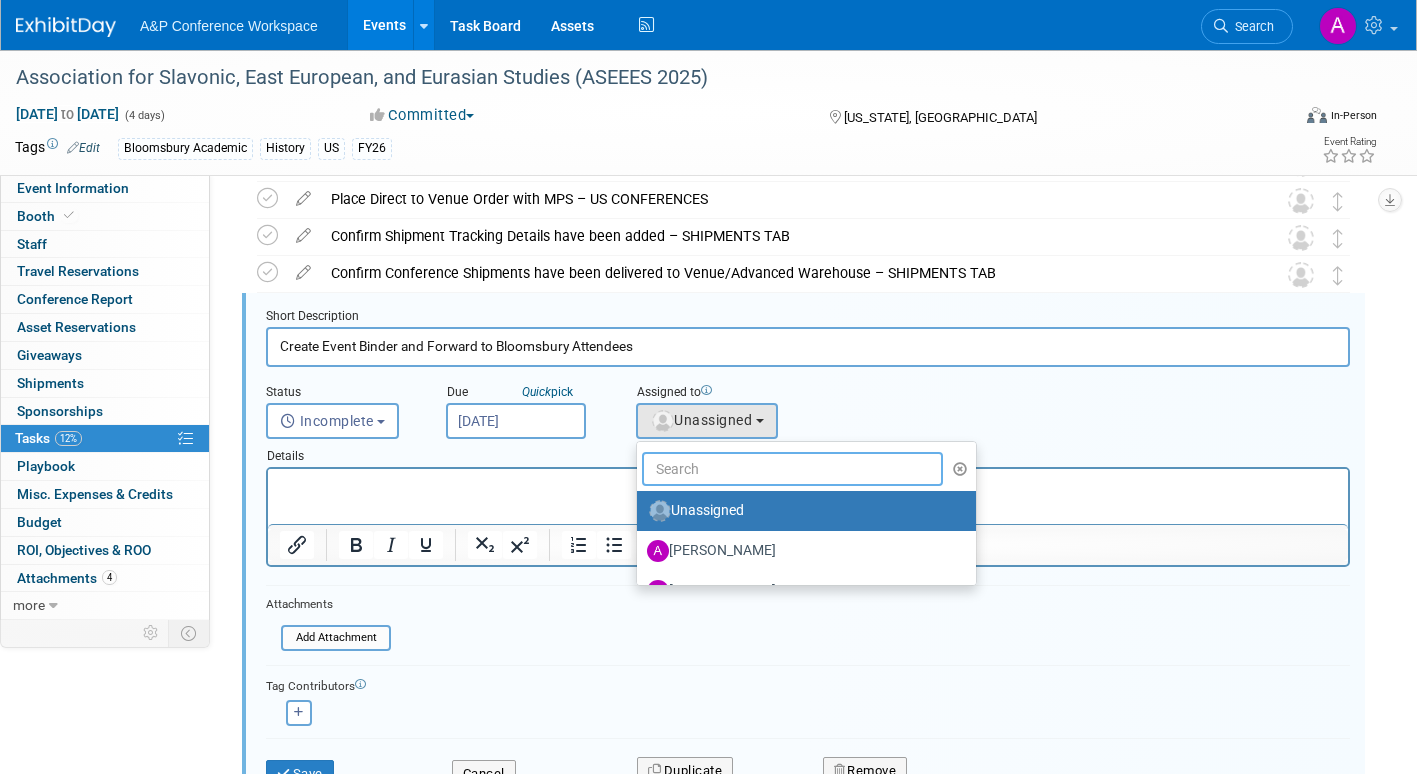 click at bounding box center (792, 469) 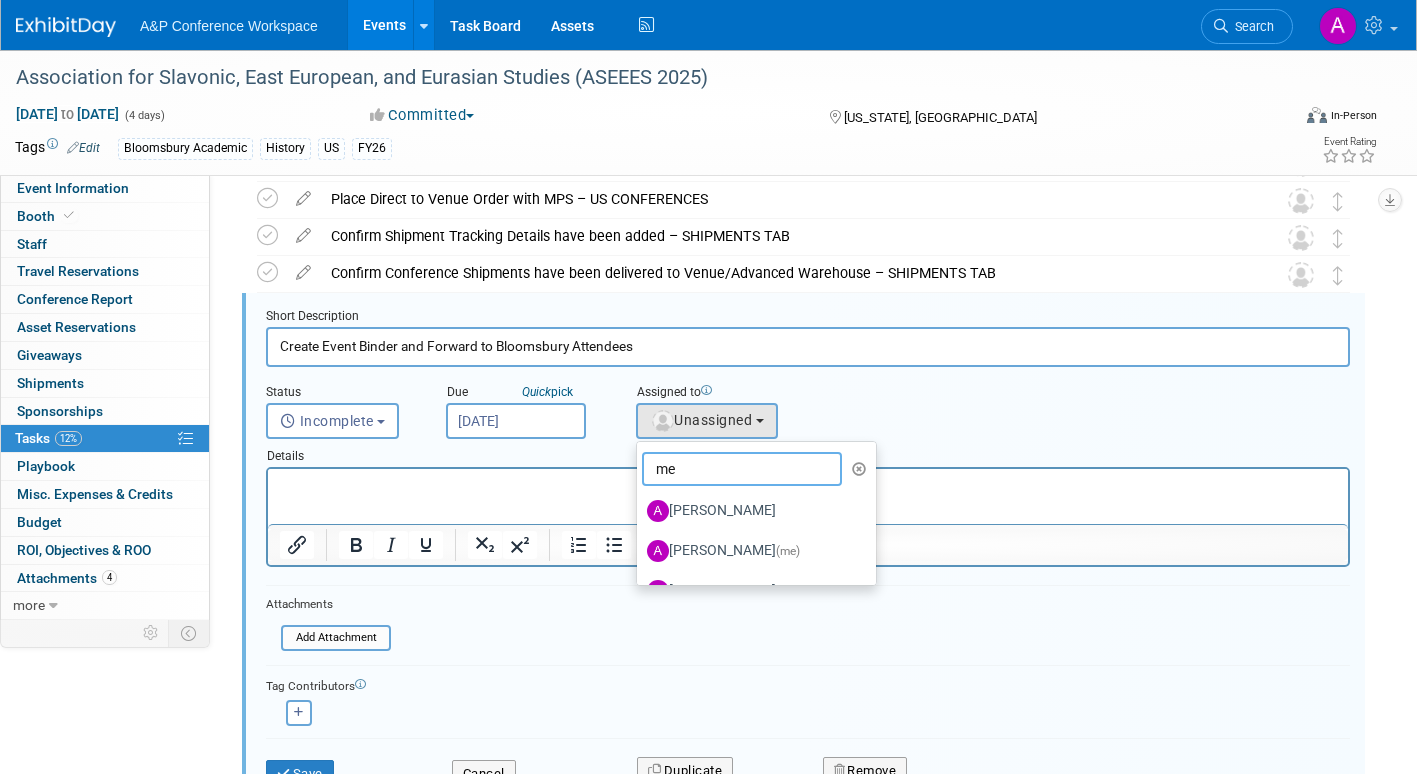 type on "me" 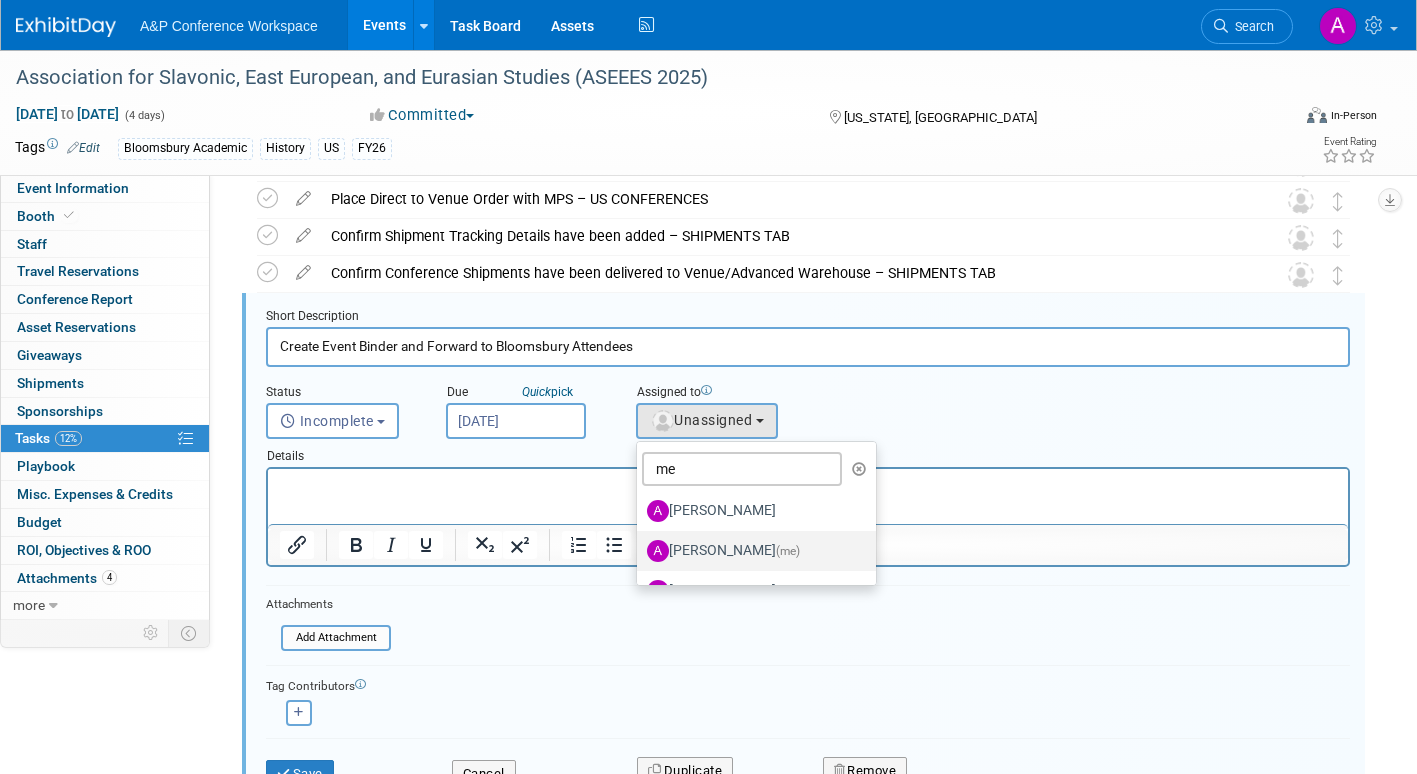 click on "[PERSON_NAME]
(me)" at bounding box center [751, 551] 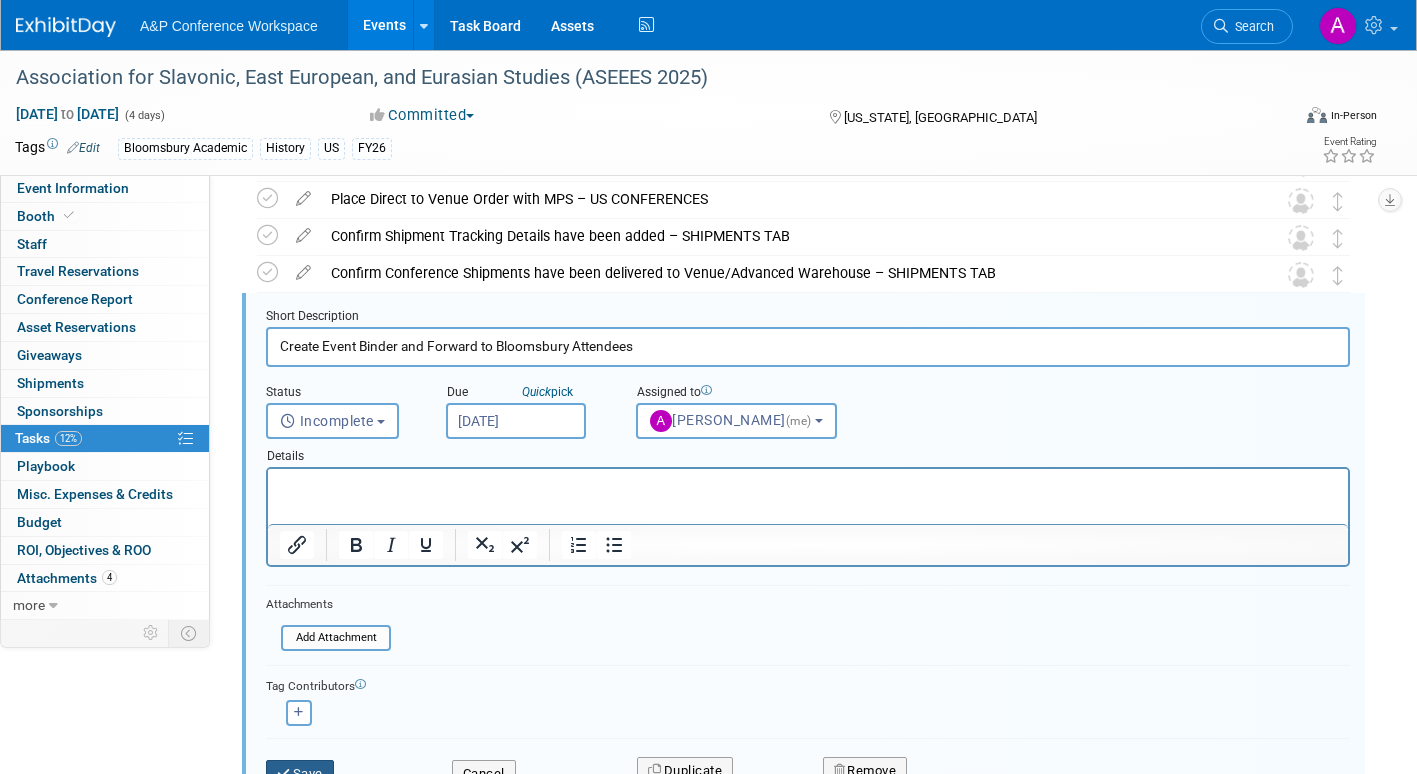 click on "Save" at bounding box center [300, 774] 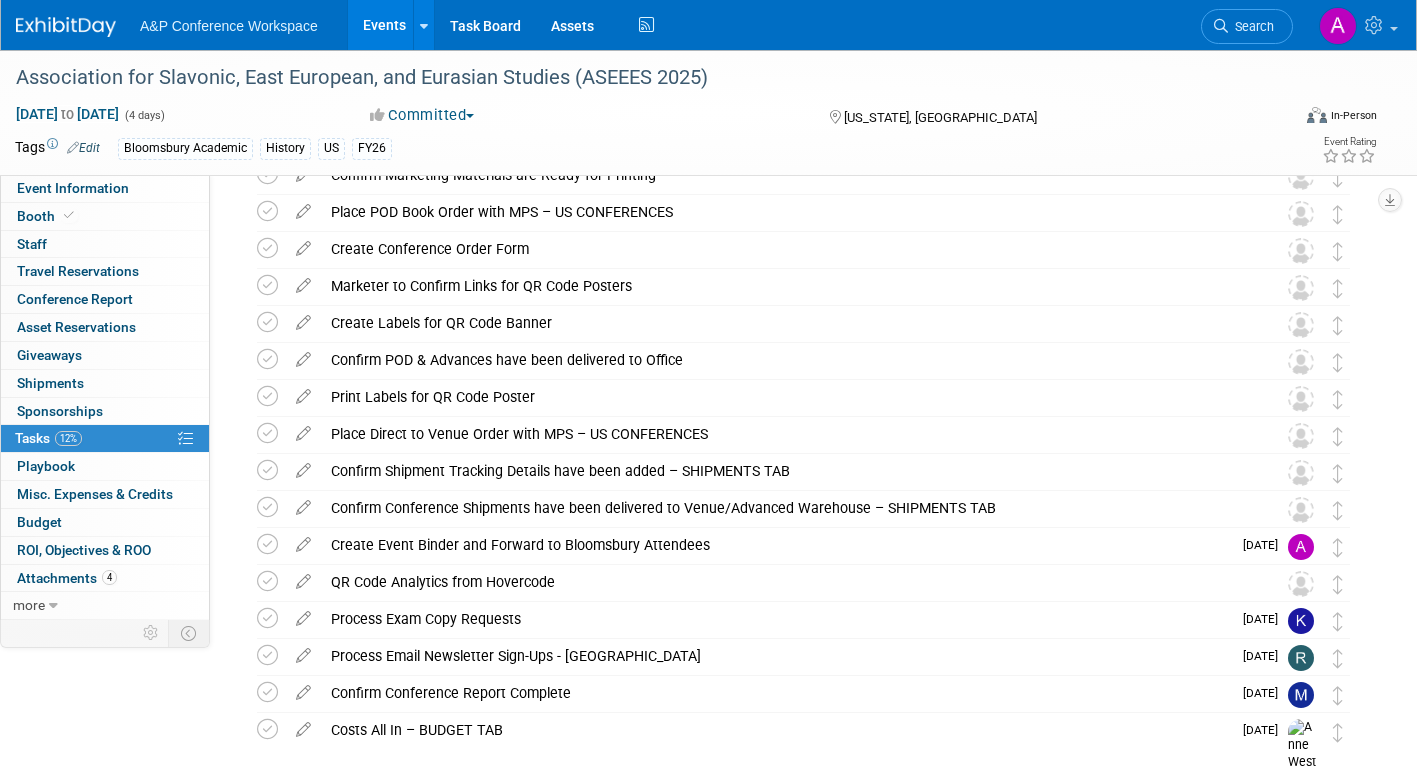 scroll, scrollTop: 318, scrollLeft: 0, axis: vertical 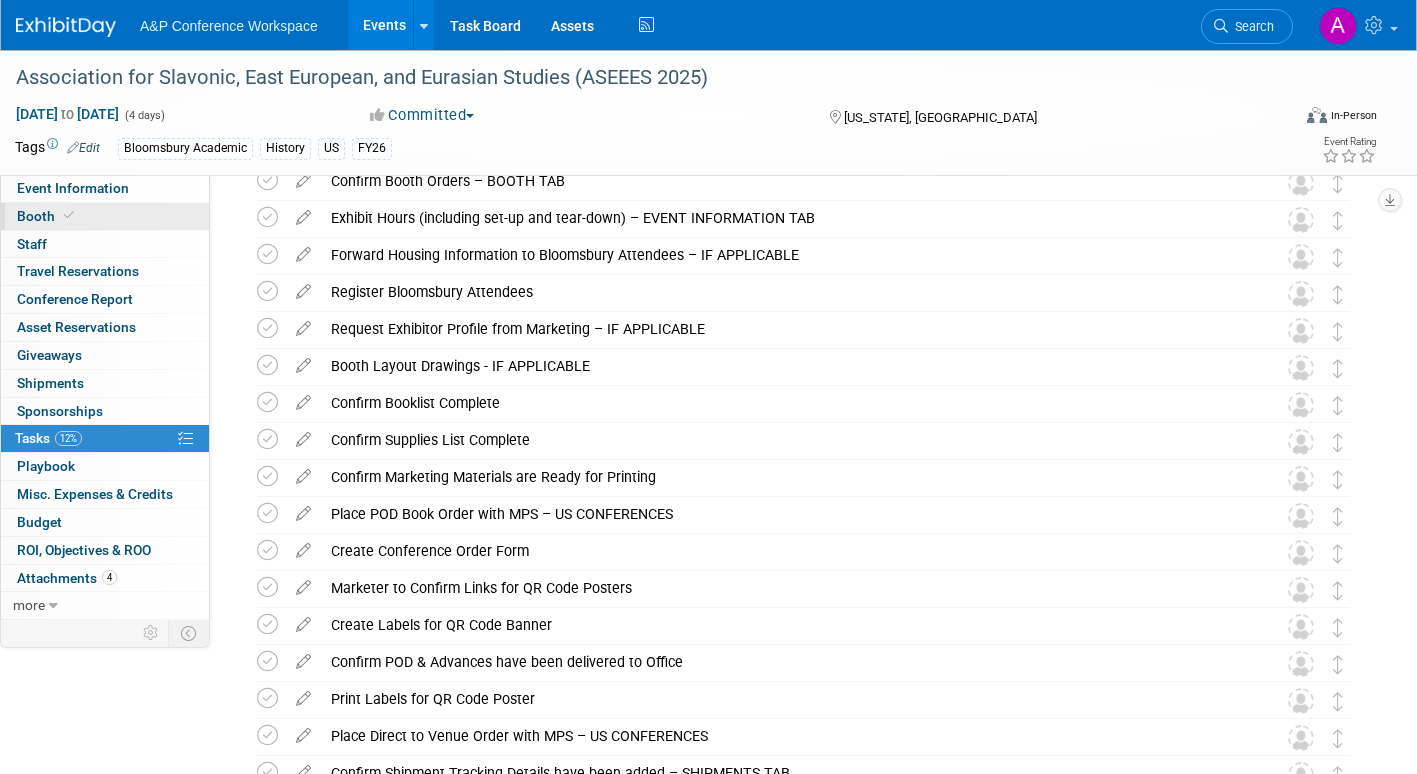 click on "Booth" at bounding box center [105, 216] 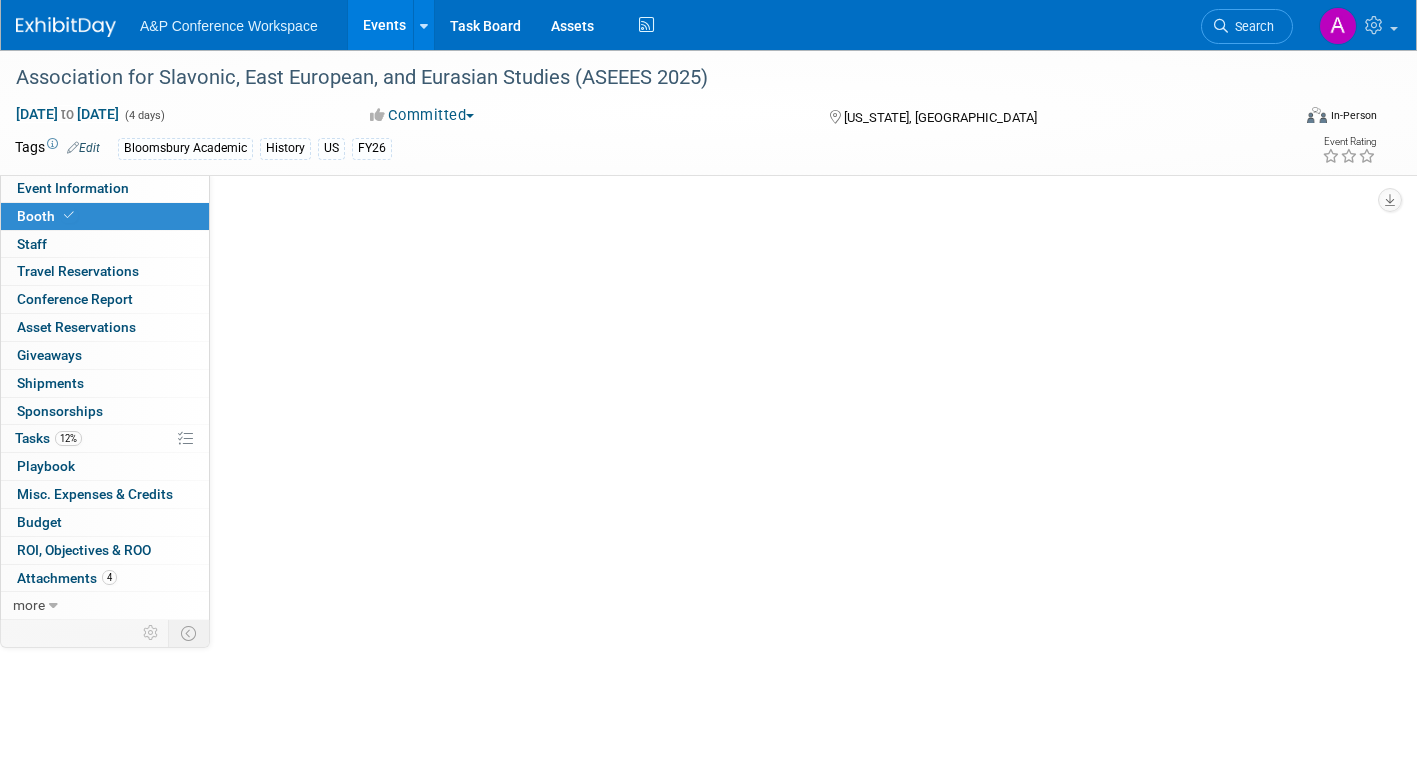 scroll, scrollTop: 0, scrollLeft: 0, axis: both 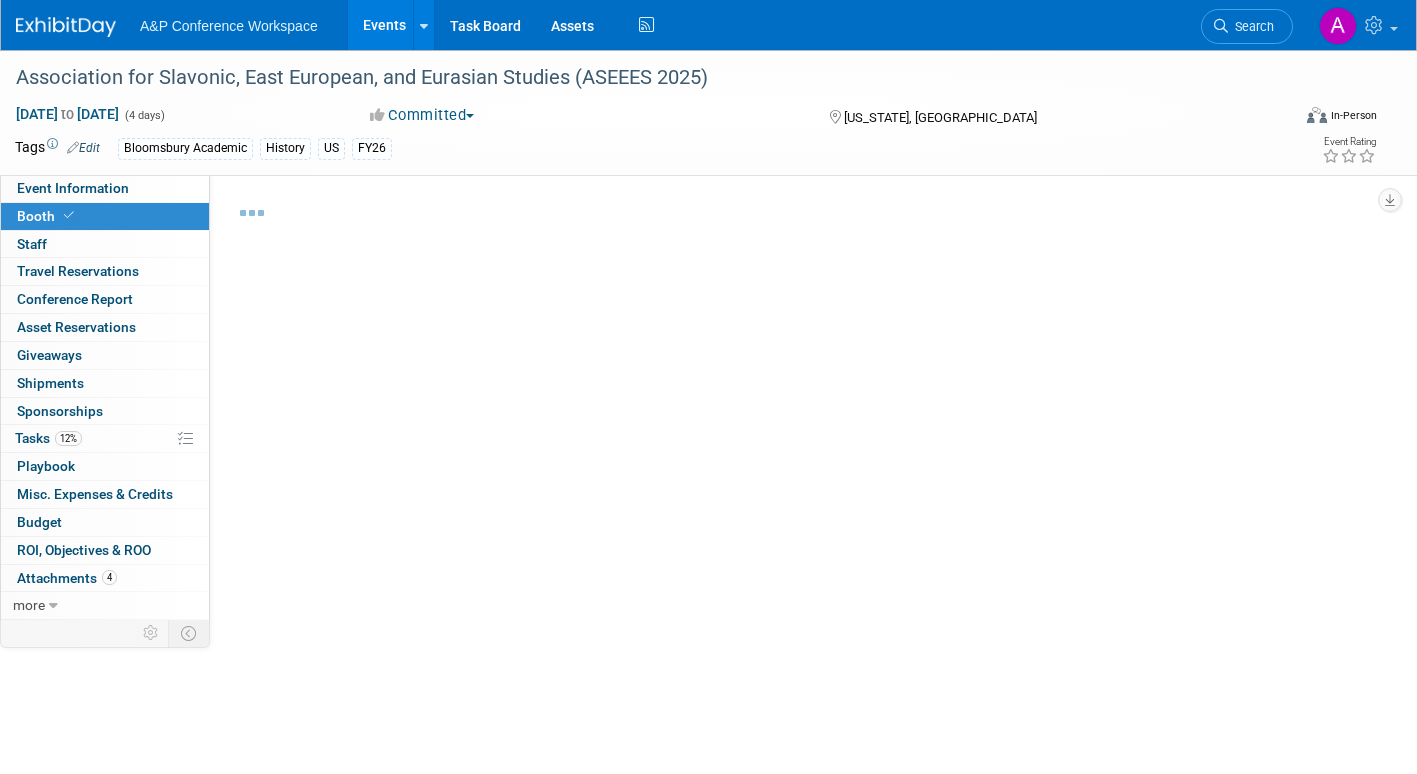 select on "CUAP" 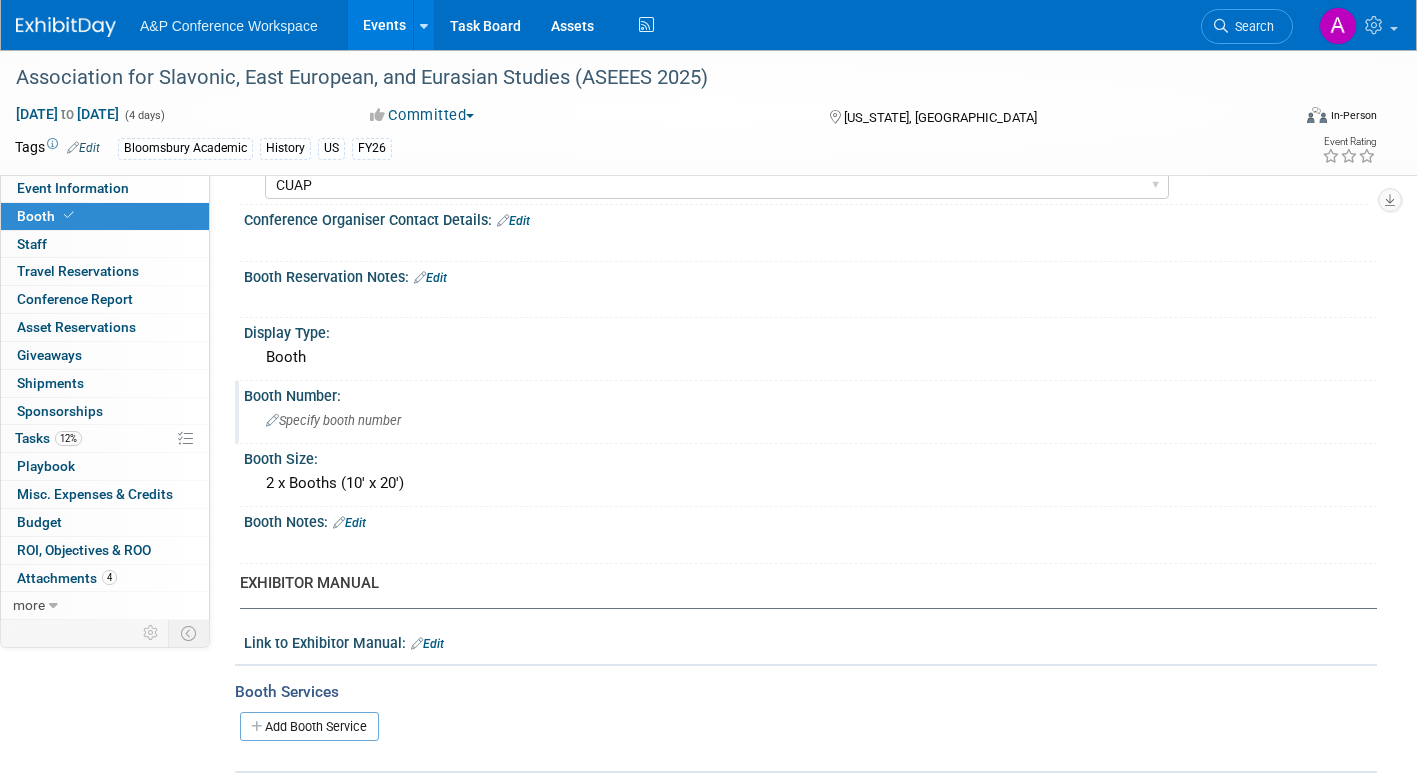scroll, scrollTop: 0, scrollLeft: 0, axis: both 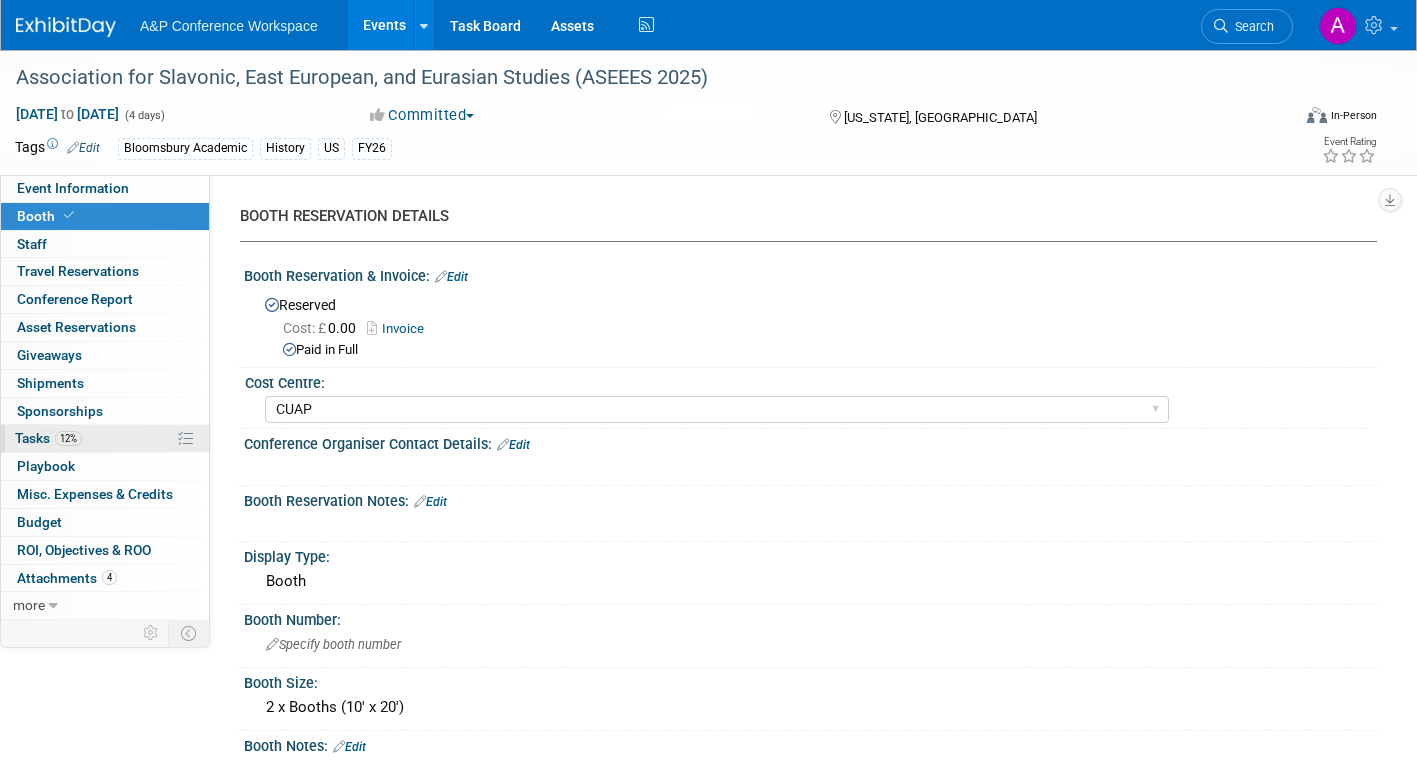 click on "Tasks 12%" at bounding box center (48, 438) 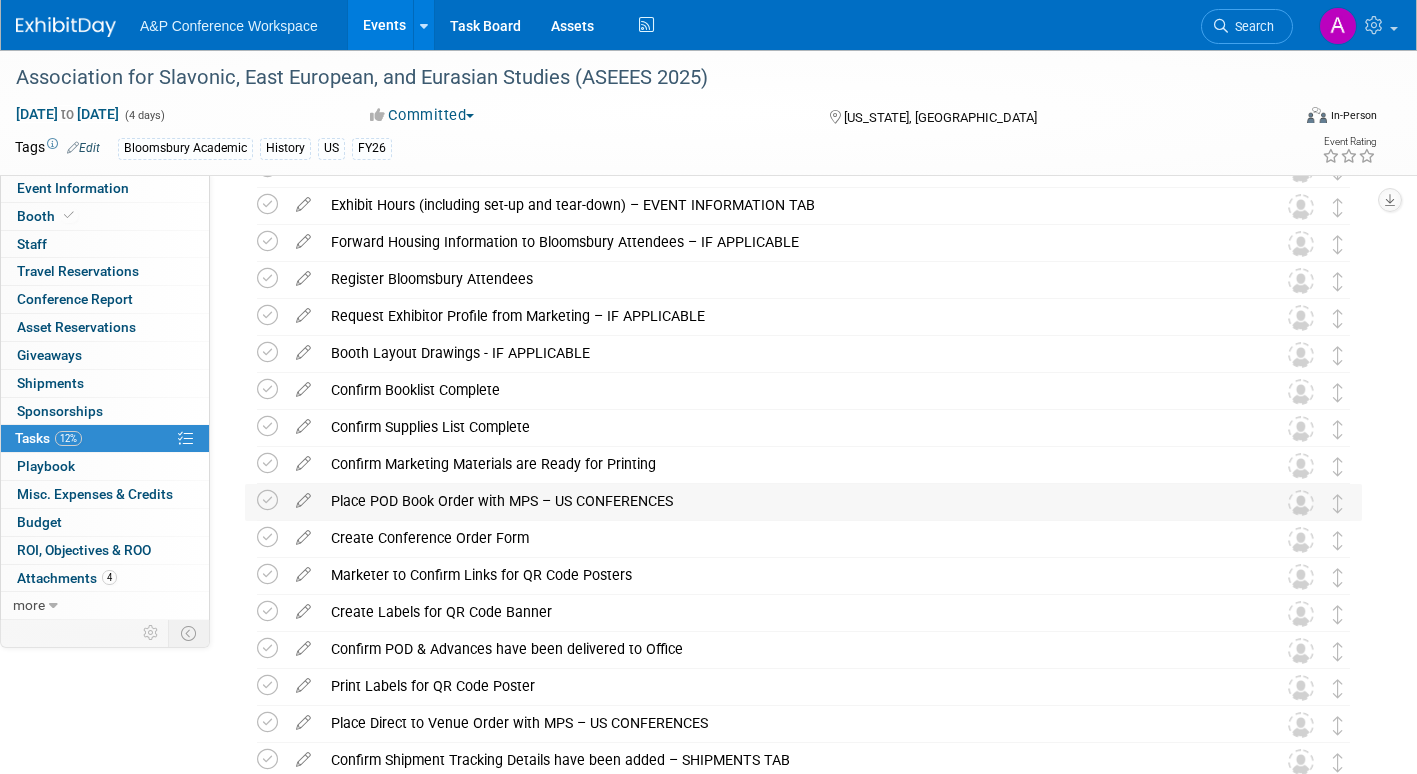 scroll, scrollTop: 700, scrollLeft: 0, axis: vertical 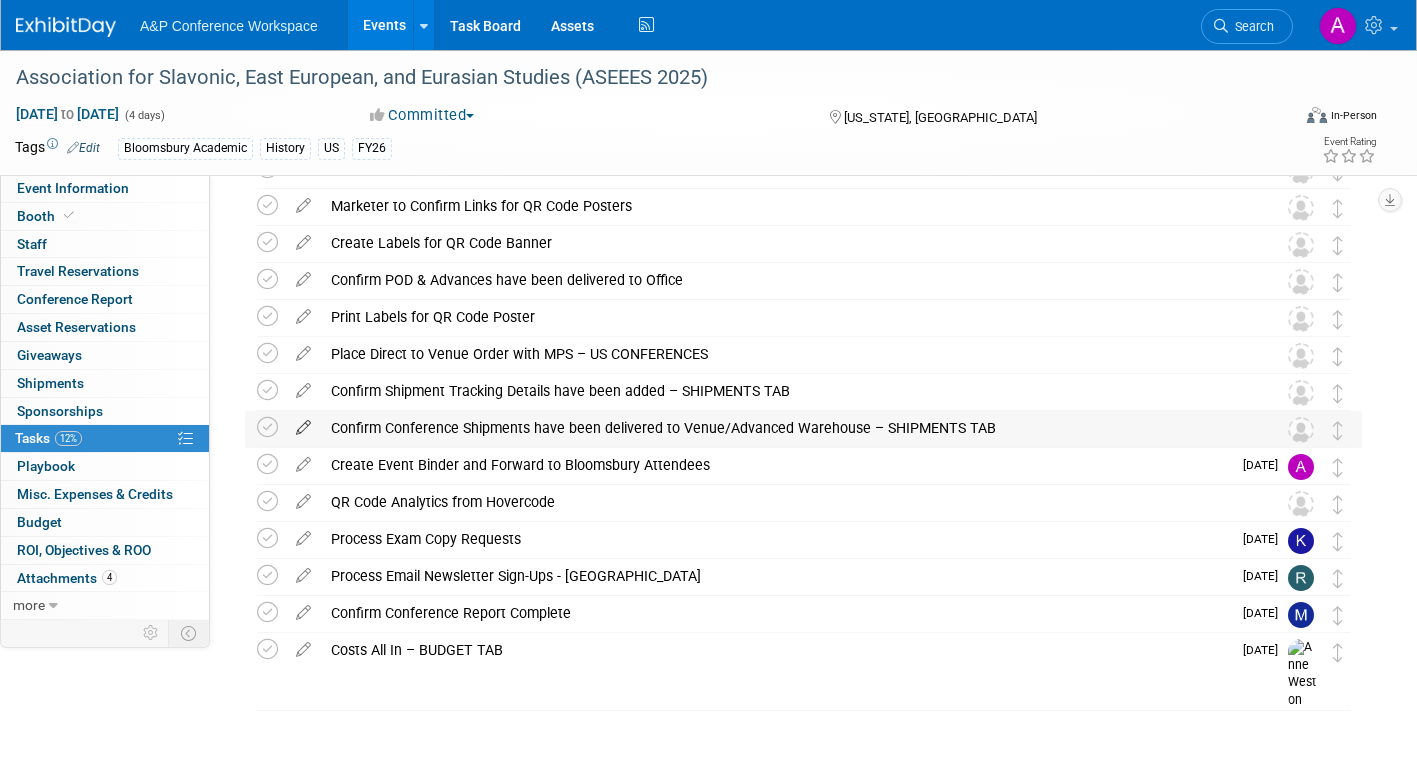 click at bounding box center [303, 423] 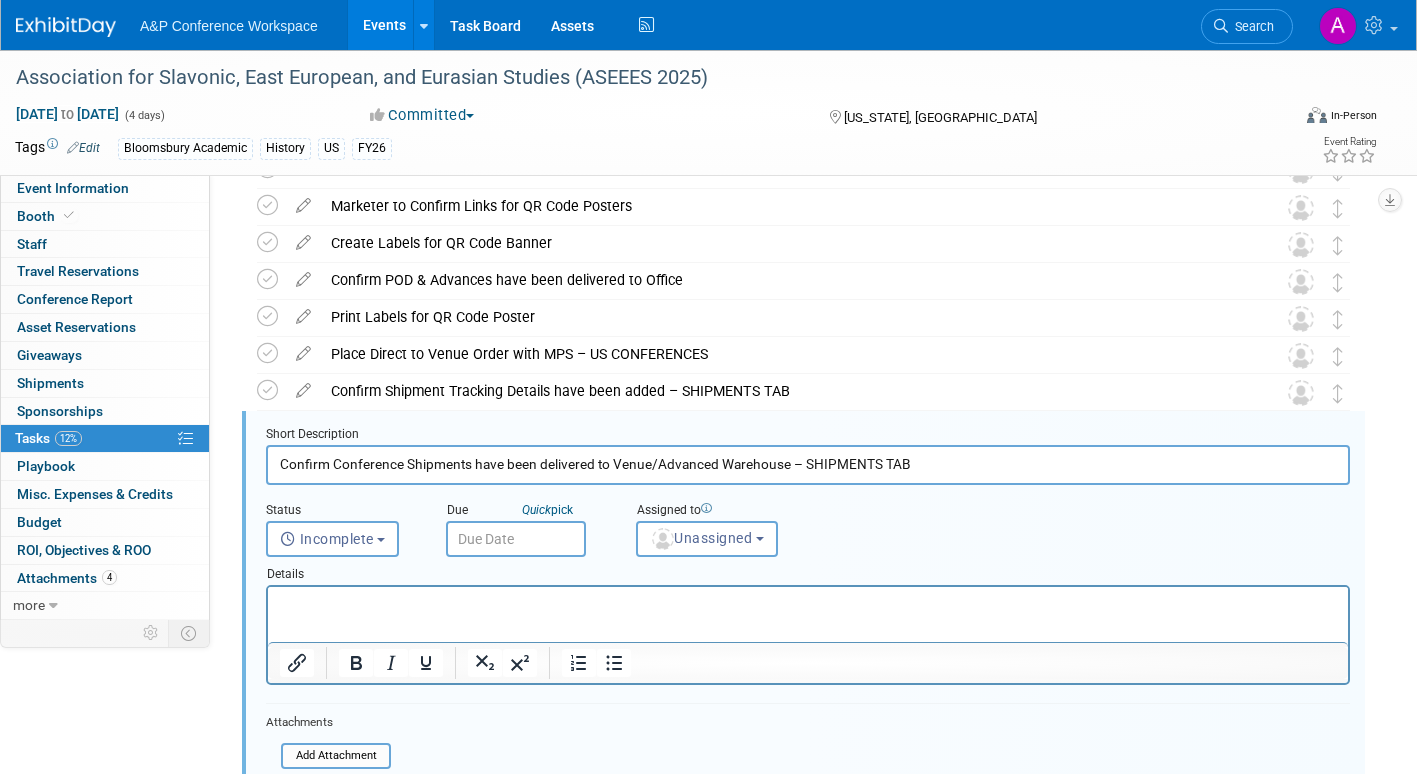 scroll, scrollTop: 818, scrollLeft: 0, axis: vertical 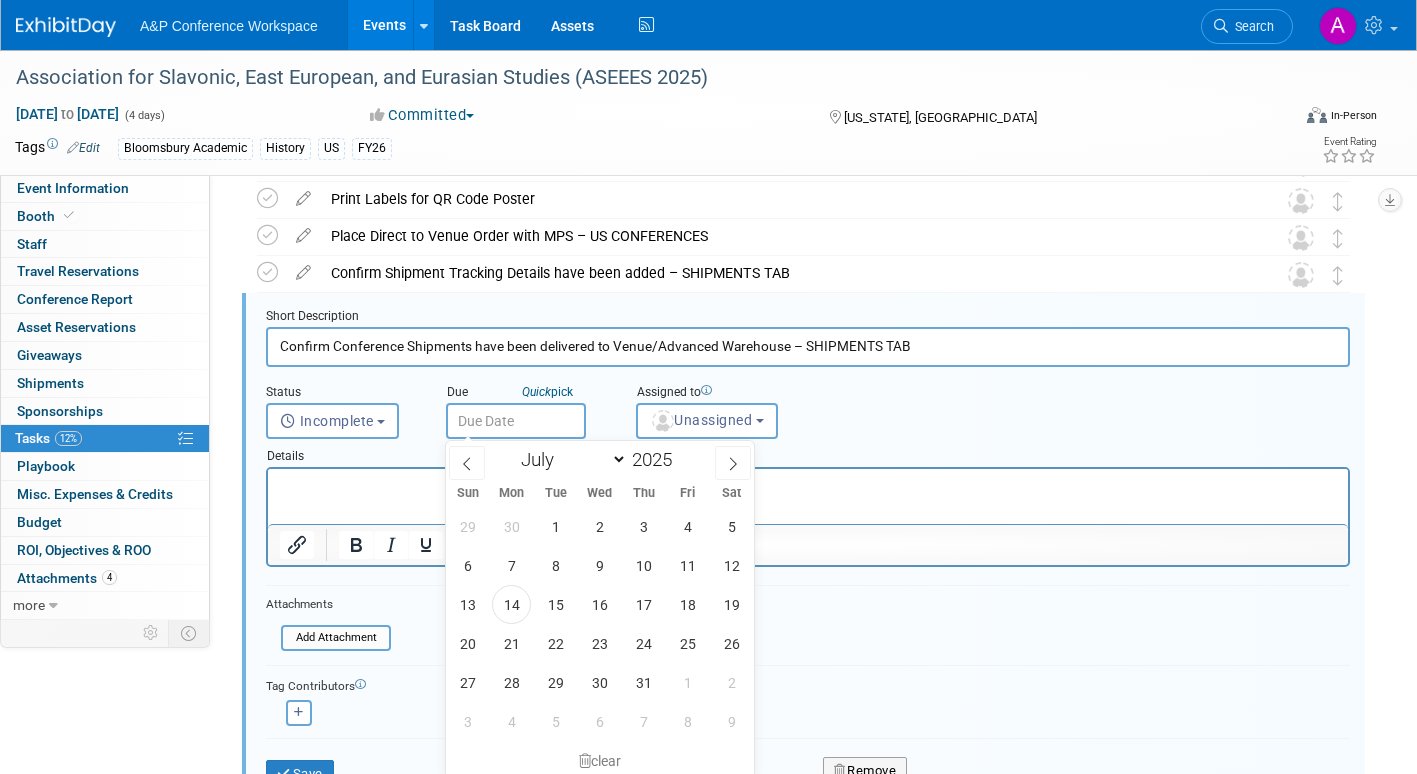 click at bounding box center (516, 421) 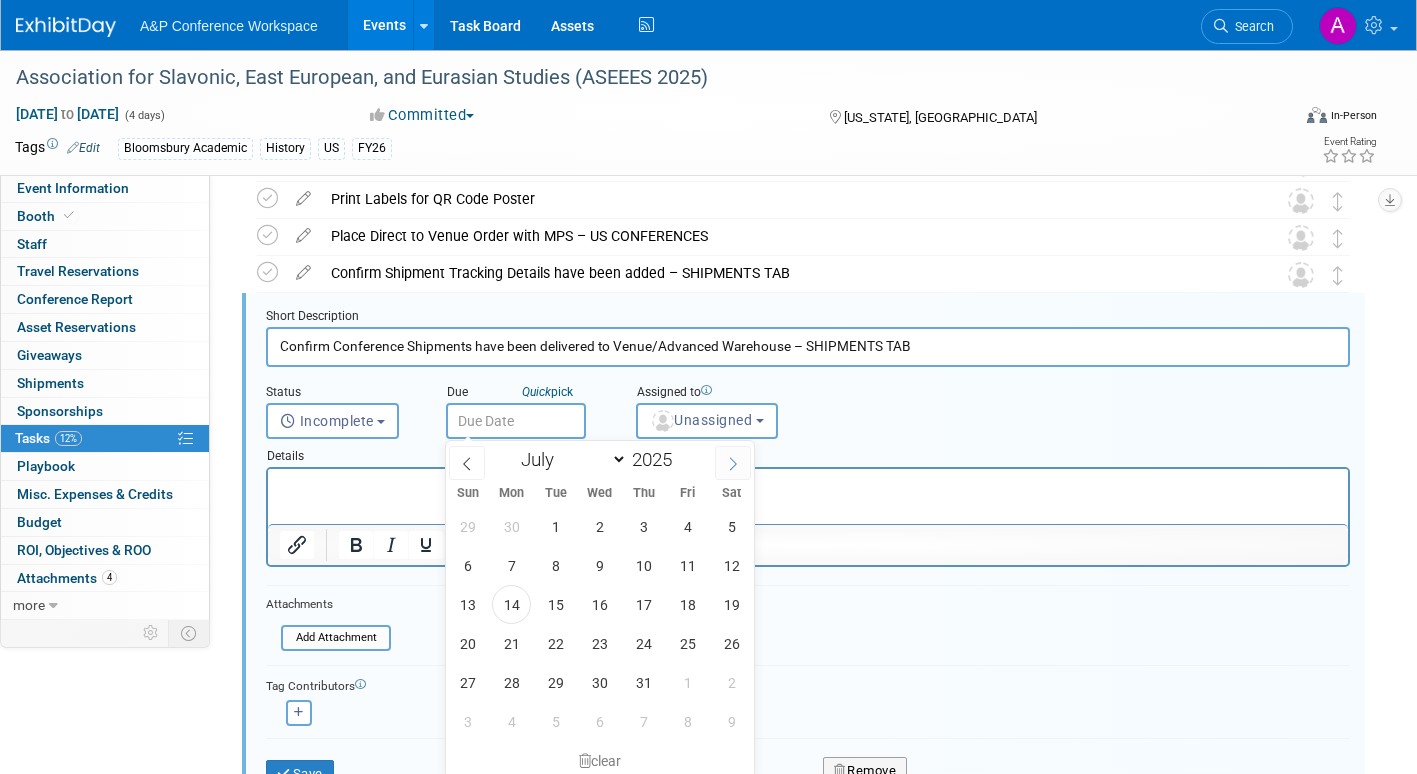 click 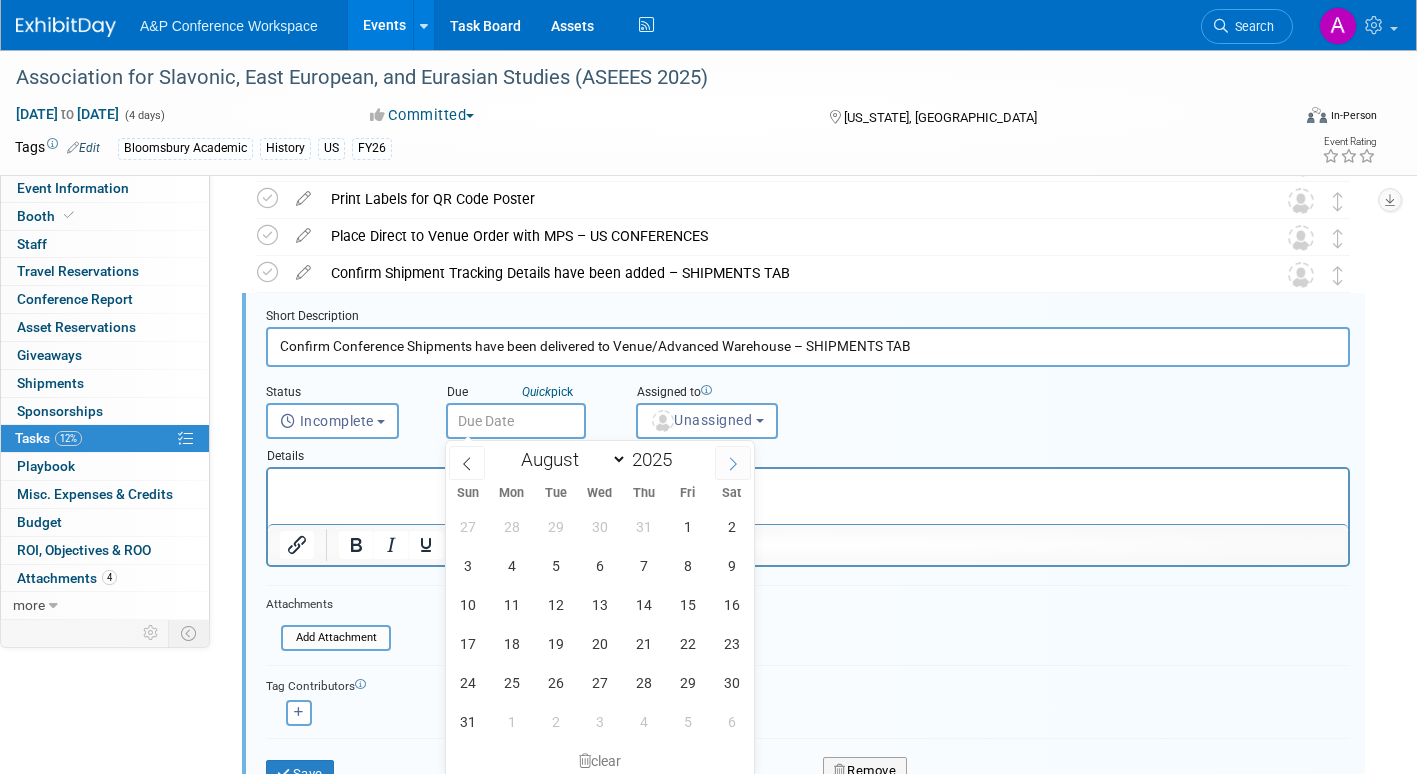 click 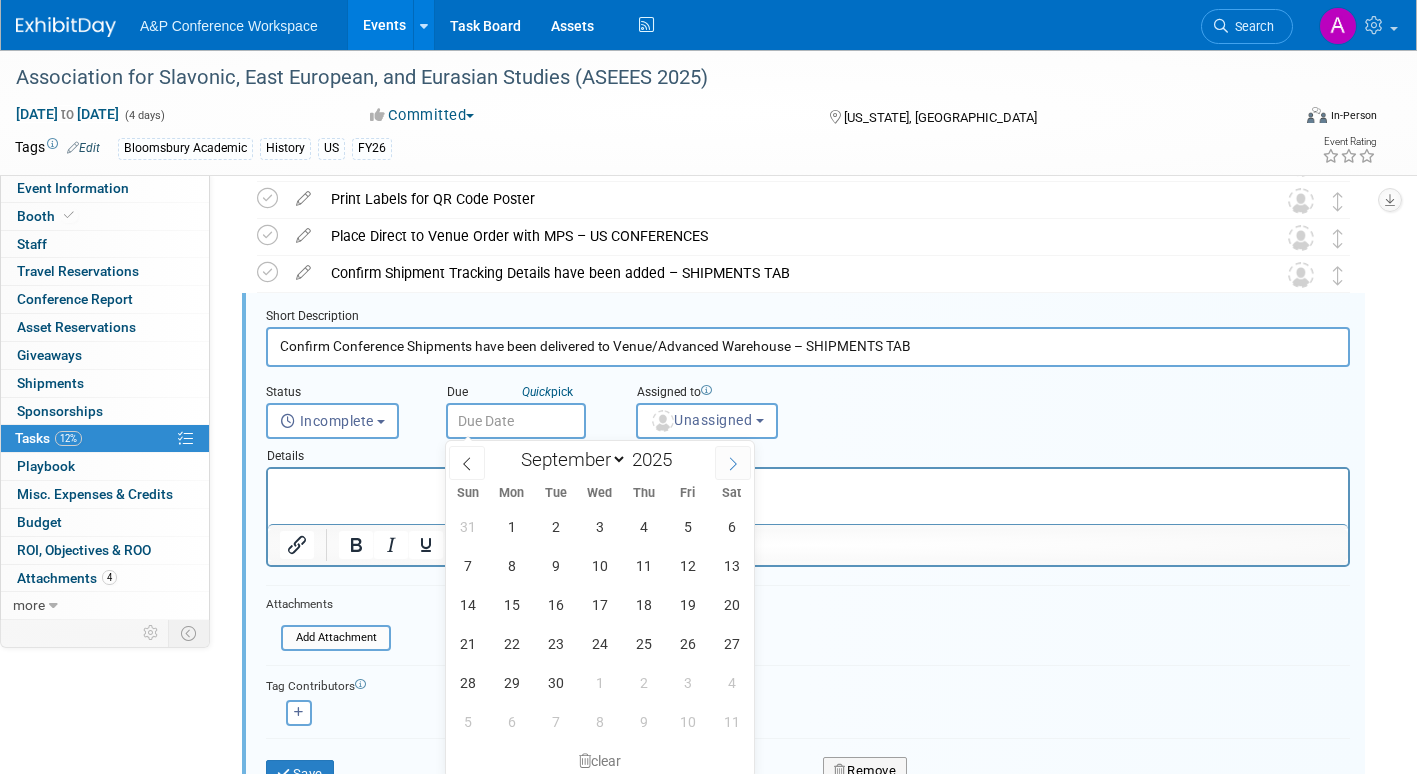 click 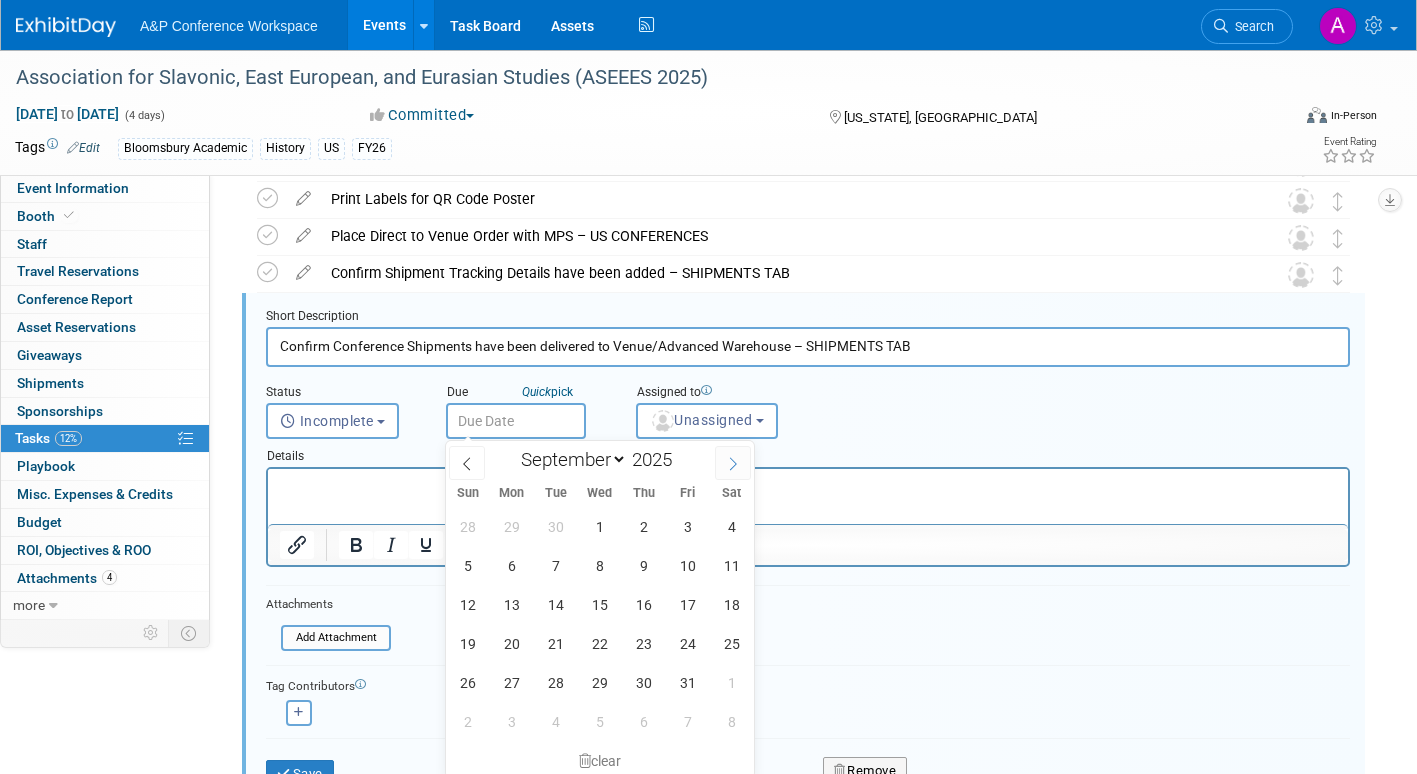 select on "9" 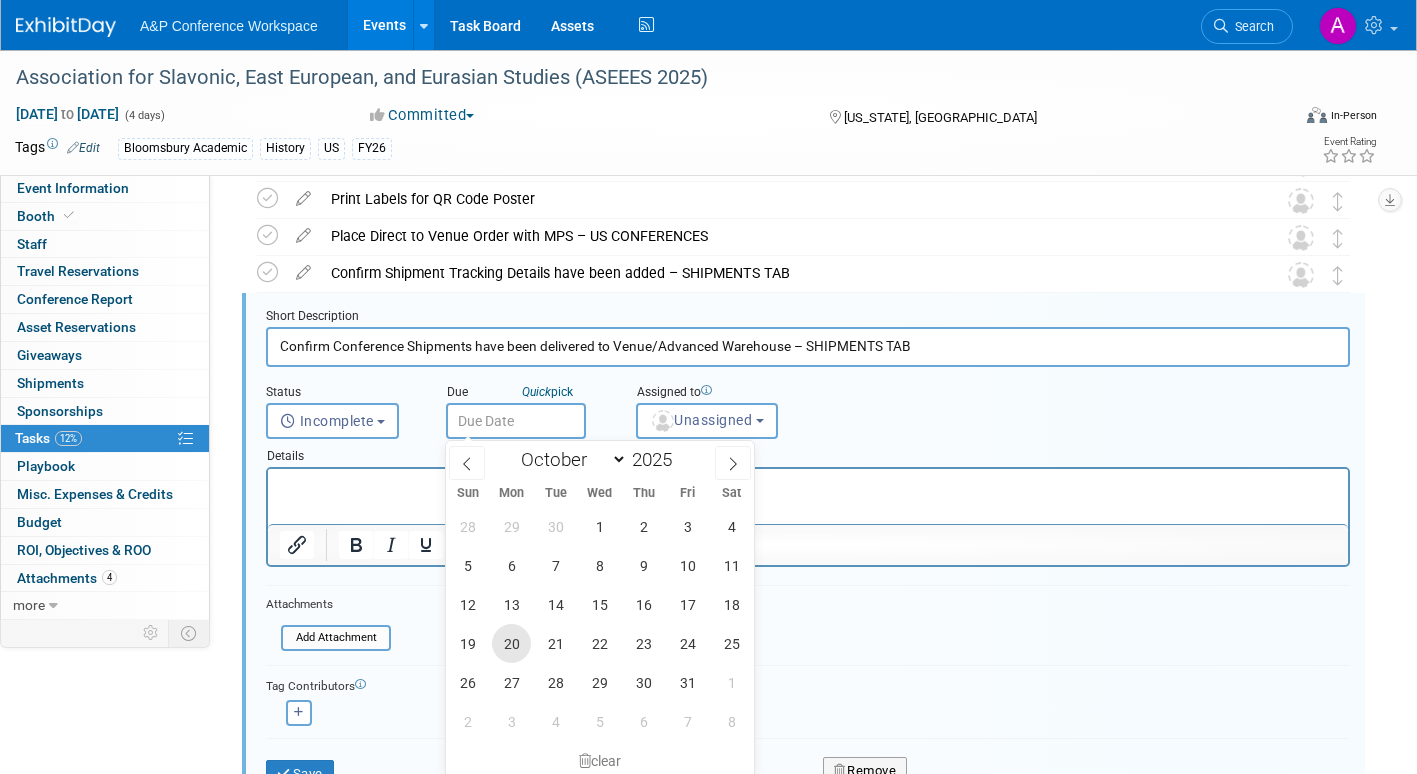 click on "20" at bounding box center (511, 643) 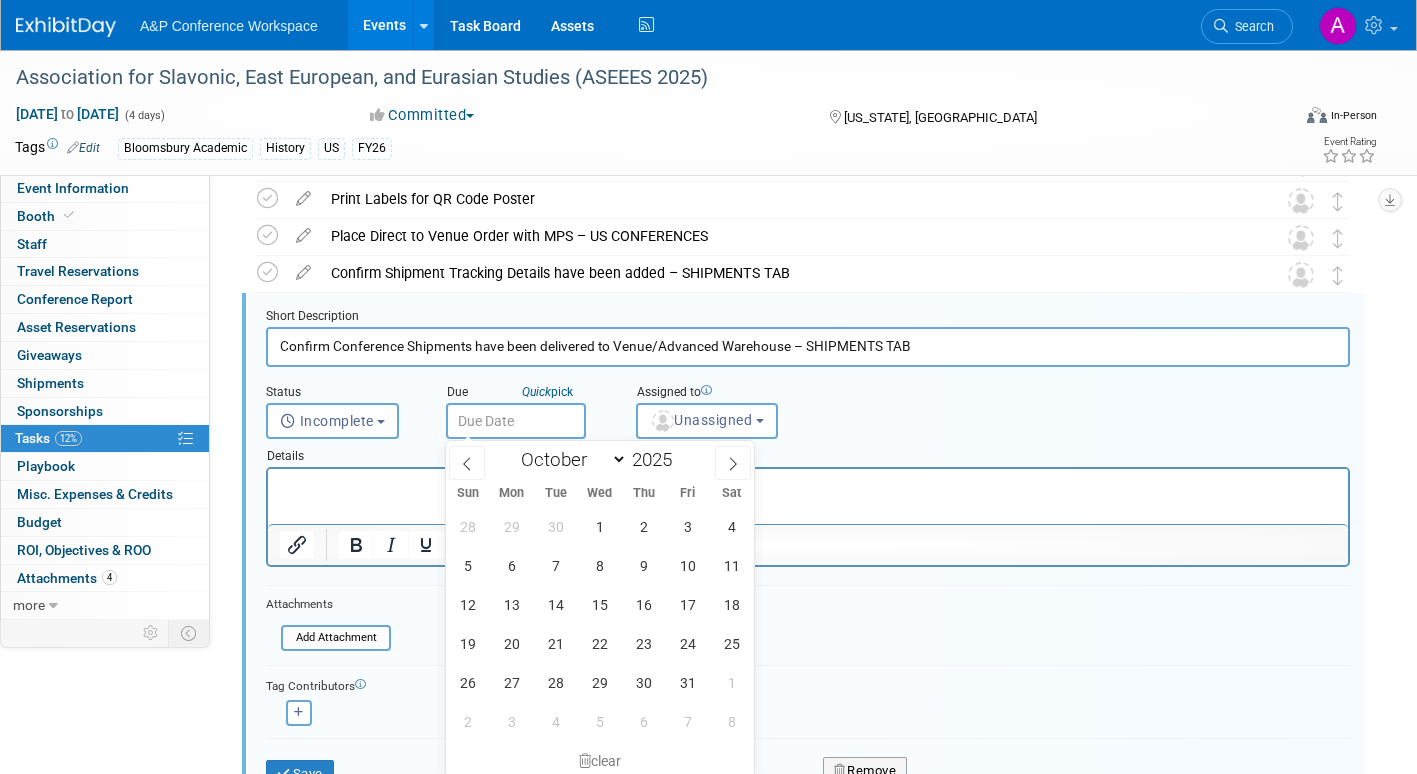 type on "Oct 20, 2025" 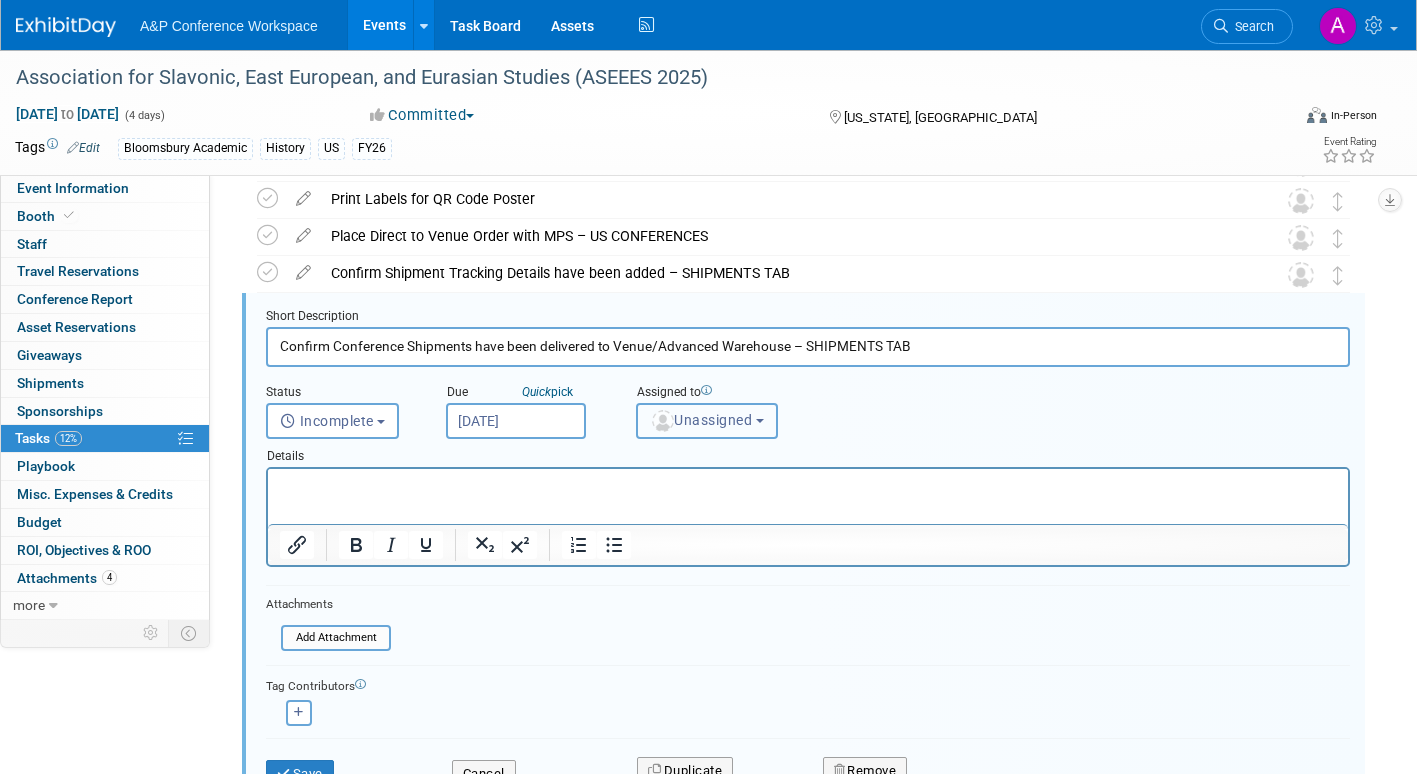 click on "Unassigned" at bounding box center [701, 420] 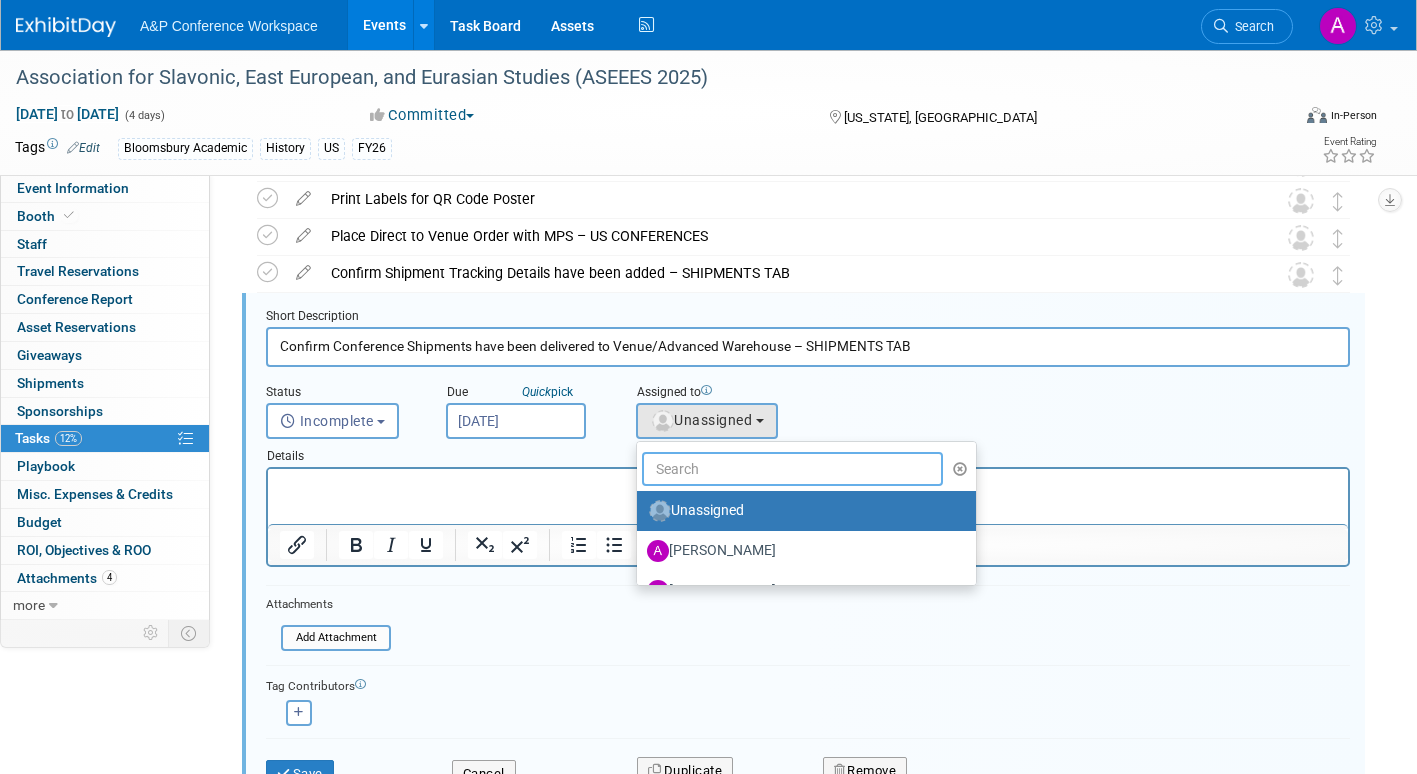 click at bounding box center [792, 469] 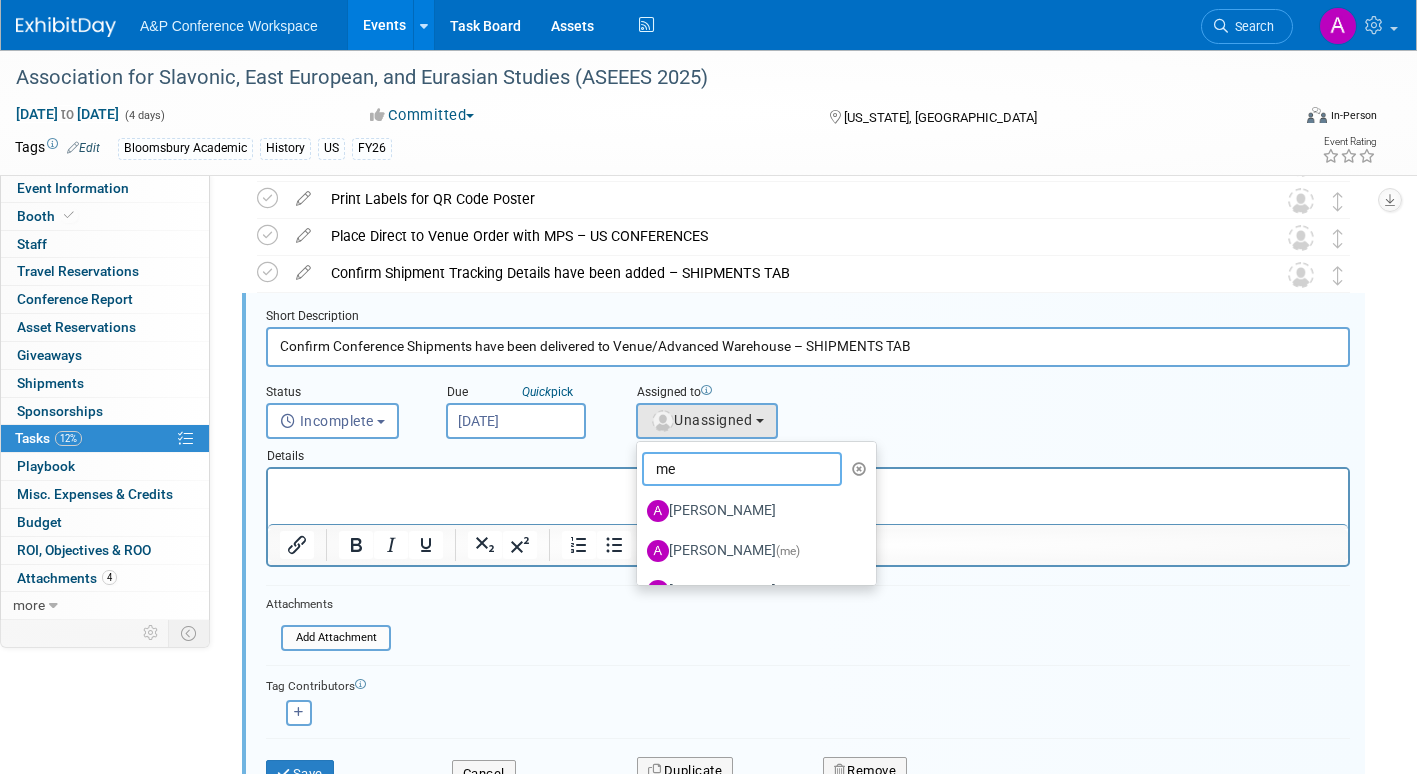 type on "me" 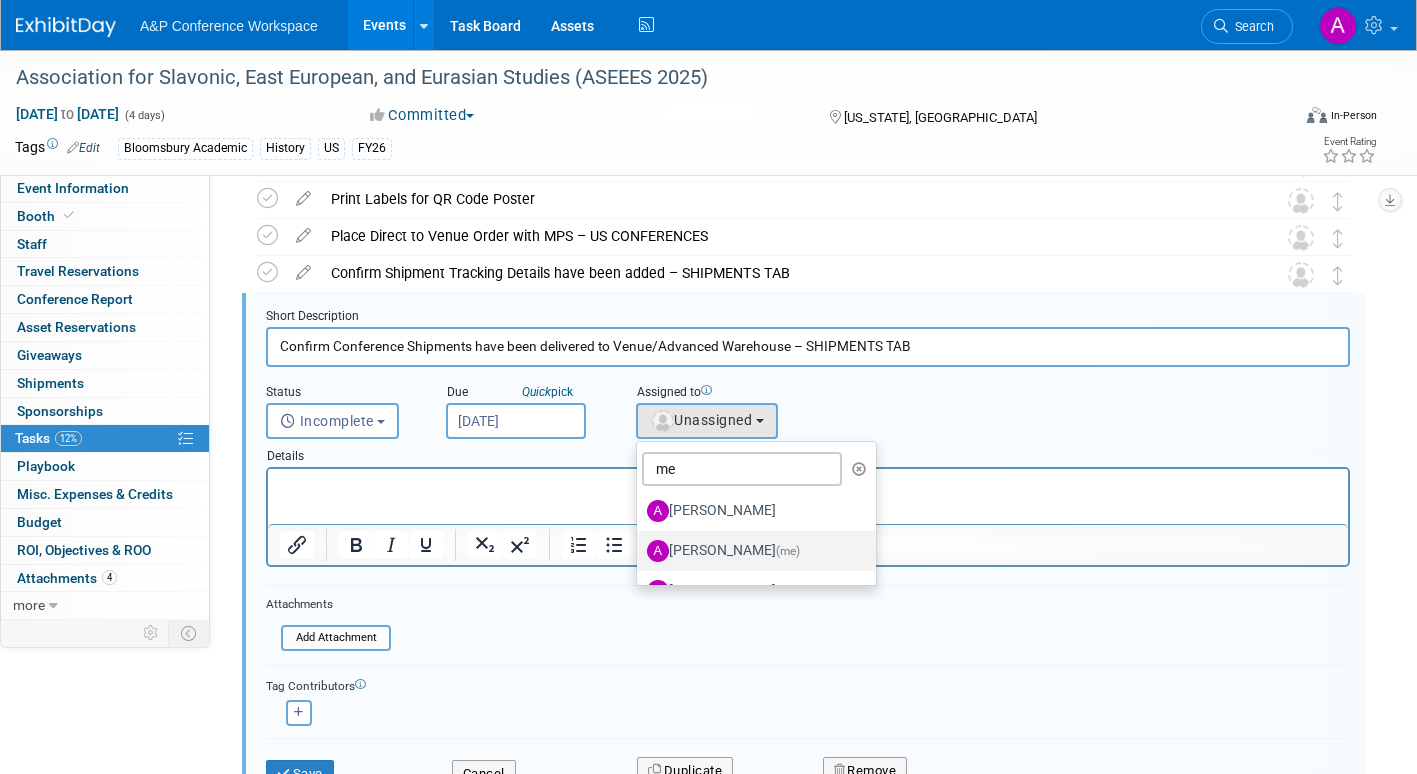 click on "[PERSON_NAME]
(me)" at bounding box center [751, 551] 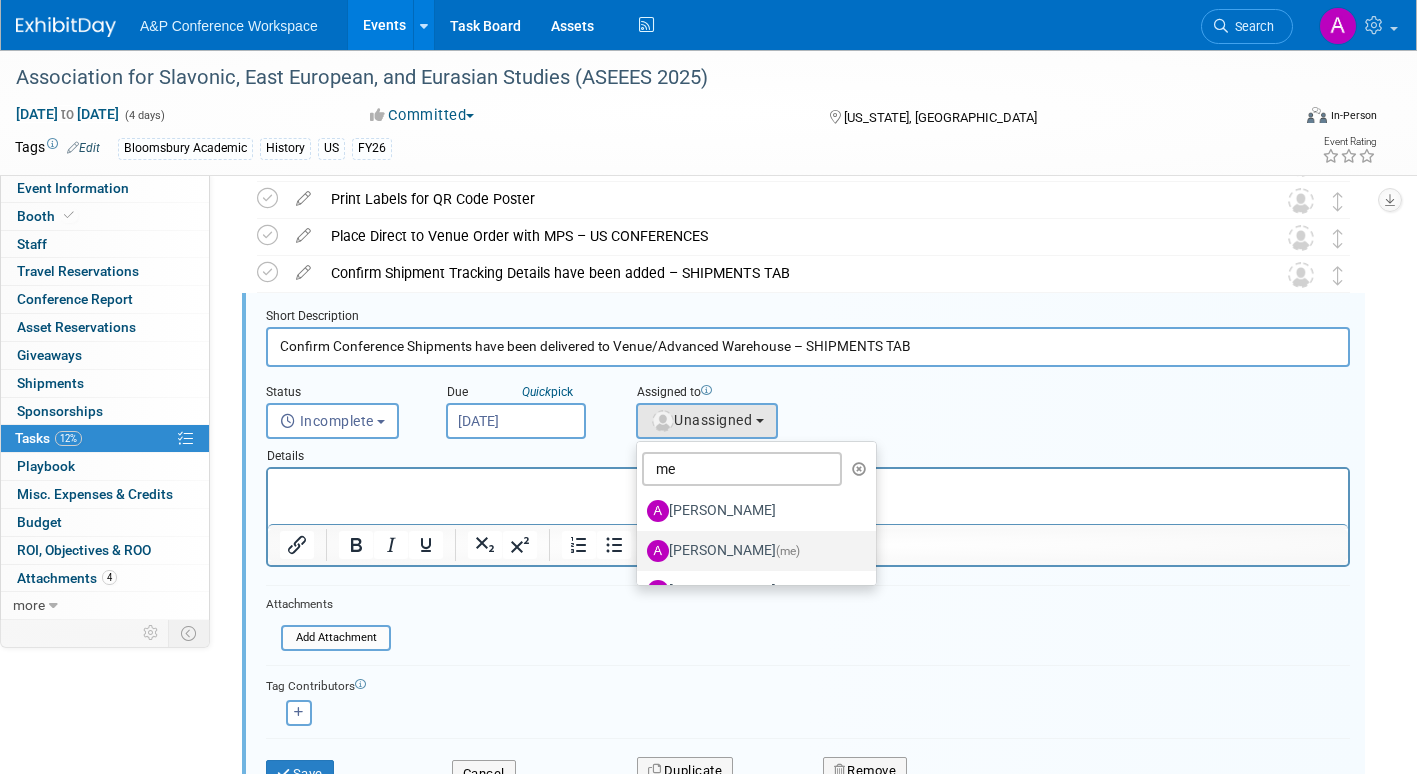 click on "[PERSON_NAME]
(me)" at bounding box center (633, 548) 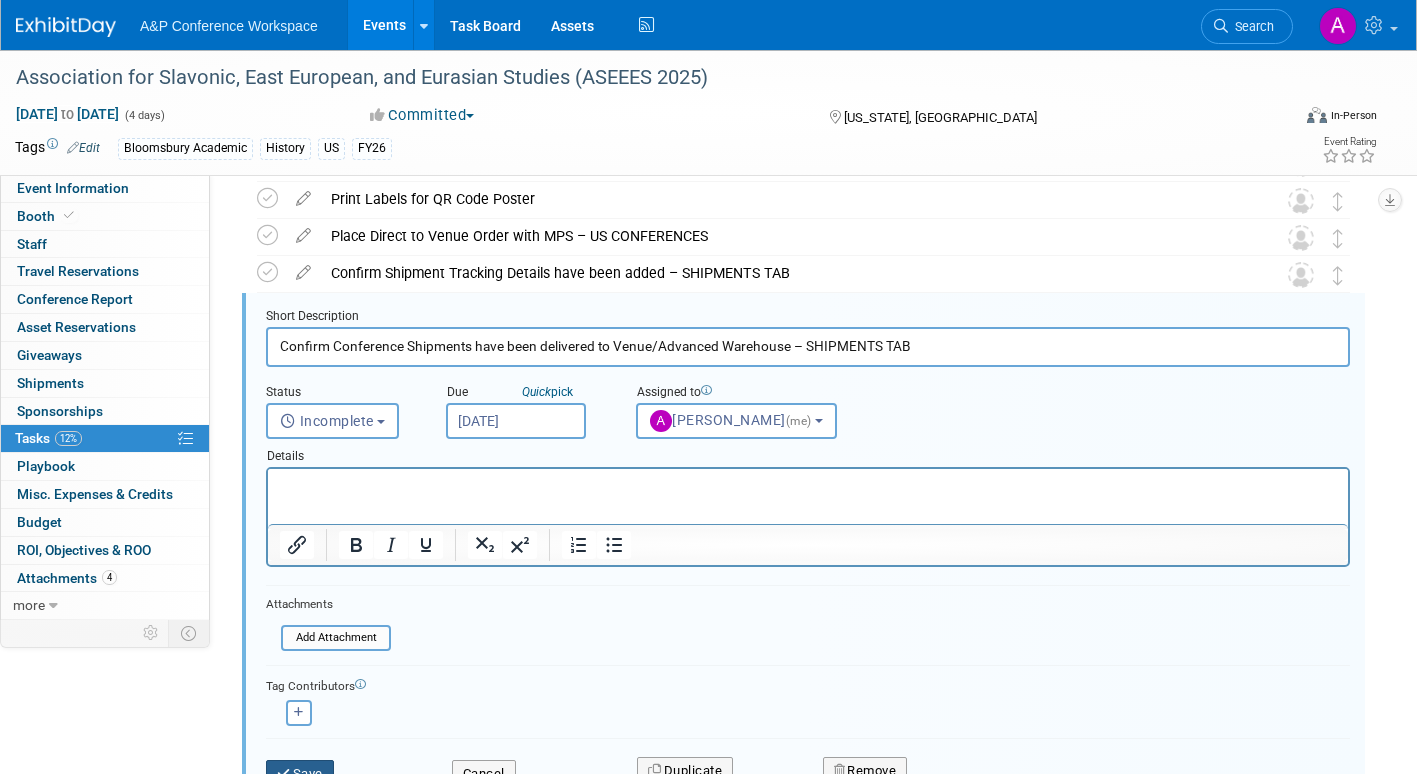 click at bounding box center [285, 773] 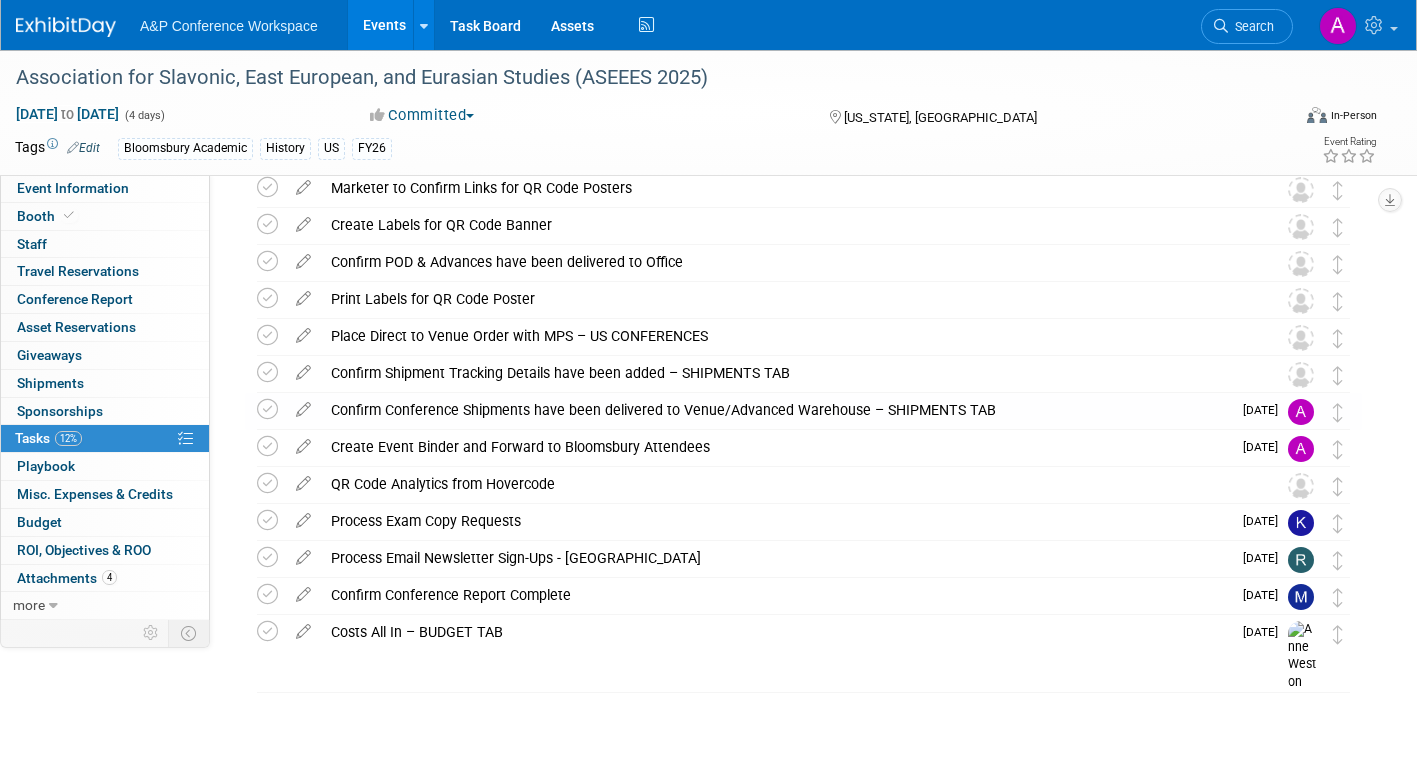 scroll, scrollTop: 718, scrollLeft: 0, axis: vertical 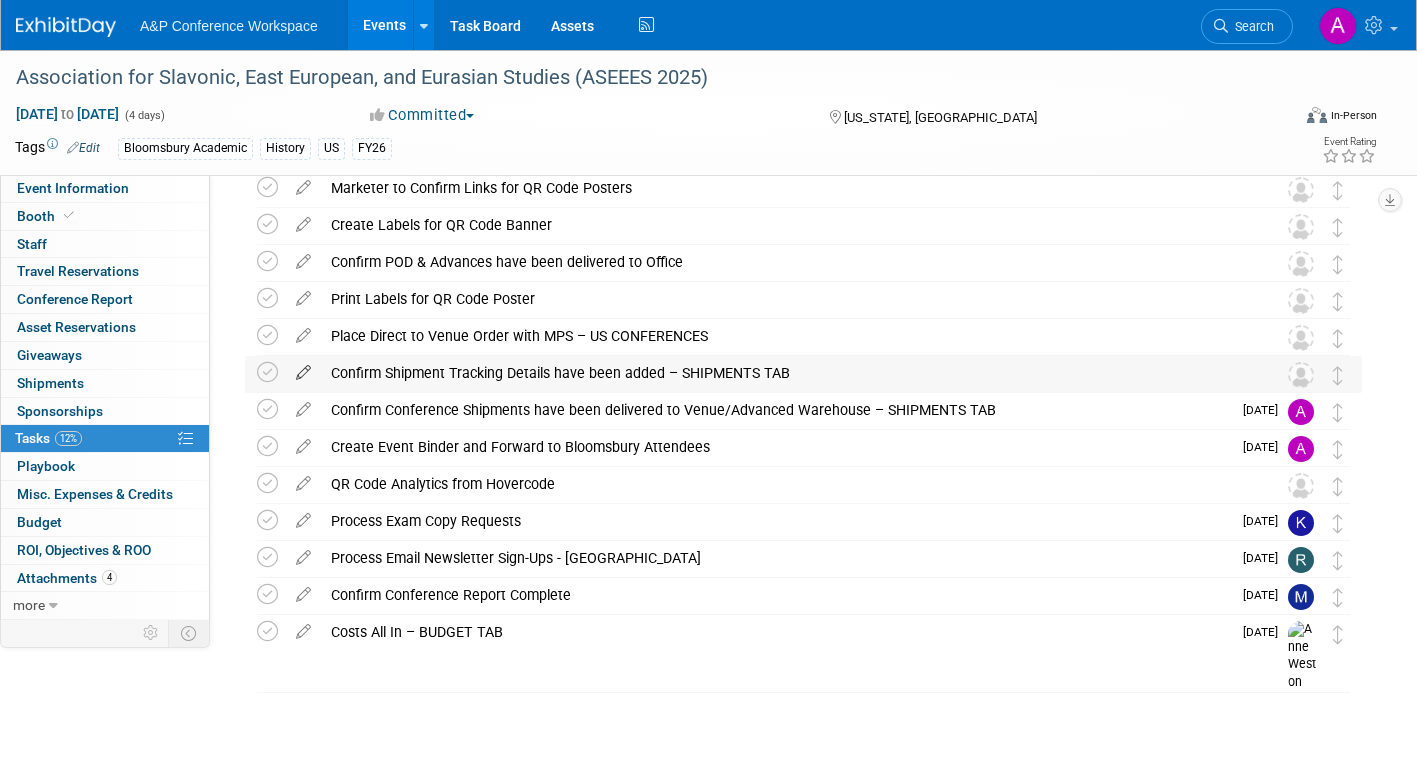 click at bounding box center [303, 368] 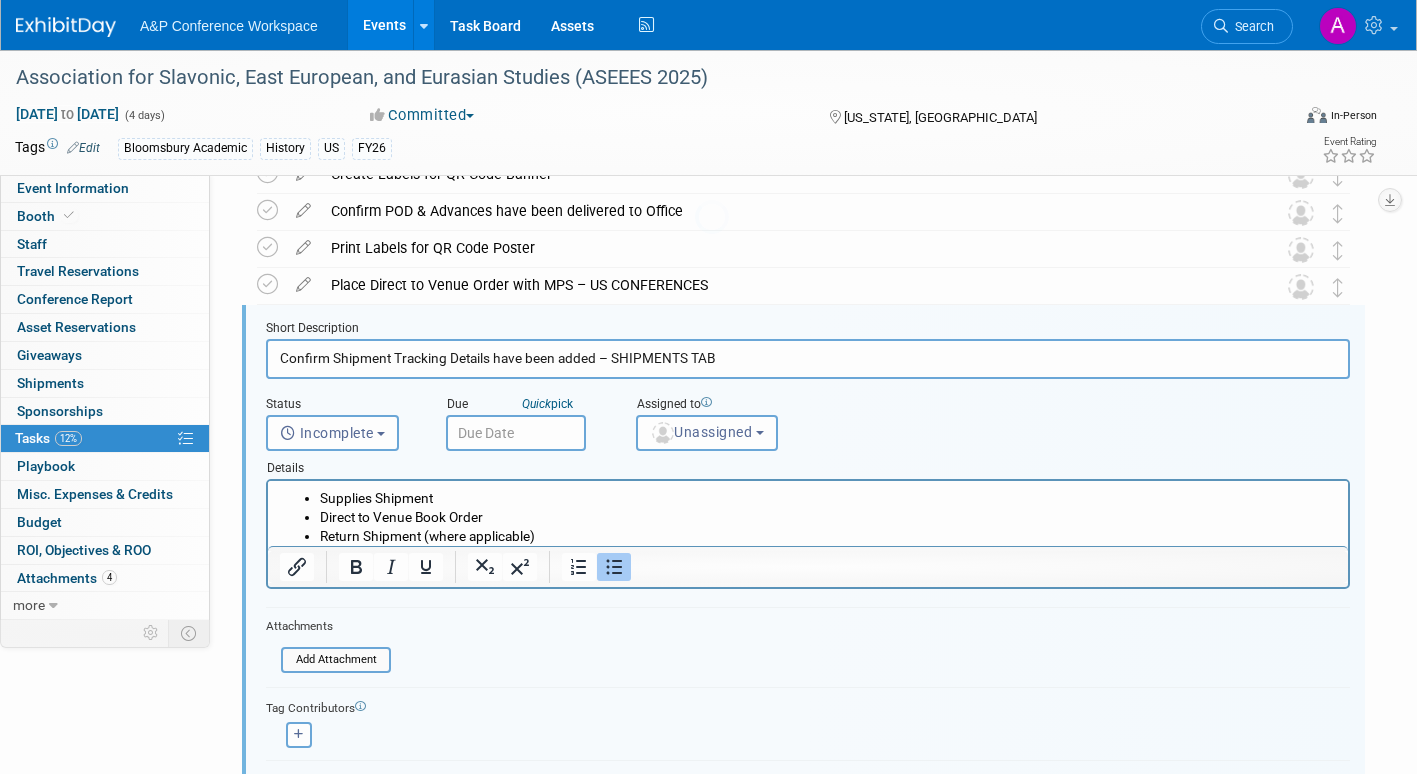 scroll, scrollTop: 781, scrollLeft: 0, axis: vertical 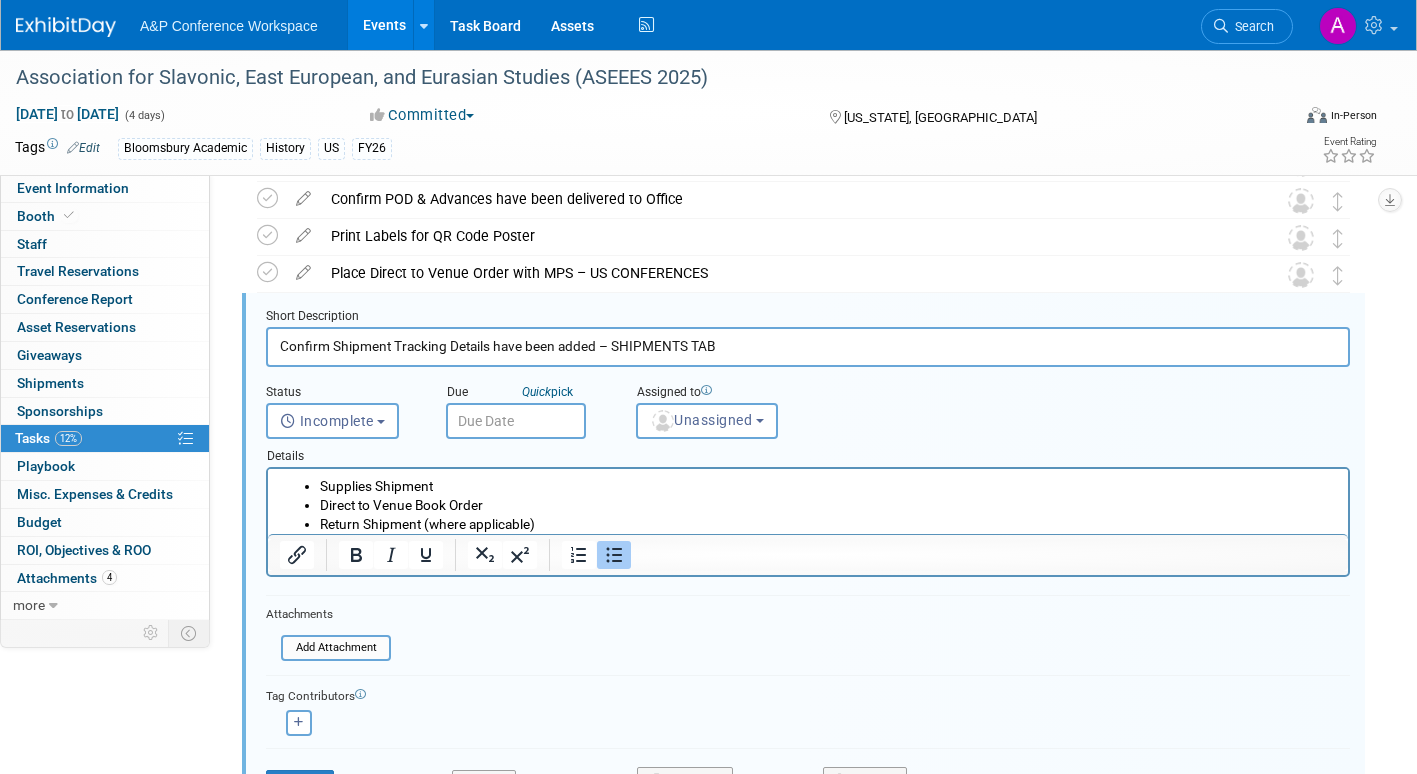 click at bounding box center [516, 421] 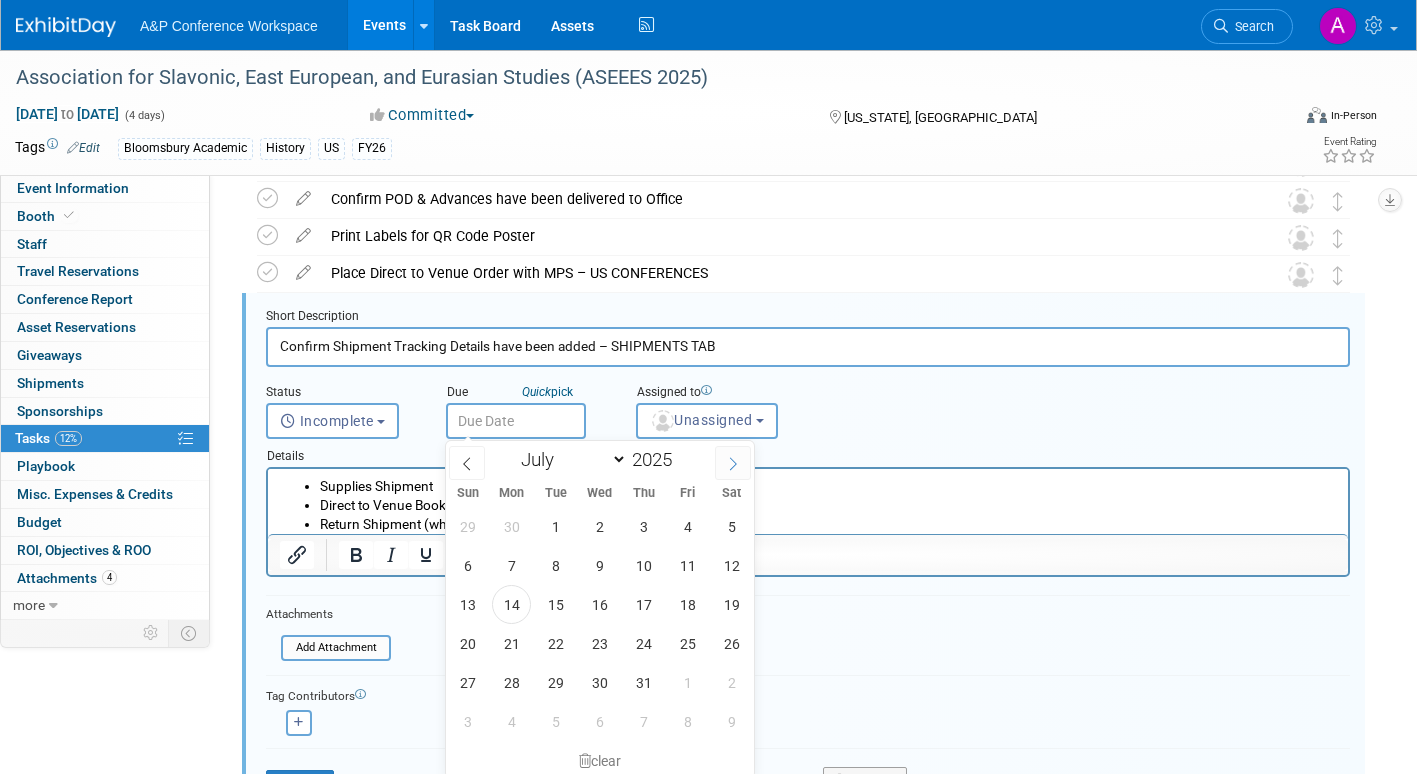 click 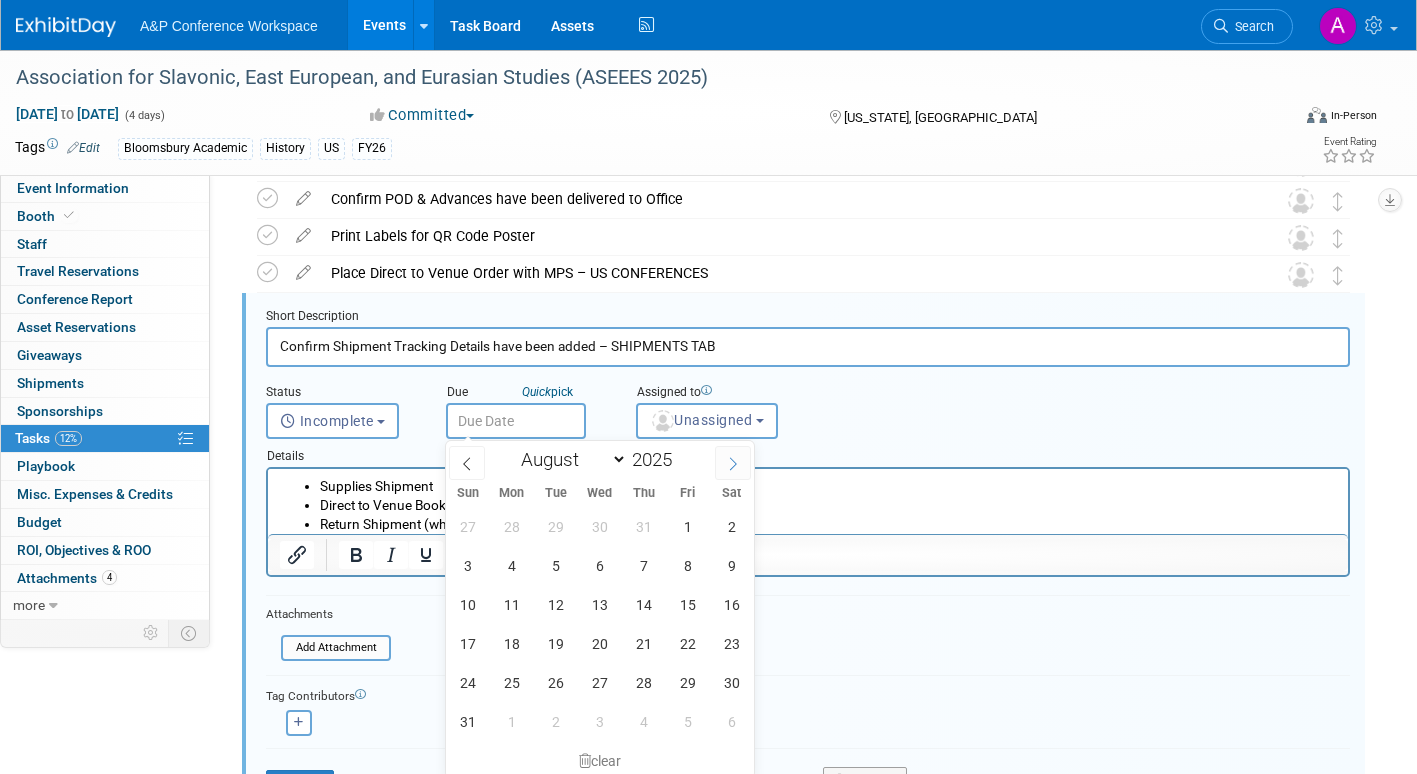 click 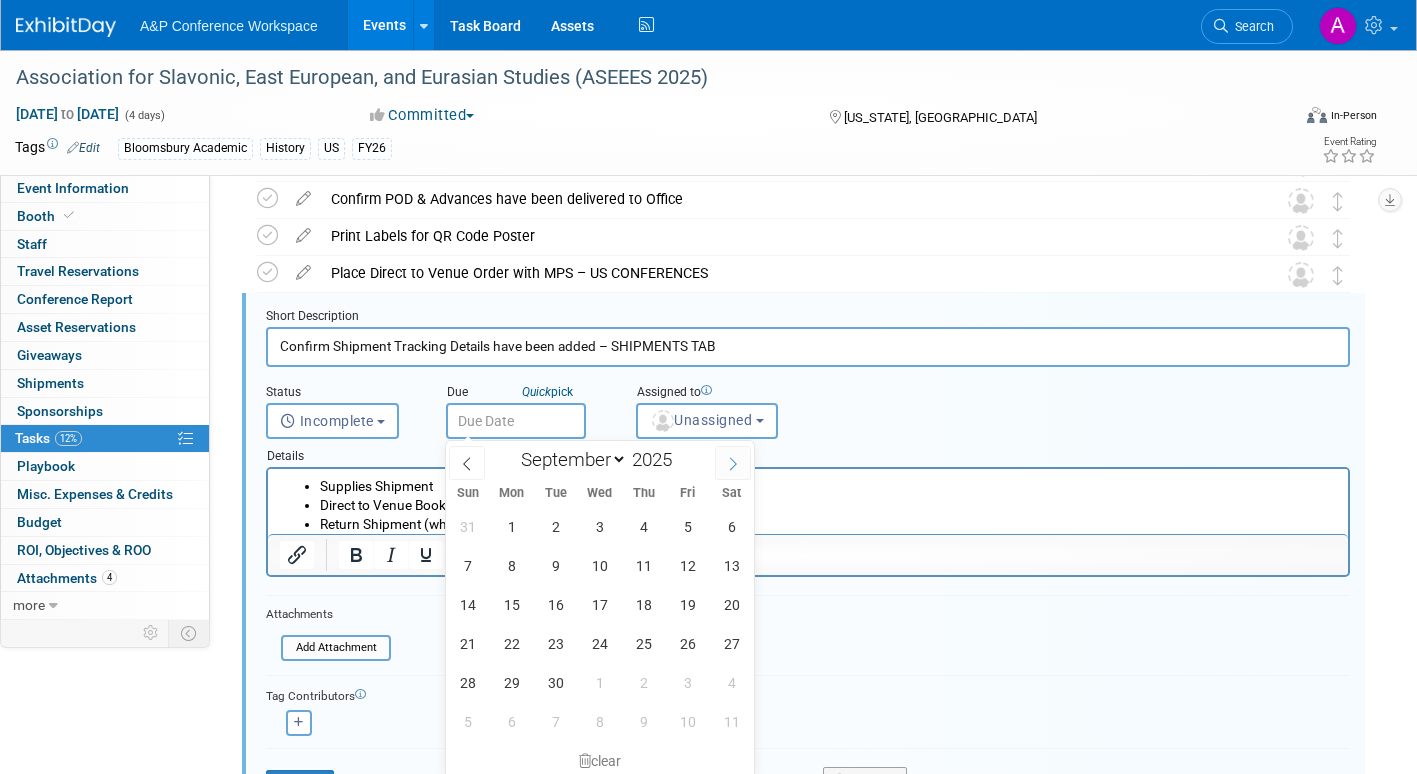 click 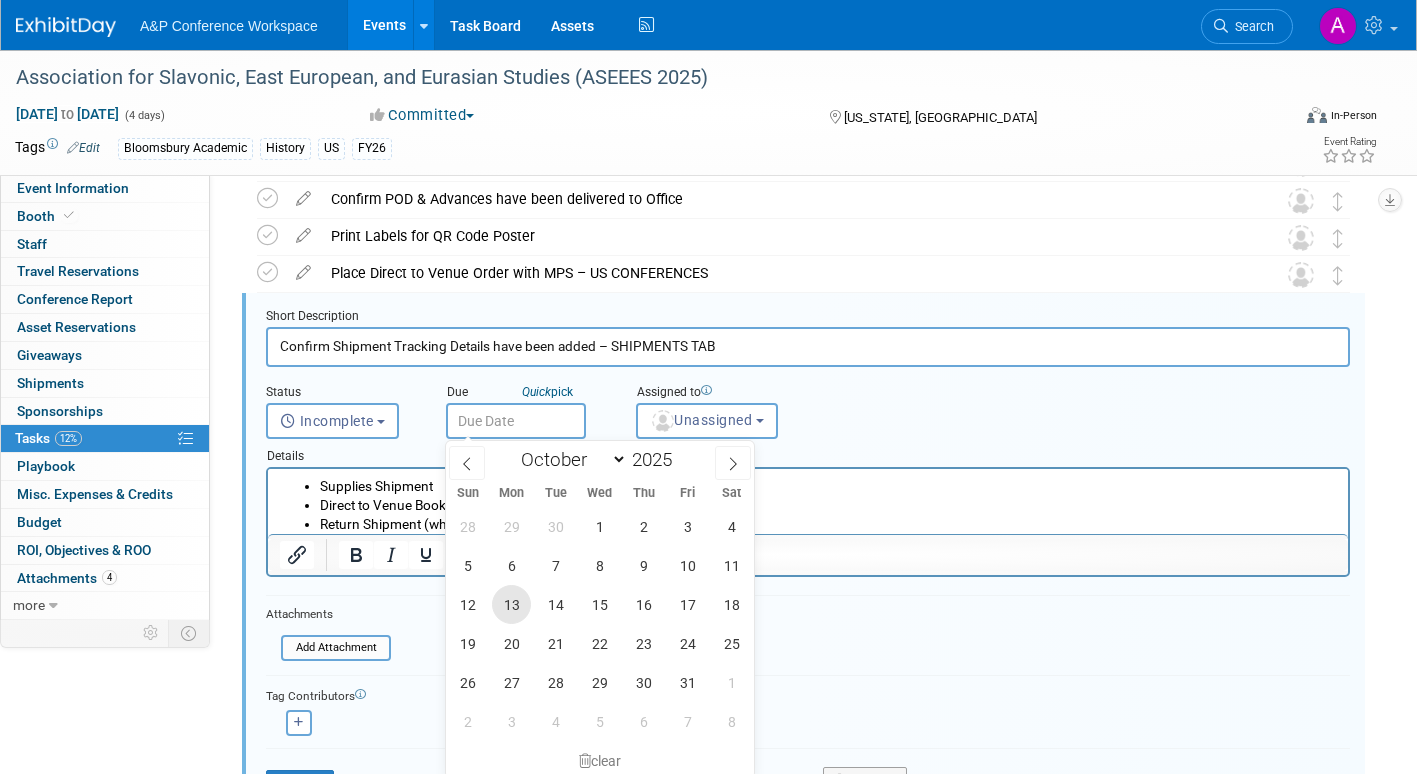 click on "13" at bounding box center (511, 604) 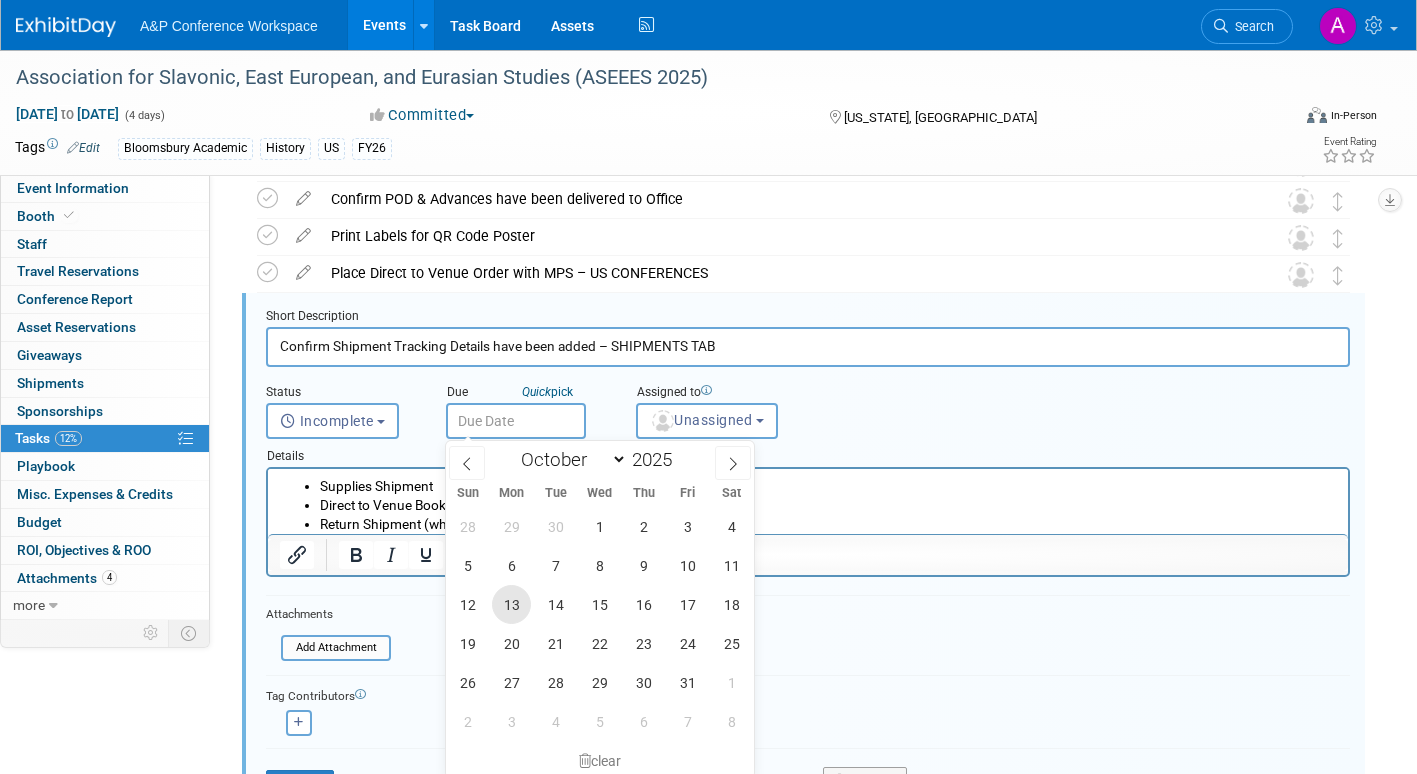 type on "Oct 13, 2025" 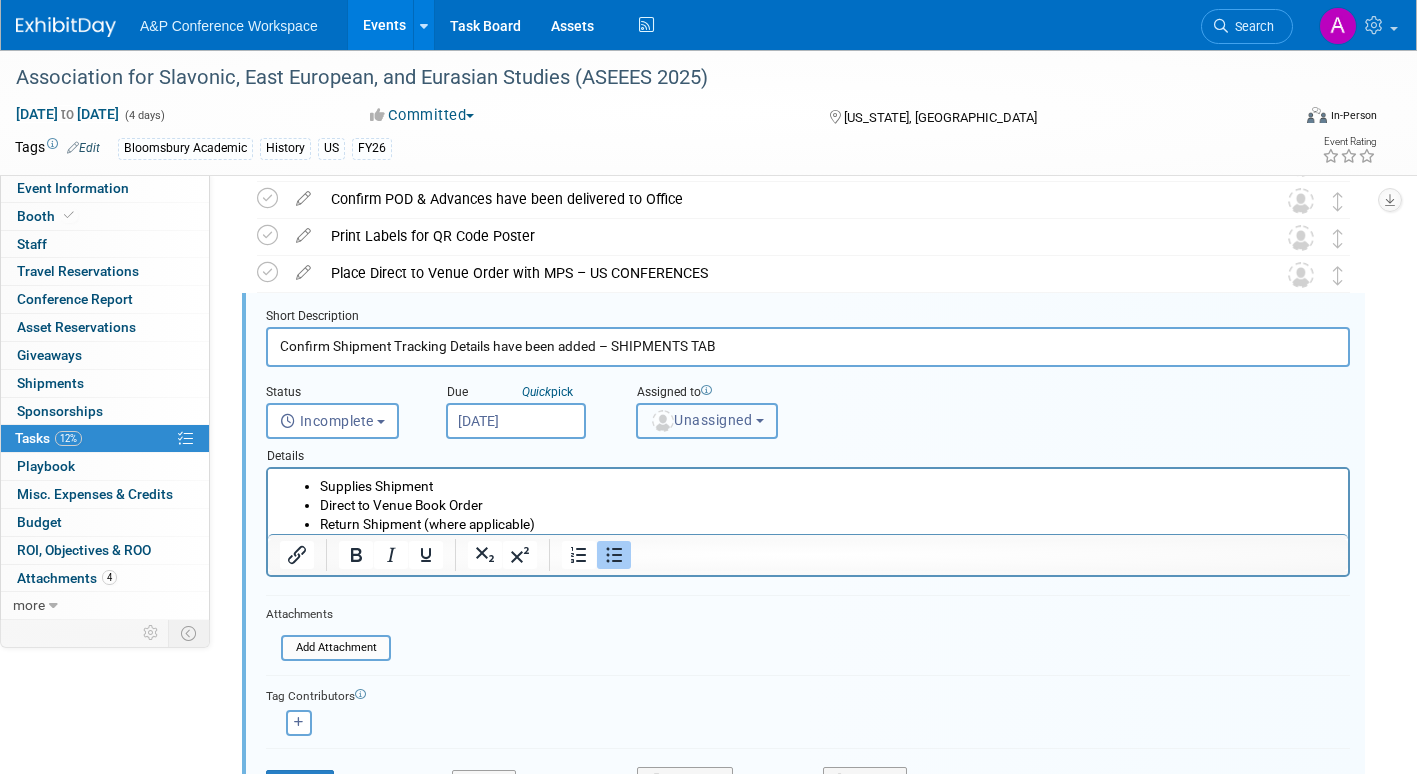 click on "Unassigned" at bounding box center (701, 420) 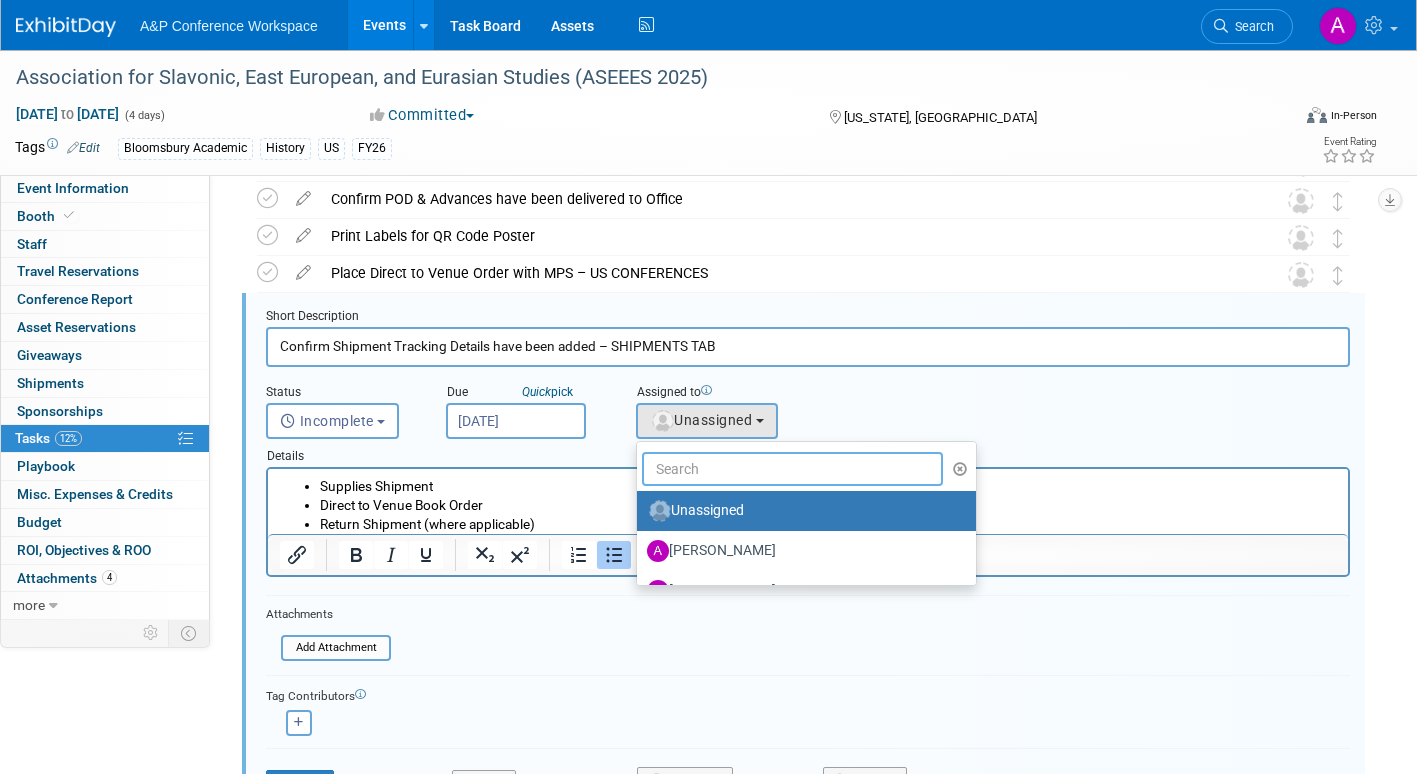 click at bounding box center [792, 469] 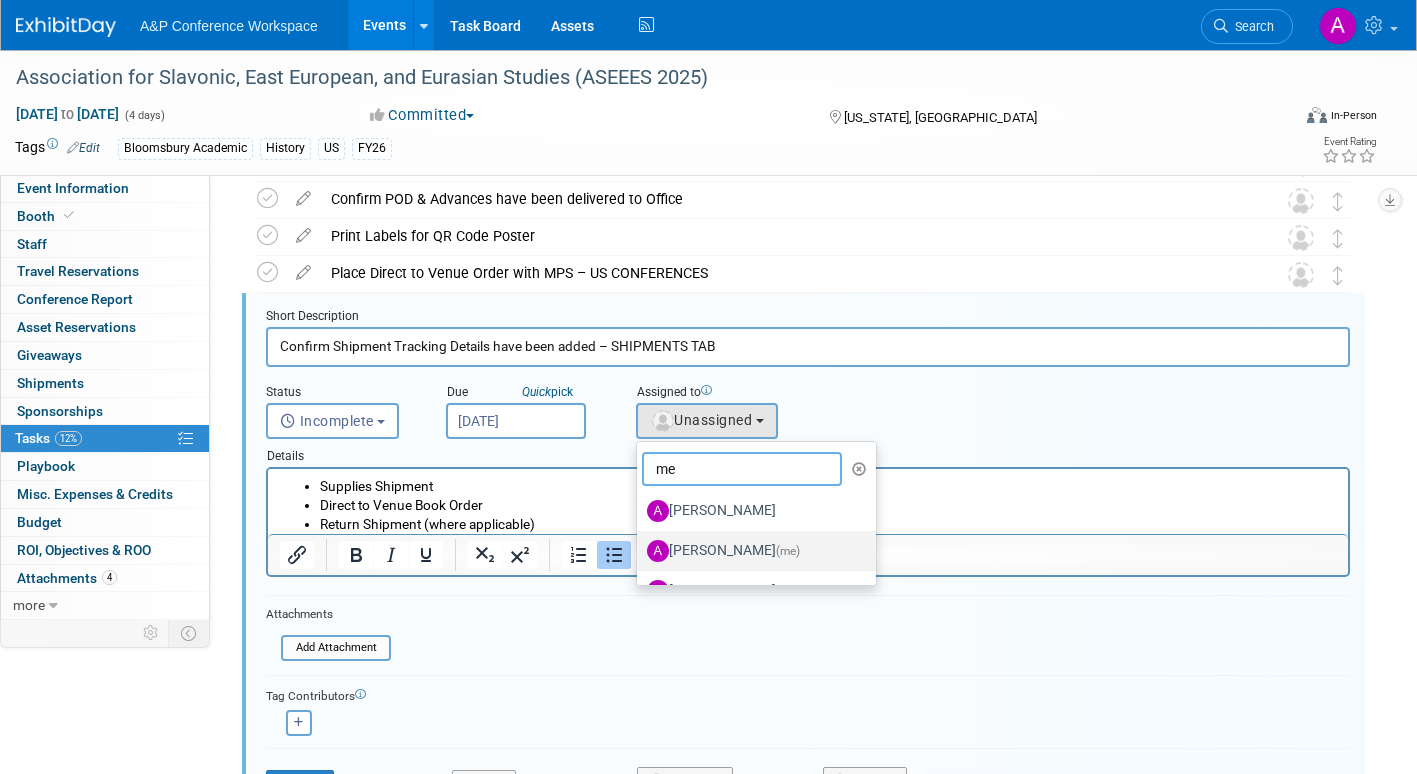 type on "me" 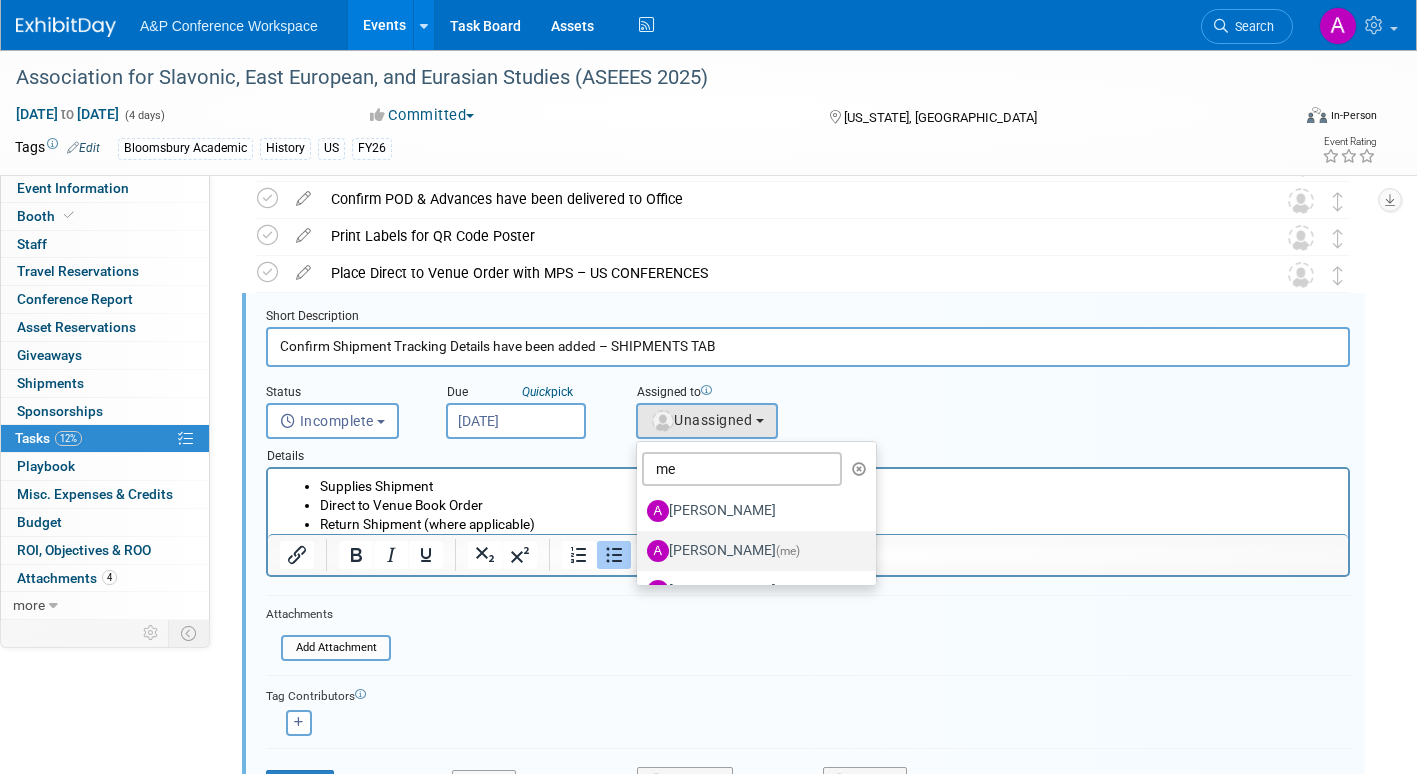 click on "[PERSON_NAME]
(me)" at bounding box center (751, 551) 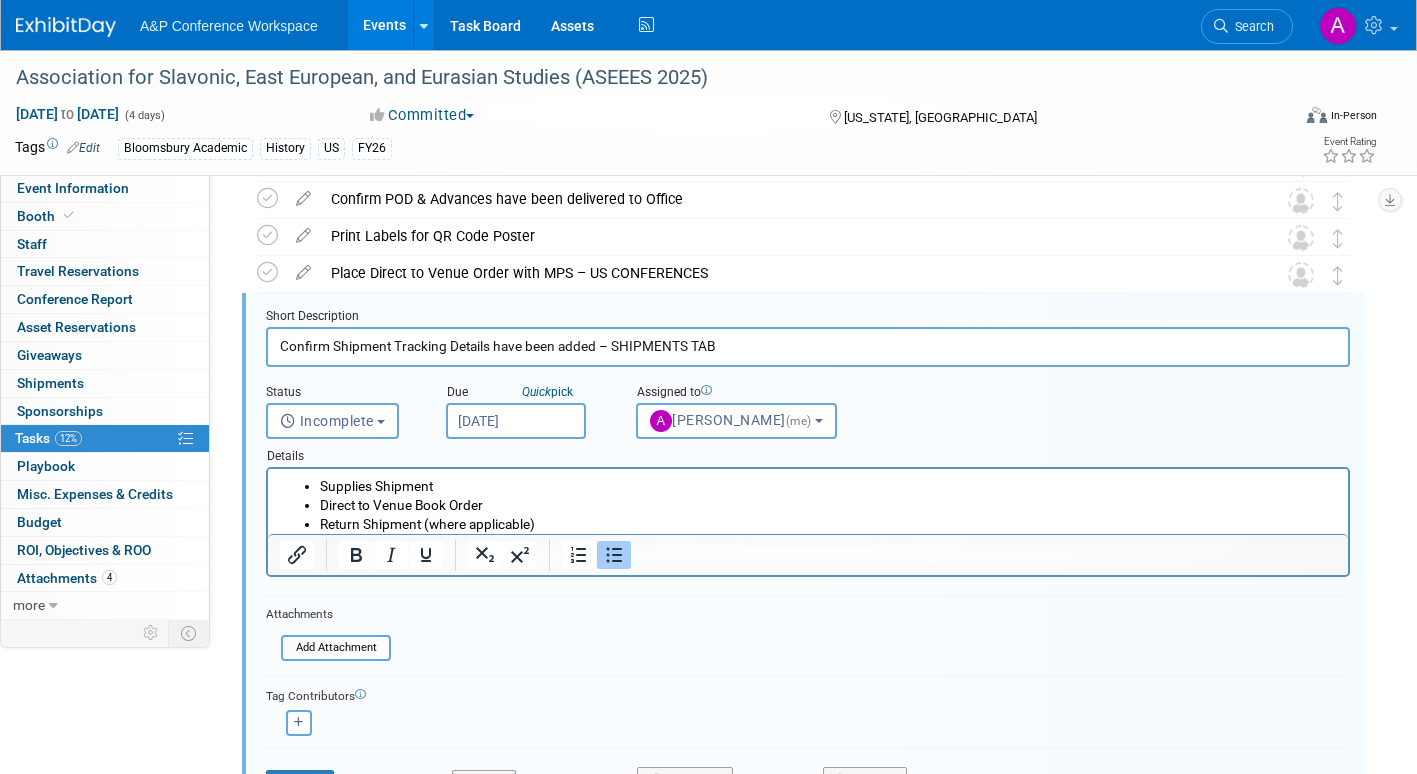 scroll, scrollTop: 981, scrollLeft: 0, axis: vertical 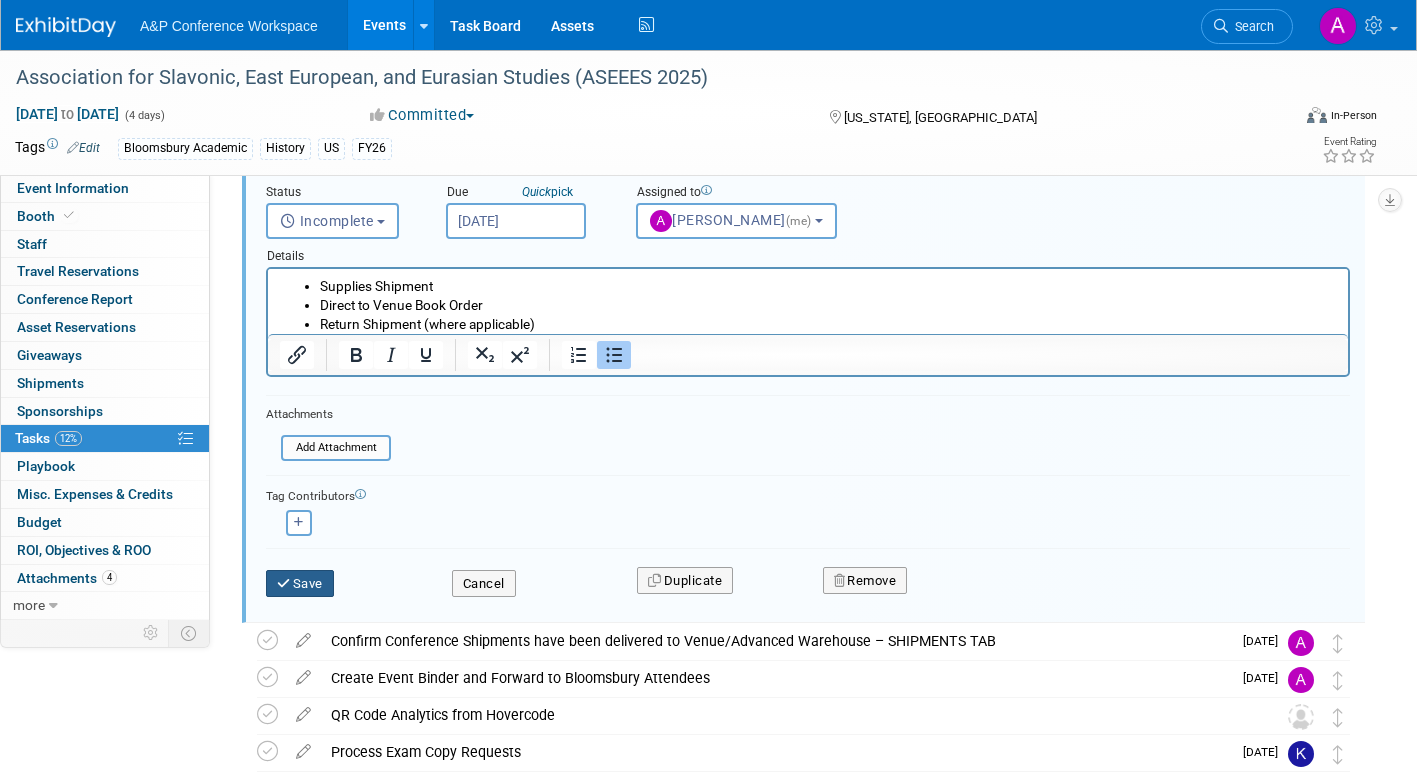 drag, startPoint x: 317, startPoint y: 587, endPoint x: 334, endPoint y: 594, distance: 18.384777 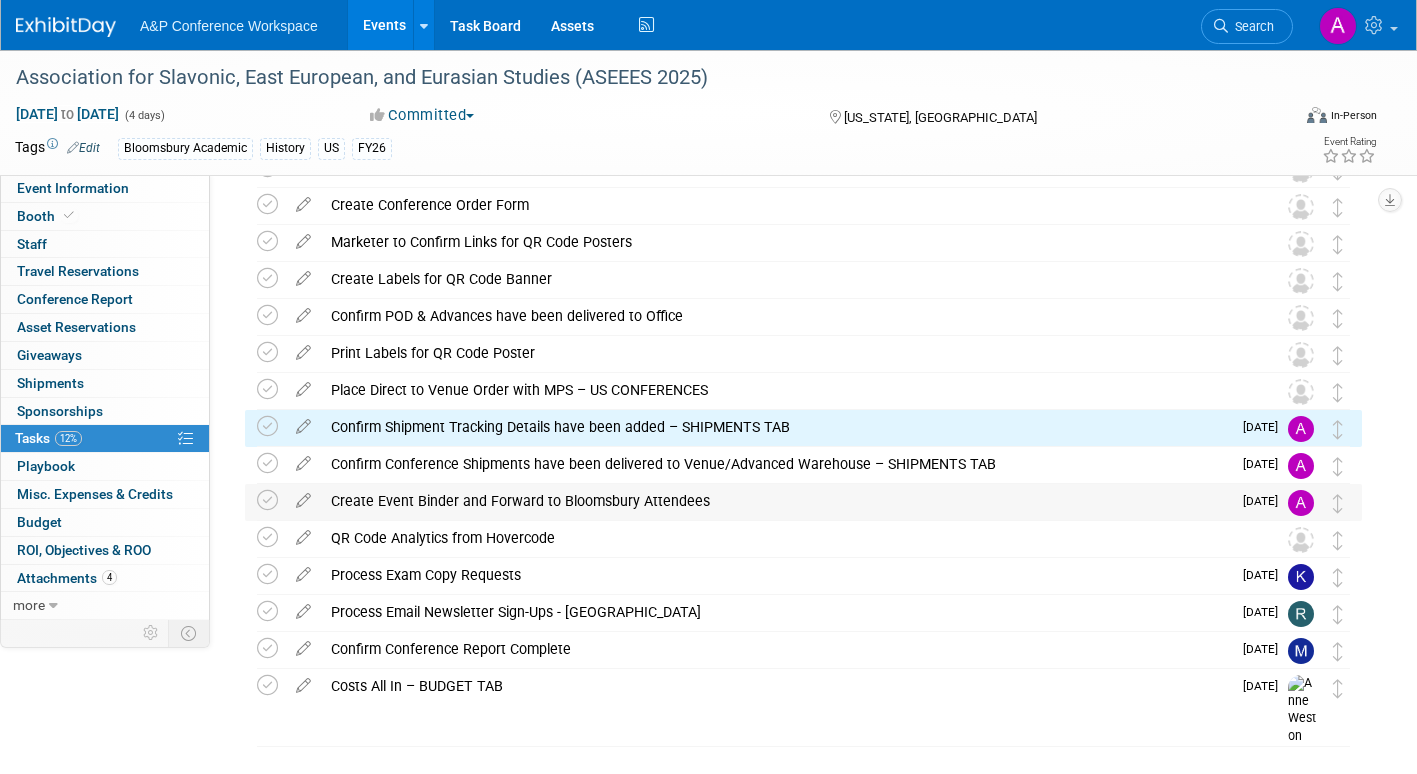 scroll, scrollTop: 618, scrollLeft: 0, axis: vertical 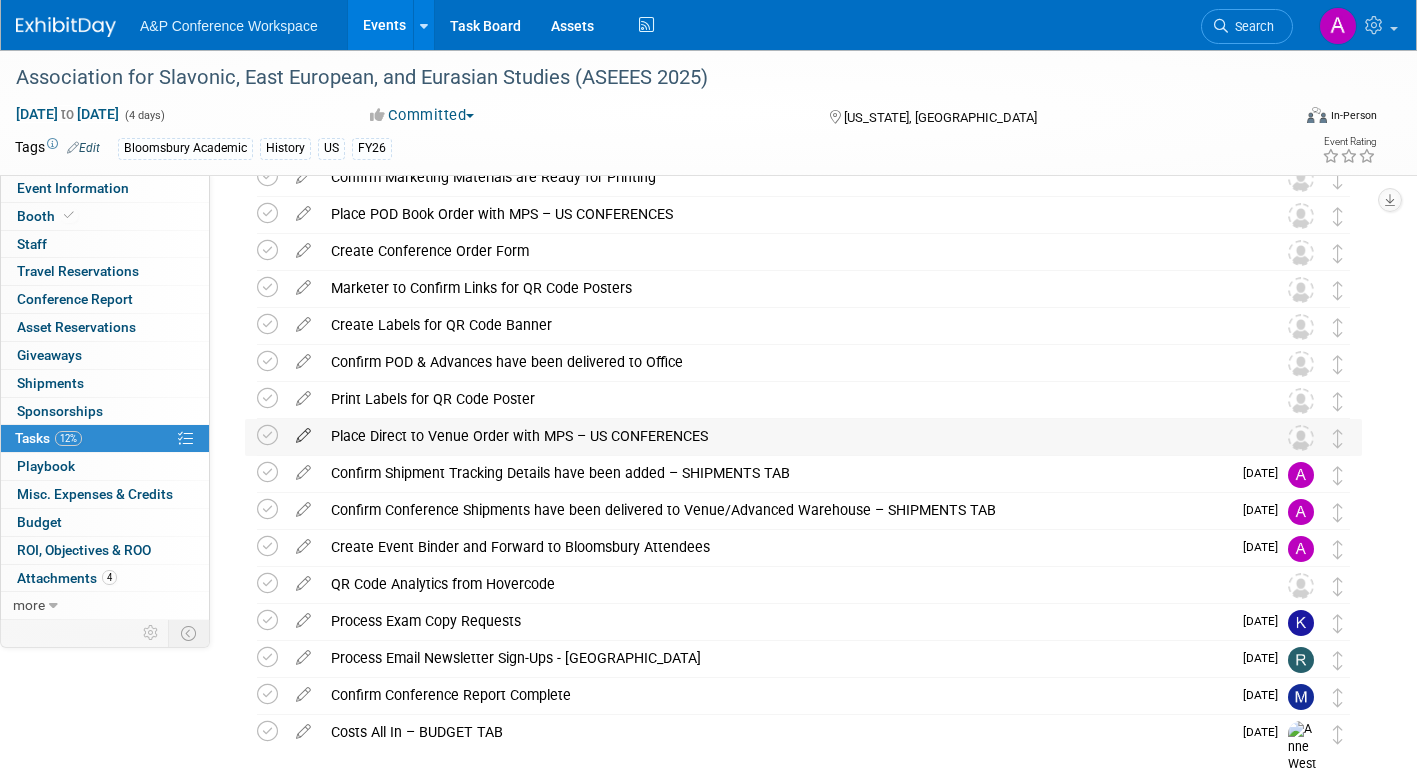 click at bounding box center (303, 431) 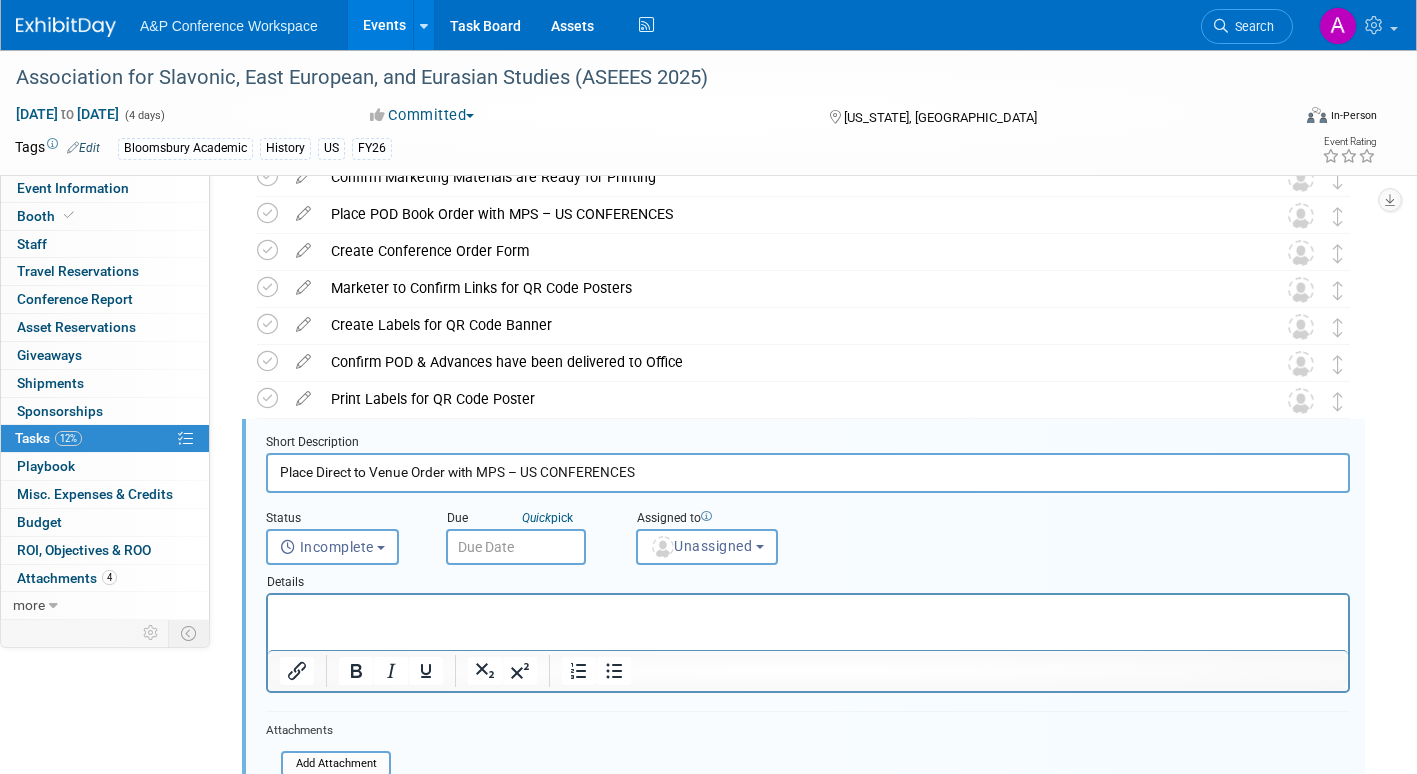 scroll, scrollTop: 744, scrollLeft: 0, axis: vertical 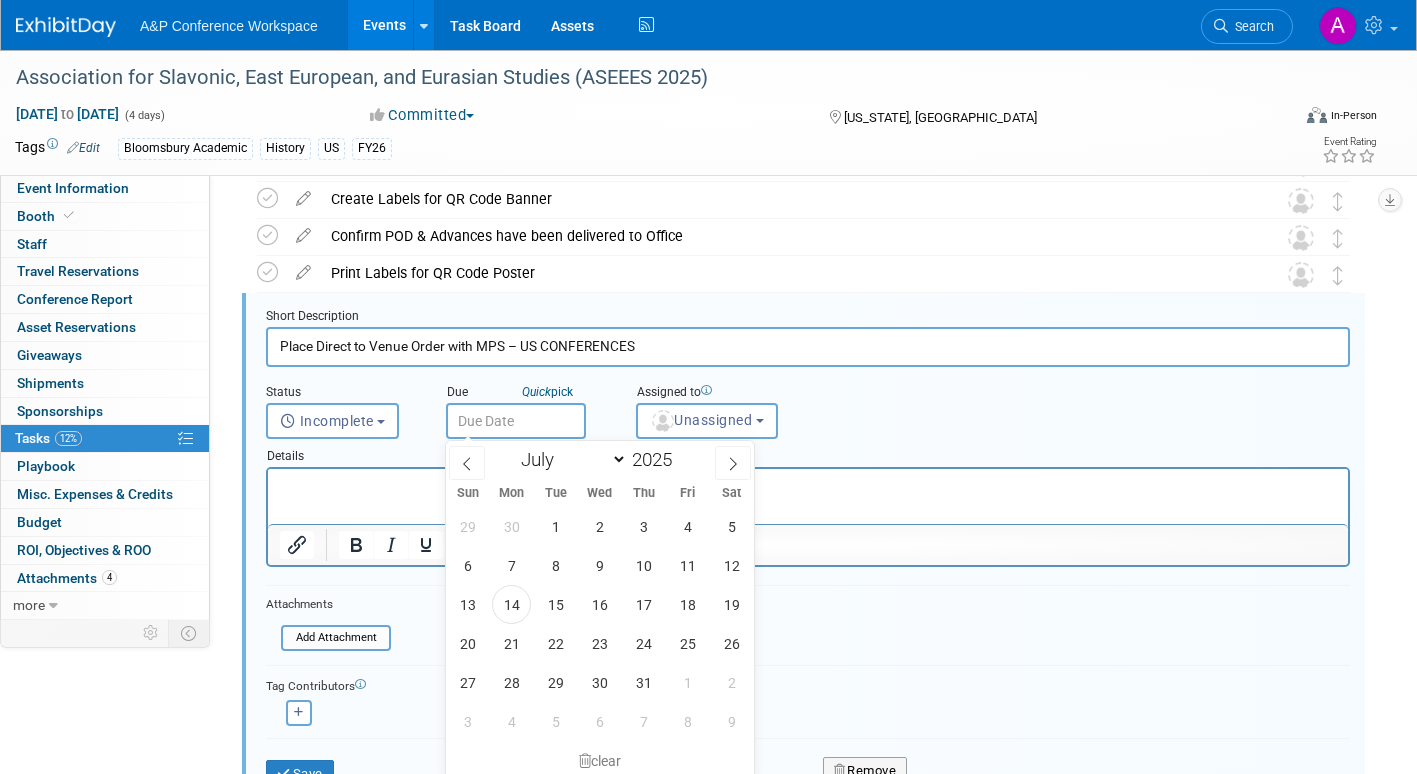 click at bounding box center [516, 421] 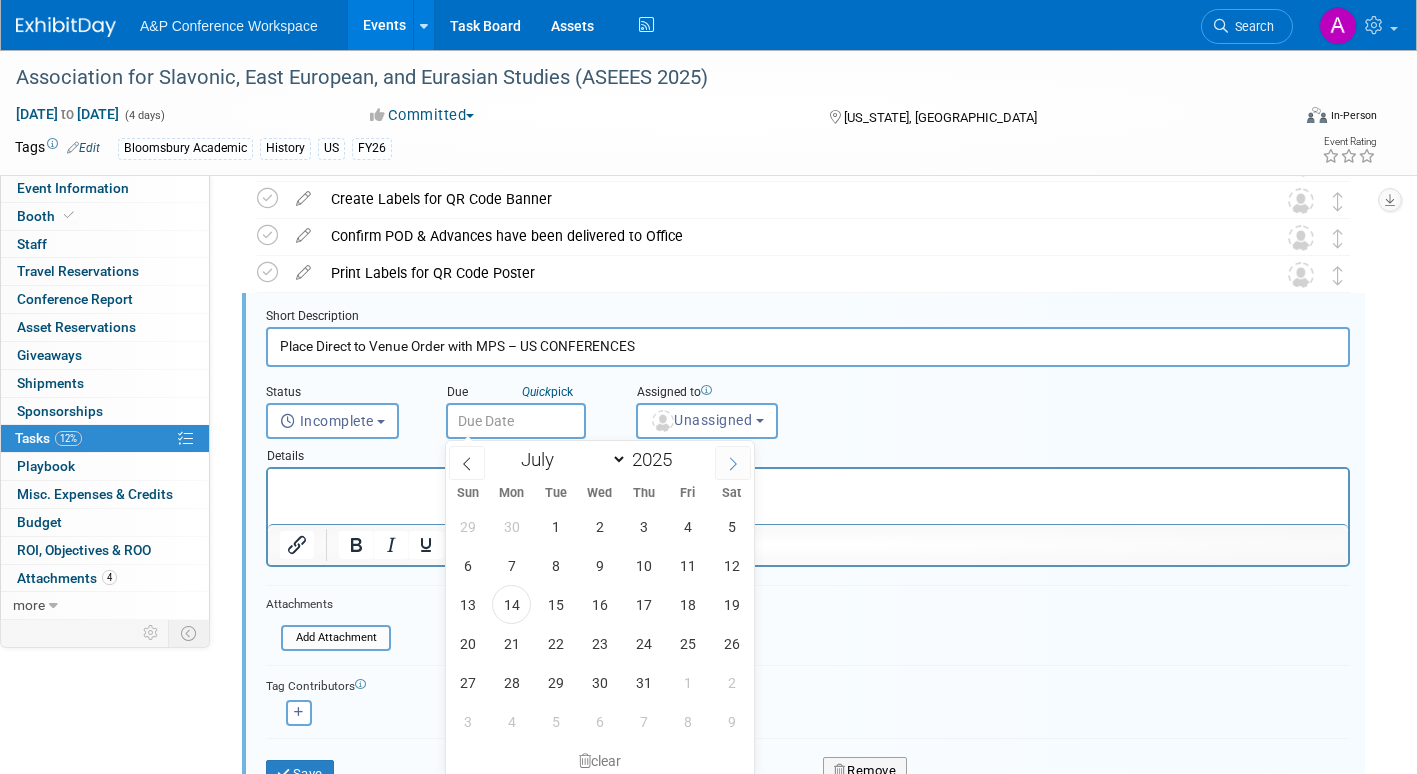 click 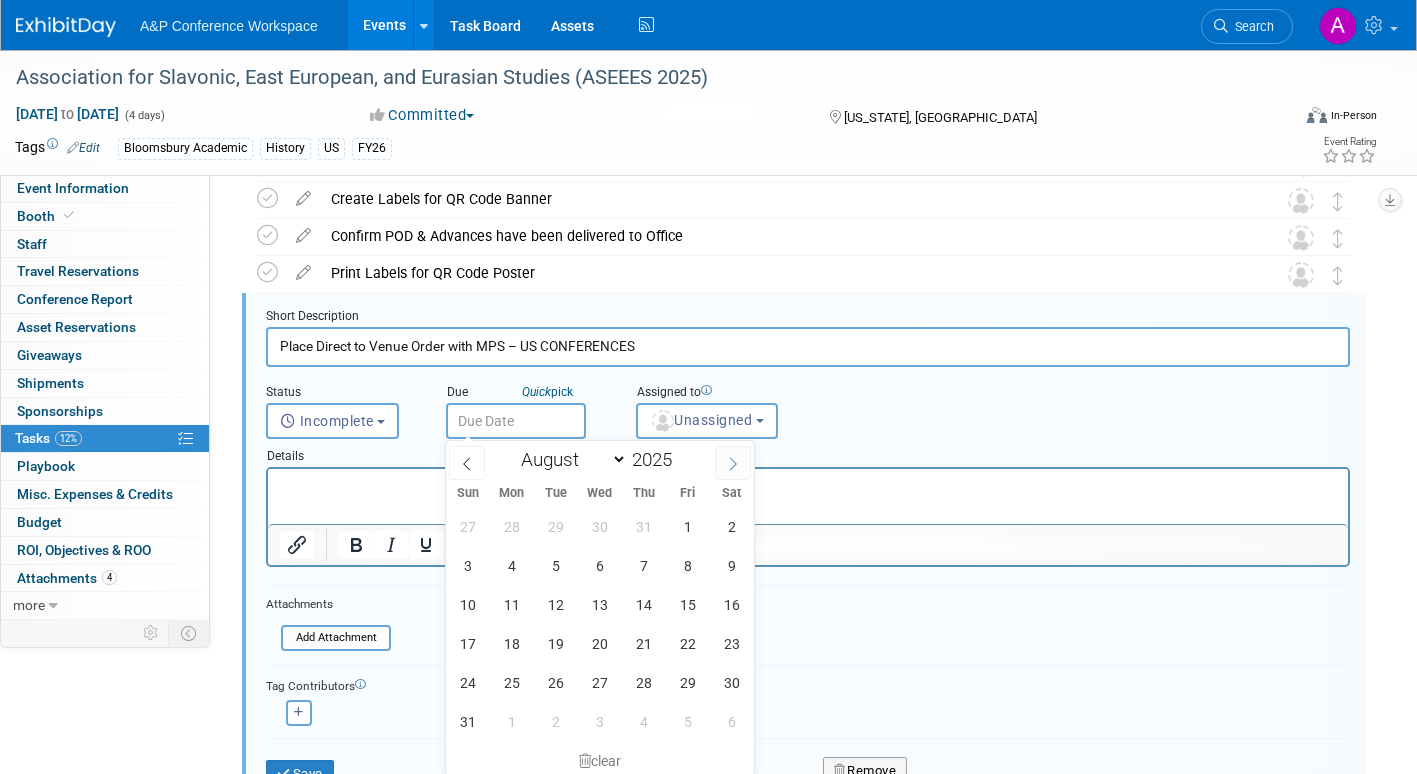 click 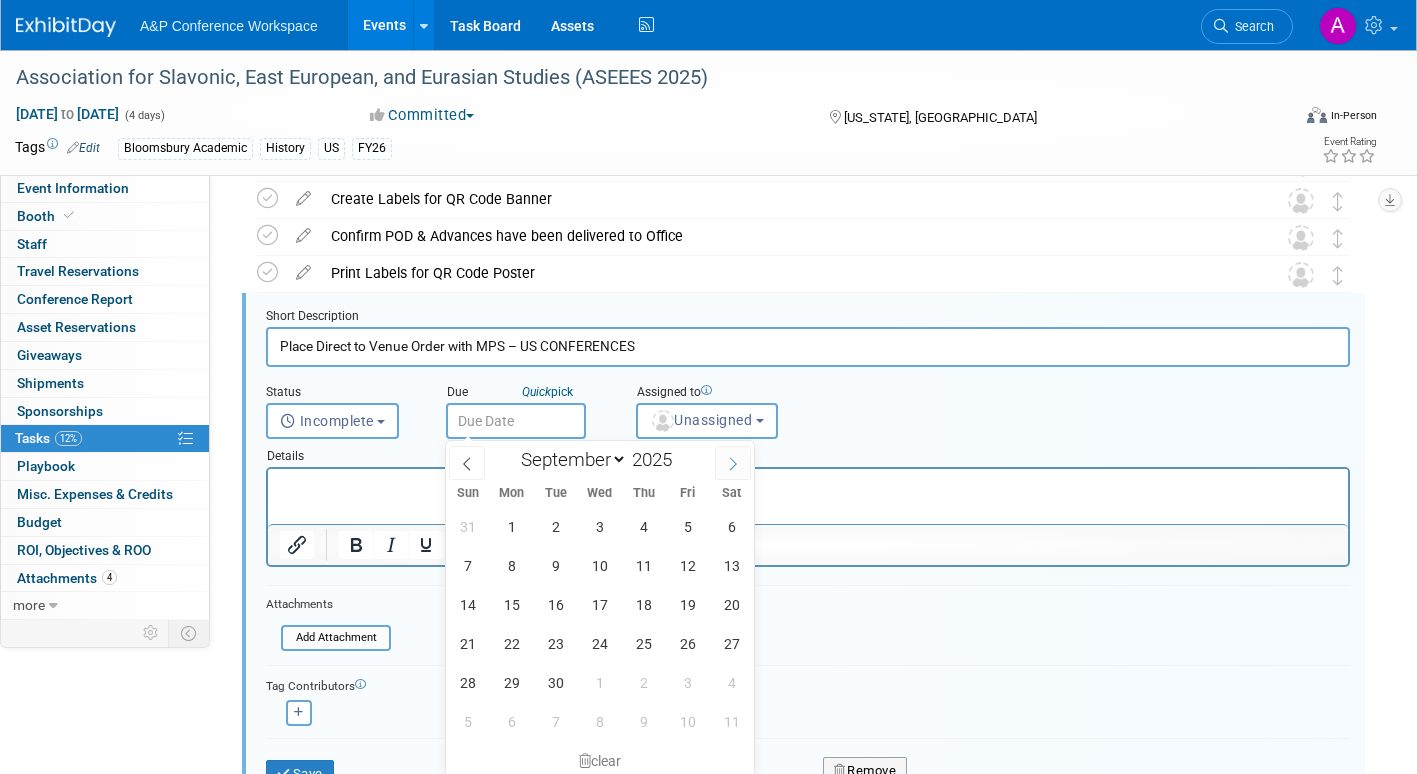 click 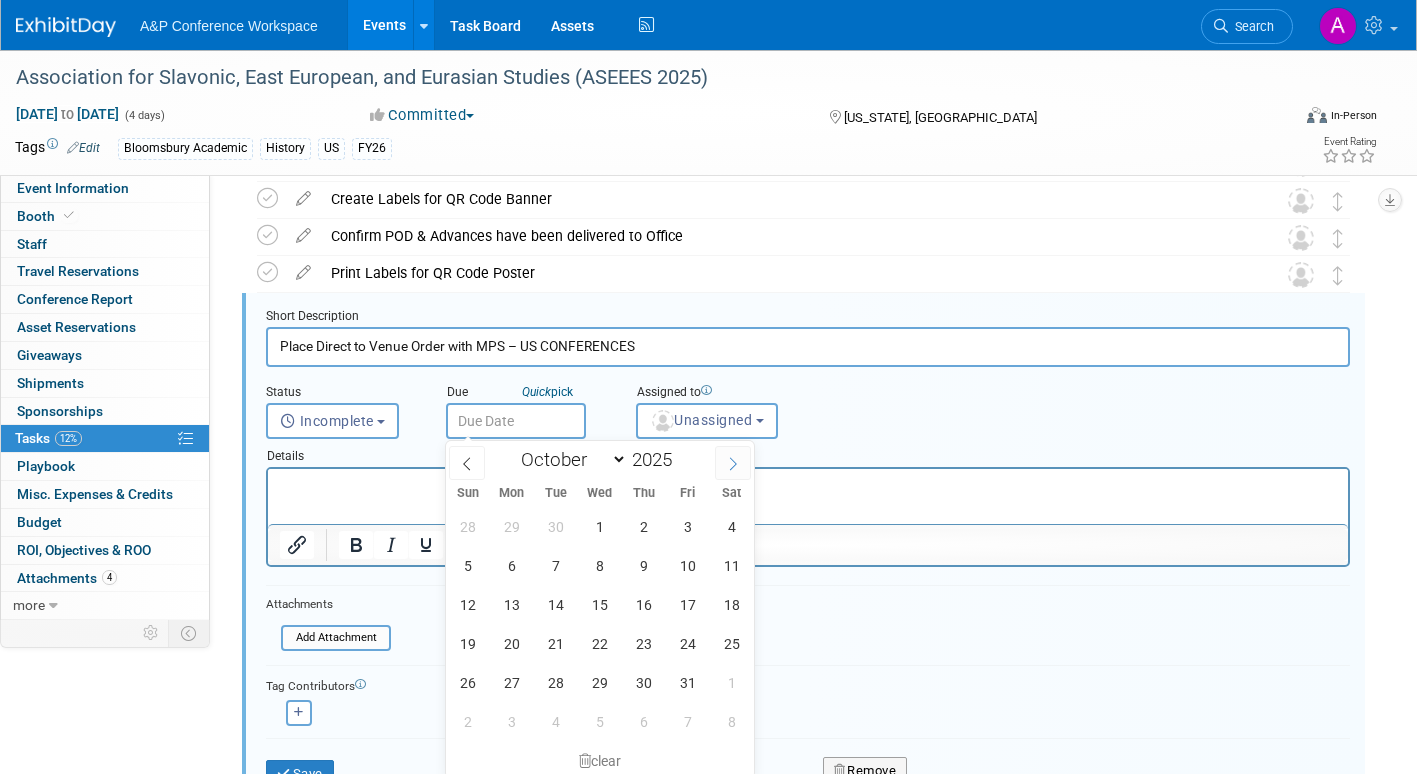 click 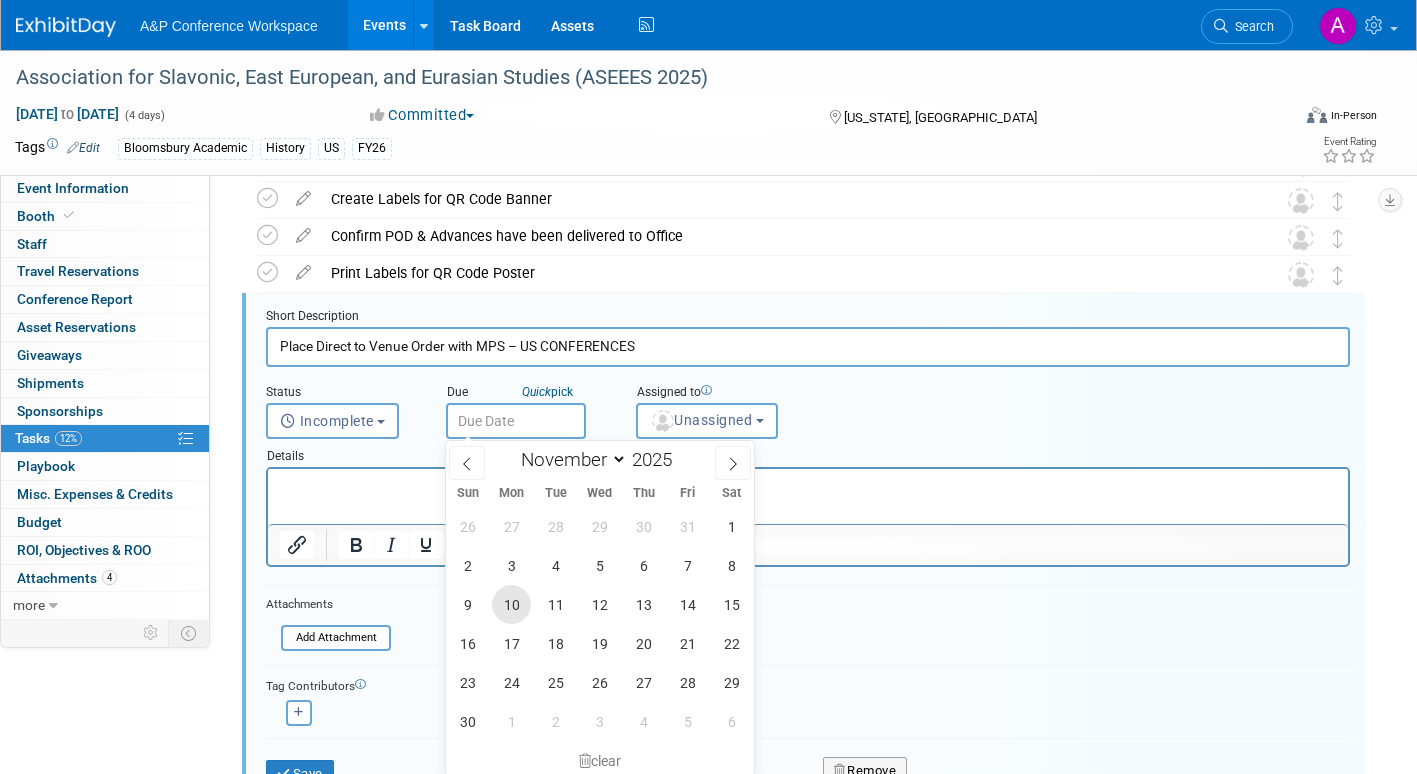 click on "10" at bounding box center [511, 604] 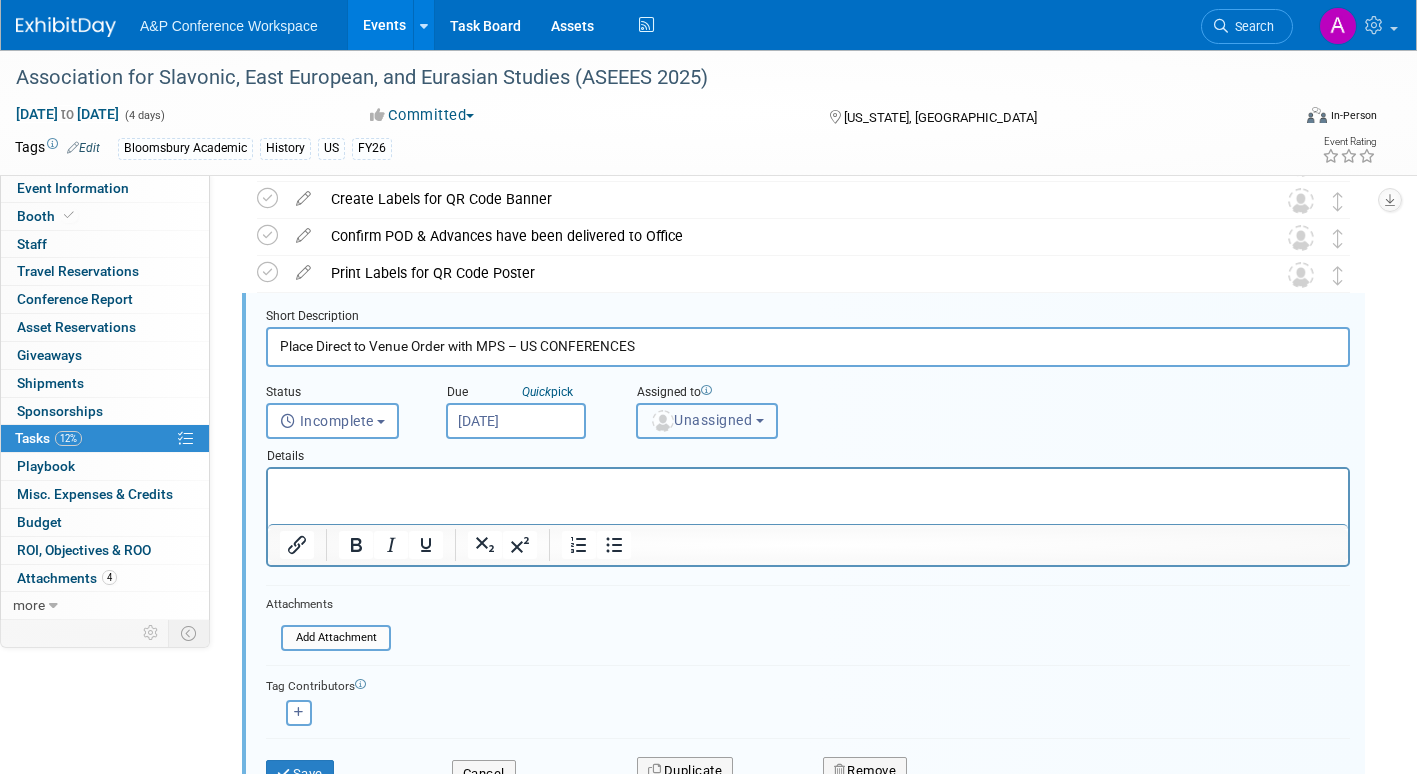 click on "Unassigned" at bounding box center (701, 420) 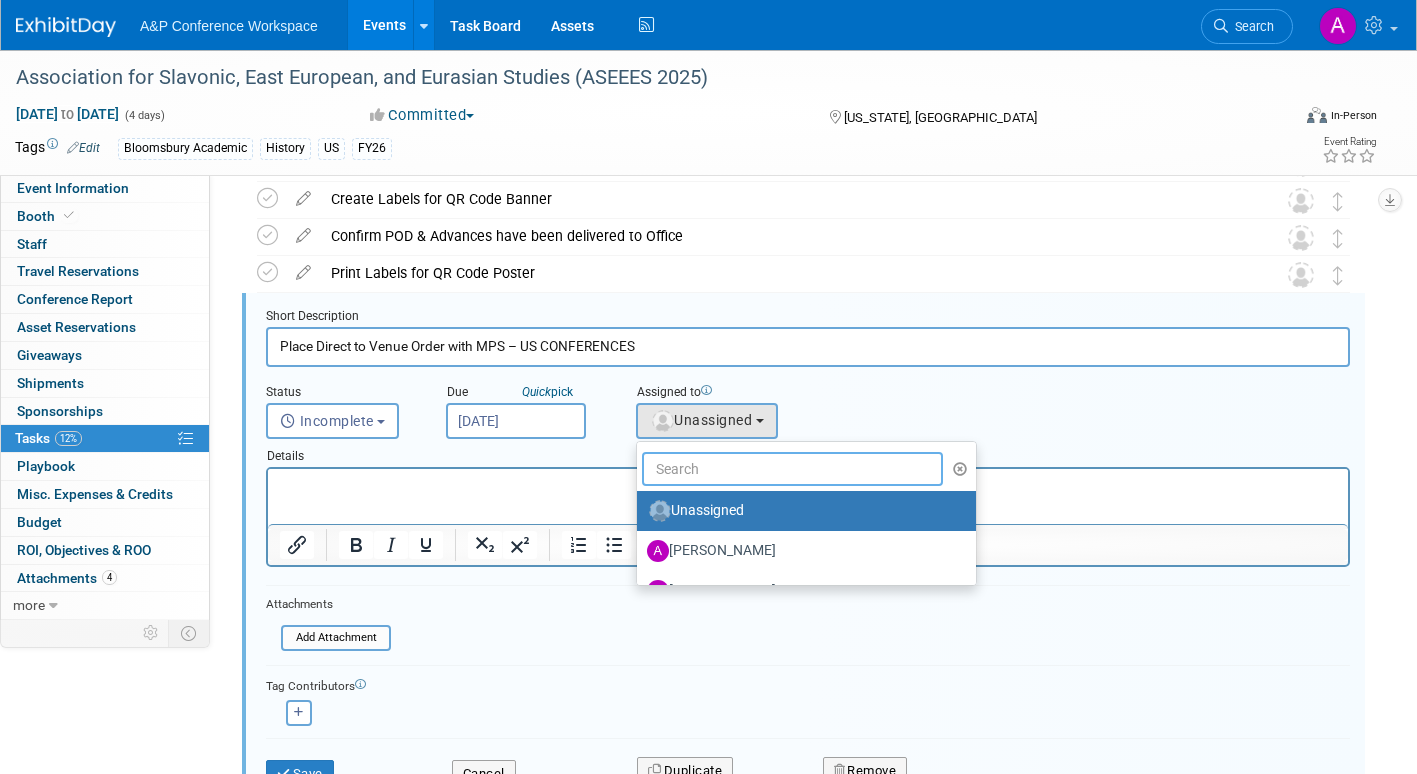click at bounding box center [792, 469] 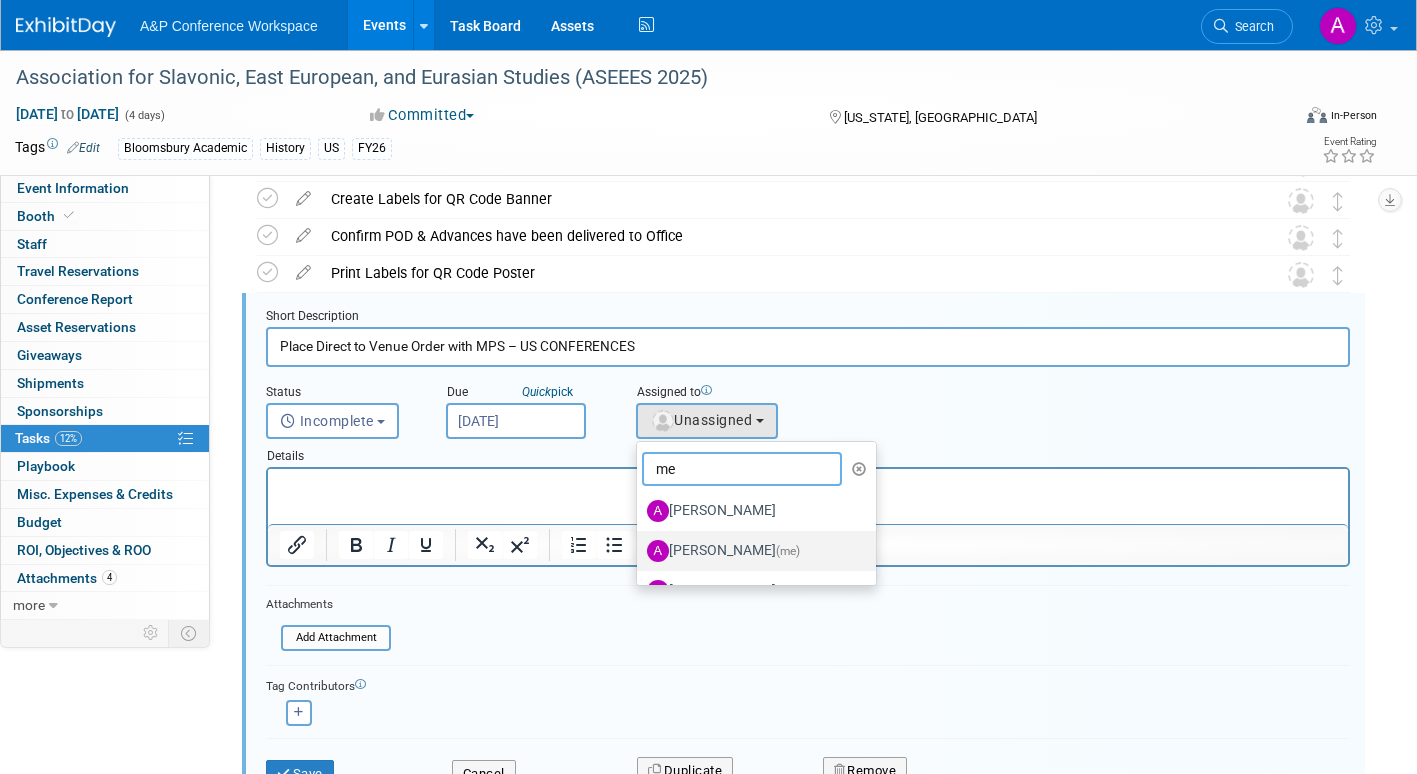 type on "me" 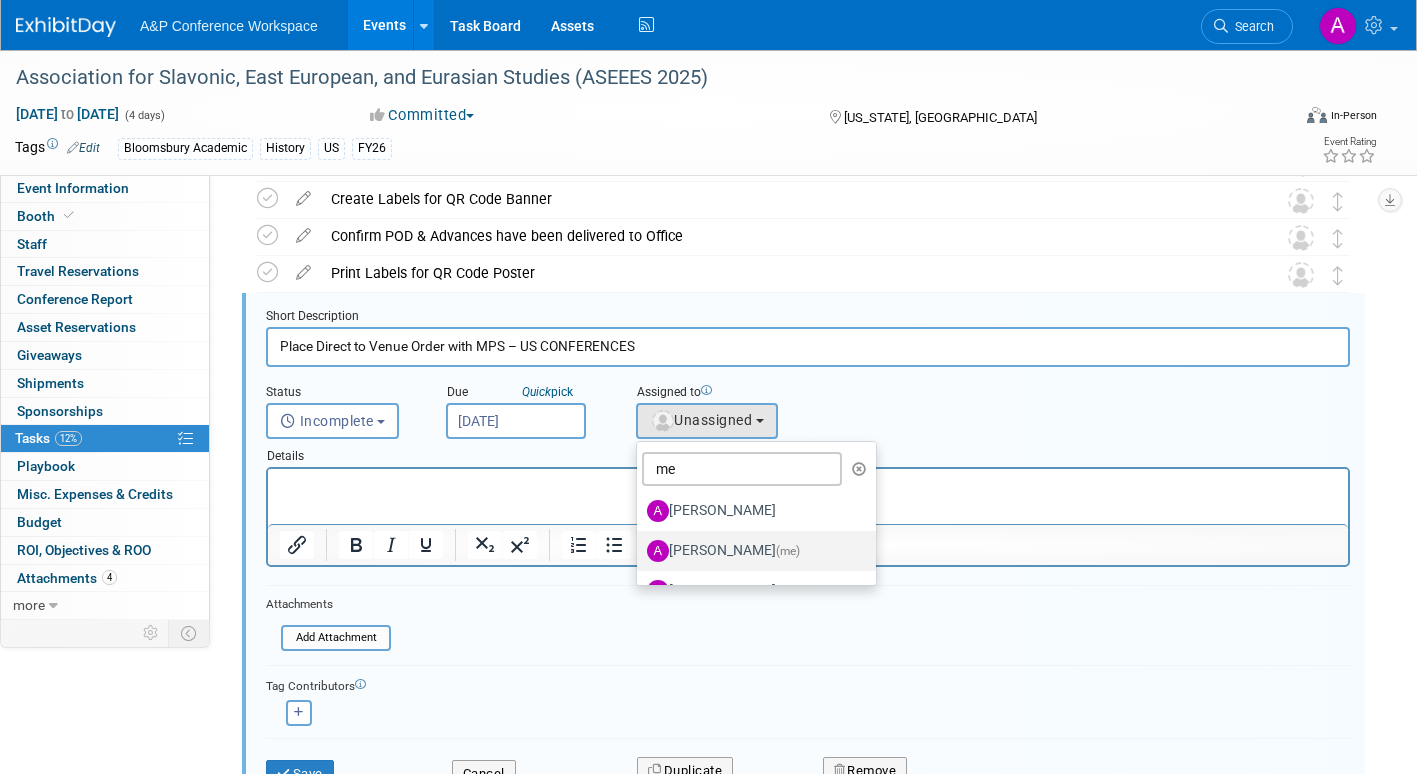 click on "Amanda Oney
(me)" at bounding box center [751, 551] 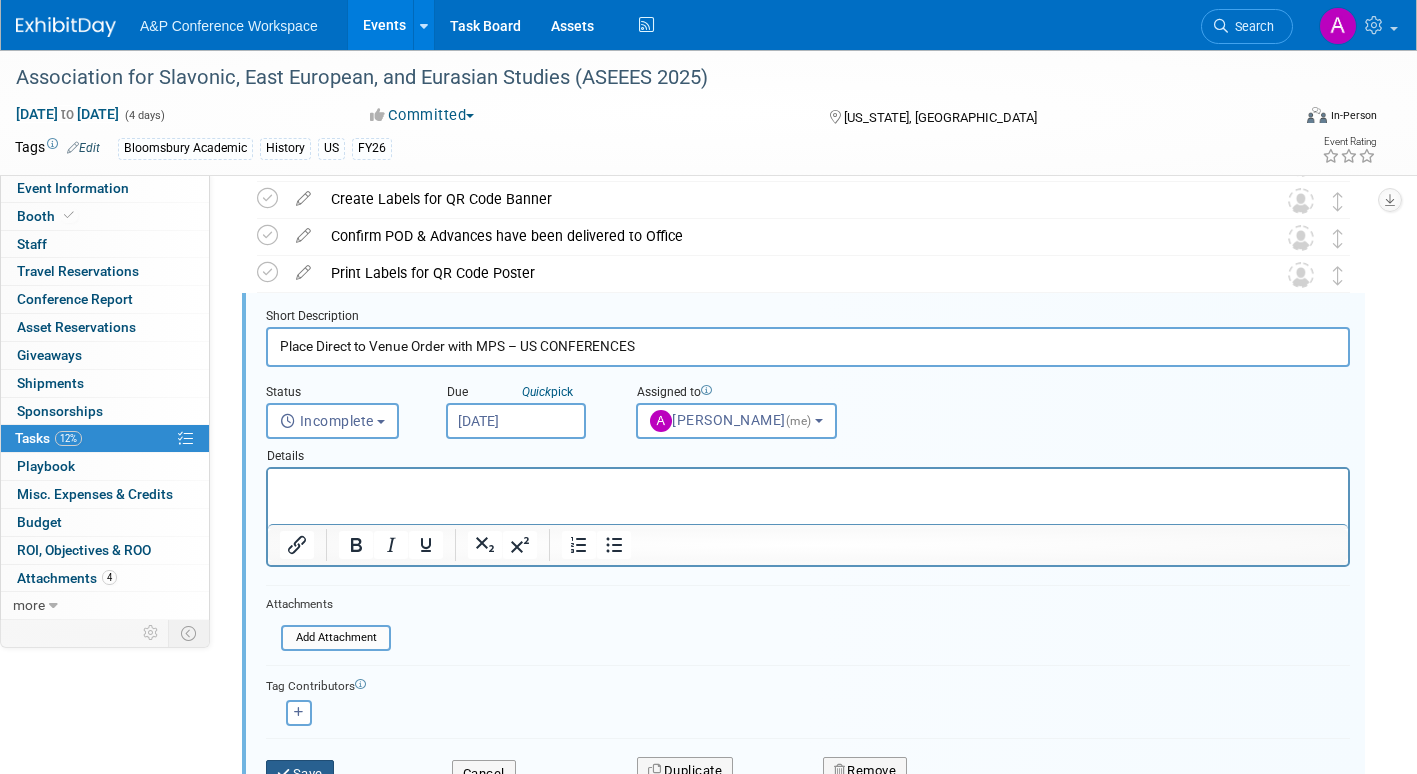 click on "Save" at bounding box center [300, 774] 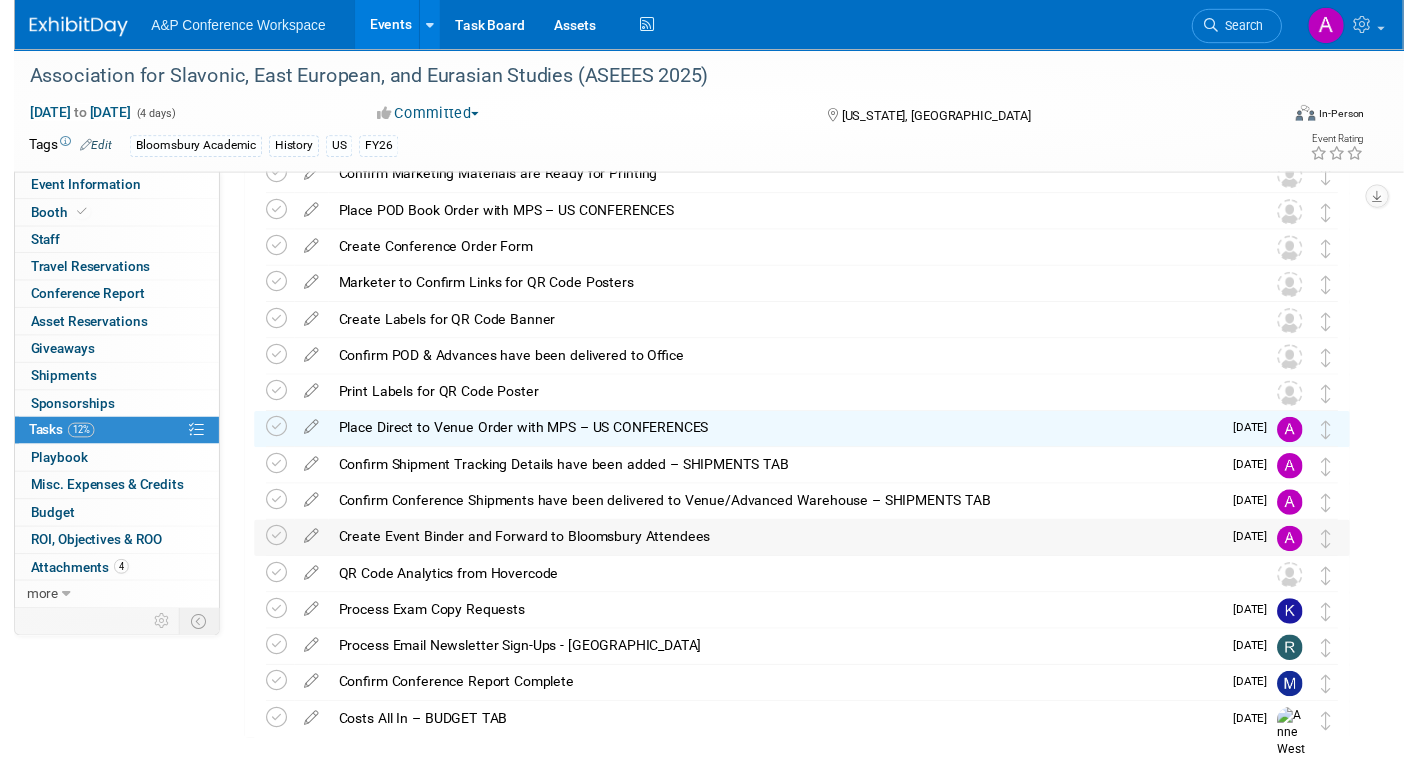 scroll, scrollTop: 418, scrollLeft: 0, axis: vertical 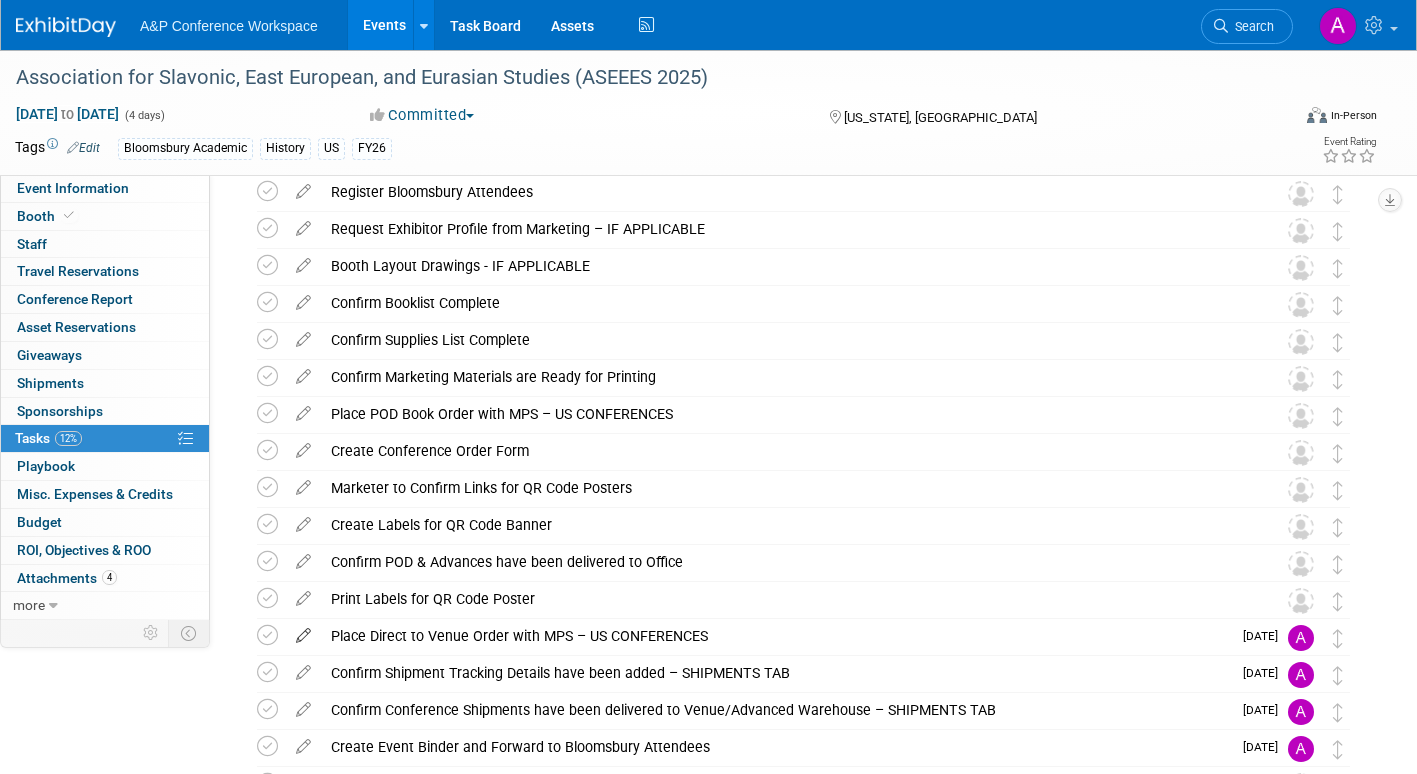 click at bounding box center [303, 631] 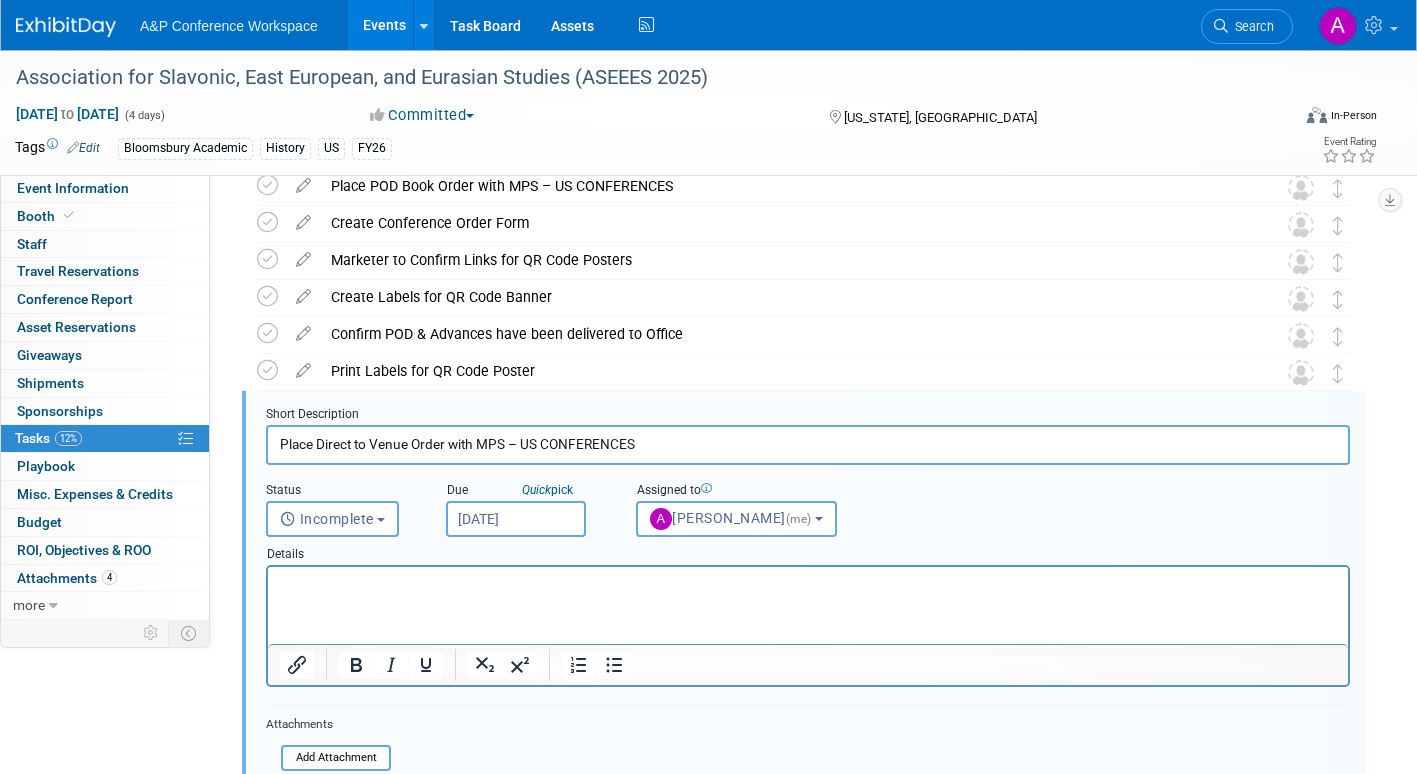 scroll, scrollTop: 744, scrollLeft: 0, axis: vertical 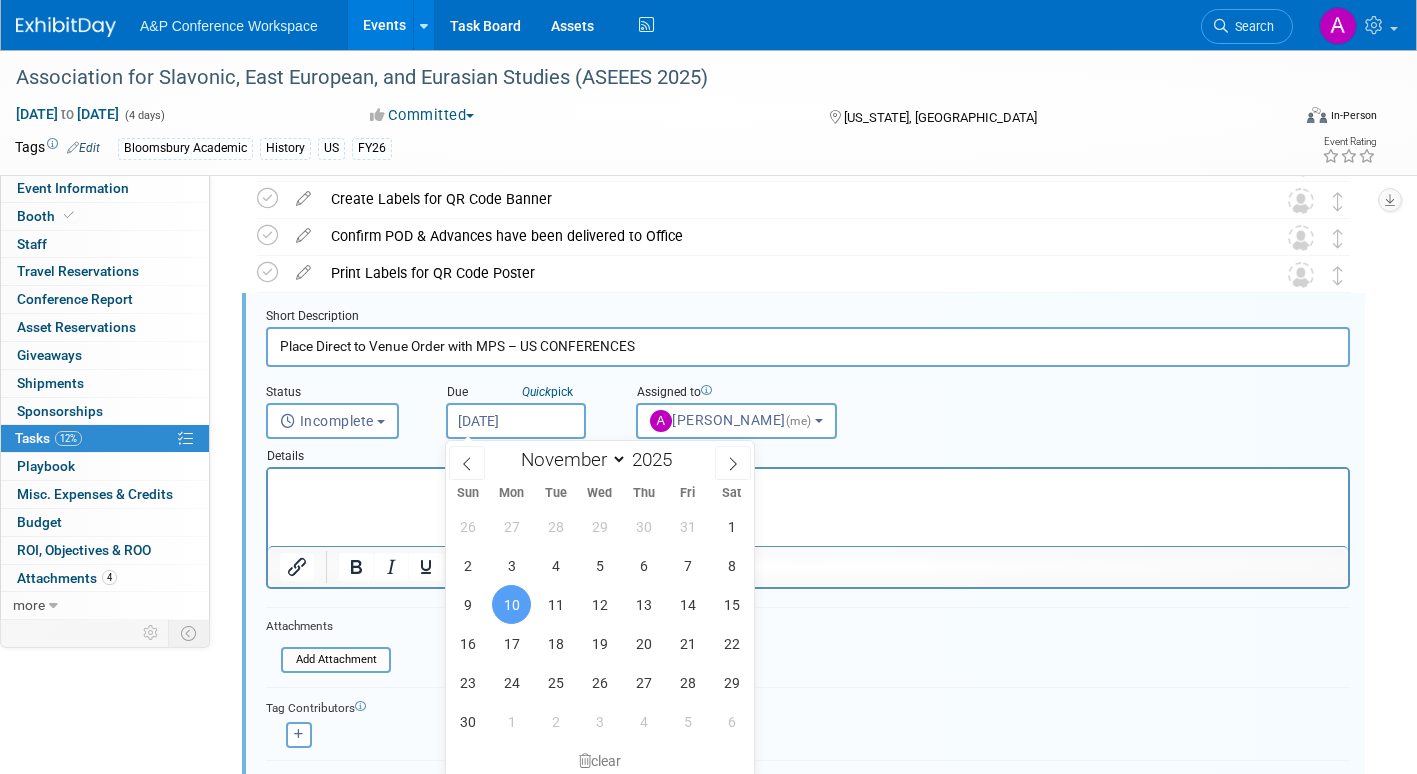 click on "Nov 10, 2025" at bounding box center [516, 421] 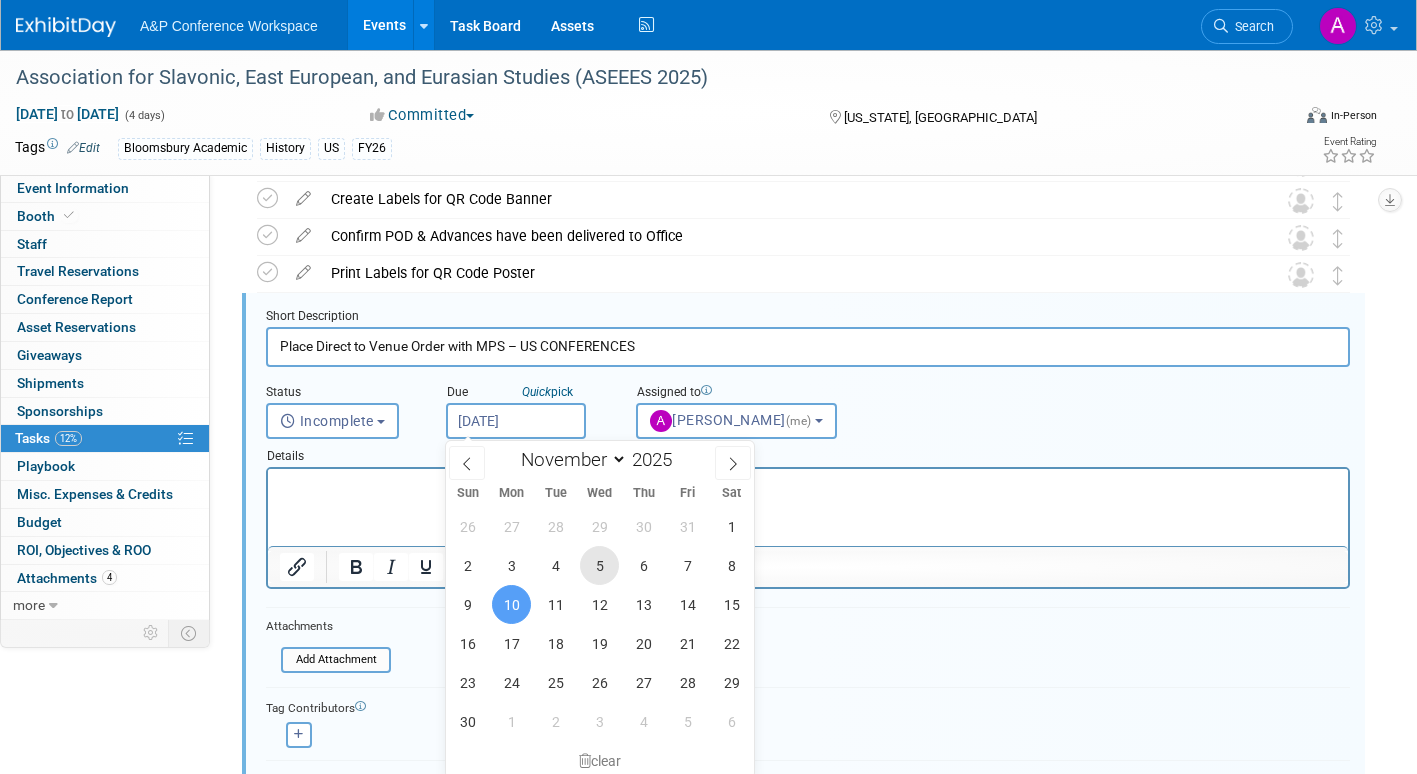 click on "5" at bounding box center (599, 565) 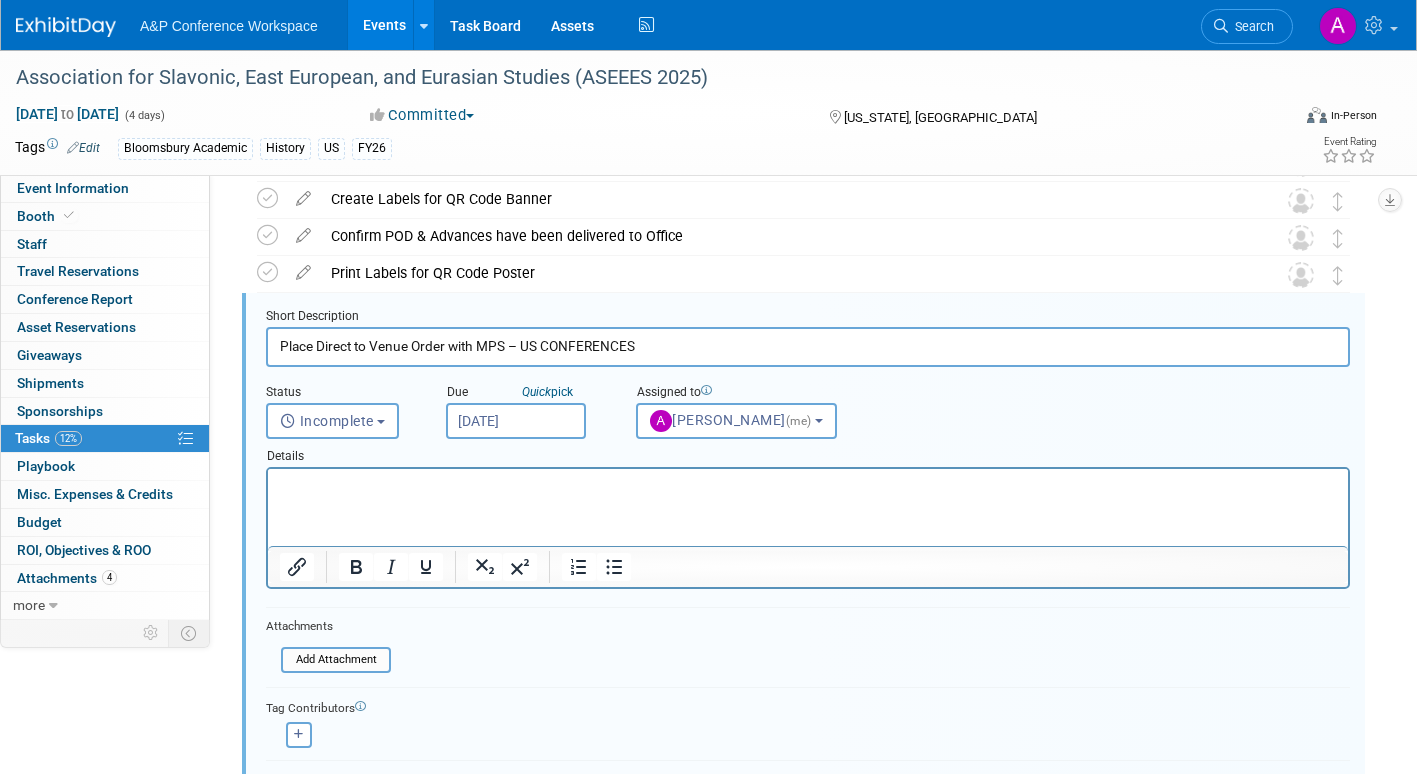scroll, scrollTop: 944, scrollLeft: 0, axis: vertical 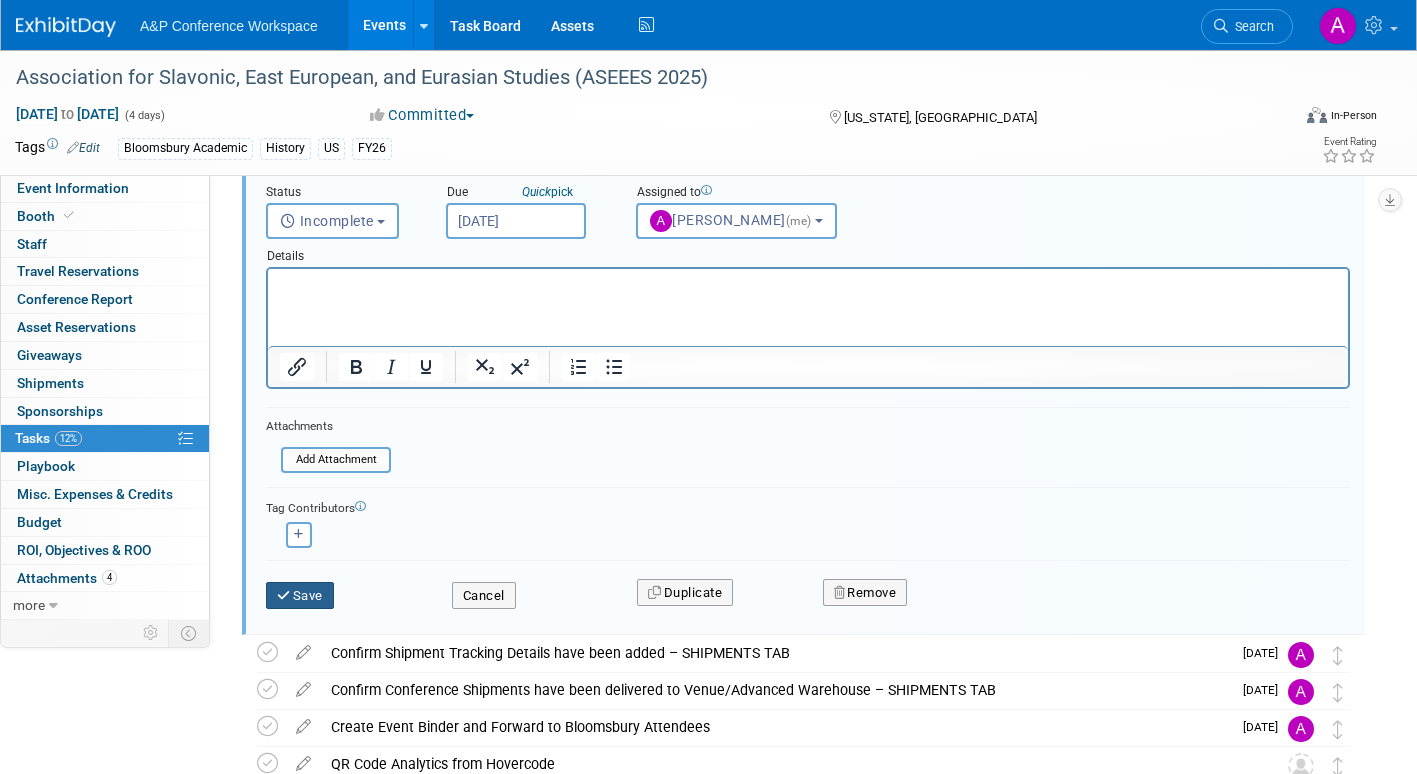 click on "Save" at bounding box center [300, 596] 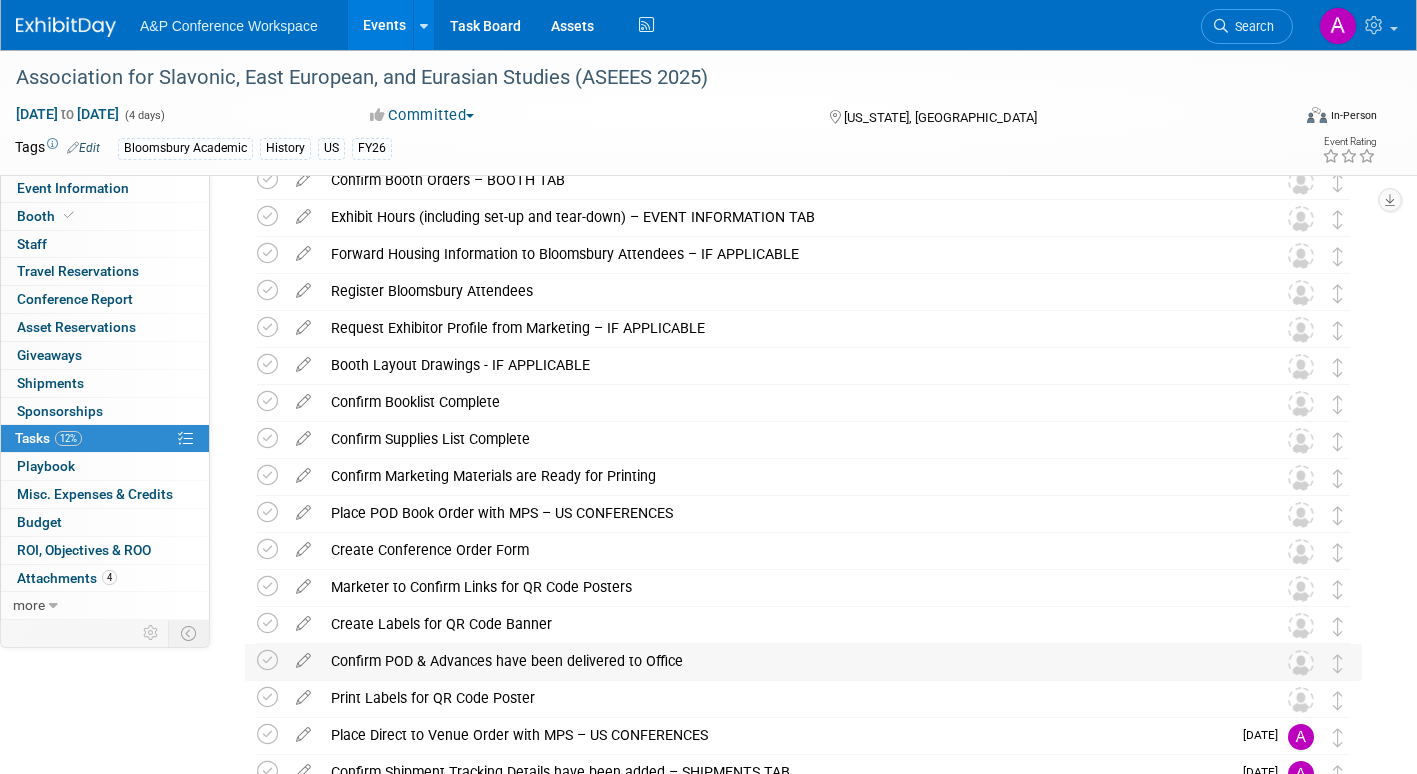 scroll, scrollTop: 318, scrollLeft: 0, axis: vertical 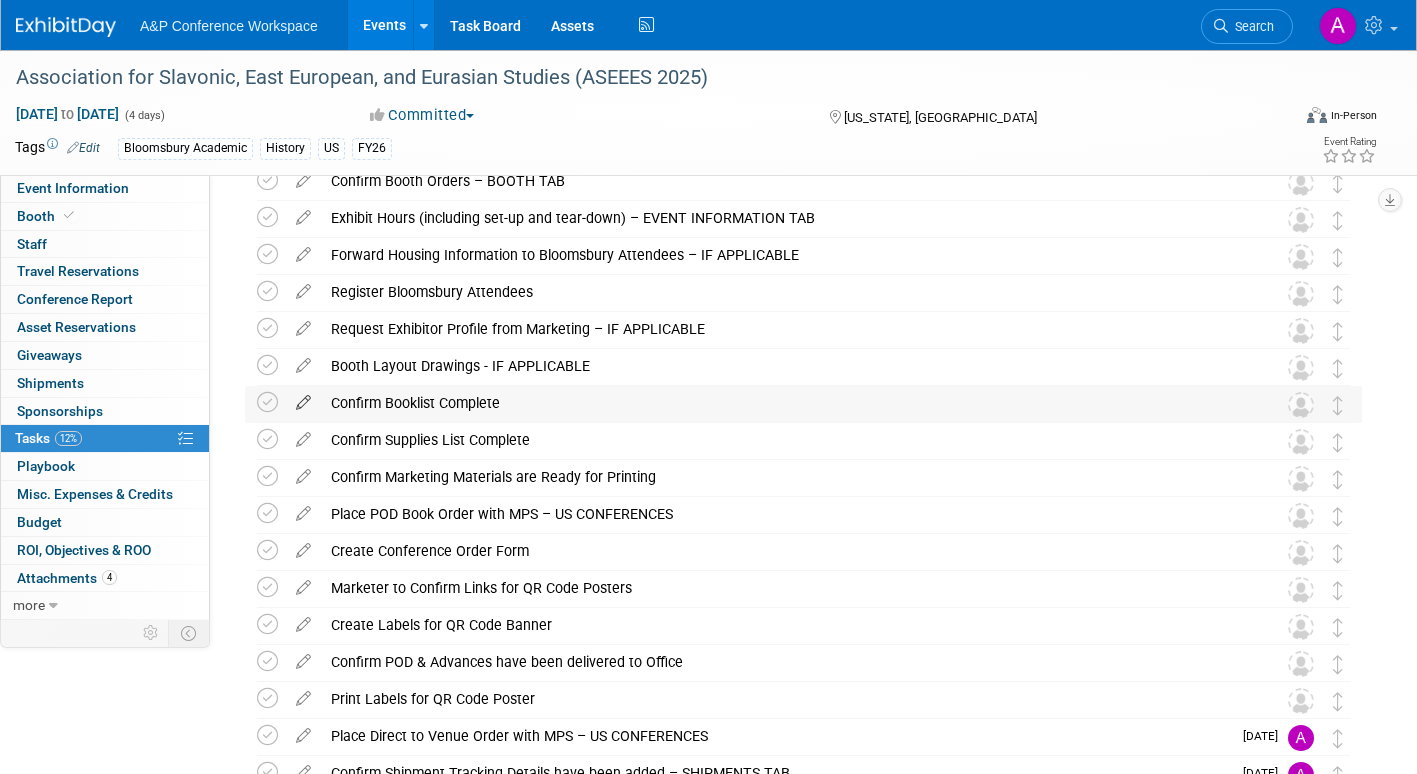 click at bounding box center (303, 398) 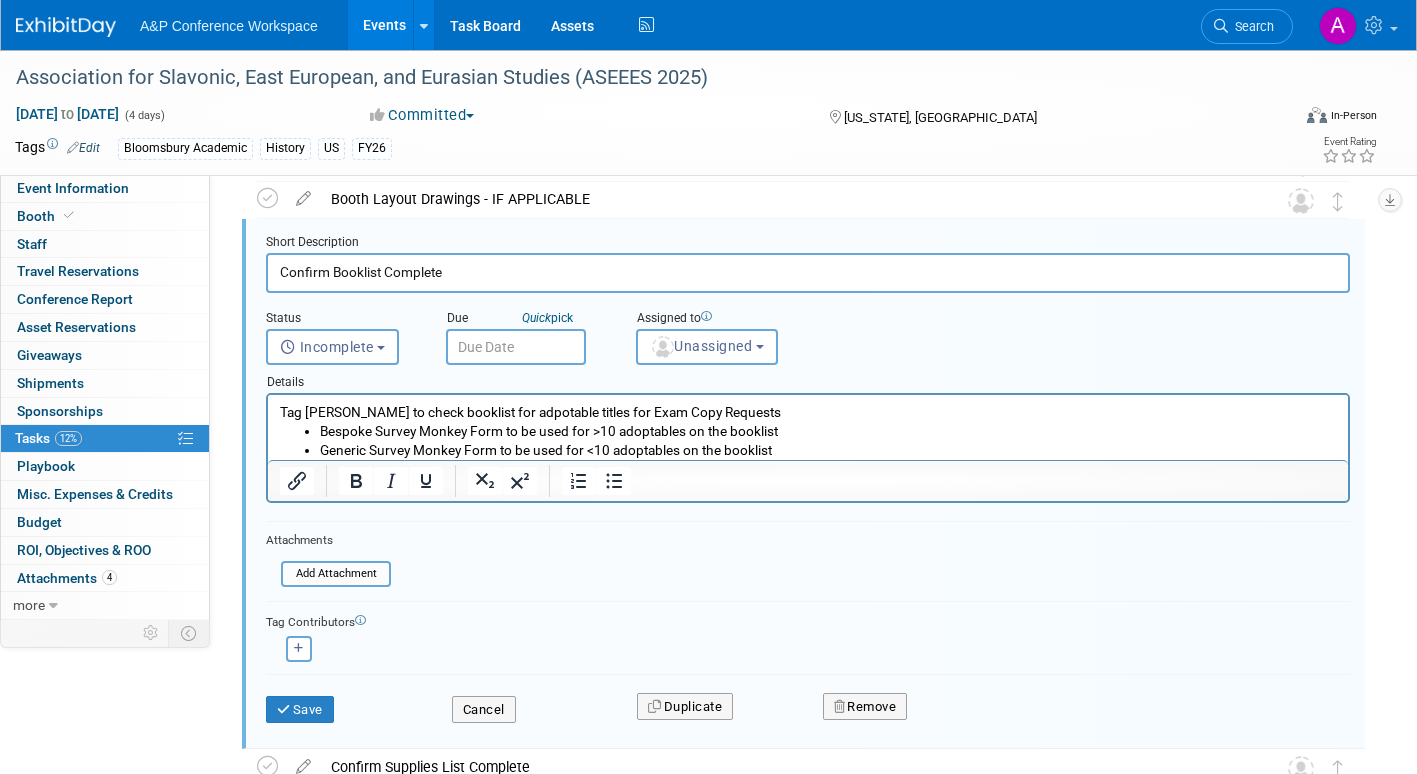 scroll, scrollTop: 611, scrollLeft: 0, axis: vertical 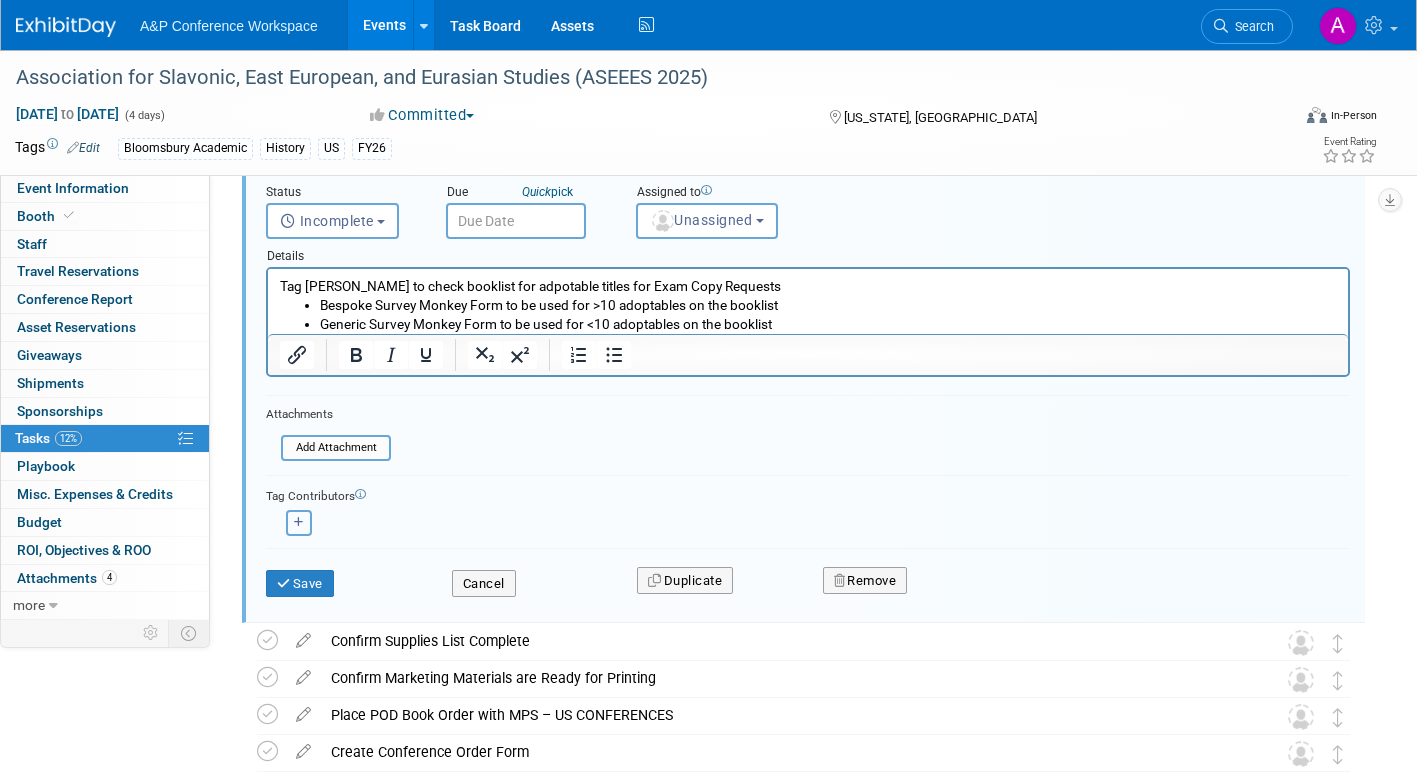 click at bounding box center (299, 522) 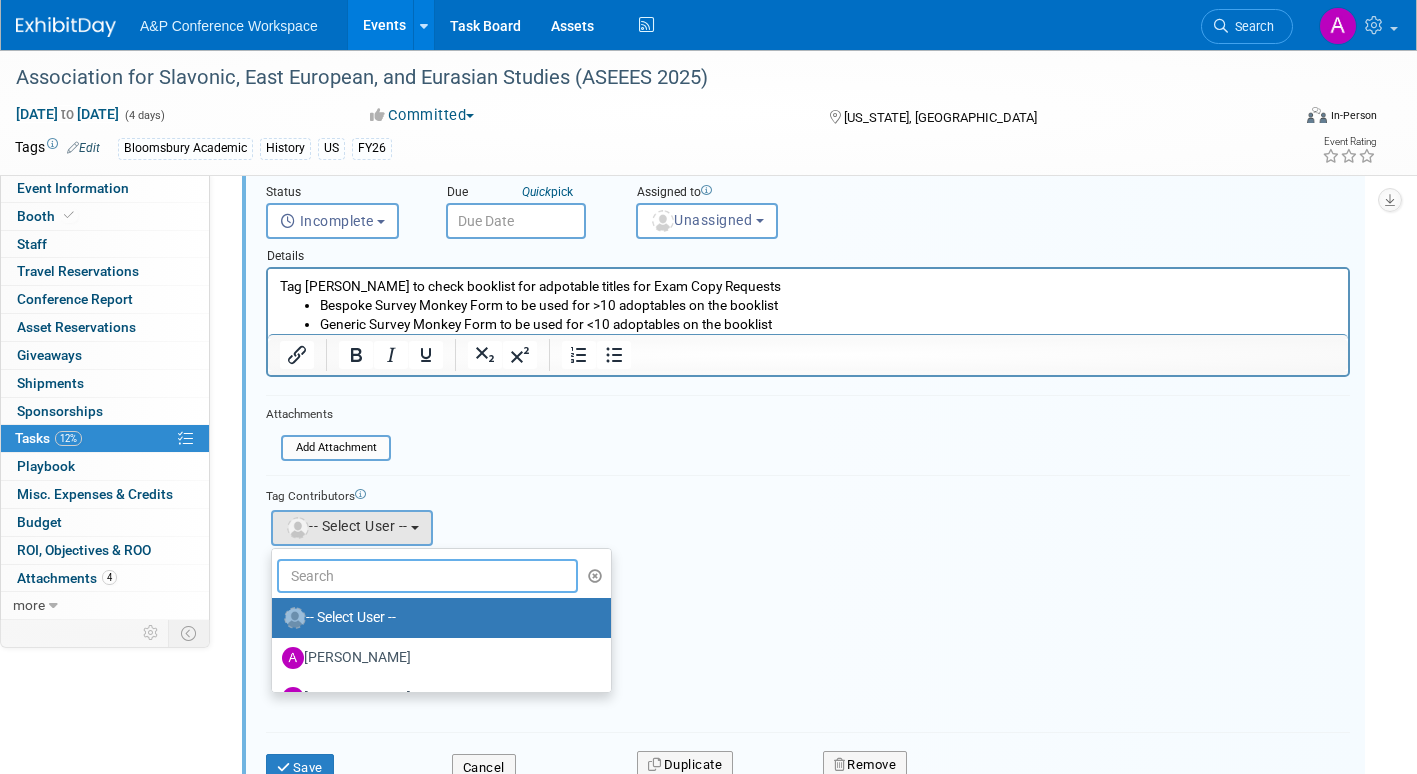click at bounding box center [427, 576] 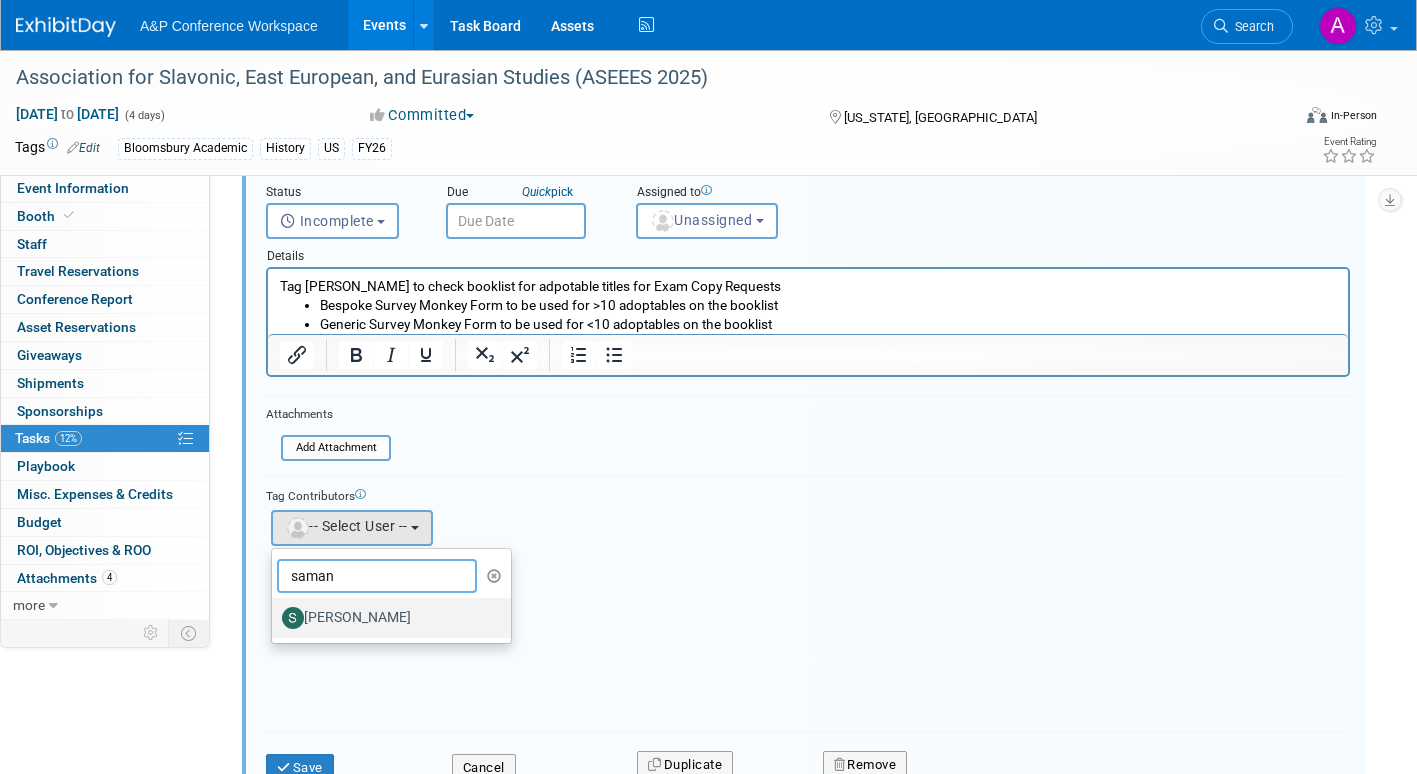 type on "saman" 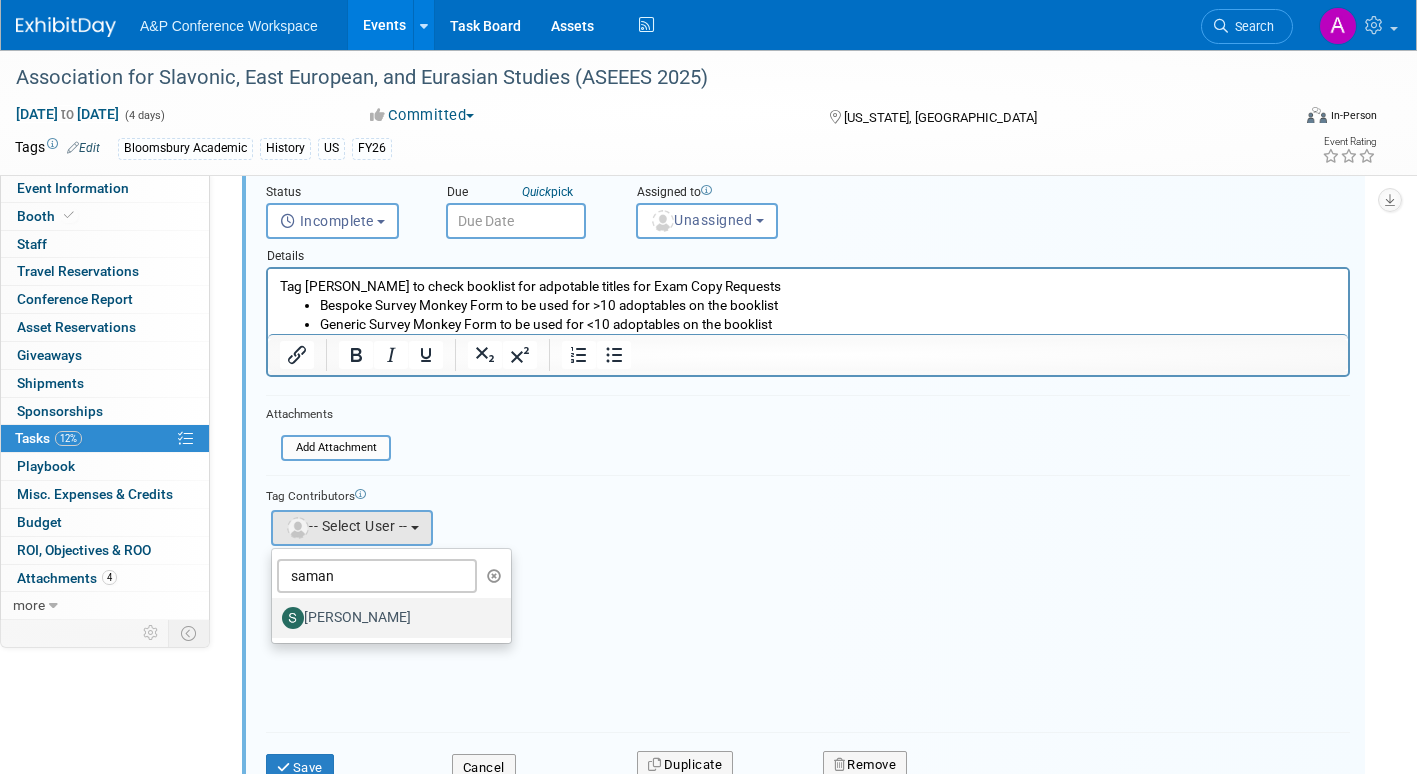 click on "[PERSON_NAME]" at bounding box center [386, 618] 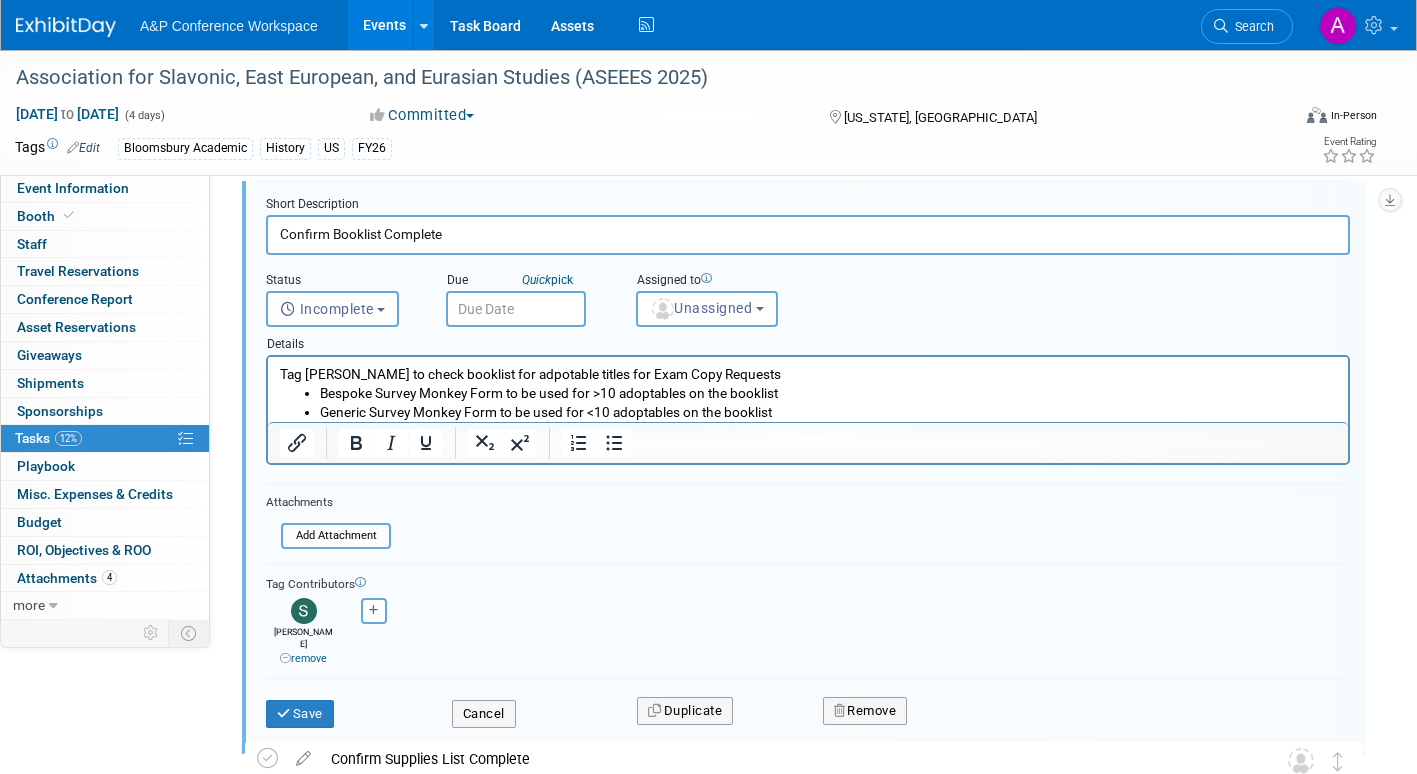 scroll, scrollTop: 411, scrollLeft: 0, axis: vertical 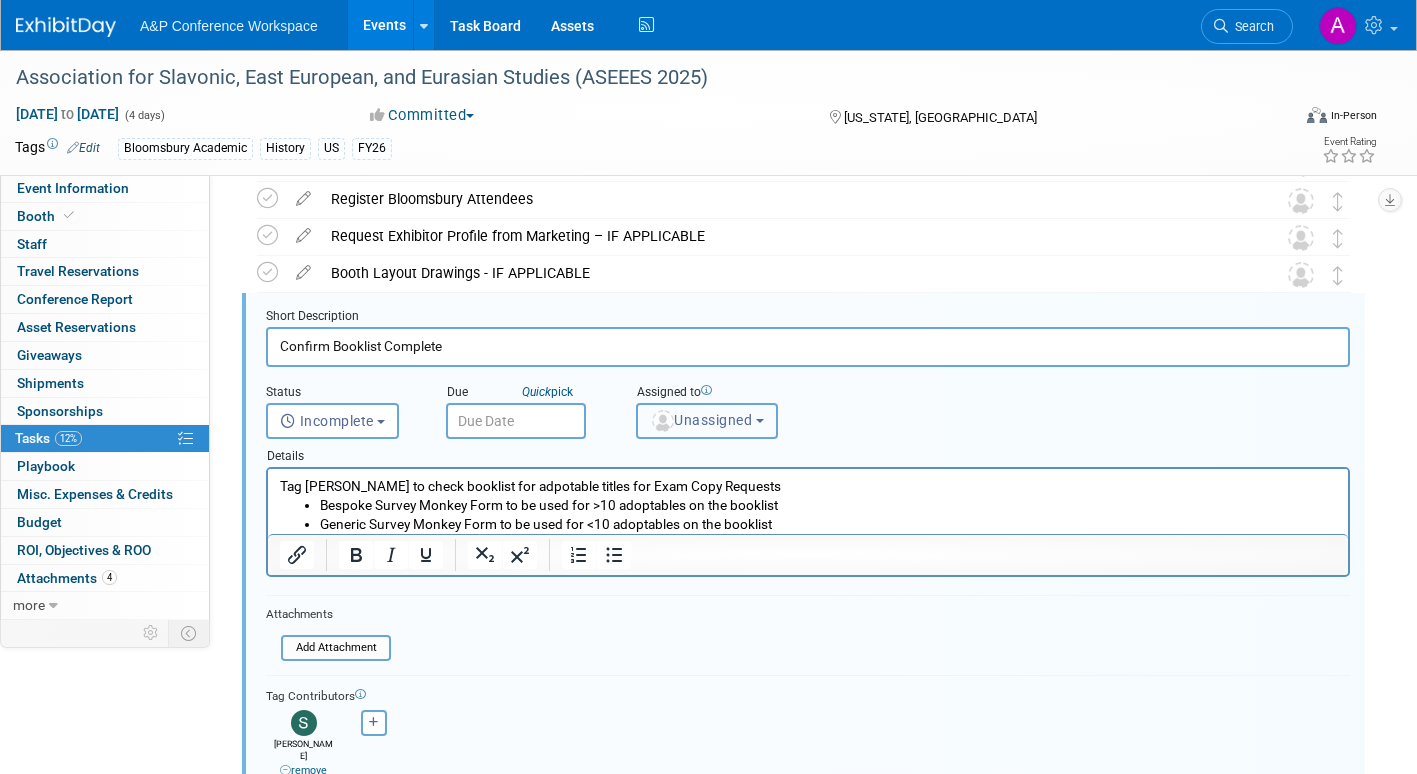 click on "Unassigned" at bounding box center [701, 420] 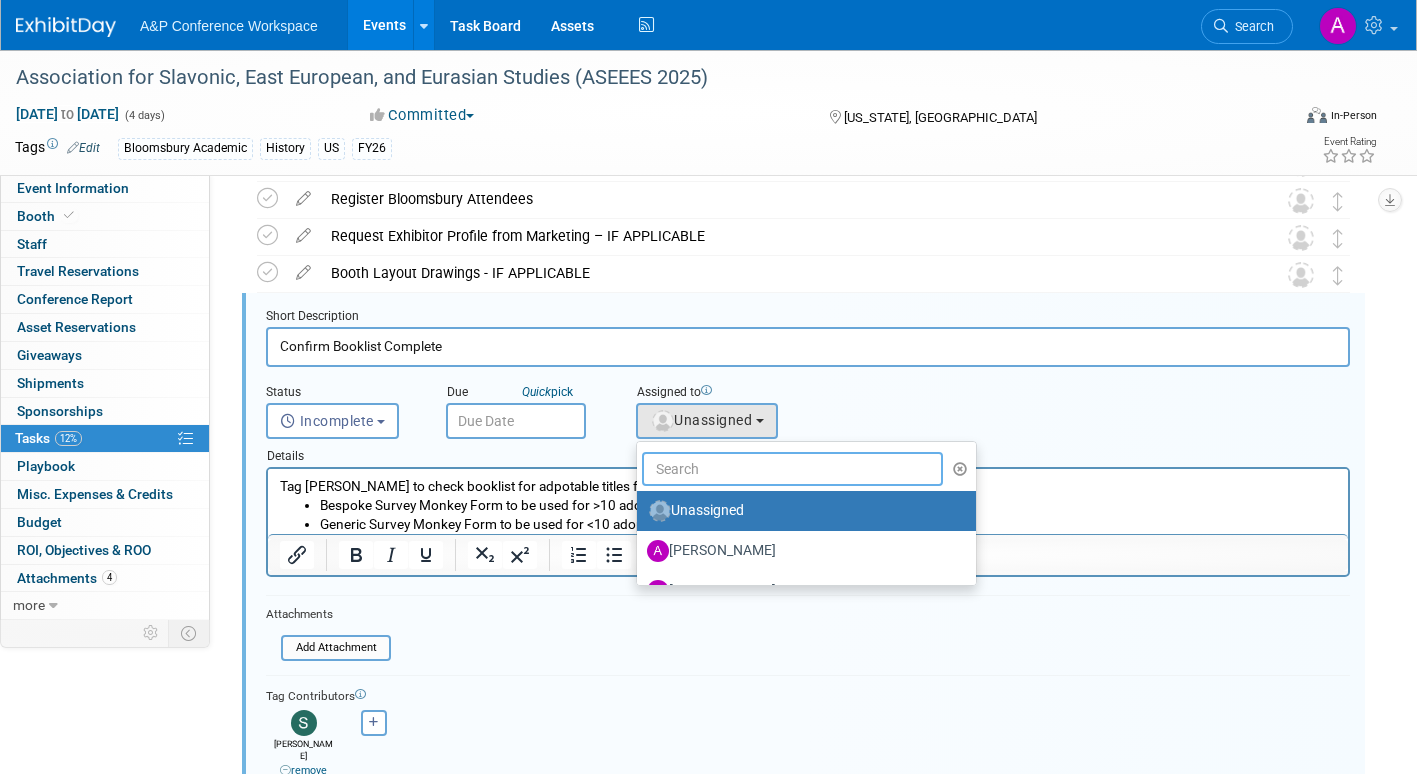 click at bounding box center (792, 469) 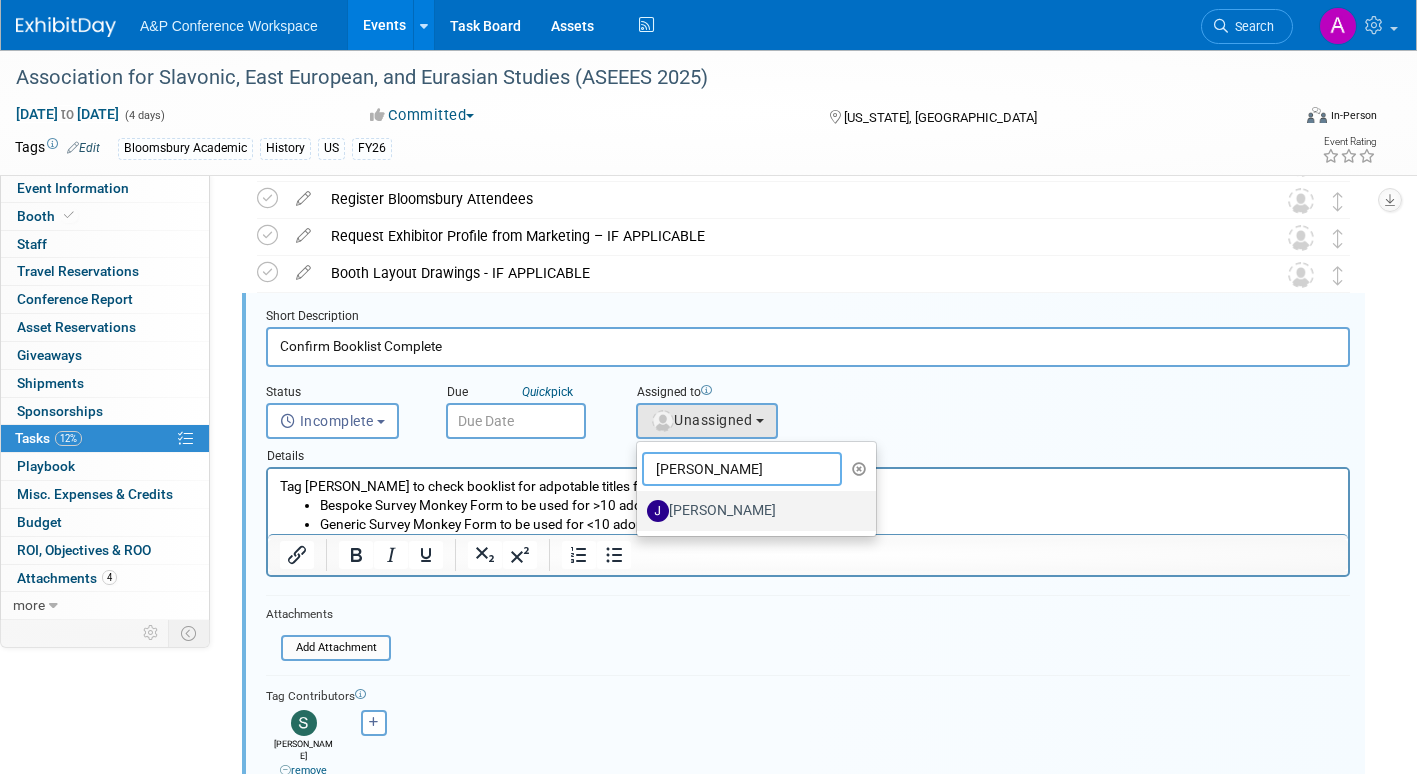 type on "joe" 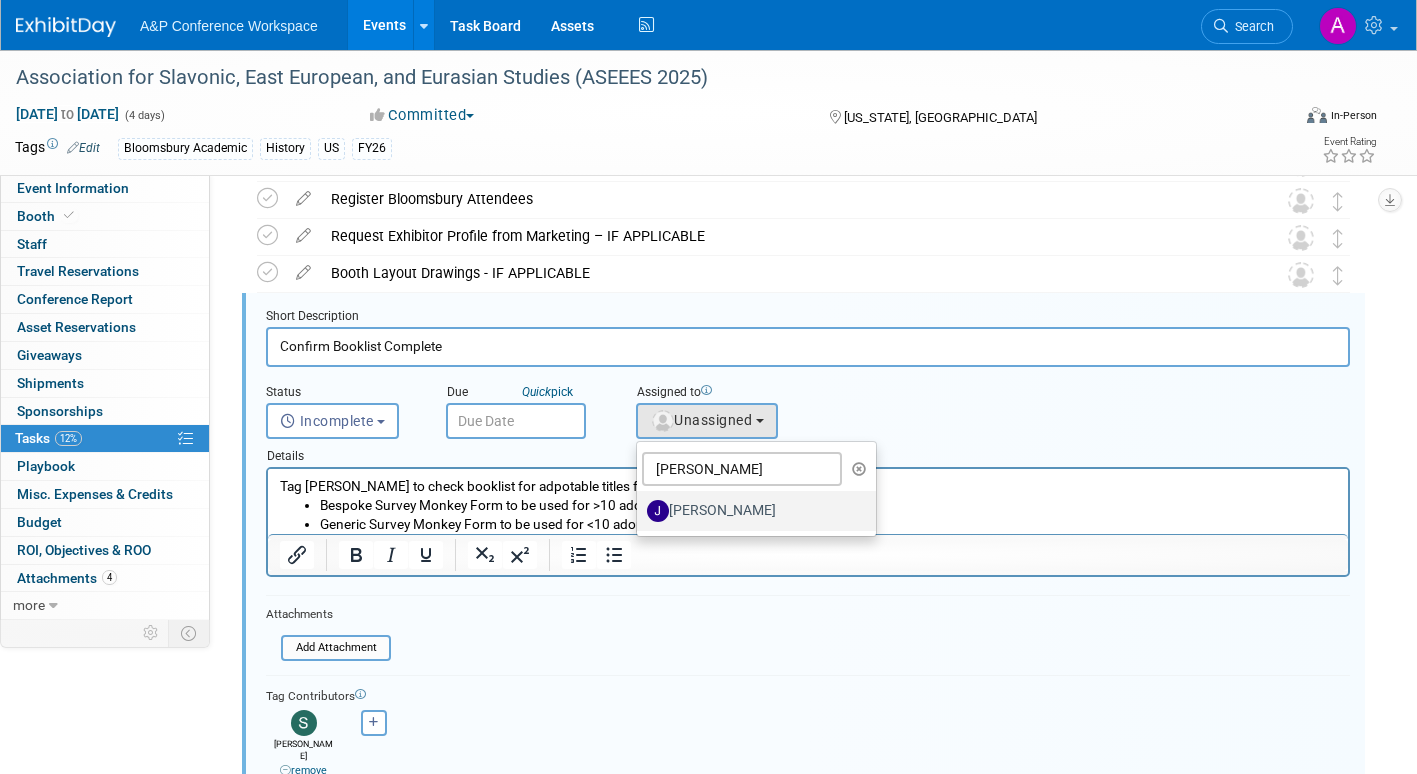 click on "[PERSON_NAME]" at bounding box center [751, 511] 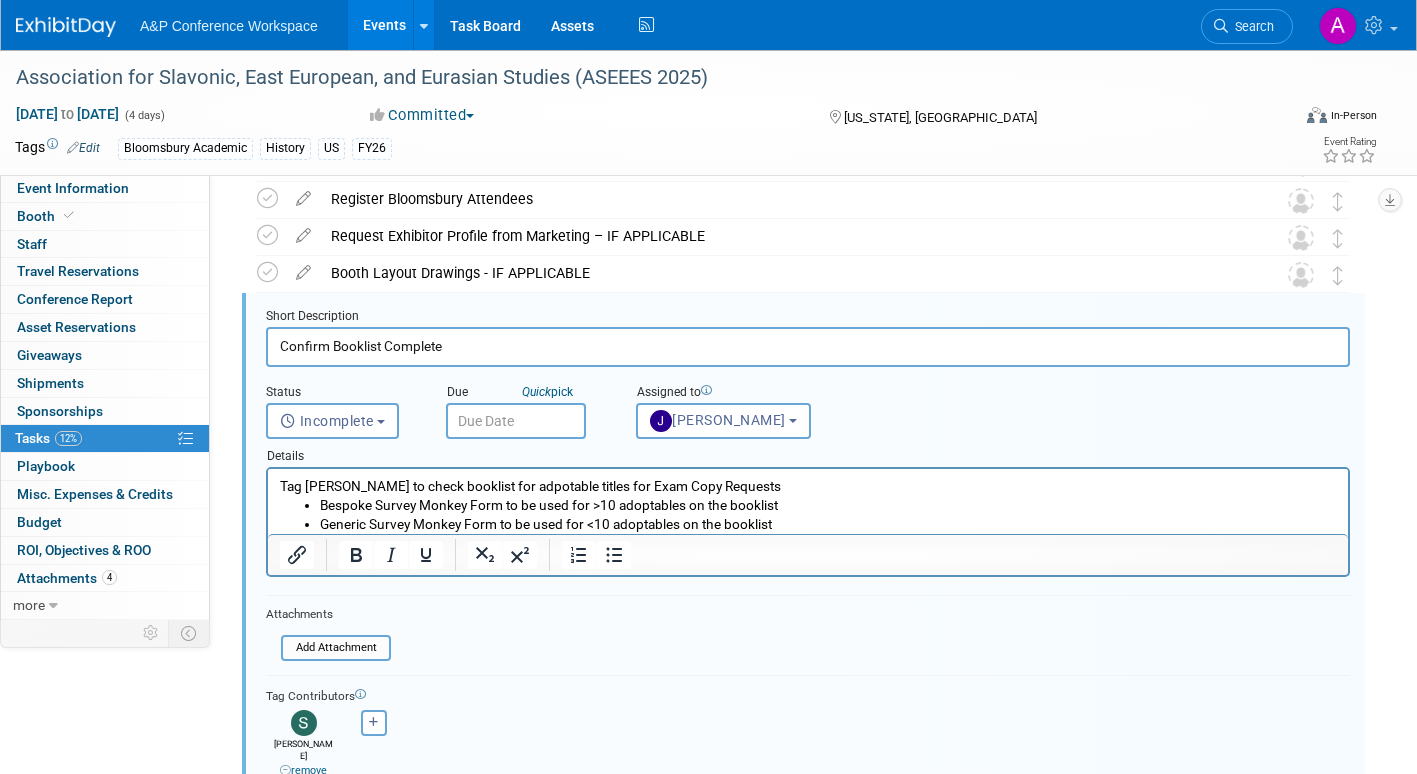 click at bounding box center [516, 421] 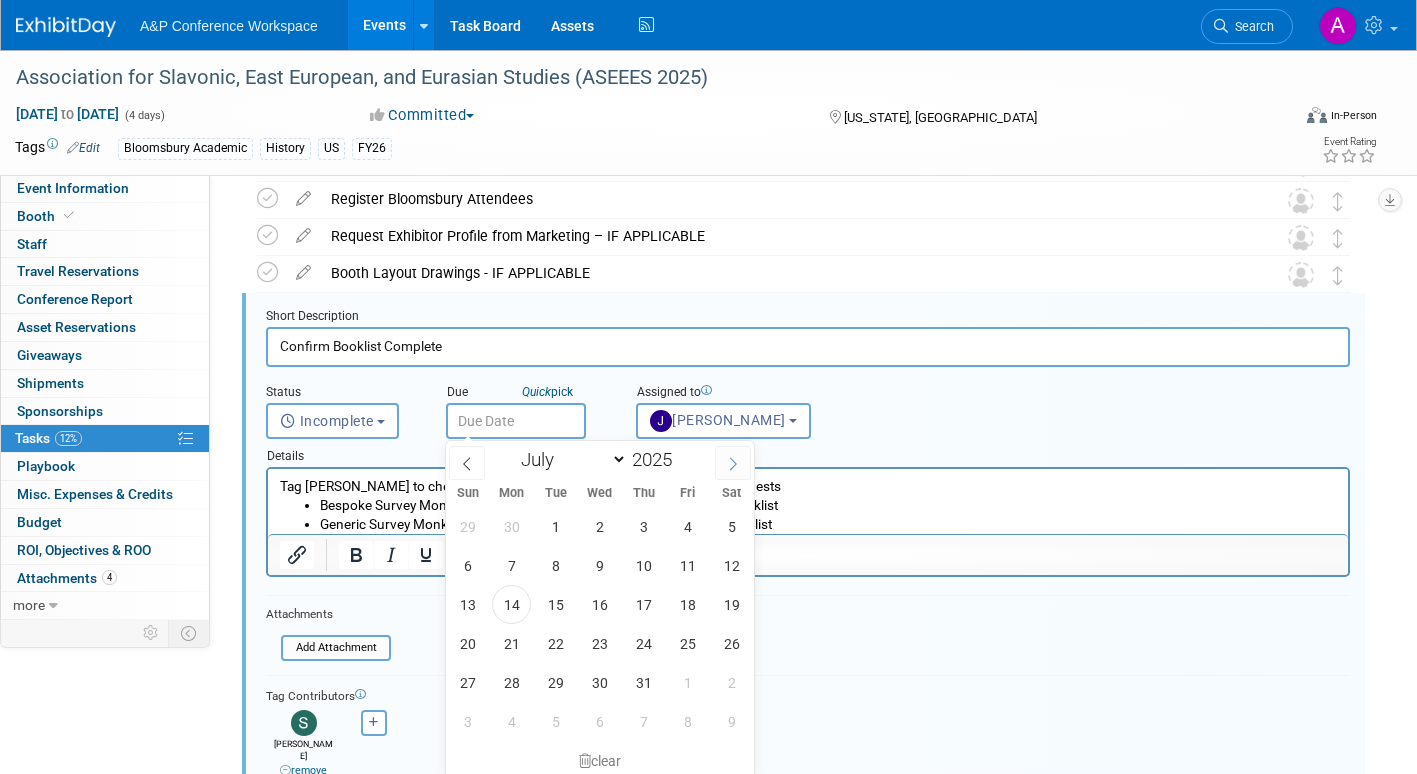 click 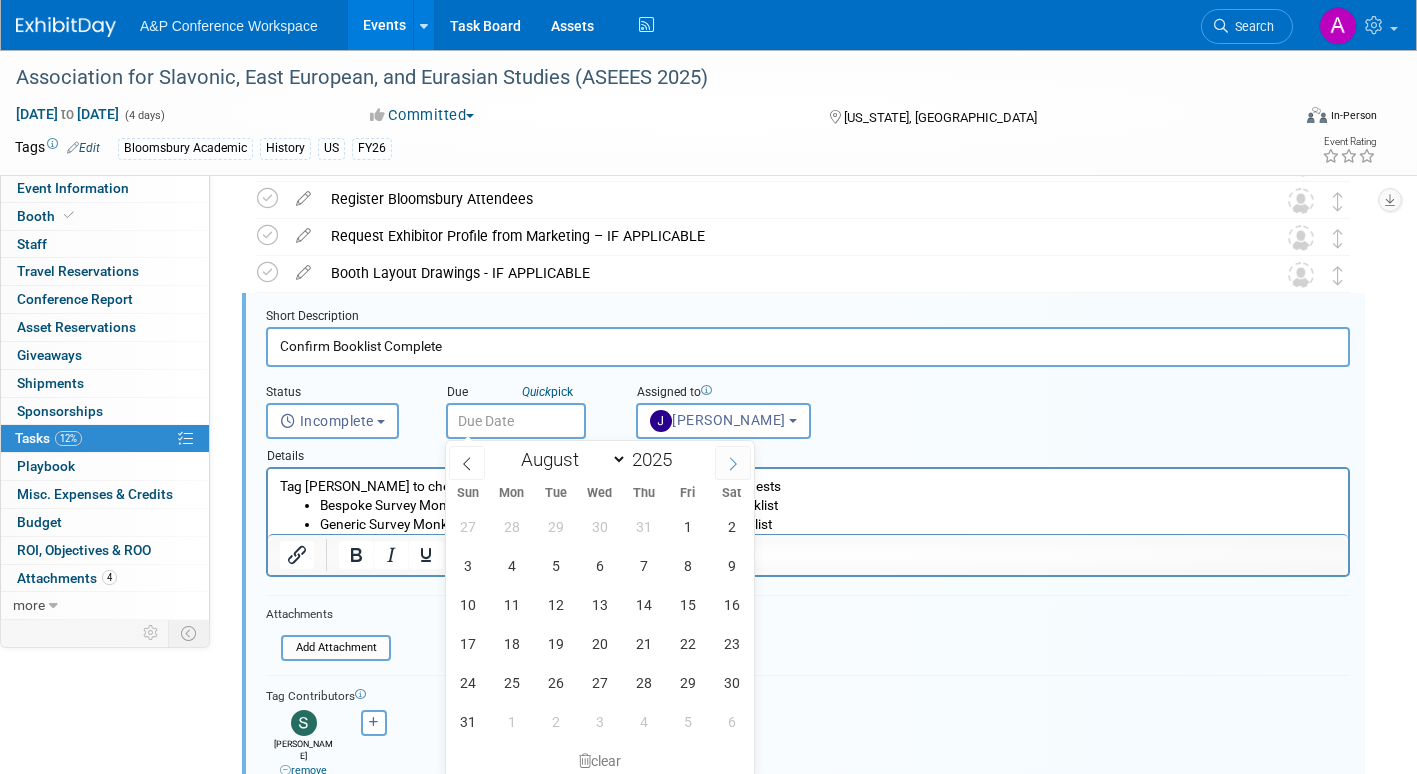 click 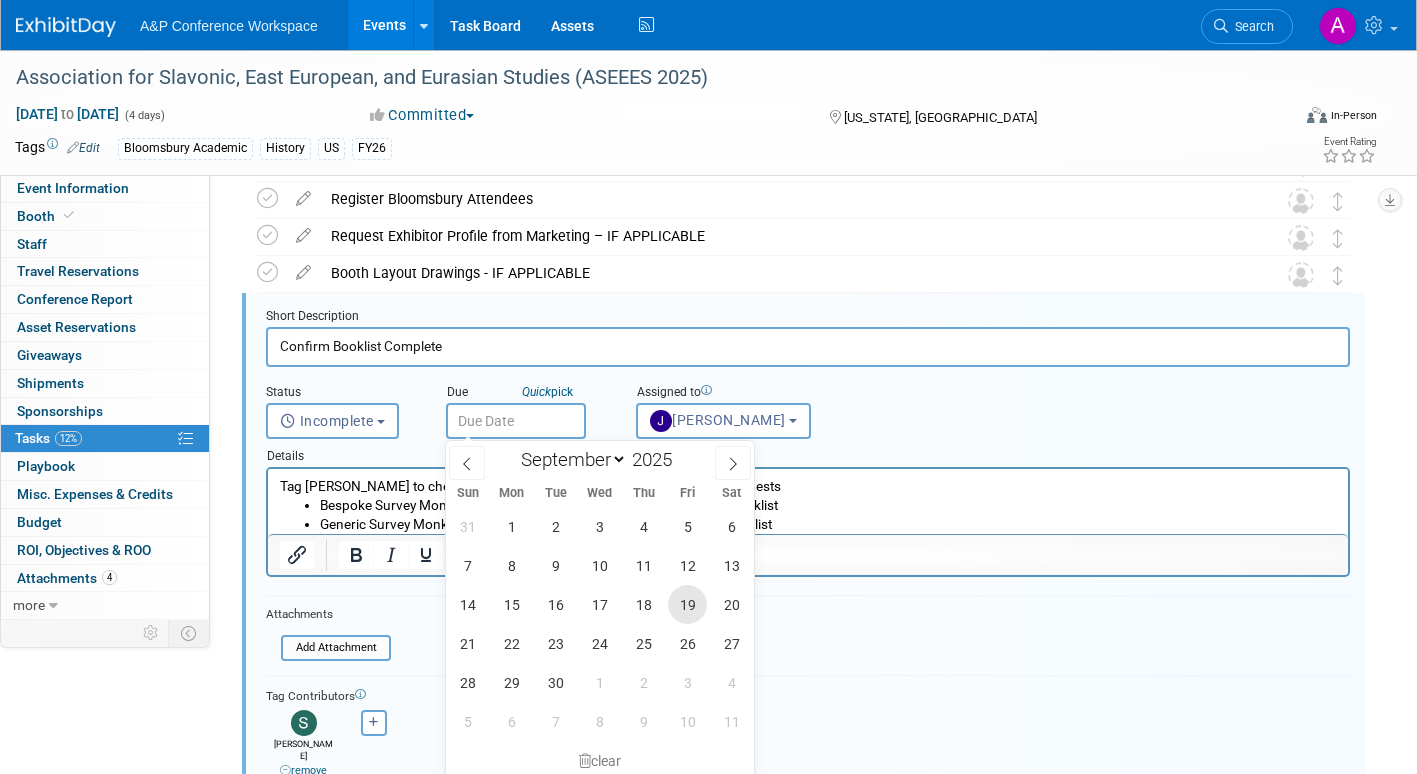 click on "19" at bounding box center [687, 604] 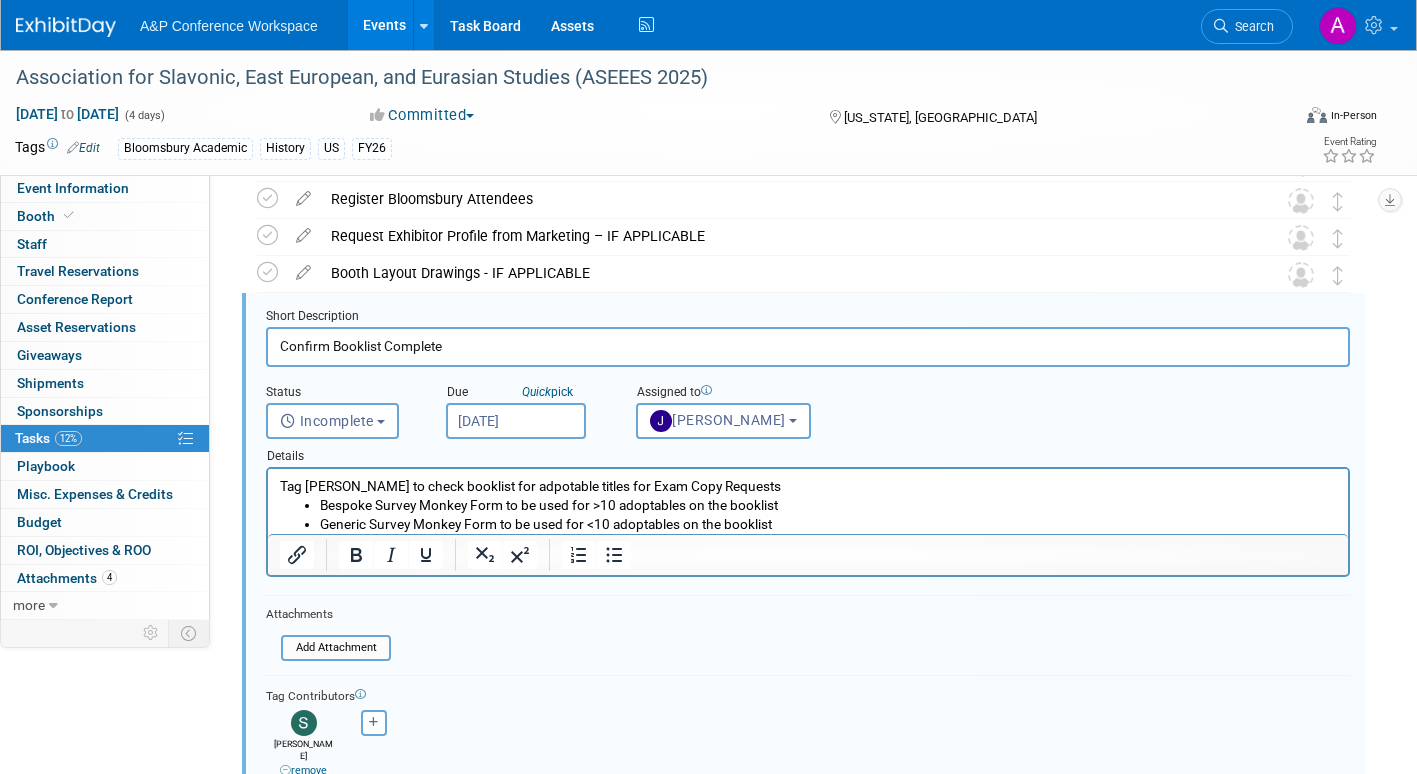 click on "Sep 19, 2025" at bounding box center [516, 421] 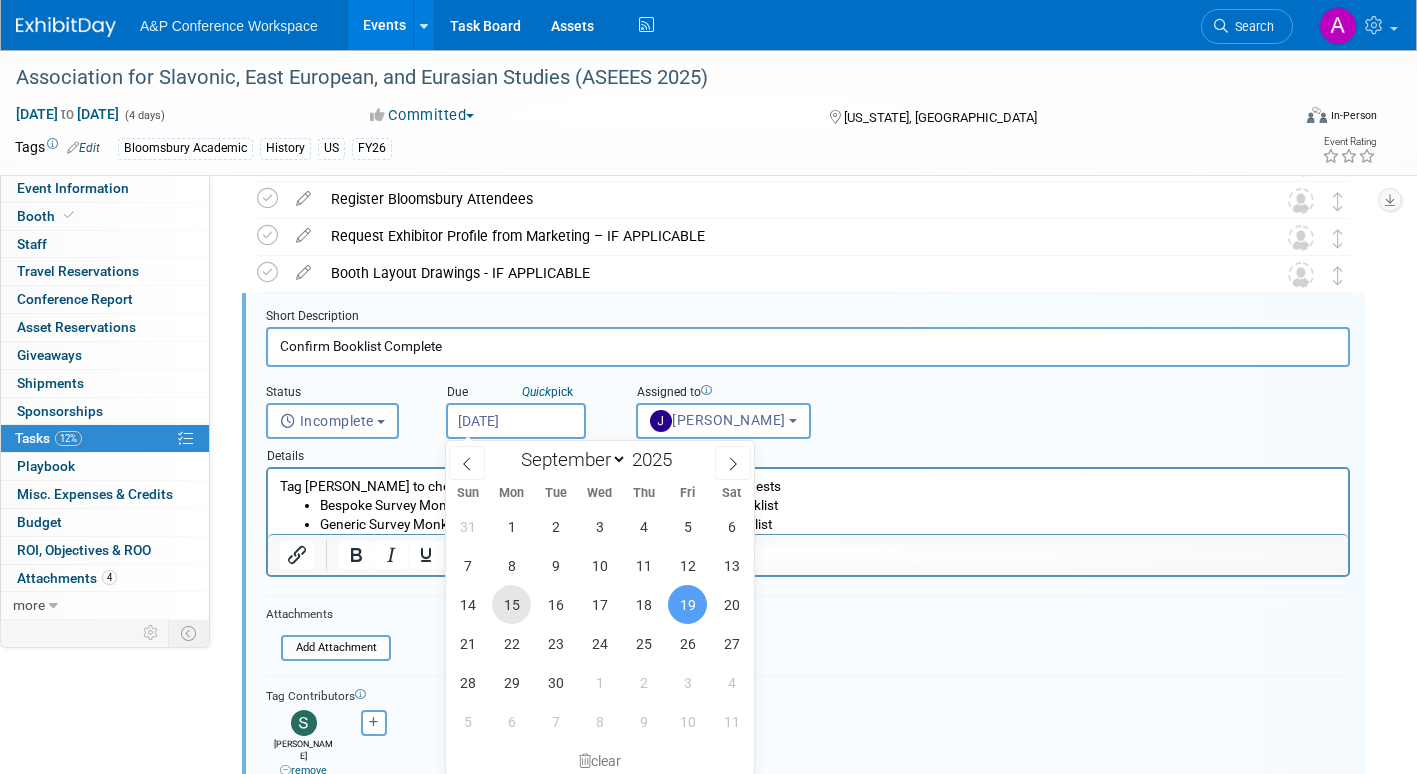 click on "15" at bounding box center [511, 604] 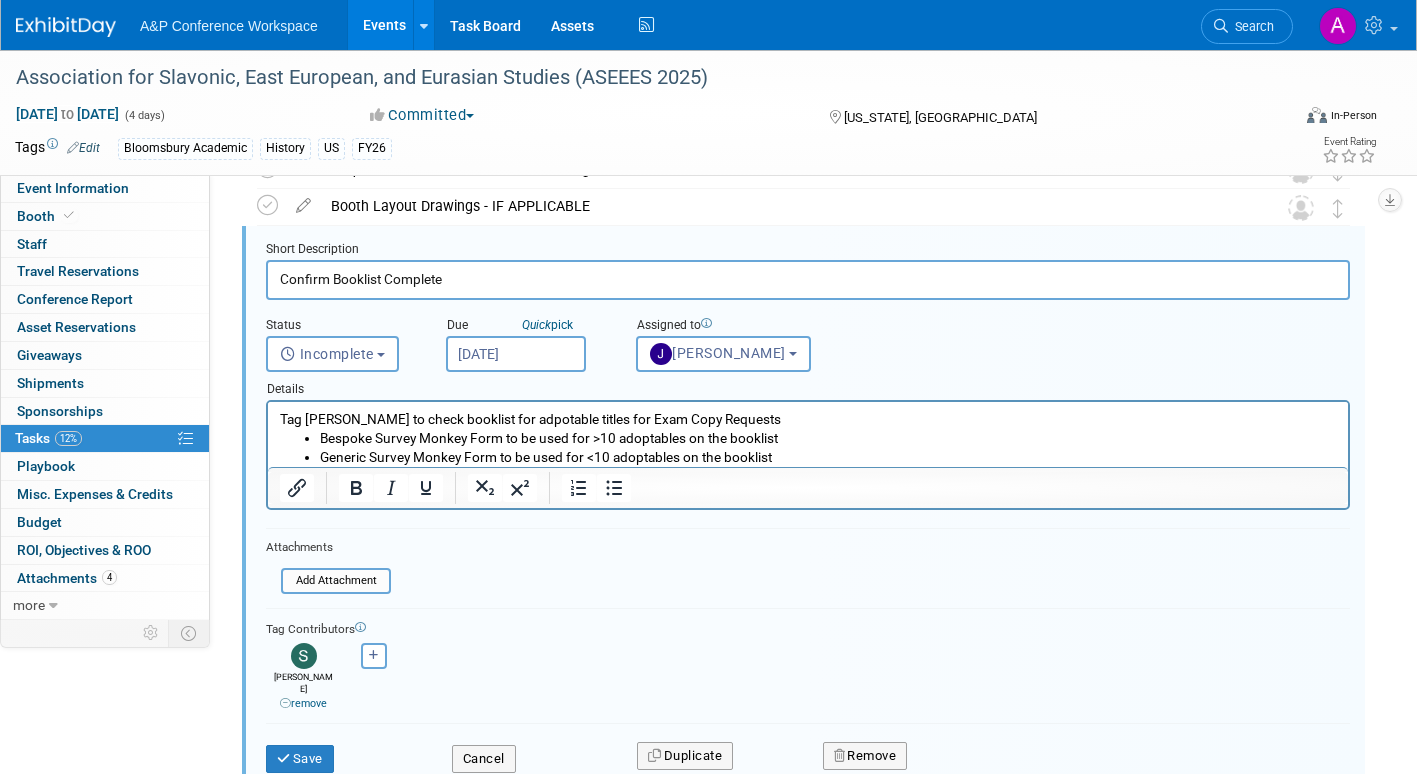 scroll, scrollTop: 611, scrollLeft: 0, axis: vertical 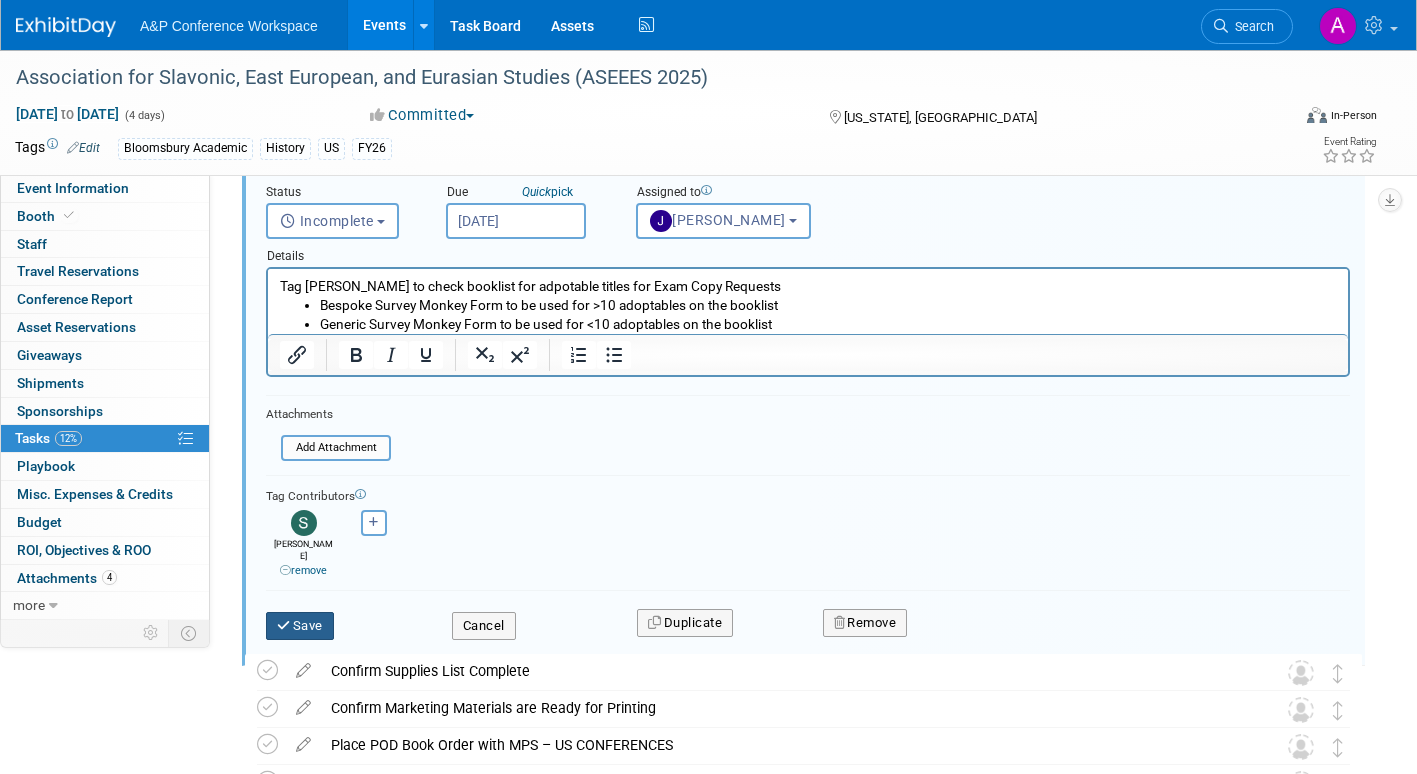 click on "Save" at bounding box center (300, 626) 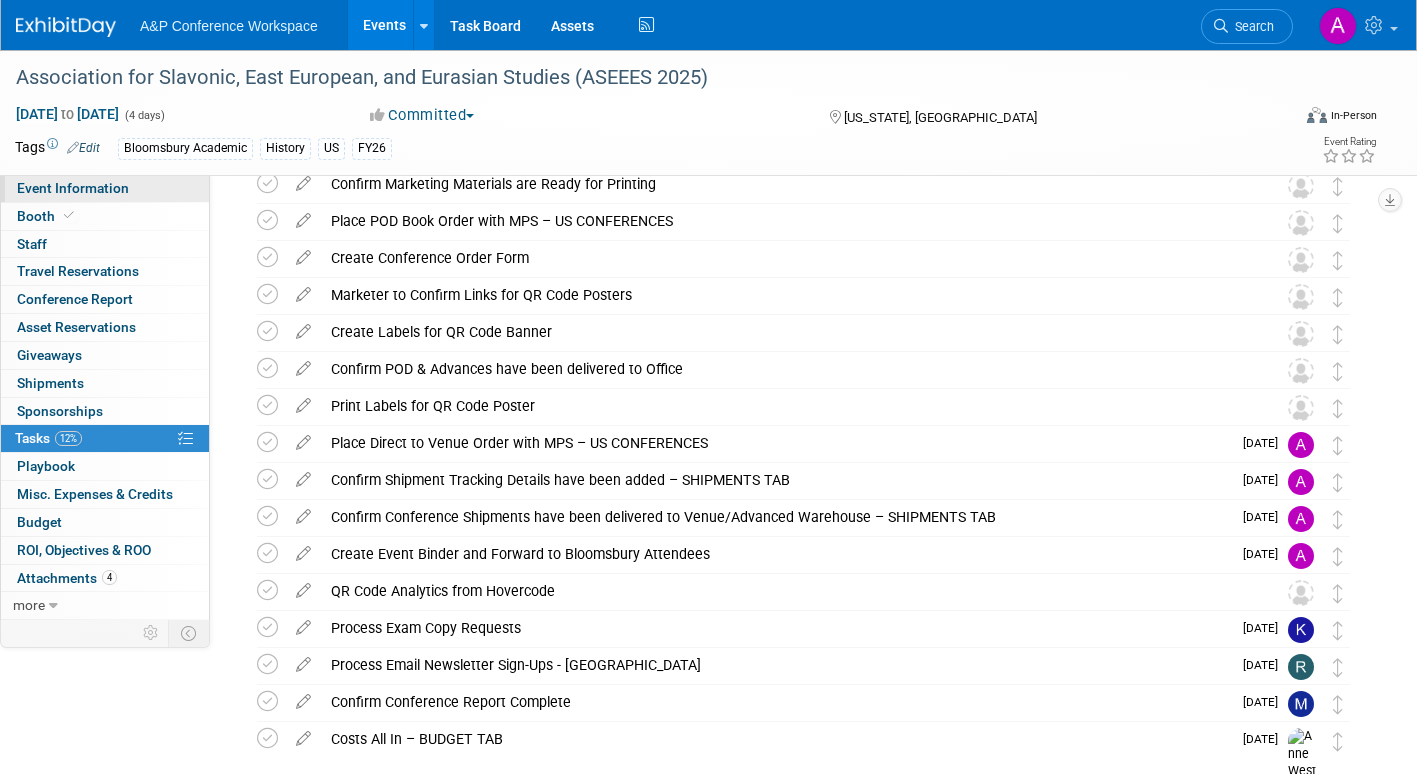 click on "Event Information" at bounding box center [105, 188] 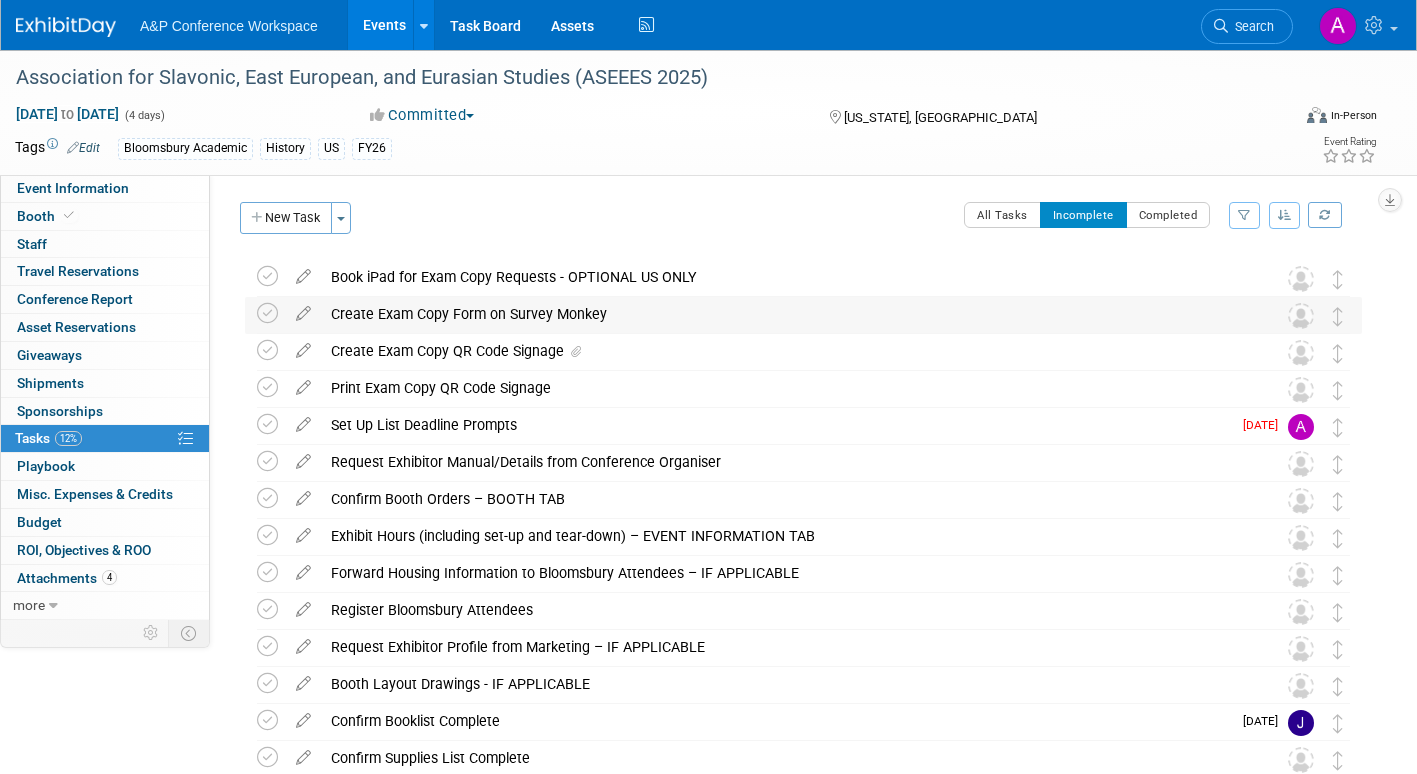 select on "Annual" 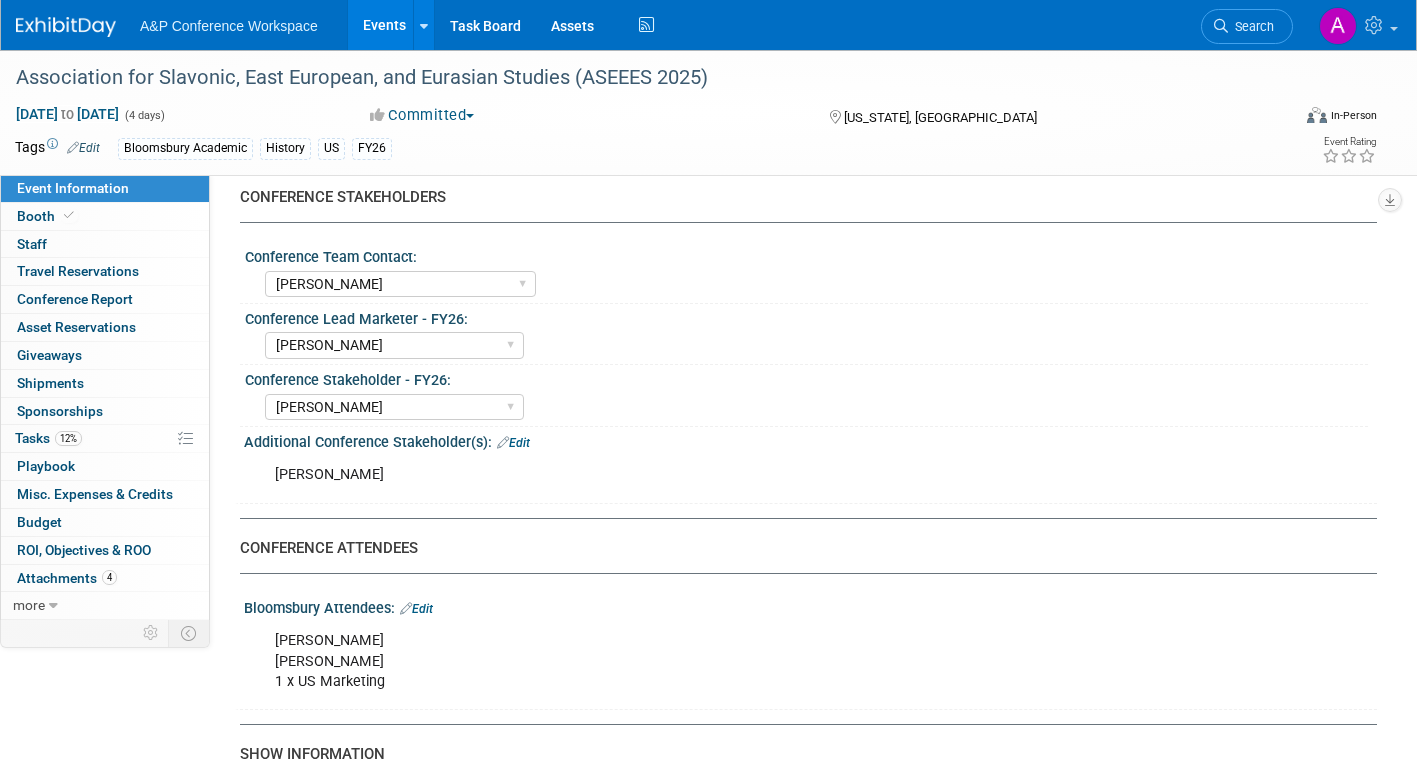 scroll, scrollTop: 900, scrollLeft: 0, axis: vertical 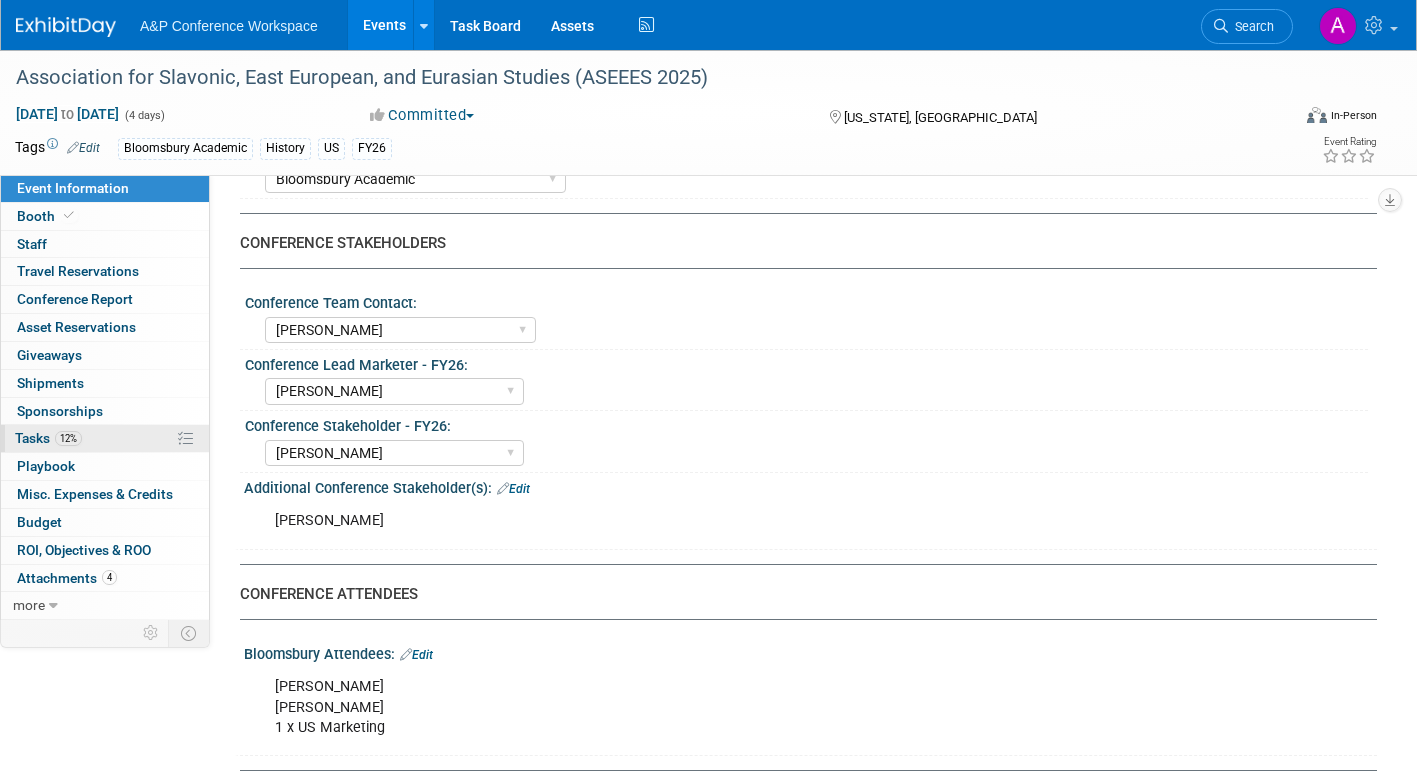 click on "Tasks 12%" at bounding box center (48, 438) 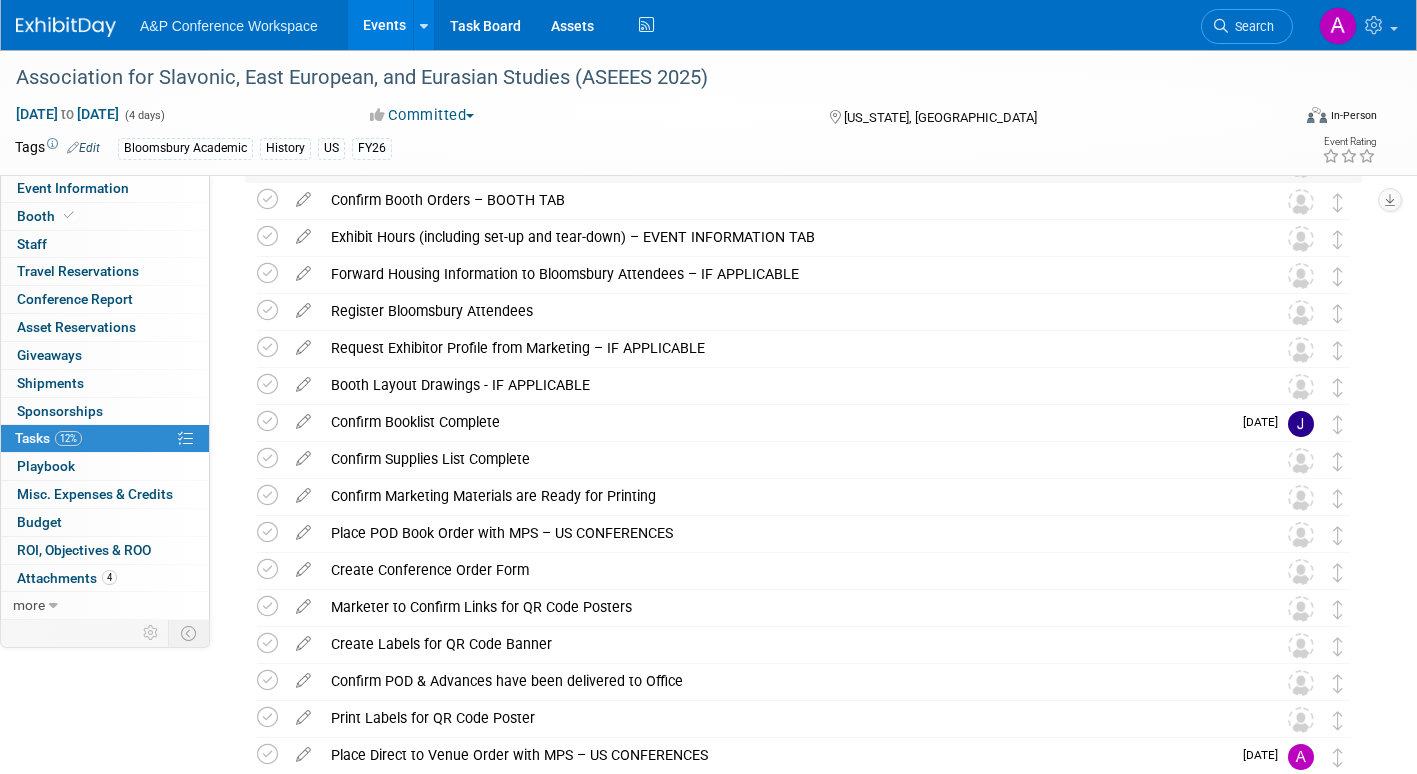 scroll, scrollTop: 300, scrollLeft: 0, axis: vertical 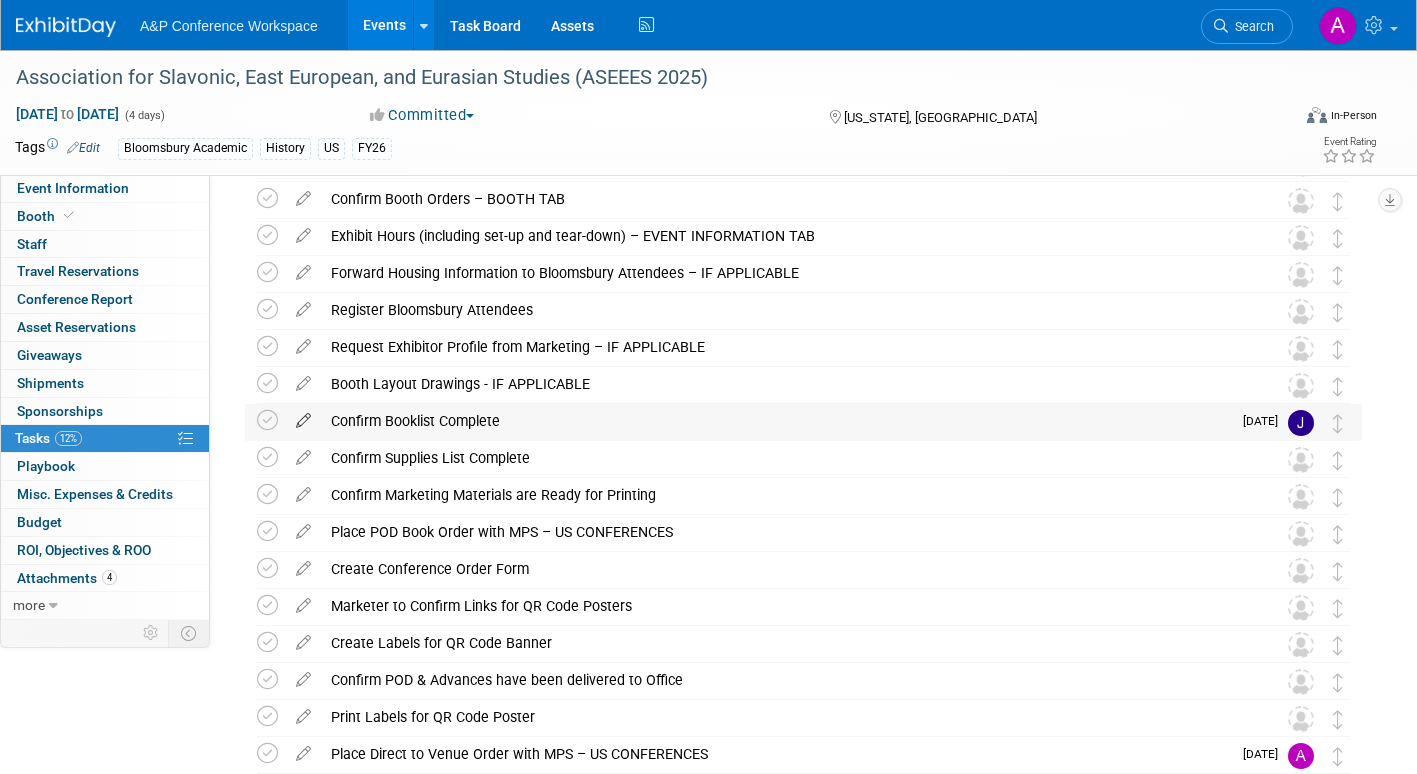 click at bounding box center (303, 416) 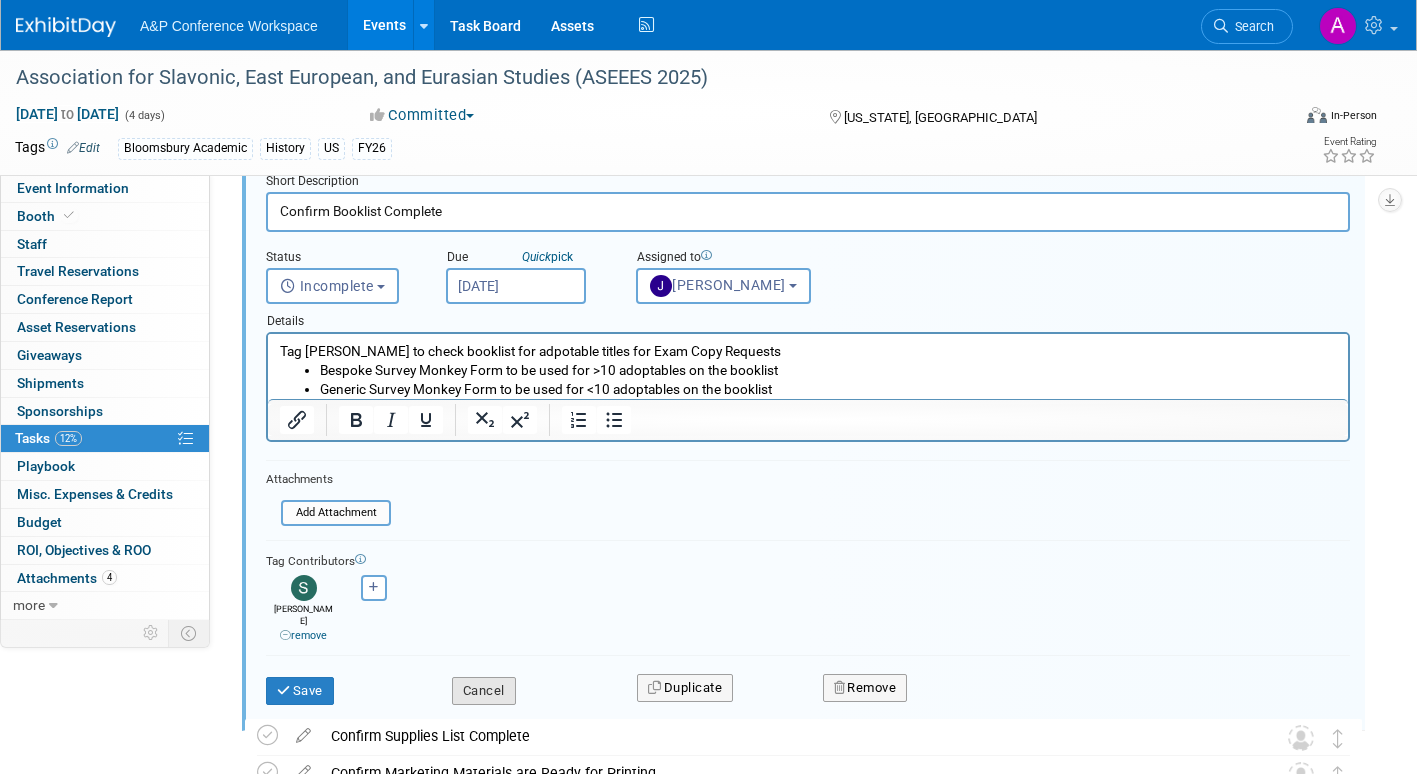 scroll, scrollTop: 711, scrollLeft: 0, axis: vertical 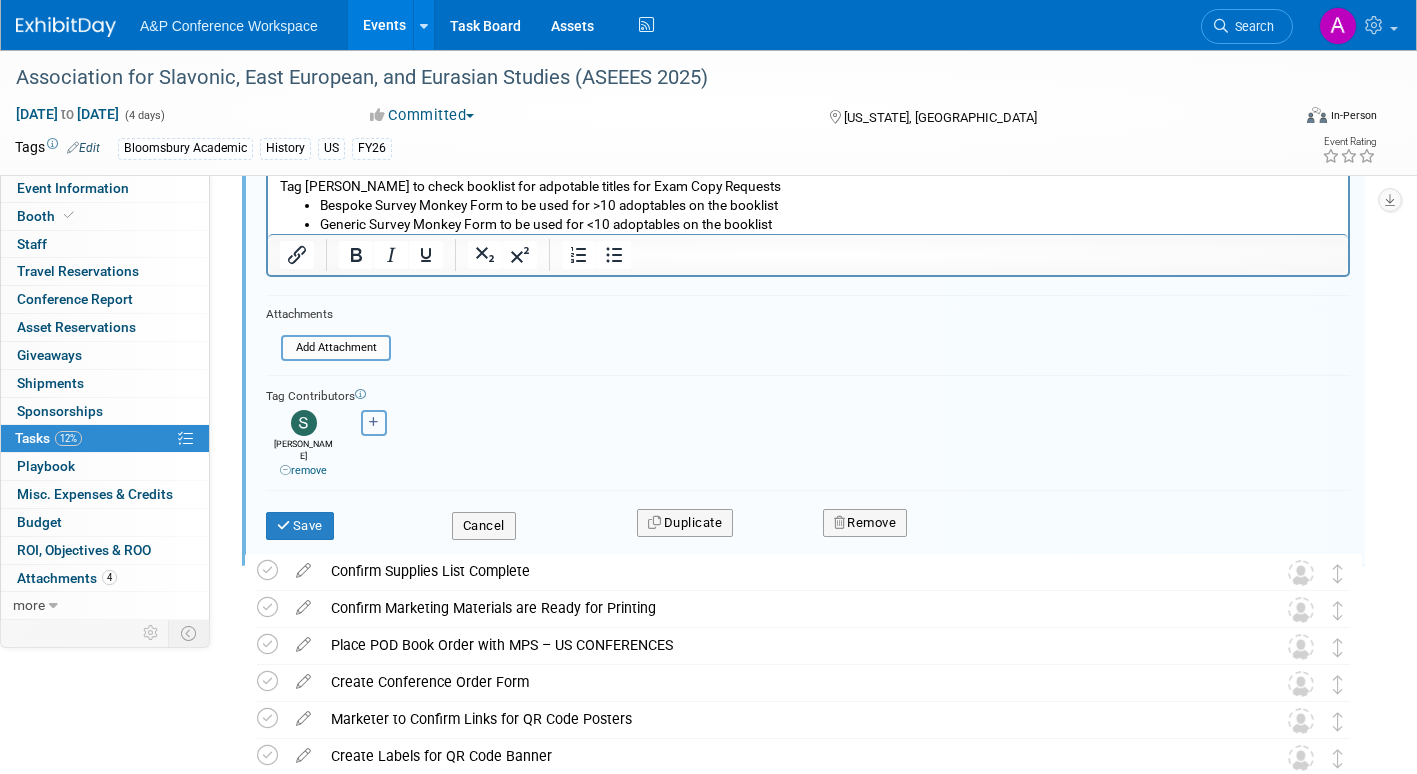 click at bounding box center [374, 422] 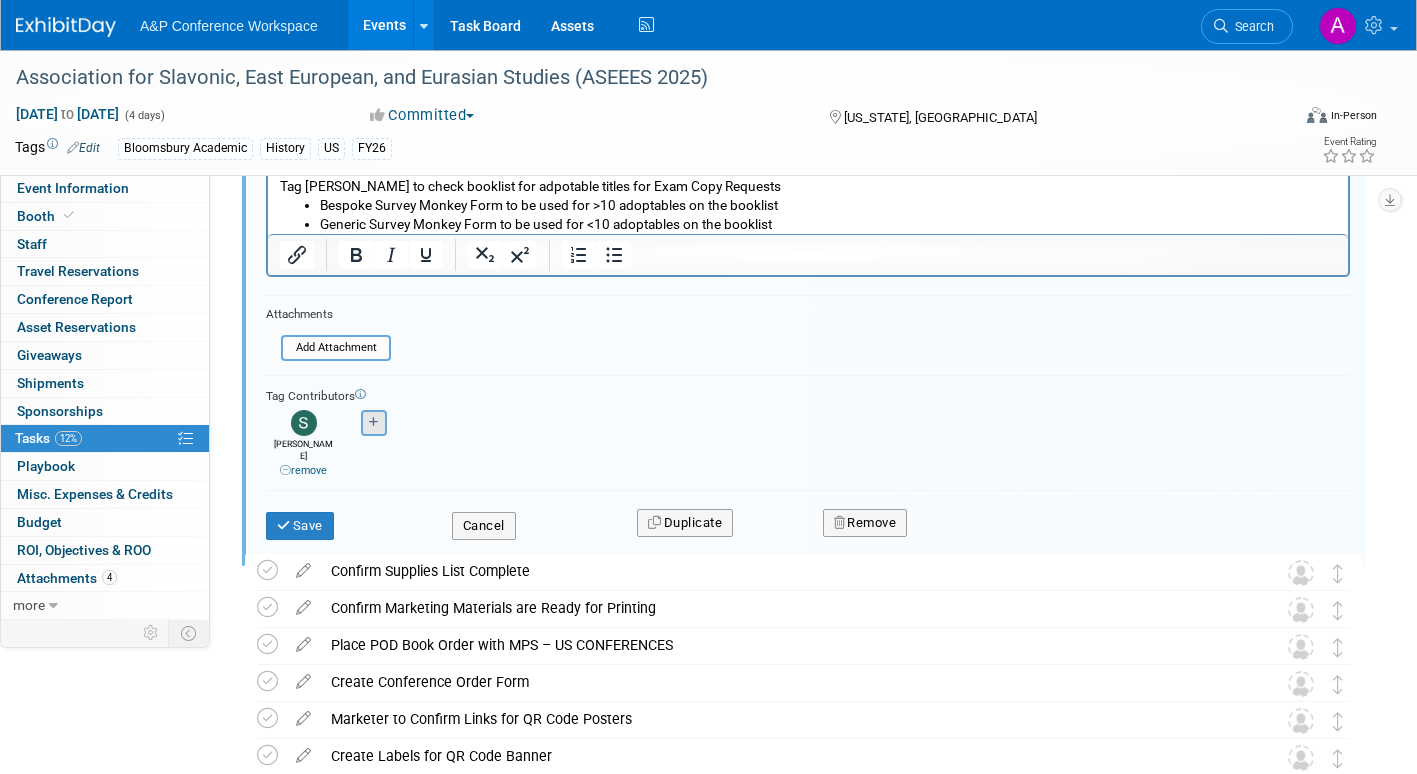 select 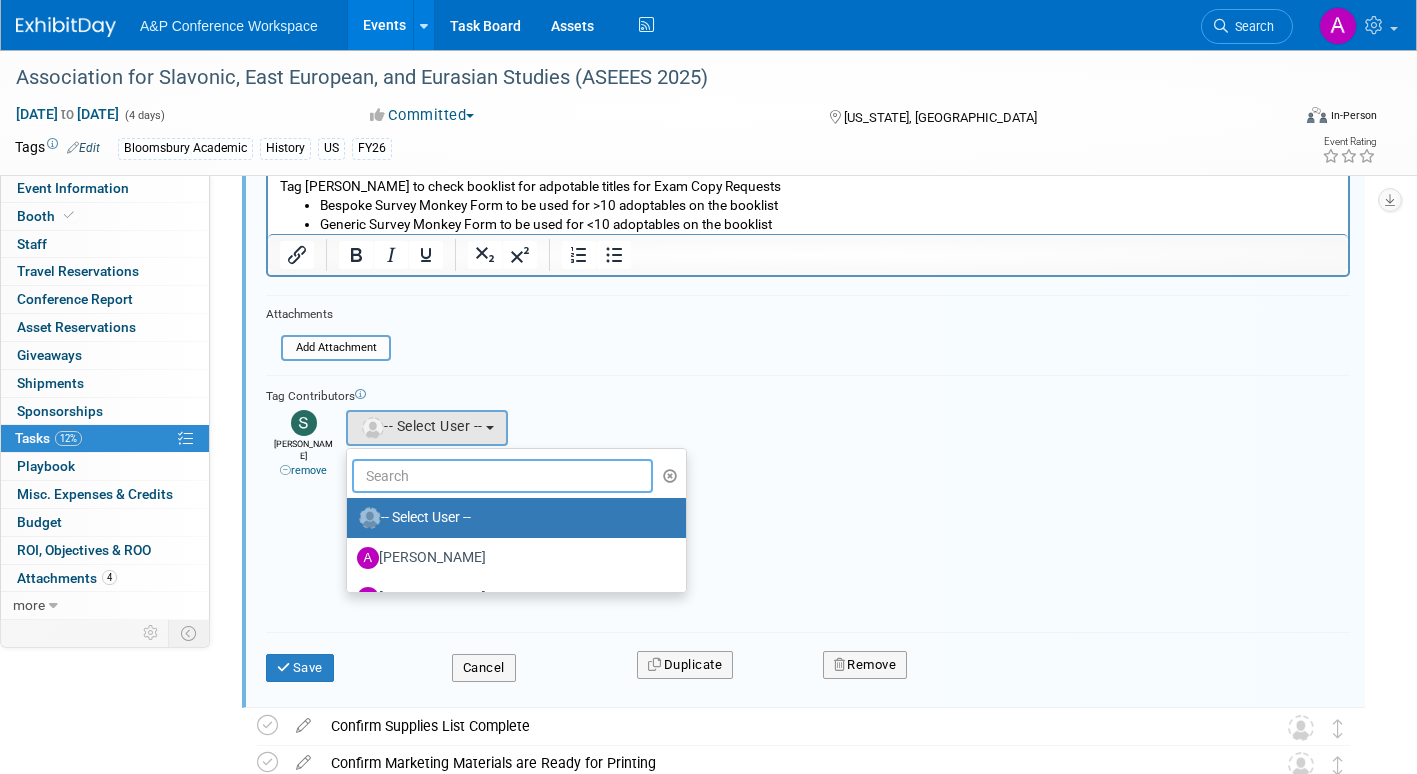 click at bounding box center (502, 476) 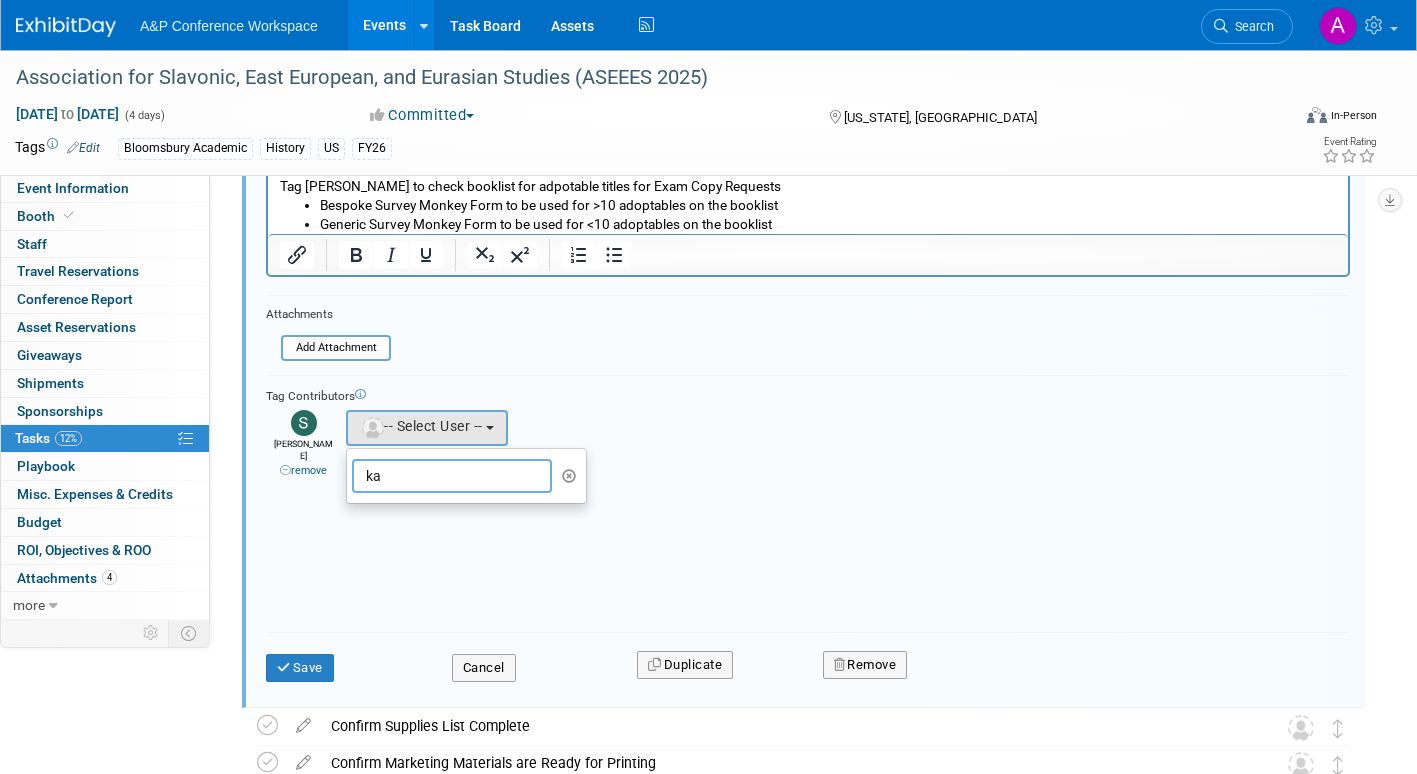 type on "k" 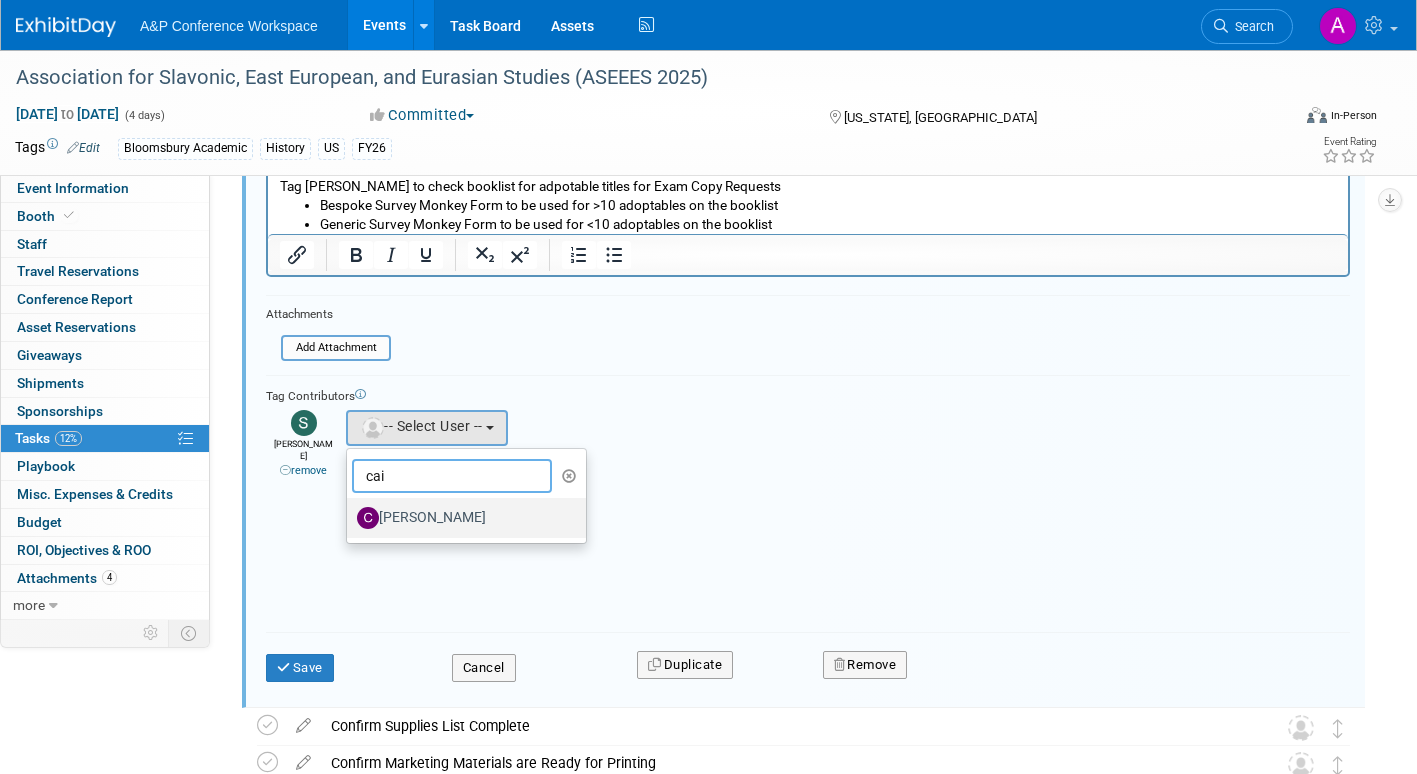 type on "cai" 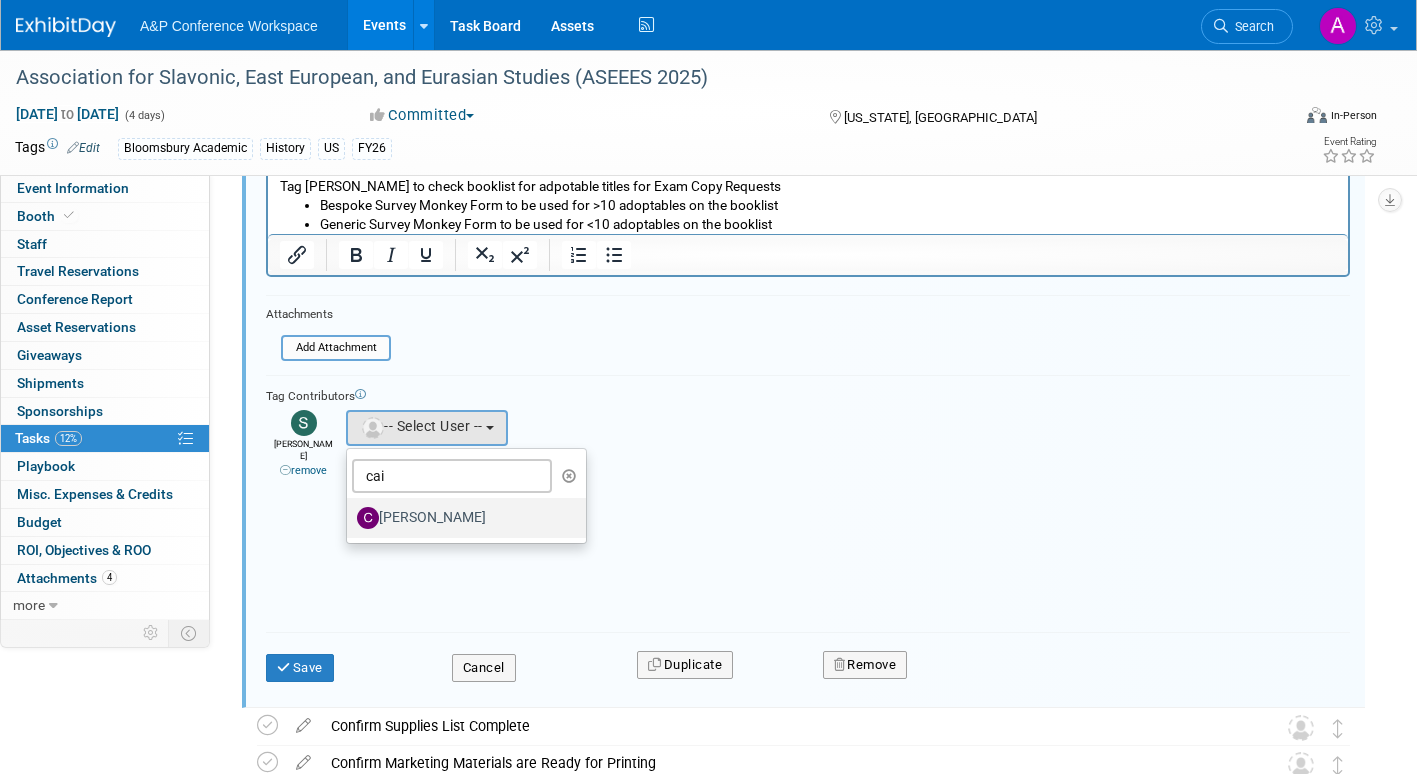 click on "[PERSON_NAME]" at bounding box center [461, 518] 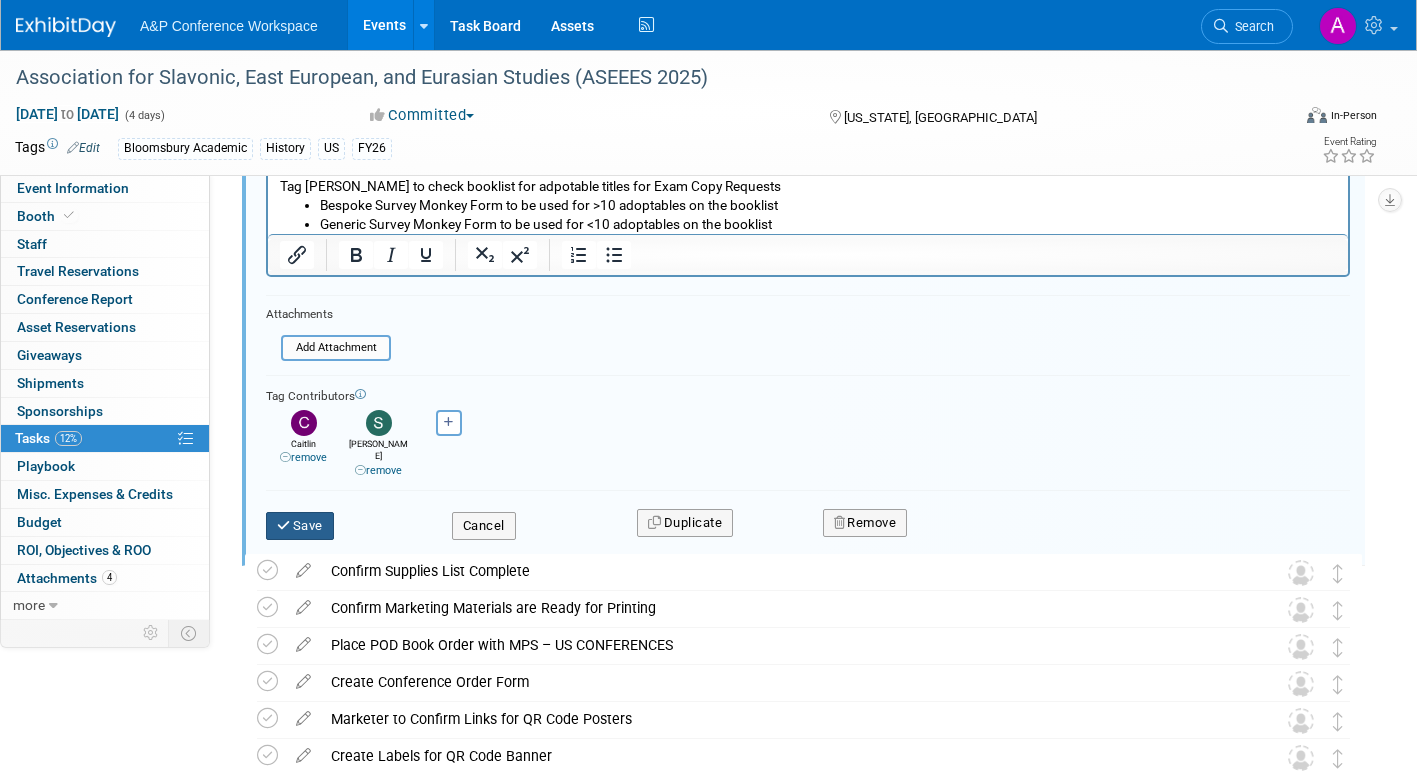 click on "Save" at bounding box center [300, 526] 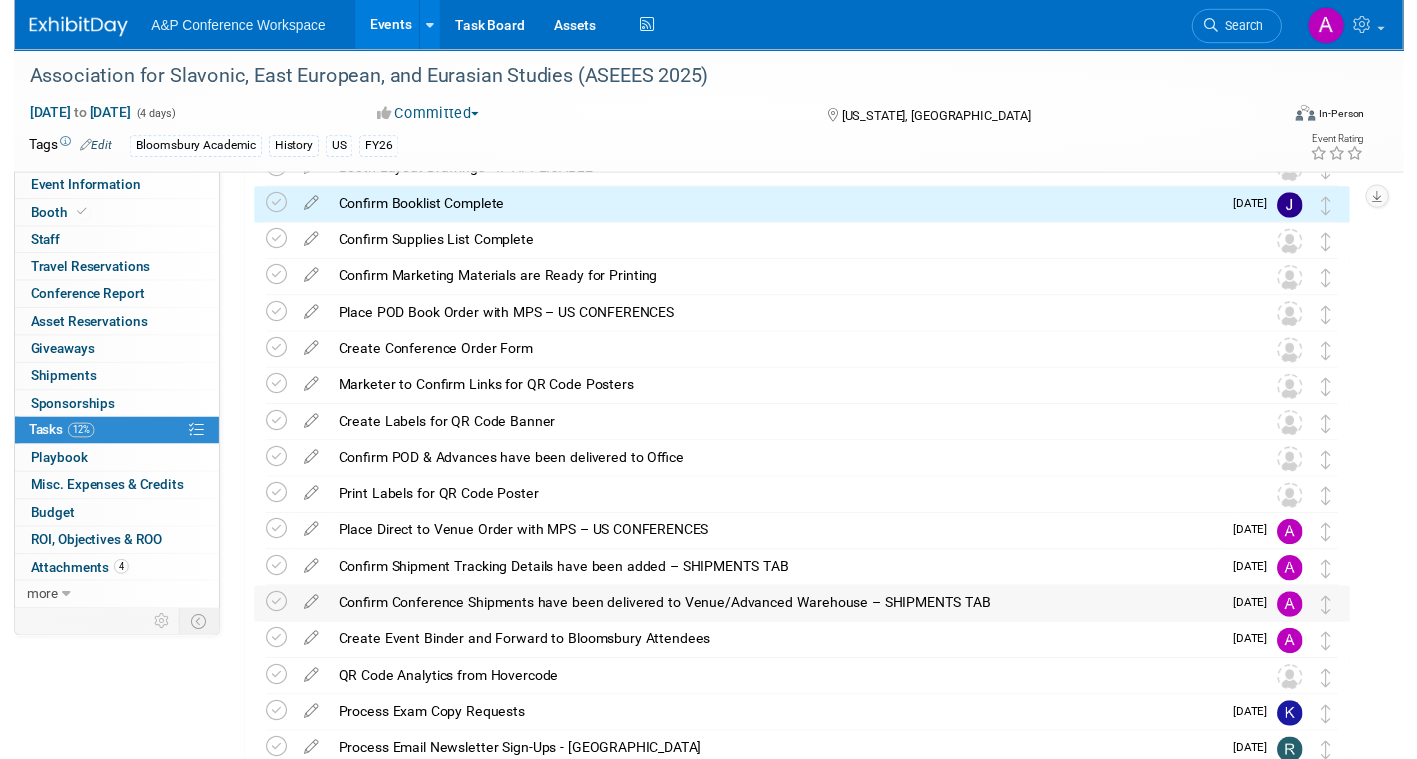scroll, scrollTop: 211, scrollLeft: 0, axis: vertical 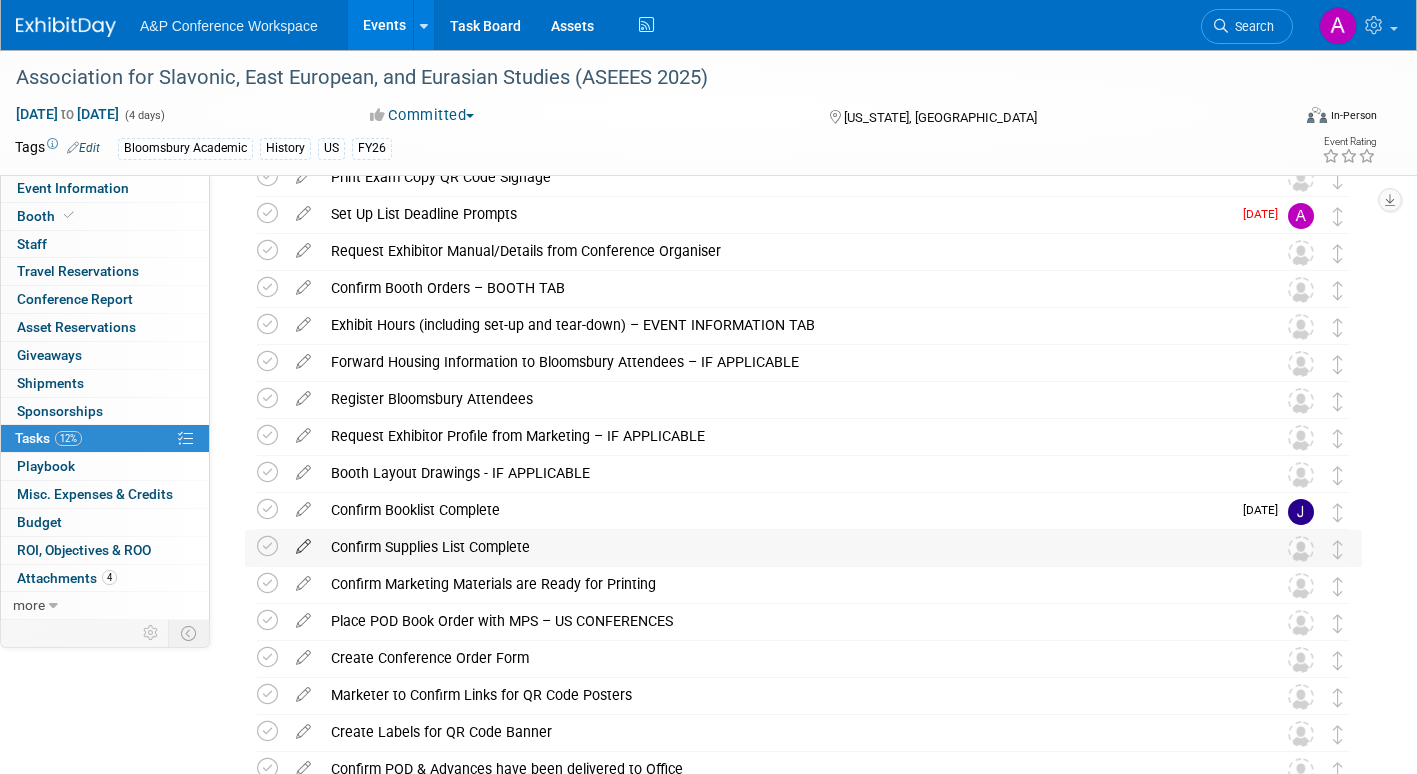 click at bounding box center (303, 542) 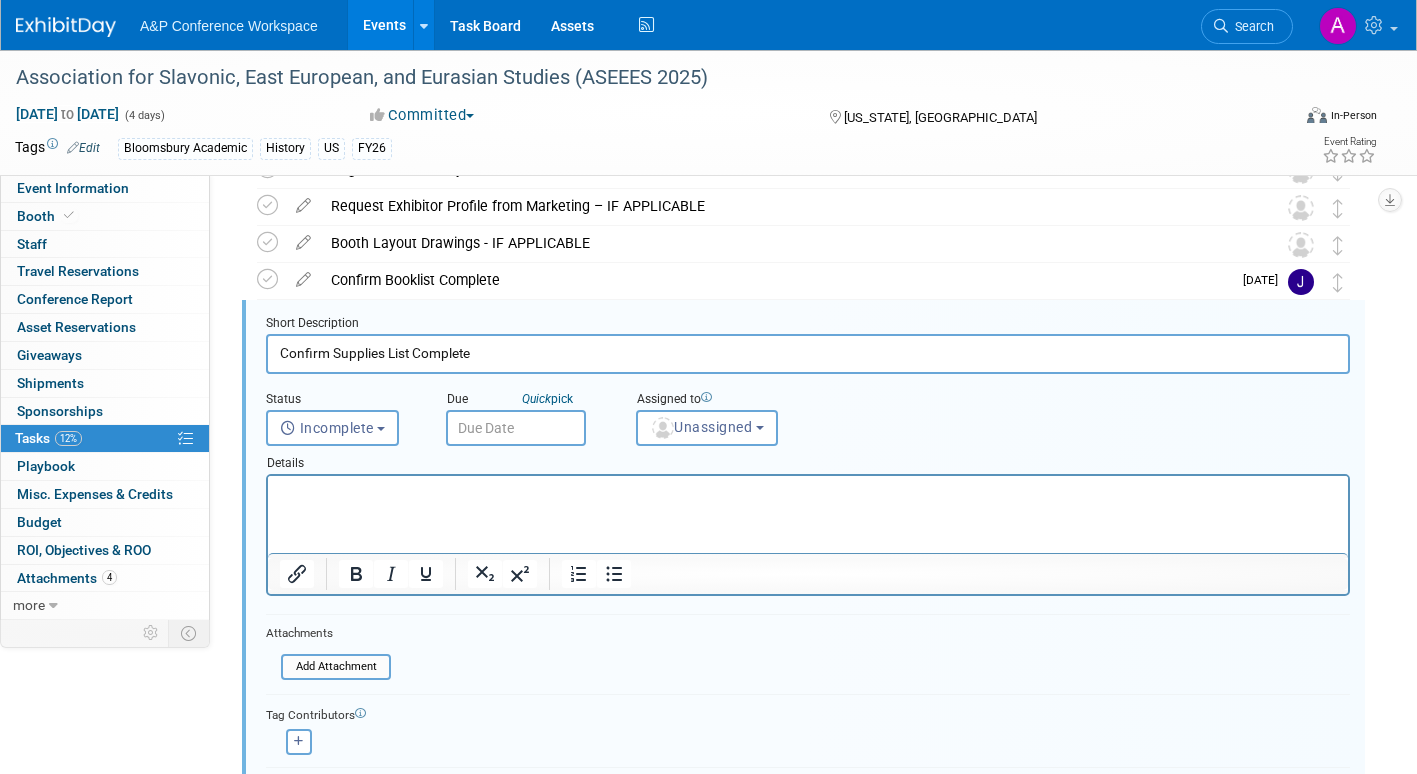 scroll, scrollTop: 448, scrollLeft: 0, axis: vertical 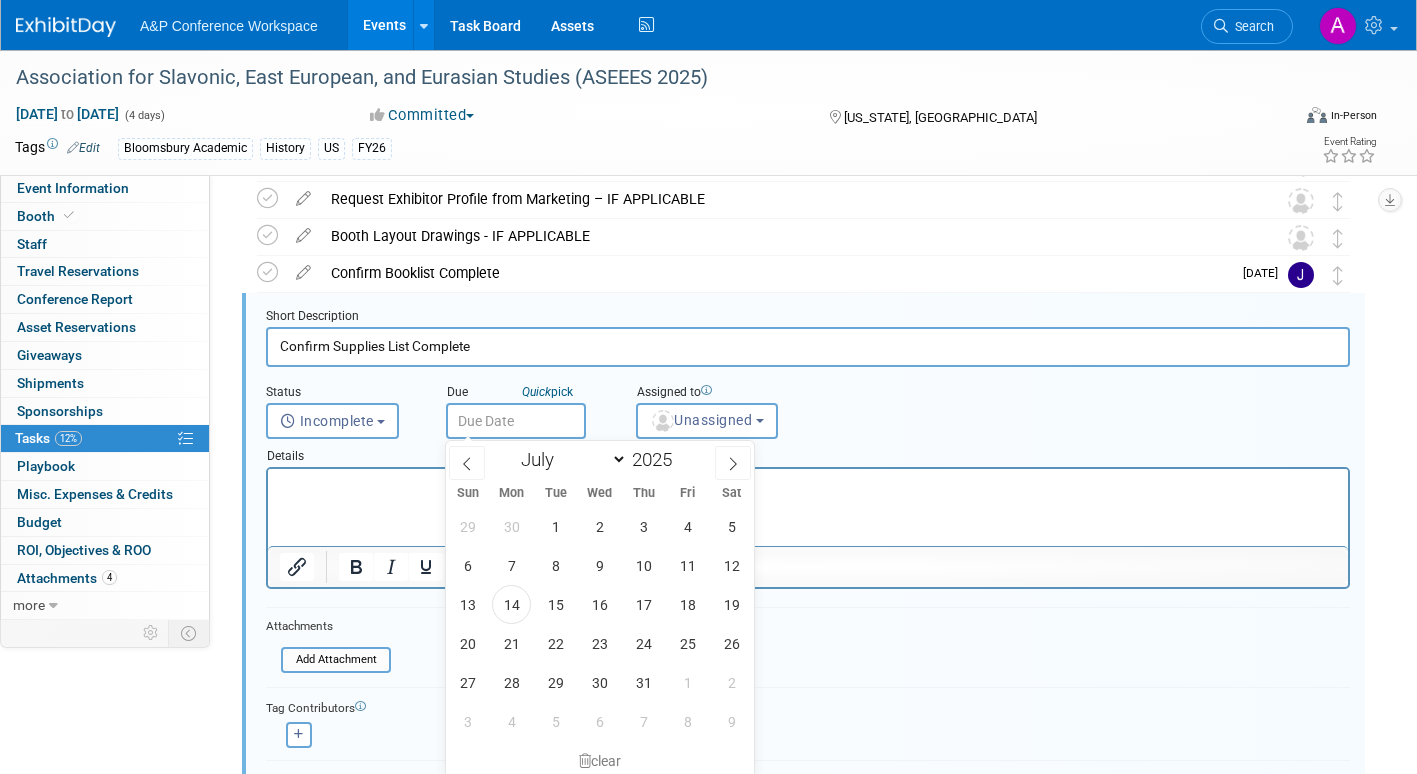 click at bounding box center [516, 421] 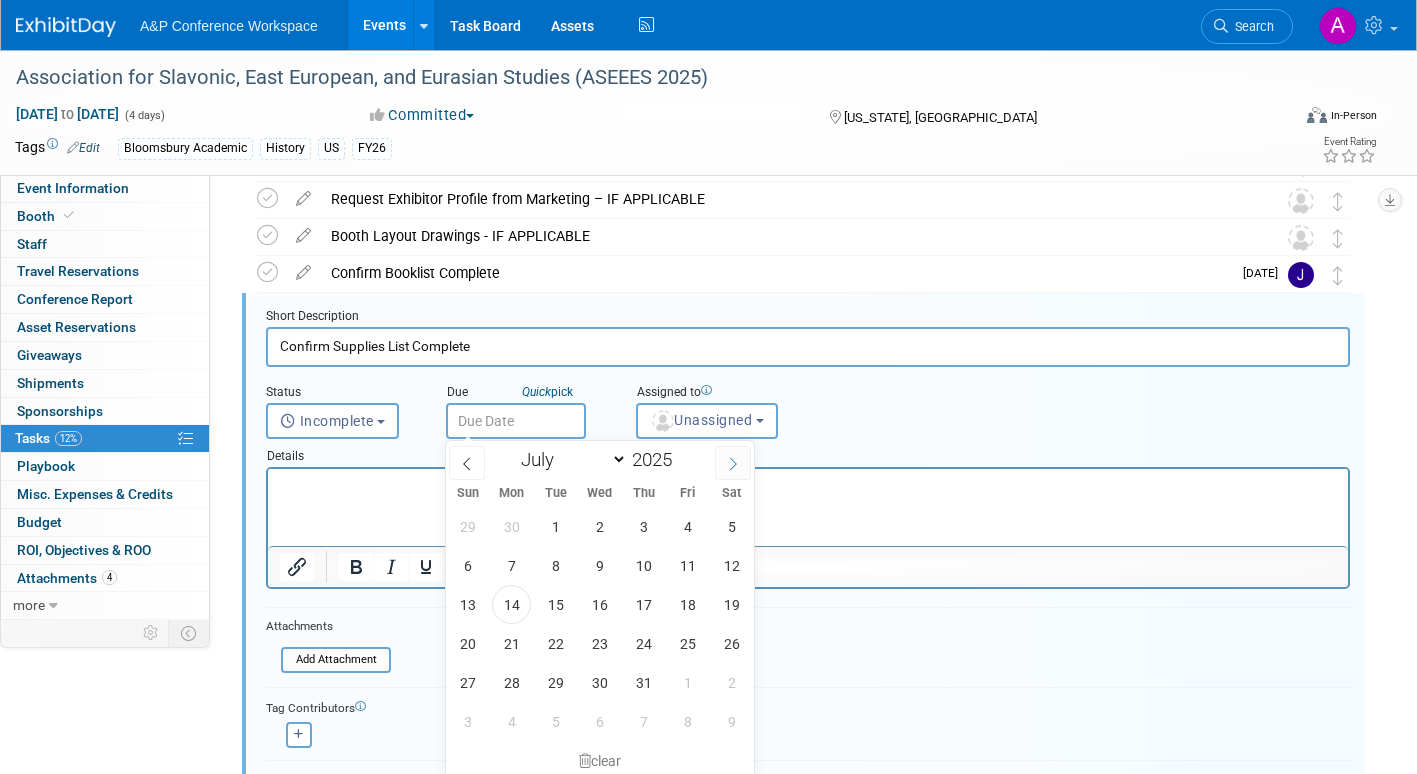 click 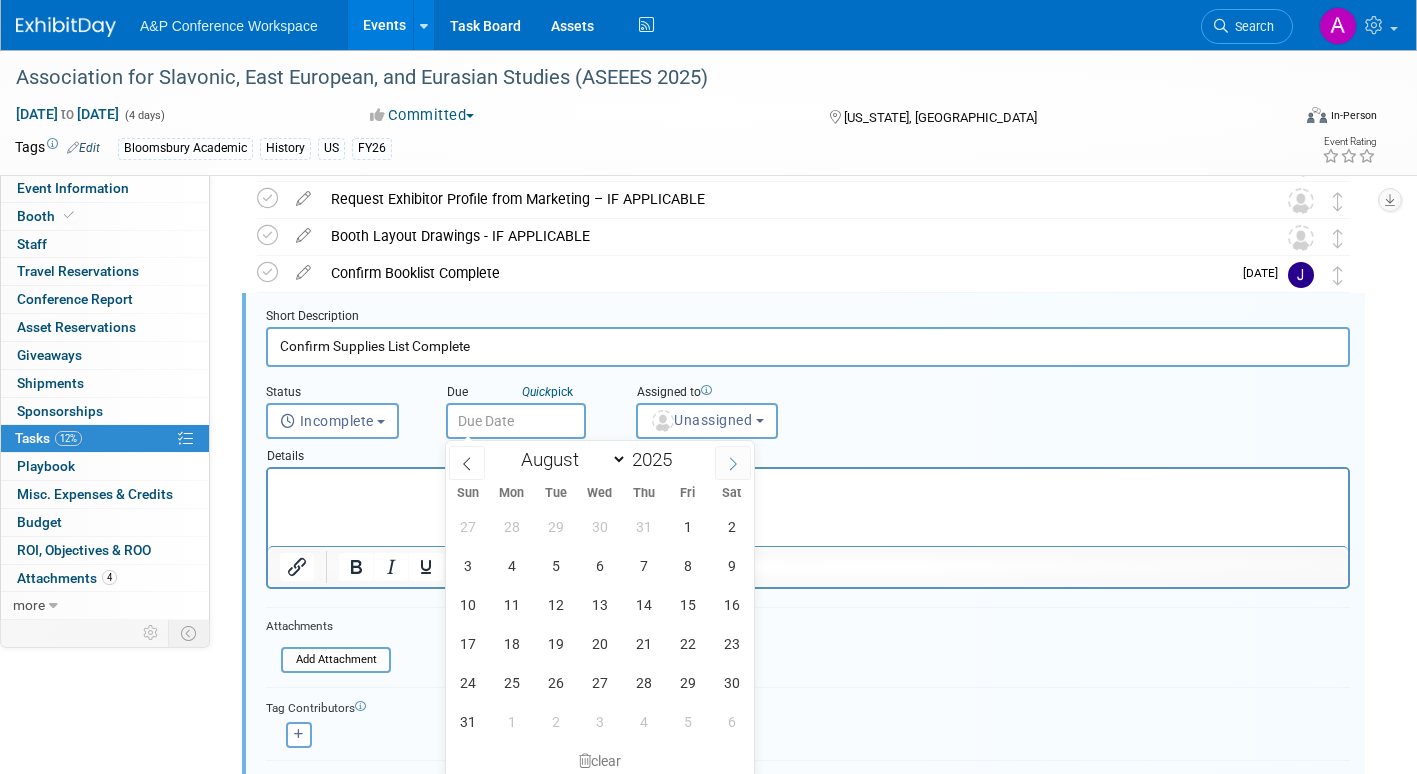 click 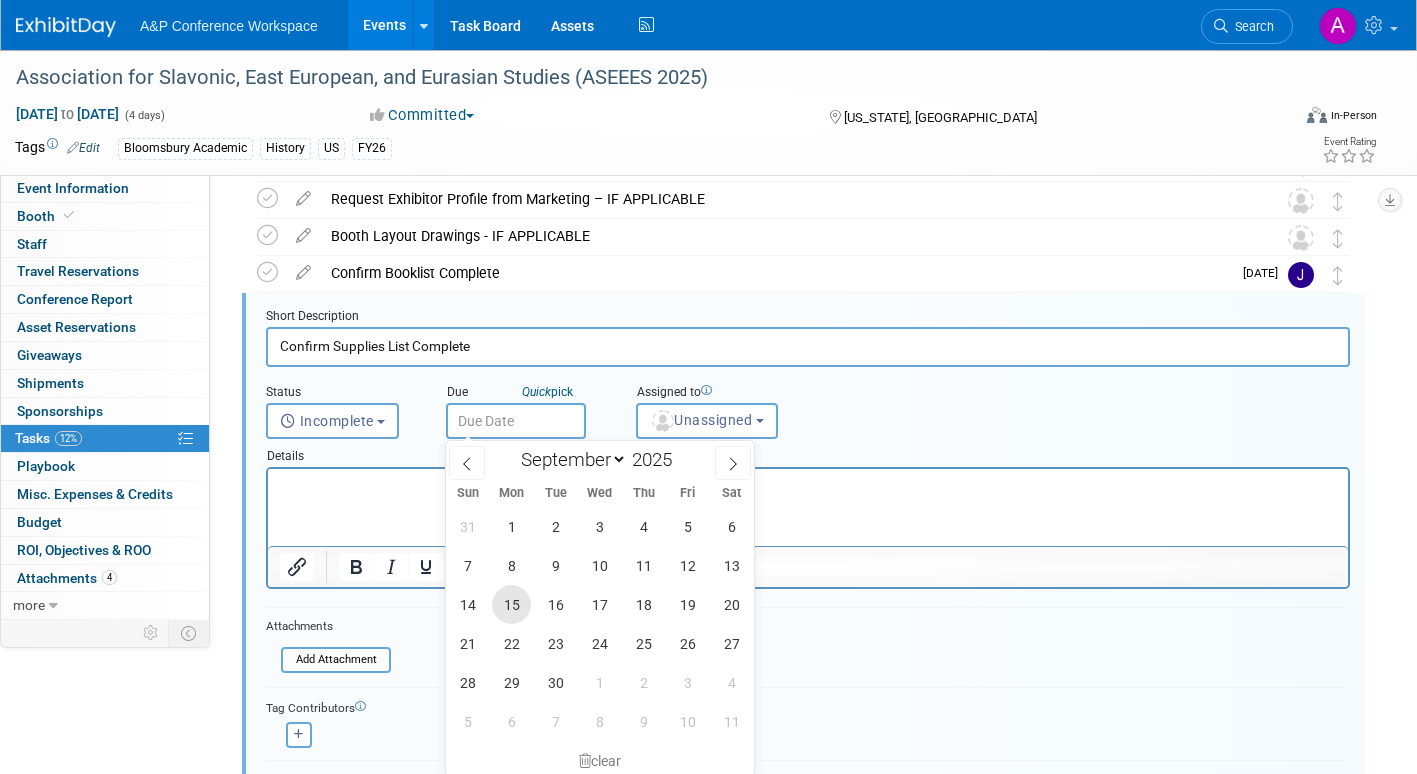 drag, startPoint x: 510, startPoint y: 603, endPoint x: 540, endPoint y: 589, distance: 33.105892 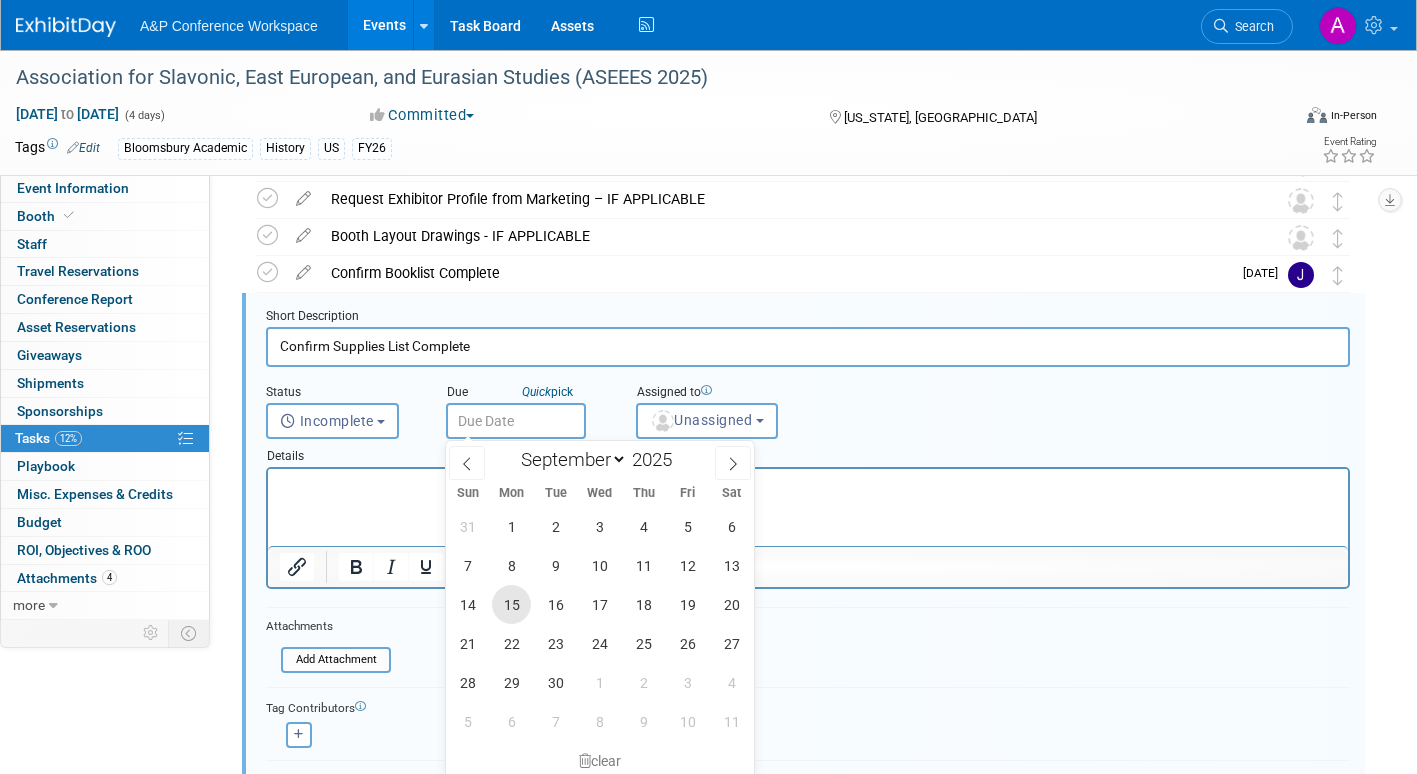 click on "15" at bounding box center [511, 604] 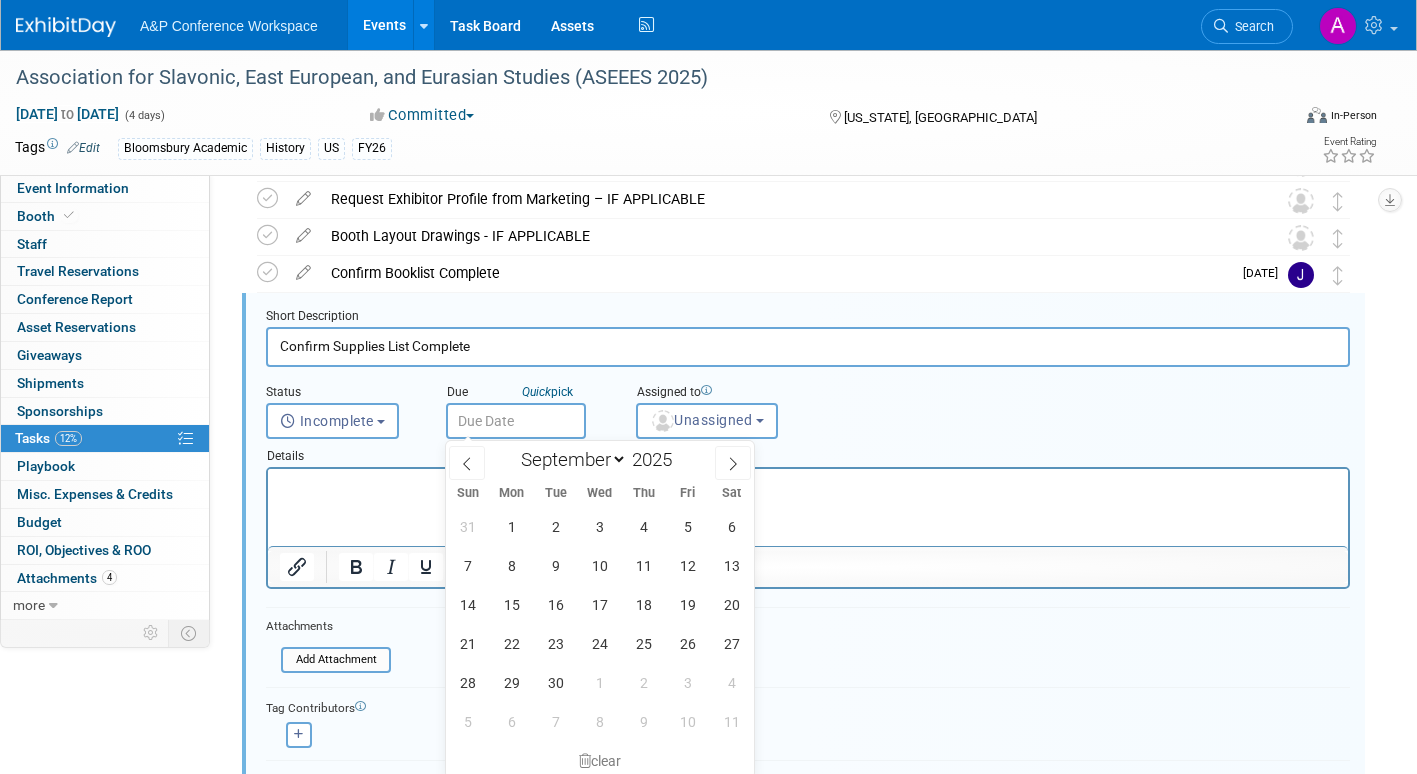 type on "Sep 15, 2025" 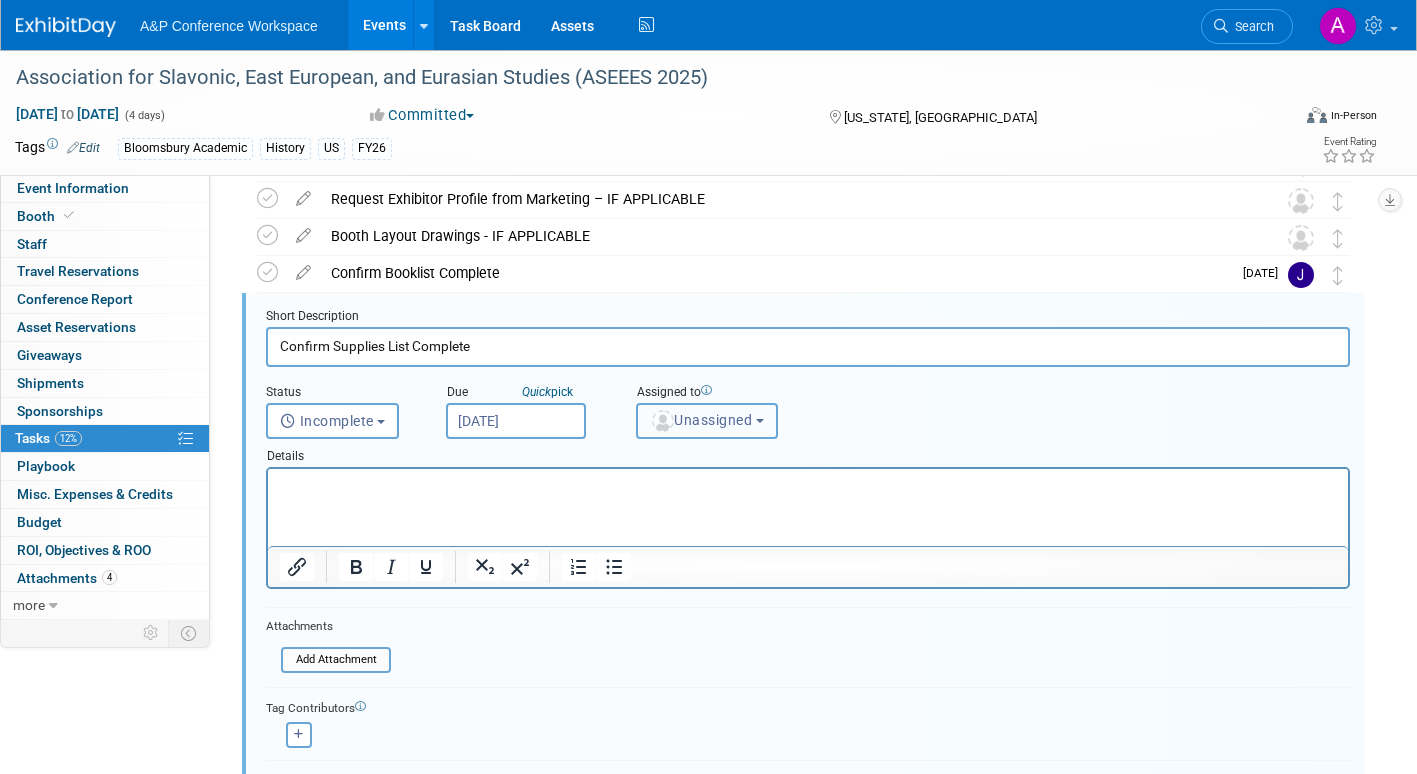 click on "Unassigned" at bounding box center (701, 420) 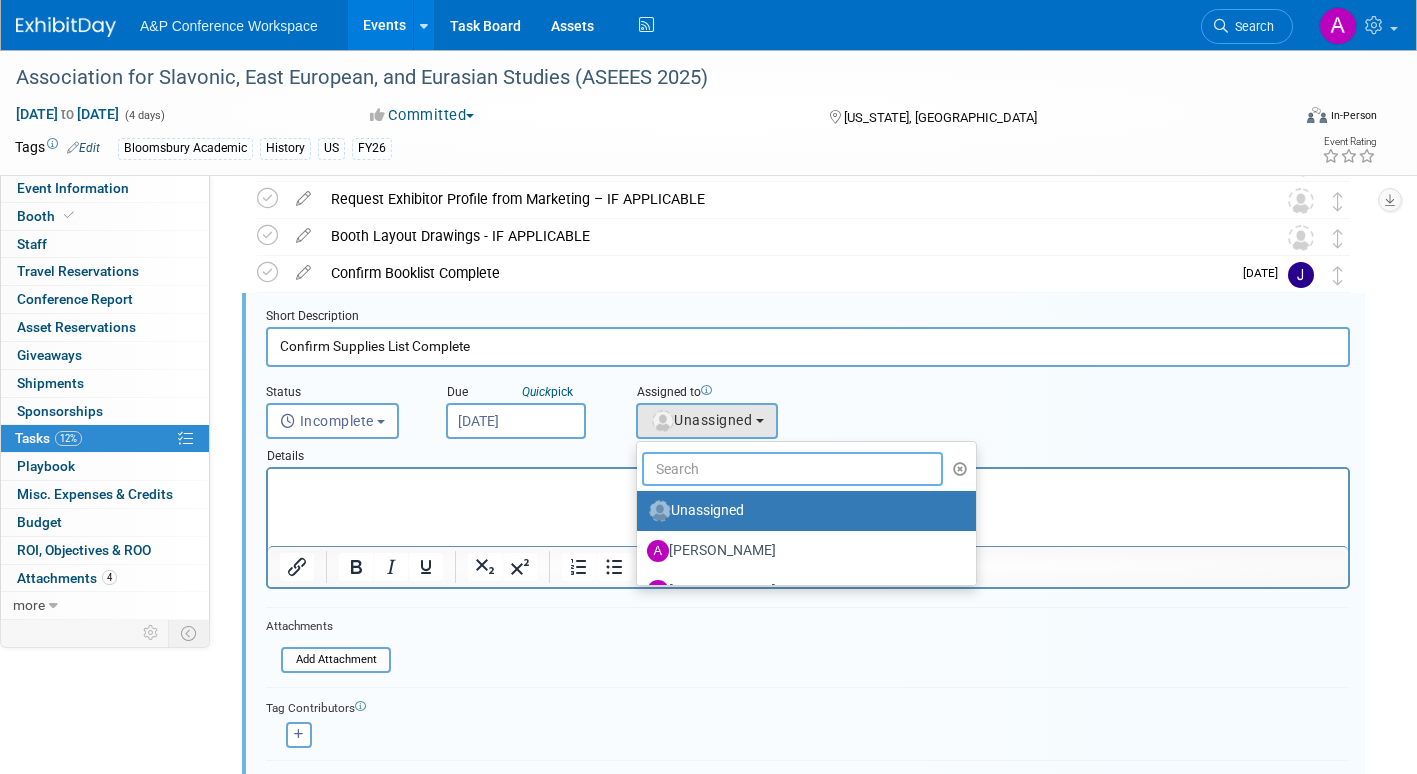 click at bounding box center (792, 469) 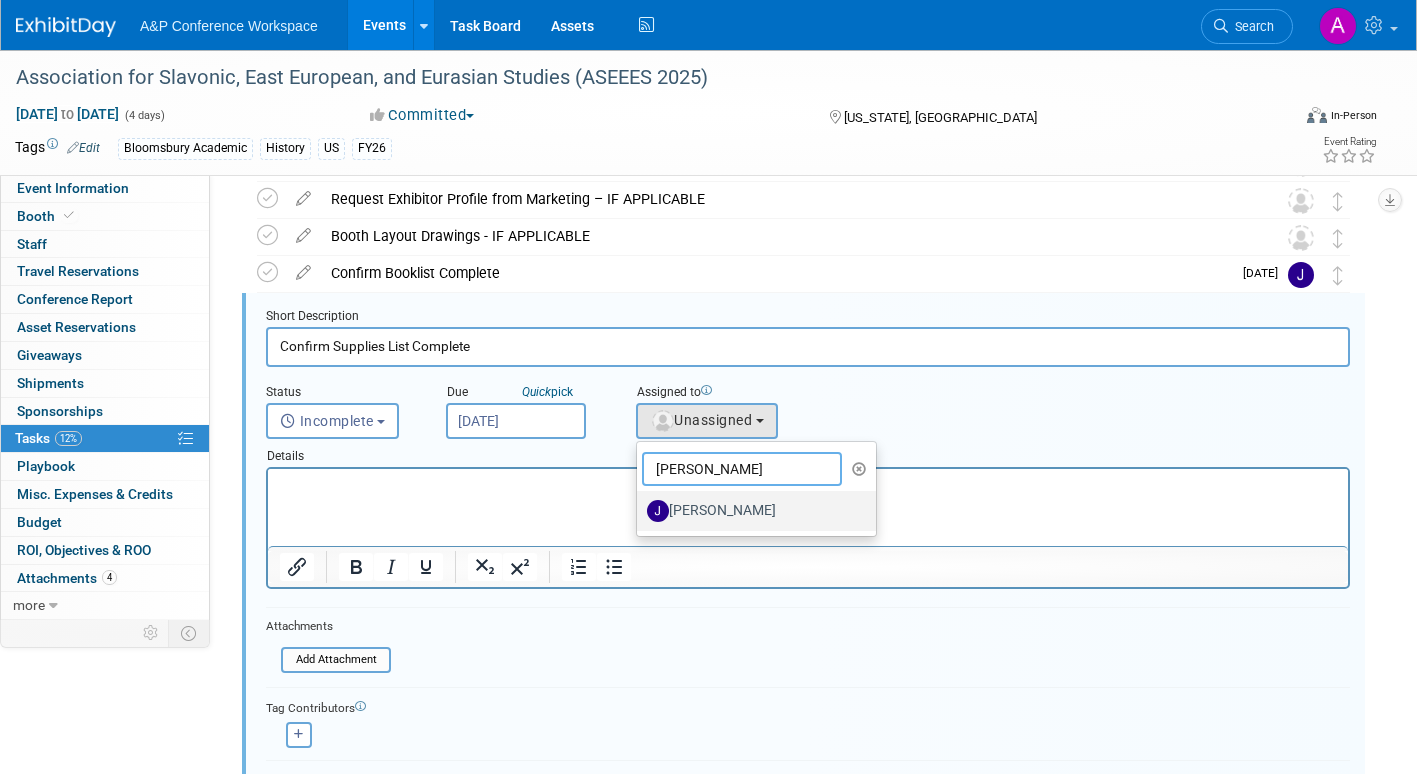 type on "joe" 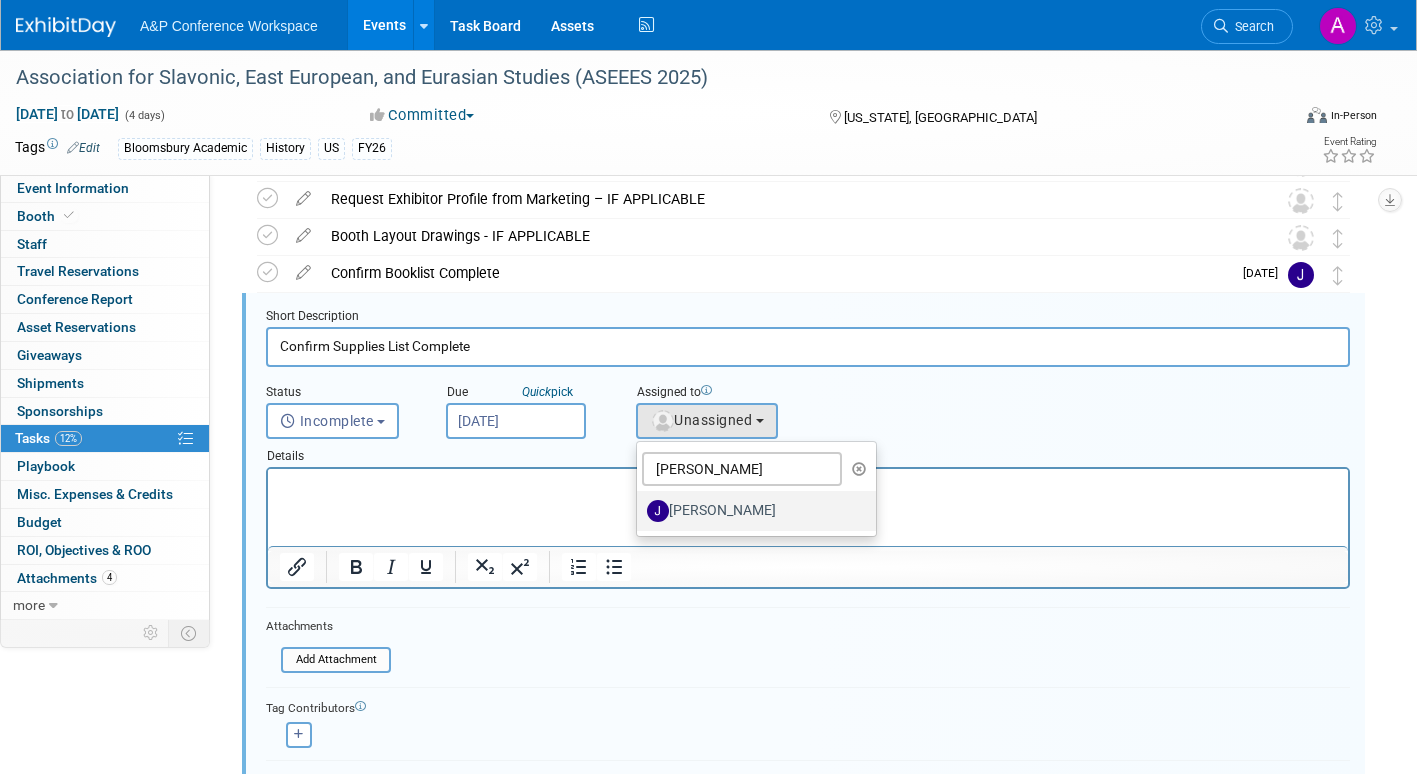 click at bounding box center (658, 511) 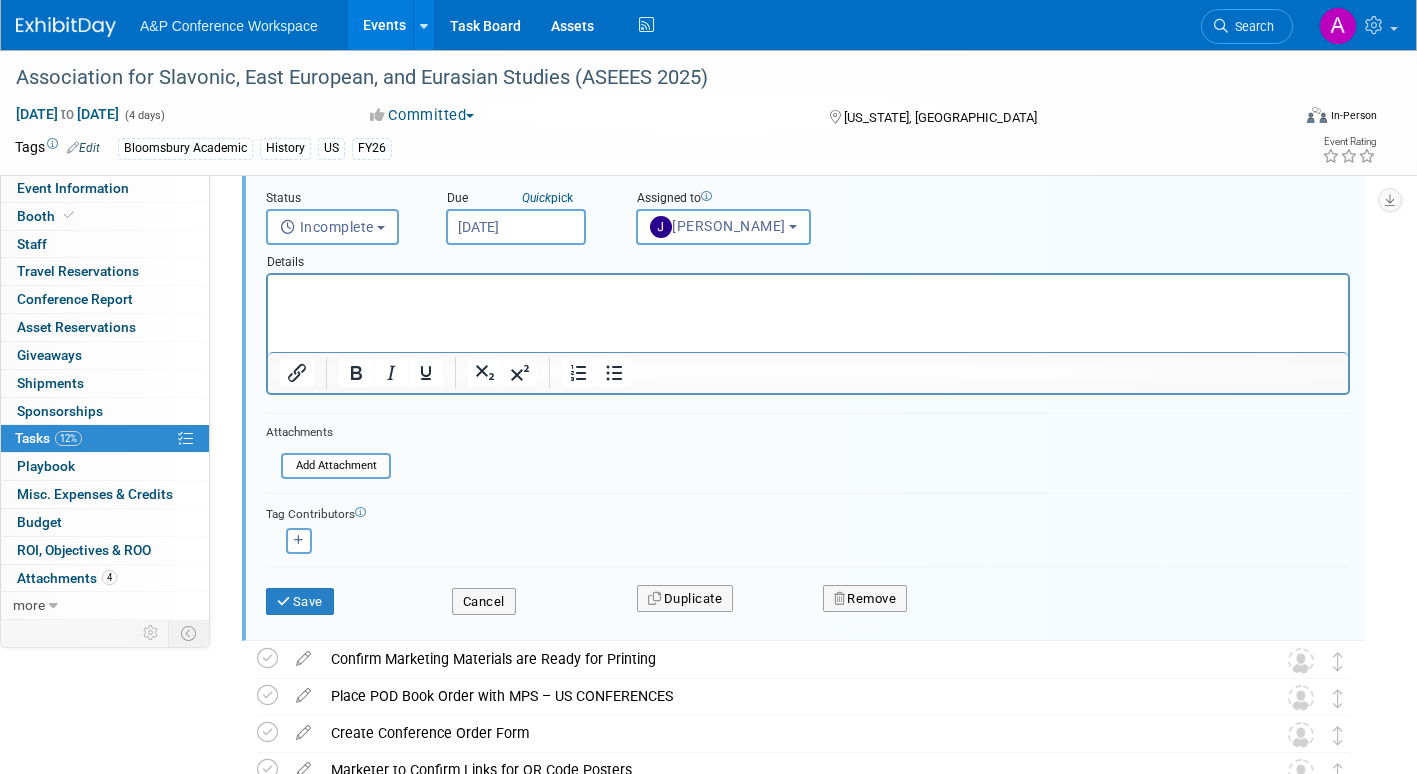 scroll, scrollTop: 648, scrollLeft: 0, axis: vertical 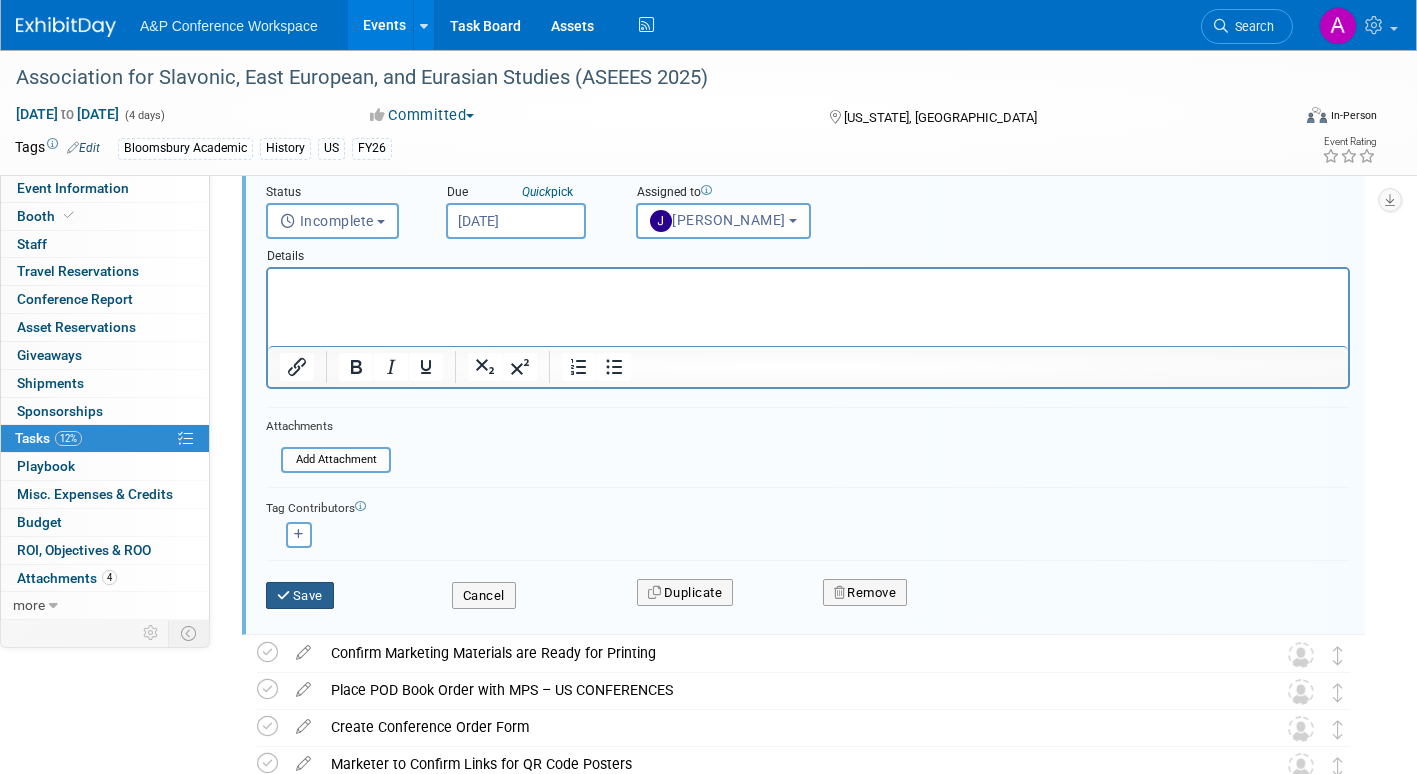 click on "Save" at bounding box center (300, 596) 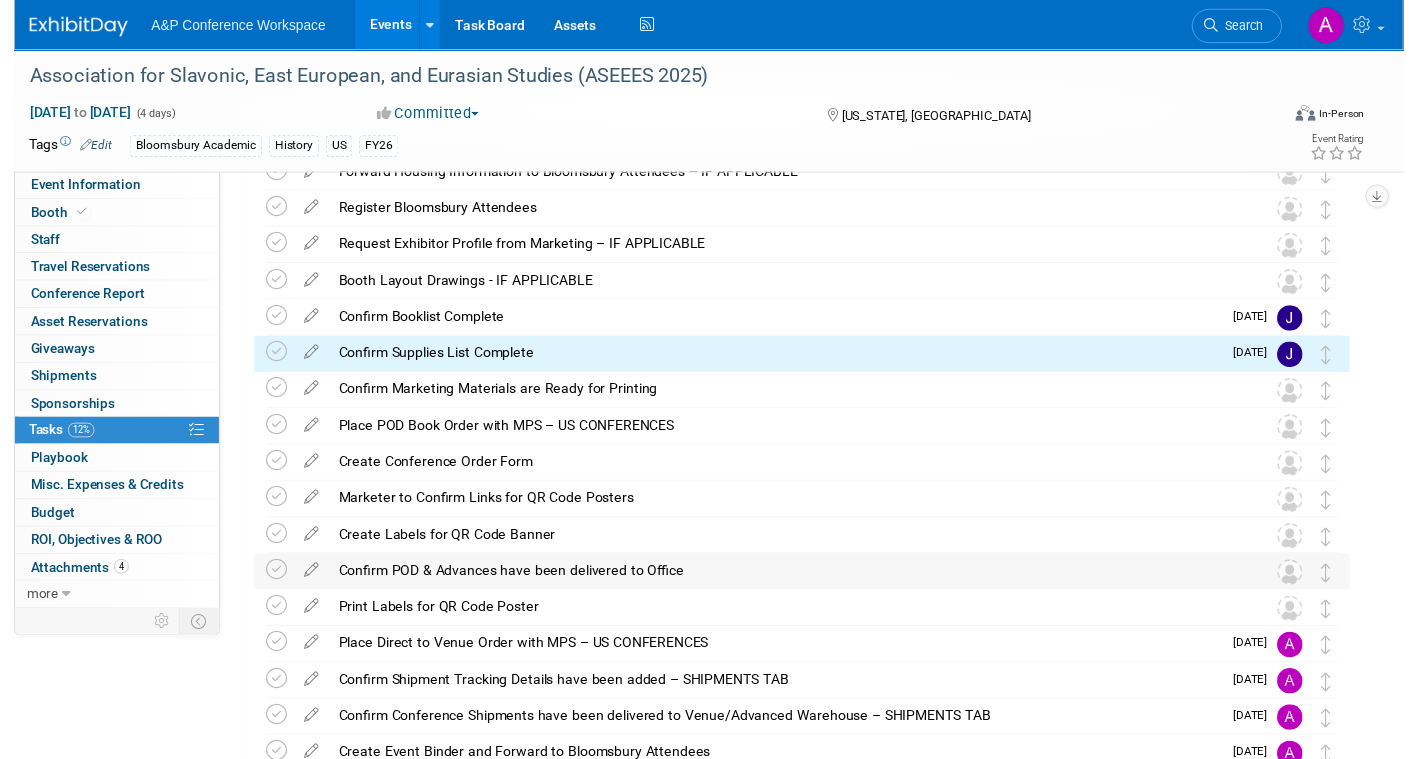 scroll, scrollTop: 348, scrollLeft: 0, axis: vertical 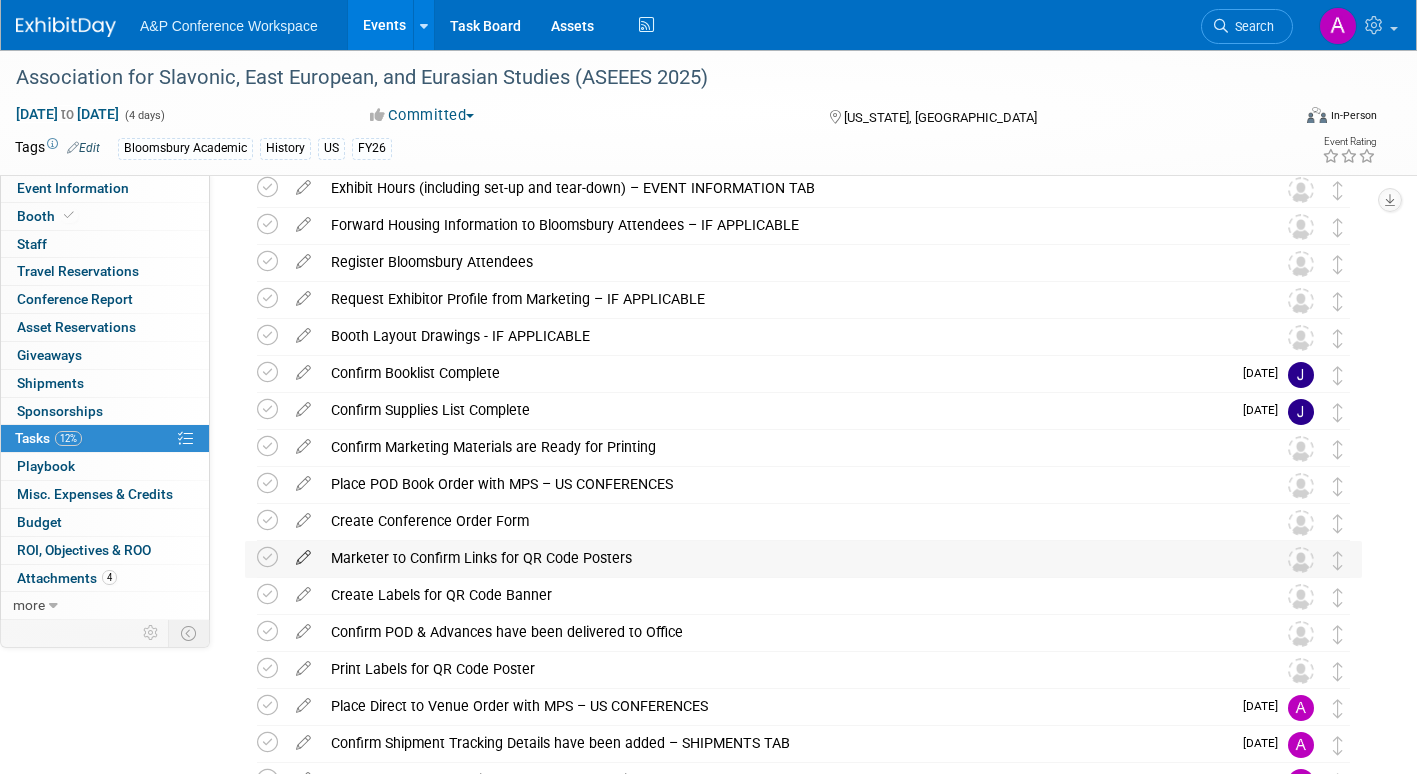 click at bounding box center [303, 553] 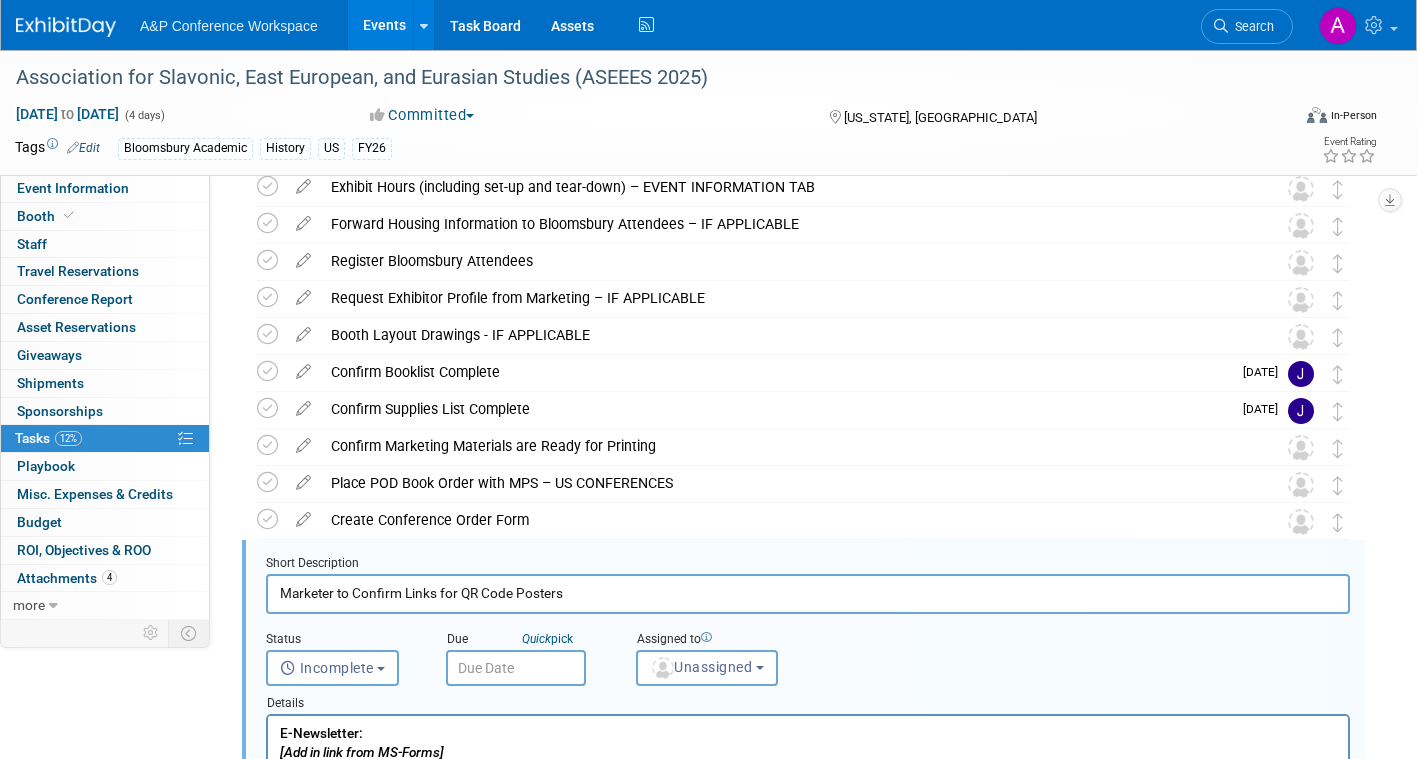 scroll, scrollTop: 596, scrollLeft: 0, axis: vertical 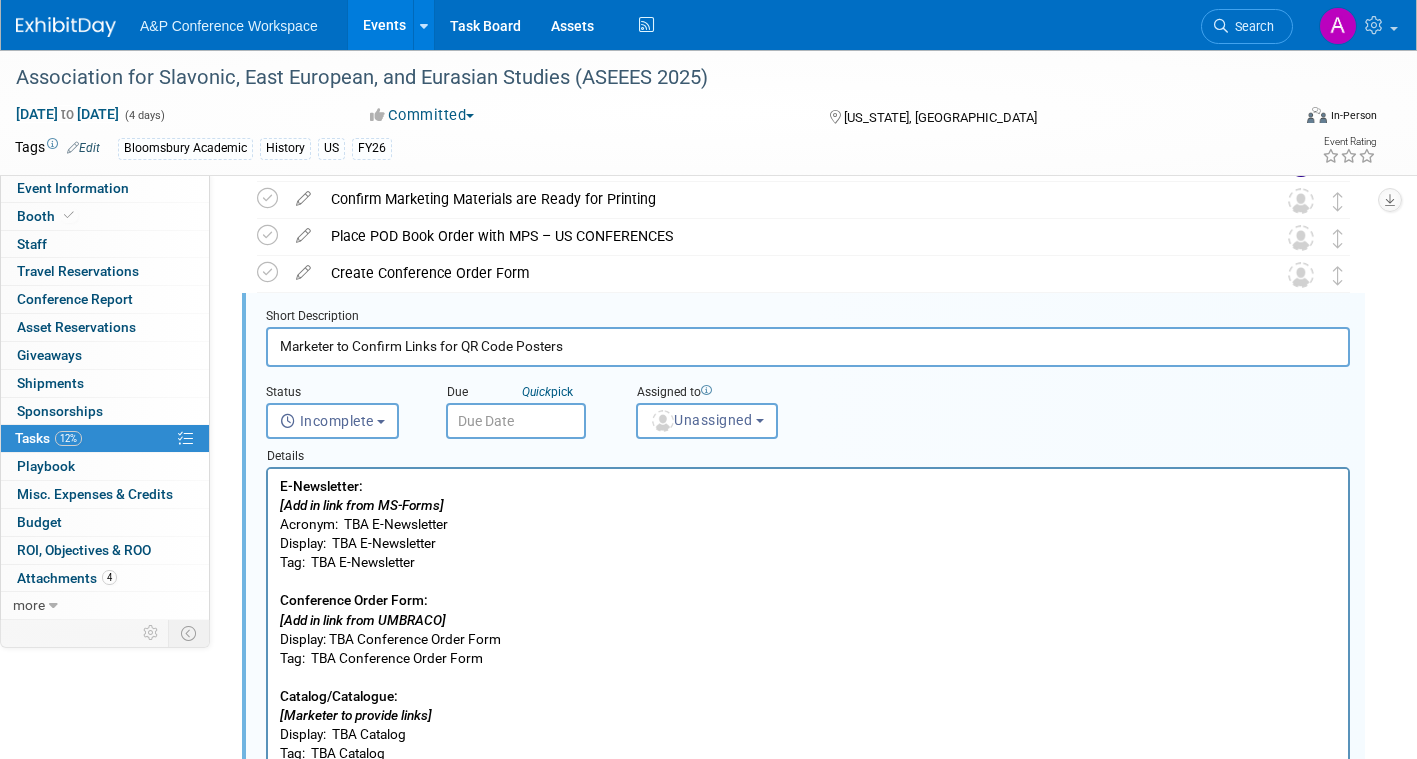 click at bounding box center [516, 421] 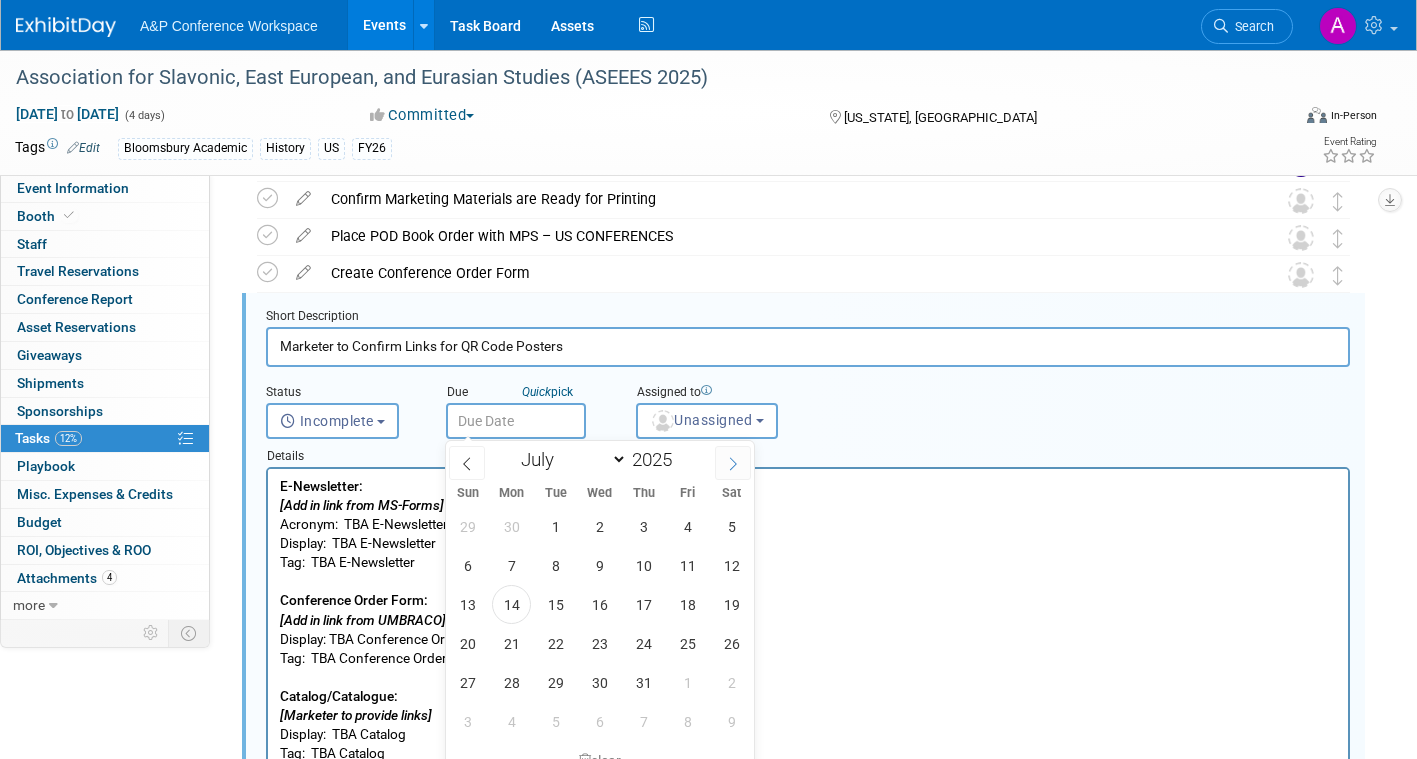 click 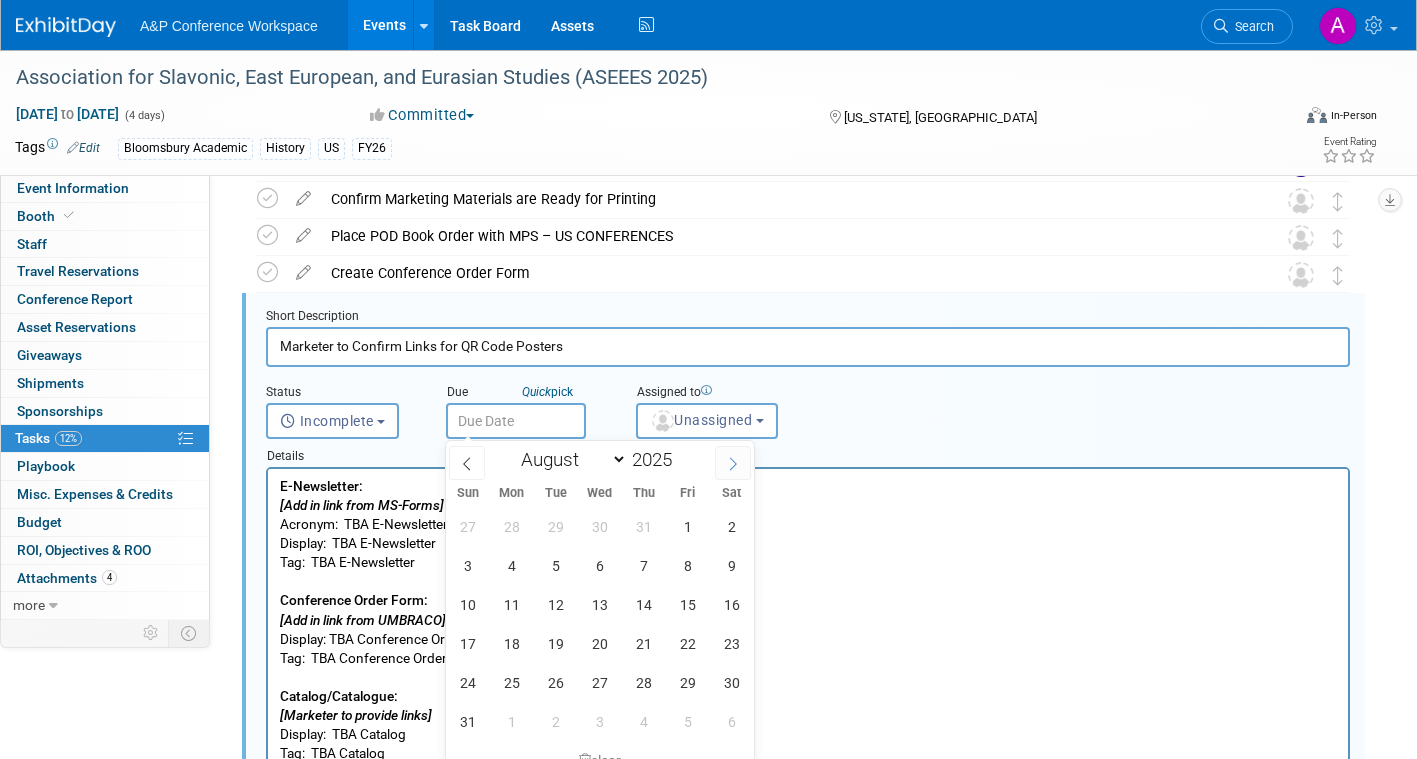 click 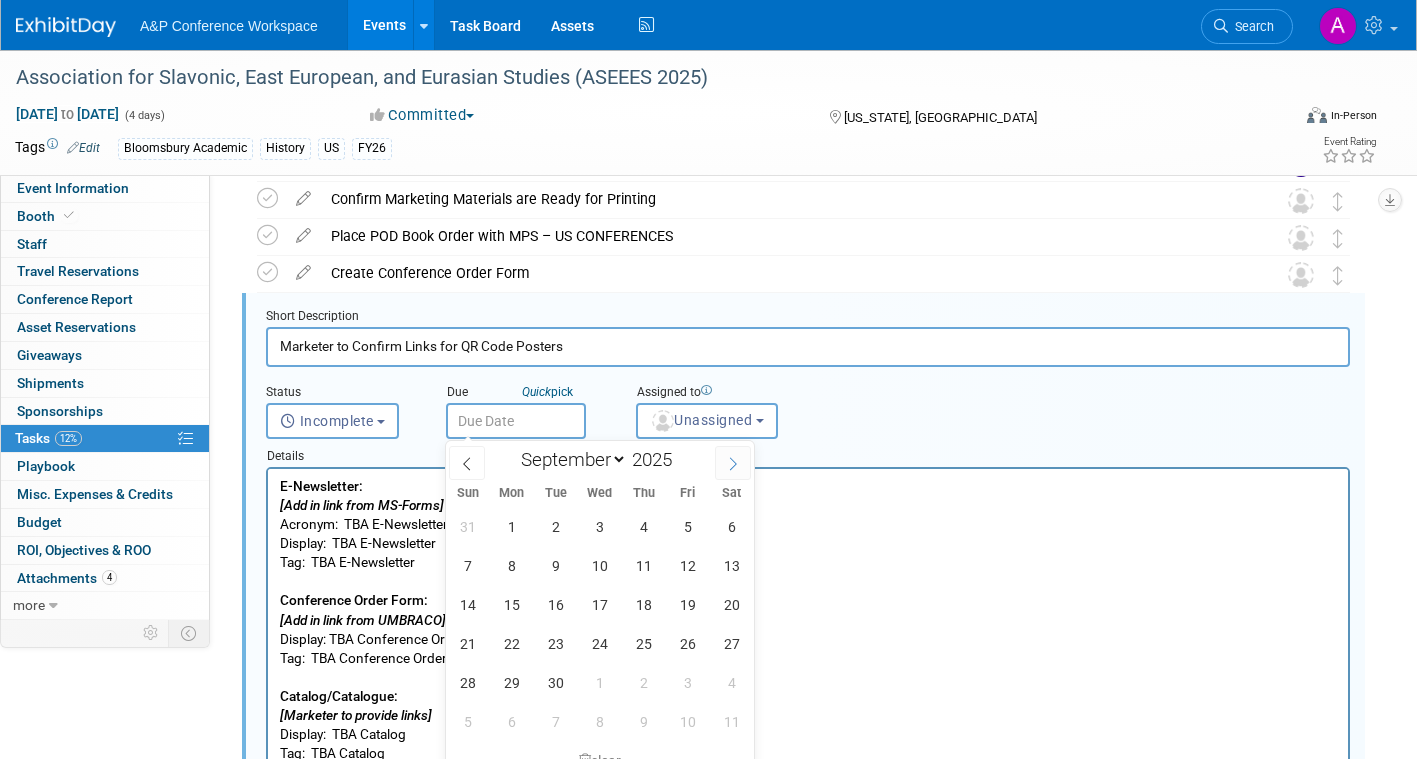 click 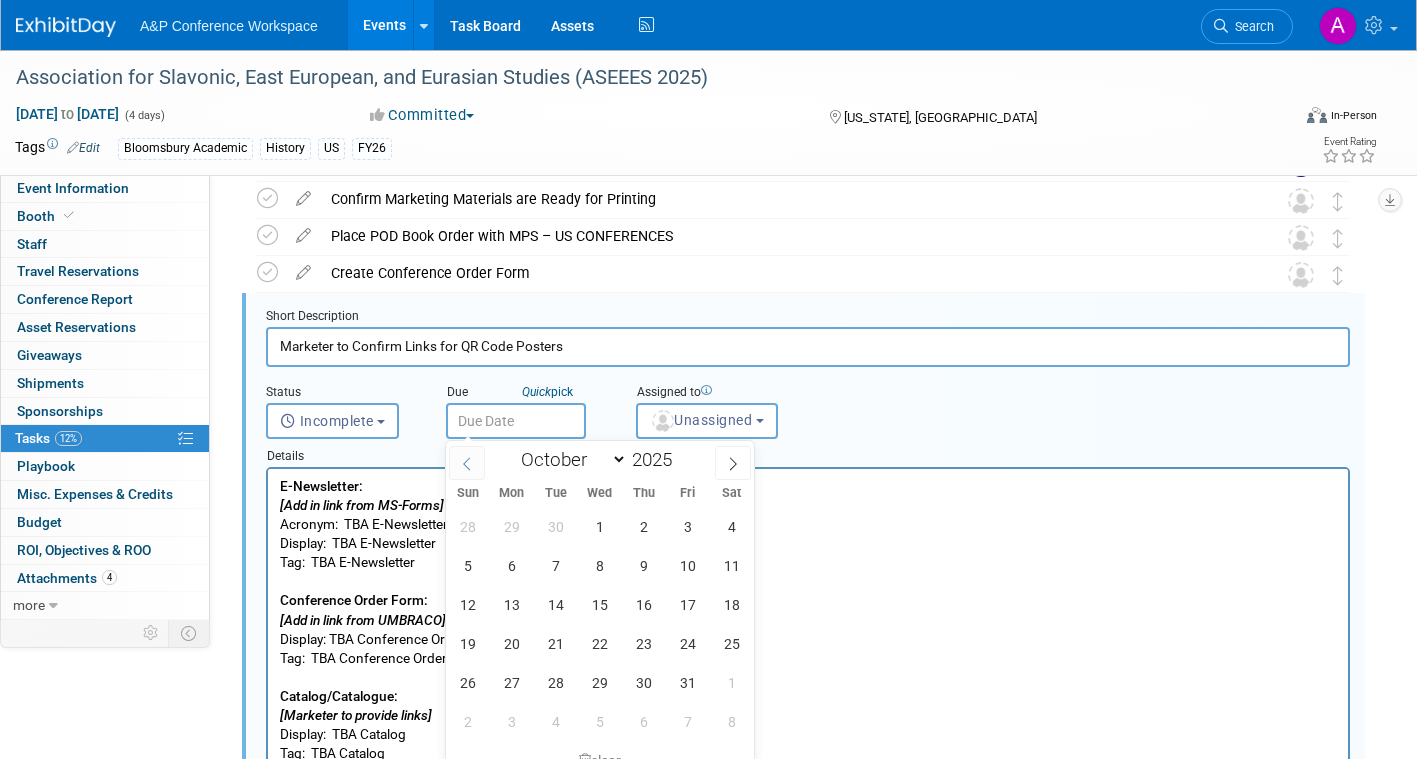 click 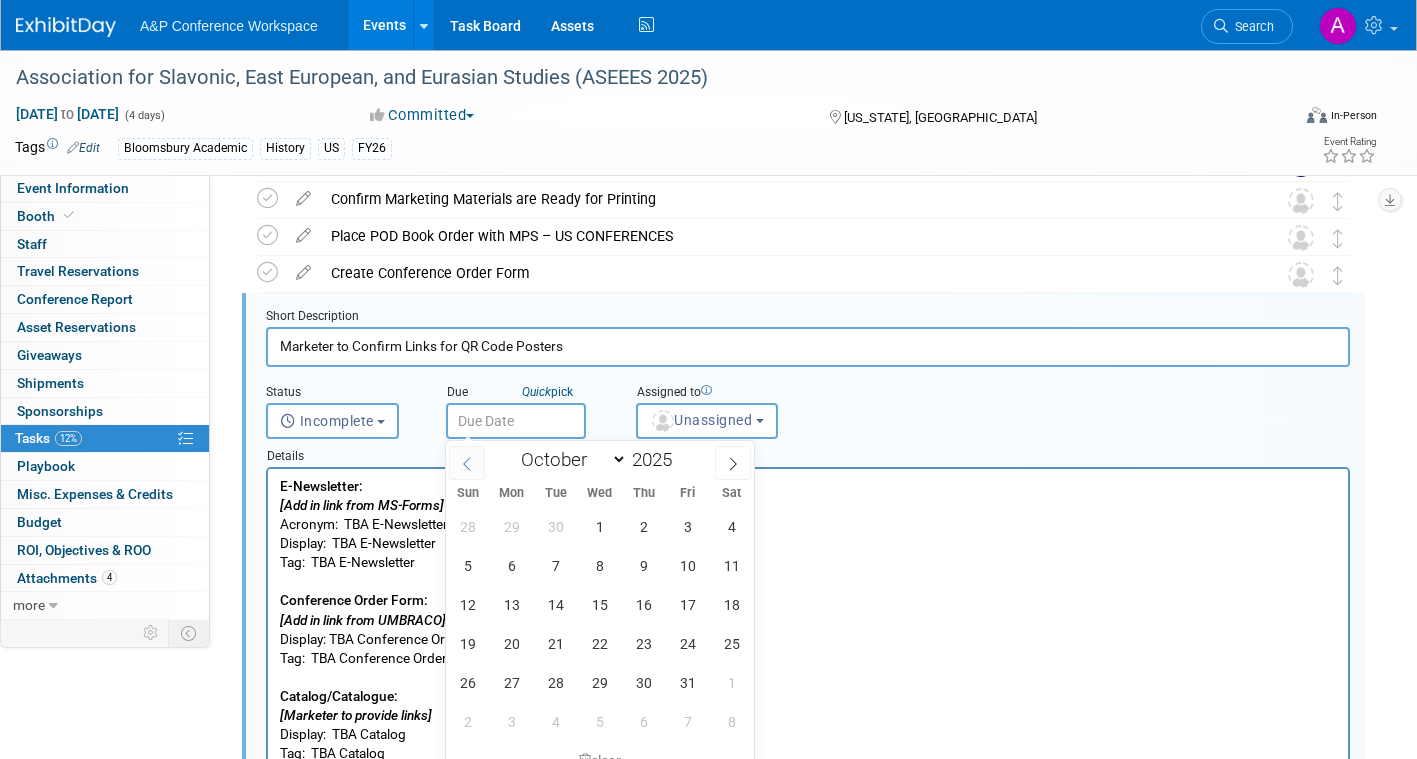 select on "8" 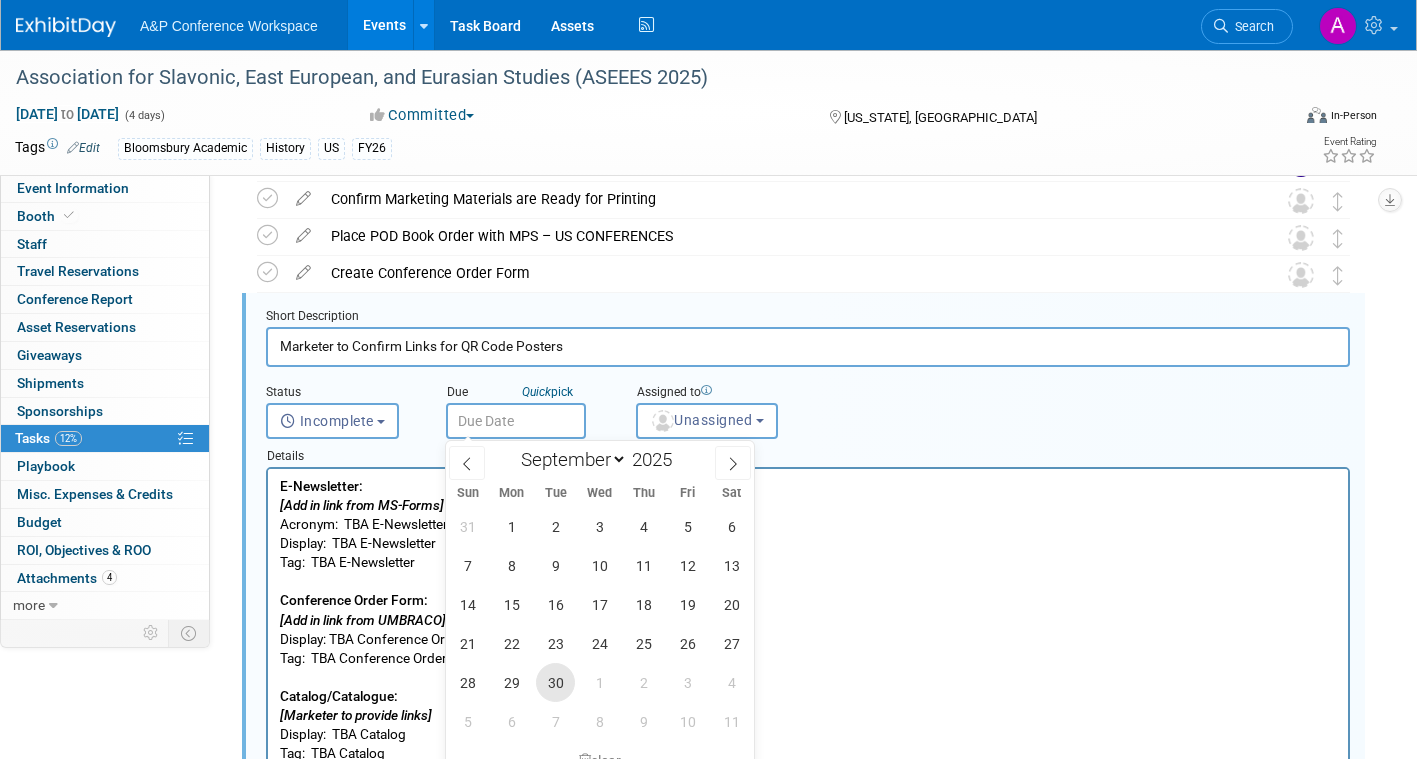 click on "30" at bounding box center [555, 682] 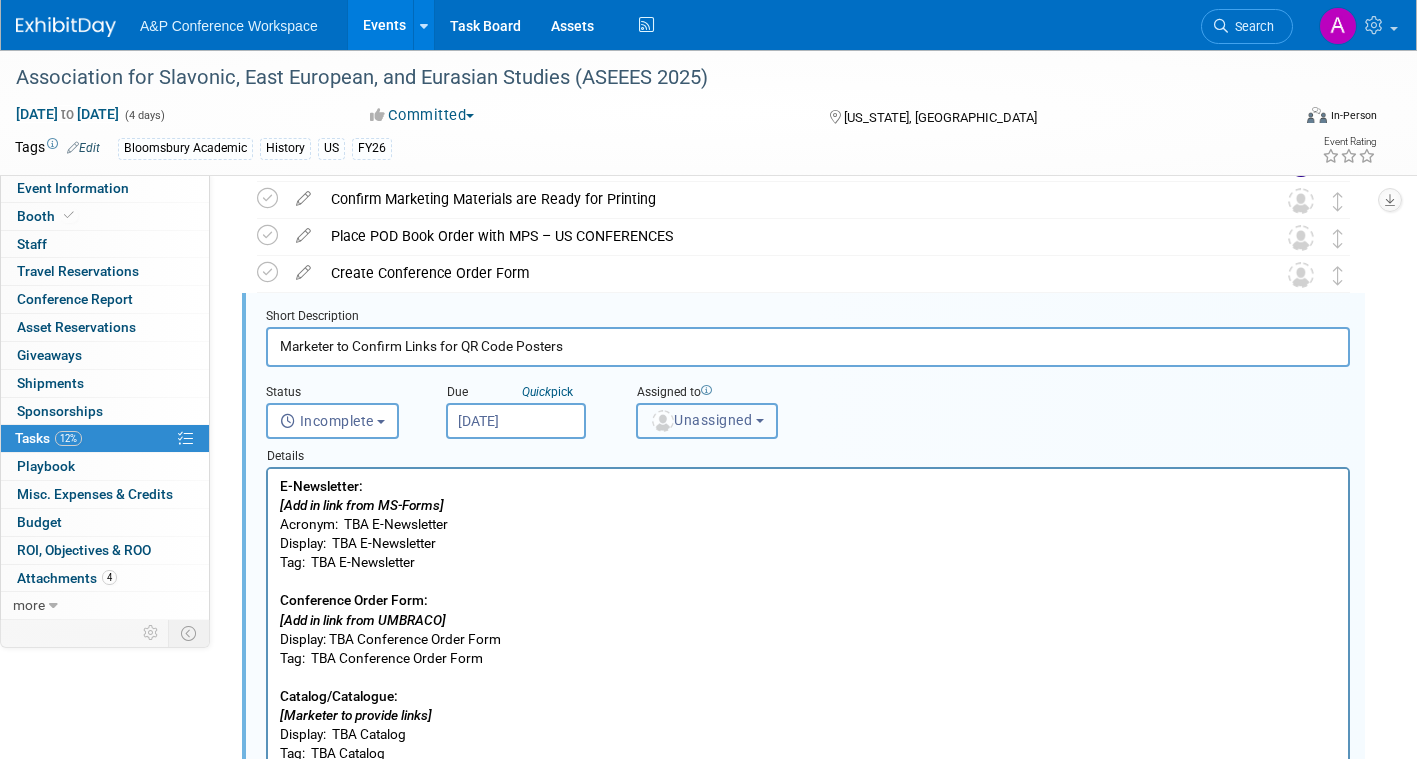 click on "Unassigned" at bounding box center (701, 420) 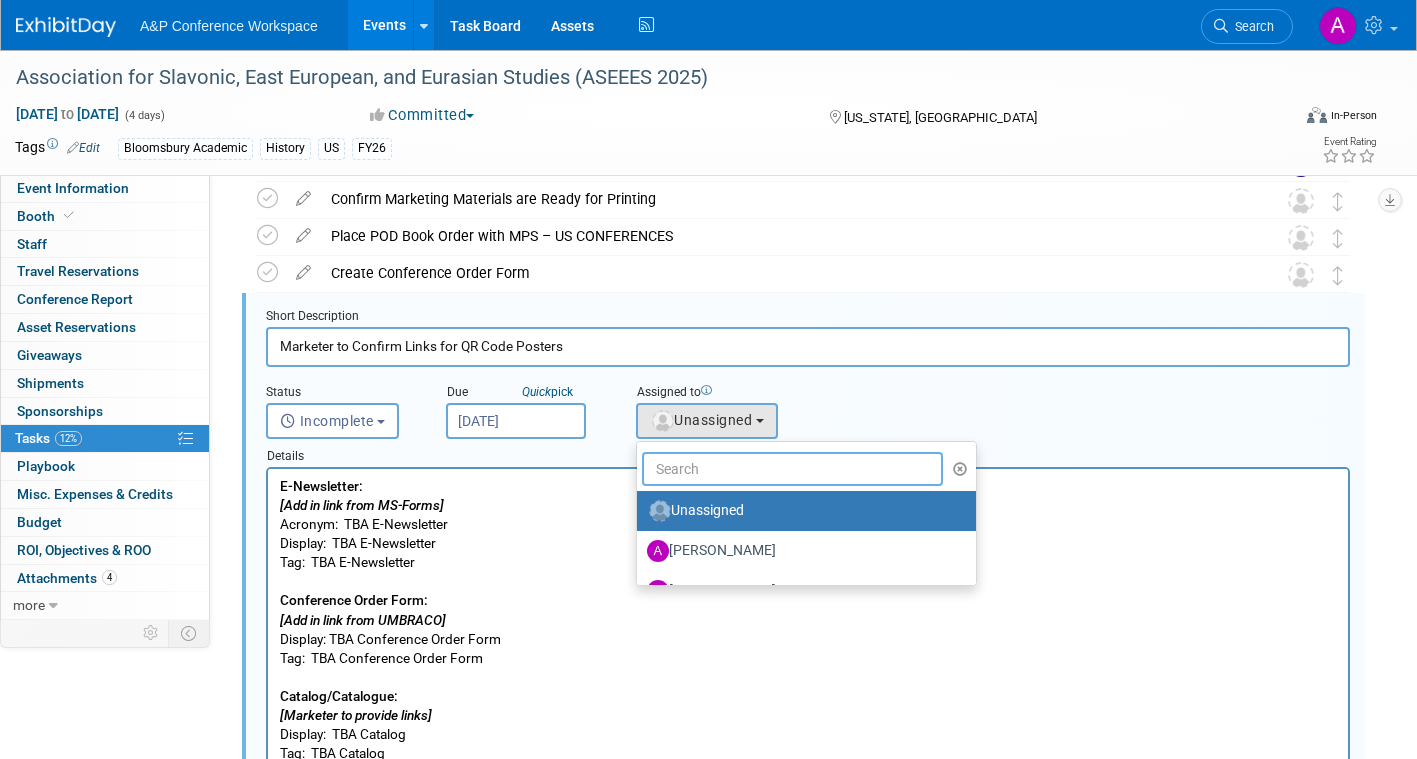click at bounding box center [792, 469] 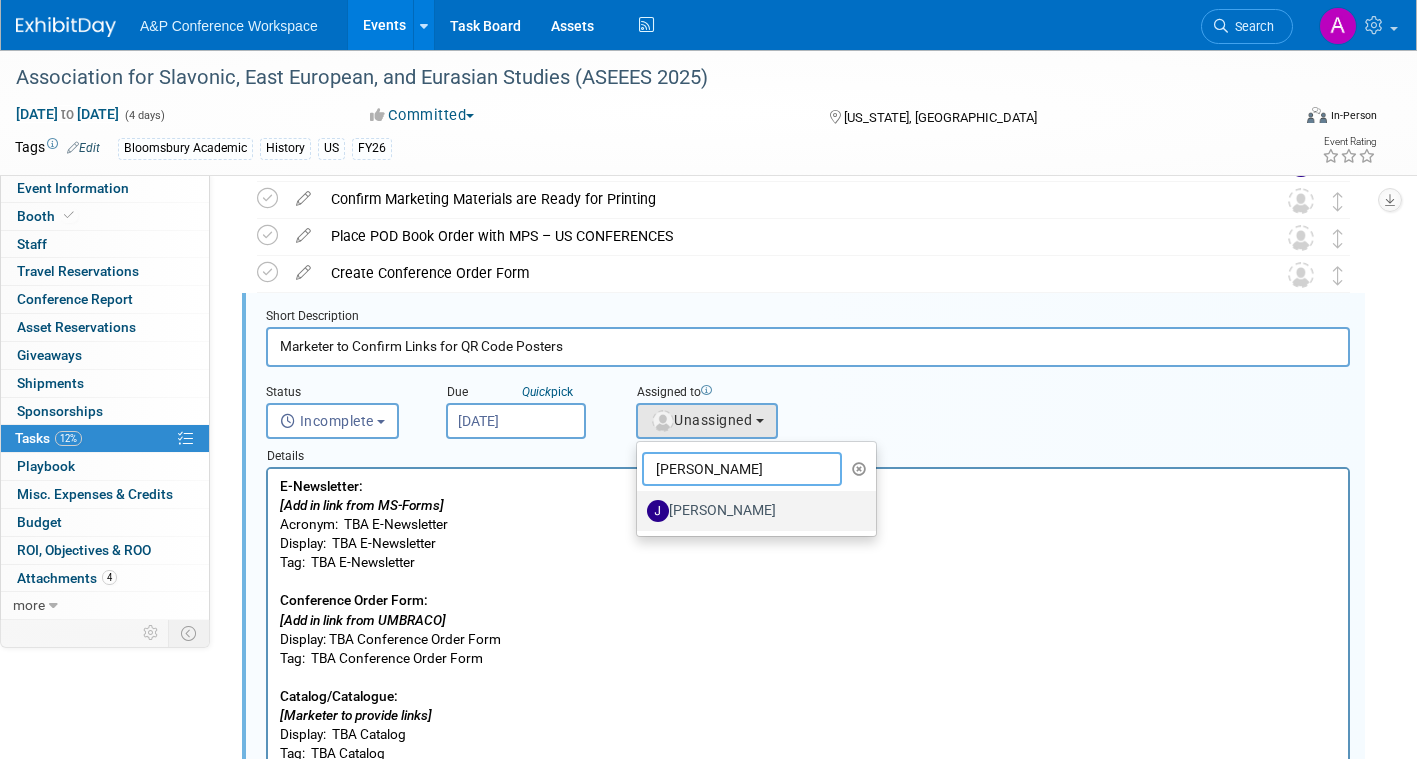 type on "joe" 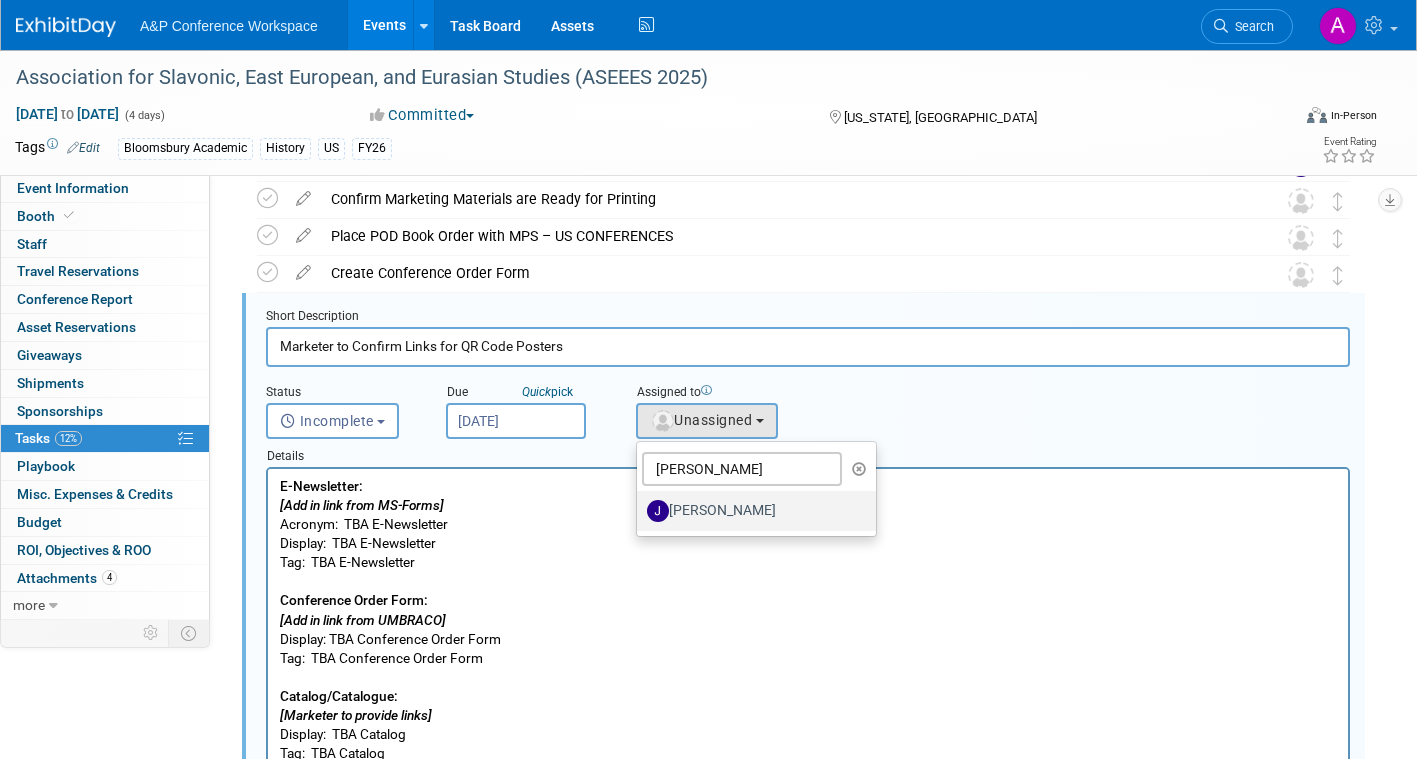 click on "[PERSON_NAME]" at bounding box center (751, 511) 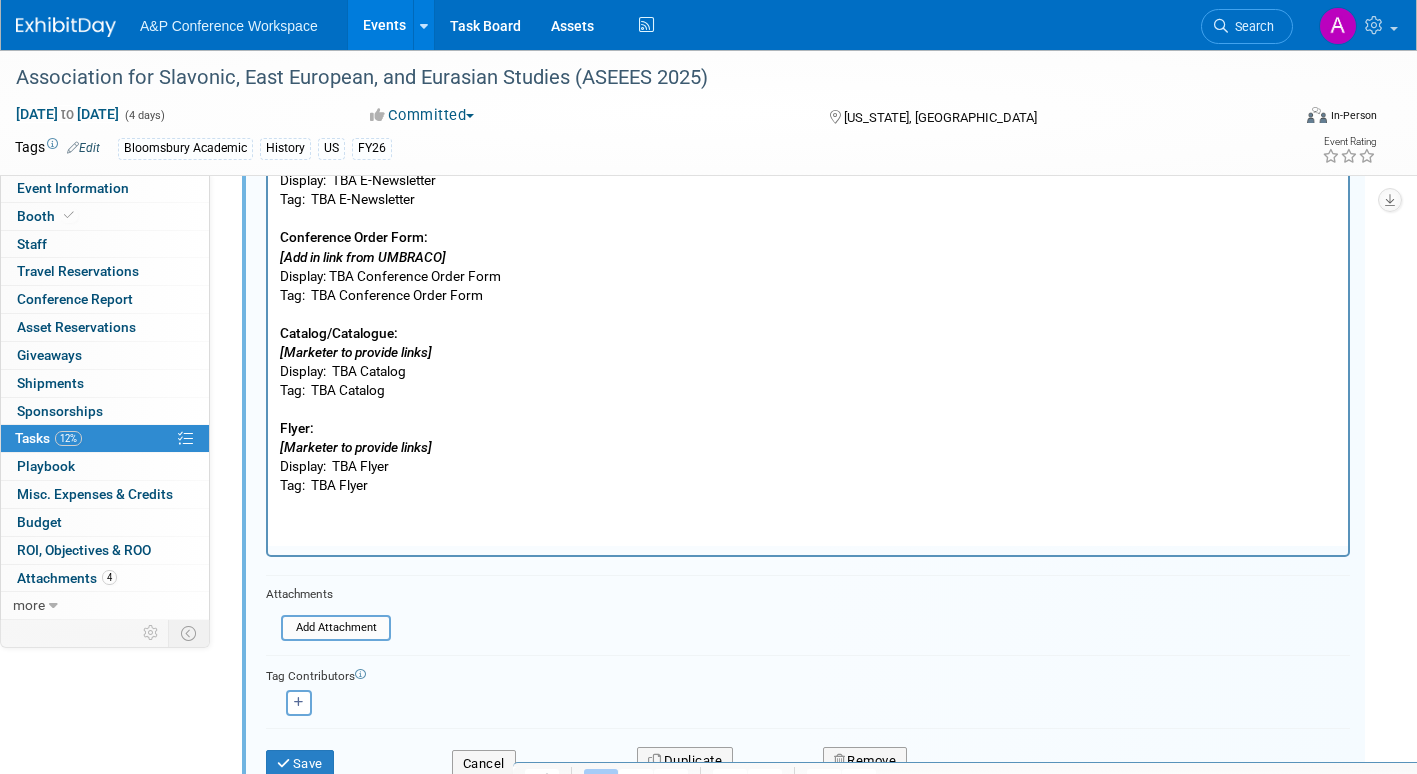 scroll, scrollTop: 1096, scrollLeft: 0, axis: vertical 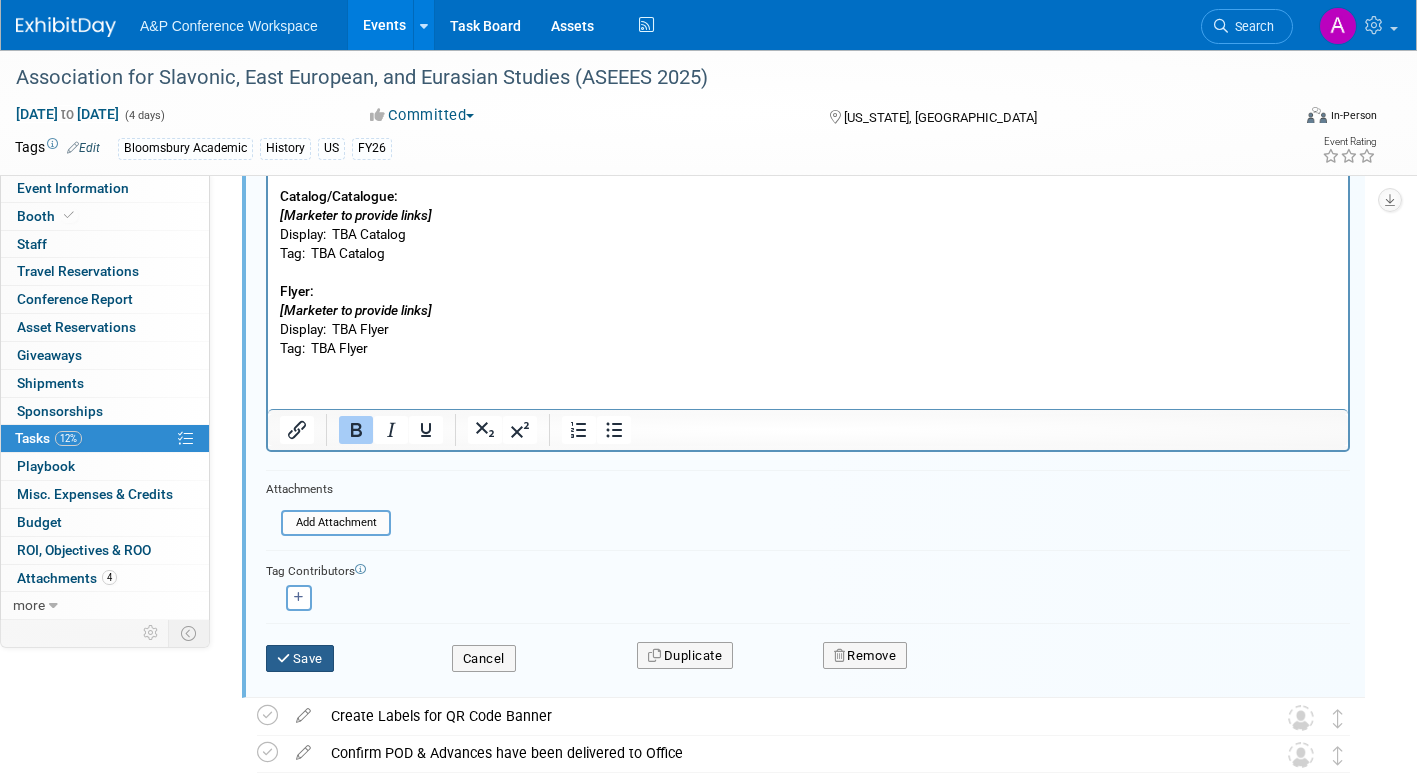 click at bounding box center [285, 658] 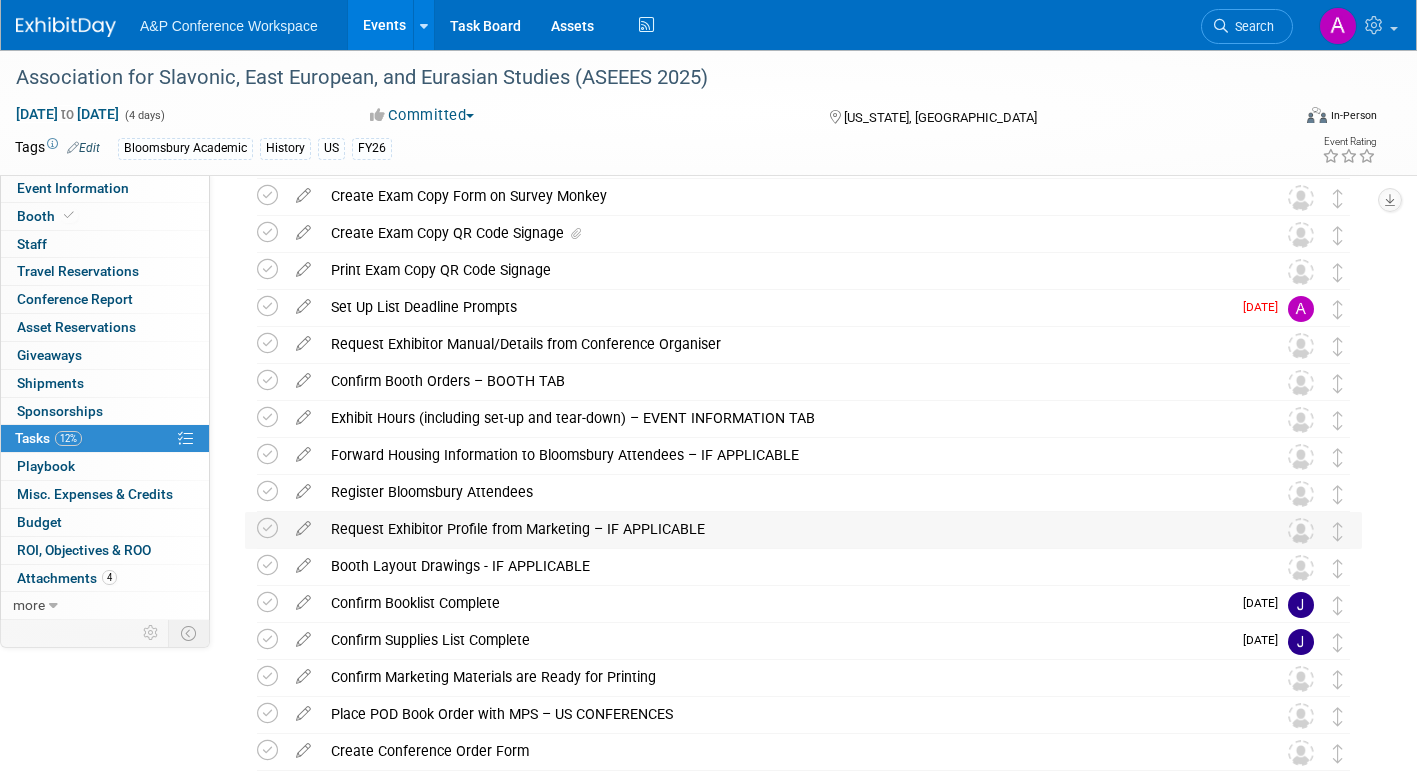 scroll, scrollTop: 0, scrollLeft: 0, axis: both 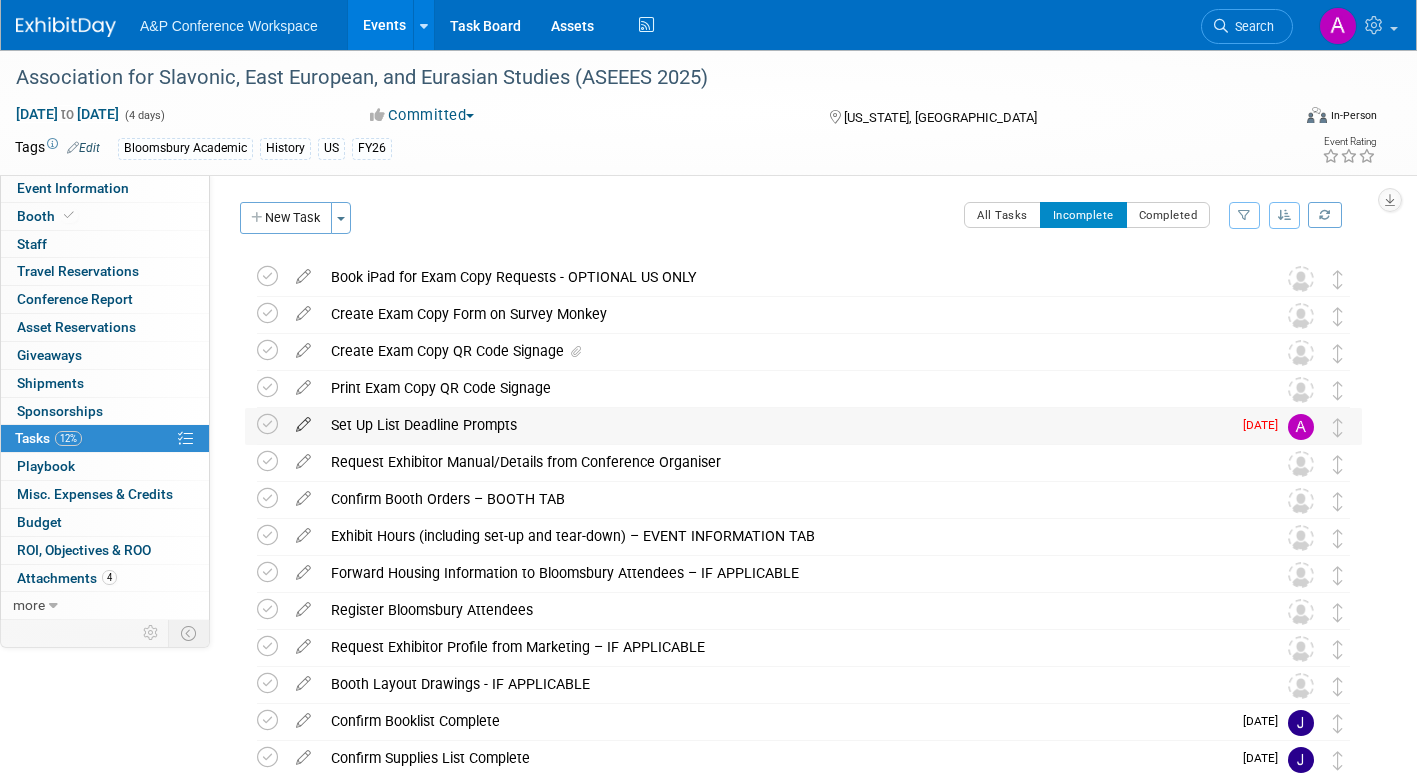 click at bounding box center [303, 420] 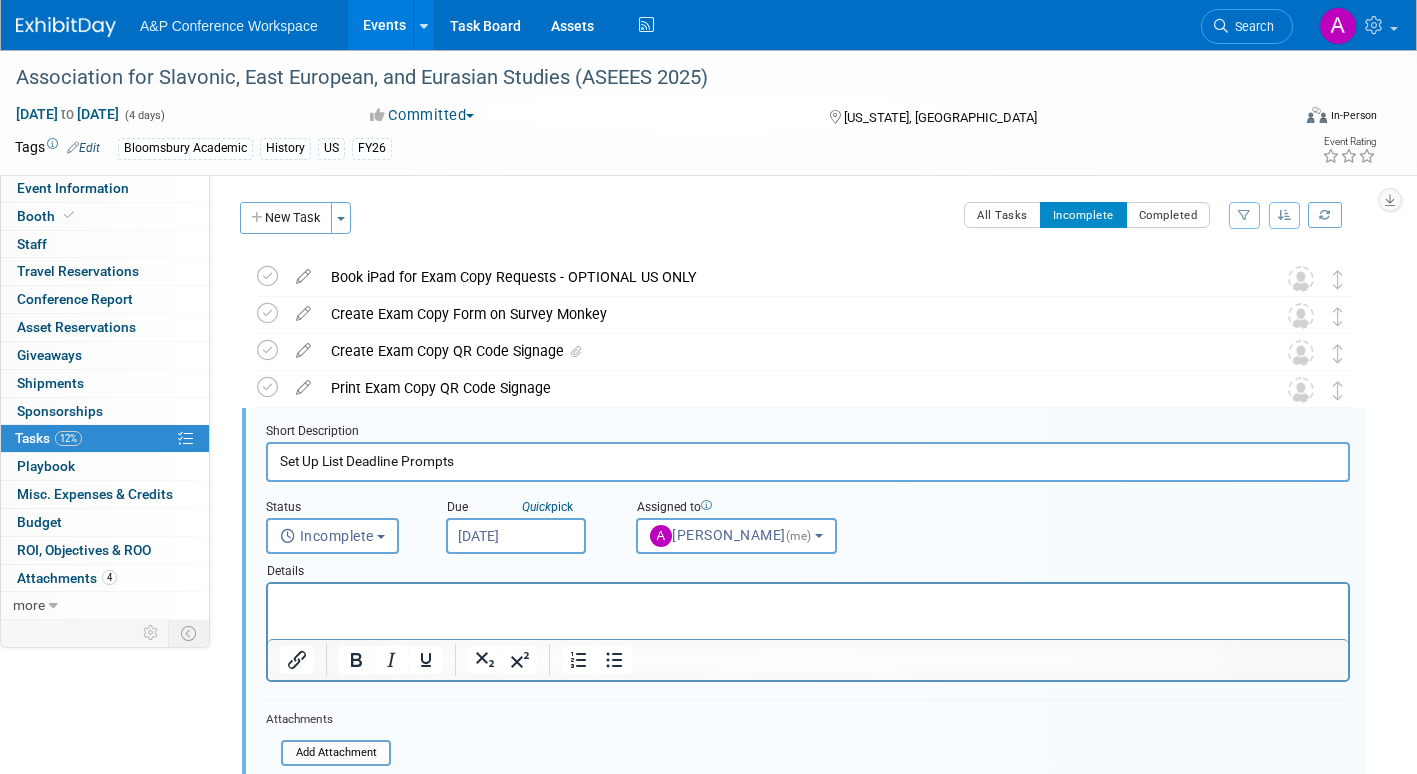 scroll, scrollTop: 115, scrollLeft: 0, axis: vertical 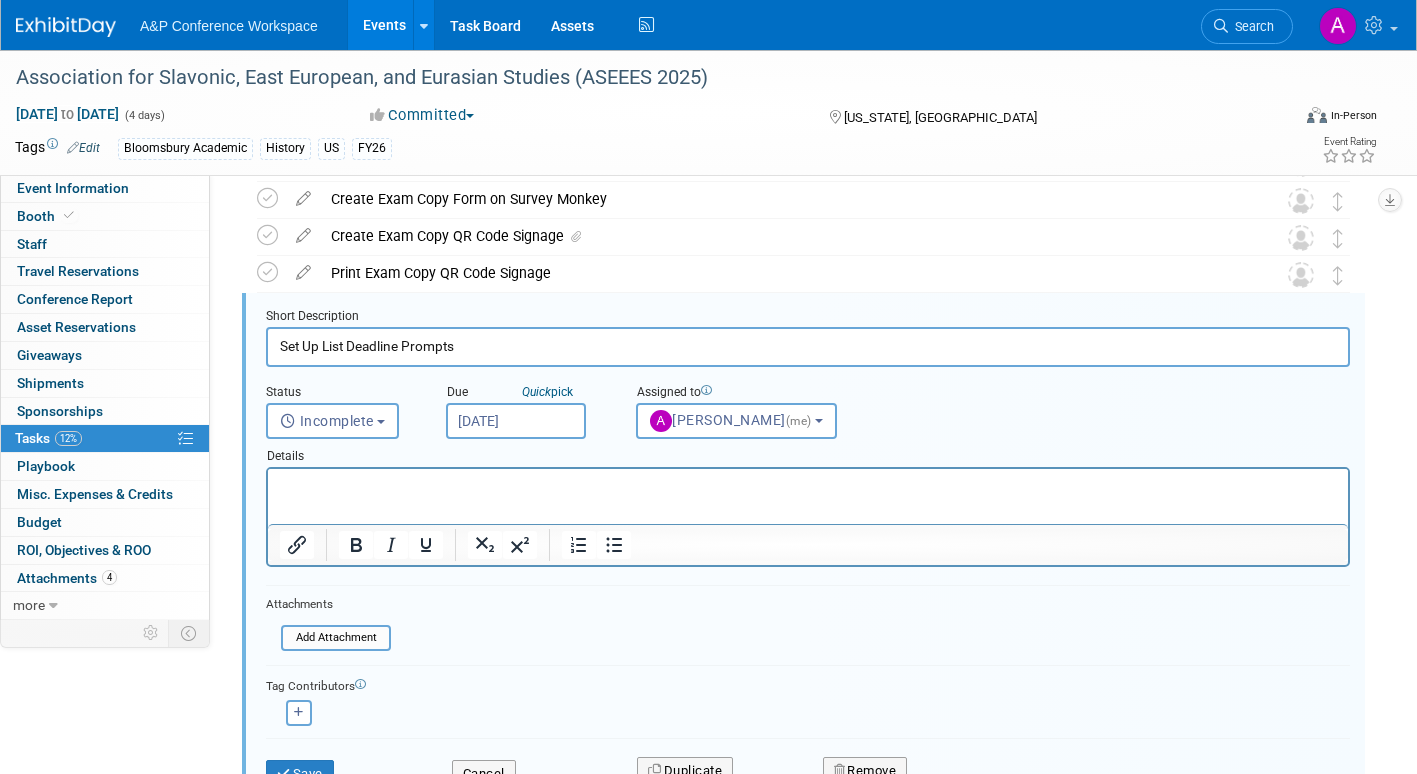 click on "Jul 14, 2025" at bounding box center [516, 421] 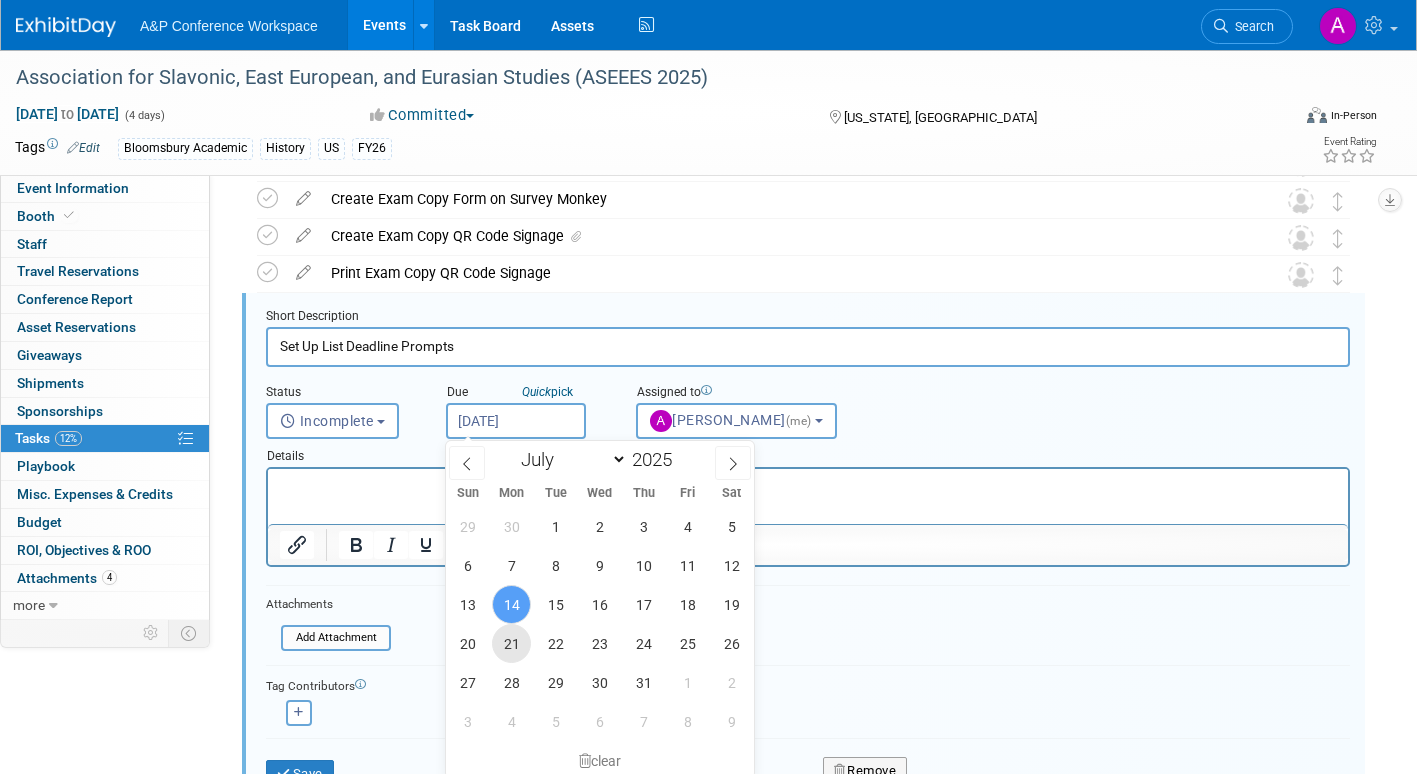 click on "21" at bounding box center [511, 643] 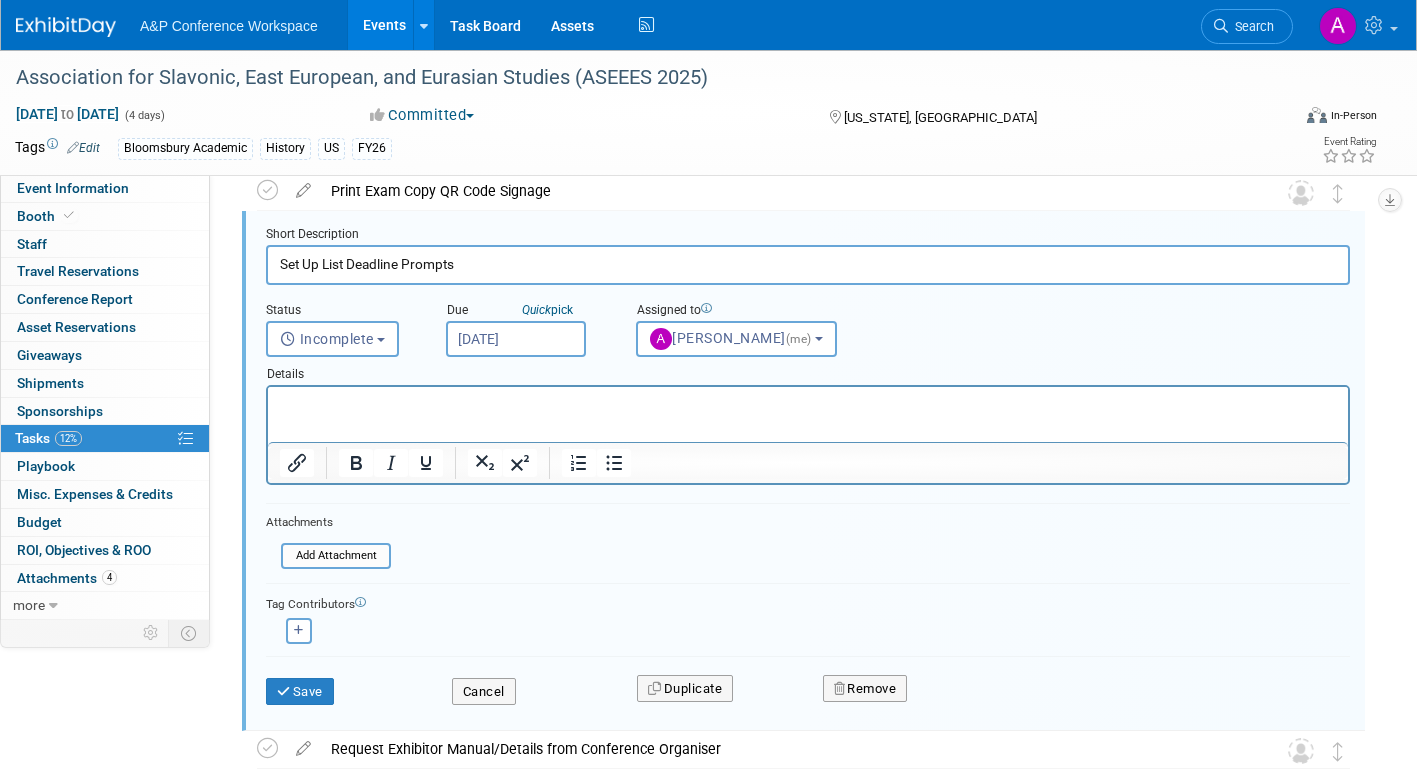scroll, scrollTop: 315, scrollLeft: 0, axis: vertical 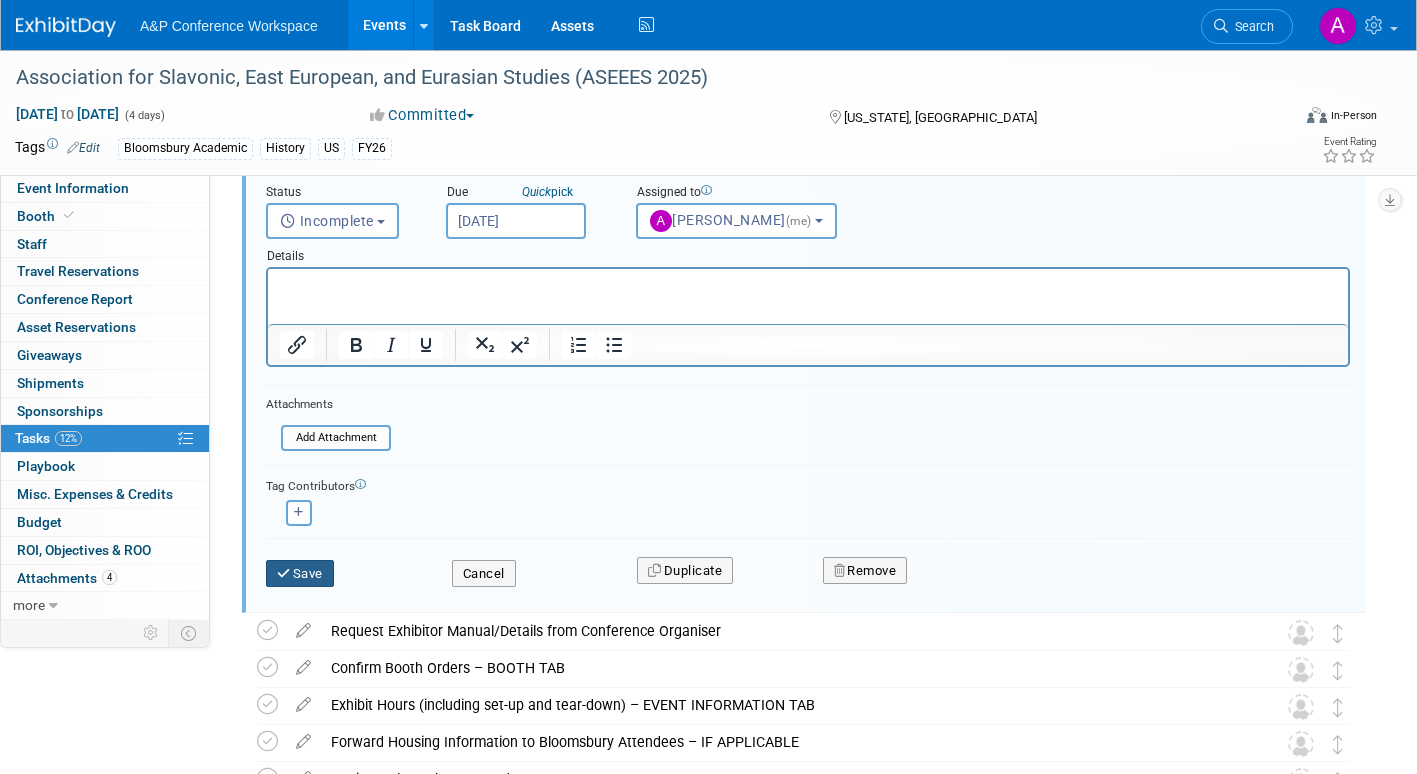 click on "Save" at bounding box center [300, 574] 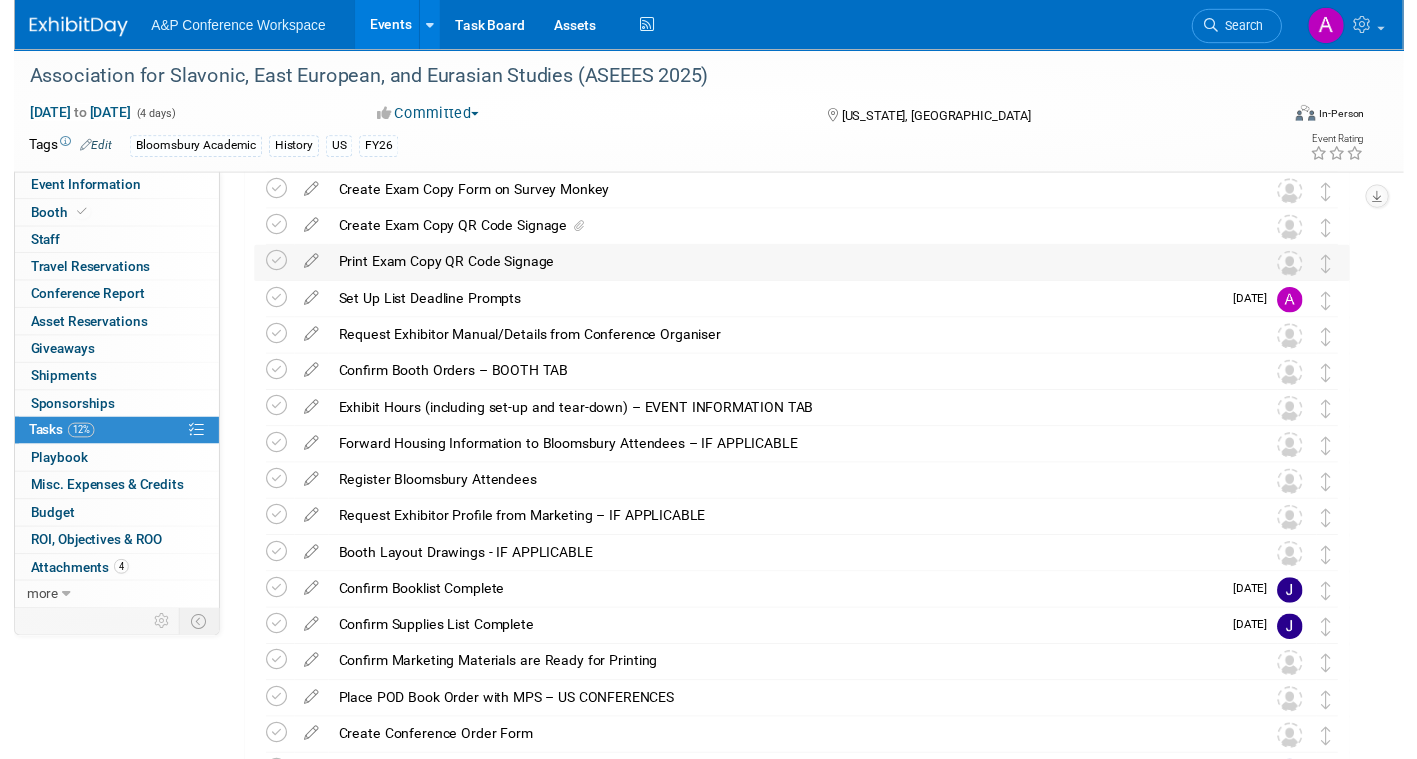 scroll, scrollTop: 0, scrollLeft: 0, axis: both 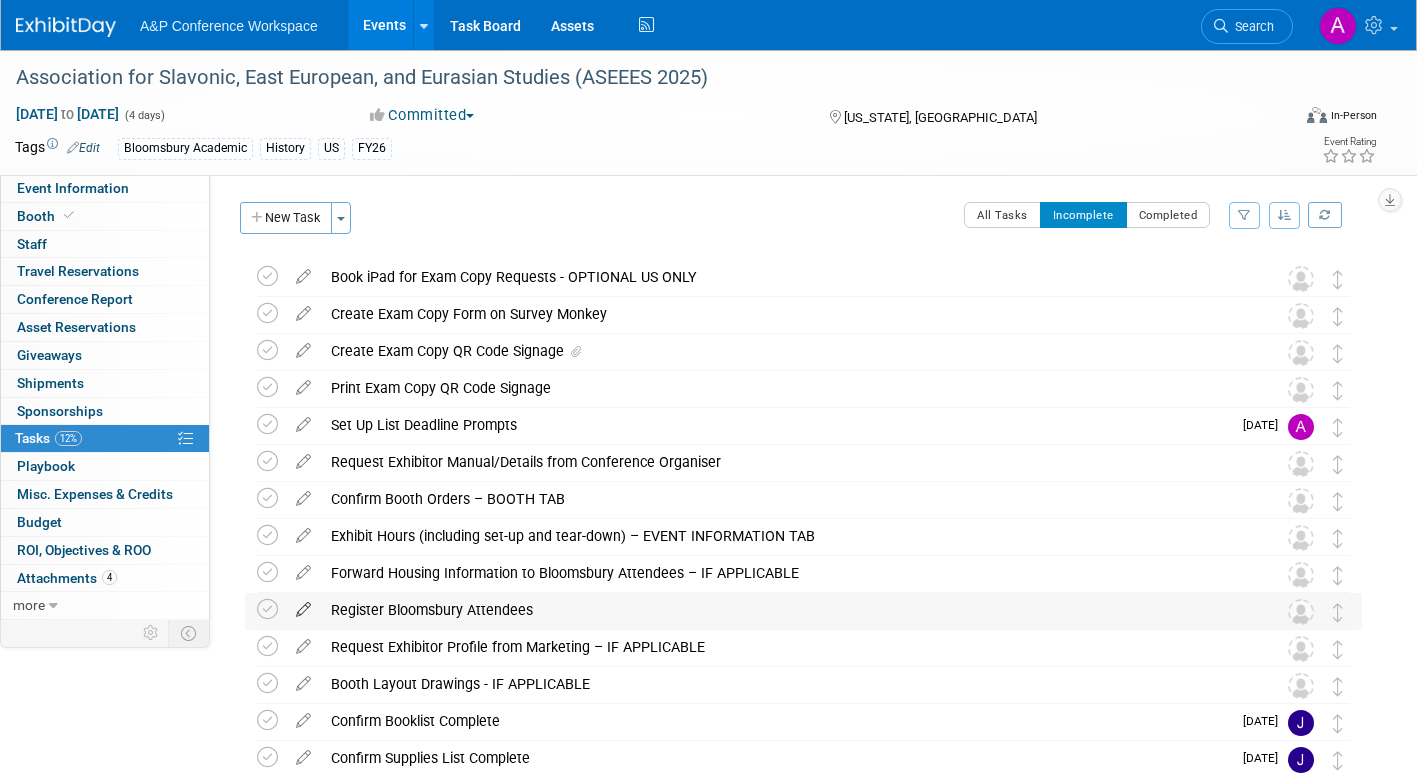 click at bounding box center [303, 605] 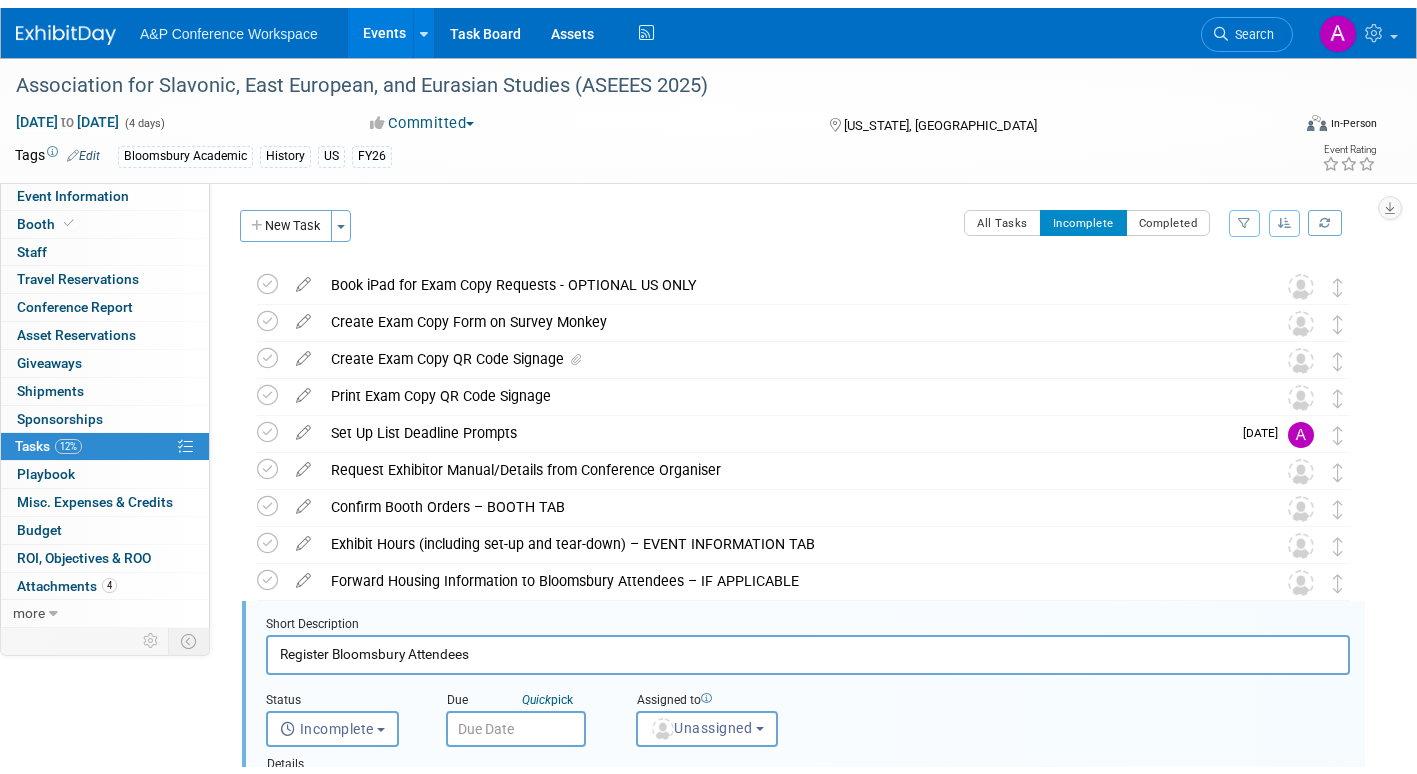 scroll, scrollTop: 300, scrollLeft: 0, axis: vertical 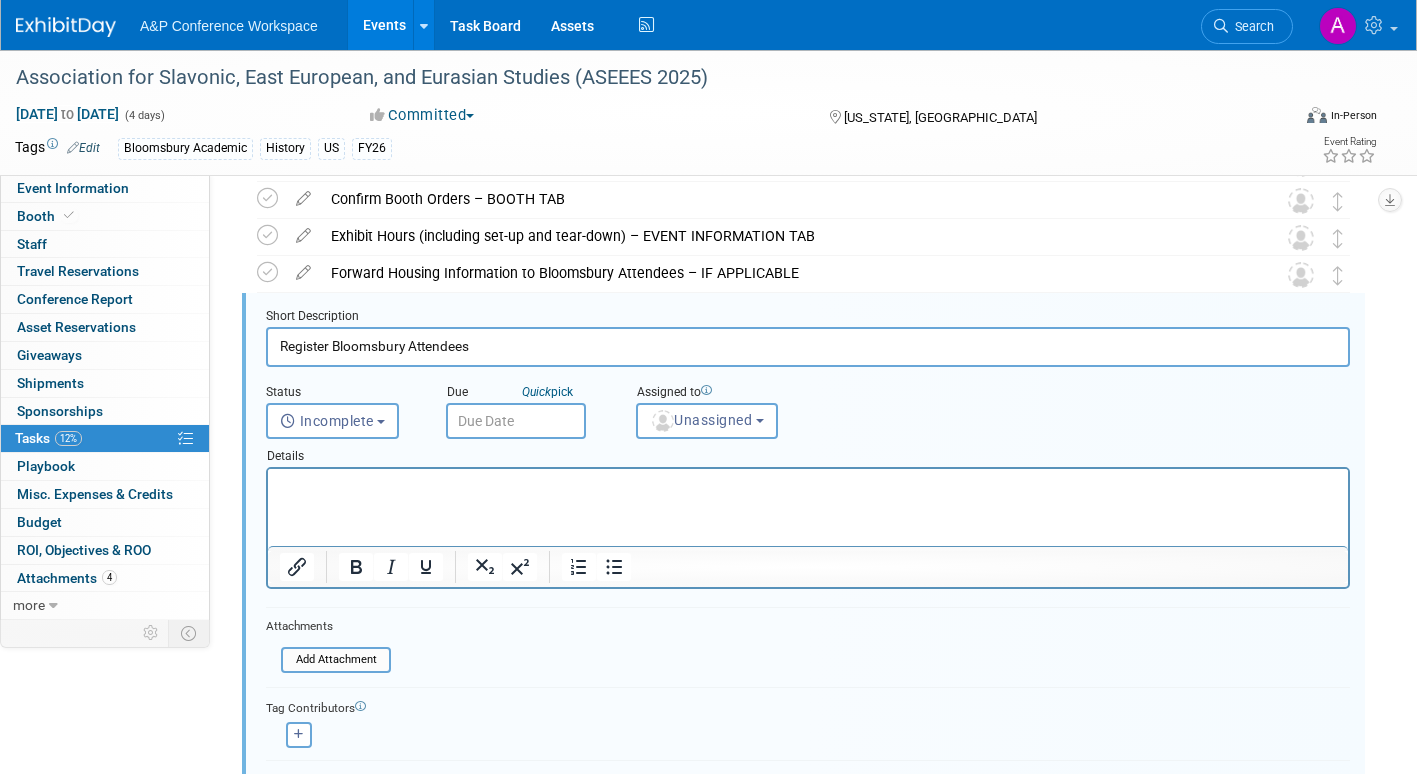 click at bounding box center [516, 421] 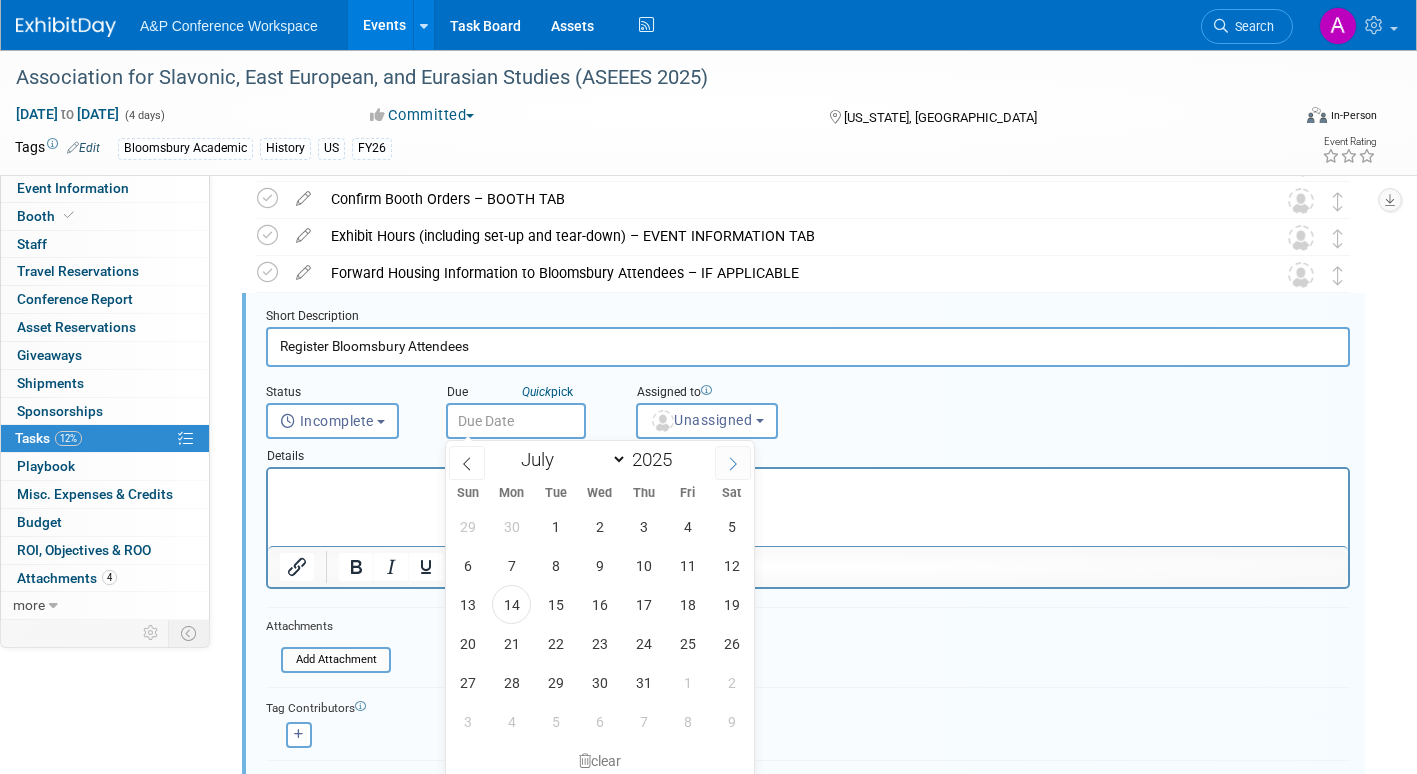 click 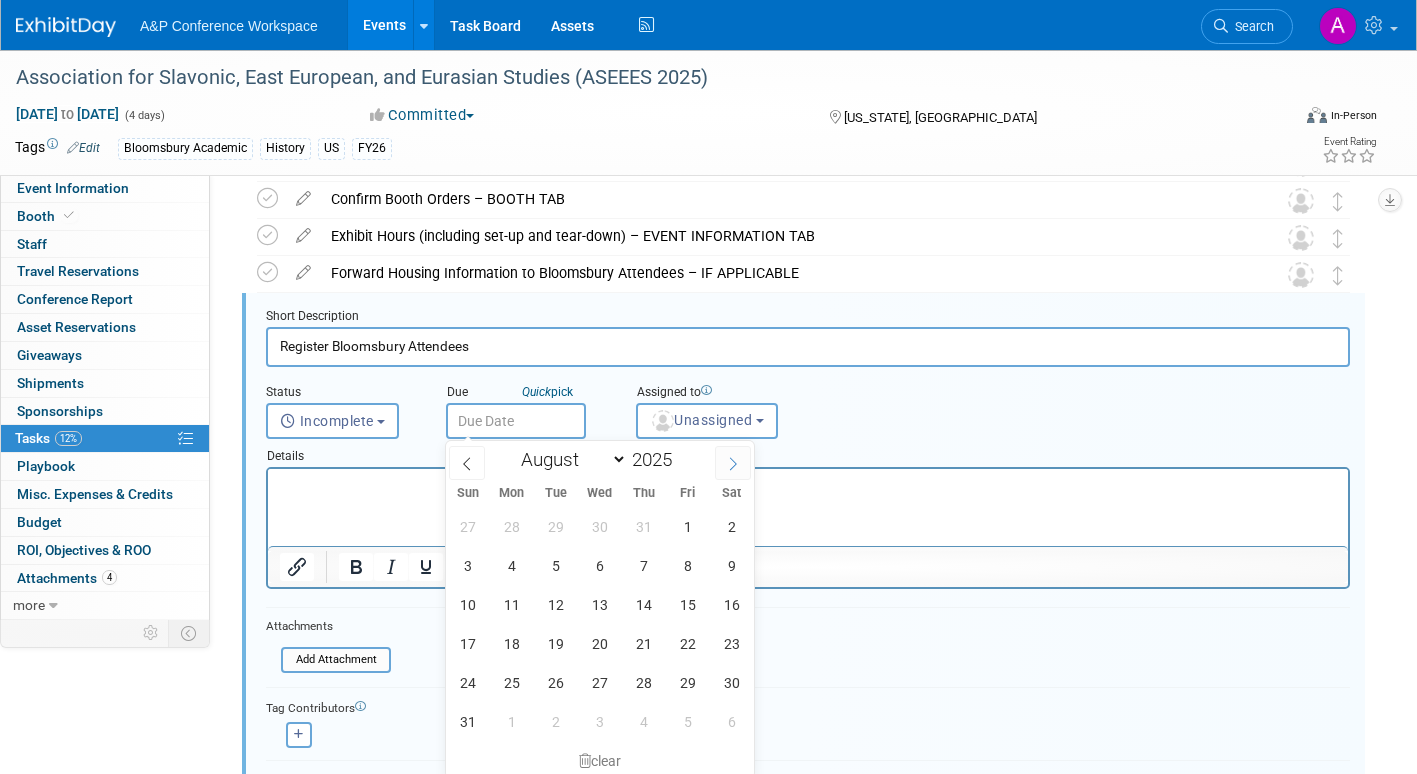 click 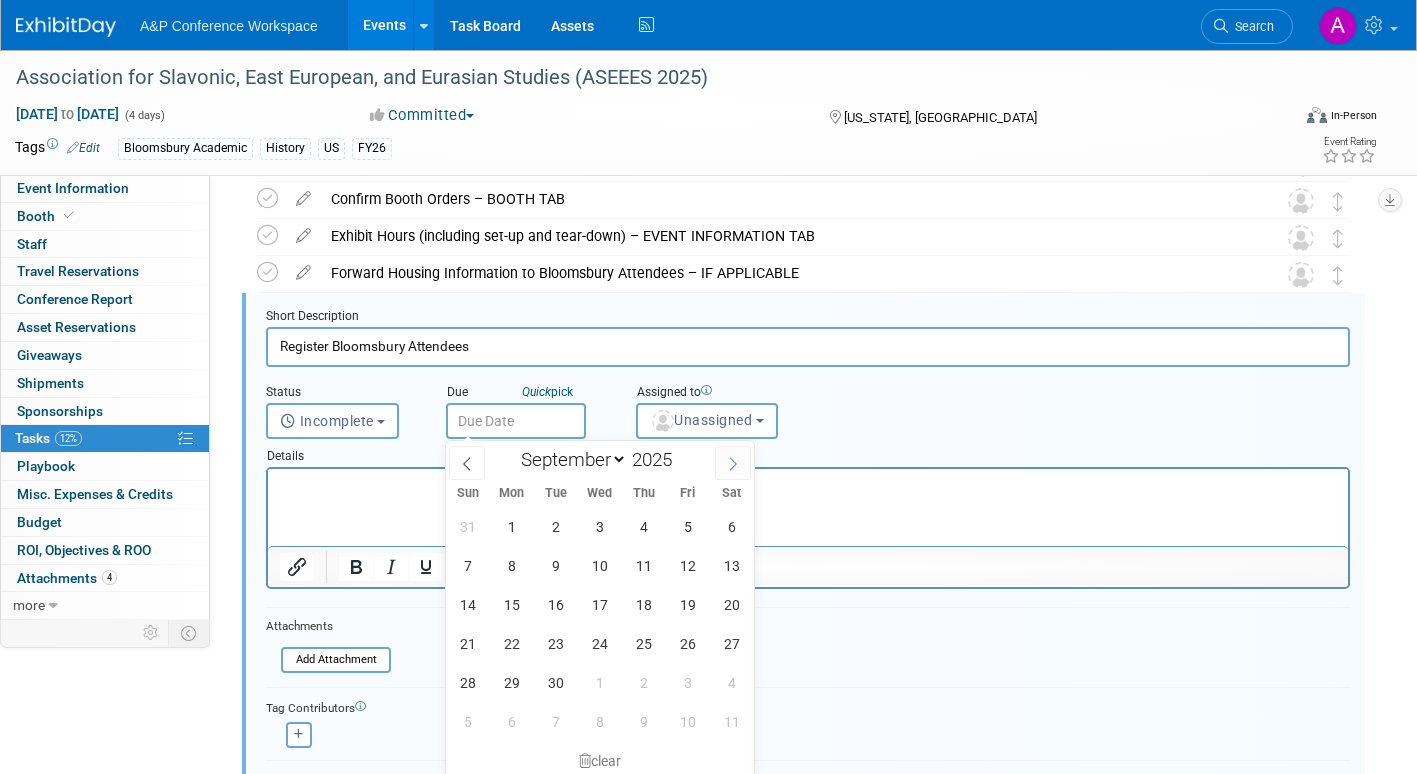 click 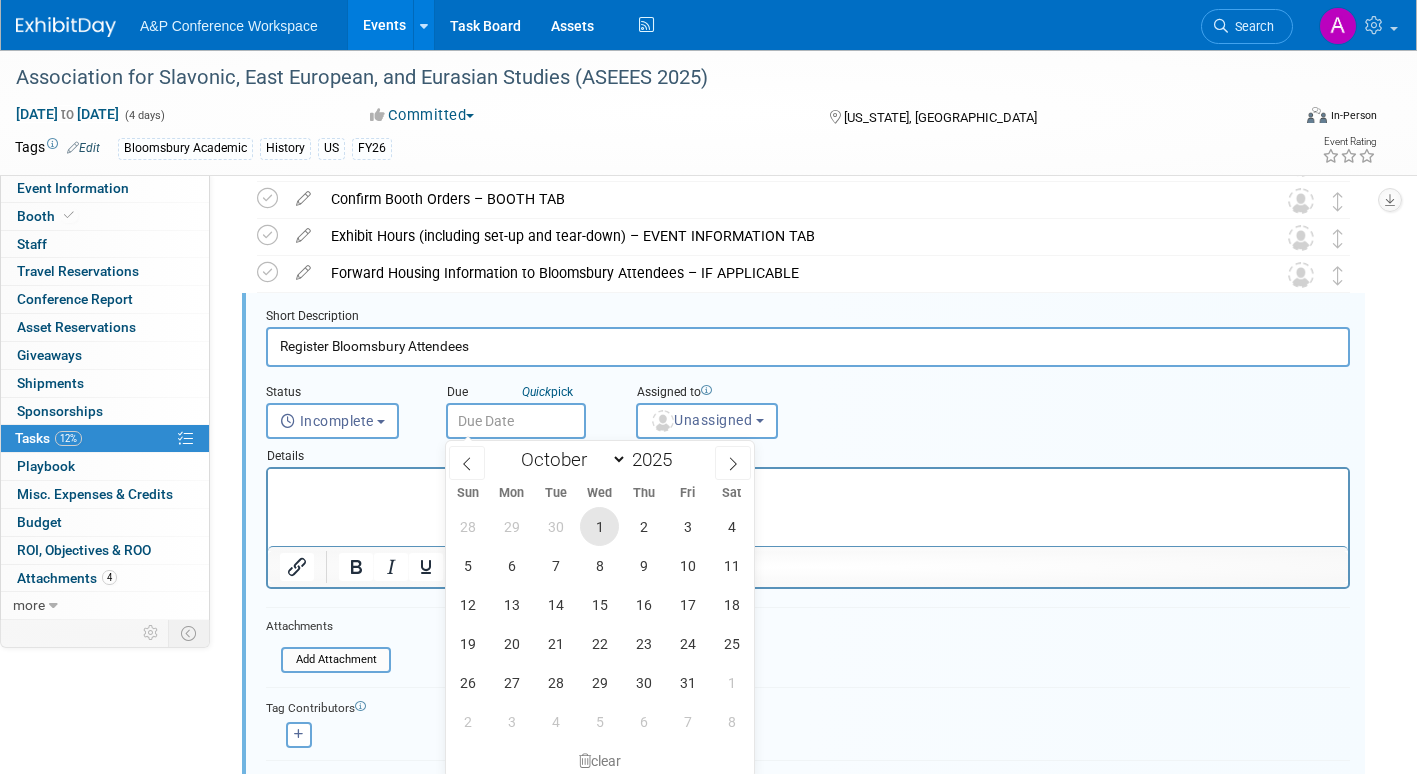 click on "1" at bounding box center (599, 526) 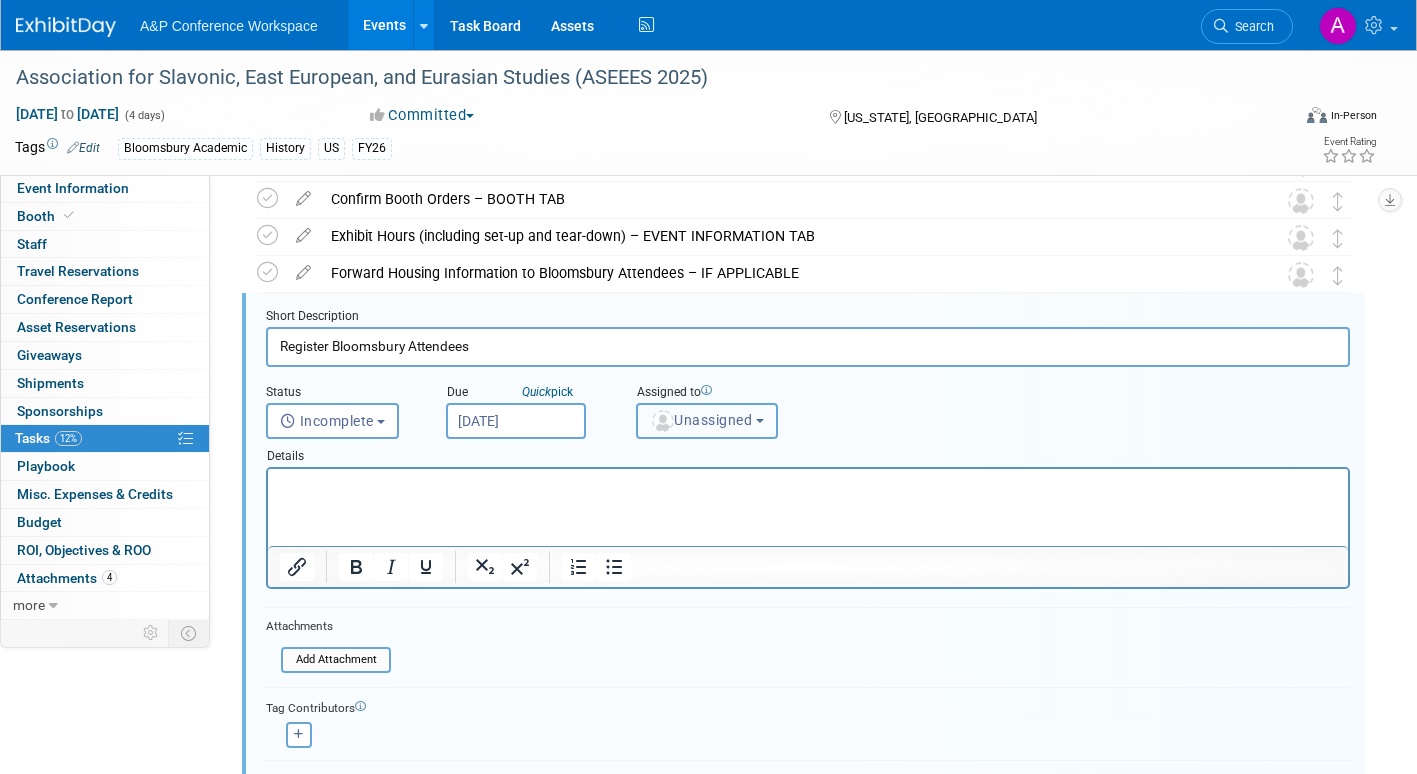 click on "Unassigned" at bounding box center [701, 420] 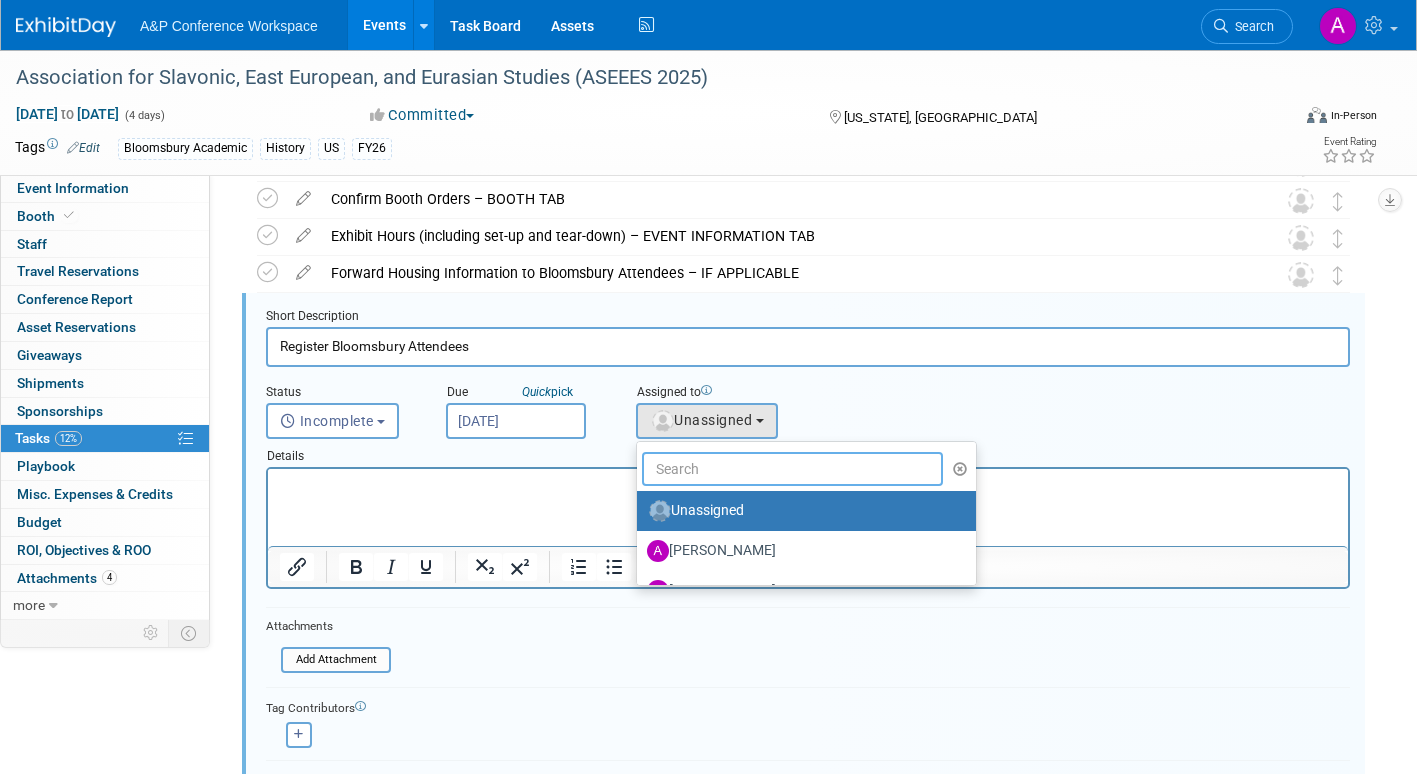 click at bounding box center [792, 469] 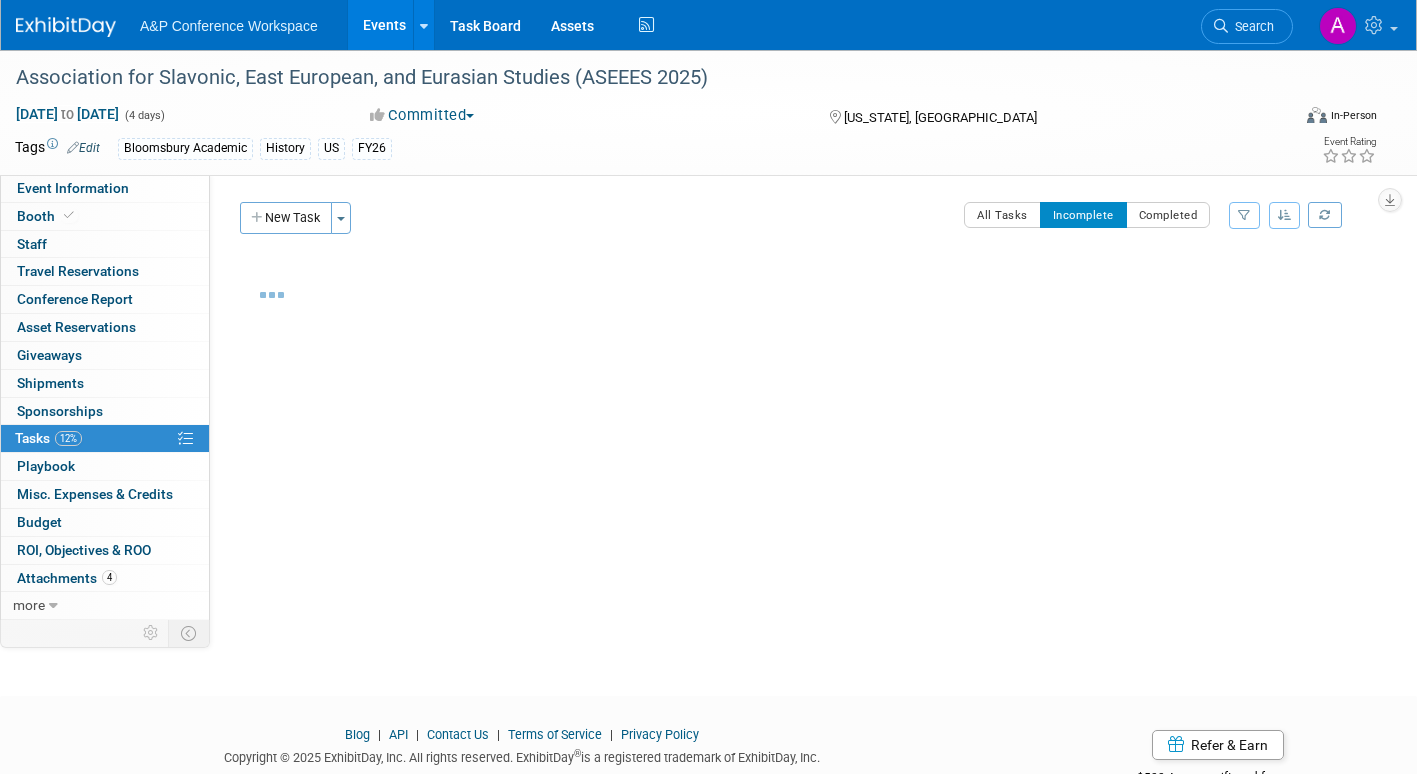 scroll, scrollTop: 0, scrollLeft: 0, axis: both 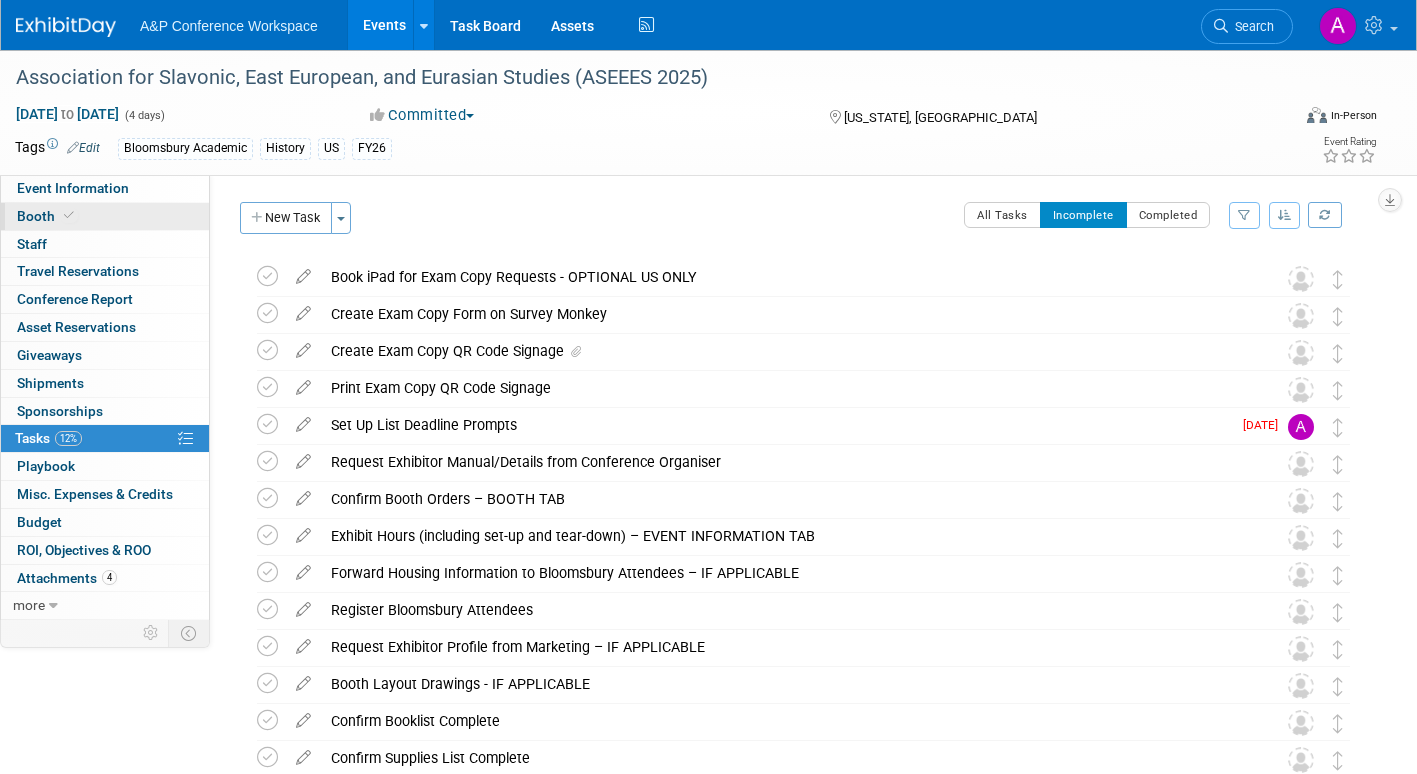 drag, startPoint x: 46, startPoint y: 188, endPoint x: 67, endPoint y: 205, distance: 27.018513 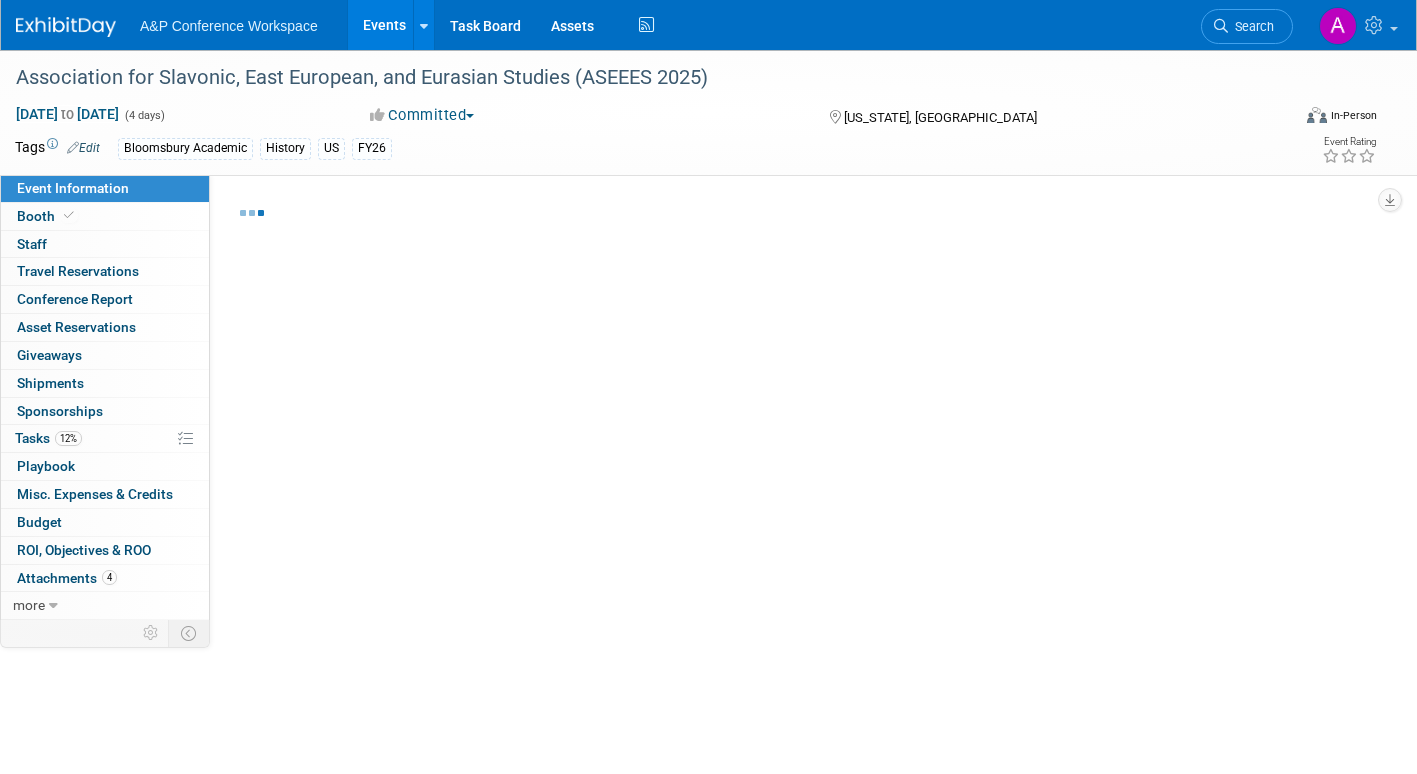 select on "Annual" 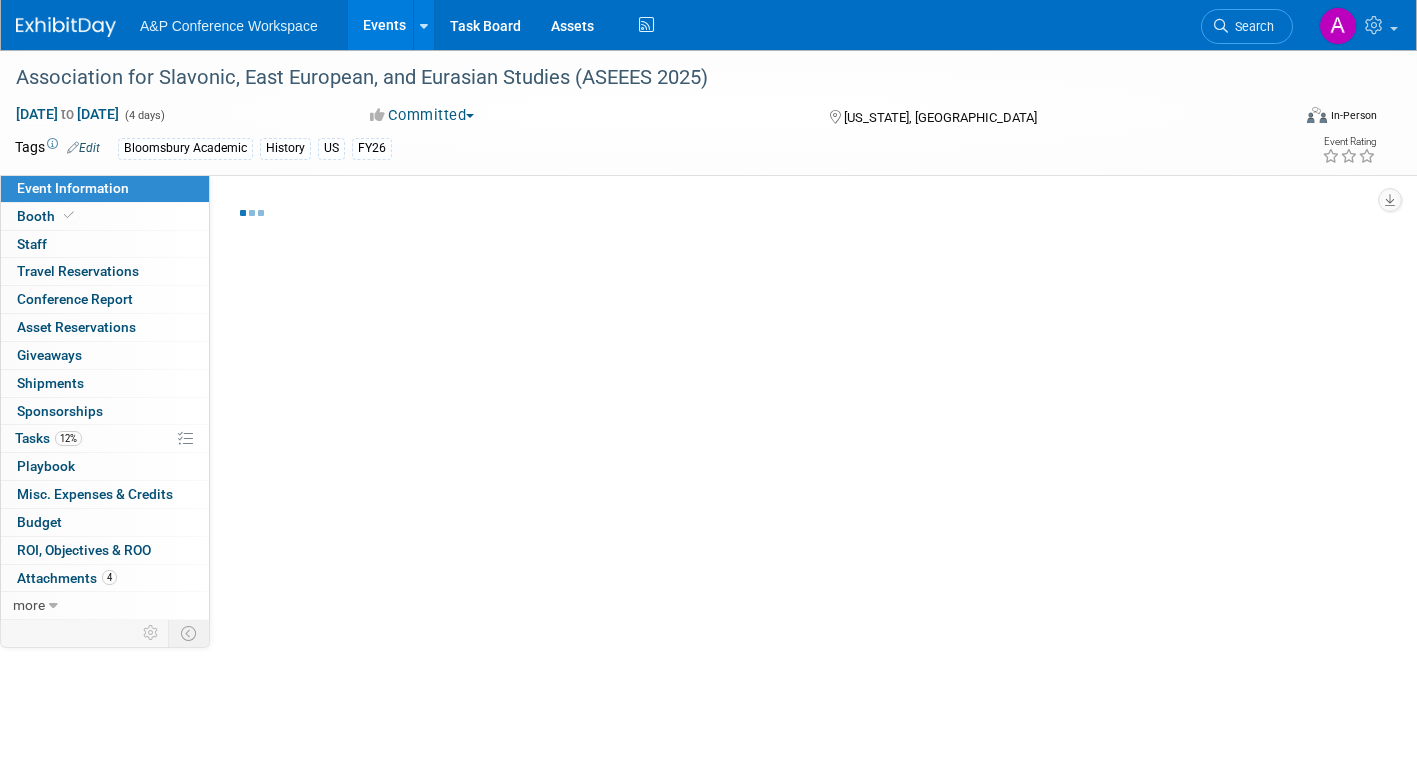 select on "Level 2" 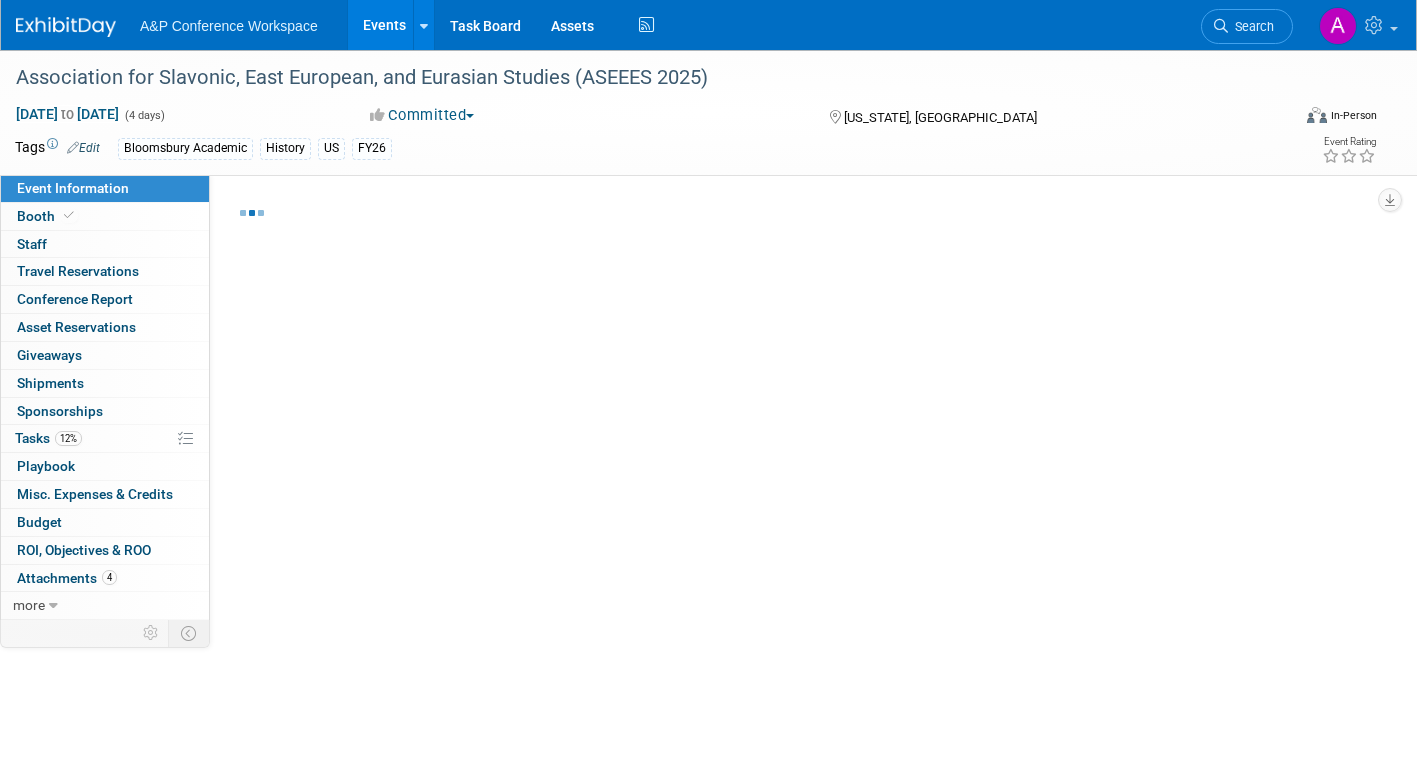 select on "In-Person Booth" 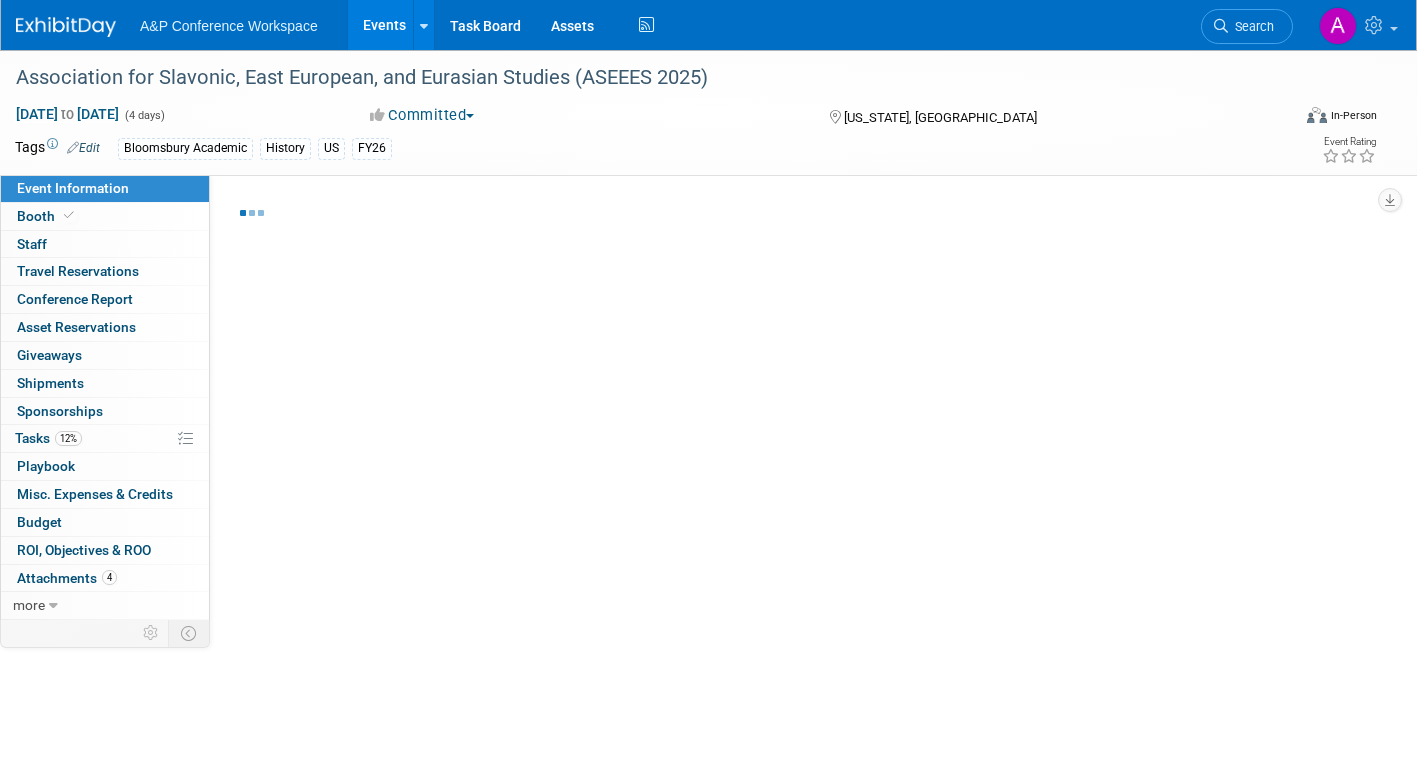select on "History" 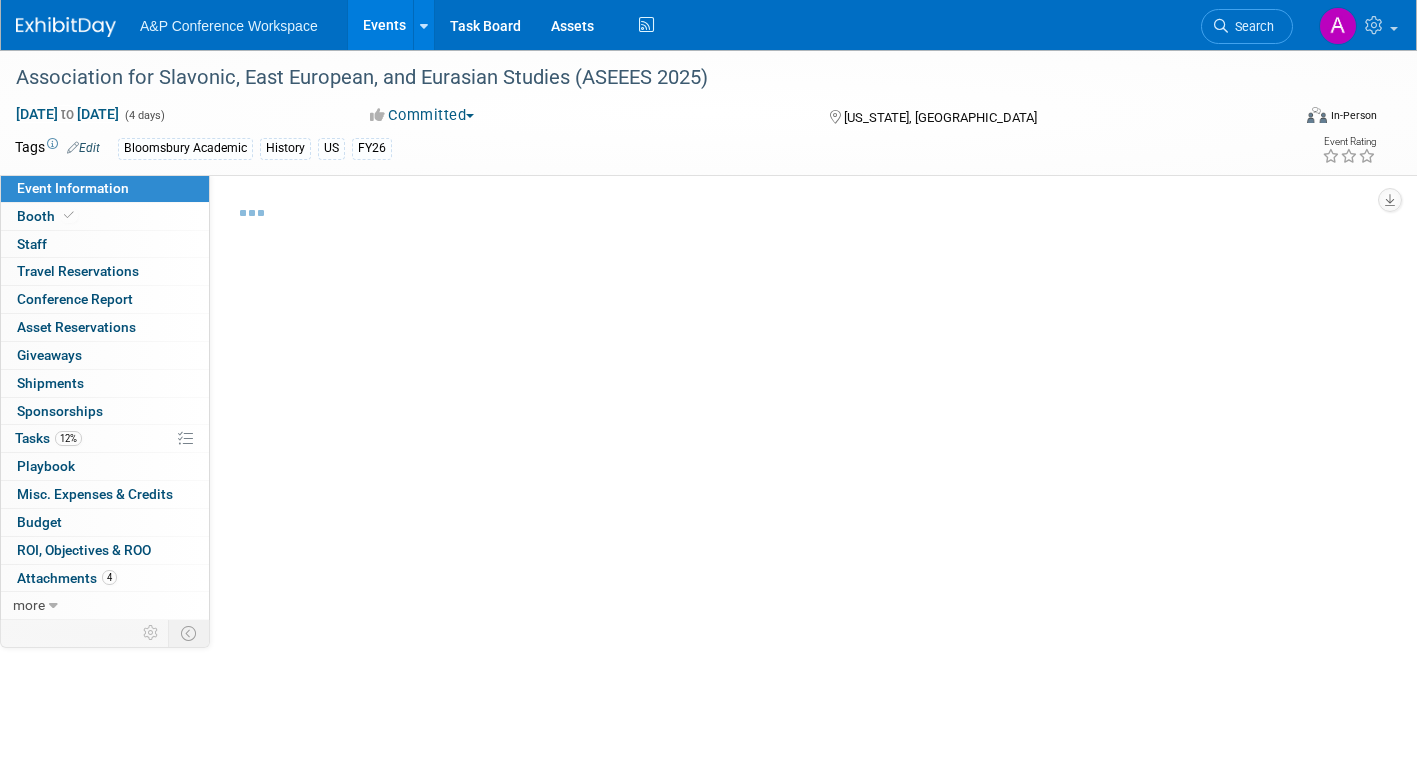 select on "[PERSON_NAME]" 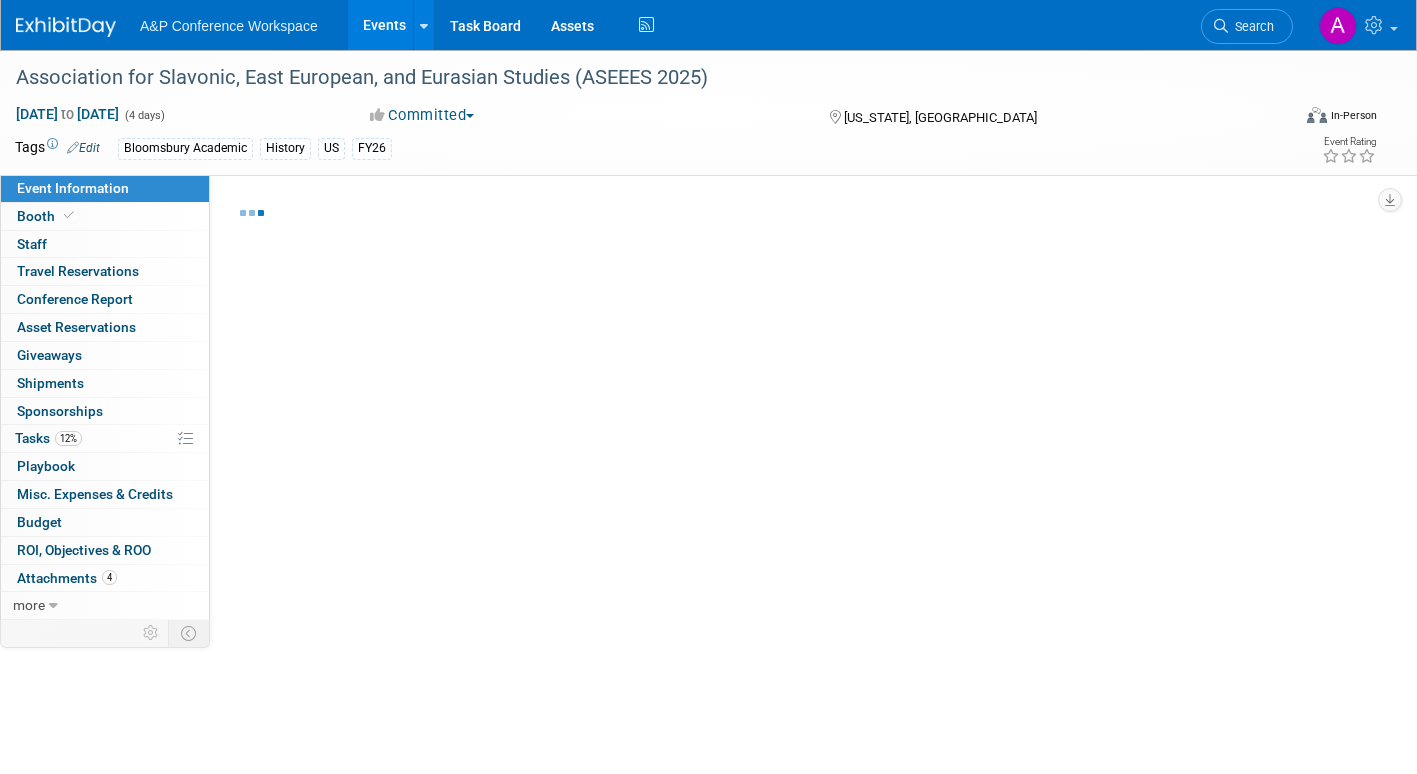 select on "[PERSON_NAME]" 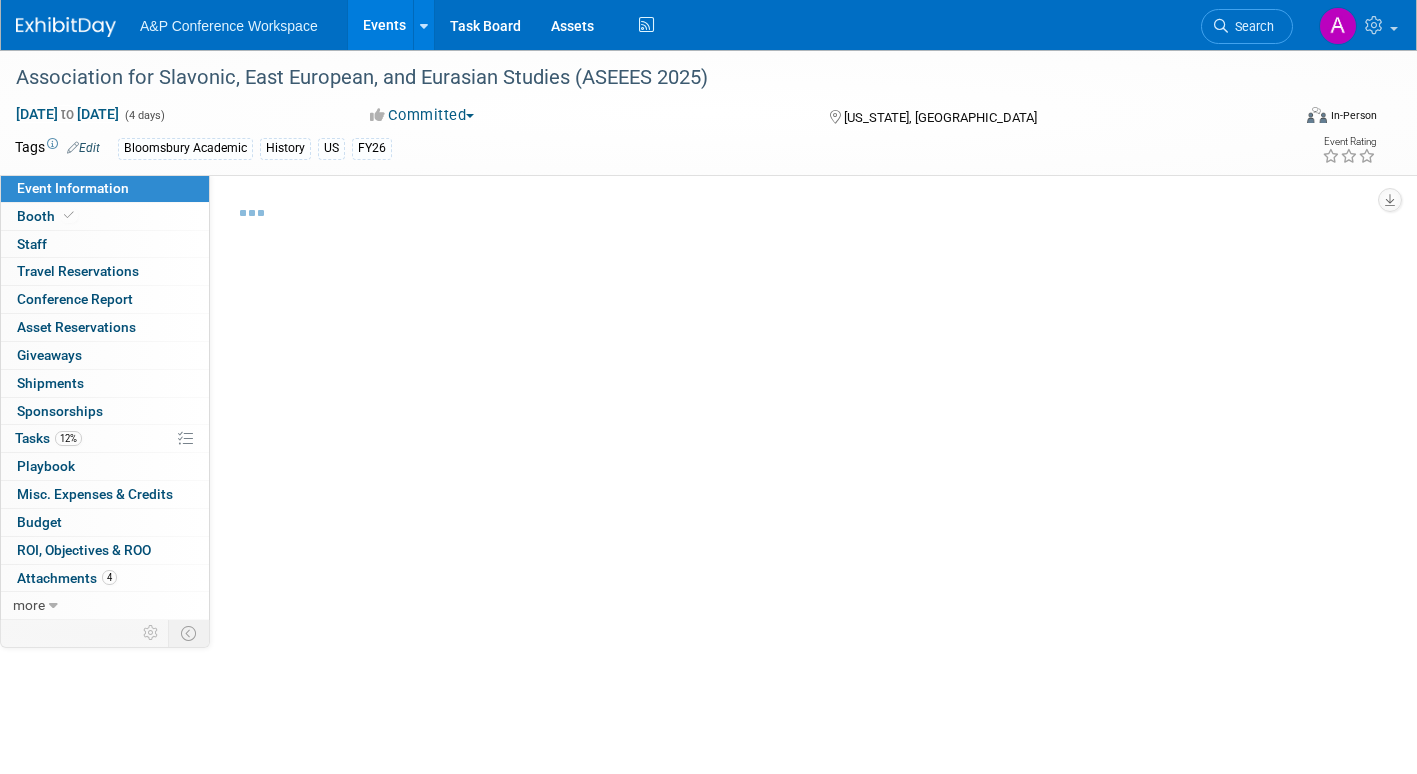 select on "Networking/Commissioning" 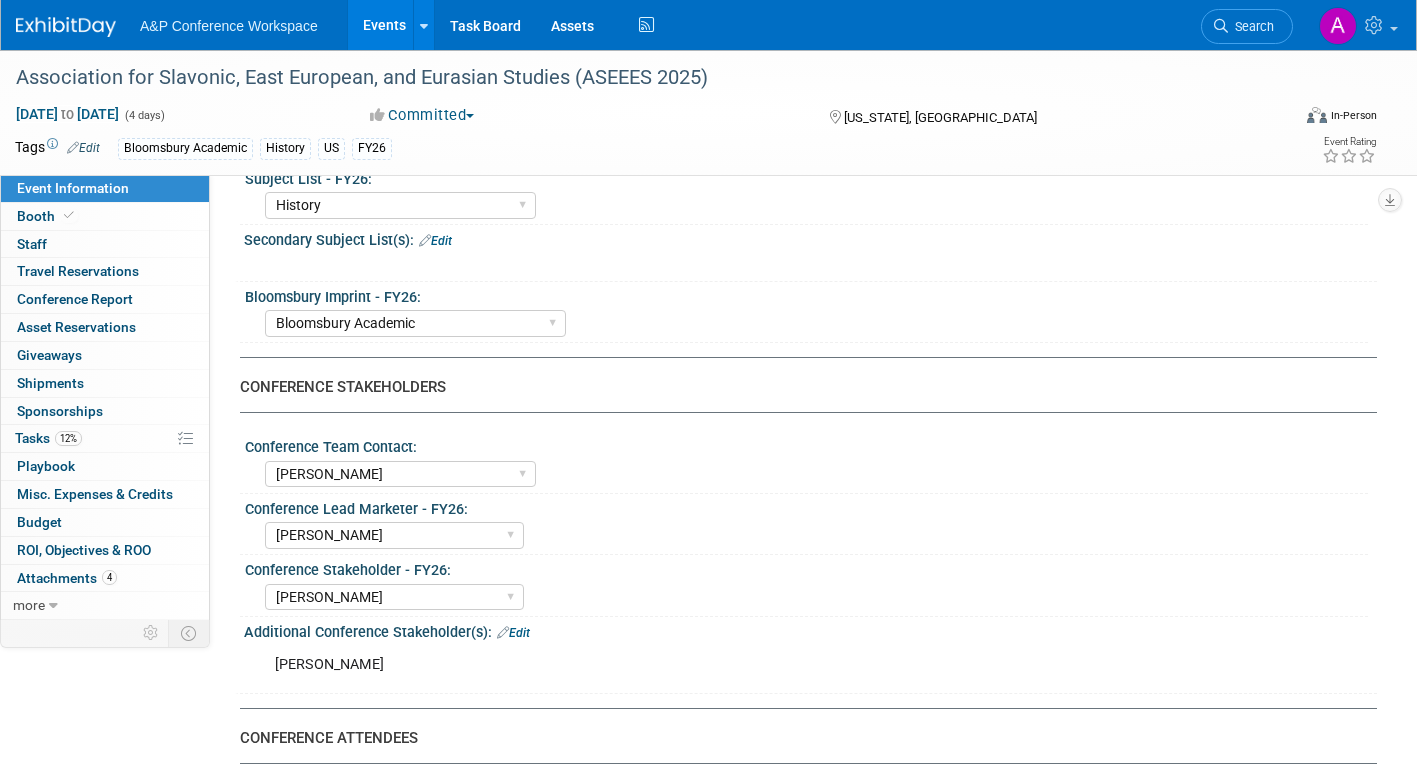 scroll, scrollTop: 800, scrollLeft: 0, axis: vertical 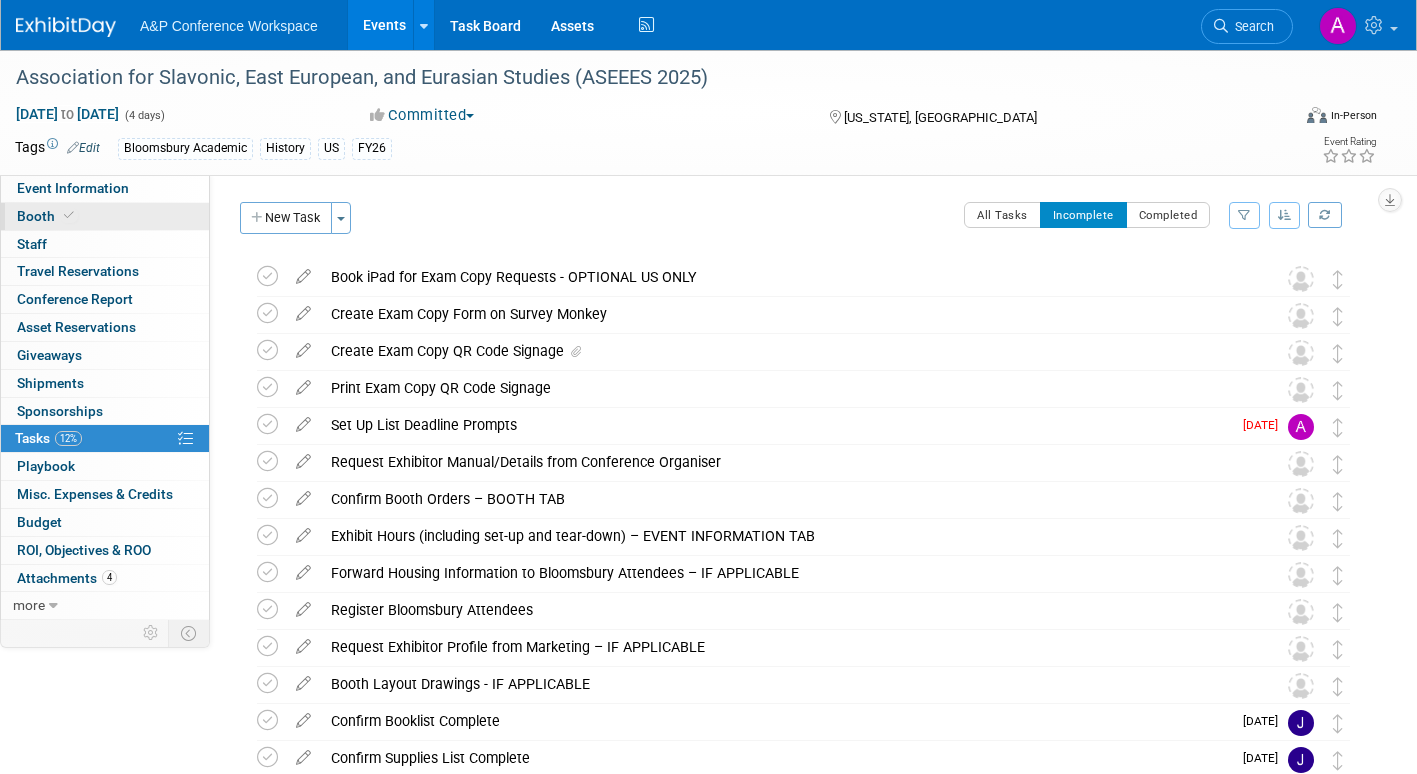 drag, startPoint x: 24, startPoint y: 209, endPoint x: 45, endPoint y: 224, distance: 25.806976 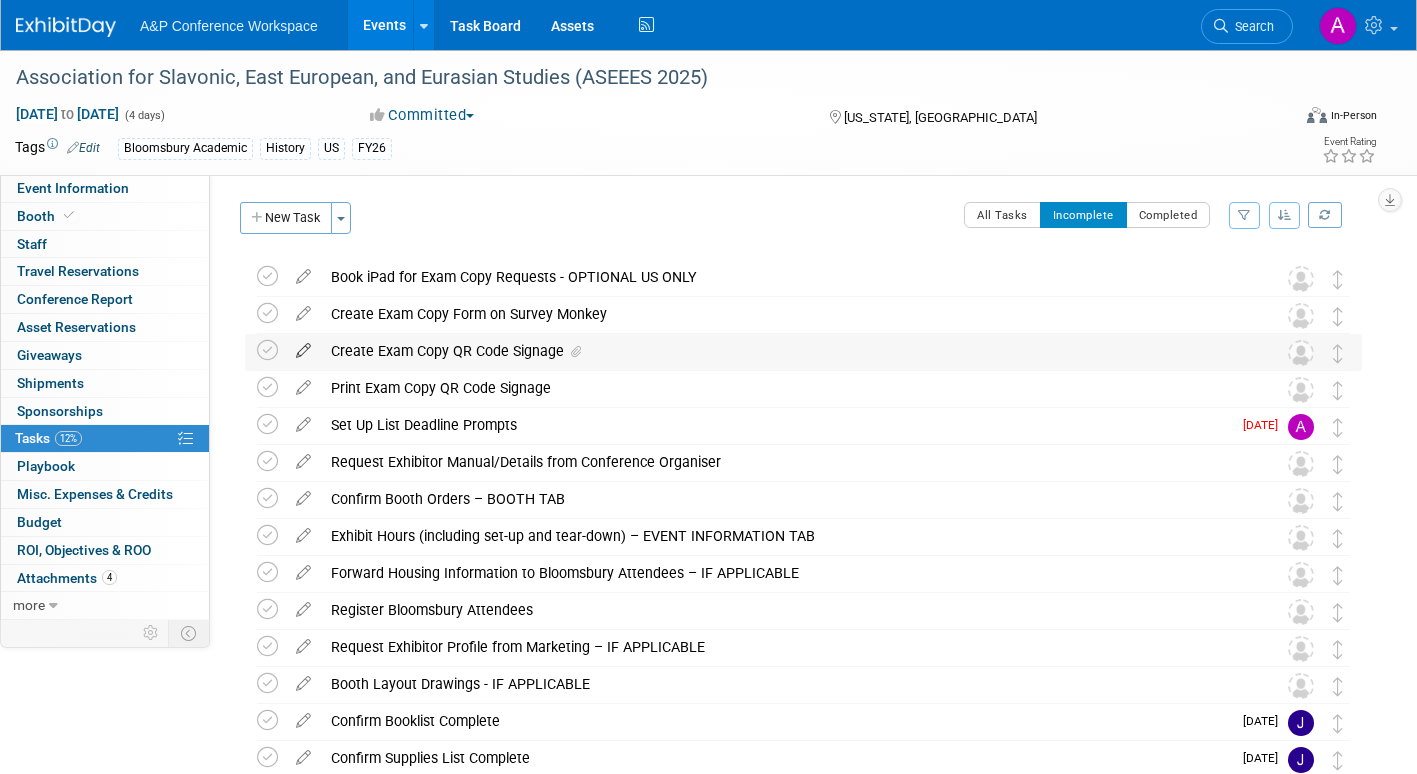 select on "CUAP" 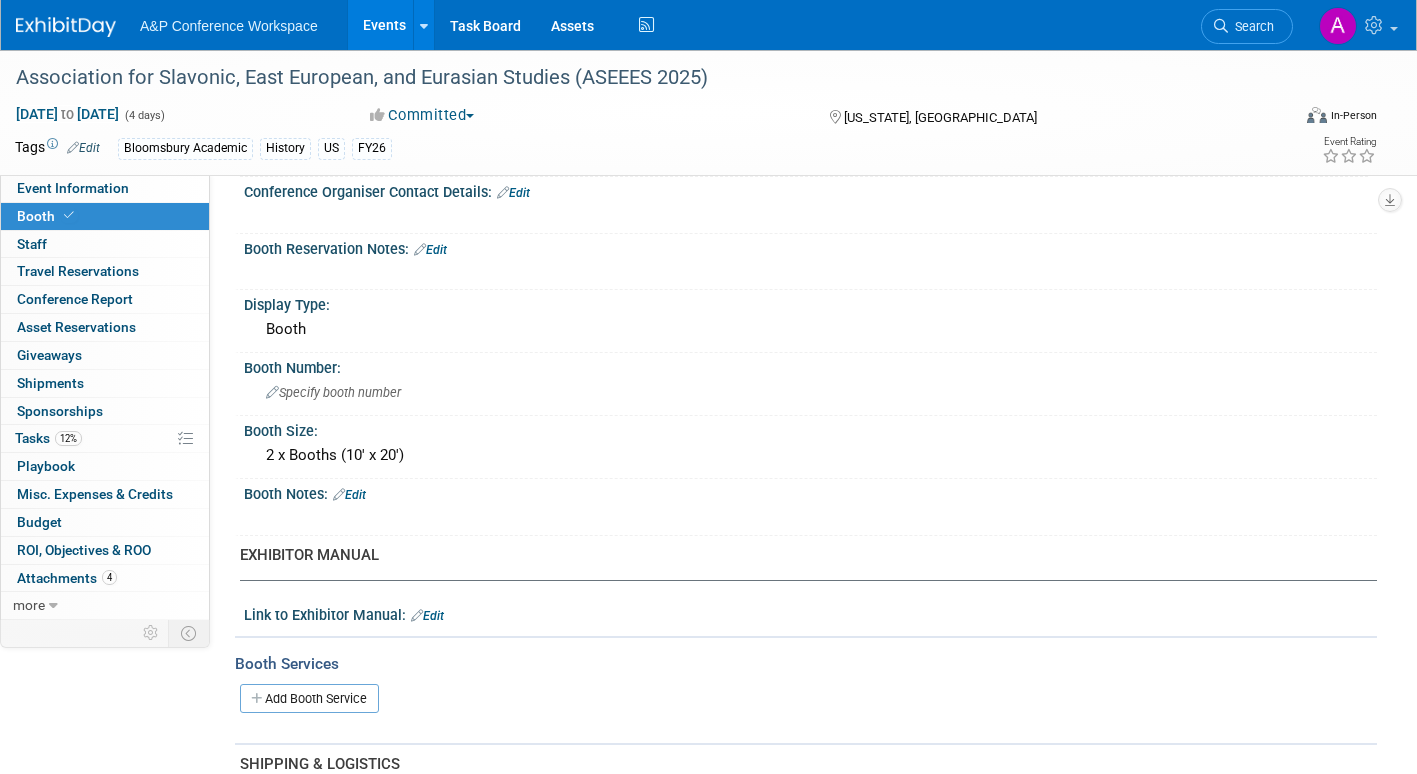 scroll, scrollTop: 300, scrollLeft: 0, axis: vertical 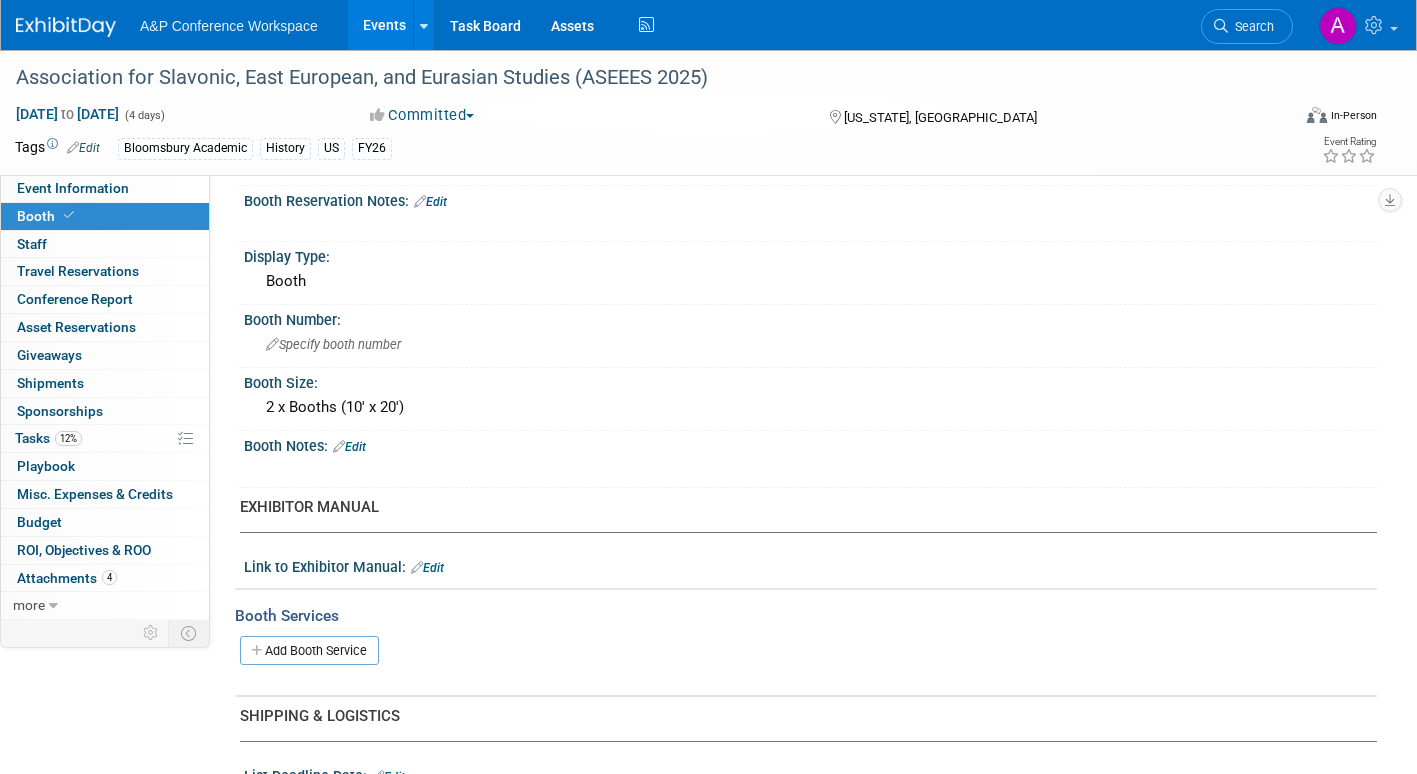 click on "Edit" at bounding box center (349, 447) 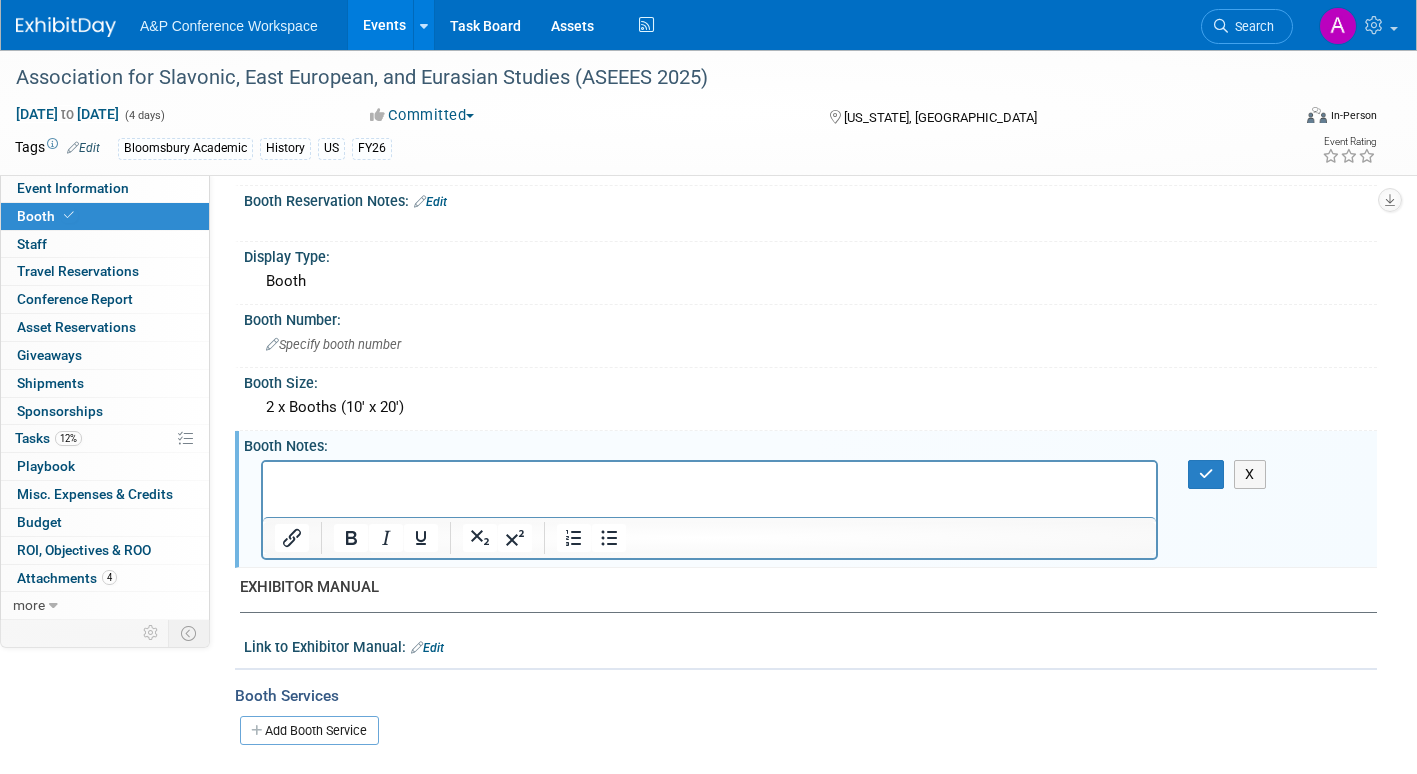 scroll, scrollTop: 0, scrollLeft: 0, axis: both 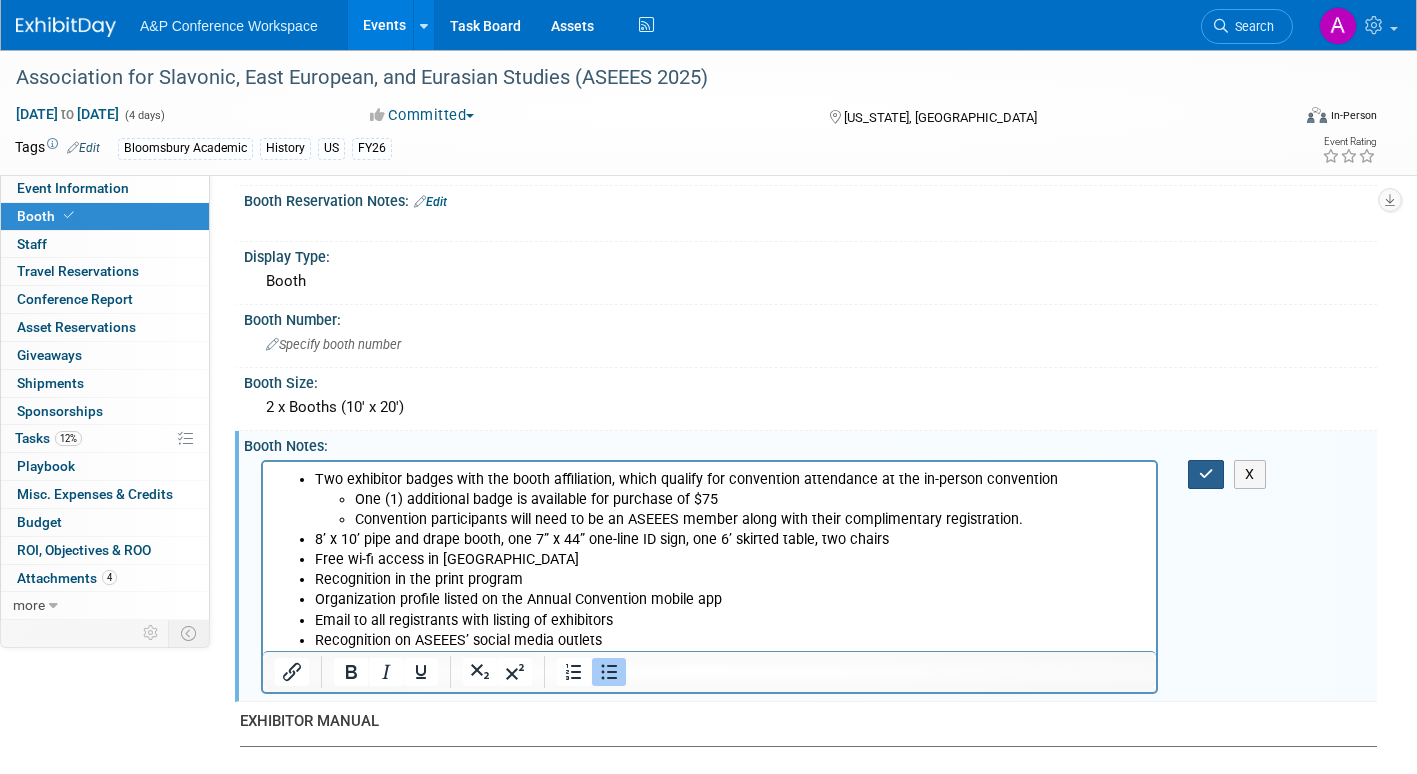 click at bounding box center (1206, 474) 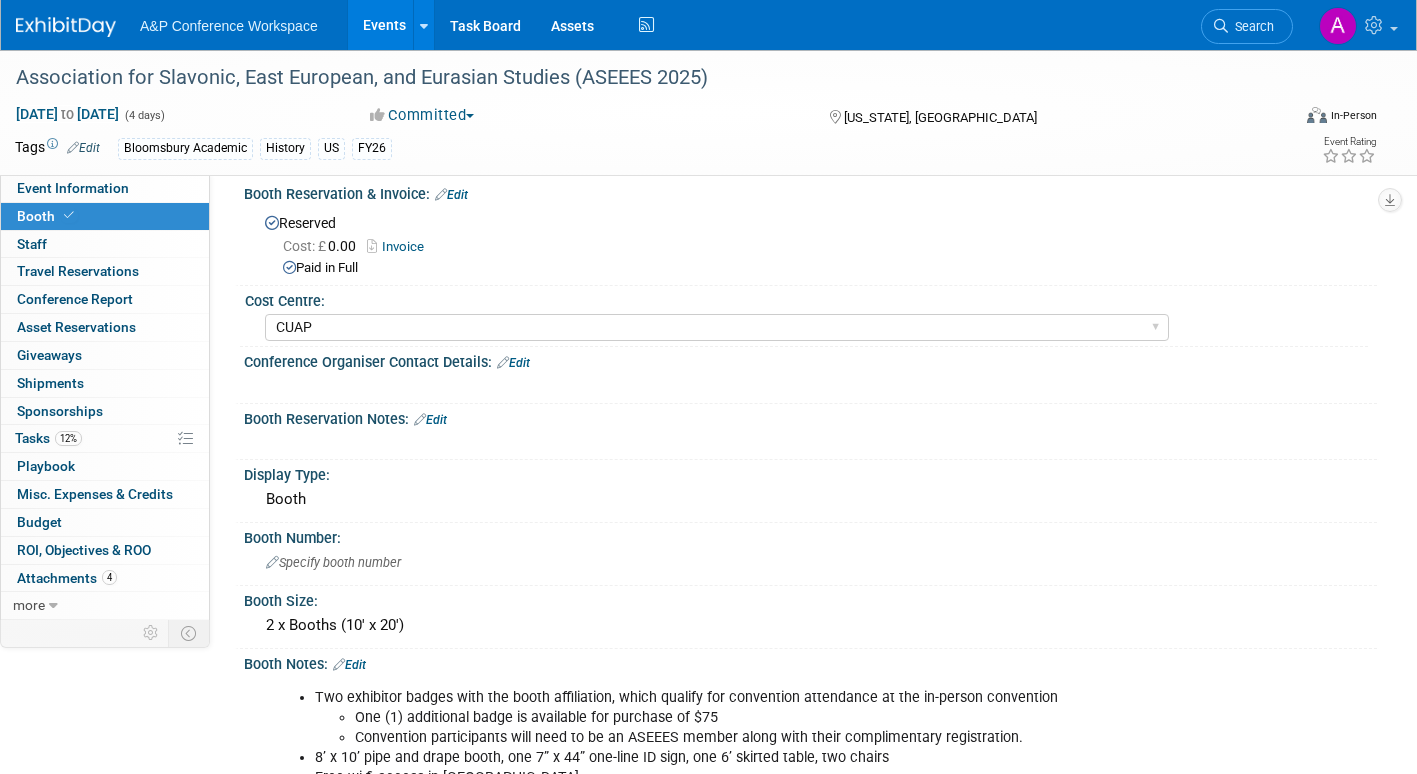 scroll, scrollTop: 0, scrollLeft: 0, axis: both 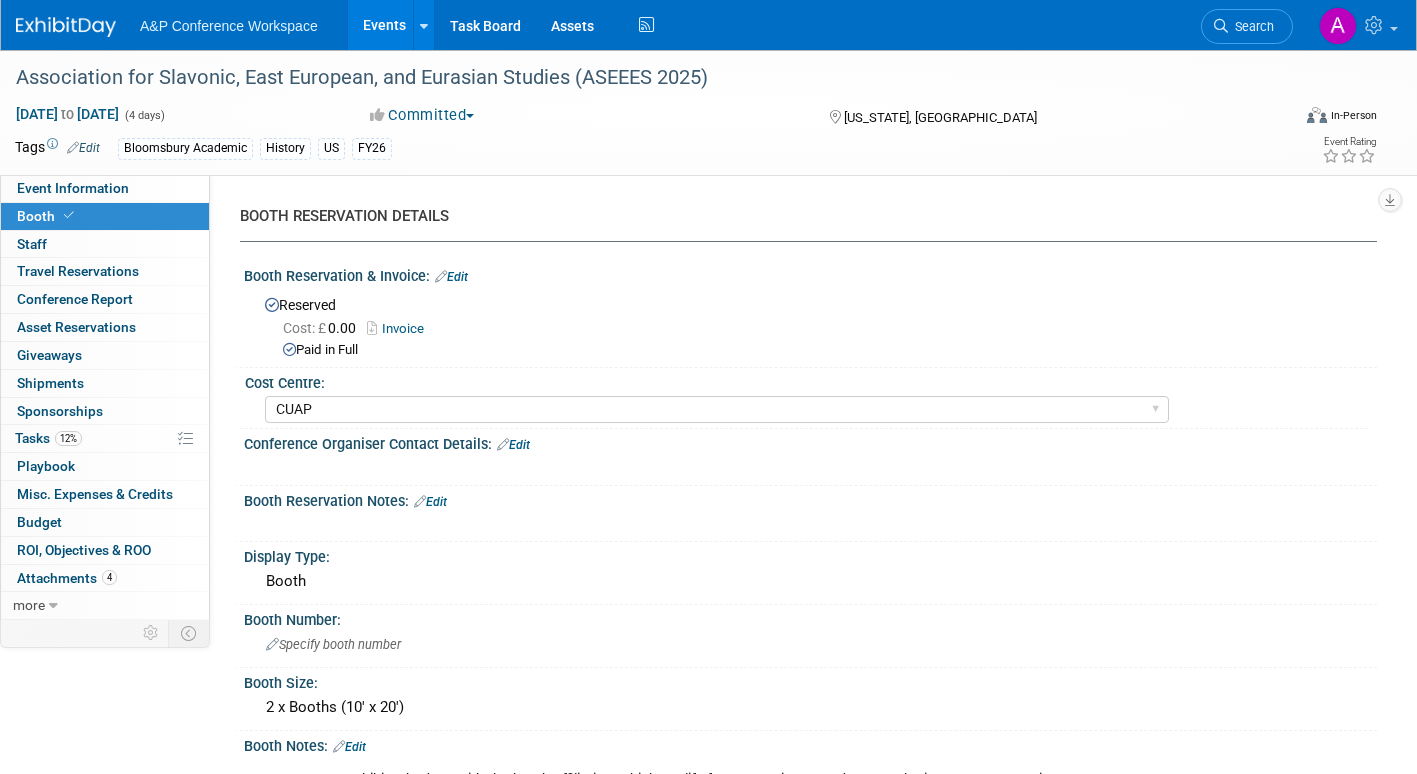 click on "Invoice" at bounding box center (400, 328) 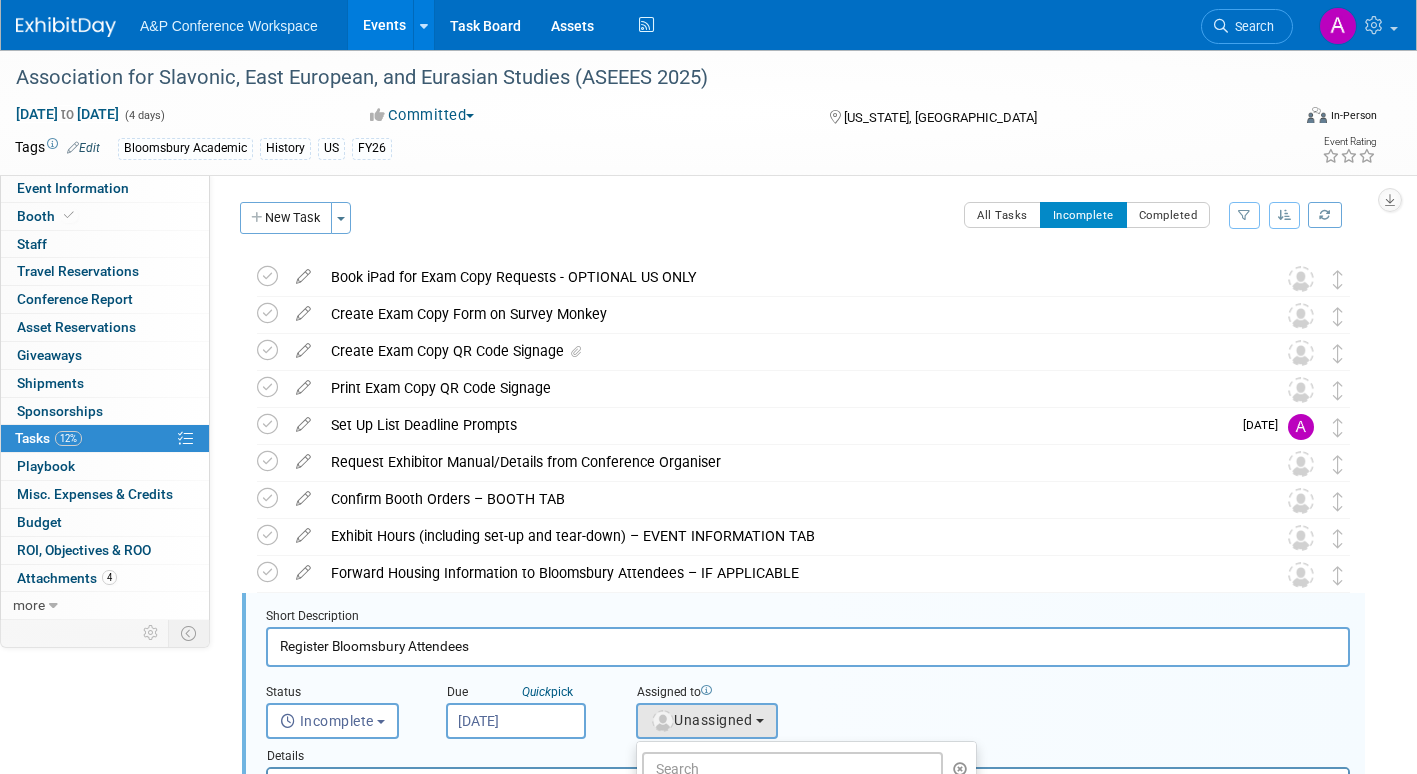 scroll, scrollTop: 300, scrollLeft: 0, axis: vertical 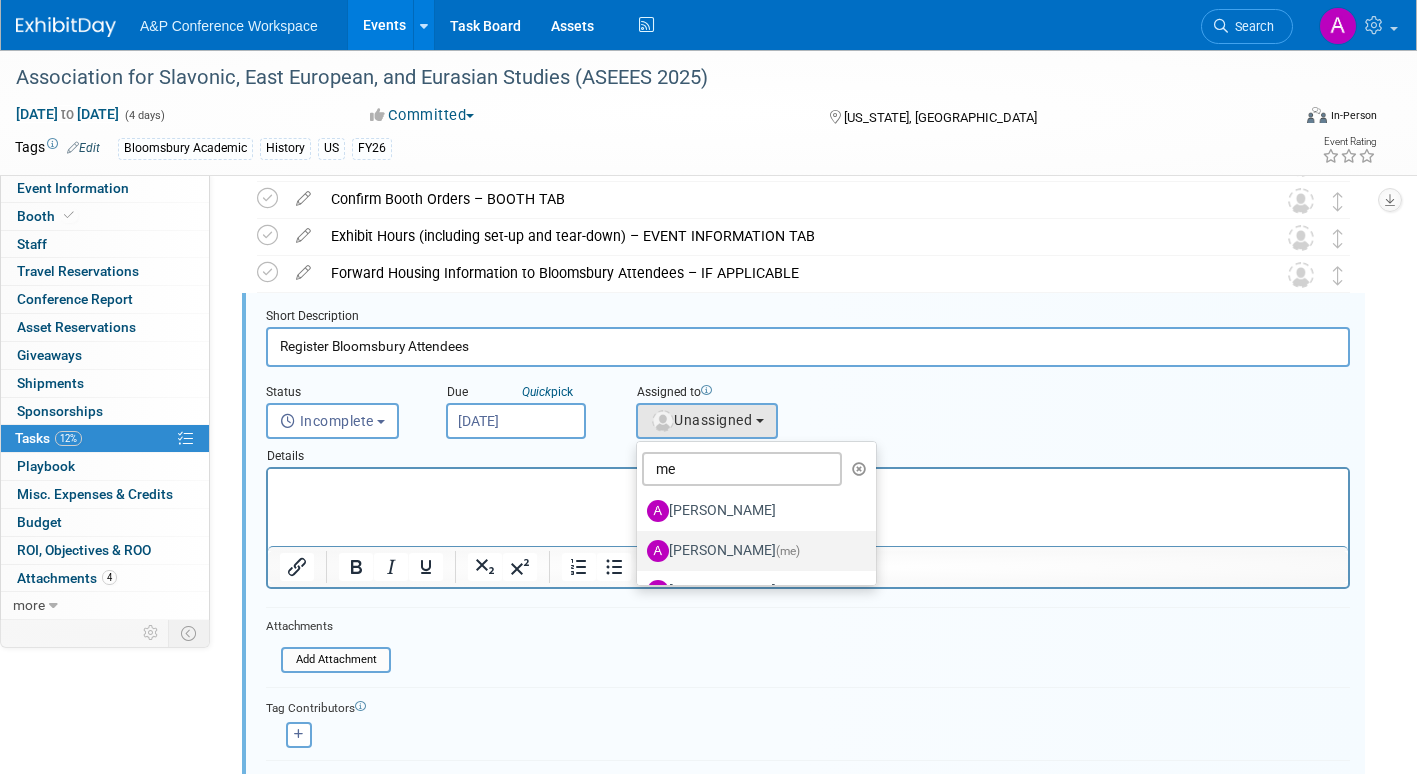 type on "me" 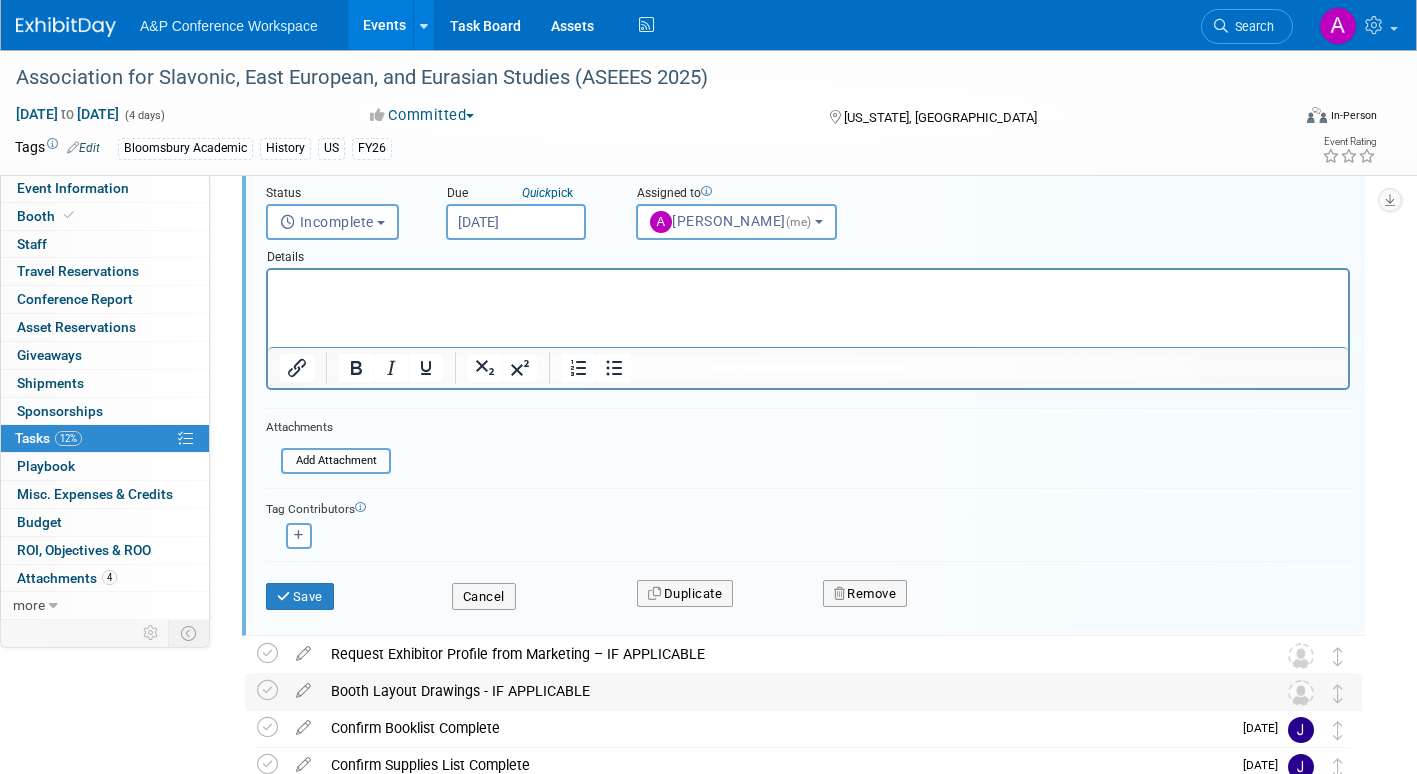 scroll, scrollTop: 500, scrollLeft: 0, axis: vertical 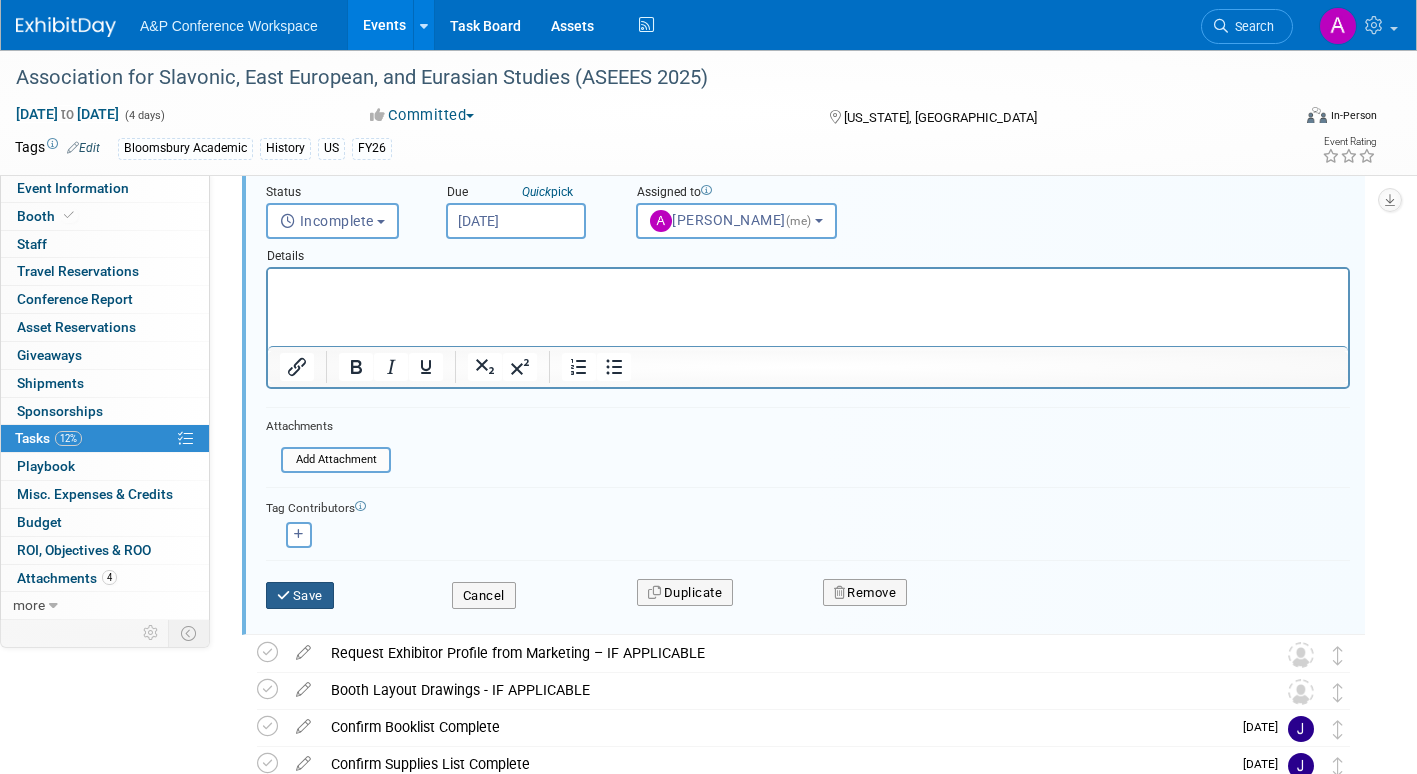 click on "Save" at bounding box center [300, 596] 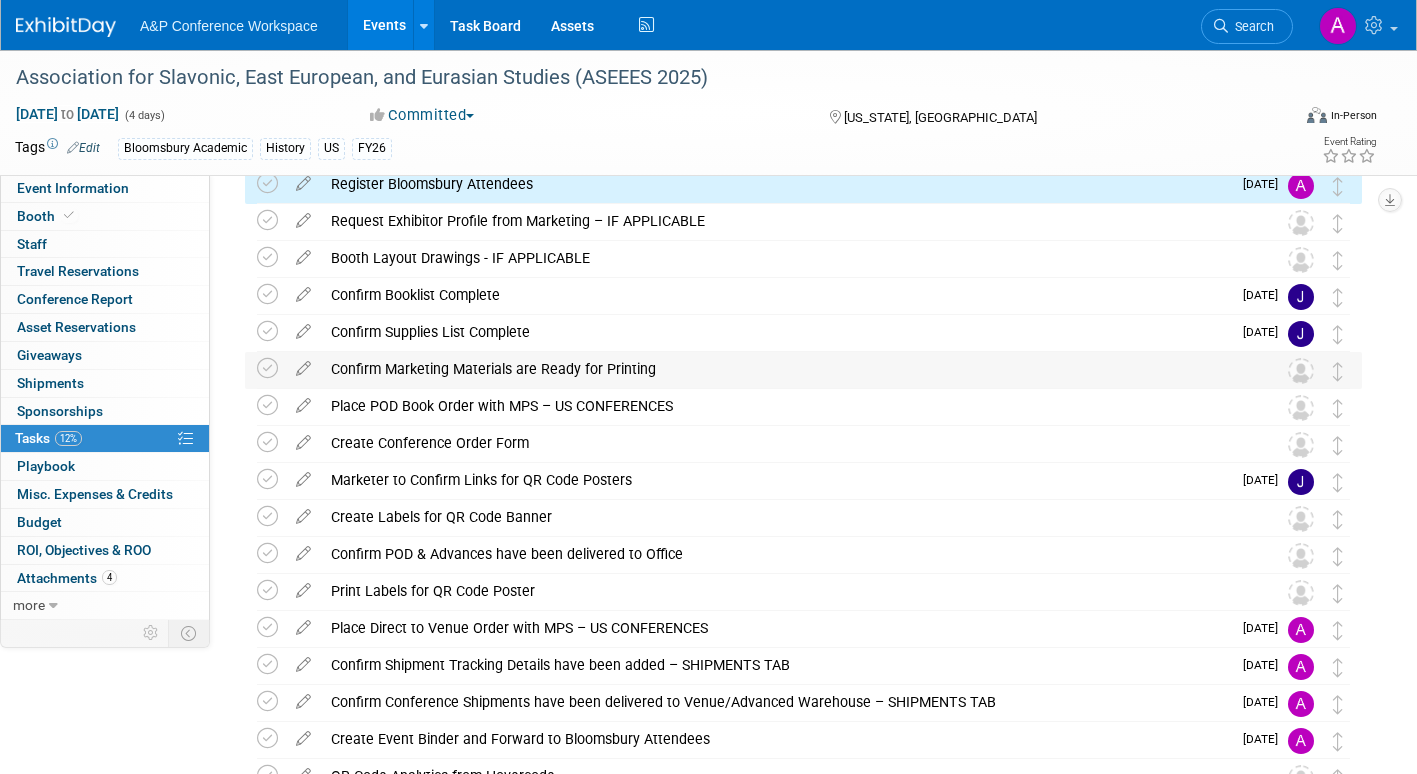 scroll, scrollTop: 300, scrollLeft: 0, axis: vertical 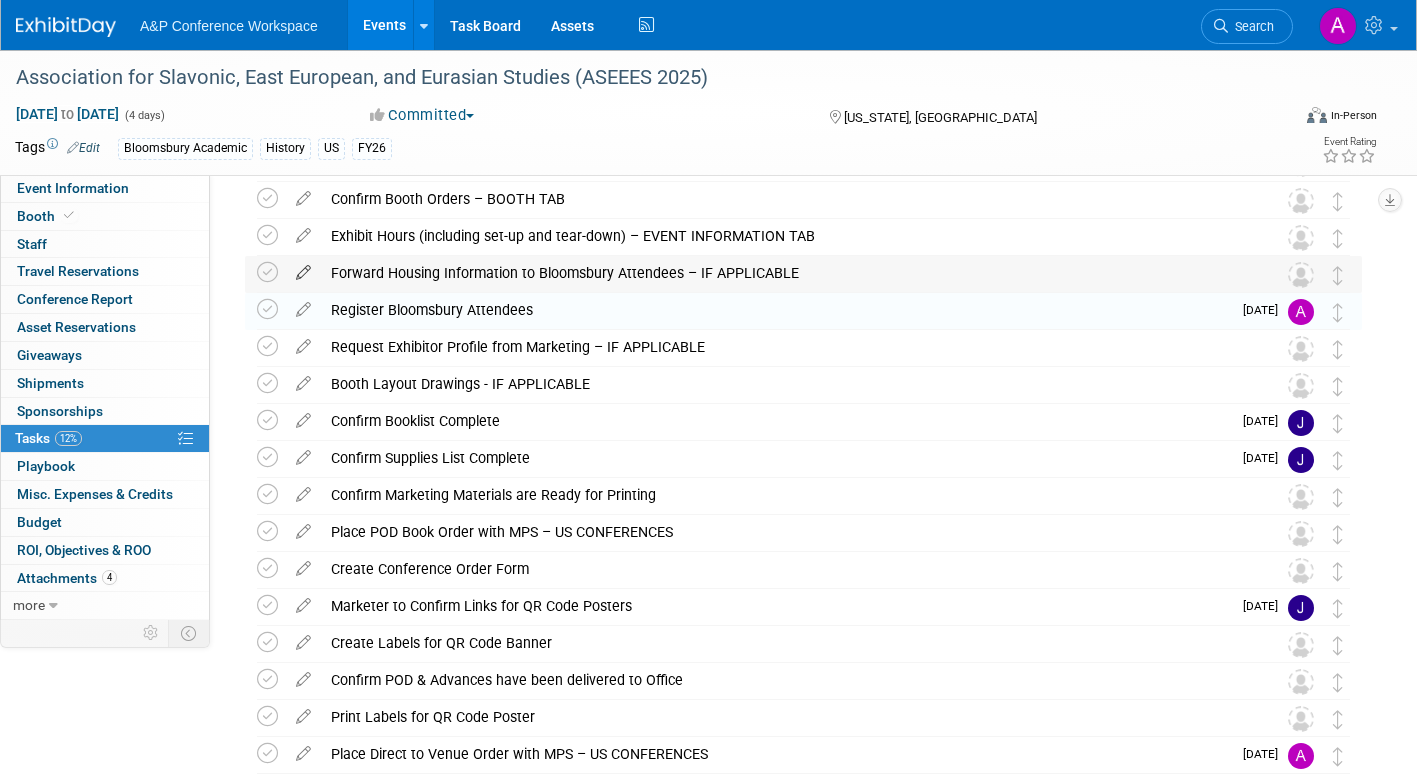 click at bounding box center [303, 268] 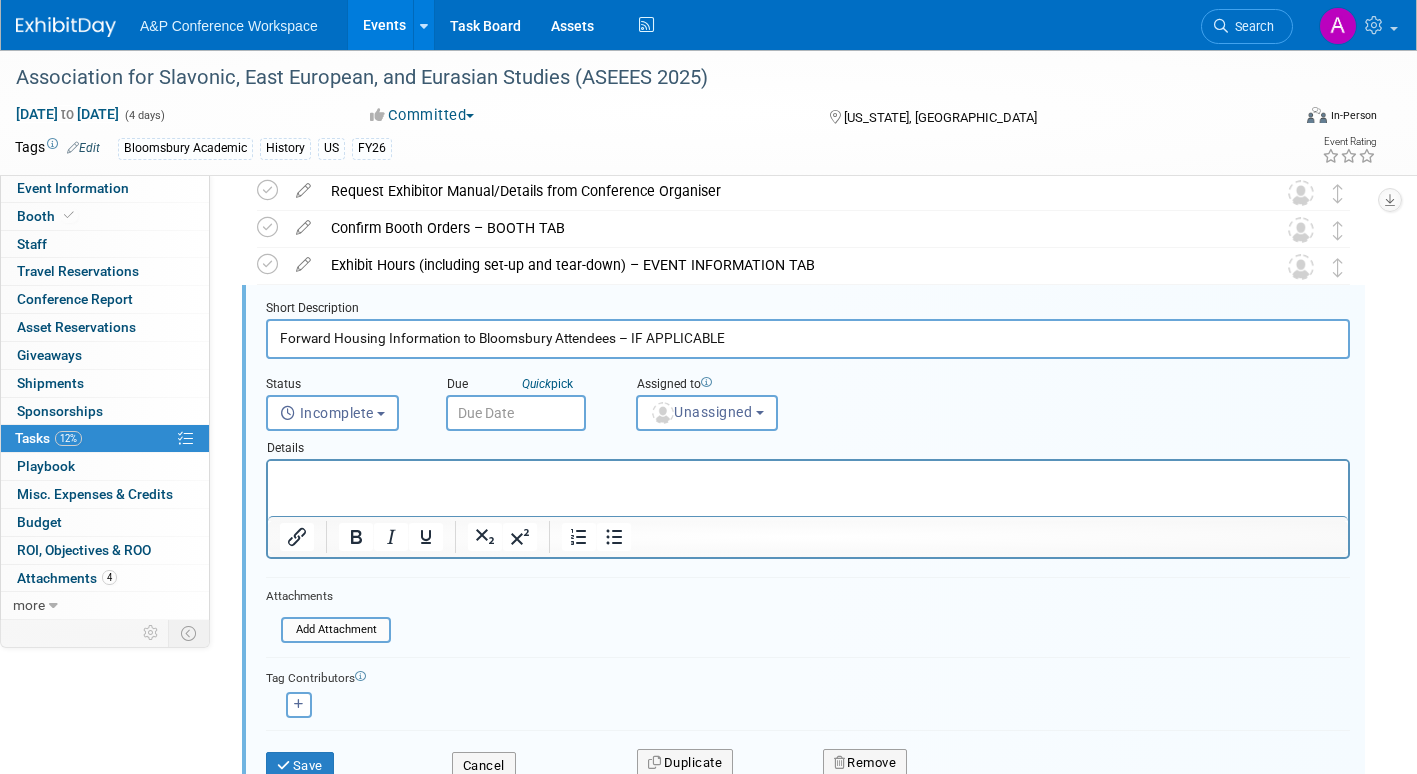 scroll, scrollTop: 263, scrollLeft: 0, axis: vertical 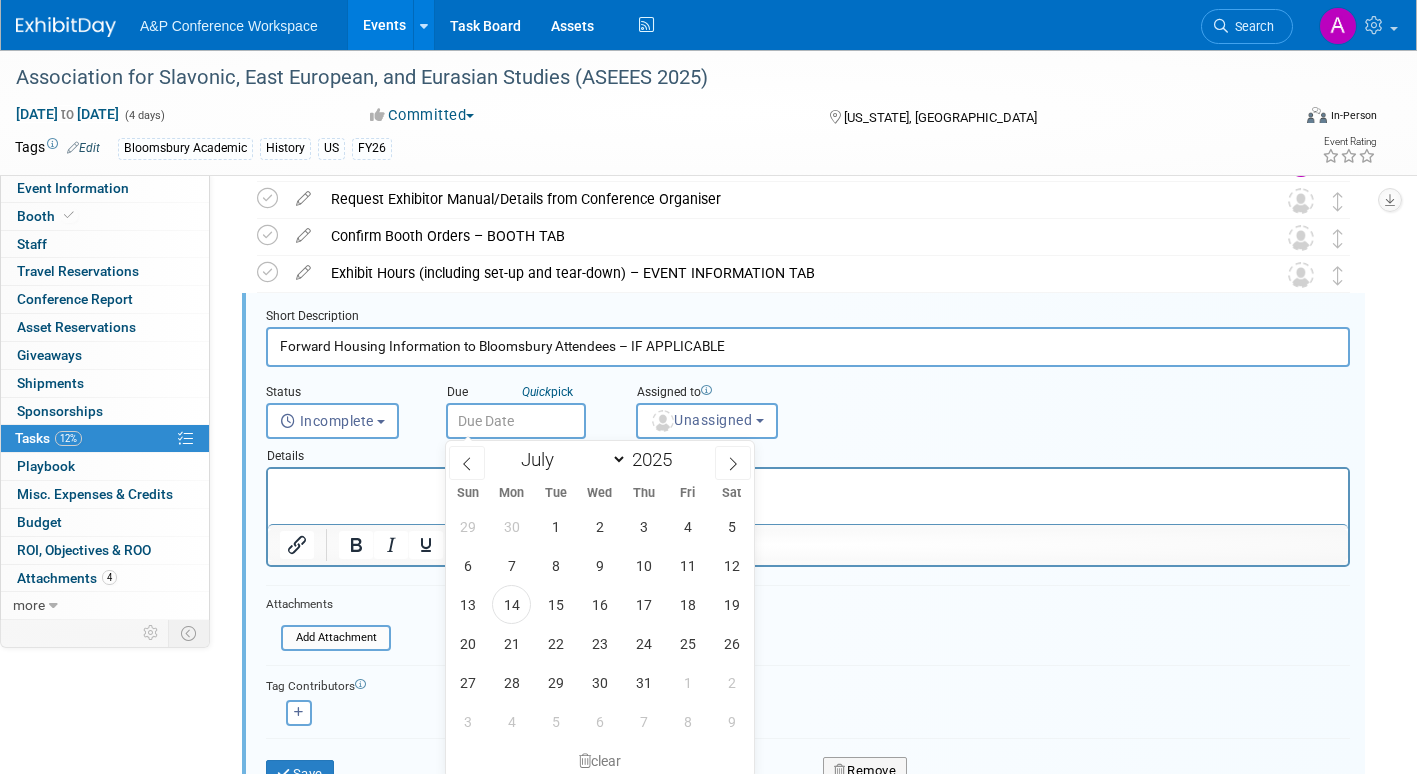 click at bounding box center (516, 421) 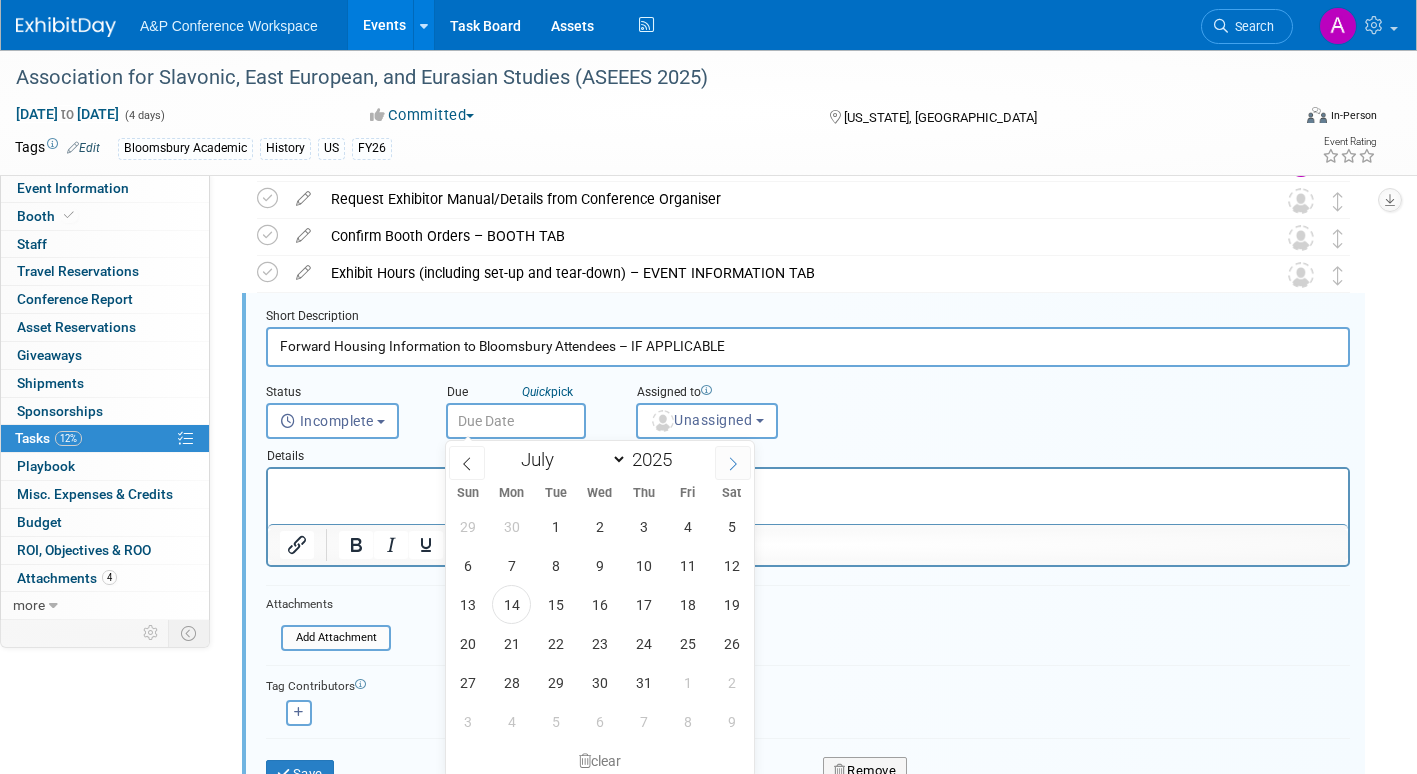 click 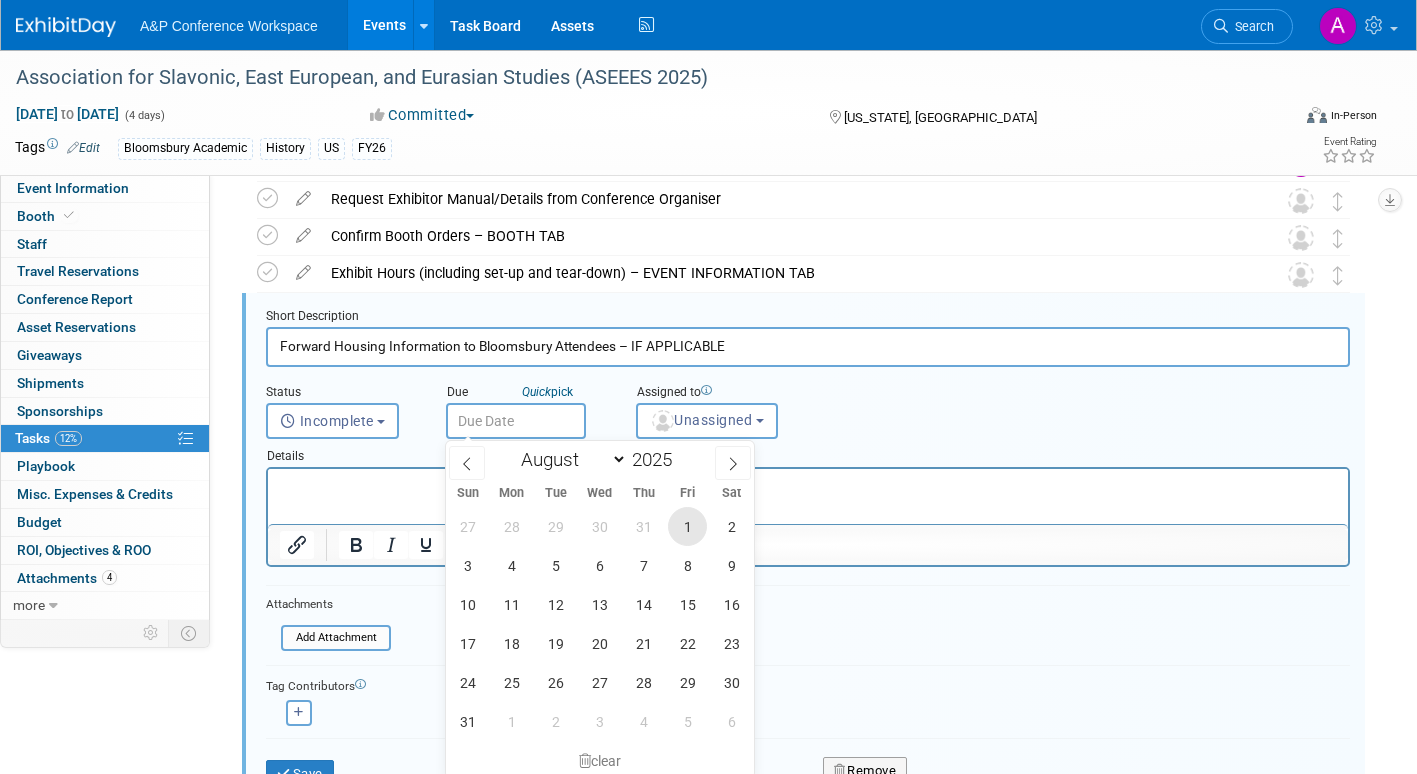 click on "1" at bounding box center (687, 526) 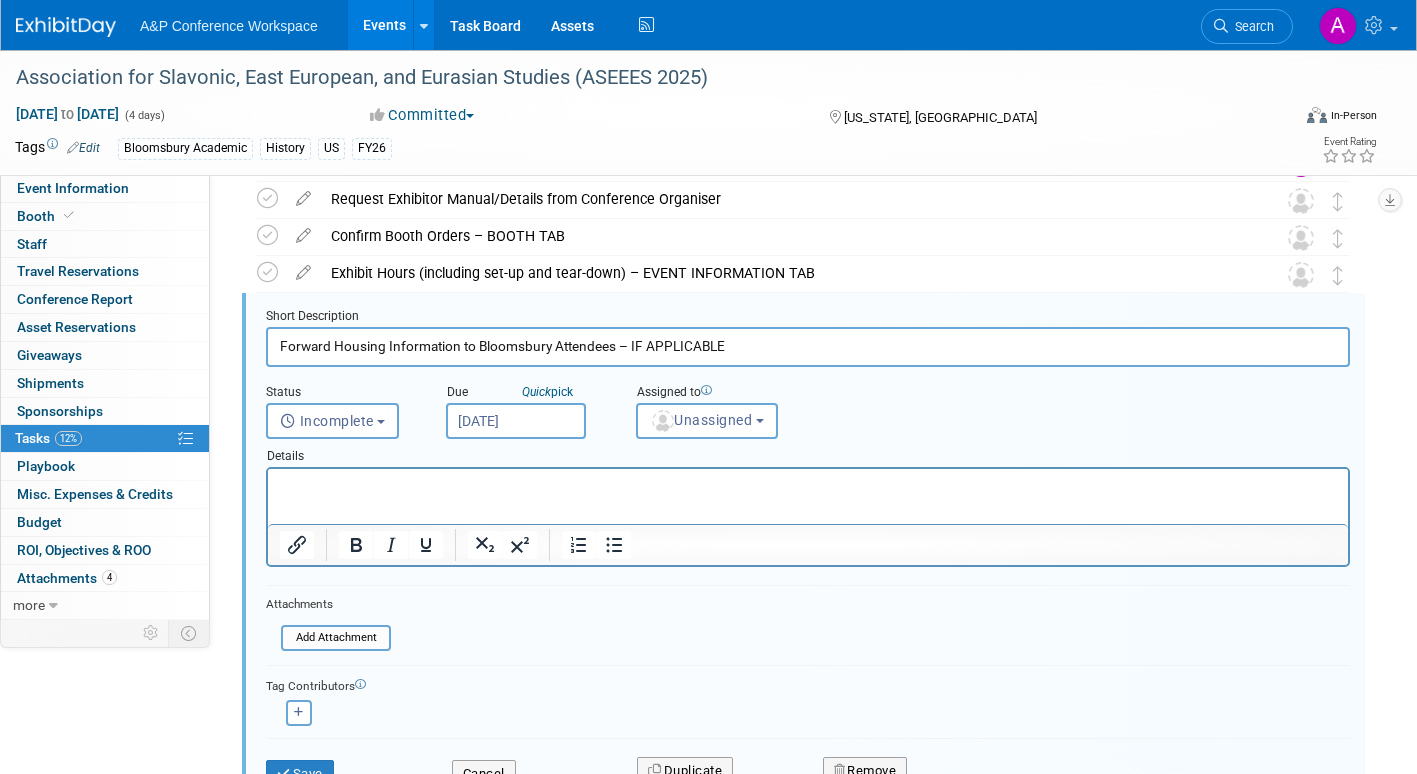 click on "[DATE]" at bounding box center (516, 421) 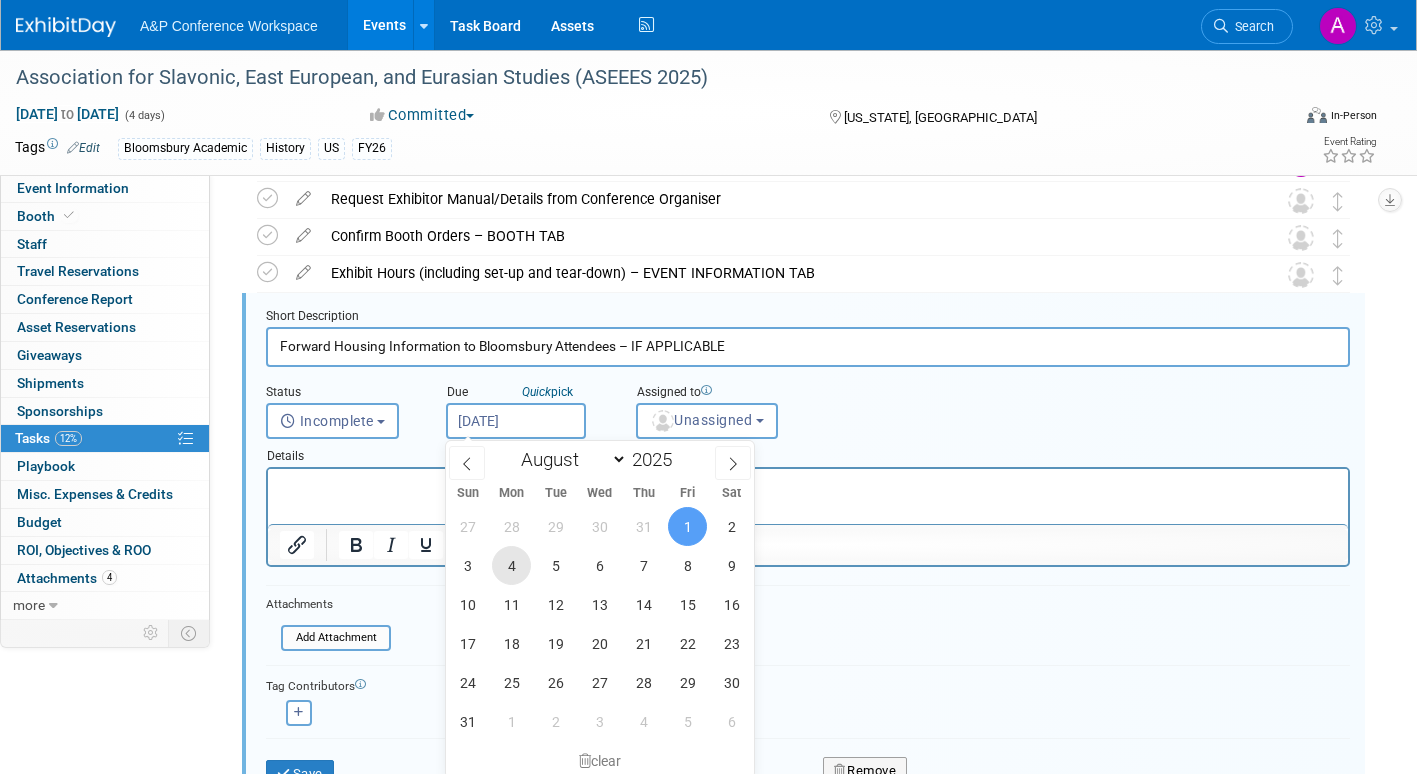 click on "4" at bounding box center (511, 565) 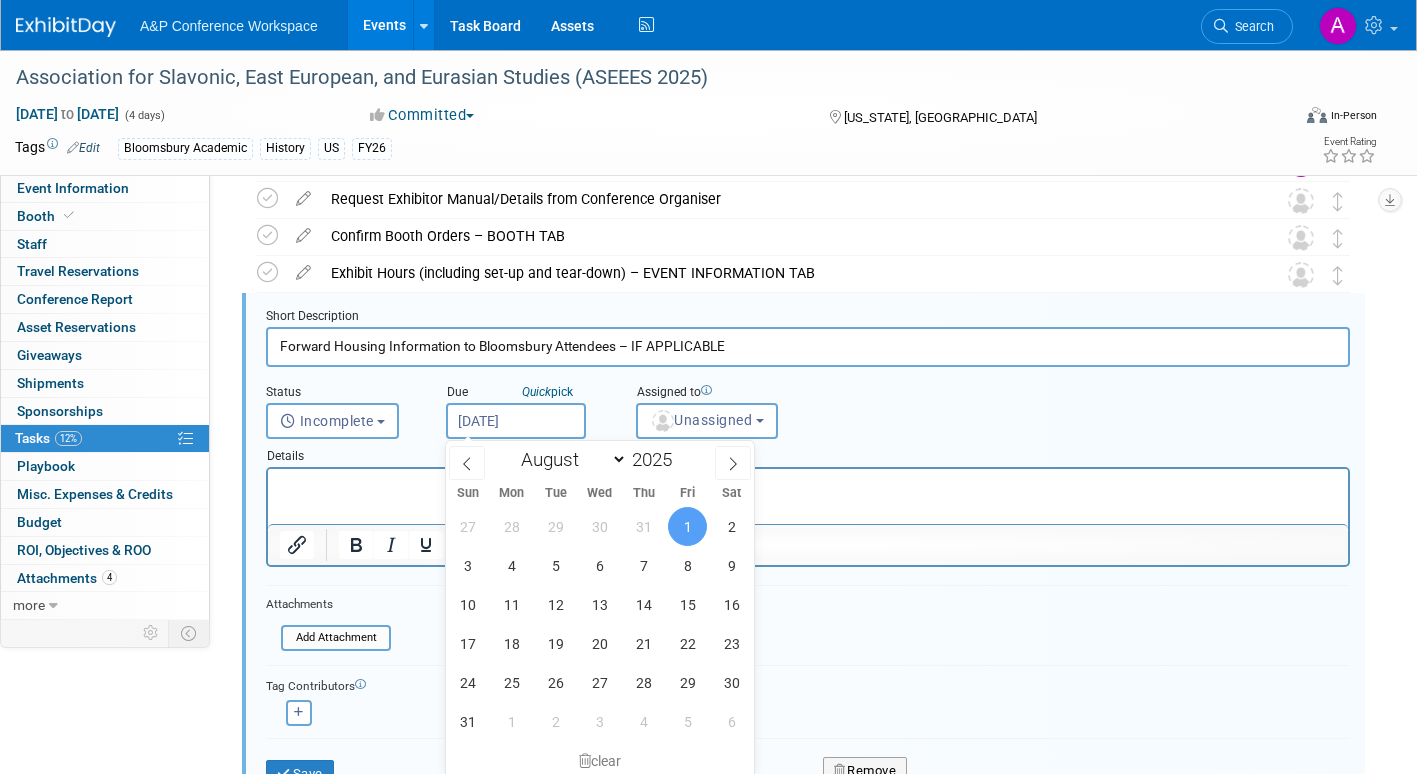 type on "[DATE]" 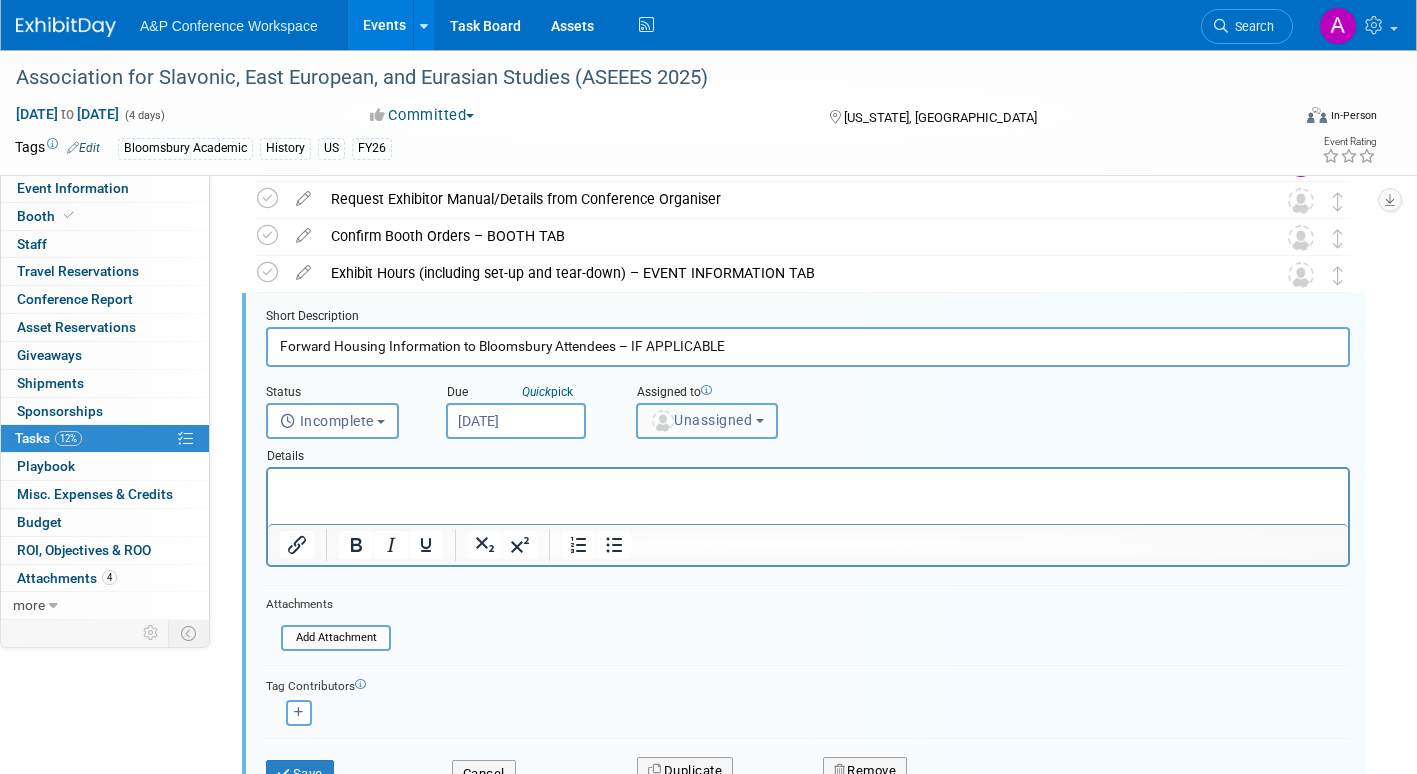 click at bounding box center [663, 421] 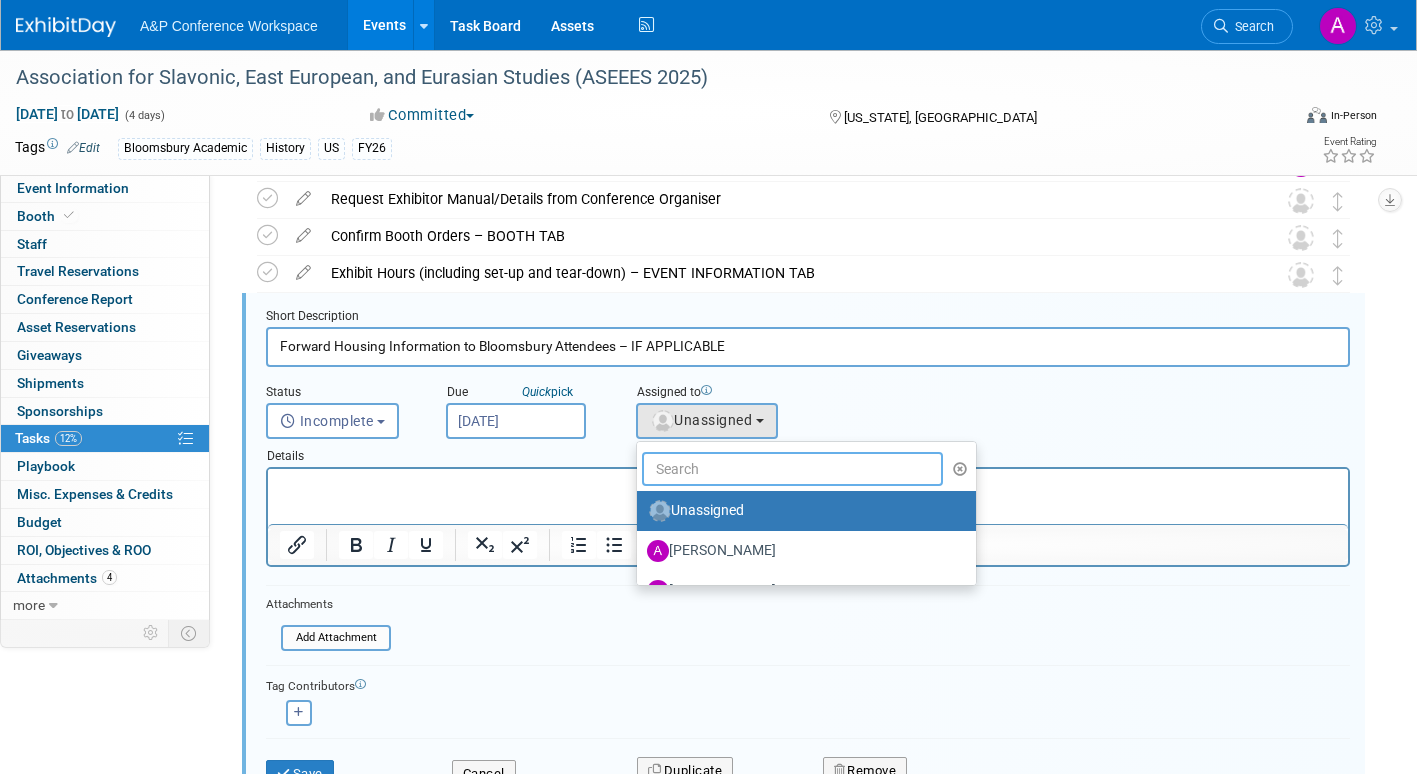 click at bounding box center [792, 469] 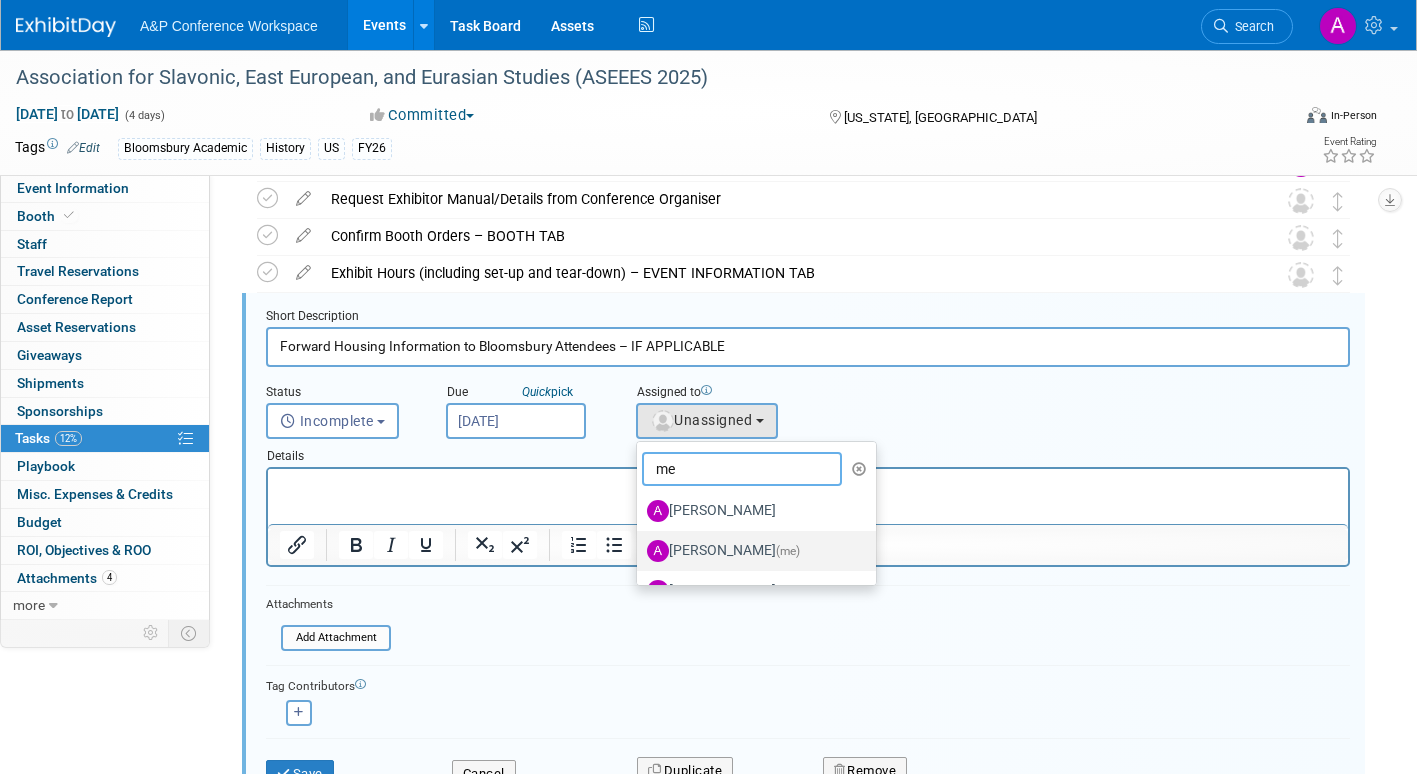 type on "me" 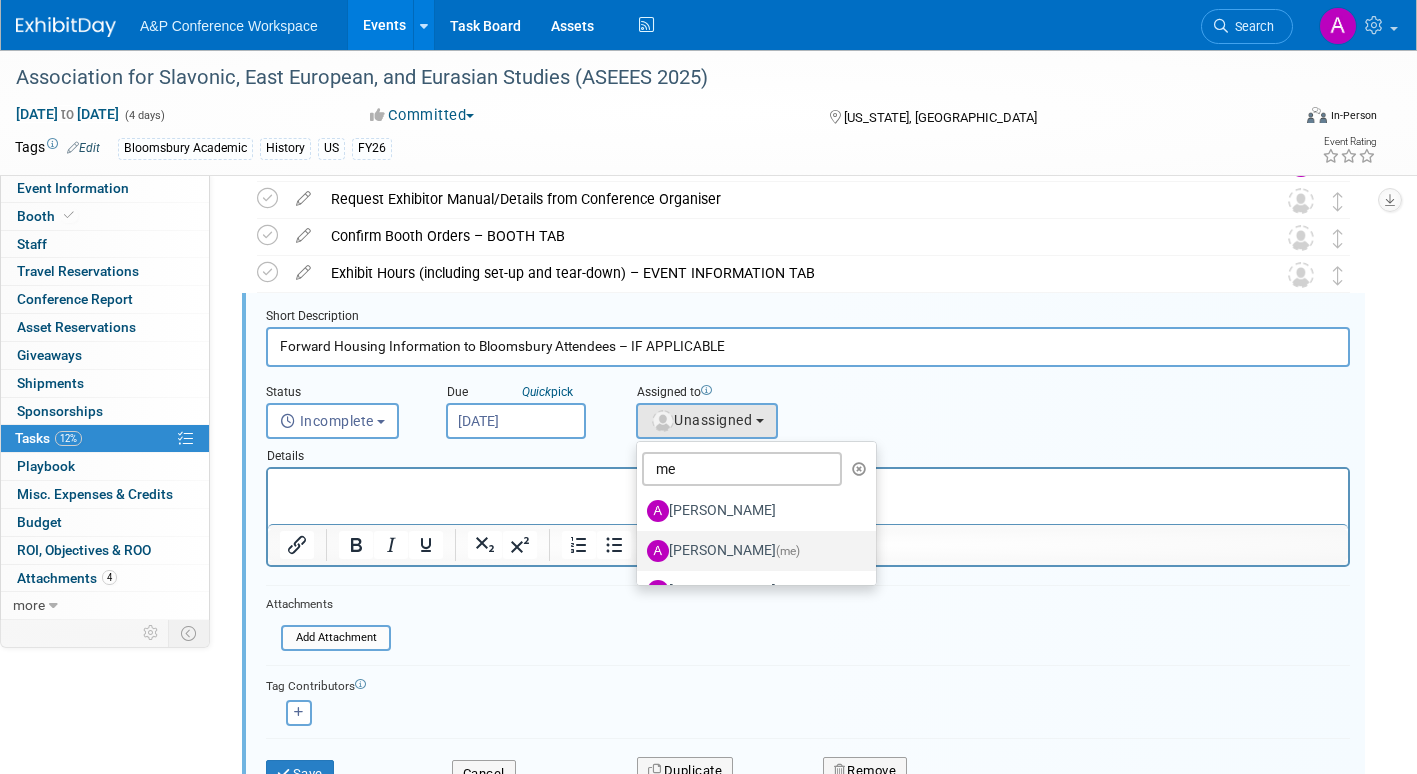 click on "[PERSON_NAME]
(me)" at bounding box center (751, 551) 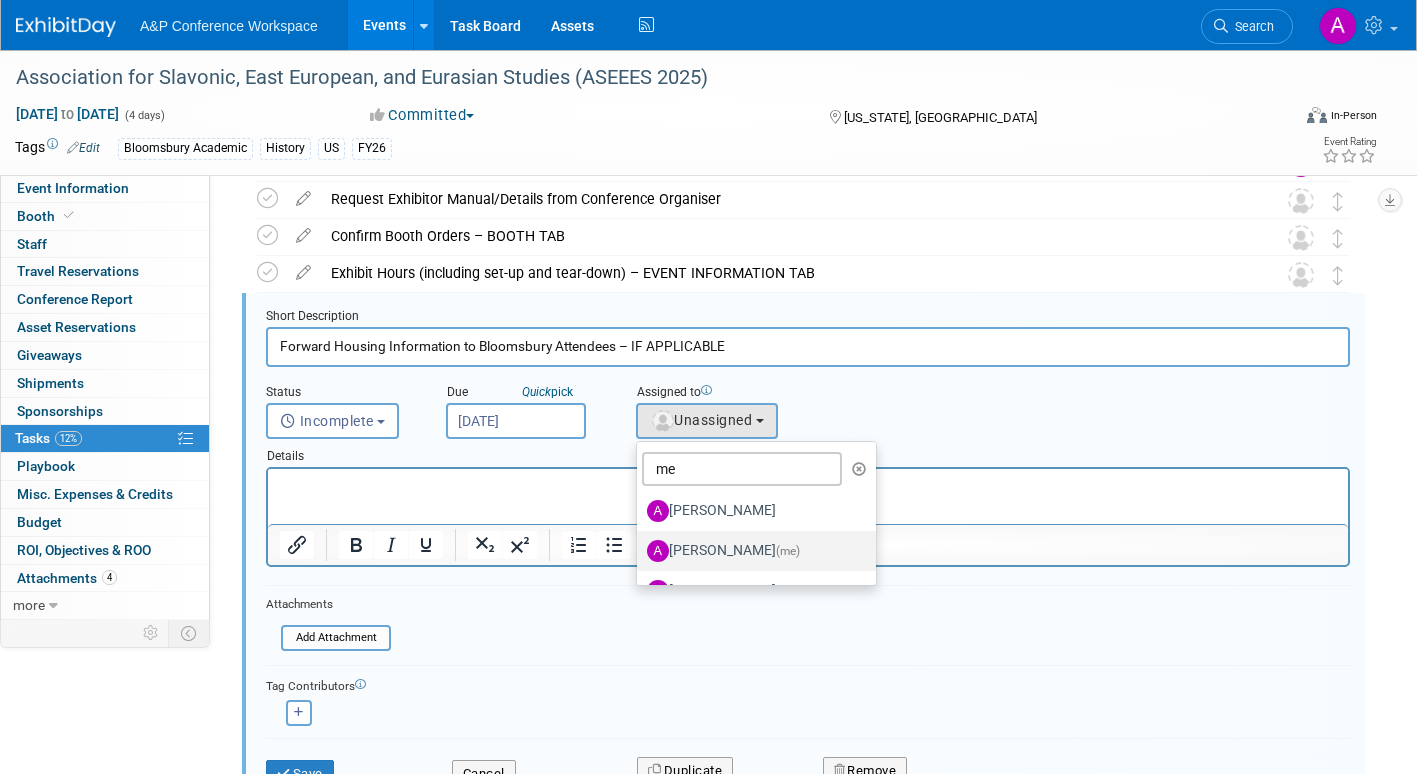 select on "3fc68575-f872-4db6-8d2a-11755123f12c" 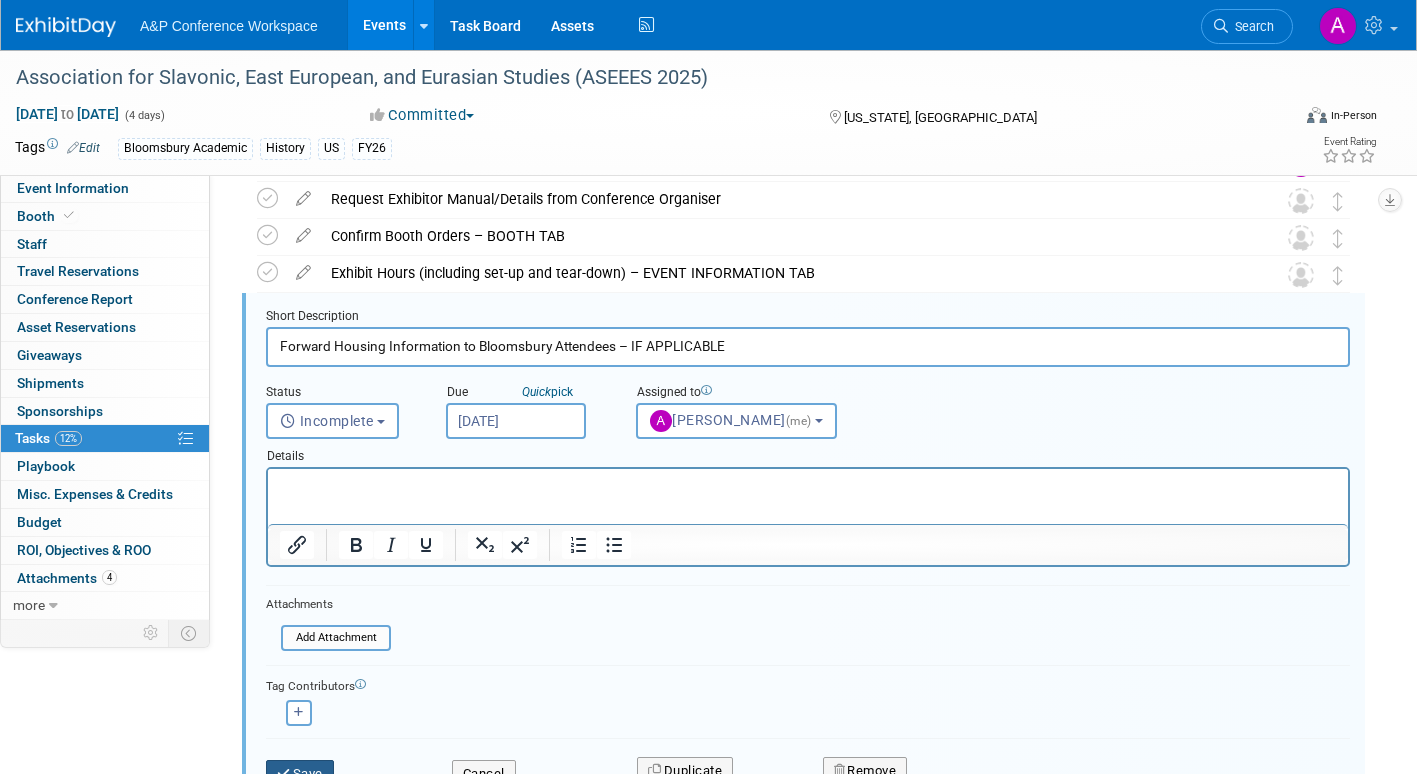click on "Save" at bounding box center (300, 774) 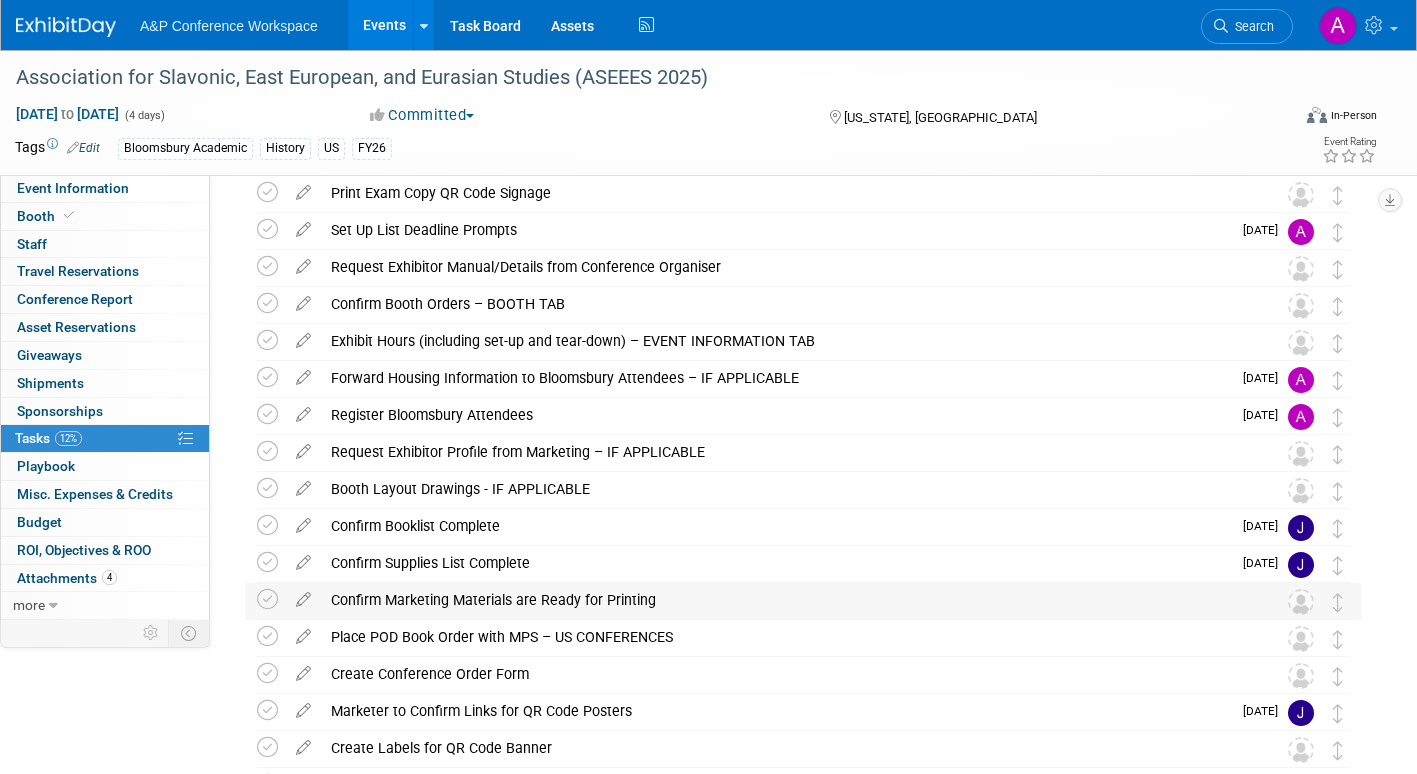 scroll, scrollTop: 63, scrollLeft: 0, axis: vertical 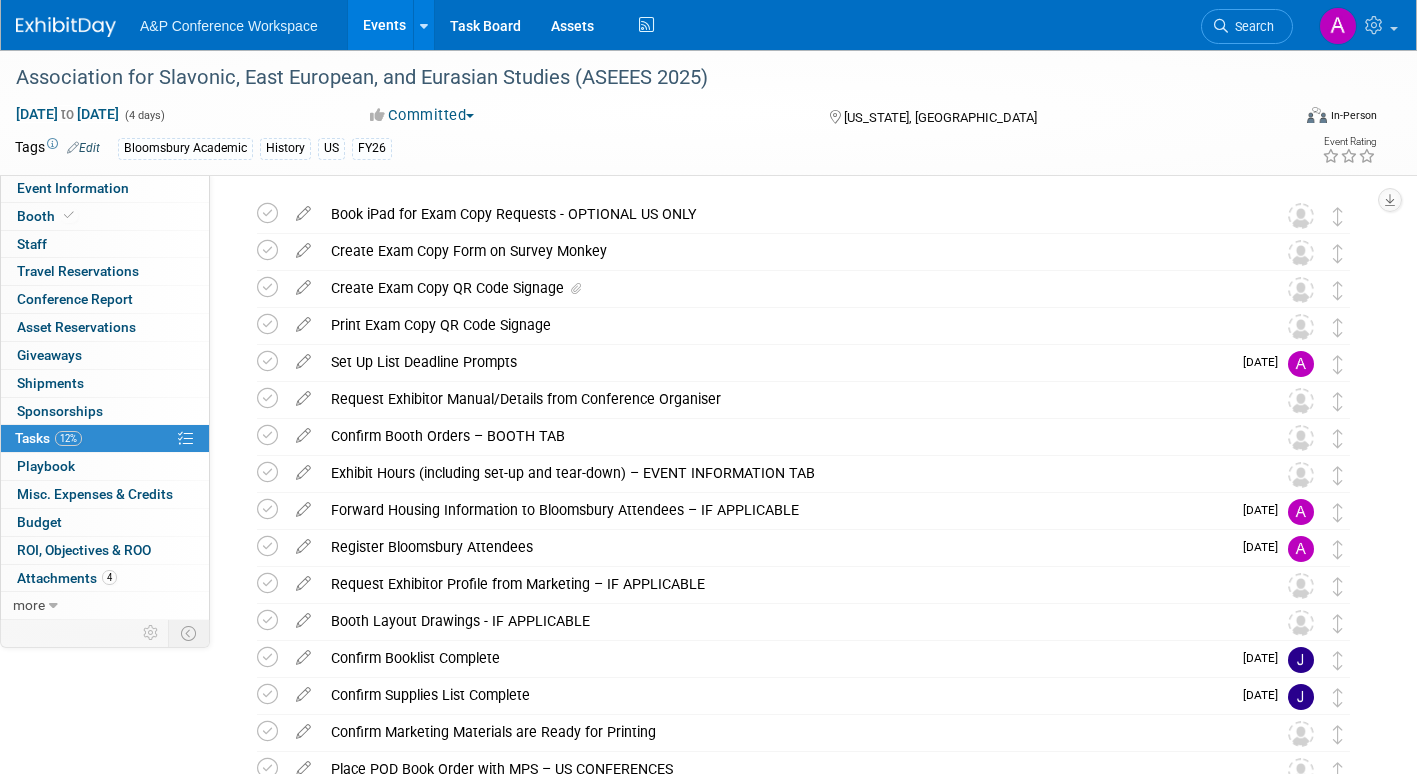 click at bounding box center (303, 394) 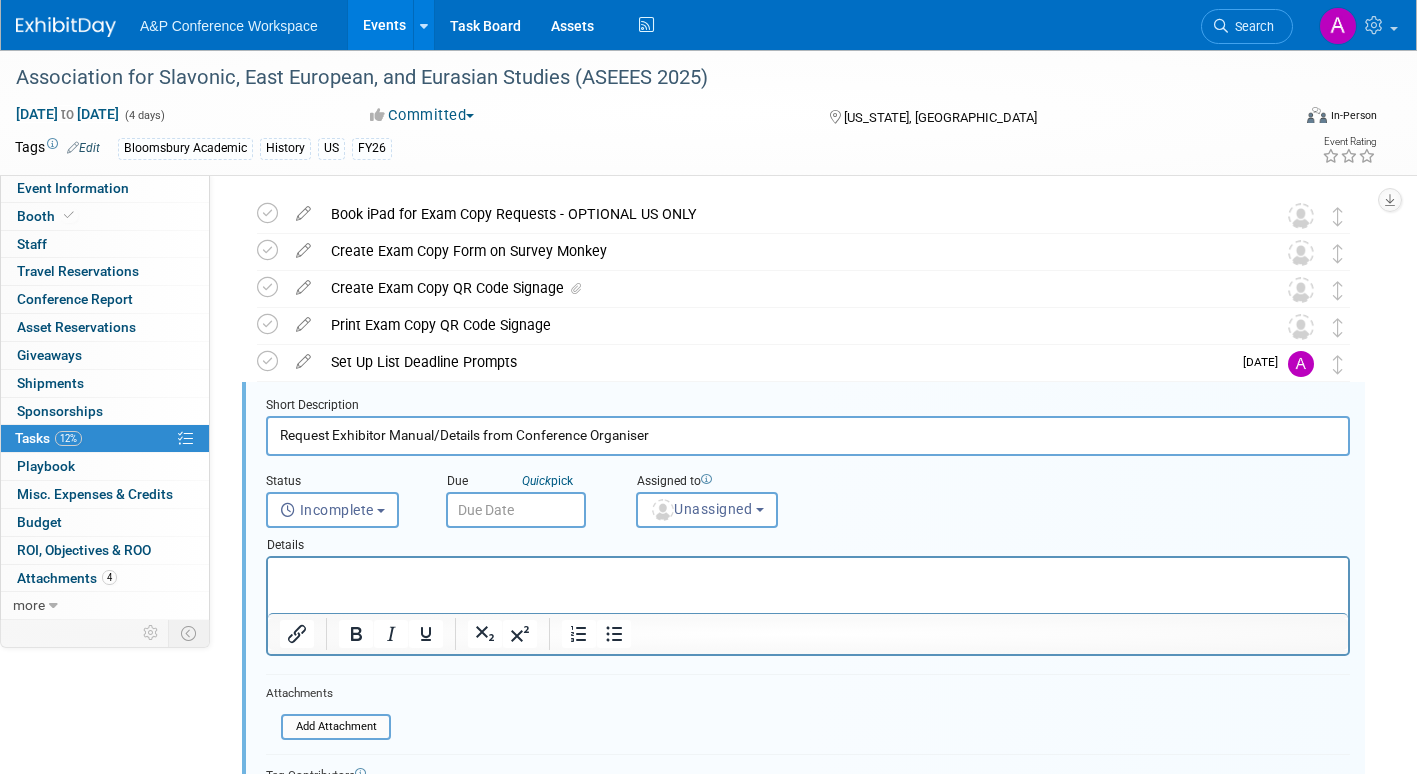scroll, scrollTop: 152, scrollLeft: 0, axis: vertical 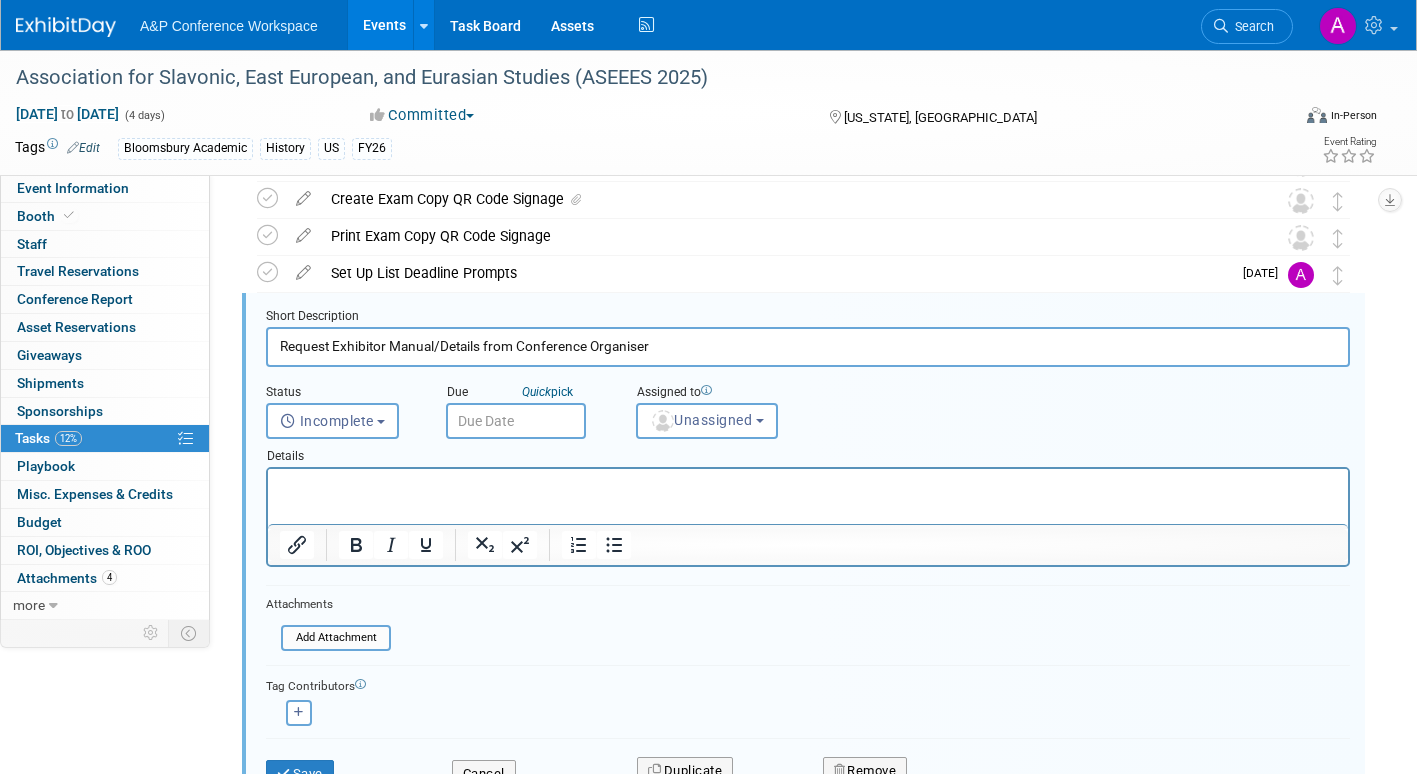click at bounding box center [516, 421] 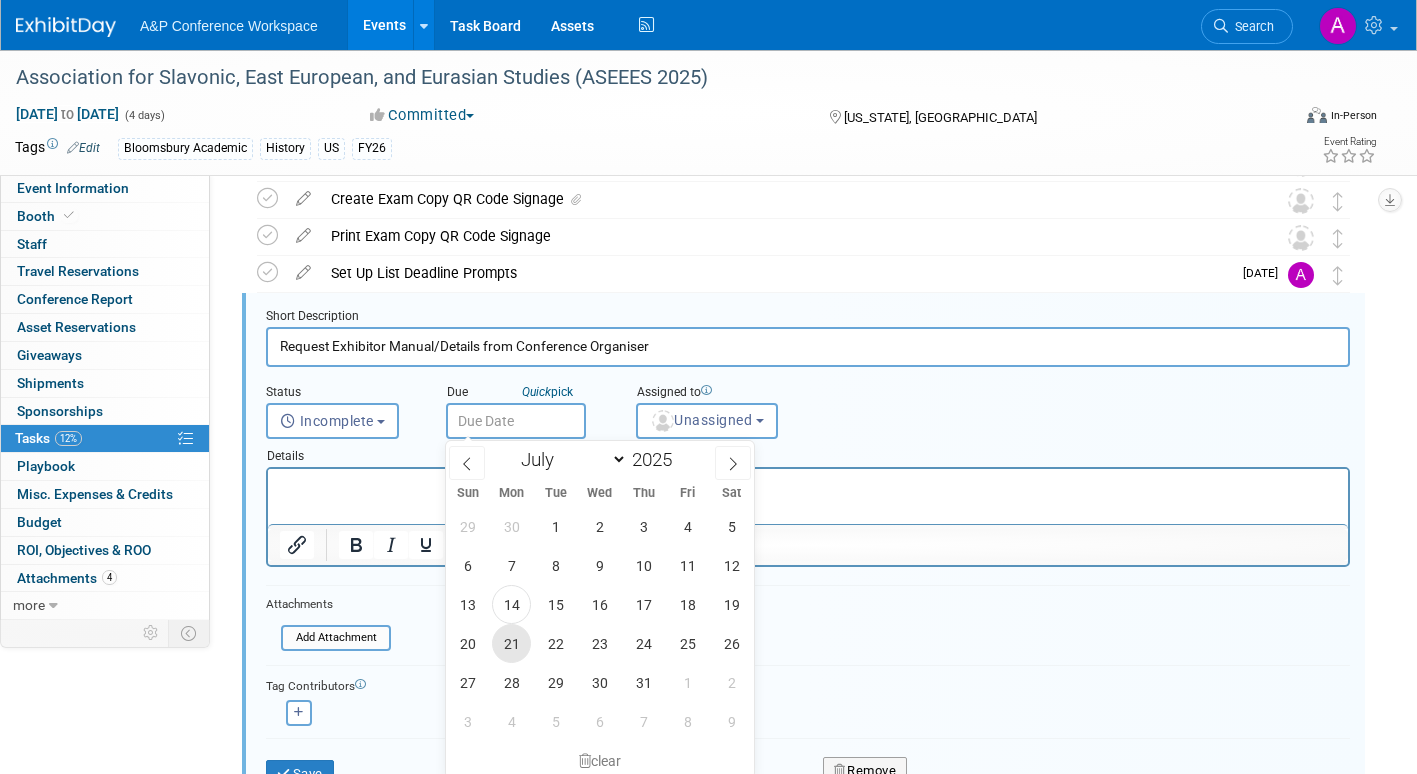click on "21" at bounding box center [511, 643] 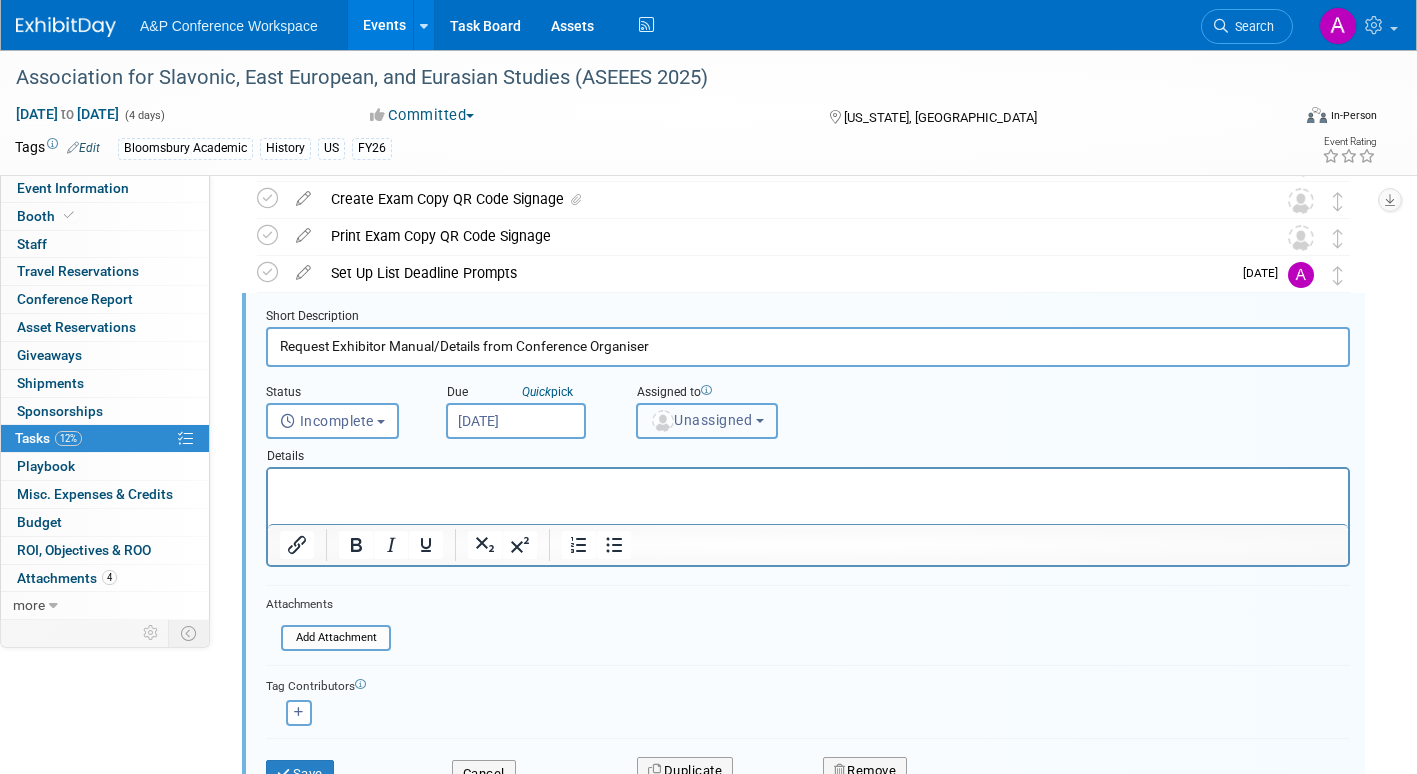 click on "Unassigned" at bounding box center (701, 420) 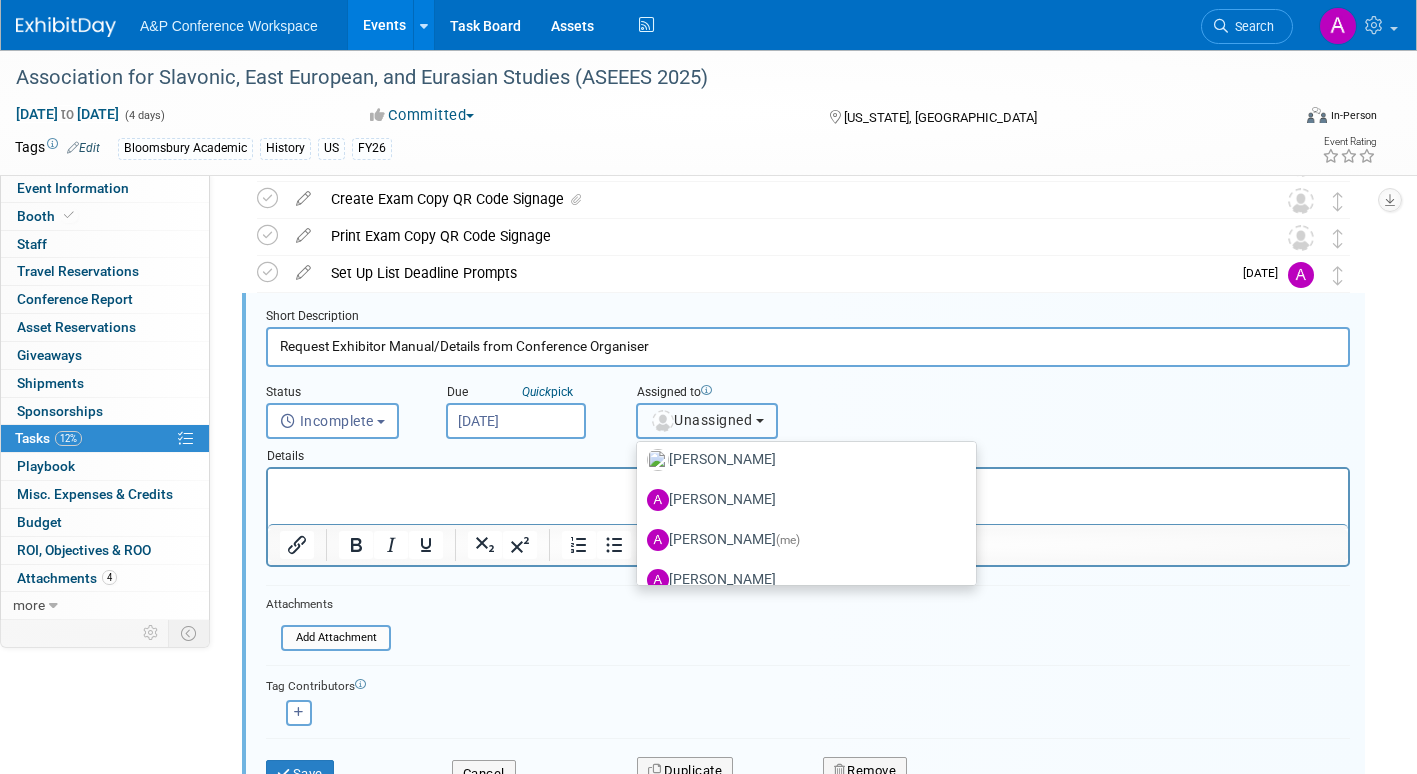 scroll, scrollTop: 500, scrollLeft: 0, axis: vertical 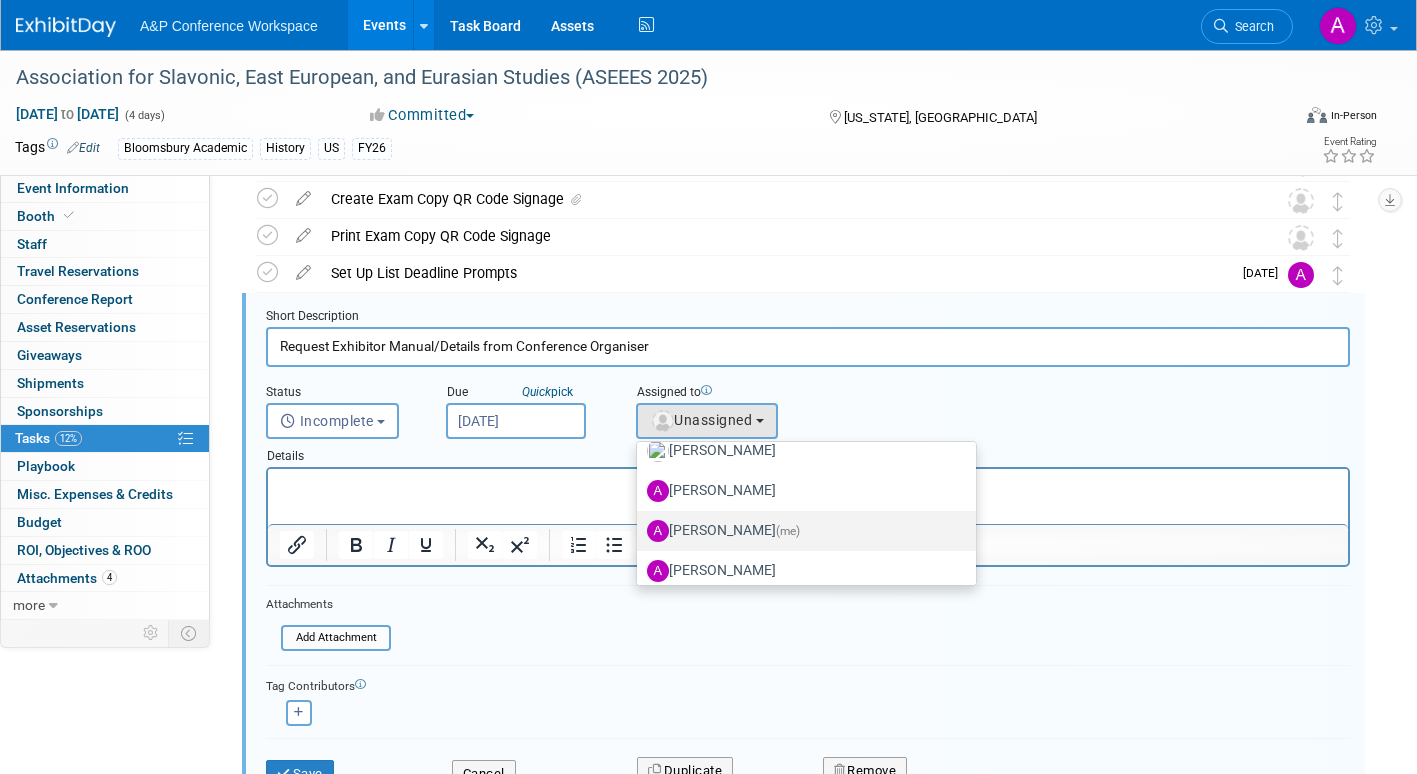 click on "[PERSON_NAME]
(me)" at bounding box center (801, 531) 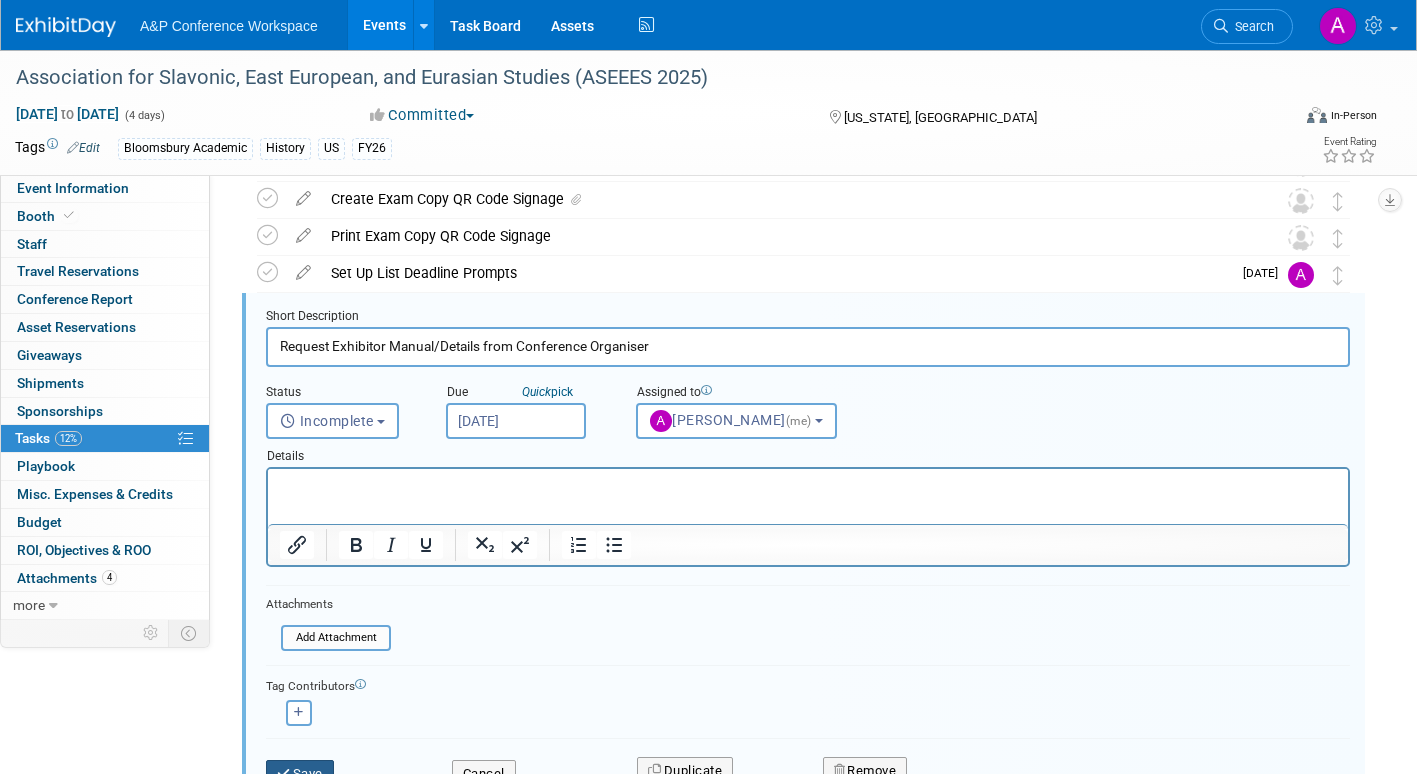 click on "Save" at bounding box center (300, 774) 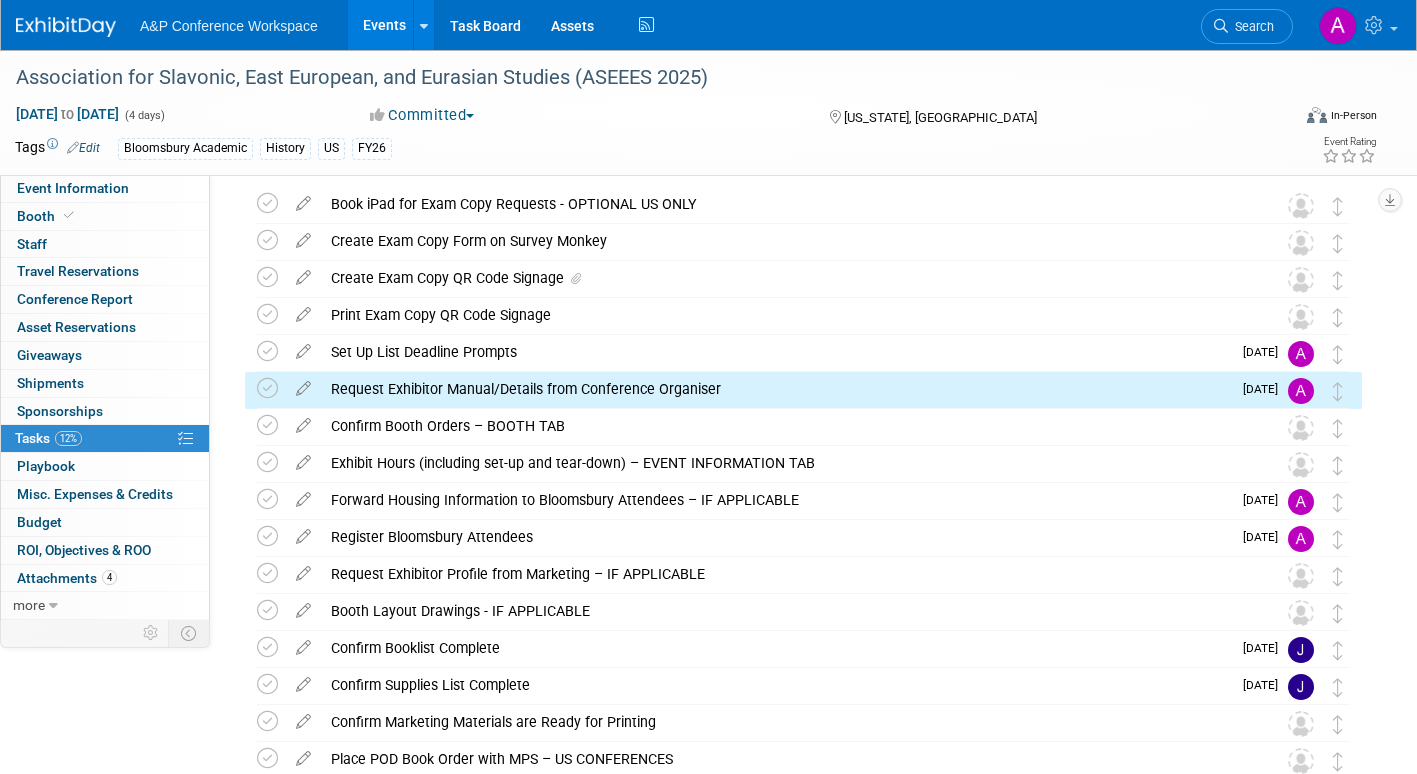scroll, scrollTop: 0, scrollLeft: 0, axis: both 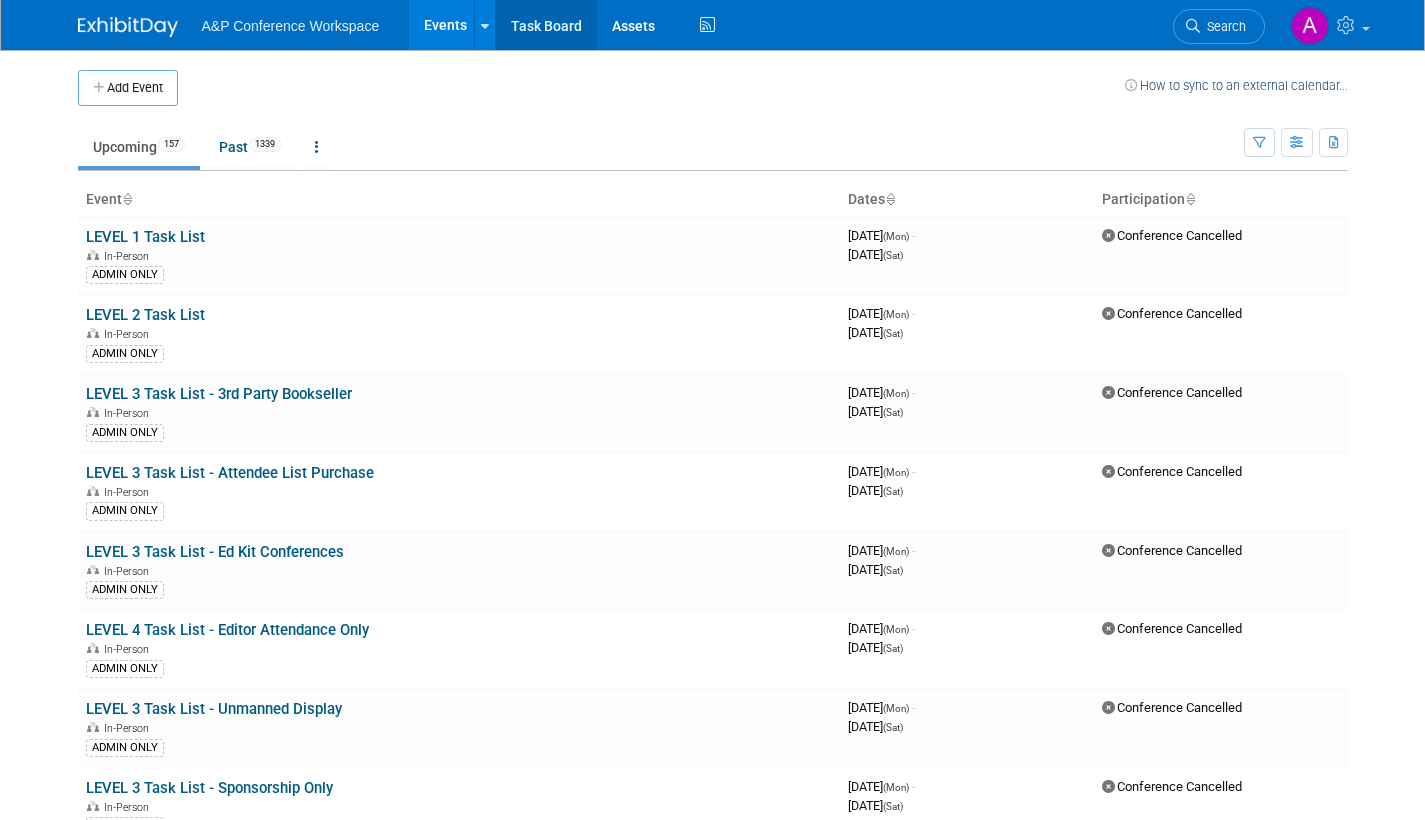 click on "Task Board" at bounding box center (546, 25) 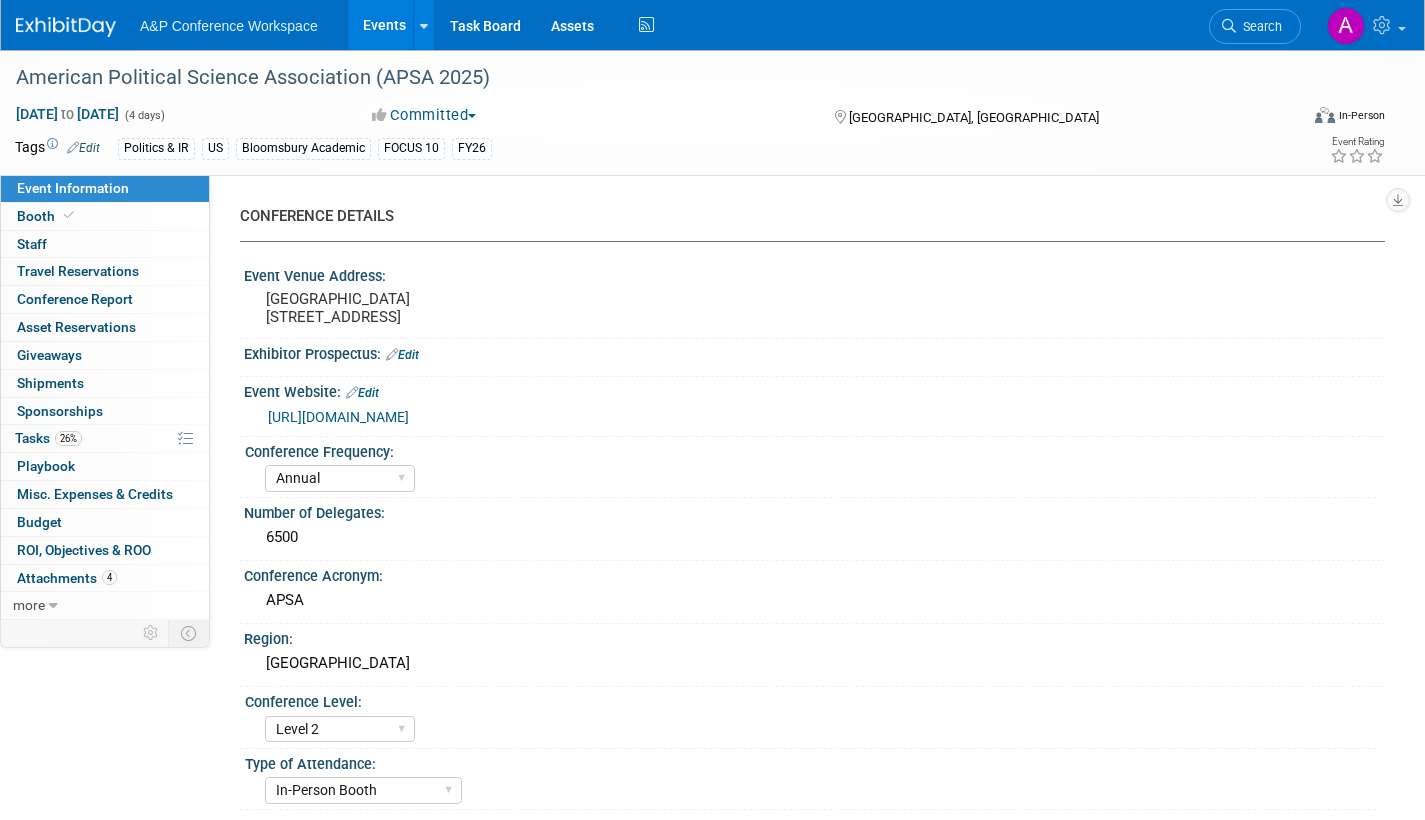 select on "Annual" 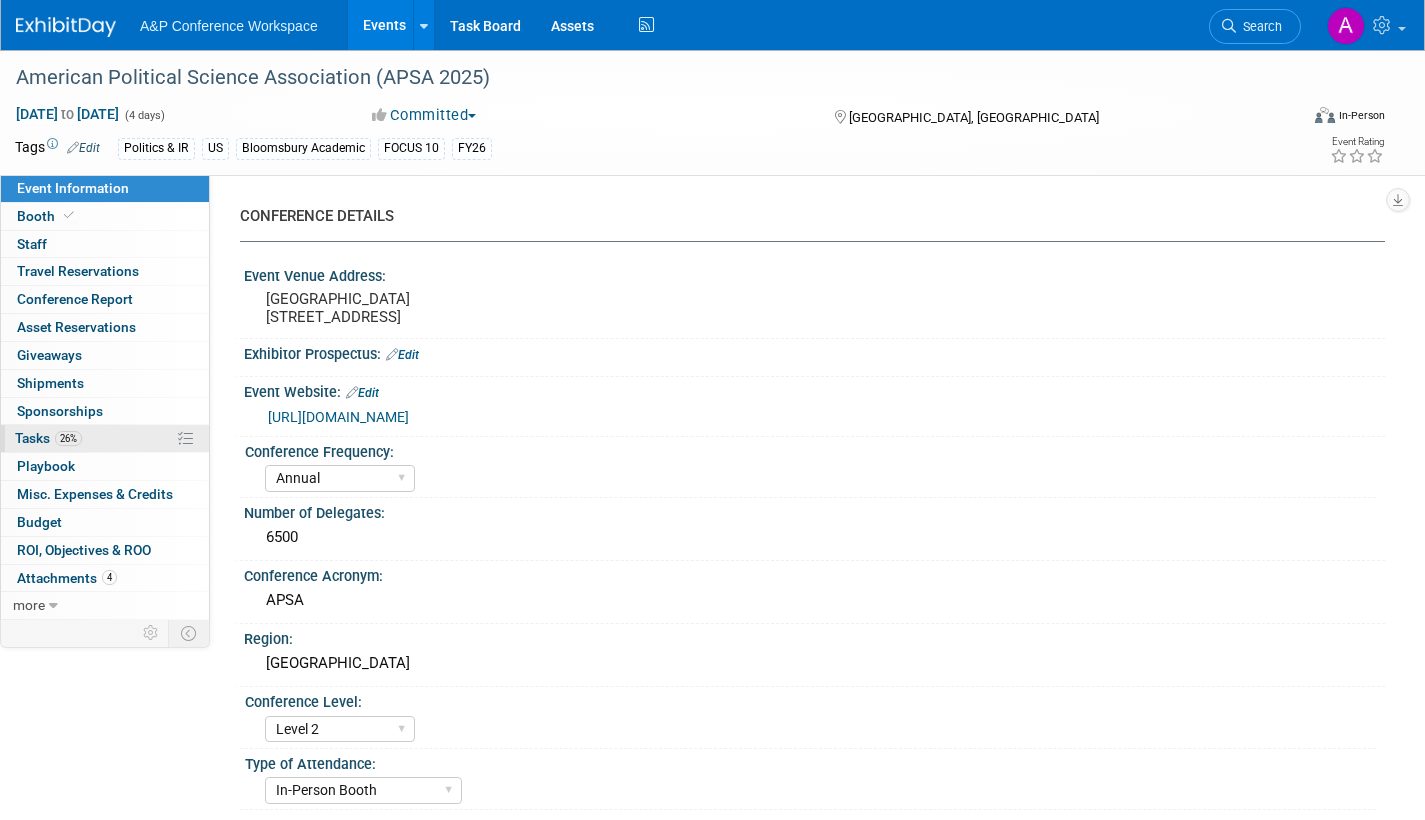 click on "Tasks 26%" at bounding box center [48, 438] 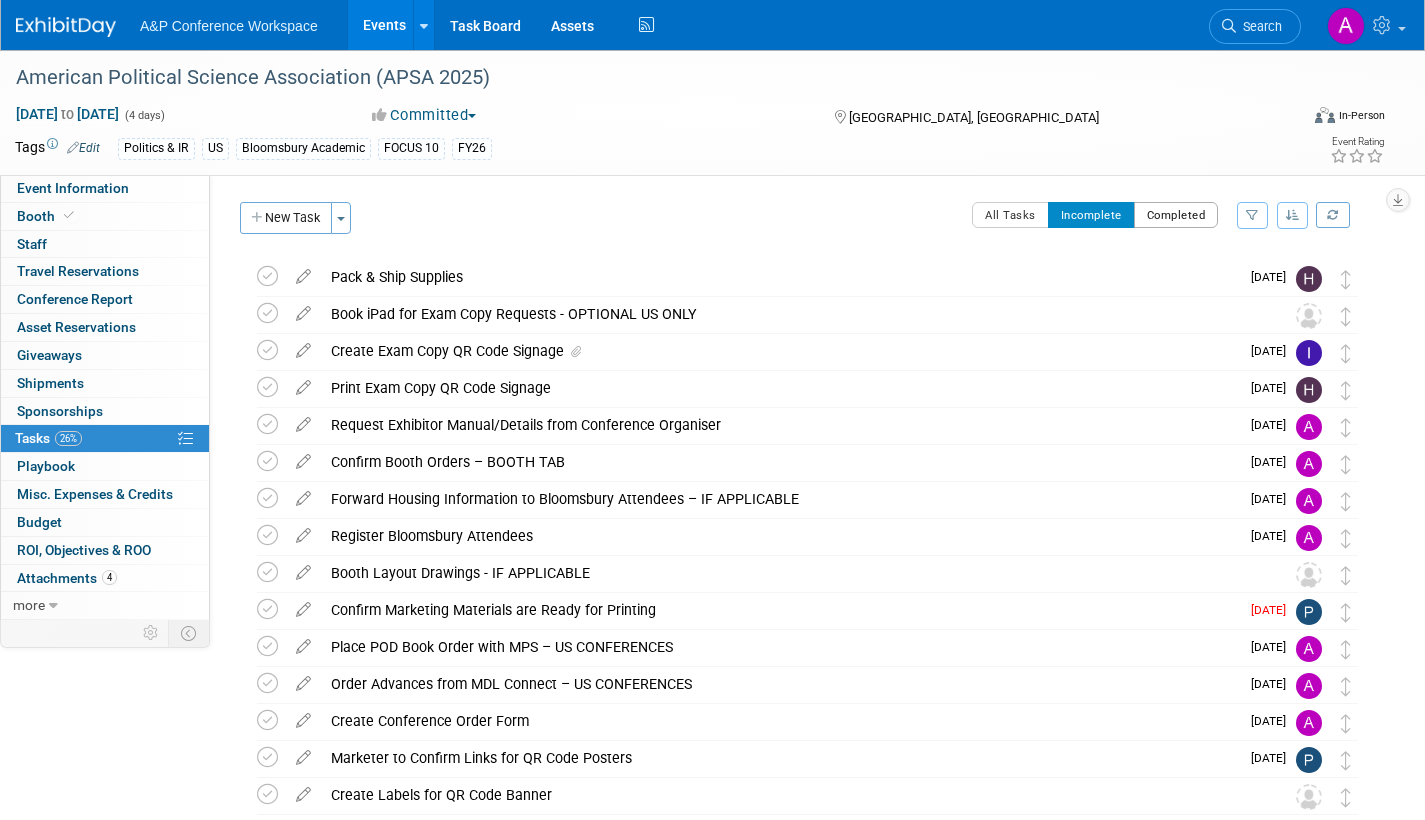 click on "Completed" at bounding box center [1176, 215] 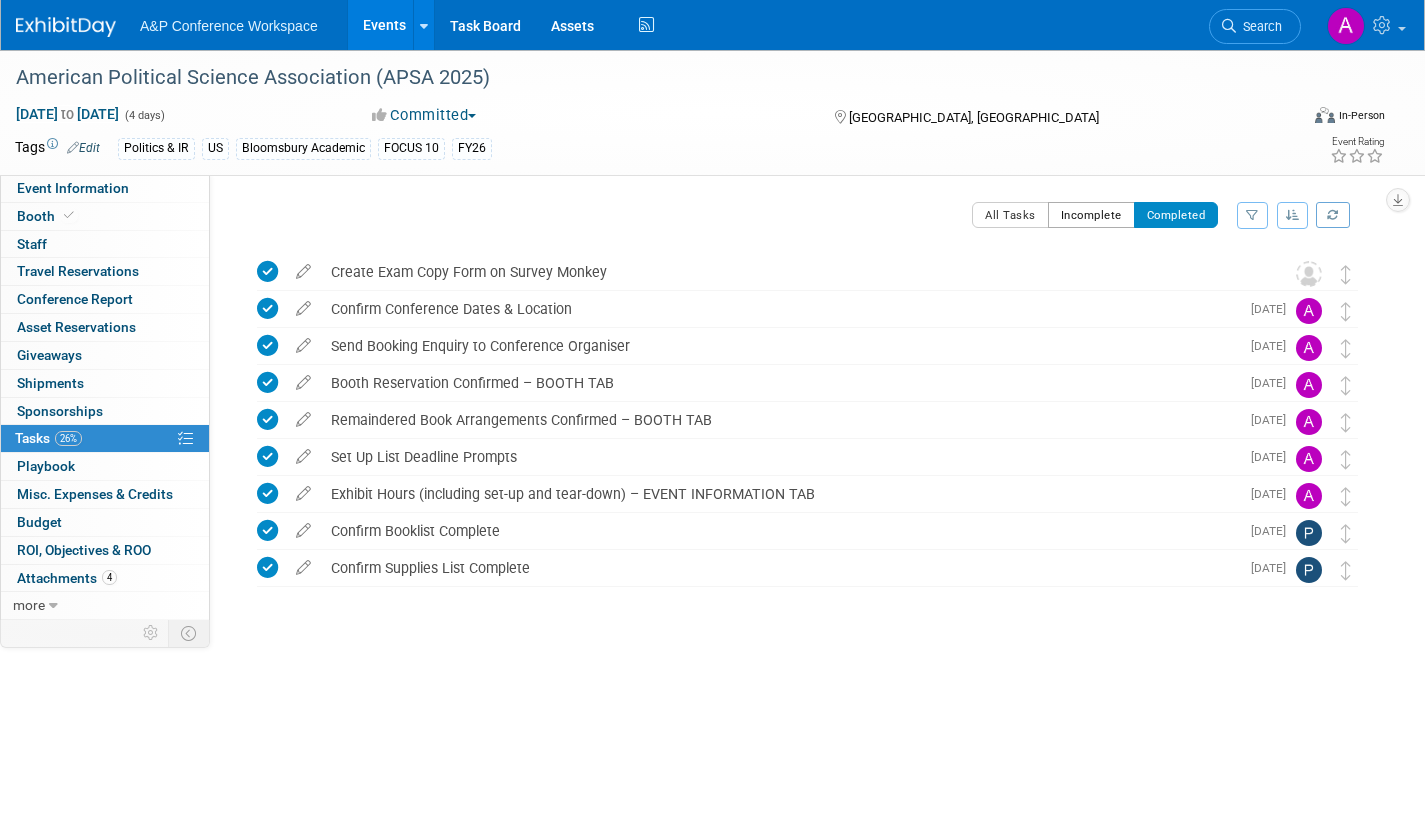 click on "Incomplete" at bounding box center [1091, 215] 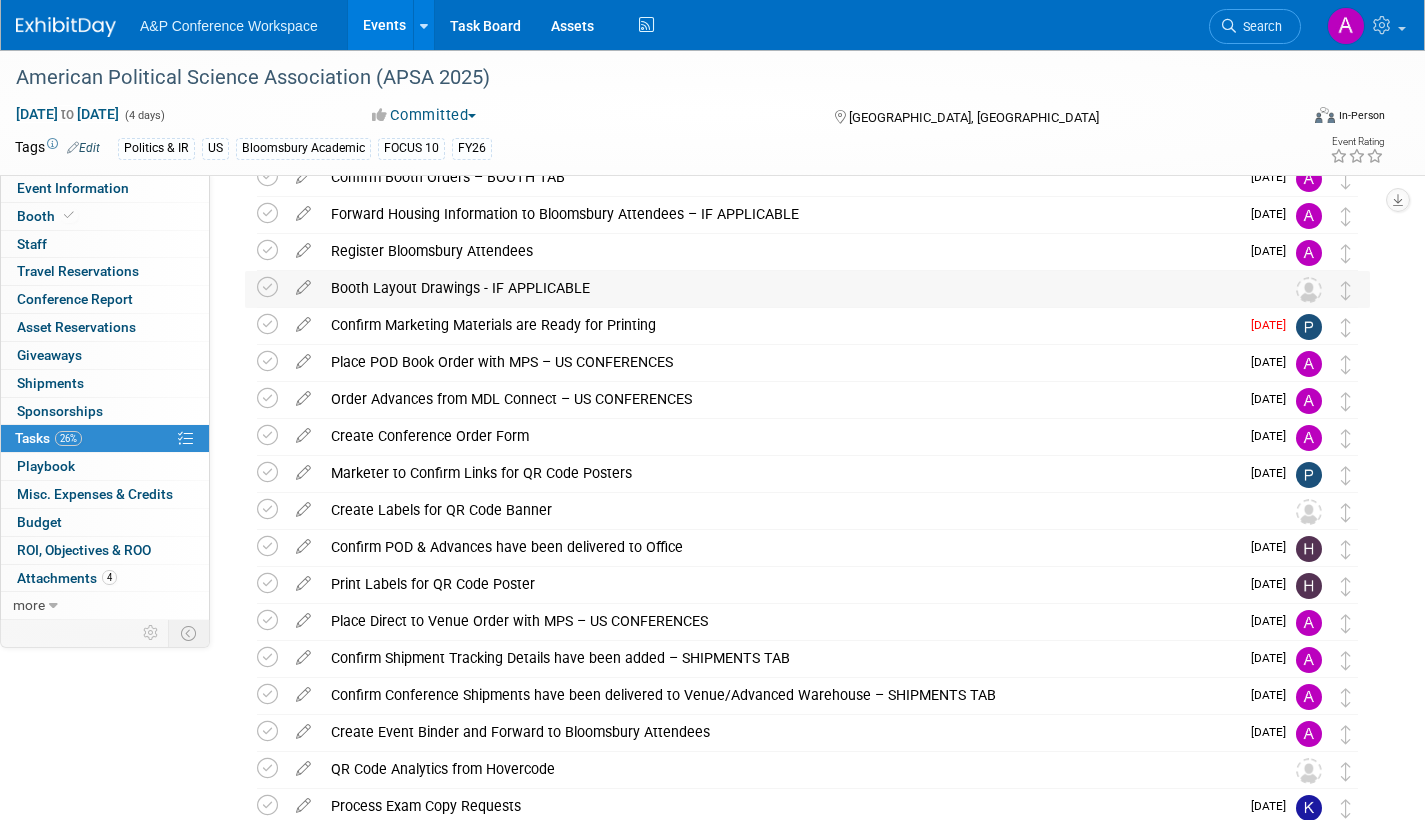 scroll, scrollTop: 300, scrollLeft: 0, axis: vertical 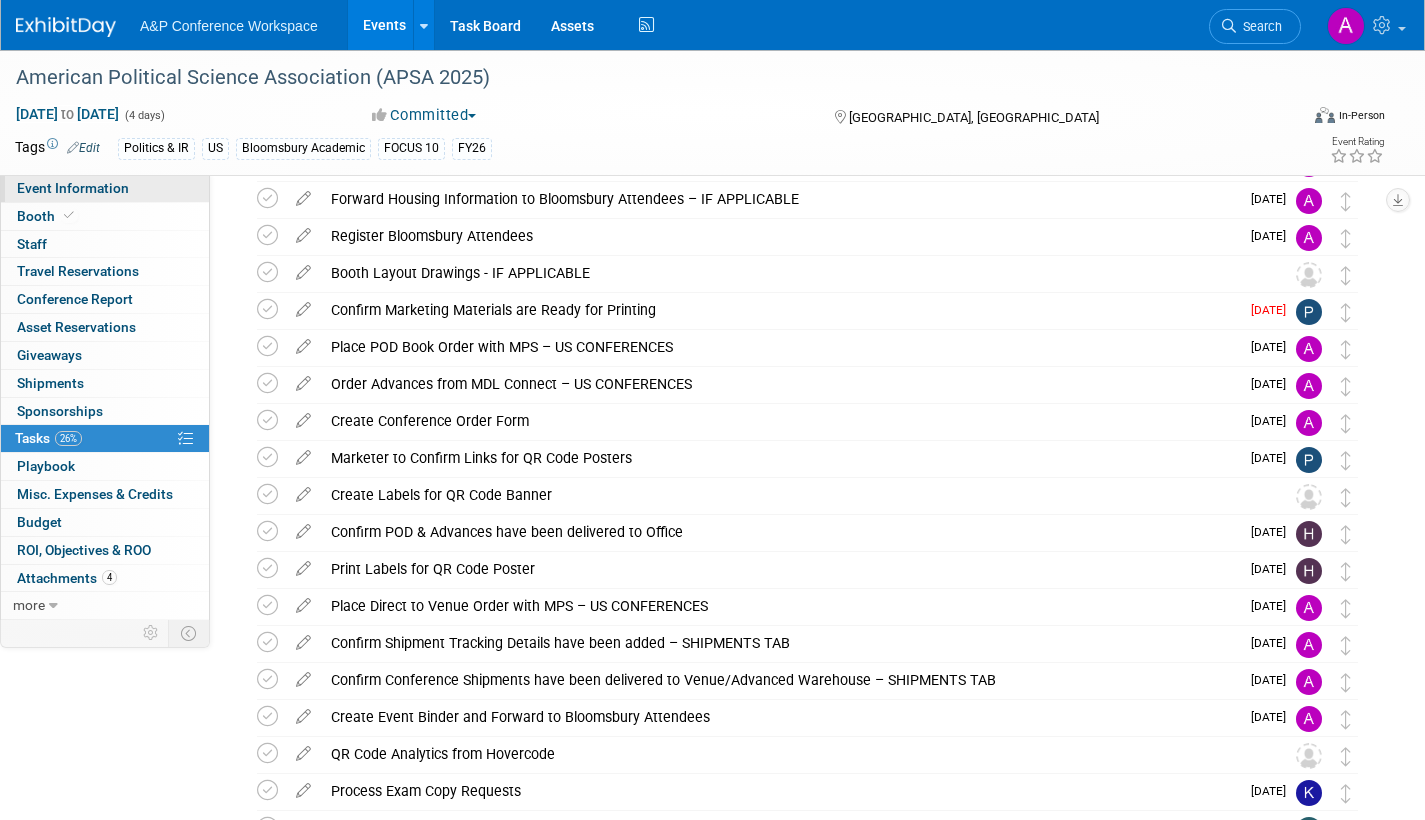 click on "Event Information" at bounding box center (73, 188) 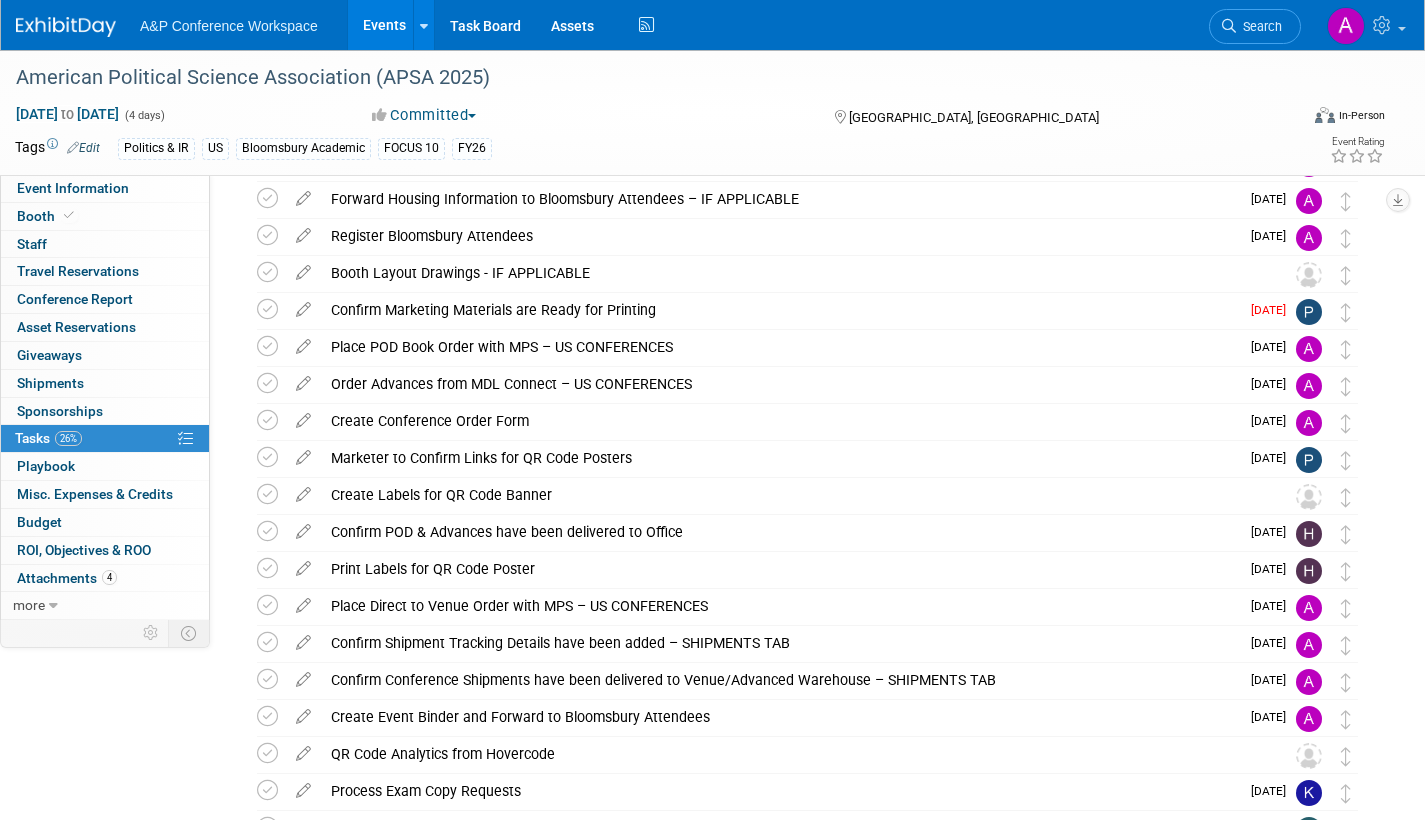 scroll, scrollTop: 0, scrollLeft: 0, axis: both 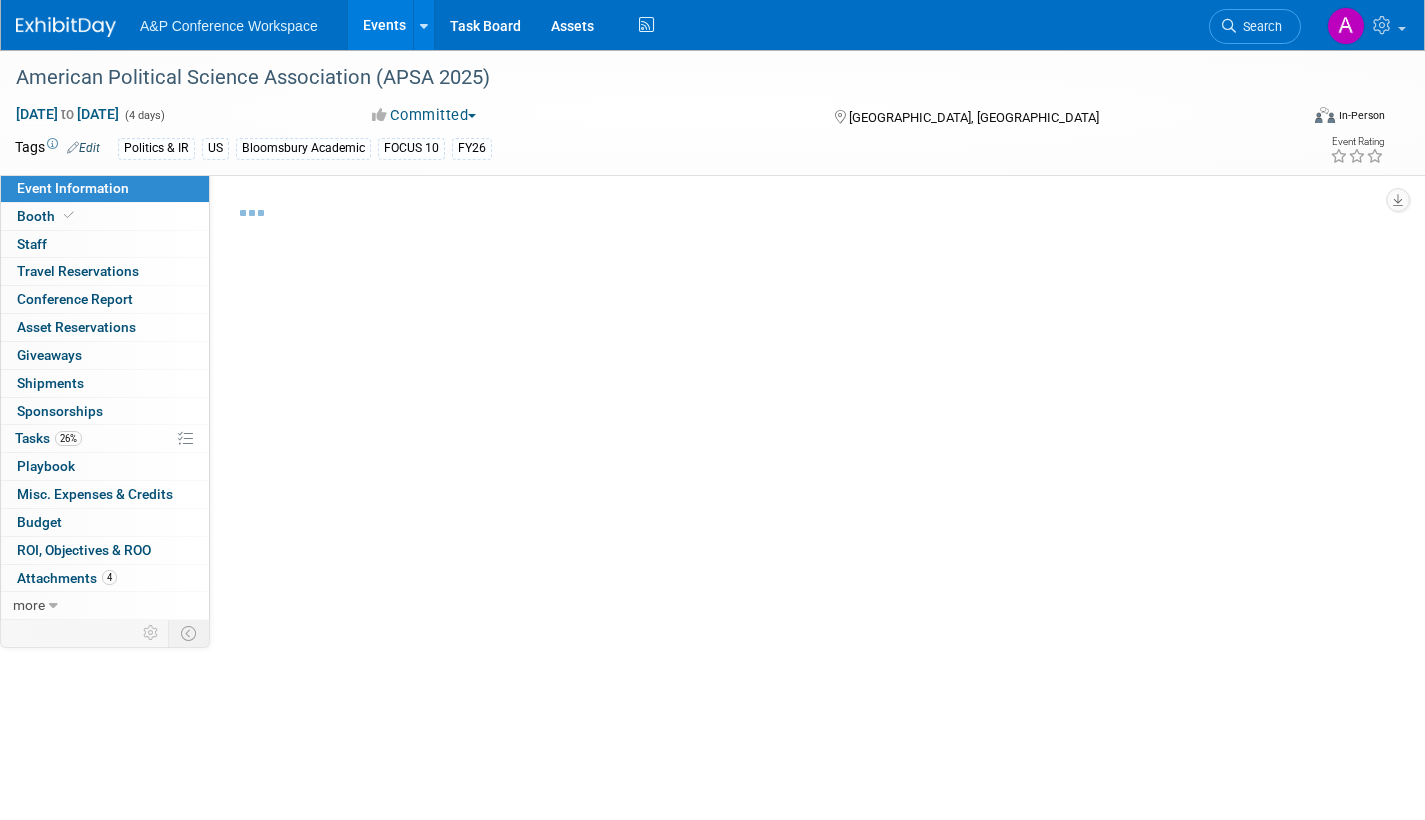 select on "Annual" 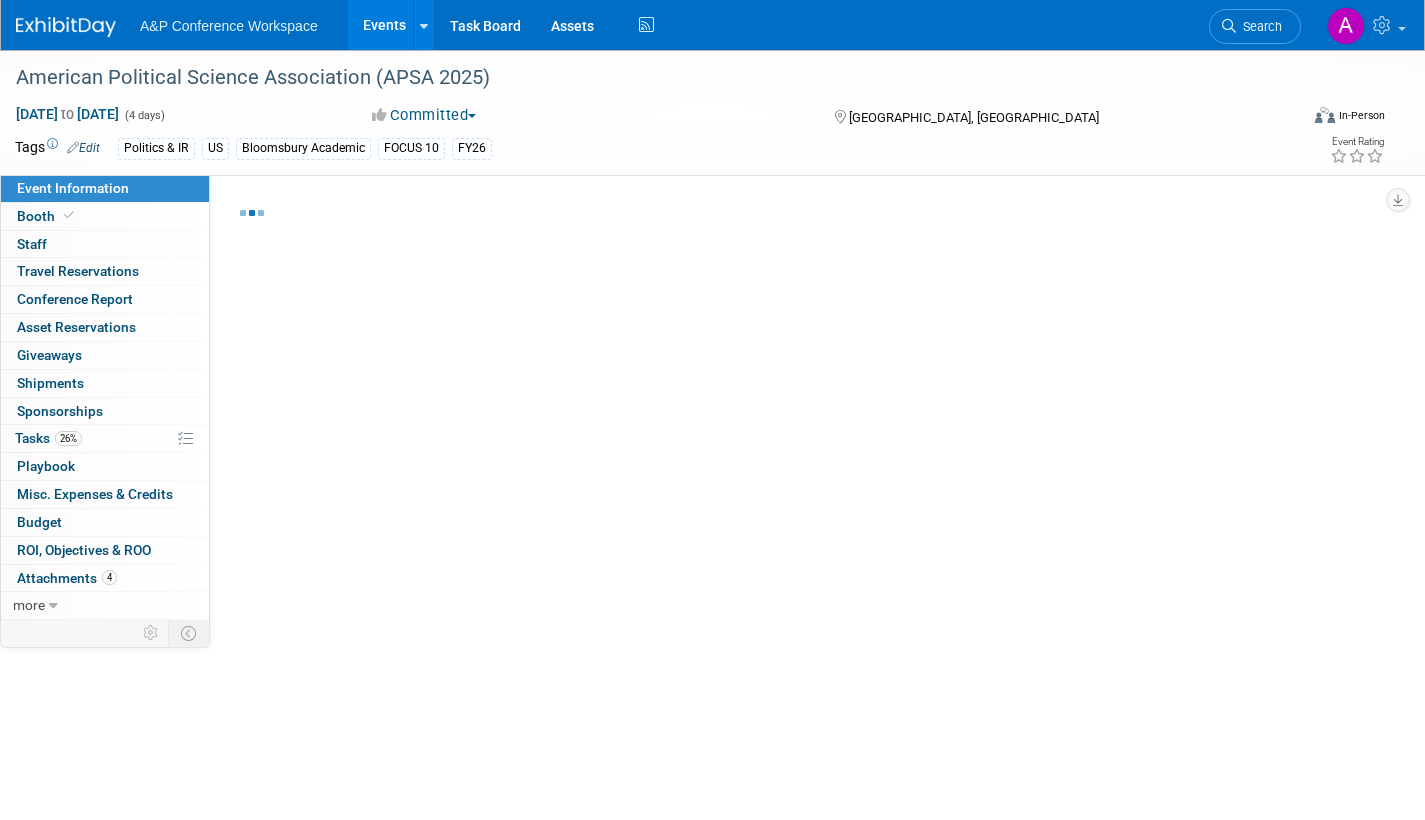 select on "Level 2" 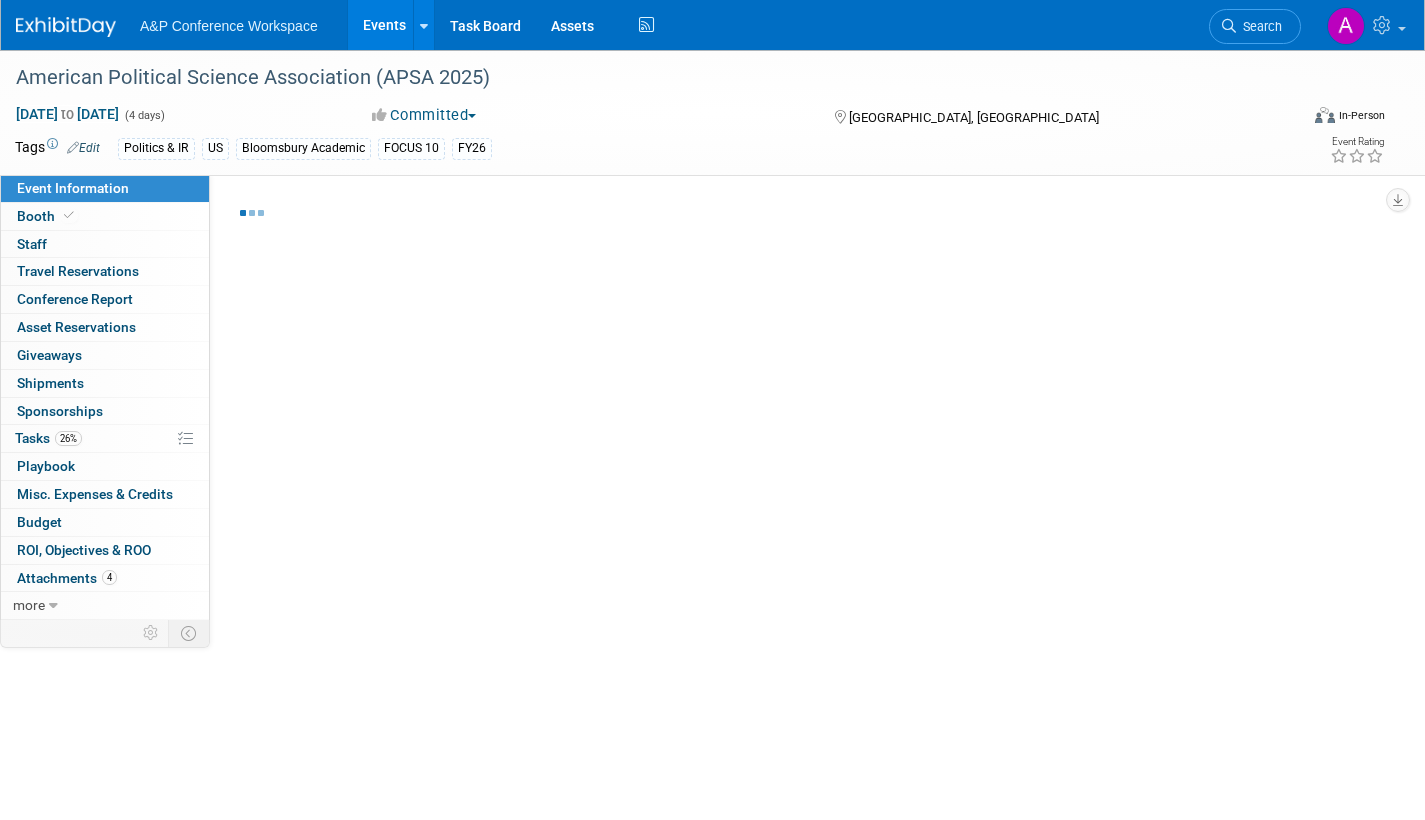 select on "In-Person Booth" 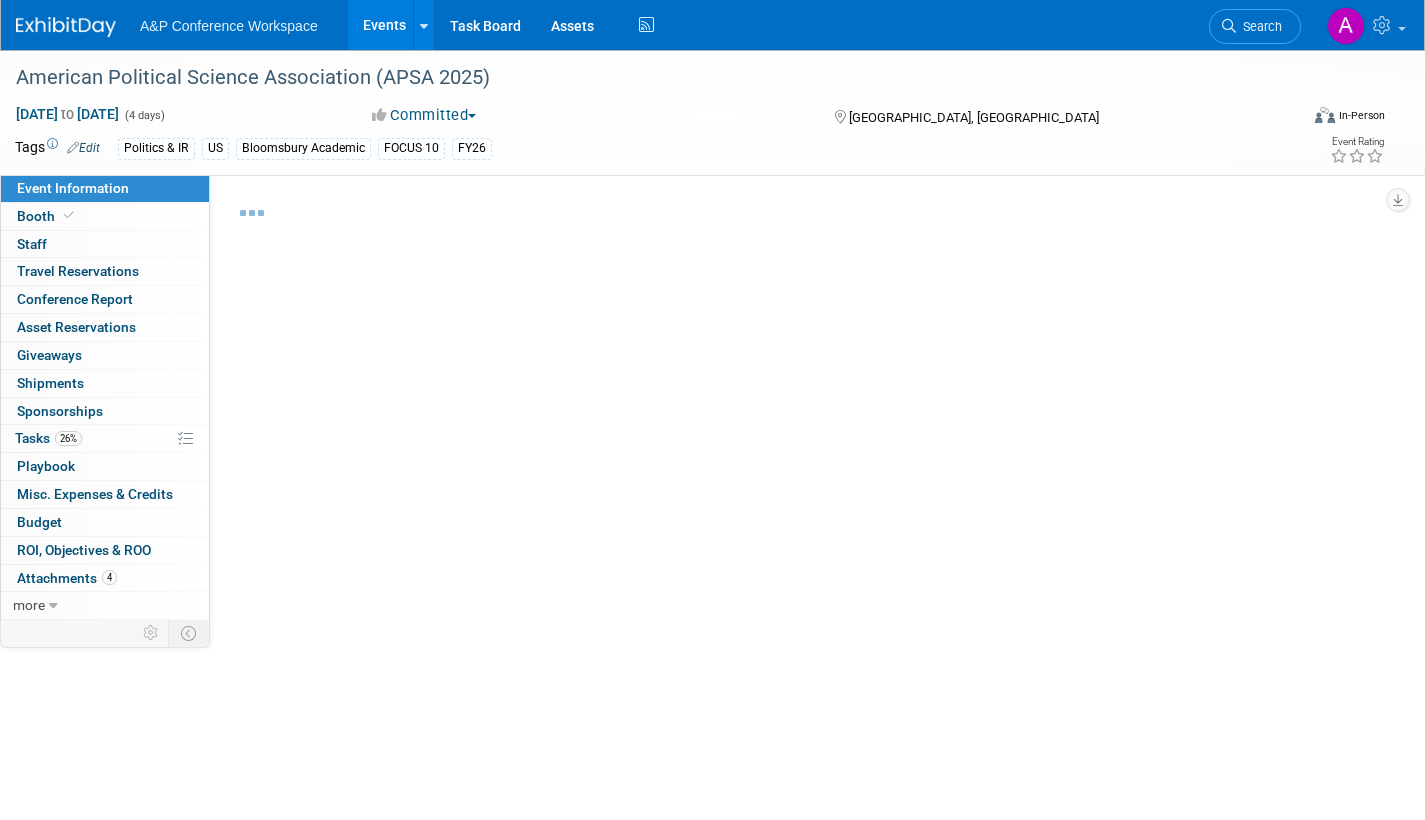 select on "Bloomsbury Academic" 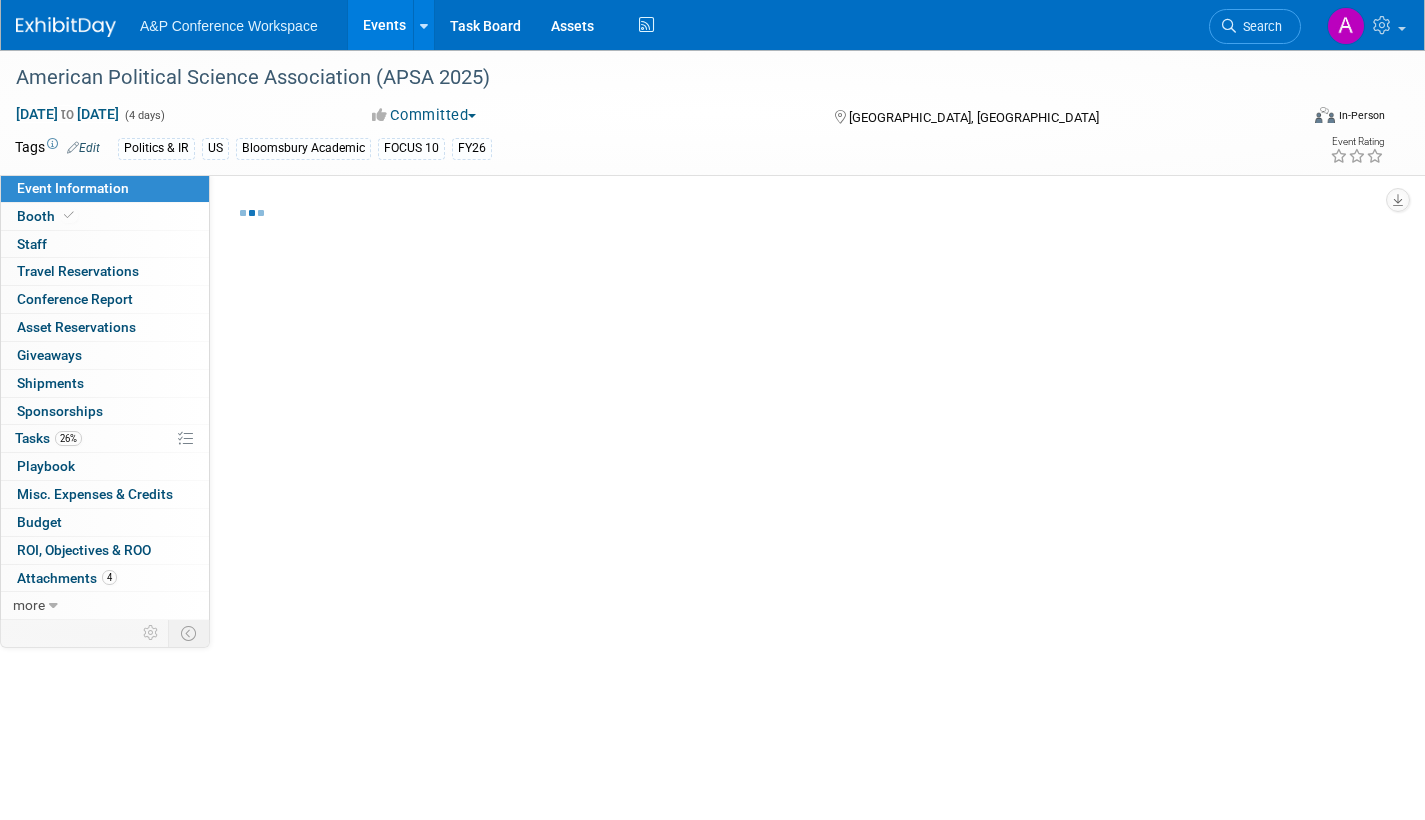 select on "[PERSON_NAME]" 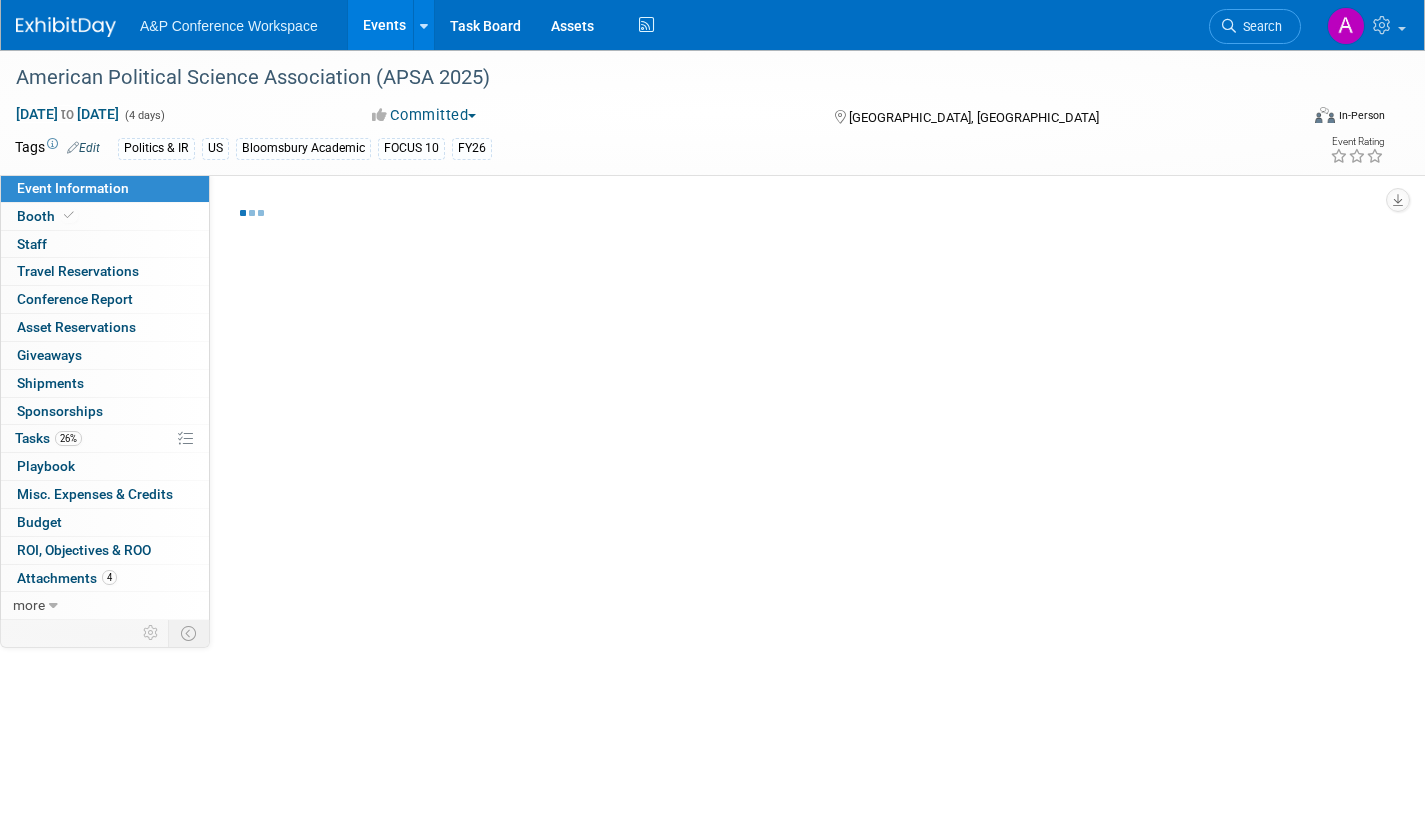 select on "[PERSON_NAME]" 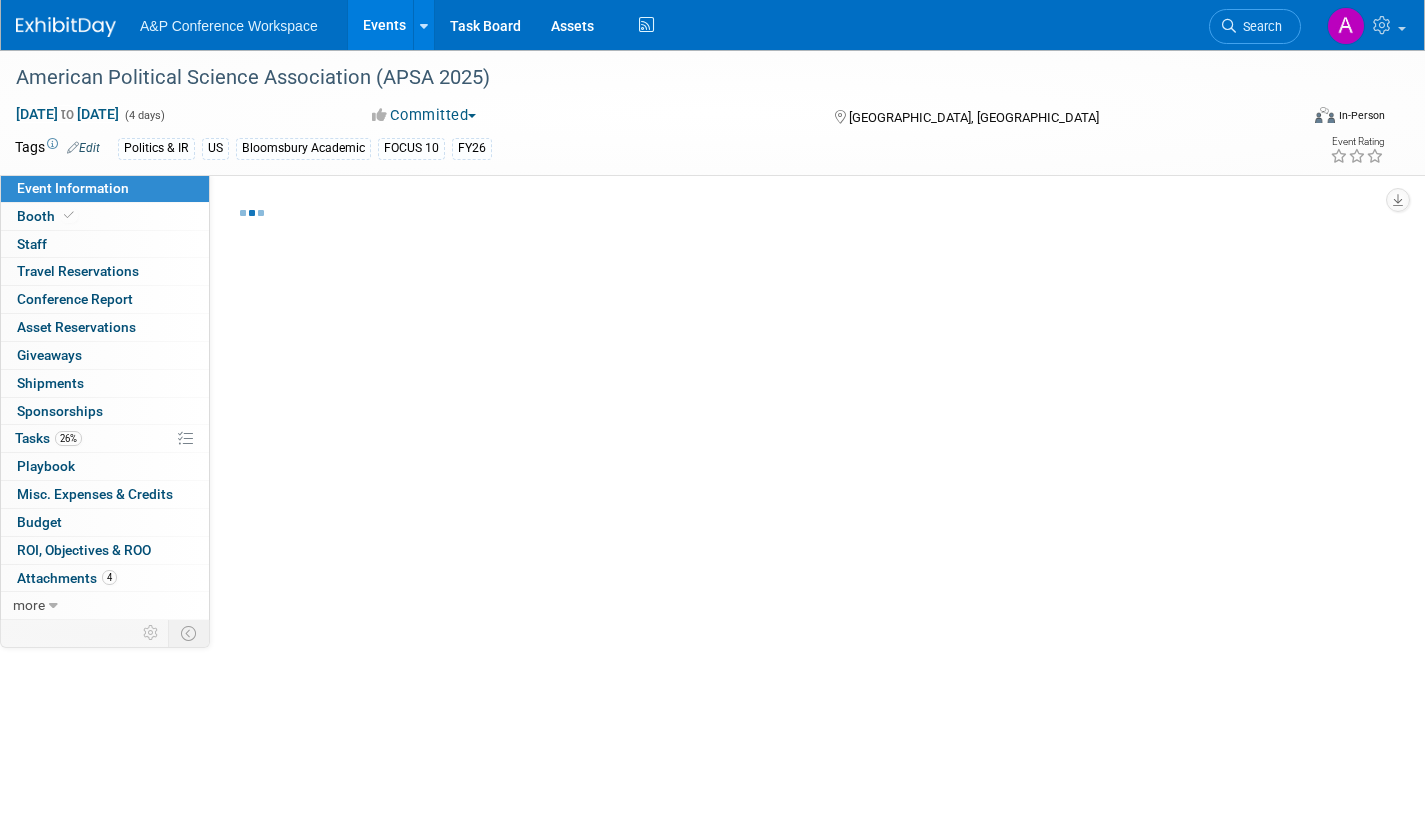 select on "[PERSON_NAME]" 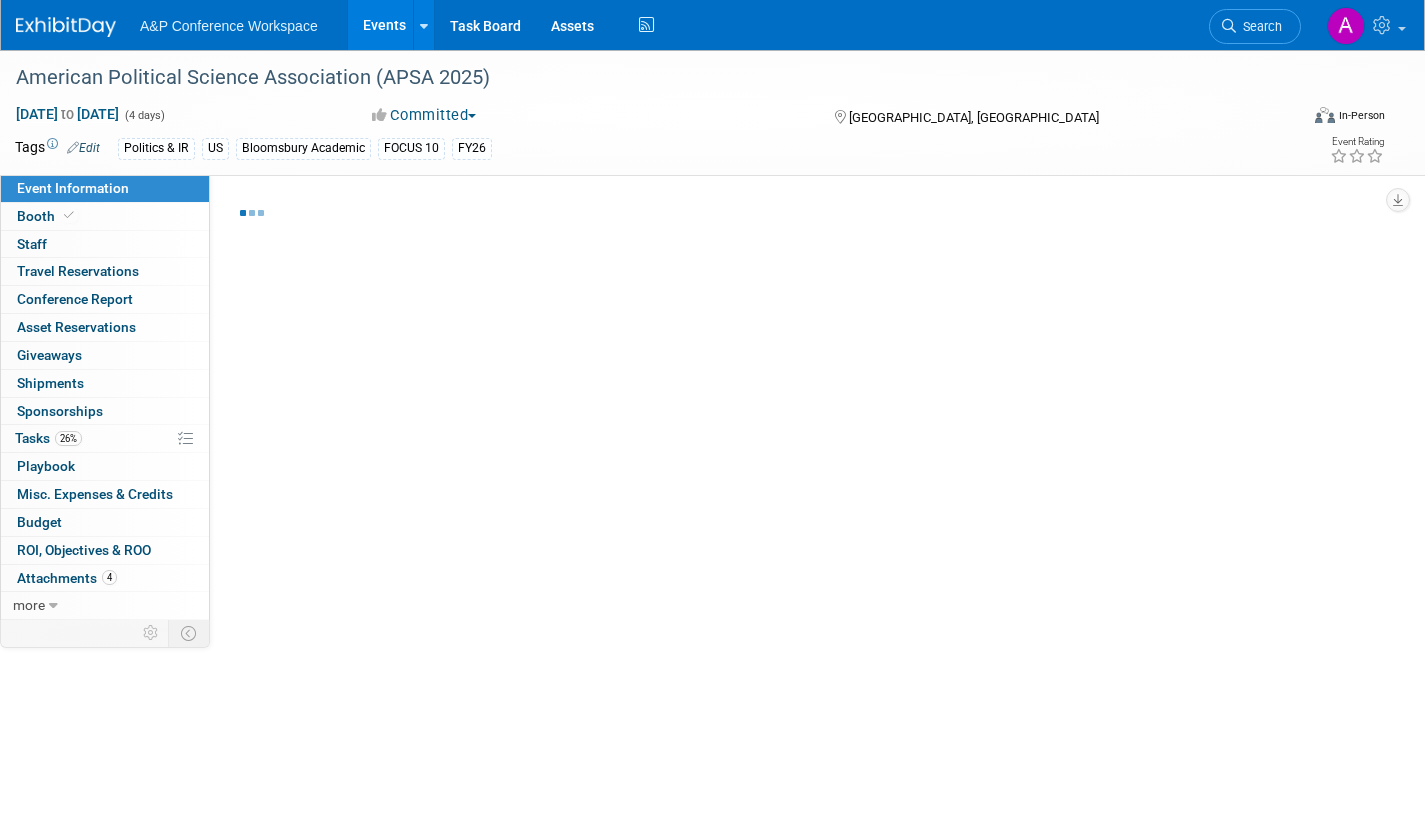 select on "Networking/Commissioning" 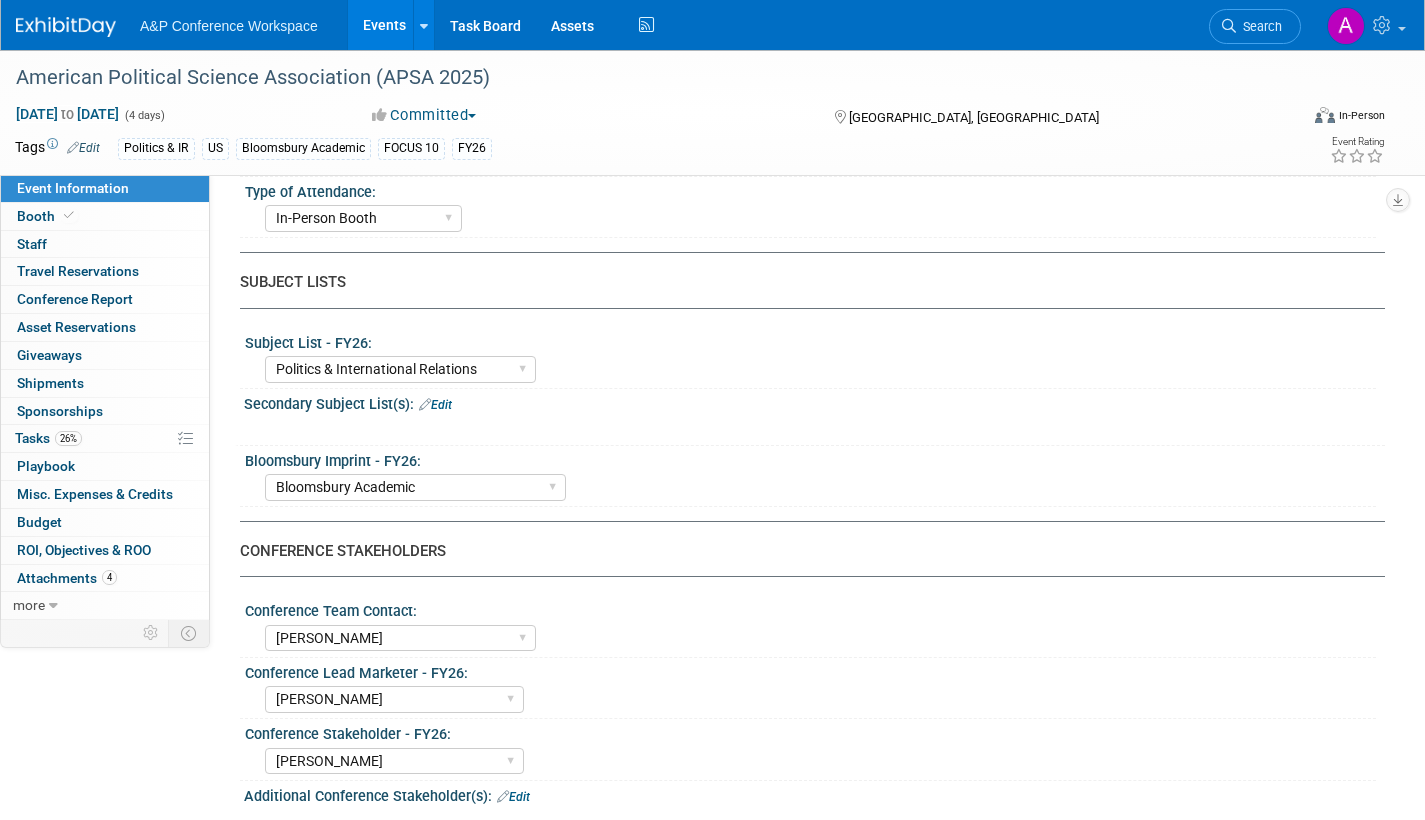 scroll, scrollTop: 0, scrollLeft: 0, axis: both 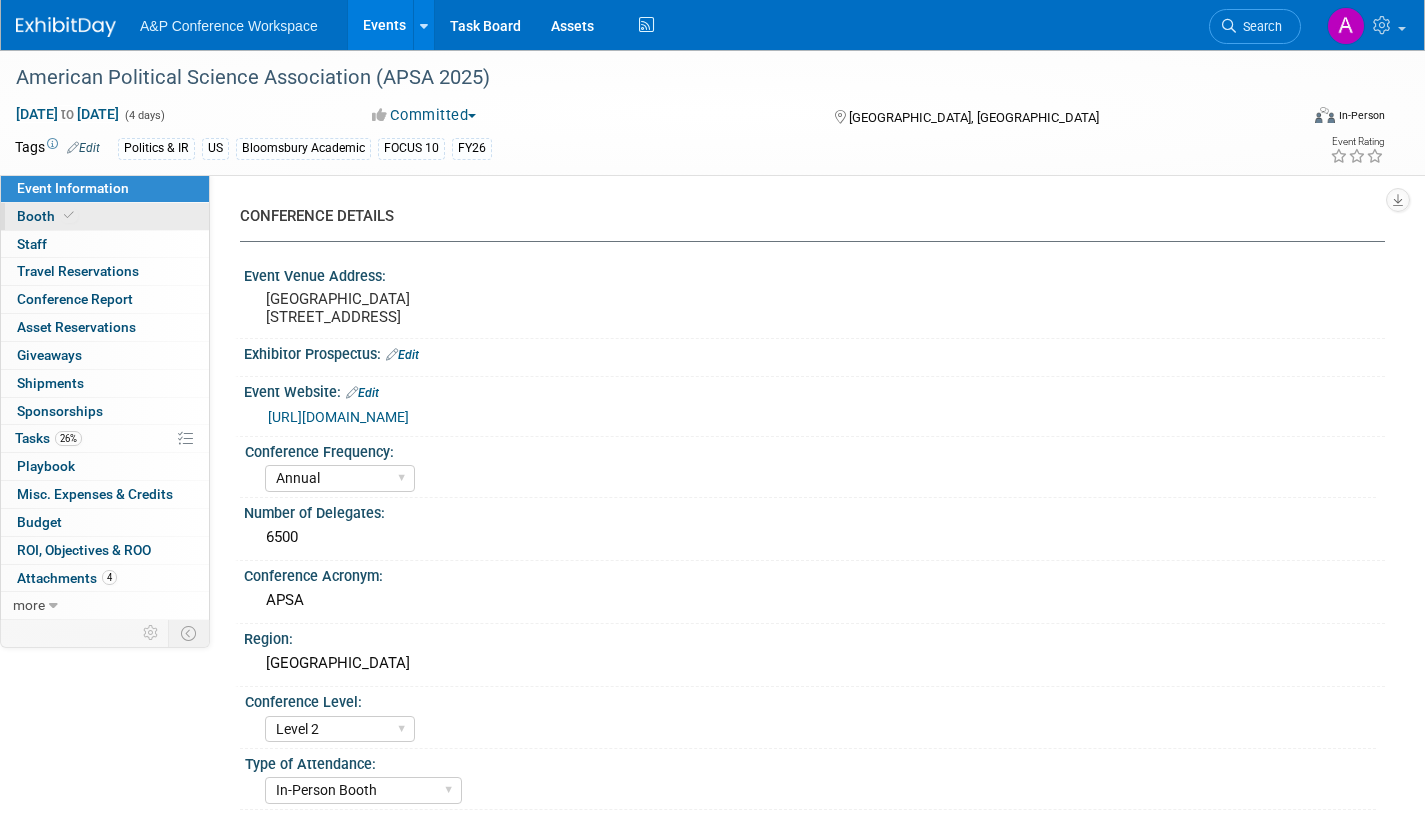 click on "Booth" at bounding box center (47, 216) 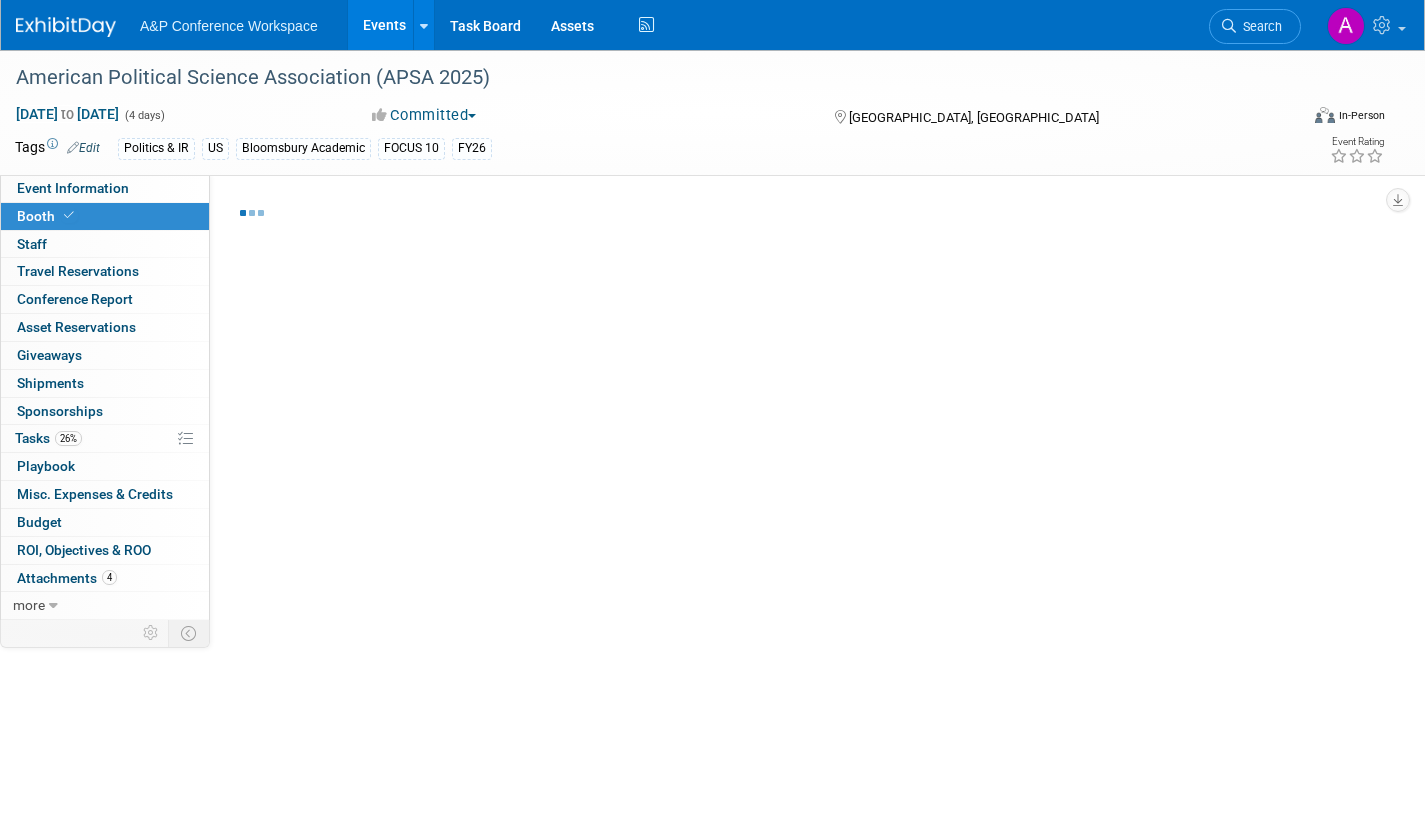 select on "CUAP" 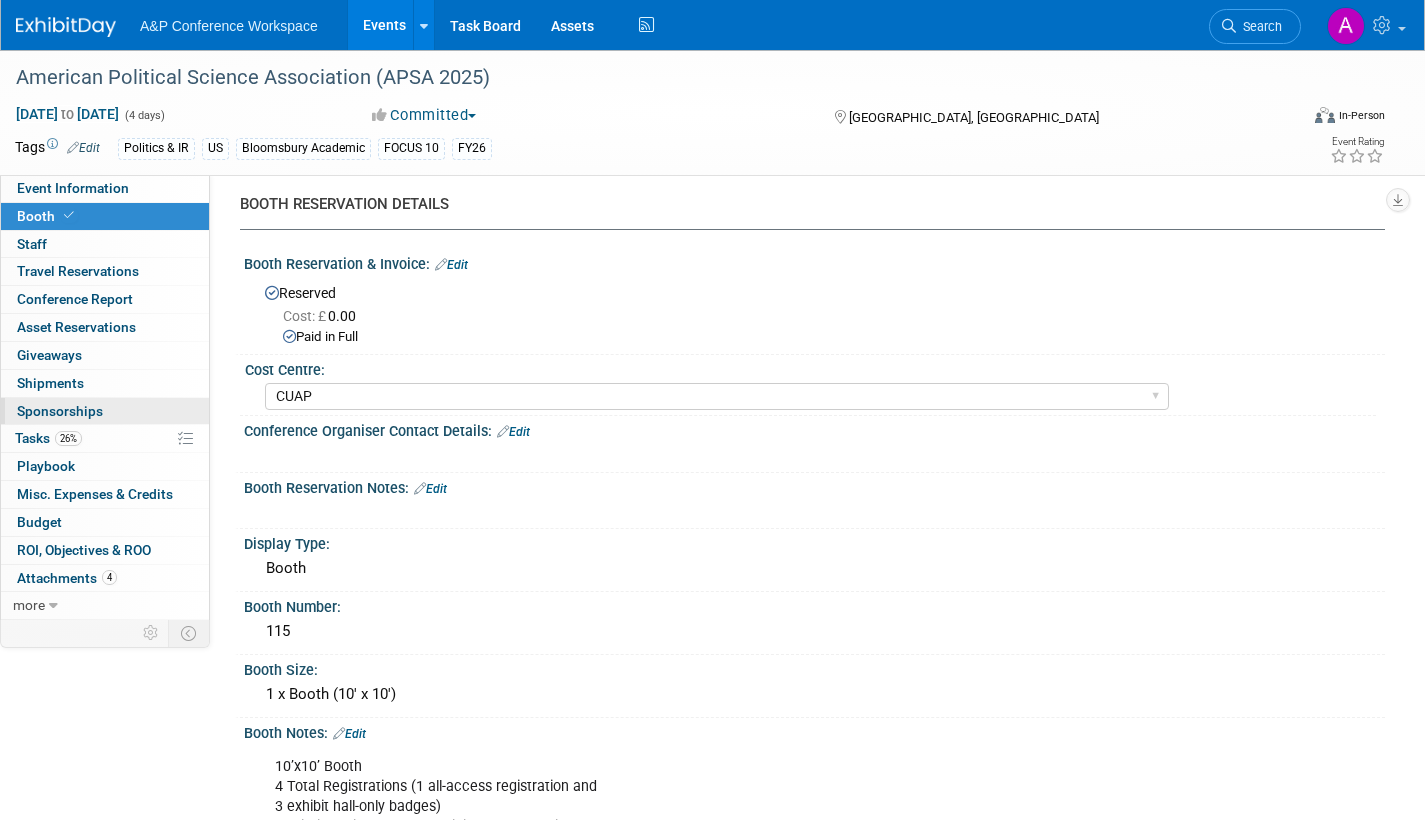 scroll, scrollTop: 0, scrollLeft: 0, axis: both 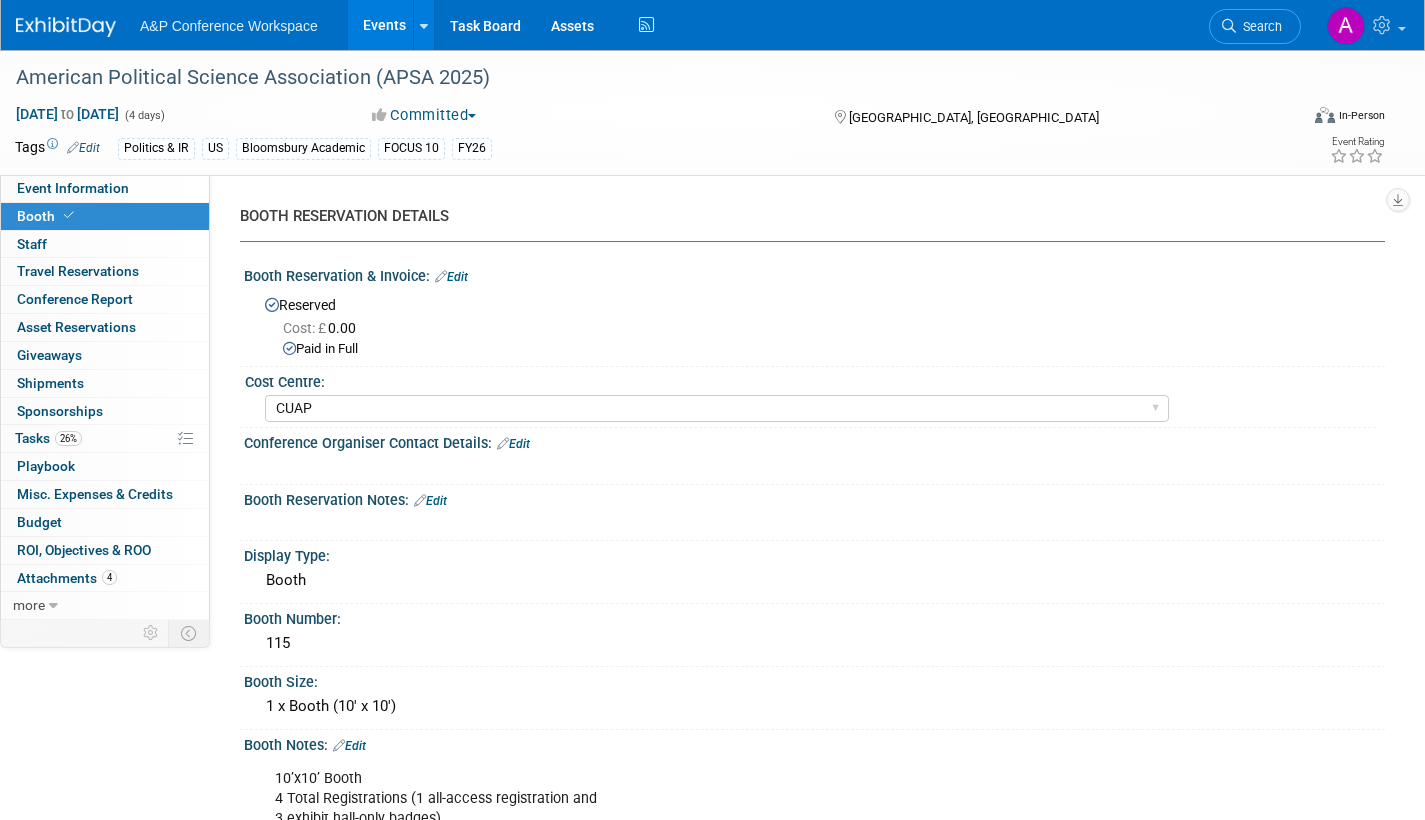 click on "Booth Reservation Notes:
Edit
X" at bounding box center [810, 513] 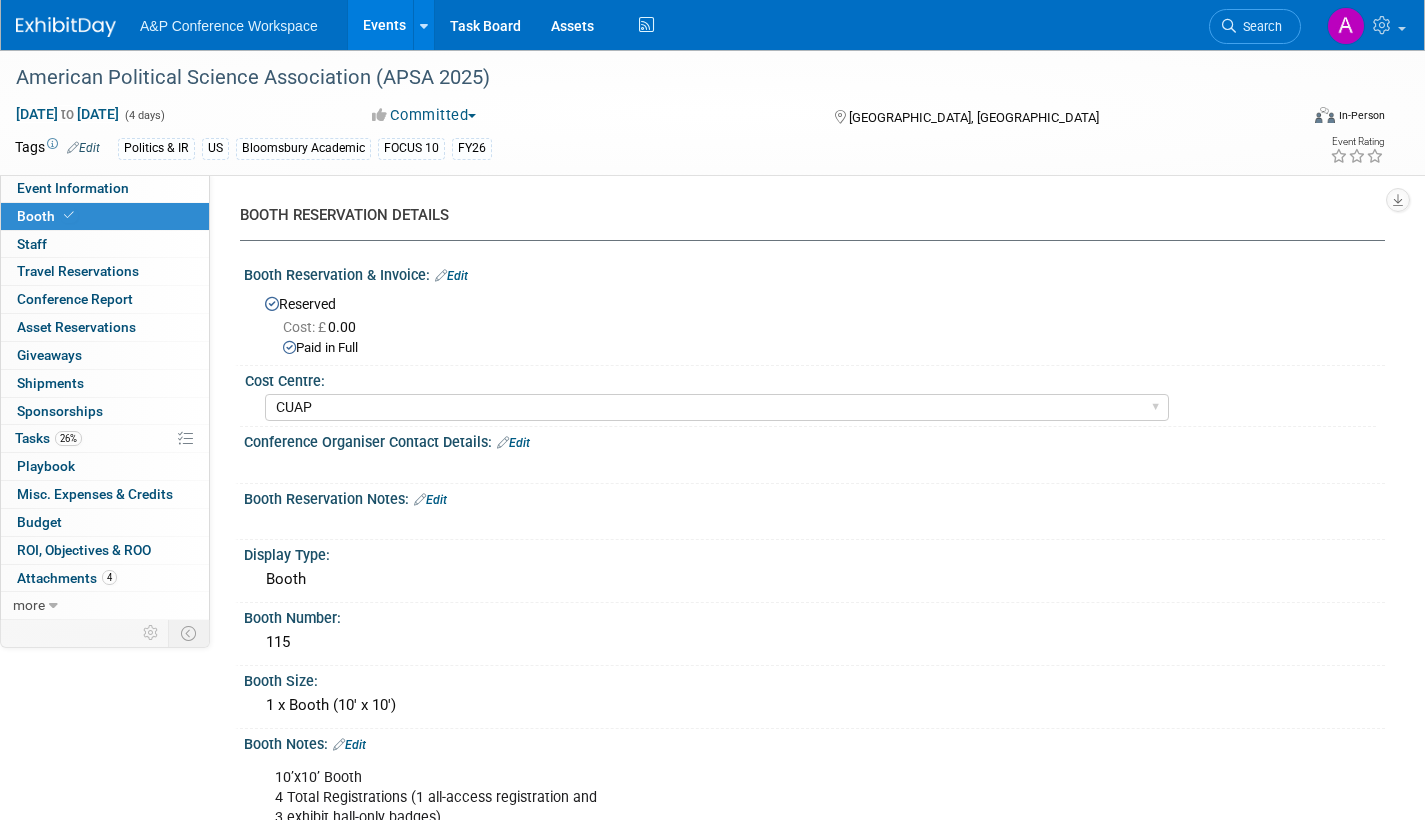 scroll, scrollTop: 0, scrollLeft: 0, axis: both 